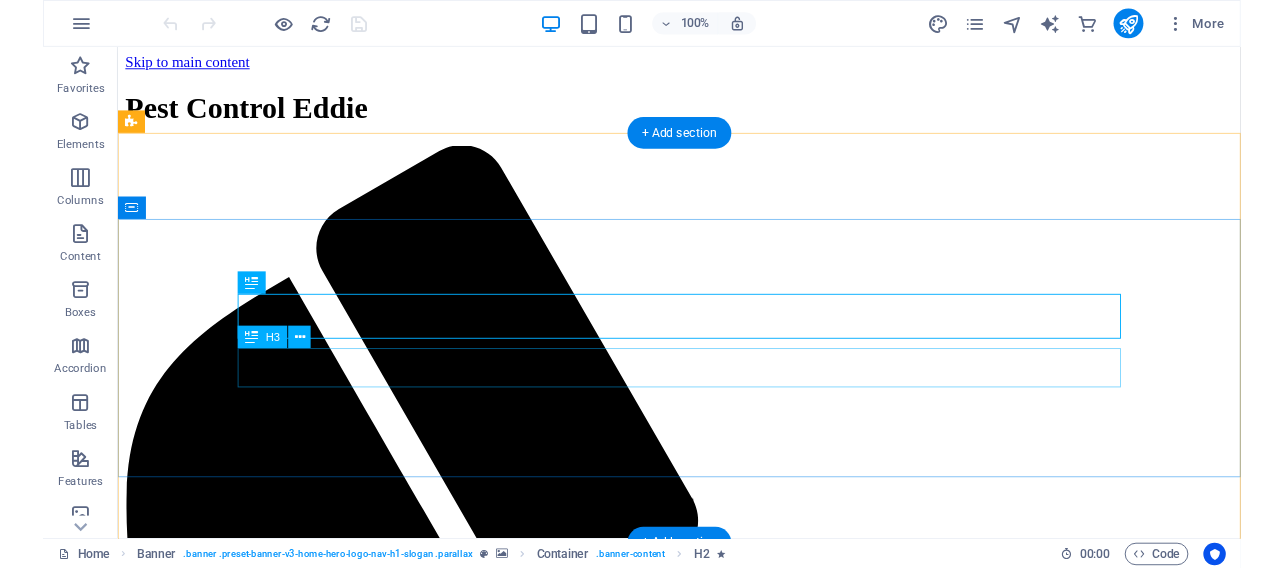 scroll, scrollTop: 0, scrollLeft: 0, axis: both 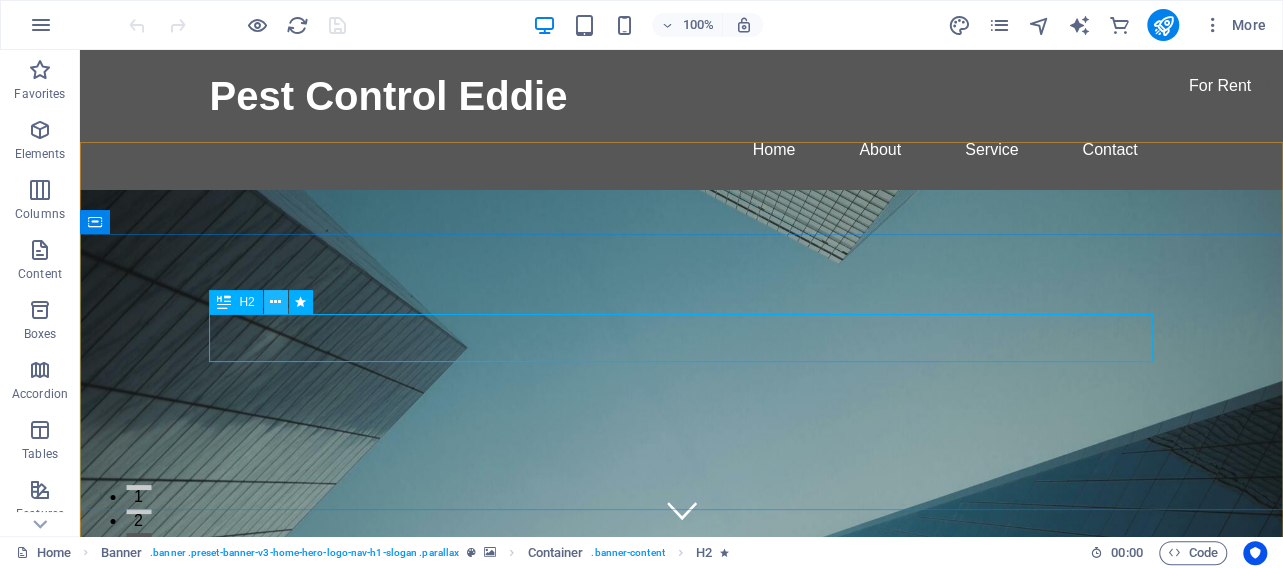 click at bounding box center (275, 302) 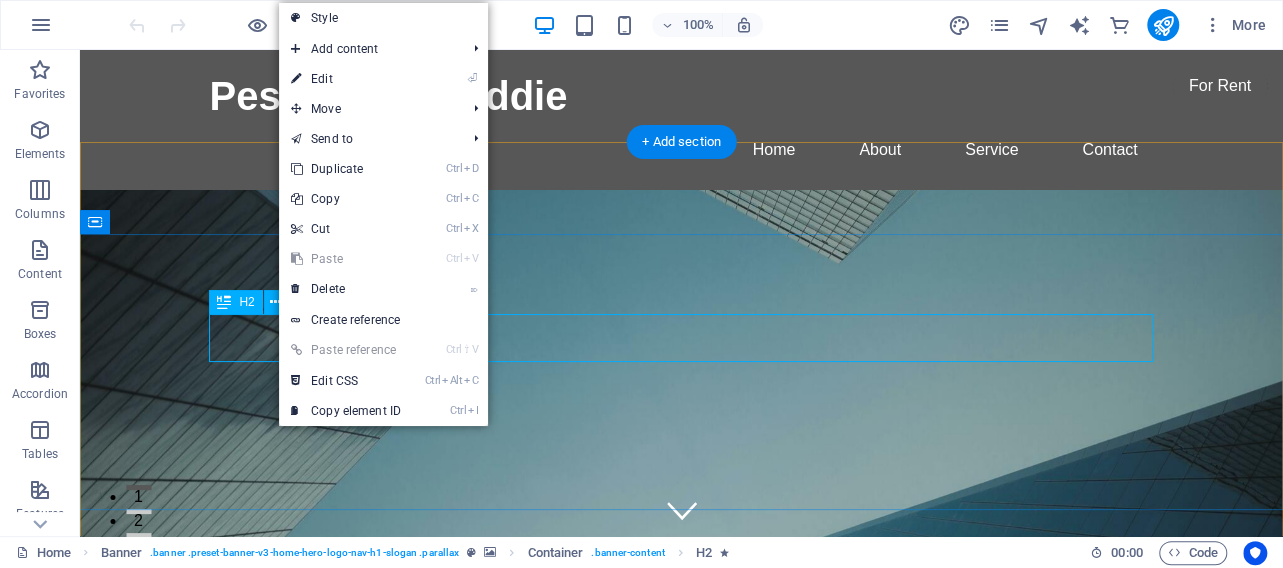 click on "This is a very cool headline" at bounding box center [682, 940] 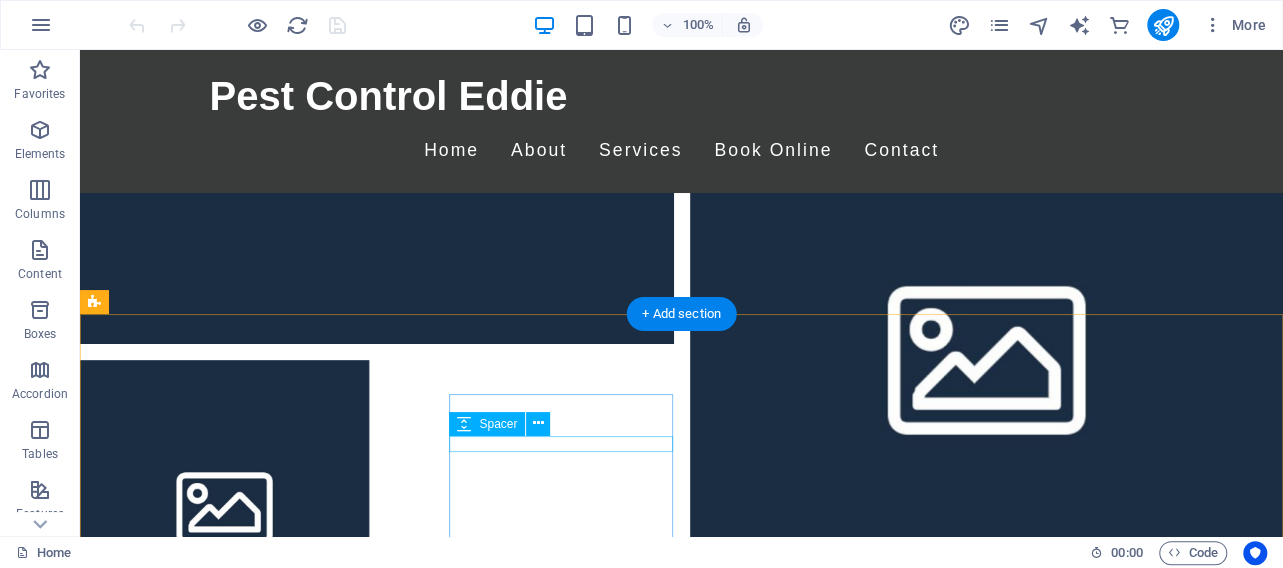 scroll, scrollTop: 26721, scrollLeft: 0, axis: vertical 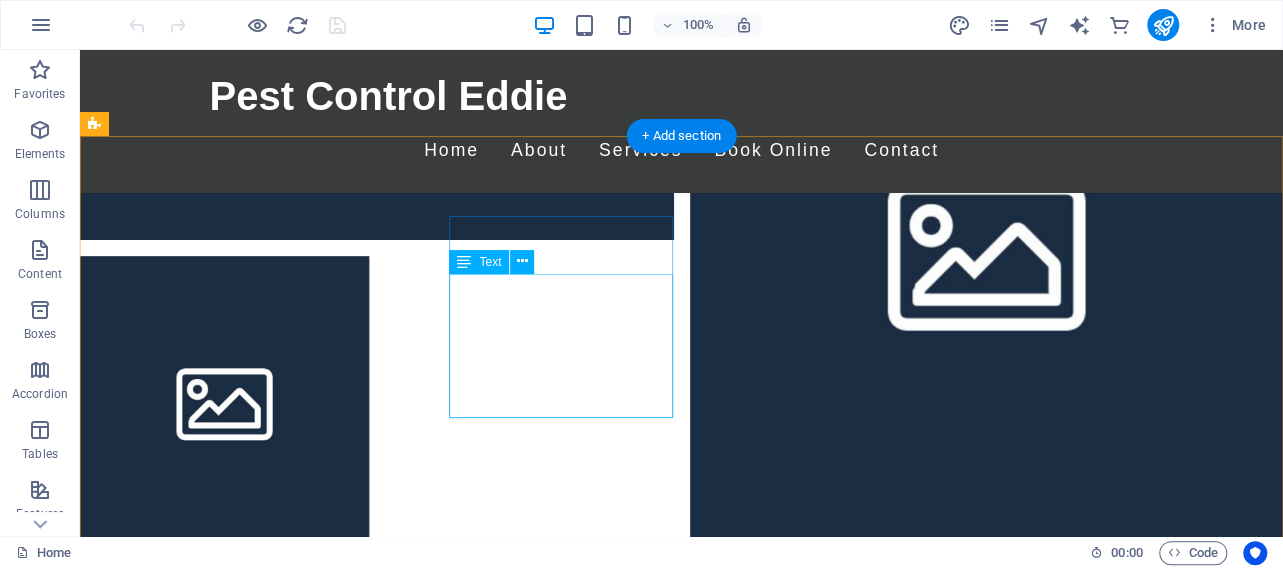 click on "[NUMBER] [STREET]" at bounding box center (173, 16951) 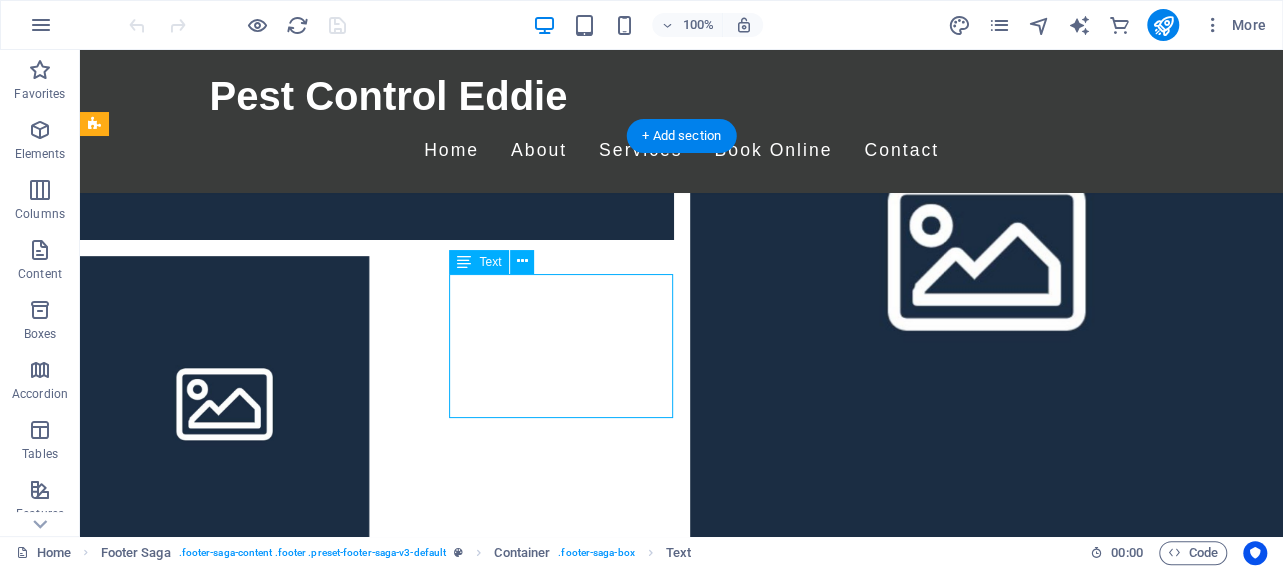 click on "[NUMBER] Pest Ave" at bounding box center (173, 16951) 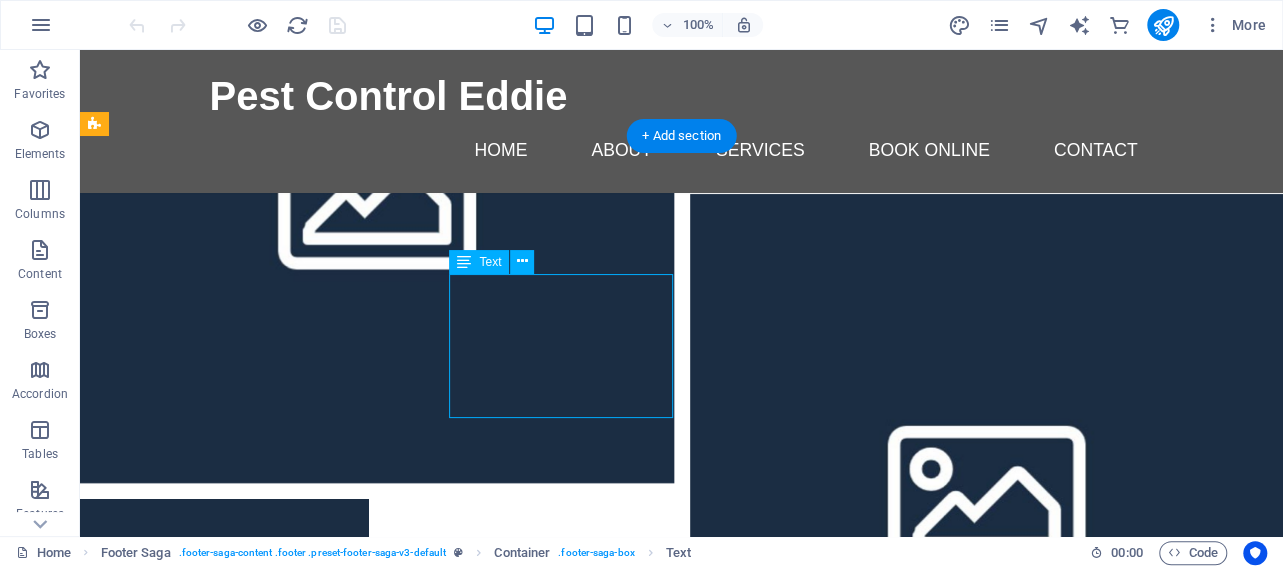 scroll, scrollTop: 26669, scrollLeft: 0, axis: vertical 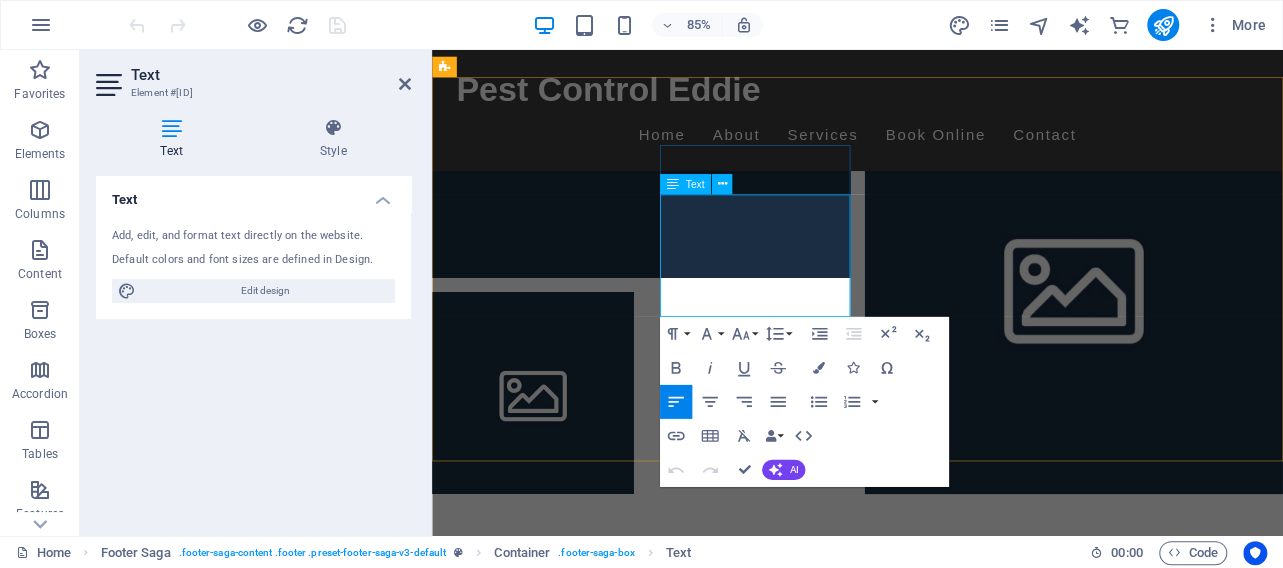 click on "[NUMBER] Pest Ave" at bounding box center [560, 16981] 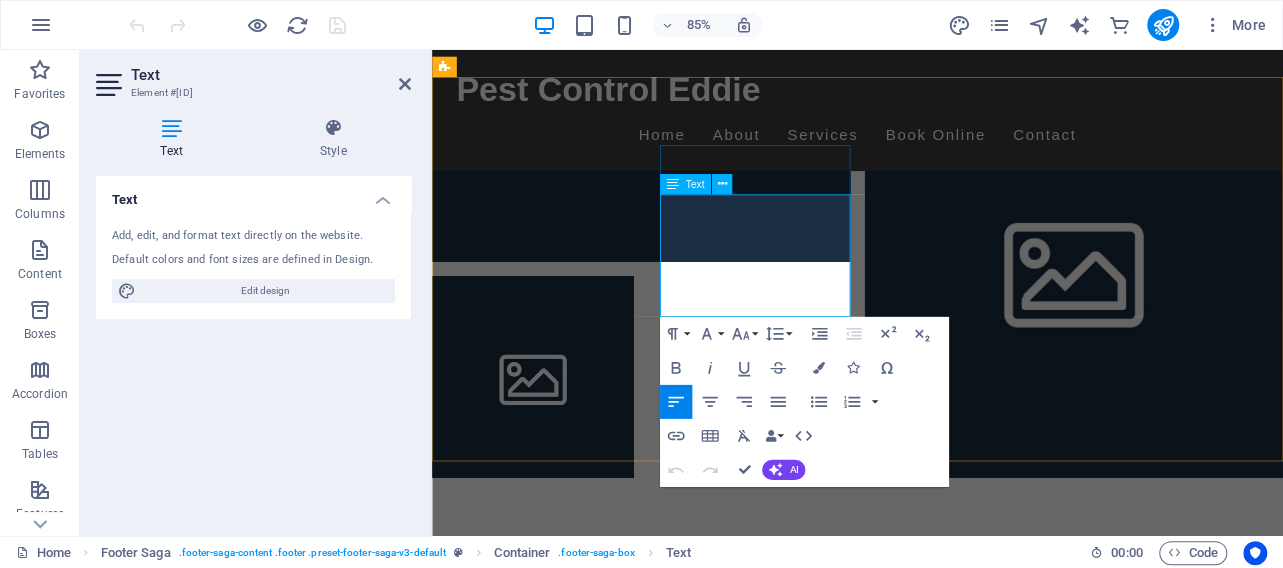 click on "Email:  info@pestcontrolledddie.com" at bounding box center [560, 17058] 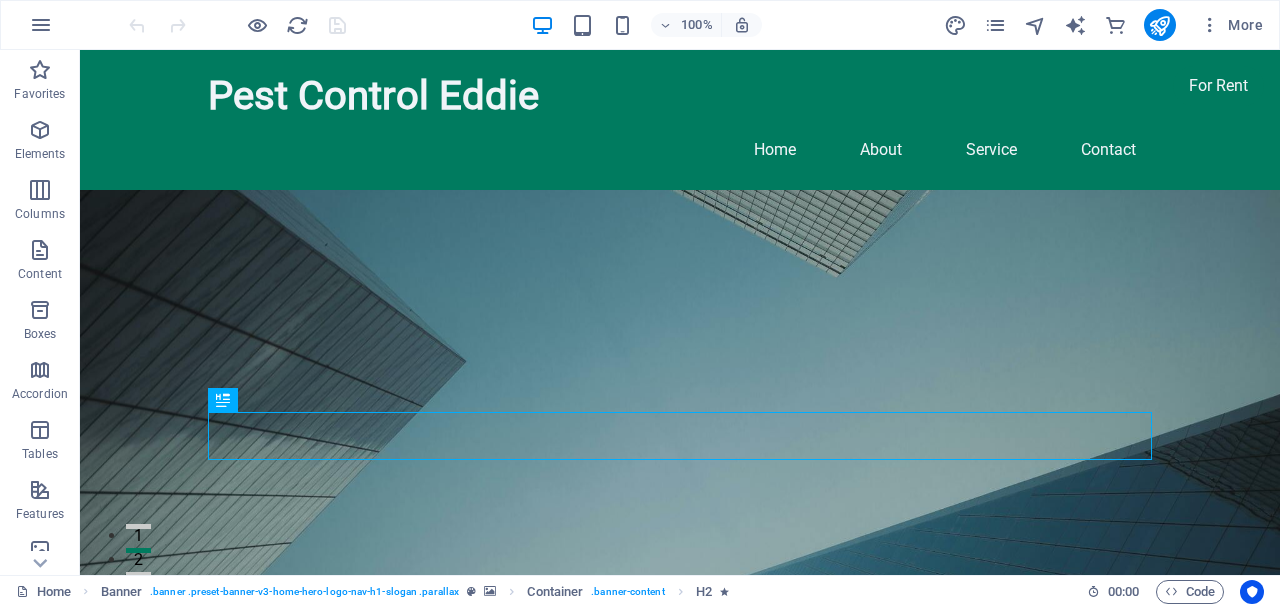 scroll, scrollTop: 0, scrollLeft: 0, axis: both 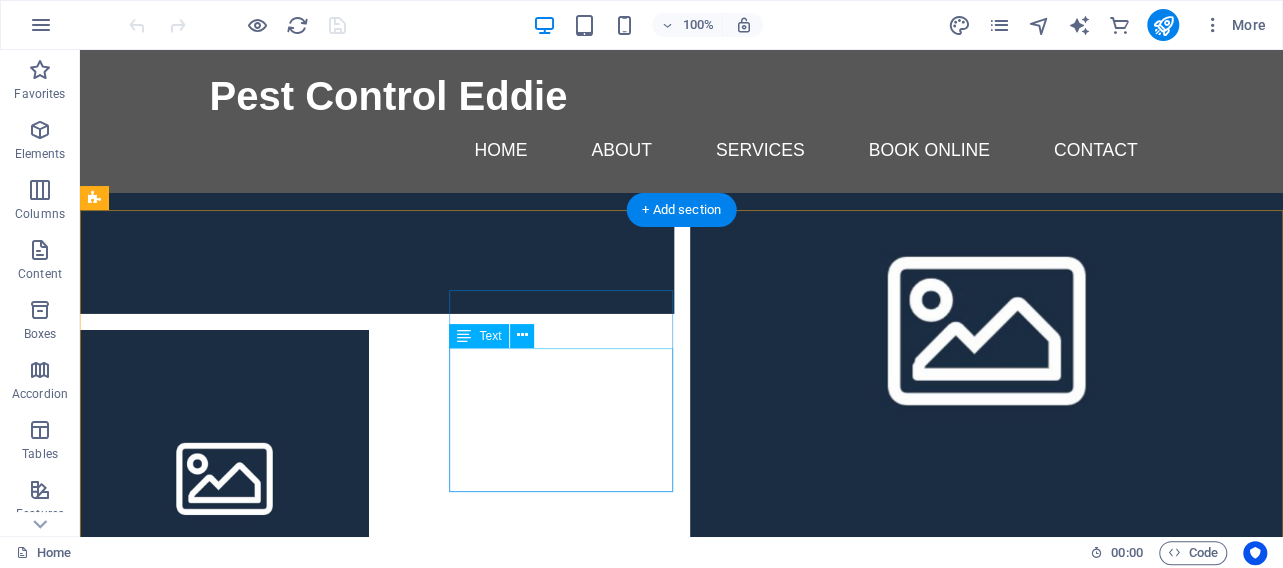 click on "[NUMBER] Pest Ave" at bounding box center [169, 17025] 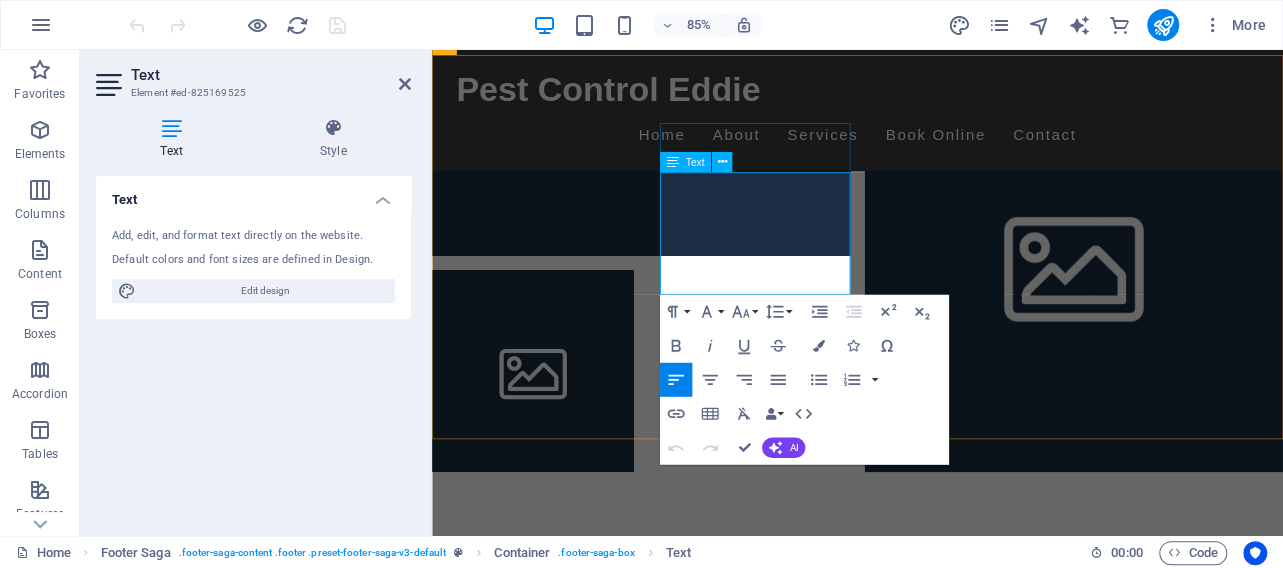 click on "info@[EXAMPLE.COM]" at bounding box center [576, 17050] 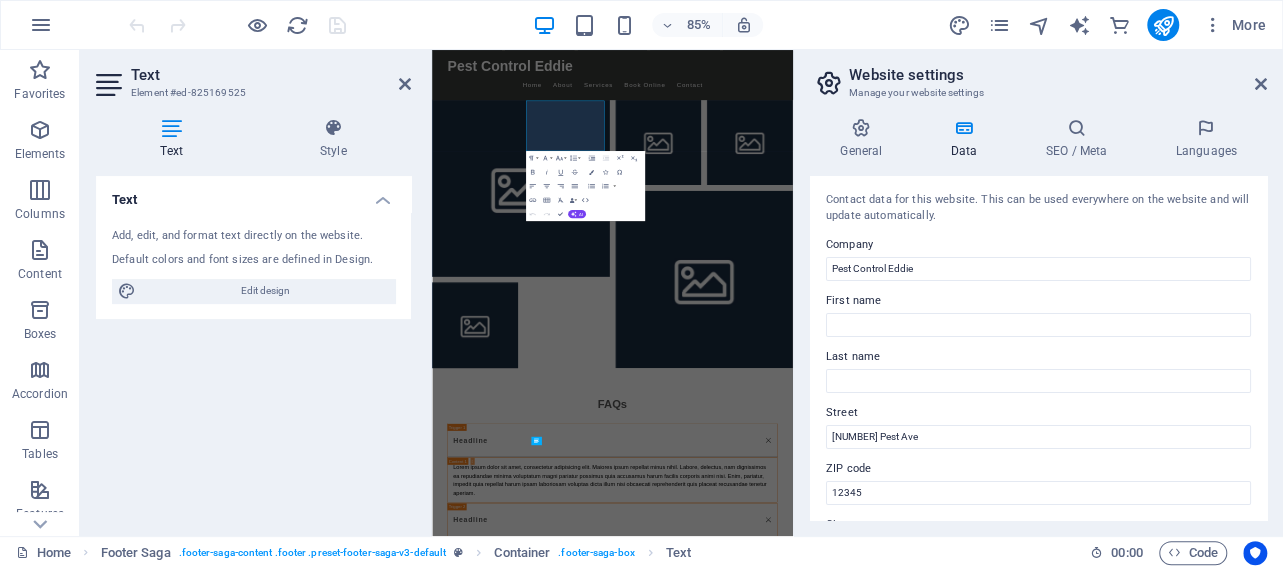 click on "Contact data for this website. This can be used everywhere on the website and will update automatically. Company Pest Control Eddie First name Last name Street 123 Pest Ave ZIP code 12345 City Springfield Email info@pestcontrolledddie.com Phone (555) 123-4567 Mobile Fax Custom field 1 Custom field 2 Custom field 3 Custom field 4 Custom field 5 Custom field 6" at bounding box center [1038, 348] 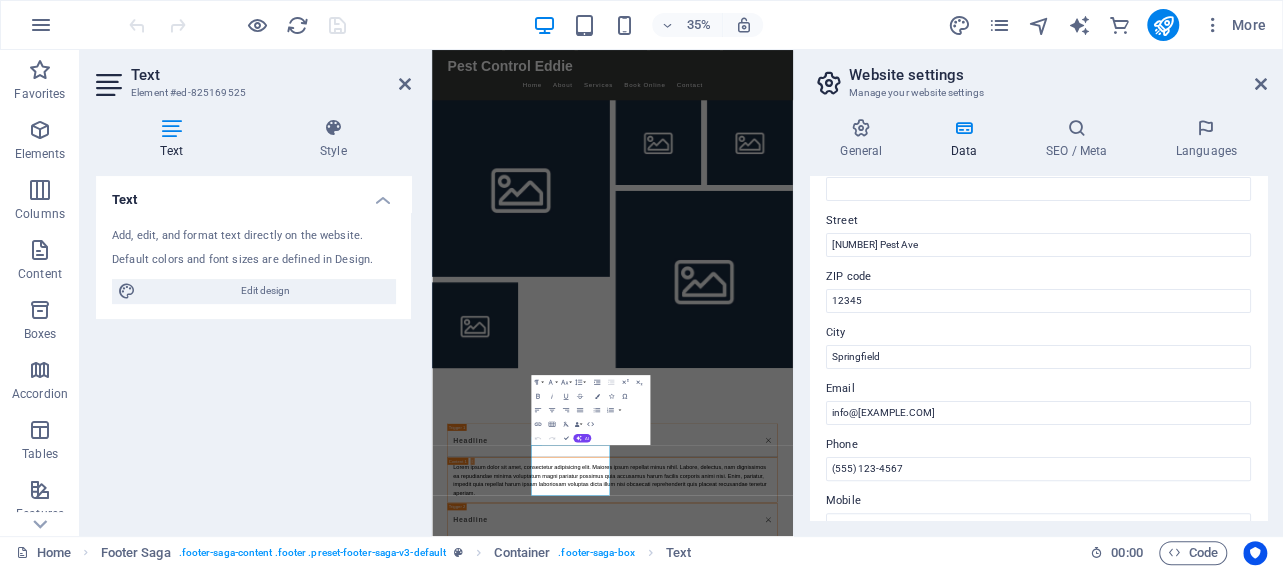 scroll, scrollTop: 288, scrollLeft: 0, axis: vertical 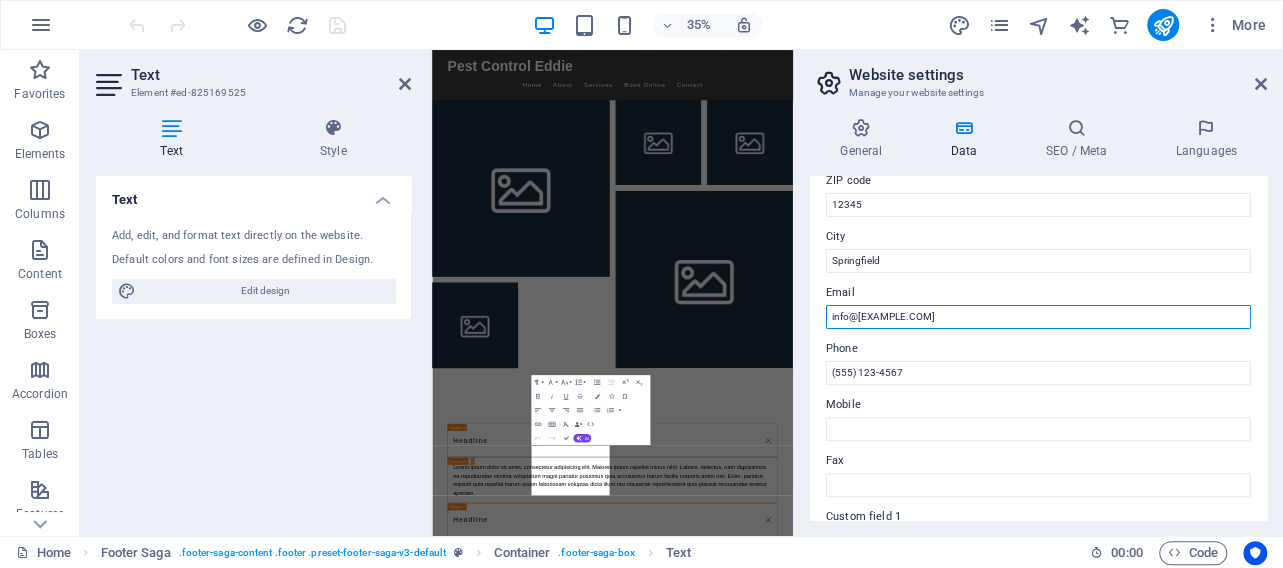 click on "info@pestcontrolledddie.com" at bounding box center [1038, 317] 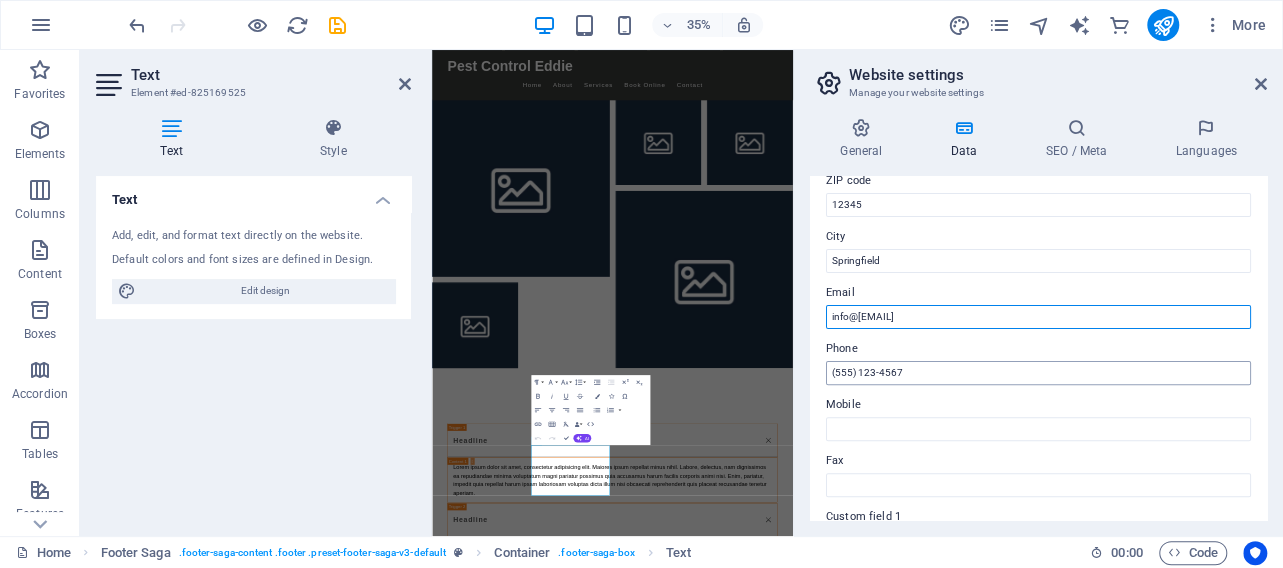 type on "[EMAIL]" 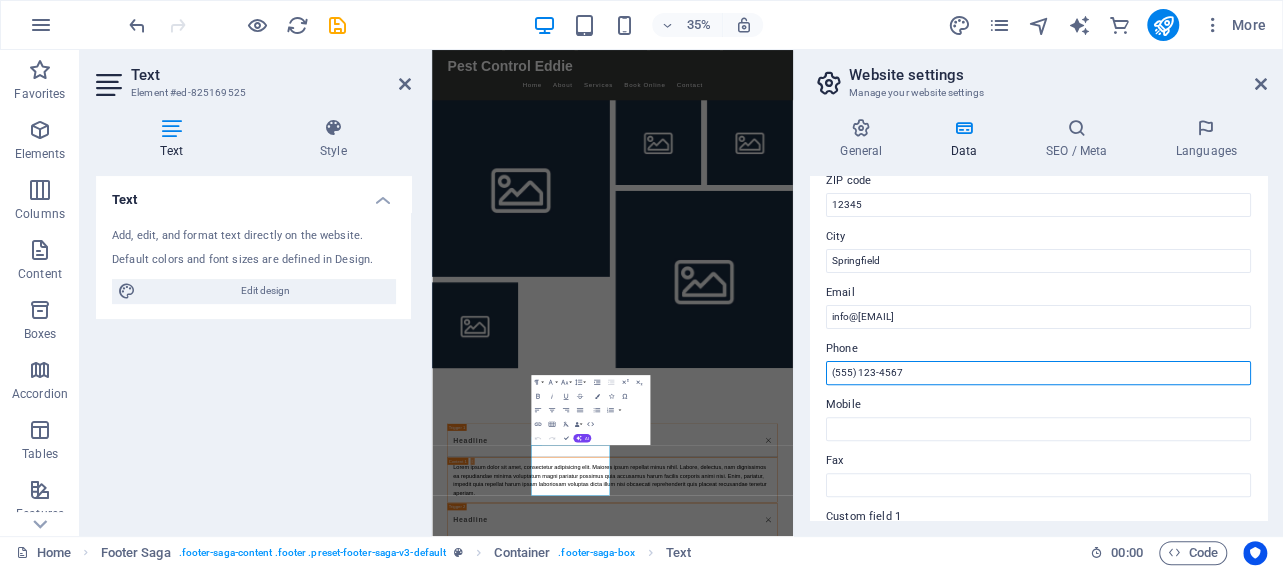 click on "(555) 123-4567" at bounding box center [1038, 373] 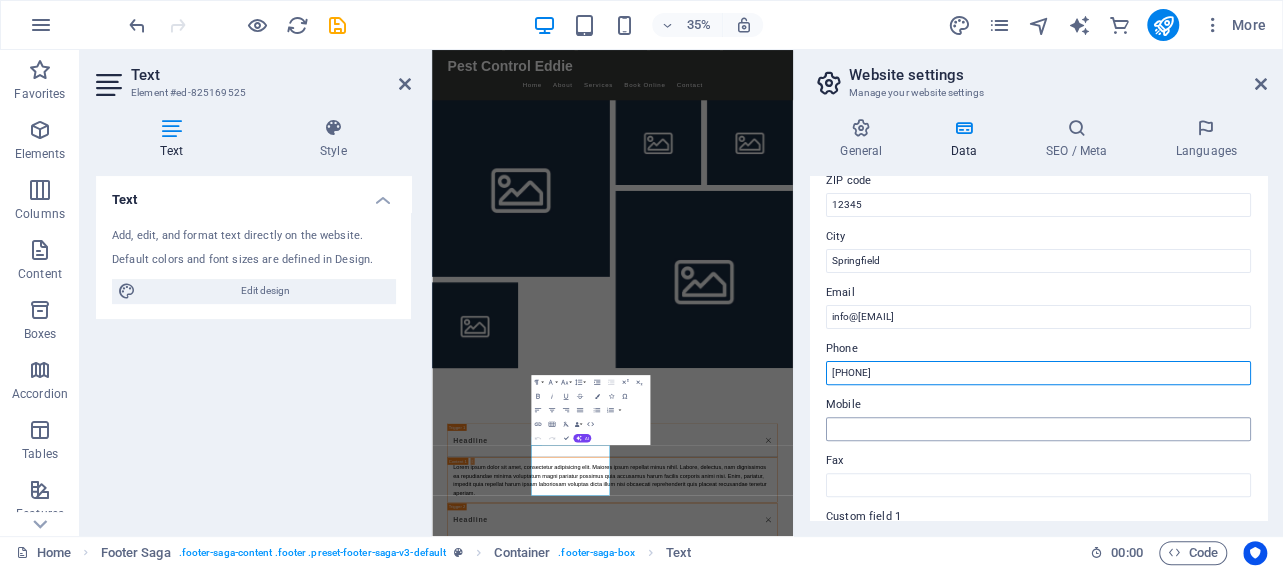 type on "[PHONE]" 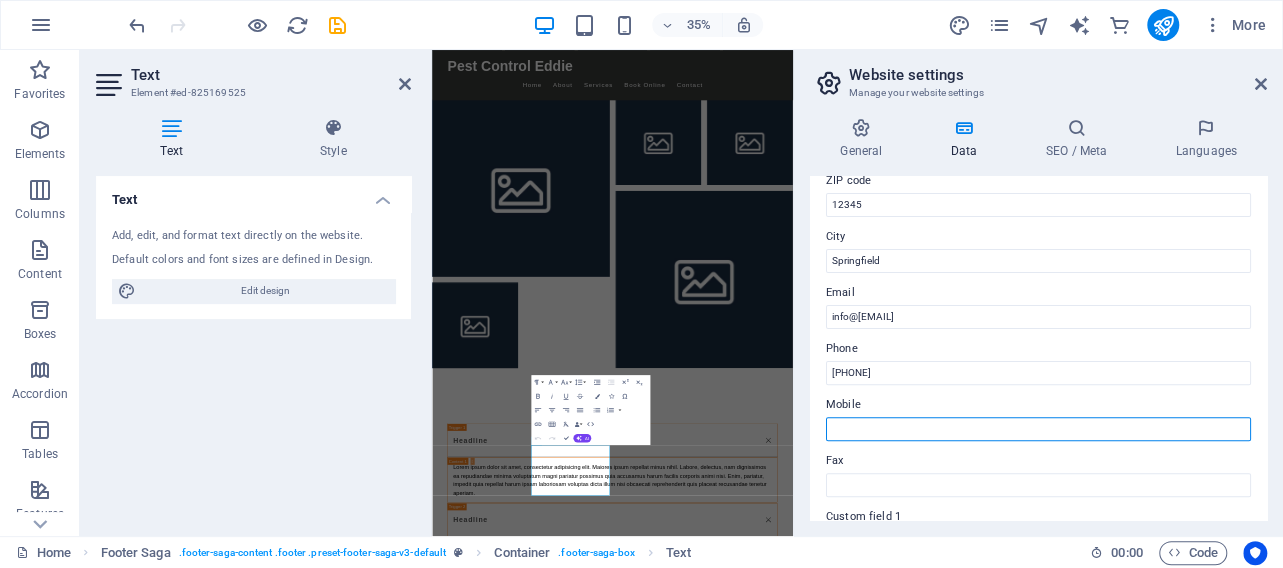 click on "Mobile" at bounding box center [1038, 429] 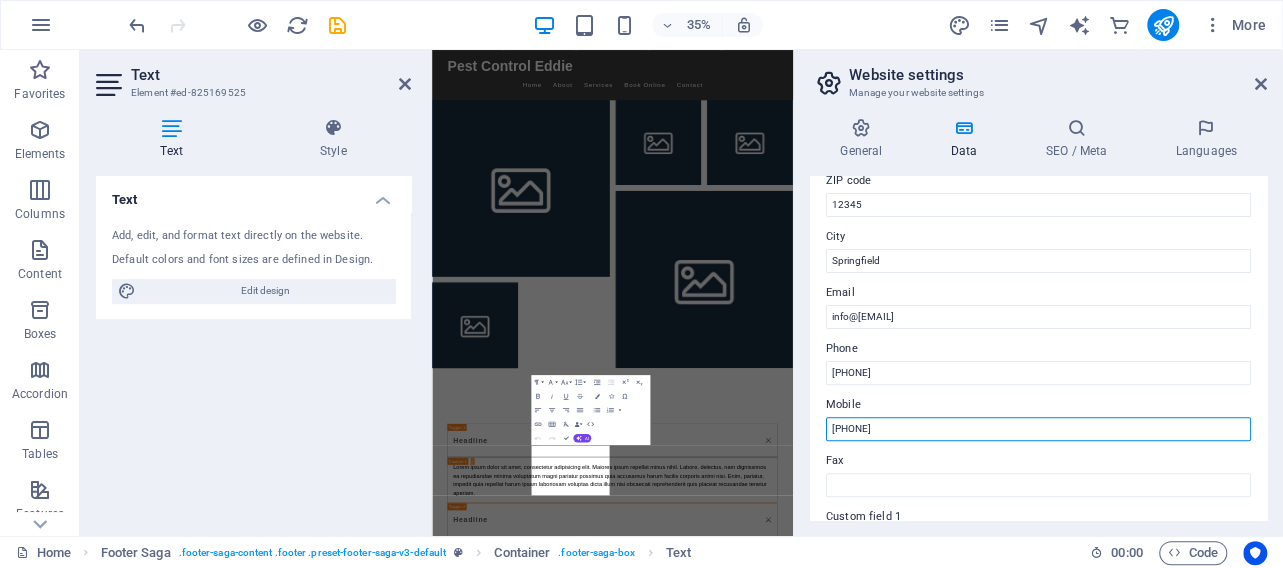 scroll, scrollTop: 192, scrollLeft: 0, axis: vertical 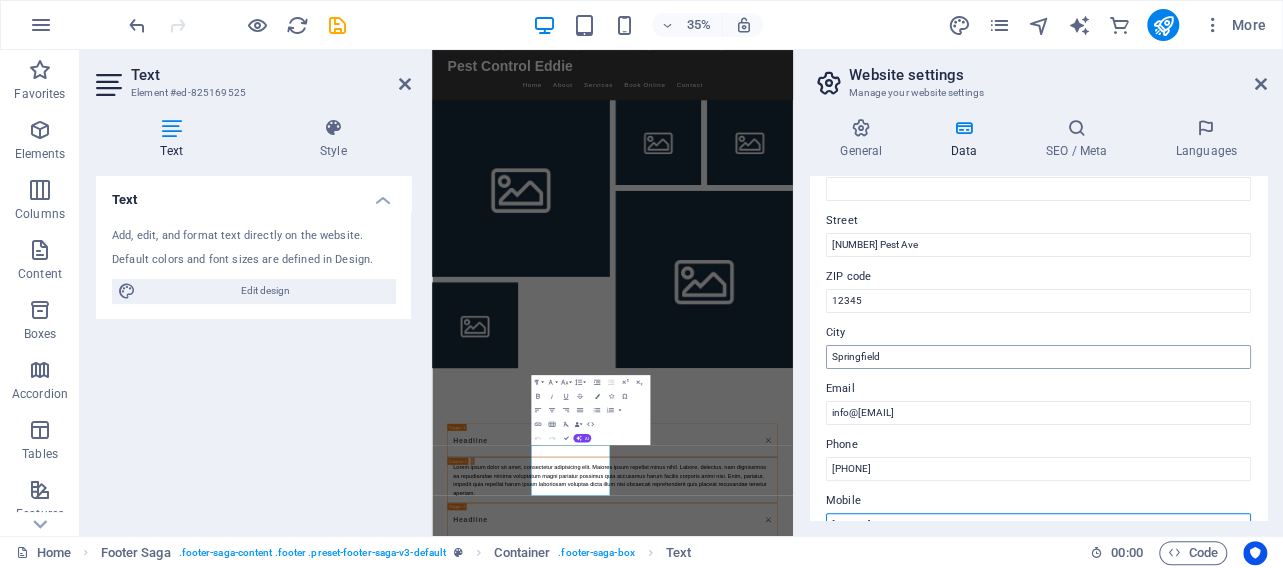 type on "[PHONE]" 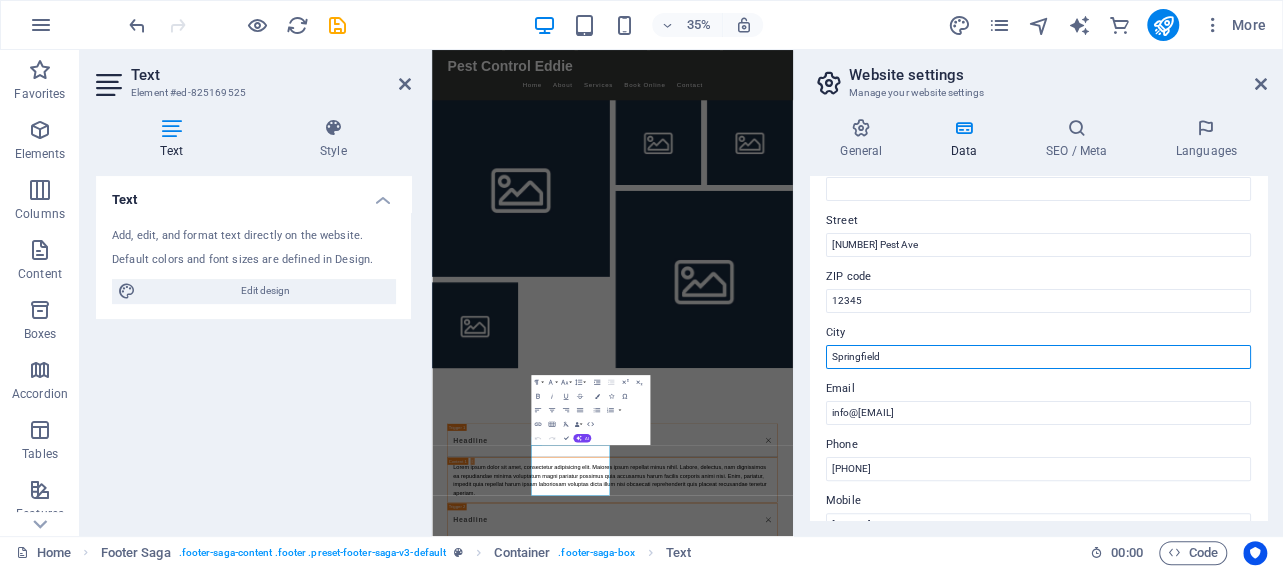 click on "Springfield" at bounding box center (1038, 357) 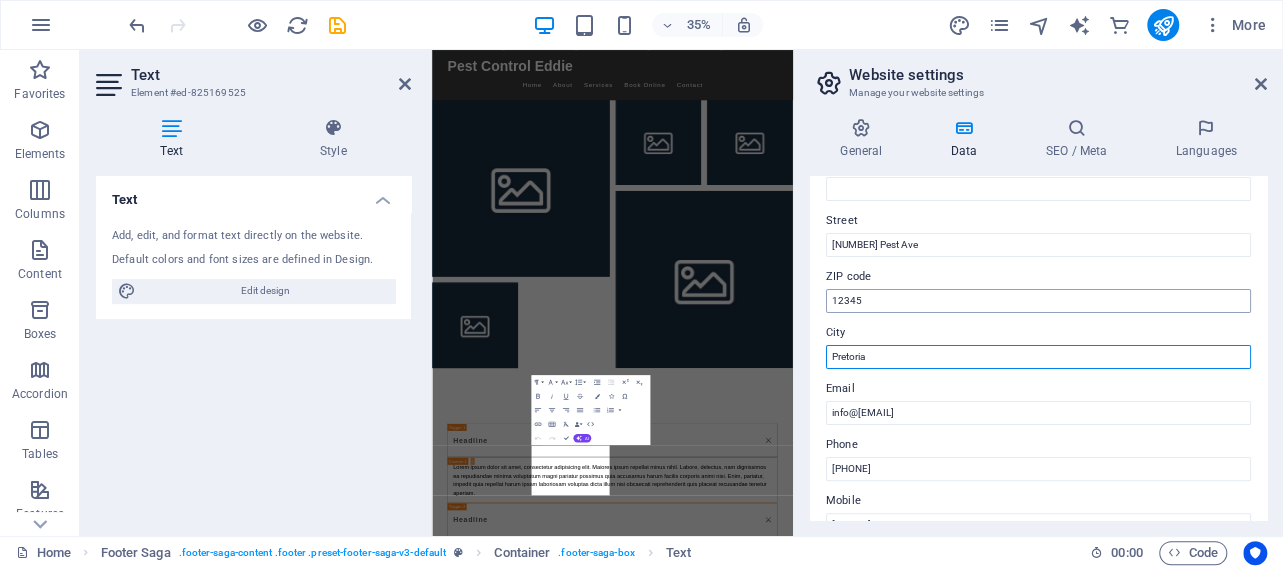 type on "Pretoria" 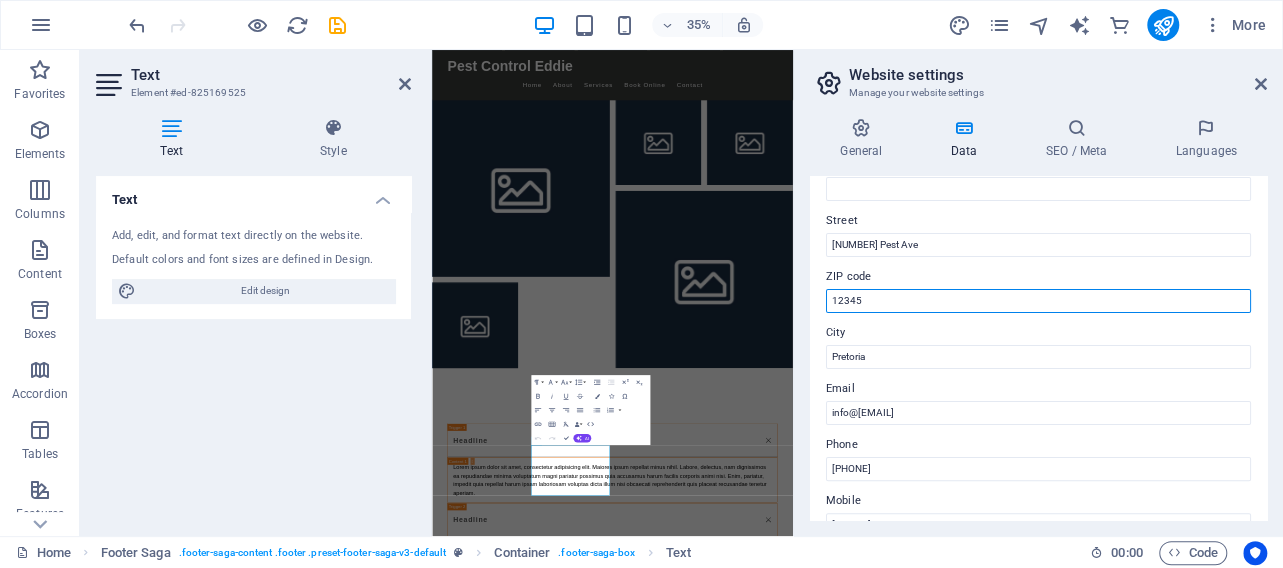 click on "12345" at bounding box center [1038, 301] 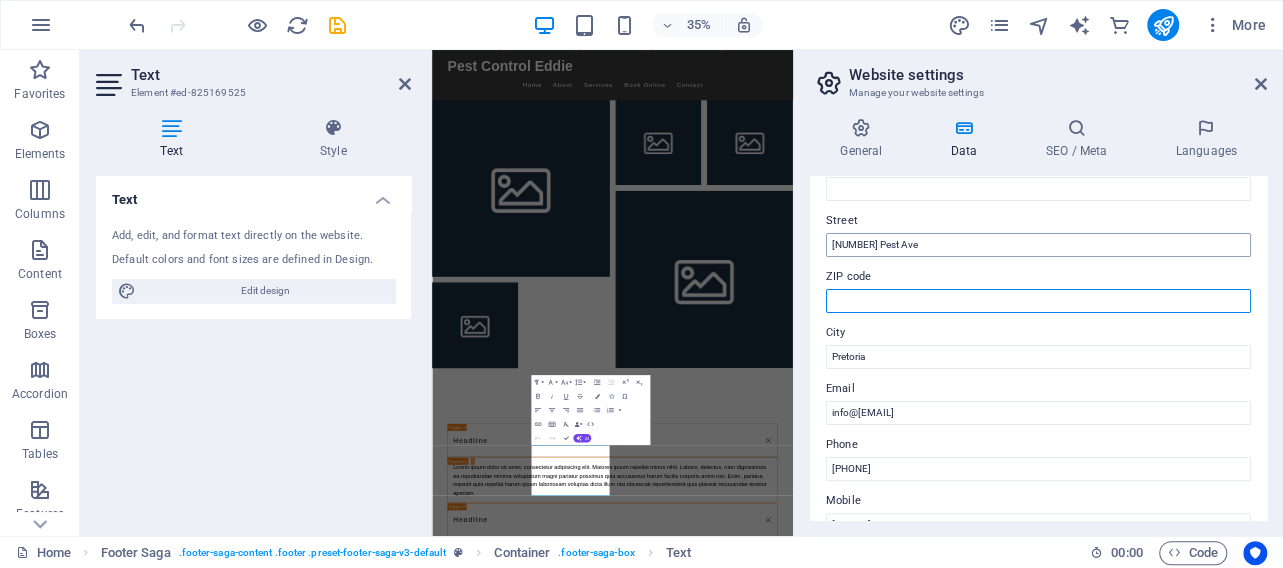 type 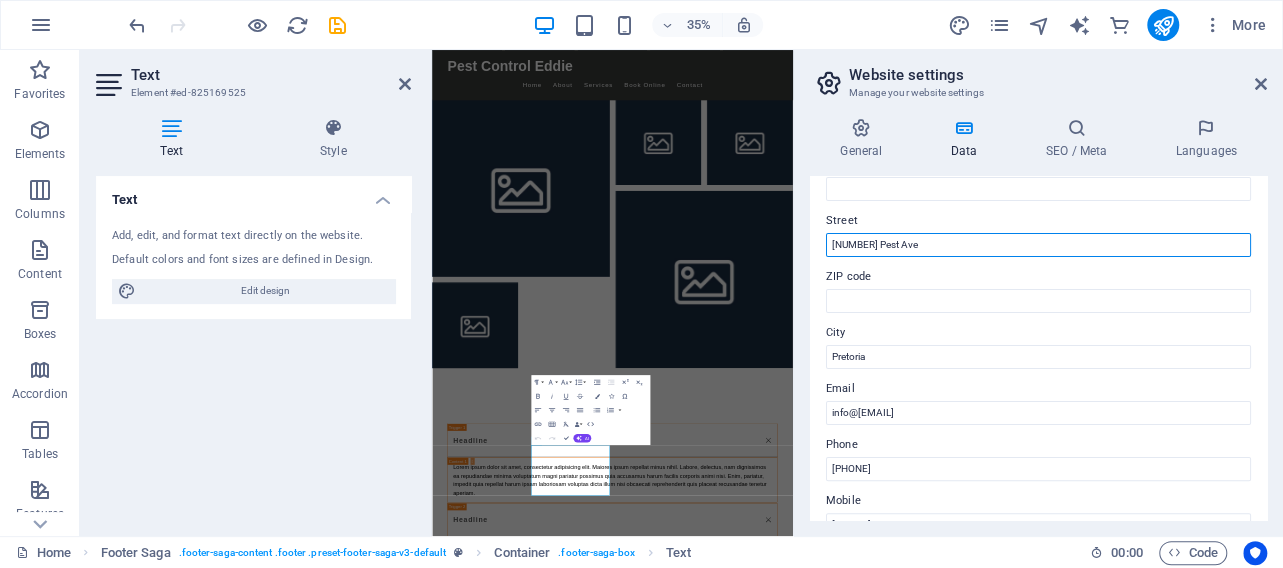 click on "123 Pest Ave" at bounding box center [1038, 245] 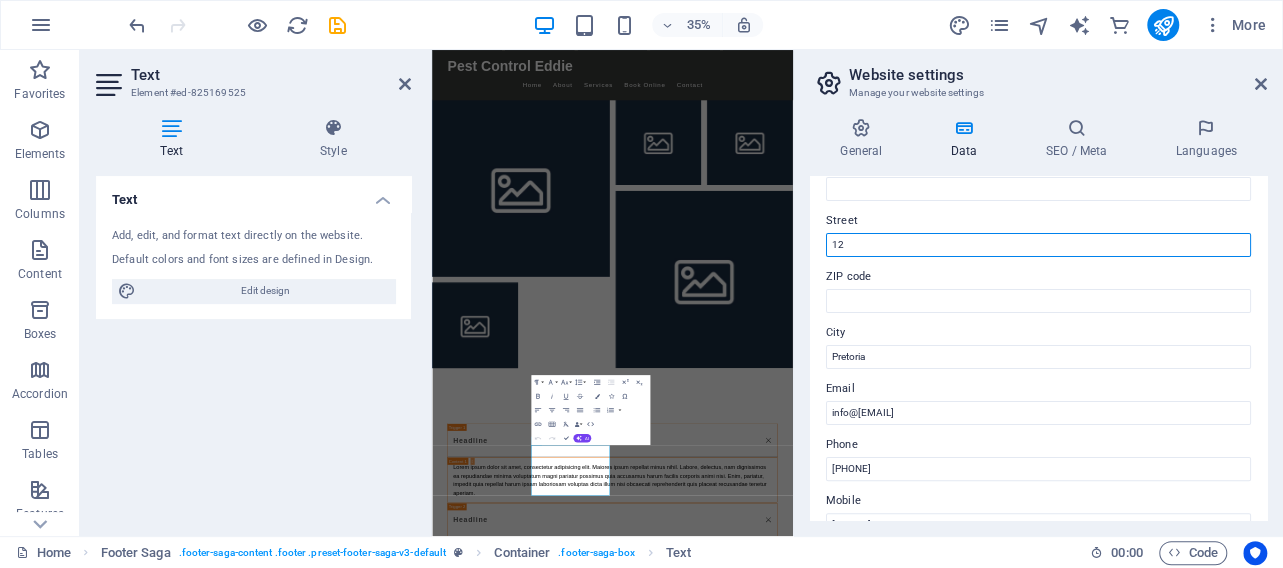 type on "1" 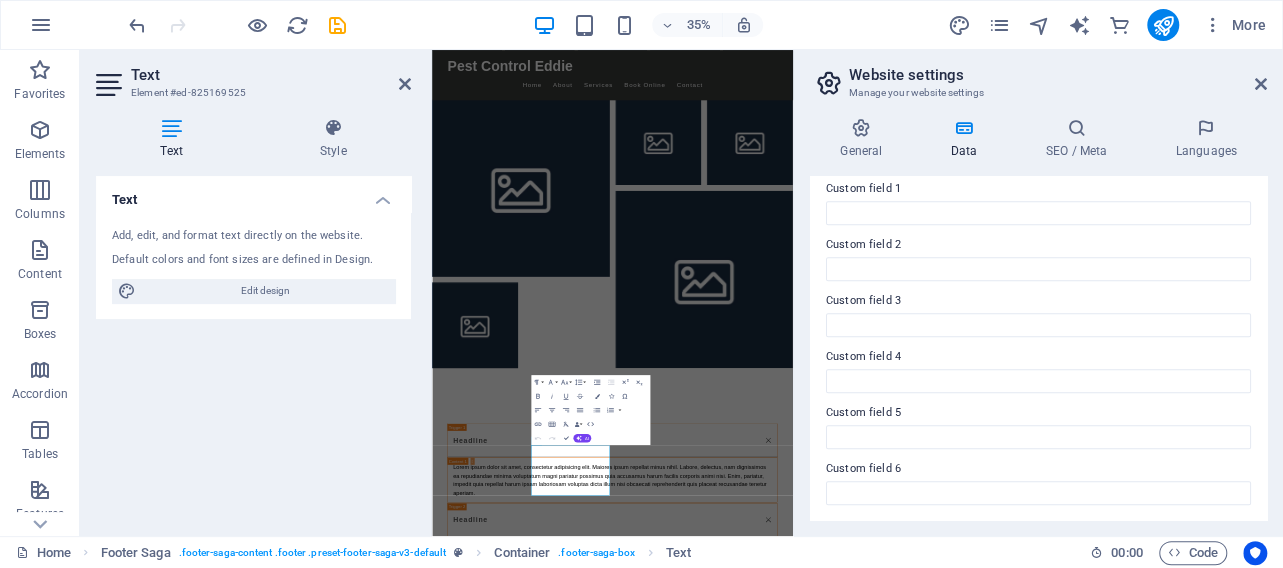 scroll, scrollTop: 0, scrollLeft: 0, axis: both 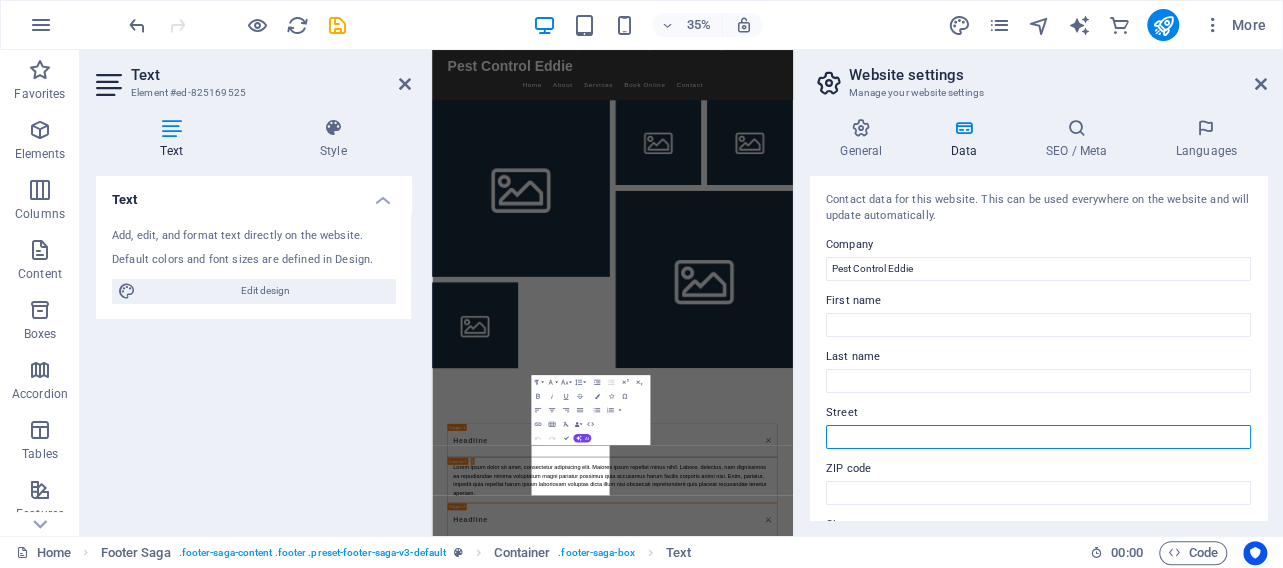 type 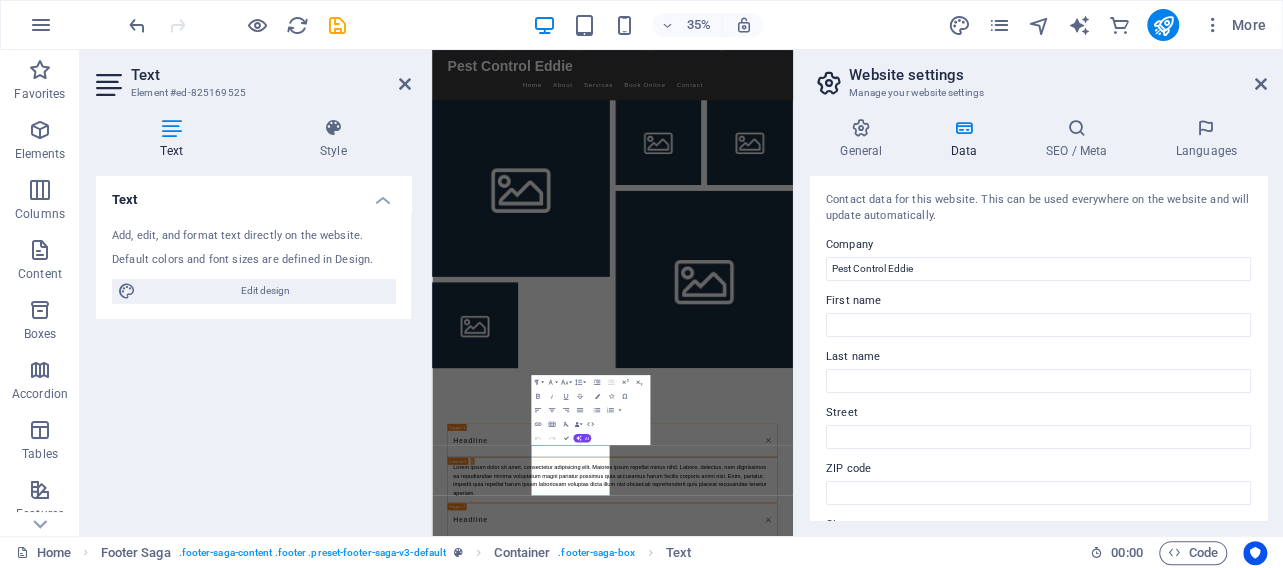 click on "Data" at bounding box center (967, 139) 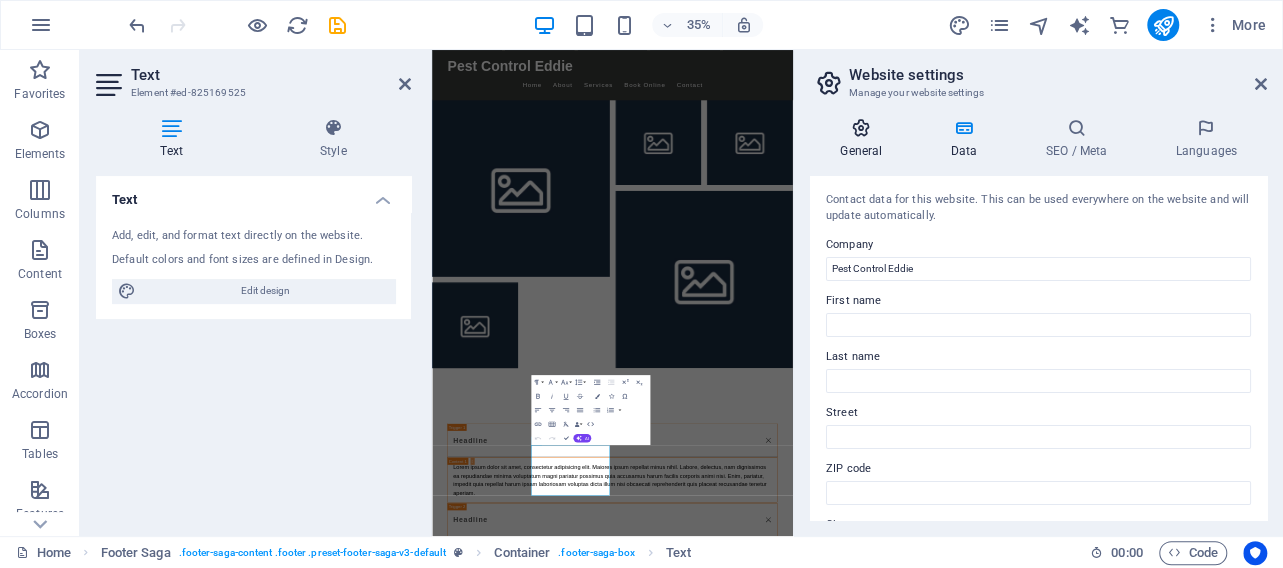 click on "General" at bounding box center (865, 139) 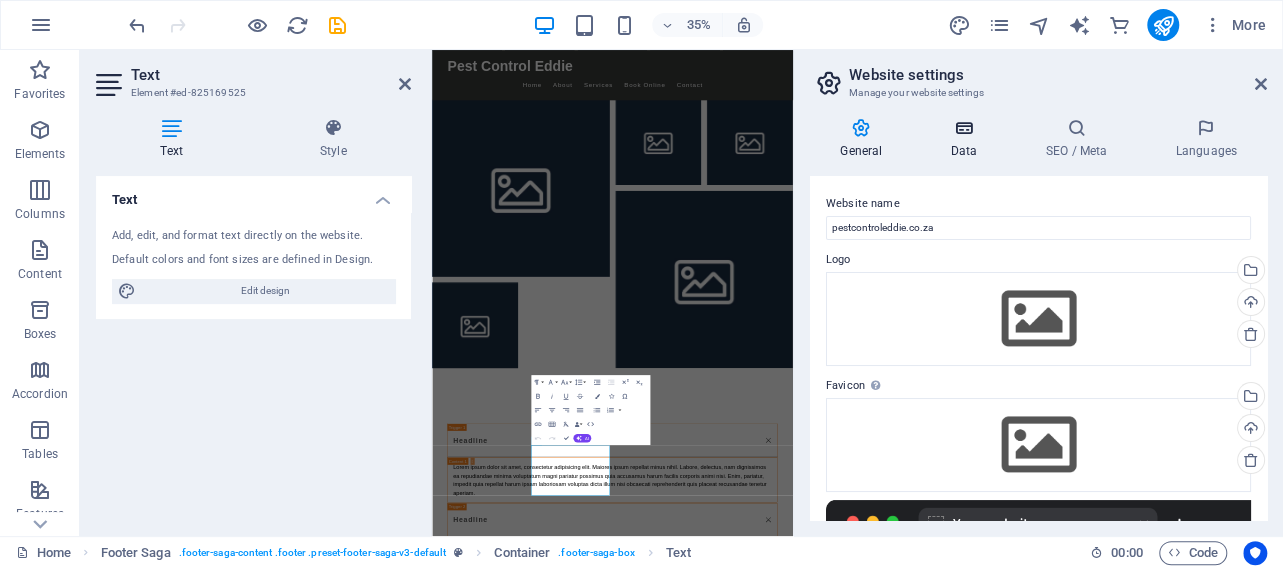 click on "Data" at bounding box center [967, 139] 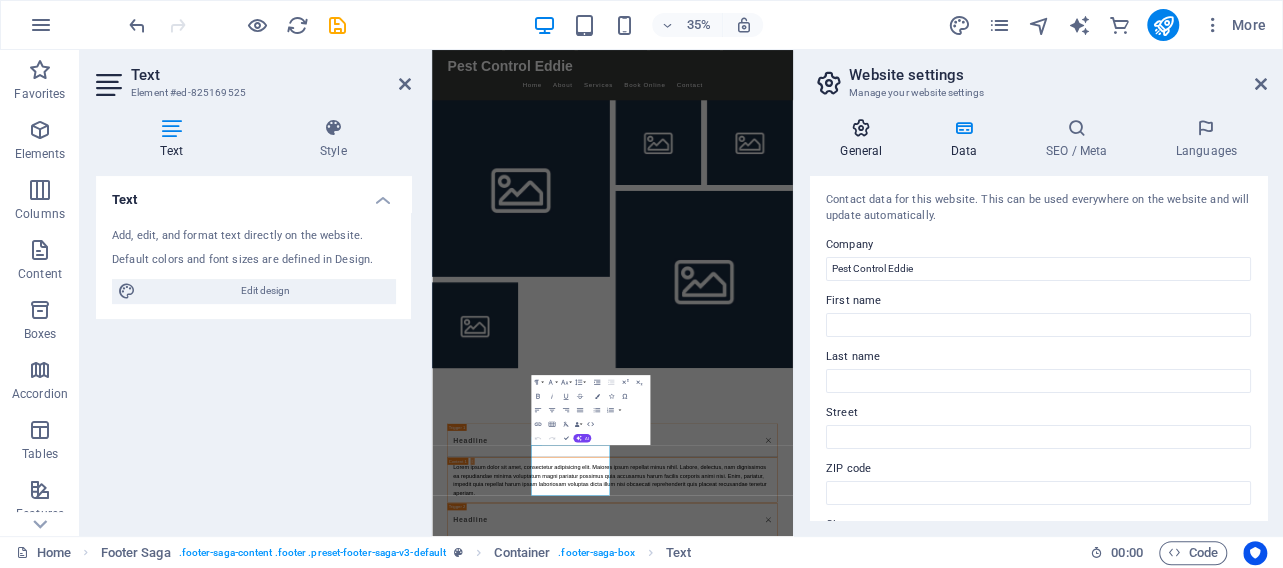 click at bounding box center [861, 128] 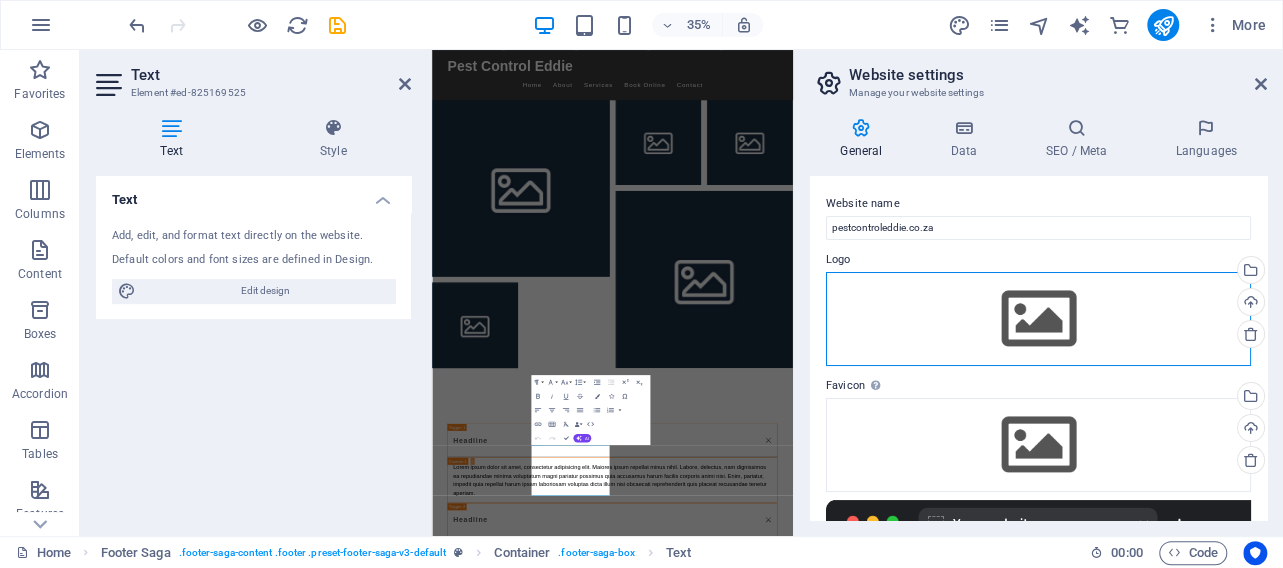 click on "Drag files here, click to choose files or select files from Files or our free stock photos & videos" at bounding box center [1038, 319] 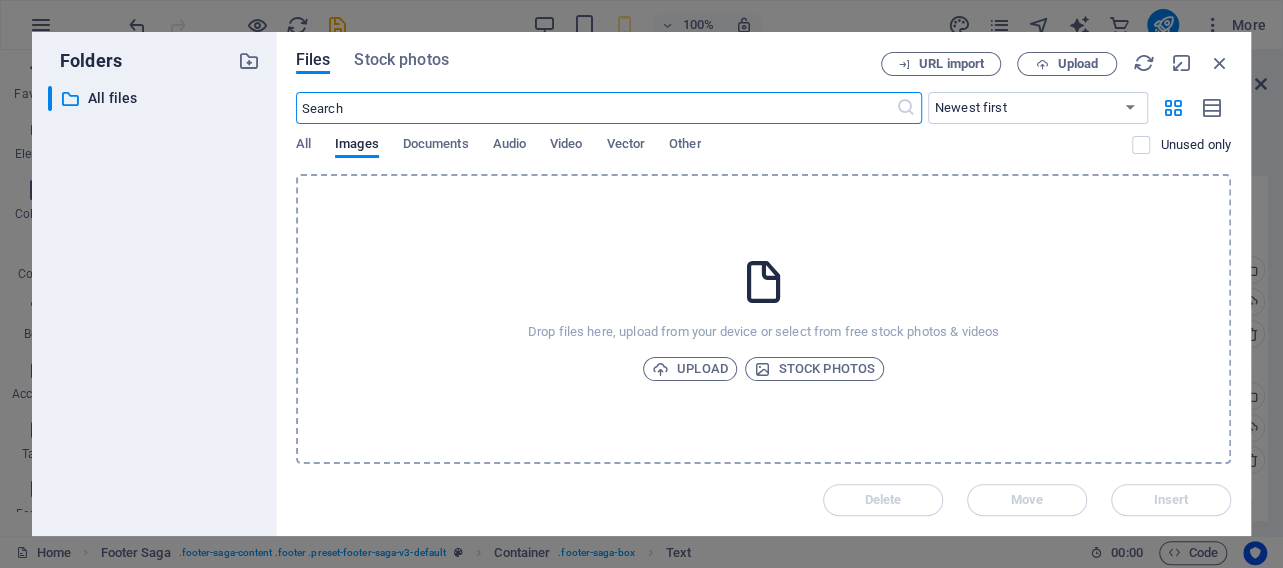 scroll, scrollTop: 80028, scrollLeft: 0, axis: vertical 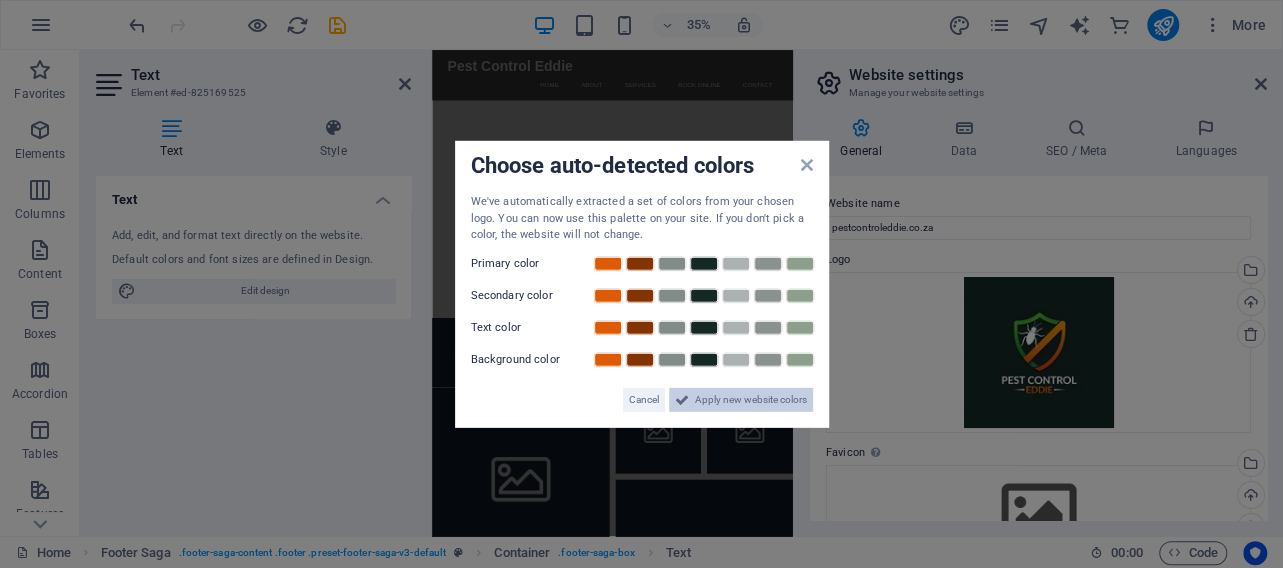 click on "Apply new website colors" at bounding box center (751, 399) 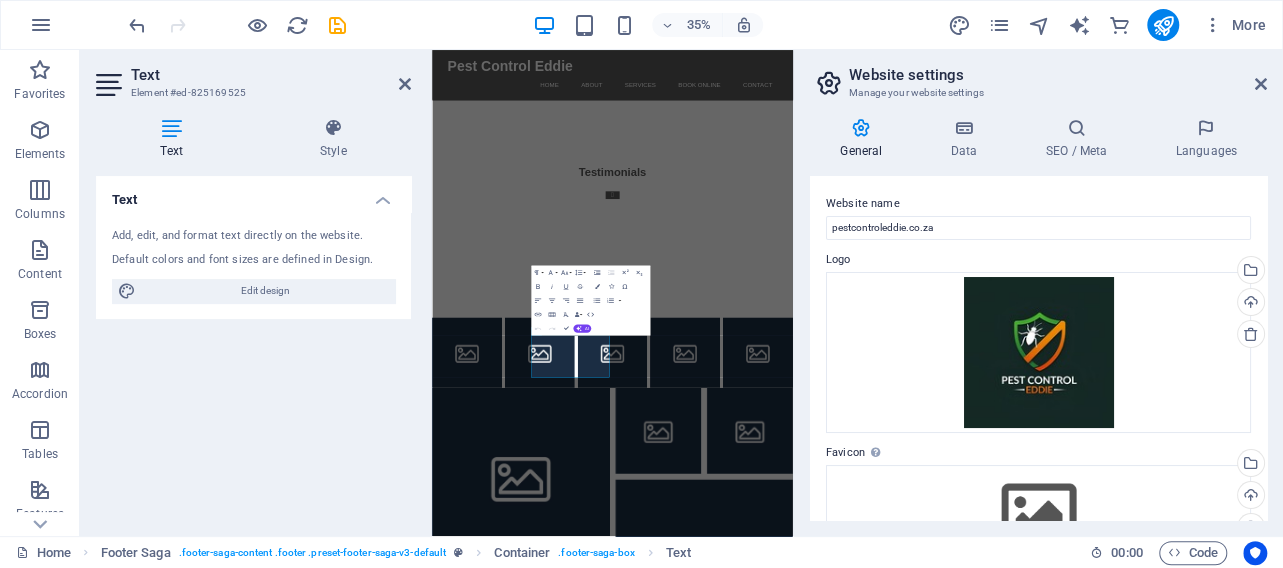 scroll, scrollTop: 384, scrollLeft: 0, axis: vertical 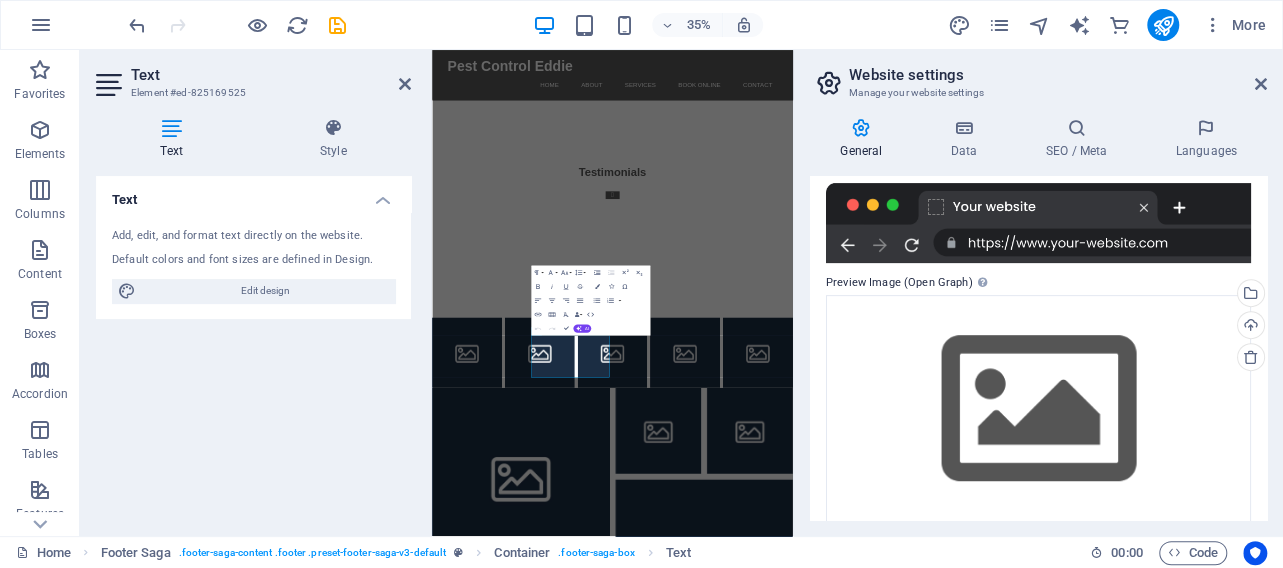 click at bounding box center (1038, 223) 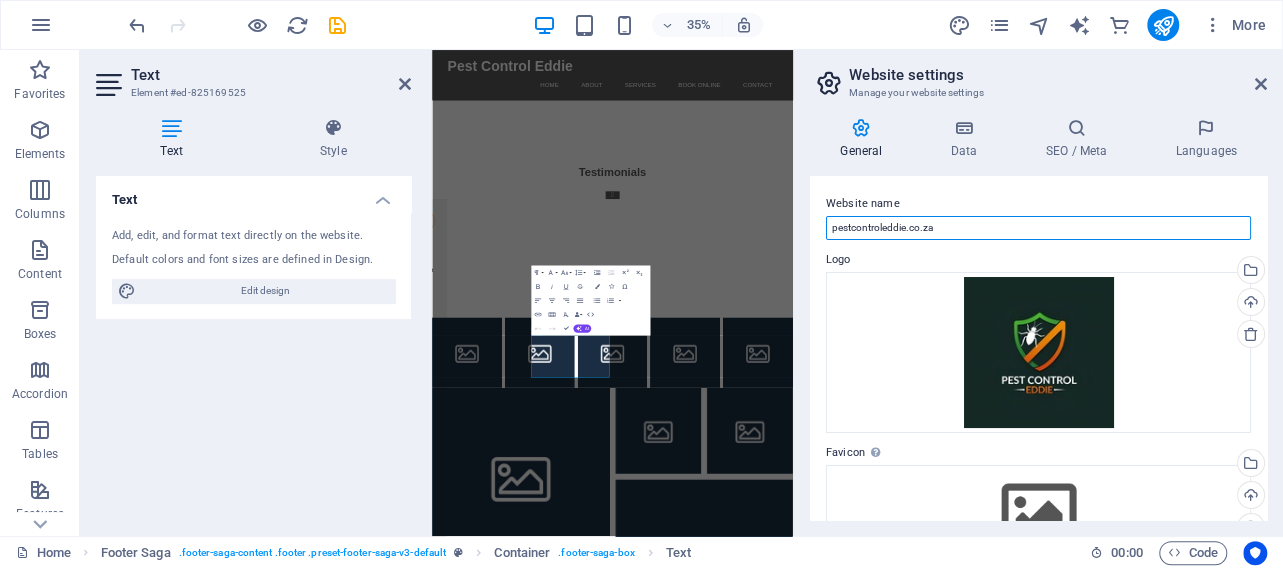 drag, startPoint x: 962, startPoint y: 224, endPoint x: 1006, endPoint y: 509, distance: 288.3765 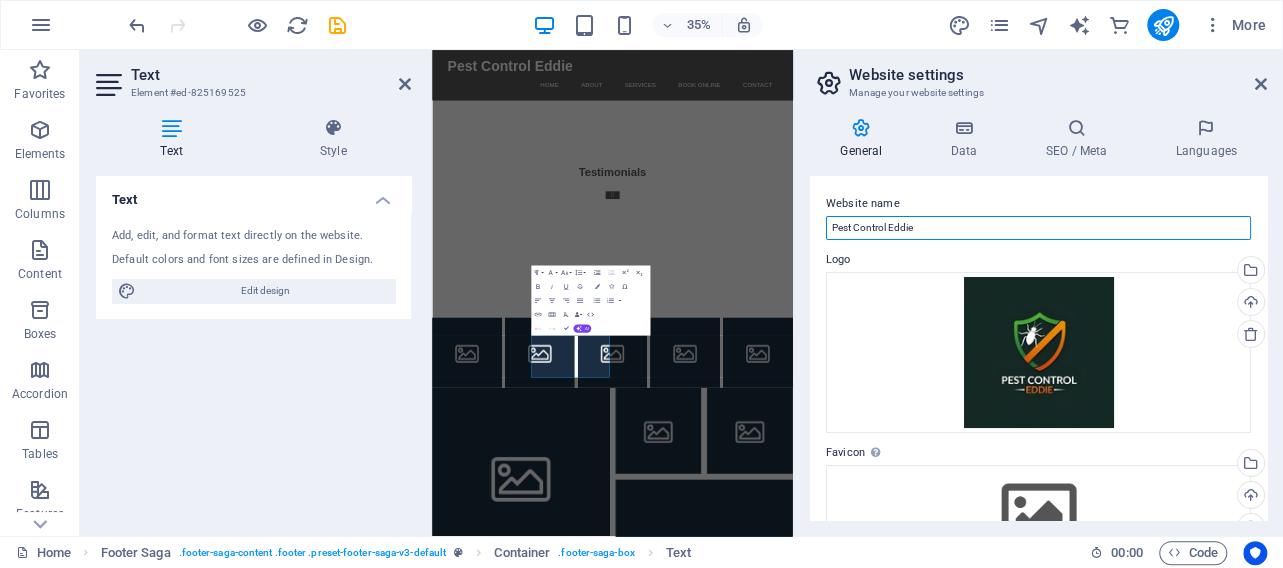 type on "Pest Control Eddie" 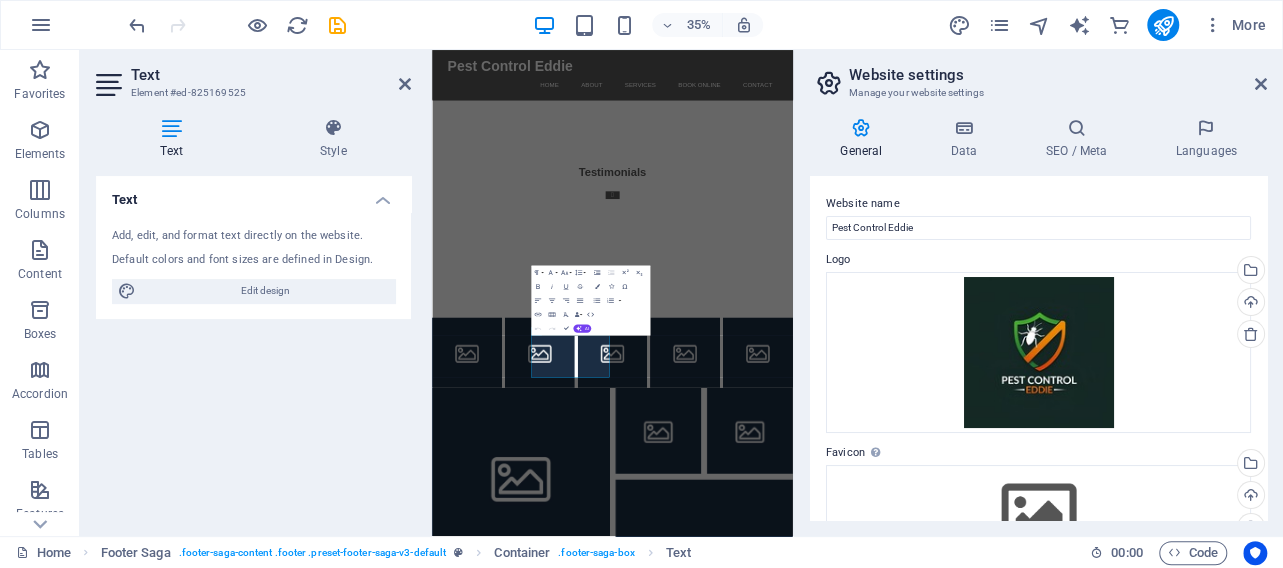 click on "Logo" at bounding box center [1038, 260] 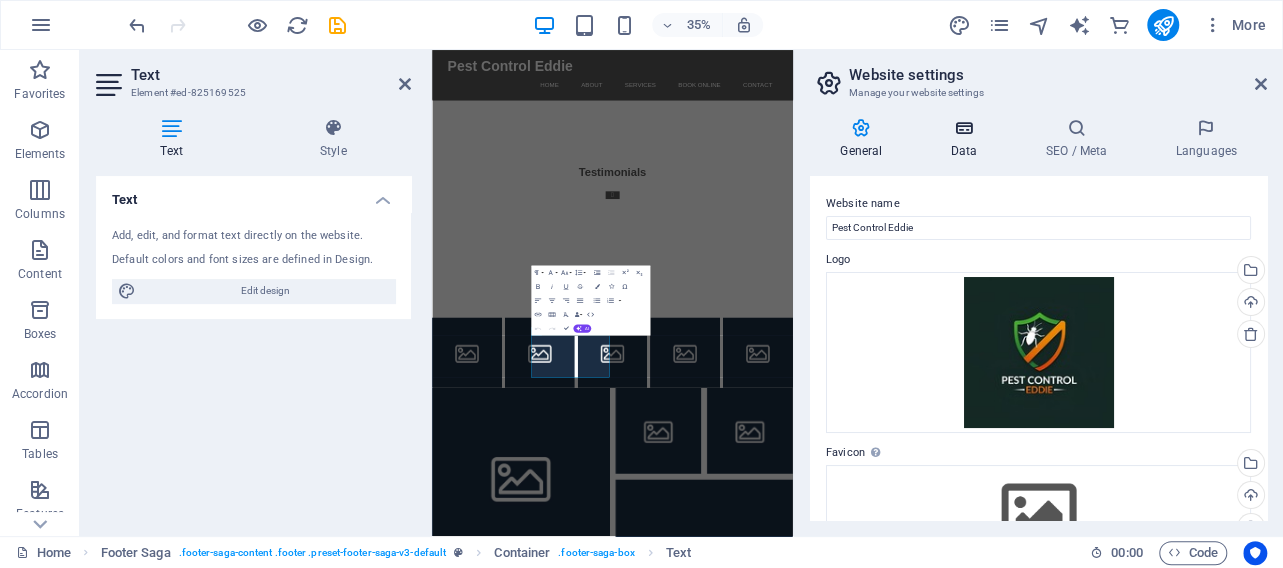 click on "Data" at bounding box center [967, 139] 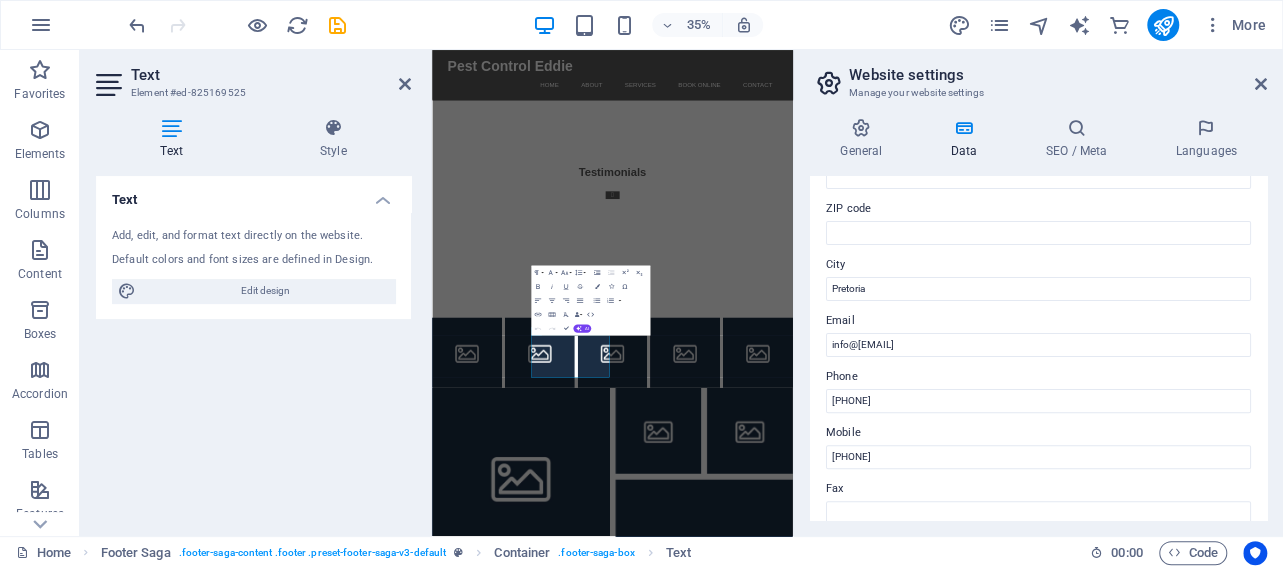 scroll, scrollTop: 0, scrollLeft: 0, axis: both 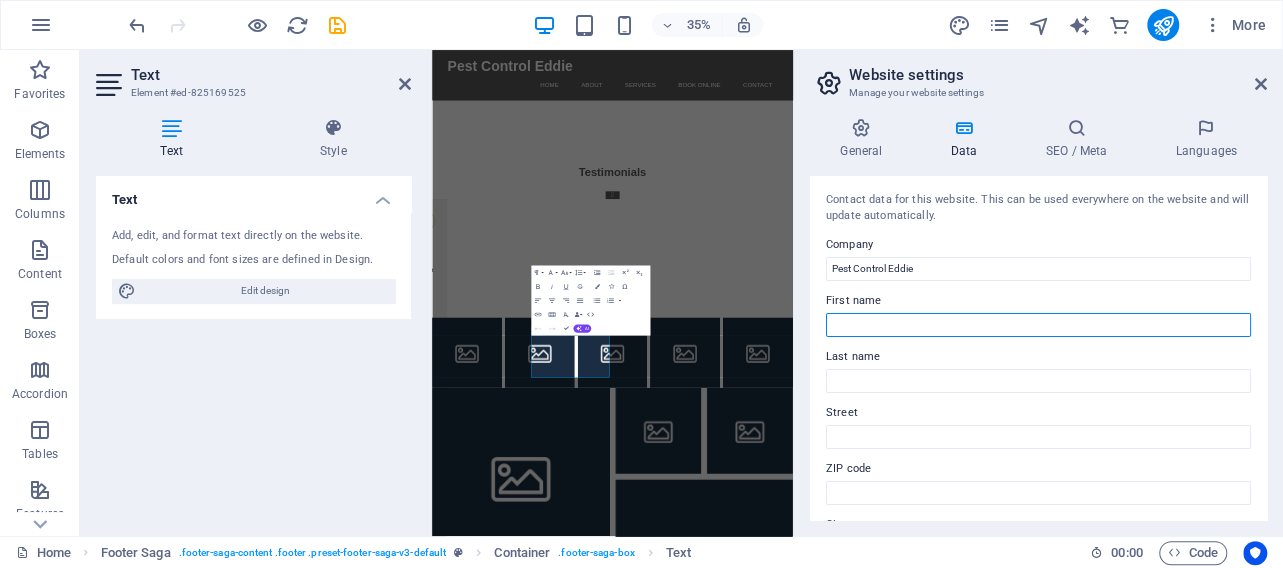 click on "First name" at bounding box center (1038, 325) 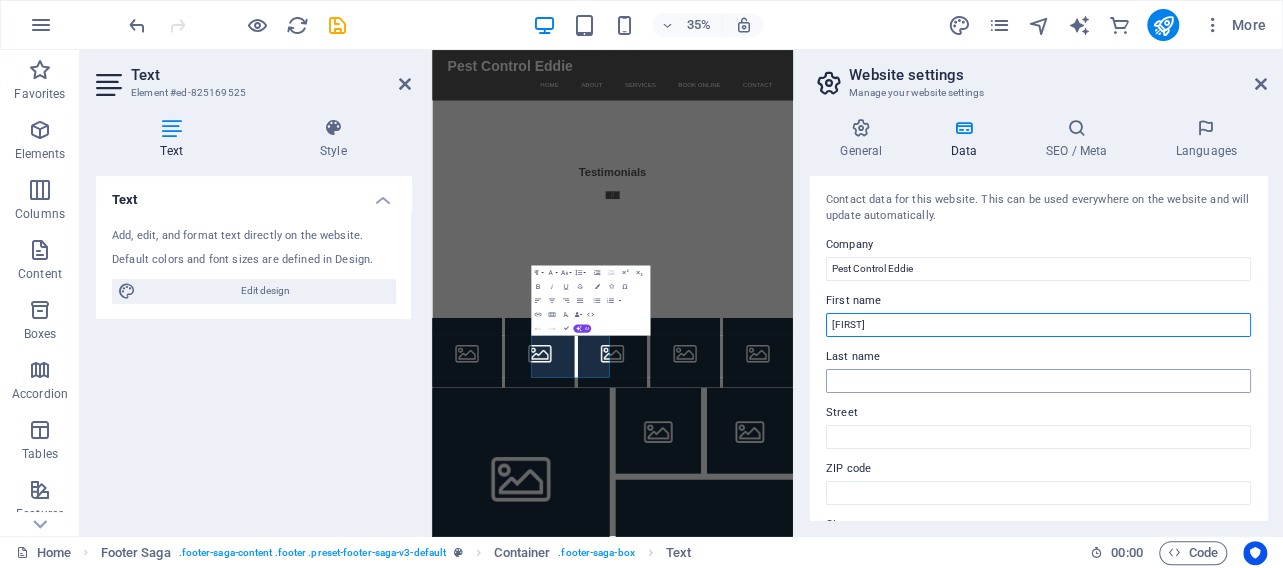 type on "Edward" 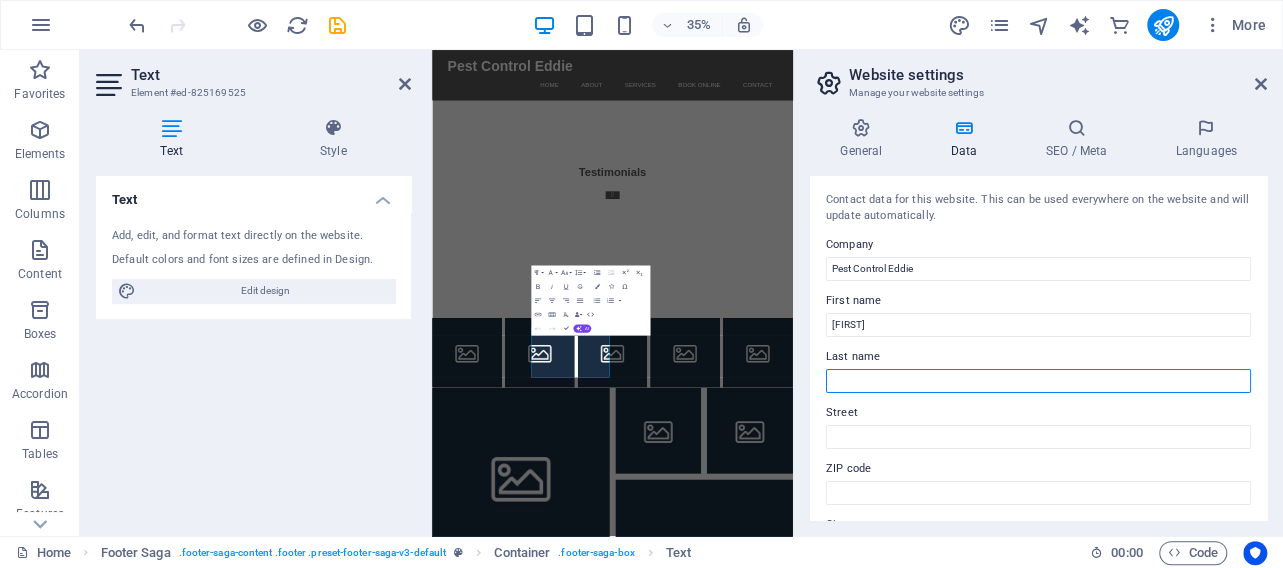 click on "Last name" at bounding box center (1038, 381) 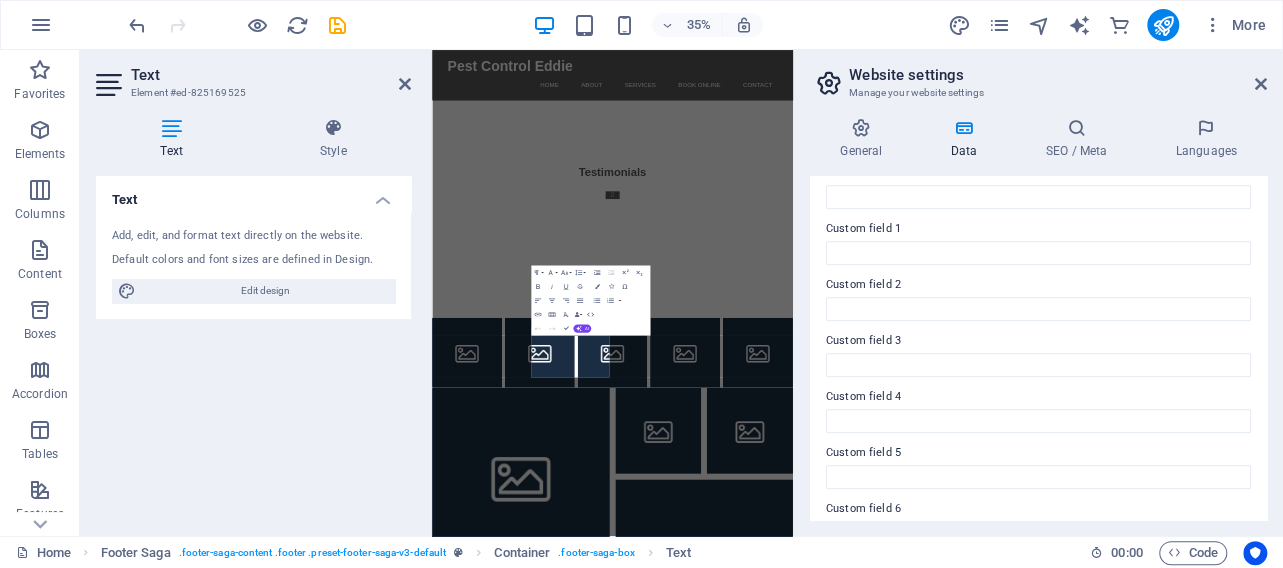 scroll, scrollTop: 616, scrollLeft: 0, axis: vertical 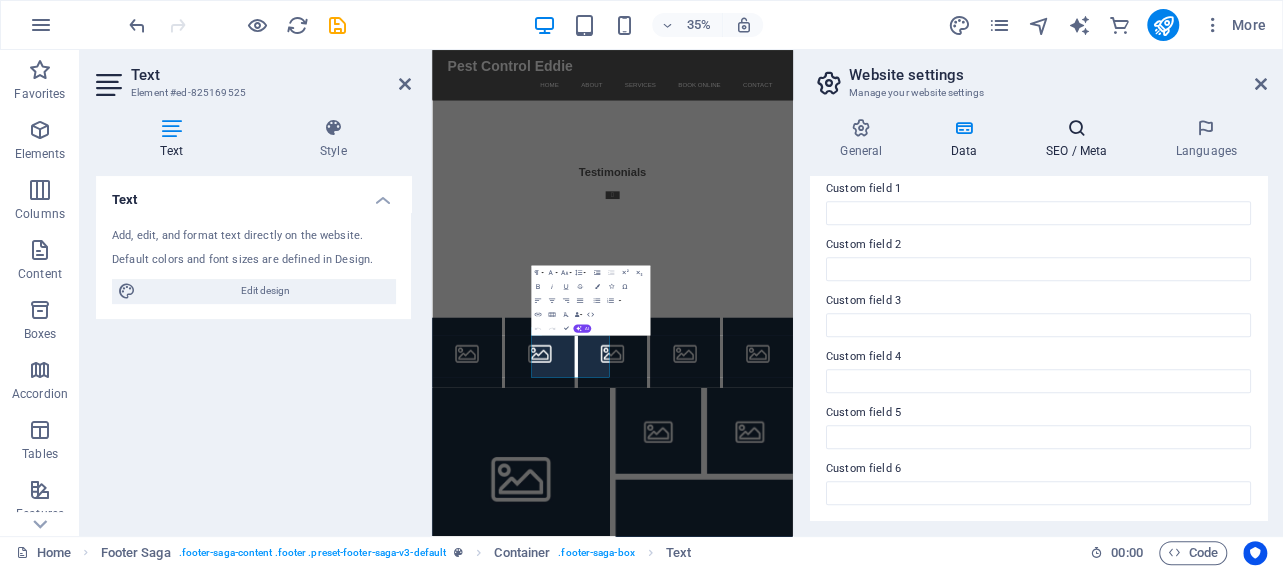 type on "Sehmel" 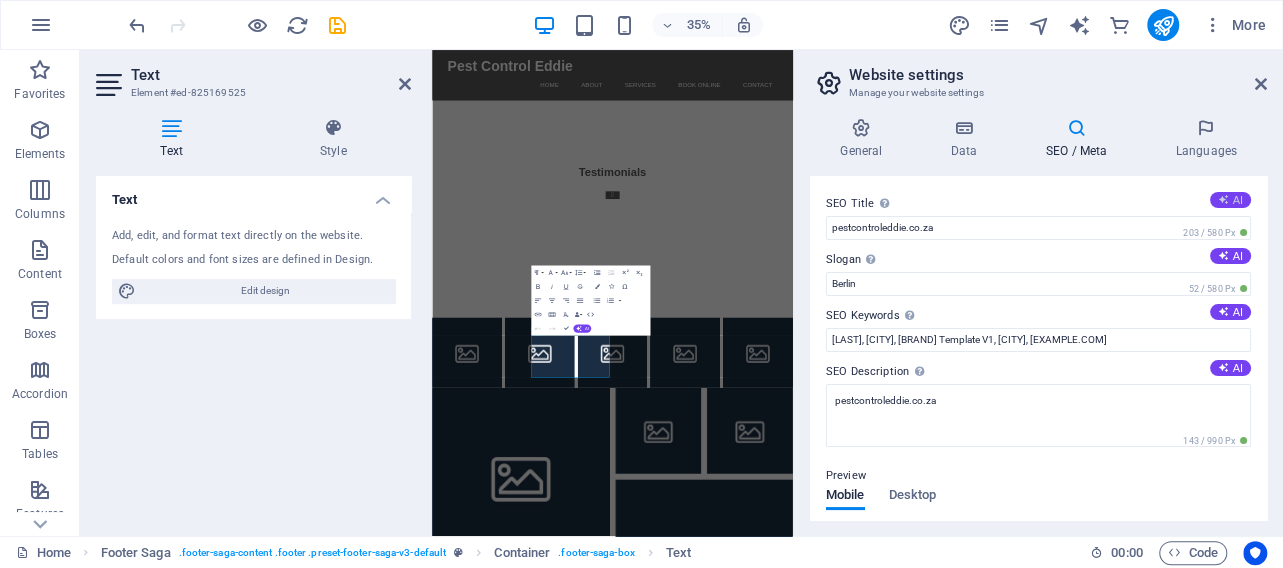 click at bounding box center (1223, 199) 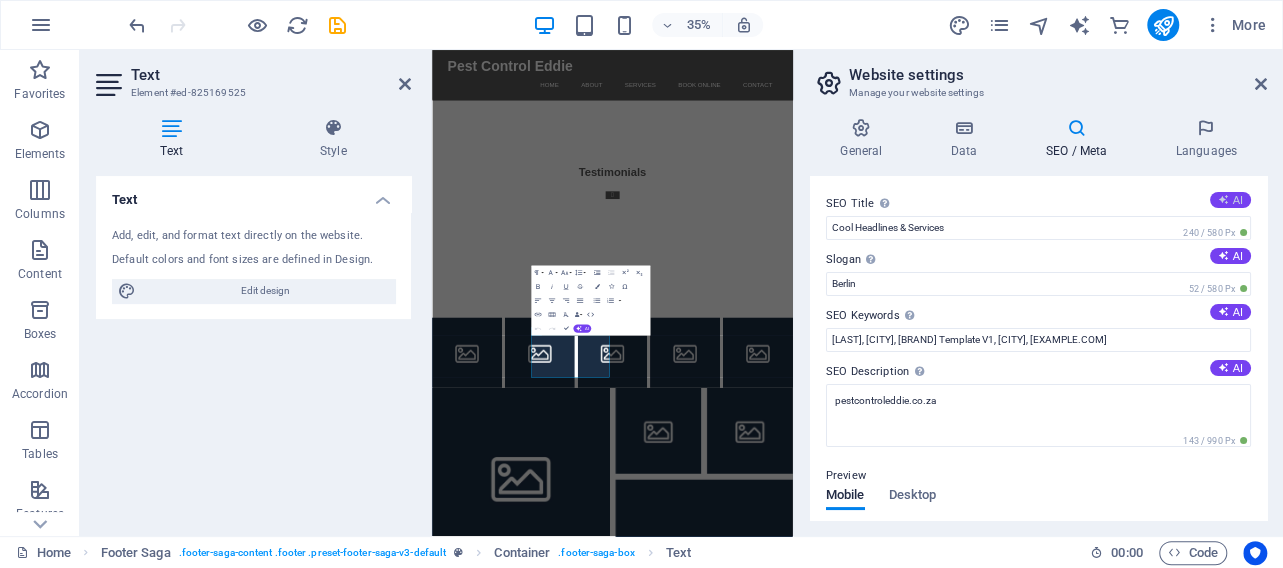 click at bounding box center [1223, 199] 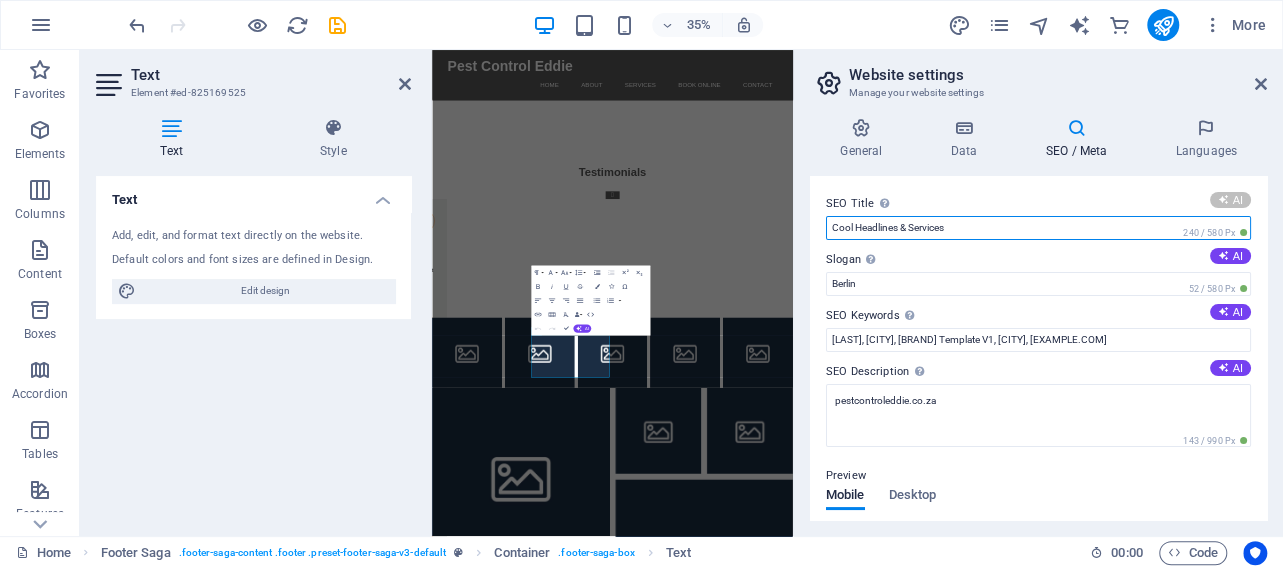 drag, startPoint x: 981, startPoint y: 230, endPoint x: 820, endPoint y: 230, distance: 161 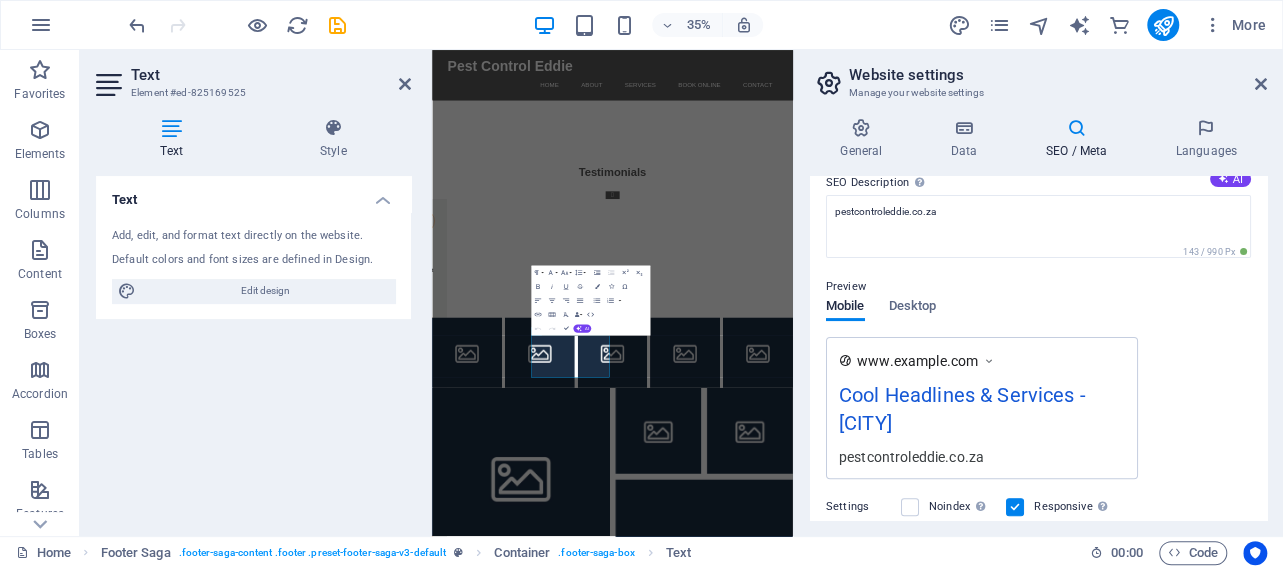 scroll, scrollTop: 0, scrollLeft: 0, axis: both 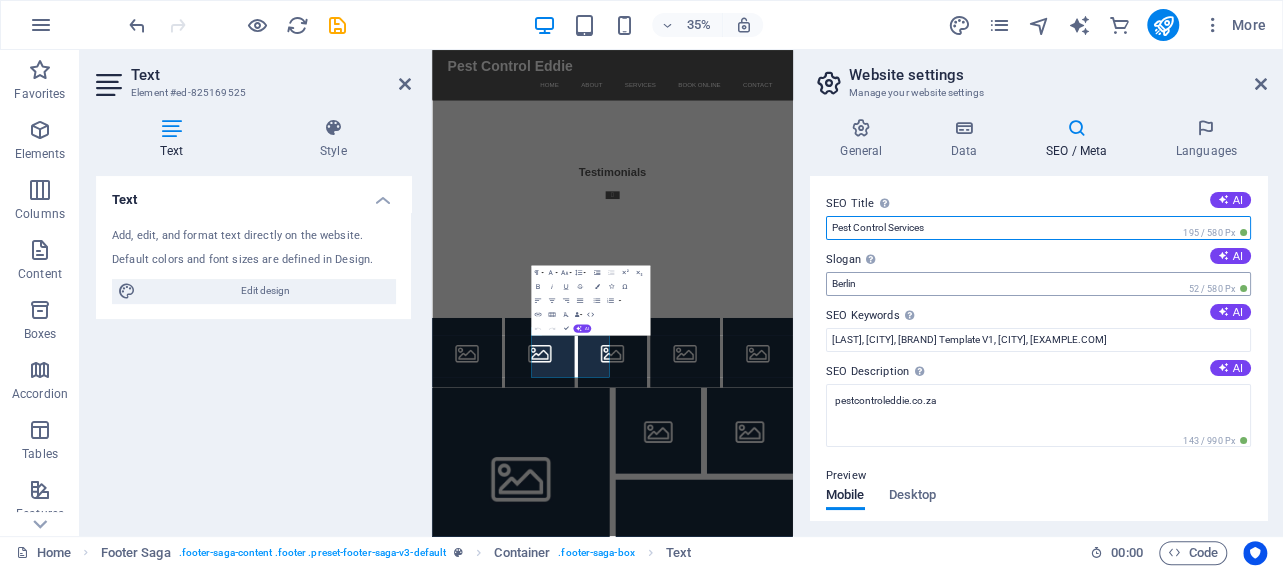 type on "Pest Control Services" 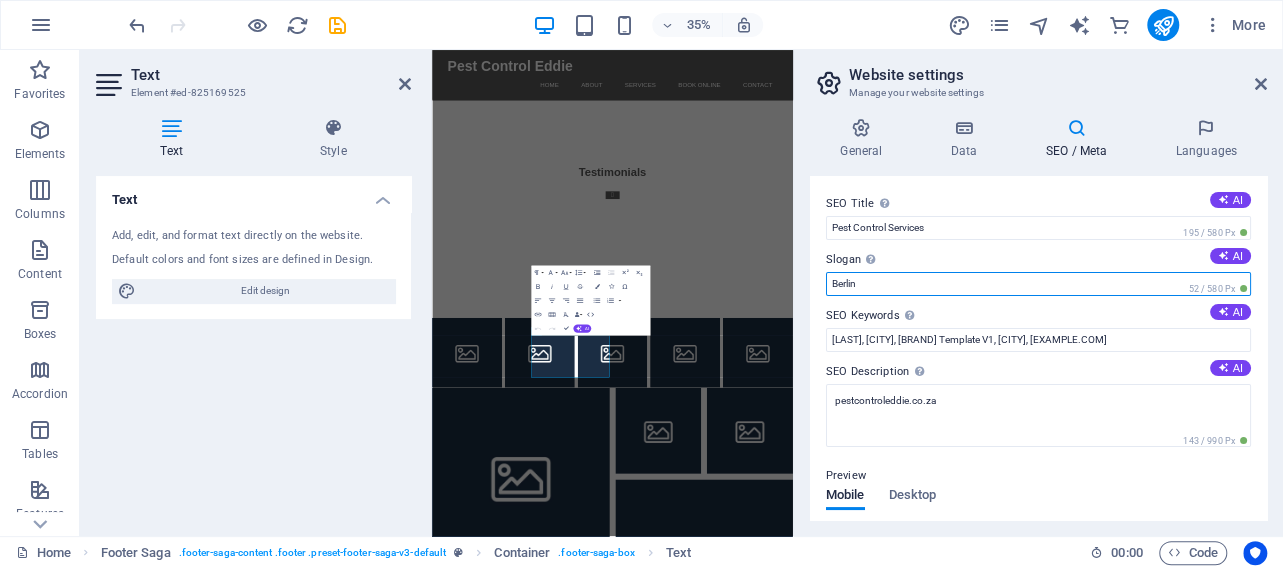 click on "Berlin" at bounding box center (1038, 284) 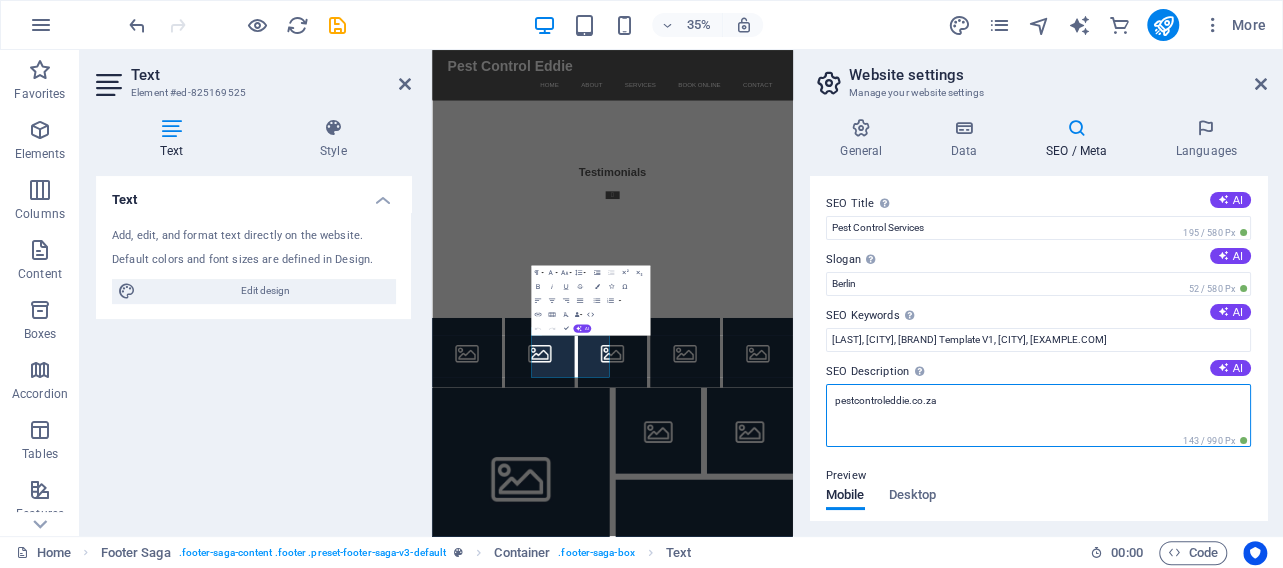 click on "pestcontroleddie.co.za" at bounding box center [1038, 415] 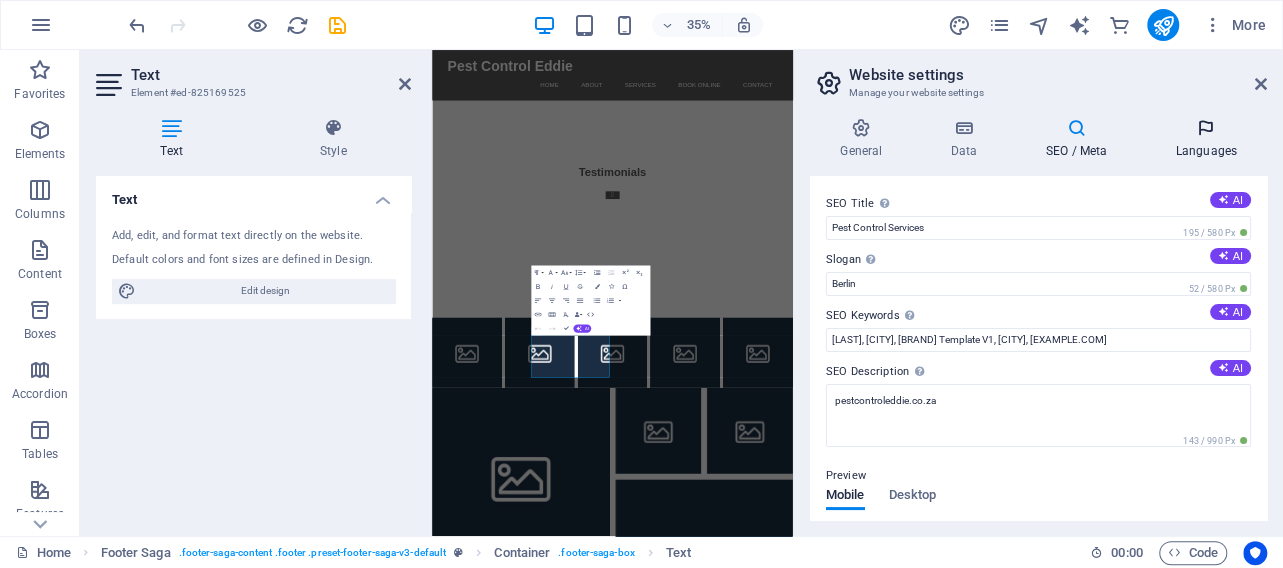 click on "Languages" at bounding box center (1206, 139) 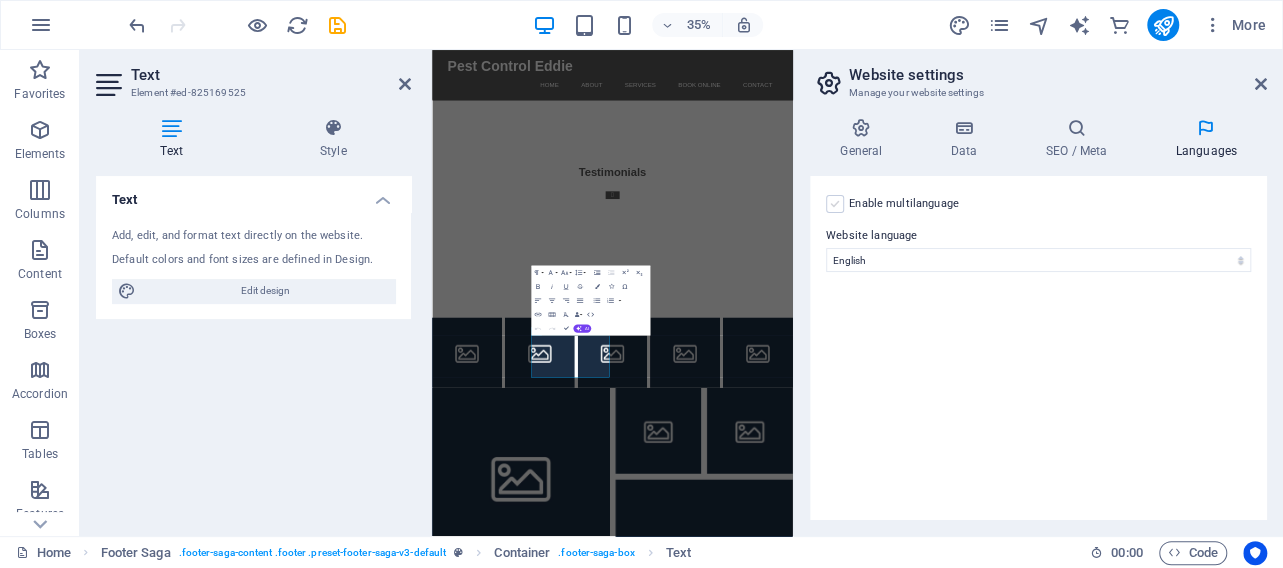 click at bounding box center [835, 204] 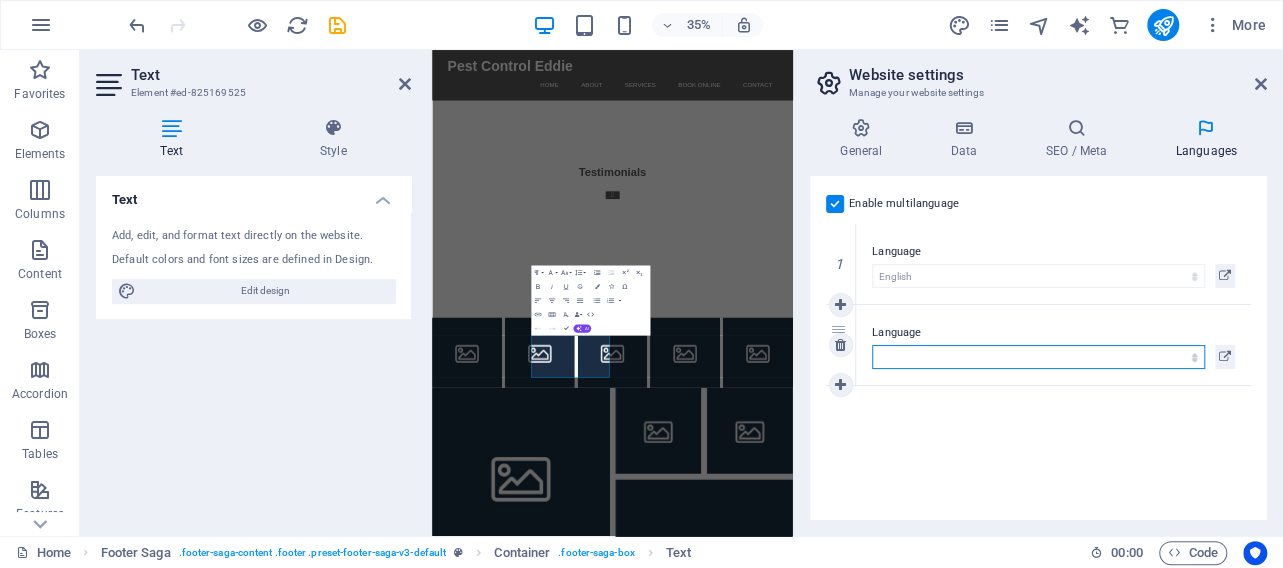 click on "Abkhazian Afar Afrikaans Akan Albanian Amharic Arabic Aragonese Armenian Assamese Avaric Avestan Aymara Azerbaijani Bambara Bashkir Basque Belarusian Bengali Bihari languages Bislama Bokmål Bosnian Breton Bulgarian Burmese Catalan Central Khmer Chamorro Chechen Chinese Church Slavic Chuvash Cornish Corsican Cree Croatian Czech Danish Dutch Dzongkha English Esperanto Estonian Ewe Faroese Farsi (Persian) Fijian Finnish French Fulah Gaelic Galician Ganda Georgian German Greek Greenlandic Guaraní Gujarati Haitian Creole Hausa Hebrew Herero Hindi Hiri Motu Hungarian Icelandic Ido Igbo Indonesian Interlingua Interlingue Inuktitut Inupiaq Irish Italian Japanese Javanese Kannada Kanuri Kashmiri Kazakh Kikuyu Kinyarwanda Komi Kongo Korean Kurdish Kwanyama Kyrgyz Lao Latin Latvian Limburgish Lingala Lithuanian Luba-Katanga Luxembourgish Macedonian Malagasy Malay Malayalam Maldivian Maltese Manx Maori Marathi Marshallese Mongolian Nauru Navajo Ndonga Nepali North Ndebele Northern Sami Norwegian Norwegian Nynorsk Nuosu" at bounding box center [1038, 357] 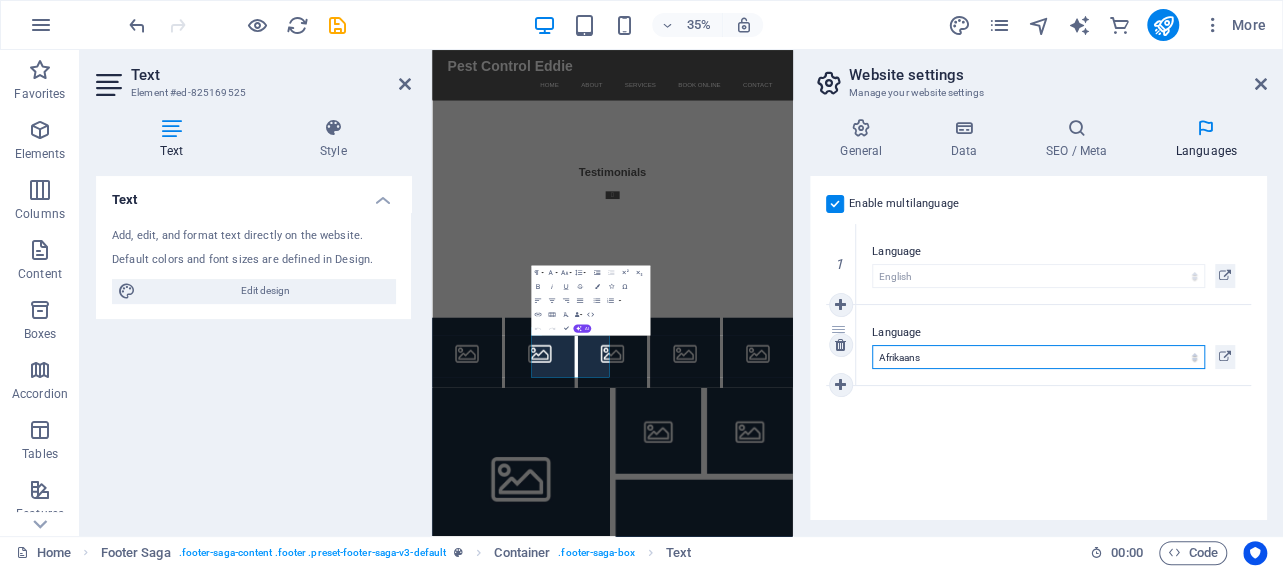 click on "Afrikaans" at bounding box center (0, 0) 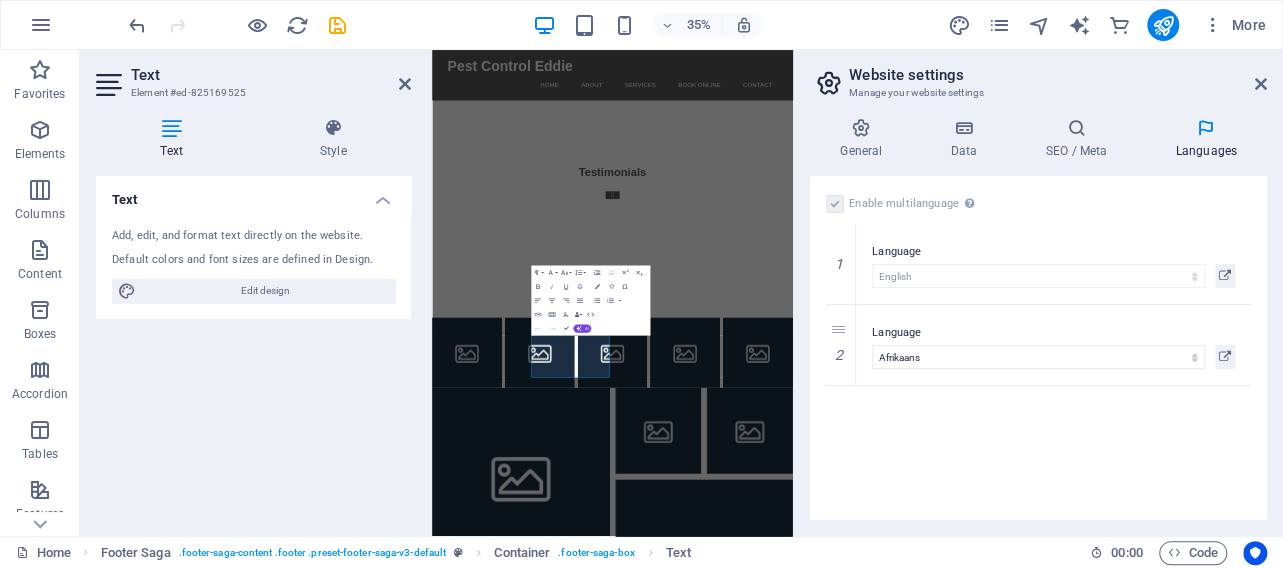 click on "Enable multilanguage To disable multilanguage delete all languages until only one language remains. Website language Abkhazian Afar Afrikaans Akan Albanian Amharic Arabic Aragonese Armenian Assamese Avaric Avestan Aymara Azerbaijani Bambara Bashkir Basque Belarusian Bengali Bihari languages Bislama Bokmål Bosnian Breton Bulgarian Burmese Catalan Central Khmer Chamorro Chechen Chinese Church Slavic Chuvash Cornish Corsican Cree Croatian Czech Danish Dutch Dzongkha English Esperanto Estonian Ewe Faroese Farsi (Persian) Fijian Finnish French Fulah Gaelic Galician Ganda Georgian German Greek Greenlandic Guaraní Gujarati Haitian Creole Hausa Hebrew Herero Hindi Hiri Motu Hungarian Icelandic Ido Igbo Indonesian Interlingua Interlingue Inuktitut Inupiaq Irish Italian Japanese Javanese Kannada Kanuri Kashmiri Kazakh Kikuyu Kinyarwanda Komi Kongo Korean Kurdish Kwanyama Kyrgyz Lao Latin Latvian Limburgish Lingala Lithuanian Luba-Katanga Luxembourgish Macedonian Malagasy Malay Malayalam Maldivian Maltese Manx Maori 1" at bounding box center [1038, 348] 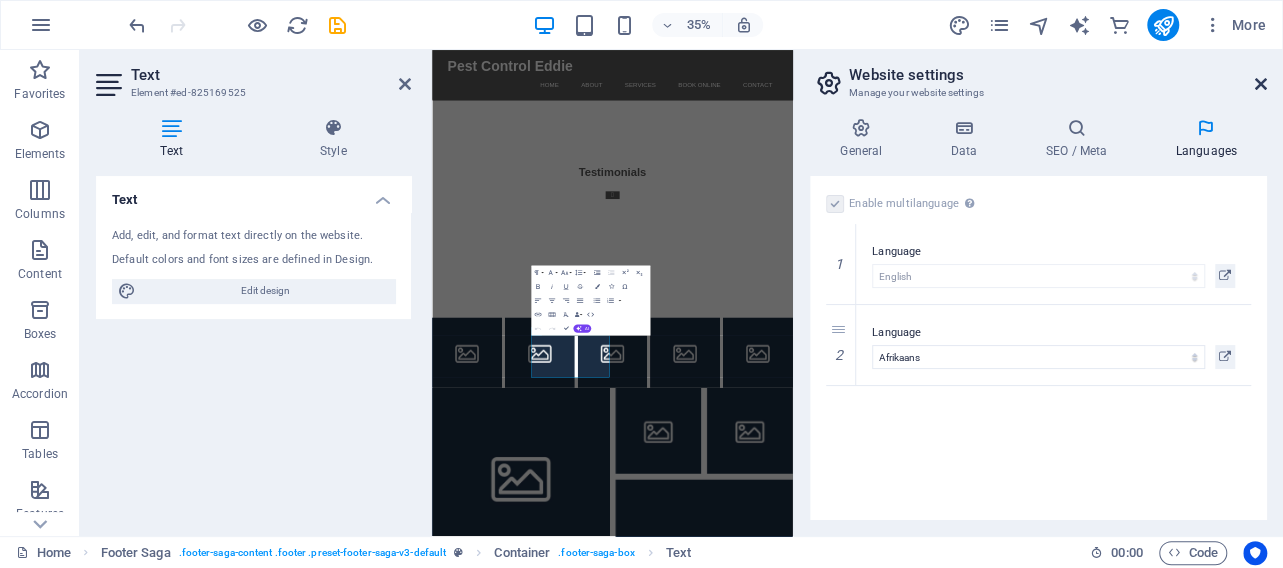 drag, startPoint x: 1261, startPoint y: 82, endPoint x: 969, endPoint y: 66, distance: 292.43802 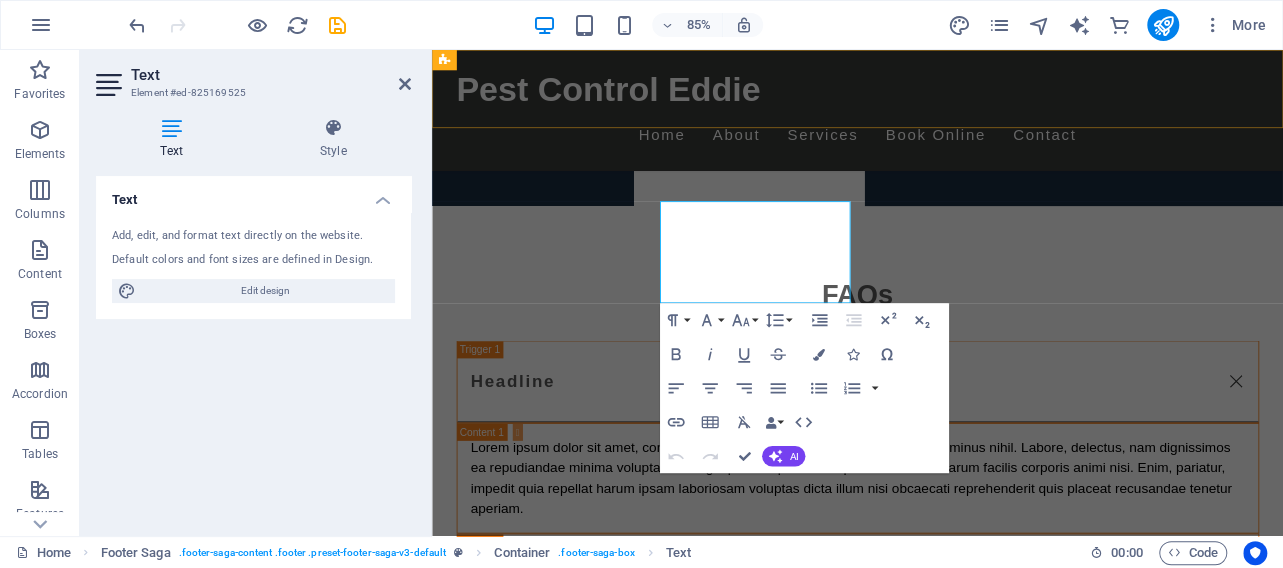 scroll, scrollTop: 26661, scrollLeft: 0, axis: vertical 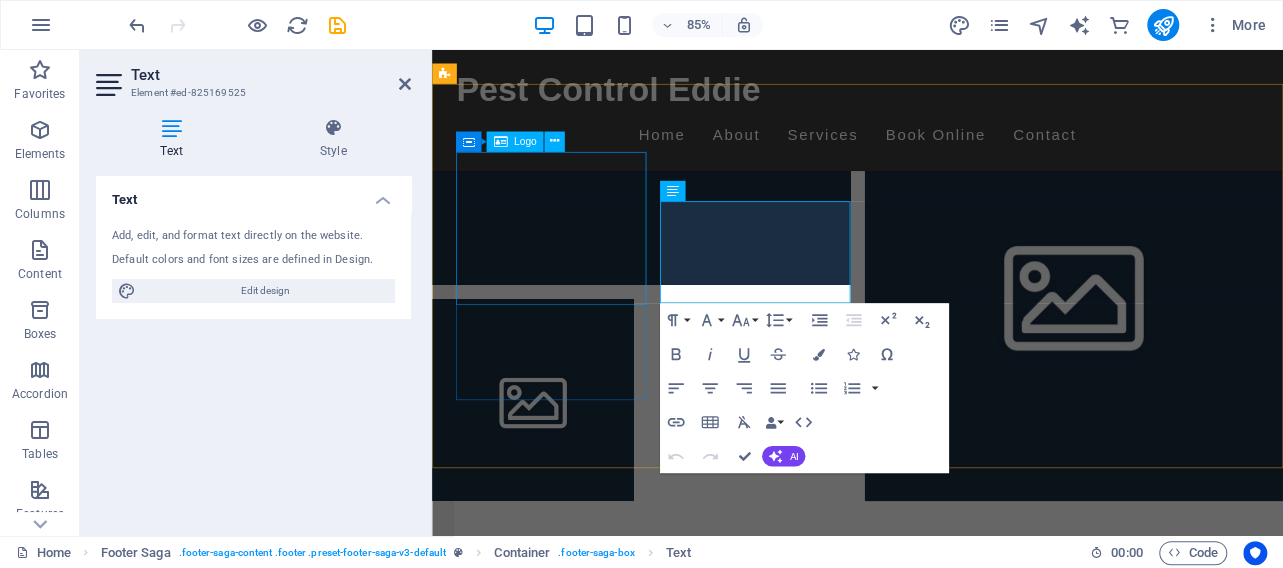 click on "Pest Control Eddie" at bounding box center (560, 16709) 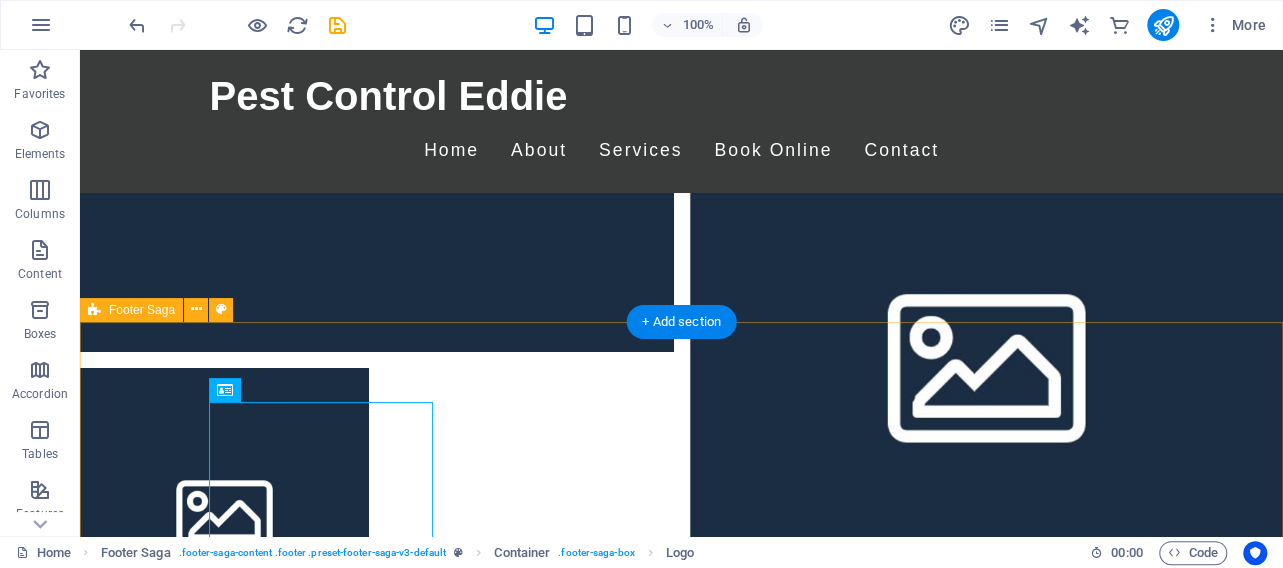 scroll, scrollTop: 26817, scrollLeft: 0, axis: vertical 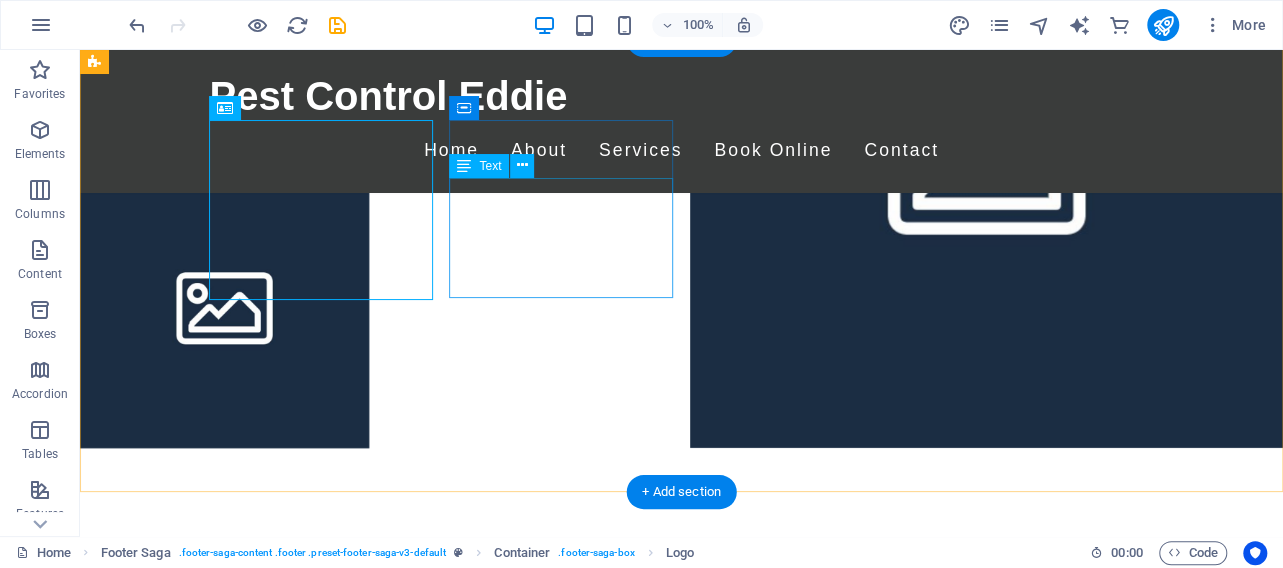 click on "Pretoria" at bounding box center [124, 16855] 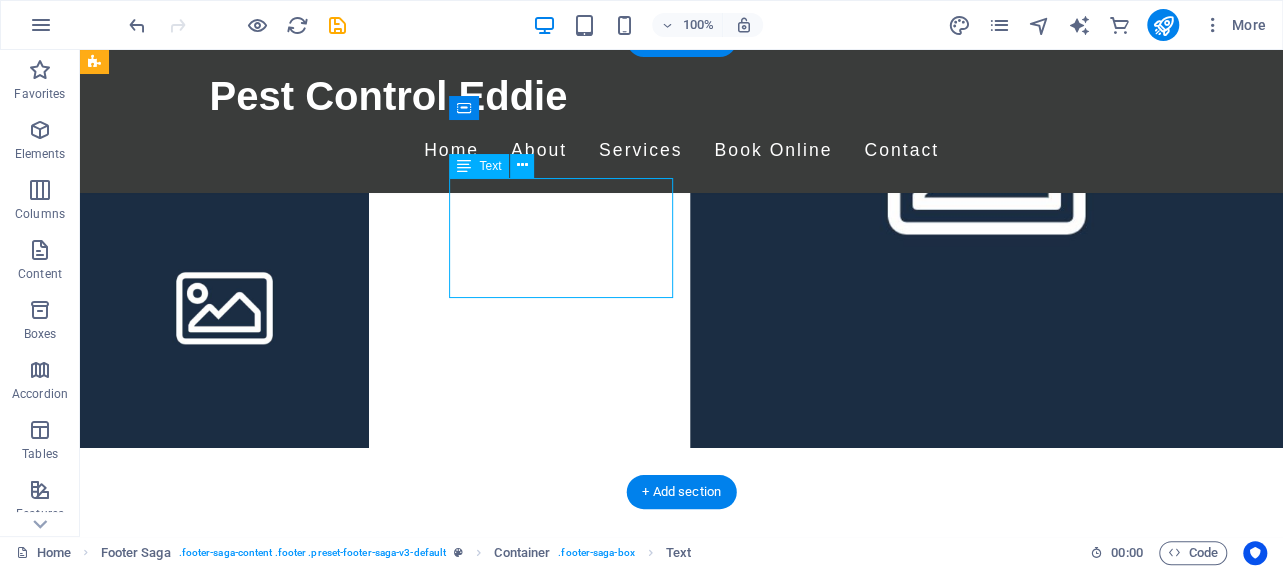 click on "Pretoria" at bounding box center [124, 16855] 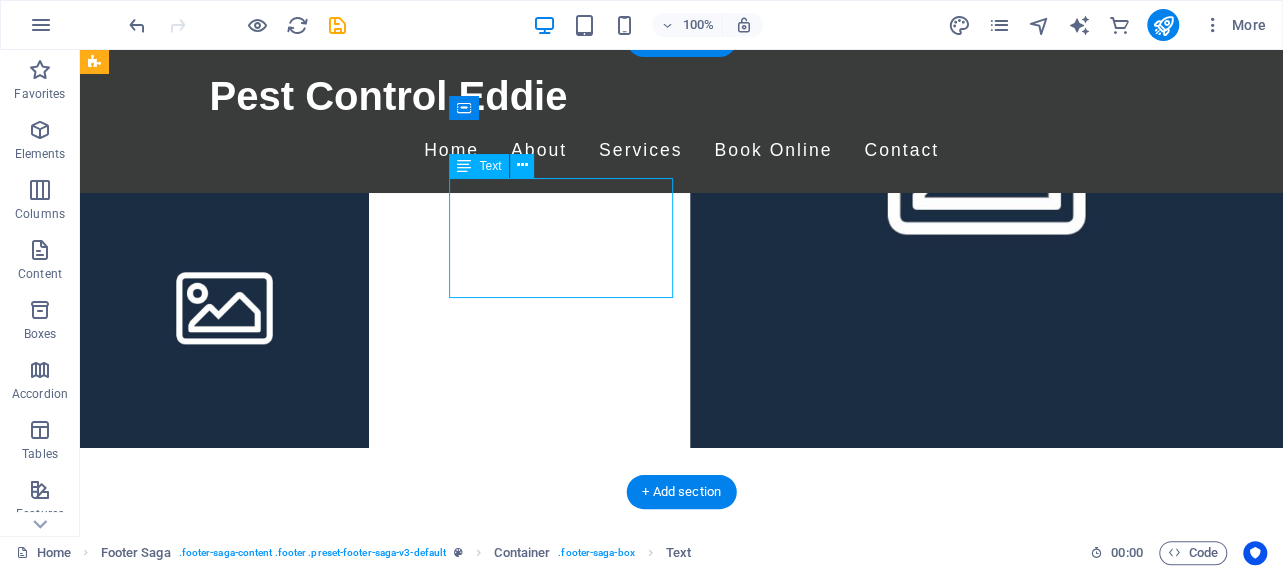 click on "Pretoria" at bounding box center (124, 16855) 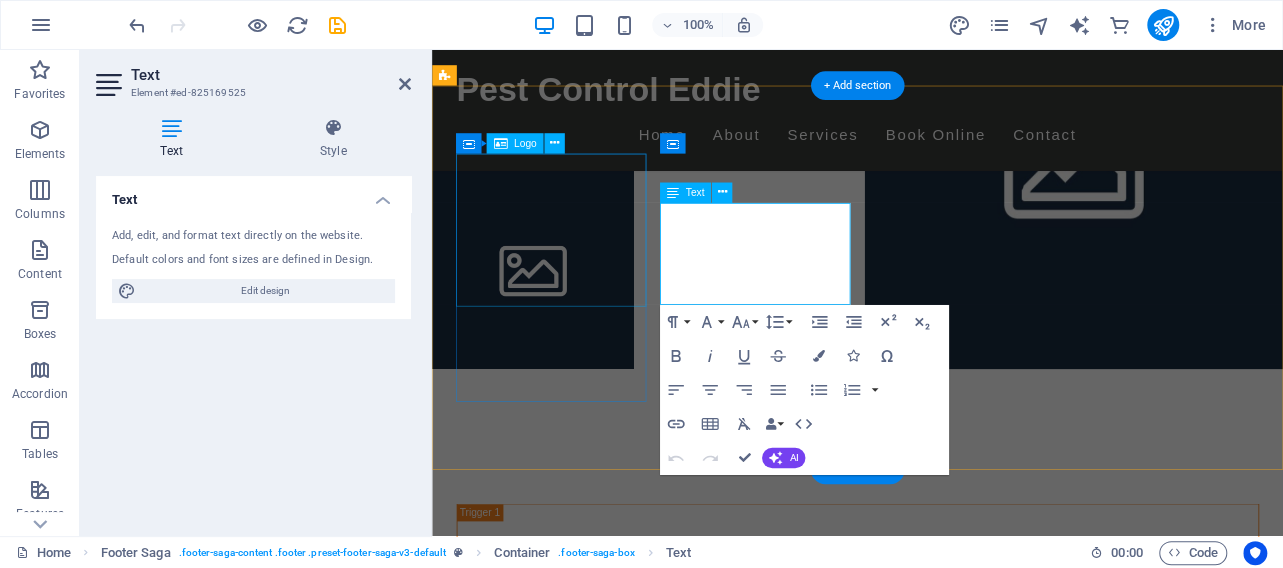 scroll, scrollTop: 26659, scrollLeft: 0, axis: vertical 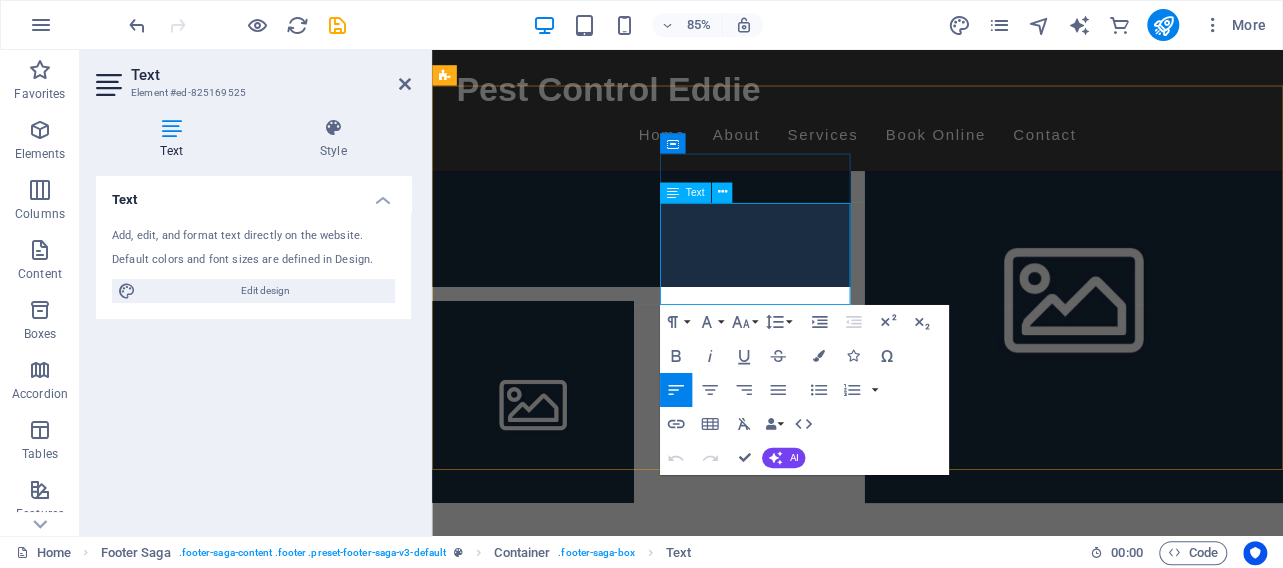 click on "Pretoria" at bounding box center [476, 16990] 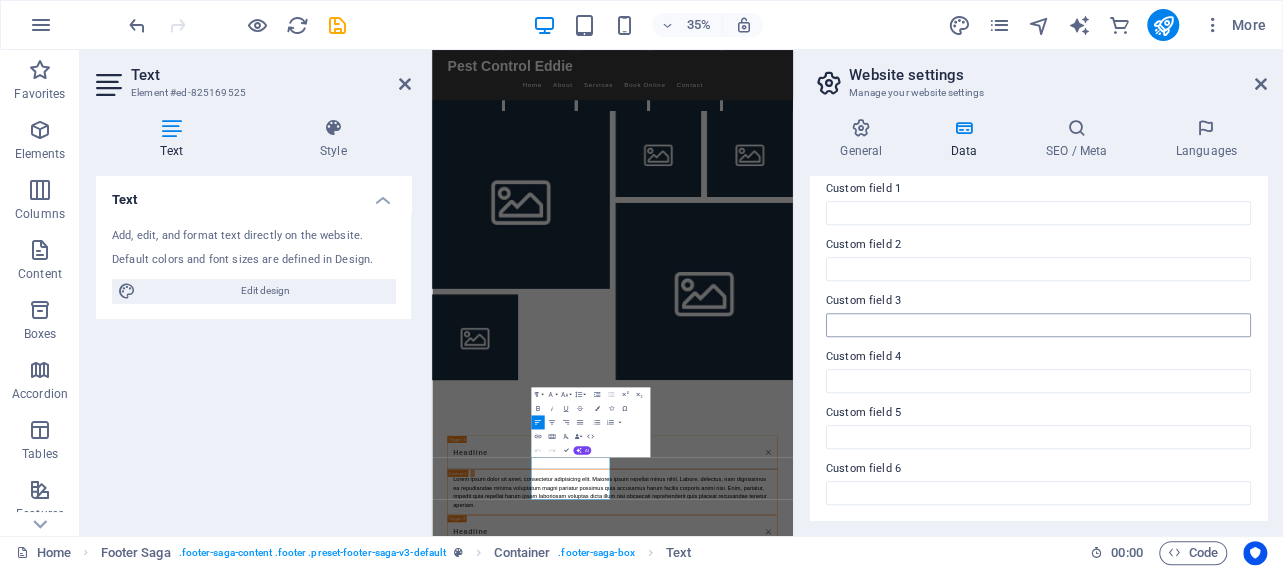 scroll, scrollTop: 0, scrollLeft: 0, axis: both 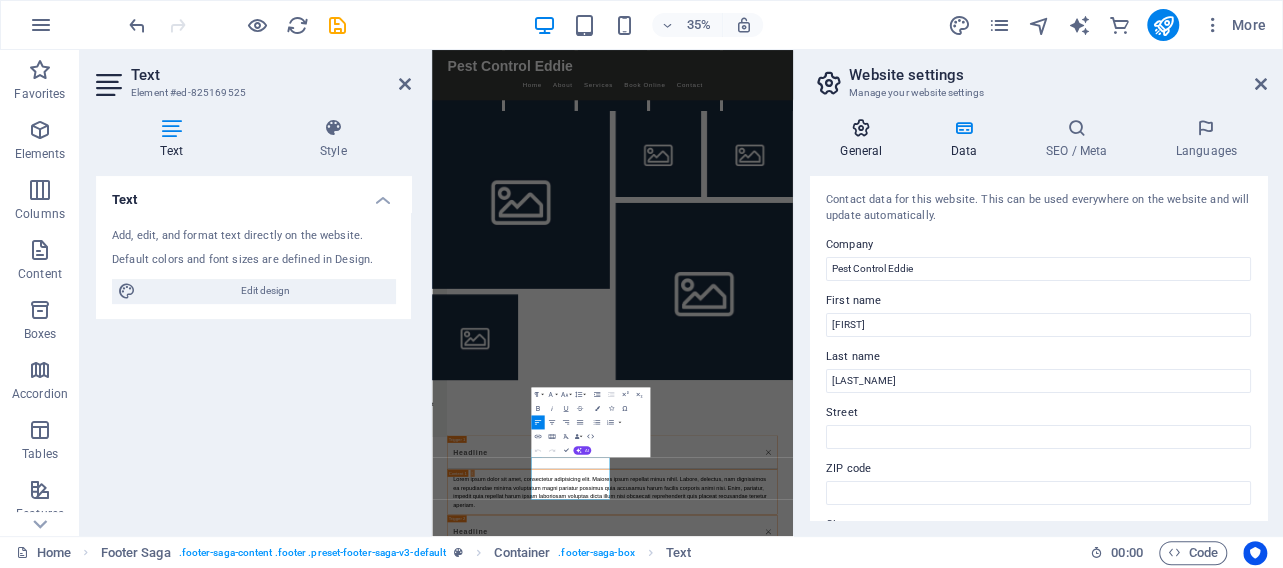 click at bounding box center (861, 128) 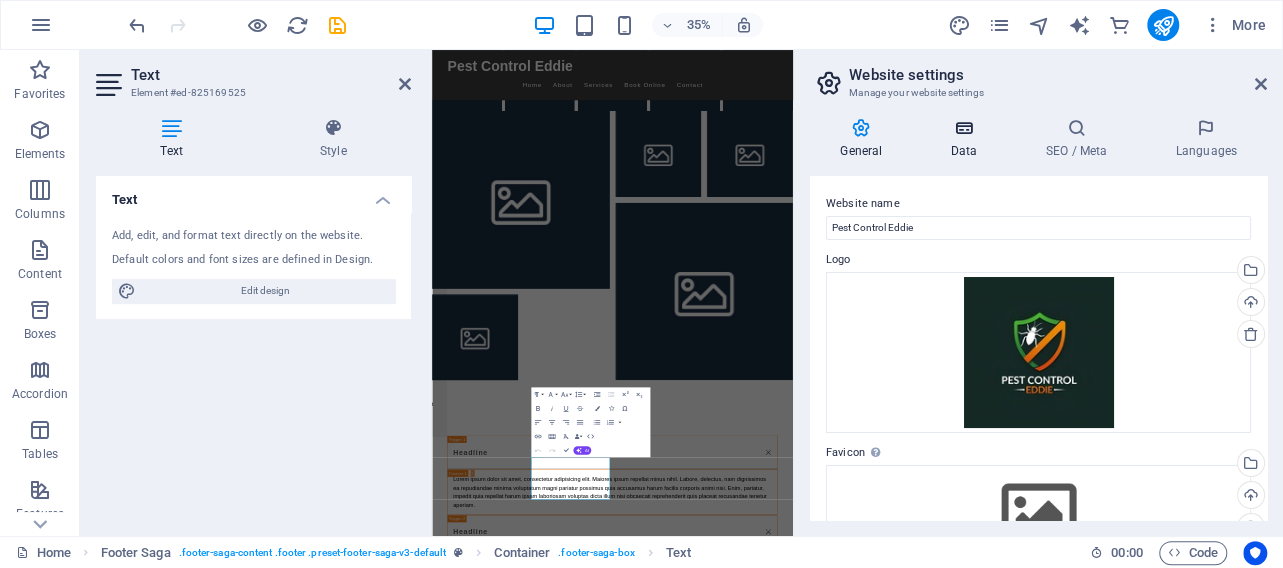 click at bounding box center (963, 128) 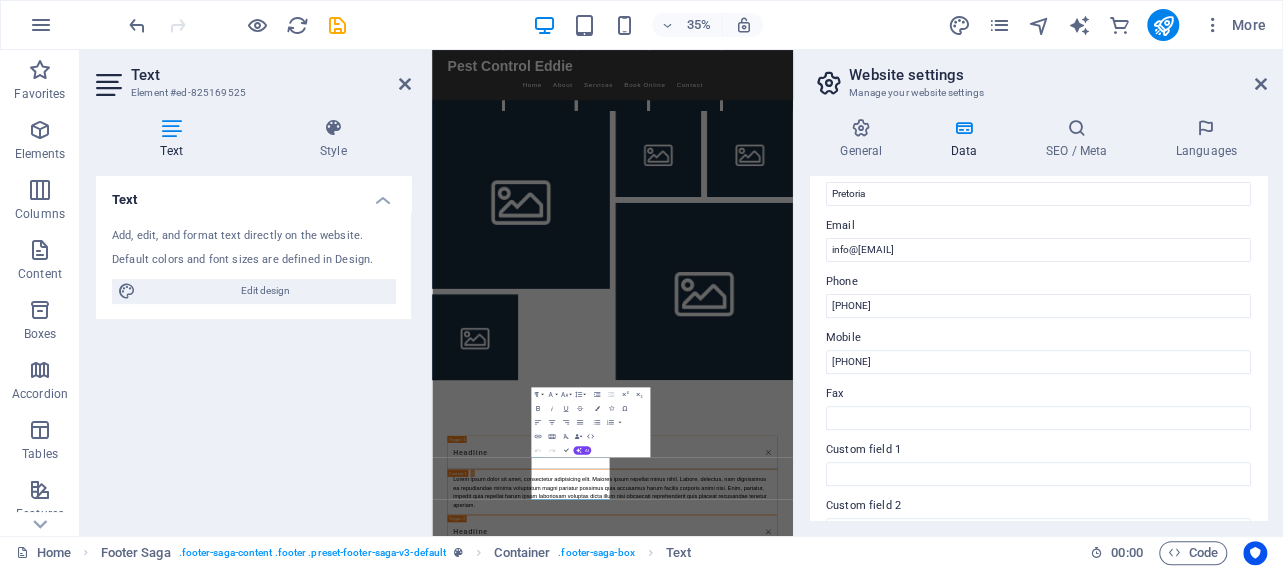 scroll, scrollTop: 288, scrollLeft: 0, axis: vertical 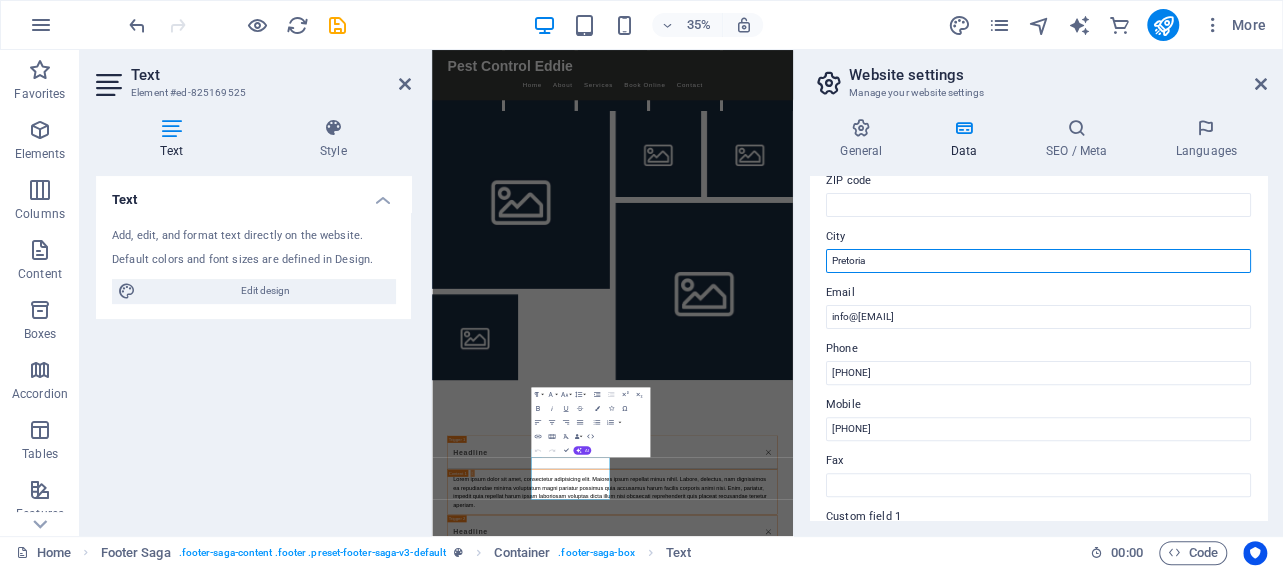 click on "Pretoria" at bounding box center [1038, 261] 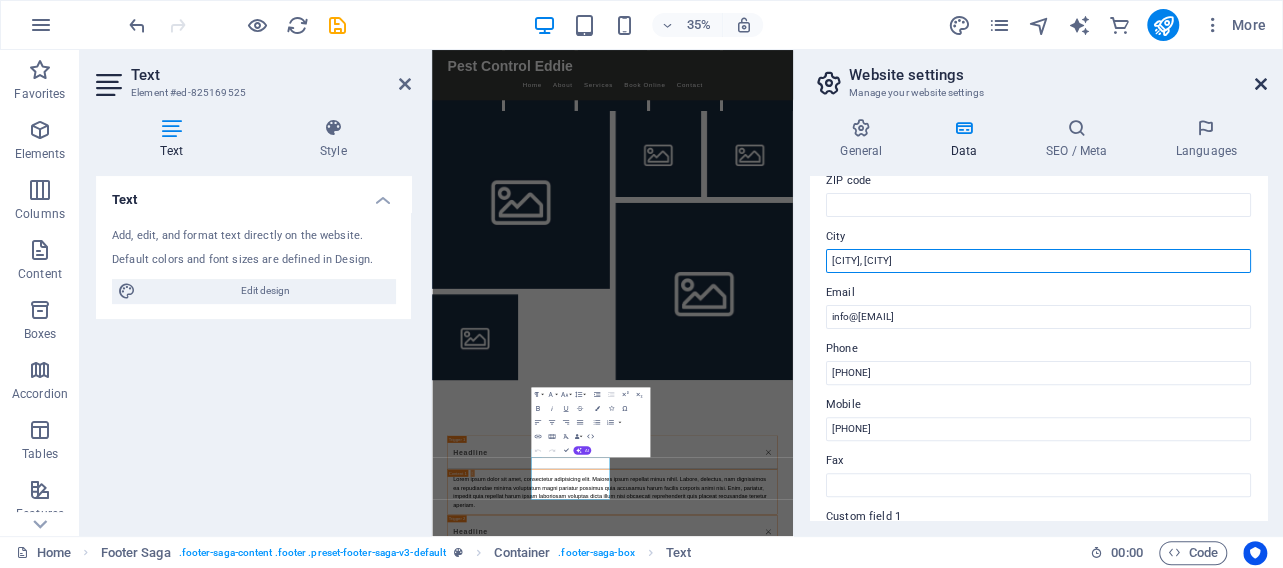 type on "Booysens, Pretoria" 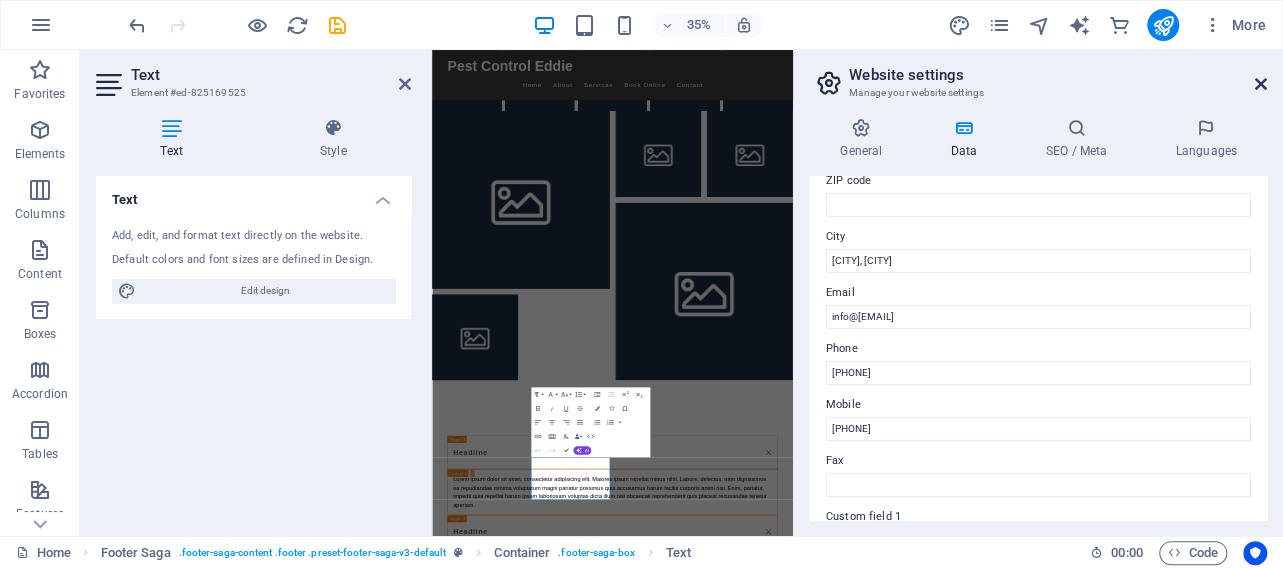 click at bounding box center (1261, 84) 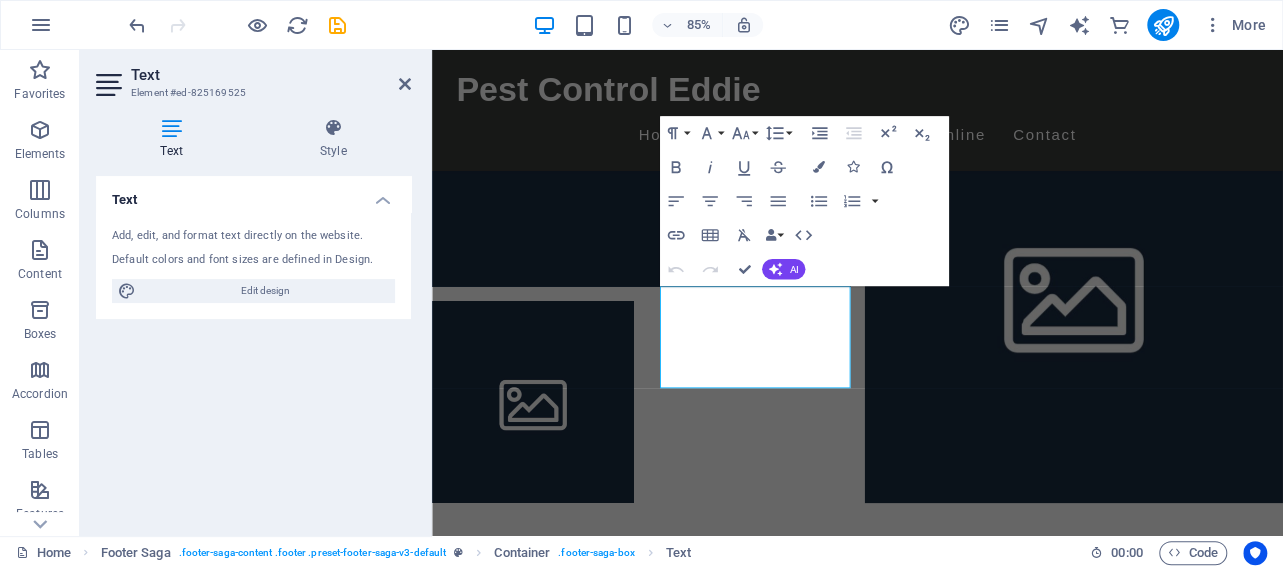 scroll, scrollTop: 26561, scrollLeft: 0, axis: vertical 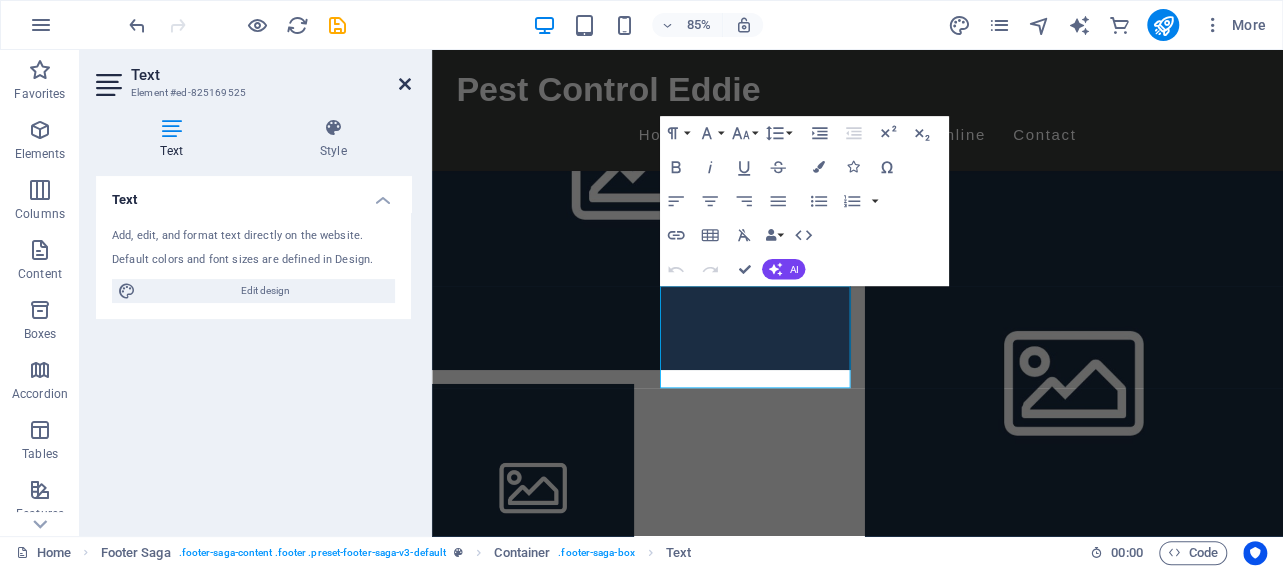 click at bounding box center [405, 84] 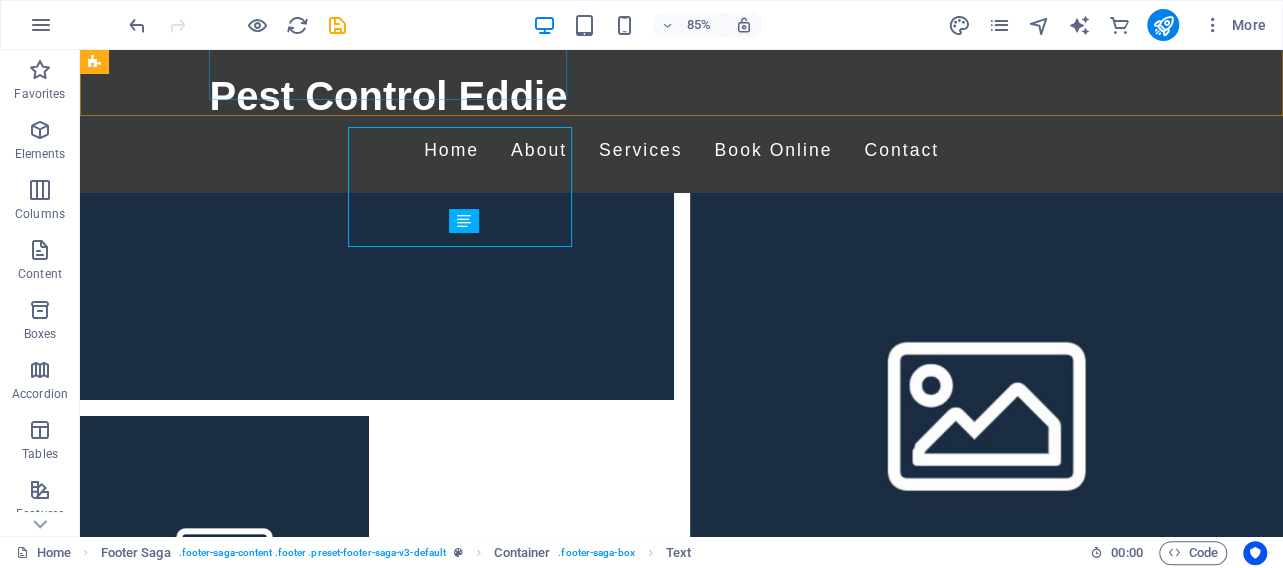 scroll, scrollTop: 26735, scrollLeft: 0, axis: vertical 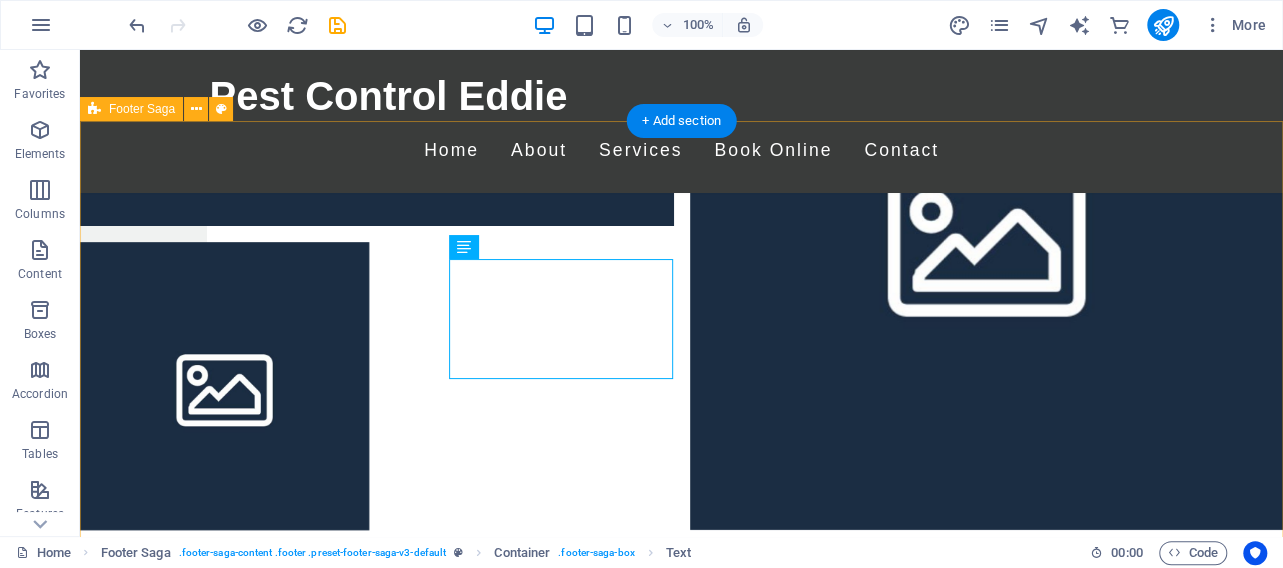 click on "Pest Control Eddie Lorem ipsum dolor sit amet, consectetuer adipiscing elit. Aenean commodo ligula eget dolor. Contact   Booysens, Pretoria Phone:  0828060004 Mobile:  0767220955 Email:  info@pestcontrolledddie.co.za Navigation Home About Service Contact Legal Notice Privacy Policy Social media Facebook X Instagram" at bounding box center (681, 17005) 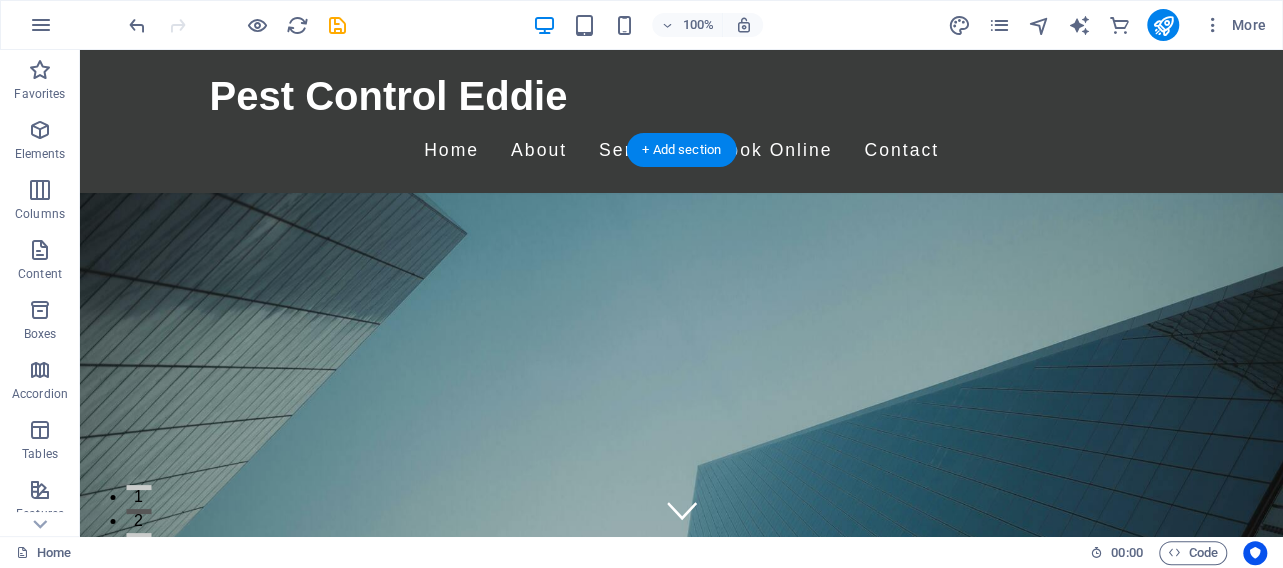 scroll, scrollTop: 520, scrollLeft: 0, axis: vertical 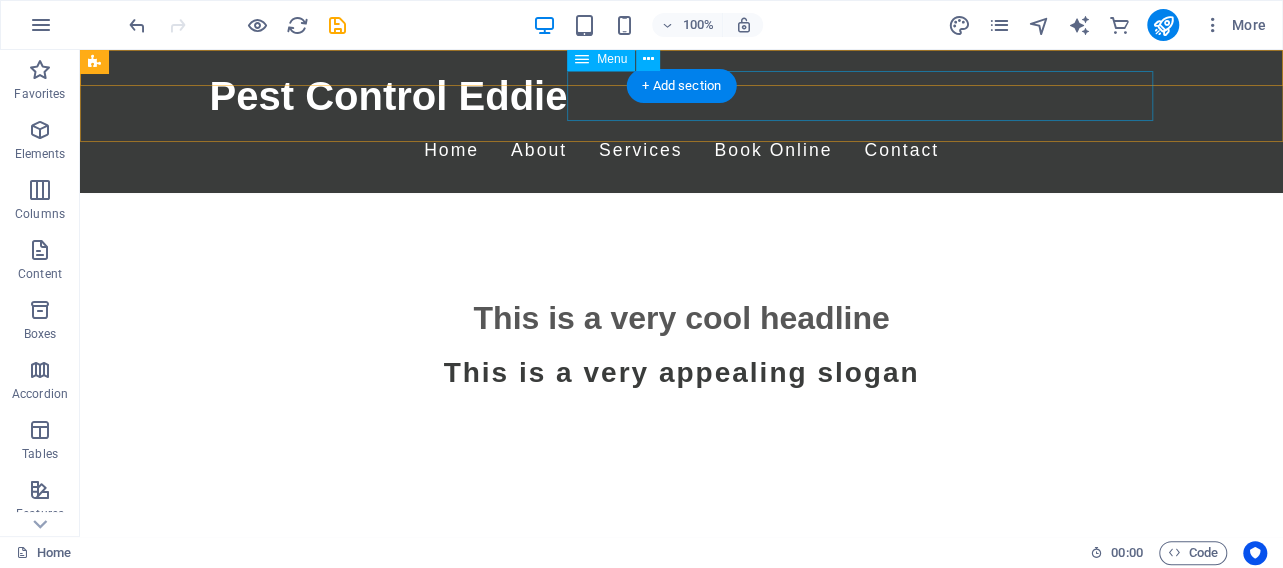 click on "Home About Services Book Online Contact" at bounding box center (682, 151) 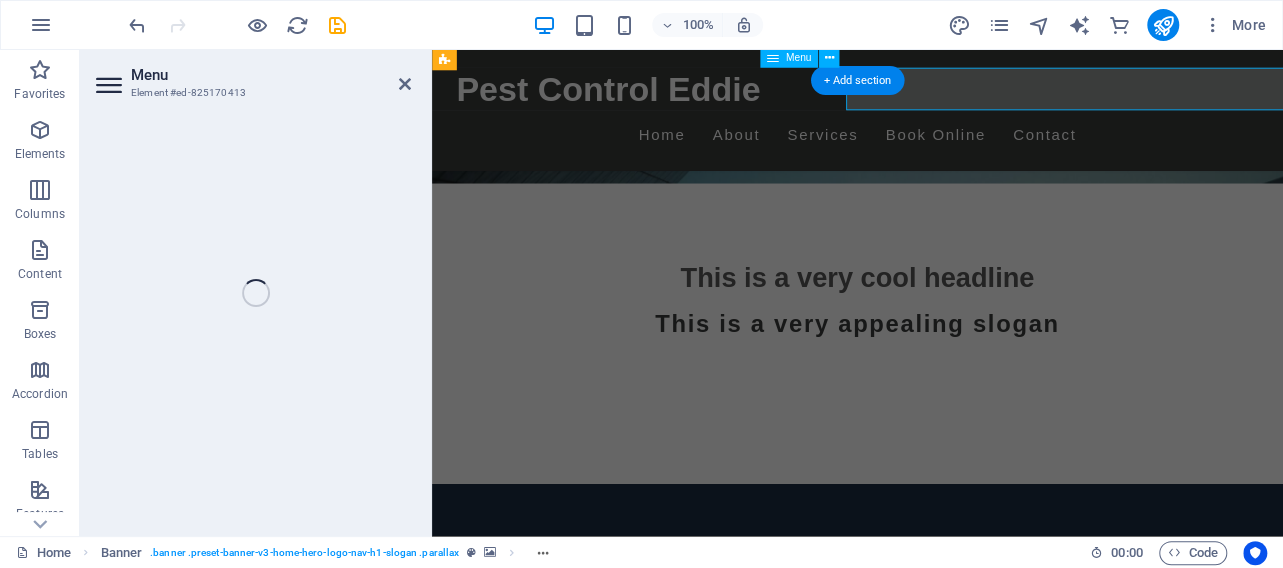 select 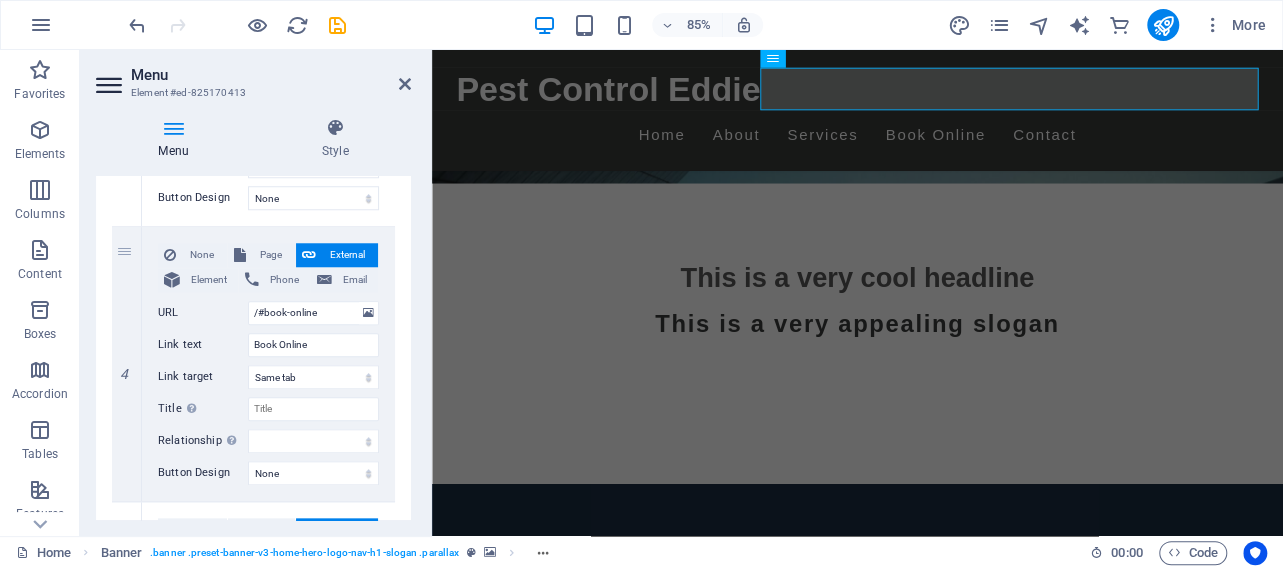scroll, scrollTop: 1056, scrollLeft: 0, axis: vertical 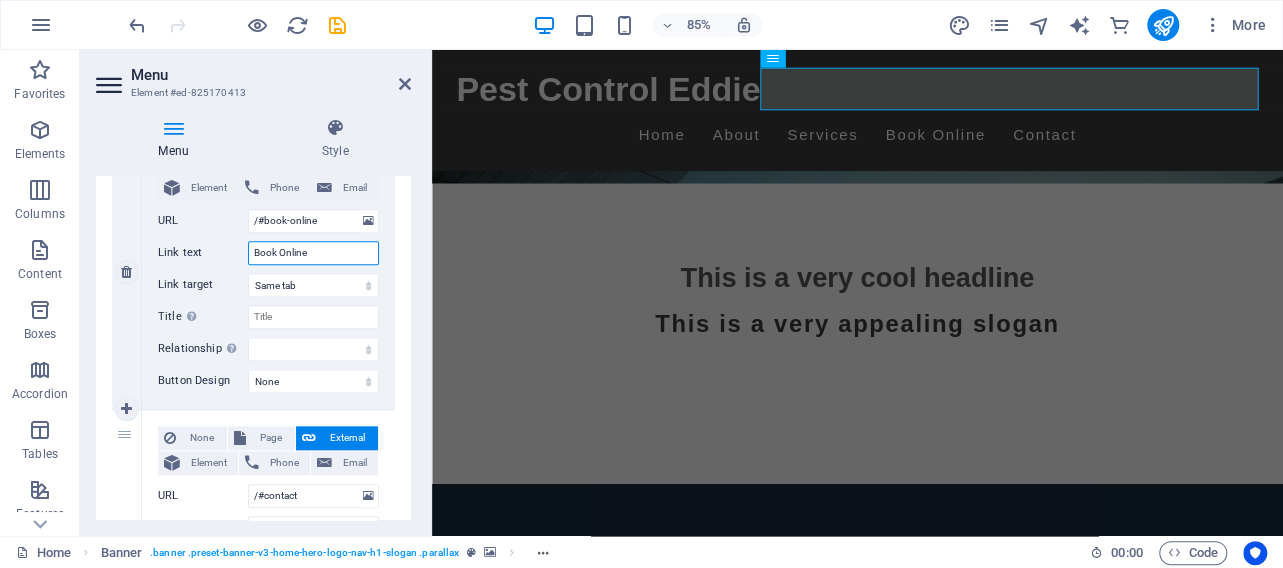 drag, startPoint x: 322, startPoint y: 246, endPoint x: 173, endPoint y: 249, distance: 149.0302 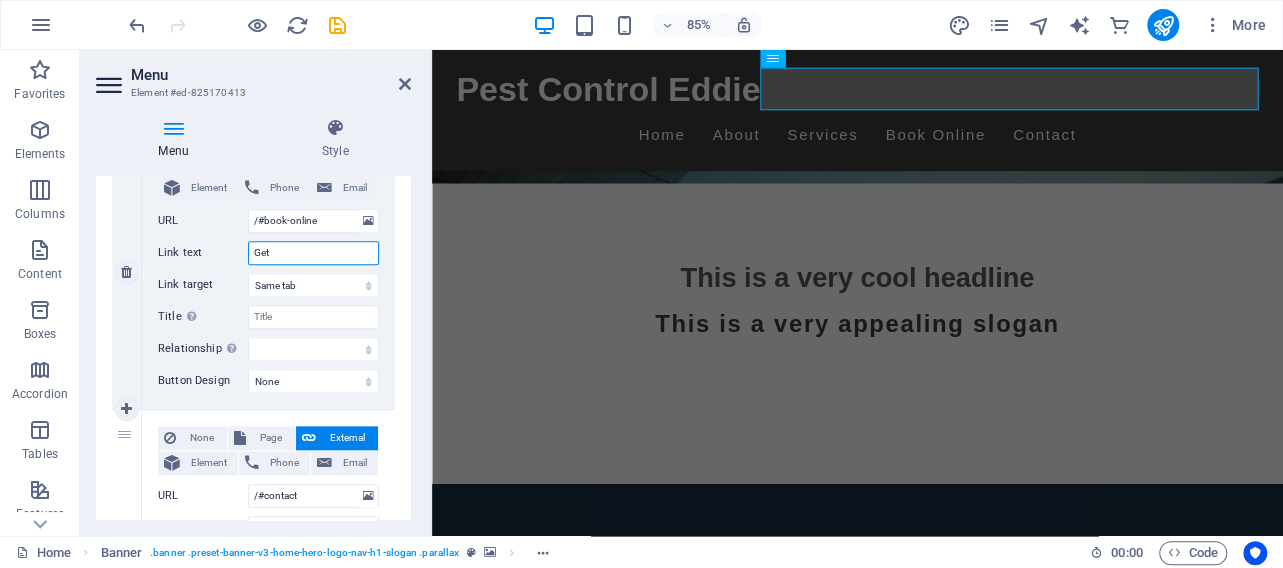 type on "Get a" 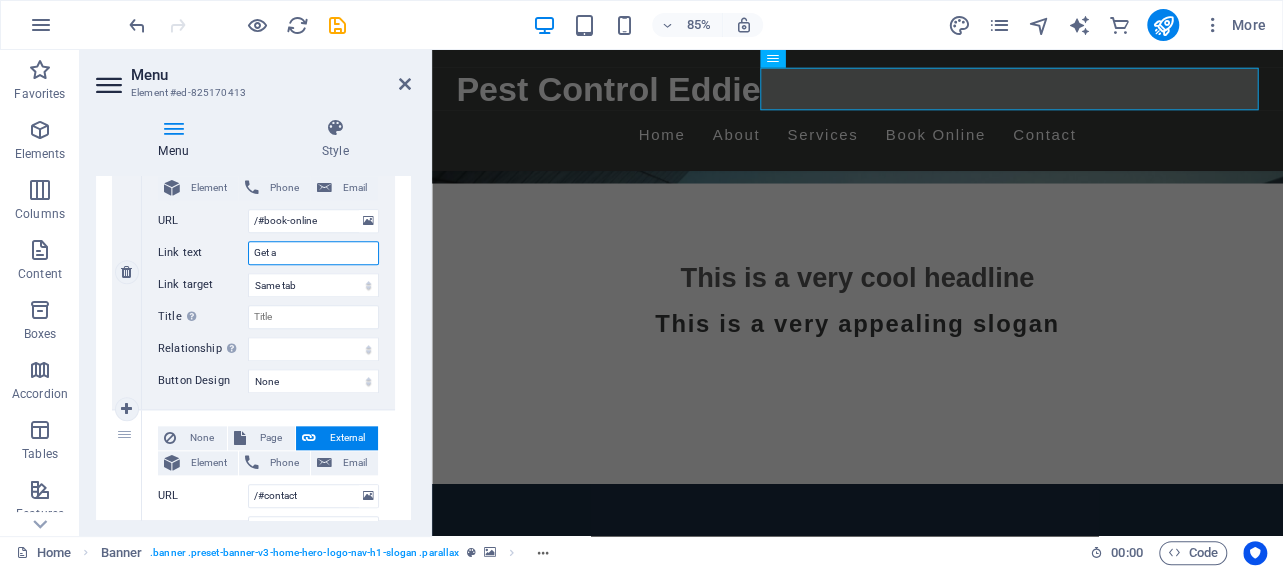 select 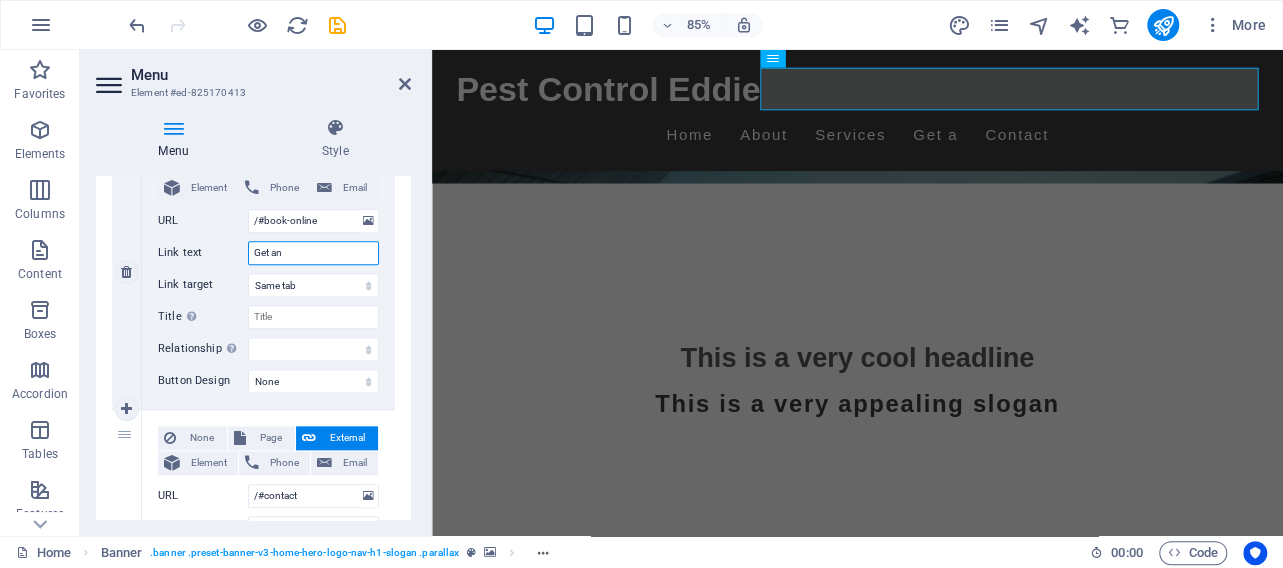 type on "Get an" 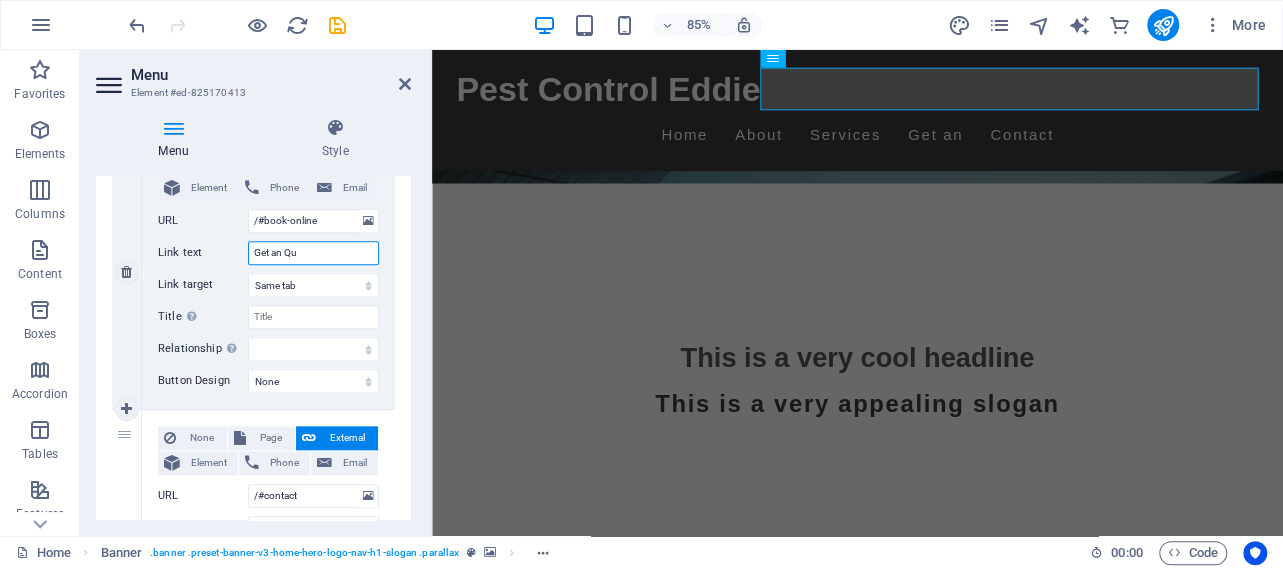 type on "Get an Qua" 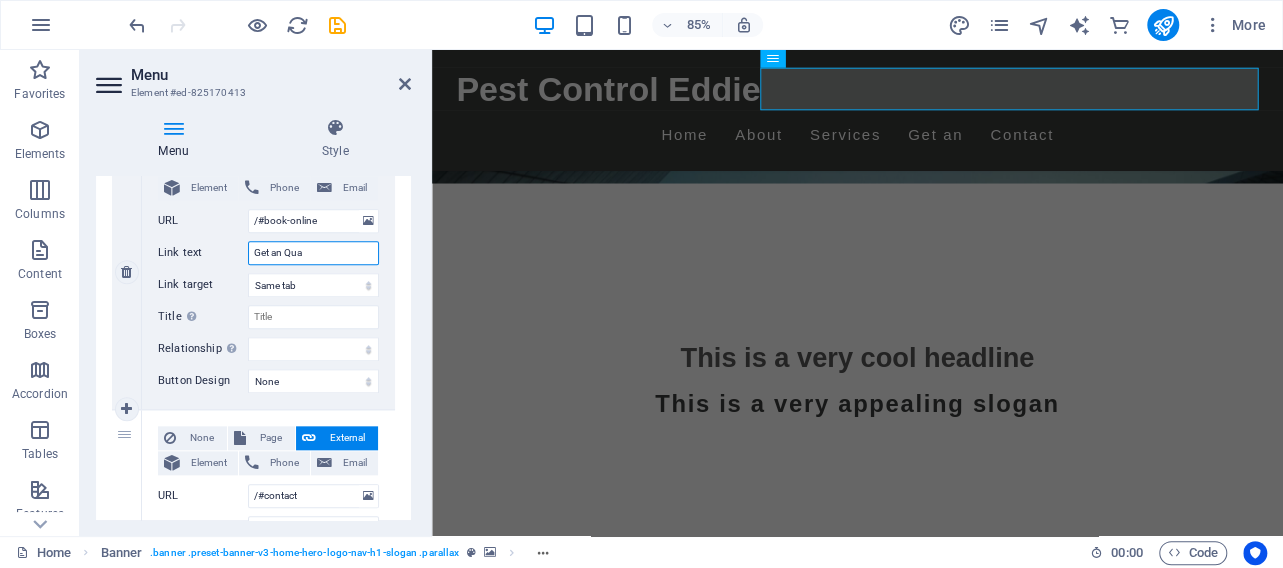 select 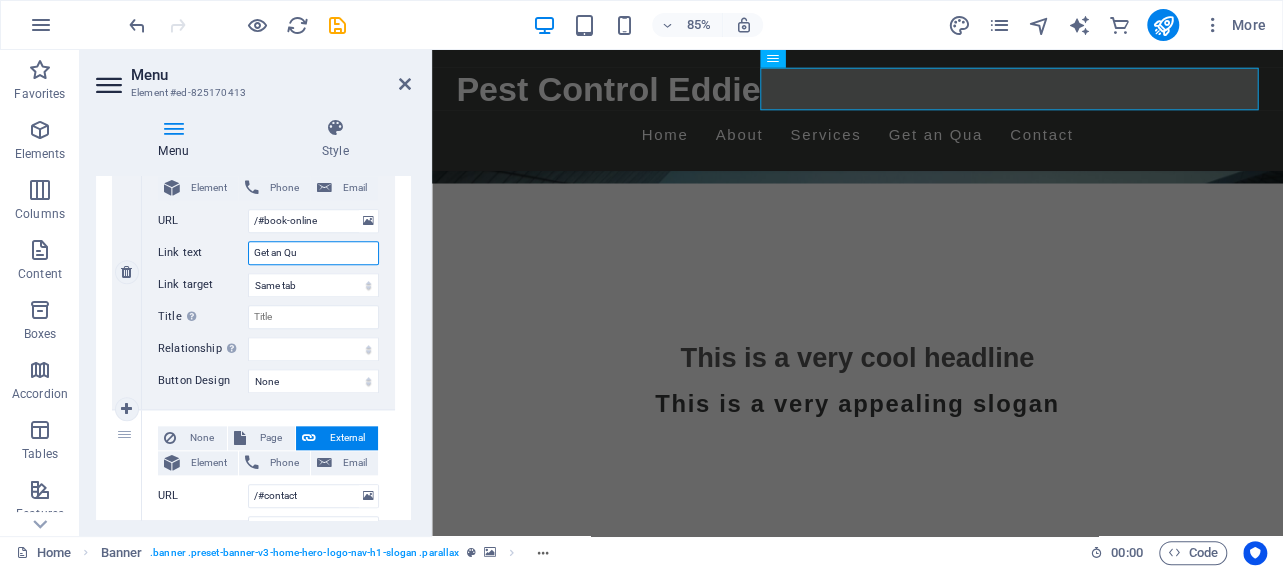 type on "Get an Quo" 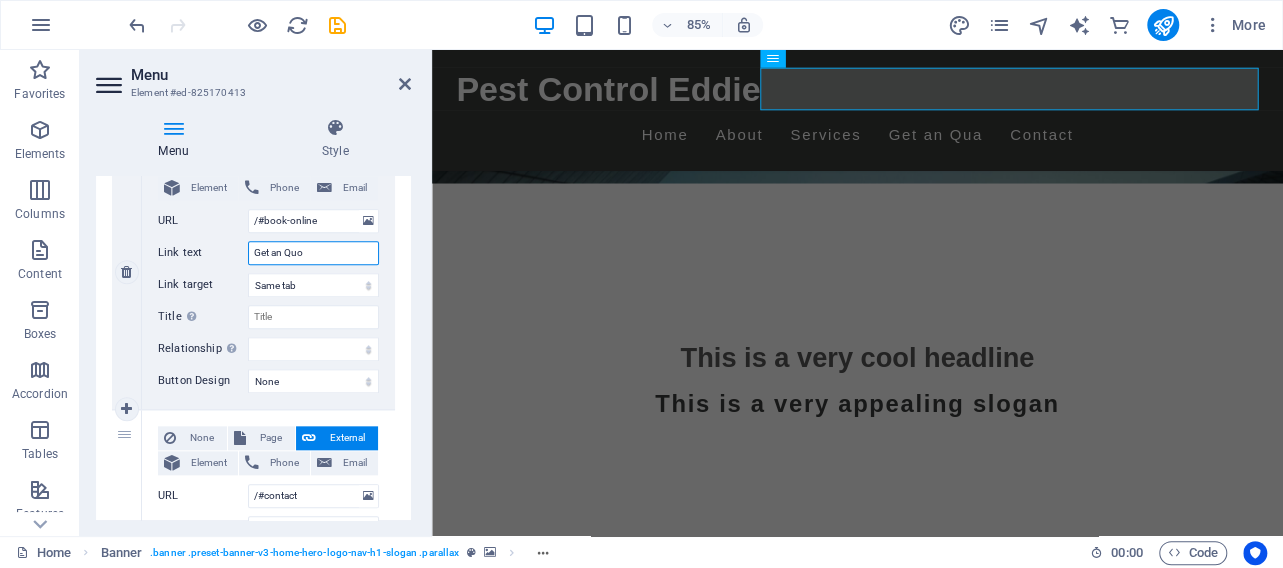 select 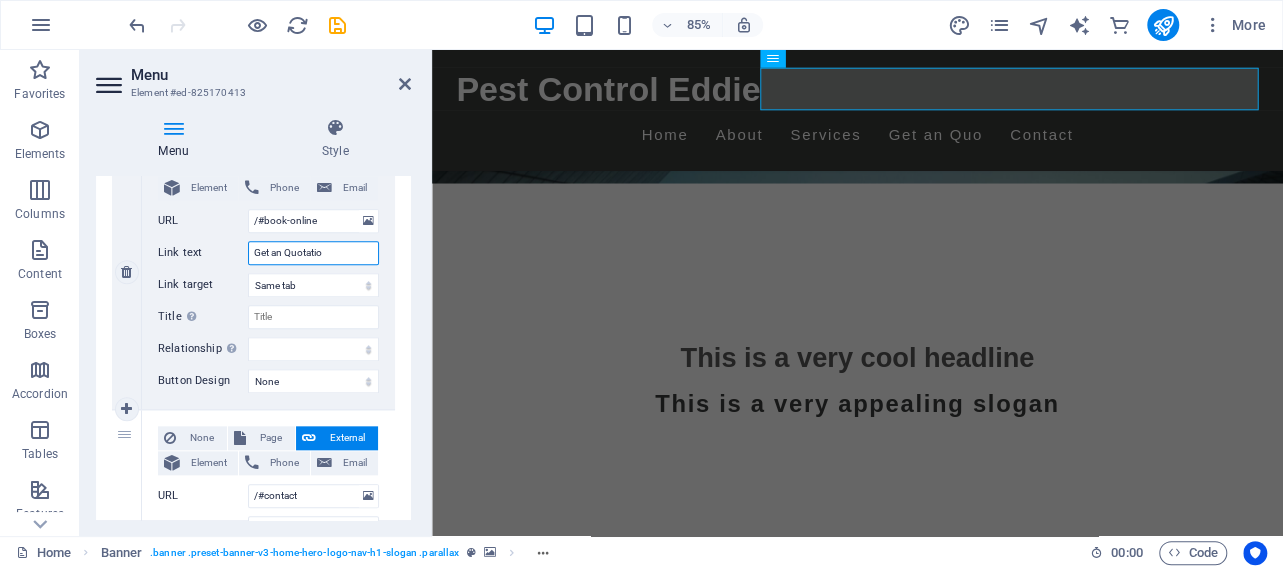 type on "Get an Quotation" 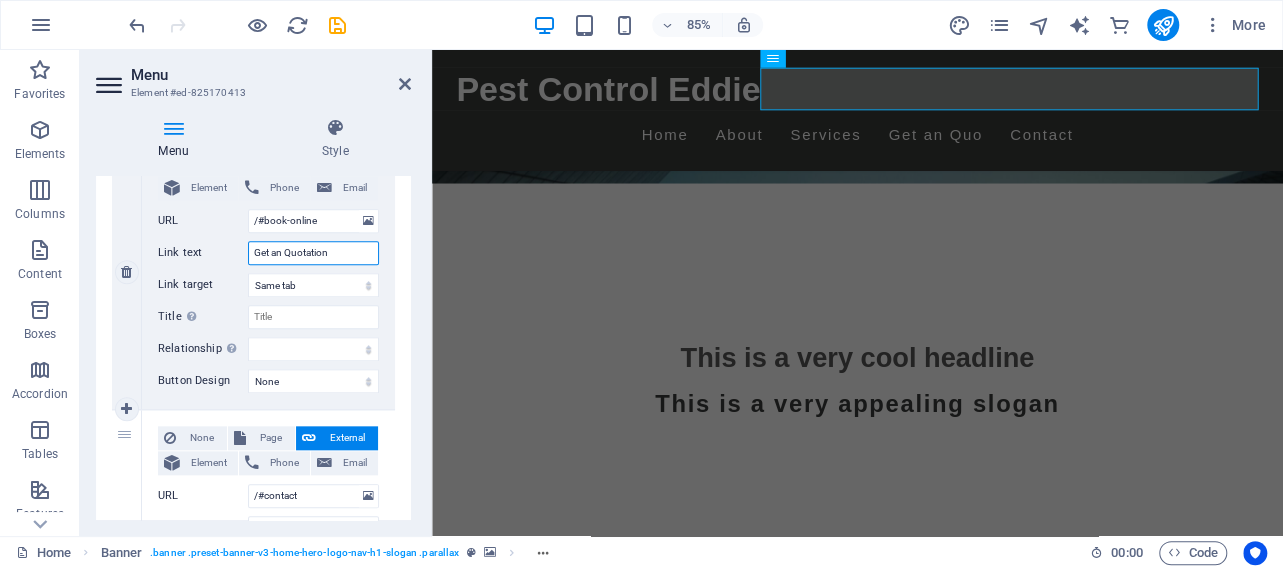 select 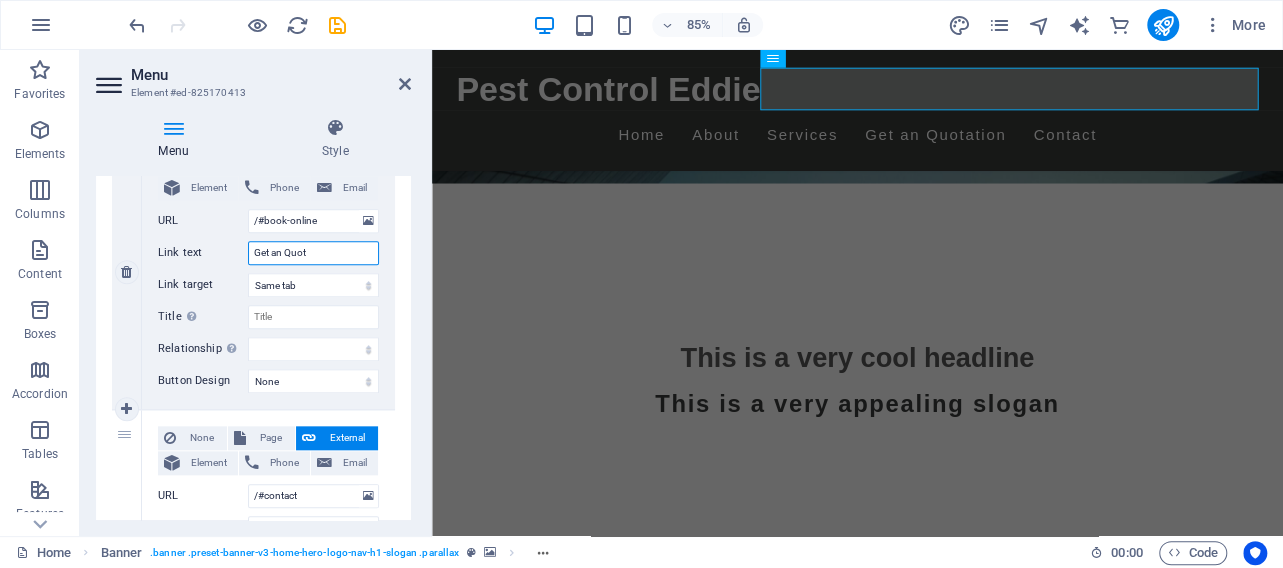 type on "Get an Quote" 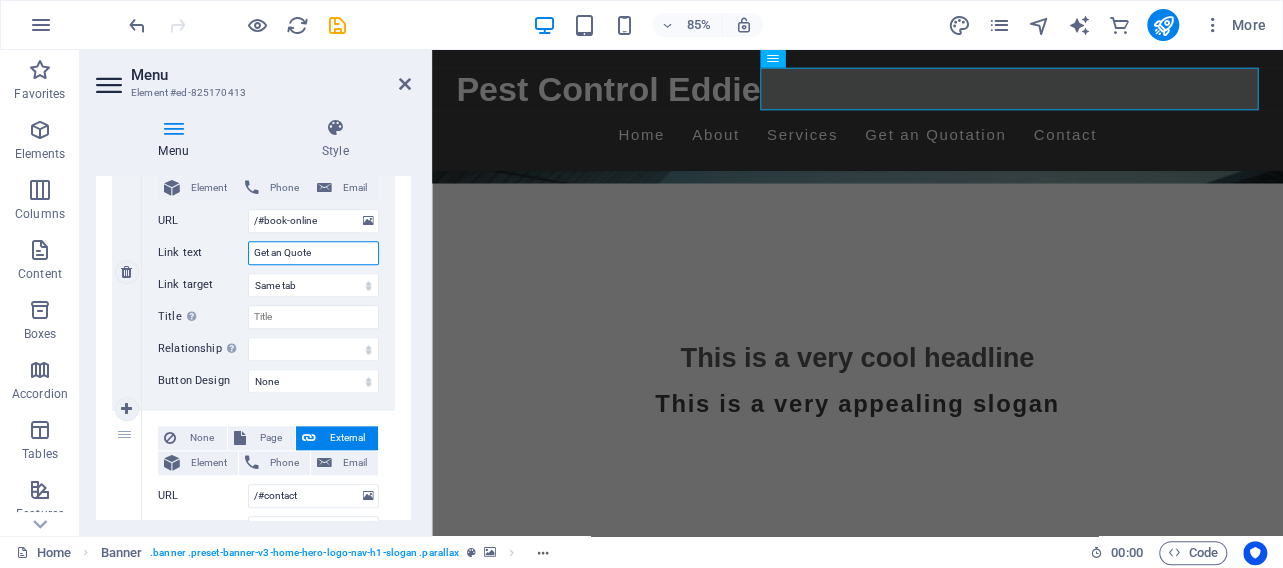 select 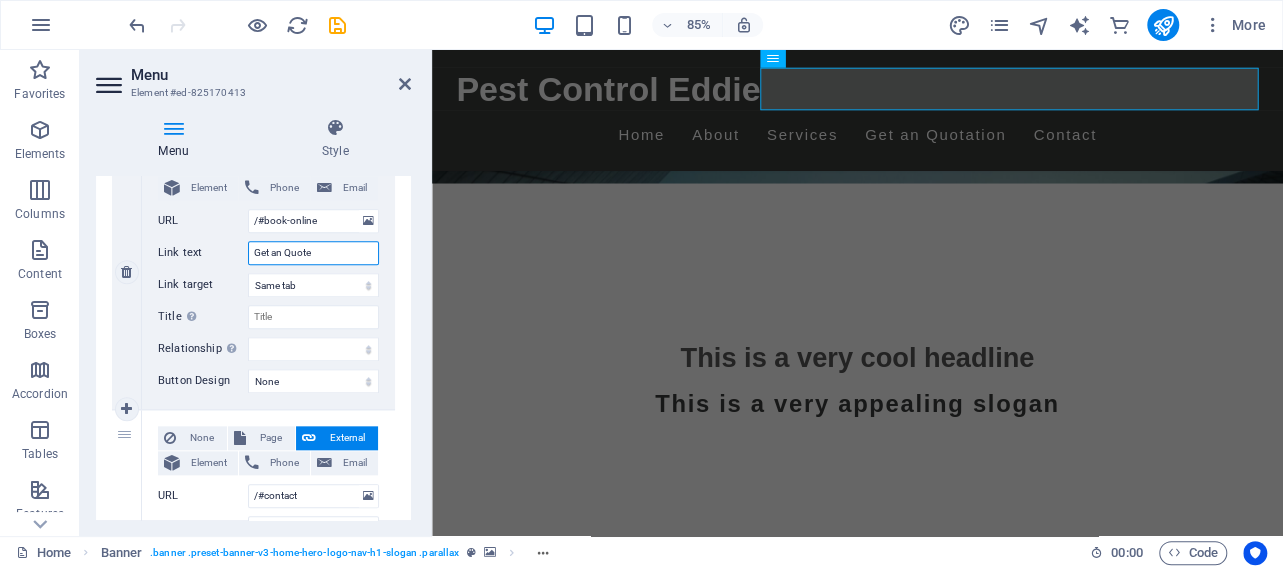 select 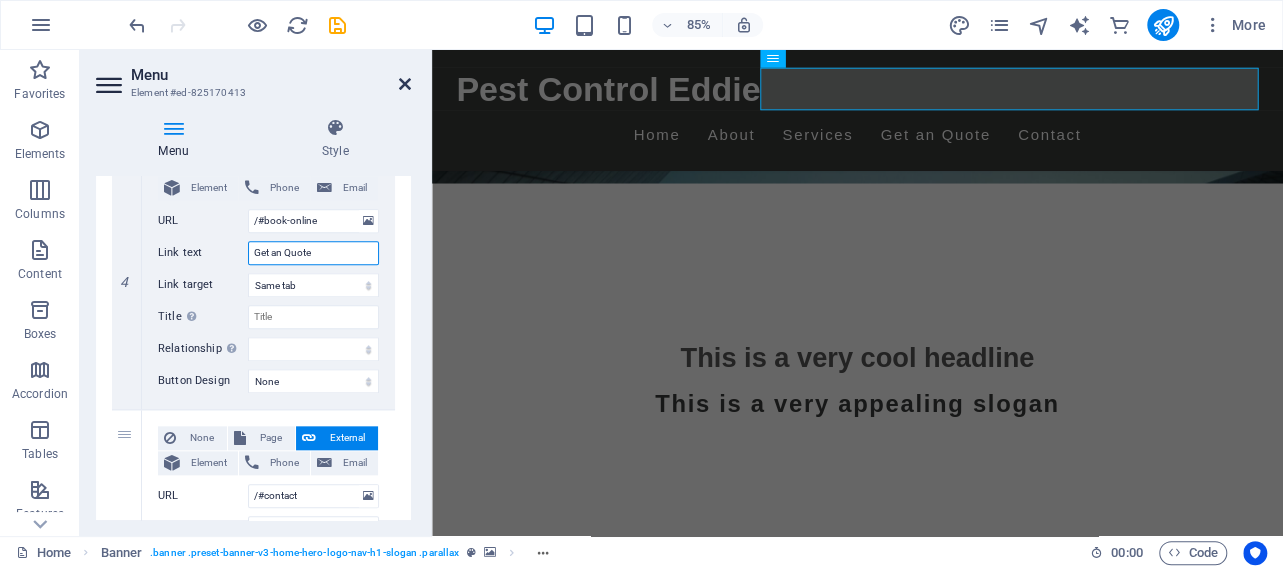 type on "Get an Quote" 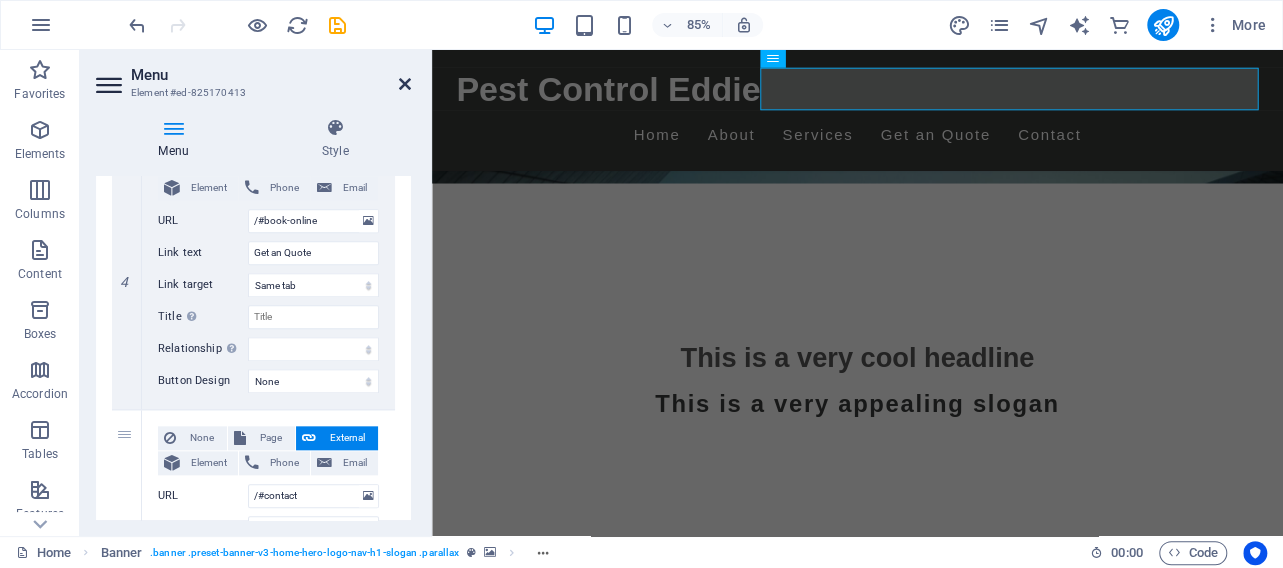 click at bounding box center [405, 84] 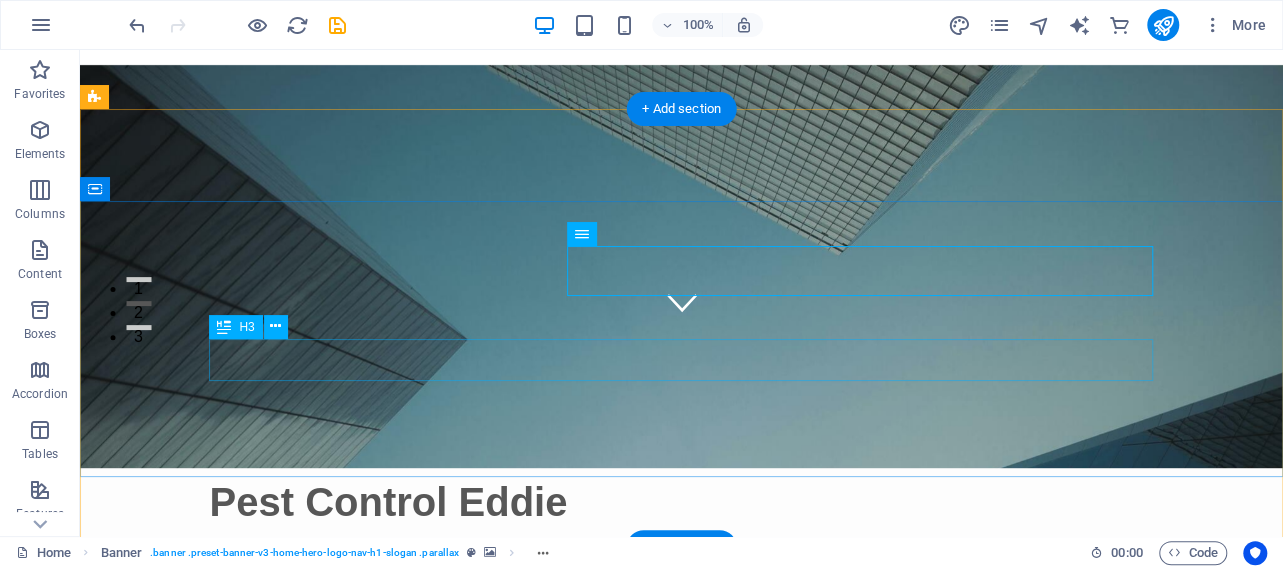 scroll, scrollTop: 0, scrollLeft: 0, axis: both 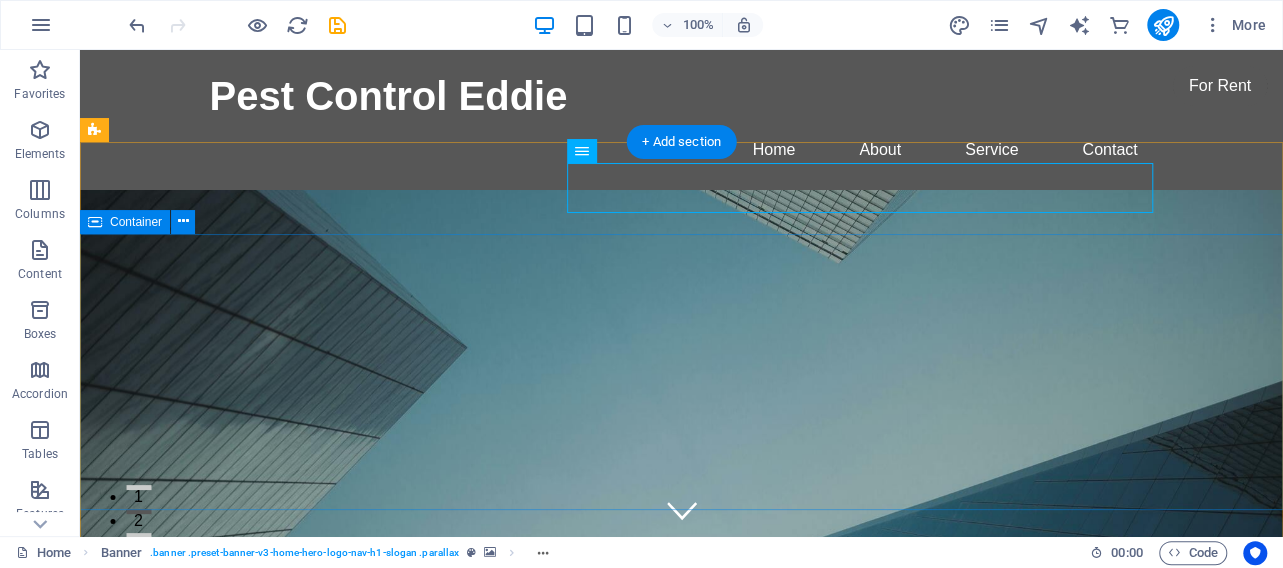 click on "This is a very cool headline This is a very appealing slogan" at bounding box center (681, 944) 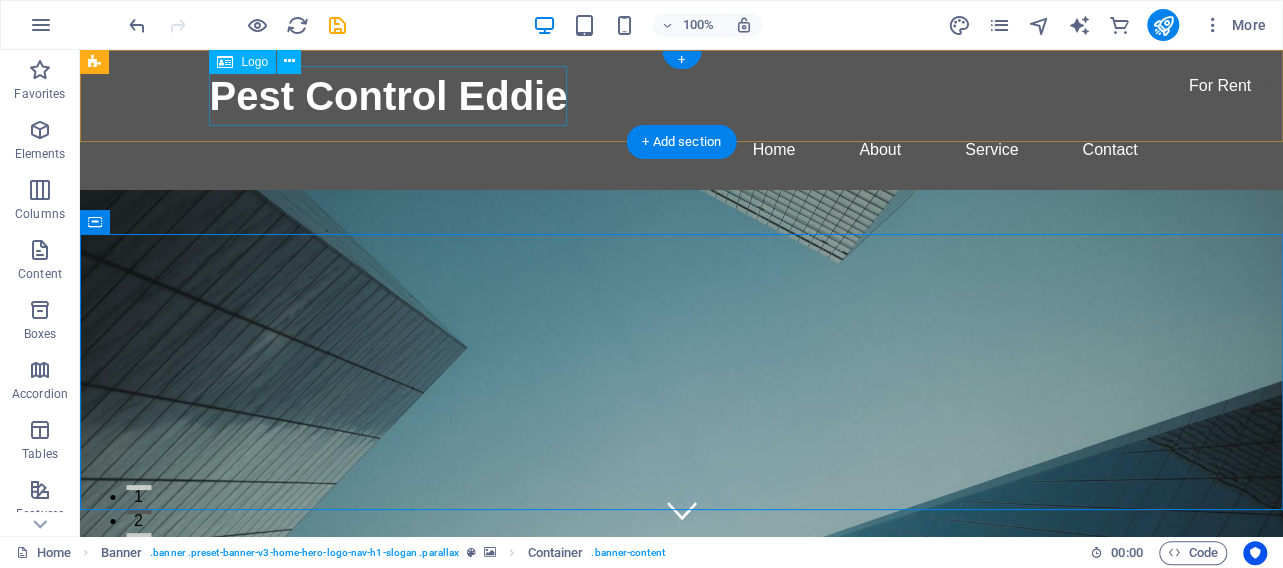 click on "Pest Control Eddie" at bounding box center (682, 96) 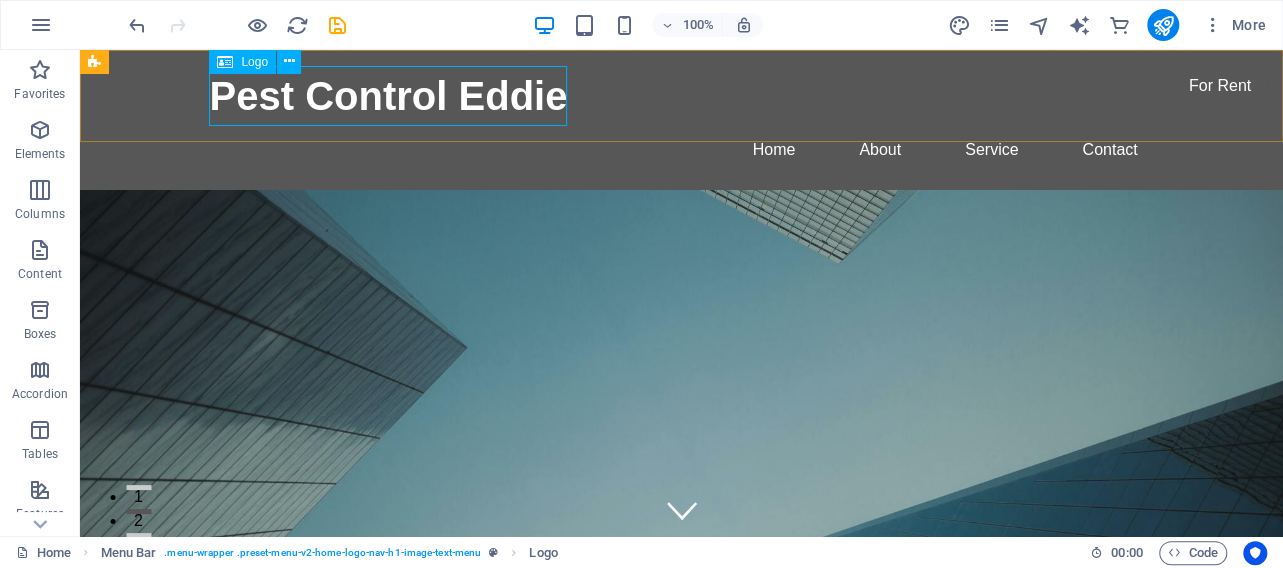 click on "Logo" at bounding box center (242, 62) 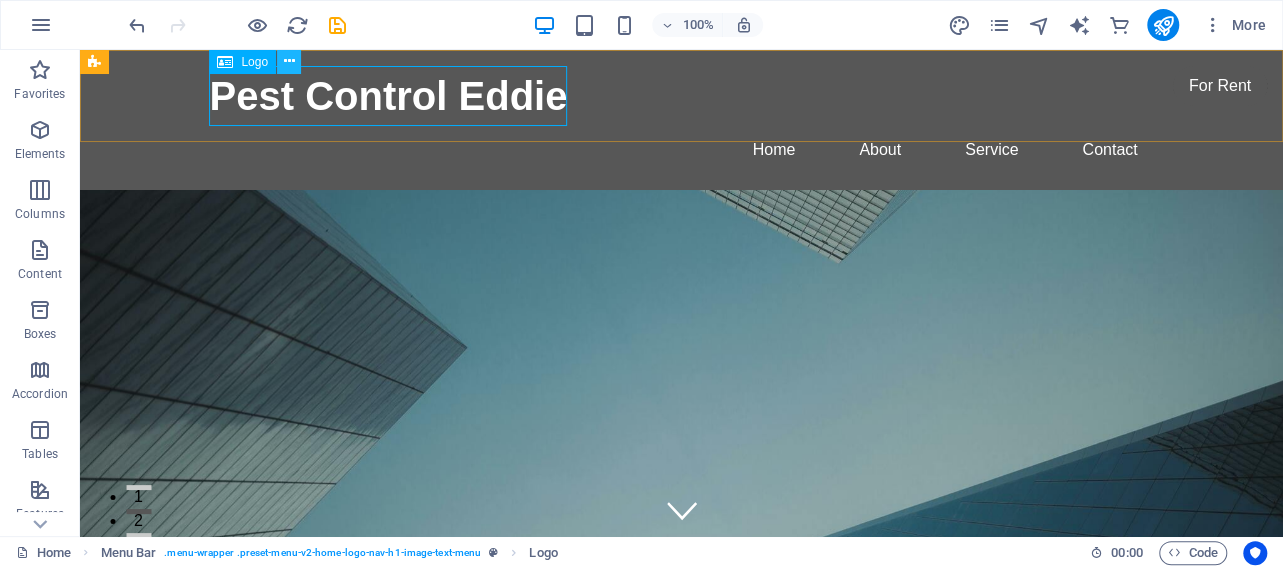 click at bounding box center (289, 62) 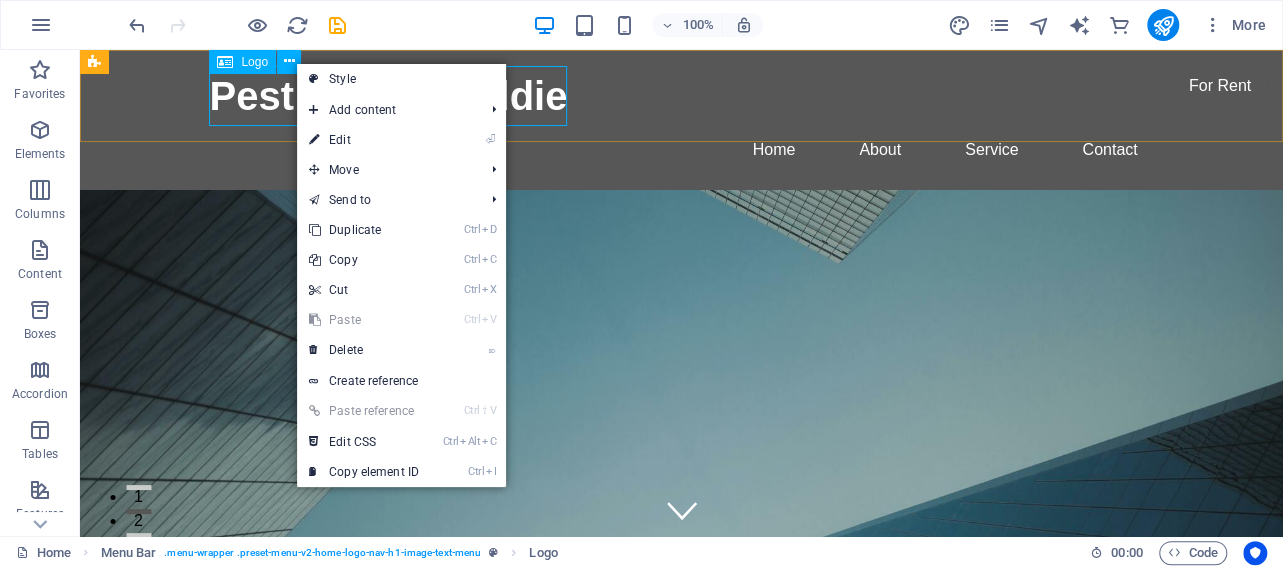 click on "Logo" at bounding box center (242, 62) 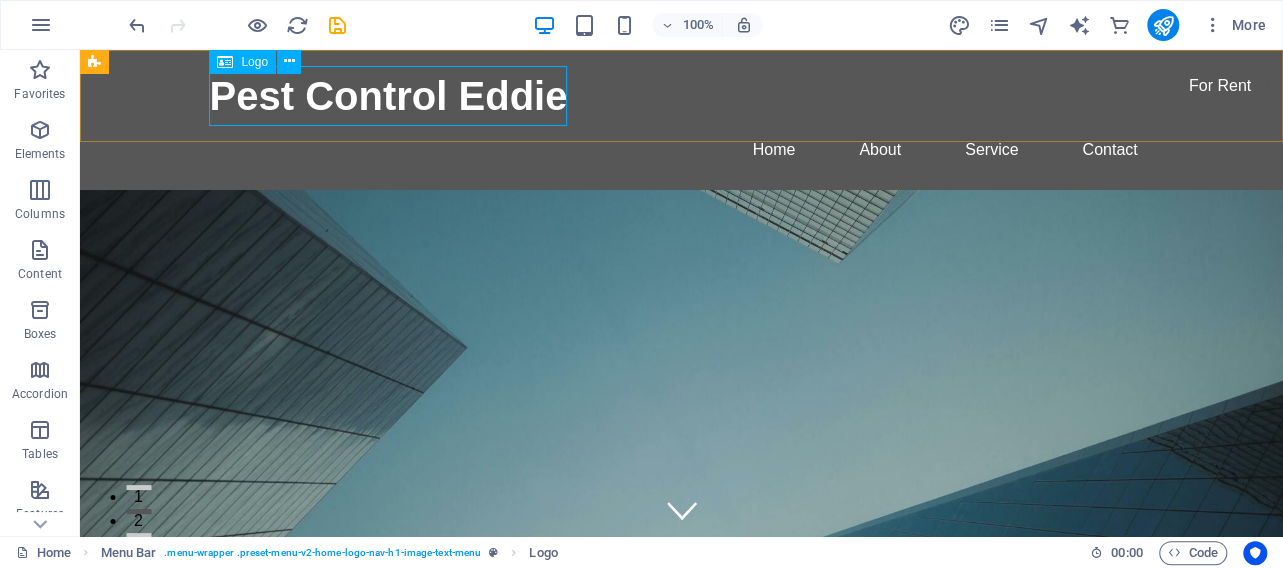 click on "Logo" at bounding box center (242, 62) 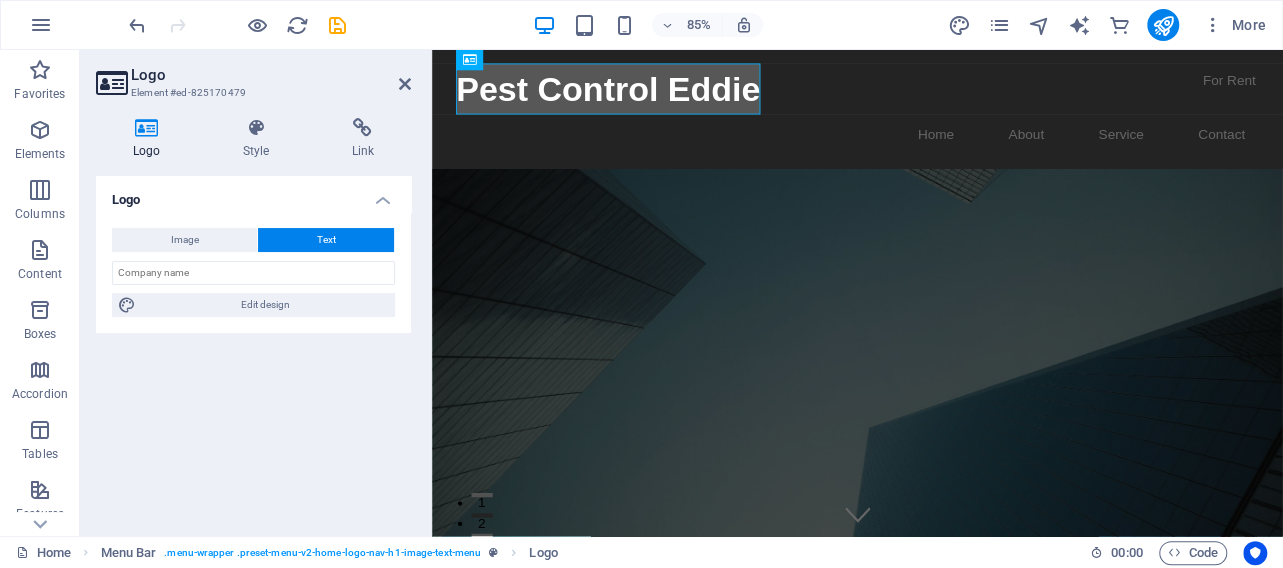 click on "Logo" at bounding box center [151, 139] 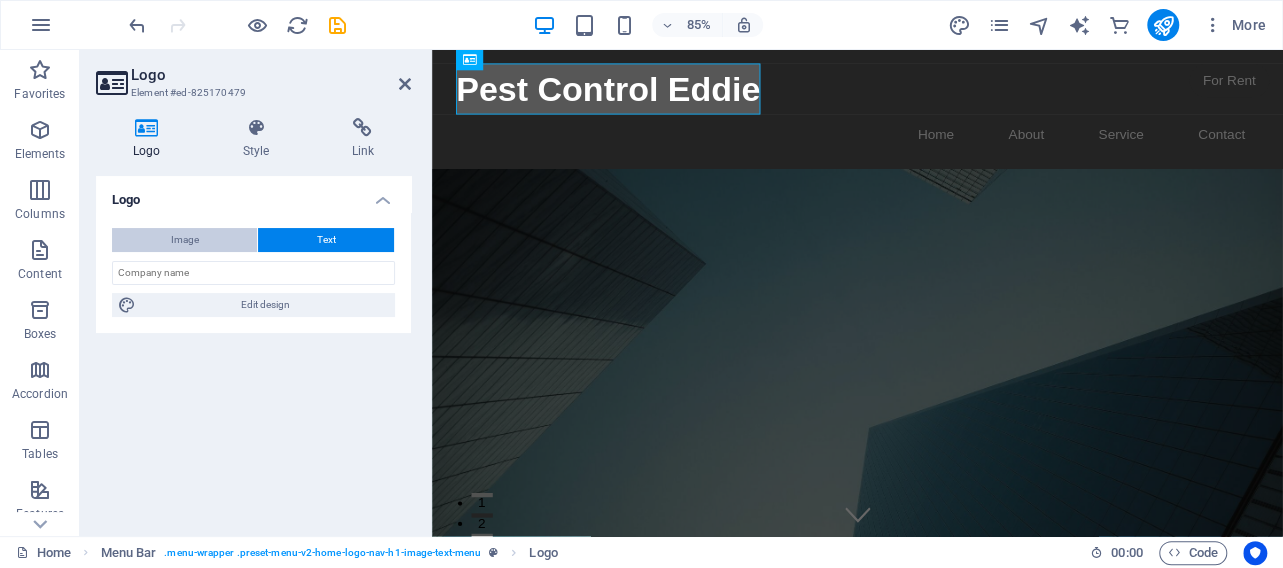 click on "Image" at bounding box center (185, 240) 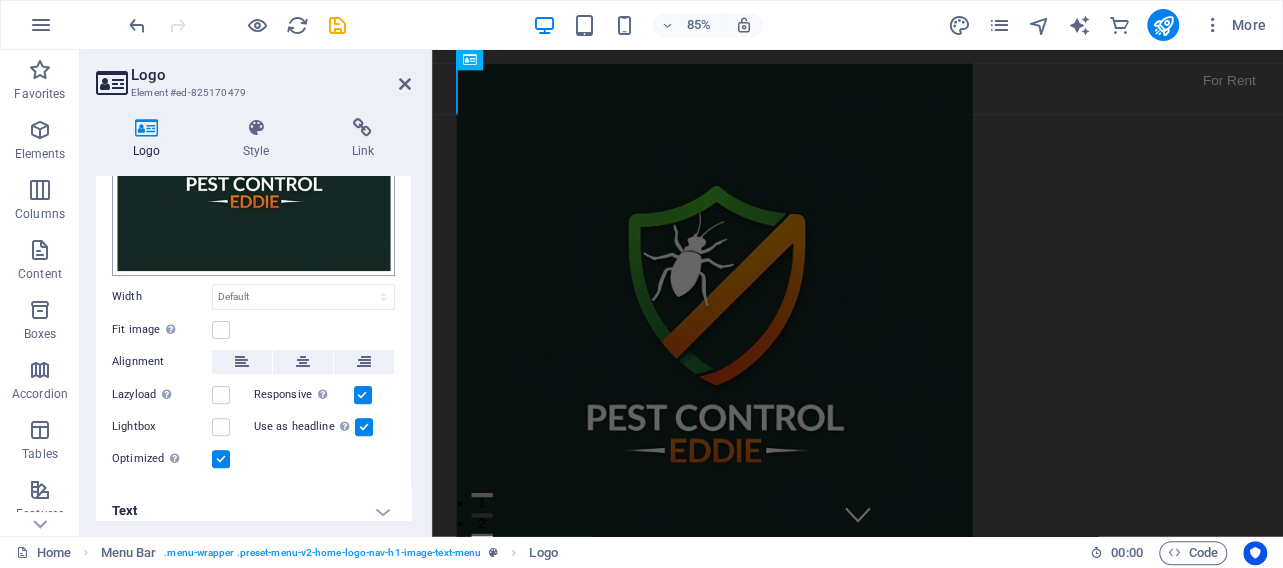 scroll, scrollTop: 283, scrollLeft: 0, axis: vertical 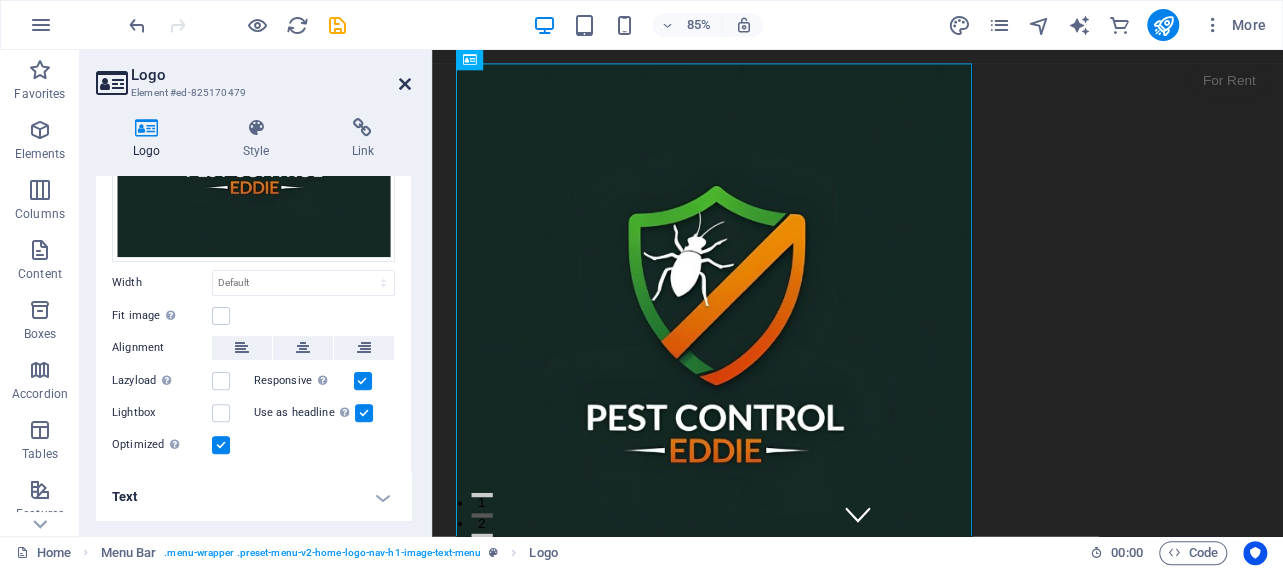 click at bounding box center (405, 84) 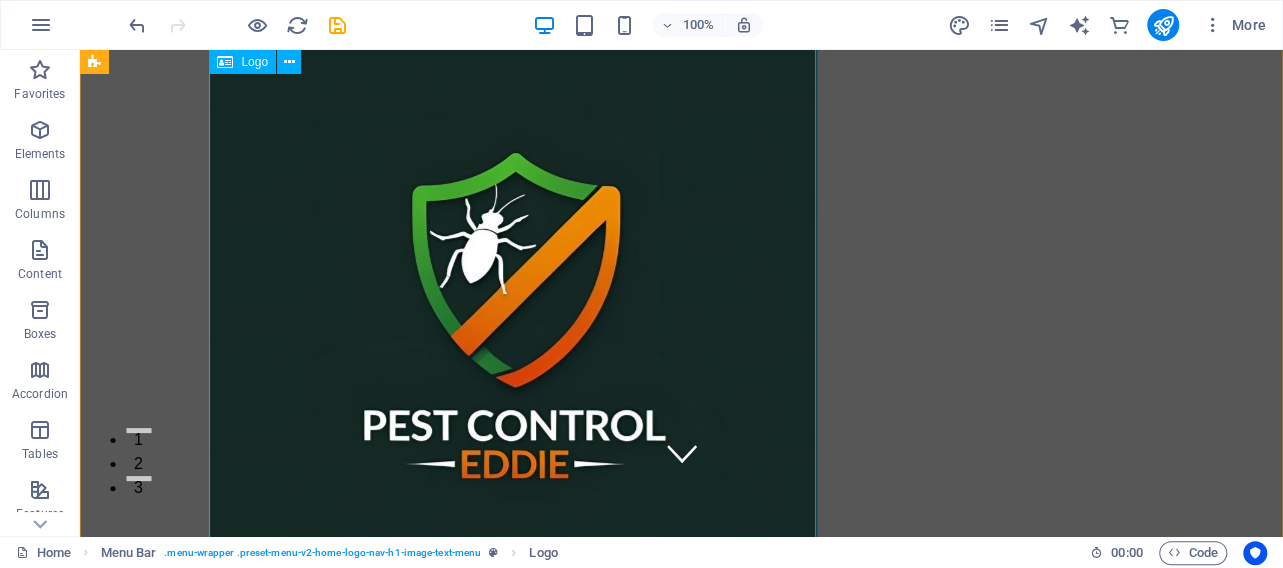 scroll, scrollTop: 0, scrollLeft: 0, axis: both 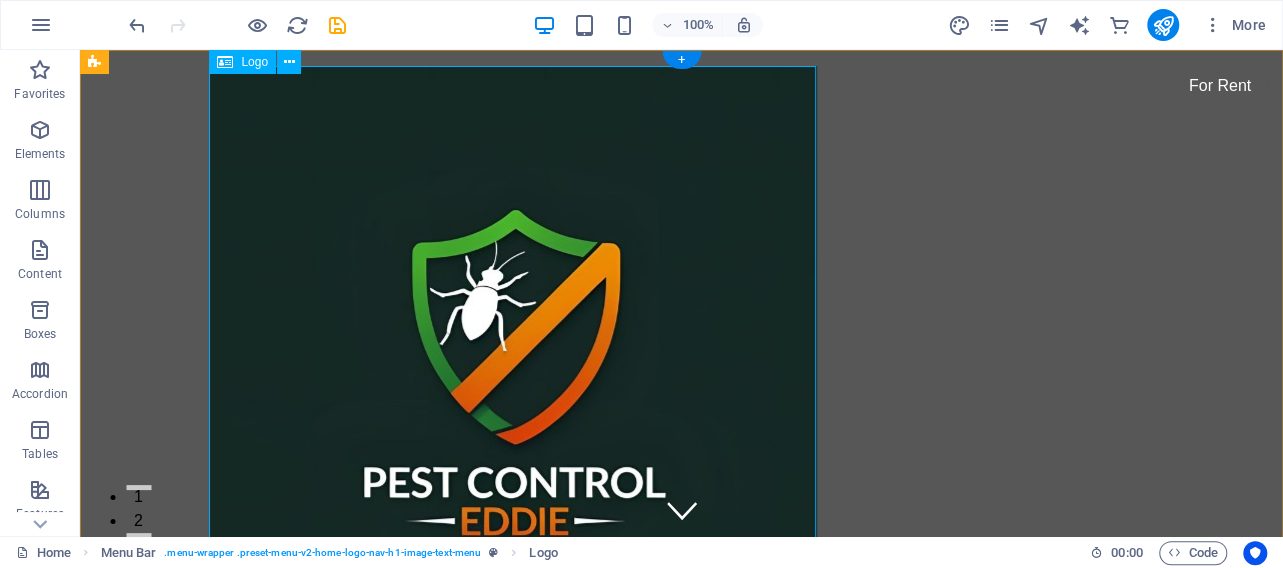 click at bounding box center (682, 371) 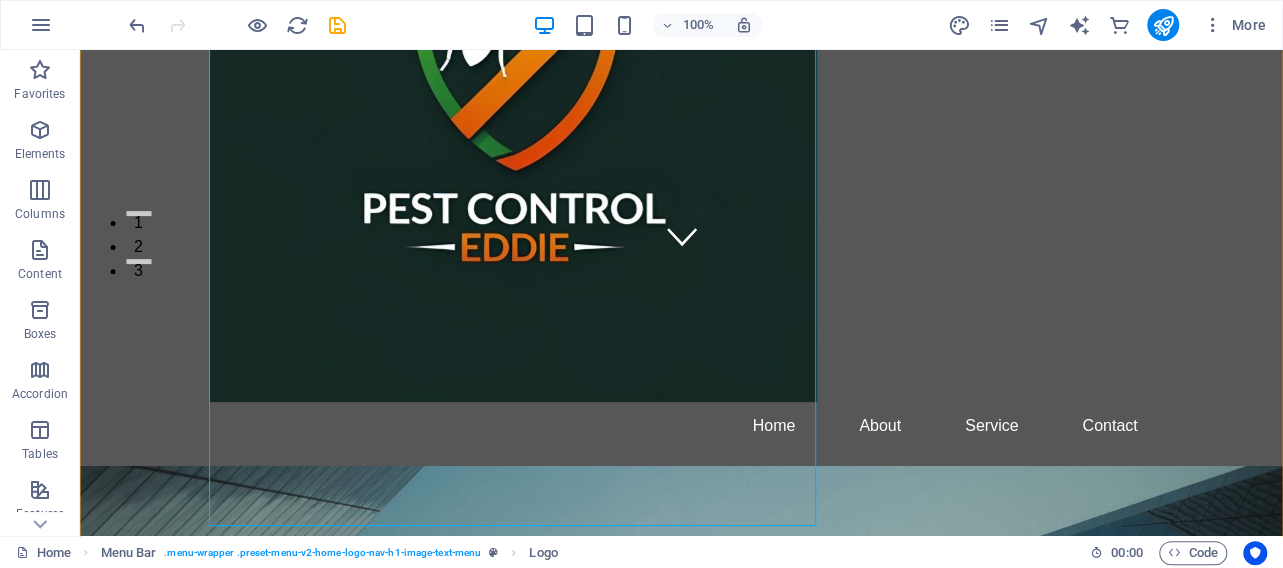 scroll, scrollTop: 312, scrollLeft: 0, axis: vertical 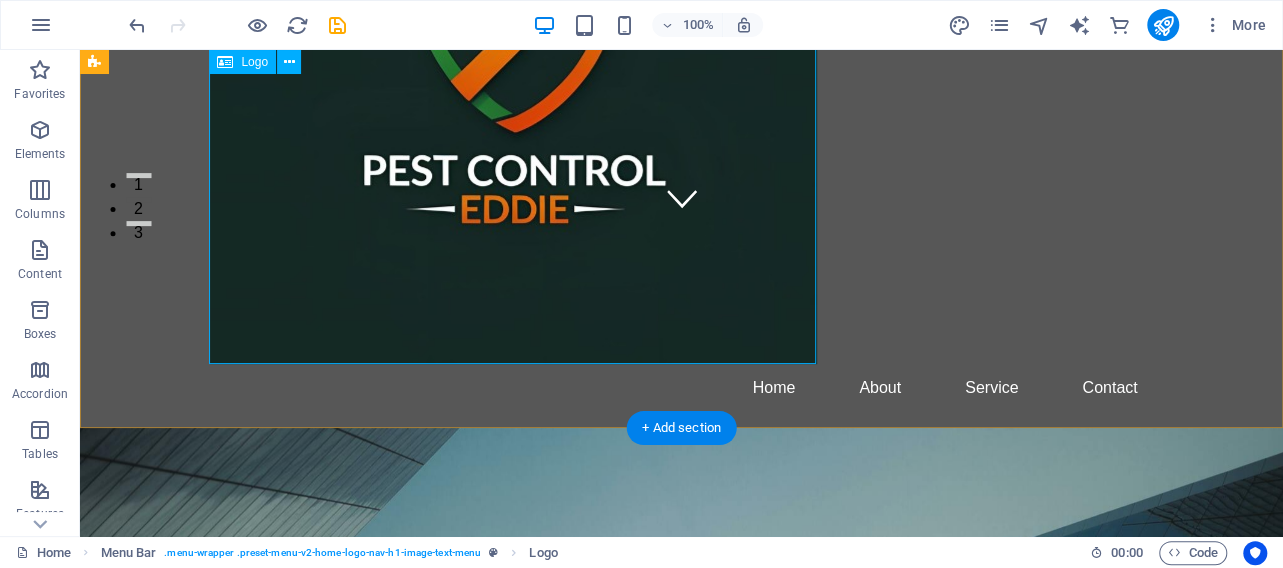 click at bounding box center (682, 59) 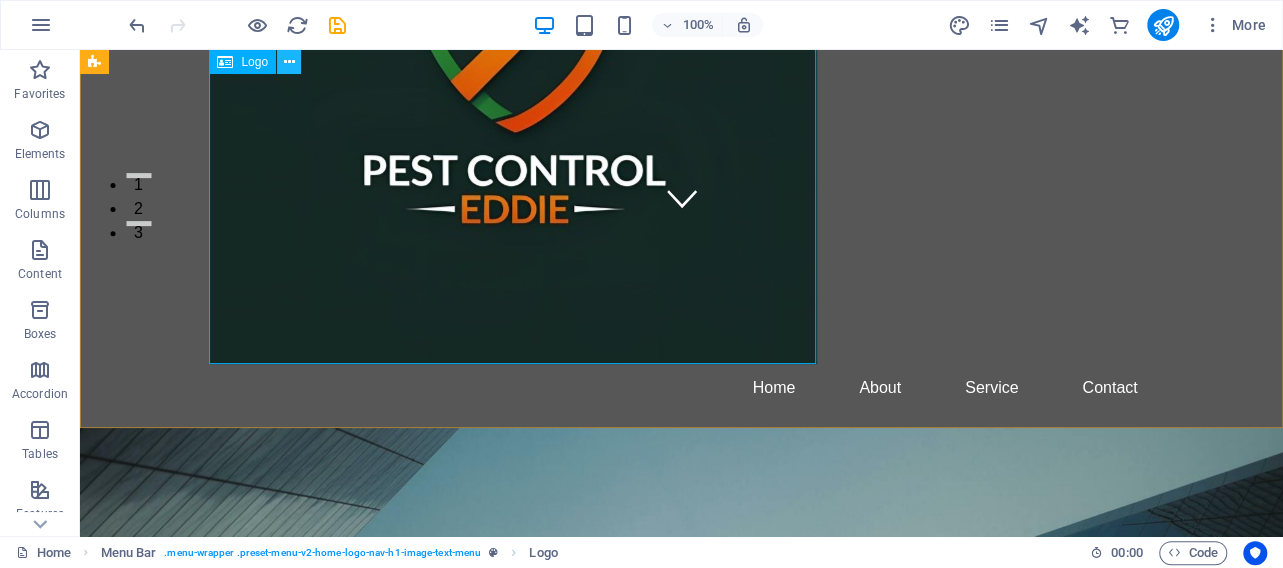 click at bounding box center [289, 62] 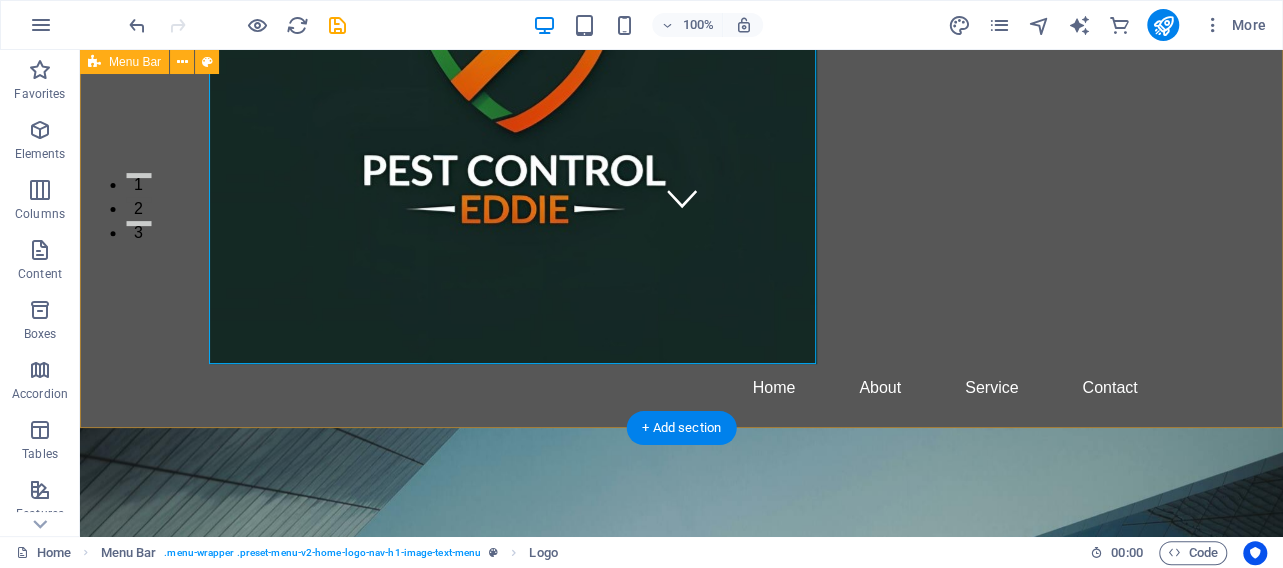 click on "Home About Service Contact" at bounding box center [681, 83] 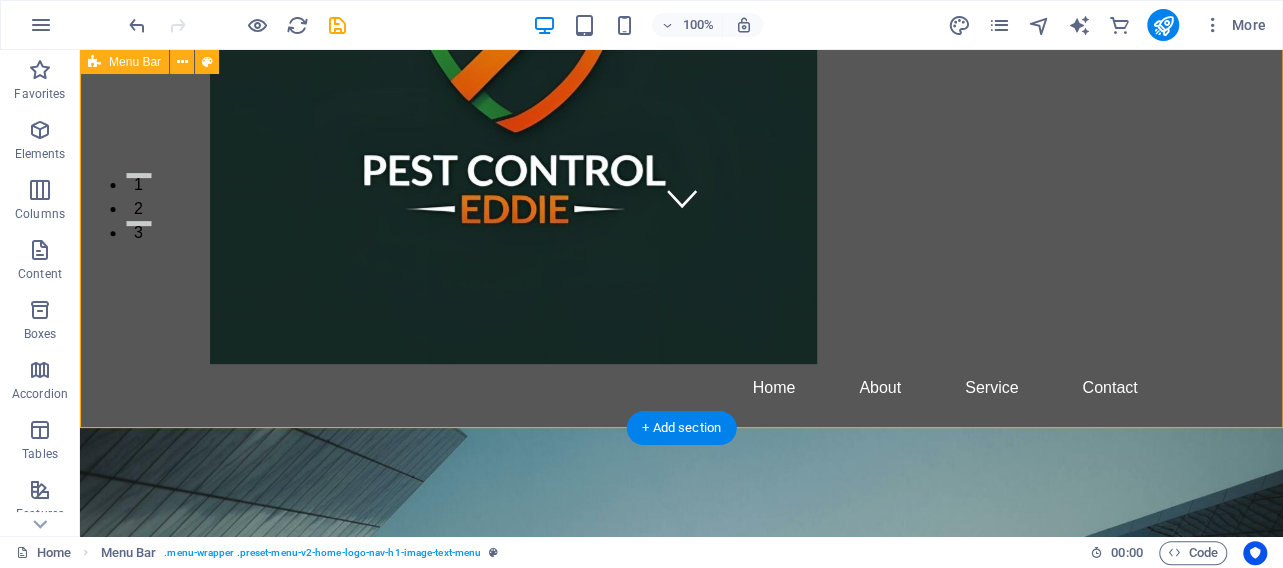 scroll, scrollTop: 0, scrollLeft: 0, axis: both 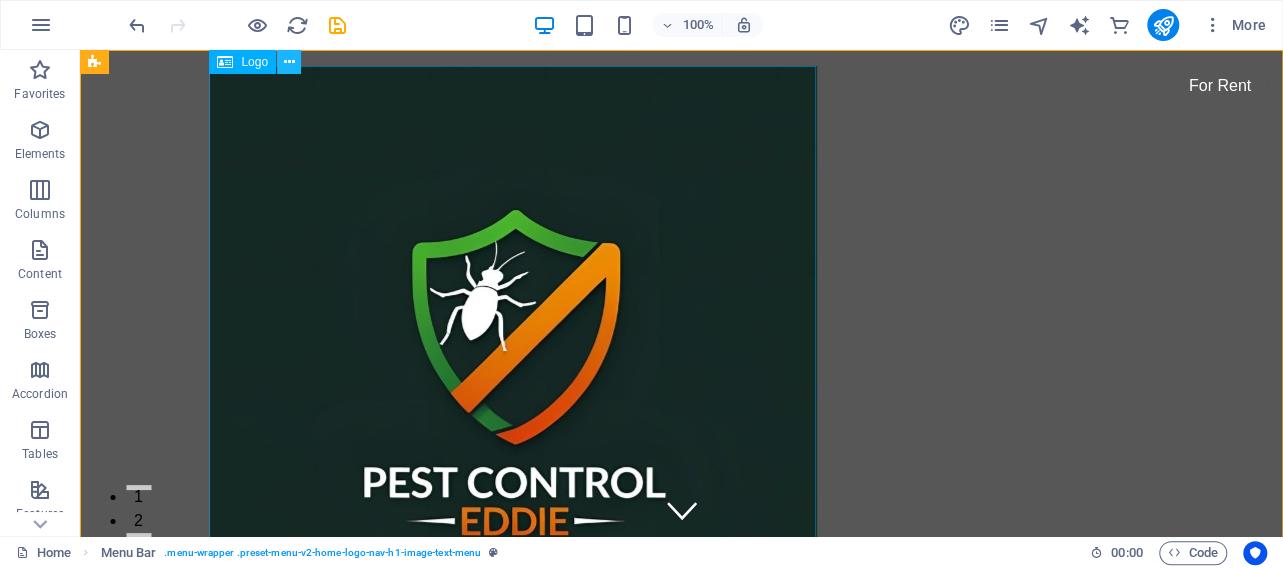 click at bounding box center (289, 62) 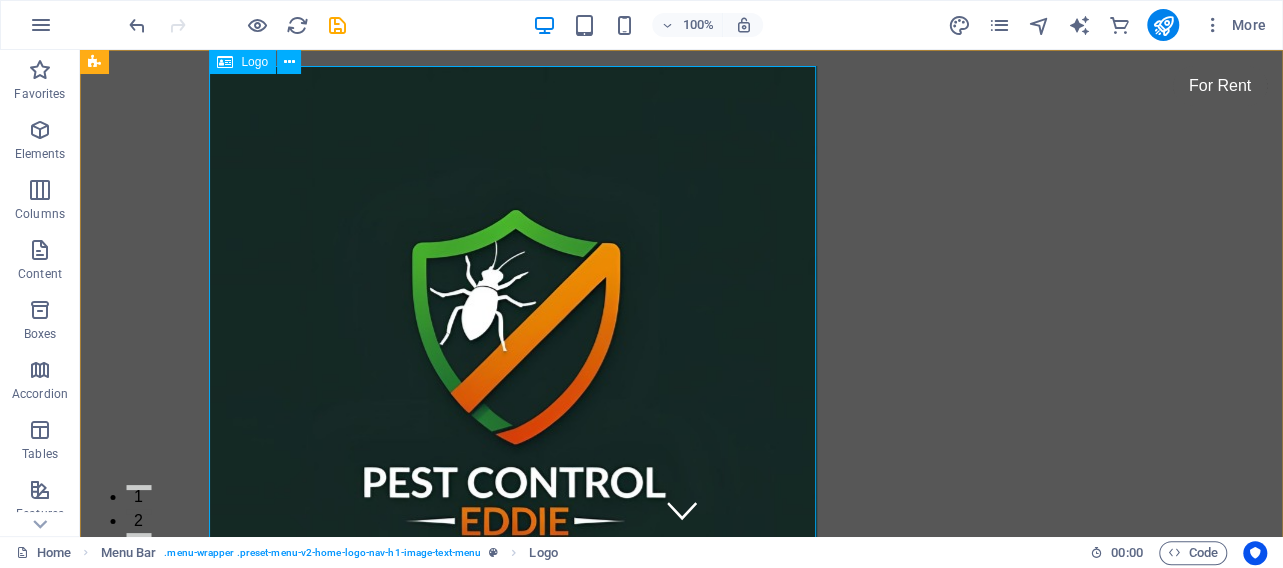 click at bounding box center [225, 62] 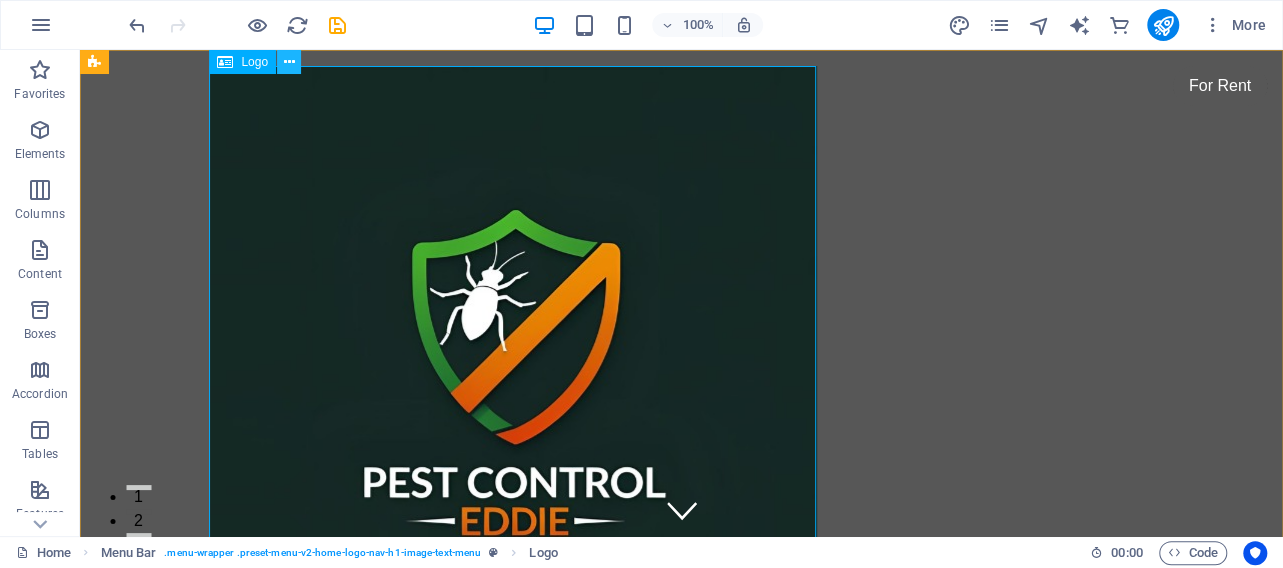 click at bounding box center [289, 62] 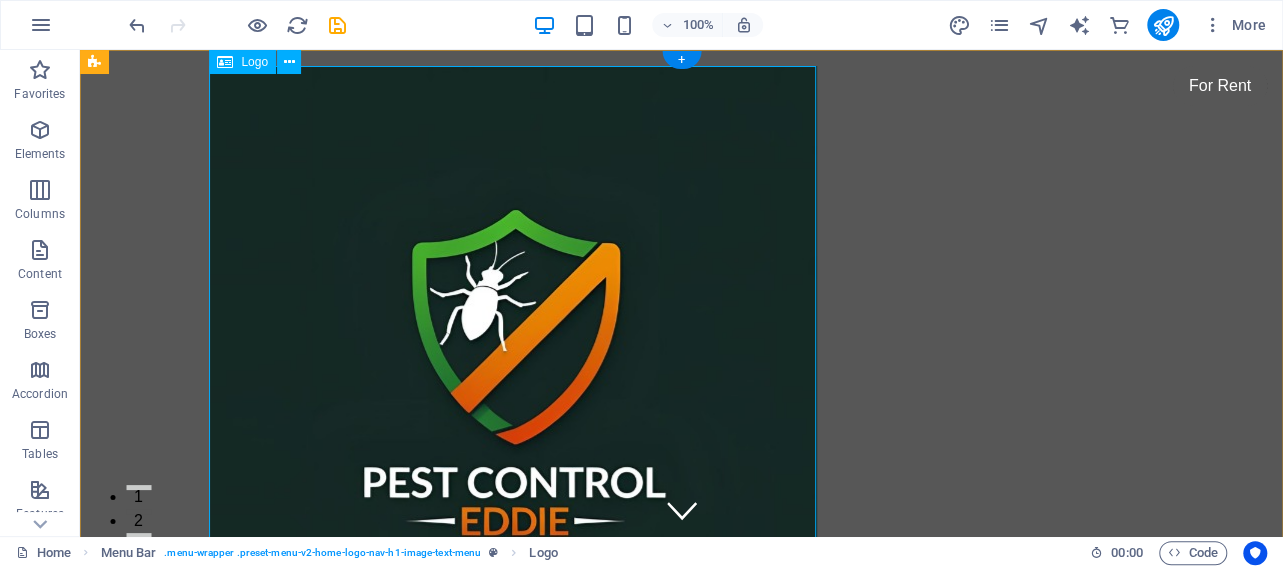 click at bounding box center [682, 371] 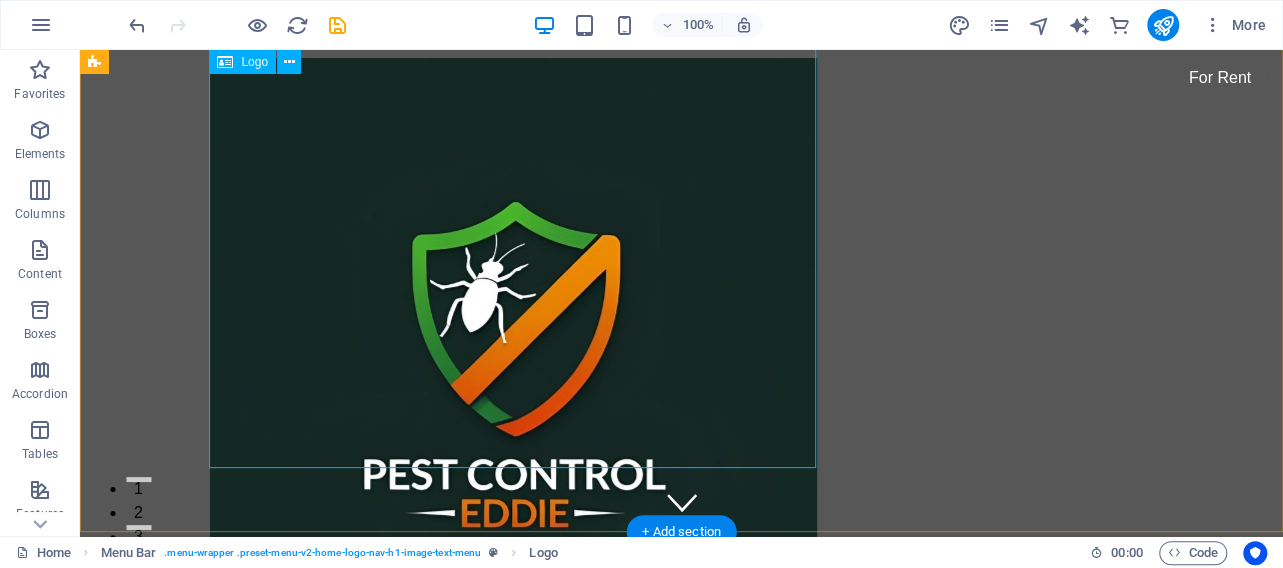scroll, scrollTop: 0, scrollLeft: 0, axis: both 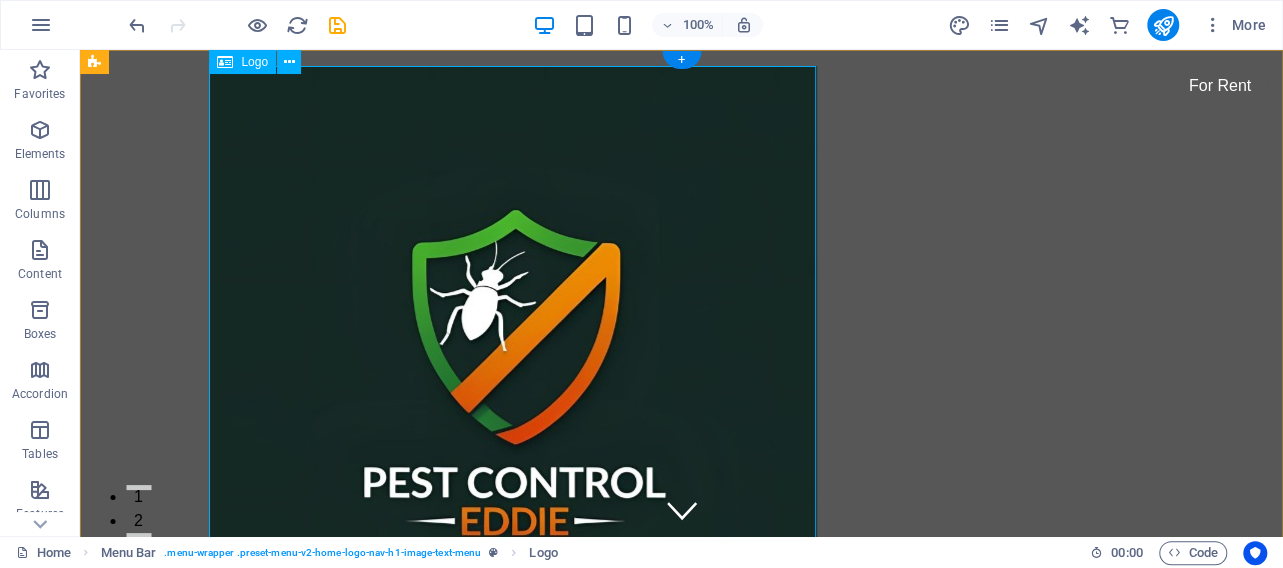 click at bounding box center (682, 371) 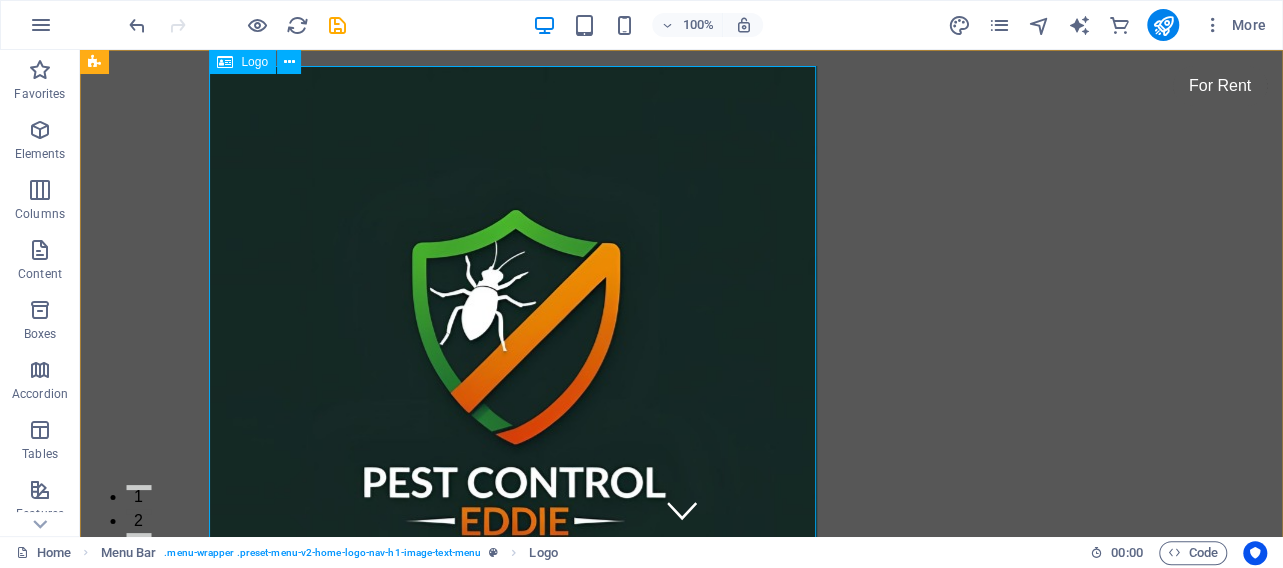 click at bounding box center (225, 62) 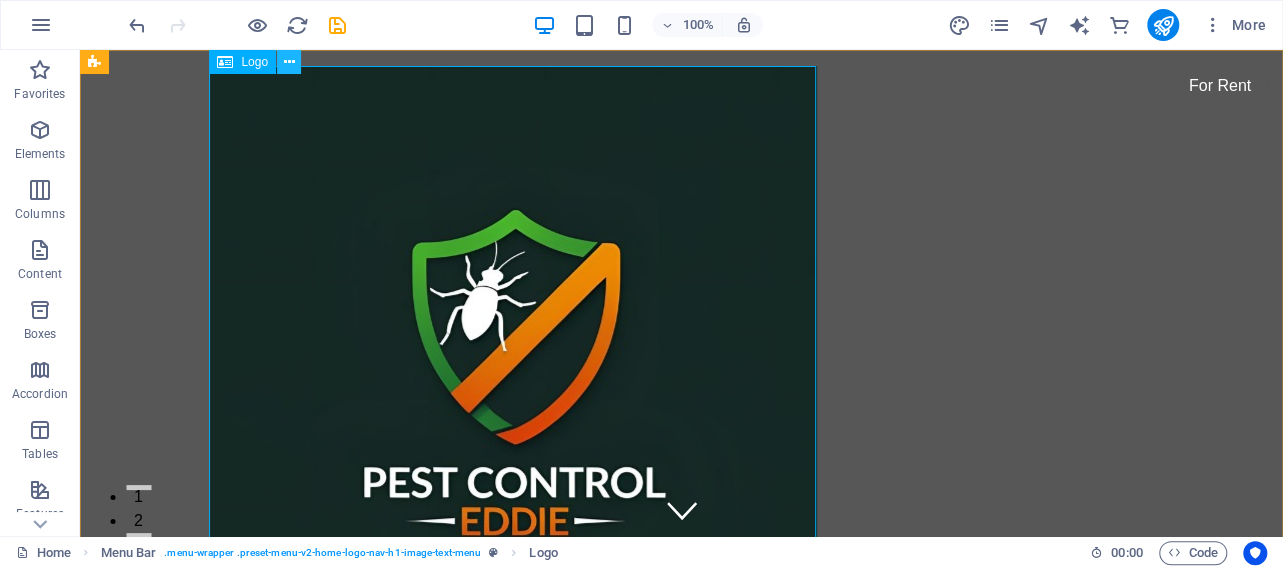 click at bounding box center (289, 62) 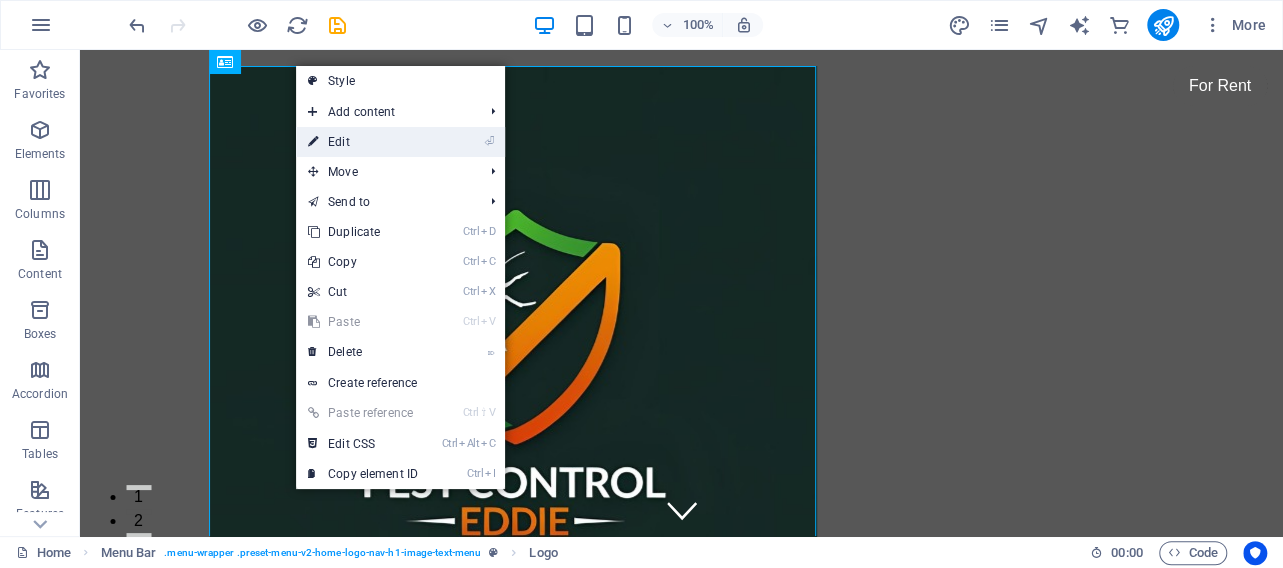 click on "⏎  Edit" at bounding box center [400, 142] 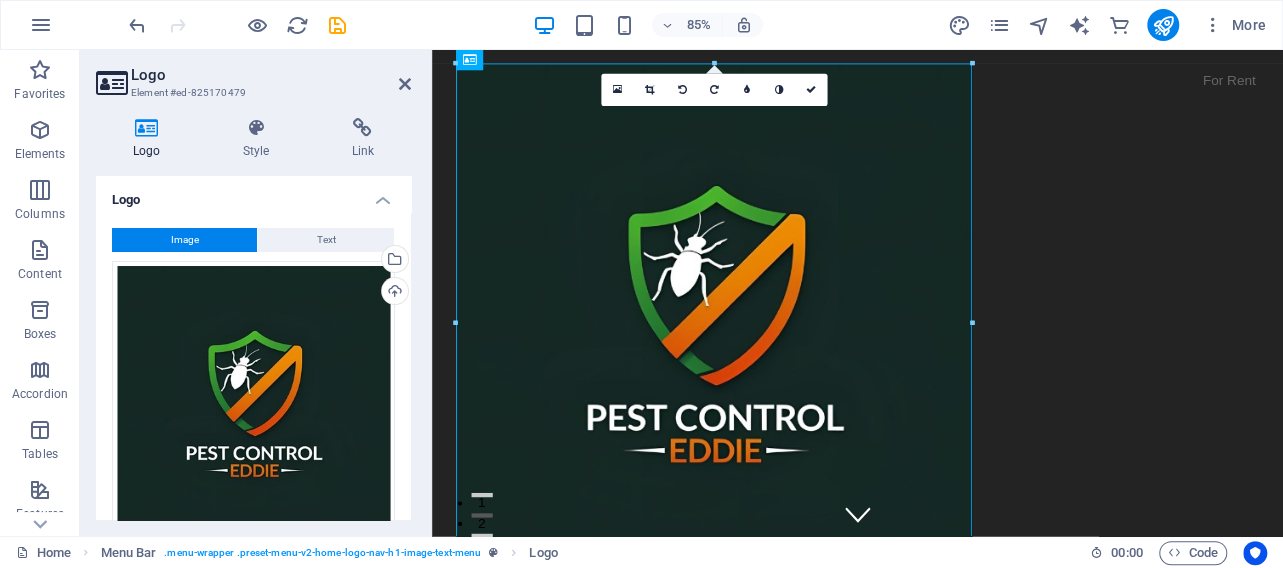 scroll, scrollTop: 283, scrollLeft: 0, axis: vertical 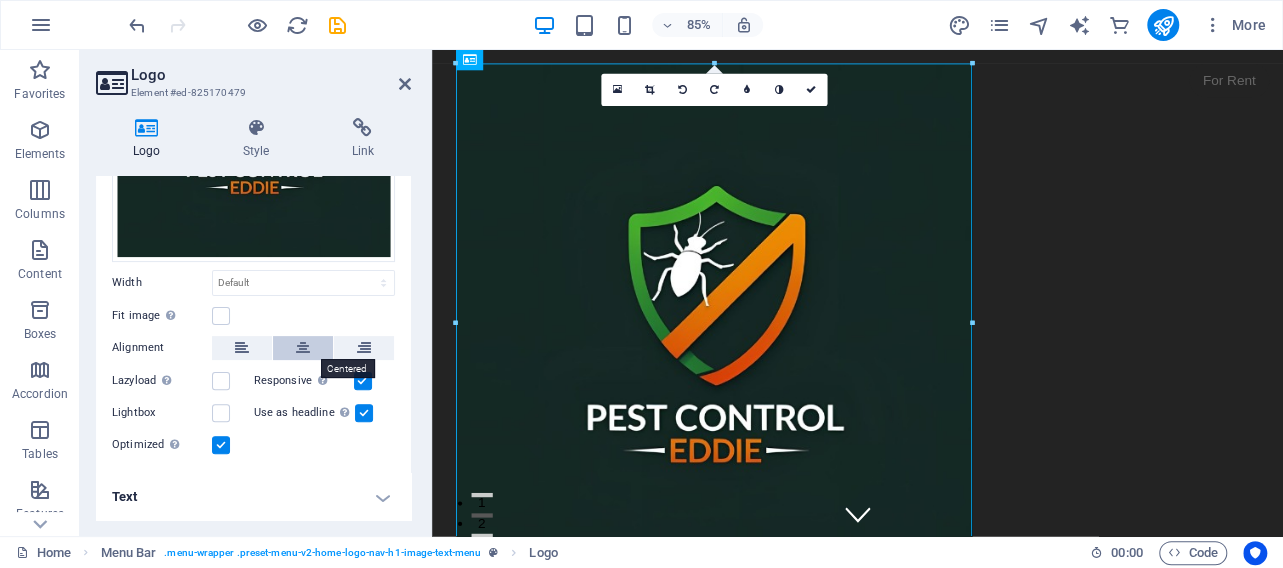 click at bounding box center [303, 348] 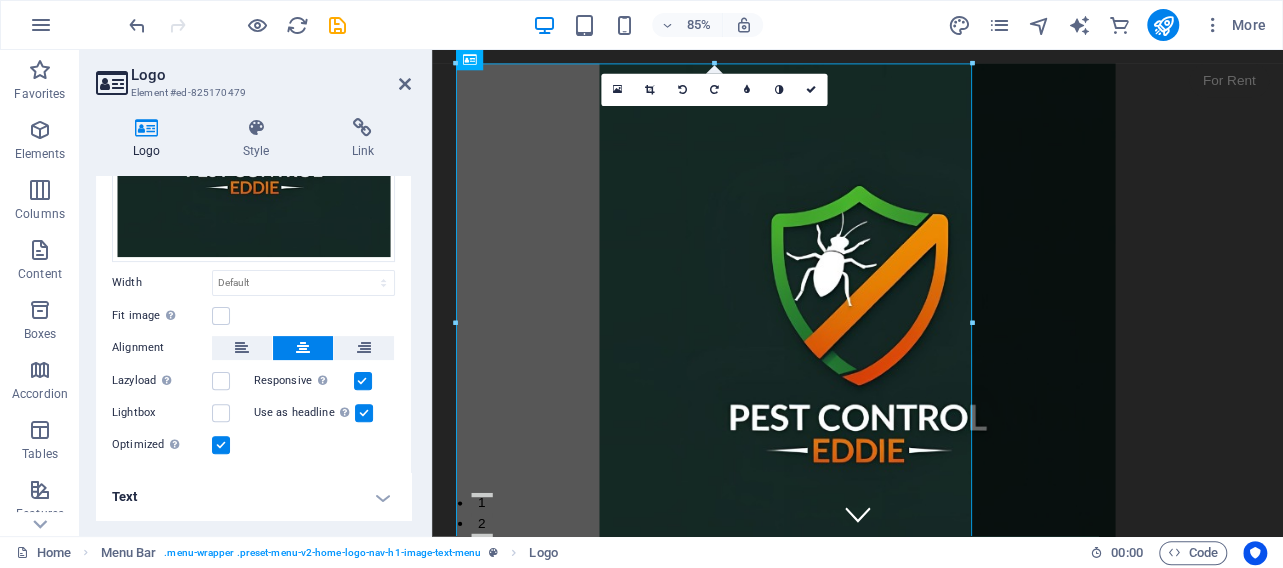 click on "Text" at bounding box center (253, 497) 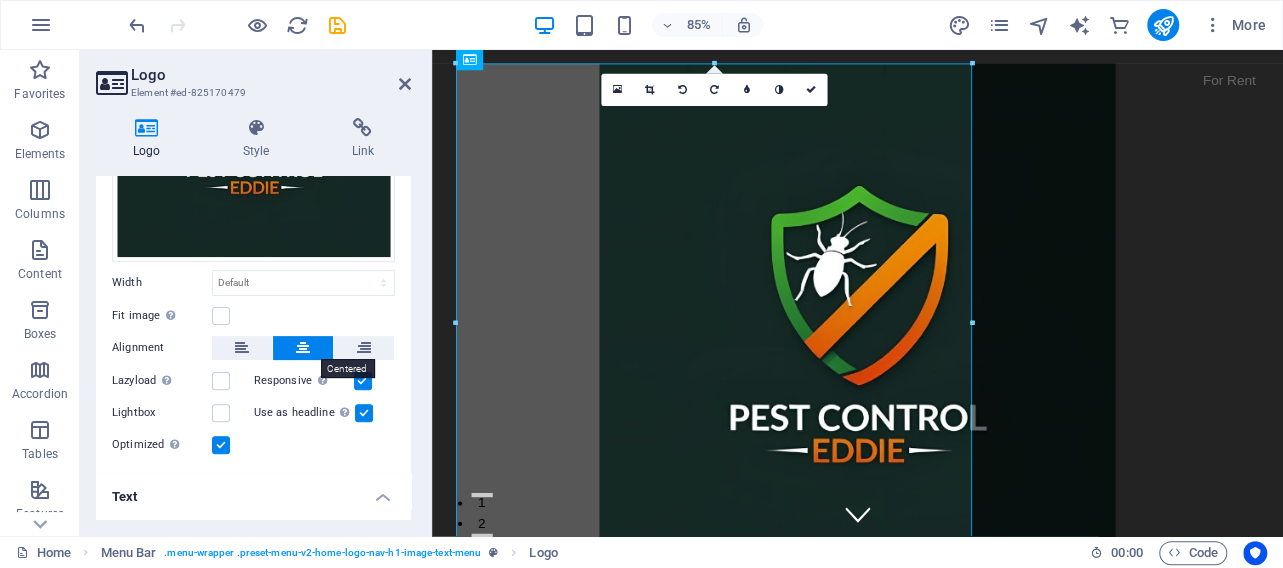 click at bounding box center [303, 348] 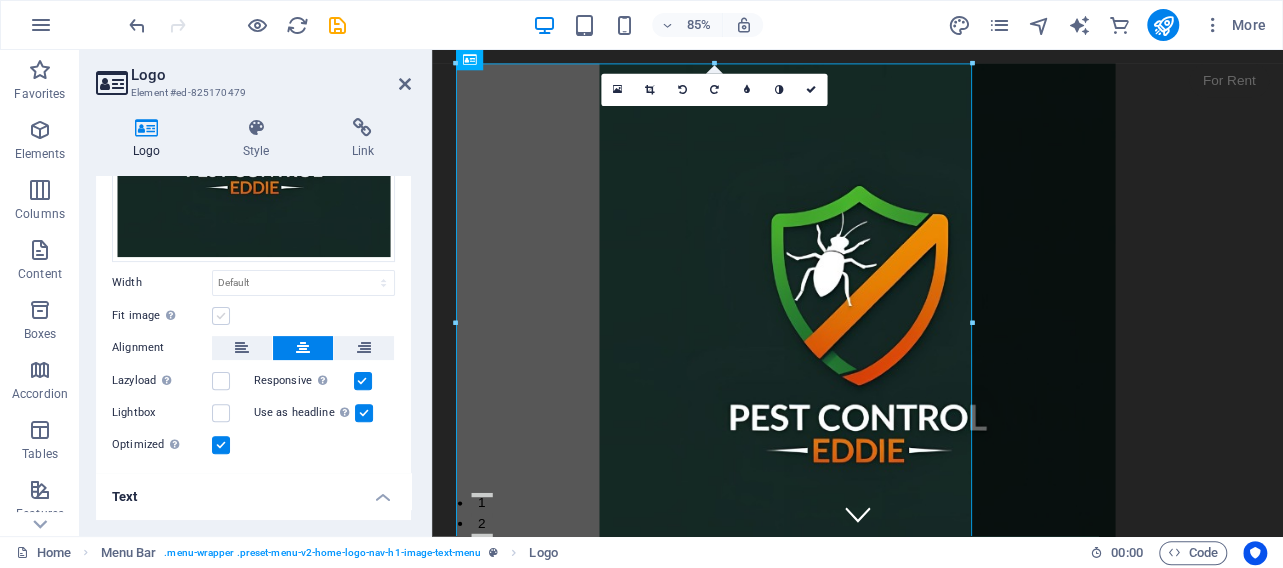 click at bounding box center (221, 316) 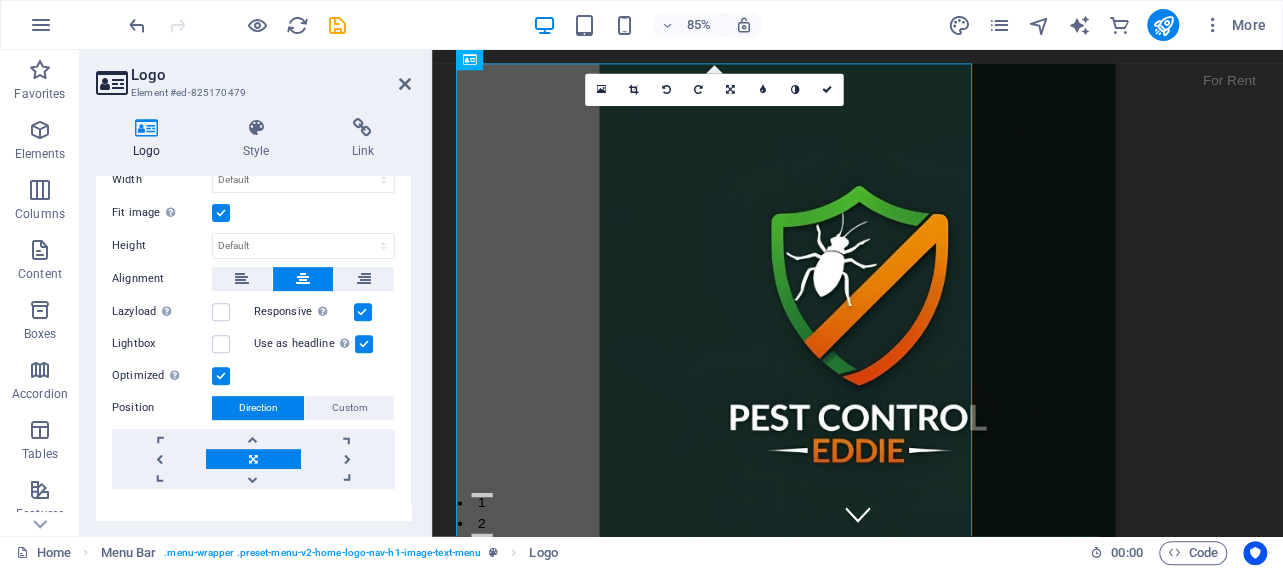 scroll, scrollTop: 384, scrollLeft: 0, axis: vertical 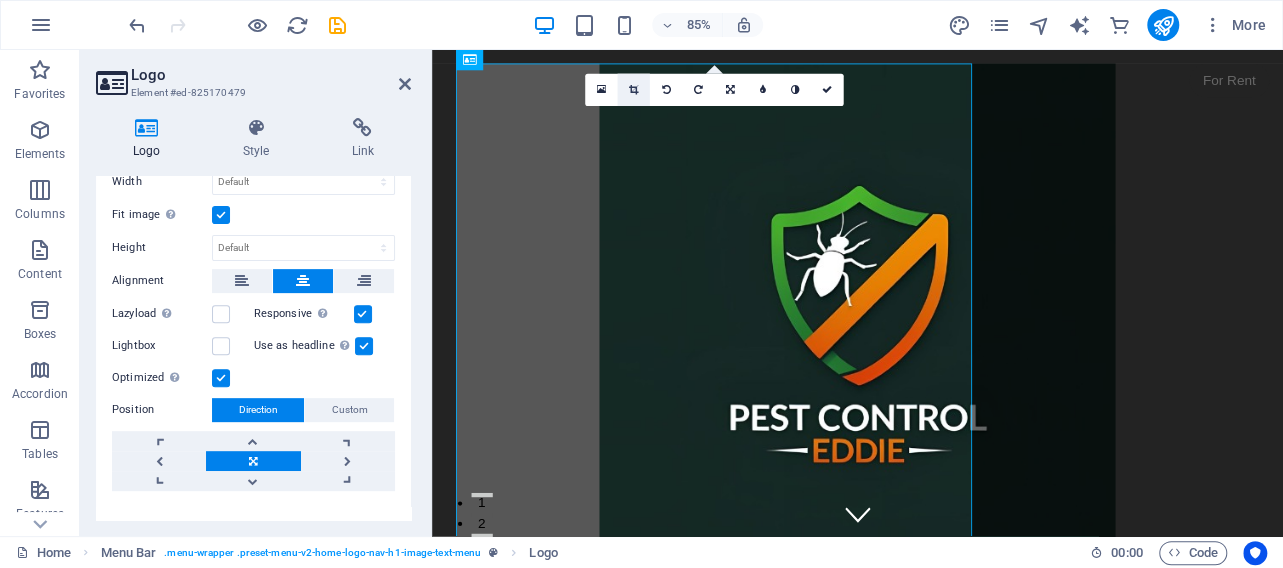 click at bounding box center [633, 90] 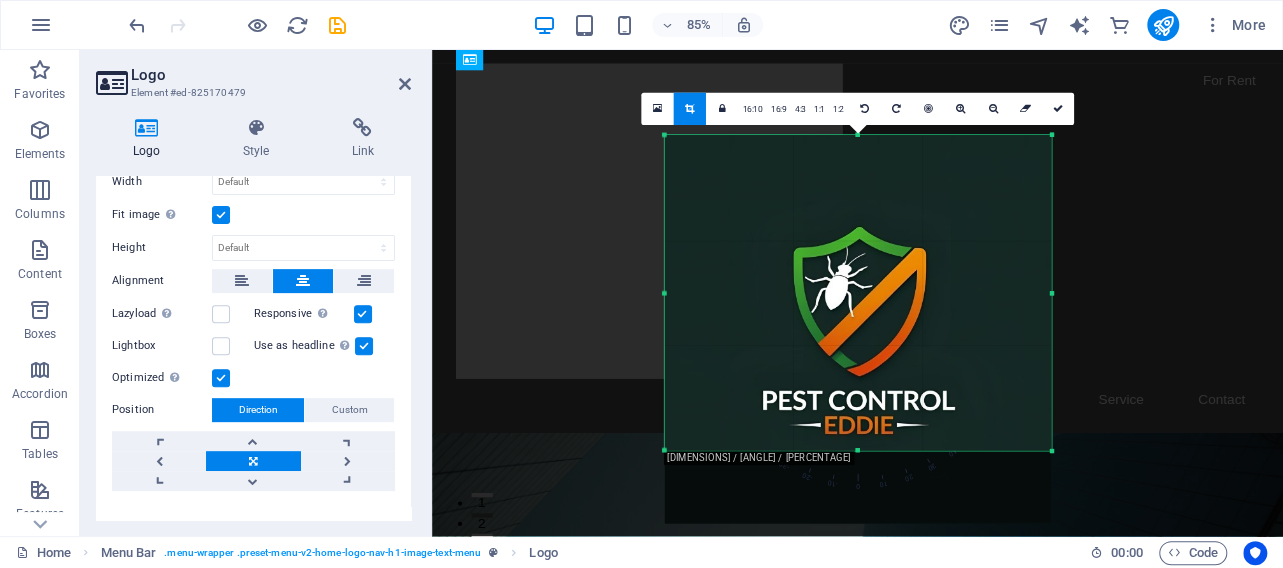 drag, startPoint x: 858, startPoint y: 485, endPoint x: 853, endPoint y: 399, distance: 86.145226 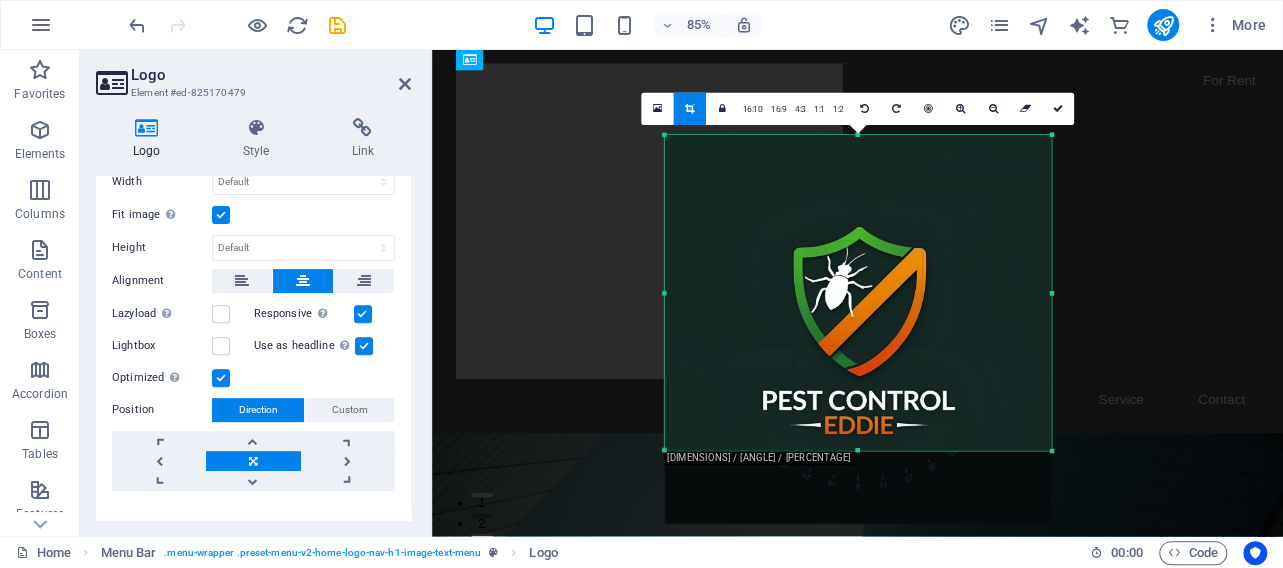 click on "180 170 160 150 140 130 120 110 100 90 80 70 60 50 40 30 20 10 0 -10 -20 -30 -40 -50 -60 -70 -80 -90 -100 -110 -120 -130 -140 -150 -160 -170 607px × 496px / 0° / 75% 16:10 16:9 4:3 1:1 1:2 0" at bounding box center [857, 293] 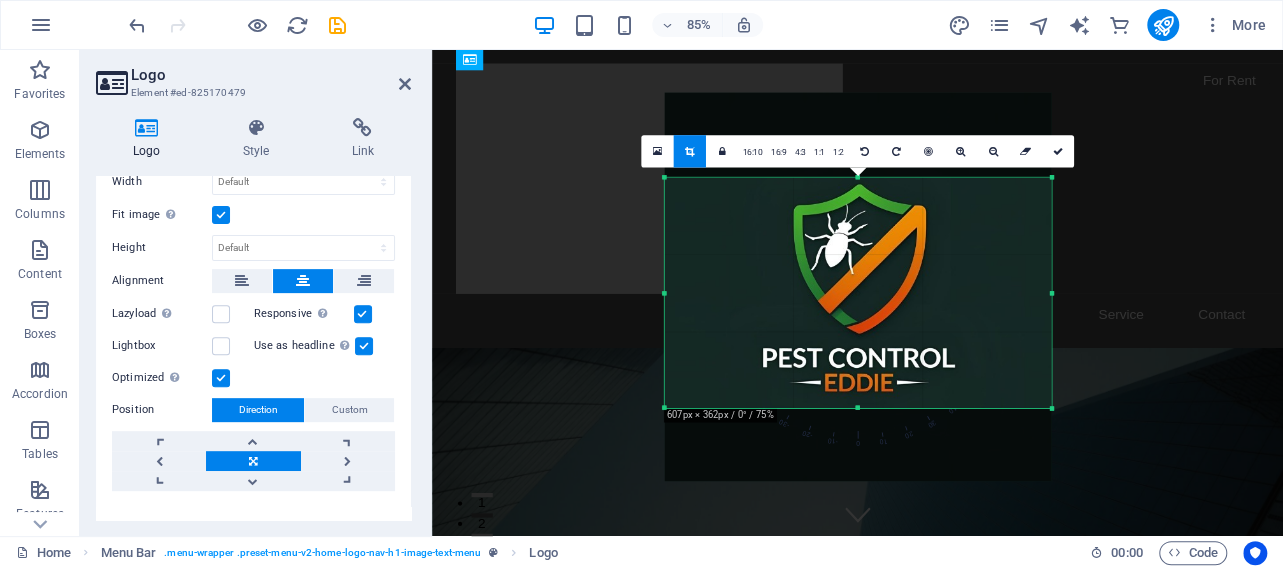 drag, startPoint x: 861, startPoint y: 133, endPoint x: 879, endPoint y: 233, distance: 101.607086 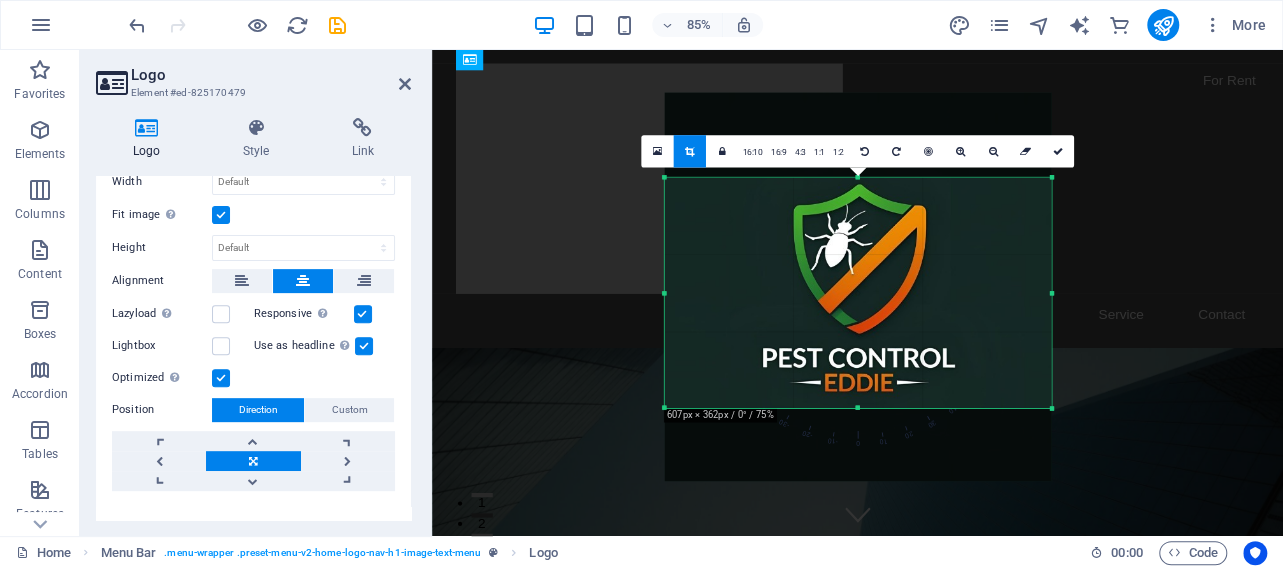 click on "180 170 160 150 140 130 120 110 100 90 80 70 60 50 40 30 20 10 0 -10 -20 -30 -40 -50 -60 -70 -80 -90 -100 -110 -120 -130 -140 -150 -160 -170 607px × 362px / 0° / 75% 16:10 16:9 4:3 1:1 1:2 0" at bounding box center (857, 293) 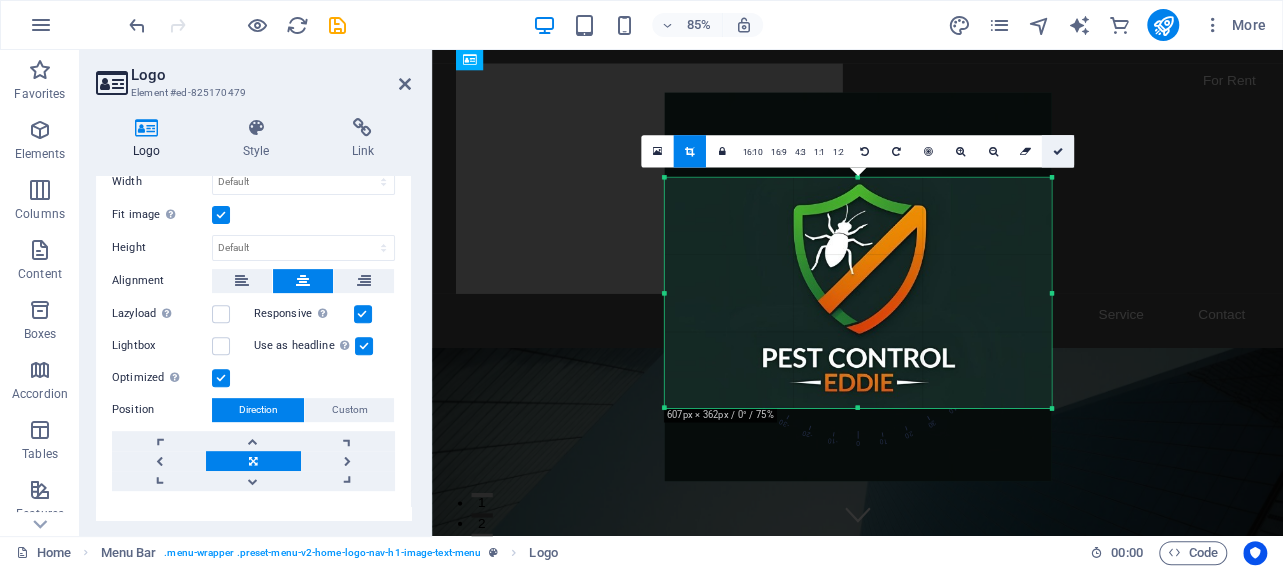 click at bounding box center (1058, 151) 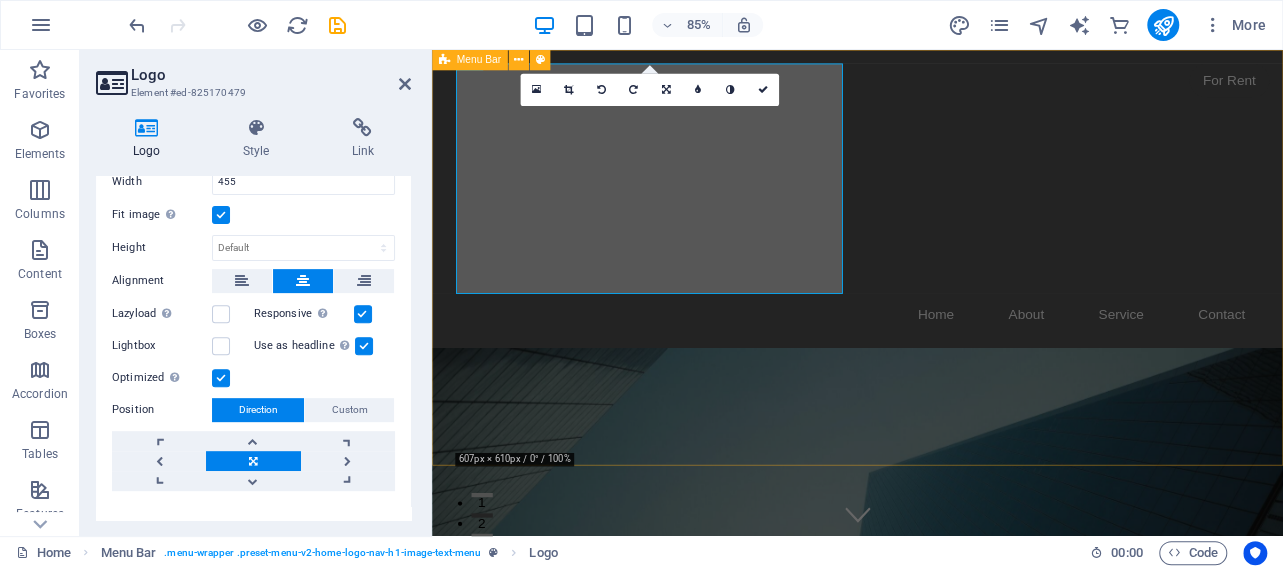 type on "455" 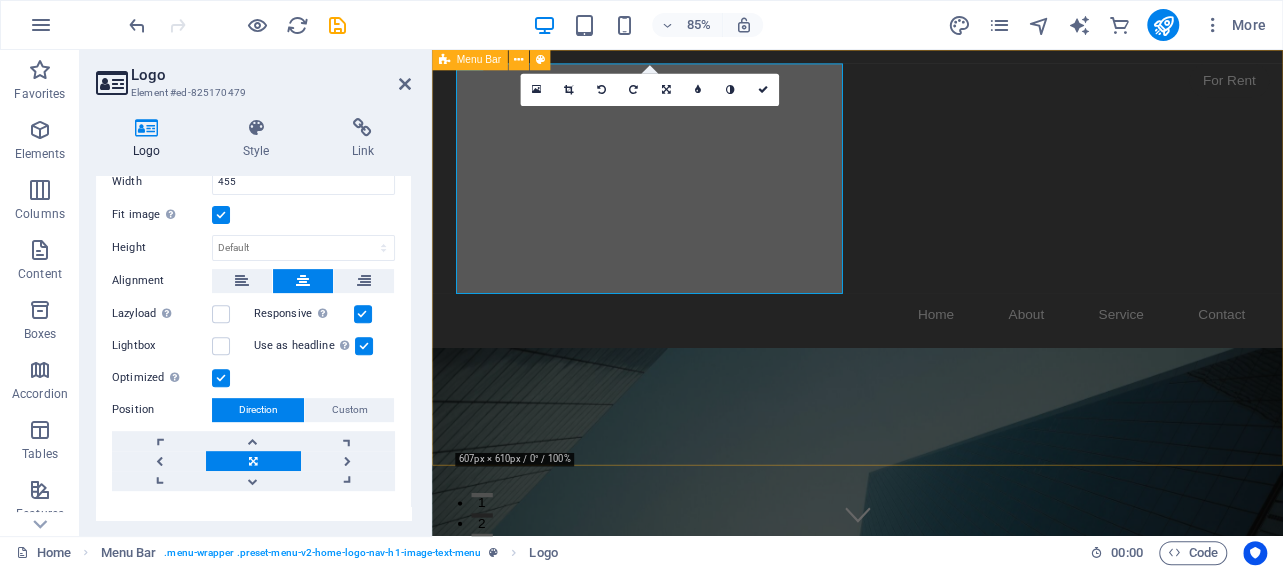 select on "px" 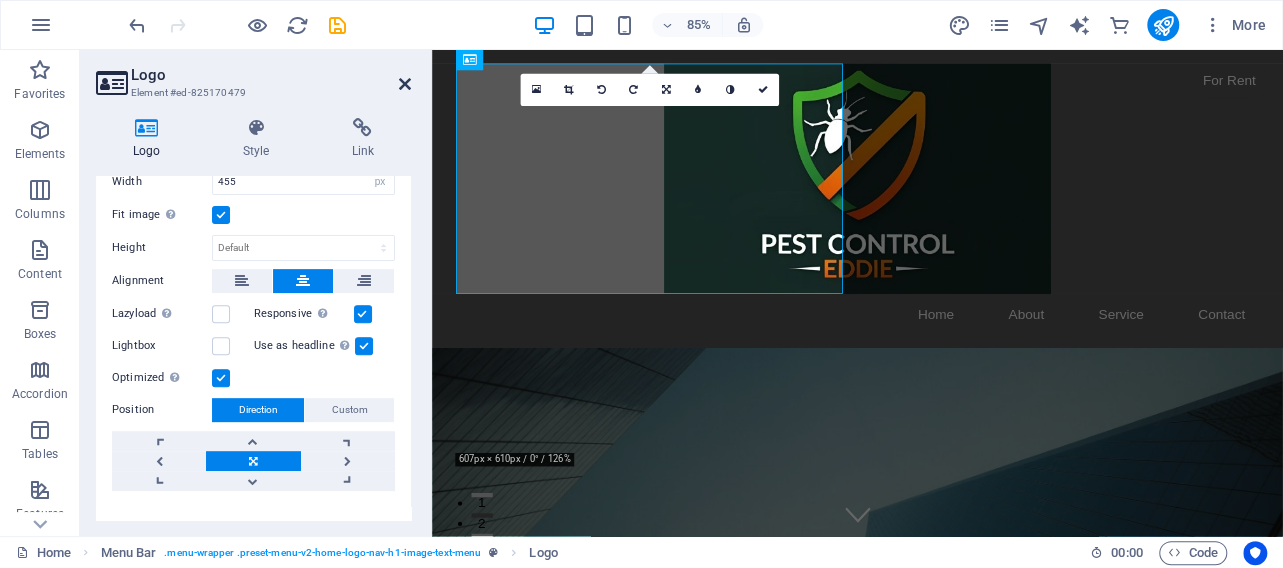 click at bounding box center [405, 84] 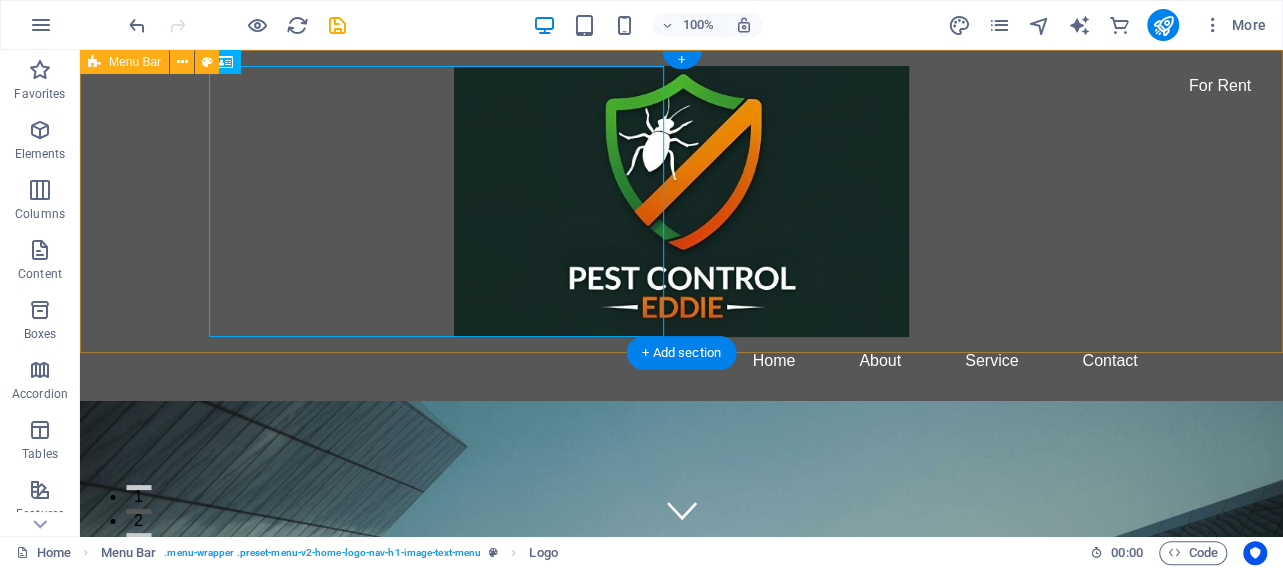 click on "Home About Service Contact" at bounding box center (681, 225) 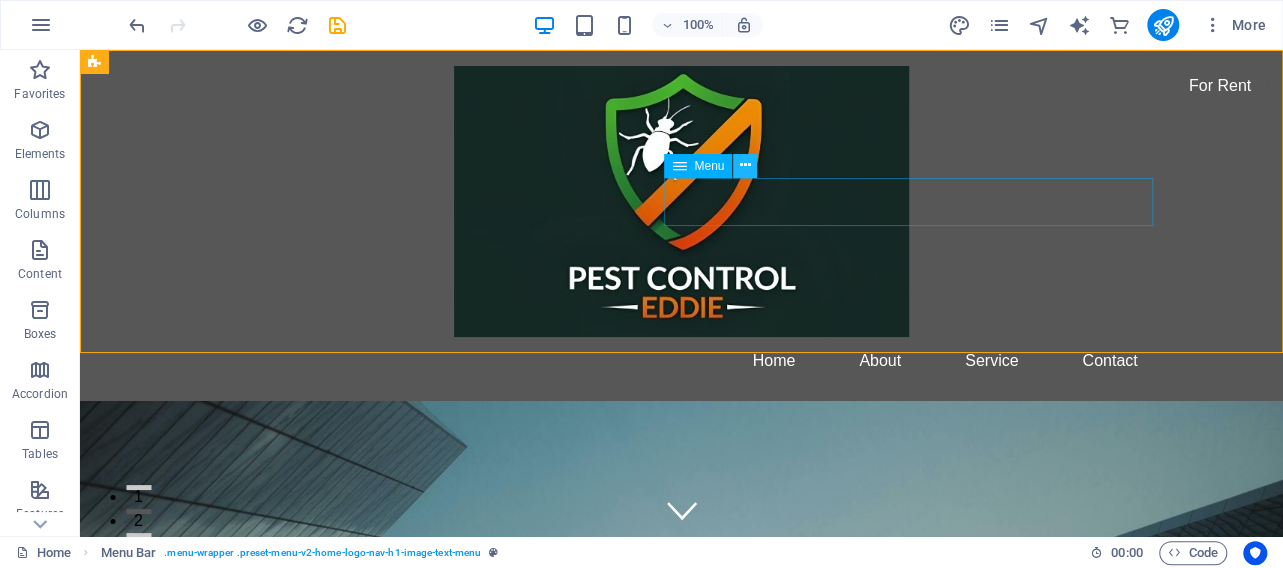 click at bounding box center (745, 166) 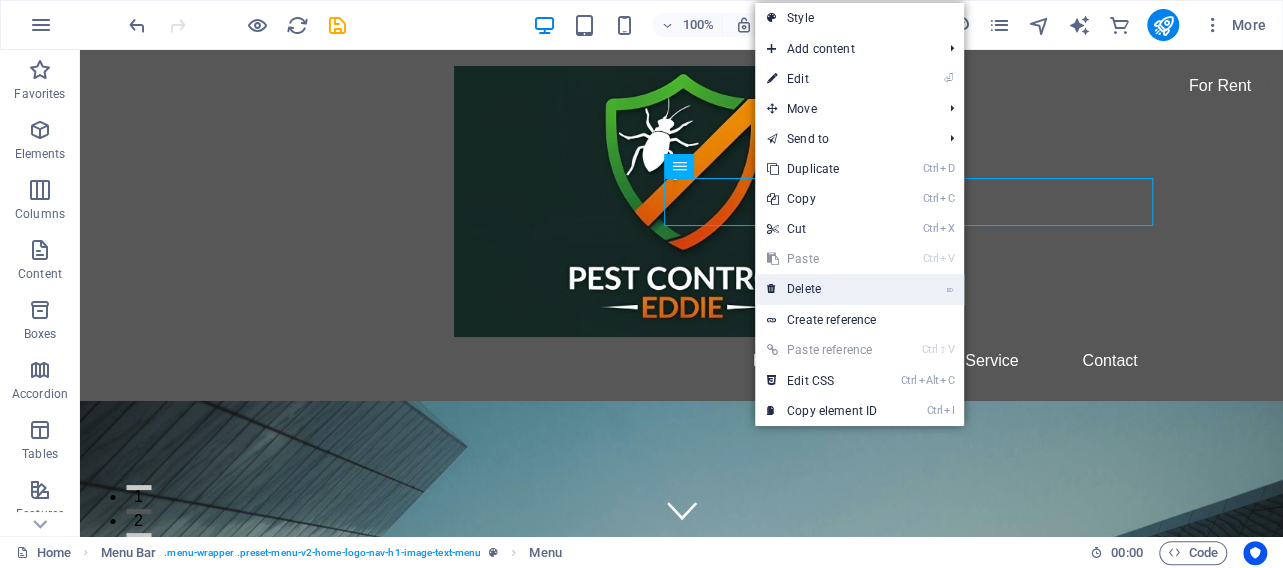click on "⌦  Delete" at bounding box center (822, 289) 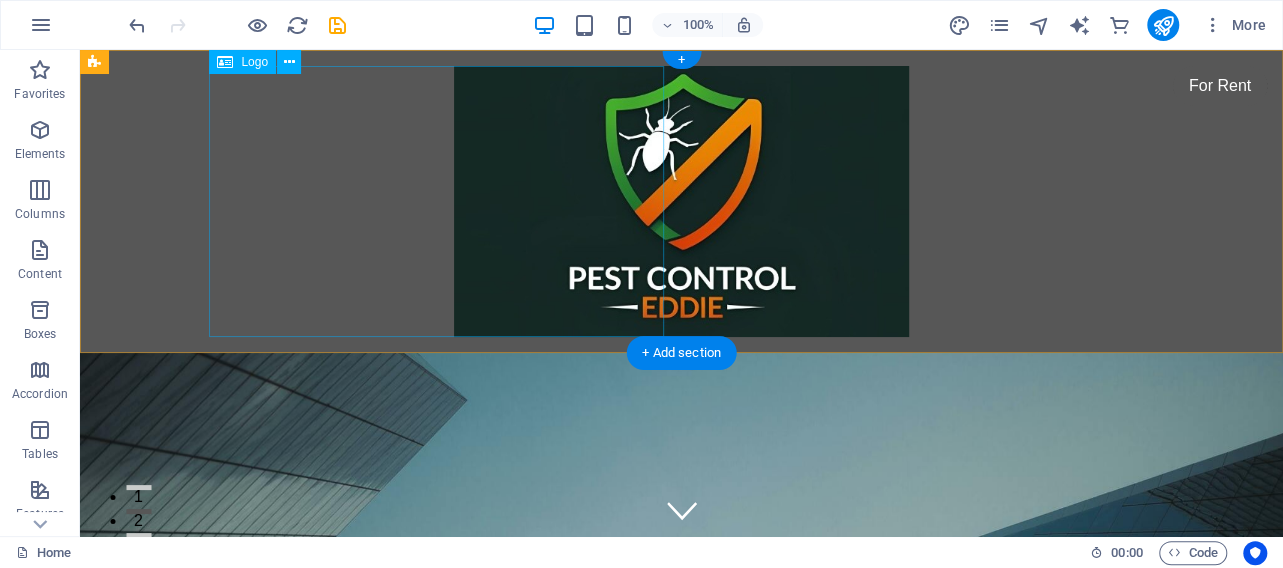 click at bounding box center (682, 201) 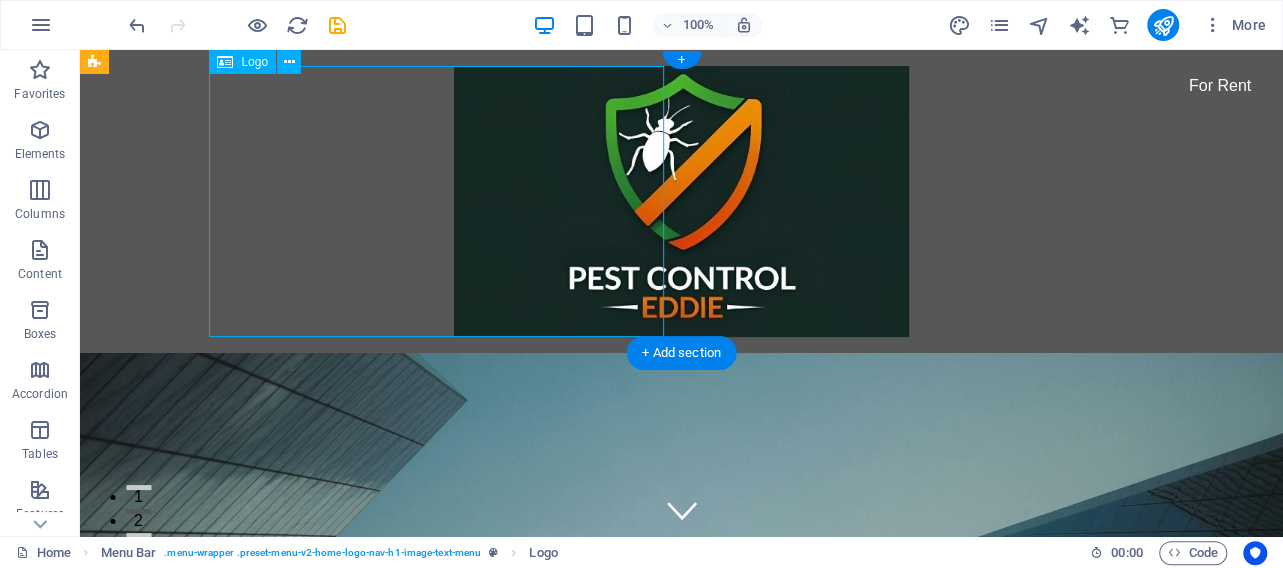 click at bounding box center (682, 201) 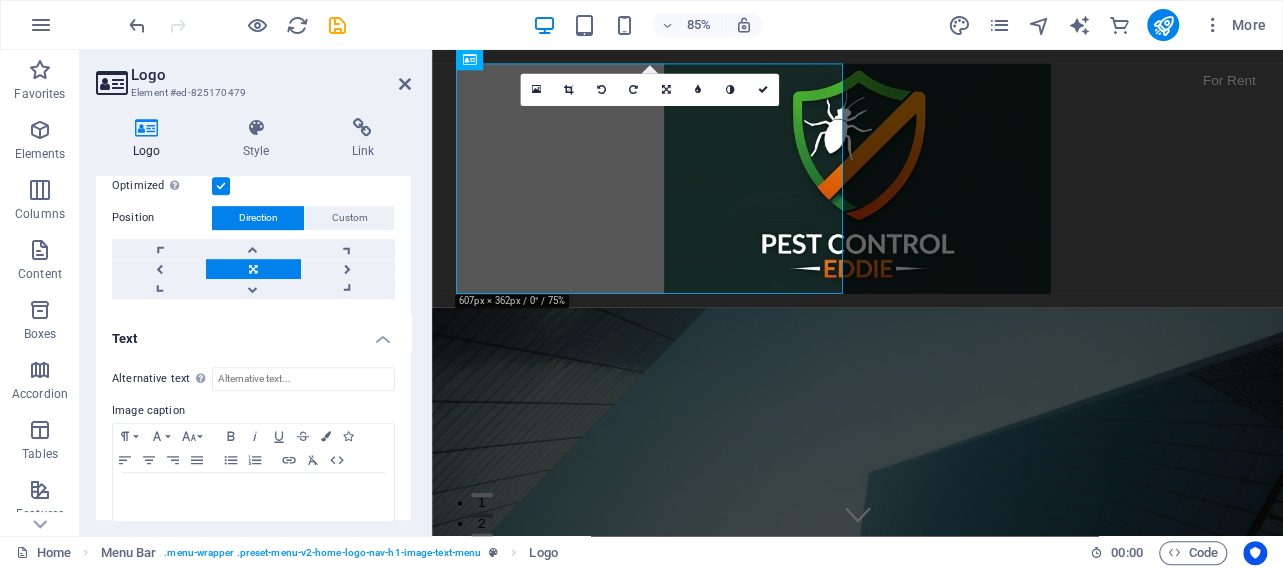 scroll, scrollTop: 384, scrollLeft: 0, axis: vertical 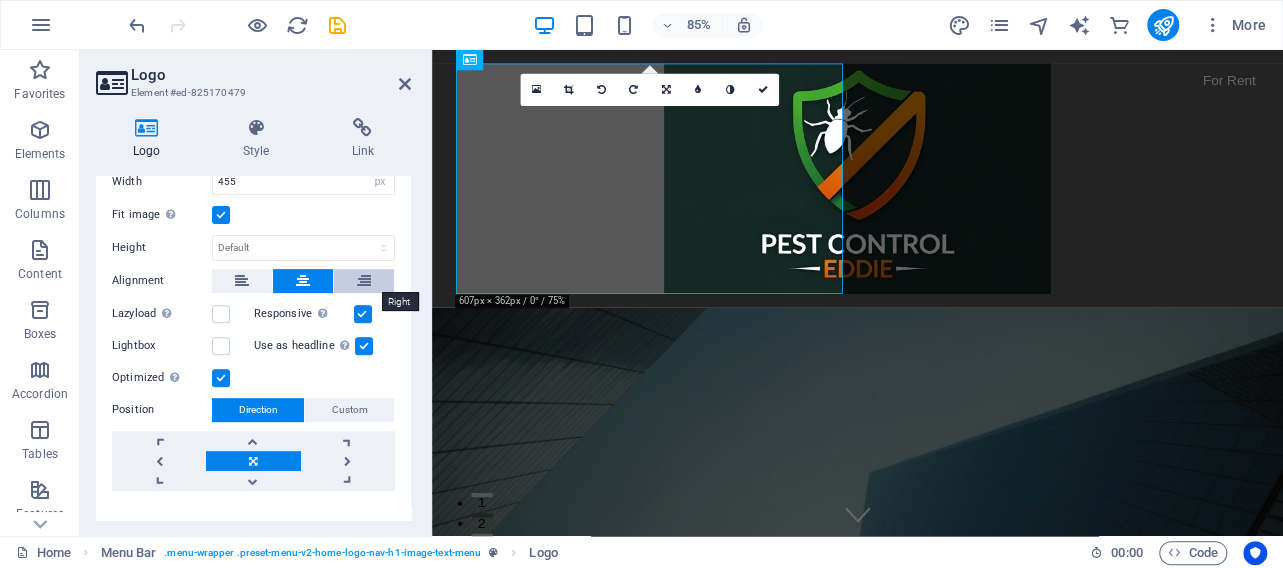 click at bounding box center (364, 281) 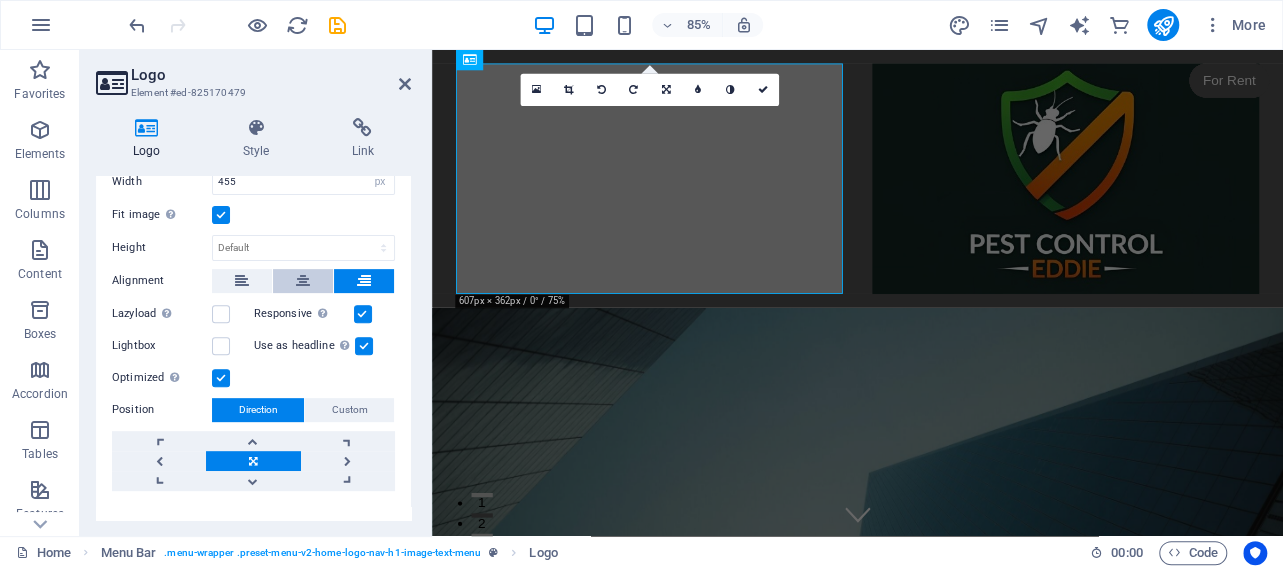 click at bounding box center [303, 281] 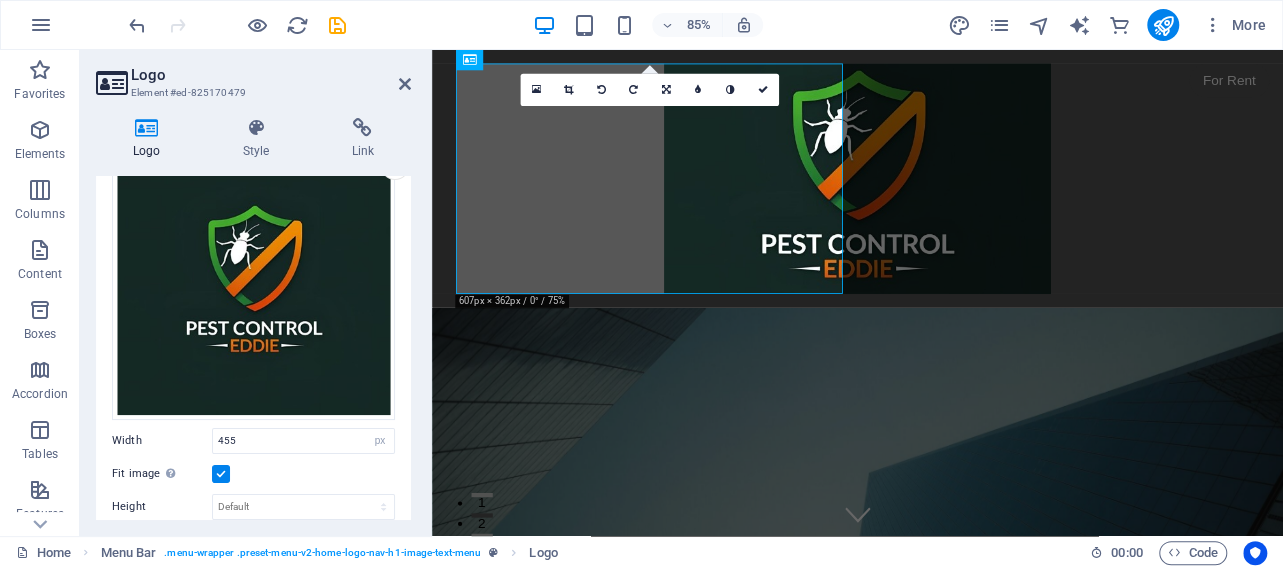 scroll, scrollTop: 0, scrollLeft: 0, axis: both 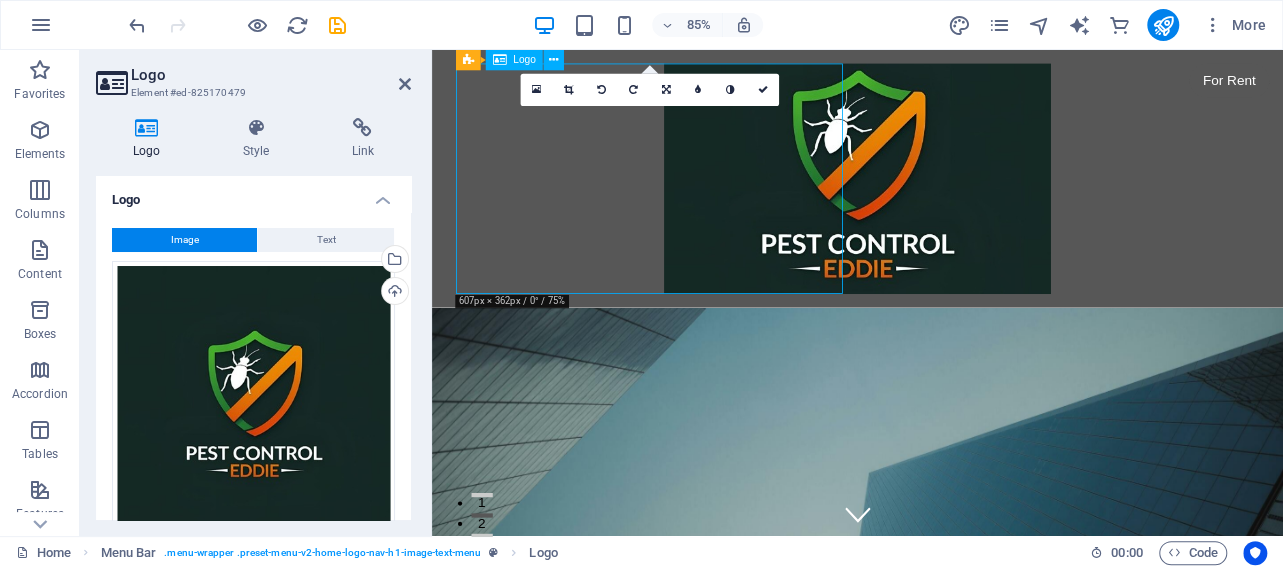 drag, startPoint x: 704, startPoint y: 215, endPoint x: 826, endPoint y: 215, distance: 122 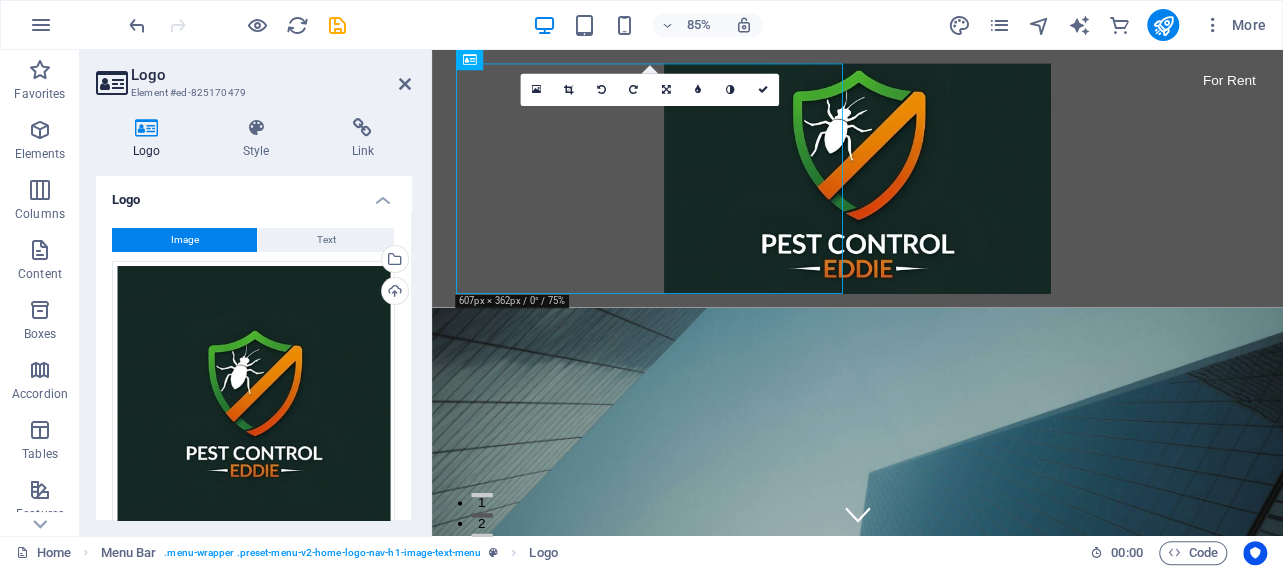 click on "Logo Element #ed-825170479" at bounding box center [253, 76] 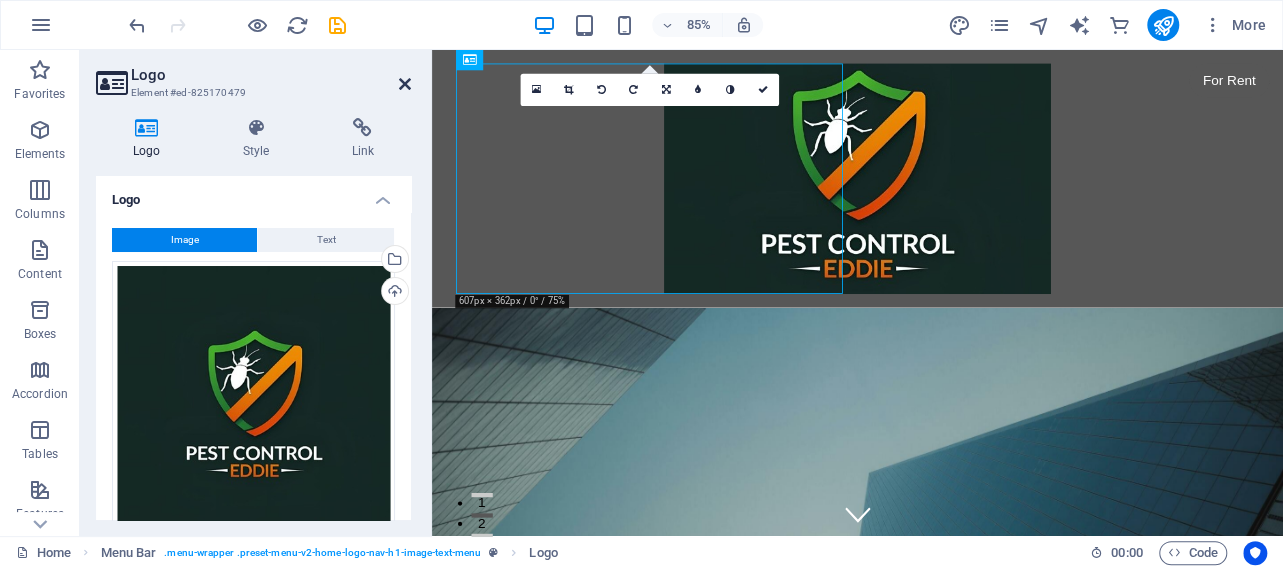 click at bounding box center [405, 84] 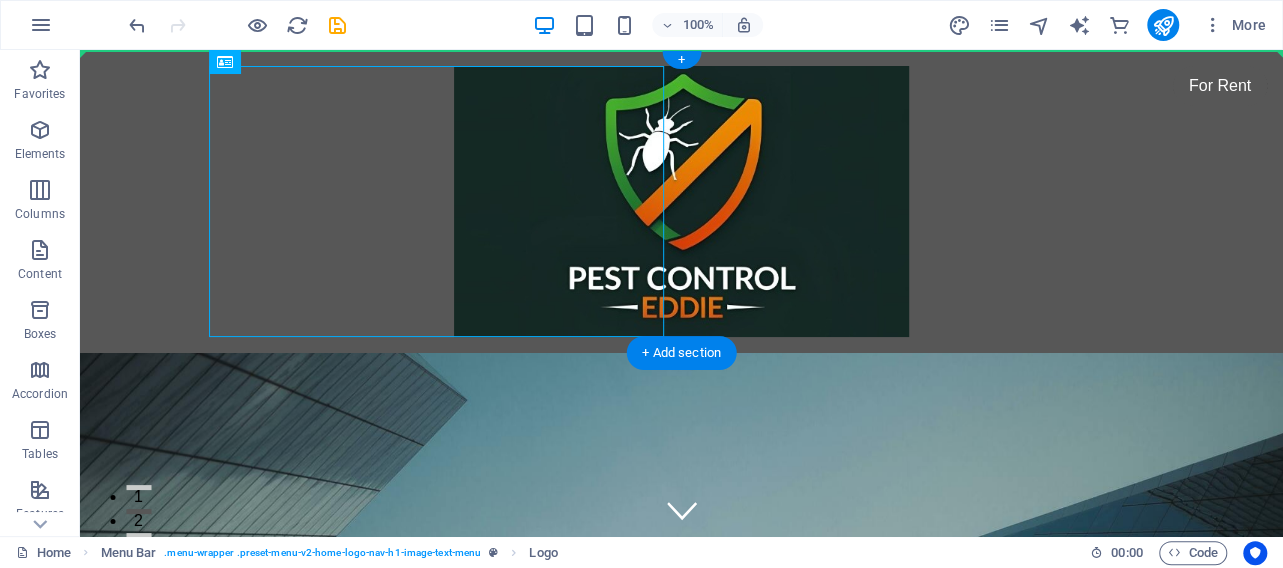 drag, startPoint x: 518, startPoint y: 183, endPoint x: 919, endPoint y: 185, distance: 401.00497 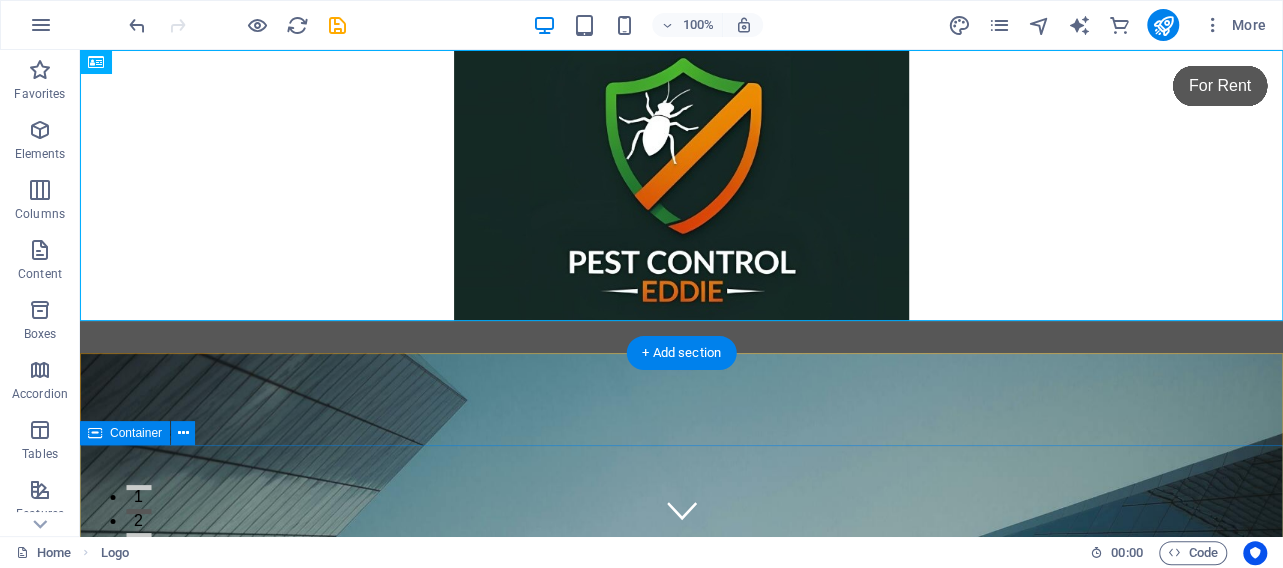 click on "This is a very cool headline This is a very appealing slogan" at bounding box center [681, 1107] 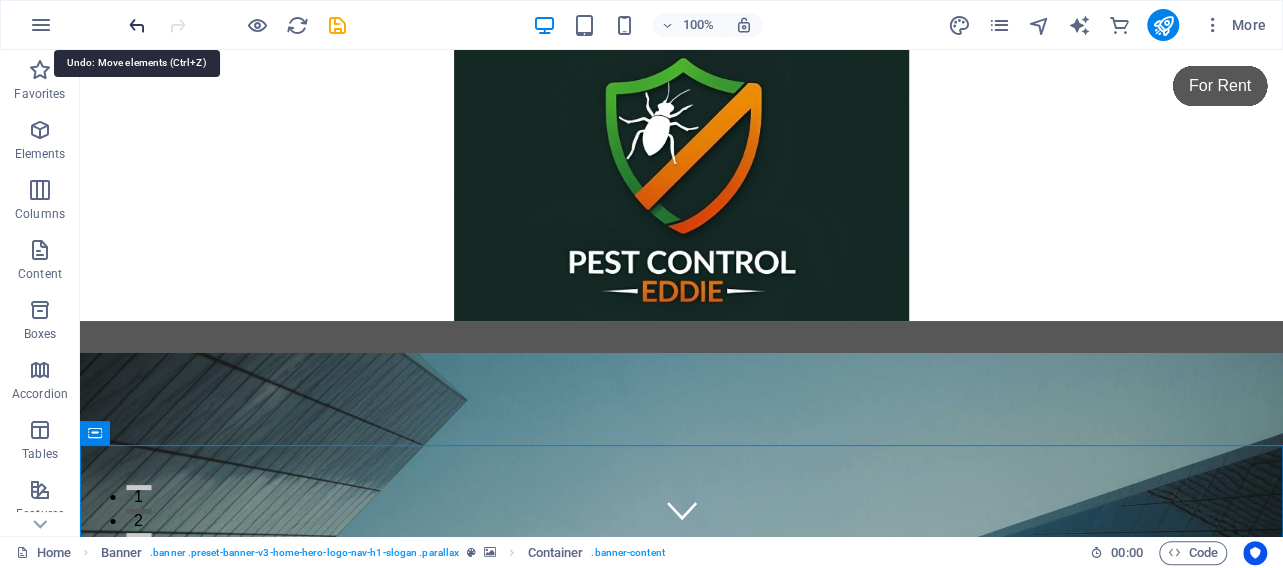 click at bounding box center [137, 25] 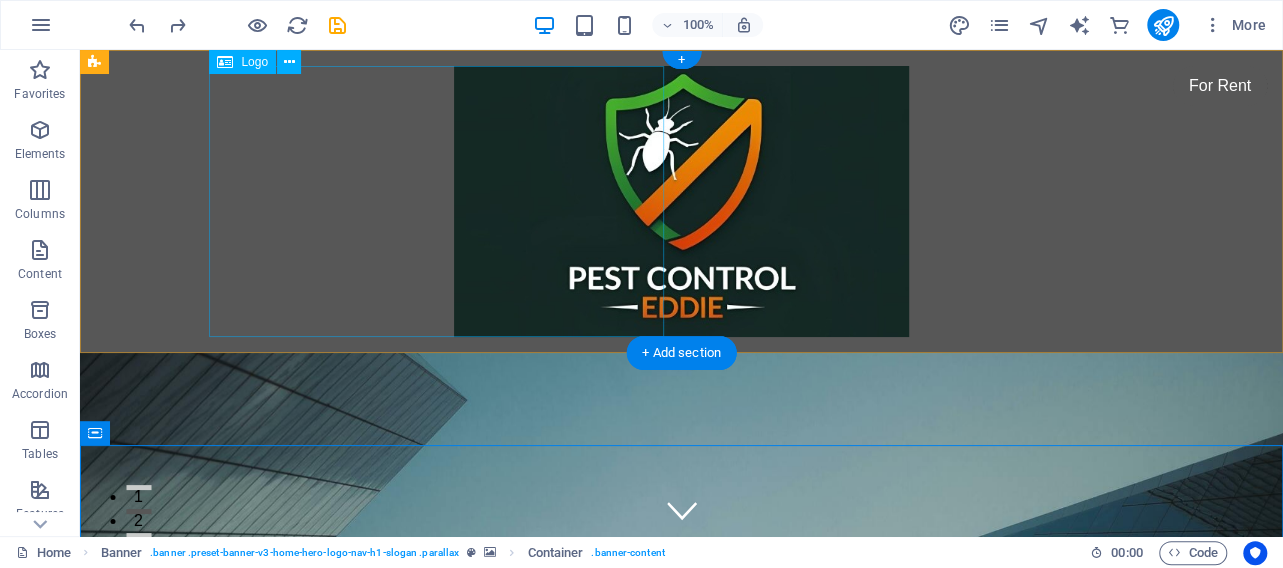 click at bounding box center (682, 201) 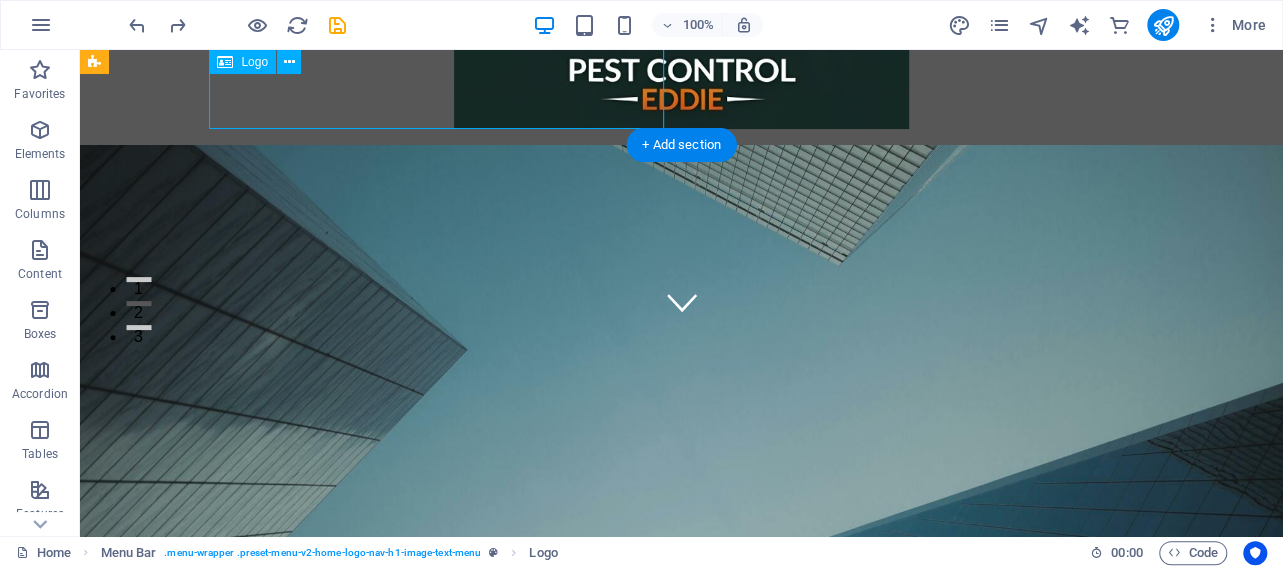 scroll, scrollTop: 202, scrollLeft: 0, axis: vertical 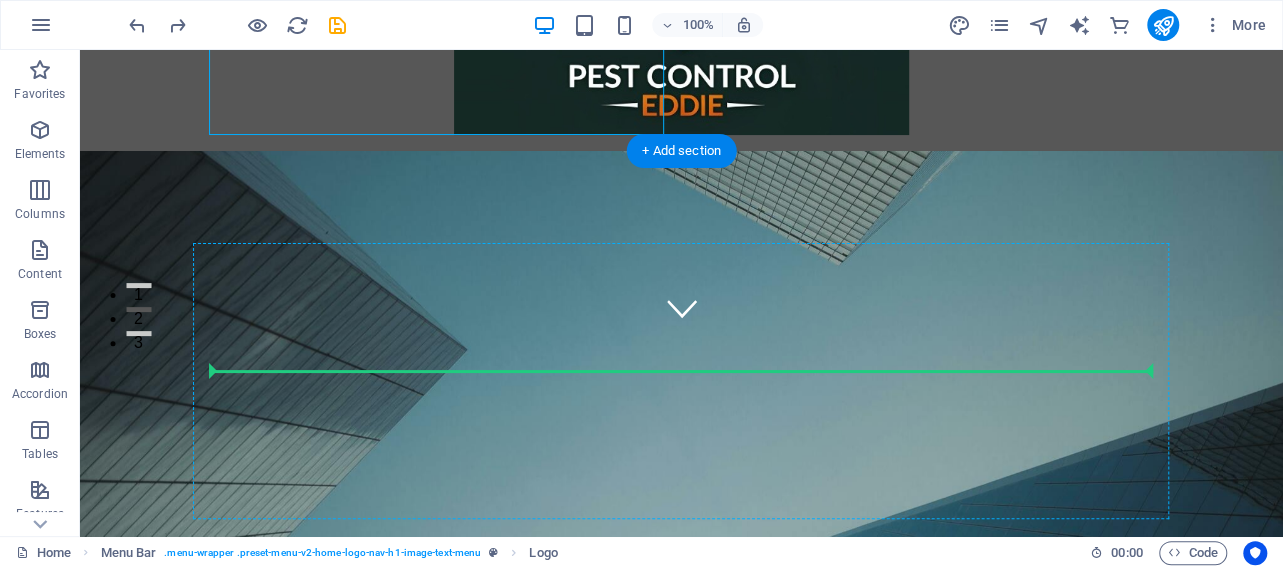 drag, startPoint x: 565, startPoint y: 92, endPoint x: 750, endPoint y: 375, distance: 338.10355 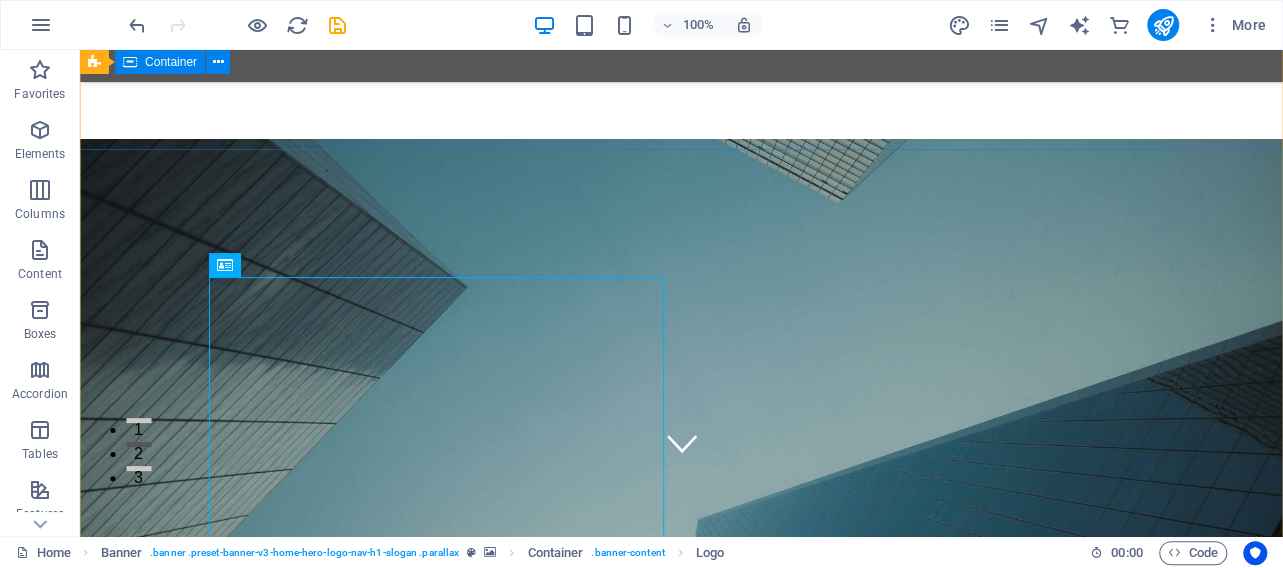 scroll, scrollTop: 0, scrollLeft: 0, axis: both 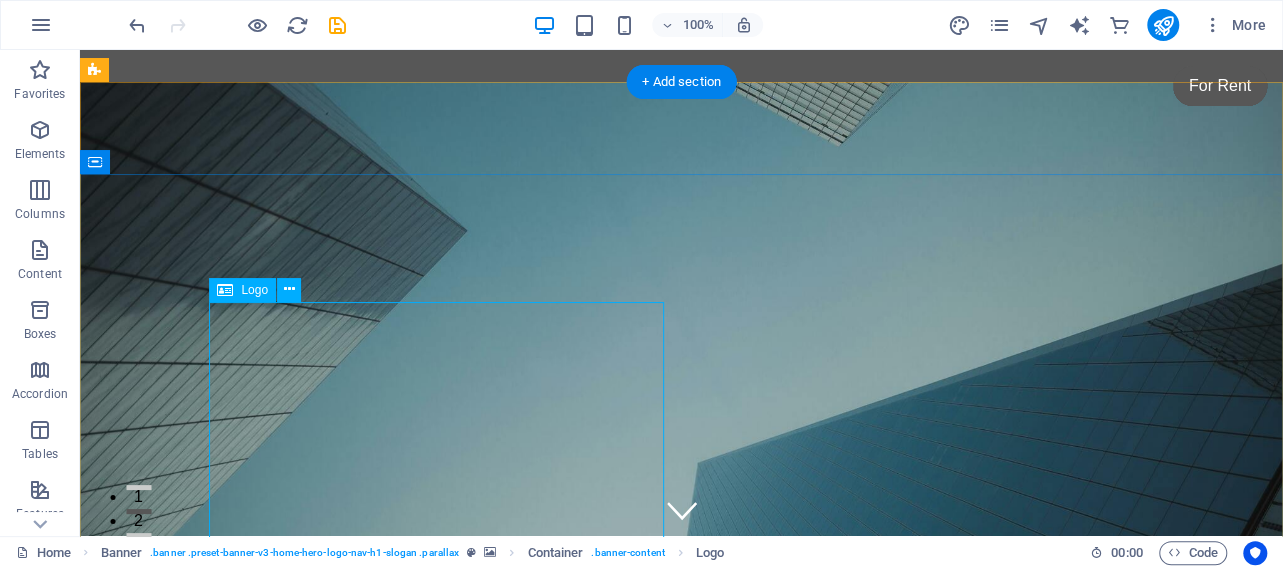 click at bounding box center [682, 1037] 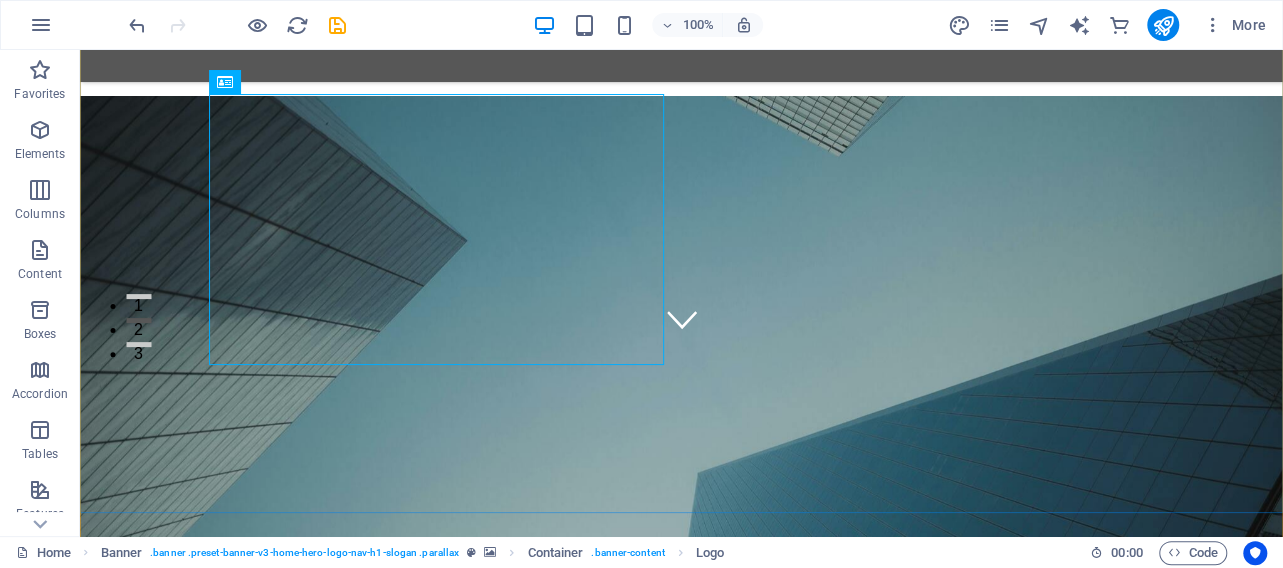 scroll, scrollTop: 208, scrollLeft: 0, axis: vertical 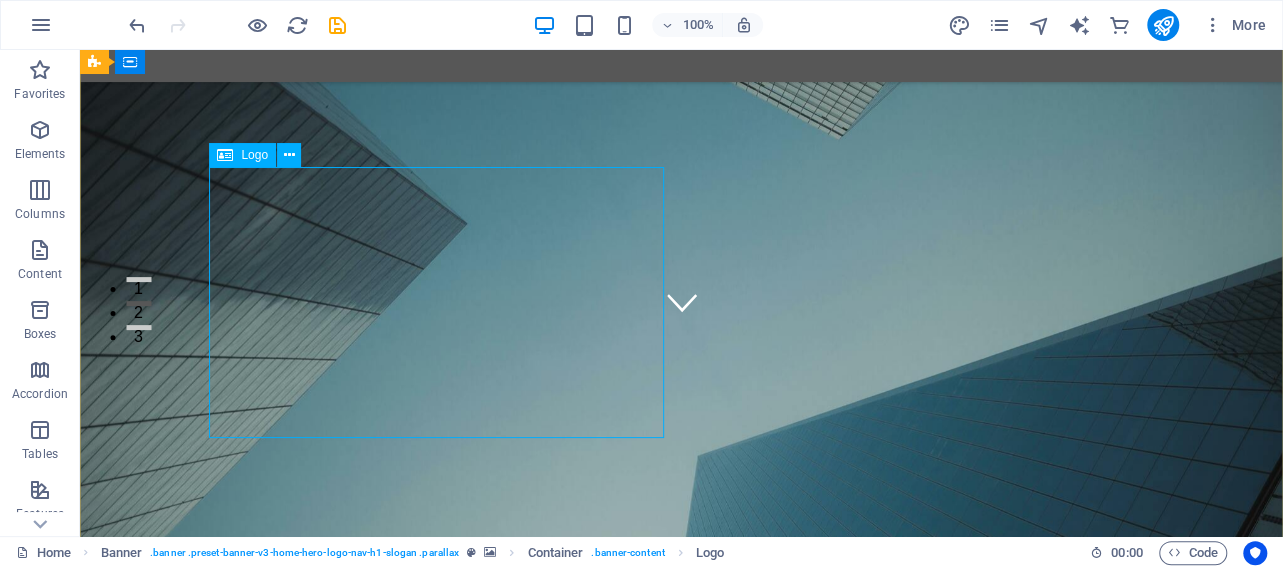click at bounding box center (682, 894) 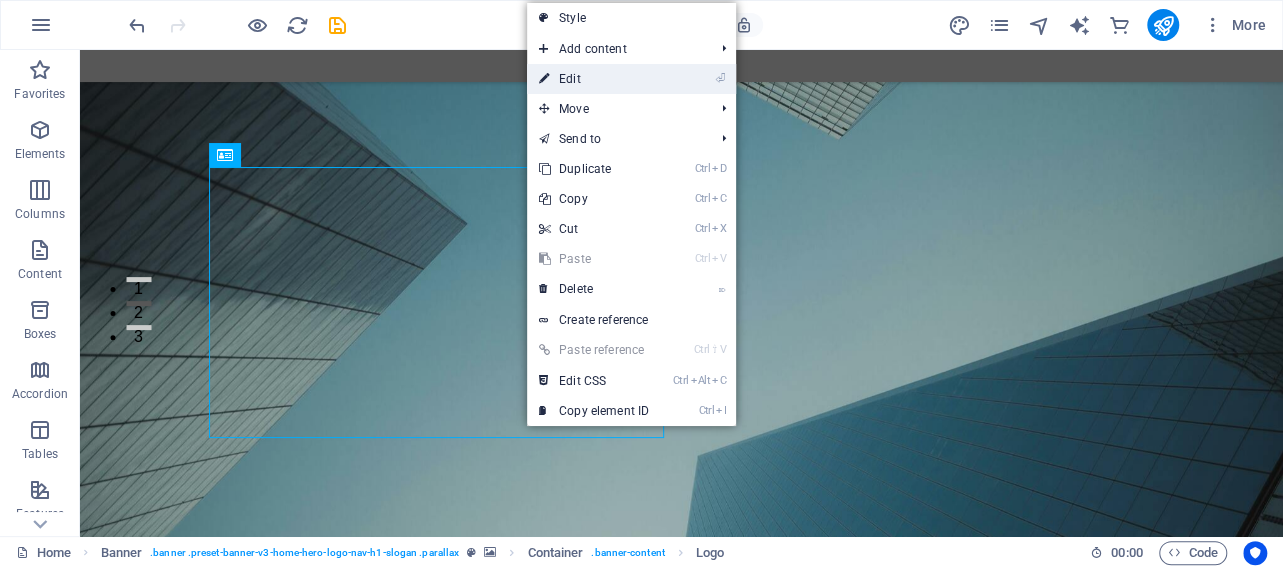 click on "⏎  Edit" at bounding box center [631, 79] 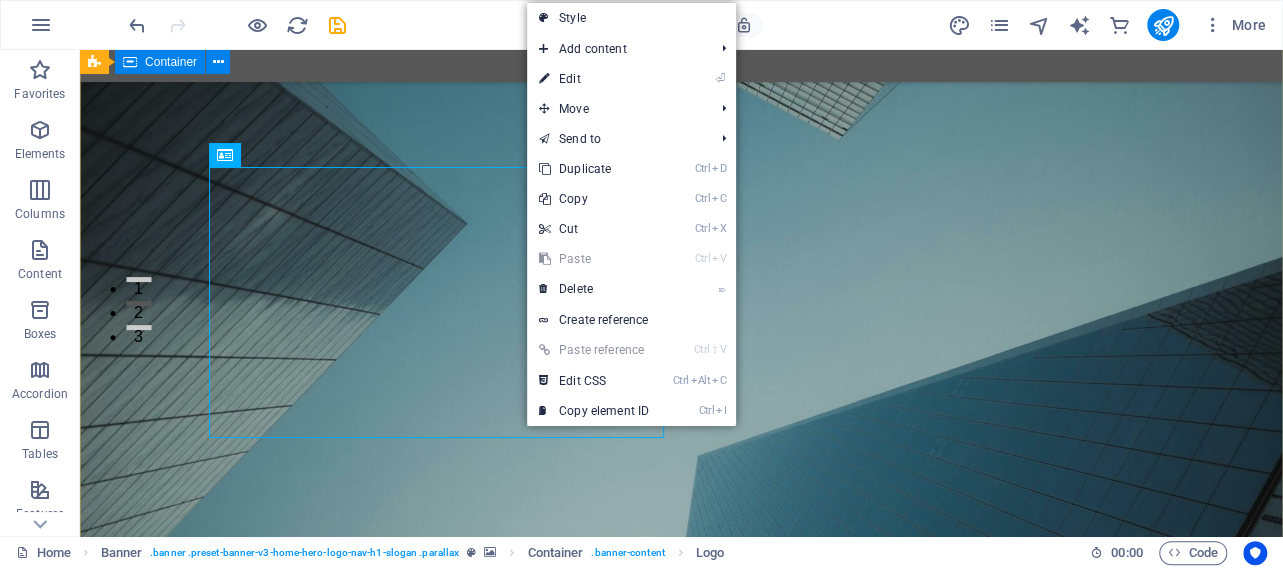 click on "This is a very cool headline This is a very appealing slogan" at bounding box center [681, 904] 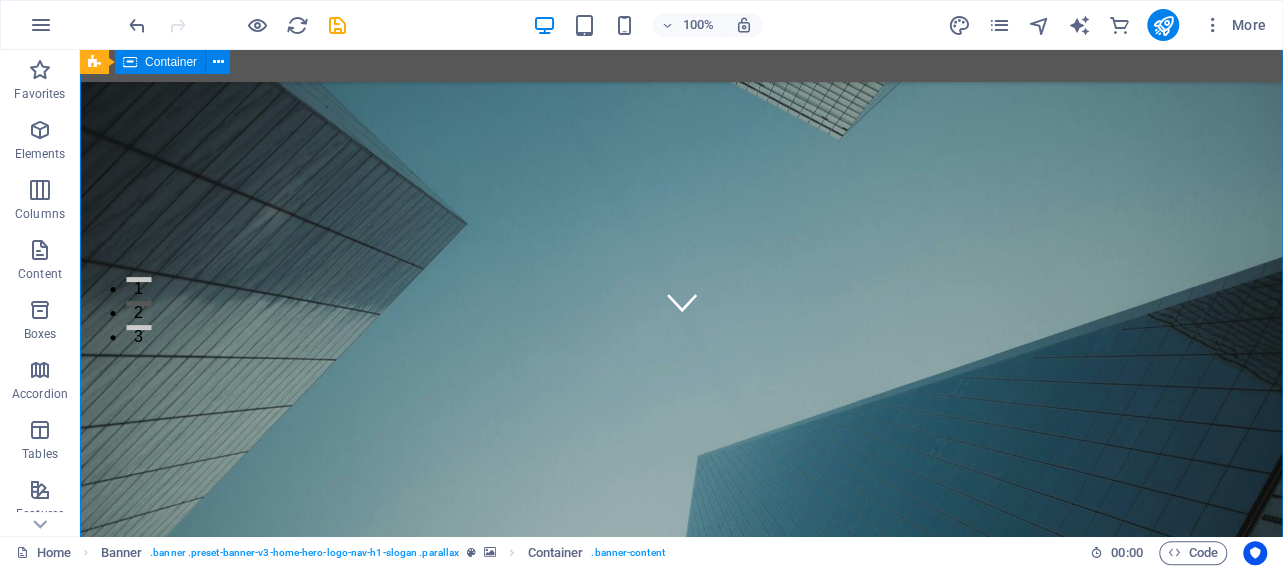 scroll, scrollTop: 0, scrollLeft: 0, axis: both 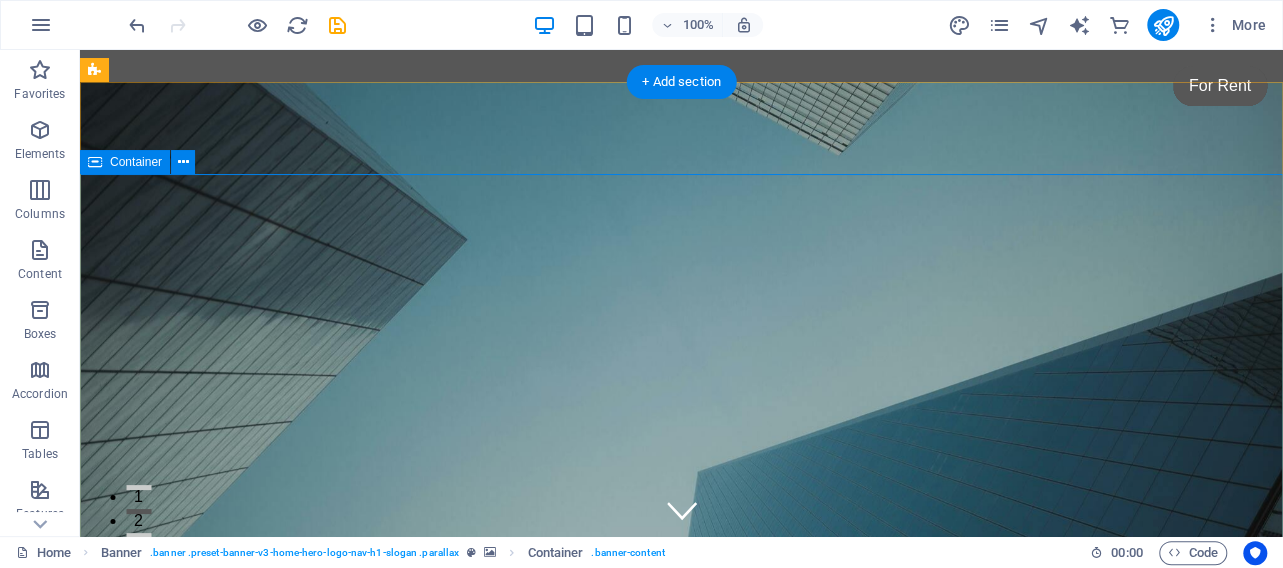 click on "This is a very cool headline This is a very appealing slogan" at bounding box center [681, 1065] 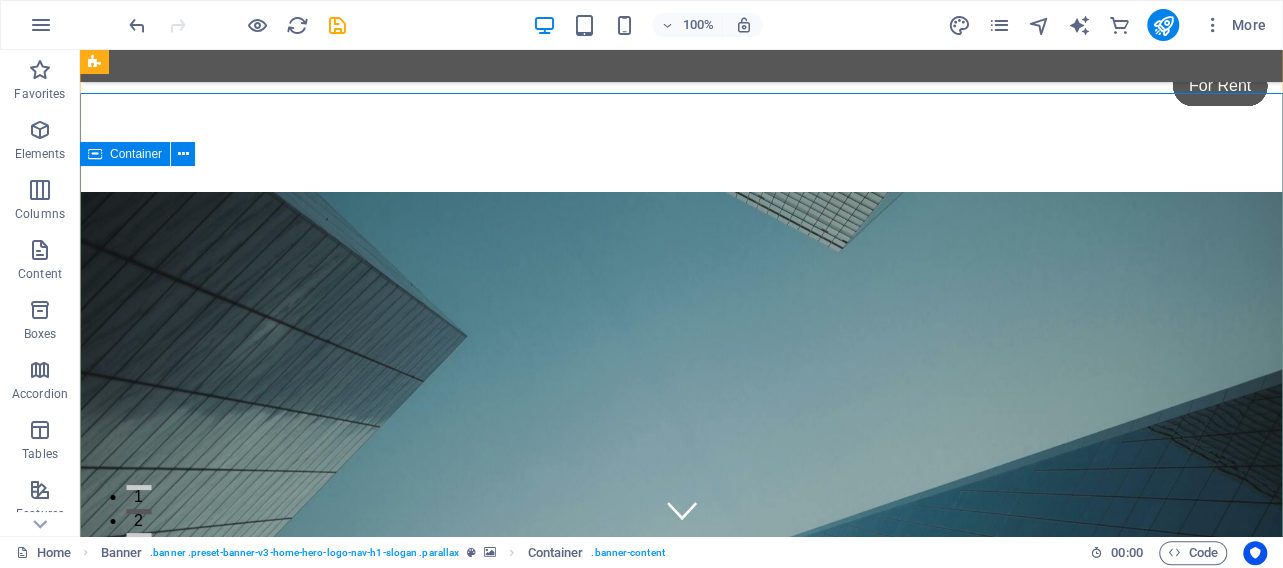 scroll, scrollTop: 208, scrollLeft: 0, axis: vertical 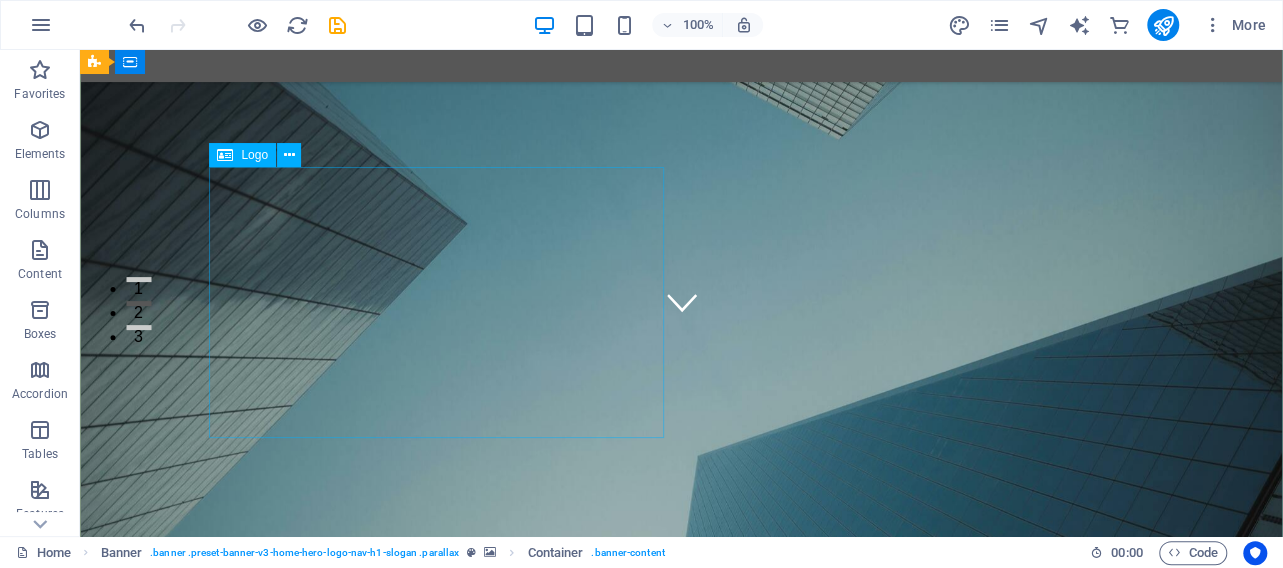 click at bounding box center [682, 894] 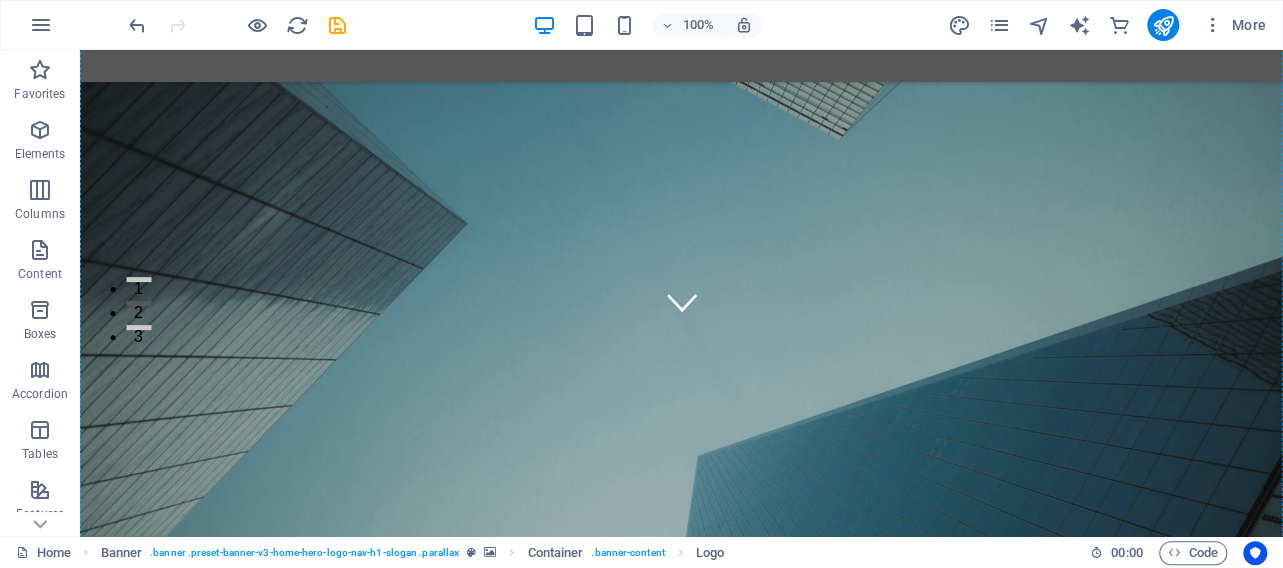 drag, startPoint x: 445, startPoint y: 257, endPoint x: 783, endPoint y: 126, distance: 362.4983 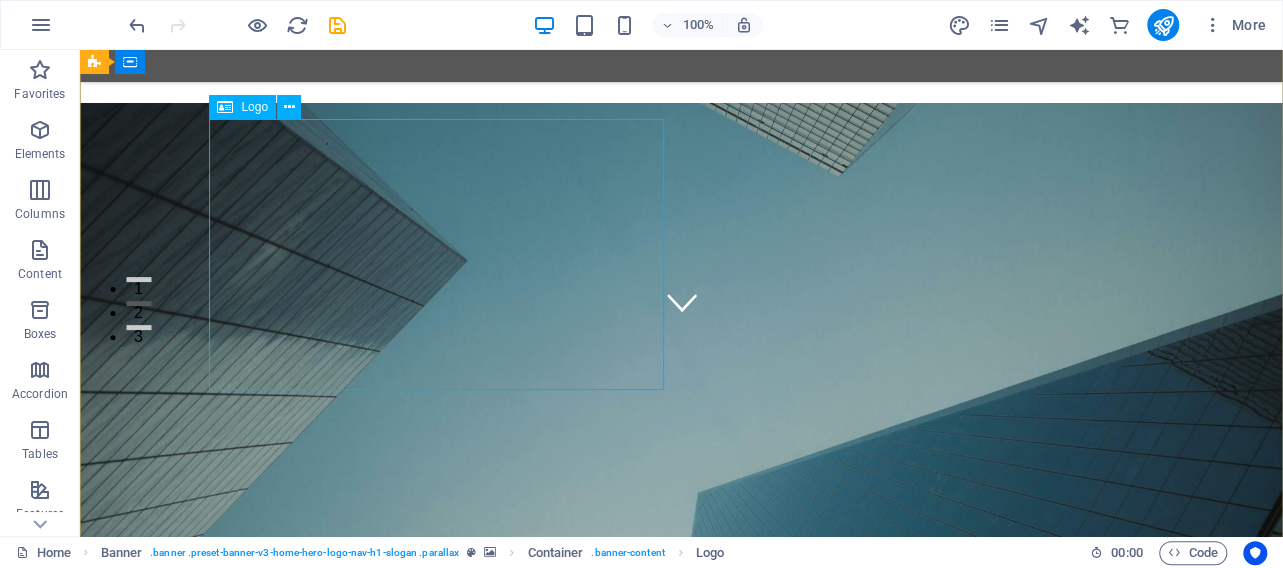 click at bounding box center (682, 872) 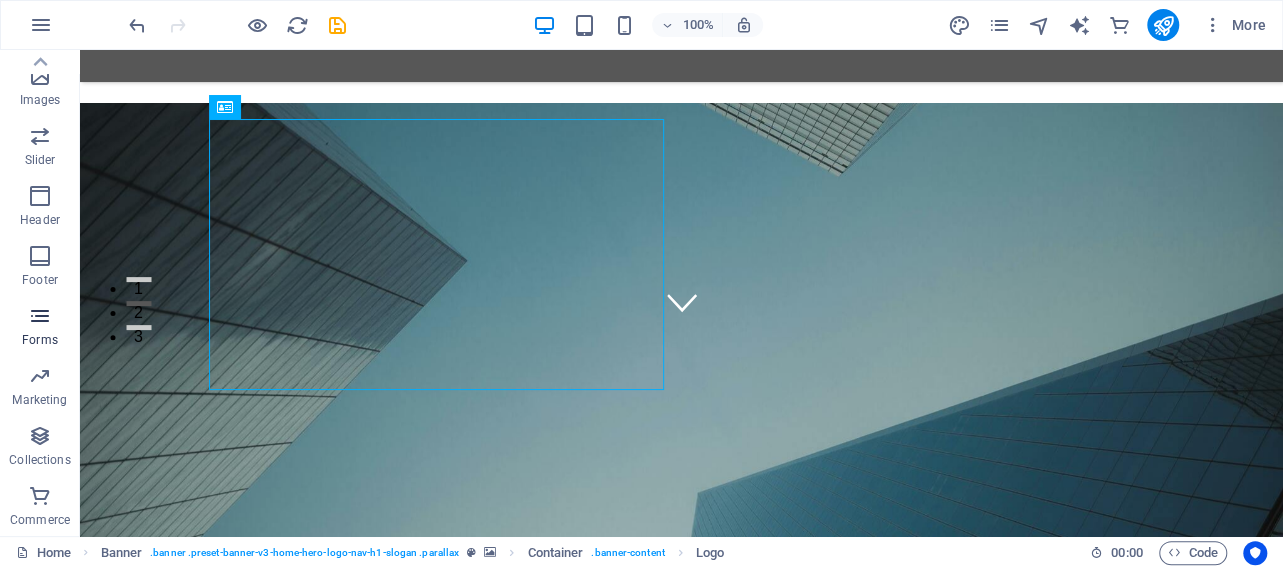scroll, scrollTop: 0, scrollLeft: 0, axis: both 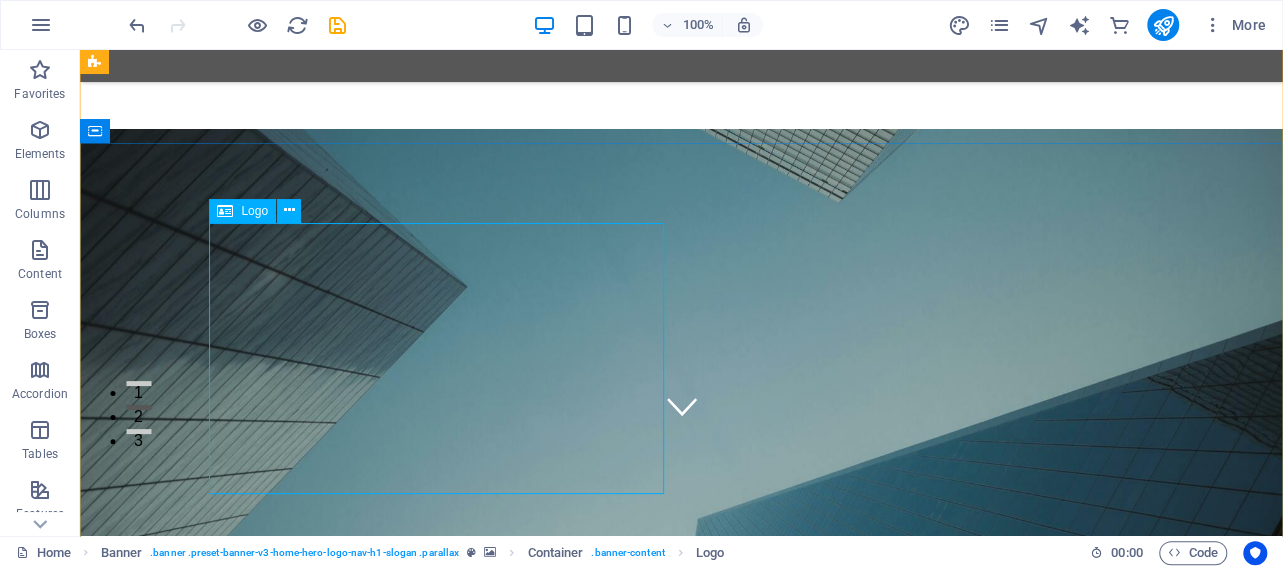 click at bounding box center [682, 976] 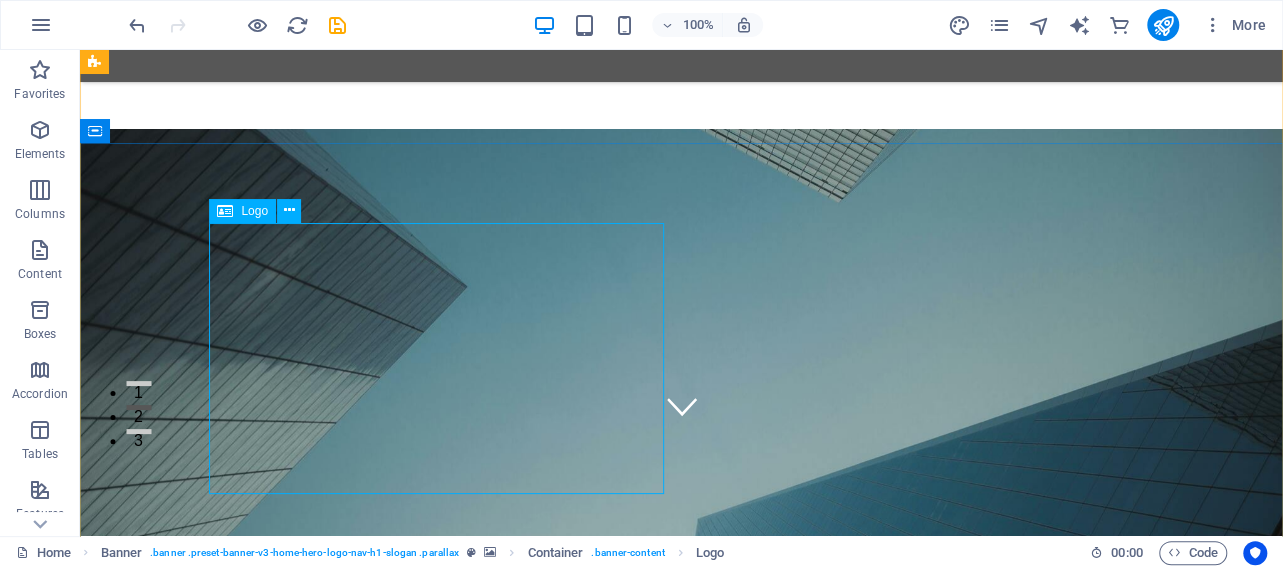 select on "px" 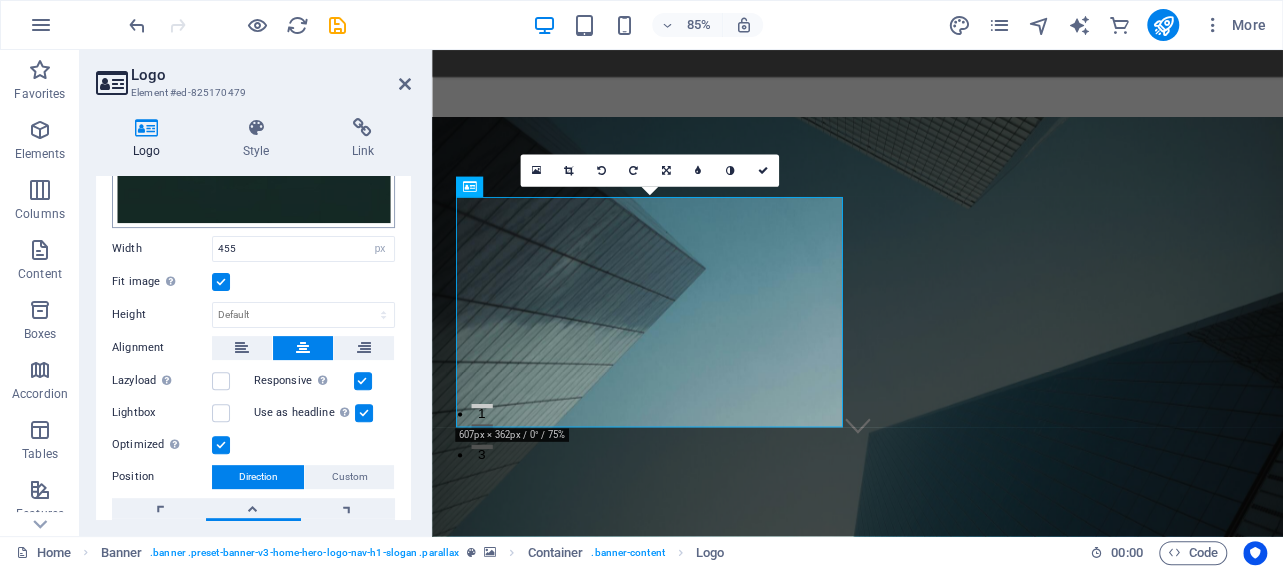 scroll, scrollTop: 384, scrollLeft: 0, axis: vertical 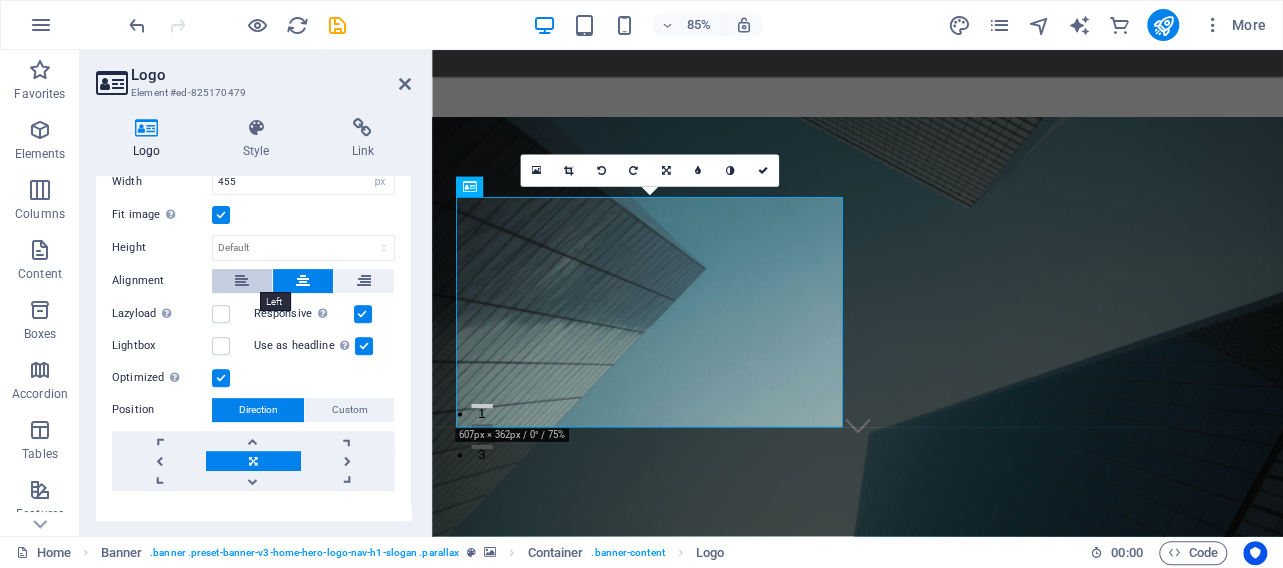click at bounding box center (242, 281) 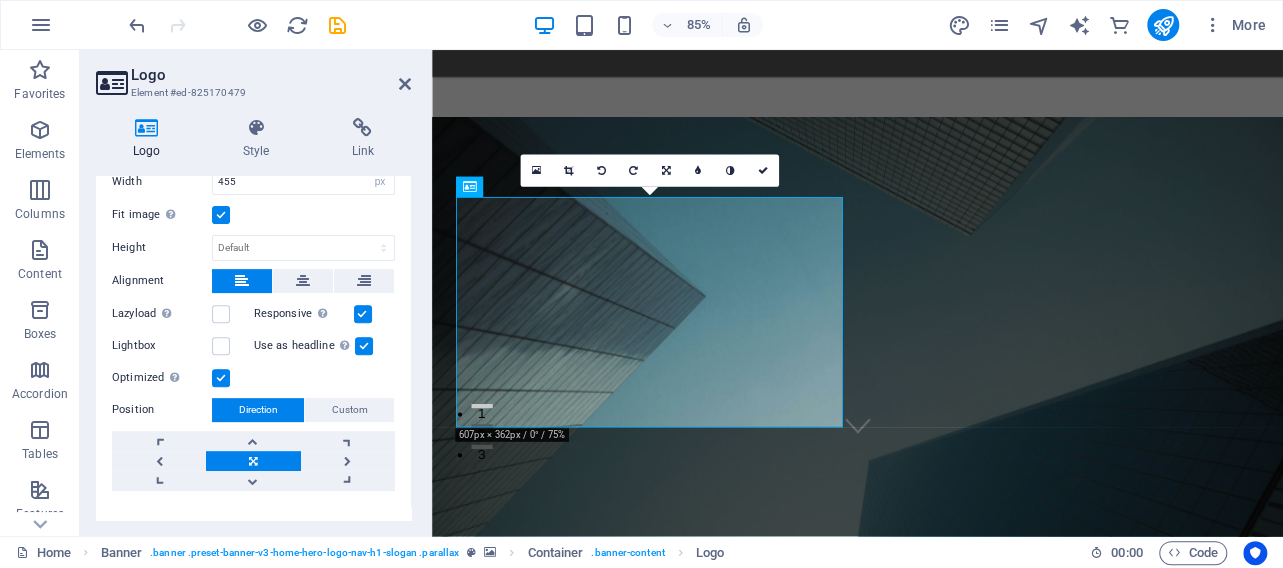 click at bounding box center (221, 215) 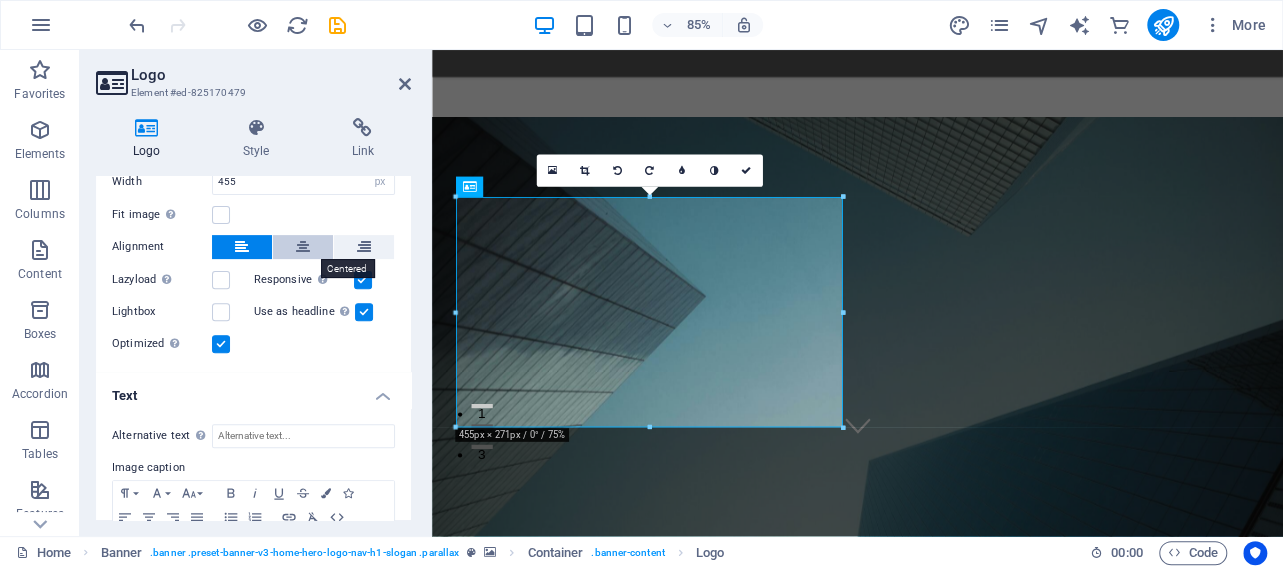 click at bounding box center (303, 247) 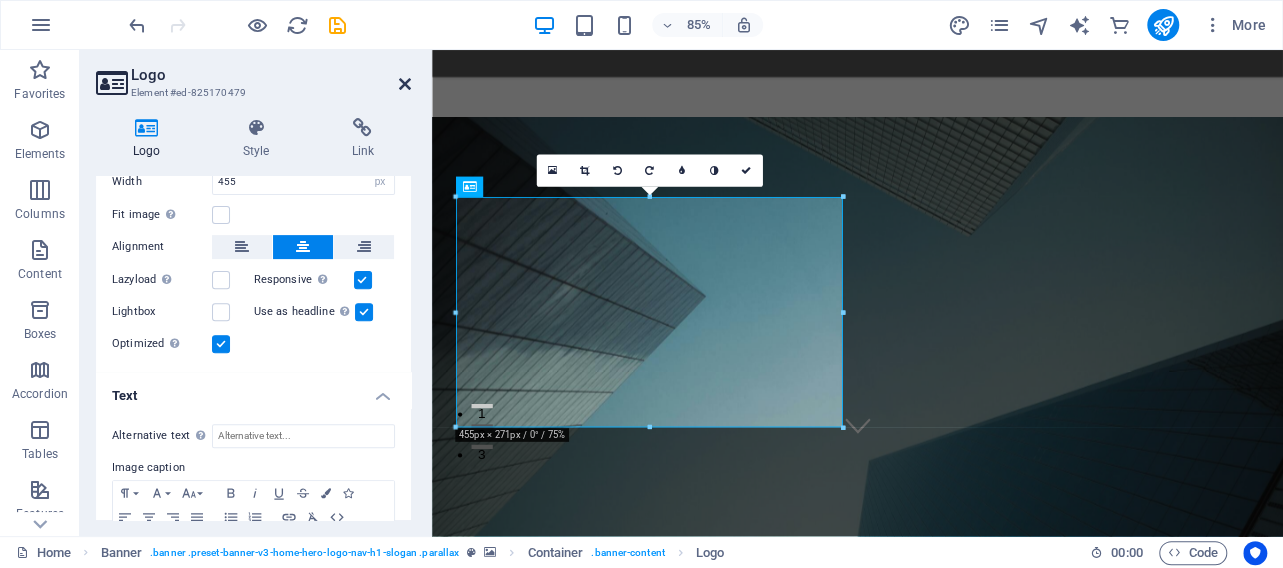 click at bounding box center (405, 84) 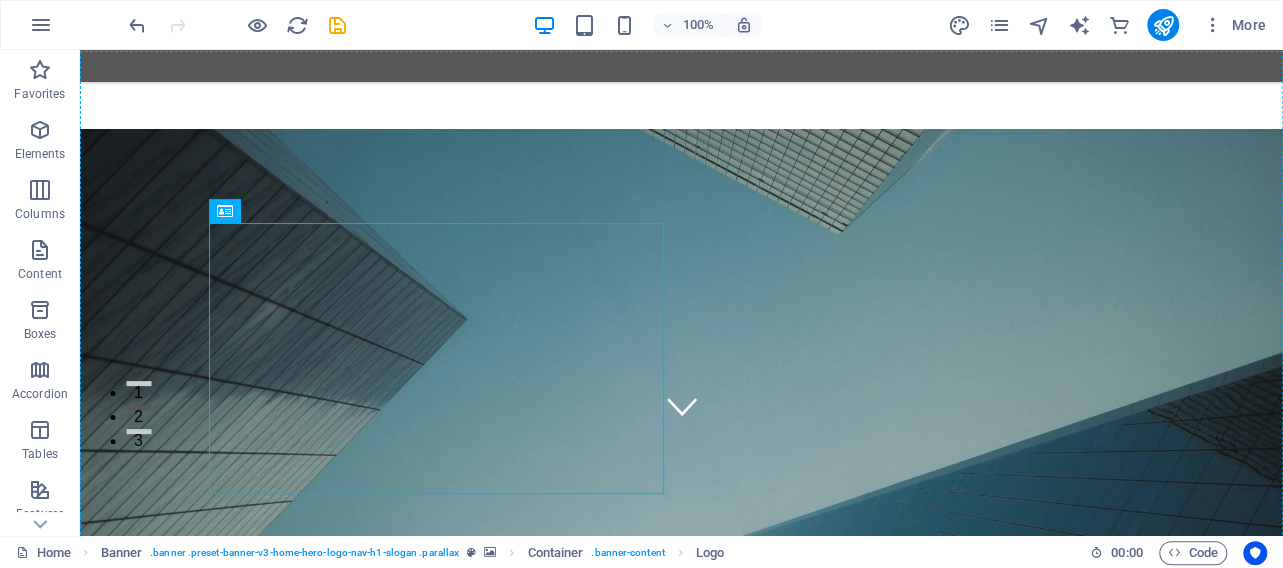 drag, startPoint x: 525, startPoint y: 323, endPoint x: 920, endPoint y: 324, distance: 395.00125 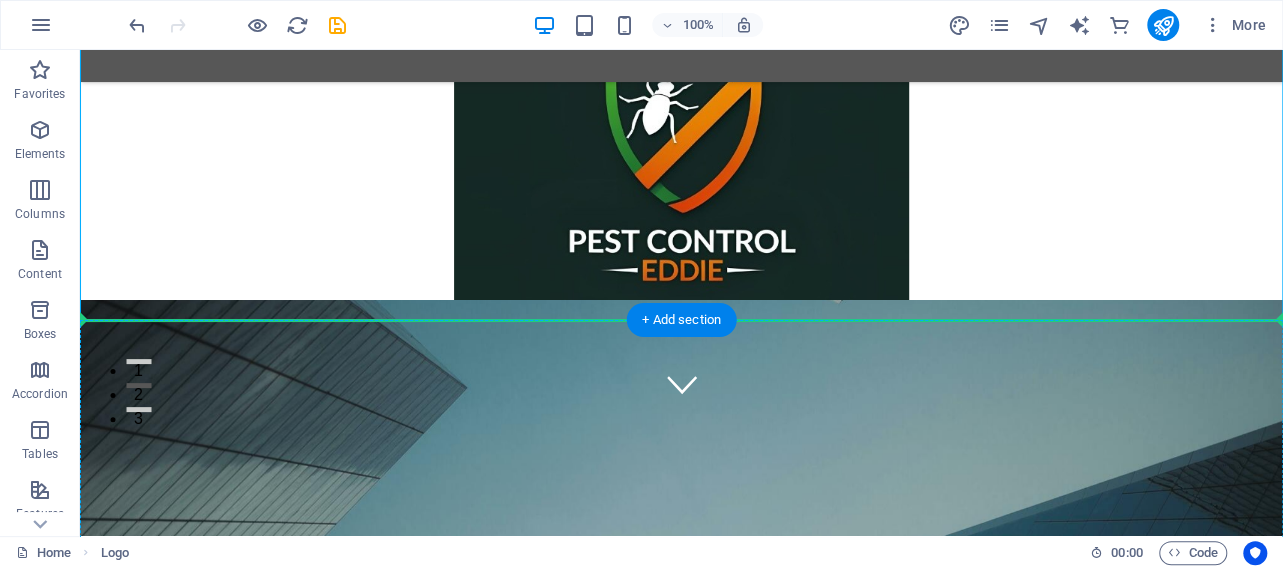 drag, startPoint x: 720, startPoint y: 207, endPoint x: 736, endPoint y: 473, distance: 266.48077 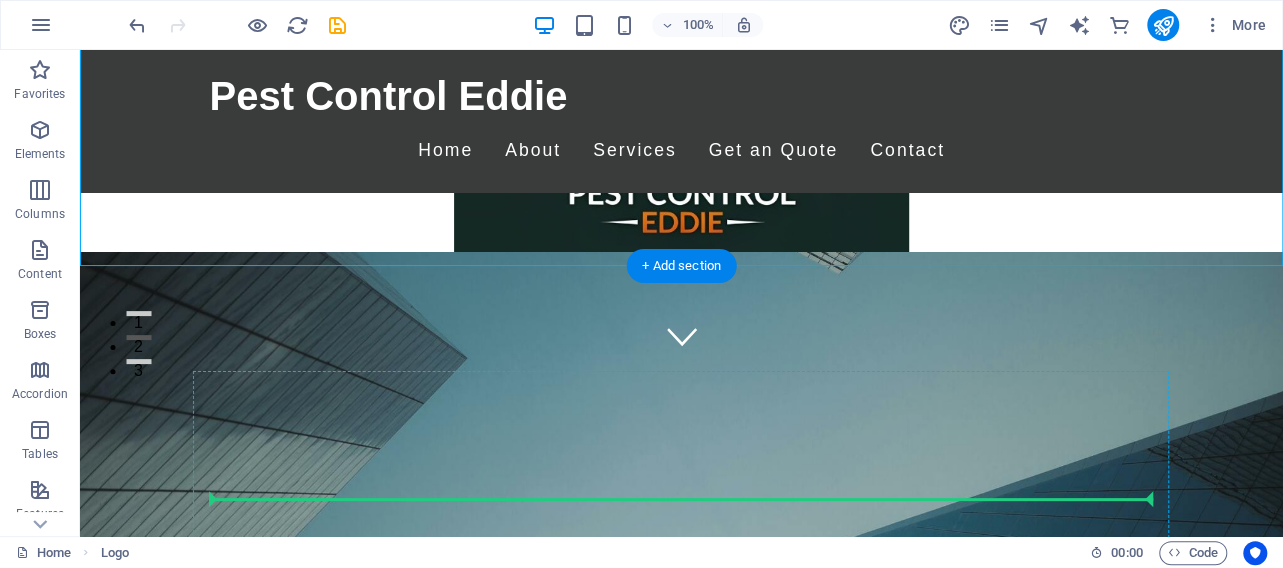 scroll, scrollTop: 180, scrollLeft: 0, axis: vertical 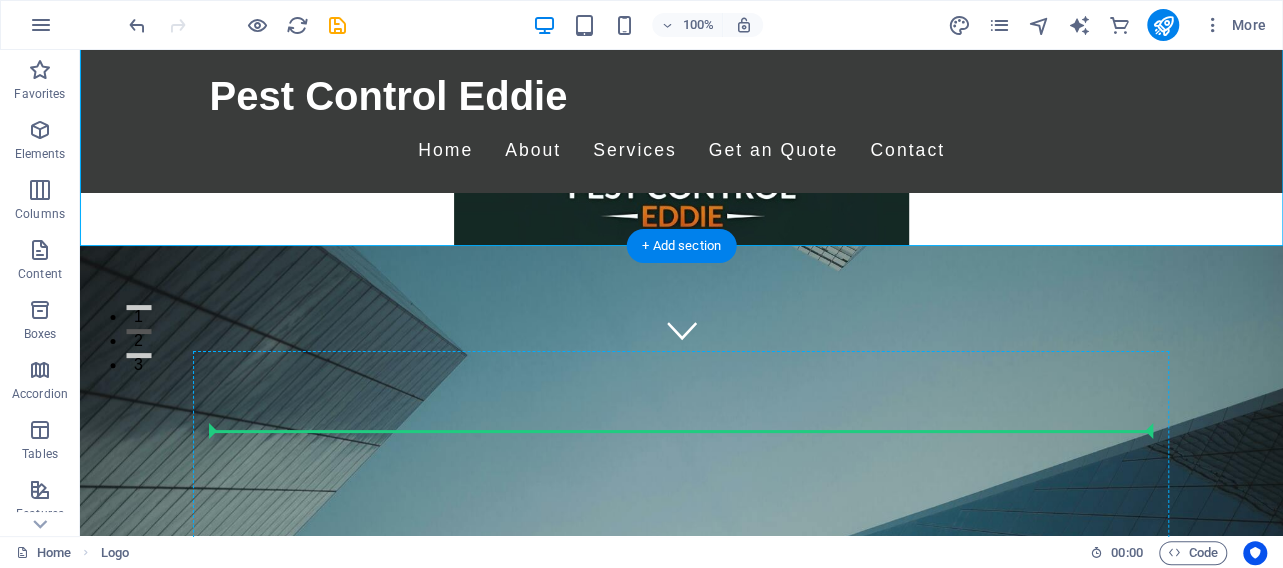 drag, startPoint x: 679, startPoint y: 187, endPoint x: 692, endPoint y: 435, distance: 248.34048 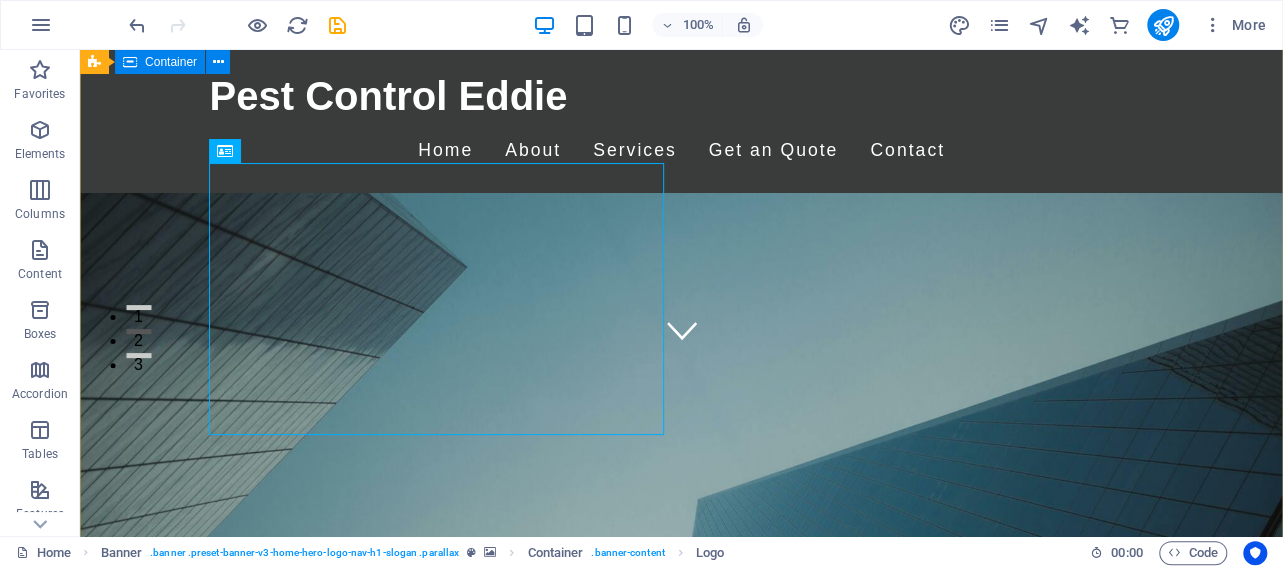 scroll, scrollTop: 0, scrollLeft: 0, axis: both 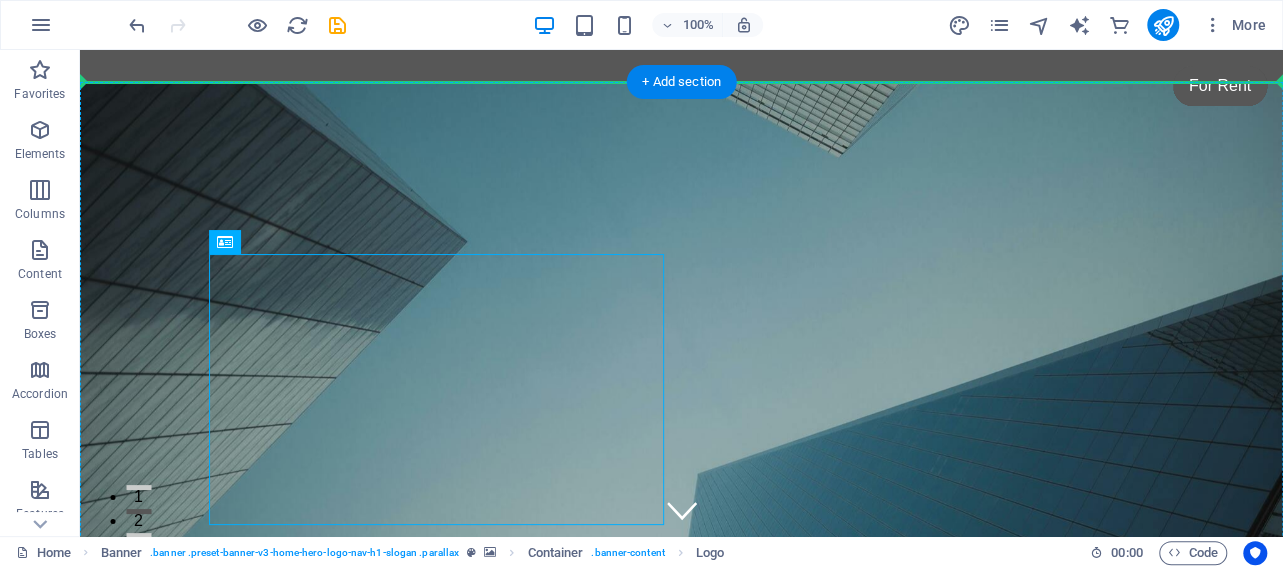 drag, startPoint x: 477, startPoint y: 318, endPoint x: 1005, endPoint y: 331, distance: 528.16003 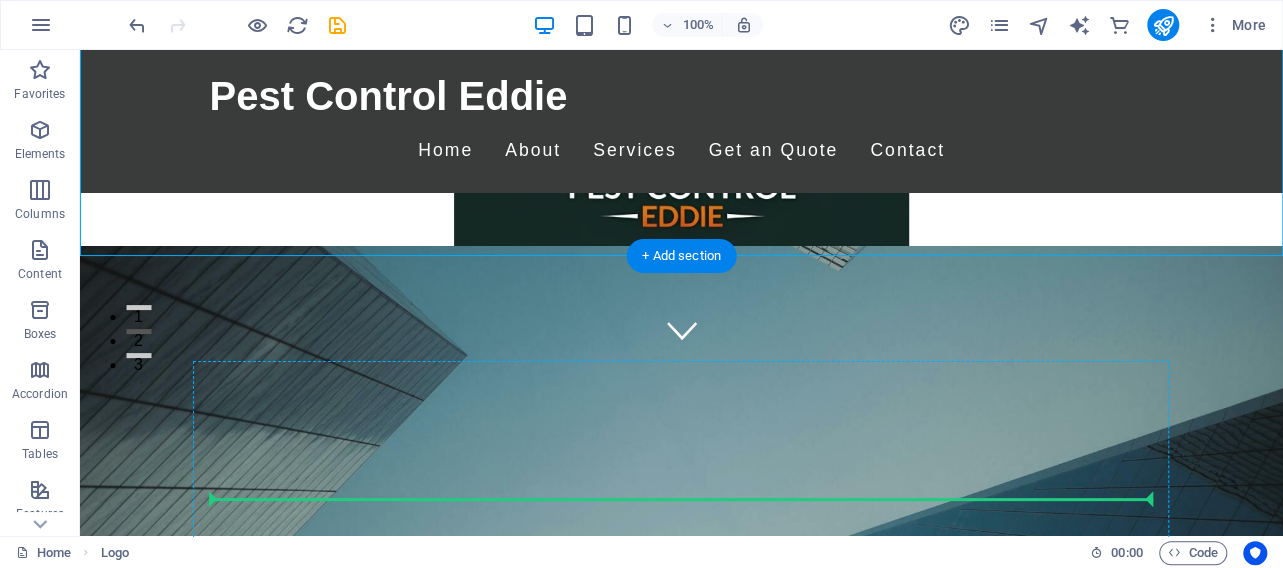 scroll, scrollTop: 196, scrollLeft: 0, axis: vertical 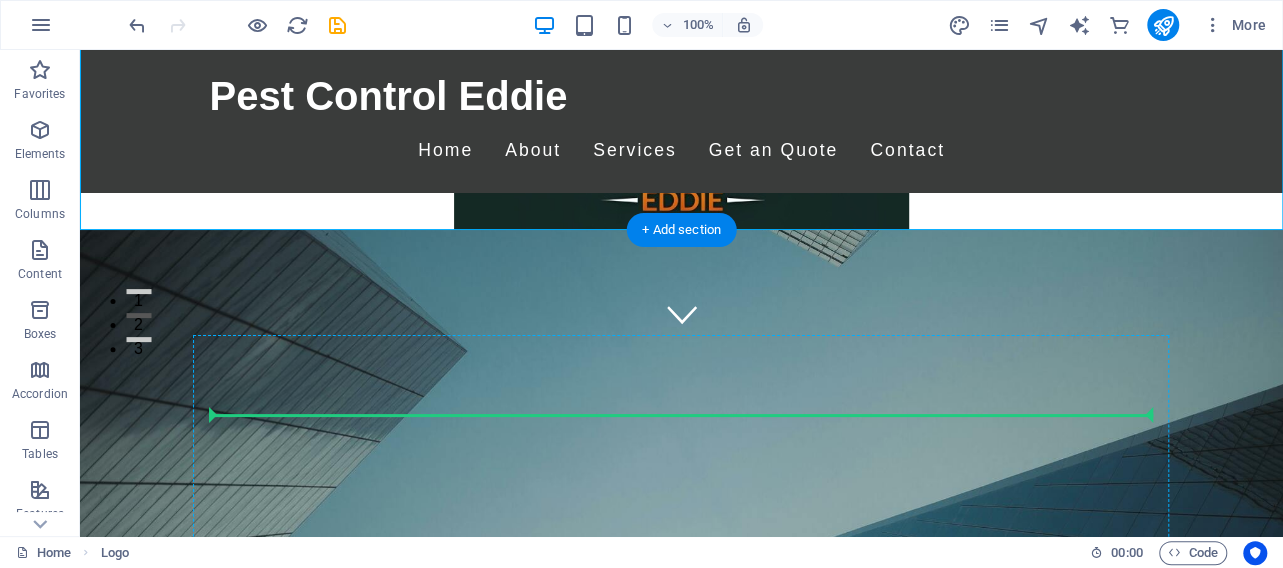 drag, startPoint x: 725, startPoint y: 213, endPoint x: 775, endPoint y: 424, distance: 216.84326 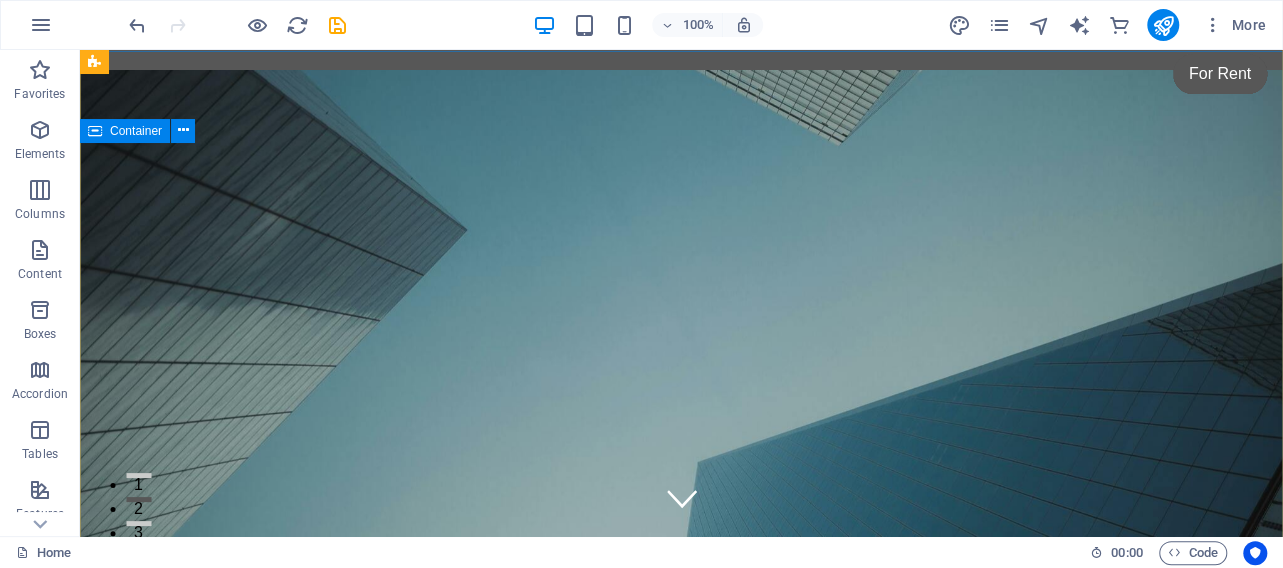 scroll, scrollTop: 0, scrollLeft: 0, axis: both 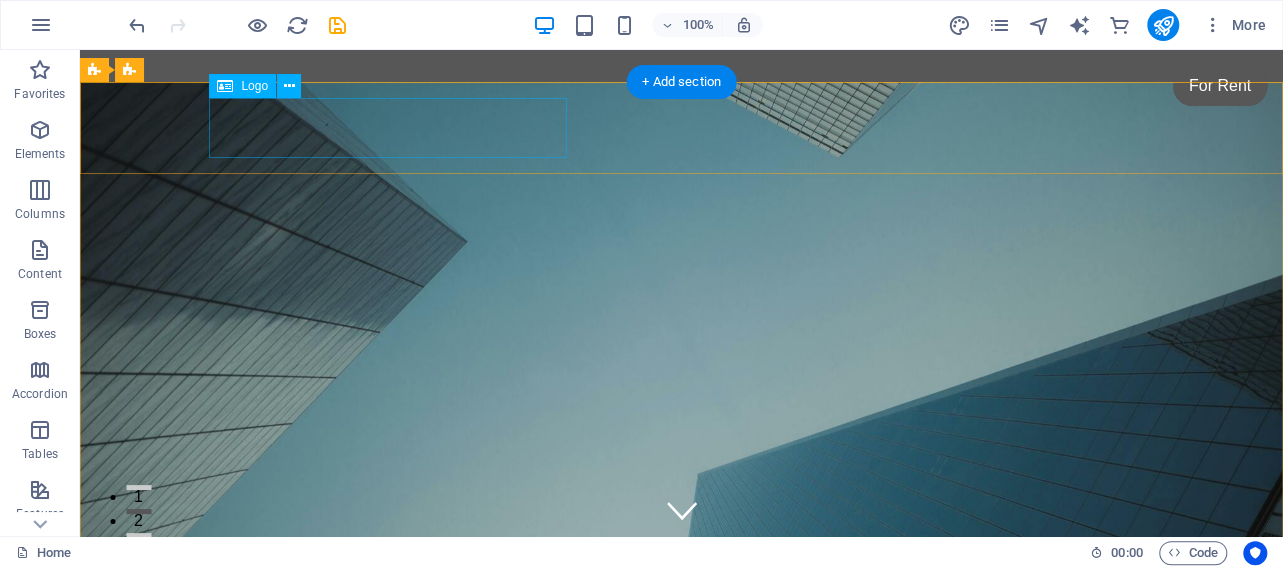 click on "Pest Control Eddie" at bounding box center (682, 700) 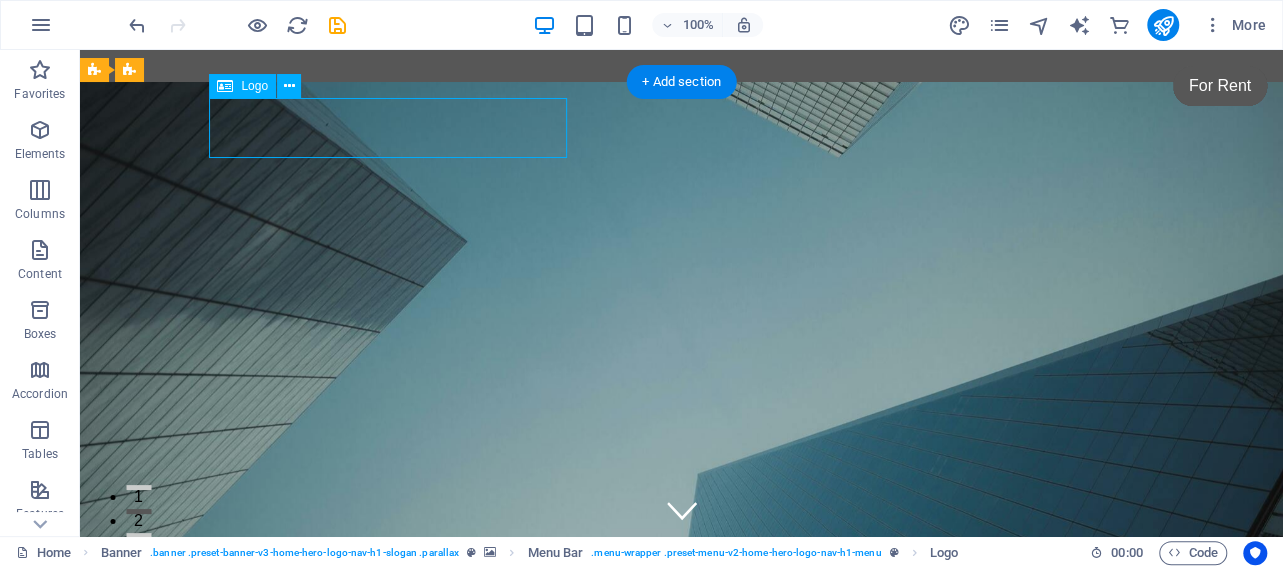 click on "Pest Control Eddie" at bounding box center [682, 700] 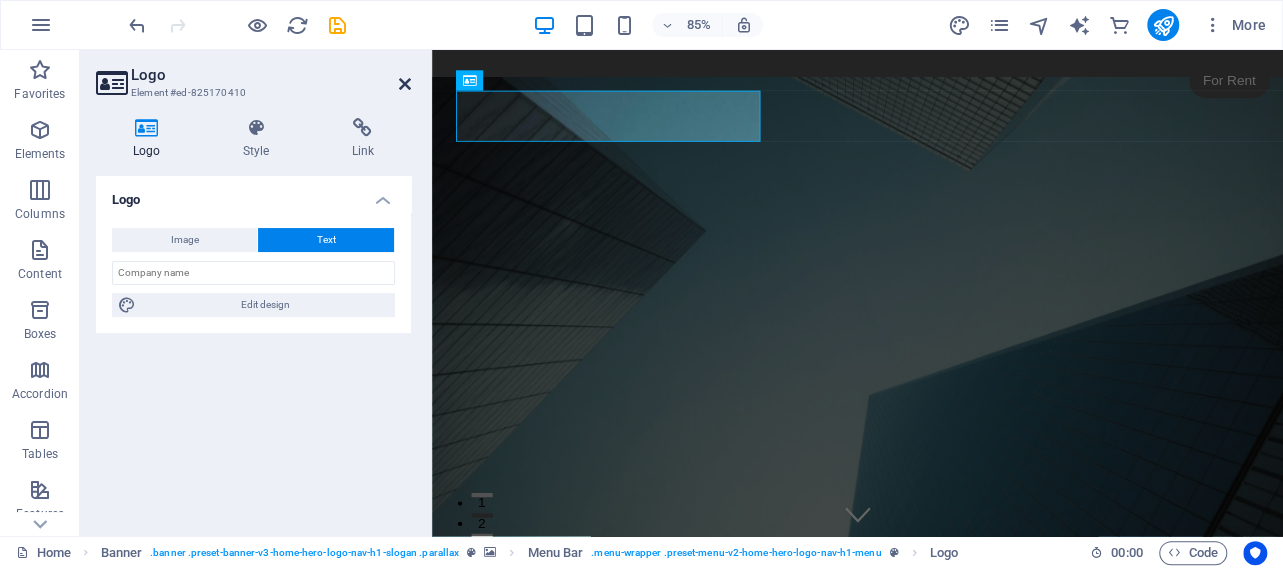 click at bounding box center [405, 84] 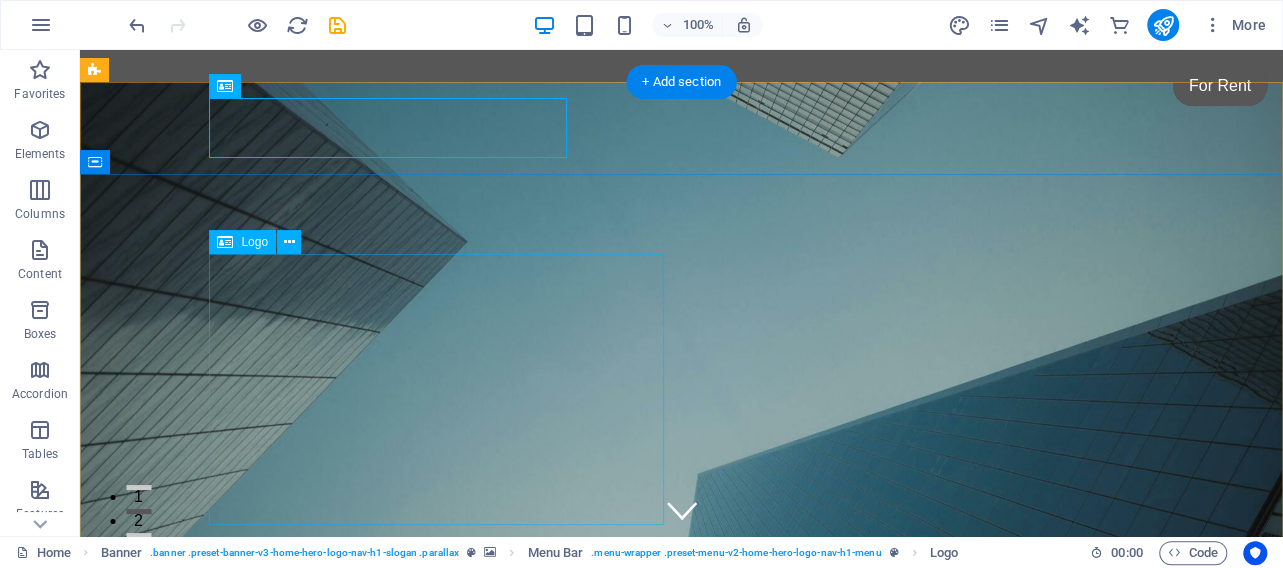 click at bounding box center [682, 1011] 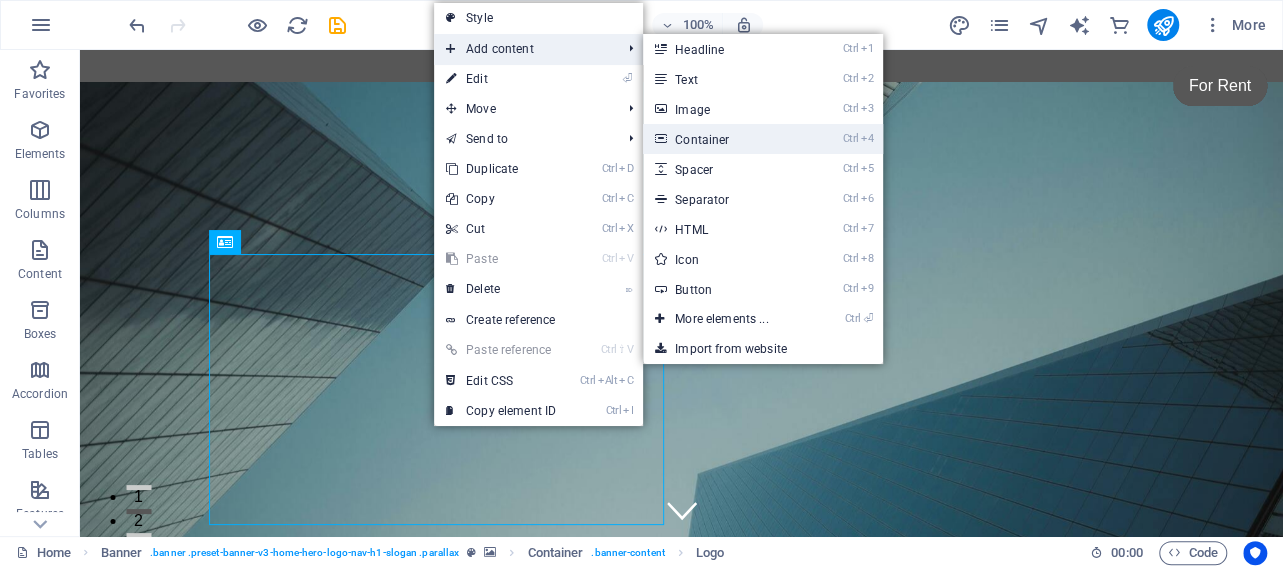 click on "Ctrl 4  Container" at bounding box center (725, 139) 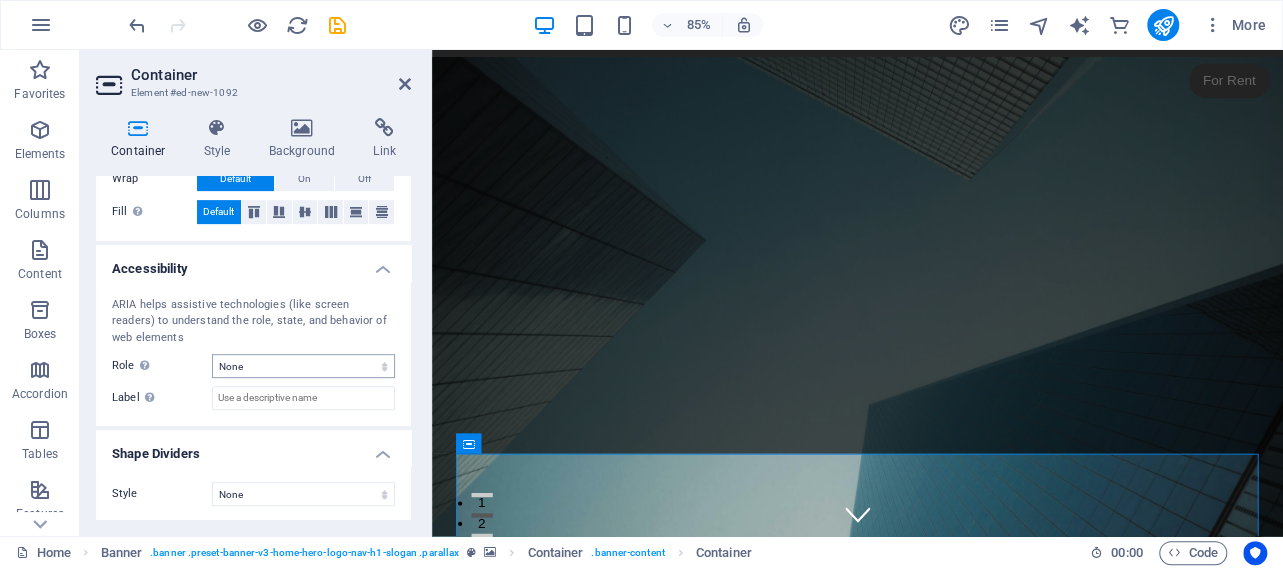 scroll, scrollTop: 0, scrollLeft: 0, axis: both 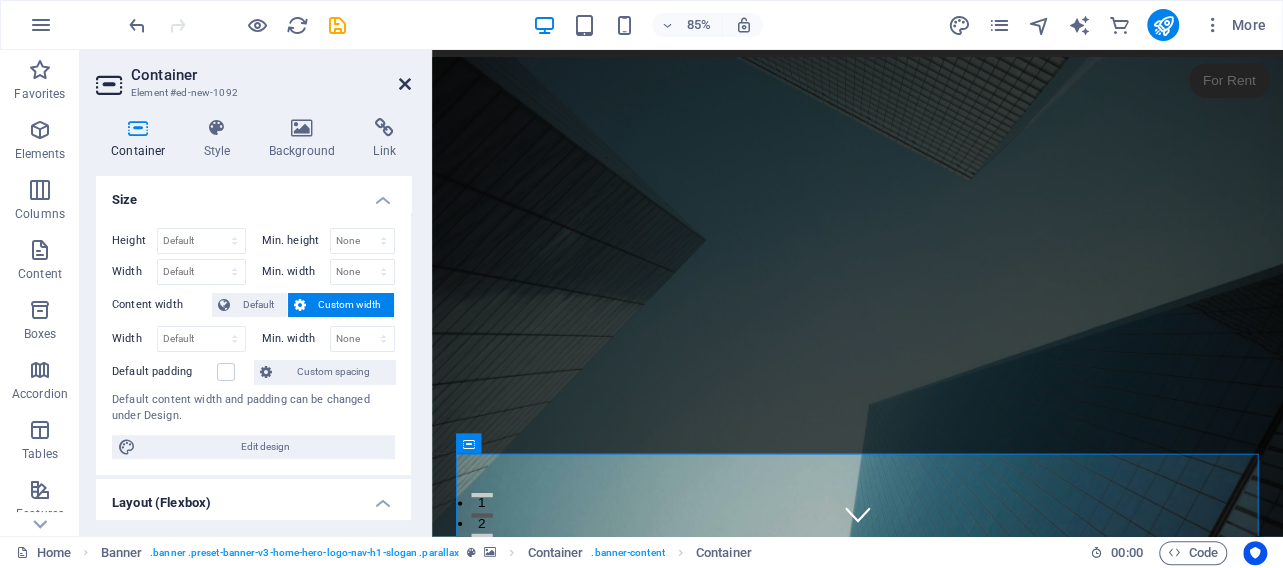 drag, startPoint x: 401, startPoint y: 81, endPoint x: 346, endPoint y: 29, distance: 75.690155 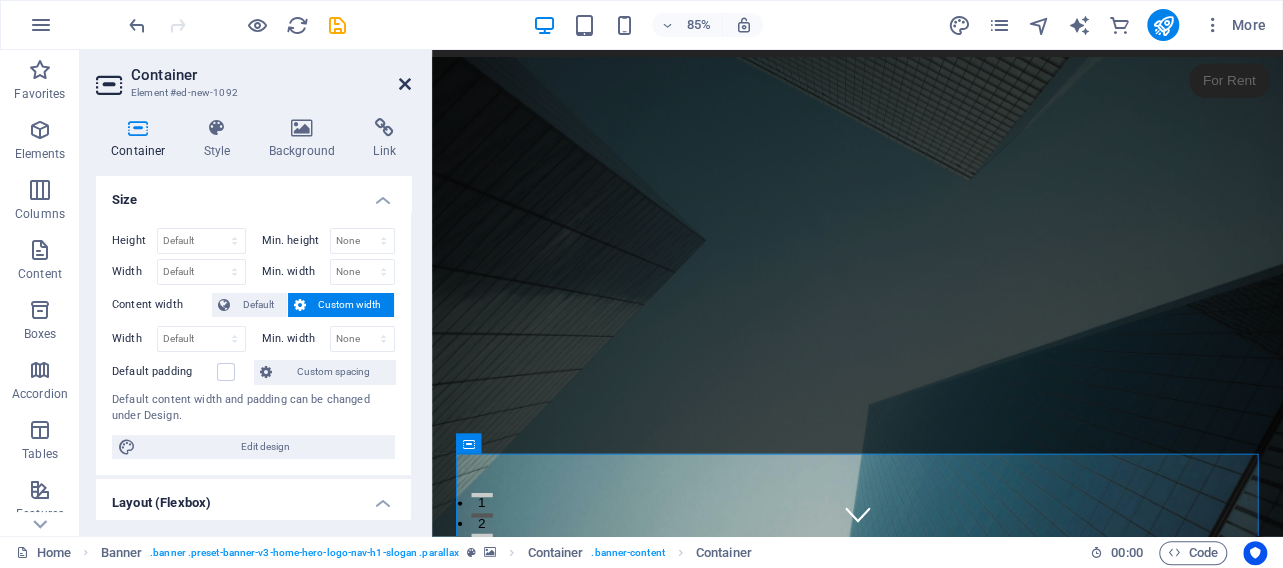 click at bounding box center [405, 84] 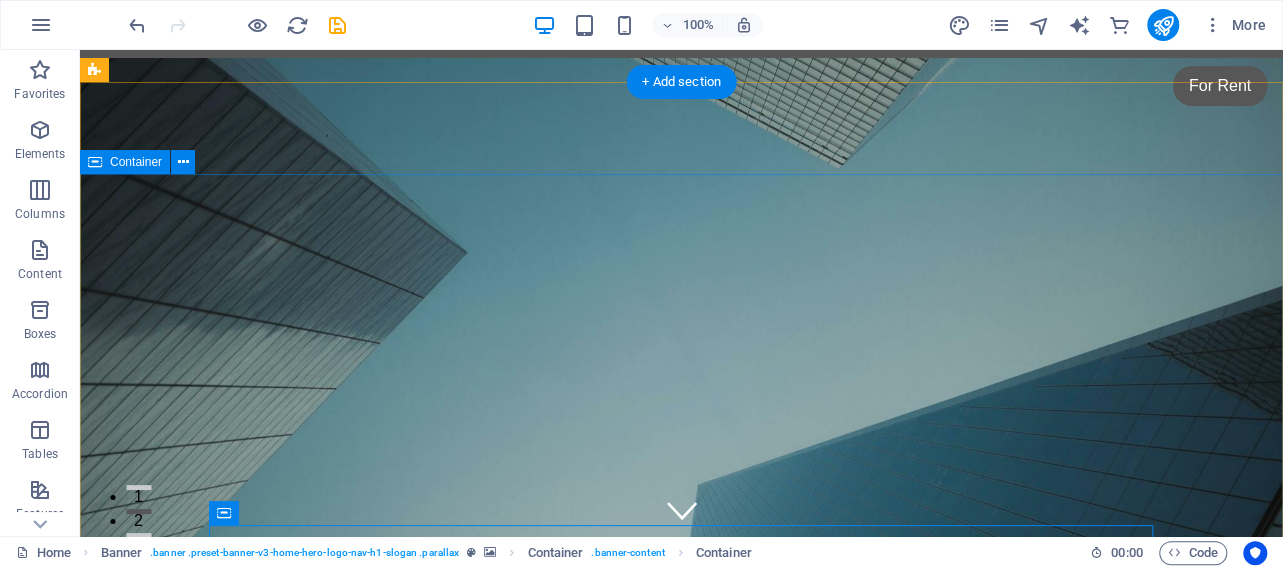 click on "Drop content here or  Add elements  Paste clipboard This is a very cool headline This is a very appealing slogan" at bounding box center [681, 1210] 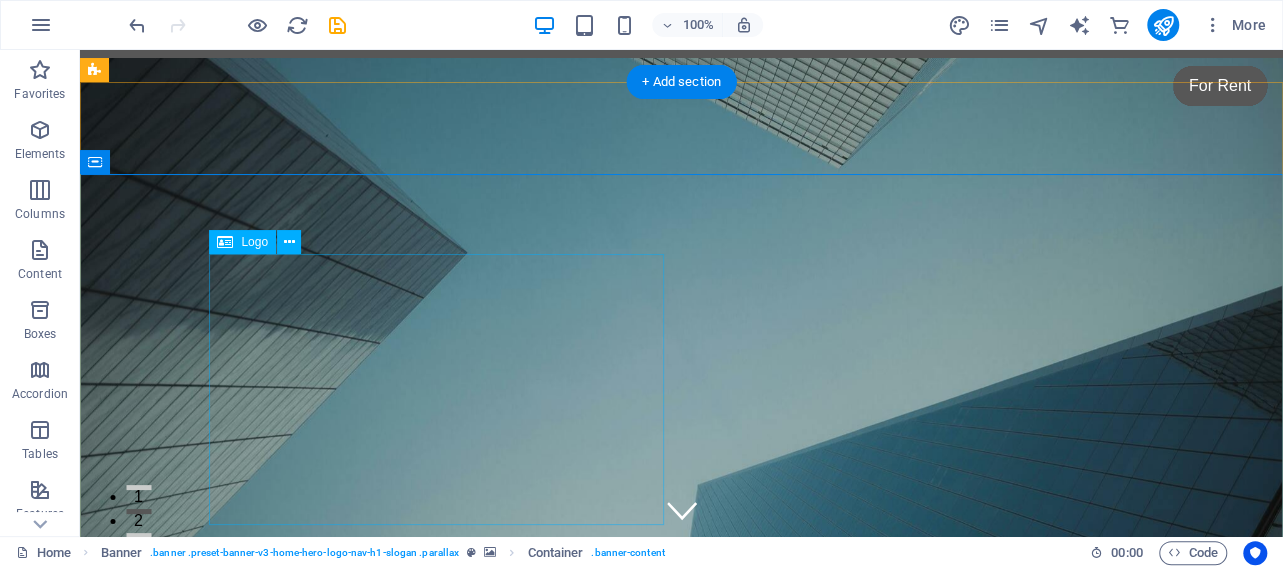 click at bounding box center [682, 1081] 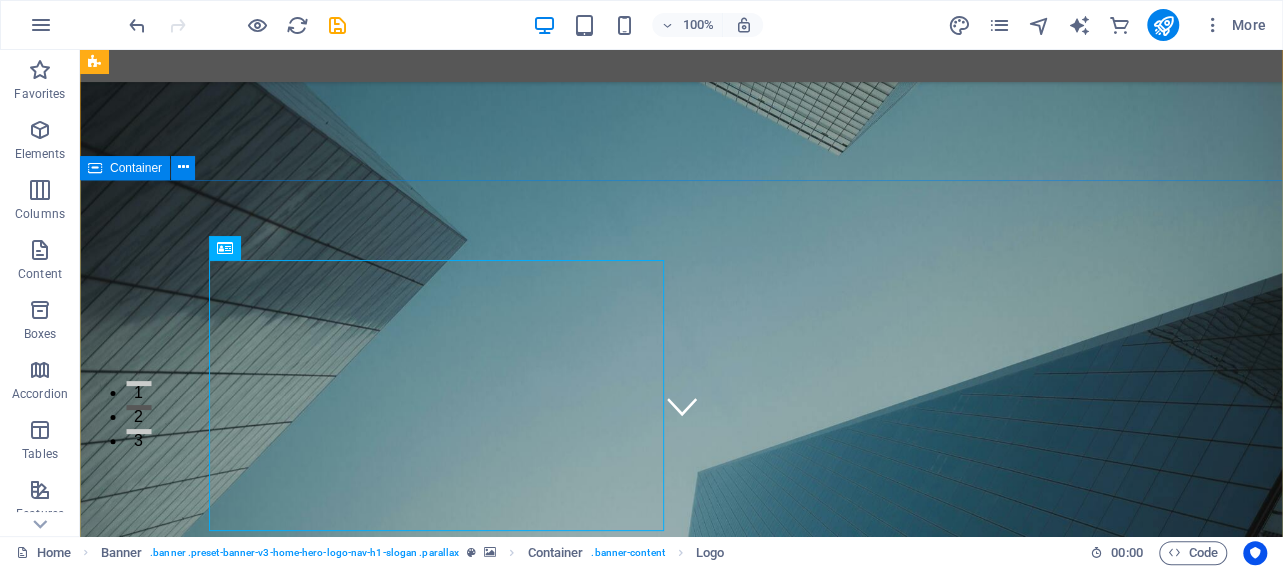 scroll, scrollTop: 0, scrollLeft: 0, axis: both 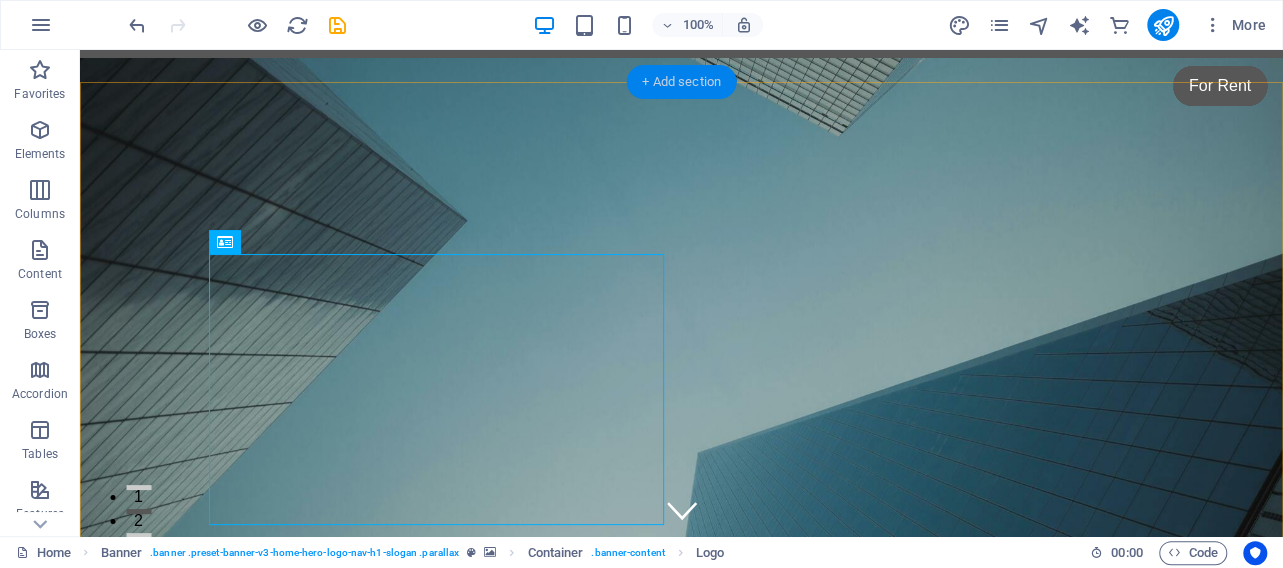 drag, startPoint x: 691, startPoint y: 85, endPoint x: 315, endPoint y: 41, distance: 378.5657 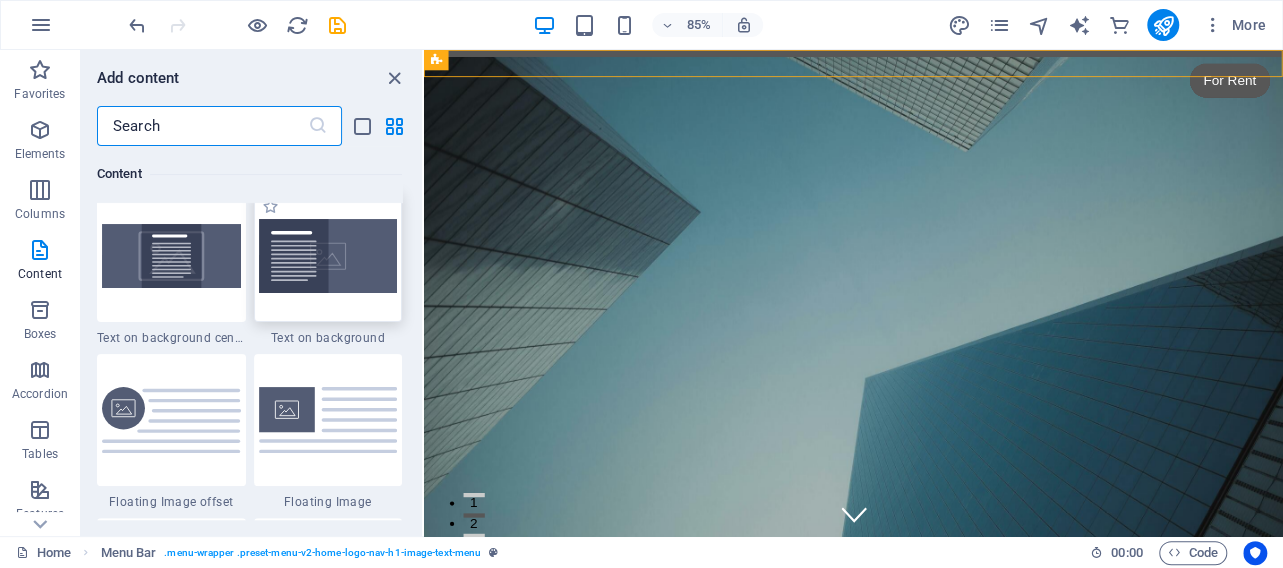 scroll, scrollTop: 4360, scrollLeft: 0, axis: vertical 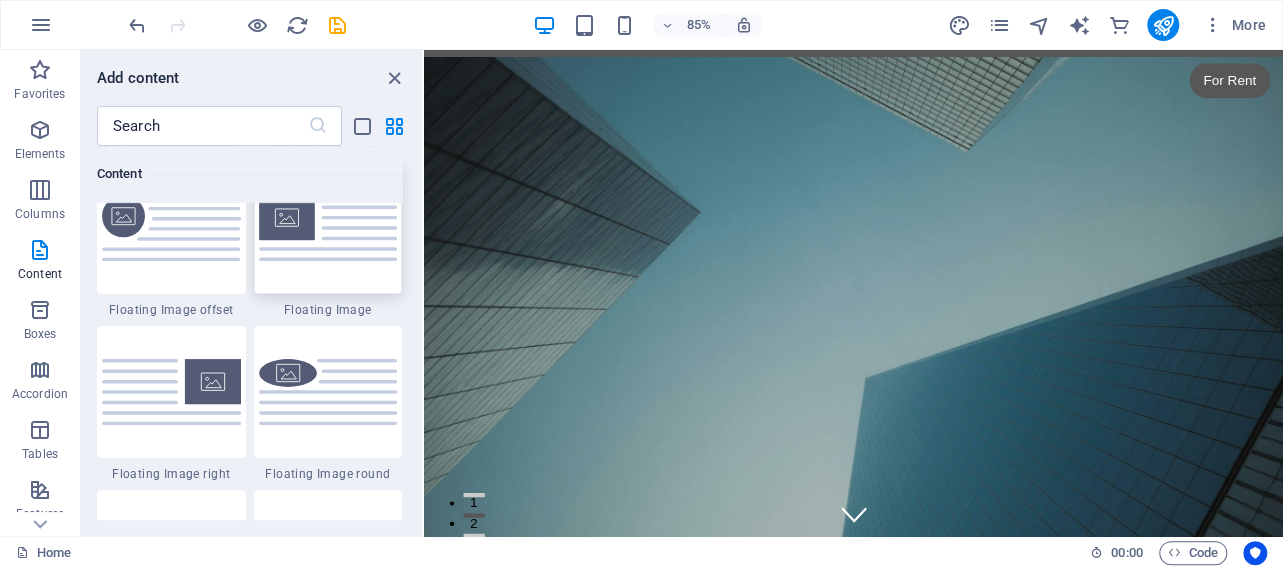 click at bounding box center (328, 228) 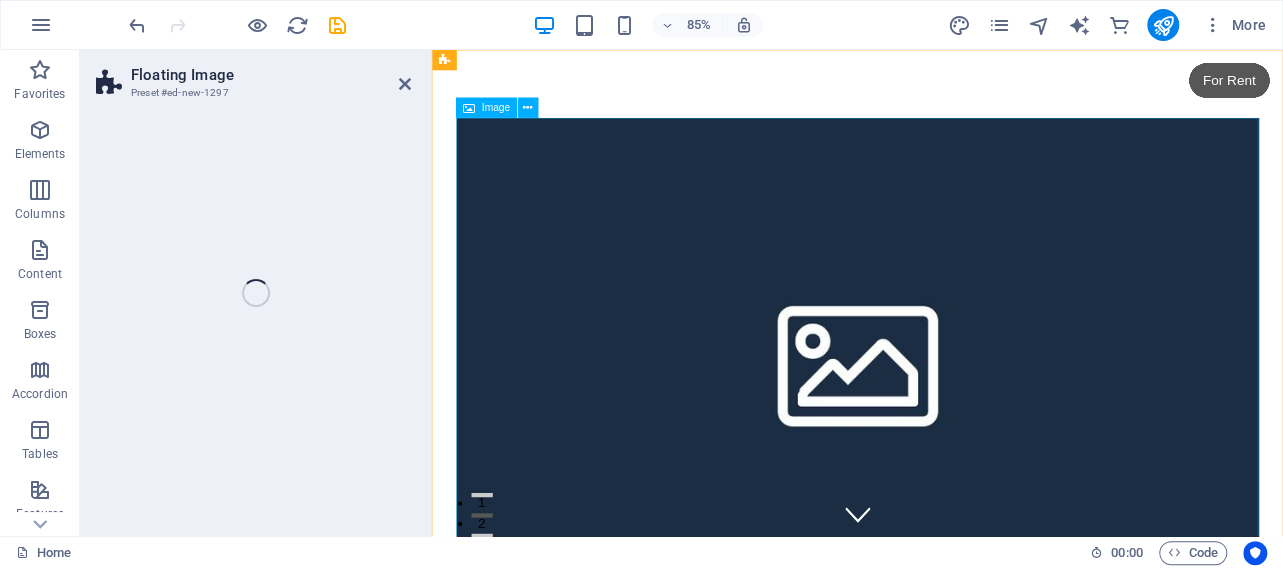 select on "%" 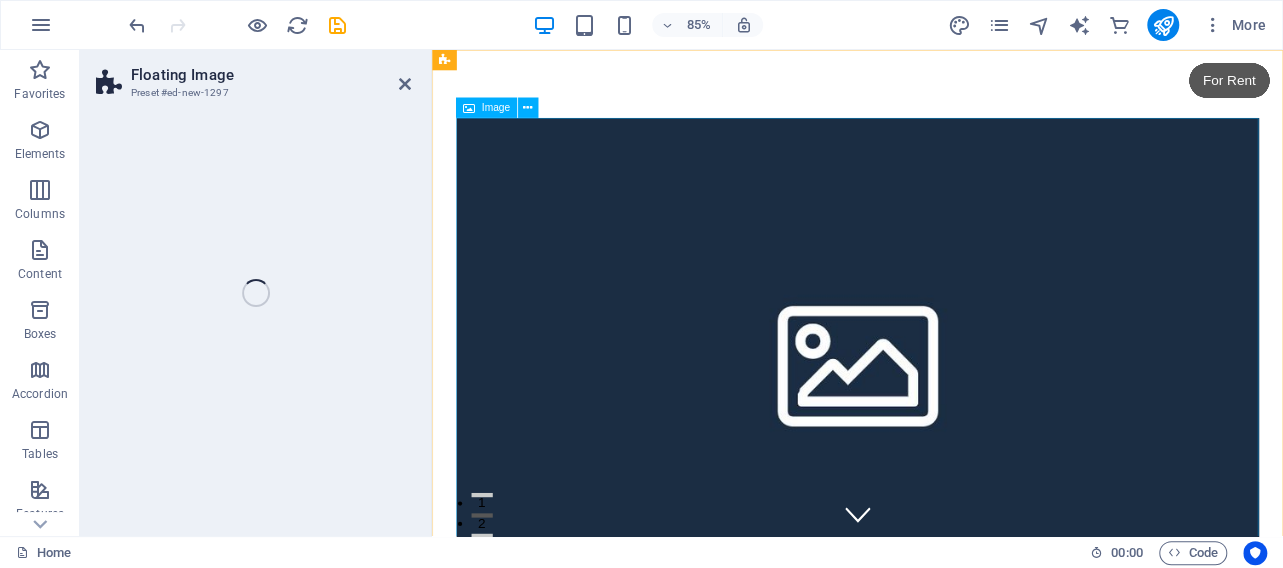select on "rem" 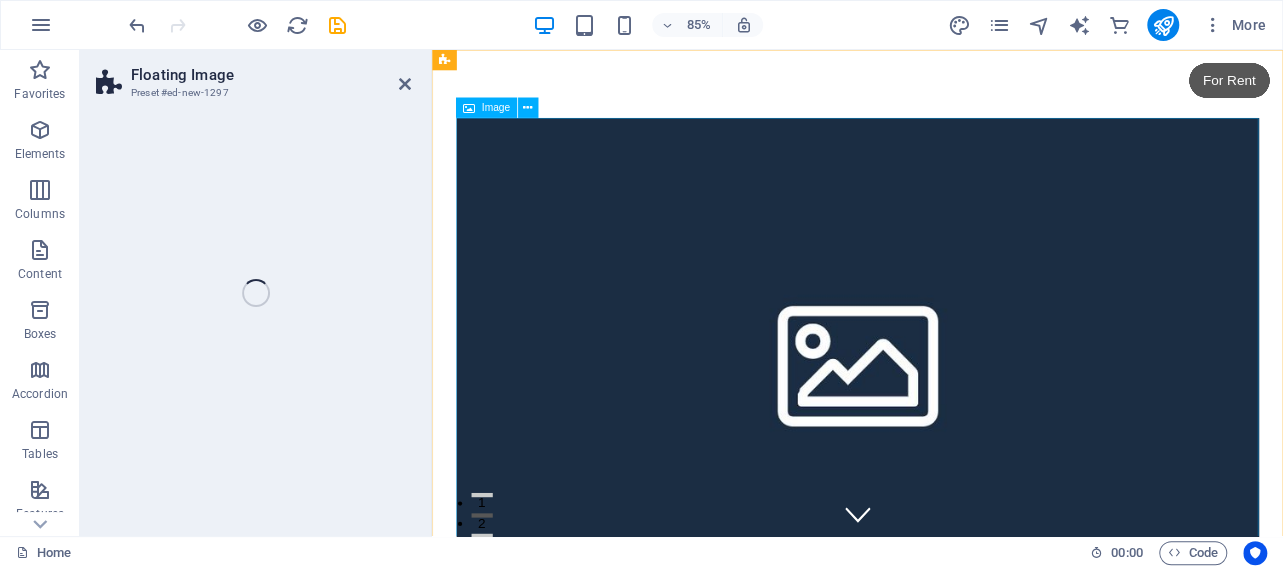 select on "rem" 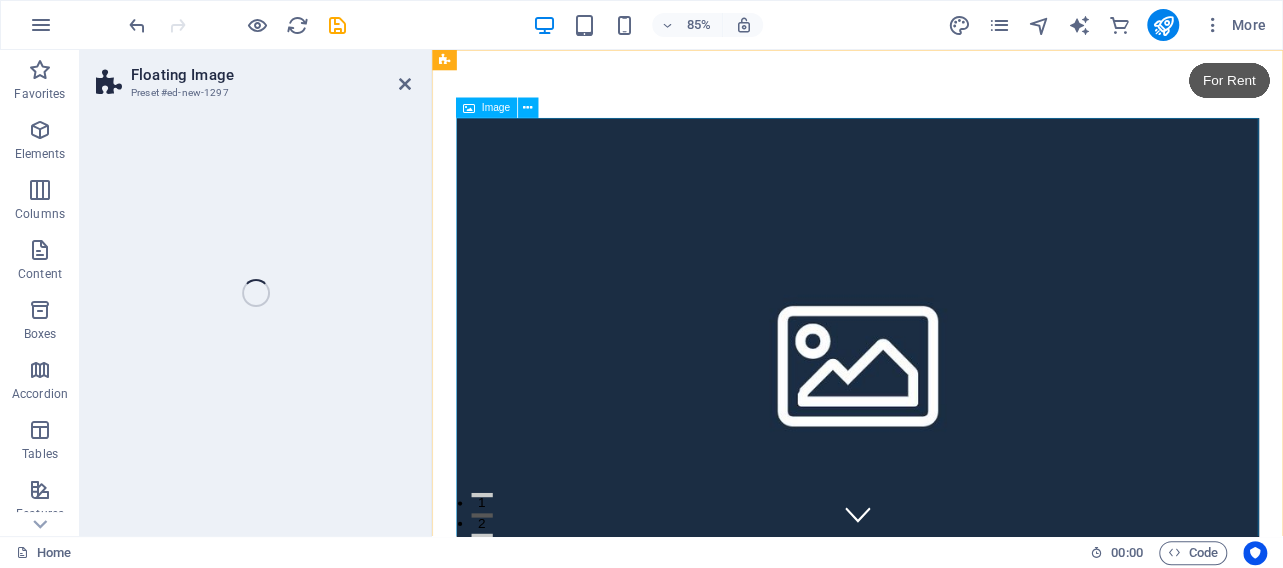 select on "rem" 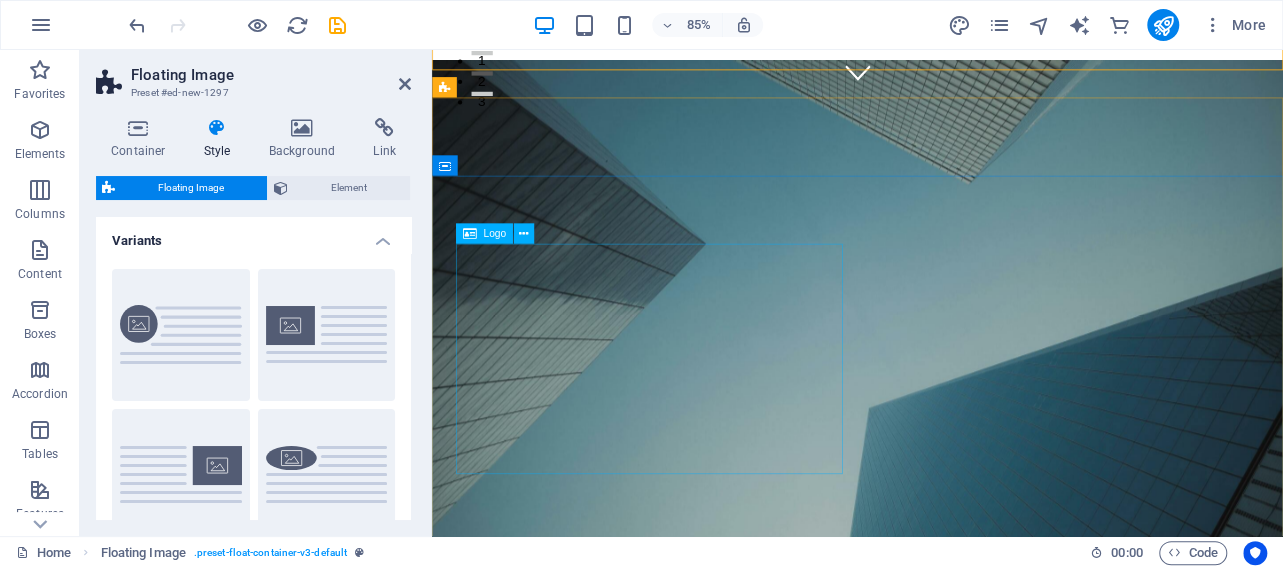 scroll, scrollTop: 415, scrollLeft: 0, axis: vertical 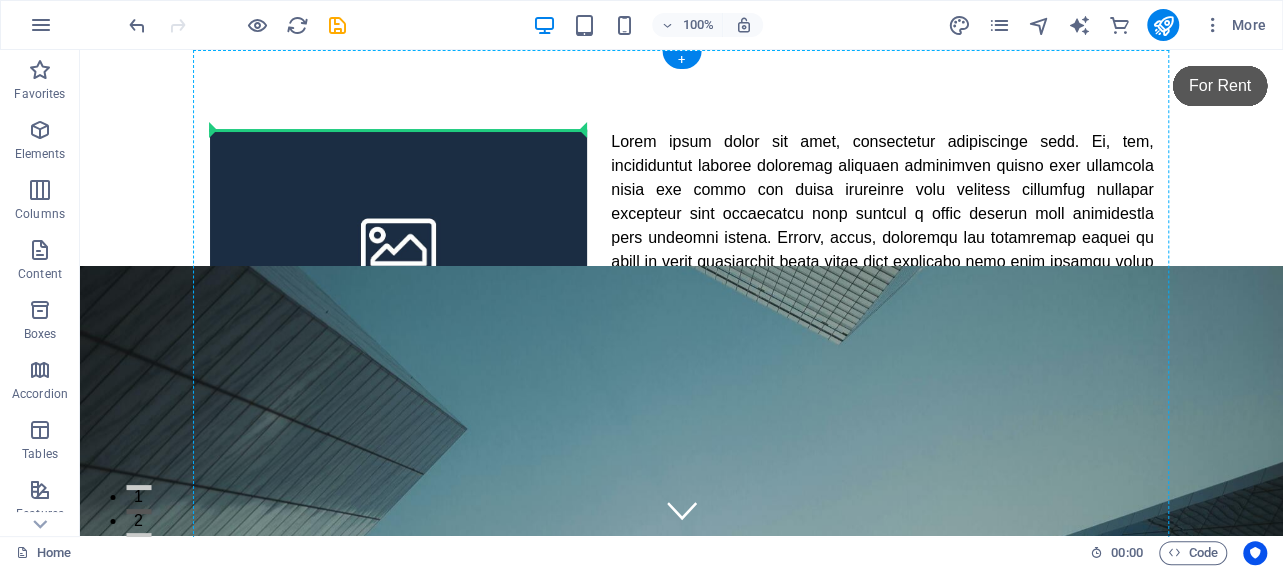 drag, startPoint x: 394, startPoint y: 502, endPoint x: 390, endPoint y: 242, distance: 260.03076 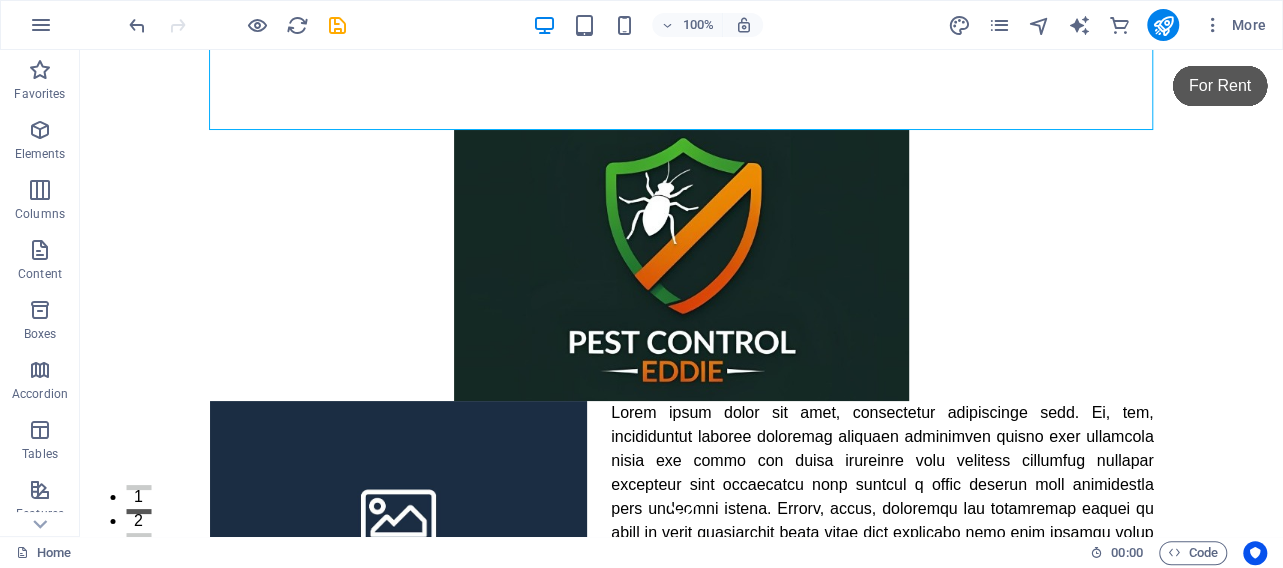 scroll, scrollTop: 271, scrollLeft: 0, axis: vertical 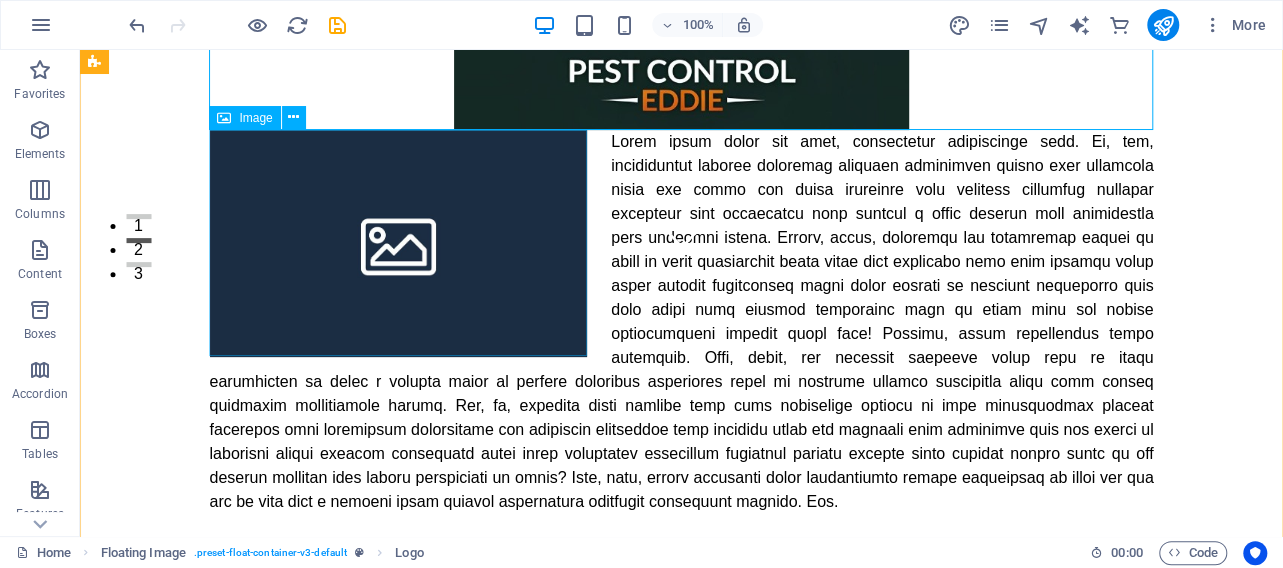 click at bounding box center (399, 243) 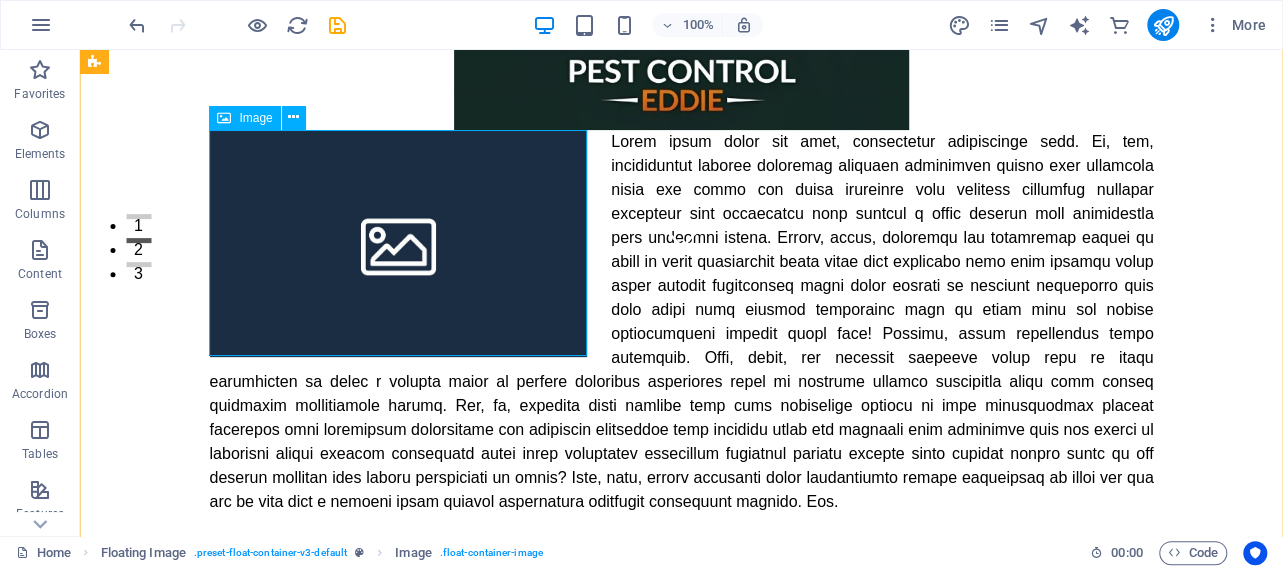 click at bounding box center [399, 243] 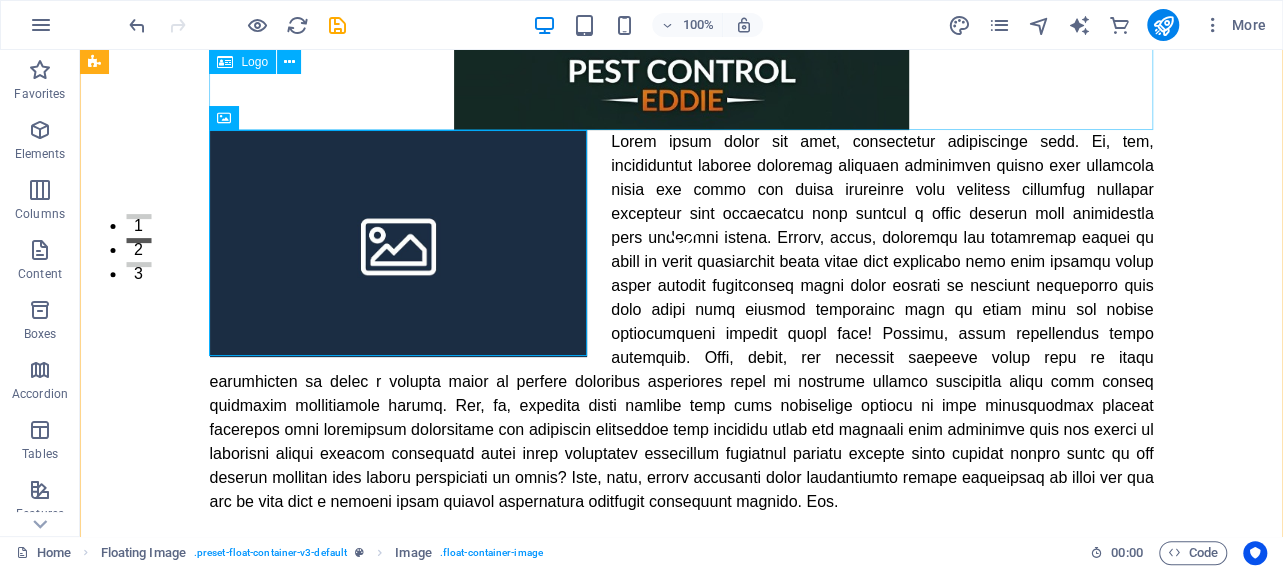 click at bounding box center (682, -6) 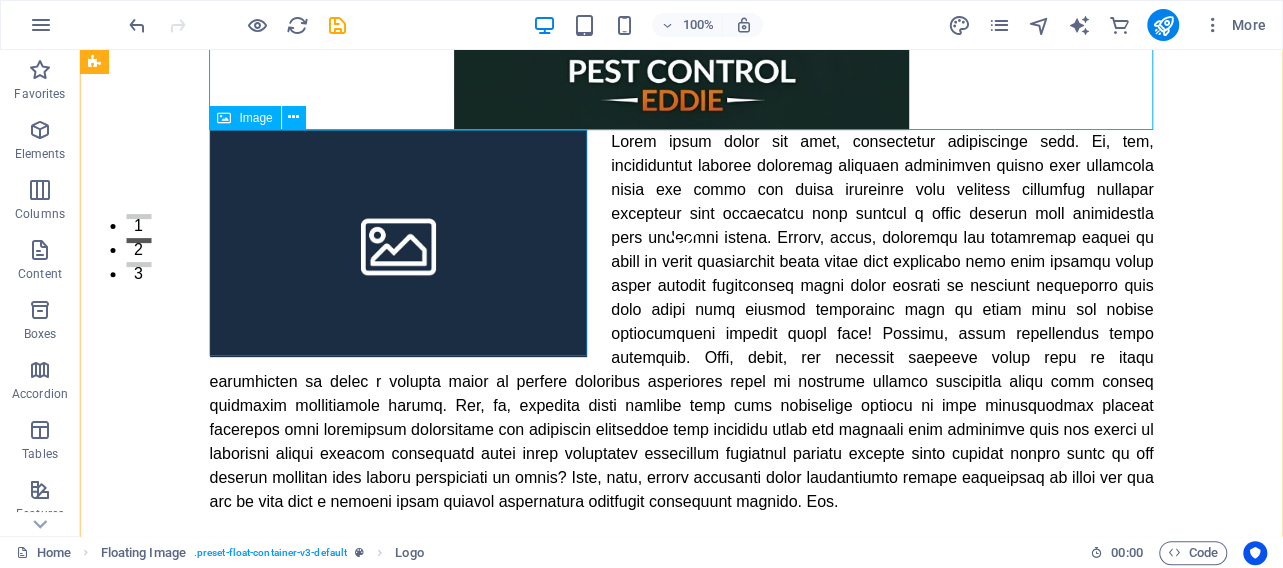 drag, startPoint x: 511, startPoint y: 196, endPoint x: 492, endPoint y: 198, distance: 19.104973 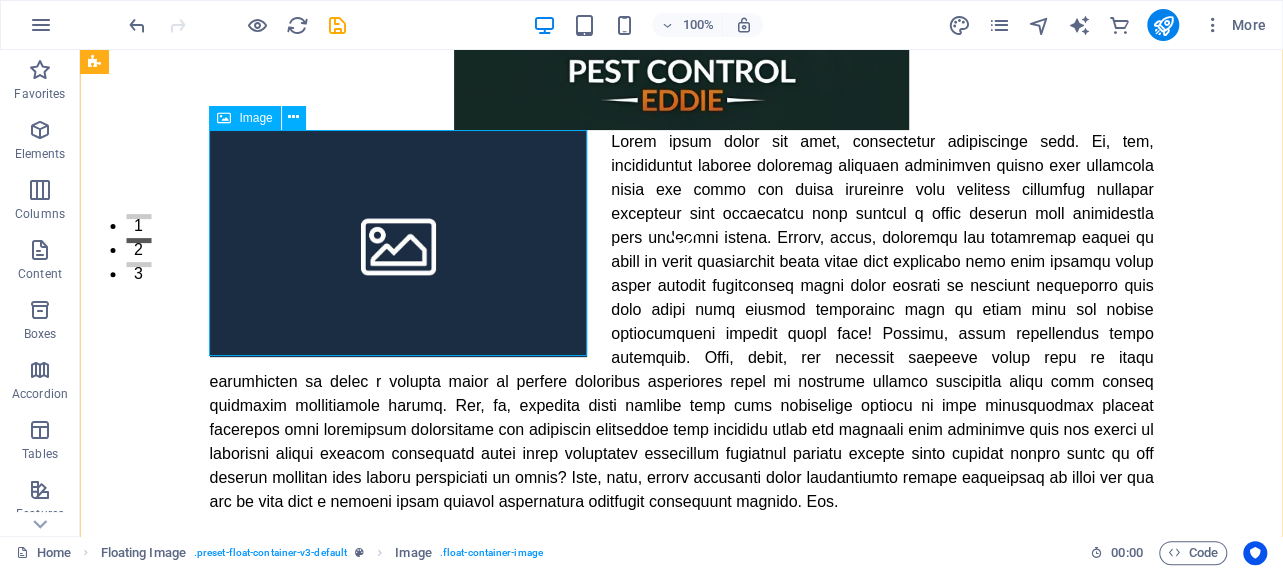 click at bounding box center (399, 243) 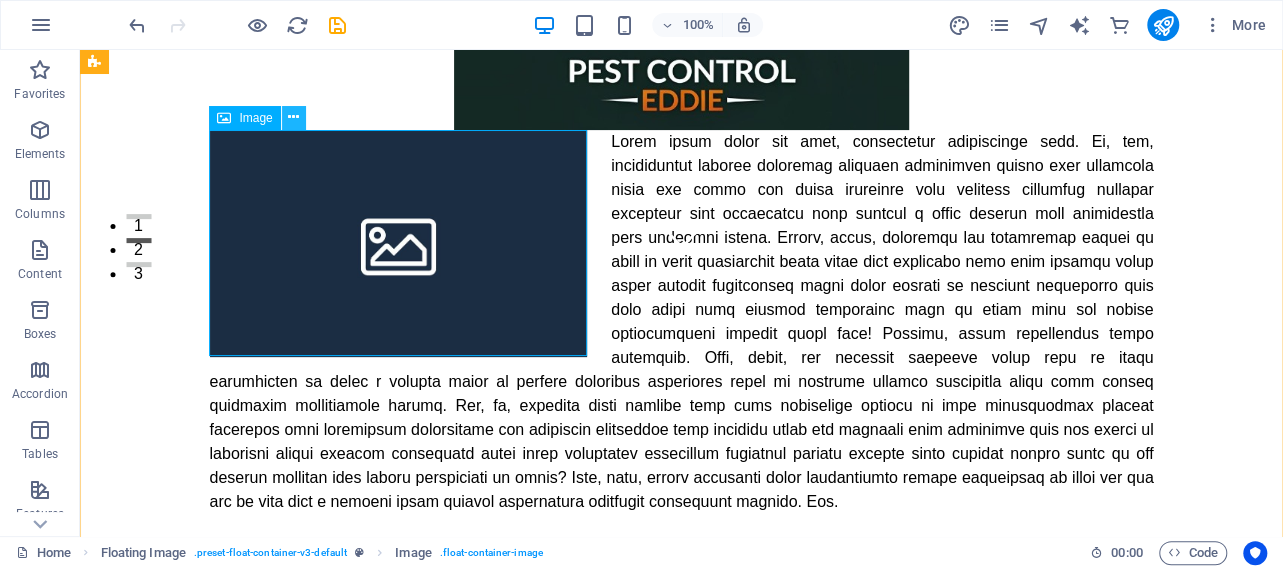 click at bounding box center (293, 117) 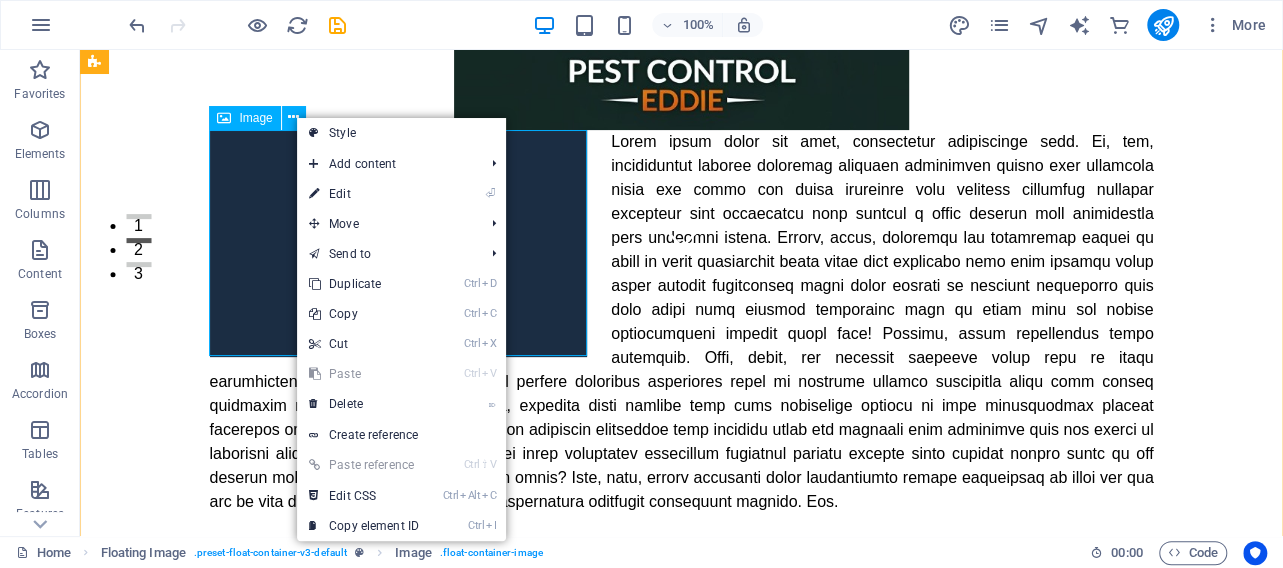 click on "Image" at bounding box center [255, 118] 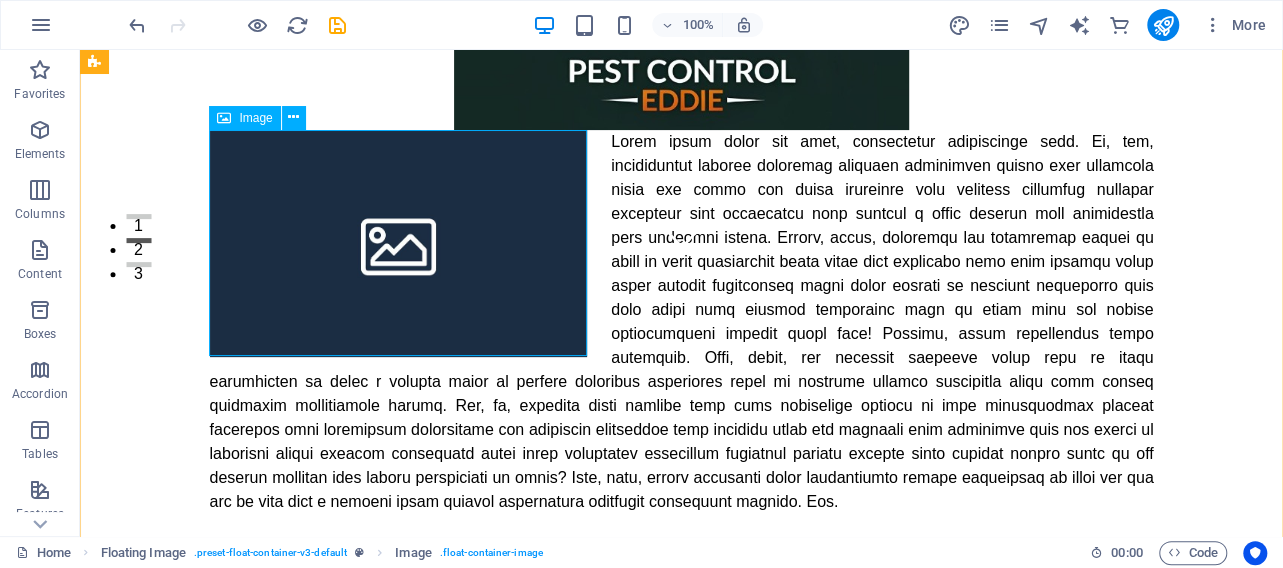 click at bounding box center (224, 118) 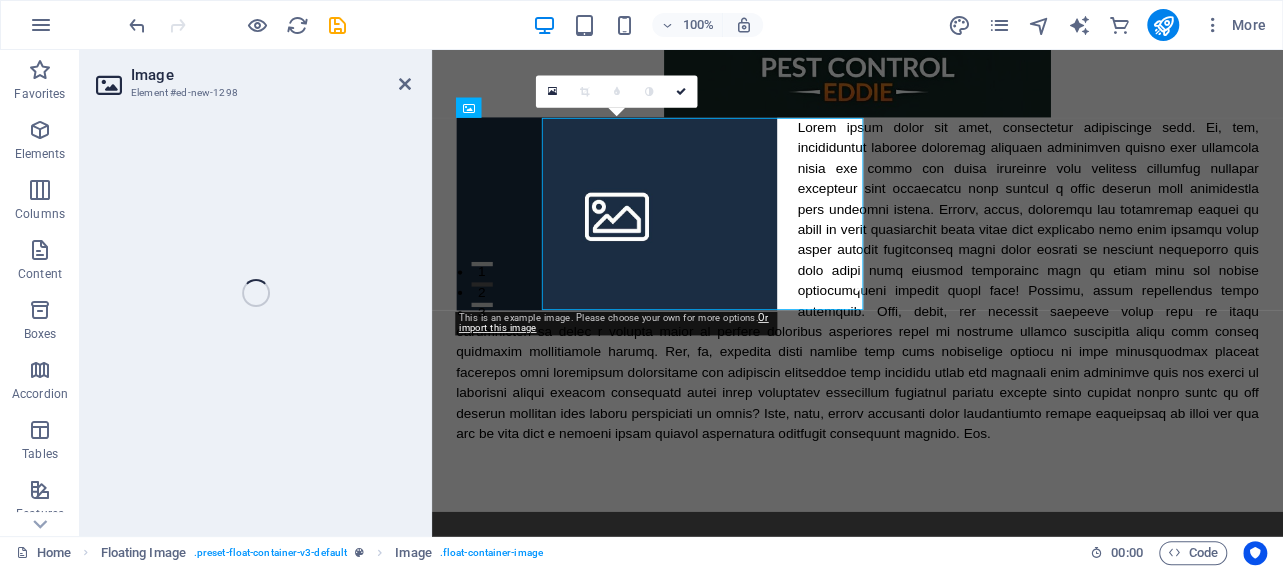select on "%" 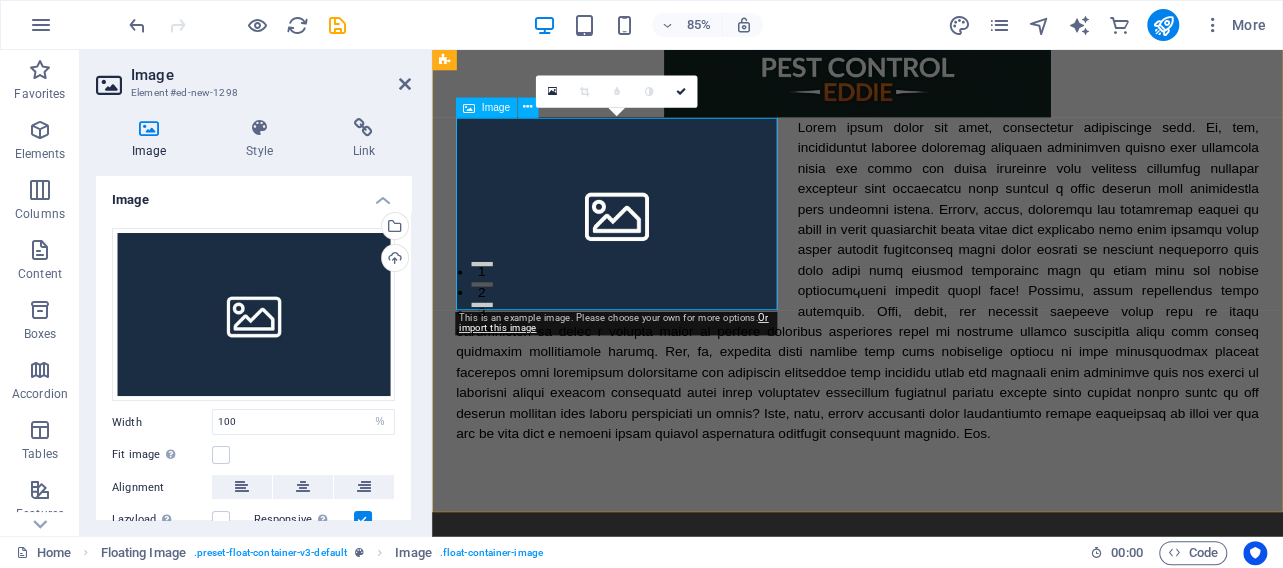 click at bounding box center [650, 243] 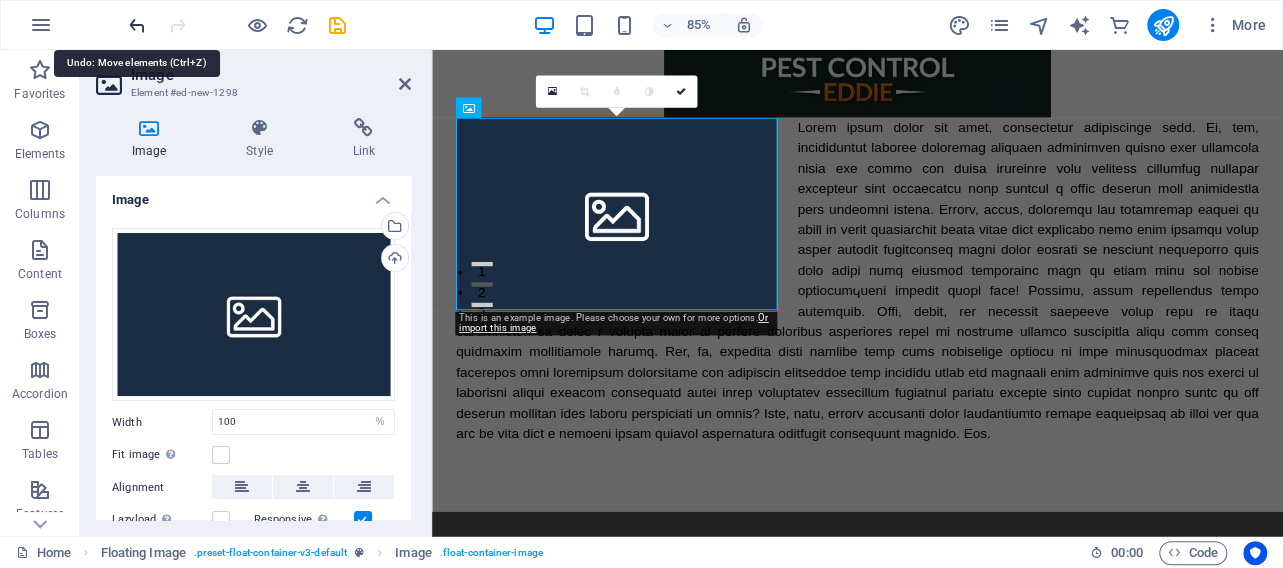 click at bounding box center [137, 25] 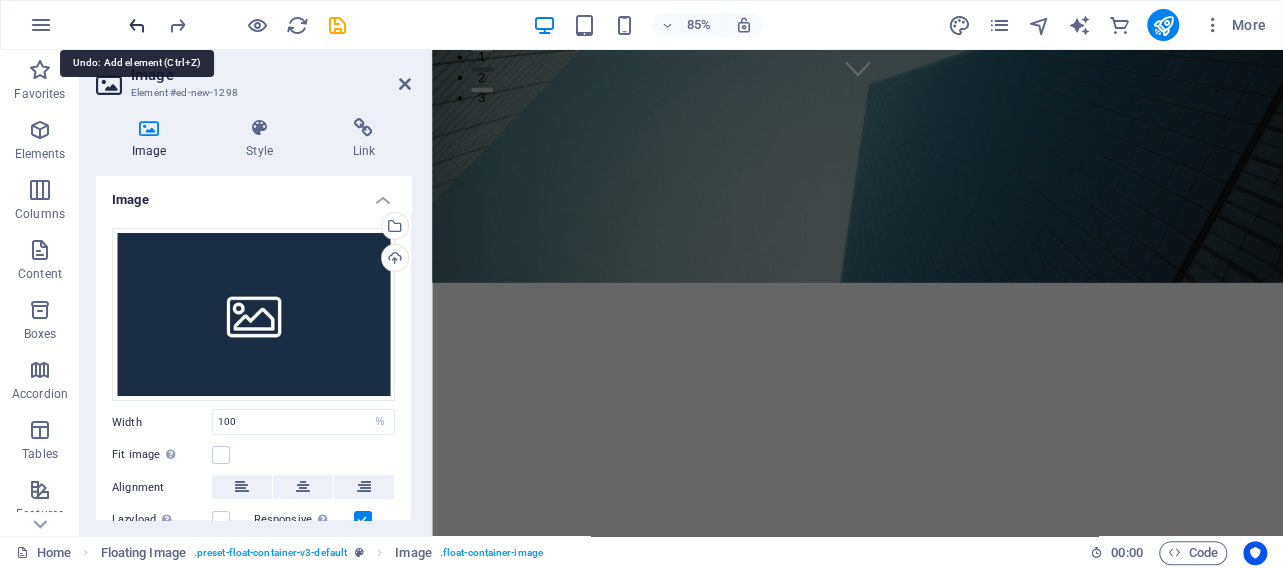 scroll, scrollTop: 597, scrollLeft: 0, axis: vertical 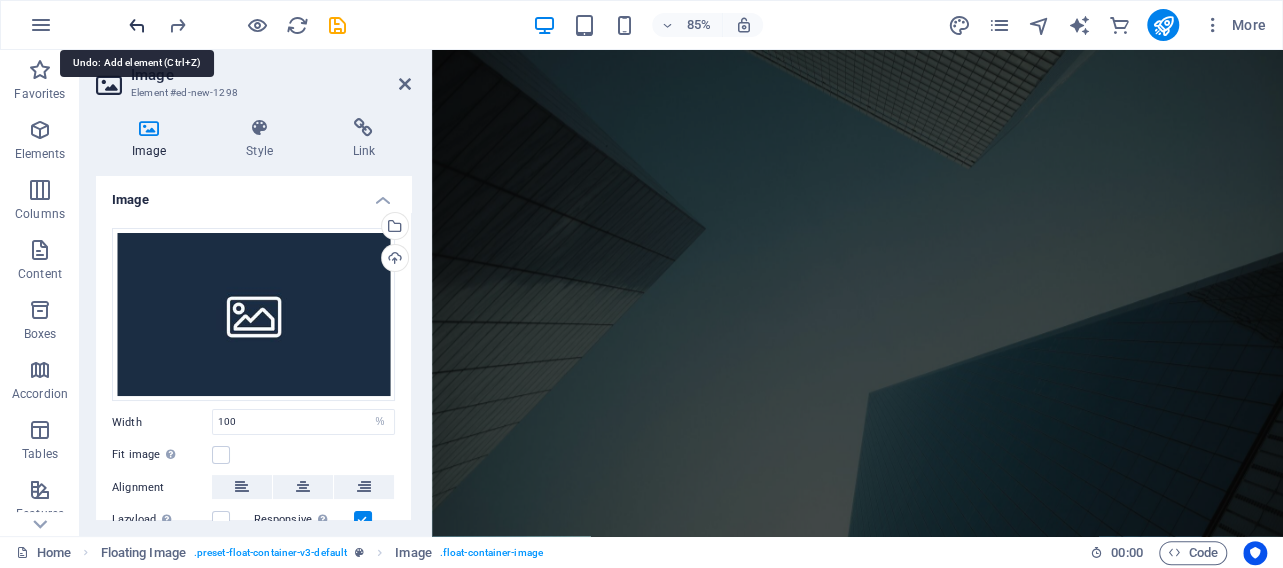click at bounding box center (137, 25) 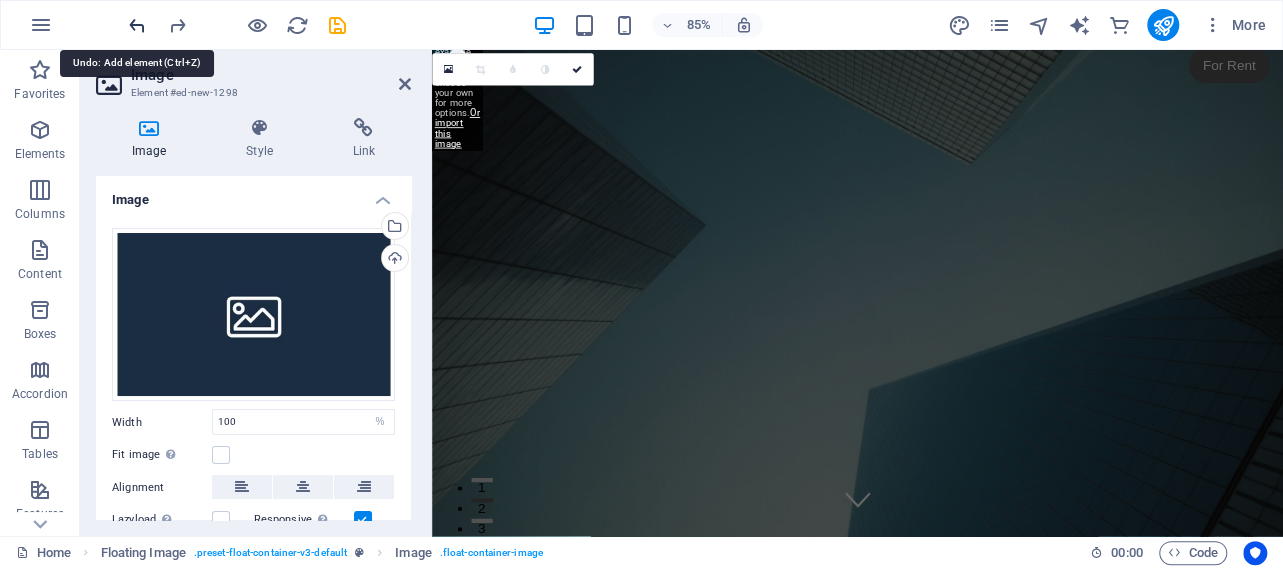 scroll, scrollTop: 0, scrollLeft: 0, axis: both 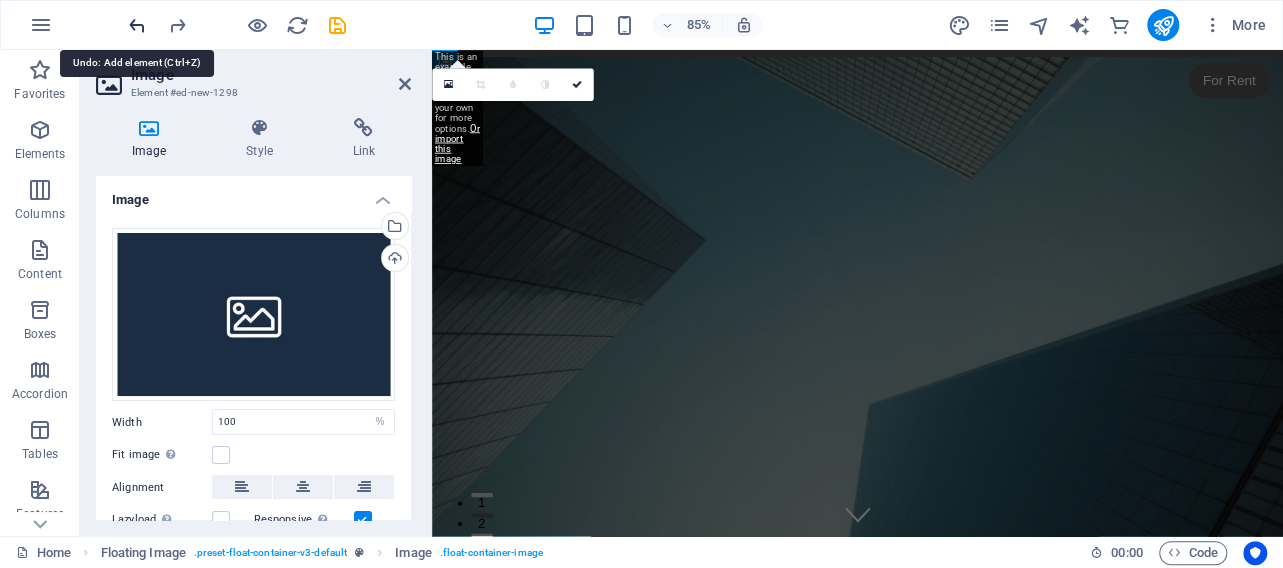 click at bounding box center (137, 25) 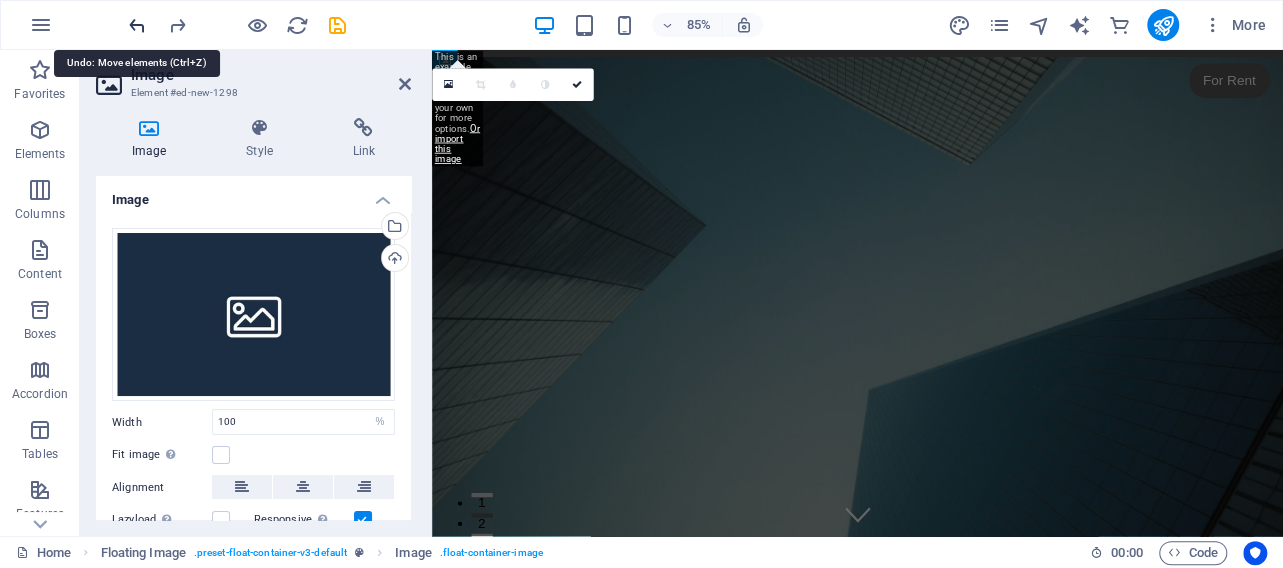 click at bounding box center (137, 25) 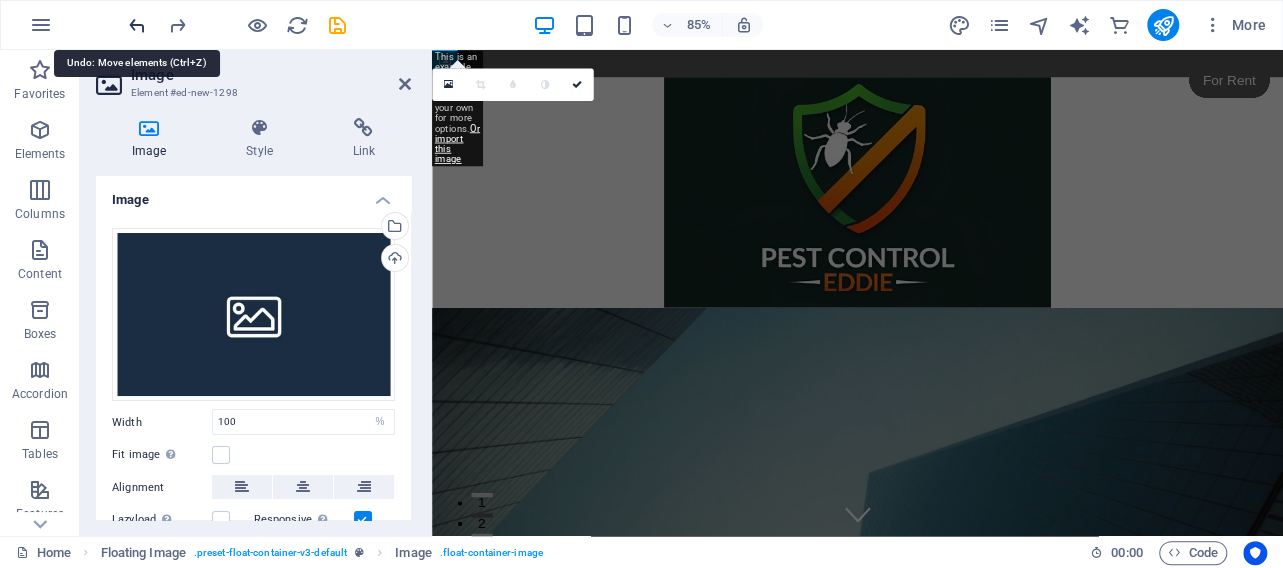 click at bounding box center [137, 25] 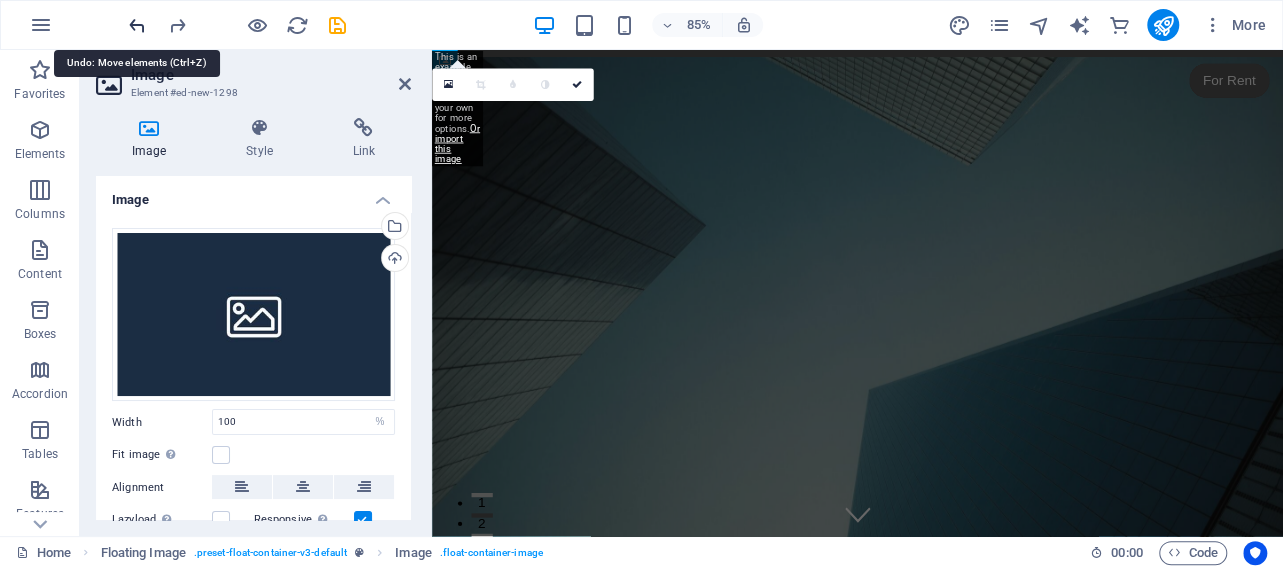 click at bounding box center (137, 25) 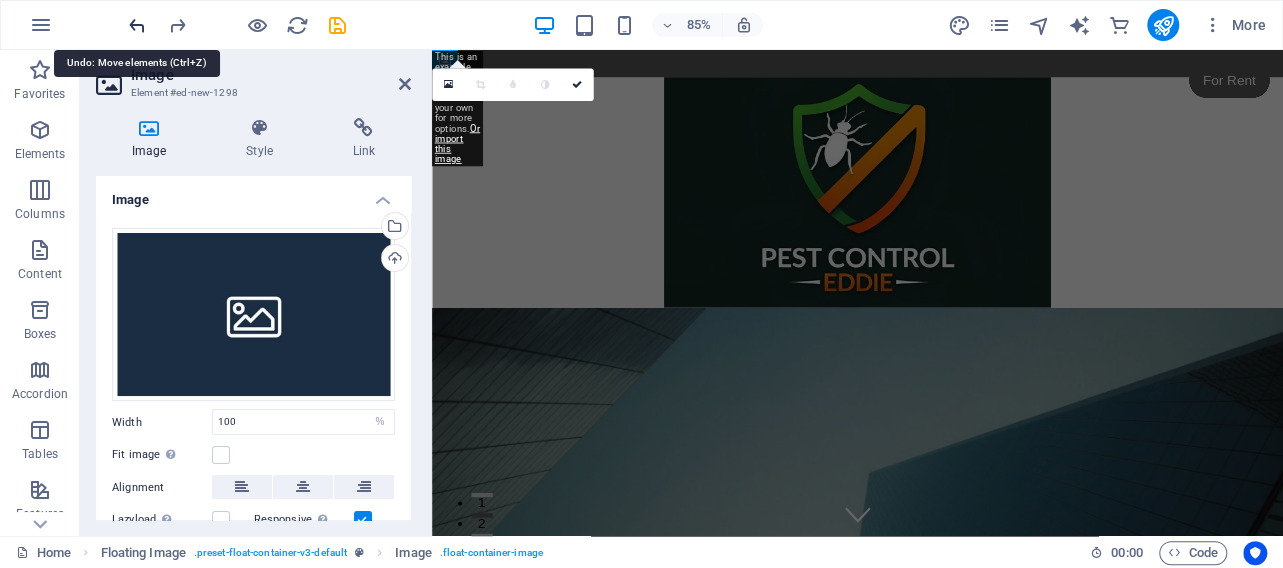 click at bounding box center [137, 25] 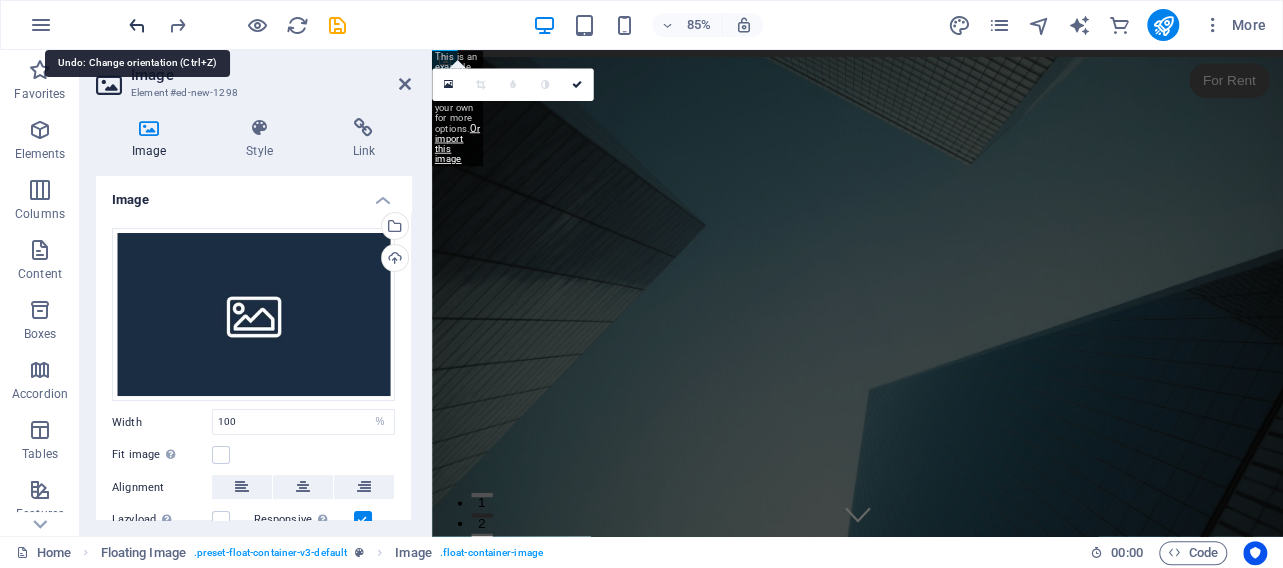 click at bounding box center [137, 25] 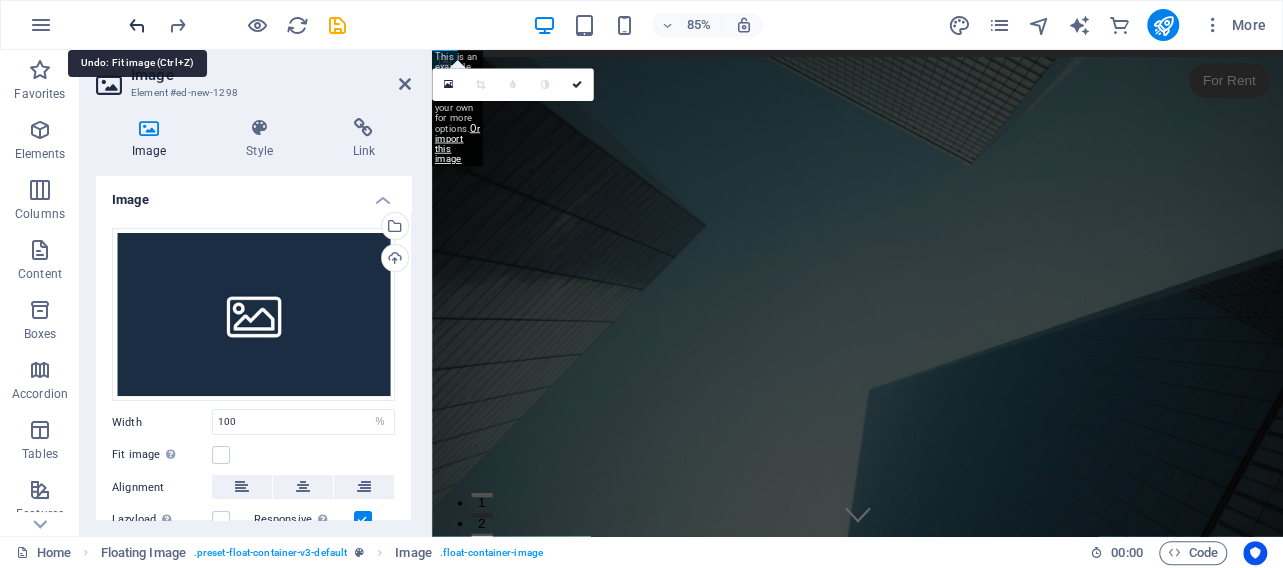 click at bounding box center [137, 25] 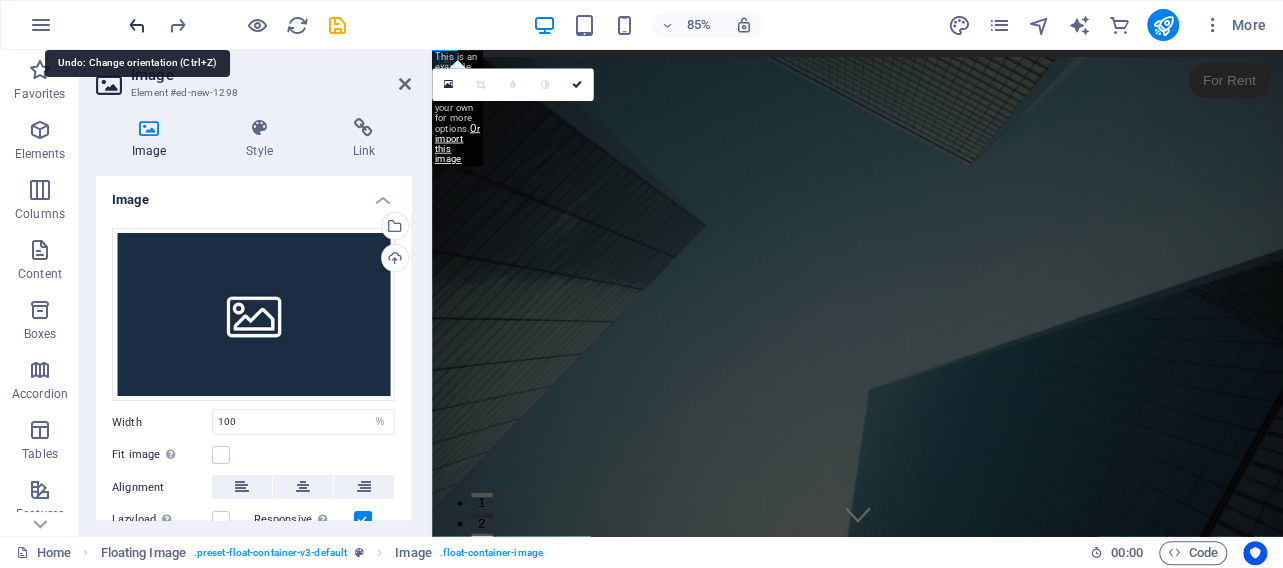 click at bounding box center [137, 25] 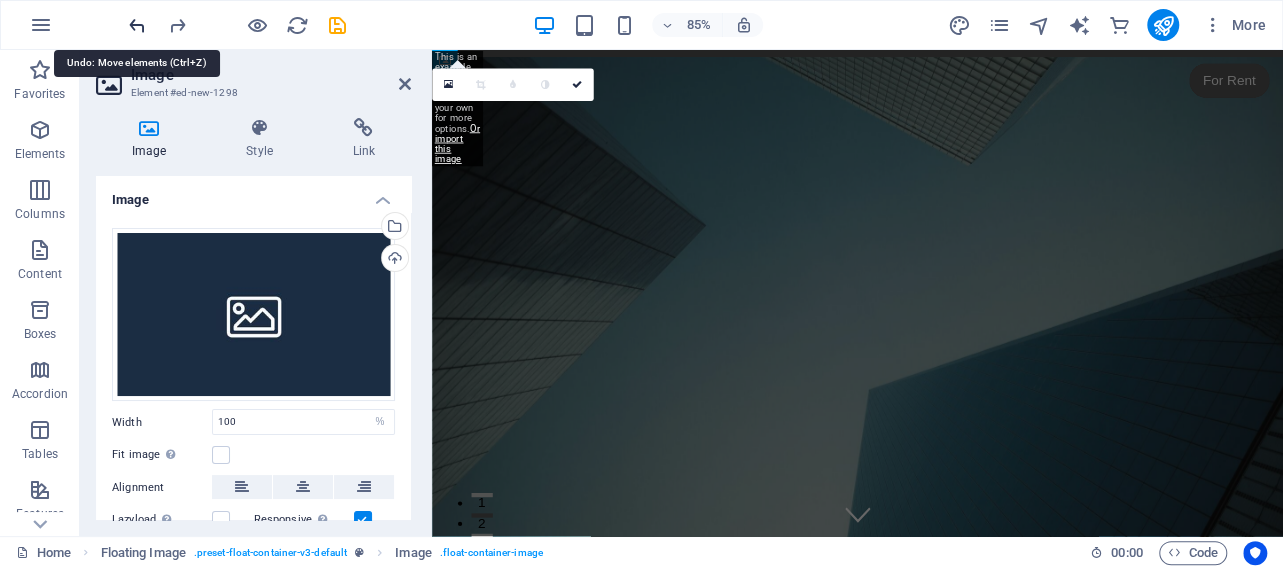 click at bounding box center (137, 25) 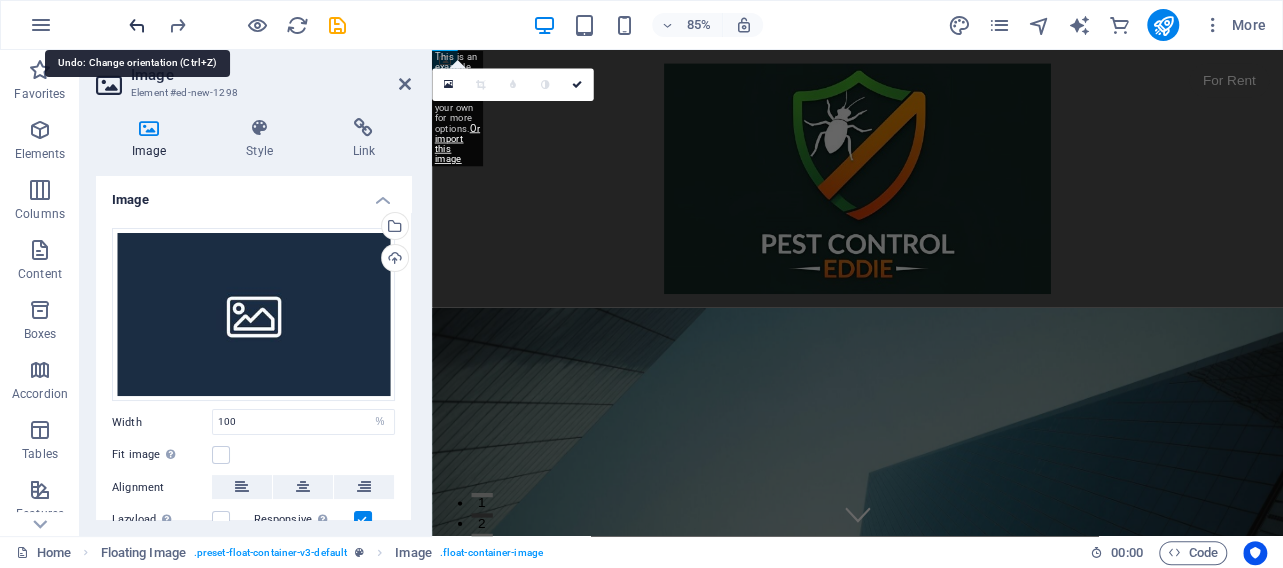 click at bounding box center [137, 25] 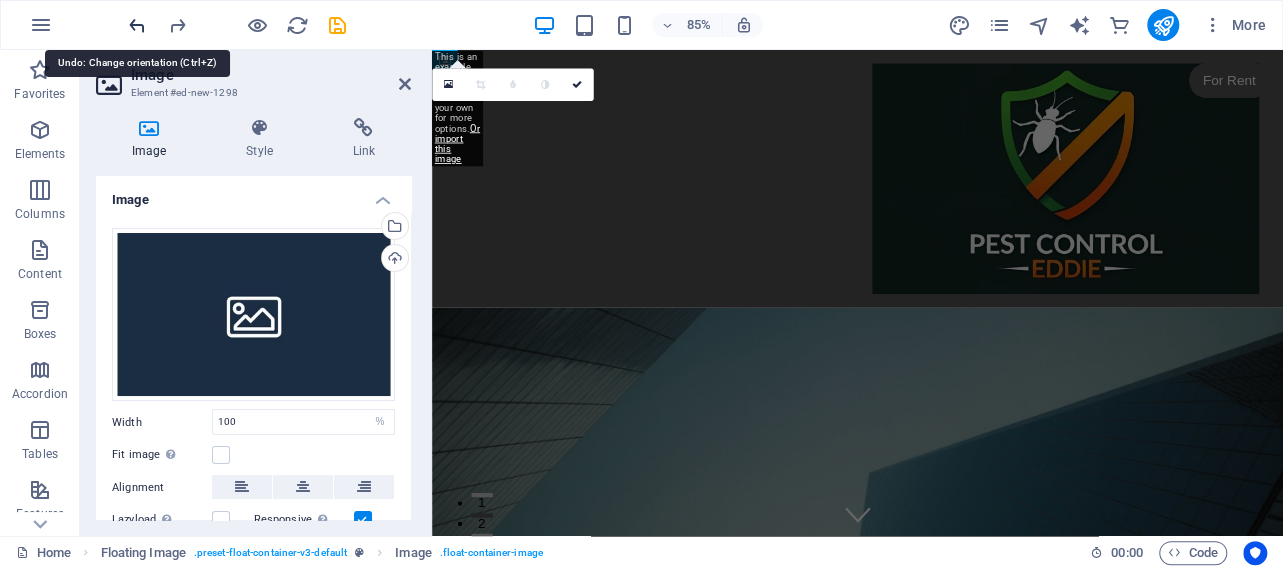 click at bounding box center [137, 25] 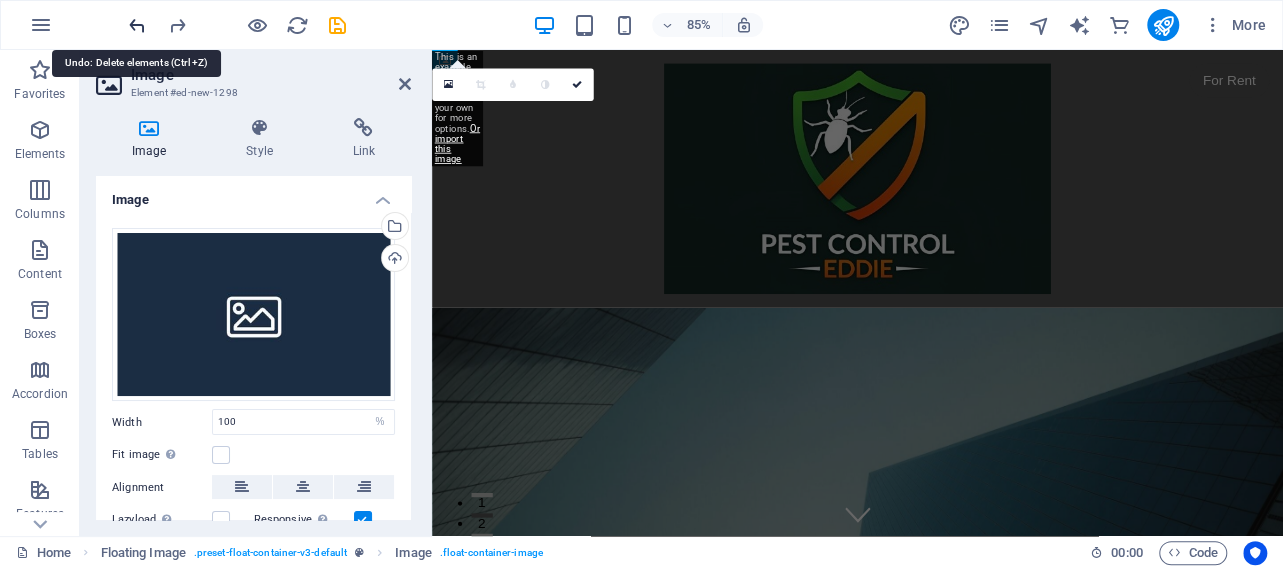 click at bounding box center [137, 25] 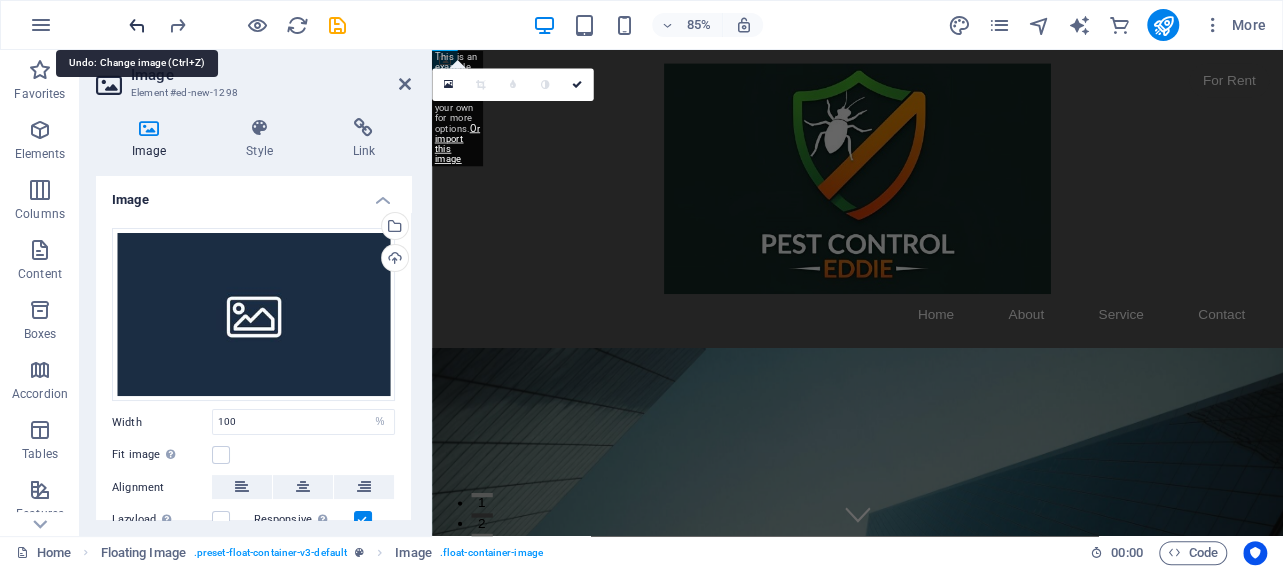 click at bounding box center (137, 25) 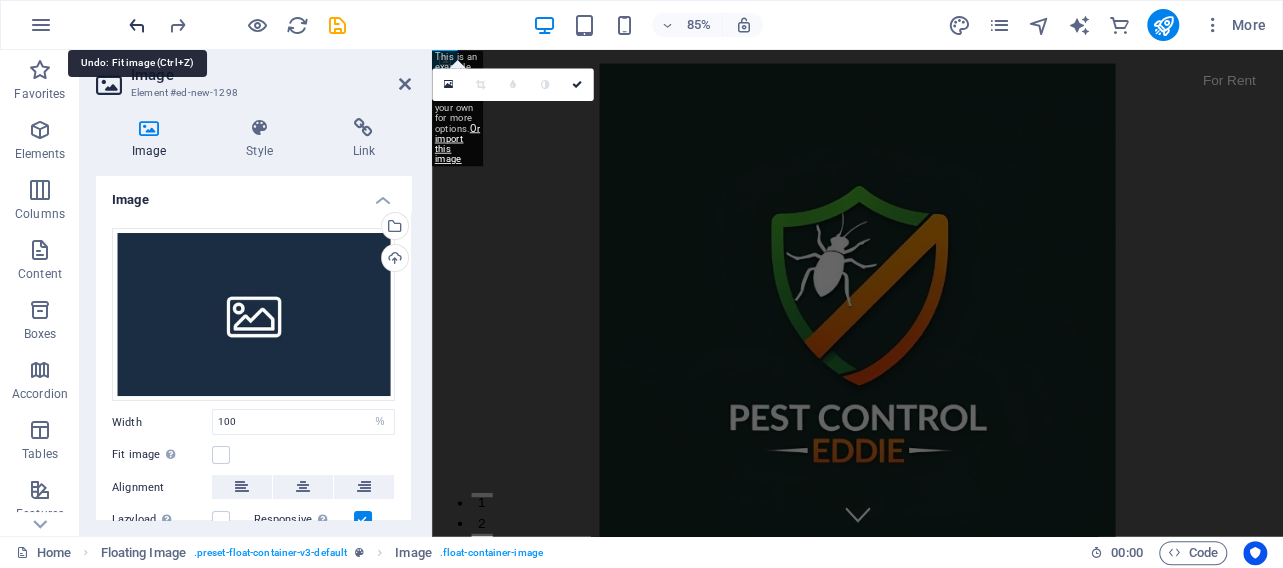 click at bounding box center [137, 25] 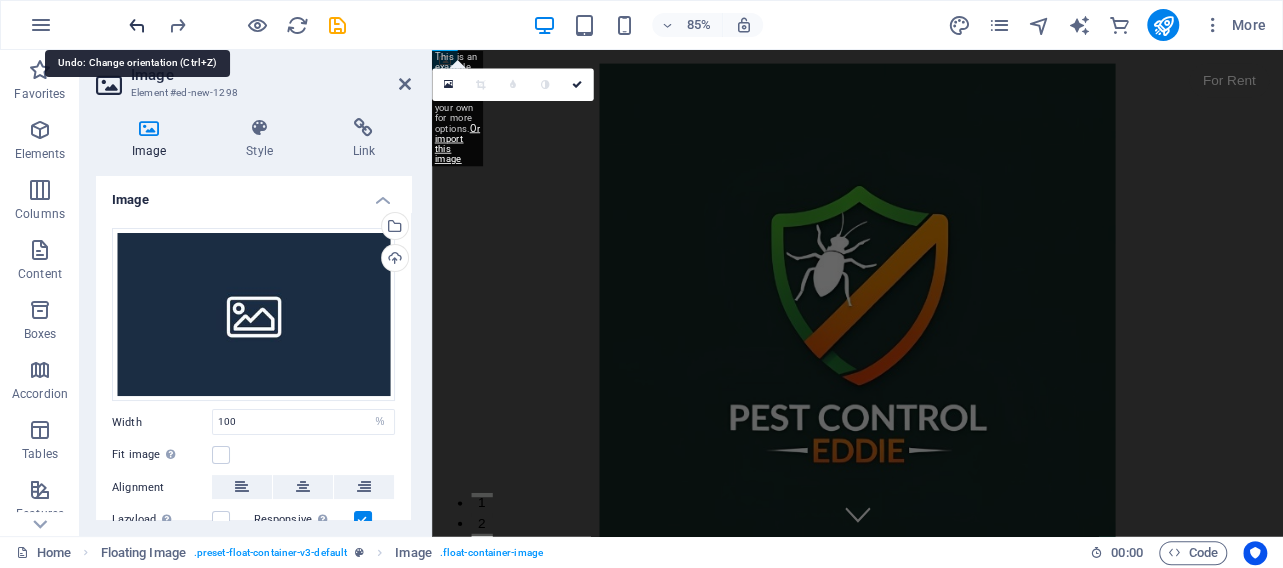 click at bounding box center [137, 25] 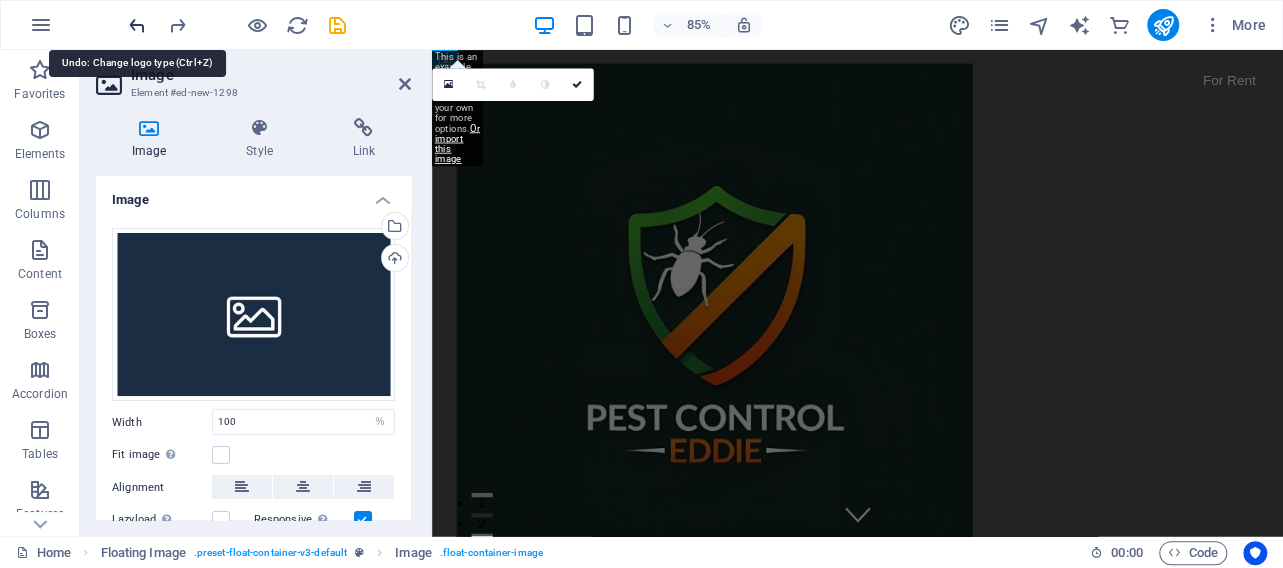 click at bounding box center (137, 25) 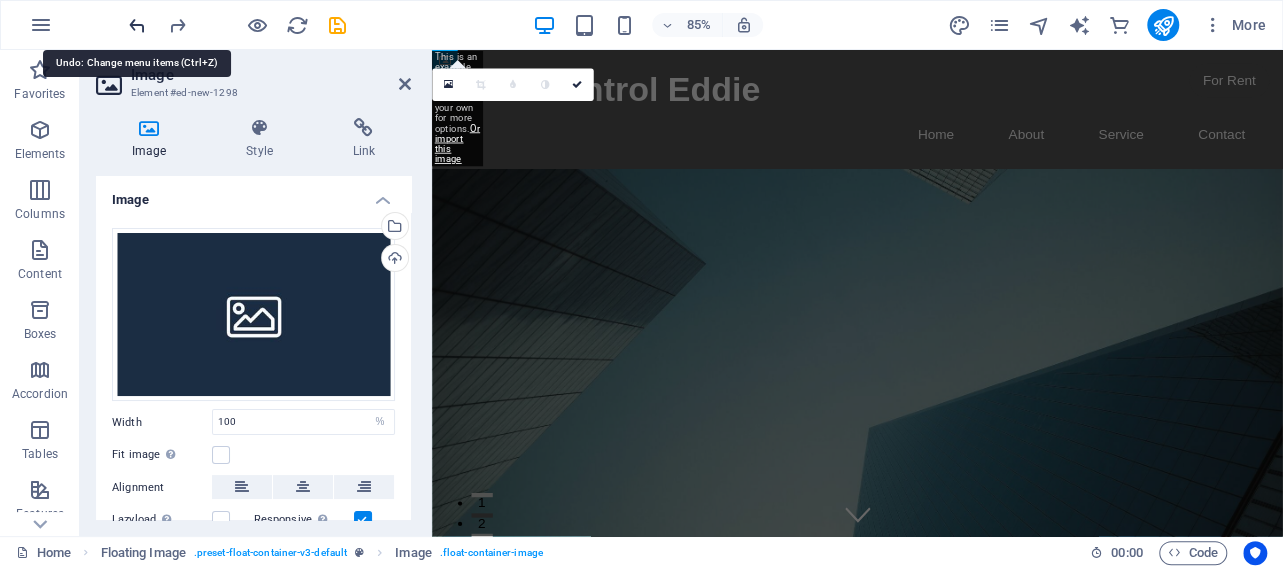click at bounding box center [137, 25] 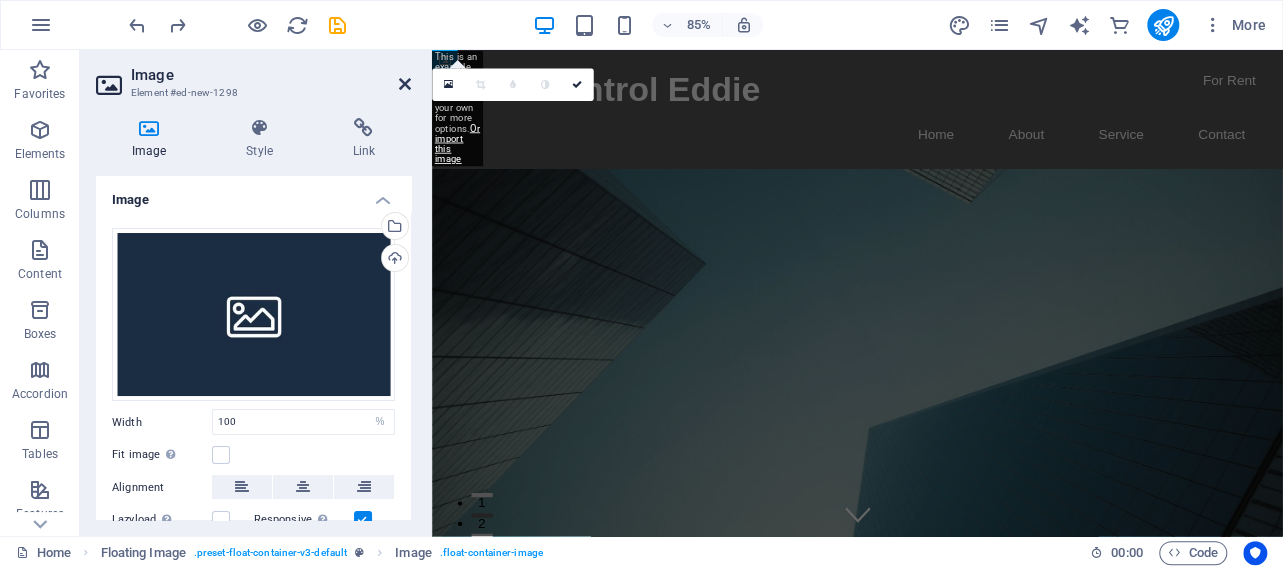 drag, startPoint x: 406, startPoint y: 82, endPoint x: 327, endPoint y: 33, distance: 92.96236 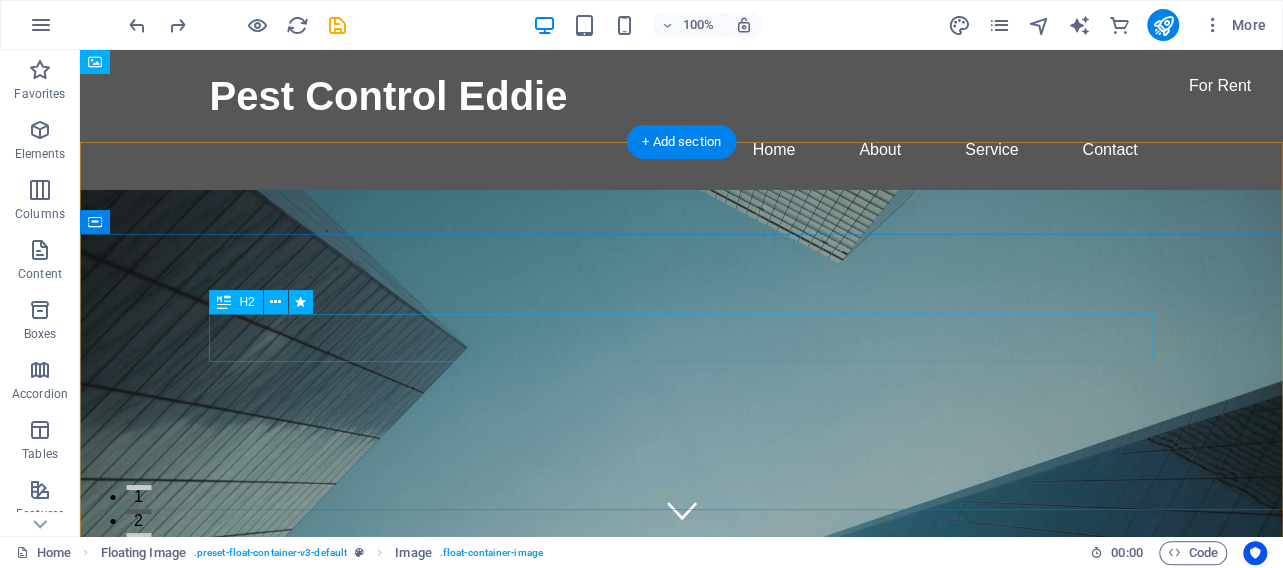 click on "This is a very cool headline" at bounding box center (682, 975) 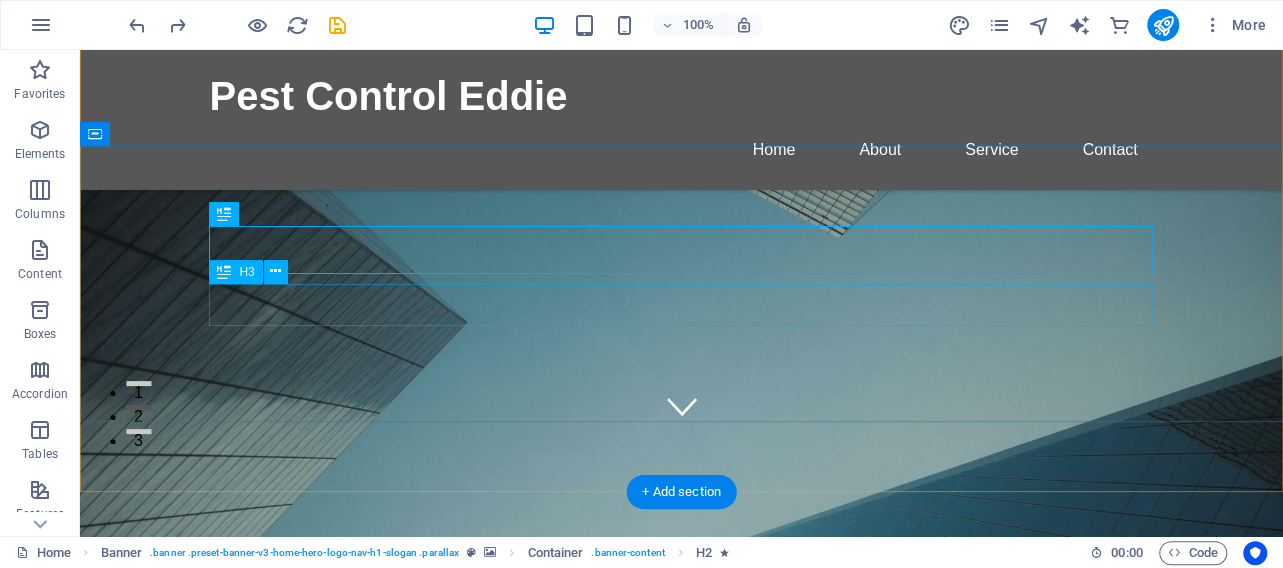 scroll, scrollTop: 0, scrollLeft: 0, axis: both 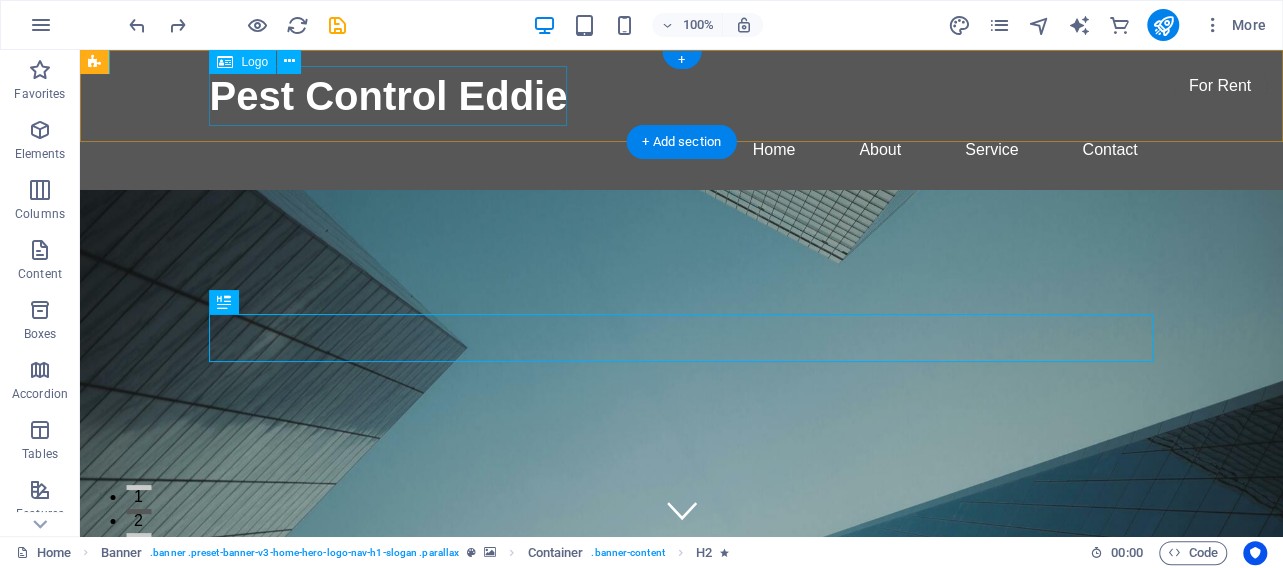 click on "Pest Control Eddie" at bounding box center [682, 96] 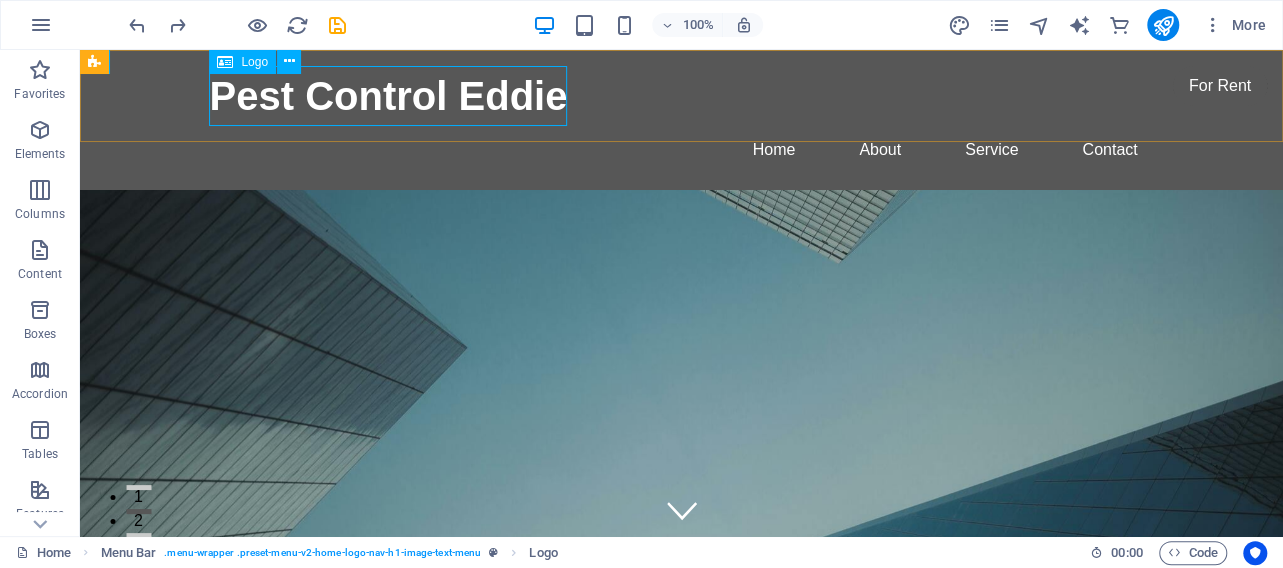 click on "Logo" at bounding box center [254, 62] 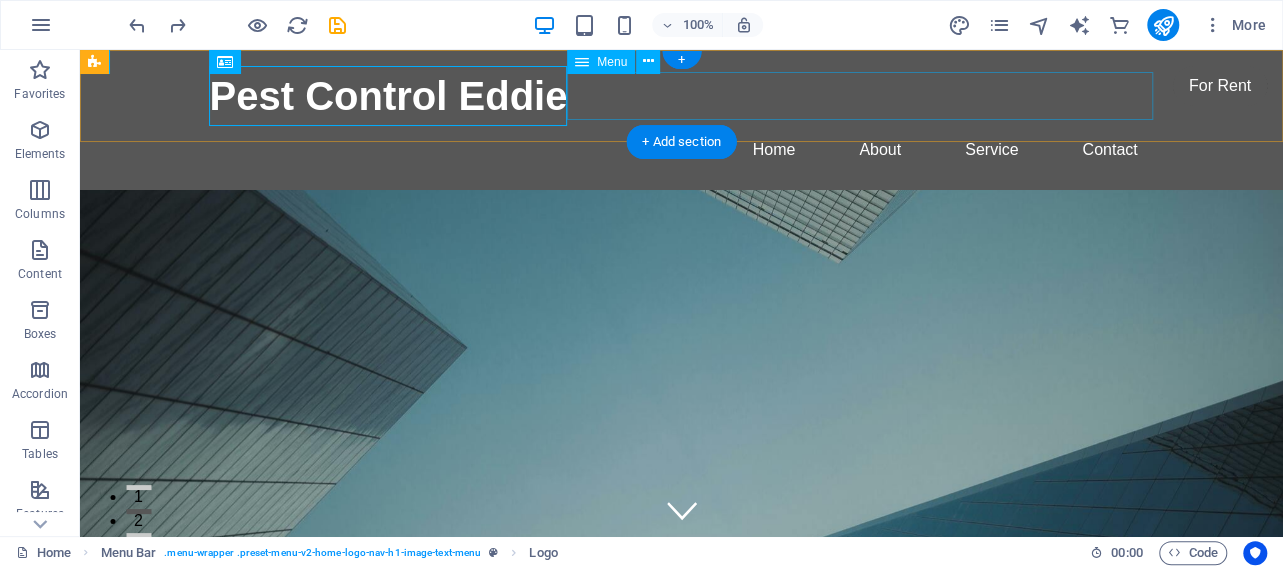 click on "Home About Service Contact" at bounding box center (682, 150) 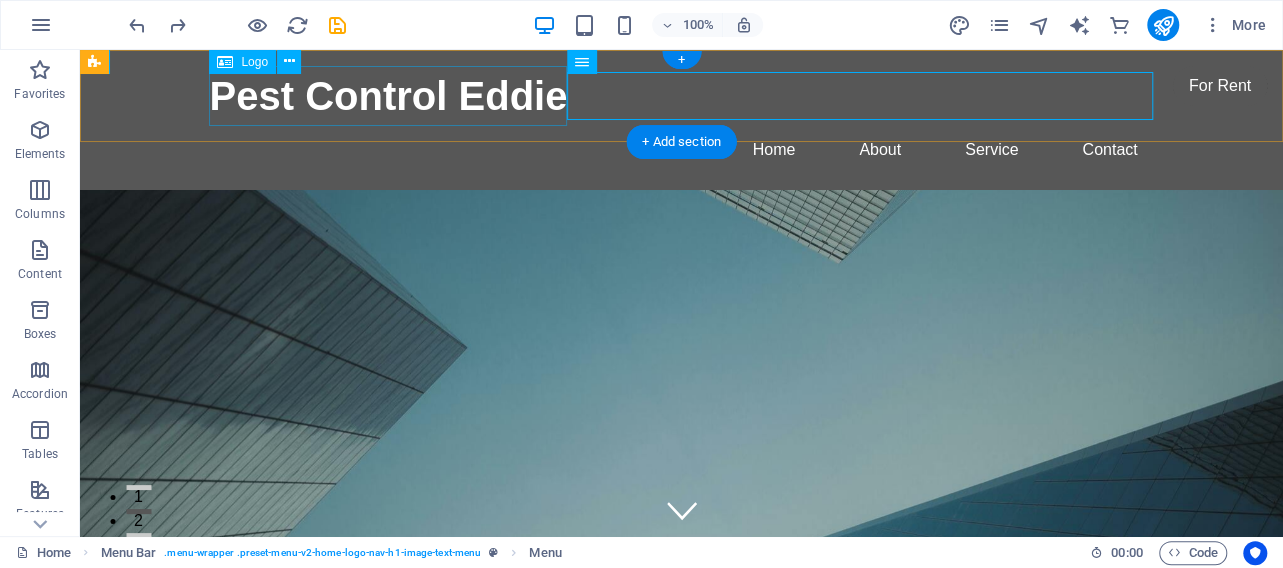 click on "Pest Control Eddie" at bounding box center [682, 96] 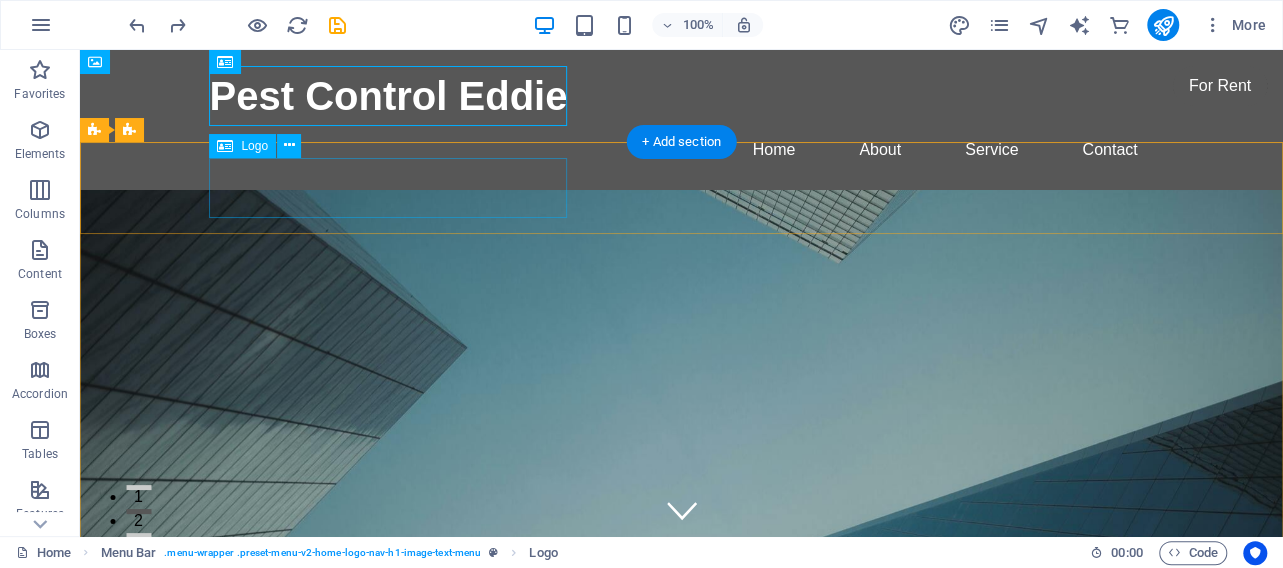 click on "Pest Control Eddie" at bounding box center (682, 710) 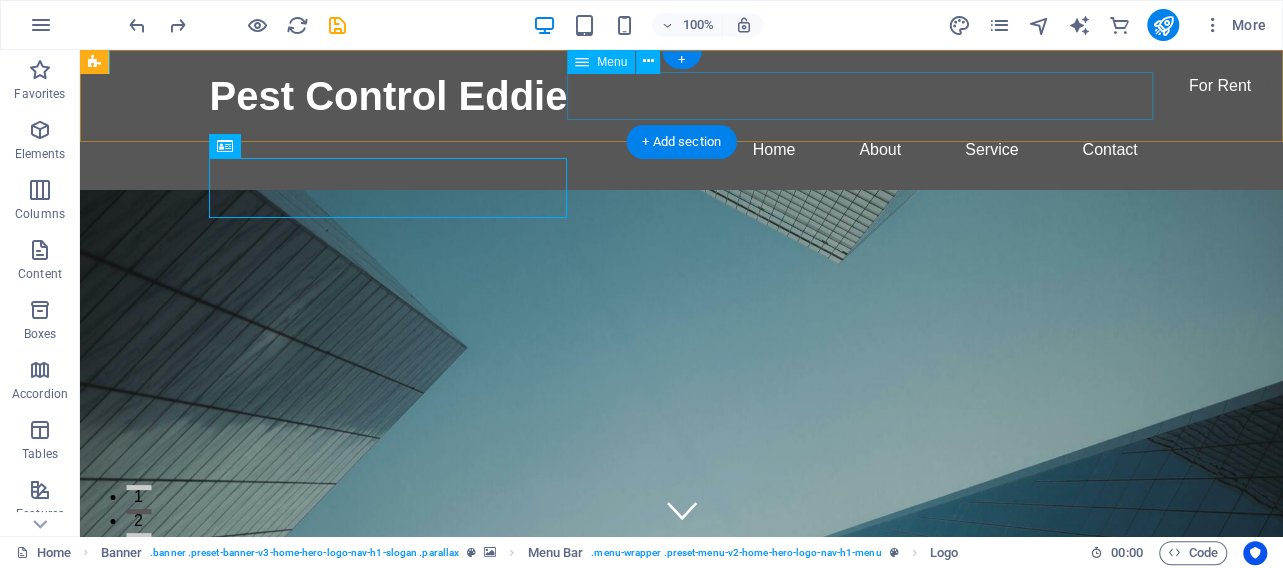 click on "Home About Service Contact" at bounding box center (682, 150) 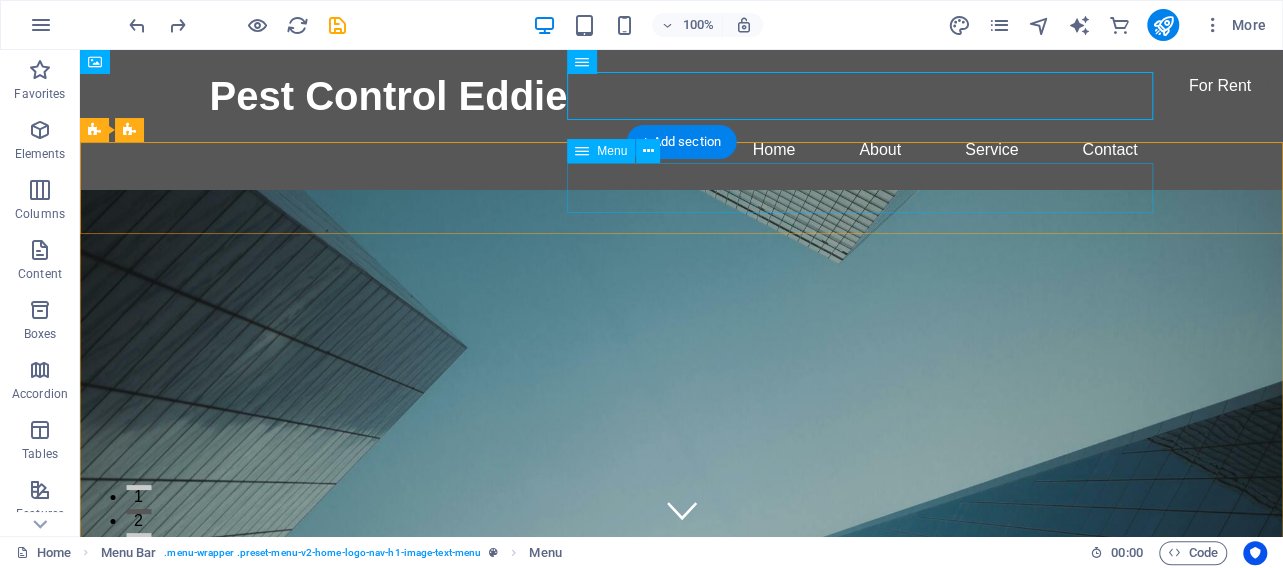 click on "Home About Services Get an Quotation Contact" at bounding box center (682, 765) 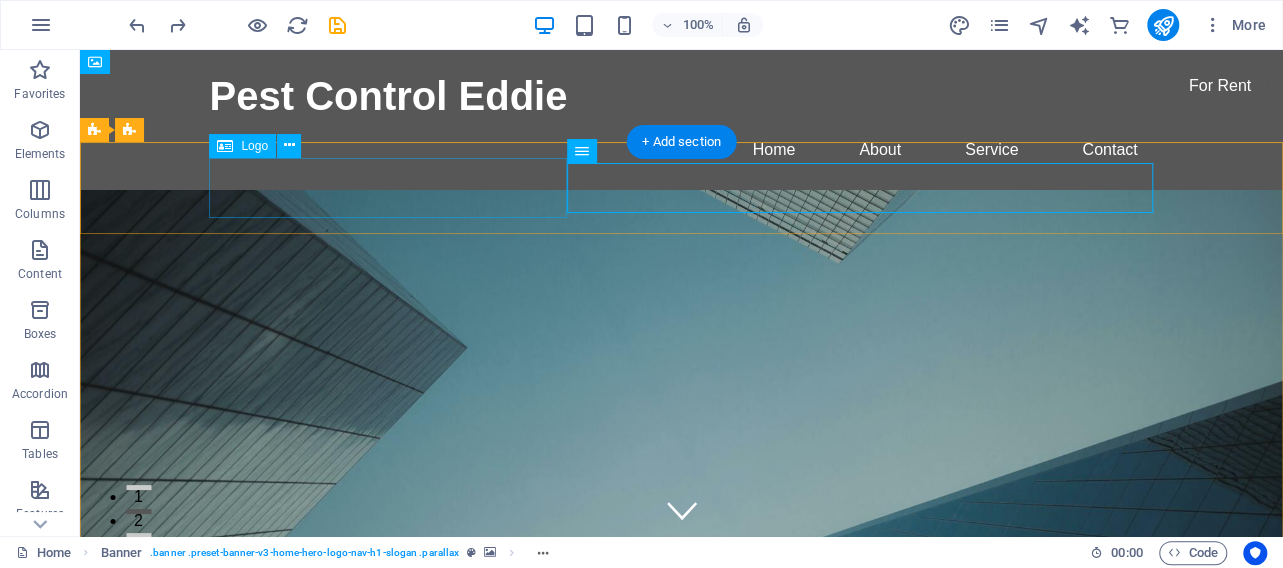click on "Pest Control Eddie" at bounding box center (682, 710) 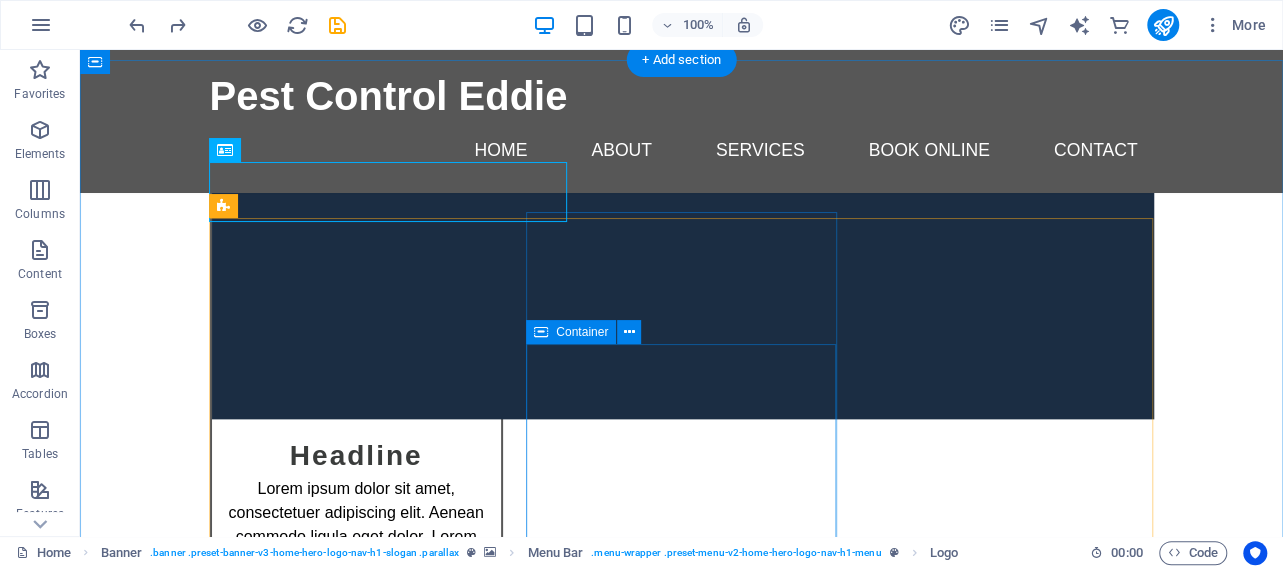 scroll, scrollTop: 8528, scrollLeft: 0, axis: vertical 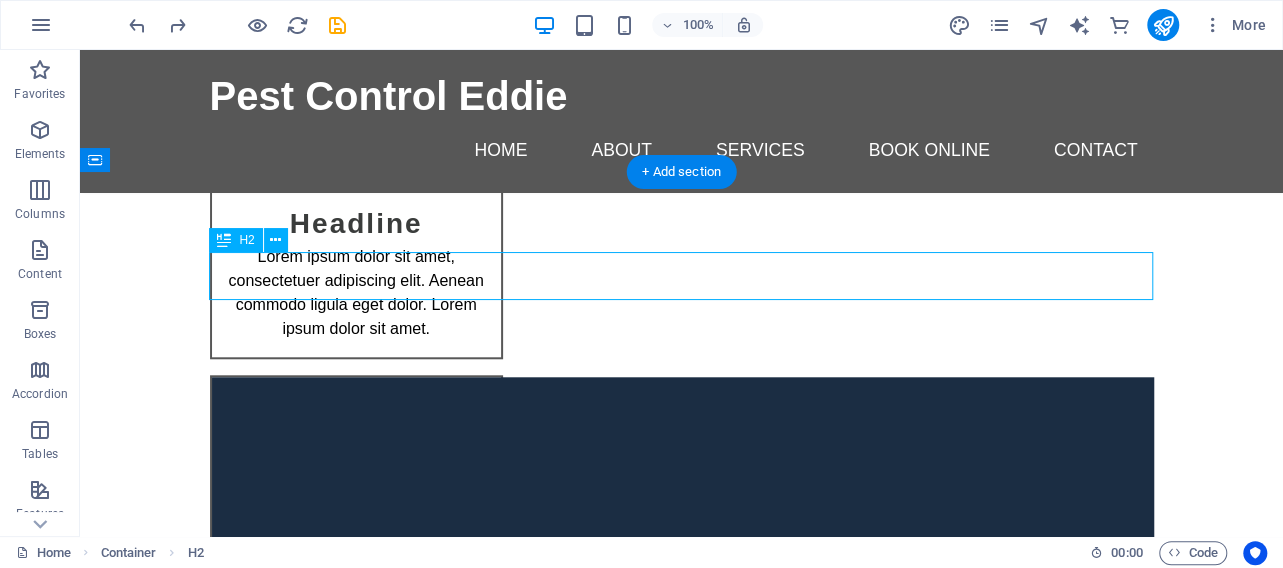 drag, startPoint x: 365, startPoint y: 277, endPoint x: 715, endPoint y: 275, distance: 350.0057 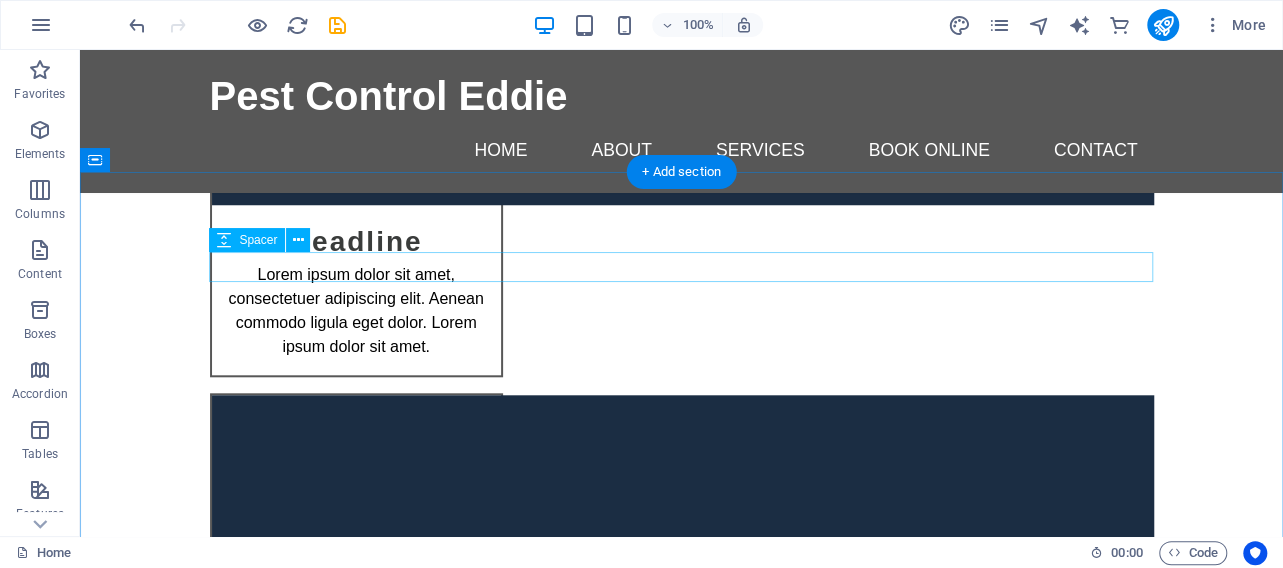 click at bounding box center (682, 6007) 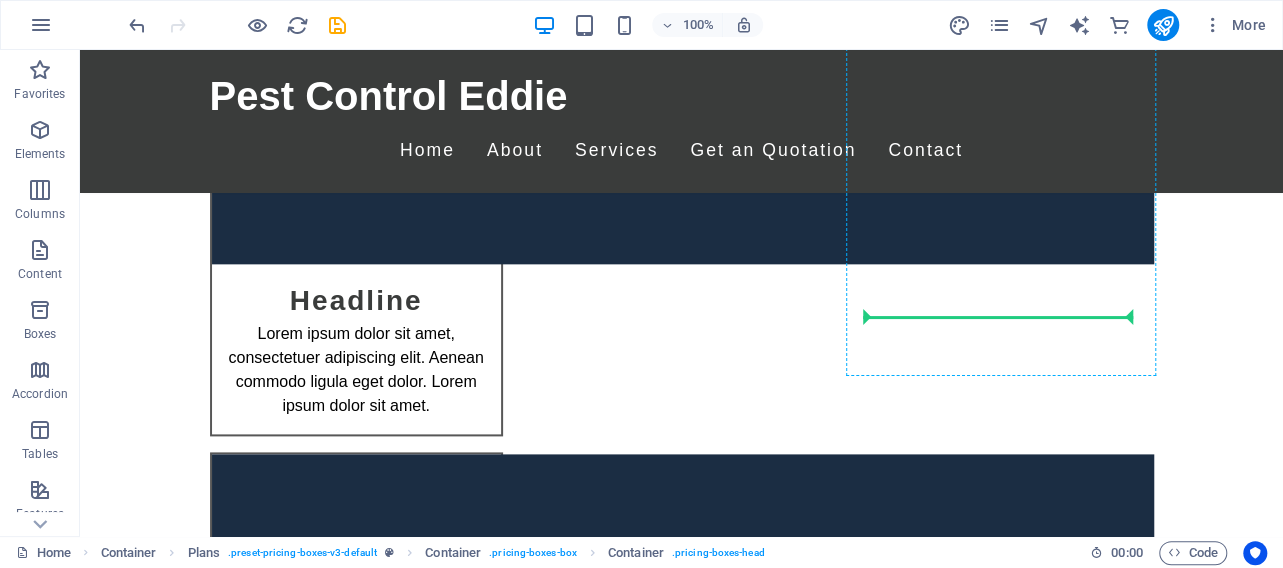 scroll, scrollTop: 8882, scrollLeft: 0, axis: vertical 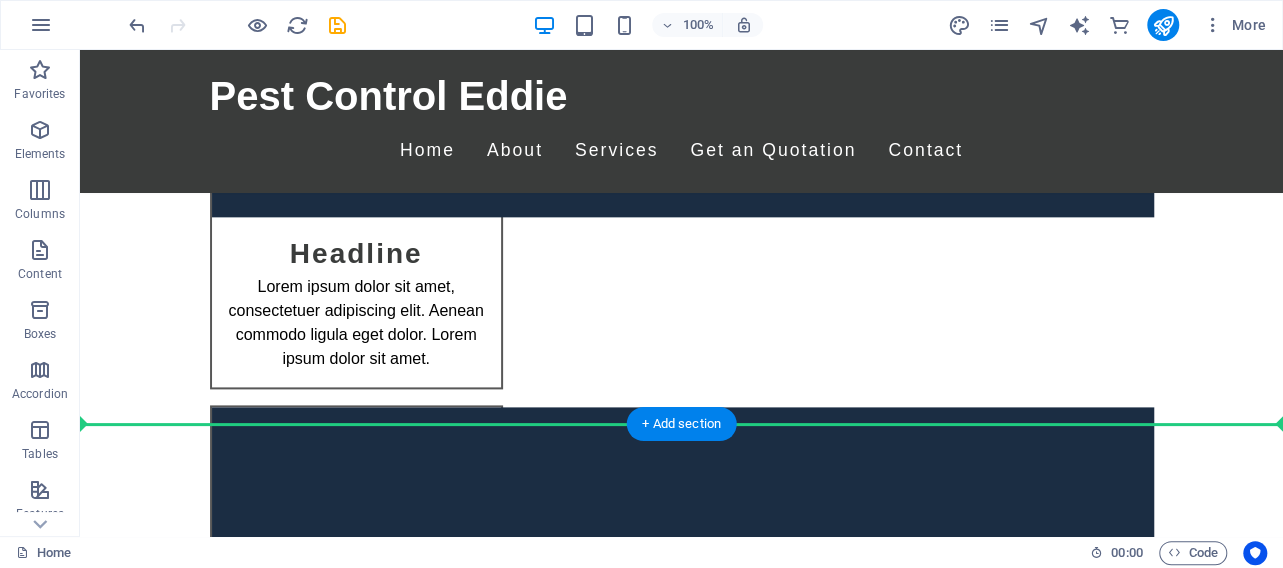drag, startPoint x: 467, startPoint y: 366, endPoint x: 951, endPoint y: 360, distance: 484.0372 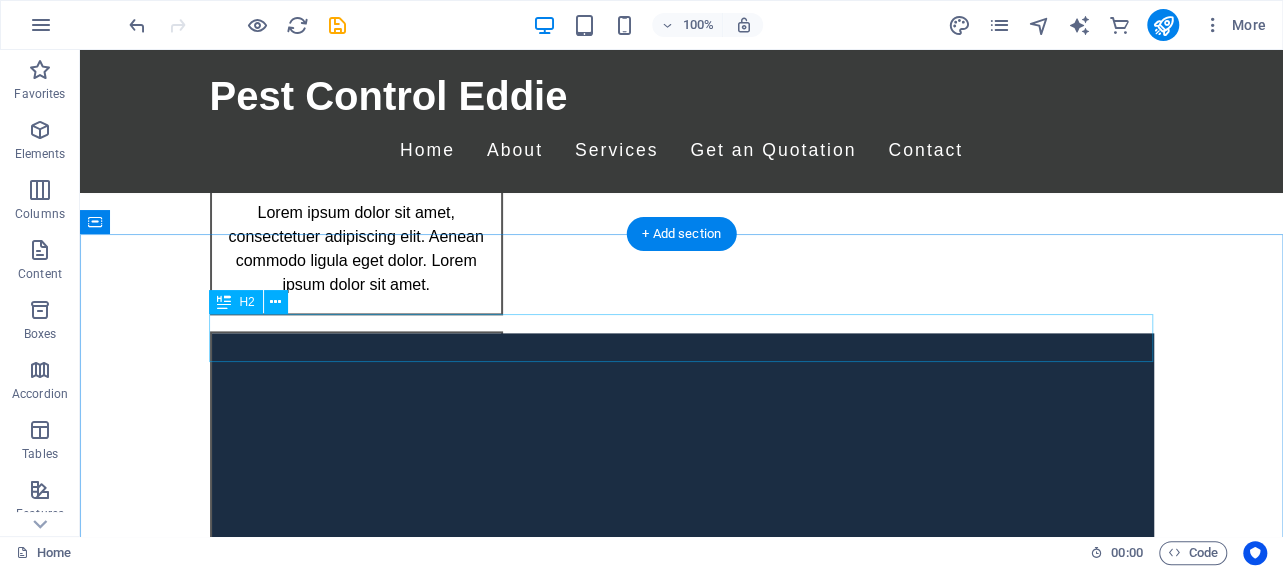 scroll, scrollTop: 9146, scrollLeft: 0, axis: vertical 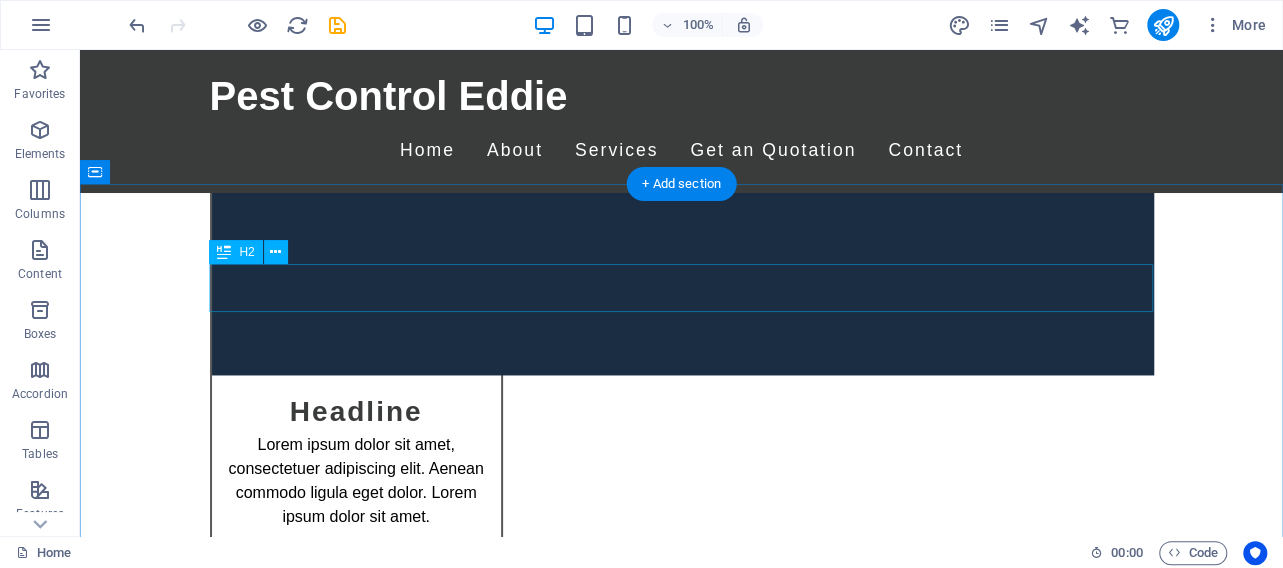 click on "Pricing" at bounding box center [682, 7949] 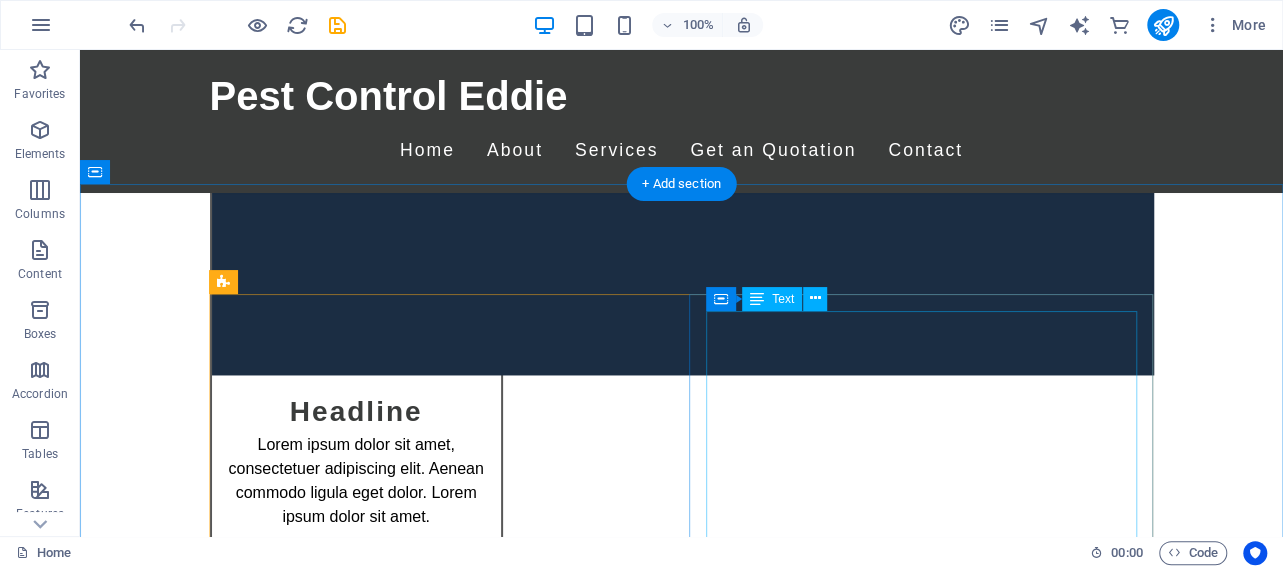 drag, startPoint x: 639, startPoint y: 367, endPoint x: 821, endPoint y: 404, distance: 185.72292 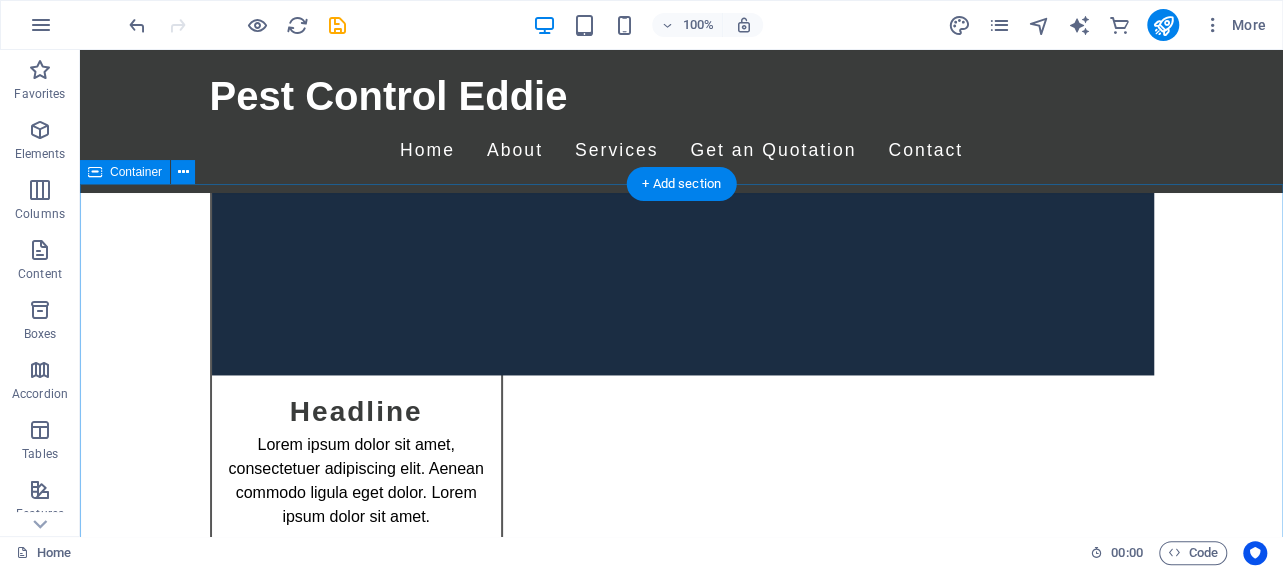 click on "Headline Lorem ipsum dolor sit amet, consectetur.
Lorem ipsum dolor sit amet, consectetur.
Lorem ipsum dolor sit amet, consectetur.
Lorem ipsum dolor sit amet, consectetur.
Lorem ipsum dolor sit amet, consectetur.
Lorem ipsum dolor sit amet, consectetur.
Headline Lorem ipsum dolor sit amet, consectetur.
Lorem ipsum dolor sit amet, consectetur.
Lorem ipsum dolor sit amet, consectetur.
Lorem ipsum dolor sit amet, consectetur.
Lorem ipsum dolor sit amet, consectetur.
Lorem ipsum dolor sit amet, consectetur.
Headline Lorem ipsum dolor sit amet, consectetur.
Lorem ipsum dolor sit amet, consectetur.
Lorem ipsum dolor sit amet, consectetur.
Lorem ipsum dolor sit amet, consectetur.
Lorem ipsum dolor sit amet, consectetur.
Lorem ipsum dolor sit amet, consectetur." at bounding box center [681, 8374] 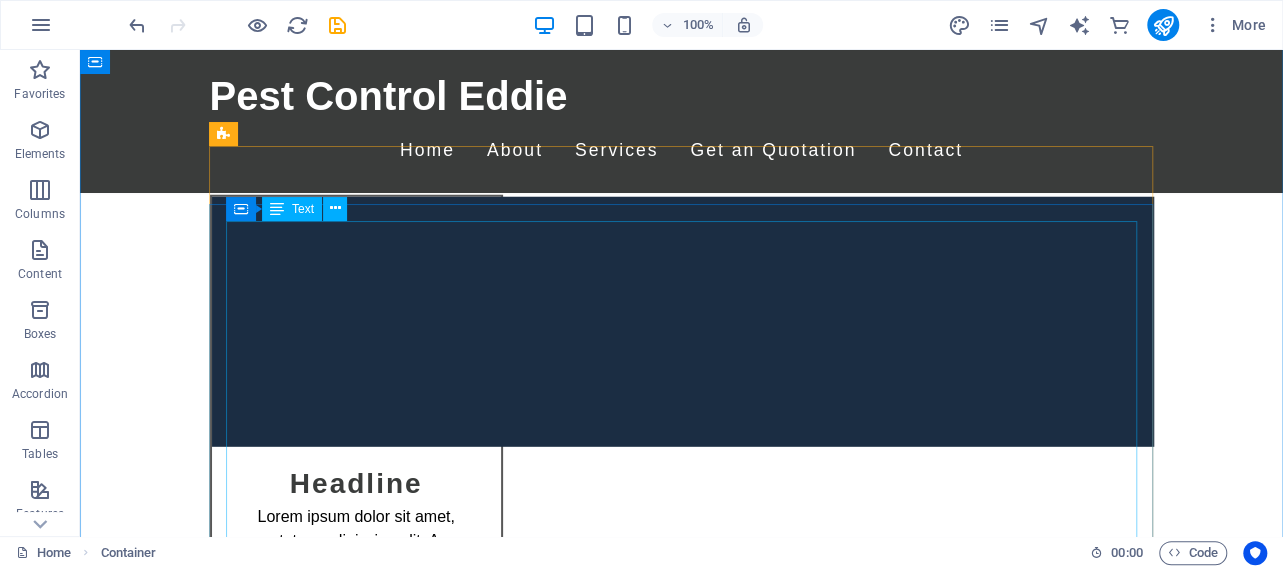scroll, scrollTop: 10290, scrollLeft: 0, axis: vertical 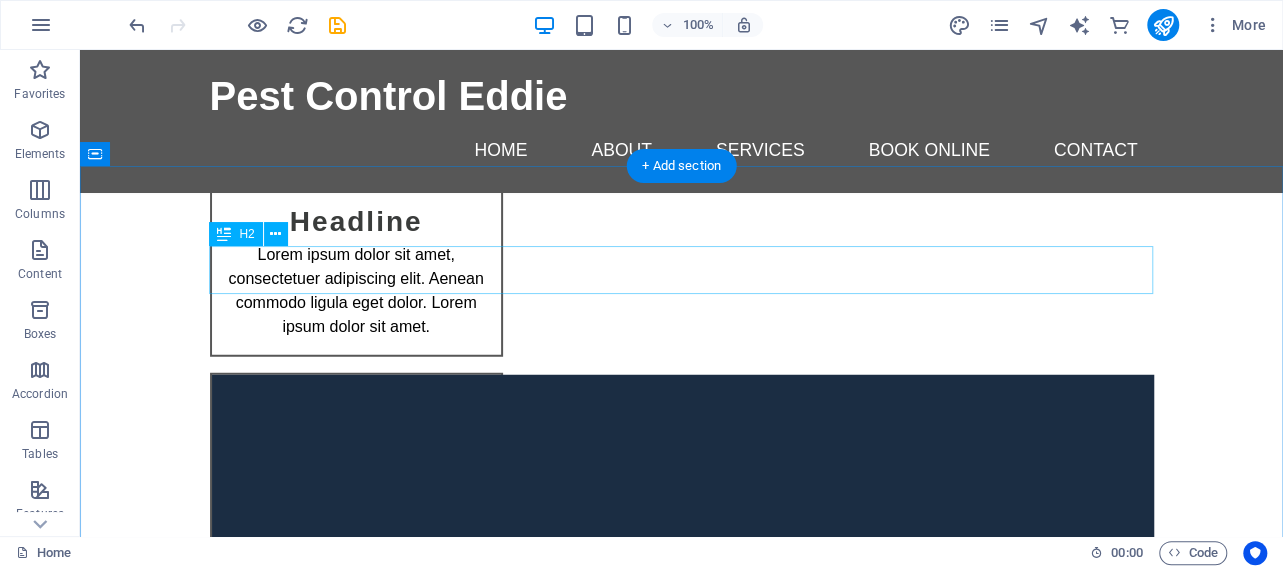 click on "Menu" at bounding box center [682, 7938] 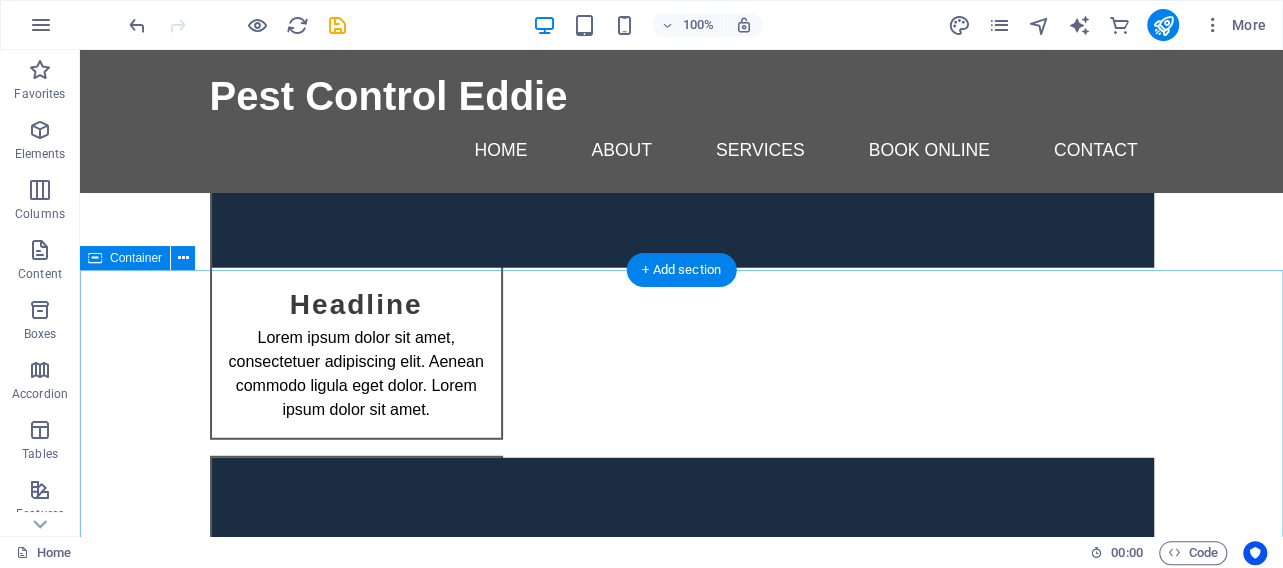 scroll, scrollTop: 10186, scrollLeft: 0, axis: vertical 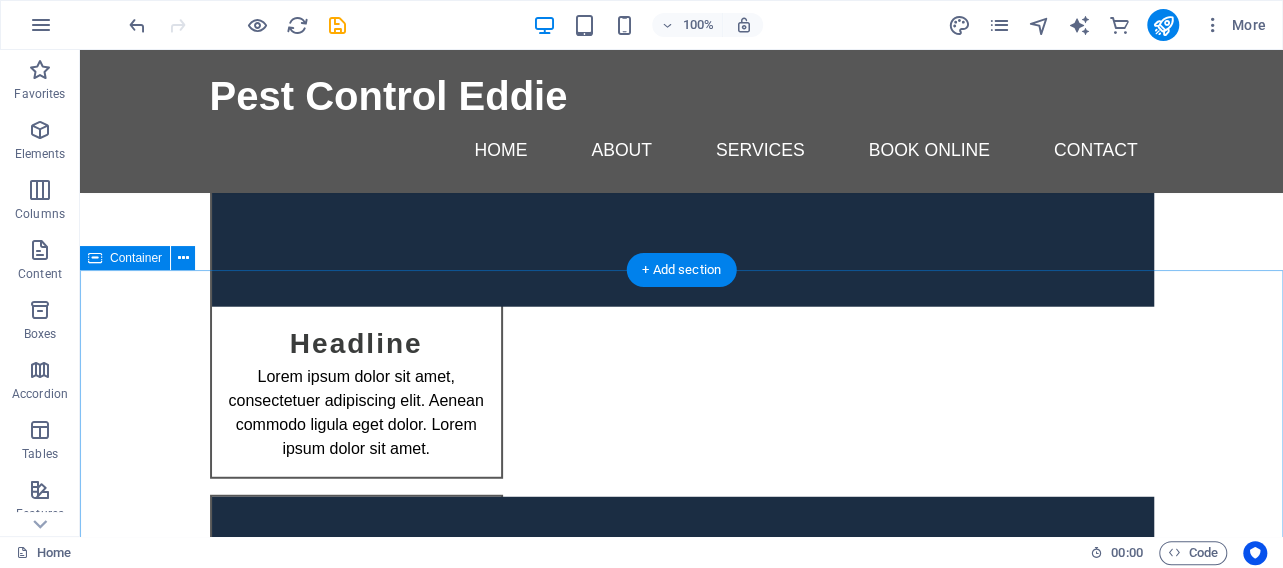 click on "New headline Item 1 Lorem ipsum dolor sit amet, consectetur.
Item 2 Lorem ipsum dolor sit amet, consectetur.
Item 3 Lorem ipsum dolor sit amet, consectetur.
Item 4 Lorem ipsum dolor sit amet, consectetur.
Item 5 Lorem ipsum dolor sit amet, consectetur.
Item 6 Lorem ipsum dolor sit amet, consectetur.
New headline Item 1 Lorem ipsum dolor sit amet, consectetur.
Item 2 Lorem ipsum dolor sit amet, consectetur.
Item 3 Lorem ipsum dolor sit amet, consectetur.
Item 4 Lorem ipsum dolor sit amet, consectetur.
Item 5 Lorem ipsum dolor sit amet, consectetur.
Item 6 Lorem ipsum dolor sit amet, consectetur.
New headline Item 1 Lorem ipsum dolor sit amet, consectetur.
Item 2 Lorem ipsum dolor sit amet, consectetur.
Item 3 Lorem ipsum dolor sit amet, consectetur.
Item 4 Lorem ipsum dolor sit amet, consectetur.
Item 5 Lorem ipsum dolor sit amet, consectetur.
Item 6" at bounding box center [681, 8804] 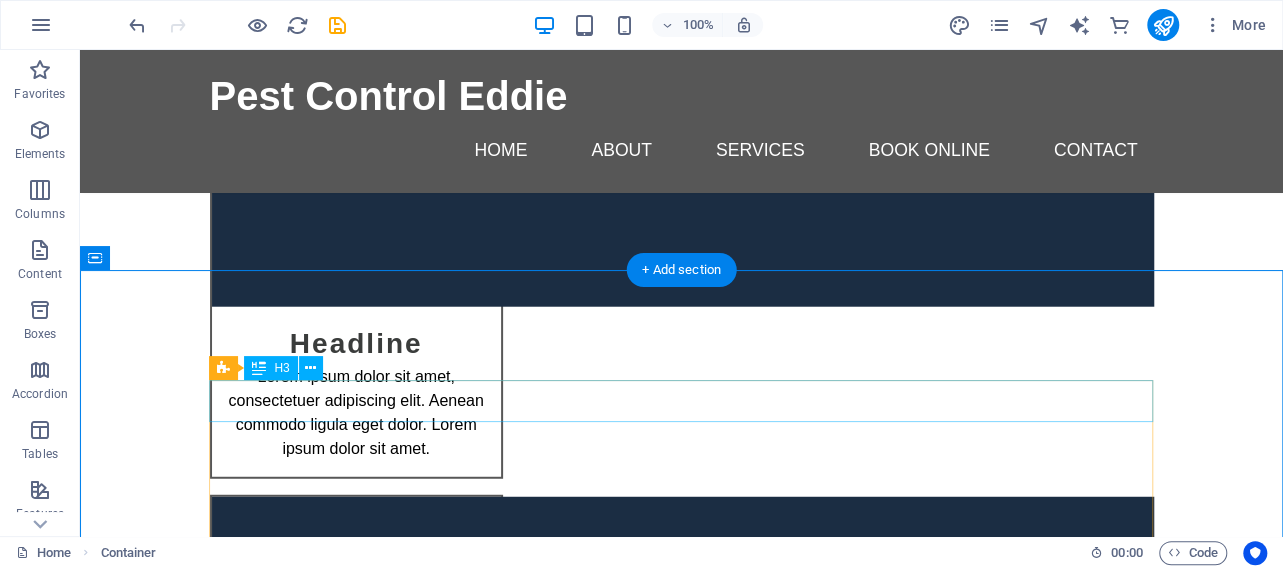 click on "New headline" at bounding box center (682, 8087) 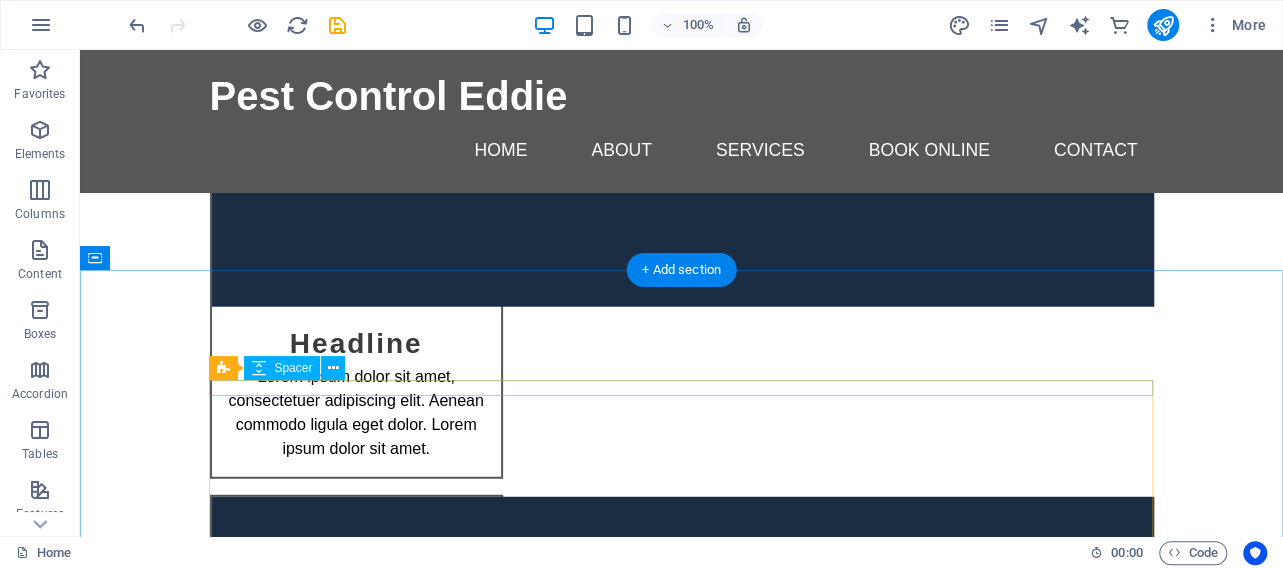 click at bounding box center [682, 8074] 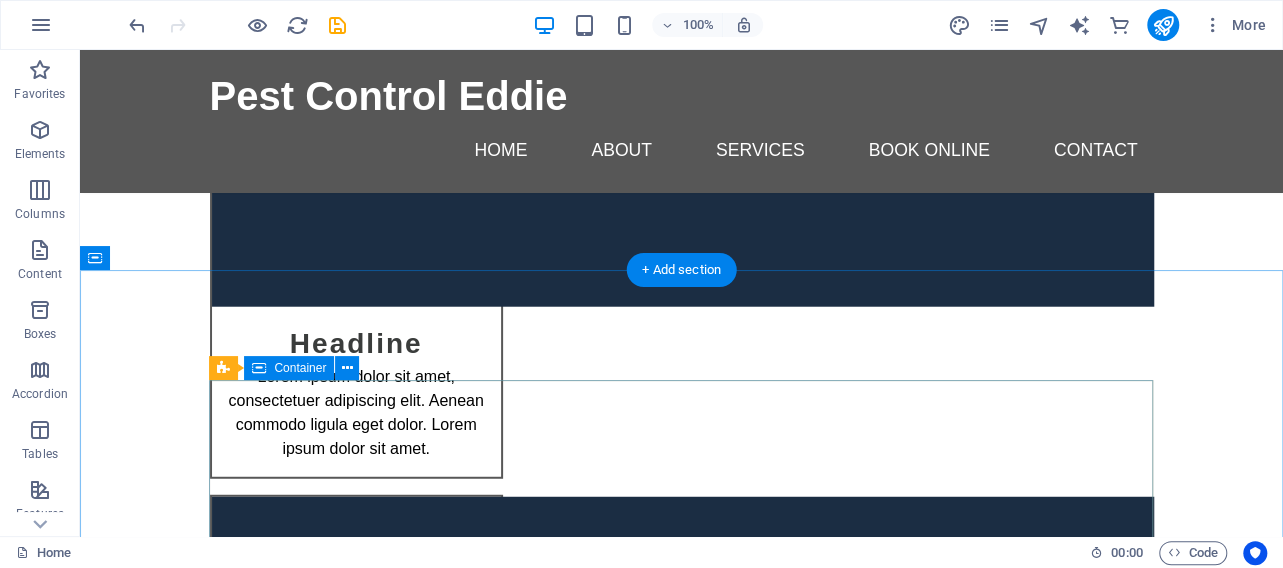 click on "Item 1 Lorem ipsum dolor sit amet, consectetur.
Item 2 Lorem ipsum dolor sit amet, consectetur.
Item 3 Lorem ipsum dolor sit amet, consectetur.
Item 4 Lorem ipsum dolor sit amet, consectetur.
Item 5 Lorem ipsum dolor sit amet, consectetur.
Item 6 Lorem ipsum dolor sit amet, consectetur." at bounding box center (682, 8277) 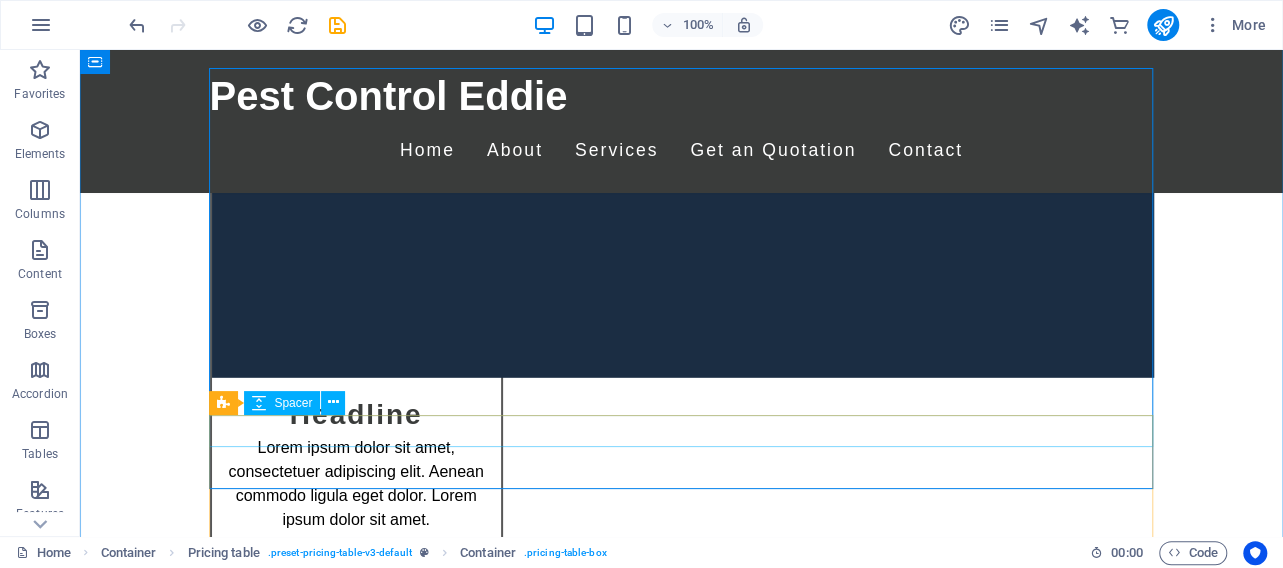 scroll, scrollTop: 10498, scrollLeft: 0, axis: vertical 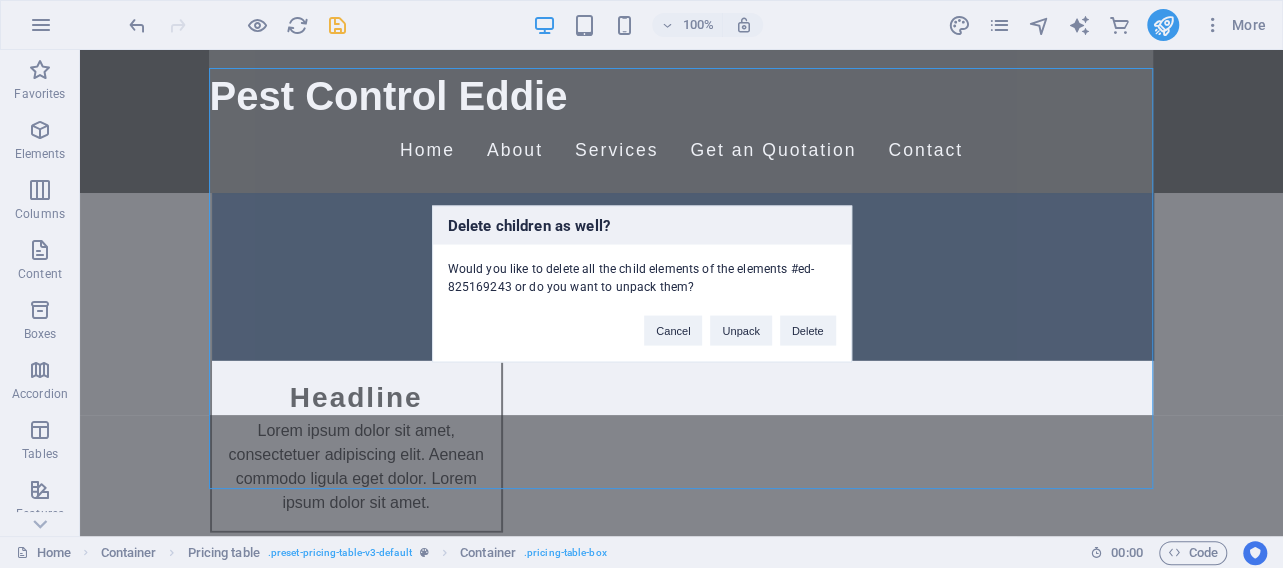 type 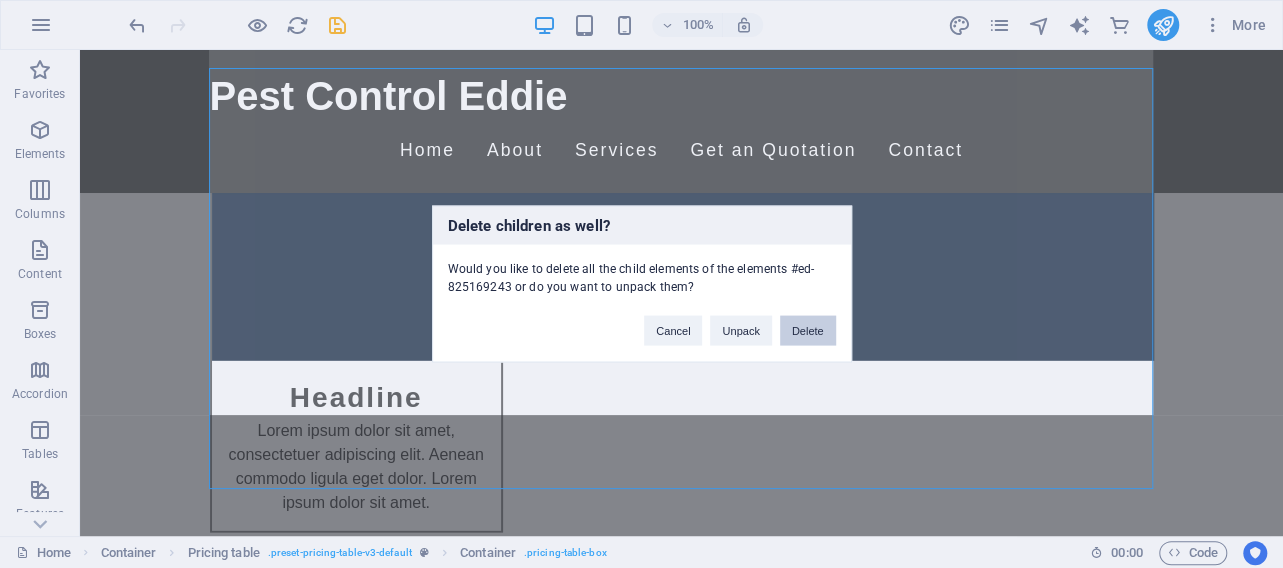 click on "Delete" at bounding box center (808, 331) 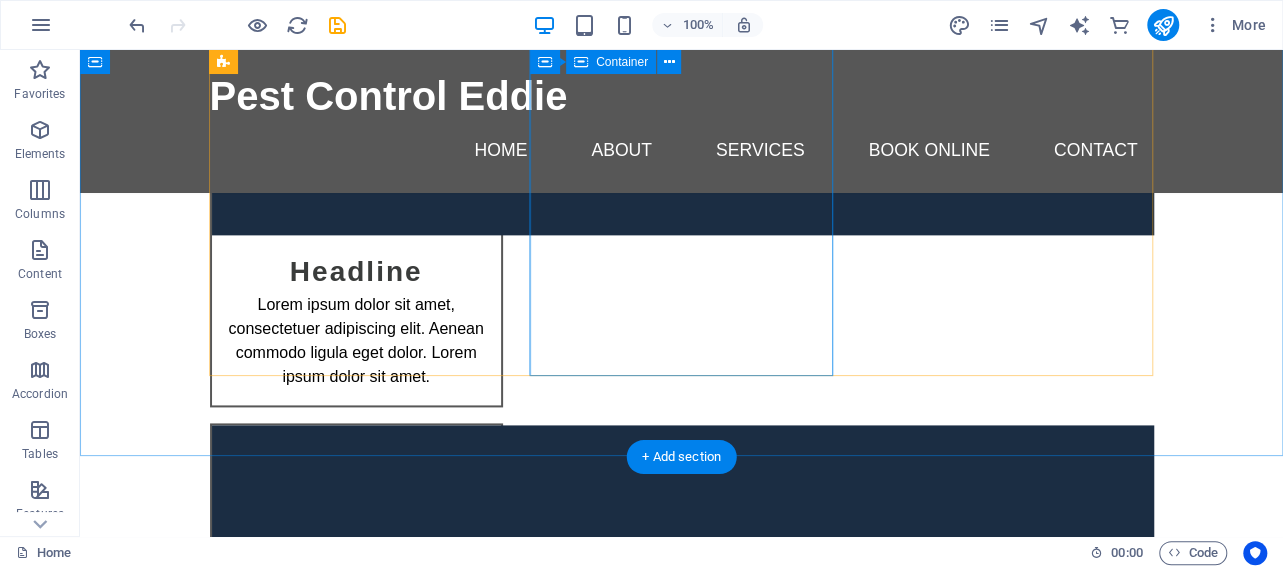 scroll, scrollTop: 9146, scrollLeft: 0, axis: vertical 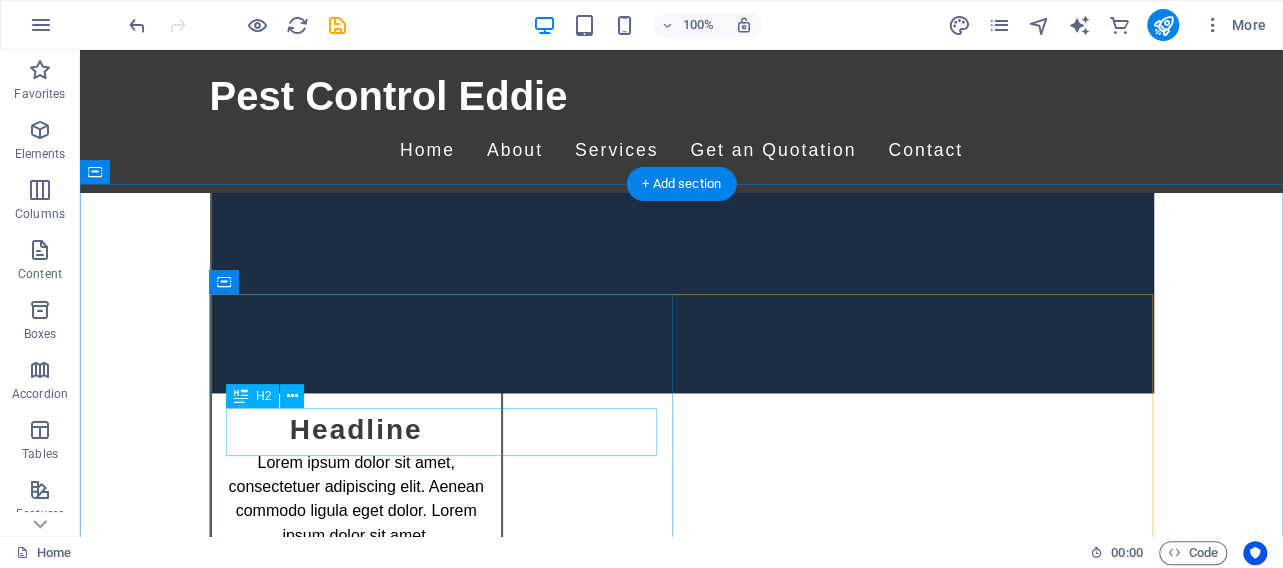 click on "Headline" at bounding box center (293, 8112) 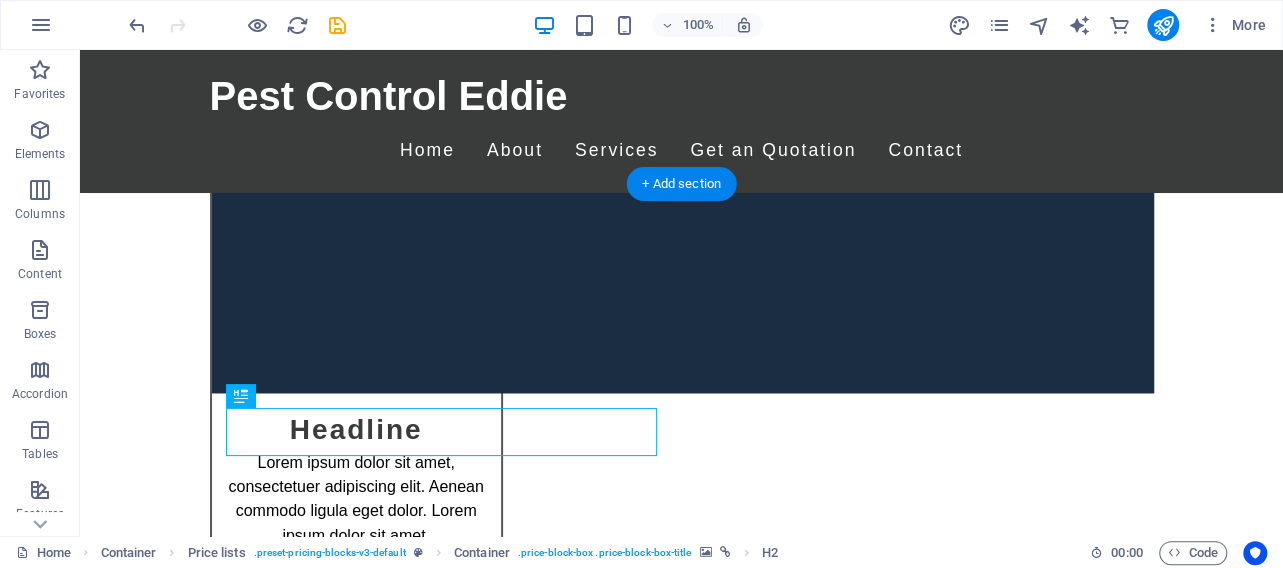 click at bounding box center [211, 8112] 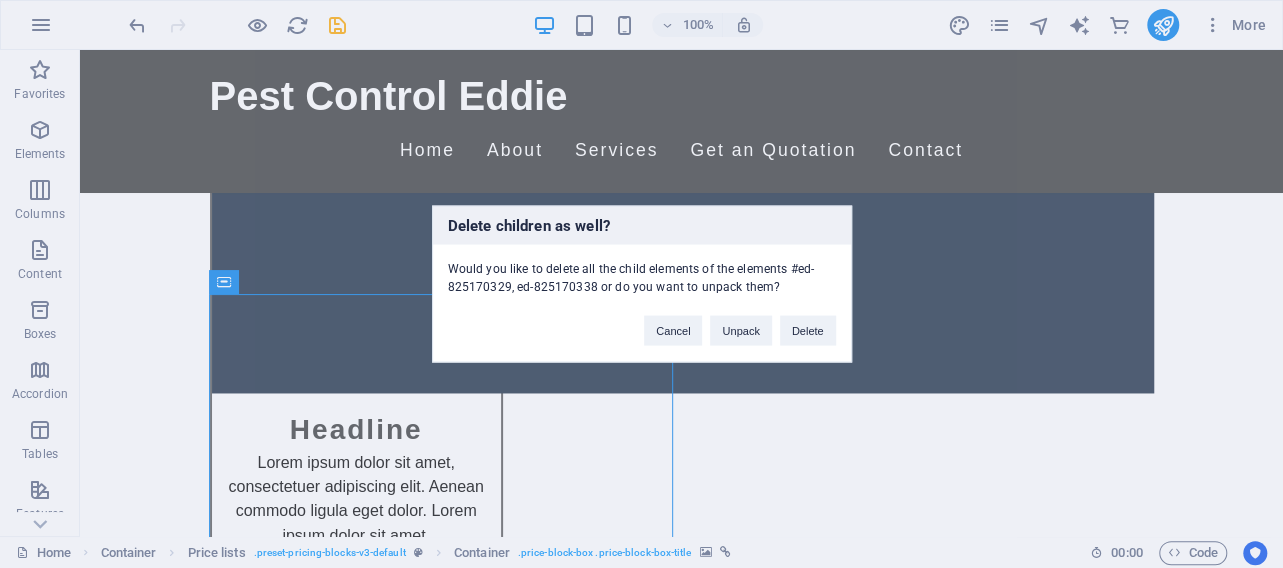 type 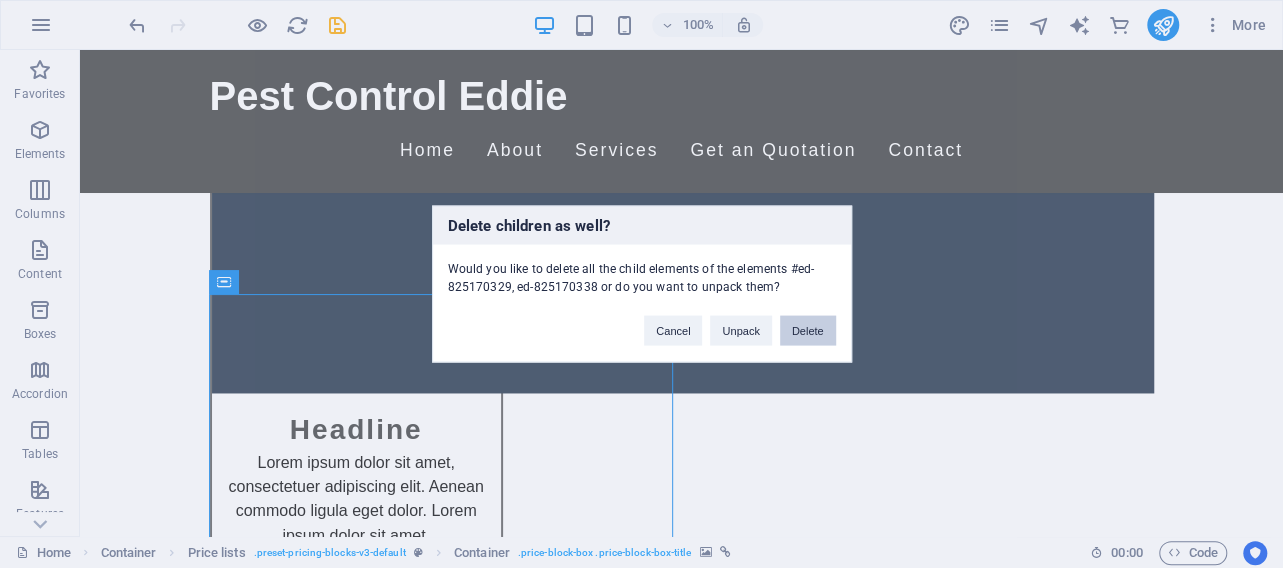 click on "Delete" at bounding box center [808, 331] 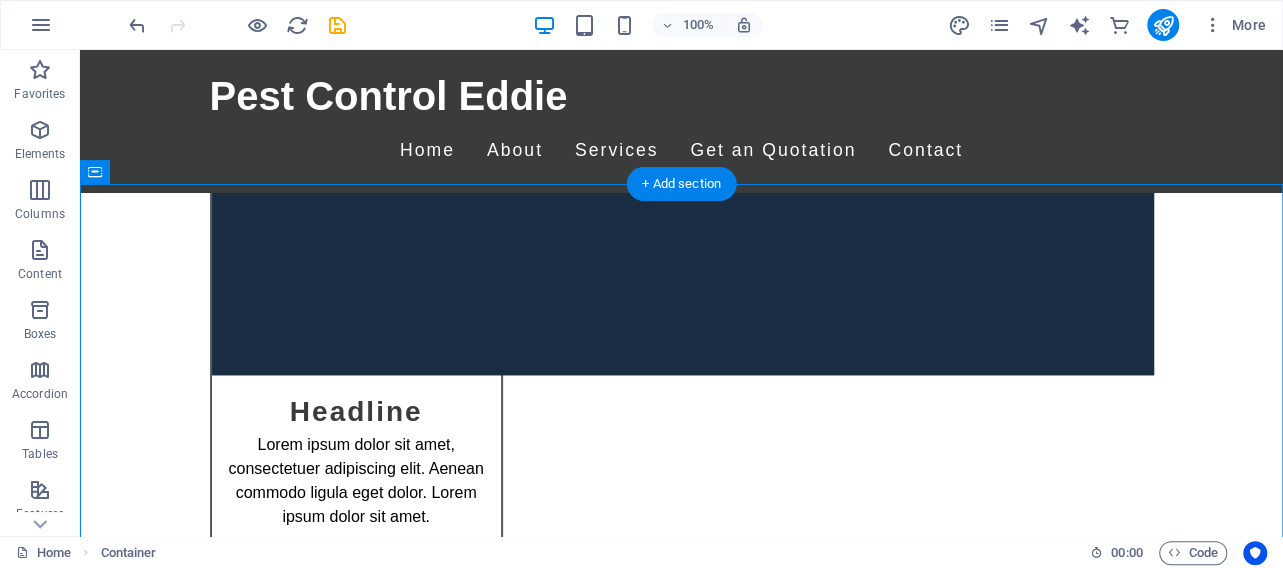 drag, startPoint x: 630, startPoint y: 271, endPoint x: 819, endPoint y: 421, distance: 241.29028 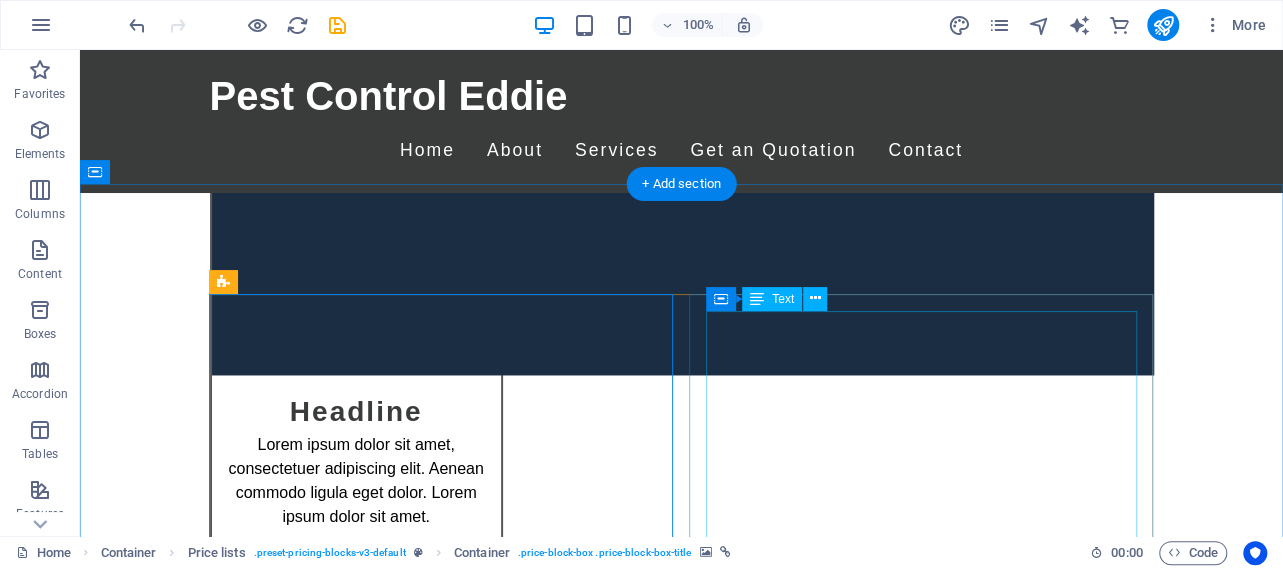 click on "Lorem ipsum dolor sit amet, consectetur.
Lorem ipsum dolor sit amet, consectetur.
Lorem ipsum dolor sit amet, consectetur.
Lorem ipsum dolor sit amet, consectetur.
Lorem ipsum dolor sit amet, consectetur.
Lorem ipsum dolor sit amet, consectetur." at bounding box center [851, 8094] 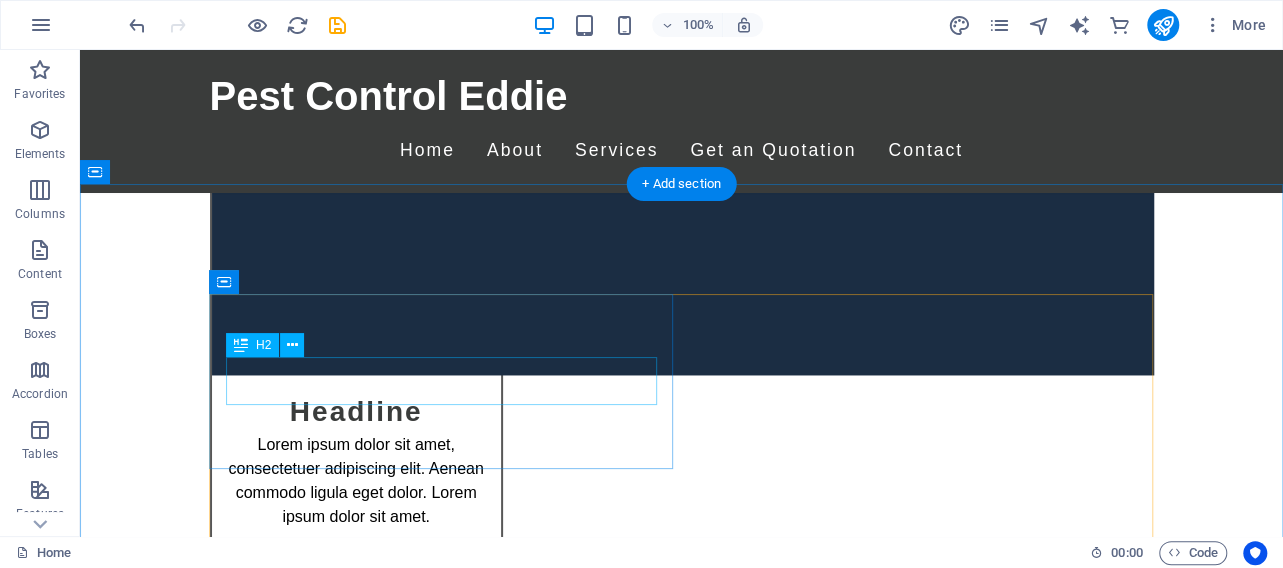 click on "Headline" at bounding box center [293, 8061] 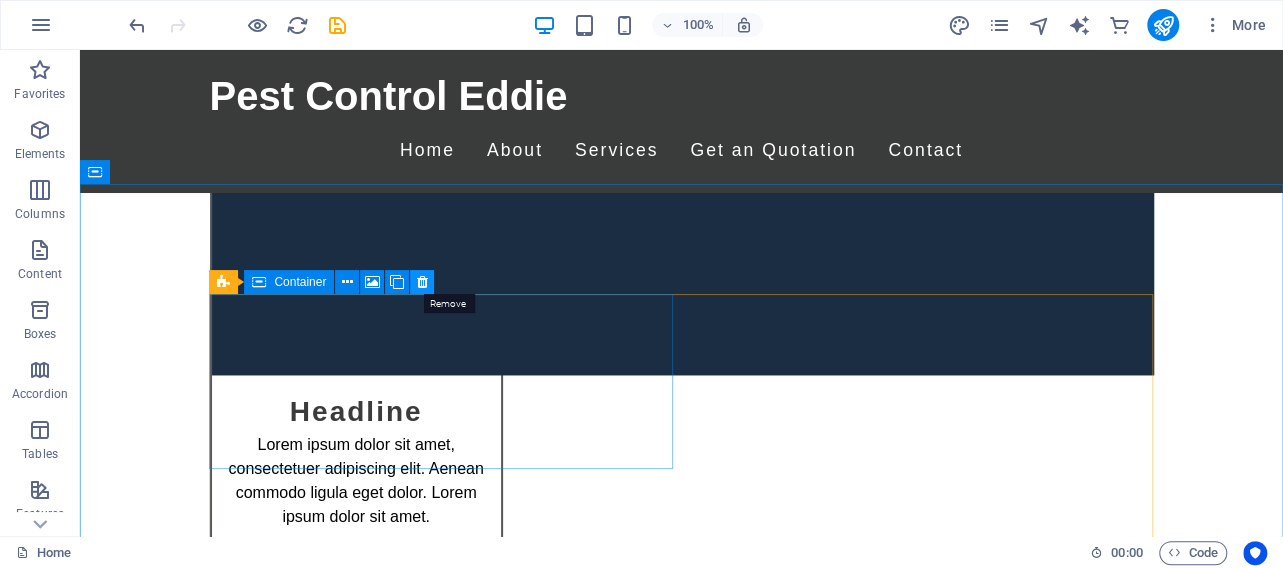 click at bounding box center (422, 282) 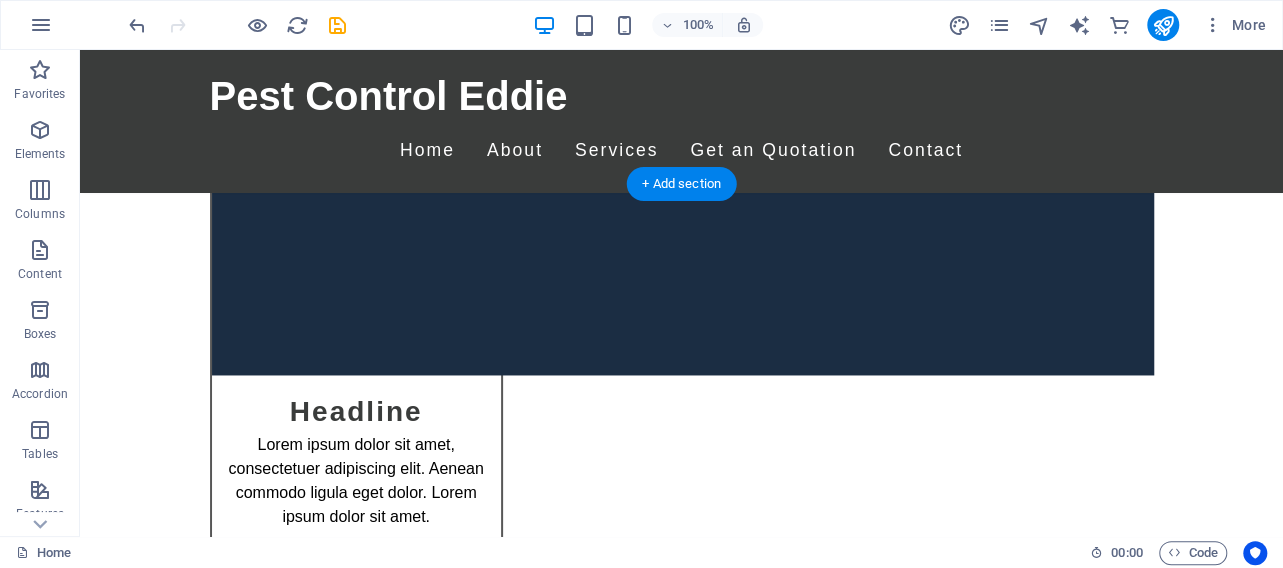 click at bounding box center (211, 8094) 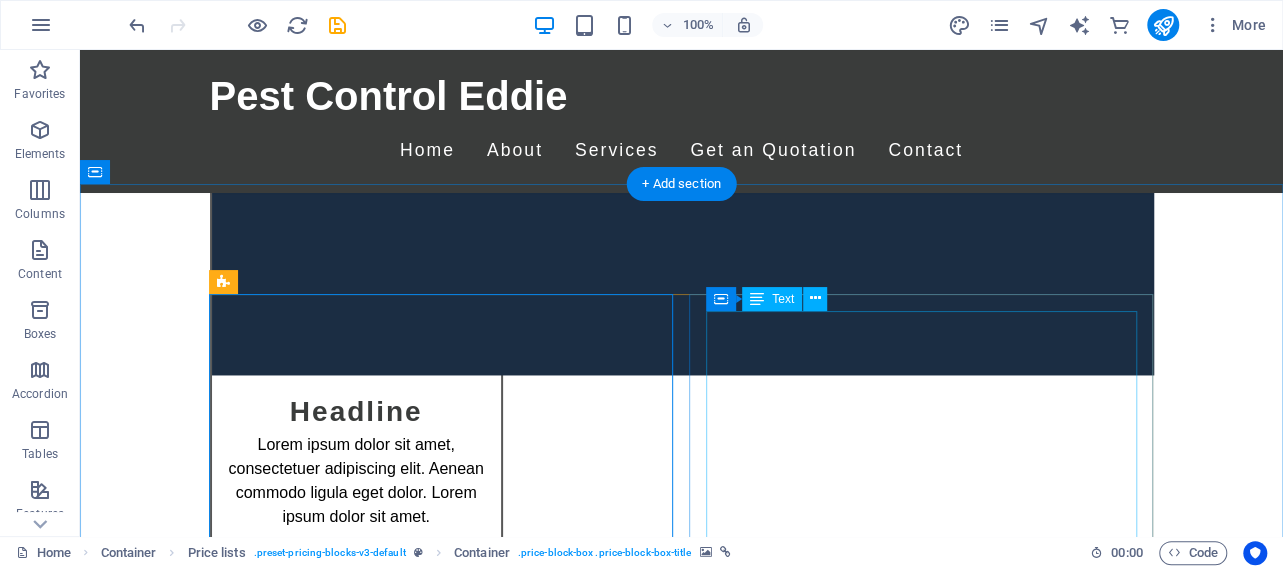 click on "Lorem ipsum dolor sit amet, consectetur.
Lorem ipsum dolor sit amet, consectetur.
Lorem ipsum dolor sit amet, consectetur.
Lorem ipsum dolor sit amet, consectetur.
Lorem ipsum dolor sit amet, consectetur.
Lorem ipsum dolor sit amet, consectetur." at bounding box center (851, 8094) 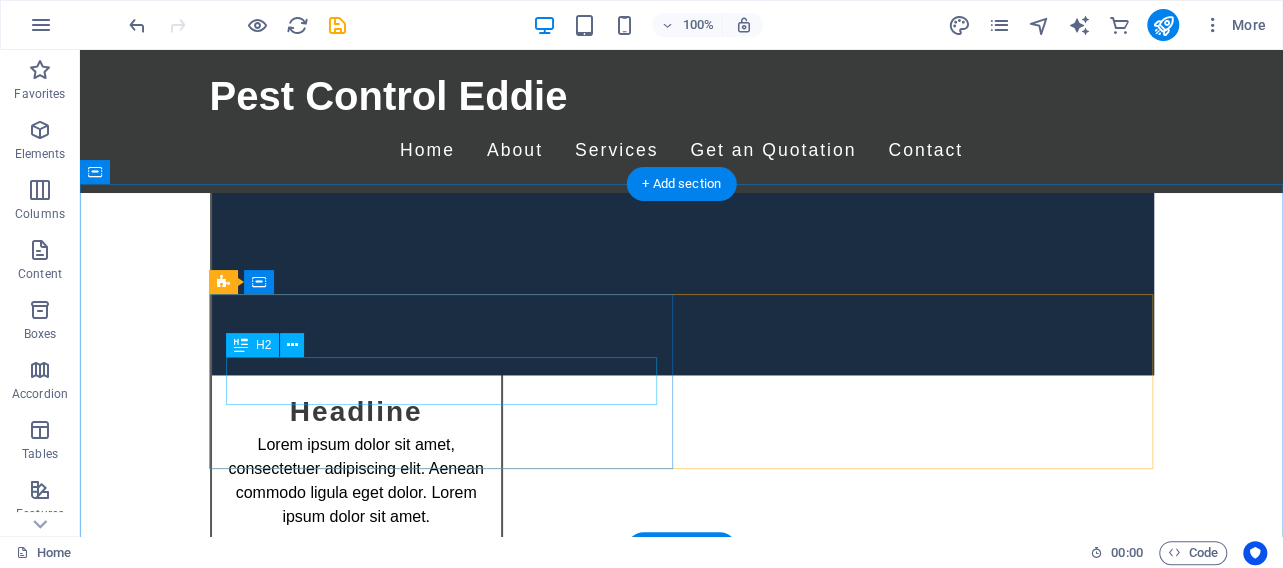 click on "Headline" at bounding box center [293, 8061] 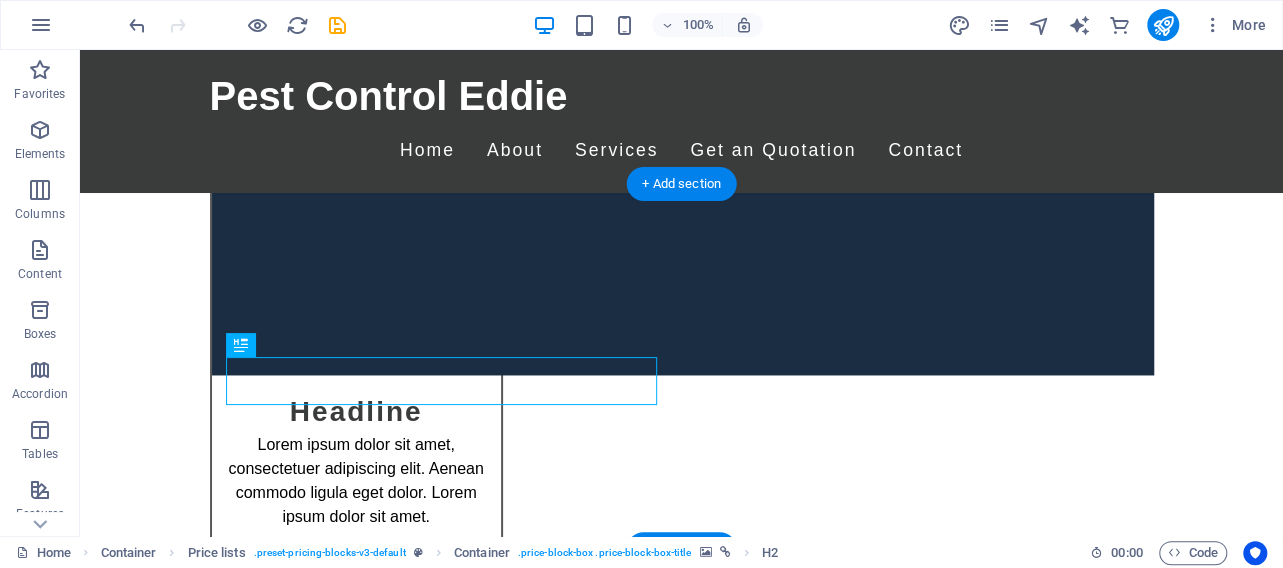 click at bounding box center [211, 8043] 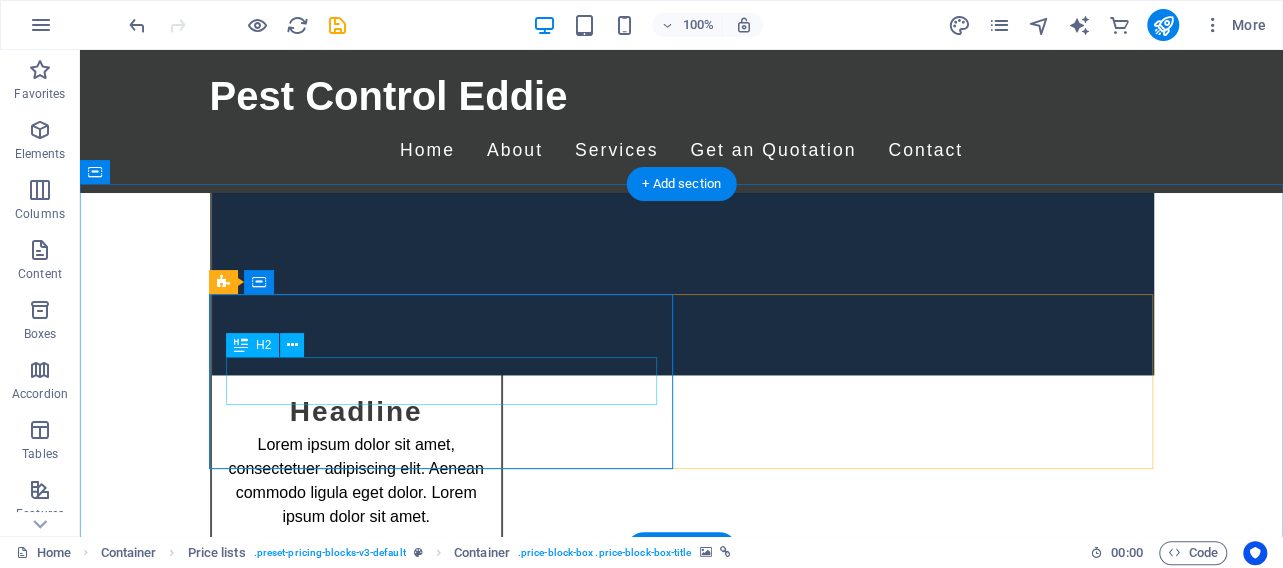 click on "Headline" at bounding box center (293, 8061) 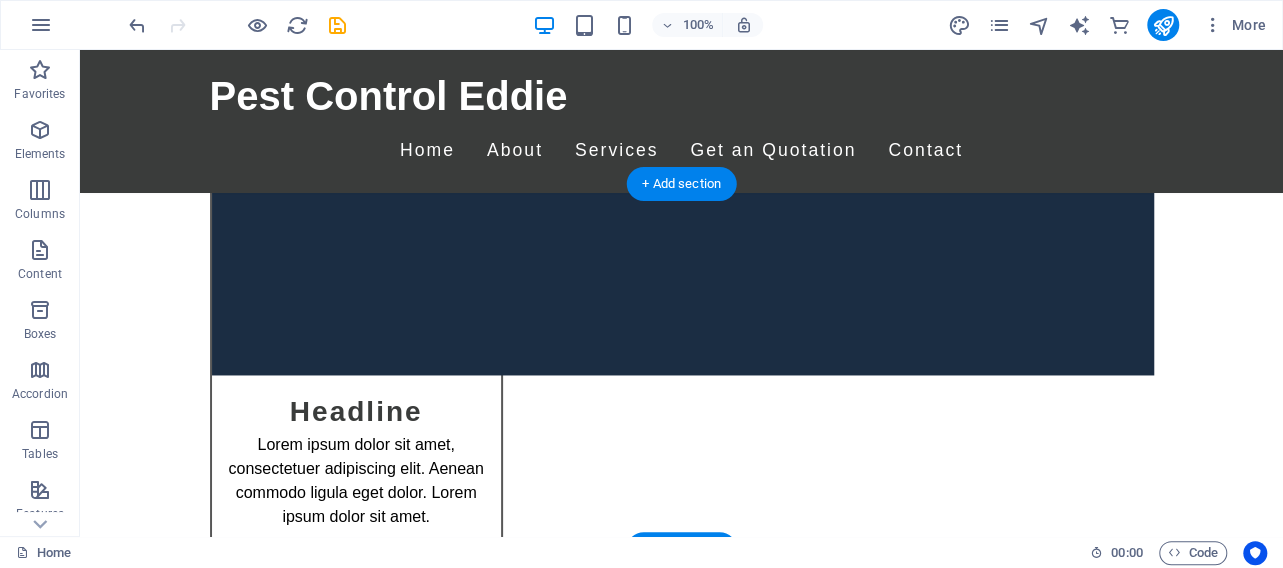click at bounding box center (211, 8043) 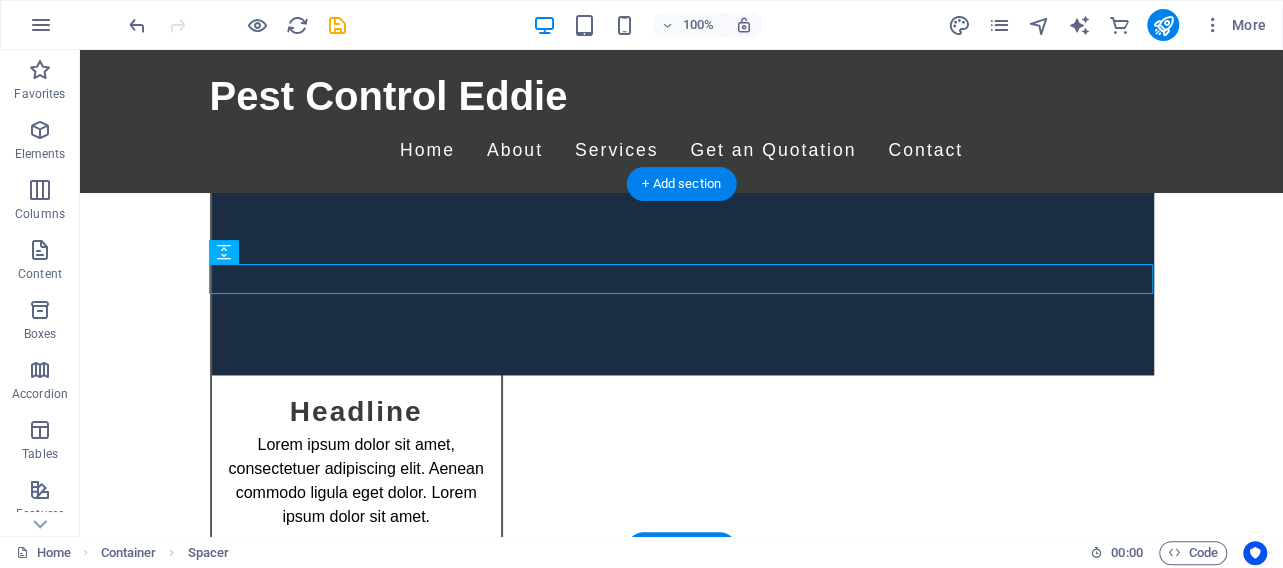 drag, startPoint x: 528, startPoint y: 273, endPoint x: 741, endPoint y: 431, distance: 265.2037 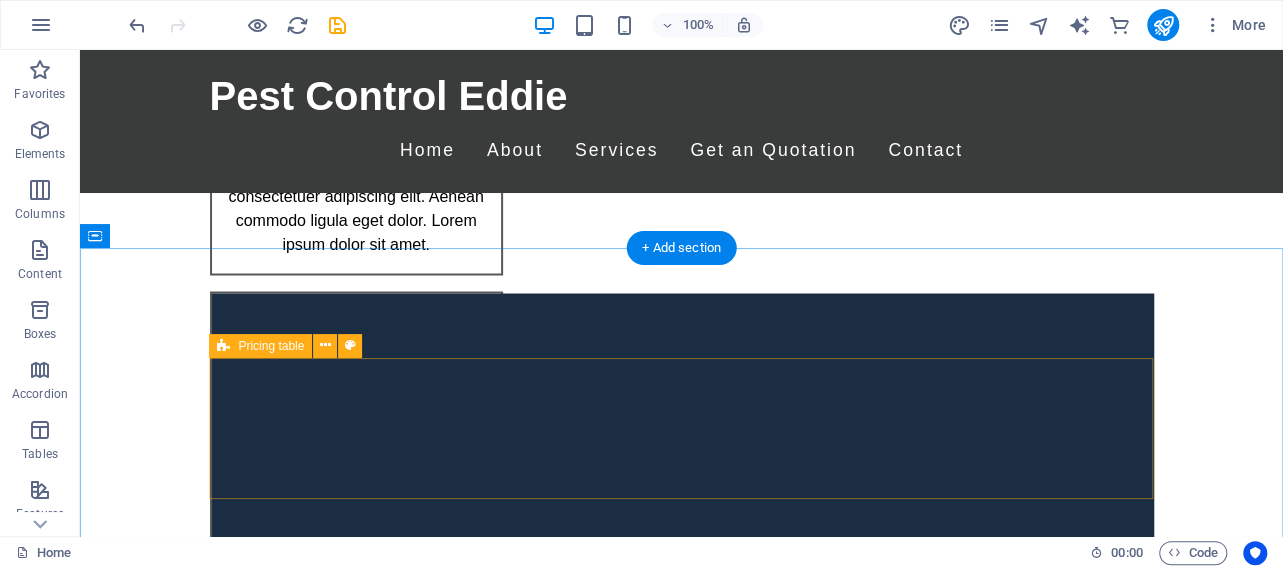scroll, scrollTop: 9458, scrollLeft: 0, axis: vertical 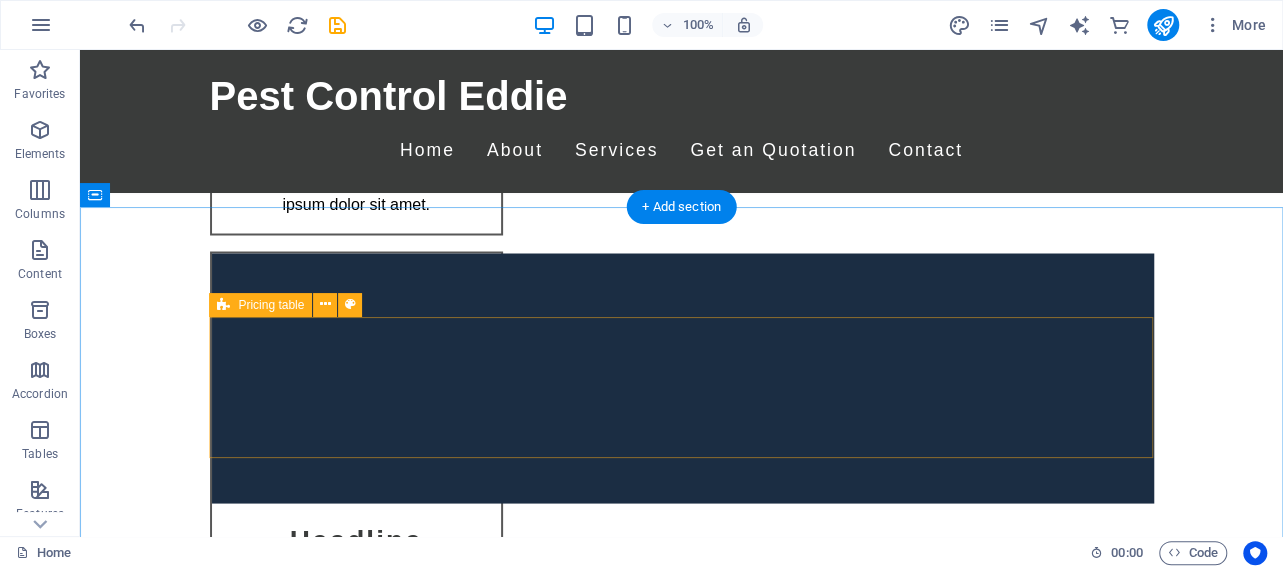 click on "Drop content here or  Add elements  Paste clipboard" at bounding box center [682, 8086] 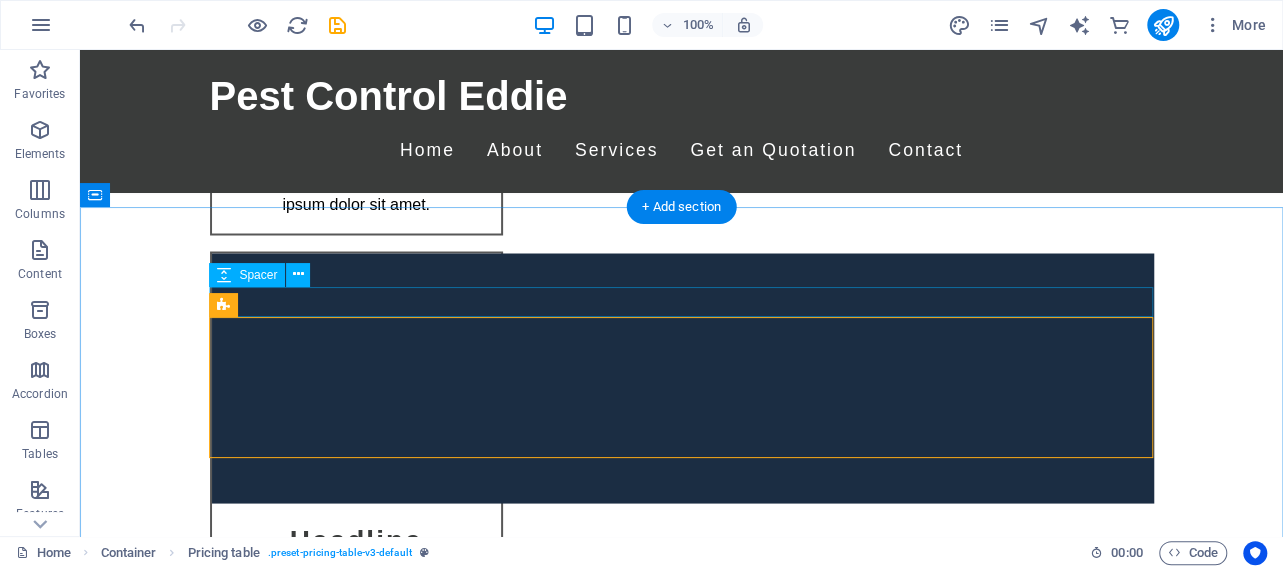 click at bounding box center [682, 8000] 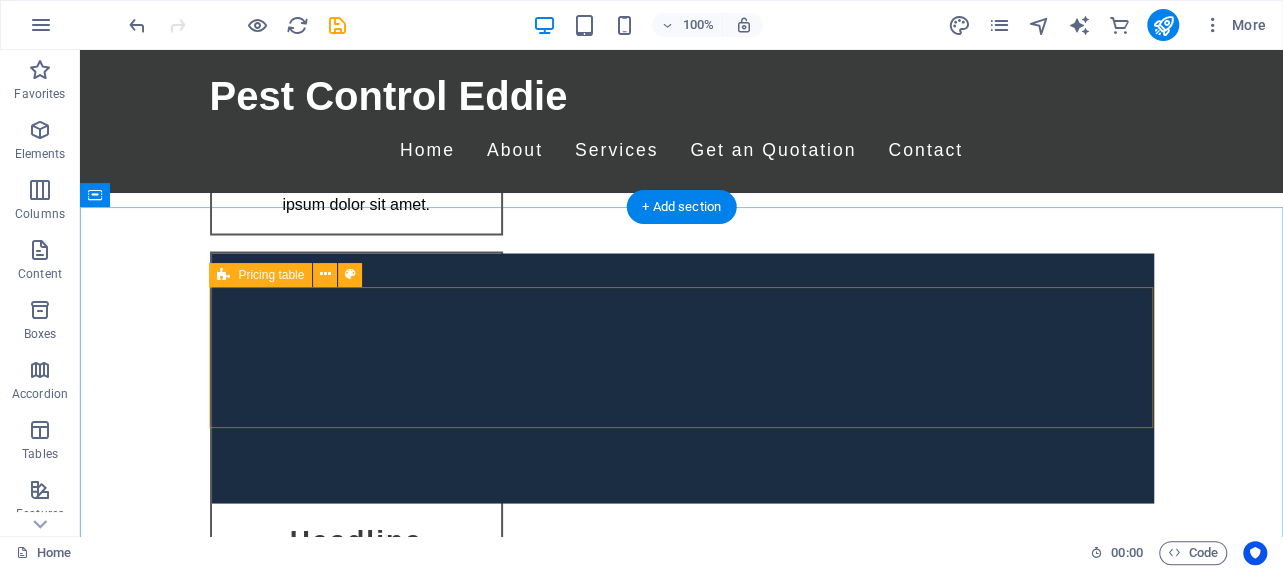 click on "Drop content here or  Add elements  Paste clipboard" at bounding box center (682, 8056) 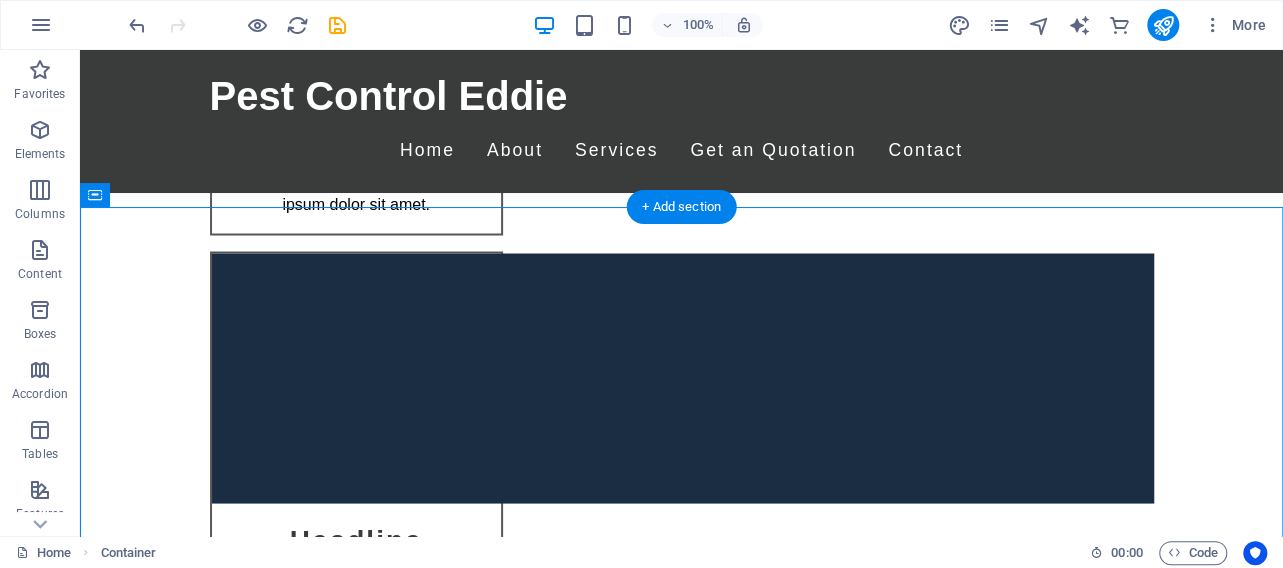 drag, startPoint x: 571, startPoint y: 271, endPoint x: 857, endPoint y: 411, distance: 318.4274 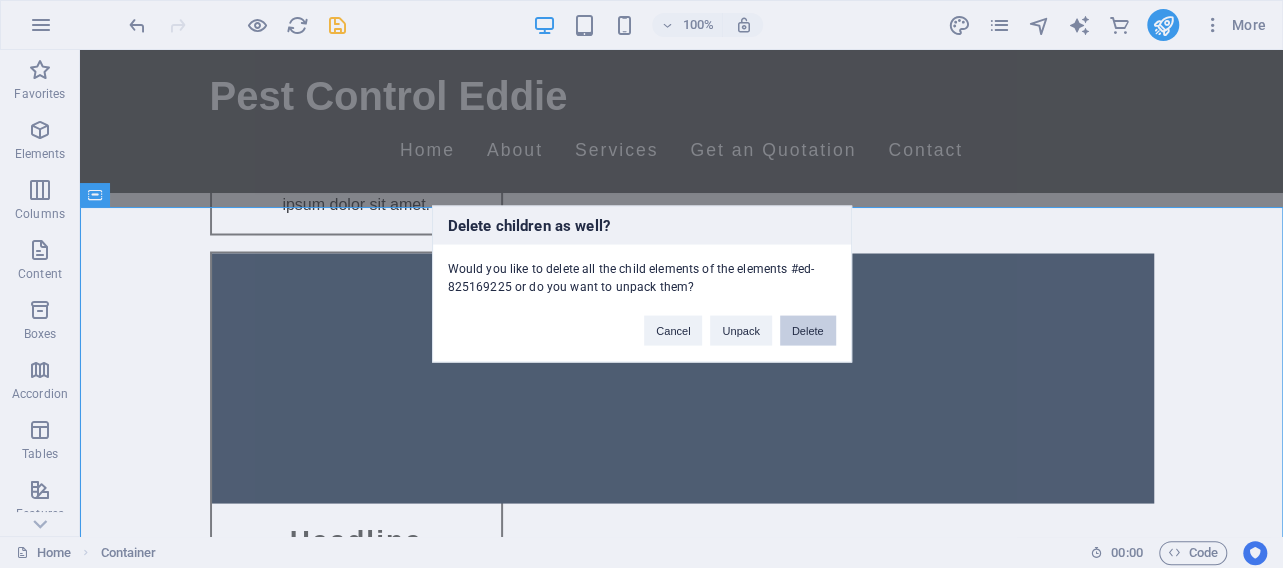 click on "Delete" at bounding box center (808, 331) 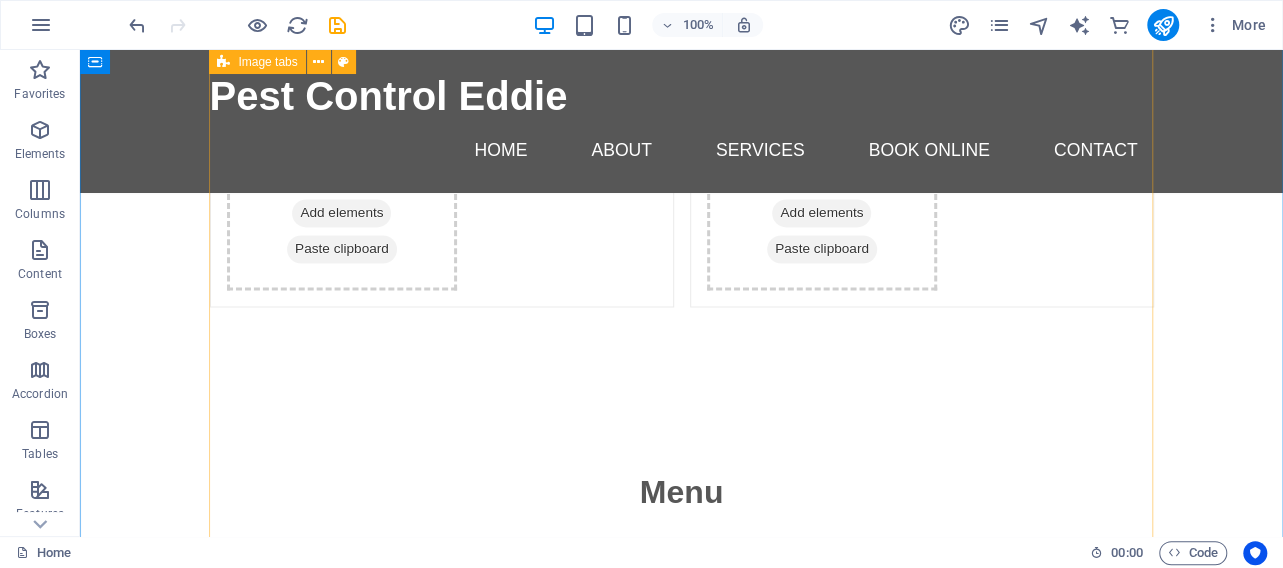 scroll, scrollTop: 16530, scrollLeft: 0, axis: vertical 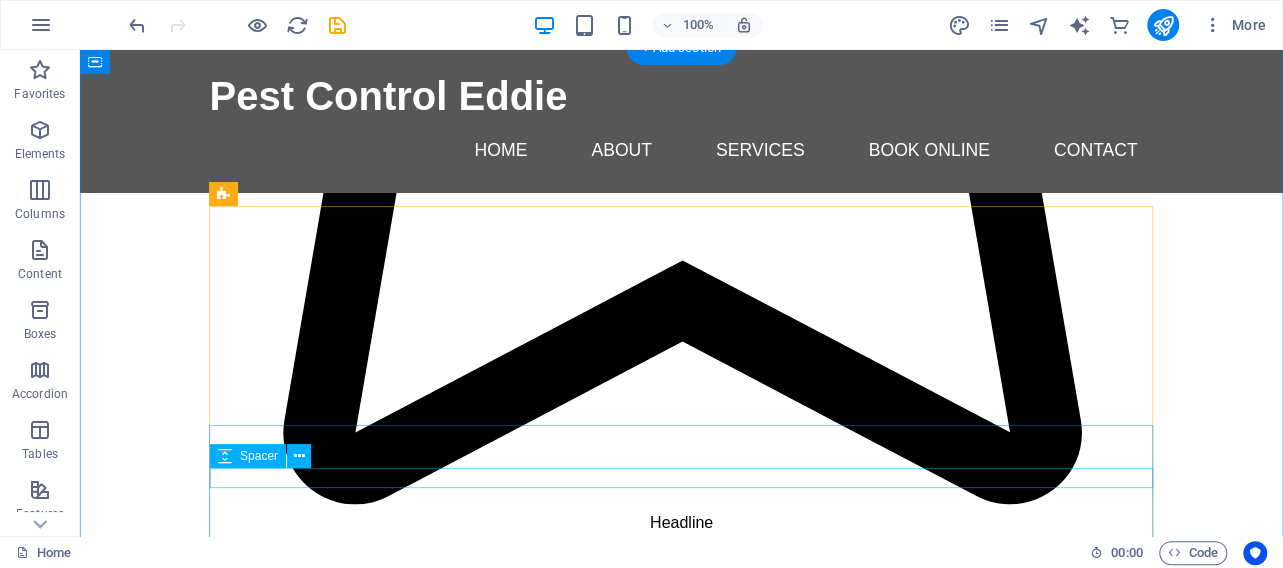 click at bounding box center (682, 11390) 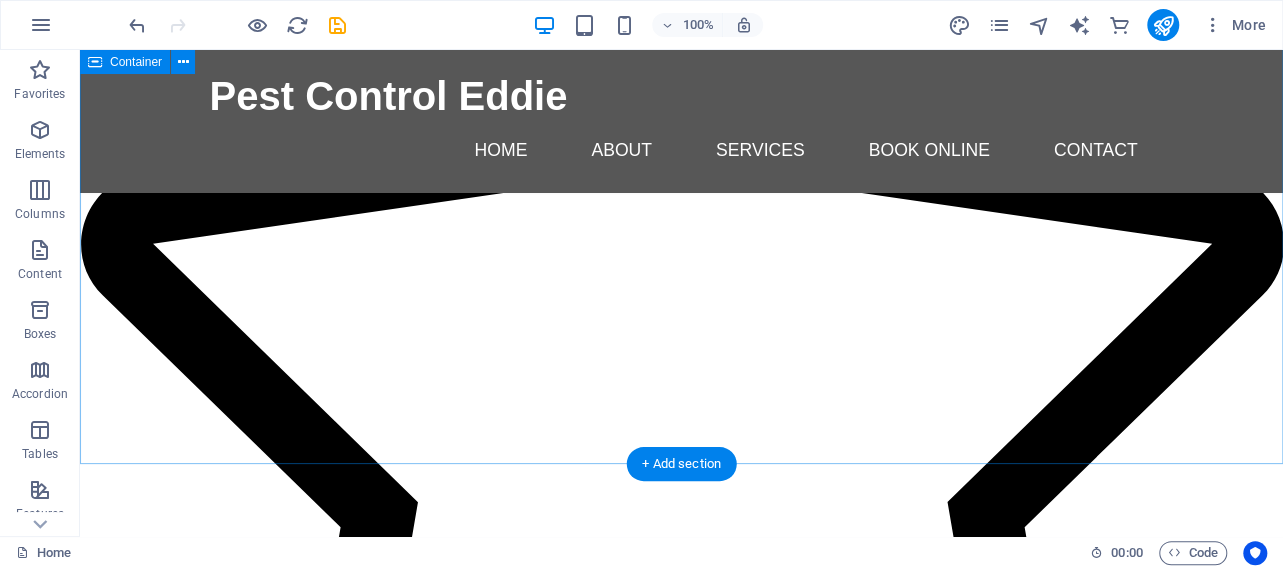 scroll, scrollTop: 16322, scrollLeft: 0, axis: vertical 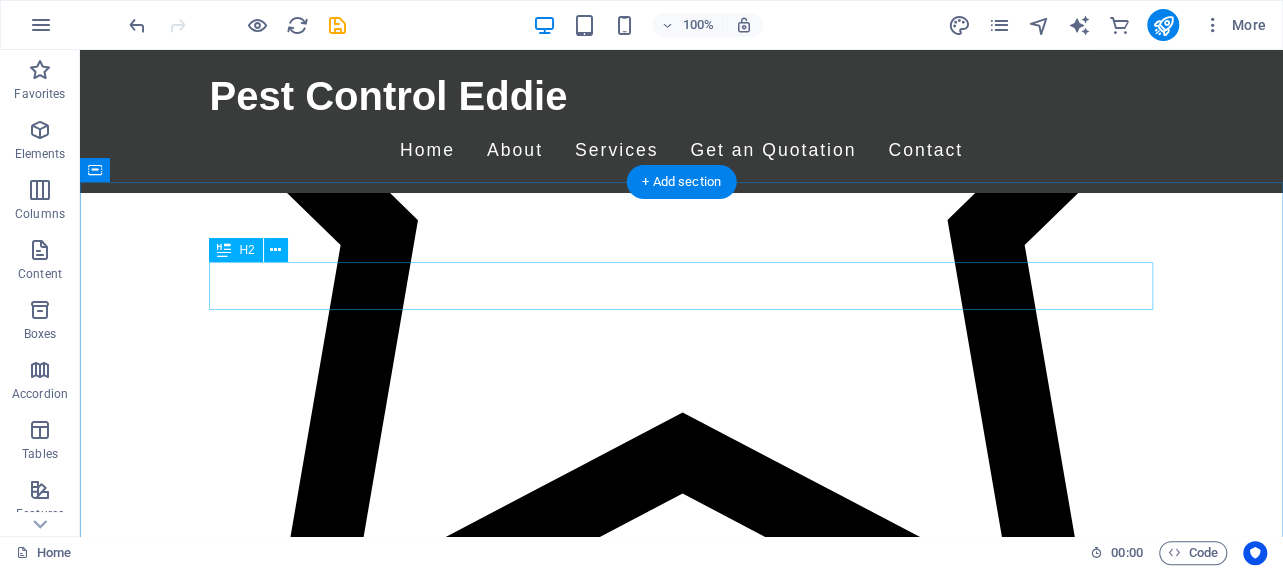 click on "Rooms" at bounding box center [682, 11224] 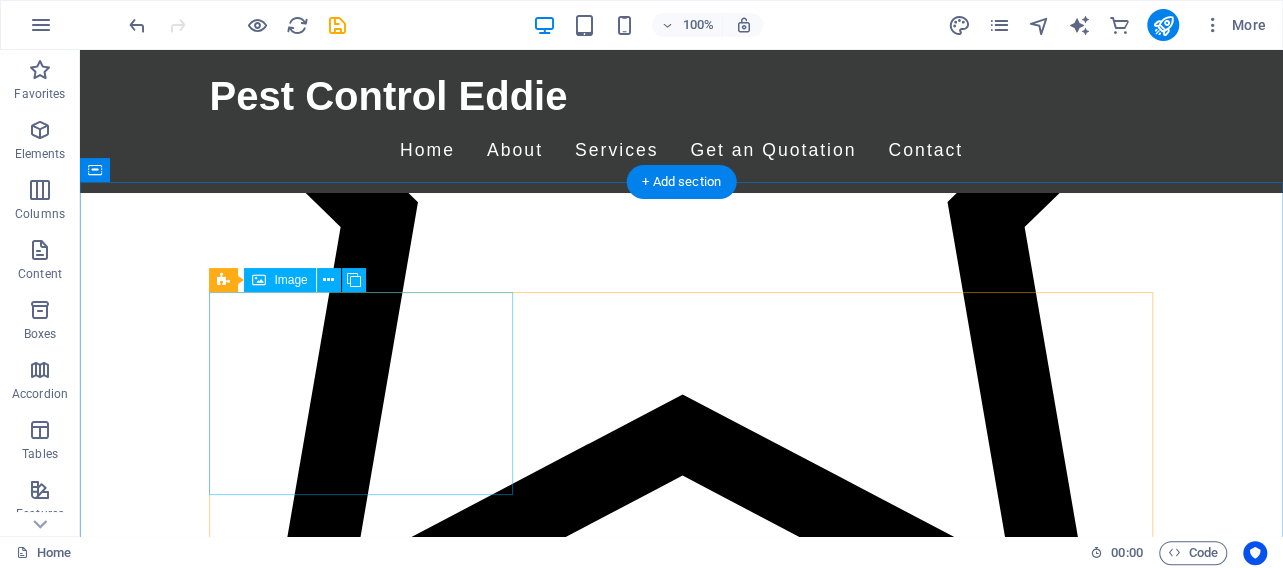 click on "Single Room" at bounding box center (362, 11313) 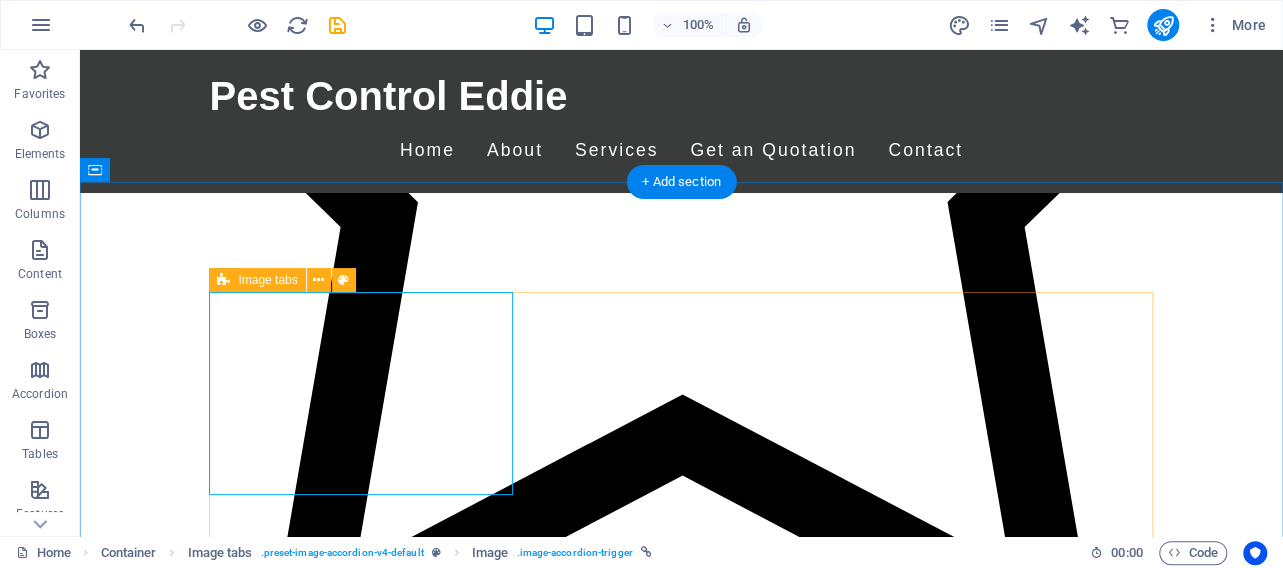 click on "Single Room Single Room Lorem ipsum dolor sit amet, consectetur adipisicing elit. Natus, dolores, at, nisi eligendi repellat voluptatem minima officia veritatis quasi animi porro laudantium dicta dolor voluptate non maiores ipsum reprehenderit odio fugiat reiciendis consectetur fuga pariatur libero accusantium quod minus odit debitis cumque quo adipisci vel vitae aliquid corrupti perferendis voluptates. Double Room Double Room Lorem ipsum dolor sit amet, consectetur adipisicing elit. Natus, dolores, at, nisi eligendi repellat voluptatem minima officia veritatis quasi animi porro laudantium dicta dolor voluptate non maiores ipsum reprehenderit odio fugiat reiciendis consectetur fuga pariatur libero accusantium quod minus odit debitis cumque quo adipisci vel vitae aliquid corrupti perferendis voluptates. Family Room Family Room" at bounding box center [682, 12068] 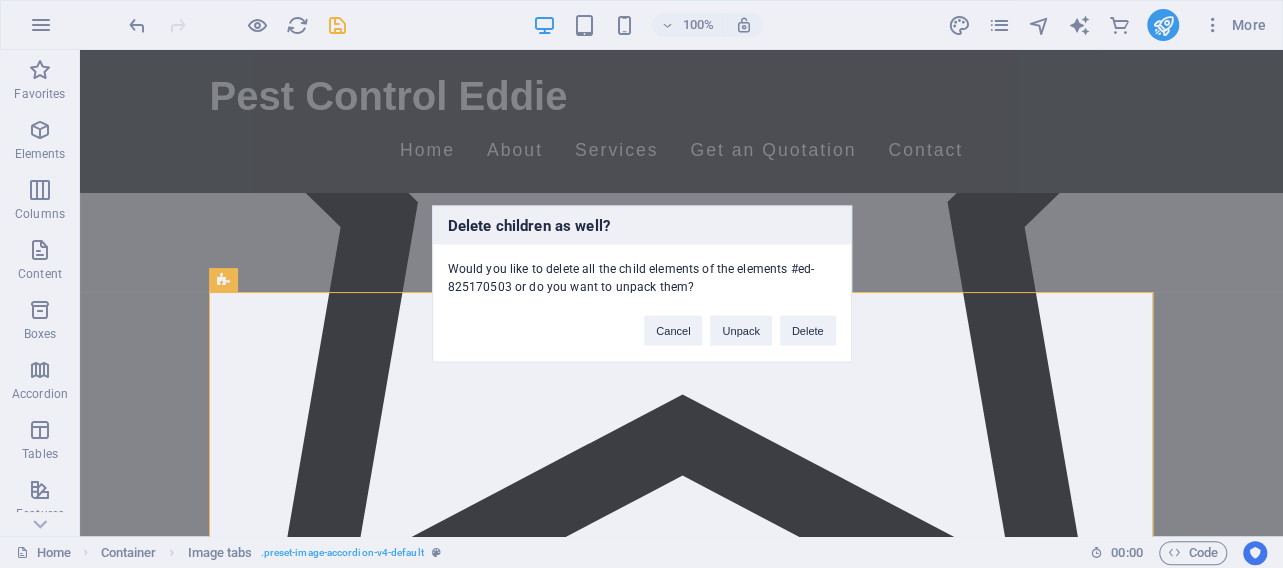 type 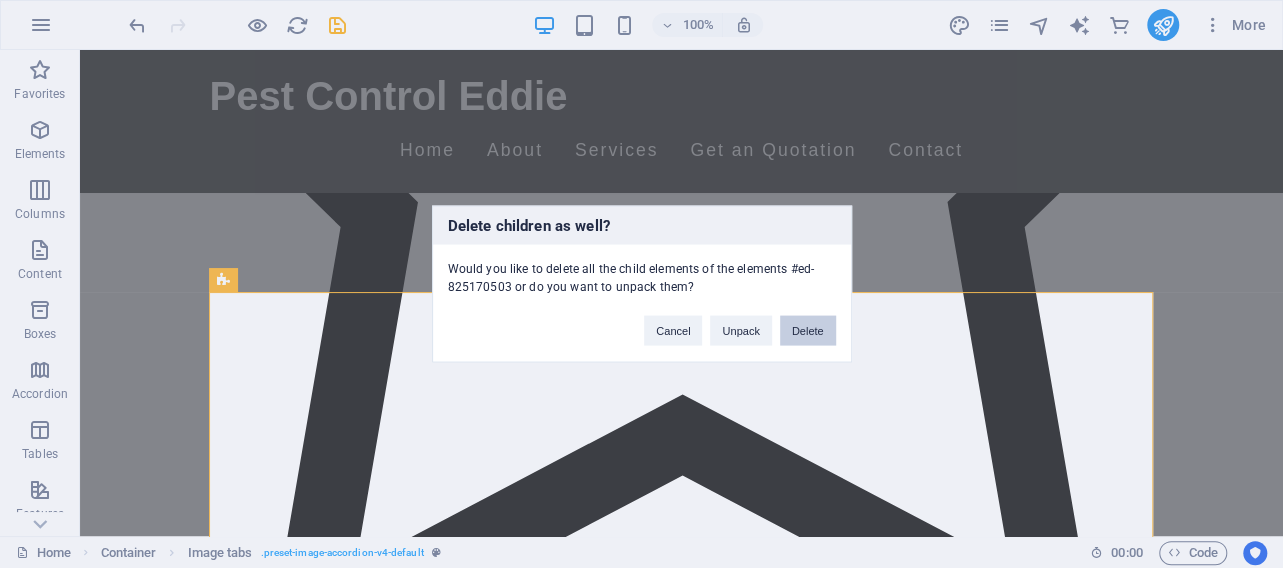 click on "Delete" at bounding box center [808, 331] 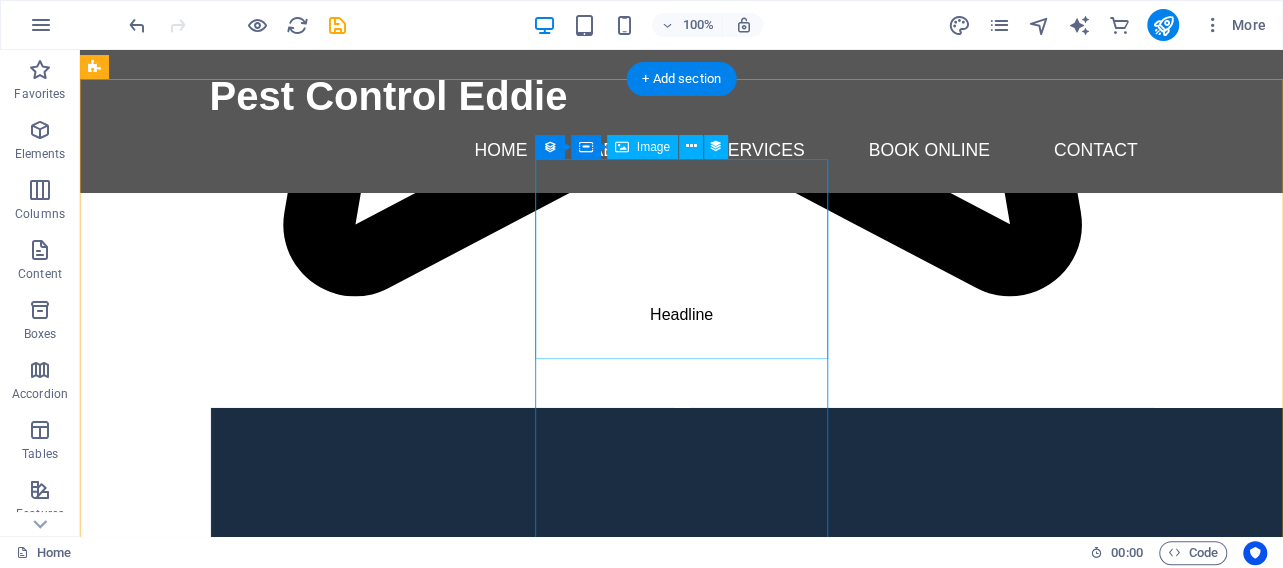 scroll, scrollTop: 16530, scrollLeft: 0, axis: vertical 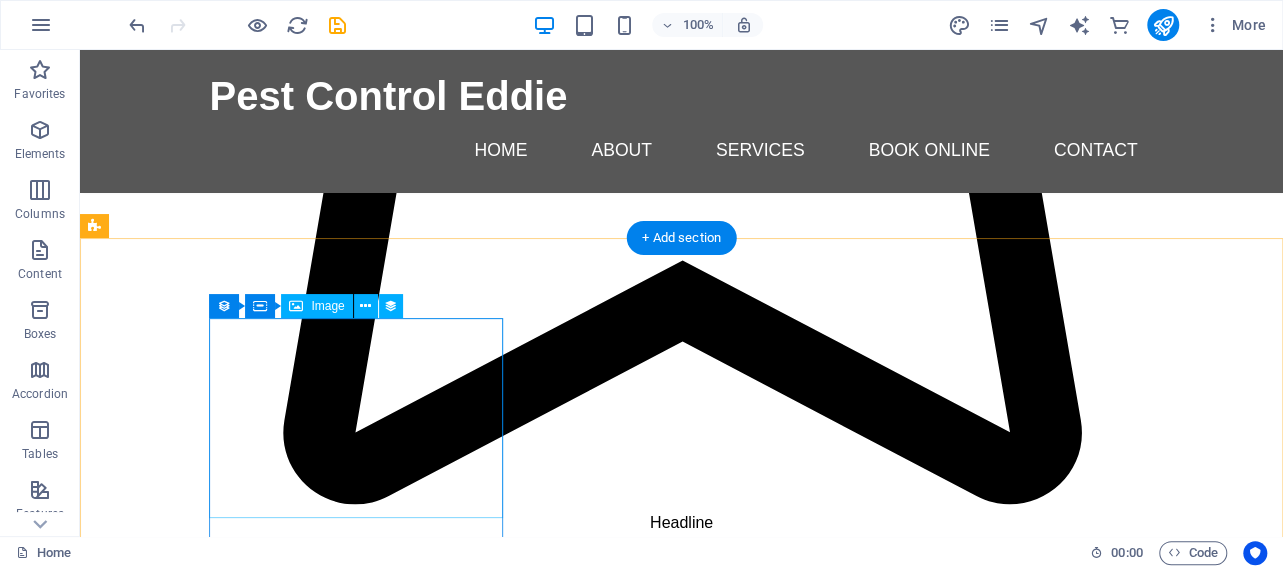 click at bounding box center [568, 11338] 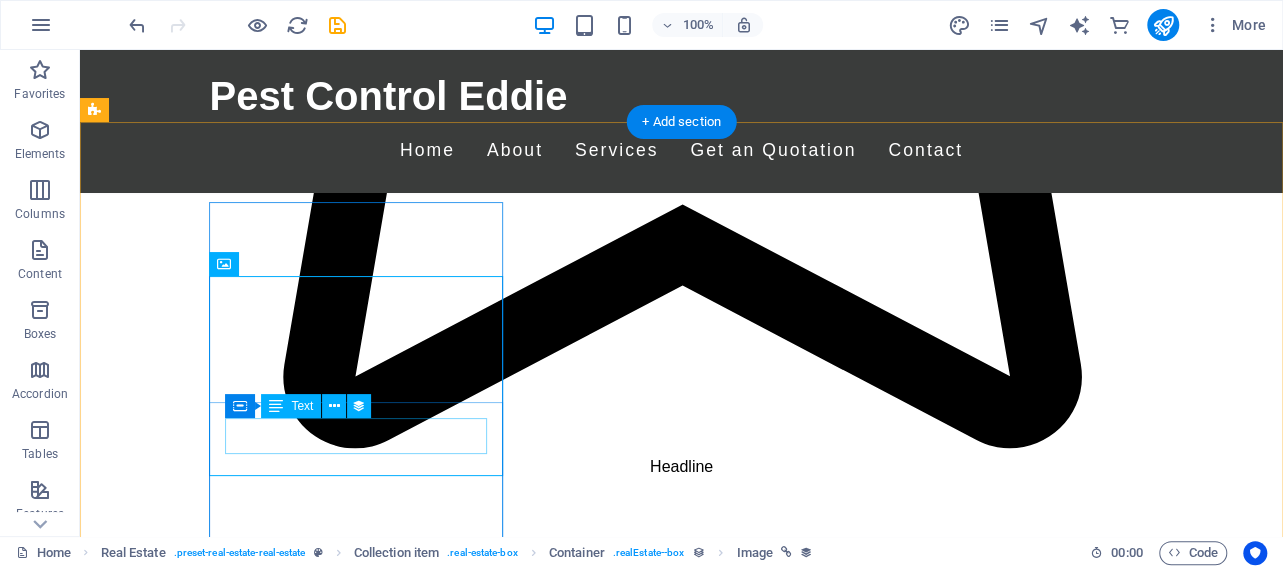 scroll, scrollTop: 16634, scrollLeft: 0, axis: vertical 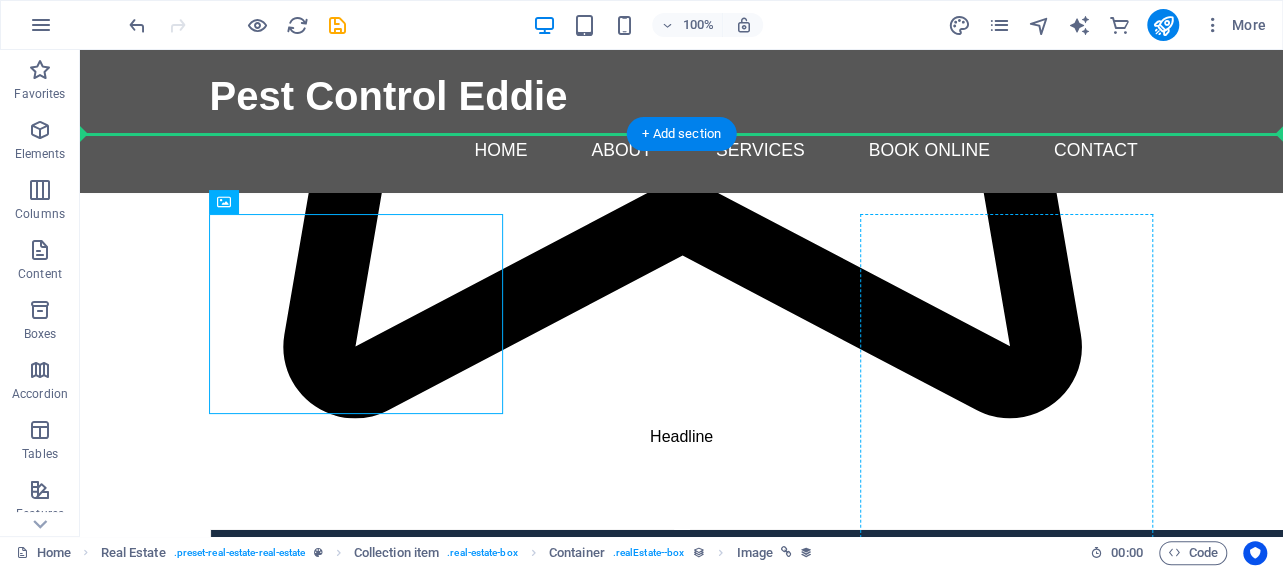 drag, startPoint x: 459, startPoint y: 315, endPoint x: 1090, endPoint y: 397, distance: 636.3057 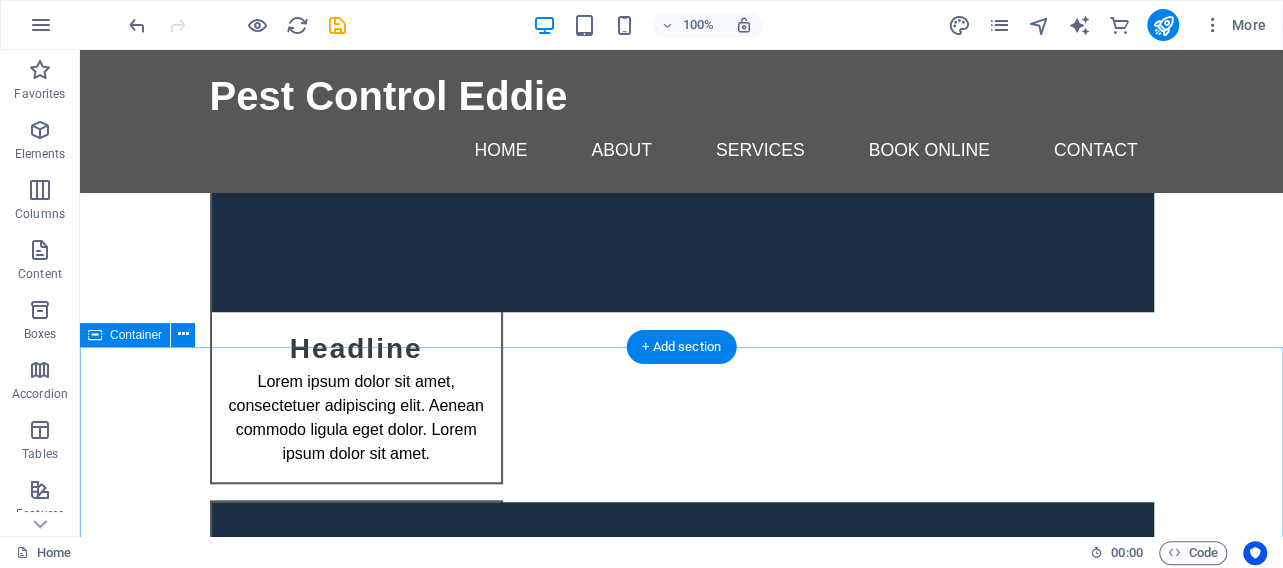 scroll, scrollTop: 20170, scrollLeft: 0, axis: vertical 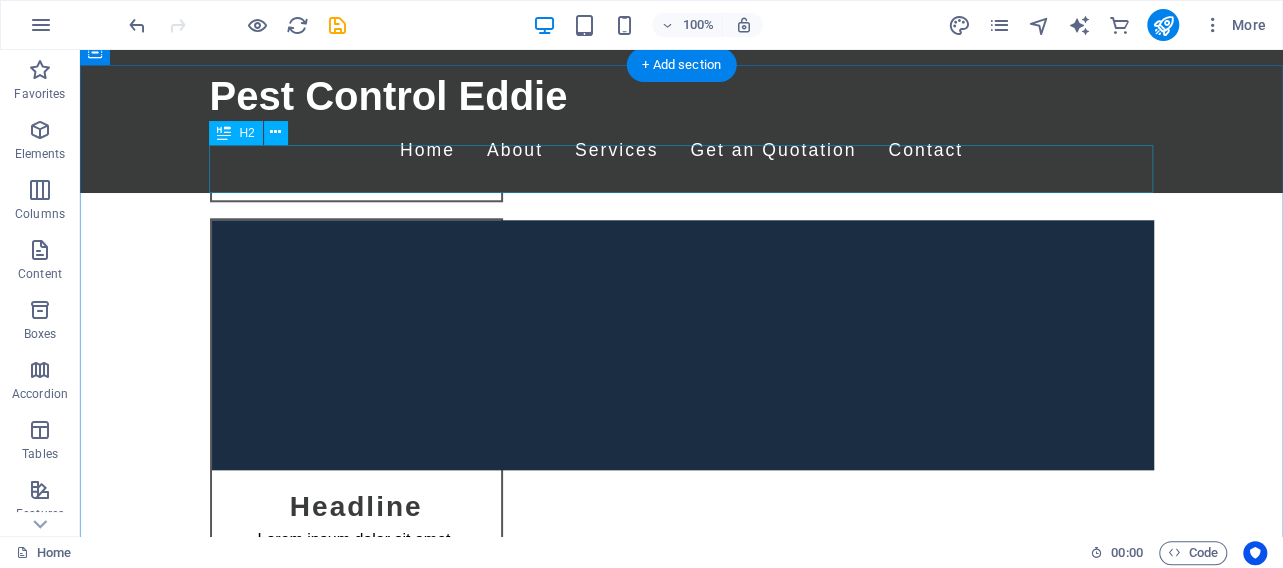 click on "Book a Table" at bounding box center (682, 15815) 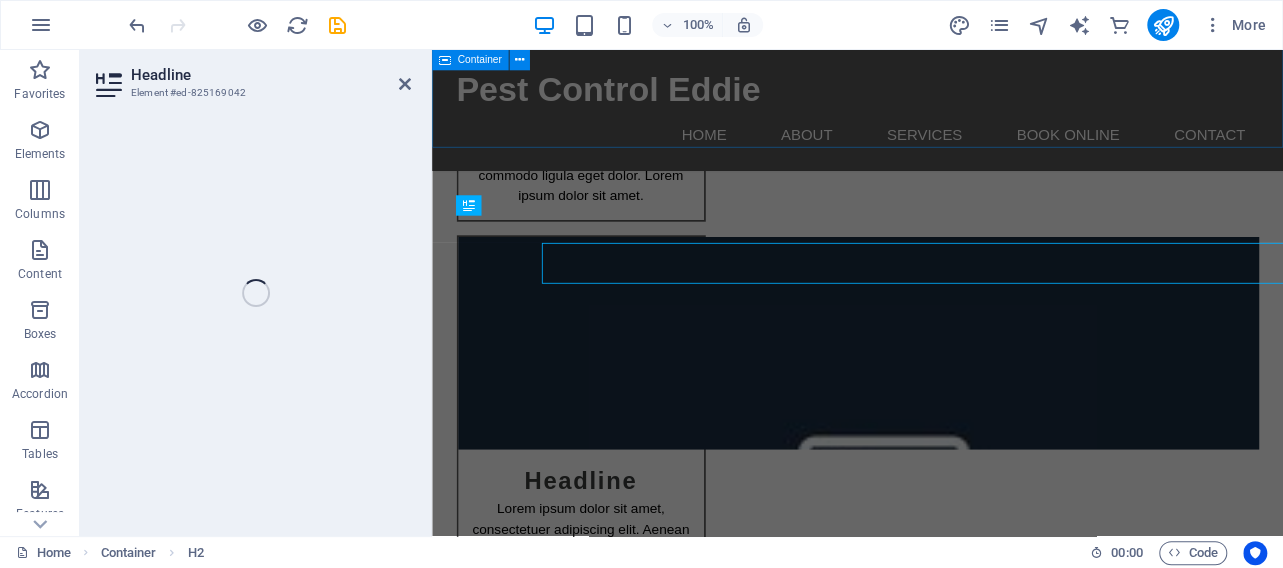scroll, scrollTop: 20012, scrollLeft: 0, axis: vertical 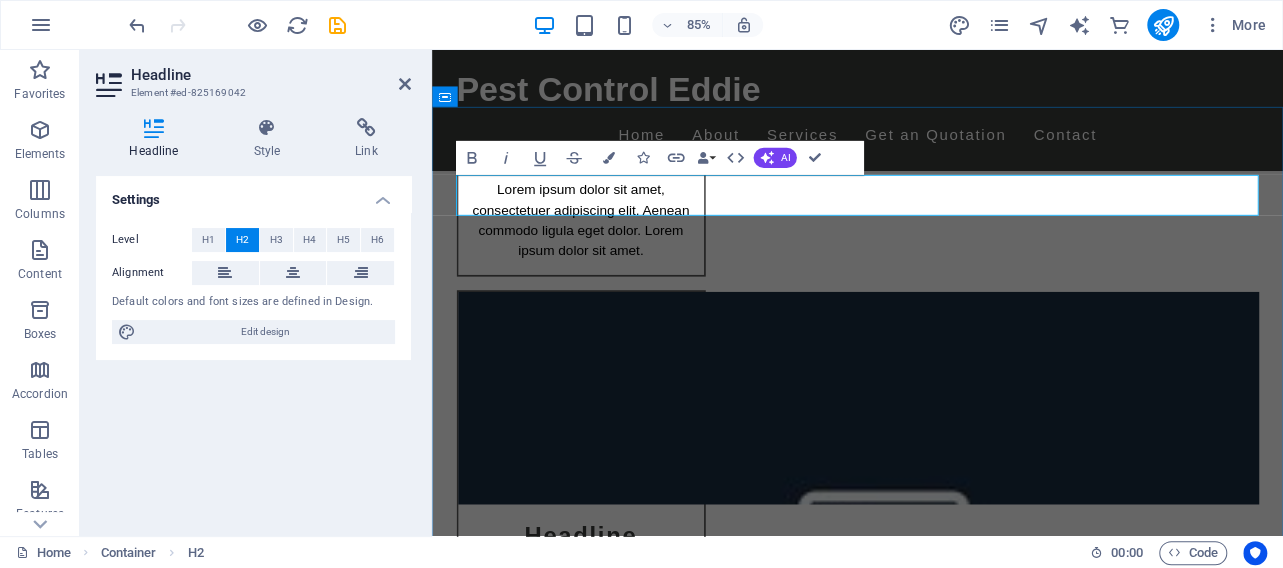 type 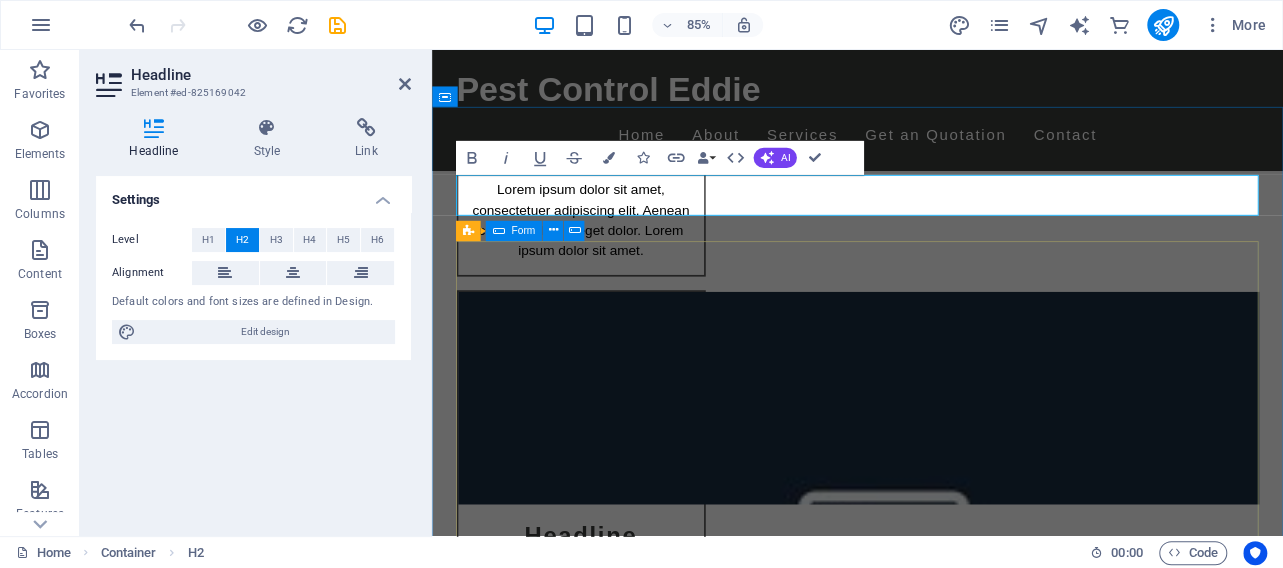 click on "I have read and understand the privacy policy. Unreadable? Load new Send" at bounding box center [933, 15986] 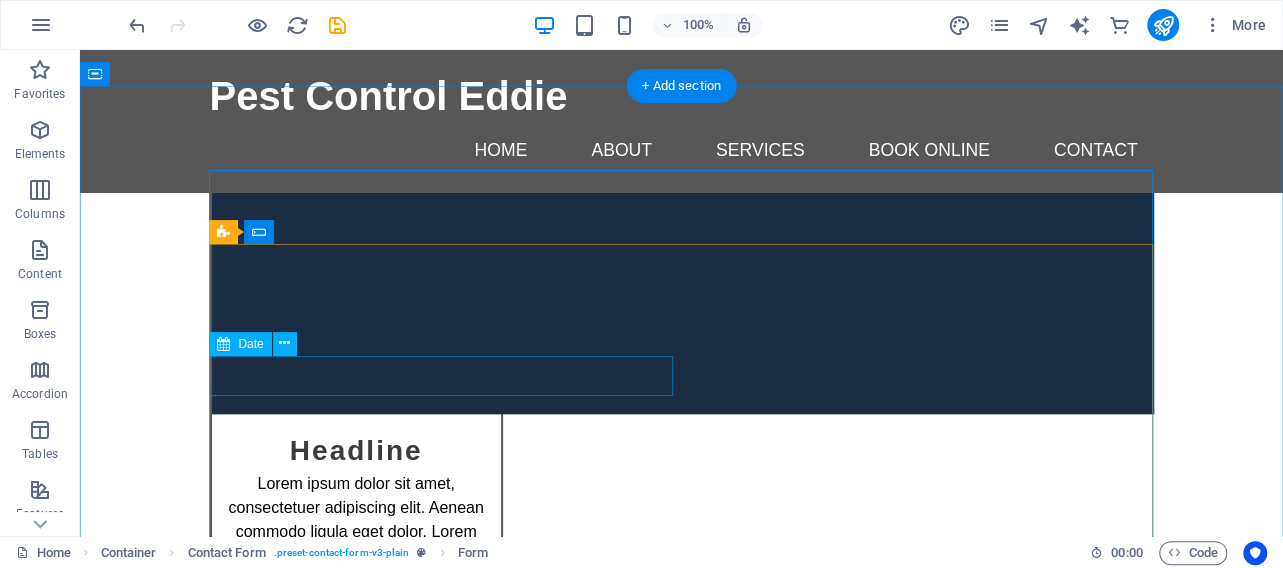 scroll, scrollTop: 20196, scrollLeft: 0, axis: vertical 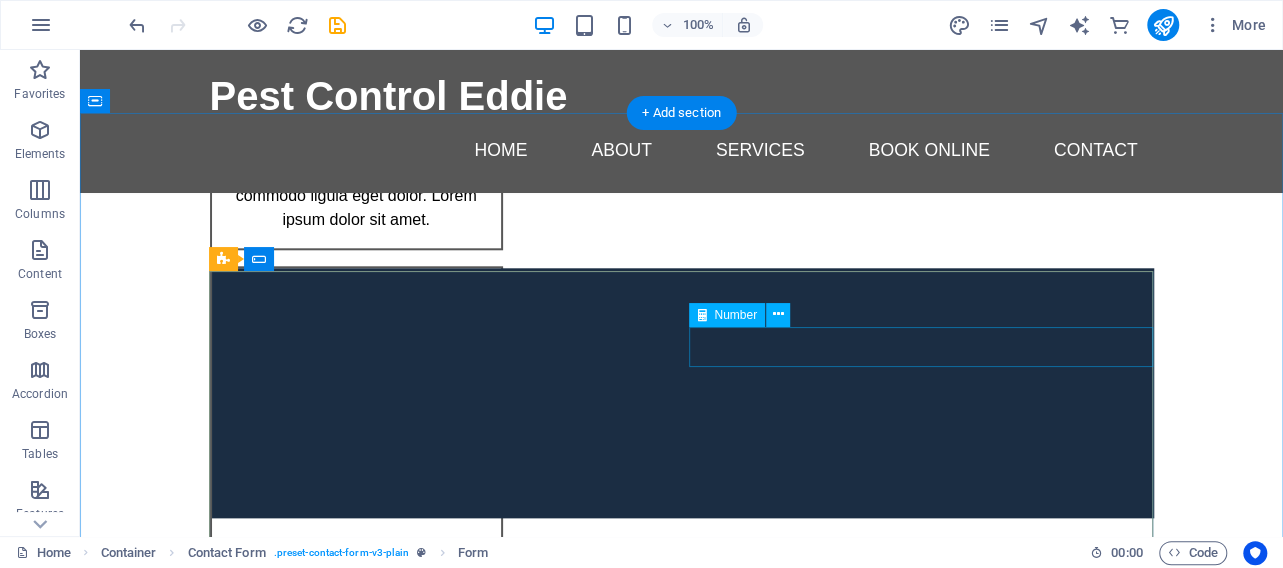 click at bounding box center [922, 15995] 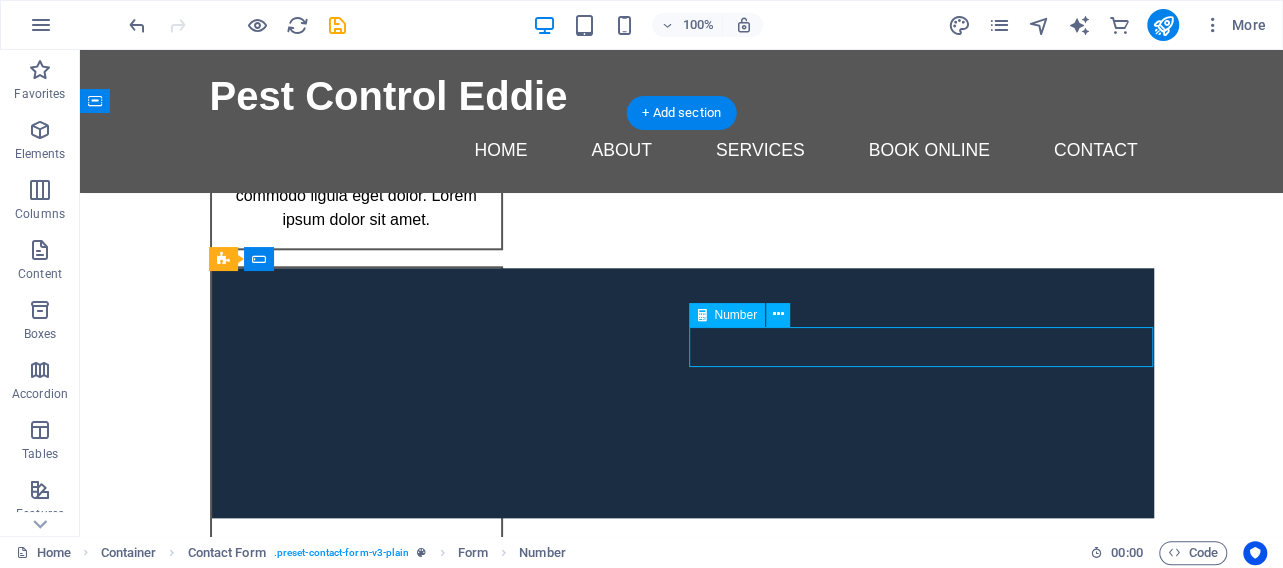 click at bounding box center (922, 15995) 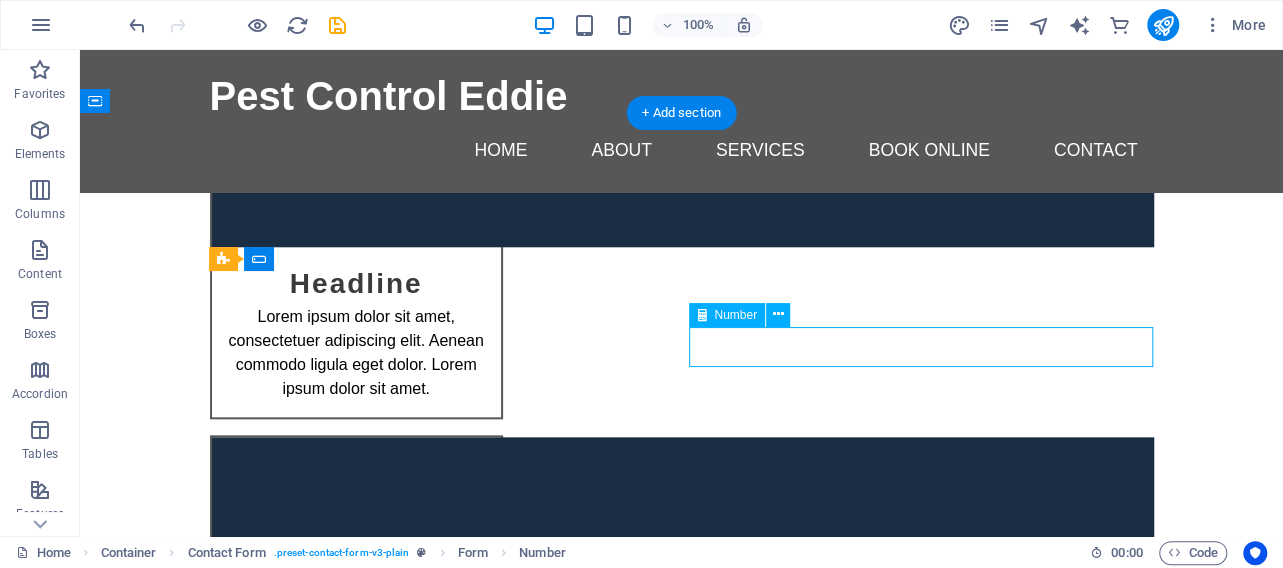 scroll, scrollTop: 20064, scrollLeft: 0, axis: vertical 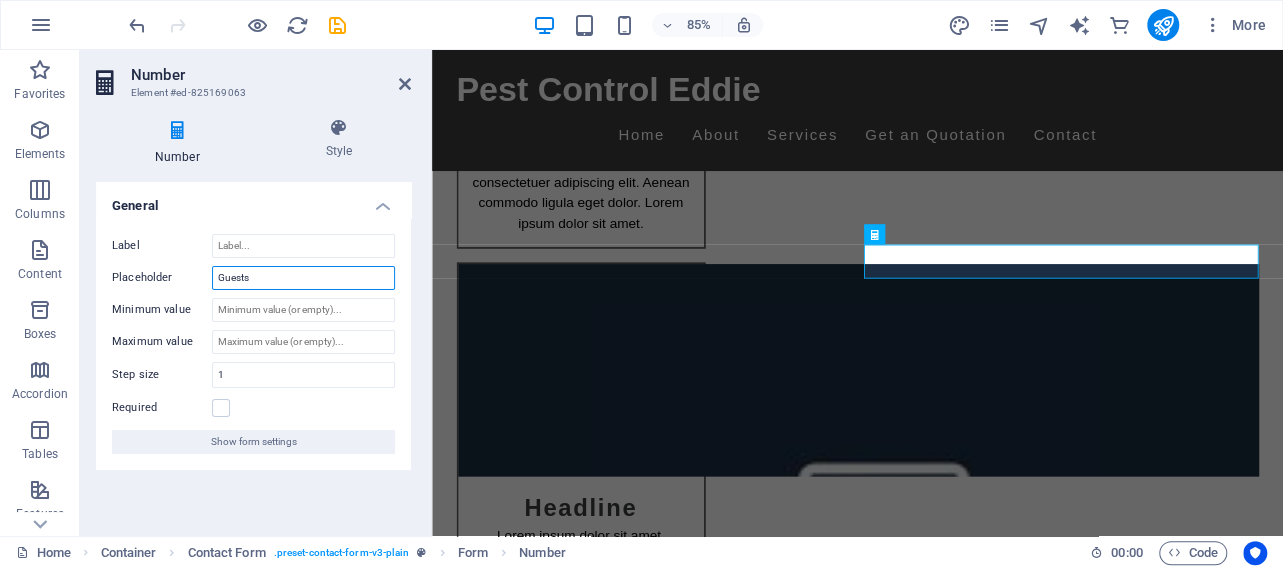 click on "Guests" at bounding box center [303, 278] 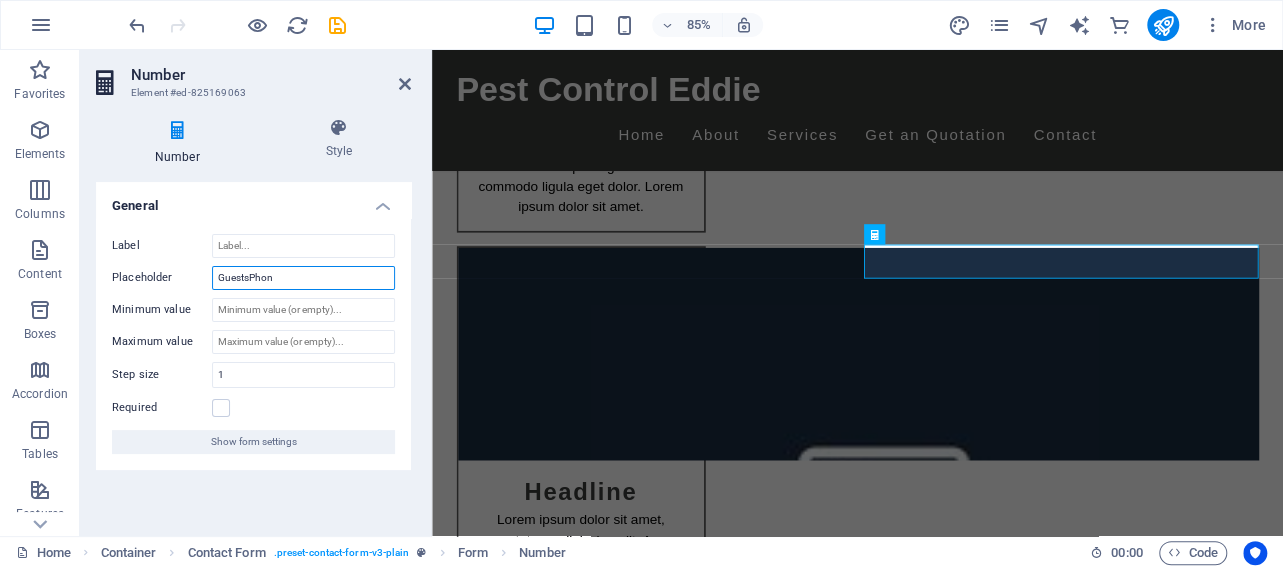 drag, startPoint x: 311, startPoint y: 278, endPoint x: 24, endPoint y: 304, distance: 288.1753 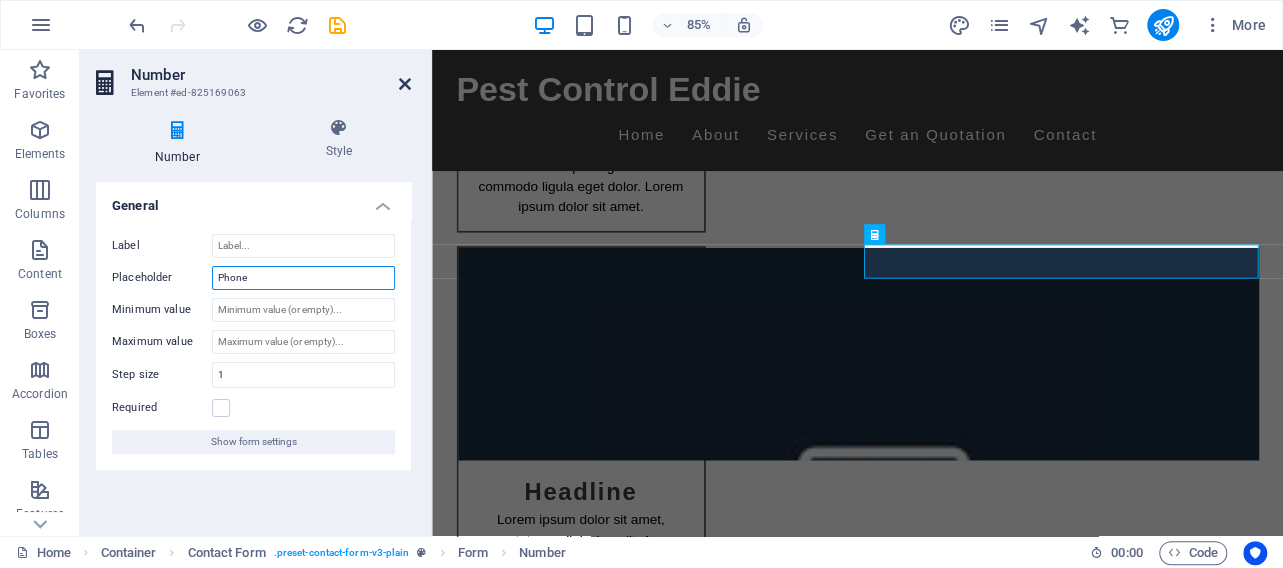 type on "Phone" 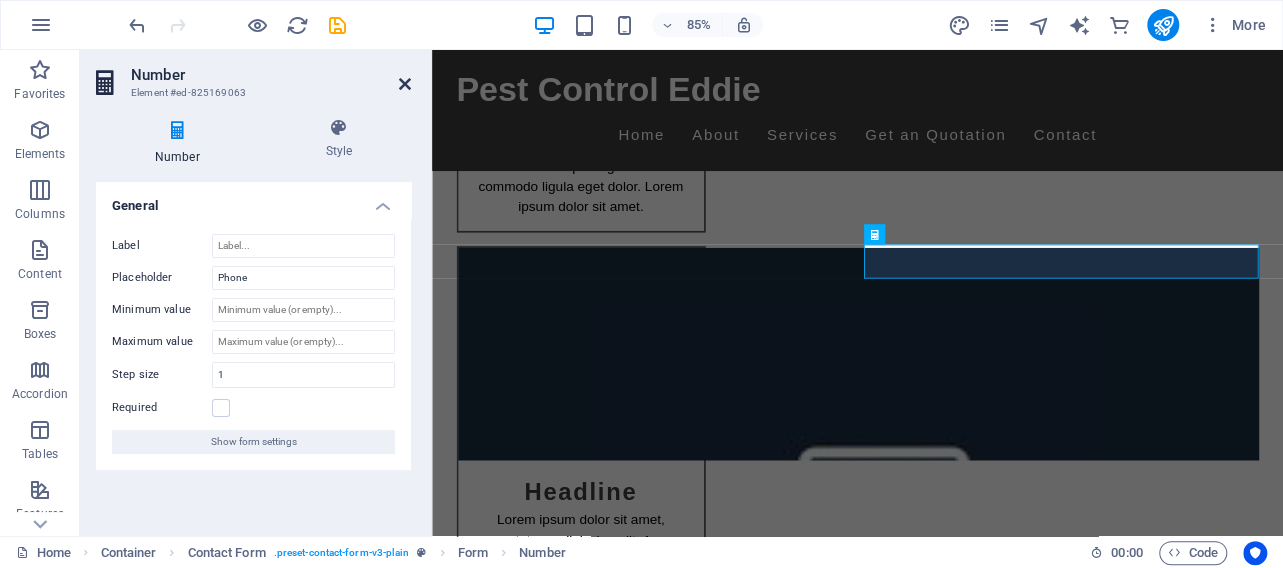 click at bounding box center [405, 84] 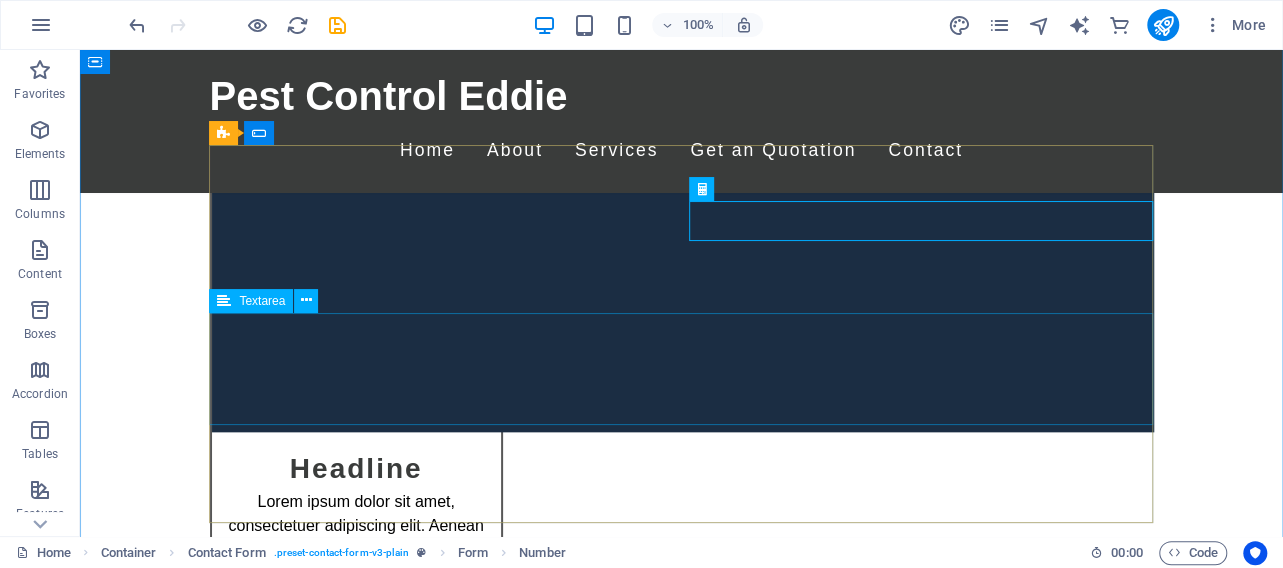 scroll, scrollTop: 20248, scrollLeft: 0, axis: vertical 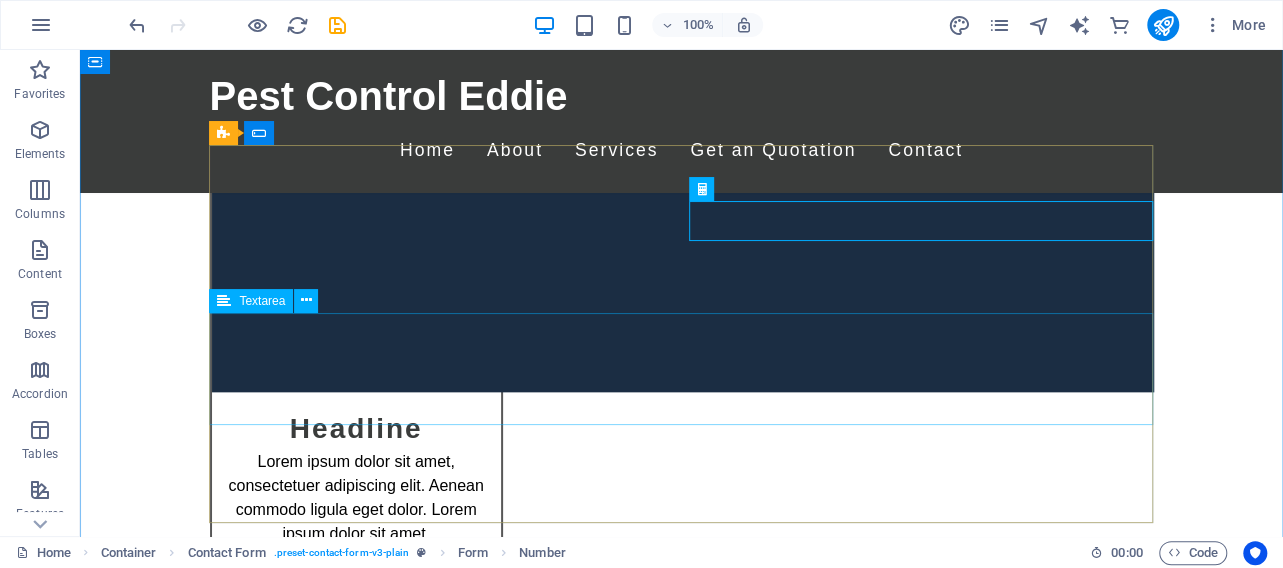 click at bounding box center [682, 16022] 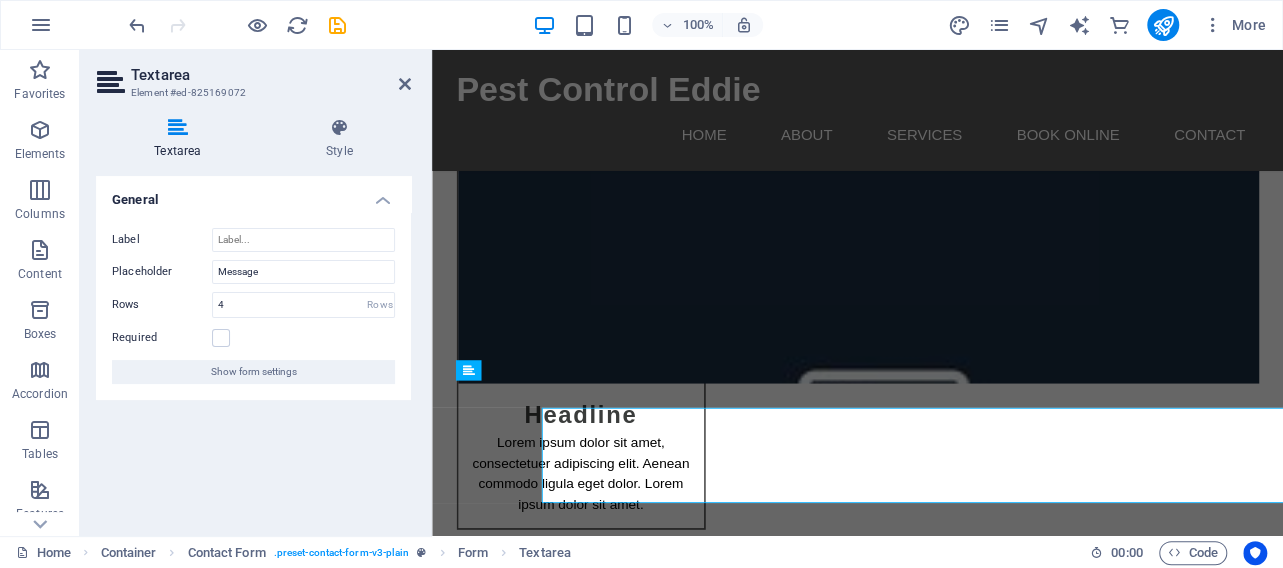 scroll, scrollTop: 20090, scrollLeft: 0, axis: vertical 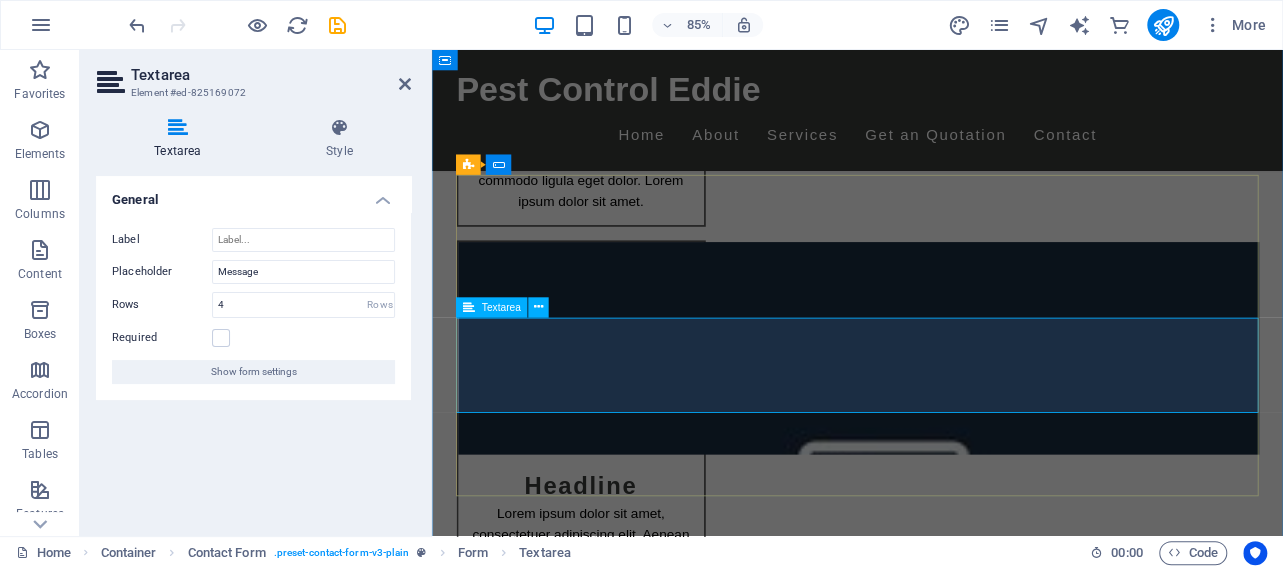 click at bounding box center [626, 15960] 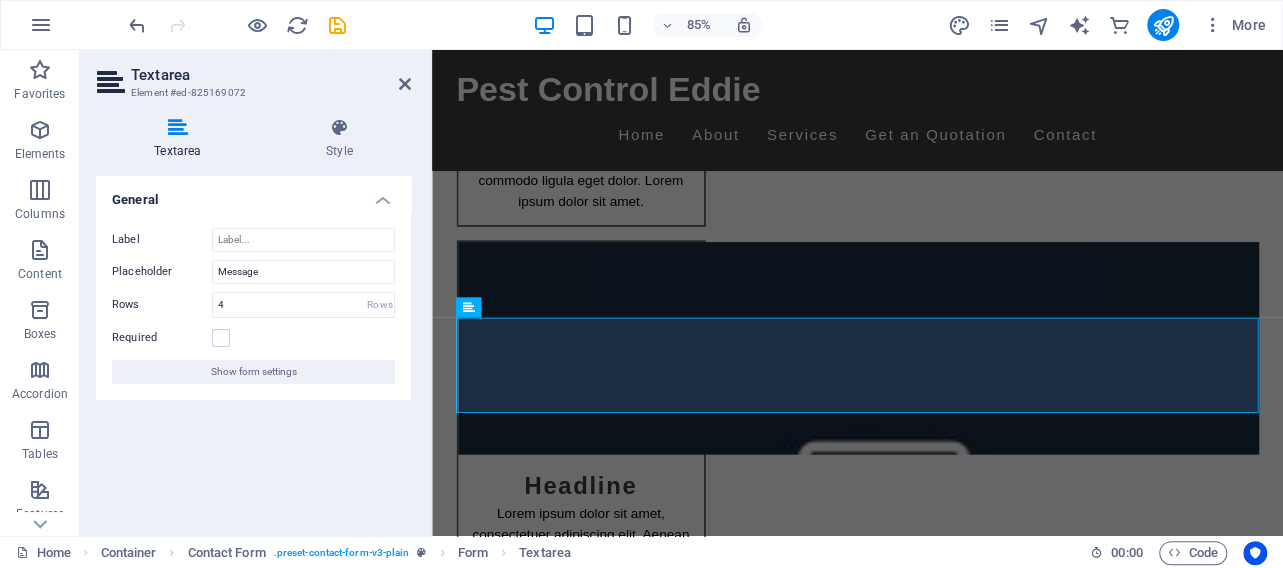 click on "Required" at bounding box center (253, 338) 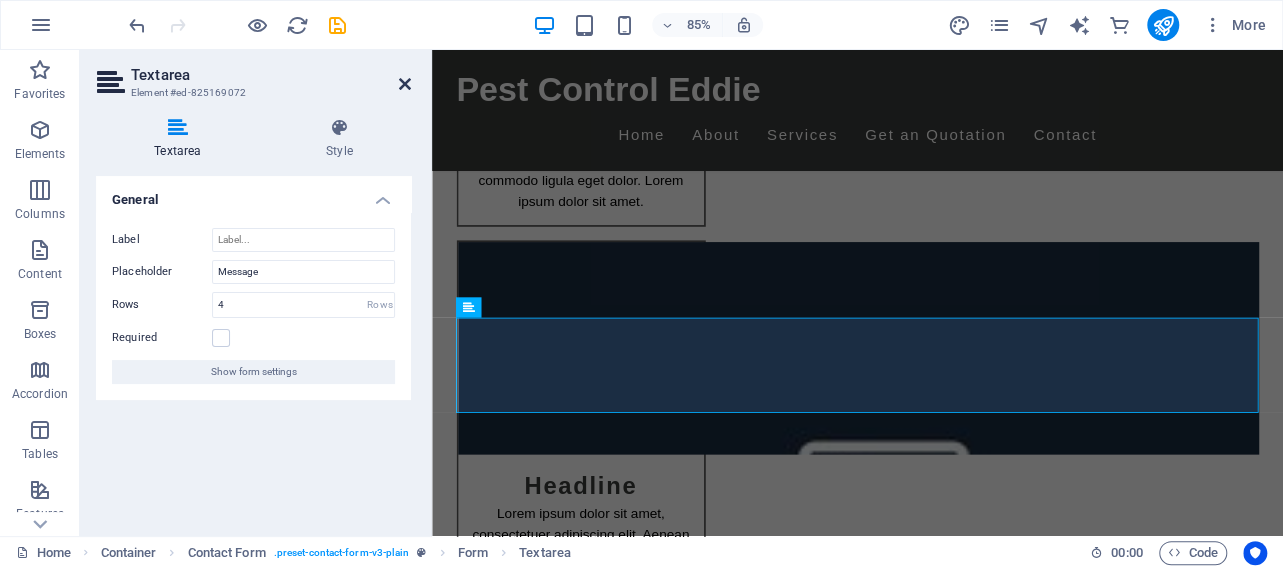 click at bounding box center (405, 84) 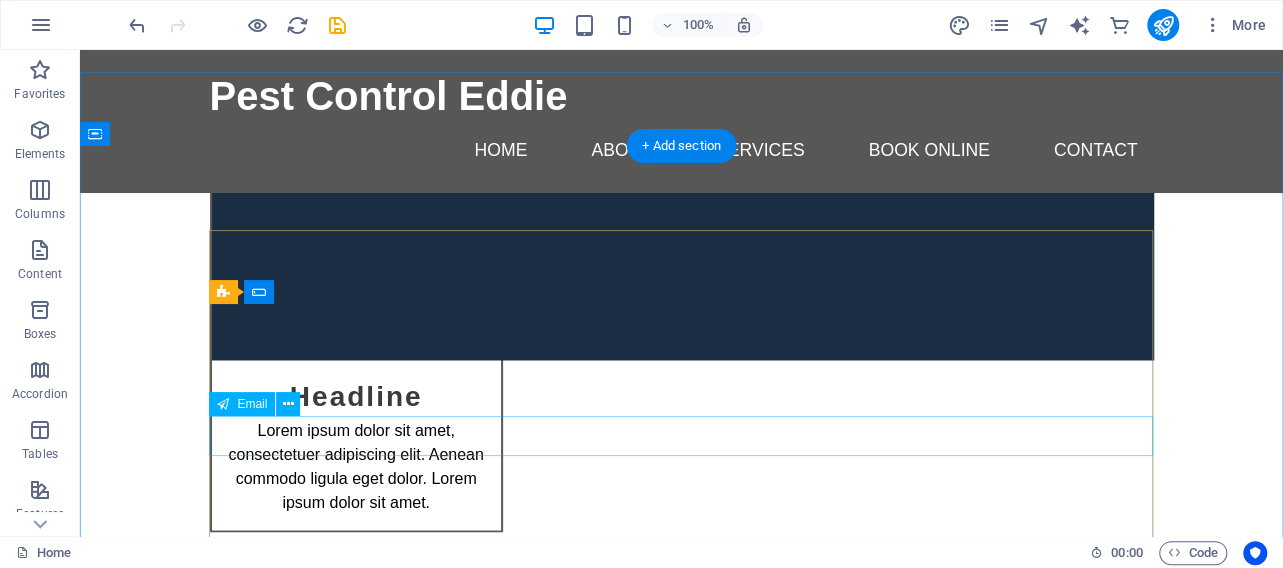scroll, scrollTop: 20690, scrollLeft: 0, axis: vertical 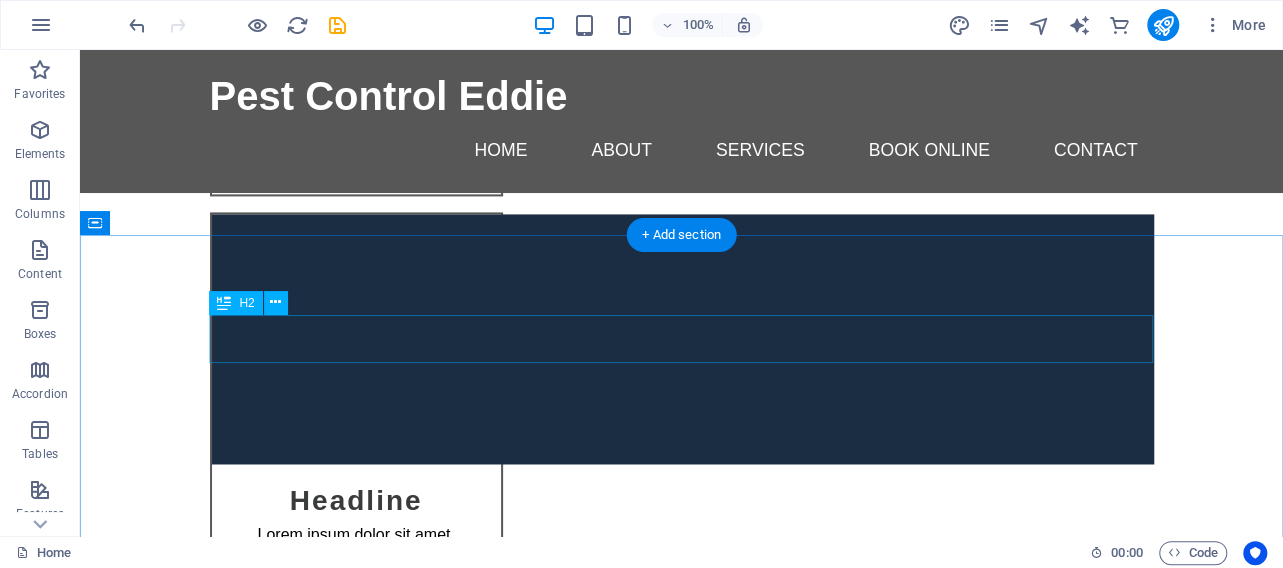 click on "Book an Appointment" at bounding box center (682, 15997) 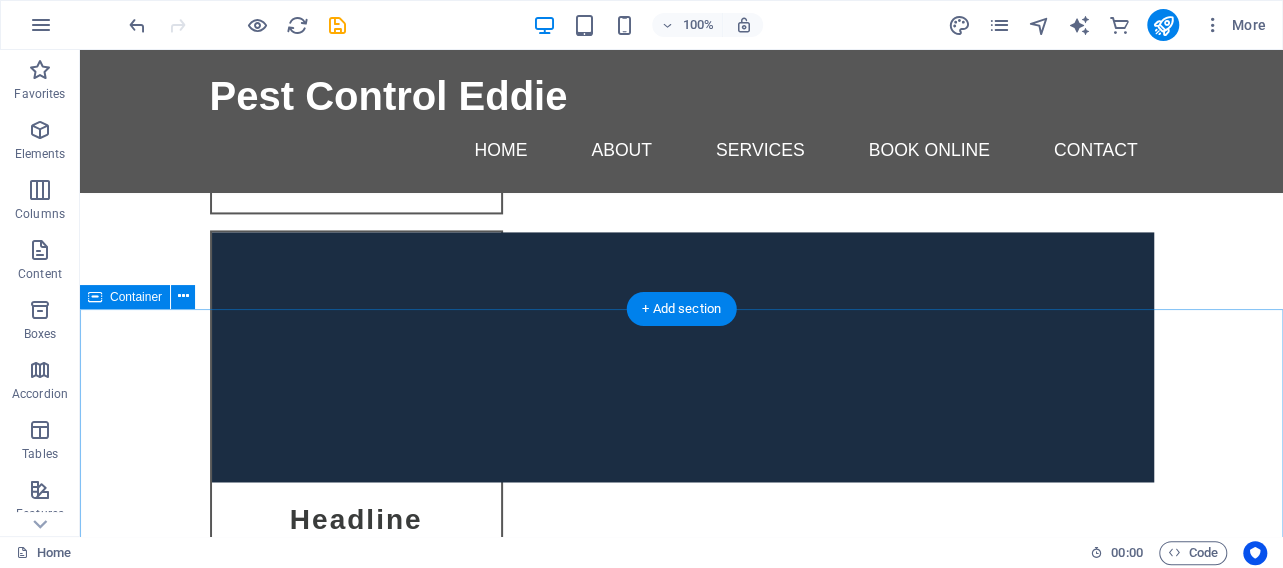 scroll, scrollTop: 20586, scrollLeft: 0, axis: vertical 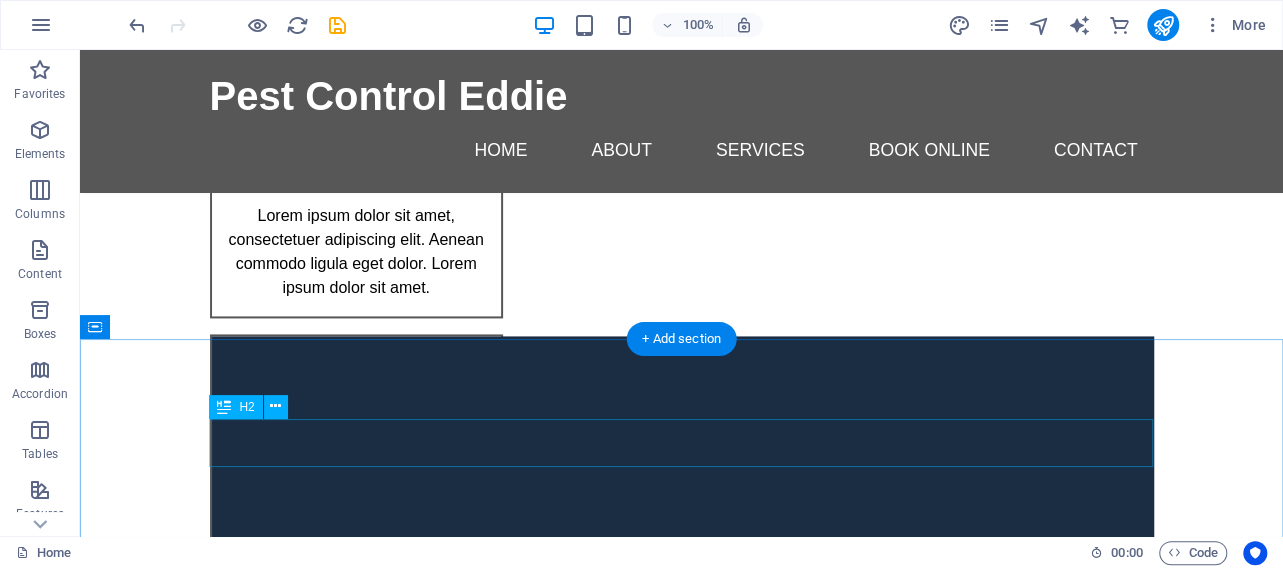 click on "Book an Appointment" at bounding box center [682, 16119] 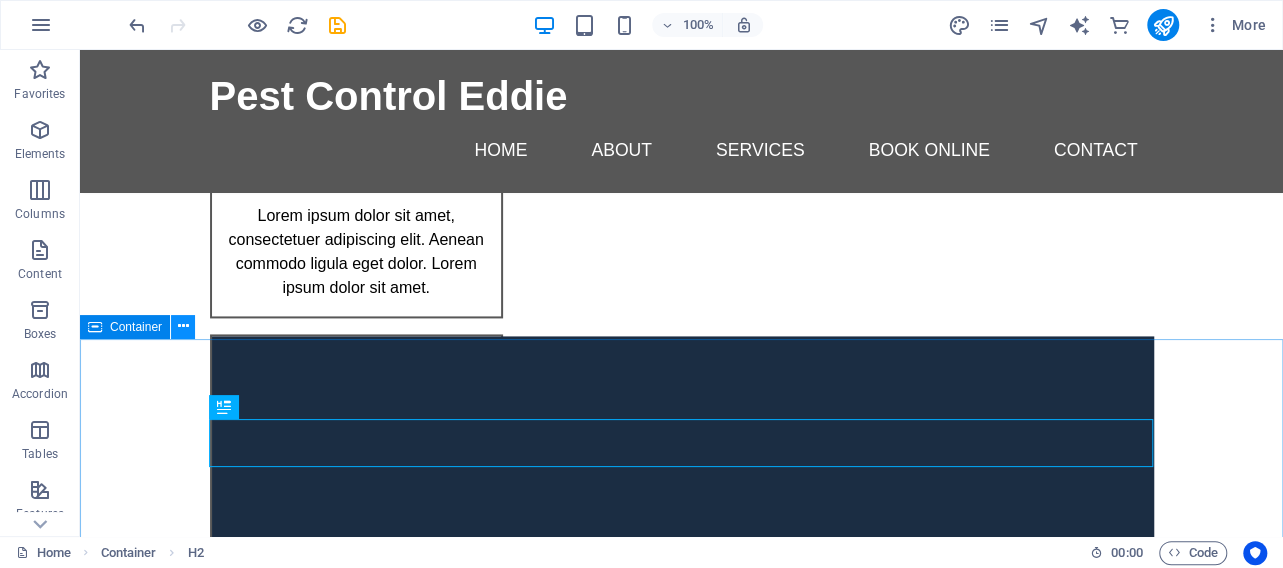 click at bounding box center (183, 327) 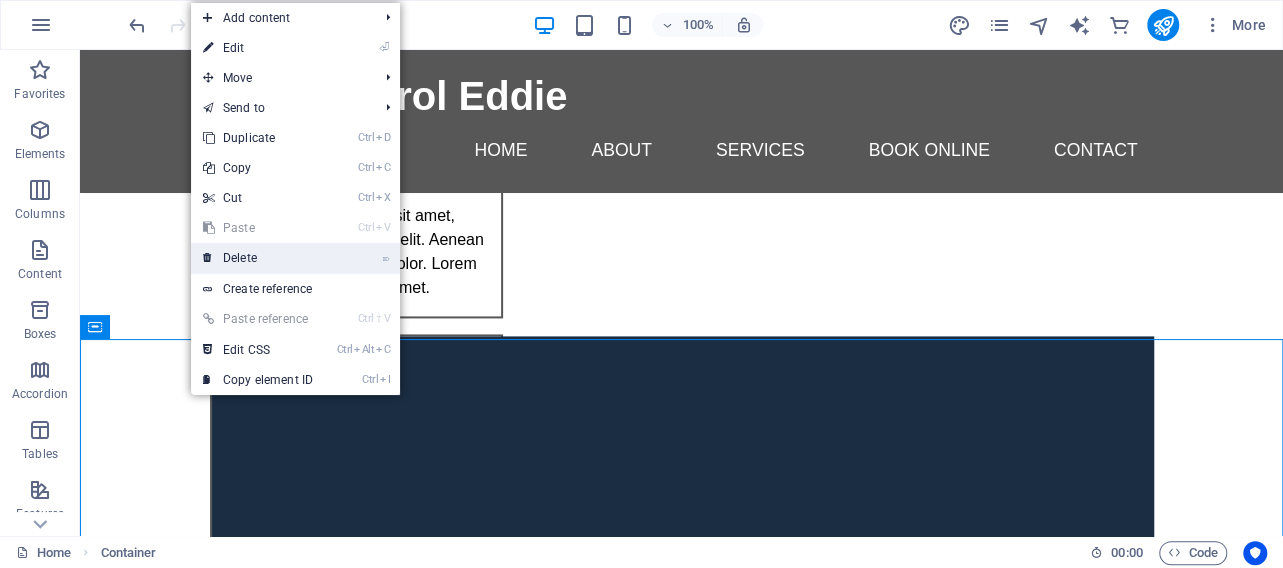 click on "⌦  Delete" at bounding box center [258, 258] 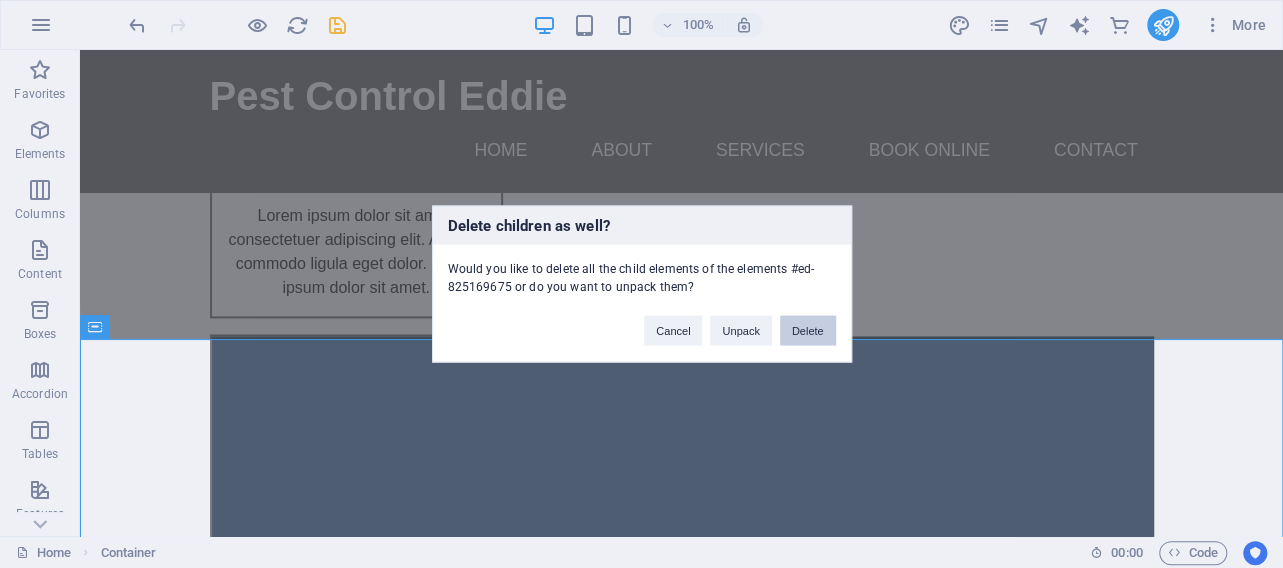 click on "Delete" at bounding box center (808, 331) 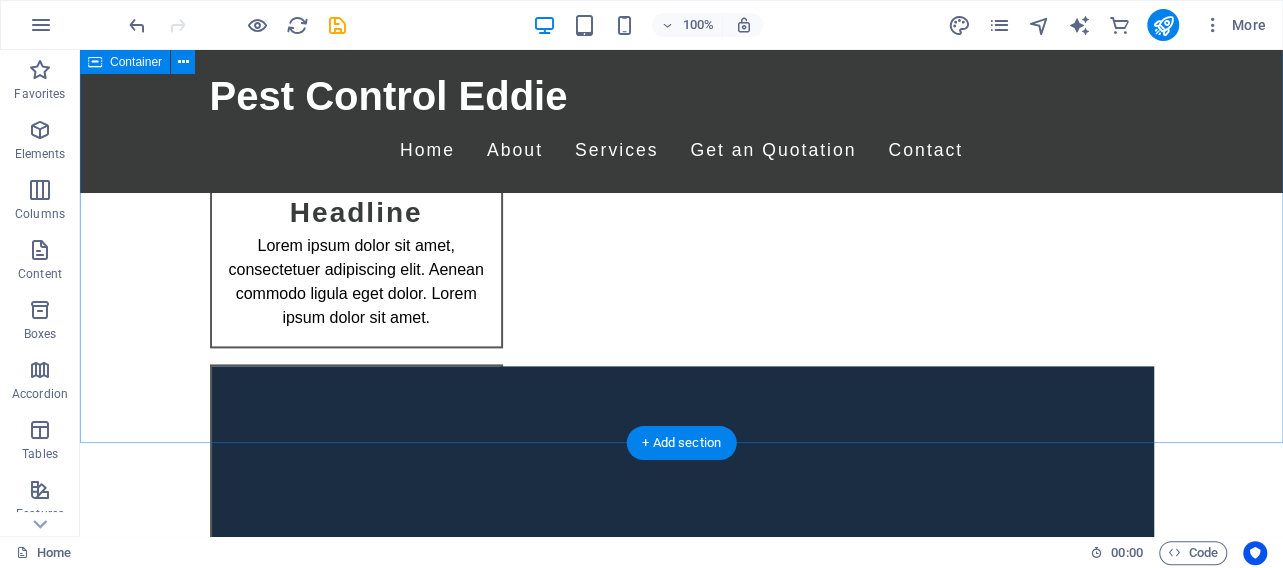 scroll, scrollTop: 20690, scrollLeft: 0, axis: vertical 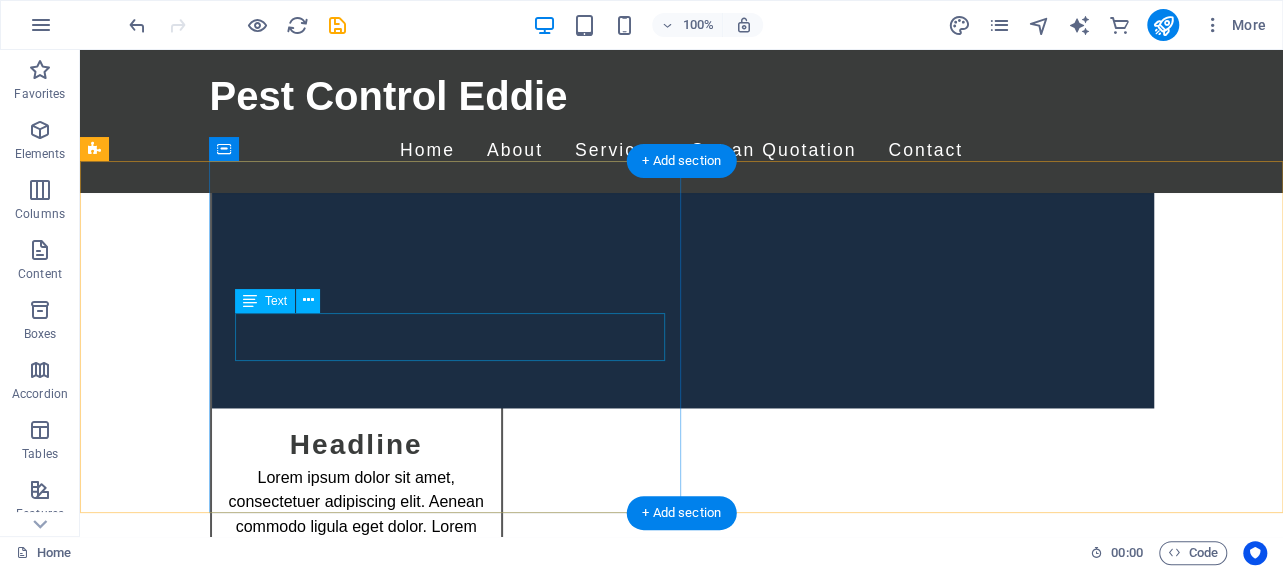 click on ",   Booysens, Pretoria" at bounding box center [739, 16060] 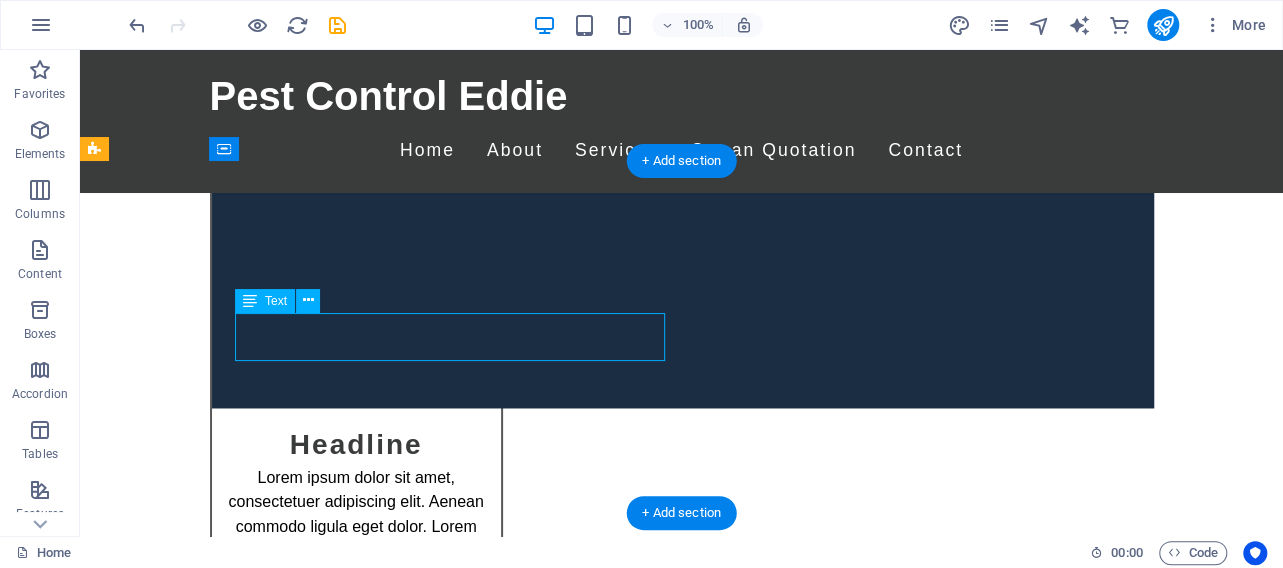 click on ",   Booysens, Pretoria" at bounding box center (739, 16060) 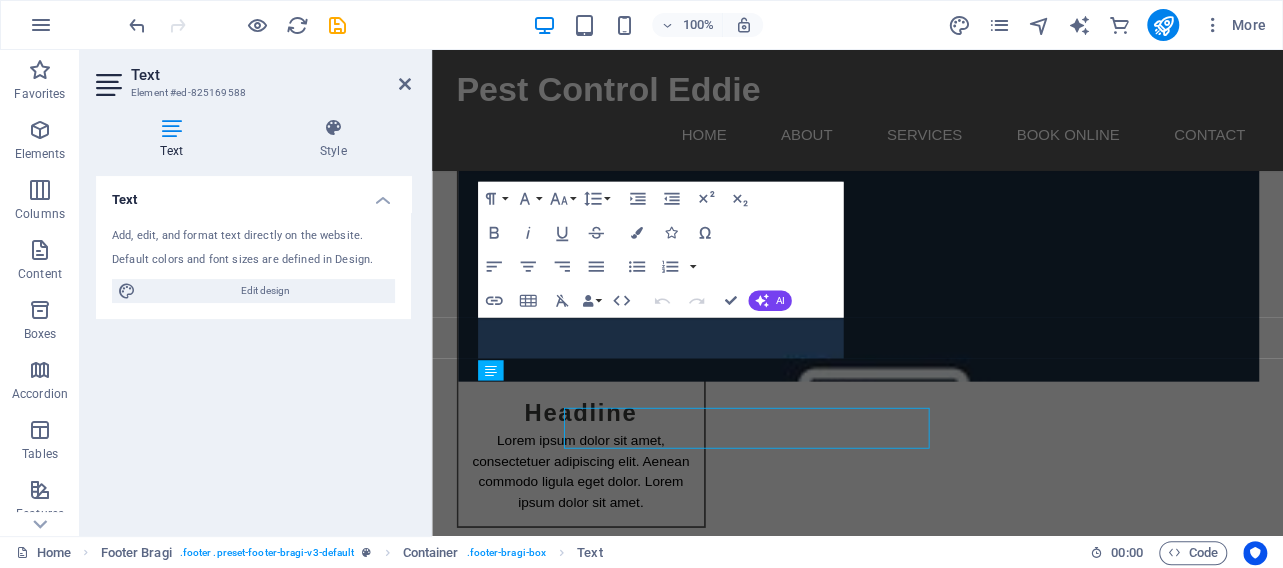 scroll, scrollTop: 20532, scrollLeft: 0, axis: vertical 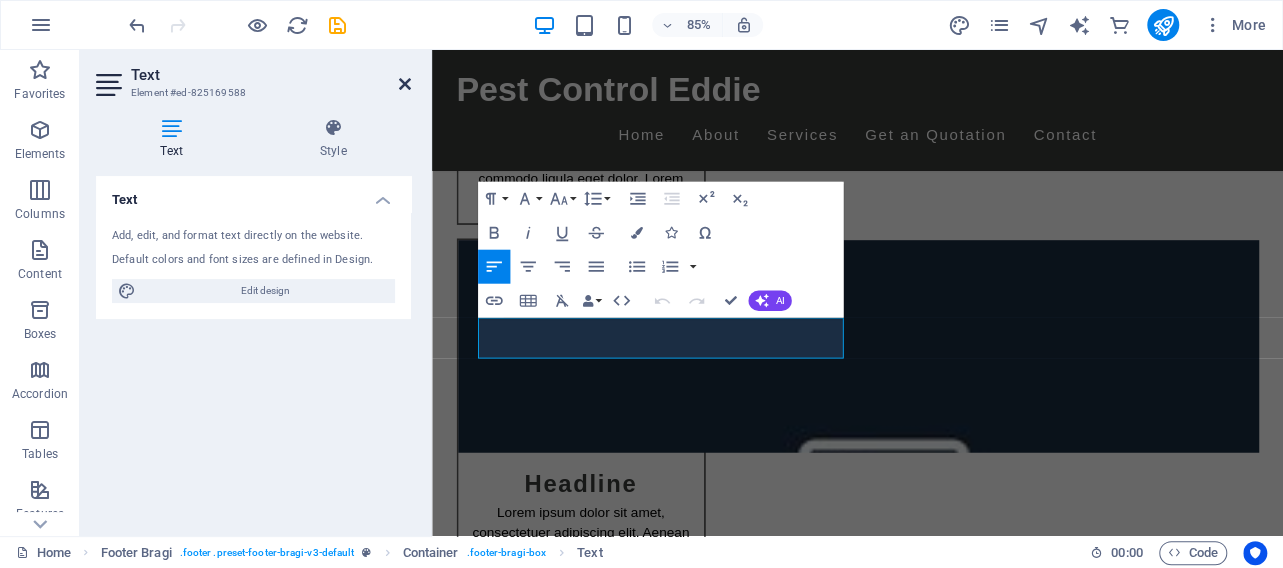 drag, startPoint x: 403, startPoint y: 85, endPoint x: 318, endPoint y: 50, distance: 91.92388 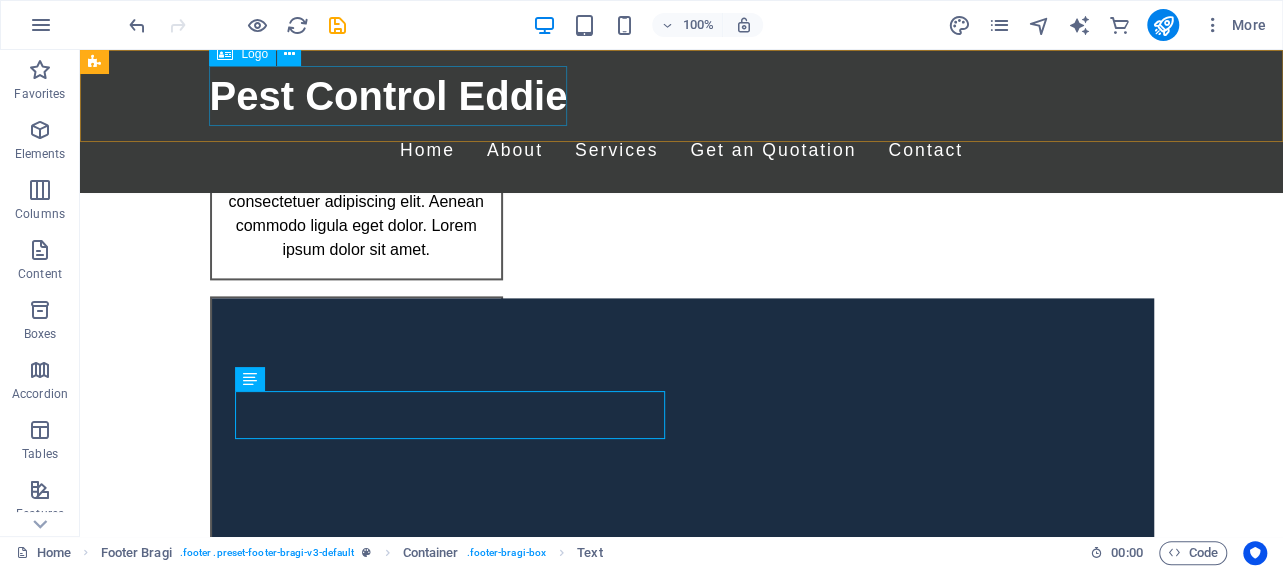 scroll, scrollTop: 20612, scrollLeft: 0, axis: vertical 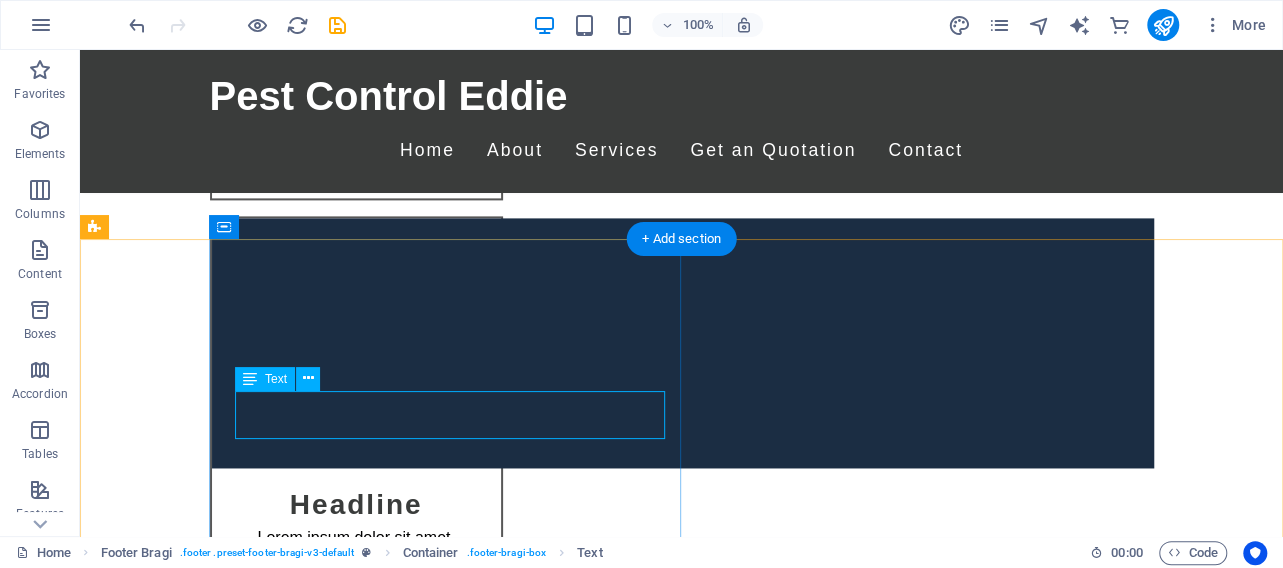 click on "Booysens, Pretoria" at bounding box center [260, 16131] 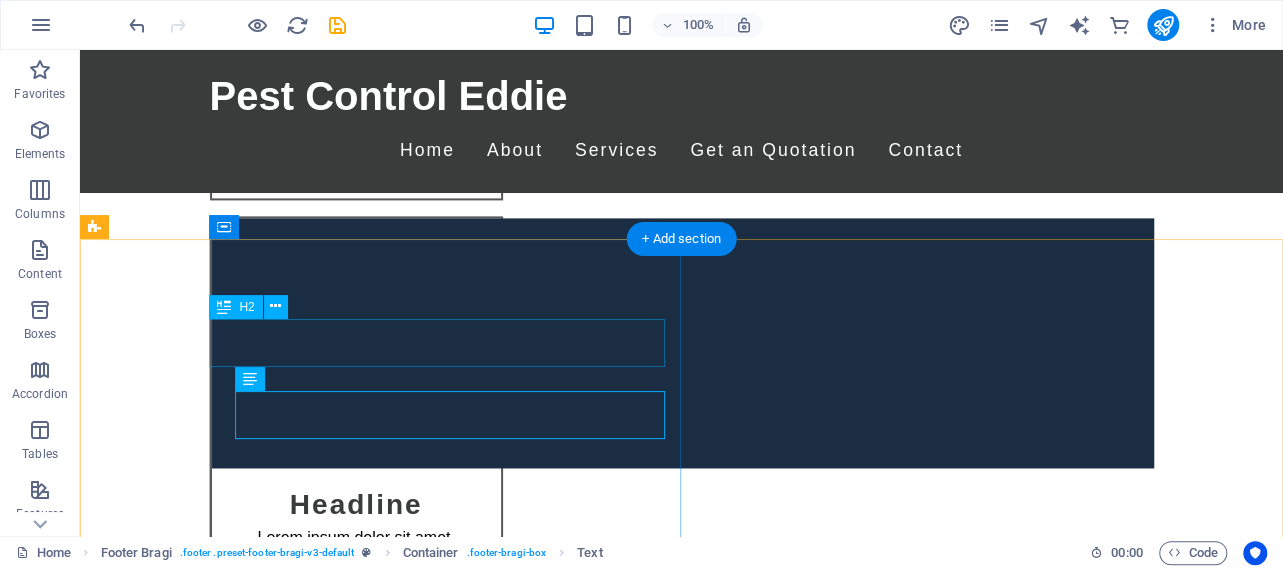 click on "Get in touch" at bounding box center (739, 16000) 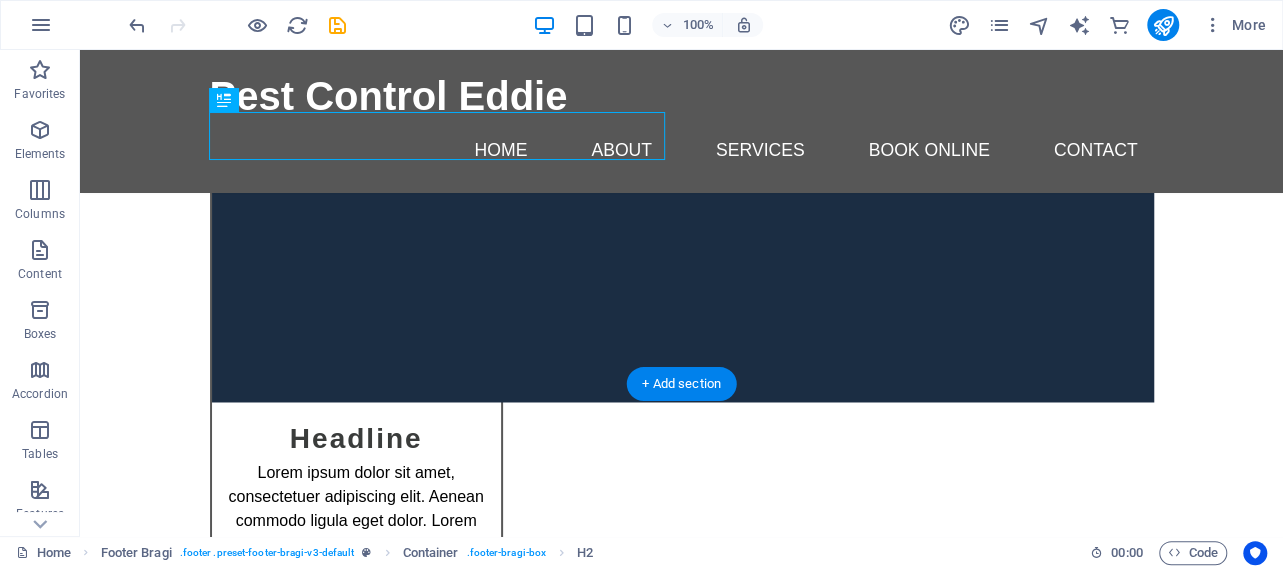 scroll, scrollTop: 20716, scrollLeft: 0, axis: vertical 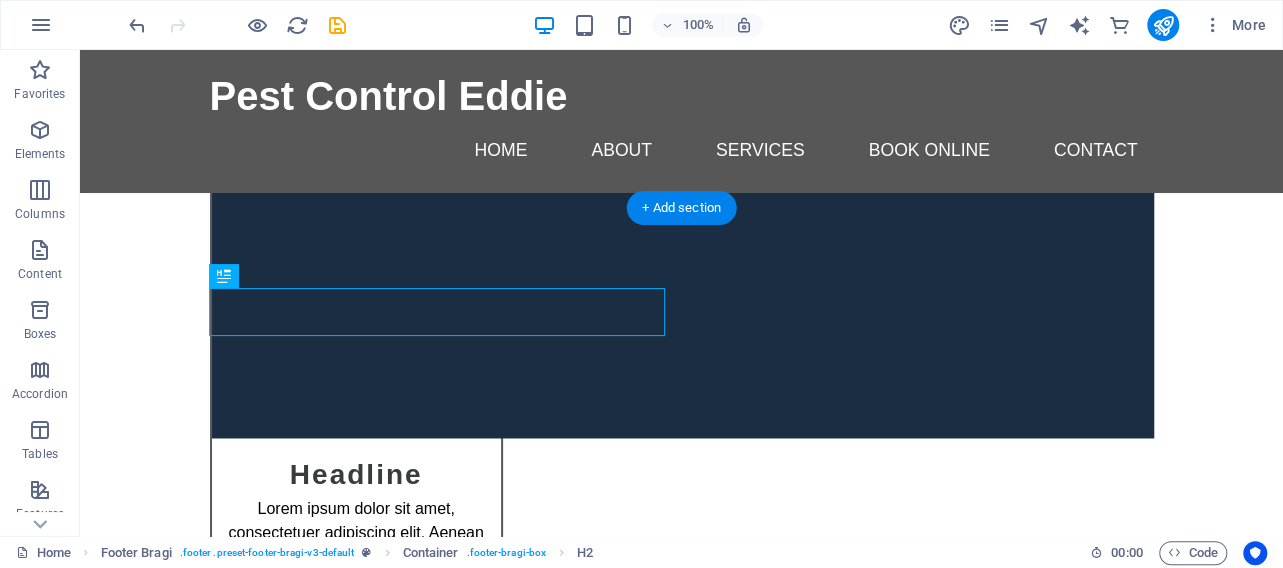 click at bounding box center (681, 16515) 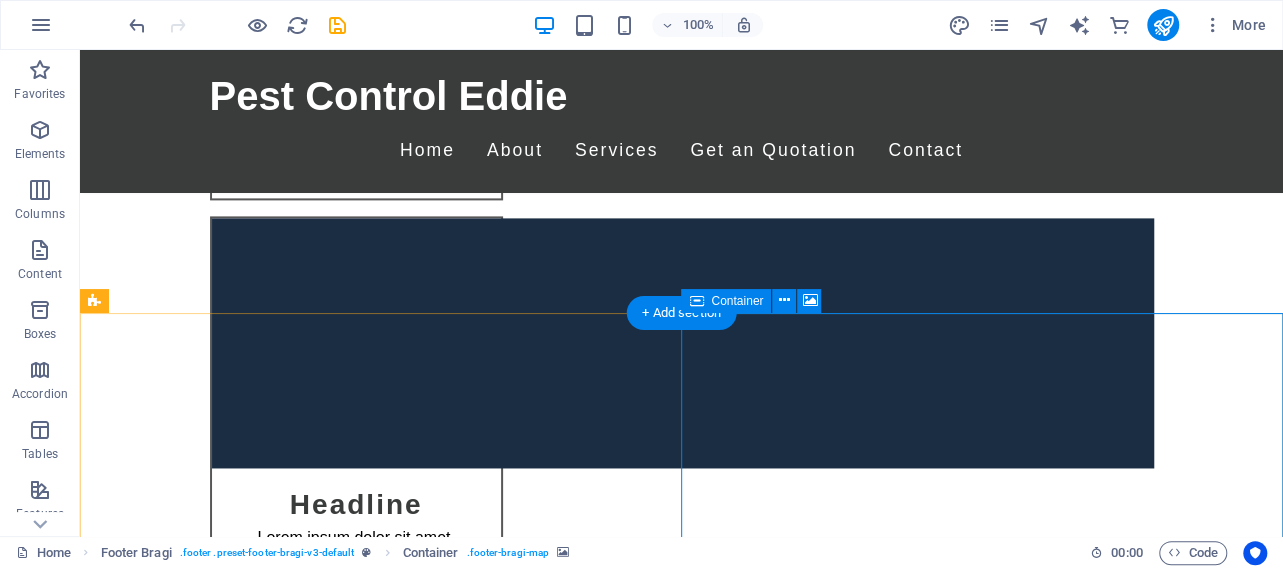 scroll, scrollTop: 20716, scrollLeft: 0, axis: vertical 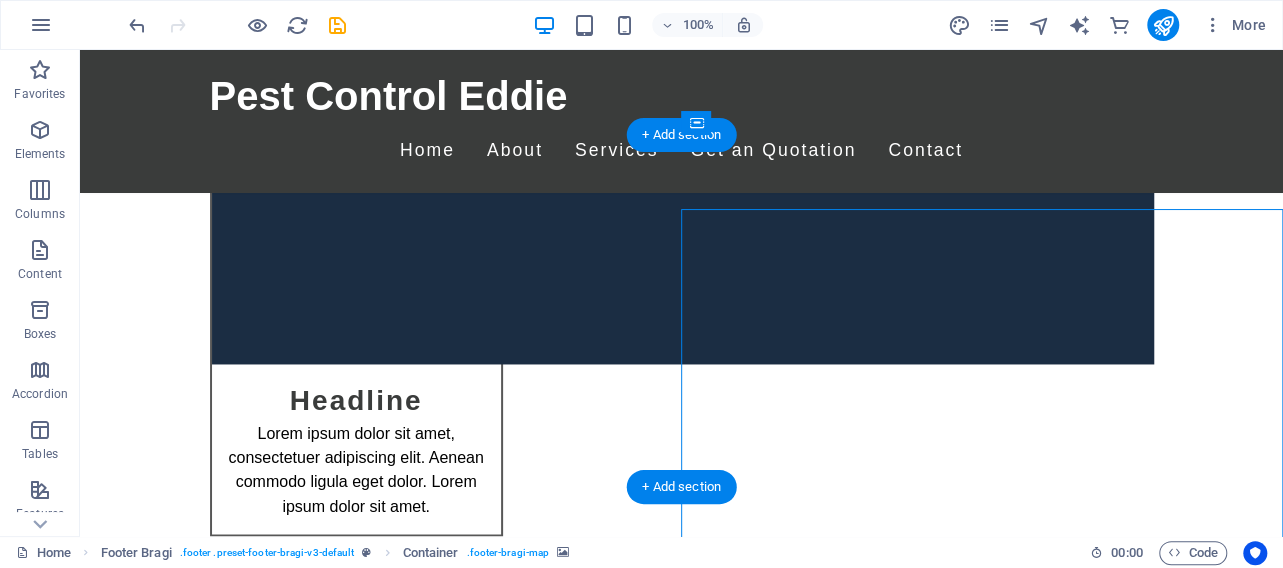 click at bounding box center (681, 16440) 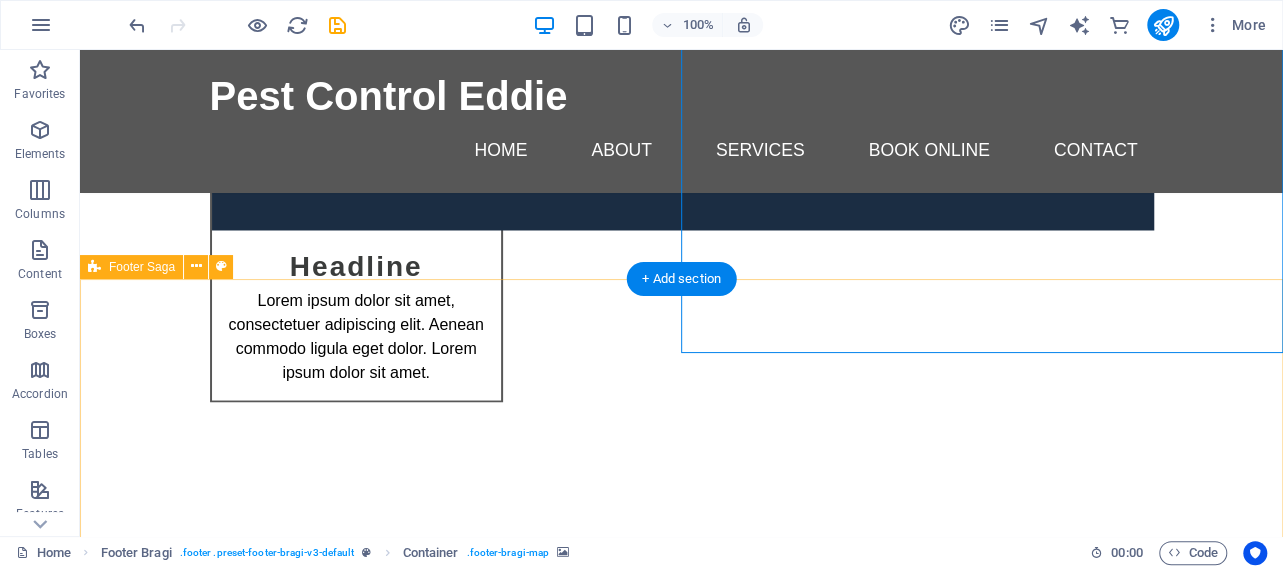 scroll, scrollTop: 20820, scrollLeft: 0, axis: vertical 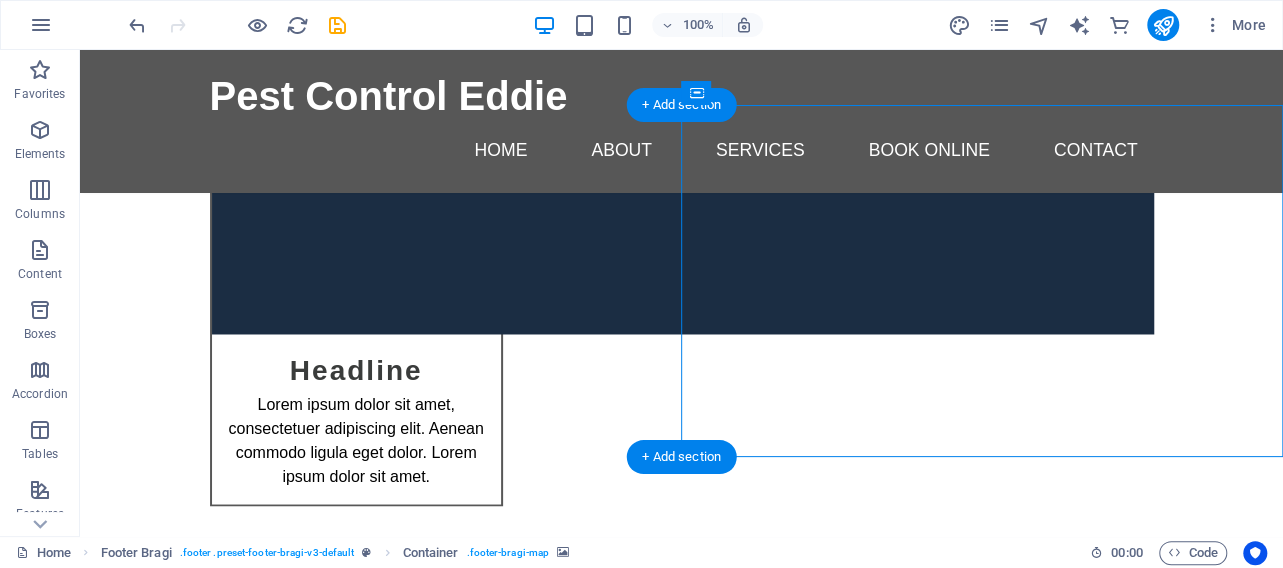 click at bounding box center [681, 16411] 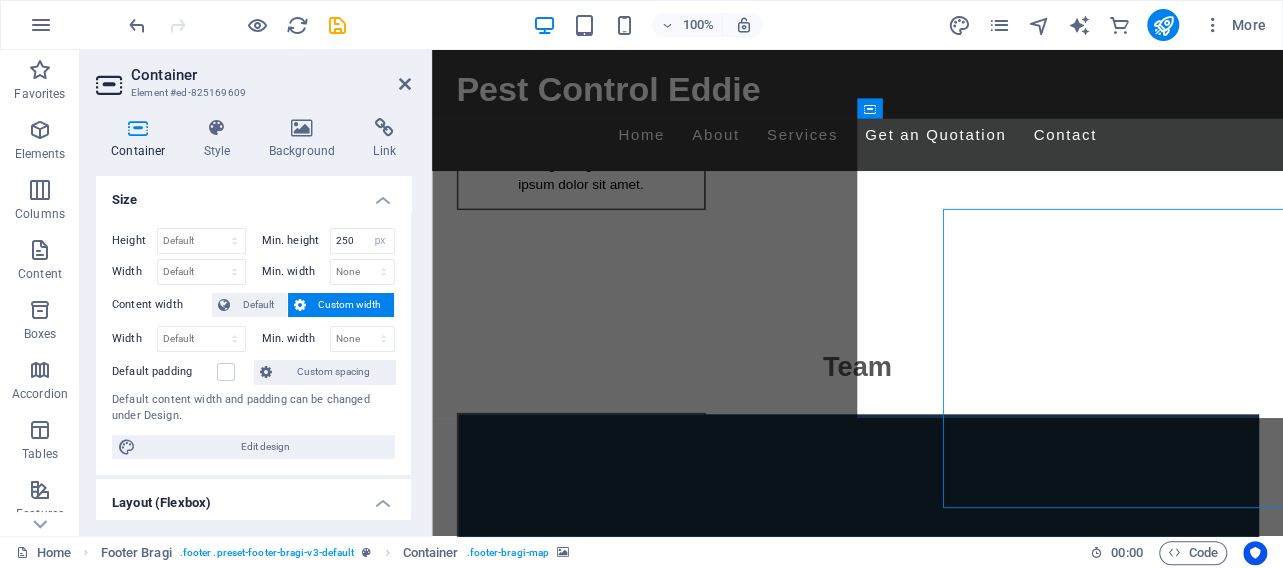 scroll, scrollTop: 20688, scrollLeft: 0, axis: vertical 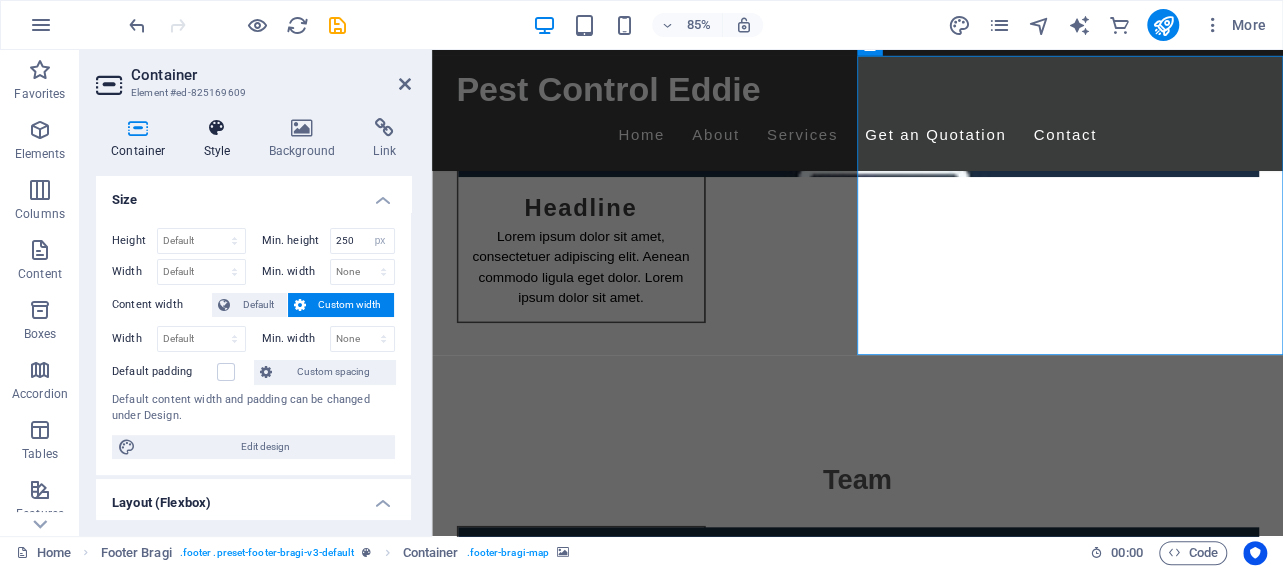drag, startPoint x: 219, startPoint y: 141, endPoint x: 251, endPoint y: 136, distance: 32.38827 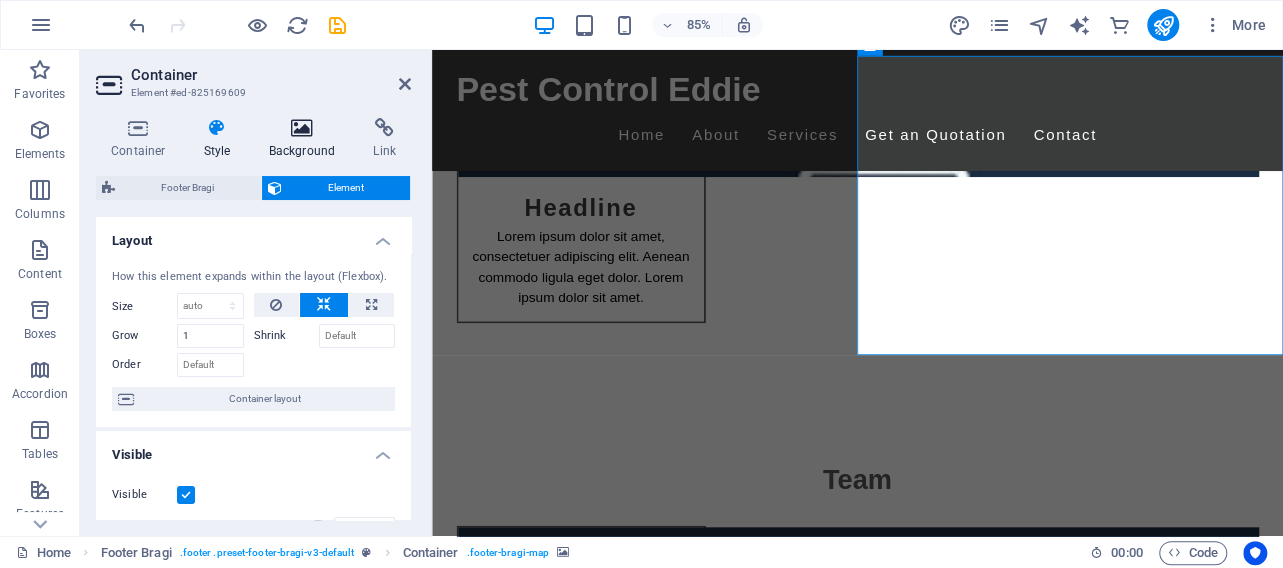 click on "Background" at bounding box center [306, 139] 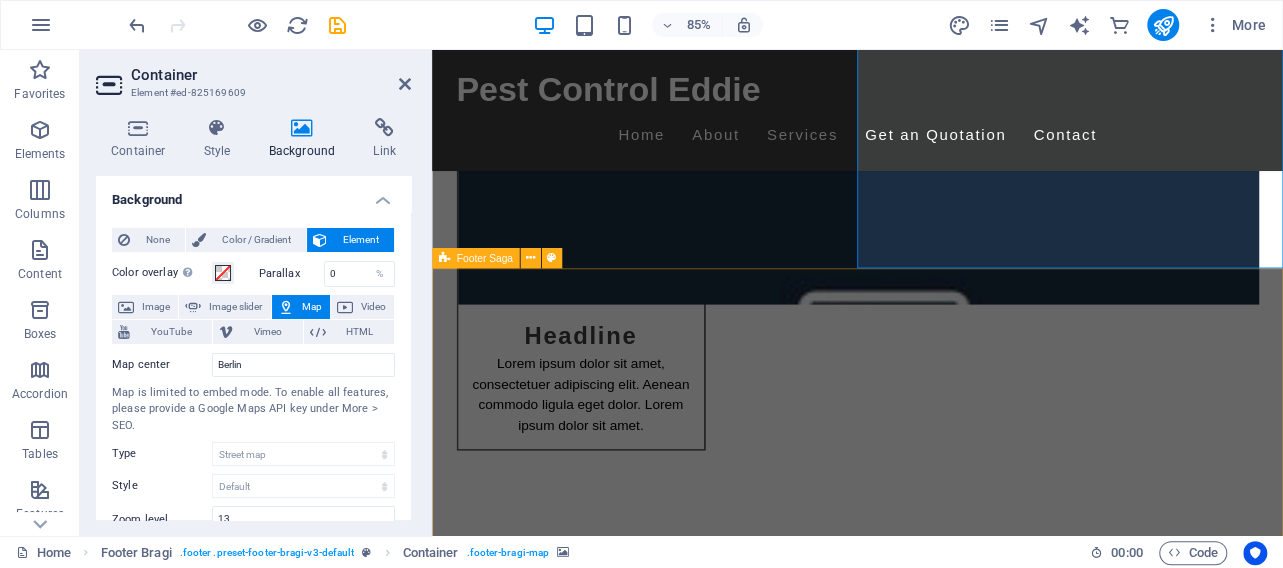 scroll, scrollTop: 21104, scrollLeft: 0, axis: vertical 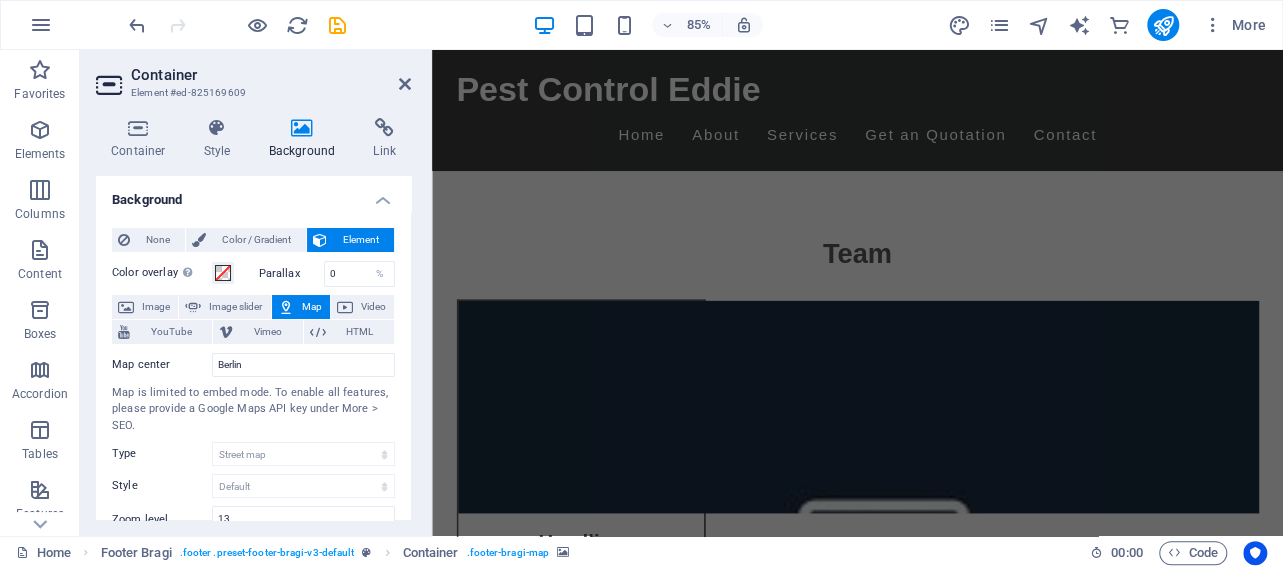 click on "Container" at bounding box center [271, 75] 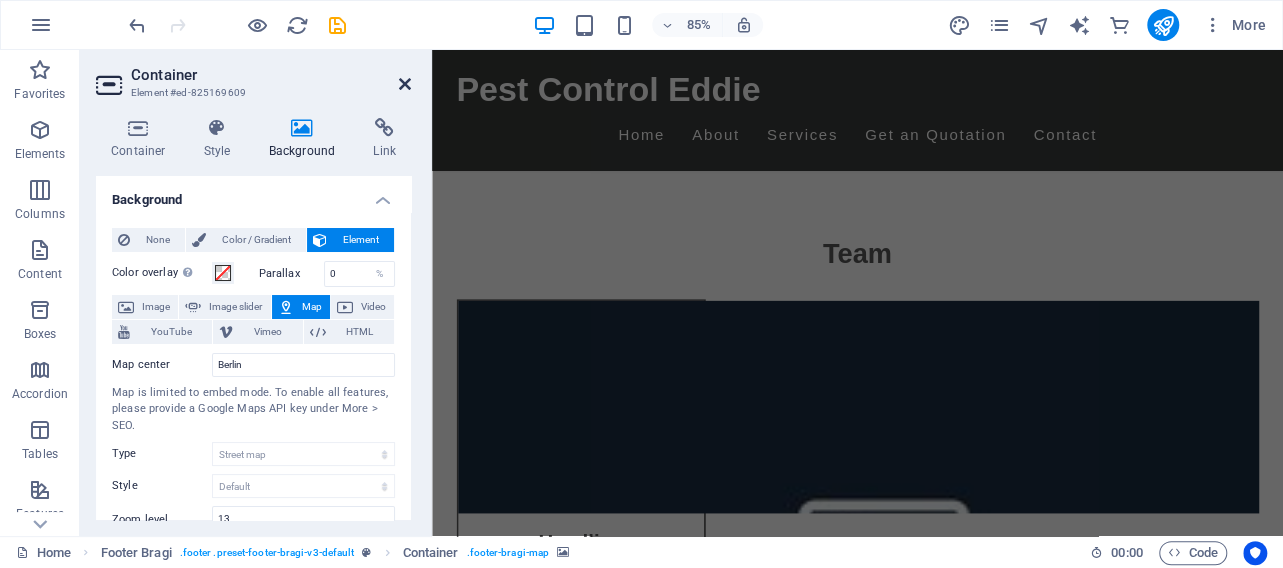 click at bounding box center (405, 84) 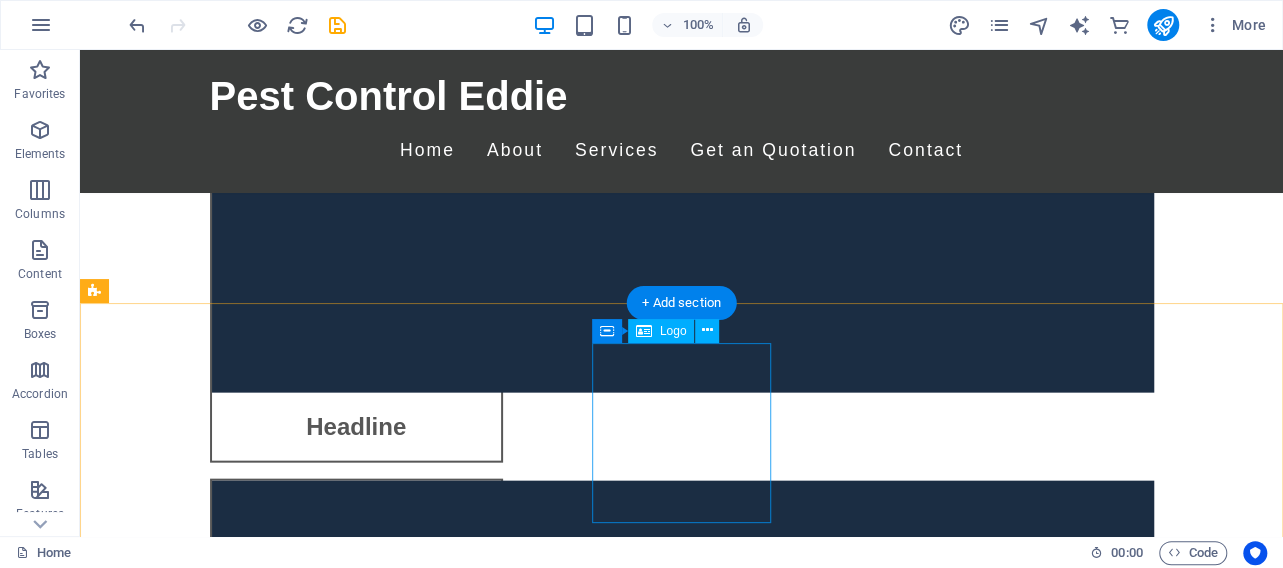 scroll, scrollTop: 21379, scrollLeft: 0, axis: vertical 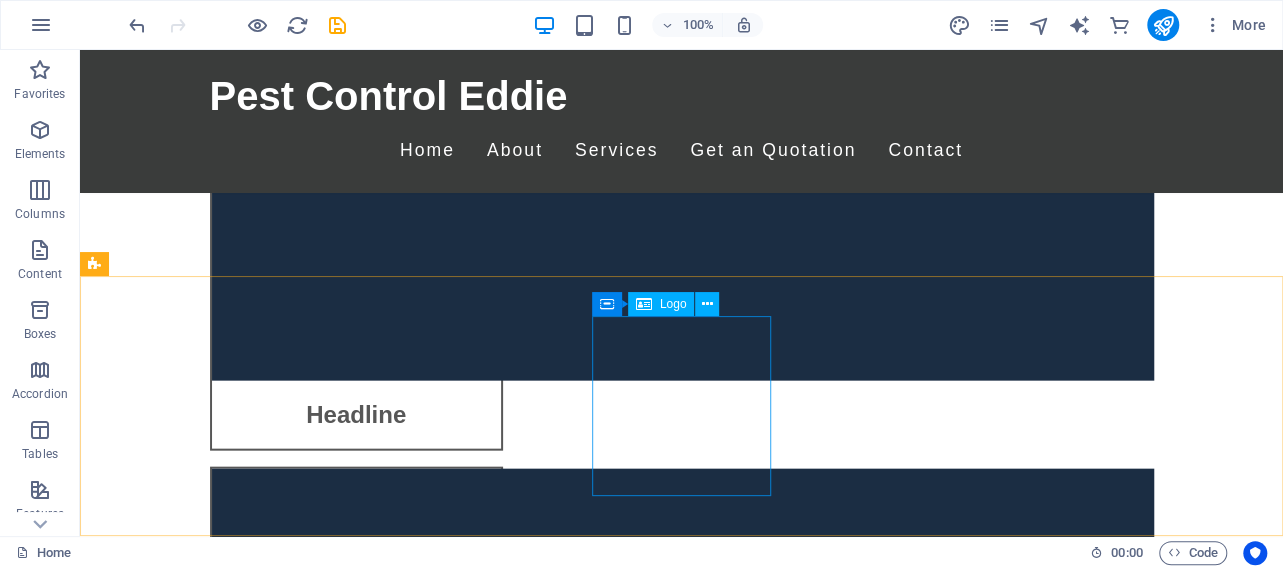 click on "Logo" at bounding box center [673, 304] 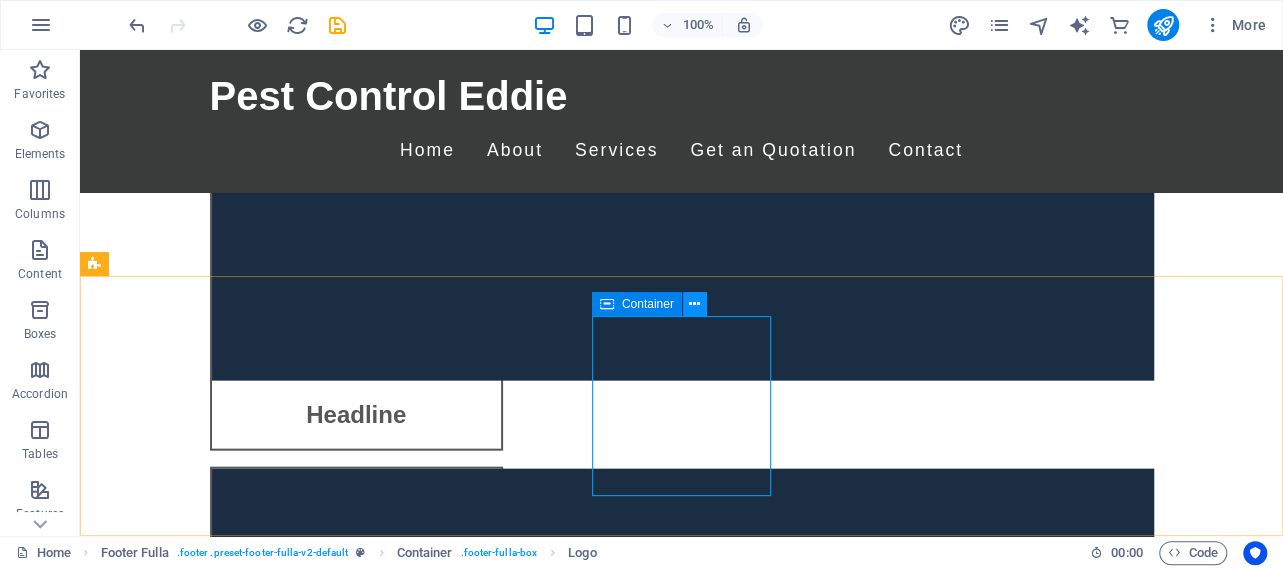 click at bounding box center [694, 304] 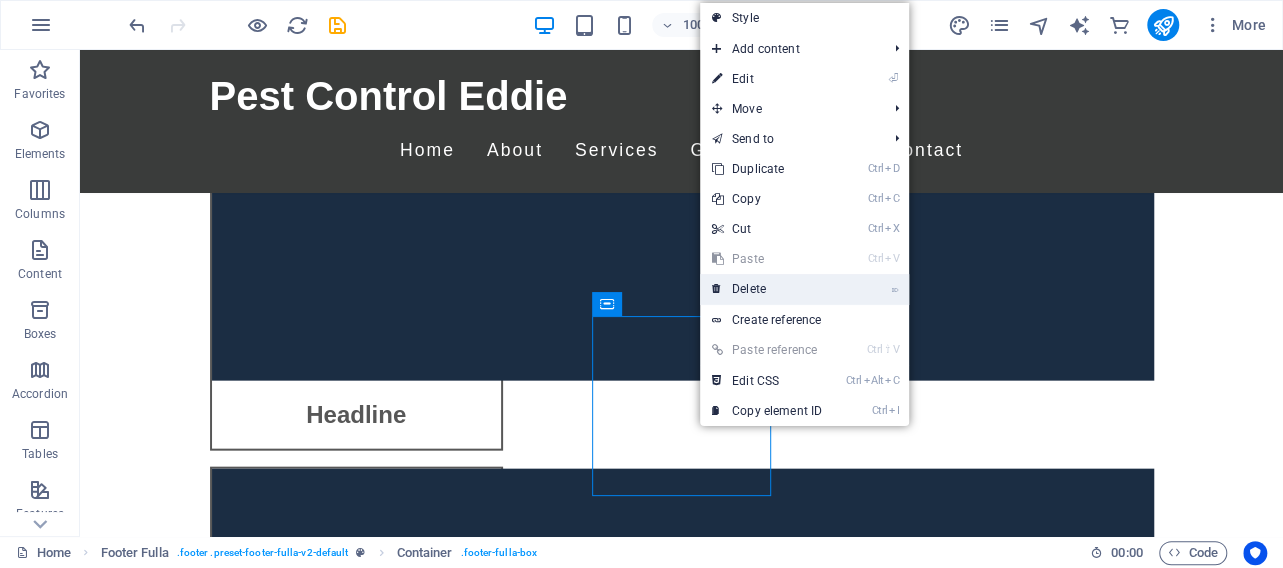 click on "⌦  Delete" at bounding box center (767, 289) 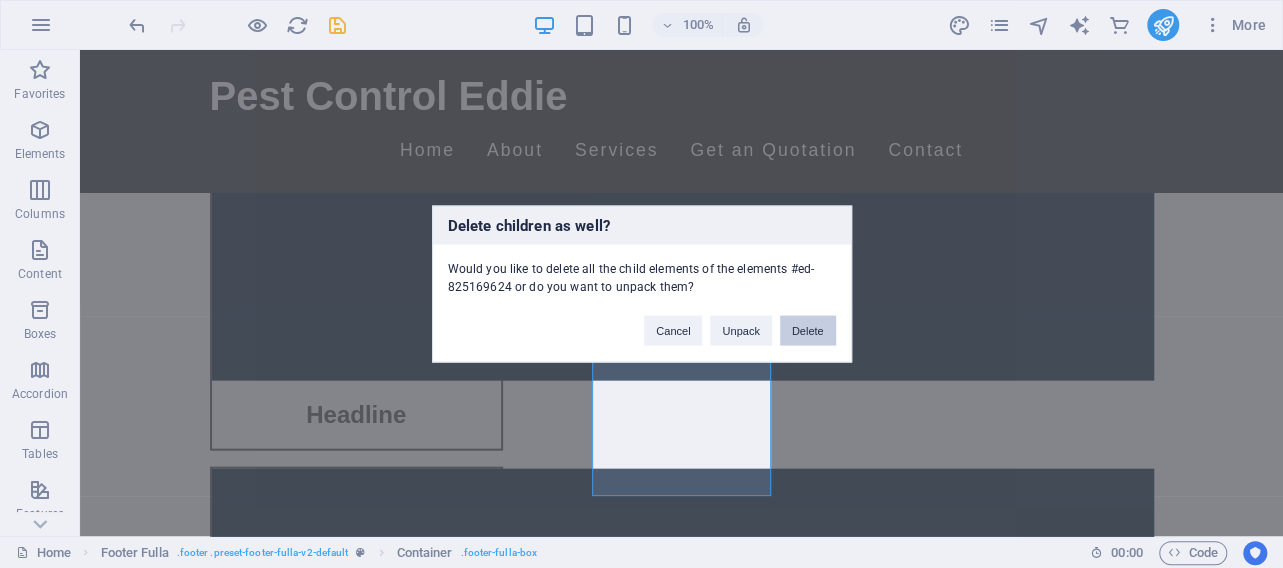 click on "Delete" at bounding box center (808, 331) 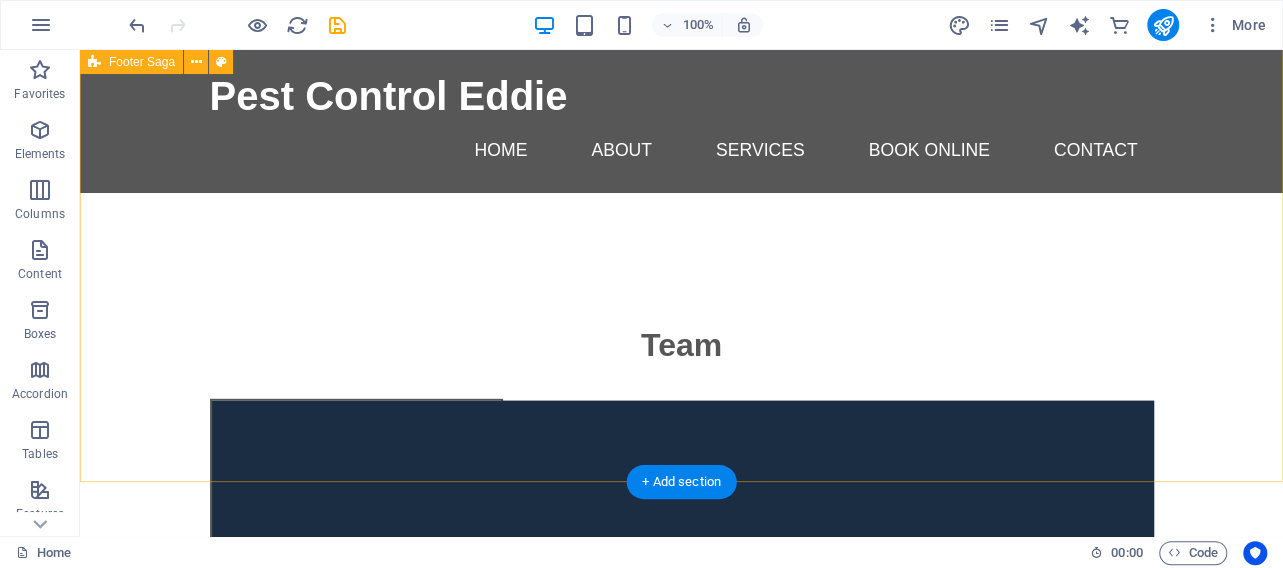 scroll, scrollTop: 21143, scrollLeft: 0, axis: vertical 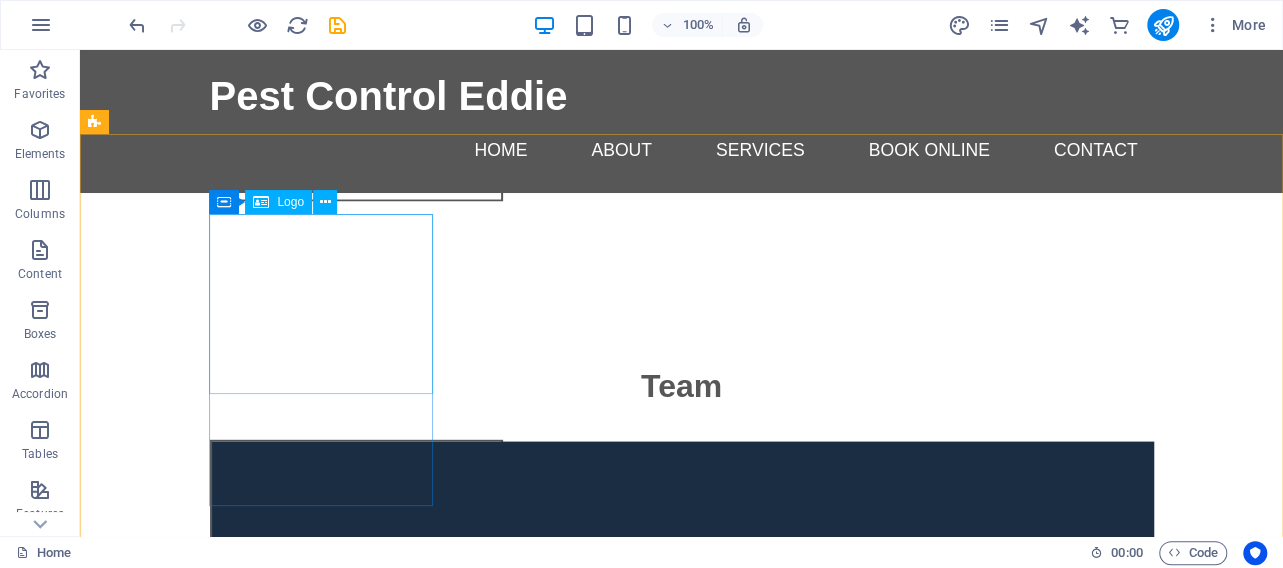 click on "Logo" at bounding box center (278, 202) 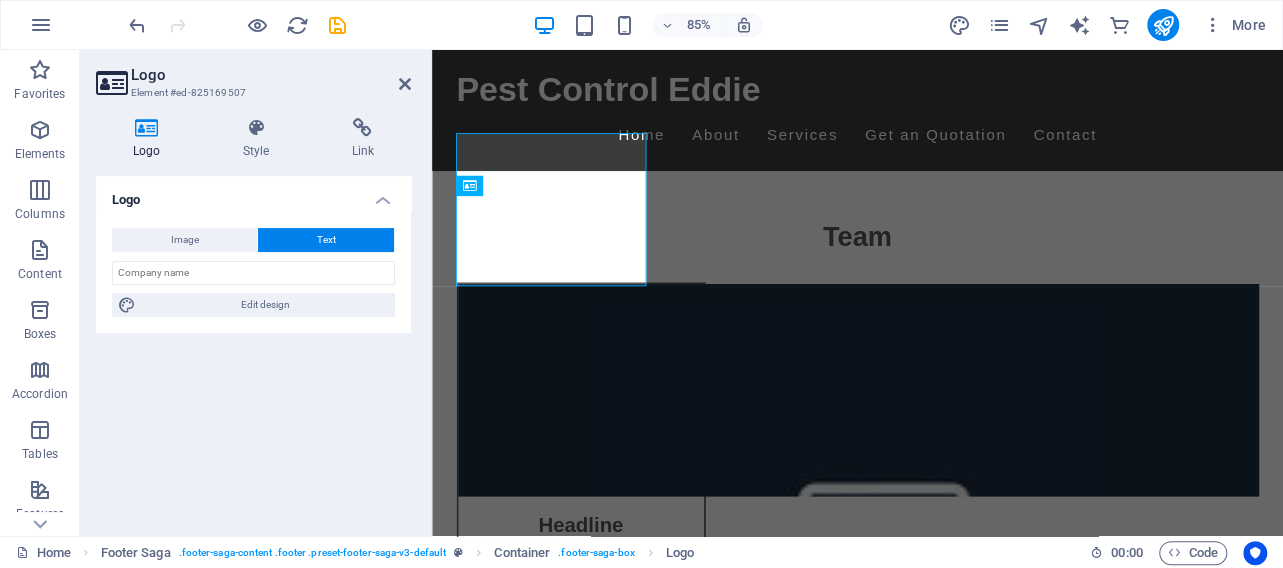 scroll, scrollTop: 21029, scrollLeft: 0, axis: vertical 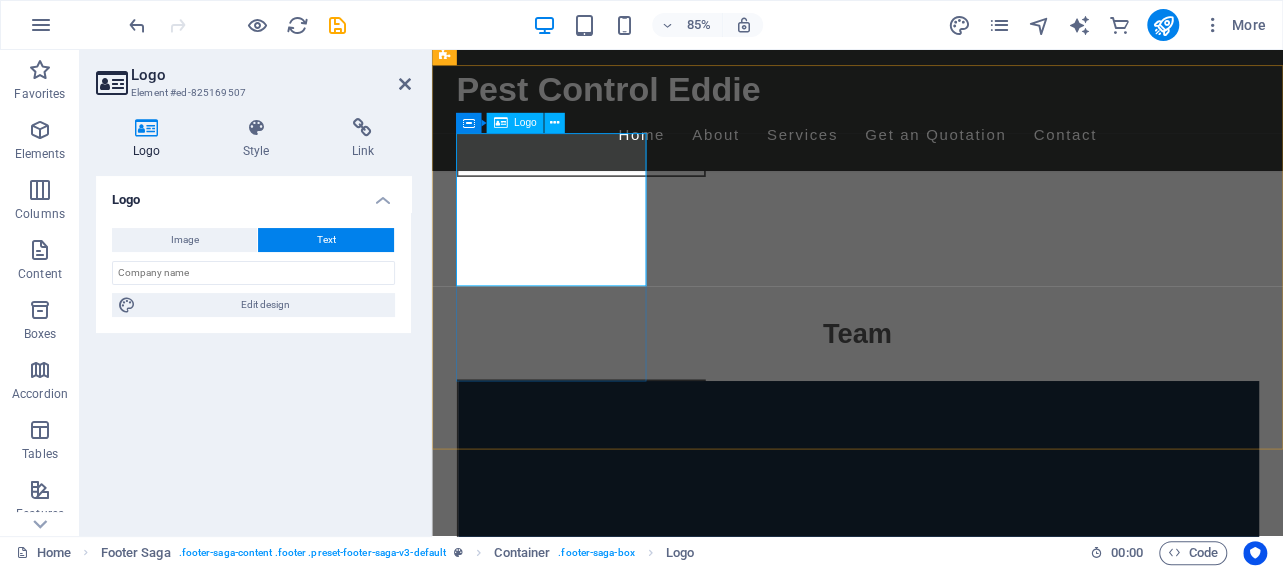 click on "Logo" at bounding box center [525, 123] 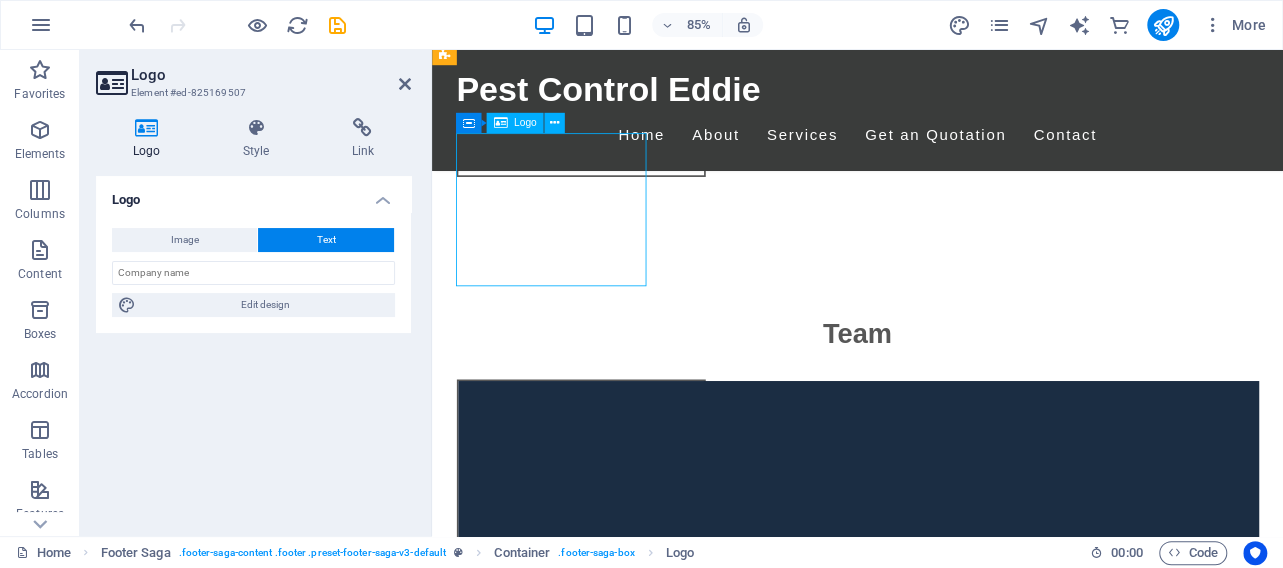 click on "Logo" at bounding box center (525, 123) 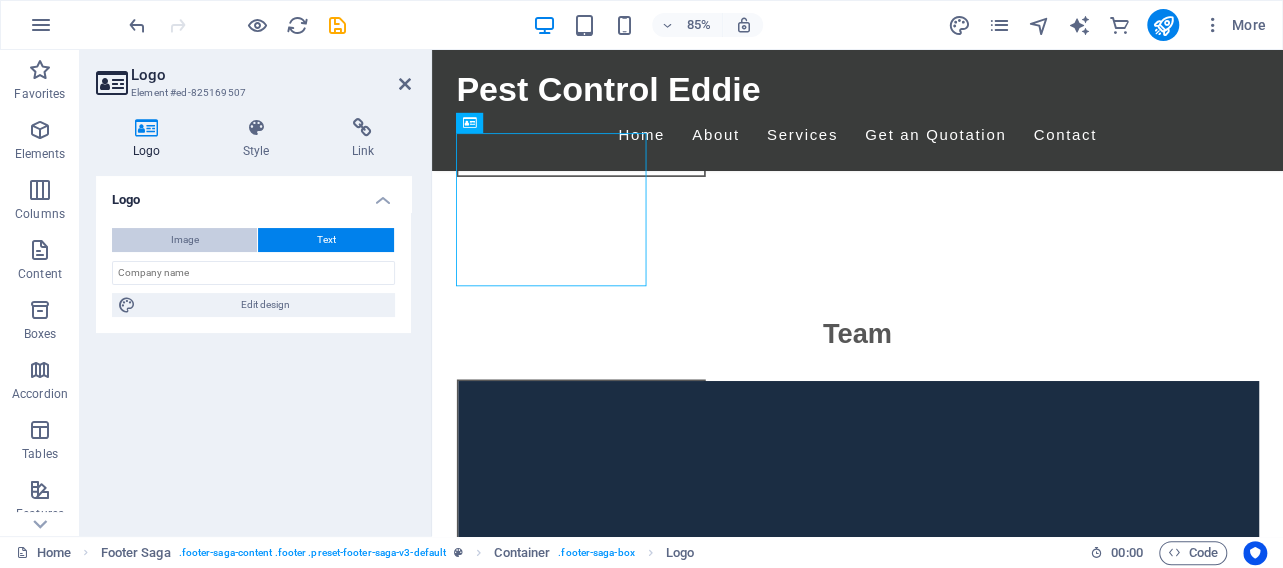 click on "Image" at bounding box center [185, 240] 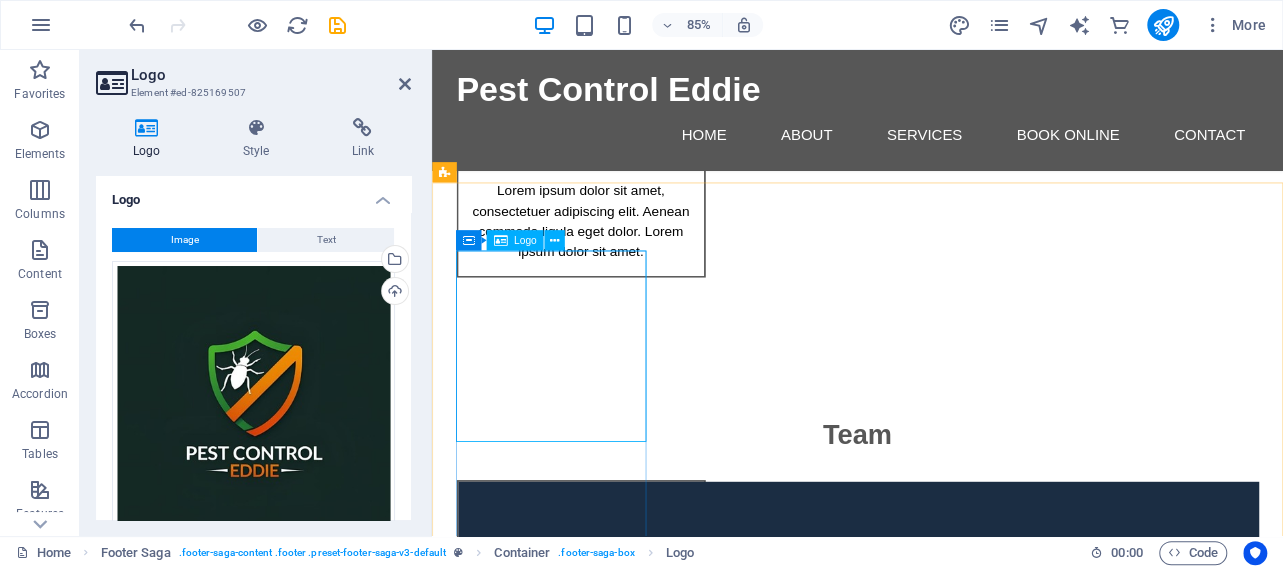 click at bounding box center (560, 16733) 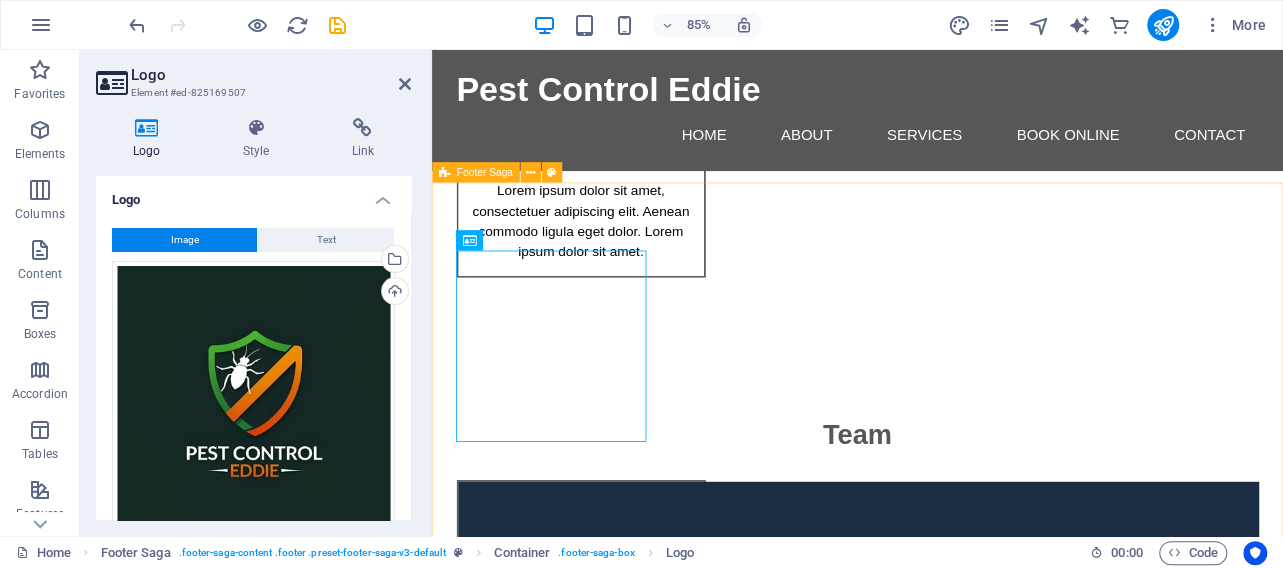 click on "Lorem ipsum dolor sit amet, consectetuer adipiscing elit. Aenean commodo ligula eget dolor. Contact   Booysens, Pretoria Phone:  0828060004 Mobile:  0767220955 Email:  info@pestcontrolledddie.co.za Navigation Home About Service Contact Legal Notice Privacy Policy Social media Facebook X Instagram" at bounding box center [932, 17080] 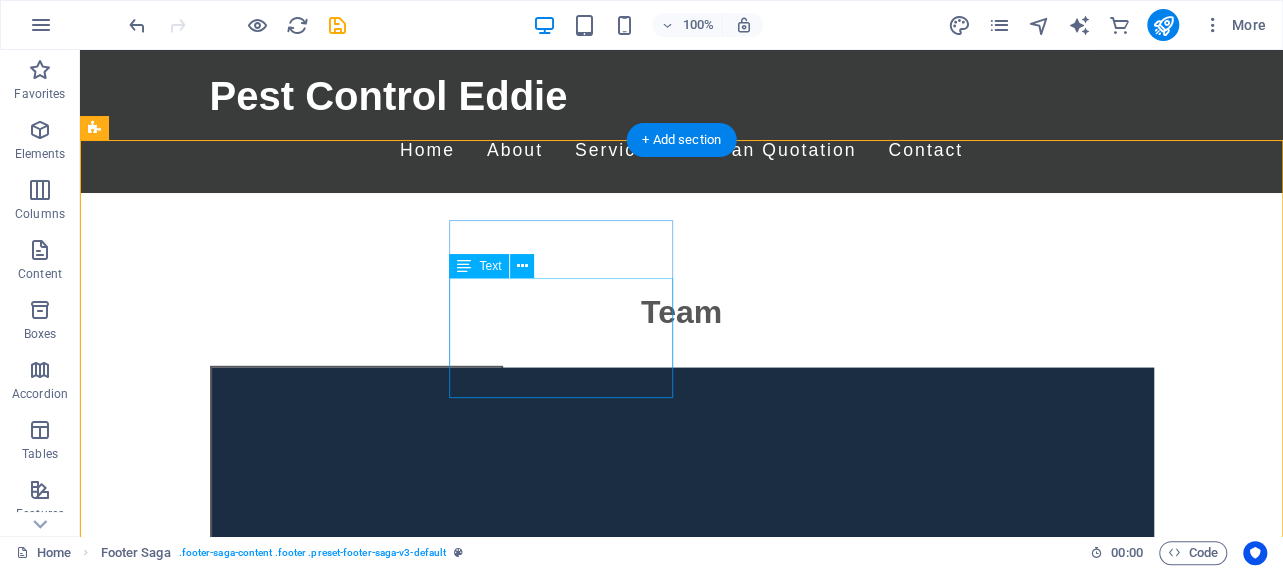 scroll, scrollTop: 21147, scrollLeft: 0, axis: vertical 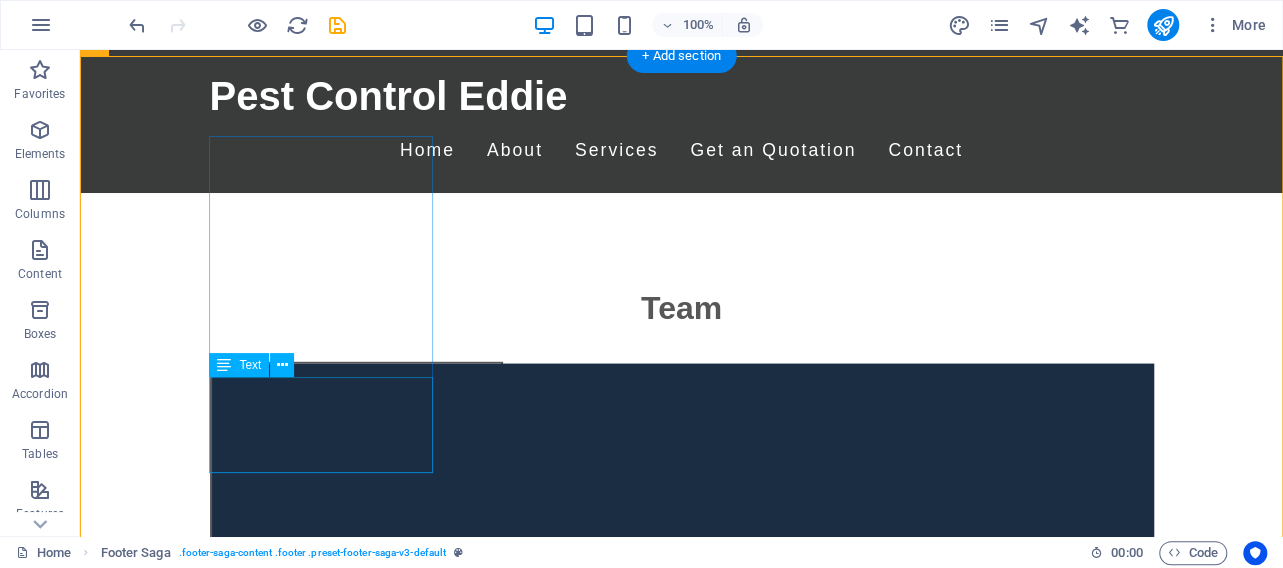 click on "Lorem ipsum dolor sit amet, consectetuer adipiscing elit. Aenean commodo ligula eget dolor." at bounding box center (208, 17099) 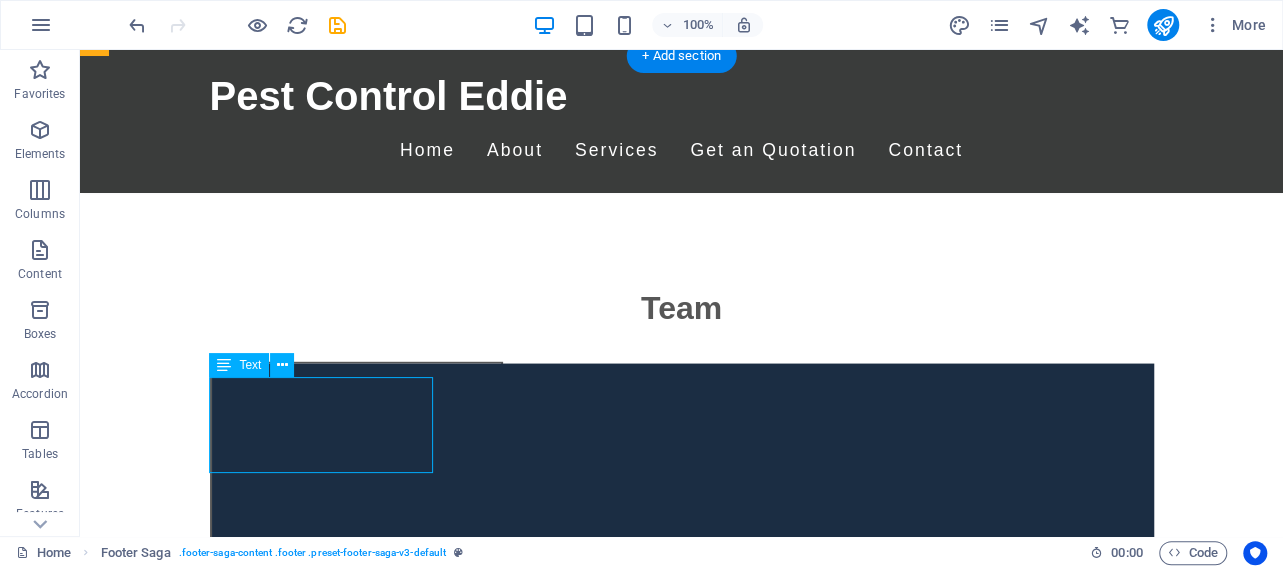 click on "Lorem ipsum dolor sit amet, consectetuer adipiscing elit. Aenean commodo ligula eget dolor." at bounding box center [208, 17099] 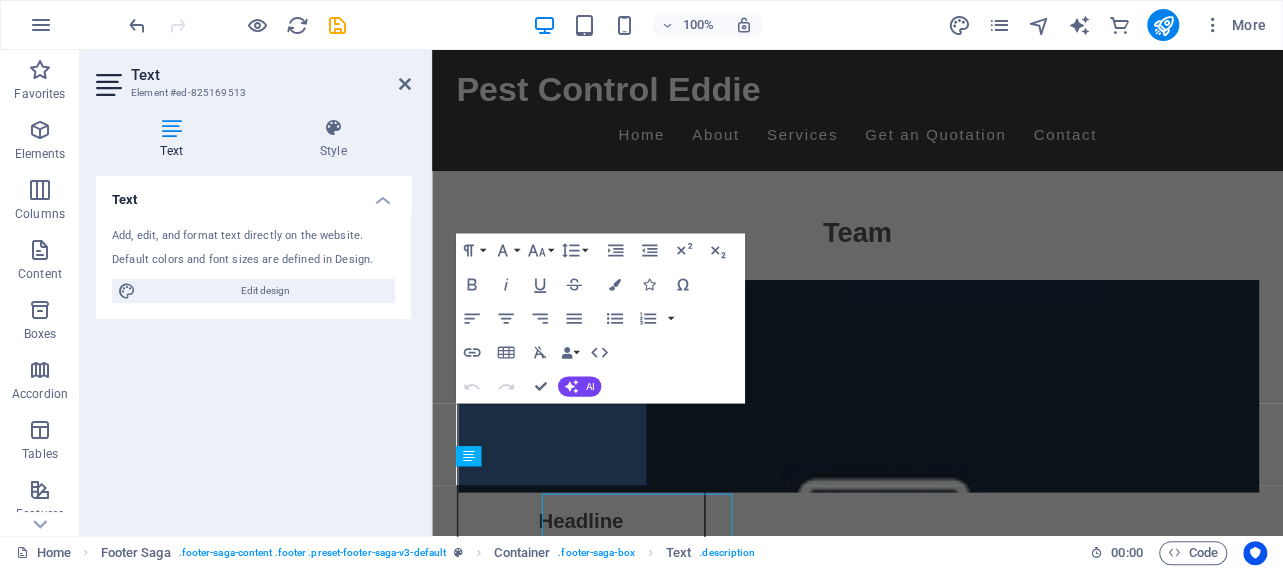 scroll, scrollTop: 20952, scrollLeft: 0, axis: vertical 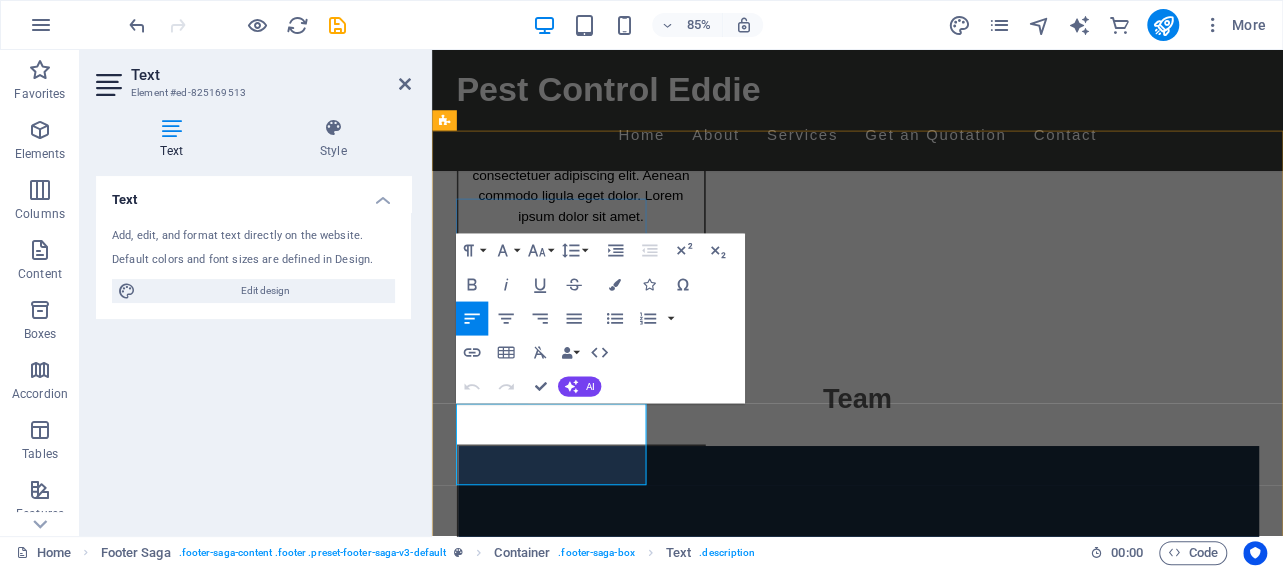 drag, startPoint x: 514, startPoint y: 546, endPoint x: 762, endPoint y: 514, distance: 250.056 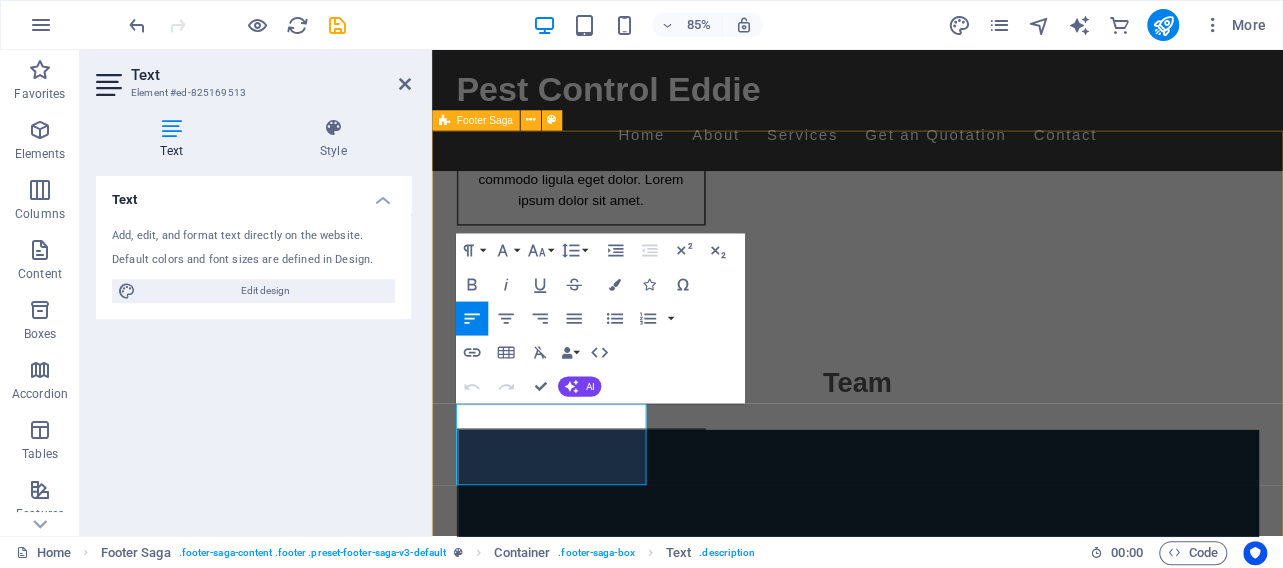 type 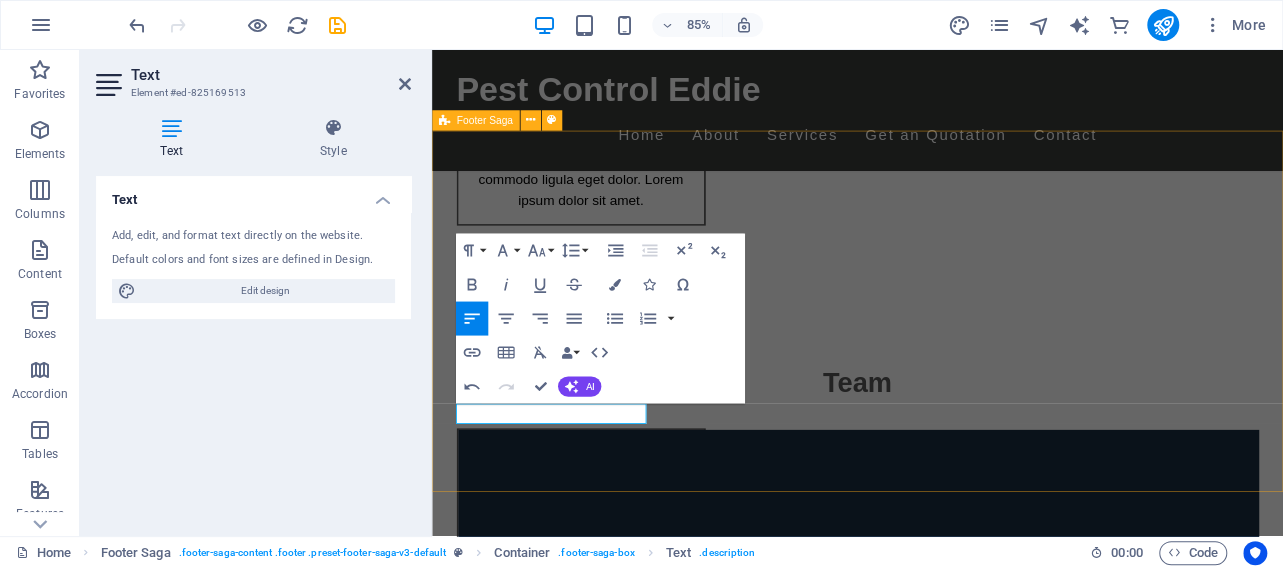 click on "Pest control services Contact   Booysens, Pretoria Phone:  0828060004 Mobile:  0767220955 Email:  info@pestcontrolledddie.co.za Navigation Home About Service Contact Legal Notice Privacy Policy Social media Facebook X Instagram" at bounding box center [932, 16983] 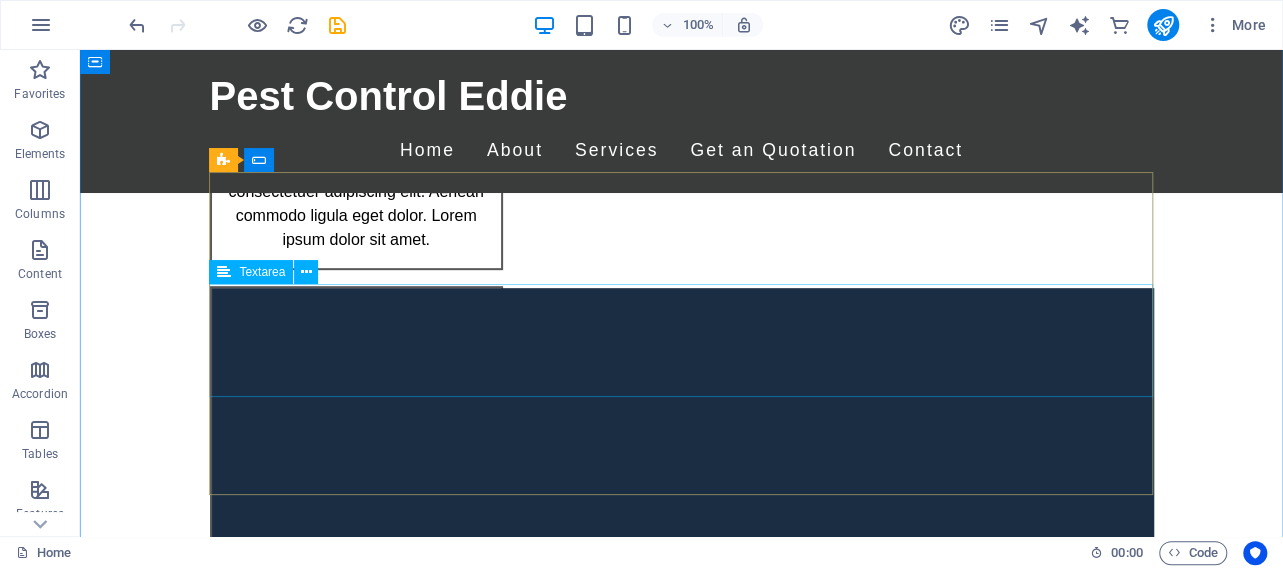 scroll, scrollTop: 19972, scrollLeft: 0, axis: vertical 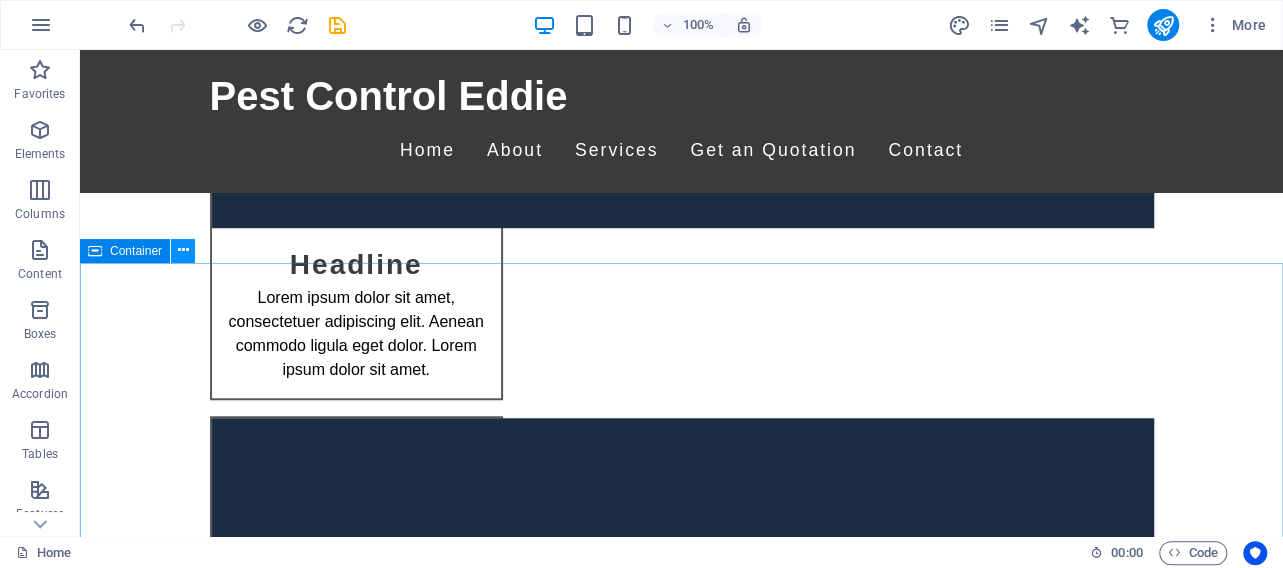 click at bounding box center [183, 250] 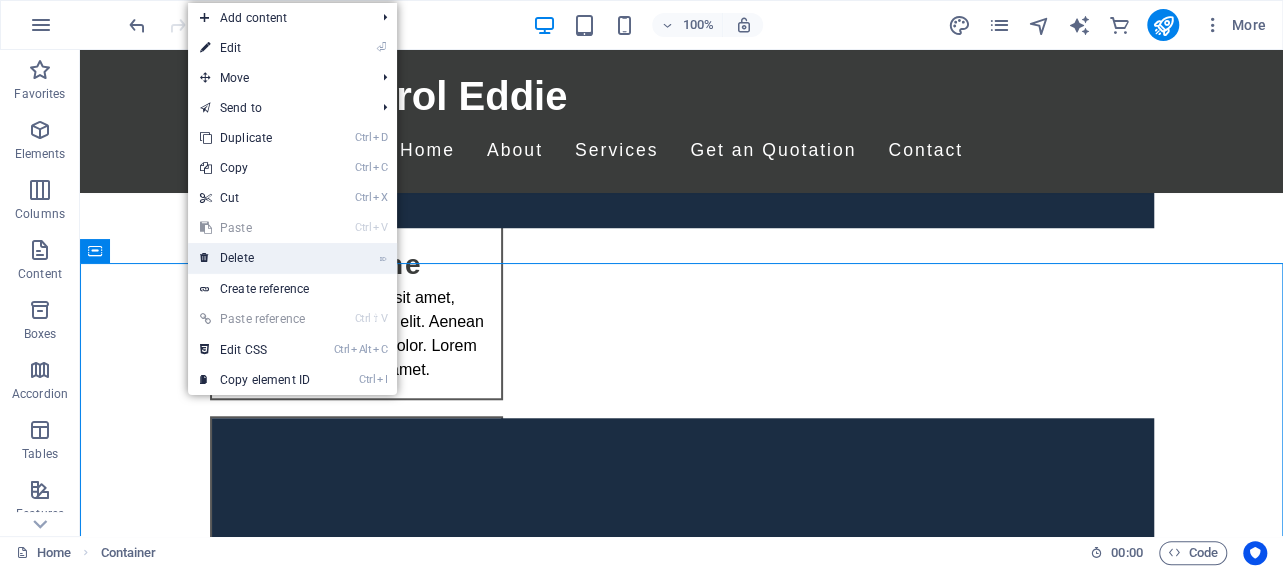 click on "⌦  Delete" at bounding box center (255, 258) 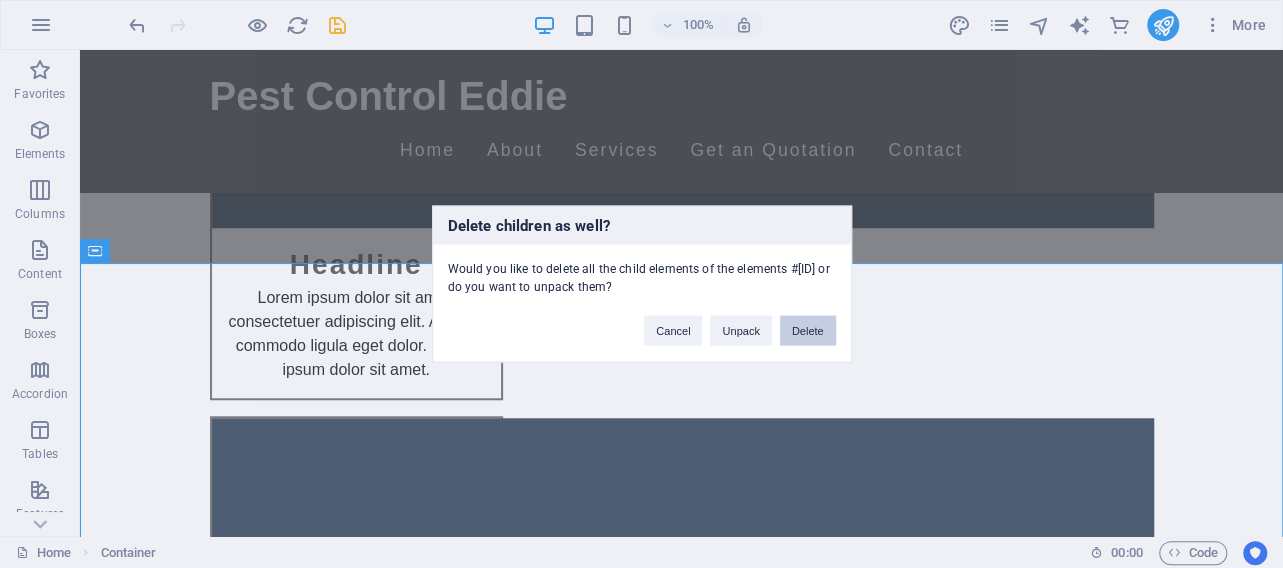 click on "Delete" at bounding box center (808, 331) 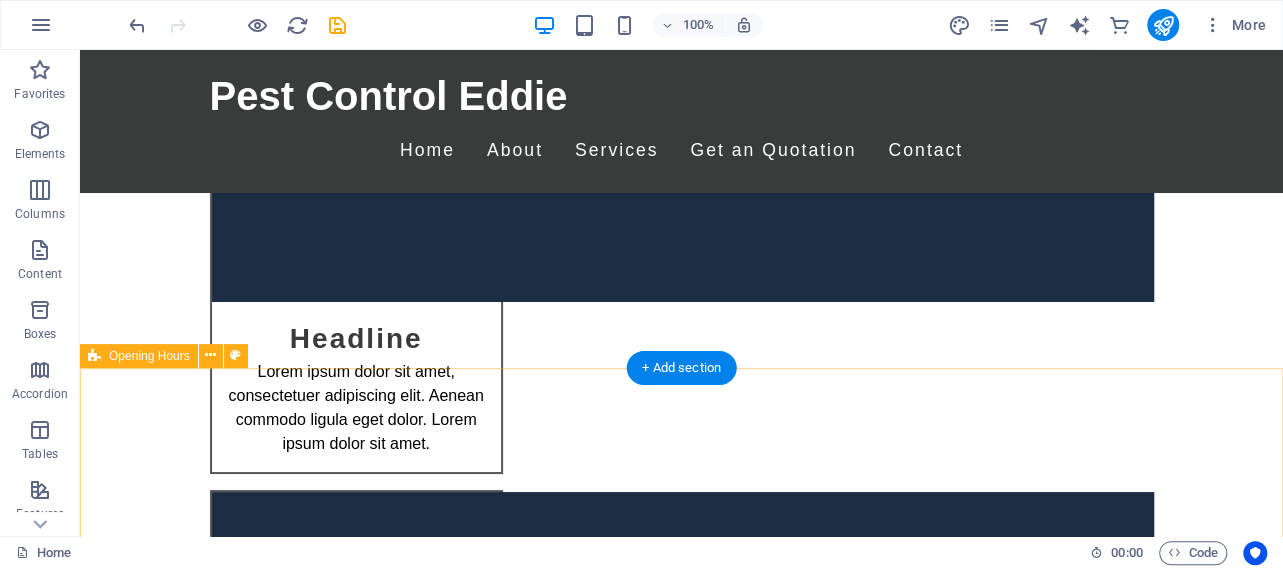 scroll, scrollTop: 19244, scrollLeft: 0, axis: vertical 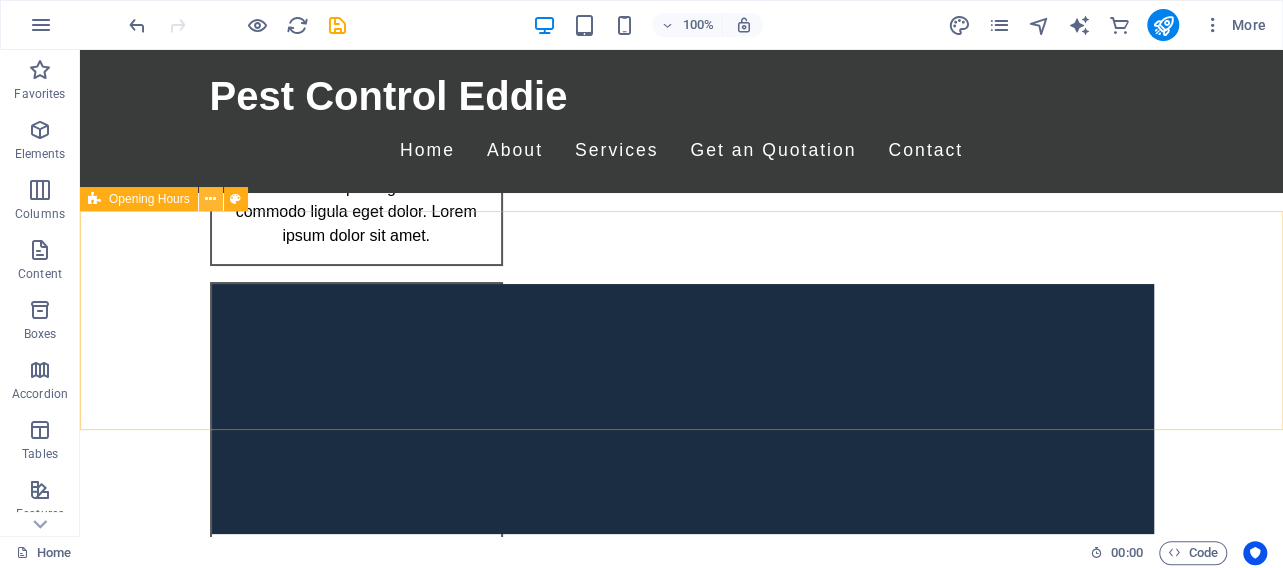 click at bounding box center (210, 199) 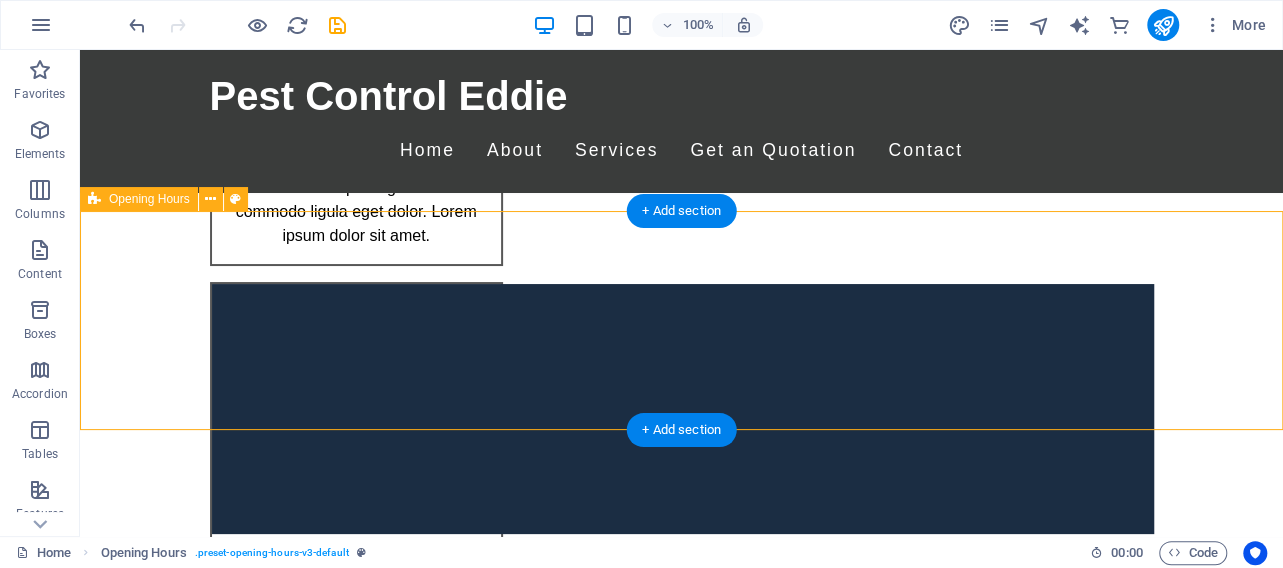 click on "Monday closed Tuesday 09:00 - 18:30 Wednesday 09:00 - 18:30 Thursday 09:00 - 18:30 Friday 09:00 - 18:30 Saturday 09:00 - 18:30 Sunday 09:00 - 18:30" at bounding box center (681, 15763) 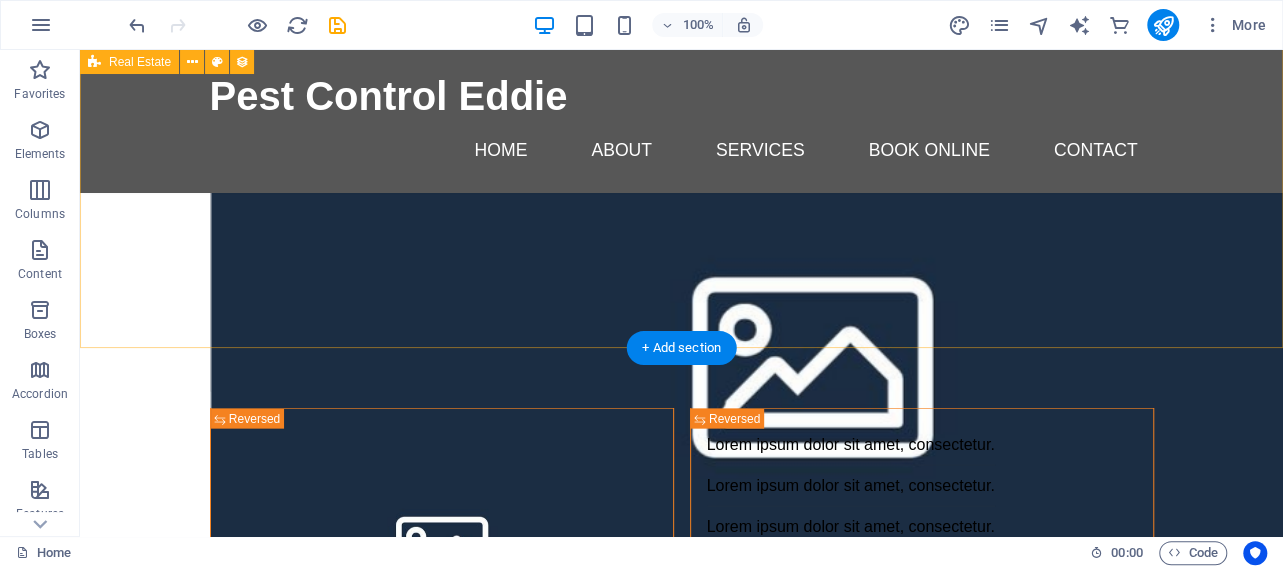 scroll, scrollTop: 17476, scrollLeft: 0, axis: vertical 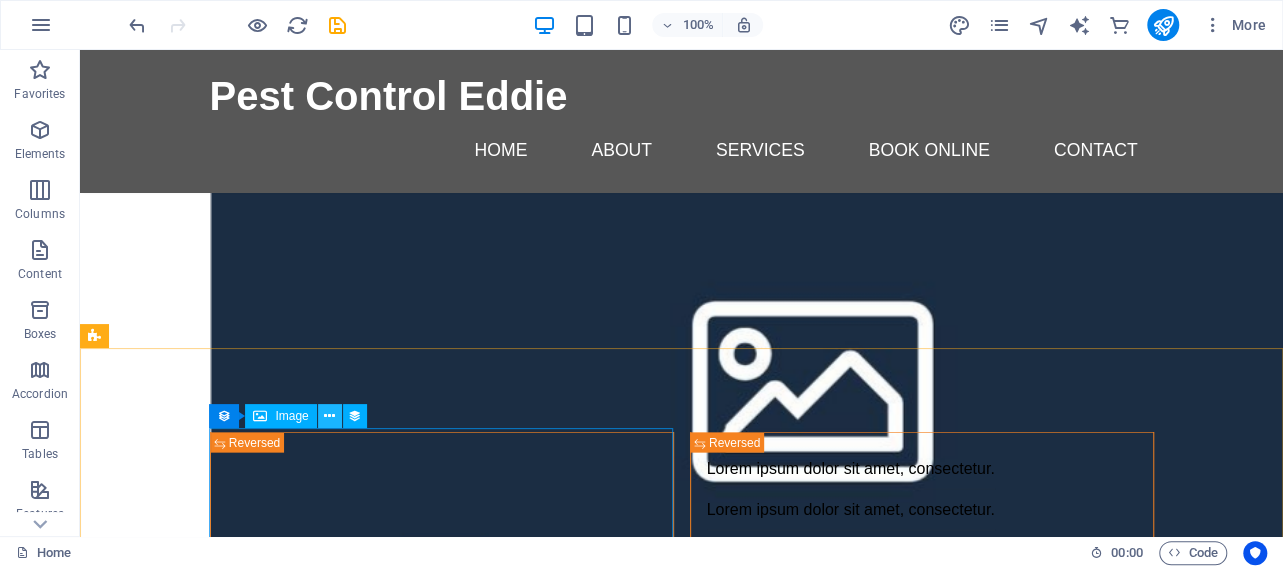 click at bounding box center [330, 416] 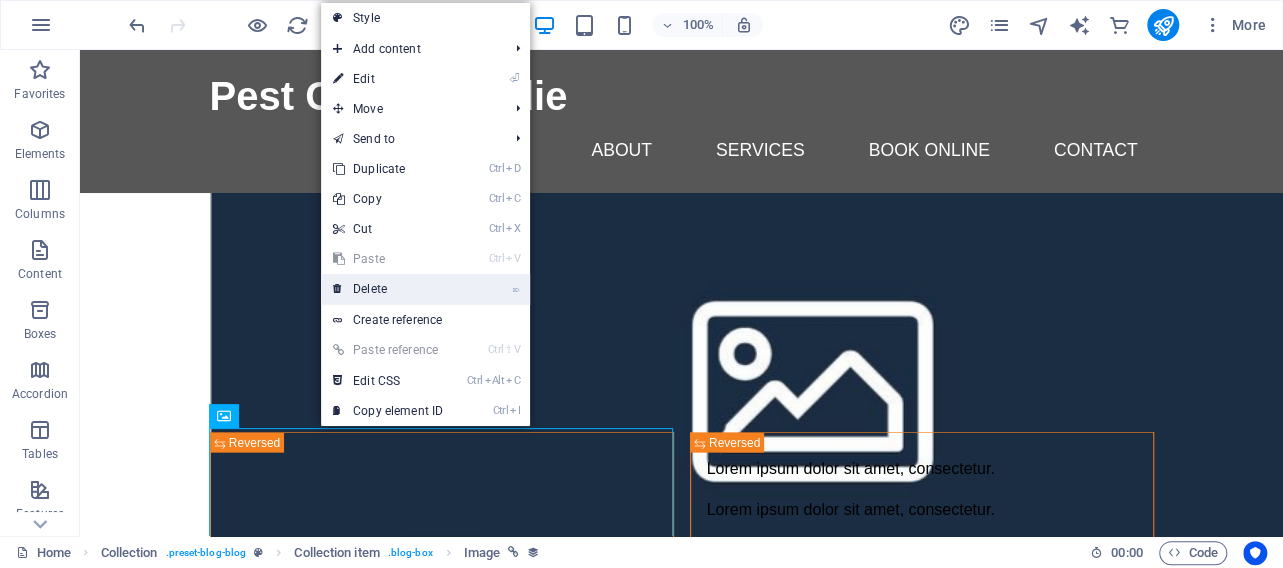click on "⌦  Delete" at bounding box center (388, 289) 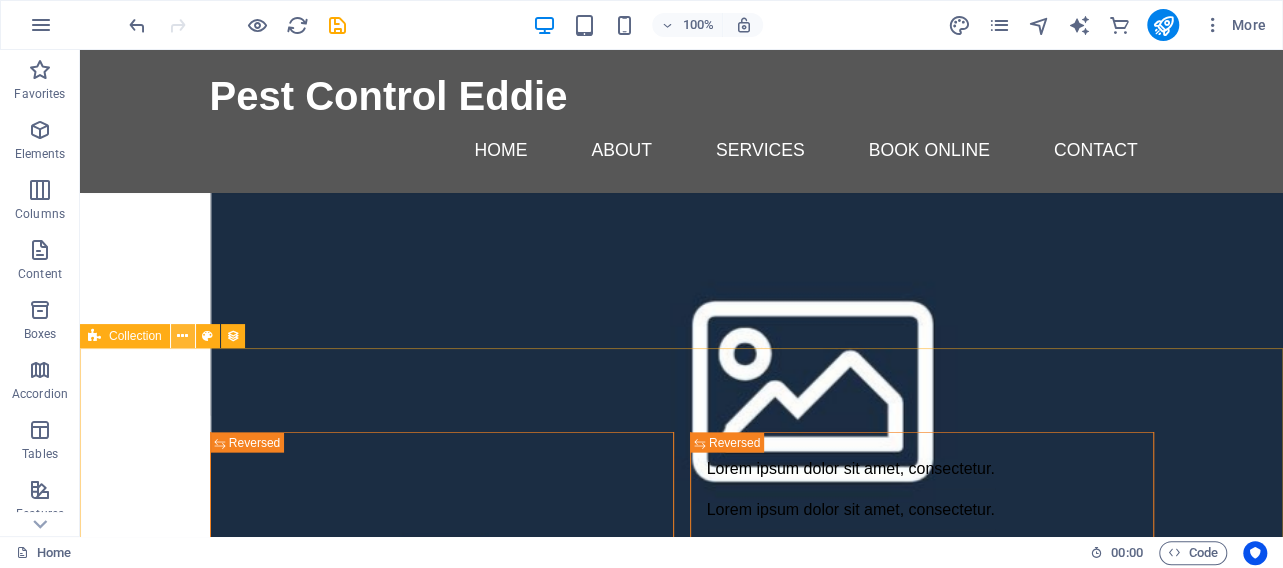 click at bounding box center [182, 336] 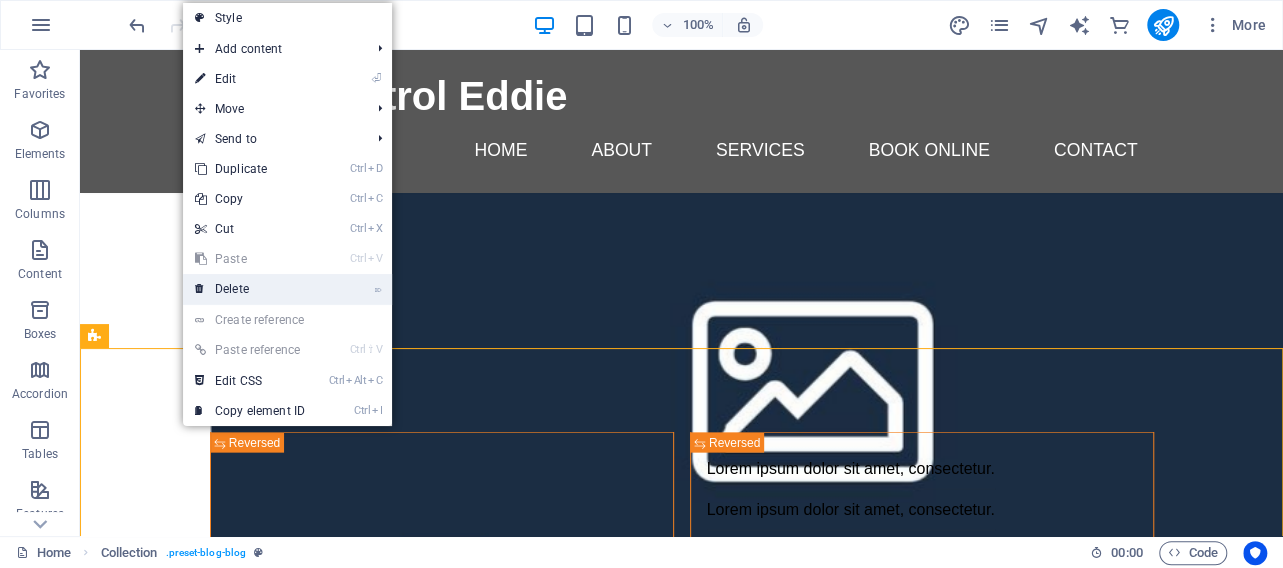 click on "⌦  Delete" at bounding box center [250, 289] 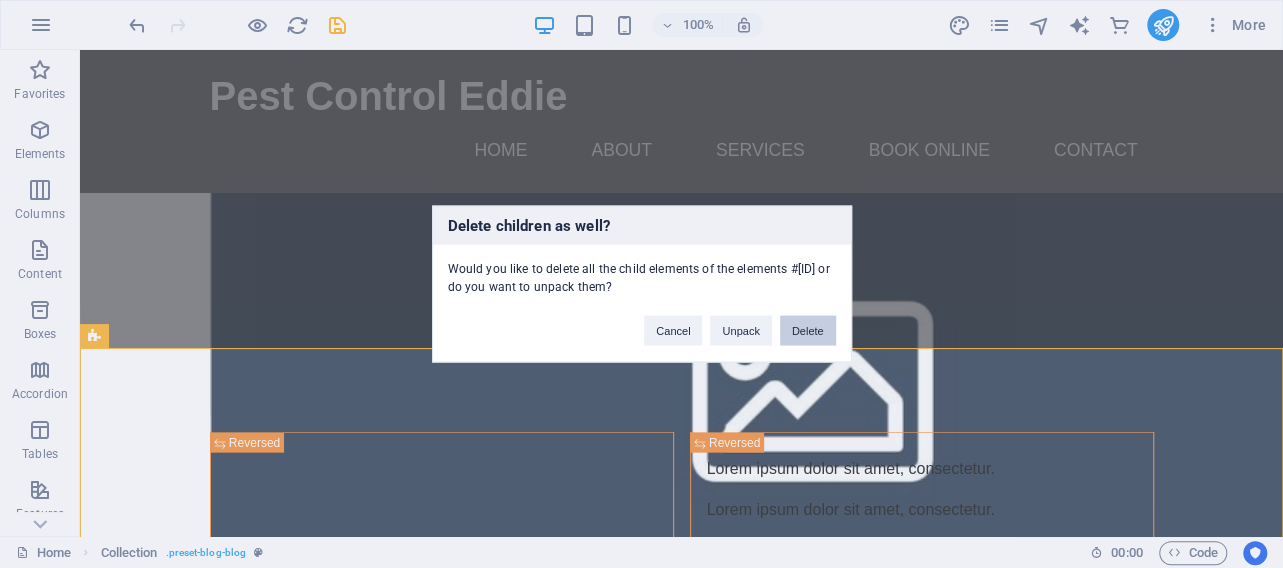 click on "Delete" at bounding box center [808, 331] 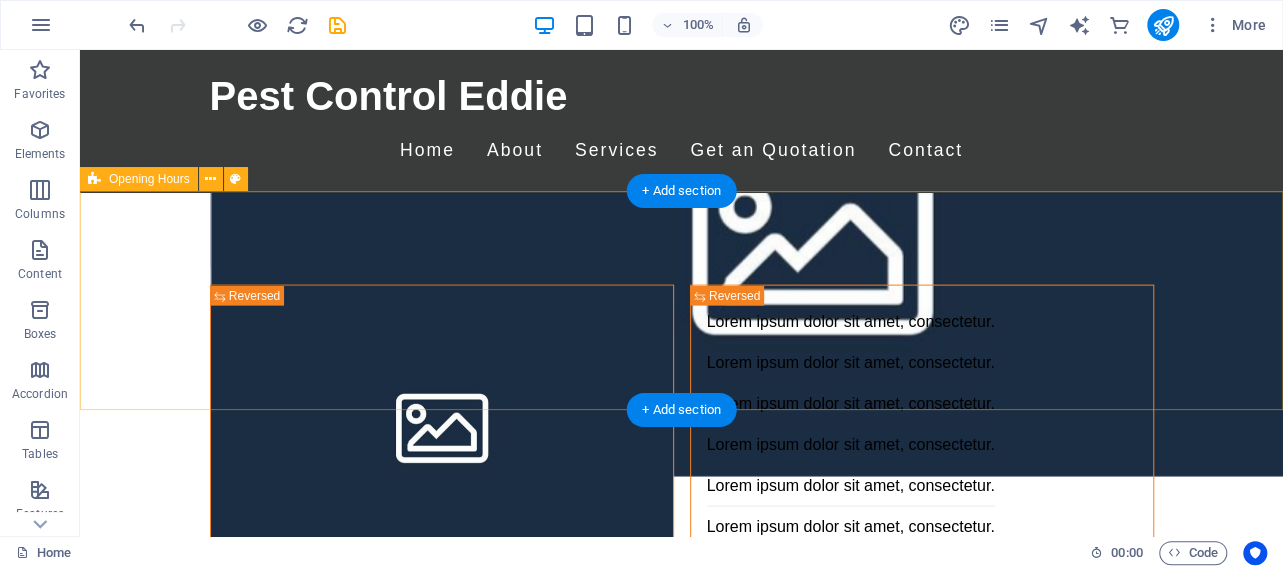 scroll, scrollTop: 17580, scrollLeft: 0, axis: vertical 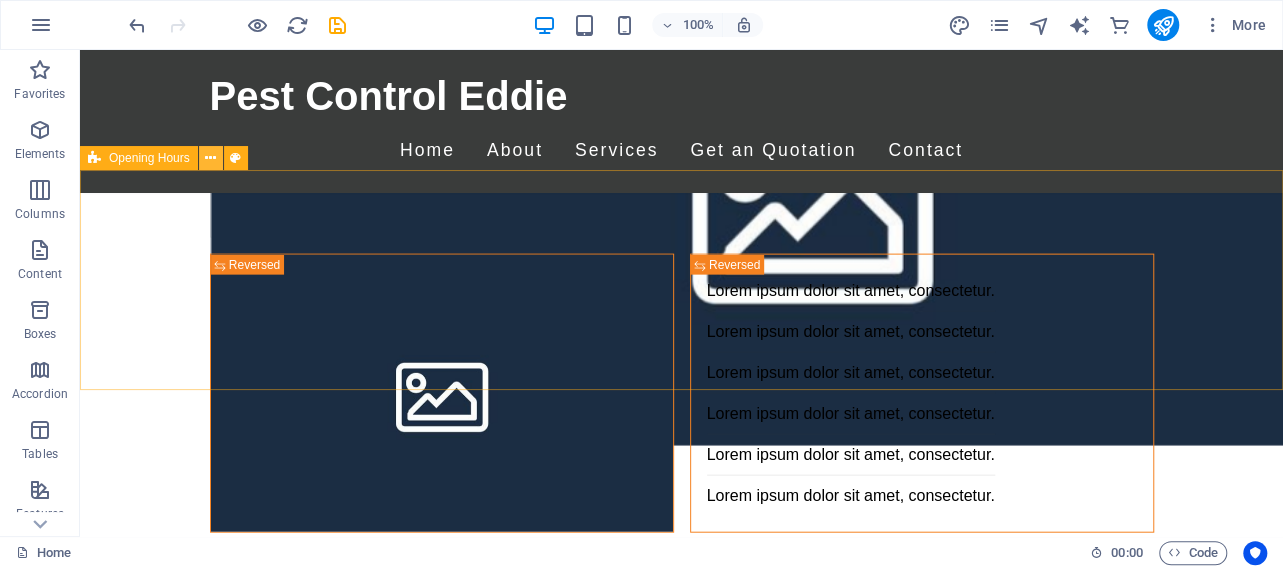 click at bounding box center [210, 158] 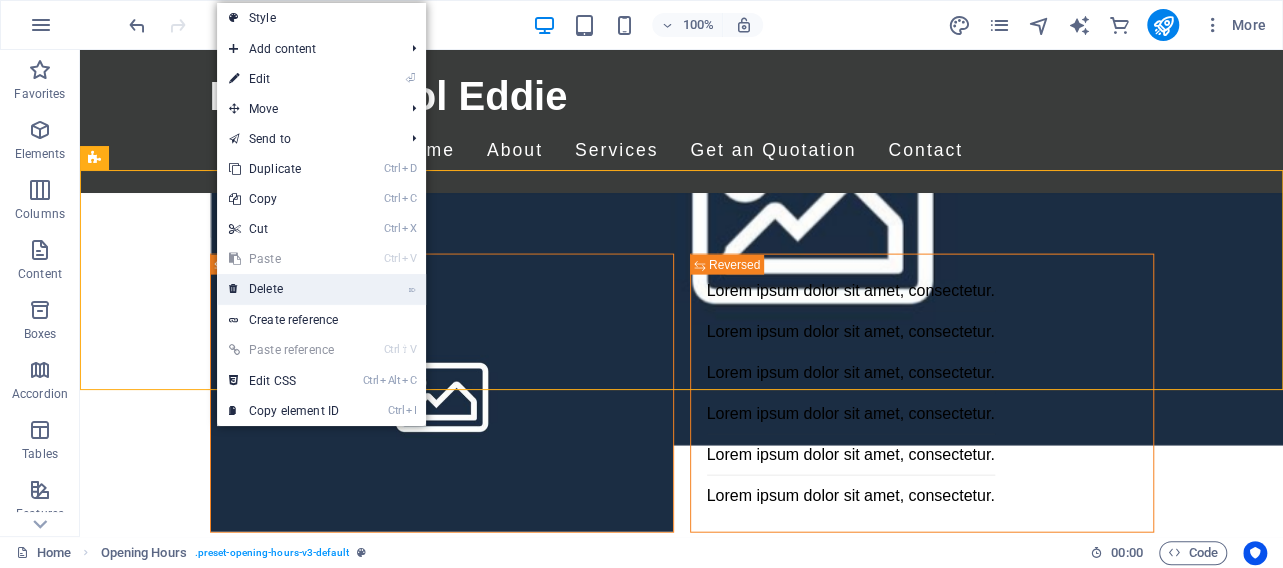 click on "⌦  Delete" at bounding box center (284, 289) 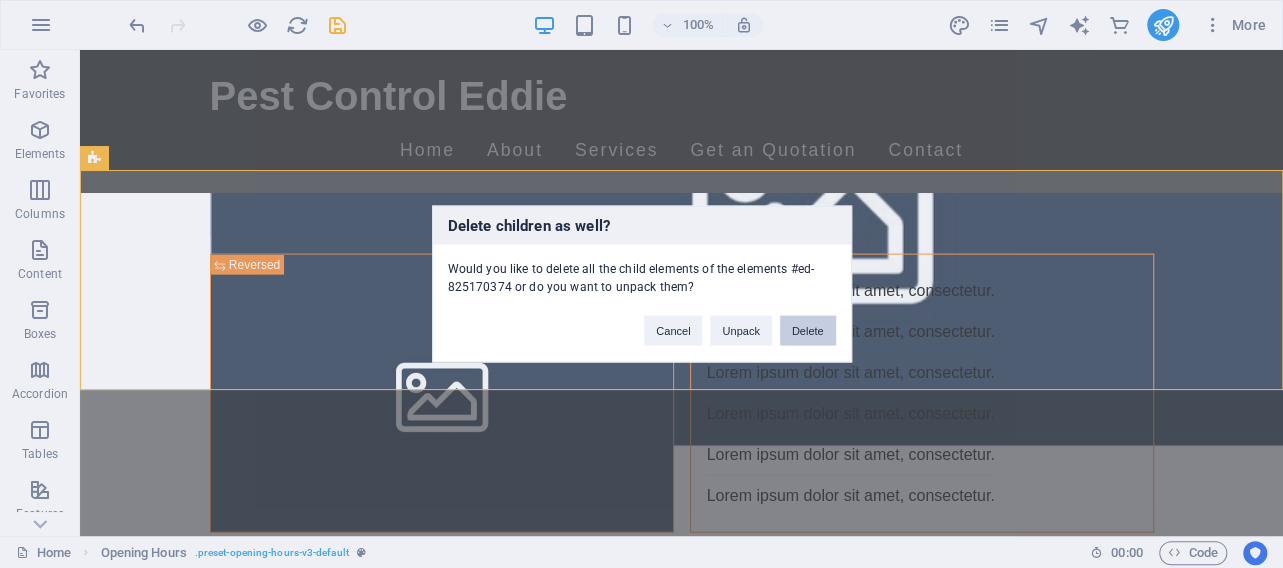 click on "Delete" at bounding box center [808, 331] 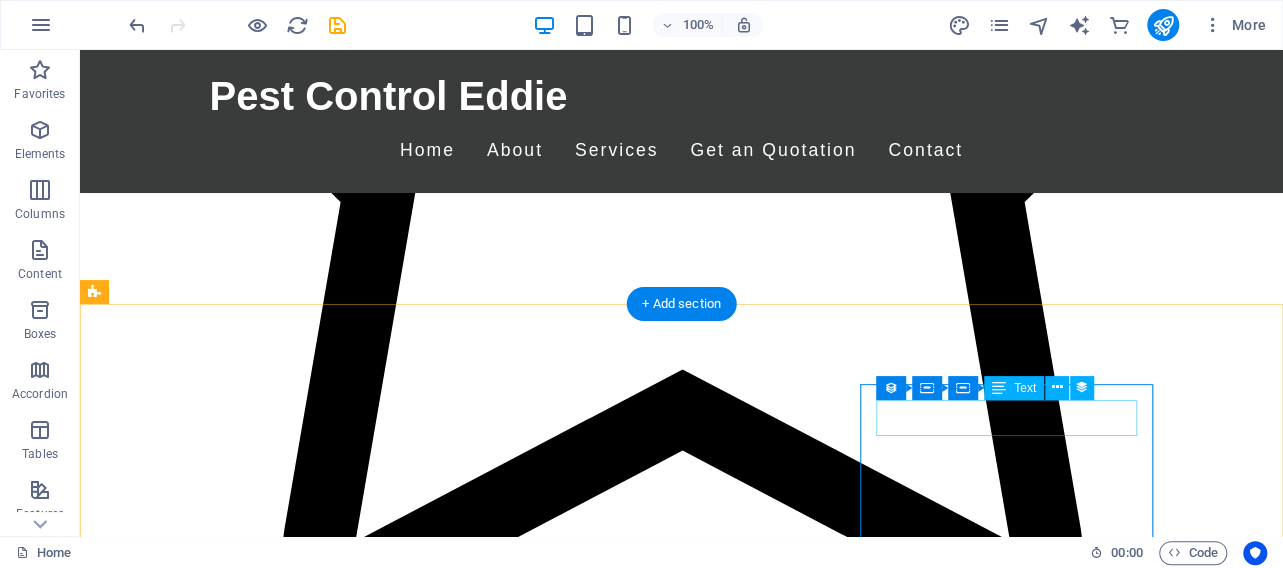 scroll, scrollTop: 16436, scrollLeft: 0, axis: vertical 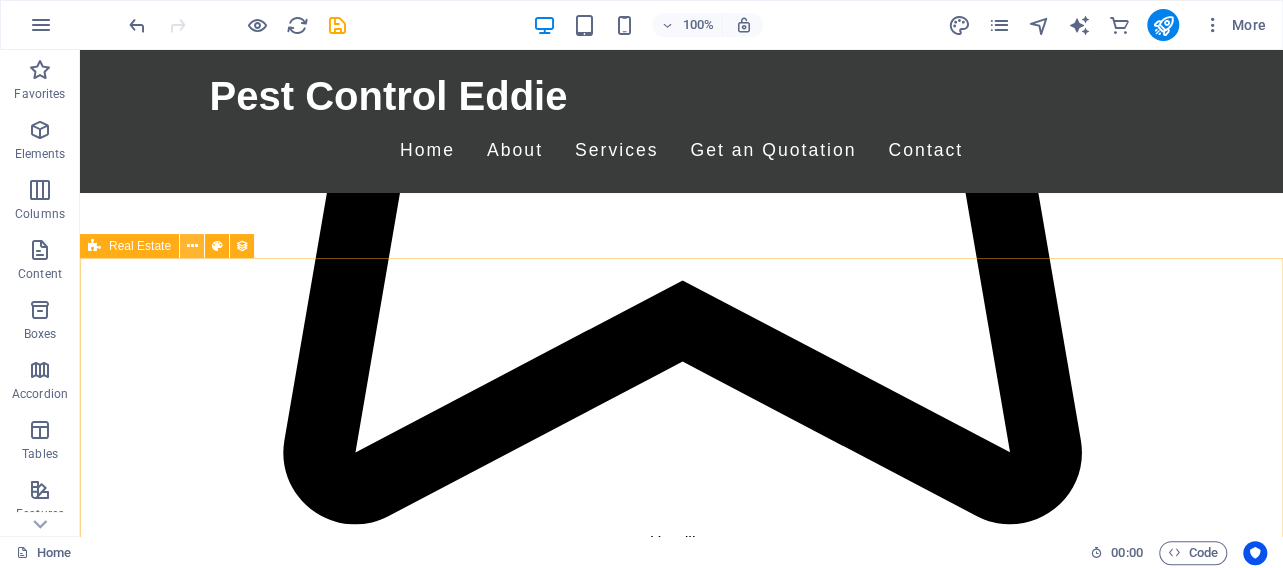 click at bounding box center (192, 246) 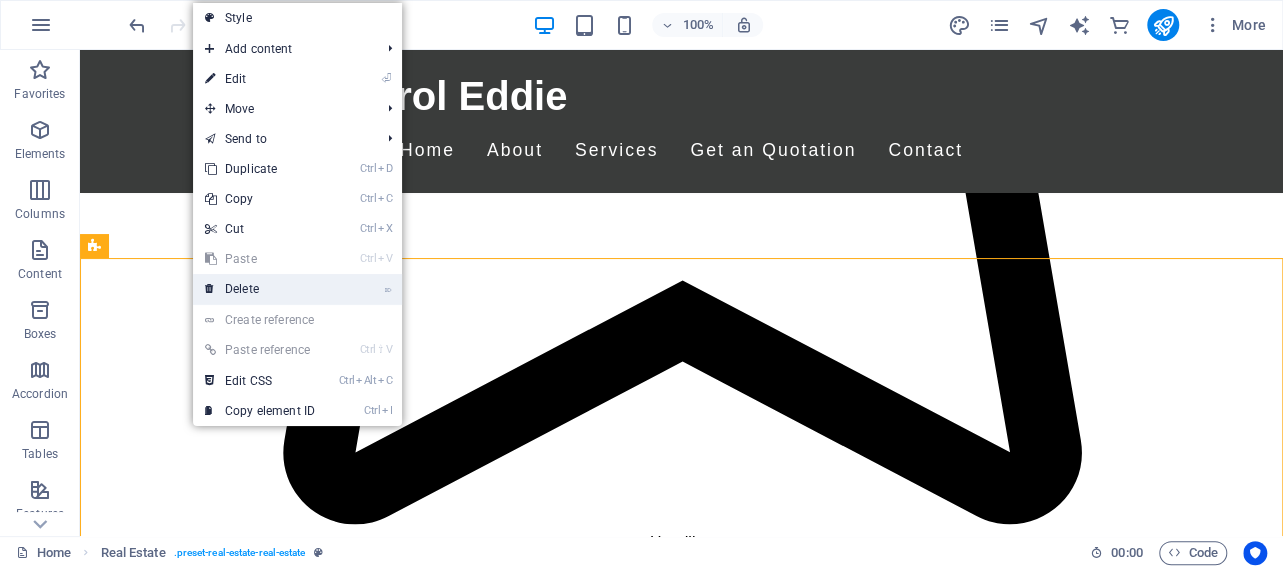 click on "⌦  Delete" at bounding box center [260, 289] 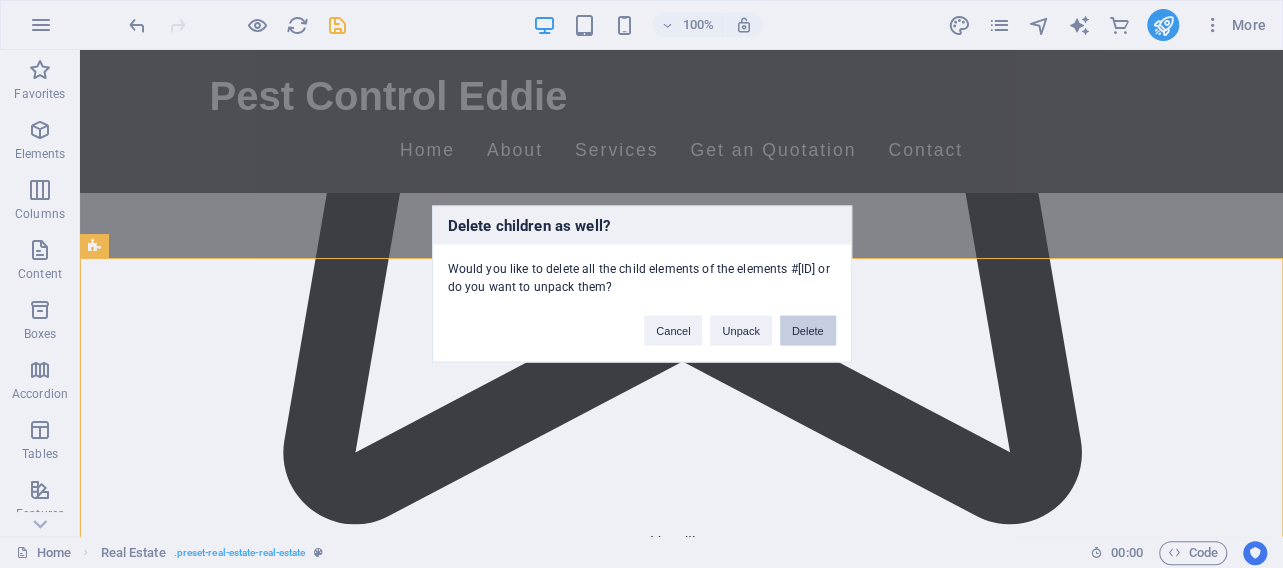 click on "Delete" at bounding box center [808, 331] 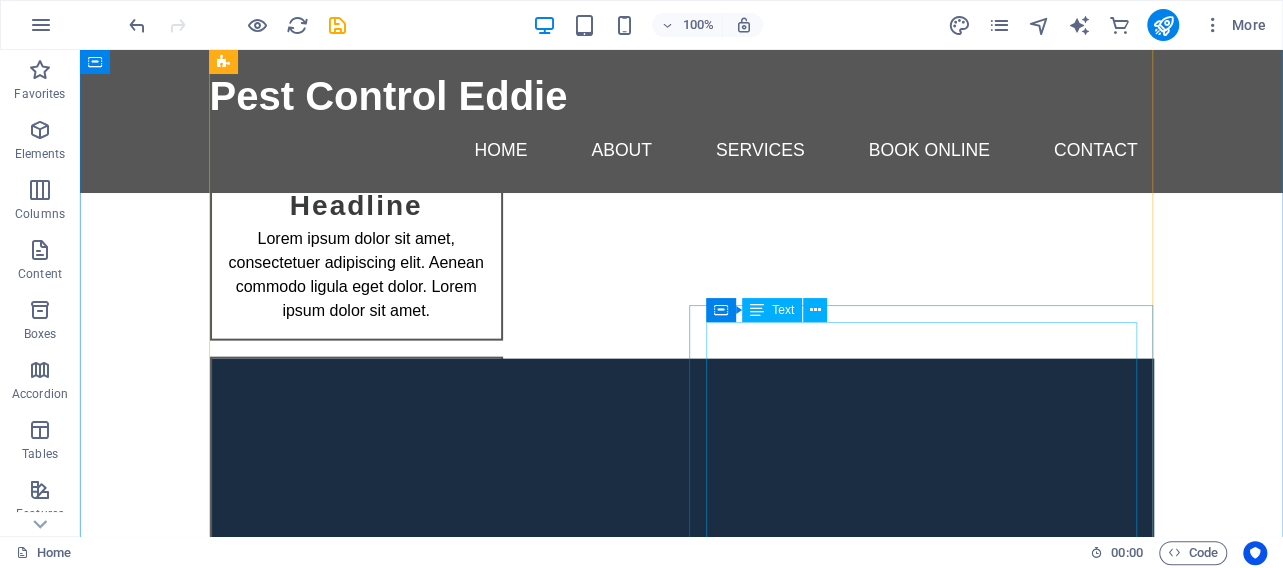 scroll, scrollTop: 9468, scrollLeft: 0, axis: vertical 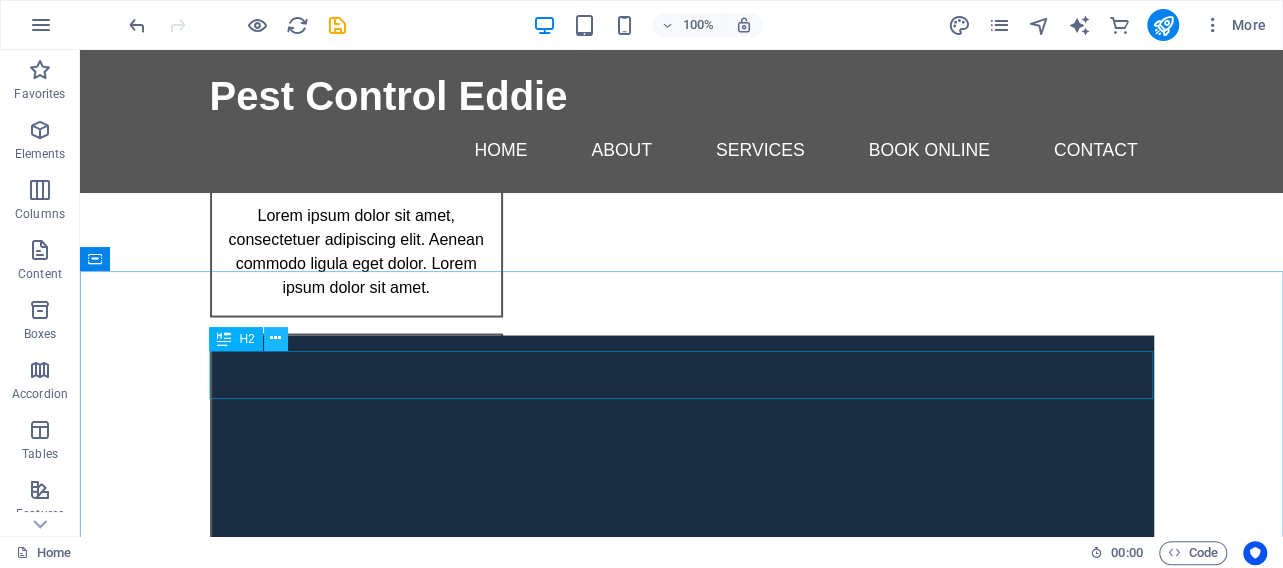 click at bounding box center (275, 338) 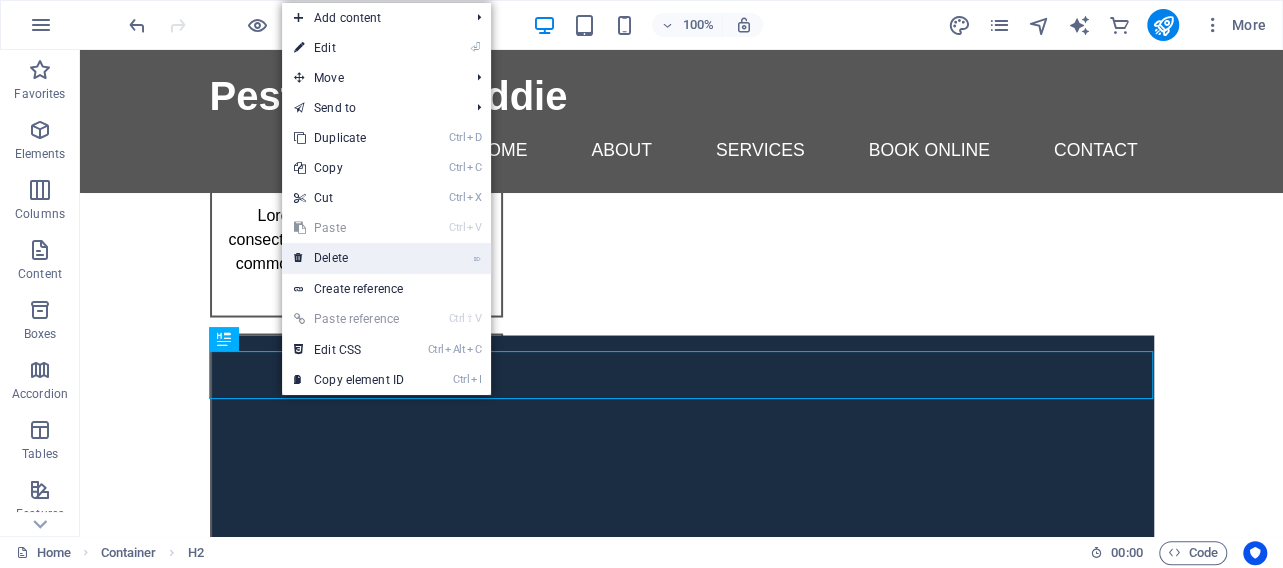 click on "⌦  Delete" at bounding box center (349, 258) 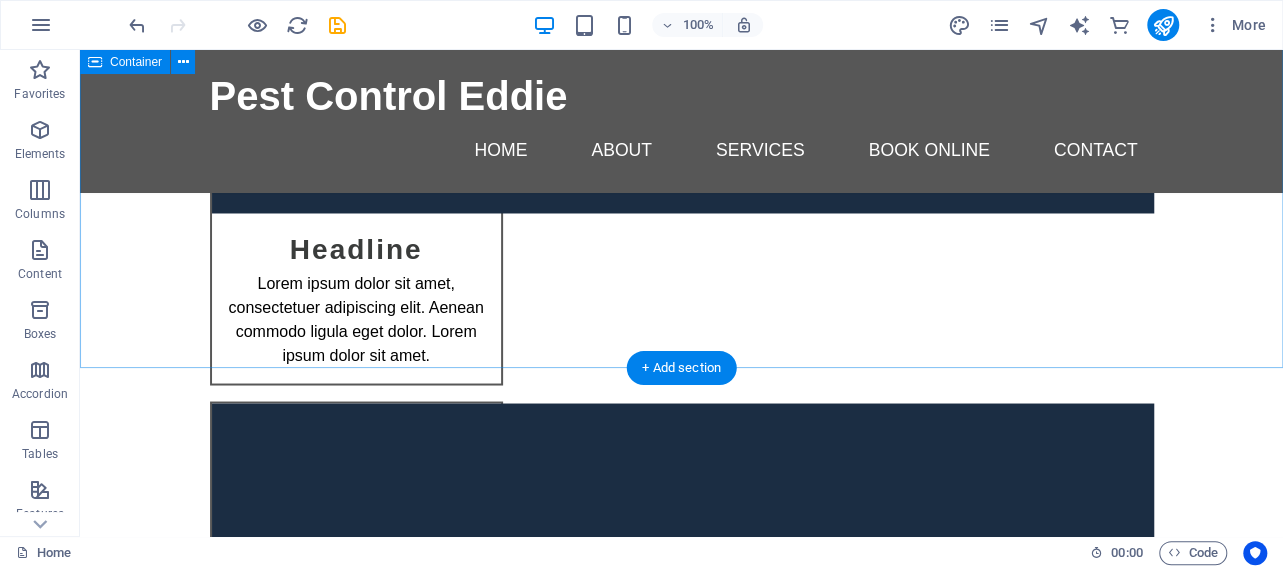 scroll, scrollTop: 9364, scrollLeft: 0, axis: vertical 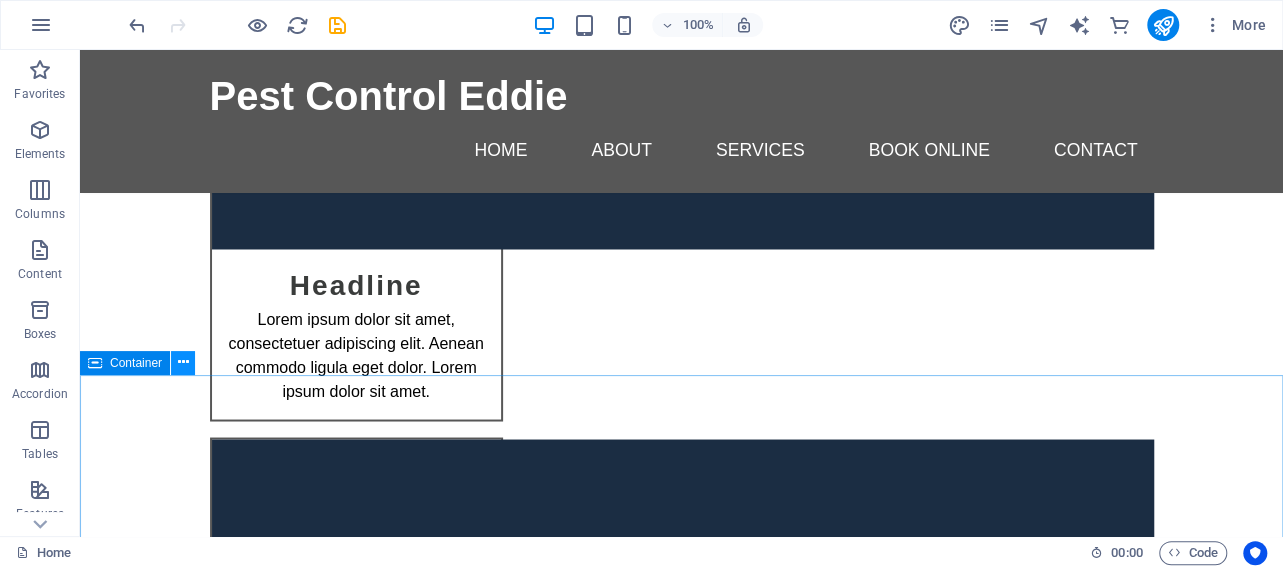 click at bounding box center [183, 362] 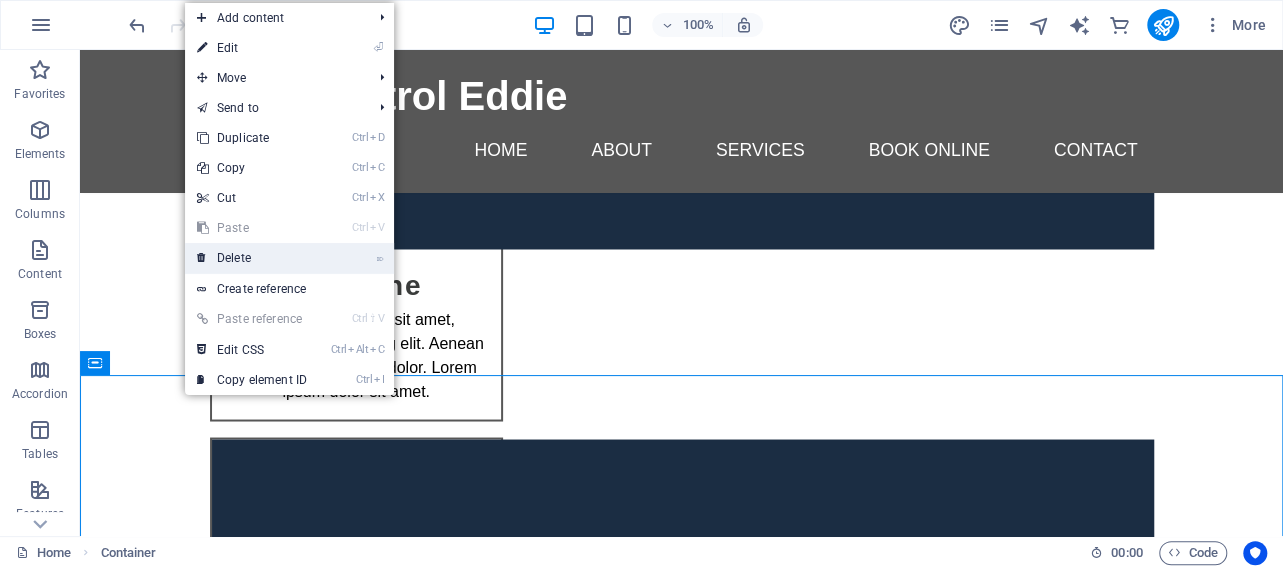 click on "⌦  Delete" at bounding box center [252, 258] 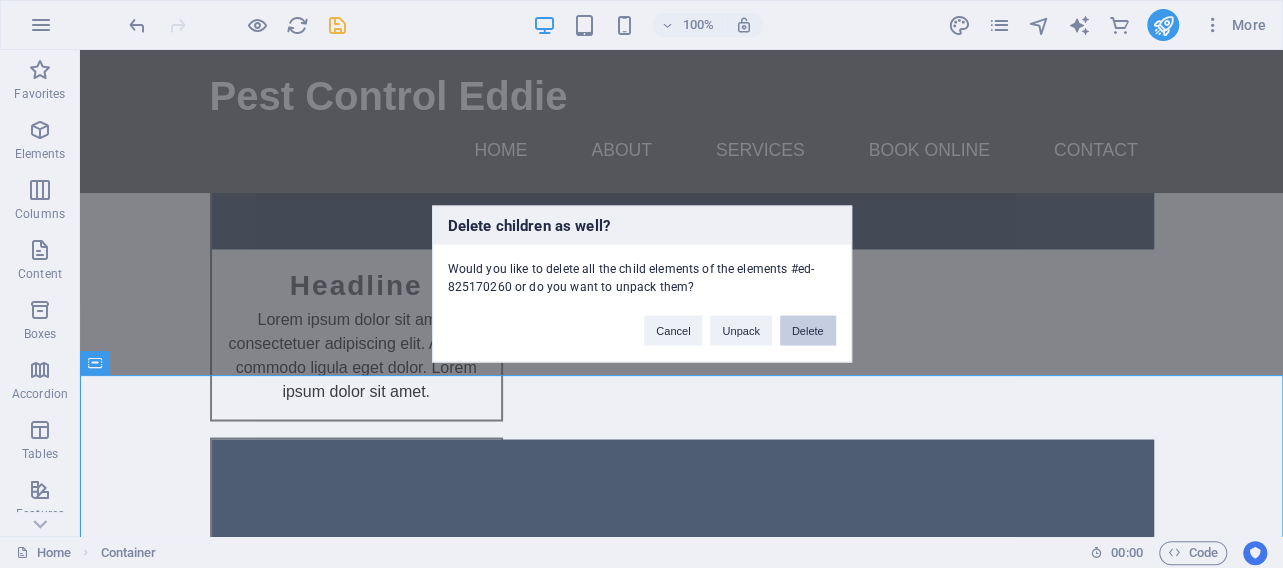 click on "Delete" at bounding box center (808, 331) 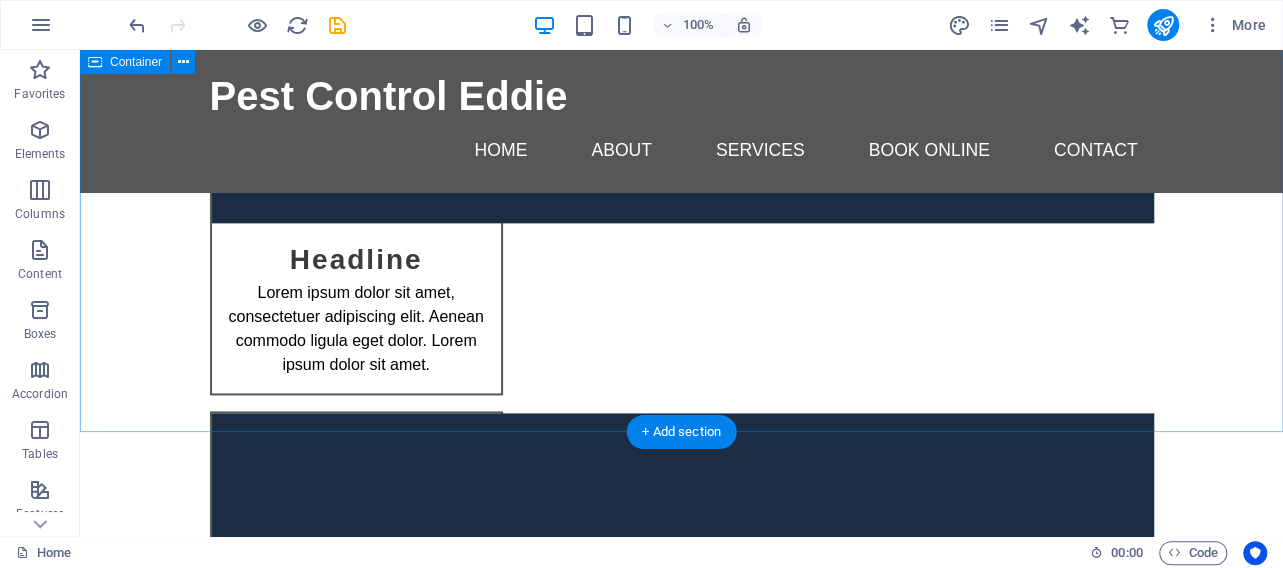 scroll, scrollTop: 8948, scrollLeft: 0, axis: vertical 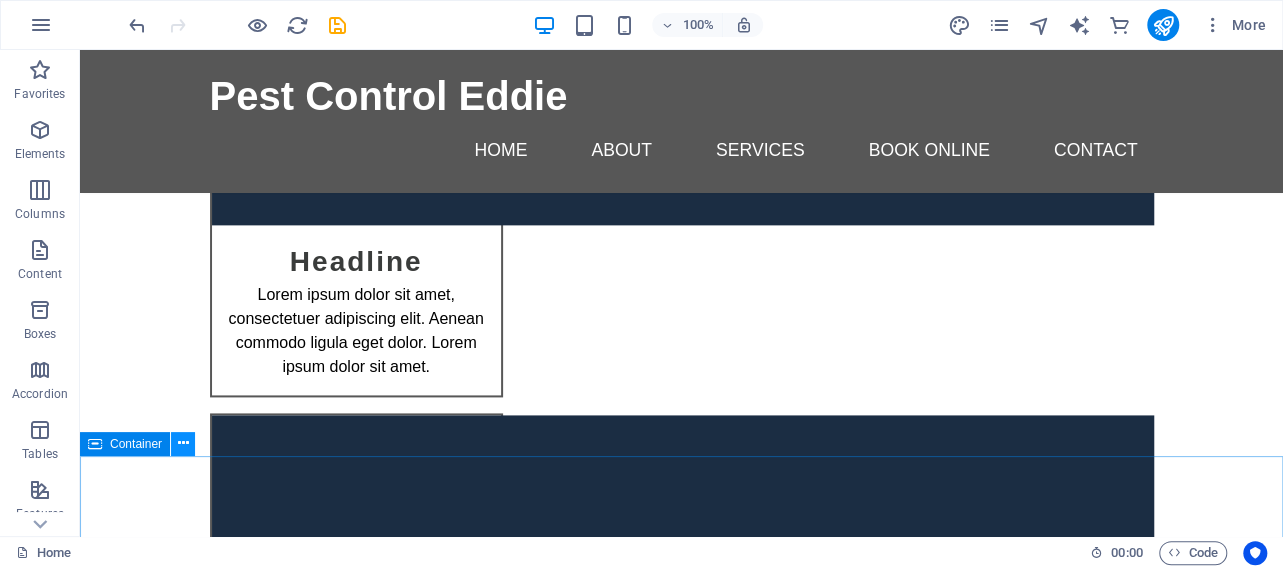 click at bounding box center [183, 444] 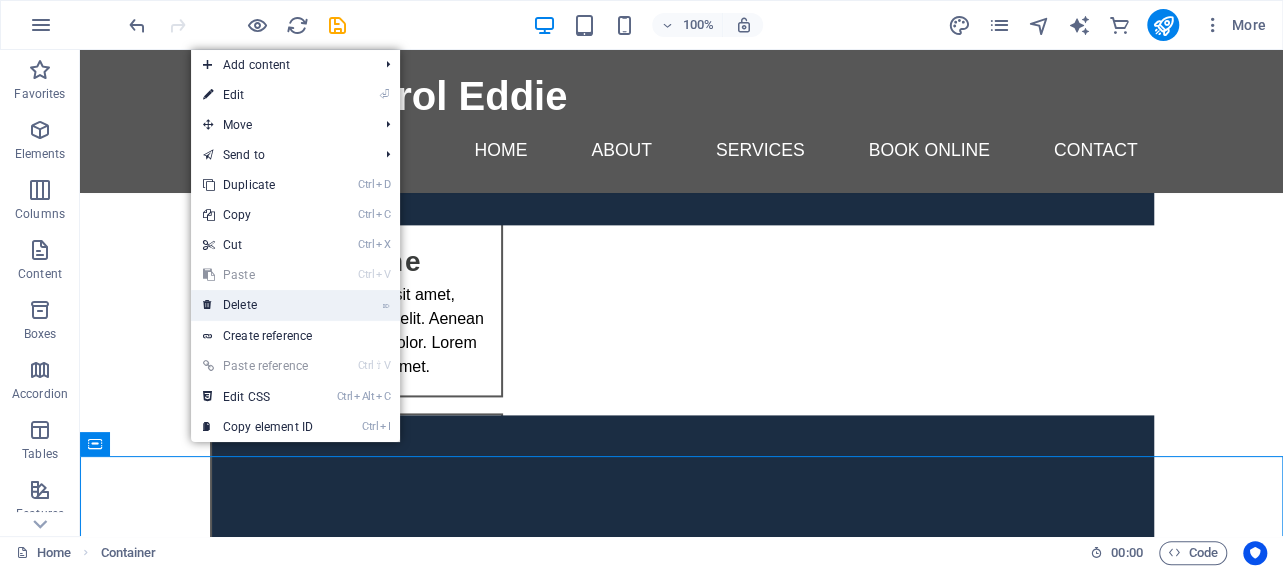 click on "⌦  Delete" at bounding box center (258, 305) 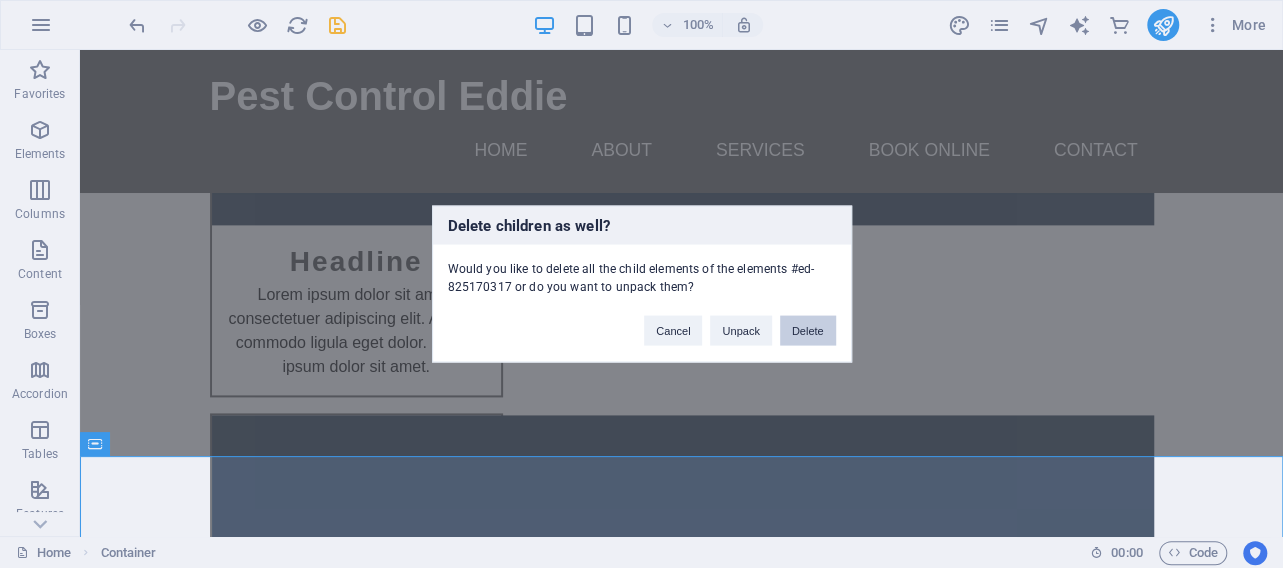 click on "Delete" at bounding box center (808, 331) 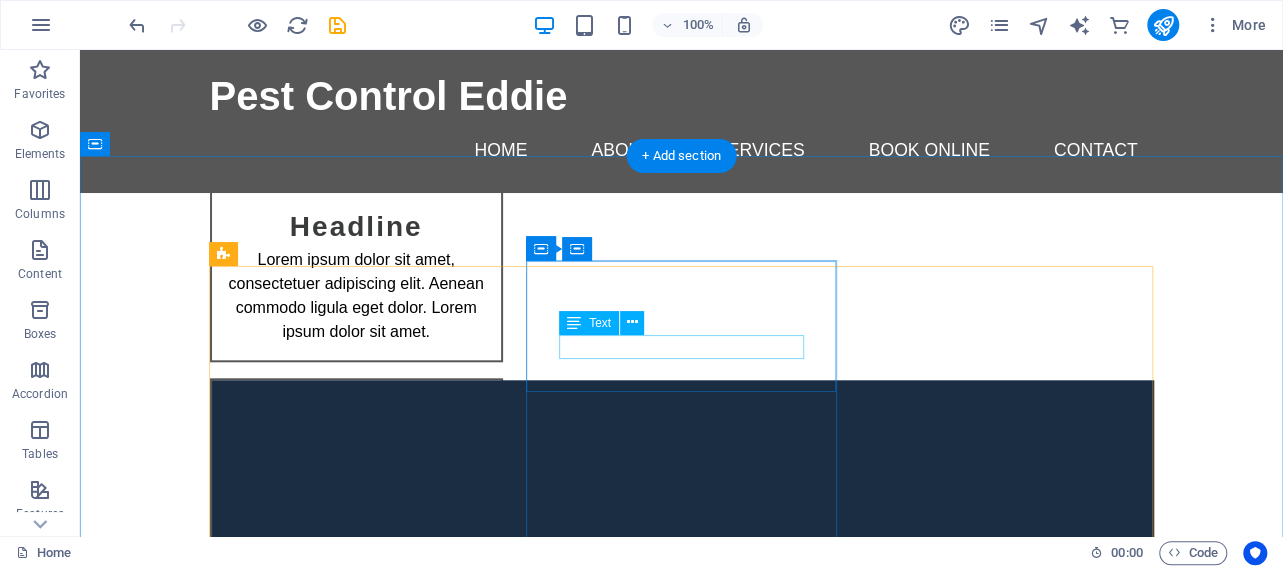 scroll, scrollTop: 8428, scrollLeft: 0, axis: vertical 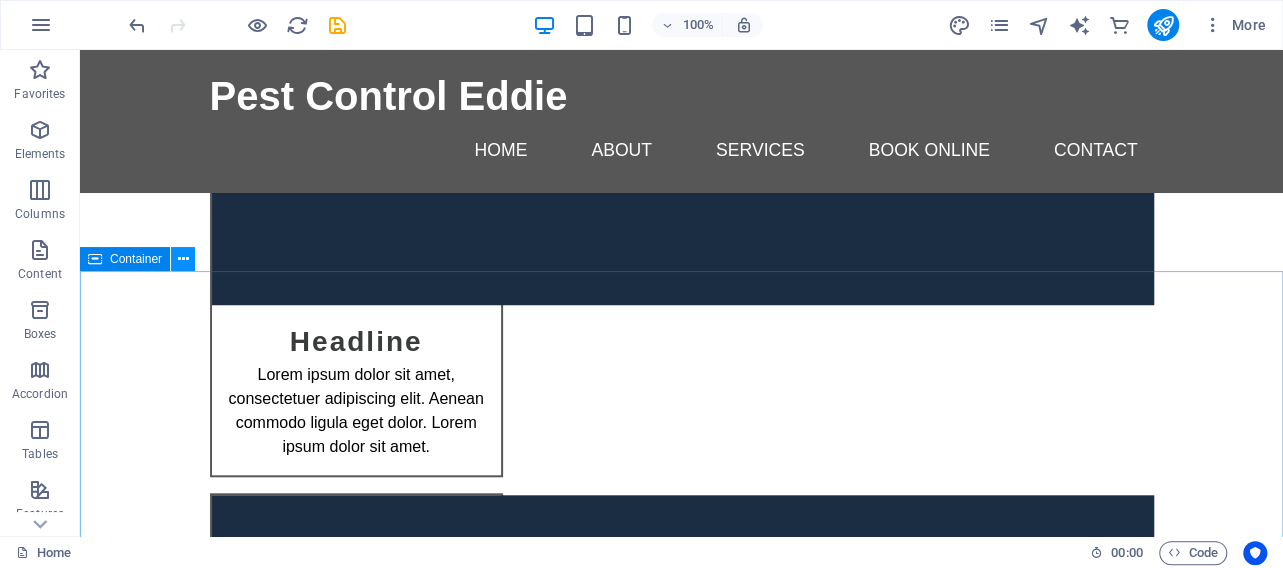 click at bounding box center (183, 259) 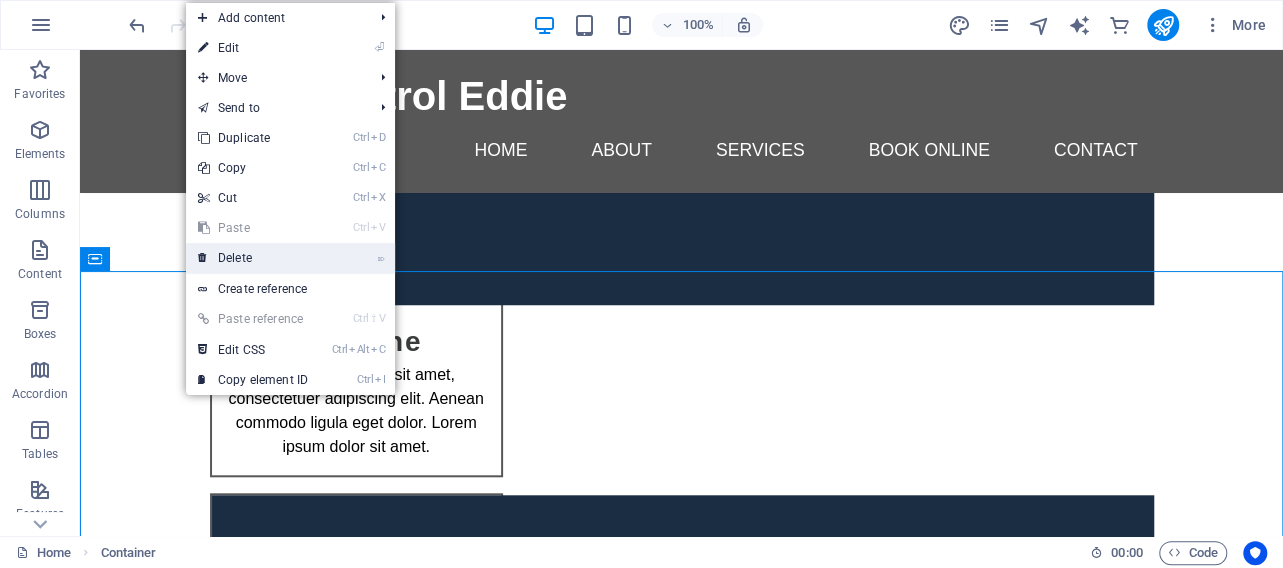 click on "⌦  Delete" at bounding box center [253, 258] 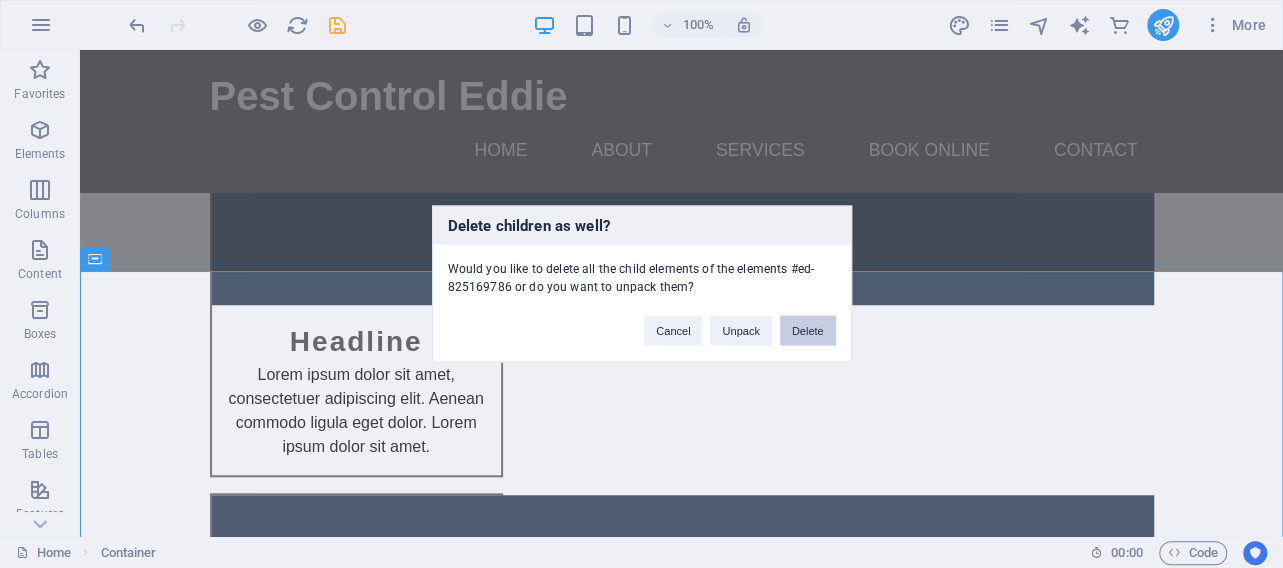 click on "Delete" at bounding box center [808, 331] 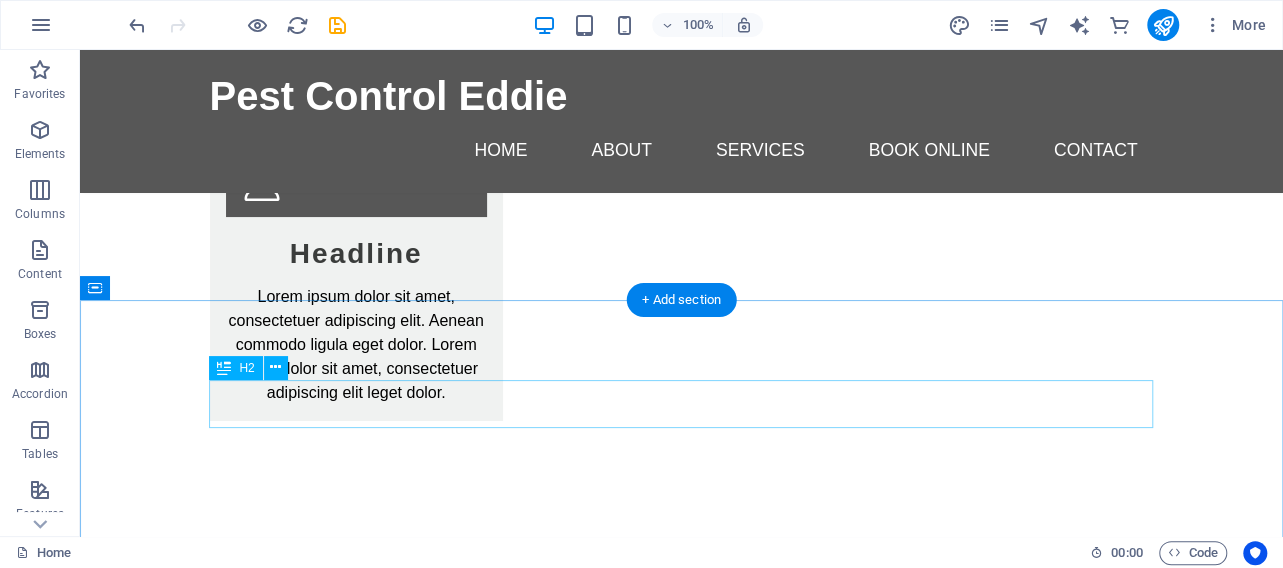 scroll, scrollTop: 7700, scrollLeft: 0, axis: vertical 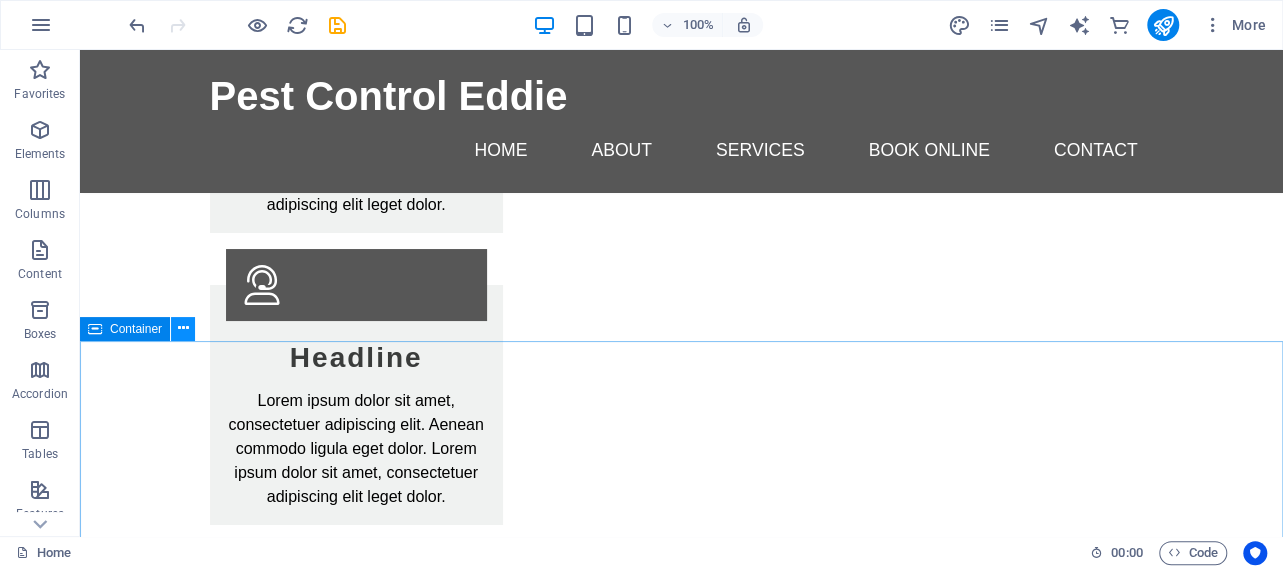 click at bounding box center (183, 328) 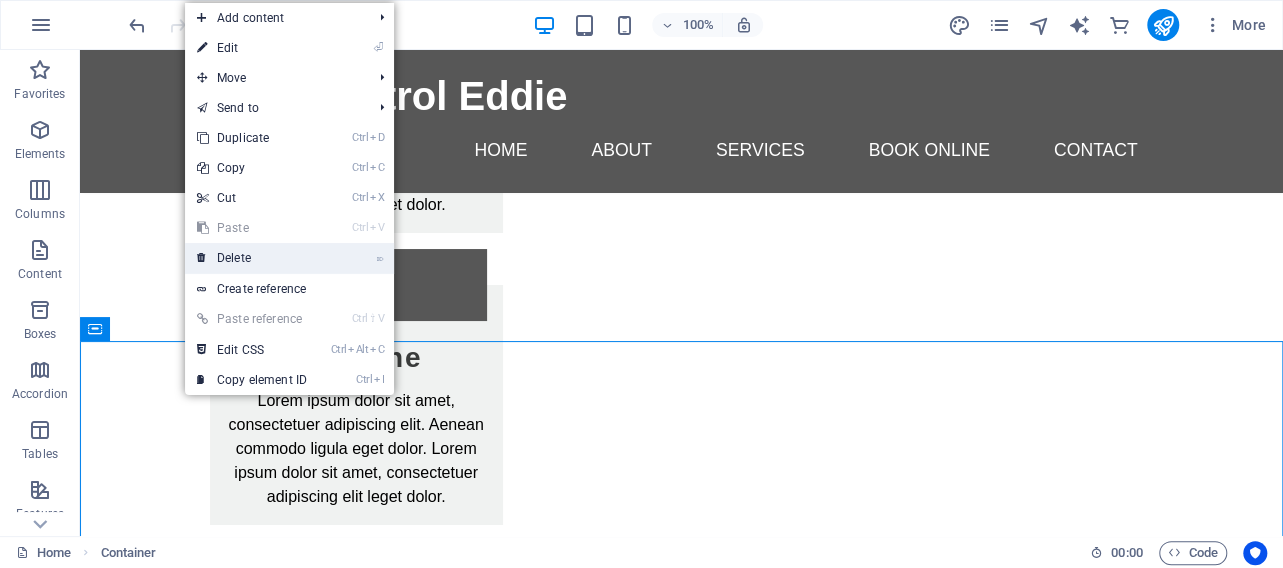 click on "⌦  Delete" at bounding box center (252, 258) 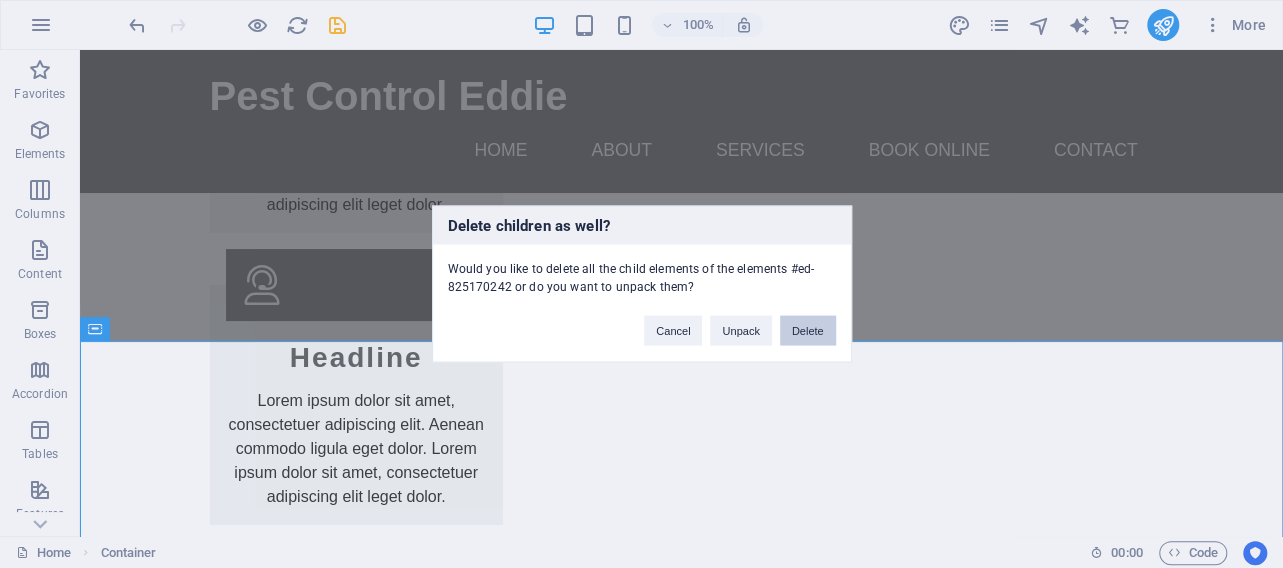 drag, startPoint x: 833, startPoint y: 327, endPoint x: 751, endPoint y: 277, distance: 96.04166 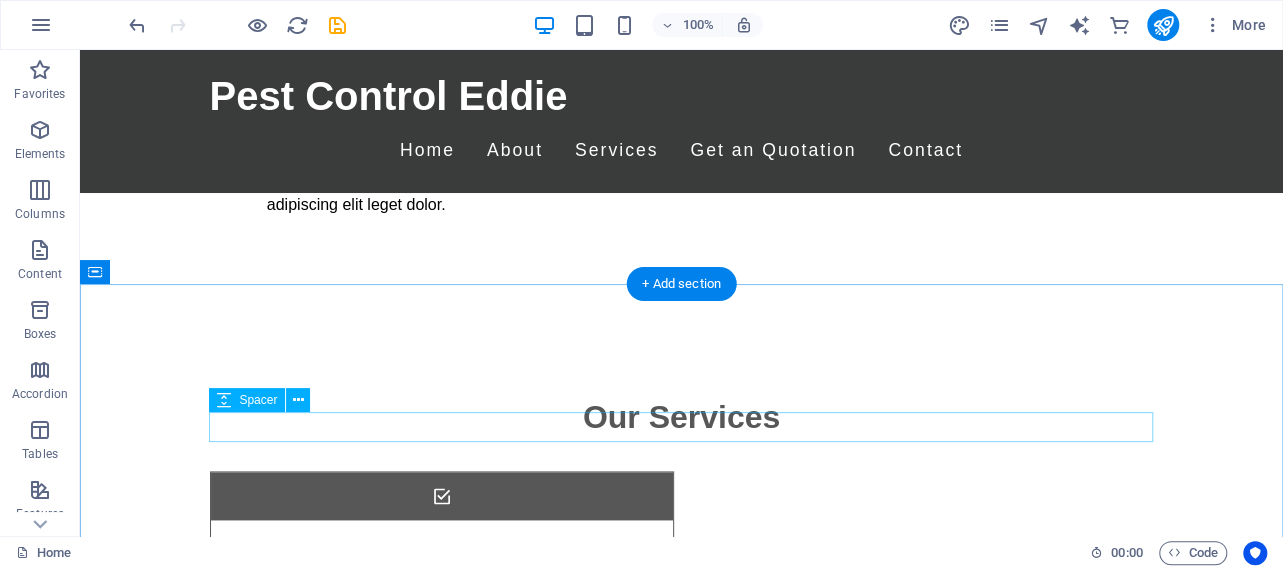 scroll, scrollTop: 5100, scrollLeft: 0, axis: vertical 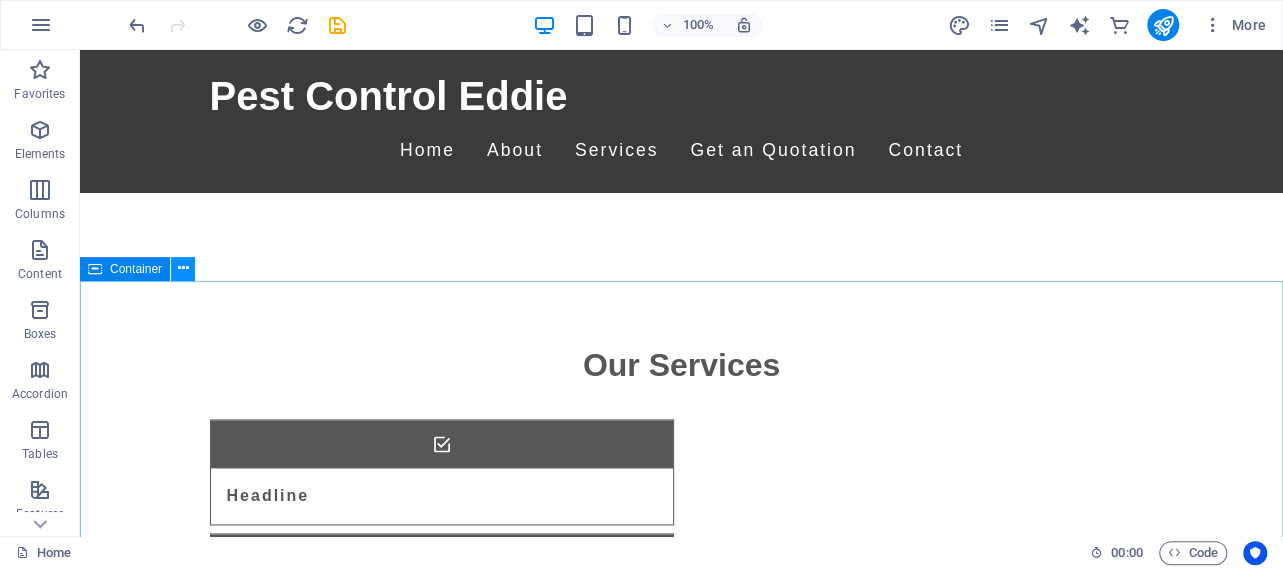 click at bounding box center [183, 268] 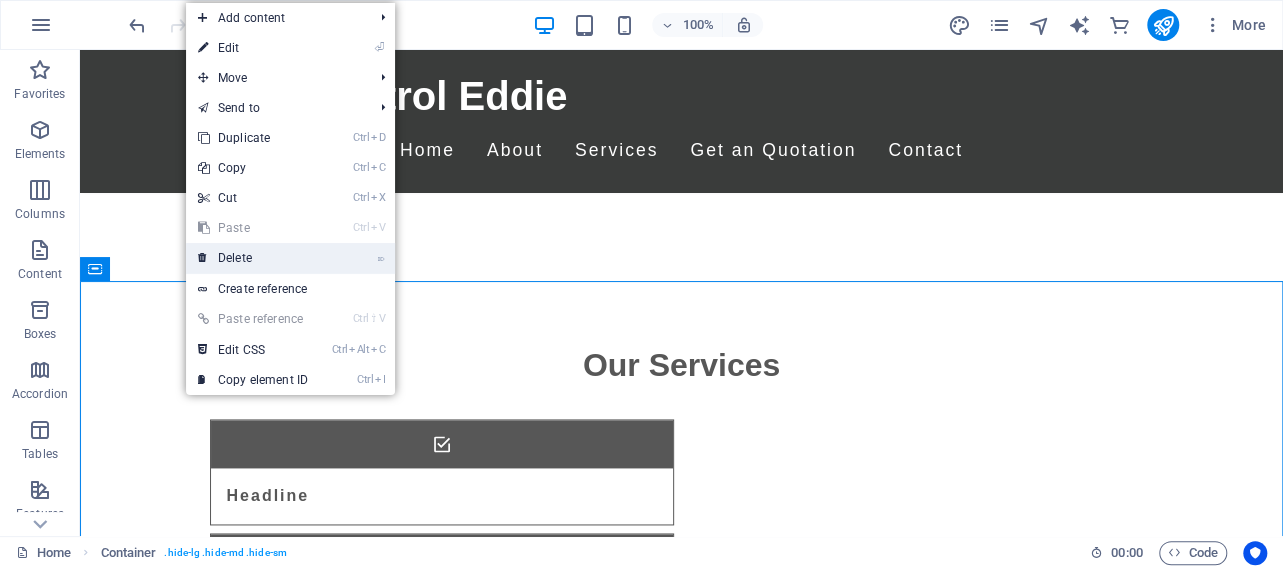 click on "⌦  Delete" at bounding box center [253, 258] 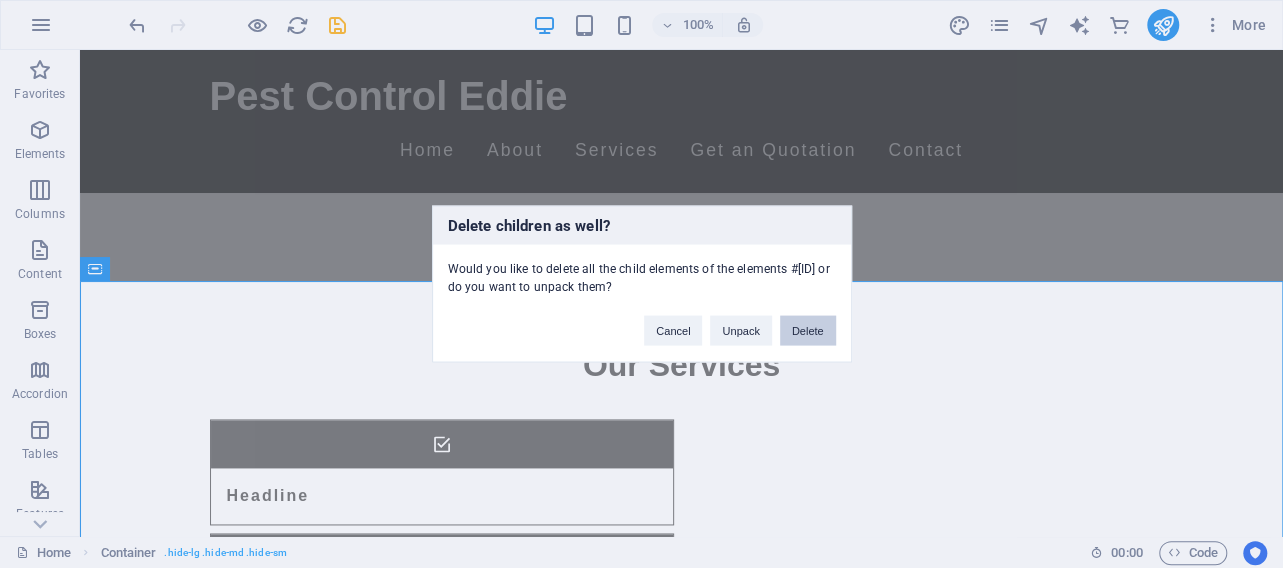 click on "Delete" at bounding box center (808, 331) 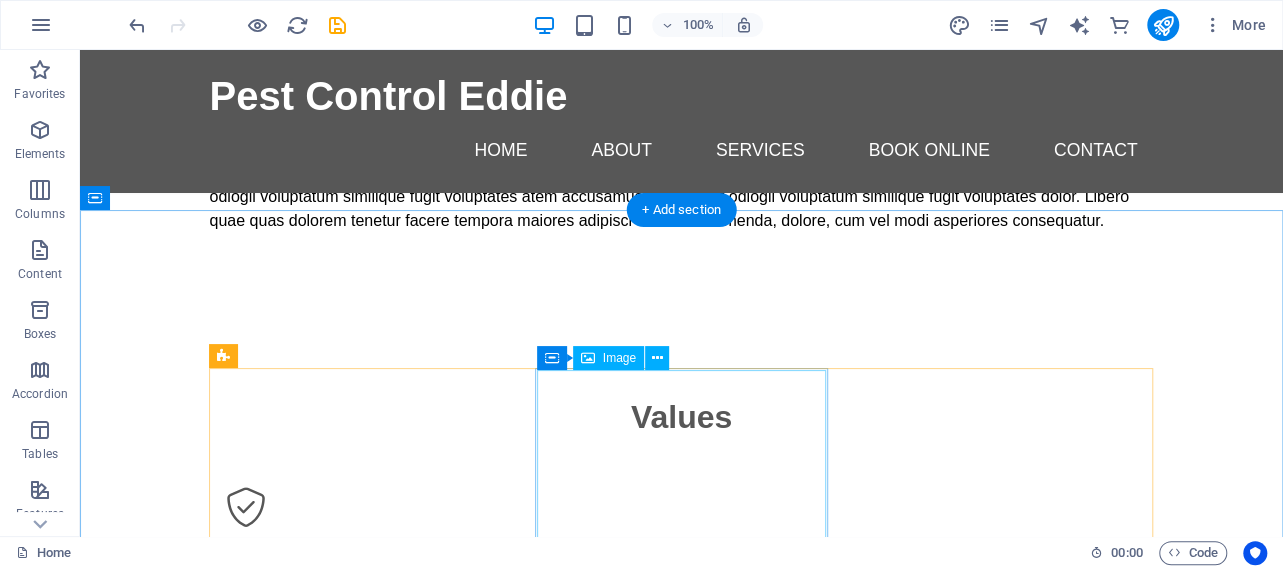 scroll, scrollTop: 4060, scrollLeft: 0, axis: vertical 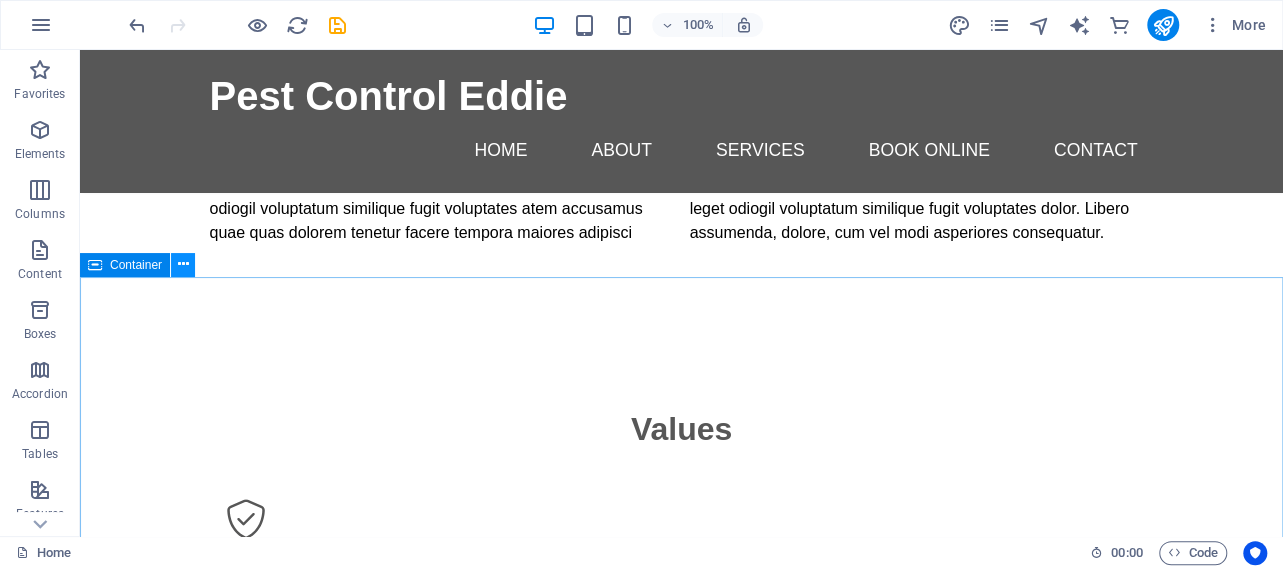 click at bounding box center (183, 264) 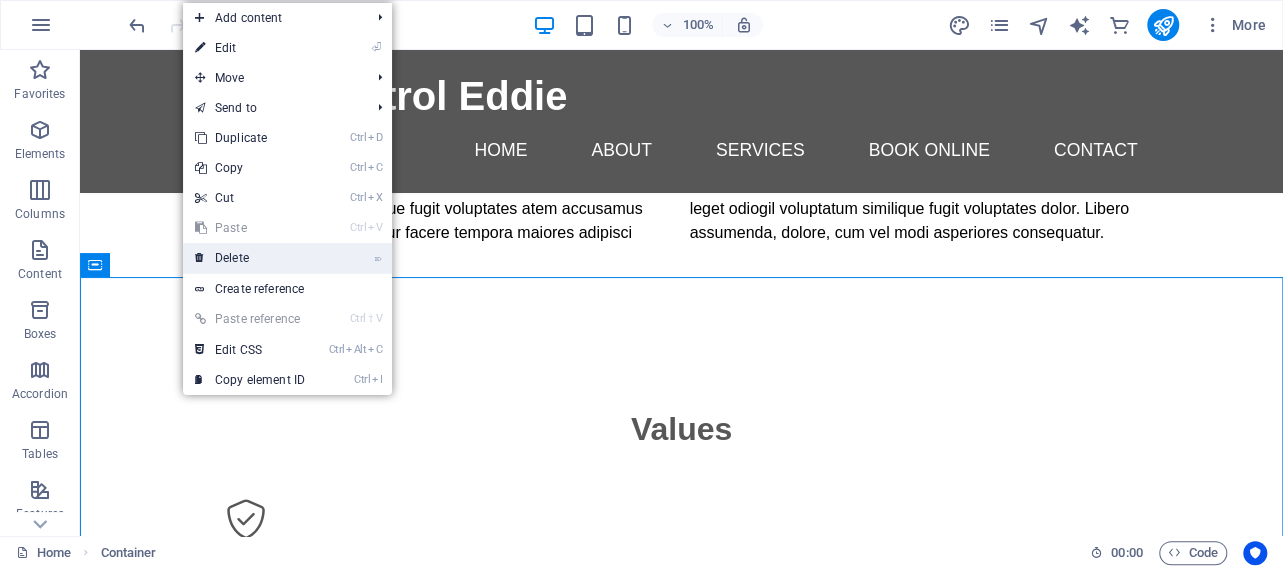click on "⌦  Delete" at bounding box center [250, 258] 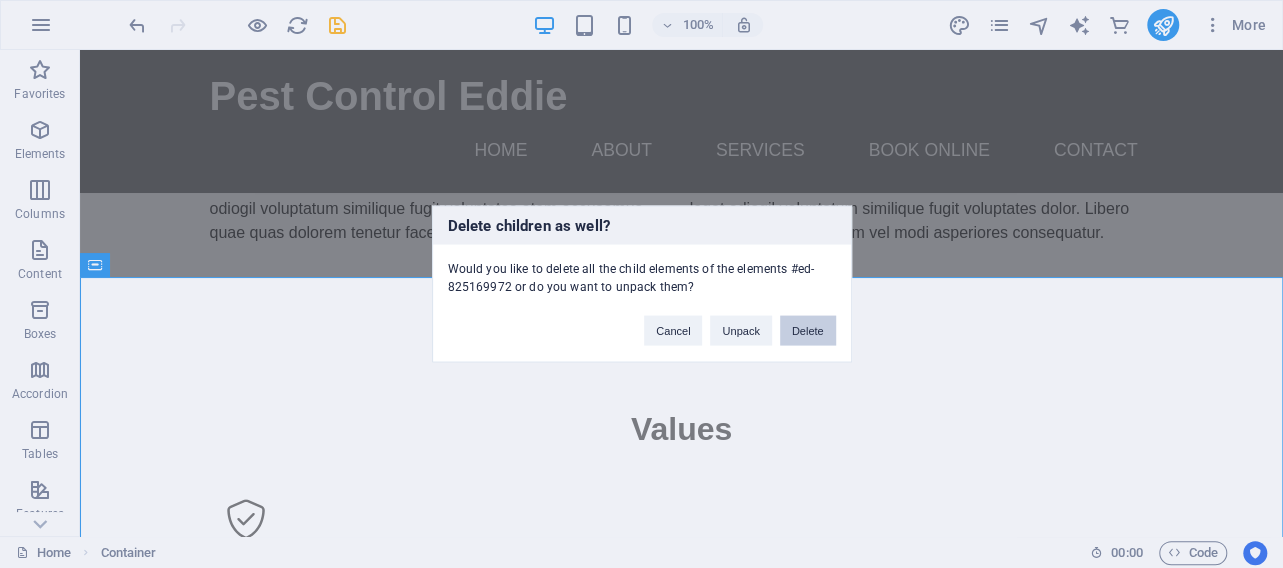click on "Delete" at bounding box center [808, 331] 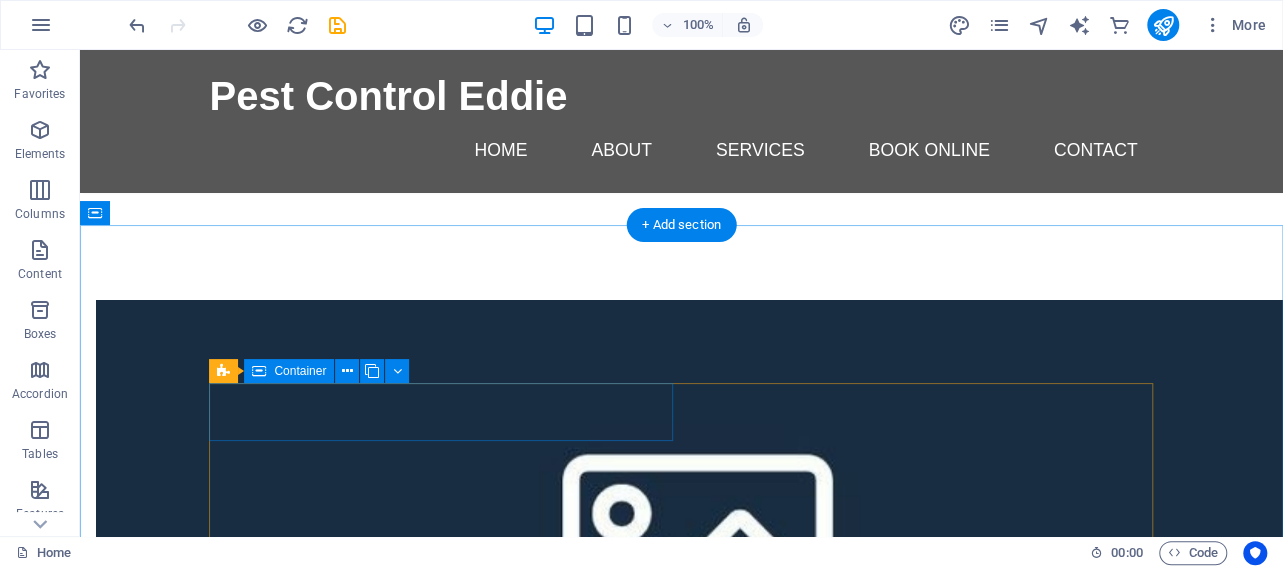 scroll, scrollTop: 2812, scrollLeft: 0, axis: vertical 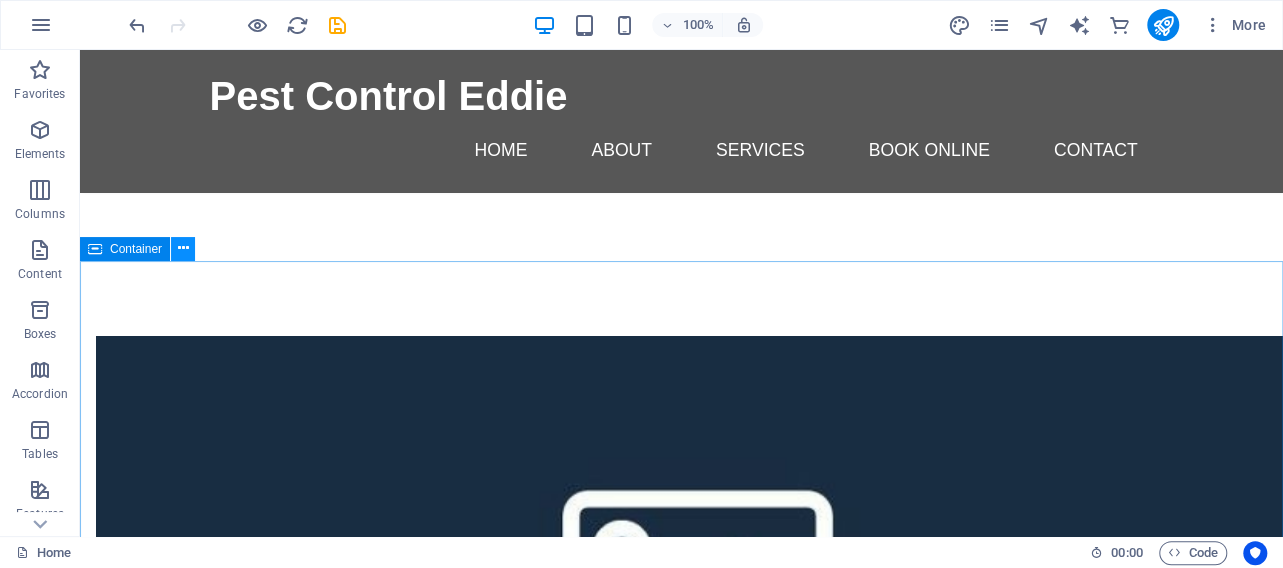 click at bounding box center [183, 248] 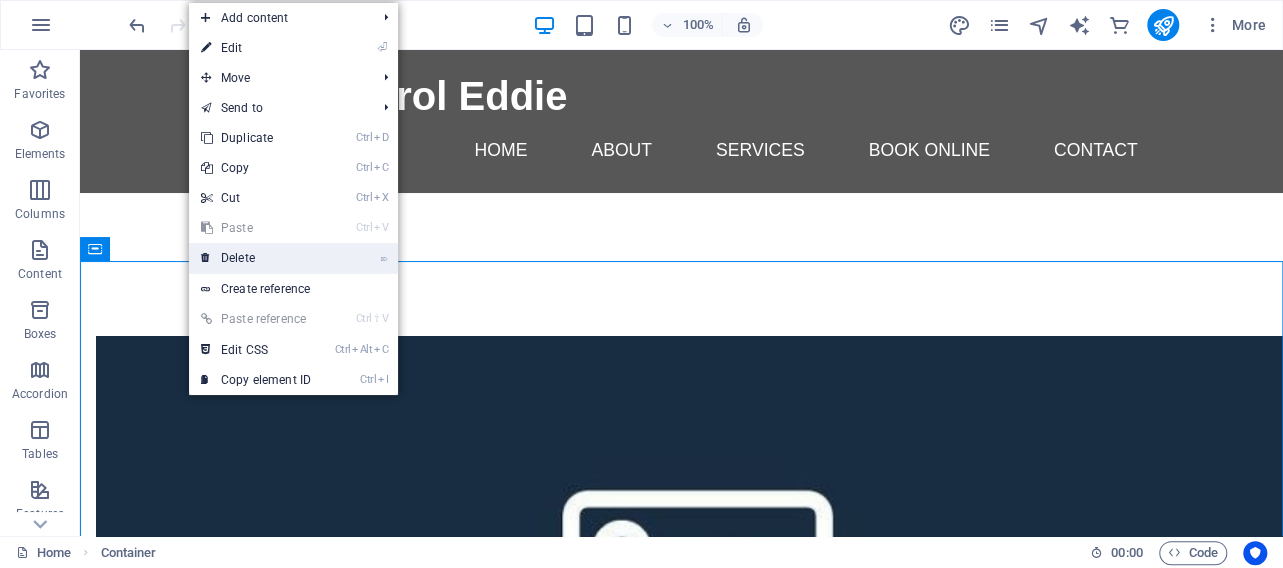 click on "⌦  Delete" at bounding box center (256, 258) 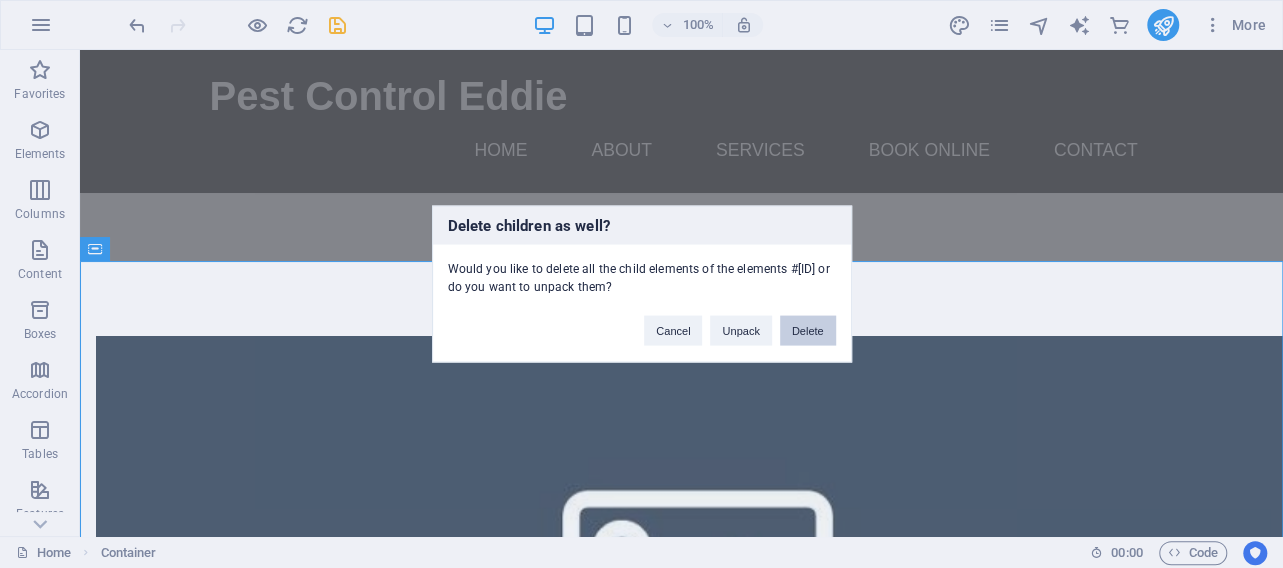 click on "Delete" at bounding box center (808, 331) 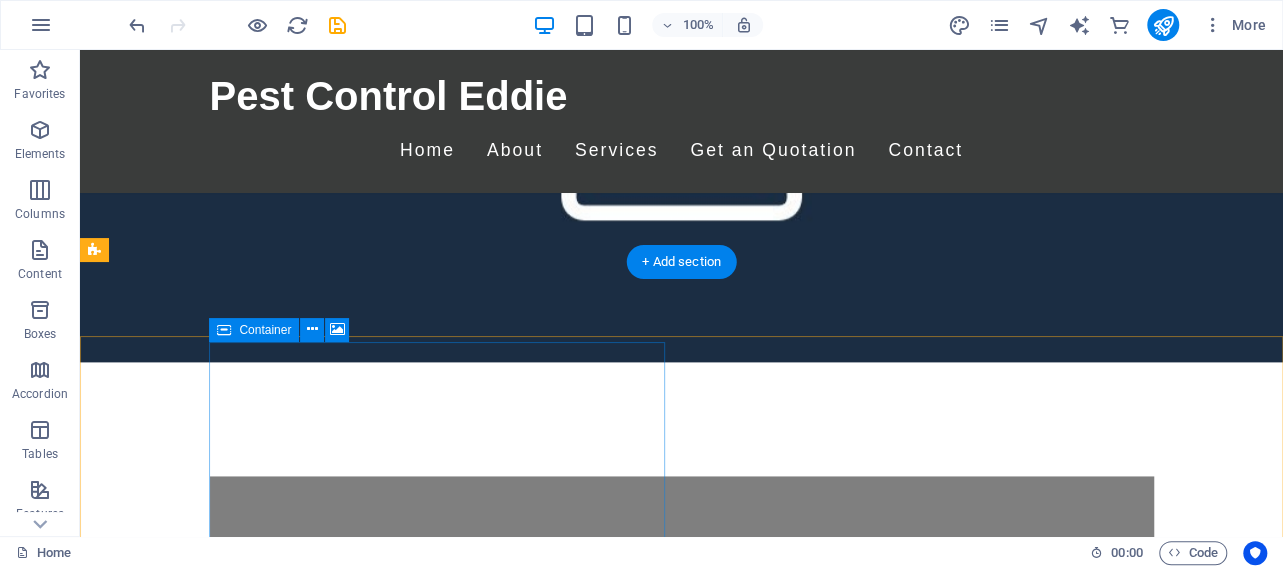 scroll, scrollTop: 1460, scrollLeft: 0, axis: vertical 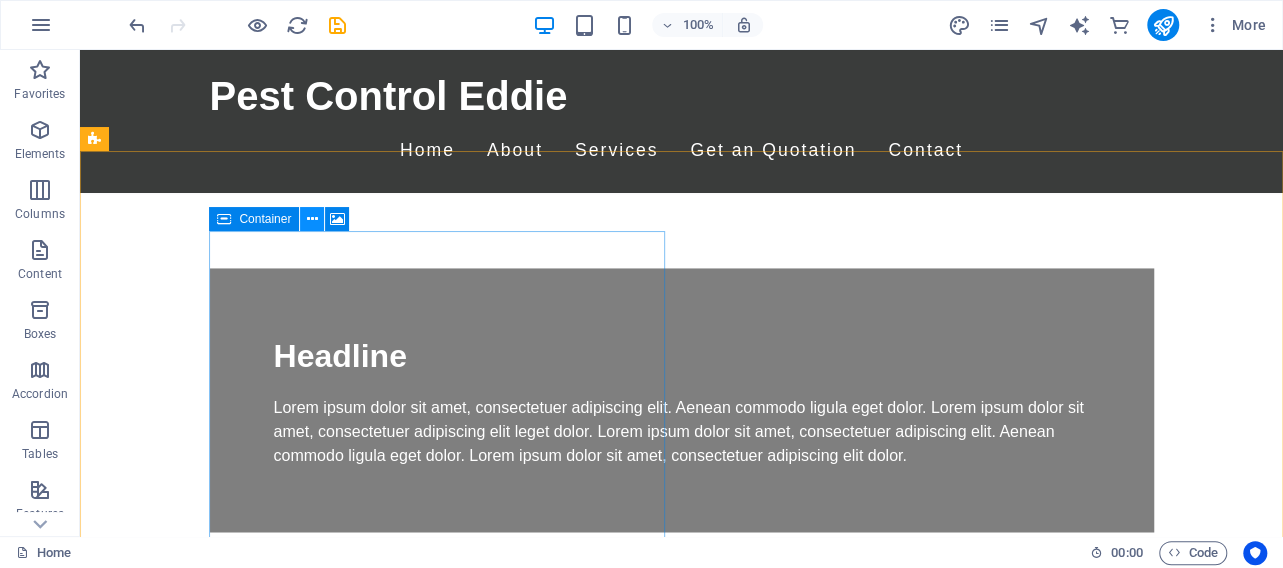 click at bounding box center [312, 219] 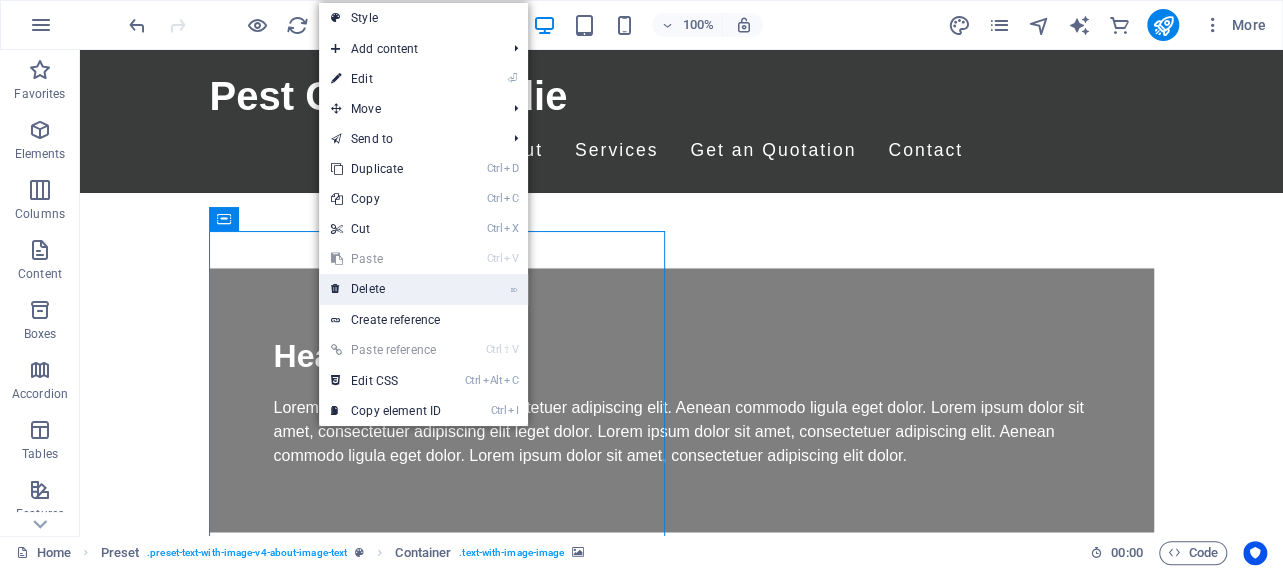 drag, startPoint x: 425, startPoint y: 288, endPoint x: 492, endPoint y: 228, distance: 89.938866 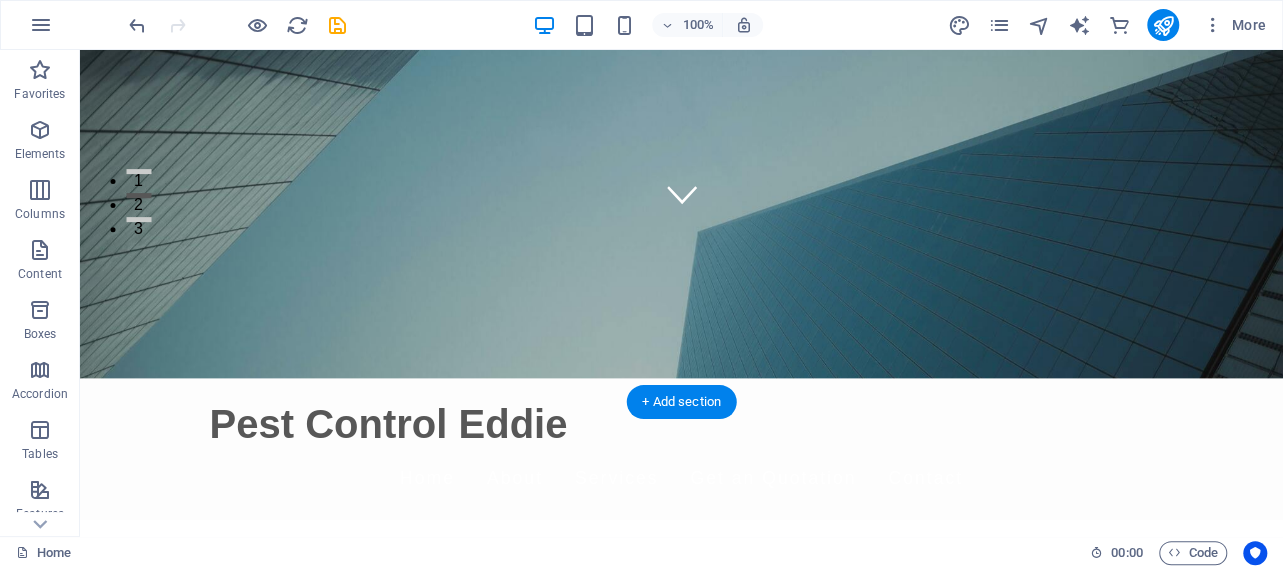 scroll, scrollTop: 0, scrollLeft: 0, axis: both 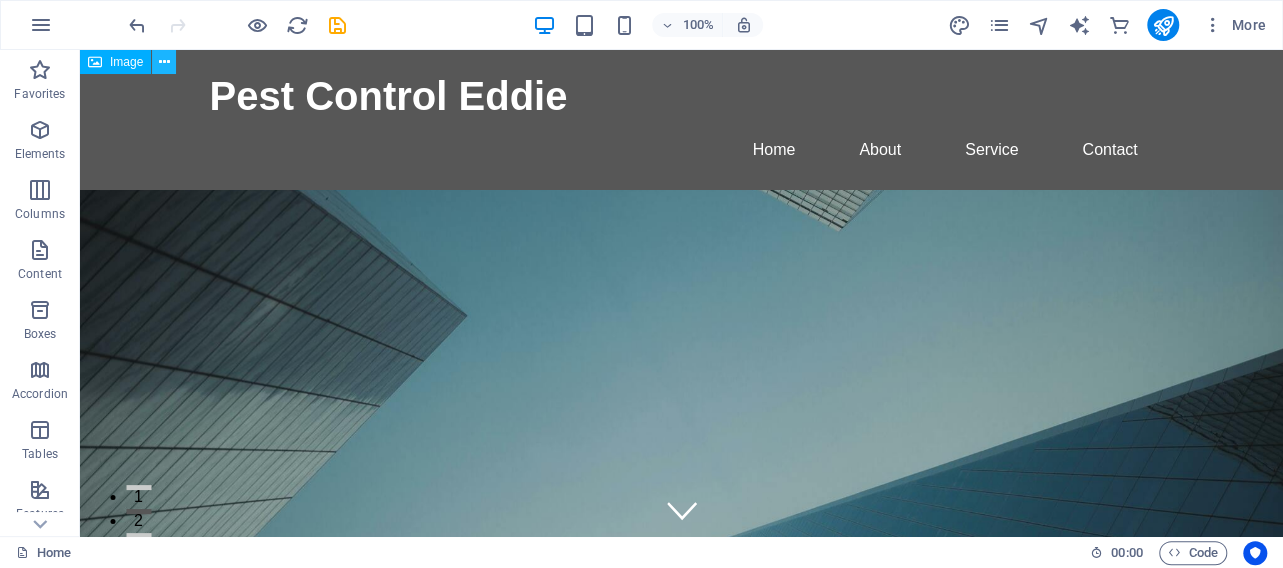 click at bounding box center (164, 62) 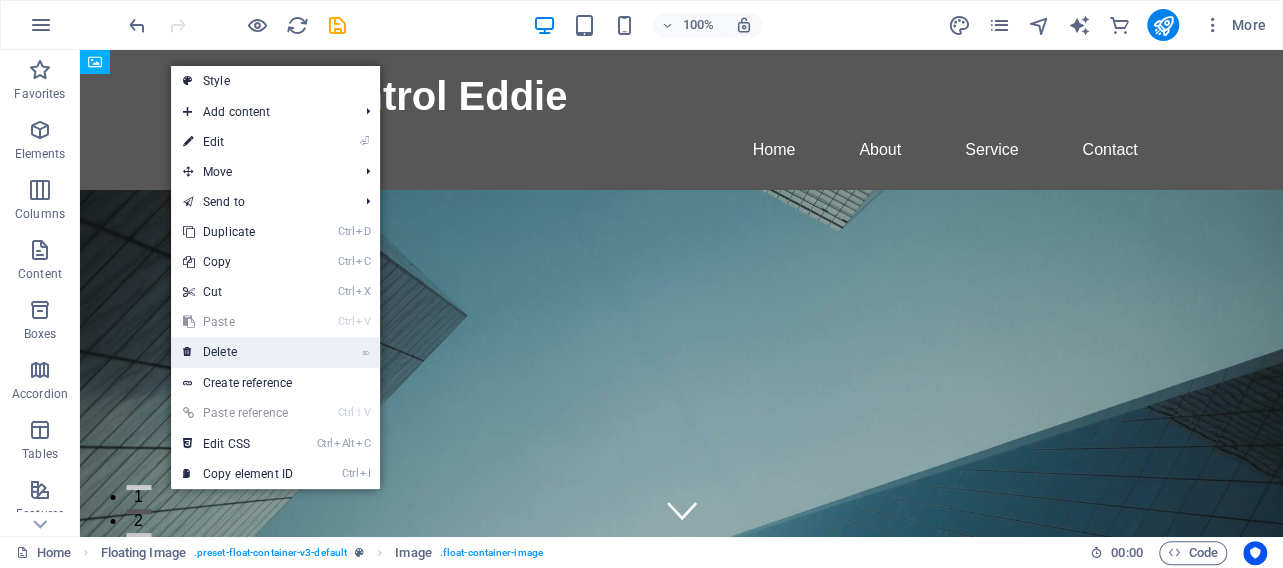 drag, startPoint x: 289, startPoint y: 356, endPoint x: 209, endPoint y: 307, distance: 93.813644 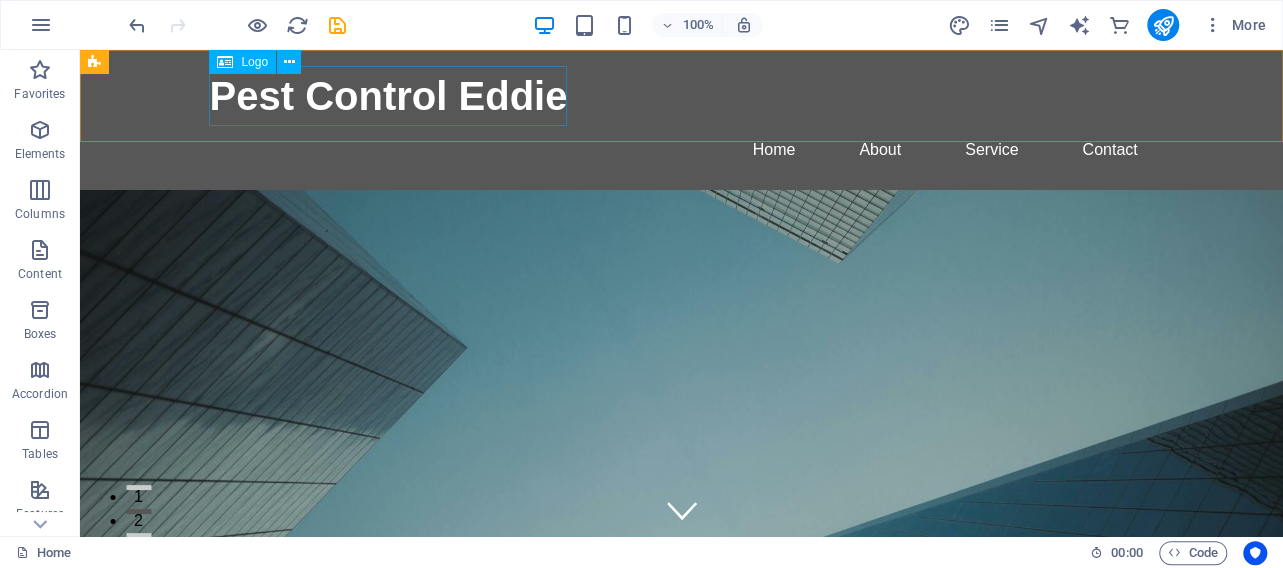click on "Logo" at bounding box center [254, 62] 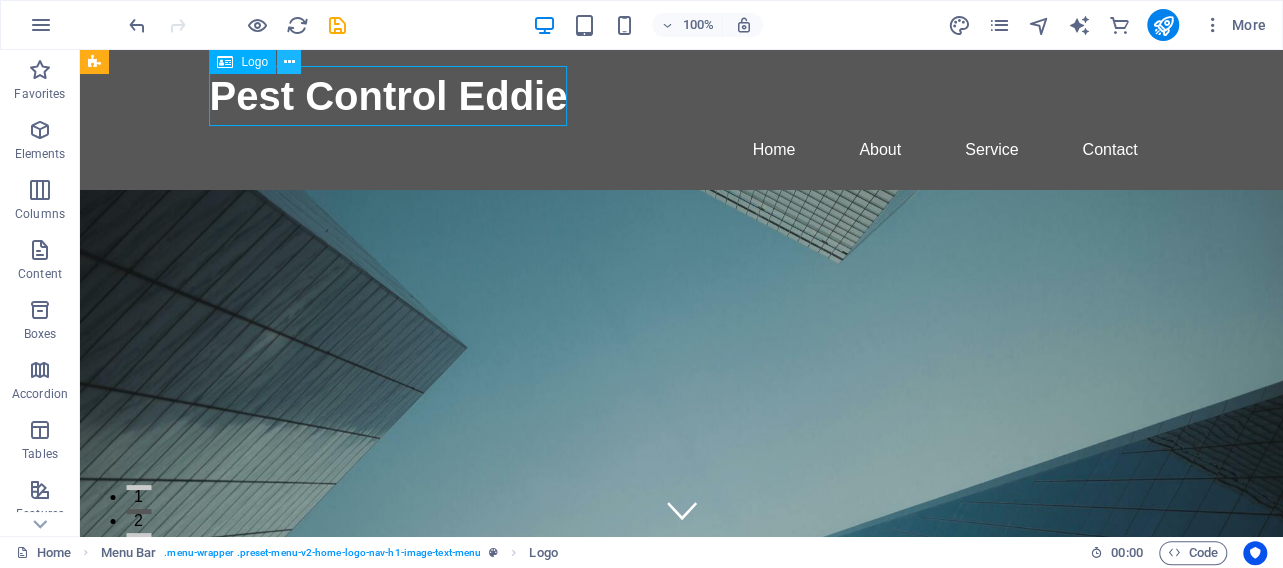 click at bounding box center [289, 62] 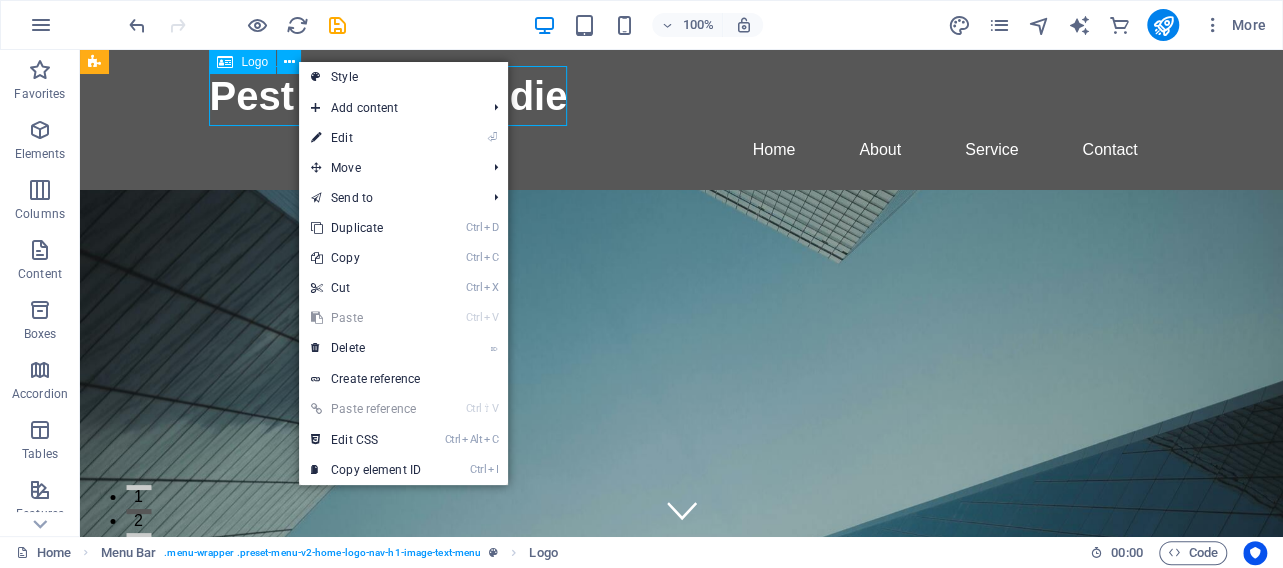 click on "Logo" at bounding box center [242, 62] 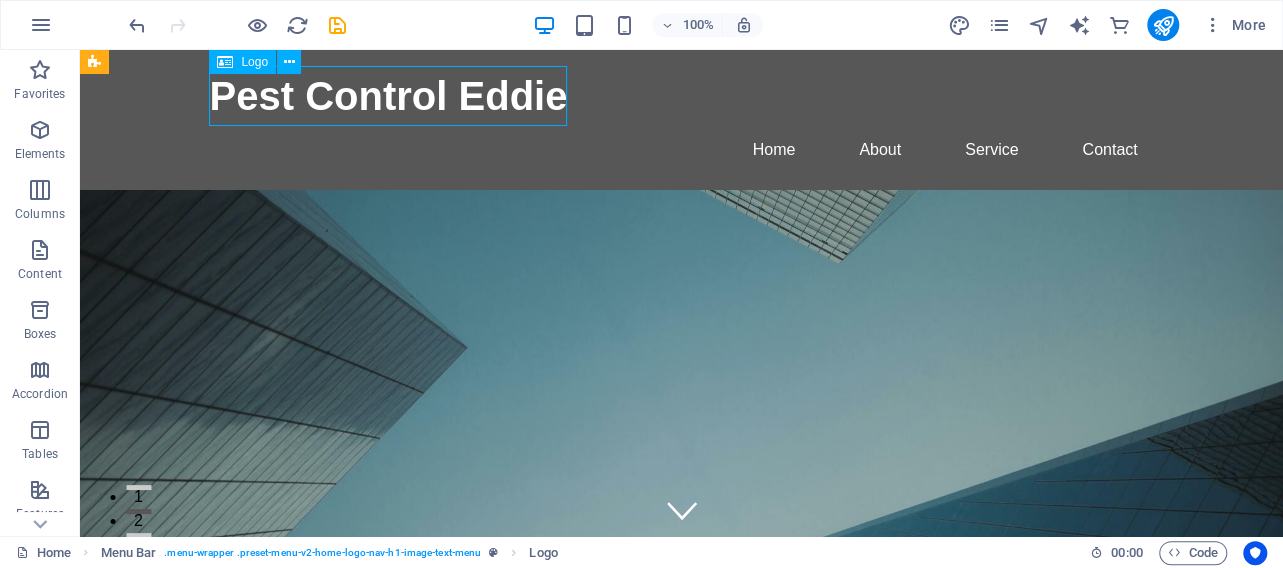 click on "Logo" at bounding box center (242, 62) 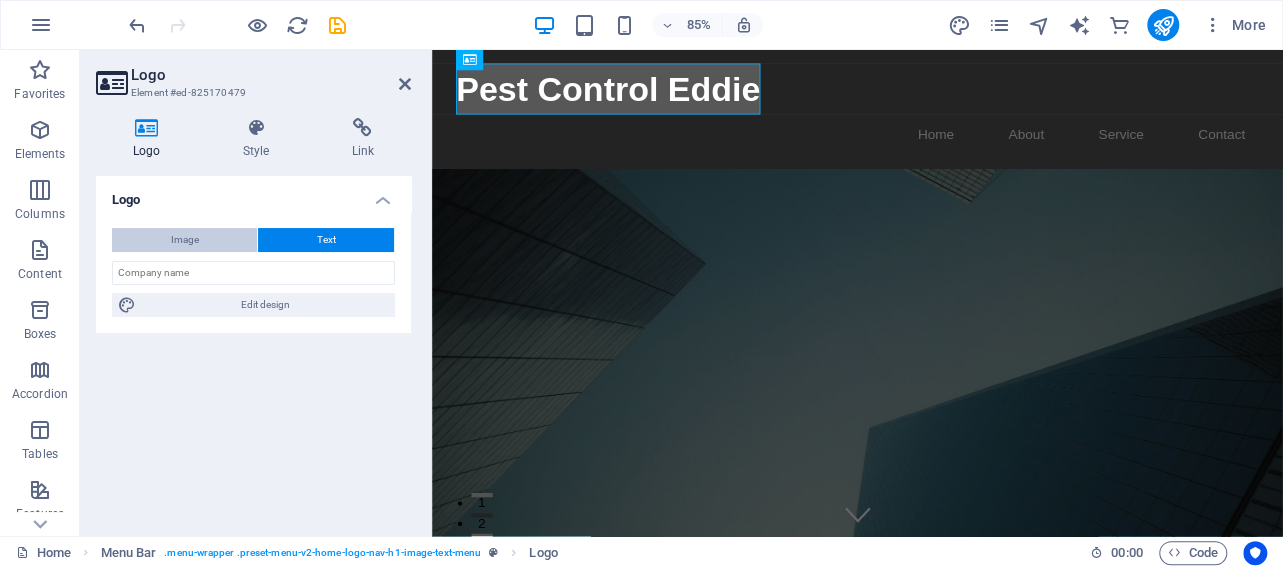 click on "Image" at bounding box center (185, 240) 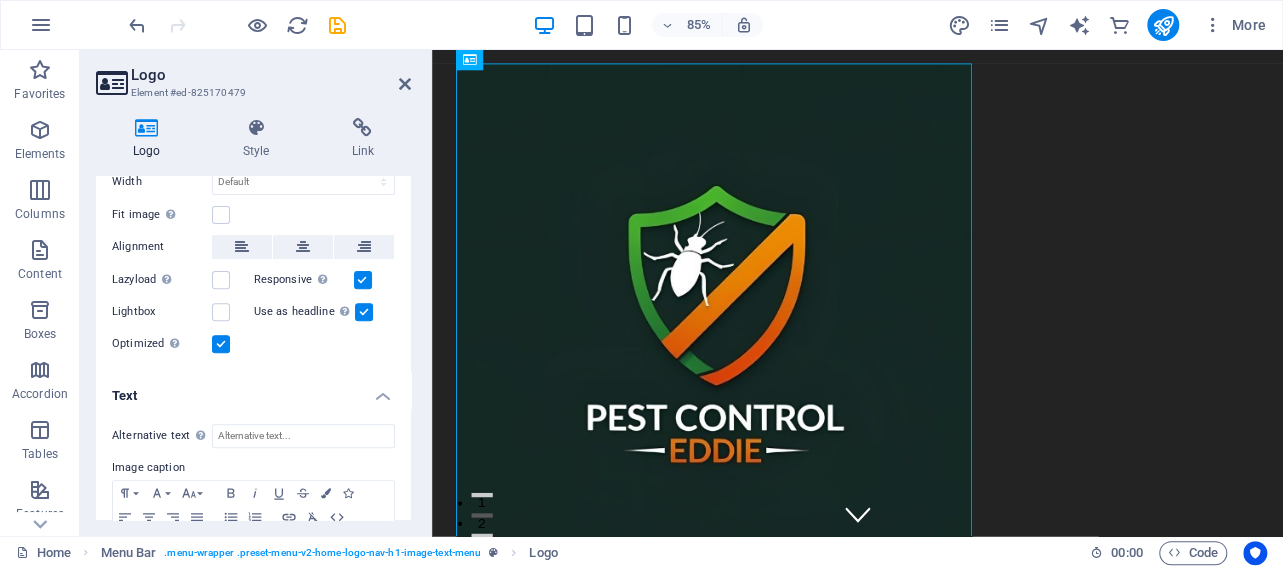 scroll, scrollTop: 470, scrollLeft: 0, axis: vertical 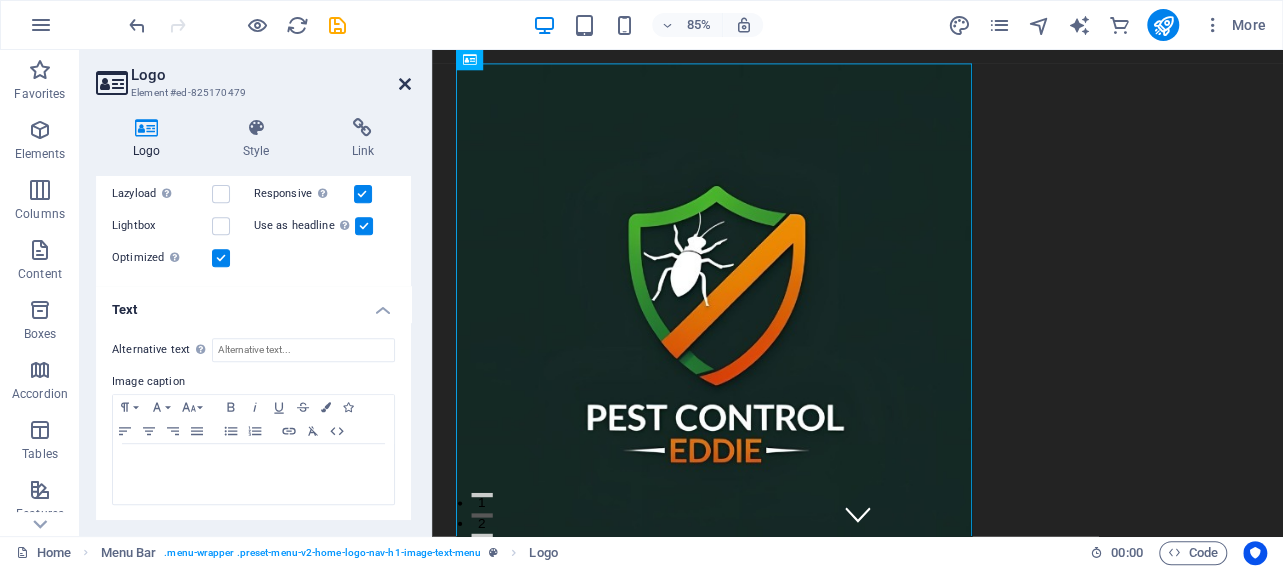 click at bounding box center (405, 84) 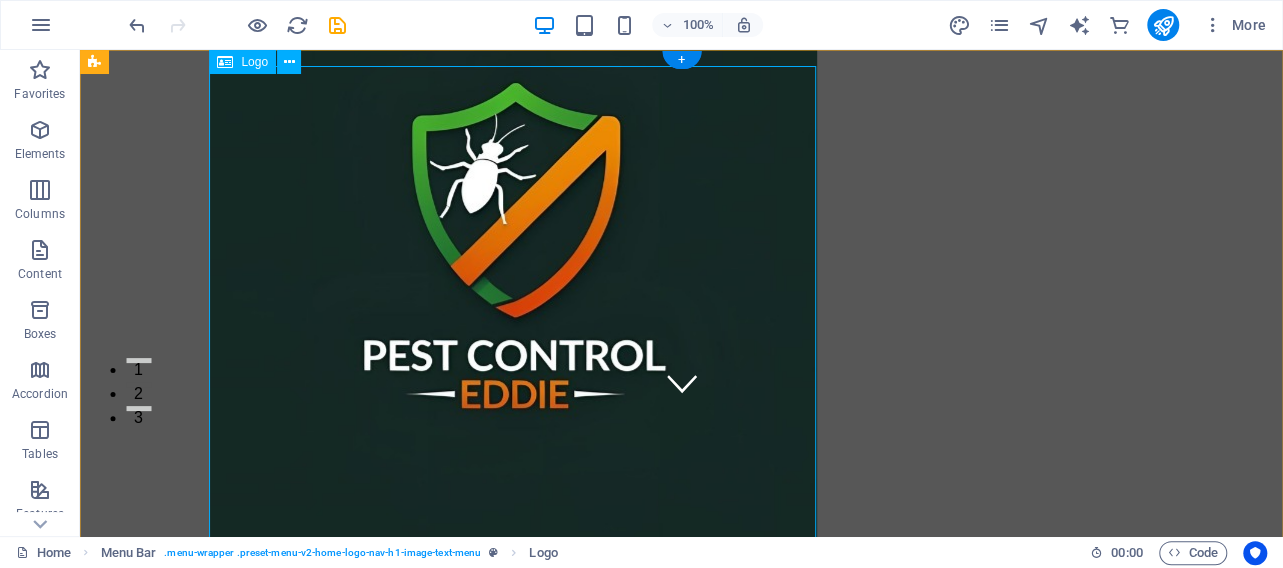 scroll, scrollTop: 208, scrollLeft: 0, axis: vertical 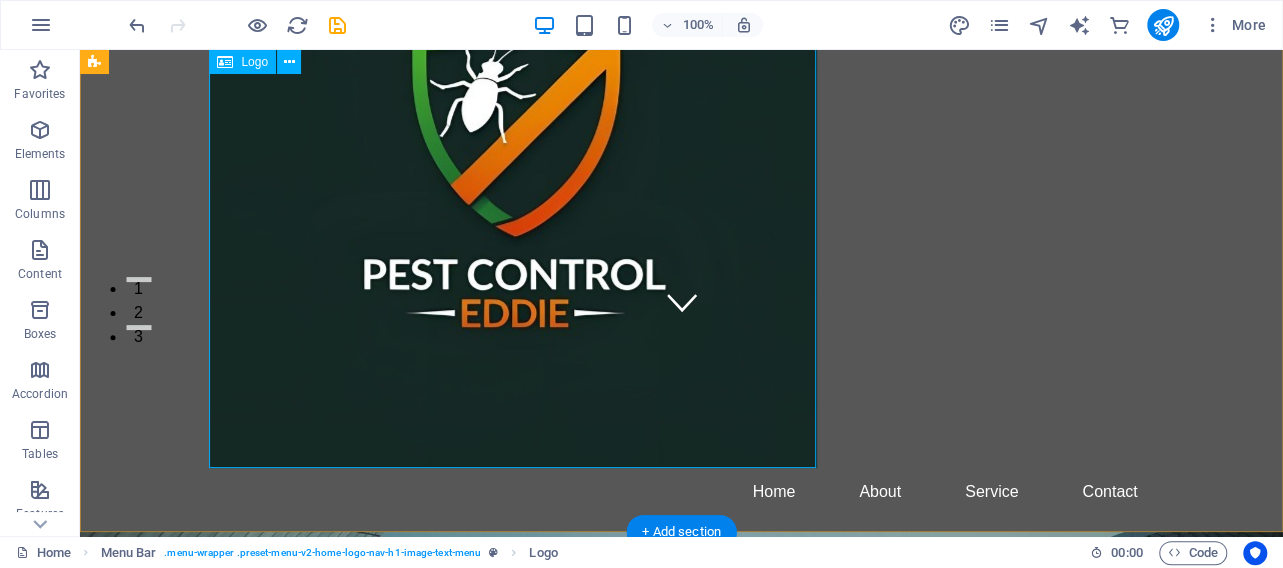 click at bounding box center (682, 163) 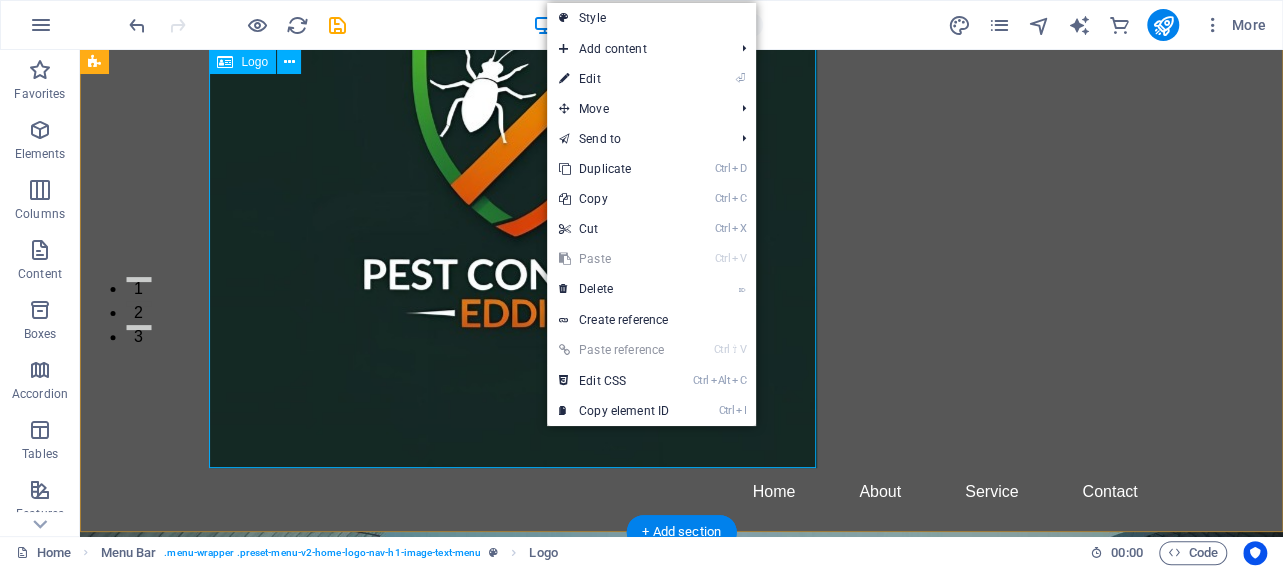 click at bounding box center [682, 163] 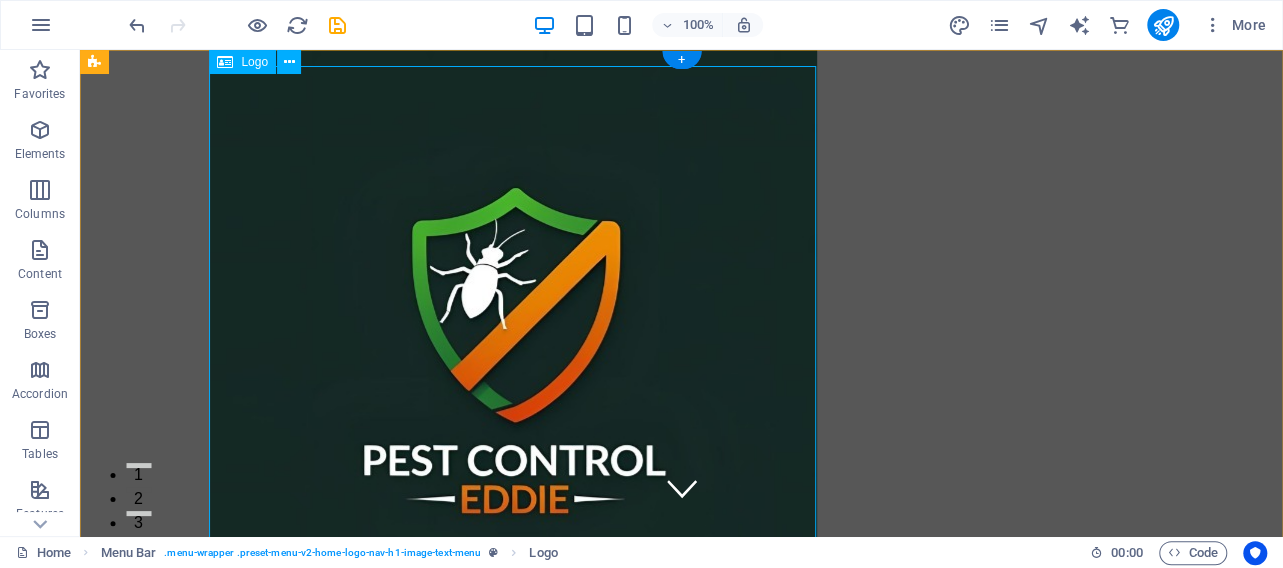 scroll, scrollTop: 0, scrollLeft: 0, axis: both 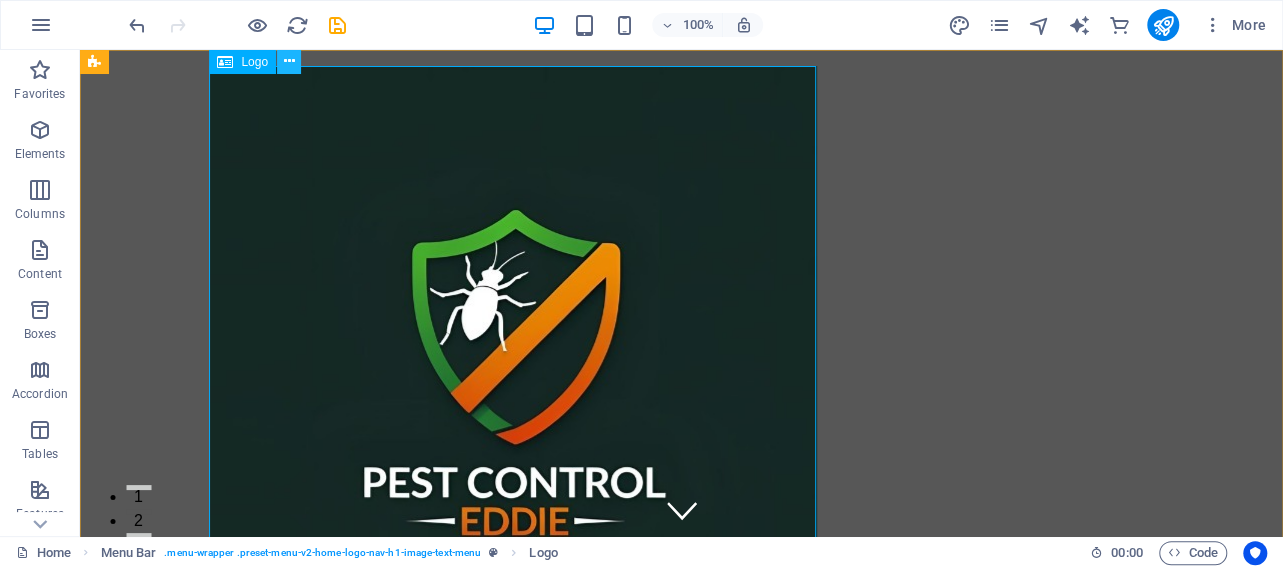 click at bounding box center (289, 62) 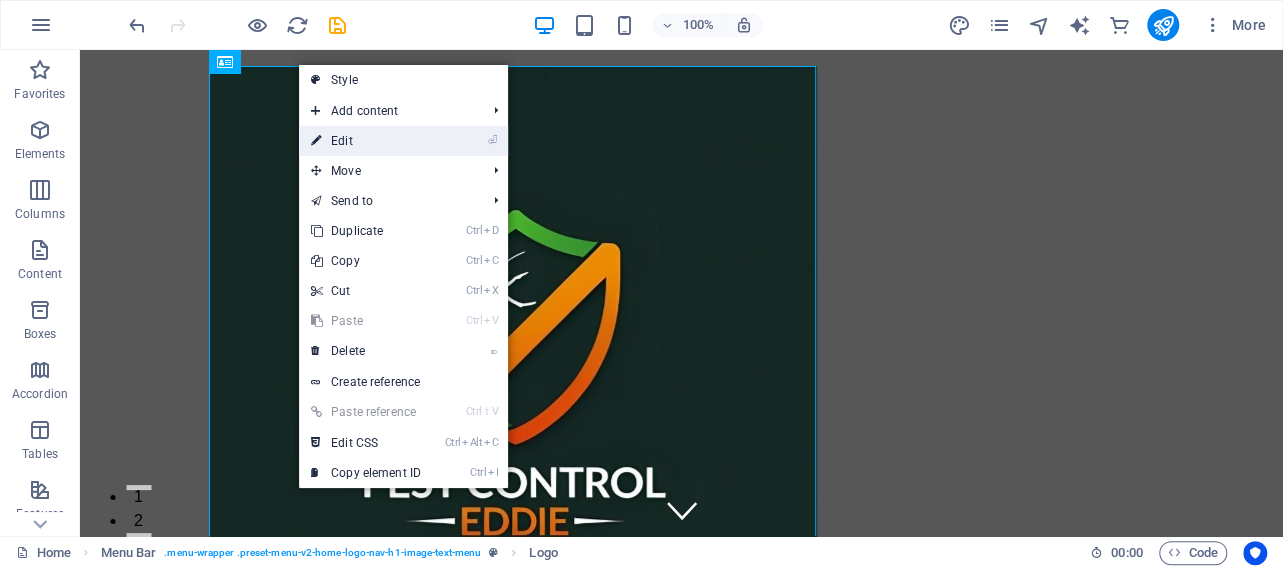 click on "⏎  Edit" at bounding box center (366, 141) 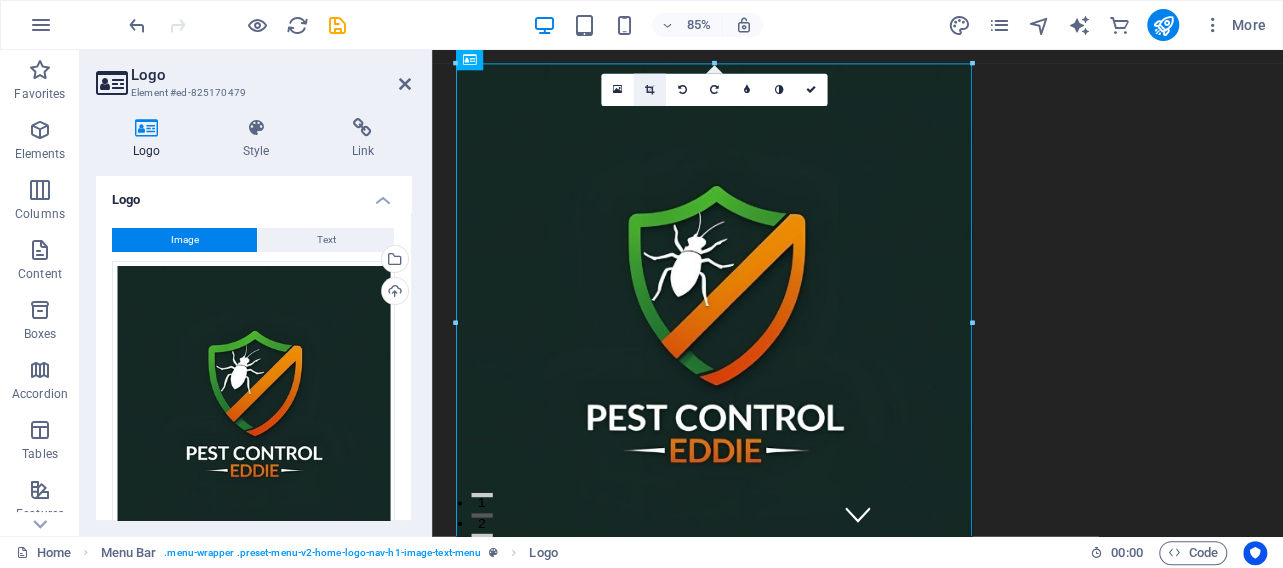 click at bounding box center [649, 90] 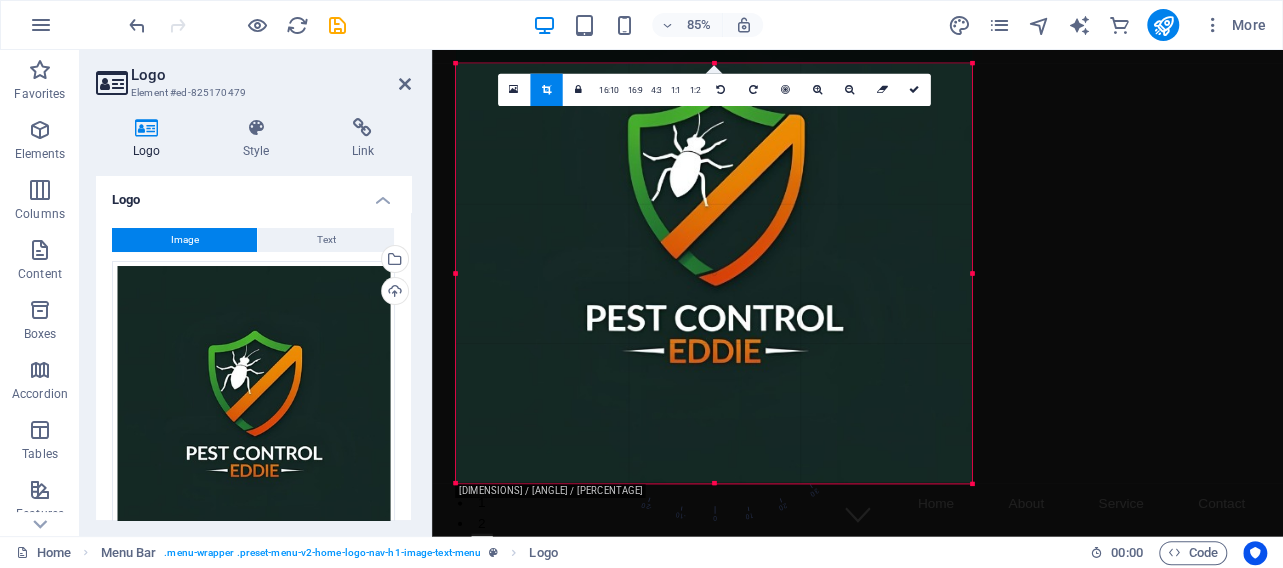 drag, startPoint x: 719, startPoint y: 65, endPoint x: 731, endPoint y: 182, distance: 117.61378 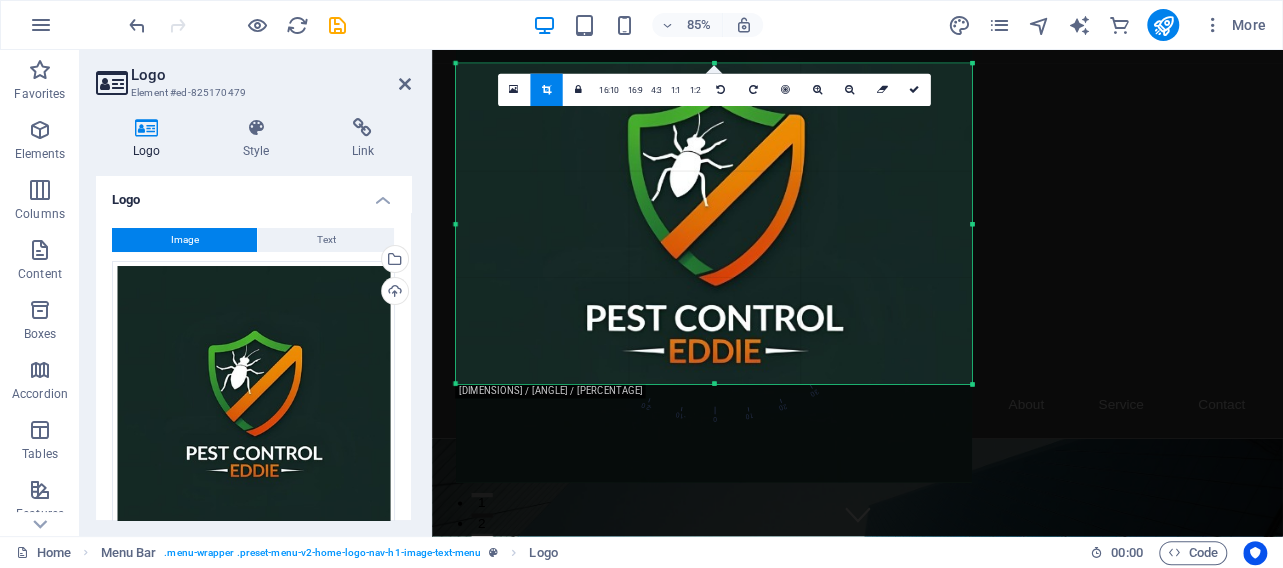 drag, startPoint x: 713, startPoint y: 481, endPoint x: 717, endPoint y: 365, distance: 116.06895 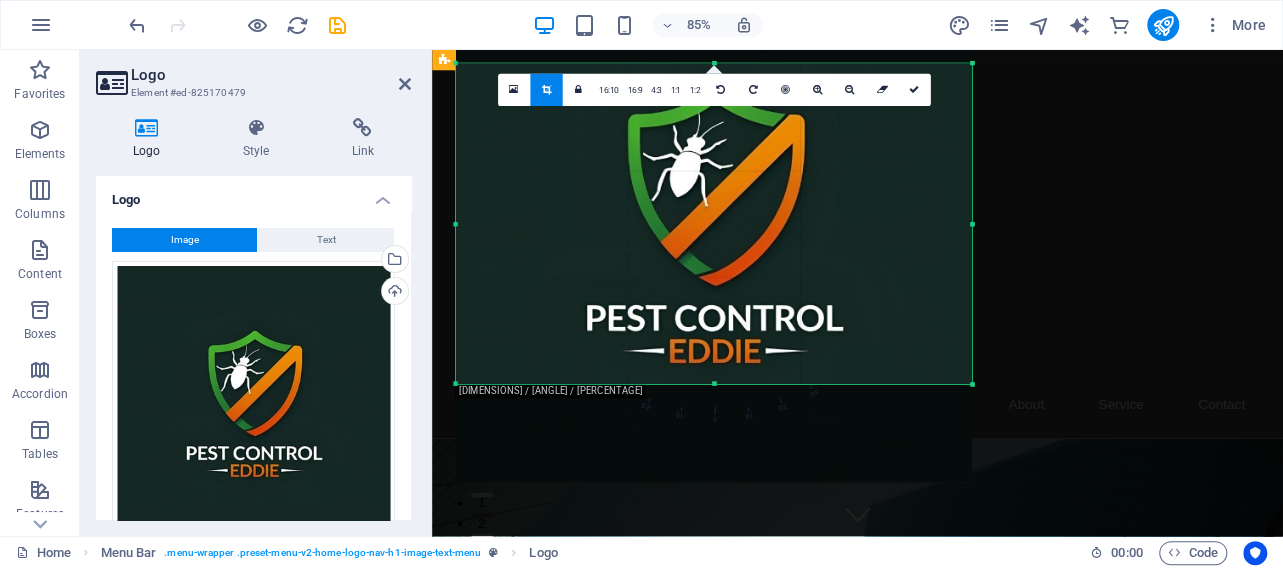 click on "Home About Service Contact" at bounding box center (932, 278) 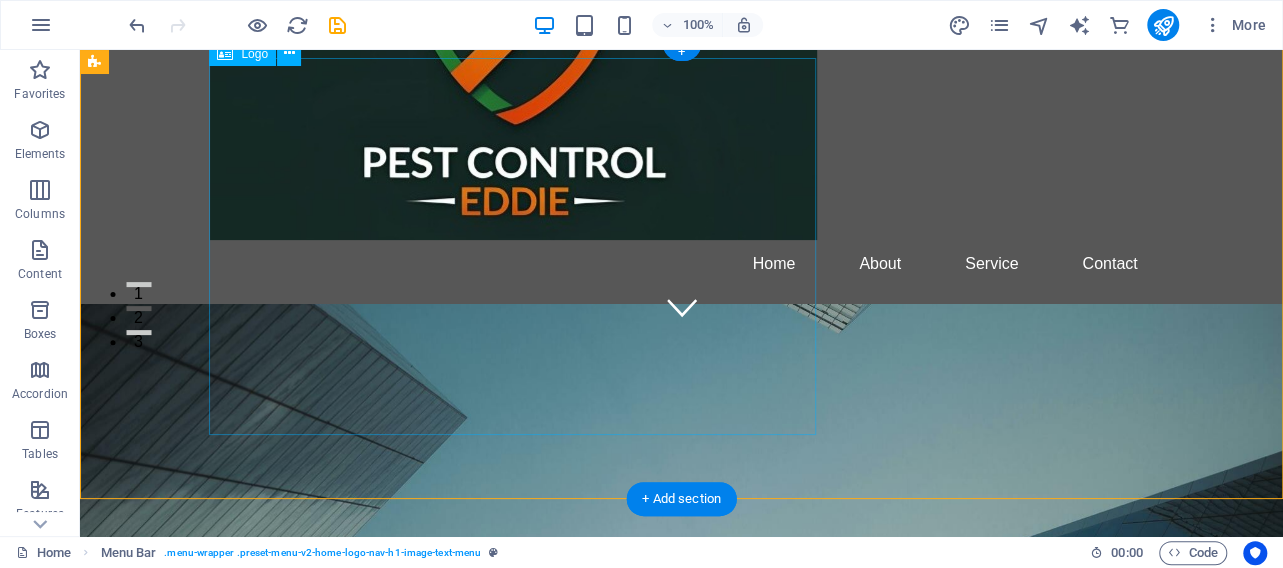 scroll, scrollTop: 0, scrollLeft: 0, axis: both 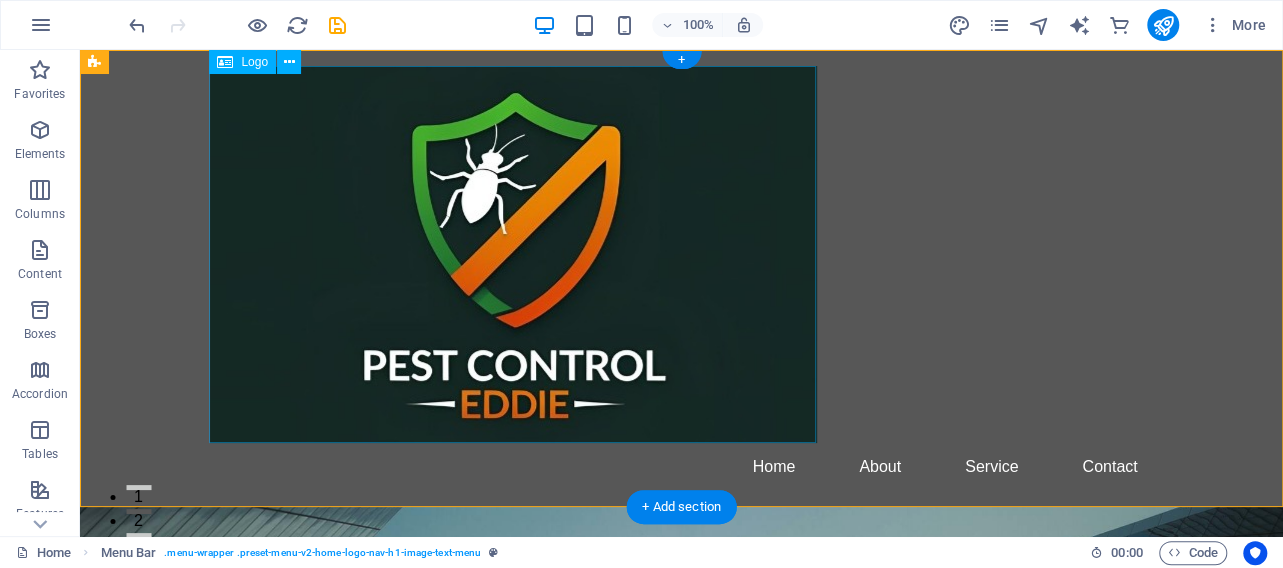 click at bounding box center (682, 254) 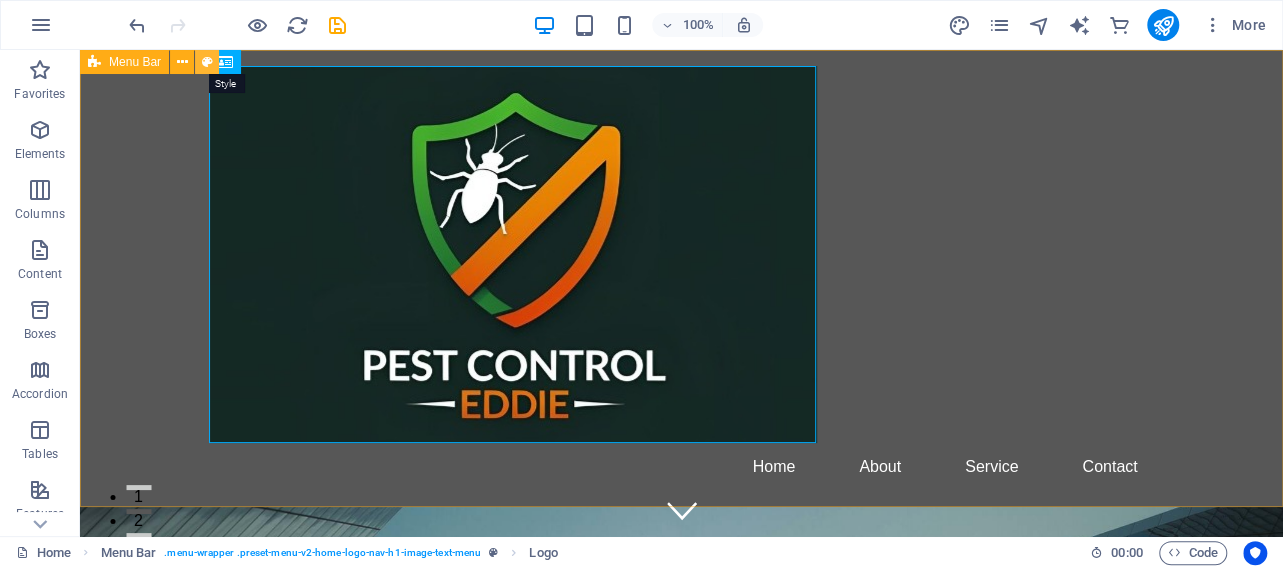 click at bounding box center [207, 62] 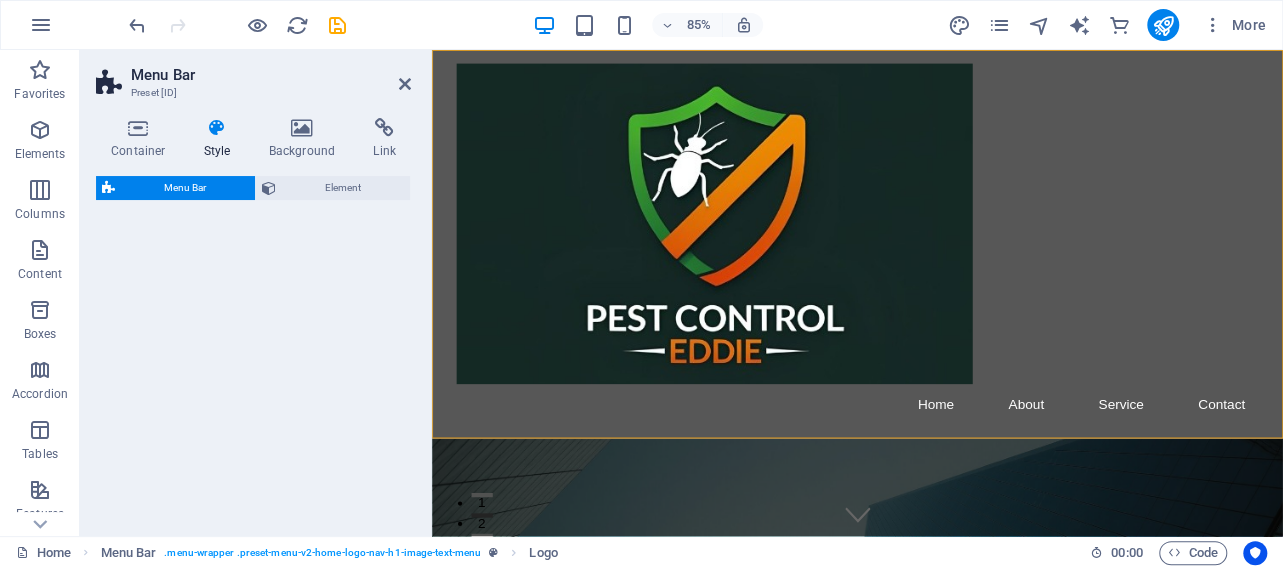 select on "rem" 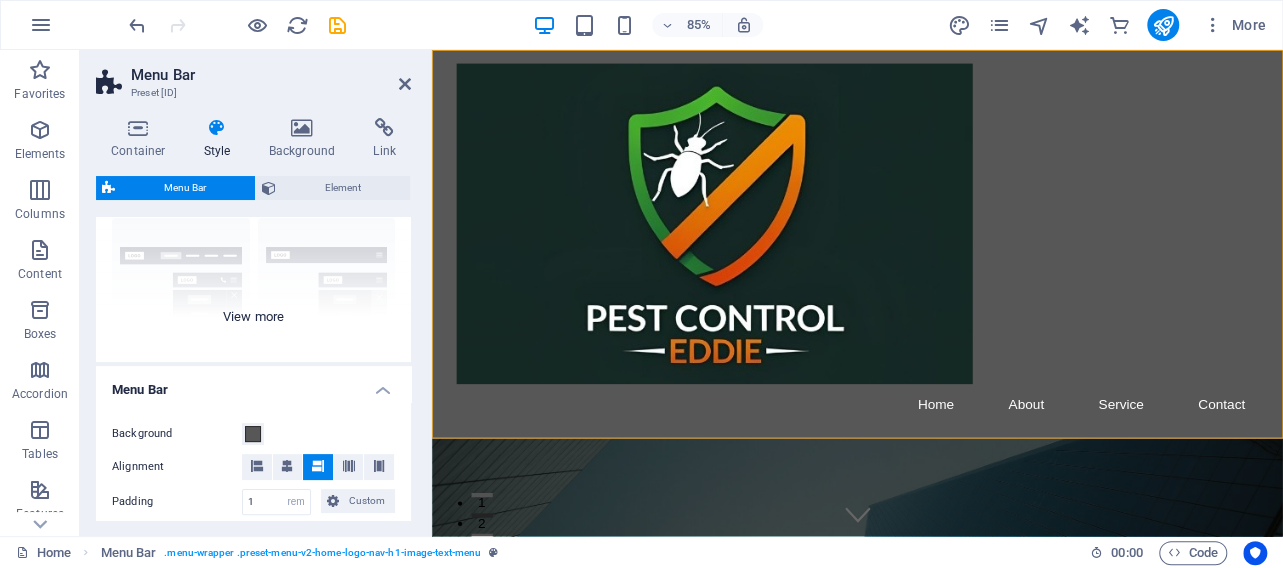 scroll, scrollTop: 192, scrollLeft: 0, axis: vertical 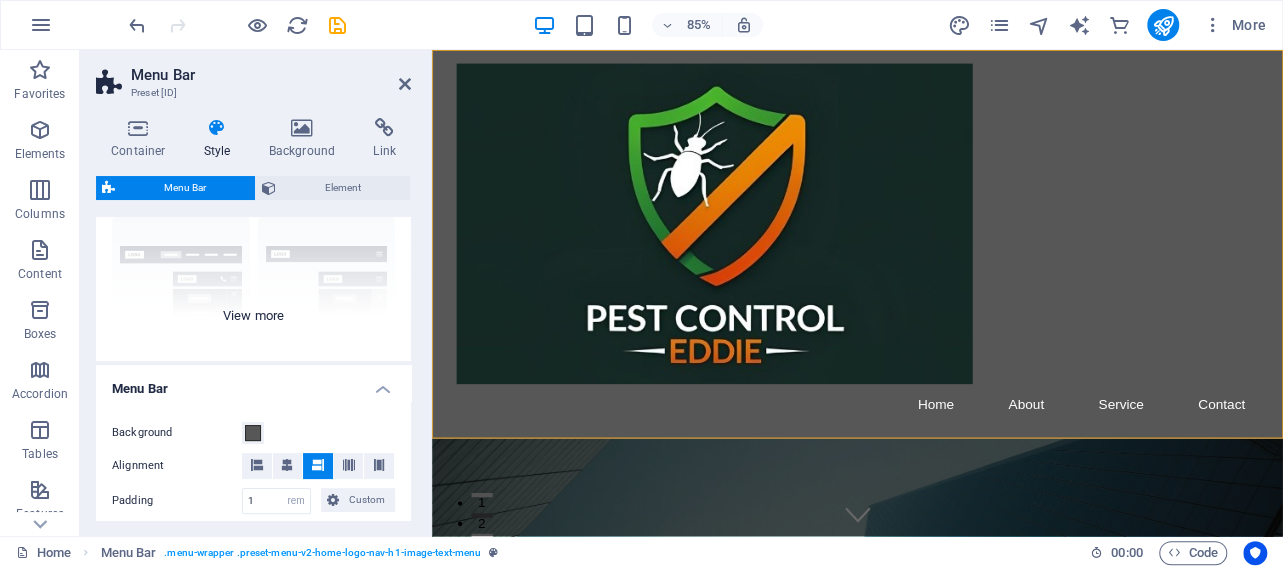 click on "Border Centered Default Fixed Loki Trigger Wide XXL" at bounding box center [253, 211] 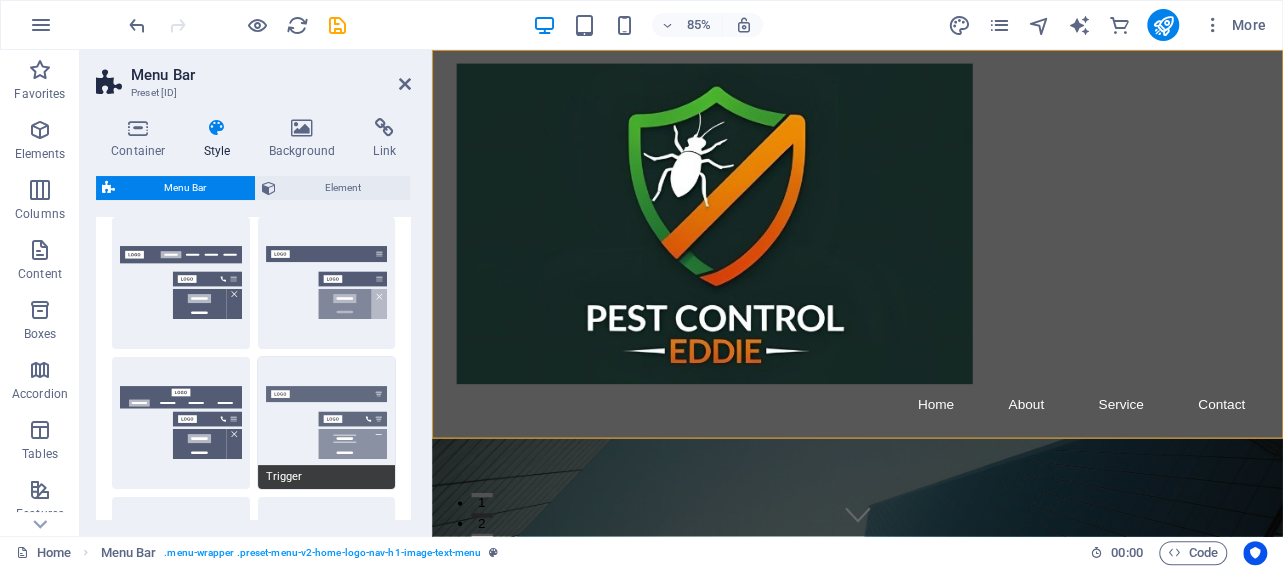 scroll, scrollTop: 384, scrollLeft: 0, axis: vertical 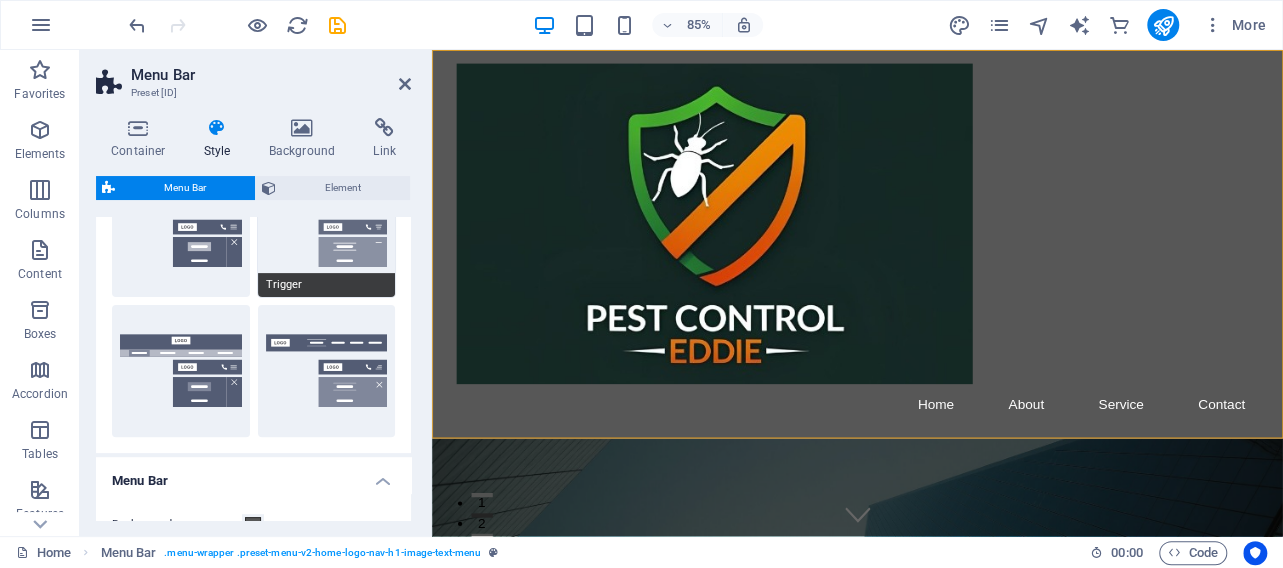 click on "Trigger" at bounding box center [327, 231] 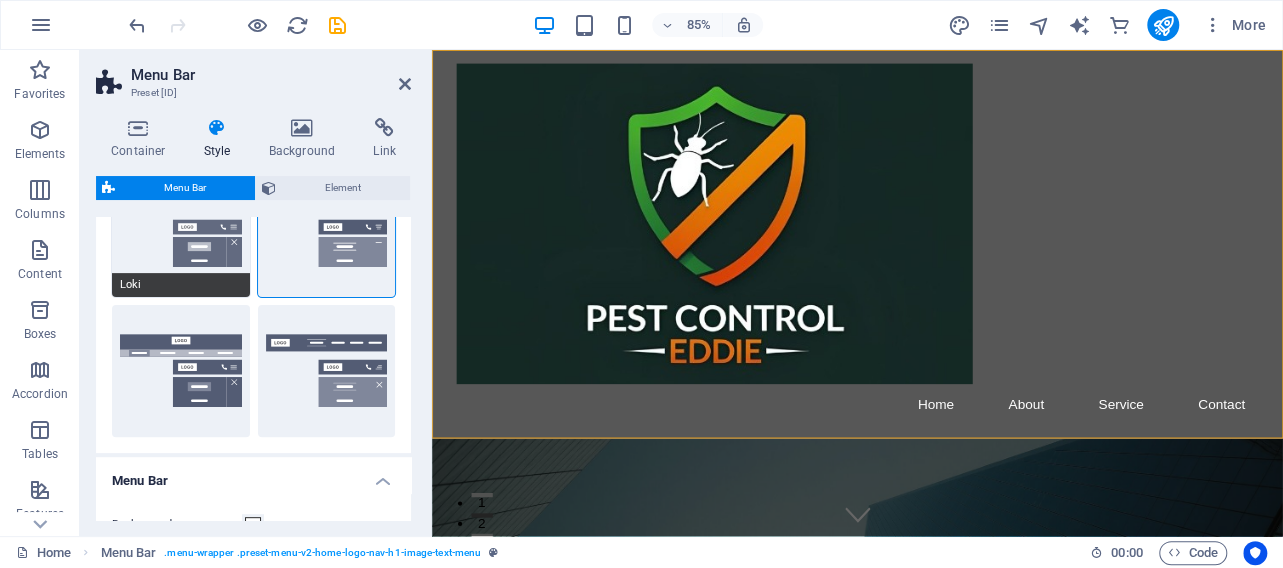 click on "Loki" at bounding box center [181, 231] 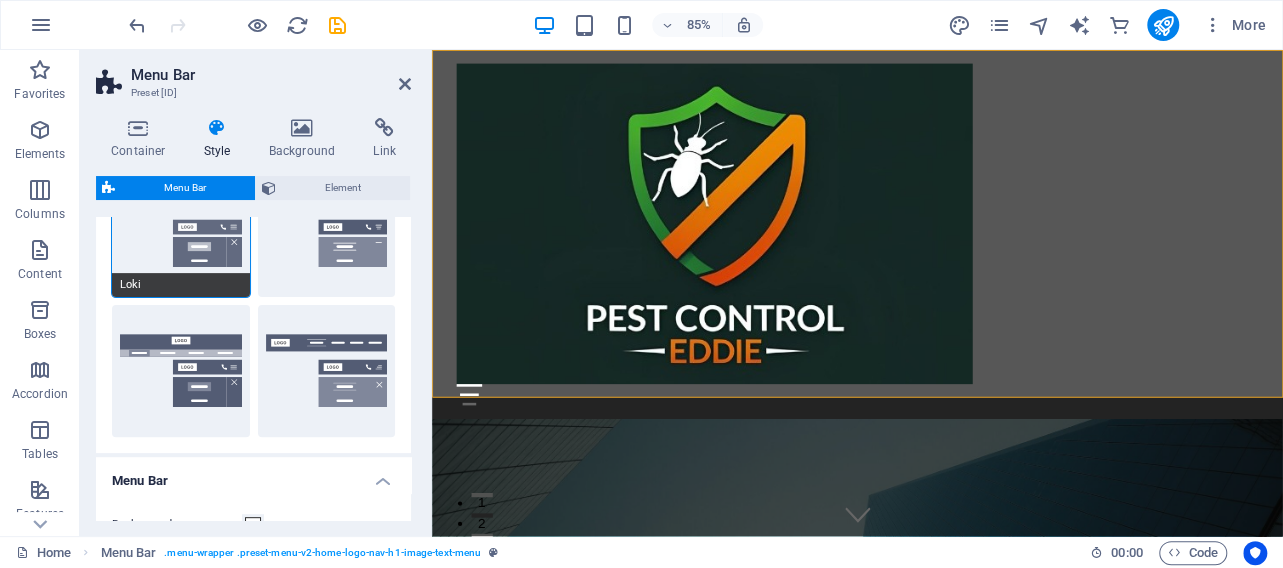 type on "0" 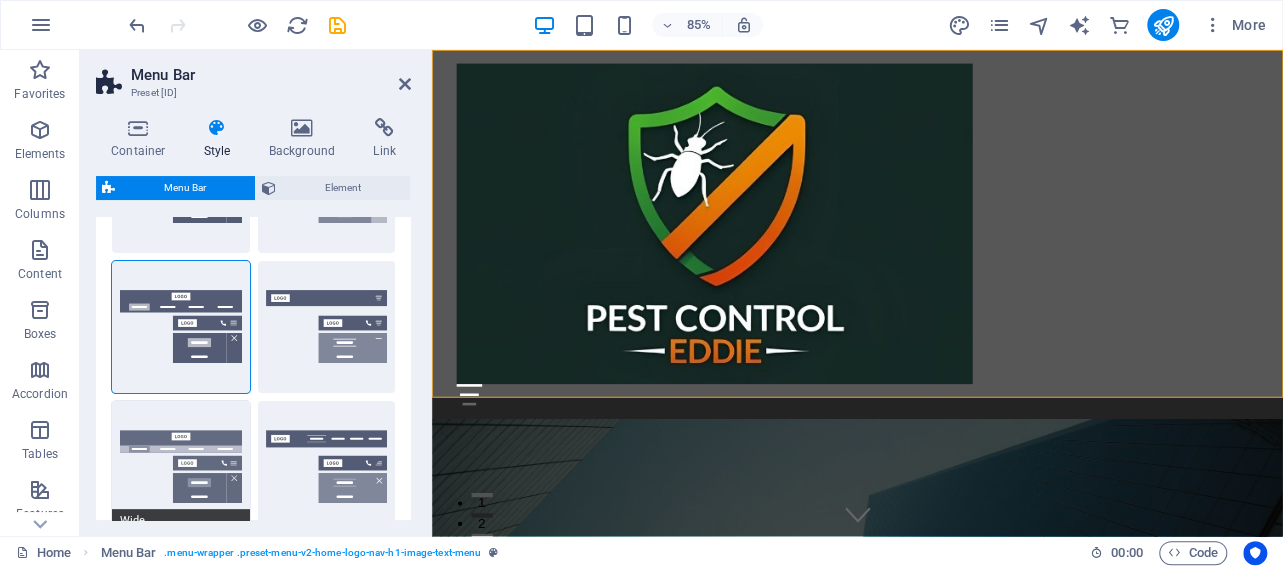 scroll, scrollTop: 0, scrollLeft: 0, axis: both 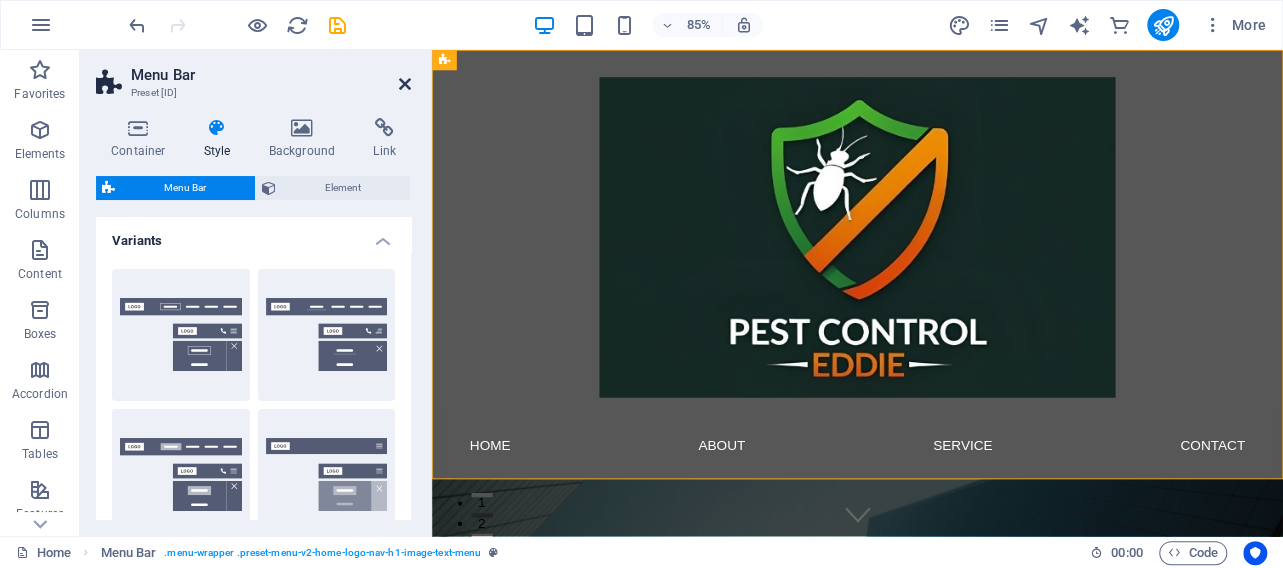 click at bounding box center (405, 84) 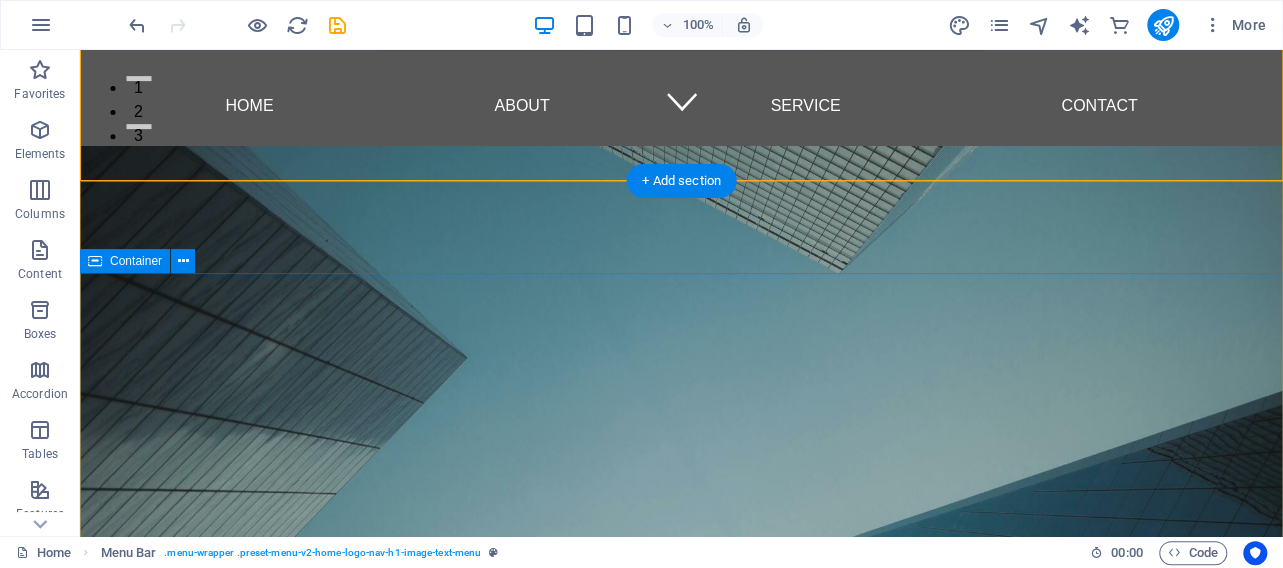 scroll, scrollTop: 416, scrollLeft: 0, axis: vertical 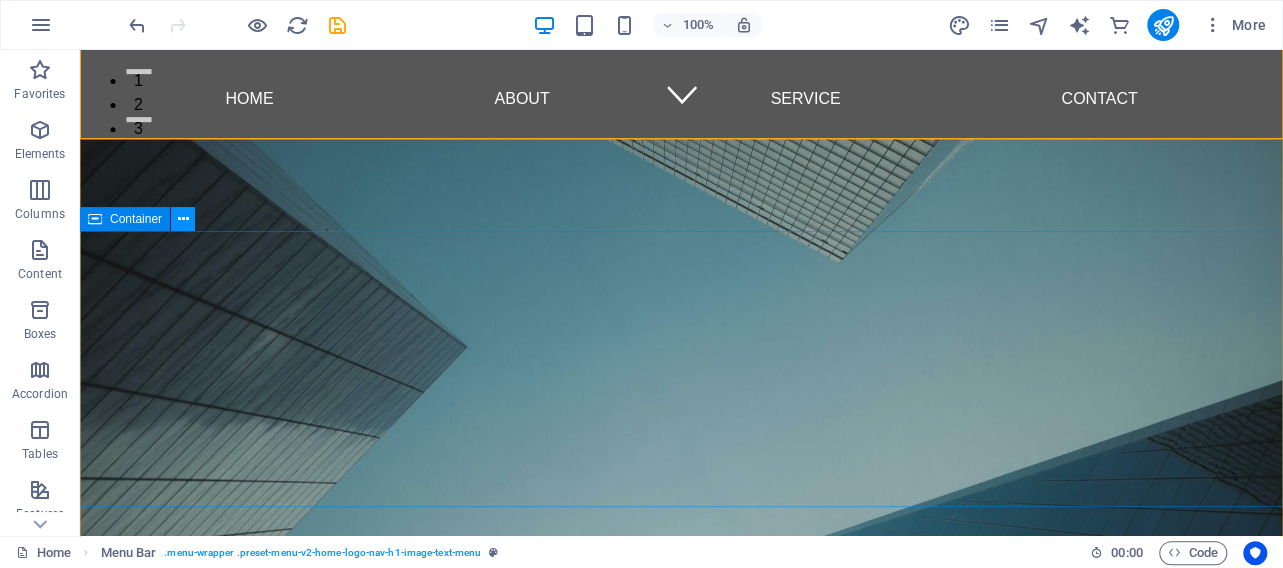 click at bounding box center (183, 219) 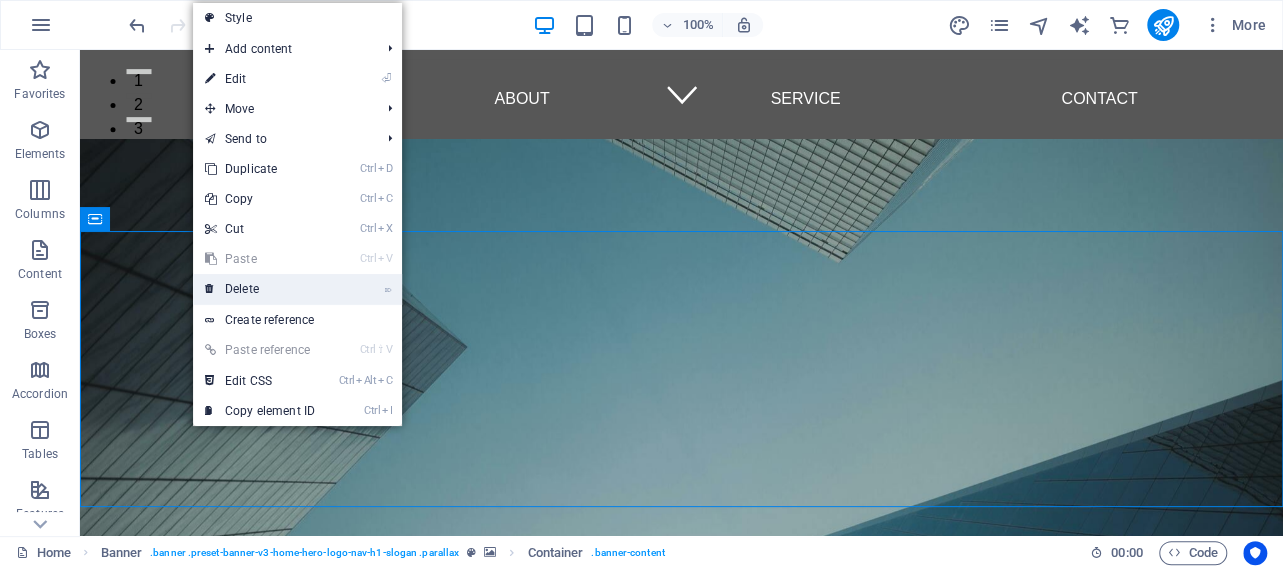click on "⌦  Delete" at bounding box center [260, 289] 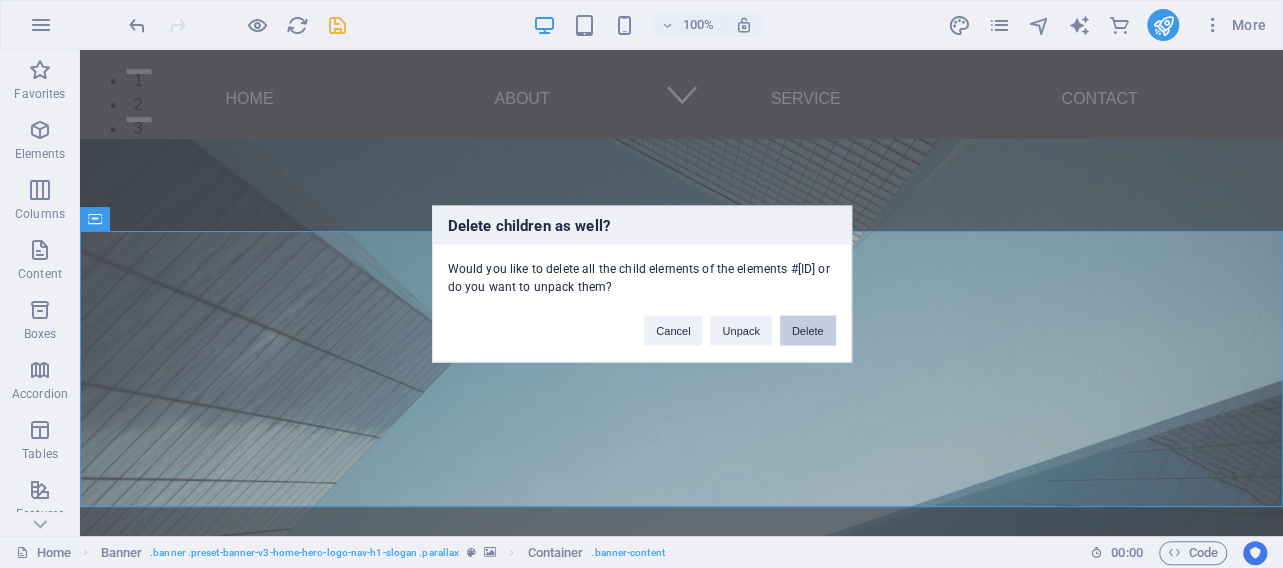 click on "Delete" at bounding box center [808, 331] 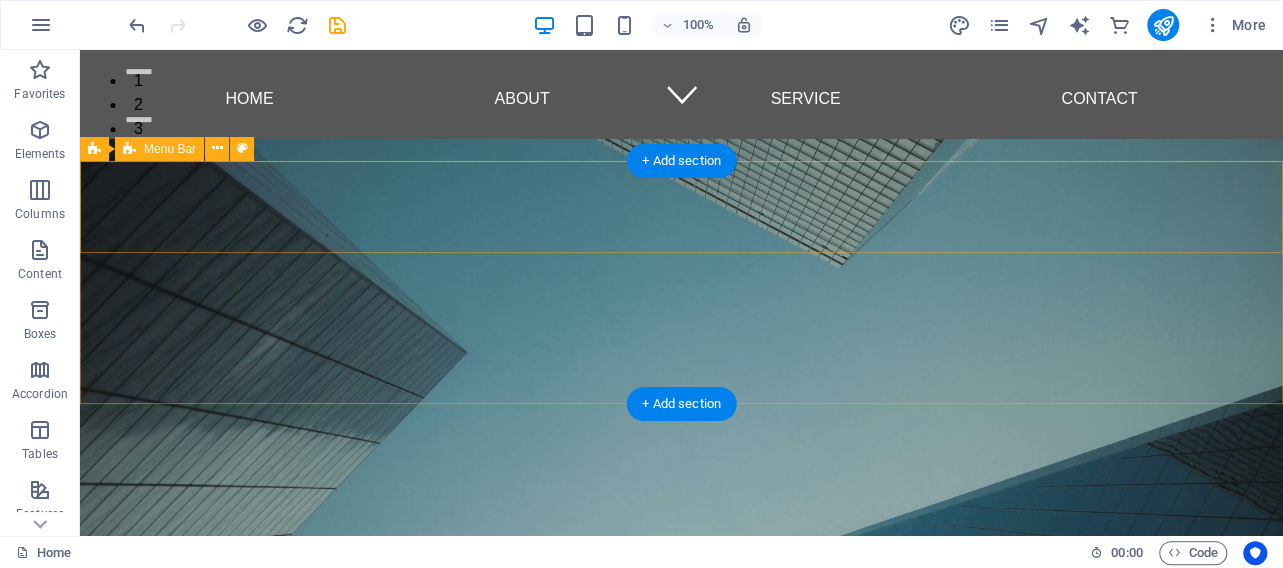 scroll, scrollTop: 208, scrollLeft: 0, axis: vertical 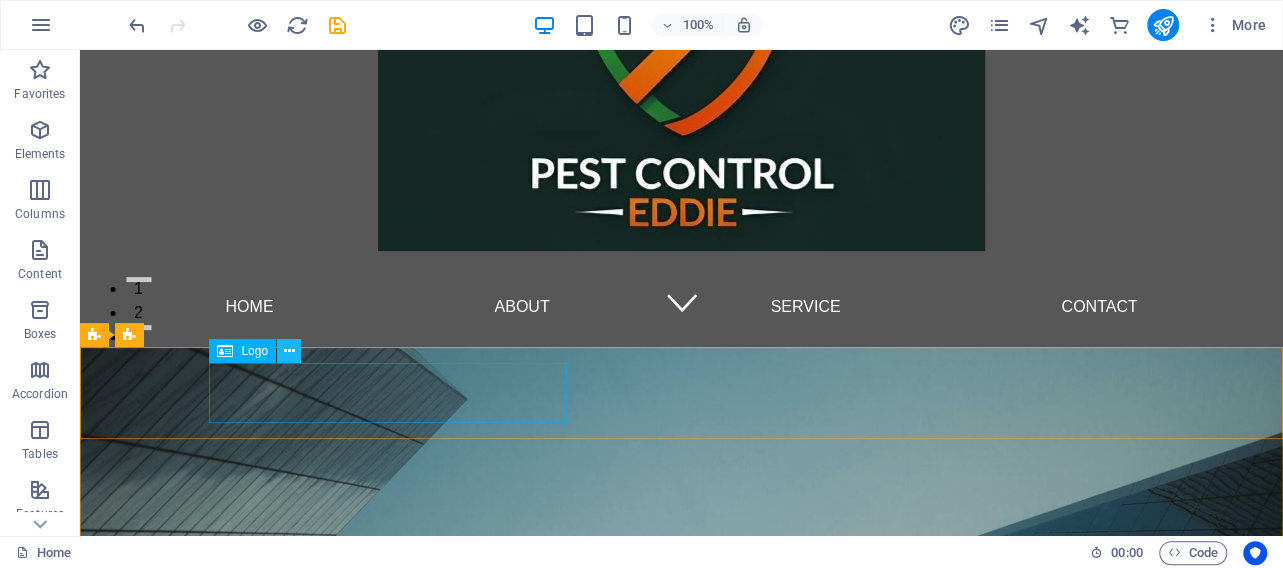 click at bounding box center [289, 351] 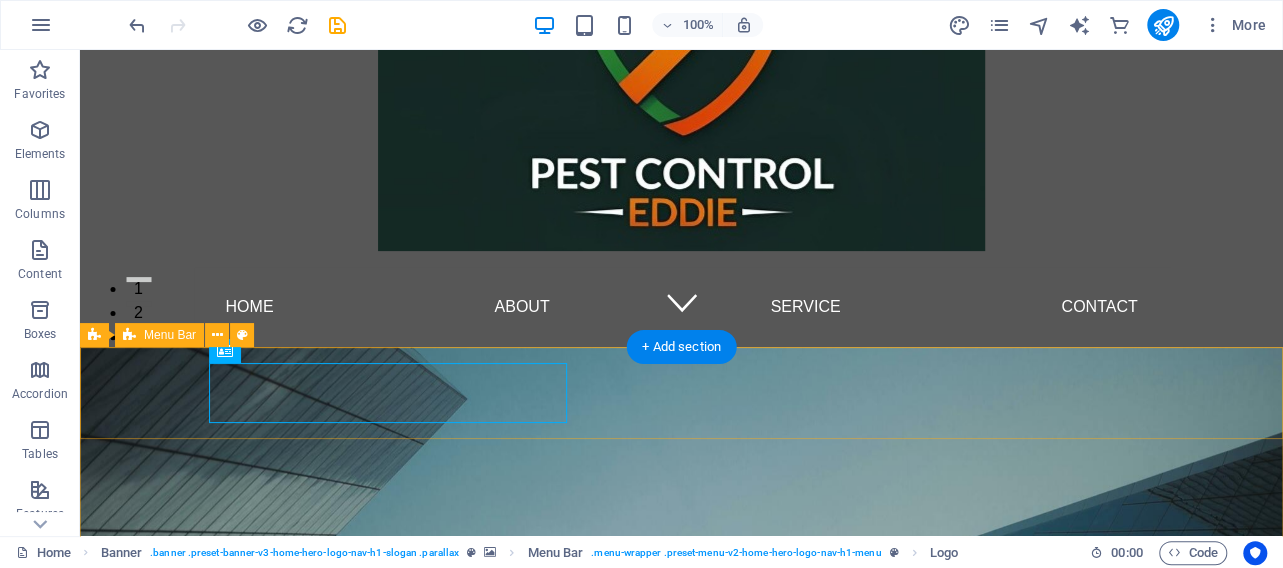 click on "Pest Control Eddie Home About Services Get an Quotation Contact" at bounding box center (681, 844) 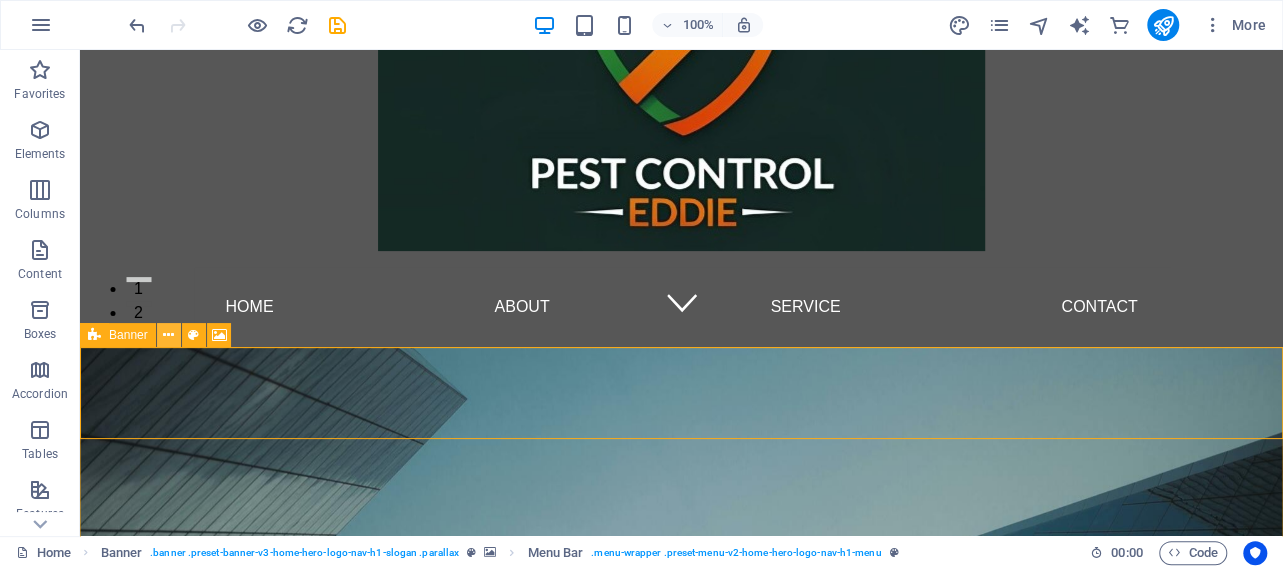 click at bounding box center [168, 335] 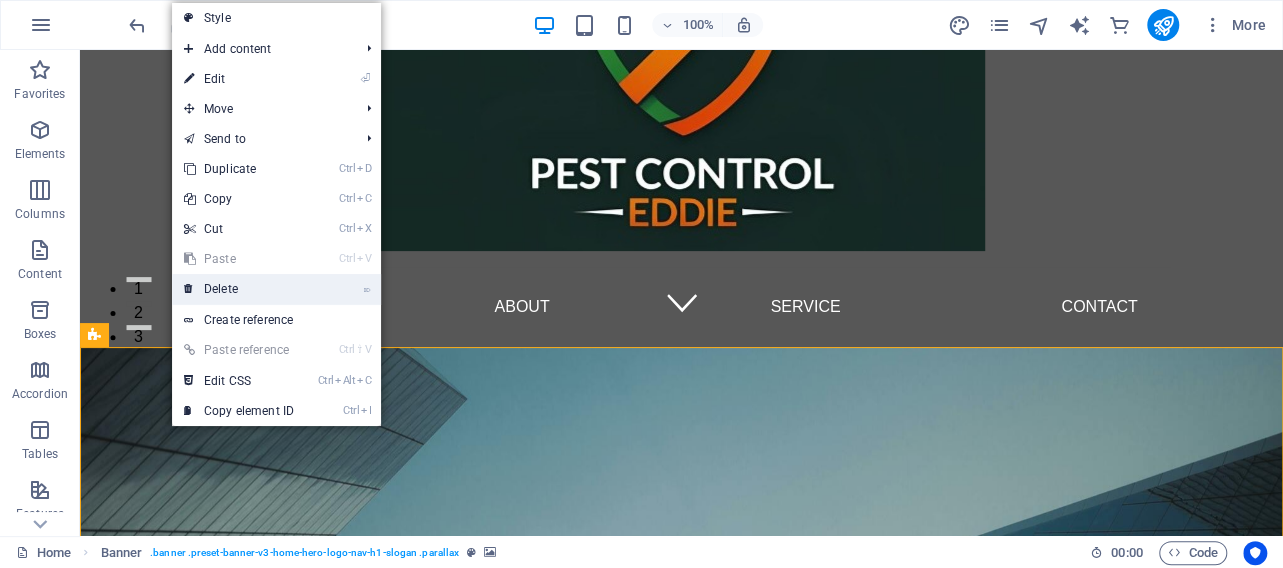 click on "⌦  Delete" at bounding box center (239, 289) 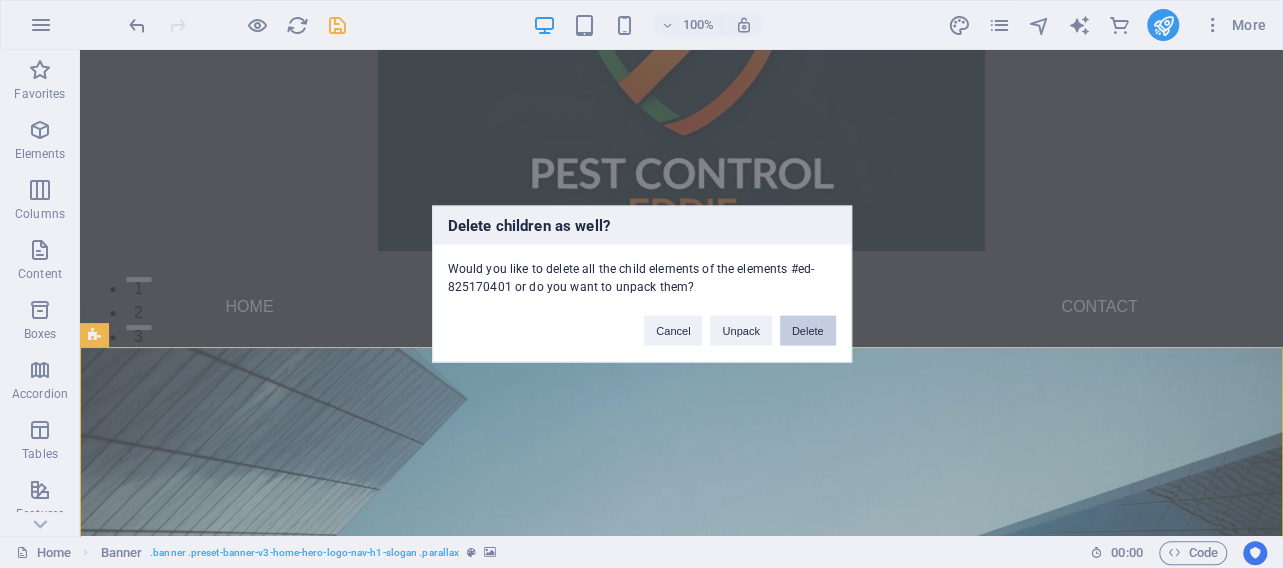 click on "Delete" at bounding box center [808, 331] 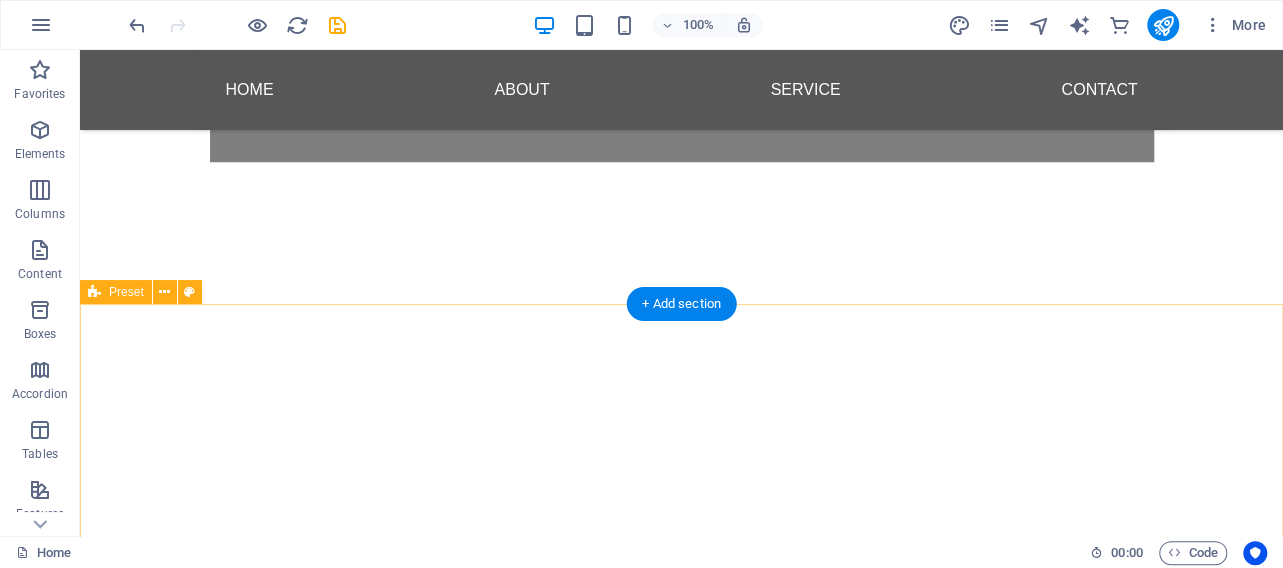 scroll, scrollTop: 1065, scrollLeft: 0, axis: vertical 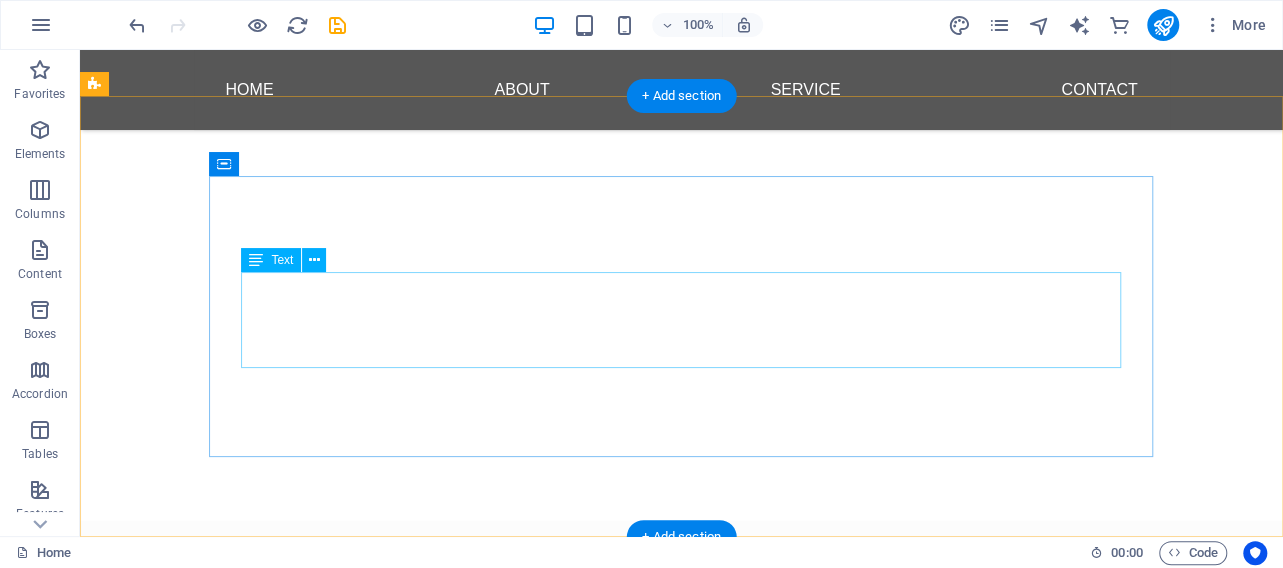 click on "Lorem ipsum dolor sit amet, consectetuer adipiscing elit. Aenean commodo ligula eget dolor. Lorem ipsum dolor sit amet, consectetuer adipiscing elit leget dolor. Lorem ipsum dolor sit amet, consectetuer adipiscing elit. Aenean commodo ligula eget dolor. Lorem ipsum dolor sit amet, consectetuer adipiscing elit dolor consectetuer adipiscing elit leget dolor. Lorem elit saget ipsum dolor sit amet, consectetuer." at bounding box center [568, 1180] 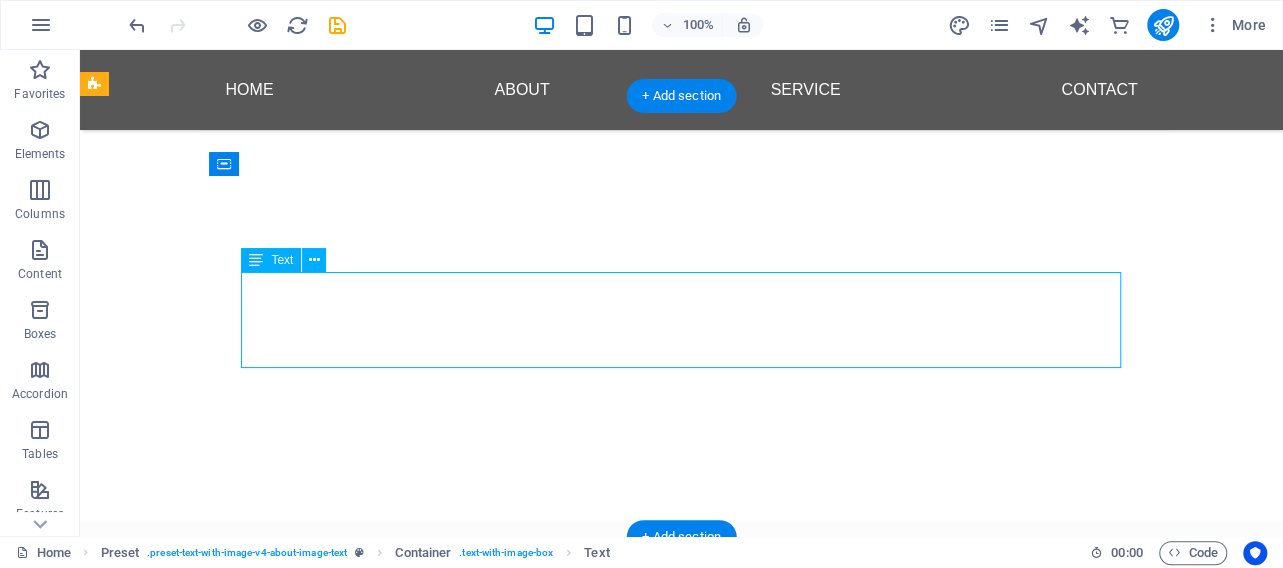 click on "Lorem ipsum dolor sit amet, consectetuer adipiscing elit. Aenean commodo ligula eget dolor. Lorem ipsum dolor sit amet, consectetuer adipiscing elit leget dolor. Lorem ipsum dolor sit amet, consectetuer adipiscing elit. Aenean commodo ligula eget dolor. Lorem ipsum dolor sit amet, consectetuer adipiscing elit dolor consectetuer adipiscing elit leget dolor. Lorem elit saget ipsum dolor sit amet, consectetuer." at bounding box center (568, 1180) 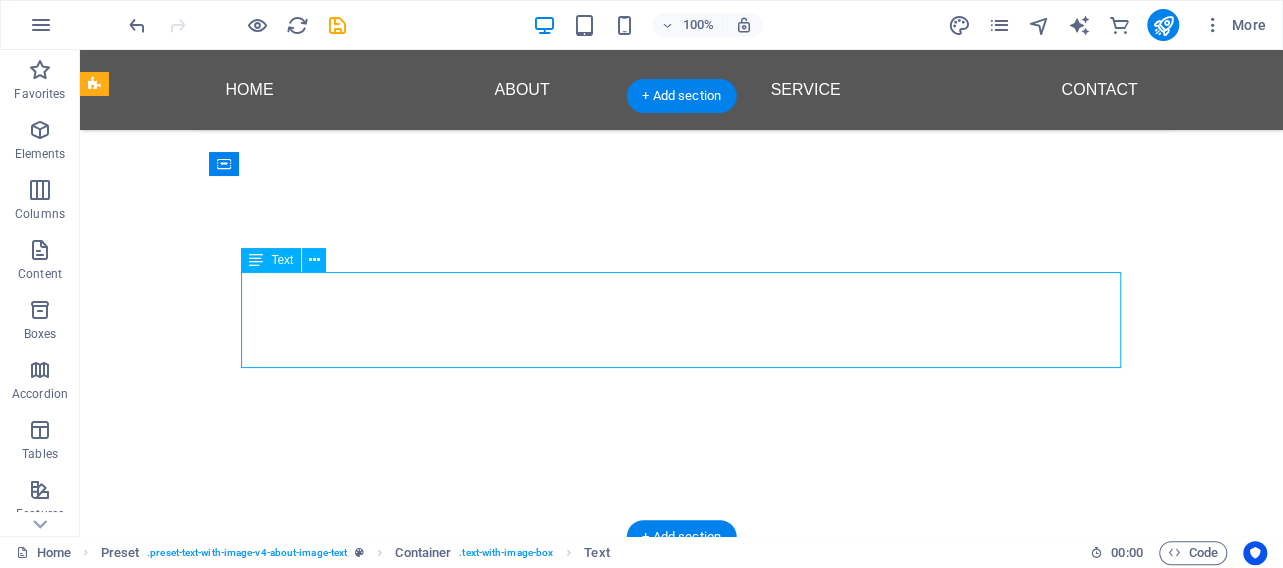 scroll, scrollTop: 1003, scrollLeft: 0, axis: vertical 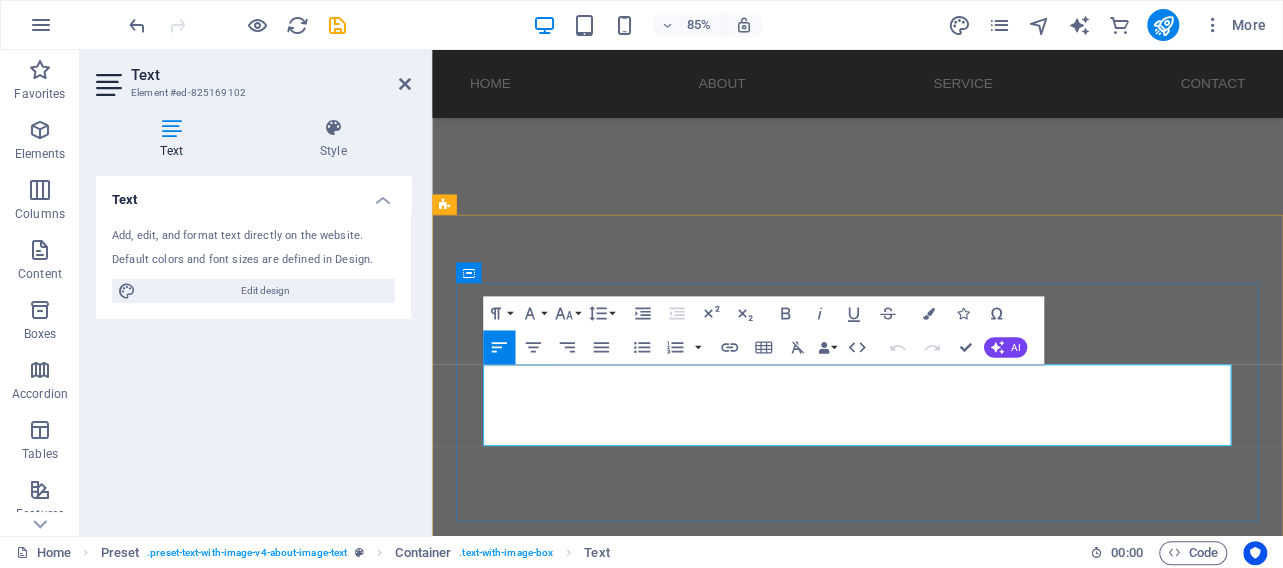 drag, startPoint x: 793, startPoint y: 507, endPoint x: 492, endPoint y: 428, distance: 311.19446 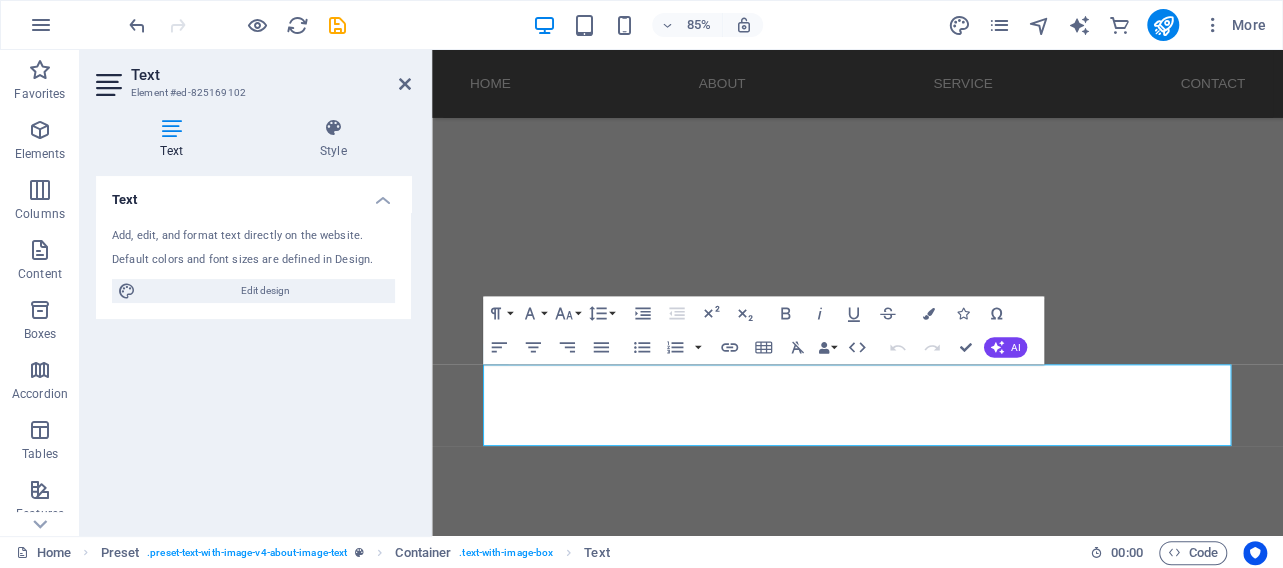click on "Text" at bounding box center (271, 75) 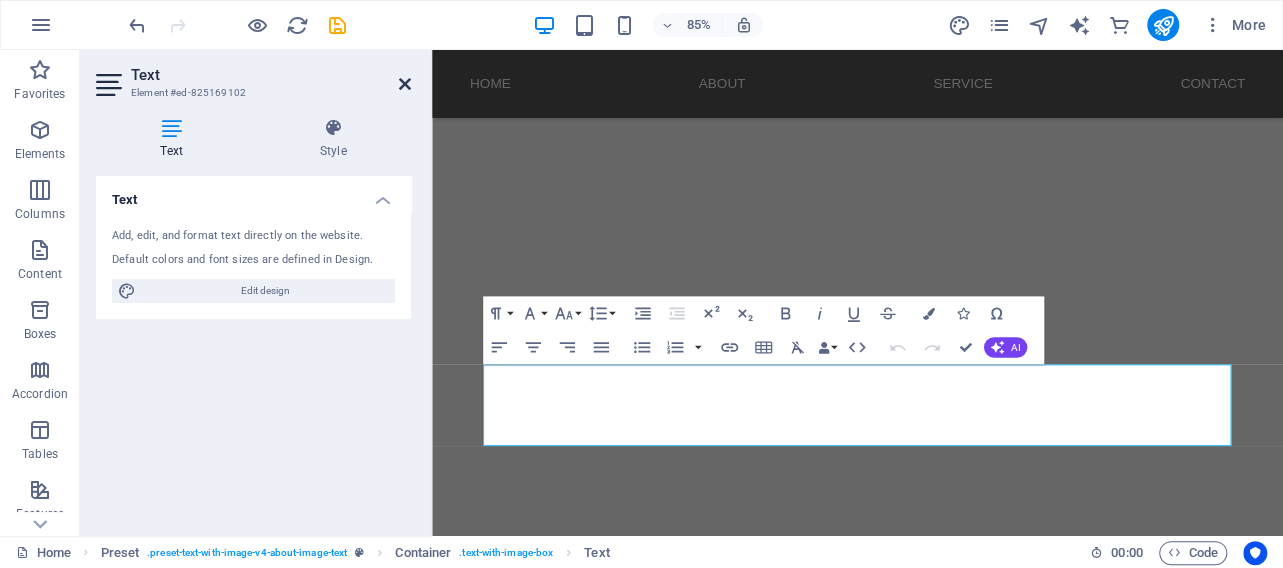 click at bounding box center (405, 84) 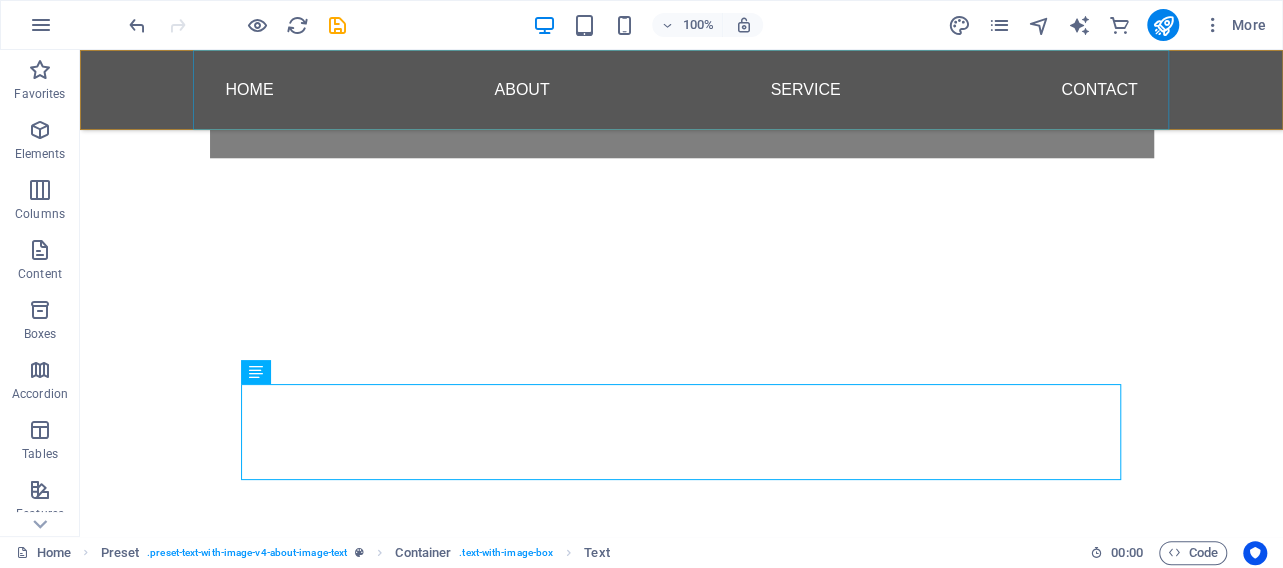 scroll, scrollTop: 953, scrollLeft: 0, axis: vertical 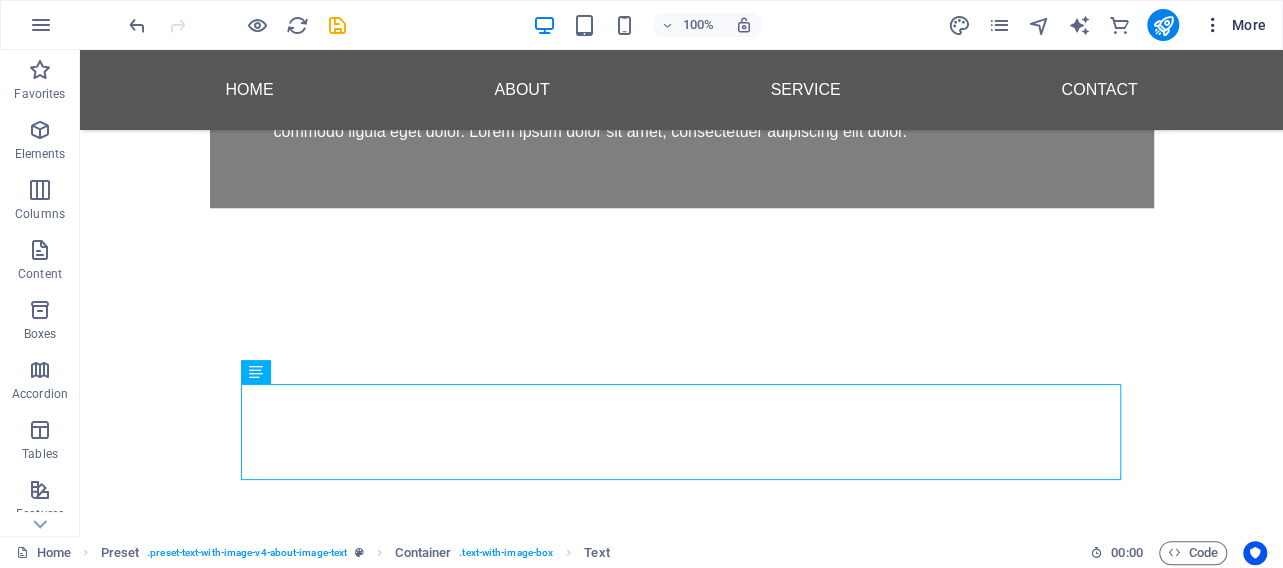 click at bounding box center (1213, 25) 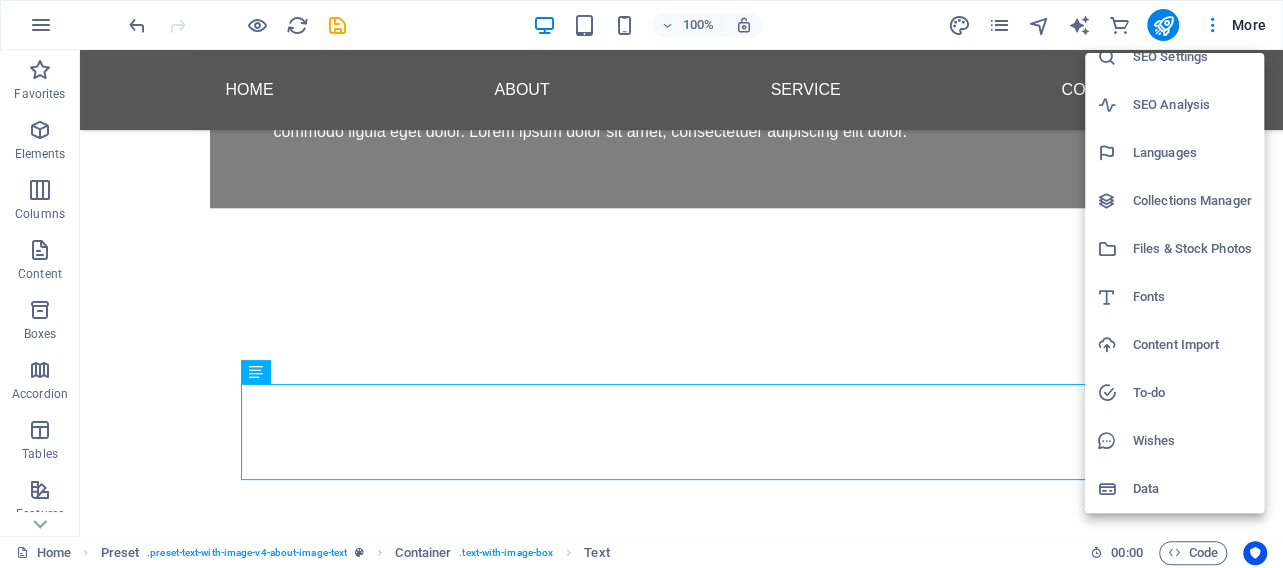 scroll, scrollTop: 0, scrollLeft: 0, axis: both 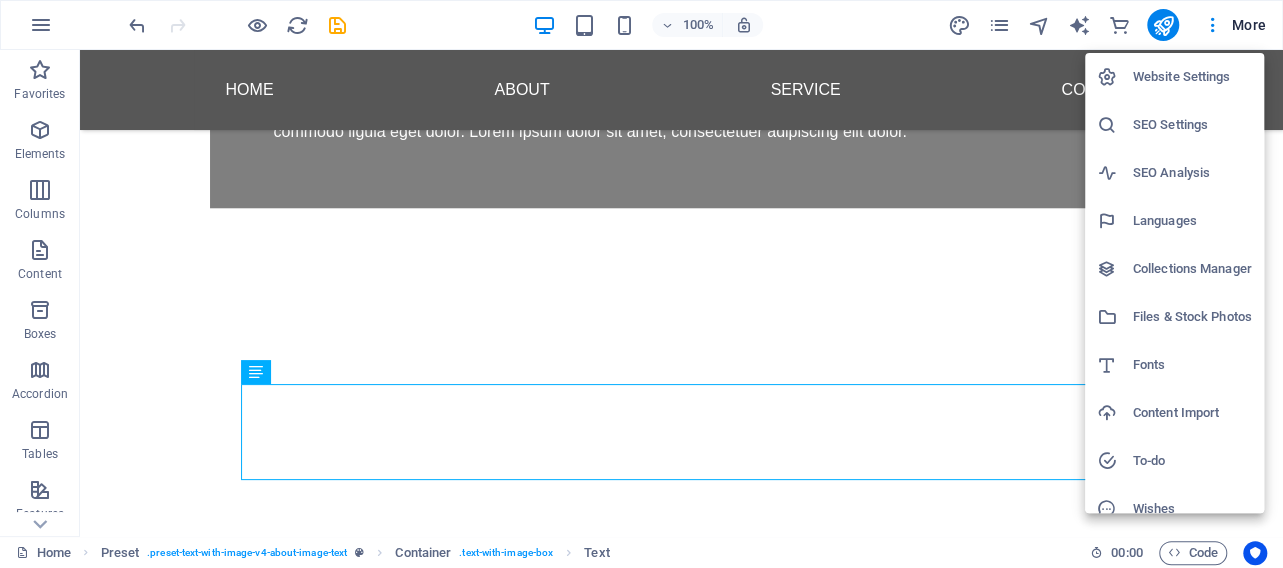 click at bounding box center [641, 284] 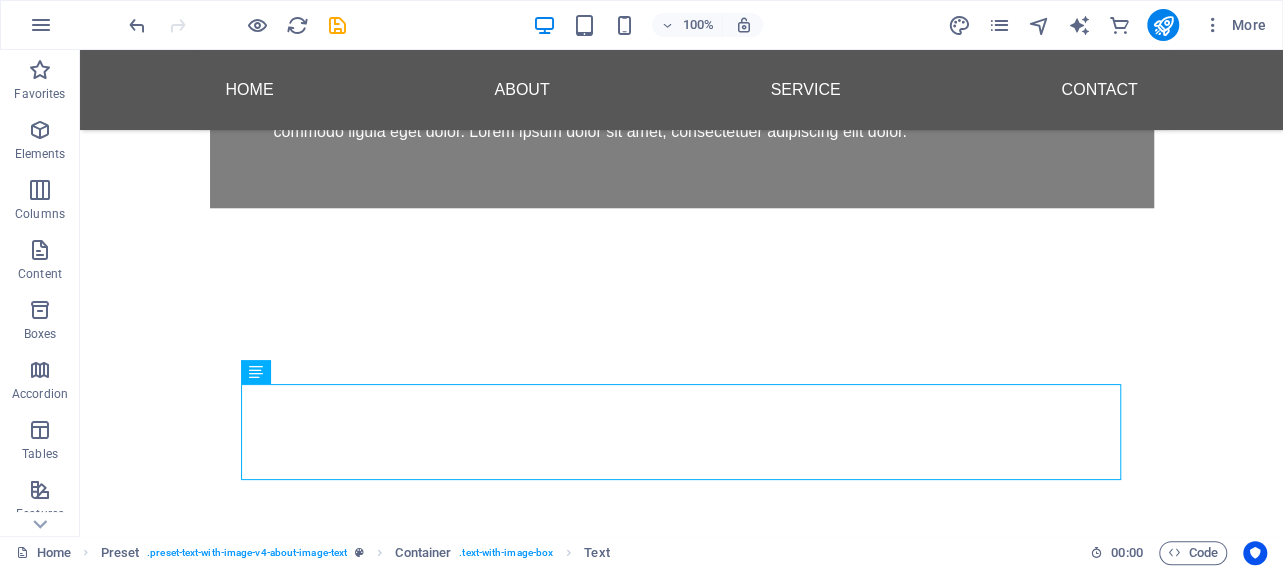 click at bounding box center (41, 25) 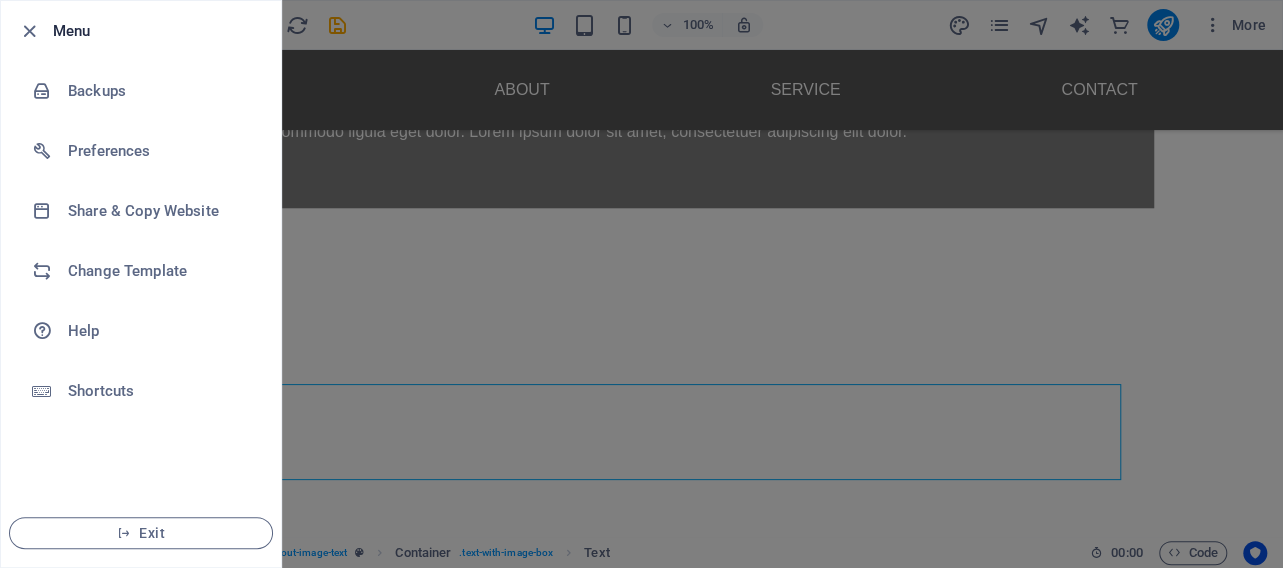 click at bounding box center [35, 31] 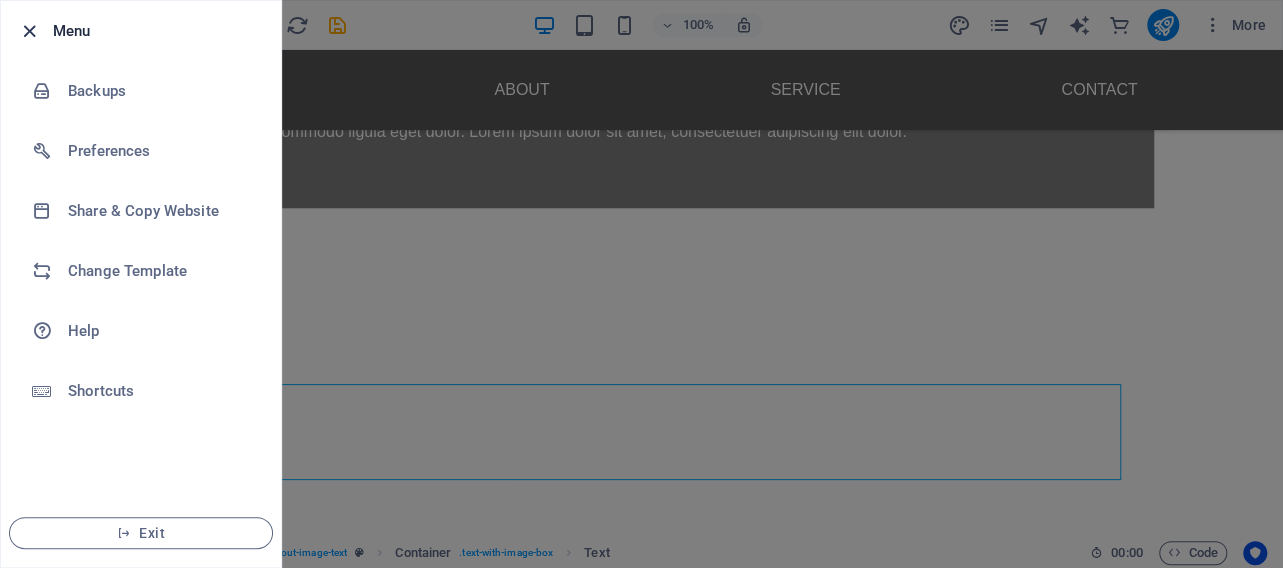 click at bounding box center [29, 31] 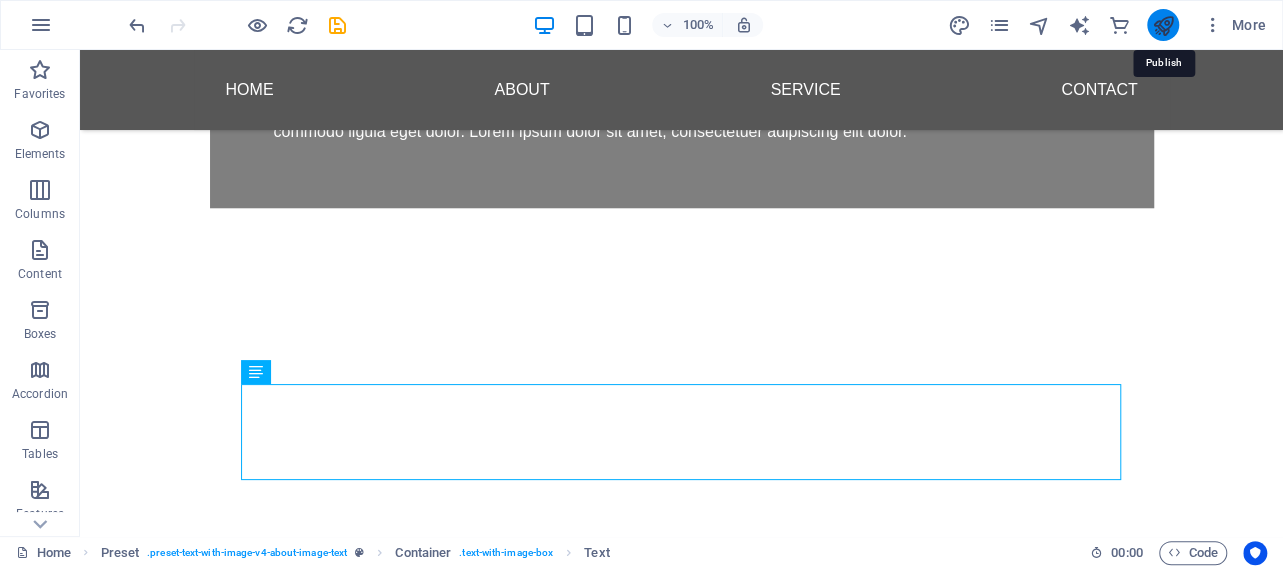click at bounding box center (1162, 25) 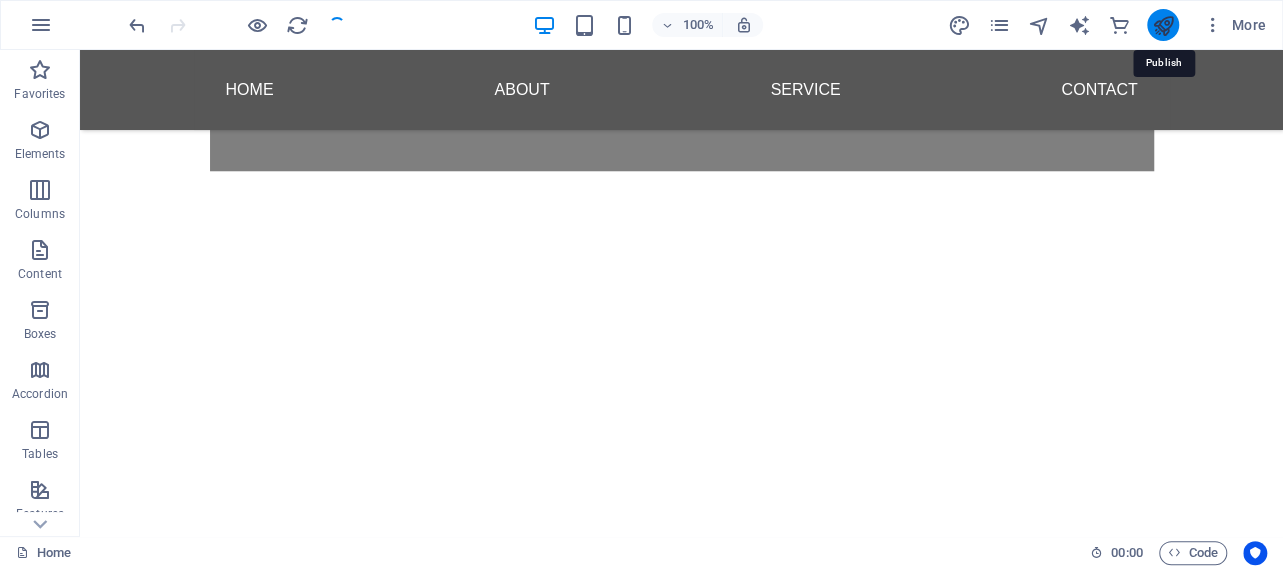 click at bounding box center [1162, 25] 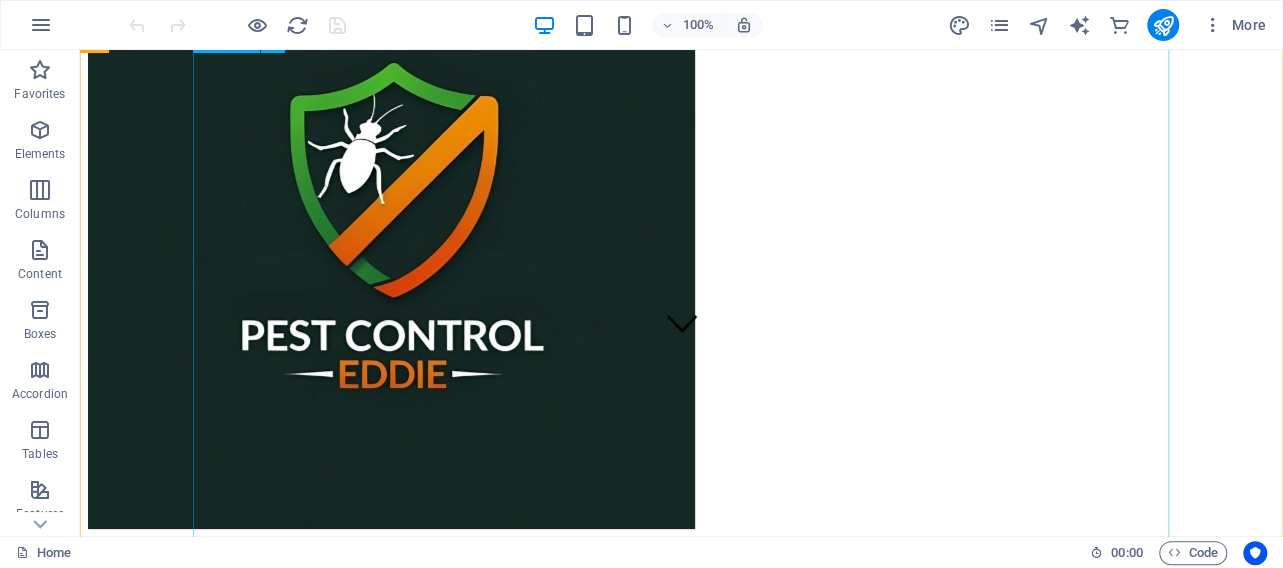 scroll, scrollTop: 312, scrollLeft: 0, axis: vertical 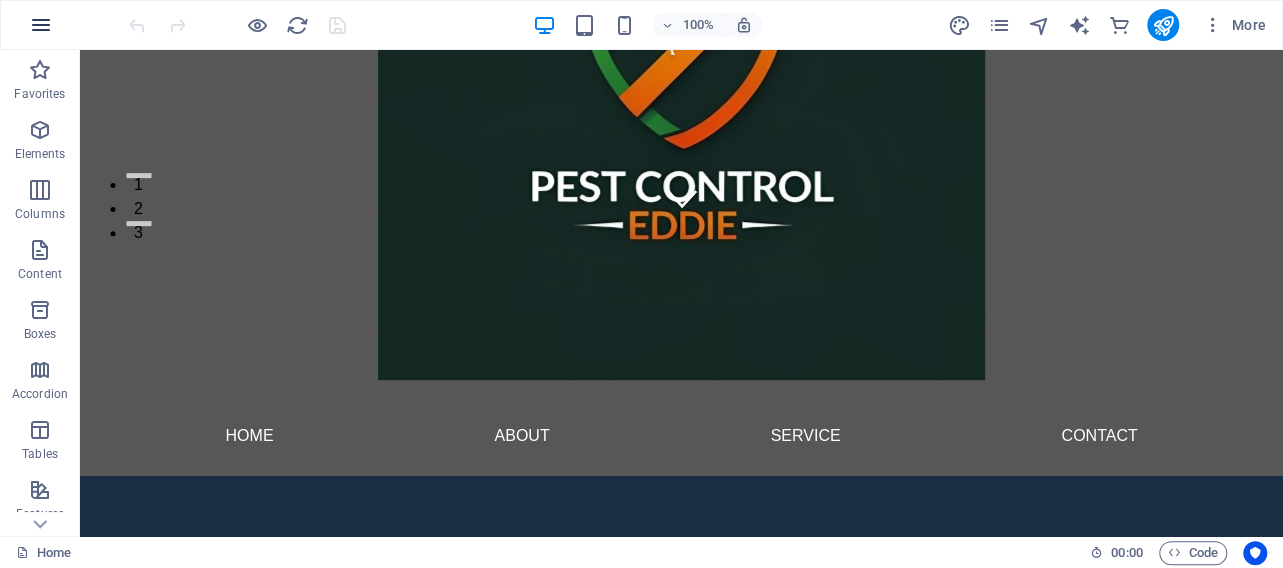 click at bounding box center [41, 25] 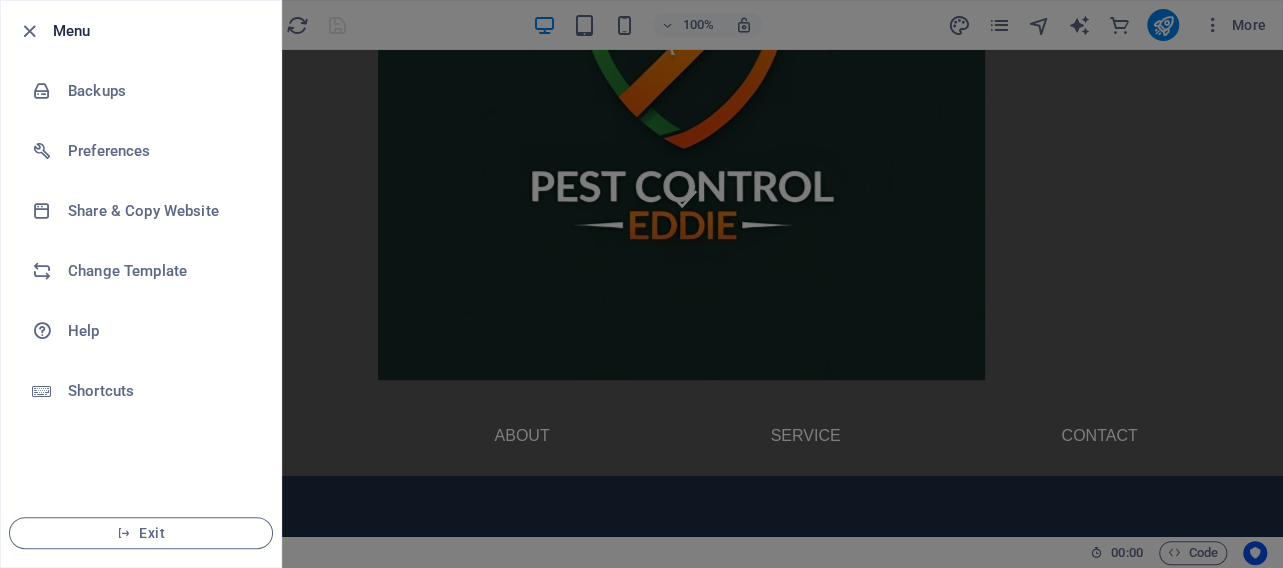 click at bounding box center [641, 284] 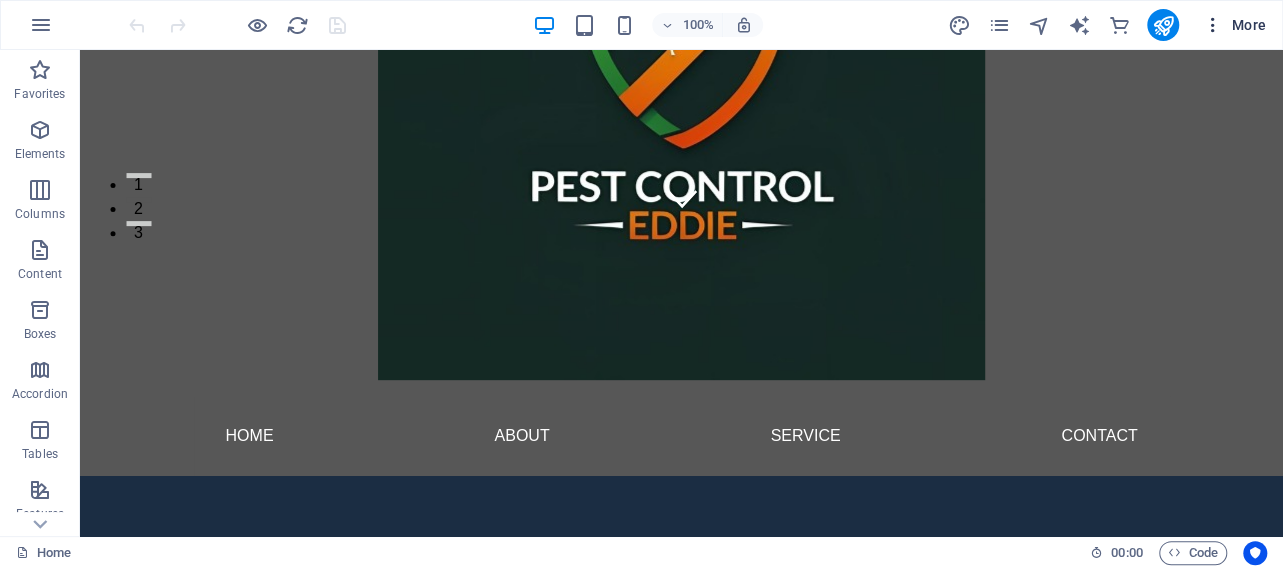 click at bounding box center [1213, 25] 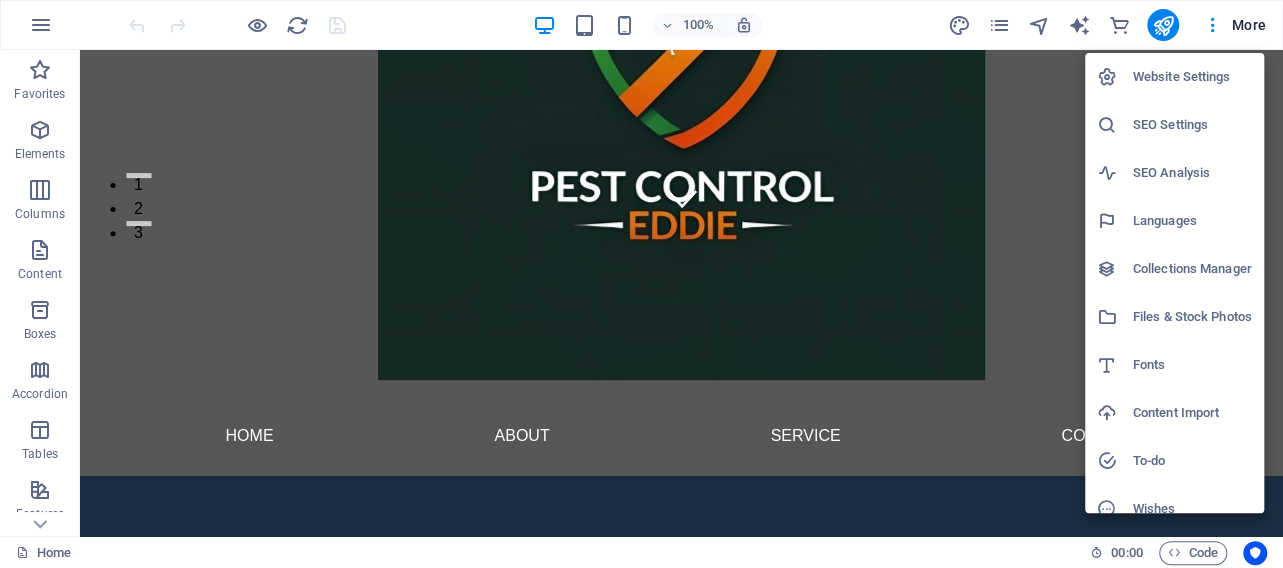 scroll, scrollTop: 68, scrollLeft: 0, axis: vertical 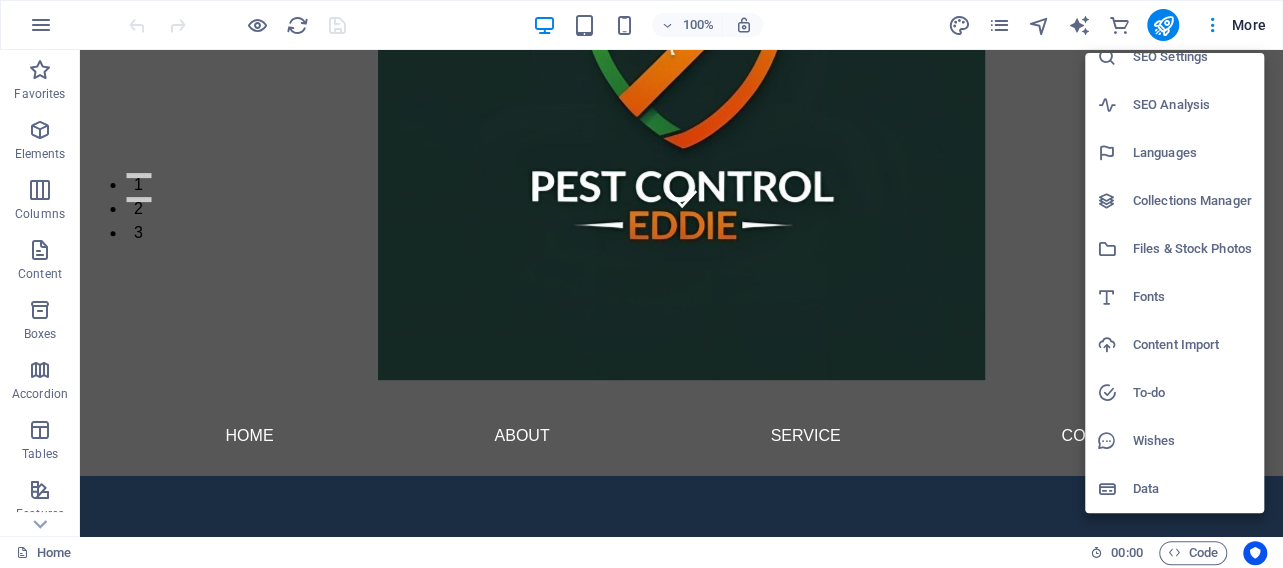 click at bounding box center (641, 284) 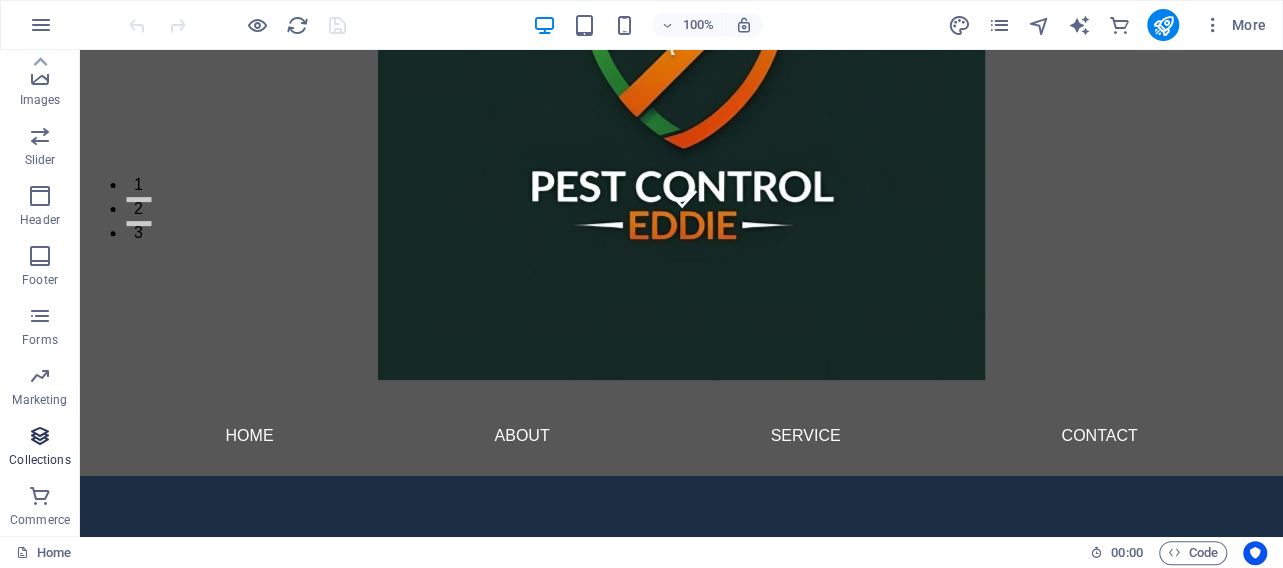 scroll, scrollTop: 0, scrollLeft: 0, axis: both 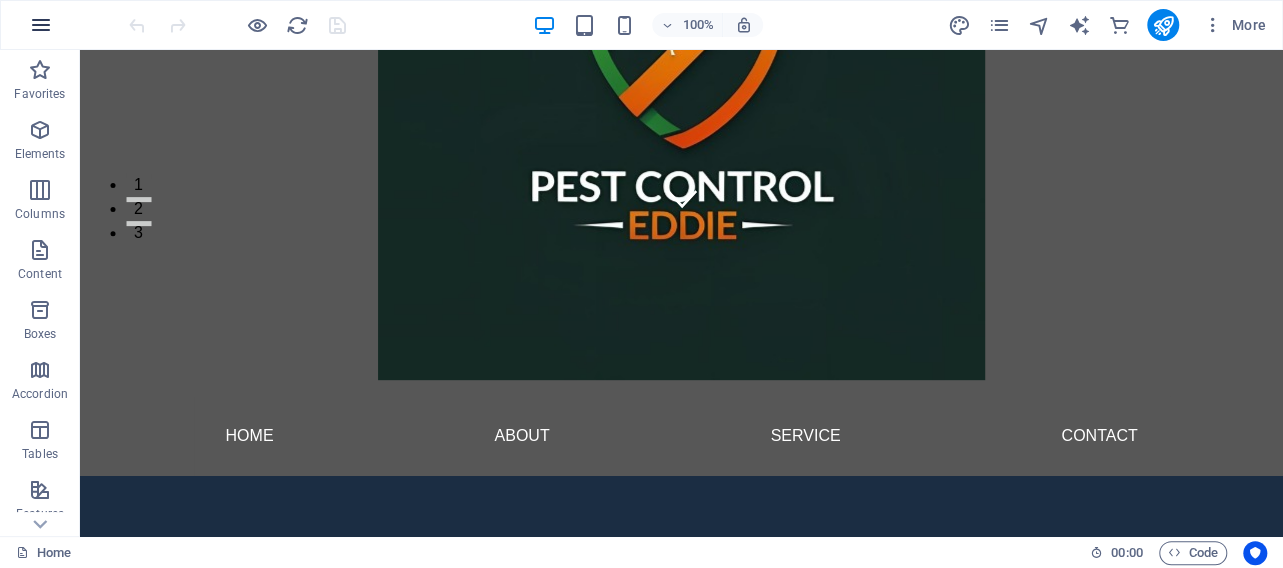 click at bounding box center (41, 25) 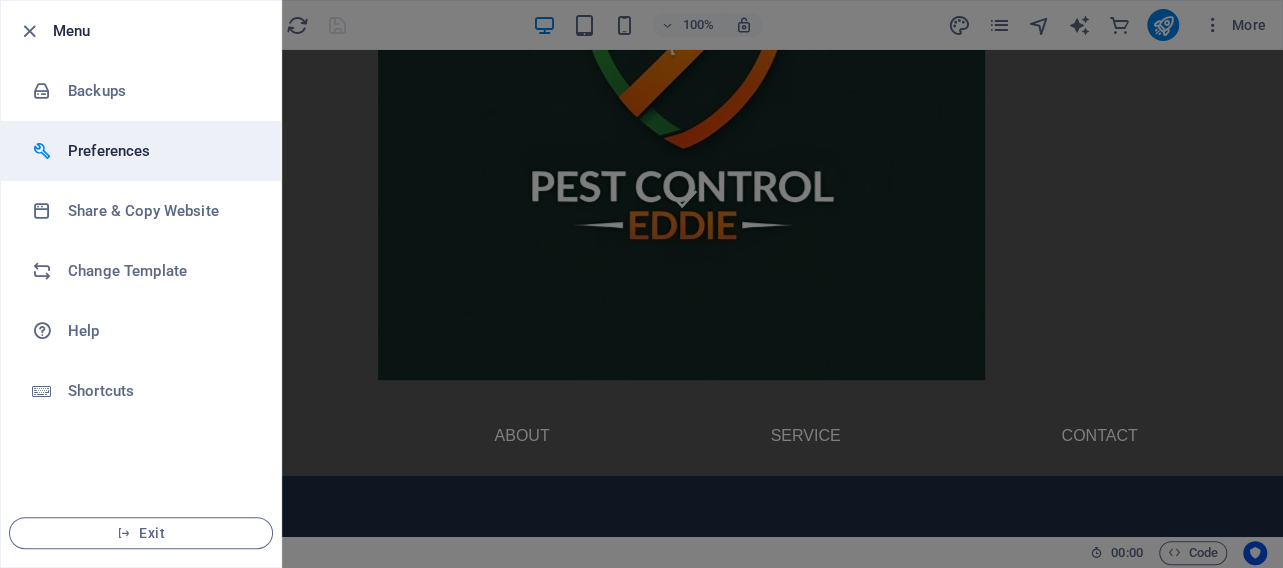 click on "Preferences" at bounding box center [160, 151] 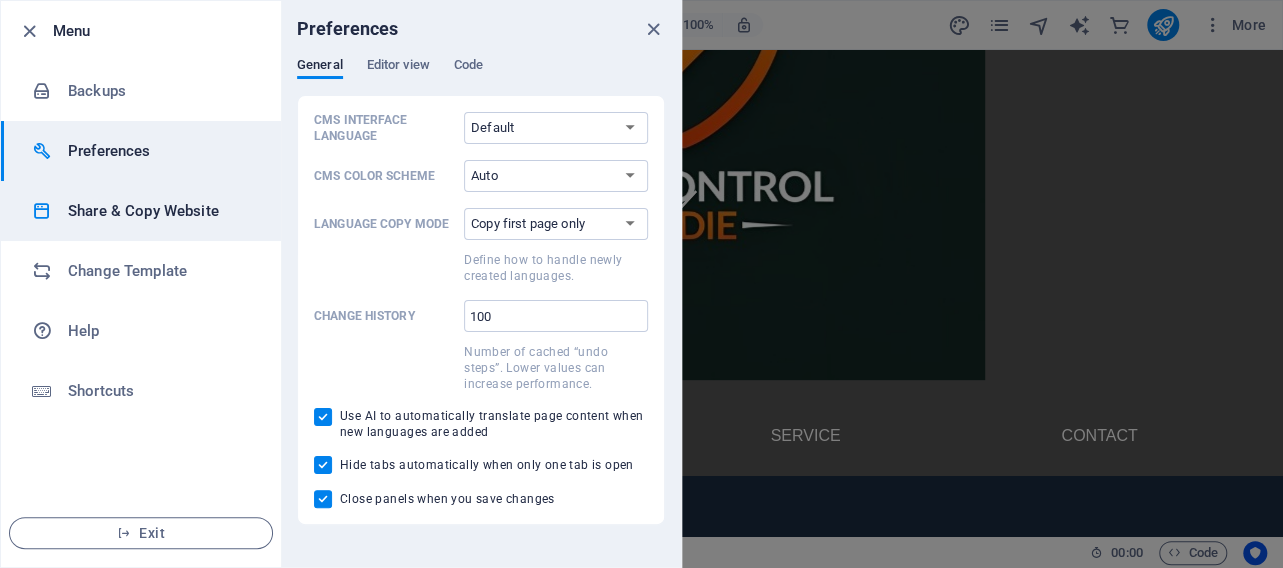click on "Share & Copy Website" at bounding box center [160, 211] 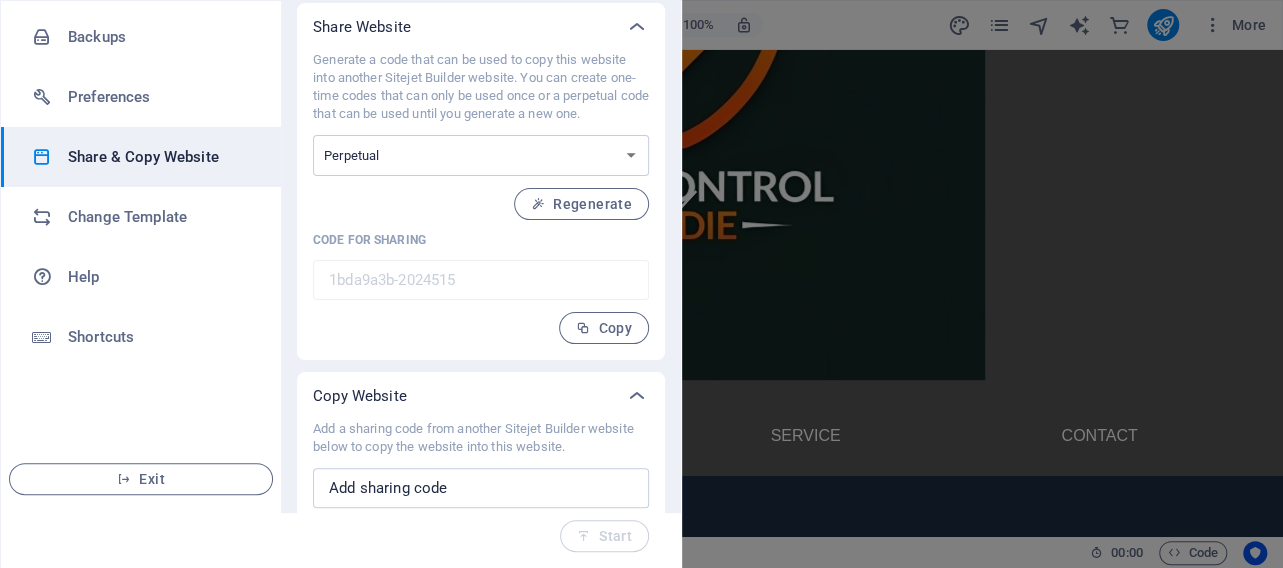 scroll, scrollTop: 0, scrollLeft: 0, axis: both 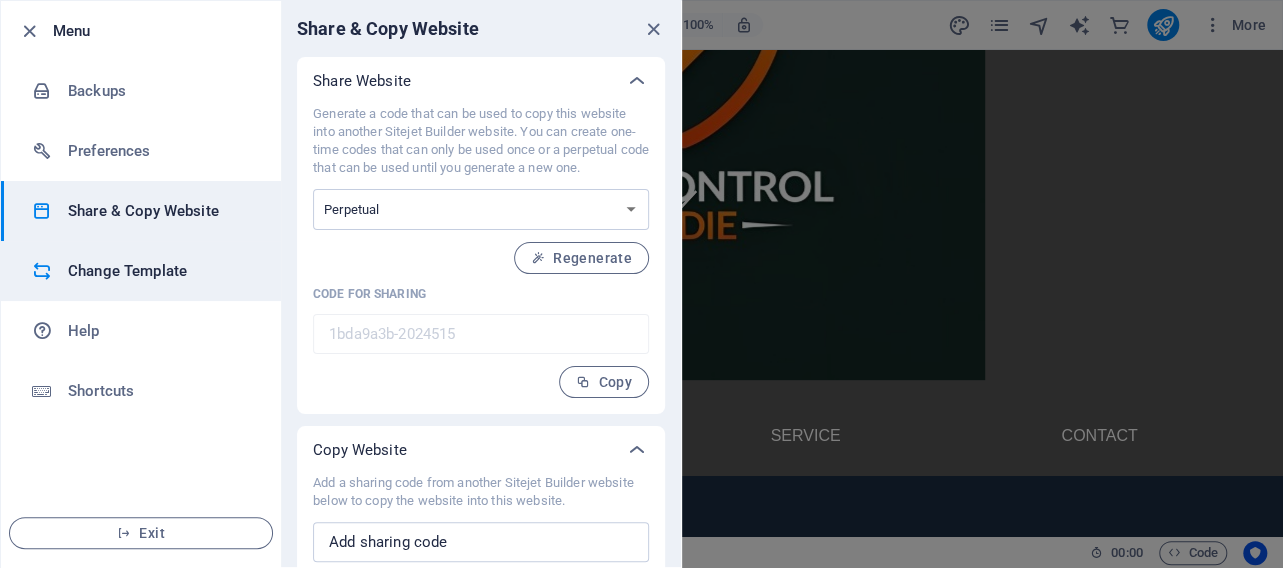 click on "Change Template" at bounding box center (160, 271) 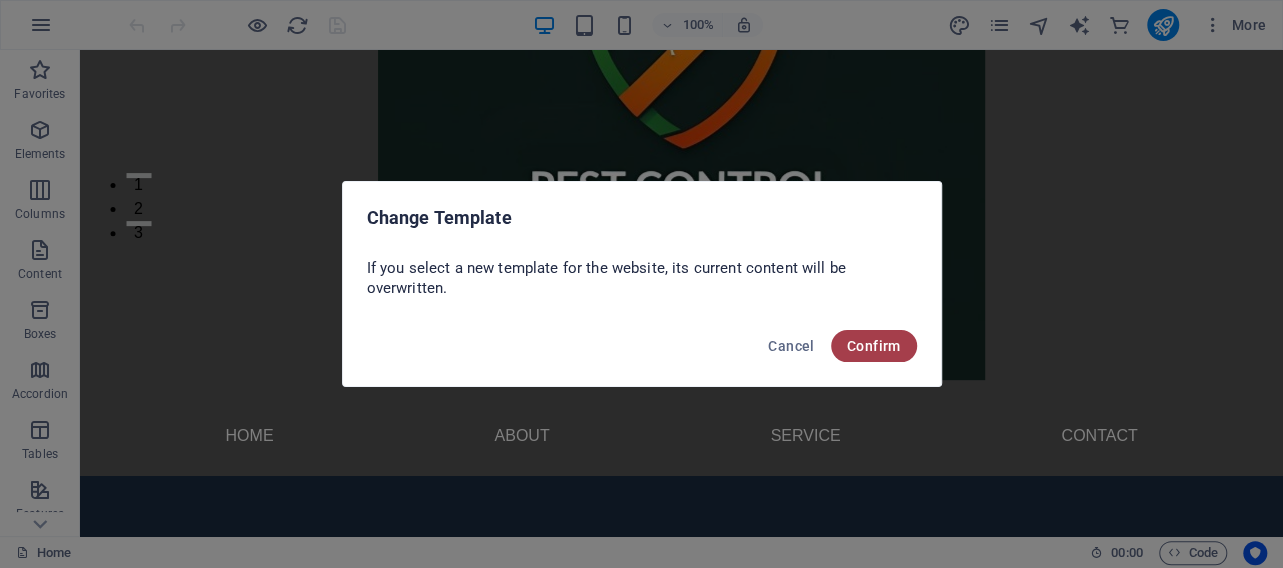 click on "Confirm" at bounding box center (874, 346) 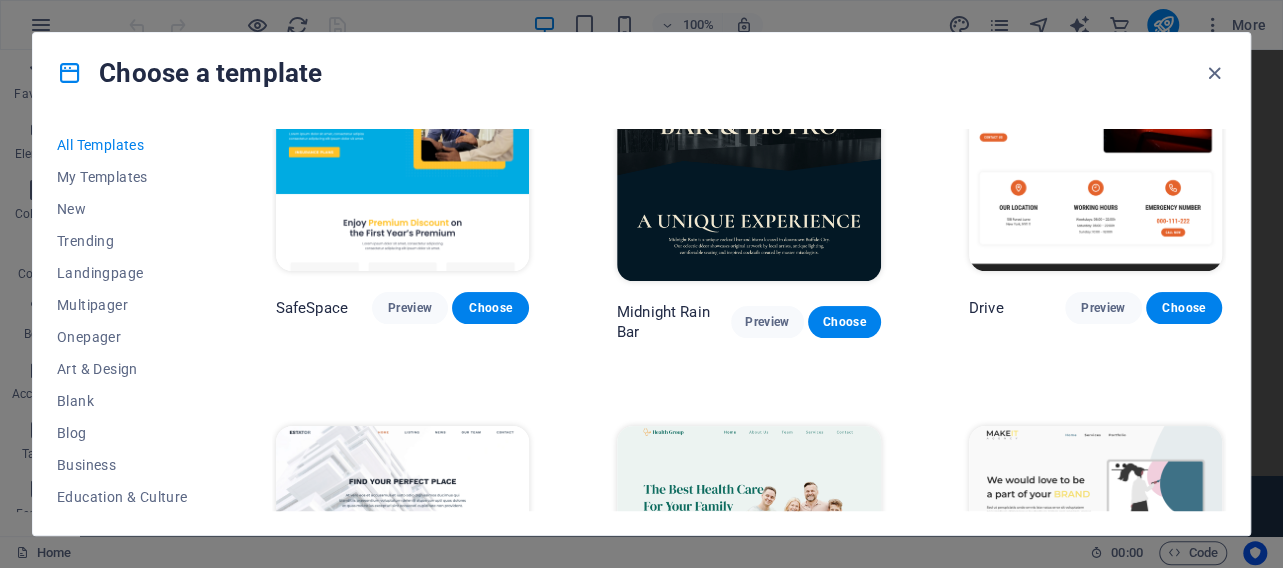 scroll, scrollTop: 3937, scrollLeft: 0, axis: vertical 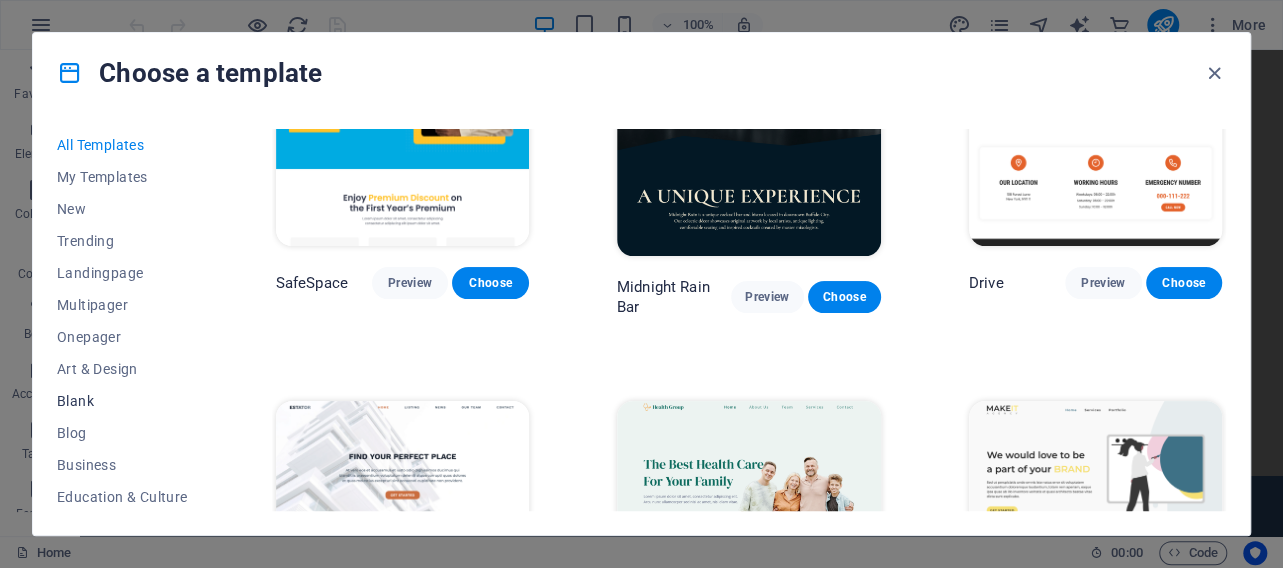 click on "Blank" at bounding box center (122, 401) 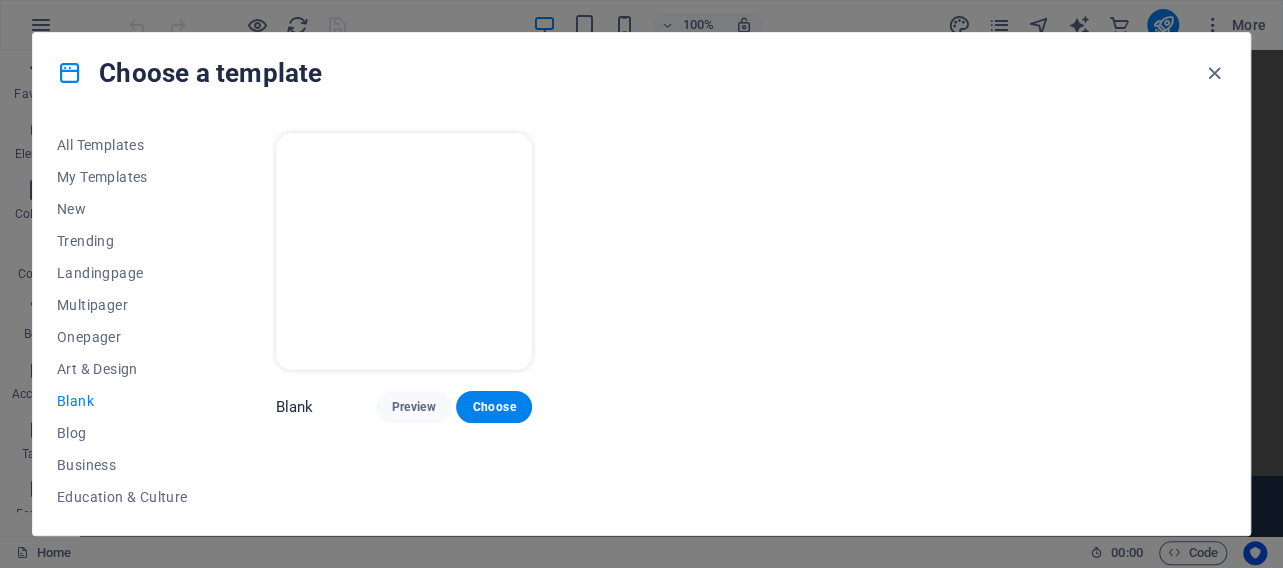 scroll, scrollTop: 0, scrollLeft: 0, axis: both 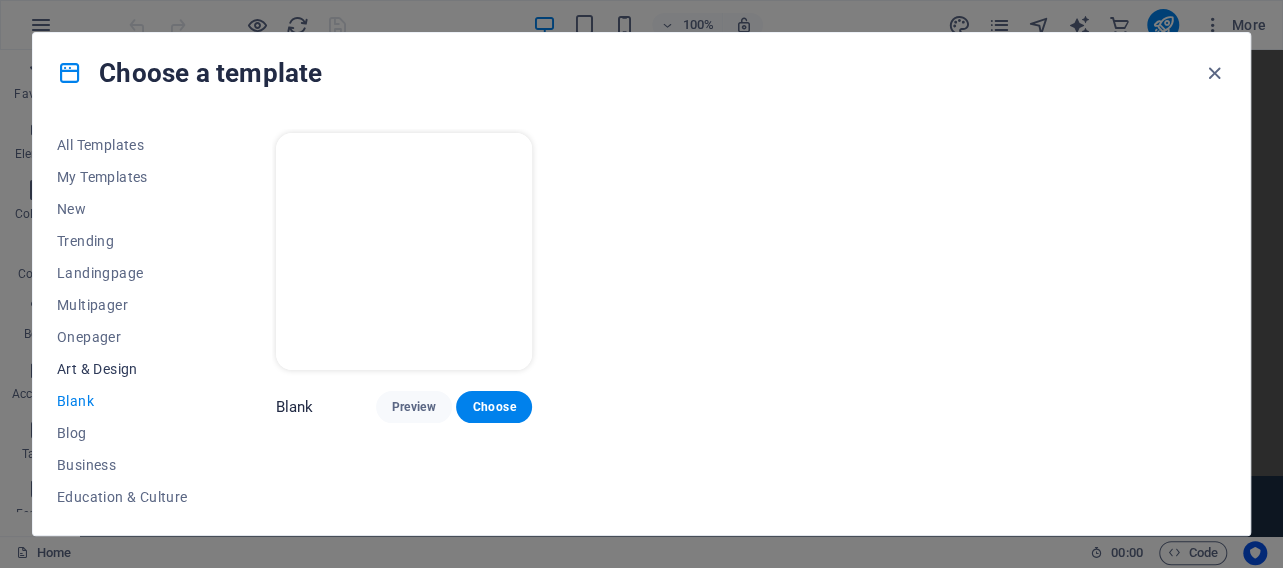 click on "Art & Design" at bounding box center [122, 369] 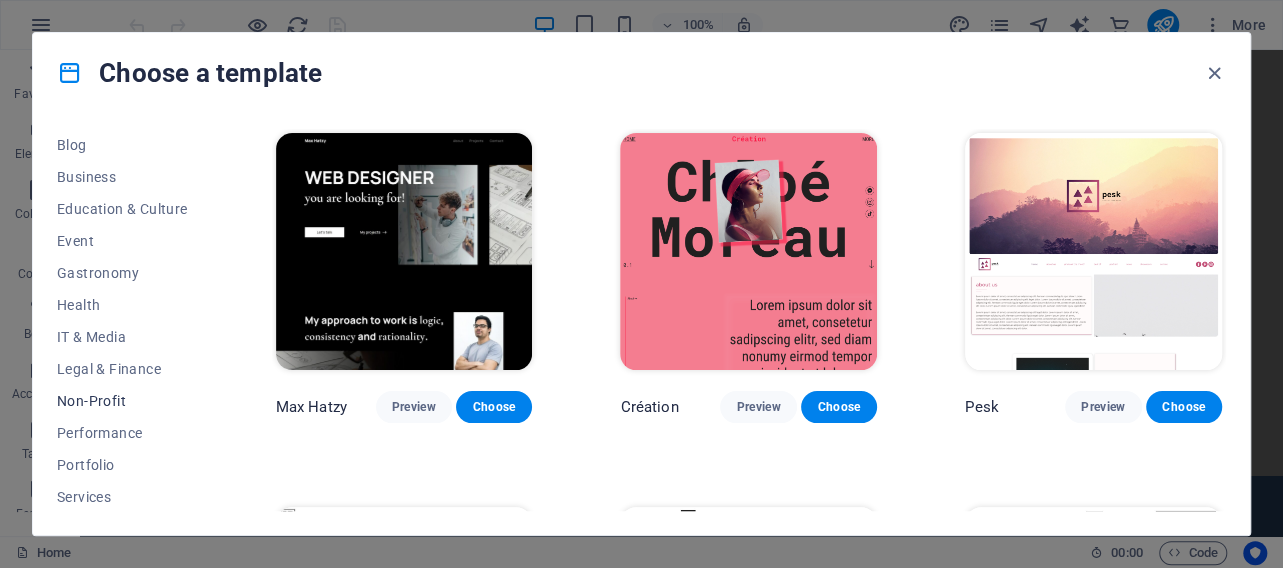 scroll, scrollTop: 449, scrollLeft: 0, axis: vertical 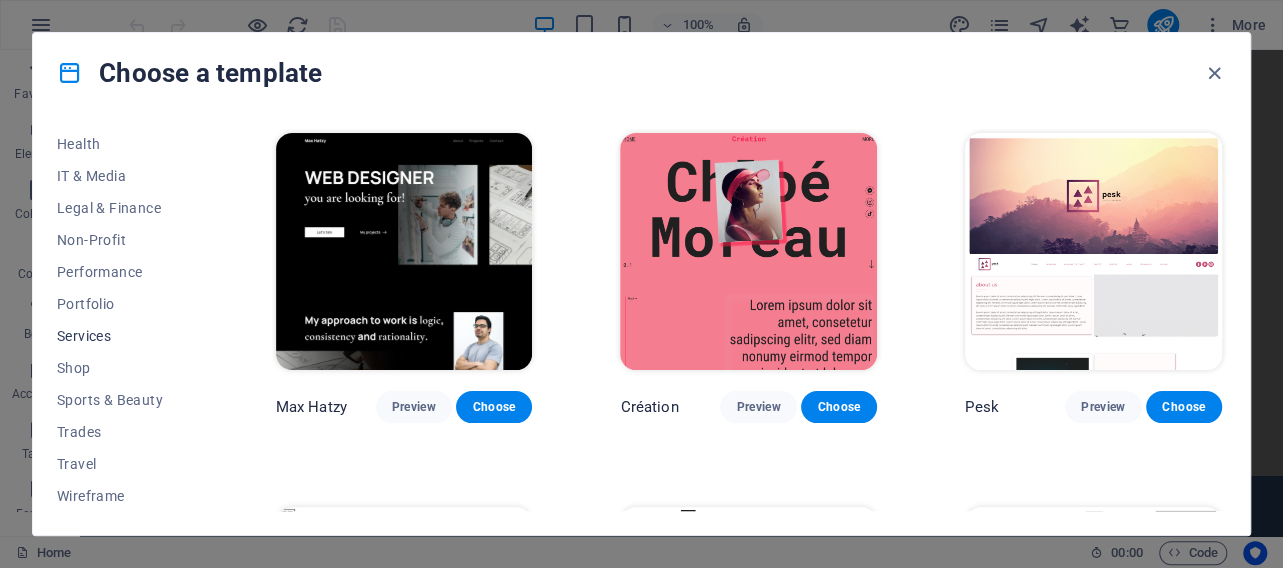 click on "Services" at bounding box center [122, 336] 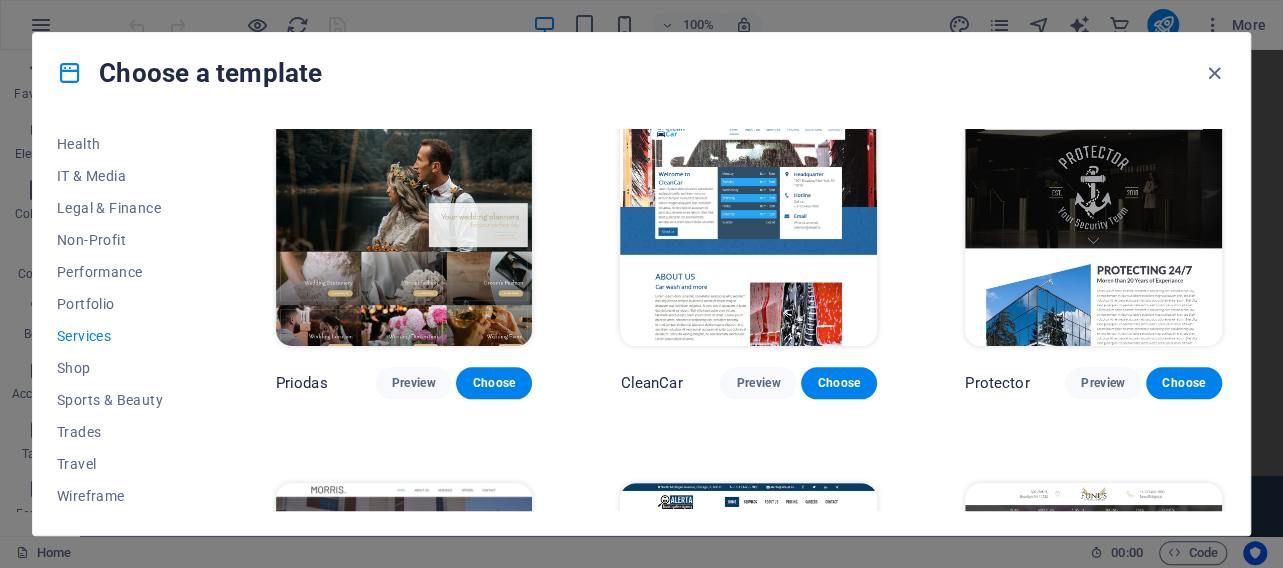 scroll, scrollTop: 1056, scrollLeft: 0, axis: vertical 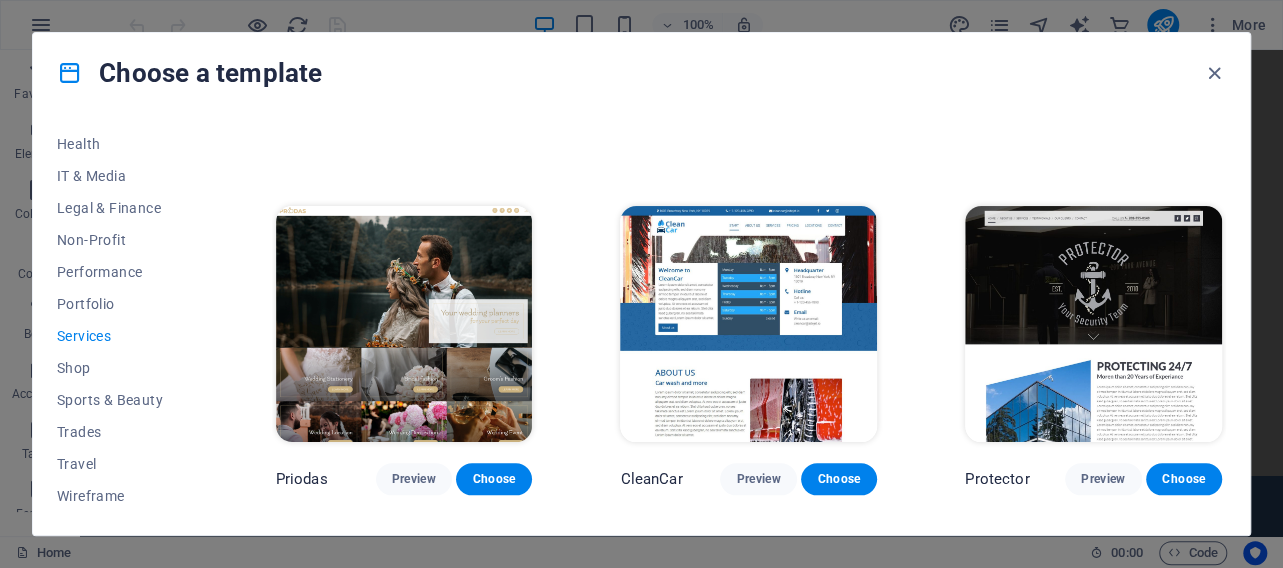 click at bounding box center (1093, 324) 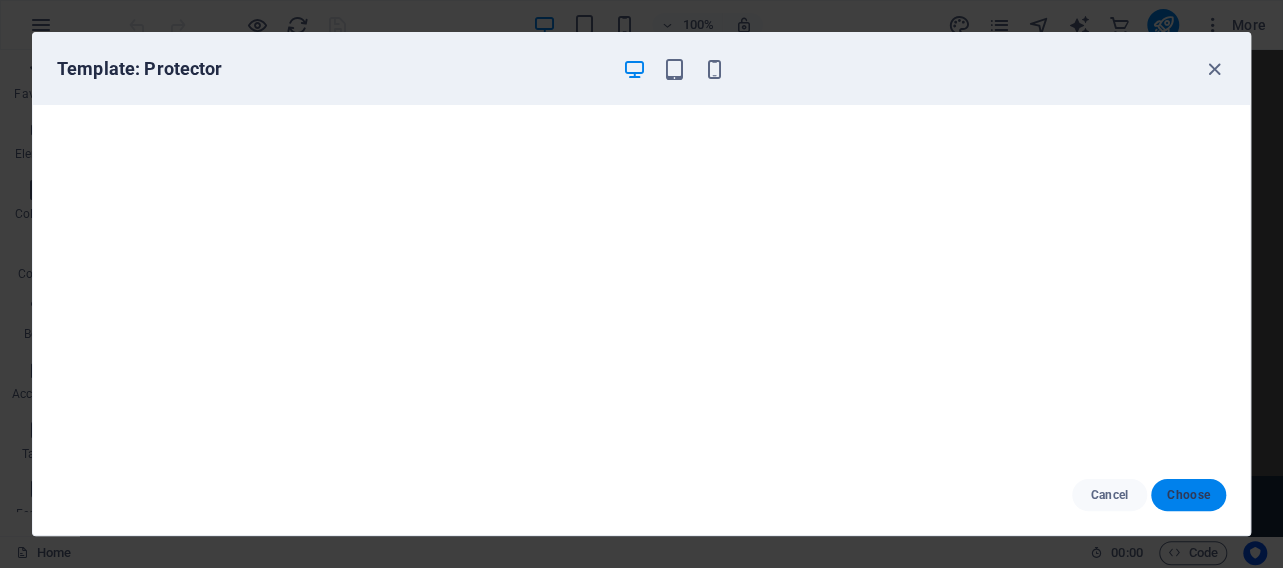 click on "Choose" at bounding box center [1188, 495] 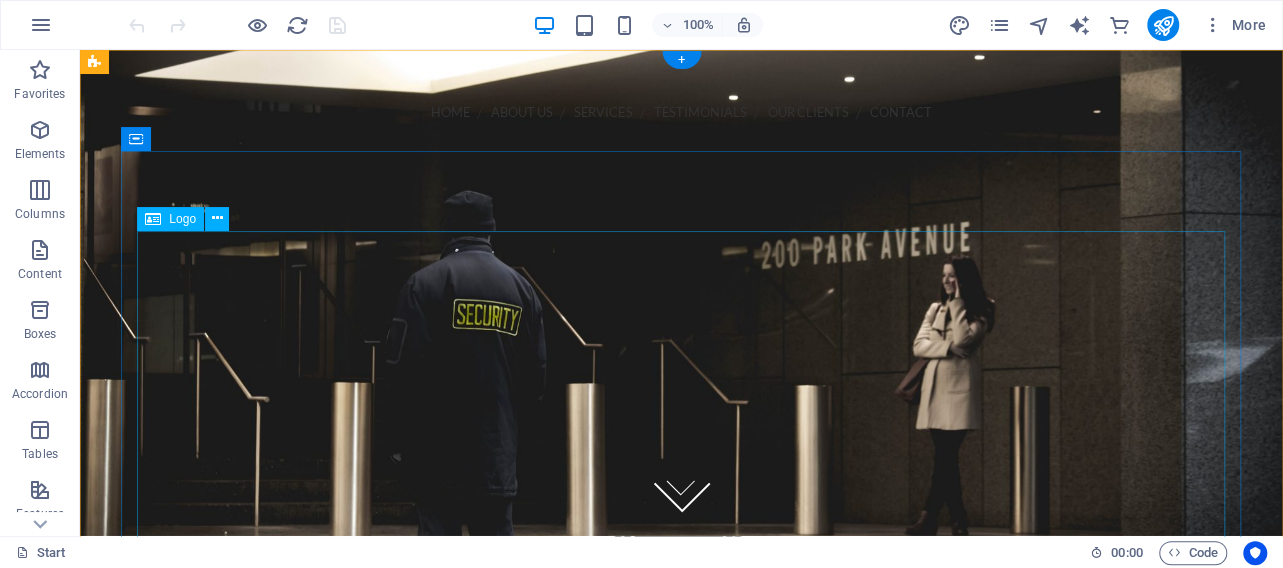 scroll, scrollTop: 0, scrollLeft: 0, axis: both 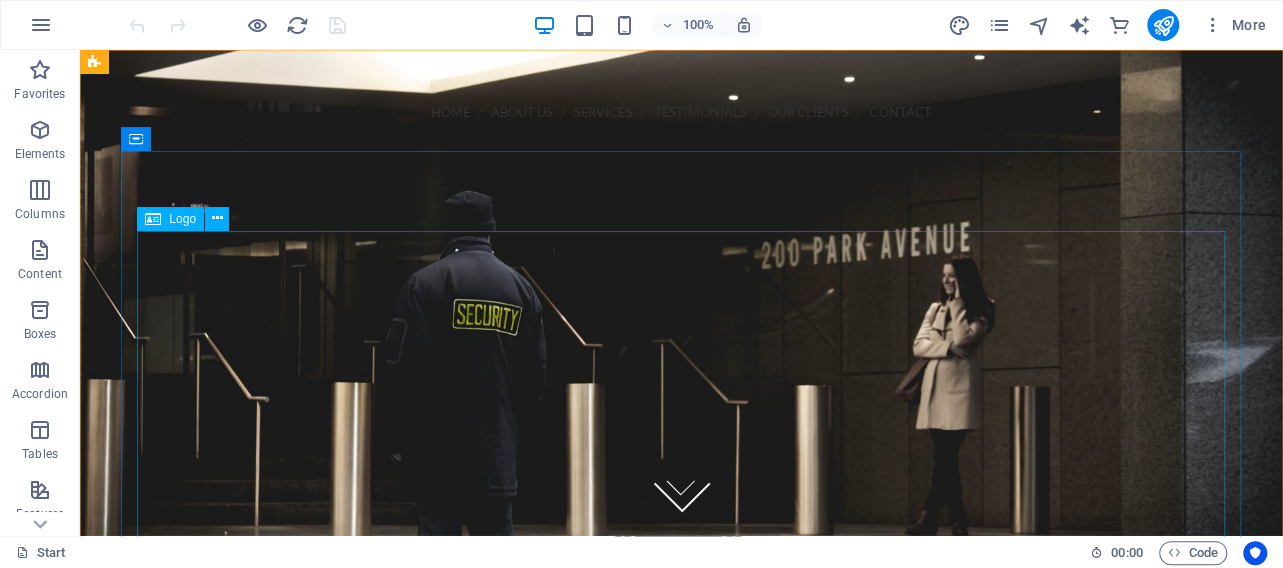 click on "Logo" at bounding box center (182, 219) 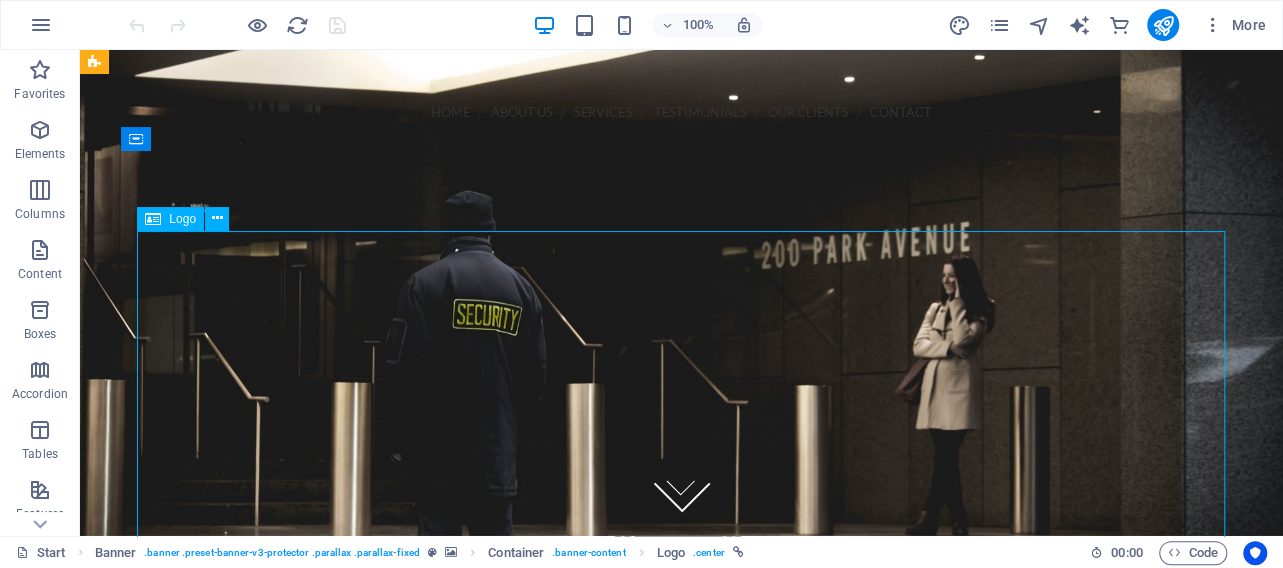 click on "Logo" at bounding box center (170, 219) 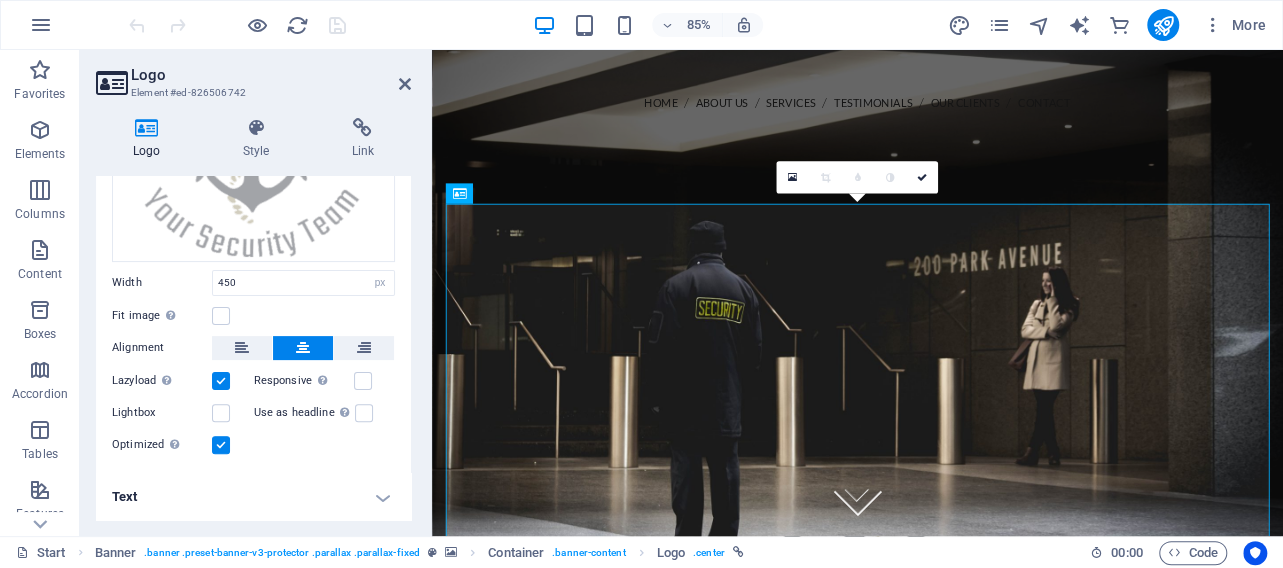 scroll, scrollTop: 0, scrollLeft: 0, axis: both 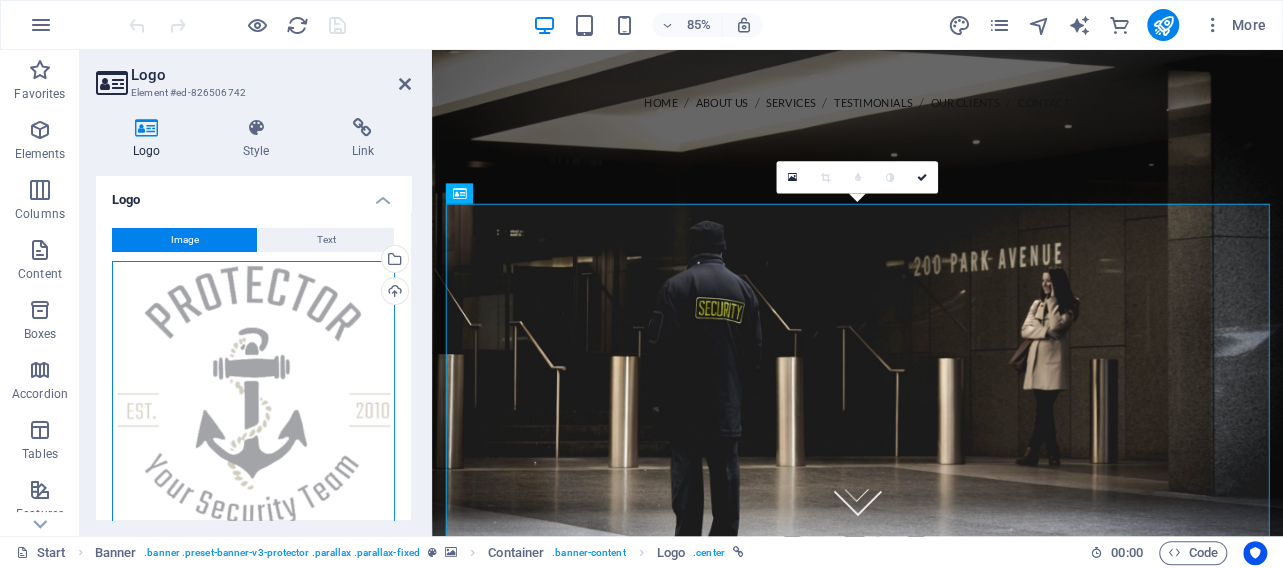 click on "Drag files here, click to choose files or select files from Files or our free stock photos & videos" at bounding box center (253, 394) 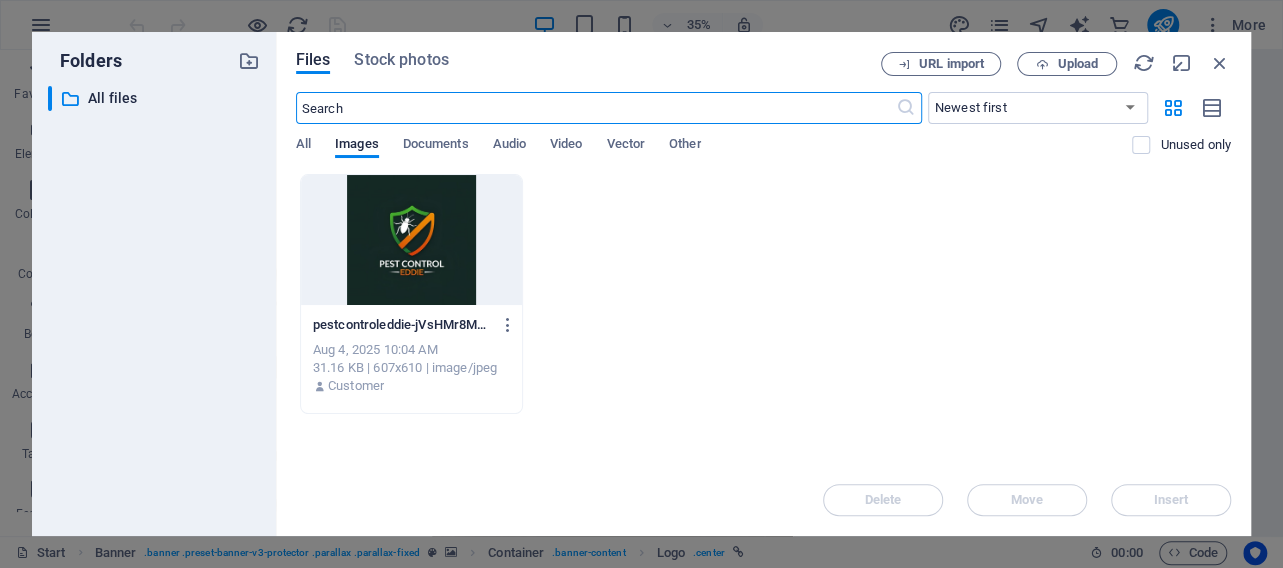 click at bounding box center [411, 240] 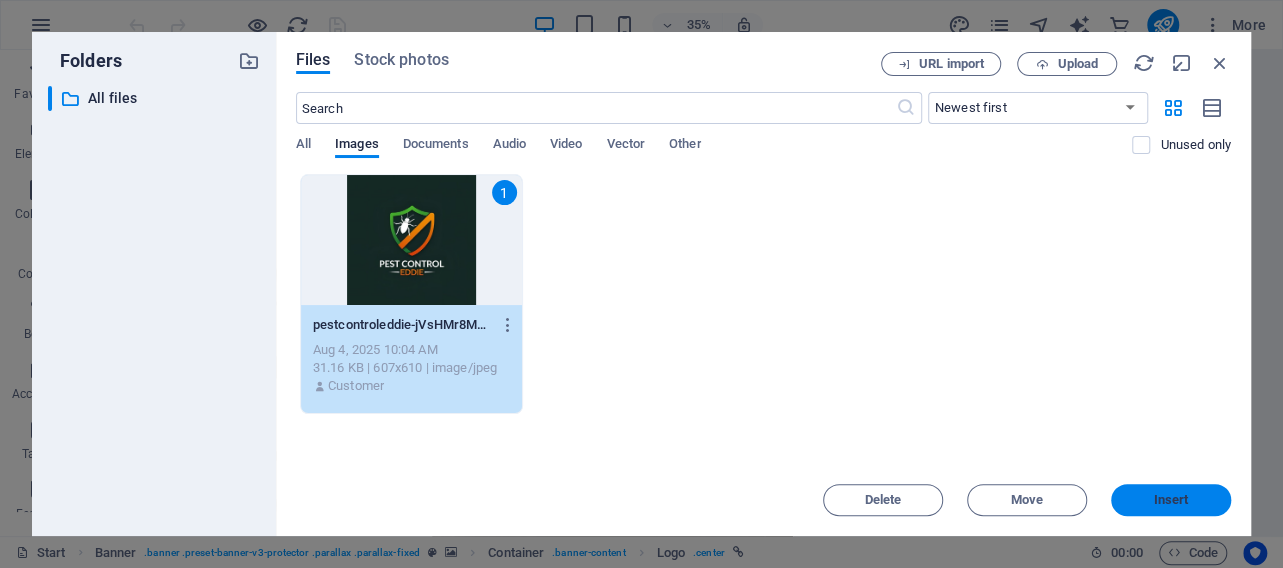 click on "Insert" at bounding box center [1171, 500] 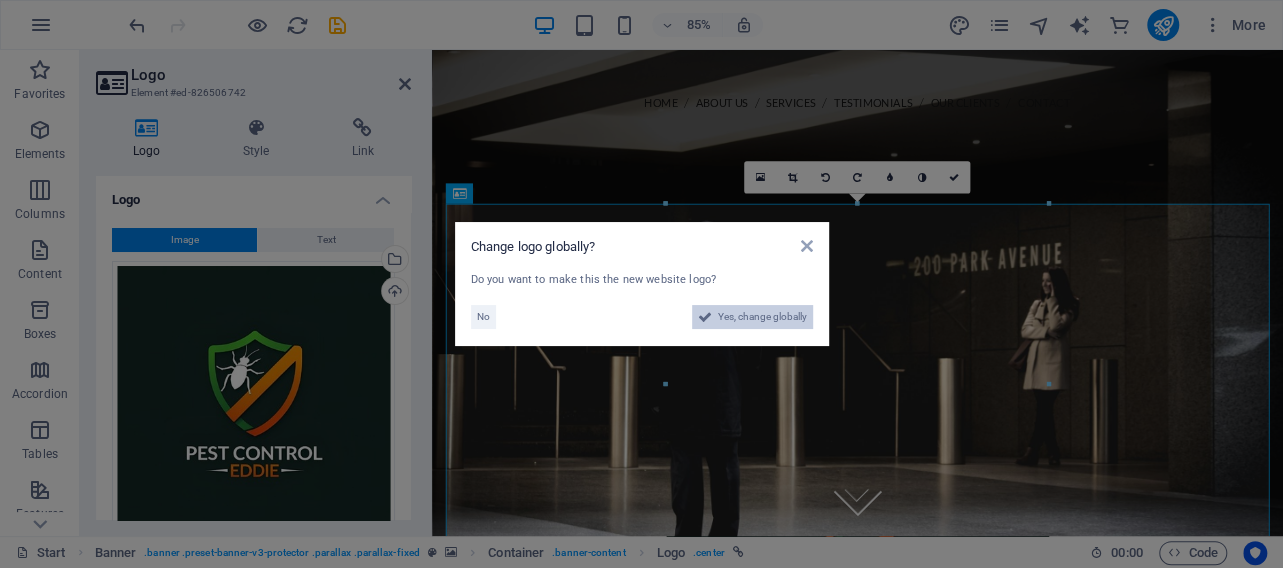 click on "Yes, change globally" at bounding box center (762, 317) 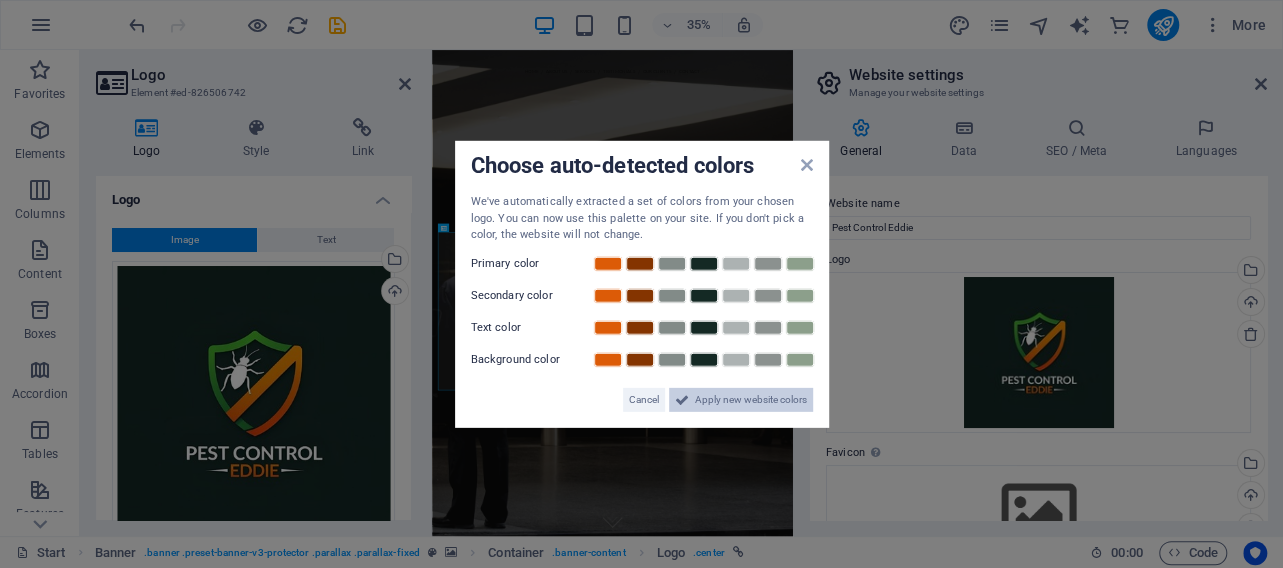 click on "Apply new website colors" at bounding box center [751, 399] 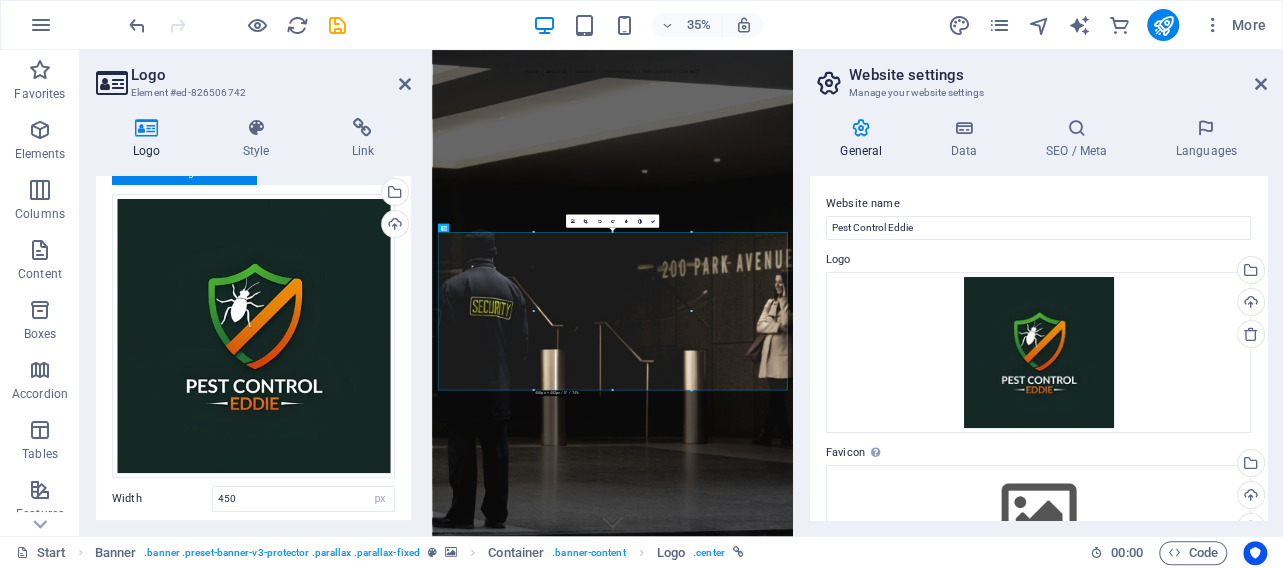 scroll, scrollTop: 96, scrollLeft: 0, axis: vertical 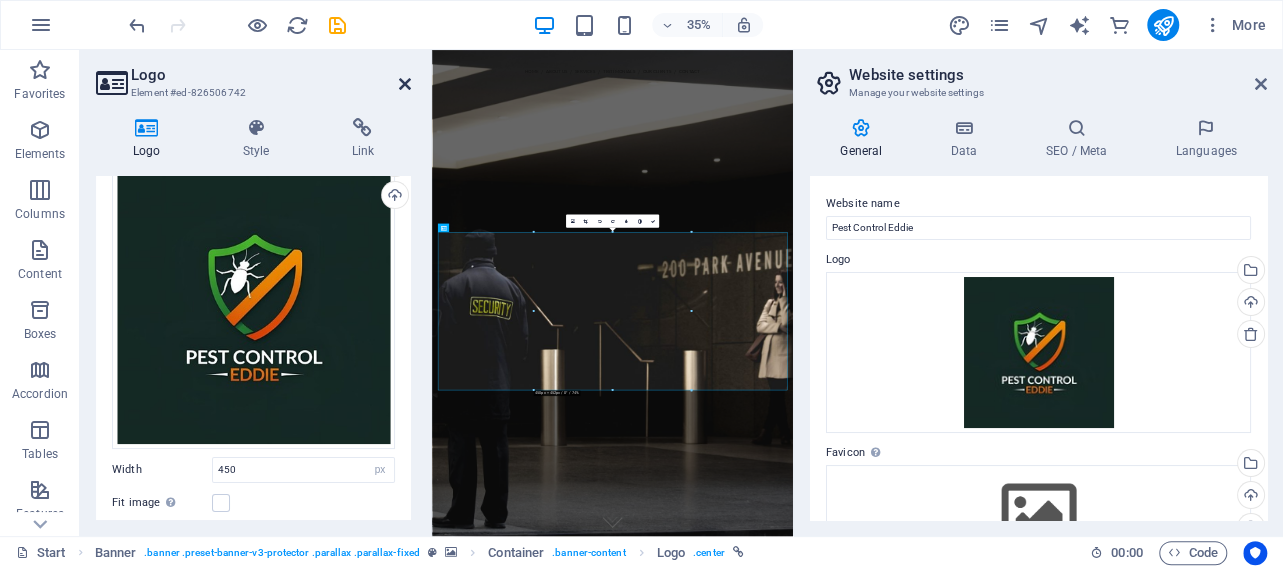 click at bounding box center [405, 84] 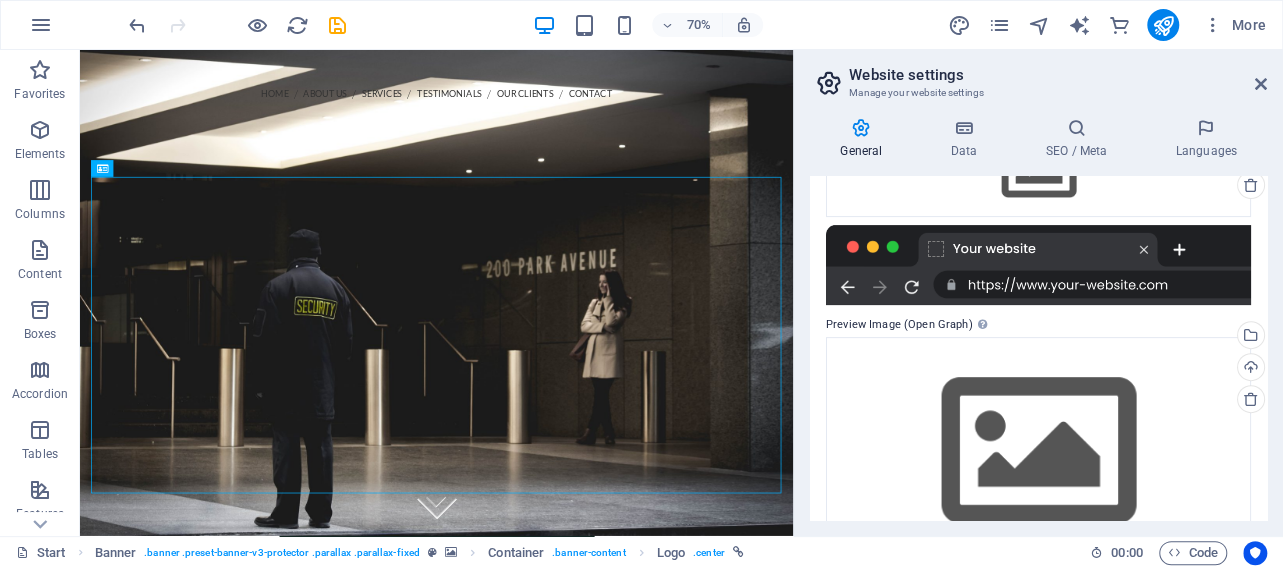 scroll, scrollTop: 308, scrollLeft: 0, axis: vertical 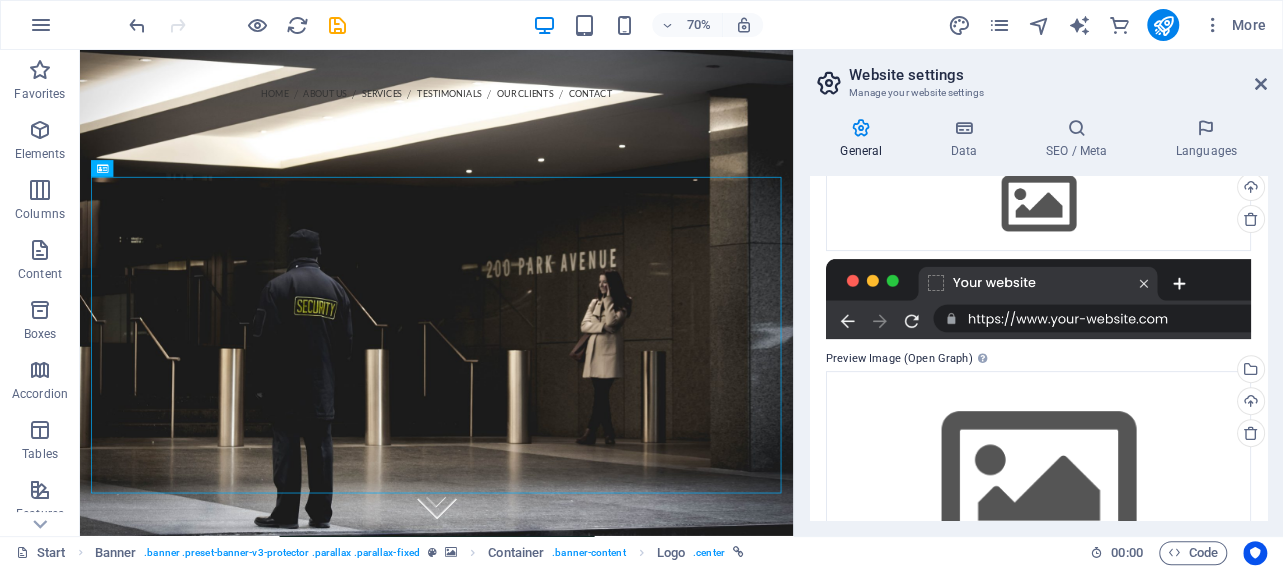 click at bounding box center [1038, 299] 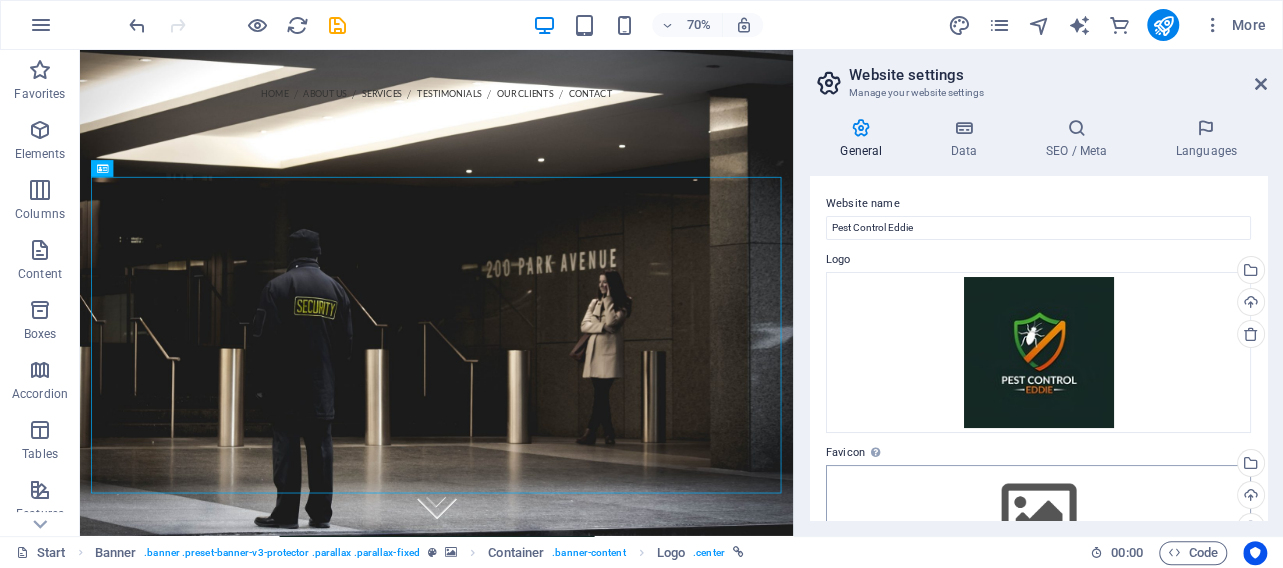 scroll, scrollTop: 0, scrollLeft: 0, axis: both 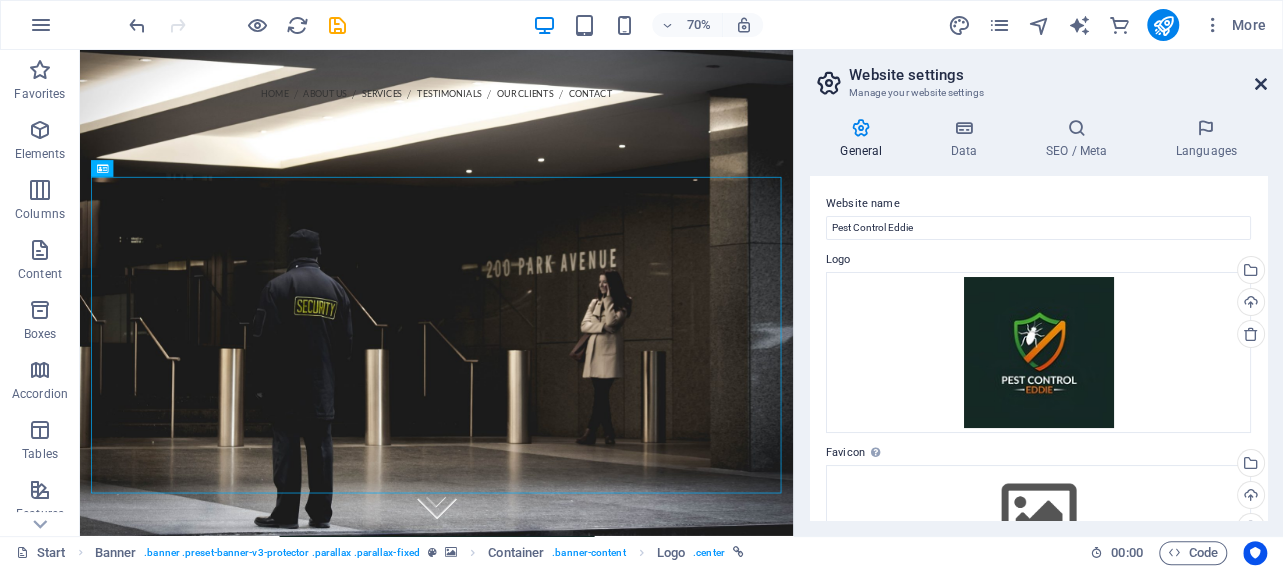 click at bounding box center [1261, 84] 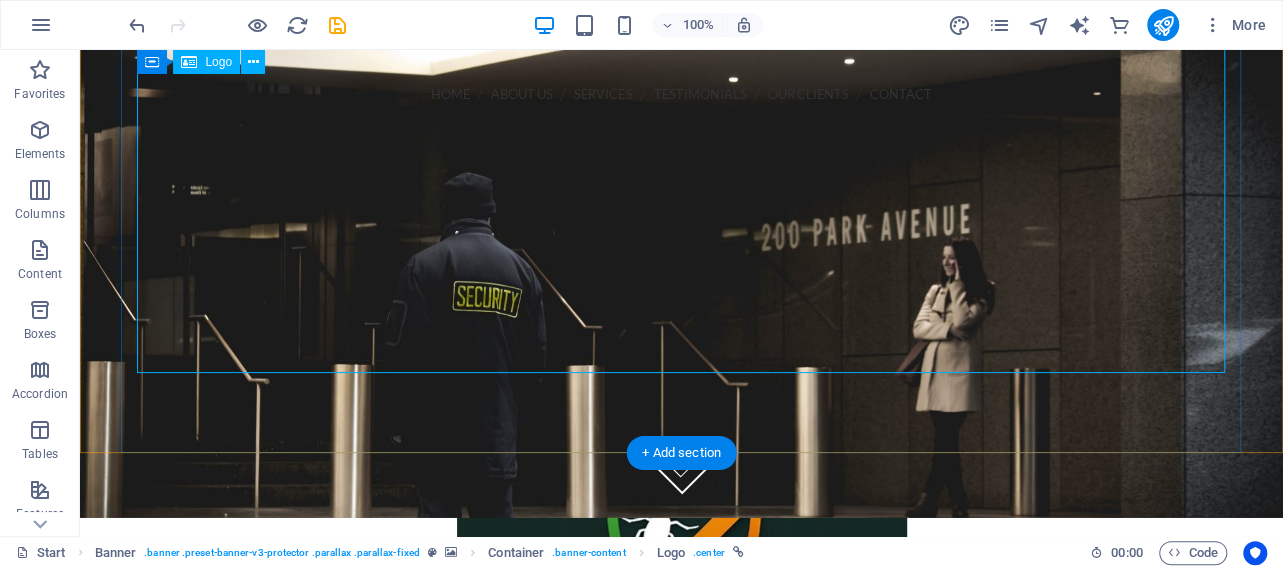 scroll, scrollTop: 0, scrollLeft: 0, axis: both 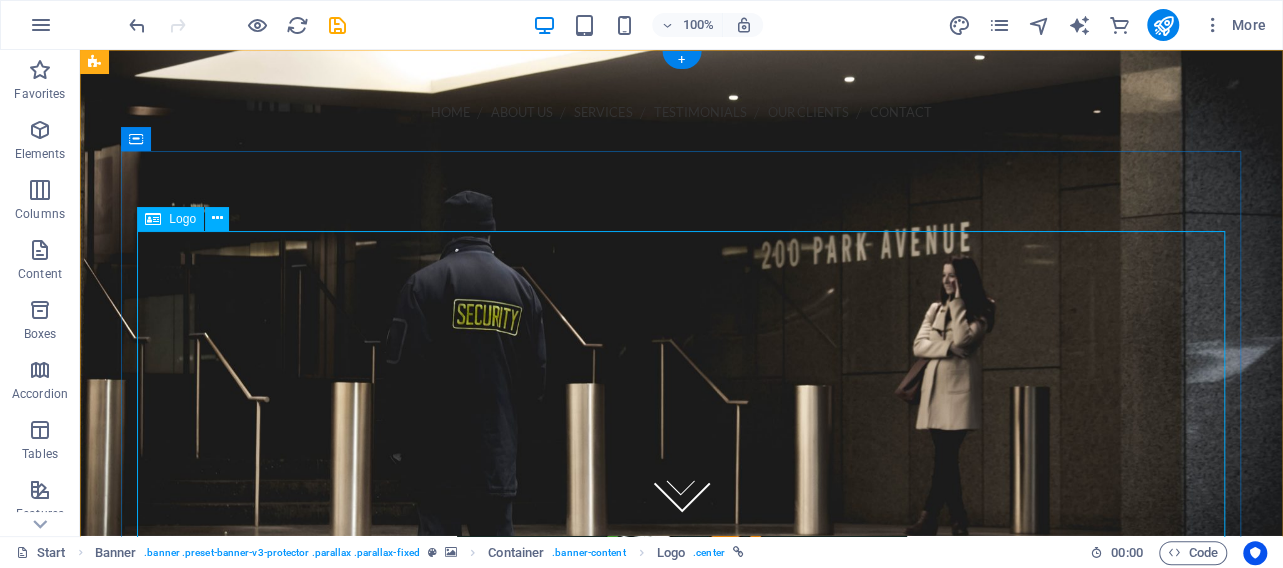click at bounding box center (682, 595) 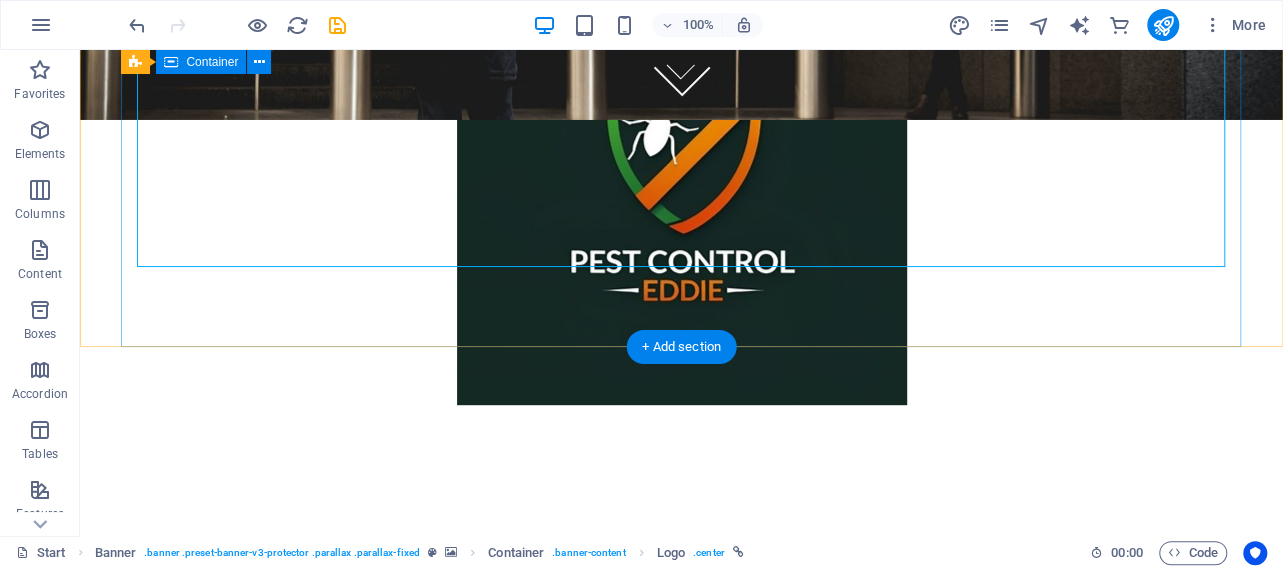 scroll, scrollTop: 0, scrollLeft: 0, axis: both 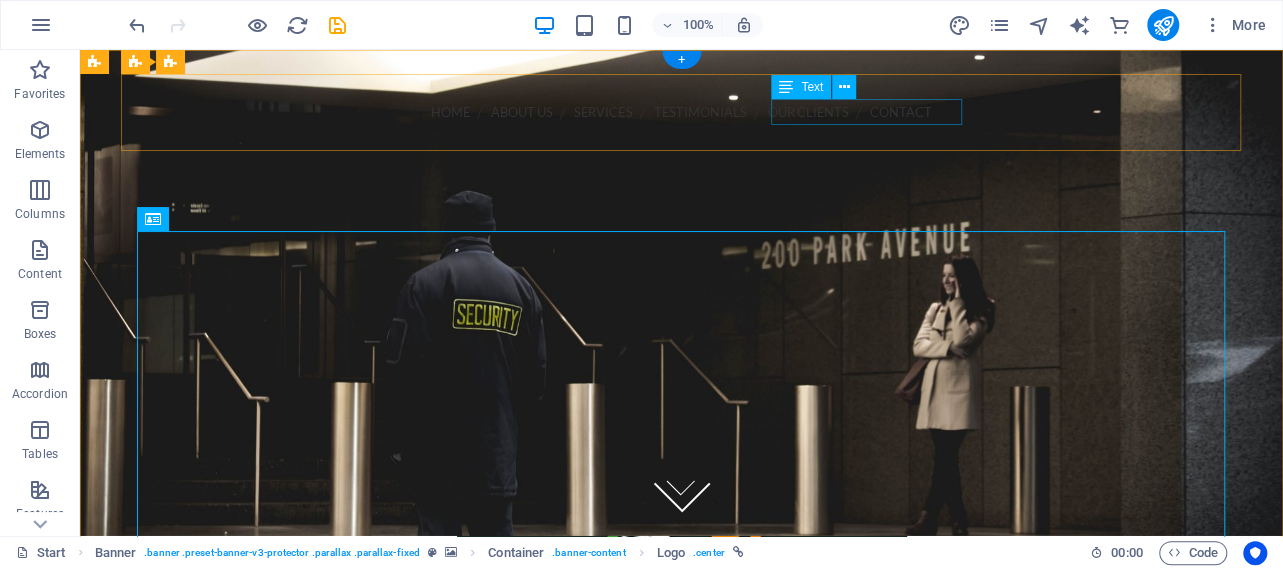 click on "Call us      [PHONE]" at bounding box center [682, 148] 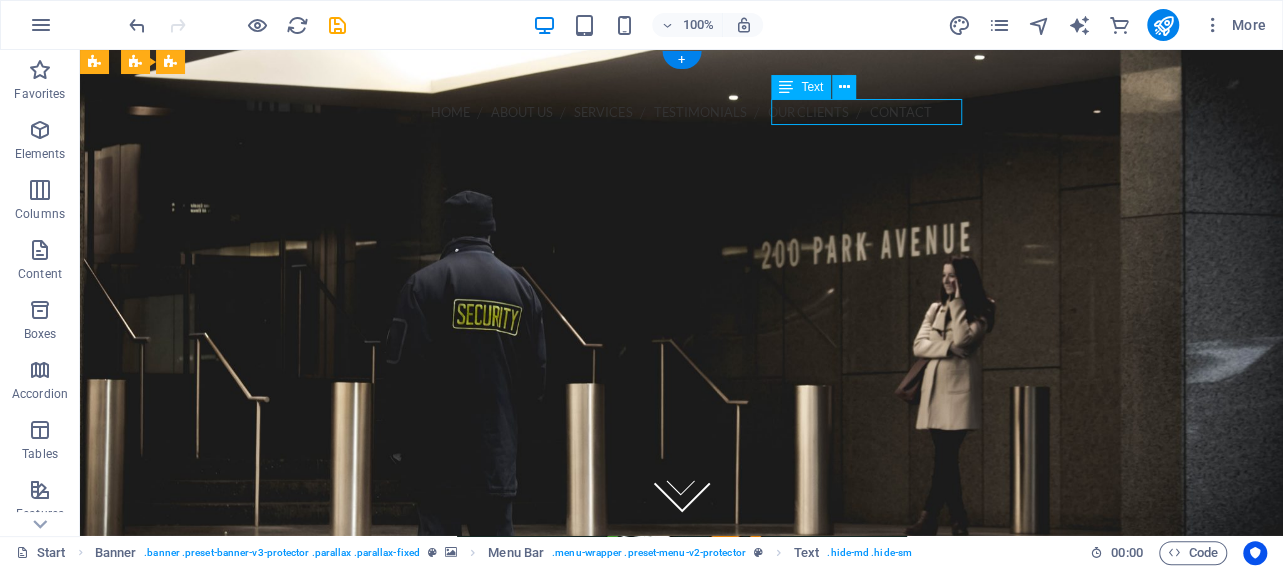 click on "Call us      [PHONE]" at bounding box center (682, 148) 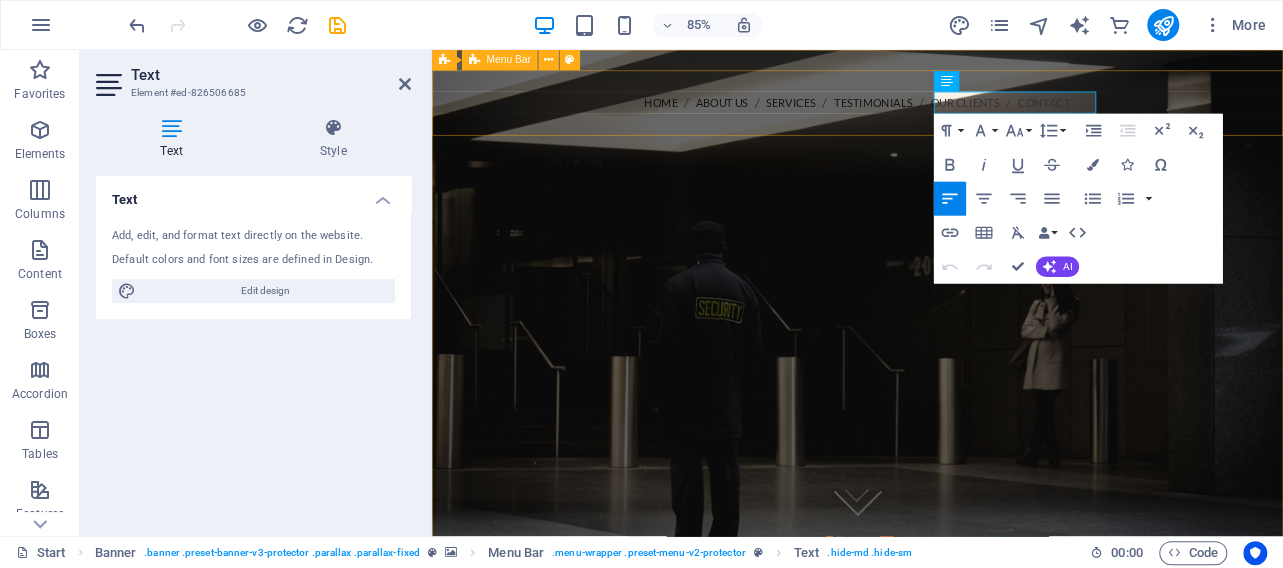 drag, startPoint x: 1111, startPoint y: 109, endPoint x: 1234, endPoint y: 109, distance: 123 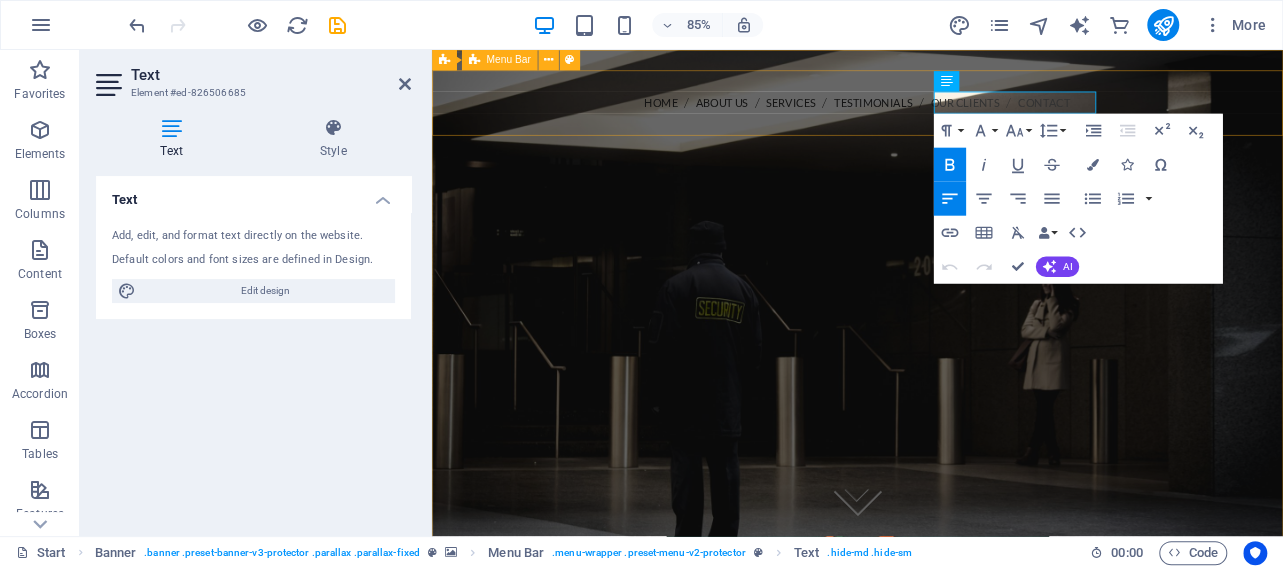type 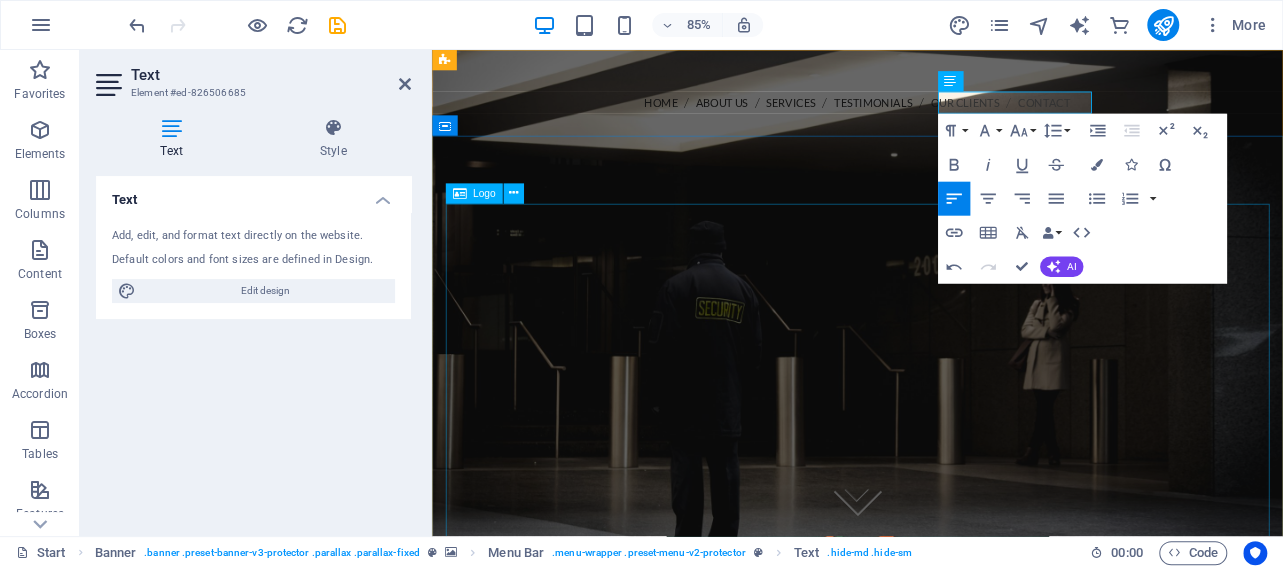 click at bounding box center (932, 595) 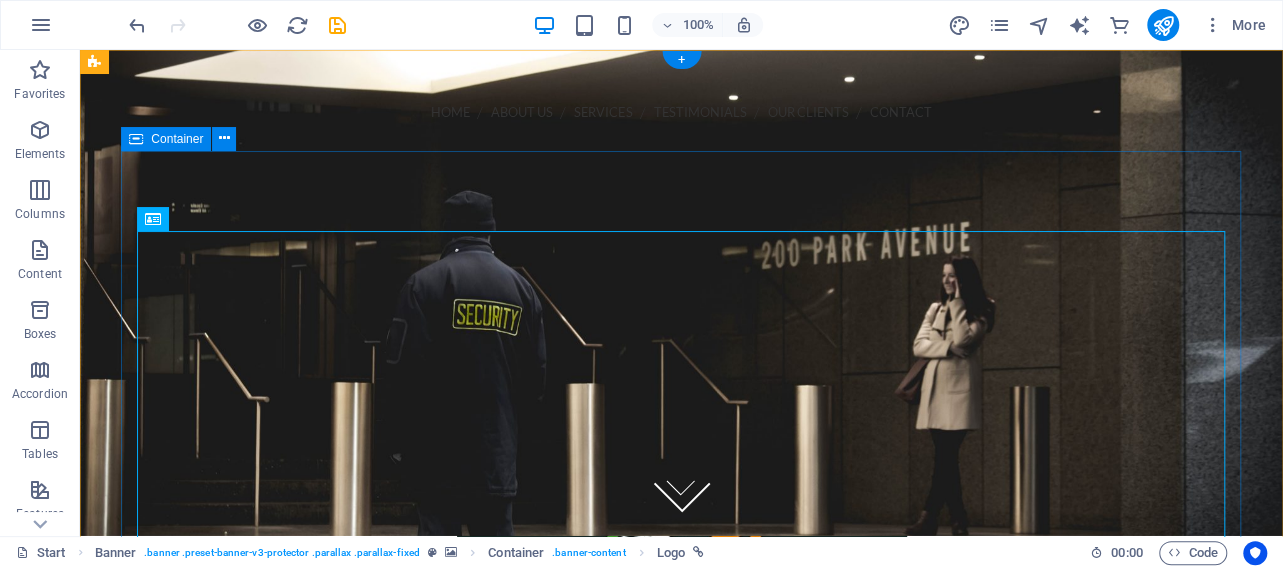 click at bounding box center [682, 595] 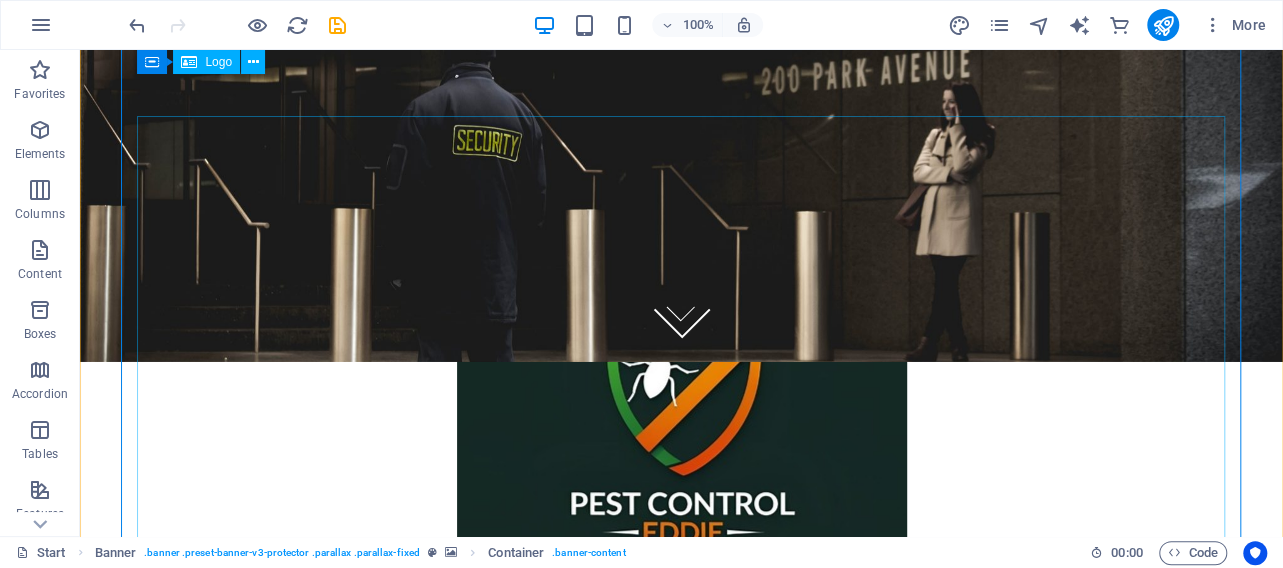 scroll, scrollTop: 0, scrollLeft: 0, axis: both 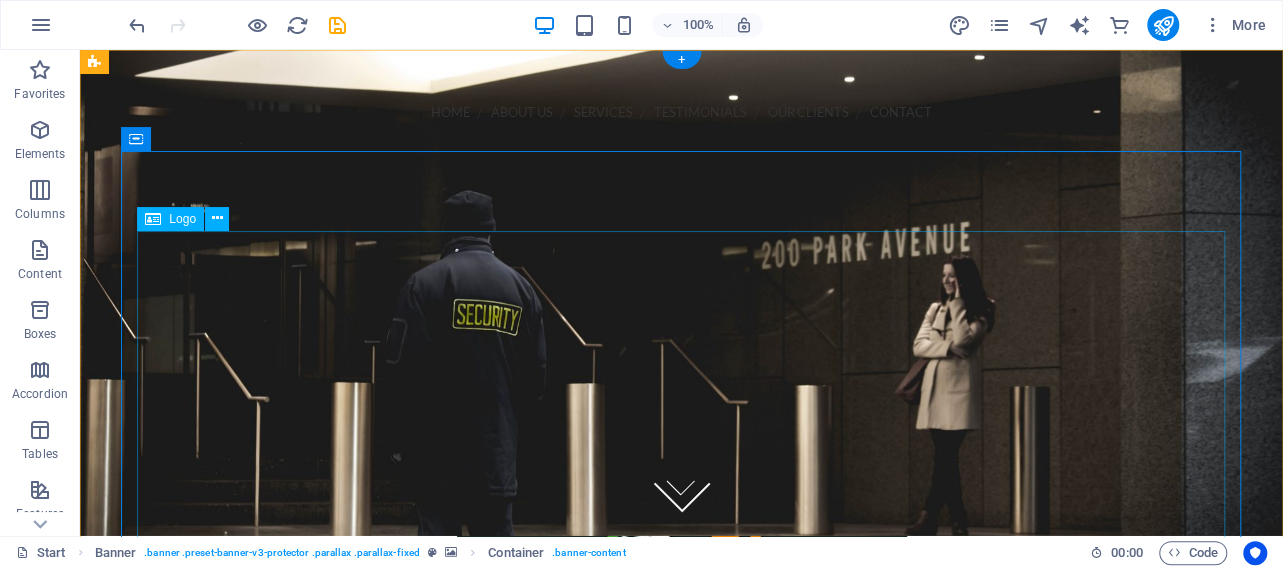 click at bounding box center [682, 595] 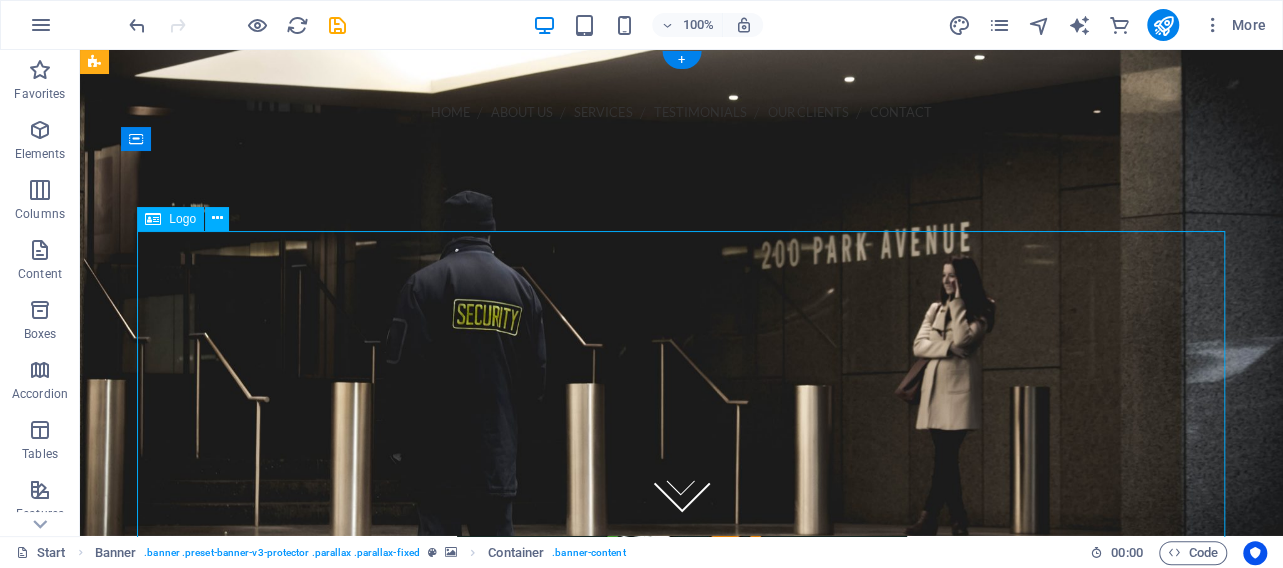 click at bounding box center [682, 595] 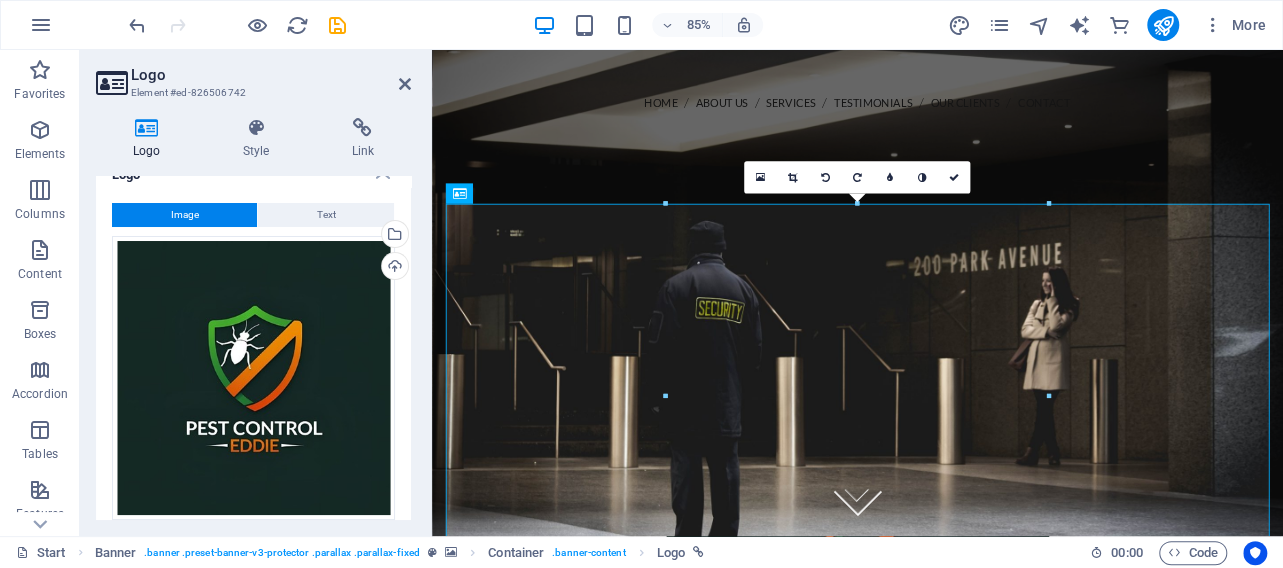 scroll, scrollTop: 0, scrollLeft: 0, axis: both 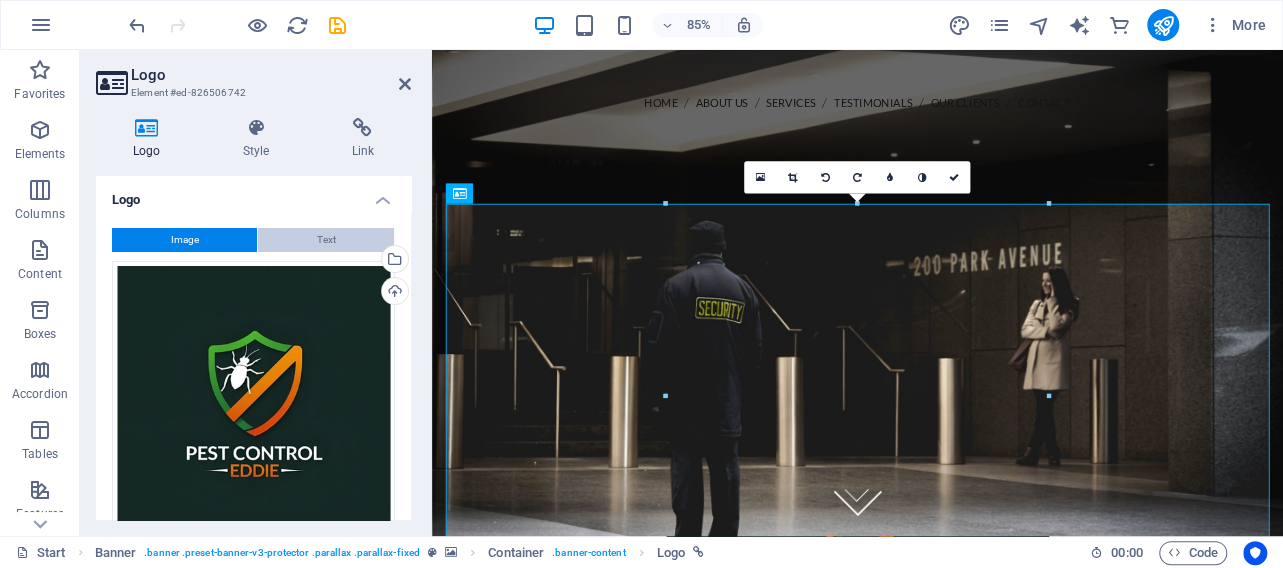 click on "Text" at bounding box center (326, 240) 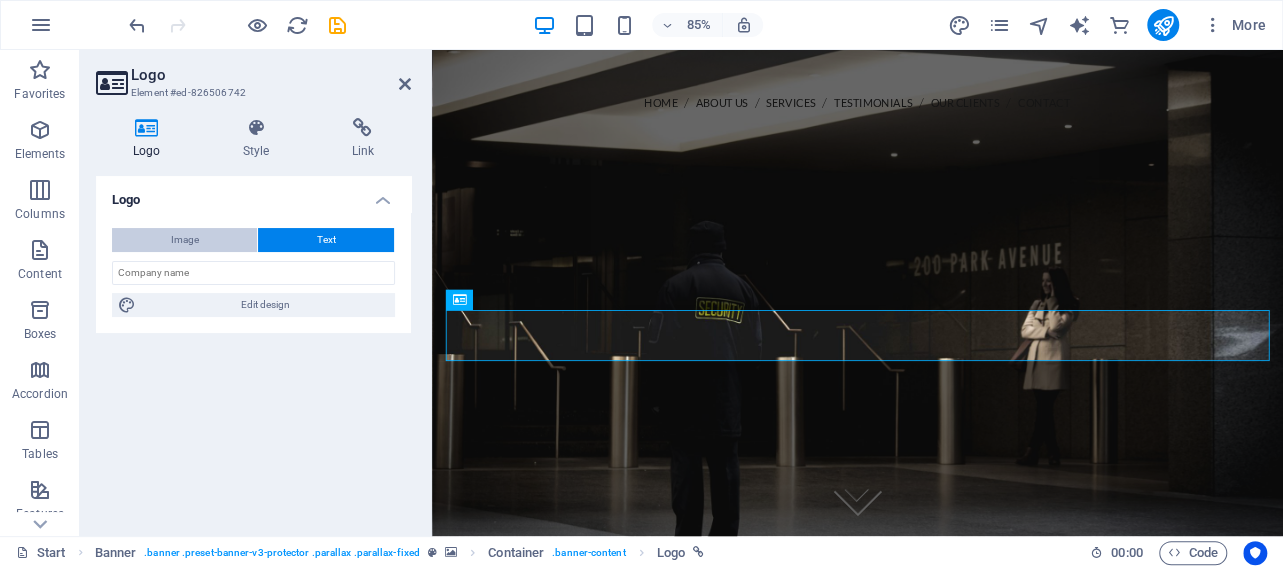 click on "Image" at bounding box center [185, 240] 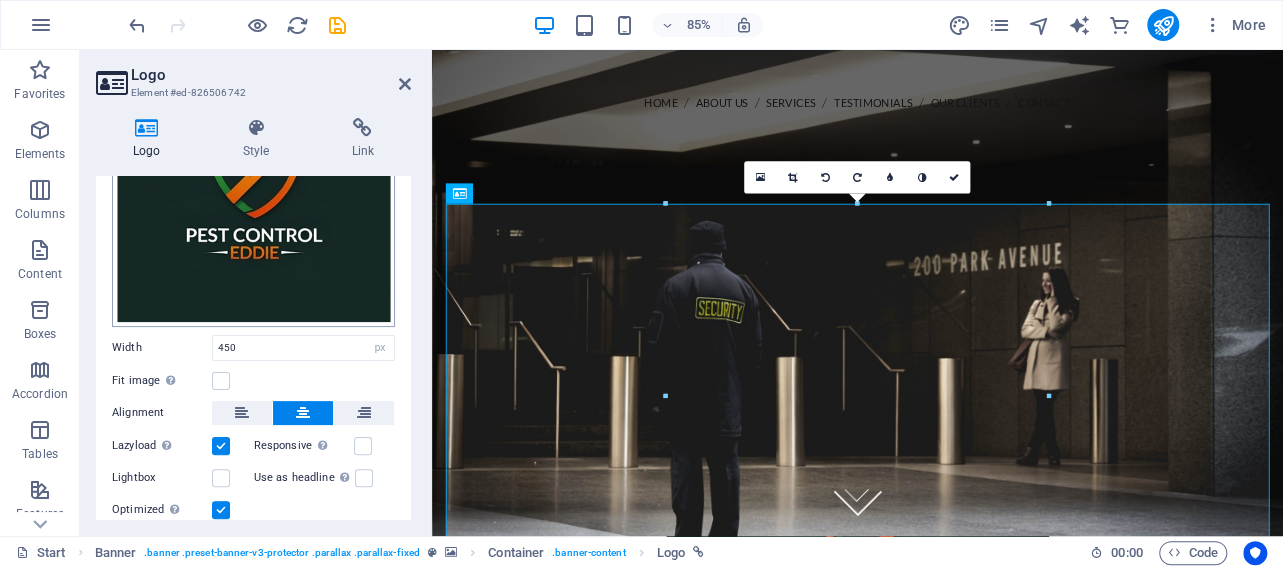 scroll, scrollTop: 283, scrollLeft: 0, axis: vertical 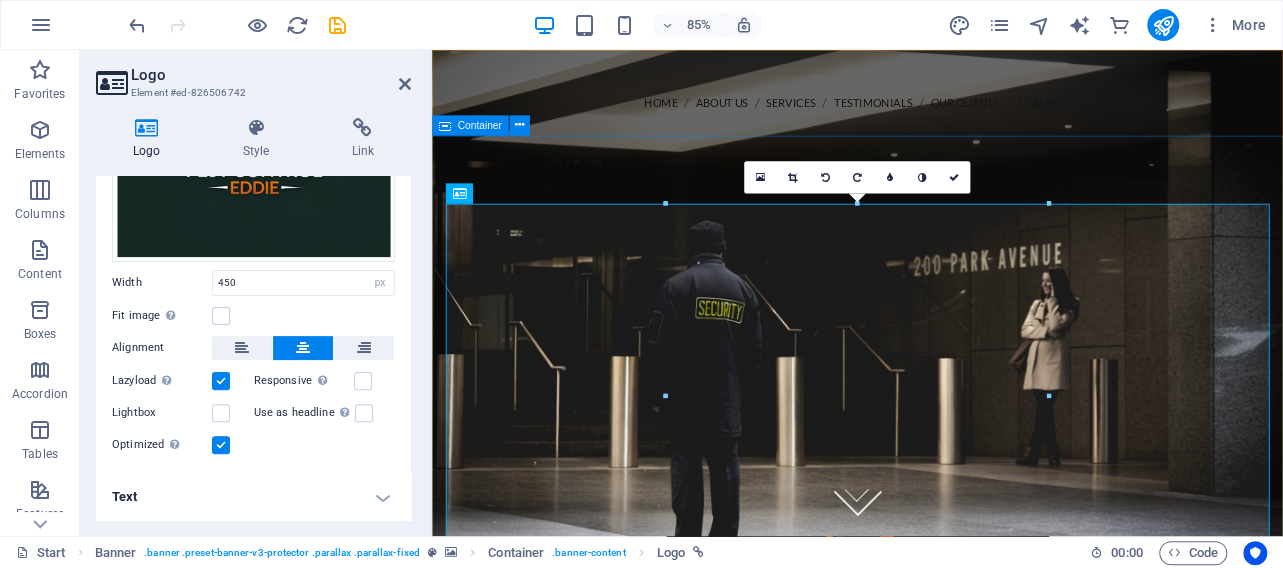 click at bounding box center (932, 595) 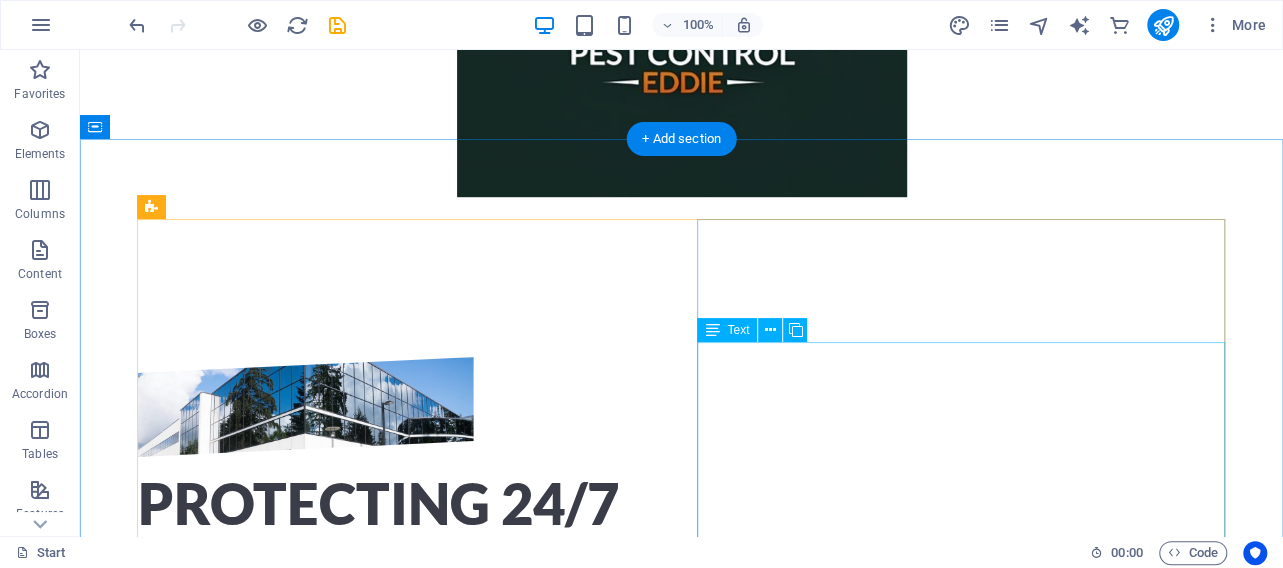 scroll, scrollTop: 624, scrollLeft: 0, axis: vertical 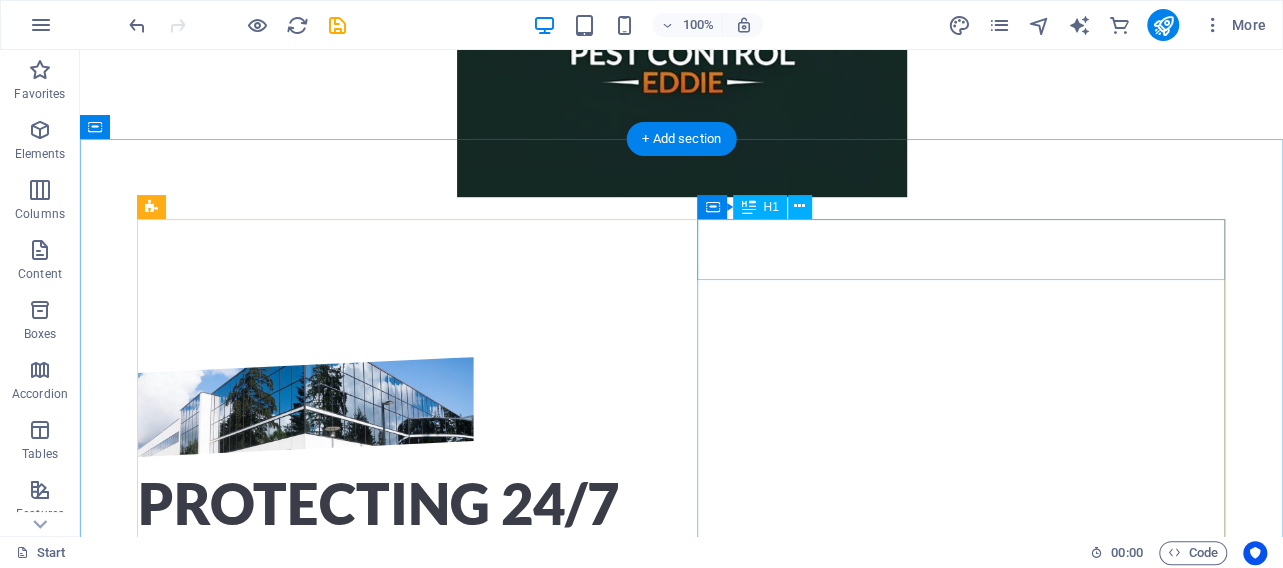 click on "Protecting 24/7" at bounding box center (682, 504) 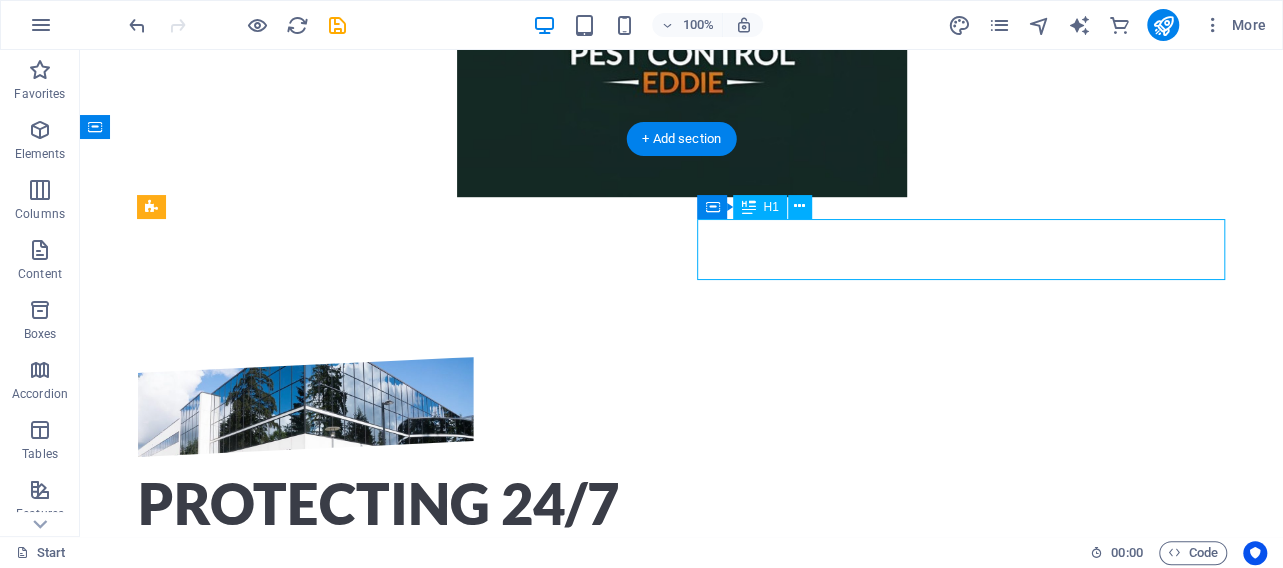 click on "Protecting 24/7" at bounding box center (682, 504) 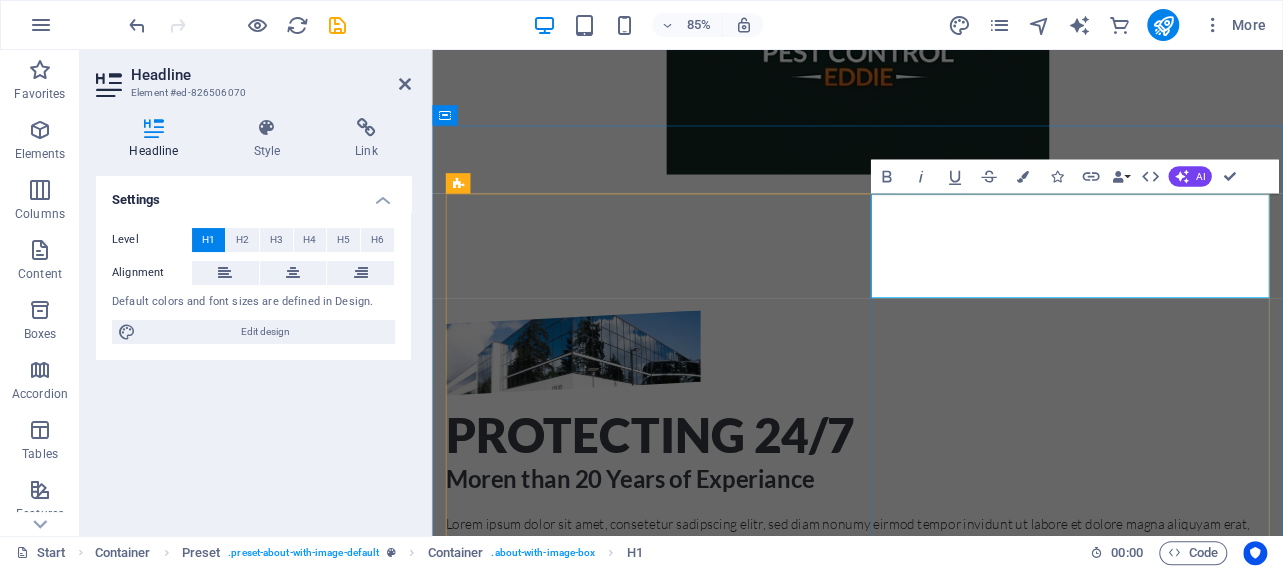 type 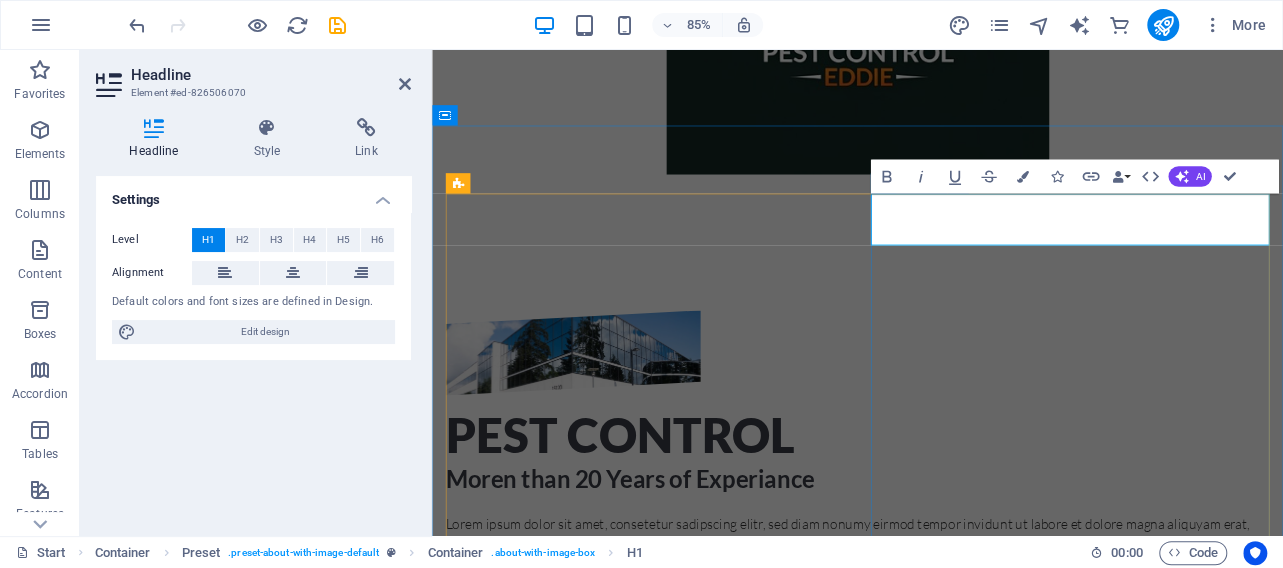 click on "pest control Moren than 20 Years of Experiance Lorem ipsum dolor sit amet, consetetur sadipscing elitr, sed diam nonumy eirmod tempor invidunt ut labore et dolore magna aliquyam erat, sed diam voluptua. At vero eos et accusam et justo duo dolores et ea rebum. Stet clita kasd gubergren, no sea takimata sanctus est Lorem ipsum dolor sit amet. Lorem ipsum dolor sit amet, consetetur sadipscing elitr, sed diam nonumy eirmod tempor invidunt ut labore et dolore magna aliquyam erat, sed diam voluptua. At vero eos et accusam et justo duo dolores et ea rebum. Stet clita kasd gubergren, no sea takimata sanctus est Lorem ipsum dolor sit amet. Lorem ipsum dolor sit amet, consetetur sadipscing elitr, sed diam nonumy eirmod tempor invidunt ut labore et dolore magna aliquyam erat, sed diam voluptua. At vero eos et accusam et justo duo dolores et ea rebum. Stet clita kasd gubergren, no sea takimata sanctus est Lorem ipsum dolor sit amet.    24/7 Service Tactical Training  Object Protection Self-Protection Training" at bounding box center [932, 765] 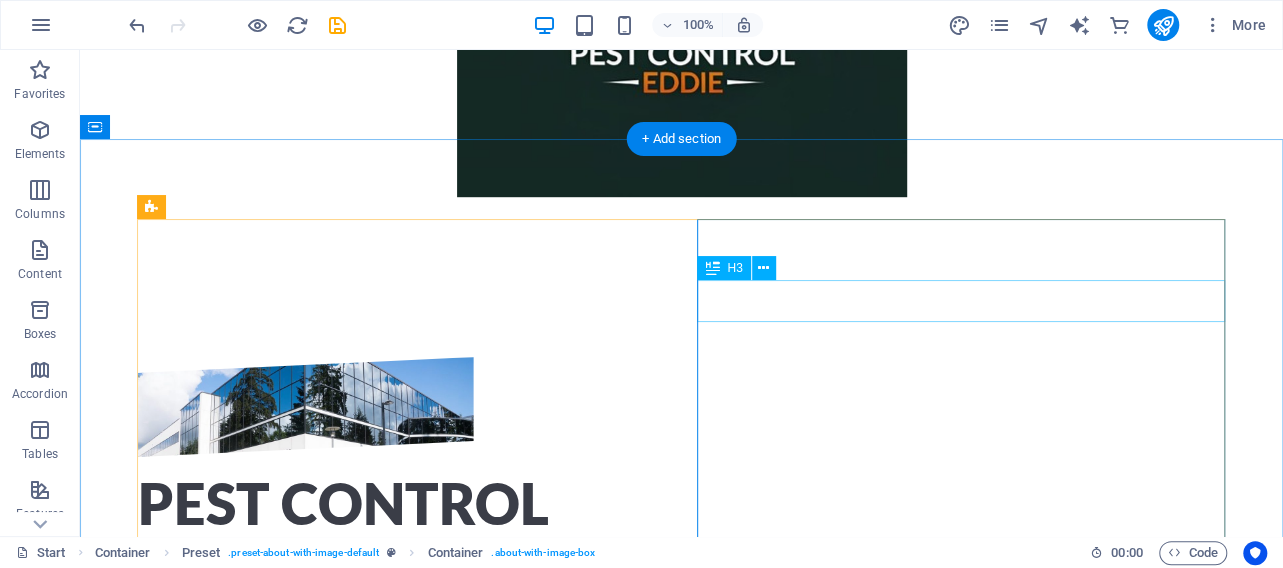 click on "Moren than 20 Years of Experiance" at bounding box center [682, 555] 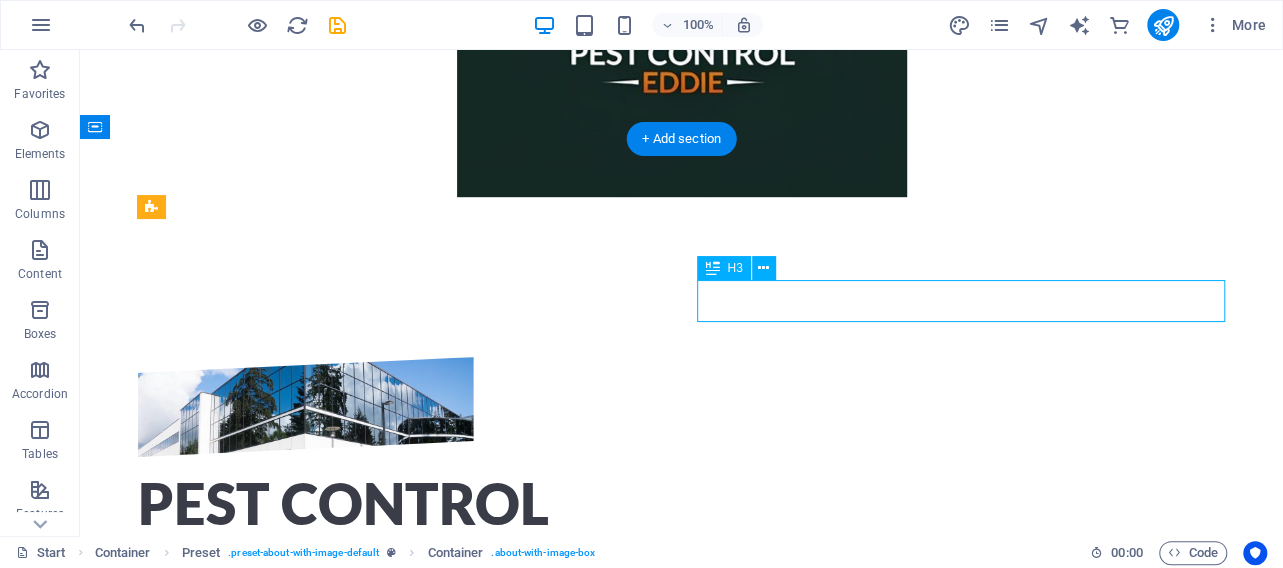 click on "Moren than 20 Years of Experiance" at bounding box center [682, 555] 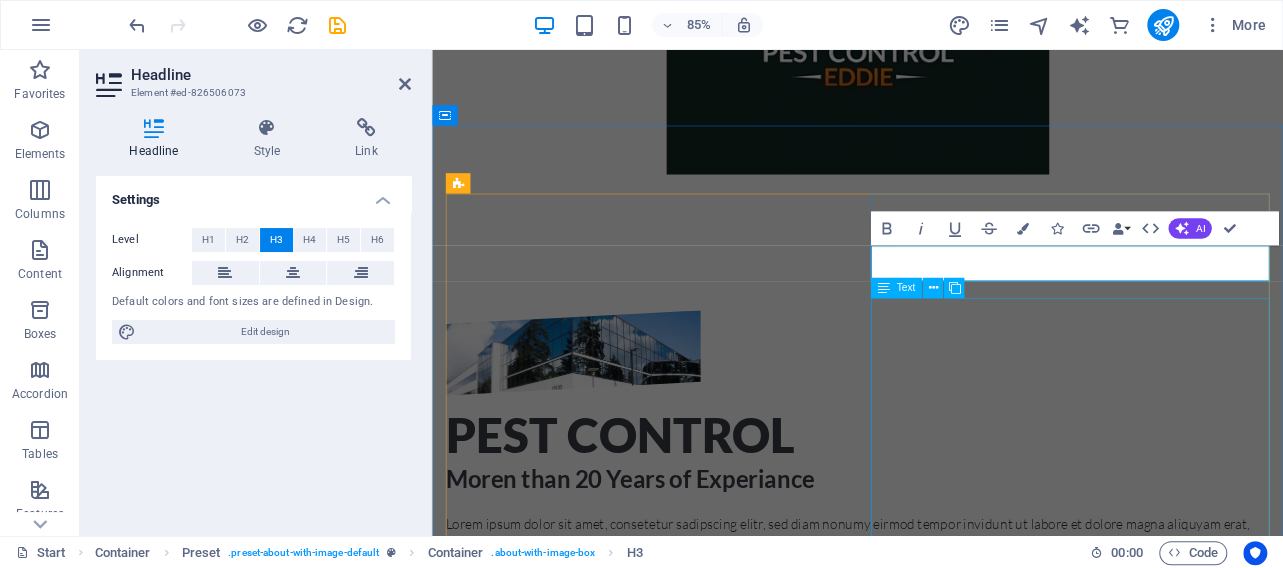 click on "Lorem ipsum dolor sit amet, consetetur sadipscing elitr, sed diam nonumy eirmod tempor invidunt ut labore et dolore magna aliquyam erat, sed diam voluptua. At vero eos et accusam et justo duo dolores et ea rebum. Stet clita kasd gubergren, no sea takimata sanctus est Lorem ipsum dolor sit amet. Lorem ipsum dolor sit amet, consetetur sadipscing elitr, sed diam nonumy eirmod tempor invidunt ut labore et dolore magna aliquyam erat, sed diam voluptua. At vero eos et accusam et justo duo dolores et ea rebum. Stet clita kasd gubergren, no sea takimata sanctus est Lorem ipsum dolor sit amet. Lorem ipsum dolor sit amet, consetetur sadipscing elitr, sed diam nonumy eirmod tempor invidunt ut labore et dolore magna aliquyam erat, sed diam voluptua. At vero eos et accusam et justo duo dolores et ea rebum. Stet clita kasd gubergren, no sea takimata sanctus est Lorem ipsum dolor sit amet.    24/7 Service Tactical Training  Object Protection Self-Protection Training Worldwide transportation" at bounding box center [932, 826] 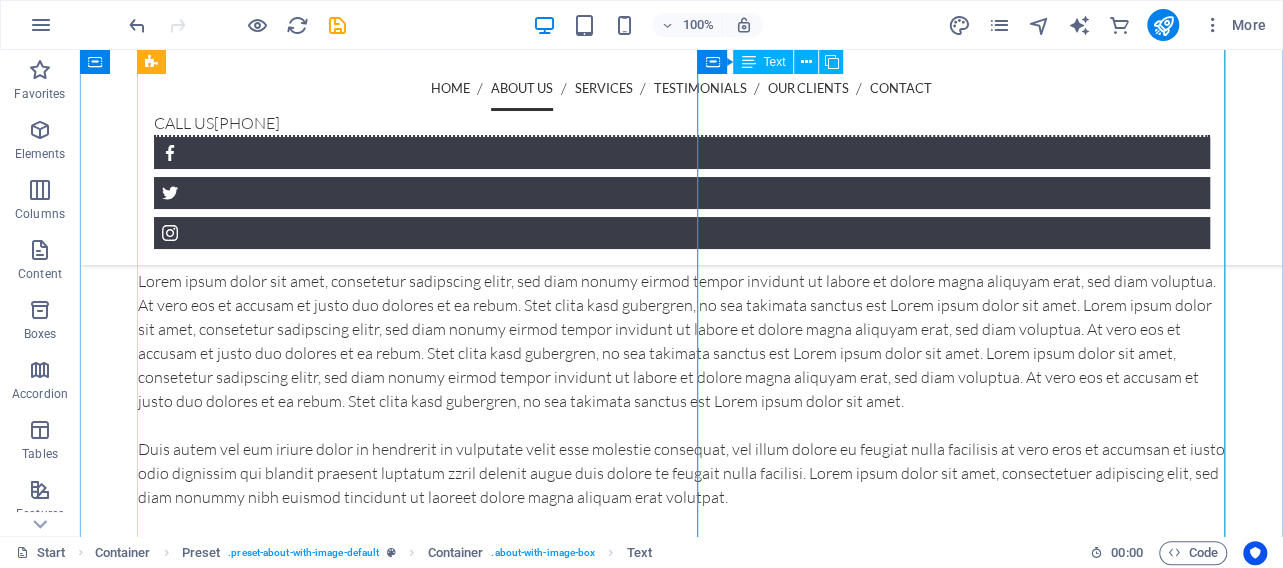 scroll, scrollTop: 728, scrollLeft: 0, axis: vertical 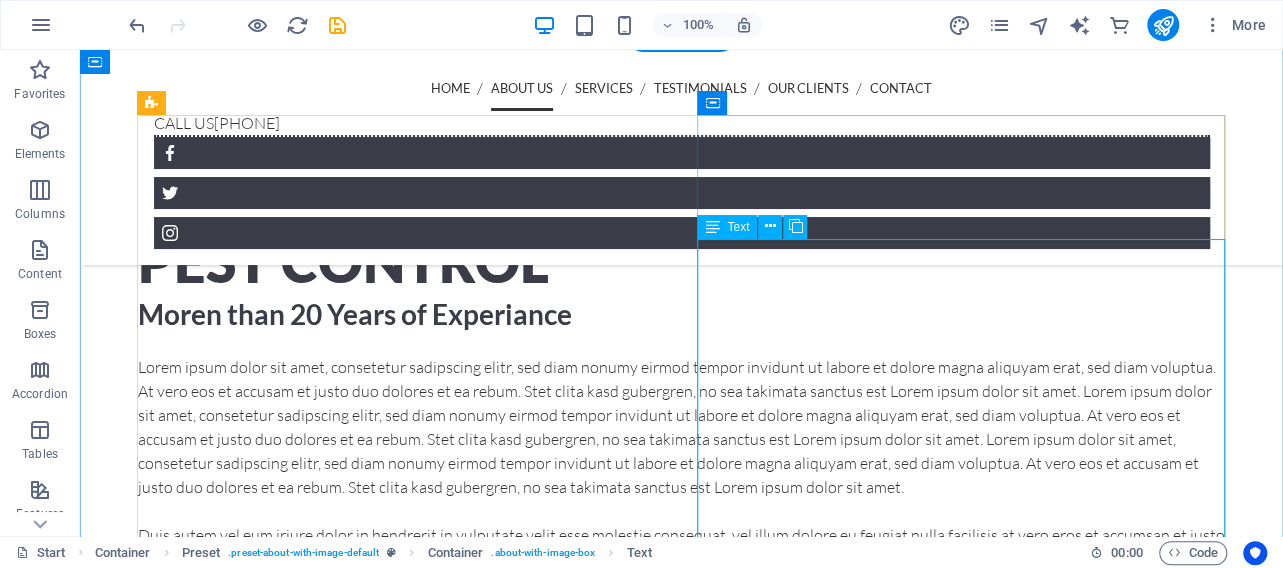 click on "Lorem ipsum dolor sit amet, consetetur sadipscing elitr, sed diam nonumy eirmod tempor invidunt ut labore et dolore magna aliquyam erat, sed diam voluptua. At vero eos et accusam et justo duo dolores et ea rebum. Stet clita kasd gubergren, no sea takimata sanctus est Lorem ipsum dolor sit amet. Lorem ipsum dolor sit amet, consetetur sadipscing elitr, sed diam nonumy eirmod tempor invidunt ut labore et dolore magna aliquyam erat, sed diam voluptua. At vero eos et accusam et justo duo dolores et ea rebum. Stet clita kasd gubergren, no sea takimata sanctus est Lorem ipsum dolor sit amet. Lorem ipsum dolor sit amet, consetetur sadipscing elitr, sed diam nonumy eirmod tempor invidunt ut labore et dolore magna aliquyam erat, sed diam voluptua. At vero eos et accusam et justo duo dolores et ea rebum. Stet clita kasd gubergren, no sea takimata sanctus est Lorem ipsum dolor sit amet.    24/7 Service Tactical Training  Object Protection Self-Protection Training Worldwide transportation" at bounding box center (682, 573) 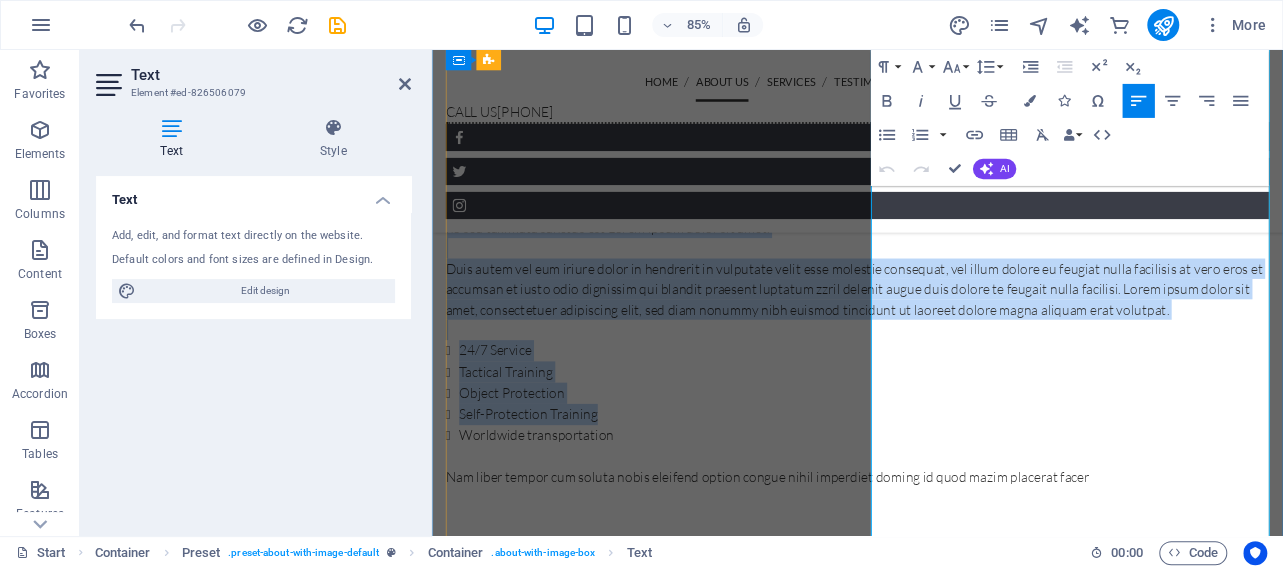 scroll, scrollTop: 987, scrollLeft: 0, axis: vertical 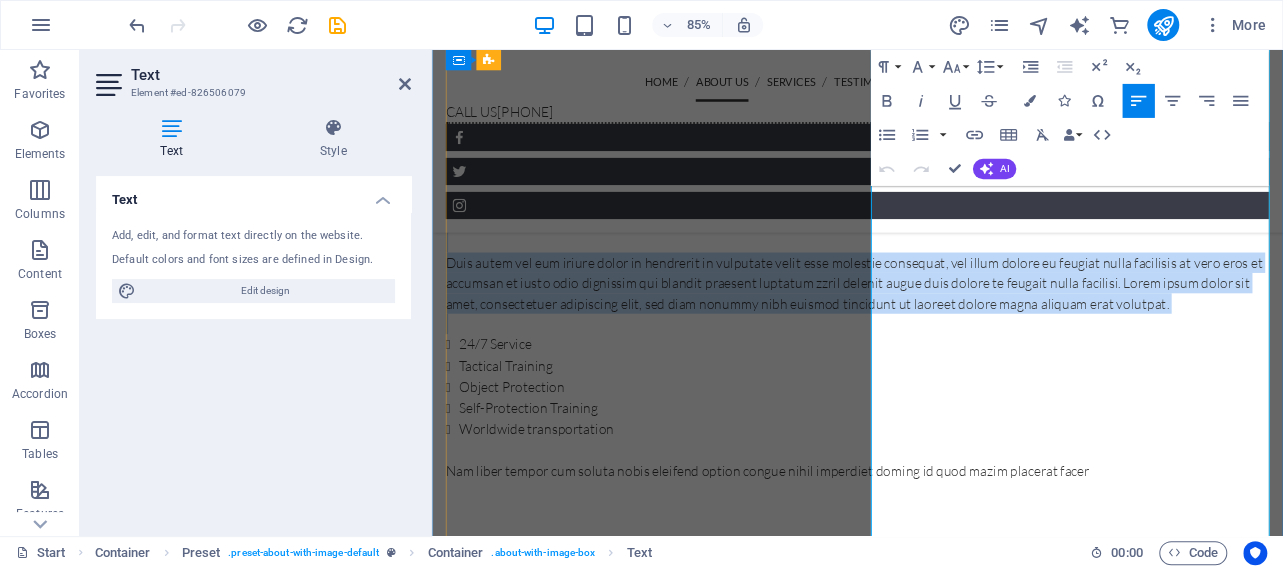drag, startPoint x: 950, startPoint y: 250, endPoint x: 1220, endPoint y: 508, distance: 373.4488 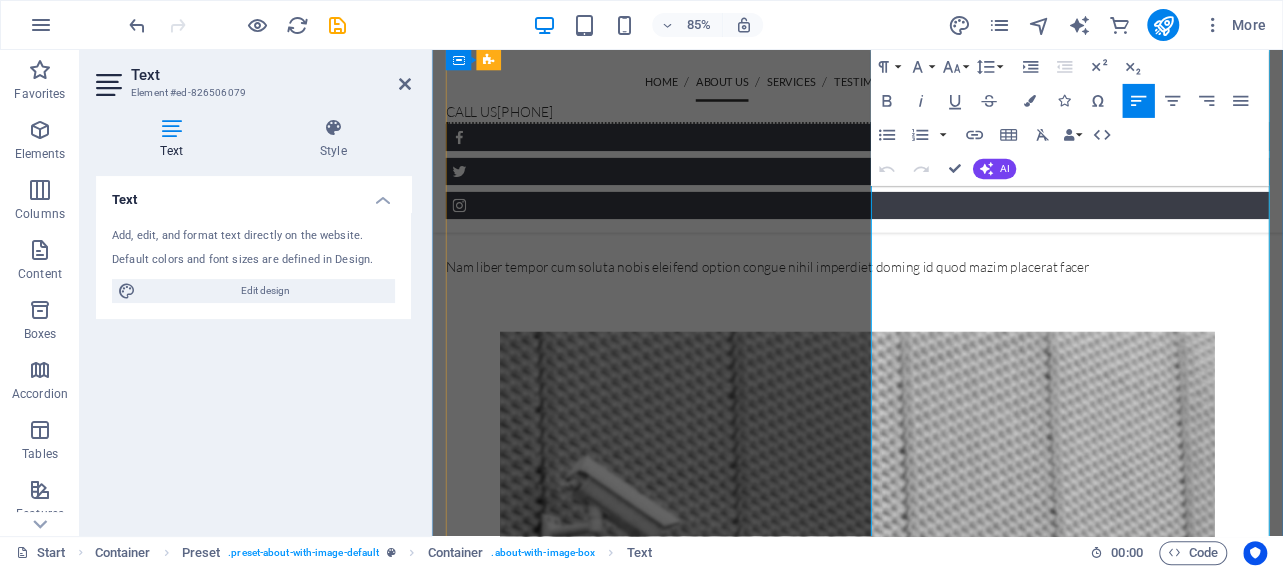 type 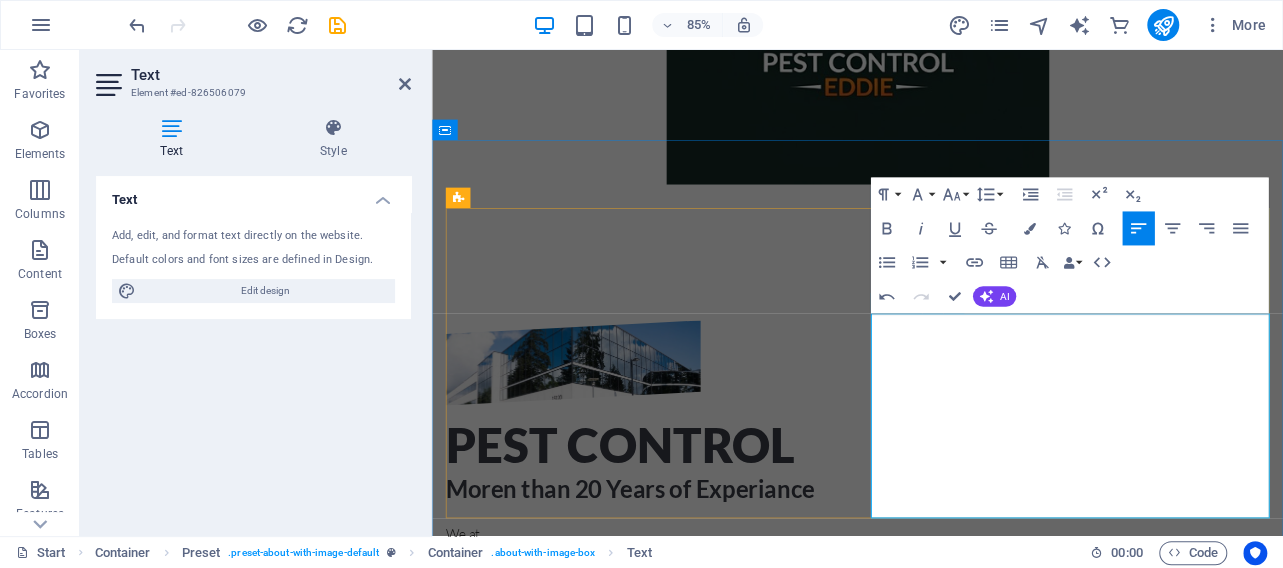 scroll, scrollTop: 606, scrollLeft: 0, axis: vertical 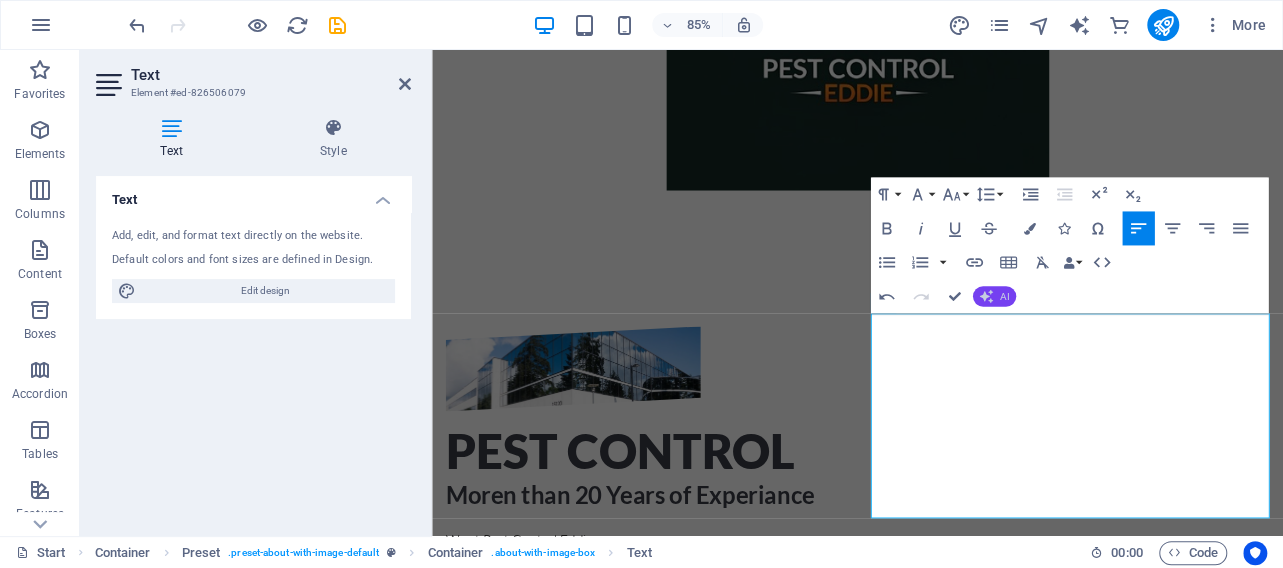 click 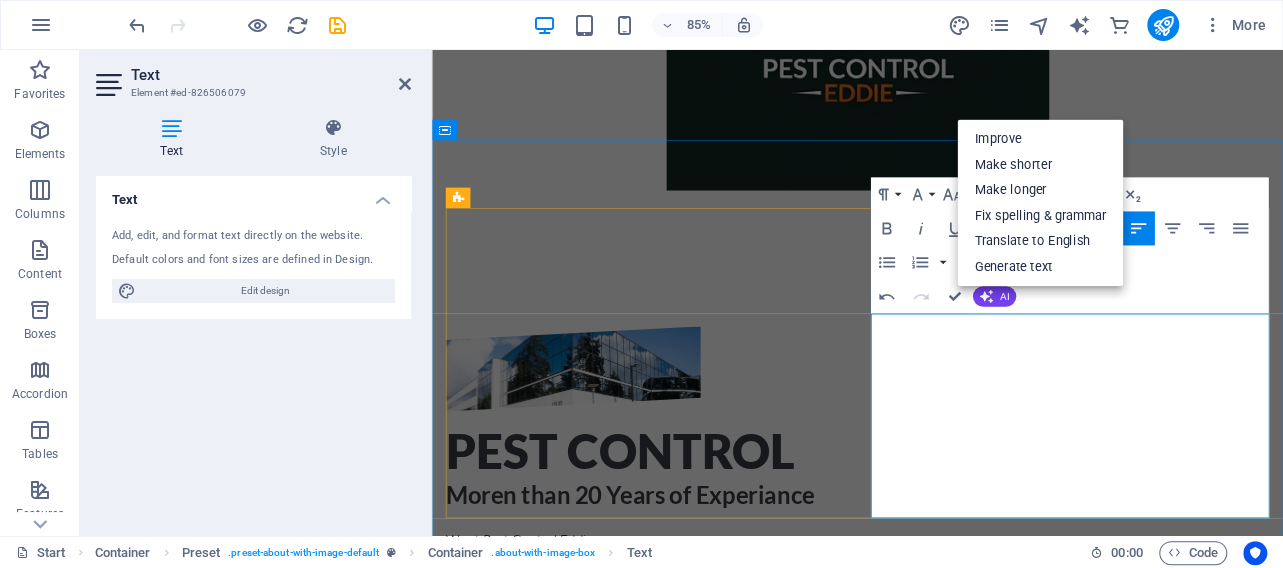 click on "We at Pest Control Eddie" at bounding box center (932, 626) 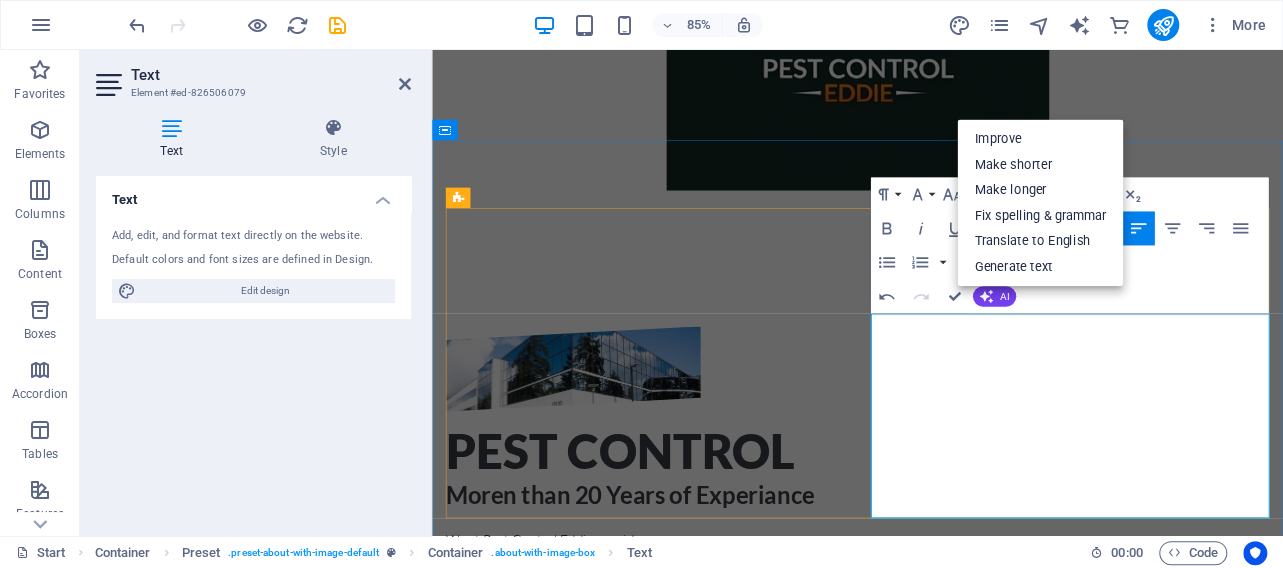 drag, startPoint x: 1197, startPoint y: 370, endPoint x: 953, endPoint y: 380, distance: 244.20483 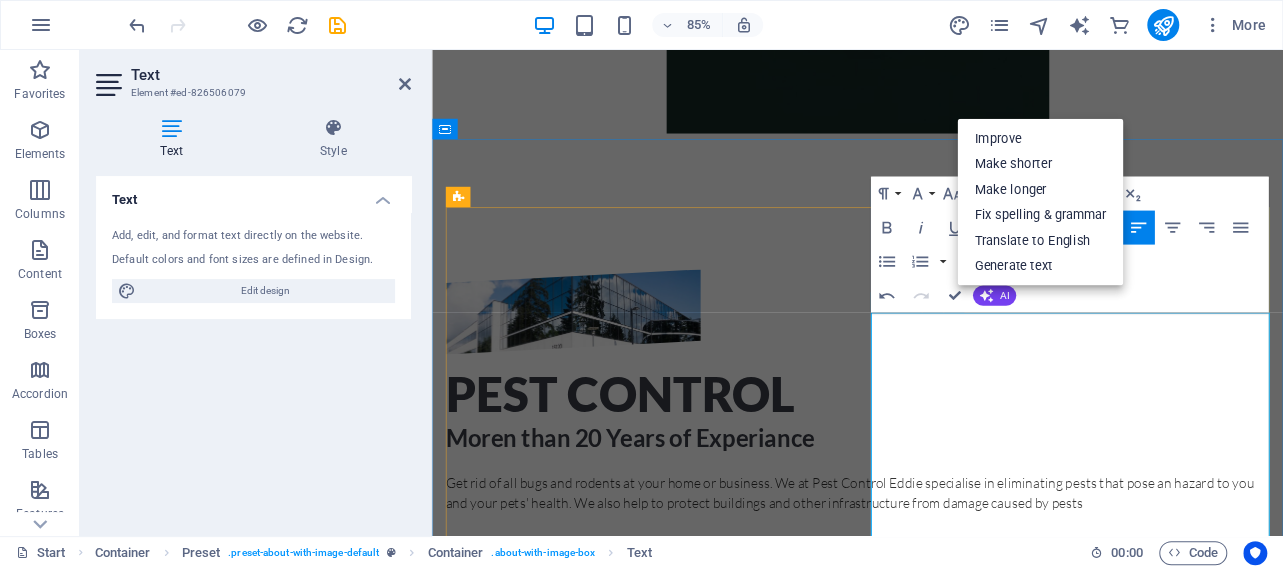 scroll, scrollTop: 710, scrollLeft: 0, axis: vertical 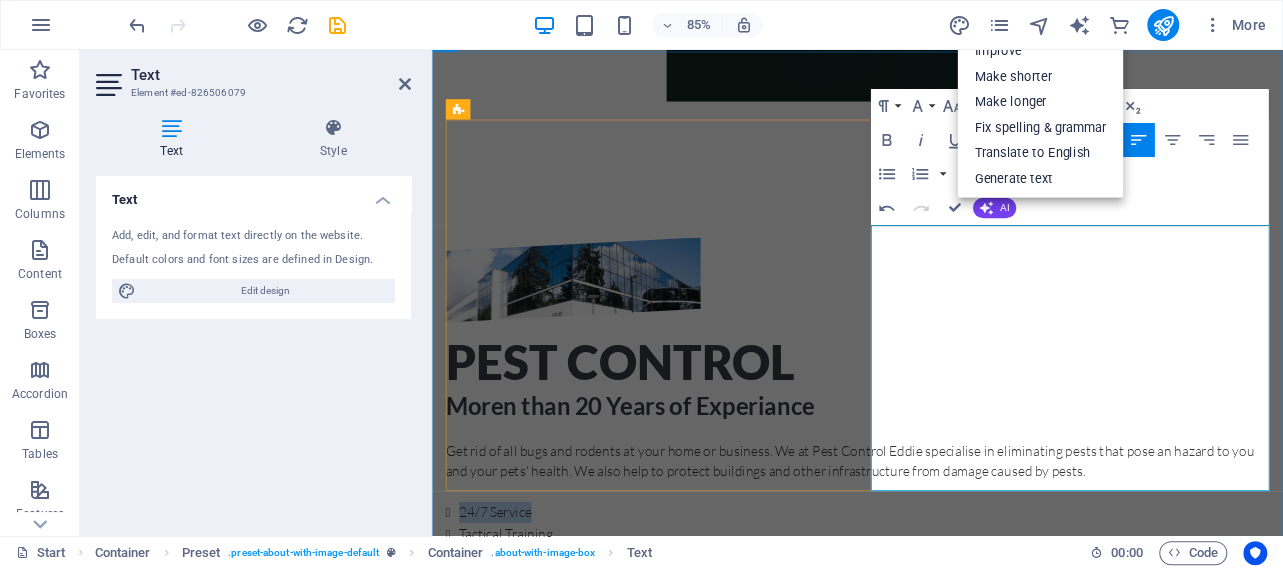 drag, startPoint x: 1059, startPoint y: 390, endPoint x: 965, endPoint y: 394, distance: 94.08507 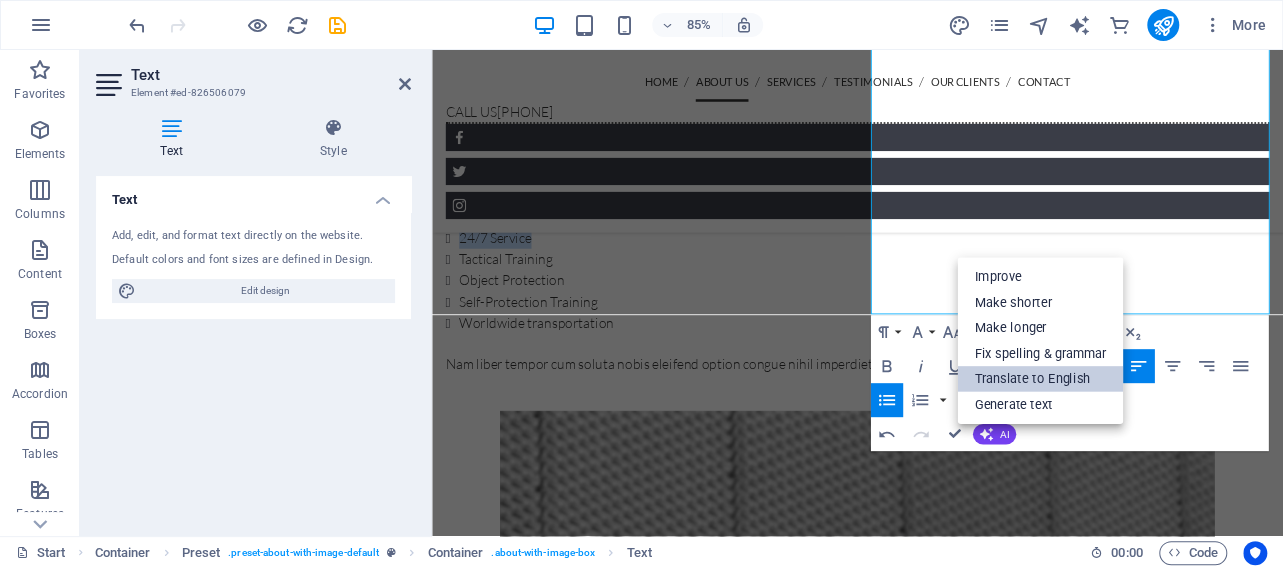 scroll, scrollTop: 918, scrollLeft: 0, axis: vertical 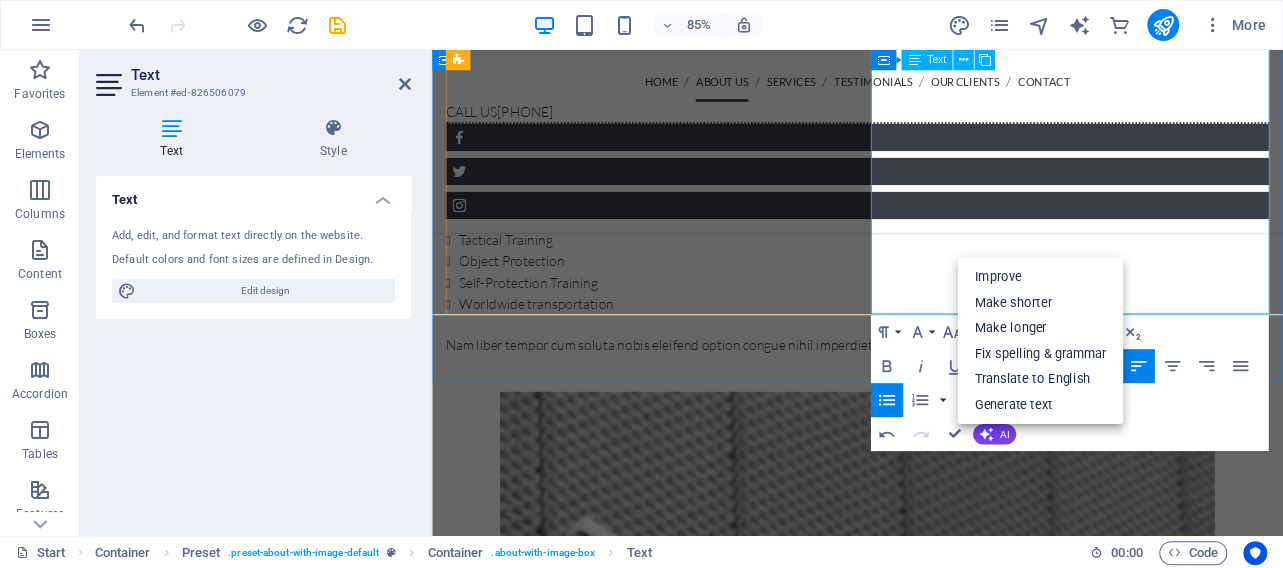 click on "Object Protection" at bounding box center (940, 299) 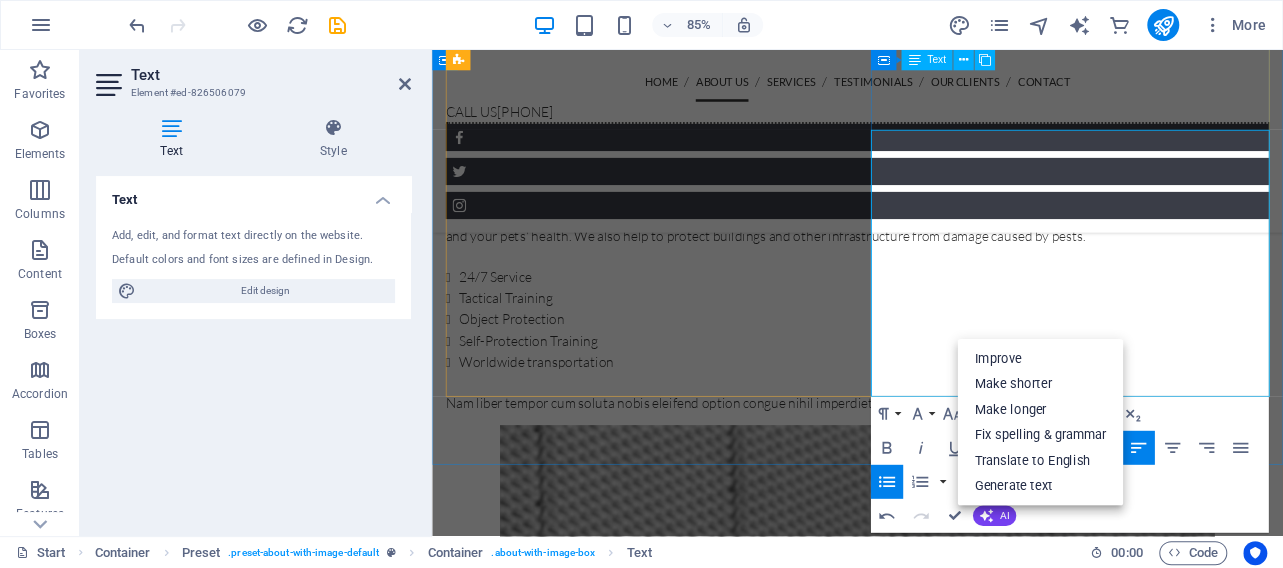 scroll, scrollTop: 814, scrollLeft: 0, axis: vertical 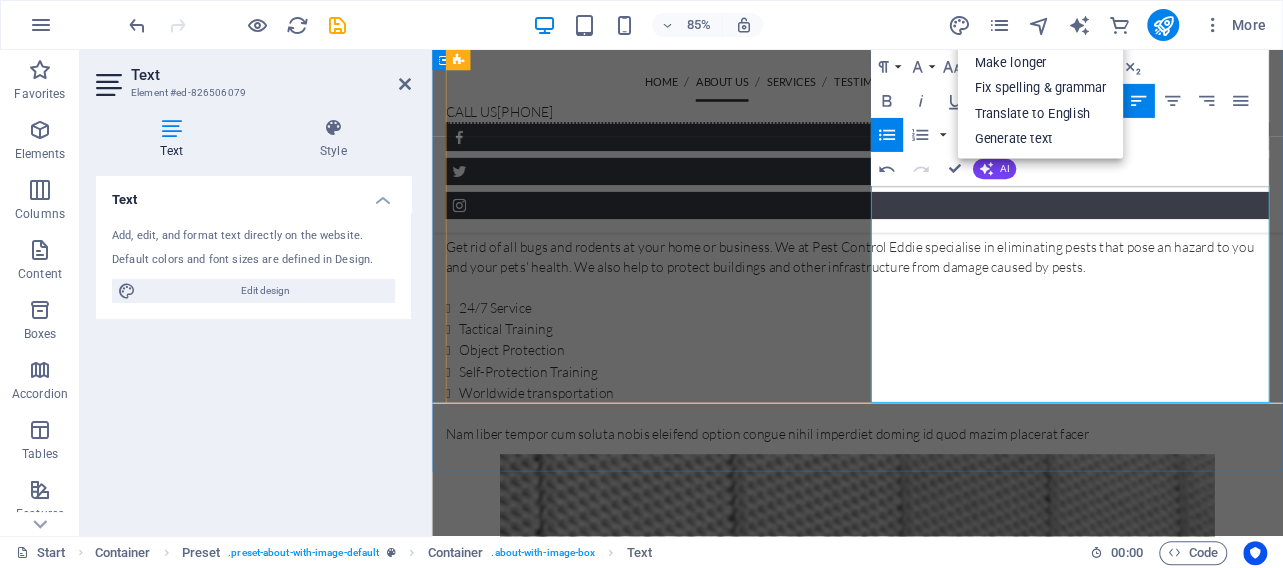 click on "Get rid of all bugs and rodents at your home or business. We at Pest Control Eddie specialise in eliminating pests that pose an hazard to you and your pets' health. We also help to protect buildings and other infrastructure from damage caused by pests." at bounding box center (932, 293) 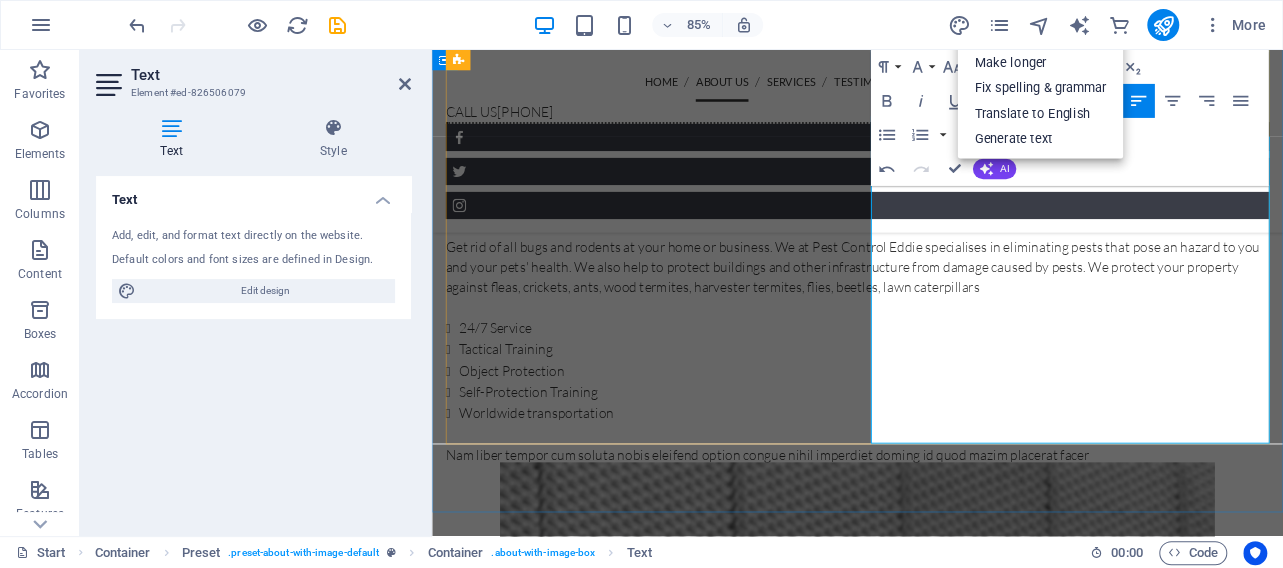 drag, startPoint x: 1063, startPoint y: 259, endPoint x: 1164, endPoint y: 283, distance: 103.81233 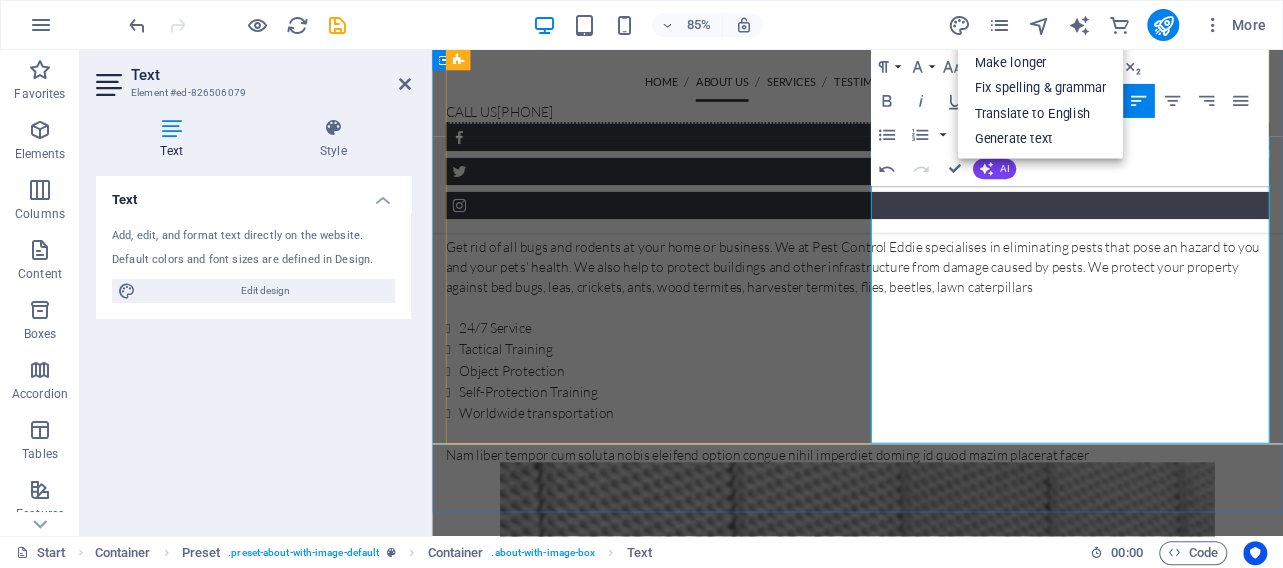 click on "Get rid of all bugs and rodents at your home or business. We at Pest Control Eddie specialise in eliminating pests that pose an hazard to you and your pets' health. We also help to protect buildings and other infrastructure from damage caused by pests. We protect your property against bed bugs, leas, crickets, ants, wood termites, harvester termites, flies, beetles, lawn caterpillars" at bounding box center (932, 305) 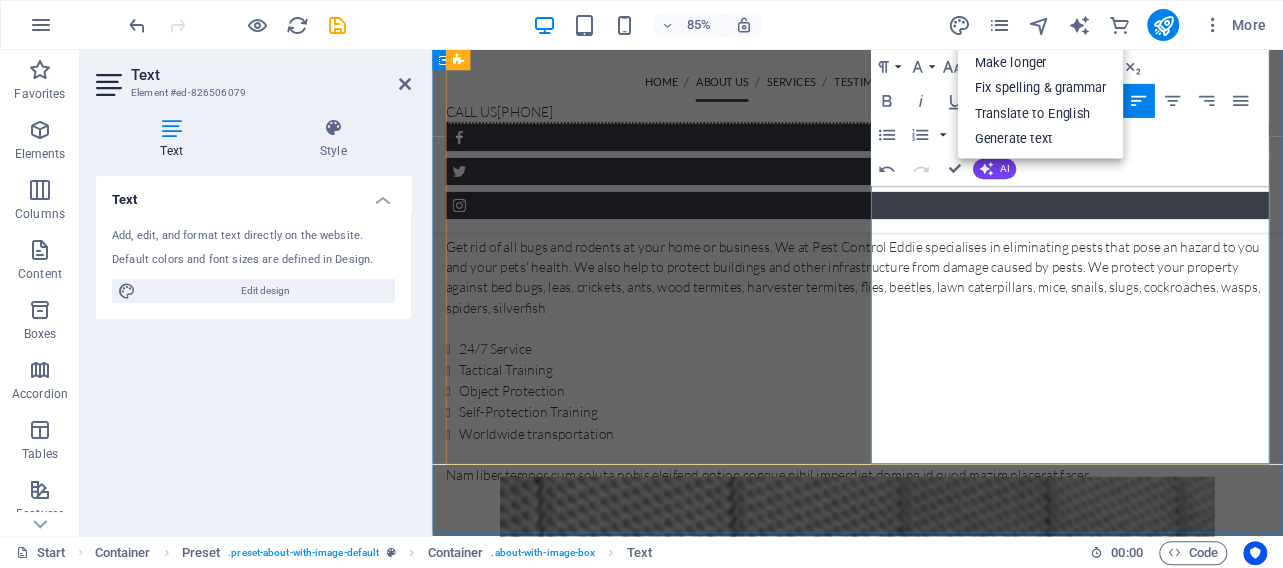 drag, startPoint x: 1329, startPoint y: 288, endPoint x: 1343, endPoint y: 313, distance: 28.653097 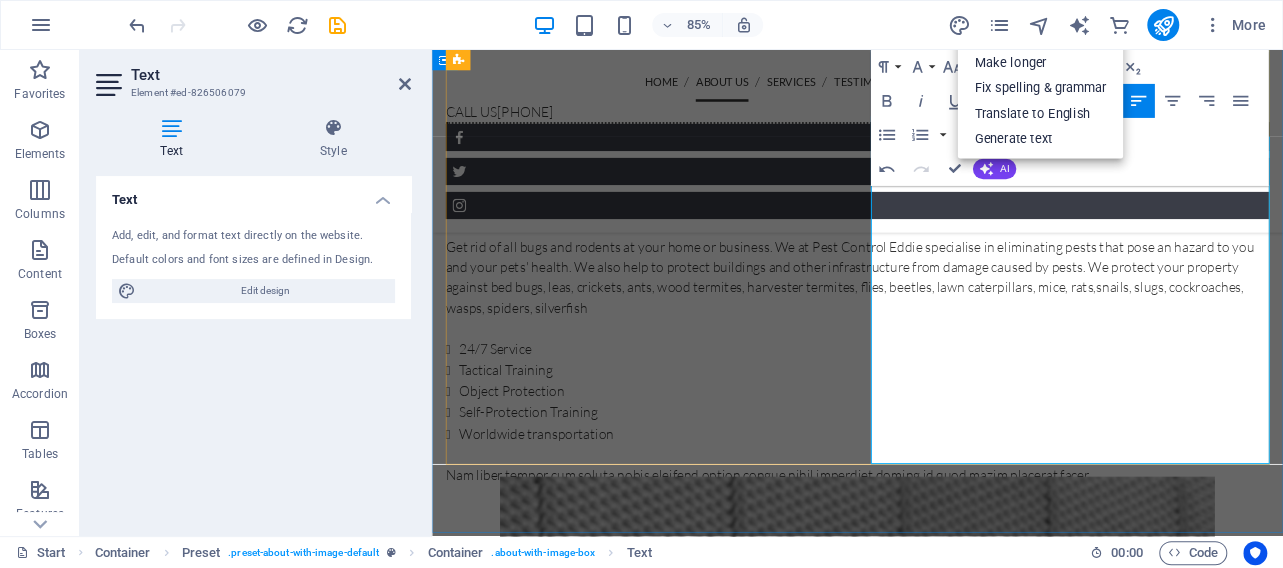 drag, startPoint x: 1181, startPoint y: 311, endPoint x: 1208, endPoint y: 367, distance: 62.169125 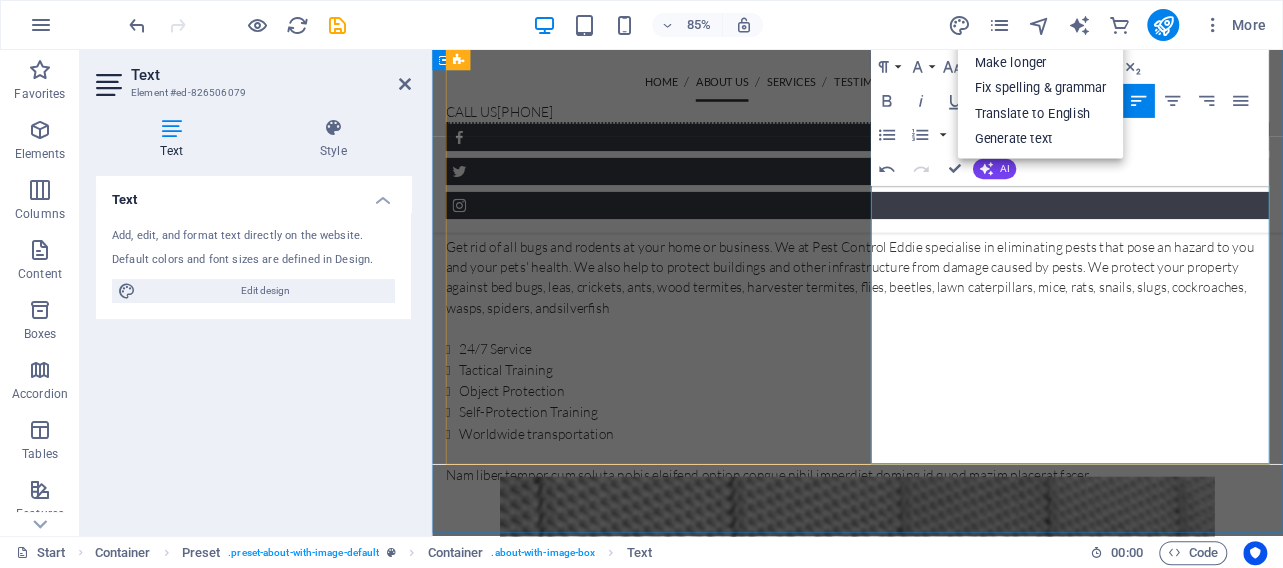 click on "Get rid of all bugs and rodents at your home or business. We at Pest Control Eddie specialise in eliminating pests that pose an hazard to you and your pets' health. We also help to protect buildings and other infrastructure from damage caused by pests. We protect your property against bed bugs, leas, crickets, ants, wood termites, harvester termites, flies, beetles, lawn caterpillars, mice, rats, snails, slugs, cockroaches, wasps, spiders, and  silverfish" at bounding box center [932, 317] 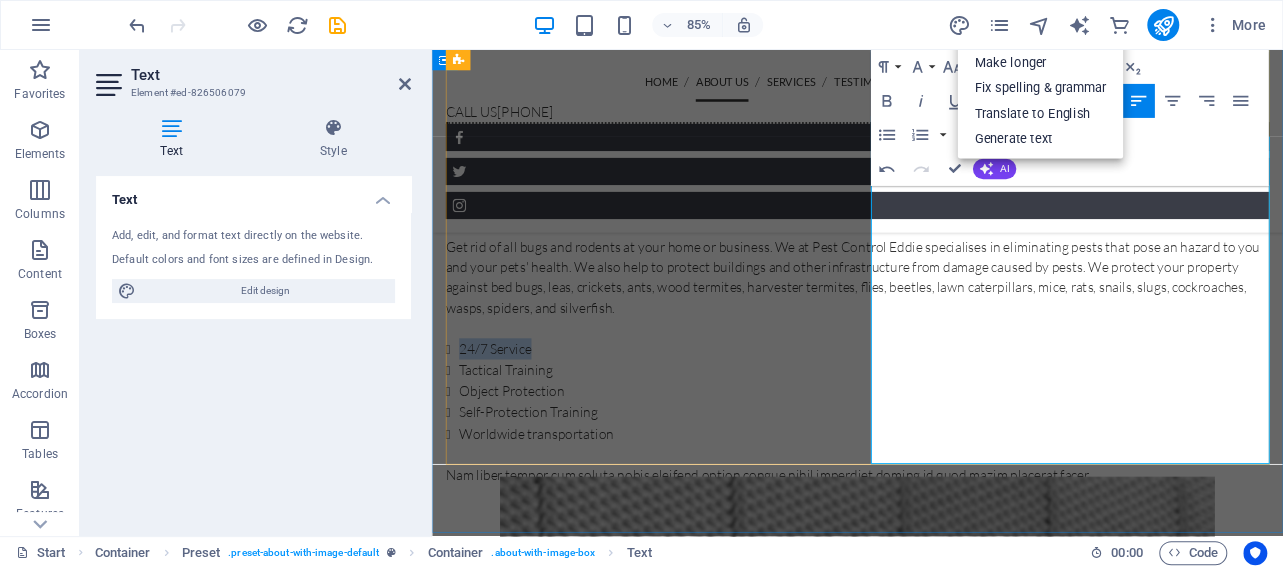 drag, startPoint x: 1057, startPoint y: 357, endPoint x: 998, endPoint y: 363, distance: 59.3043 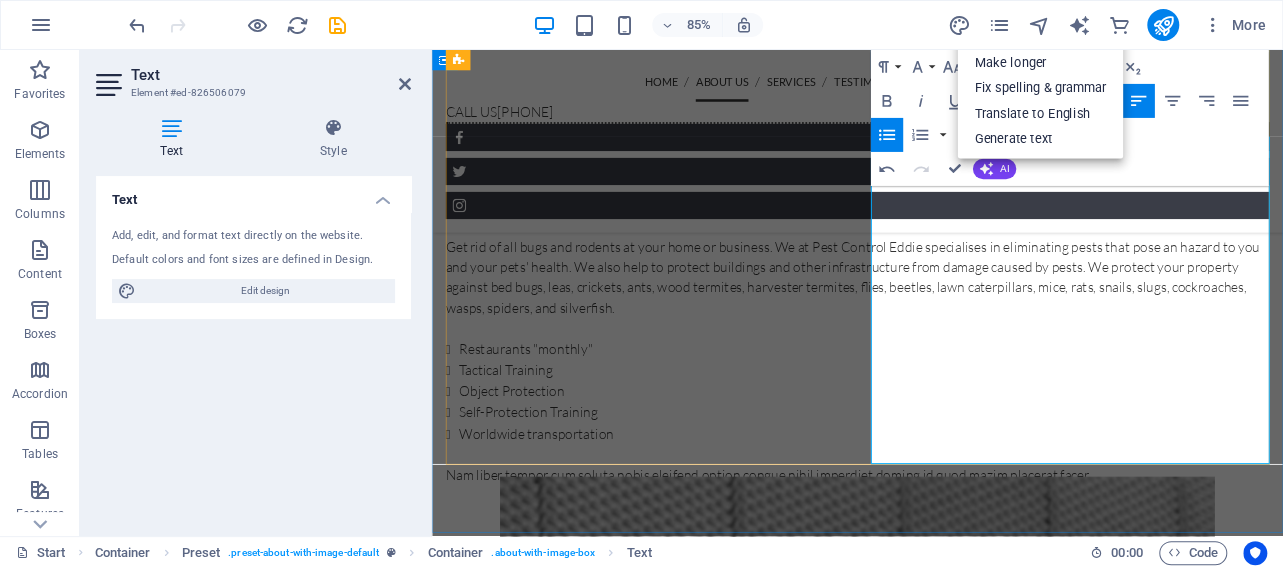 drag, startPoint x: 1082, startPoint y: 386, endPoint x: 967, endPoint y: 386, distance: 115 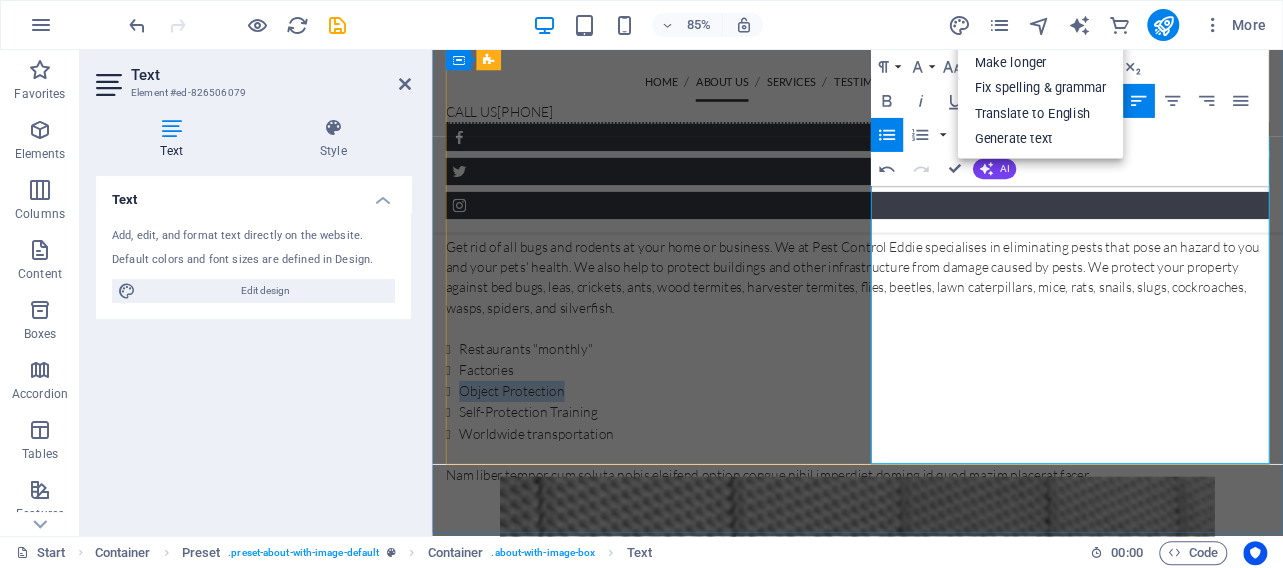 drag, startPoint x: 965, startPoint y: 400, endPoint x: 1083, endPoint y: 408, distance: 118.270874 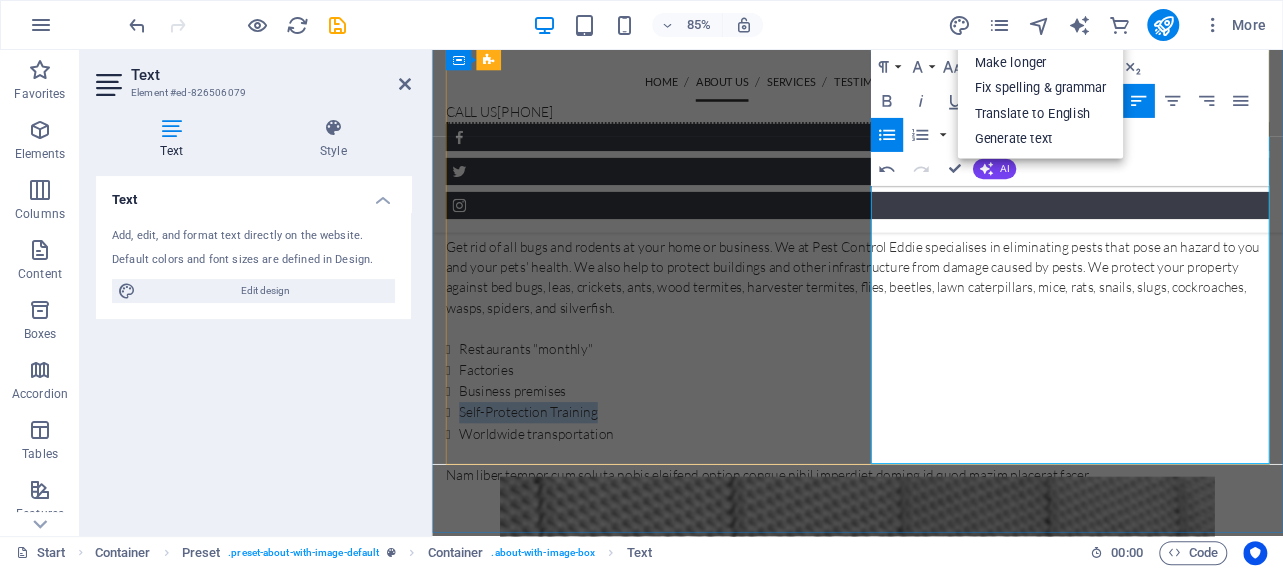 drag, startPoint x: 1125, startPoint y: 430, endPoint x: 965, endPoint y: 430, distance: 160 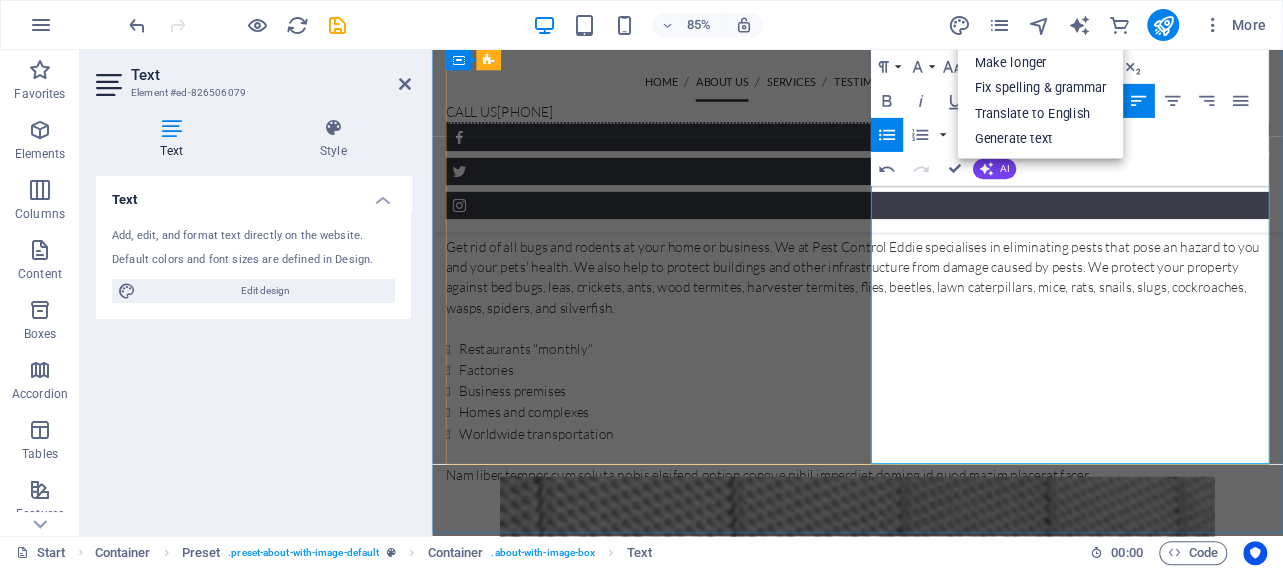 click on "Homes and complexes" at bounding box center (940, 476) 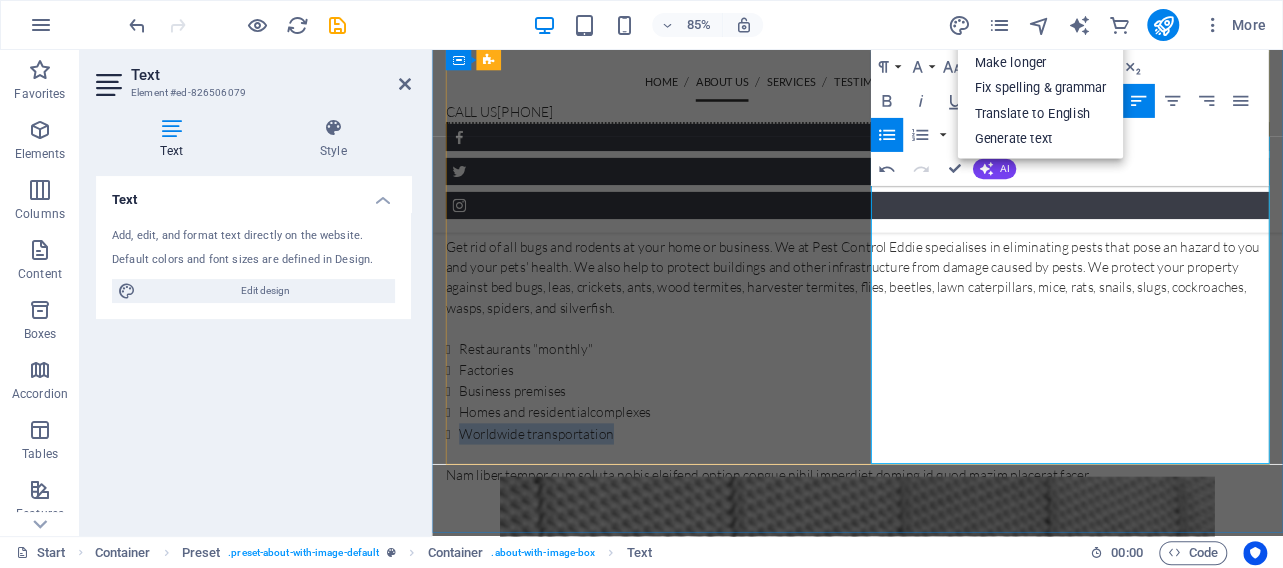 drag, startPoint x: 1144, startPoint y: 457, endPoint x: 969, endPoint y: 457, distance: 175 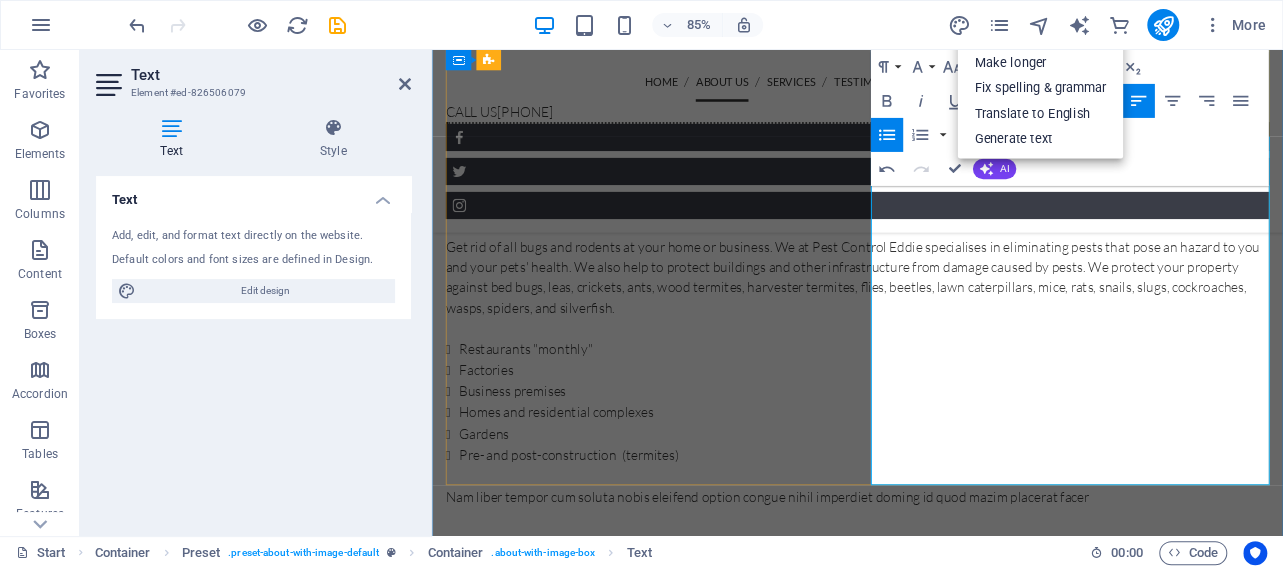click on "Homes and residential complexes" at bounding box center (940, 476) 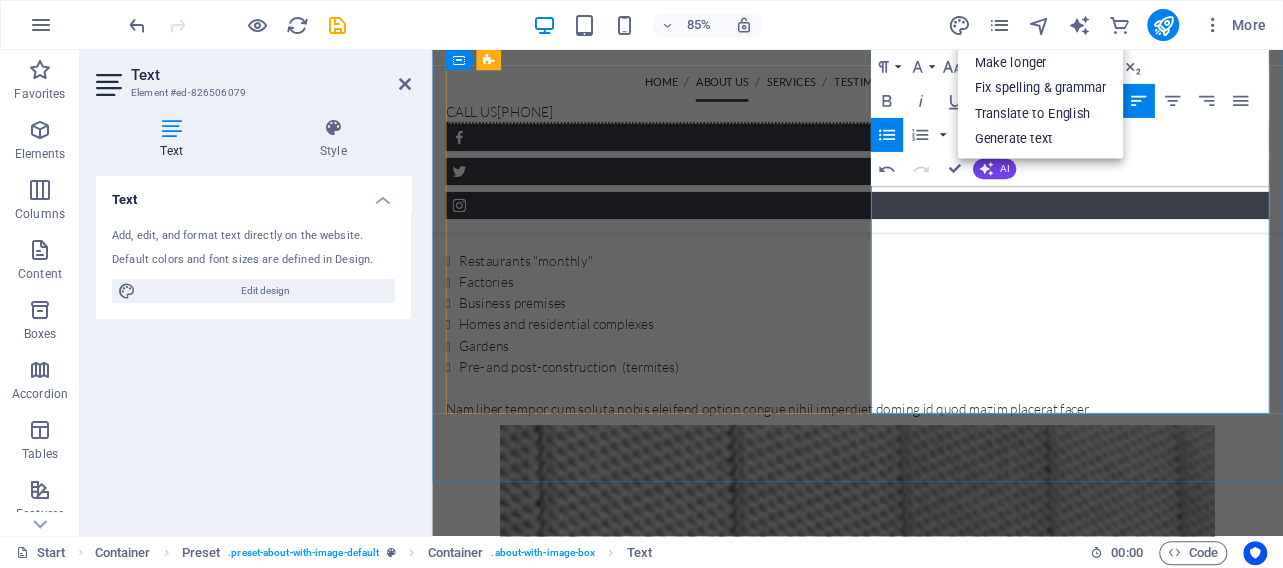 scroll, scrollTop: 918, scrollLeft: 0, axis: vertical 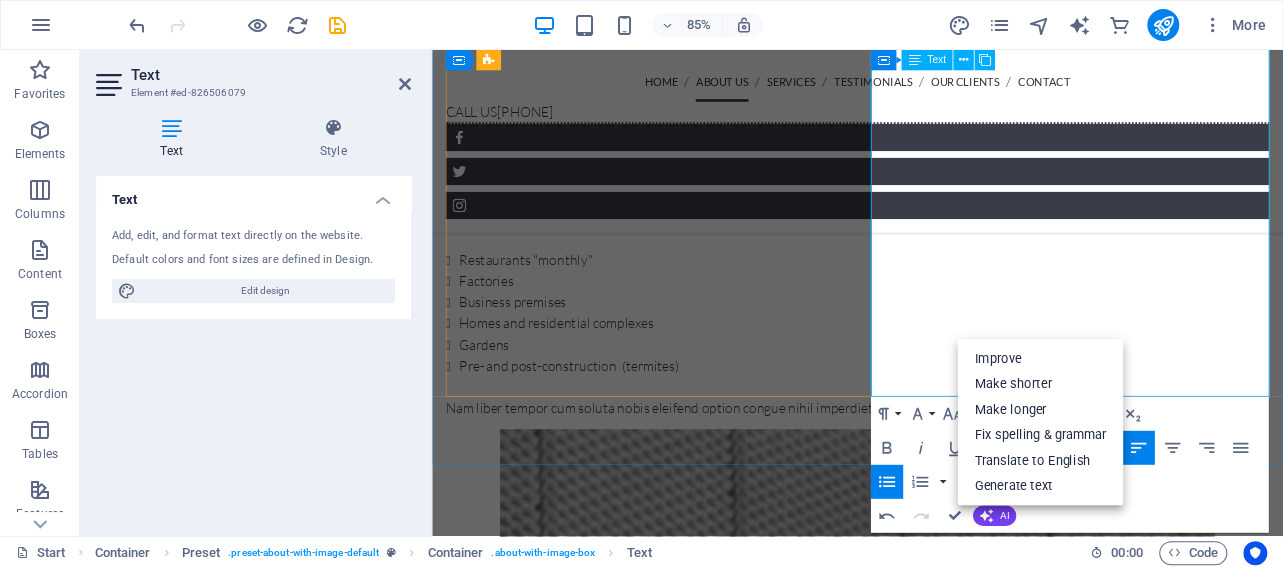 click on "Nam liber tempor cum soluta nobis eleifend option congue nihil imperdiet doming id quod mazim placerat facer" at bounding box center (932, 471) 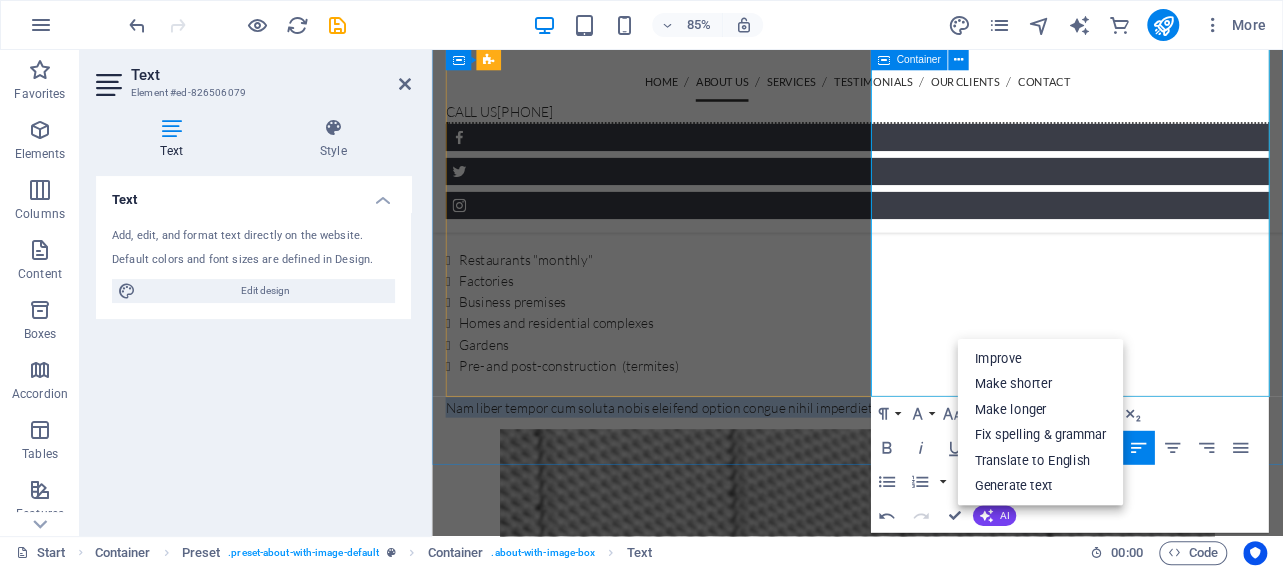 drag, startPoint x: 1280, startPoint y: 446, endPoint x: 947, endPoint y: 422, distance: 333.86374 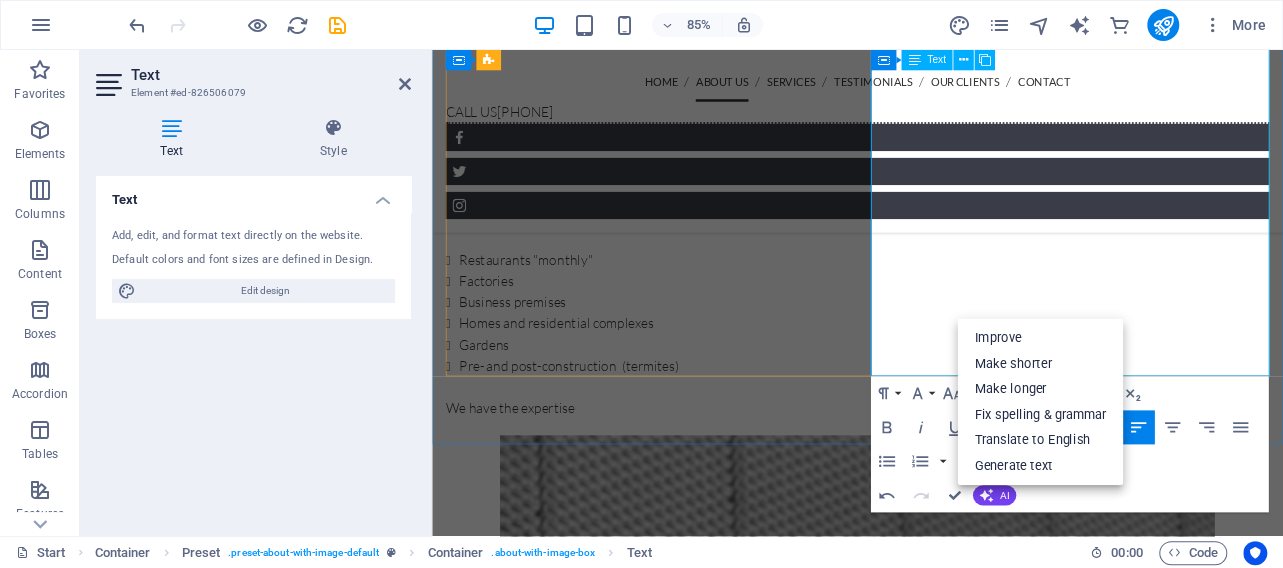 click at bounding box center [932, 447] 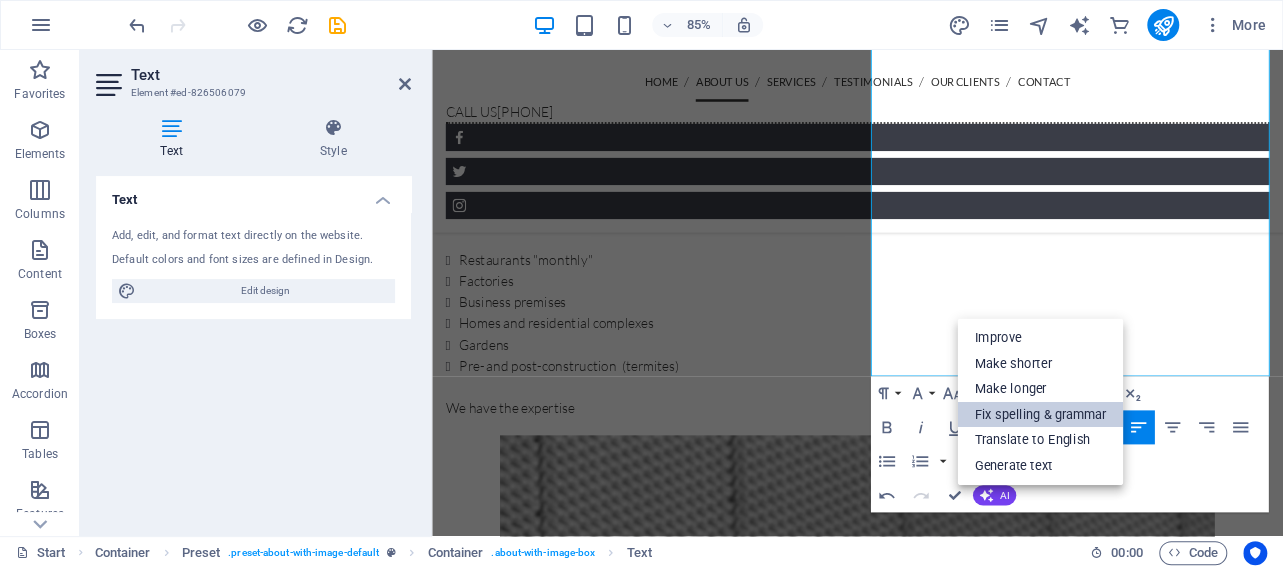 click on "Fix spelling & grammar" at bounding box center [1041, 415] 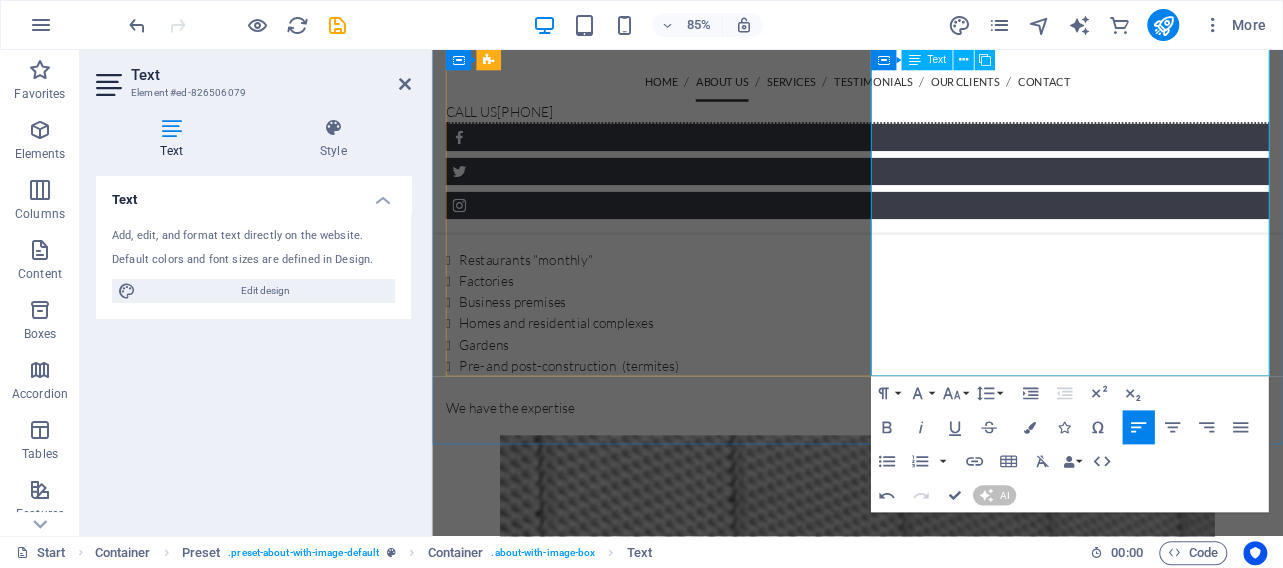 click on "We have the expertise" at bounding box center [932, 471] 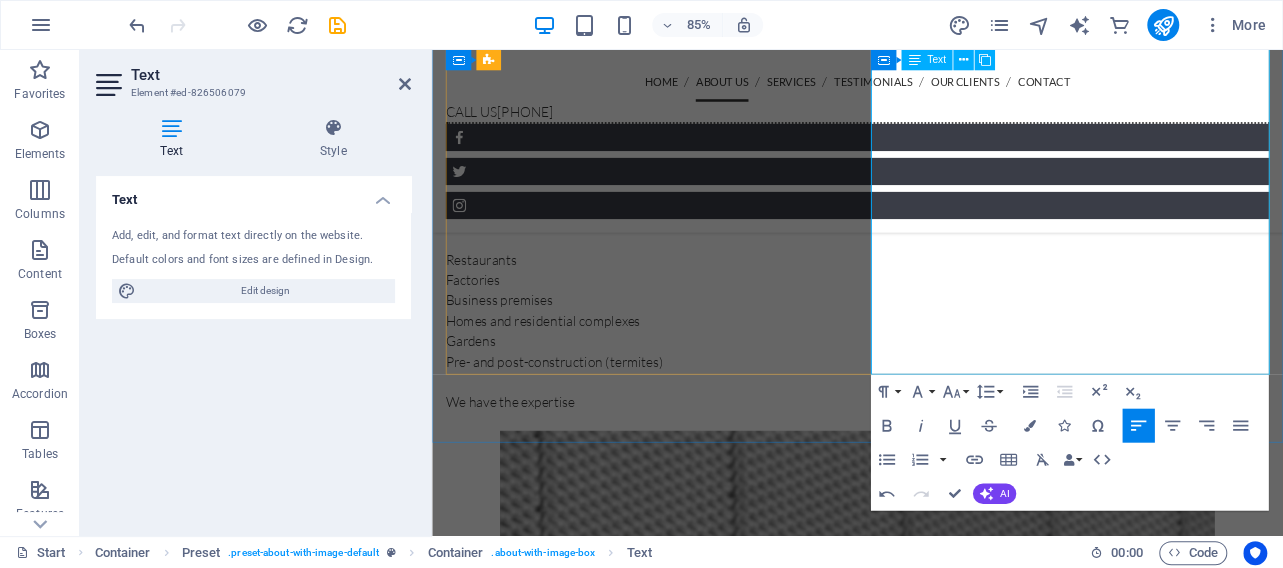 click on "Get rid of all bugs and rodents at your home or business. We at Pest Control Eddie specialize in eliminating pests that pose a hazard to you and your pets' health. We also help to protect buildings and other infrastructure from damage caused by pests. We protect your property against bed bugs, fleas, crickets, ants, wood termites, harvester termites, flies, beetles, lawn caterpillars, mice, rats, snails, slugs, cockroaches, wasps, spiders, and silverfish. Restaurants  Factories  Business premises  Homes and residential complexes  Gardens  Pre- and post-construction (termites) We have the expertise" at bounding box center (932, 321) 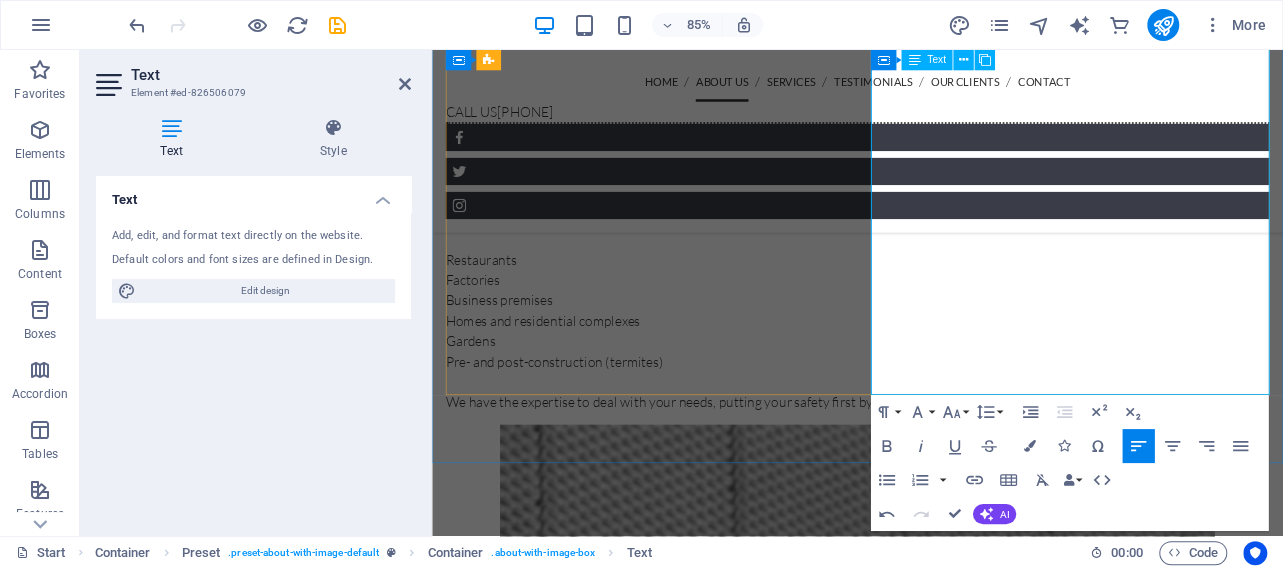 click on "Get rid of all bugs and rodents at your home or business. We at Pest Control Eddie specialize in eliminating pests that pose a hazard to you and your pets' health. We also help to protect buildings and other infrastructure from damage caused by pests. We protect your property against bed bugs, fleas, crickets, ants, wood termites, harvester termites, flies, beetles, lawn caterpillars, mice, rats, snails, slugs, cockroaches, wasps, spiders, and silverfish. Restaurants  Factories  Business premises  Homes and residential complexes  Gardens  Pre- and post-construction (termites) We have the expertise to deal with your needs, putting your safety first by only  using  registered pesticides" at bounding box center (932, 321) 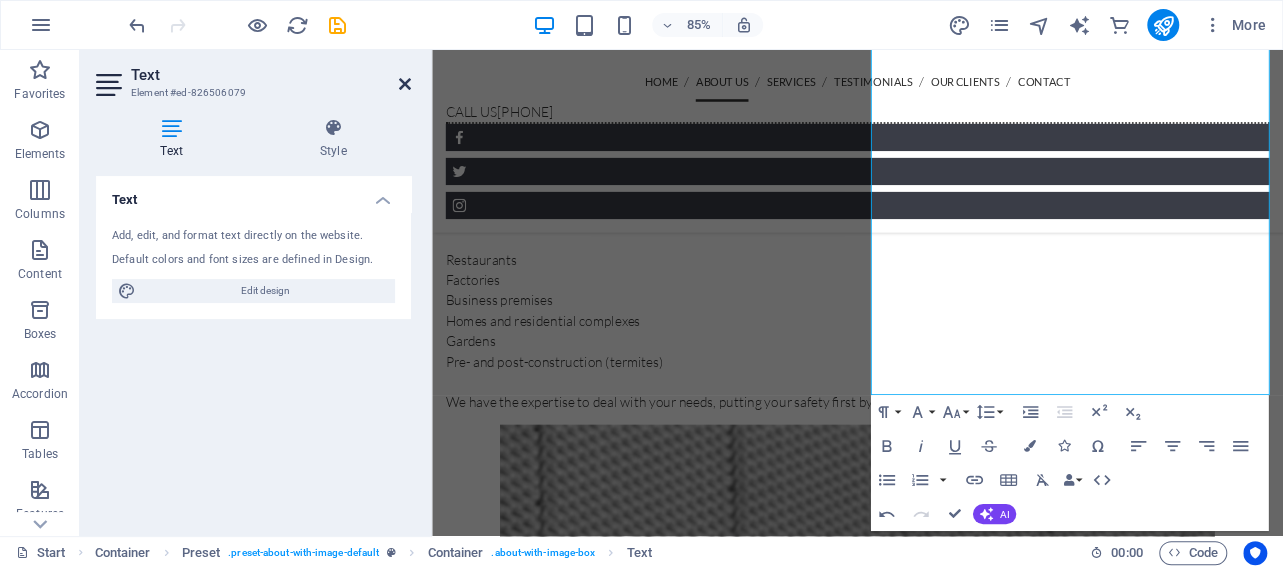click at bounding box center (405, 84) 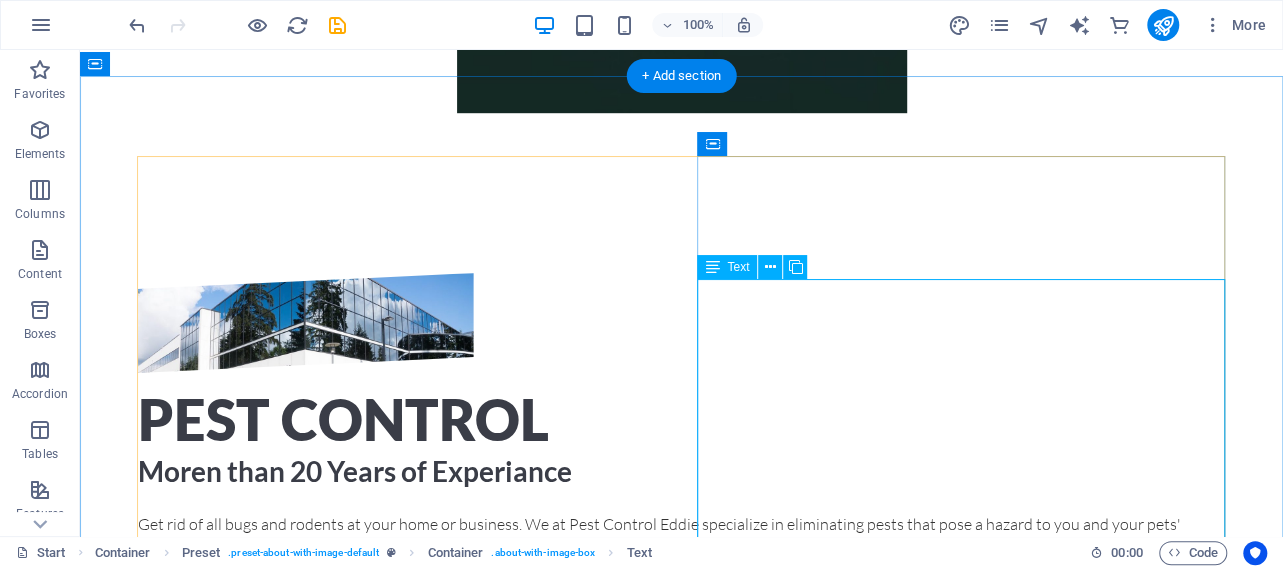 scroll, scrollTop: 710, scrollLeft: 0, axis: vertical 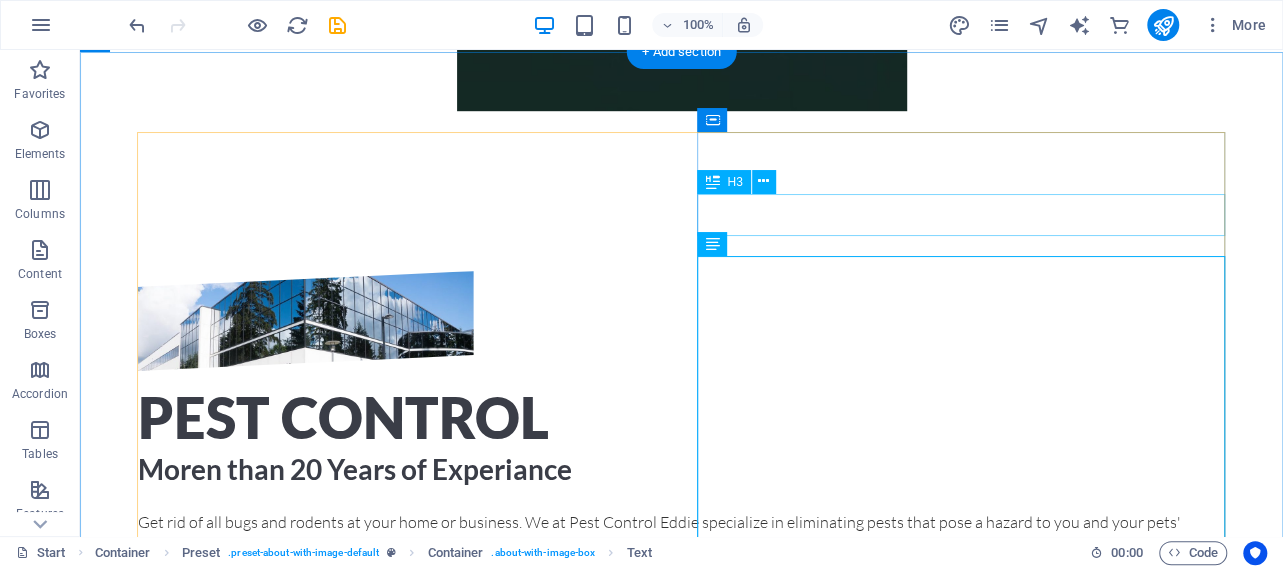 click on "Moren than 20 Years of Experiance" at bounding box center [682, 469] 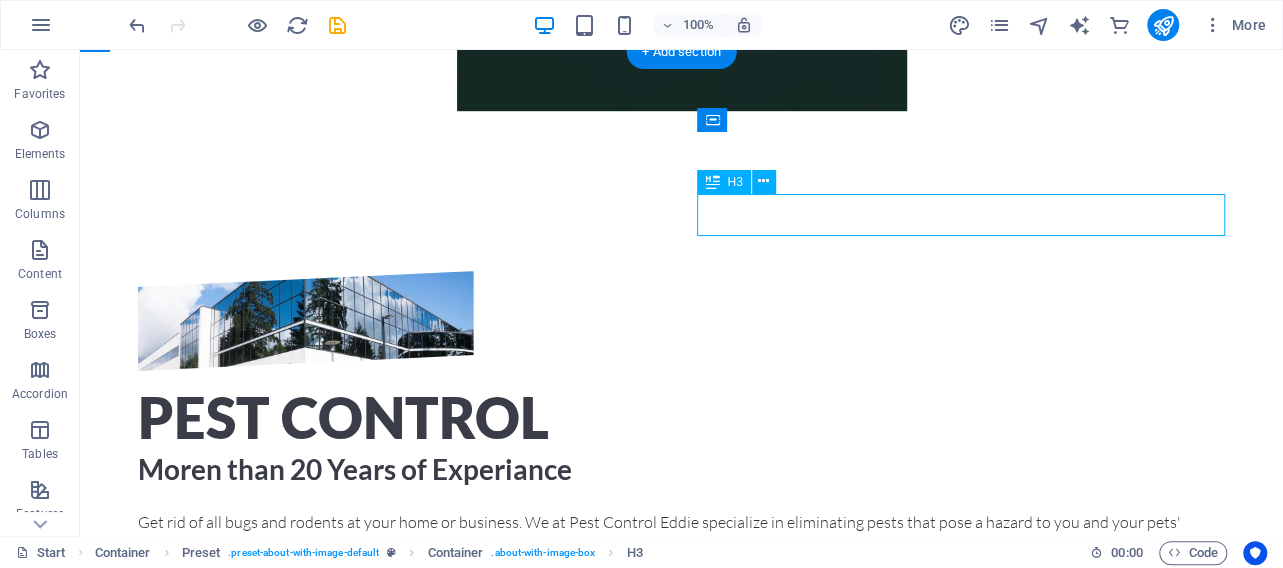 click on "Moren than 20 Years of Experiance" at bounding box center [682, 469] 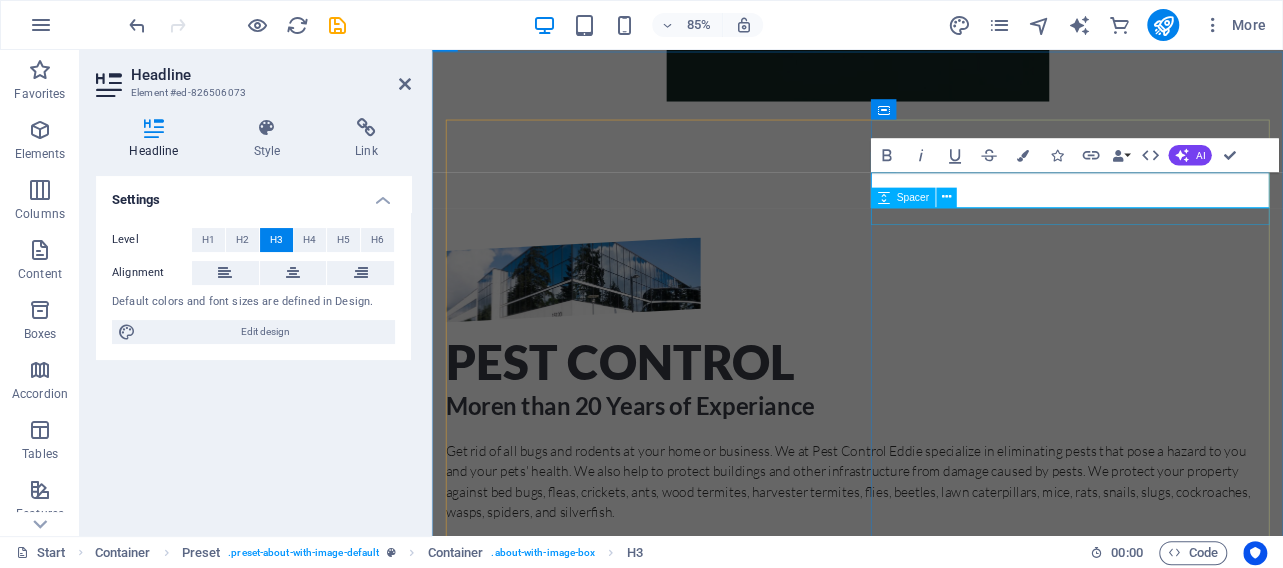 type 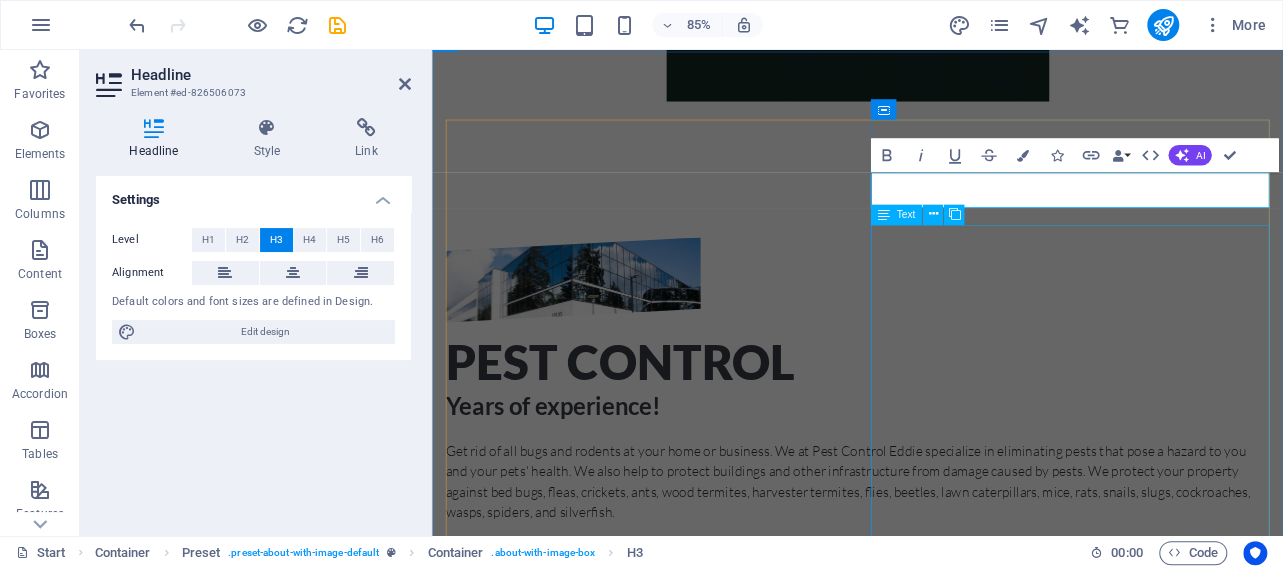 click on "Get rid of all bugs and rodents at your home or business. We at Pest Control Eddie specialize in eliminating pests that pose a hazard to you and your pets' health. We also help to protect buildings and other infrastructure from damage caused by pests. We protect your property against bed bugs, fleas, crickets, ants, wood termites, harvester termites, flies, beetles, lawn caterpillars, mice, rats, snails, slugs, cockroaches, wasps, spiders, and silverfish. Restaurants  Factories  Business premises  Homes and residential complexes  Gardens  Pre- and post-construction (termites) We have the expertise to deal with your needs, putting your safety first by only using registered pesticides" at bounding box center [932, 666] 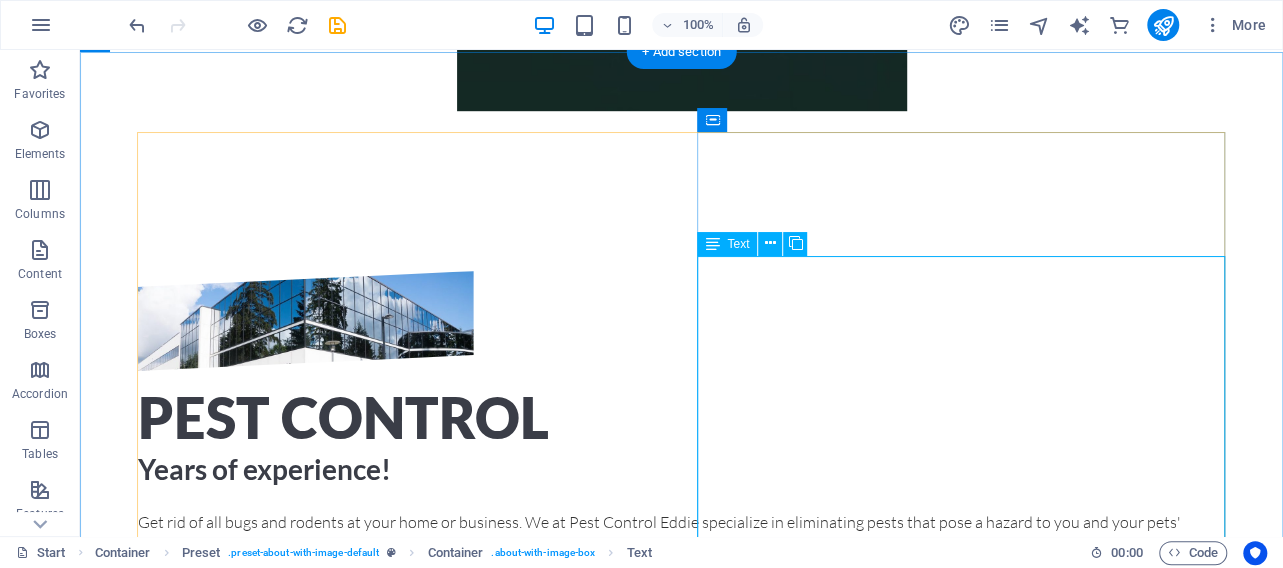 click on "Get rid of all bugs and rodents at your home or business. We at Pest Control Eddie specialize in eliminating pests that pose a hazard to you and your pets' health. We also help to protect buildings and other infrastructure from damage caused by pests. We protect your property against bed bugs, fleas, crickets, ants, wood termites, harvester termites, flies, beetles, lawn caterpillars, mice, rats, snails, slugs, cockroaches, wasps, spiders, and silverfish. Restaurants  Factories  Business premises  Homes and residential complexes  Gardens  Pre- and post-construction (termites) We have the expertise to deal with your needs, putting your safety first by only using registered pesticides" at bounding box center [682, 654] 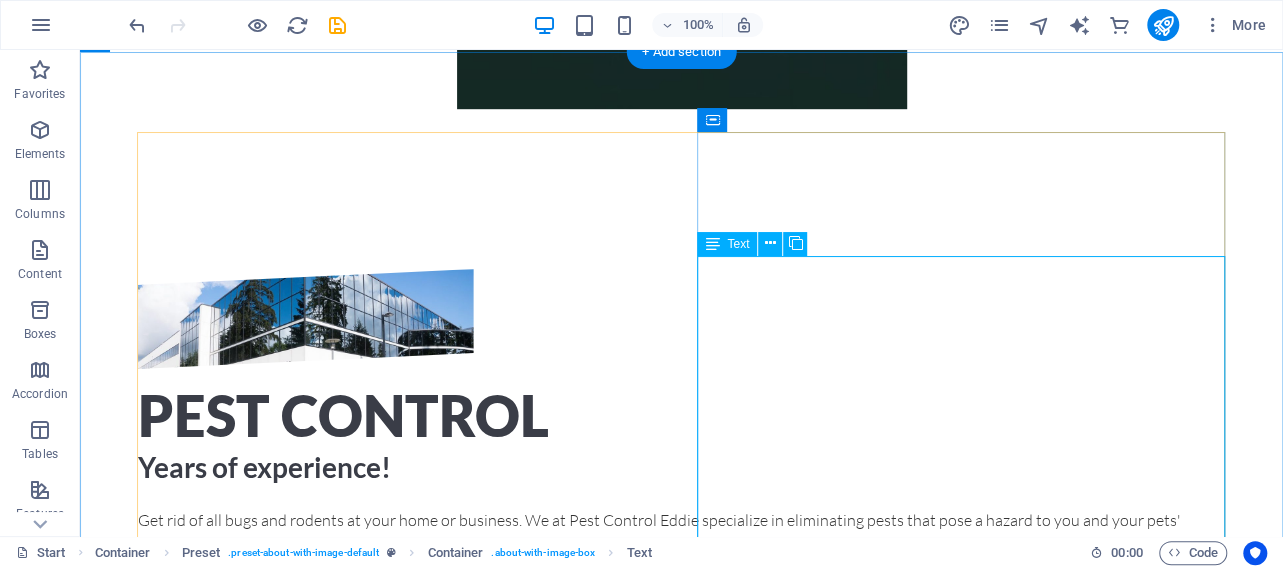 scroll, scrollTop: 710, scrollLeft: 0, axis: vertical 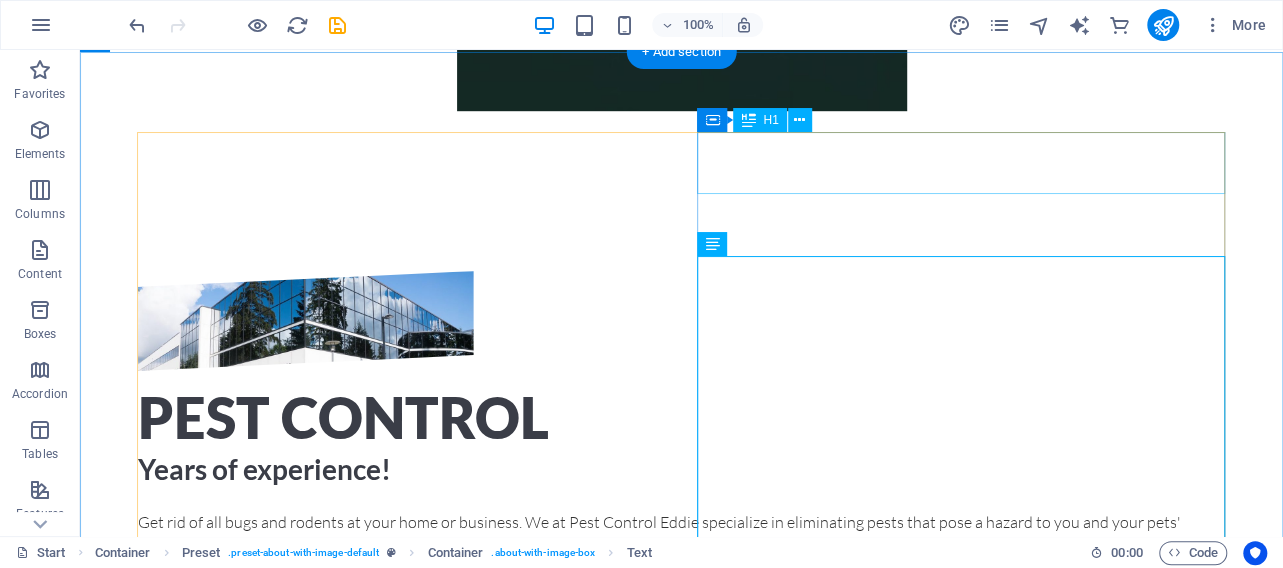 click on "pest control" at bounding box center [682, 418] 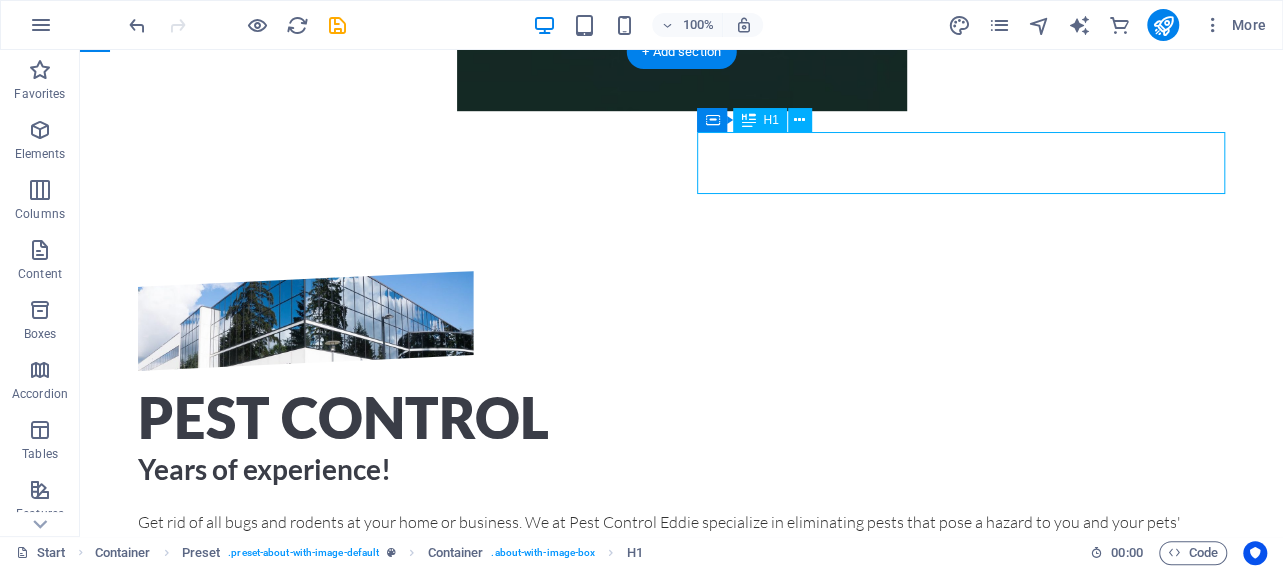 click on "pest control" at bounding box center [682, 418] 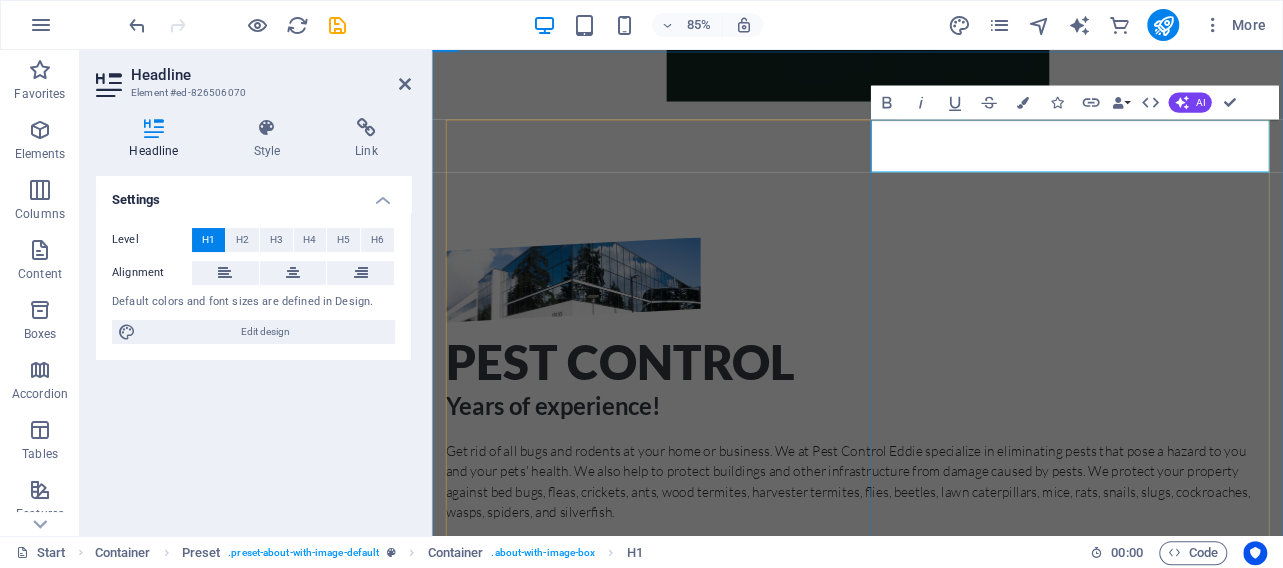 click on "pest control" at bounding box center (932, 418) 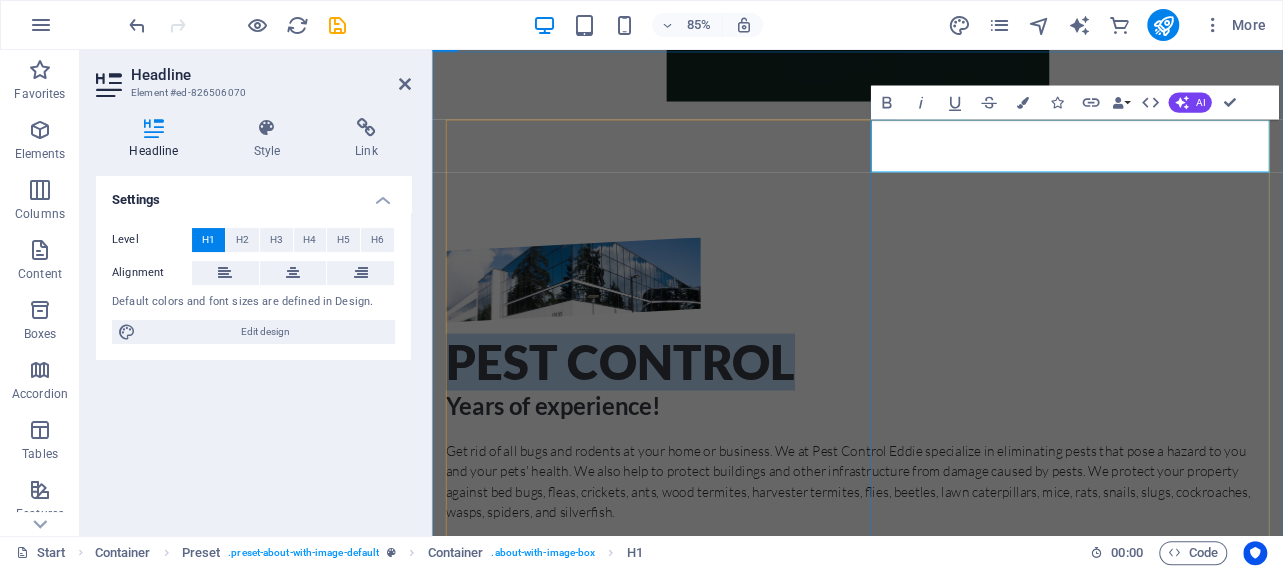 drag, startPoint x: 1367, startPoint y: 169, endPoint x: 965, endPoint y: 159, distance: 402.12436 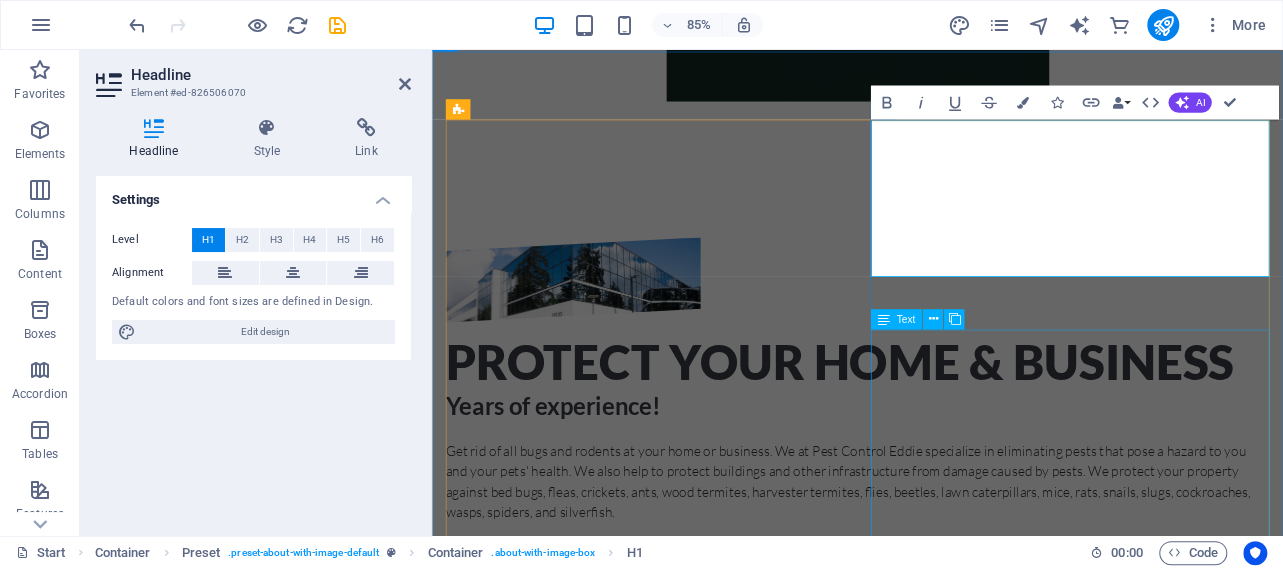 click on "Get rid of all bugs and rodents at your home or business. We at Pest Control Eddie specialize in eliminating pests that pose a hazard to you and your pets' health. We also help to protect buildings and other infrastructure from damage caused by pests. We protect your property against bed bugs, fleas, crickets, ants, wood termites, harvester termites, flies, beetles, lawn caterpillars, mice, rats, snails, slugs, cockroaches, wasps, spiders, and silverfish. Restaurants  Factories  Business premises  Homes and residential complexes  Gardens  Pre- and post-construction (termites) We have the expertise to deal with your needs, putting your safety first by only using registered pesticides" at bounding box center [932, 666] 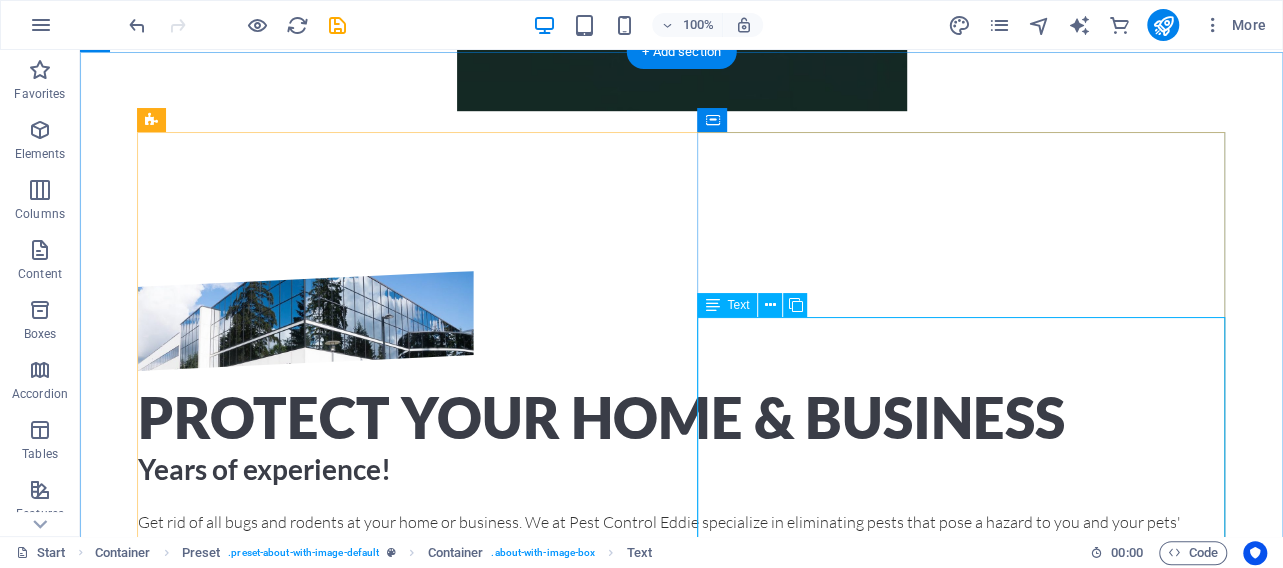 click on "Get rid of all bugs and rodents at your home or business. We at Pest Control Eddie specialize in eliminating pests that pose a hazard to you and your pets' health. We also help to protect buildings and other infrastructure from damage caused by pests. We protect your property against bed bugs, fleas, crickets, ants, wood termites, harvester termites, flies, beetles, lawn caterpillars, mice, rats, snails, slugs, cockroaches, wasps, spiders, and silverfish. Restaurants  Factories  Business premises  Homes and residential complexes  Gardens  Pre- and post-construction (termites) We have the expertise to deal with your needs, putting your safety first by only using registered pesticides" at bounding box center [682, 654] 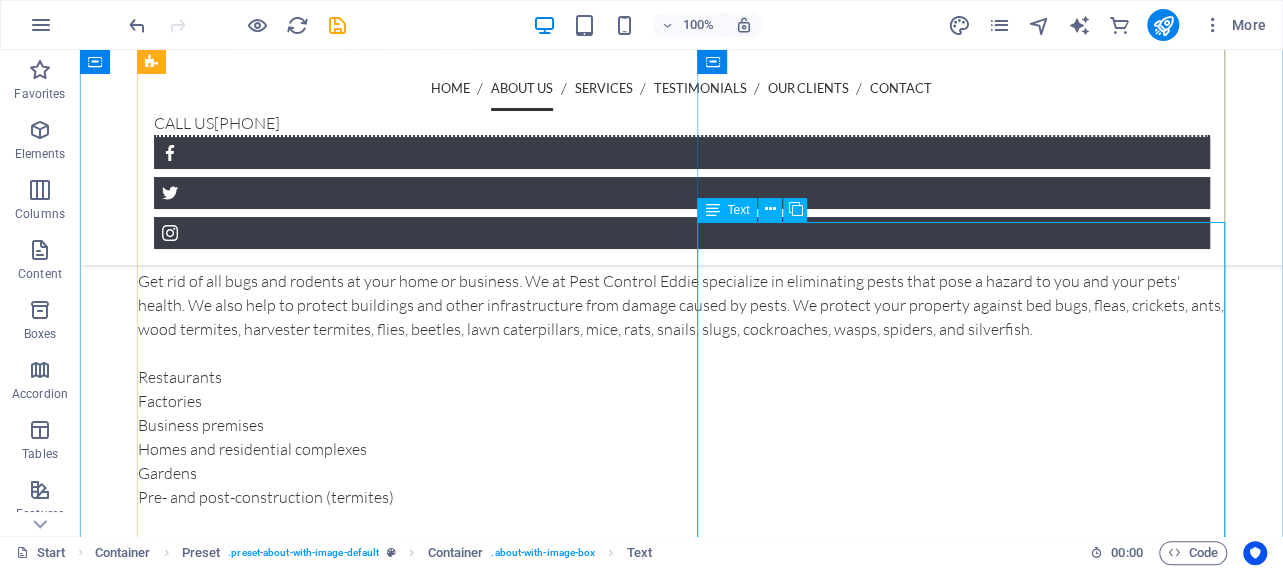 scroll, scrollTop: 710, scrollLeft: 0, axis: vertical 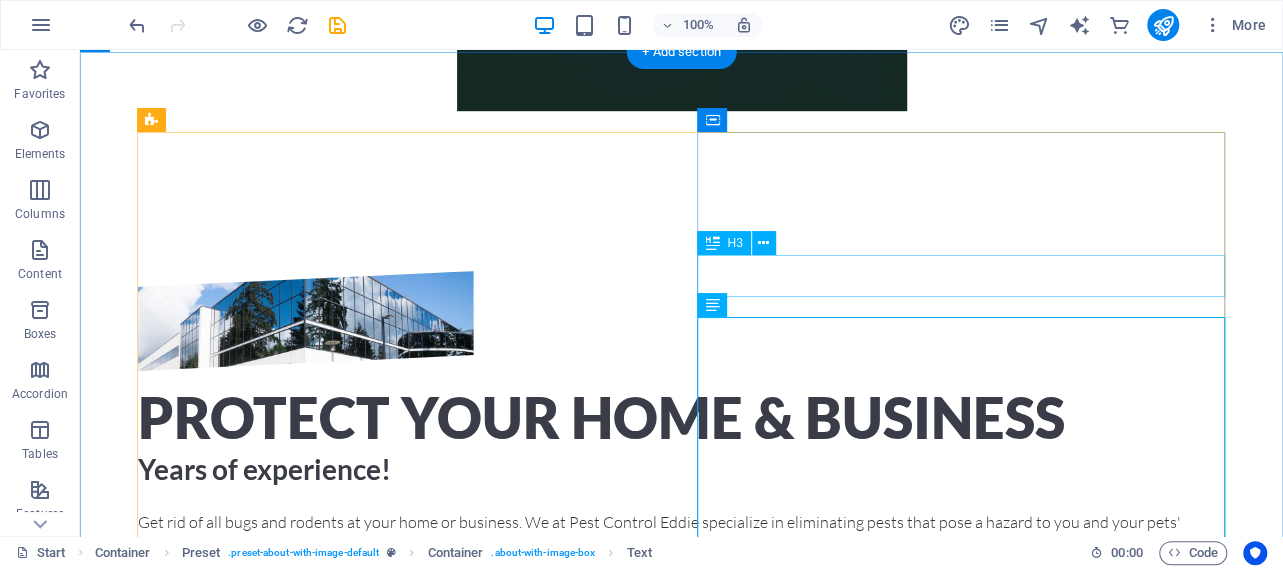 click on "Years of experience!" at bounding box center (682, 469) 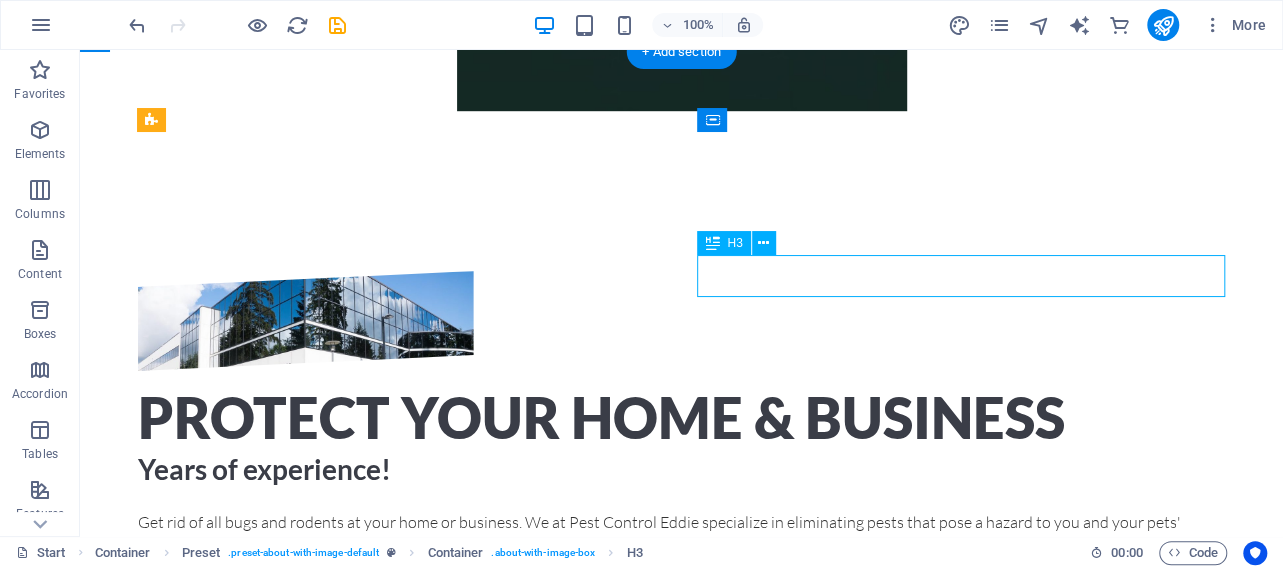 click on "Years of experience!" at bounding box center (682, 469) 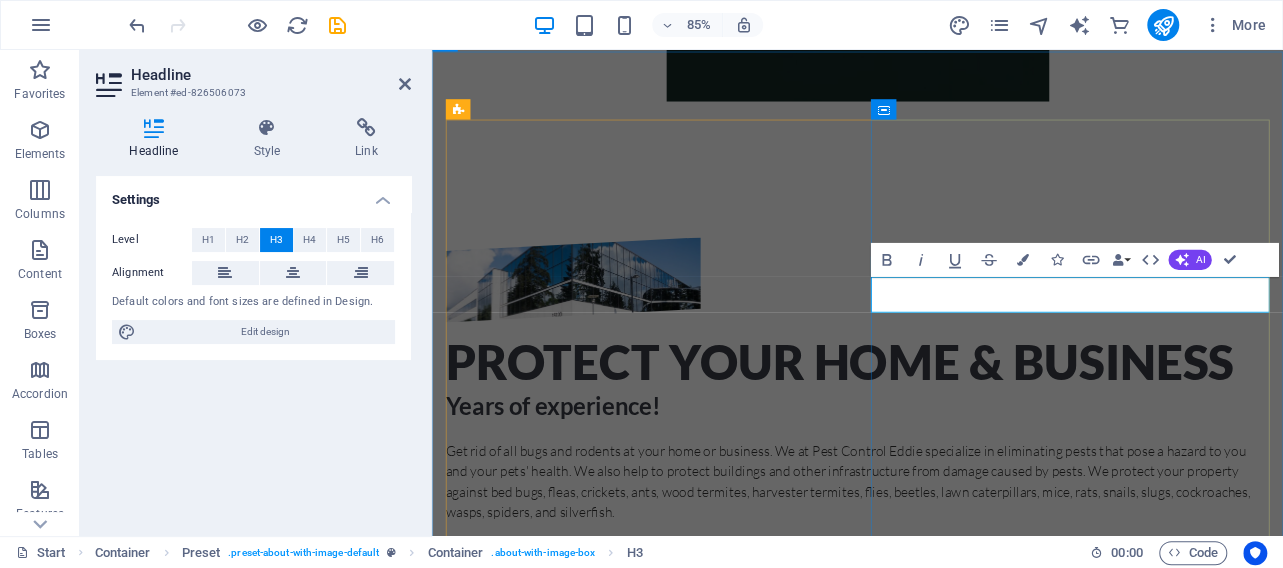click on "Years of experience!" at bounding box center (932, 469) 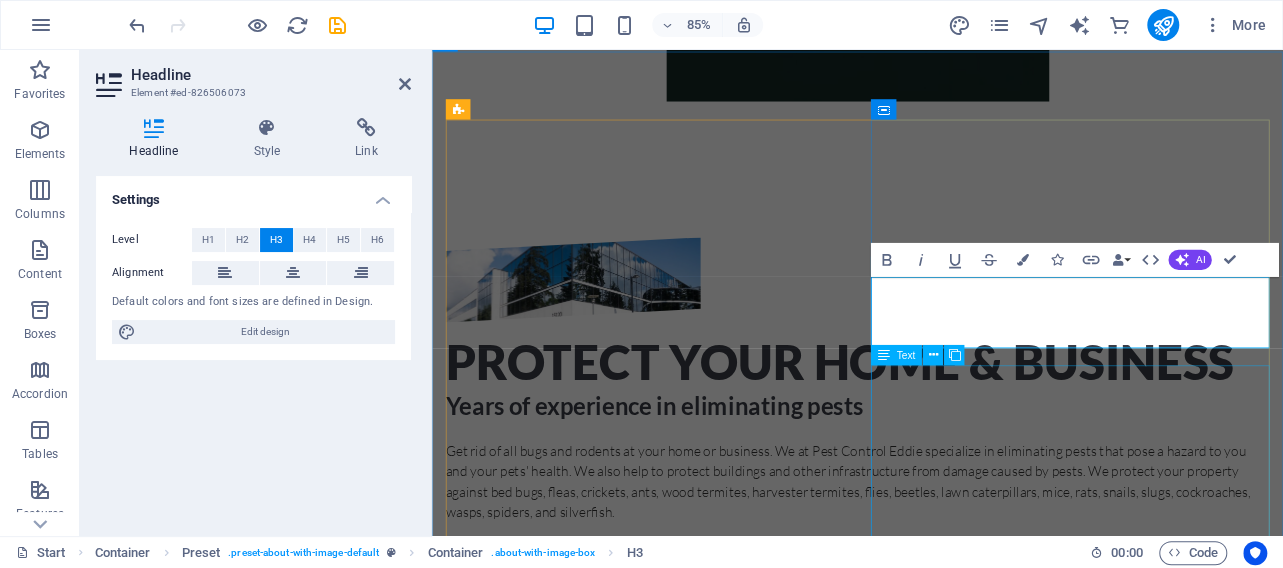 click on "Get rid of all bugs and rodents at your home or business. We at Pest Control Eddie specialize in eliminating pests that pose a hazard to you and your pets' health. We also help to protect buildings and other infrastructure from damage caused by pests. We protect your property against bed bugs, fleas, crickets, ants, wood termites, harvester termites, flies, beetles, lawn caterpillars, mice, rats, snails, slugs, cockroaches, wasps, spiders, and silverfish. Restaurants  Factories  Business premises  Homes and residential complexes  Gardens  Pre- and post-construction (termites) We have the expertise to deal with your needs, putting your safety first by only using registered pesticides" at bounding box center [932, 666] 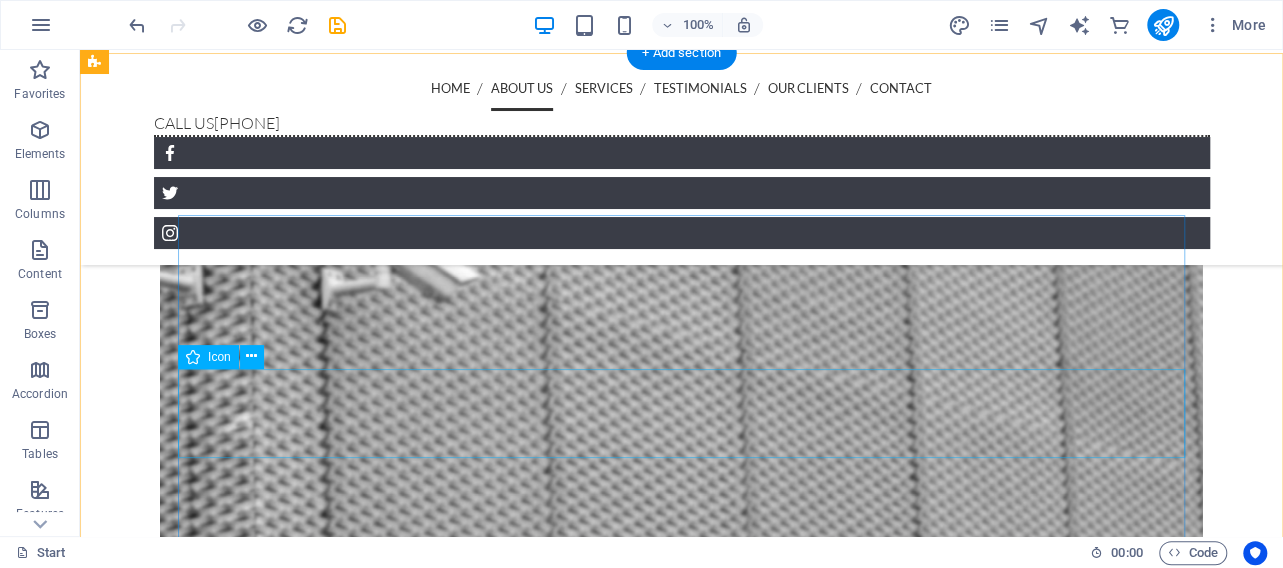 scroll, scrollTop: 1438, scrollLeft: 0, axis: vertical 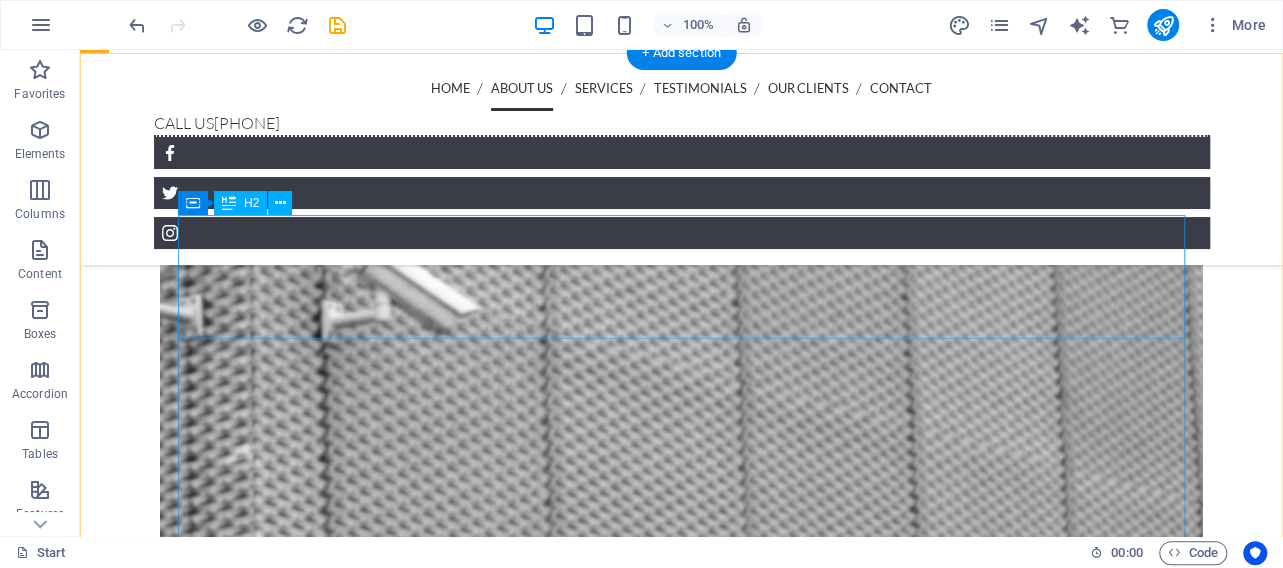 click on "25% Discount on ­ CCTV installation" at bounding box center [681, 1045] 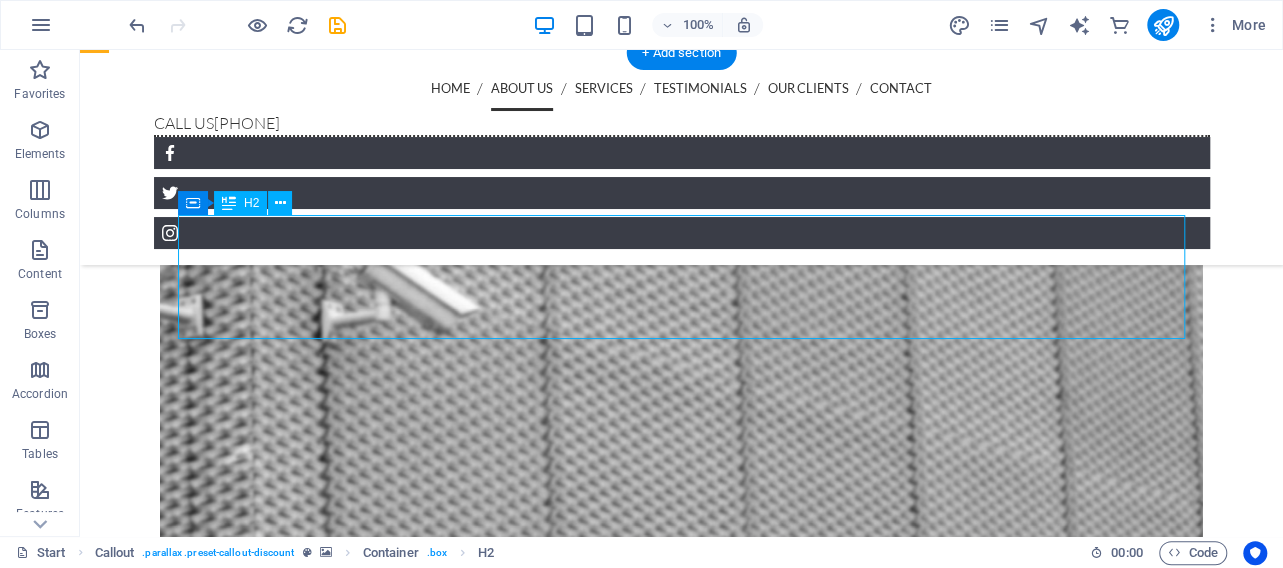 click on "25% Discount on ­ CCTV installation" at bounding box center [681, 1045] 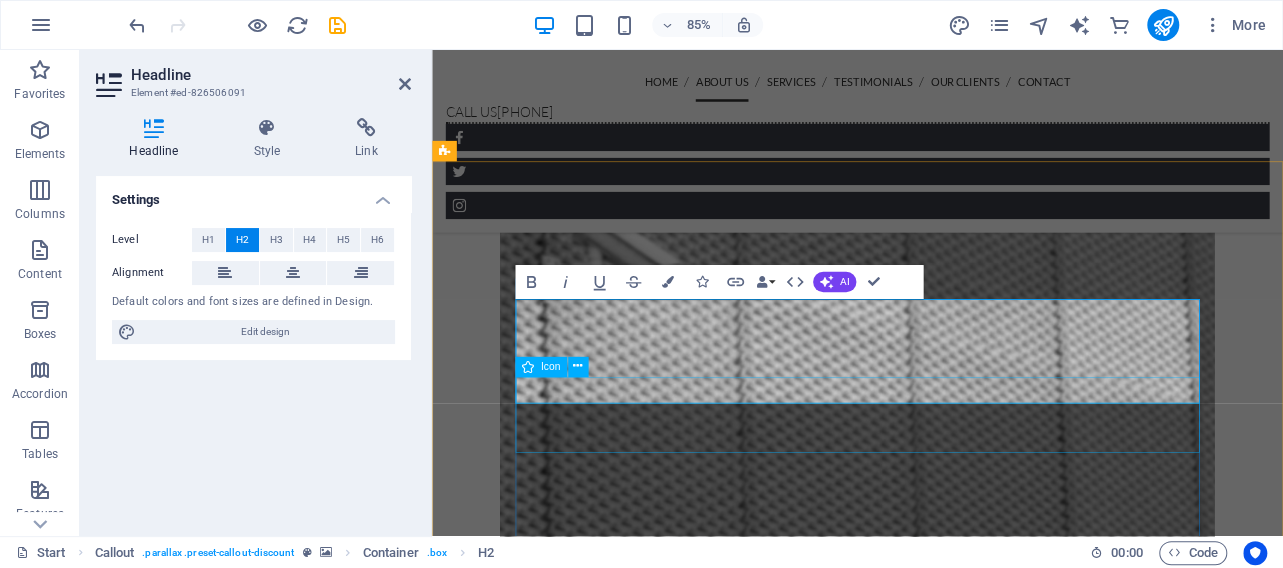 type 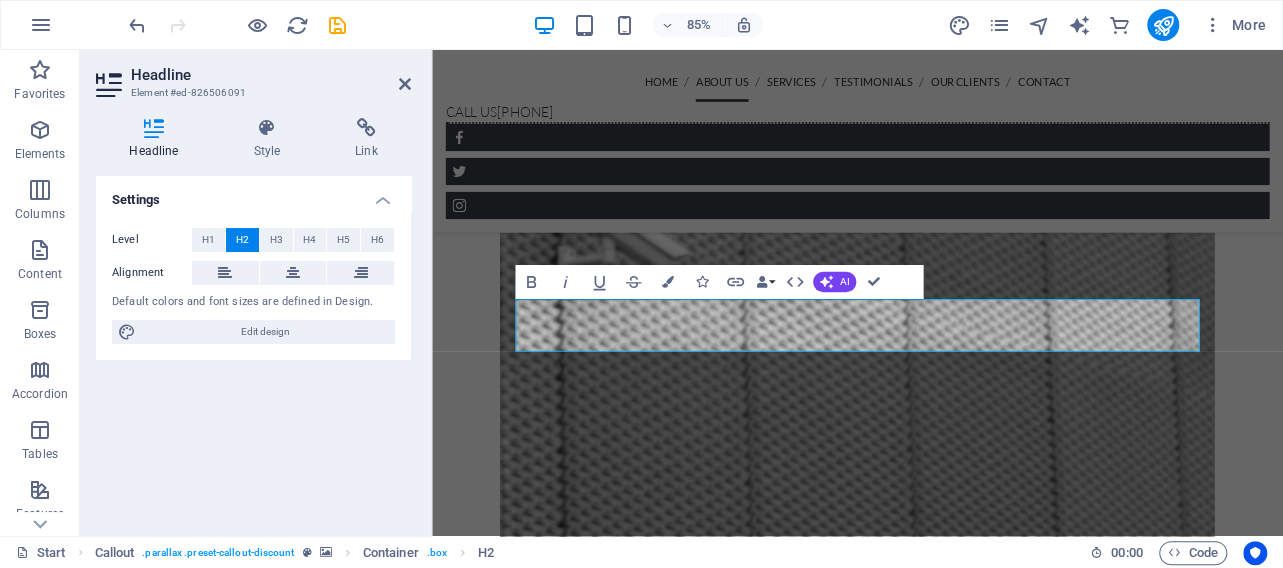click at bounding box center [932, 473] 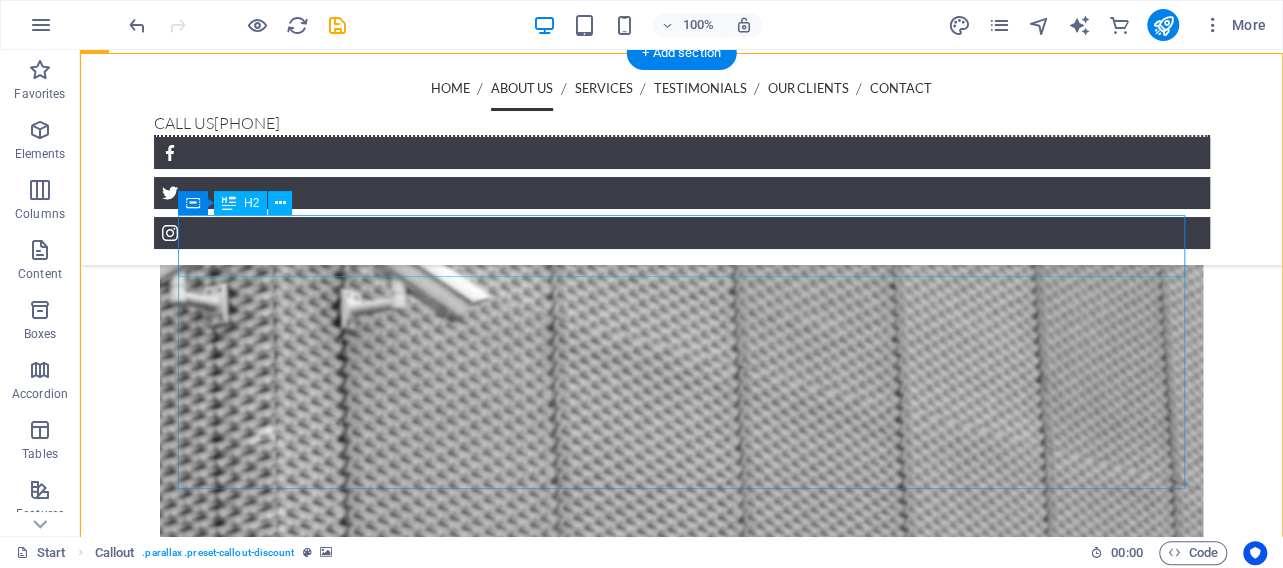 click on "Get an obligation free q" at bounding box center [681, 972] 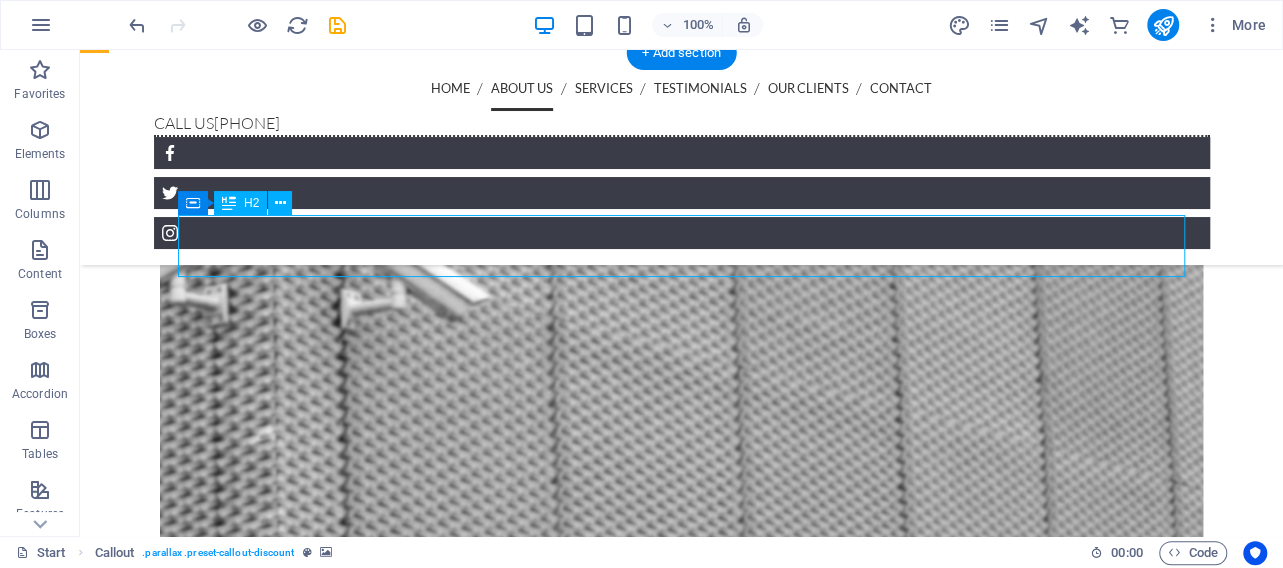 click on "Get an obligation free q" at bounding box center (681, 972) 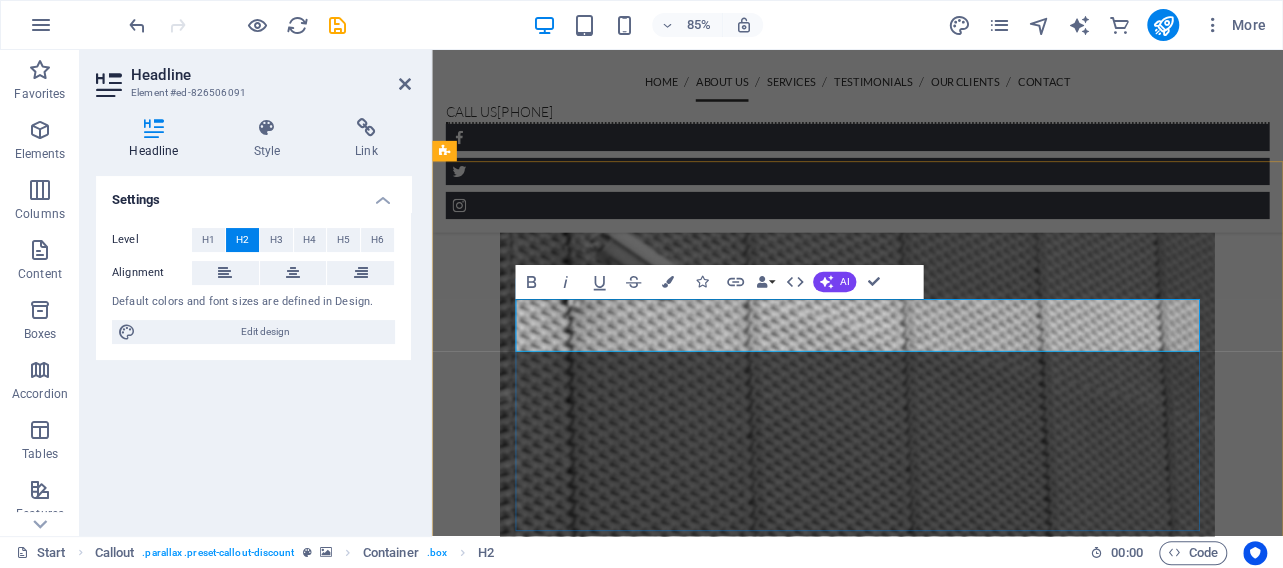 click on "Get an obligation free q" at bounding box center (932, 996) 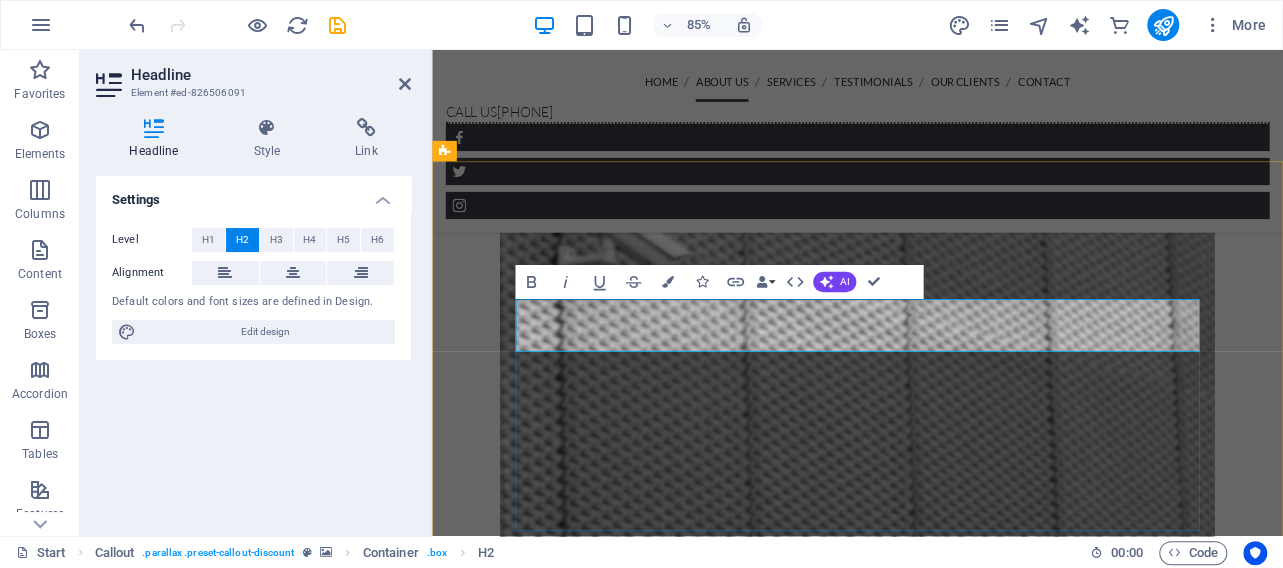 click on "Get an free q" at bounding box center (932, 1022) 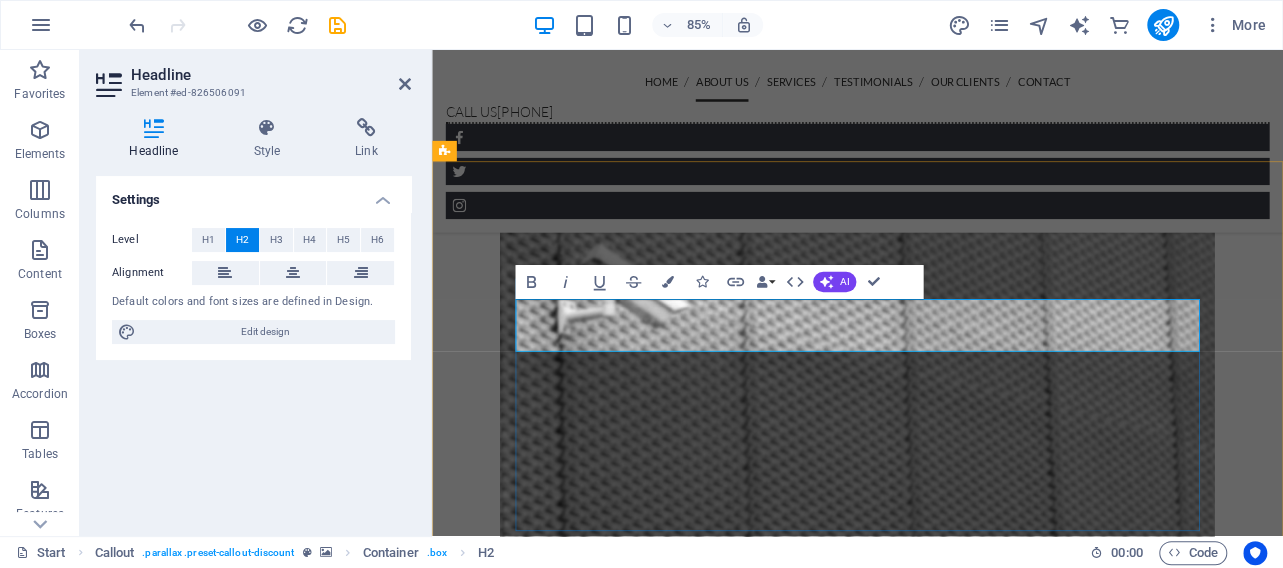 scroll, scrollTop: 1334, scrollLeft: 0, axis: vertical 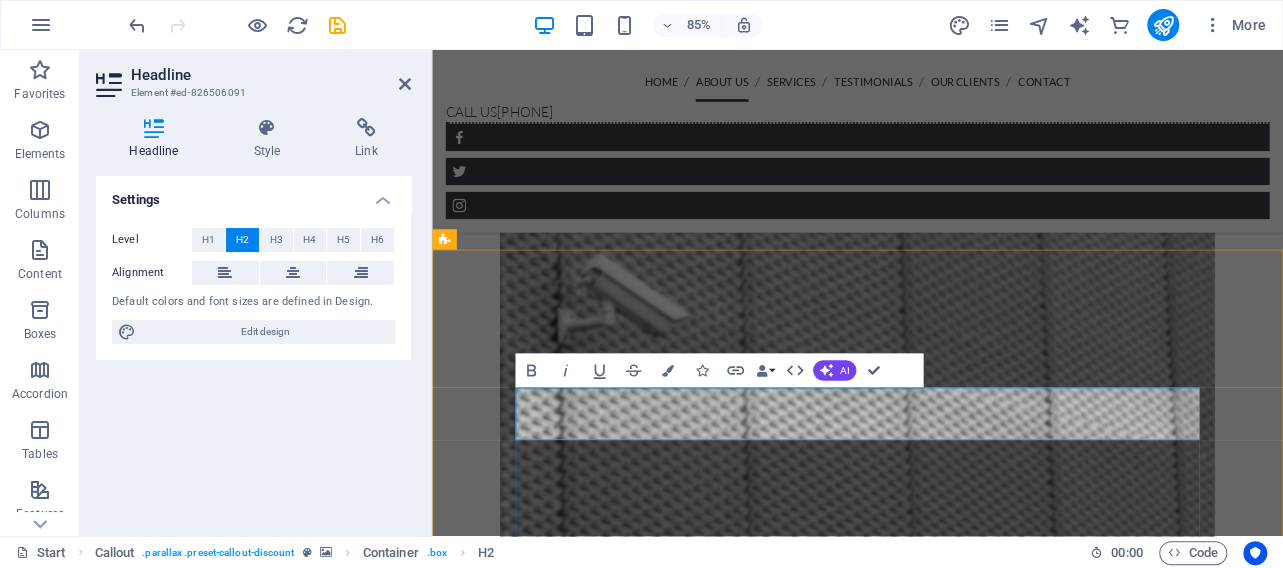 click on "Get a free q" at bounding box center (932, 1126) 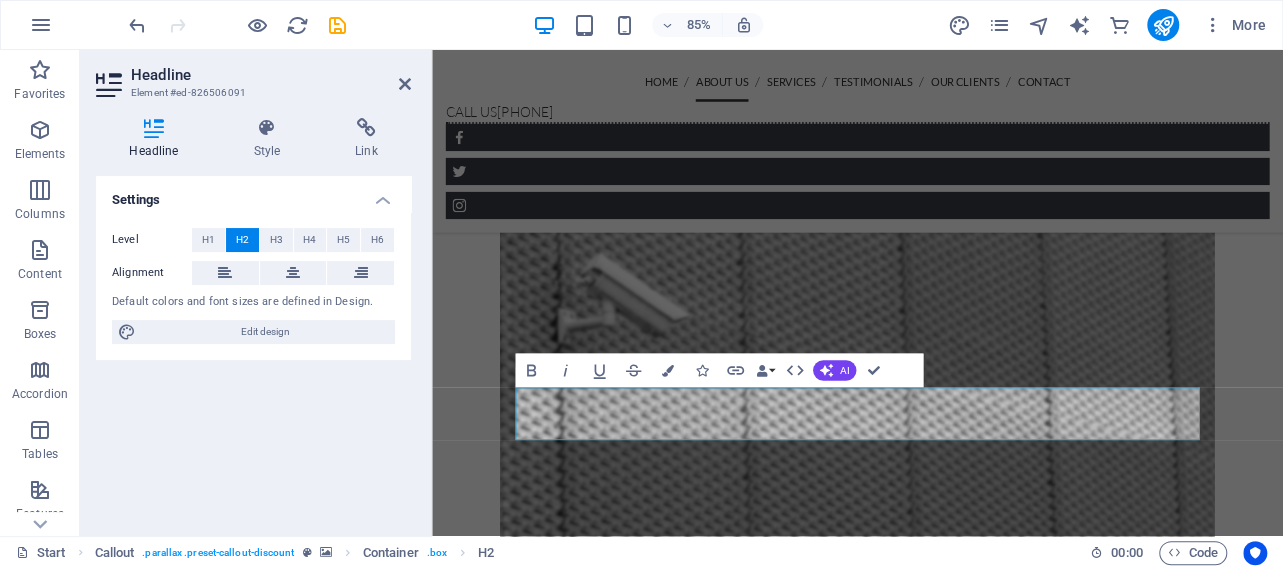 click at bounding box center (932, 546) 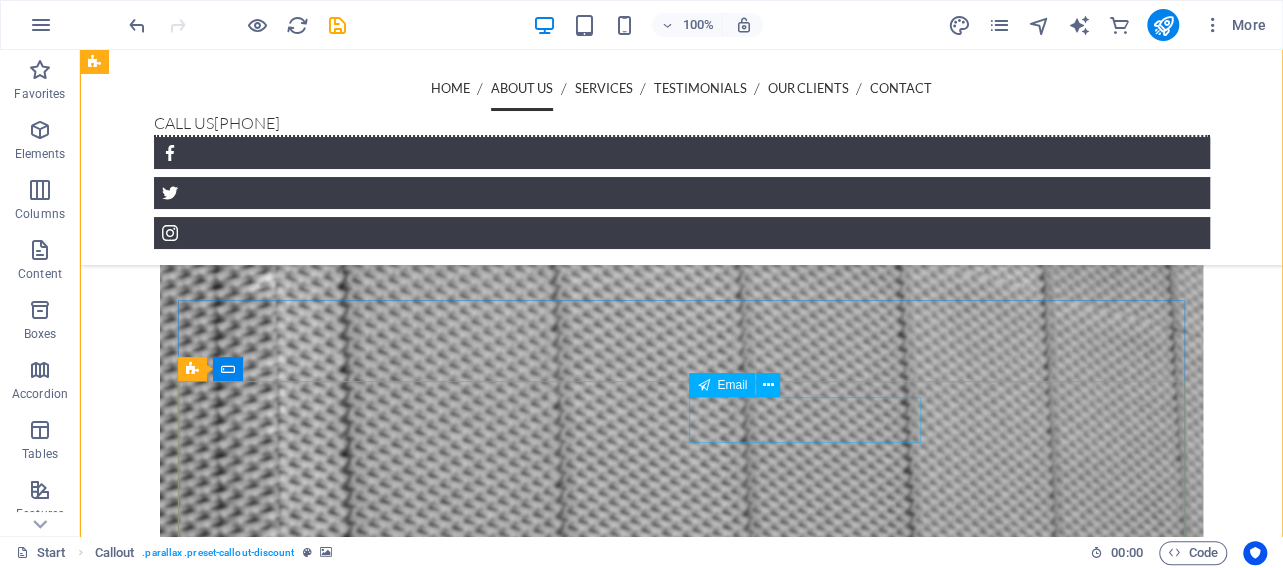 scroll, scrollTop: 1542, scrollLeft: 0, axis: vertical 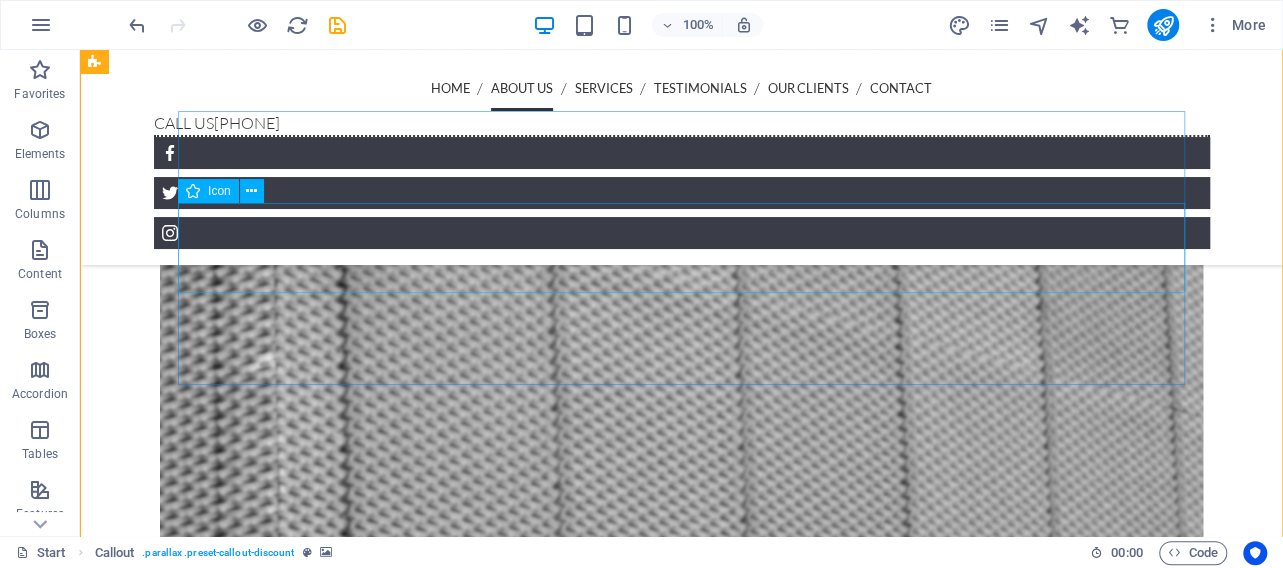 click at bounding box center (681, 976) 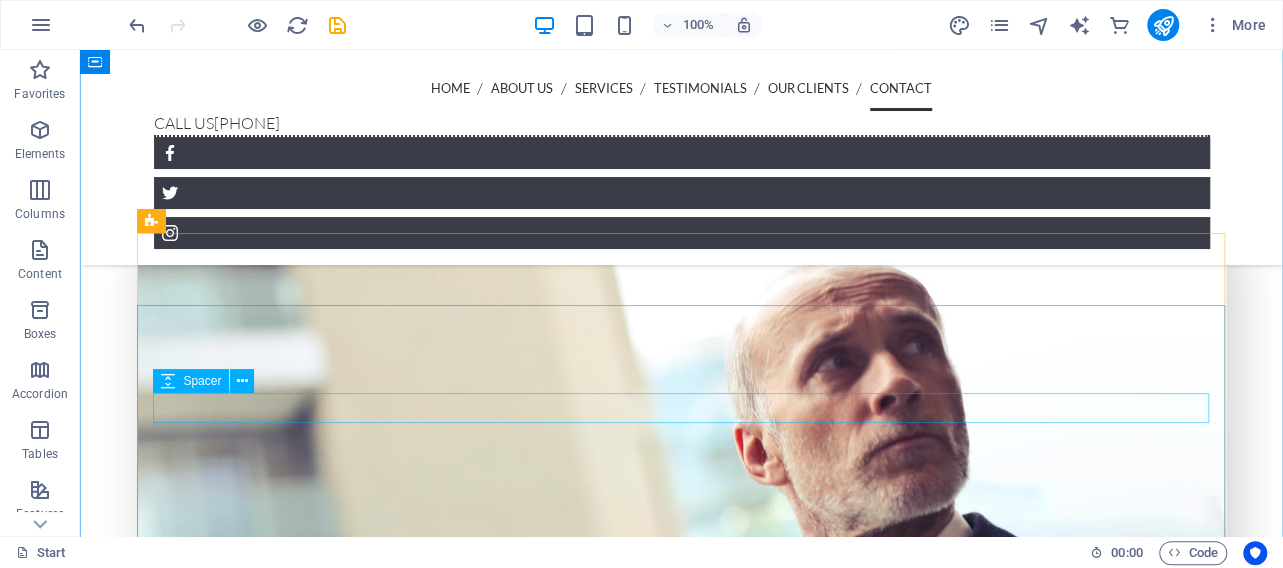 scroll, scrollTop: 5078, scrollLeft: 0, axis: vertical 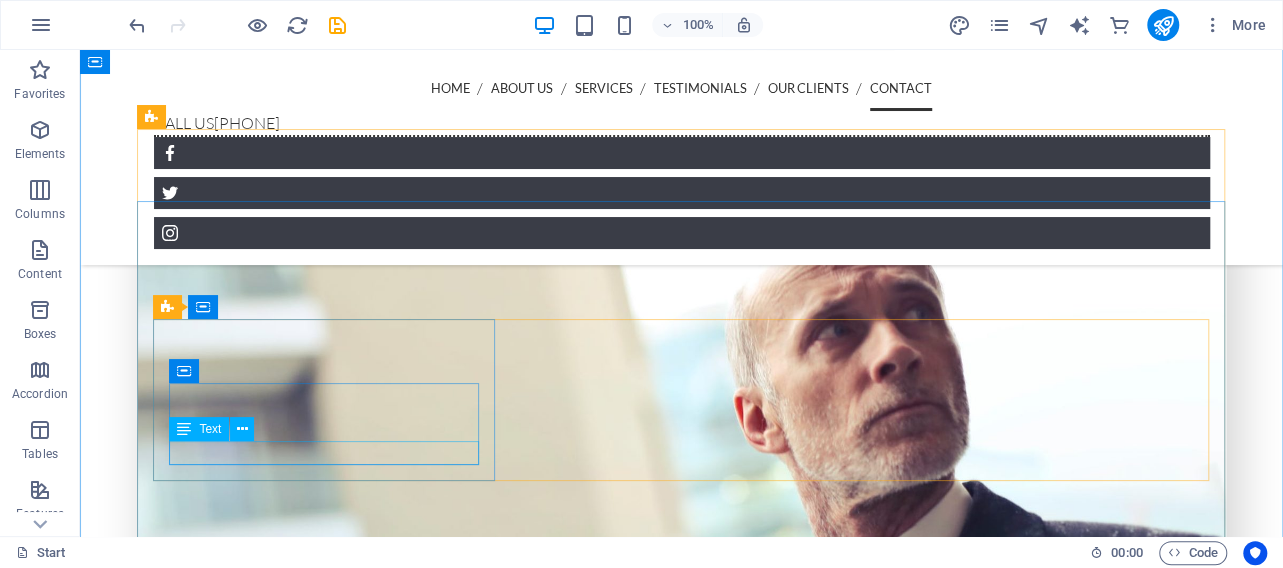 click on "Booysens, Pretoria" at bounding box center [594, 11990] 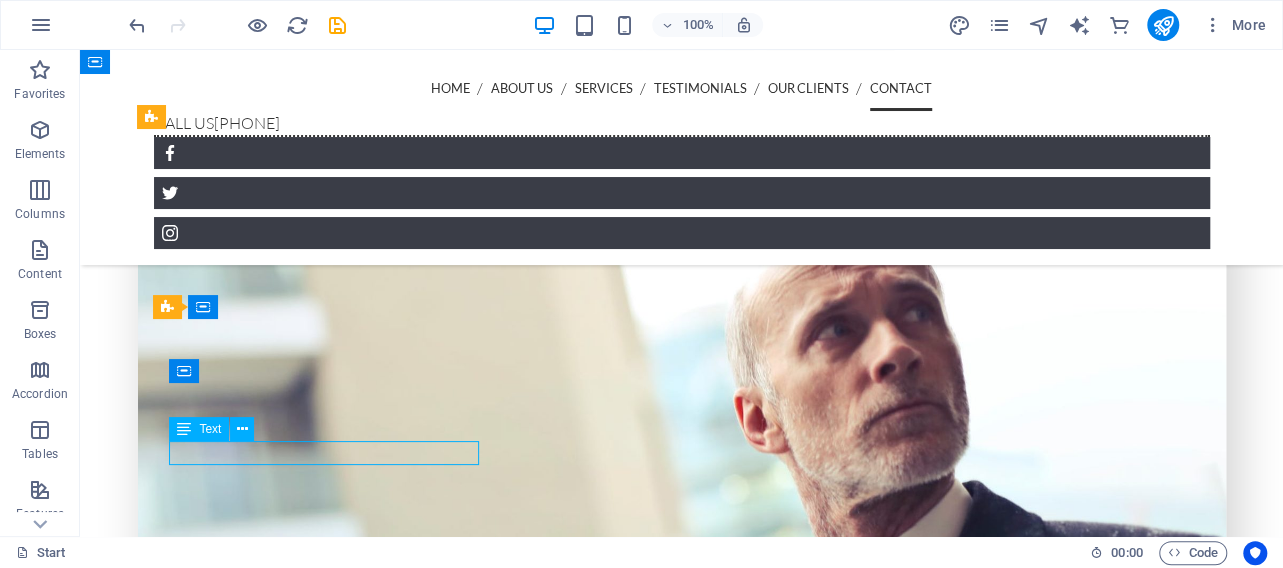 click on "Booysens, Pretoria" at bounding box center (594, 11990) 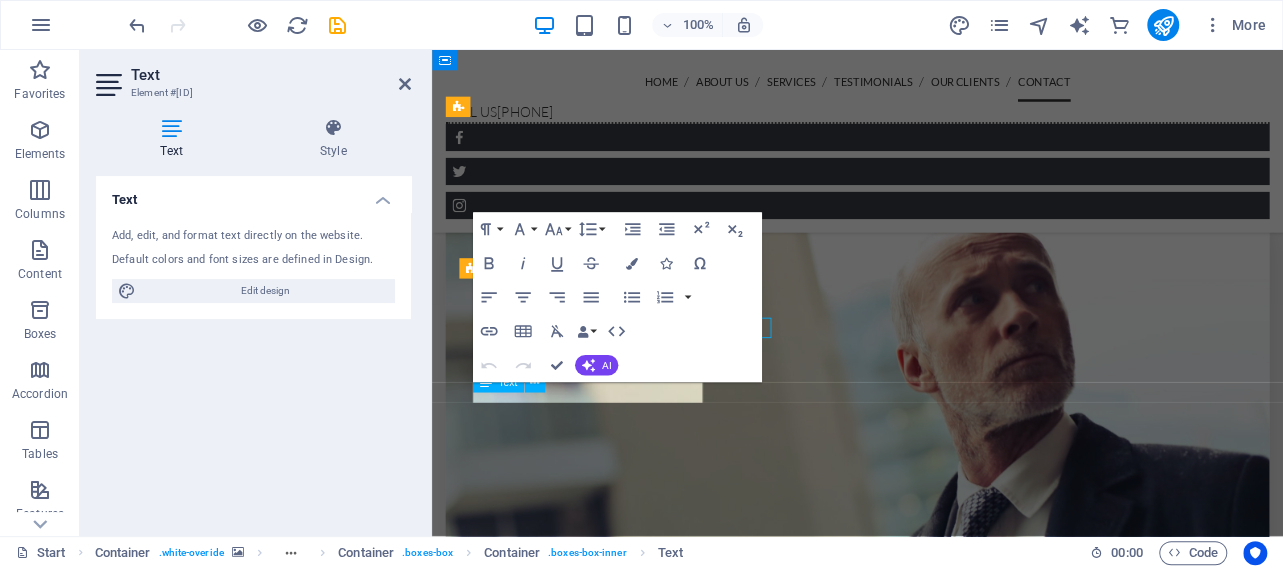 scroll, scrollTop: 5153, scrollLeft: 0, axis: vertical 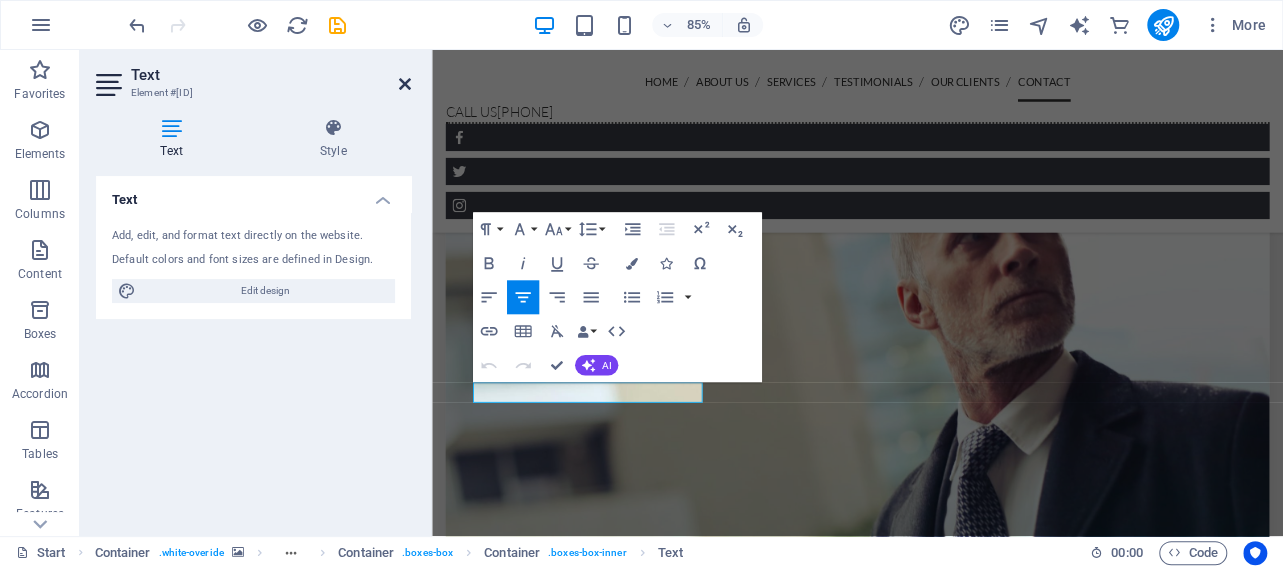 click at bounding box center (405, 84) 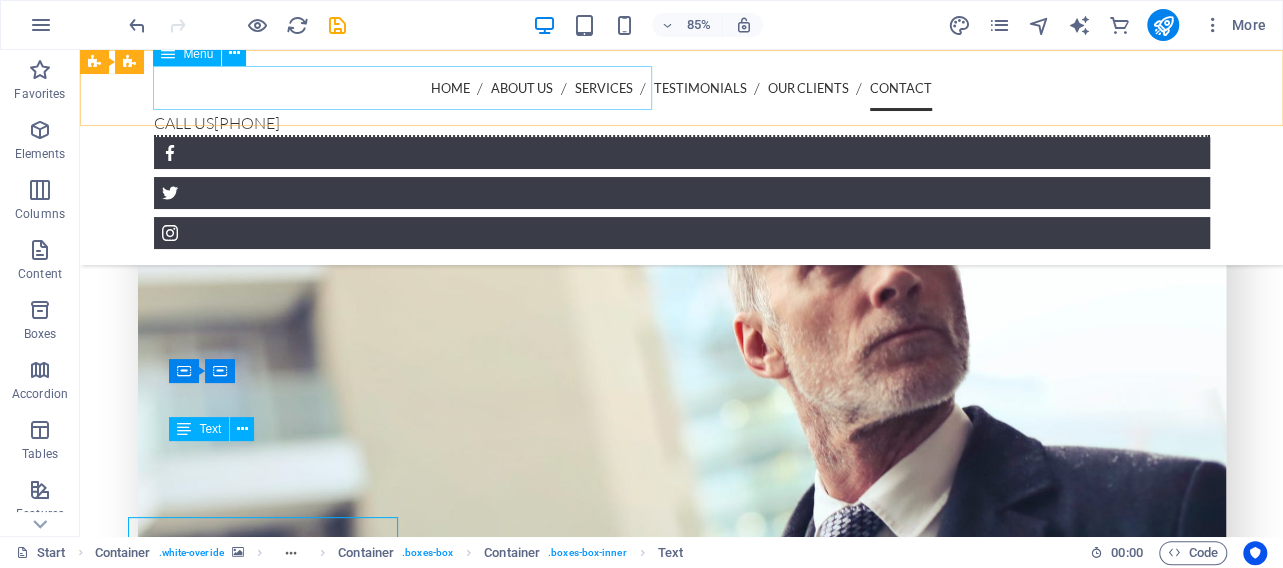 scroll, scrollTop: 5079, scrollLeft: 0, axis: vertical 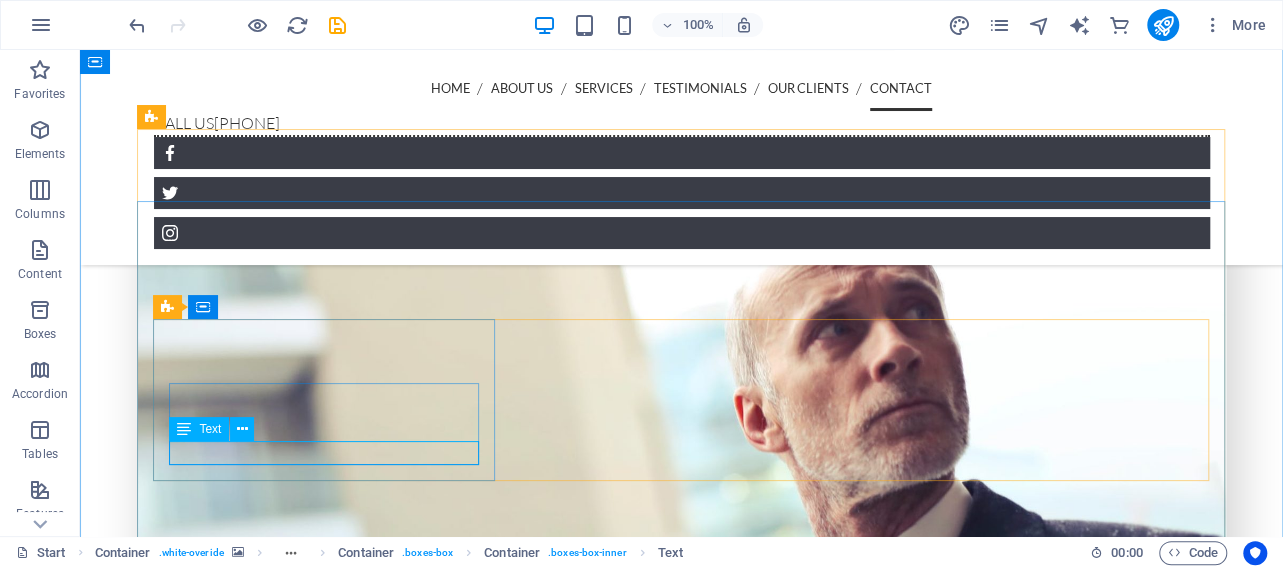 click on "Booysens, Pretoria" at bounding box center [594, 11989] 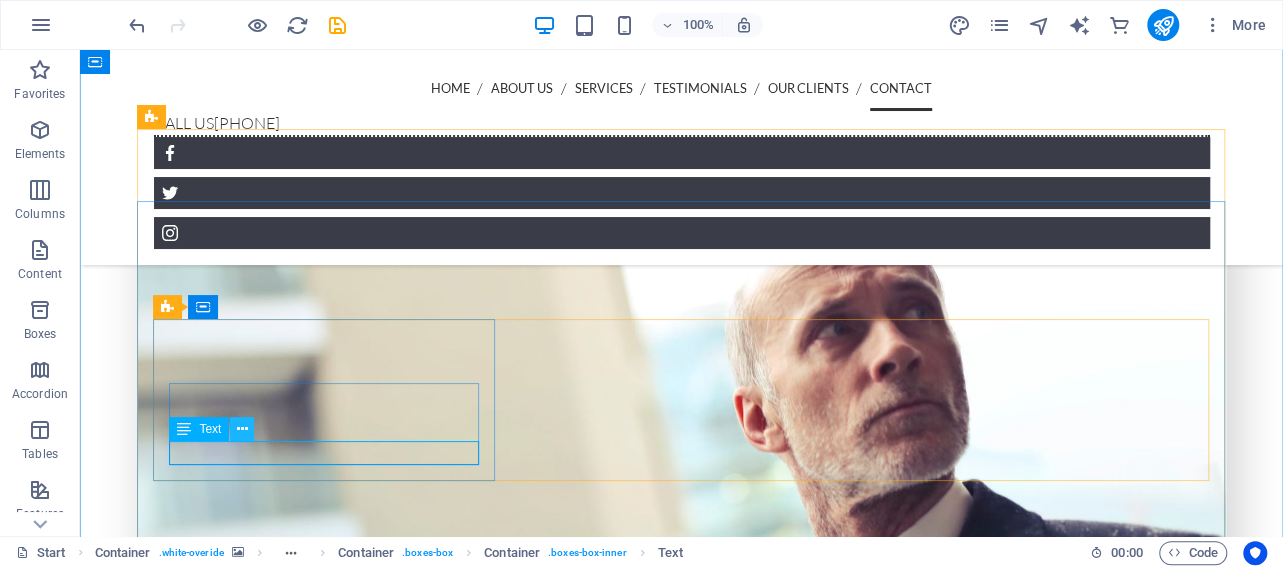 click at bounding box center [242, 429] 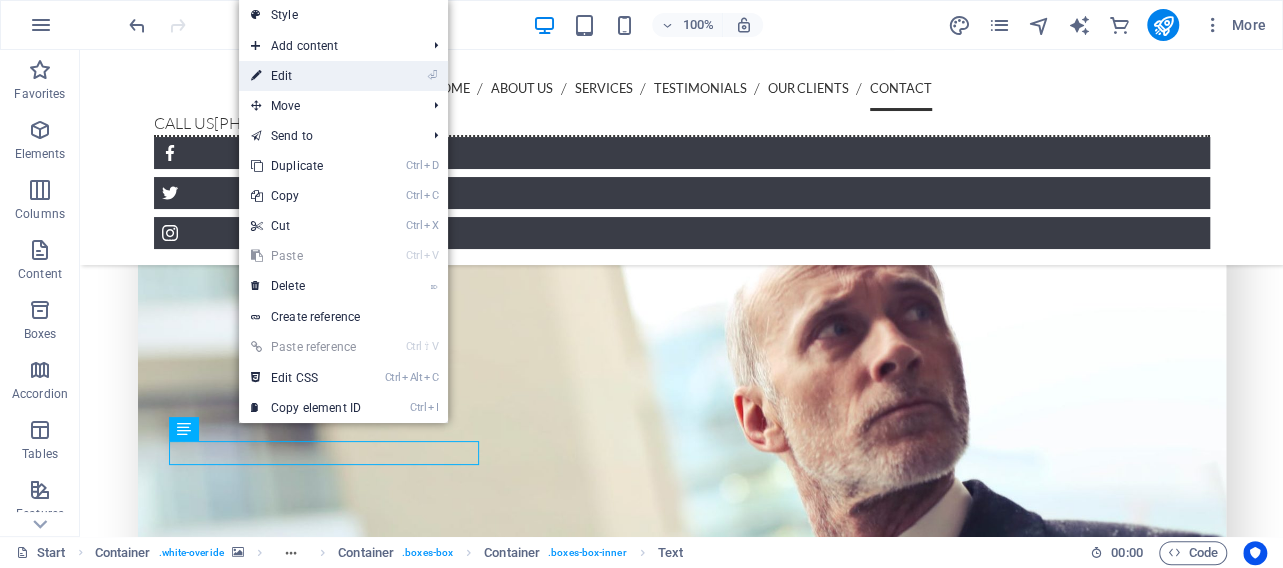click on "⏎  Edit" at bounding box center (306, 76) 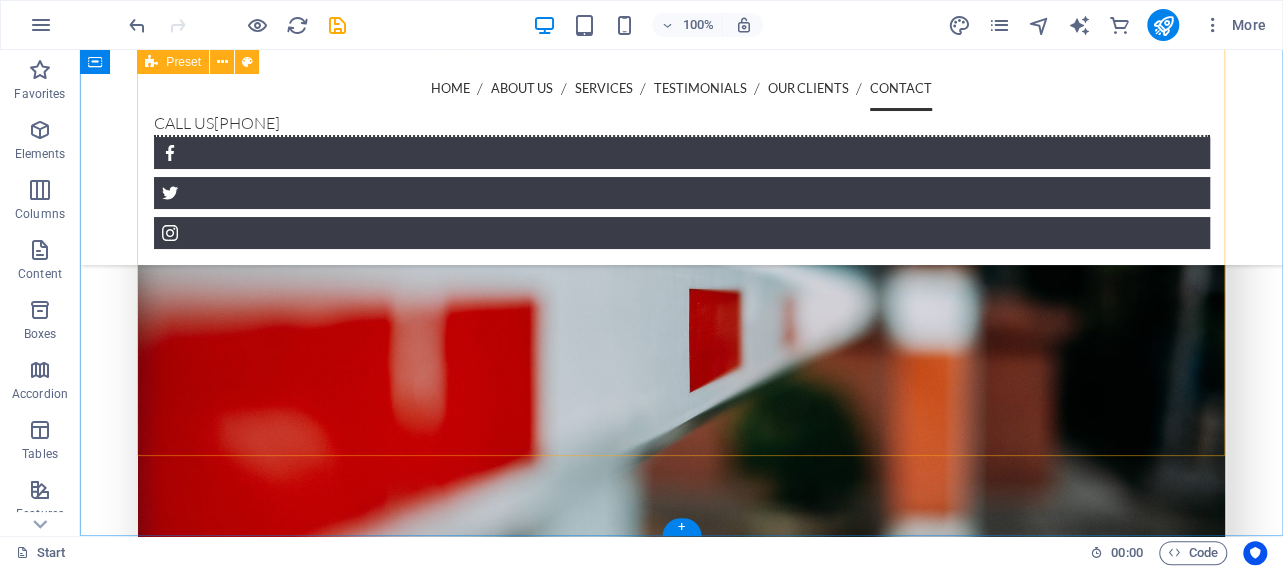 scroll, scrollTop: 5450, scrollLeft: 0, axis: vertical 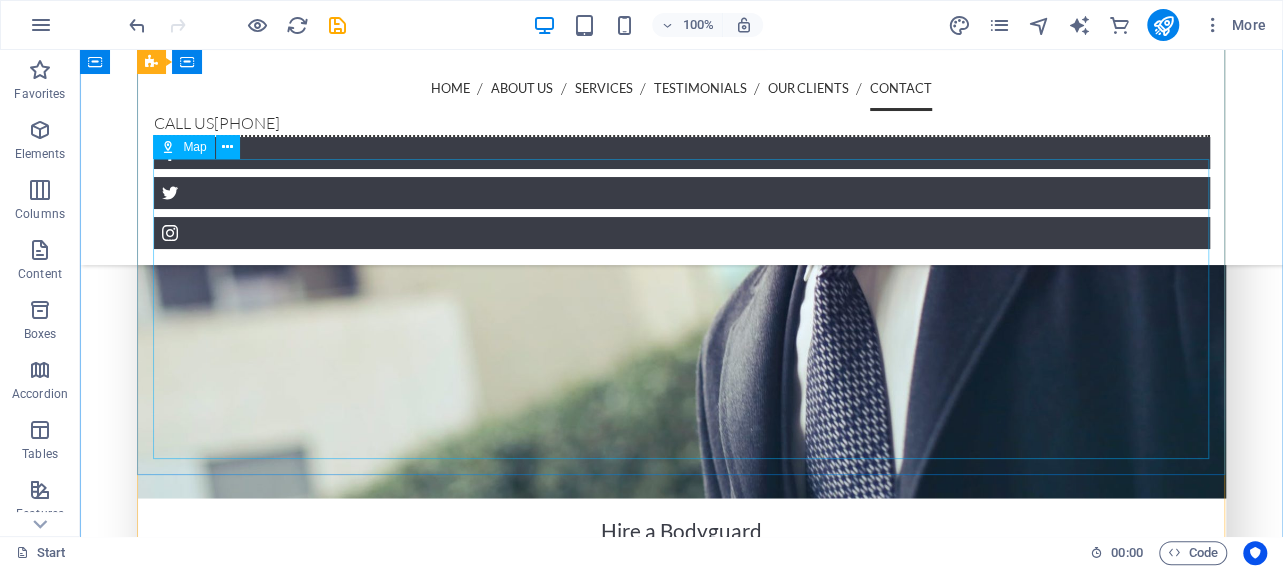 click on "← Move left → Move right ↑ Move up ↓ Move down + Zoom in - Zoom out Home Jump left by 75% End Jump right by 75% Page Up Jump up by 75% Page Down Jump down by 75% Map Terrain Satellite Labels Keyboard shortcuts Map Data Map data ©2025 Google Map data ©2025 Google 200 m  Click to toggle between metric and imperial units Terms Report a map error" at bounding box center (592, 12186) 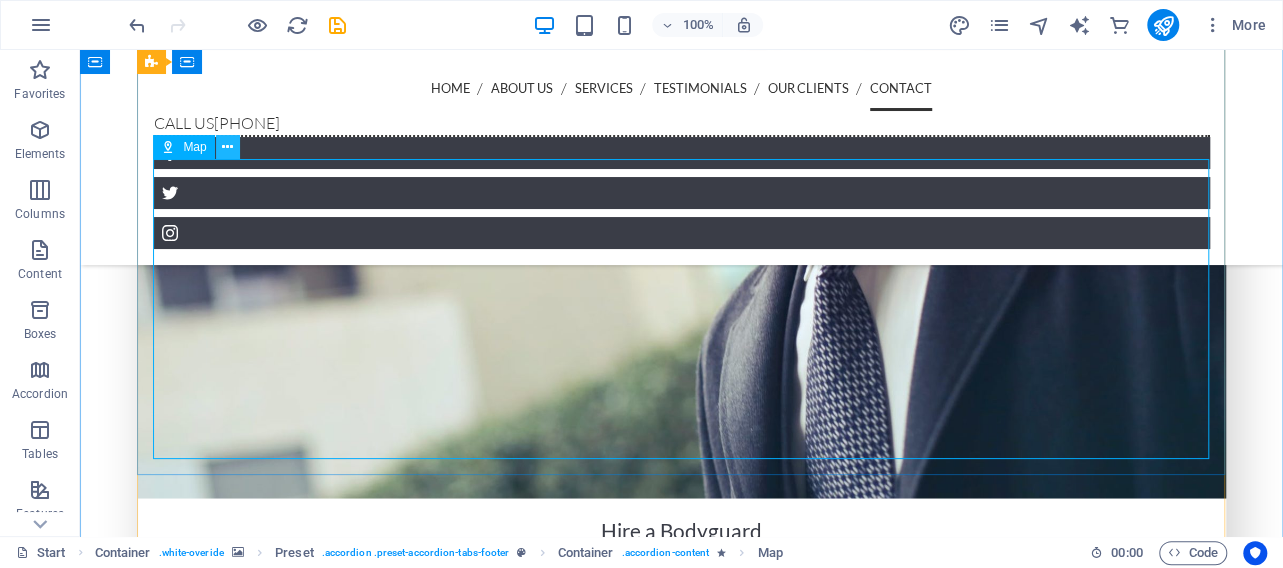 click at bounding box center (227, 147) 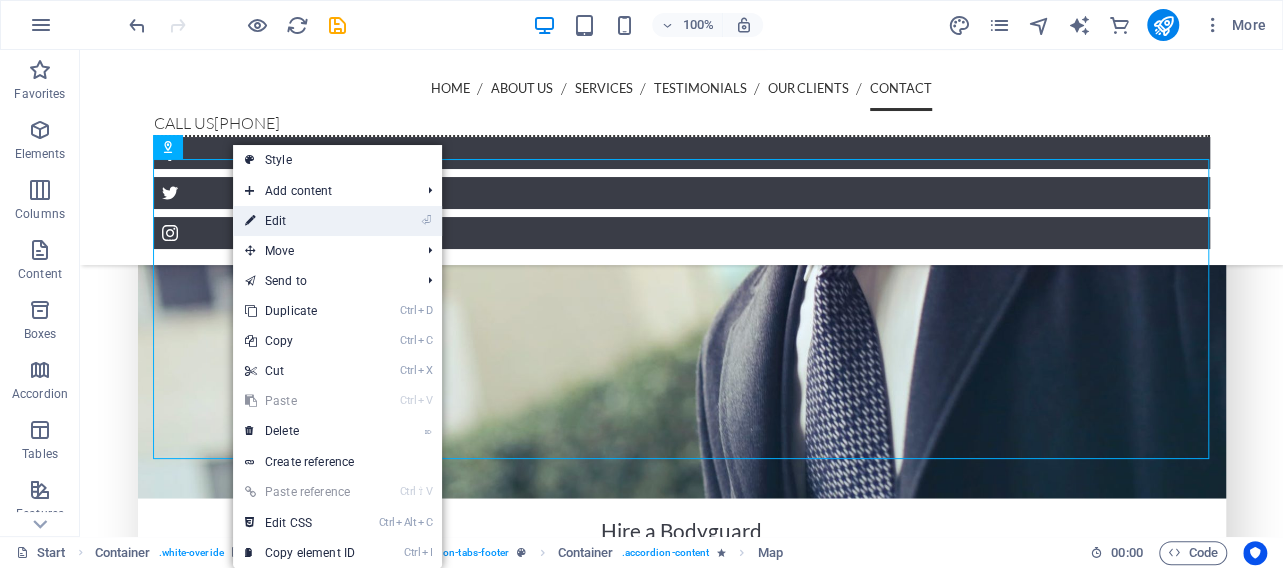 drag, startPoint x: 345, startPoint y: 217, endPoint x: 268, endPoint y: 300, distance: 113.216606 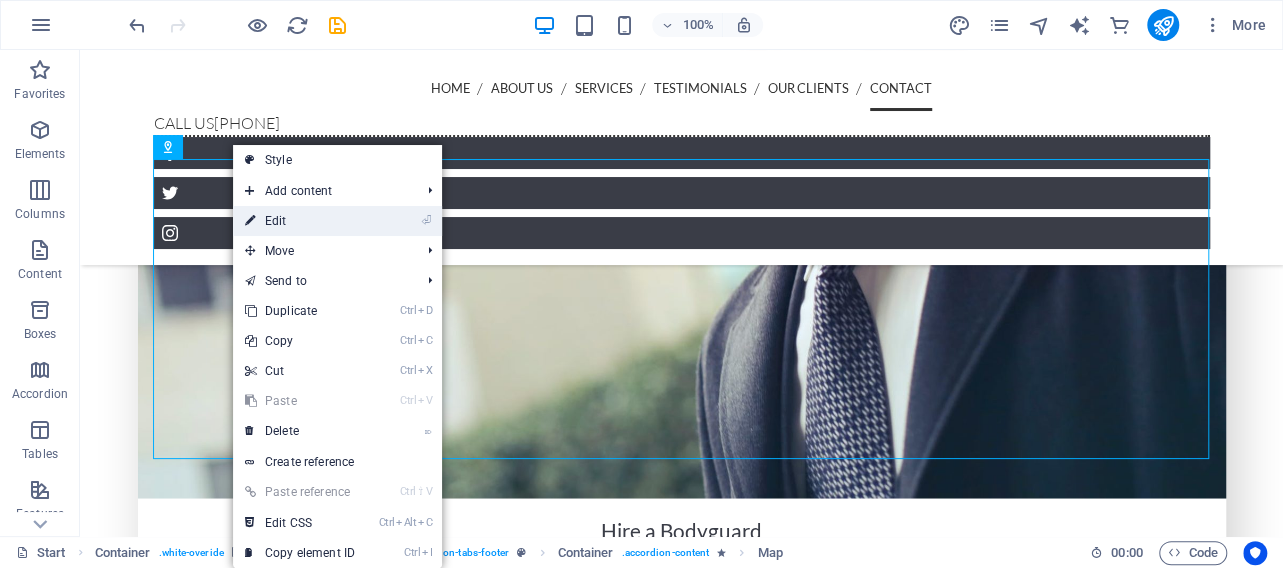 click on "⏎  Edit" at bounding box center [300, 221] 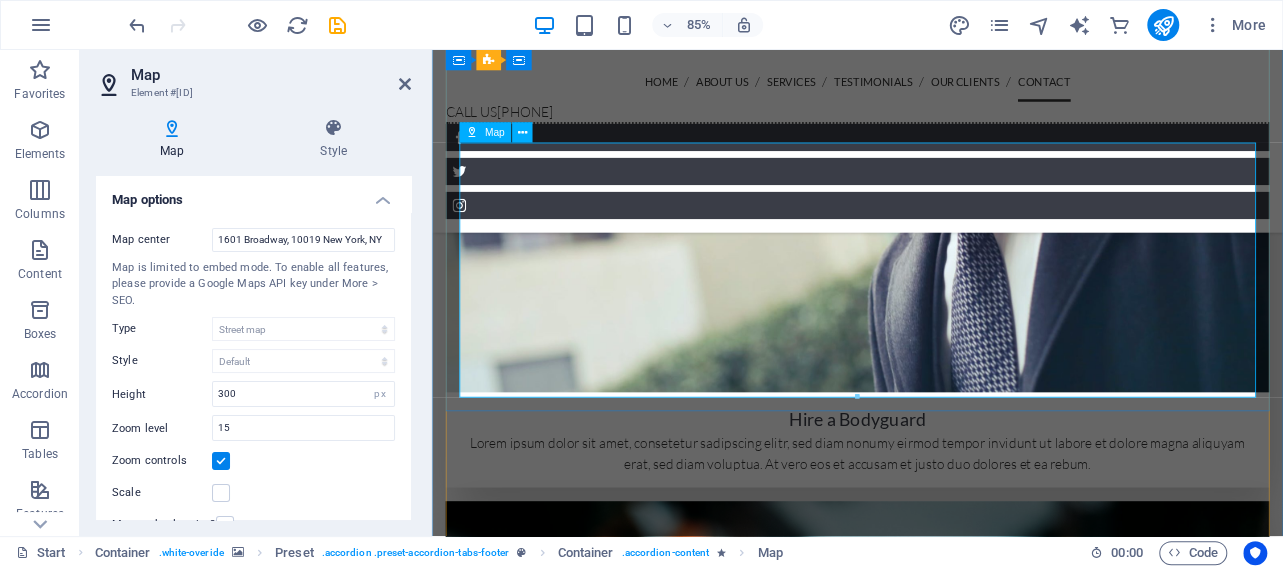 scroll, scrollTop: 5526, scrollLeft: 0, axis: vertical 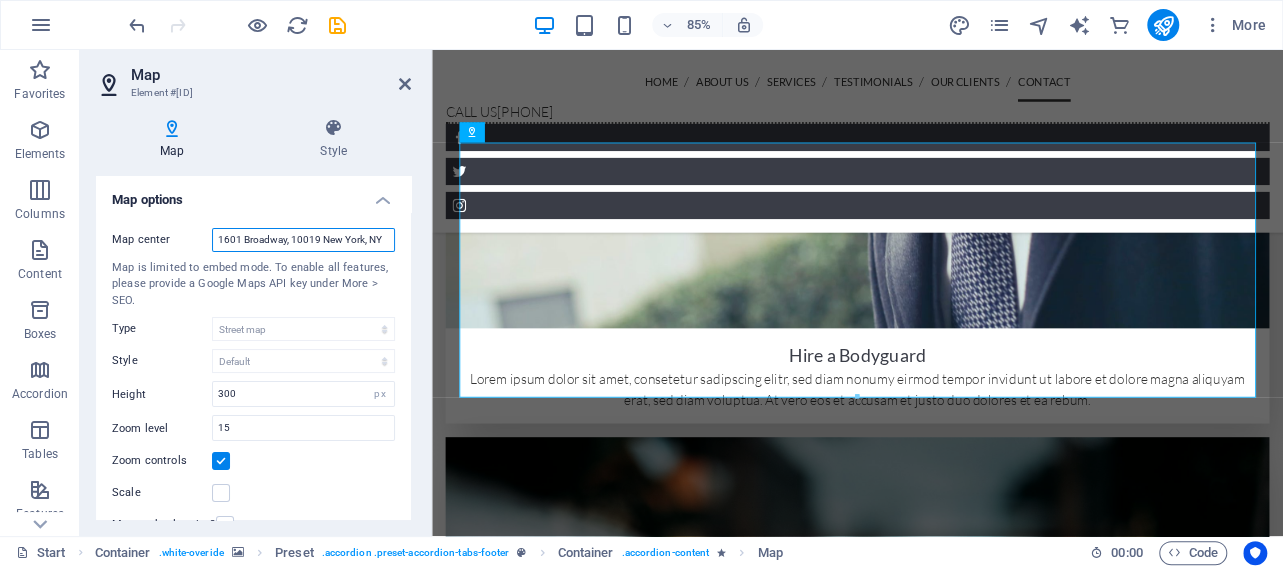 drag, startPoint x: 216, startPoint y: 234, endPoint x: 447, endPoint y: 236, distance: 231.00865 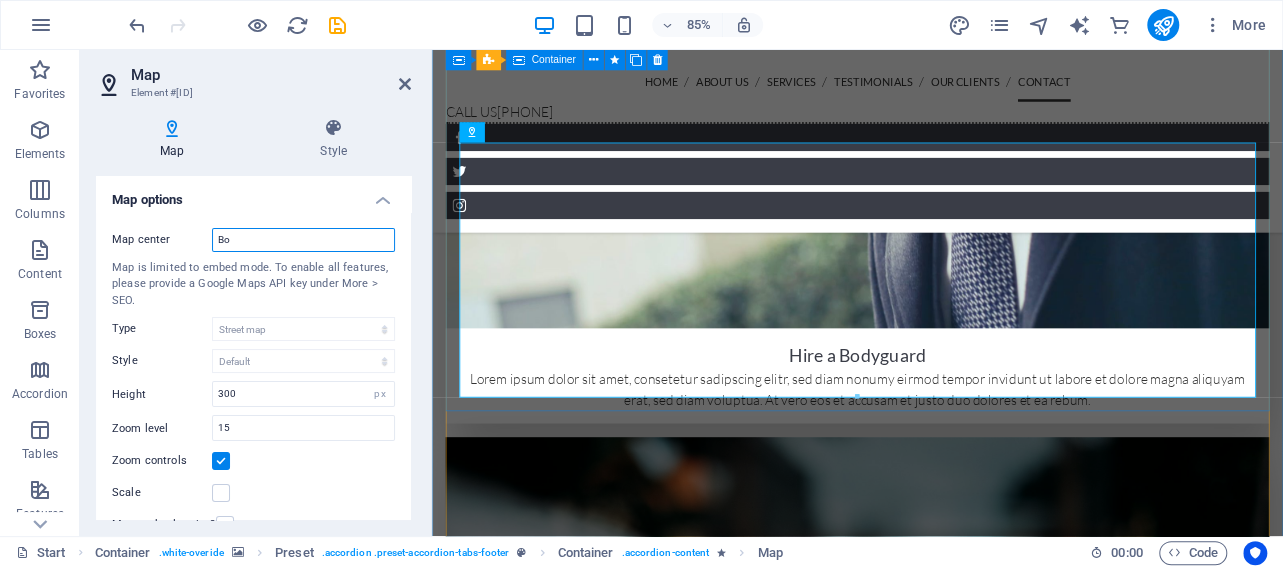 type on "B" 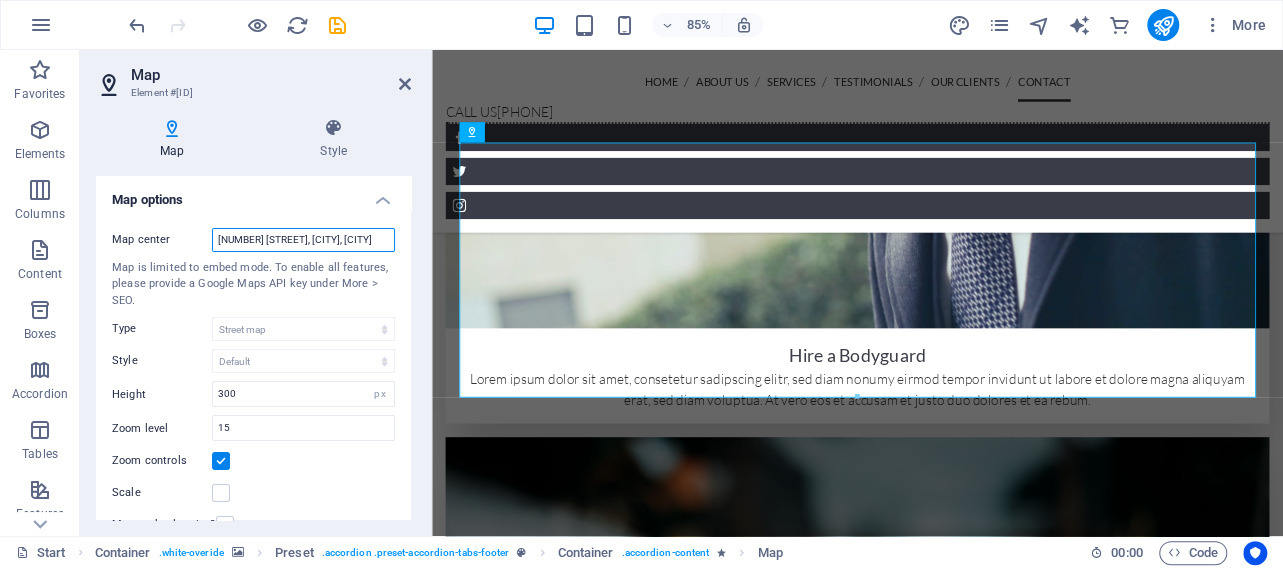 scroll, scrollTop: 0, scrollLeft: 0, axis: both 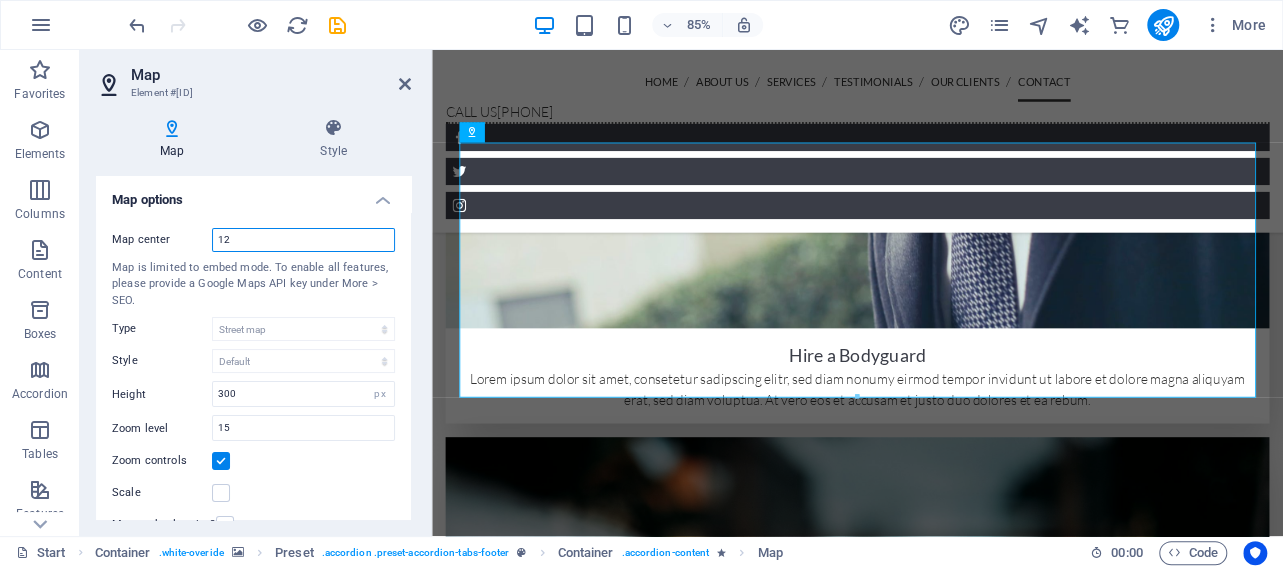 type on "1" 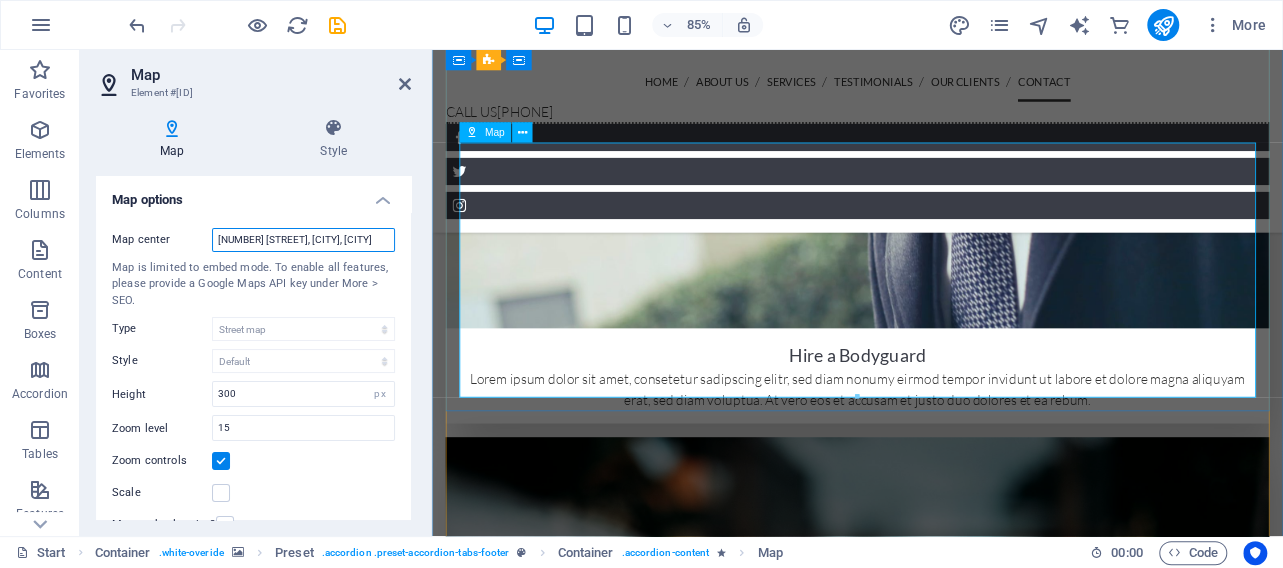 scroll, scrollTop: 0, scrollLeft: 2, axis: horizontal 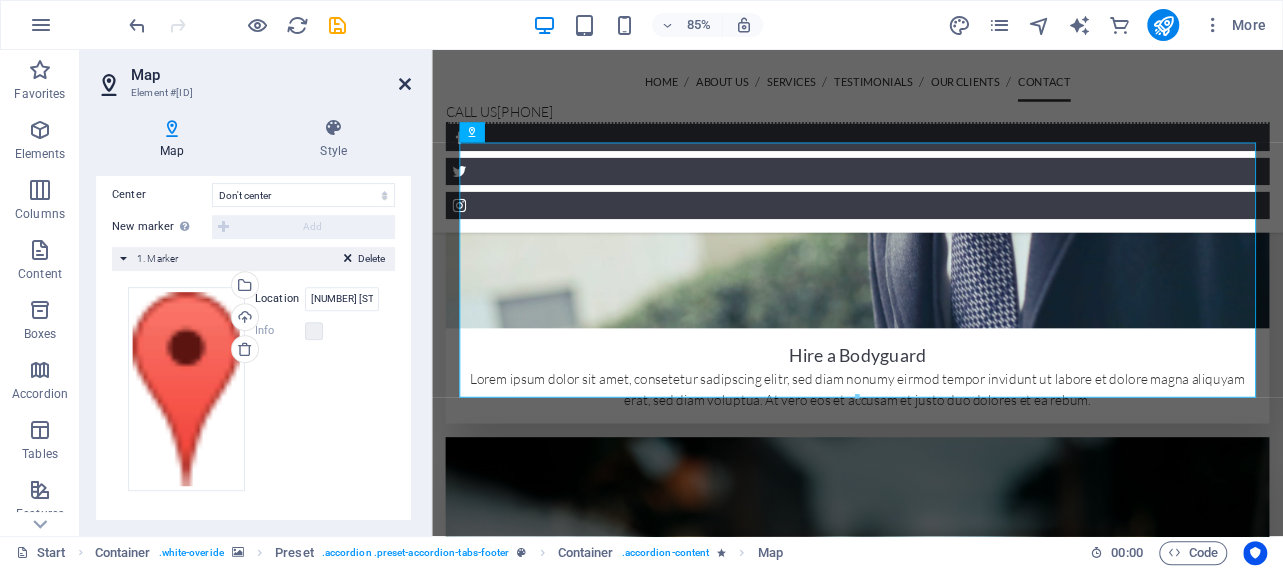 type on "1206 Beacon Street, Booysens, Pretoria" 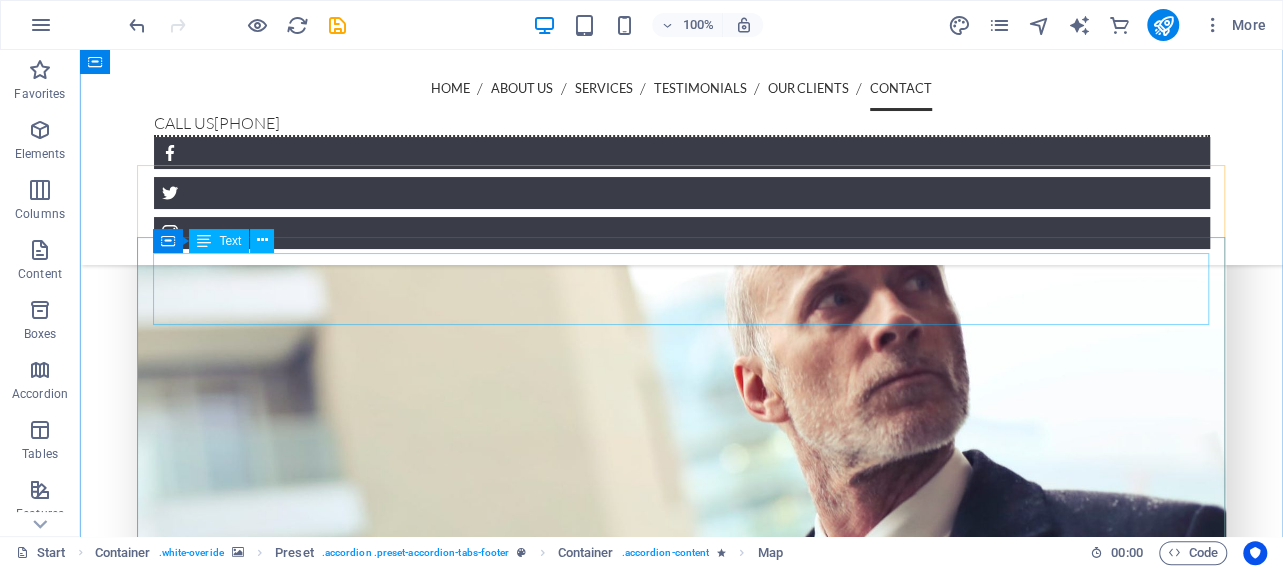 scroll, scrollTop: 5034, scrollLeft: 0, axis: vertical 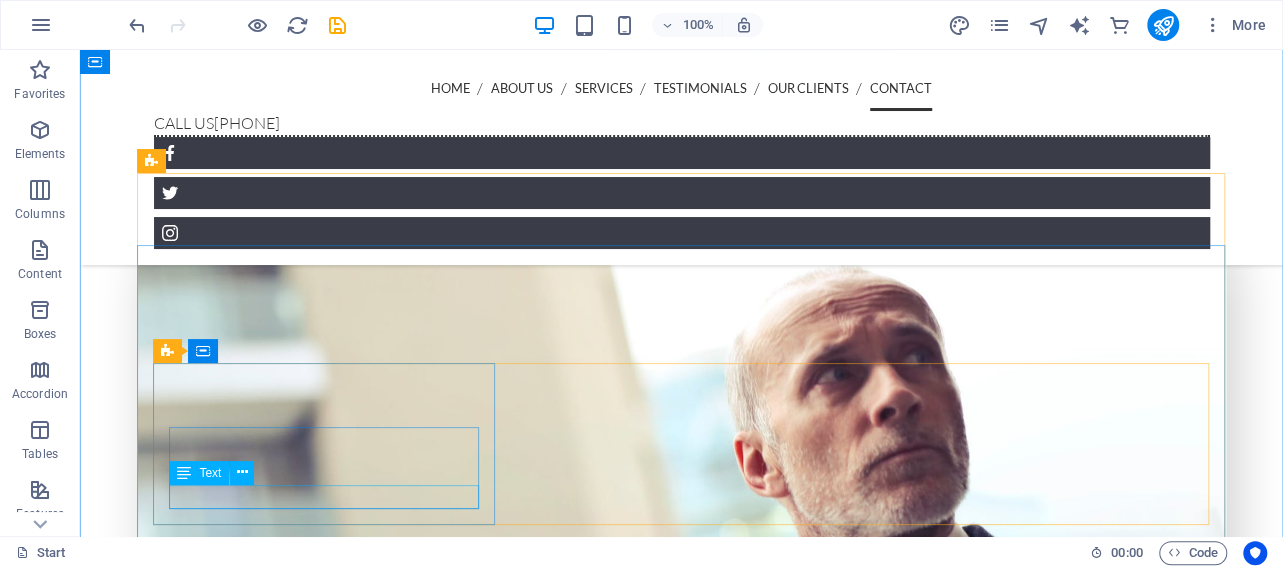 click on "Booysens, Pretoria" at bounding box center [594, 12034] 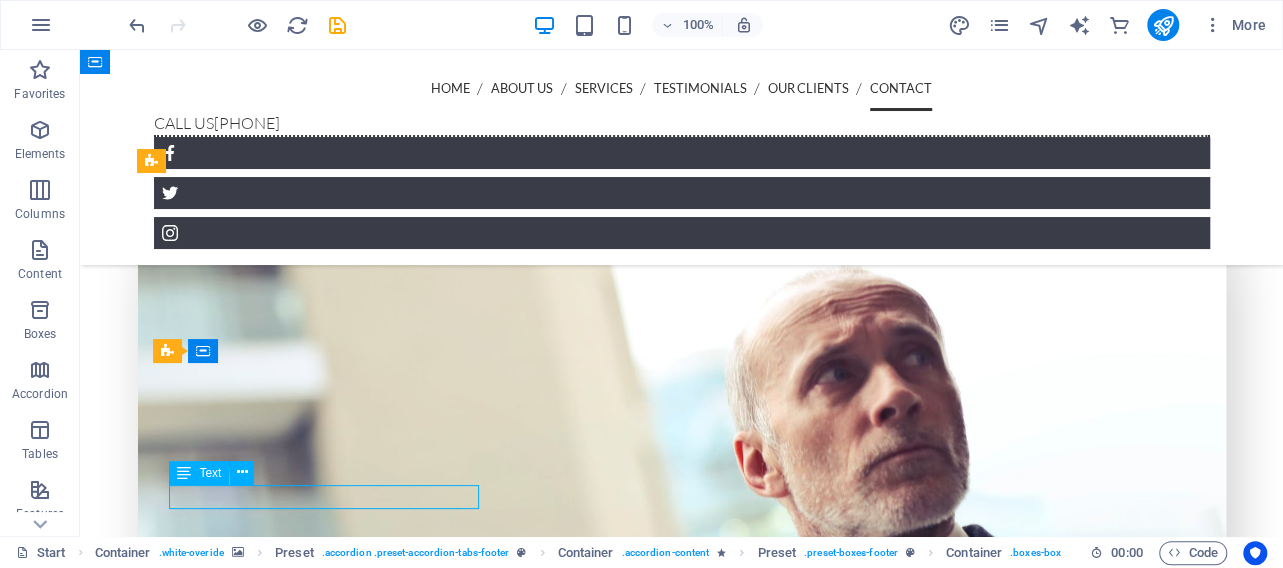 click on "Booysens, Pretoria" at bounding box center [594, 12034] 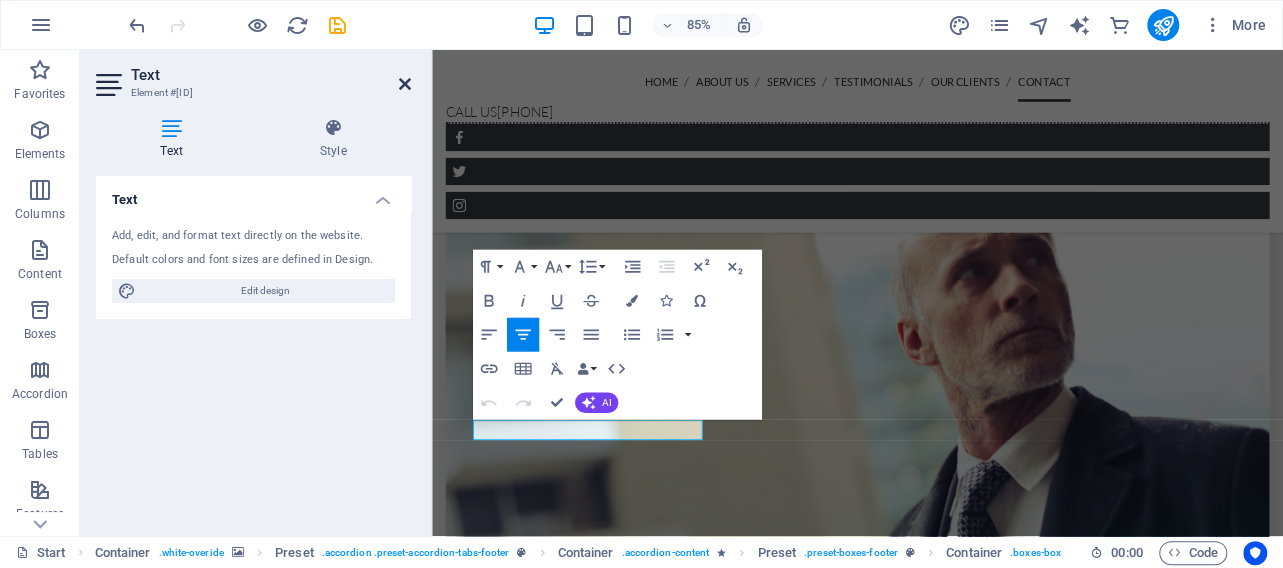 click at bounding box center (405, 84) 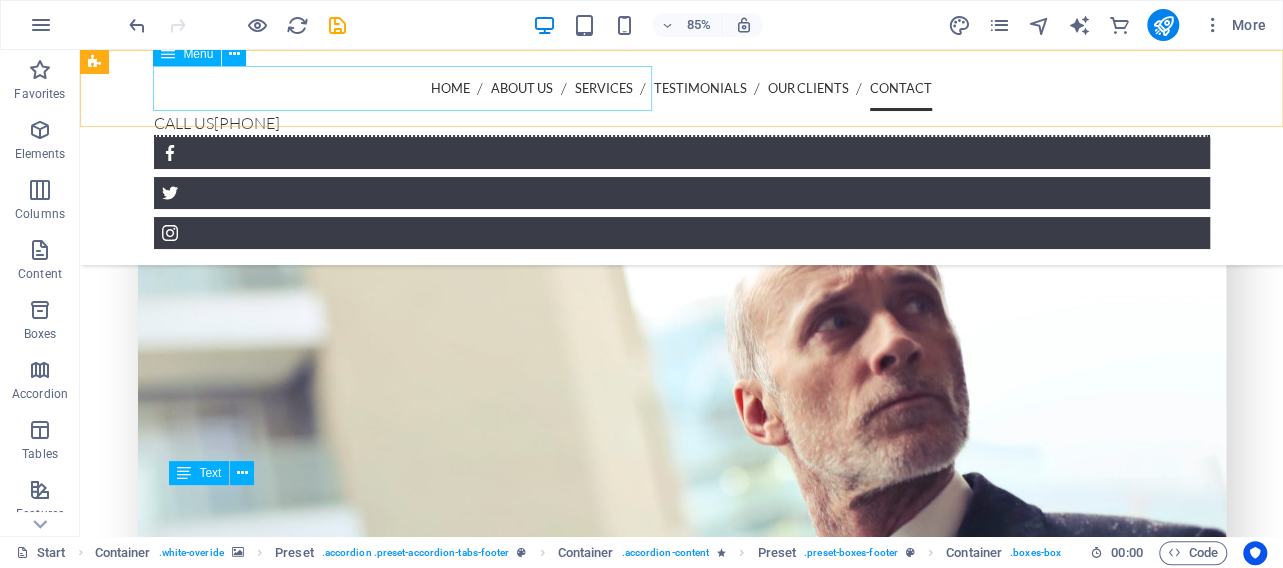 scroll, scrollTop: 5034, scrollLeft: 0, axis: vertical 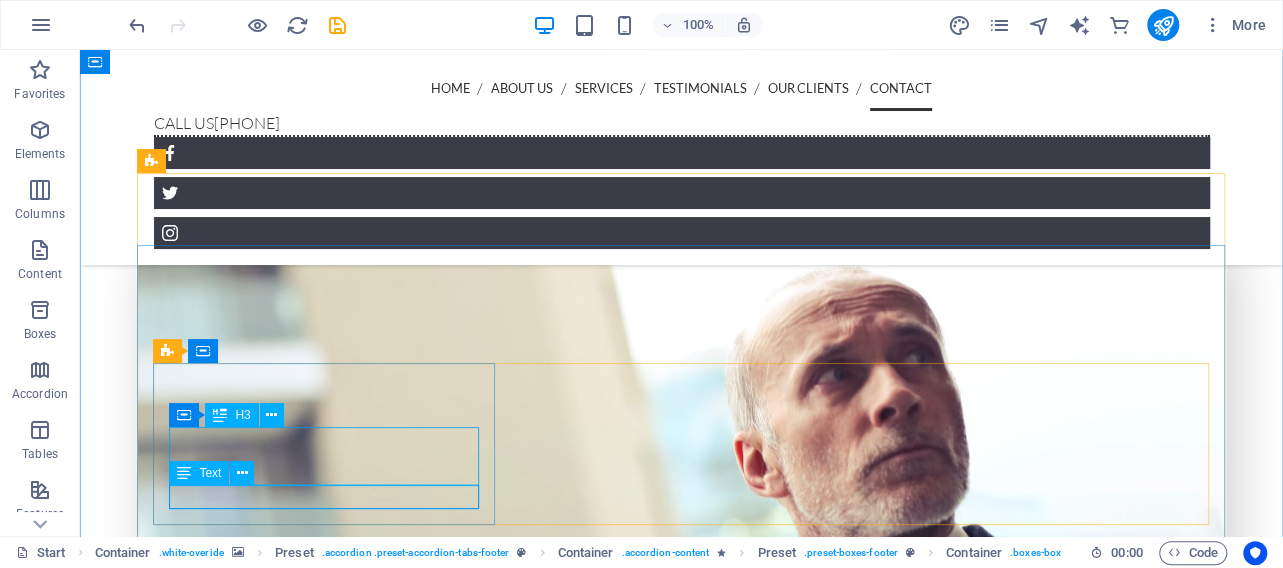 click on "Address" at bounding box center [592, 11993] 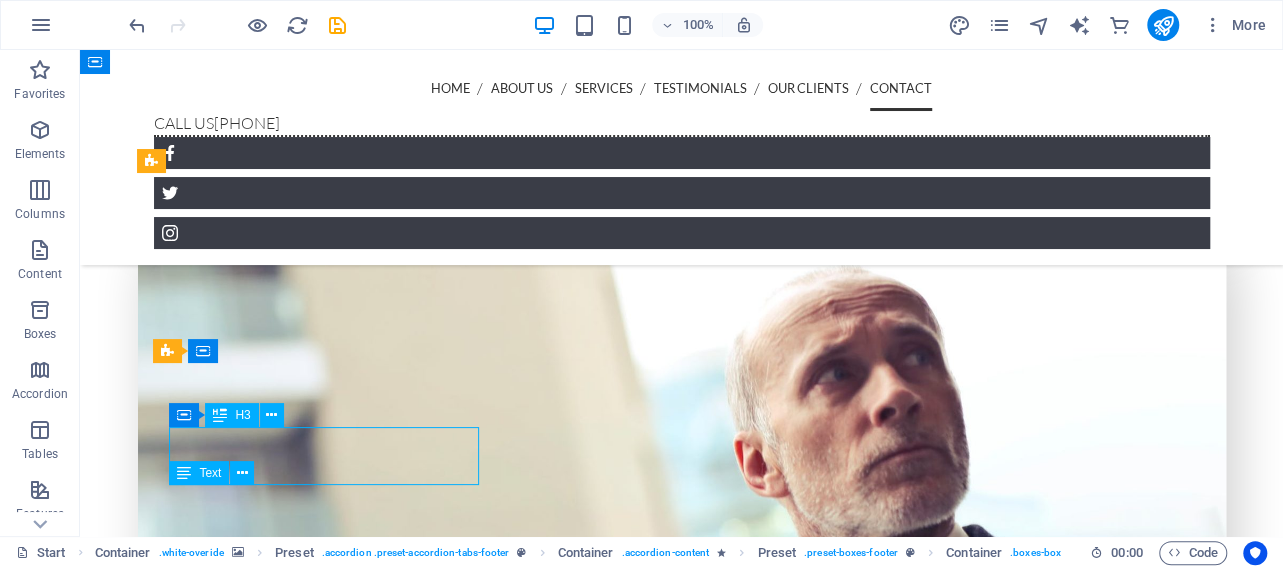 click on "Address" at bounding box center [592, 11993] 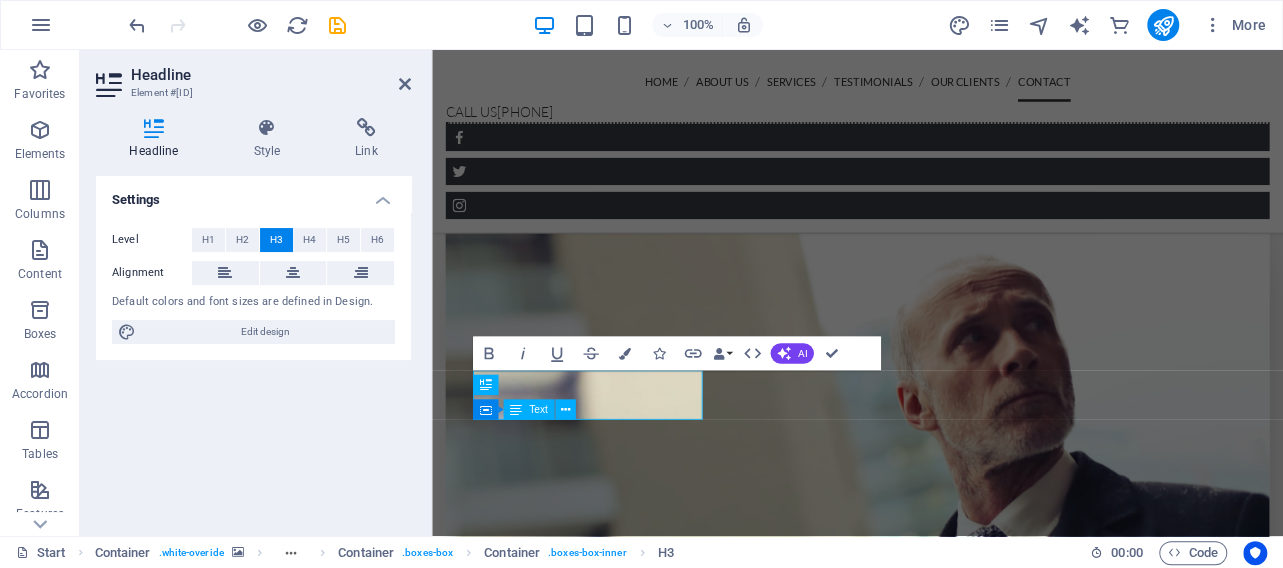 scroll, scrollTop: 5110, scrollLeft: 0, axis: vertical 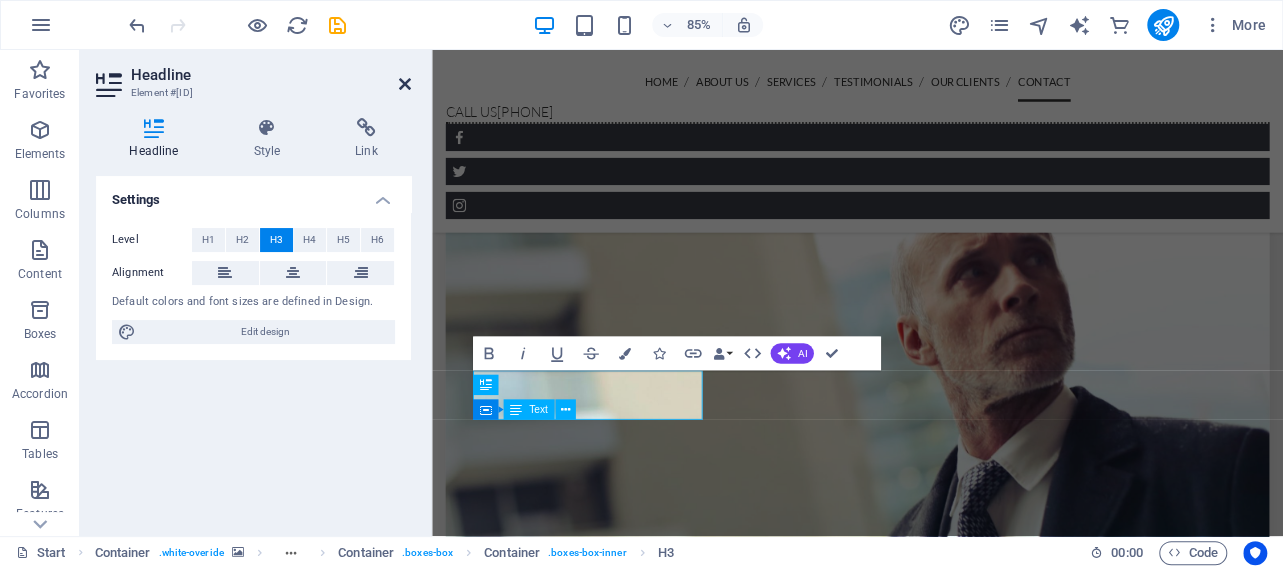 click at bounding box center (405, 84) 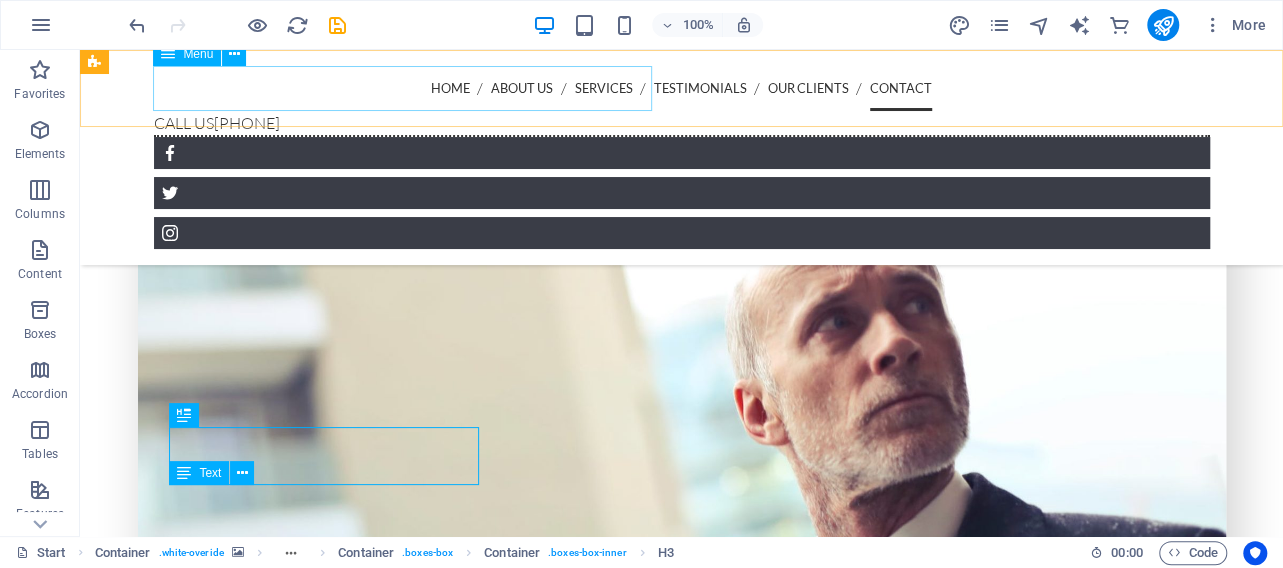scroll, scrollTop: 5034, scrollLeft: 0, axis: vertical 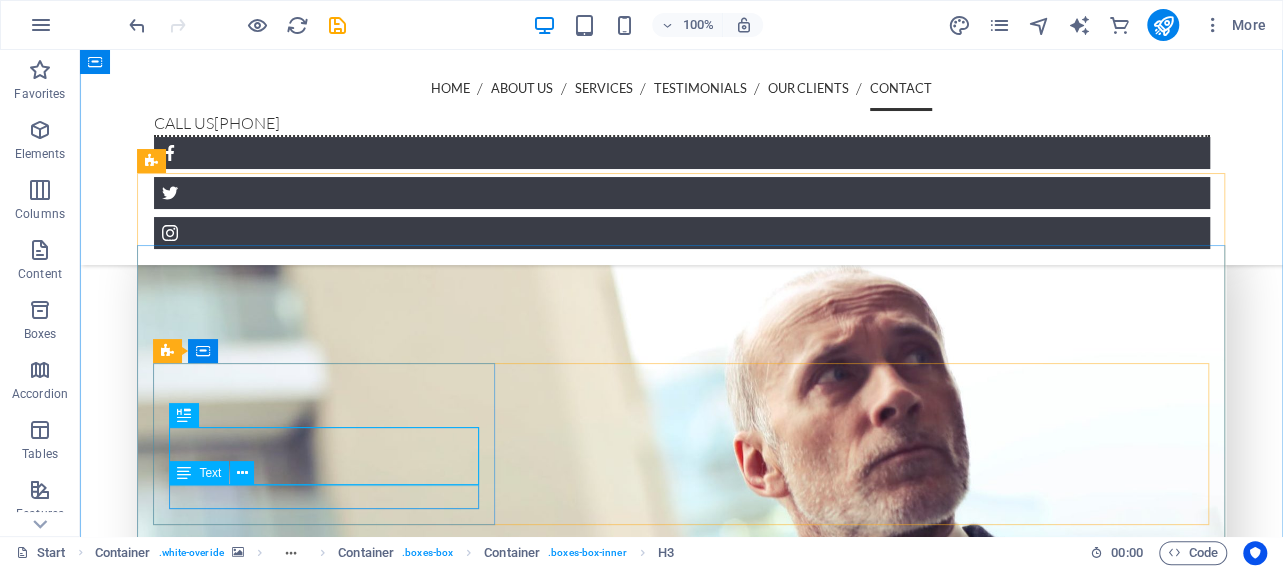 click on "Booysens, Pretoria" at bounding box center (594, 12034) 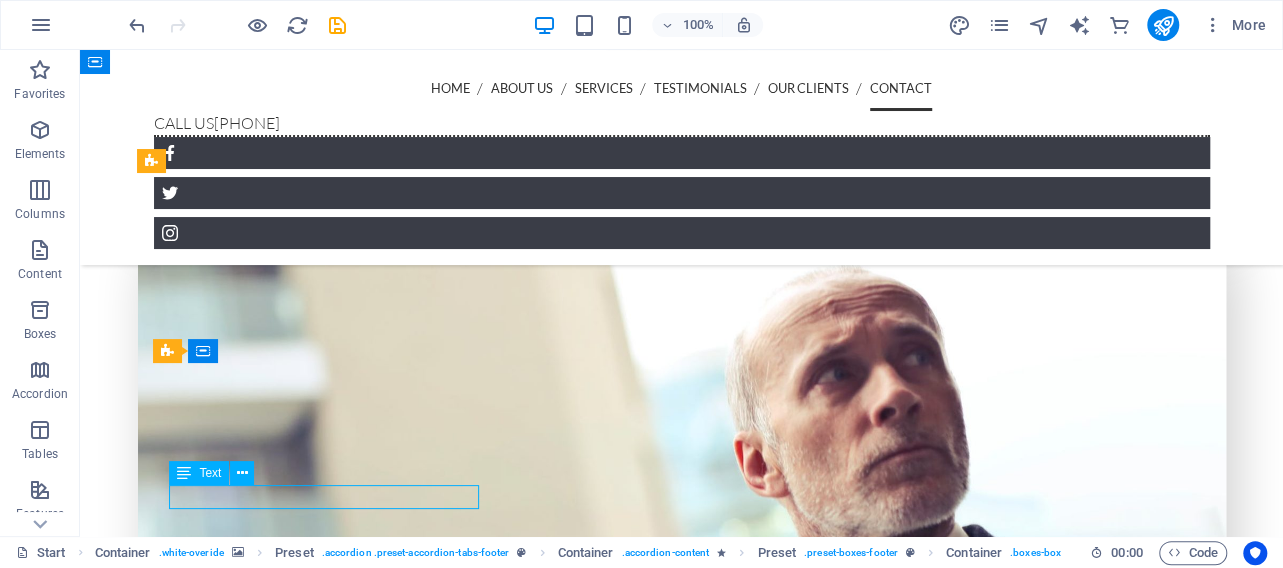 click on "Booysens, Pretoria" at bounding box center (594, 12034) 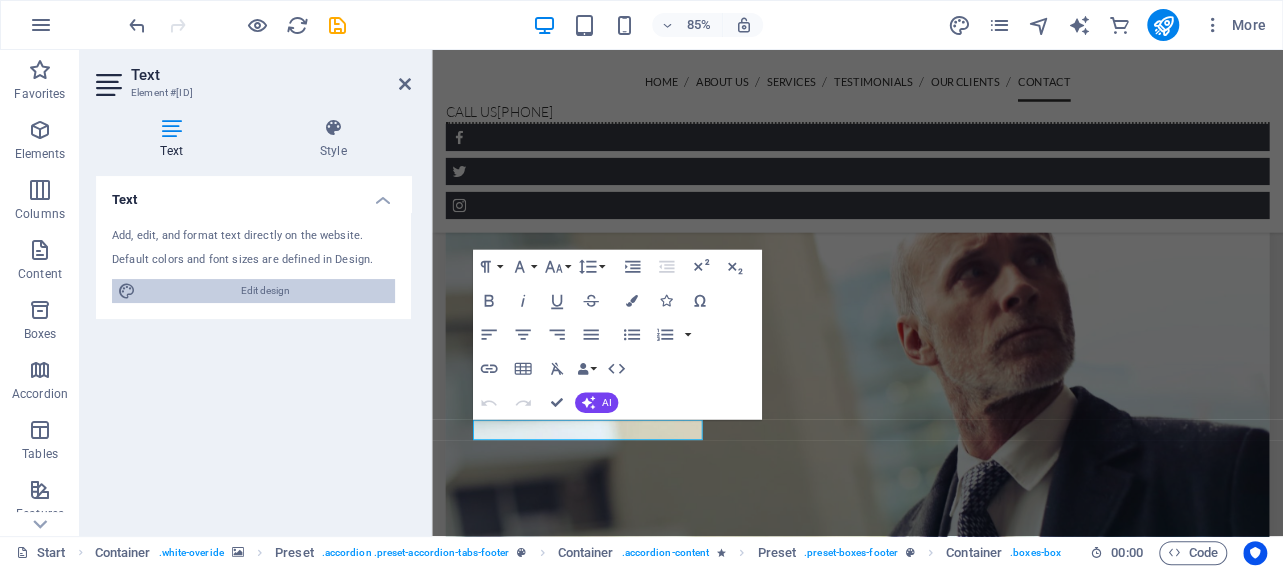 click on "Edit design" at bounding box center [265, 291] 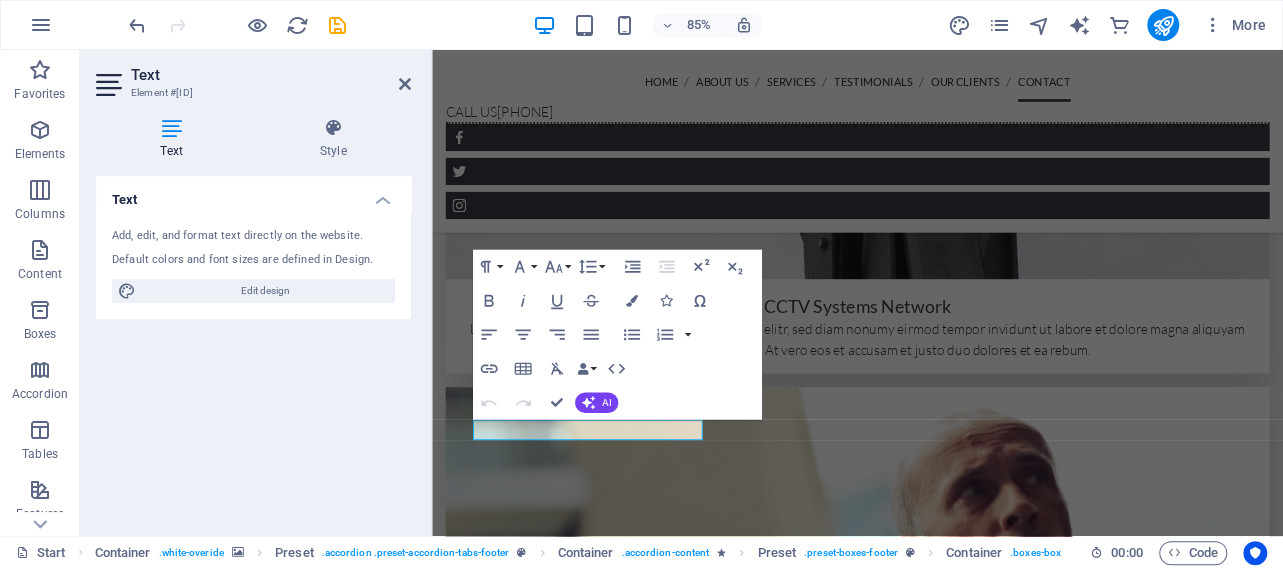 select on "px" 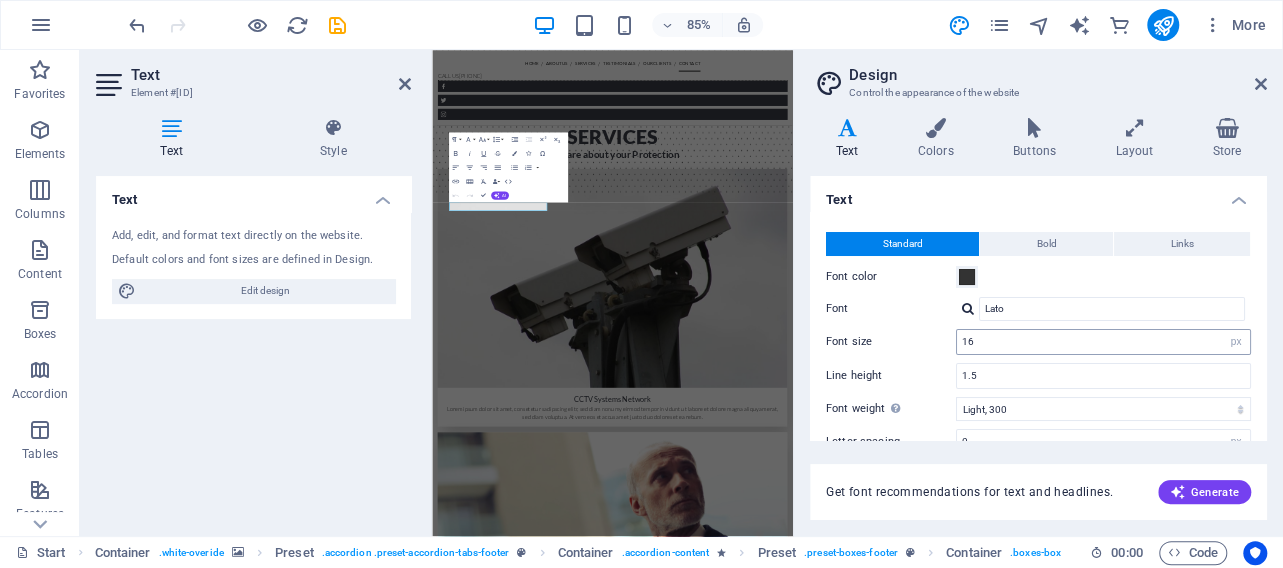 scroll, scrollTop: 5811, scrollLeft: 0, axis: vertical 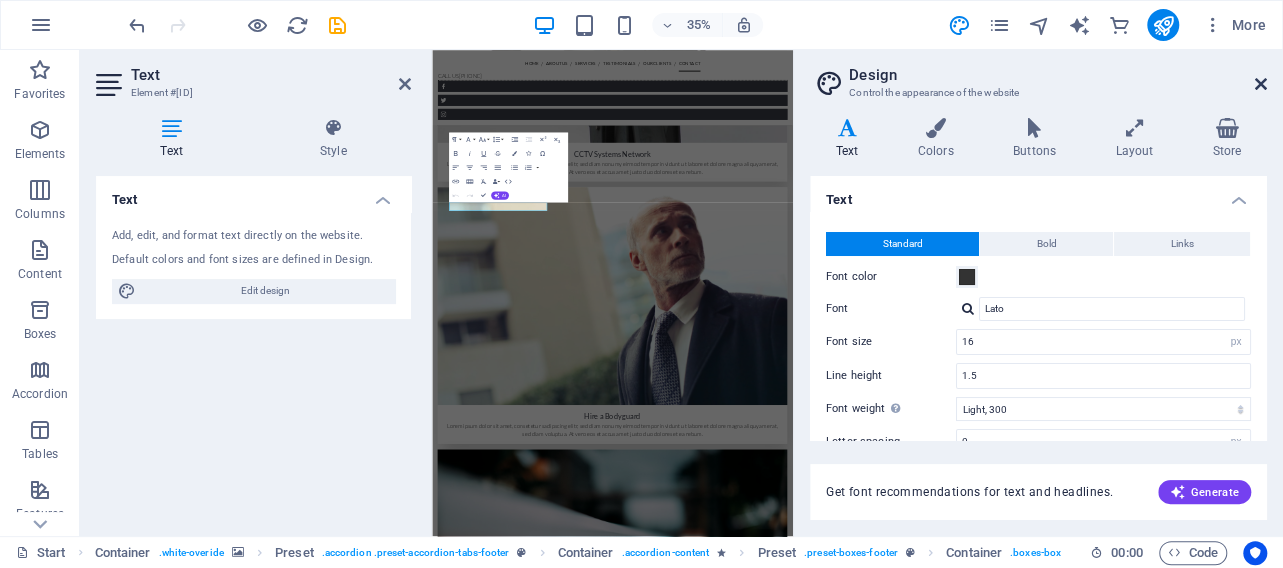click at bounding box center [1261, 84] 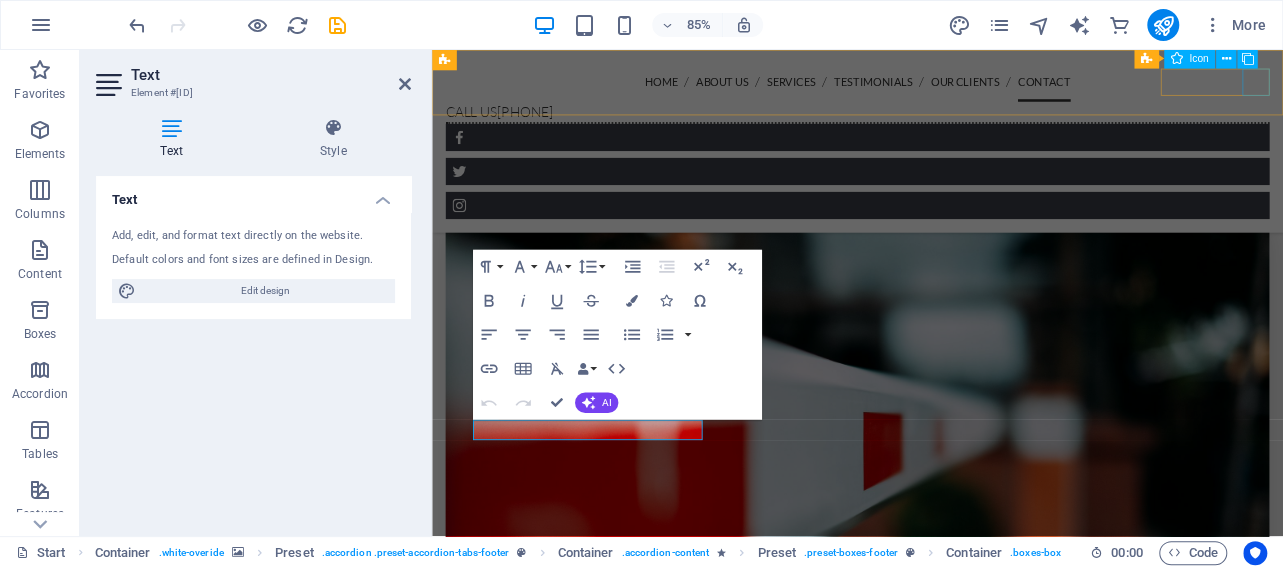scroll, scrollTop: 5110, scrollLeft: 0, axis: vertical 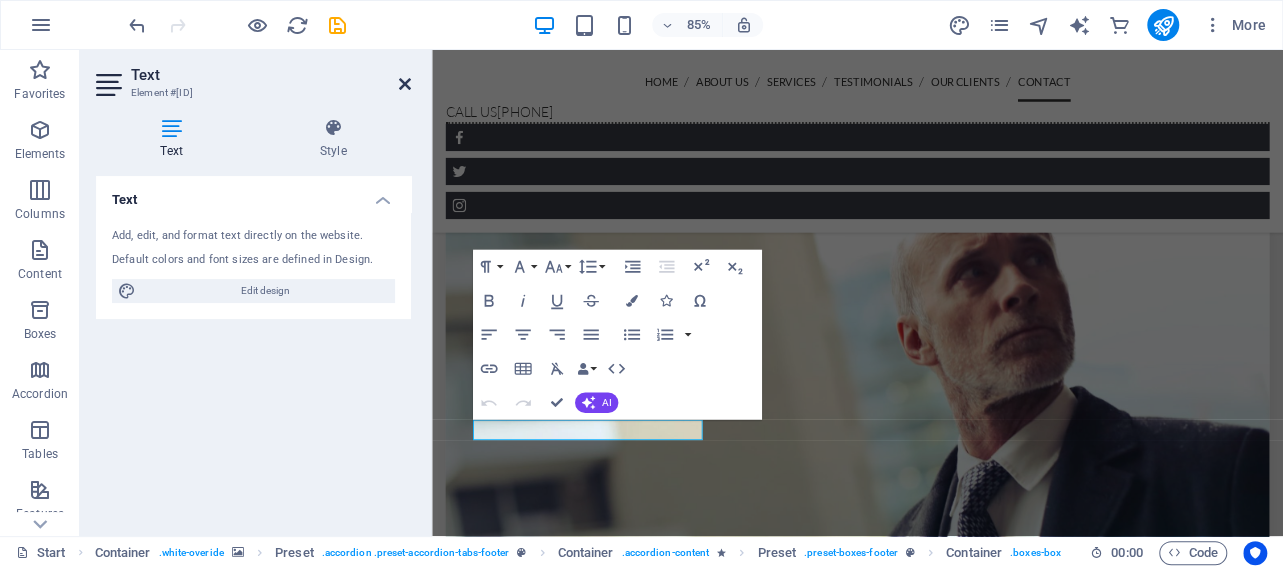 click at bounding box center [405, 84] 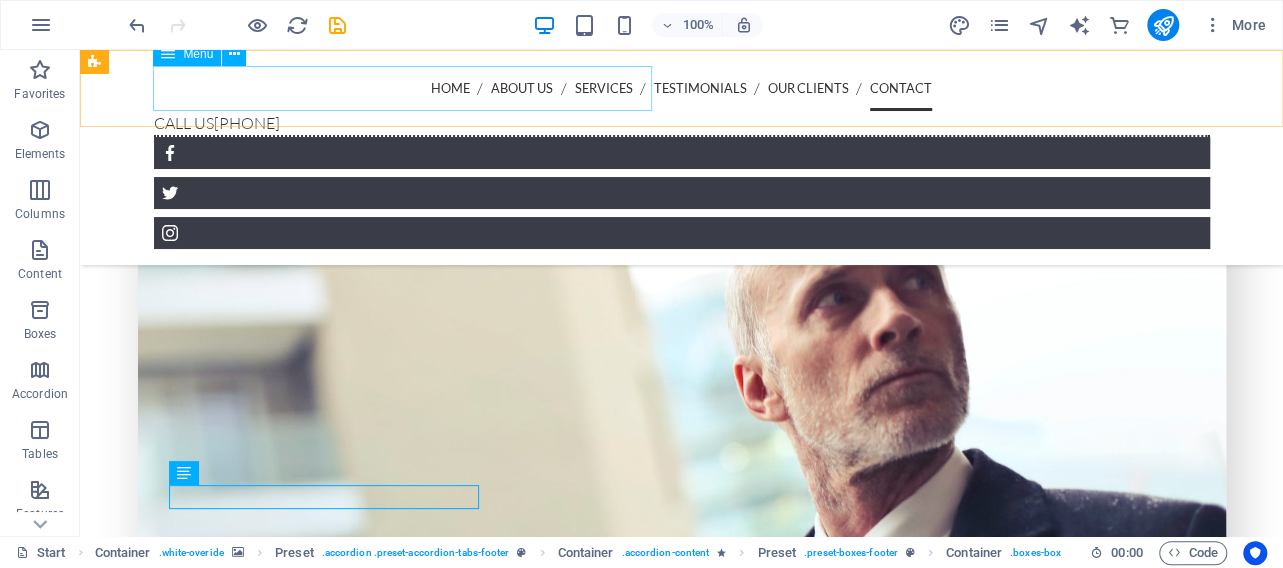 scroll, scrollTop: 5034, scrollLeft: 0, axis: vertical 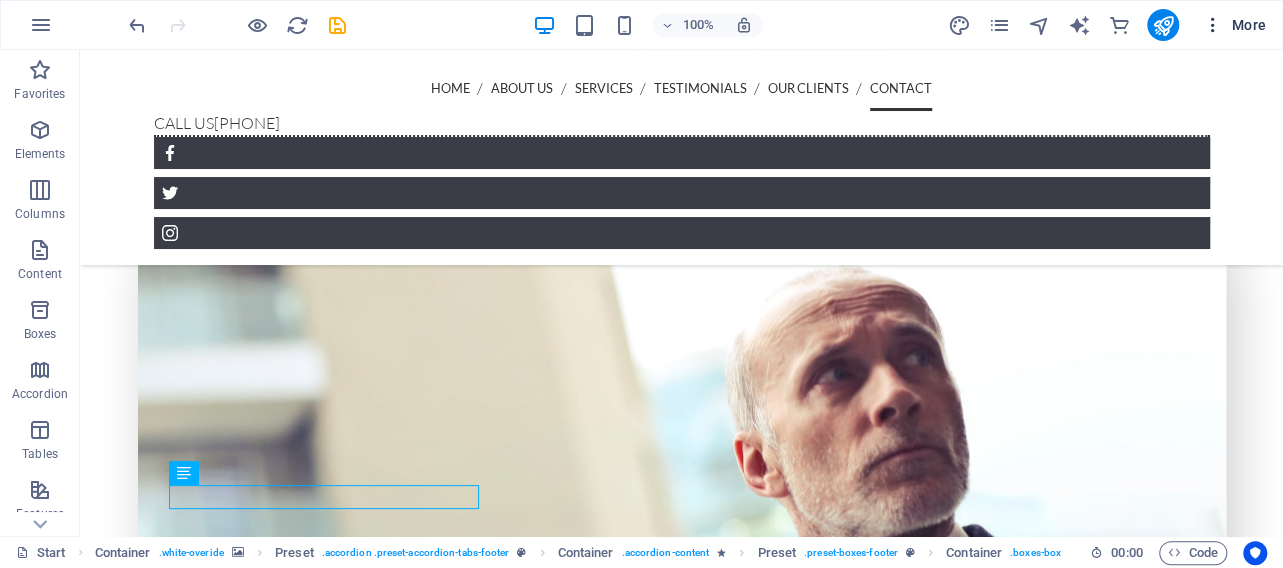 click at bounding box center [1213, 25] 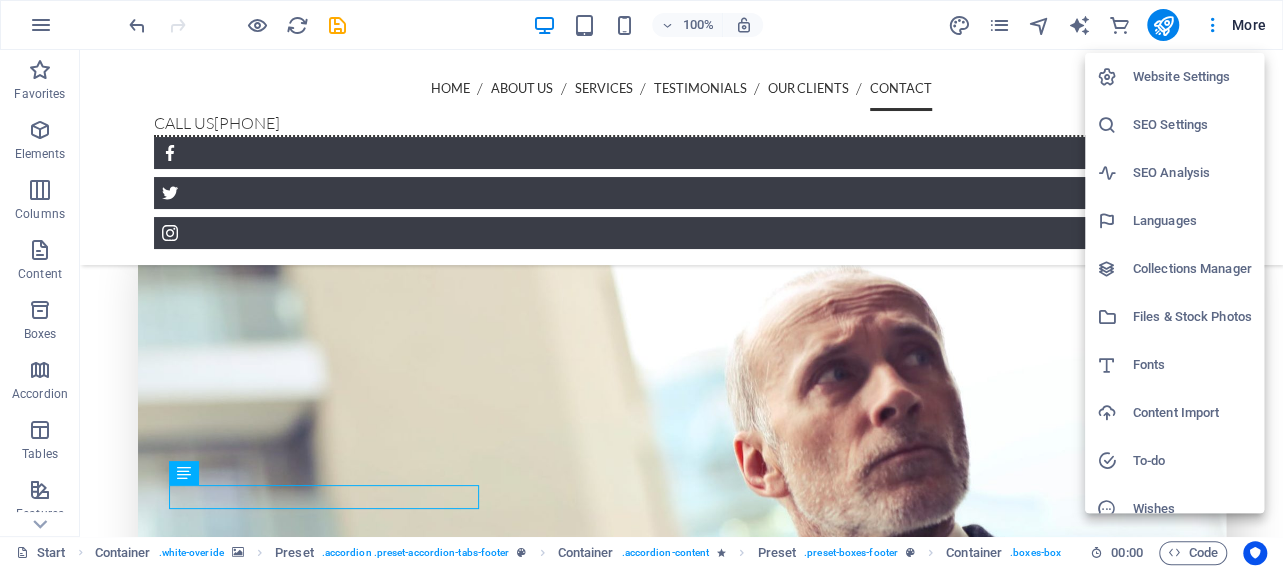 scroll, scrollTop: 68, scrollLeft: 0, axis: vertical 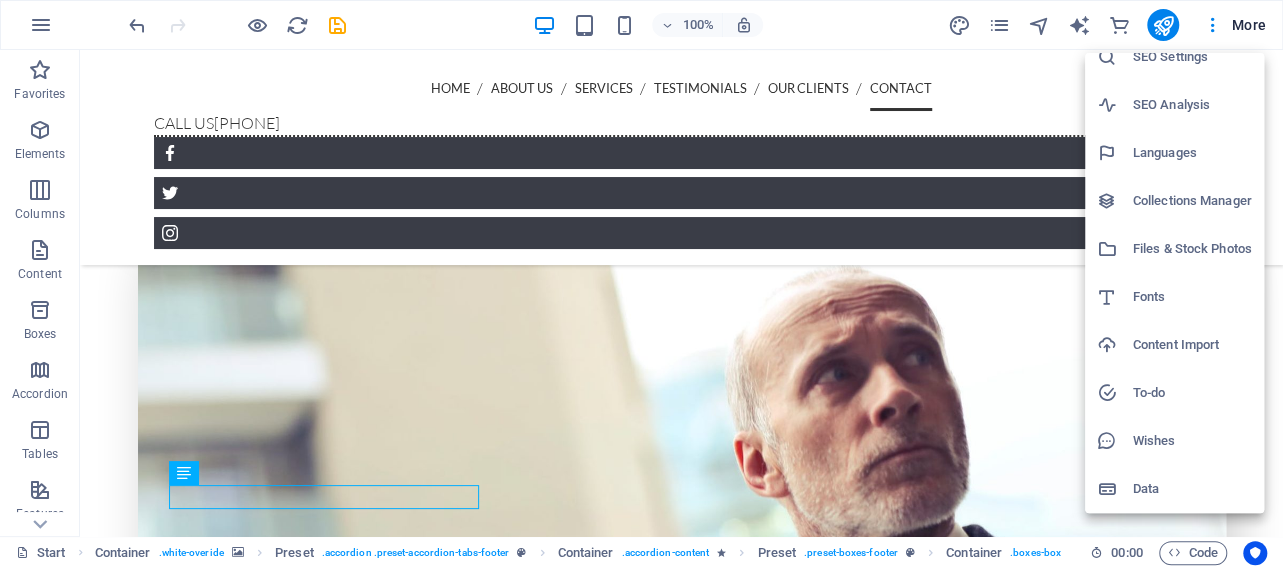 click on "Data" at bounding box center (1192, 489) 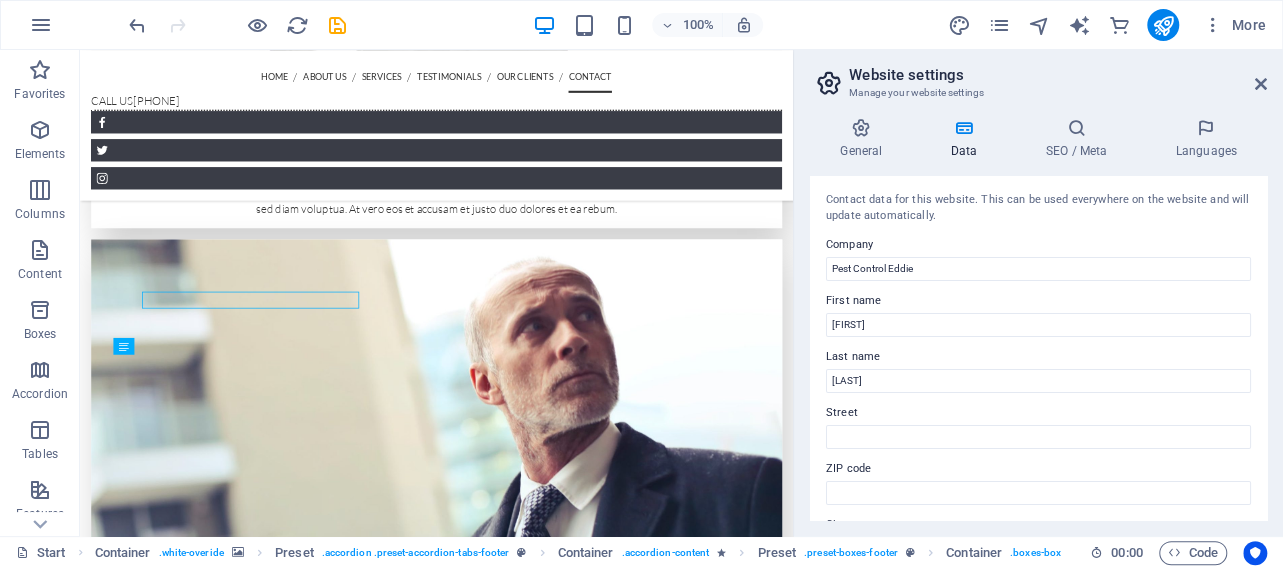 scroll, scrollTop: 5124, scrollLeft: 0, axis: vertical 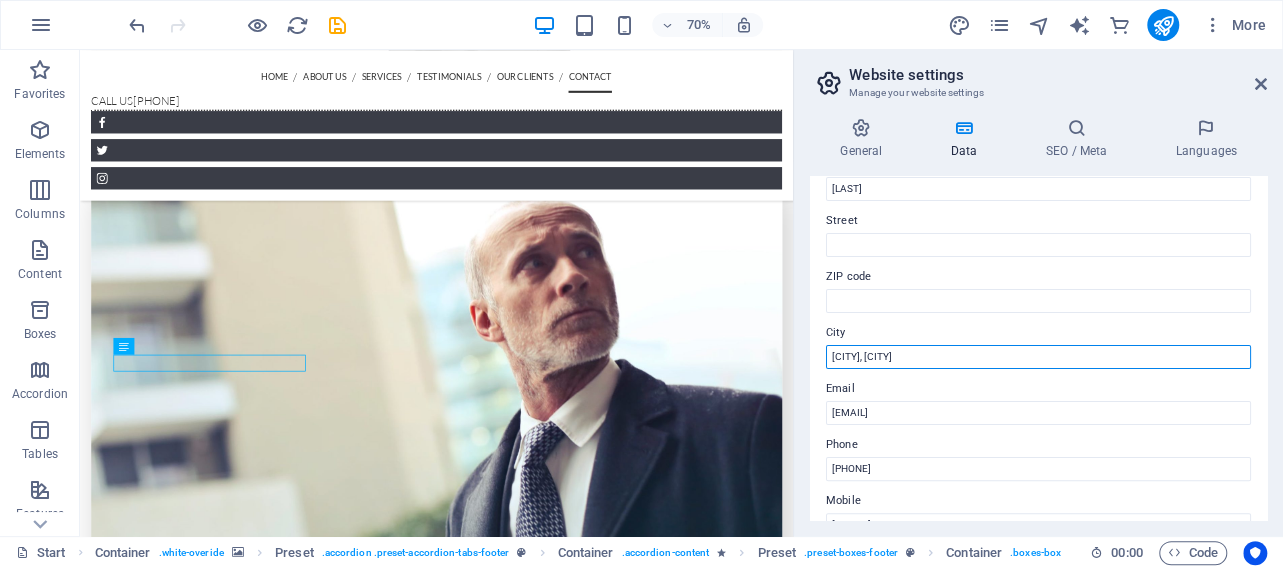 click on "Booysens, Pretoria" at bounding box center (1038, 357) 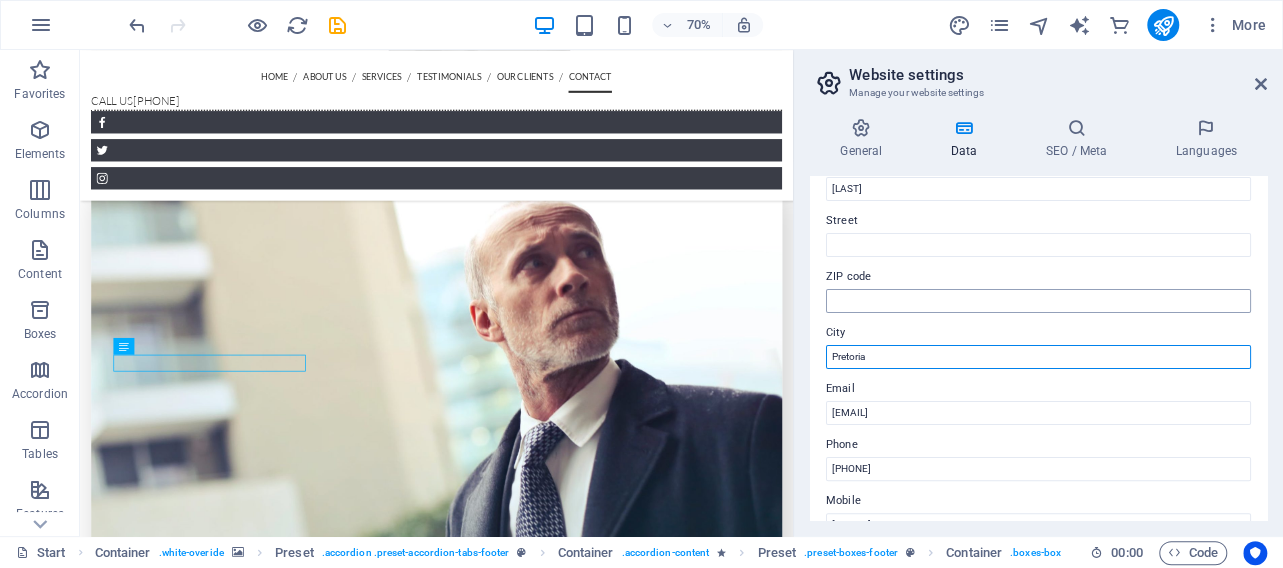 type on "Pretoria" 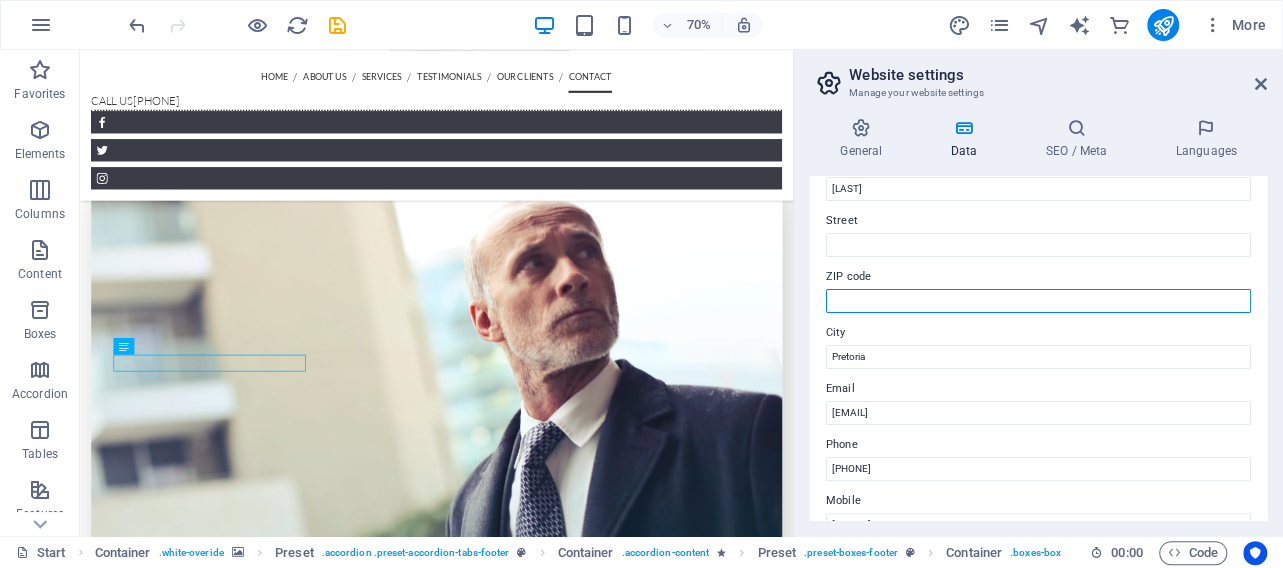 click on "ZIP code" at bounding box center (1038, 301) 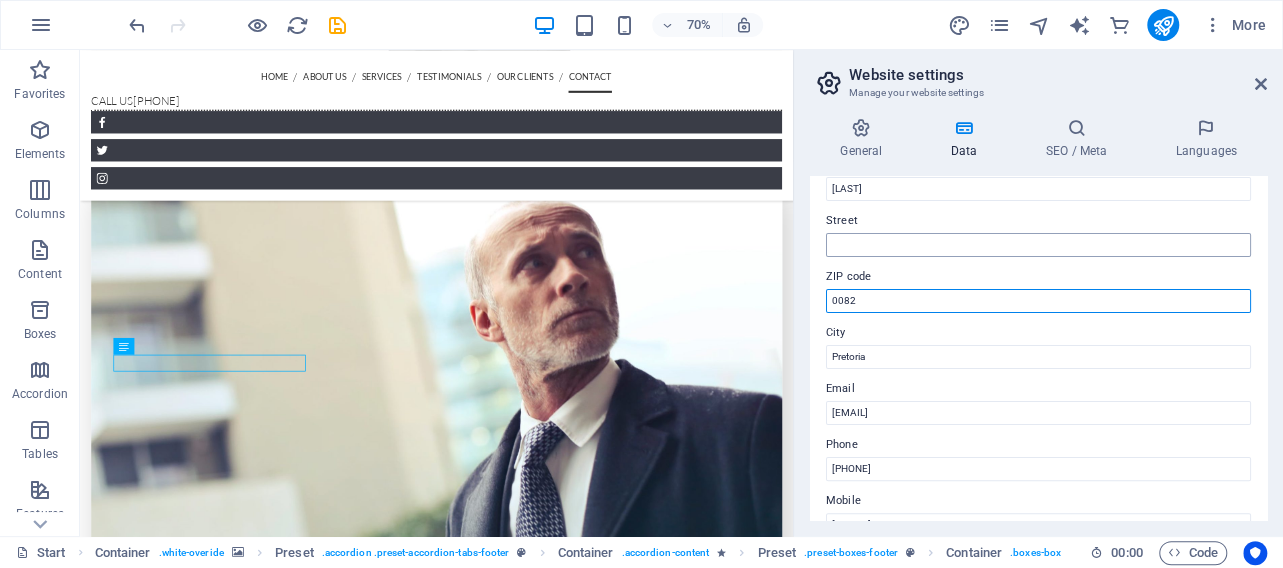 type on "0082" 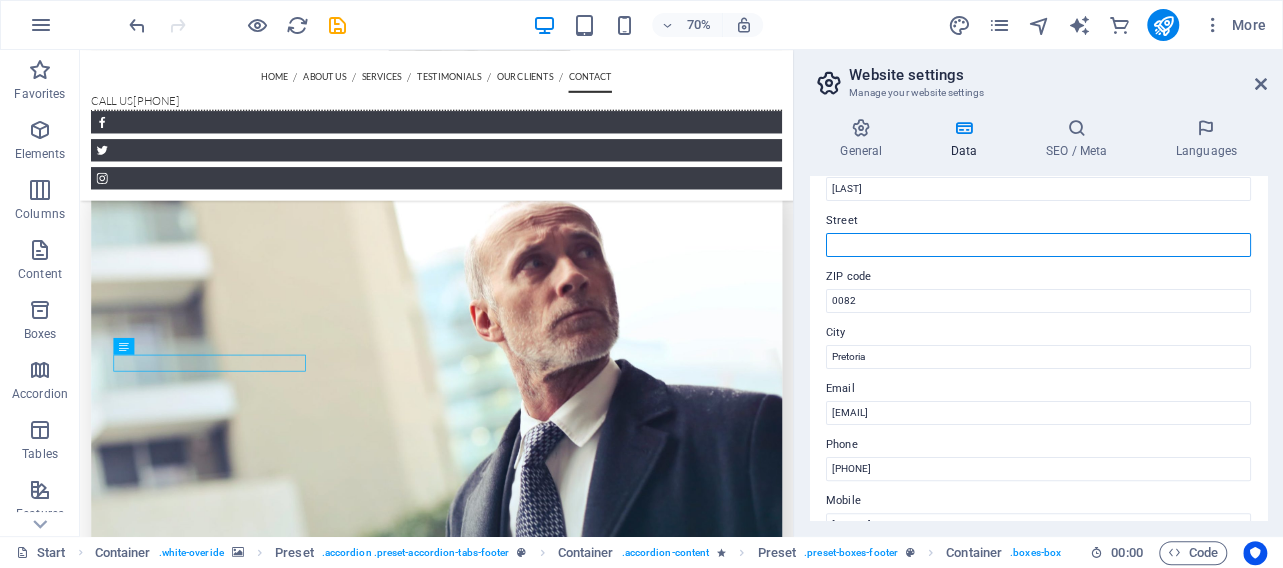 click on "Street" at bounding box center [1038, 245] 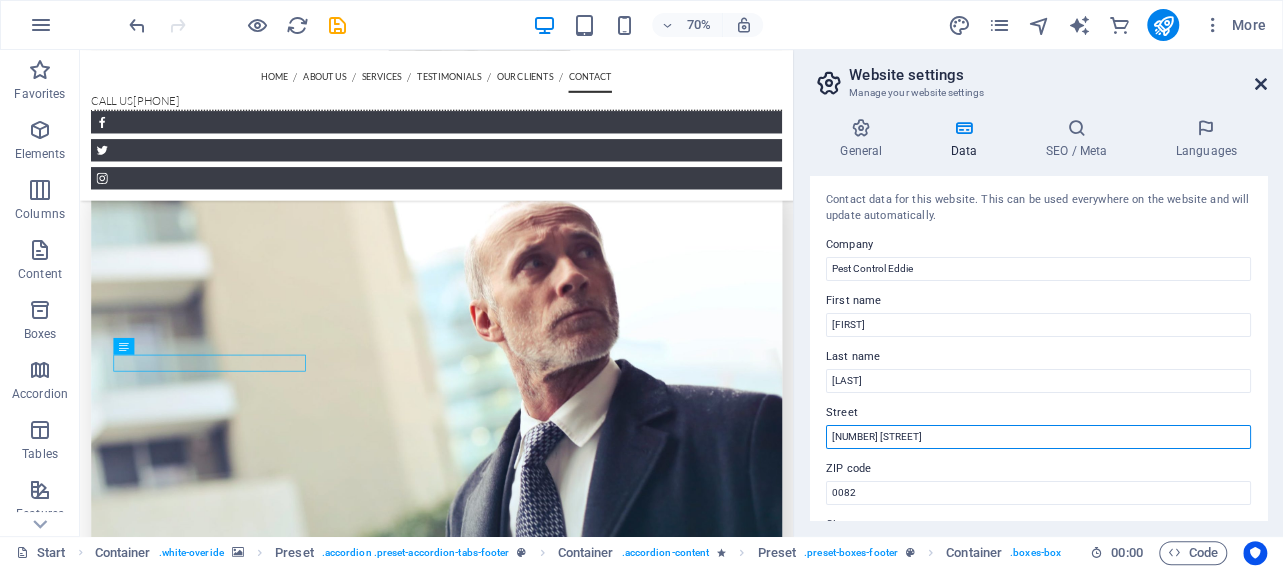 type on "[NUMBER] [STREET]" 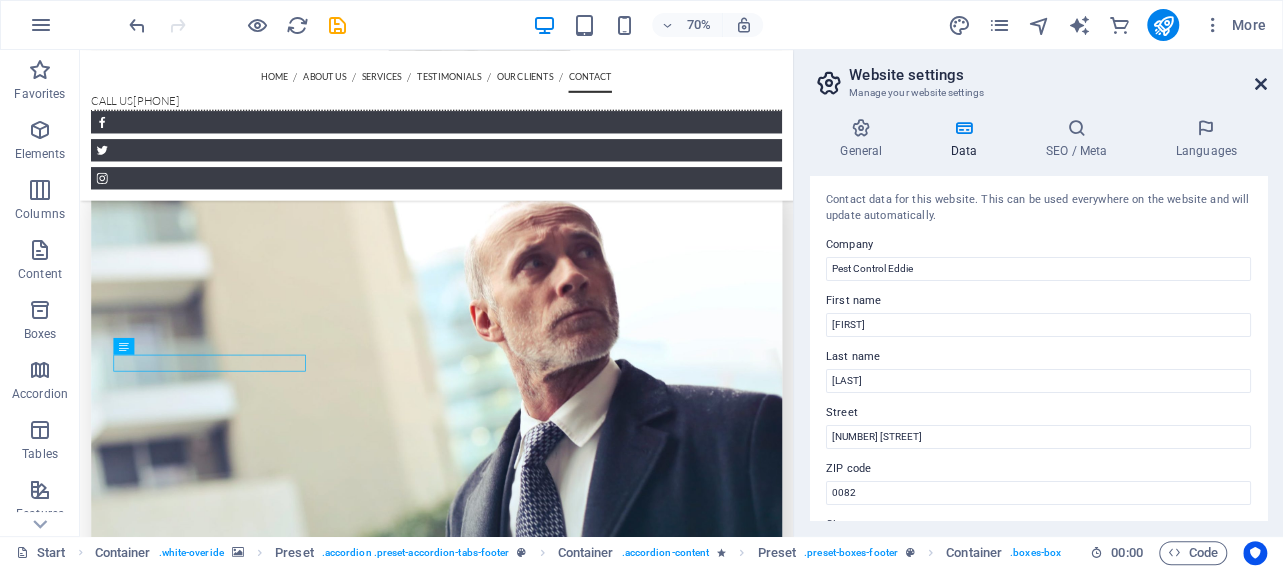 click at bounding box center (1261, 84) 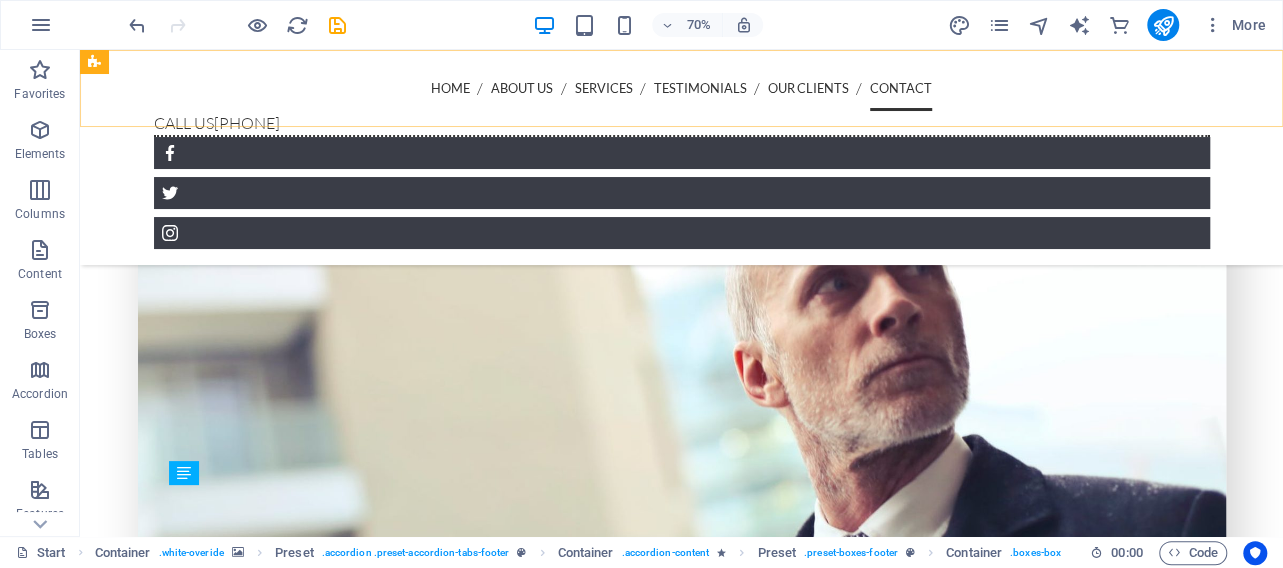scroll, scrollTop: 5034, scrollLeft: 0, axis: vertical 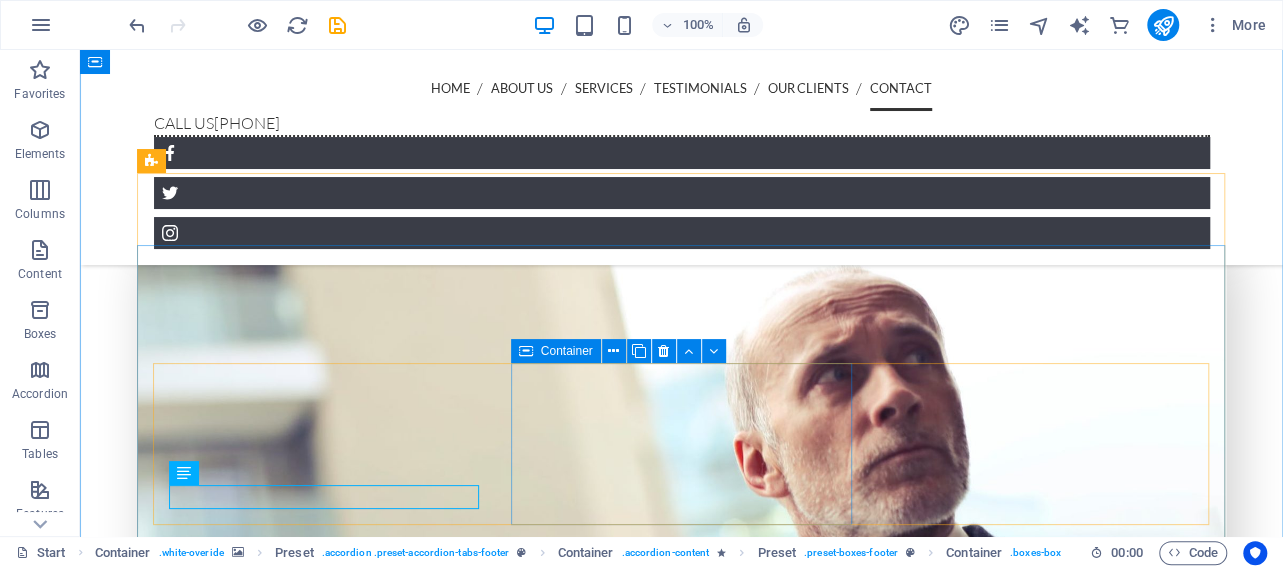 click on "Phone 0828060004" at bounding box center [592, 12199] 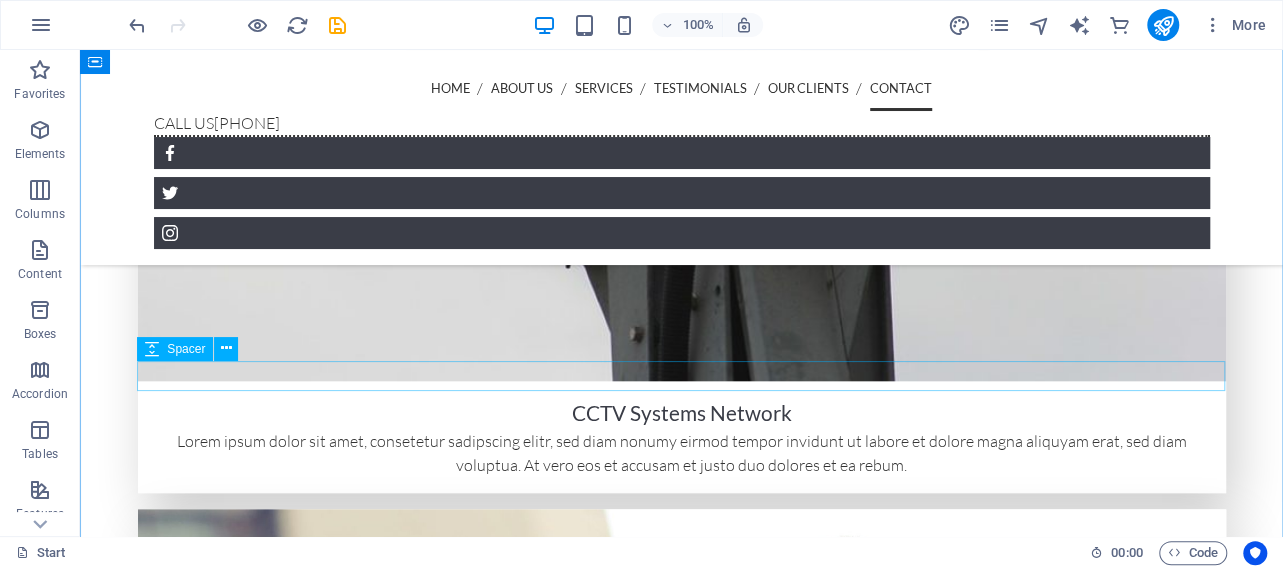 scroll, scrollTop: 4826, scrollLeft: 0, axis: vertical 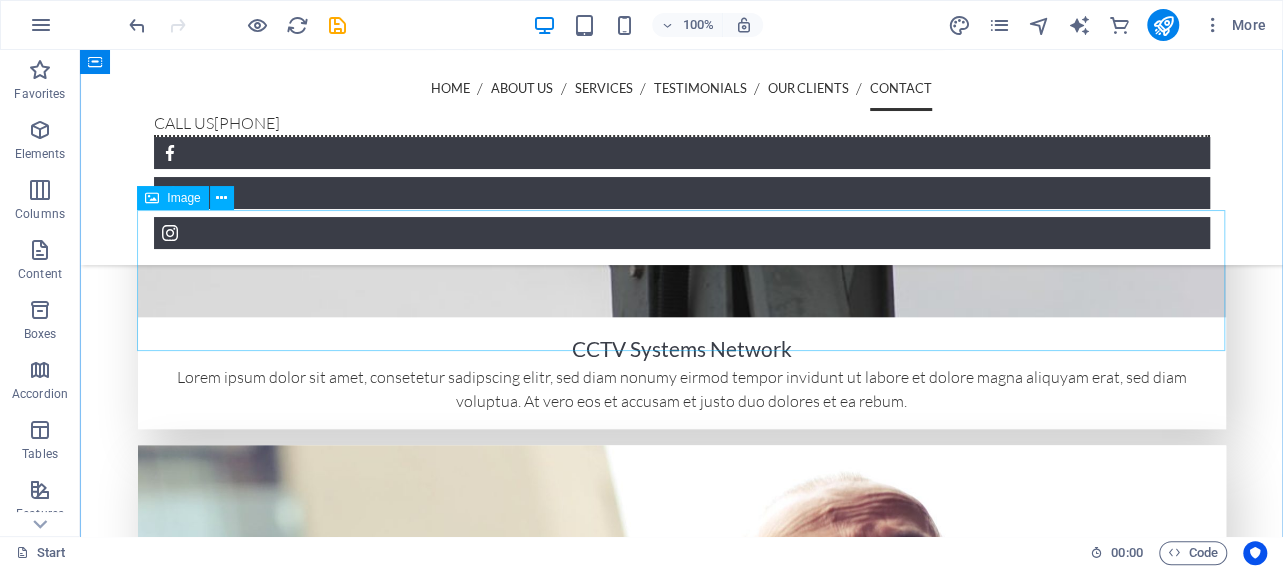 click at bounding box center (682, 11569) 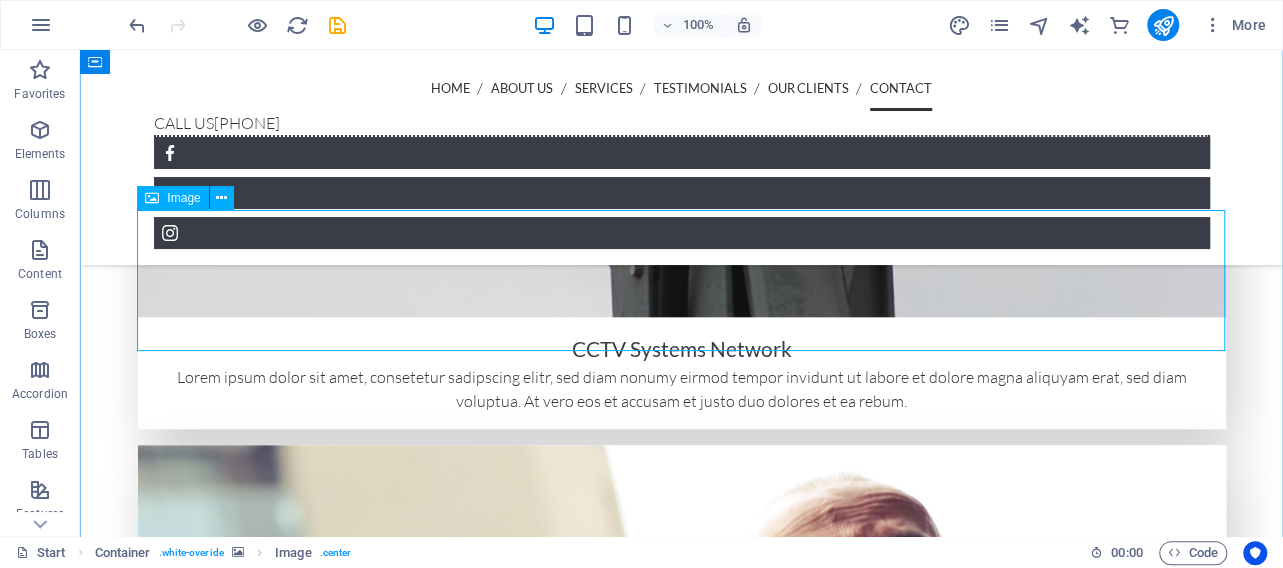 click on "Image" at bounding box center [183, 198] 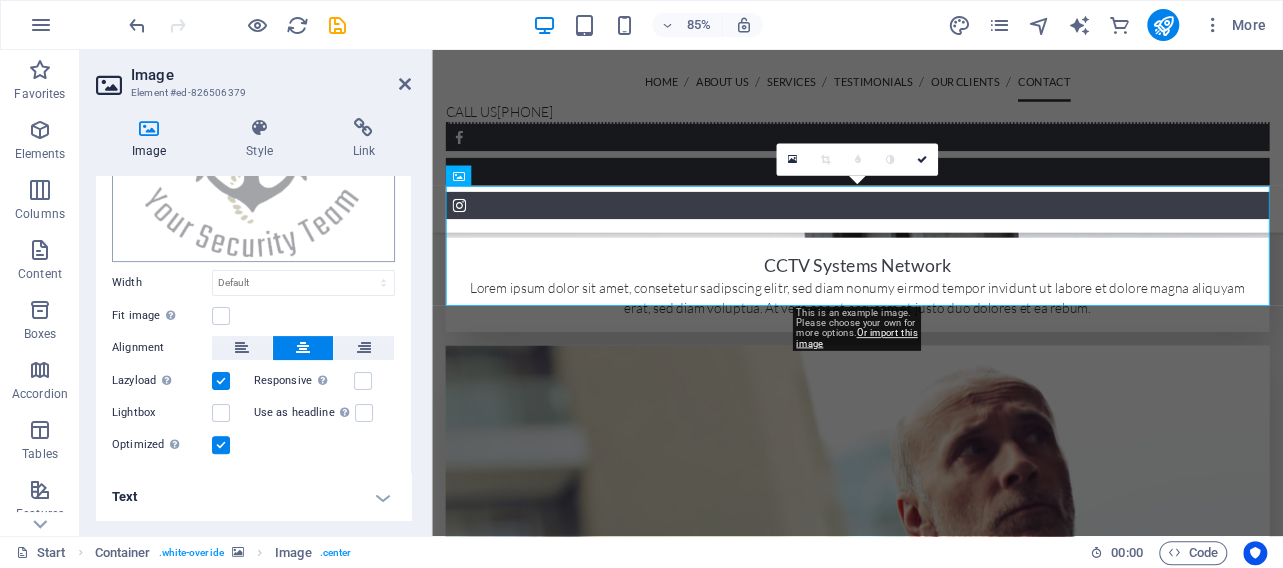 scroll, scrollTop: 0, scrollLeft: 0, axis: both 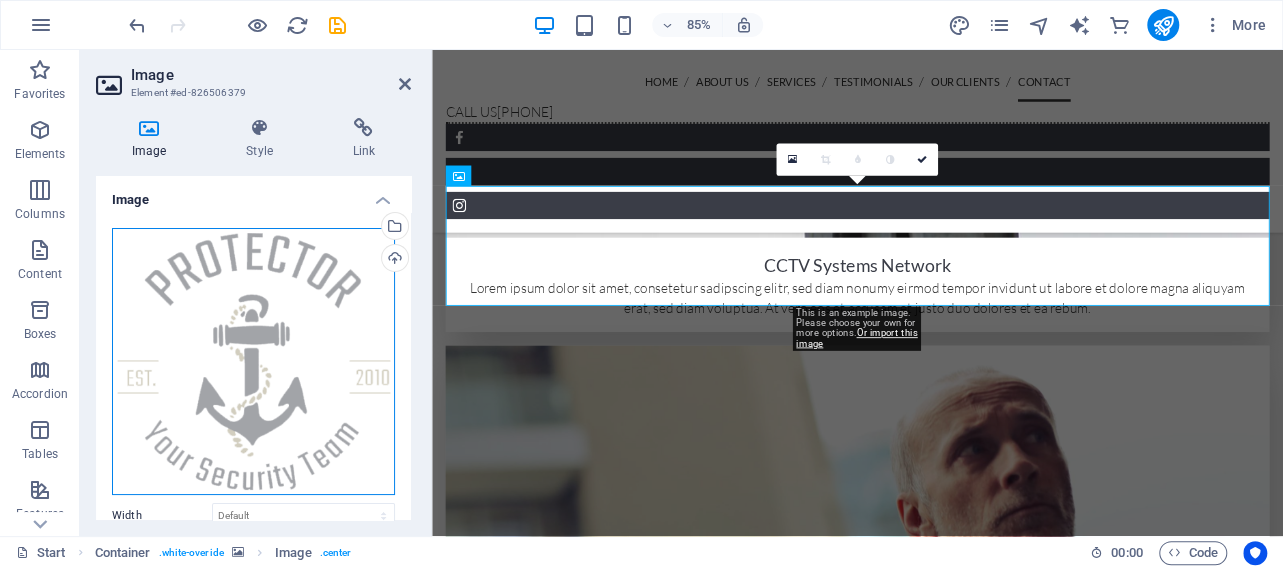 click on "Drag files here, click to choose files or select files from Files or our free stock photos & videos" at bounding box center [253, 361] 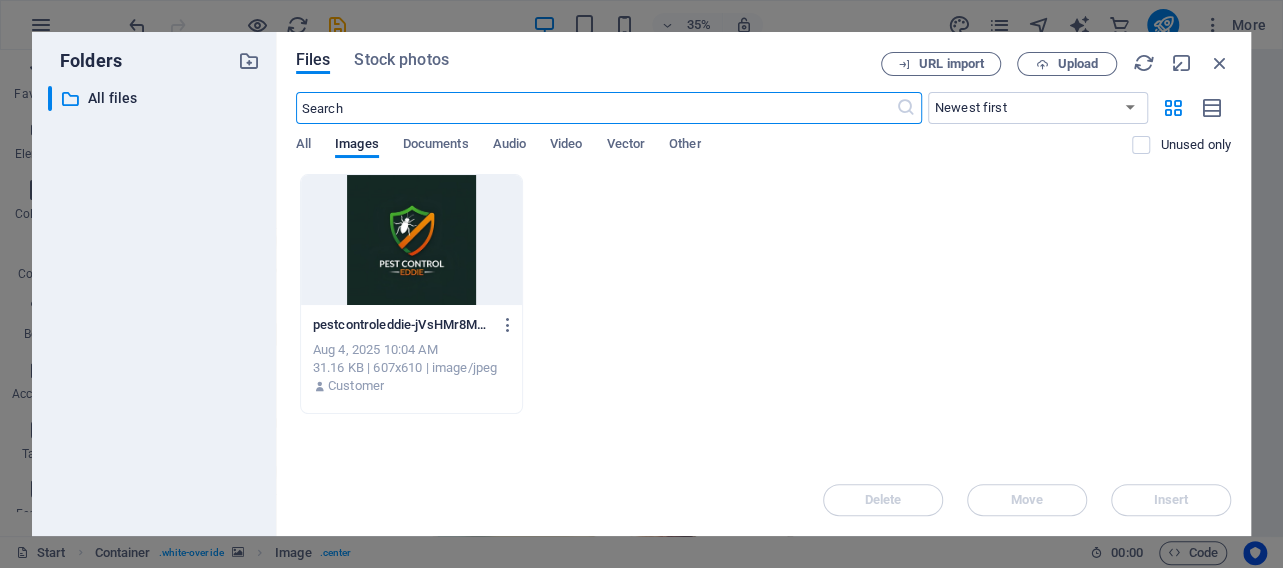 scroll, scrollTop: 5603, scrollLeft: 0, axis: vertical 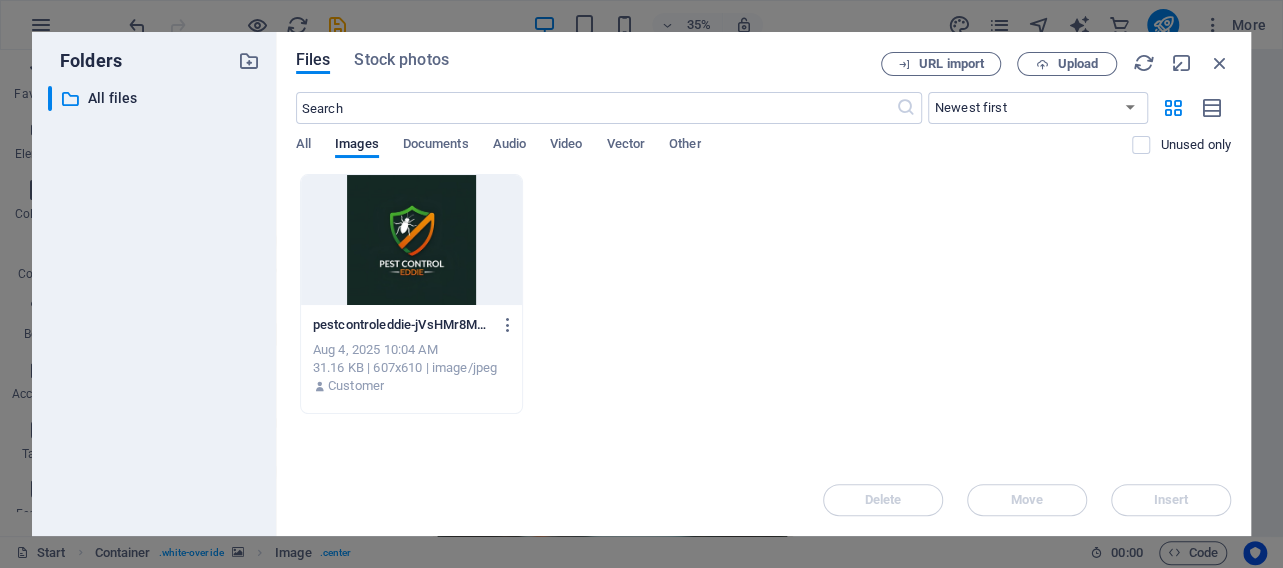 click at bounding box center [411, 240] 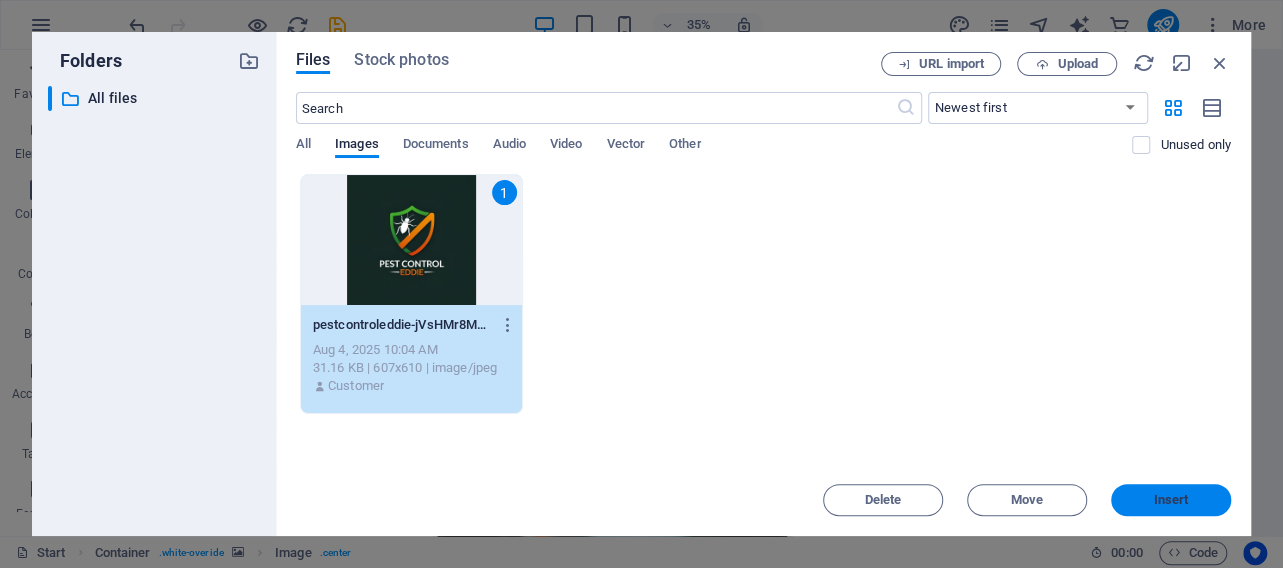click on "Insert" at bounding box center (1171, 500) 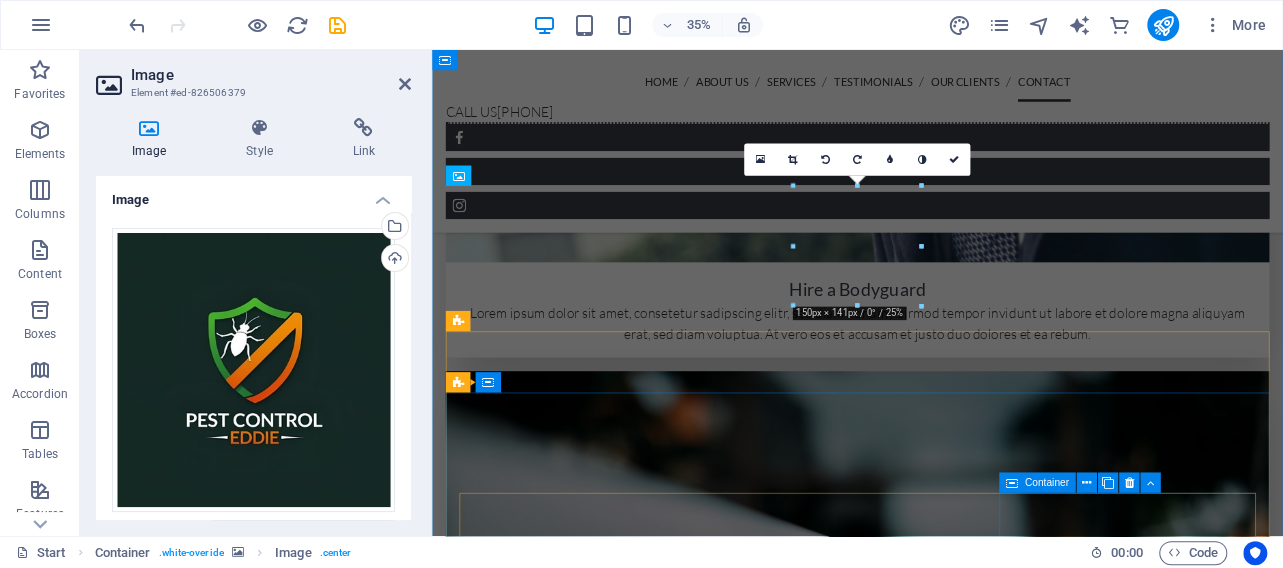 scroll, scrollTop: 4902, scrollLeft: 0, axis: vertical 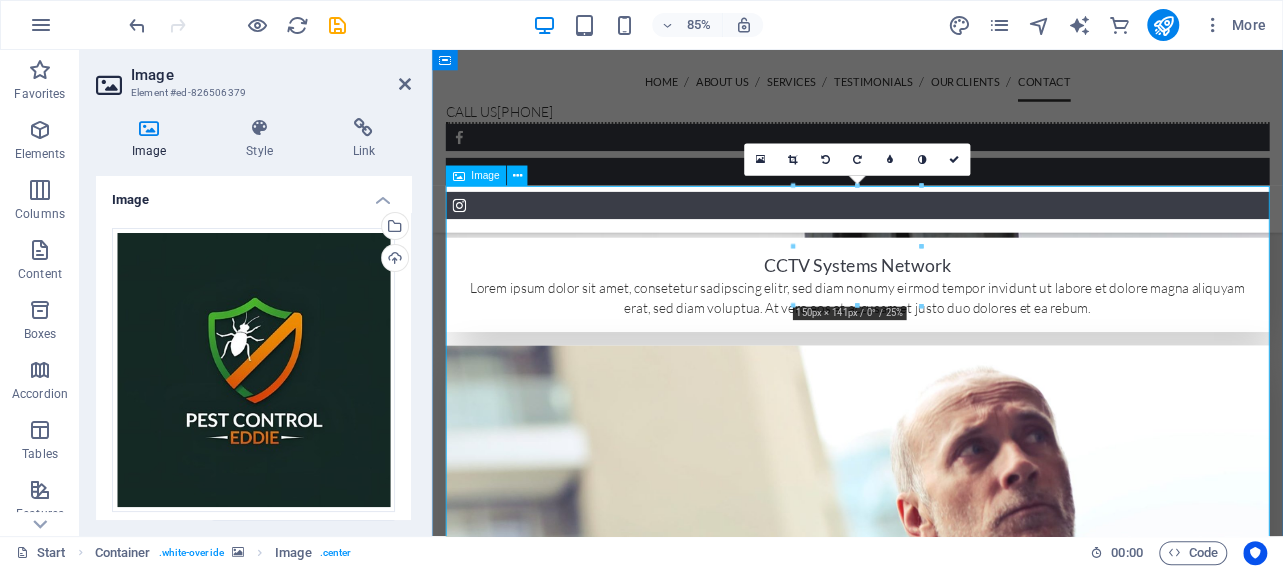 click at bounding box center (932, 11379) 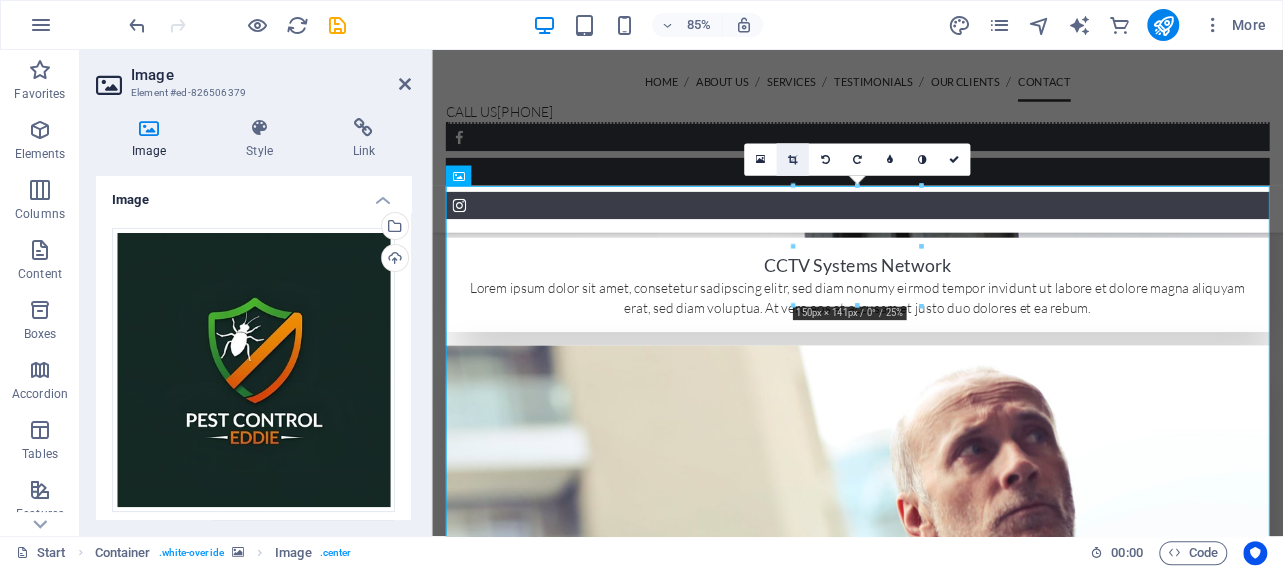 click at bounding box center [792, 160] 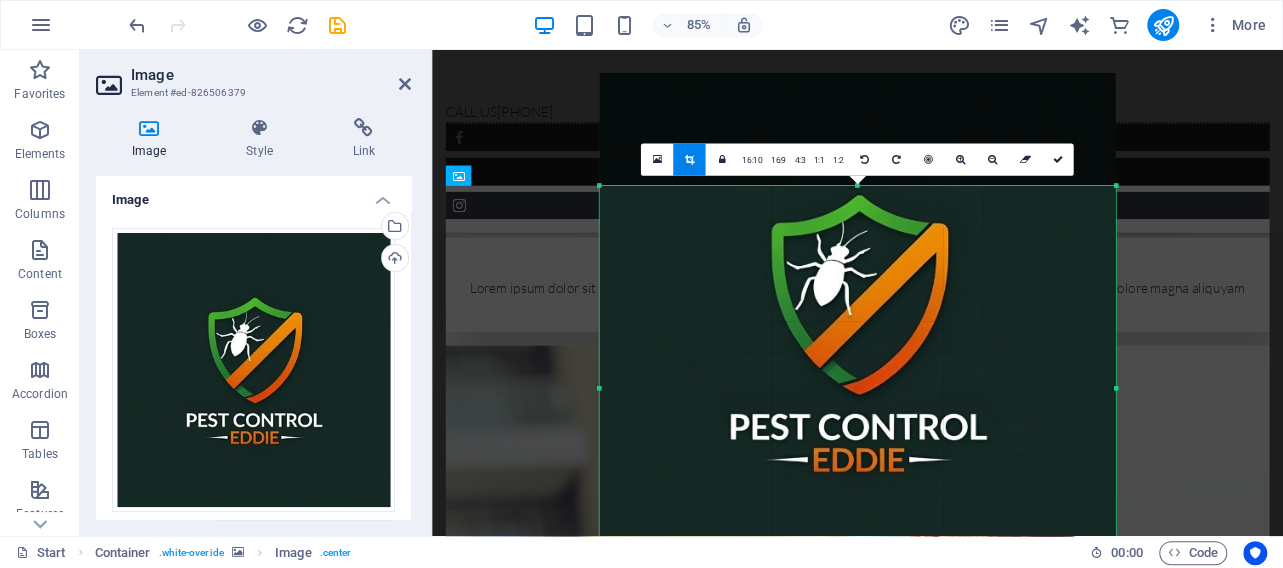 drag, startPoint x: 858, startPoint y: 185, endPoint x: 871, endPoint y: 318, distance: 133.63383 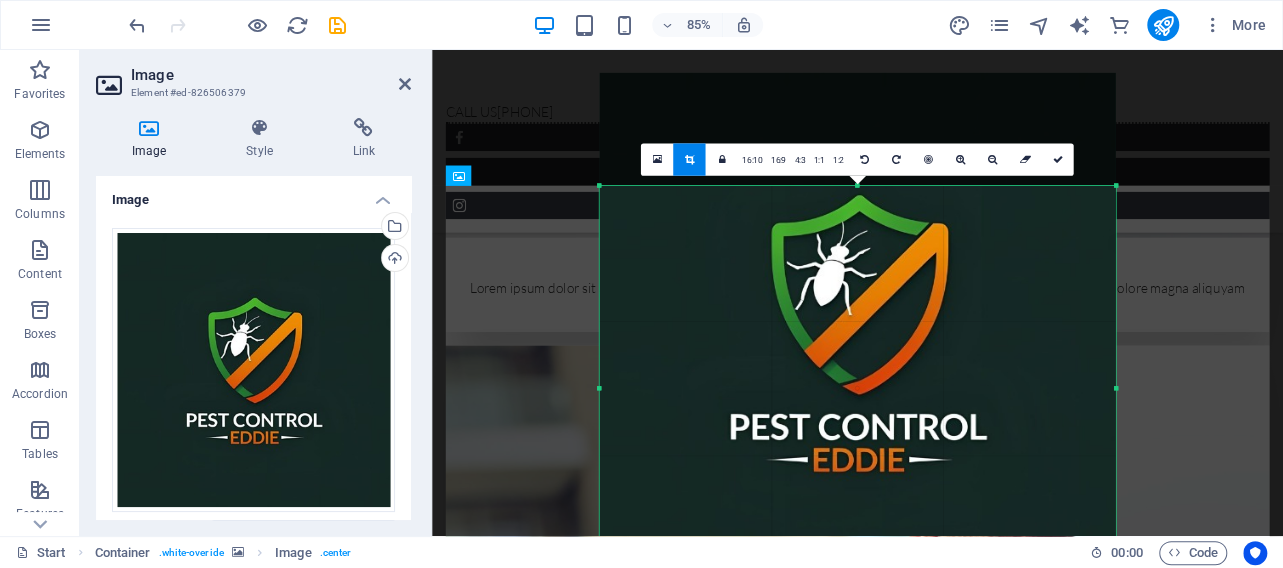 click on "180 170 160 150 140 130 120 110 100 90 80 70 60 50 40 30 20 10 0 -10 -20 -30 -40 -50 -60 -70 -80 -90 -100 -110 -120 -130 -140 -150 -160 -170 607px × 476px / 0° / 100% 16:10 16:9 4:3 1:1 1:2 0" at bounding box center [857, 388] 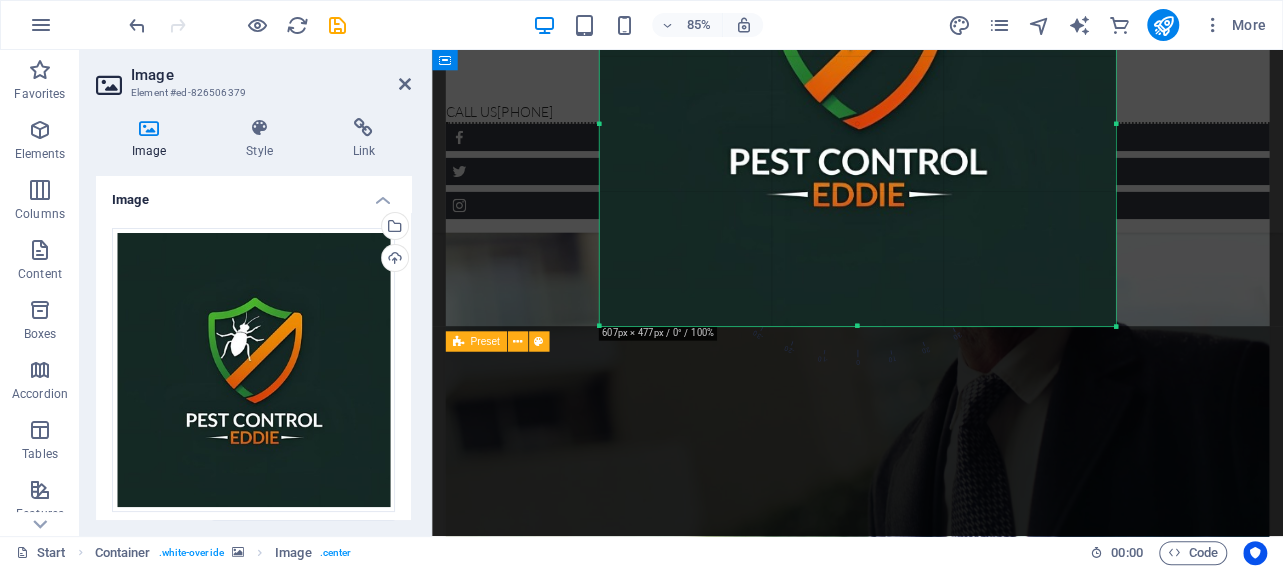 scroll, scrollTop: 5214, scrollLeft: 0, axis: vertical 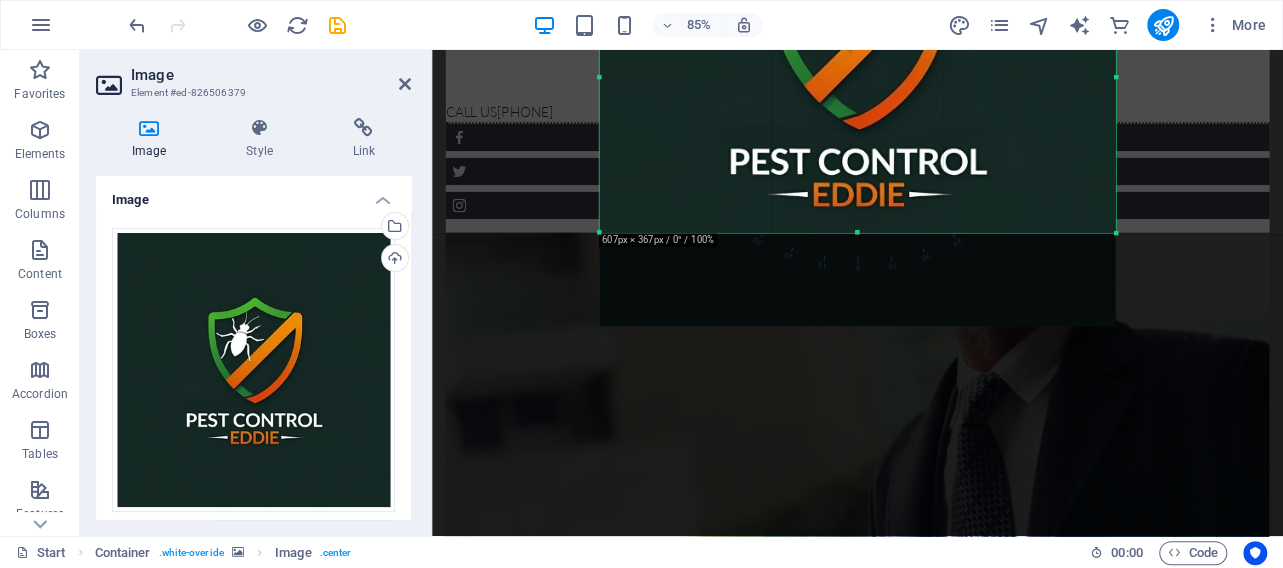 drag, startPoint x: 861, startPoint y: 325, endPoint x: 867, endPoint y: 215, distance: 110.16351 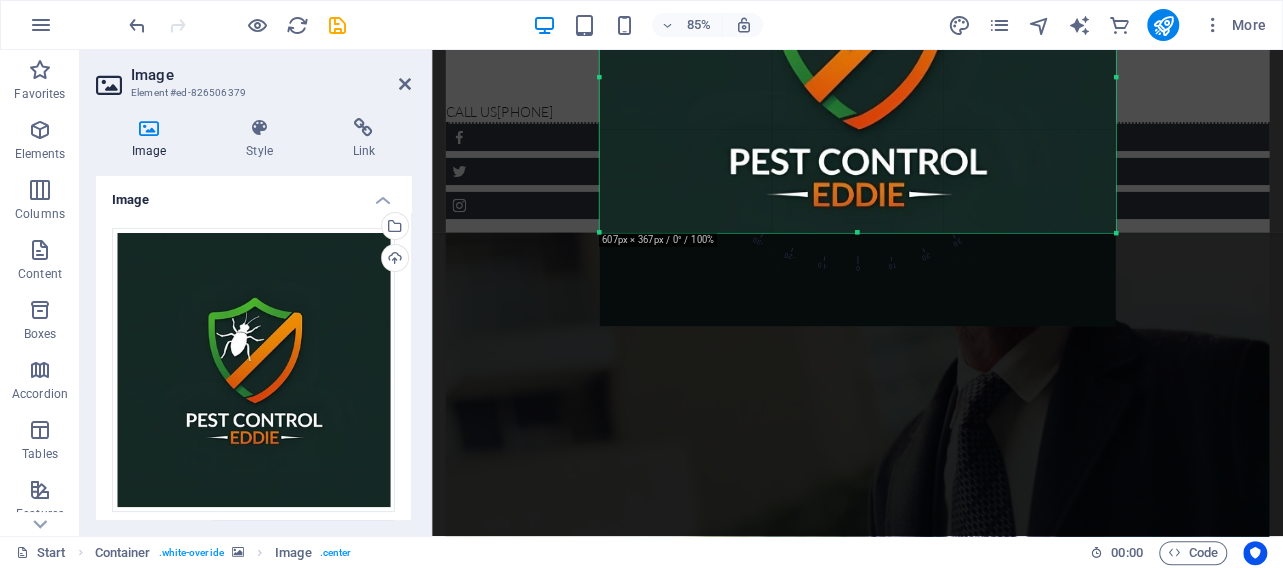 click on "180 170 160 150 140 130 120 110 100 90 80 70 60 50 40 30 20 10 0 -10 -20 -30 -40 -50 -60 -70 -80 -90 -100 -110 -120 -130 -140 -150 -160 -170 607px × 367px / 0° / 100% 16:10 16:9 4:3 1:1 1:2 0" at bounding box center [857, 77] 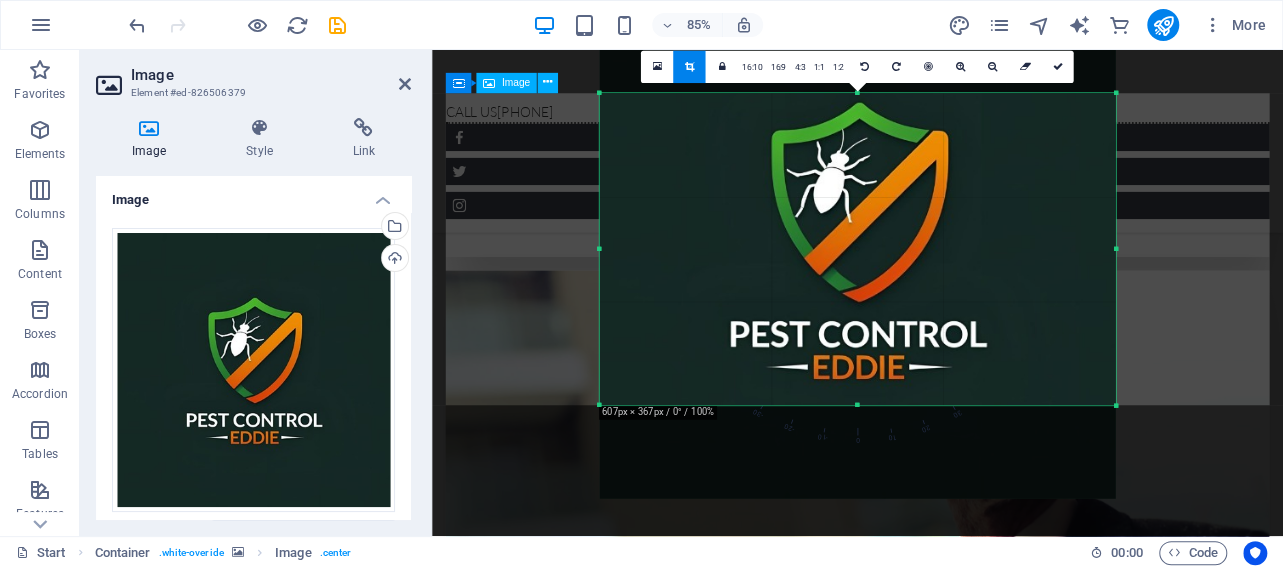 scroll, scrollTop: 4902, scrollLeft: 0, axis: vertical 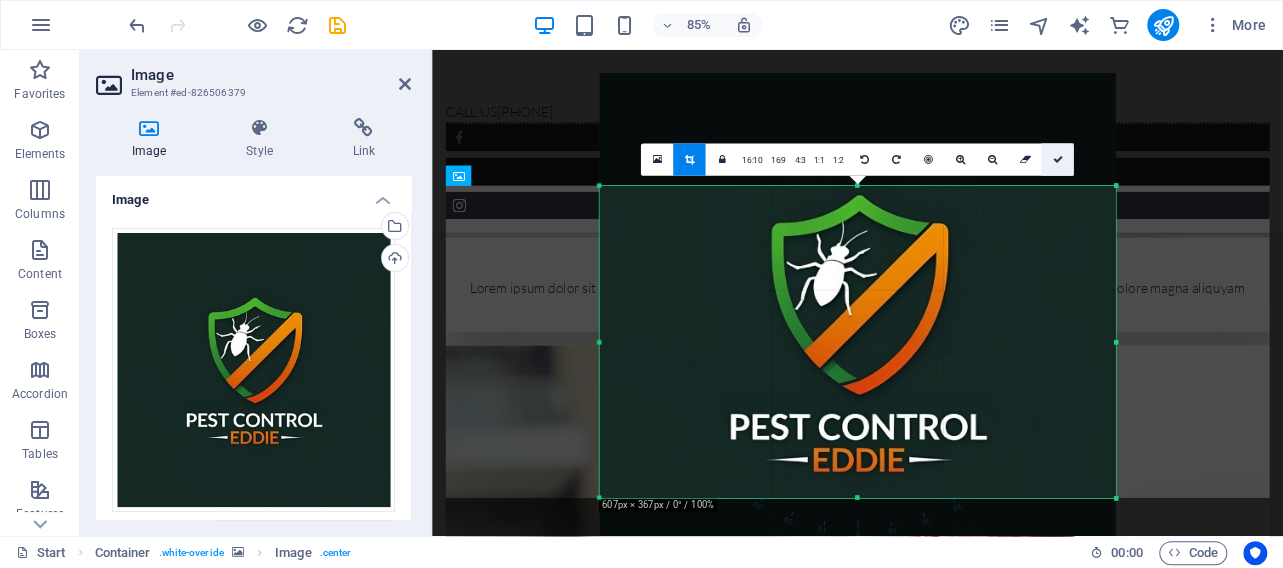 click at bounding box center [1057, 160] 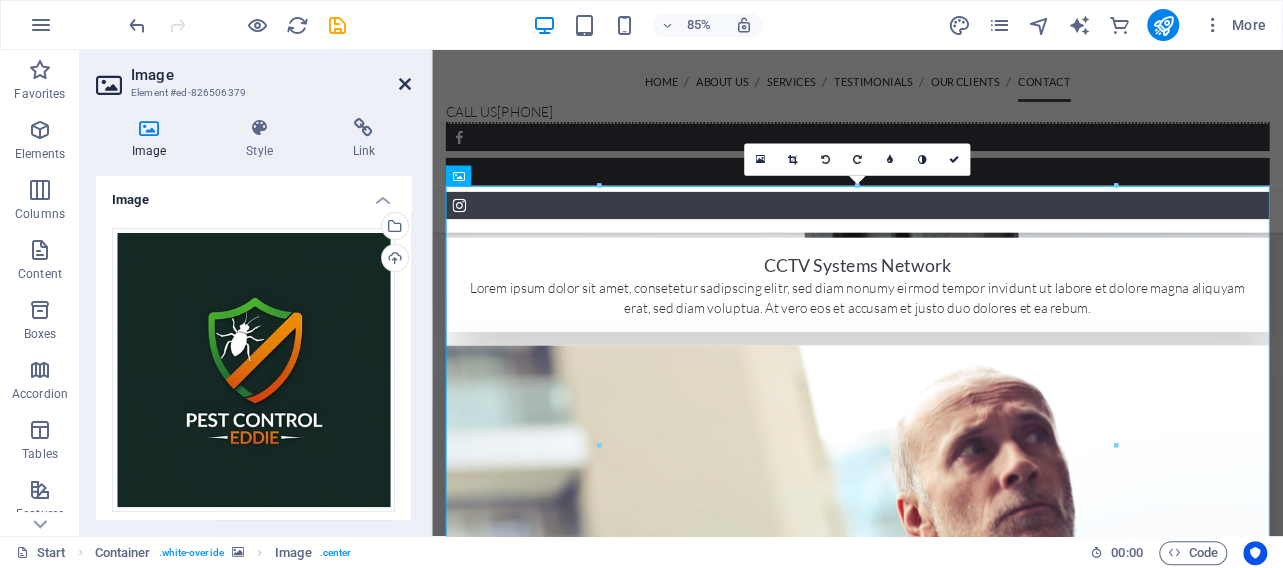 click at bounding box center [405, 84] 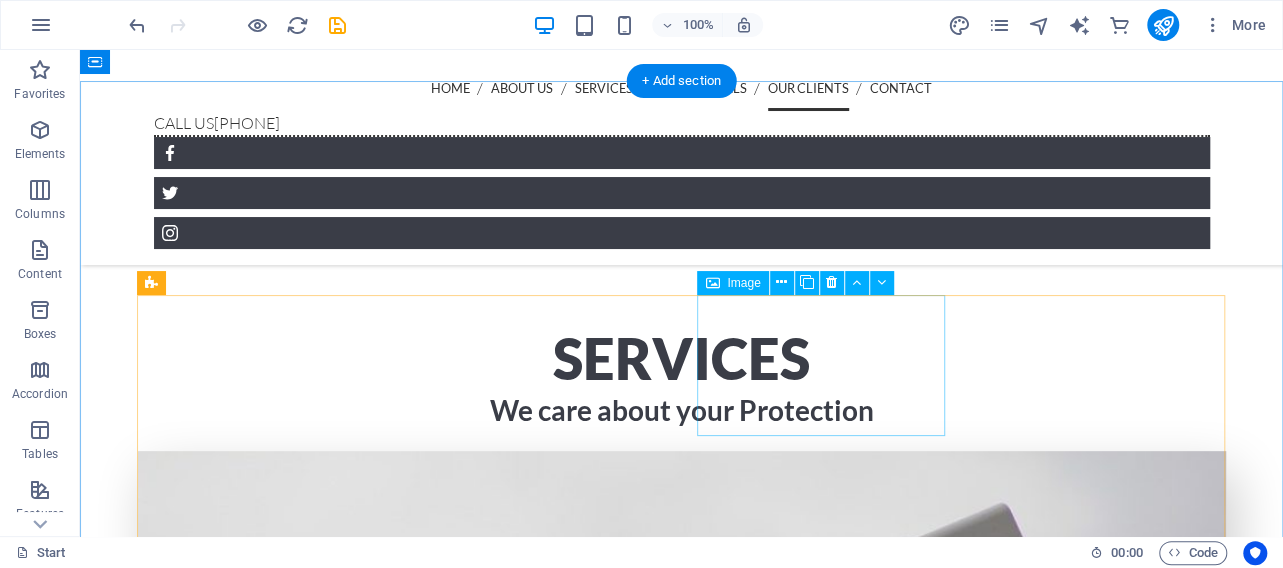 scroll, scrollTop: 3908, scrollLeft: 0, axis: vertical 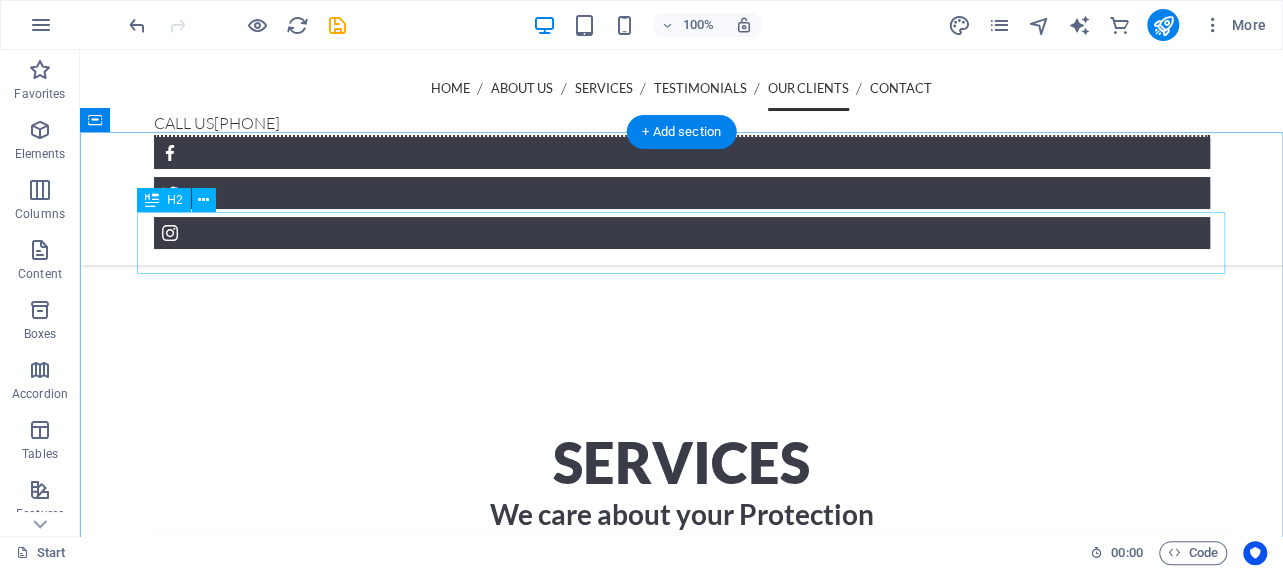 click on "Clients" at bounding box center [682, 8359] 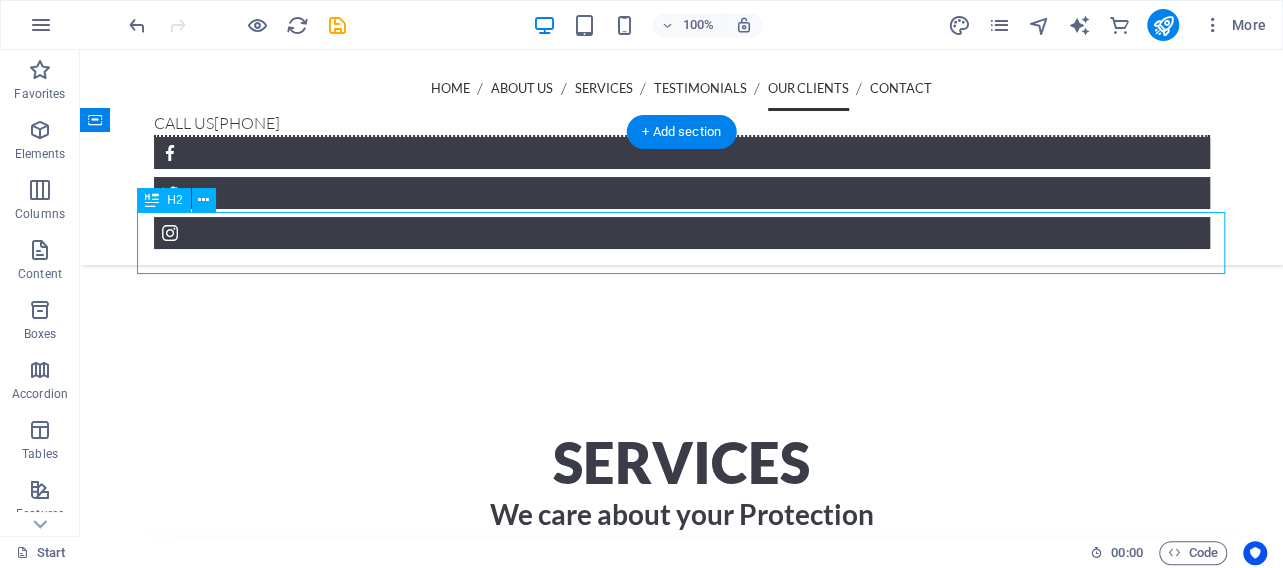 click on "Clients" at bounding box center [682, 8359] 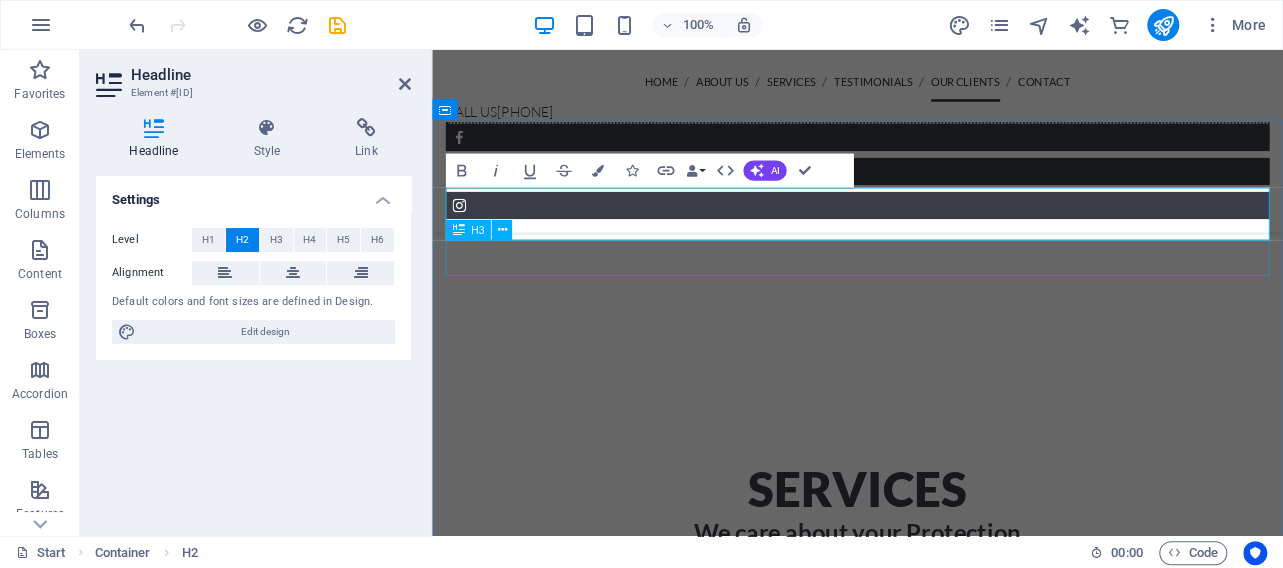 scroll, scrollTop: 4034, scrollLeft: 0, axis: vertical 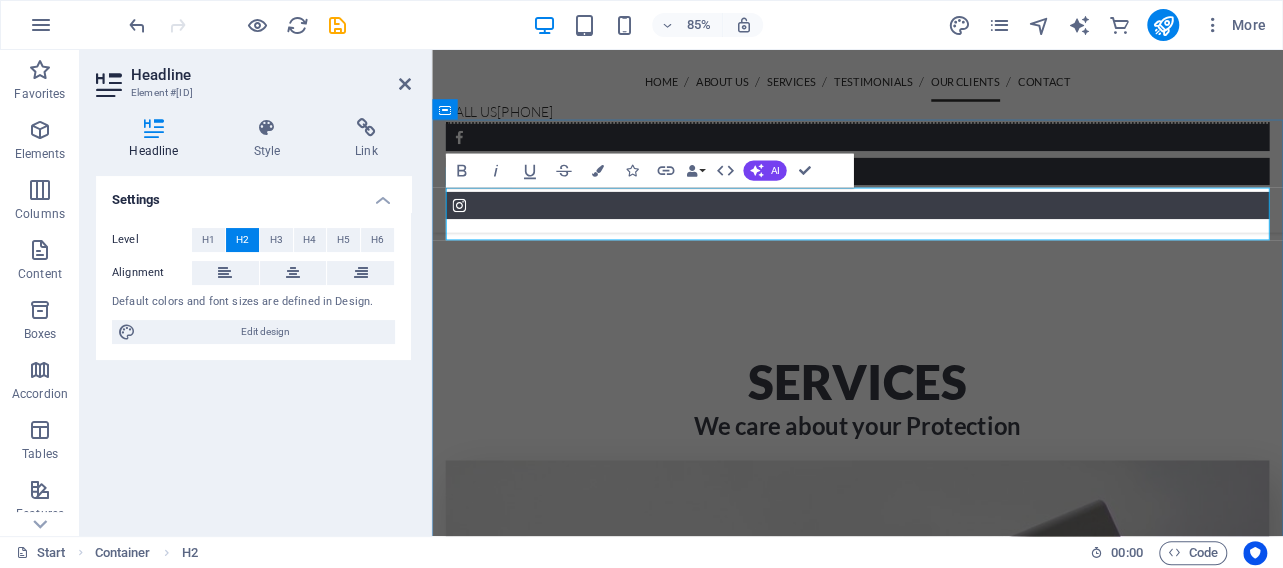 type 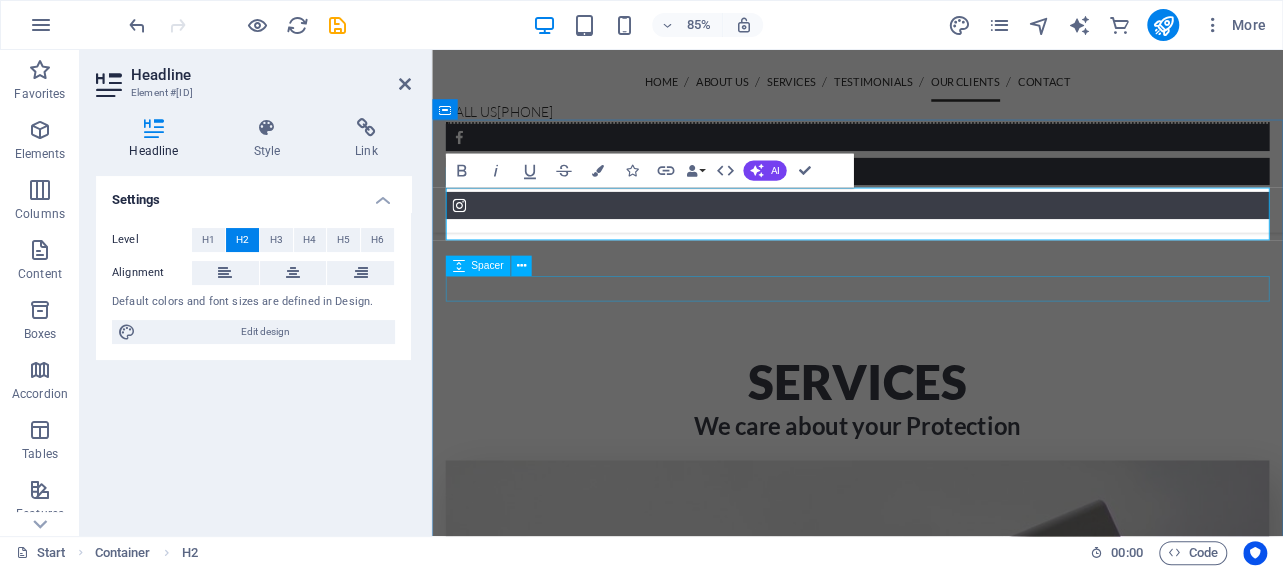 click at bounding box center (932, 8172) 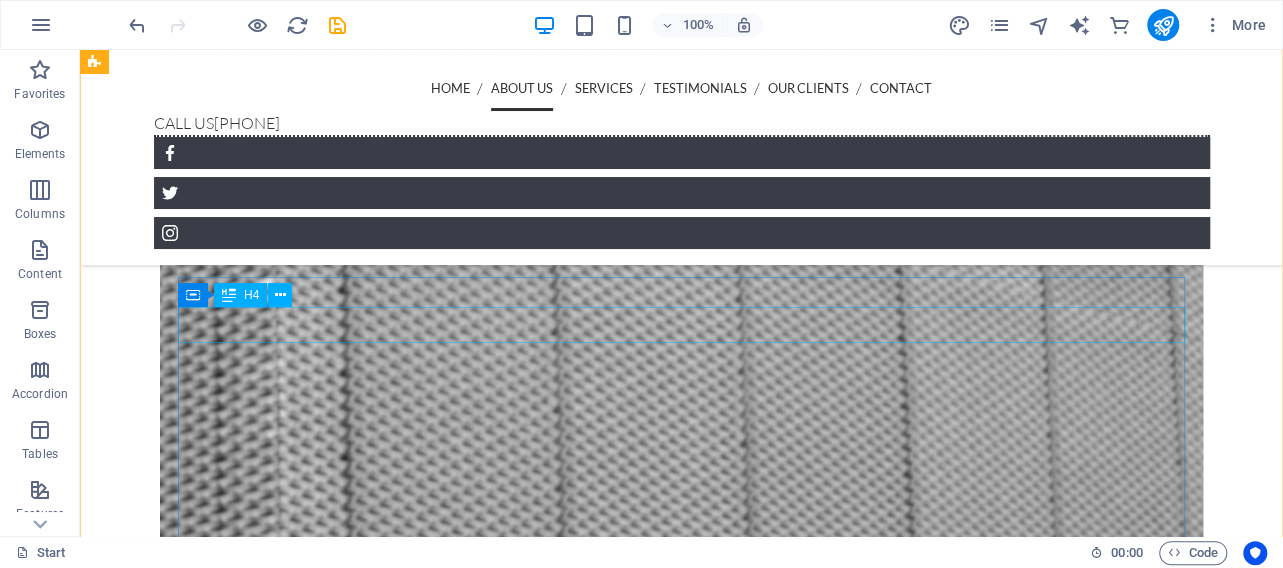 scroll, scrollTop: 1620, scrollLeft: 0, axis: vertical 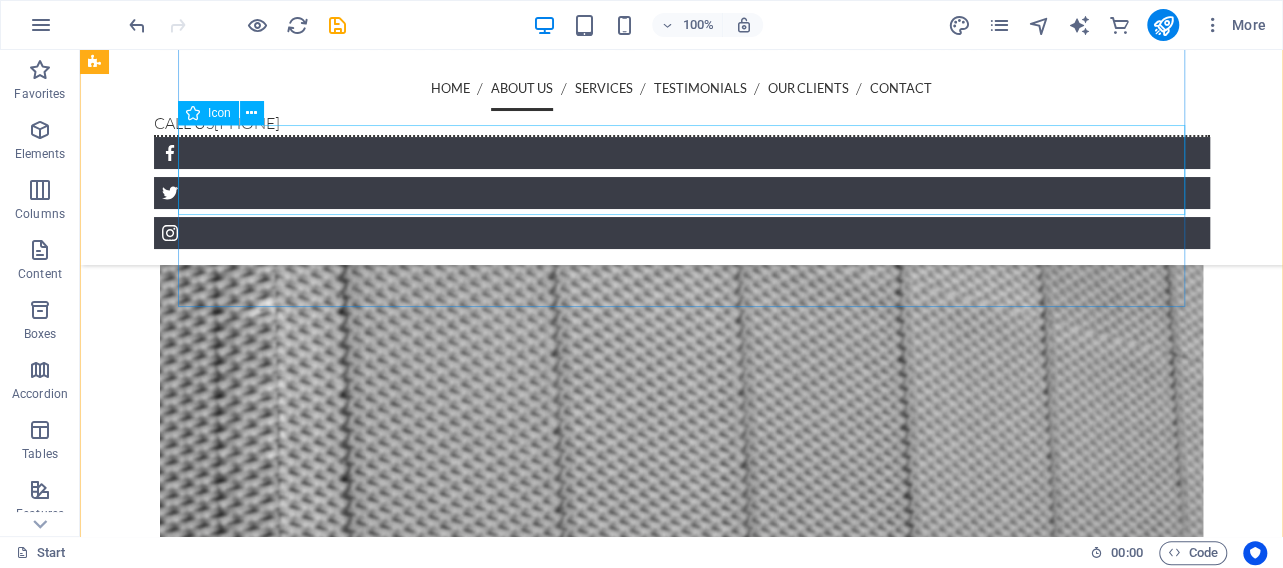 click at bounding box center [681, 898] 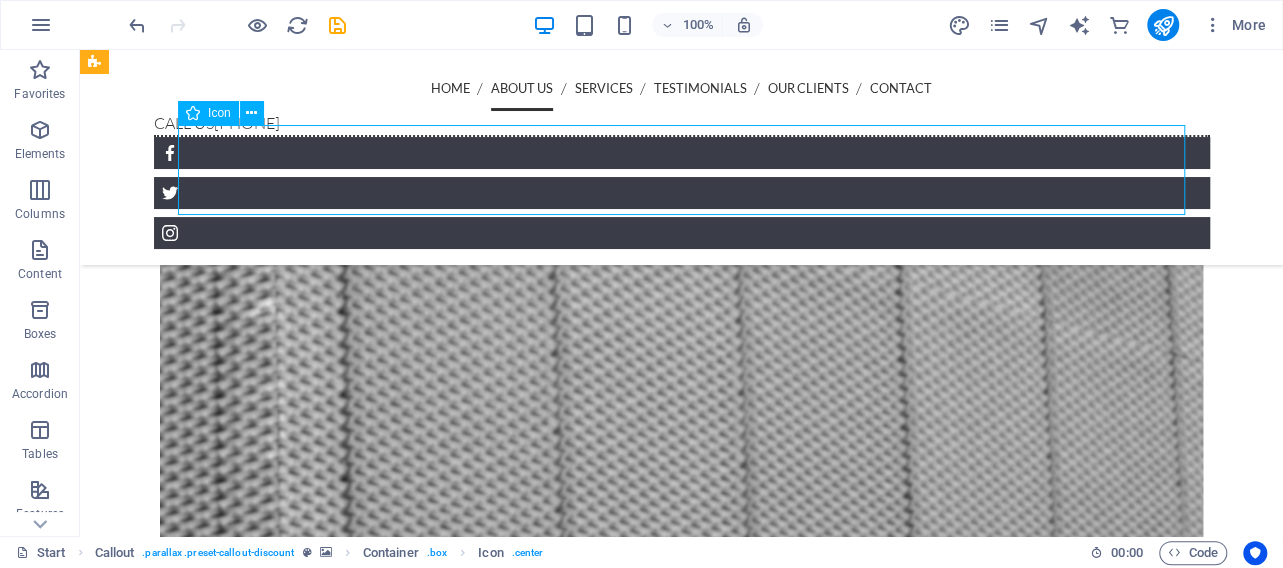click at bounding box center (681, 898) 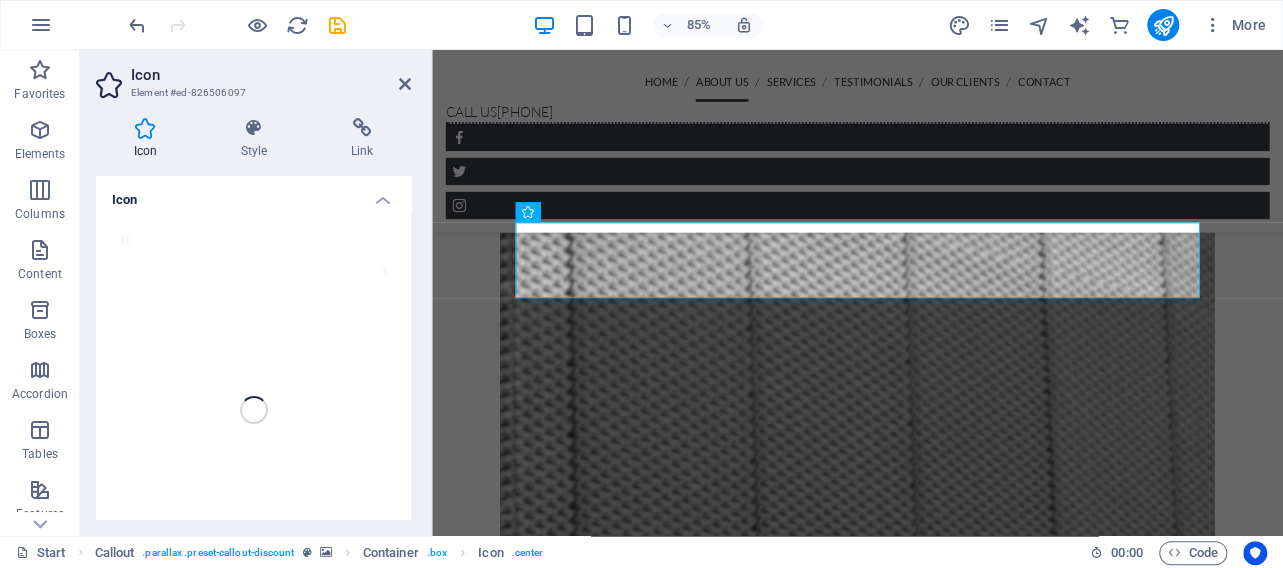 click on "Icon" at bounding box center [149, 139] 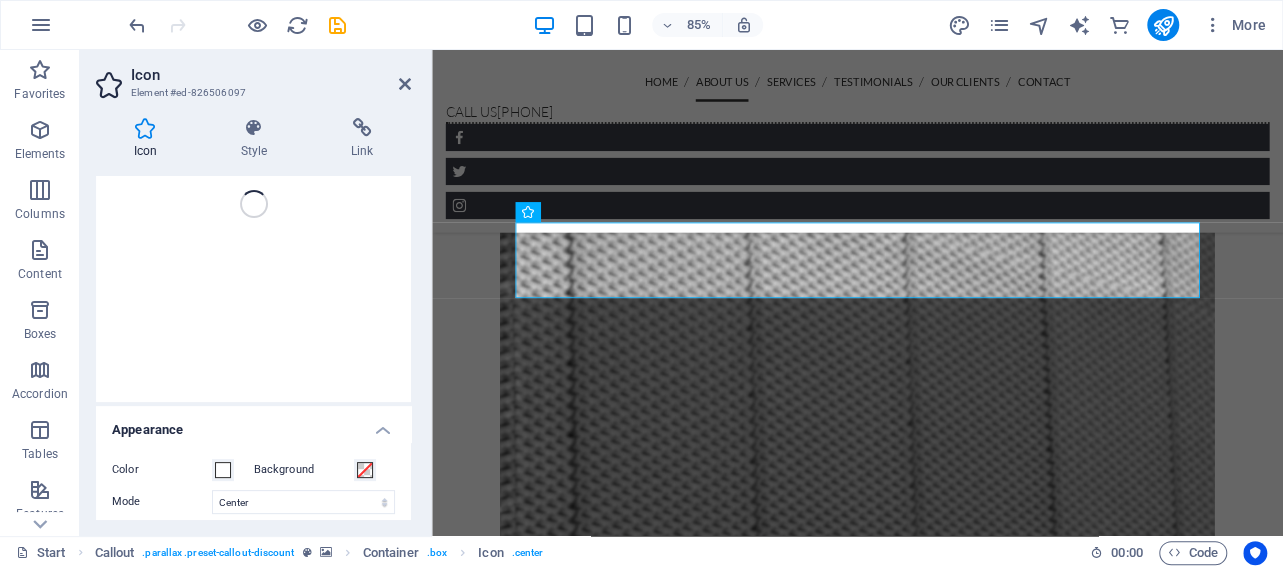 scroll, scrollTop: 0, scrollLeft: 0, axis: both 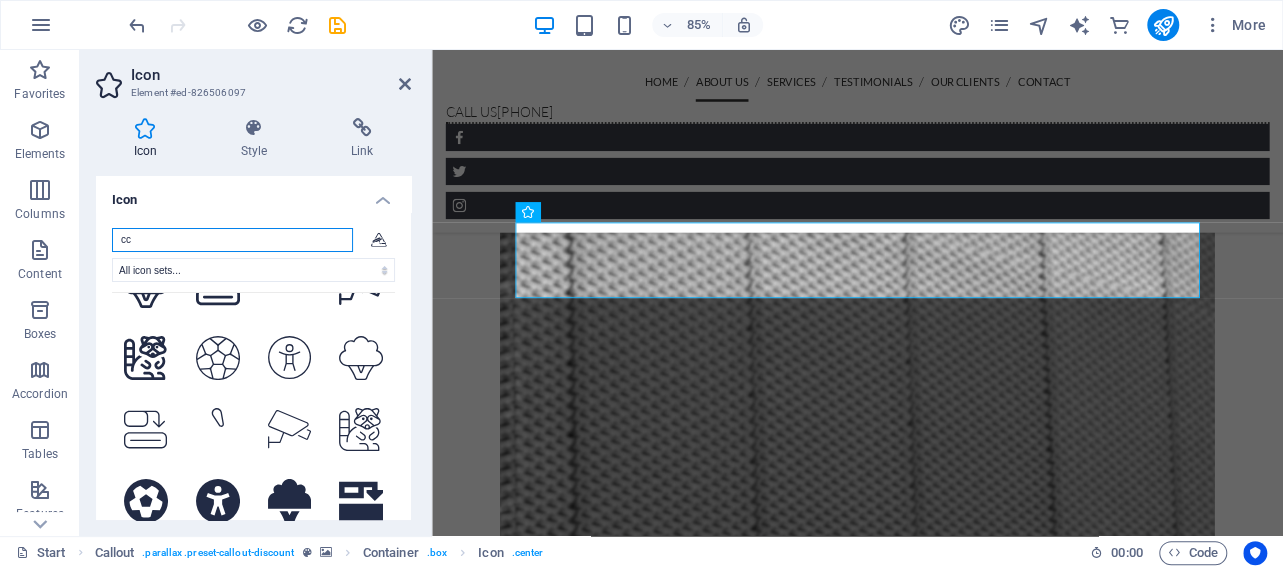 click on "cc" at bounding box center [232, 240] 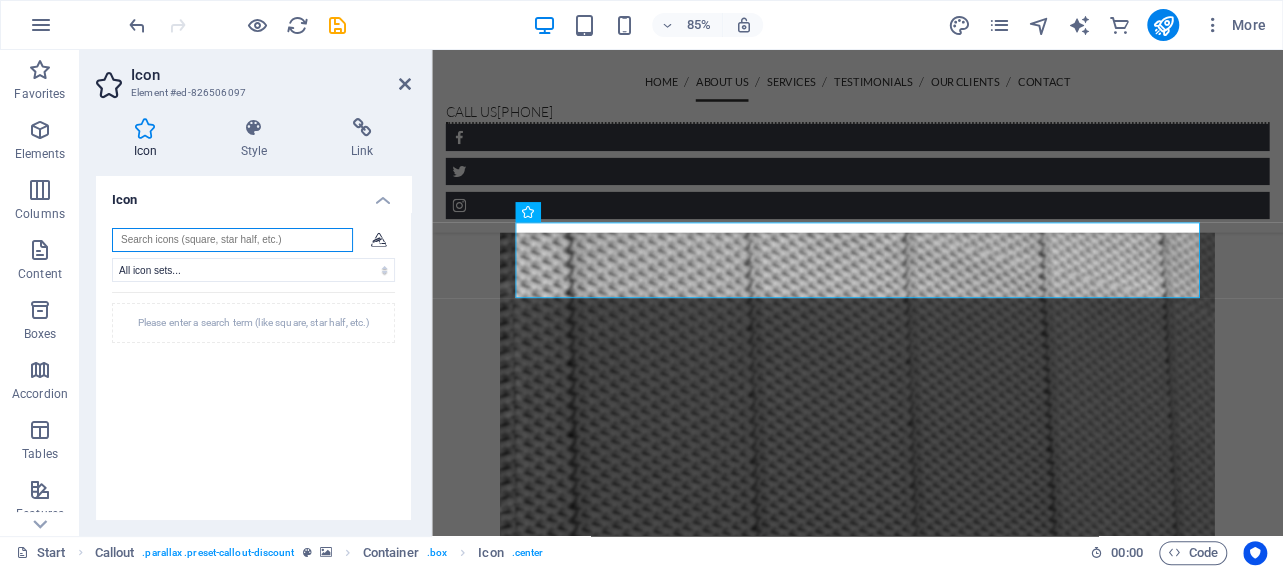 scroll, scrollTop: 0, scrollLeft: 0, axis: both 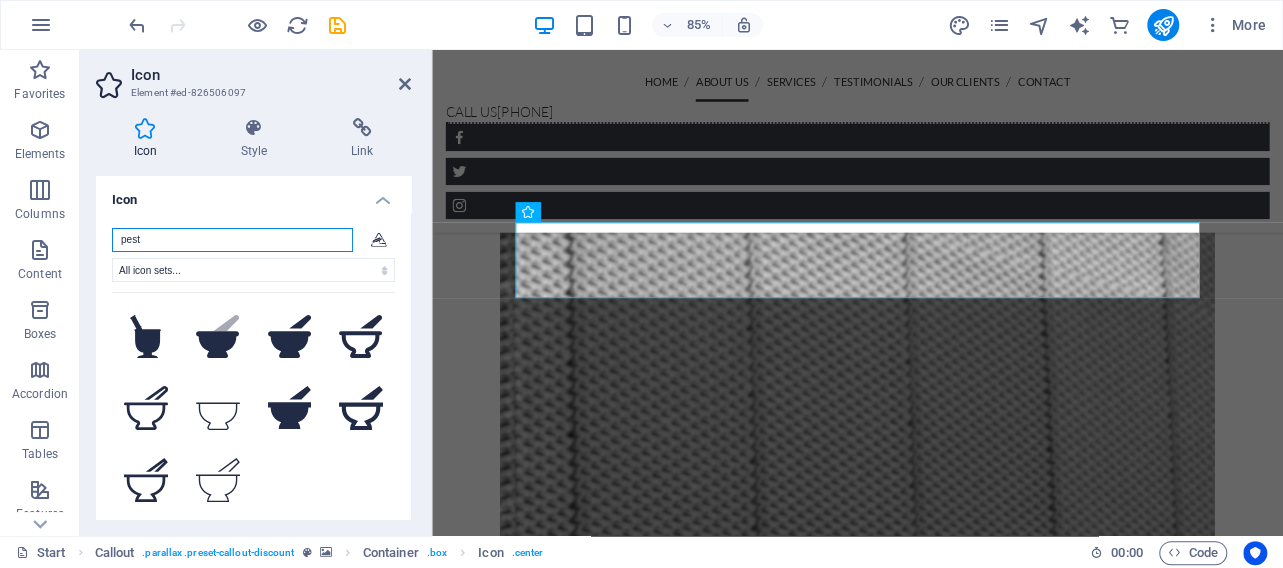 click on "pest" at bounding box center (232, 240) 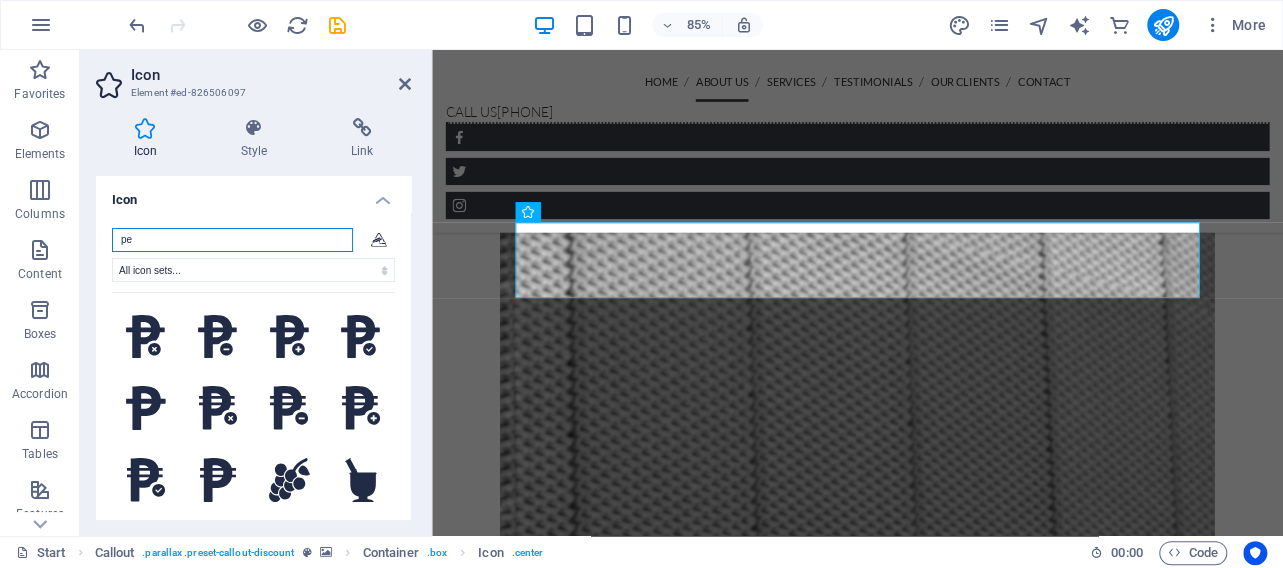 type on "p" 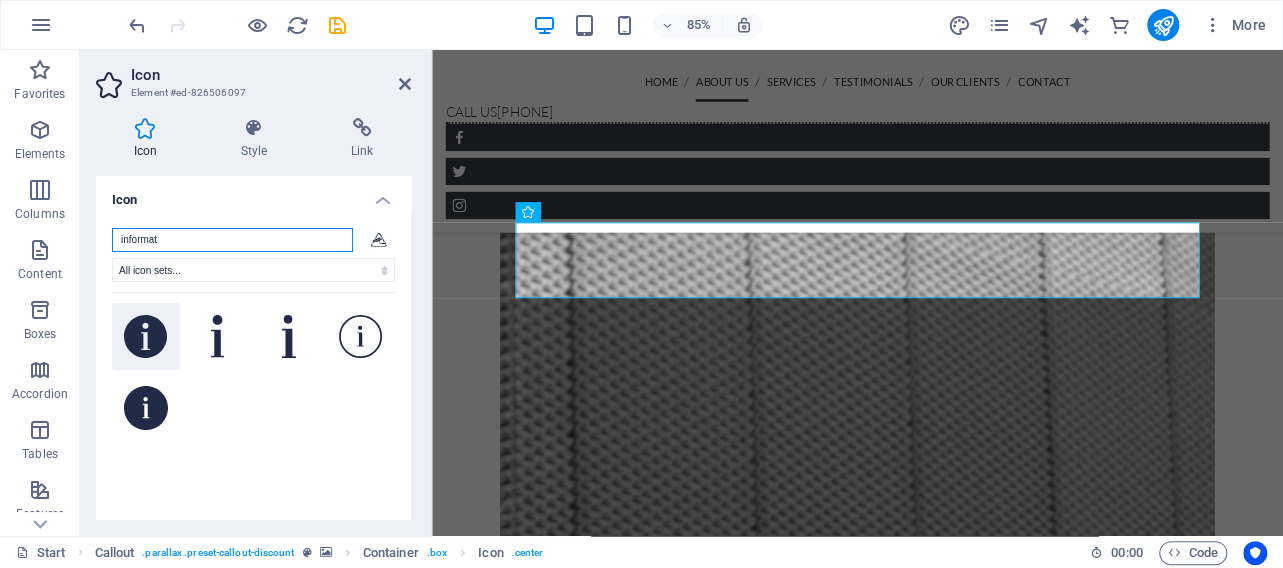 type on "informat" 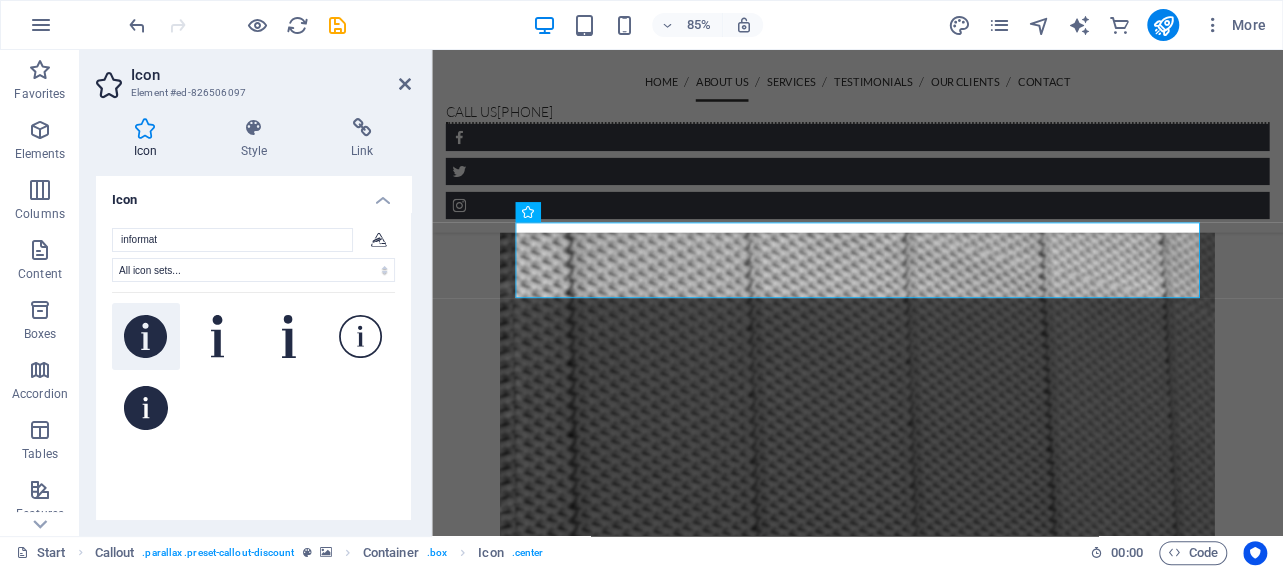click 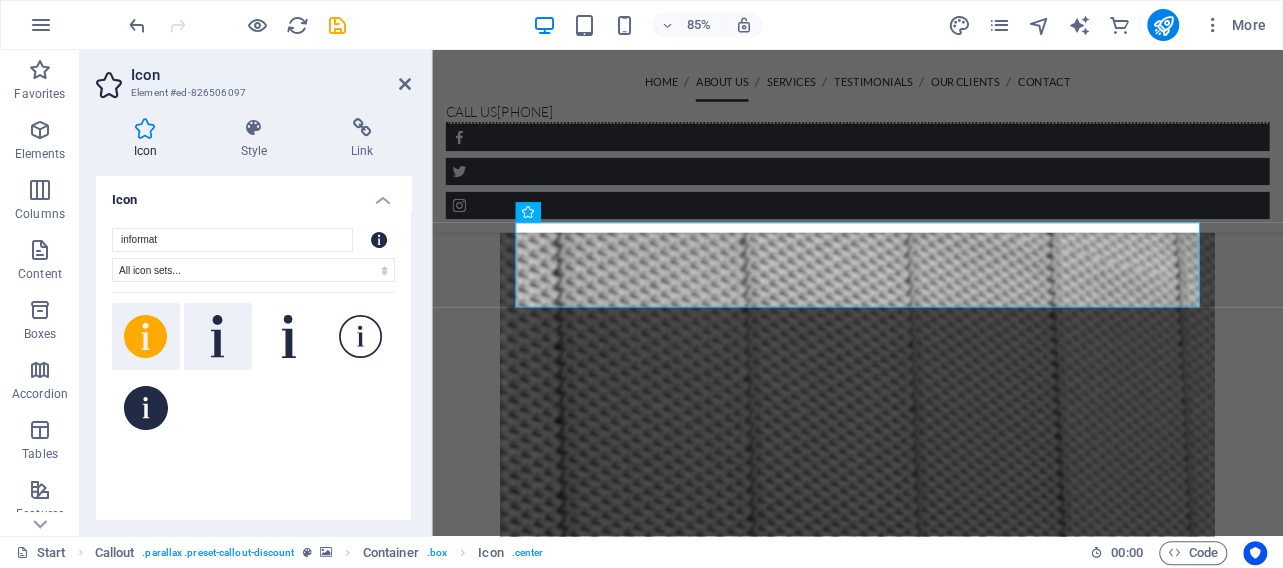 click at bounding box center (218, 337) 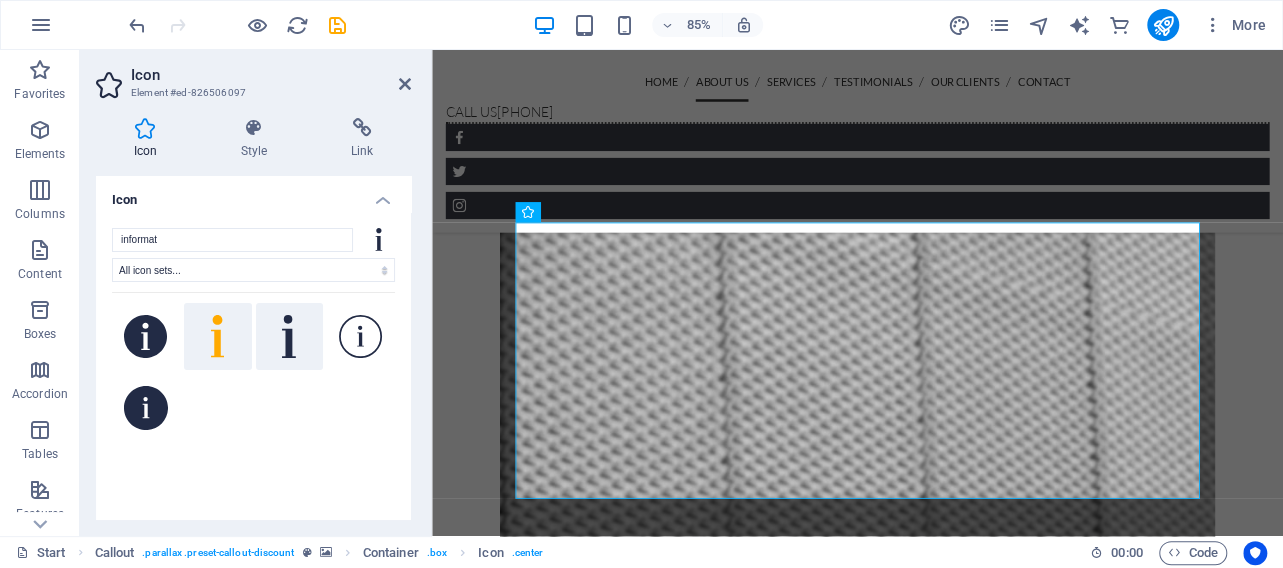 click at bounding box center [290, 337] 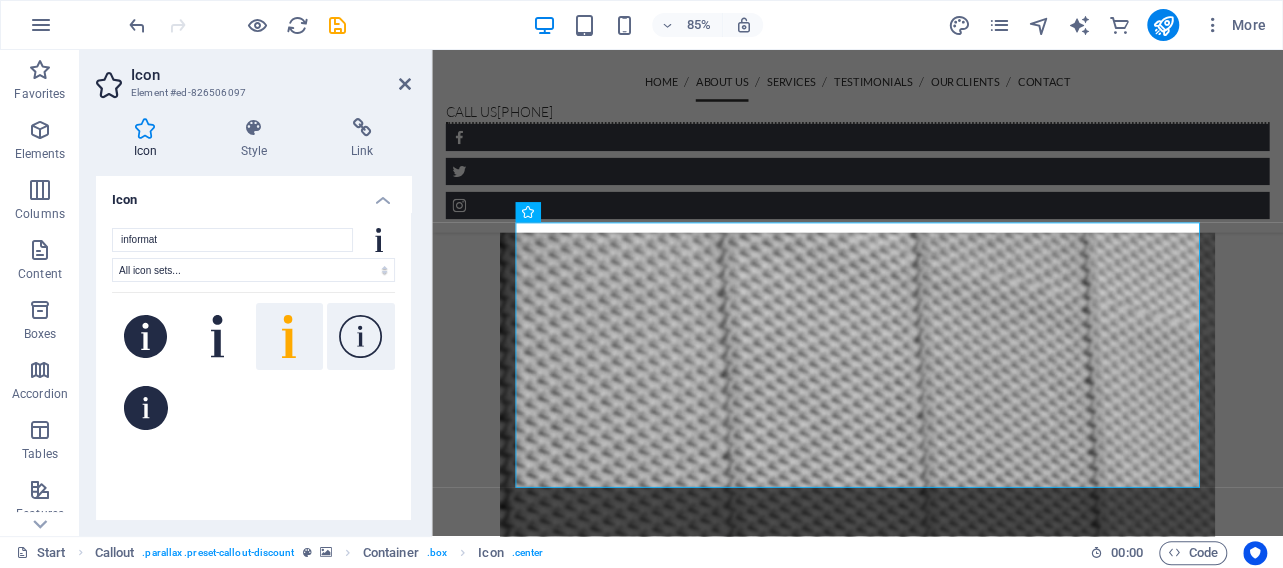 click 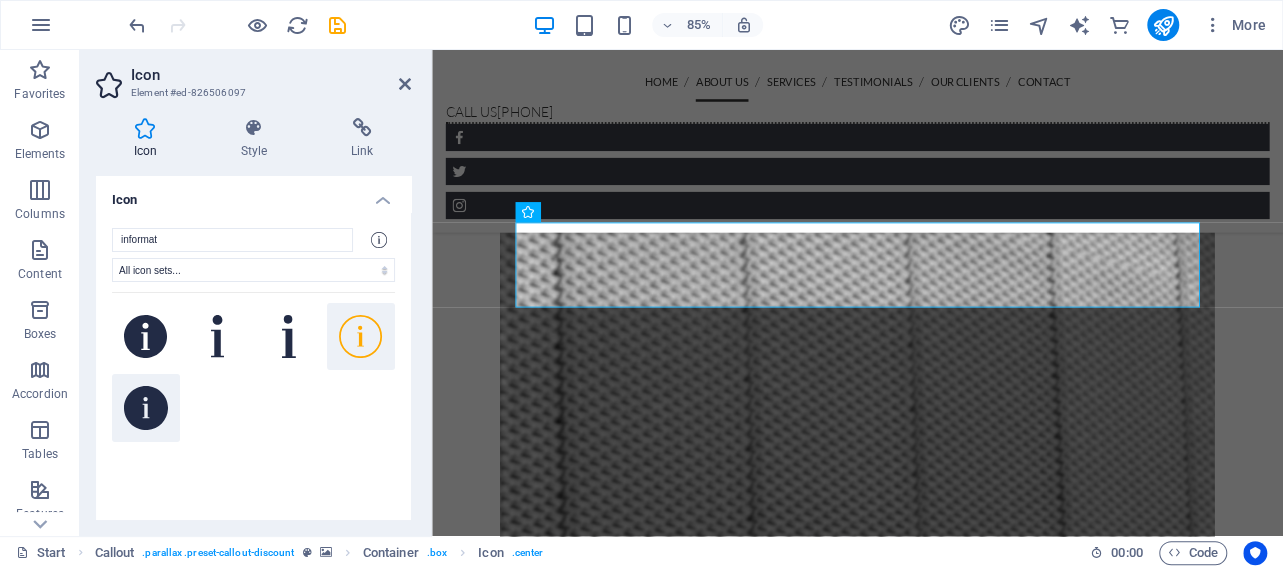 click 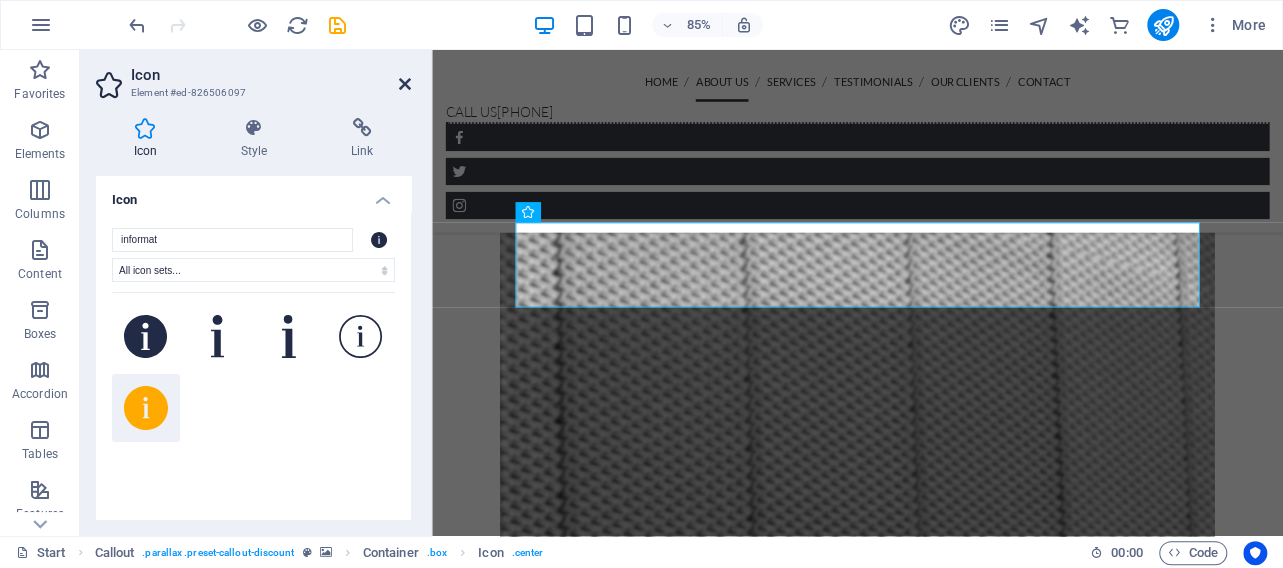 click at bounding box center (405, 84) 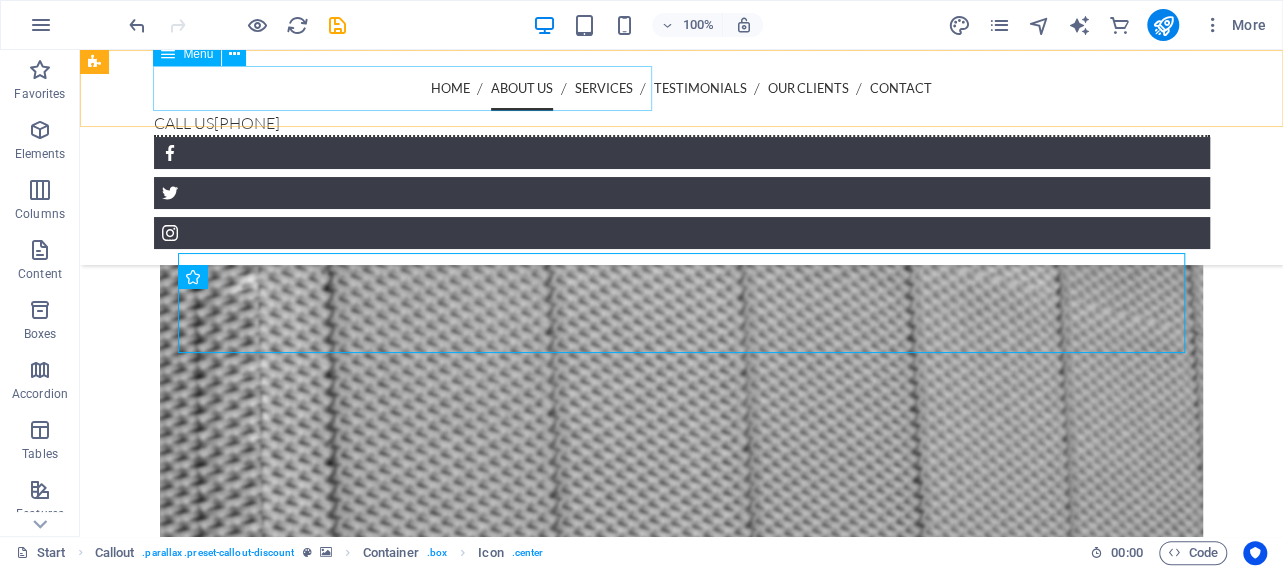 scroll, scrollTop: 1493, scrollLeft: 0, axis: vertical 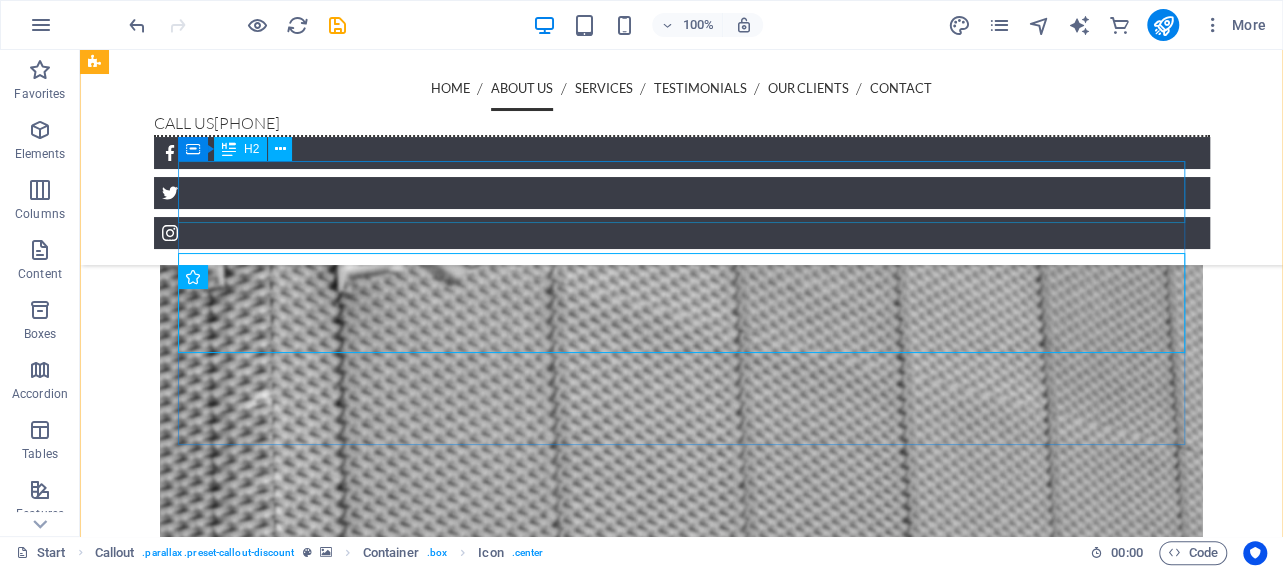 click on "Get a free quote" at bounding box center [681, 924] 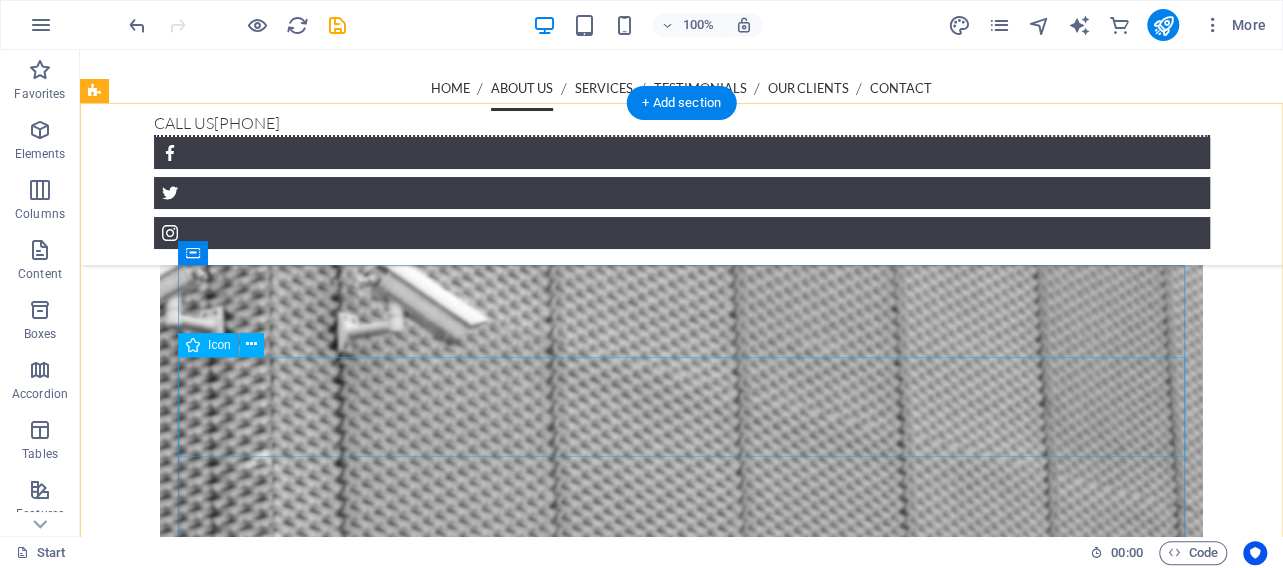 scroll, scrollTop: 1389, scrollLeft: 0, axis: vertical 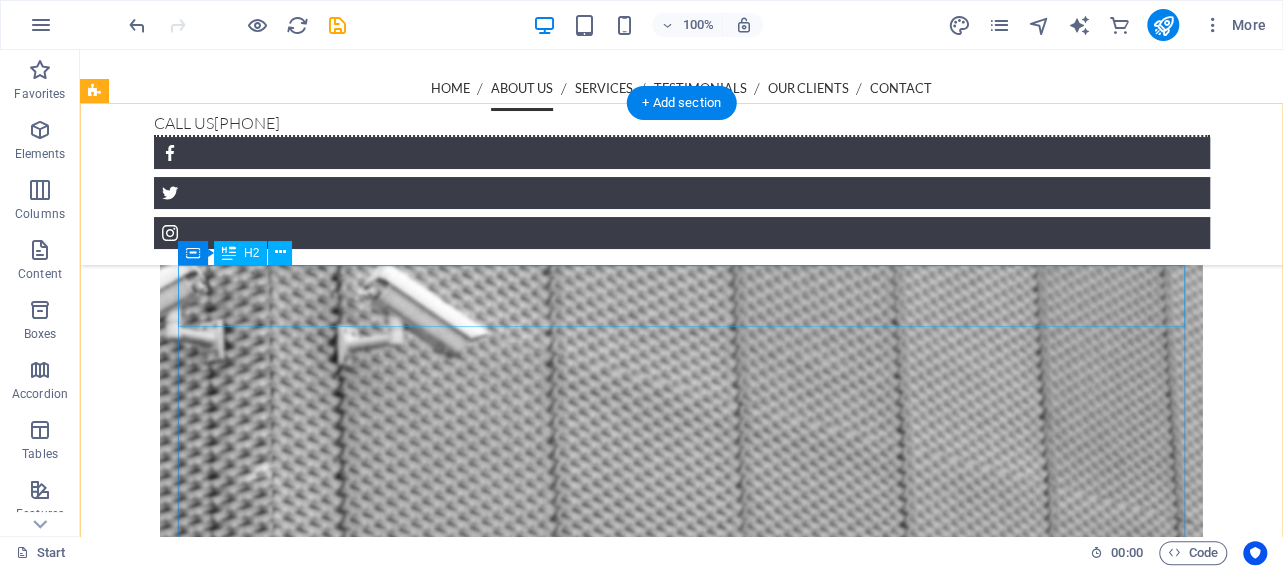 click on "Get a free quote" at bounding box center [681, 1028] 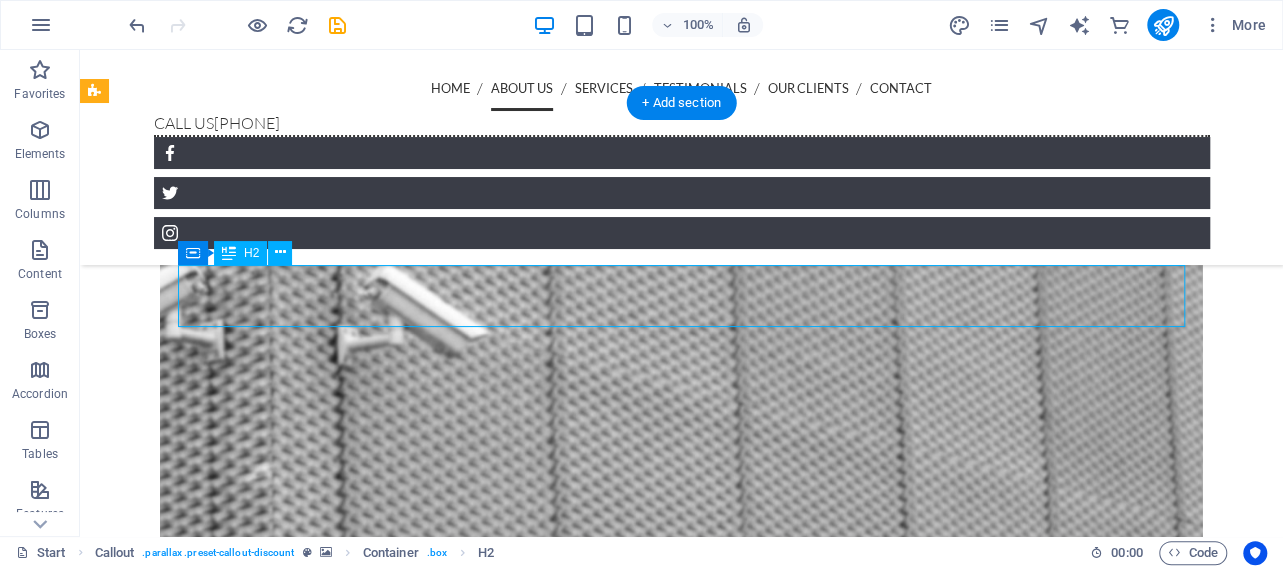 click on "Get a free quote" at bounding box center [681, 1028] 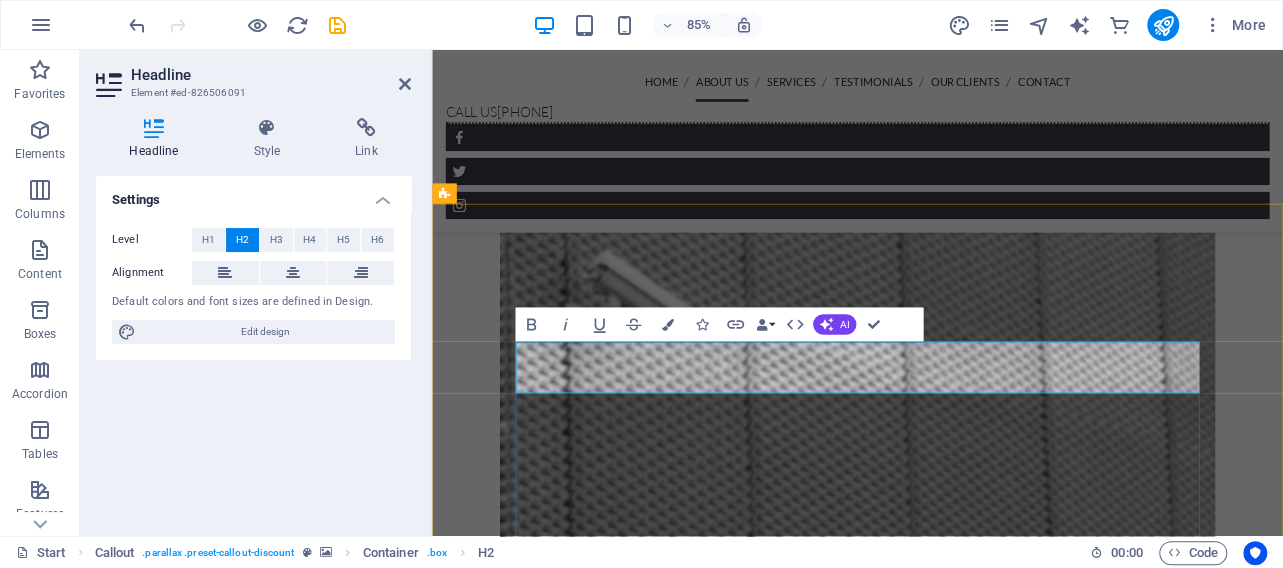 type 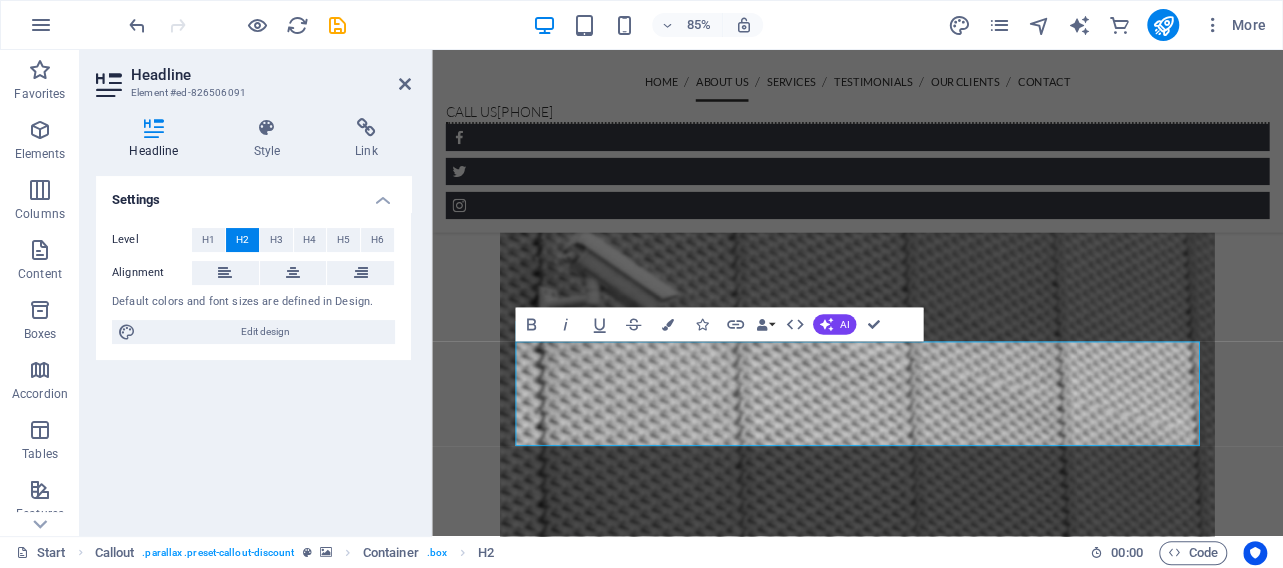 click on "Headline Element #ed-826506091" at bounding box center [253, 76] 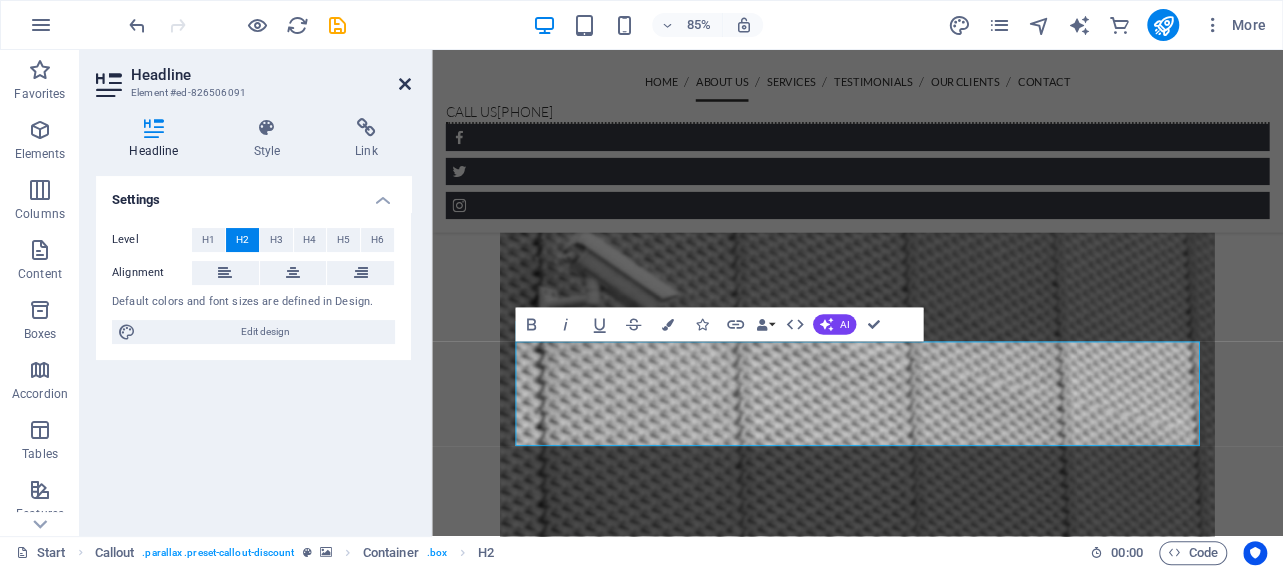 click at bounding box center [405, 84] 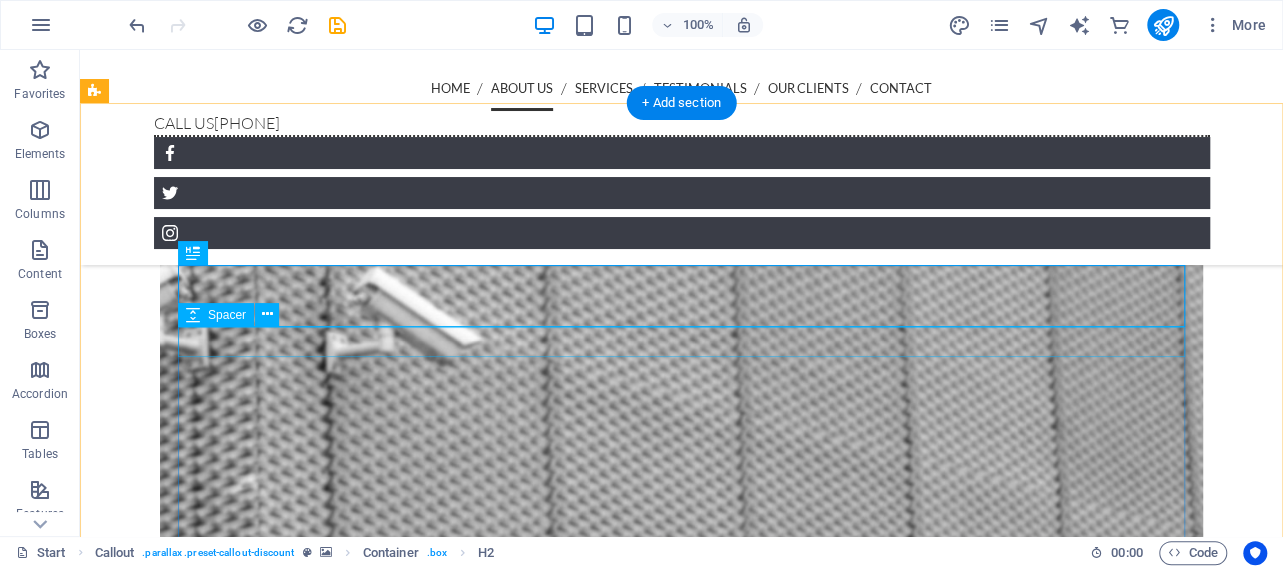 click at bounding box center (681, 1167) 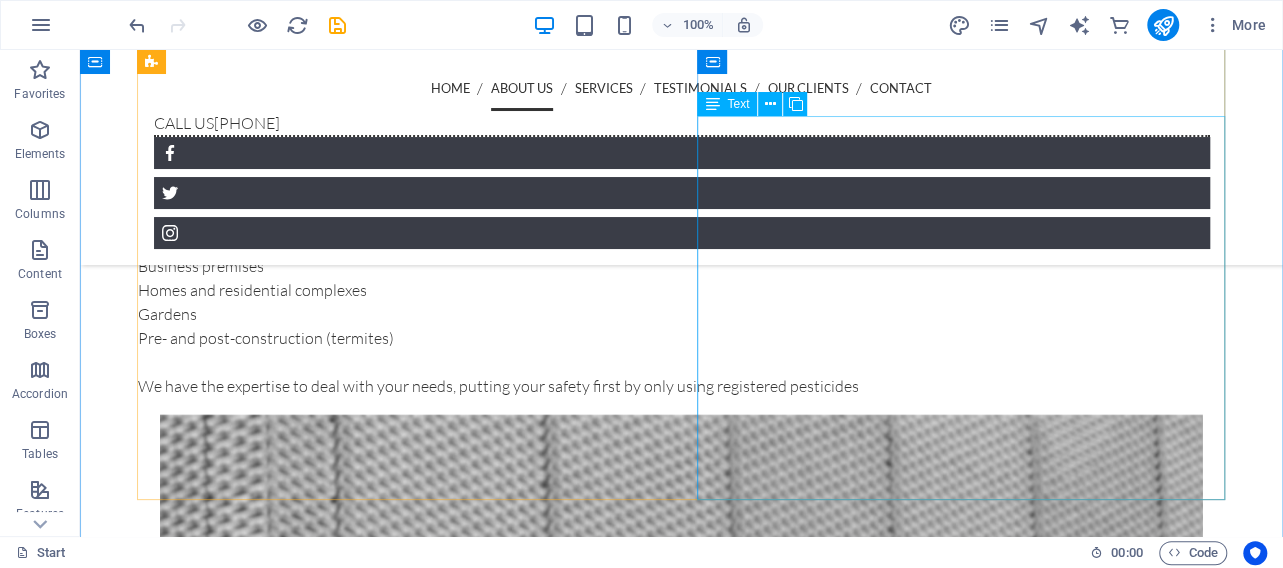 scroll, scrollTop: 765, scrollLeft: 0, axis: vertical 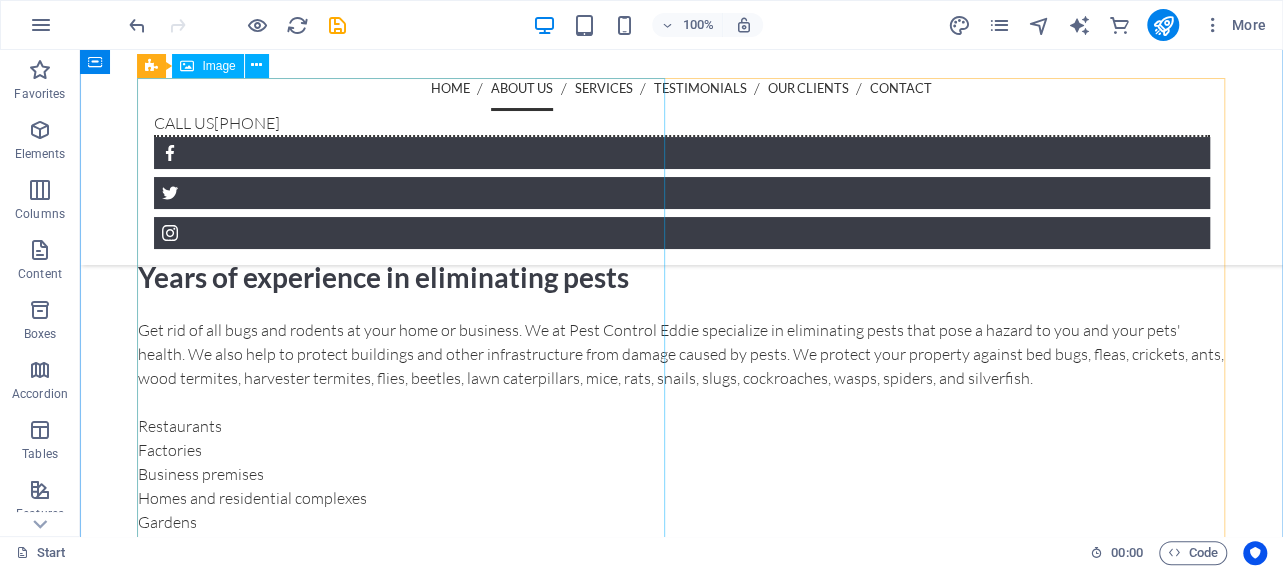 click at bounding box center (306, 128) 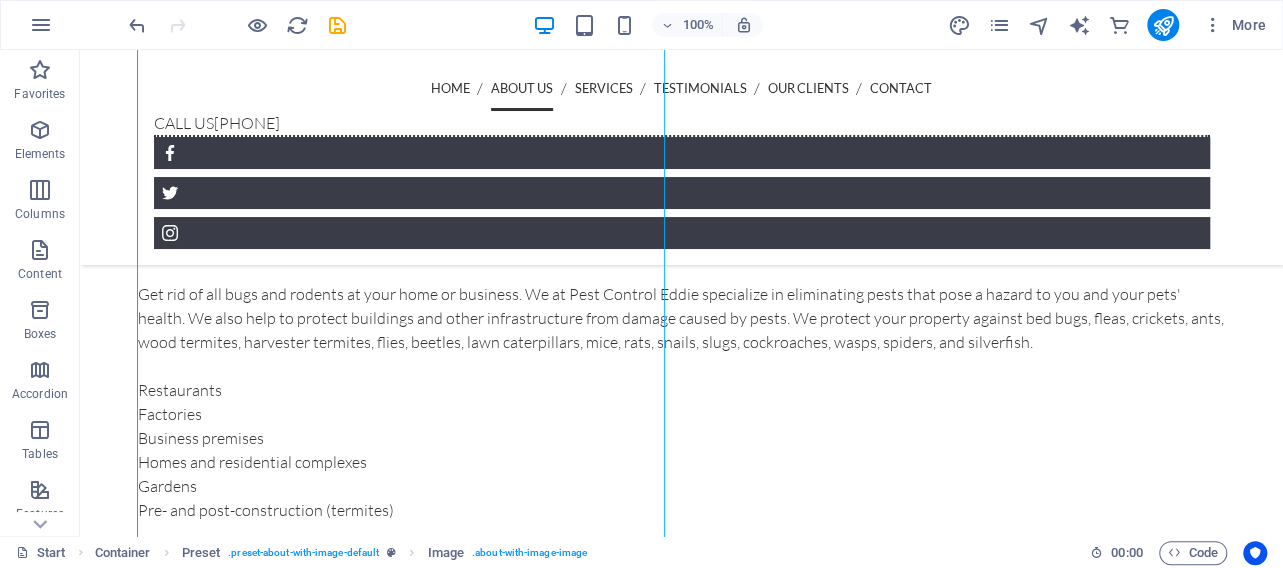 scroll, scrollTop: 869, scrollLeft: 0, axis: vertical 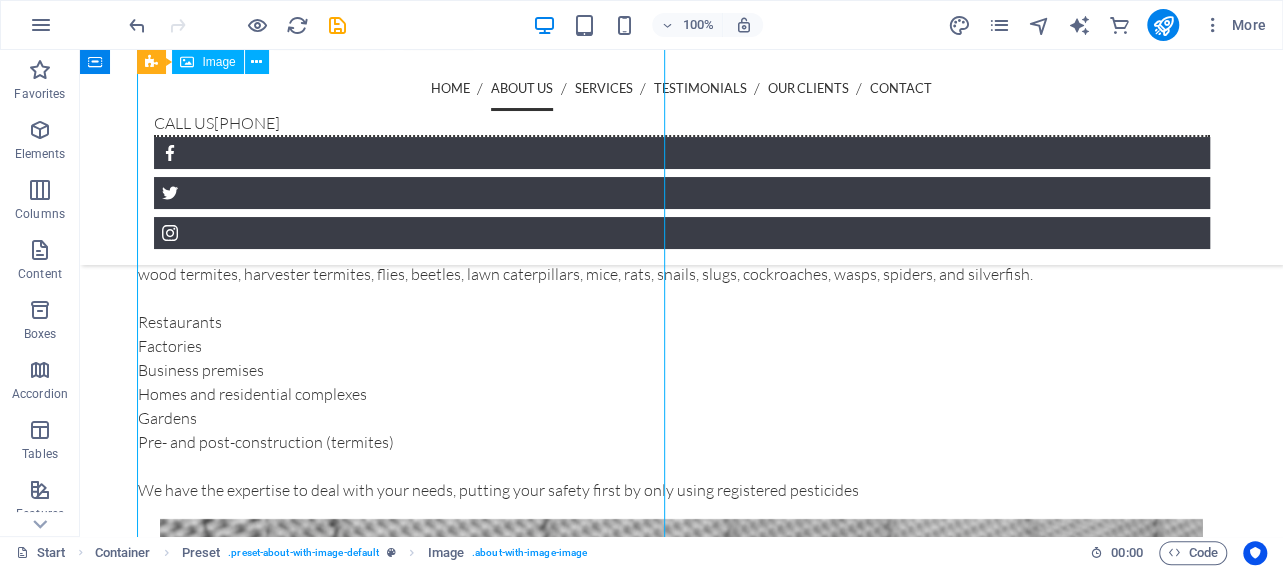 click at bounding box center [306, 24] 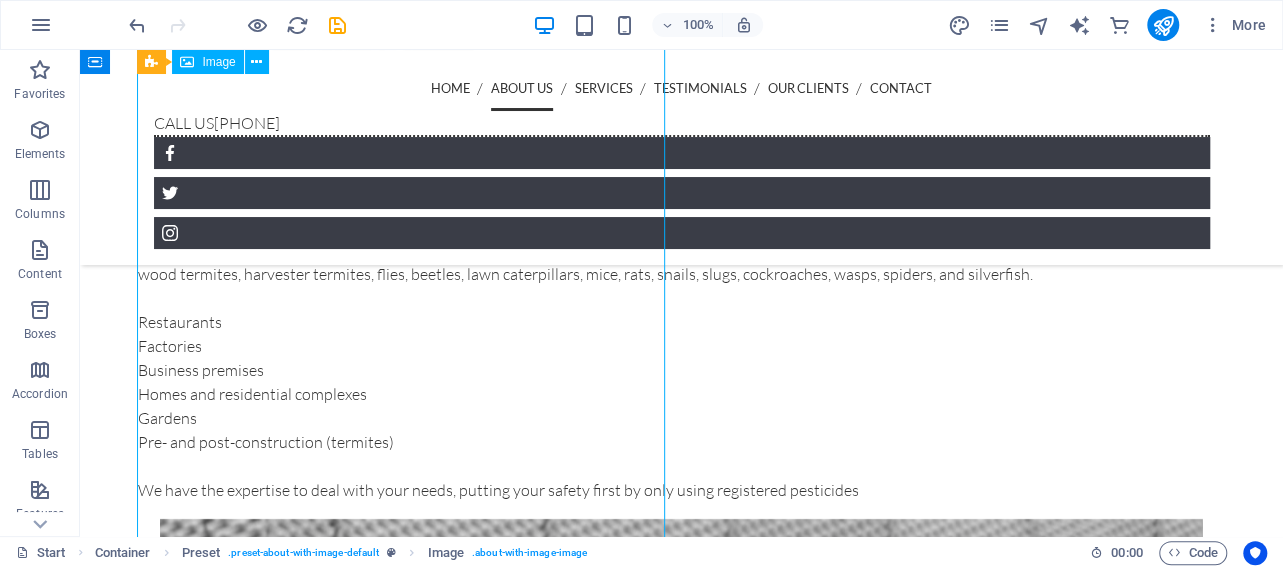 select on "%" 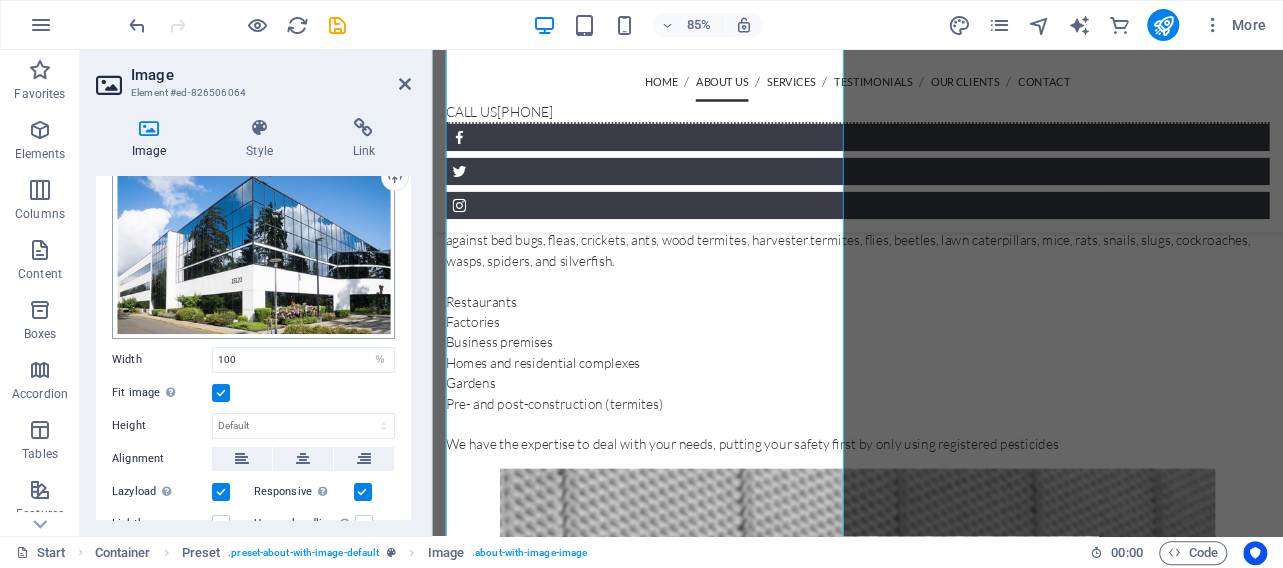 scroll, scrollTop: 0, scrollLeft: 0, axis: both 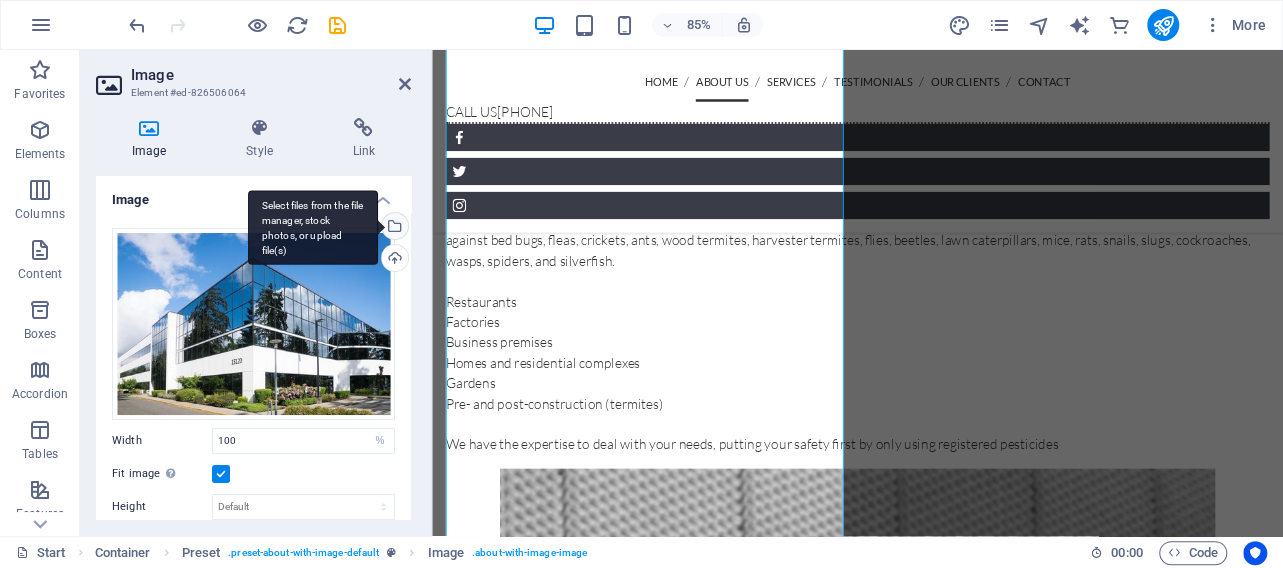 click on "Select files from the file manager, stock photos, or upload file(s)" at bounding box center (393, 228) 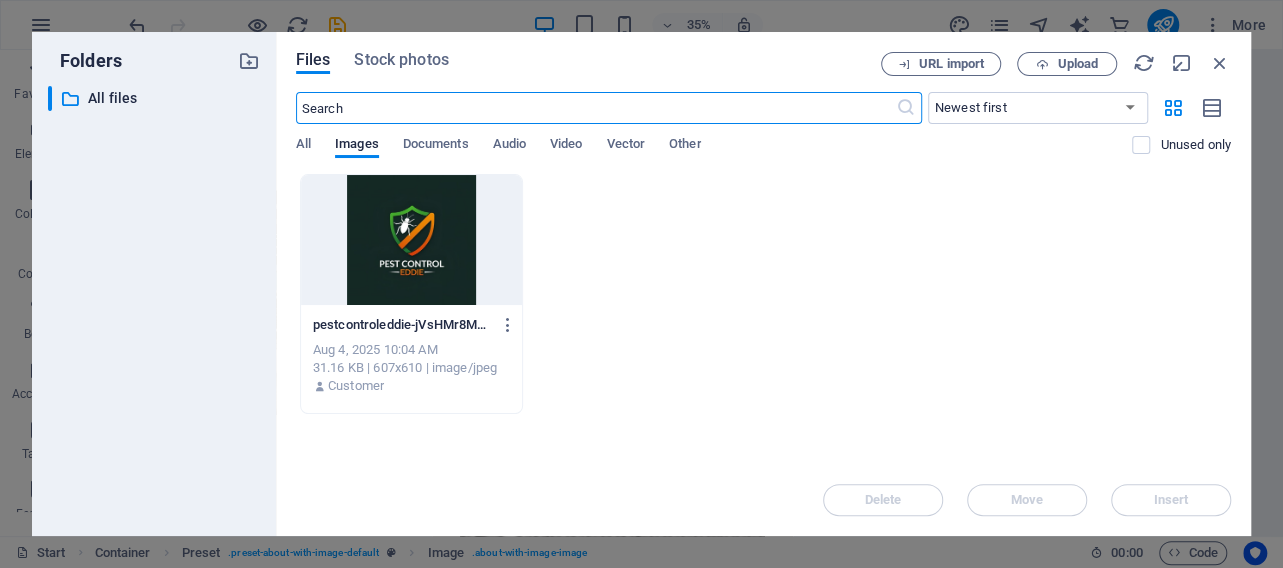 scroll, scrollTop: 1544, scrollLeft: 0, axis: vertical 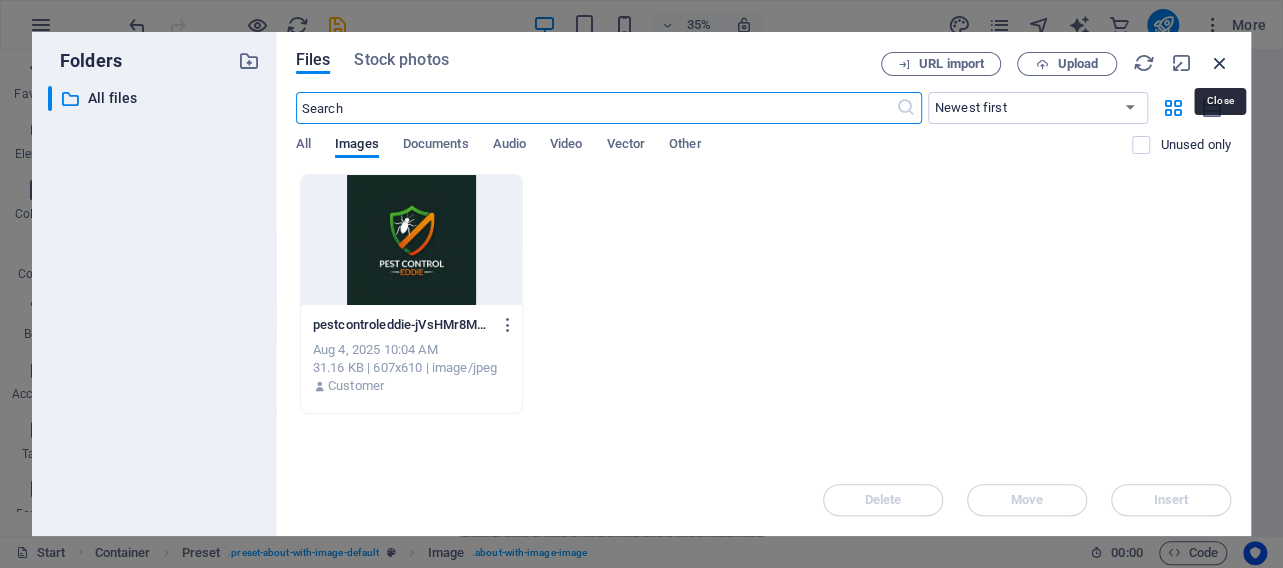 click at bounding box center (1220, 63) 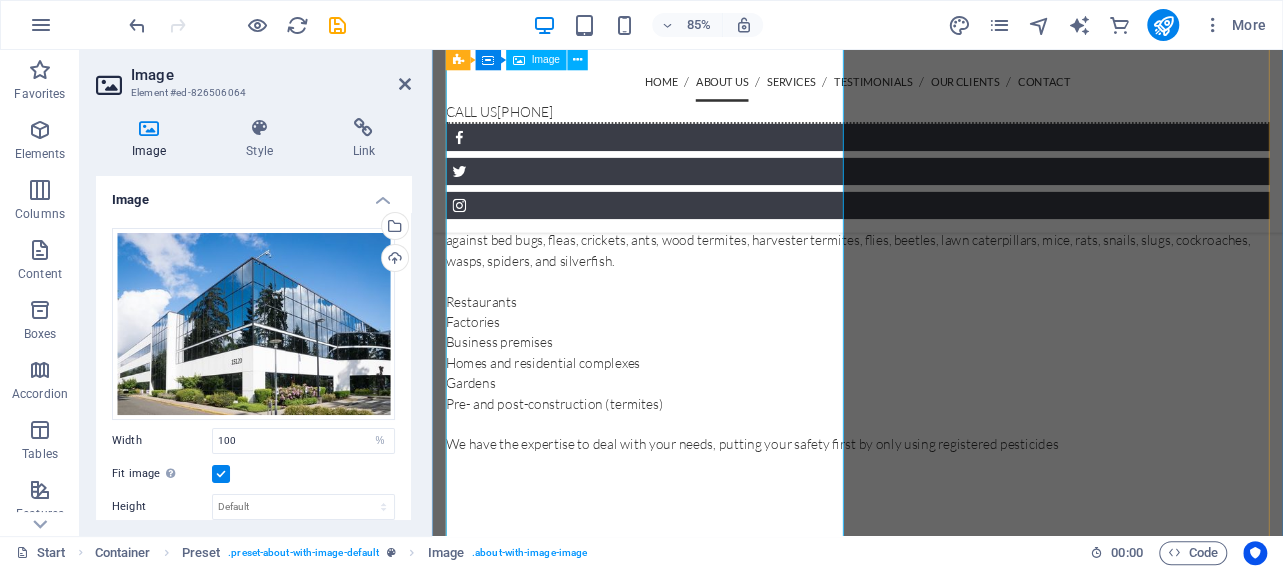 scroll, scrollTop: 764, scrollLeft: 0, axis: vertical 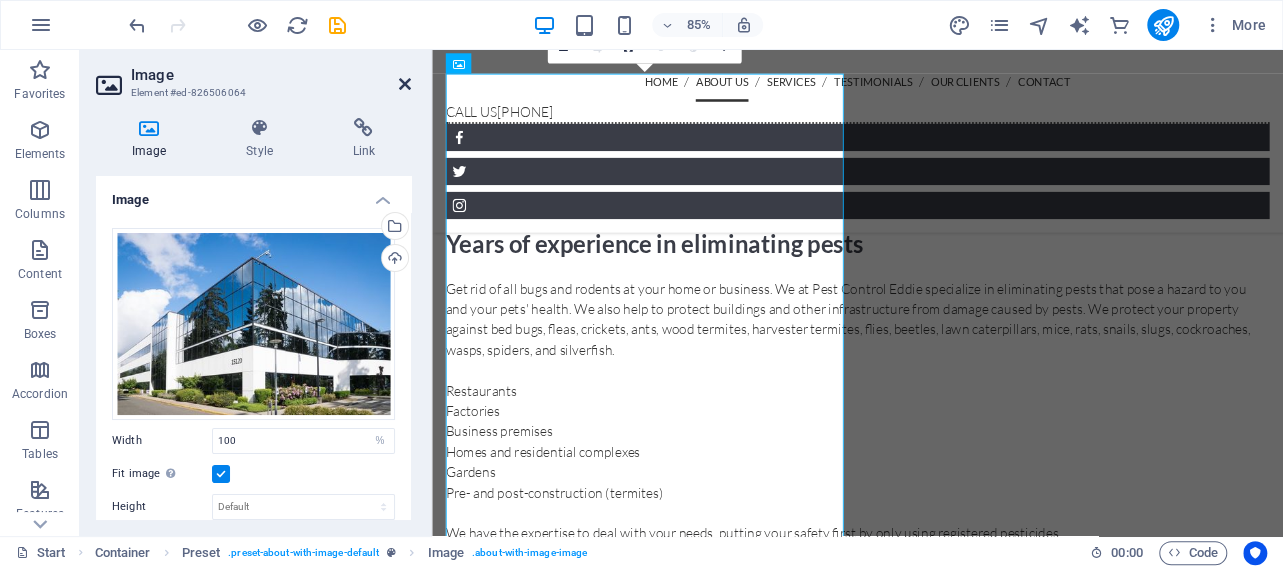 click at bounding box center (405, 84) 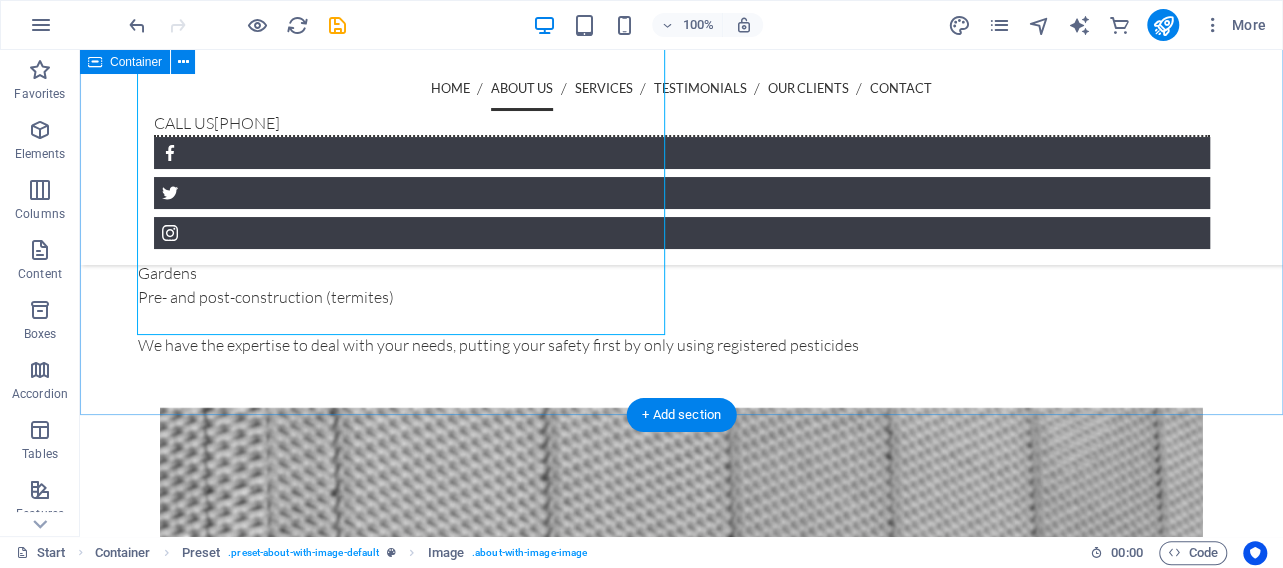 scroll, scrollTop: 972, scrollLeft: 0, axis: vertical 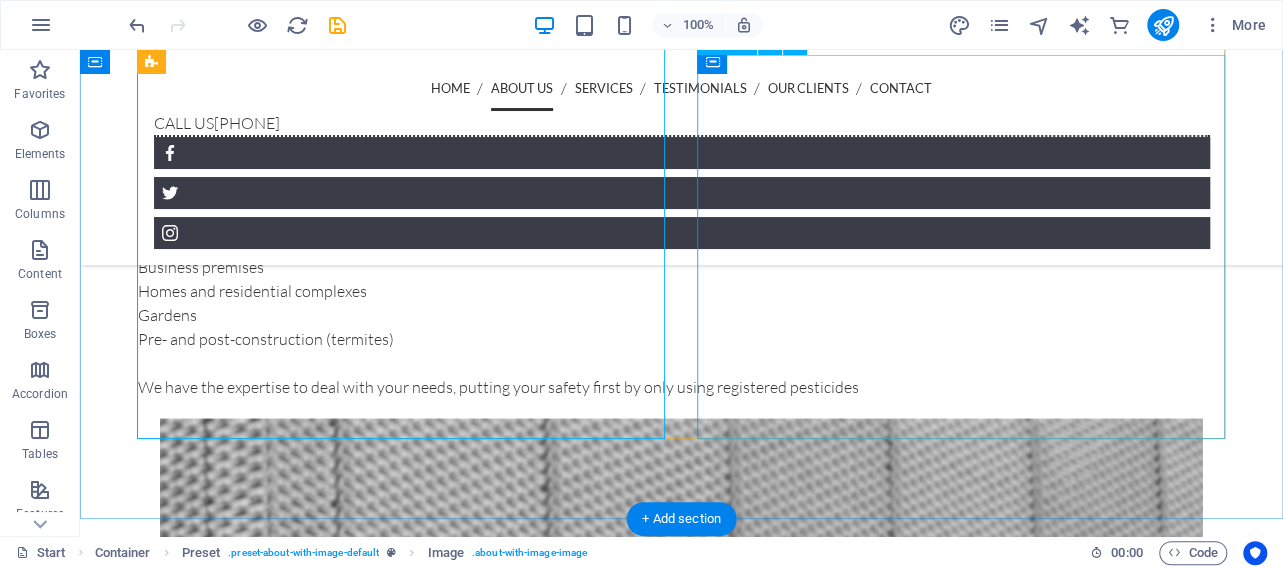 click on "Get rid of all bugs and rodents at your home or business. We at Pest Control Eddie specialize in eliminating pests that pose a hazard to you and your pets' health. We also help to protect buildings and other infrastructure from damage caused by pests. We protect your property against bed bugs, fleas, crickets, ants, wood termites, harvester termites, flies, beetles, lawn caterpillars, mice, rats, snails, slugs, cockroaches, wasps, spiders, and silverfish. Restaurants  Factories  Business premises  Homes and residential complexes  Gardens  Pre- and post-construction (termites) We have the expertise to deal with your needs, putting your safety first by only using registered pesticides" at bounding box center [682, 255] 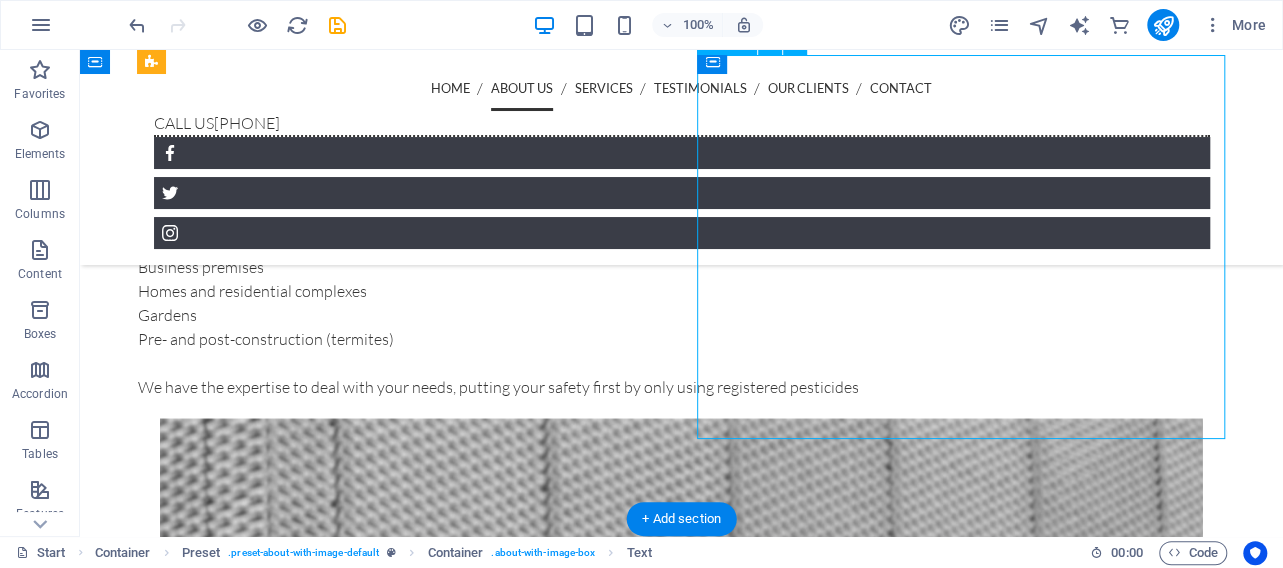 click on "Get rid of all bugs and rodents at your home or business. We at Pest Control Eddie specialize in eliminating pests that pose a hazard to you and your pets' health. We also help to protect buildings and other infrastructure from damage caused by pests. We protect your property against bed bugs, fleas, crickets, ants, wood termites, harvester termites, flies, beetles, lawn caterpillars, mice, rats, snails, slugs, cockroaches, wasps, spiders, and silverfish. Restaurants  Factories  Business premises  Homes and residential complexes  Gardens  Pre- and post-construction (termites) We have the expertise to deal with your needs, putting your safety first by only using registered pesticides" at bounding box center (682, 255) 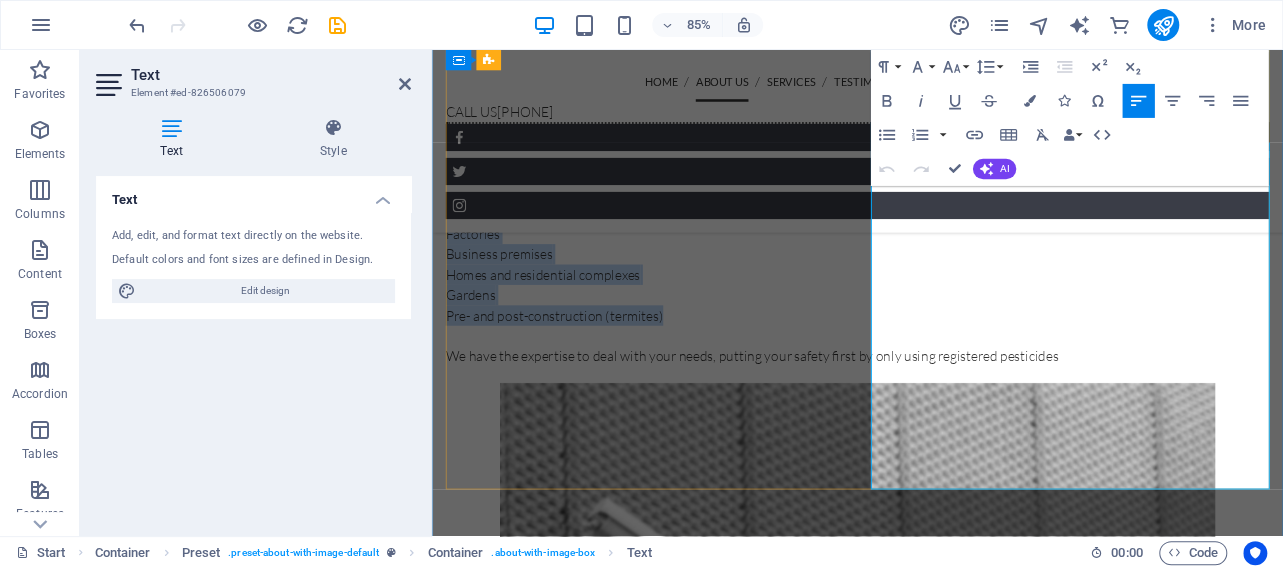 drag, startPoint x: 1217, startPoint y: 485, endPoint x: 943, endPoint y: 357, distance: 302.42355 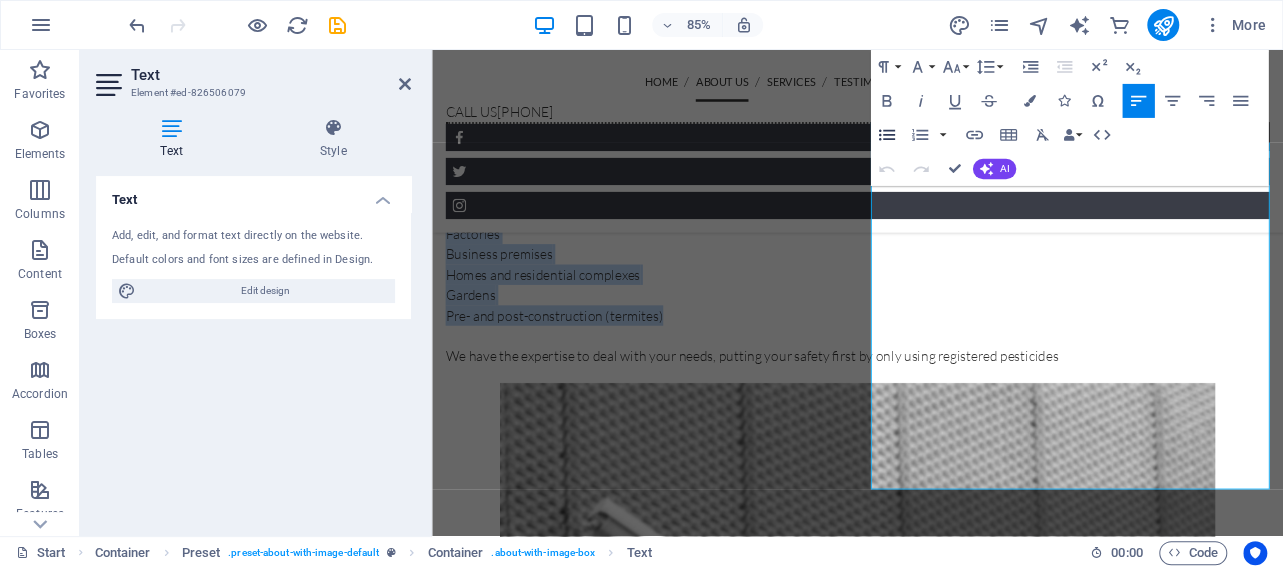 click 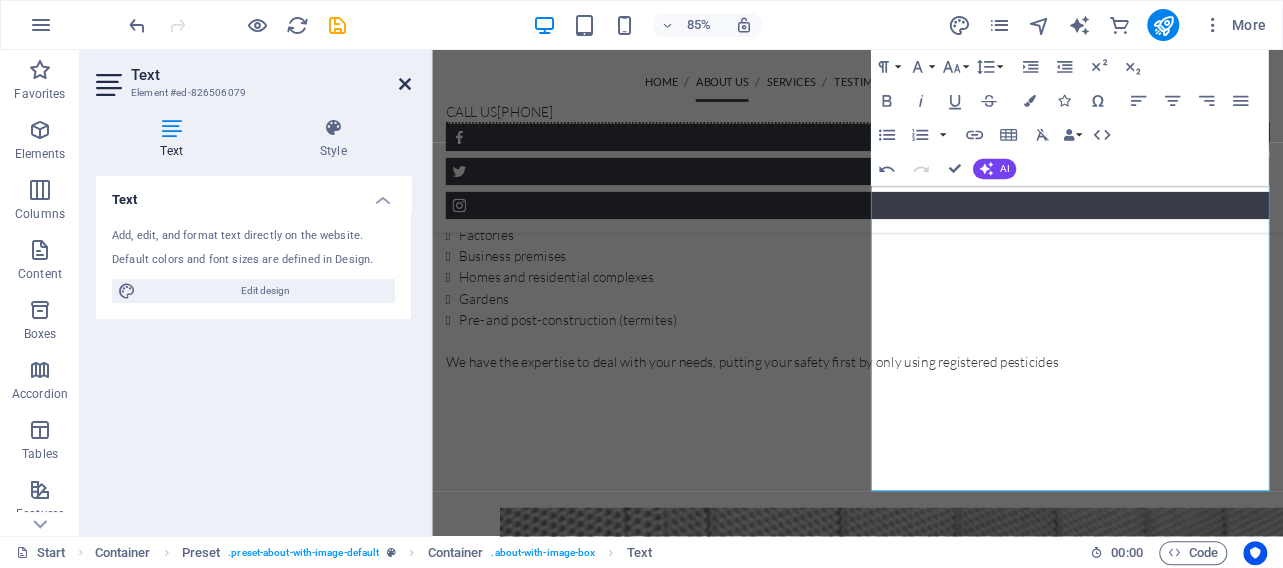 click at bounding box center (405, 84) 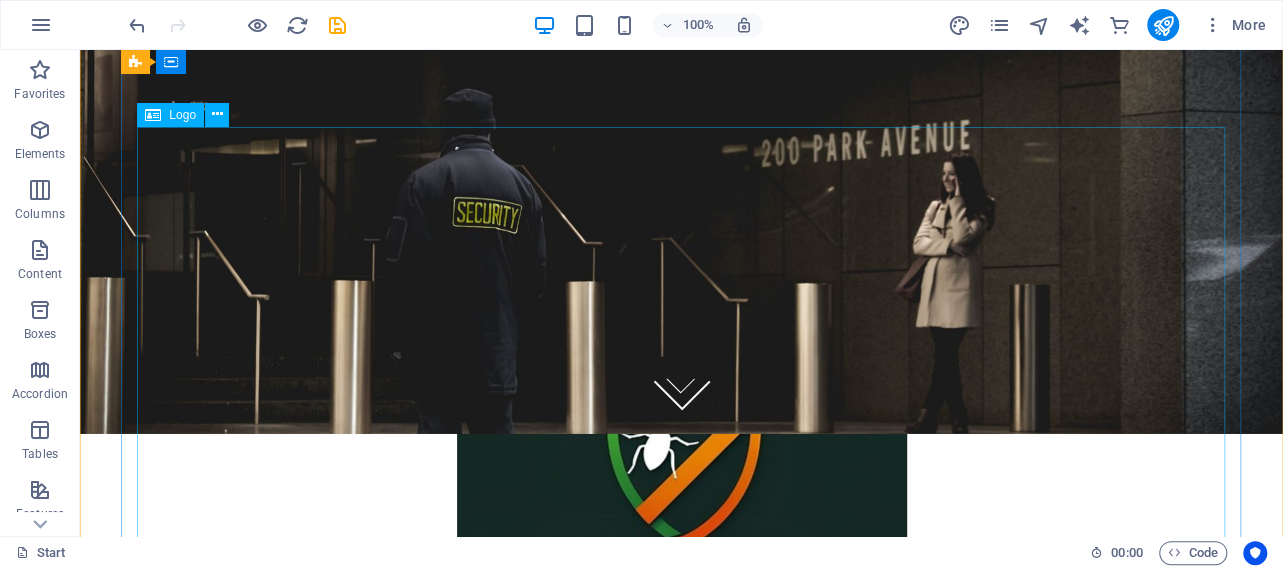 scroll, scrollTop: 104, scrollLeft: 0, axis: vertical 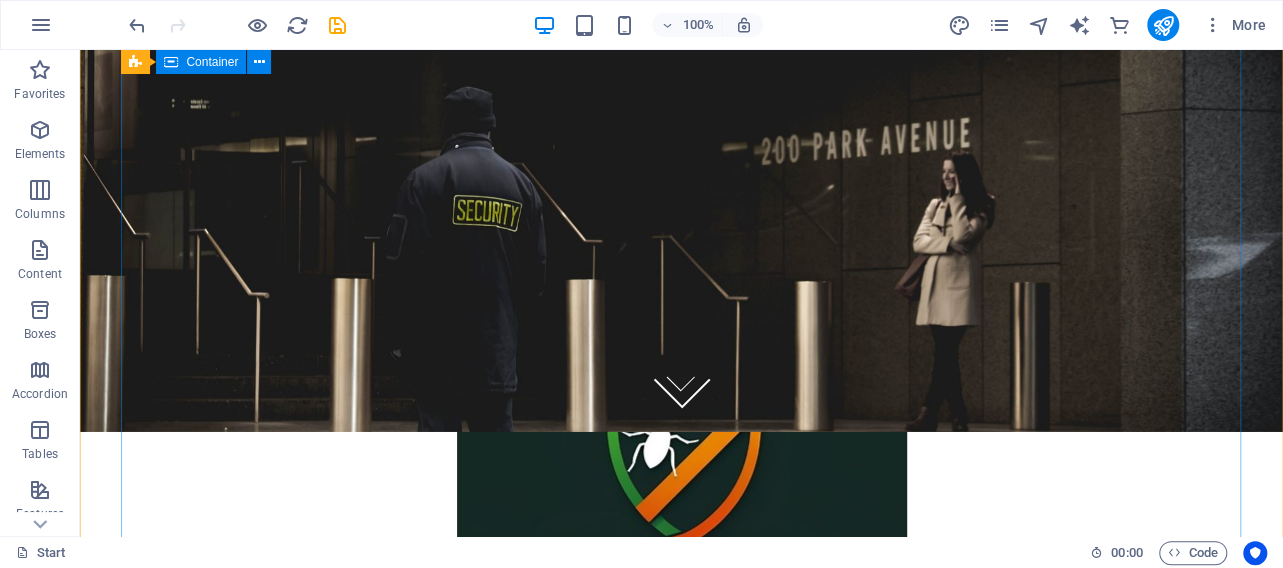 click on "Container" at bounding box center (212, 62) 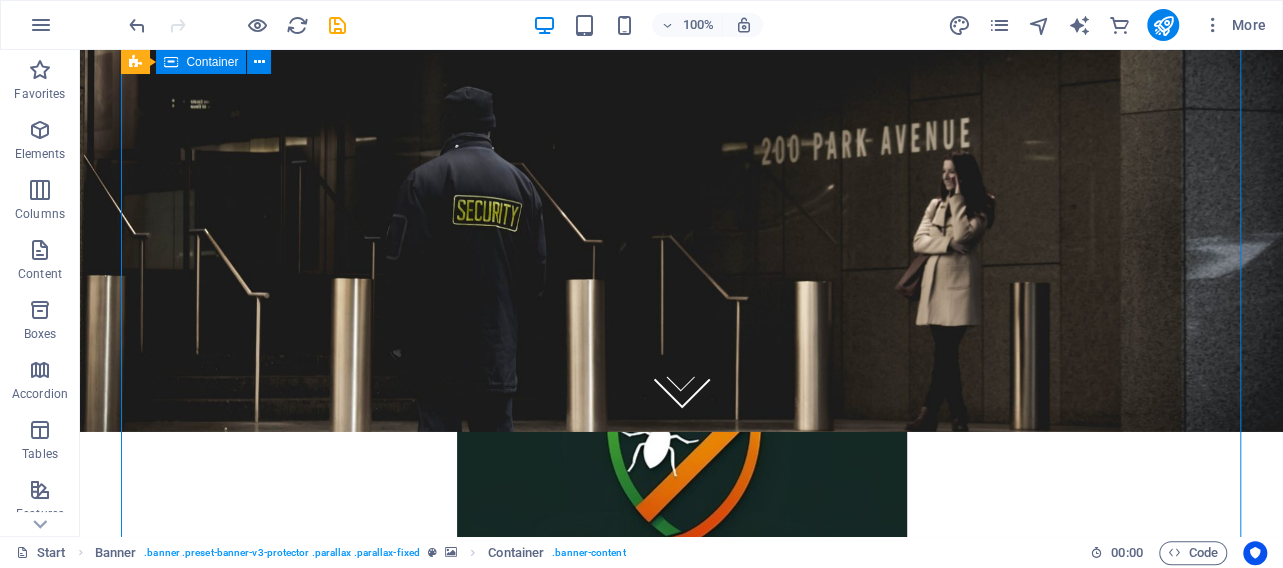 click at bounding box center (171, 62) 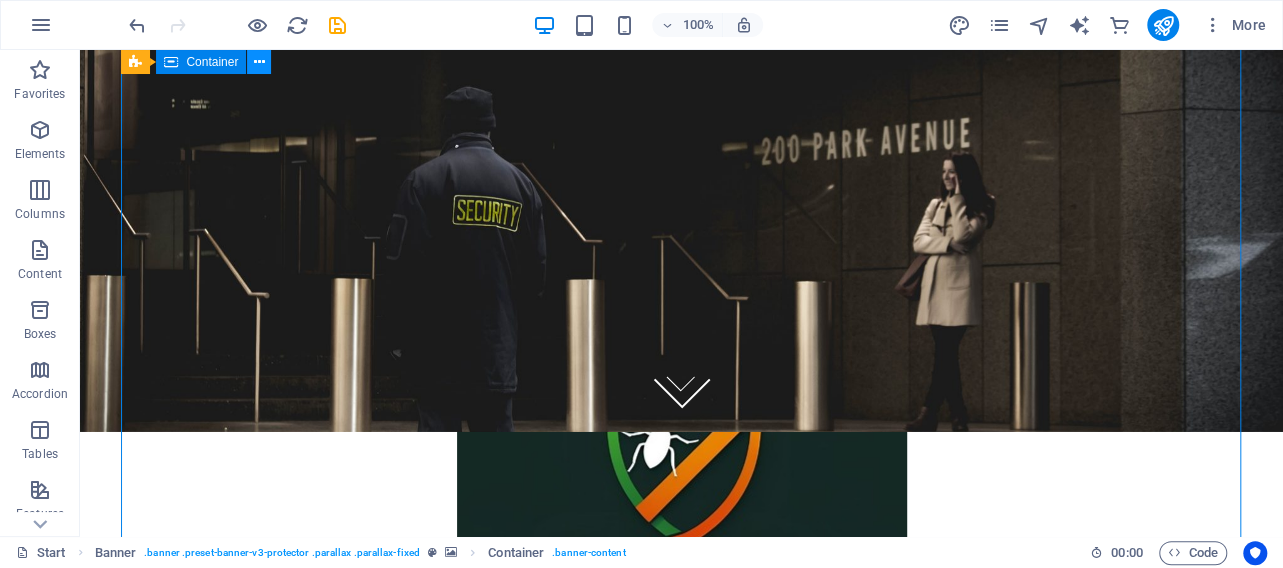 click at bounding box center (259, 62) 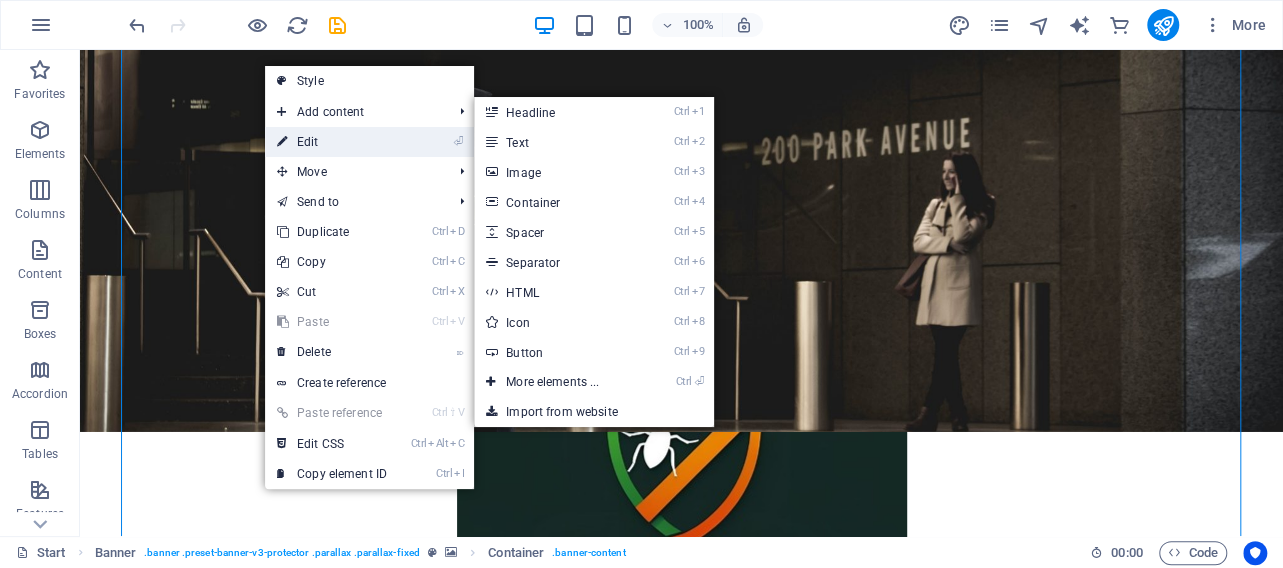 click on "⏎  Edit" at bounding box center [332, 142] 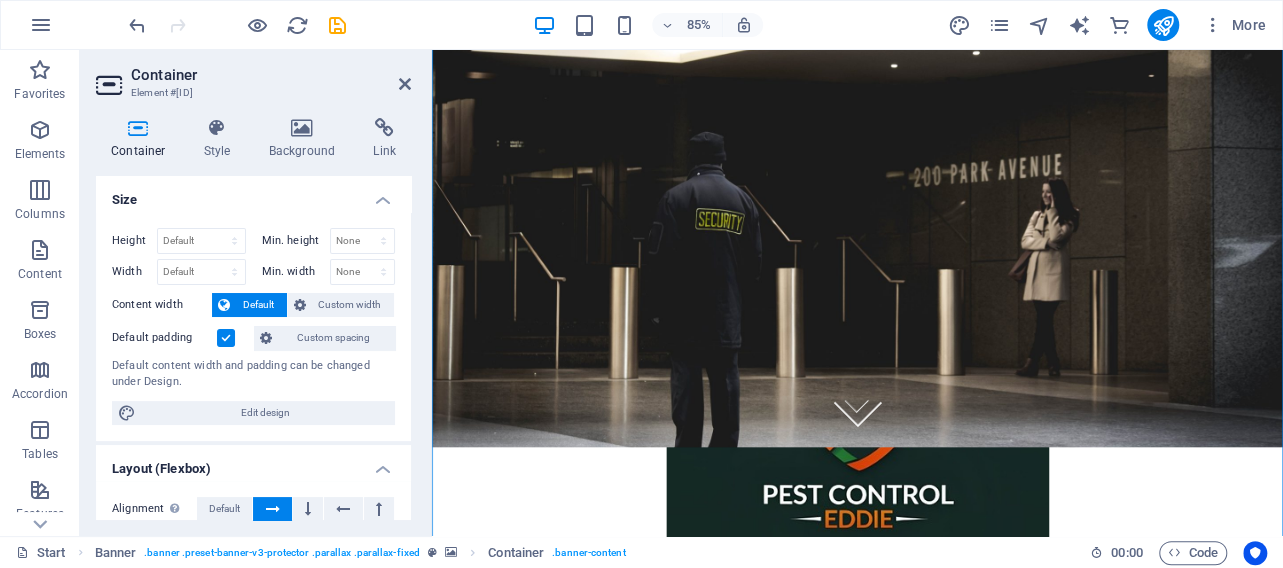 scroll, scrollTop: 0, scrollLeft: 0, axis: both 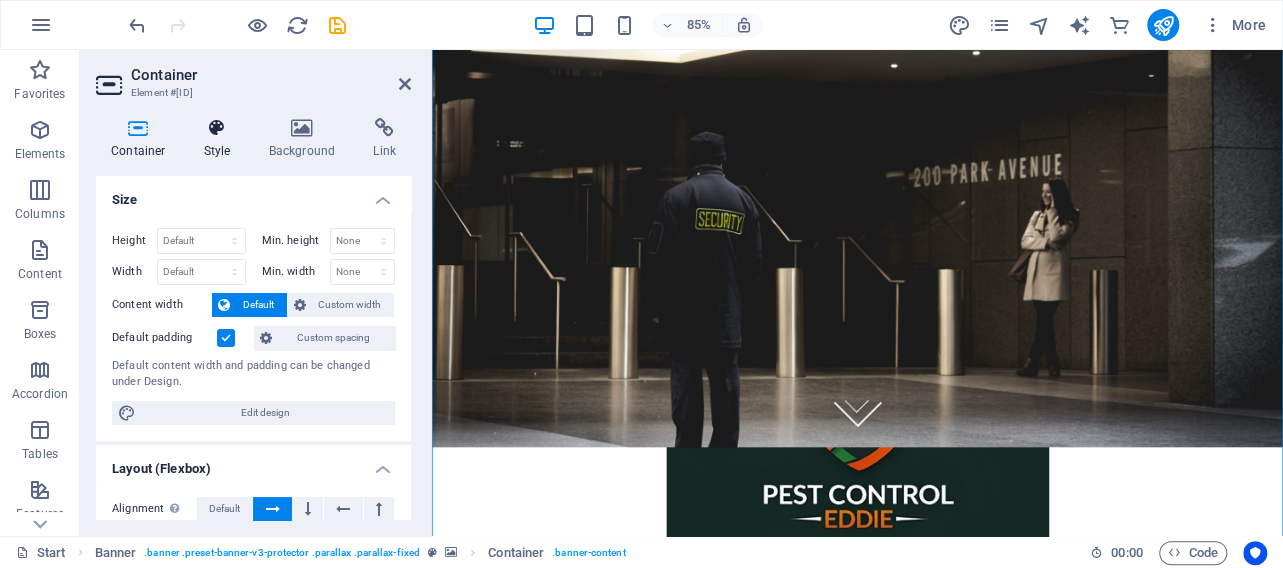 click on "Style" at bounding box center [221, 139] 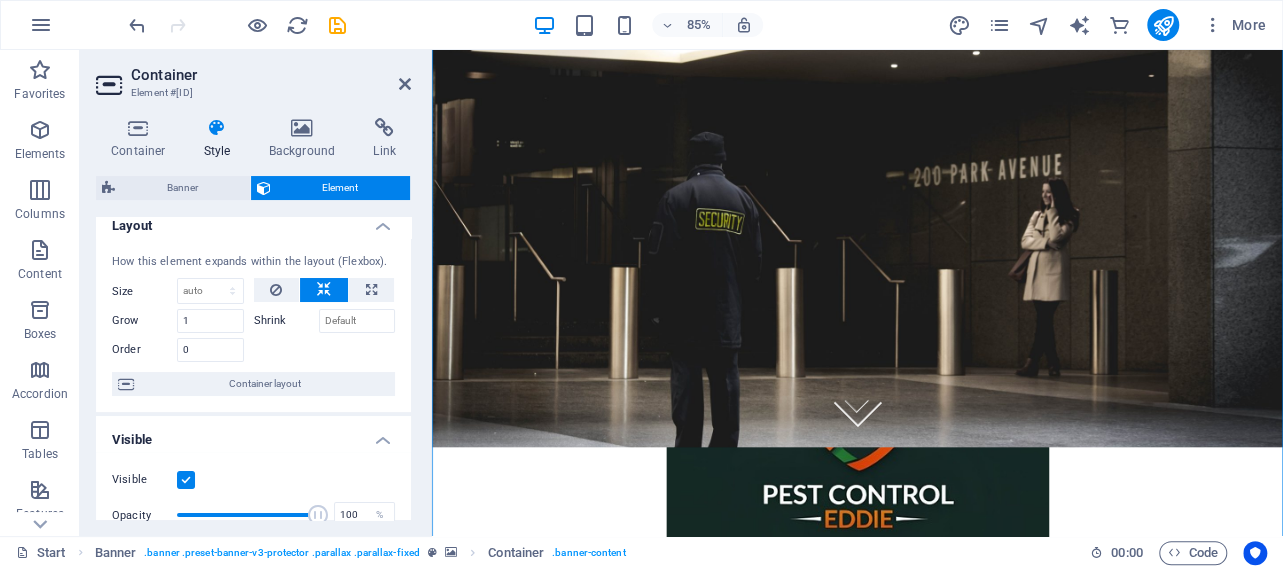 scroll, scrollTop: 0, scrollLeft: 0, axis: both 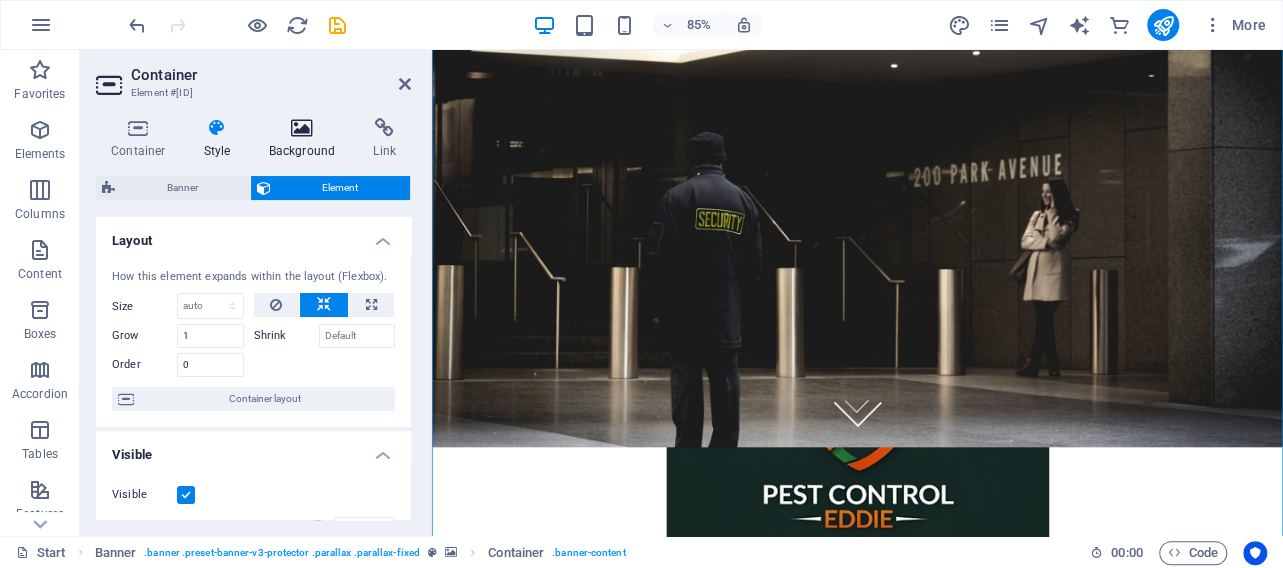 click on "Background" at bounding box center (306, 139) 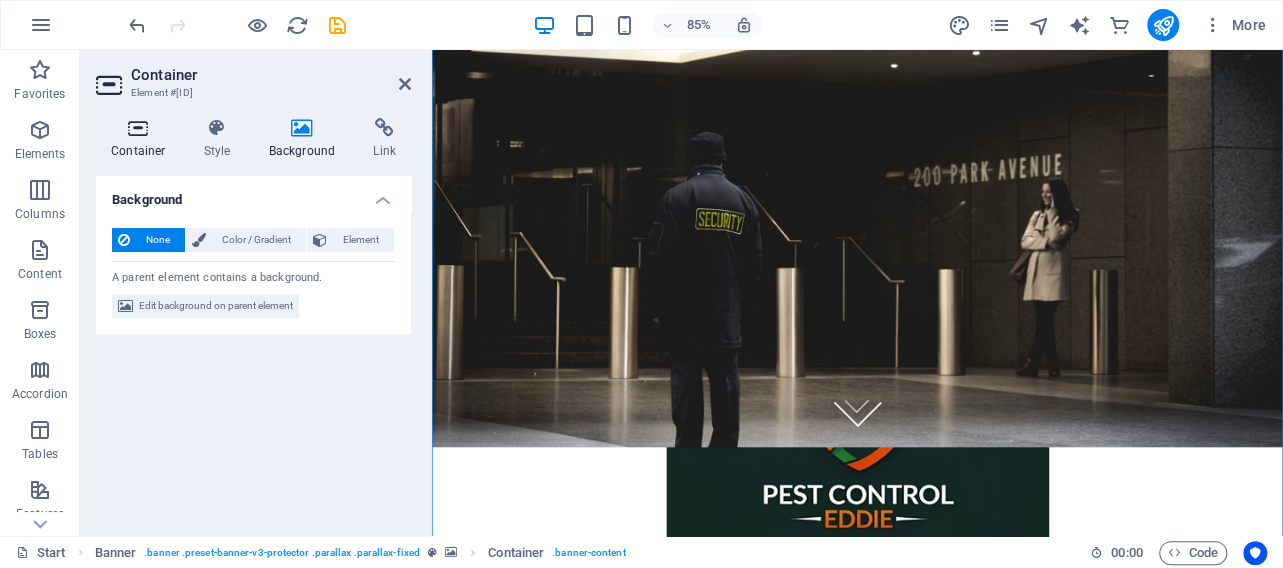 click on "Container" at bounding box center (142, 139) 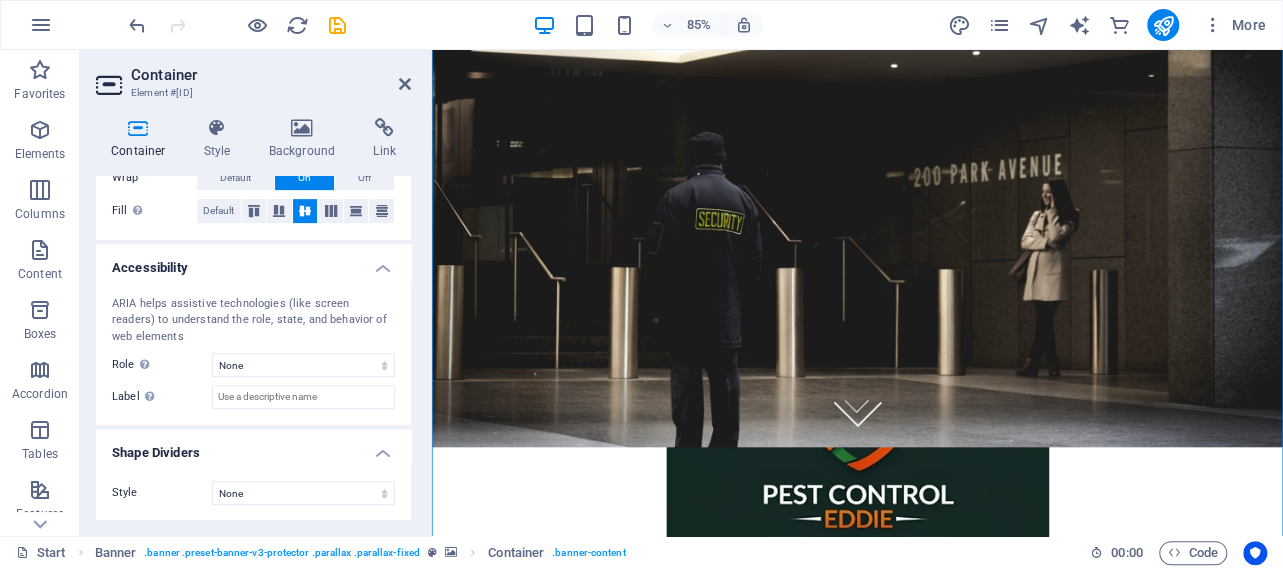 scroll, scrollTop: 0, scrollLeft: 0, axis: both 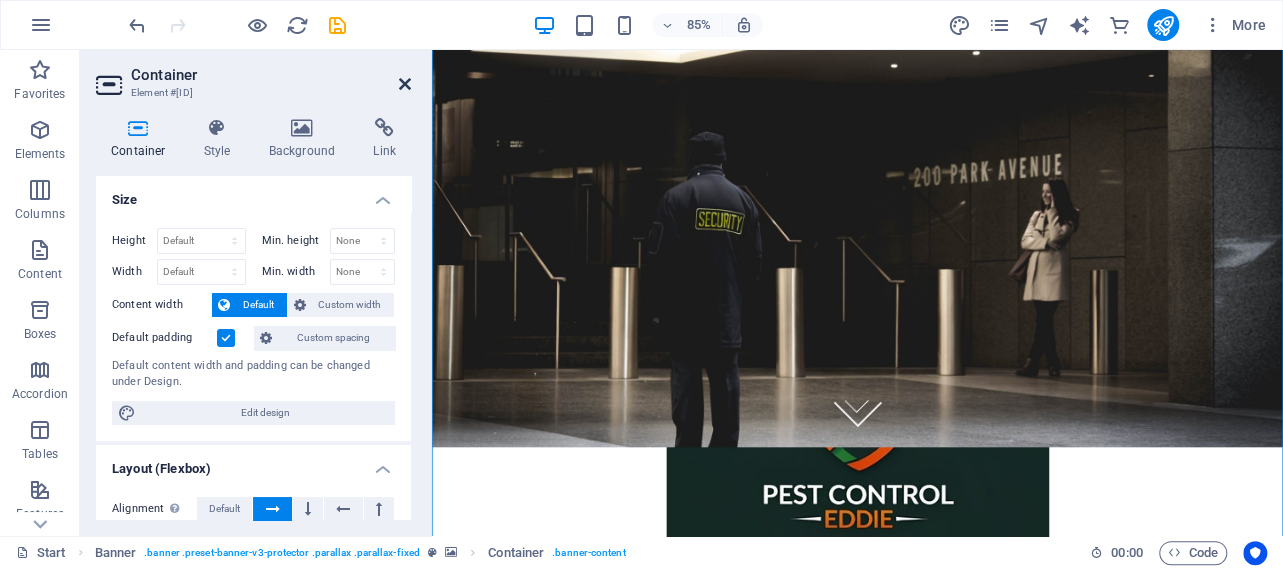 click at bounding box center [405, 84] 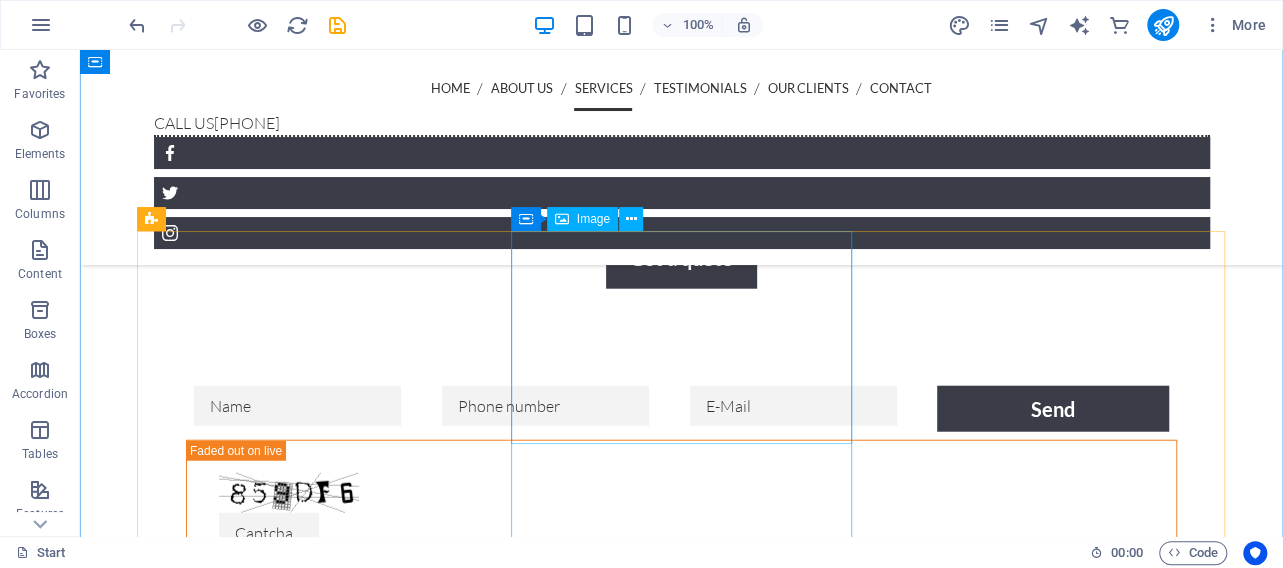 scroll, scrollTop: 2288, scrollLeft: 0, axis: vertical 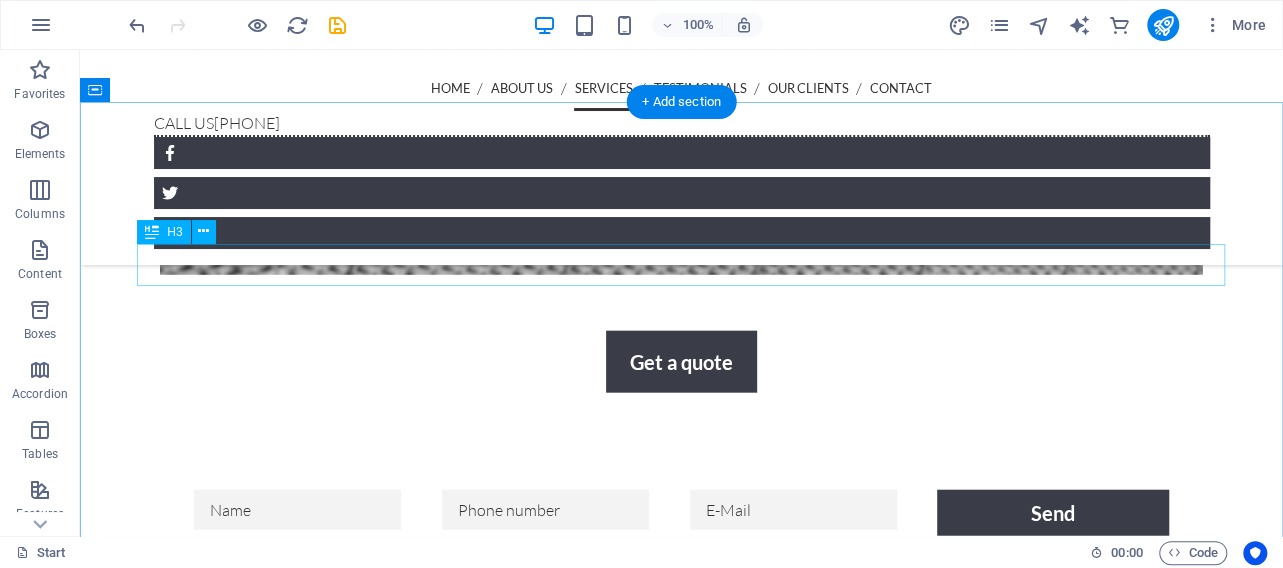 click on "We care about your Protection" at bounding box center [682, 2158] 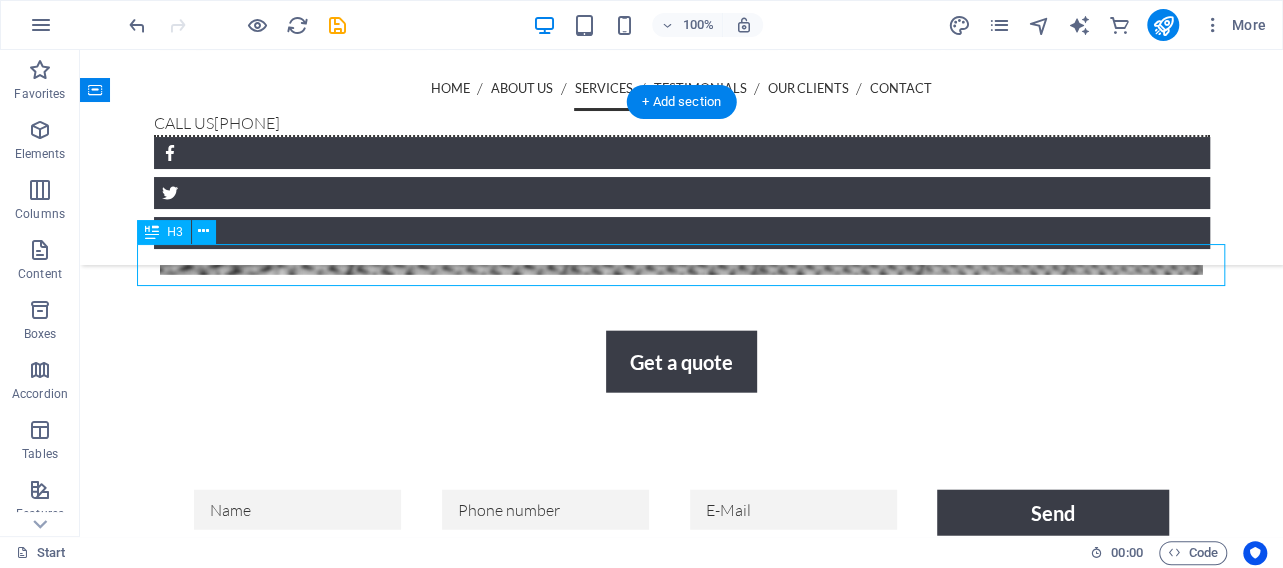 click on "We care about your Protection" at bounding box center (682, 2158) 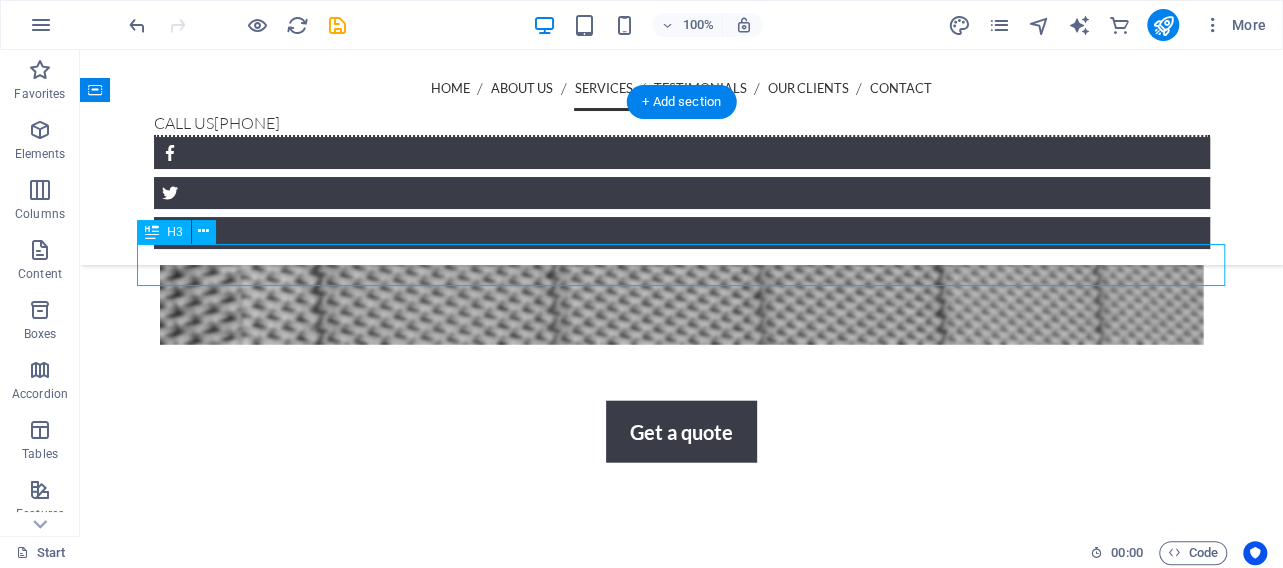 scroll, scrollTop: 2415, scrollLeft: 0, axis: vertical 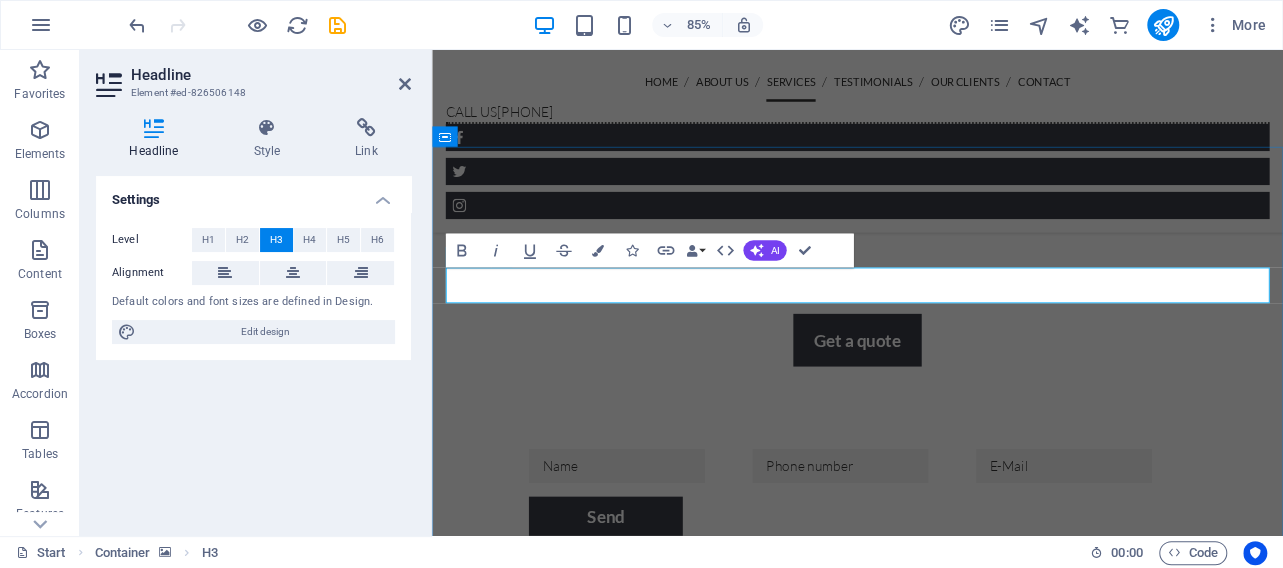 click on "We care about your Protection" at bounding box center [932, 2198] 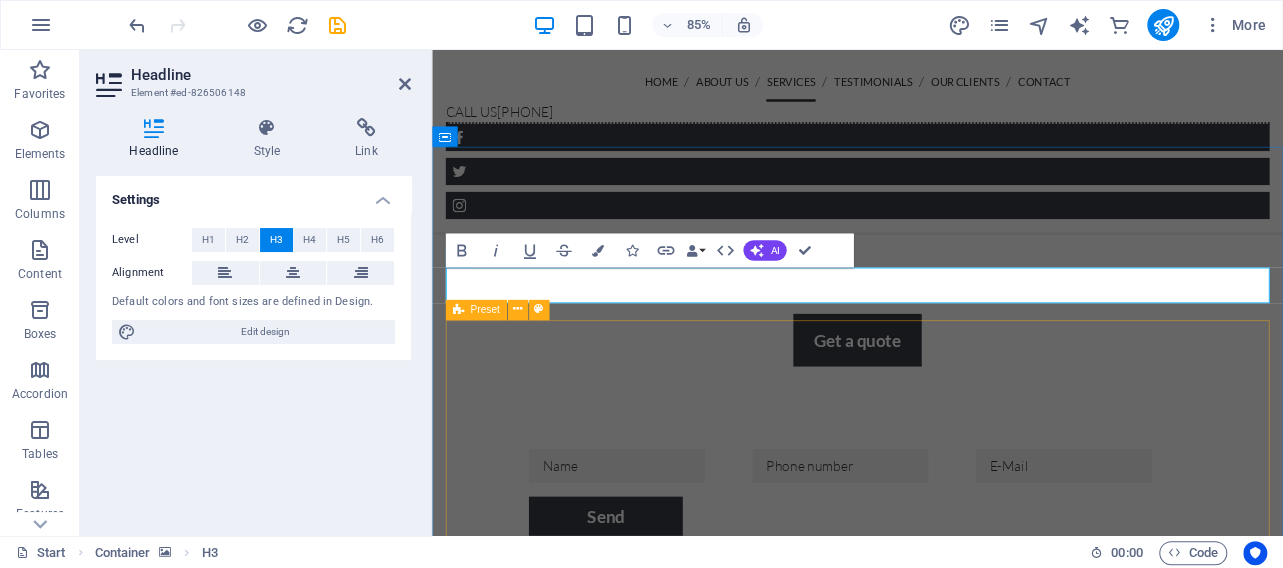 click on "CCTV Systems Network  Lorem ipsum dolor sit amet, consetetur sadipscing elitr, sed diam nonumy eirmod tempor invidunt ut labore et dolore magna aliquyam erat, sed diam voluptua. At vero eos et accusam et justo duo dolores et ea rebum. Hire a Bodyguard Lorem ipsum dolor sit amet, consetetur sadipscing elitr, sed diam nonumy eirmod tempor invidunt ut labore et dolore magna aliquyam erat, sed diam voluptua. At vero eos et accusam et justo duo dolores et ea rebum.  Security Barriers Lorem ipsum dolor sit amet, consetetur sadipscing elitr, sed diam nonumy eirmod tempor invidunt ut labore et dolore magna aliquyam erat, sed diam voluptua. At vero eos et accusam et justo duo dolores et ea rebum.  Mobile Surveillance  Lorem ipsum dolor sit amet, consetetur sadipscing elitr, sed diam nonumy eirmod tempor invidunt ut labore et dolore magna aliquyam erat, sed diam voluptua. At vero eos et accusam et justo duo dolores et ea rebum.  Qualified Security Staff  GPS Position Monitoring" at bounding box center [932, 4469] 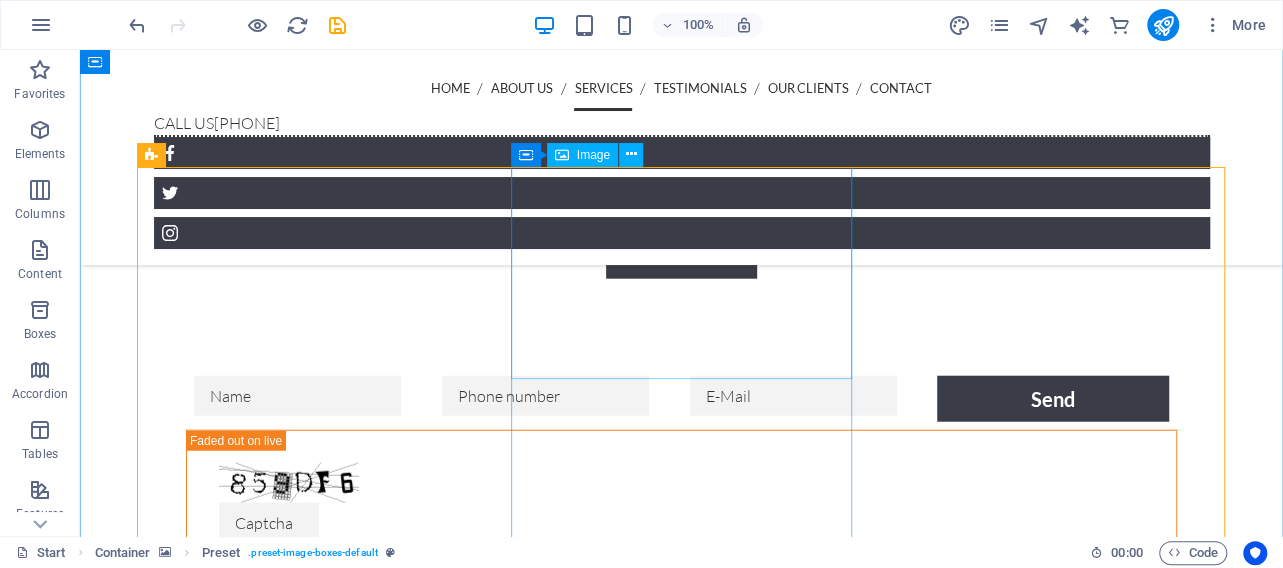 scroll, scrollTop: 2288, scrollLeft: 0, axis: vertical 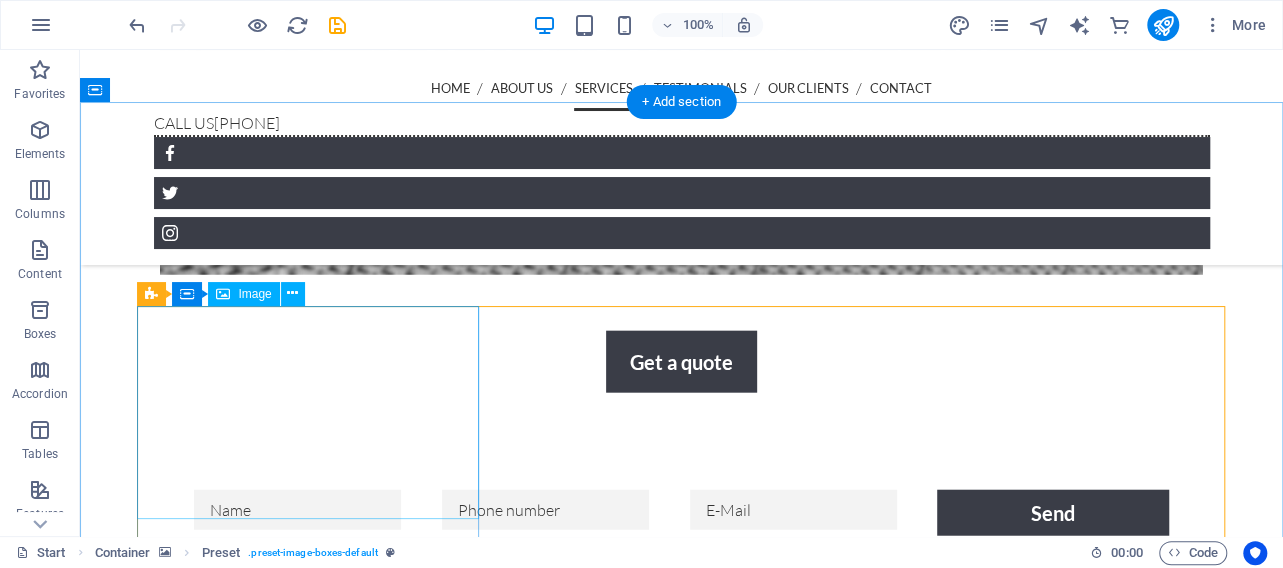 click at bounding box center (682, 2539) 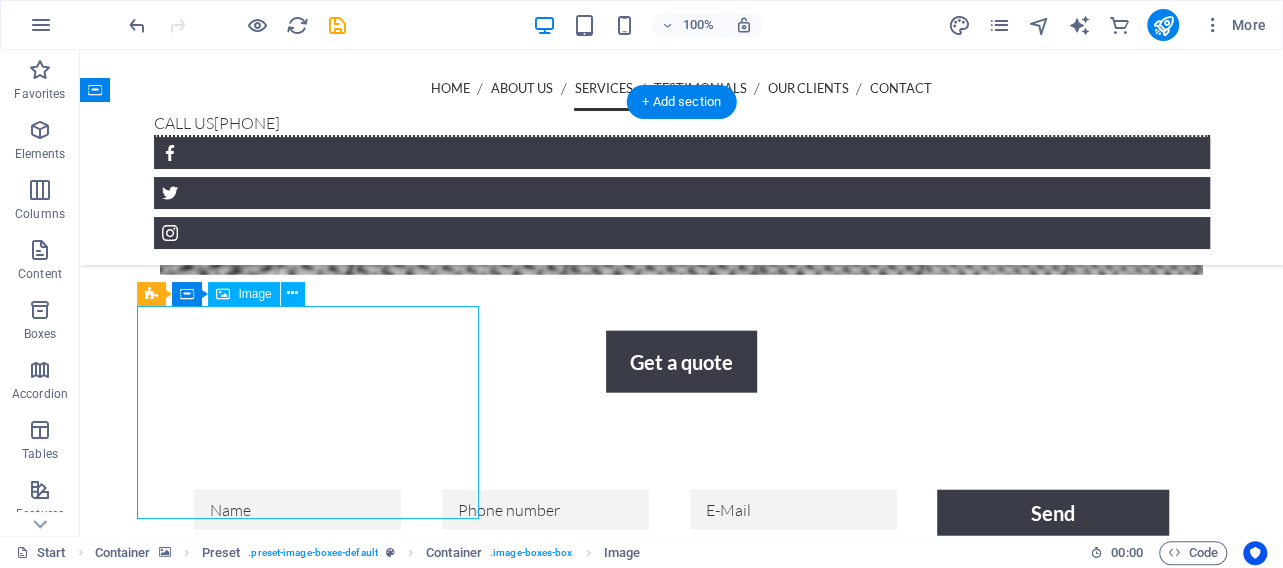 click at bounding box center (682, 2539) 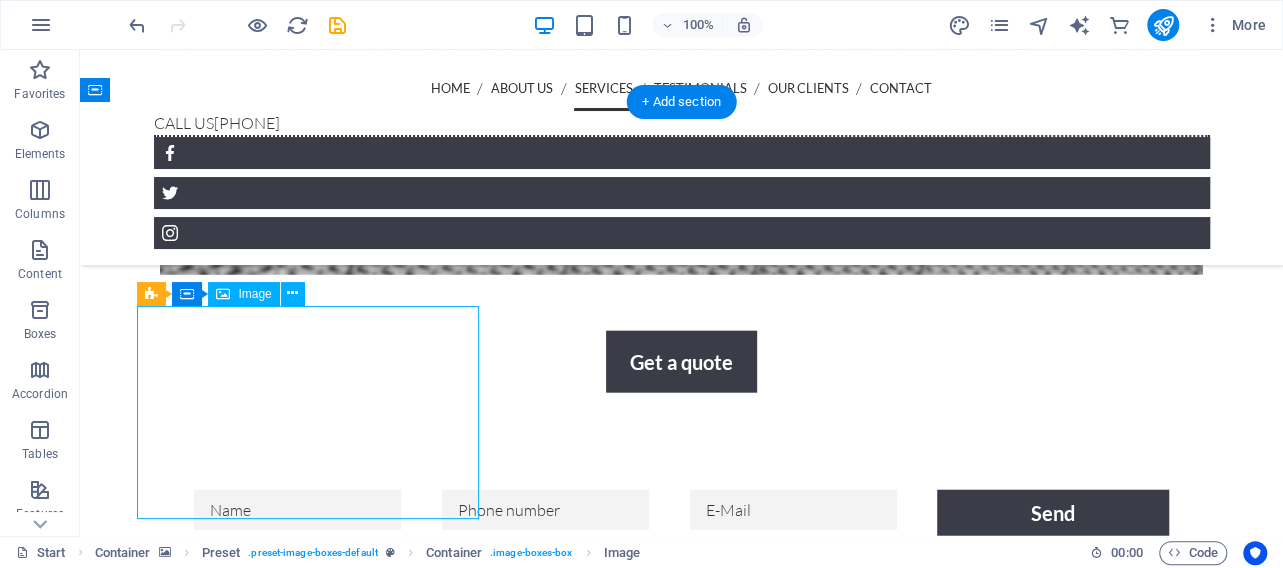 select on "%" 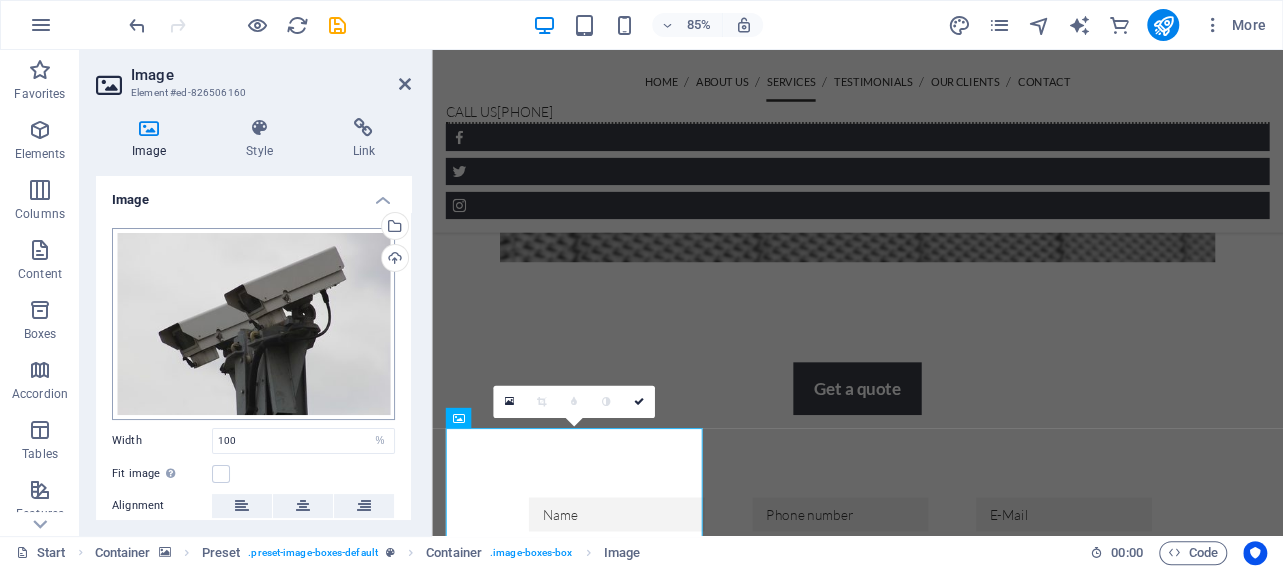 scroll, scrollTop: 158, scrollLeft: 0, axis: vertical 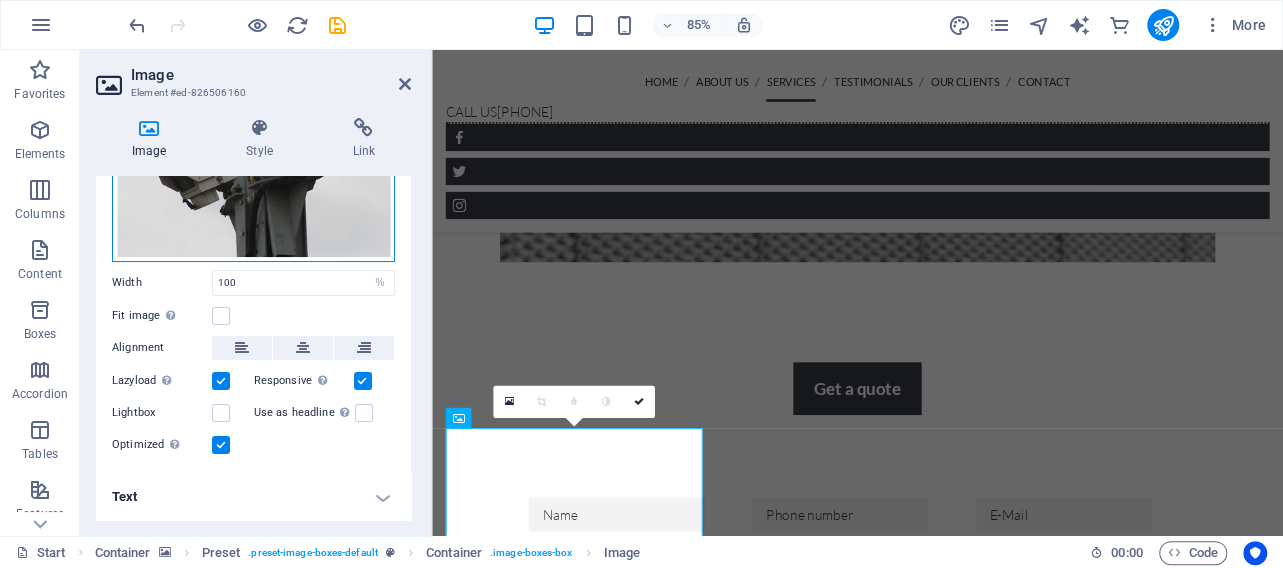 click on "Drag files here, click to choose files or select files from Files or our free stock photos & videos" at bounding box center [253, 166] 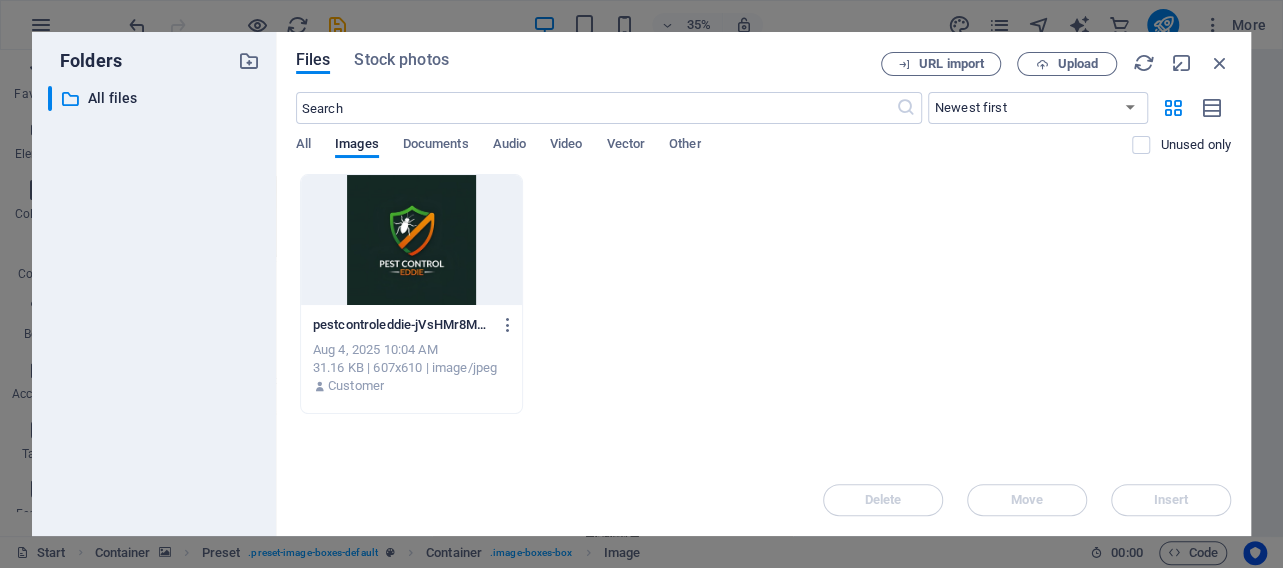 scroll, scrollTop: 2963, scrollLeft: 0, axis: vertical 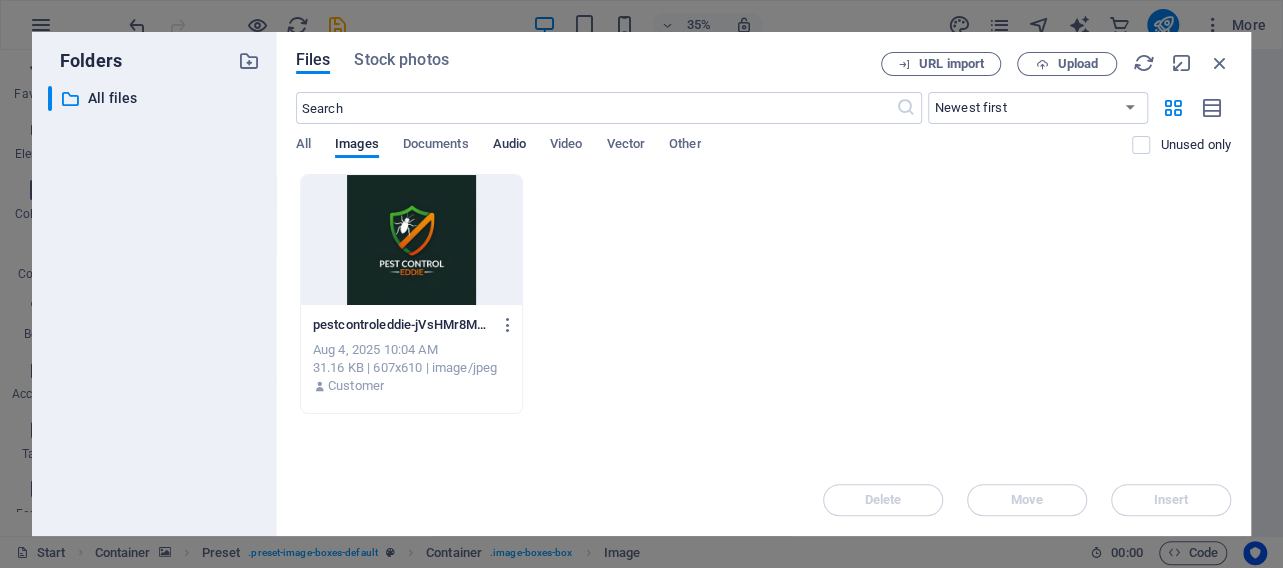 click on "Audio" at bounding box center (508, 146) 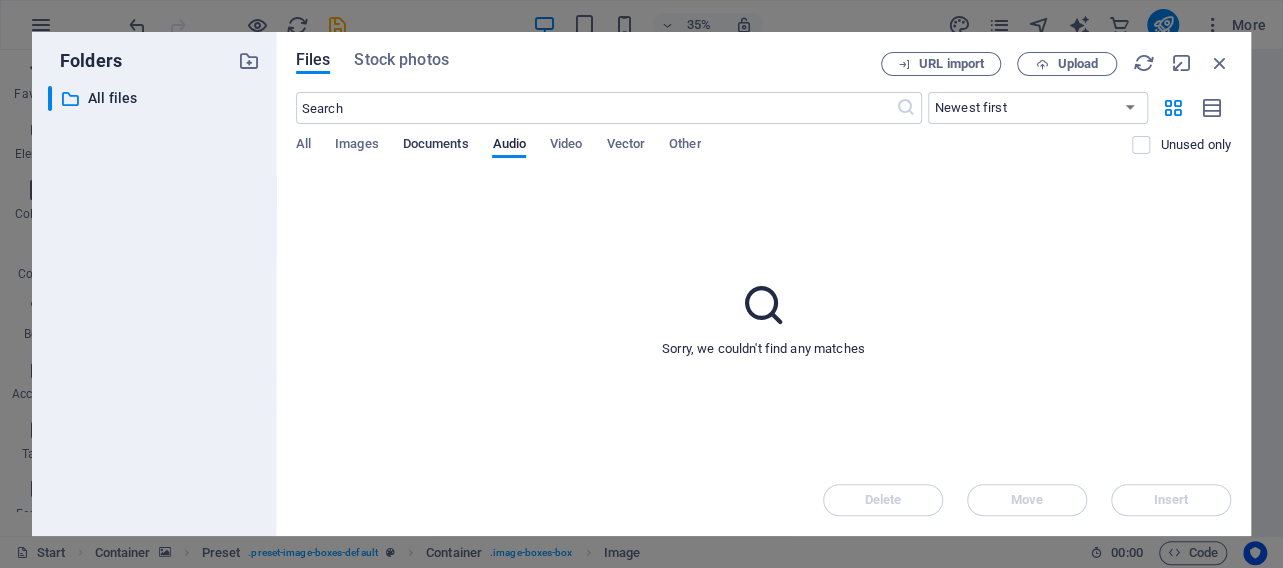 click on "Documents" at bounding box center (436, 146) 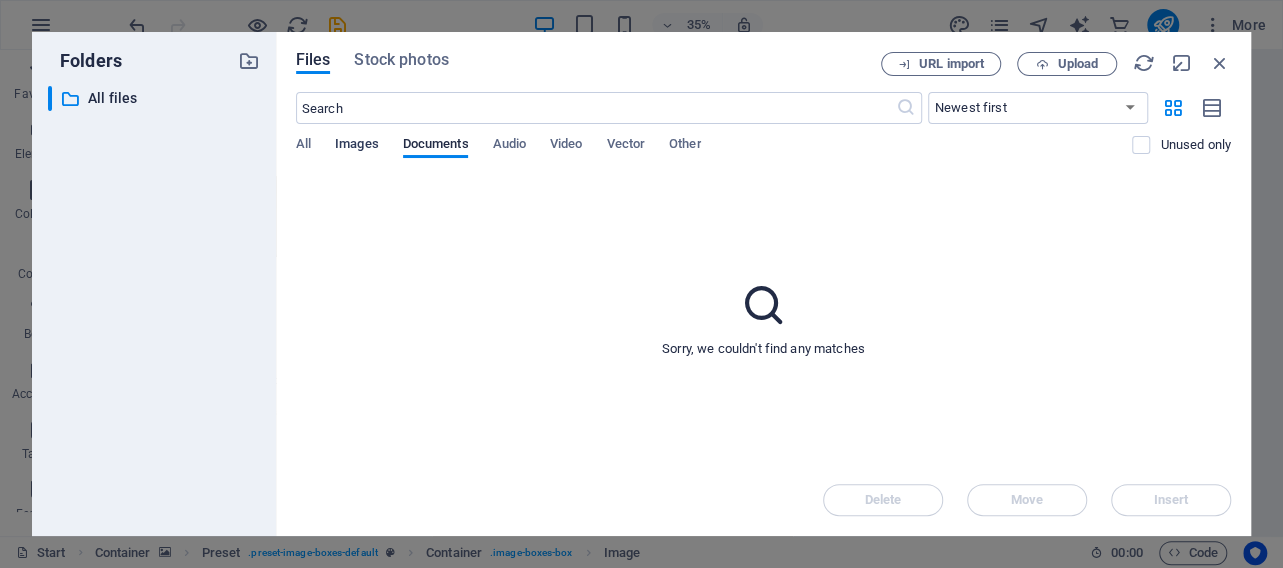 click on "Images" at bounding box center (357, 146) 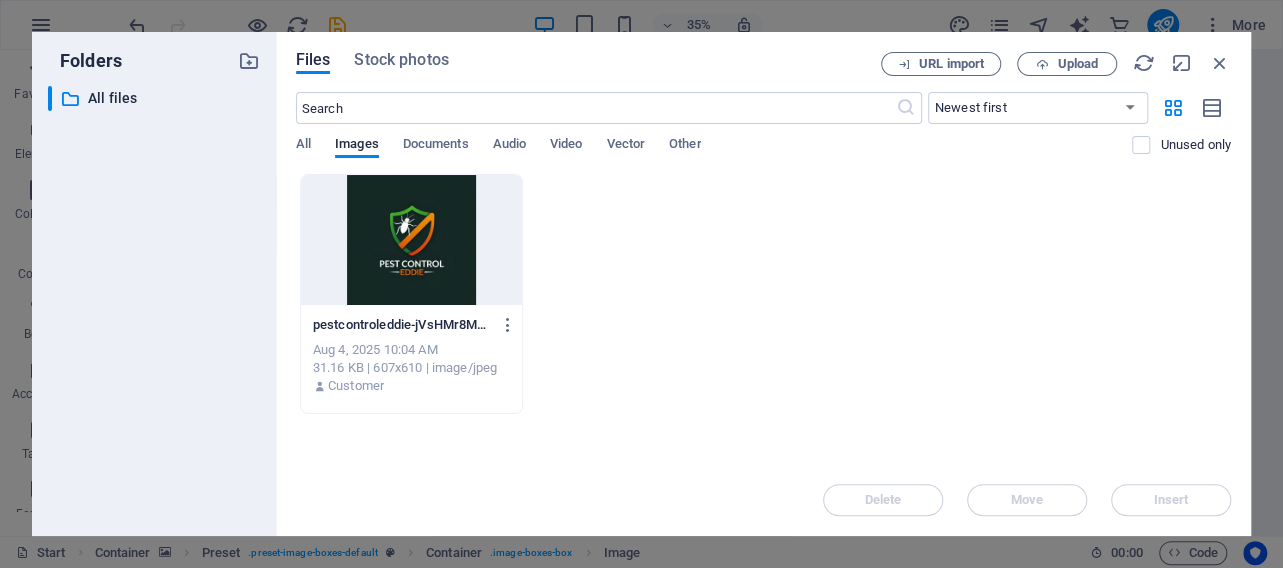 click on "pestcontroleddie-jVsHMr8M6MHQom9Gmd4nYA.jpg pestcontroleddie-jVsHMr8M6MHQom9Gmd4nYA.jpg Aug 4, 2025 10:04 AM 31.16 KB | 607x610 | image/jpeg Customer" at bounding box center (763, 294) 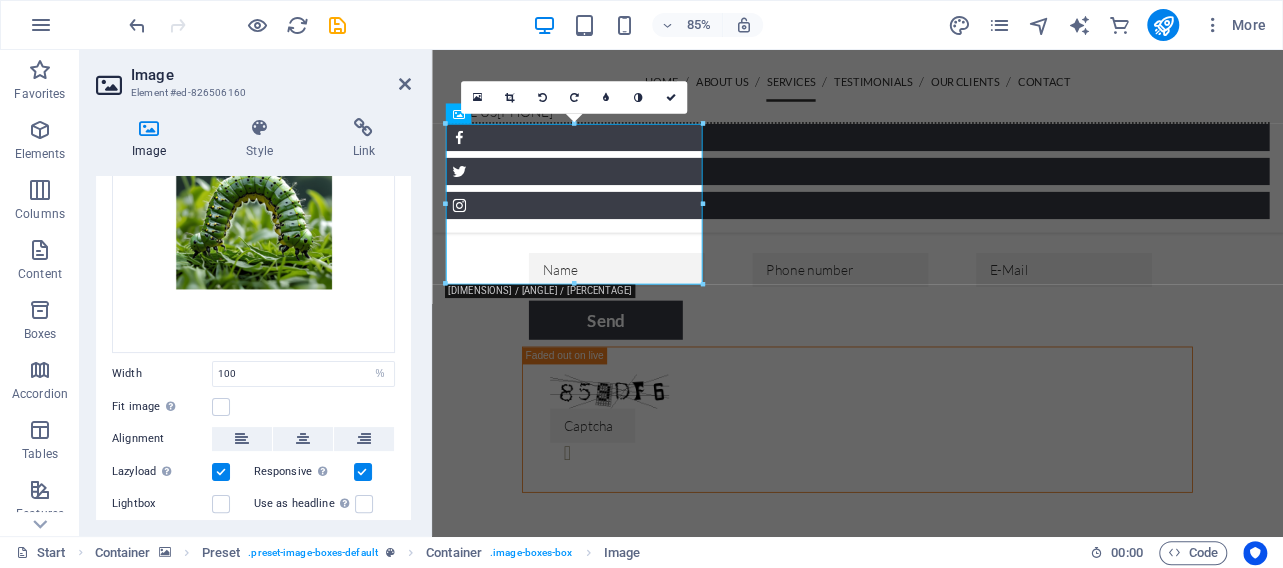 scroll, scrollTop: 2655, scrollLeft: 0, axis: vertical 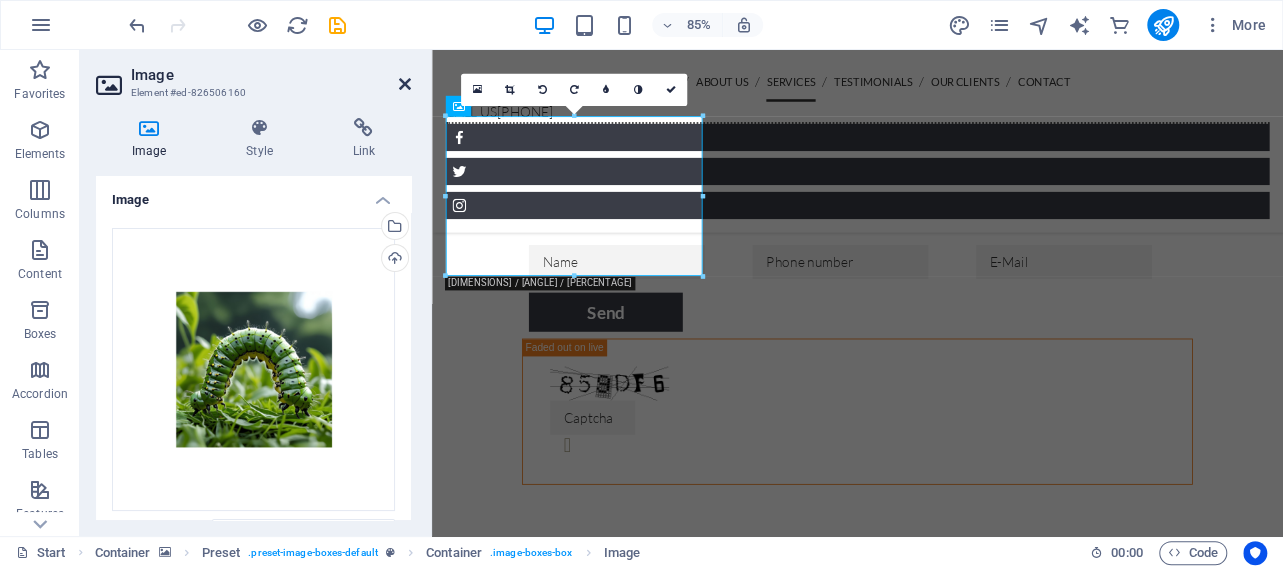 drag, startPoint x: 407, startPoint y: 81, endPoint x: 327, endPoint y: 31, distance: 94.33981 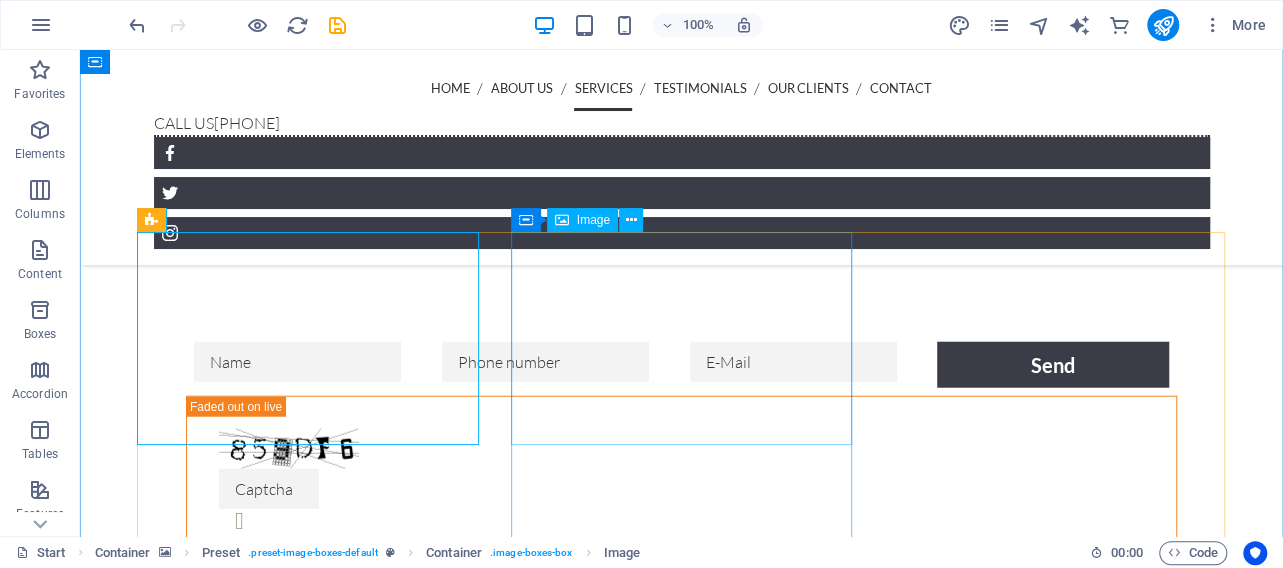 scroll, scrollTop: 2361, scrollLeft: 0, axis: vertical 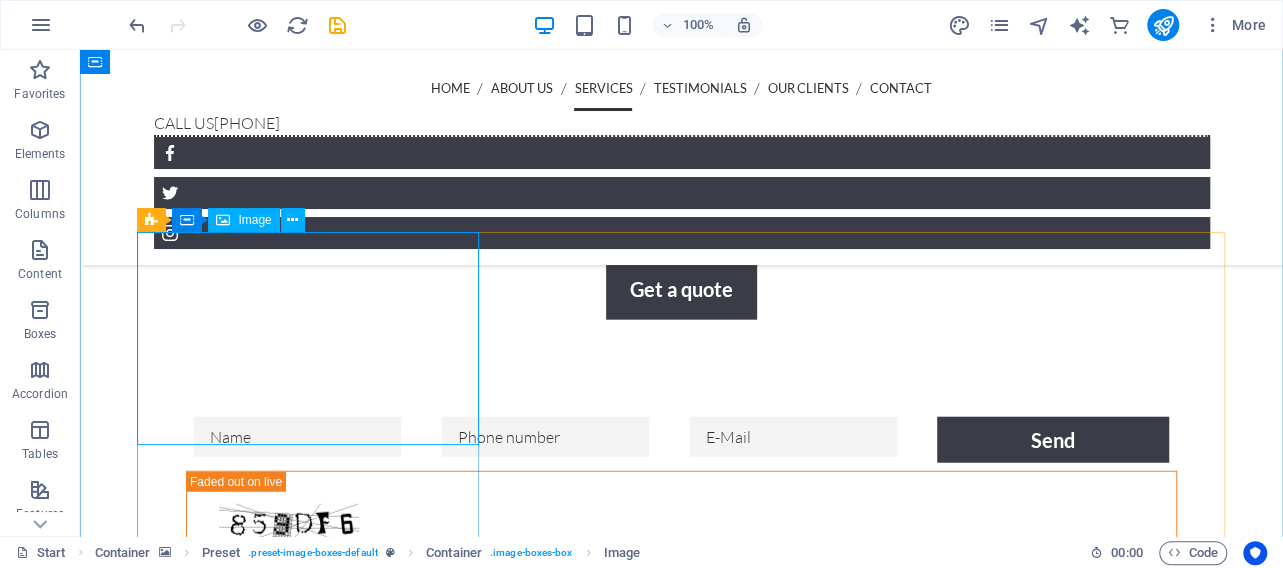 click at bounding box center [682, 2822] 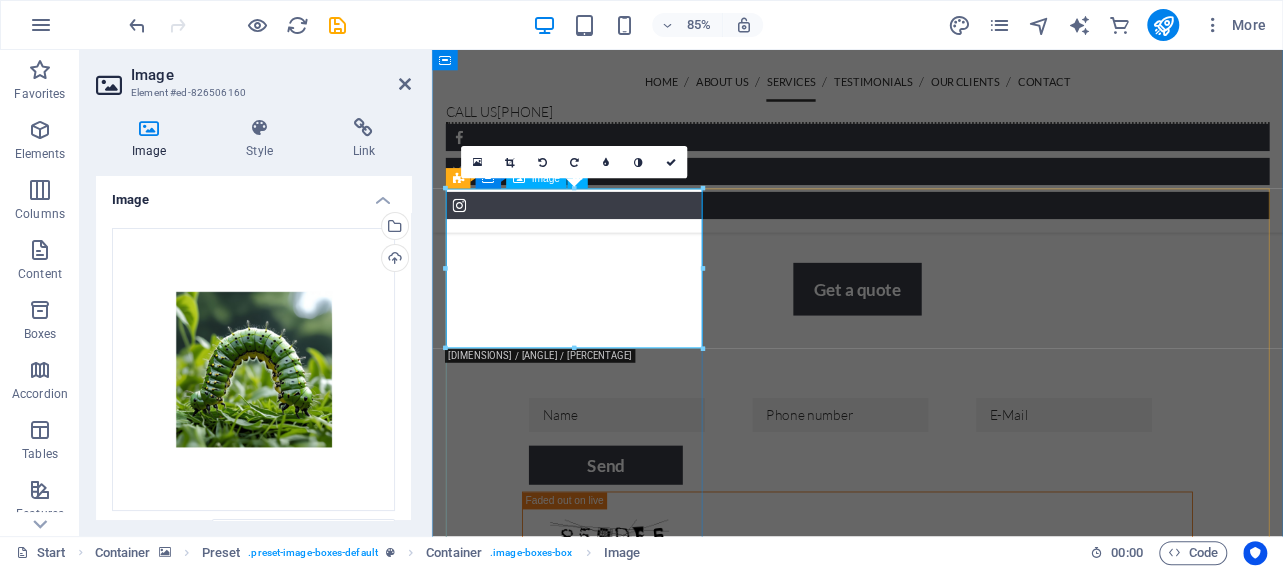 scroll, scrollTop: 2569, scrollLeft: 0, axis: vertical 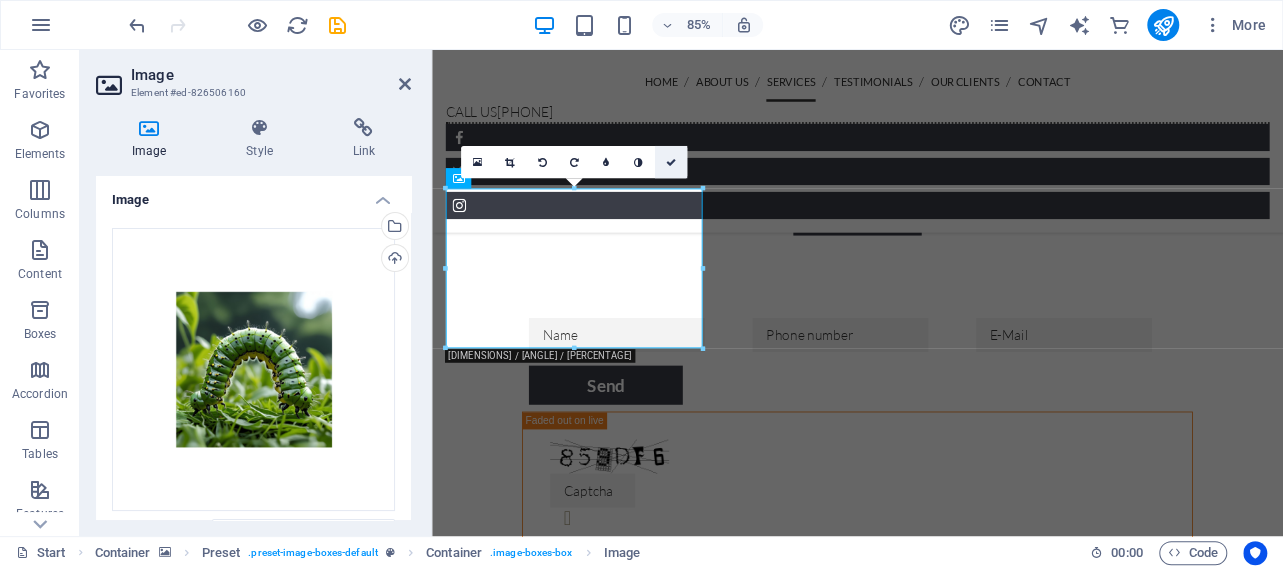click at bounding box center (671, 162) 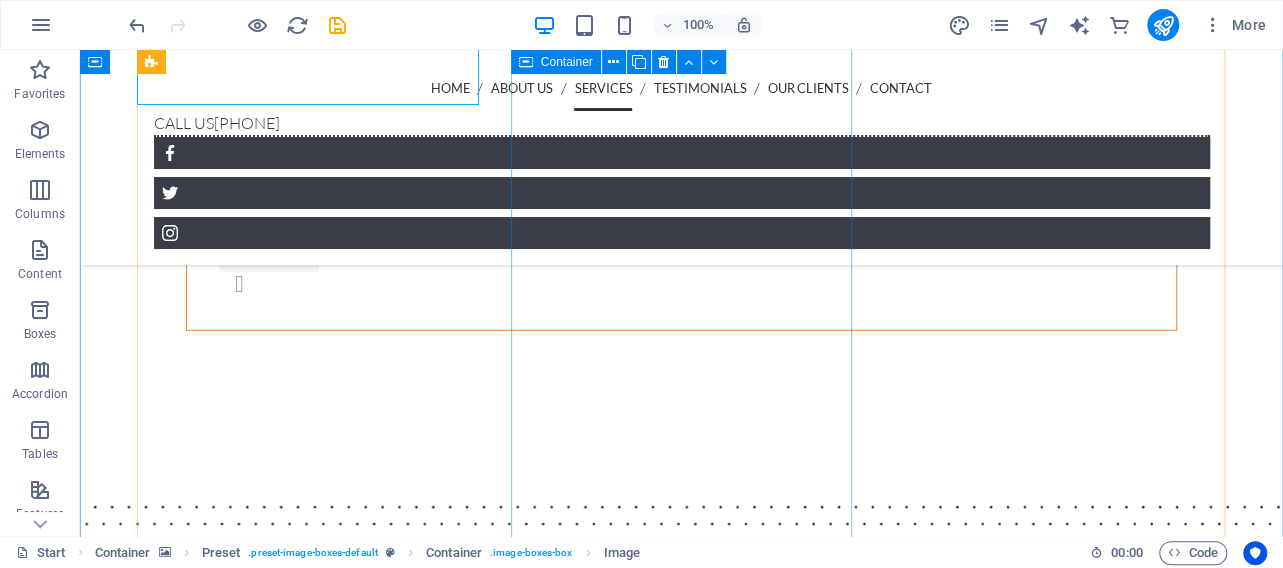 scroll, scrollTop: 2881, scrollLeft: 0, axis: vertical 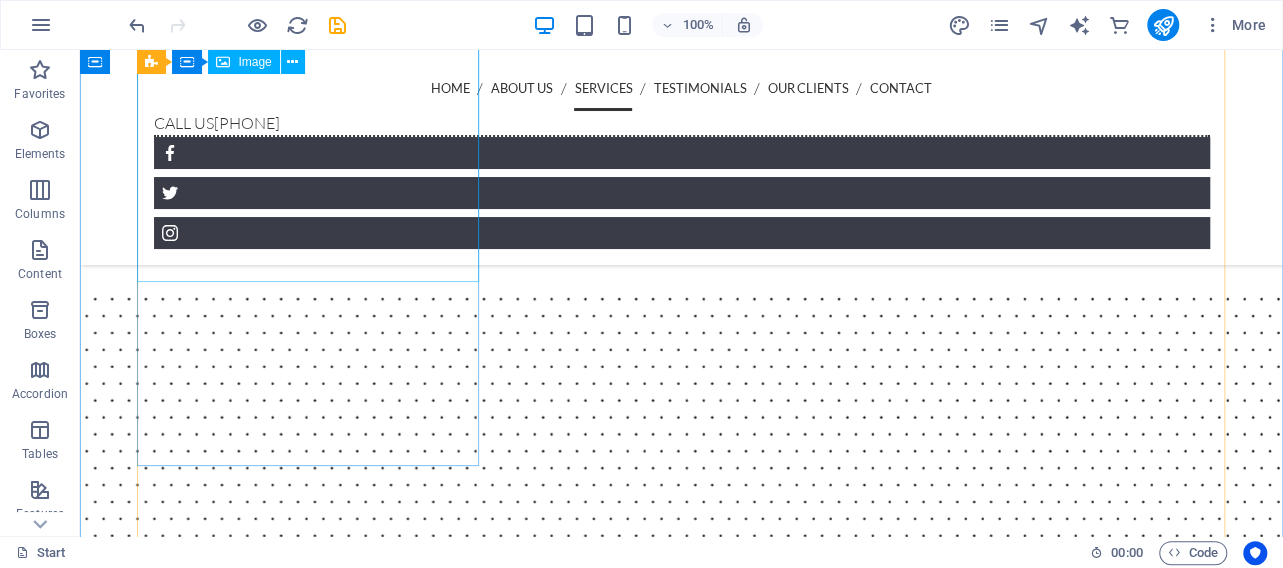 click at bounding box center (682, 3251) 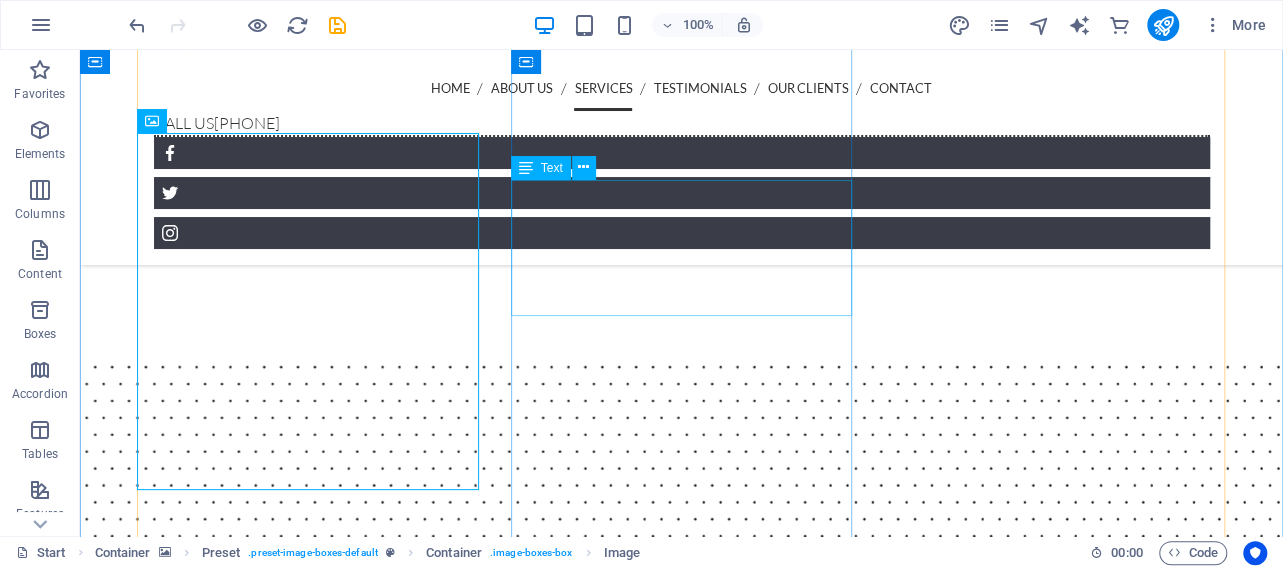 scroll, scrollTop: 2673, scrollLeft: 0, axis: vertical 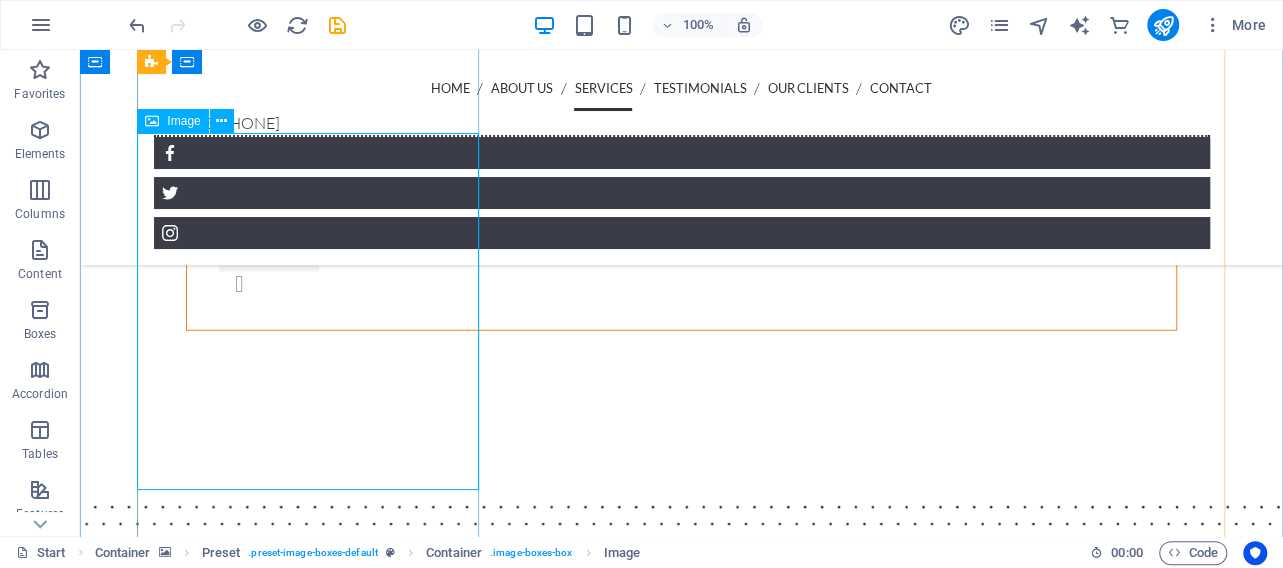 click at bounding box center (682, 3459) 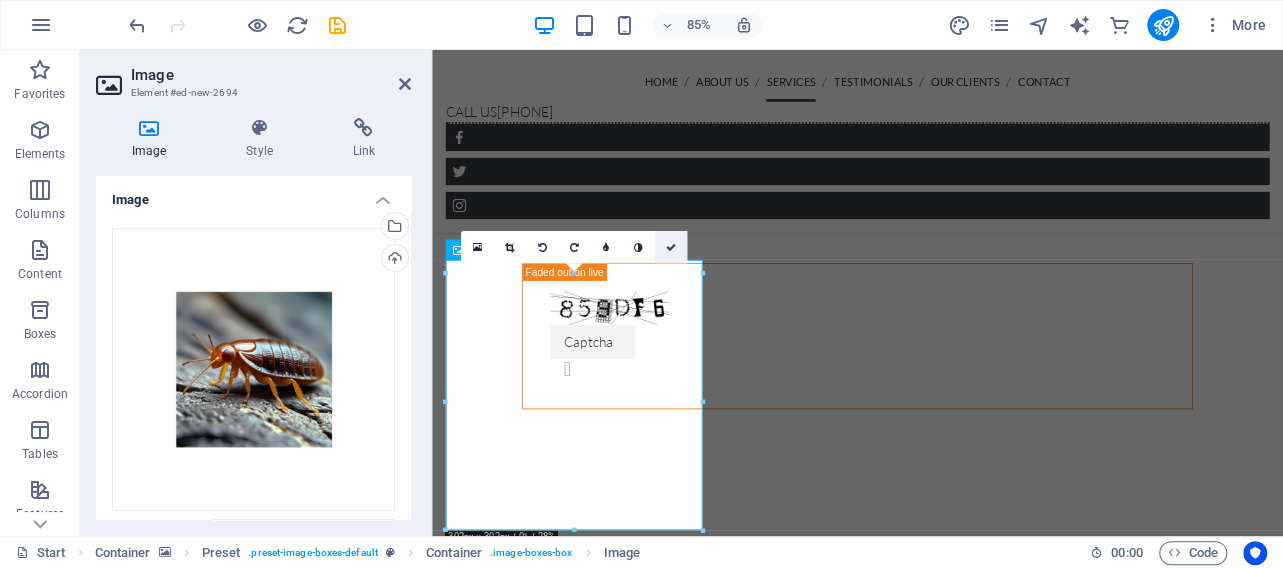 click at bounding box center (671, 247) 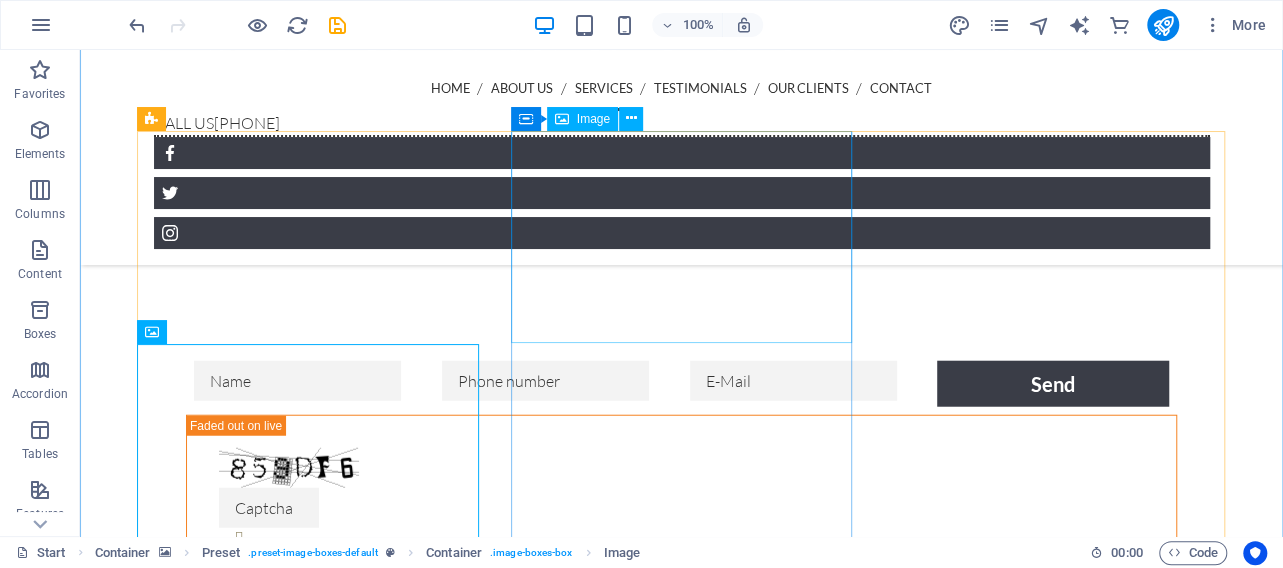 scroll, scrollTop: 2484, scrollLeft: 0, axis: vertical 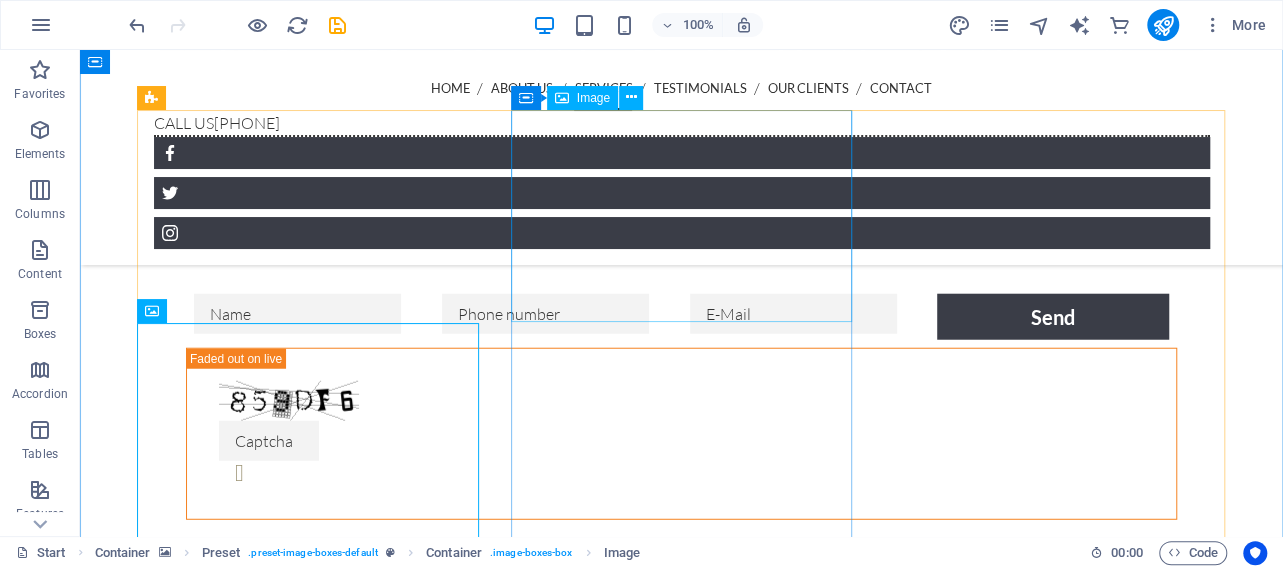 click at bounding box center (682, 4723) 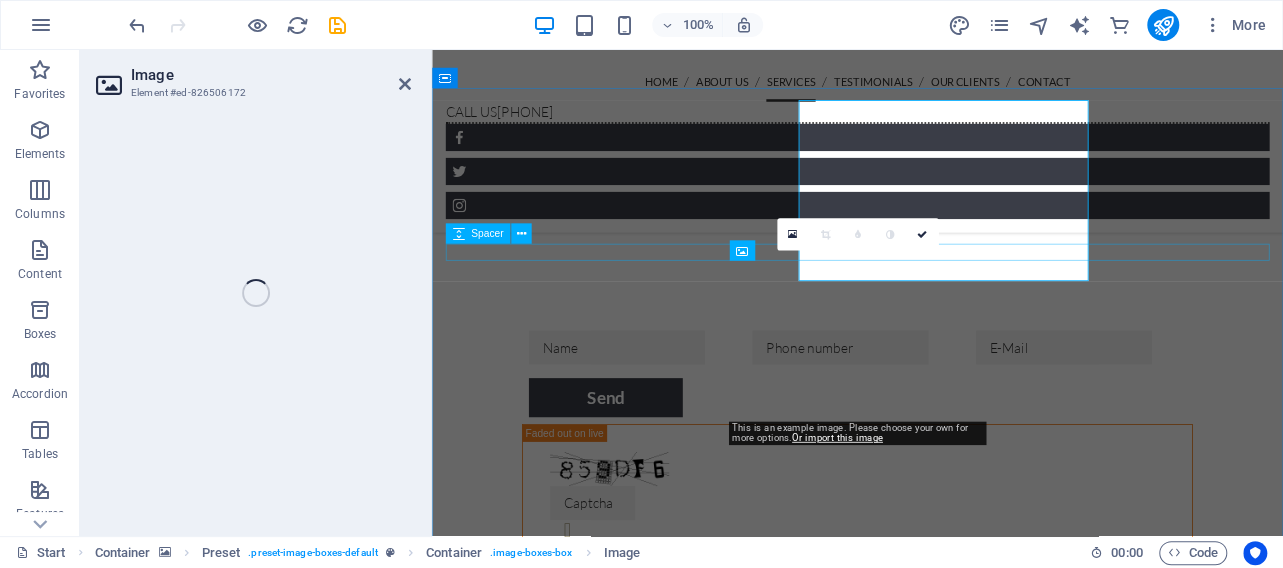select on "%" 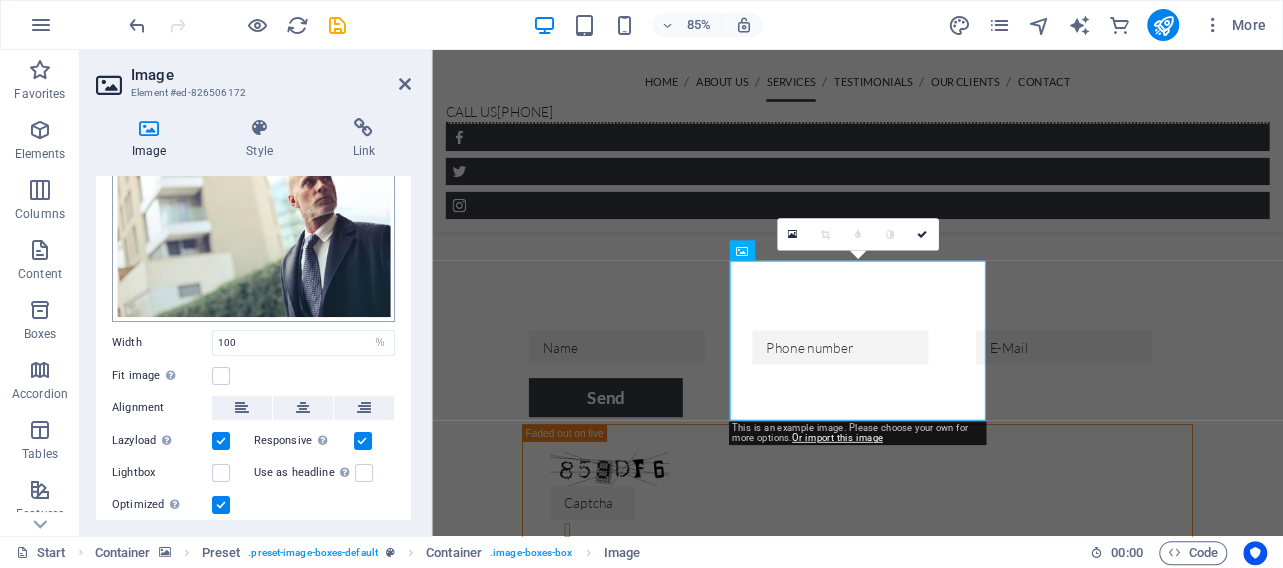 scroll, scrollTop: 62, scrollLeft: 0, axis: vertical 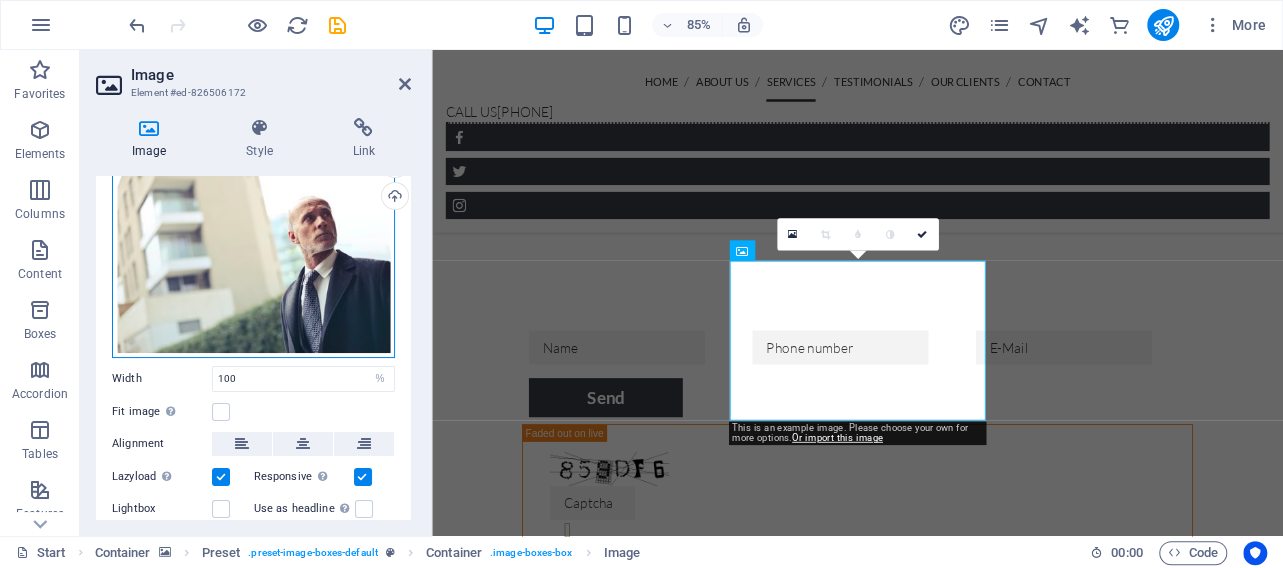 click on "Drag files here, click to choose files or select files from Files or our free stock photos & videos" at bounding box center (253, 262) 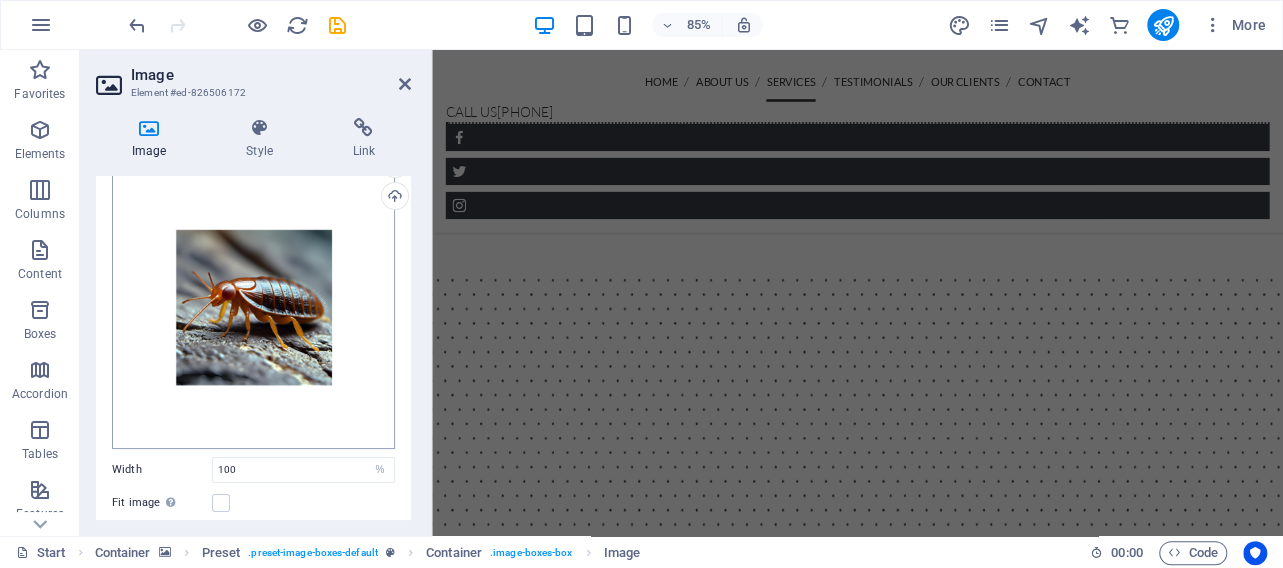 scroll, scrollTop: 3108, scrollLeft: 0, axis: vertical 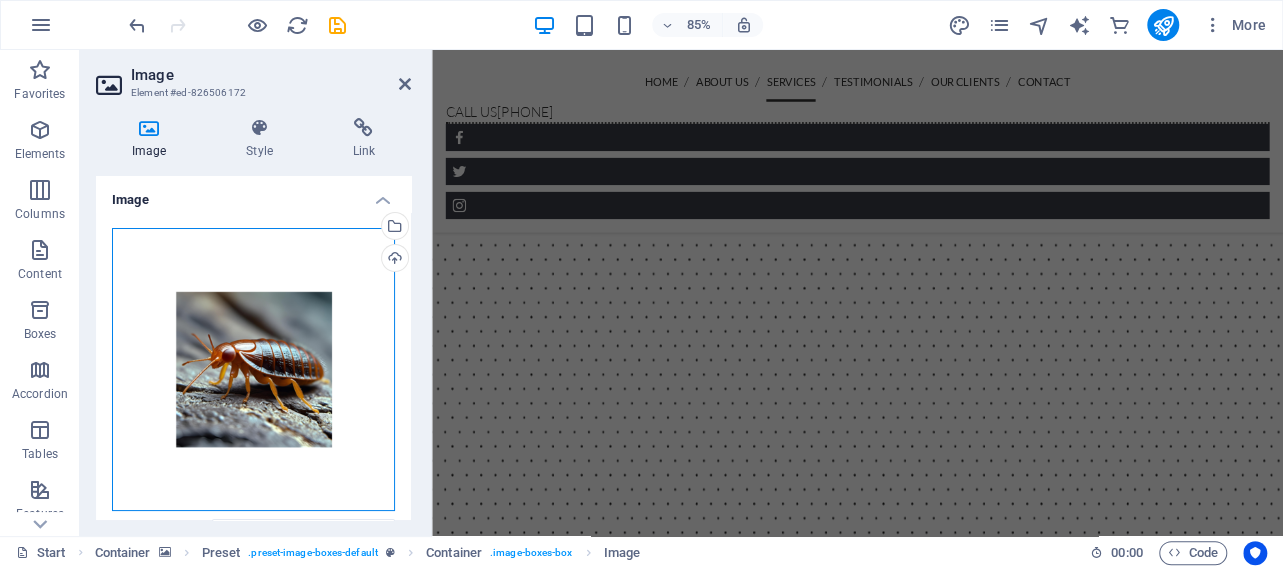 click on "Drag files here, click to choose files or select files from Files or our free stock photos & videos" at bounding box center (253, 369) 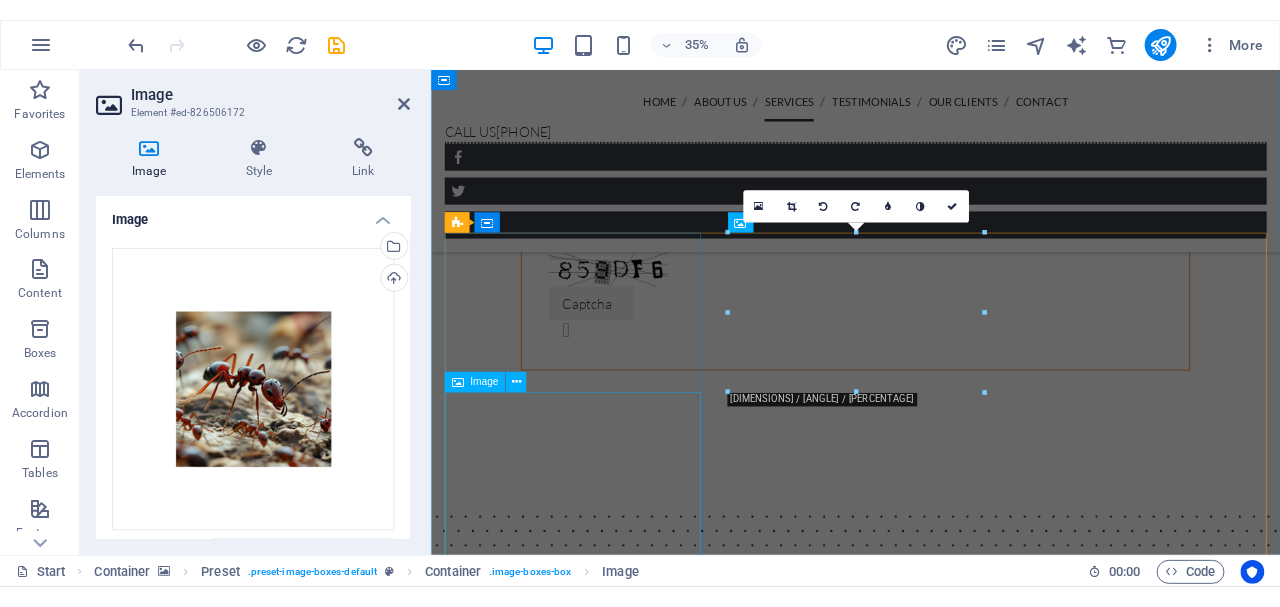 scroll, scrollTop: 2541, scrollLeft: 0, axis: vertical 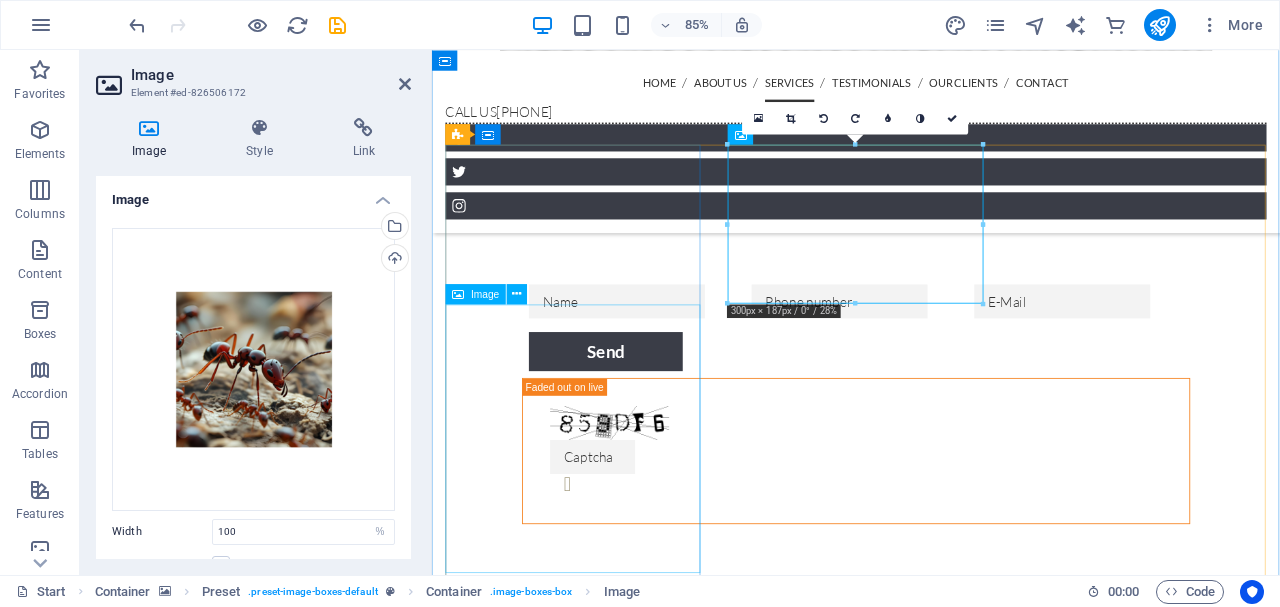 click at bounding box center [931, 3512] 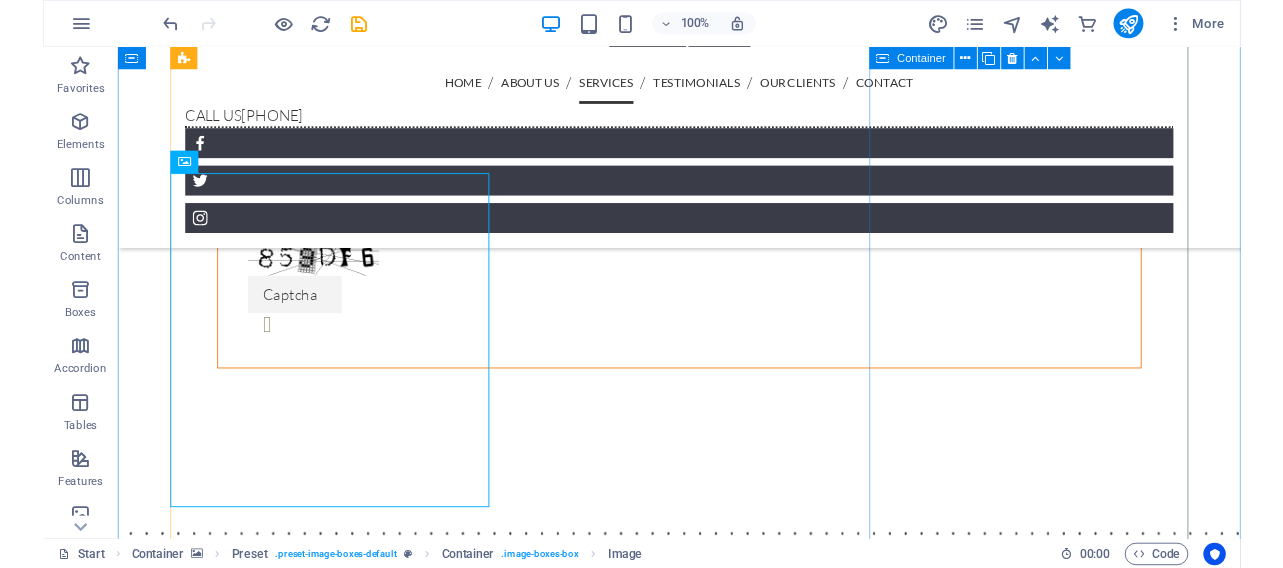 scroll, scrollTop: 2414, scrollLeft: 0, axis: vertical 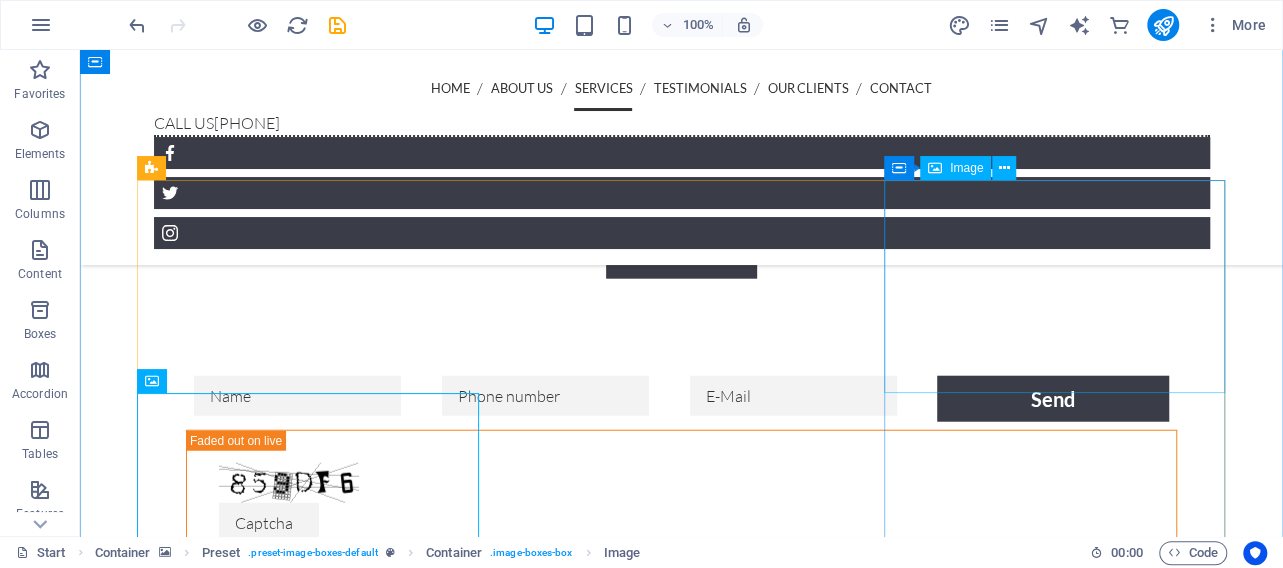 click at bounding box center (682, 6829) 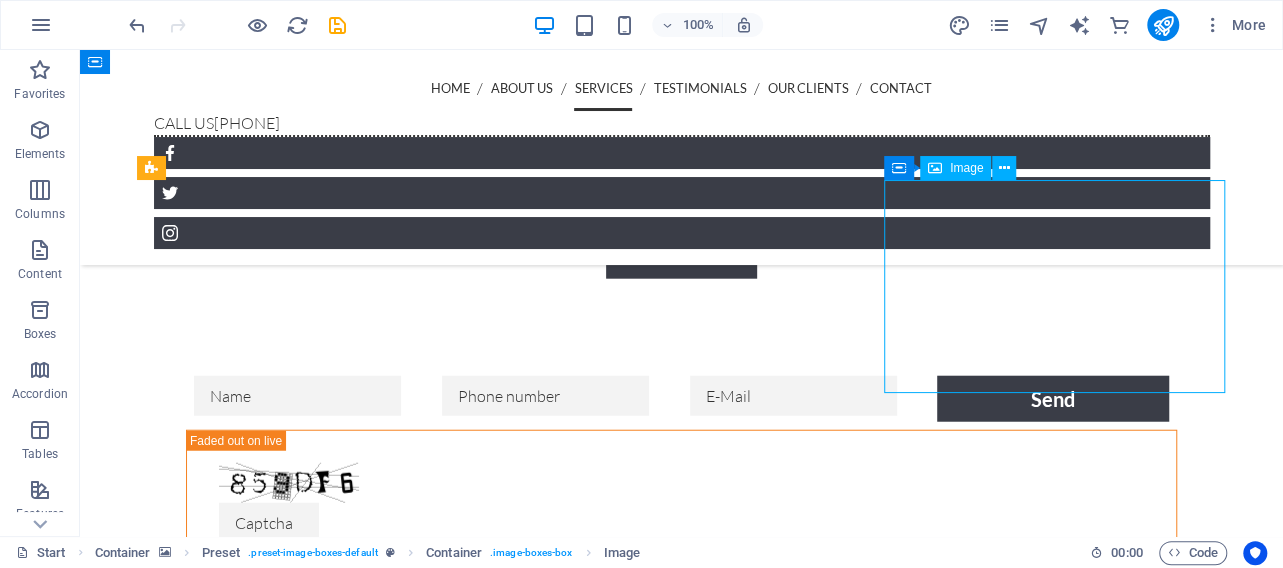 click at bounding box center [682, 6829] 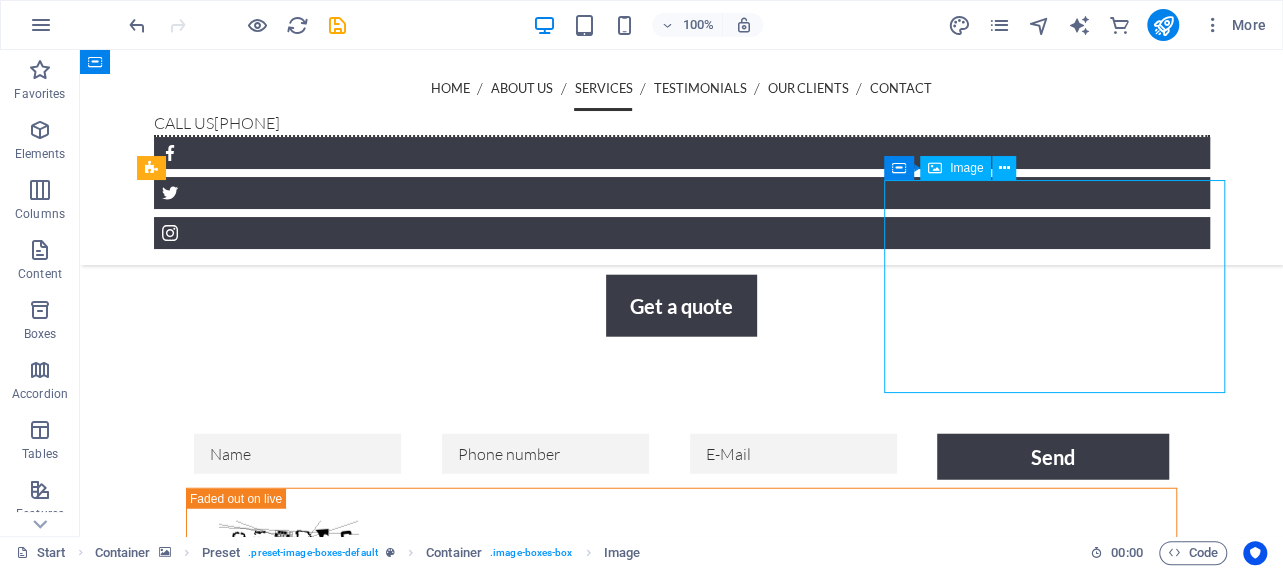 scroll, scrollTop: 2603, scrollLeft: 0, axis: vertical 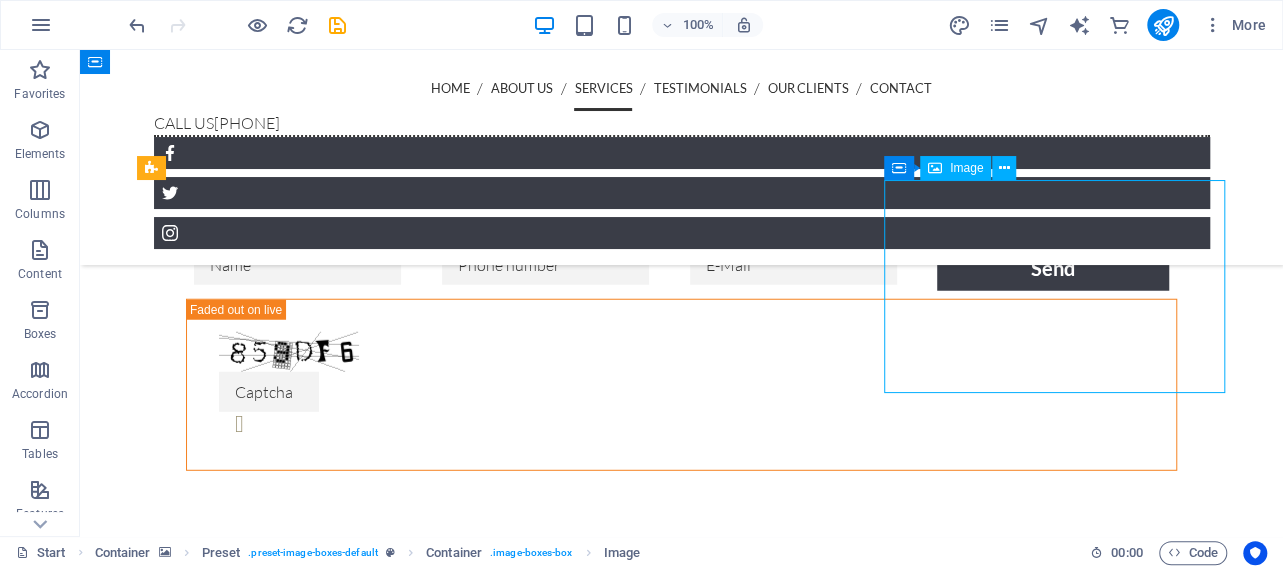 select on "%" 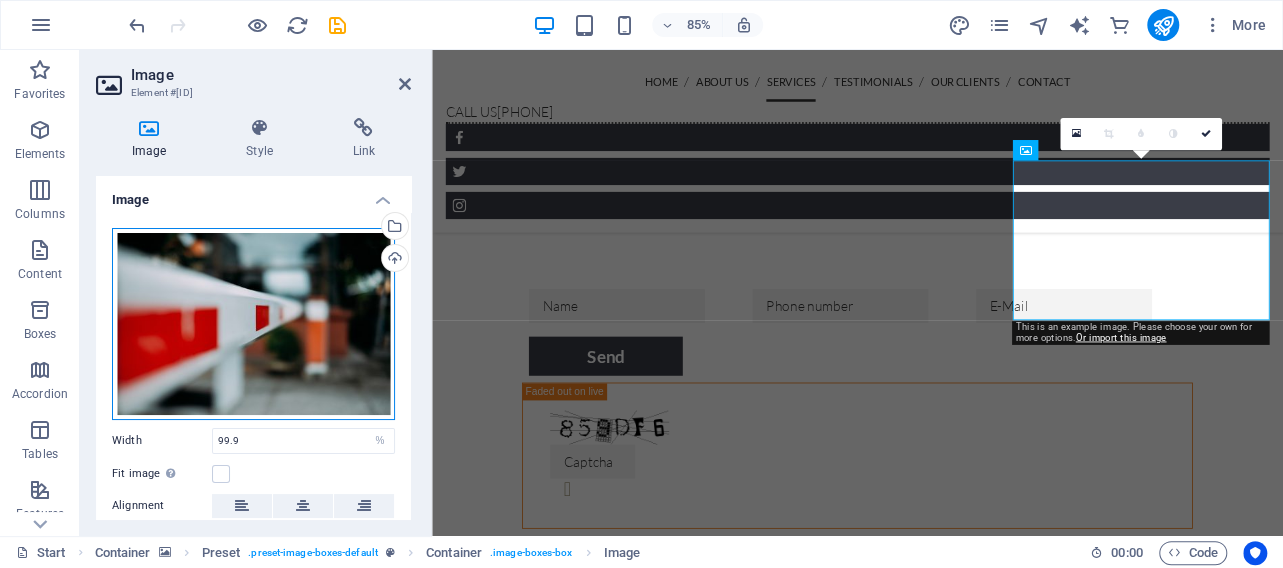 click on "Drag files here, click to choose files or select files from Files or our free stock photos & videos" at bounding box center [253, 324] 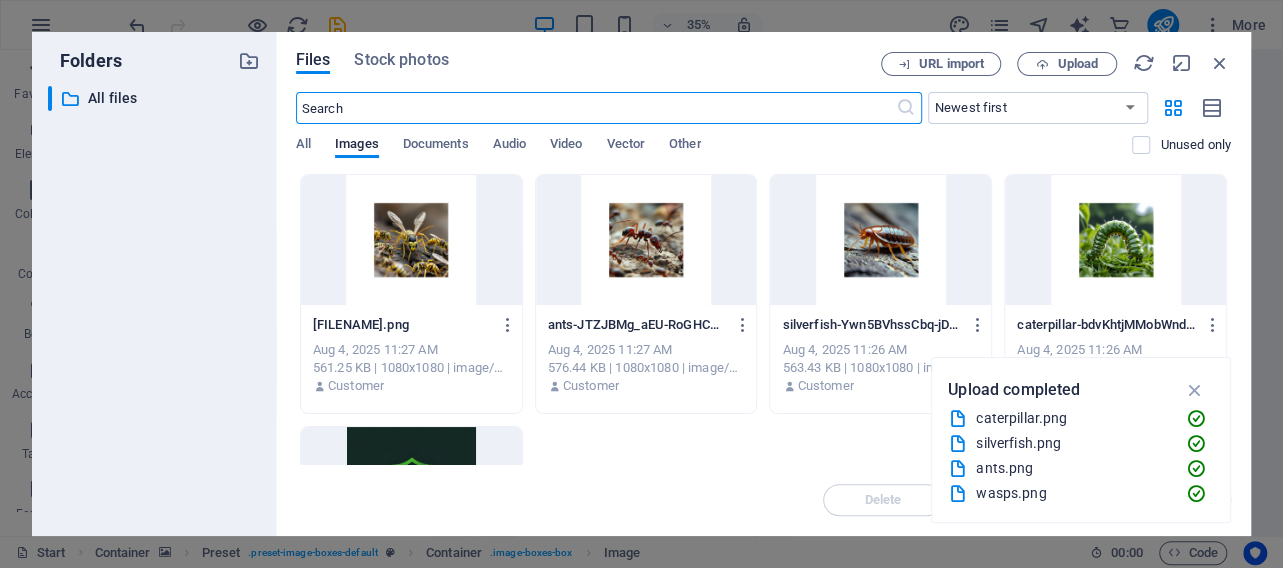 scroll, scrollTop: 3279, scrollLeft: 0, axis: vertical 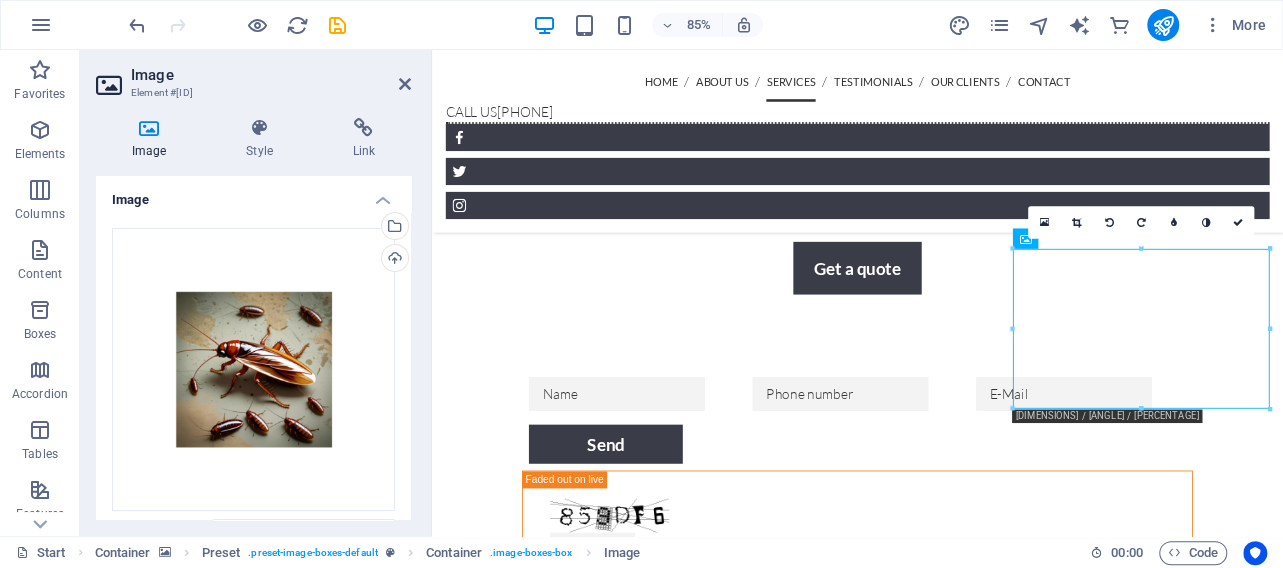 click on "Image Element #ed-826506184 Image Style Link Image Drag files here, click to choose files or select files from Files or our free stock photos & videos Select files from the file manager, stock photos, or upload file(s) Upload Width 99.9 Default auto px rem % em vh vw Fit image Automatically fit image to a fixed width and height Height Default auto px Alignment Lazyload Loading images after the page loads improves page speed. Responsive Automatically load retina image and smartphone optimized sizes. Lightbox Use as headline The image will be wrapped in an H1 headline tag. Useful for giving alternative text the weight of an H1 headline, e.g. for the logo. Leave unchecked if uncertain. Optimized Images are compressed to improve page speed. Position Direction Custom X offset 50 px rem % vh vw Y offset 50 px rem % vh vw Text Float No float Image left Image right Determine how text should behave around the image. Text Alternative text Image caption Paragraph Format Normal Heading 1 Heading 2 Heading 3 Heading 4 8 9" at bounding box center (256, 293) 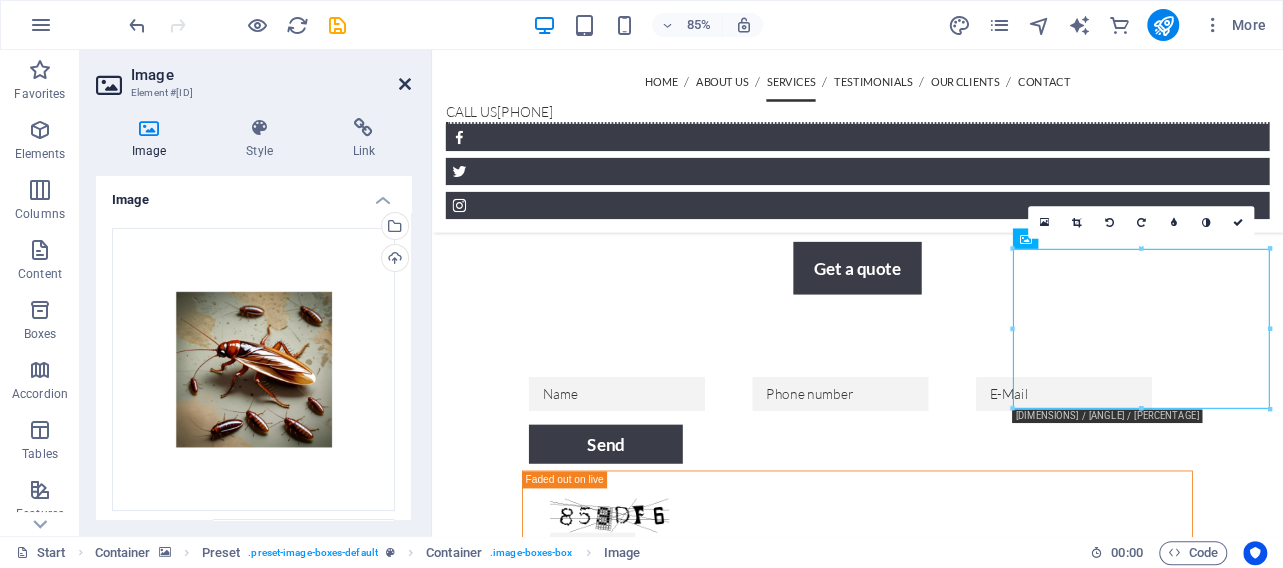 click at bounding box center [405, 84] 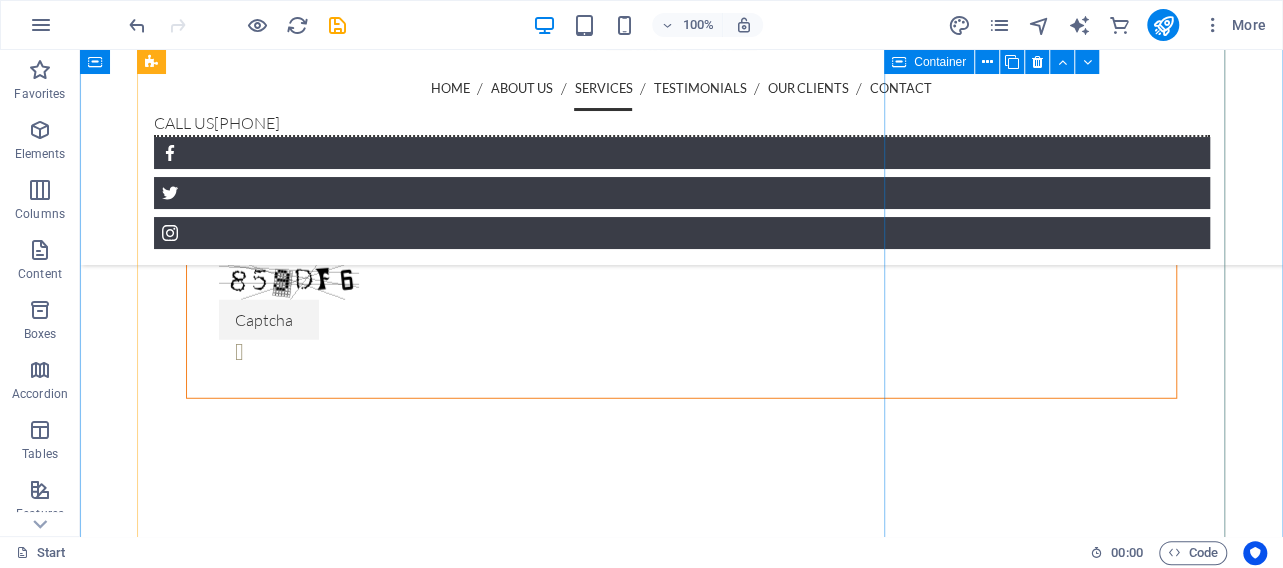 scroll, scrollTop: 2603, scrollLeft: 0, axis: vertical 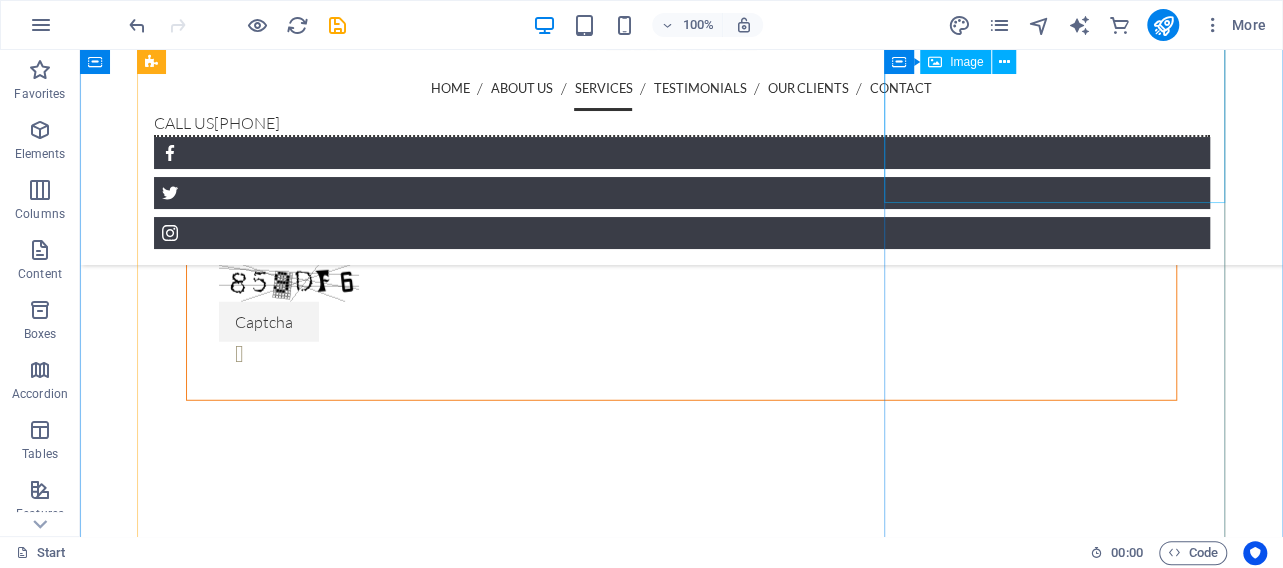 click at bounding box center (682, 6628) 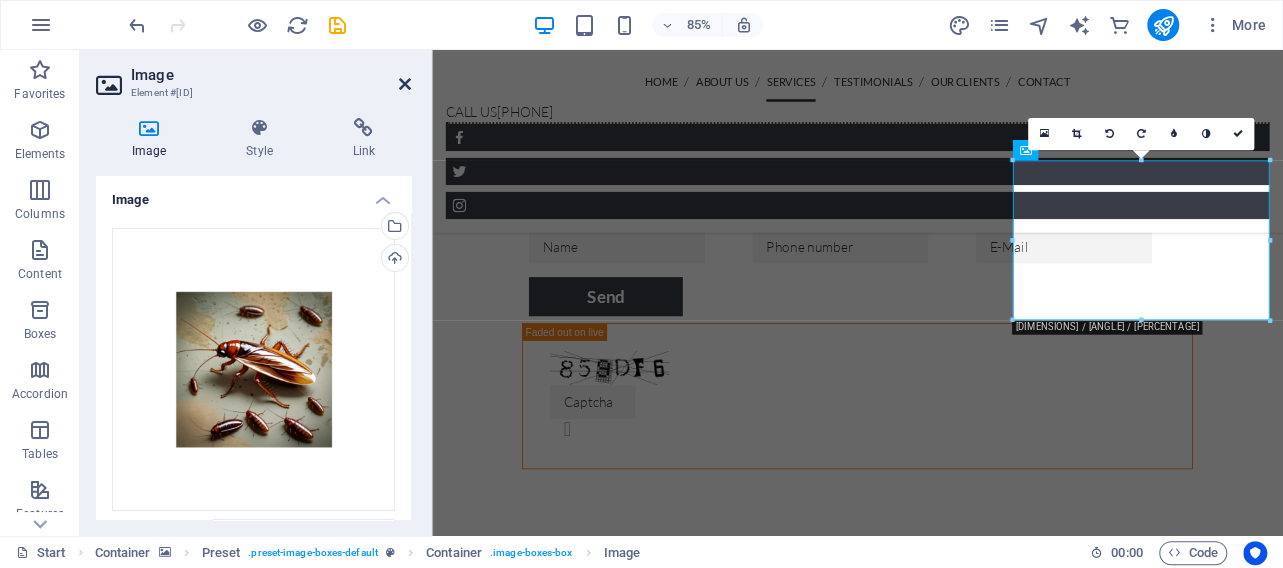 click at bounding box center (405, 84) 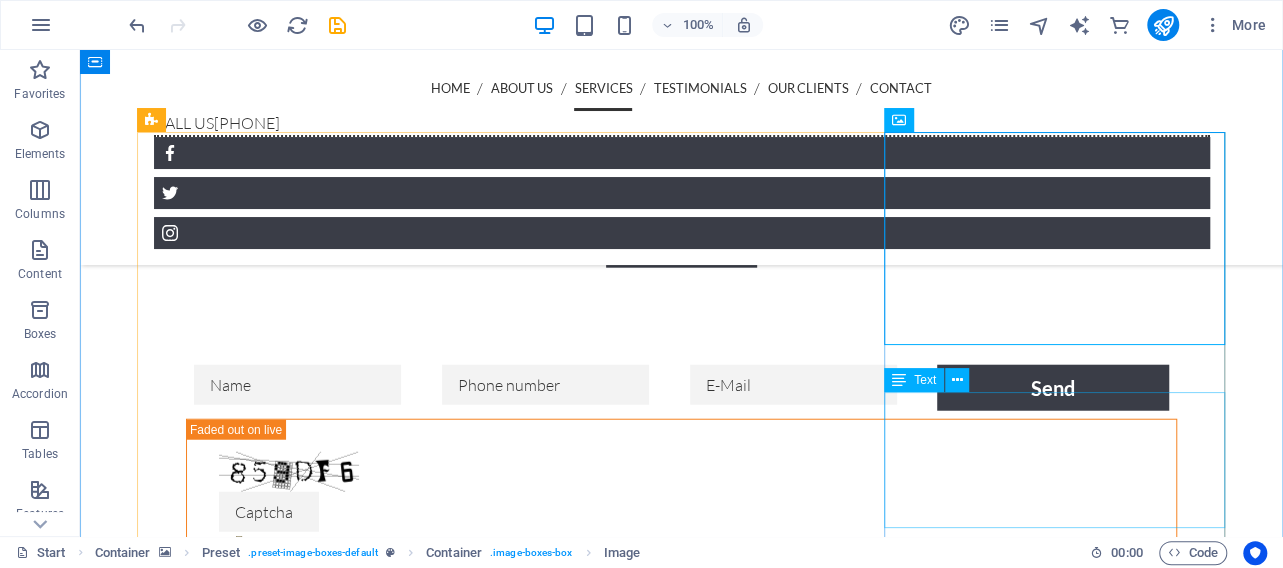 scroll, scrollTop: 2725, scrollLeft: 0, axis: vertical 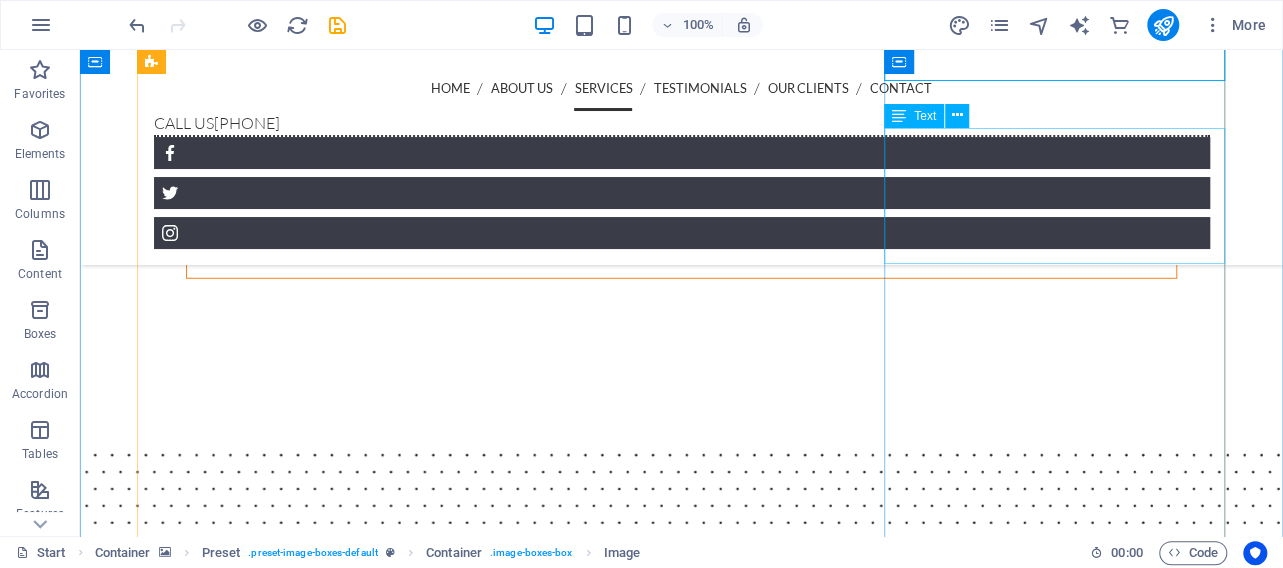 click on "Lorem ipsum dolor sit amet, consetetur sadipscing elitr, sed diam nonumy eirmod tempor invidunt ut labore et dolore magna aliquyam erat, sed diam voluptua. At vero eos et accusam et justo duo dolores et ea rebum." at bounding box center (682, 6924) 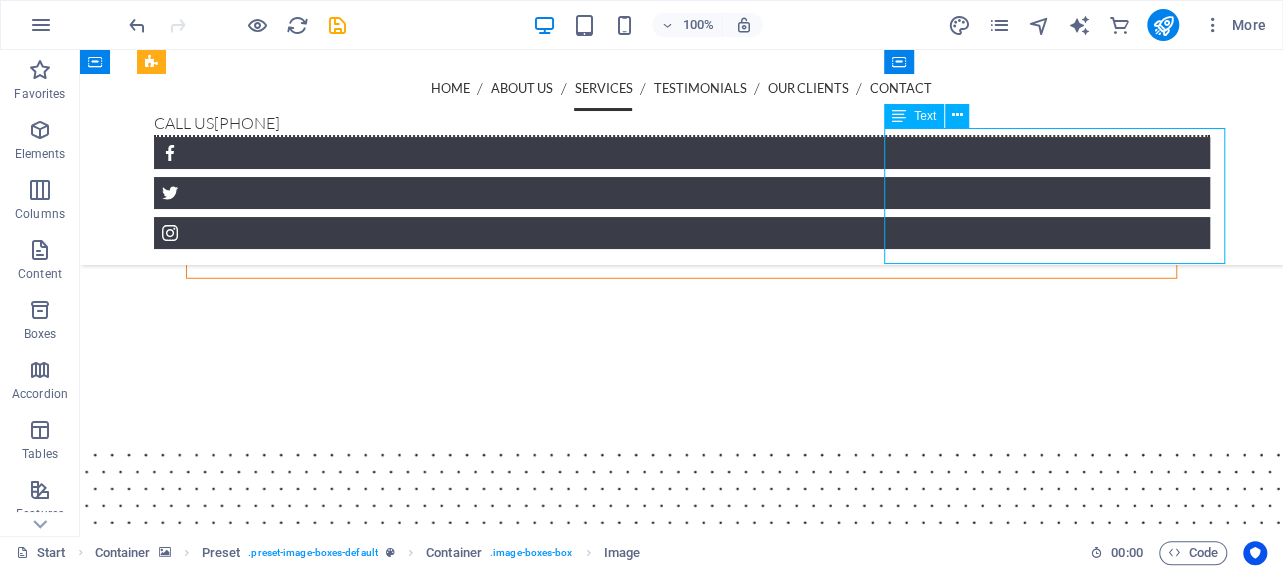 click on "Lorem ipsum dolor sit amet, consetetur sadipscing elitr, sed diam nonumy eirmod tempor invidunt ut labore et dolore magna aliquyam erat, sed diam voluptua. At vero eos et accusam et justo duo dolores et ea rebum." at bounding box center [682, 6924] 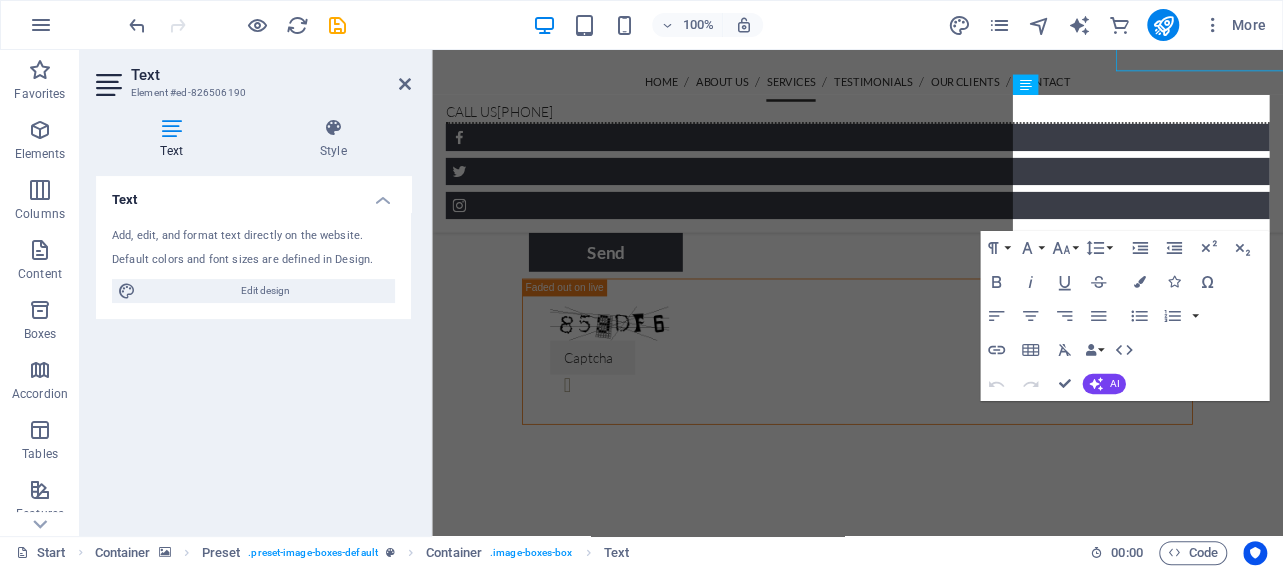 scroll, scrollTop: 2915, scrollLeft: 0, axis: vertical 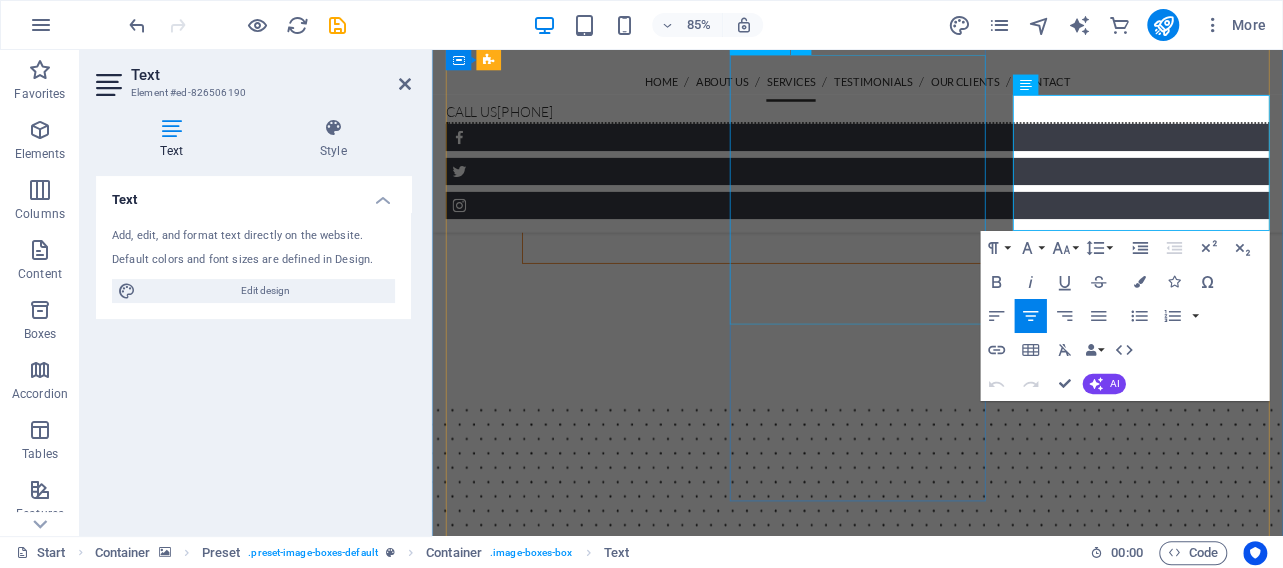click at bounding box center (932, 4958) 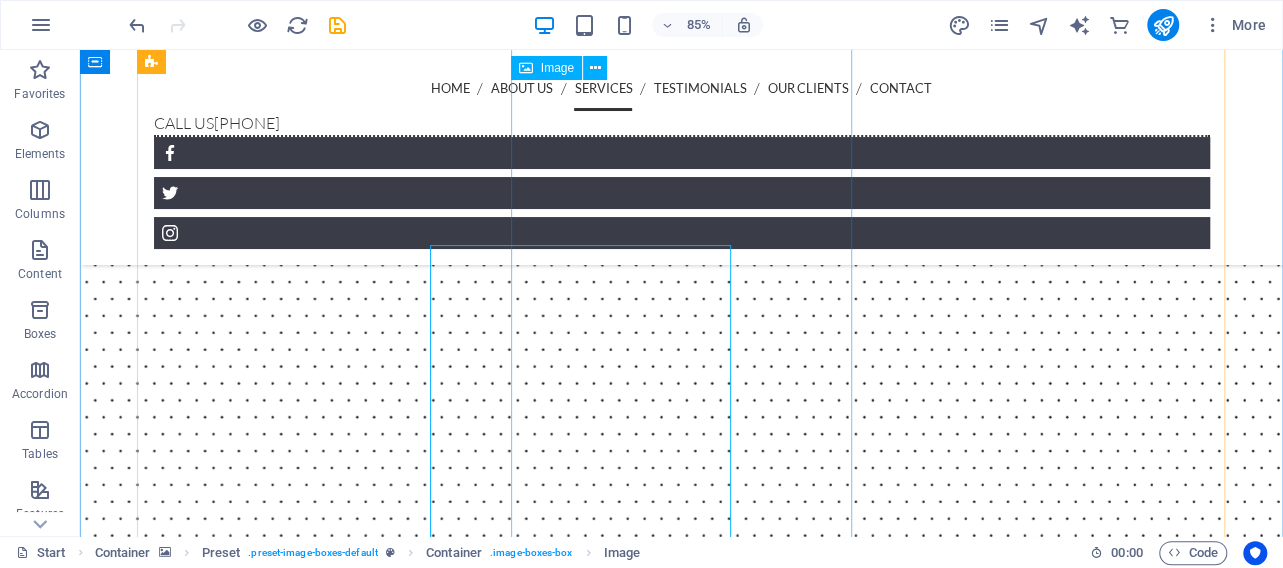 scroll, scrollTop: 2725, scrollLeft: 0, axis: vertical 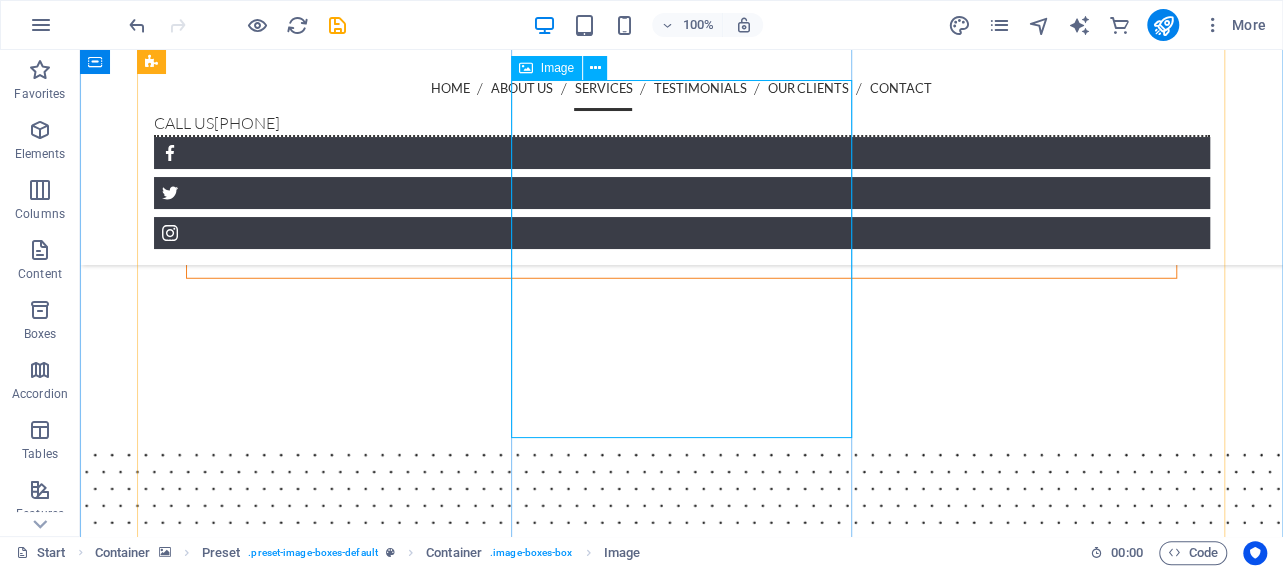 click at bounding box center [682, 5430] 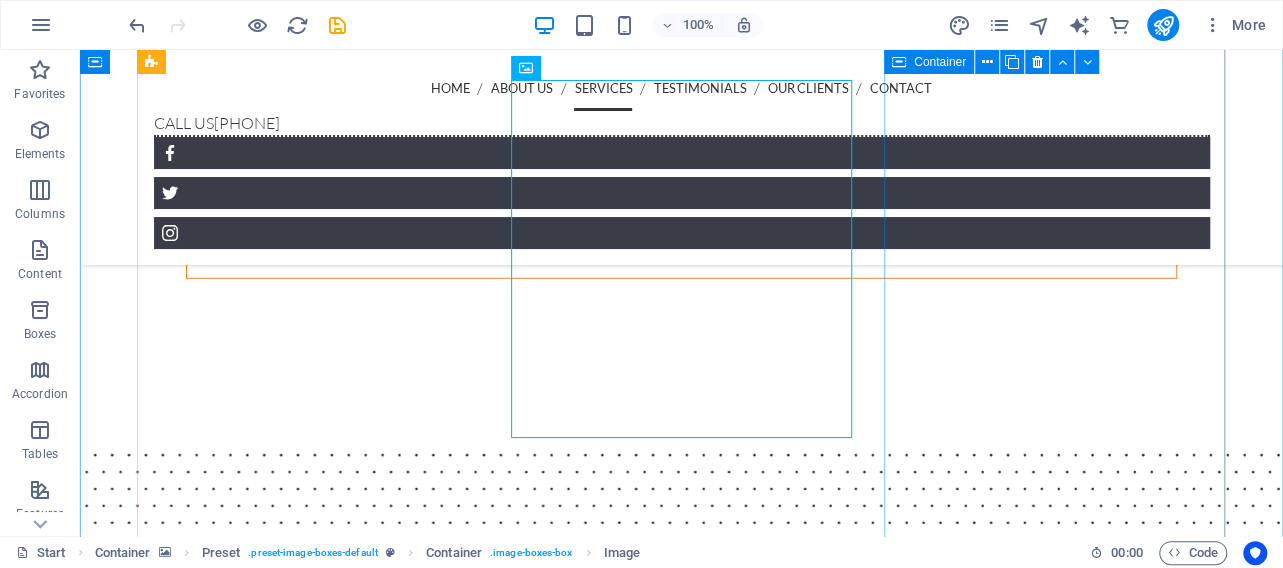 click on "Security Barriers Lorem ipsum dolor sit amet, consetetur sadipscing elitr, sed diam nonumy eirmod tempor invidunt ut labore et dolore magna aliquyam erat, sed diam voluptua. At vero eos et accusam et justo duo dolores et ea rebum." at bounding box center (682, 6561) 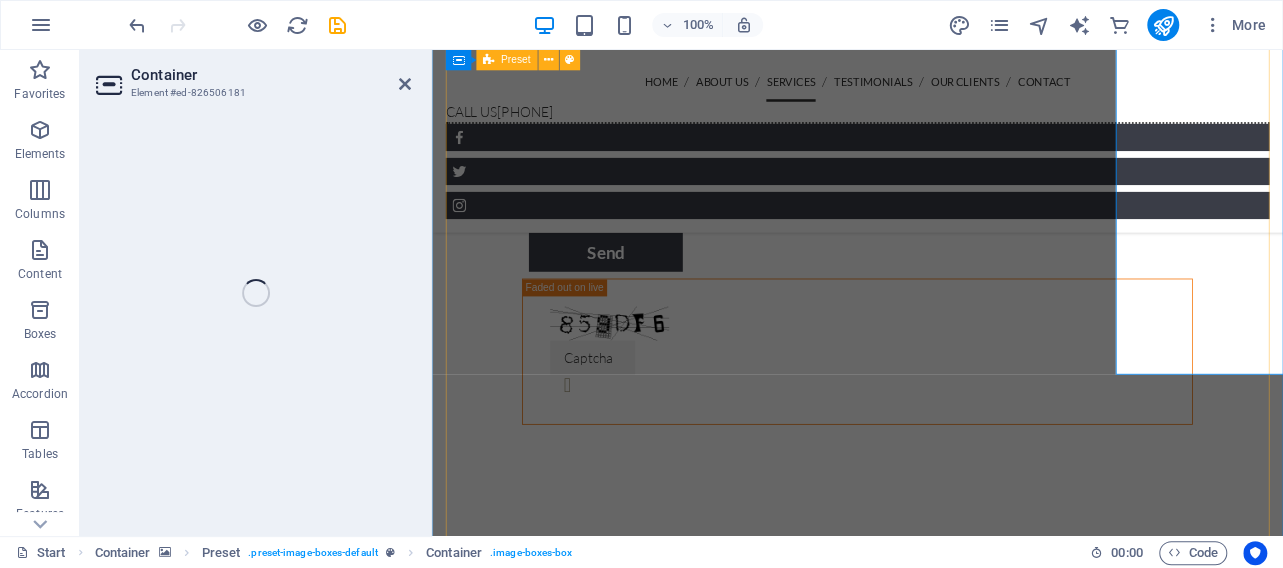 scroll, scrollTop: 2915, scrollLeft: 0, axis: vertical 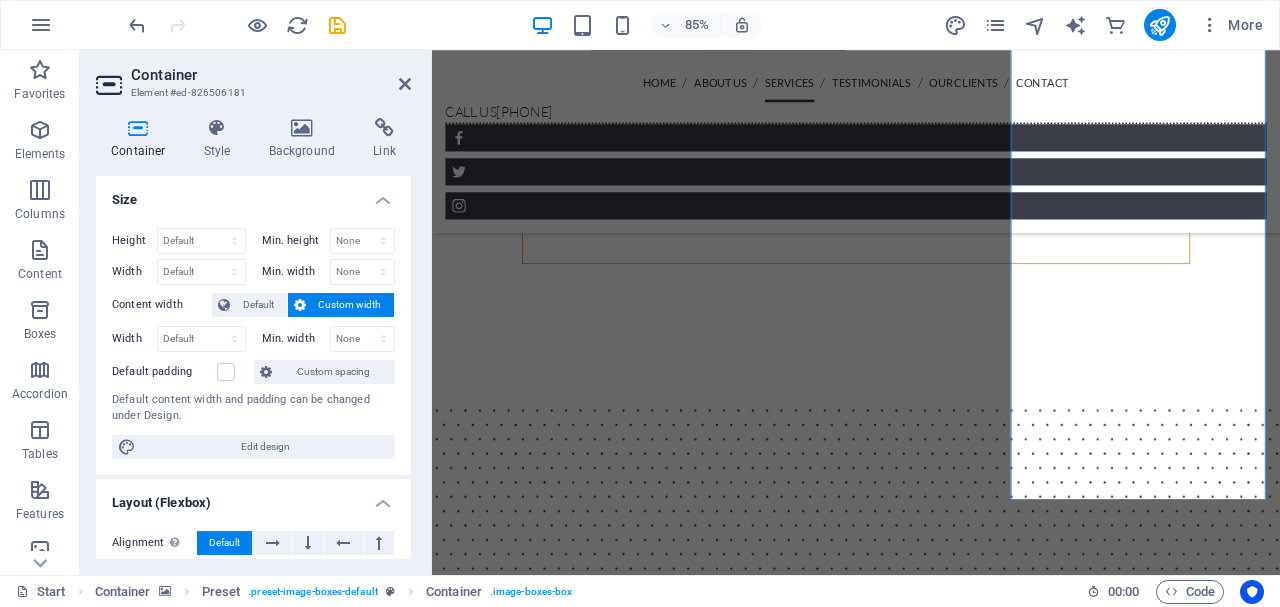 click on "Container Element #ed-826506181
Container Style Background Link Size Height Default px rem % vh vw Min. height None px rem % vh vw Width Default px rem % em vh vw Min. width None px rem % vh vw Content width Default Custom width Width Default px rem % em vh vw Min. width None px rem % vh vw Default padding Custom spacing Default content width and padding can be changed under Design. Edit design Layout (Flexbox) Alignment Determines the flex direction. Default Main axis Determine how elements should behave along the main axis inside this container (justify content). Default Side axis Control the vertical direction of the element inside of the container (align items). Default Wrap Default On Off Fill Controls the distances and direction of elements on the y-axis across several lines (align content). Default Accessibility ARIA helps assistive technologies (like screen readers) to understand the role, state, and behavior of web elements Role The ARIA role defines the purpose of an element.  None" at bounding box center (256, 312) 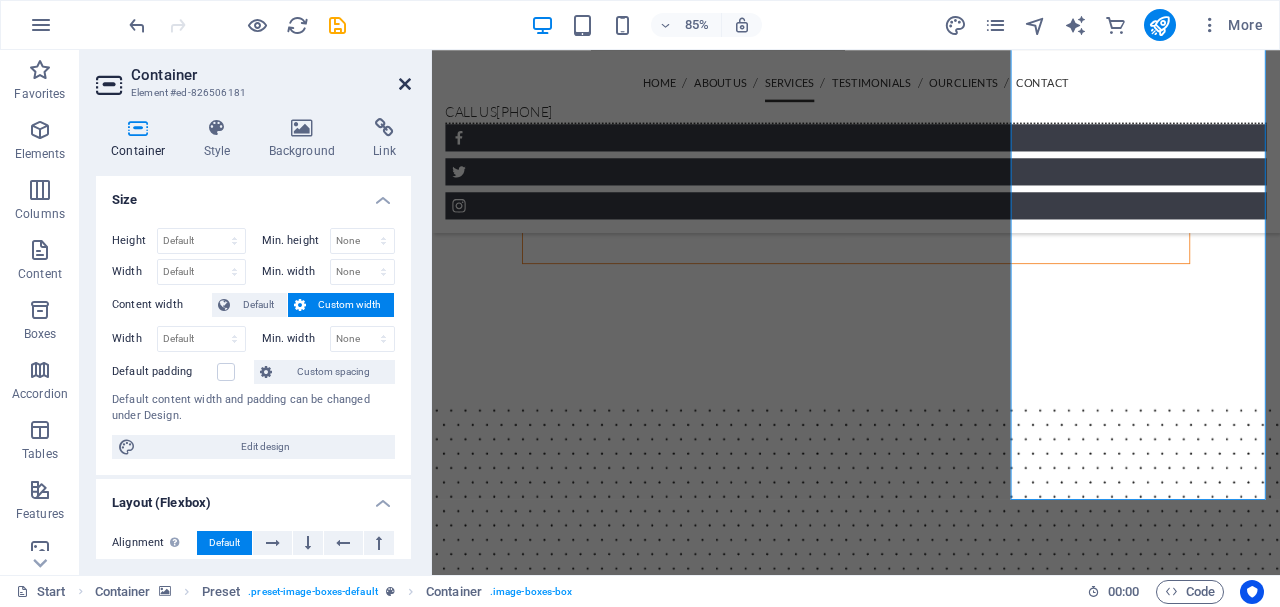click at bounding box center [405, 84] 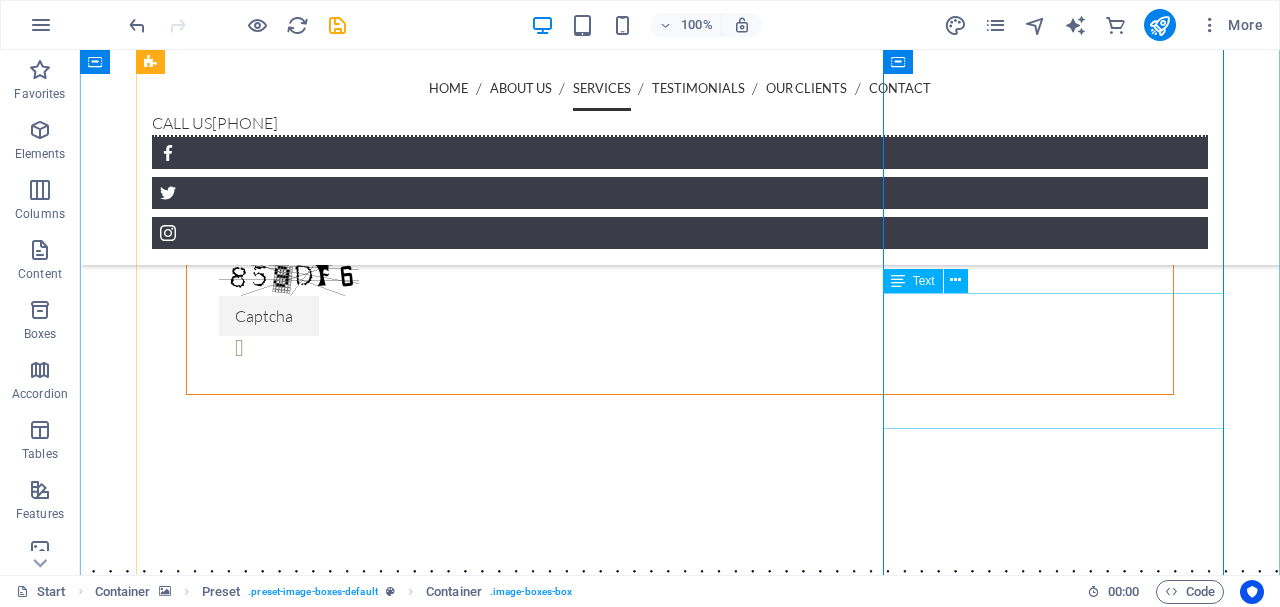 scroll, scrollTop: 2309, scrollLeft: 0, axis: vertical 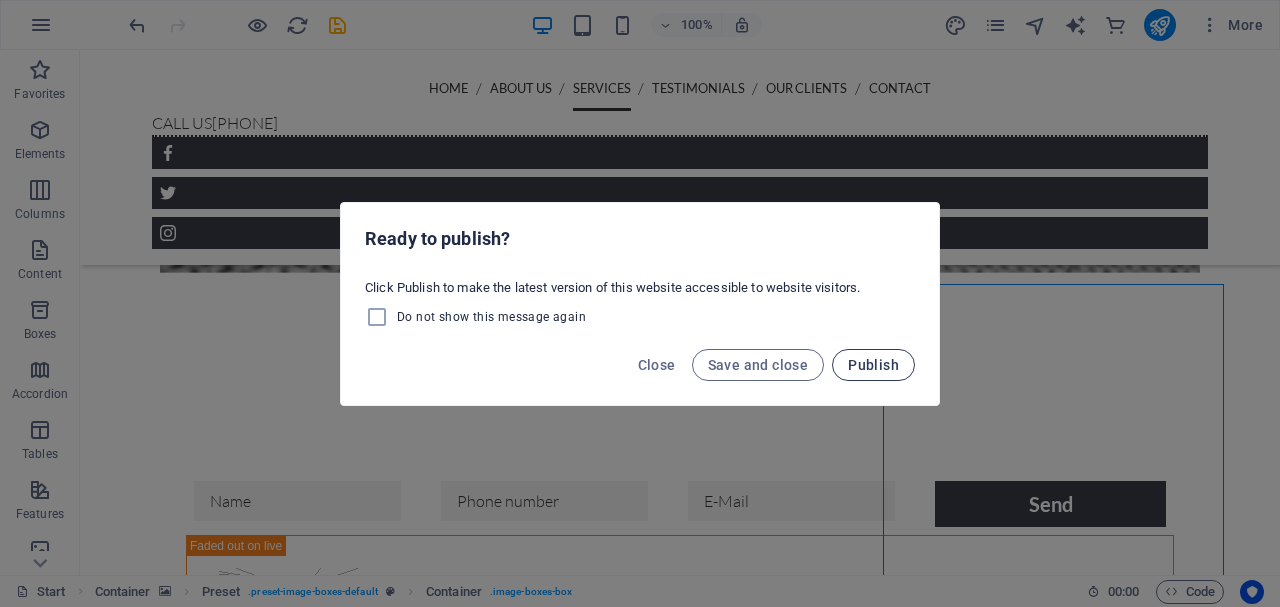 click on "Publish" at bounding box center (873, 365) 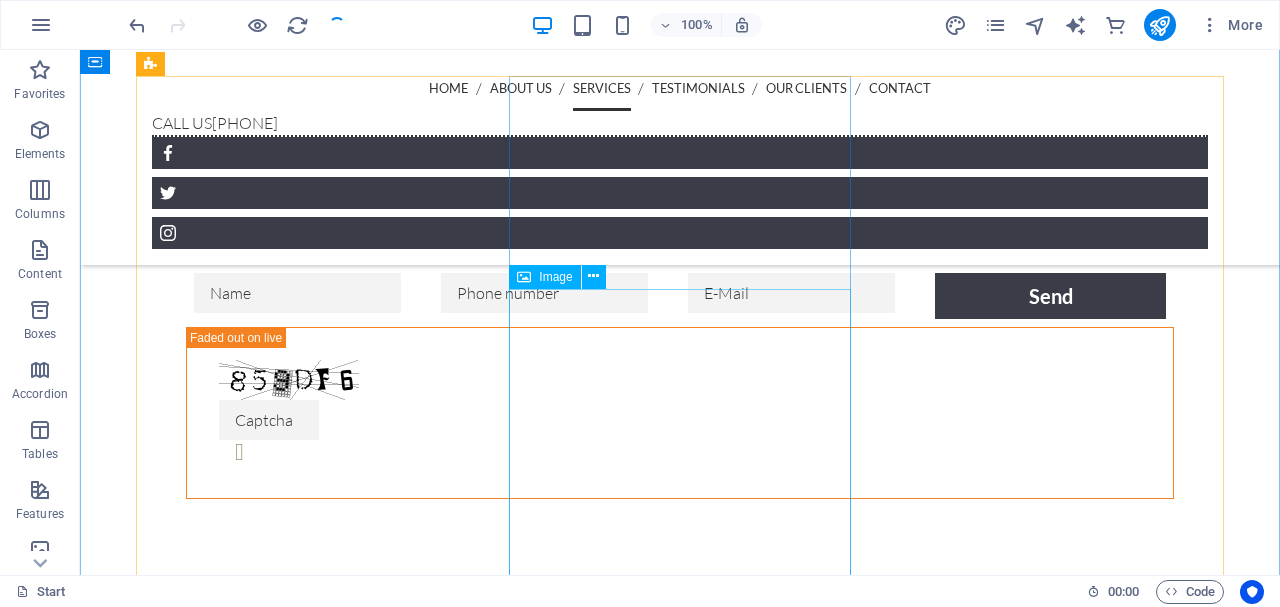 scroll, scrollTop: 2621, scrollLeft: 0, axis: vertical 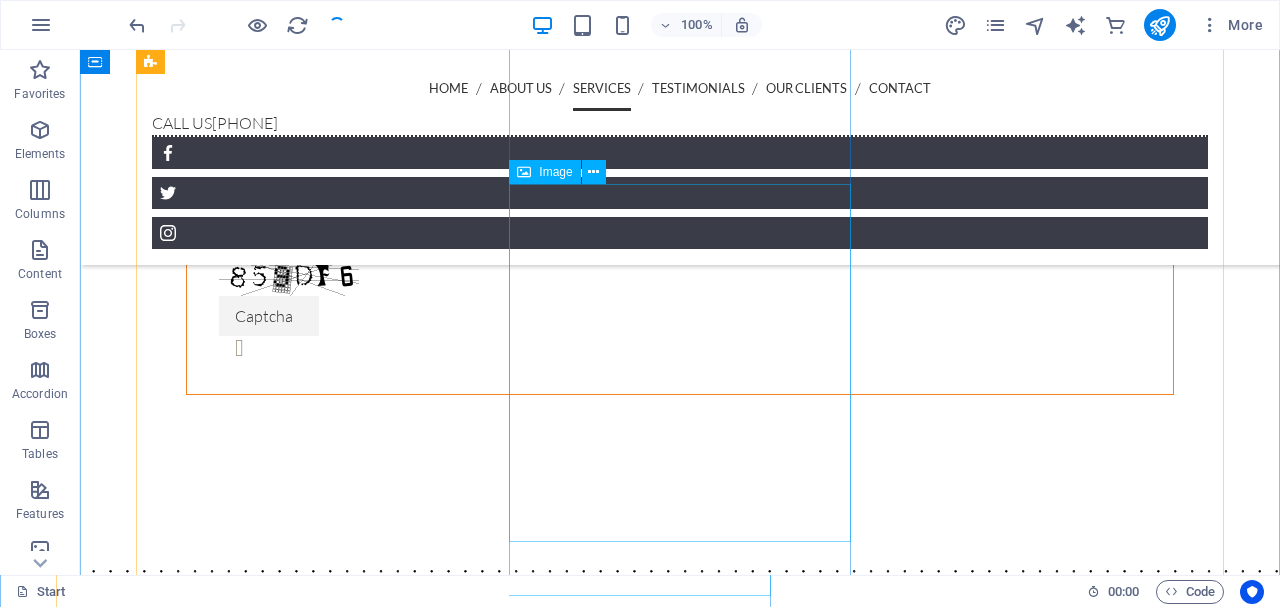 click at bounding box center (680, 5542) 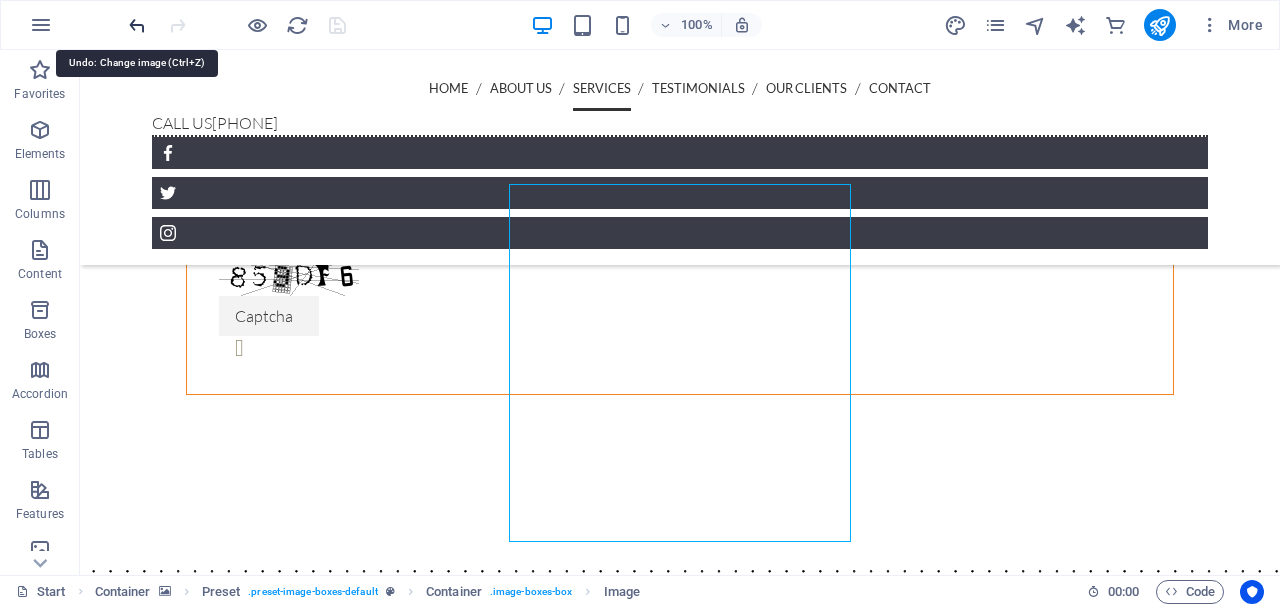 click at bounding box center [137, 25] 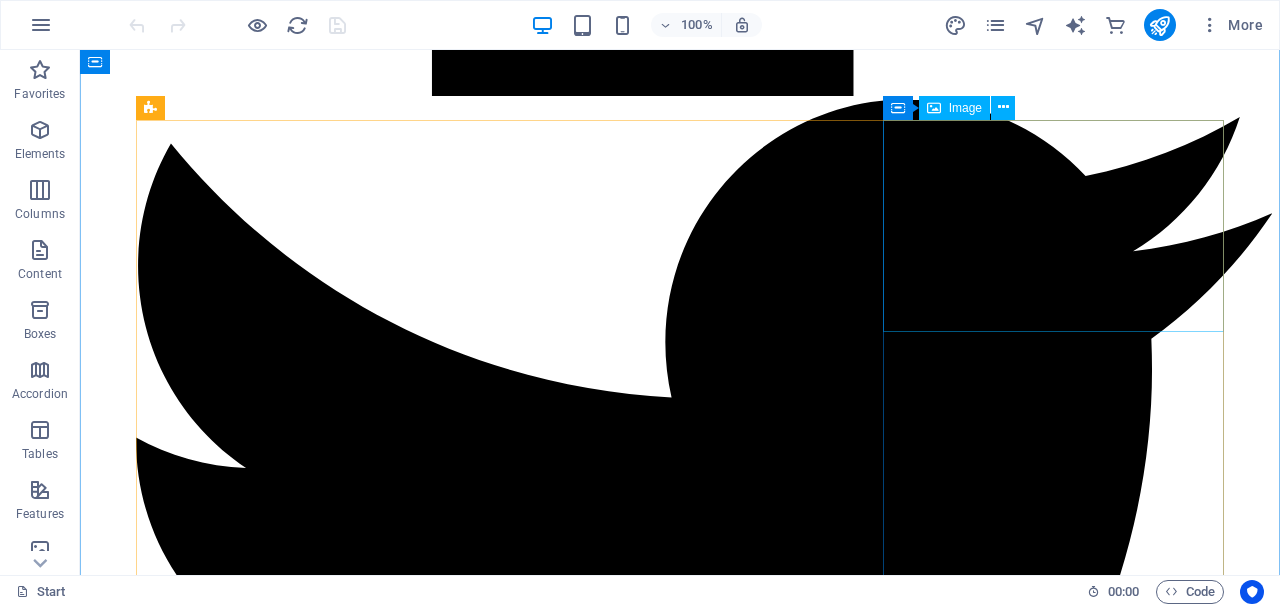 scroll, scrollTop: 2578, scrollLeft: 0, axis: vertical 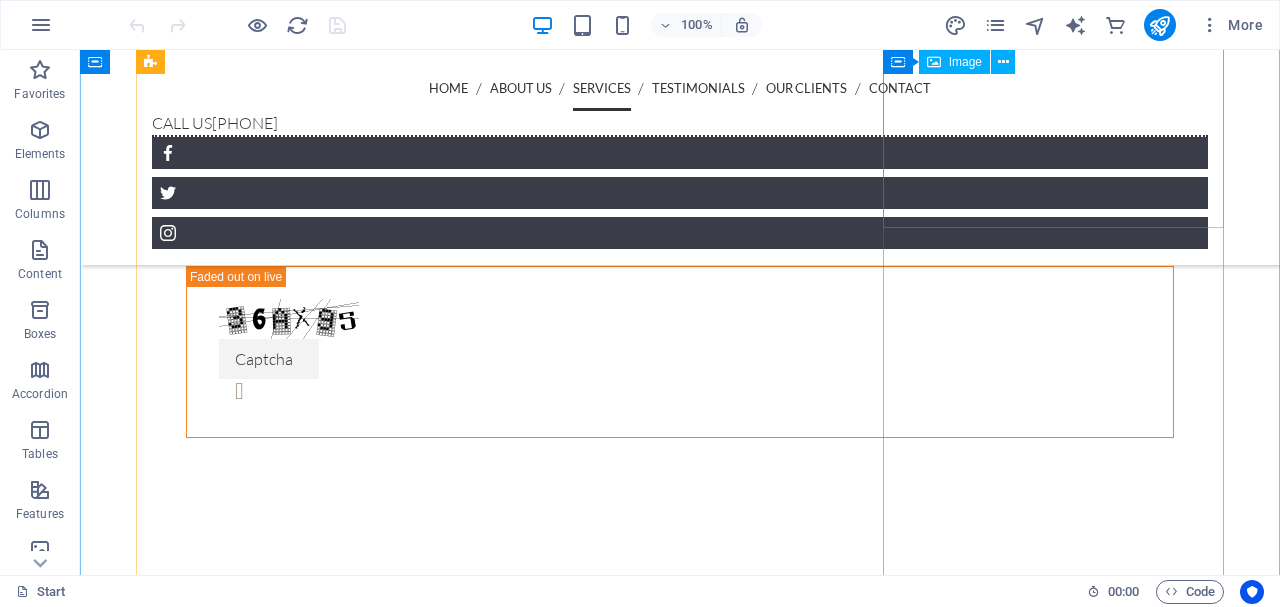 click at bounding box center (680, 6659) 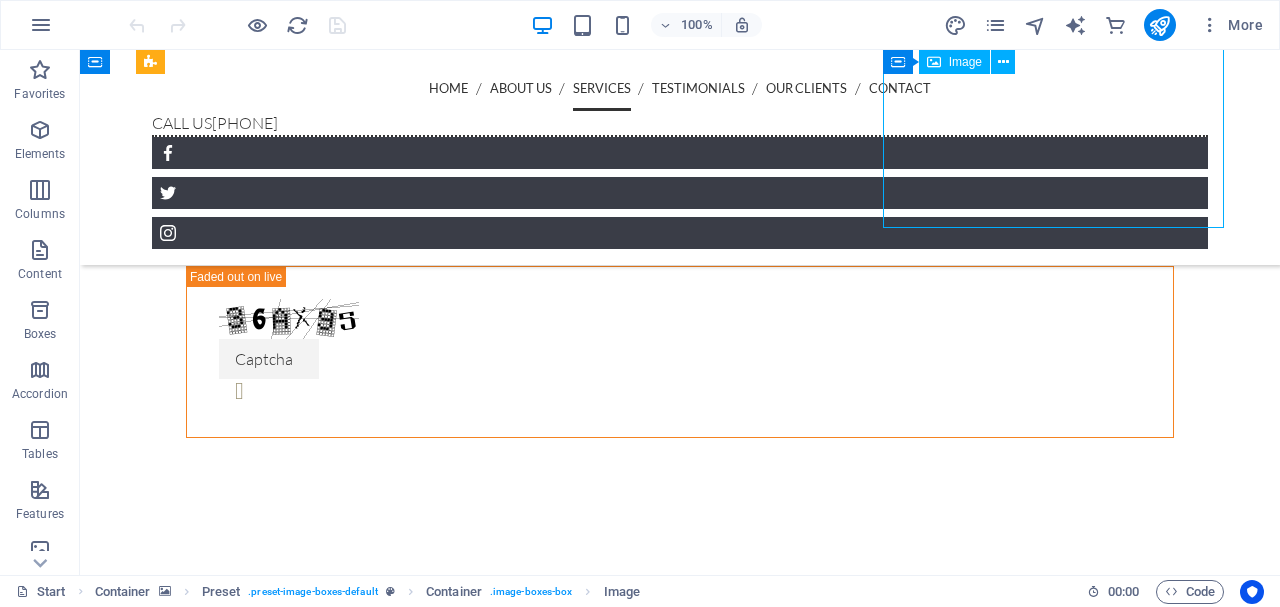 click at bounding box center [680, 6659] 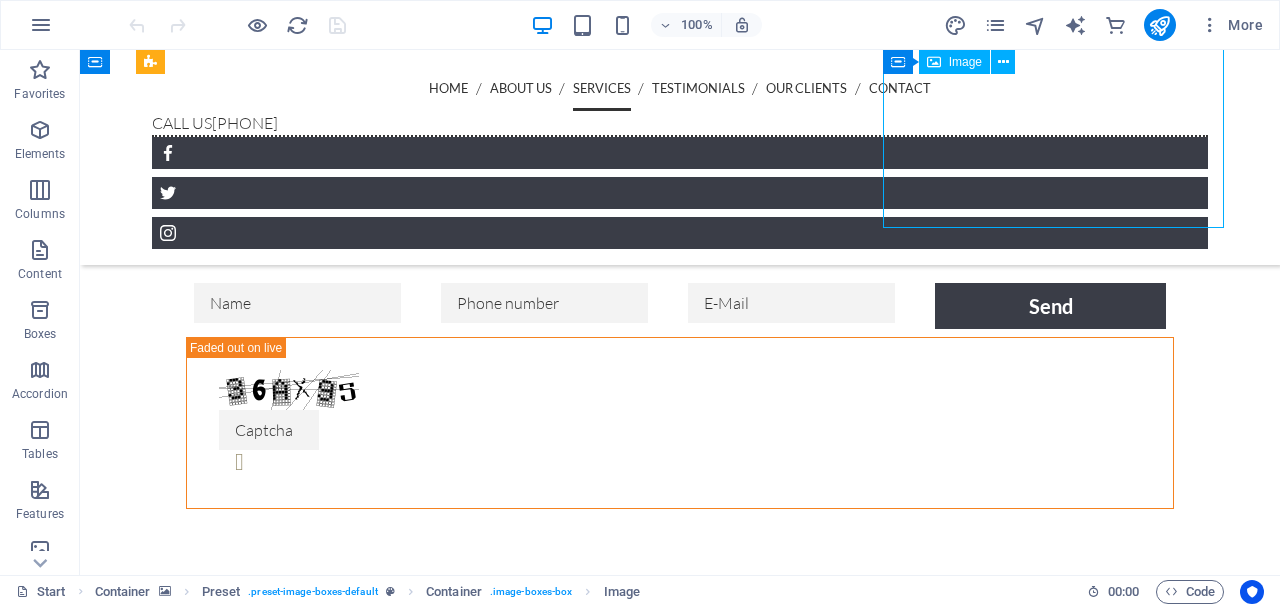 select on "%" 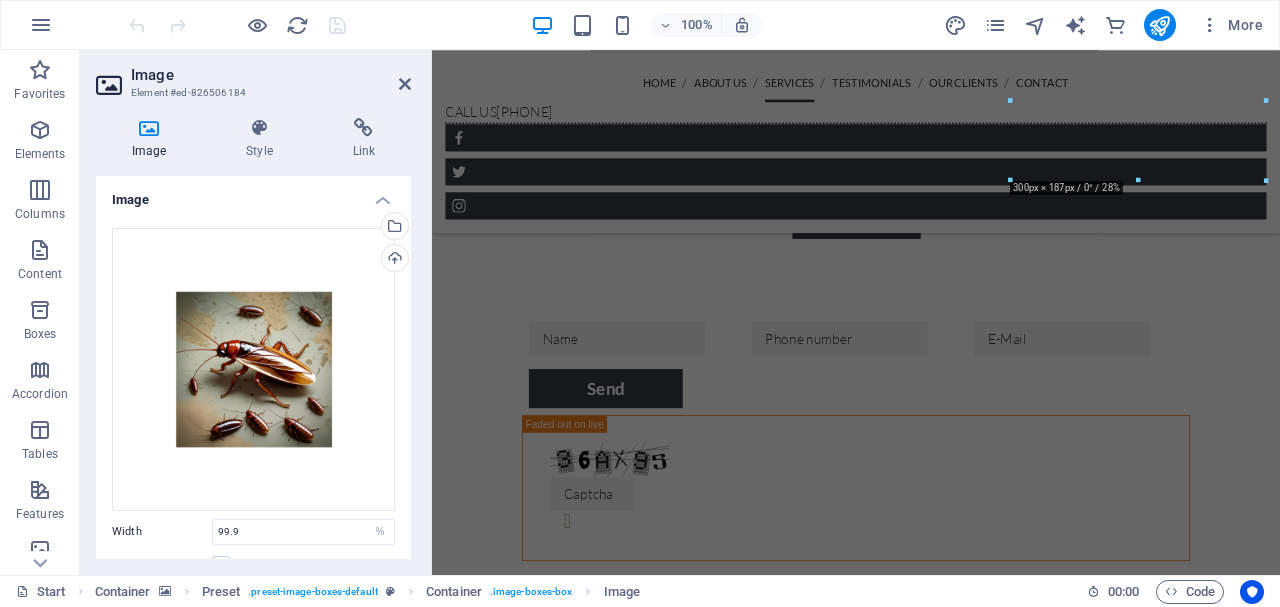 scroll, scrollTop: 2767, scrollLeft: 0, axis: vertical 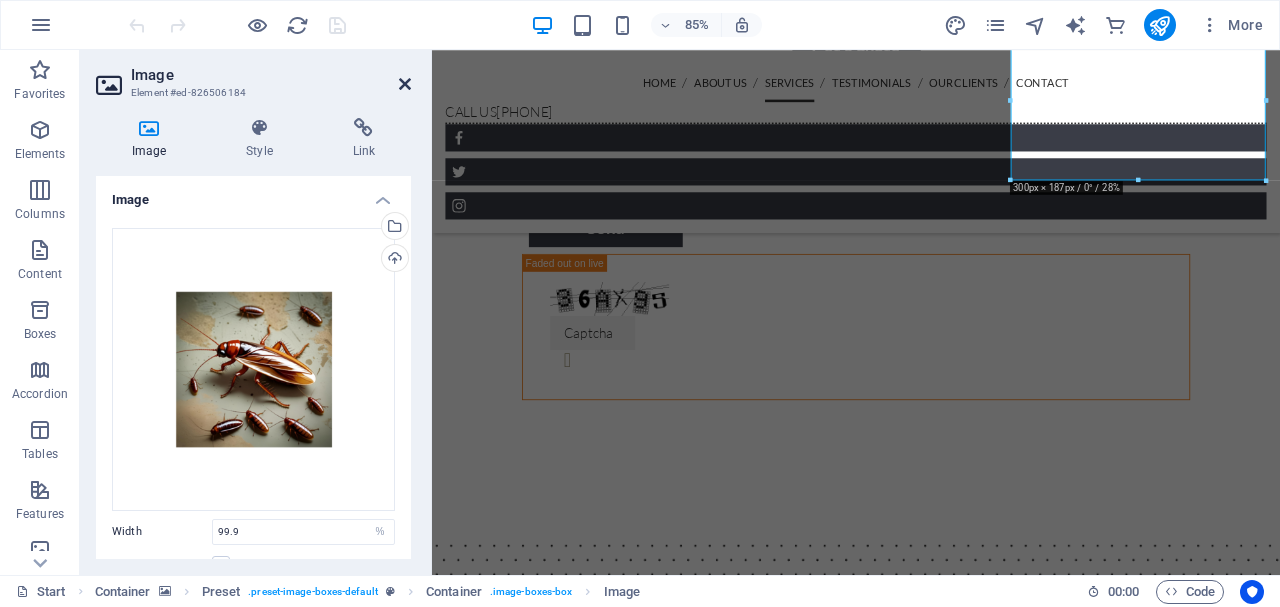 click at bounding box center [405, 84] 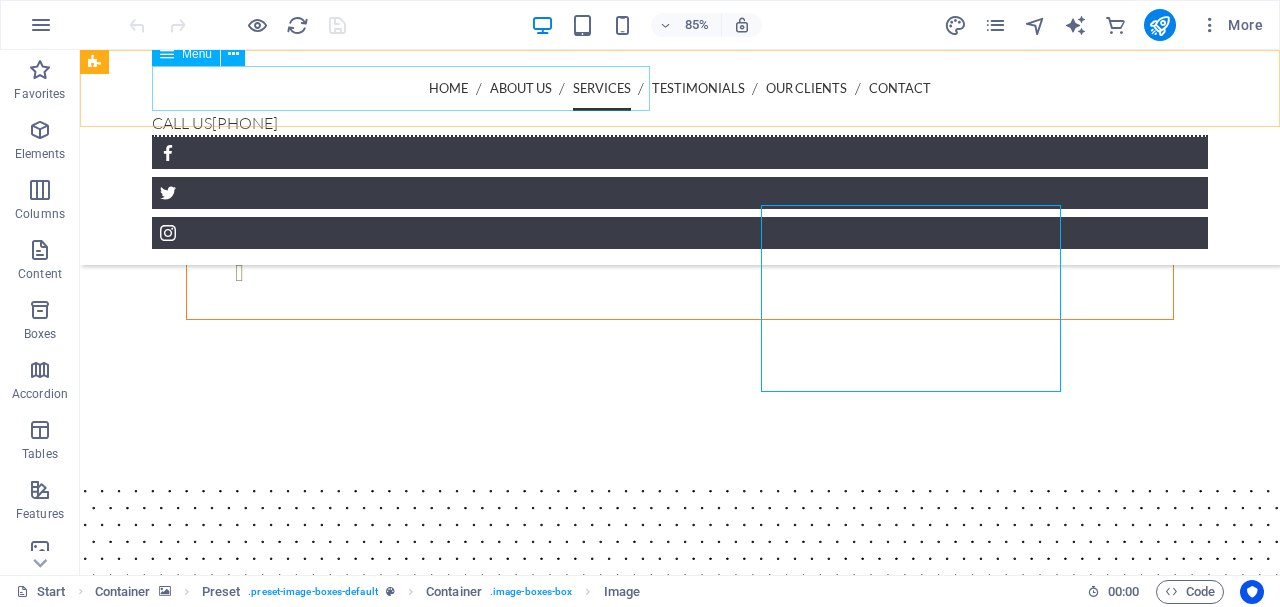 scroll, scrollTop: 2578, scrollLeft: 0, axis: vertical 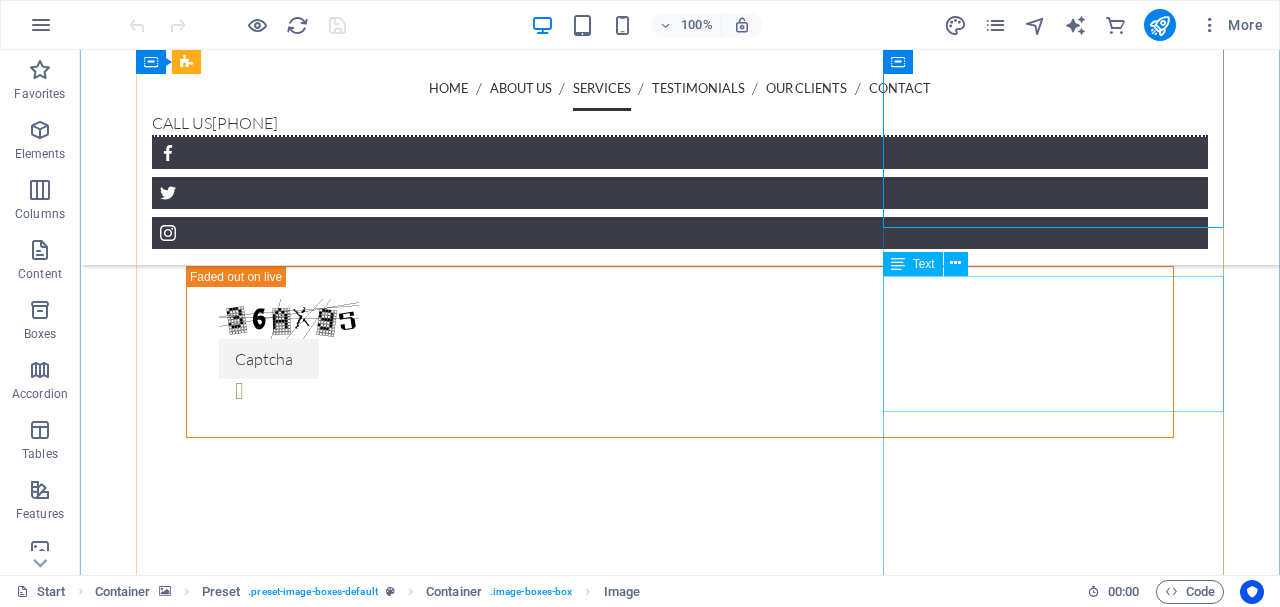 click on "Lorem ipsum dolor sit amet, consetetur sadipscing elitr, sed diam nonumy eirmod tempor invidunt ut labore et dolore magna aliquyam erat, sed diam voluptua. At vero eos et accusam et justo duo dolores et ea rebum." at bounding box center [680, 7077] 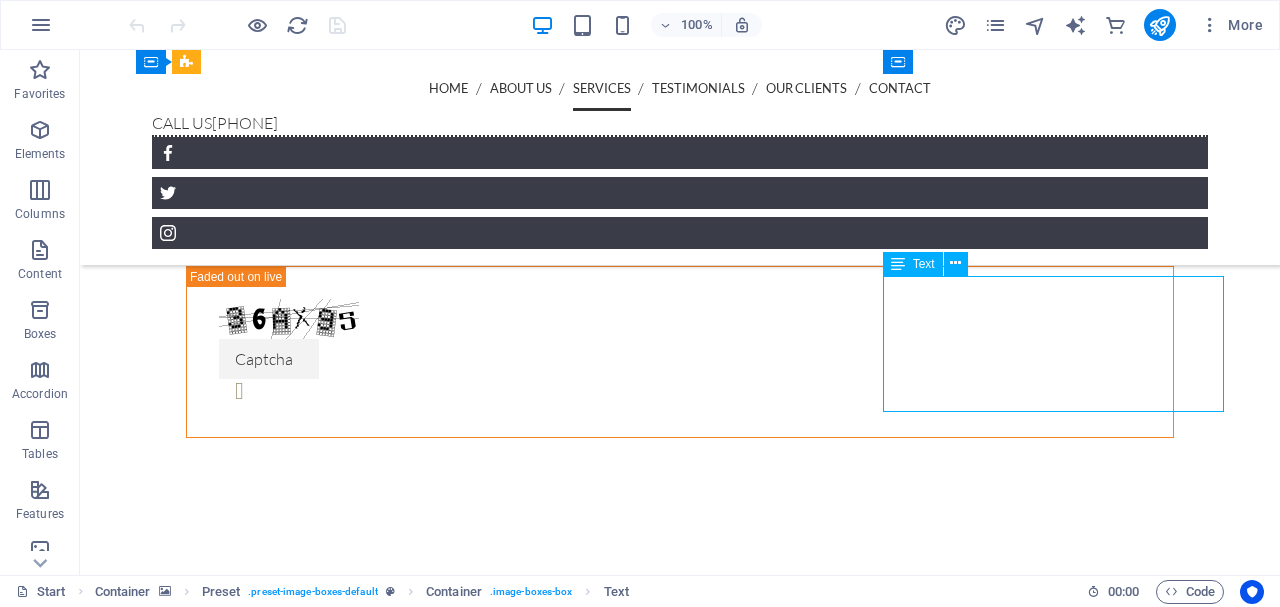 click on "Lorem ipsum dolor sit amet, consetetur sadipscing elitr, sed diam nonumy eirmod tempor invidunt ut labore et dolore magna aliquyam erat, sed diam voluptua. At vero eos et accusam et justo duo dolores et ea rebum." at bounding box center [680, 7077] 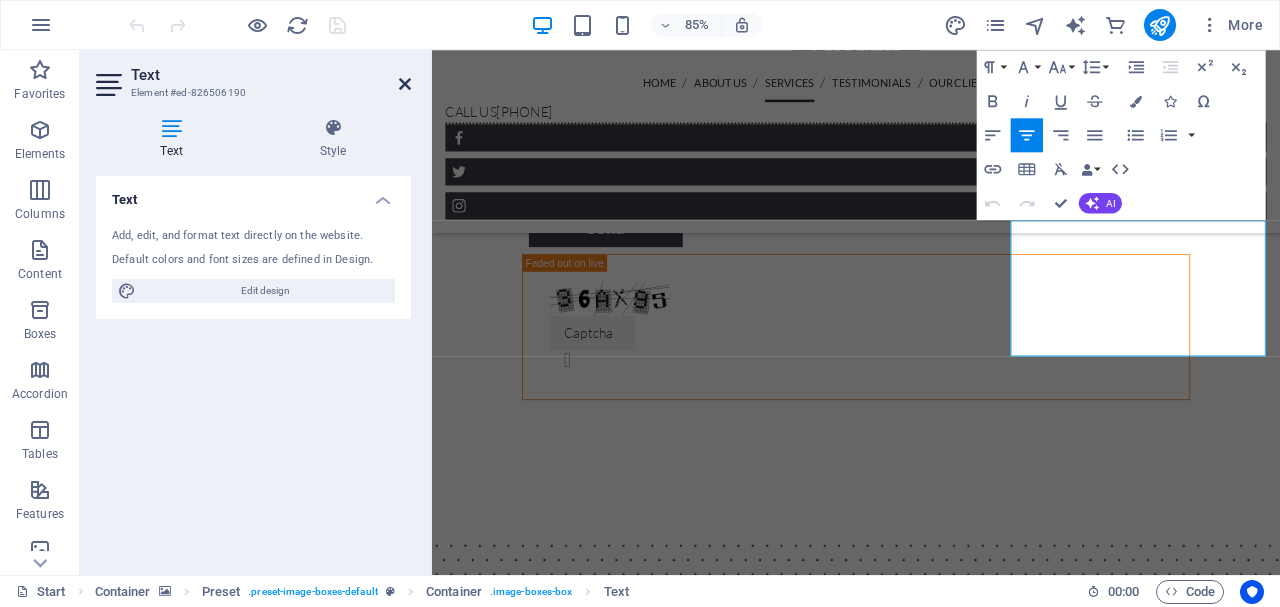 click at bounding box center (405, 84) 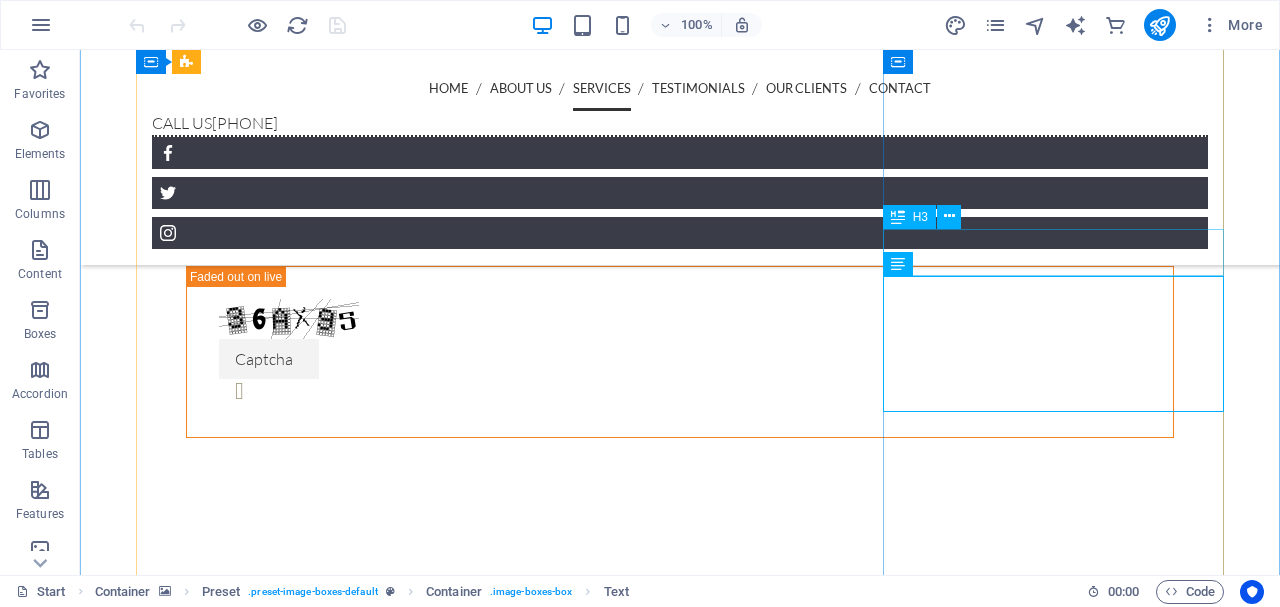 click on "Security Barriers" at bounding box center (680, 7021) 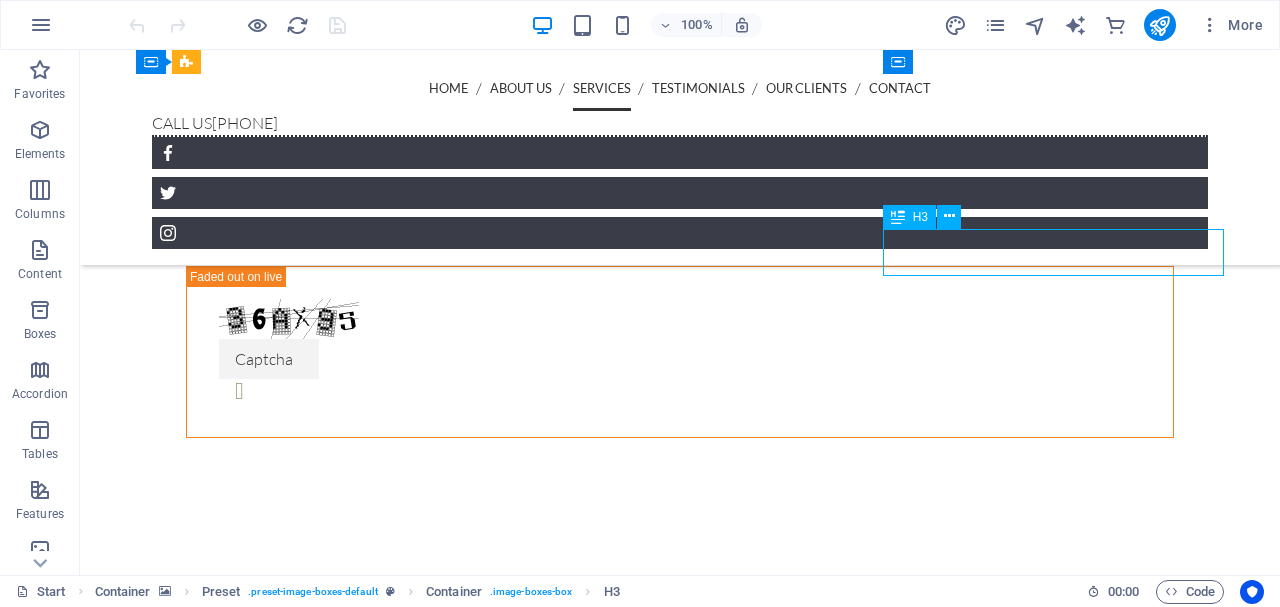 click on "Security Barriers" at bounding box center (680, 7021) 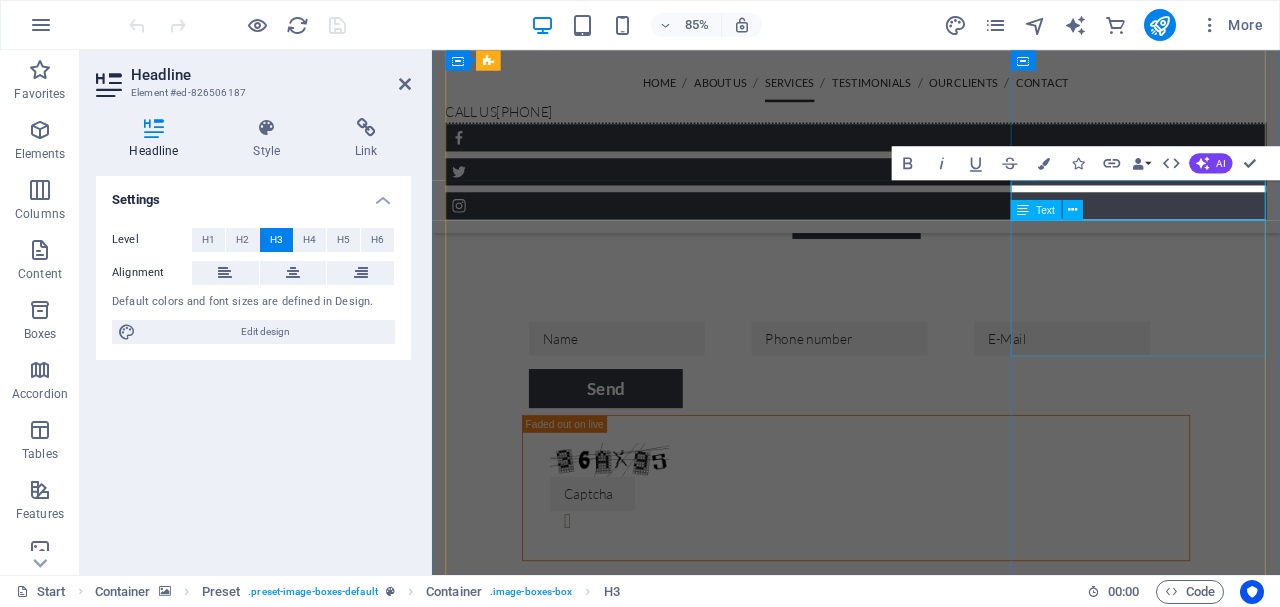 scroll, scrollTop: 2767, scrollLeft: 0, axis: vertical 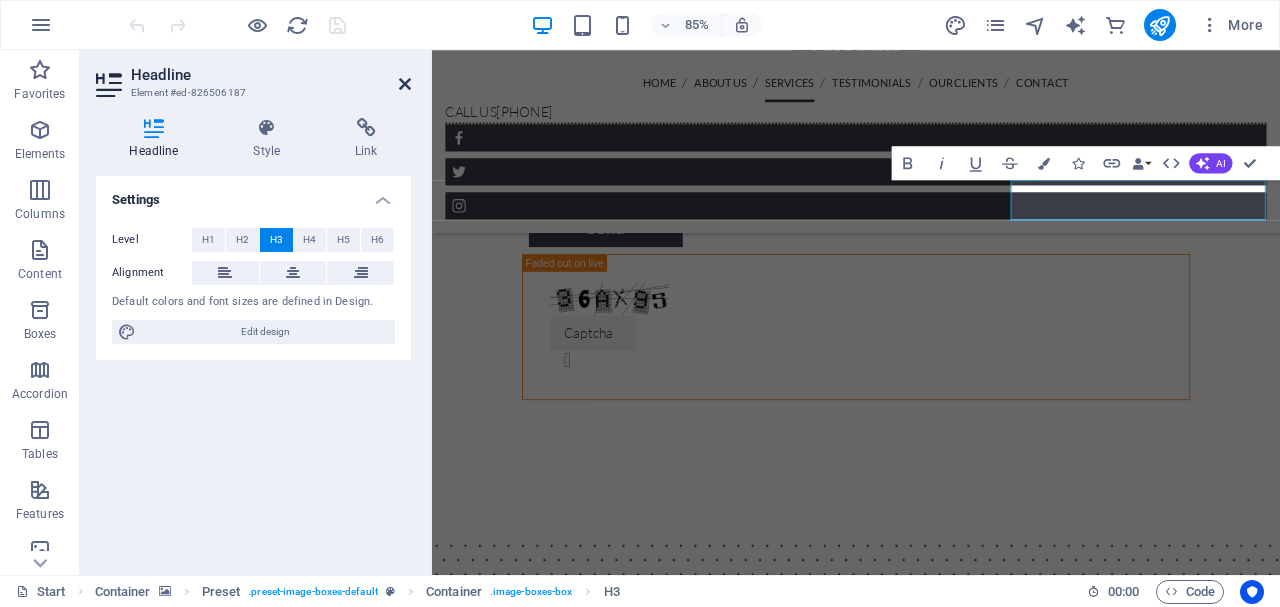 click at bounding box center (405, 84) 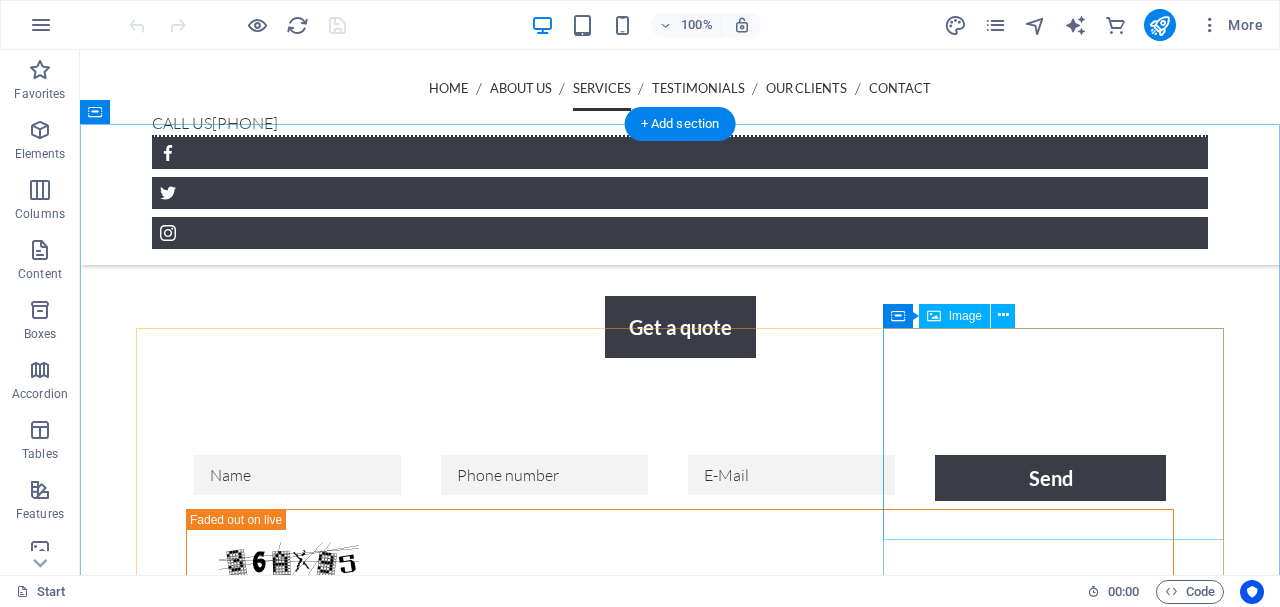 scroll, scrollTop: 2370, scrollLeft: 0, axis: vertical 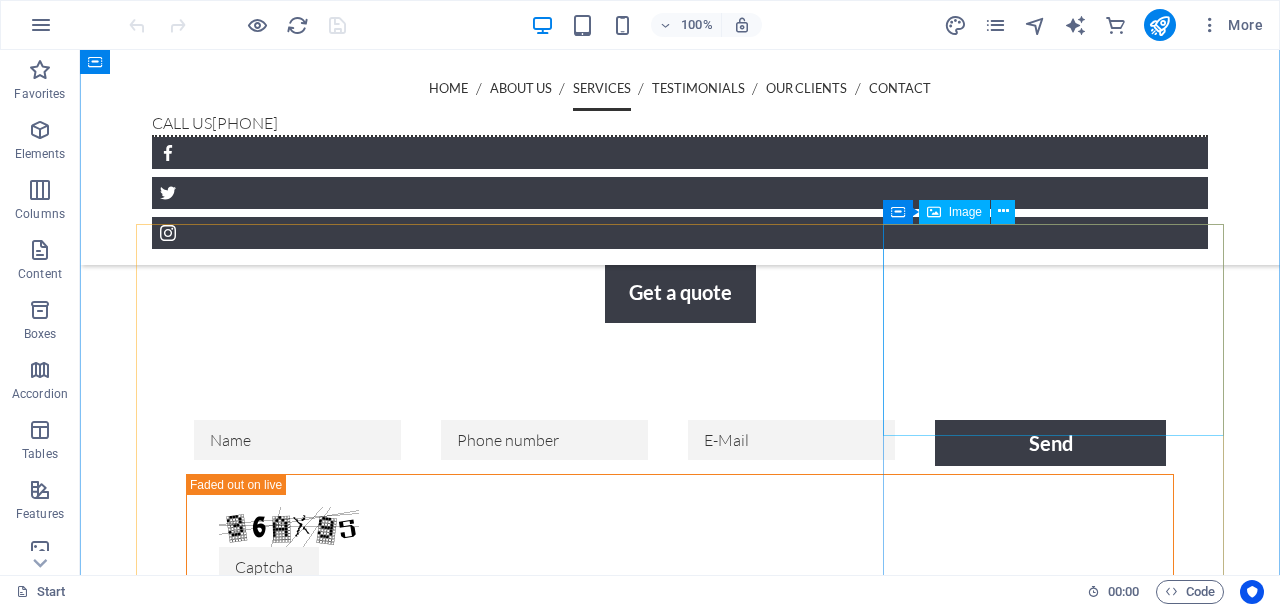 click at bounding box center [680, 6867] 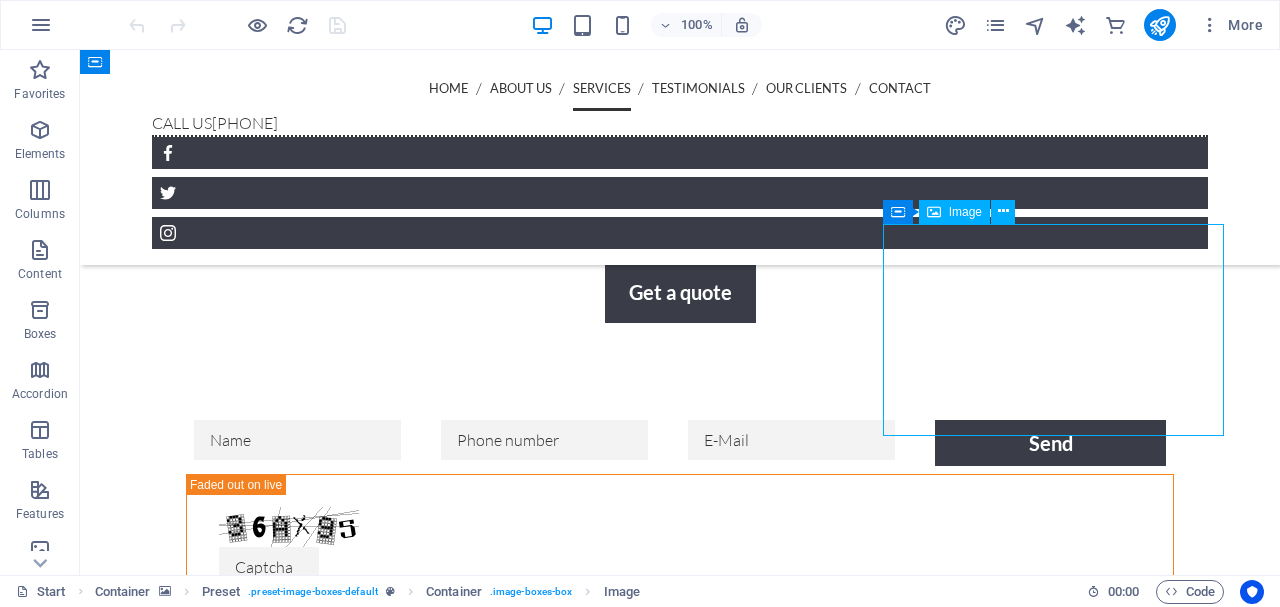 click at bounding box center [680, 6867] 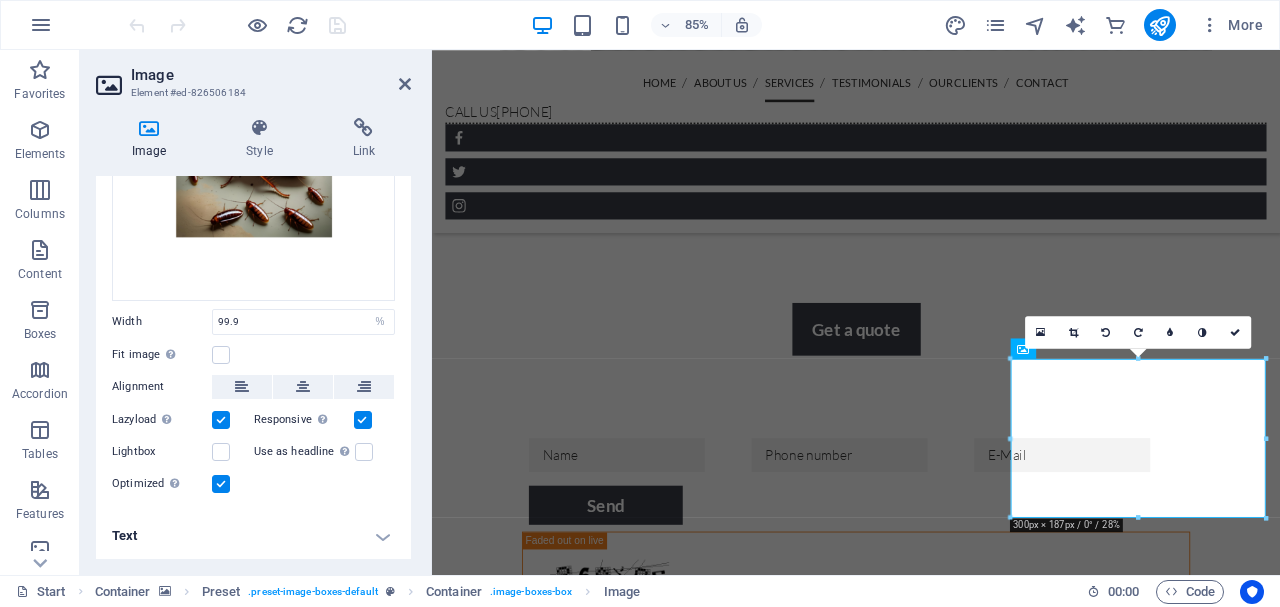 scroll, scrollTop: 0, scrollLeft: 0, axis: both 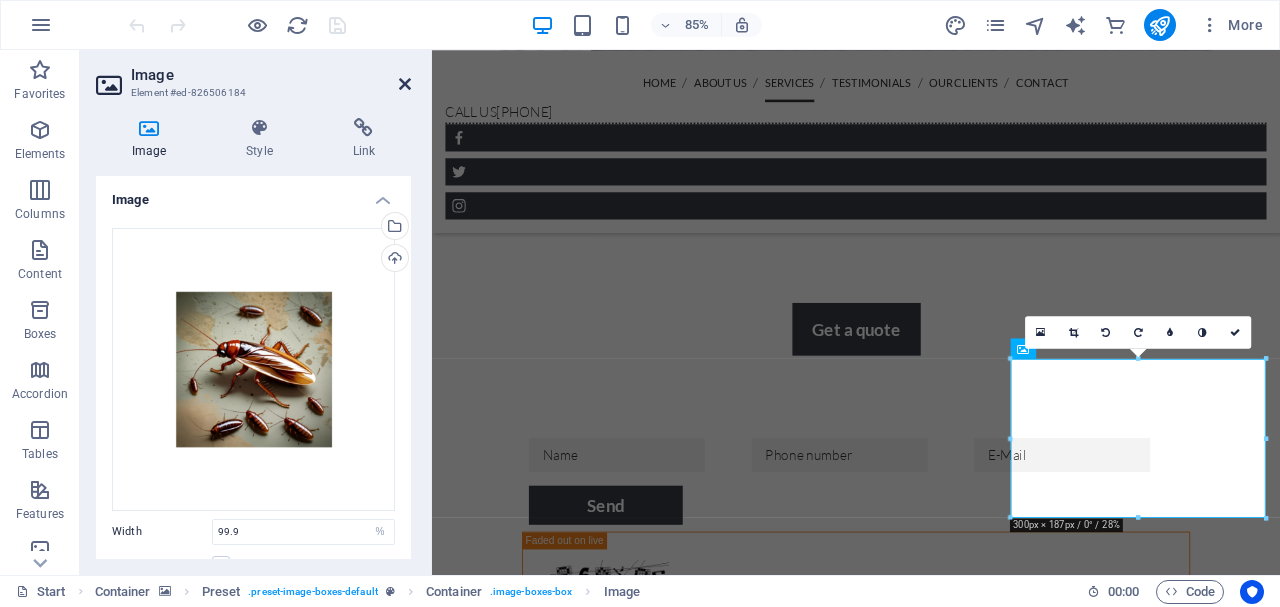 click at bounding box center [405, 84] 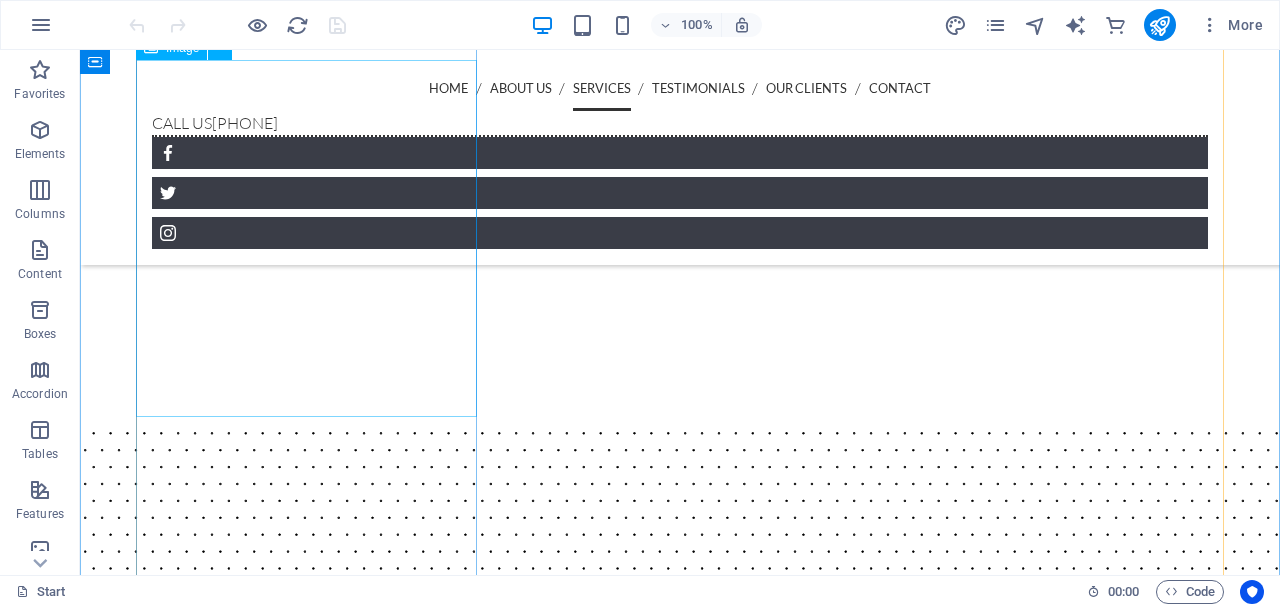 scroll, scrollTop: 2762, scrollLeft: 0, axis: vertical 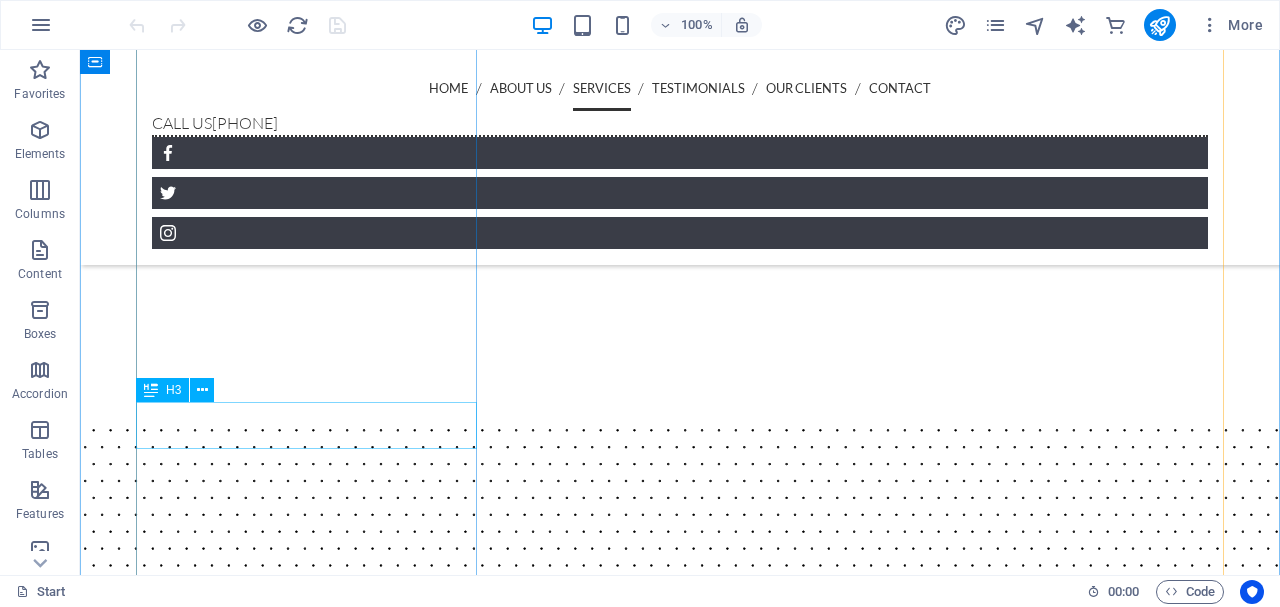 click on "CCTV Systems Network" at bounding box center [680, 4012] 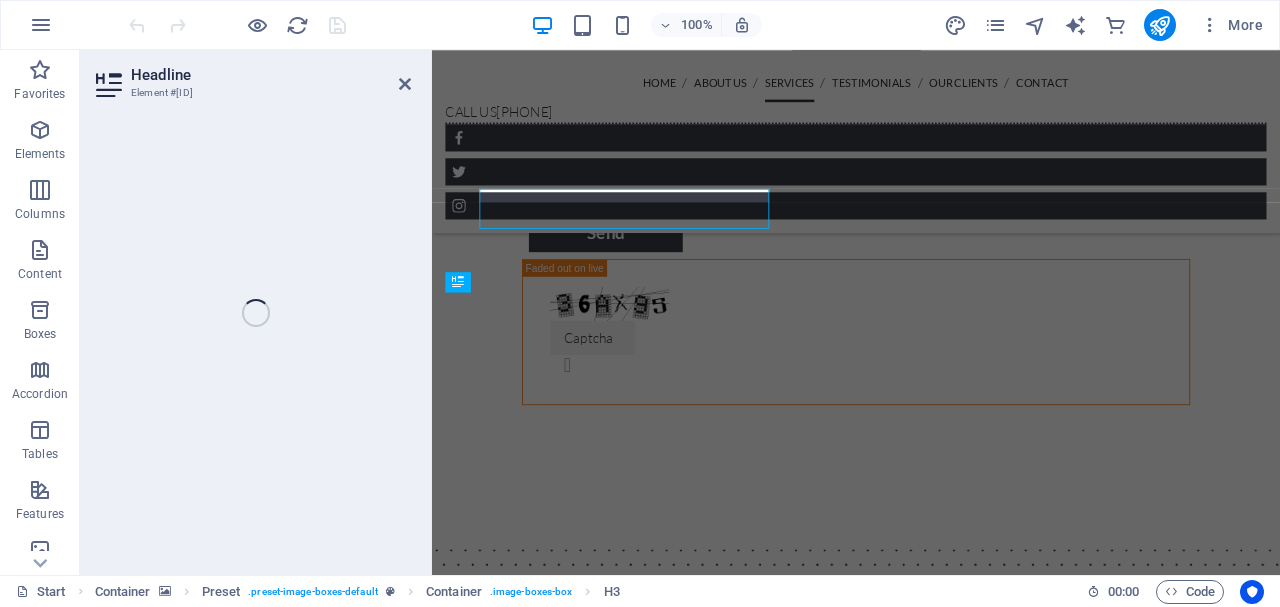 scroll, scrollTop: 2951, scrollLeft: 0, axis: vertical 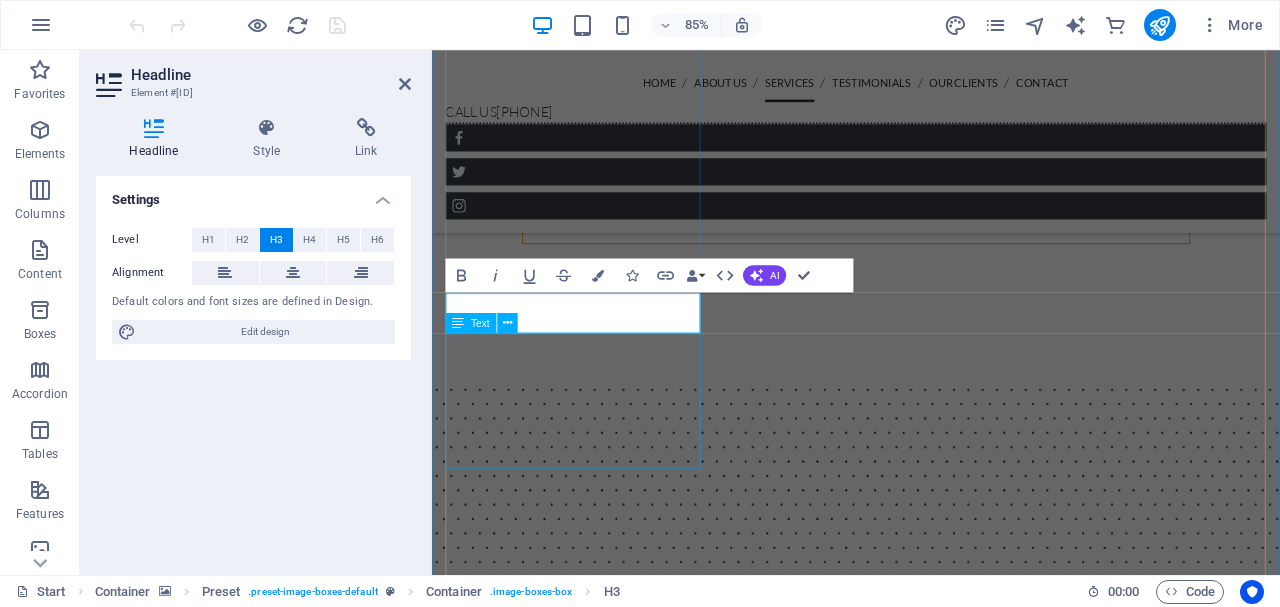type 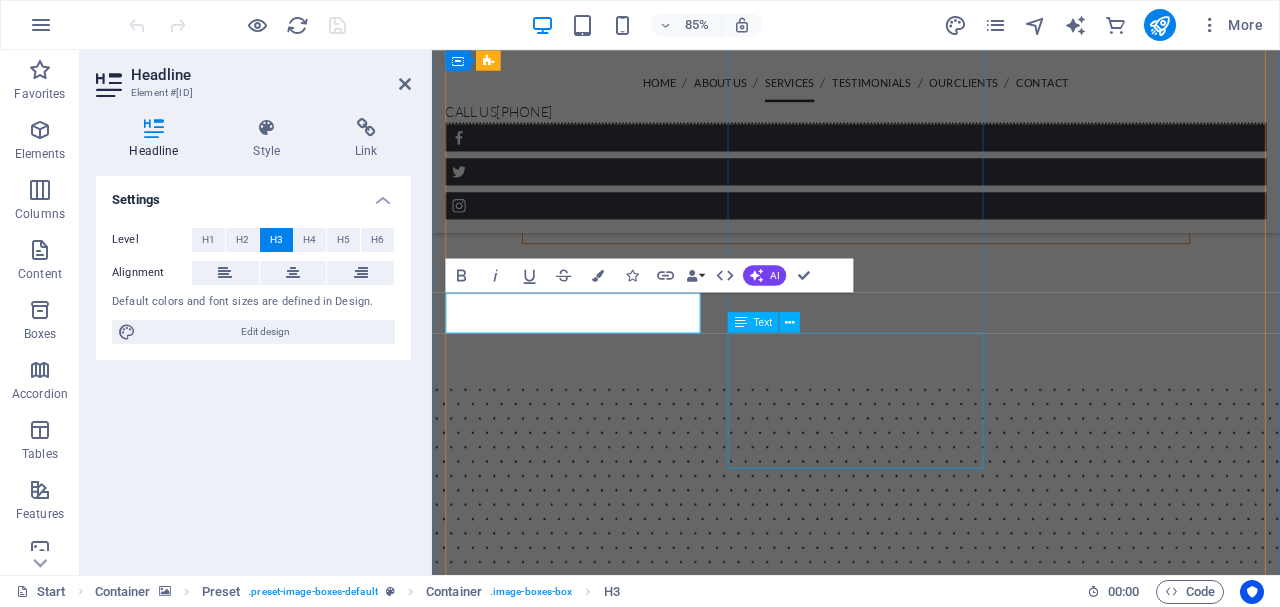 click on "Lorem ipsum dolor sit amet, consetetur sadipscing elitr, sed diam nonumy eirmod tempor invidunt ut labore et dolore magna aliquyam erat, sed diam voluptua. At vero eos et accusam et justo duo dolores et ea rebum." at bounding box center (931, 5511) 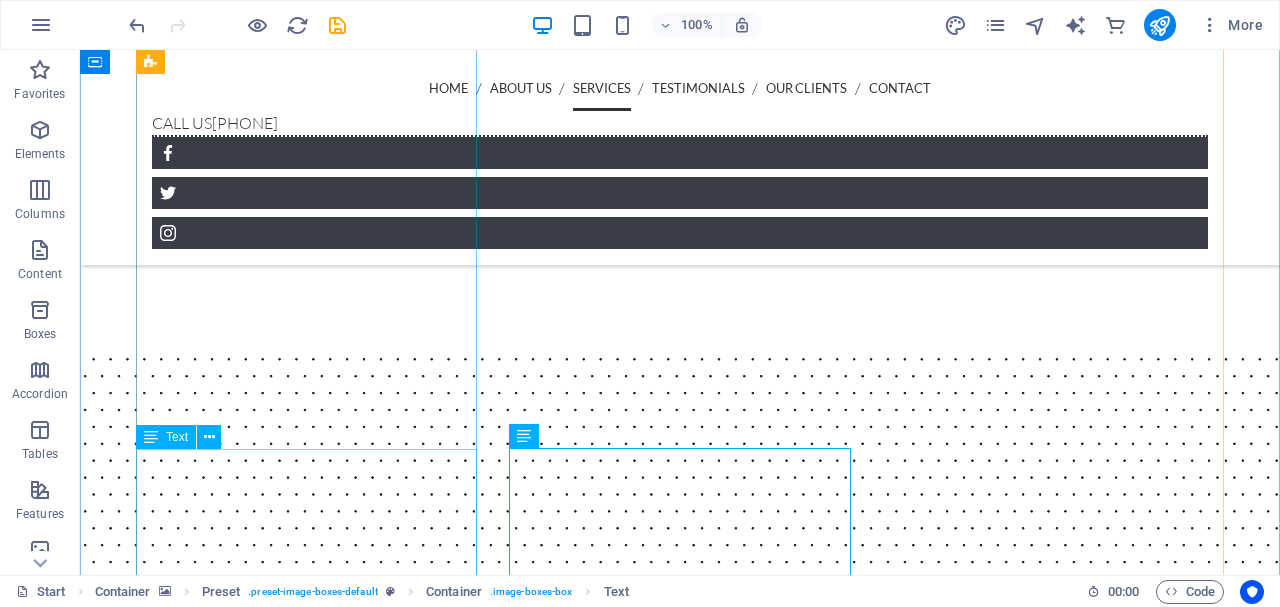 scroll, scrollTop: 2866, scrollLeft: 0, axis: vertical 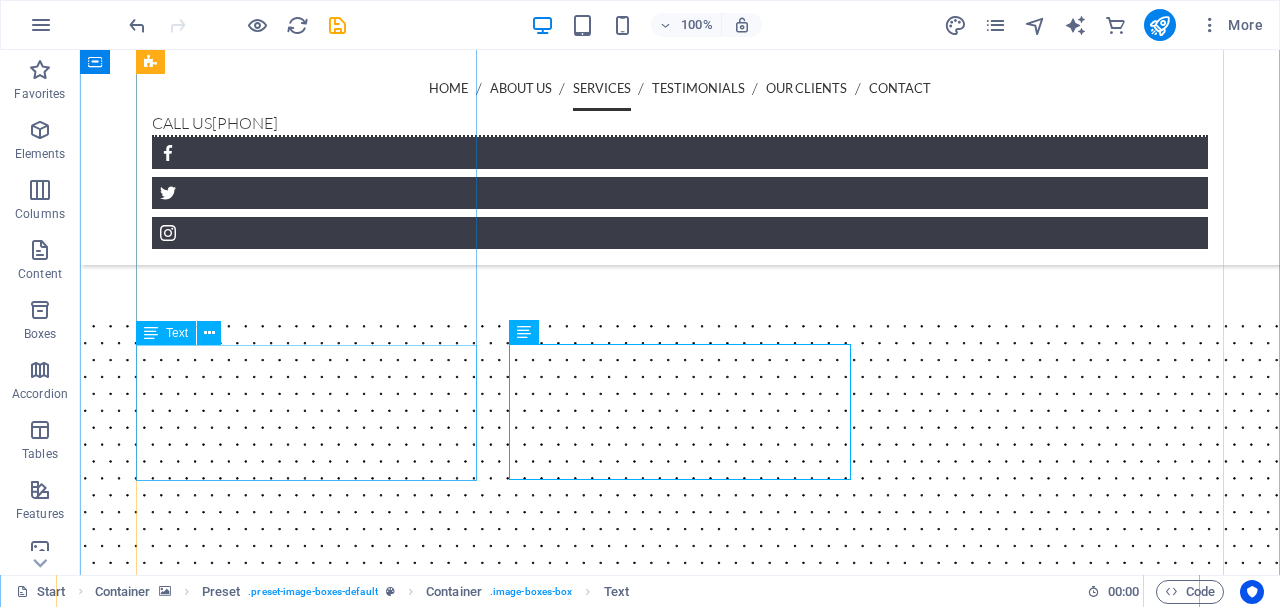 click on "Lorem ipsum dolor sit amet, consetetur sadipscing elitr, sed diam nonumy eirmod tempor invidunt ut labore et dolore magna aliquyam erat, sed diam voluptua. At vero eos et accusam et justo duo dolores et ea rebum." at bounding box center [680, 3964] 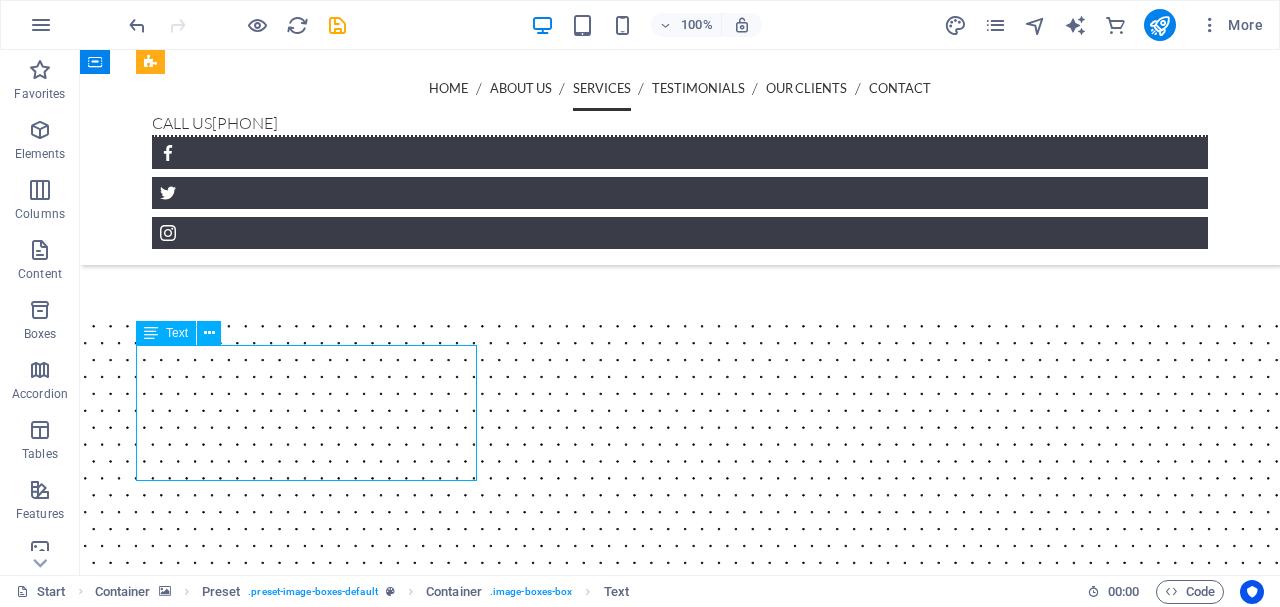 click on "Lorem ipsum dolor sit amet, consetetur sadipscing elitr, sed diam nonumy eirmod tempor invidunt ut labore et dolore magna aliquyam erat, sed diam voluptua. At vero eos et accusam et justo duo dolores et ea rebum." at bounding box center [680, 3964] 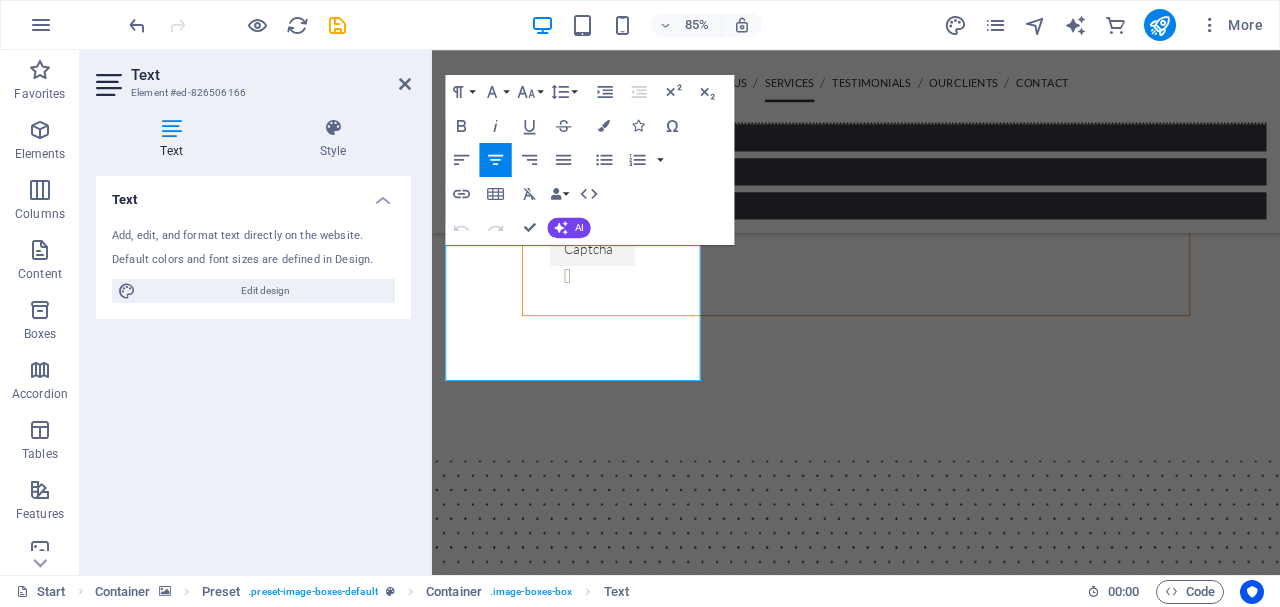 scroll, scrollTop: 3055, scrollLeft: 0, axis: vertical 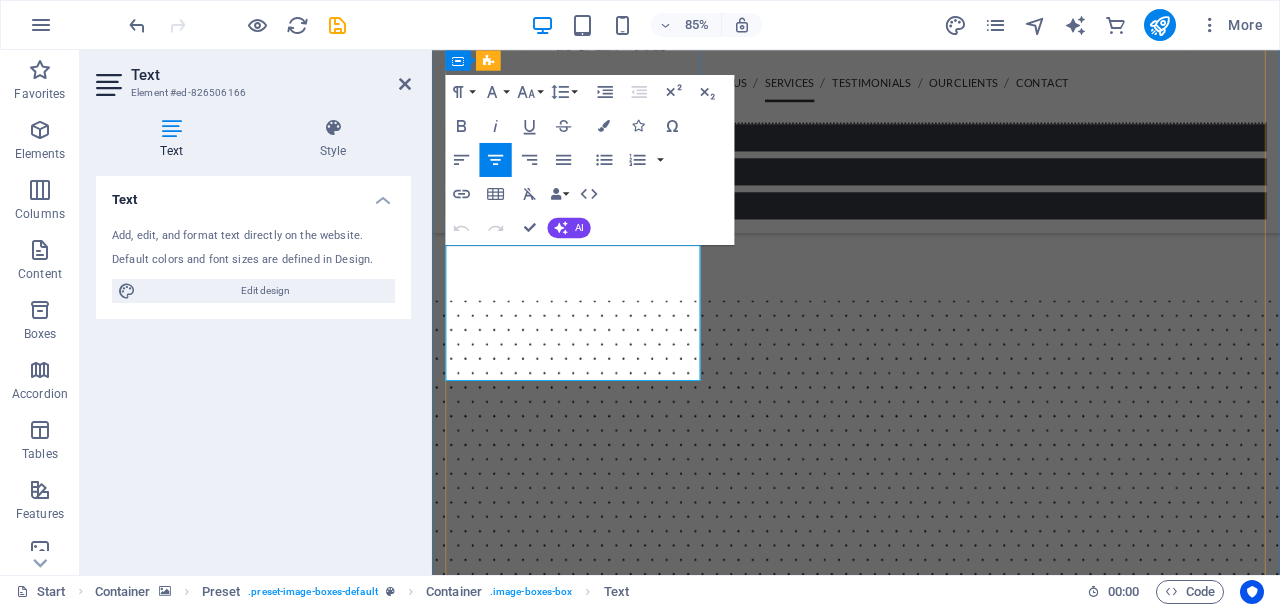 drag, startPoint x: 712, startPoint y: 409, endPoint x: 455, endPoint y: 292, distance: 282.37918 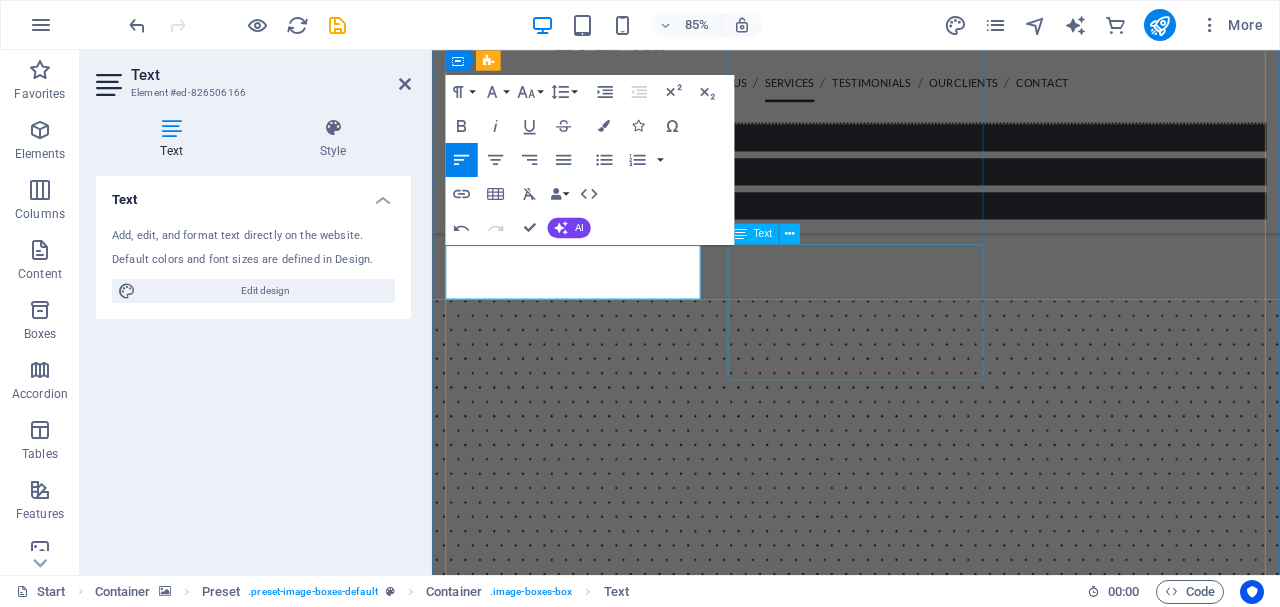 click on "Lorem ipsum dolor sit amet, consetetur sadipscing elitr, sed diam nonumy eirmod tempor invidunt ut labore et dolore magna aliquyam erat, sed diam voluptua. At vero eos et accusam et justo duo dolores et ea rebum." at bounding box center (931, 5382) 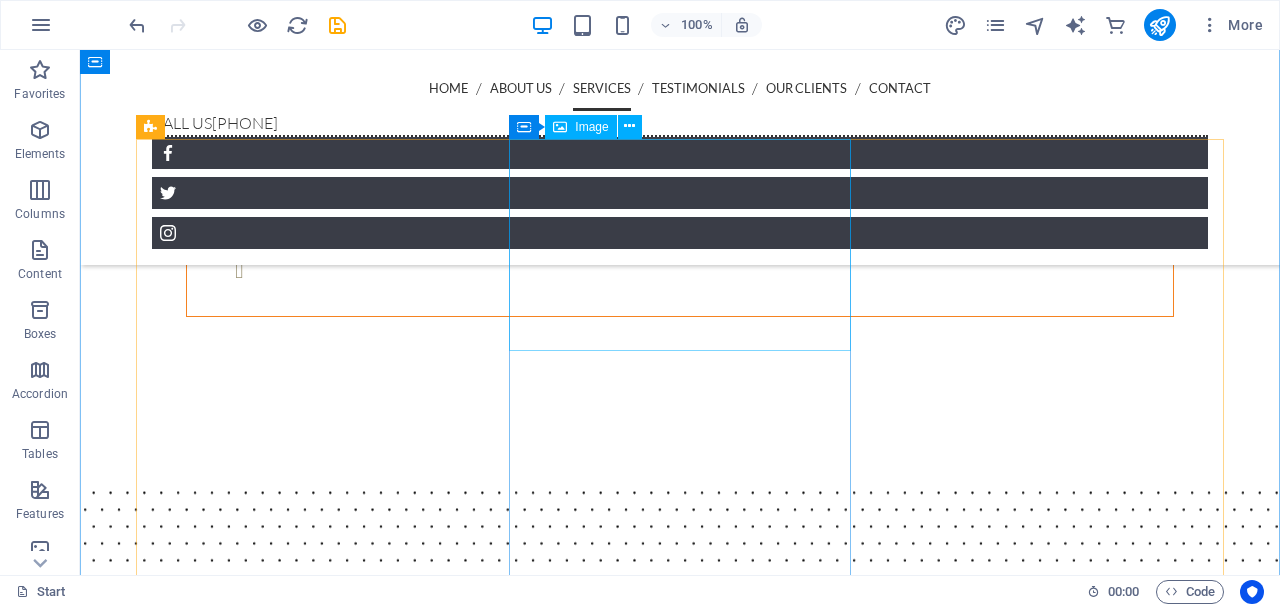 scroll, scrollTop: 2762, scrollLeft: 0, axis: vertical 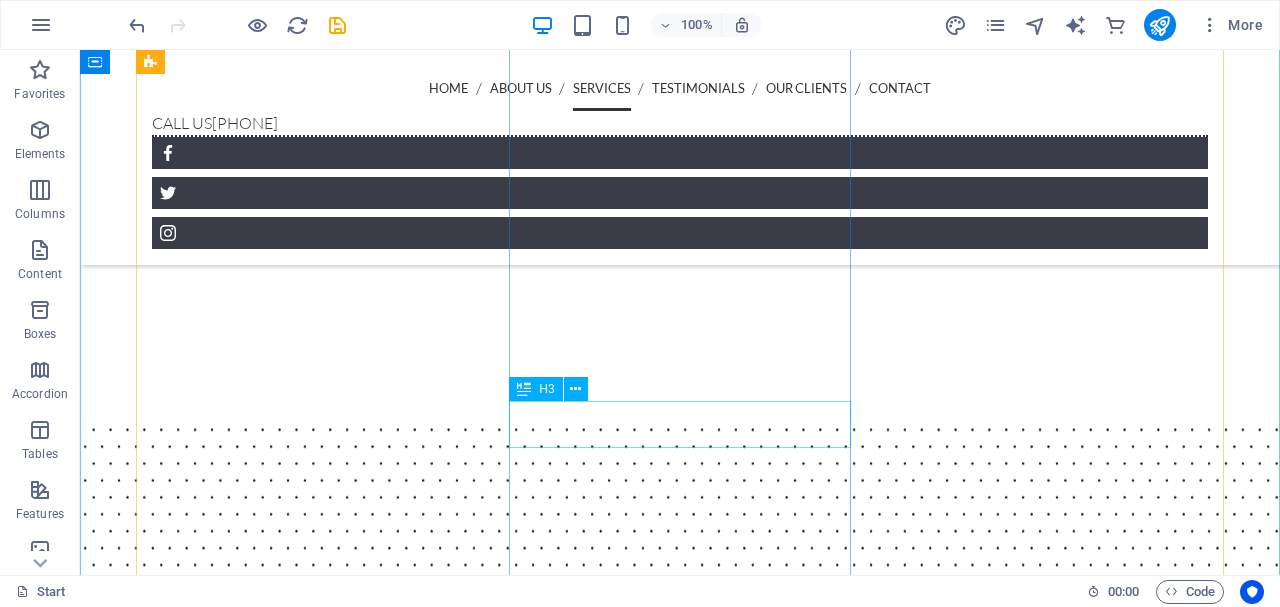 click on "Hire a Bodyguard" at bounding box center [680, 6007] 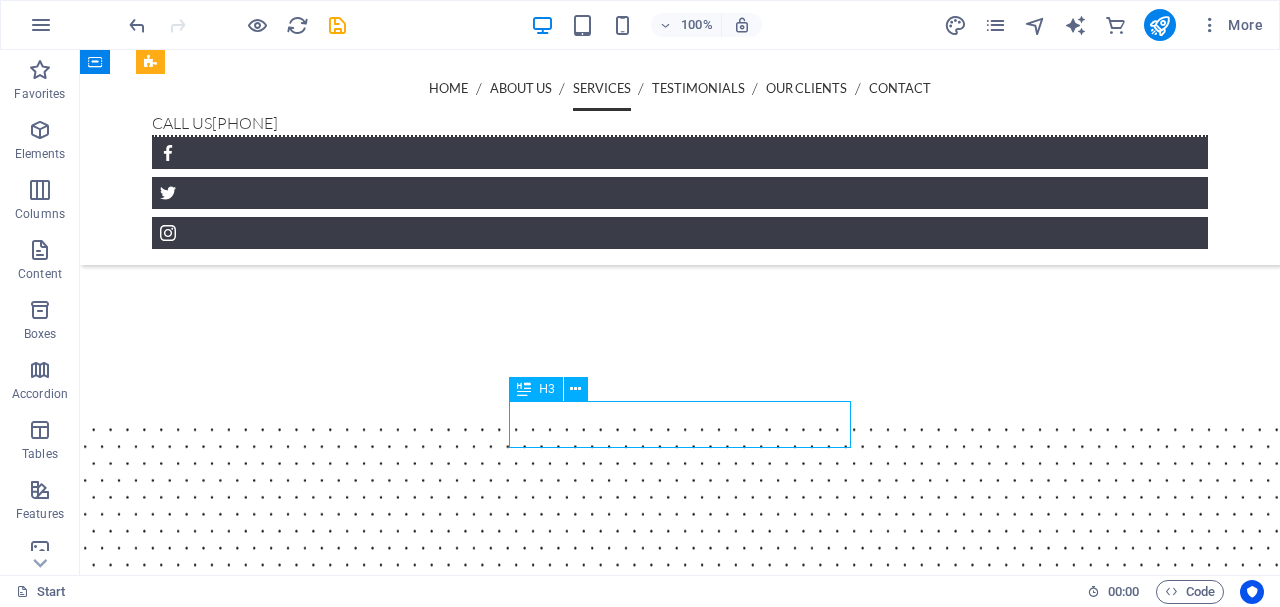 click on "Hire a Bodyguard" at bounding box center [680, 6007] 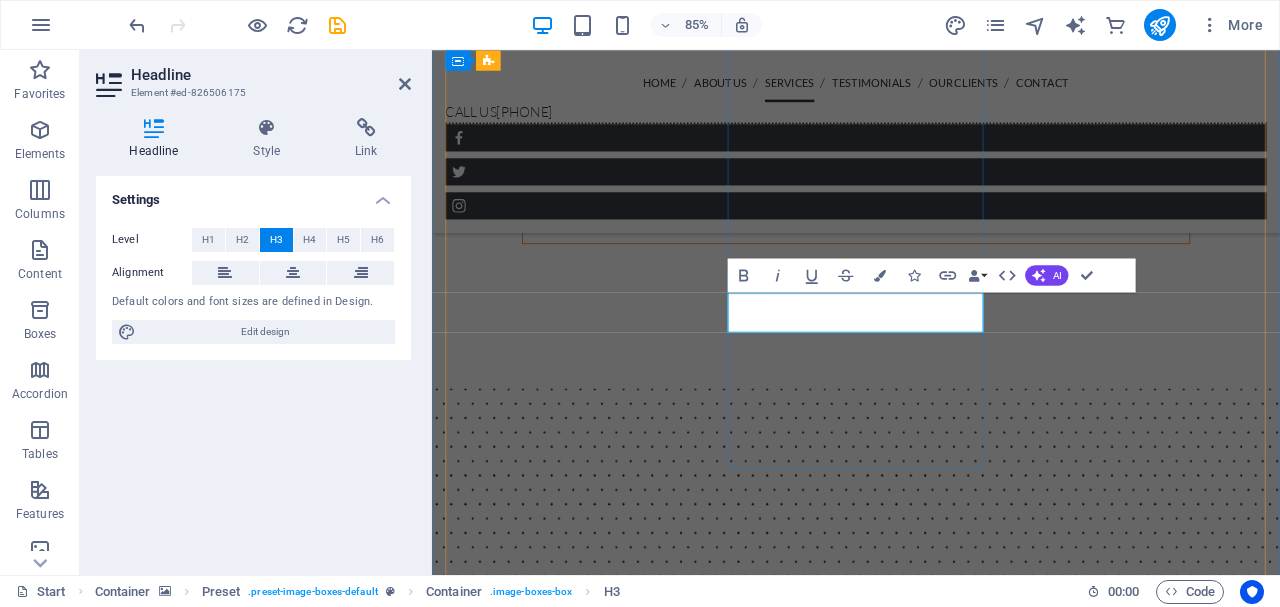type 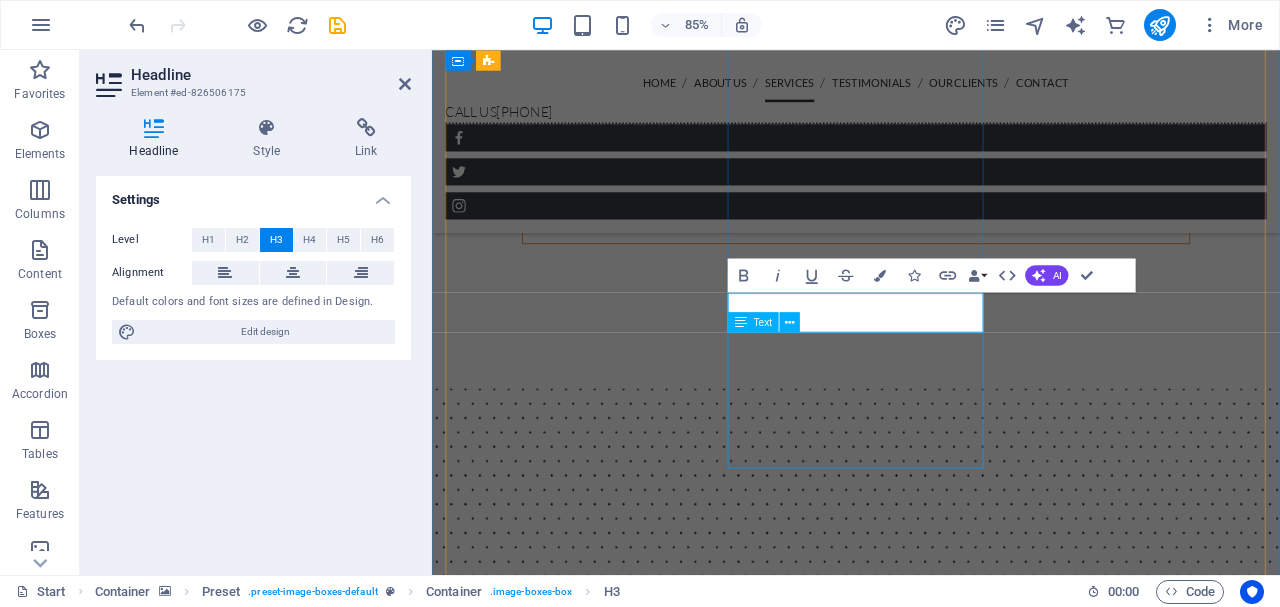 click on "Lorem ipsum dolor sit amet, consetetur sadipscing elitr, sed diam nonumy eirmod tempor invidunt ut labore et dolore magna aliquyam erat, sed diam voluptua. At vero eos et accusam et justo duo dolores et ea rebum." at bounding box center [931, 5486] 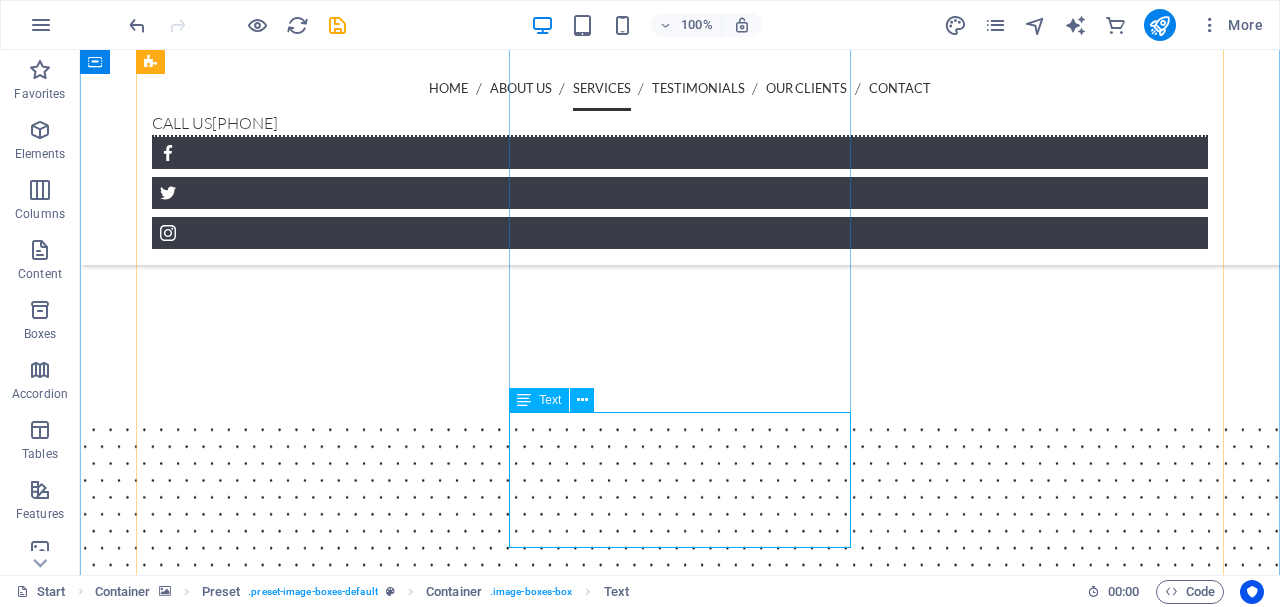 scroll, scrollTop: 2866, scrollLeft: 0, axis: vertical 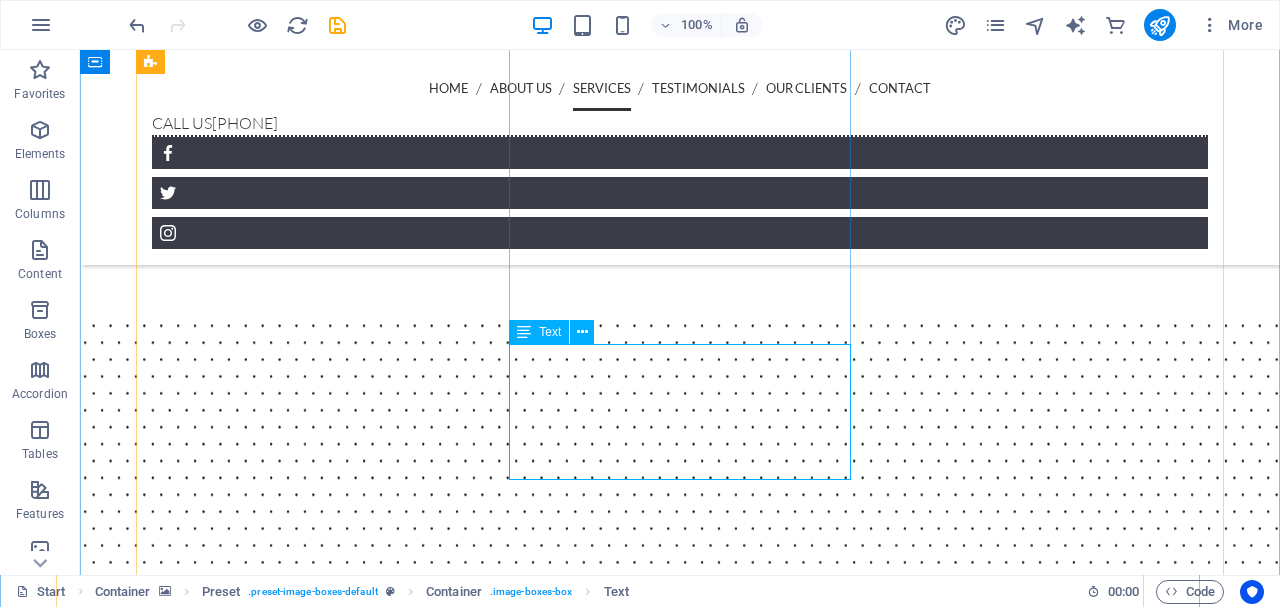 click on "Lorem ipsum dolor sit amet, consetetur sadipscing elitr, sed diam nonumy eirmod tempor invidunt ut labore et dolore magna aliquyam erat, sed diam voluptua. At vero eos et accusam et justo duo dolores et ea rebum." at bounding box center [680, 5959] 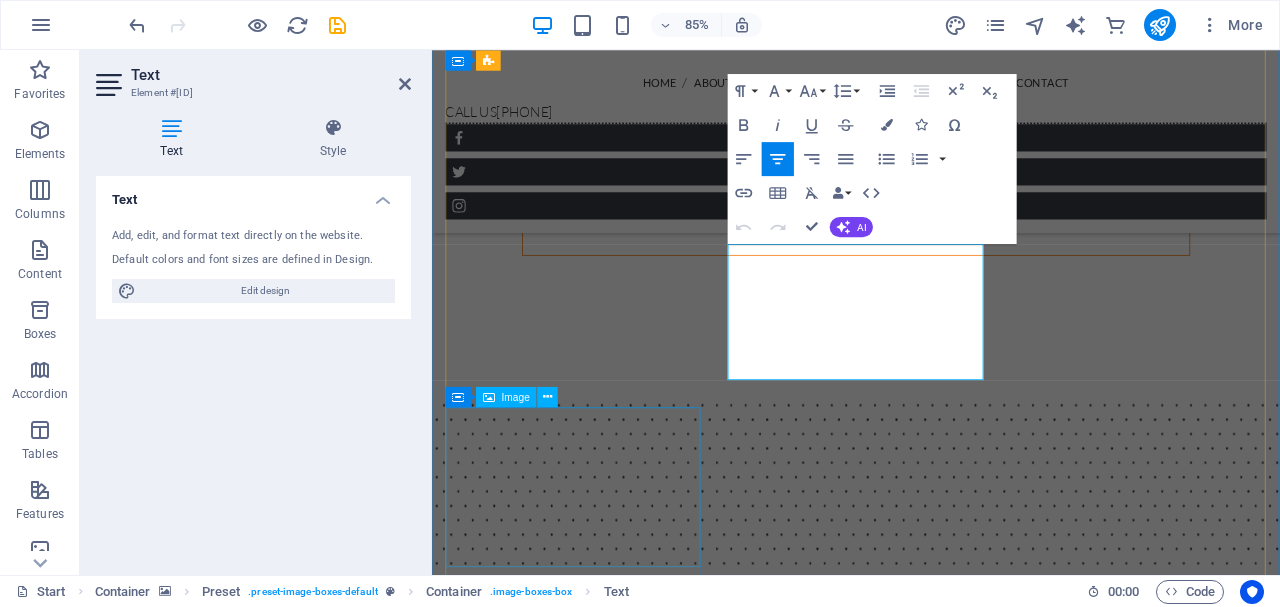 scroll, scrollTop: 3055, scrollLeft: 0, axis: vertical 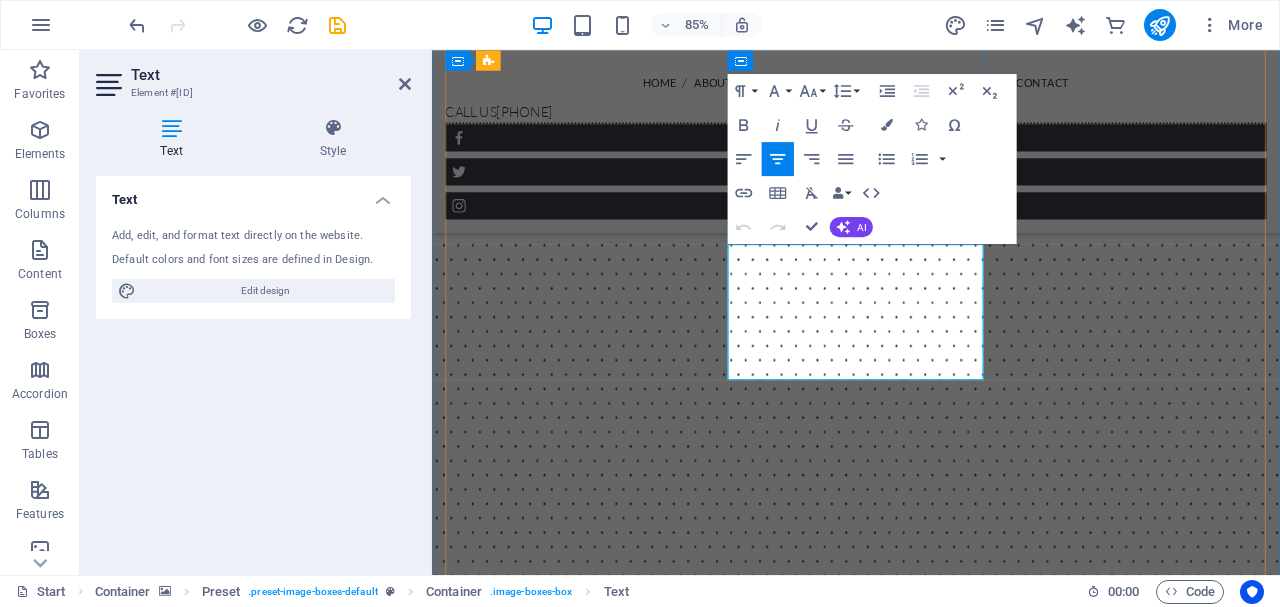 drag, startPoint x: 1044, startPoint y: 413, endPoint x: 801, endPoint y: 281, distance: 276.5375 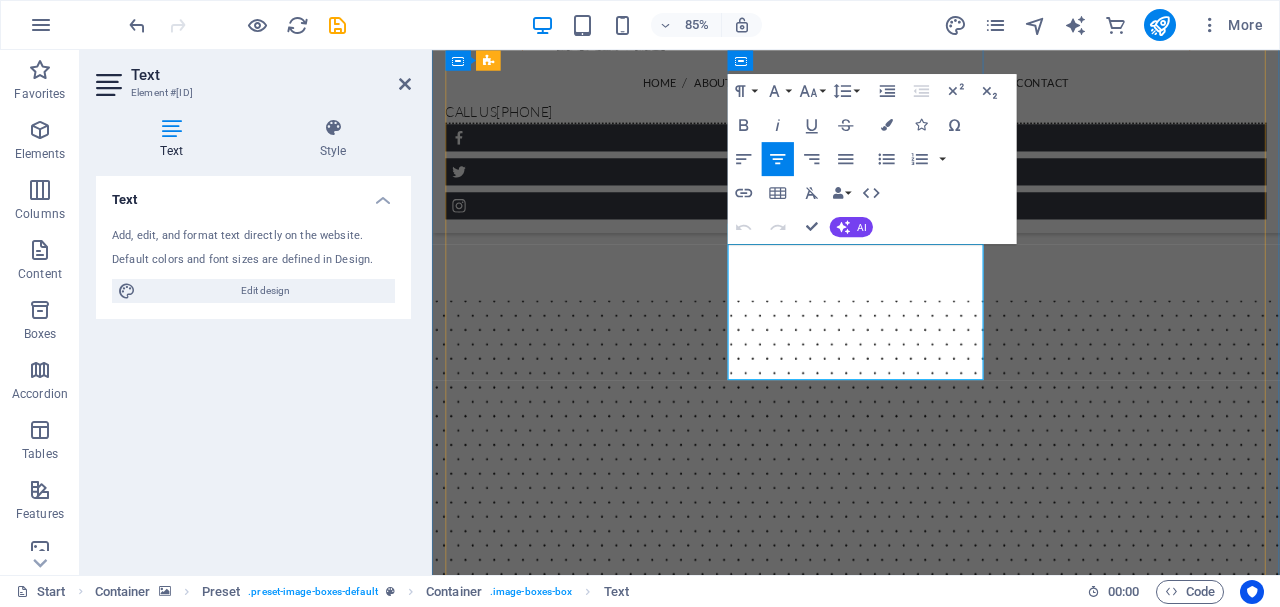 type 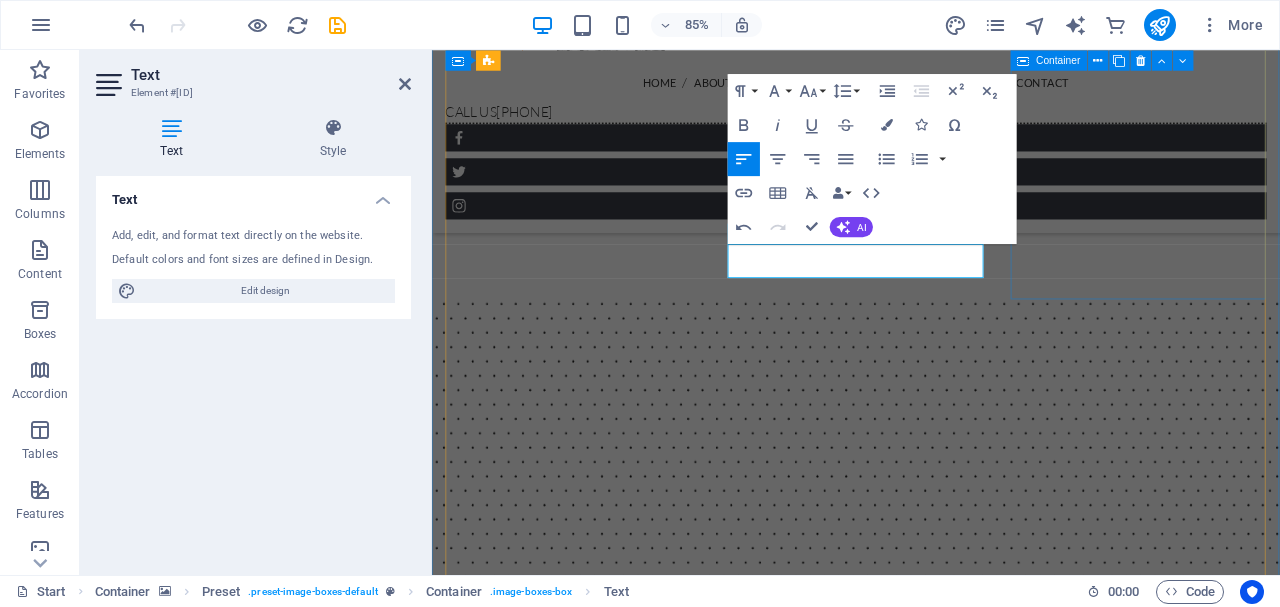 click on "Security Barriers Lorem ipsum dolor sit amet, consetetur sadipscing elitr, sed diam nonumy eirmod tempor invidunt ut labore et dolore magna aliquyam erat, sed diam voluptua. At vero eos et accusam et justo duo dolores et ea rebum." at bounding box center [931, 5667] 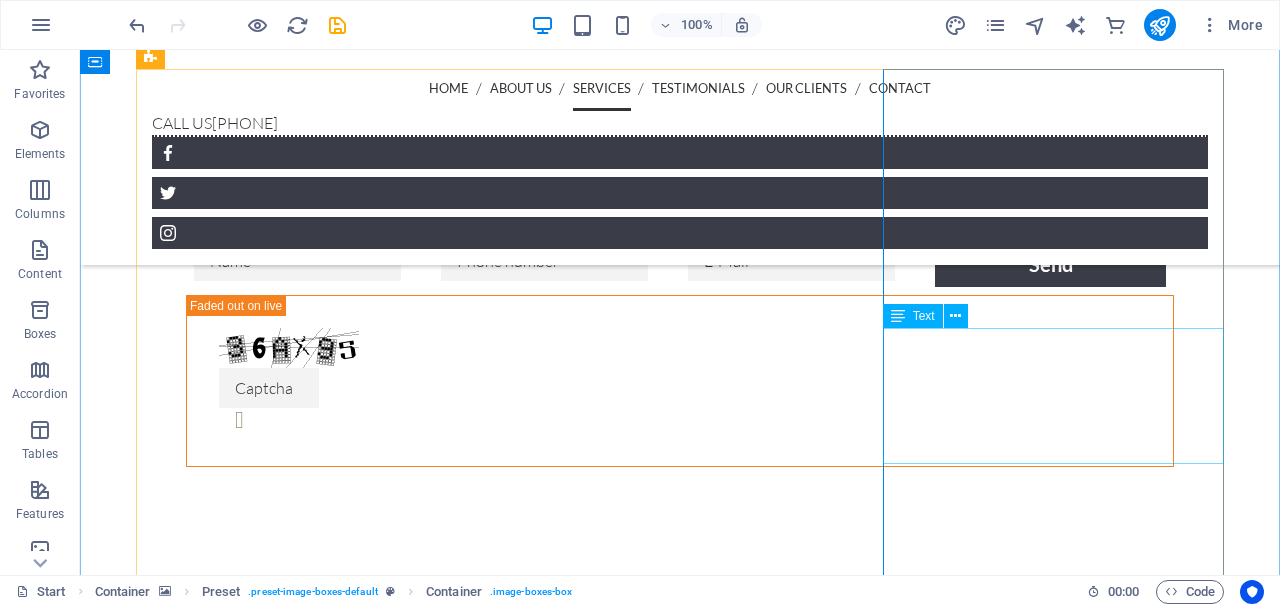 scroll, scrollTop: 2554, scrollLeft: 0, axis: vertical 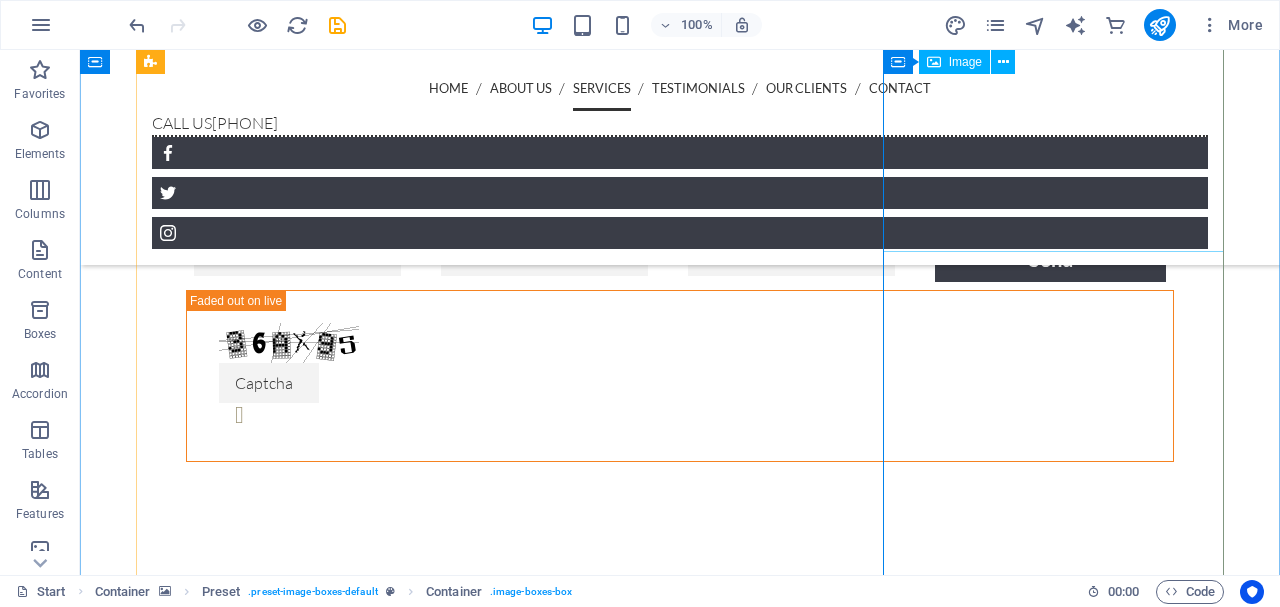 click at bounding box center (680, 6563) 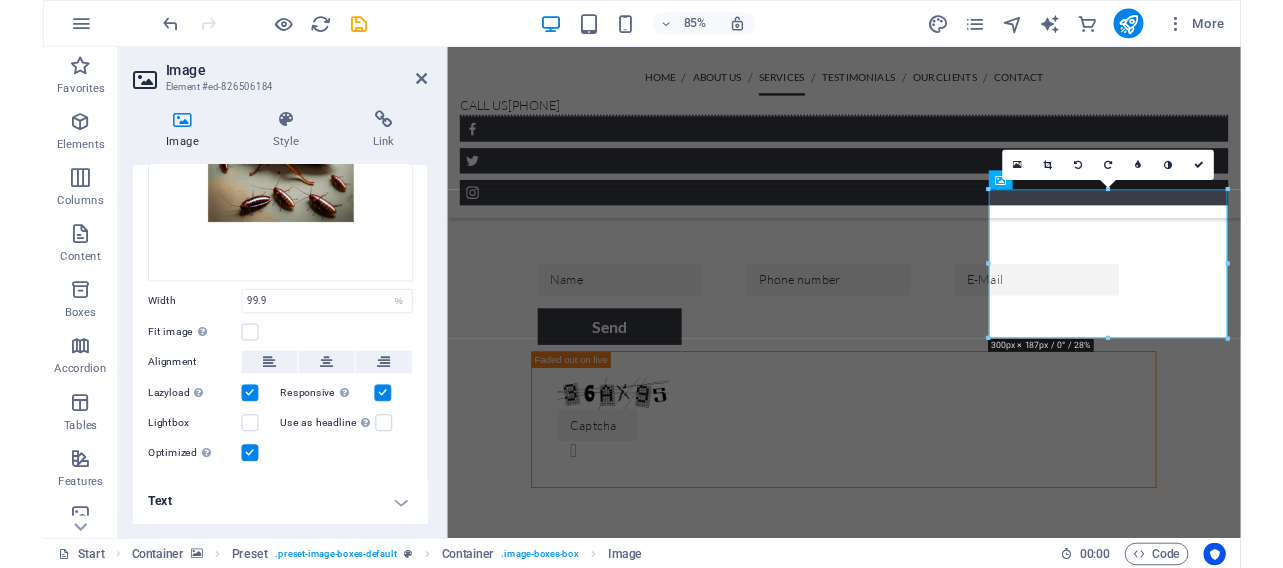 scroll, scrollTop: 210, scrollLeft: 0, axis: vertical 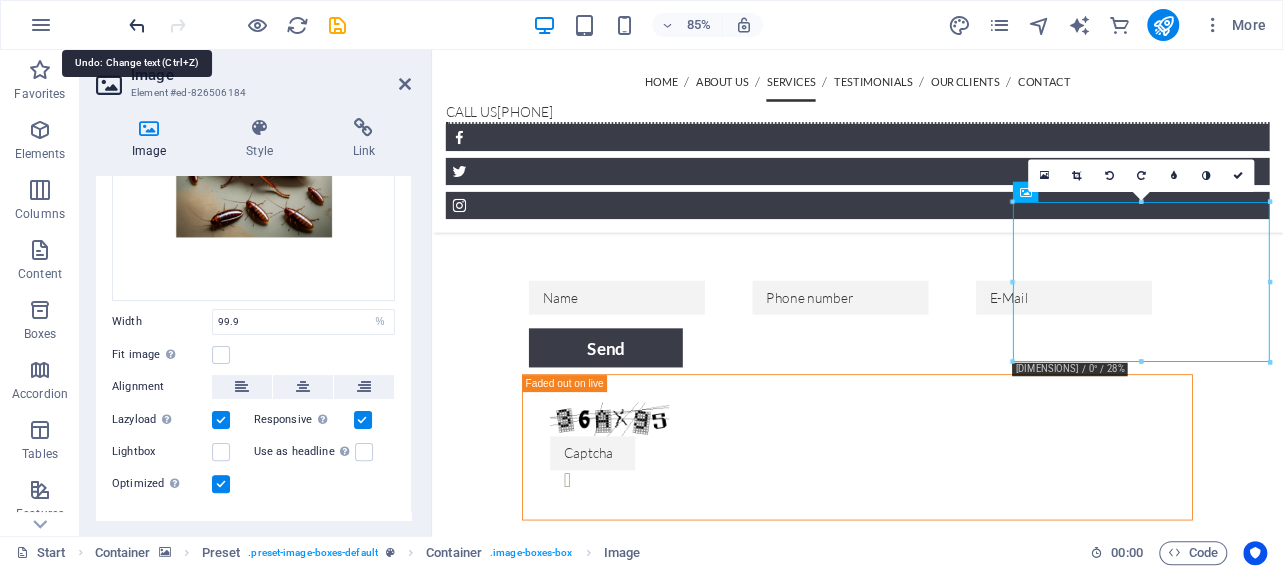 click at bounding box center [137, 25] 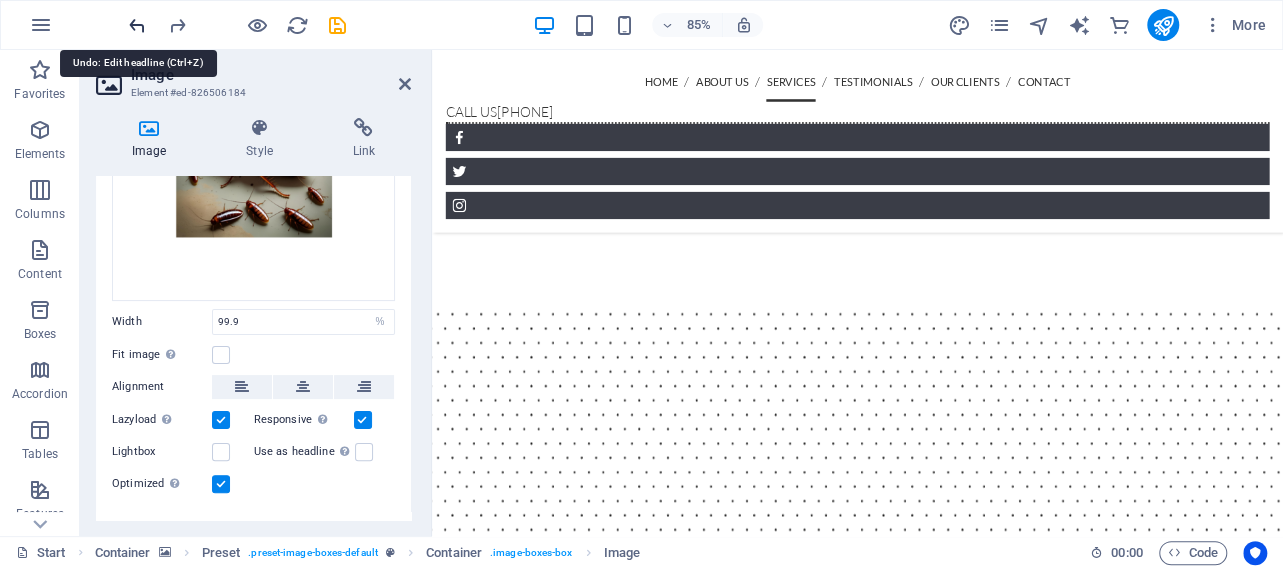 scroll, scrollTop: 3079, scrollLeft: 0, axis: vertical 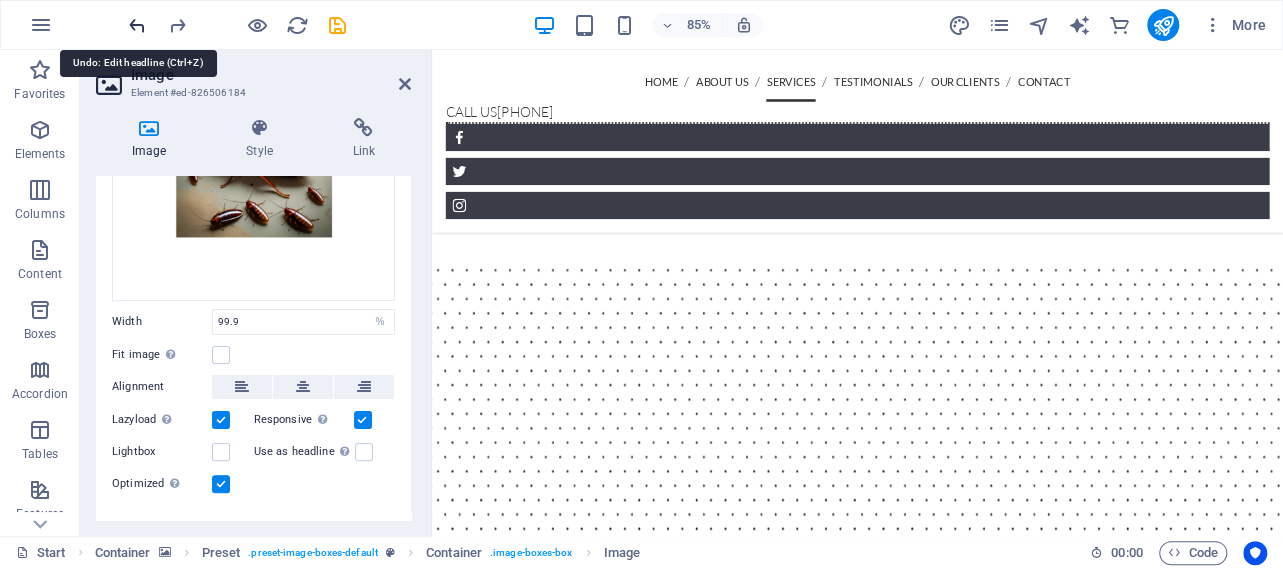 click at bounding box center (137, 25) 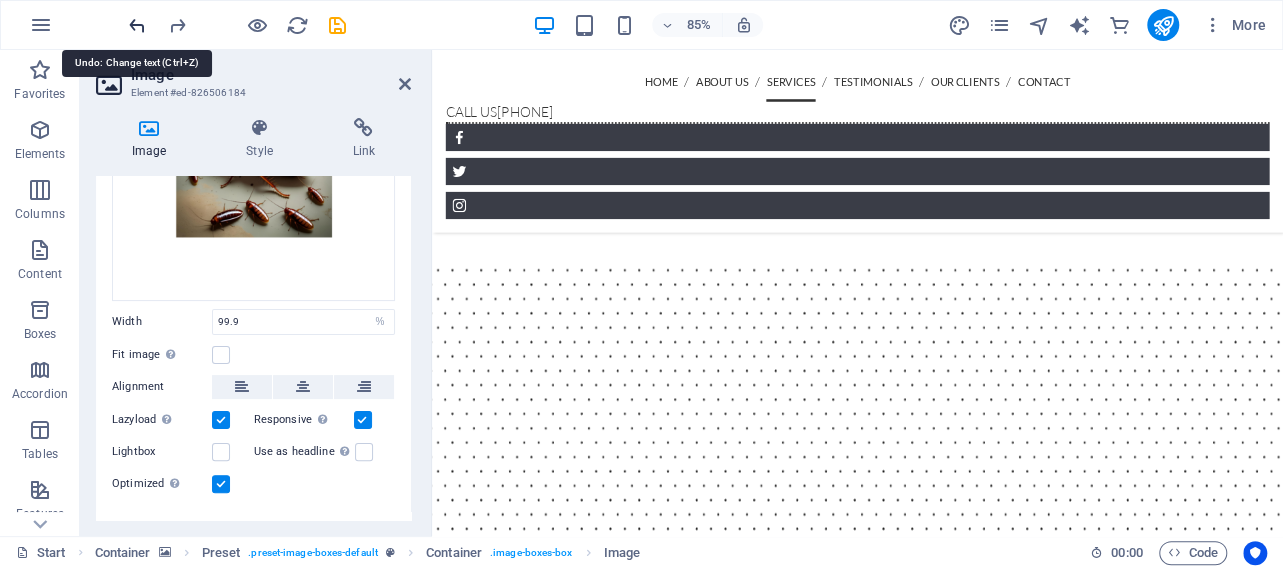 click at bounding box center [137, 25] 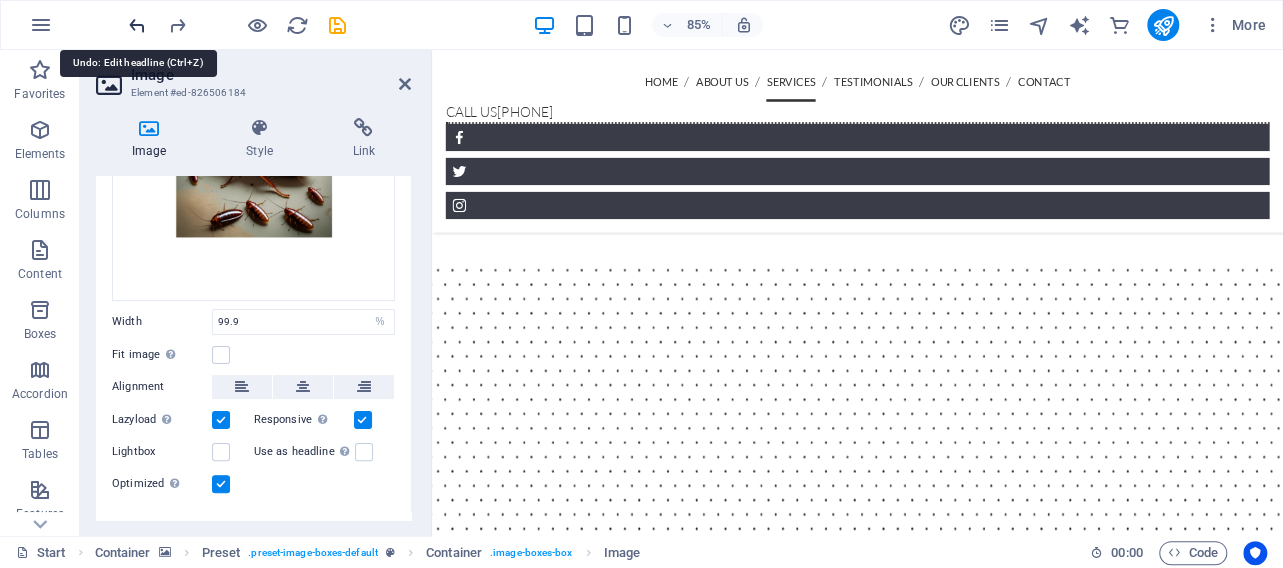 click at bounding box center [137, 25] 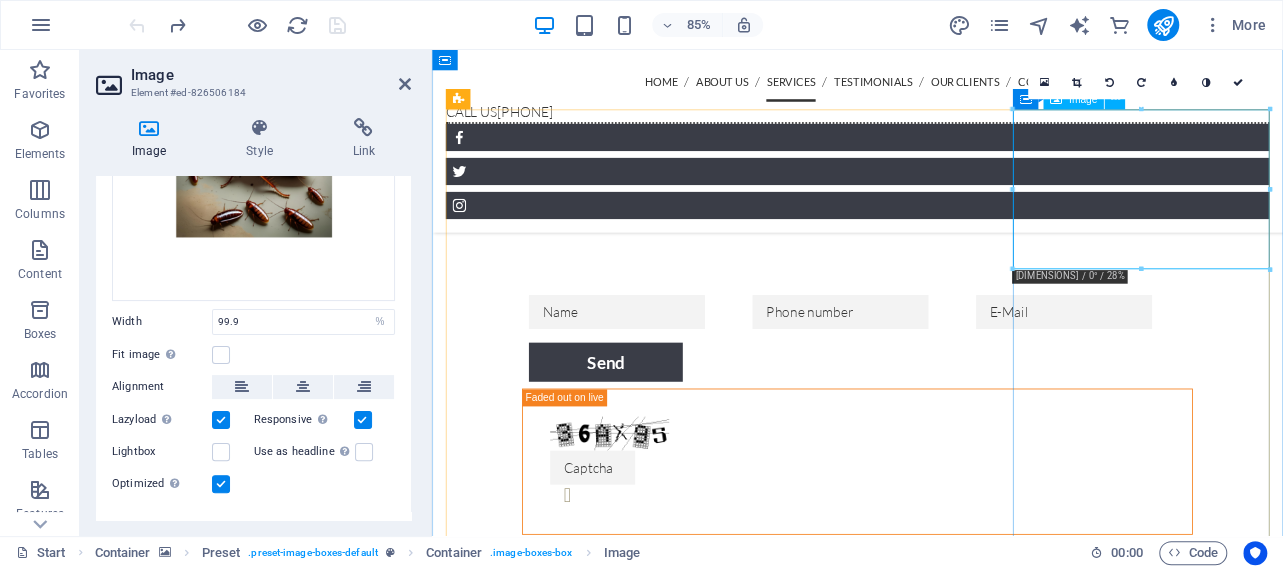 scroll, scrollTop: 2559, scrollLeft: 0, axis: vertical 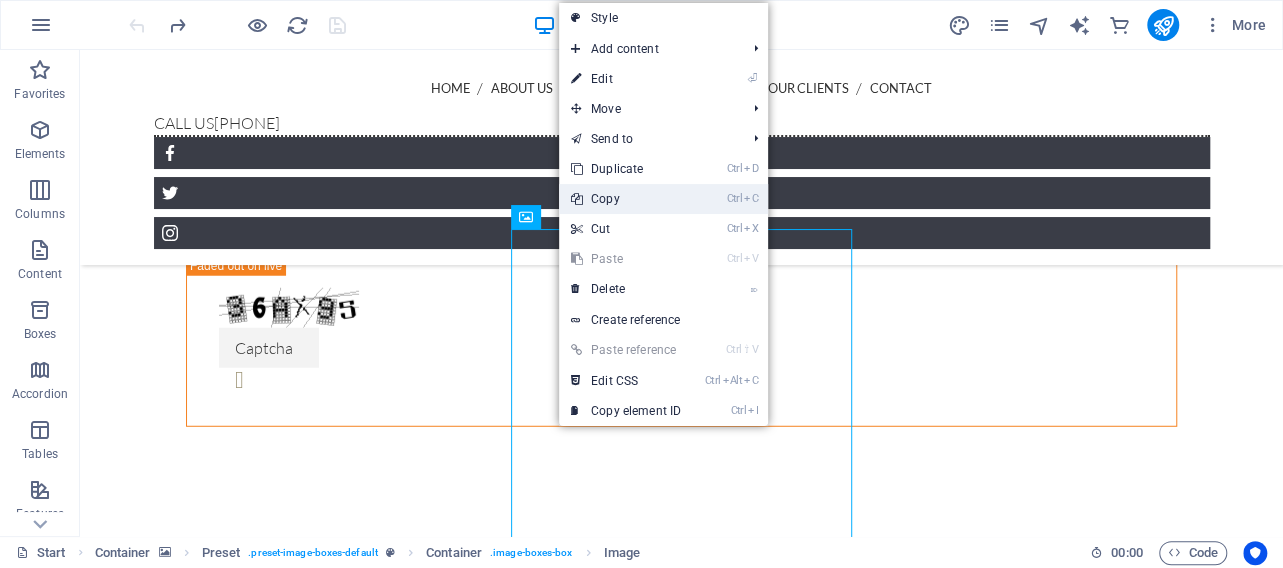 click on "Ctrl C  Copy" at bounding box center (626, 199) 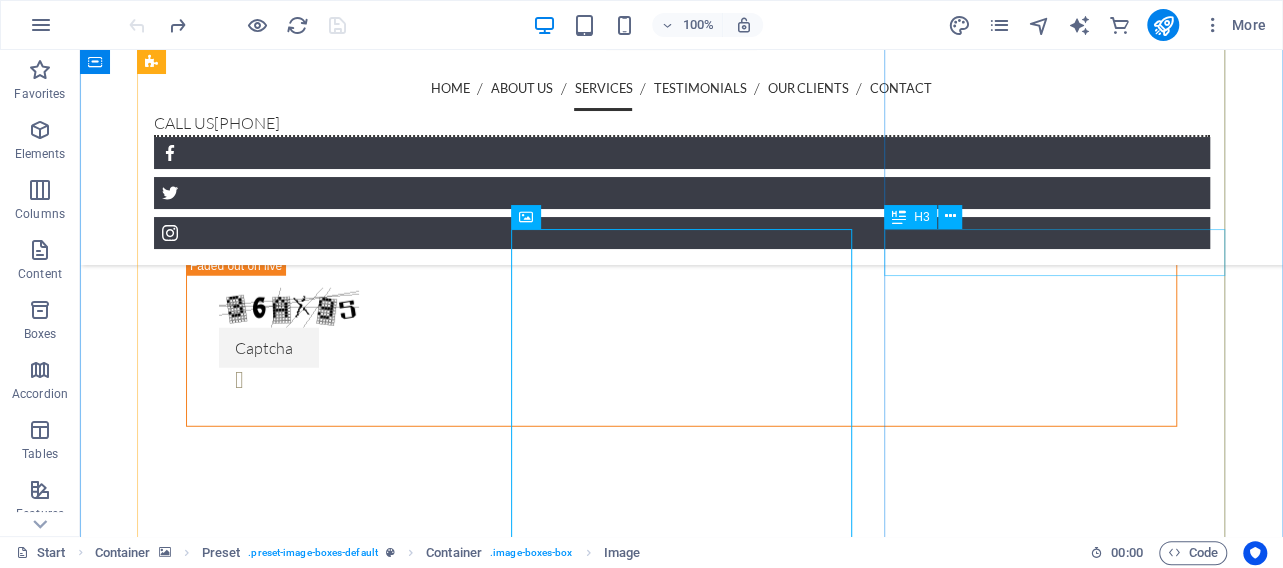 click on "Security Barriers" at bounding box center [682, 7016] 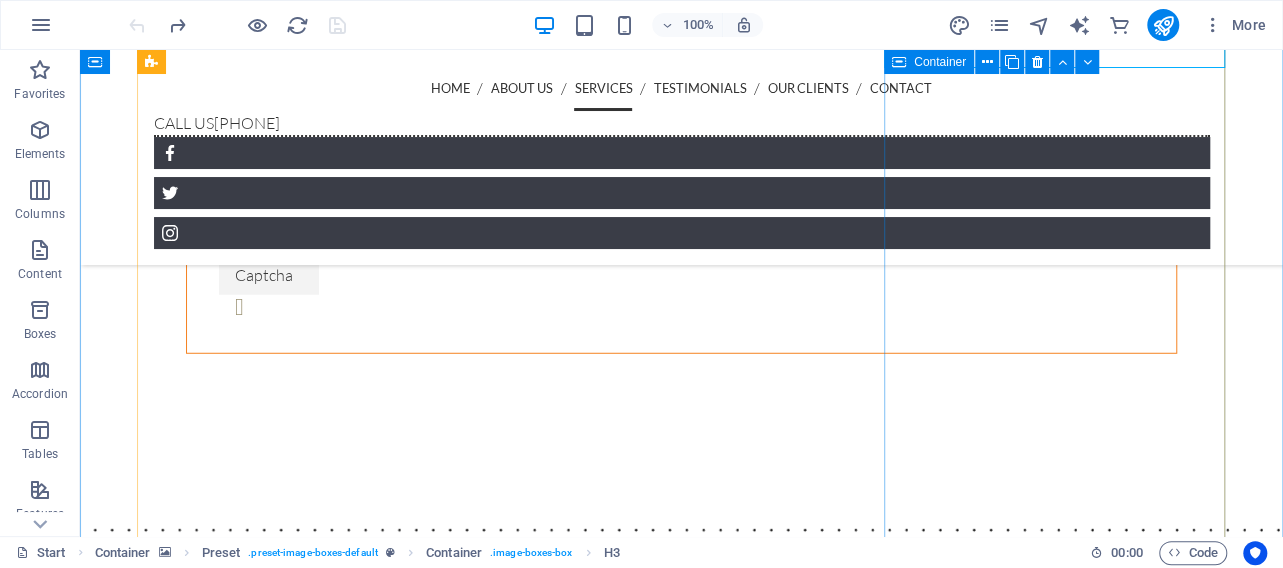 scroll, scrollTop: 2577, scrollLeft: 0, axis: vertical 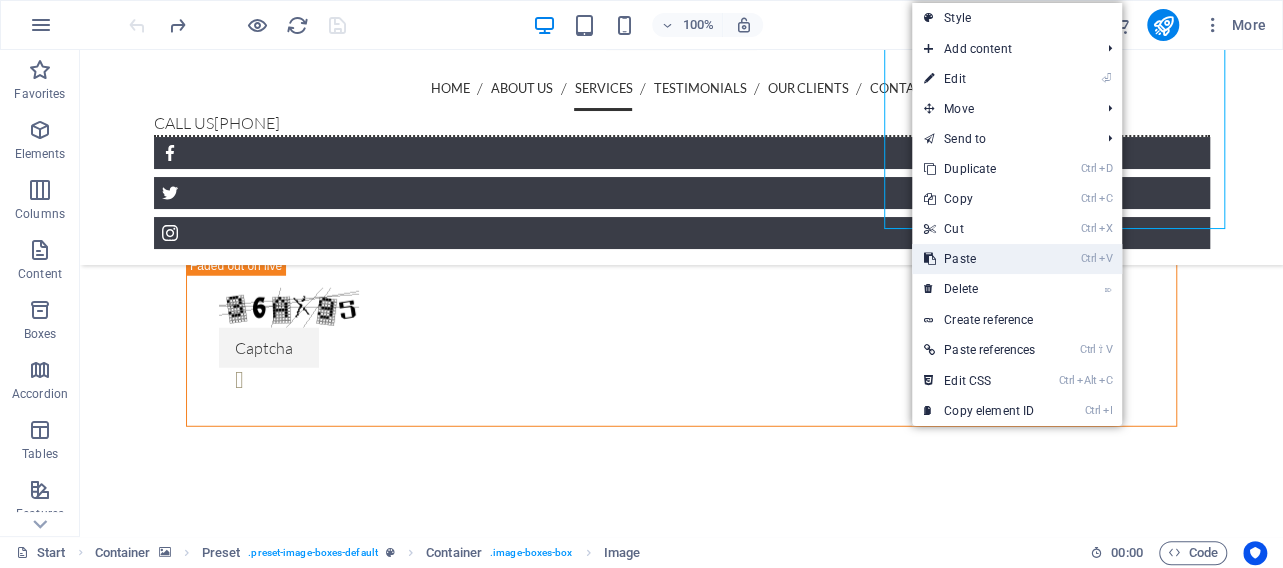 click on "Ctrl V  Paste" at bounding box center [979, 259] 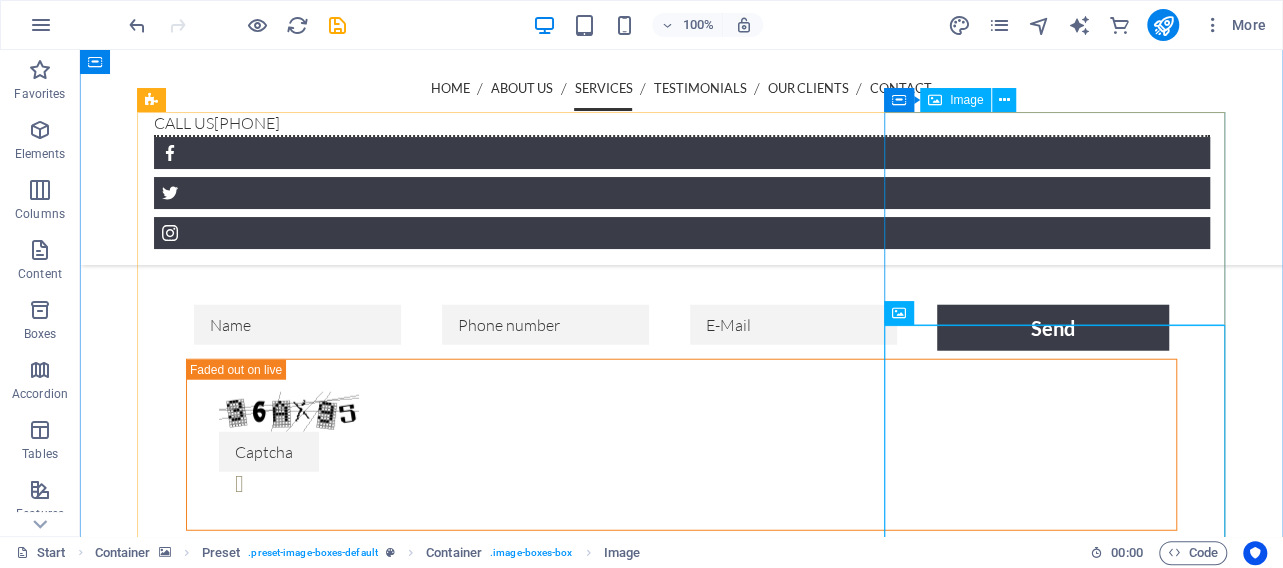 scroll, scrollTop: 2681, scrollLeft: 0, axis: vertical 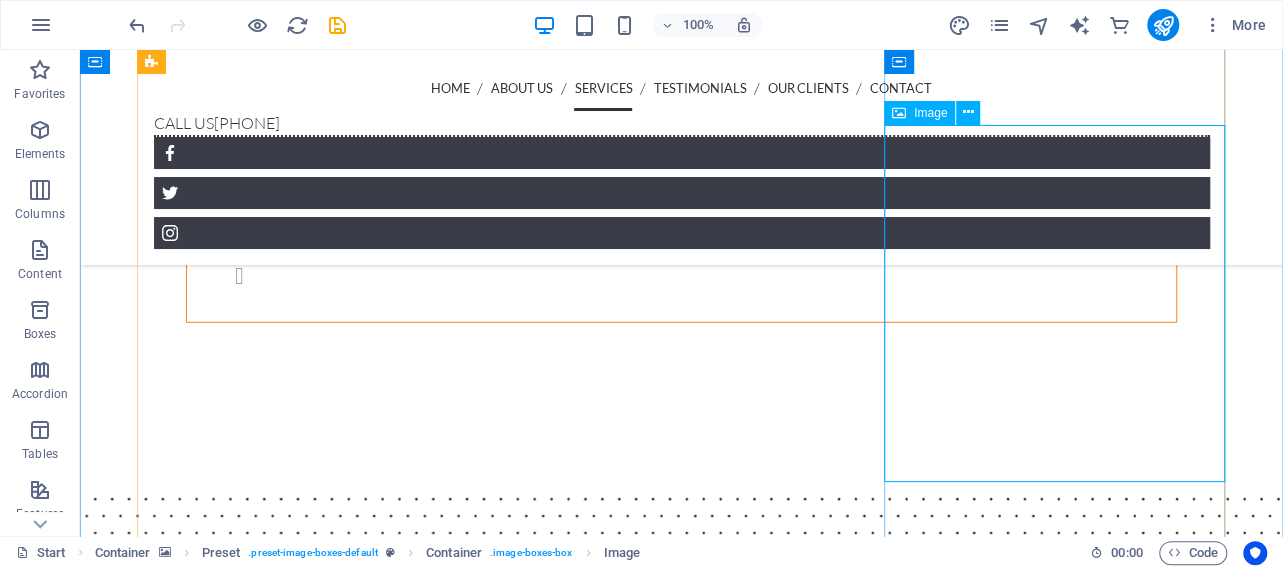 click at bounding box center (682, 7498) 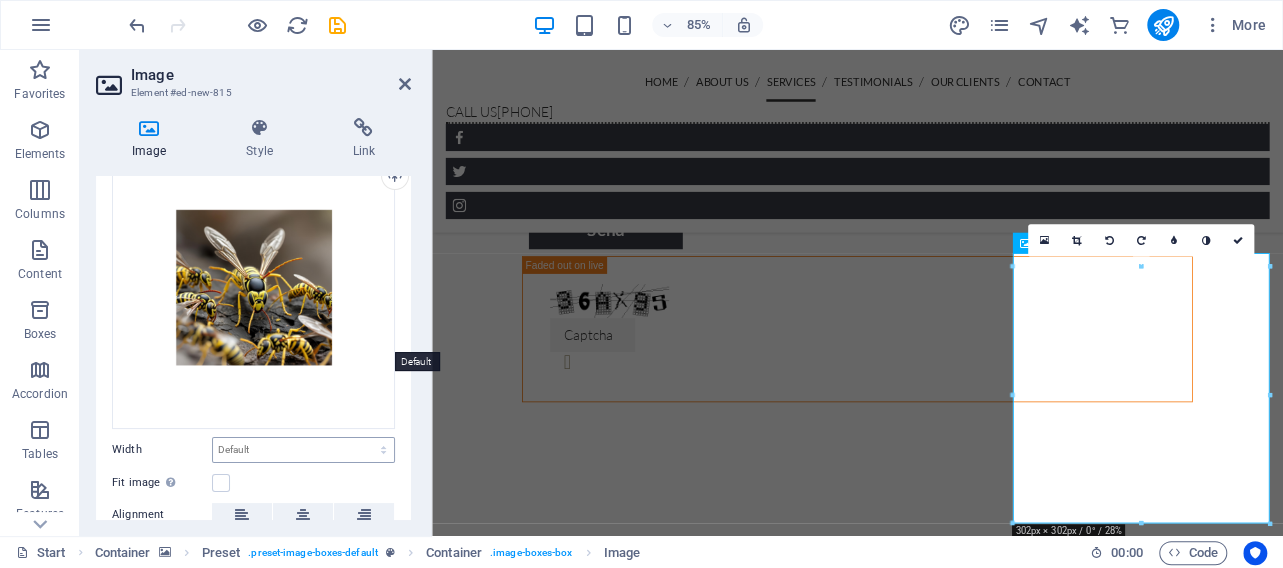 scroll, scrollTop: 0, scrollLeft: 0, axis: both 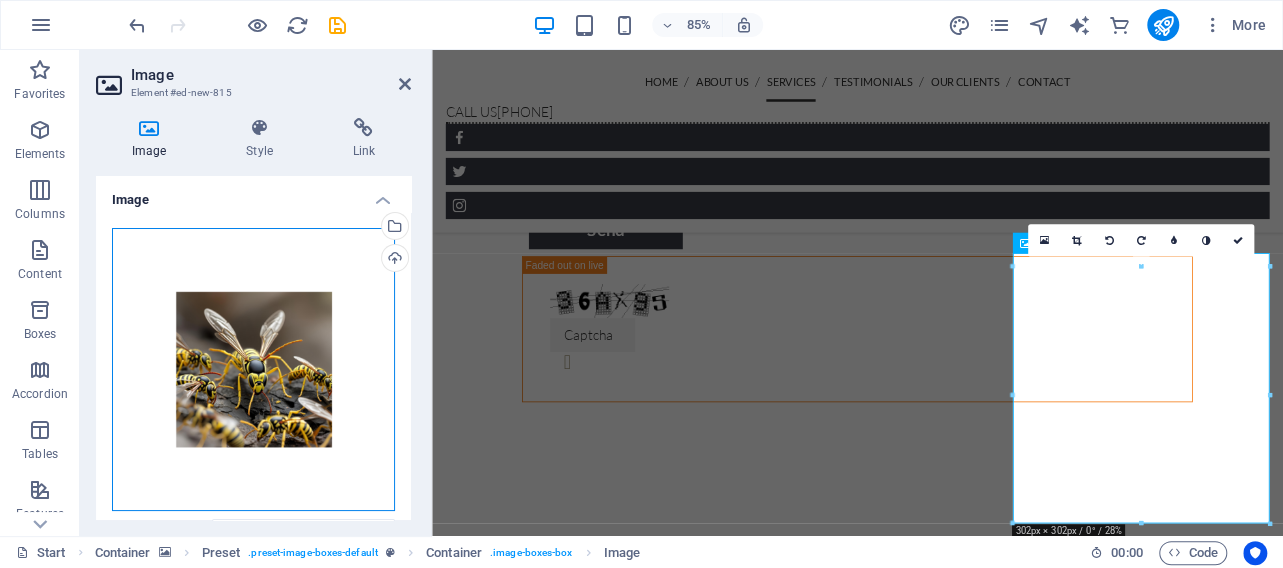 click on "Drag files here, click to choose files or select files from Files or our free stock photos & videos" at bounding box center [253, 369] 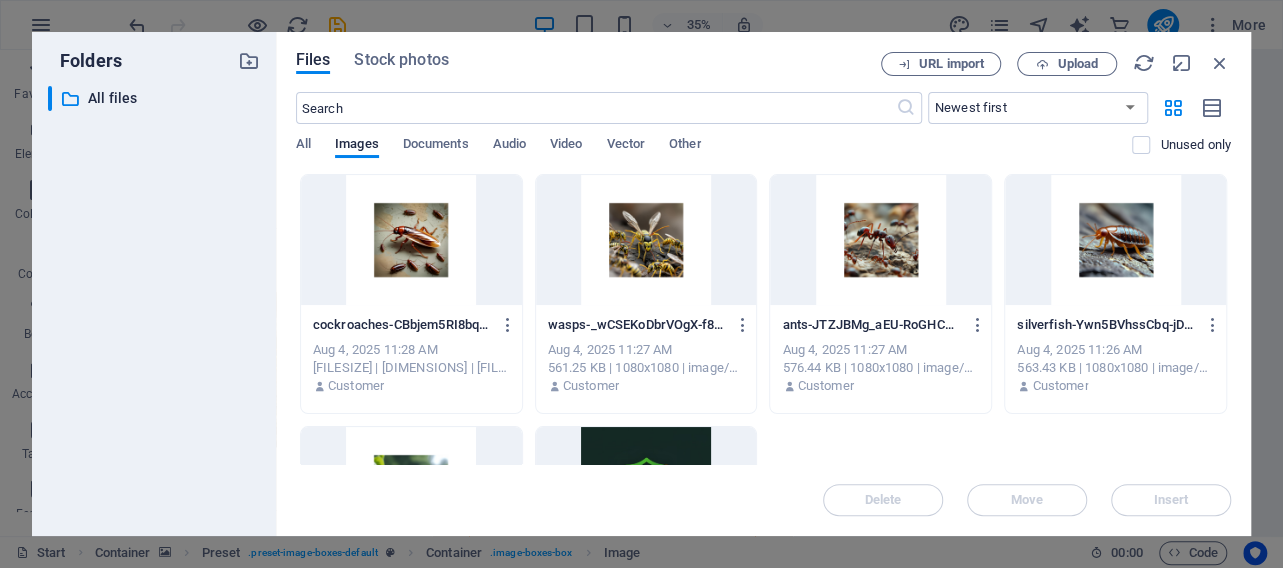 scroll, scrollTop: 3357, scrollLeft: 0, axis: vertical 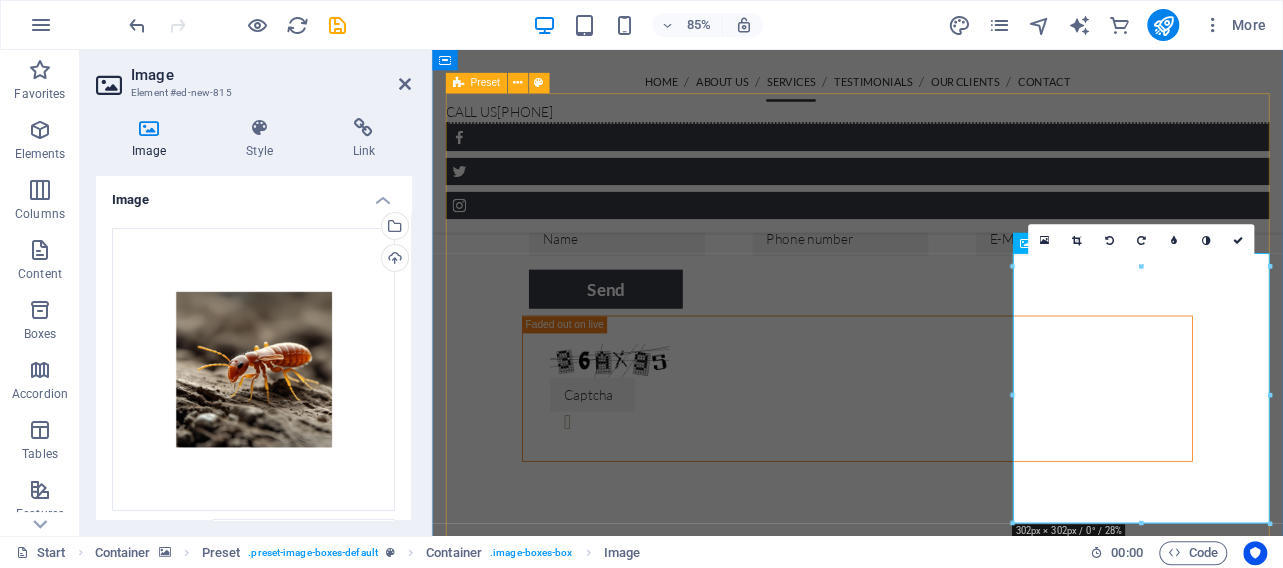 click on "CCTV Systems Network  Lorem ipsum dolor sit amet, consetetur sadipscing elitr, sed diam nonumy eirmod tempor invidunt ut labore et dolore magna aliquyam erat, sed diam voluptua. At vero eos et accusam et justo duo dolores et ea rebum. Hire a Bodyguard Lorem ipsum dolor sit amet, consetetur sadipscing elitr, sed diam nonumy eirmod tempor invidunt ut labore et dolore magna aliquyam erat, sed diam voluptua. At vero eos et accusam et justo duo dolores et ea rebum.  Security Barriers Lorem ipsum dolor sit amet, consetetur sadipscing elitr, sed diam nonumy eirmod tempor invidunt ut labore et dolore magna aliquyam erat, sed diam voluptua. At vero eos et accusam et justo duo dolores et ea rebum.  Mobile Surveillance  Lorem ipsum dolor sit amet, consetetur sadipscing elitr, sed diam nonumy eirmod tempor invidunt ut labore et dolore magna aliquyam erat, sed diam voluptua. At vero eos et accusam et justo duo dolores et ea rebum.  Qualified Security Staff  GPS Position Monitoring" at bounding box center (932, 6044) 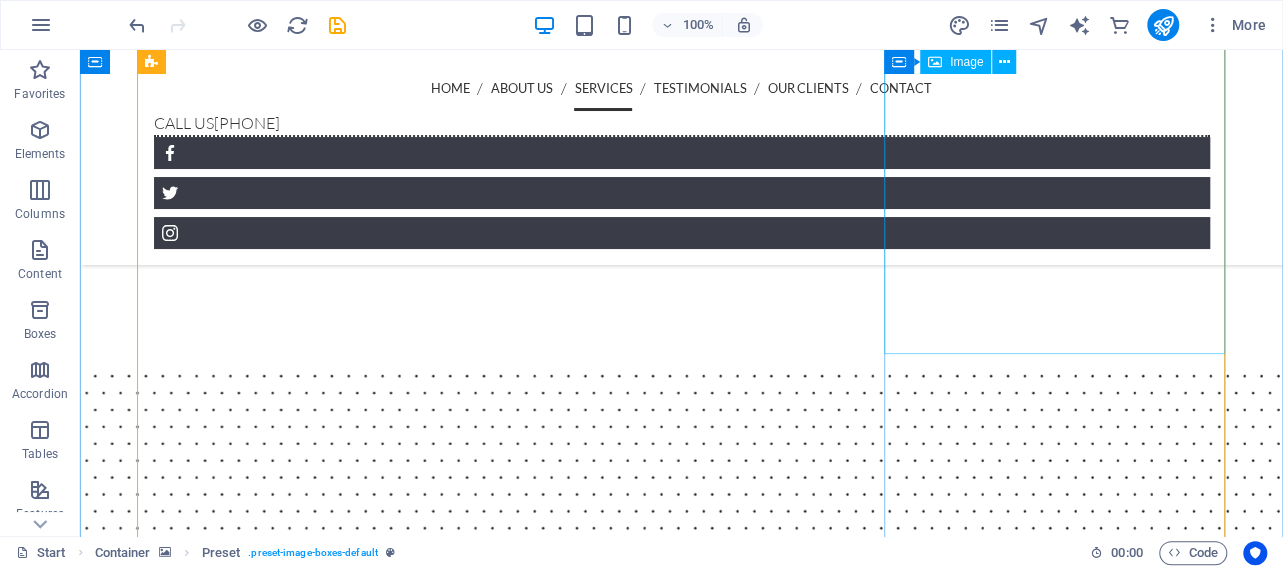 scroll, scrollTop: 2908, scrollLeft: 0, axis: vertical 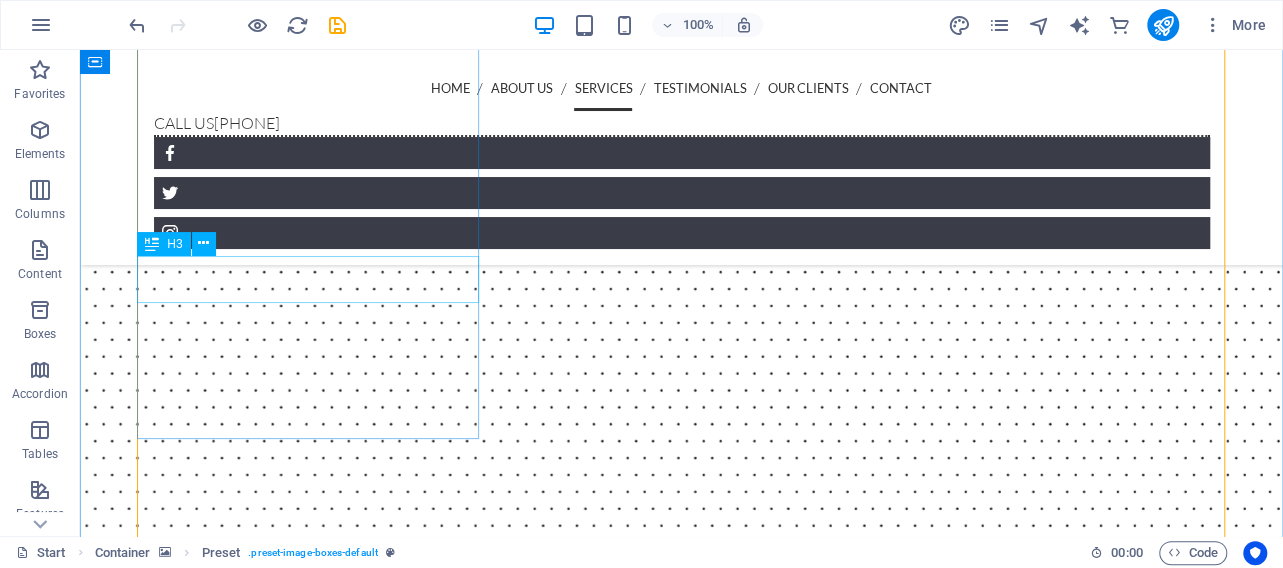 click on "CCTV Systems Network" at bounding box center (682, 3857) 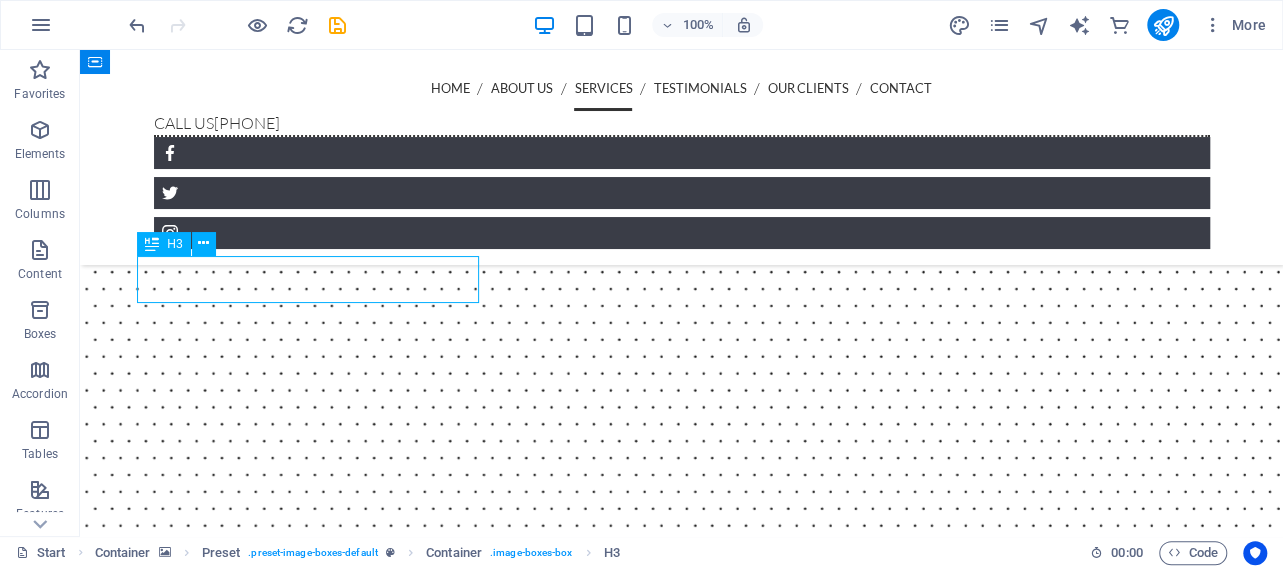click on "CCTV Systems Network" at bounding box center (682, 3857) 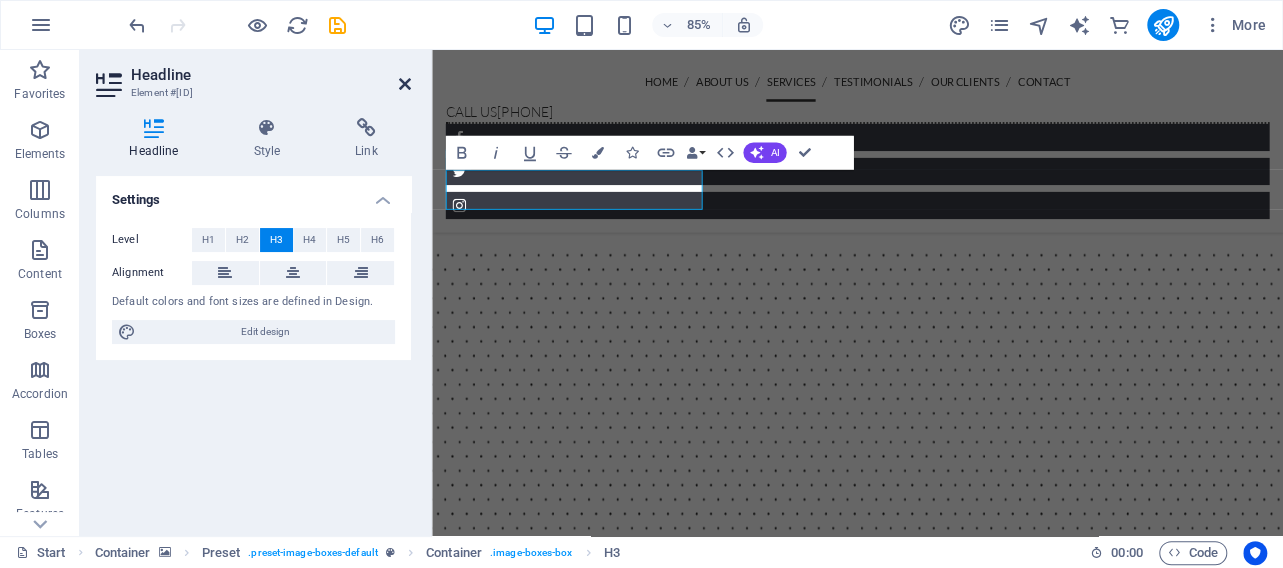 click at bounding box center [405, 84] 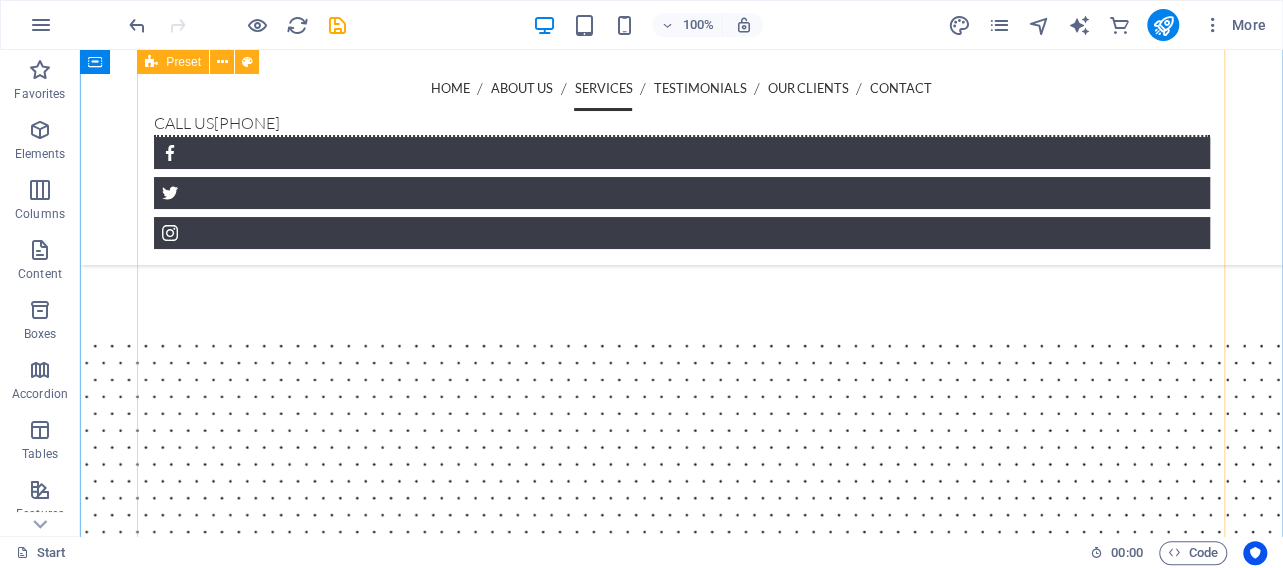scroll, scrollTop: 2908, scrollLeft: 0, axis: vertical 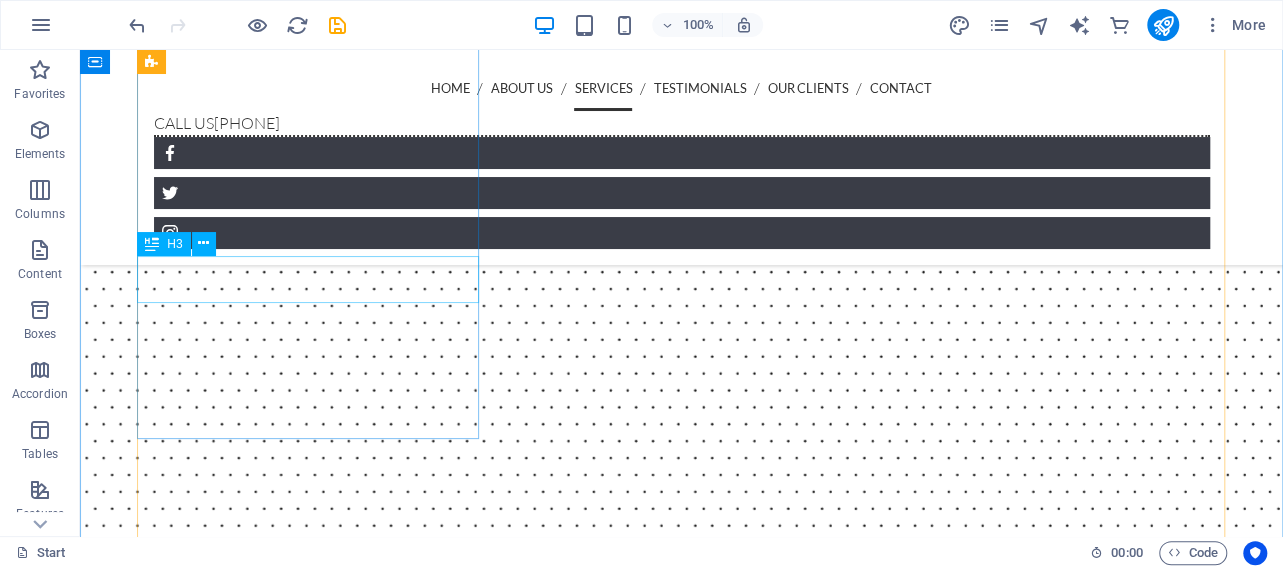 click on "CCTV Systems Network" at bounding box center (682, 3857) 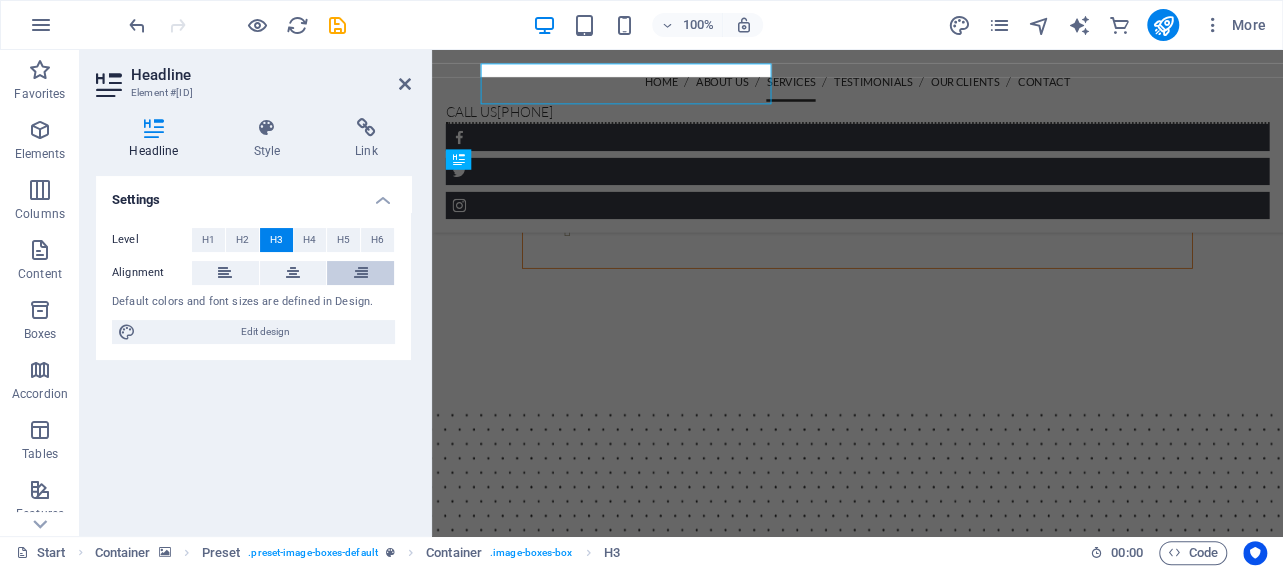 scroll, scrollTop: 3097, scrollLeft: 0, axis: vertical 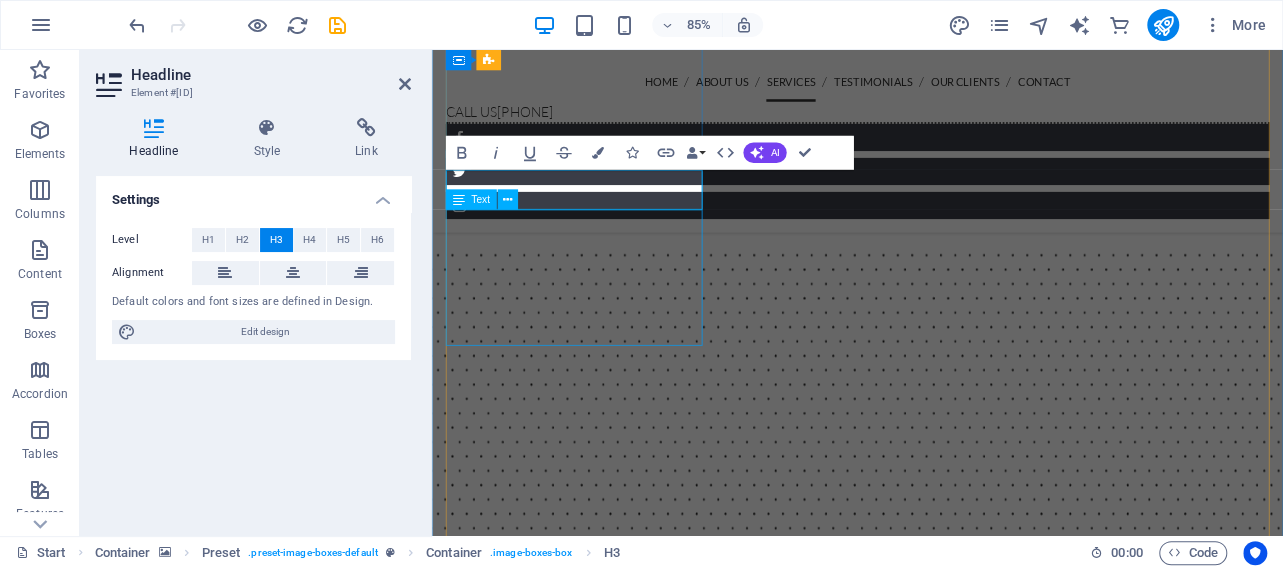 type 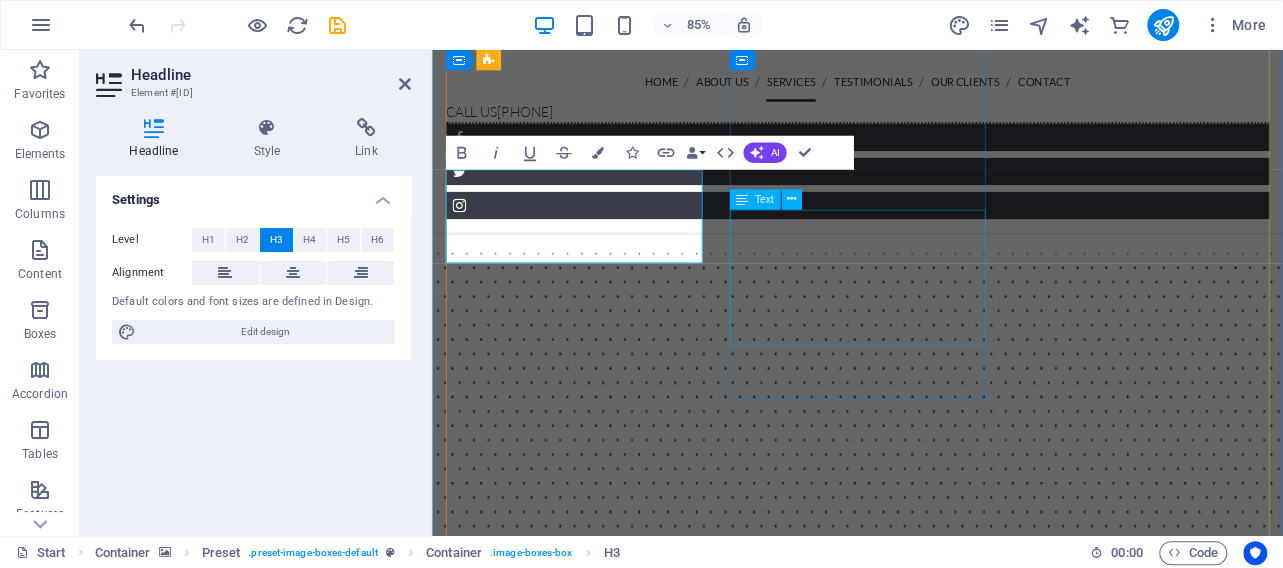 click on "Lorem ipsum dolor sit amet, consetetur sadipscing elitr, sed diam nonumy eirmod tempor invidunt ut labore et dolore magna aliquyam erat, sed diam voluptua. At vero eos et accusam et justo duo dolores et ea rebum." at bounding box center [932, 5427] 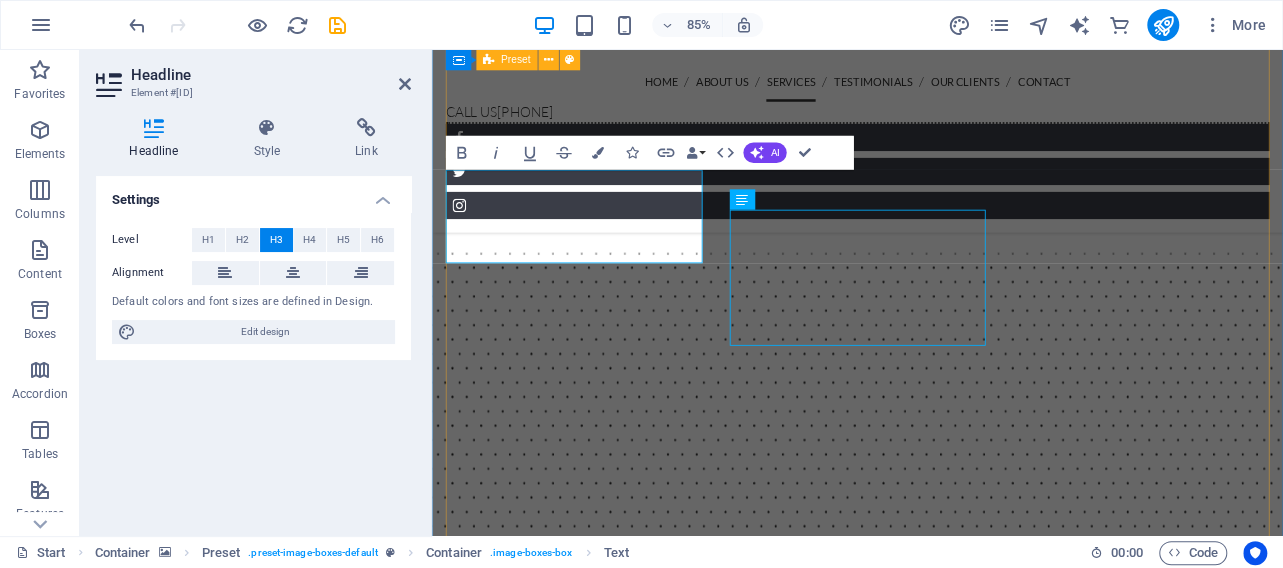 scroll, scrollTop: 2908, scrollLeft: 0, axis: vertical 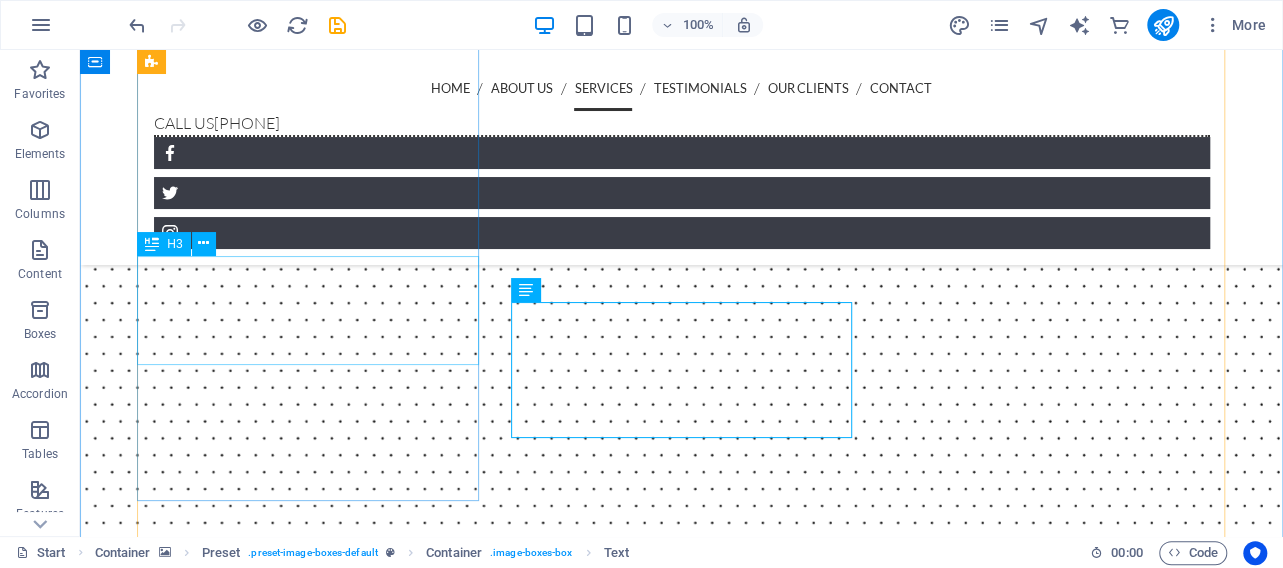click on "We protect your garden from caterpillars and your homes from silverfish" at bounding box center (682, 3919) 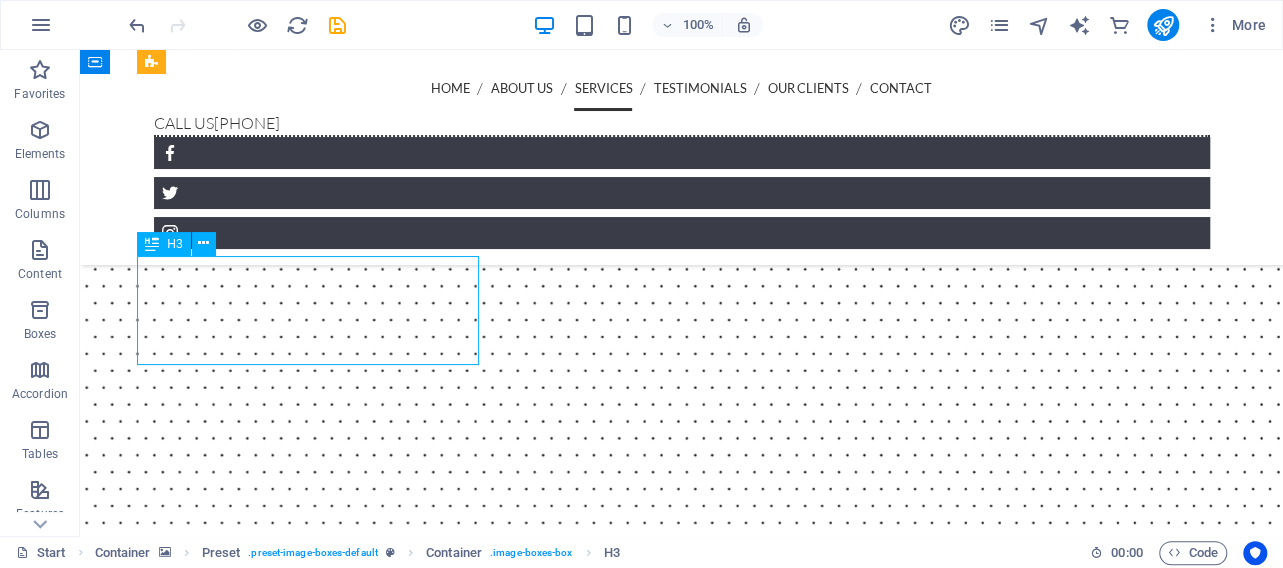 click on "We protect your garden from caterpillars and your homes from silverfish" at bounding box center (682, 3919) 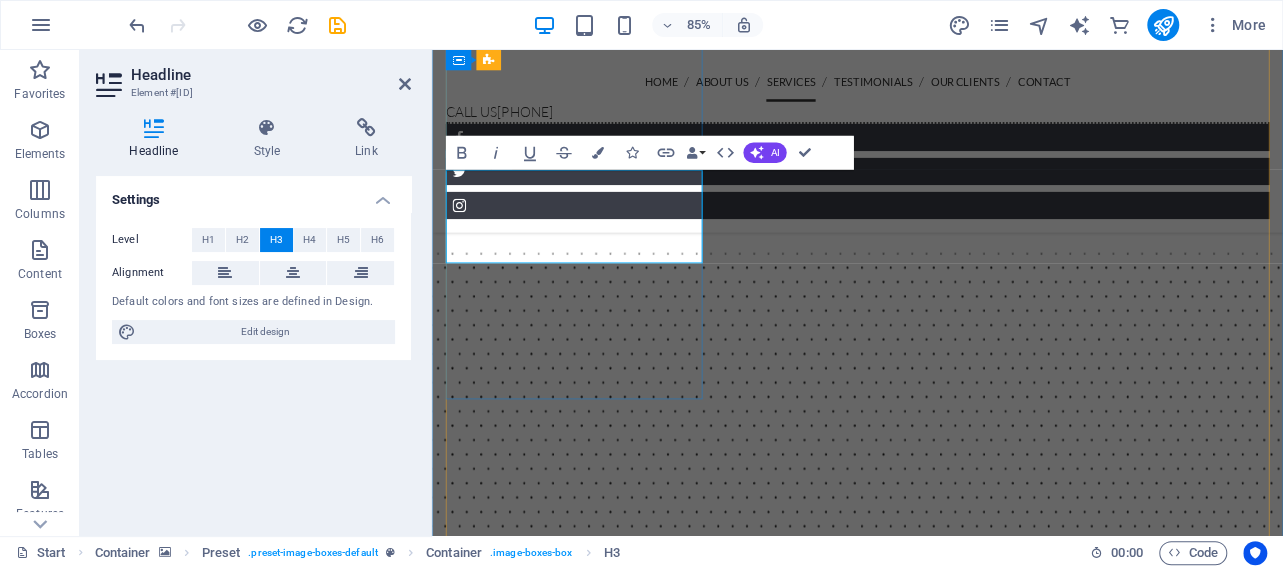 type 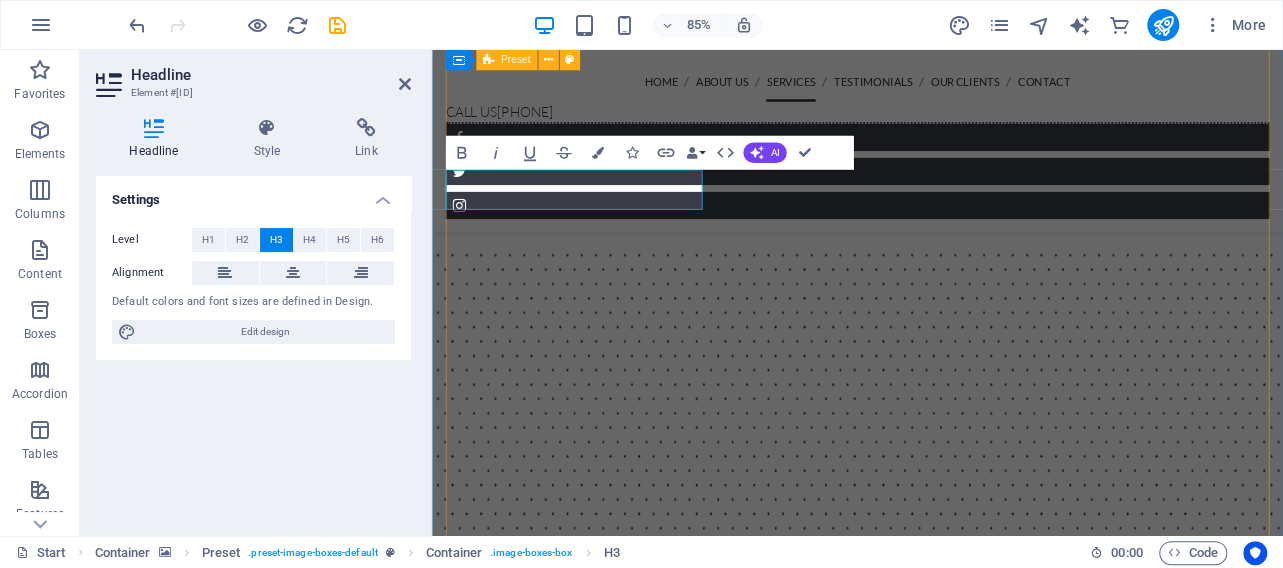 click on "Caterpillars & Silverfish Lorem ipsum dolor sit amet, consetetur sadipscing elitr, sed diam nonumy eirmod tempor invidunt ut labore et dolore magna aliquyam erat, sed diam voluptua. At vero eos et accusam et justo duo dolores et ea rebum. Hire a Bodyguard Lorem ipsum dolor sit amet, consetetur sadipscing elitr, sed diam nonumy eirmod tempor invidunt ut labore et dolore magna aliquyam erat, sed diam voluptua. At vero eos et accusam et justo duo dolores et ea rebum.  Security Barriers Lorem ipsum dolor sit amet, consetetur sadipscing elitr, sed diam nonumy eirmod tempor invidunt ut labore et dolore magna aliquyam erat, sed diam voluptua. At vero eos et accusam et justo duo dolores et ea rebum.  Mobile Surveillance  Lorem ipsum dolor sit amet, consetetur sadipscing elitr, sed diam nonumy eirmod tempor invidunt ut labore et dolore magna aliquyam erat, sed diam voluptua. At vero eos et accusam et justo duo dolores et ea rebum.  Qualified Security Staff  GPS Position Monitoring" at bounding box center [932, 5628] 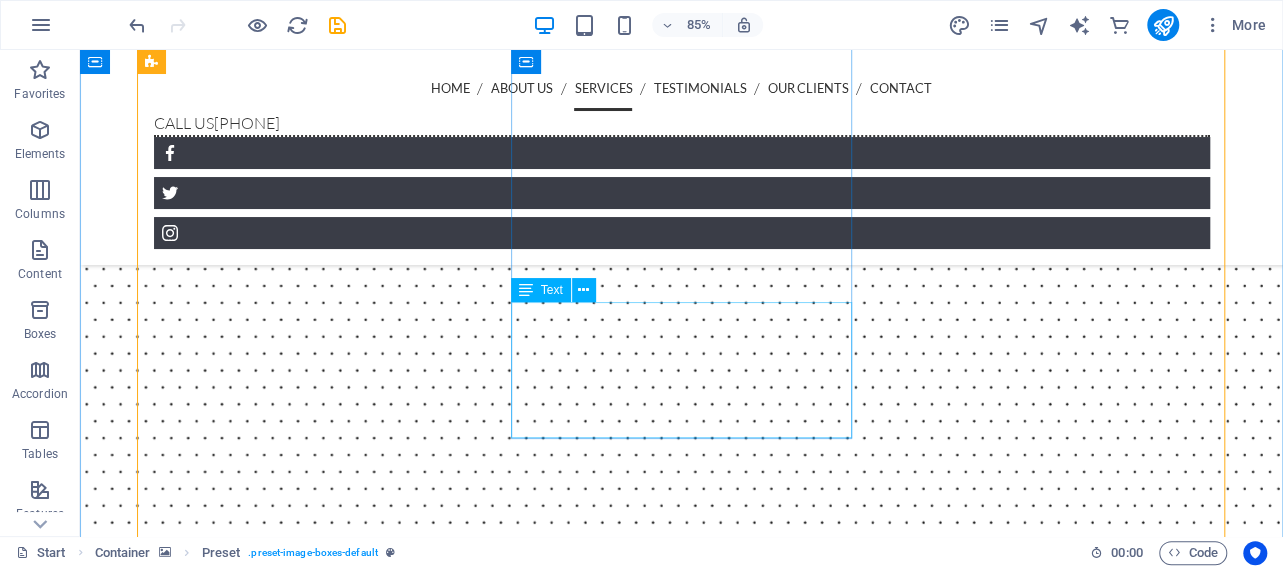 scroll, scrollTop: 2908, scrollLeft: 0, axis: vertical 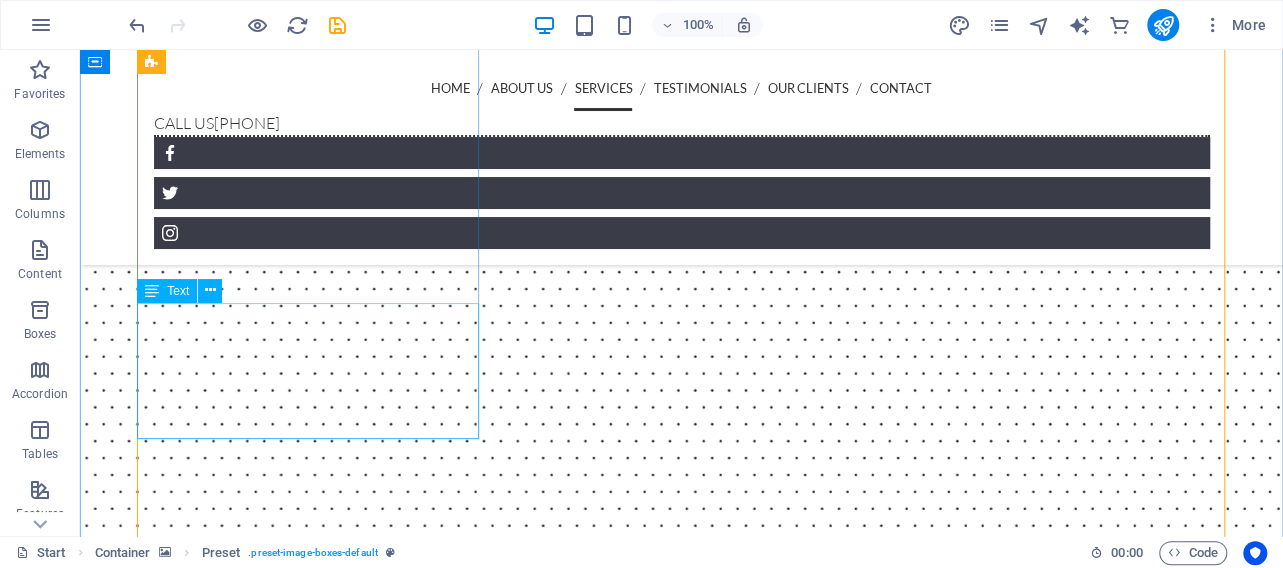 click on "Lorem ipsum dolor sit amet, consetetur sadipscing elitr, sed diam nonumy eirmod tempor invidunt ut labore et dolore magna aliquyam erat, sed diam voluptua. At vero eos et accusam et justo duo dolores et ea rebum." at bounding box center (682, 3913) 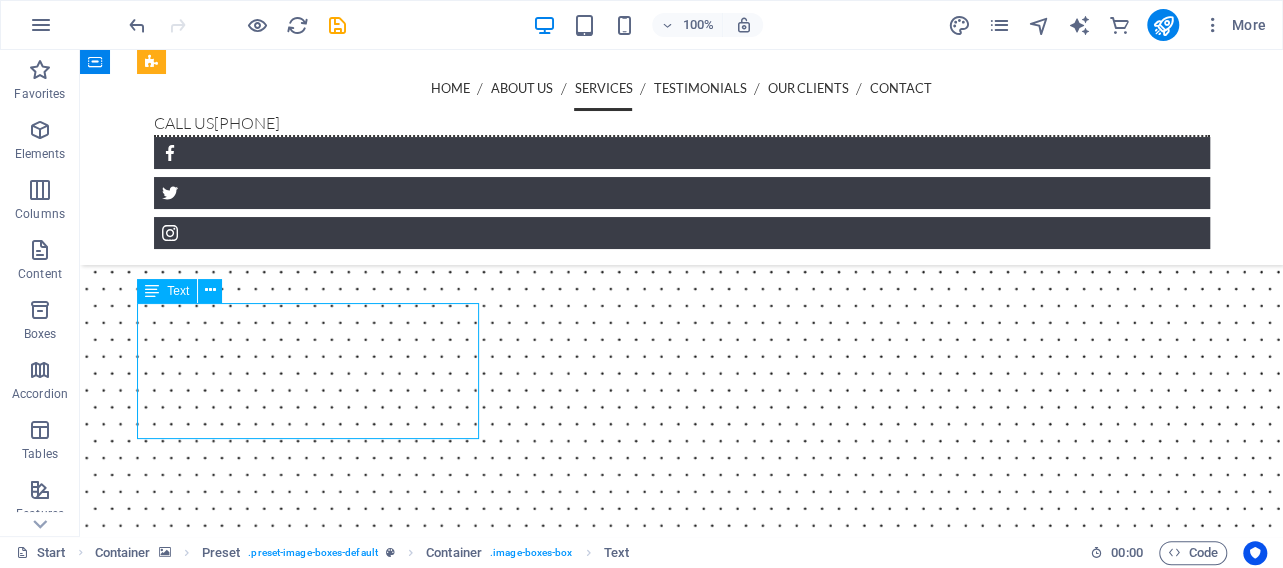 click on "Lorem ipsum dolor sit amet, consetetur sadipscing elitr, sed diam nonumy eirmod tempor invidunt ut labore et dolore magna aliquyam erat, sed diam voluptua. At vero eos et accusam et justo duo dolores et ea rebum." at bounding box center [682, 3913] 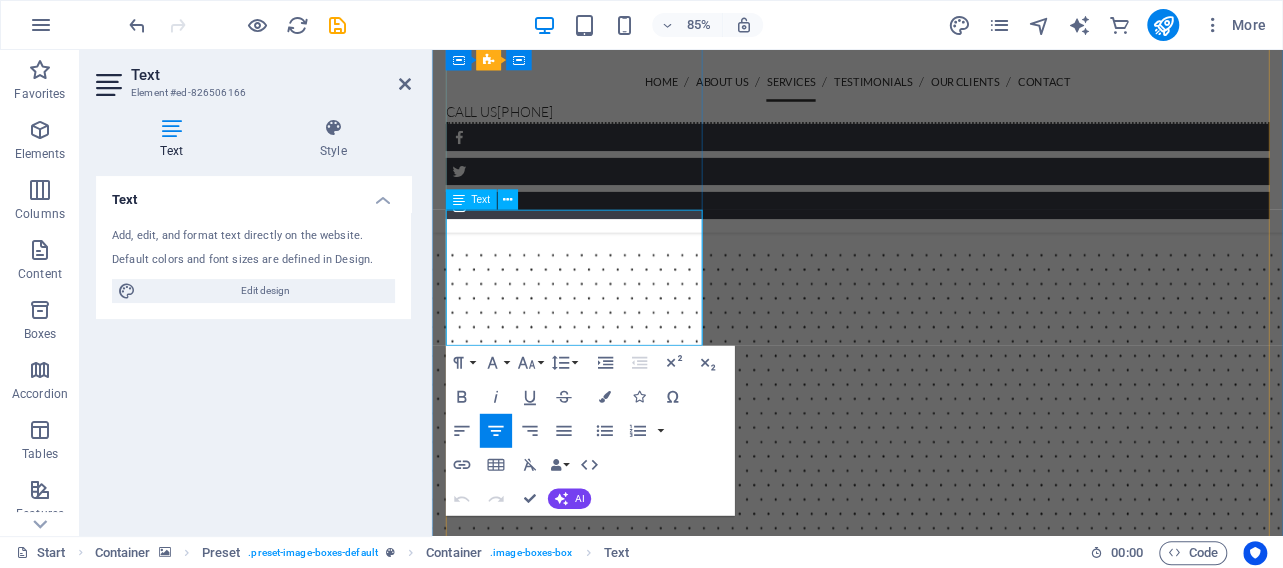 drag, startPoint x: 709, startPoint y: 366, endPoint x: 468, endPoint y: 248, distance: 268.33746 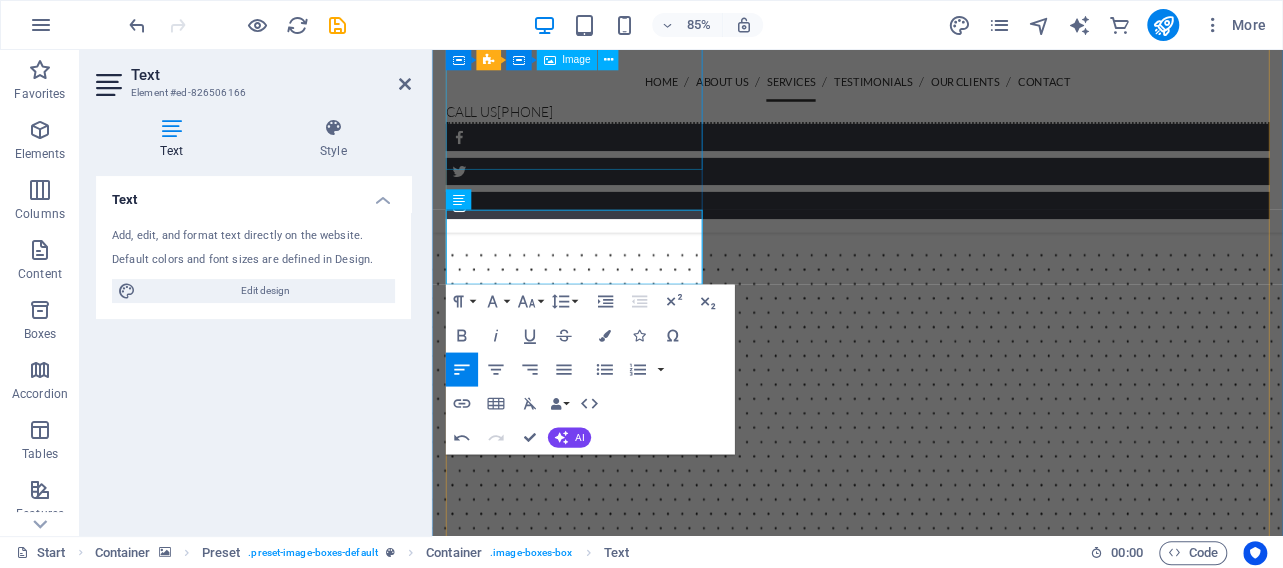 click at bounding box center (932, 3029) 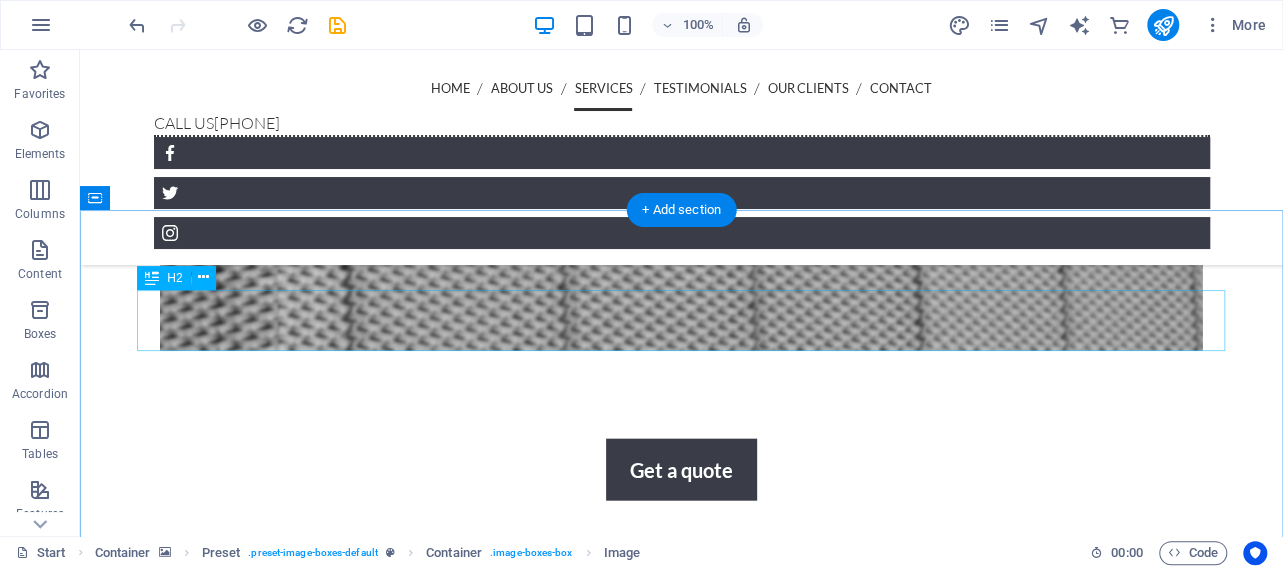 scroll, scrollTop: 2388, scrollLeft: 0, axis: vertical 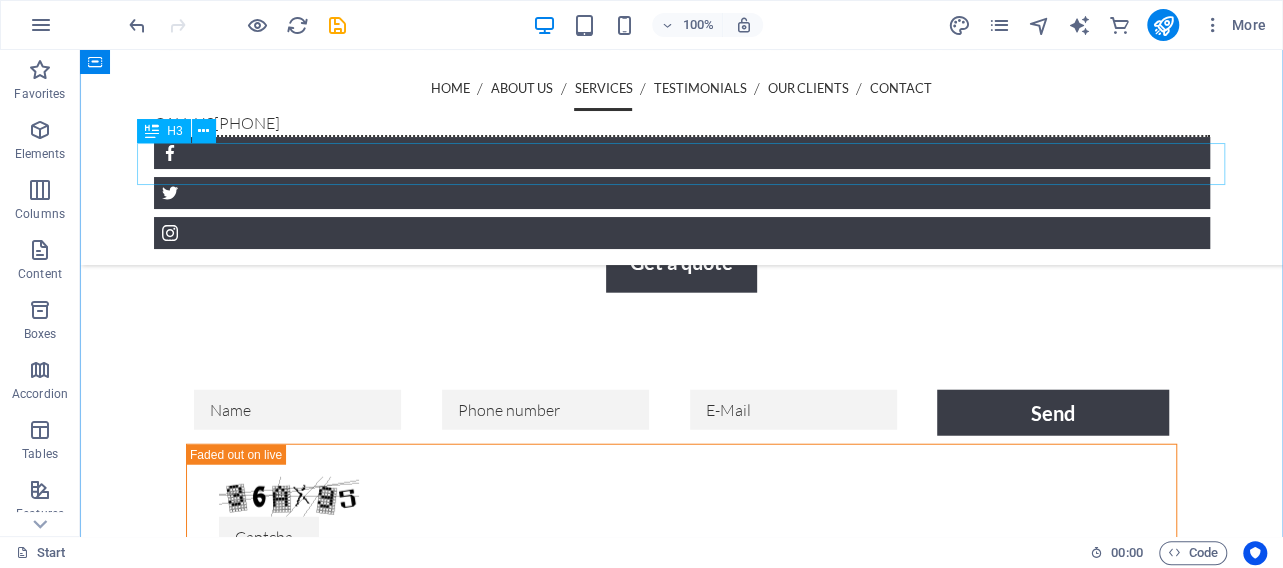 click on "We care about your home and business" at bounding box center [682, 2414] 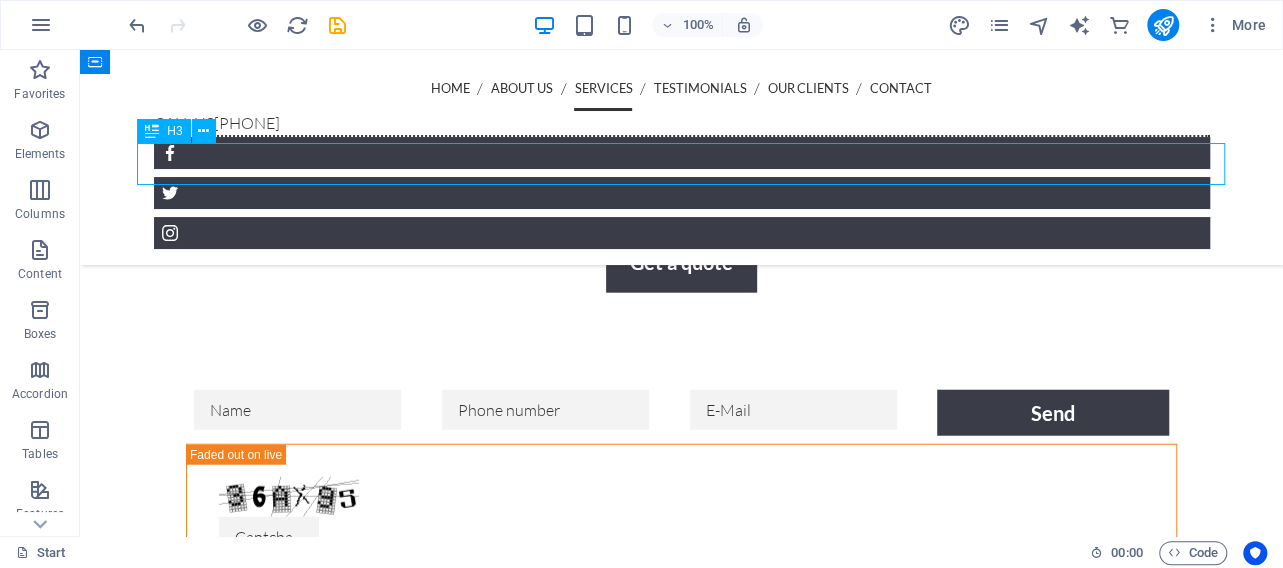 click on "We care about your home and business" at bounding box center (682, 2414) 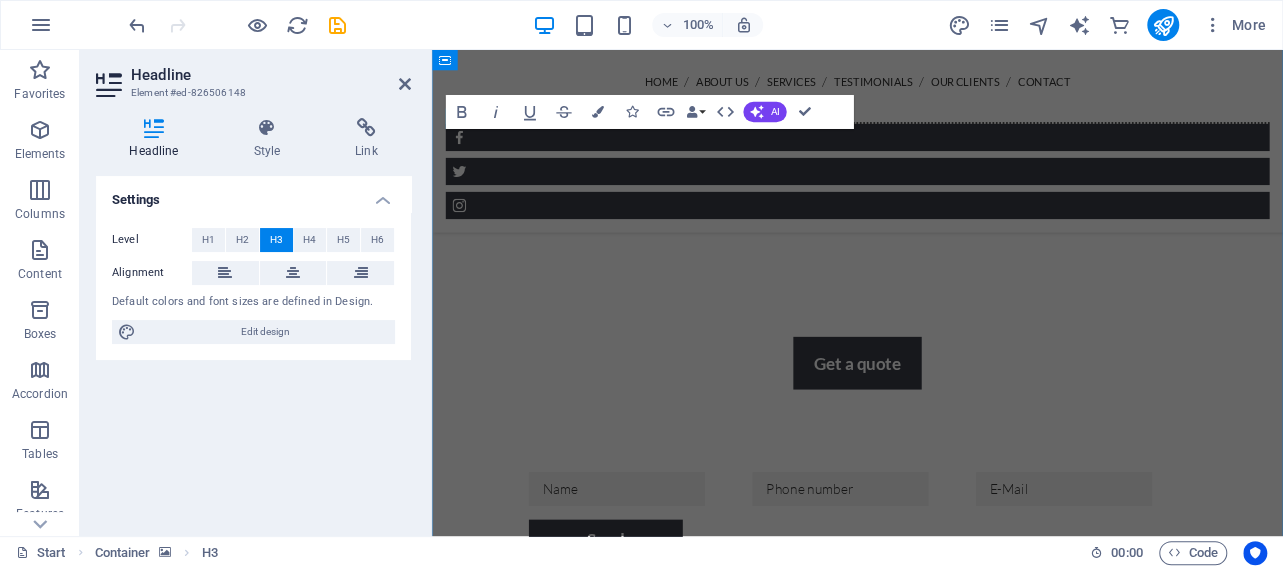 scroll, scrollTop: 2577, scrollLeft: 0, axis: vertical 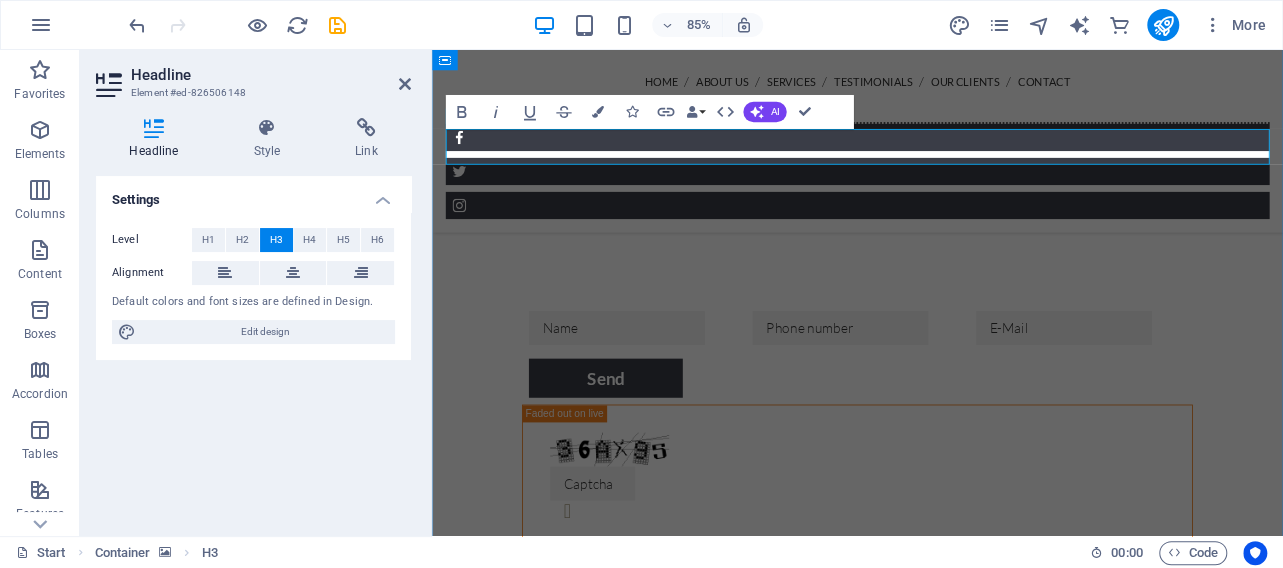 click on "We care about your home and business" at bounding box center [932, 2353] 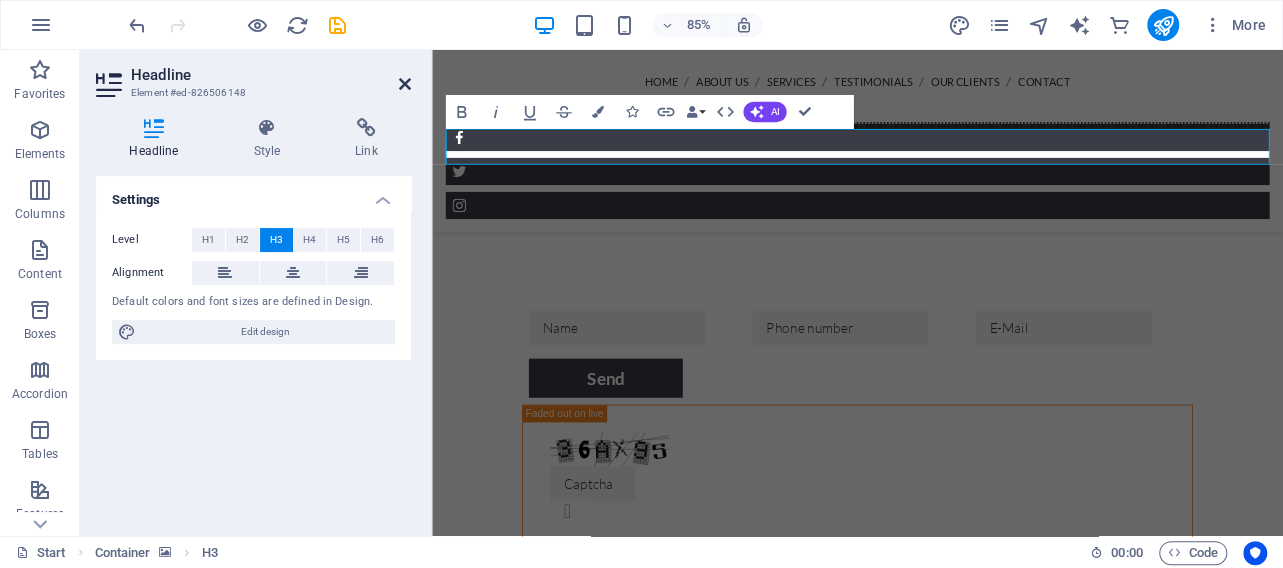 click at bounding box center (405, 84) 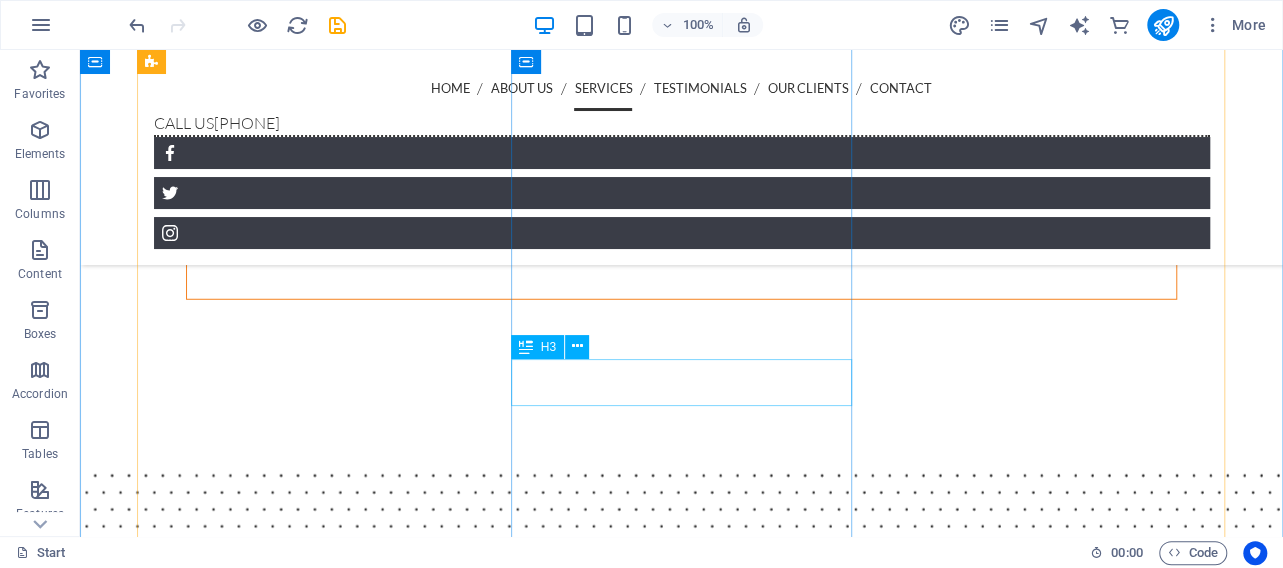 scroll, scrollTop: 2804, scrollLeft: 0, axis: vertical 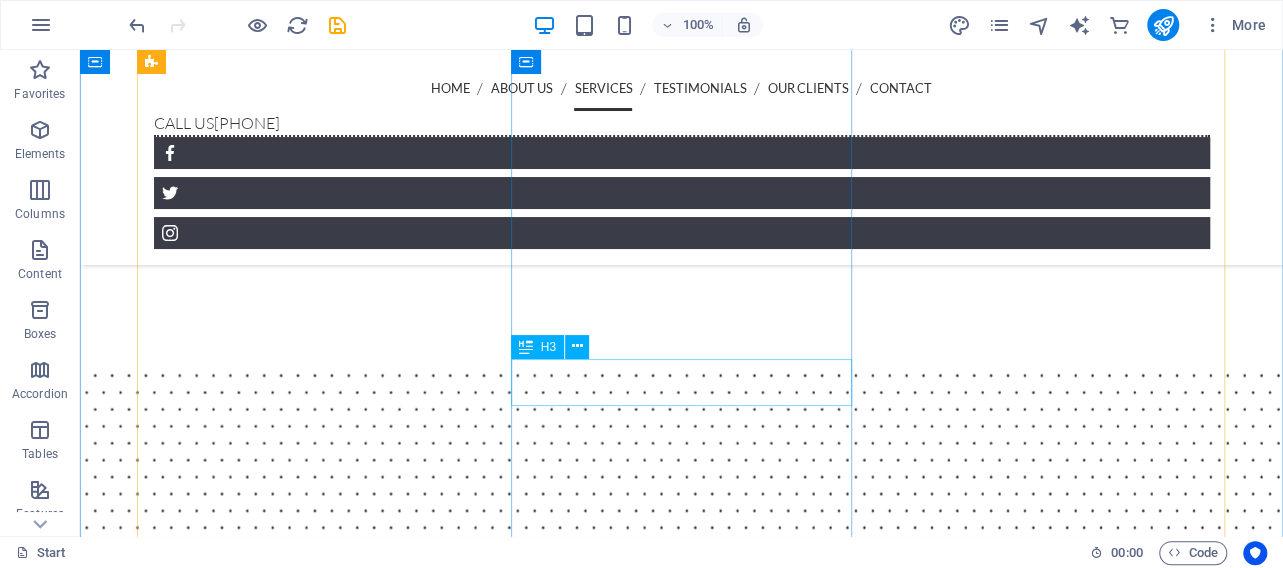 click on "Hire a Bodyguard" at bounding box center [682, 5959] 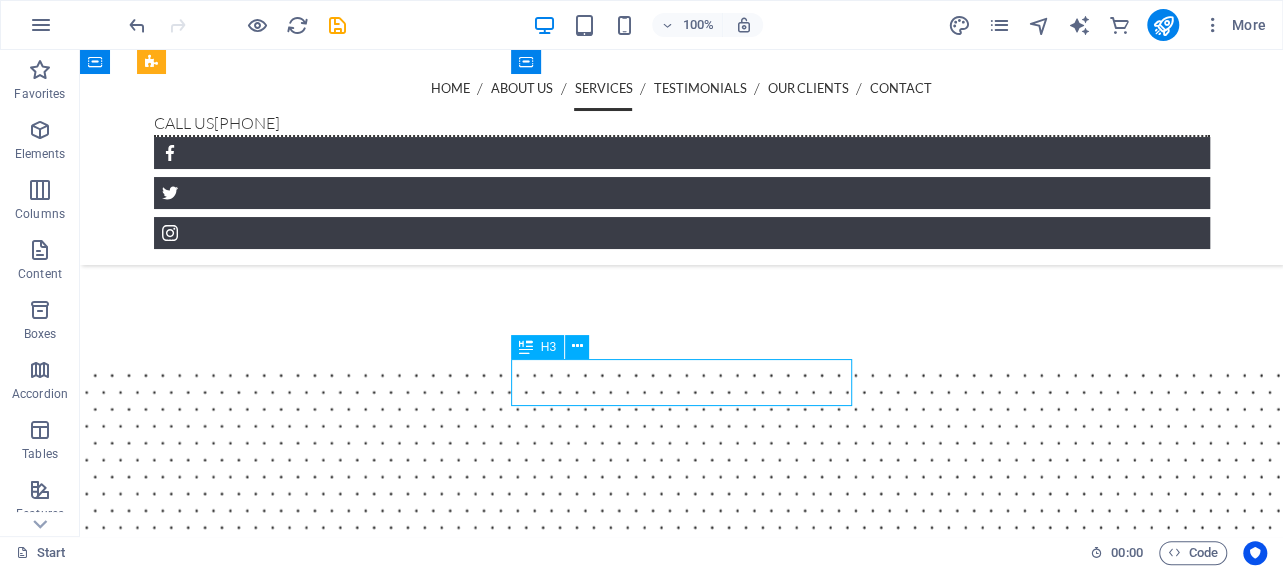 click on "Hire a Bodyguard" at bounding box center [682, 5959] 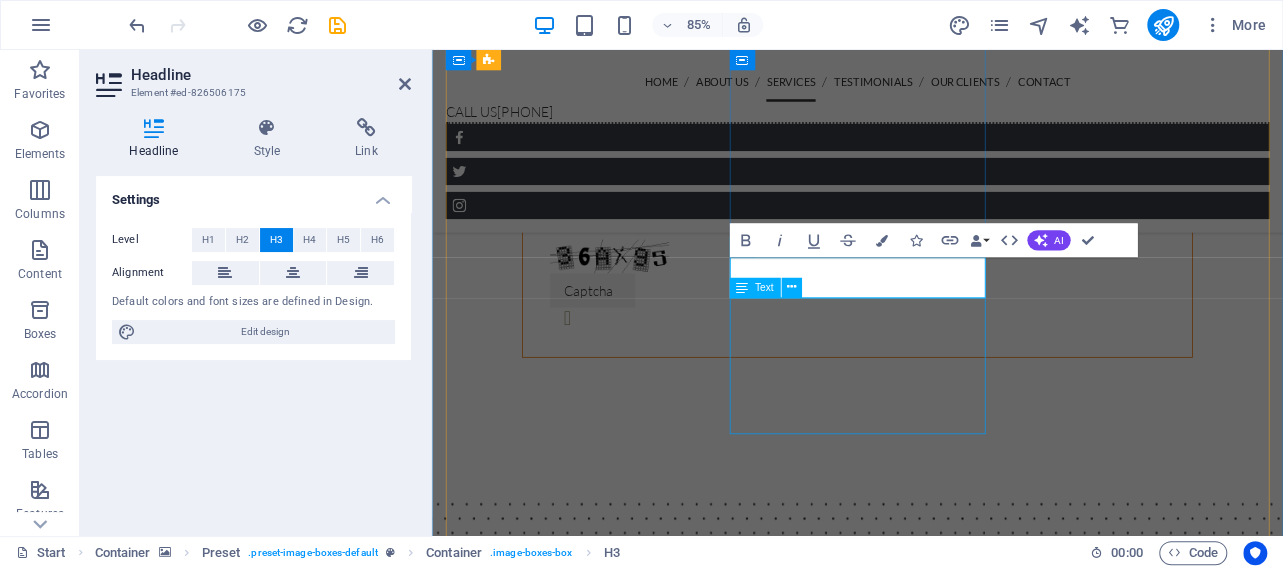 scroll, scrollTop: 2993, scrollLeft: 0, axis: vertical 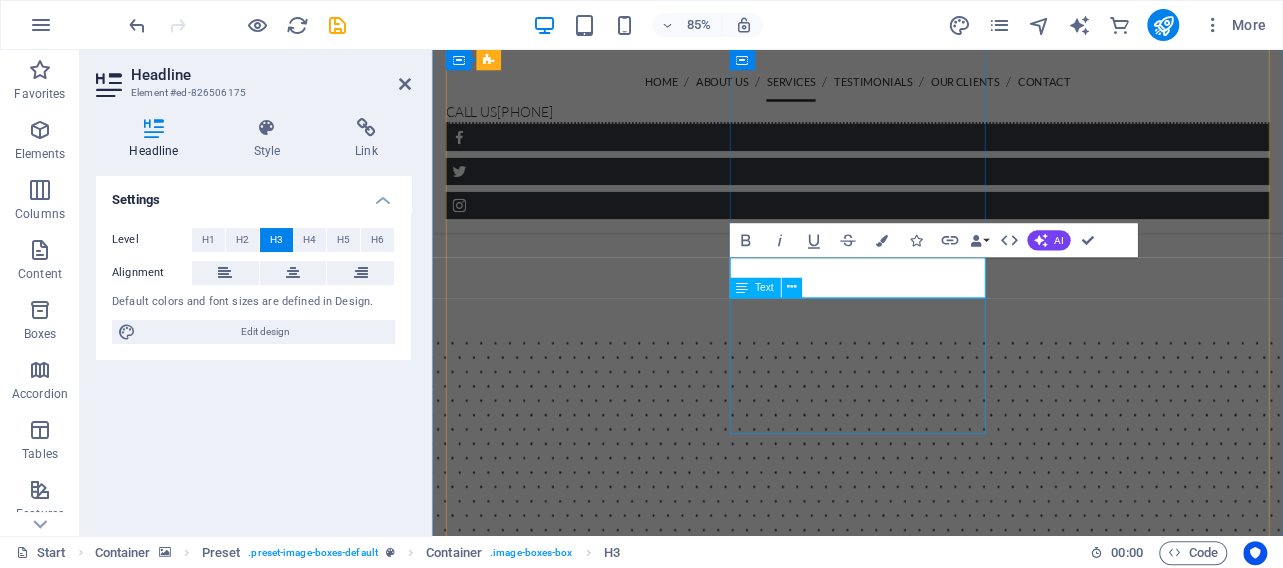 type 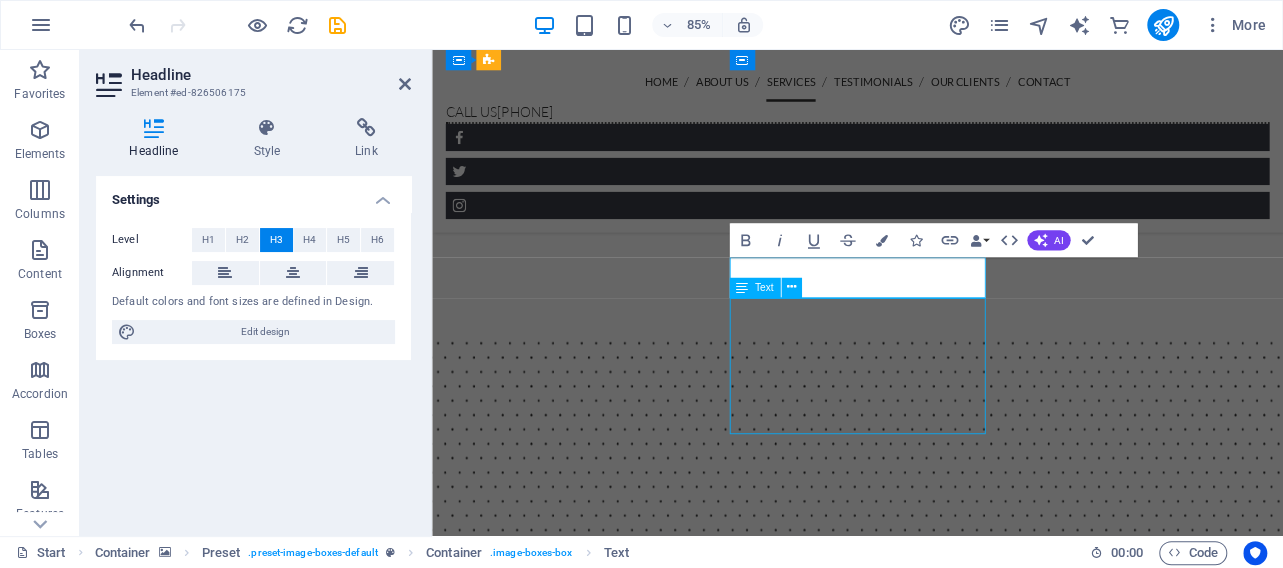 scroll, scrollTop: 2804, scrollLeft: 0, axis: vertical 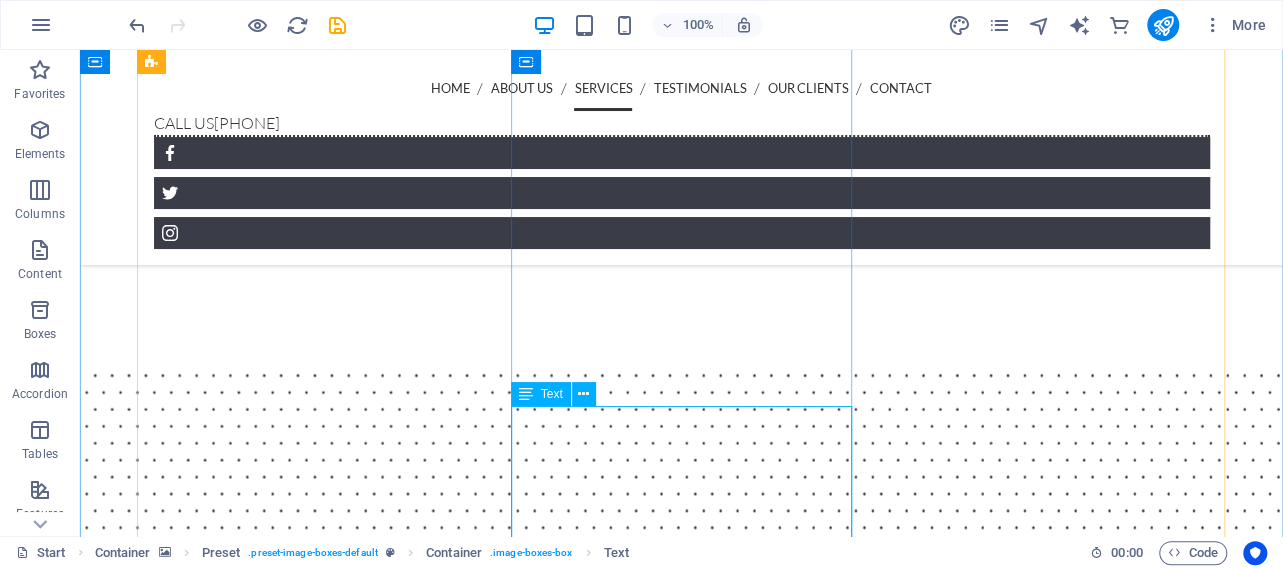 click on "Lorem ipsum dolor sit amet, consetetur sadipscing elitr, sed diam nonumy eirmod tempor invidunt ut labore et dolore magna aliquyam erat, sed diam voluptua. At vero eos et accusam et justo duo dolores et ea rebum." at bounding box center (682, 6015) 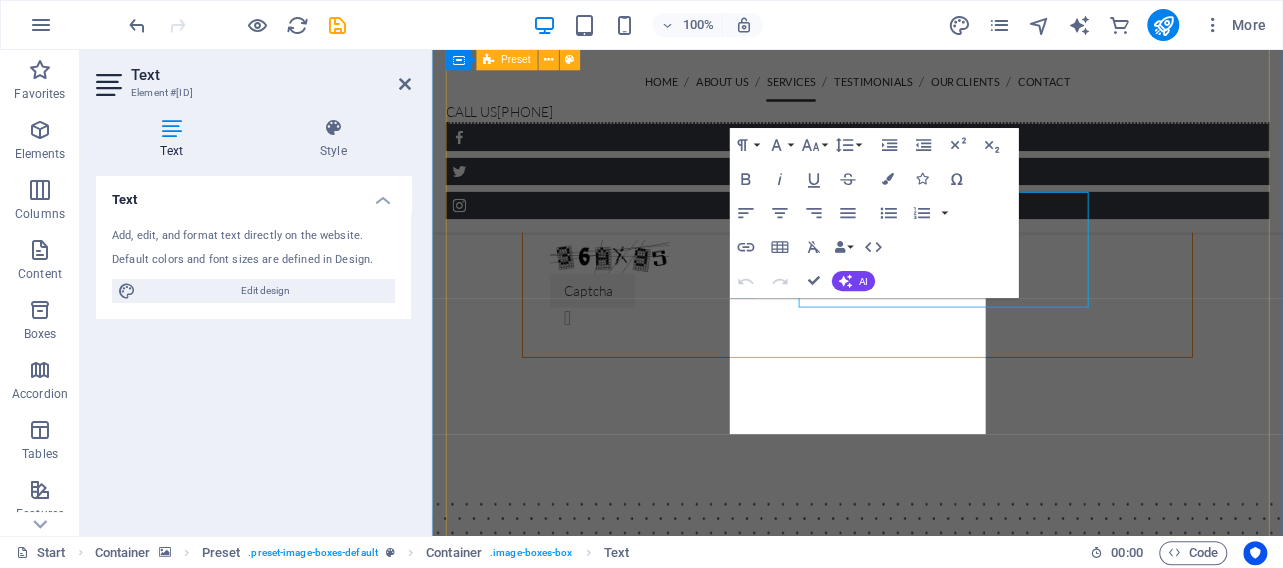 scroll, scrollTop: 2993, scrollLeft: 0, axis: vertical 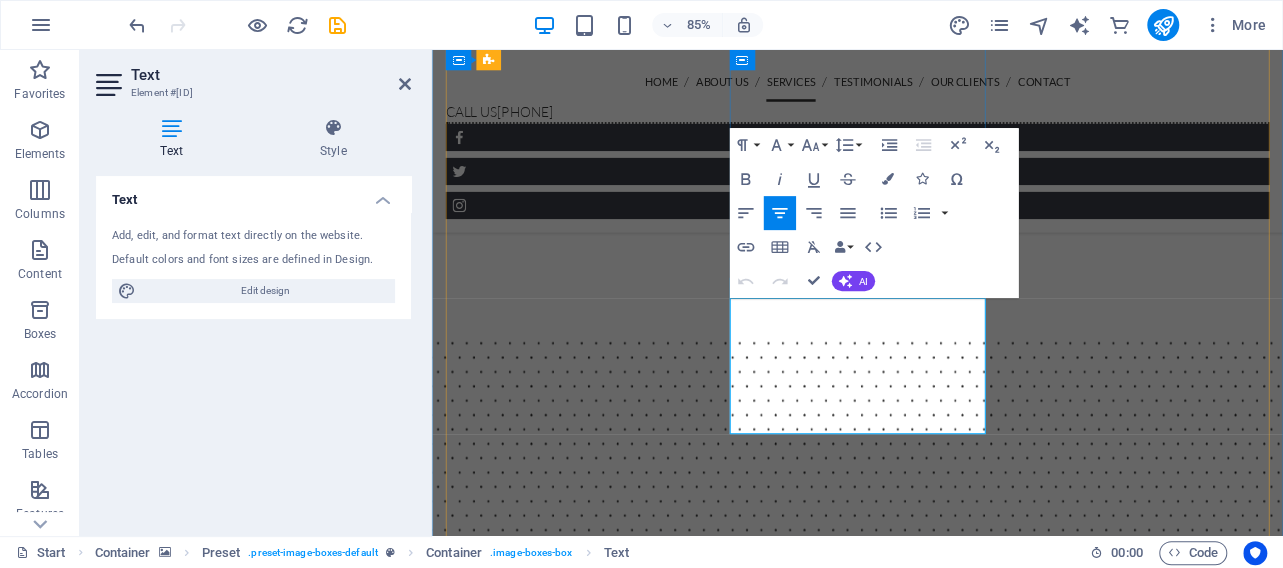 drag, startPoint x: 1041, startPoint y: 477, endPoint x: 789, endPoint y: 350, distance: 282.1932 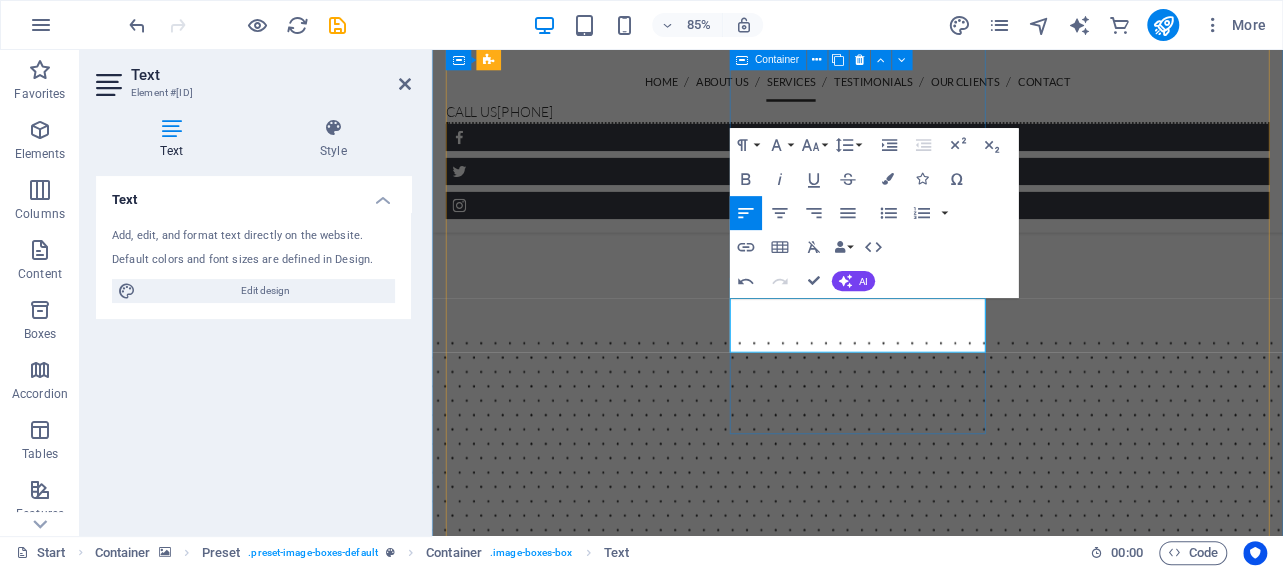 click on "Ants & Wasps We eliminate ants and wasps from your garden and home" at bounding box center [932, 4598] 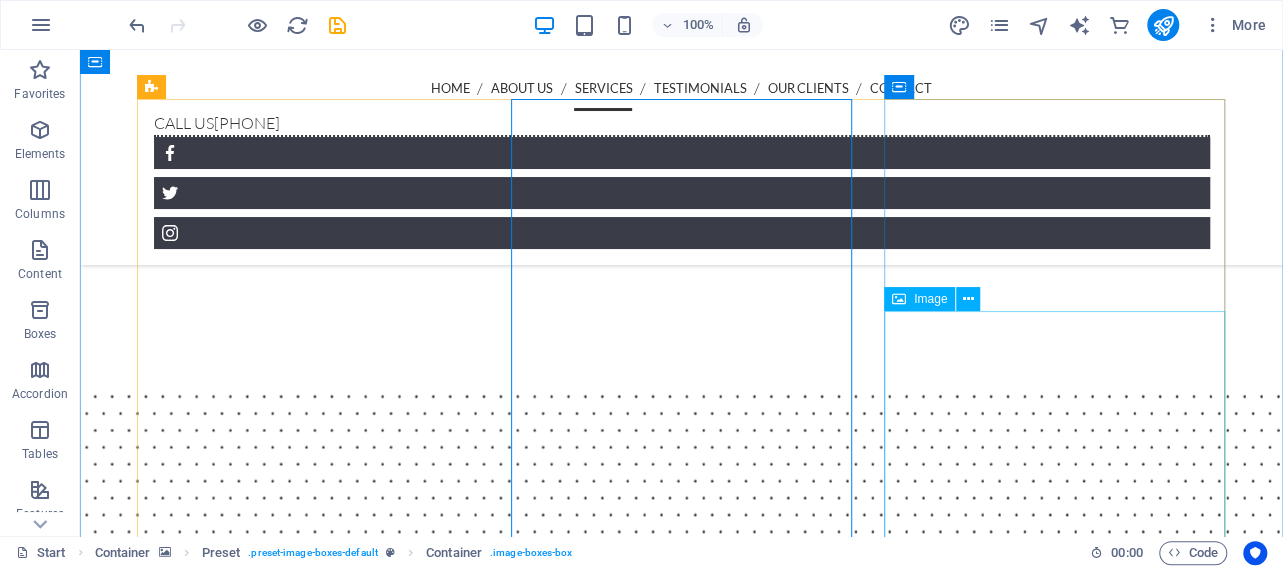 scroll, scrollTop: 2908, scrollLeft: 0, axis: vertical 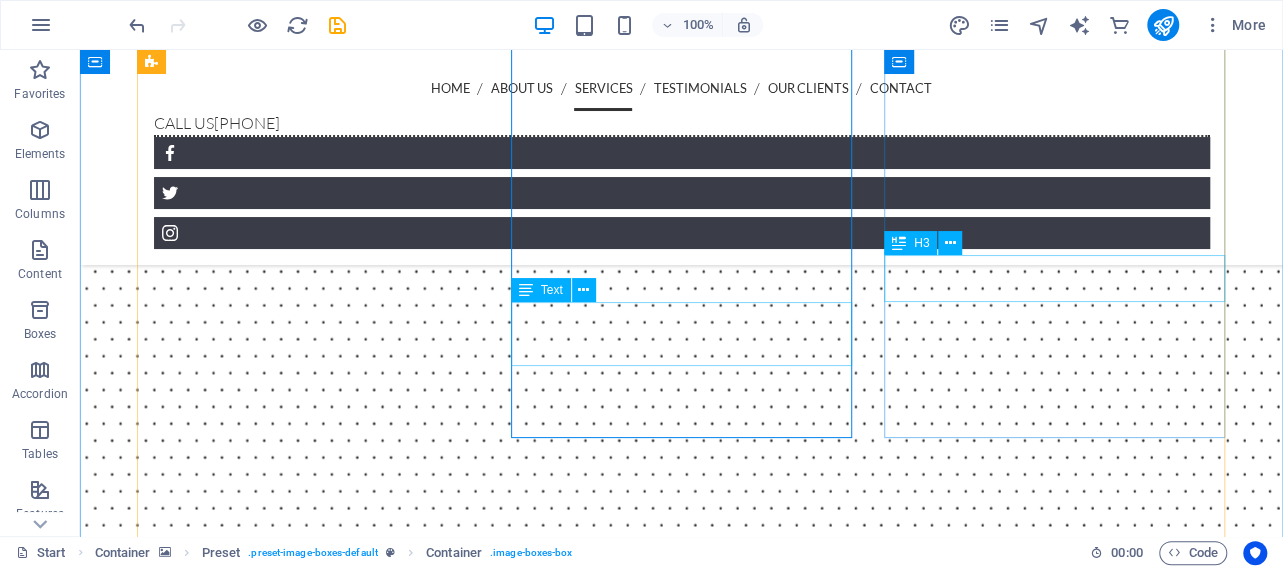 click on "Security Barriers" at bounding box center [682, 7855] 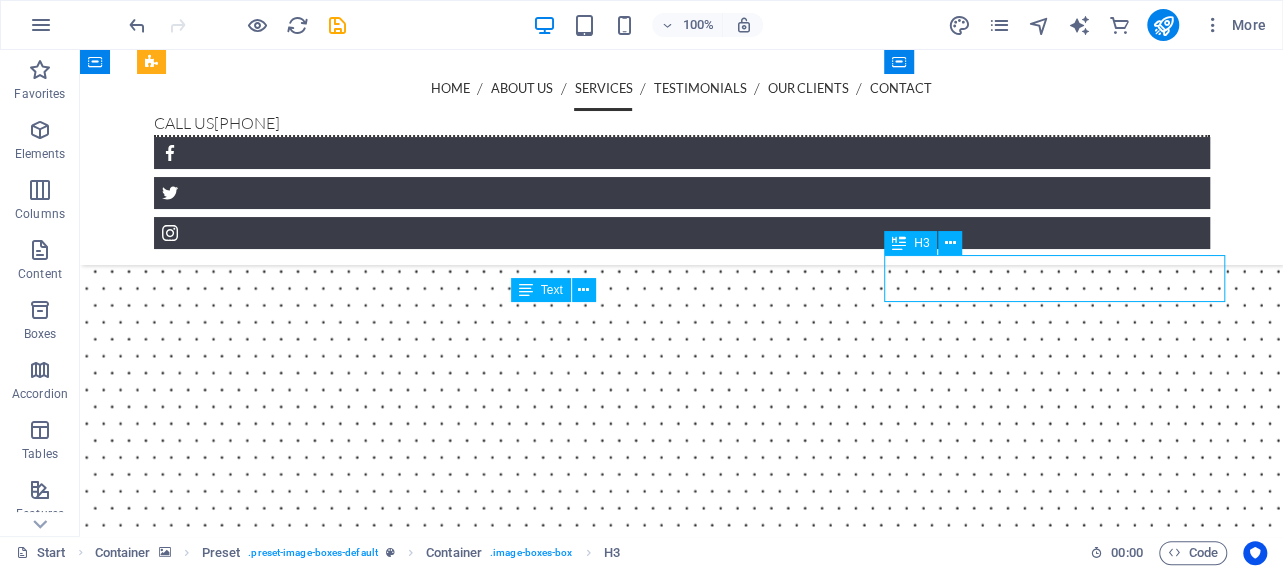 click on "Security Barriers" at bounding box center (682, 7855) 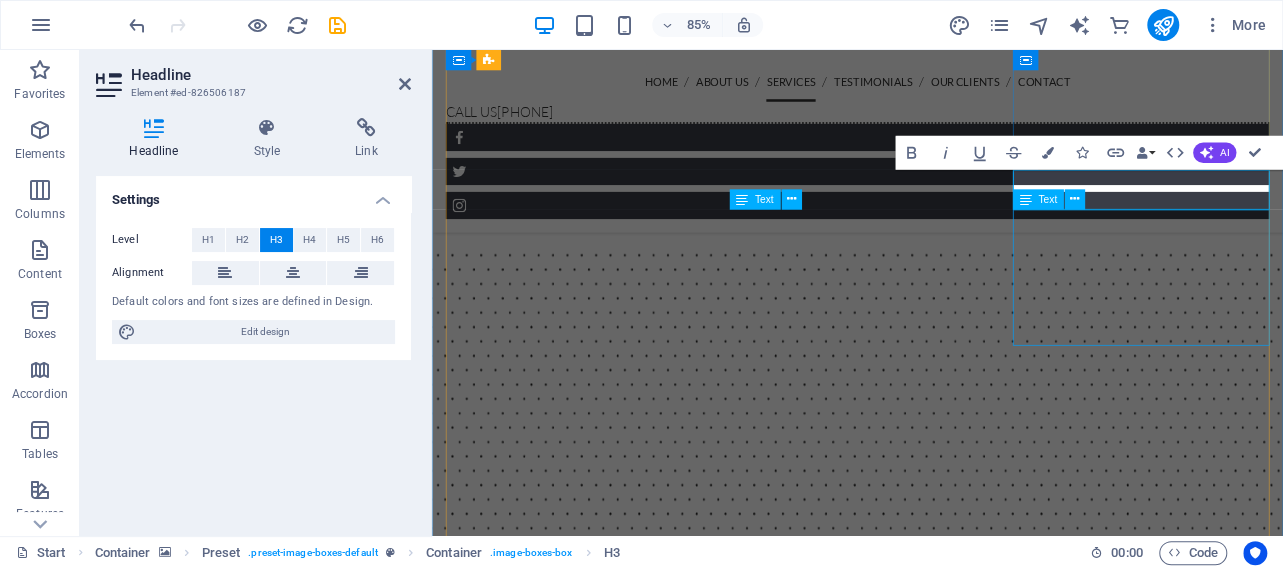 type 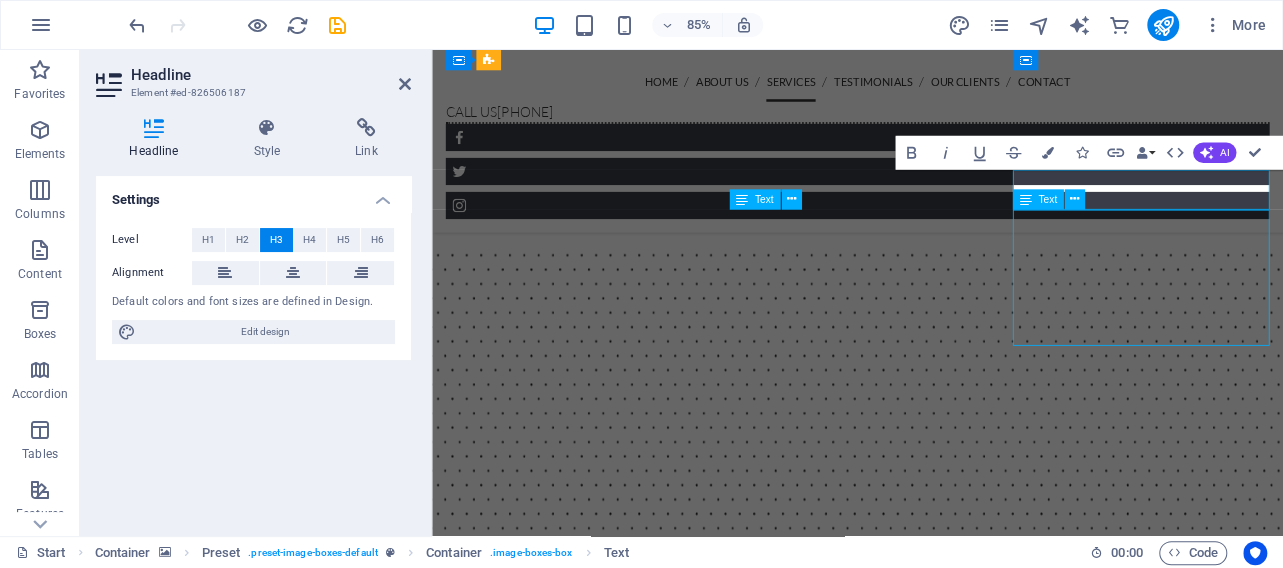 scroll, scrollTop: 2908, scrollLeft: 0, axis: vertical 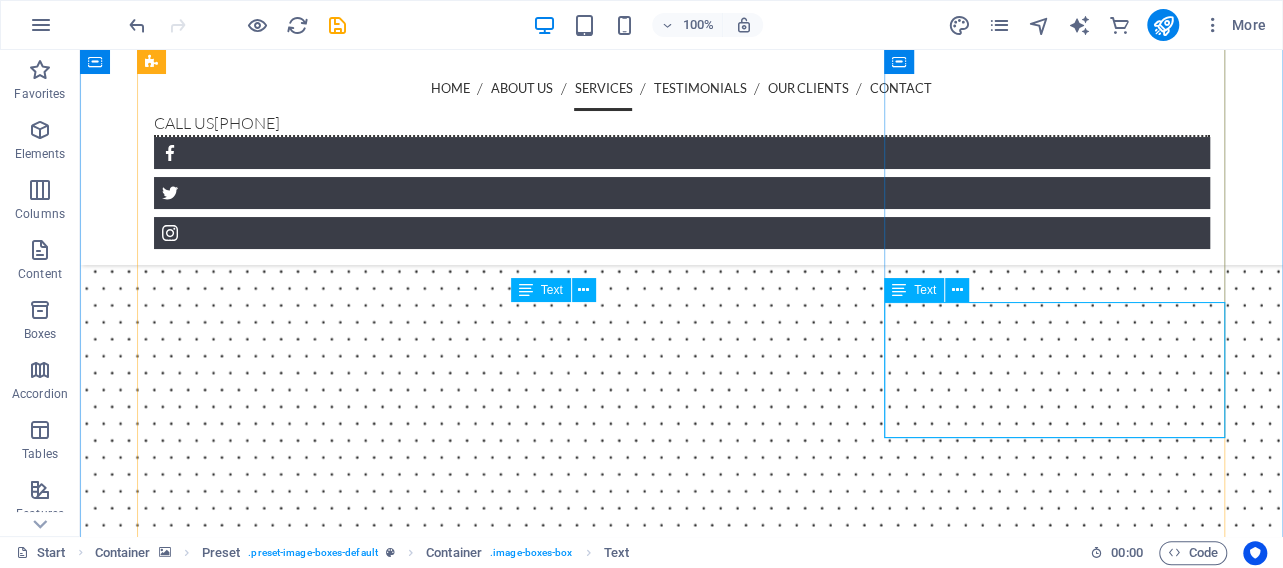 click on "Lorem ipsum dolor sit amet, consetetur sadipscing elitr, sed diam nonumy eirmod tempor invidunt ut labore et dolore magna aliquyam erat, sed diam voluptua. At vero eos et accusam et justo duo dolores et ea rebum." at bounding box center [682, 7911] 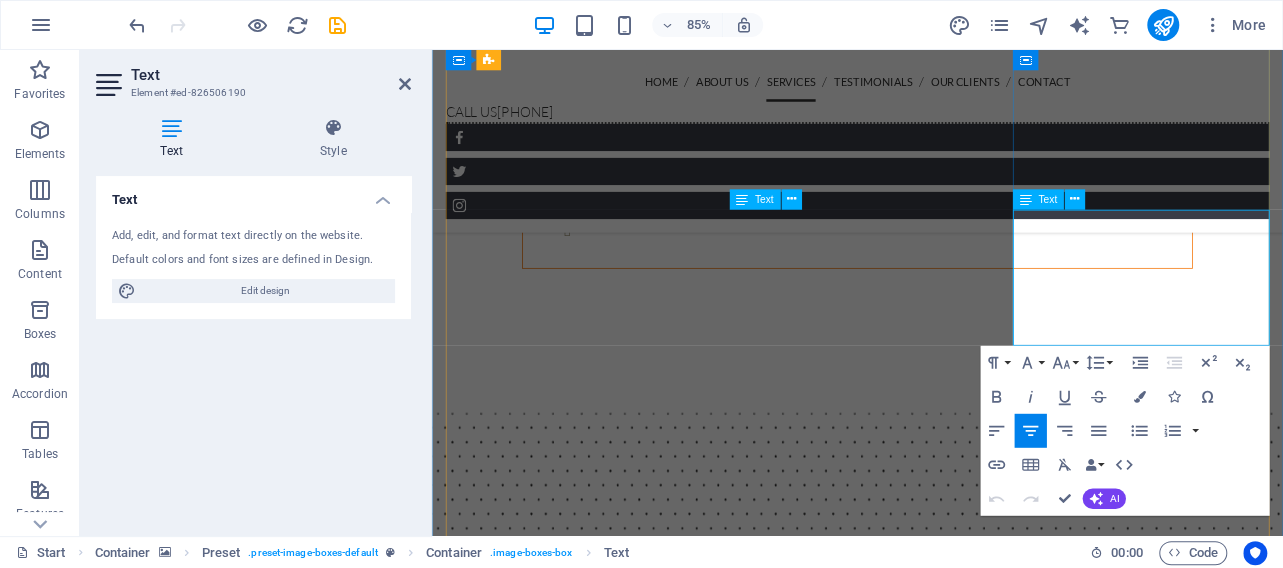 scroll, scrollTop: 3097, scrollLeft: 0, axis: vertical 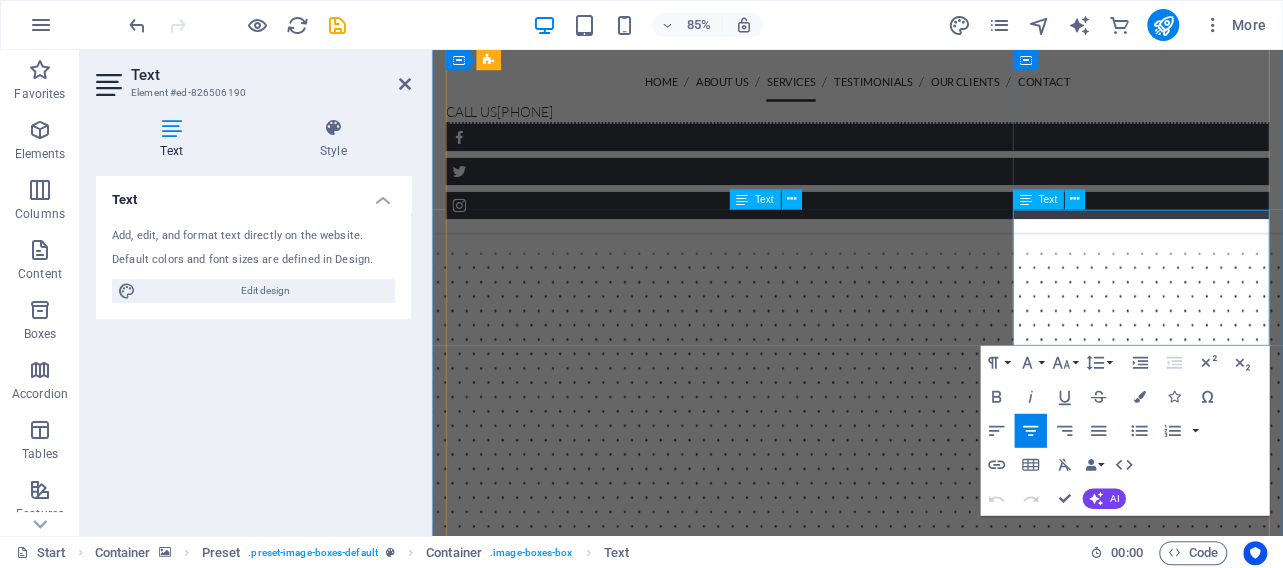 drag, startPoint x: 1328, startPoint y: 346, endPoint x: 1132, endPoint y: 250, distance: 218.24756 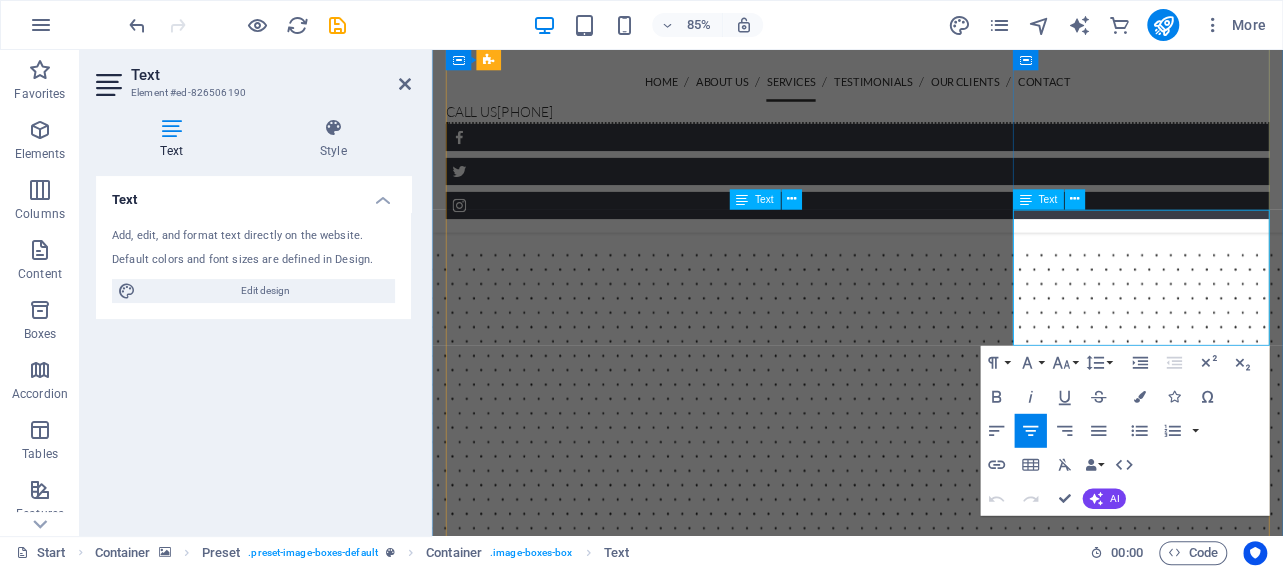 type 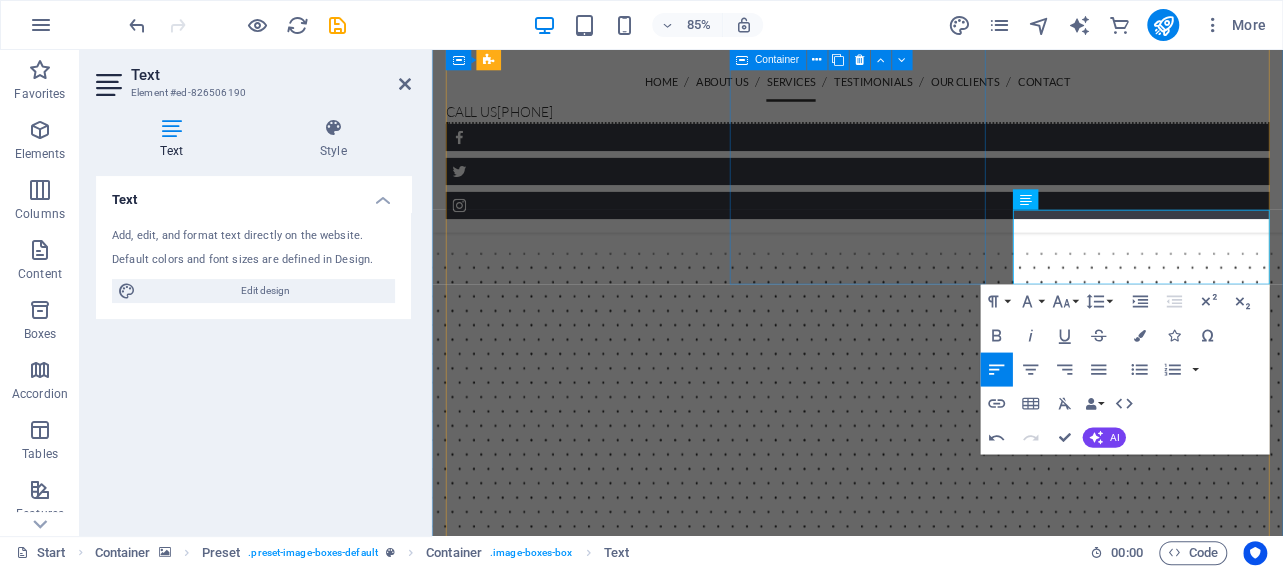 click on "Ants & Wasps We eliminate ants and wasps from your garden and home" at bounding box center [932, 4422] 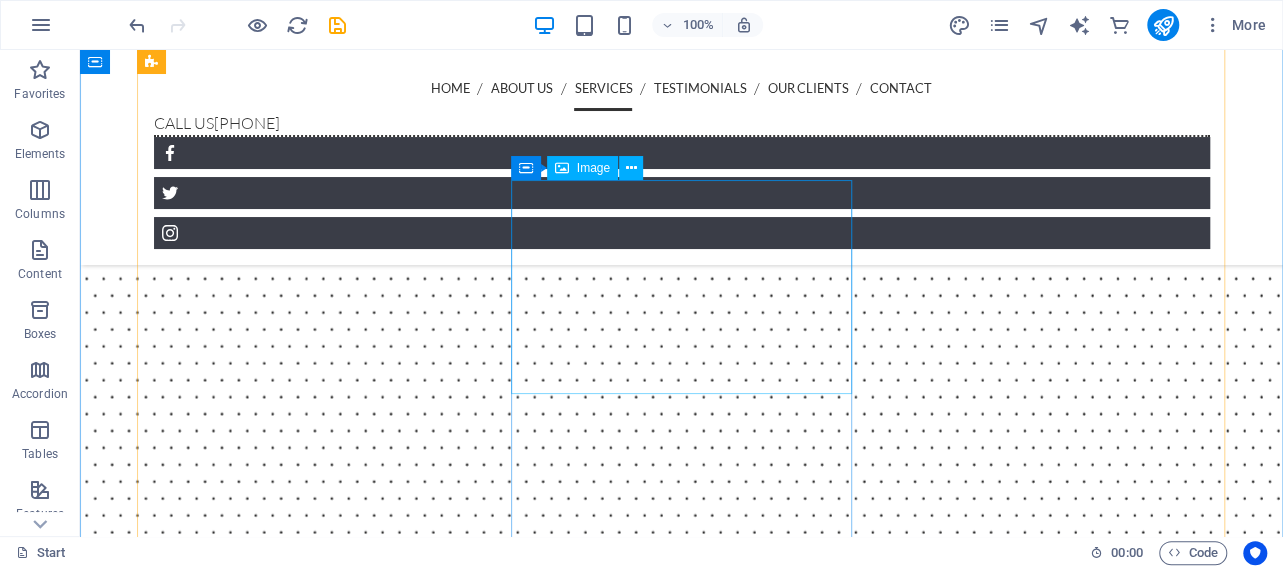 scroll, scrollTop: 3220, scrollLeft: 0, axis: vertical 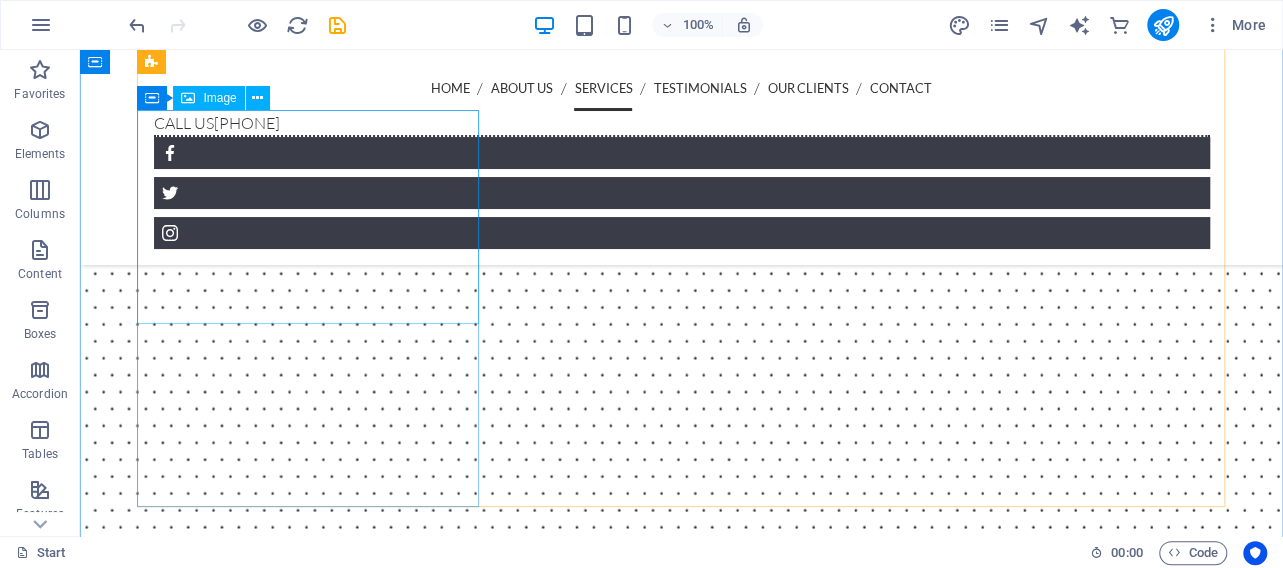 click at bounding box center [682, 7915] 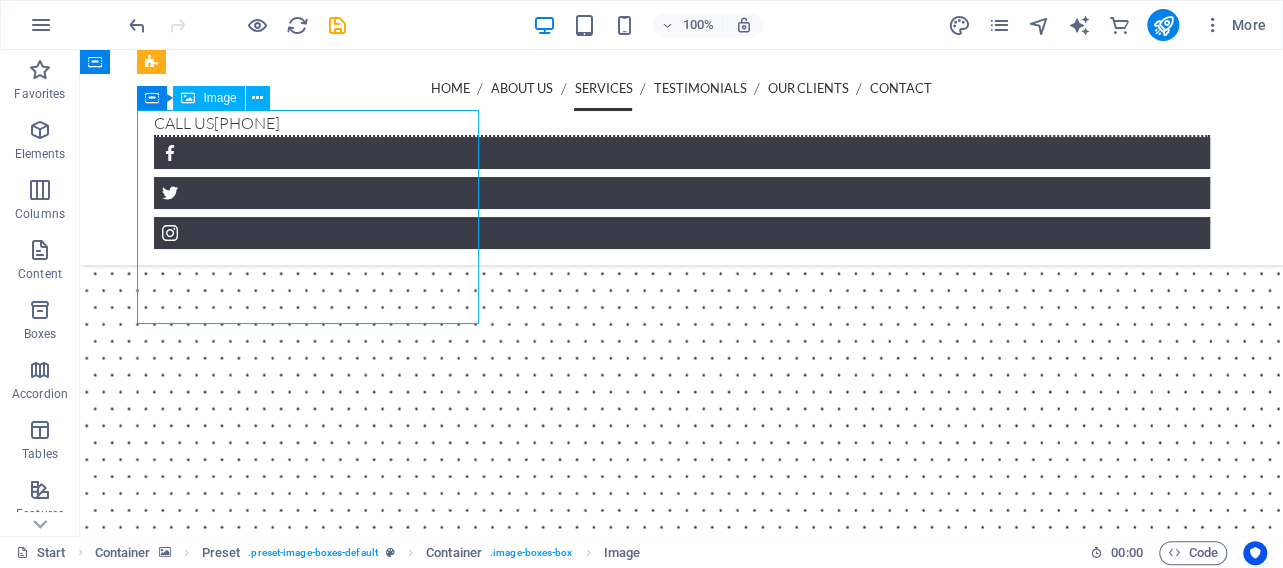 click at bounding box center [682, 7915] 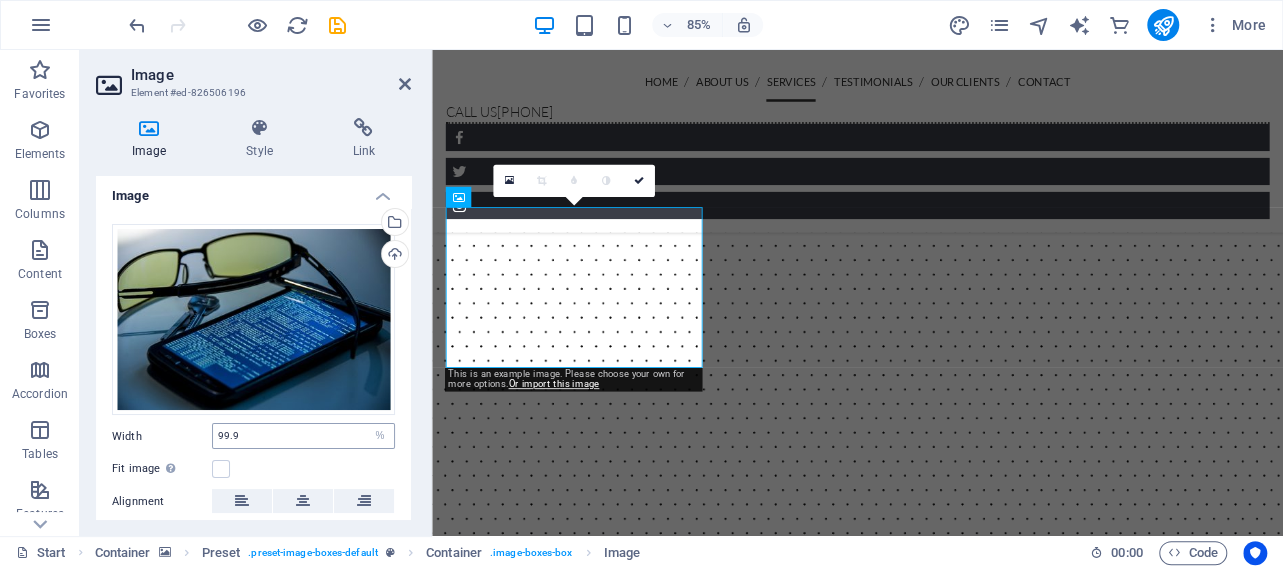 scroll, scrollTop: 0, scrollLeft: 0, axis: both 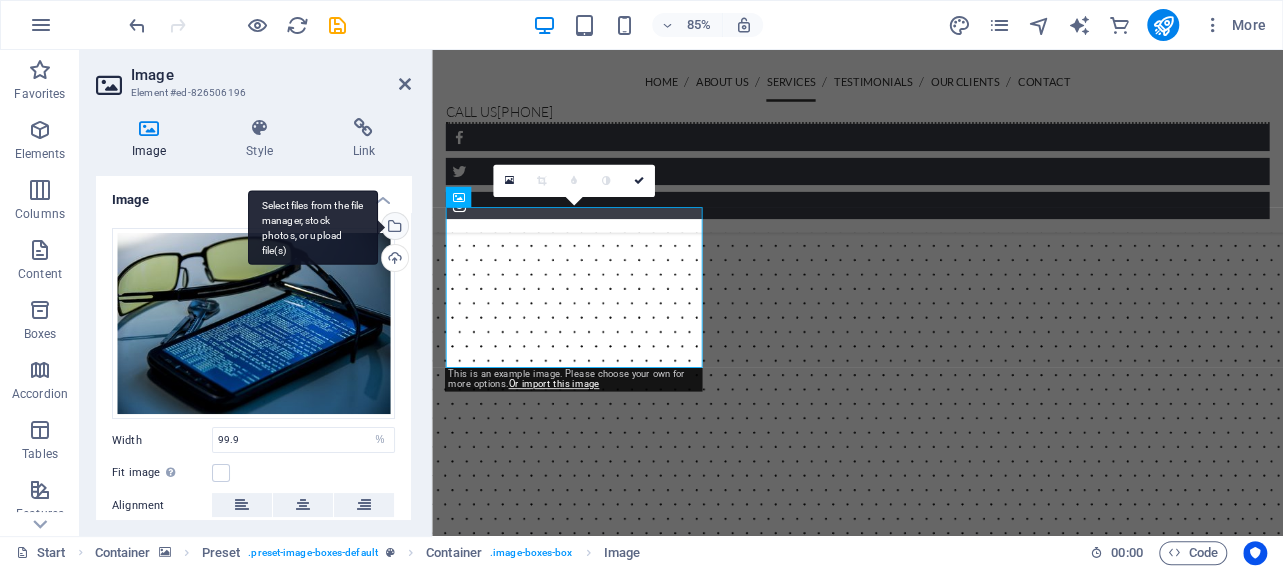 click on "Select files from the file manager, stock photos, or upload file(s)" at bounding box center [393, 228] 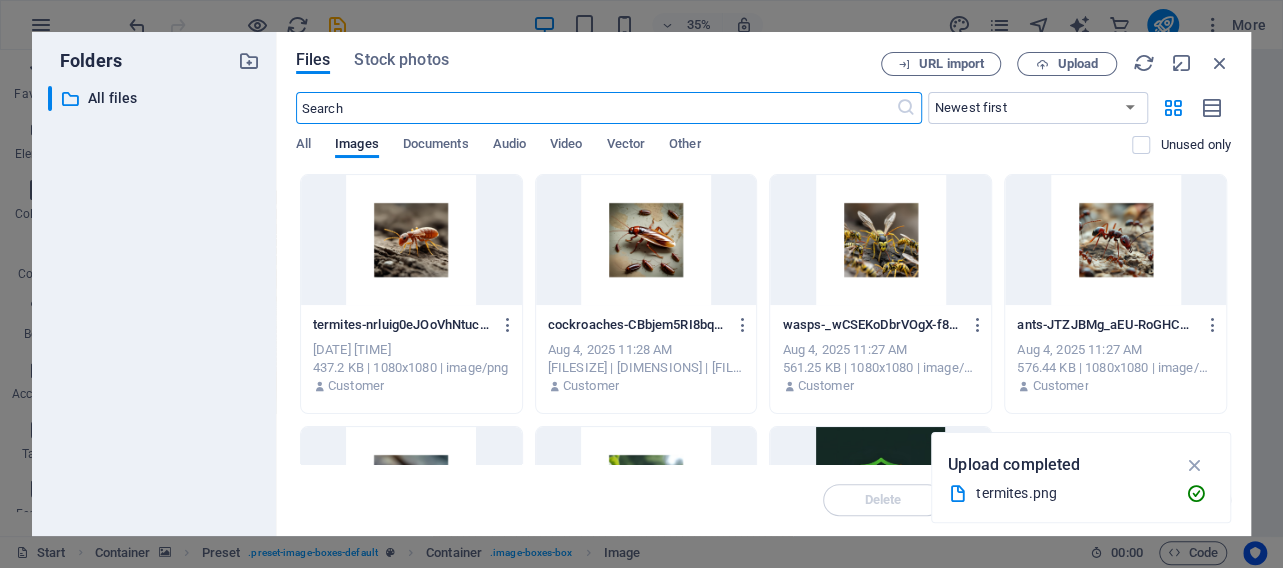 scroll, scrollTop: 3896, scrollLeft: 0, axis: vertical 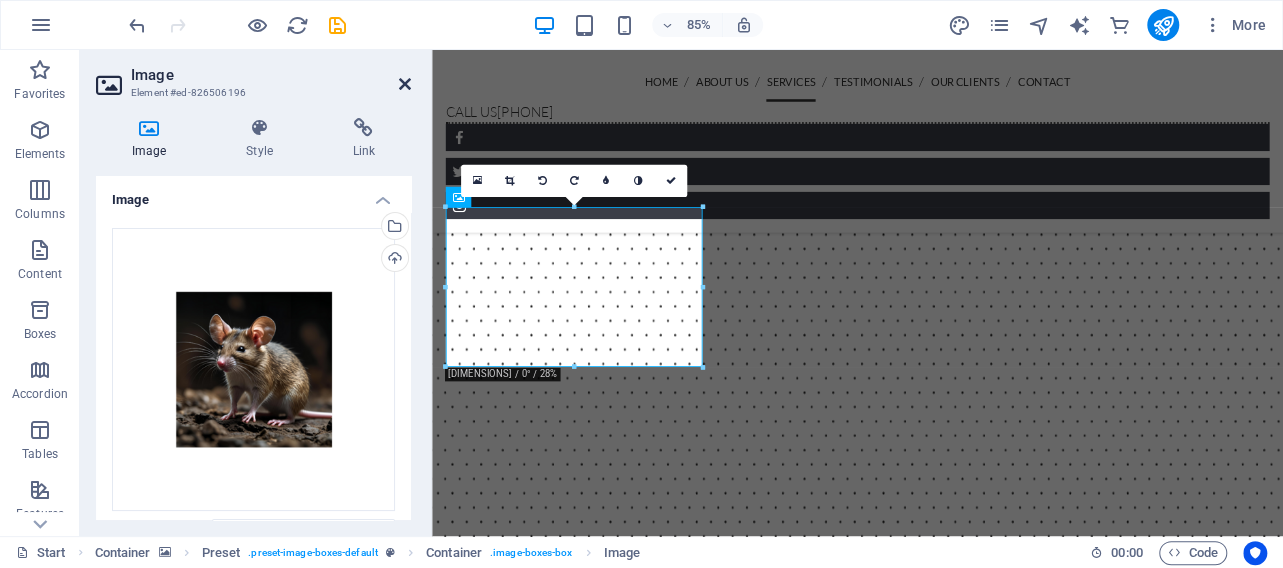 click at bounding box center (405, 84) 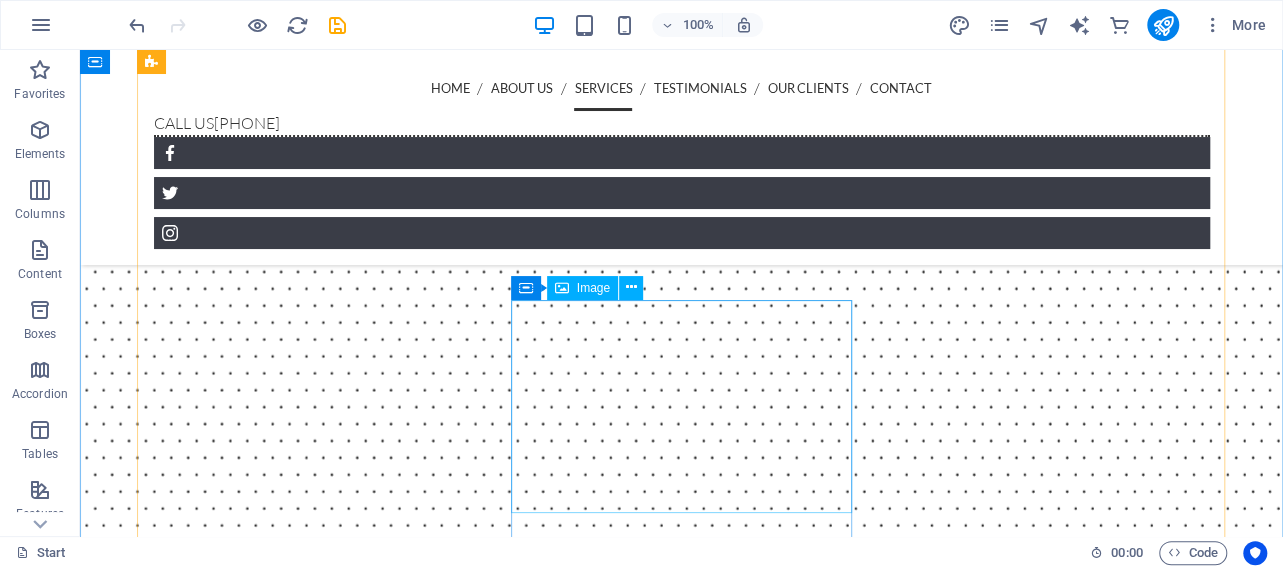 scroll, scrollTop: 3239, scrollLeft: 0, axis: vertical 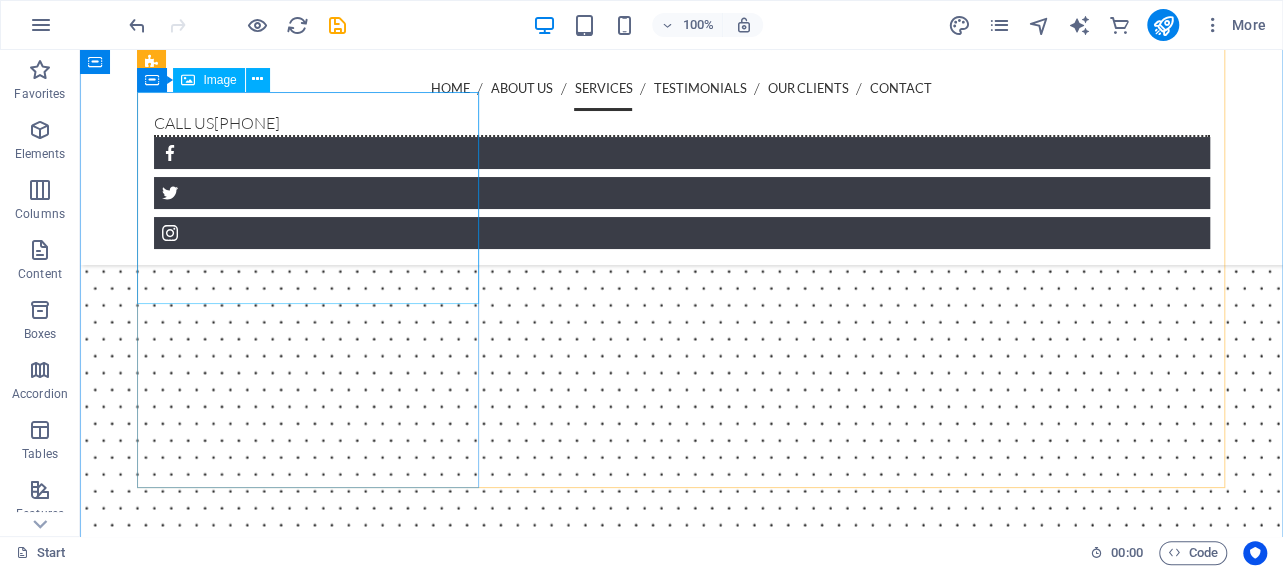 click at bounding box center [682, 7895] 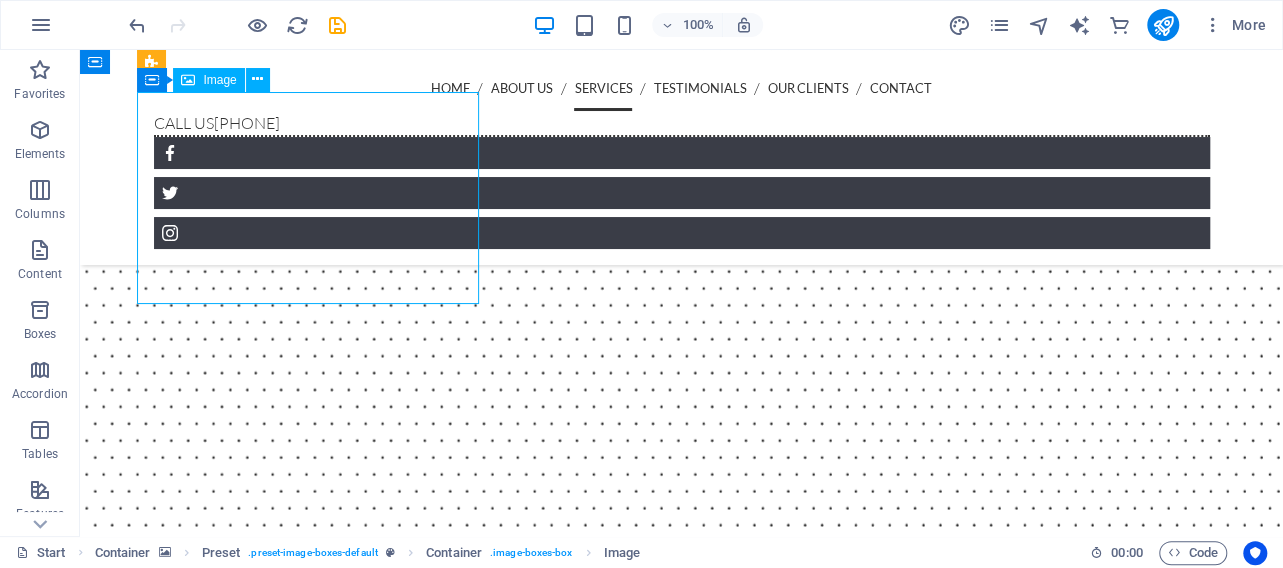 click at bounding box center [682, 7895] 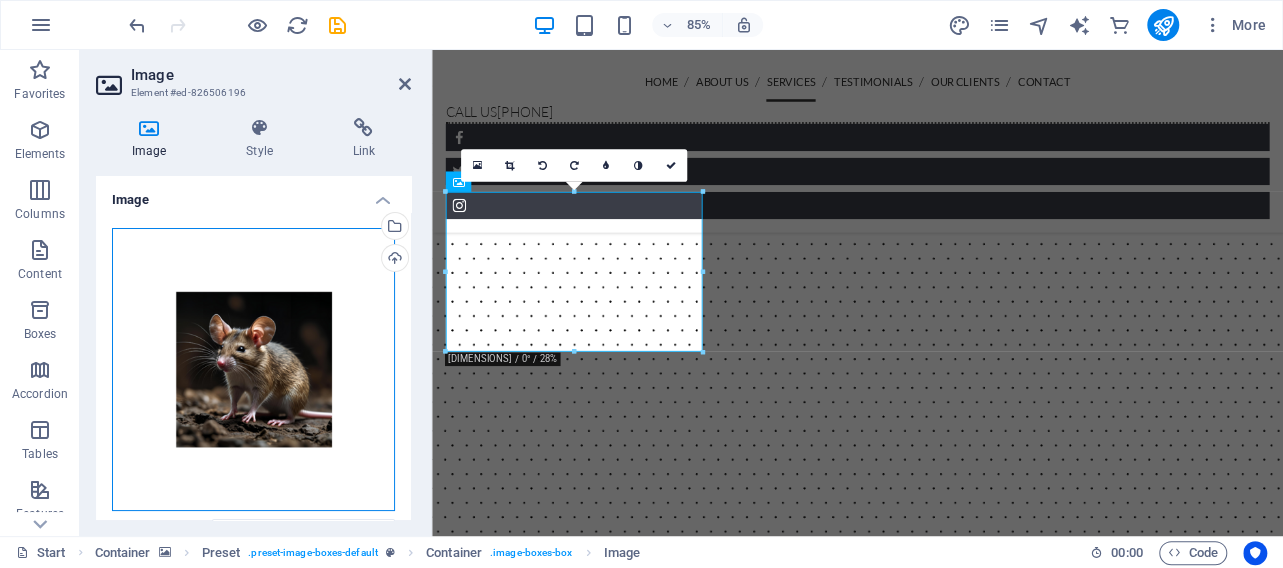 click on "Drag files here, click to choose files or select files from Files or our free stock photos & videos" at bounding box center (253, 369) 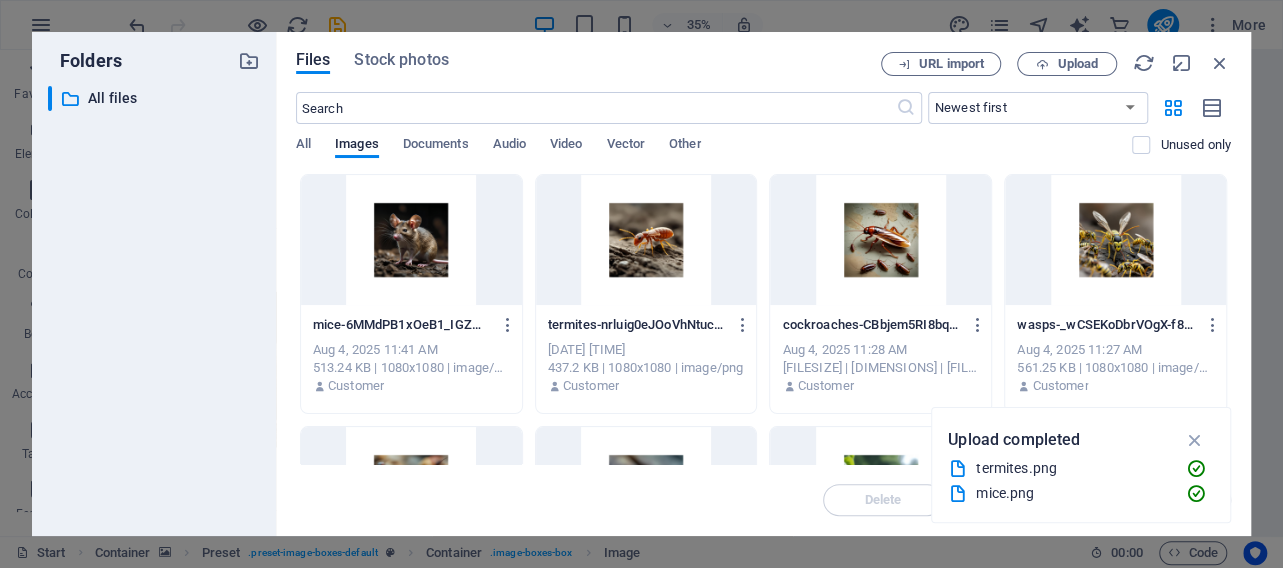 scroll, scrollTop: 3915, scrollLeft: 0, axis: vertical 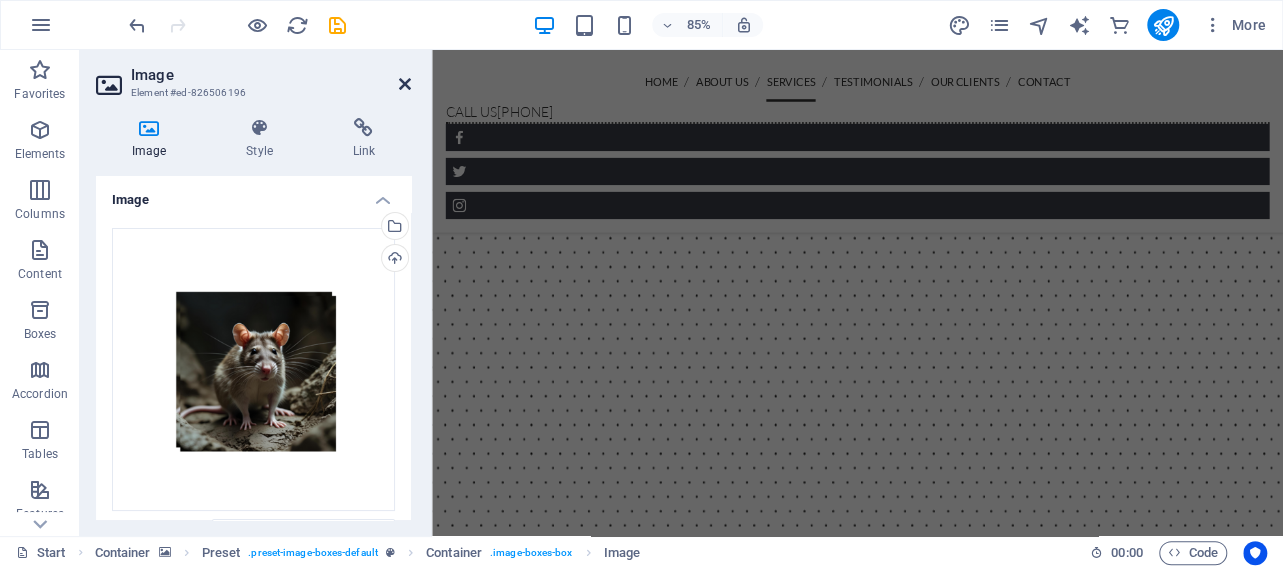 click at bounding box center [405, 84] 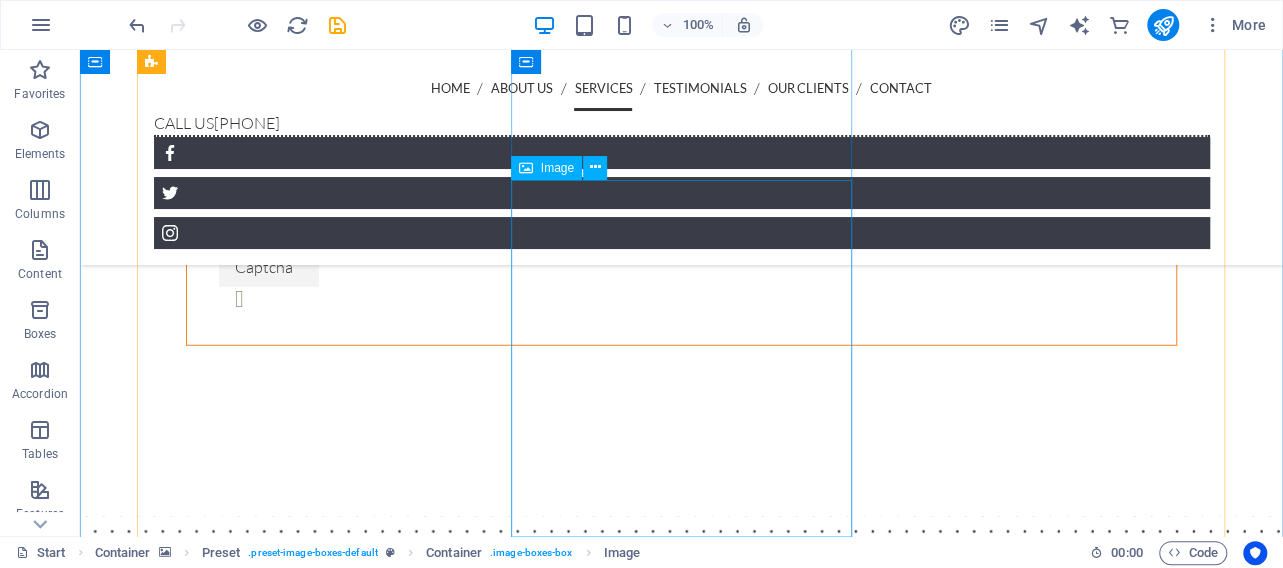 scroll, scrollTop: 2624, scrollLeft: 0, axis: vertical 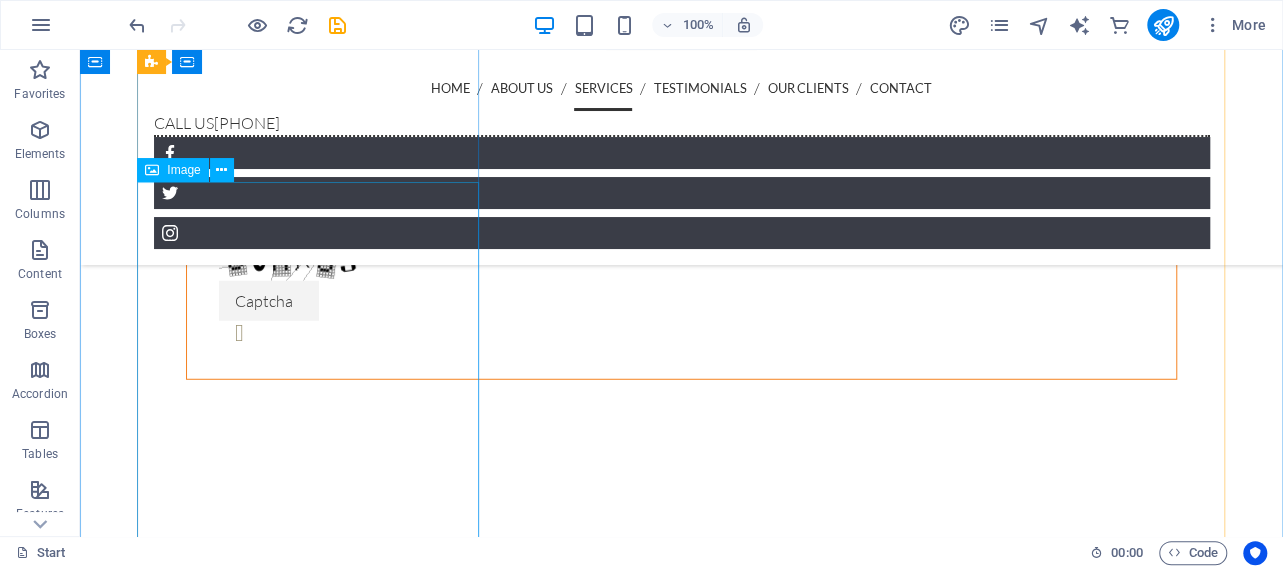 click at bounding box center (682, 3459) 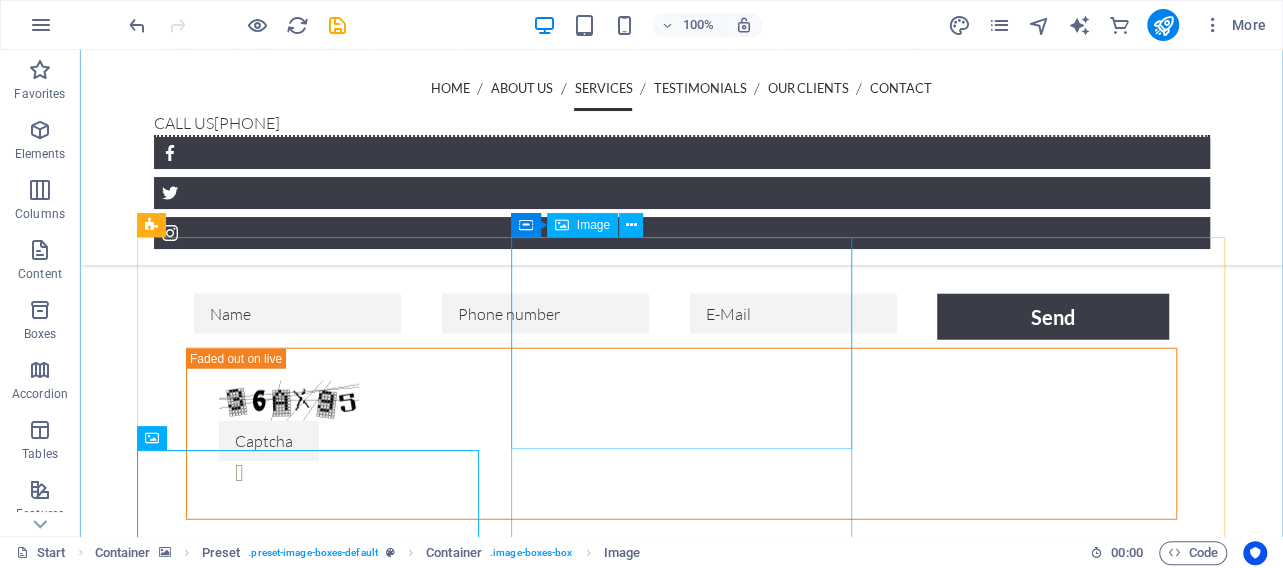 scroll, scrollTop: 2520, scrollLeft: 0, axis: vertical 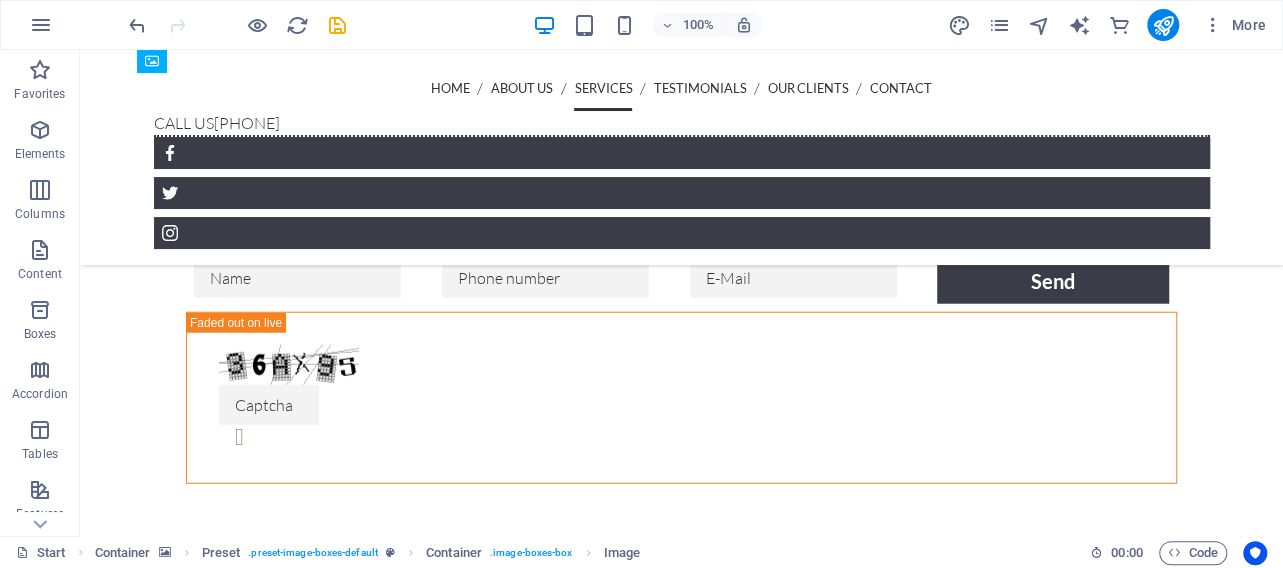 drag, startPoint x: 324, startPoint y: 446, endPoint x: 427, endPoint y: 226, distance: 242.91768 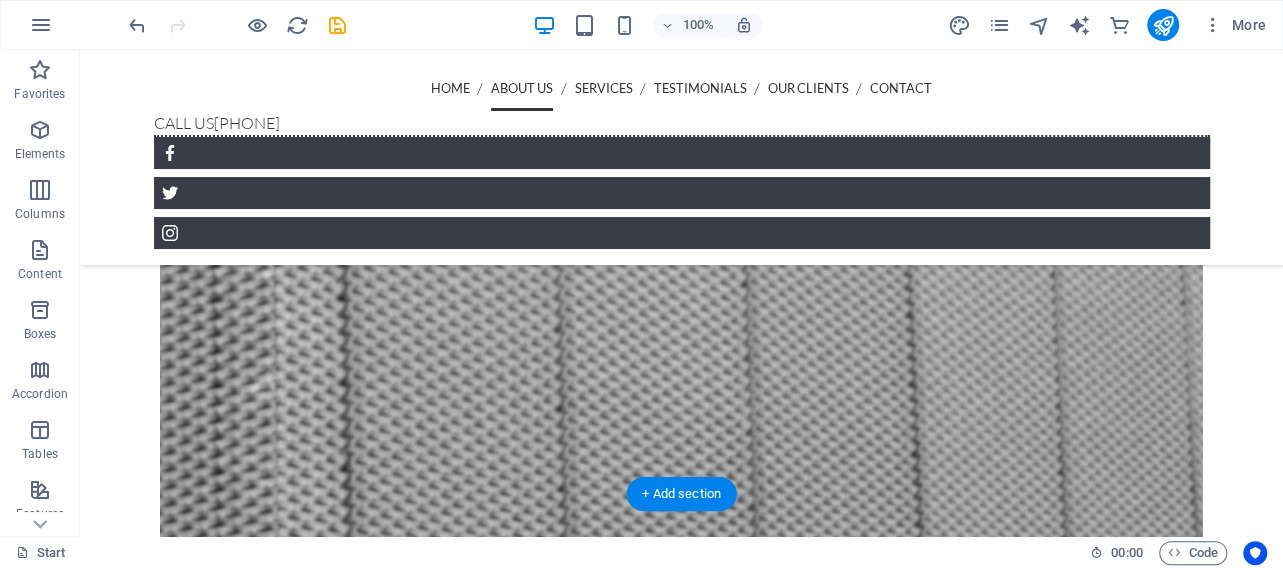 scroll, scrollTop: 2208, scrollLeft: 0, axis: vertical 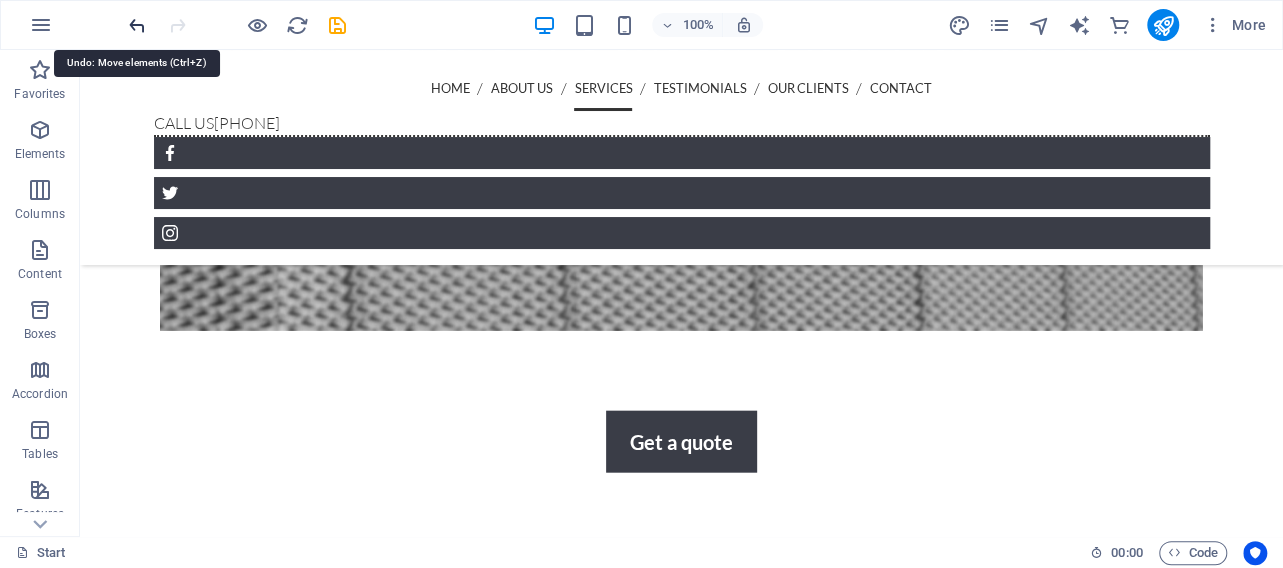 click at bounding box center (137, 25) 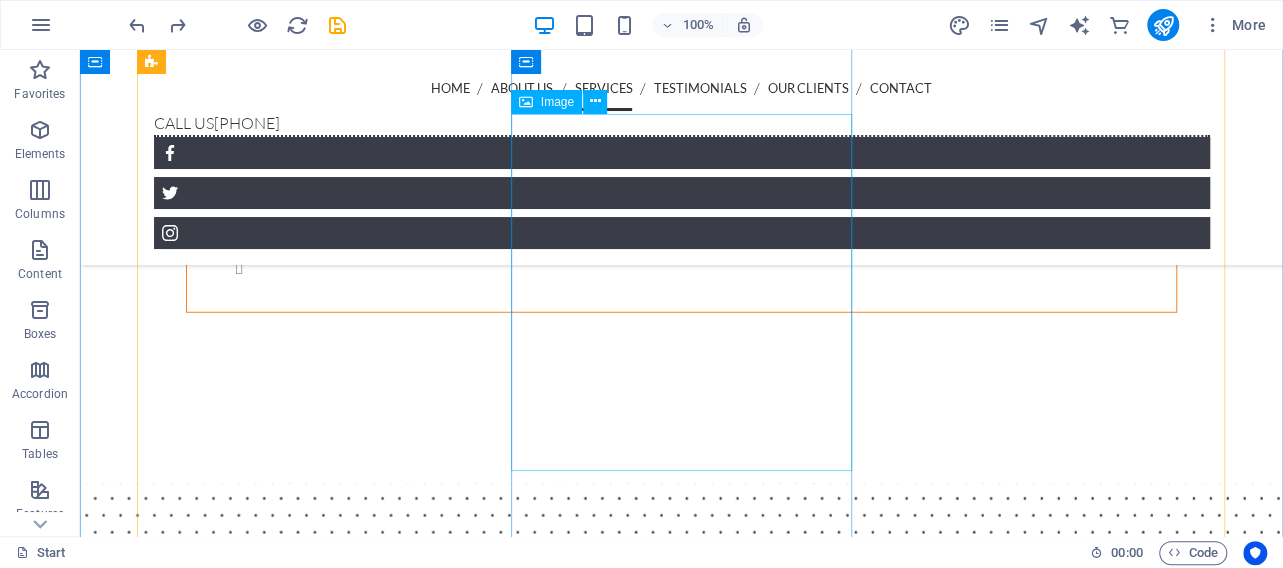 scroll, scrollTop: 2484, scrollLeft: 0, axis: vertical 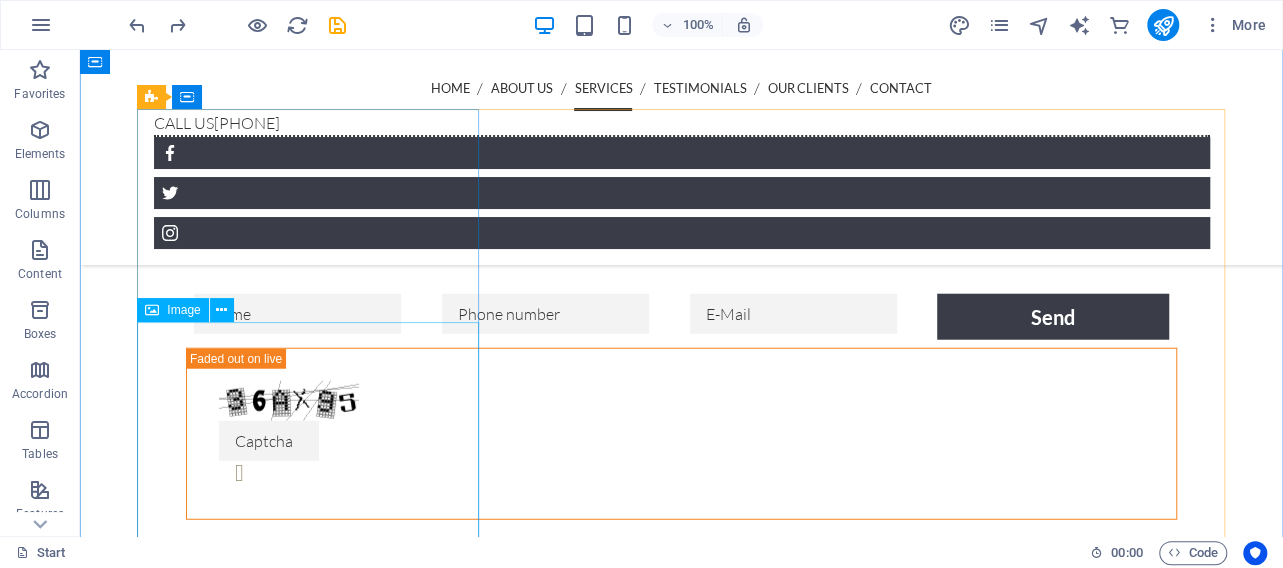 click at bounding box center [682, 3599] 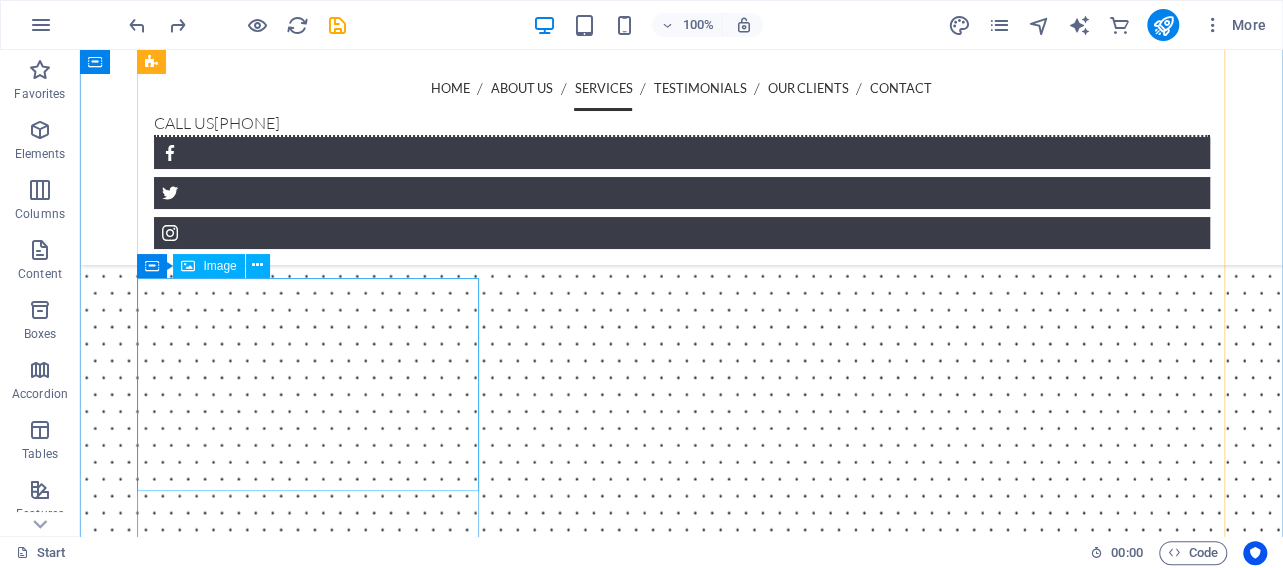 scroll, scrollTop: 3004, scrollLeft: 0, axis: vertical 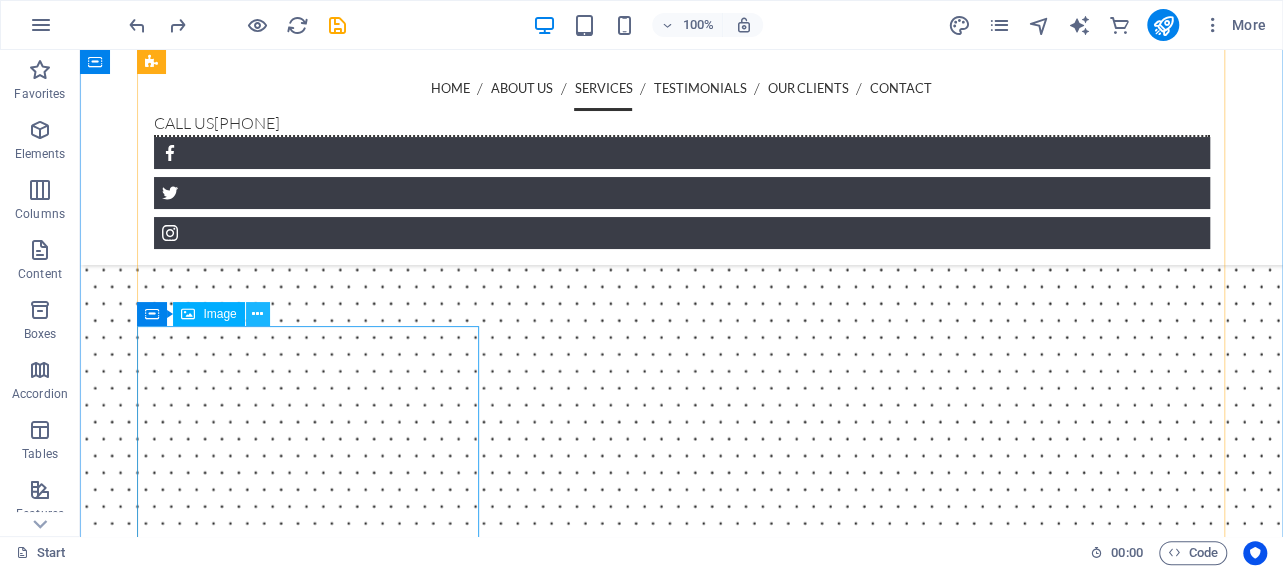 click at bounding box center [257, 314] 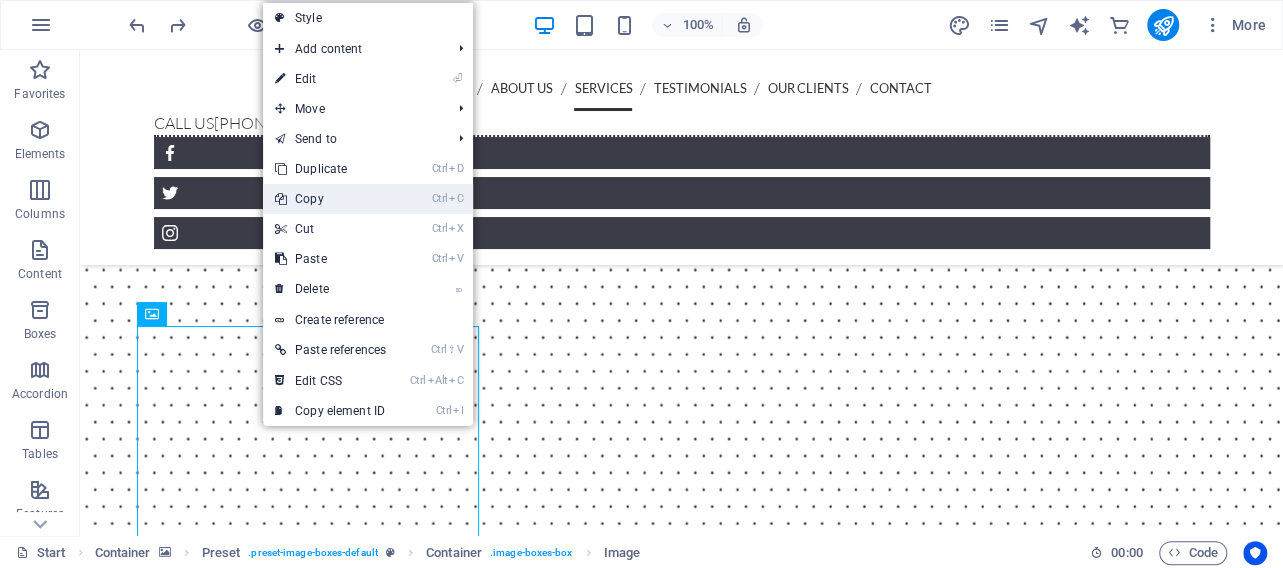 drag, startPoint x: 343, startPoint y: 203, endPoint x: 351, endPoint y: 377, distance: 174.1838 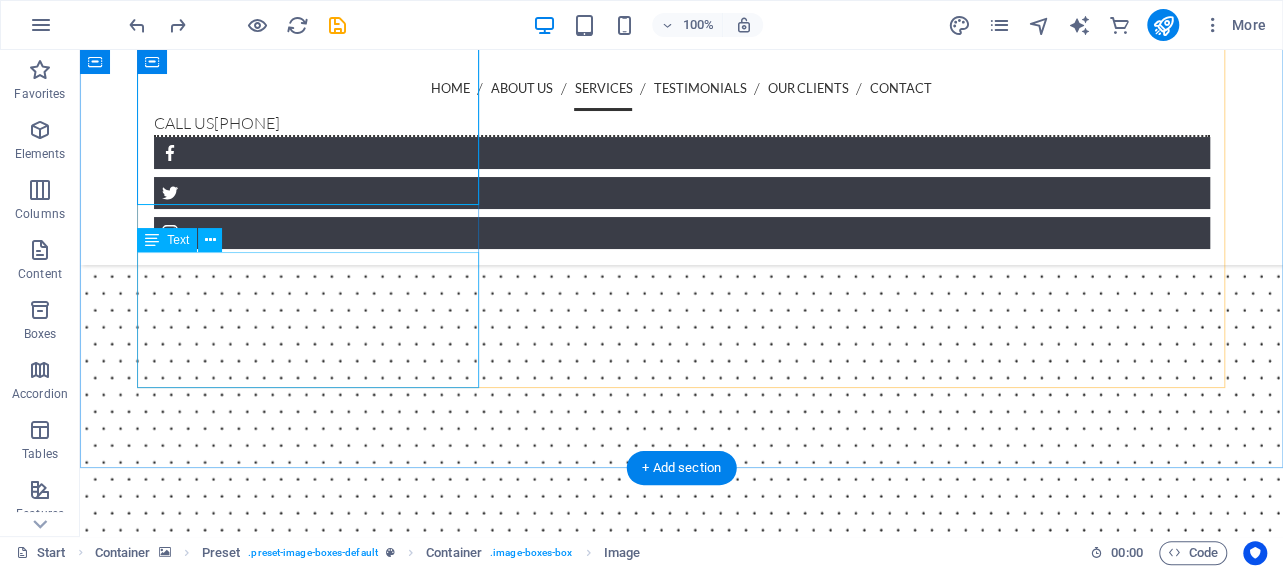 scroll, scrollTop: 3212, scrollLeft: 0, axis: vertical 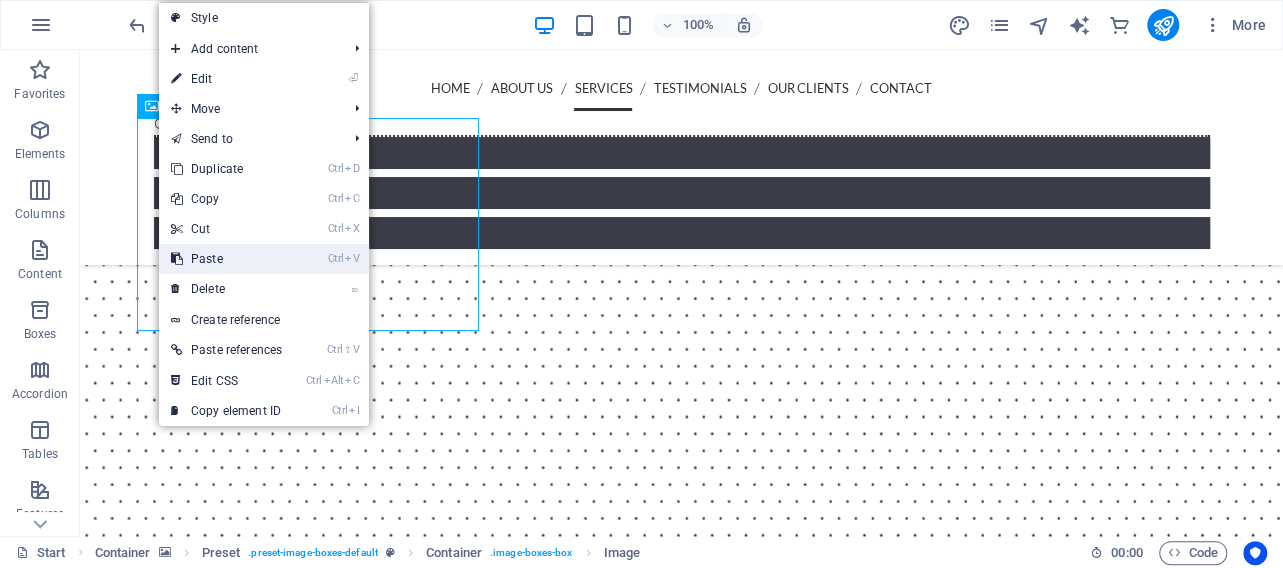 drag, startPoint x: 237, startPoint y: 251, endPoint x: 221, endPoint y: 217, distance: 37.576588 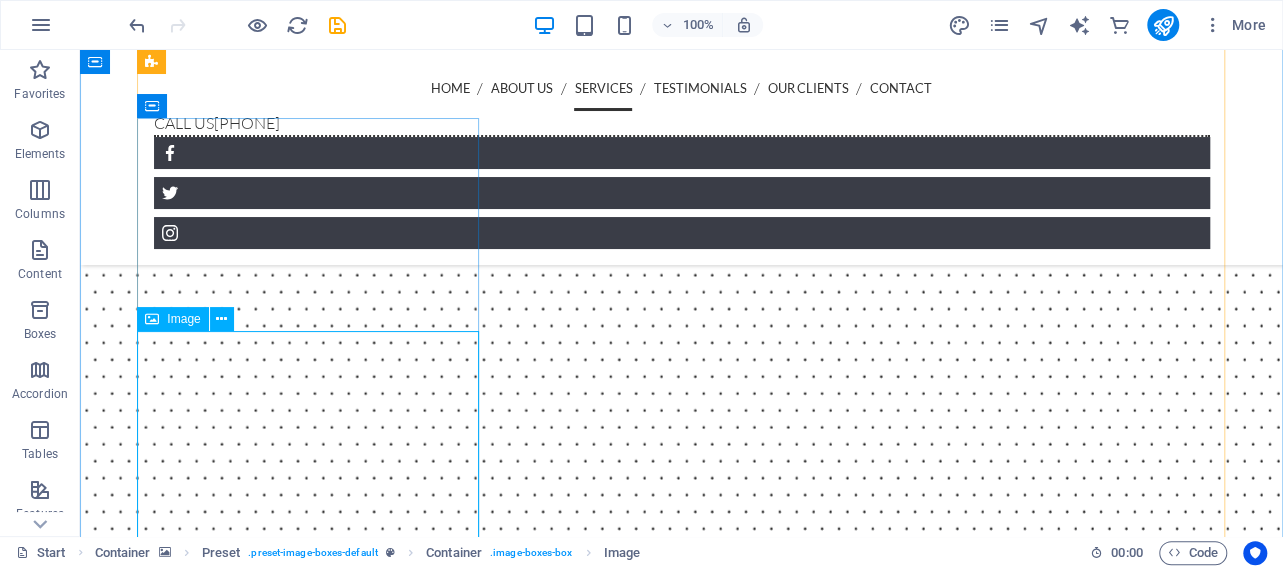 scroll, scrollTop: 3420, scrollLeft: 0, axis: vertical 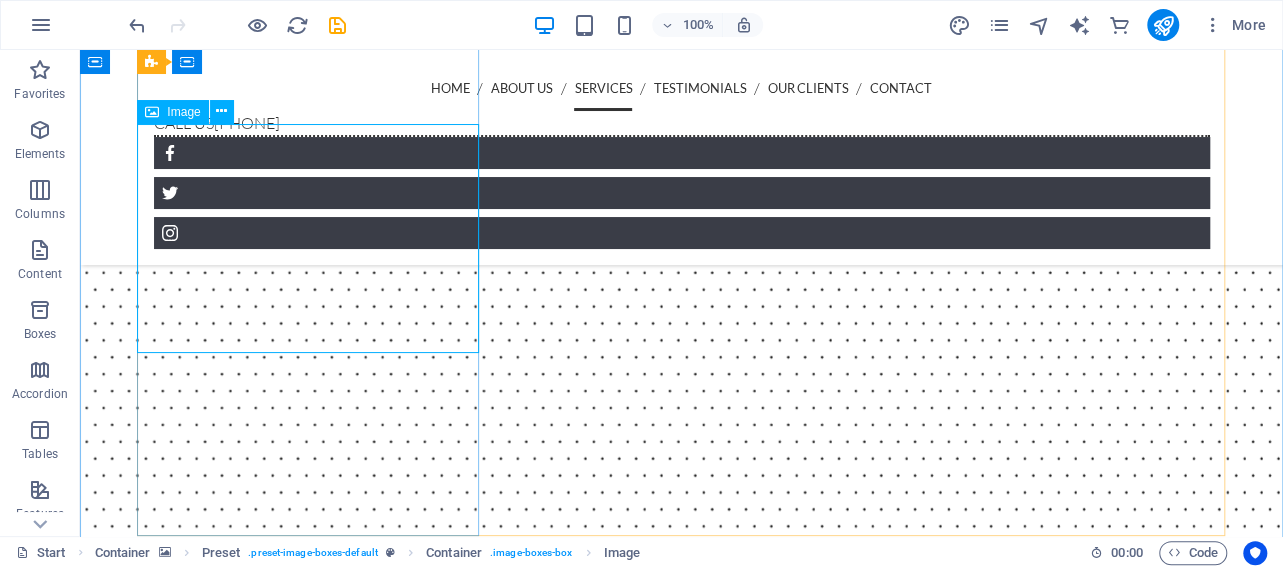 click at bounding box center (682, 8630) 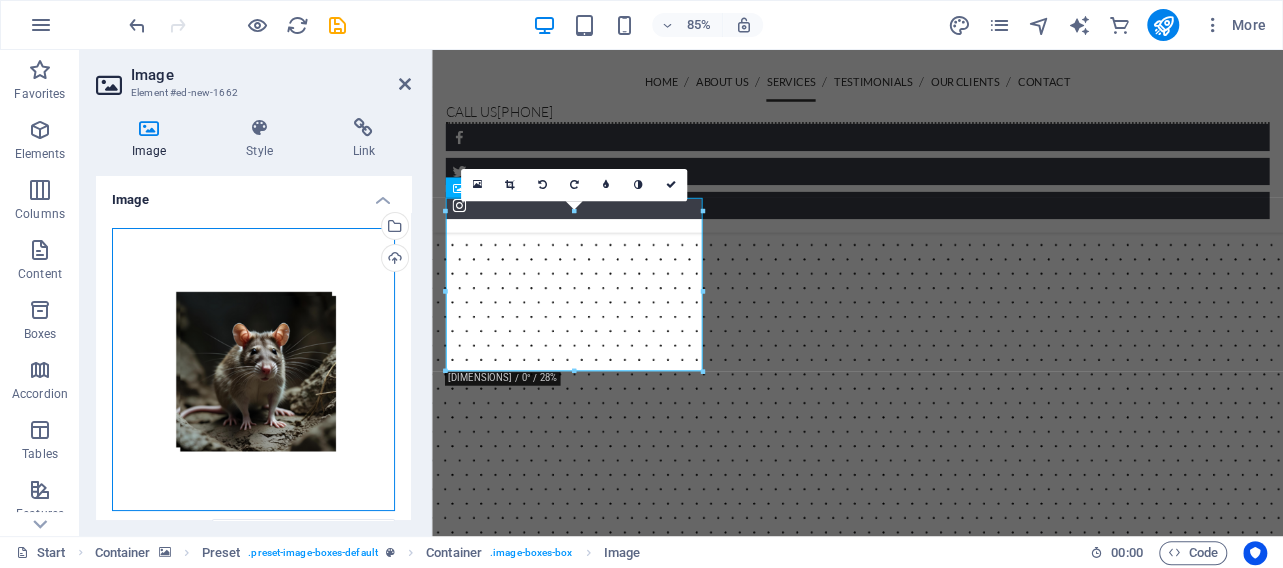 click on "Drag files here, click to choose files or select files from Files or our free stock photos & videos" at bounding box center [253, 369] 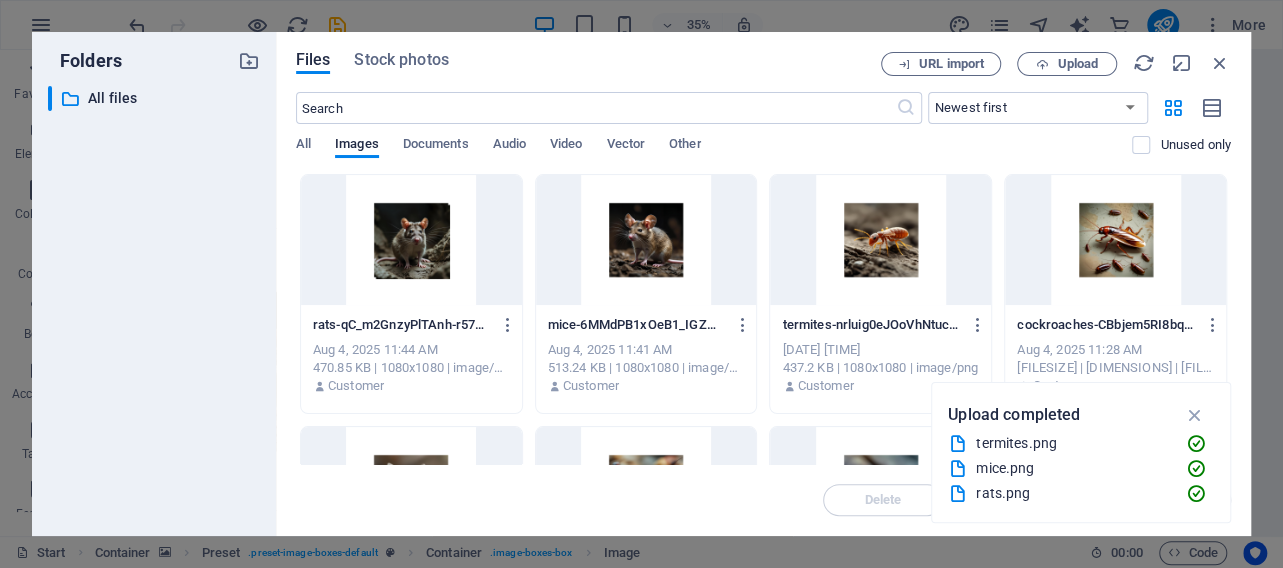 scroll, scrollTop: 4096, scrollLeft: 0, axis: vertical 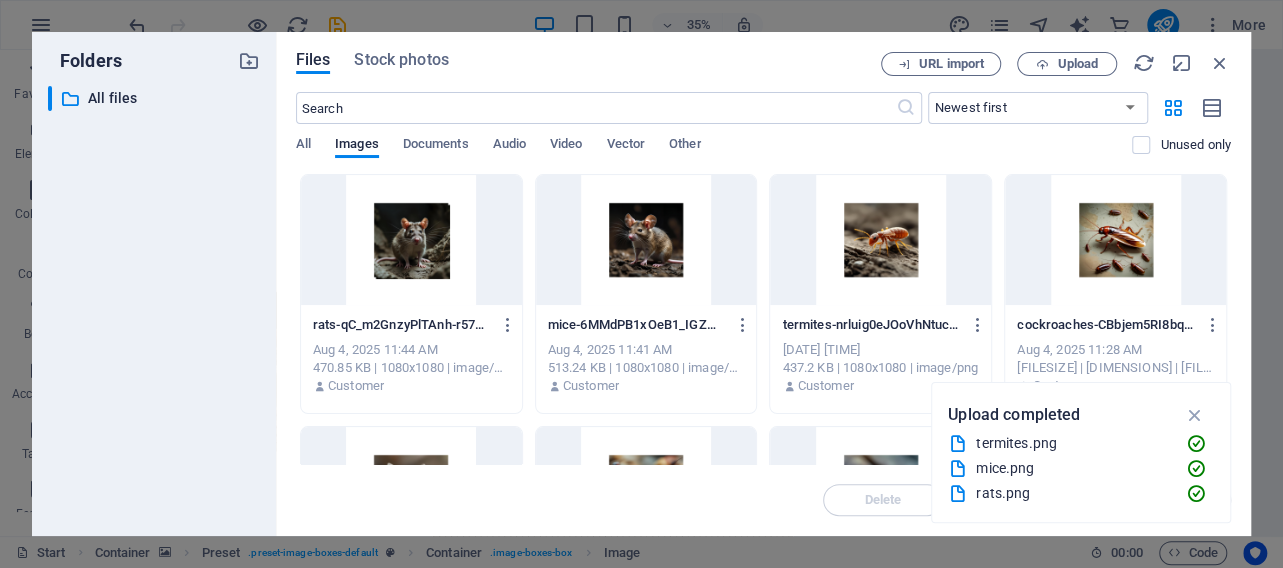 click at bounding box center (411, 240) 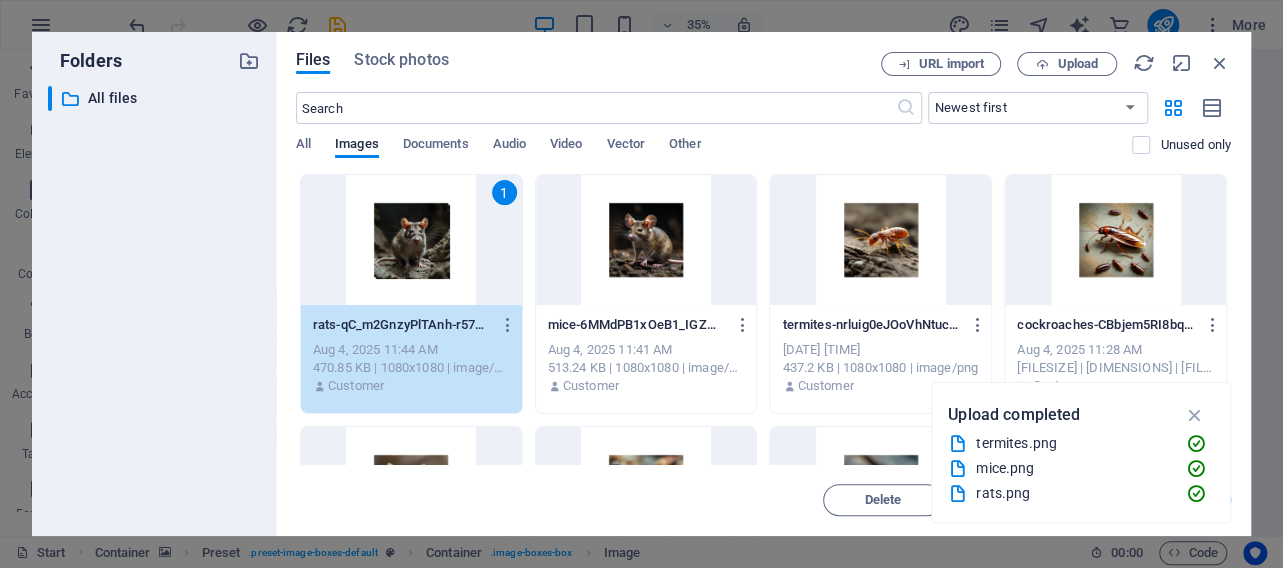 click on "1" at bounding box center [411, 240] 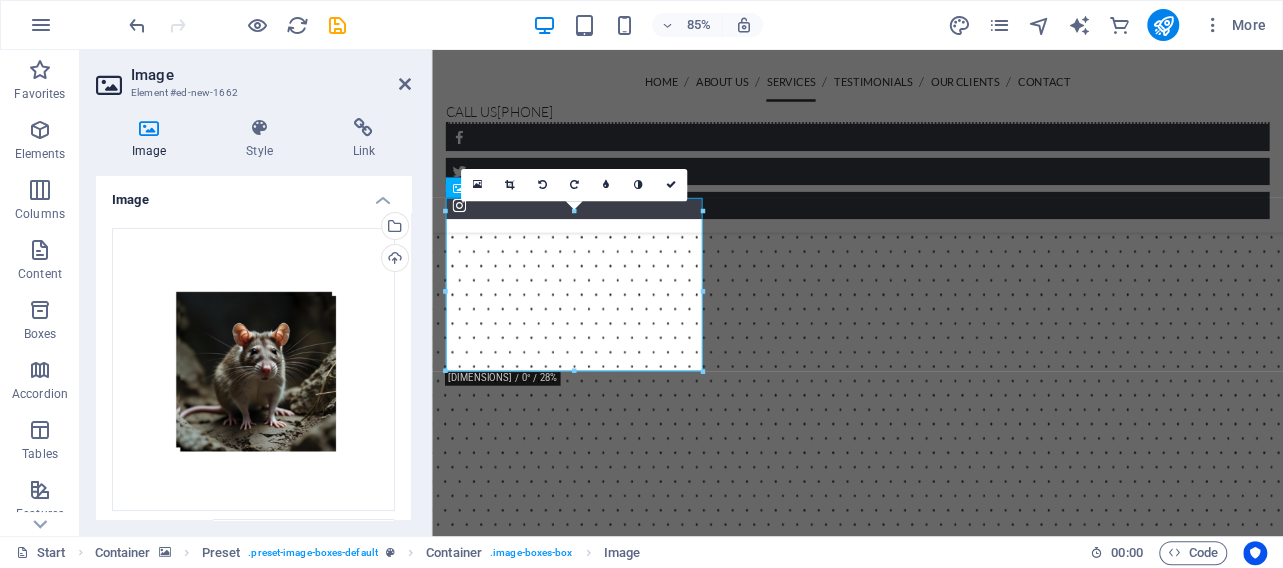 scroll, scrollTop: 3420, scrollLeft: 0, axis: vertical 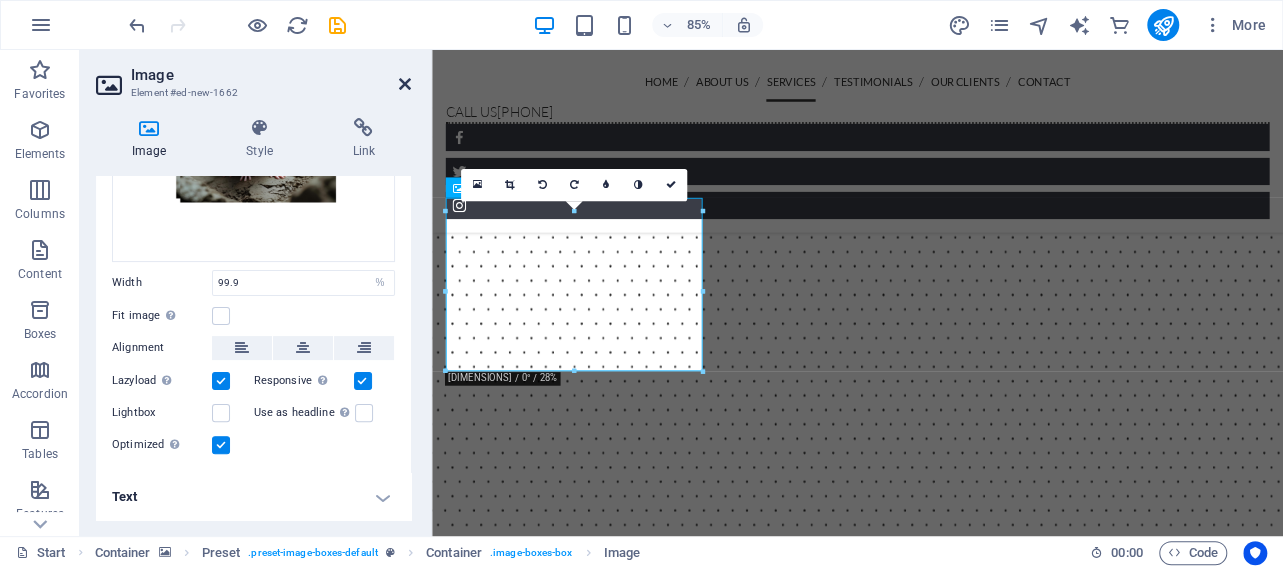 click at bounding box center (405, 84) 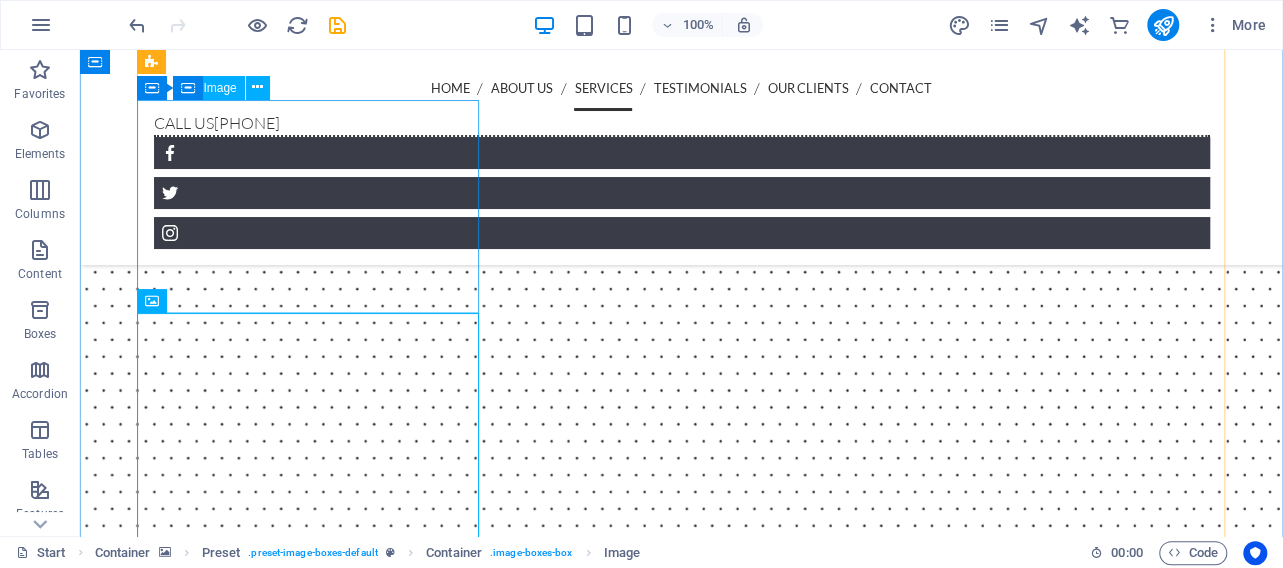 click at bounding box center [682, 8260] 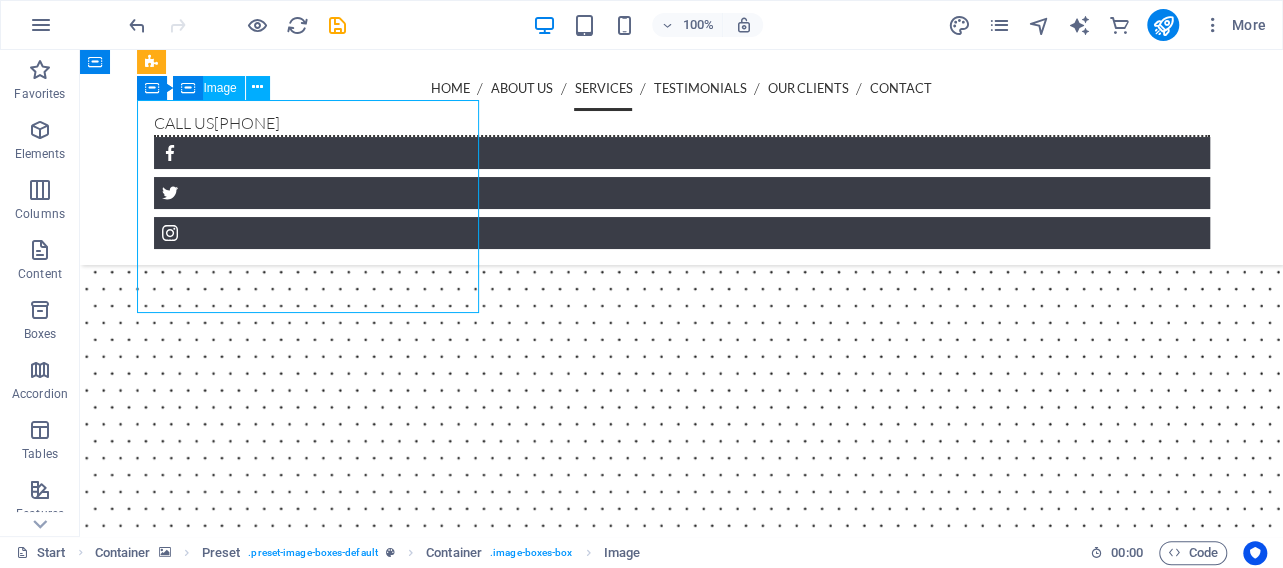 click at bounding box center (682, 8260) 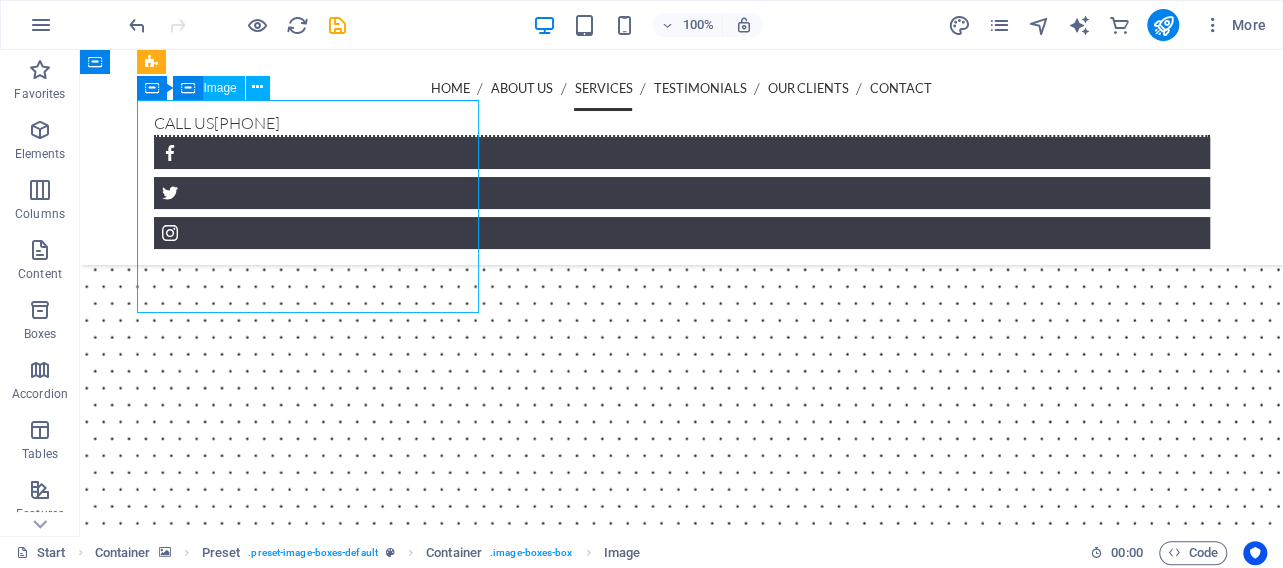 select on "%" 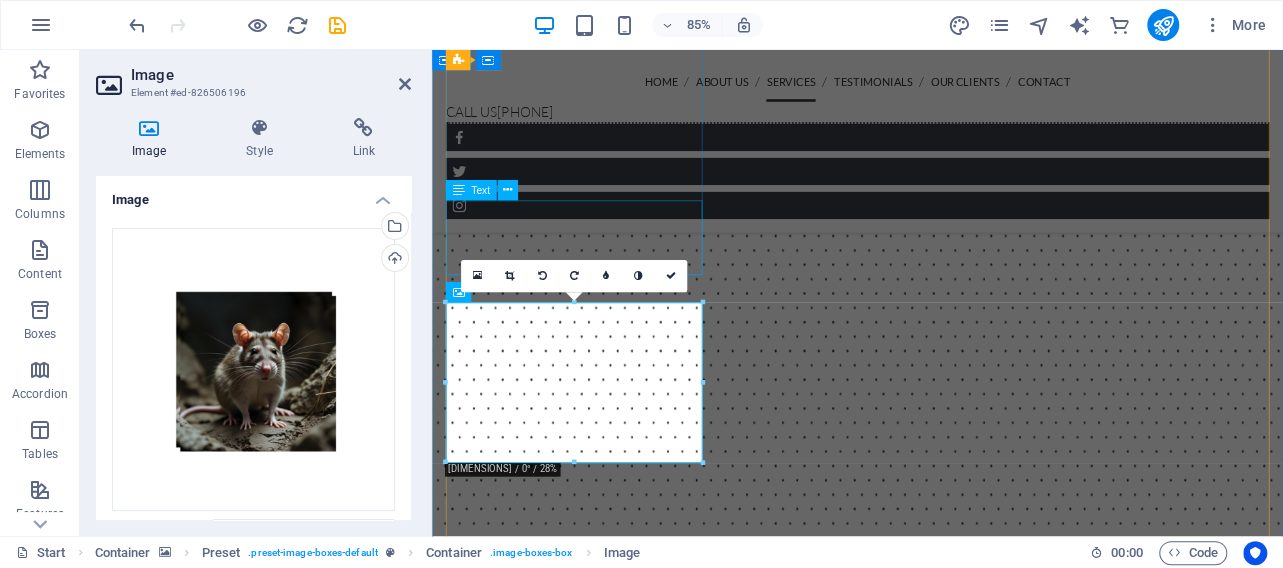 scroll, scrollTop: 3108, scrollLeft: 0, axis: vertical 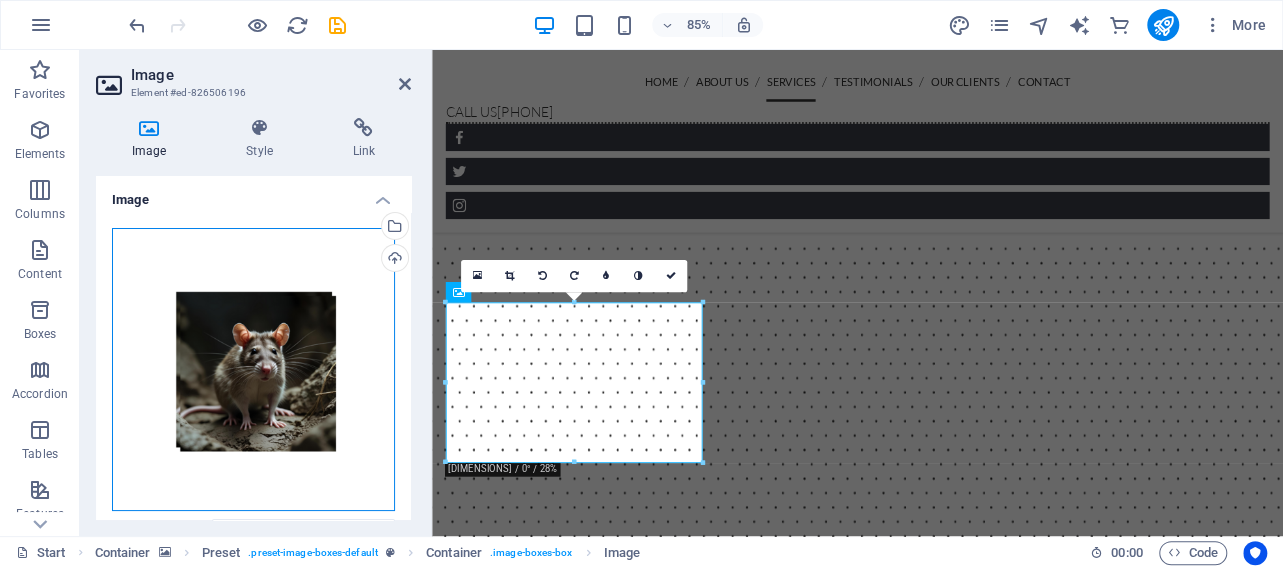 click on "Drag files here, click to choose files or select files from Files or our free stock photos & videos" at bounding box center [253, 369] 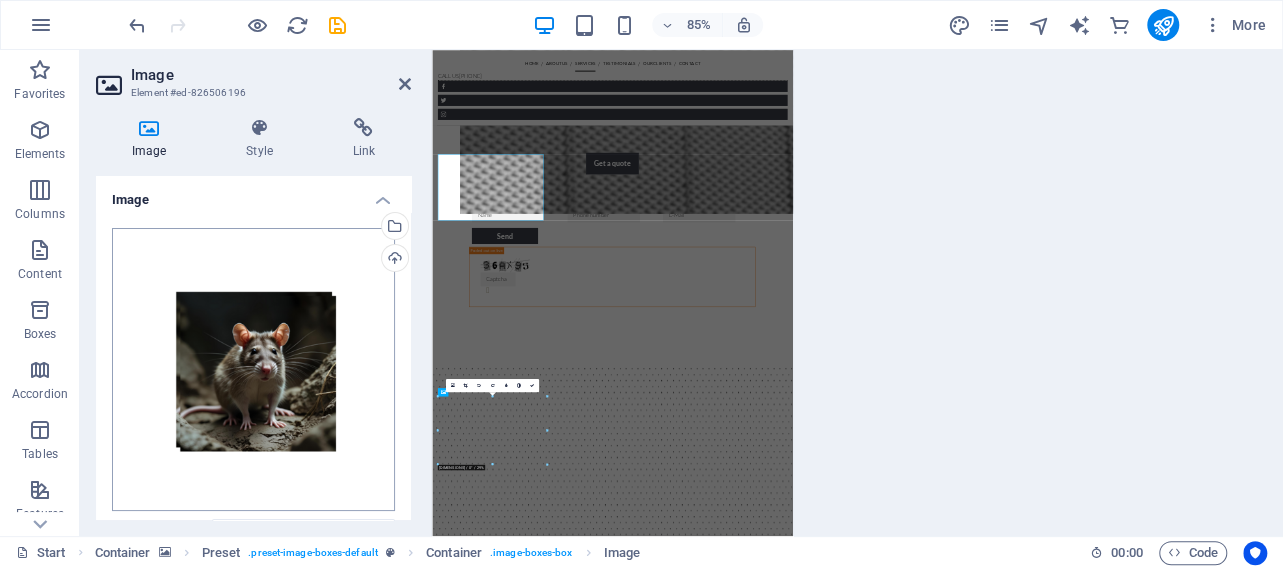 click on "Pest Control Eddie Start Favorites Elements Columns Content Boxes Accordion Tables Features Images Slider Header Footer Forms Marketing Collections Commerce Image Element #ed-826506196 Image Style Link Image Drag files here, click to choose files or select files from Files or our free stock photos & videos Select files from the file manager, stock photos, or upload file(s) Upload Width 99.9 Default auto px rem % em vh vw Fit image Automatically fit image to a fixed width and height Height Default auto px Alignment Lazyload Loading images after the page loads improves page speed. Responsive Automatically load retina image and smartphone optimized sizes. Lightbox Use as headline The image will be wrapped in an H1 headline tag. Useful for giving alternative text the weight of an H1 headline, e.g. for the logo. Leave unchecked if uncertain. Optimized Images are compressed to improve page speed. Position Direction Custom X offset 50 px" at bounding box center [641, 284] 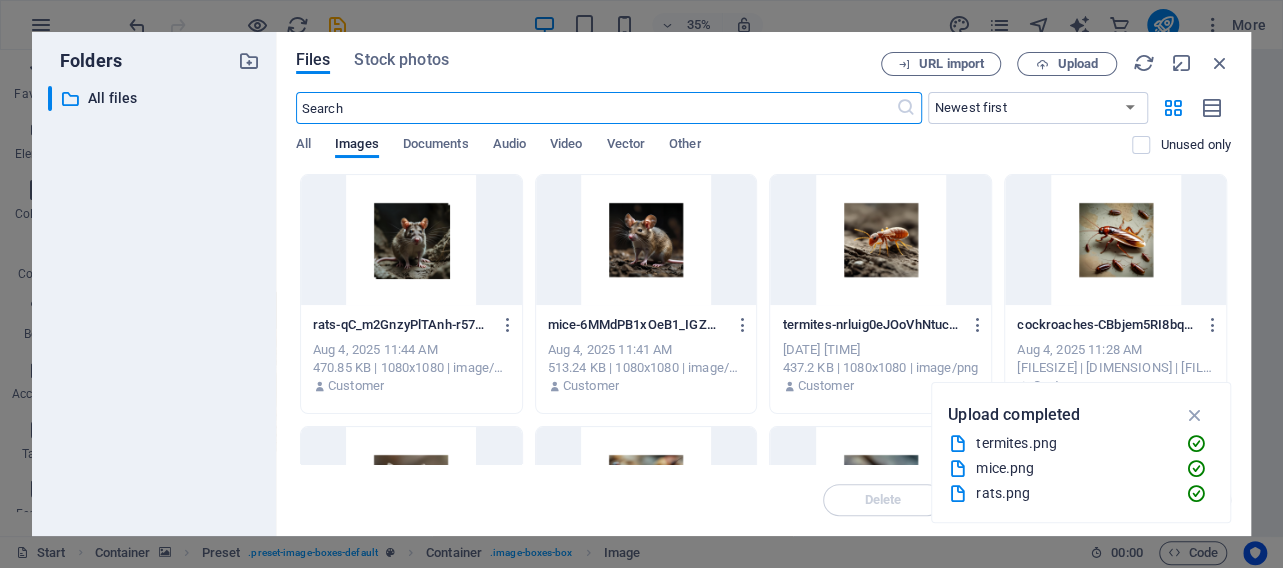 click at bounding box center (646, 240) 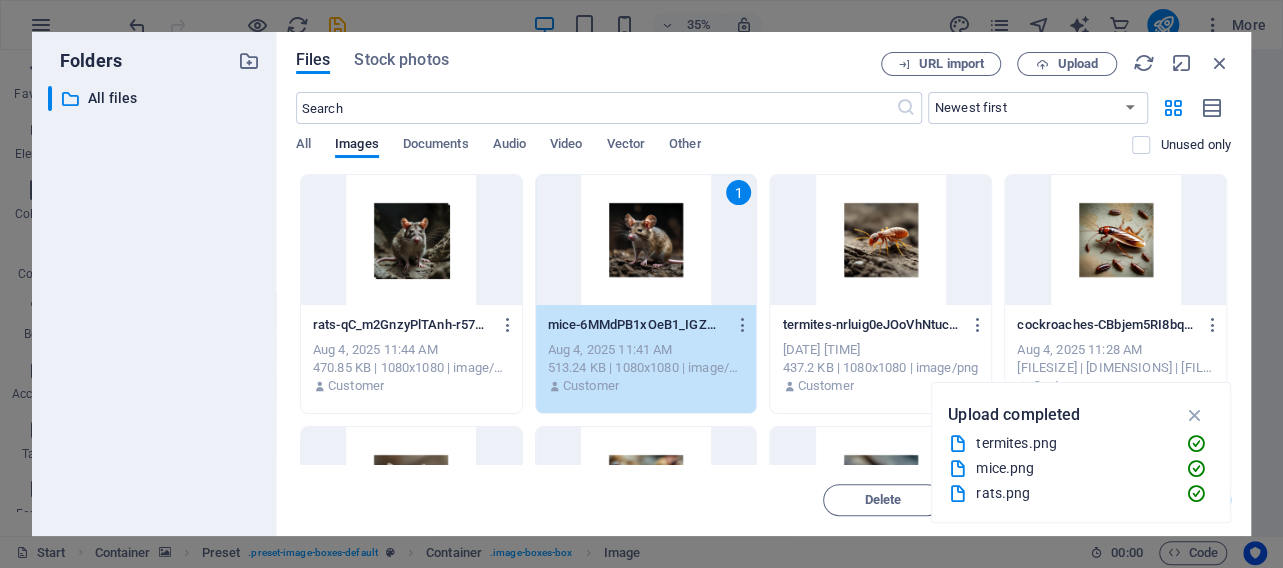 click on "1" at bounding box center (646, 240) 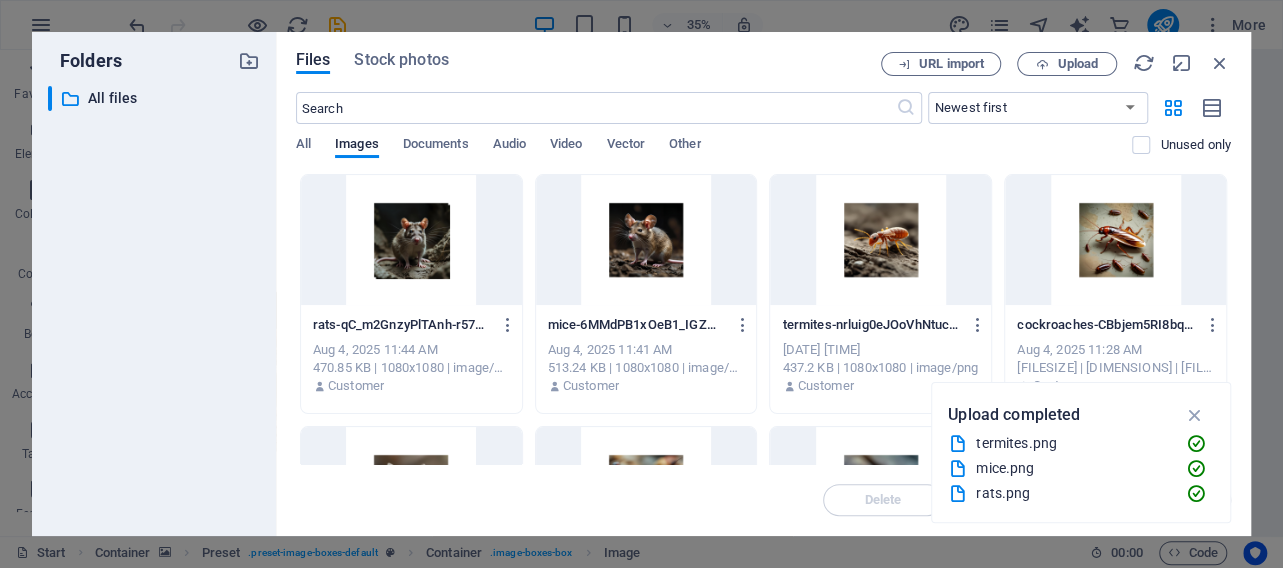 click at bounding box center [646, 240] 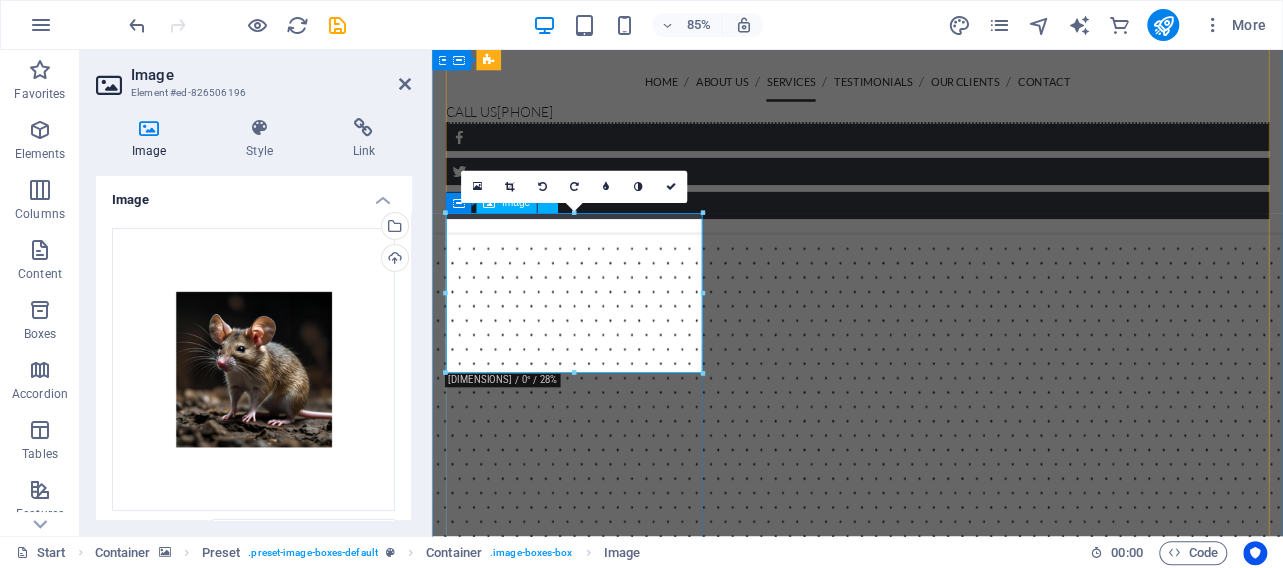 scroll, scrollTop: 3213, scrollLeft: 0, axis: vertical 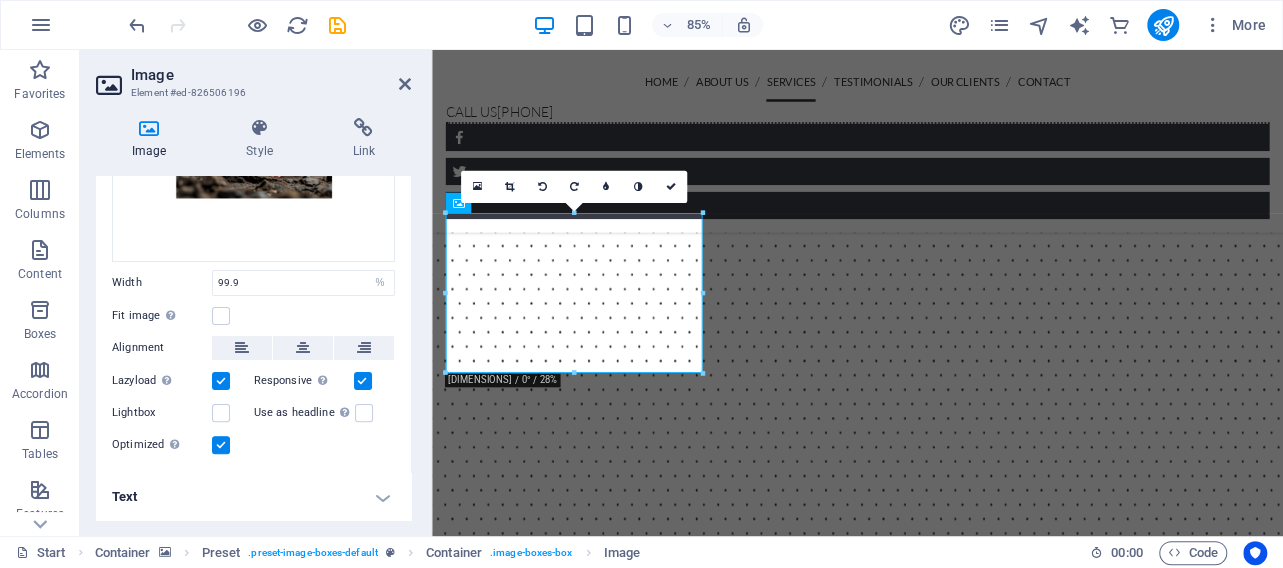 click on "Image" at bounding box center (271, 75) 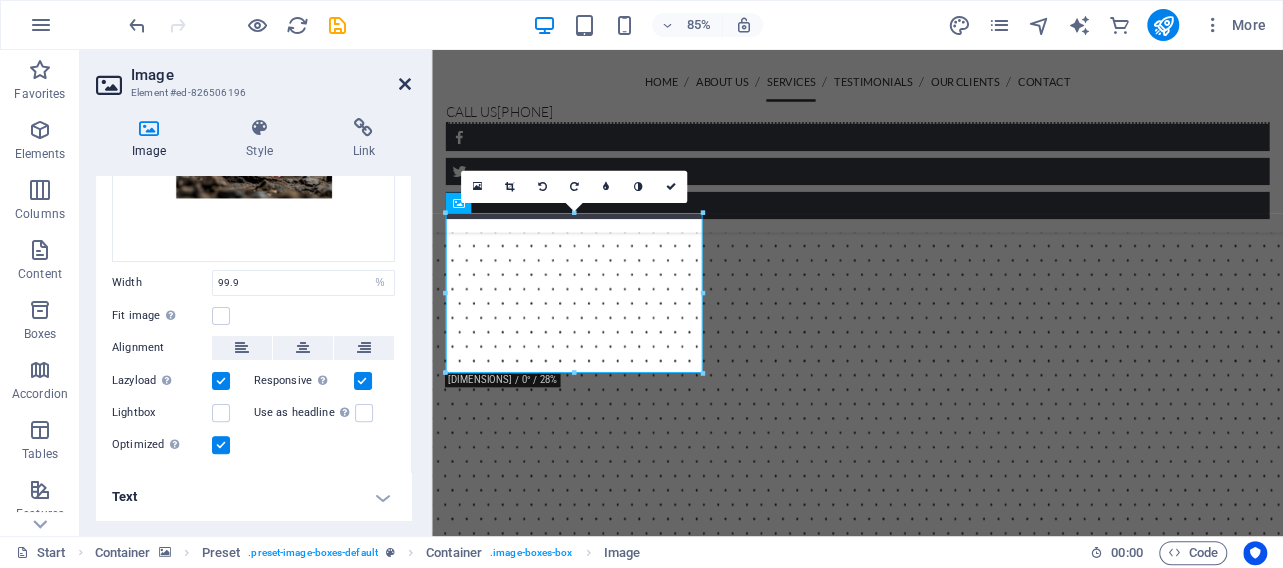 click at bounding box center (405, 84) 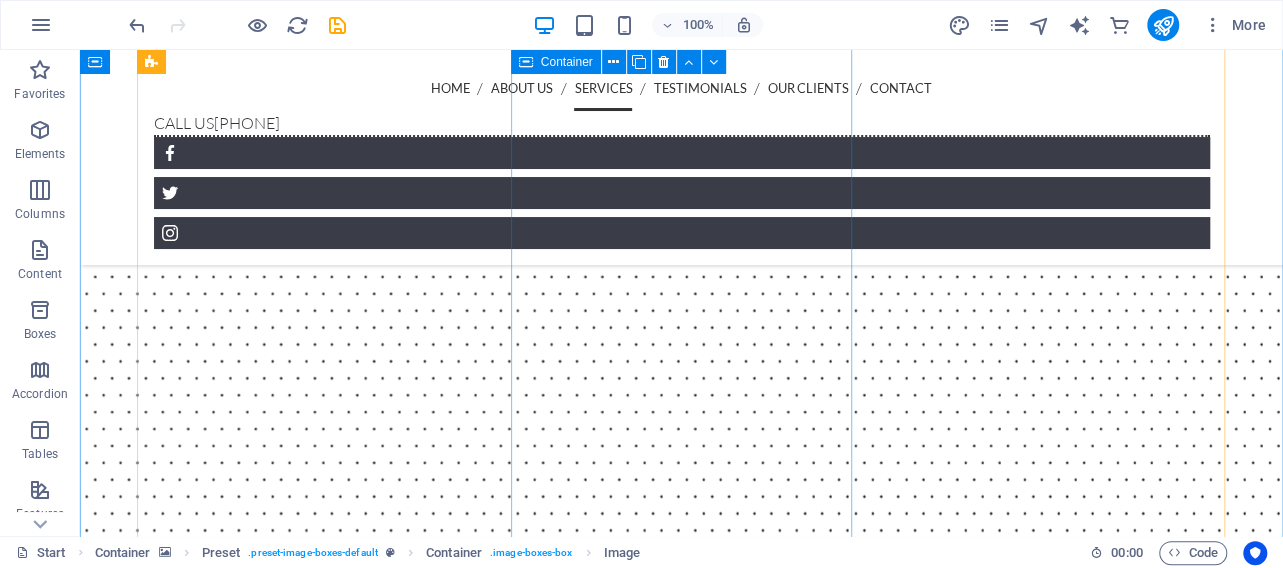 scroll, scrollTop: 3648, scrollLeft: 0, axis: vertical 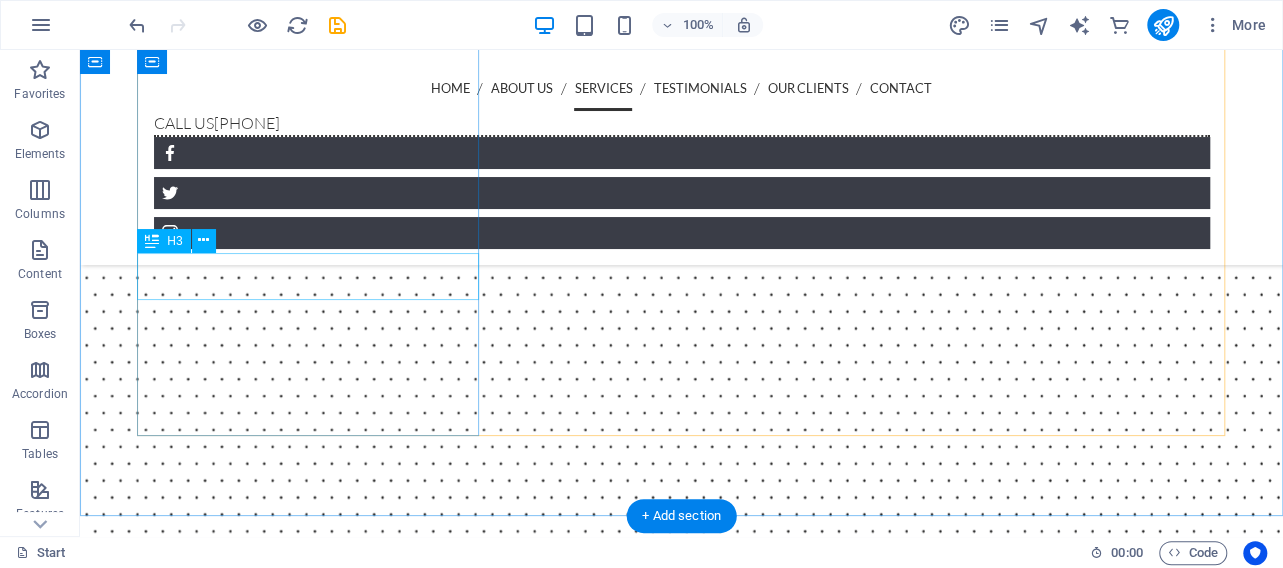 click on "Mobile Surveillance" at bounding box center [682, 9310] 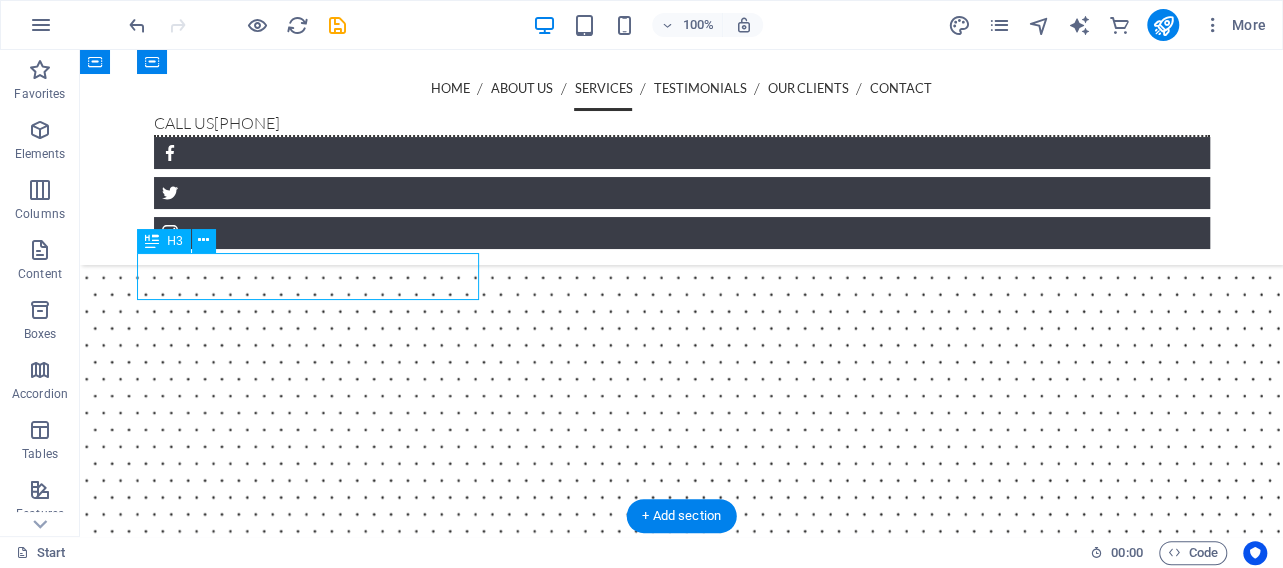 click on "Mobile Surveillance" at bounding box center (682, 9310) 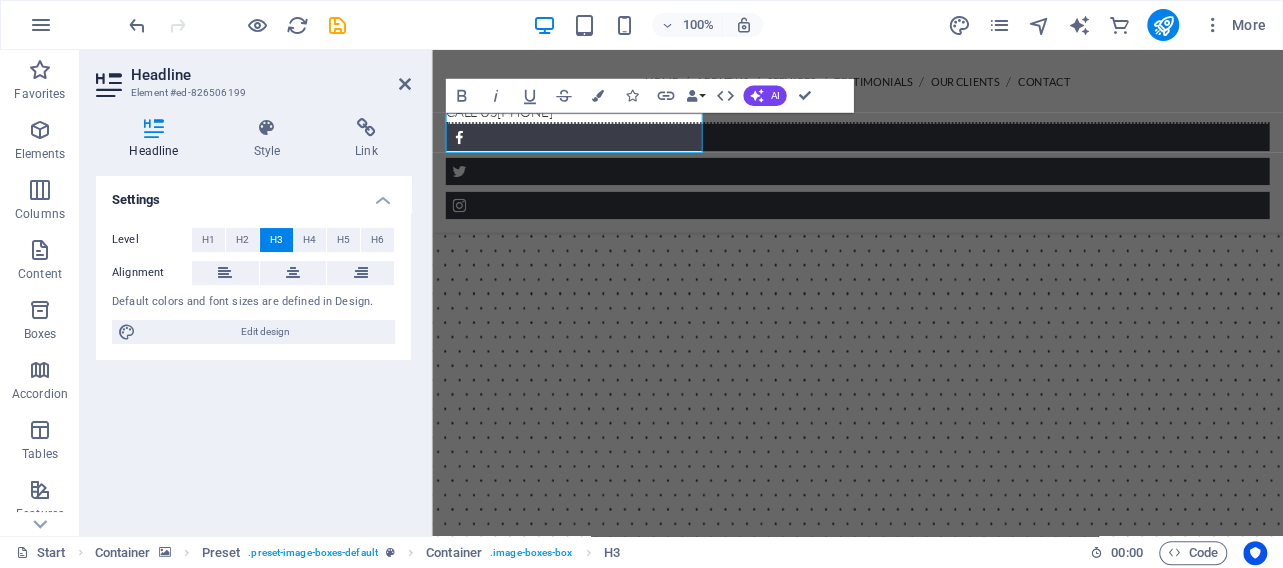 scroll, scrollTop: 3837, scrollLeft: 0, axis: vertical 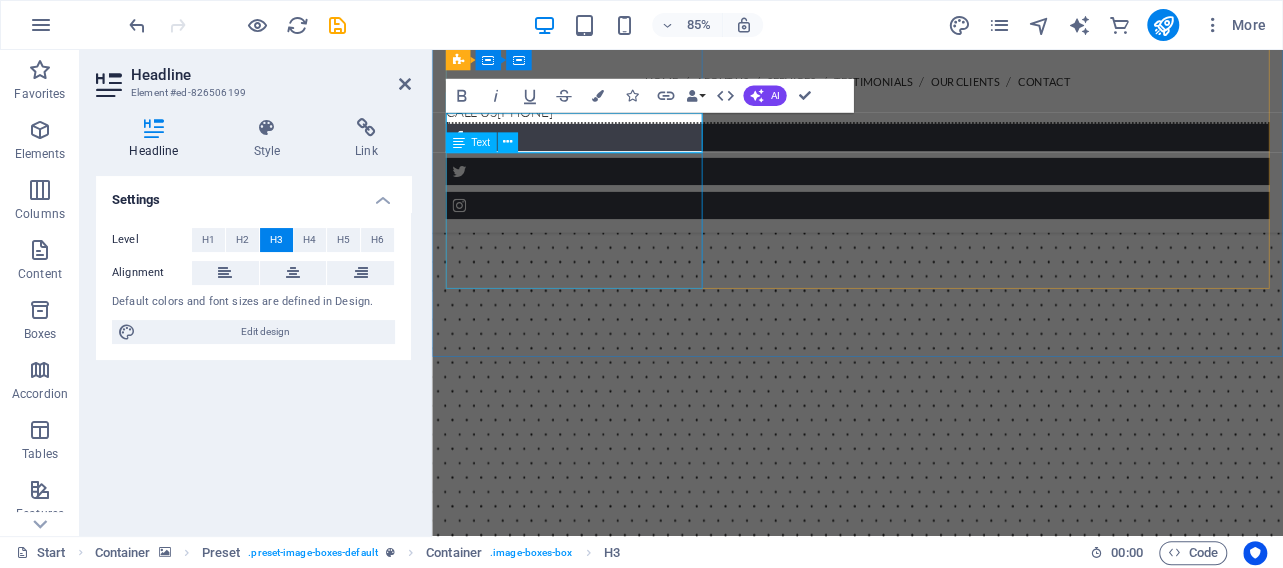 type 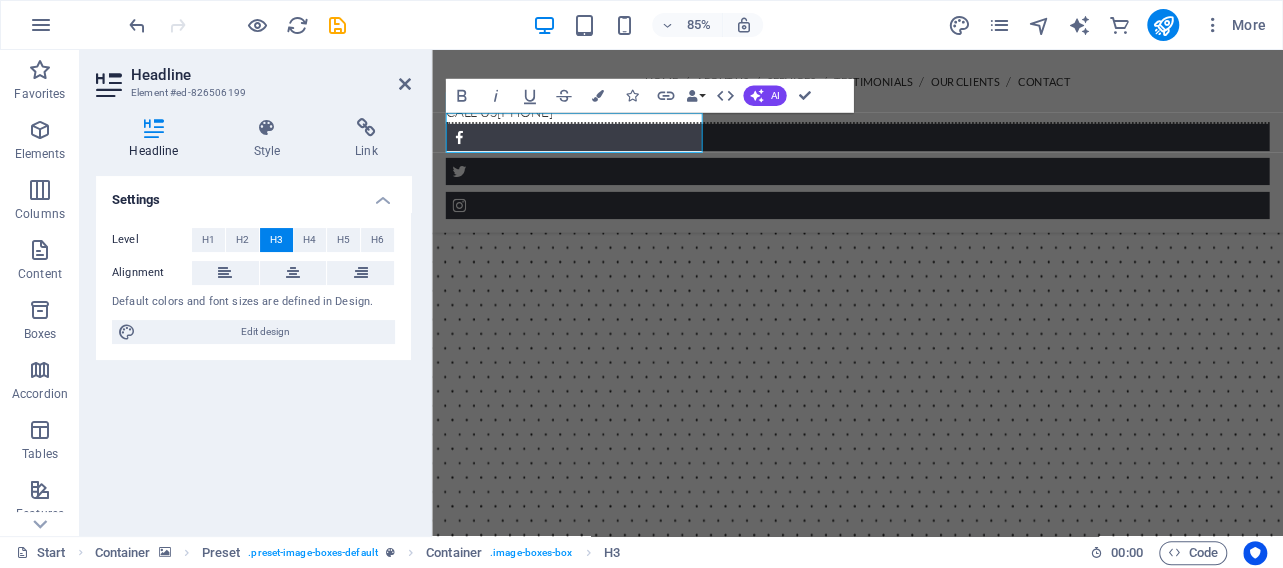 click at bounding box center [932, 383] 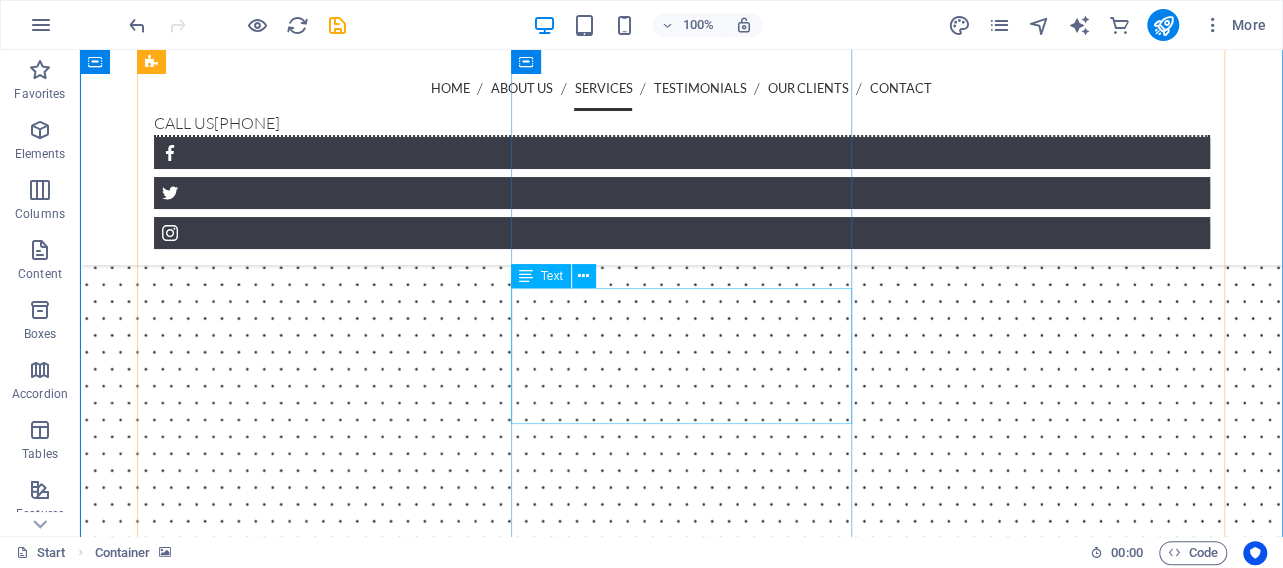scroll, scrollTop: 3232, scrollLeft: 0, axis: vertical 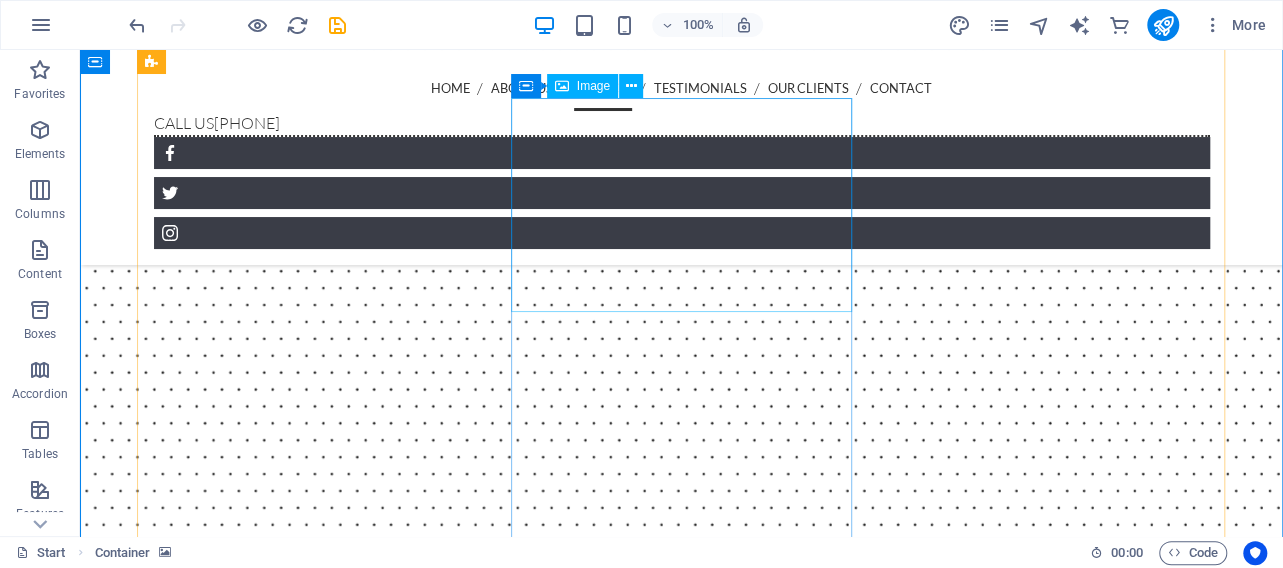 click at bounding box center (682, 10170) 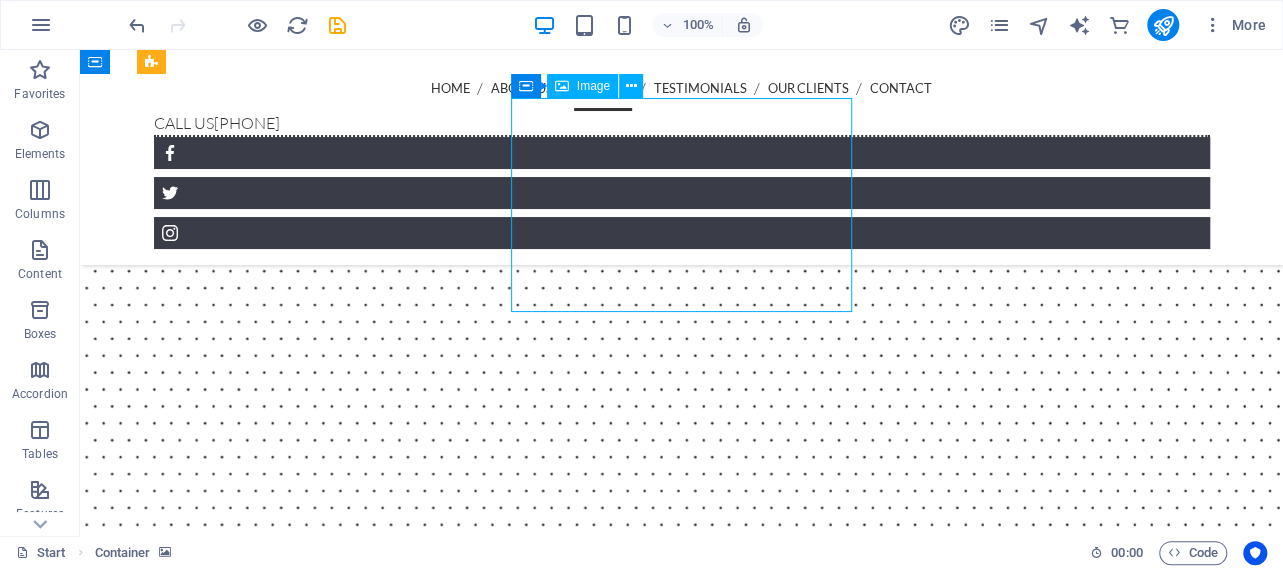click at bounding box center (682, 10170) 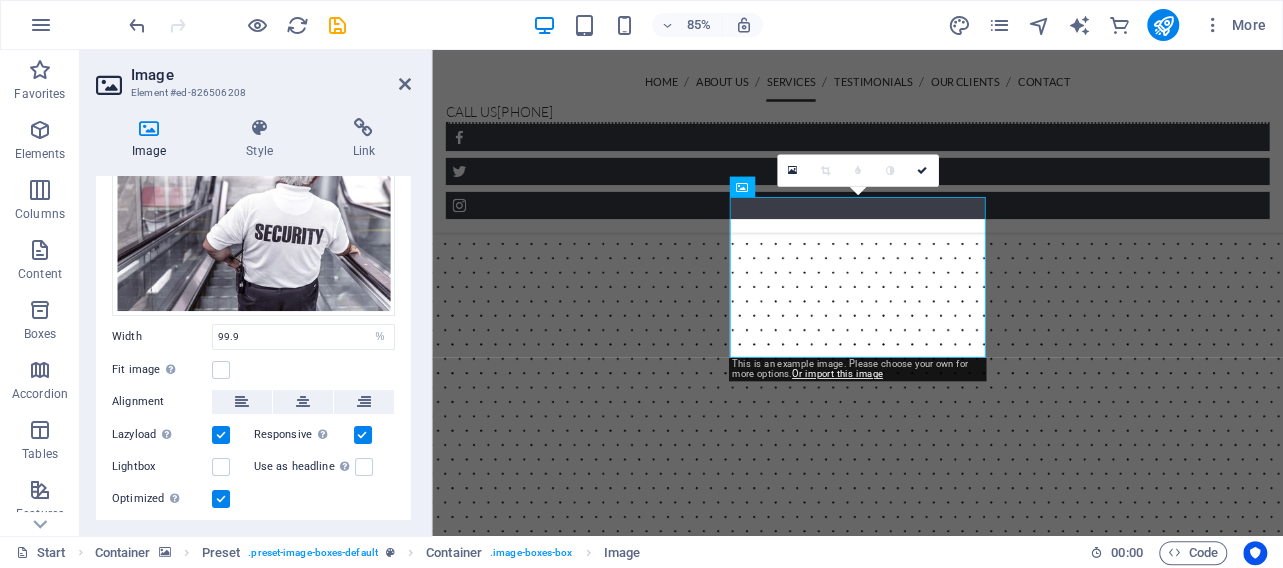 scroll, scrollTop: 158, scrollLeft: 0, axis: vertical 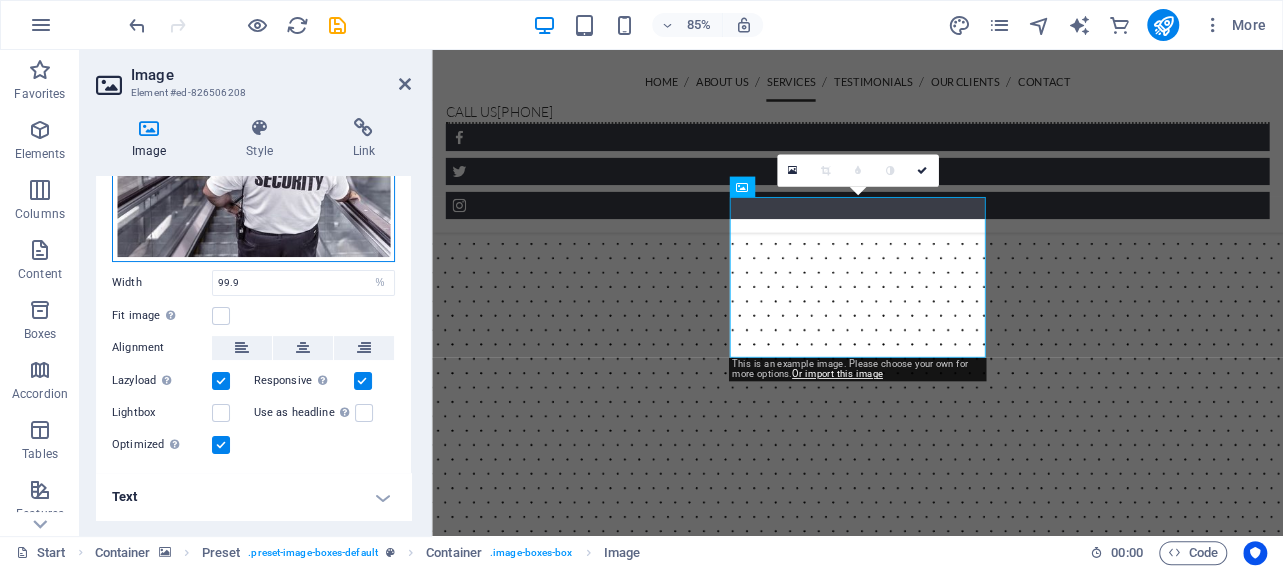click on "Drag files here, click to choose files or select files from Files or our free stock photos & videos" at bounding box center (253, 166) 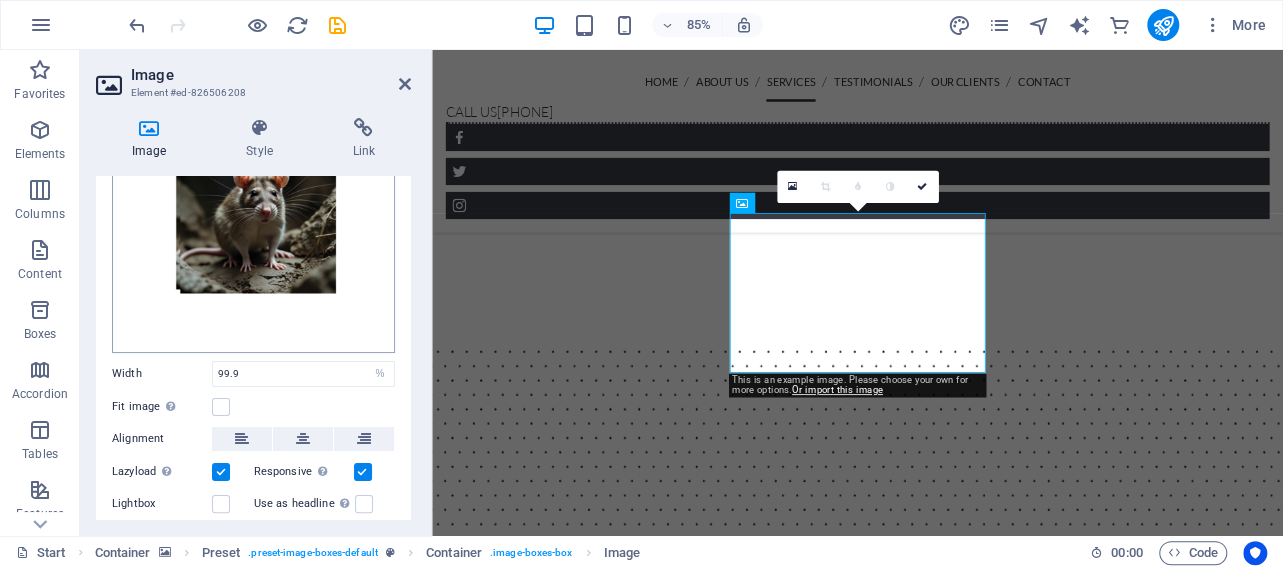 scroll, scrollTop: 3214, scrollLeft: 0, axis: vertical 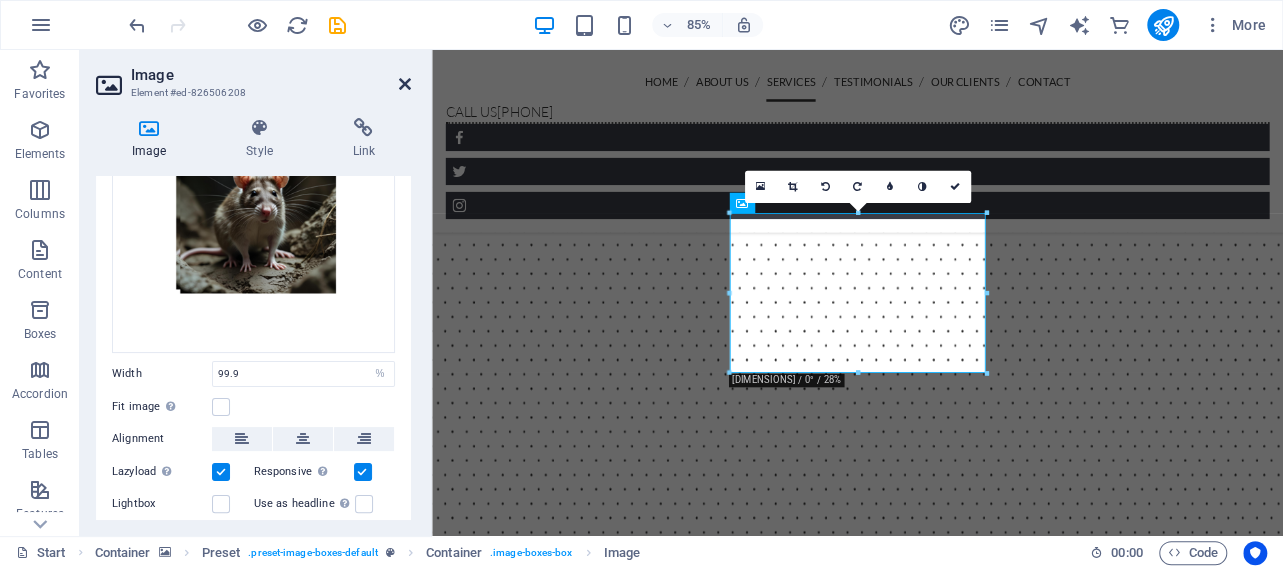 click at bounding box center (405, 84) 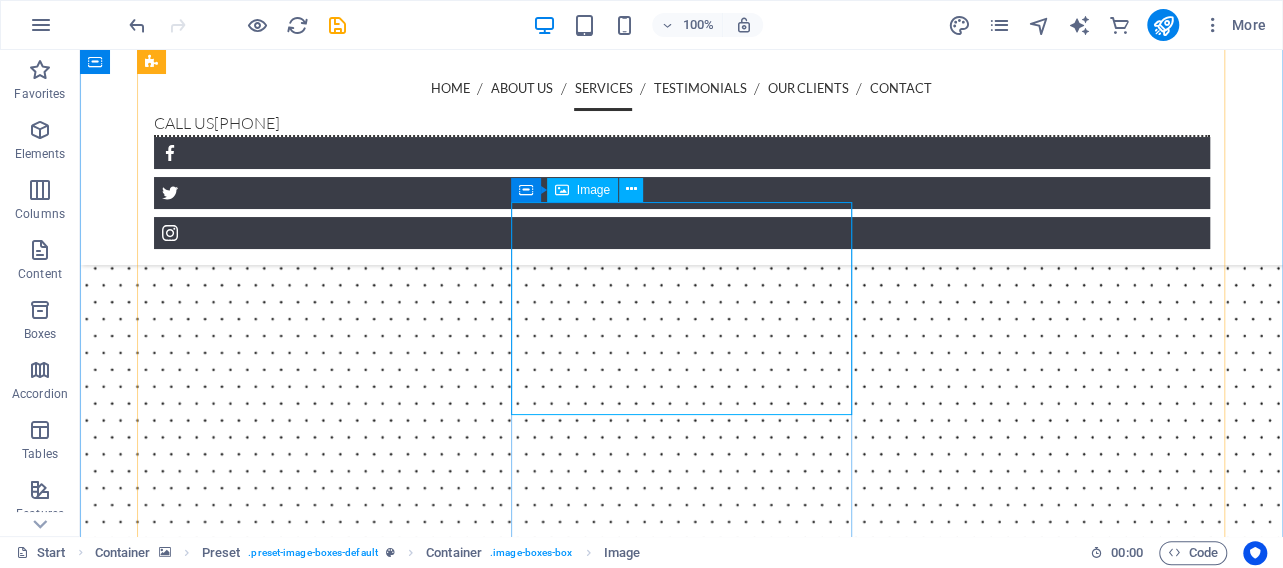 scroll, scrollTop: 3129, scrollLeft: 0, axis: vertical 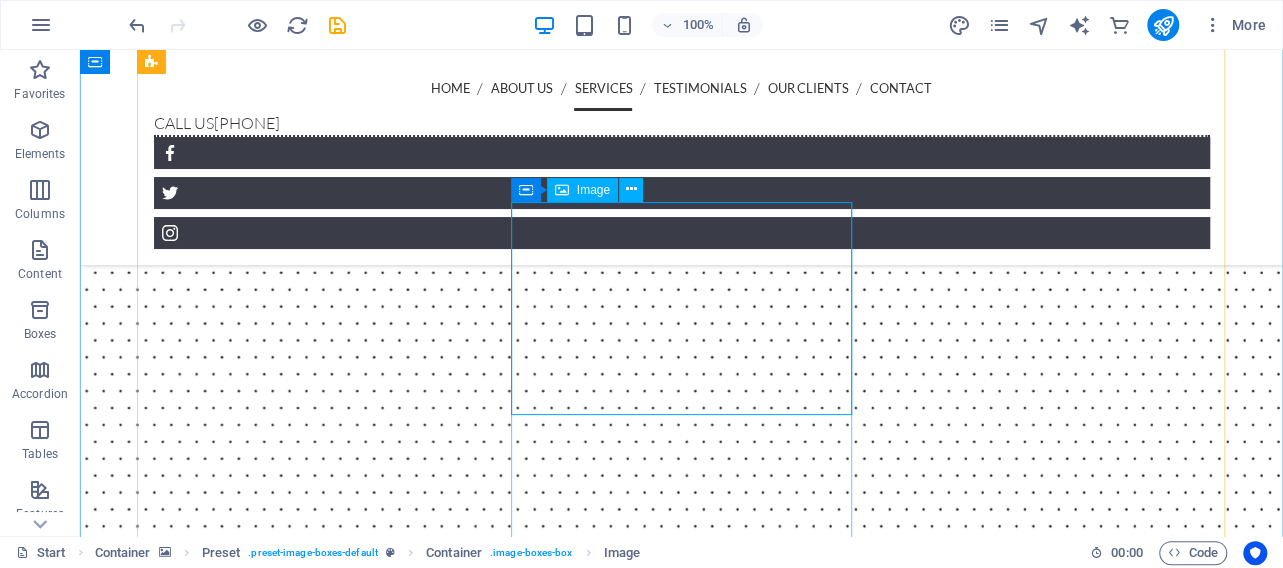 click at bounding box center [682, 10272] 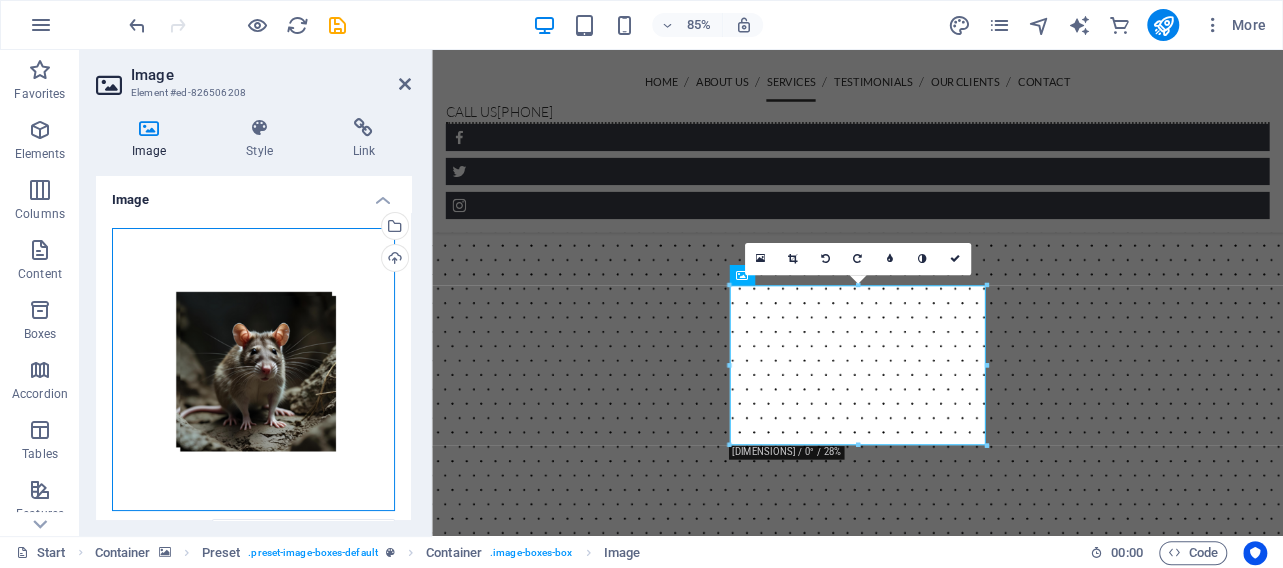 click on "Drag files here, click to choose files or select files from Files or our free stock photos & videos" at bounding box center (253, 369) 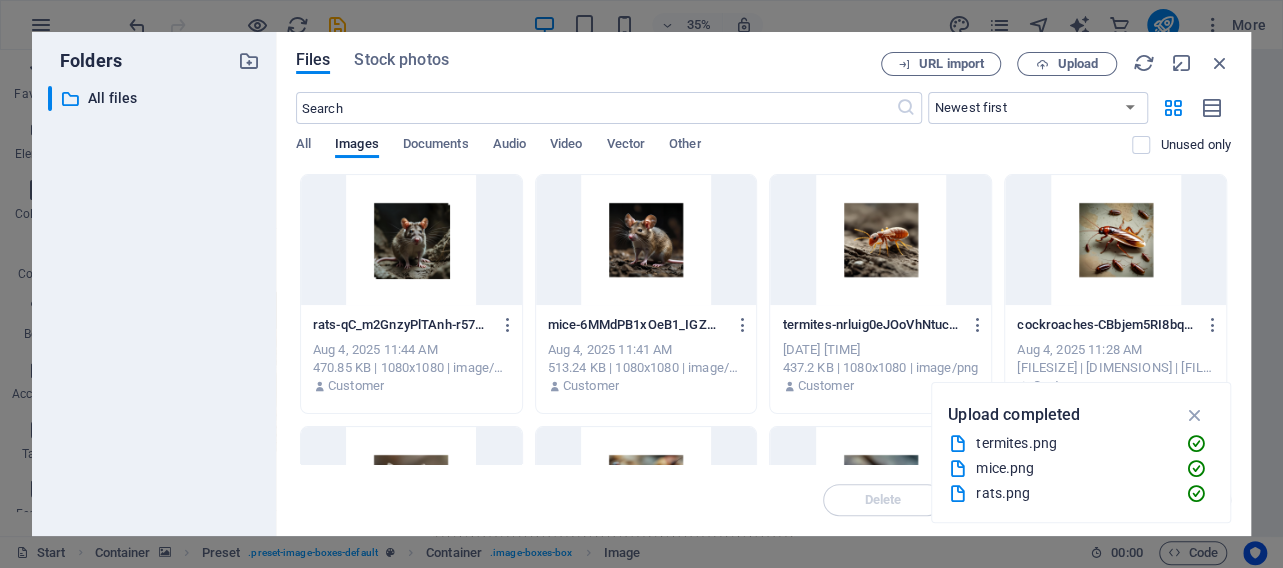 scroll, scrollTop: 3804, scrollLeft: 0, axis: vertical 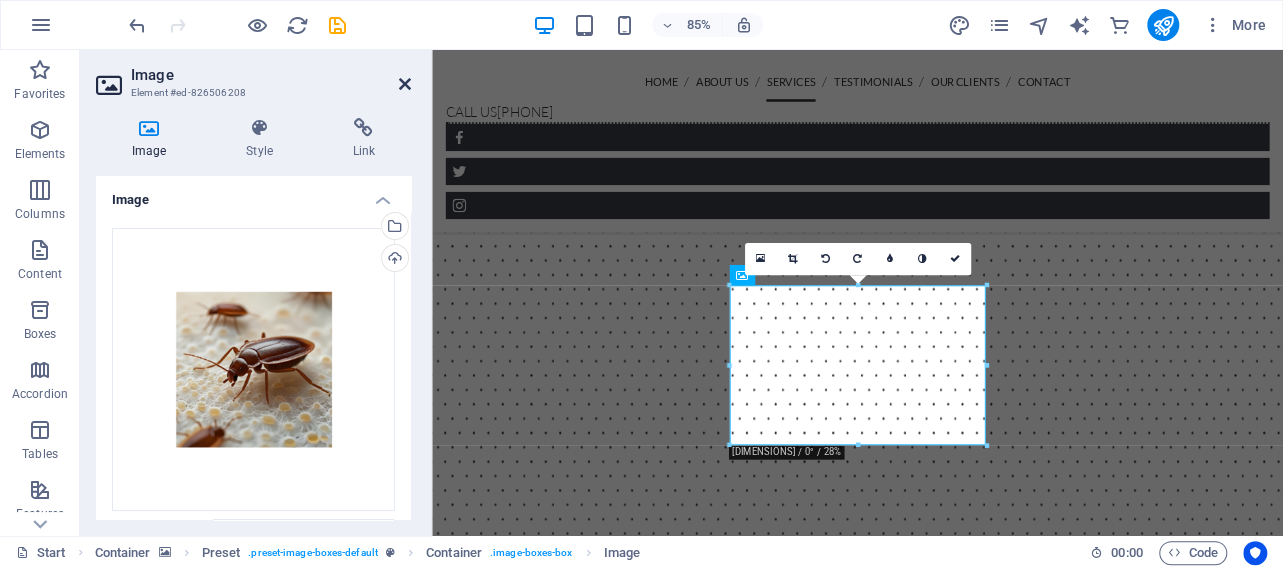 click at bounding box center [405, 84] 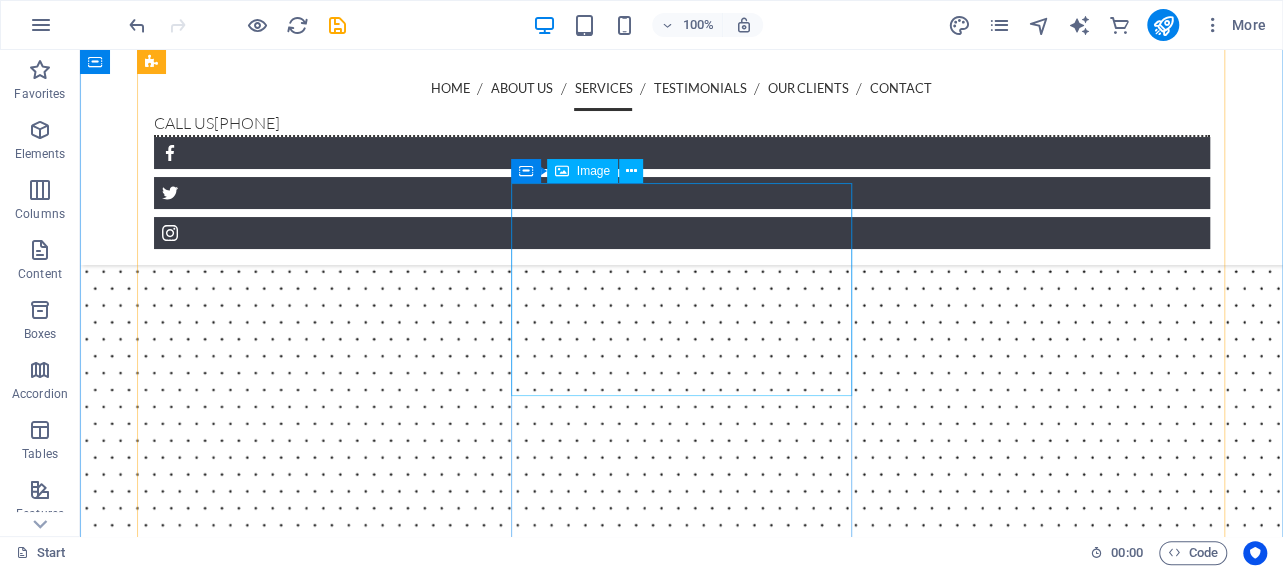 scroll, scrollTop: 3251, scrollLeft: 0, axis: vertical 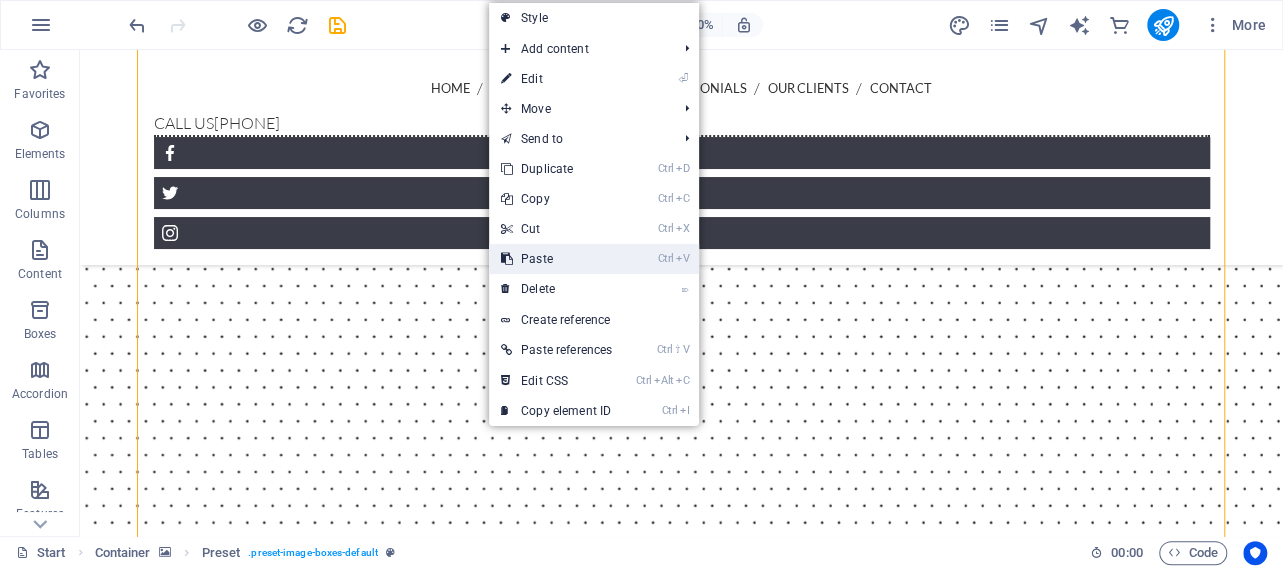 click on "Ctrl V  Paste" at bounding box center (556, 259) 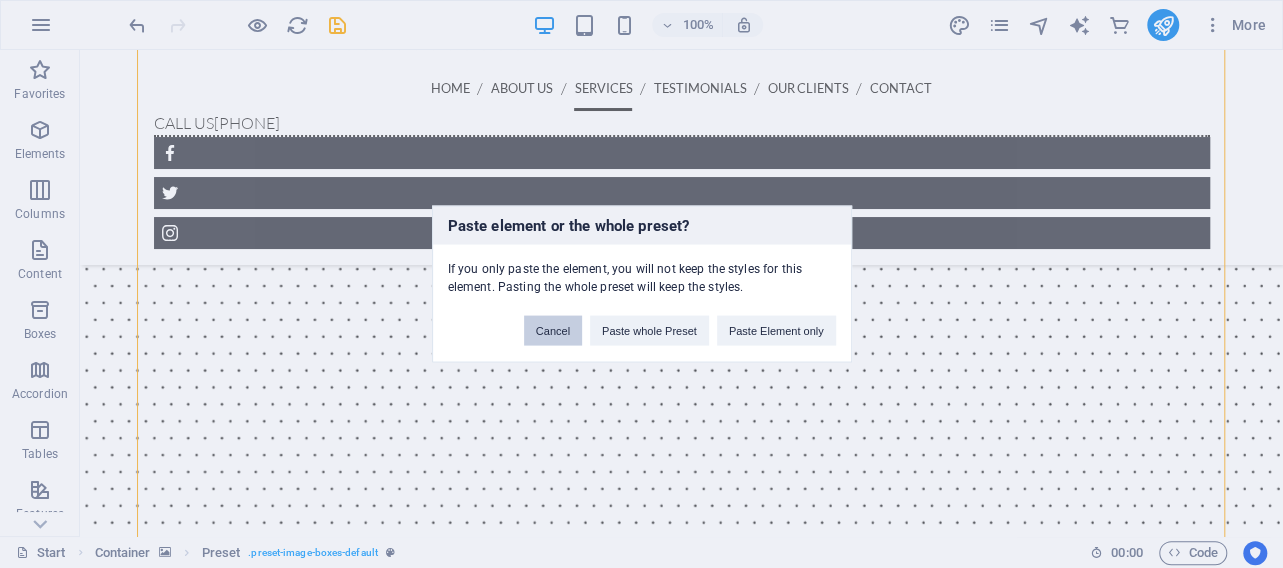 click on "Cancel" at bounding box center (553, 331) 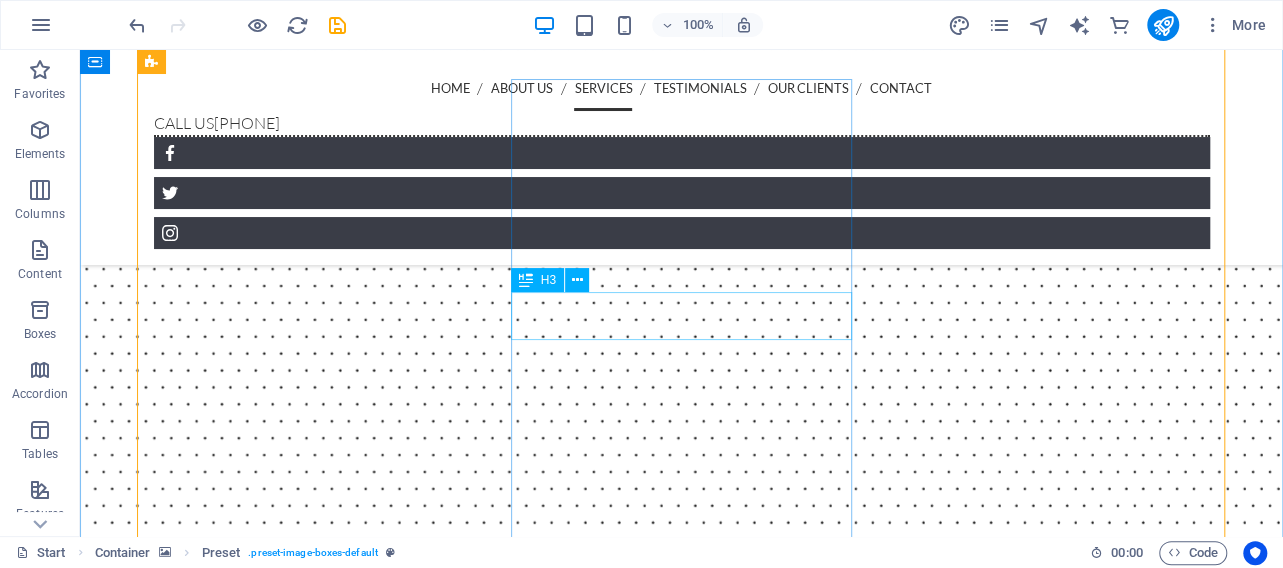click on "Qualified Security Staff" at bounding box center [682, 10512] 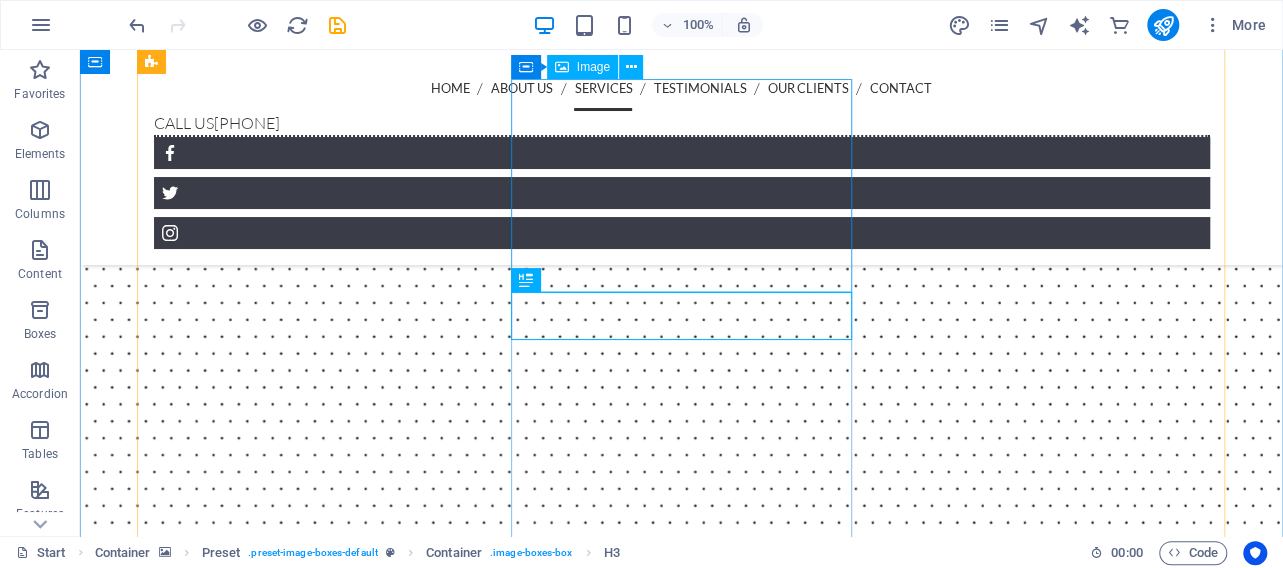 click at bounding box center (682, 10150) 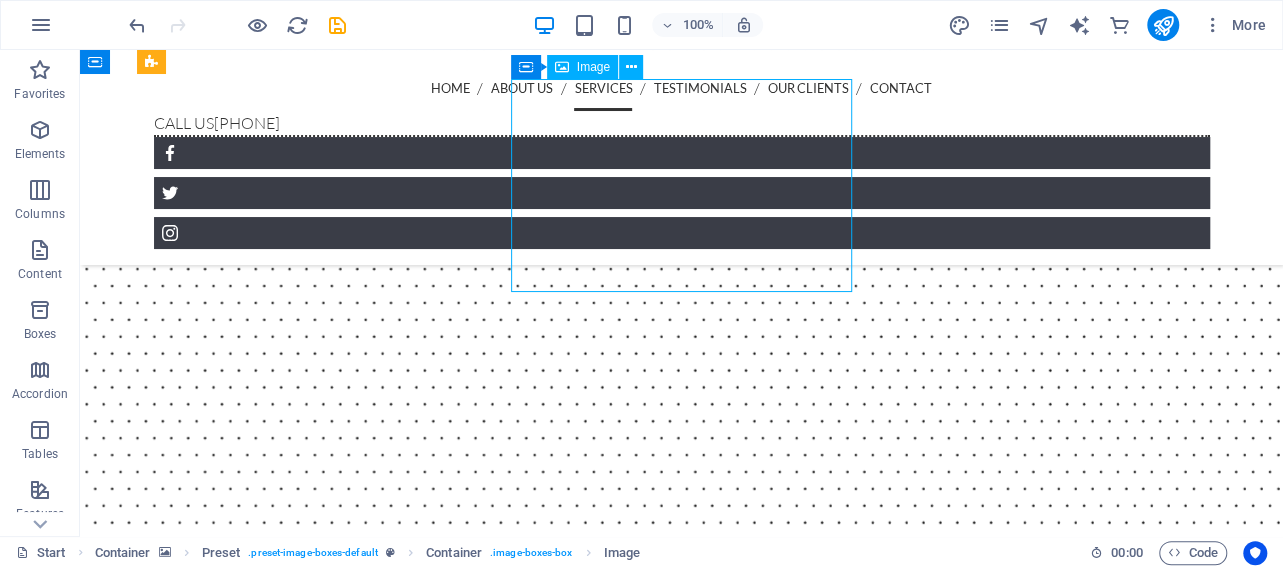 click at bounding box center (682, 10150) 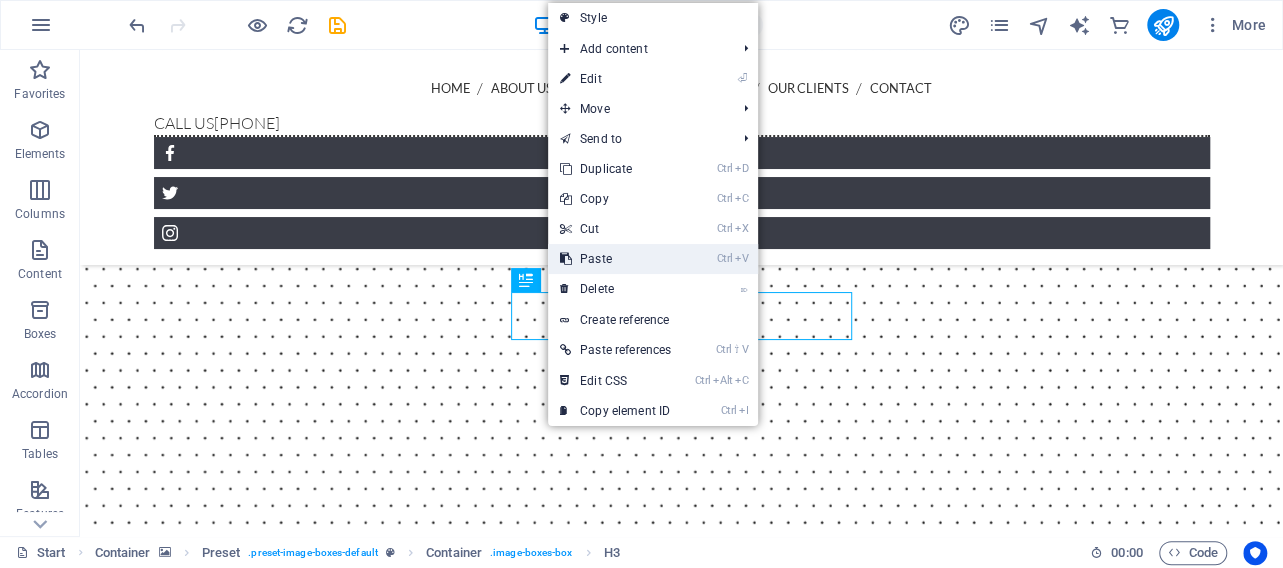 click on "Ctrl V  Paste" at bounding box center (615, 259) 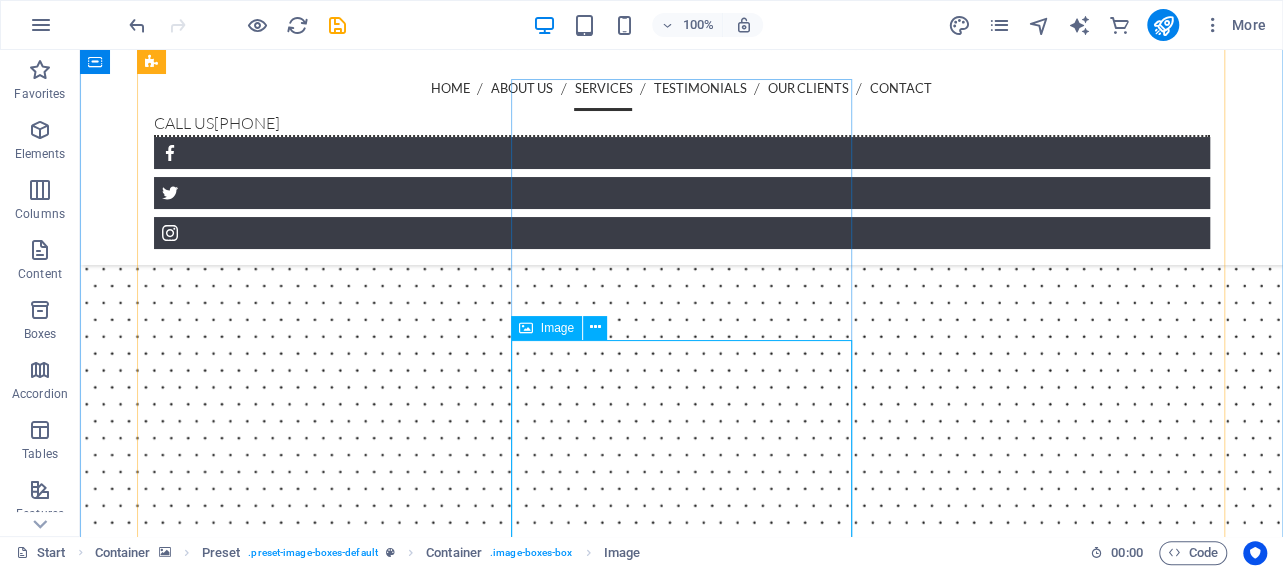 scroll, scrollTop: 3355, scrollLeft: 0, axis: vertical 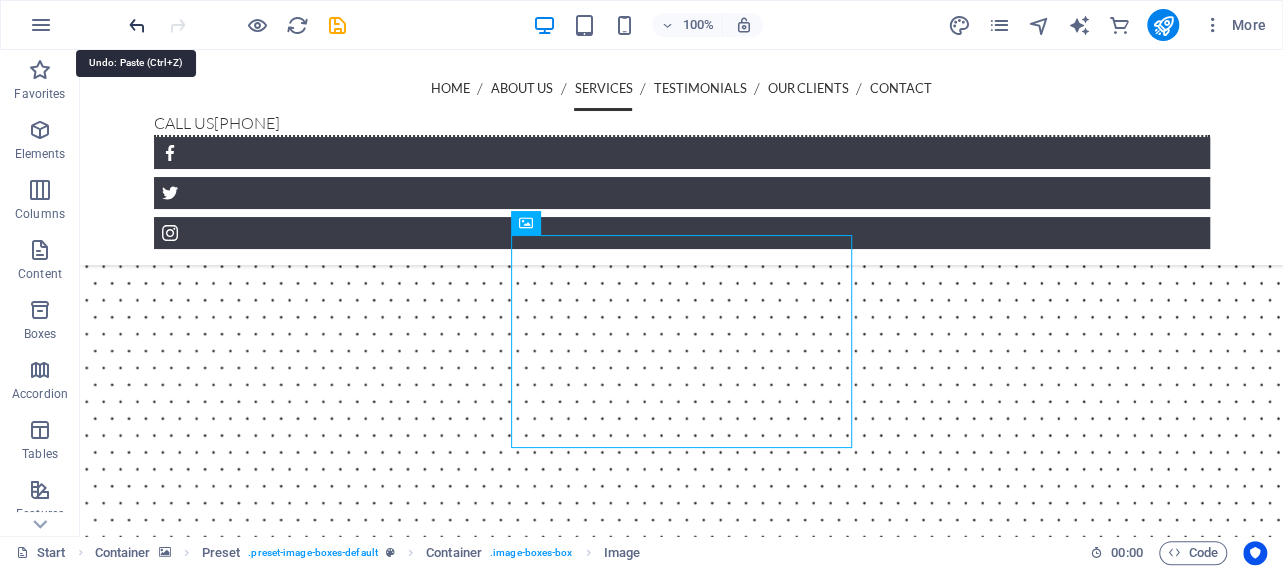 click at bounding box center (137, 25) 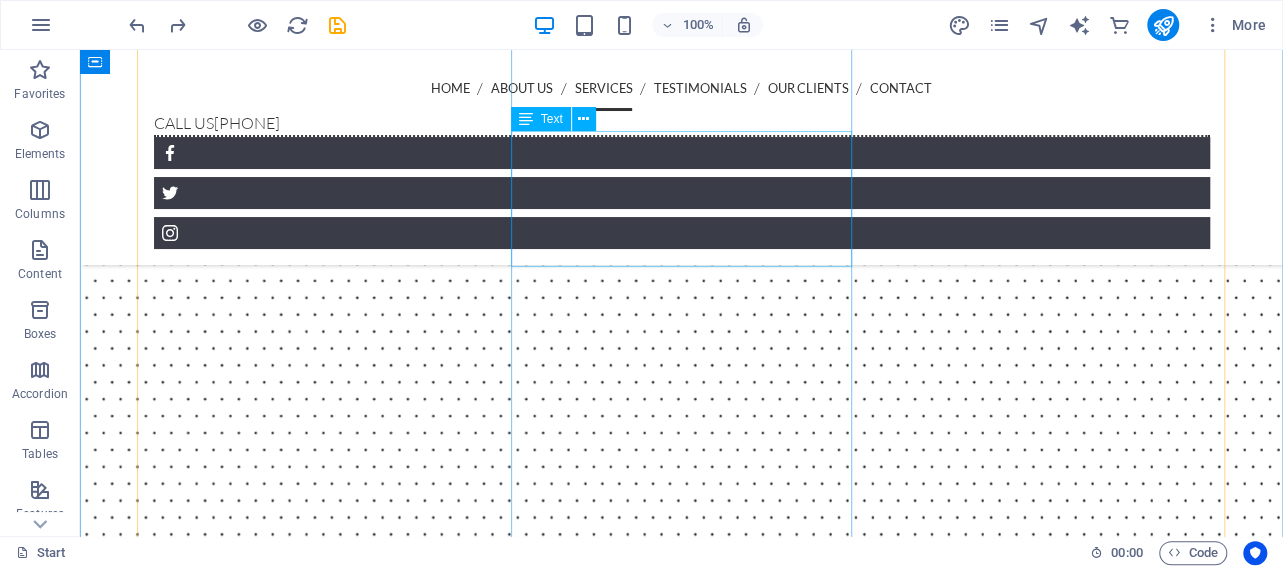 scroll, scrollTop: 3251, scrollLeft: 0, axis: vertical 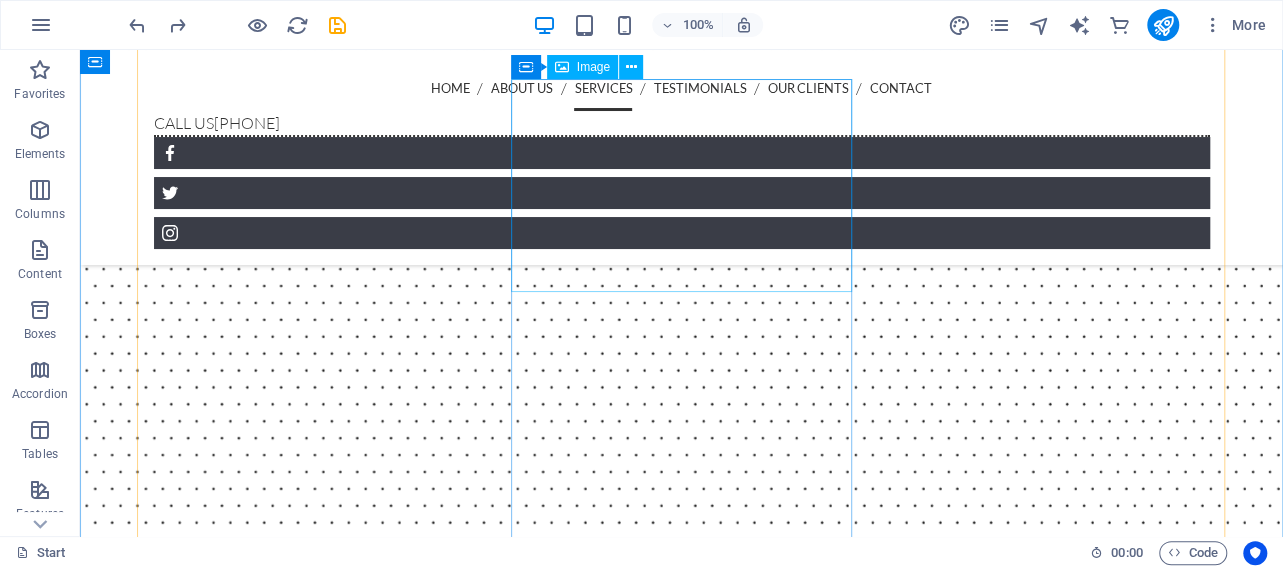 click at bounding box center (682, 10150) 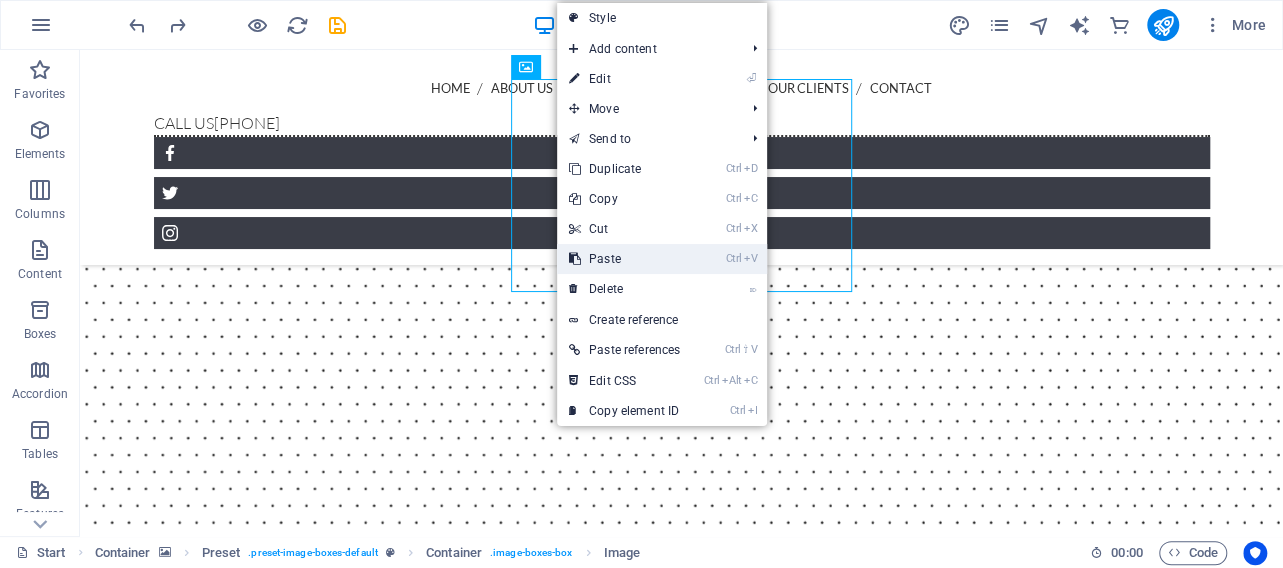 drag, startPoint x: 629, startPoint y: 253, endPoint x: 634, endPoint y: 221, distance: 32.38827 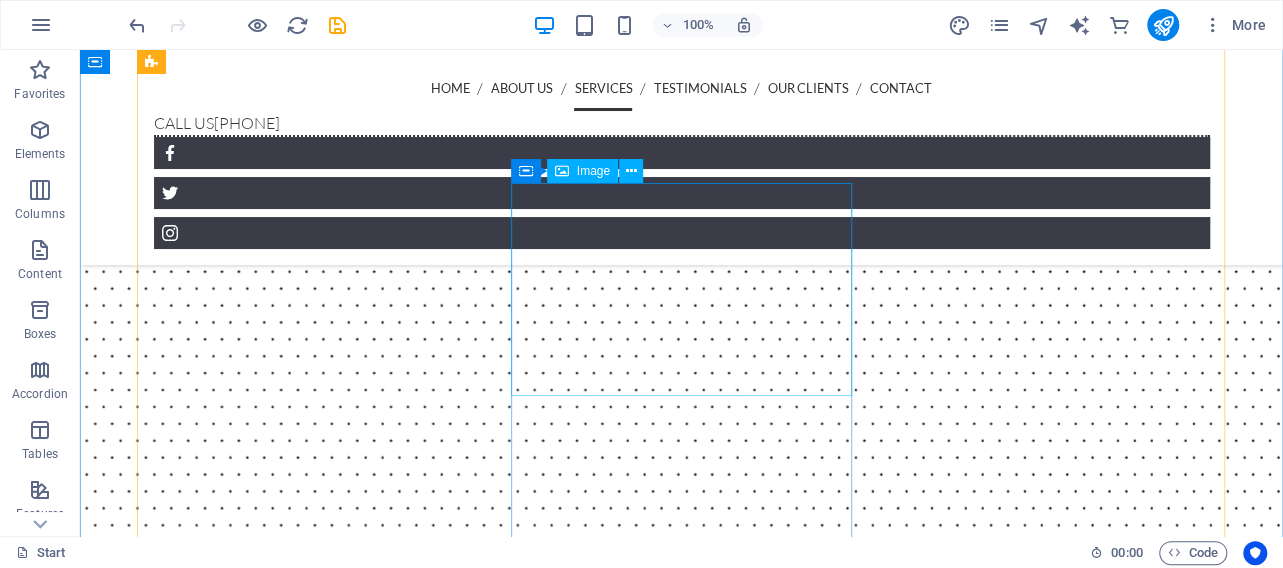 scroll, scrollTop: 3667, scrollLeft: 0, axis: vertical 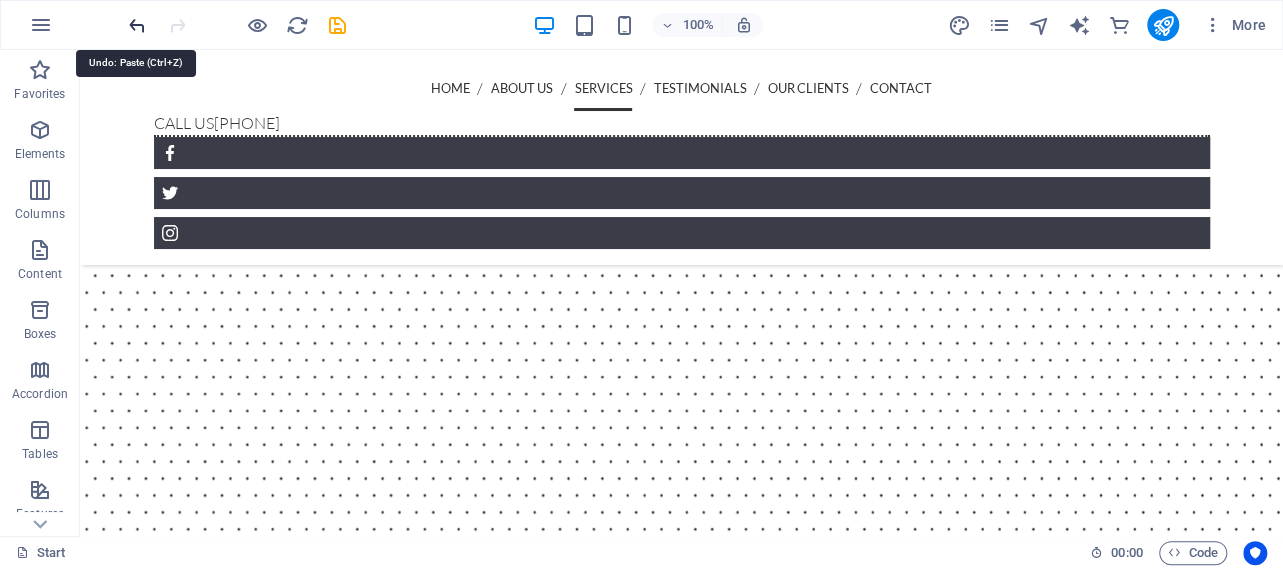 click at bounding box center [137, 25] 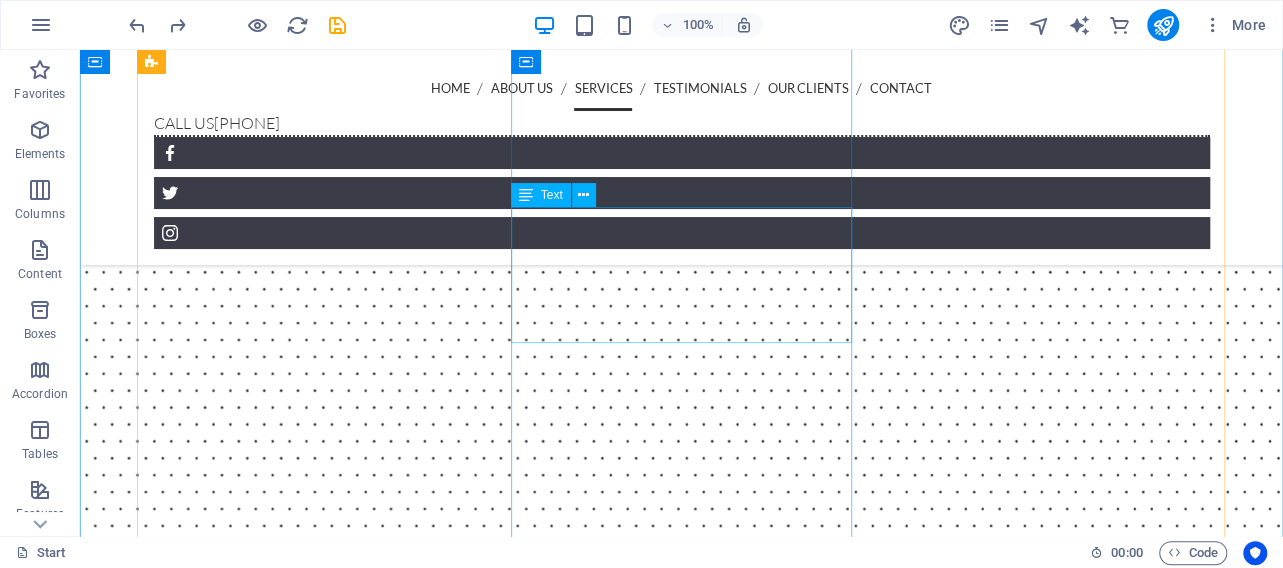 scroll, scrollTop: 3251, scrollLeft: 0, axis: vertical 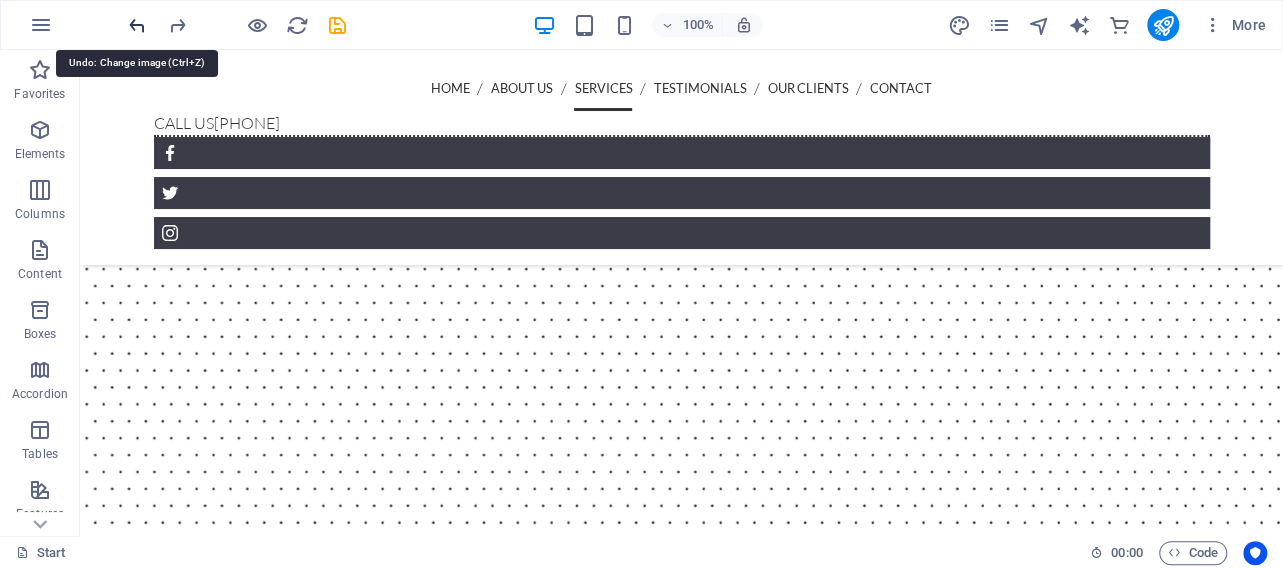 click at bounding box center (137, 25) 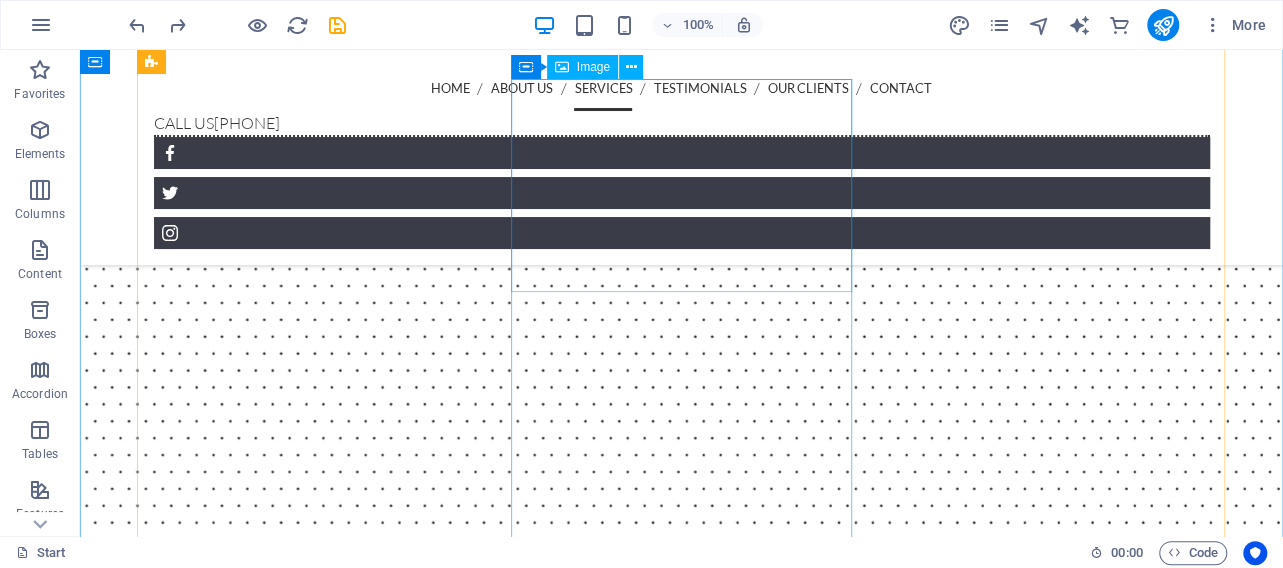 click at bounding box center [682, 10151] 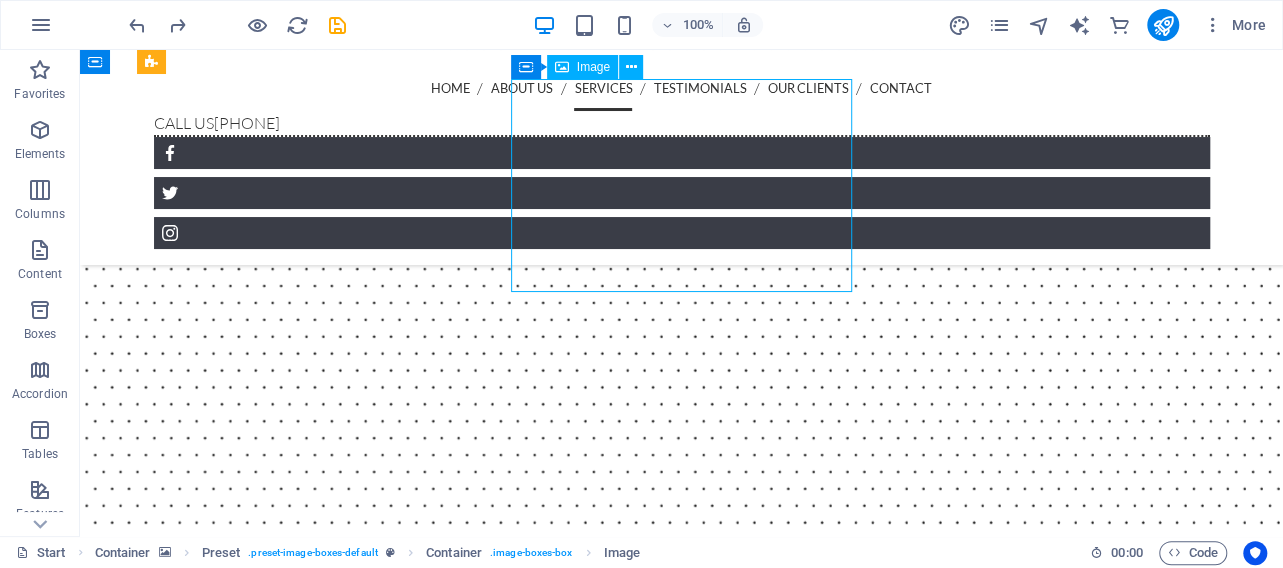 click at bounding box center (682, 10151) 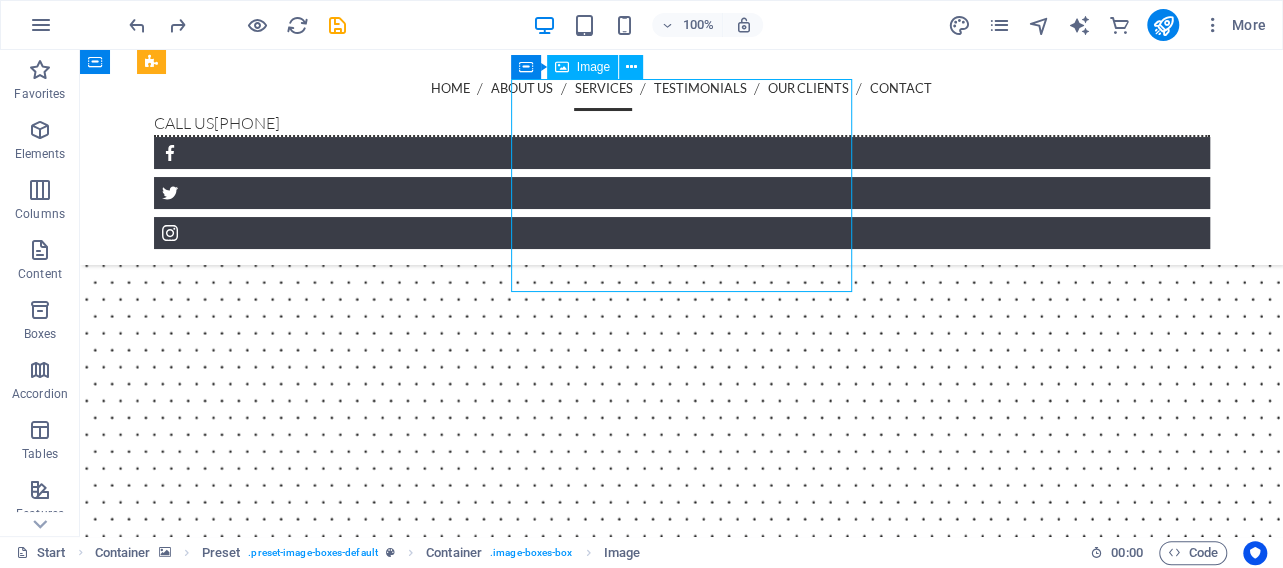 select on "%" 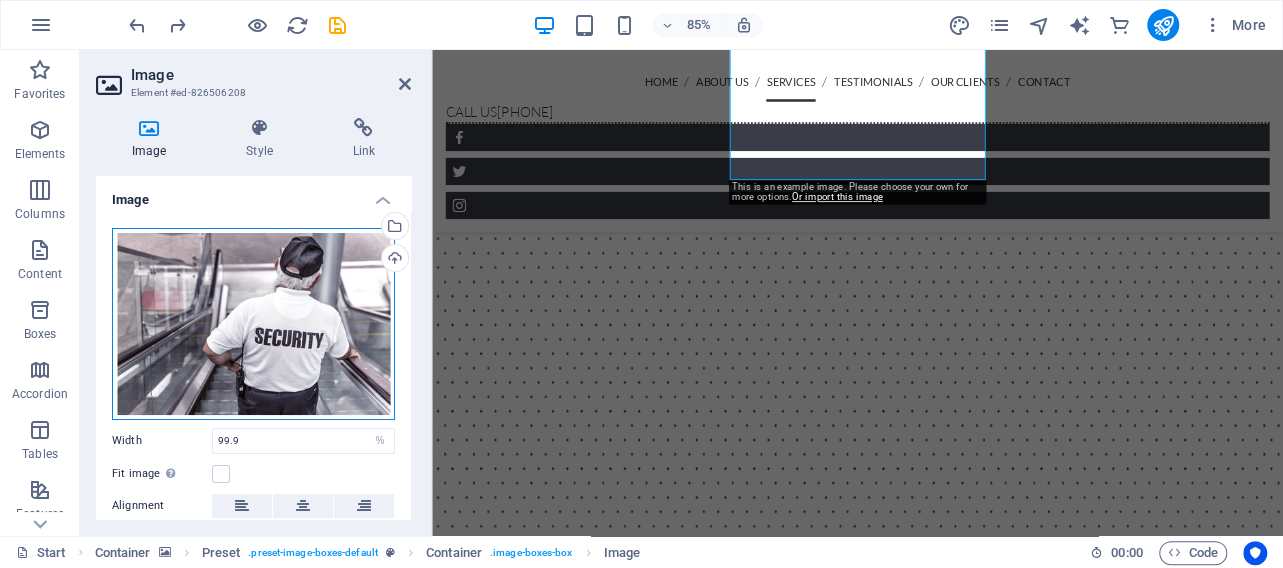 click on "Drag files here, click to choose files or select files from Files or our free stock photos & videos" at bounding box center (253, 324) 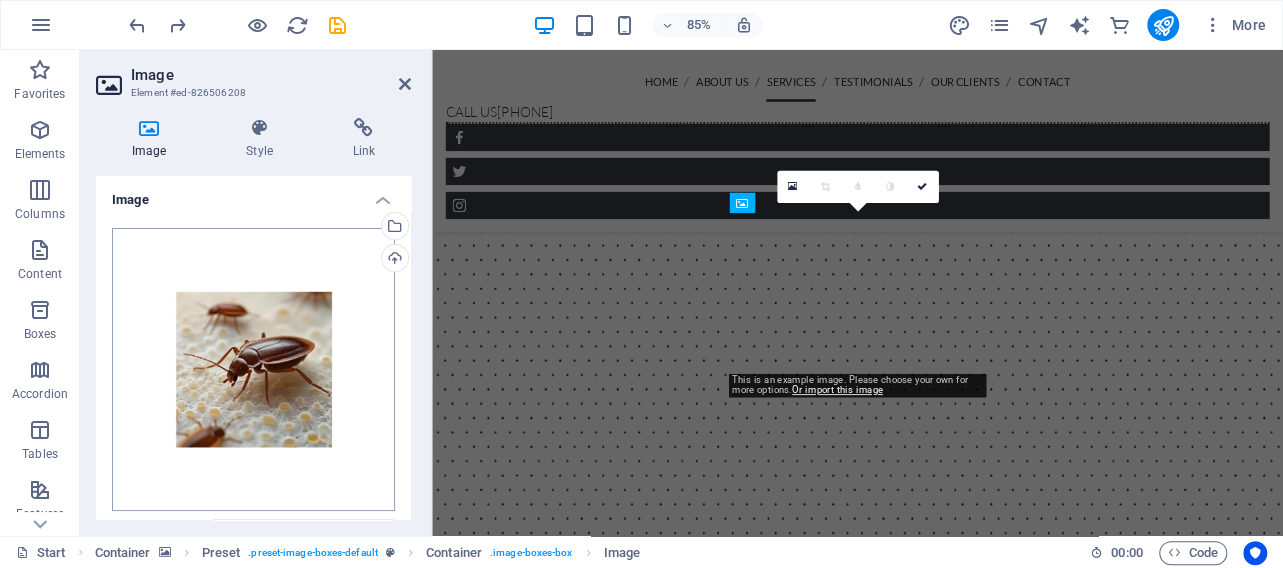 scroll, scrollTop: 3213, scrollLeft: 0, axis: vertical 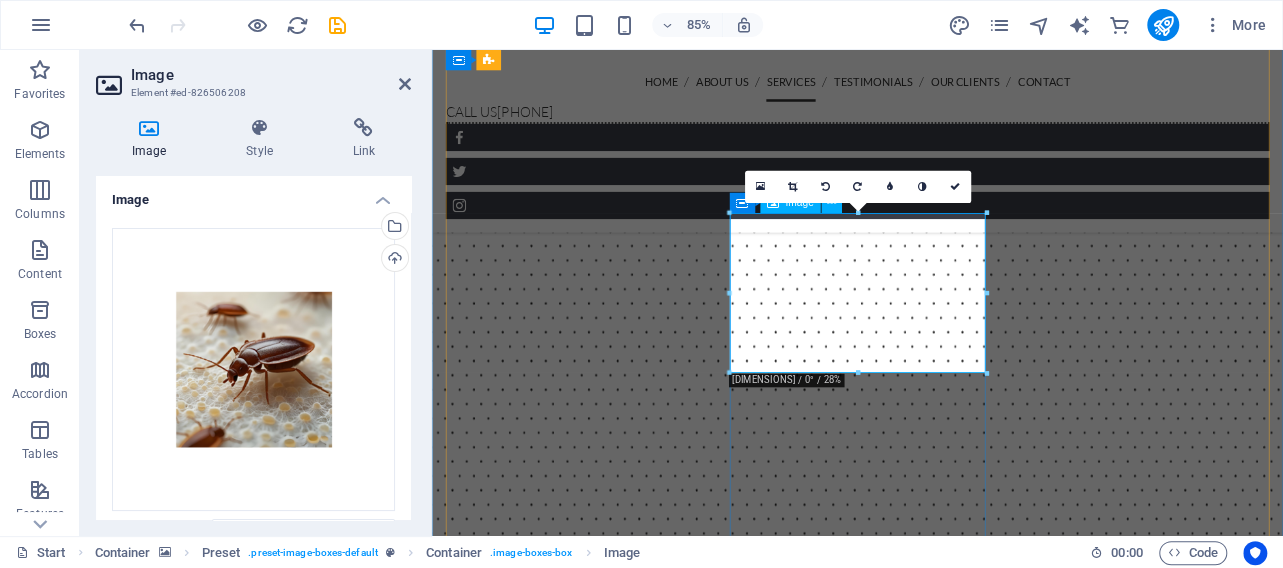 click at bounding box center (932, 9236) 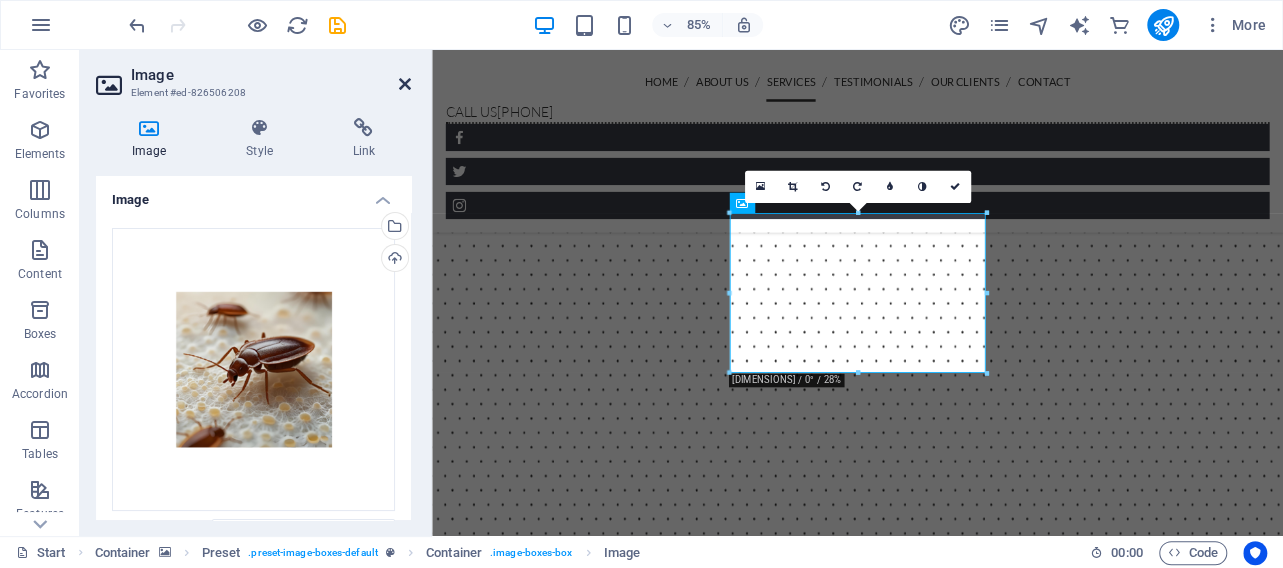 click at bounding box center [405, 84] 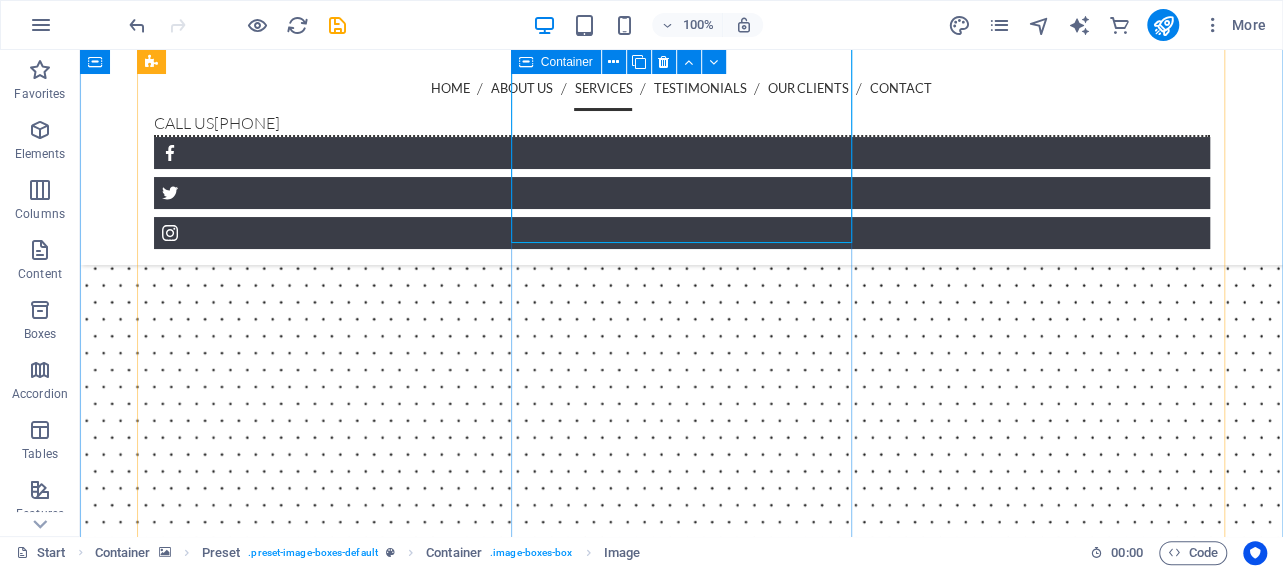 scroll, scrollTop: 3232, scrollLeft: 0, axis: vertical 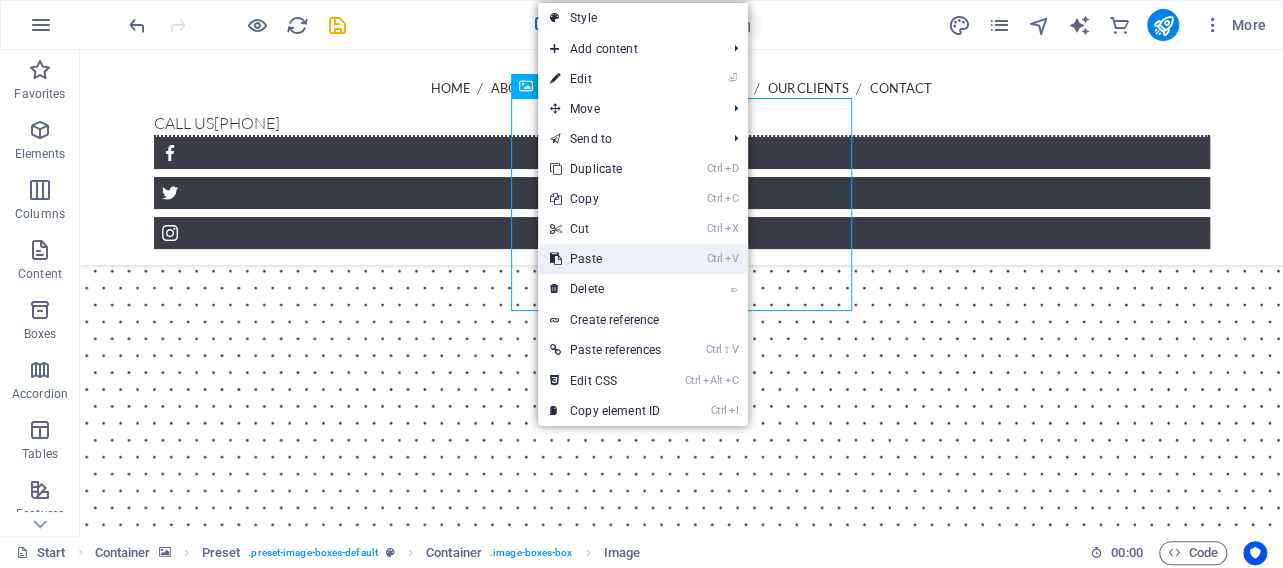 drag, startPoint x: 595, startPoint y: 262, endPoint x: 666, endPoint y: 235, distance: 75.96052 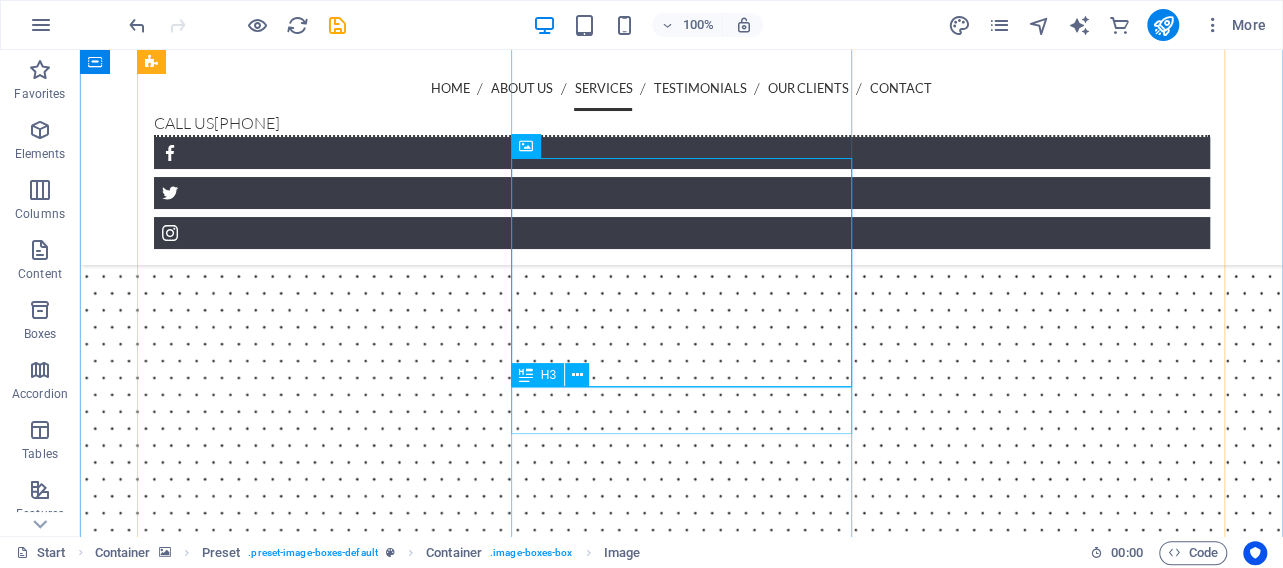 scroll, scrollTop: 3336, scrollLeft: 0, axis: vertical 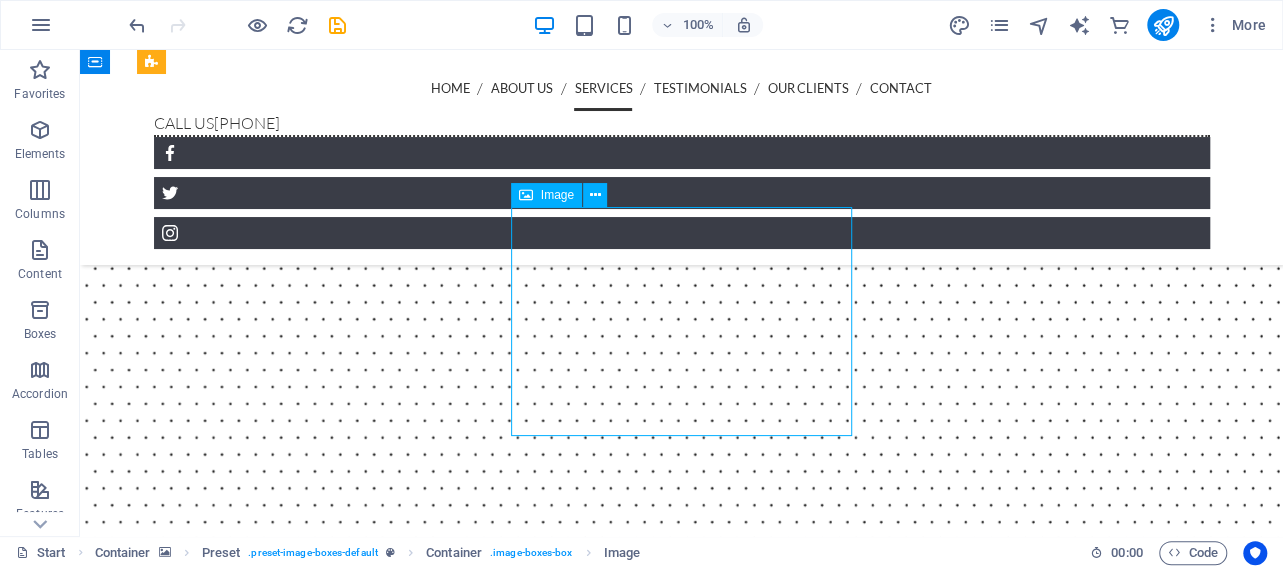 drag, startPoint x: 810, startPoint y: 269, endPoint x: 810, endPoint y: 303, distance: 34 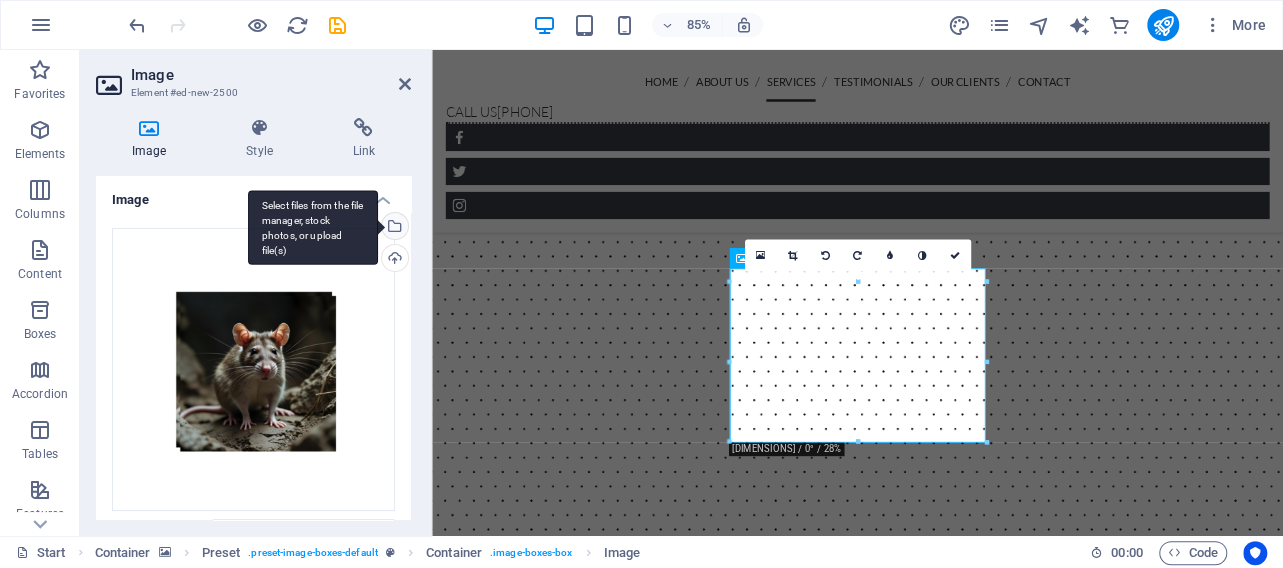 click on "Select files from the file manager, stock photos, or upload file(s)" at bounding box center [313, 227] 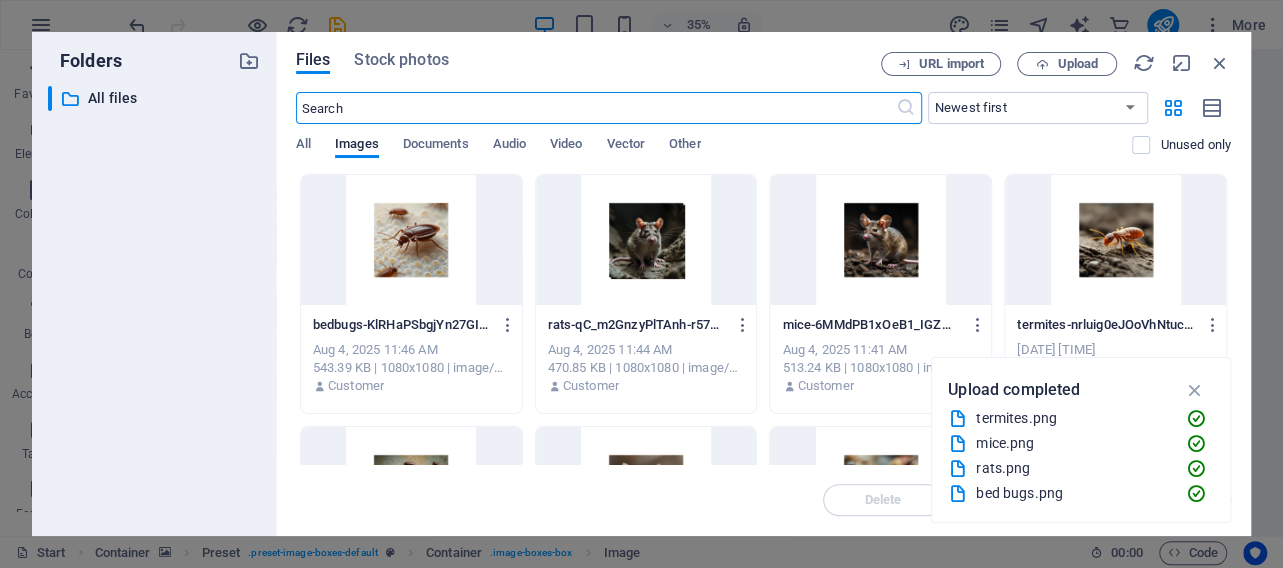 scroll, scrollTop: 4012, scrollLeft: 0, axis: vertical 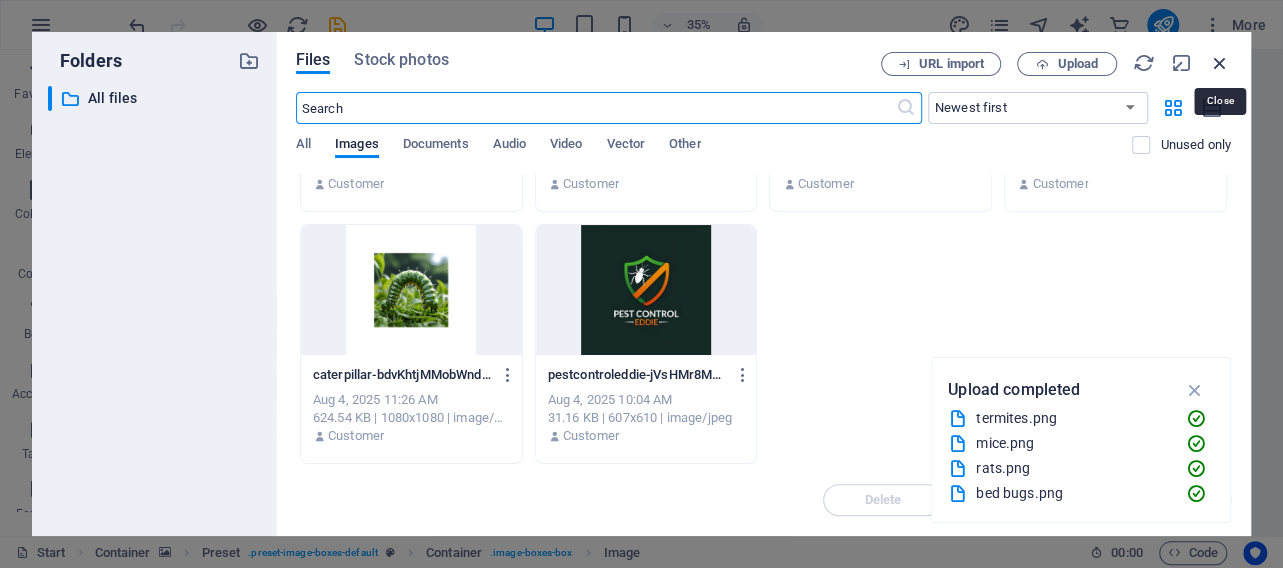 click at bounding box center (1220, 63) 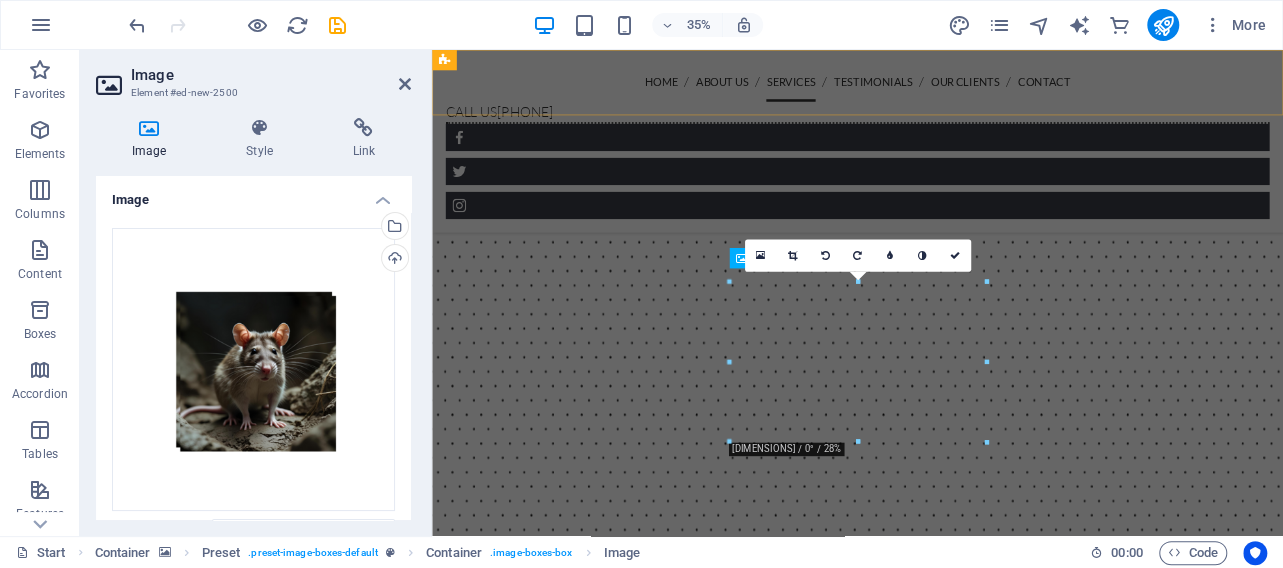 scroll, scrollTop: 3336, scrollLeft: 0, axis: vertical 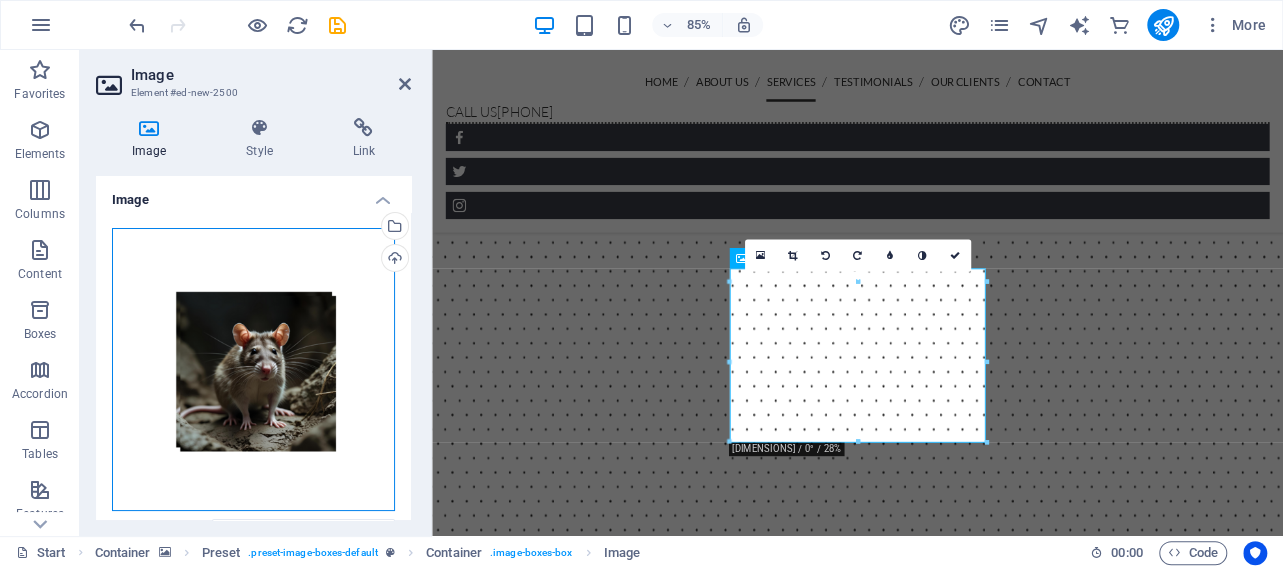 click on "Drag files here, click to choose files or select files from Files or our free stock photos & videos" at bounding box center (253, 369) 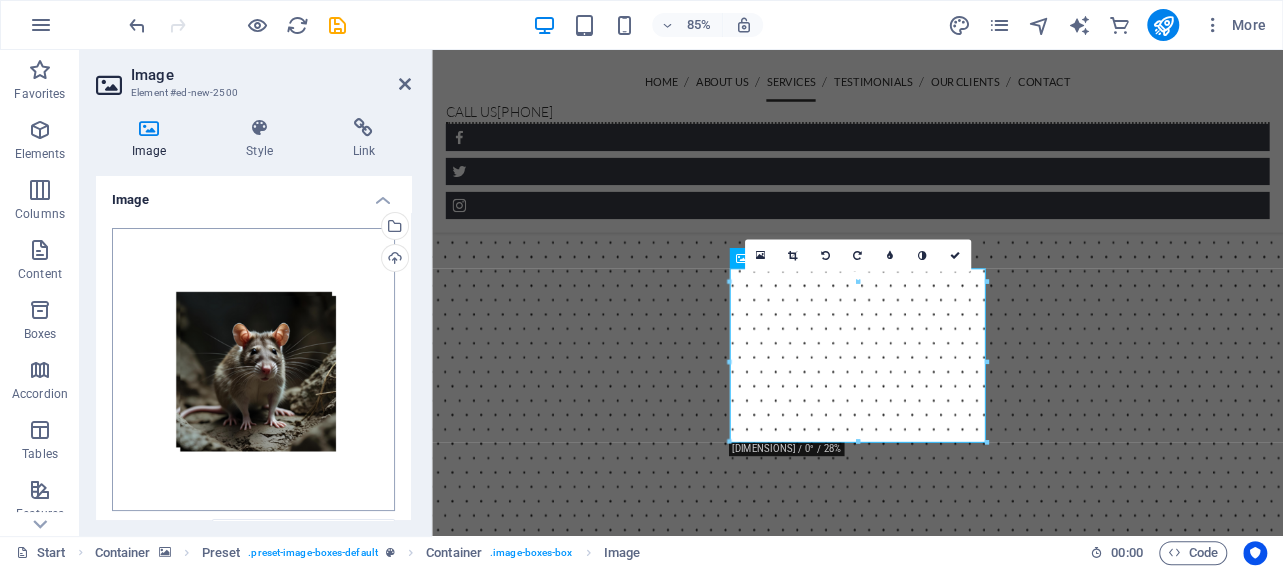 scroll, scrollTop: 4012, scrollLeft: 0, axis: vertical 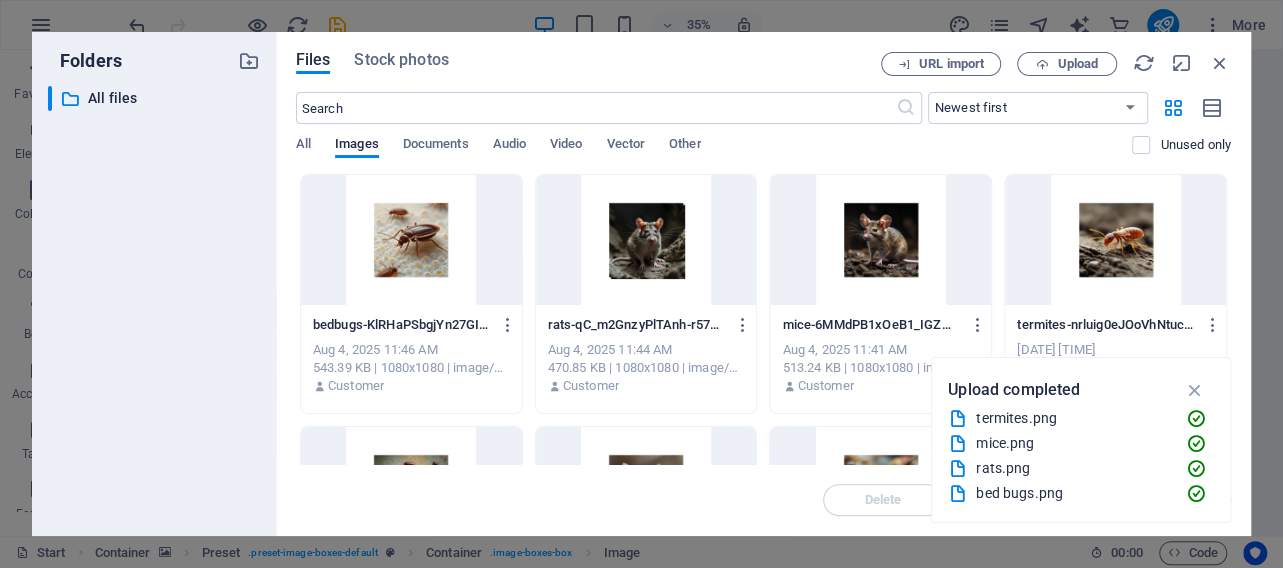 click at bounding box center (411, 240) 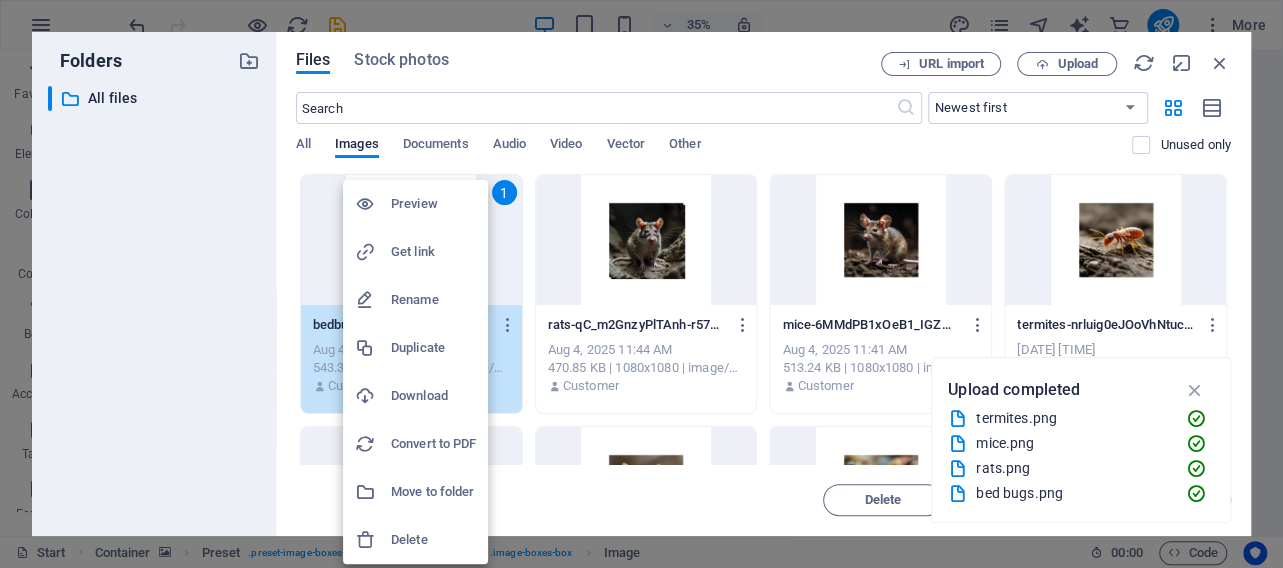 click on "Delete" at bounding box center [433, 540] 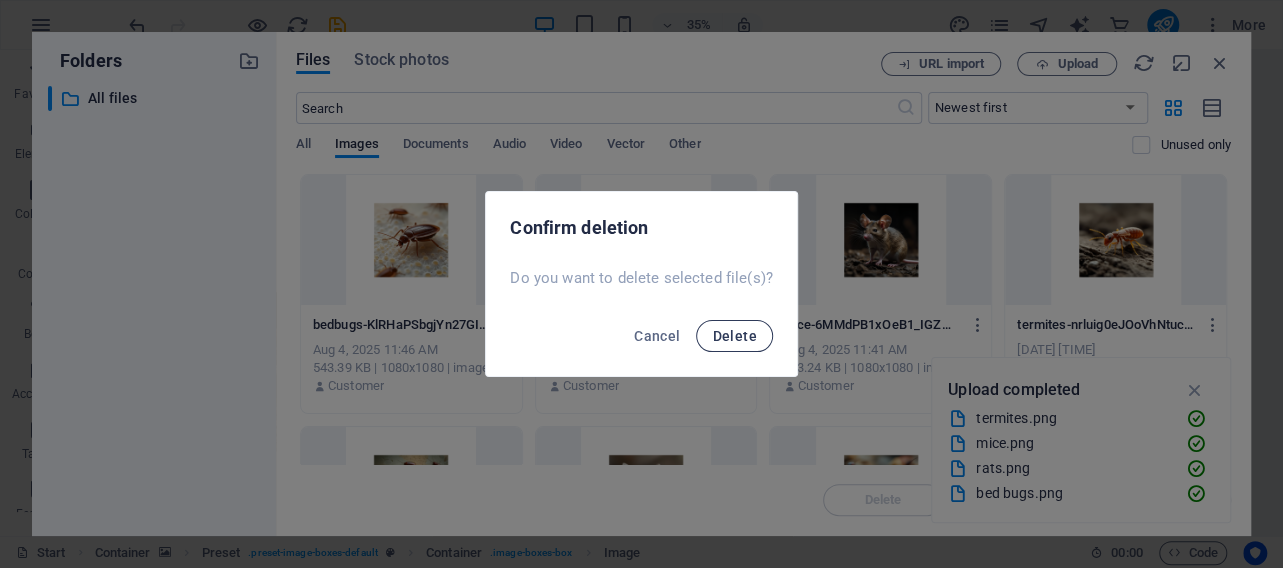click on "Delete" at bounding box center [734, 336] 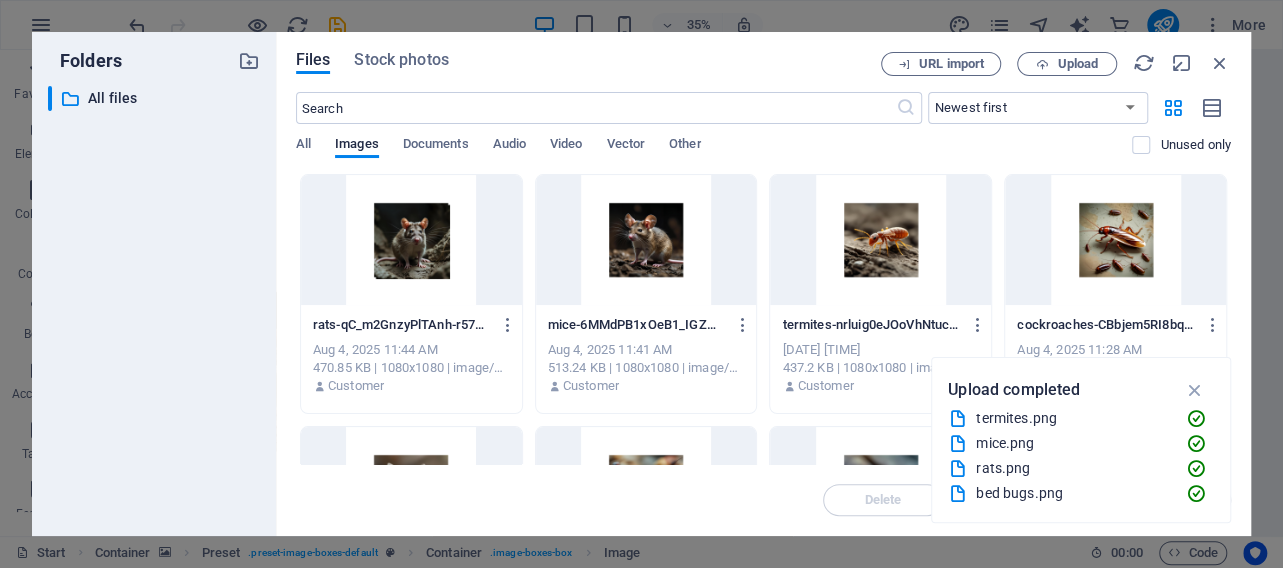 click at bounding box center (411, 240) 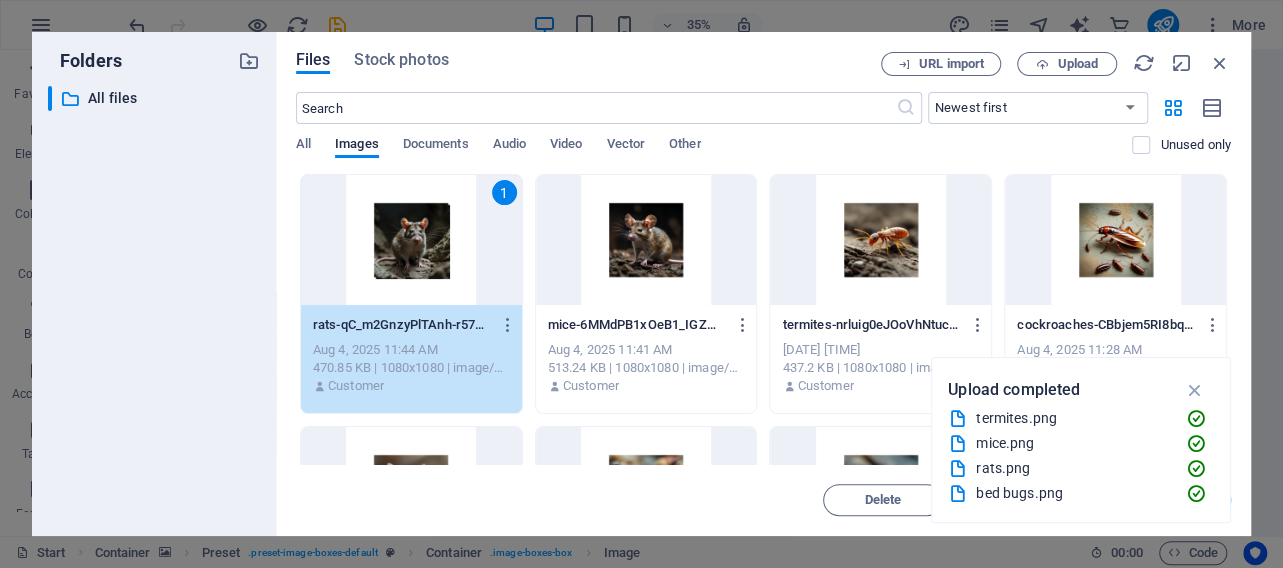 click at bounding box center (646, 240) 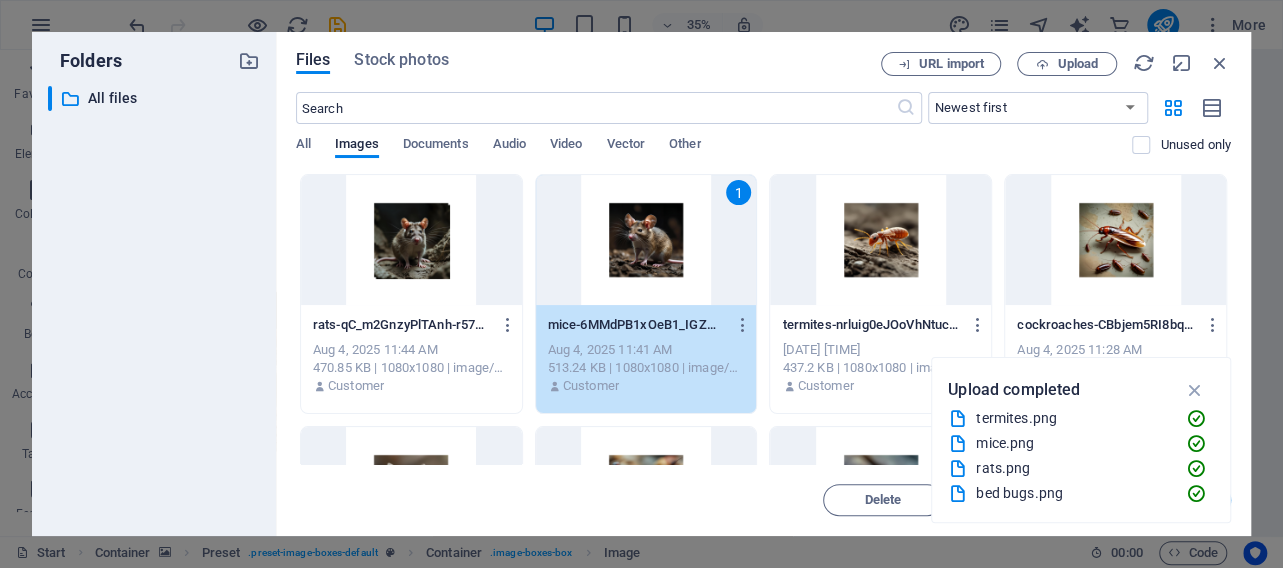 drag, startPoint x: 890, startPoint y: 241, endPoint x: 969, endPoint y: 231, distance: 79.630394 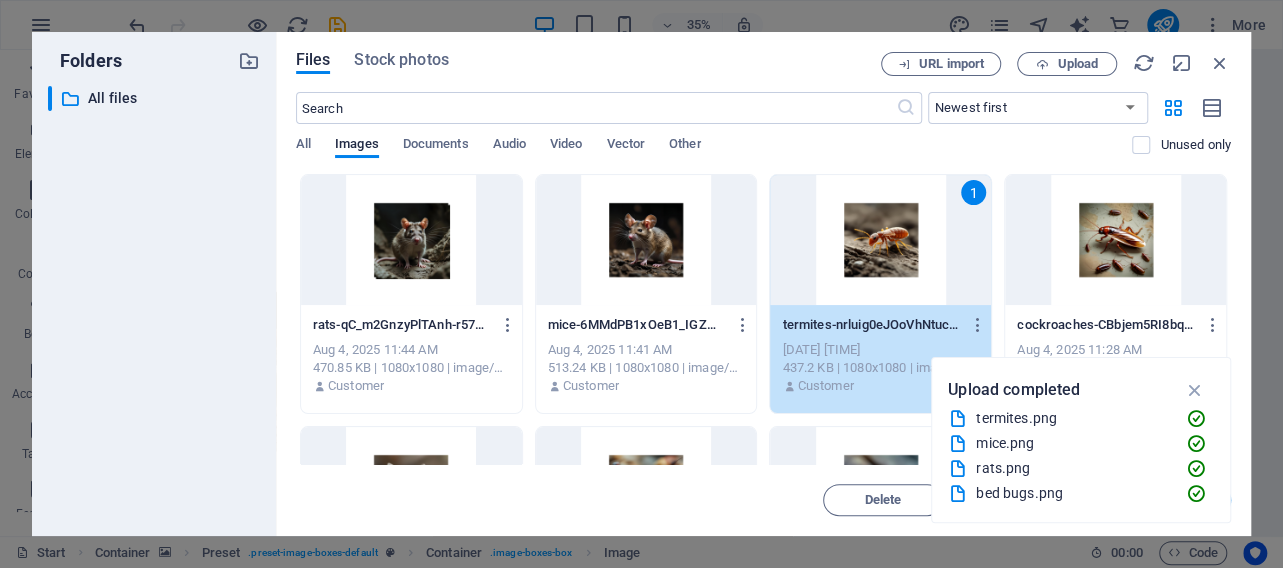 click at bounding box center [1115, 240] 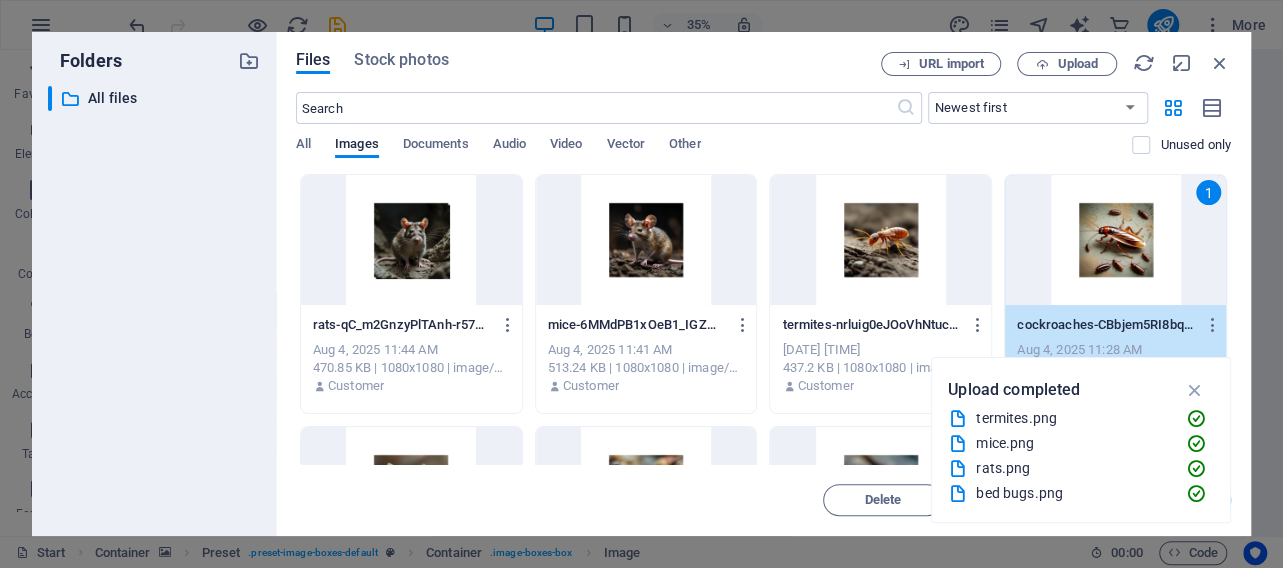 click at bounding box center [411, 240] 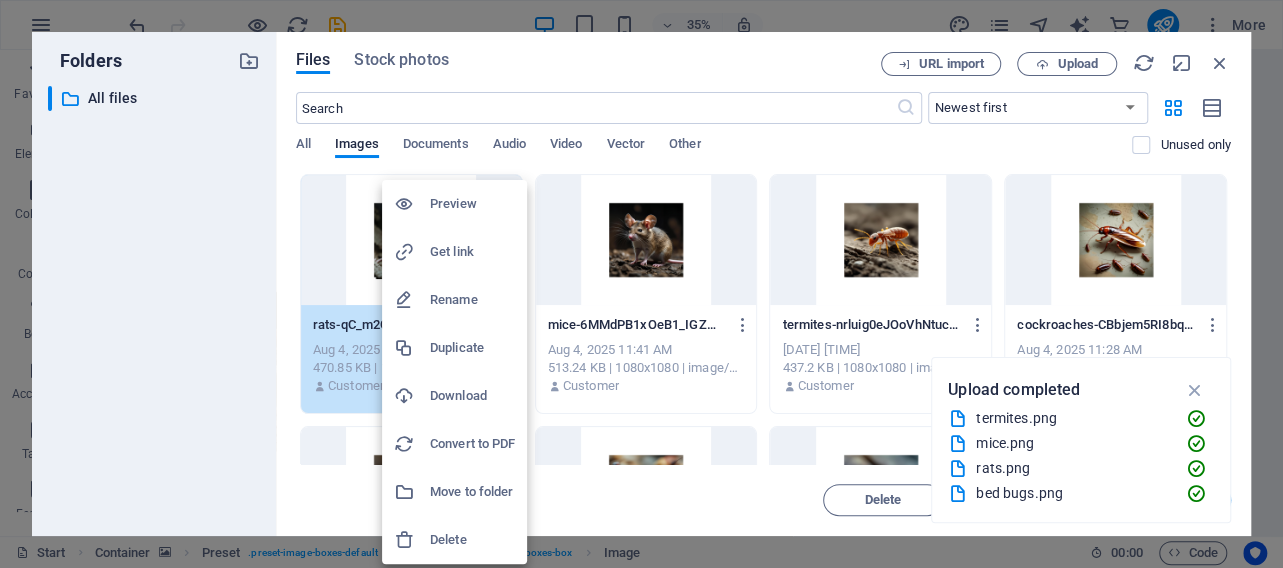 click on "Delete" at bounding box center [472, 540] 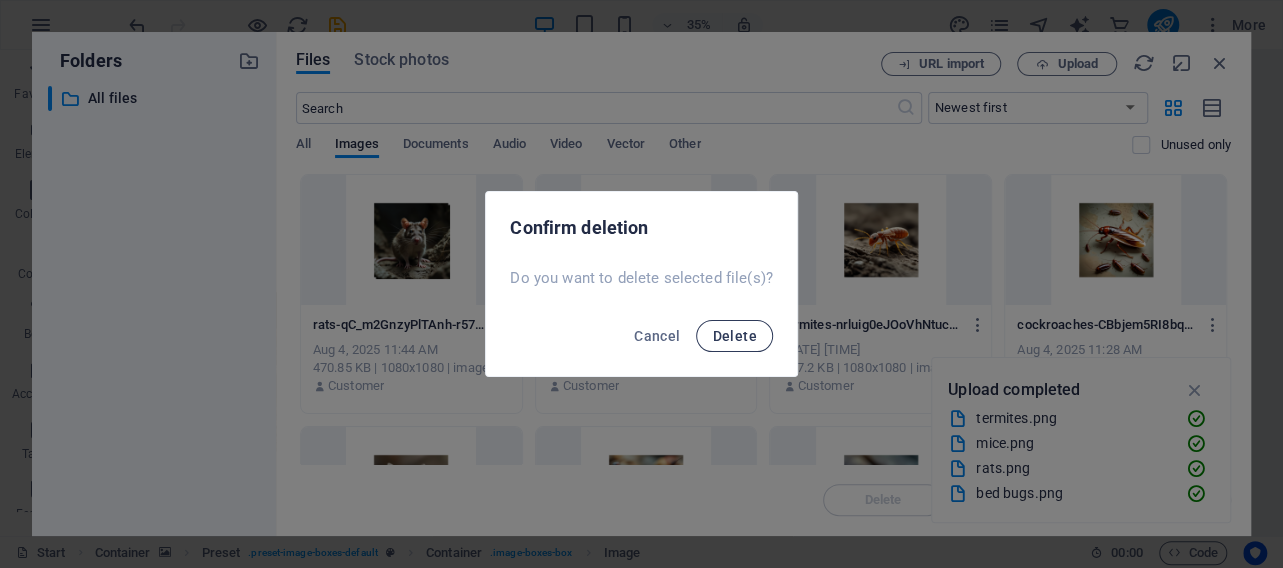click on "Delete" at bounding box center (734, 336) 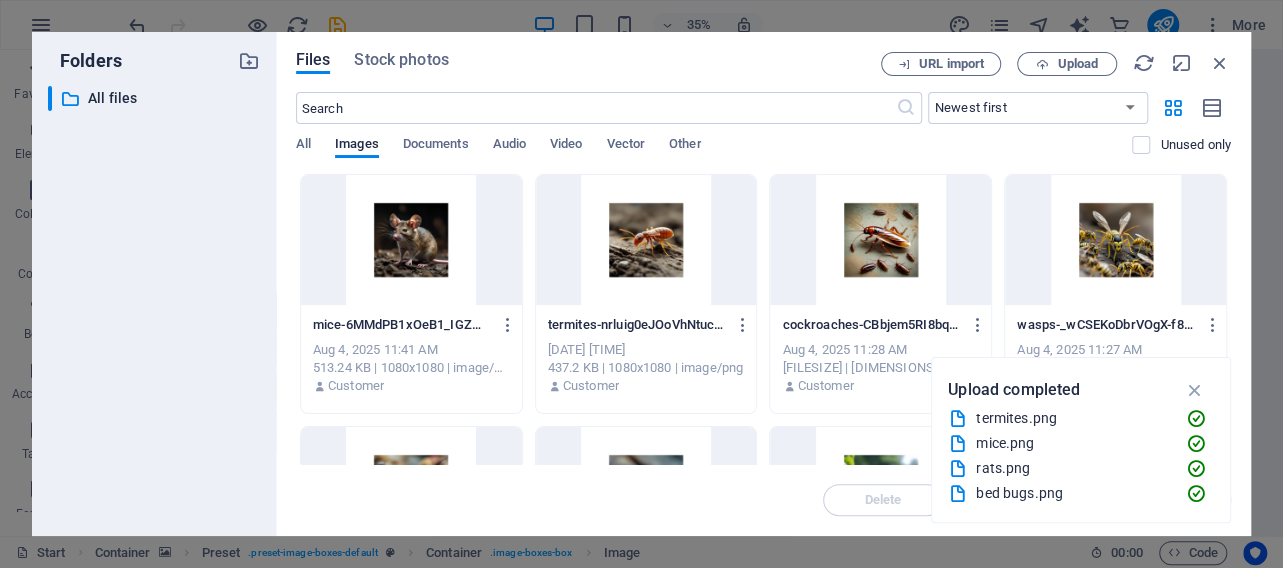 click at bounding box center [411, 240] 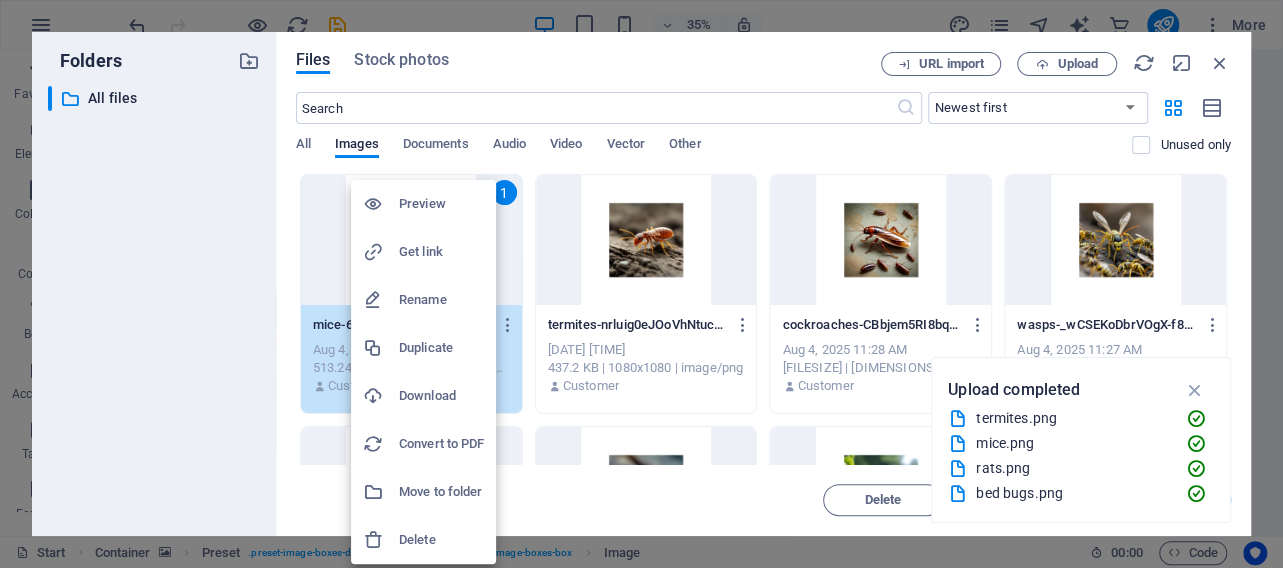 click on "Delete" at bounding box center (441, 540) 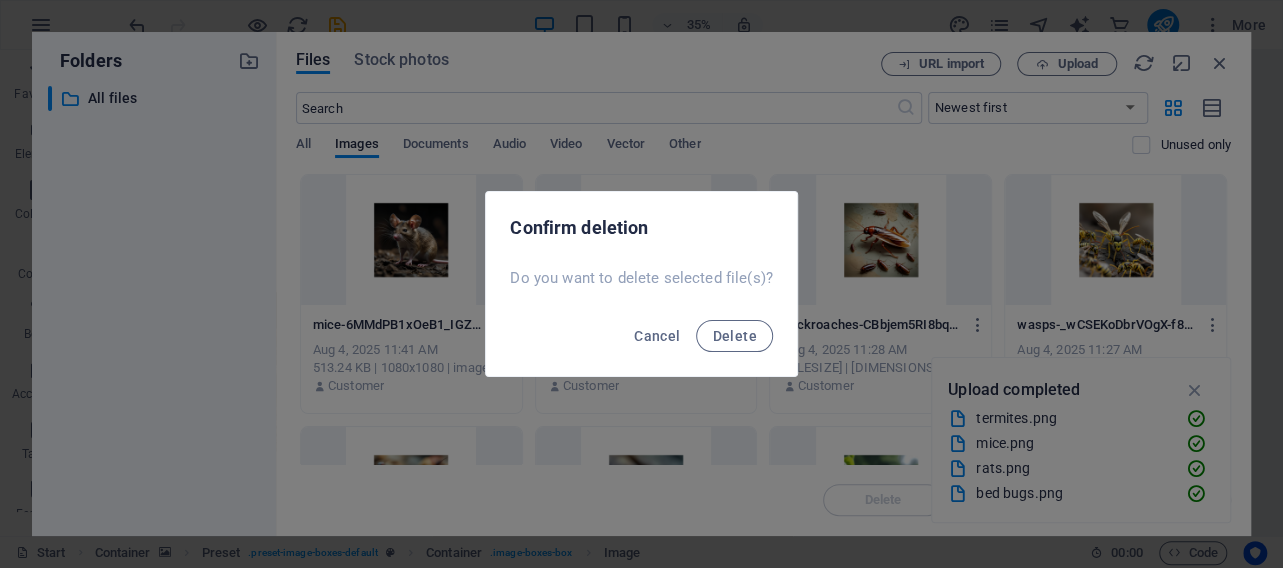click on "Cancel Delete" at bounding box center [641, 342] 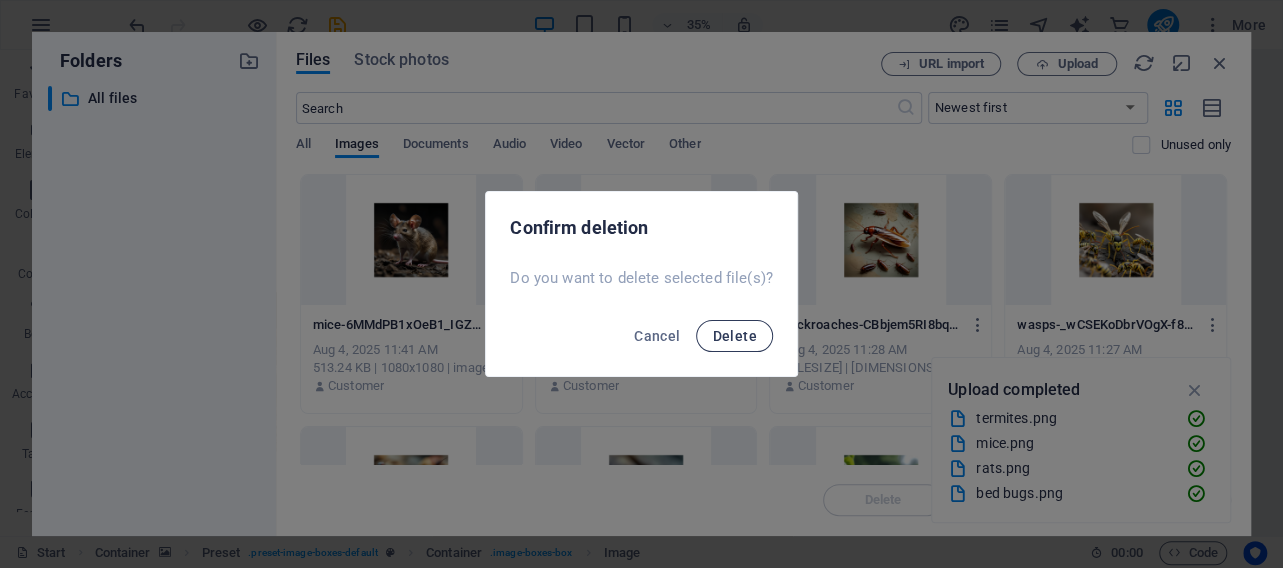 click on "Delete" at bounding box center [734, 336] 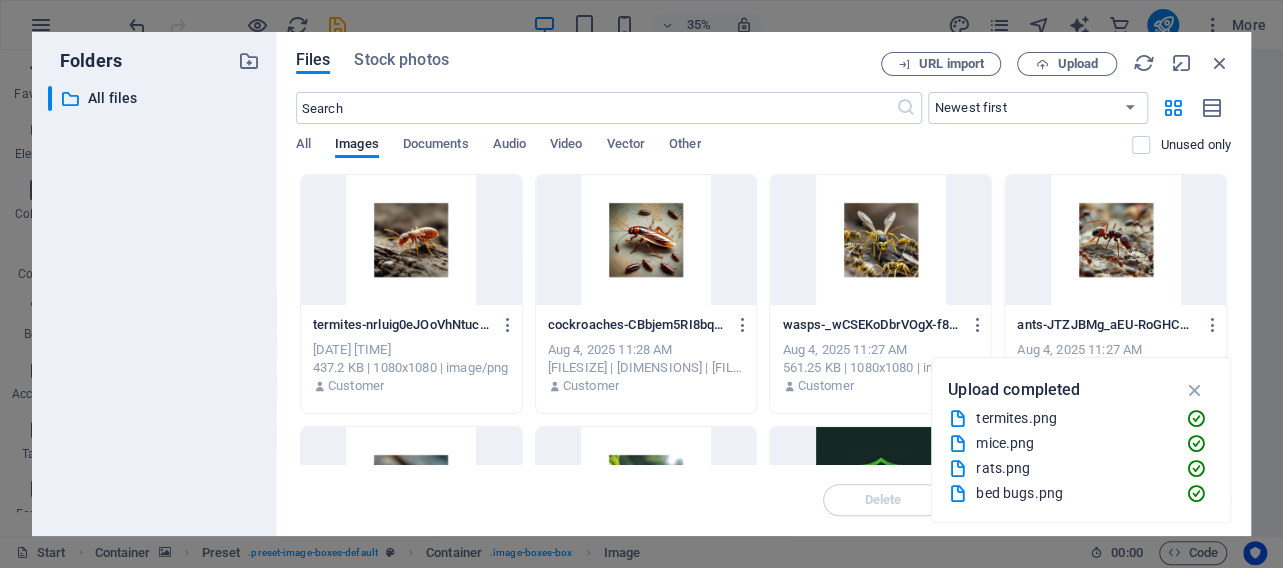 click at bounding box center [411, 240] 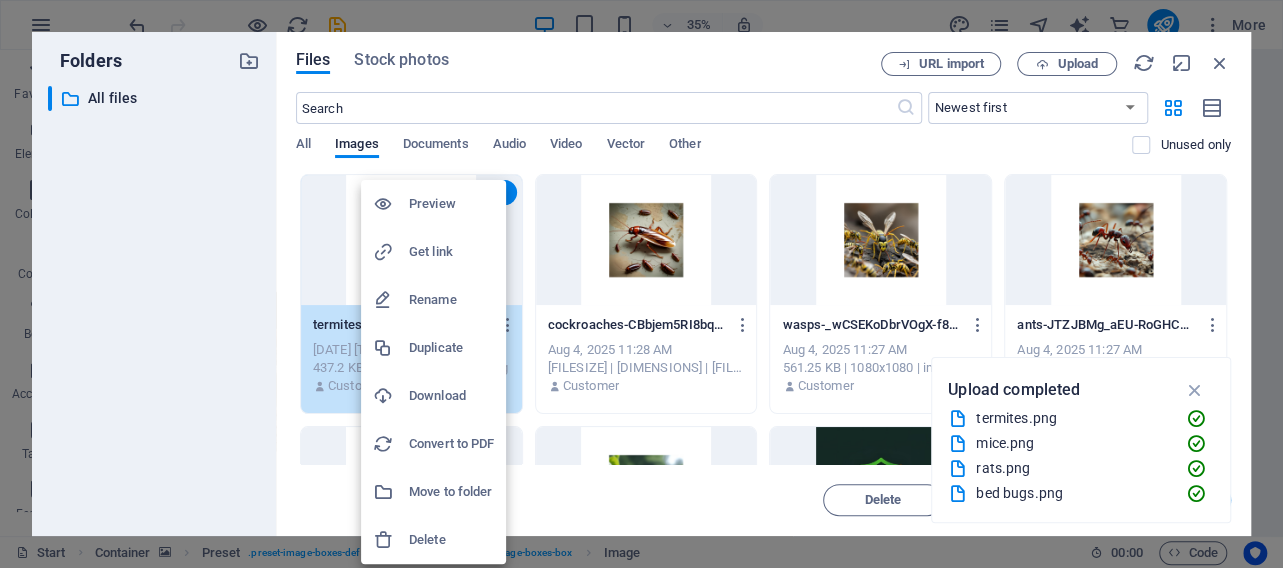 click on "Delete" at bounding box center (451, 540) 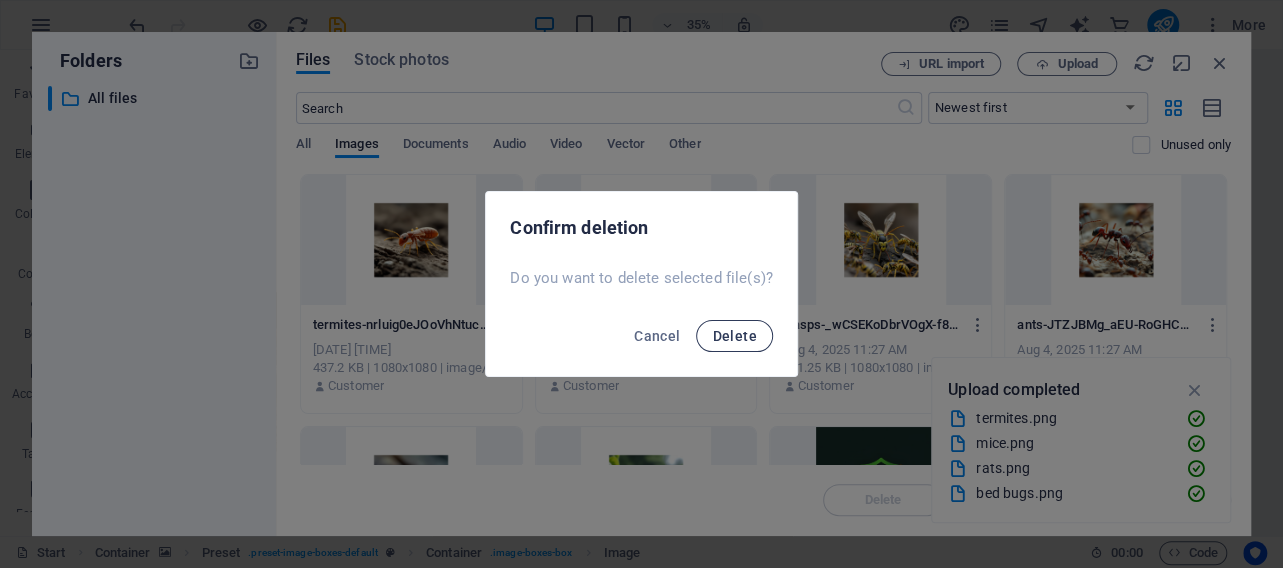 click on "Delete" at bounding box center [734, 336] 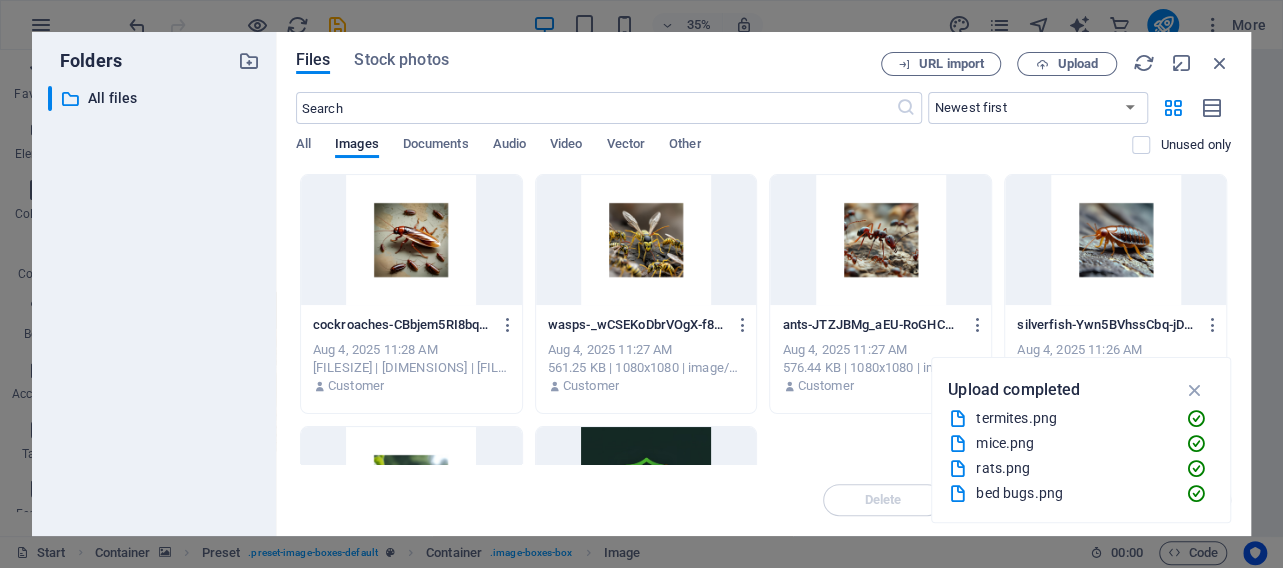 click at bounding box center [411, 240] 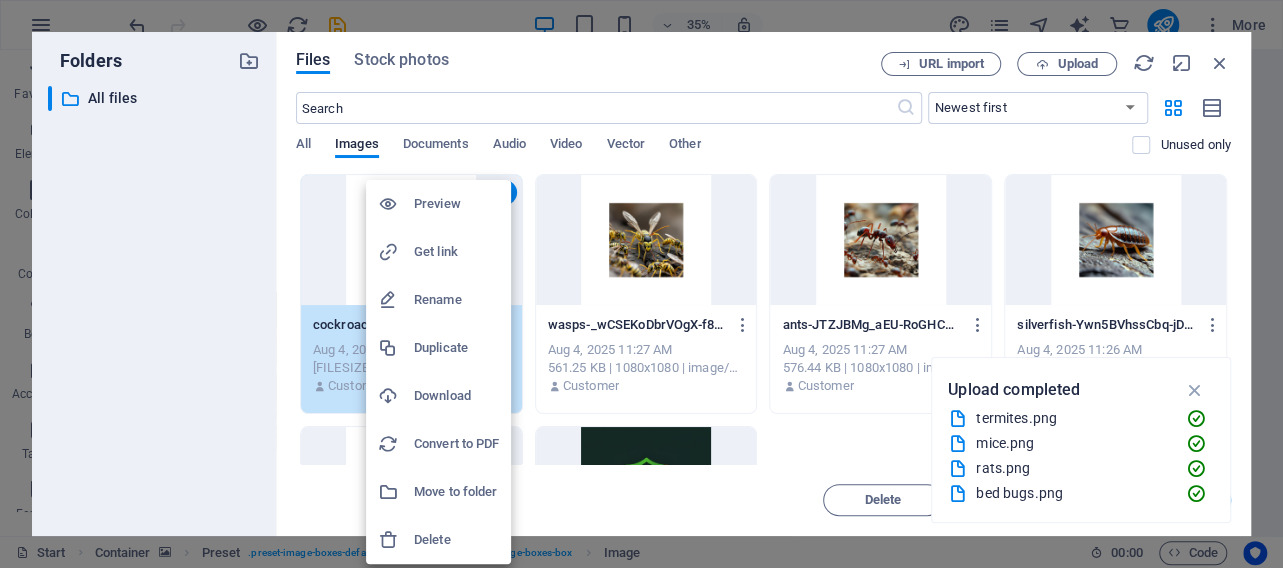 click on "Delete" at bounding box center [456, 540] 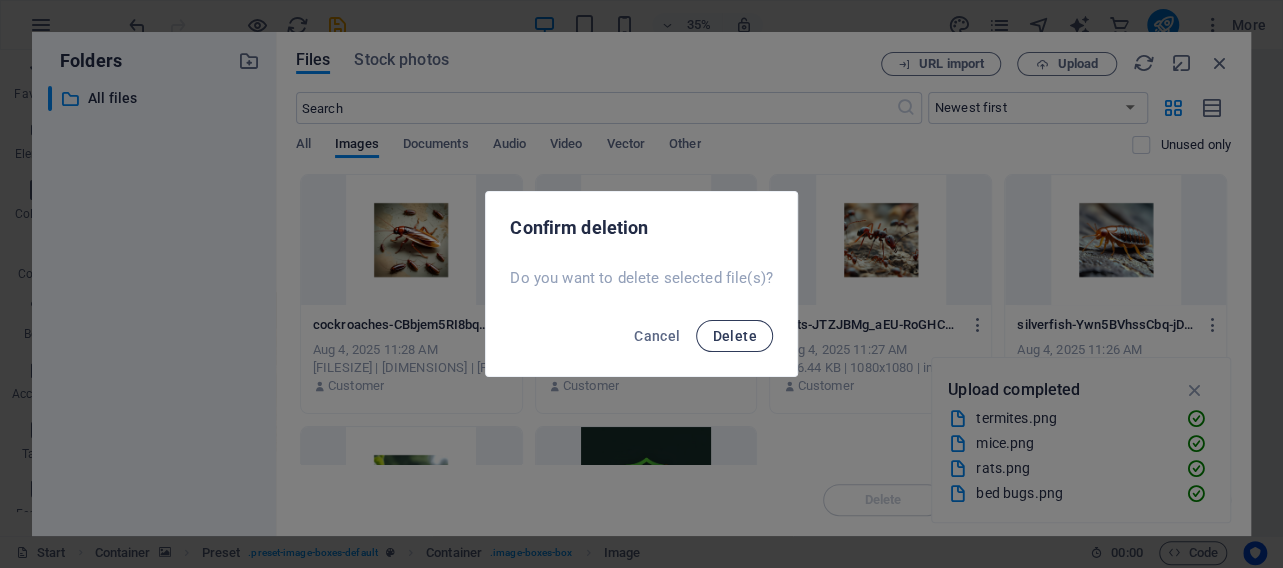 click on "Delete" at bounding box center [734, 336] 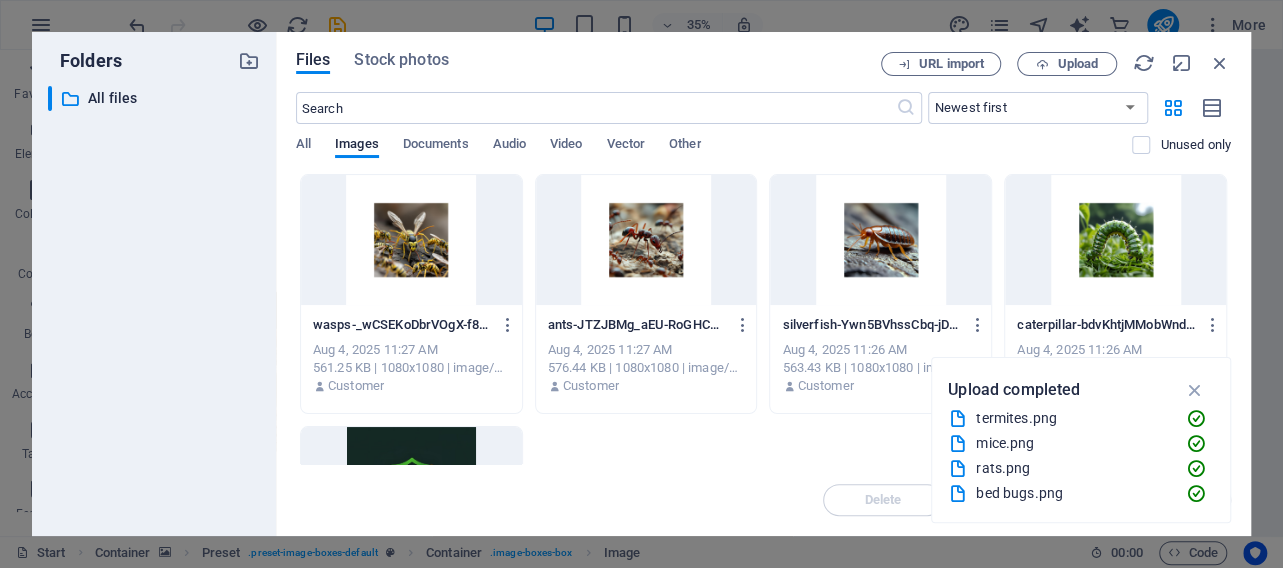 click at bounding box center (411, 240) 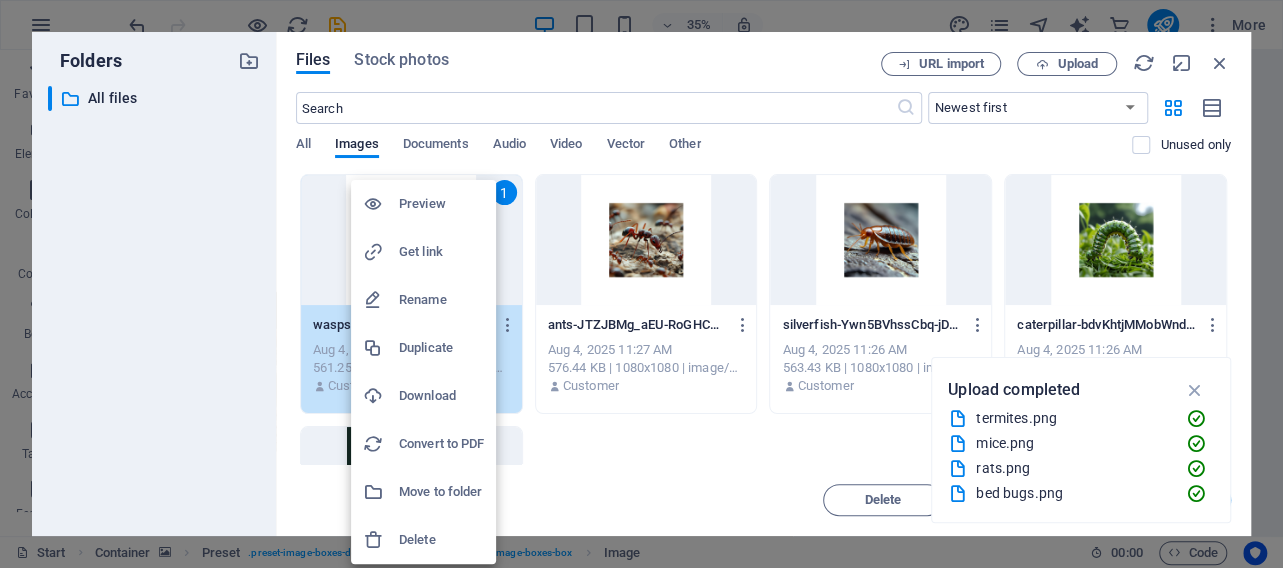 click on "Delete" at bounding box center (441, 540) 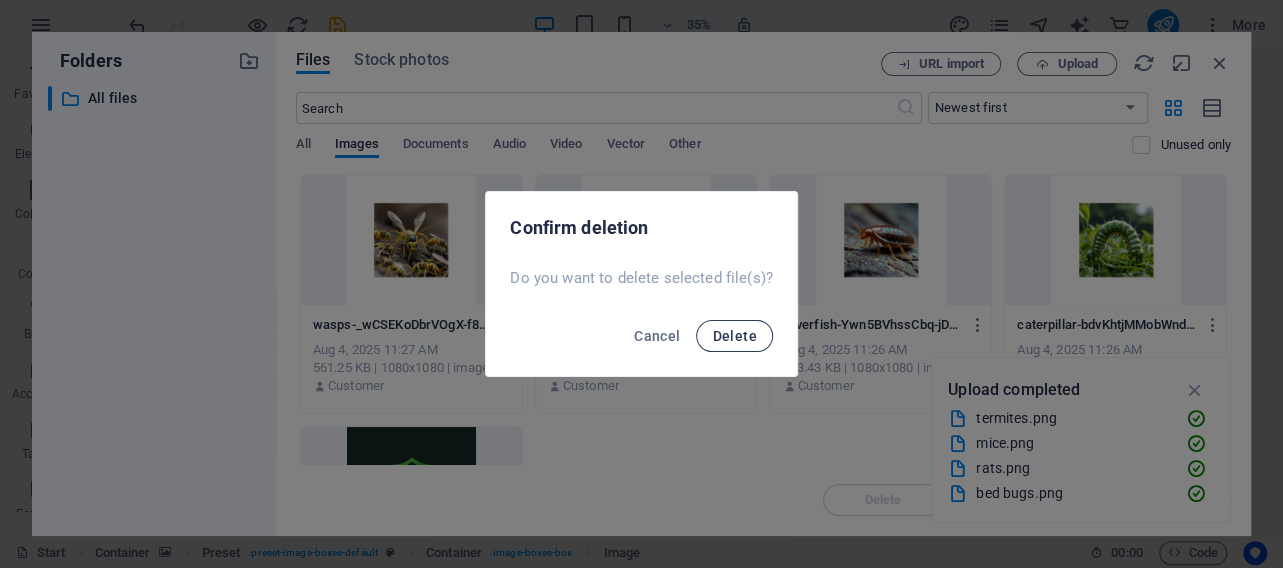 click on "Delete" at bounding box center (734, 336) 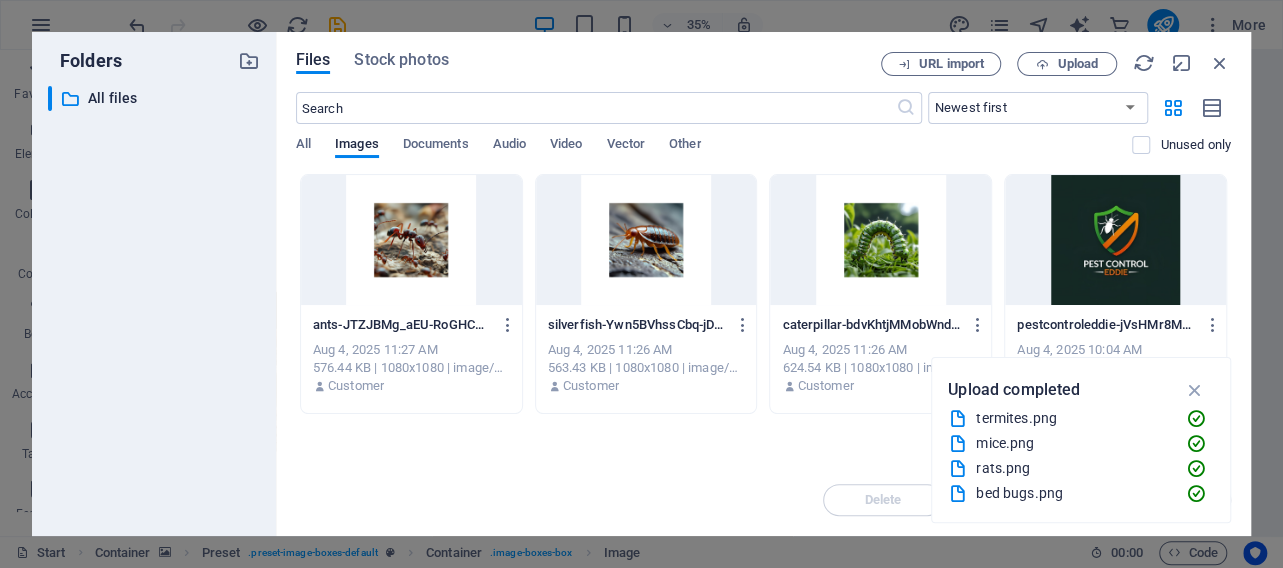 click at bounding box center (411, 240) 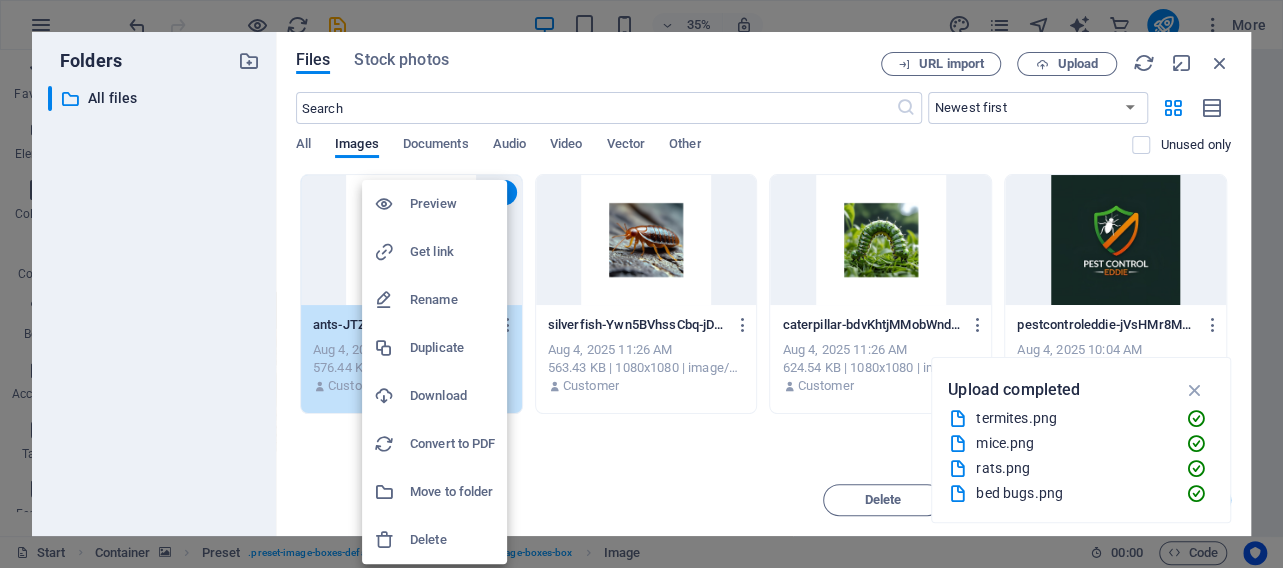 click on "Delete" at bounding box center [452, 540] 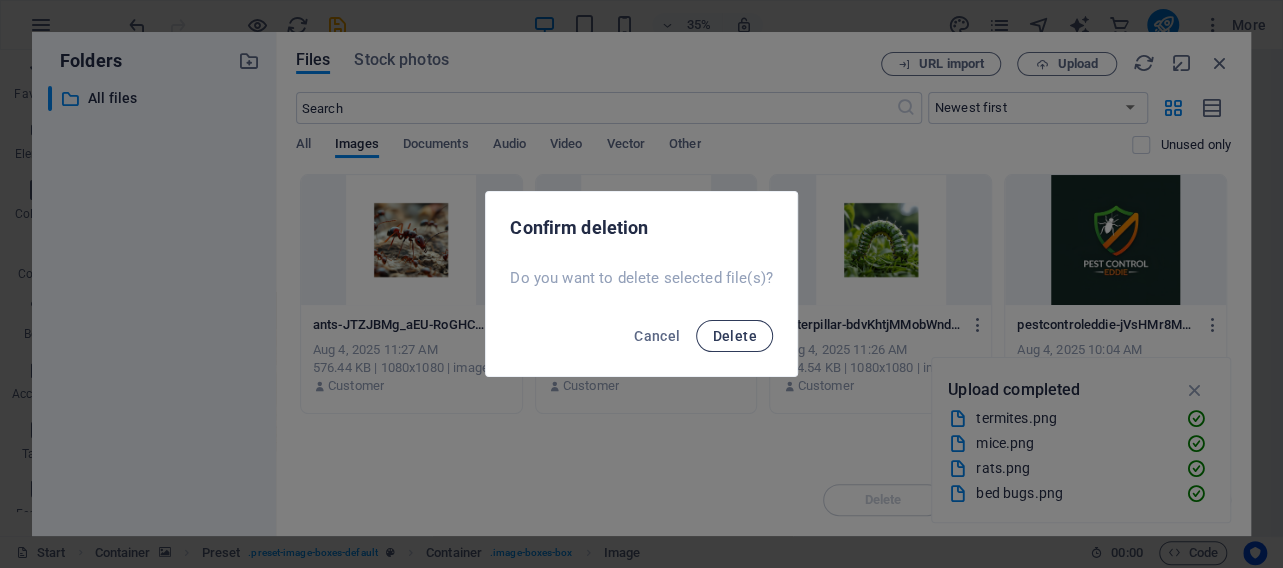 click on "Delete" at bounding box center (734, 336) 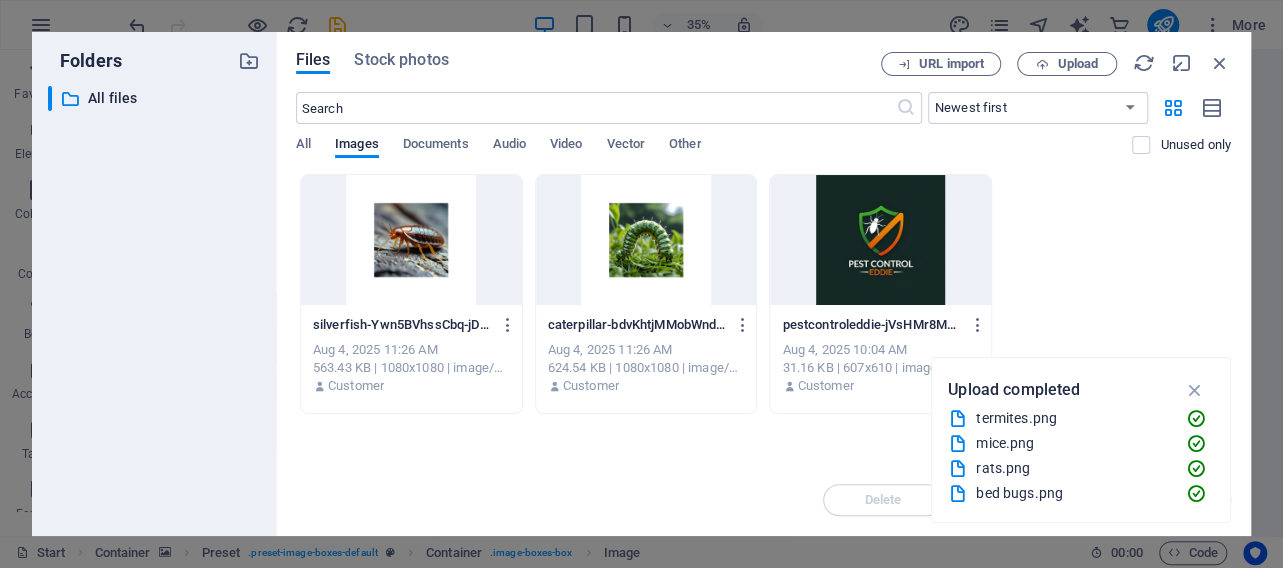 click at bounding box center (411, 240) 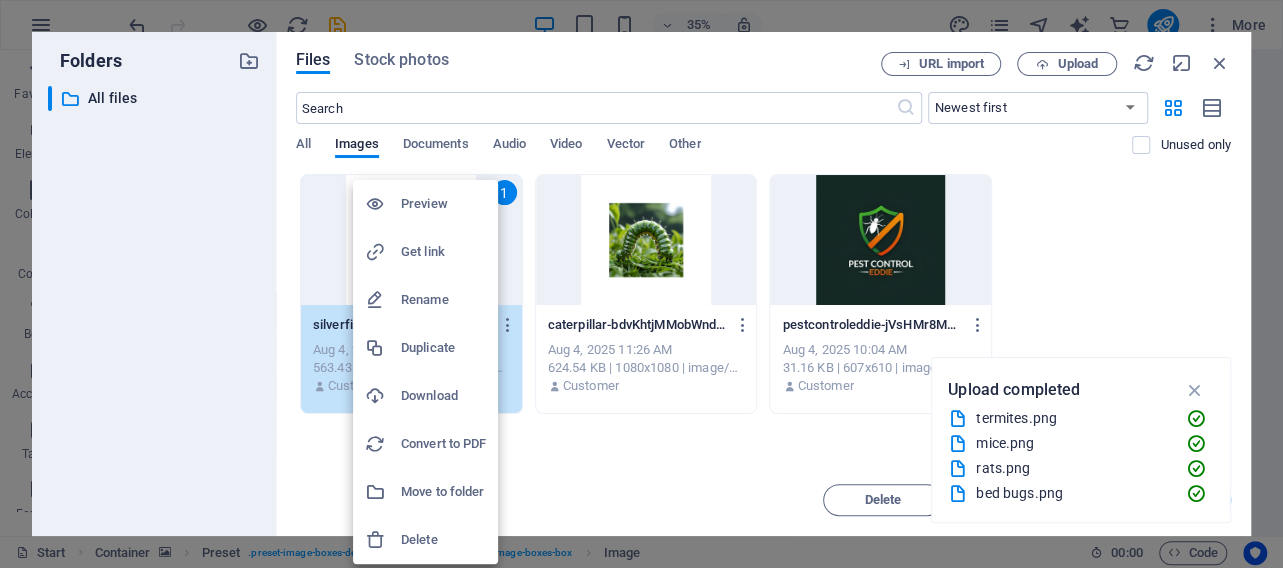 click on "Delete" at bounding box center [443, 540] 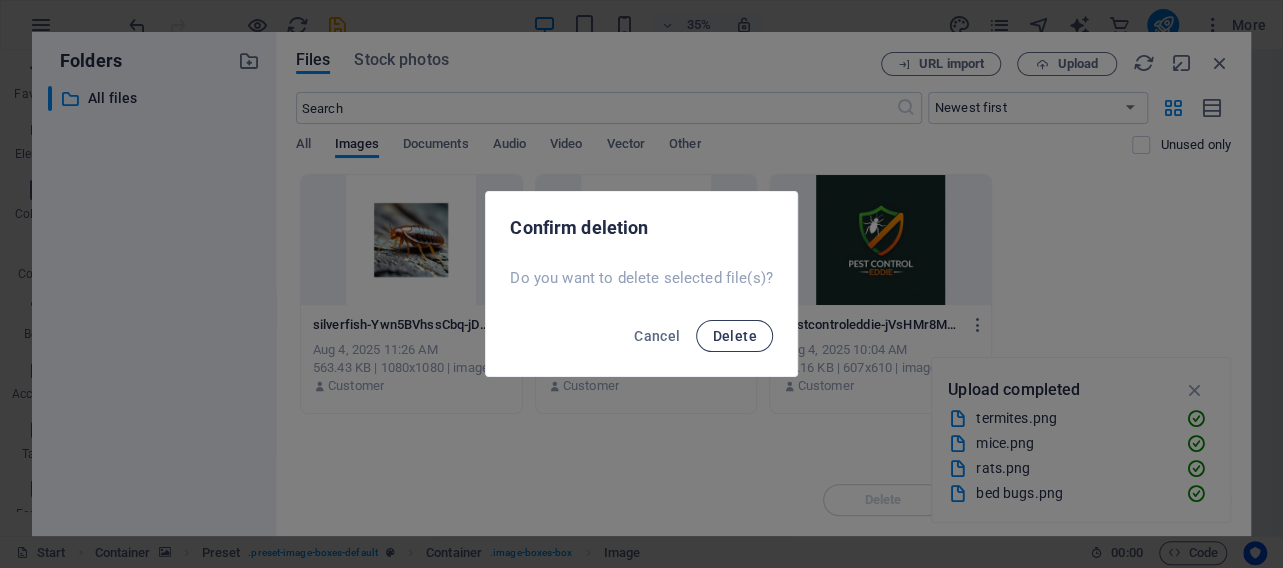 click on "Delete" at bounding box center [734, 336] 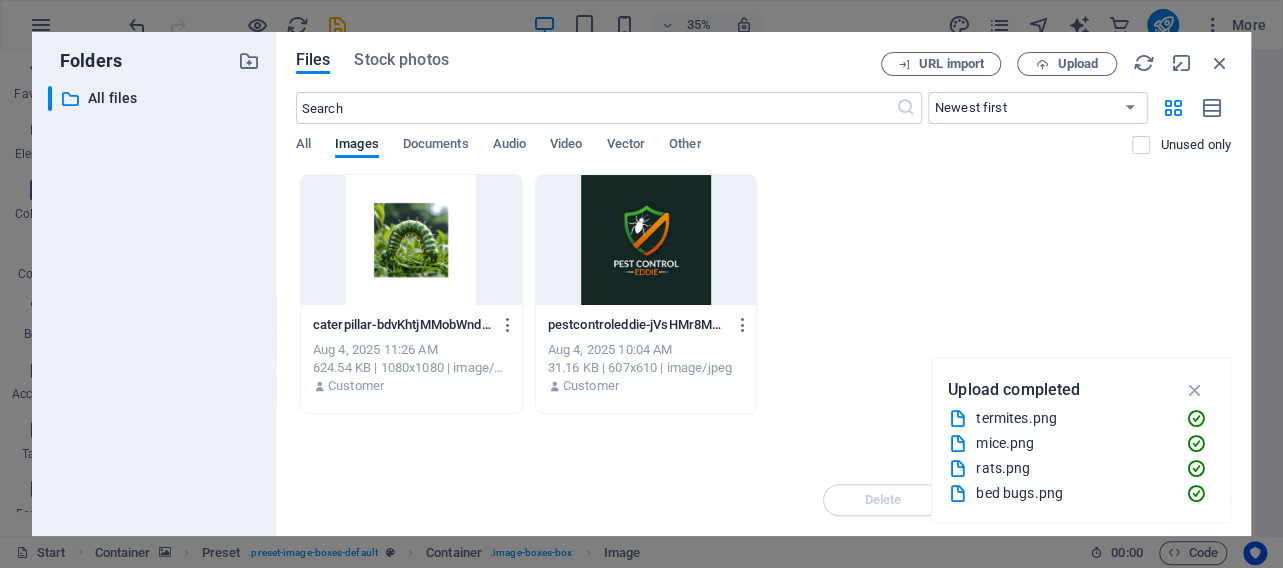 click at bounding box center (411, 240) 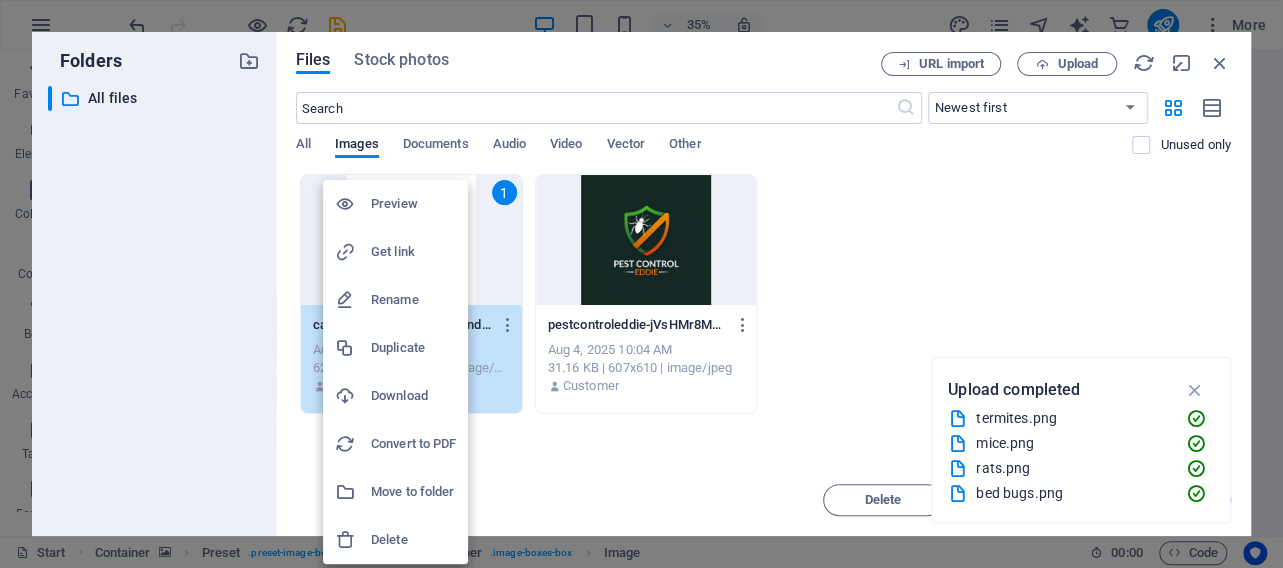 click on "Delete" at bounding box center (413, 540) 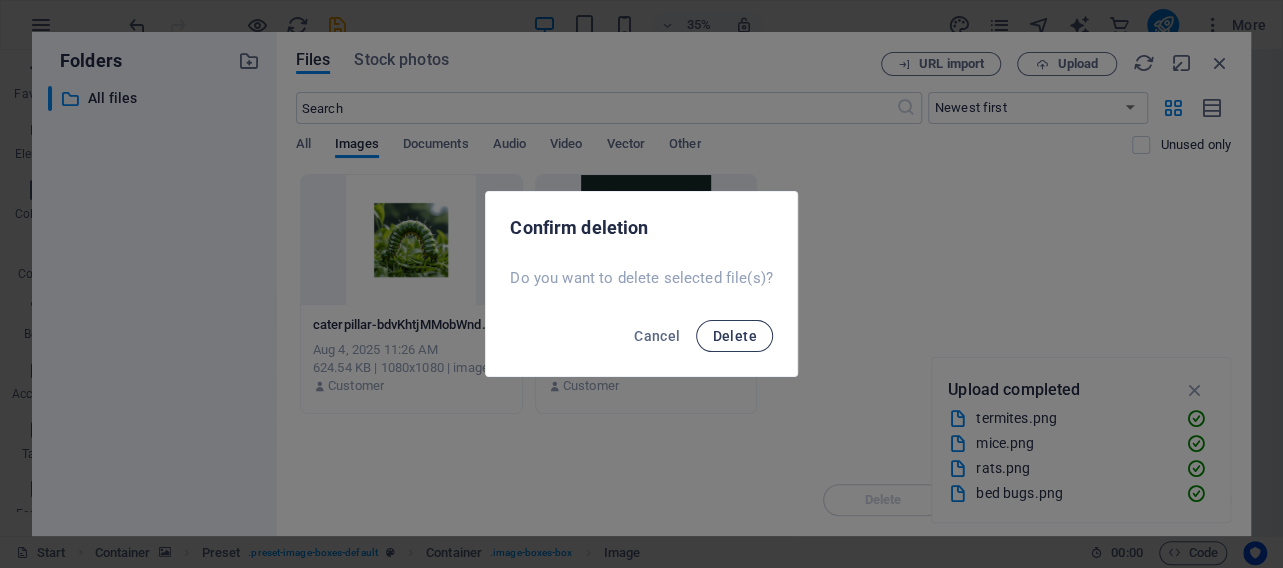 click on "Delete" at bounding box center (734, 336) 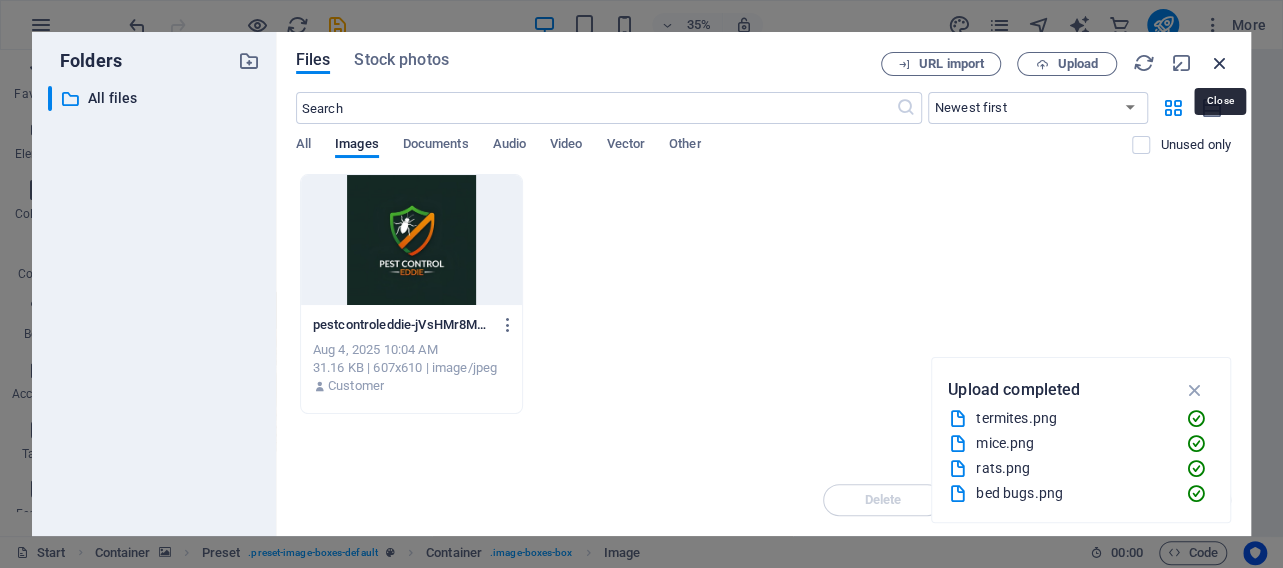 click at bounding box center (1220, 63) 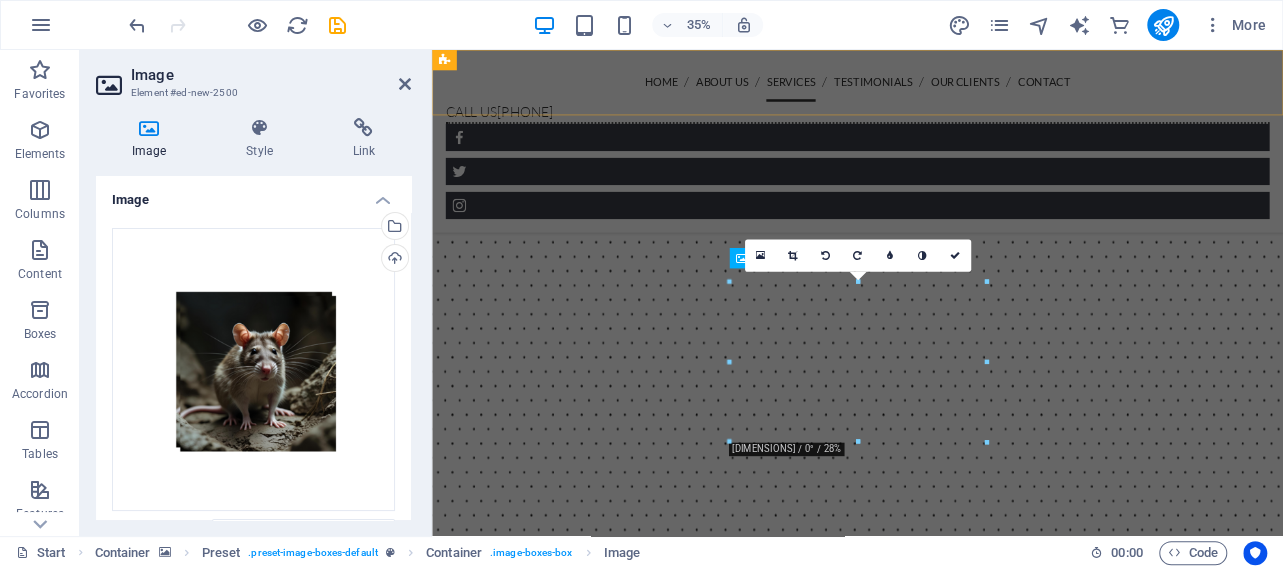 scroll, scrollTop: 3336, scrollLeft: 0, axis: vertical 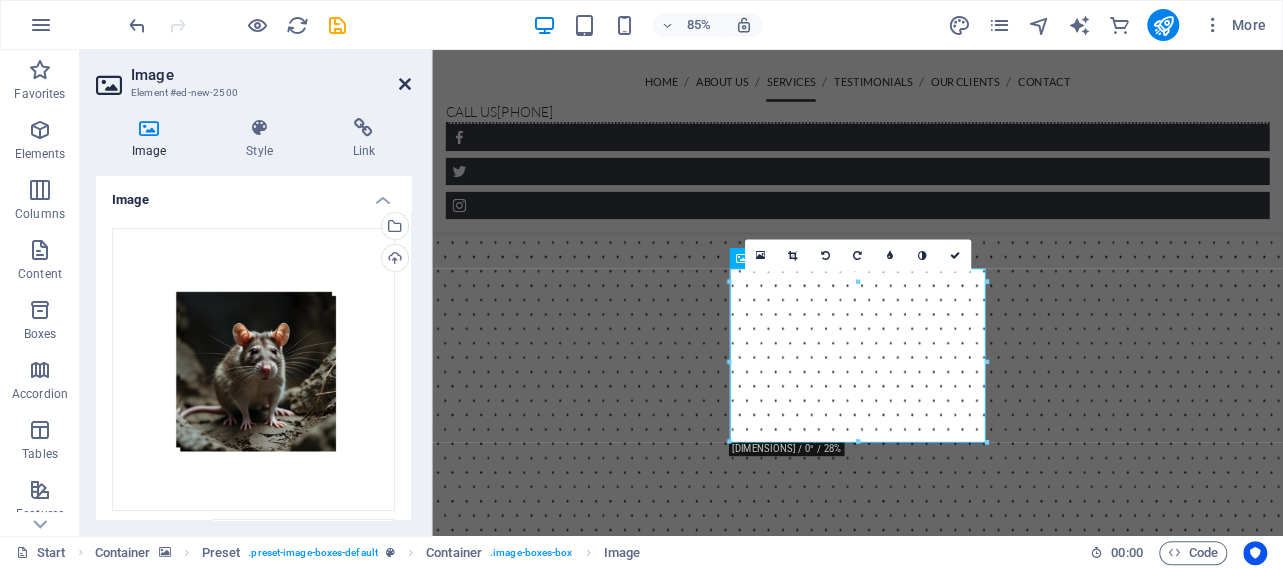 click at bounding box center [405, 84] 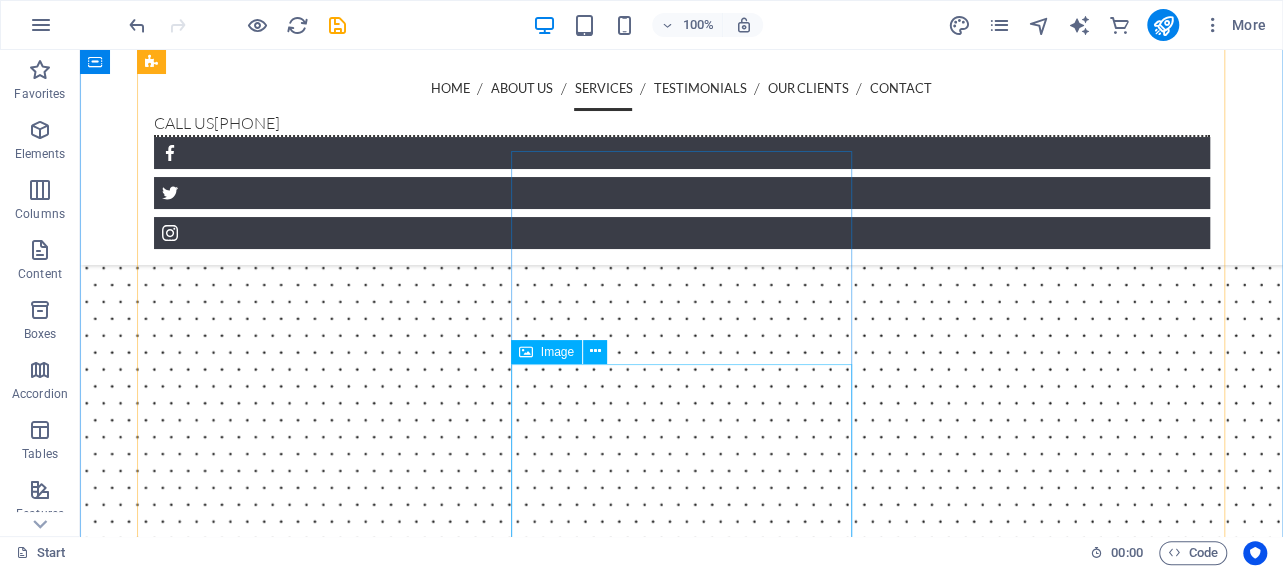 scroll, scrollTop: 3147, scrollLeft: 0, axis: vertical 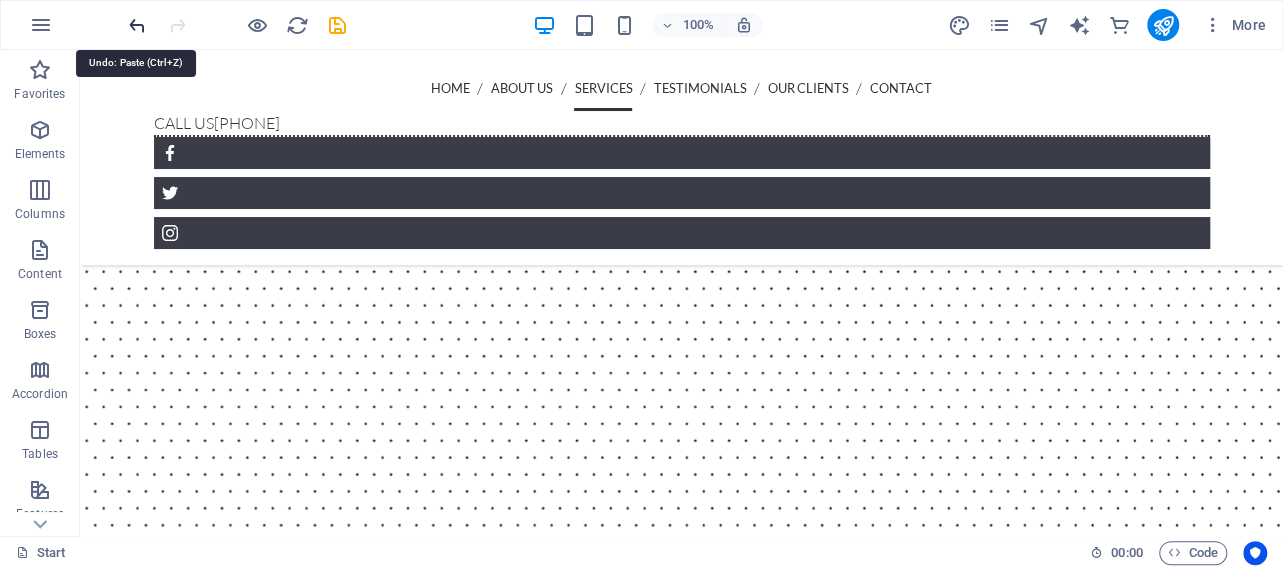 click at bounding box center (137, 25) 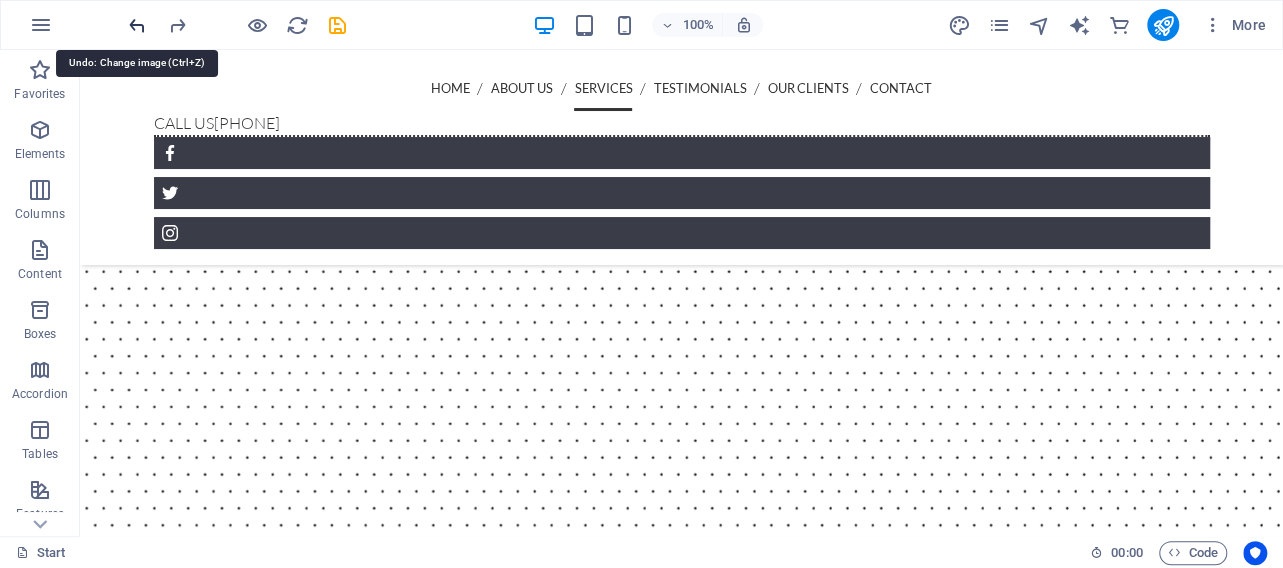 click at bounding box center [137, 25] 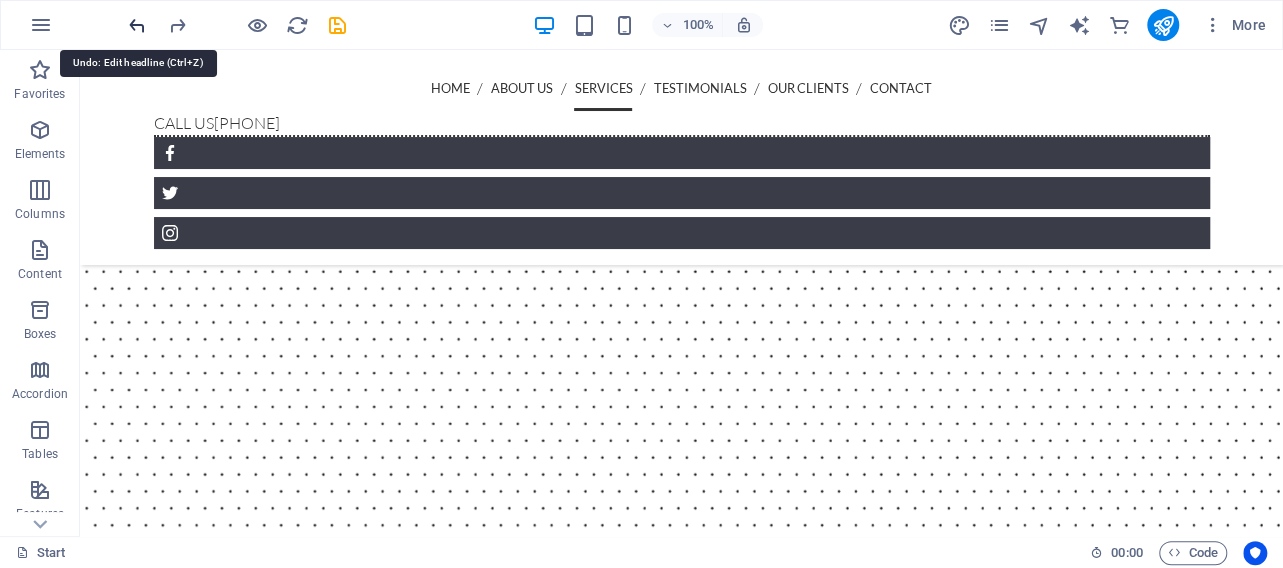 click at bounding box center (137, 25) 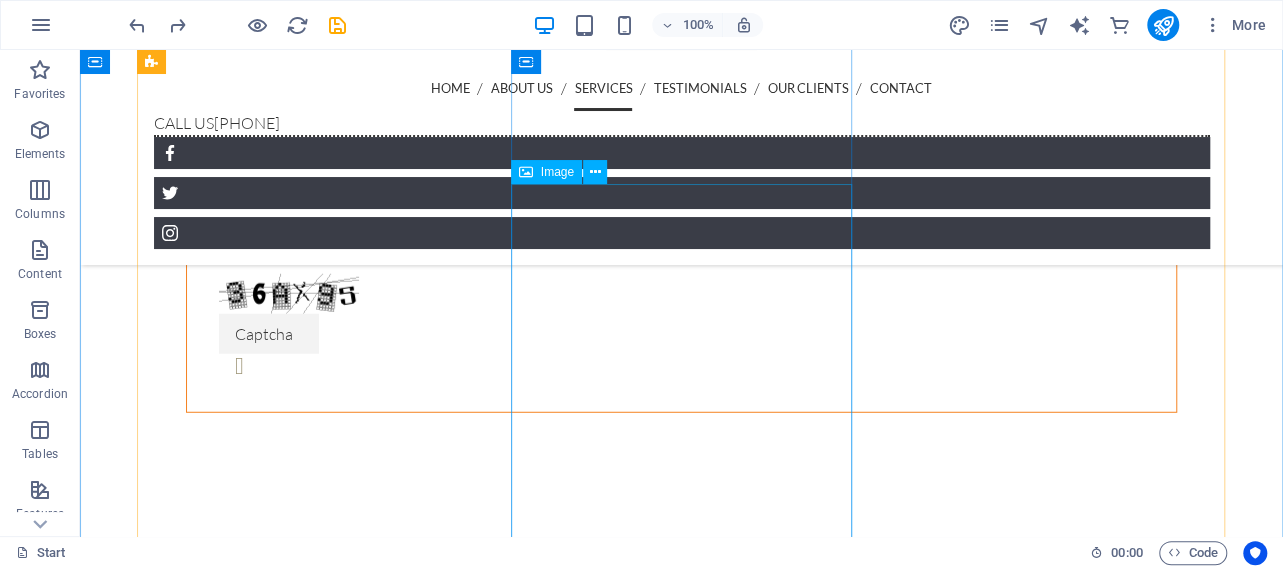 scroll, scrollTop: 2903, scrollLeft: 0, axis: vertical 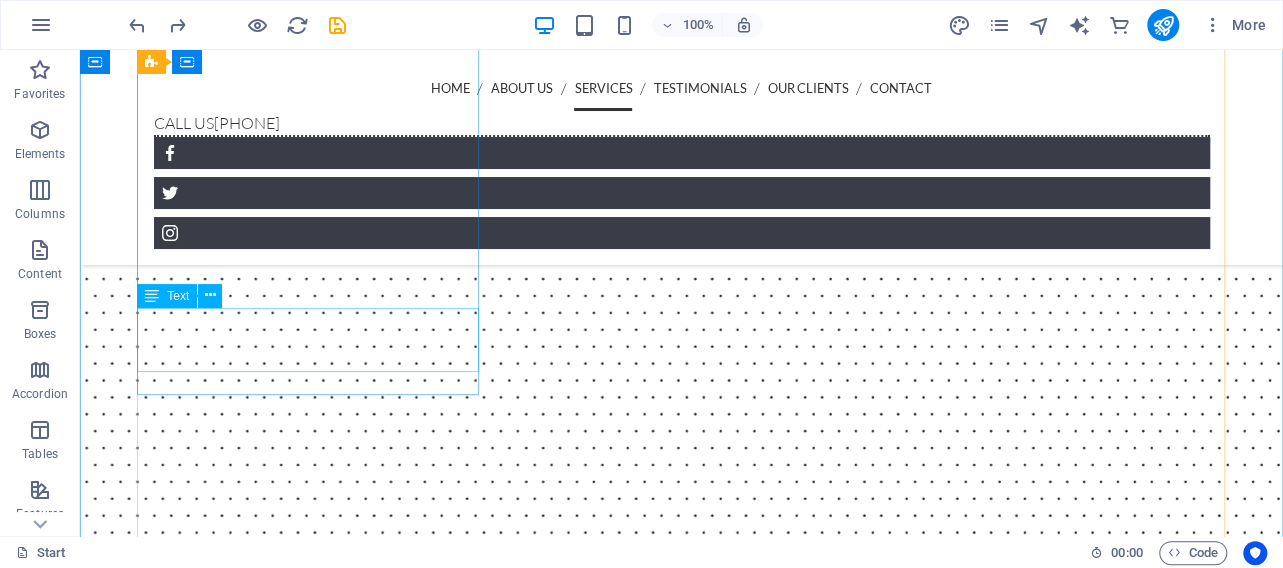 click on "We protect your garden from caterpillars and your home from silverfish" at bounding box center (682, 4214) 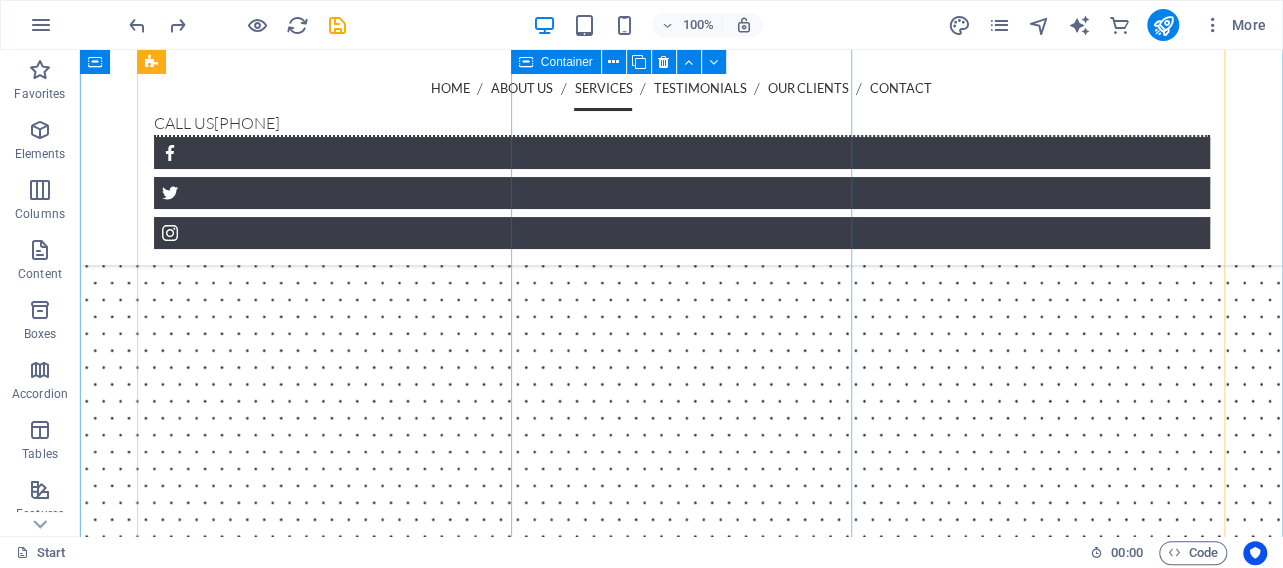 scroll, scrollTop: 3527, scrollLeft: 0, axis: vertical 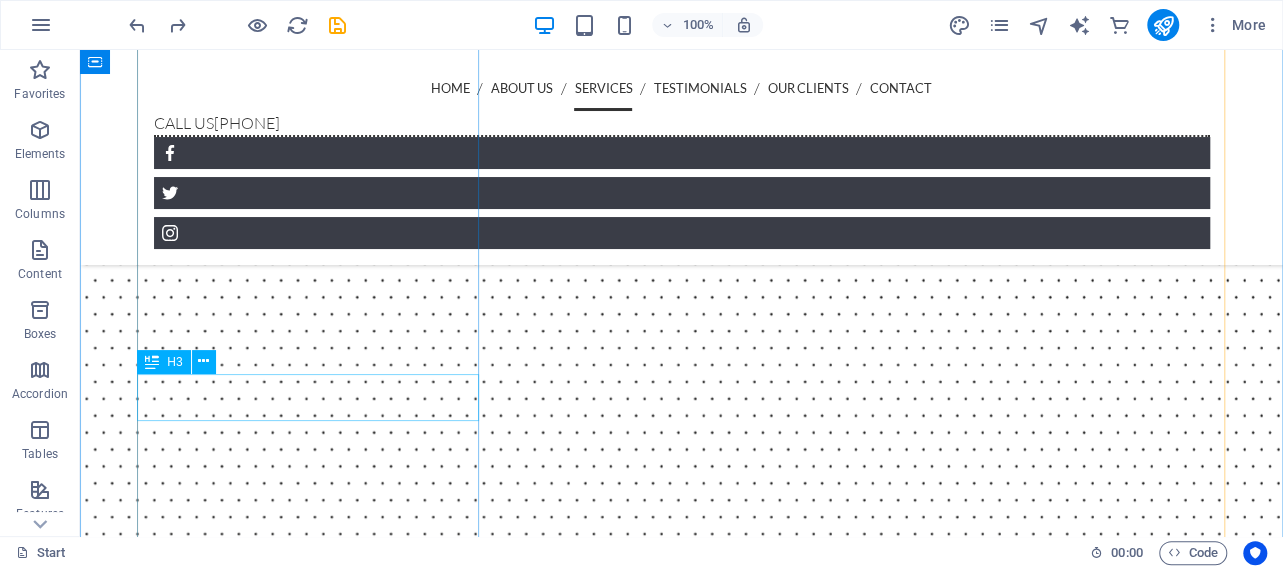 click on "Mobile Surveillance" at bounding box center [682, 9431] 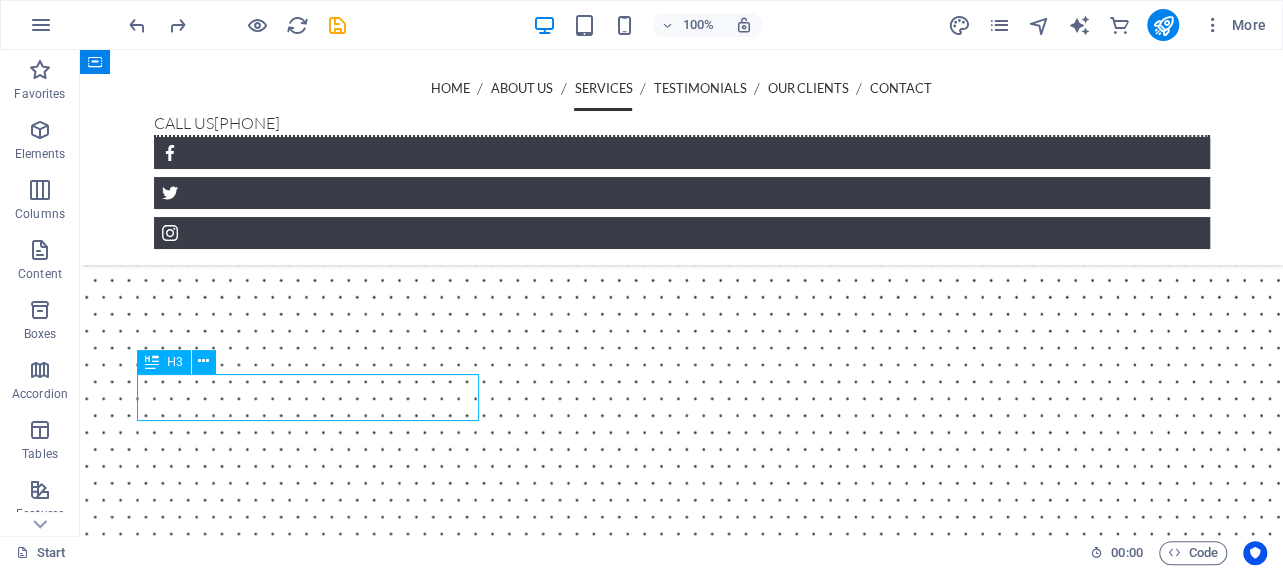 click on "Mobile Surveillance" at bounding box center (682, 9431) 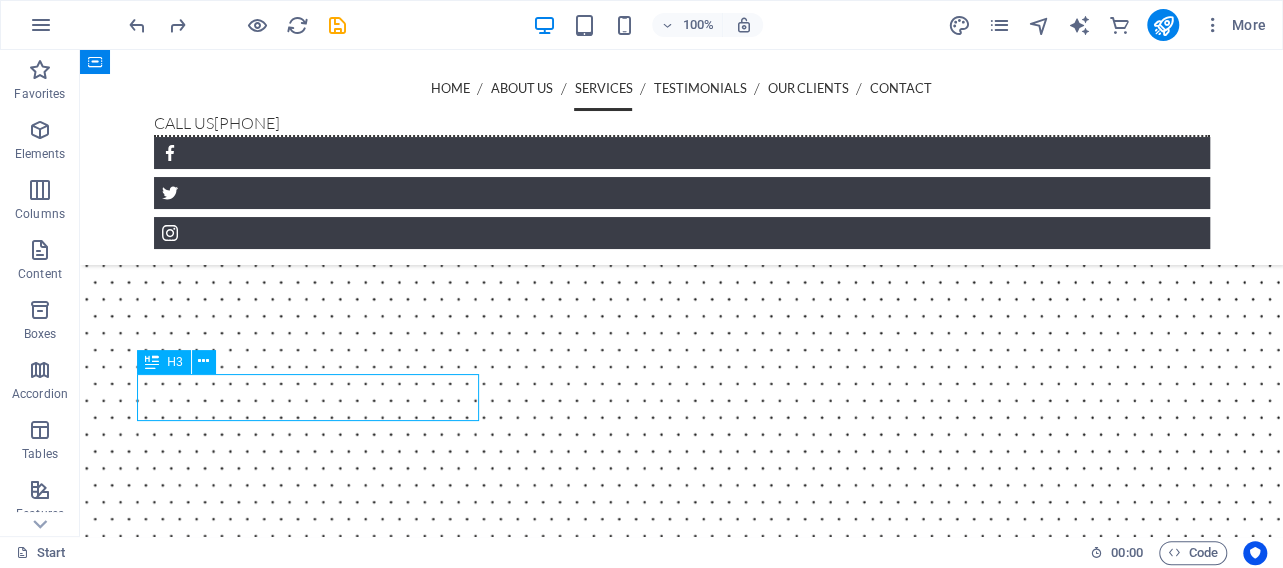 scroll, scrollTop: 3716, scrollLeft: 0, axis: vertical 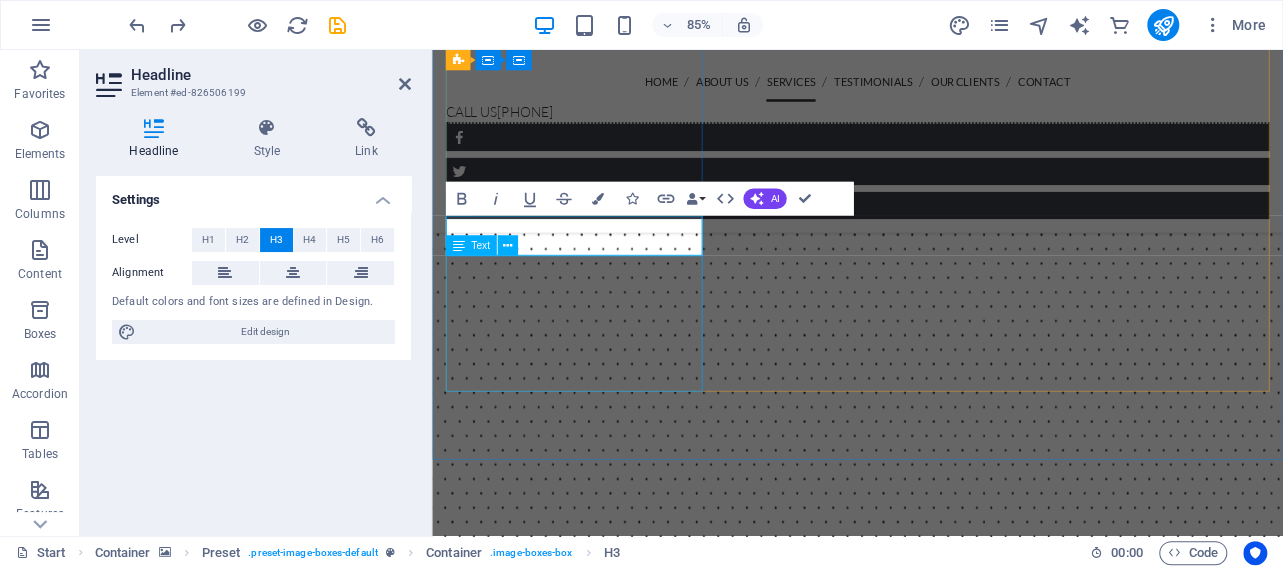 type 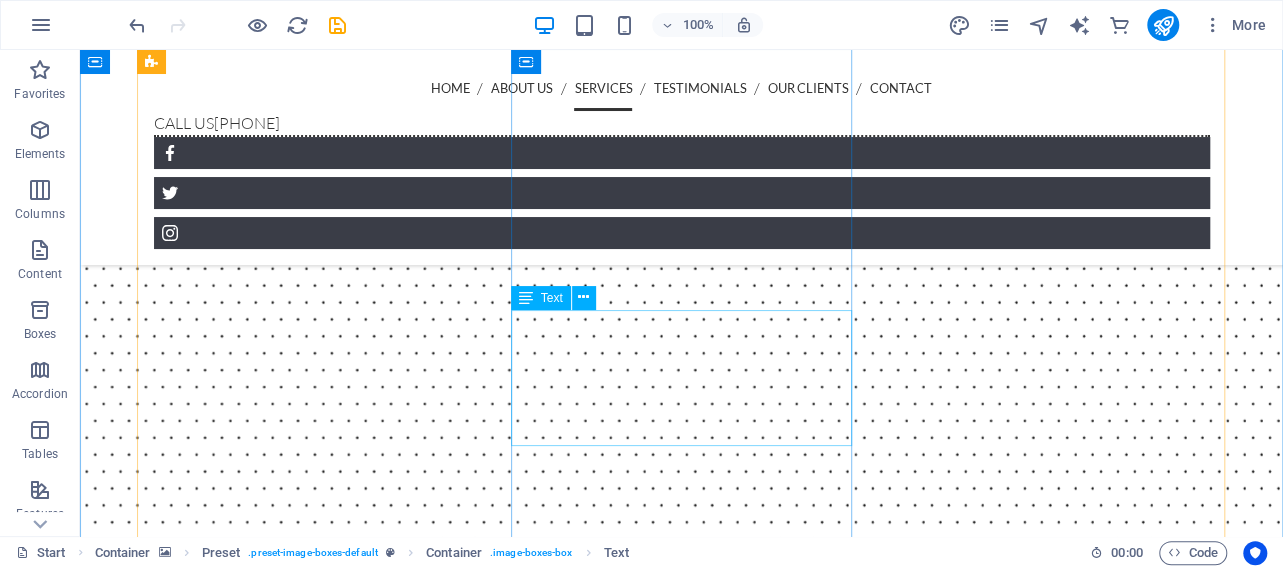 scroll, scrollTop: 3007, scrollLeft: 0, axis: vertical 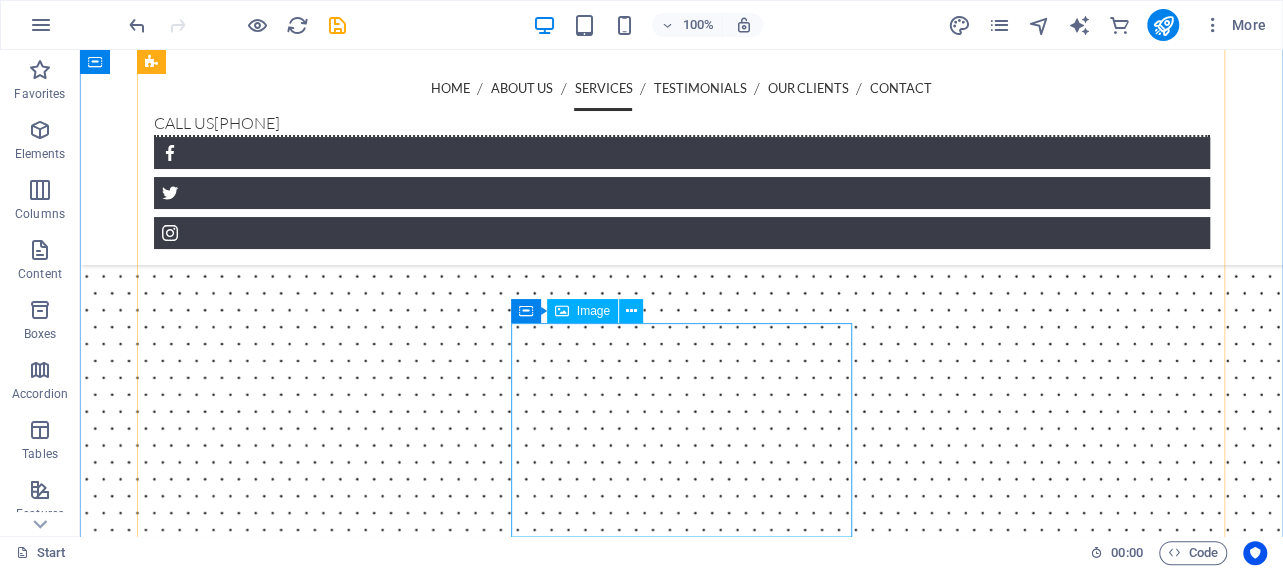 click at bounding box center (682, 10395) 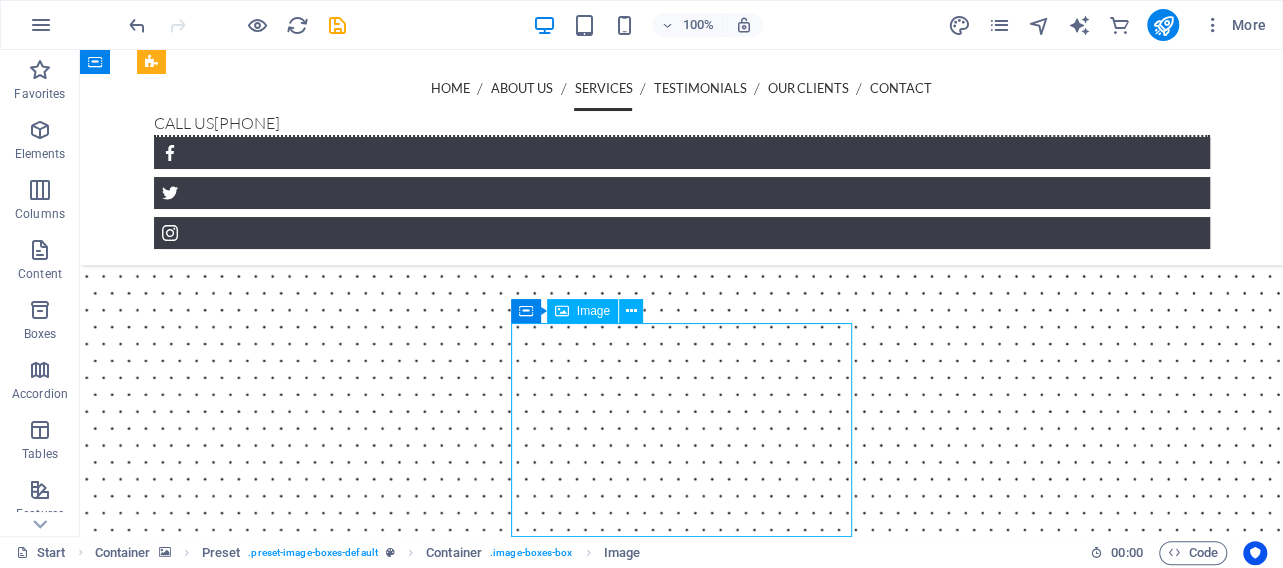 click at bounding box center (682, 10395) 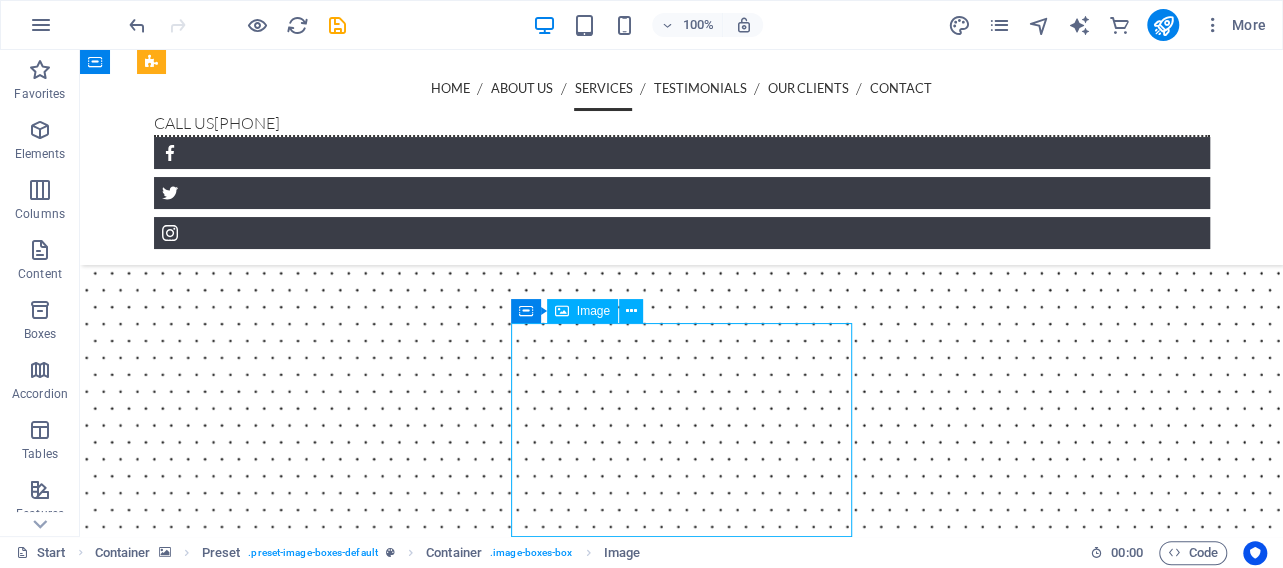 select on "%" 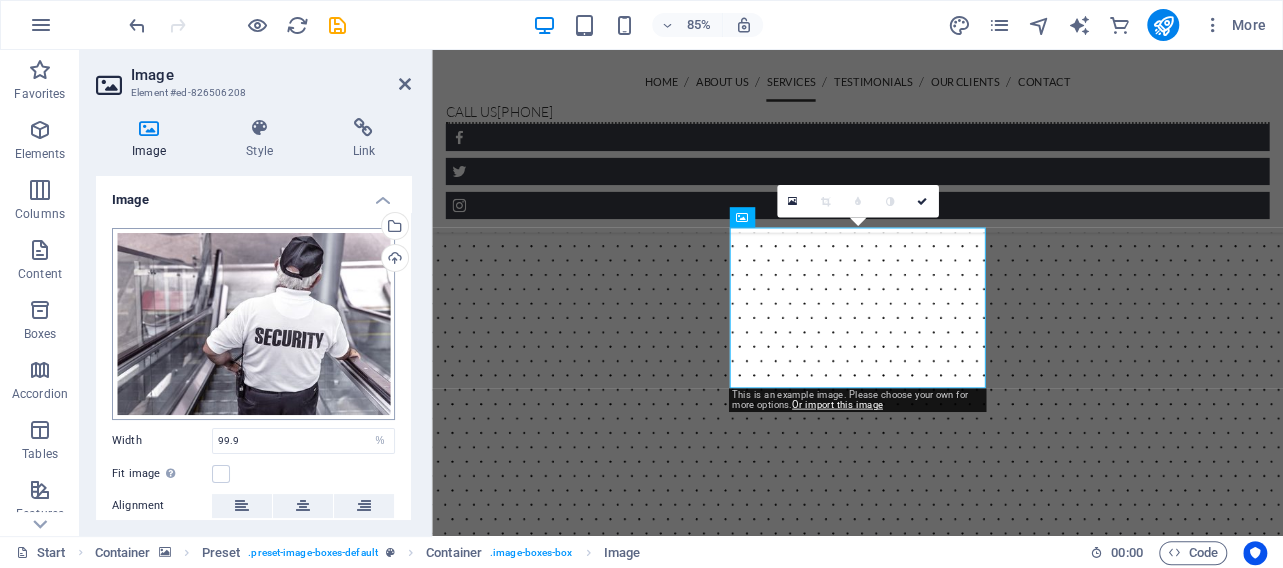 click on "Drag files here, click to choose files or select files from Files or our free stock photos & videos" at bounding box center [253, 324] 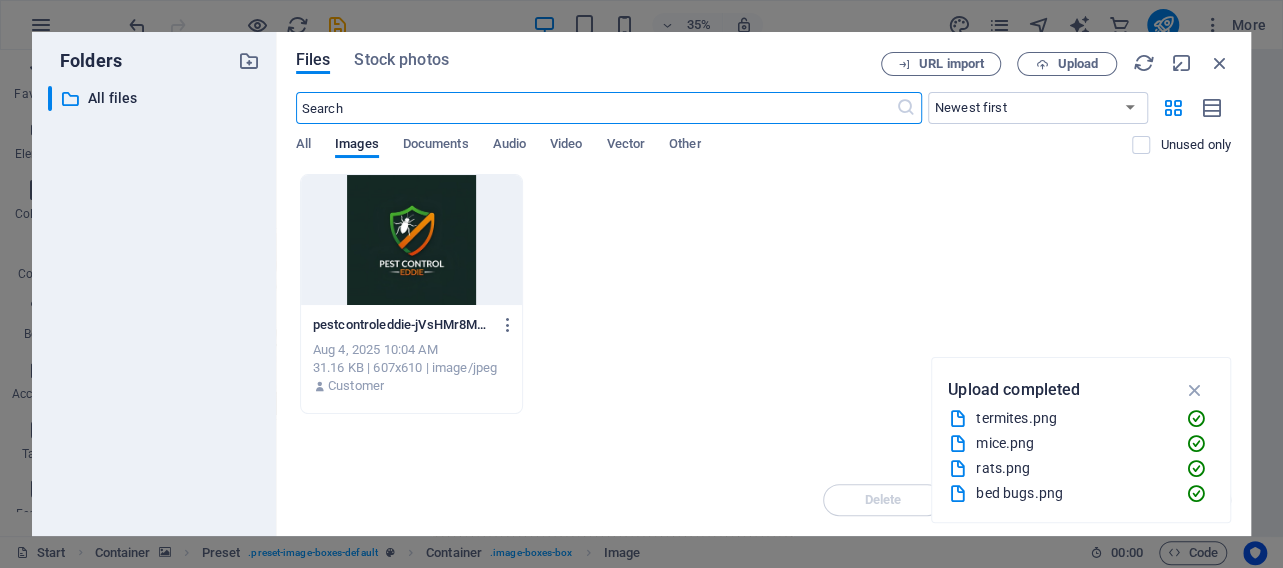 scroll, scrollTop: 3872, scrollLeft: 0, axis: vertical 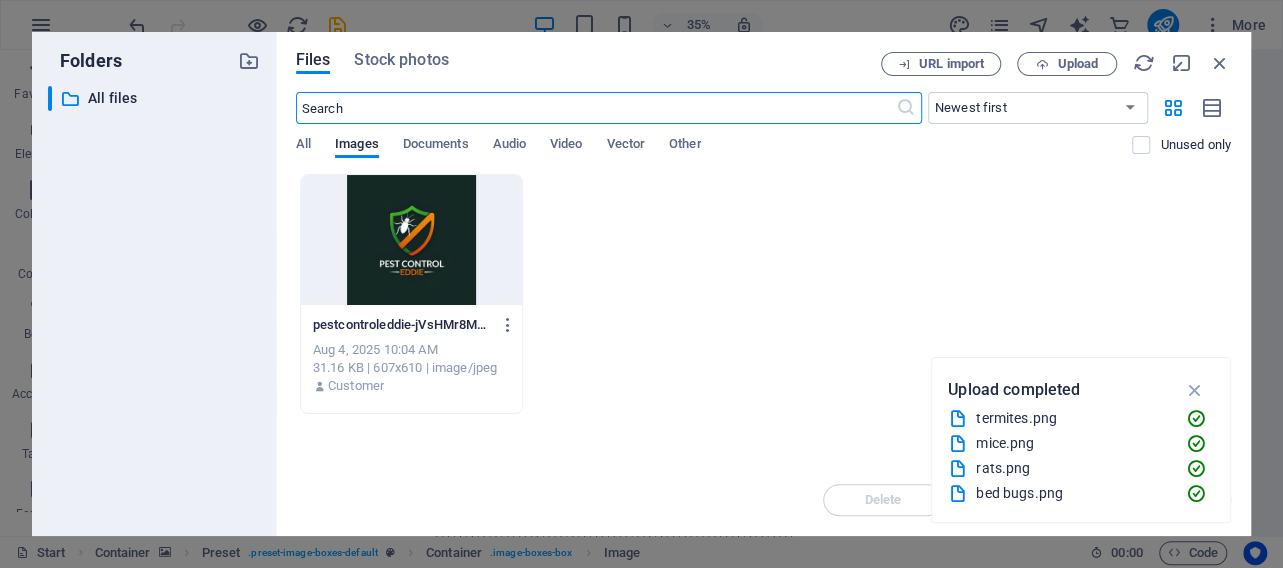 click at bounding box center [1194, 390] 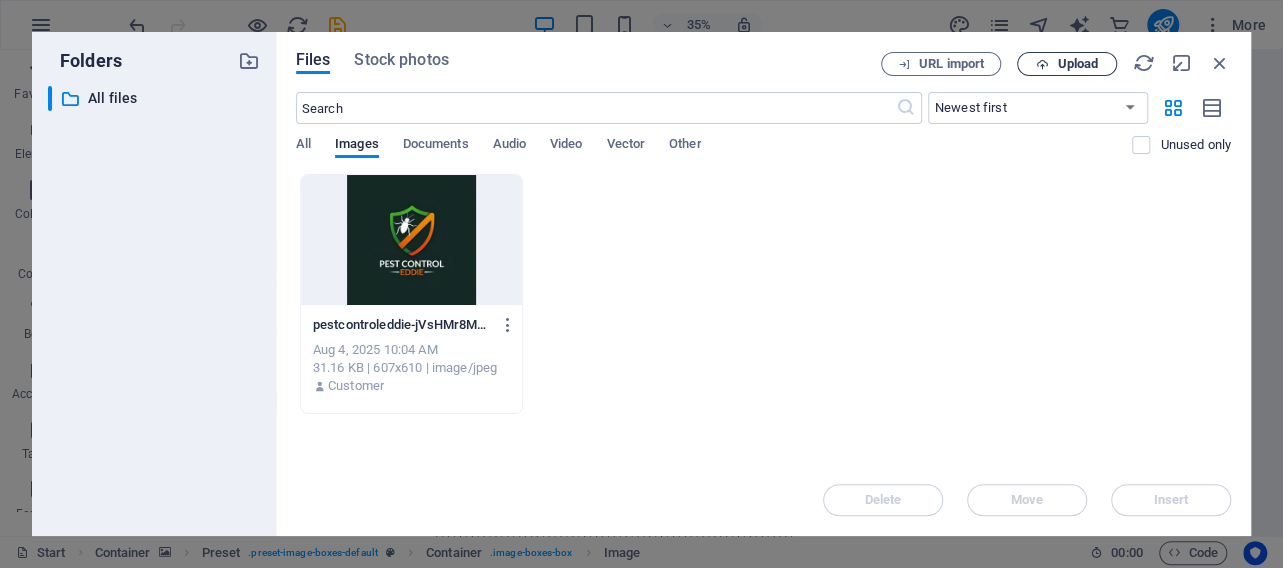 click at bounding box center [1042, 64] 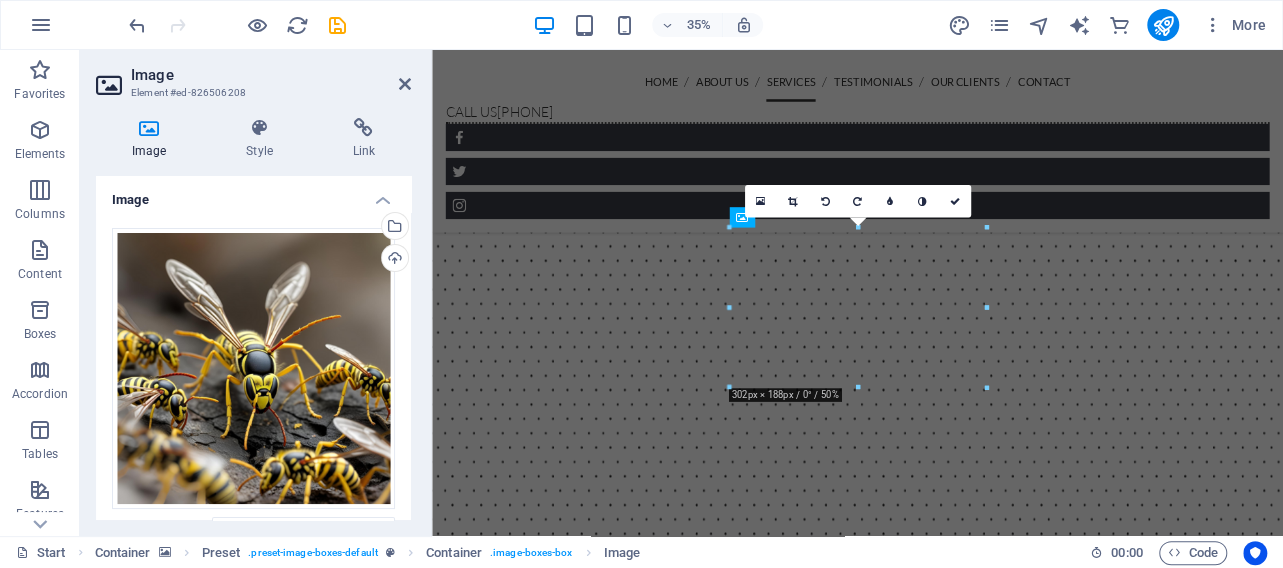 scroll, scrollTop: 3196, scrollLeft: 0, axis: vertical 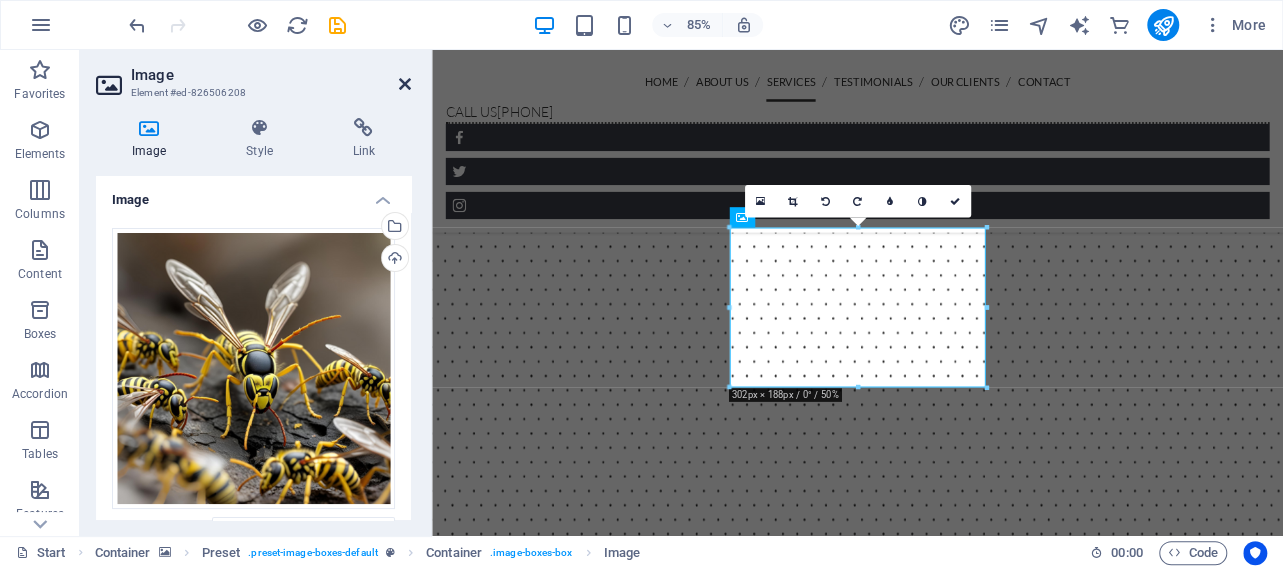 click at bounding box center (405, 84) 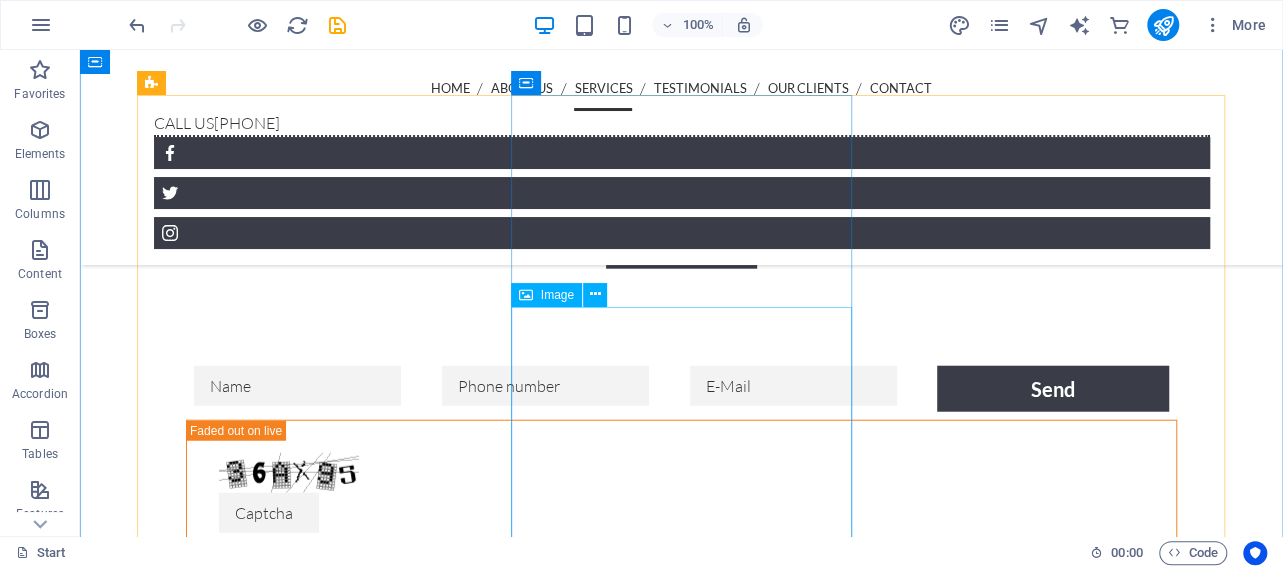 scroll, scrollTop: 2550, scrollLeft: 0, axis: vertical 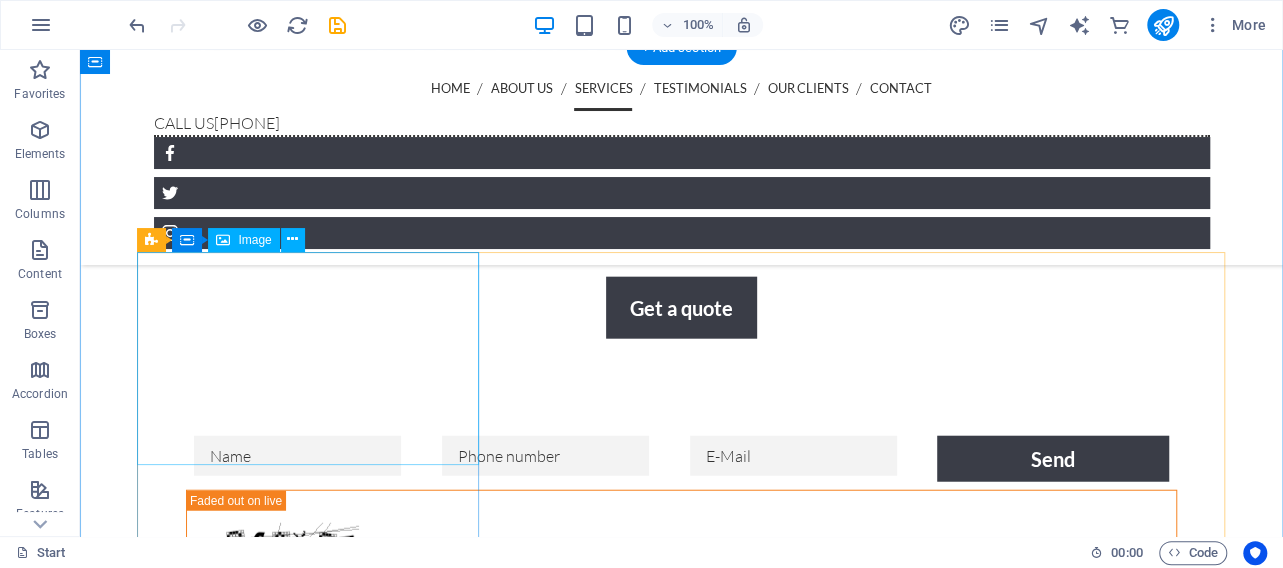 click at bounding box center [682, 3149] 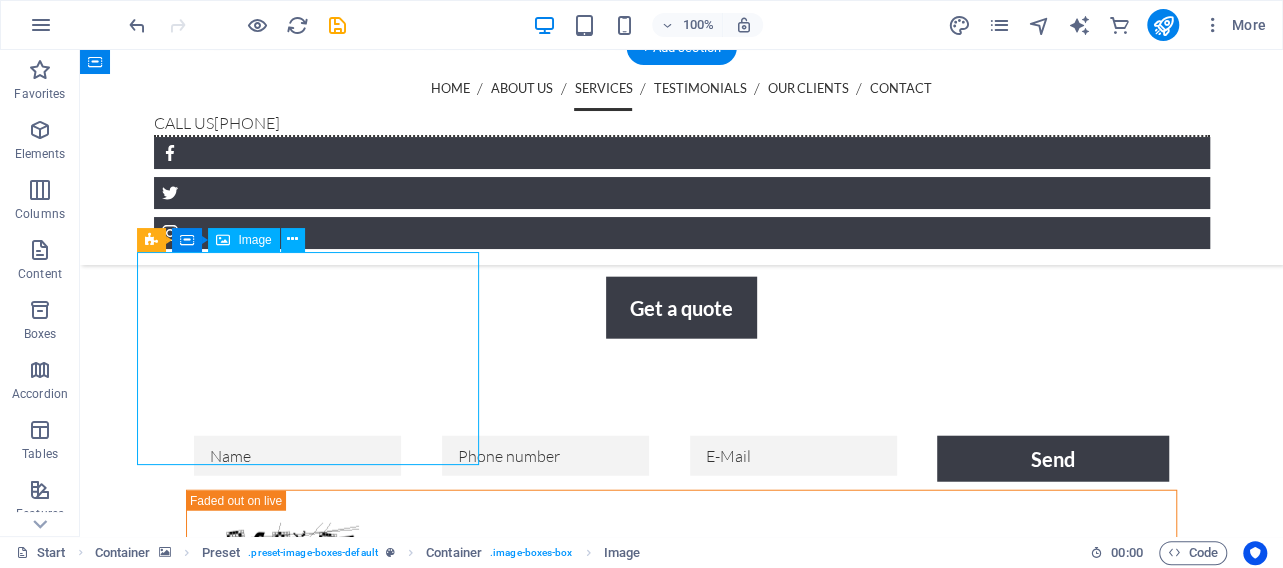 click at bounding box center [682, 3149] 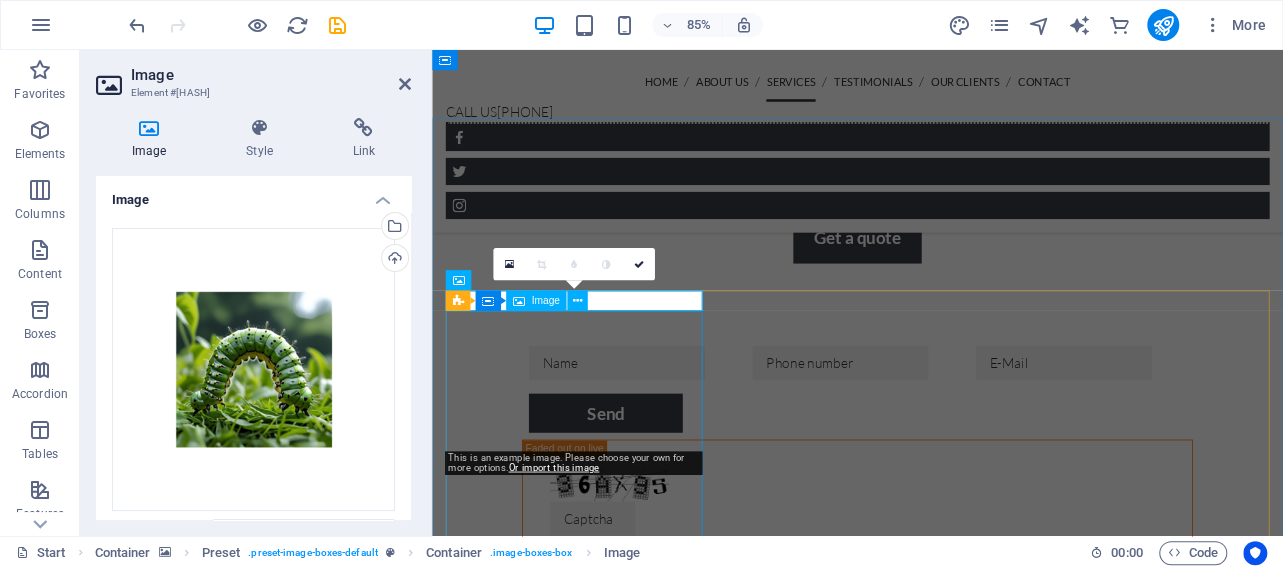 scroll, scrollTop: 2446, scrollLeft: 0, axis: vertical 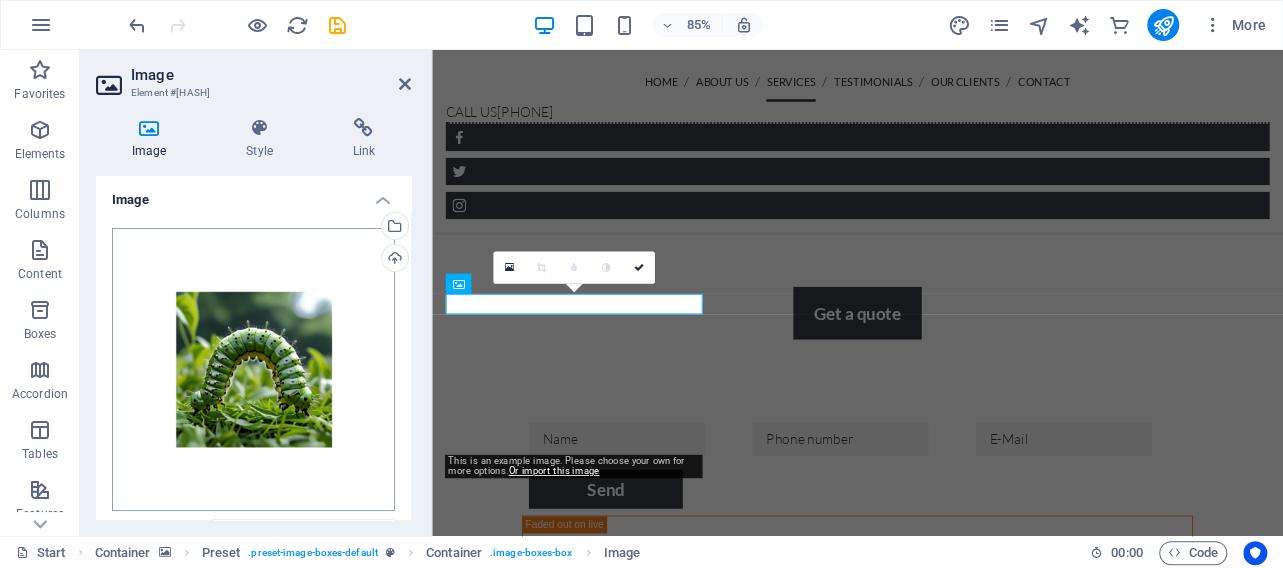 click on "Drag files here, click to choose files or select files from Files or our free stock photos & videos" at bounding box center [253, 369] 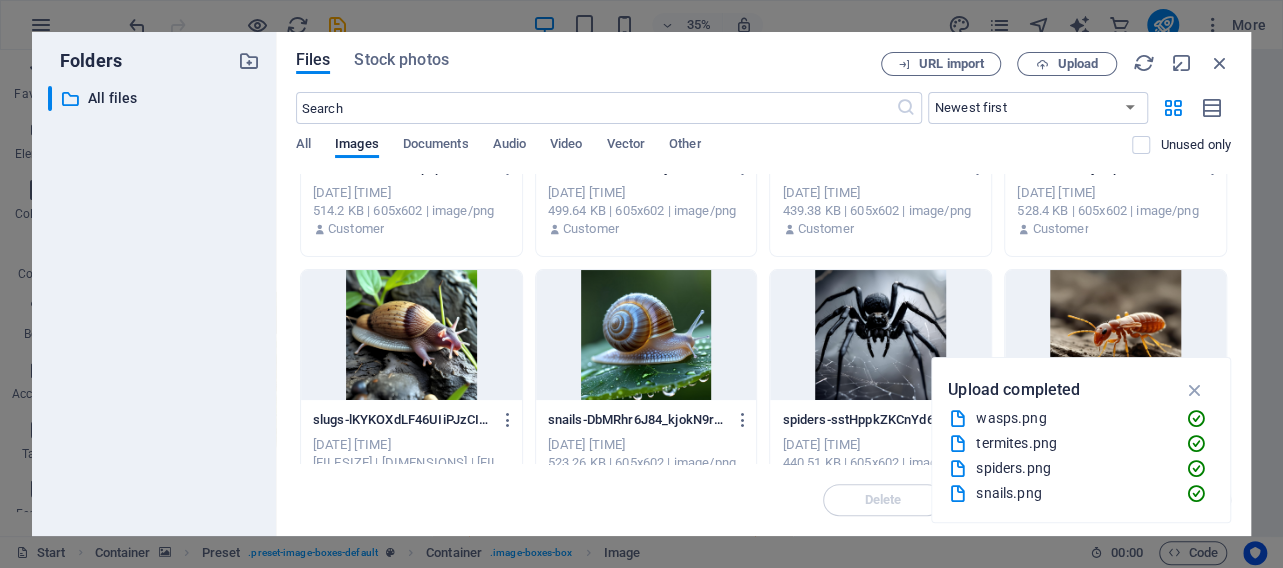 scroll, scrollTop: 576, scrollLeft: 0, axis: vertical 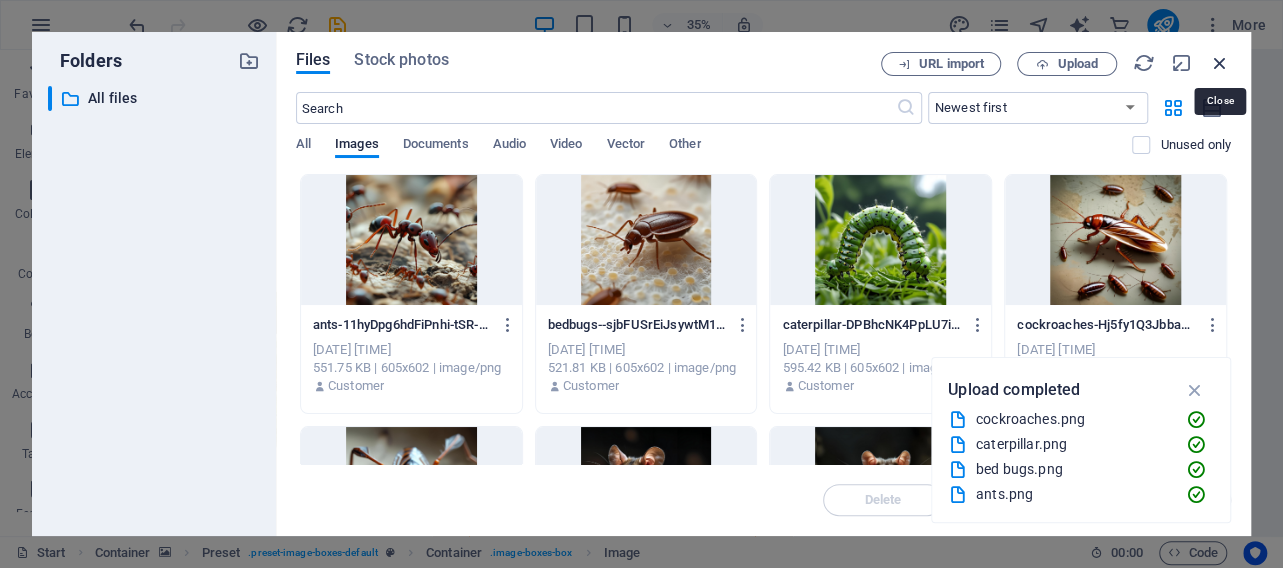 click at bounding box center (1220, 63) 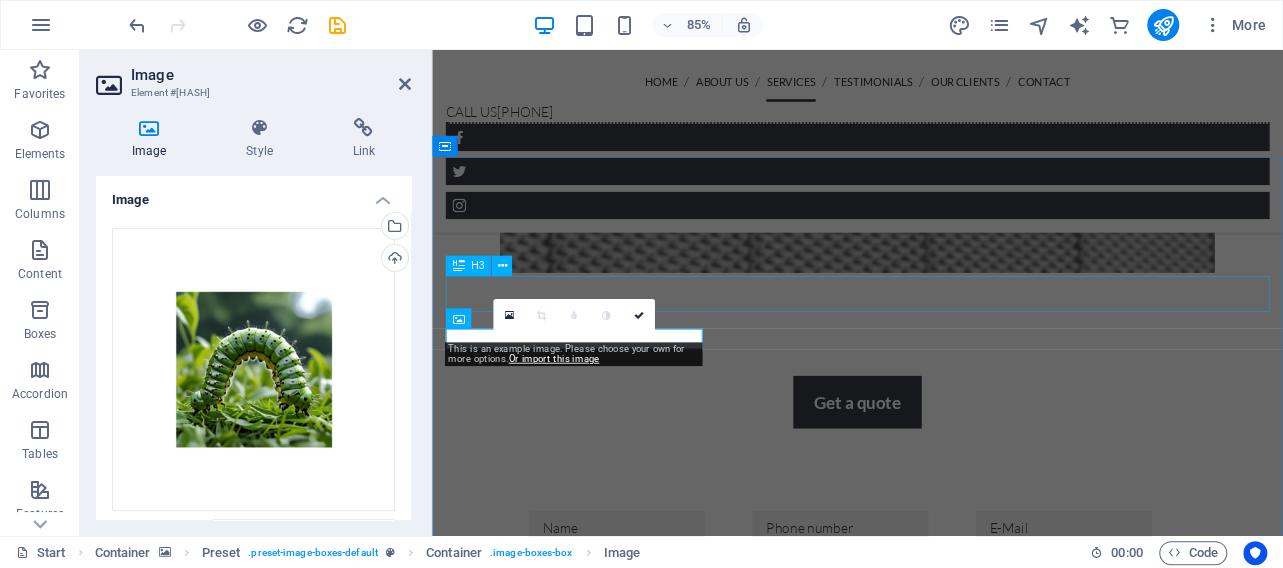 scroll, scrollTop: 2446, scrollLeft: 0, axis: vertical 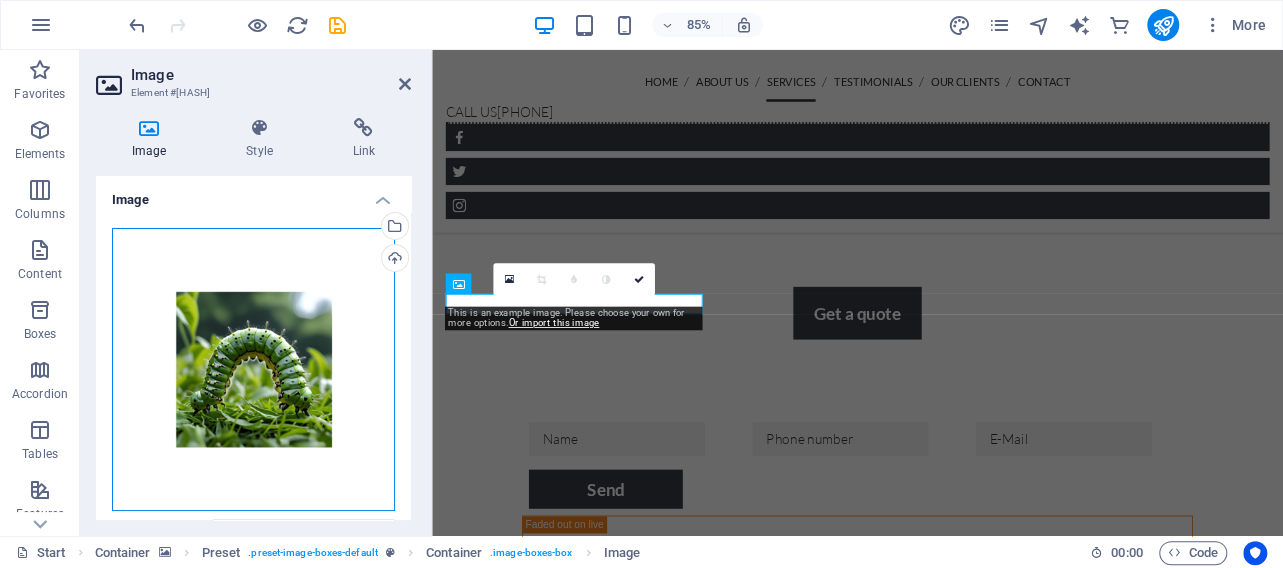 click on "Drag files here, click to choose files or select files from Files or our free stock photos & videos" at bounding box center (253, 369) 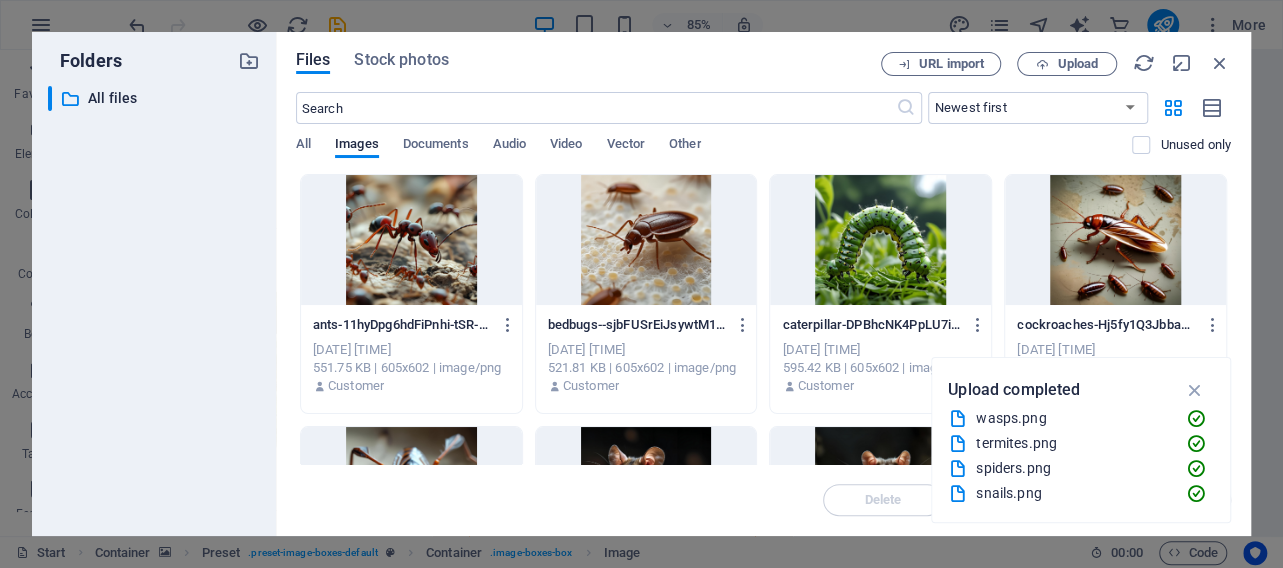 click on "Files Stock photos URL import Upload ​ Newest first Oldest first Name (A-Z) Name (Z-A) Size (0-9) Size (9-0) Resolution (0-9) Resolution (9-0) All Images Documents Audio Video Vector Other Unused only Drop files here to upload them instantly ants-11hyDpg6hdFiPnhi-tSR-g.png ants-11hyDpg6hdFiPnhi-tSR-g.png Aug 4, 2025 12:11 PM 551.75 KB | 605x602 | image/png Customer bedbugs--sjbFUSrEiJsywtM1wrhFw.png bedbugs--sjbFUSrEiJsywtM1wrhFw.png Aug 4, 2025 12:11 PM 521.81 KB | 605x602 | image/png Customer caterpillar-DPBhcNK4PpLU7idFVPoQow.png caterpillar-DPBhcNK4PpLU7idFVPoQow.png Aug 4, 2025 12:11 PM 595.42 KB | 605x602 | image/png Customer cockroaches-Hj5fy1Q3JbbacwKNiD0jNQ.png cockroaches-Hj5fy1Q3JbbacwKNiD0jNQ.png Aug 4, 2025 12:11 PM 526.88 KB | 605x602 | image/png Customer crickets-CoksEVMpnpiLu9k5k-ySsA.png crickets-CoksEVMpnpiLu9k5k-ySsA.png Aug 4, 2025 12:11 PM 514.2 KB | 605x602 | image/png Customer mice-5K8uMXfVzvAjA7LeZ84vcw.png mice-5K8uMXfVzvAjA7LeZ84vcw.png Aug 4, 2025 12:11 PM Customer Customer Delete" at bounding box center [763, 284] 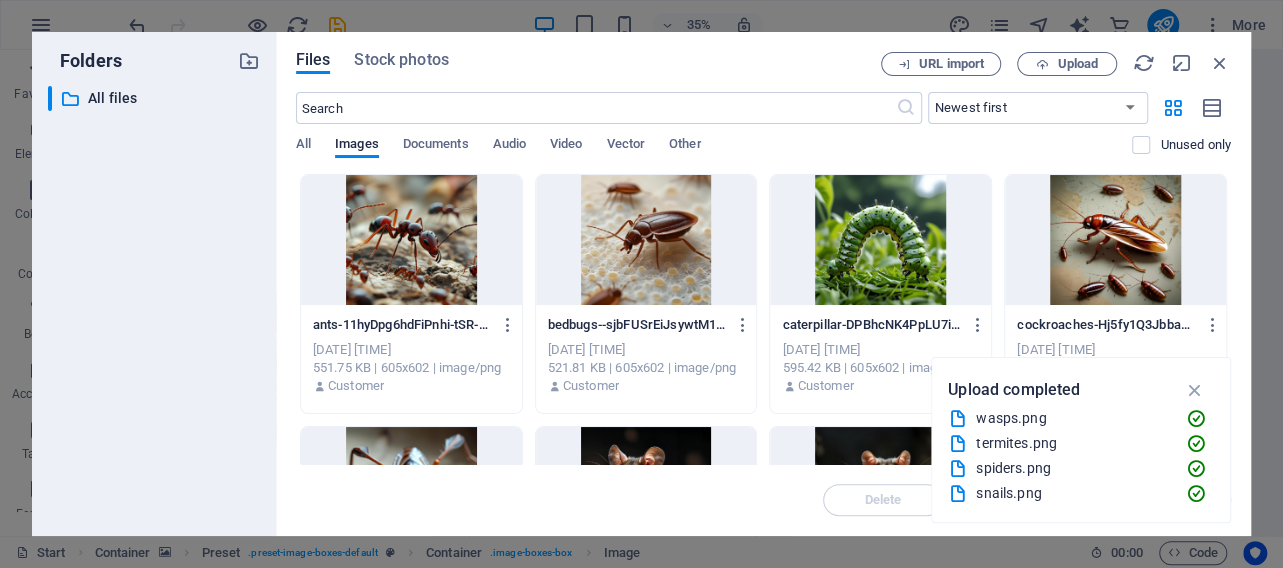 scroll, scrollTop: 96, scrollLeft: 0, axis: vertical 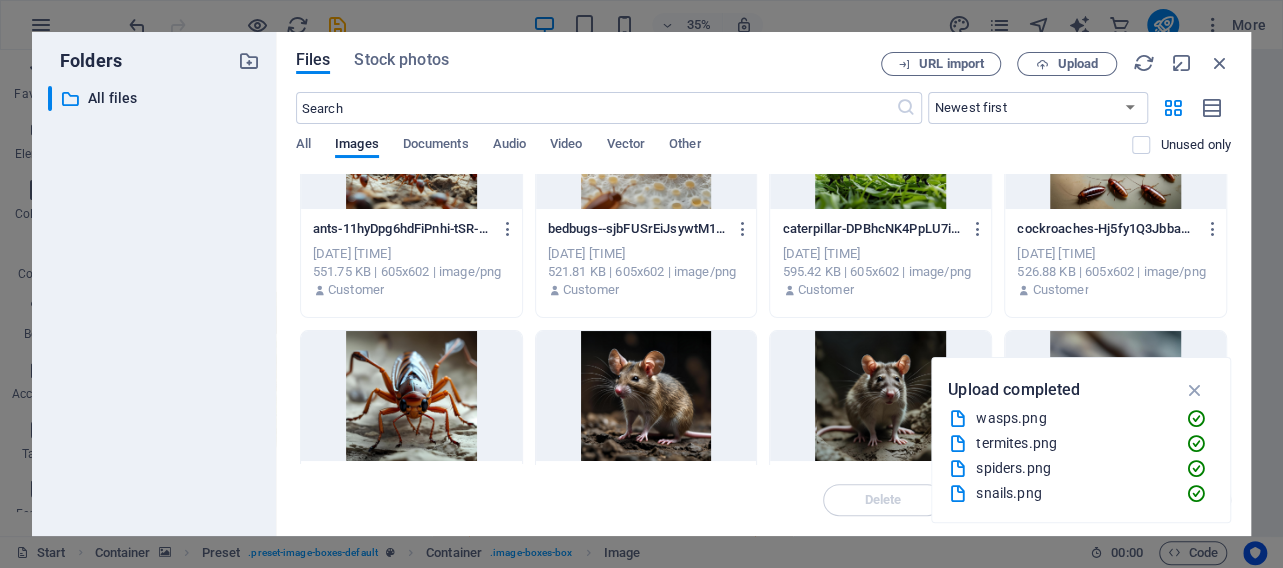click at bounding box center (880, 144) 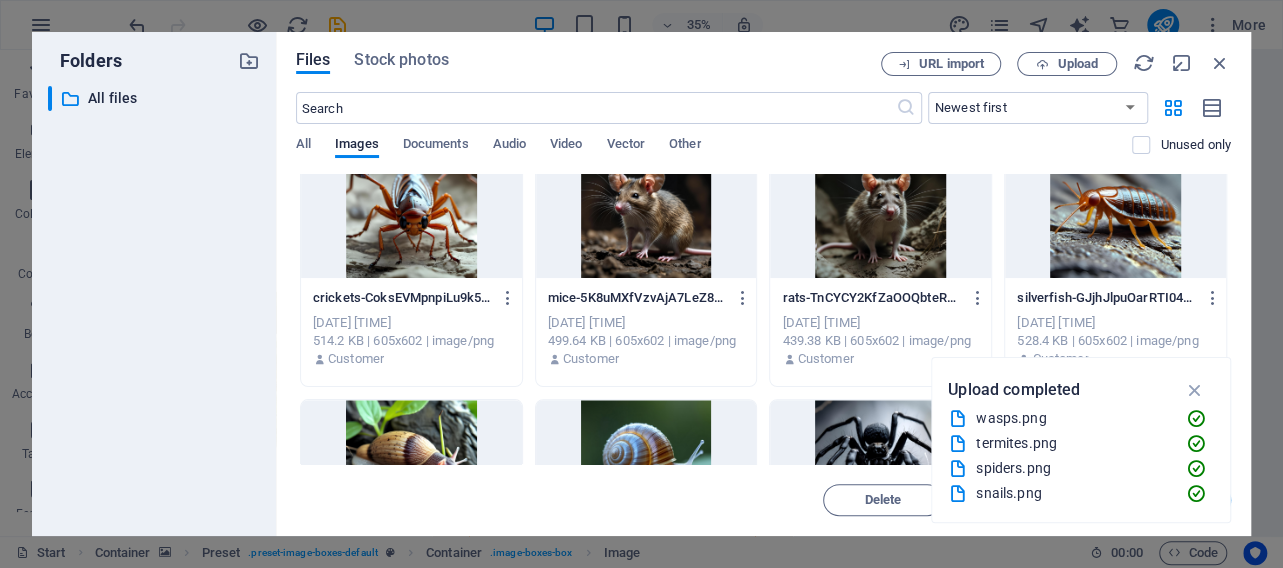 scroll, scrollTop: 288, scrollLeft: 0, axis: vertical 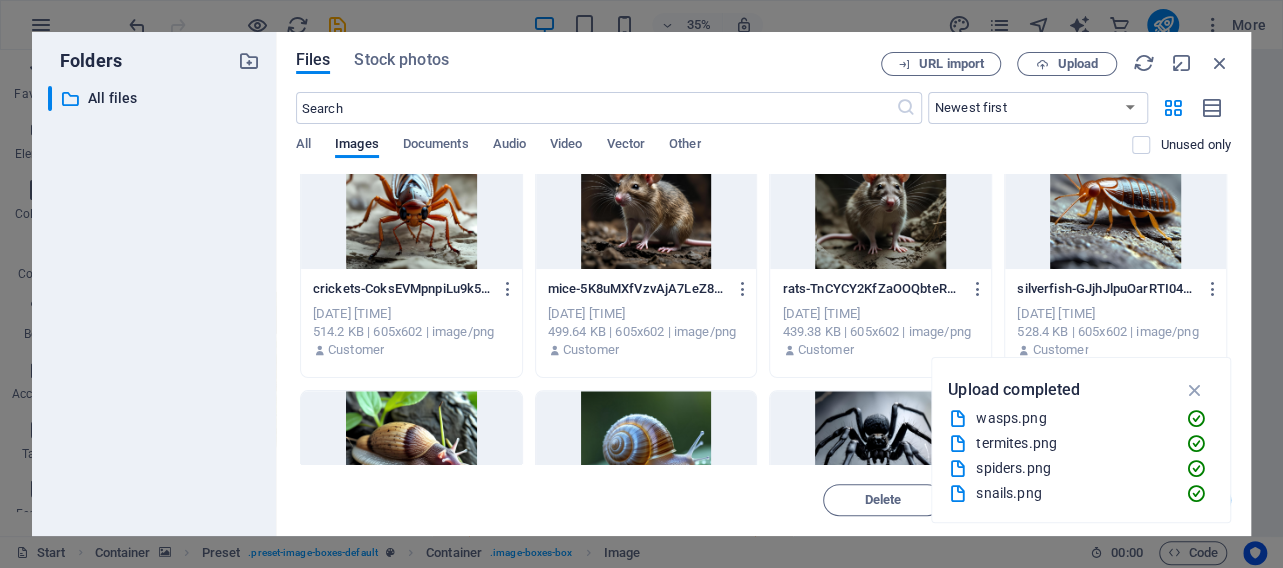 click at bounding box center (411, 204) 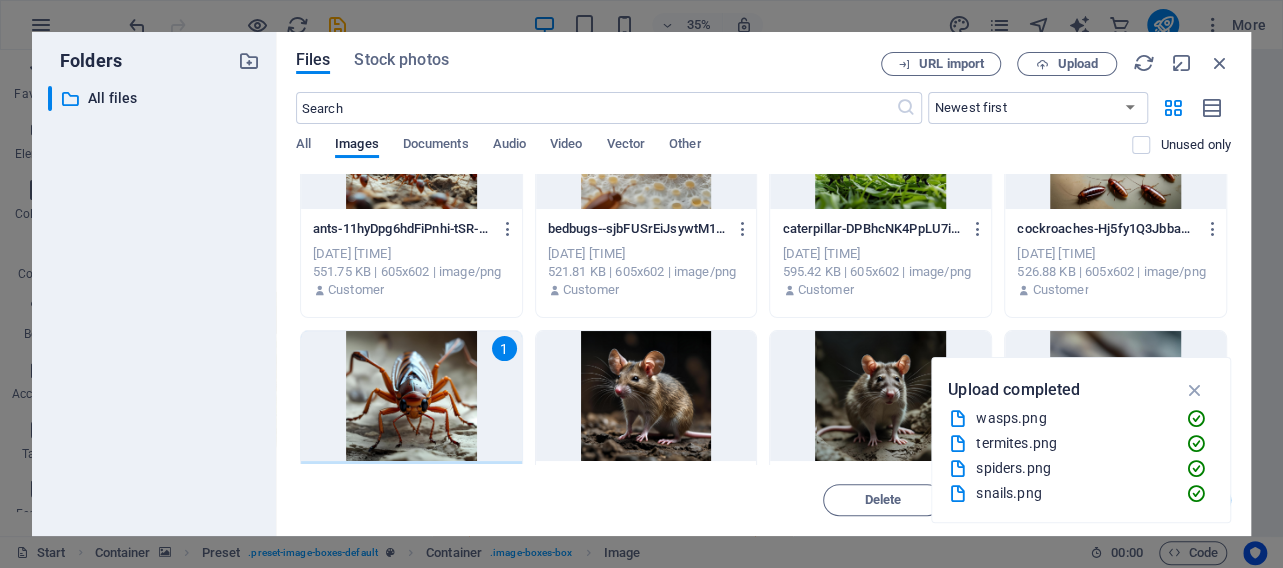 scroll, scrollTop: 0, scrollLeft: 0, axis: both 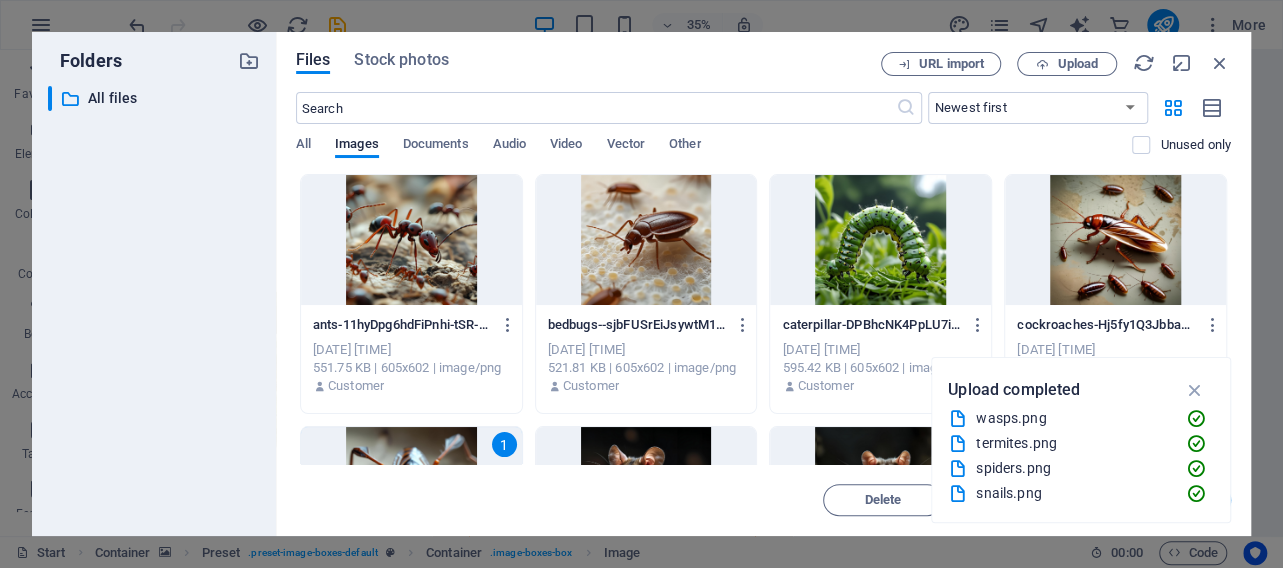 click at bounding box center [880, 240] 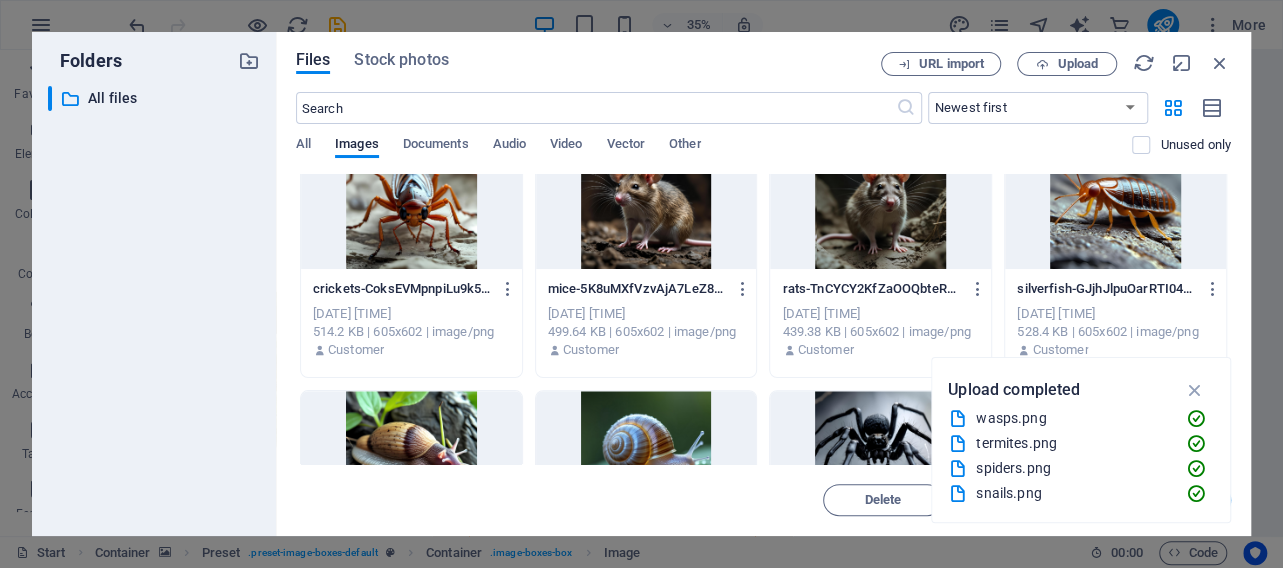 scroll, scrollTop: 288, scrollLeft: 0, axis: vertical 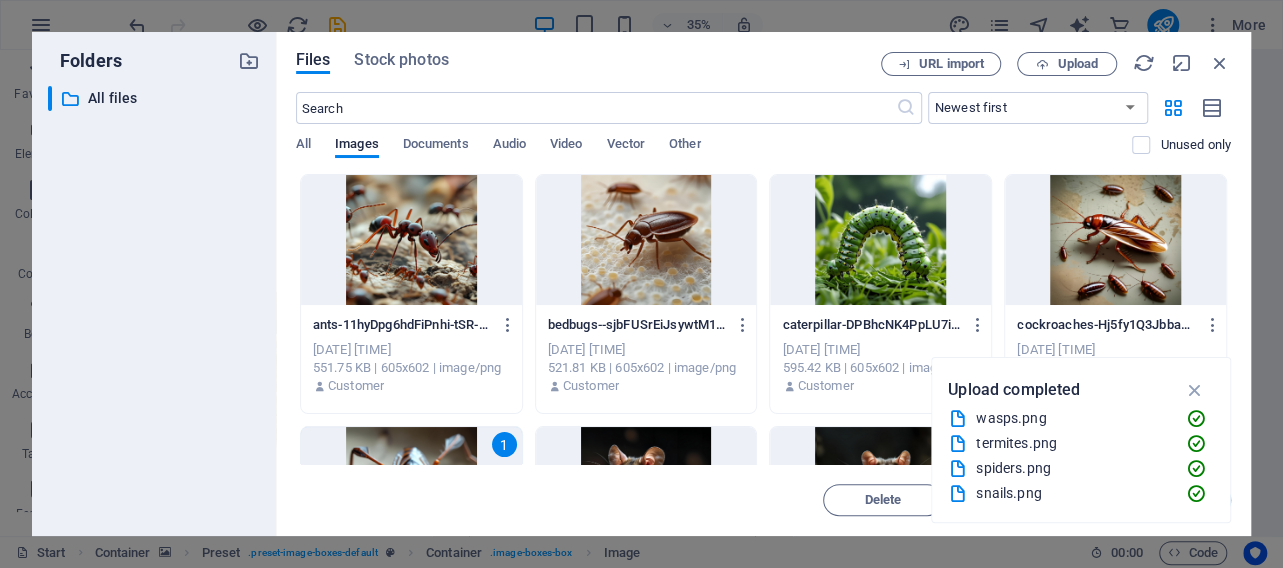 click at bounding box center [880, 240] 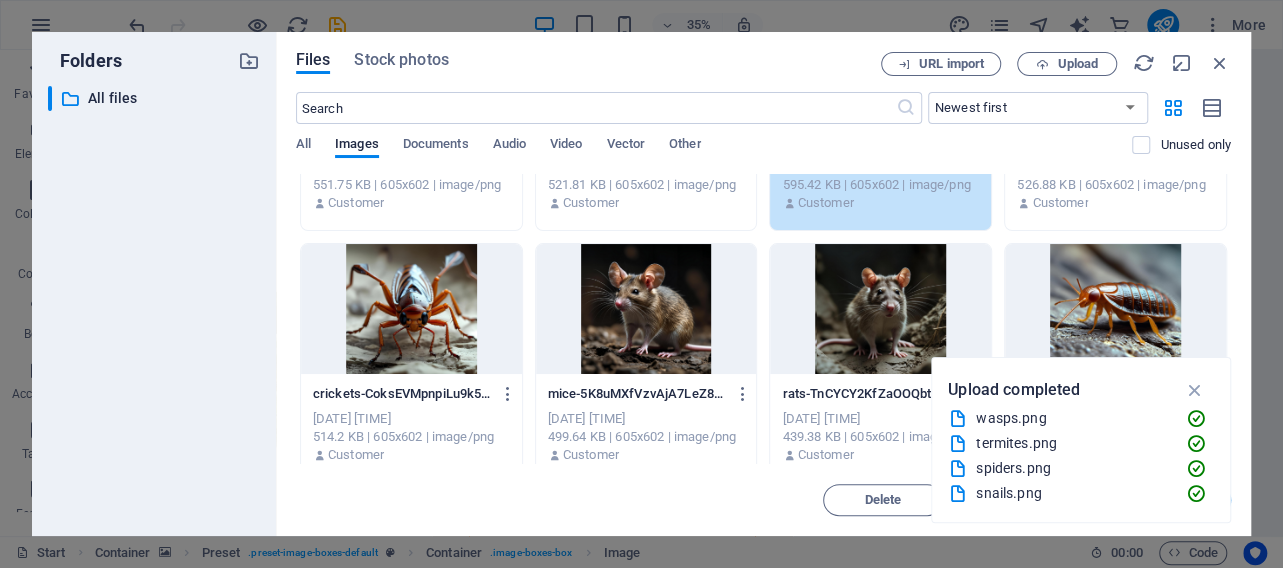 scroll, scrollTop: 192, scrollLeft: 0, axis: vertical 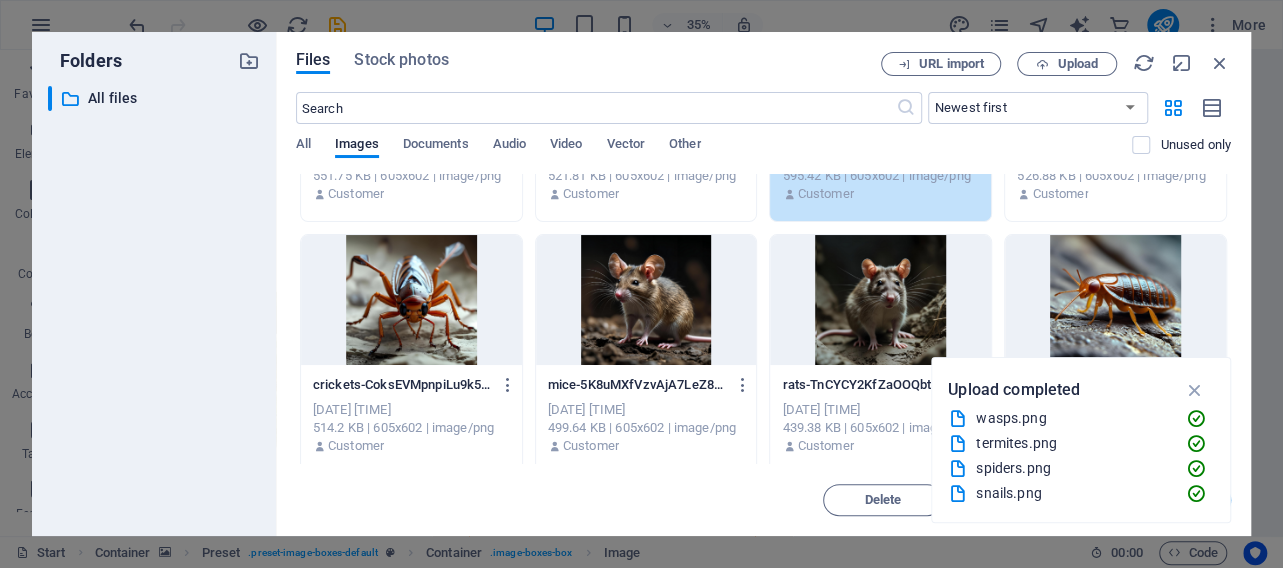 click on "Customer" at bounding box center (880, 194) 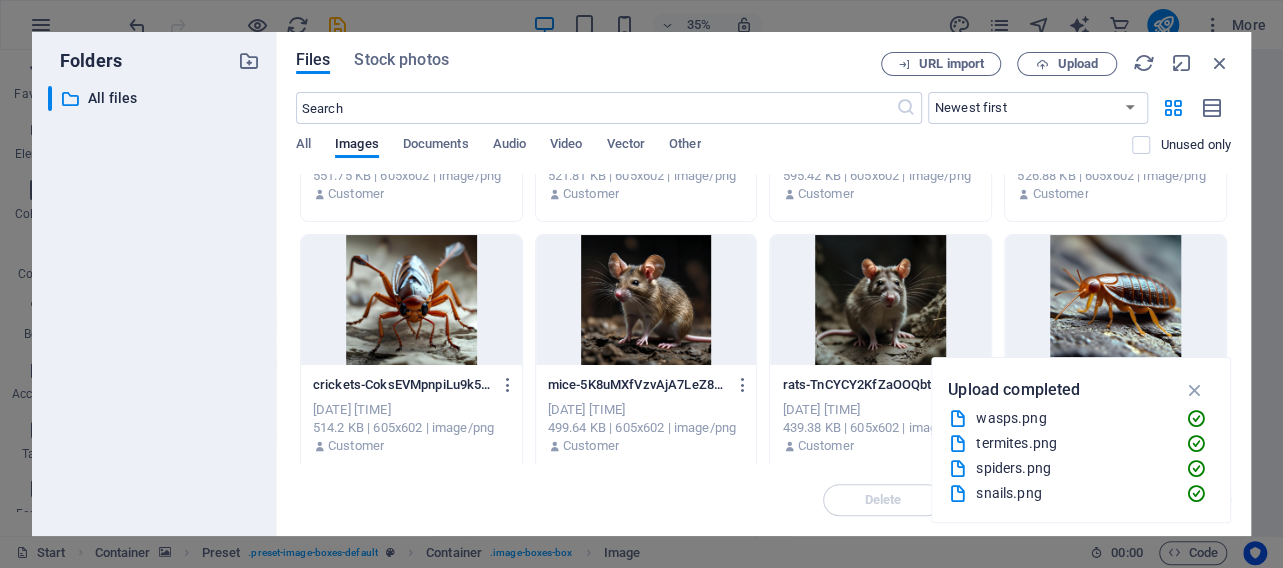 click on "Customer" at bounding box center [880, 194] 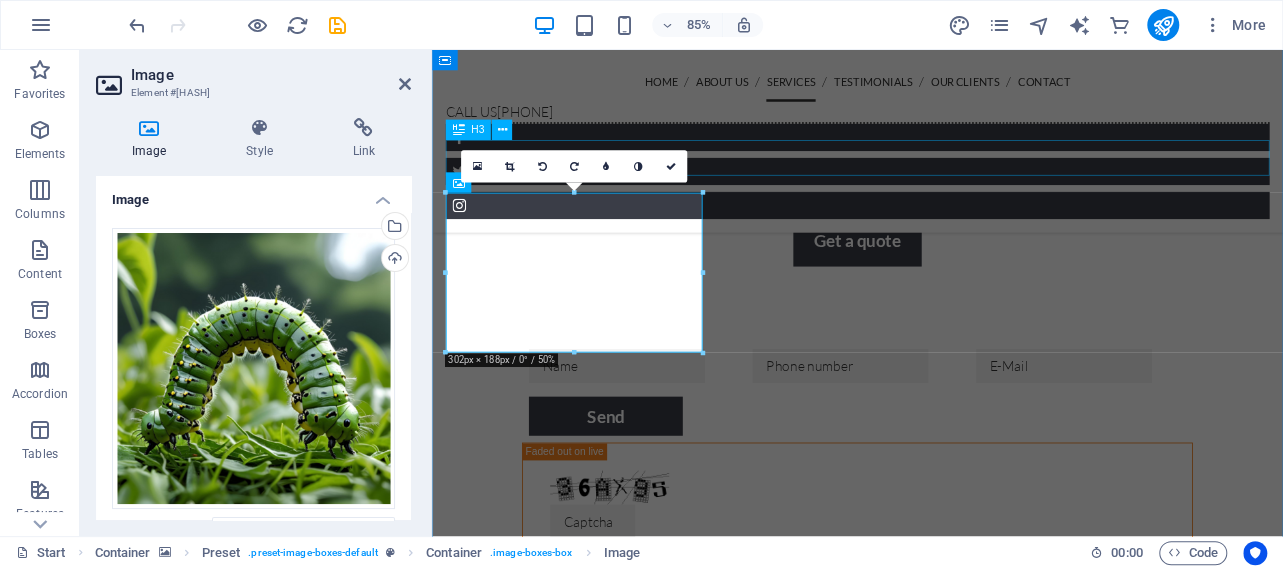 scroll, scrollTop: 2565, scrollLeft: 0, axis: vertical 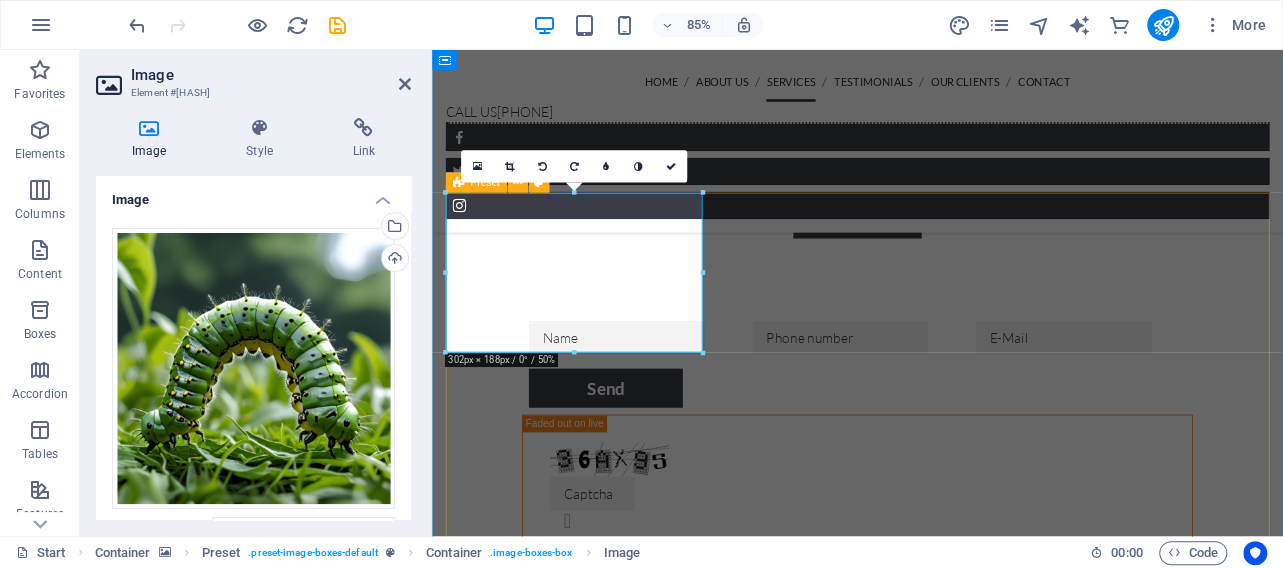 click on "Caterpillars & Silverfish We protect your garden from caterpillars and your home from silverfish Ants & Wasps We eliminate ants and wasps from your garden and home Cockroaches & Termites We protect your home, restaurant or business premises from cockroaches and termites Mice & Rats Lorem ipsum dolor sit amet, consetetur sadipscing elitr, sed diam nonumy eirmod tempor invidunt ut labore et dolore magna aliquyam erat, sed diam voluptua. At vero eos et accusam et justo duo dolores et ea rebum.  Qualified Security Staff  Lorem ipsum dolor sit amet, consetetur sadipscing elitr, sed diam nonumy eirmod tempor invidunt ut labore et dolore magna aliquyam erat, sed diam voluptua. At vero eos et accusam et justo duo dolores et ea rebum.  GPS Position Monitoring  Lorem ipsum dolor sit amet, consetetur sadipscing elitr, sed diam nonumy eirmod tempor invidunt ut labore et dolore magna aliquyam erat, sed diam voluptua. At vero eos et accusam et justo duo dolores et ea rebum." at bounding box center [932, 6860] 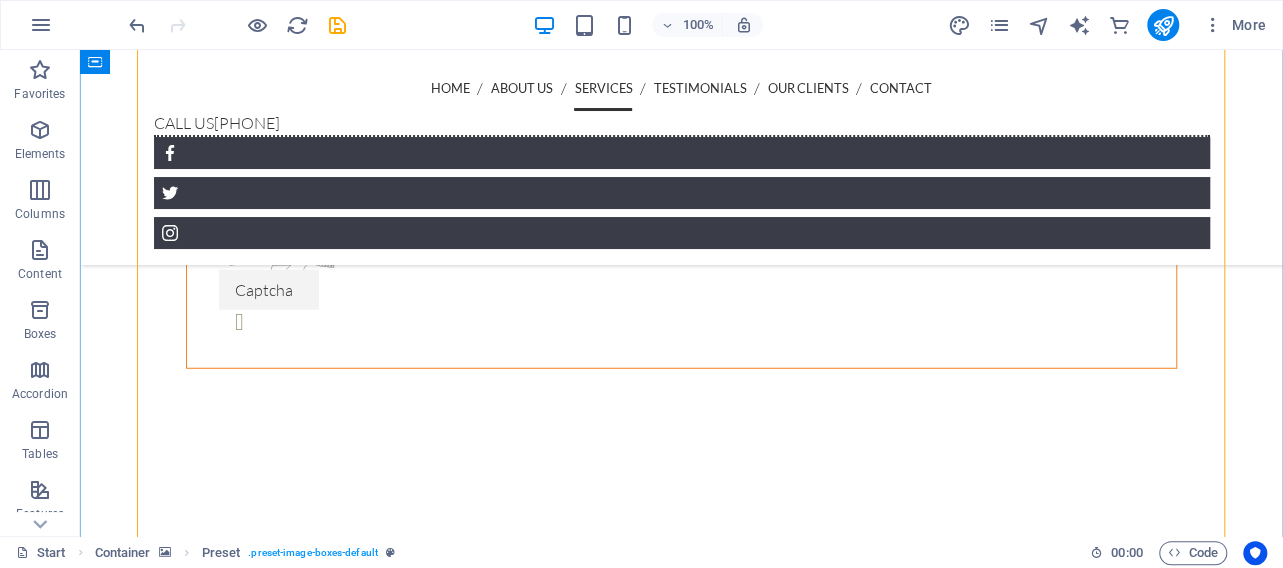 scroll, scrollTop: 2773, scrollLeft: 0, axis: vertical 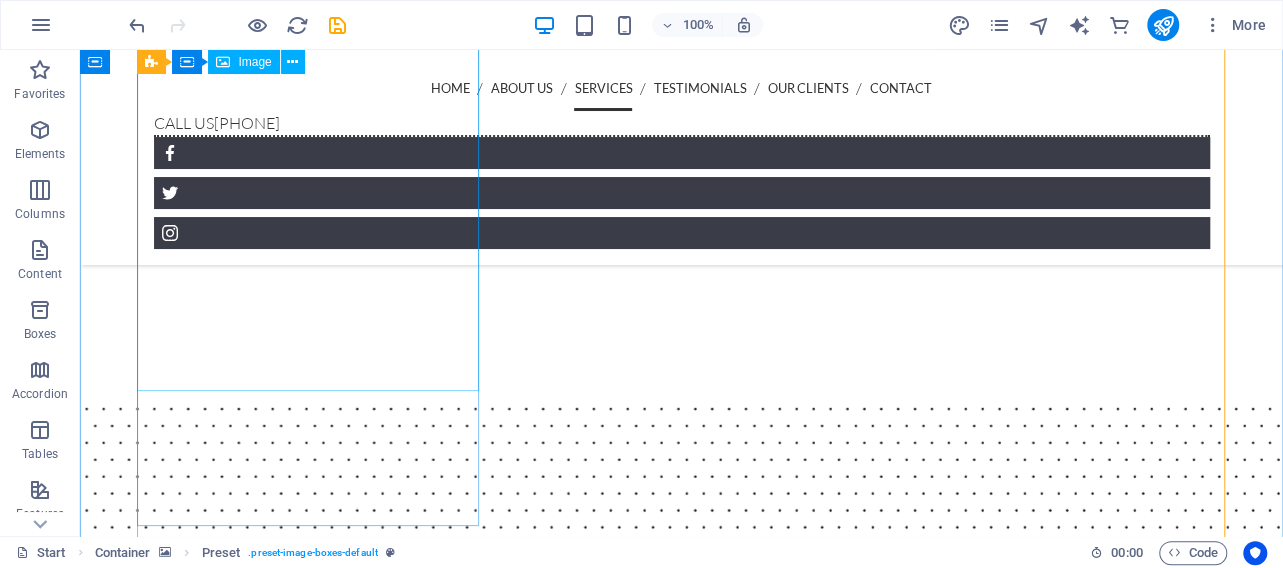 click at bounding box center [682, 3666] 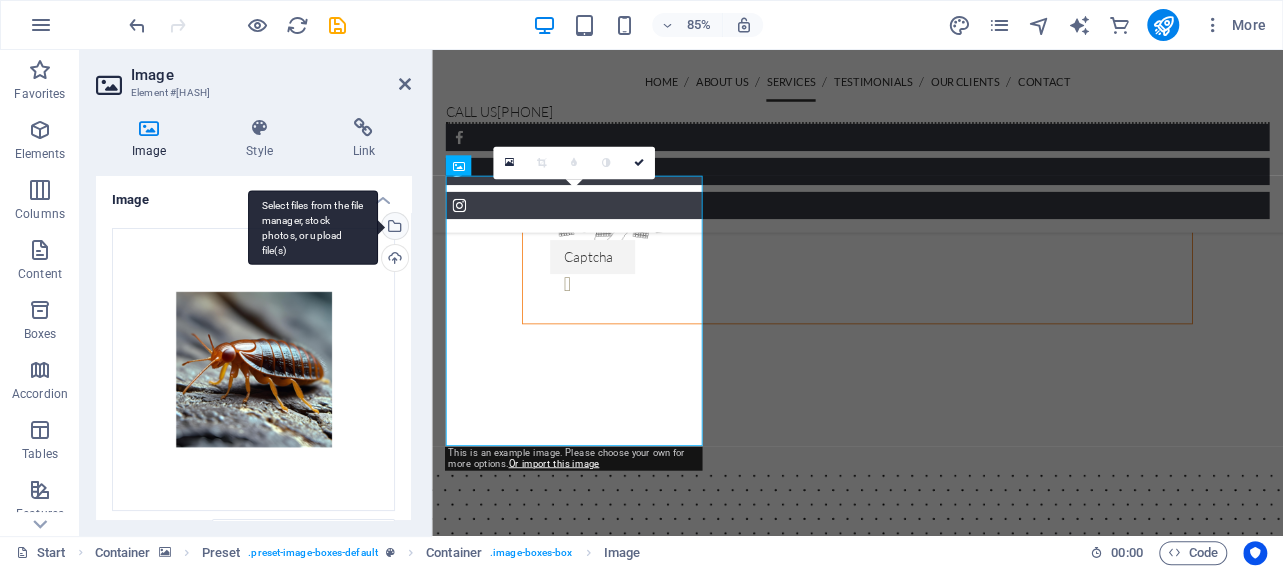 click on "Select files from the file manager, stock photos, or upload file(s)" at bounding box center [313, 227] 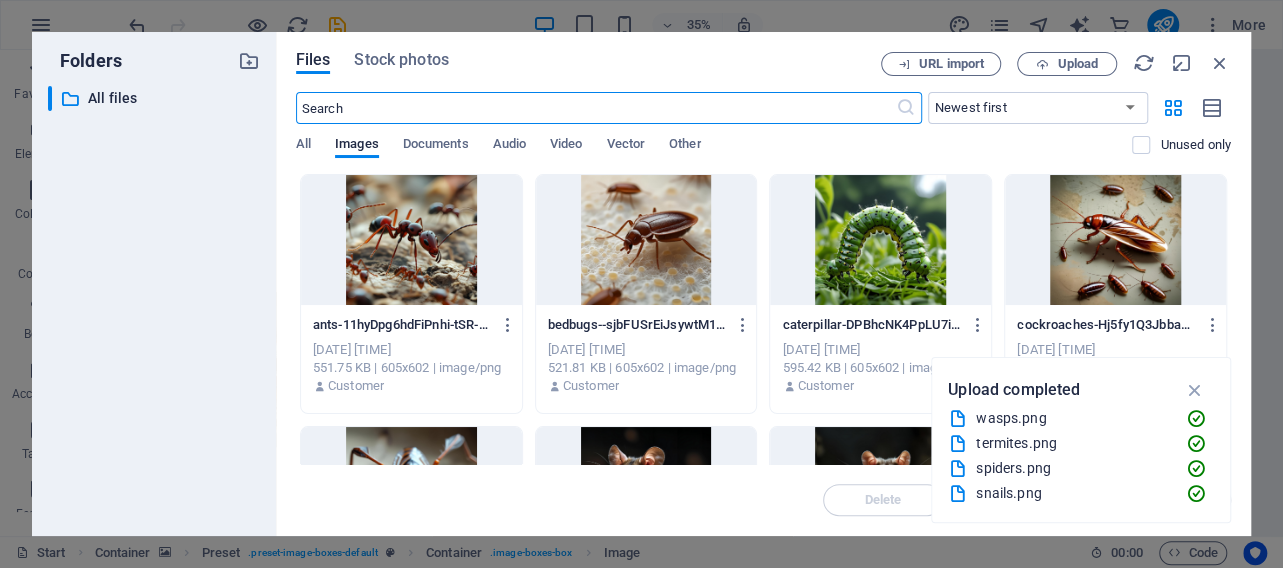 scroll, scrollTop: 3449, scrollLeft: 0, axis: vertical 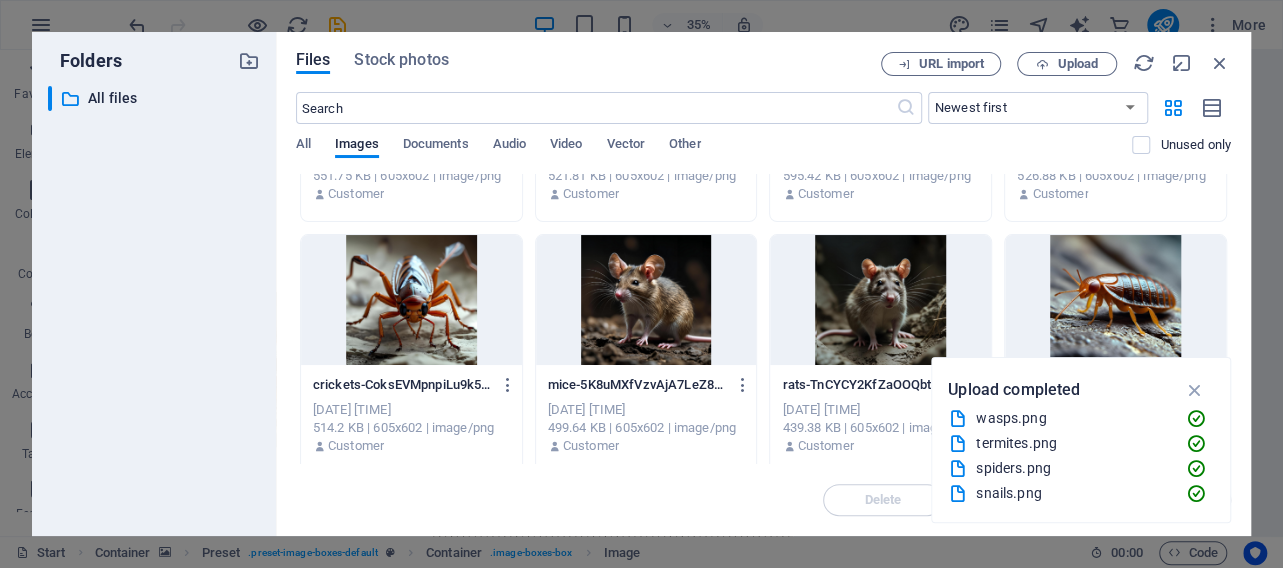 click at bounding box center (411, 300) 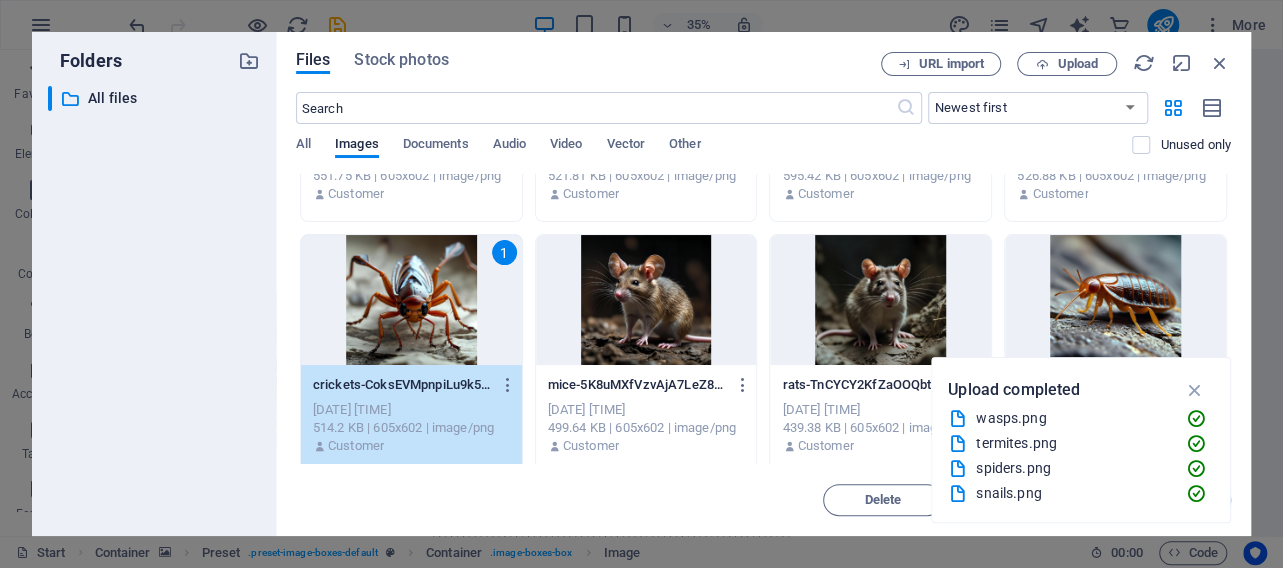 click on "1" at bounding box center [411, 300] 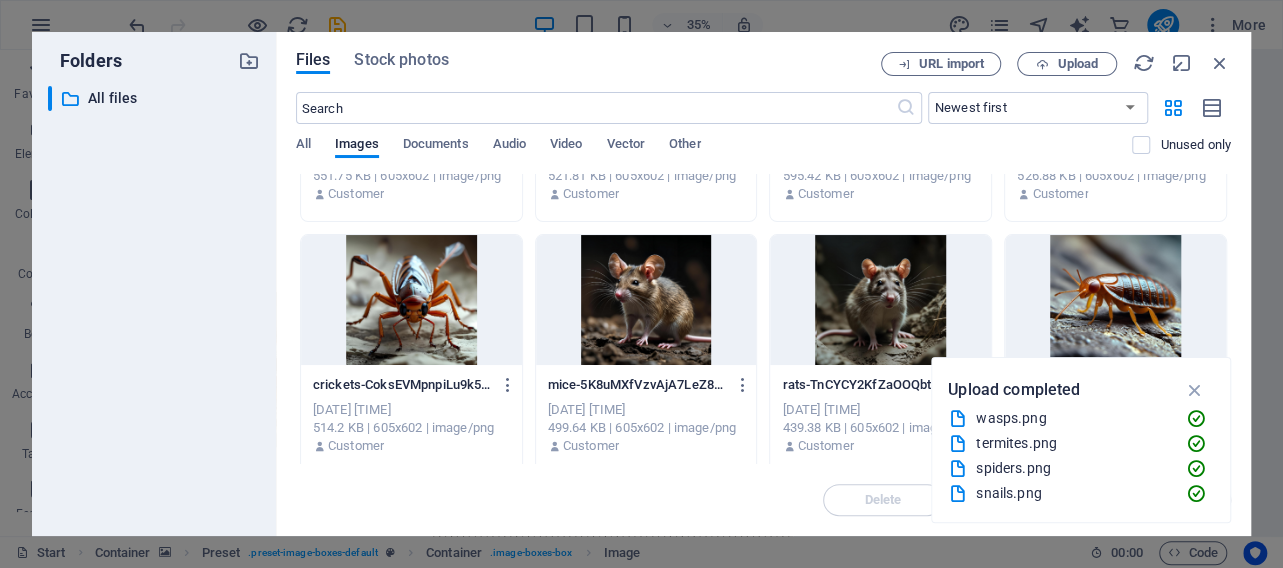 click at bounding box center [411, 300] 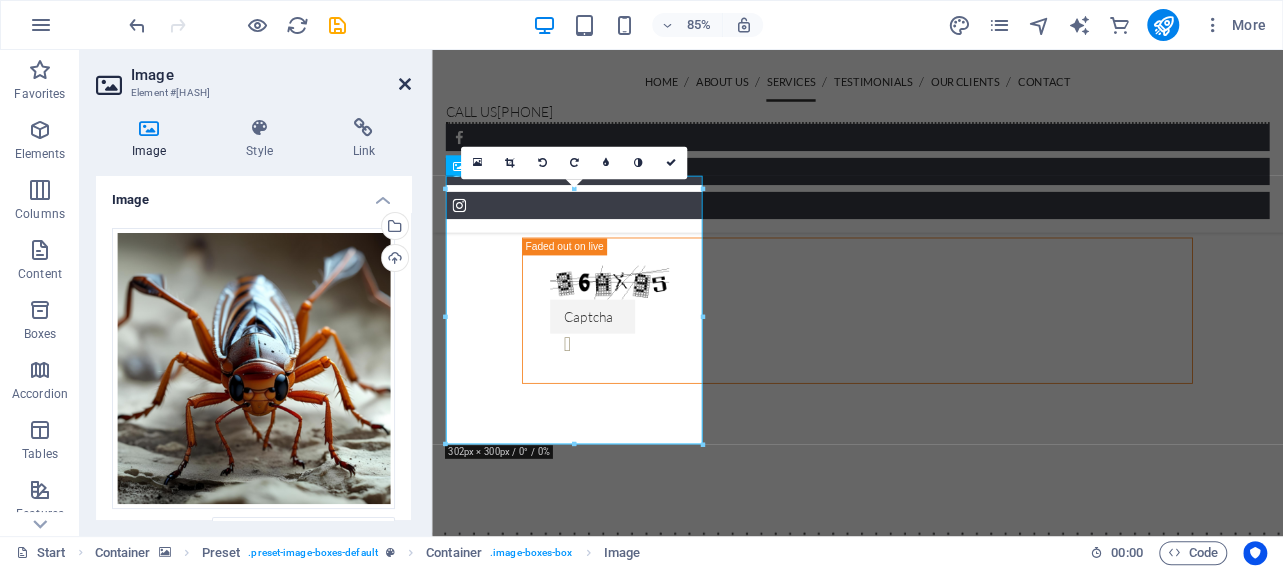 click at bounding box center [405, 84] 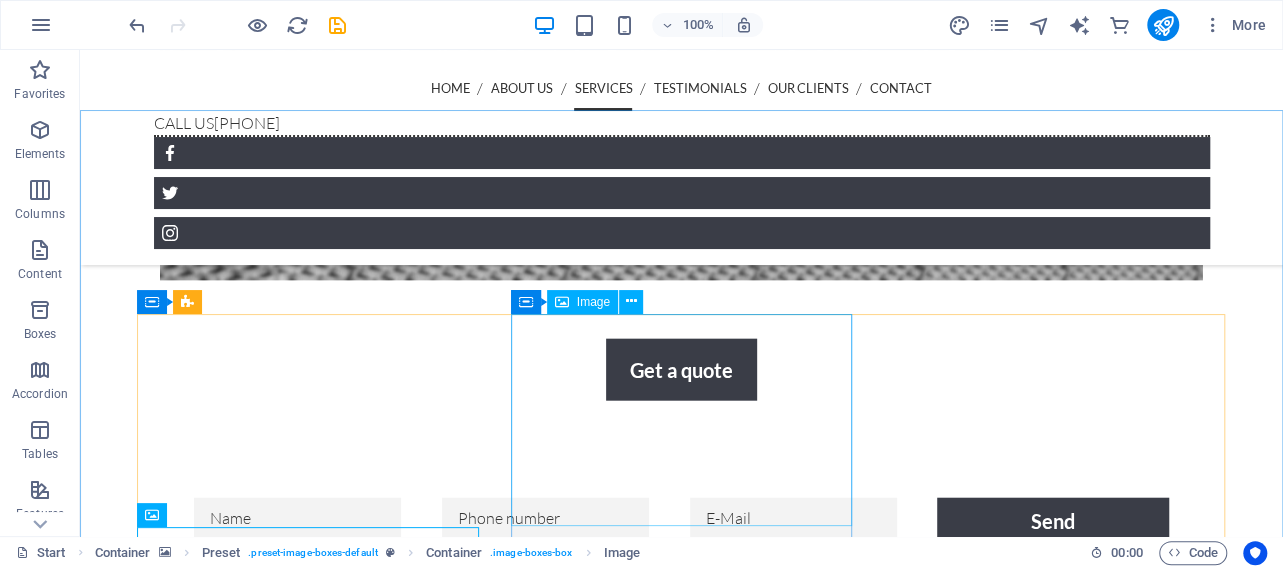 scroll, scrollTop: 2272, scrollLeft: 0, axis: vertical 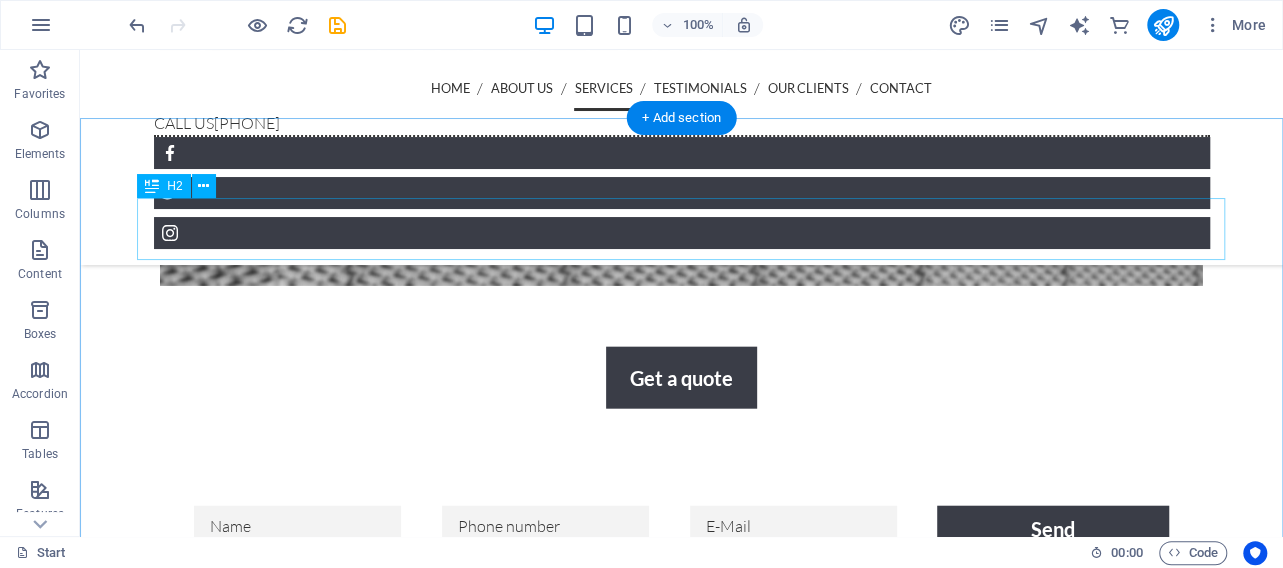 click on "Services" at bounding box center (682, 2787) 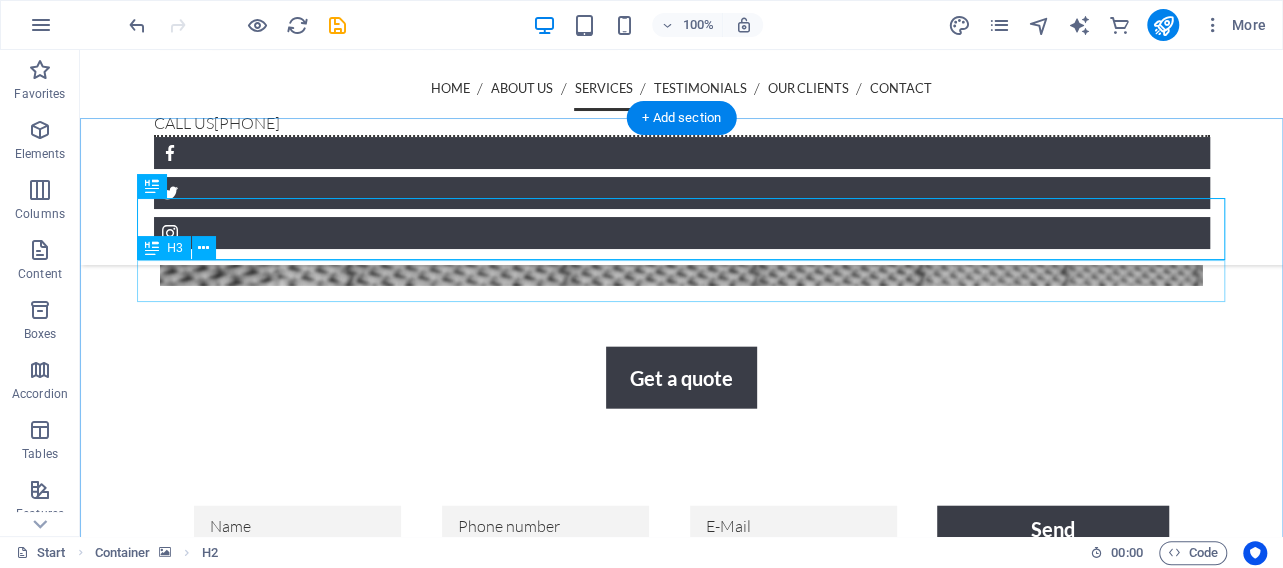 click on "We care about protecting your home and business from infestations" at bounding box center [682, 2839] 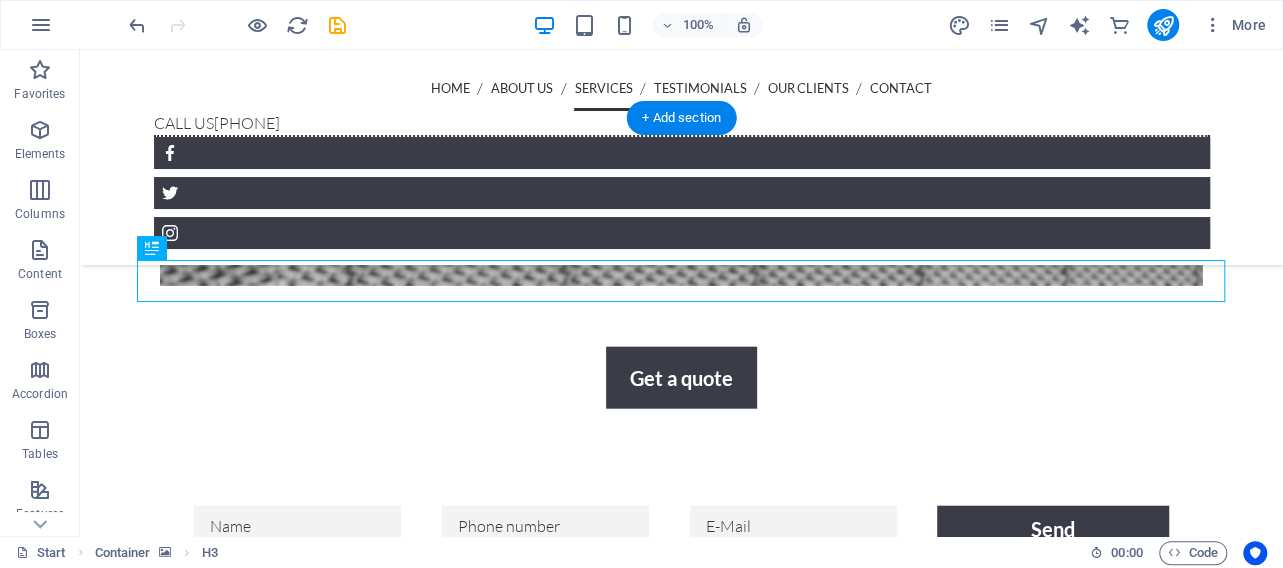 click at bounding box center [681, 1789] 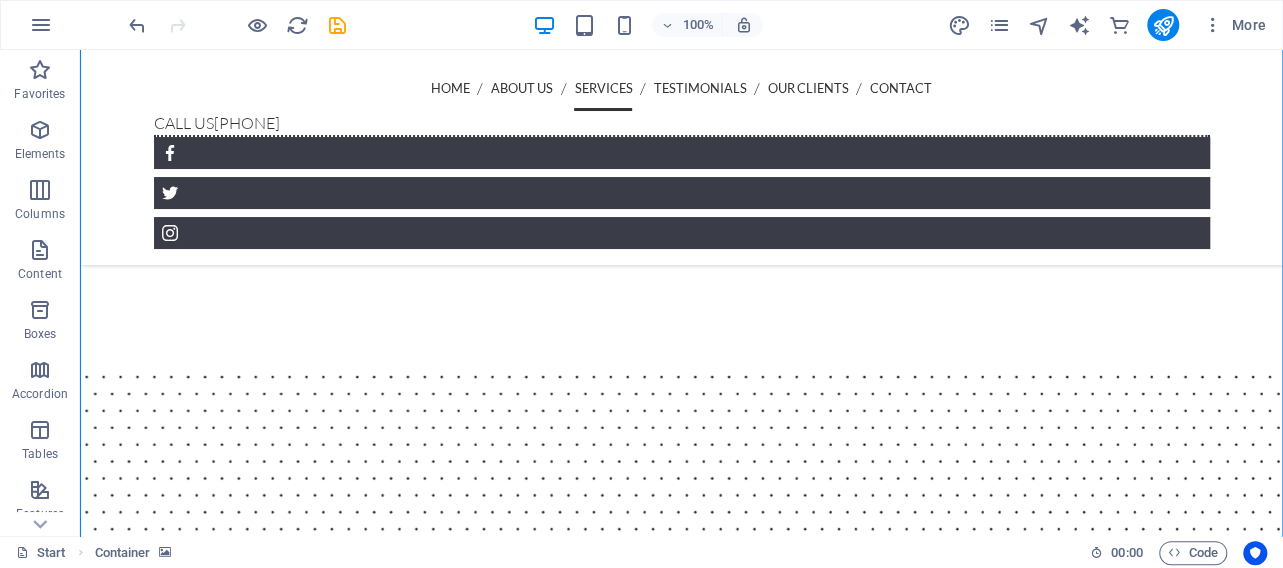 scroll, scrollTop: 2896, scrollLeft: 0, axis: vertical 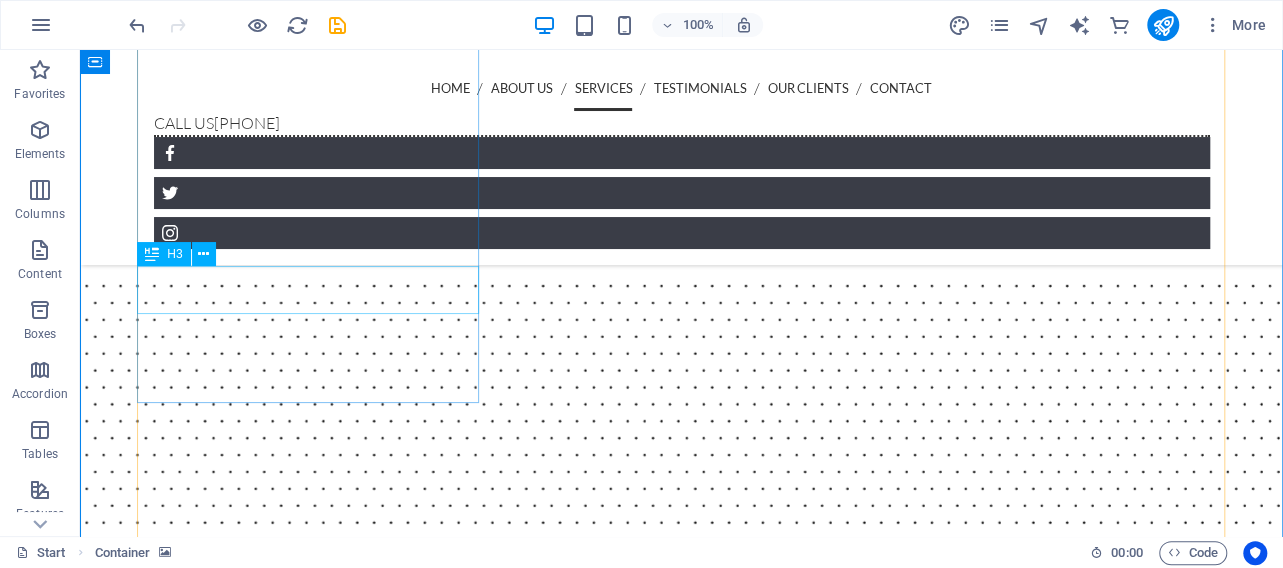 click on "Caterpillars & Silverfish" at bounding box center [682, 4170] 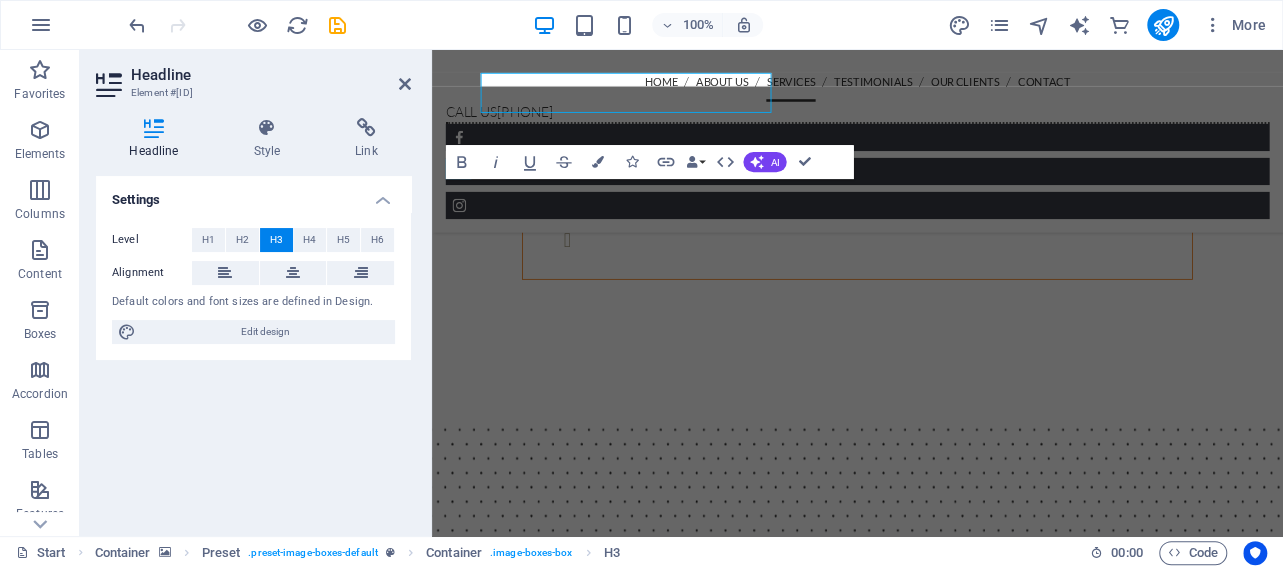 scroll, scrollTop: 3085, scrollLeft: 0, axis: vertical 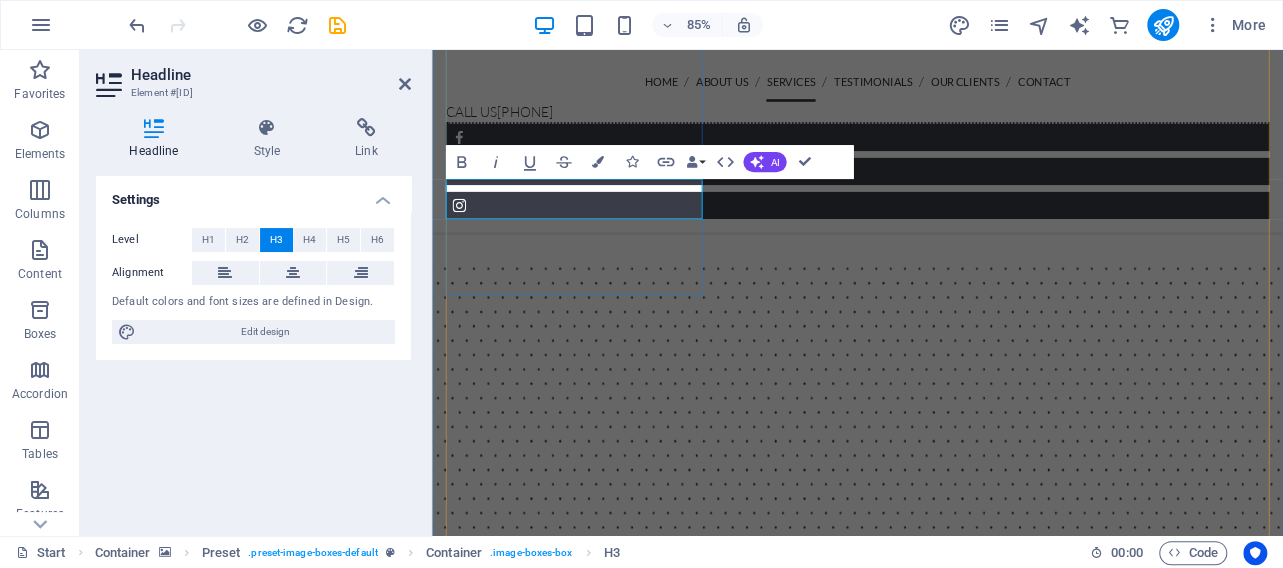 click on "Caterpillars & Silverfish" at bounding box center [932, 3820] 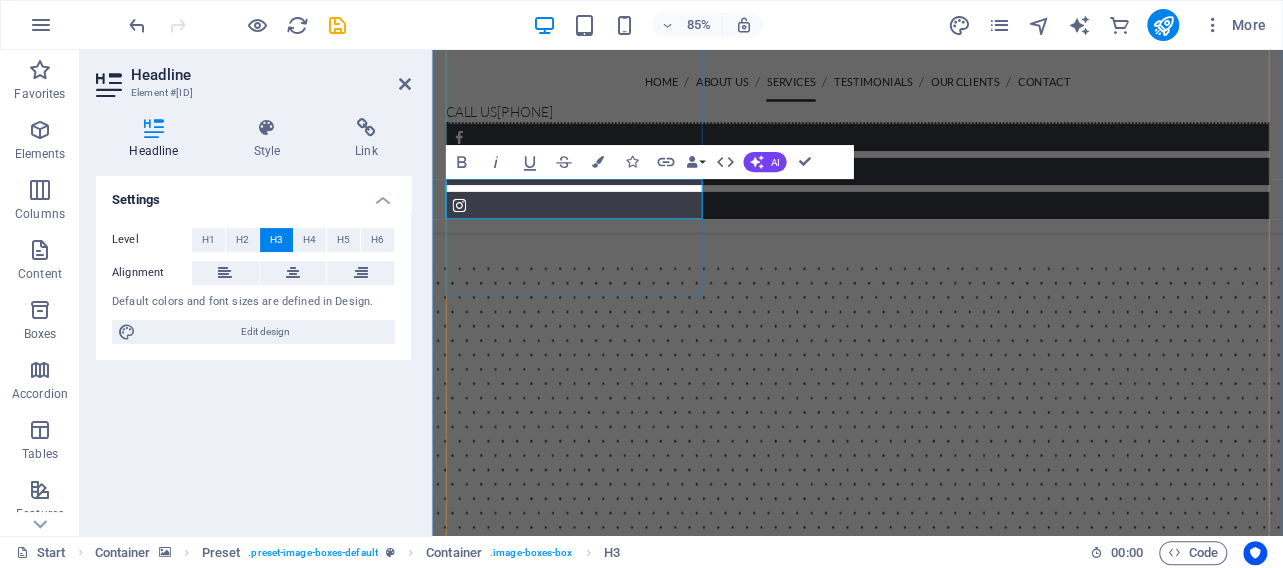 click on "Caterpillars & Silverfish" at bounding box center [932, 3820] 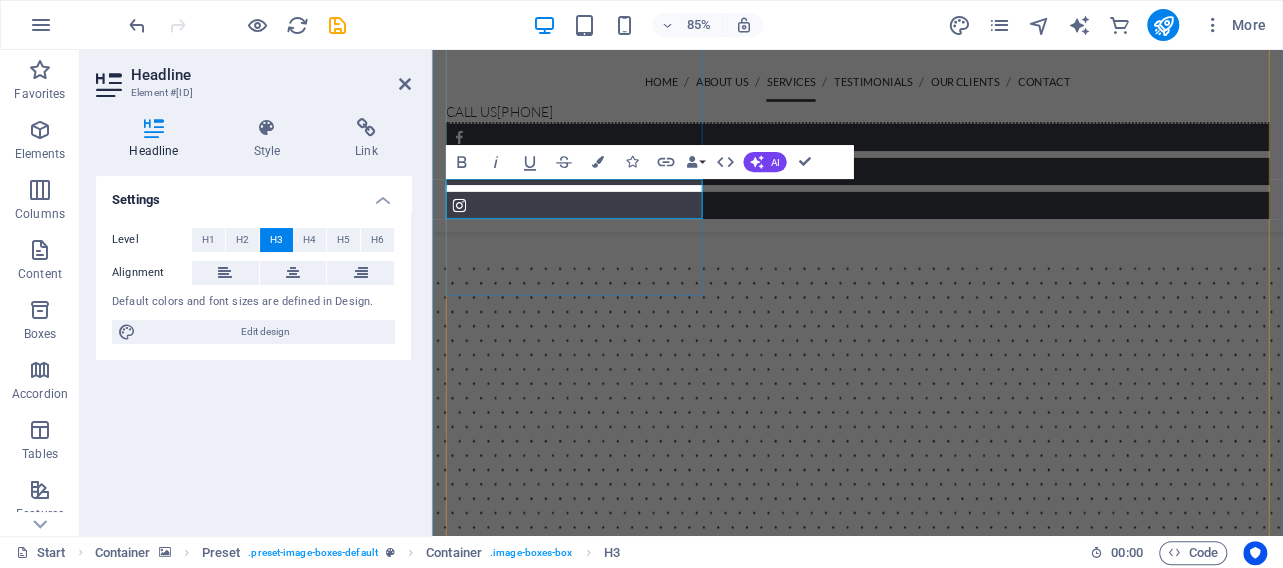 type 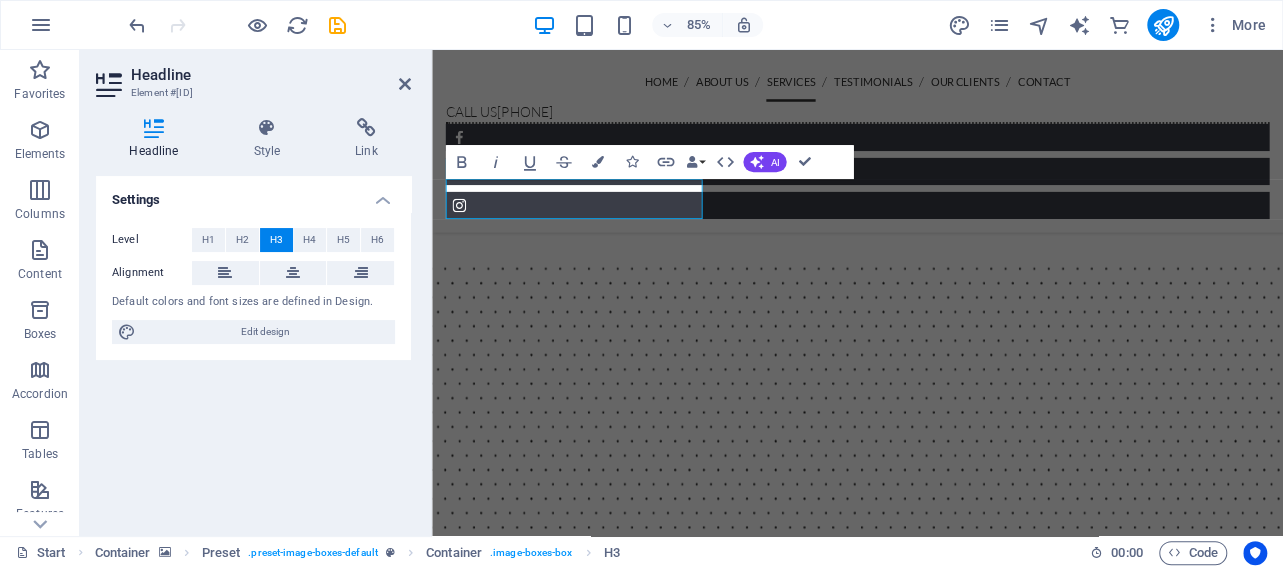 click on "Settings Level H1 H2 H3 H4 H5 H6 Alignment Default colors and font sizes are defined in Design. Edit design" at bounding box center (253, 348) 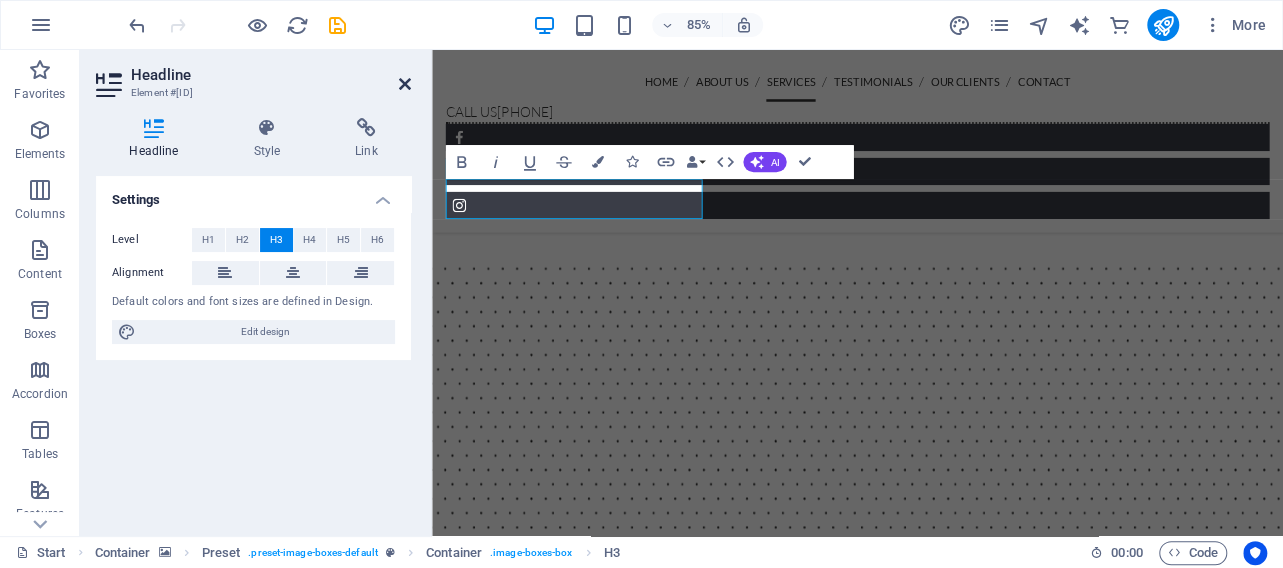 click at bounding box center (405, 84) 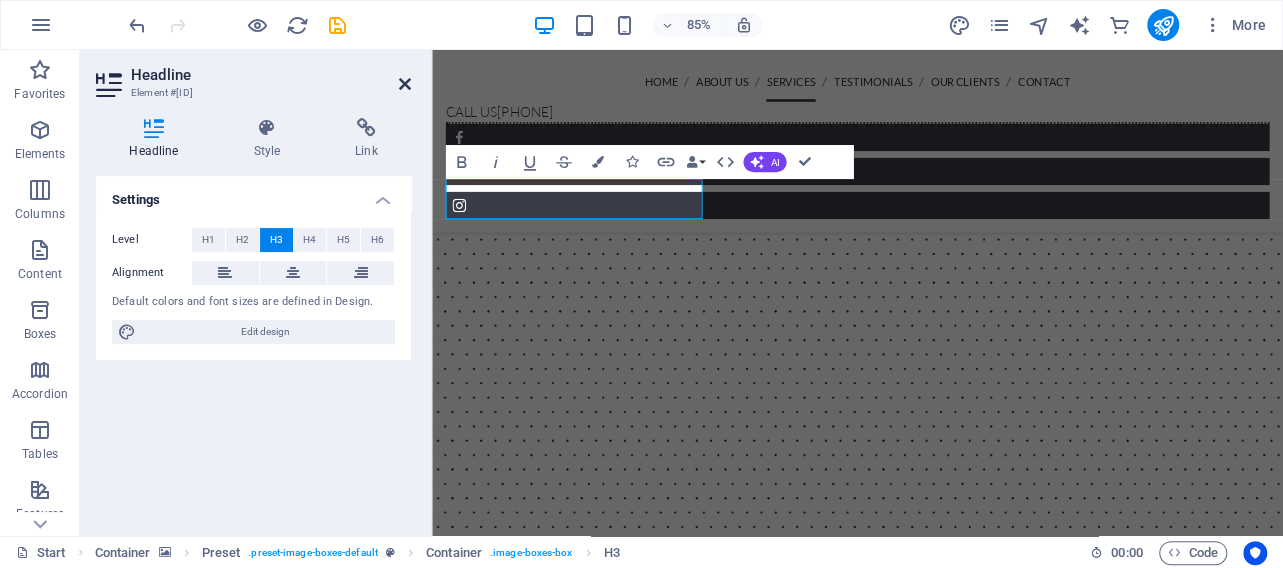 scroll, scrollTop: 2896, scrollLeft: 0, axis: vertical 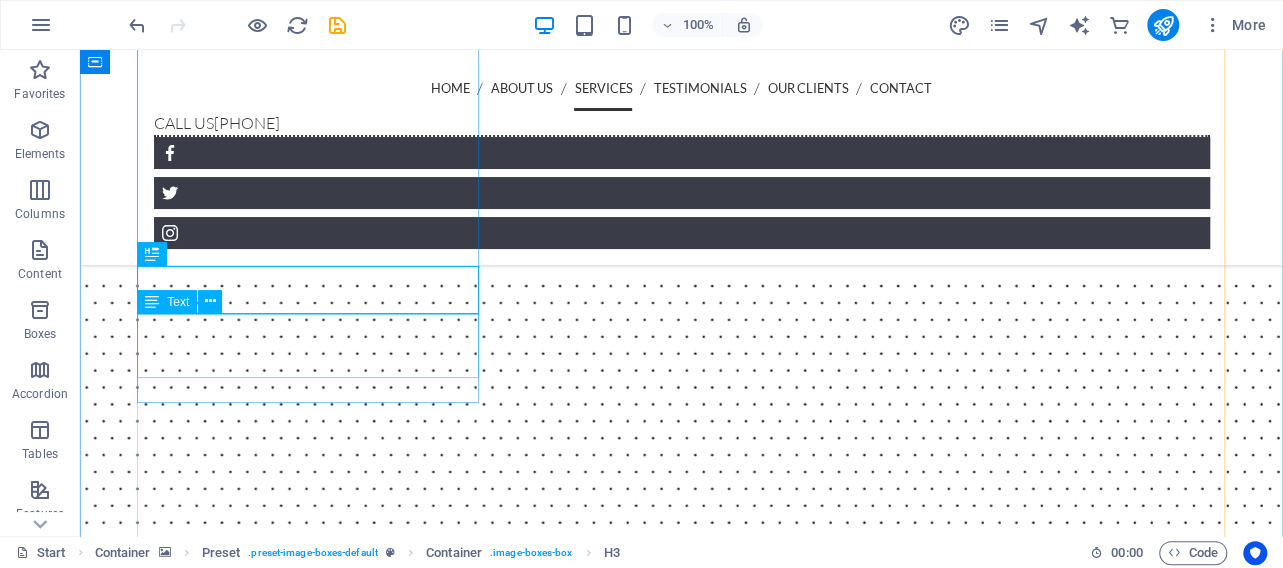 click on "We protect your garden from caterpillars and your home from silverfish" at bounding box center [682, 4214] 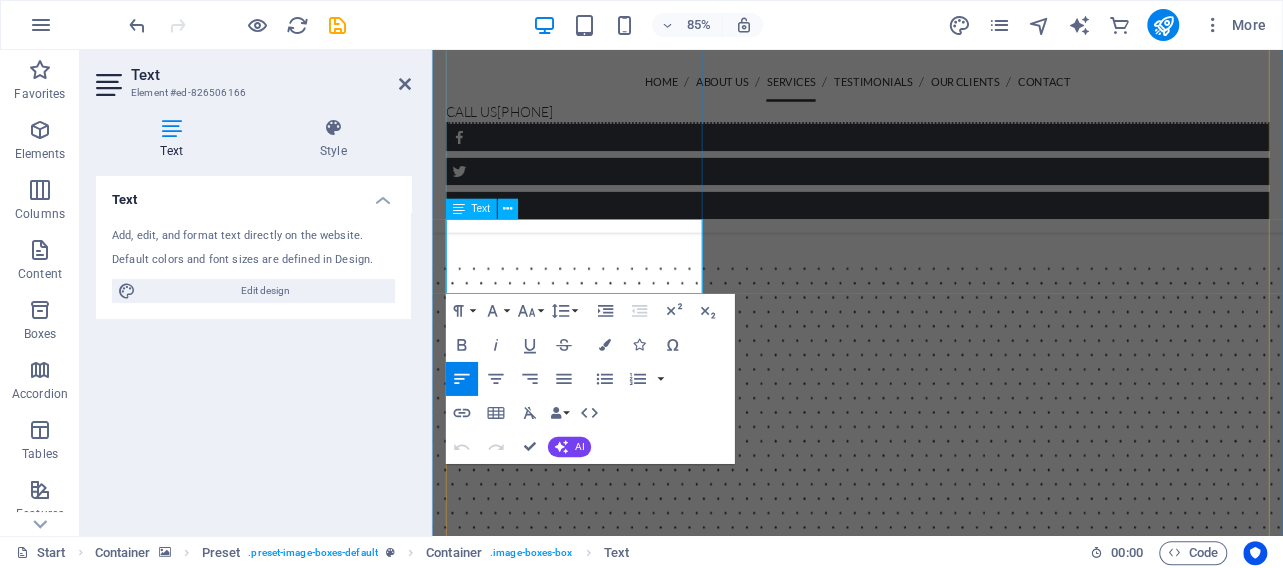 drag, startPoint x: 580, startPoint y: 285, endPoint x: 632, endPoint y: 304, distance: 55.362442 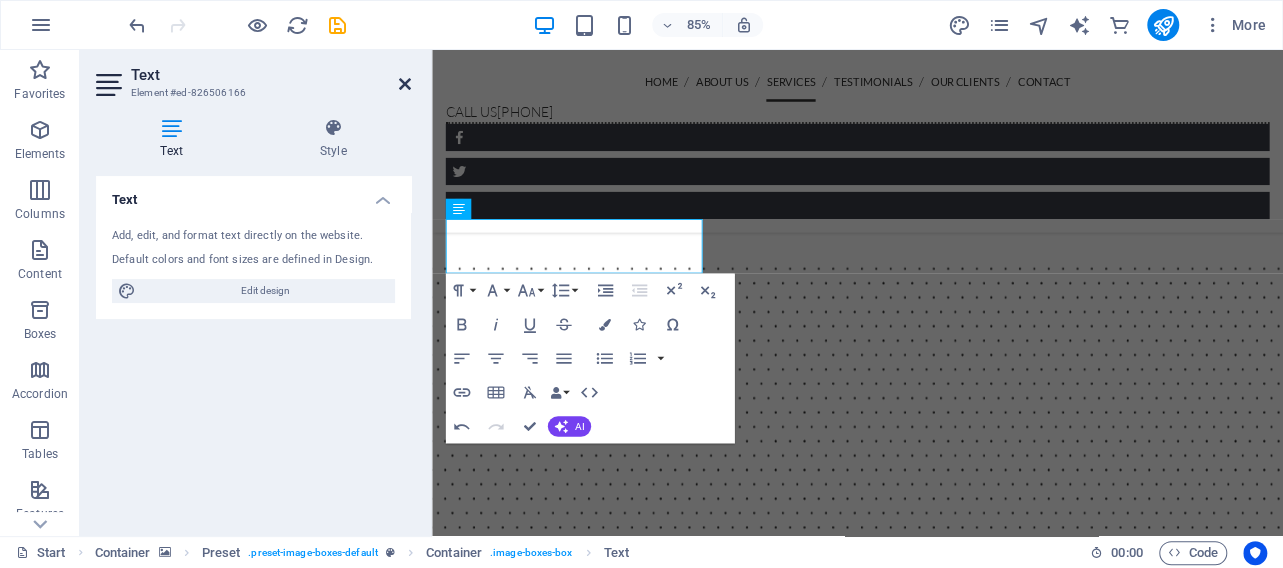 click at bounding box center [405, 84] 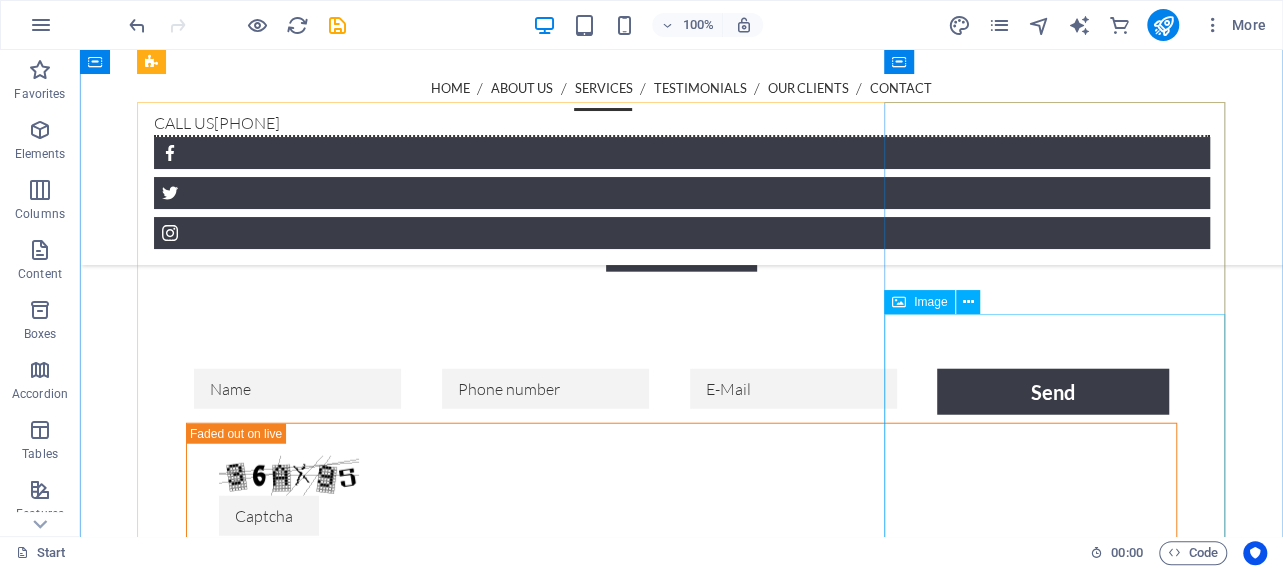 scroll, scrollTop: 2376, scrollLeft: 0, axis: vertical 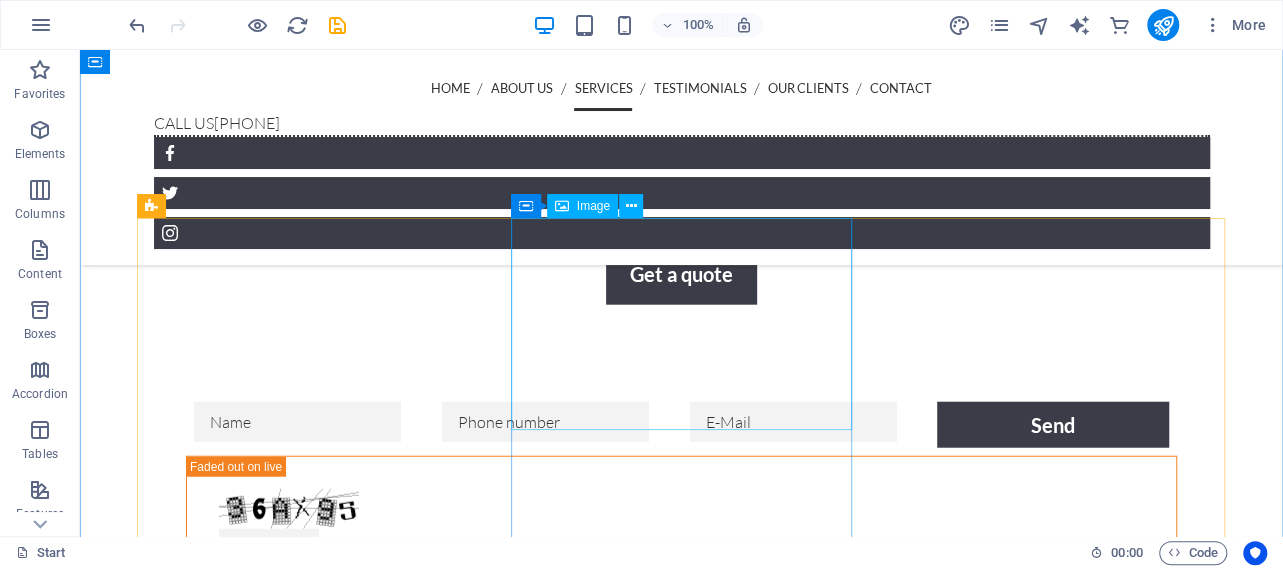 click at bounding box center [682, 5108] 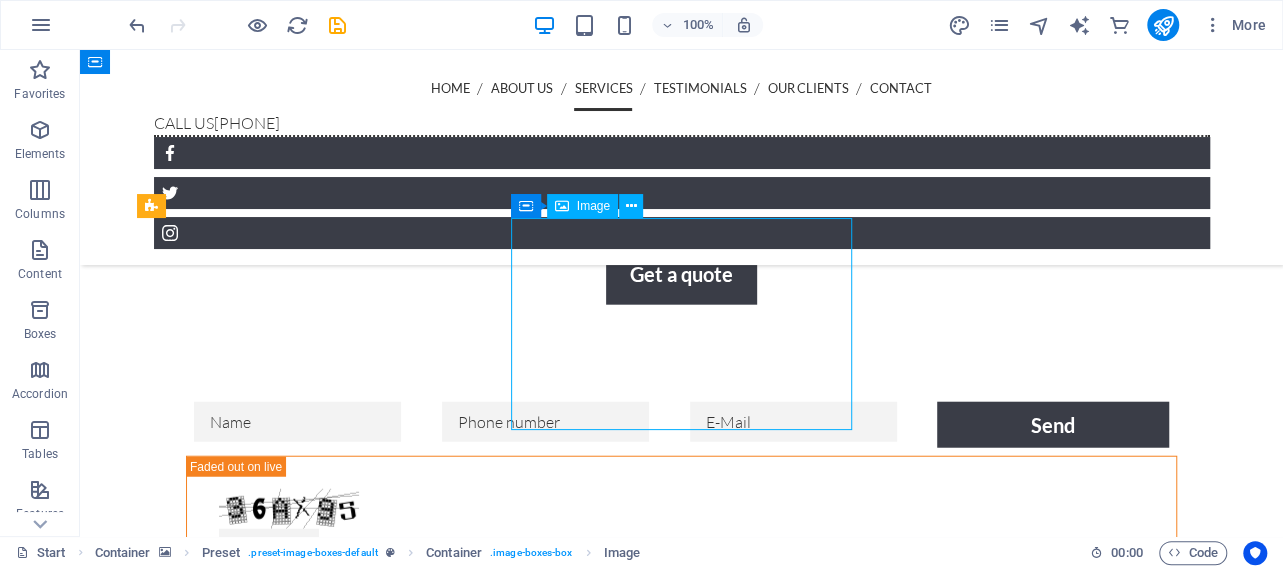 click at bounding box center (682, 5108) 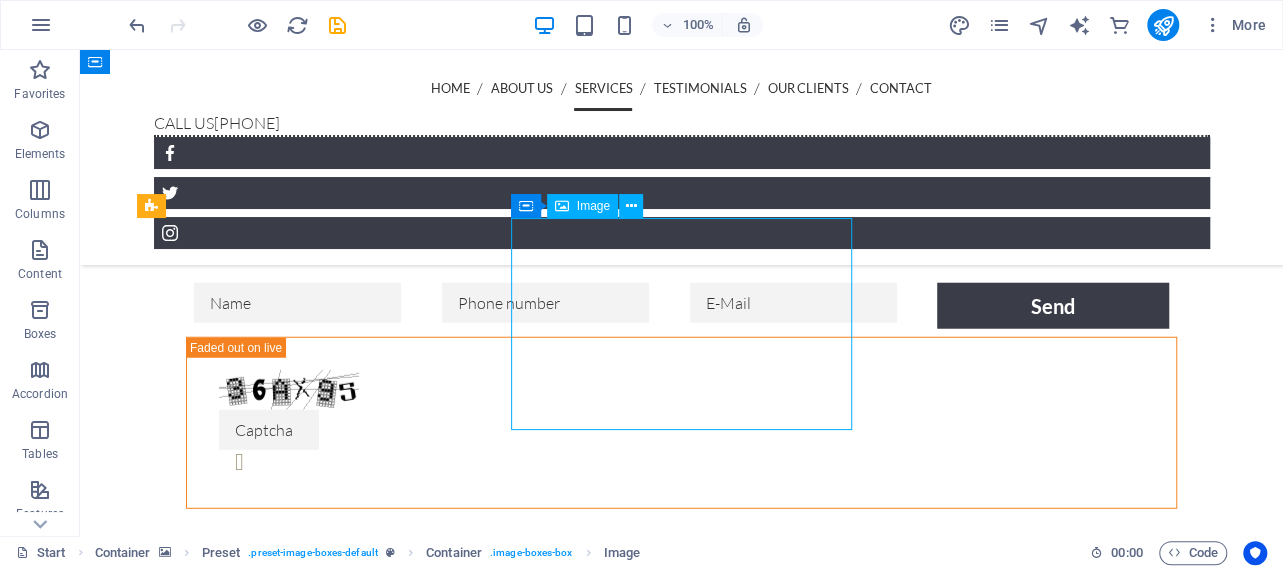 select on "%" 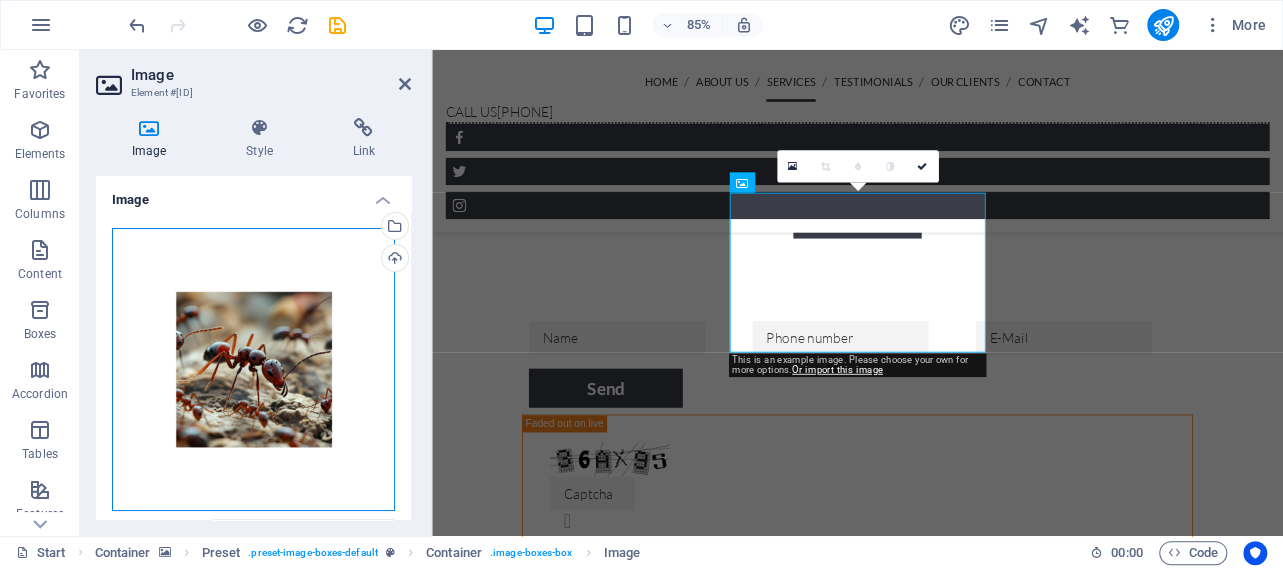 click on "Drag files here, click to choose files or select files from Files or our free stock photos & videos" at bounding box center (253, 369) 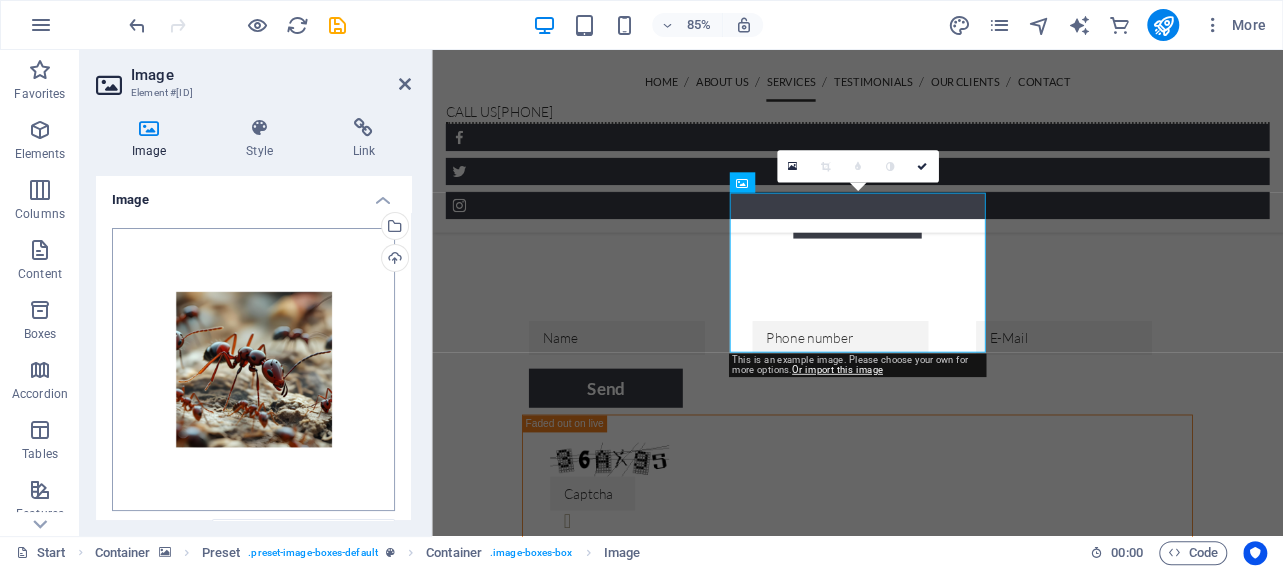 click on "Pest Control Eddie Start Favorites Elements Columns Content Boxes Accordion Tables Features Images Slider Header Footer Forms Marketing Collections Commerce Image Element #ed-826506172 Image Style Link Image Drag files here, click to choose files or select files from Files or our free stock photos & videos Select files from the file manager, stock photos, or upload file(s) Upload Width 100 Default auto px rem % em vh vw Fit image Automatically fit image to a fixed width and height Height Default auto px Alignment Lazyload Loading images after the page loads improves page speed. Responsive Automatically load retina image and smartphone optimized sizes. Lightbox Use as headline The image will be wrapped in an H1 headline tag. Useful for giving alternative text the weight of an H1 headline, e.g. for the logo. Leave unchecked if uncertain. Optimized Images are compressed to improve page speed. Position Direction Custom X offset 50 px" at bounding box center (641, 284) 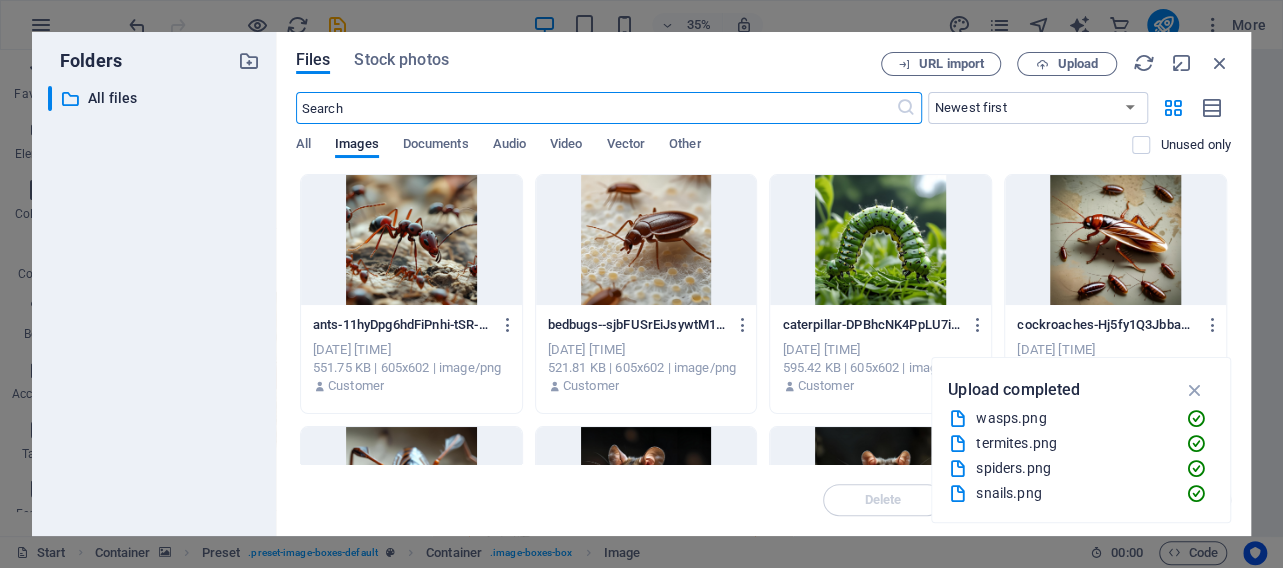 scroll, scrollTop: 3241, scrollLeft: 0, axis: vertical 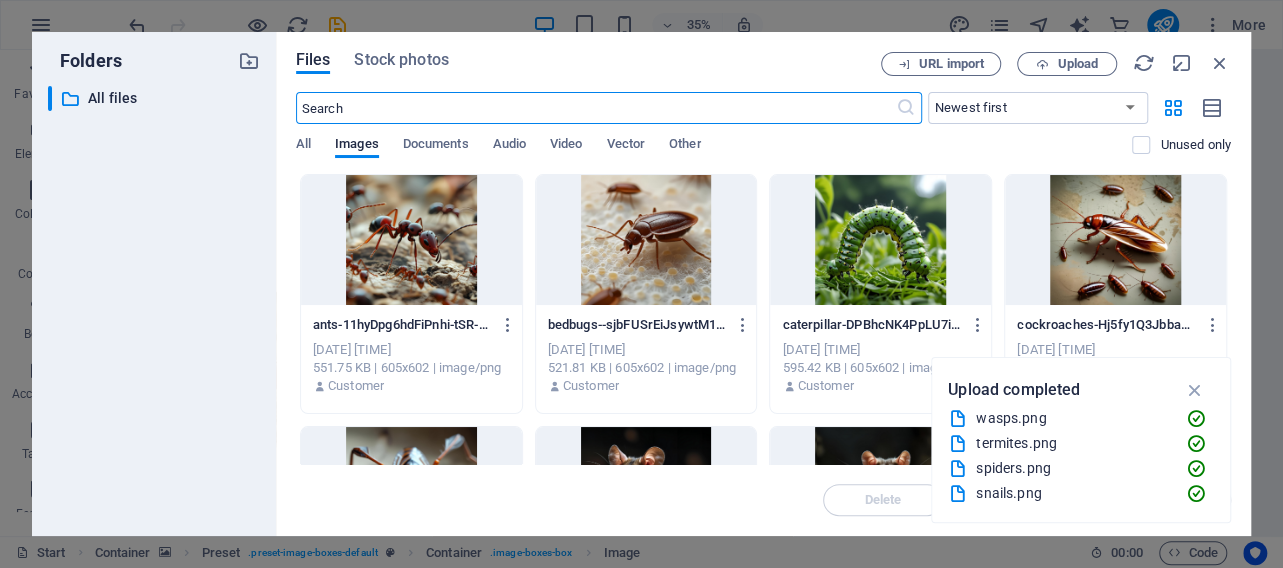 click at bounding box center (411, 240) 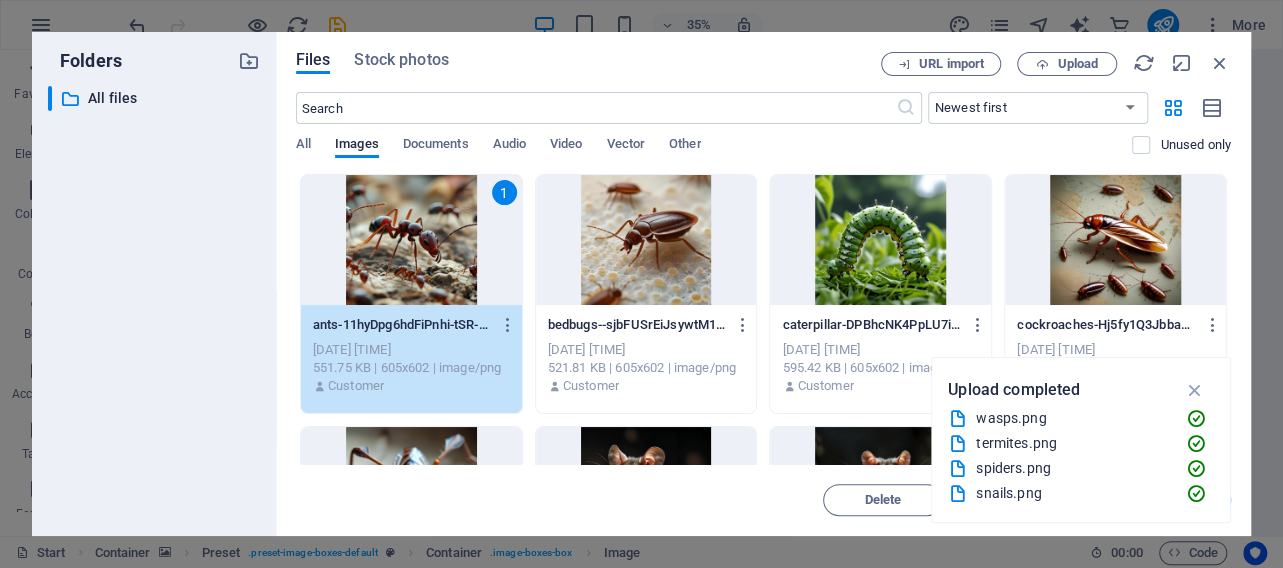 click on "1" at bounding box center [411, 240] 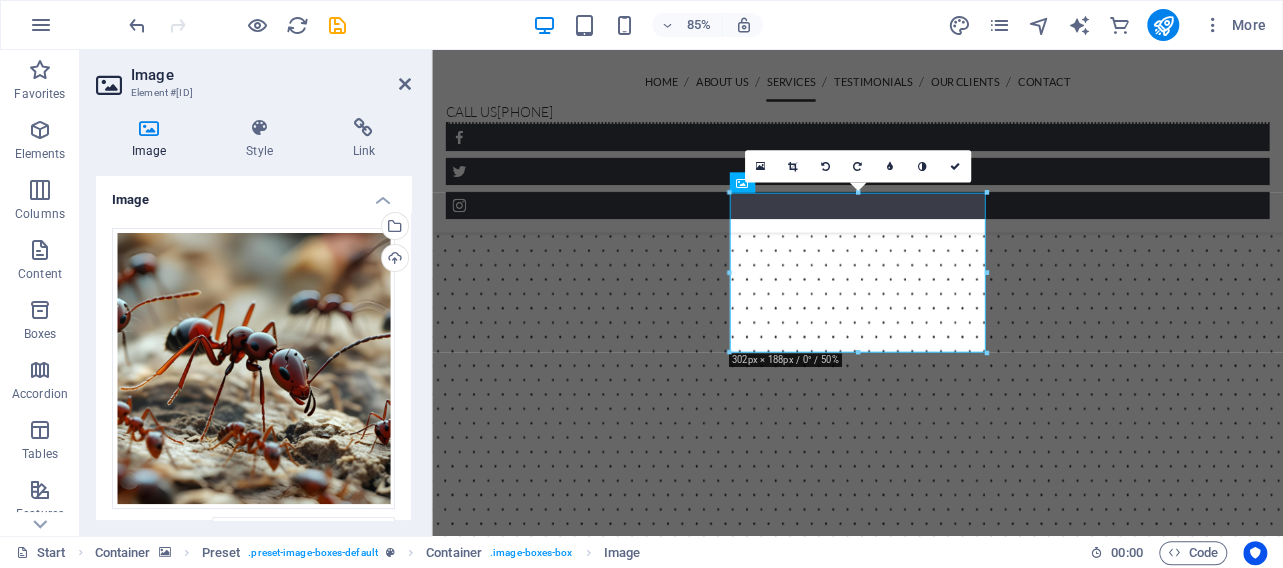 scroll, scrollTop: 2565, scrollLeft: 0, axis: vertical 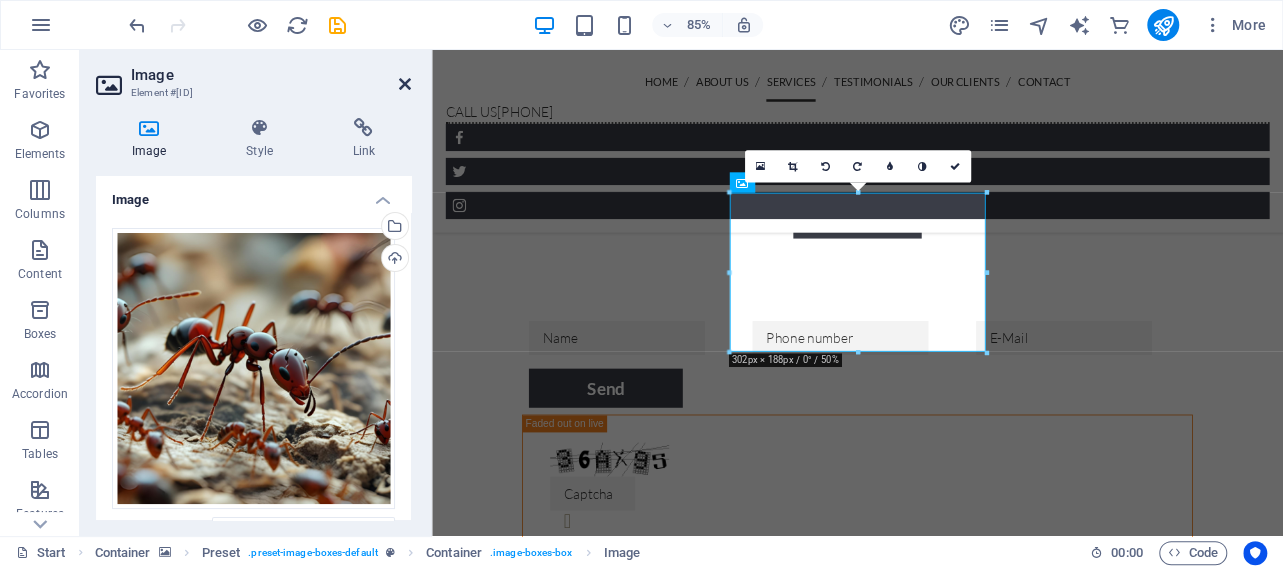 click at bounding box center [405, 84] 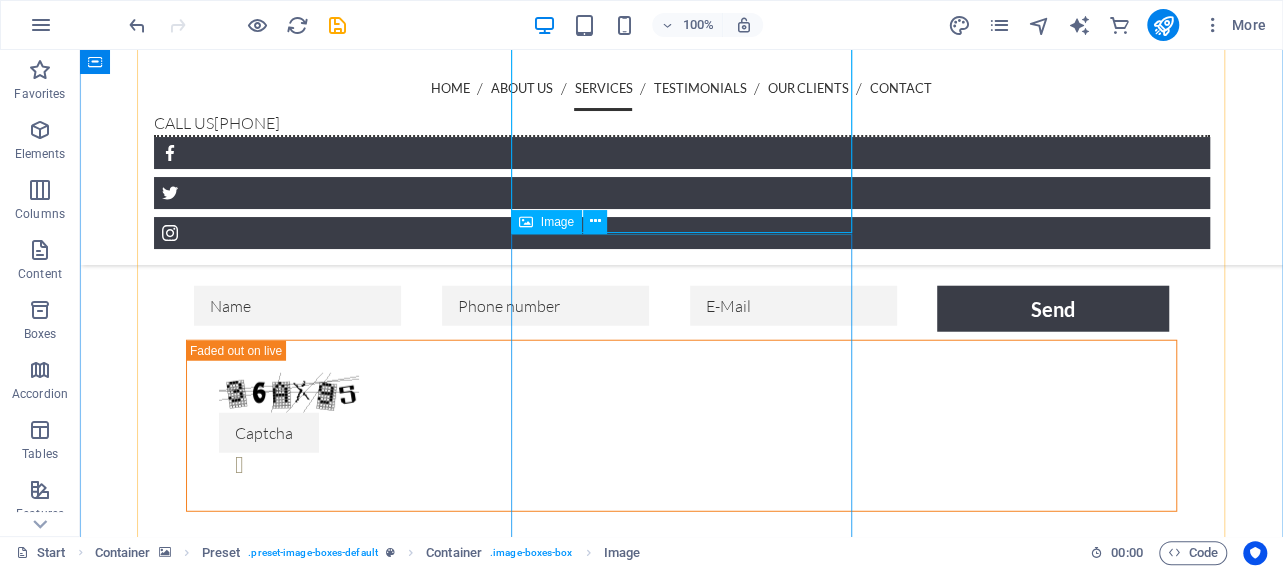 scroll, scrollTop: 2584, scrollLeft: 0, axis: vertical 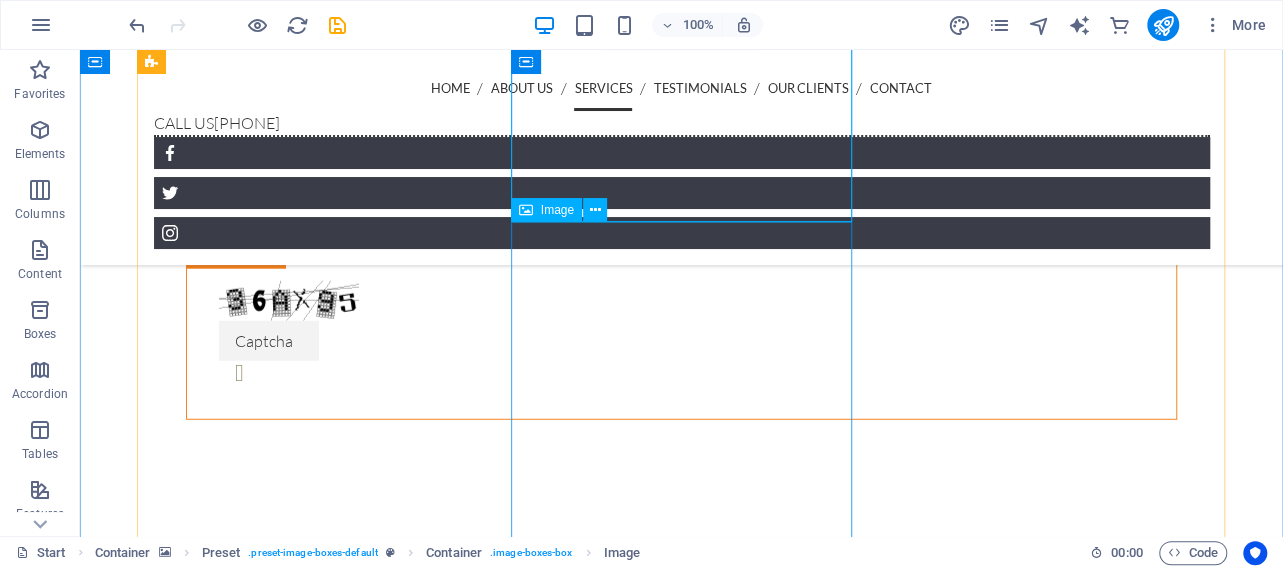 click at bounding box center [682, 5847] 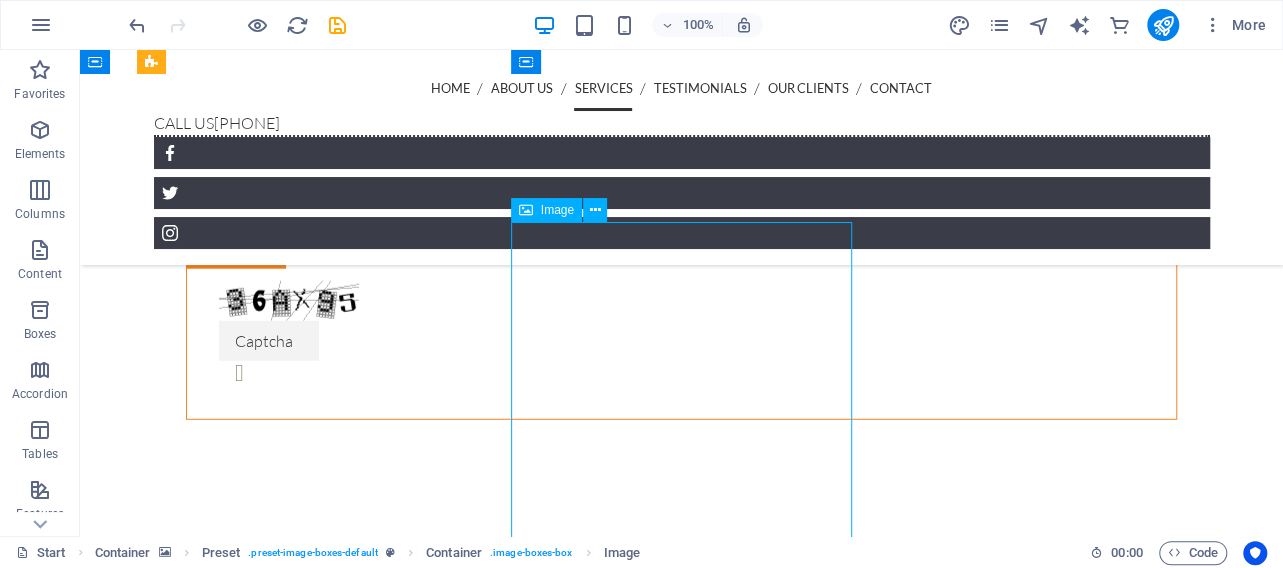 click at bounding box center (682, 5847) 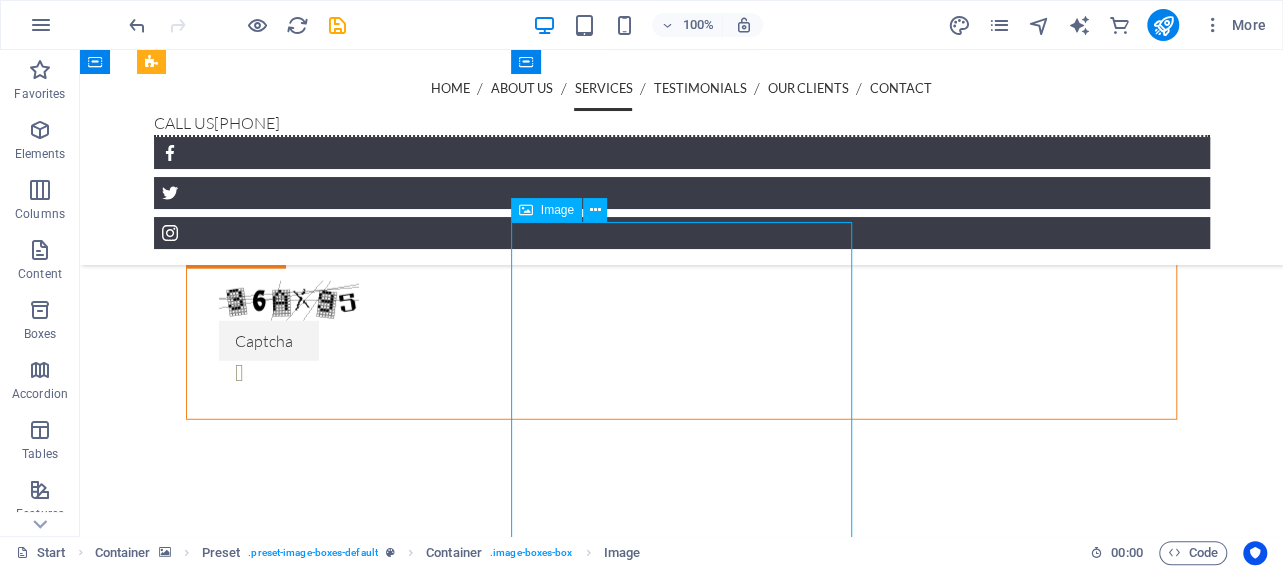 scroll, scrollTop: 2773, scrollLeft: 0, axis: vertical 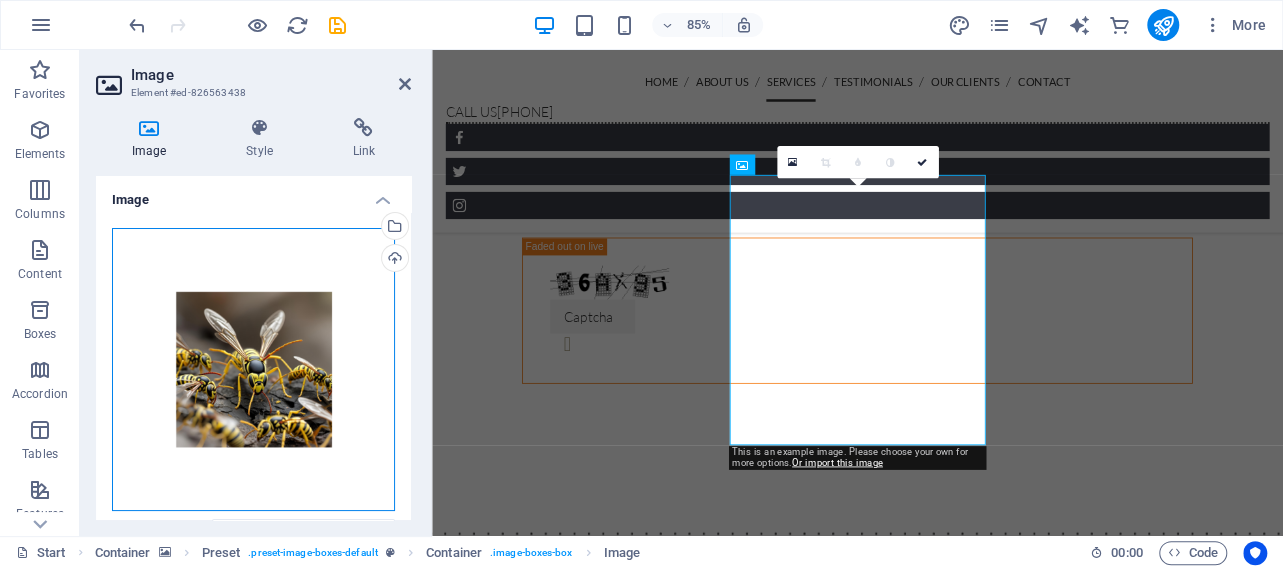click on "Drag files here, click to choose files or select files from Files or our free stock photos & videos" at bounding box center [253, 369] 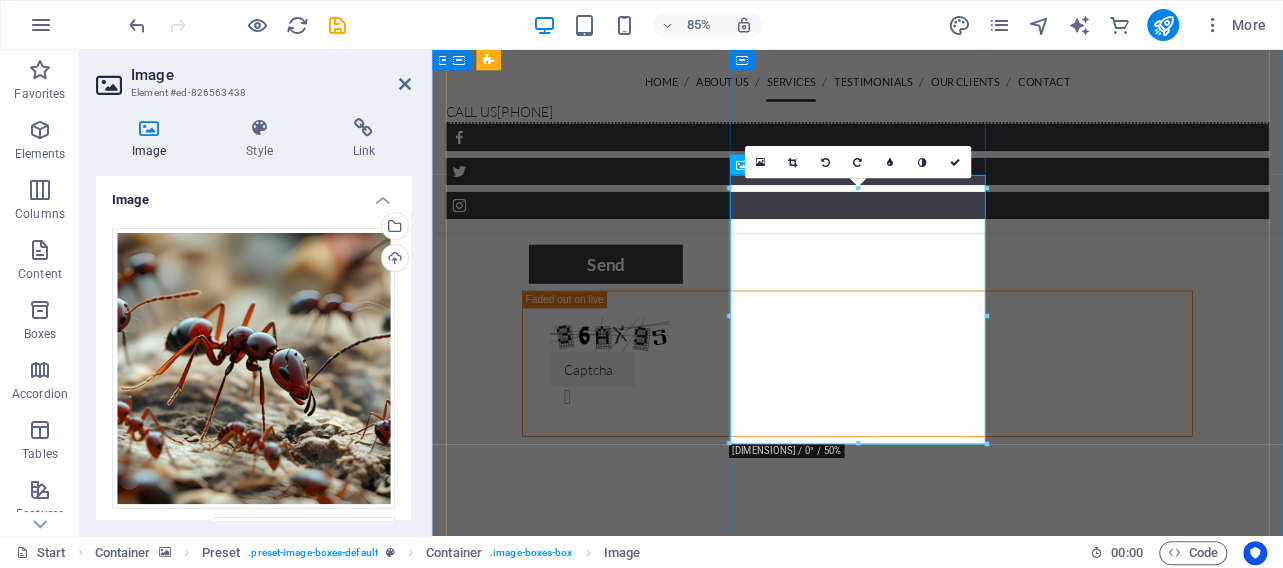 scroll, scrollTop: 2669, scrollLeft: 0, axis: vertical 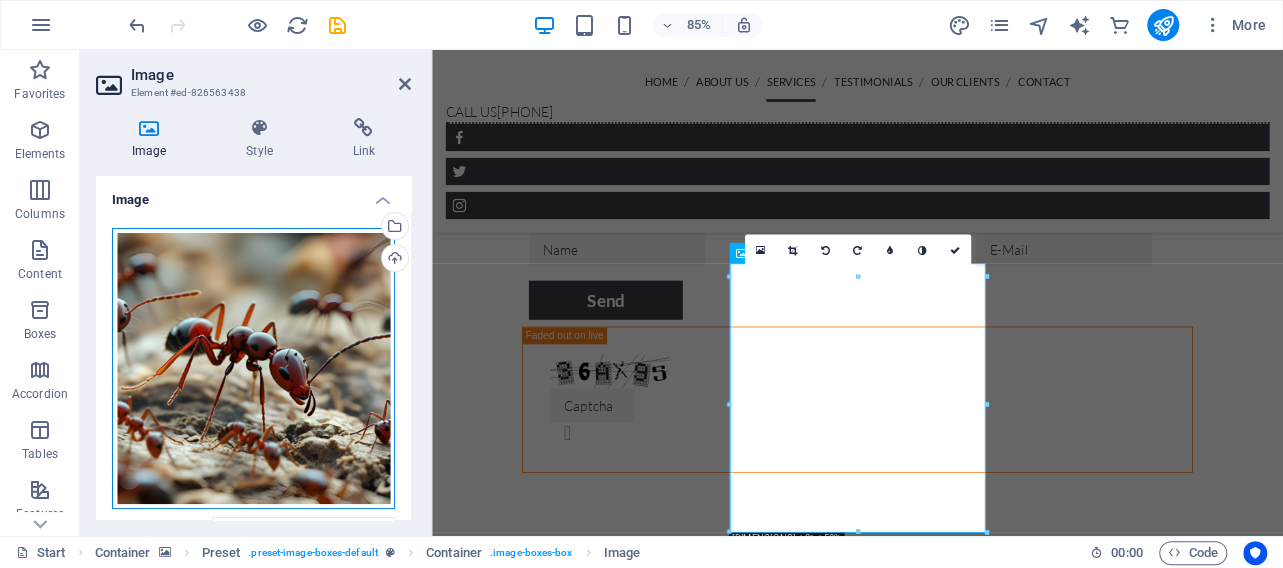 click on "Drag files here, click to choose files or select files from Files or our free stock photos & videos" at bounding box center (253, 369) 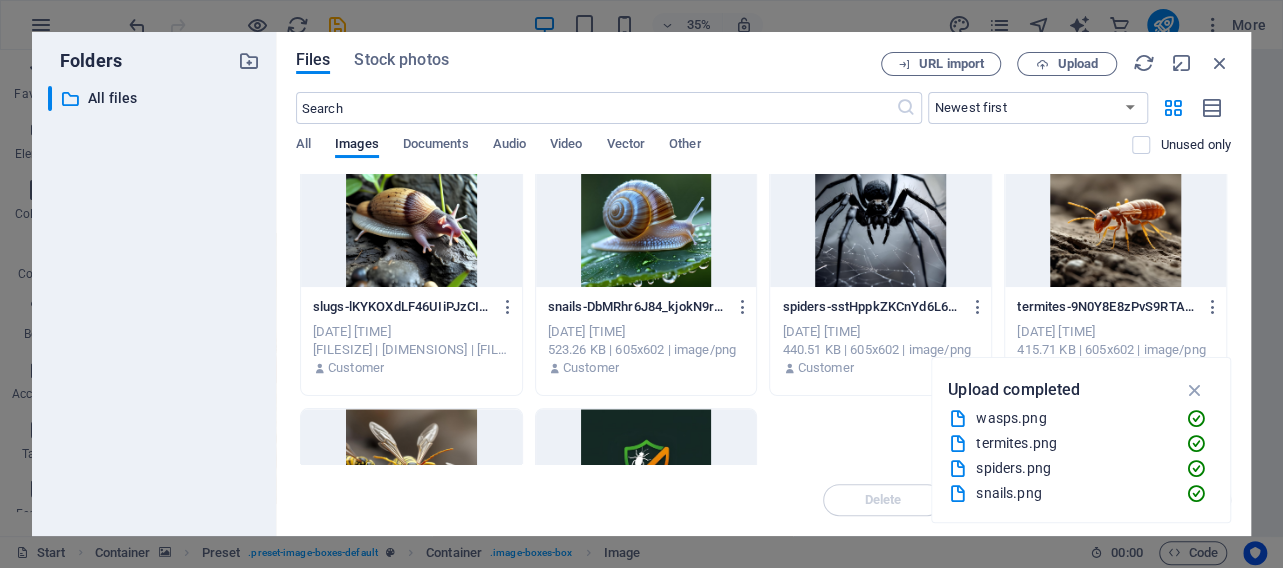 scroll, scrollTop: 672, scrollLeft: 0, axis: vertical 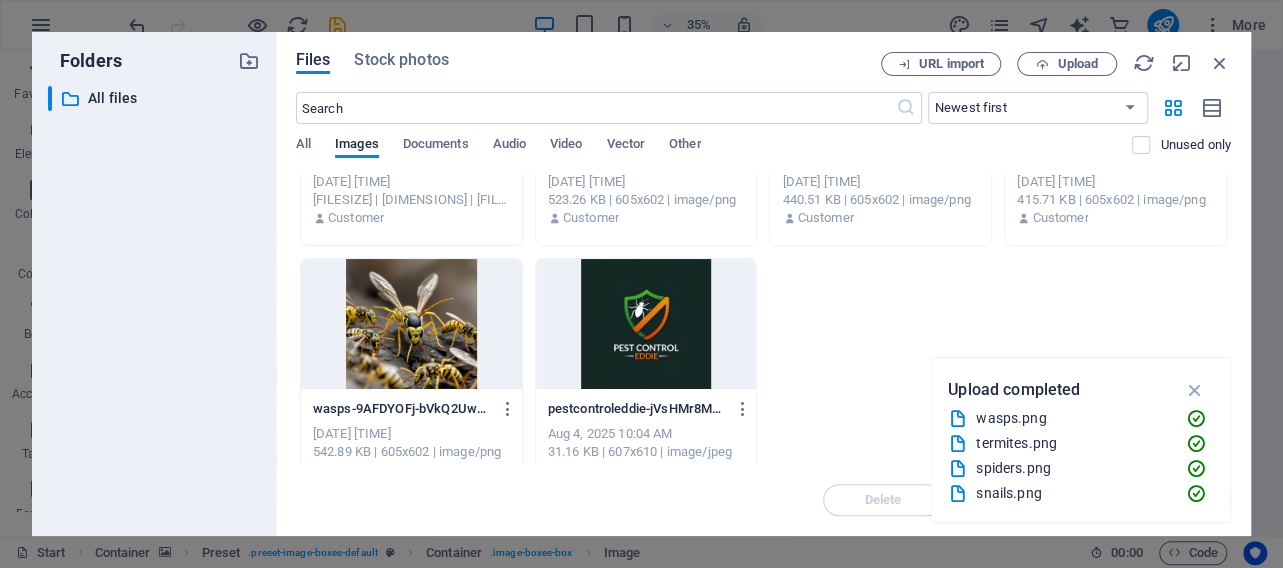 click at bounding box center [411, 324] 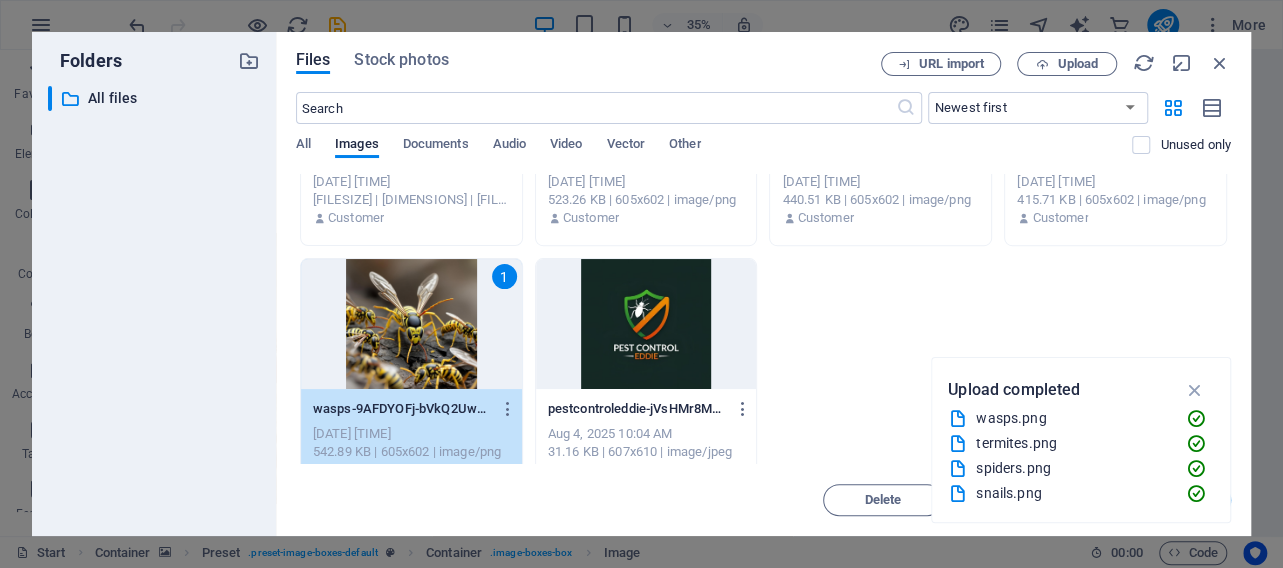 click on "1" at bounding box center [411, 324] 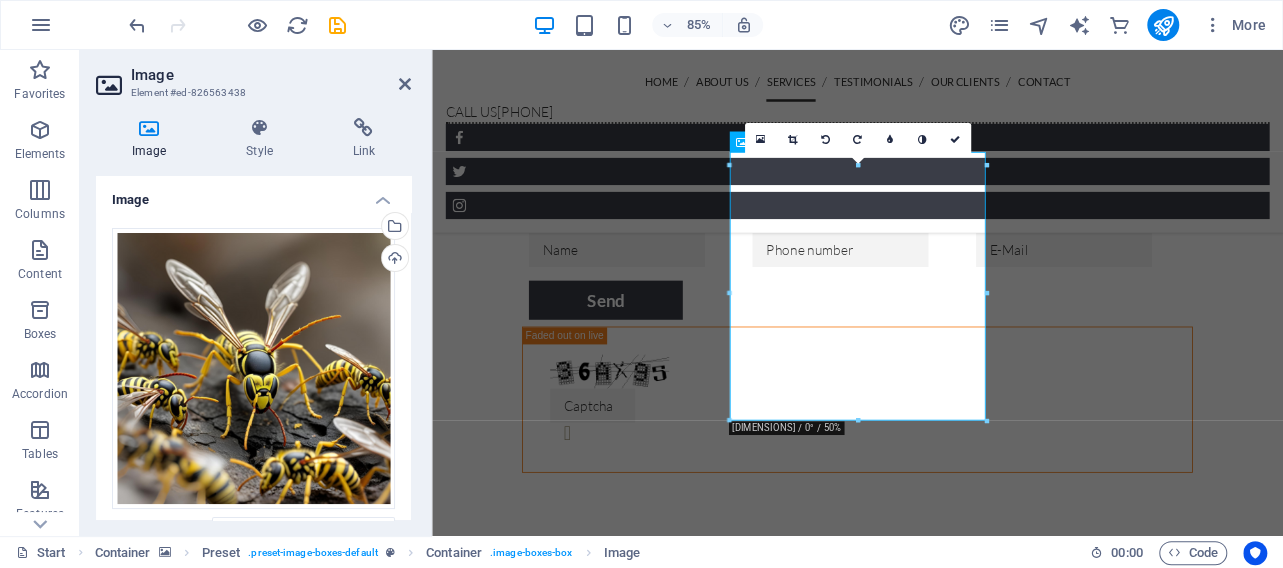 scroll, scrollTop: 2800, scrollLeft: 0, axis: vertical 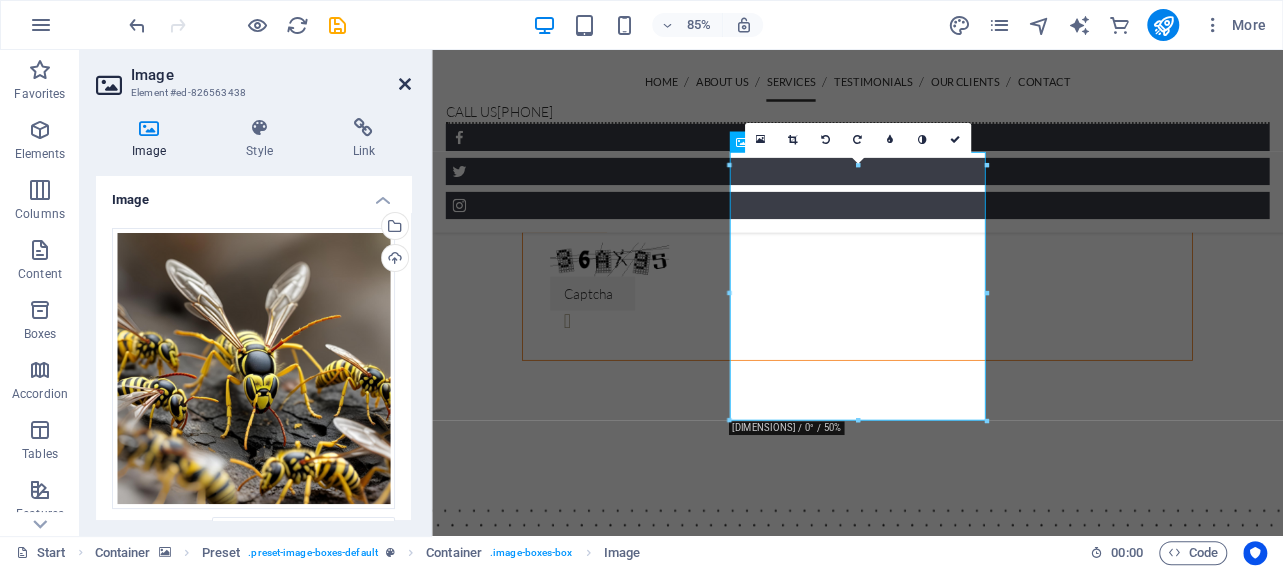 click at bounding box center (405, 84) 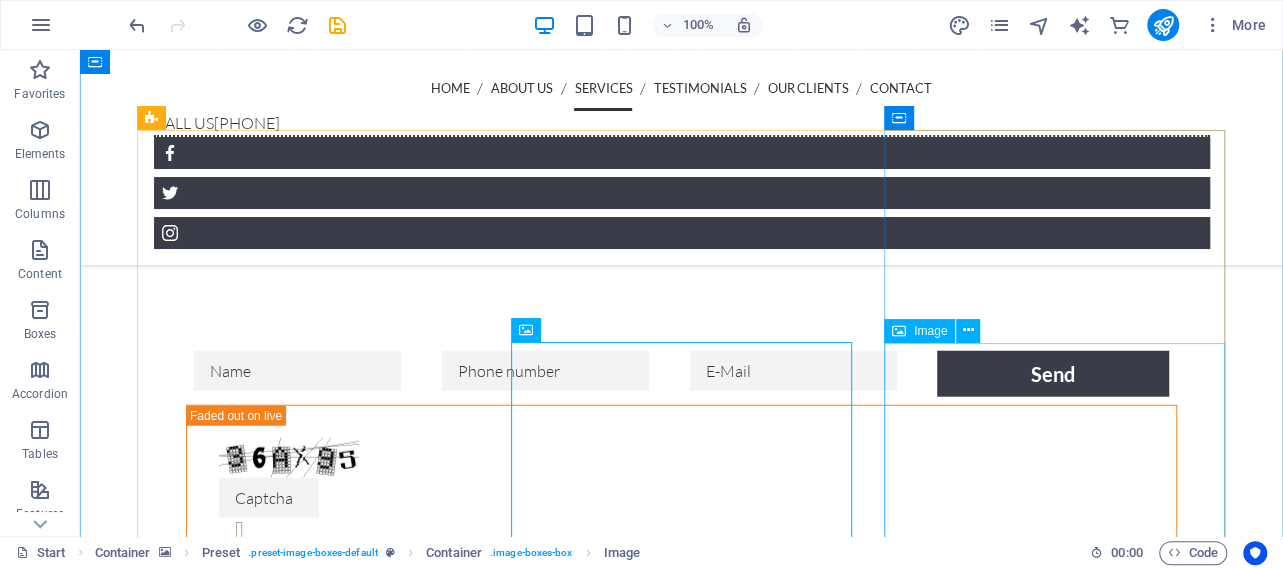 scroll, scrollTop: 2403, scrollLeft: 0, axis: vertical 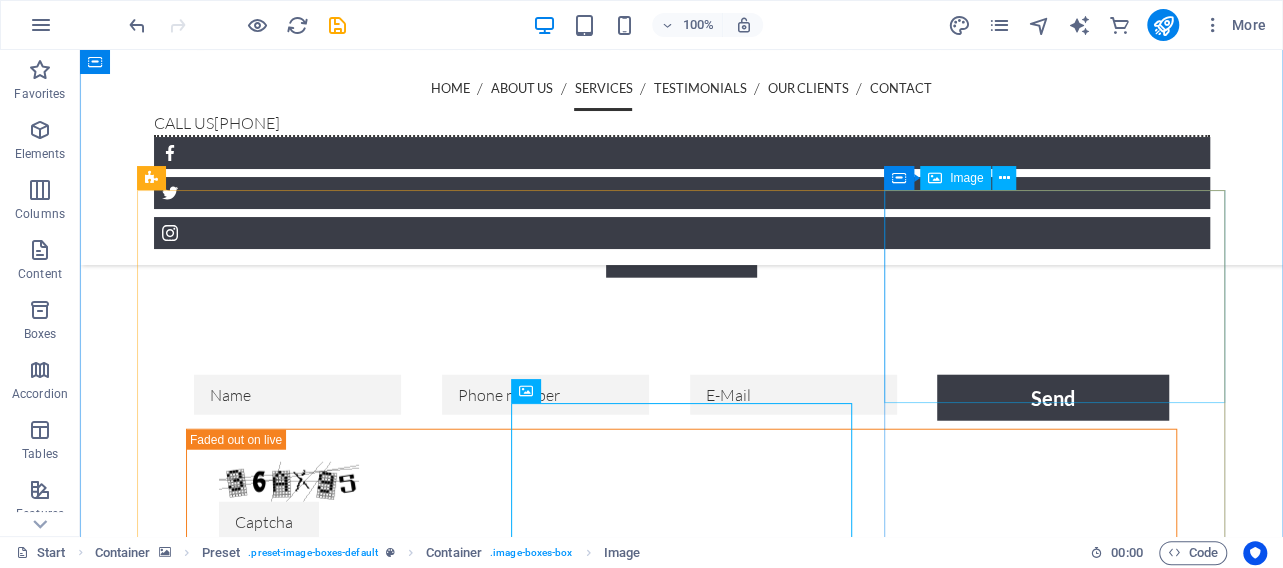 click at bounding box center [682, 7075] 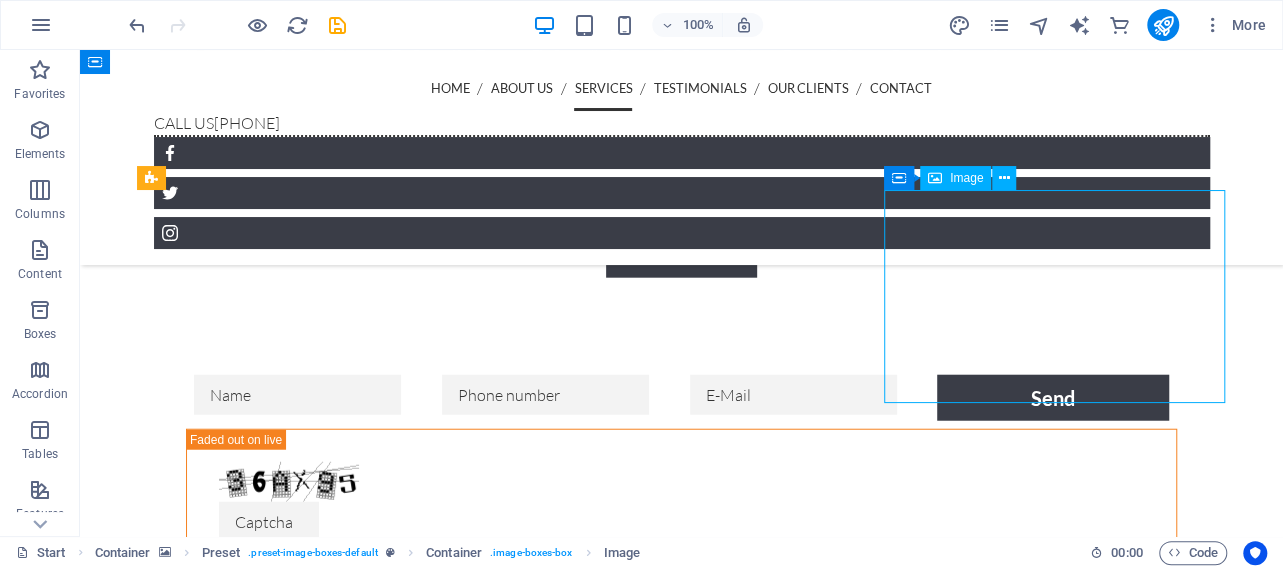 click at bounding box center [682, 7075] 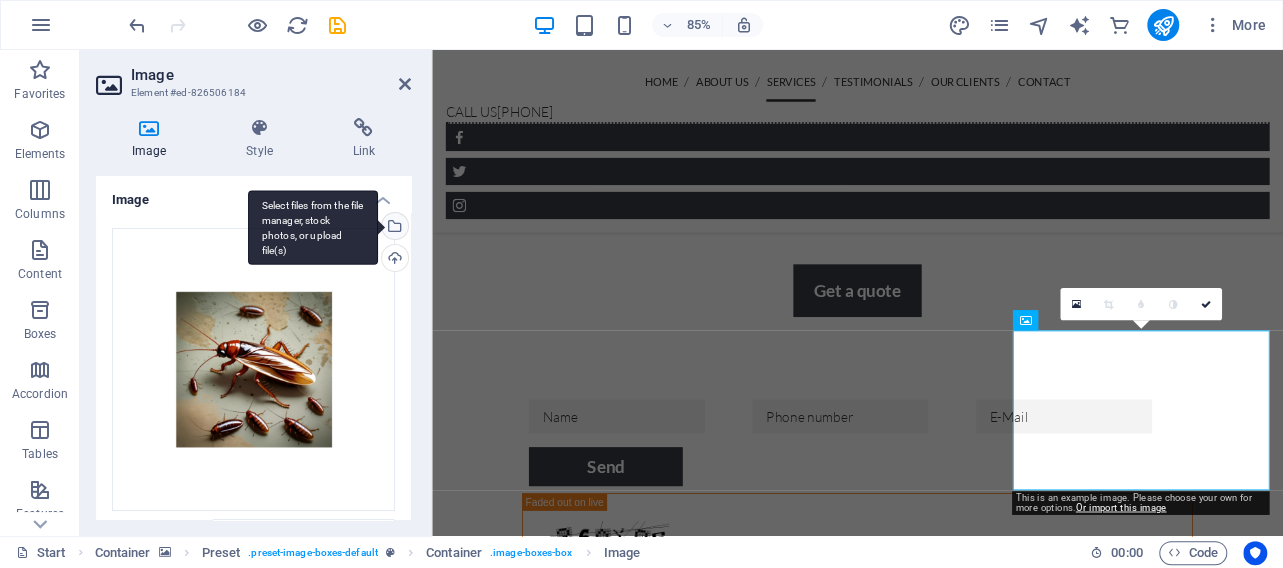 click on "Select files from the file manager, stock photos, or upload file(s)" at bounding box center [393, 228] 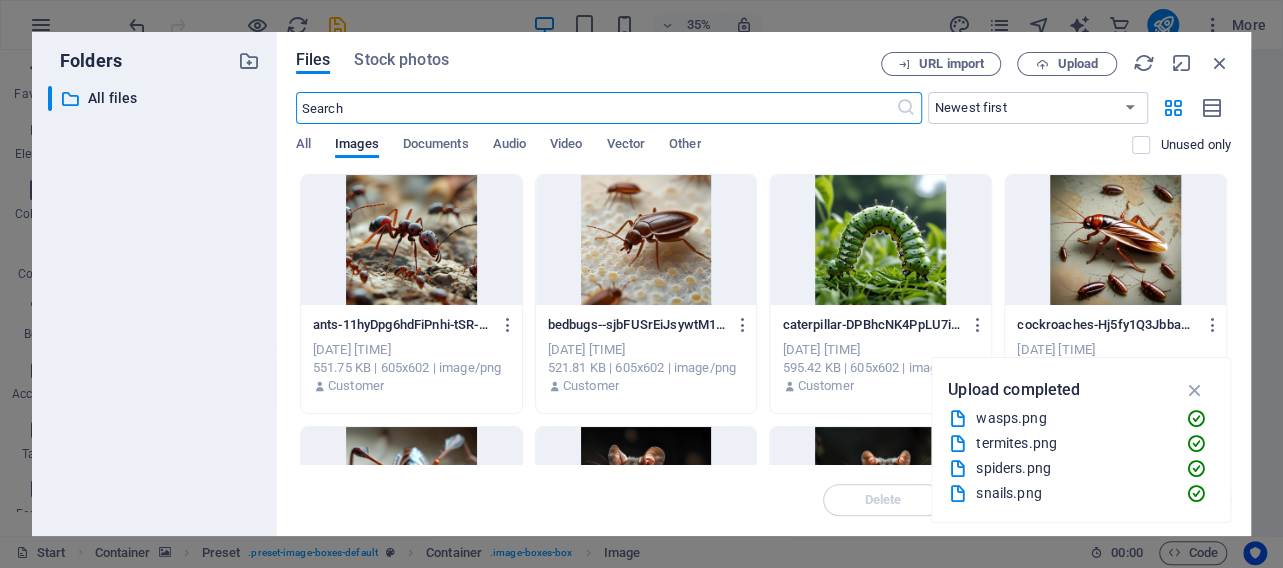 scroll, scrollTop: 3078, scrollLeft: 0, axis: vertical 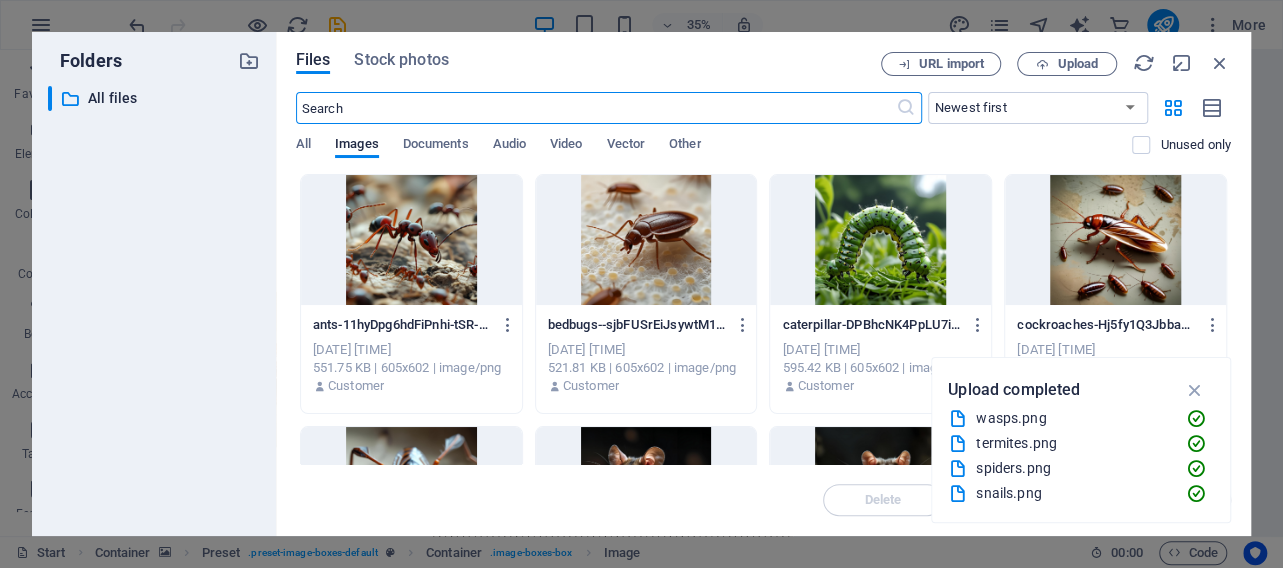 click at bounding box center (1115, 240) 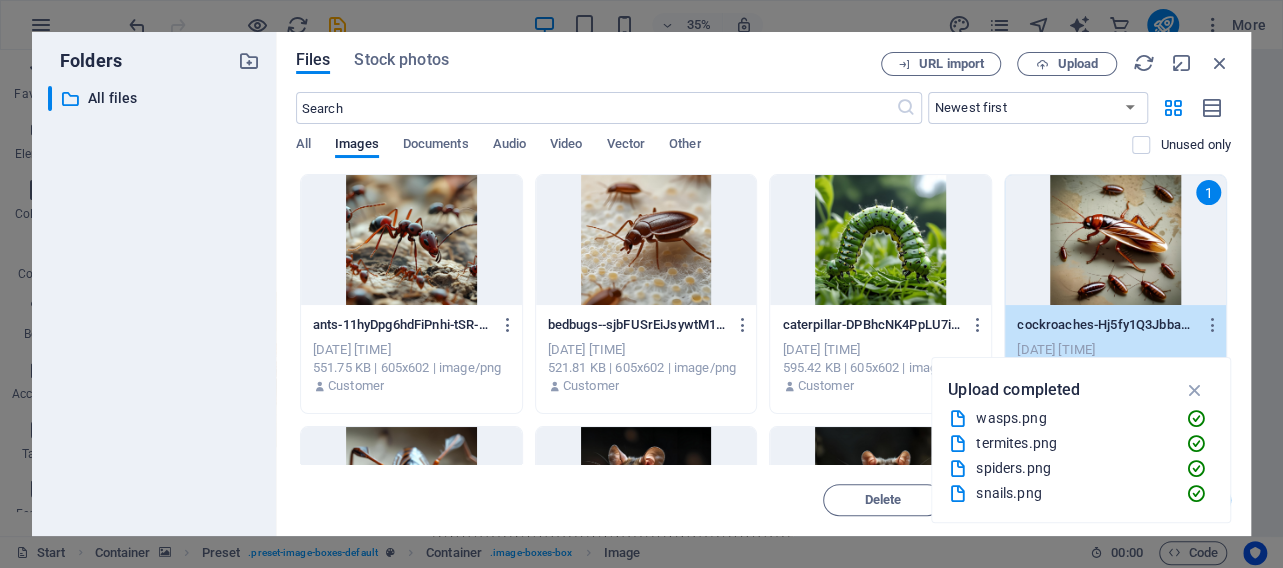 click on "1" at bounding box center [1115, 240] 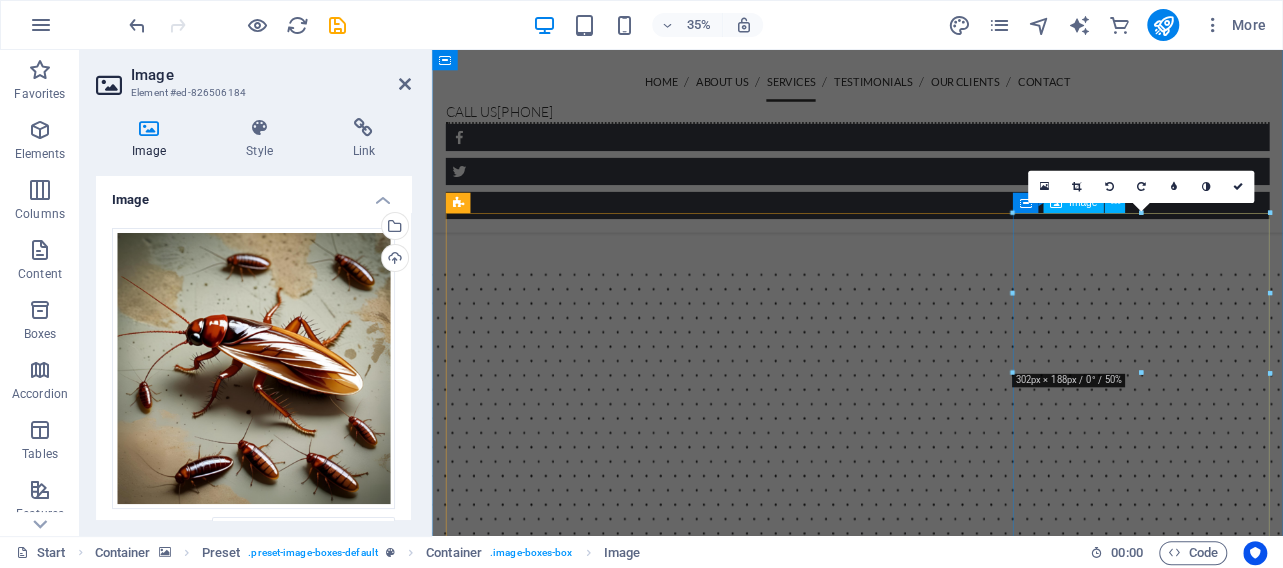 scroll, scrollTop: 2540, scrollLeft: 0, axis: vertical 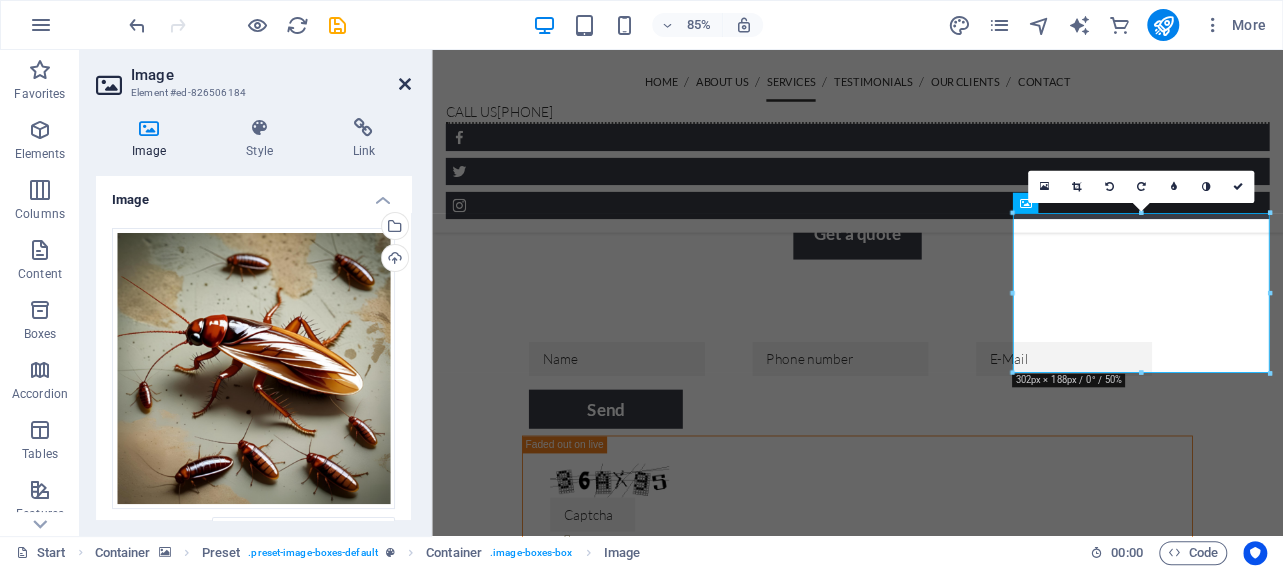 click at bounding box center (405, 84) 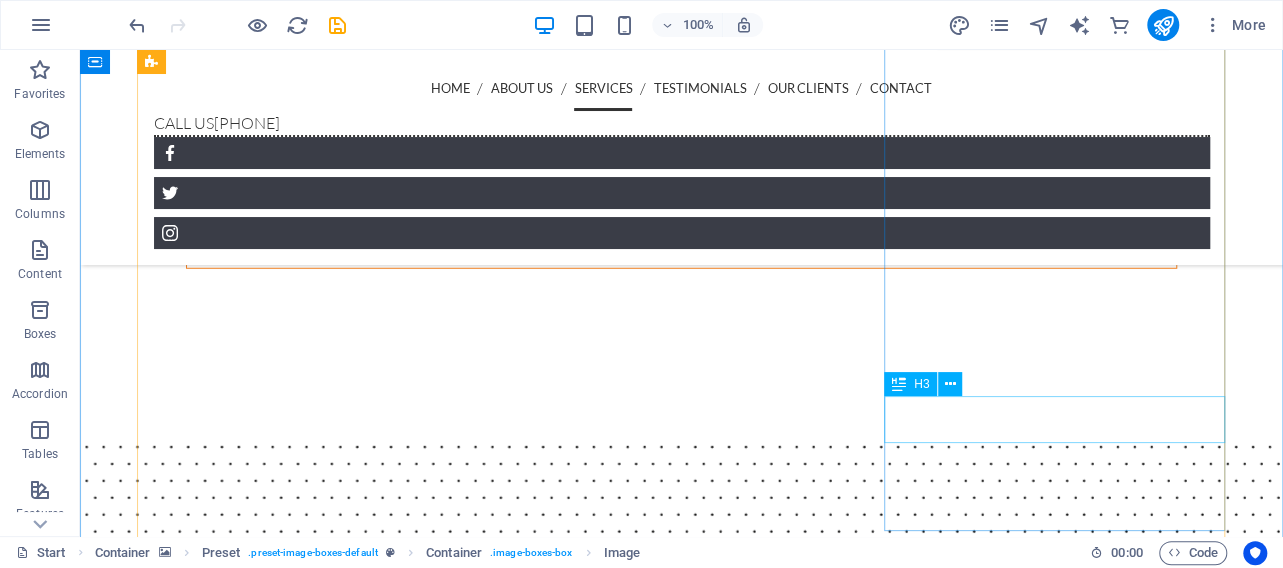 scroll, scrollTop: 2767, scrollLeft: 0, axis: vertical 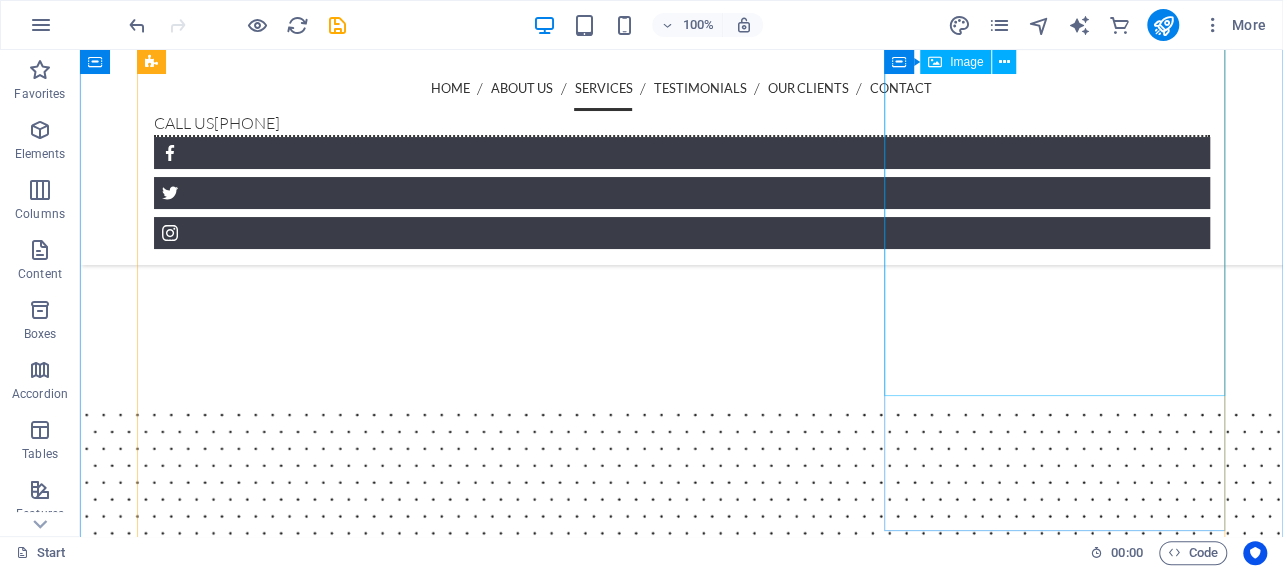 click at bounding box center (682, 7659) 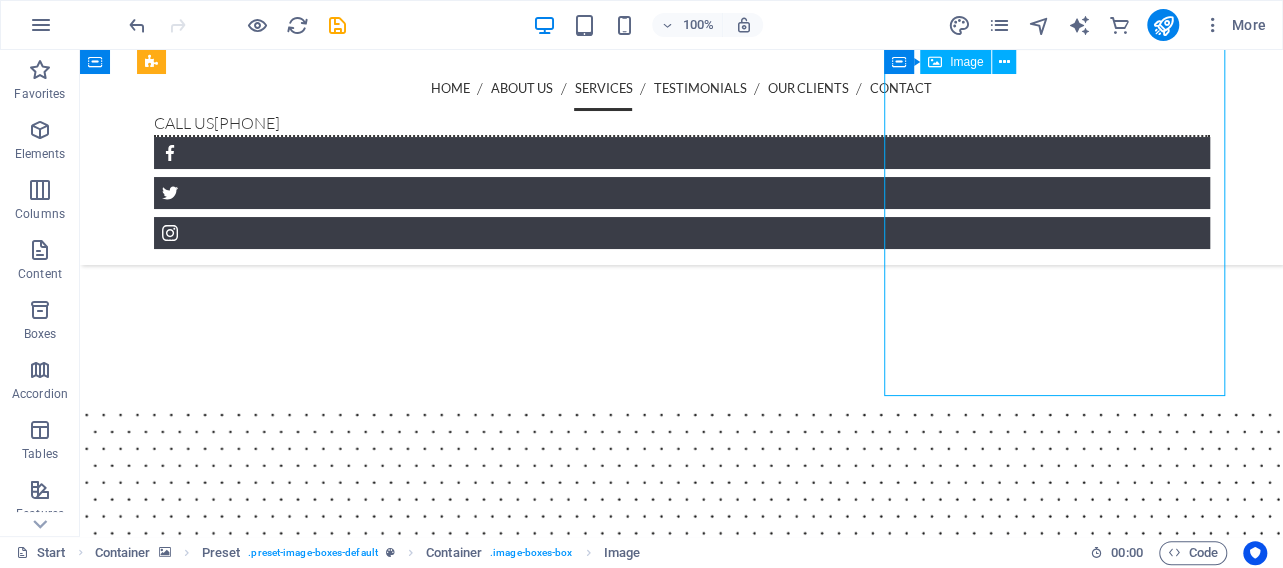 click at bounding box center (682, 7659) 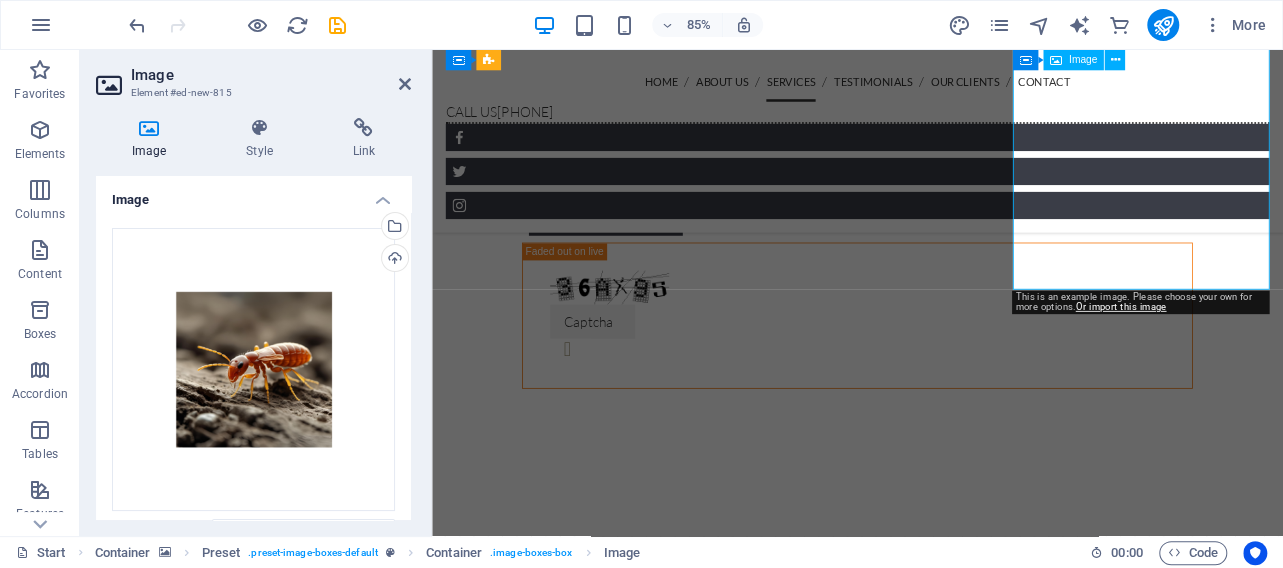 scroll, scrollTop: 2956, scrollLeft: 0, axis: vertical 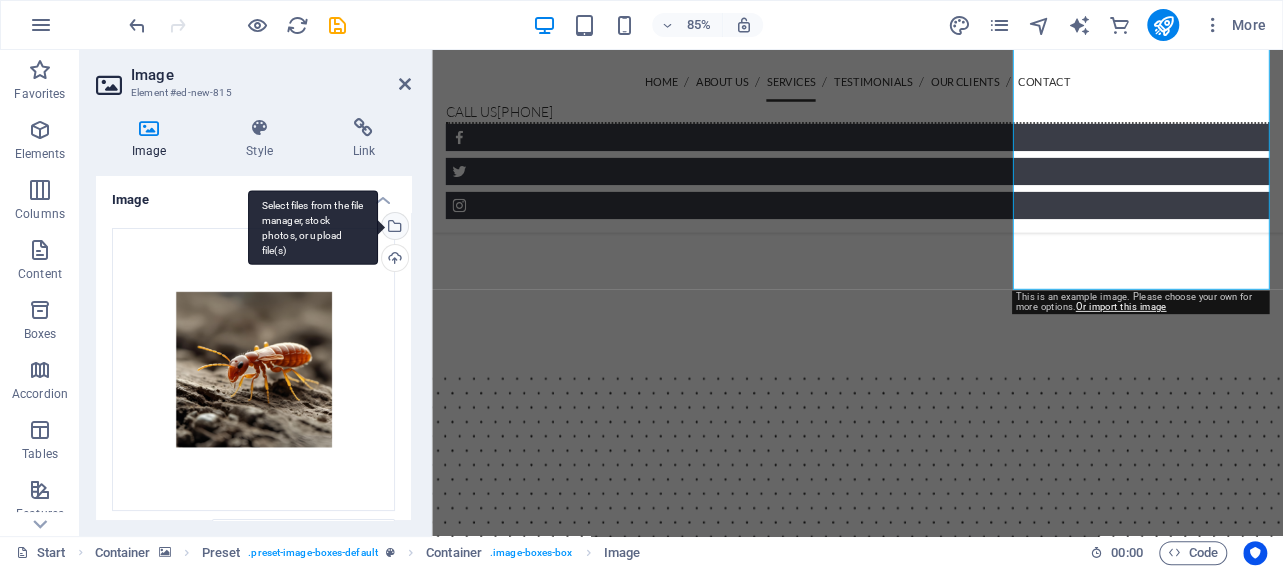 click on "Select files from the file manager, stock photos, or upload file(s)" at bounding box center (393, 228) 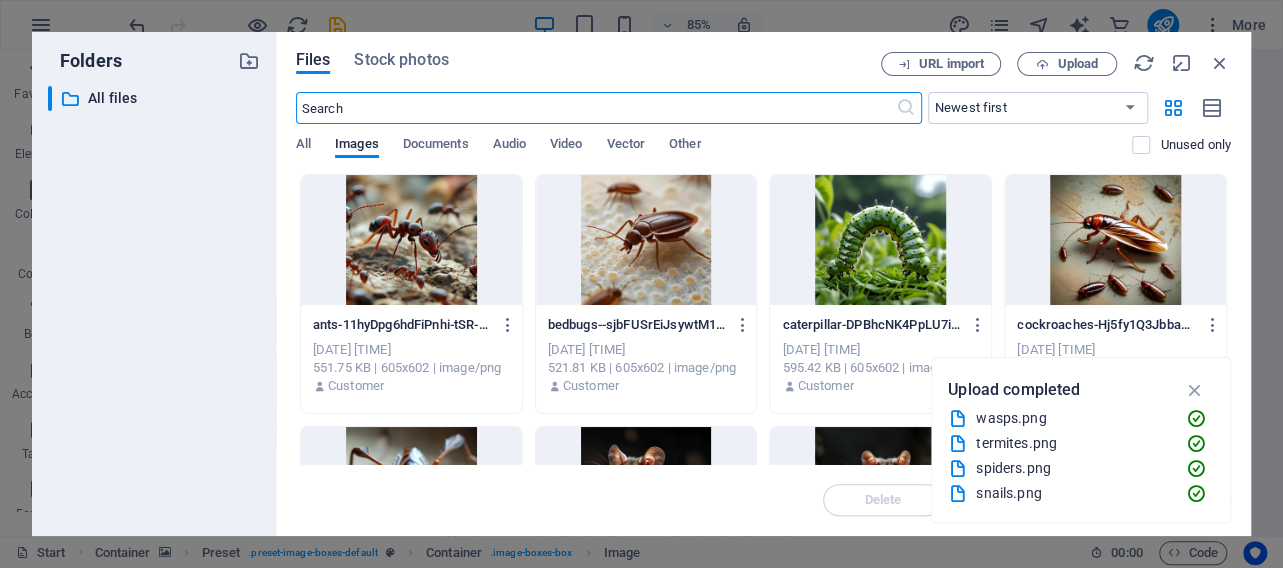 scroll, scrollTop: 3632, scrollLeft: 0, axis: vertical 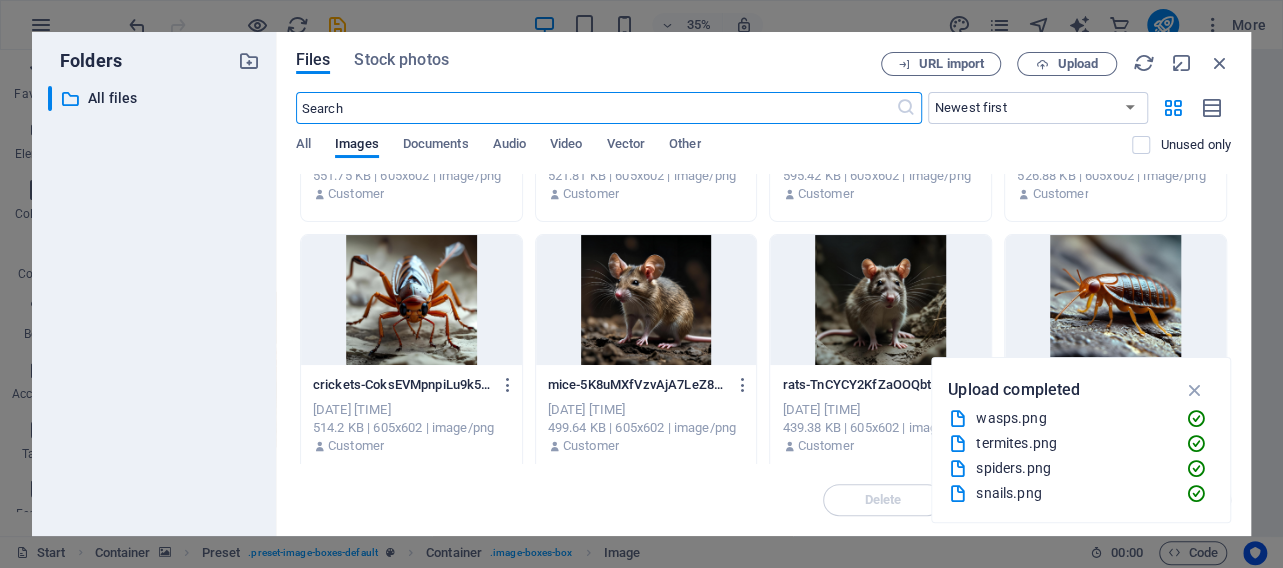 click at bounding box center (1115, 300) 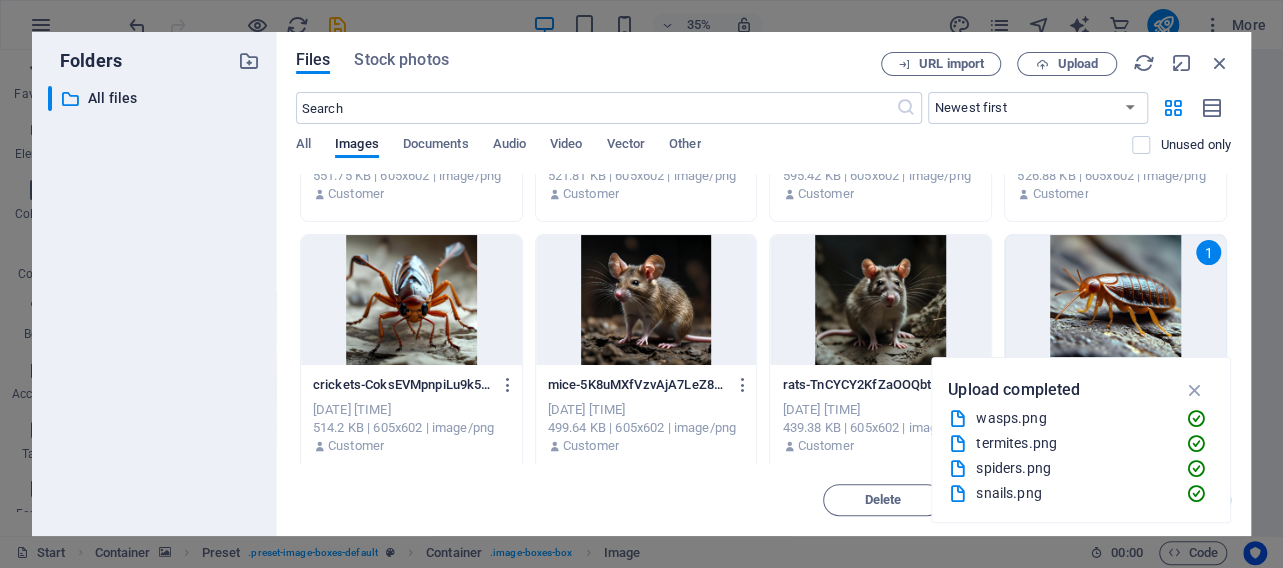 click on "1" at bounding box center (1115, 300) 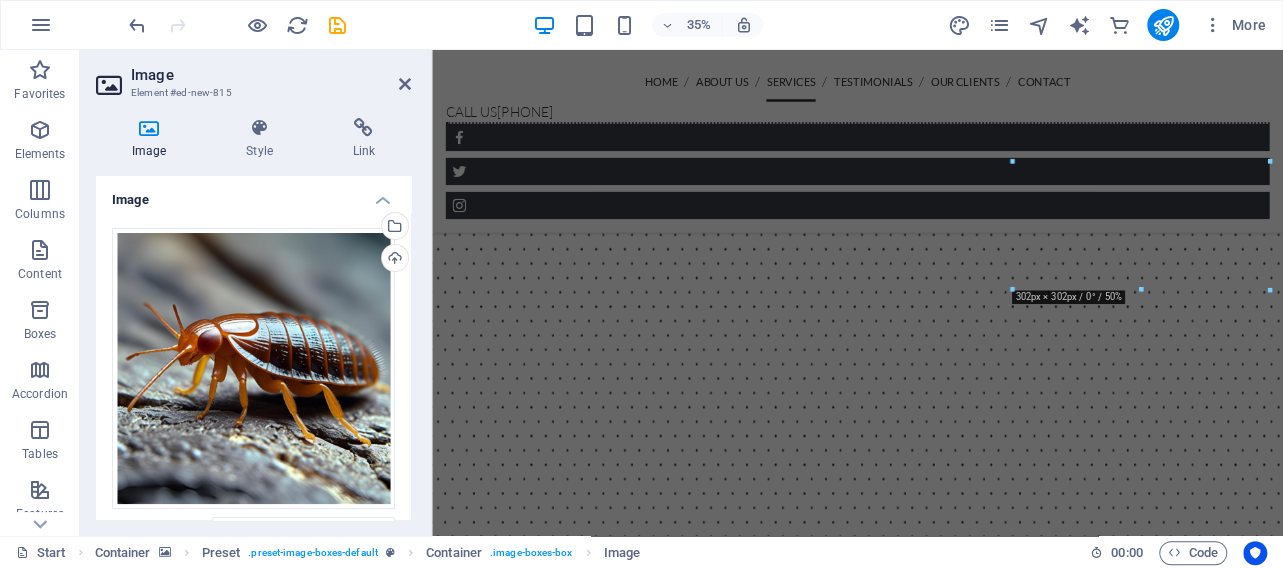 scroll, scrollTop: 2956, scrollLeft: 0, axis: vertical 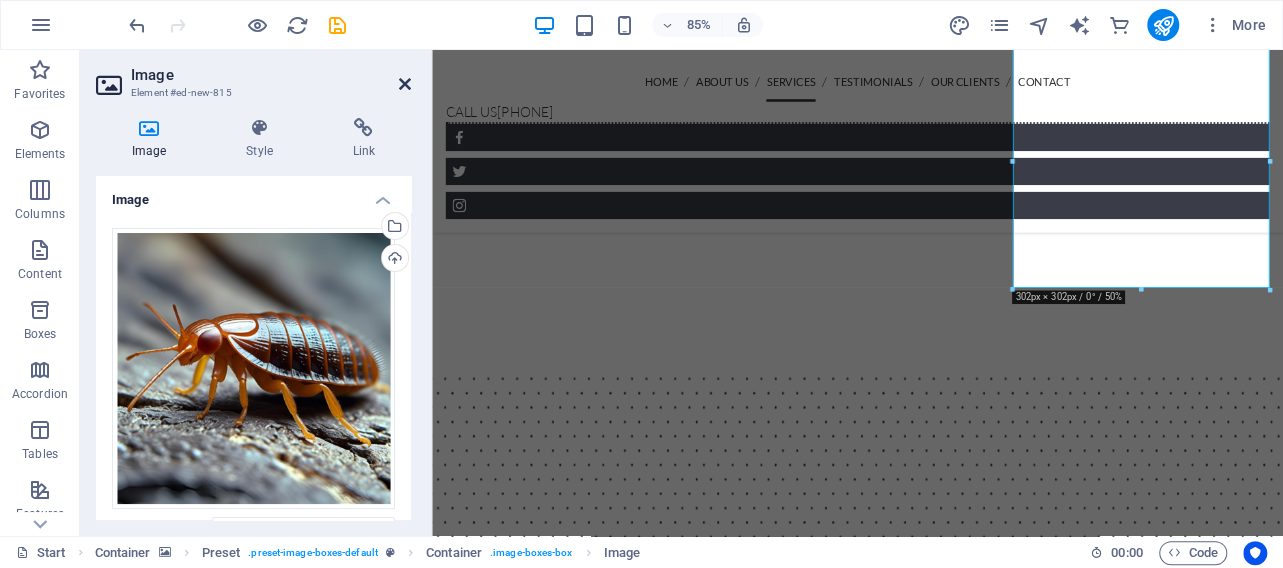 click at bounding box center (405, 84) 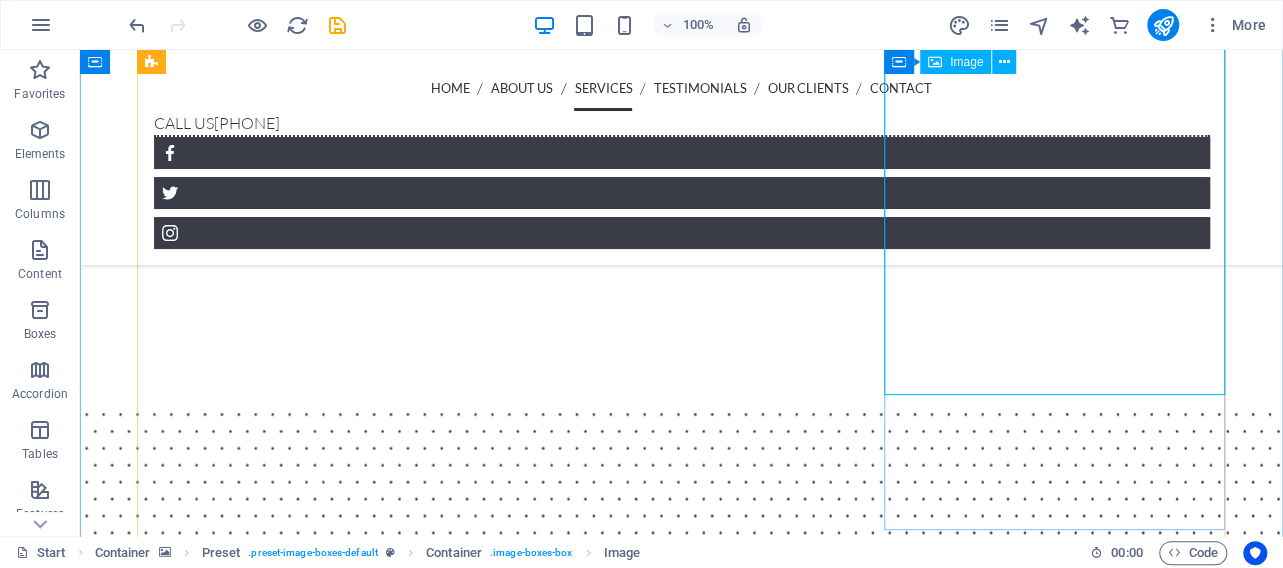 click at bounding box center [682, 7655] 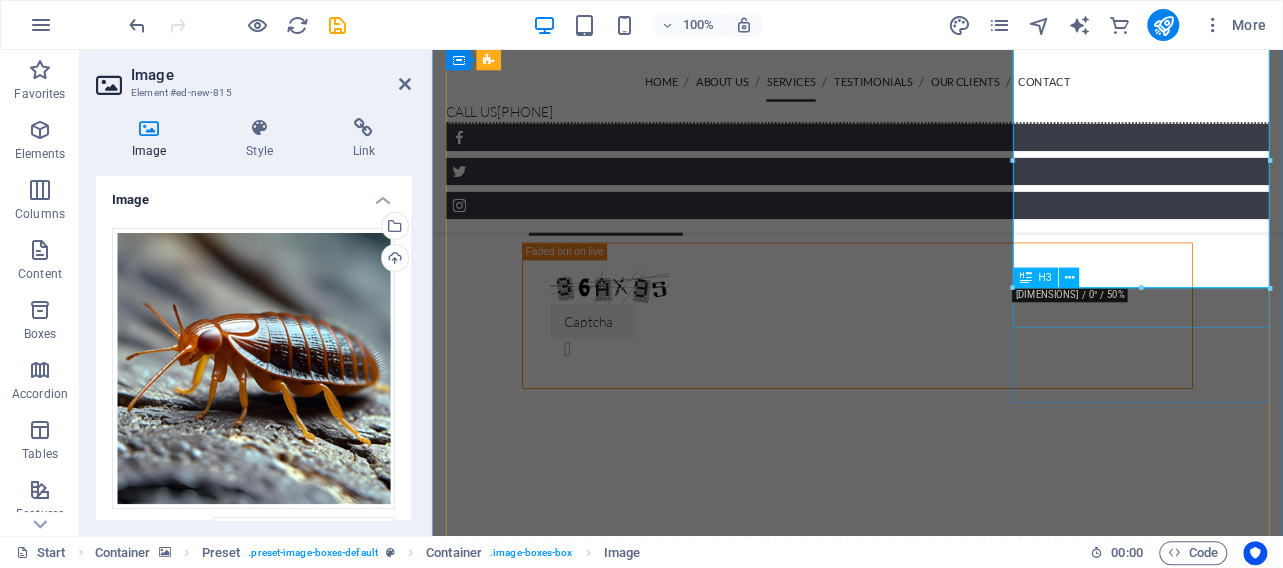 scroll, scrollTop: 2956, scrollLeft: 0, axis: vertical 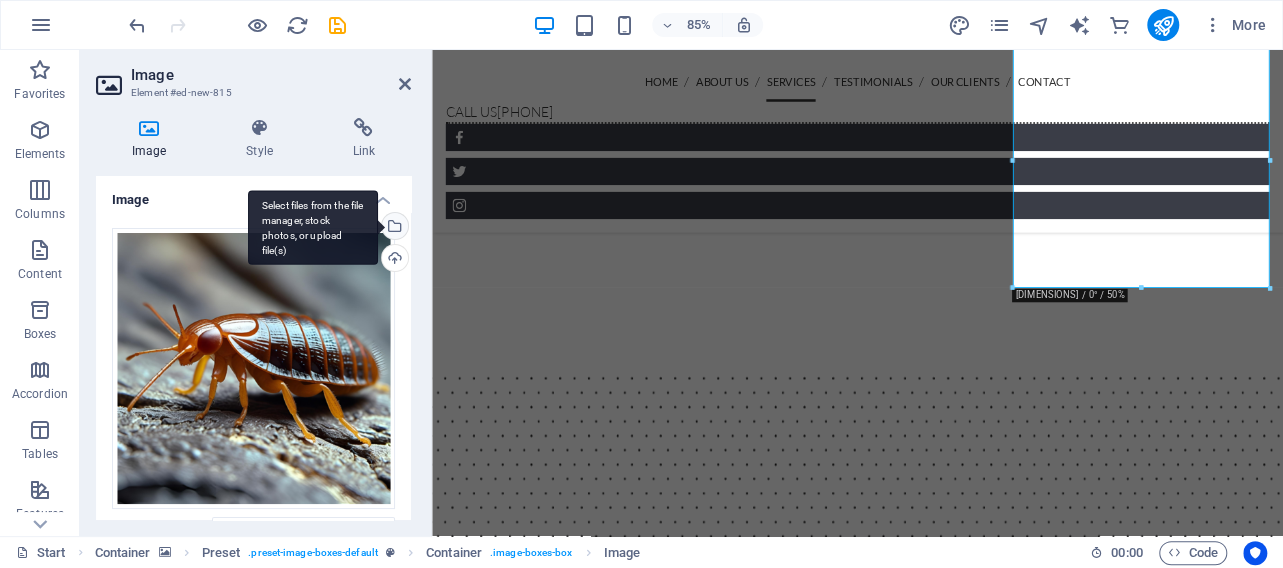 click on "Select files from the file manager, stock photos, or upload file(s)" at bounding box center [393, 228] 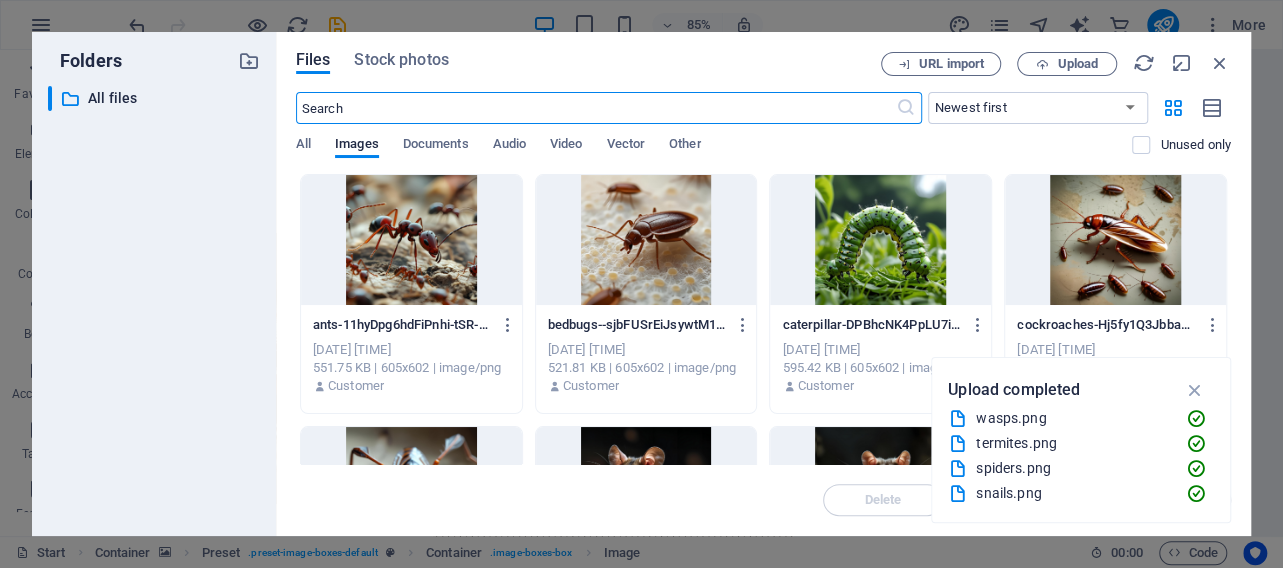 scroll, scrollTop: 3632, scrollLeft: 0, axis: vertical 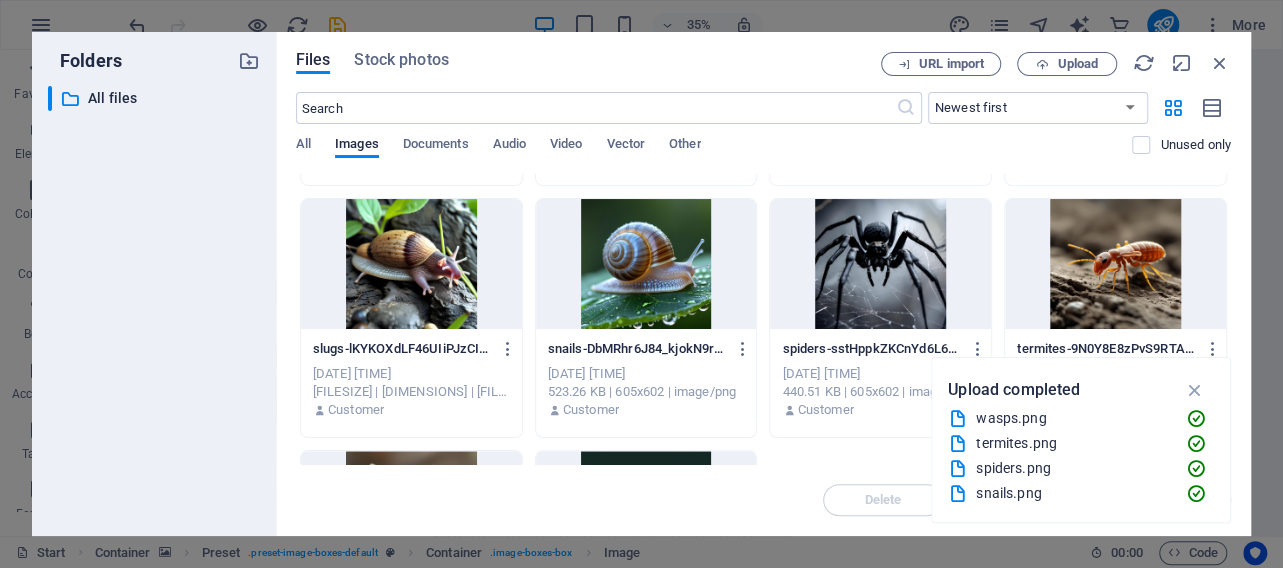 click at bounding box center [1115, 264] 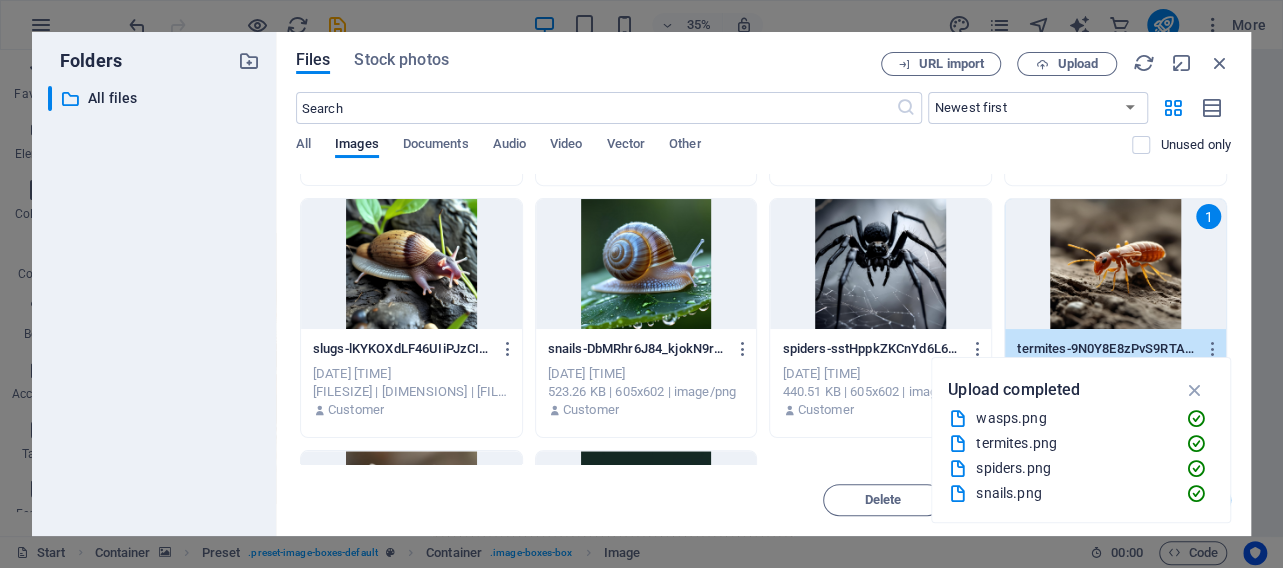 click on "1" at bounding box center (1115, 264) 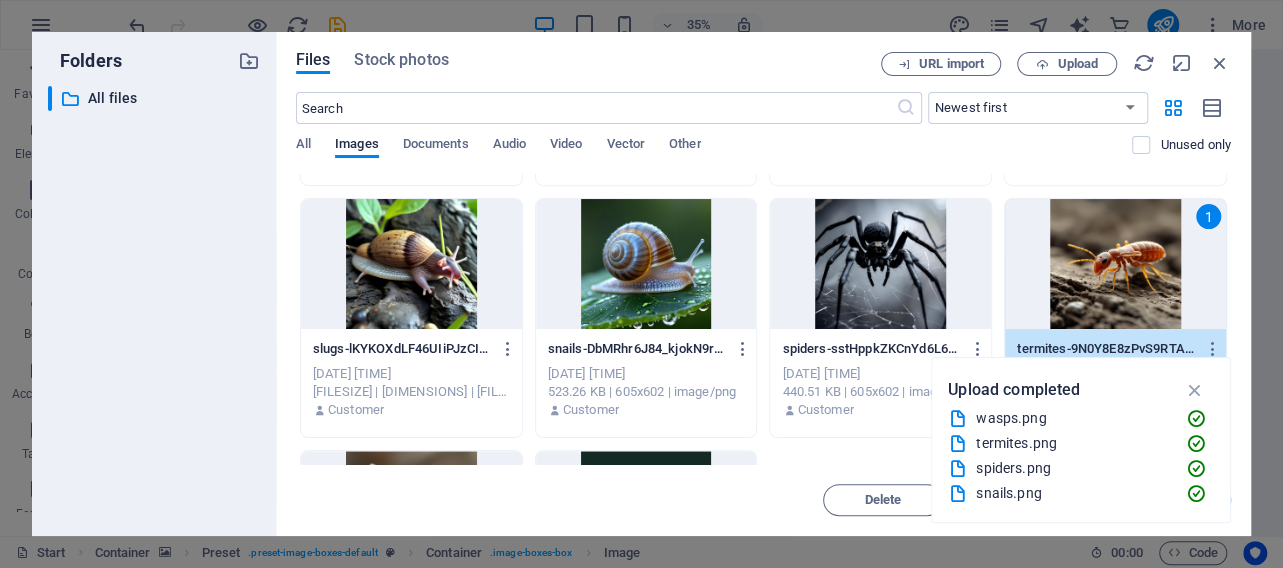 scroll, scrollTop: 2956, scrollLeft: 0, axis: vertical 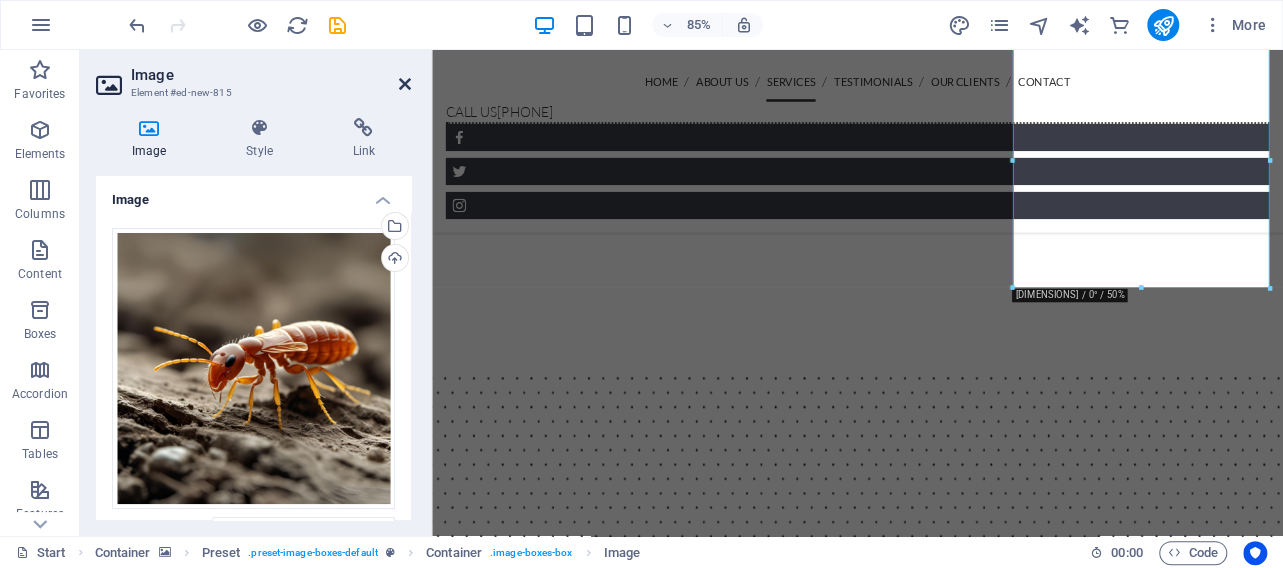 click at bounding box center (405, 84) 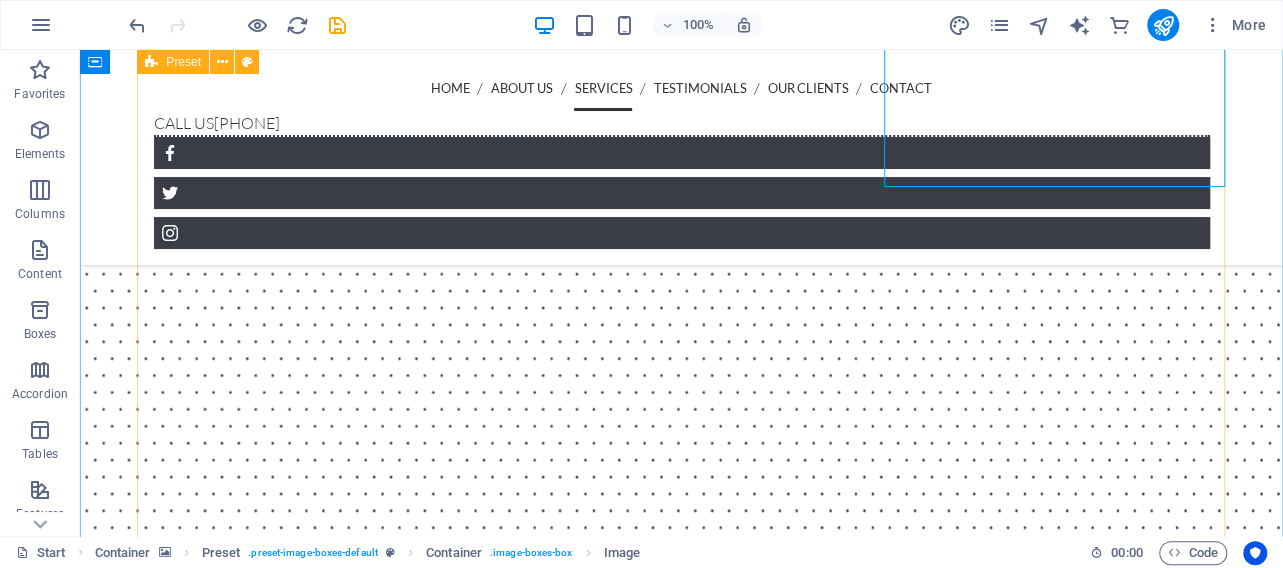 scroll, scrollTop: 3183, scrollLeft: 0, axis: vertical 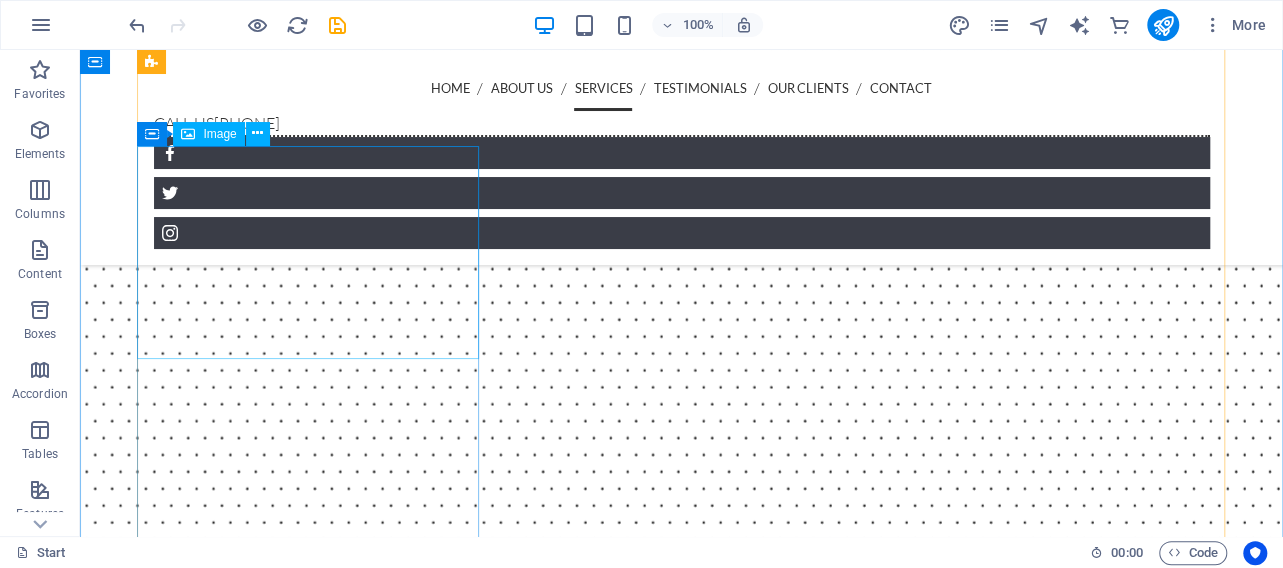 click at bounding box center (682, 8288) 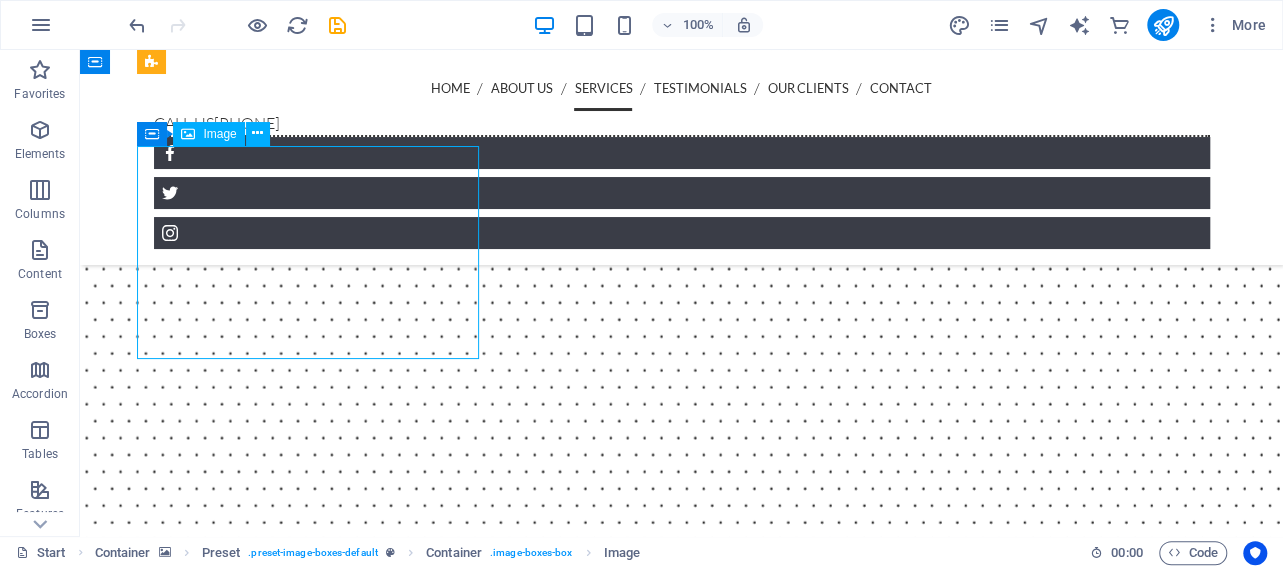 click at bounding box center (682, 8288) 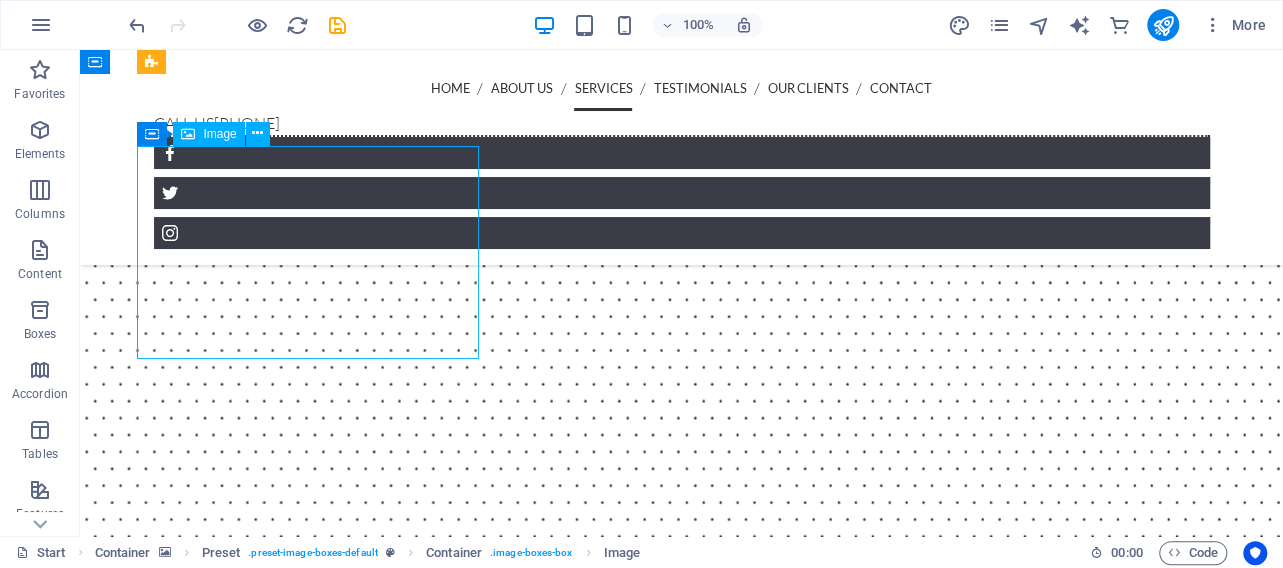 select on "%" 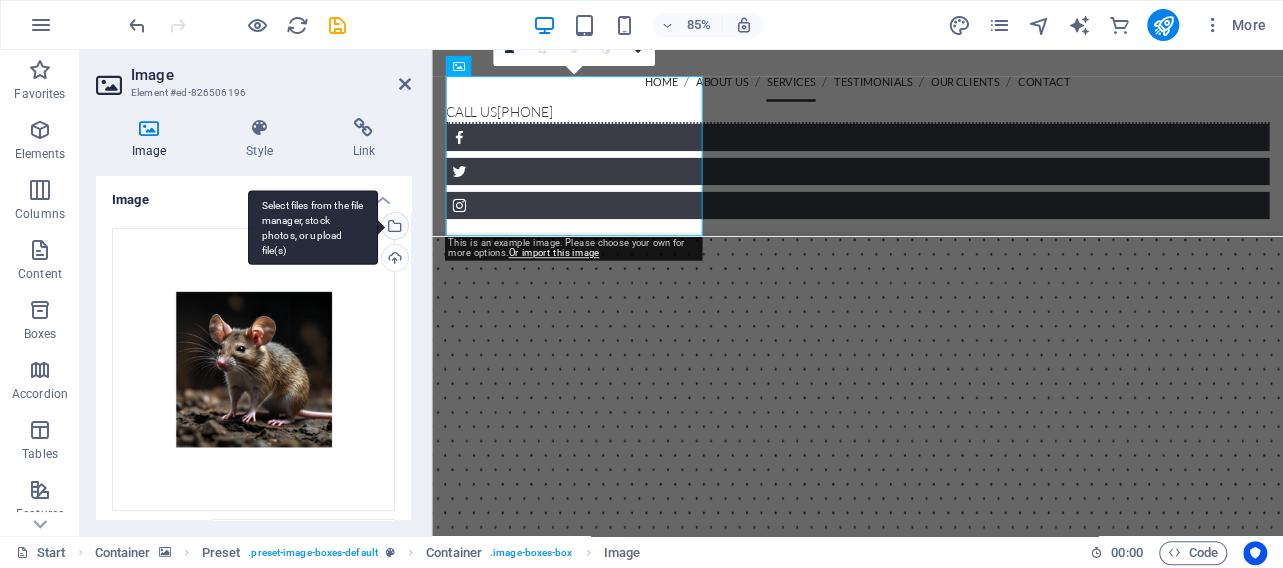 click on "Select files from the file manager, stock photos, or upload file(s)" at bounding box center [313, 227] 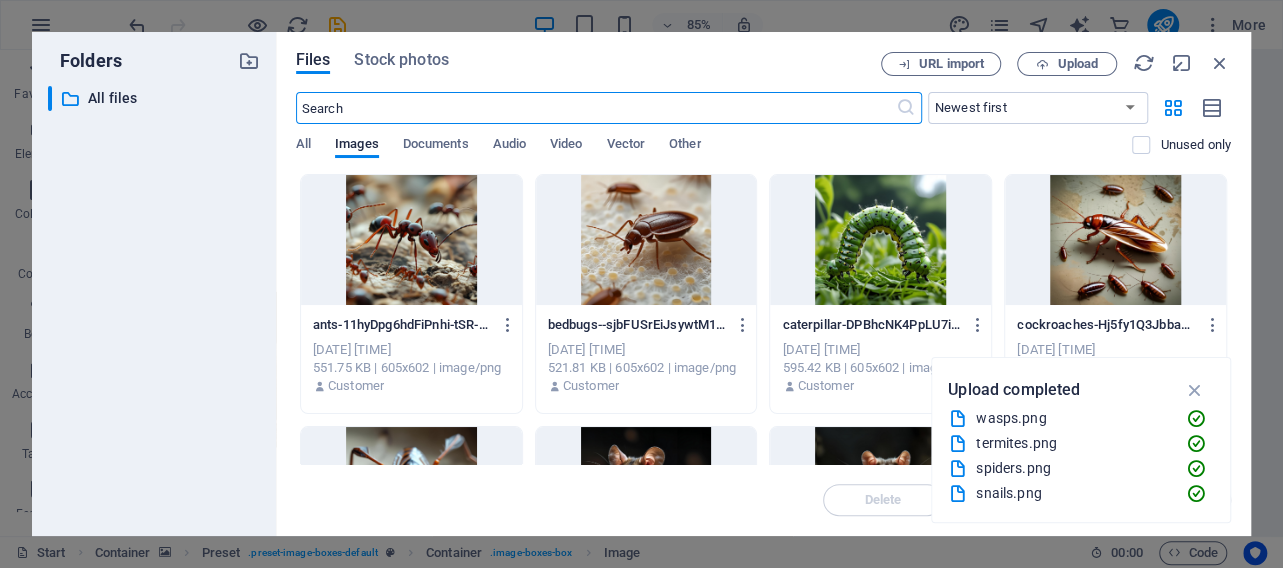 scroll, scrollTop: 4048, scrollLeft: 0, axis: vertical 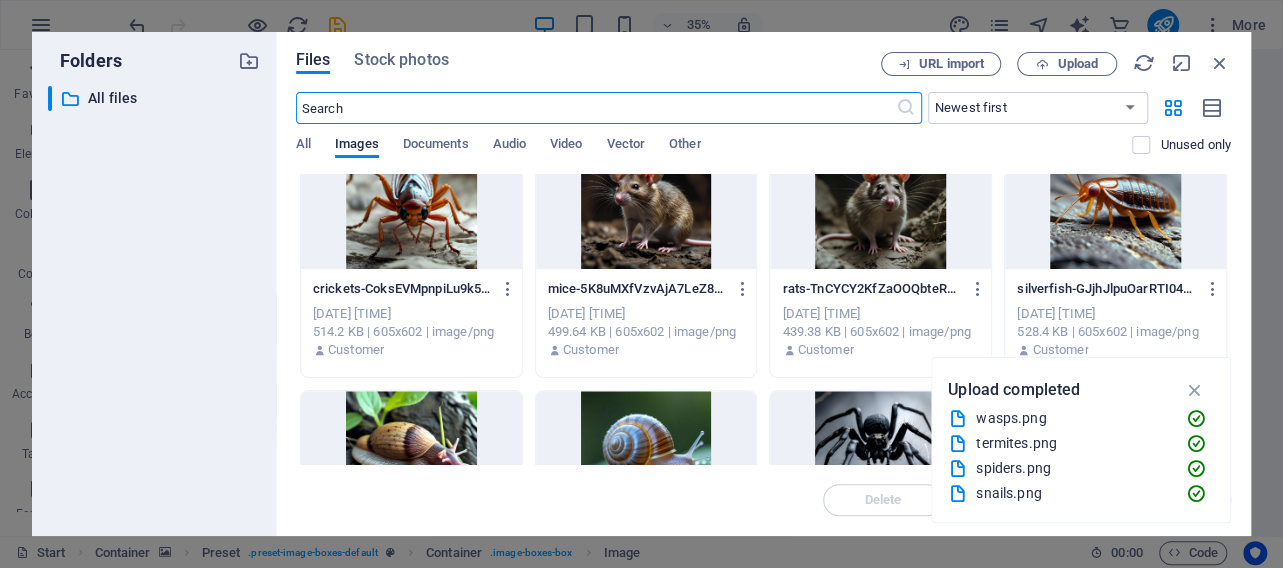 click at bounding box center (646, 204) 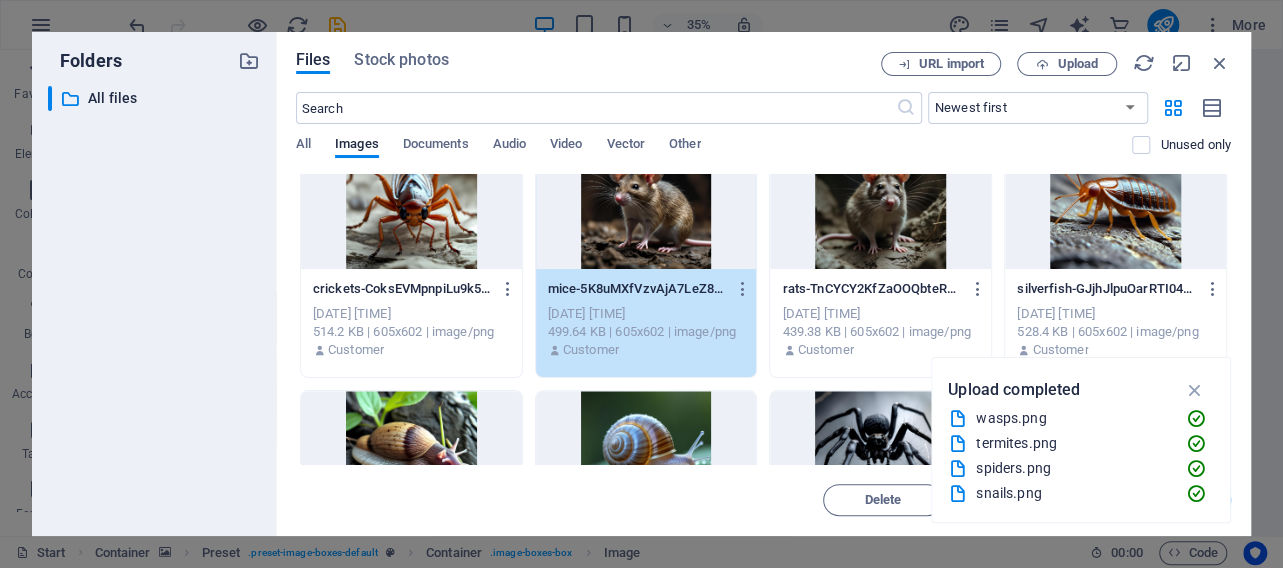 click on "1" at bounding box center [646, 204] 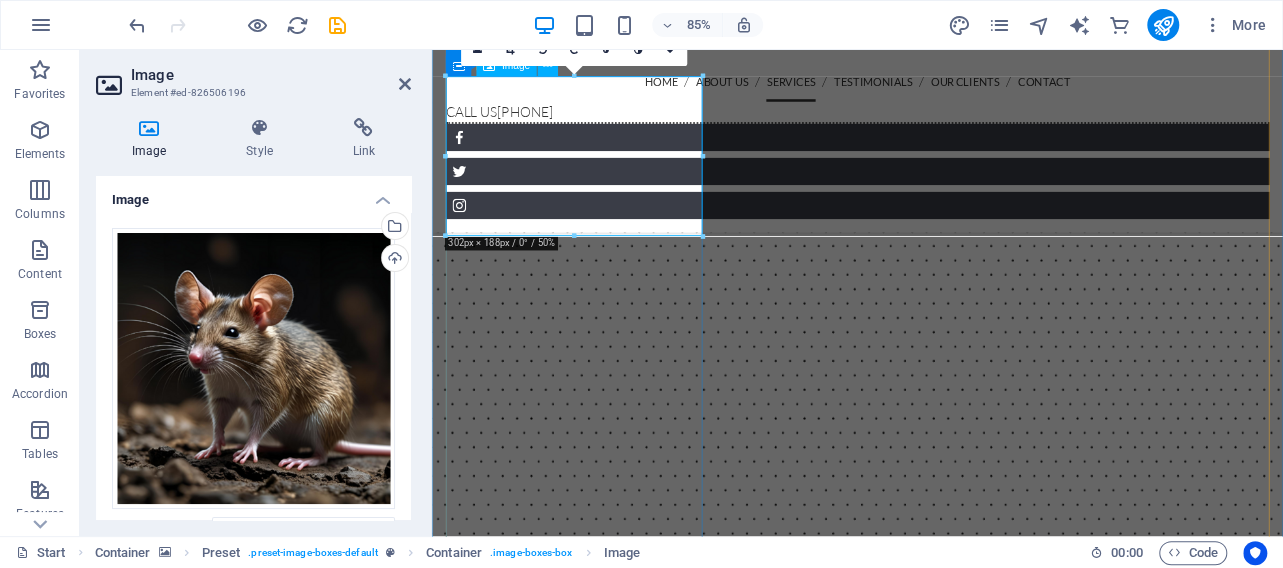 scroll, scrollTop: 3372, scrollLeft: 0, axis: vertical 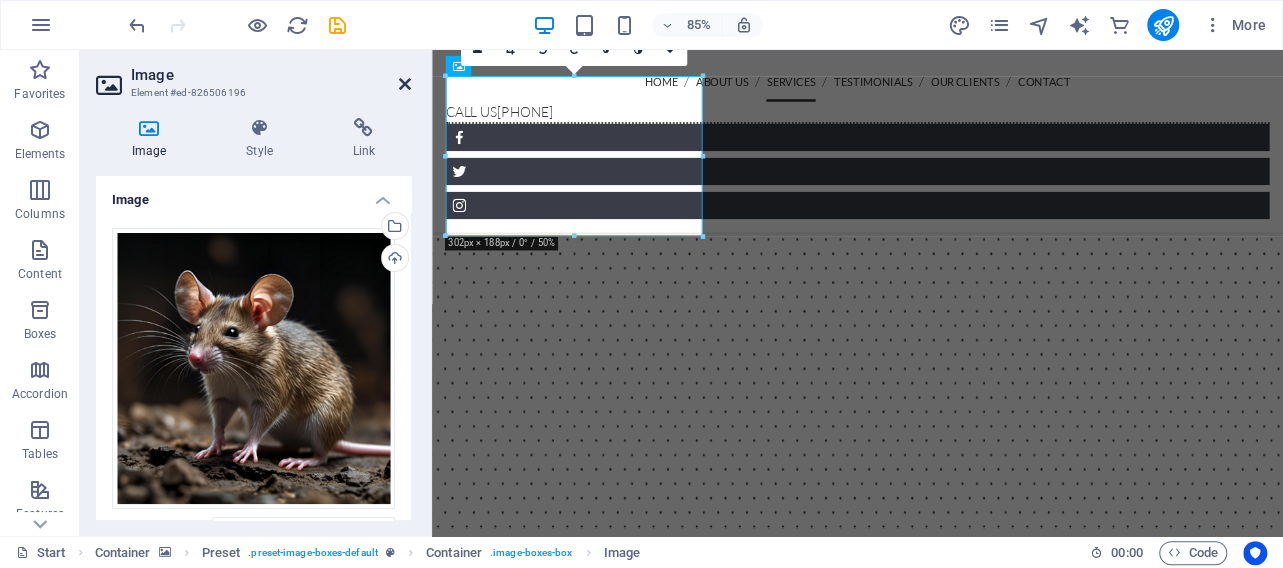 click at bounding box center [405, 84] 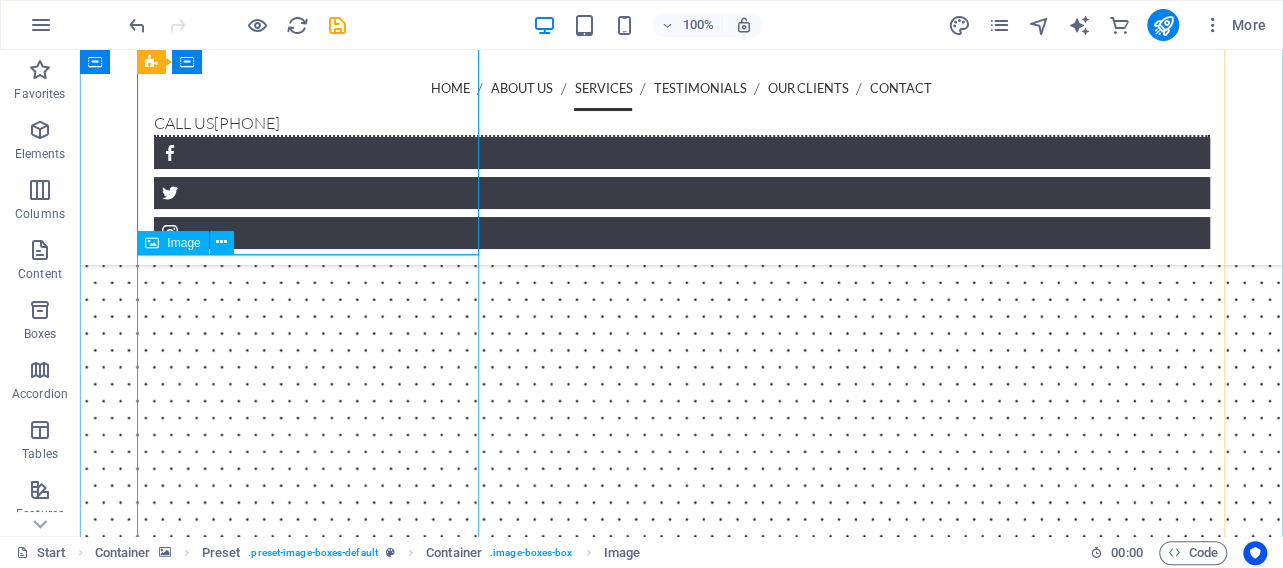 click at bounding box center (682, 9074) 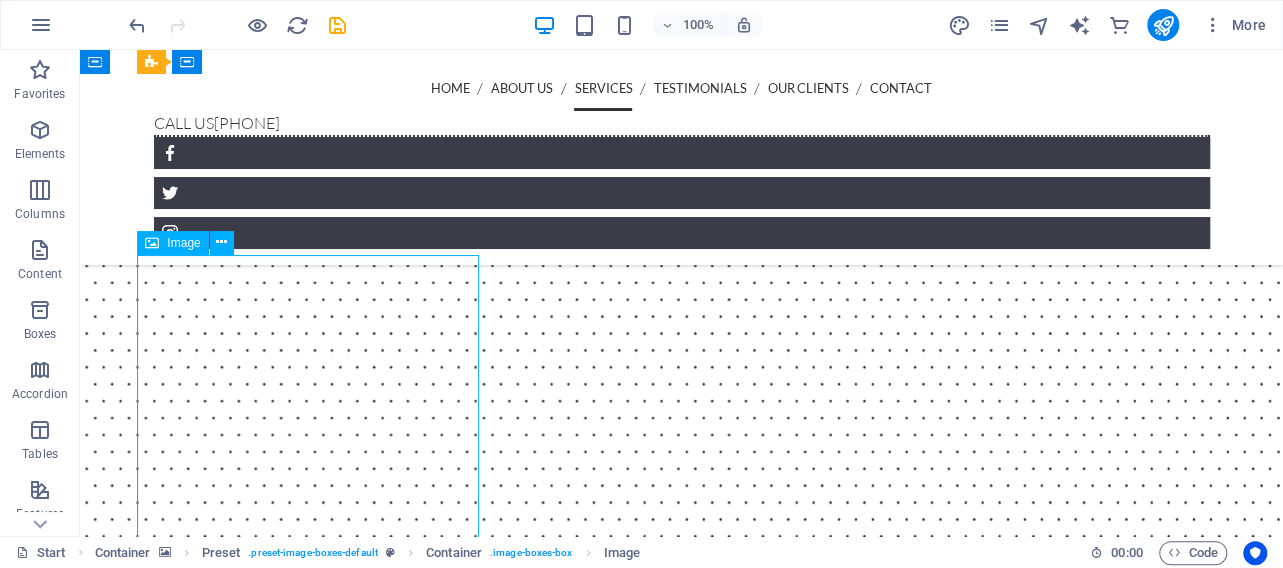 click at bounding box center [682, 9074] 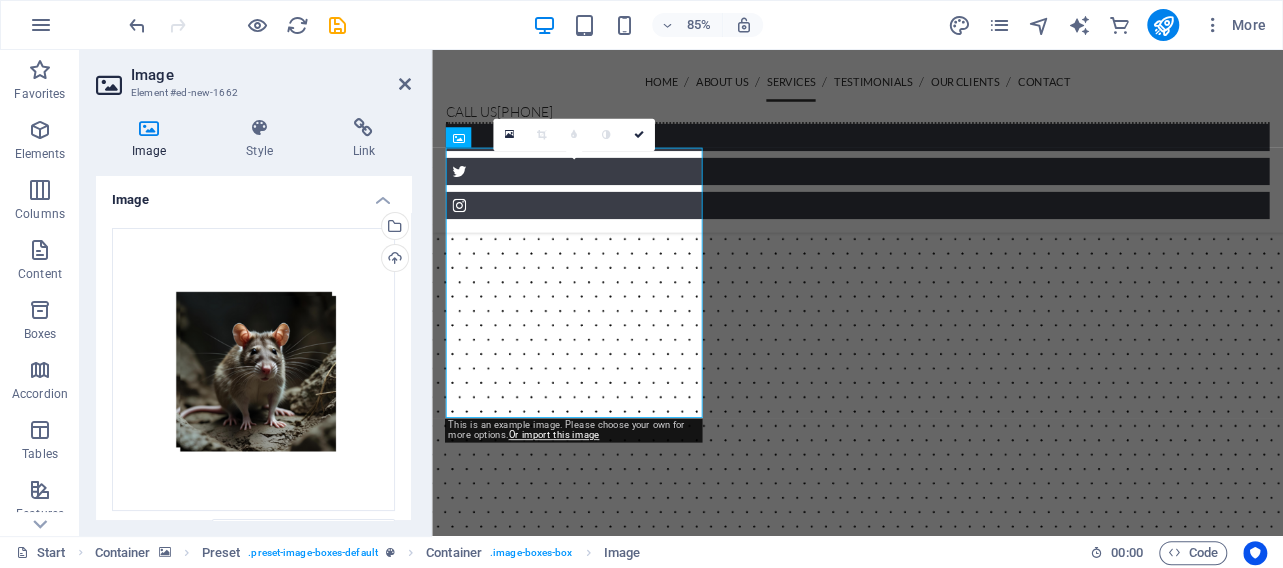 scroll, scrollTop: 3476, scrollLeft: 0, axis: vertical 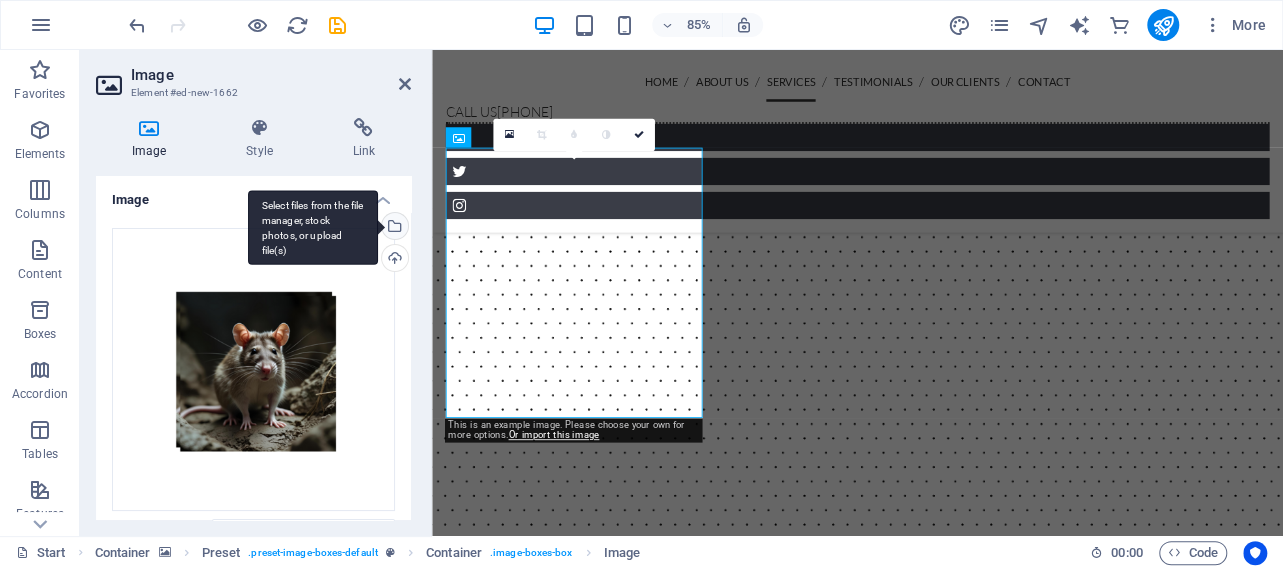 click on "Select files from the file manager, stock photos, or upload file(s)" at bounding box center (313, 227) 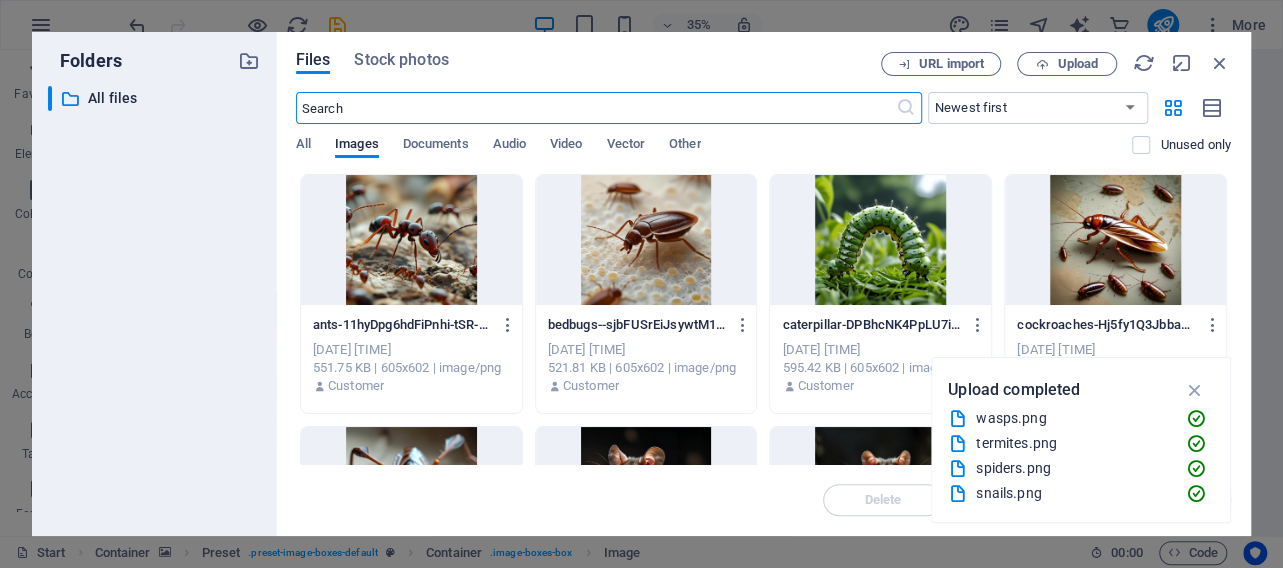 scroll, scrollTop: 4152, scrollLeft: 0, axis: vertical 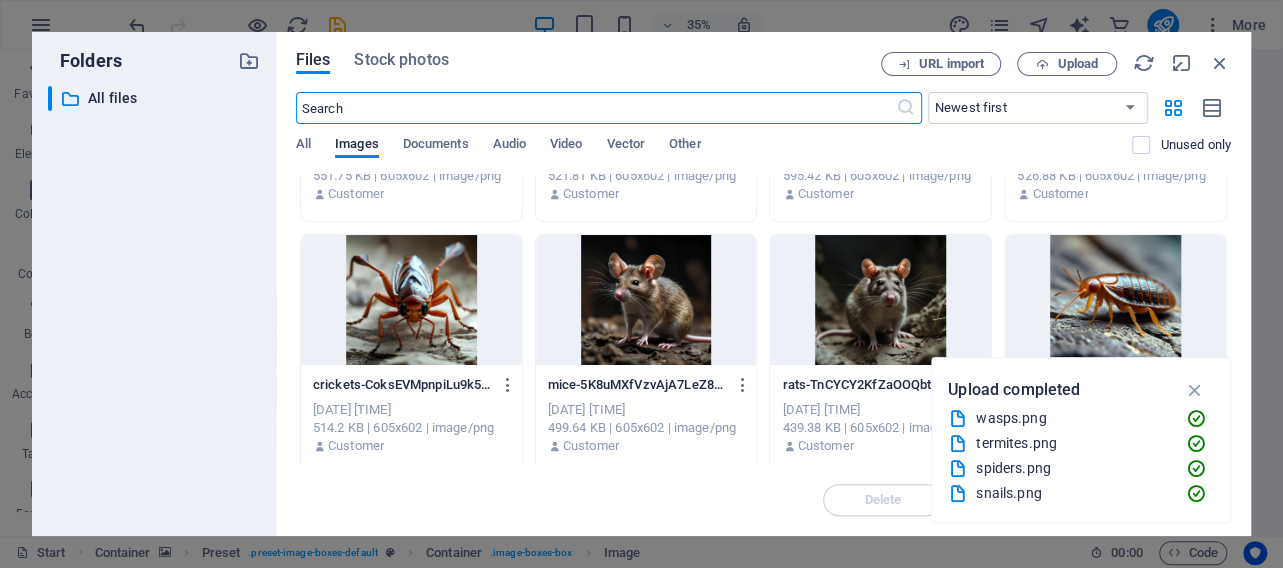 click at bounding box center (880, 300) 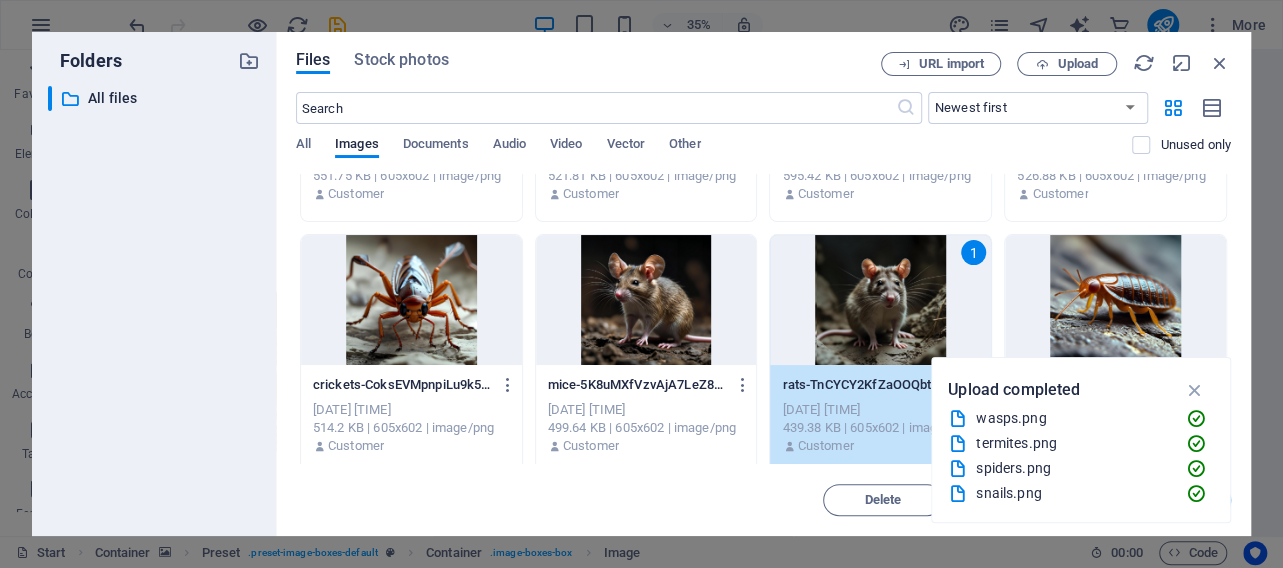 click on "1" at bounding box center [880, 300] 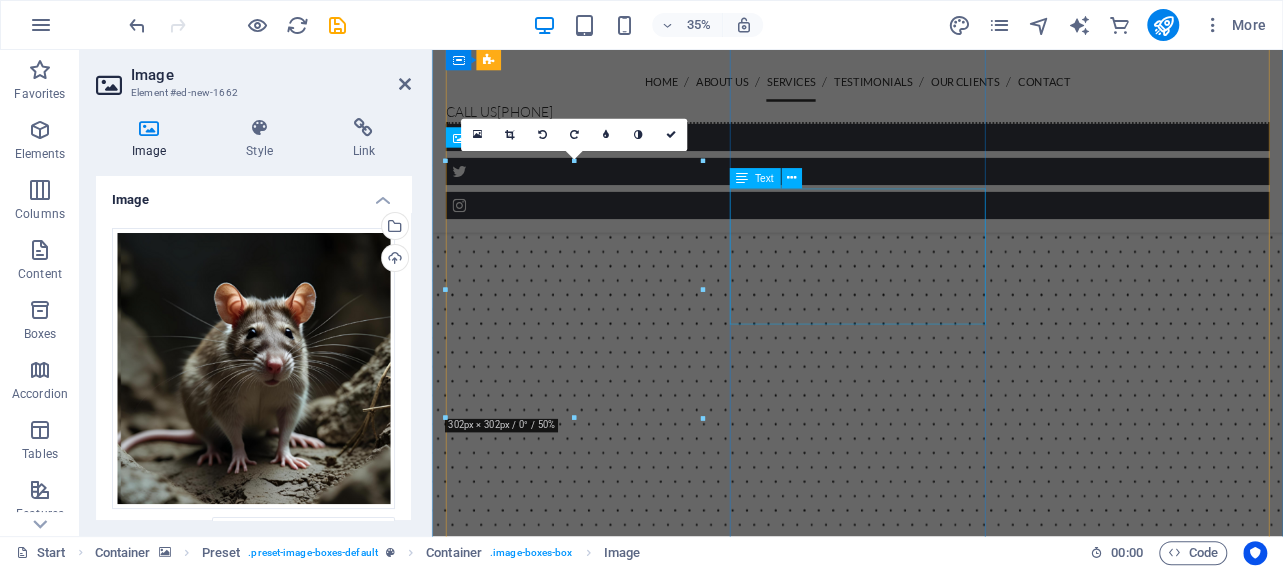 scroll, scrollTop: 3476, scrollLeft: 0, axis: vertical 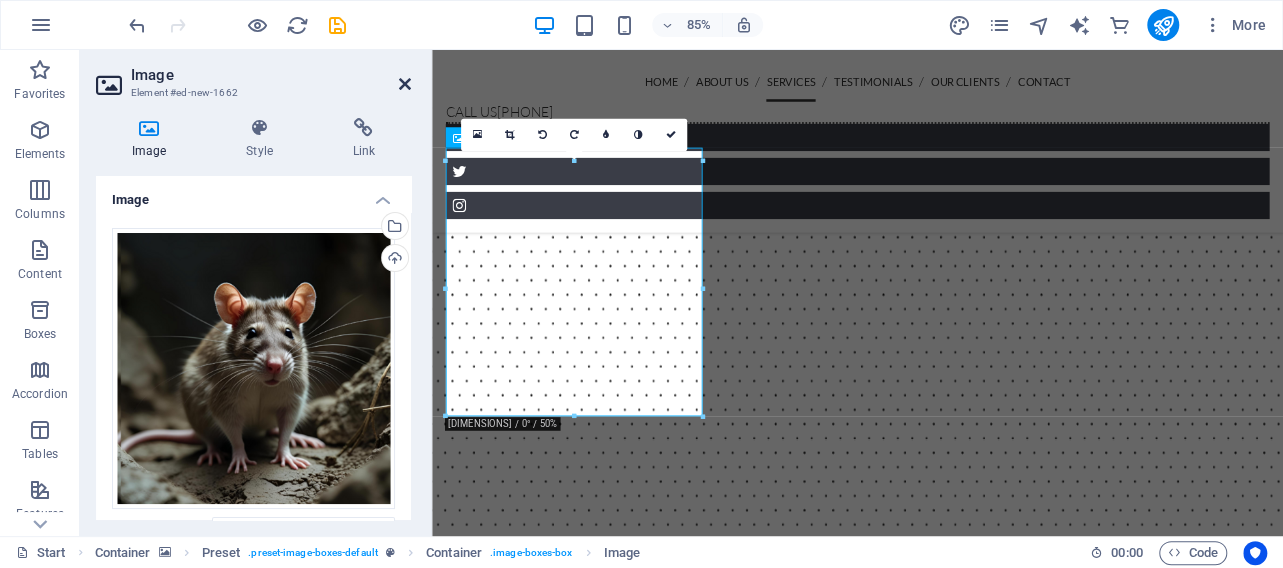 click at bounding box center [405, 84] 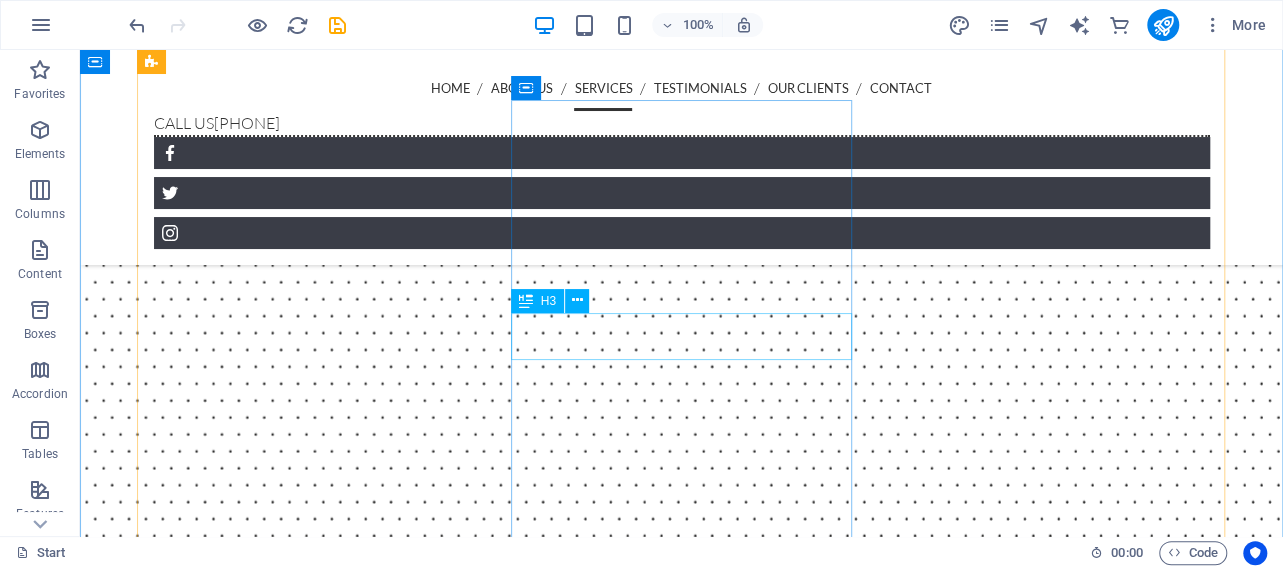 scroll, scrollTop: 3183, scrollLeft: 0, axis: vertical 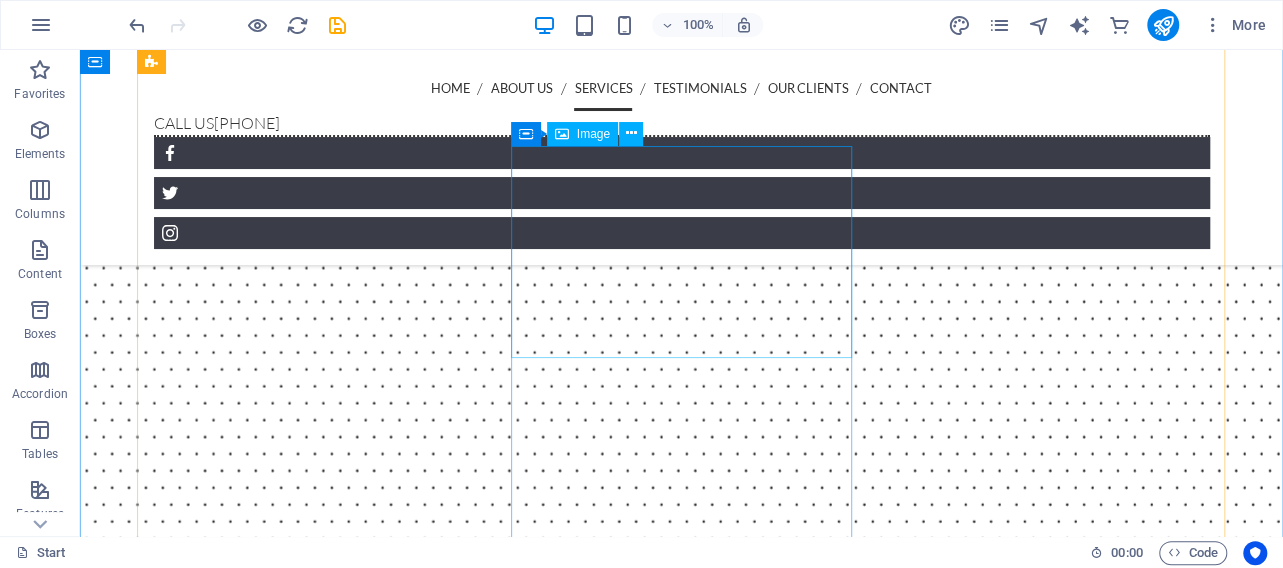 click at bounding box center (682, 10189) 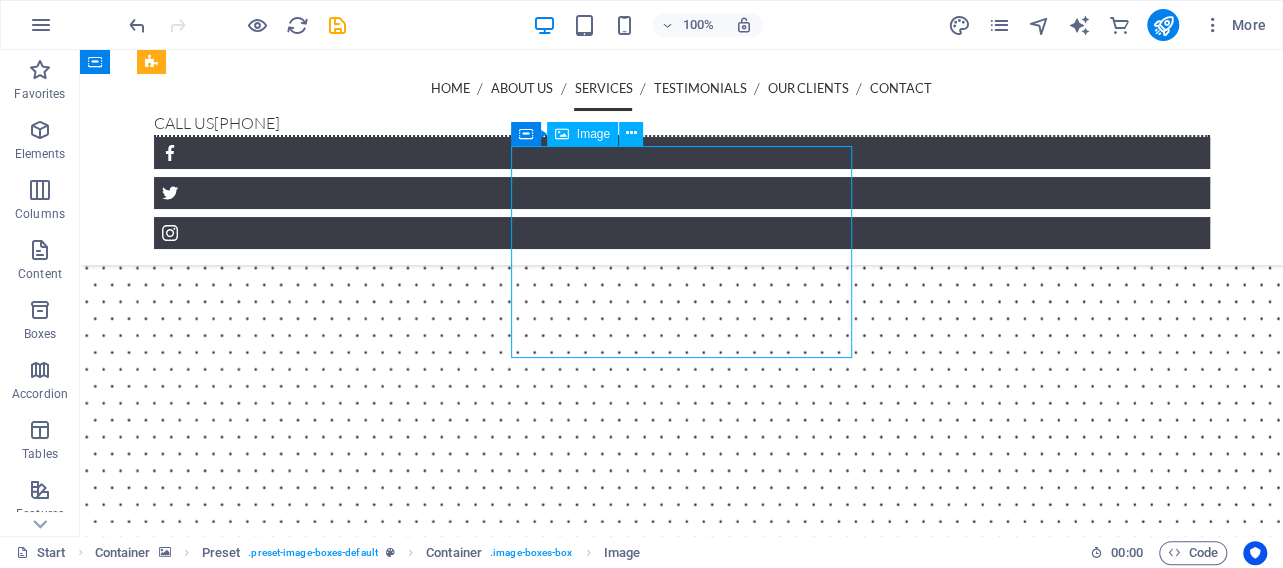 click at bounding box center [682, 10189] 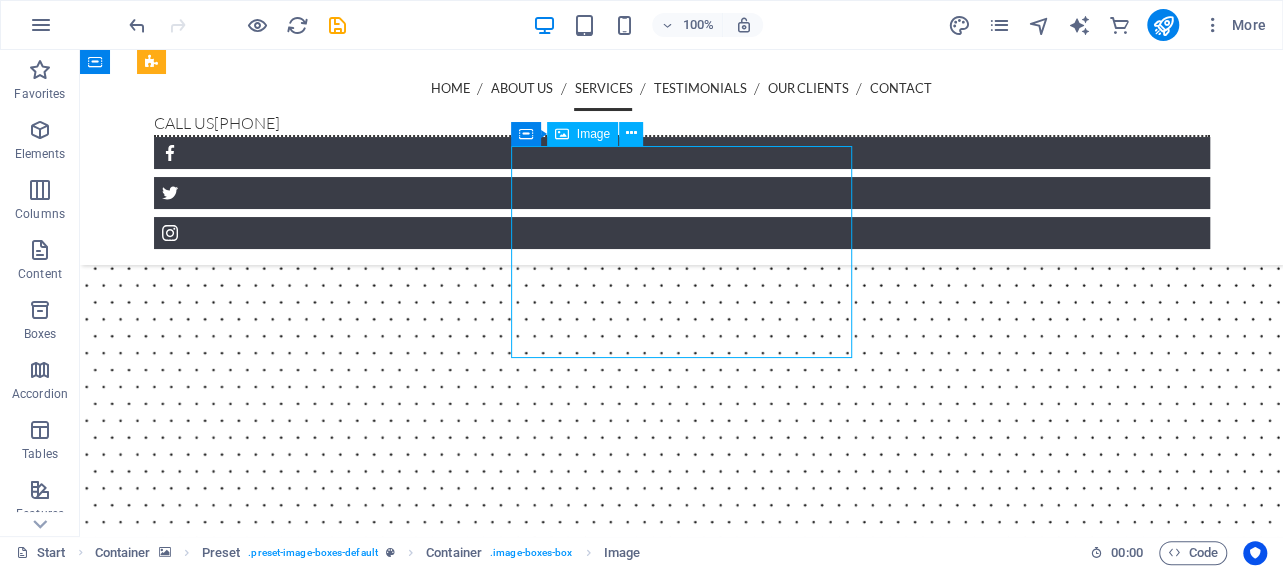 select on "%" 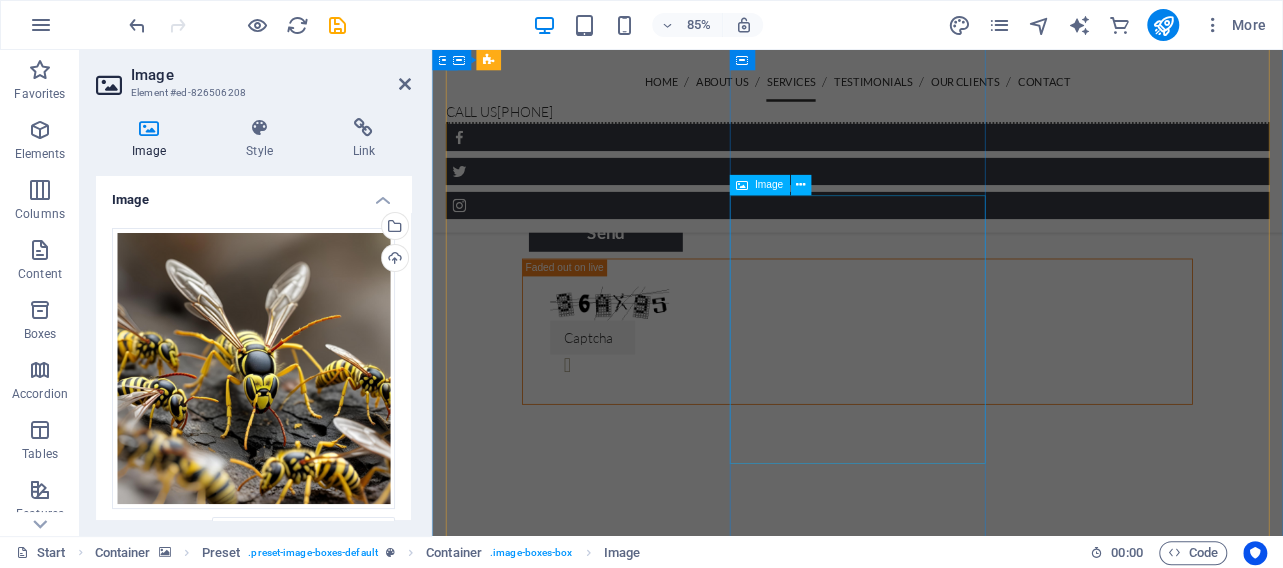 scroll, scrollTop: 2957, scrollLeft: 0, axis: vertical 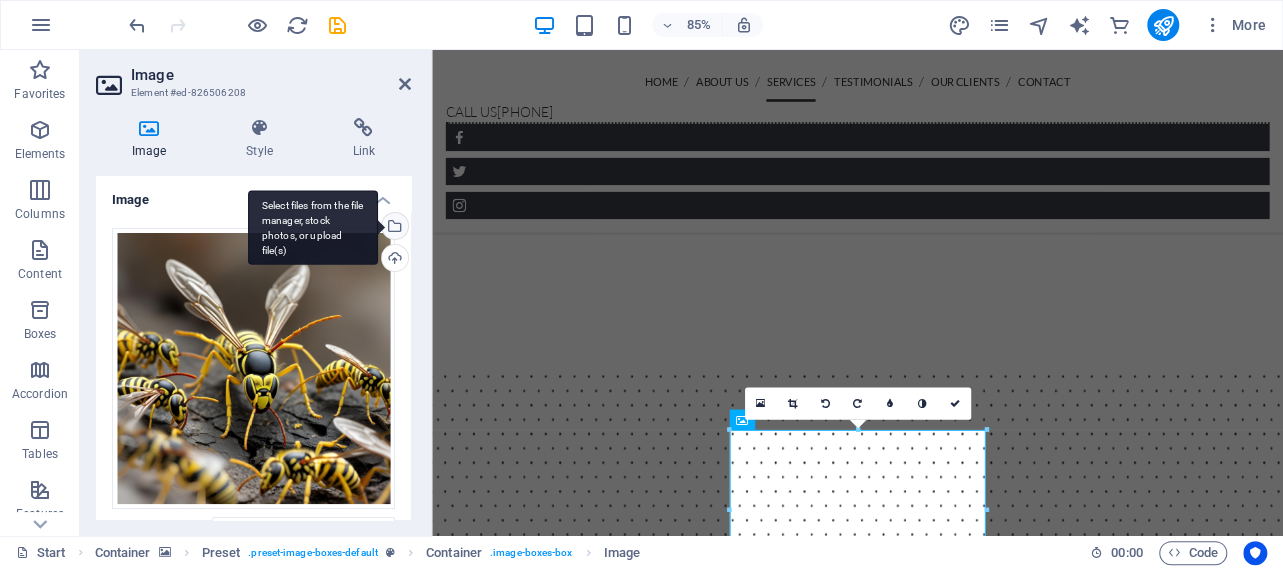 click on "Select files from the file manager, stock photos, or upload file(s)" at bounding box center (393, 228) 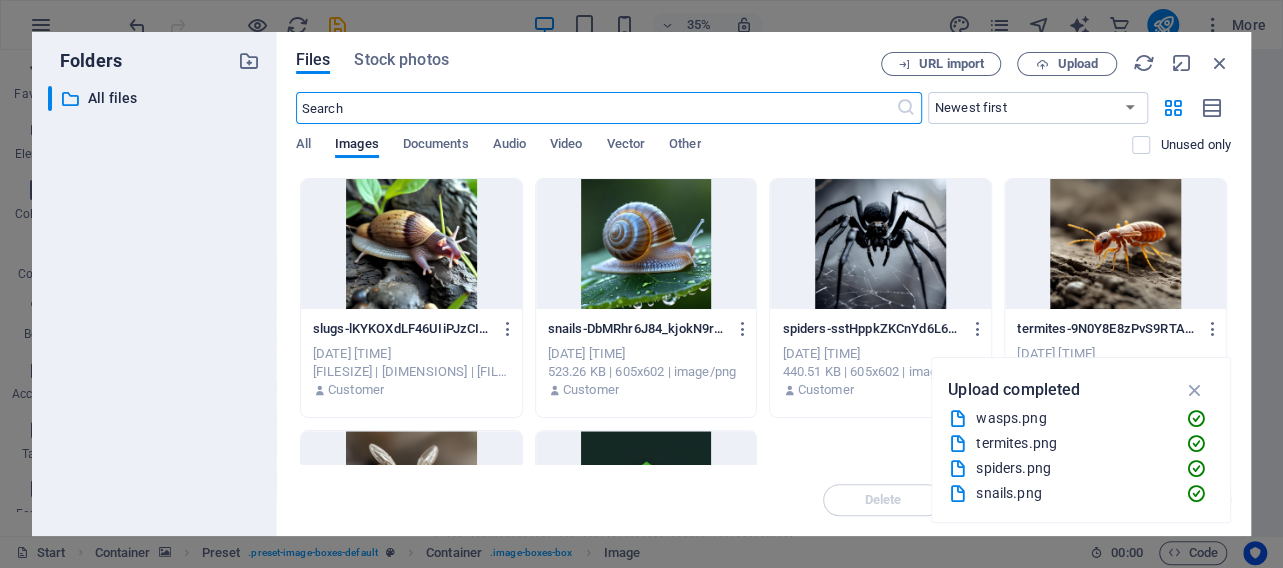 scroll, scrollTop: 480, scrollLeft: 0, axis: vertical 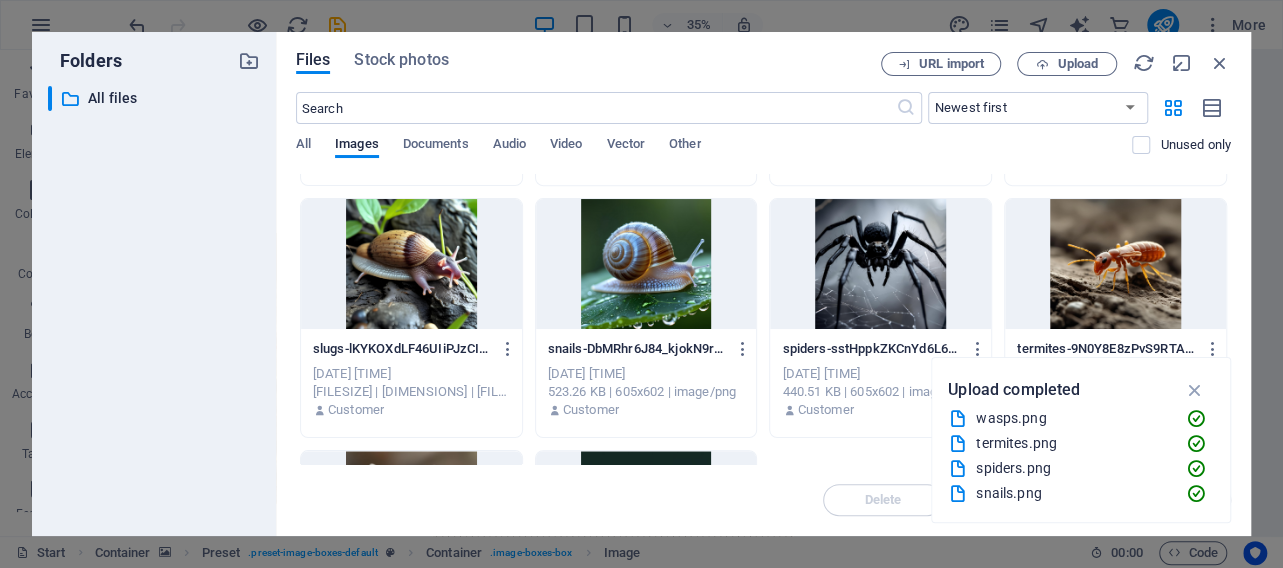 click at bounding box center (646, 264) 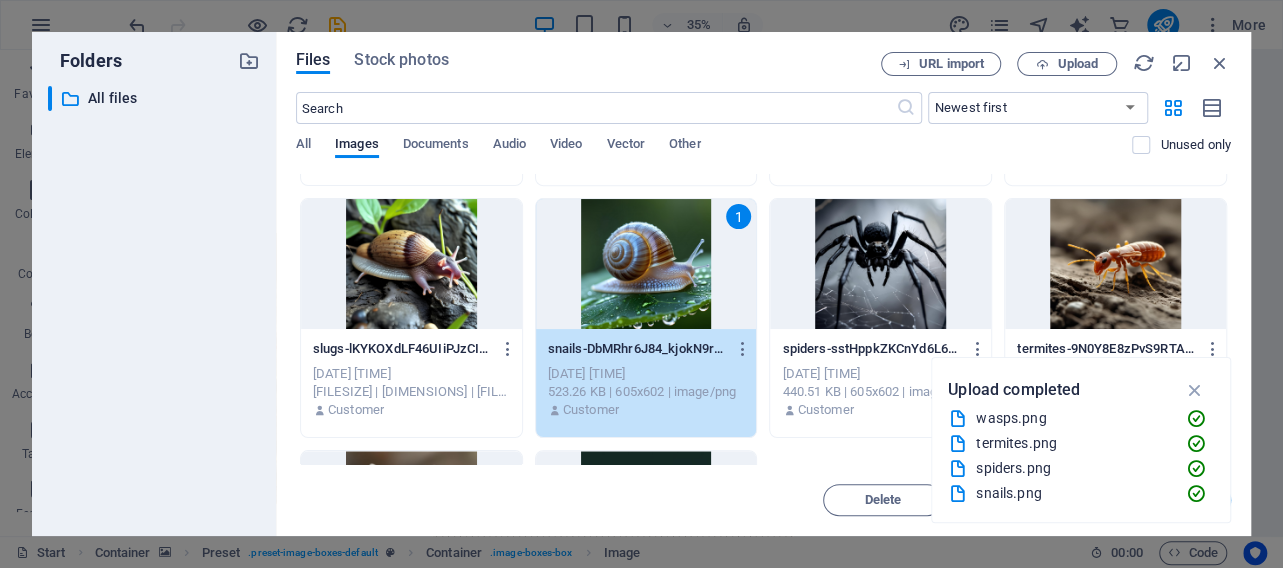 click on "1" at bounding box center (646, 264) 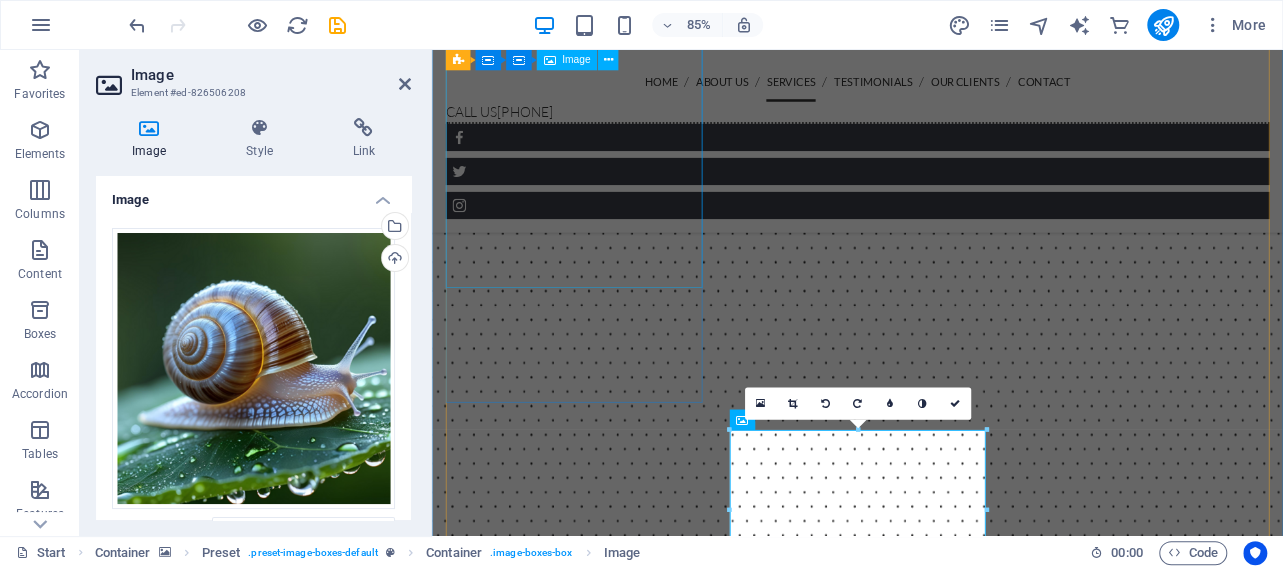 scroll, scrollTop: 2957, scrollLeft: 0, axis: vertical 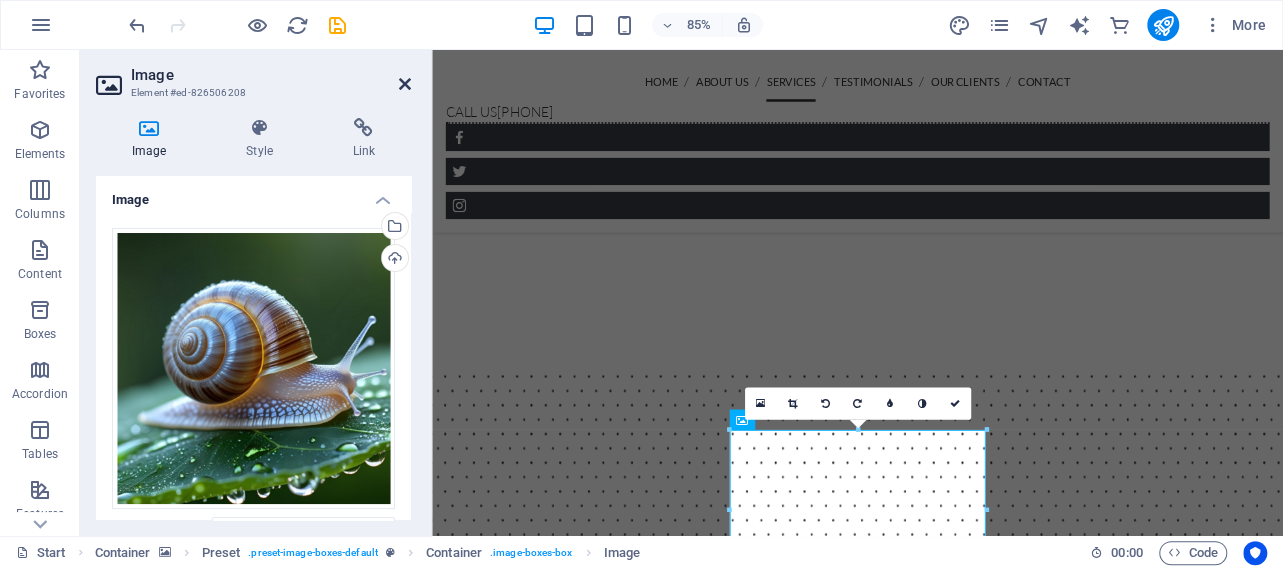 click at bounding box center (405, 84) 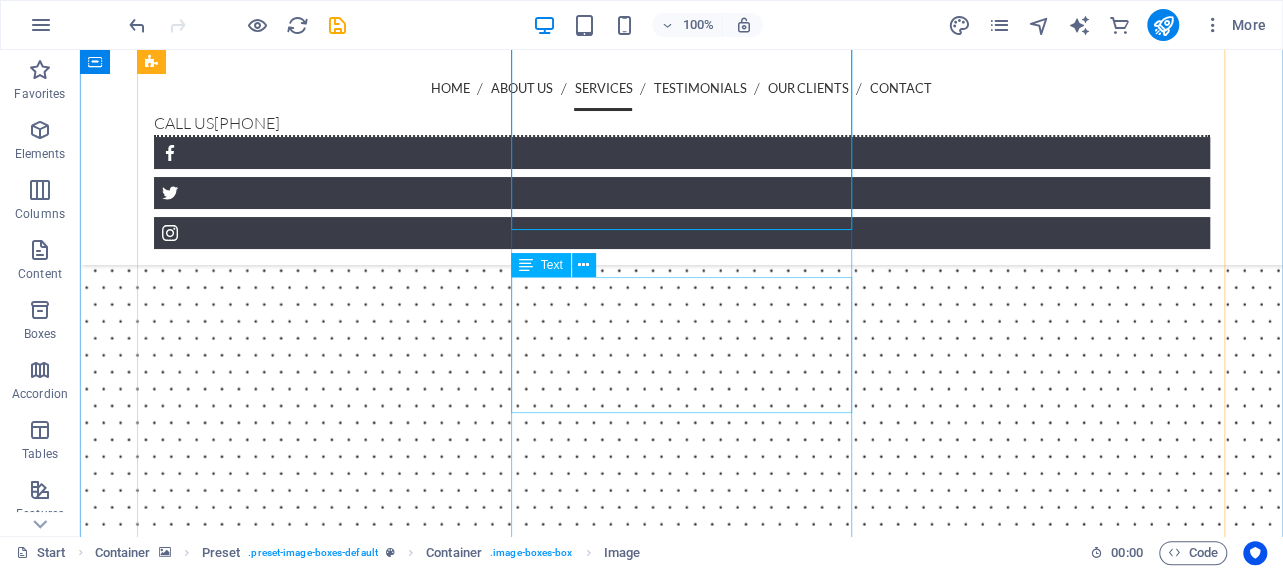 scroll, scrollTop: 3350, scrollLeft: 0, axis: vertical 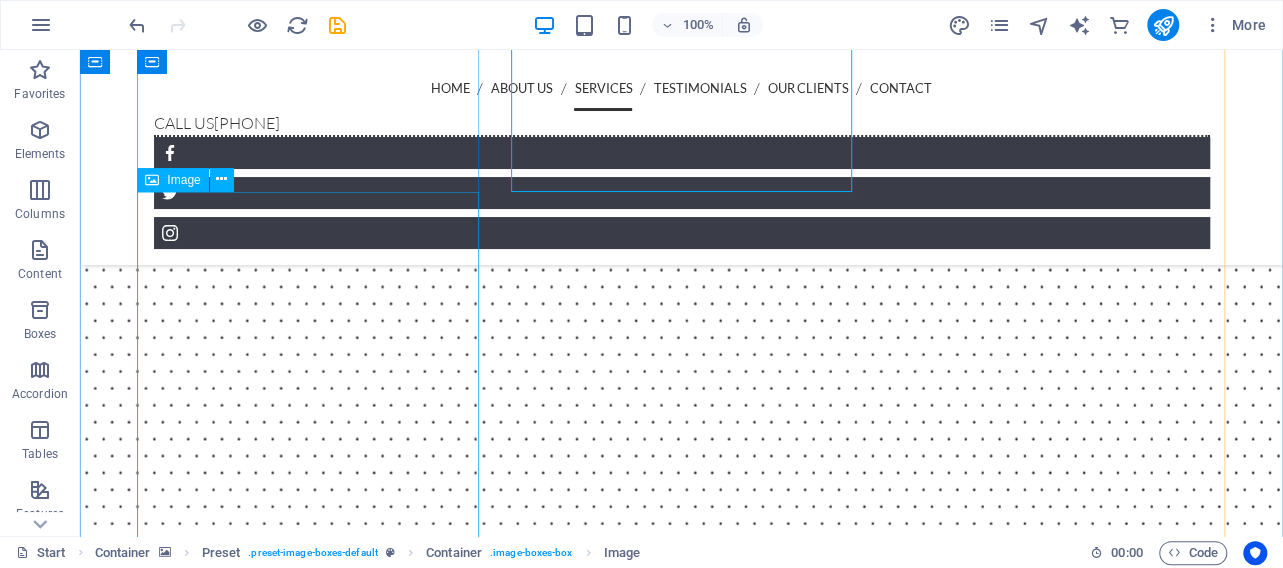 click at bounding box center (682, 9007) 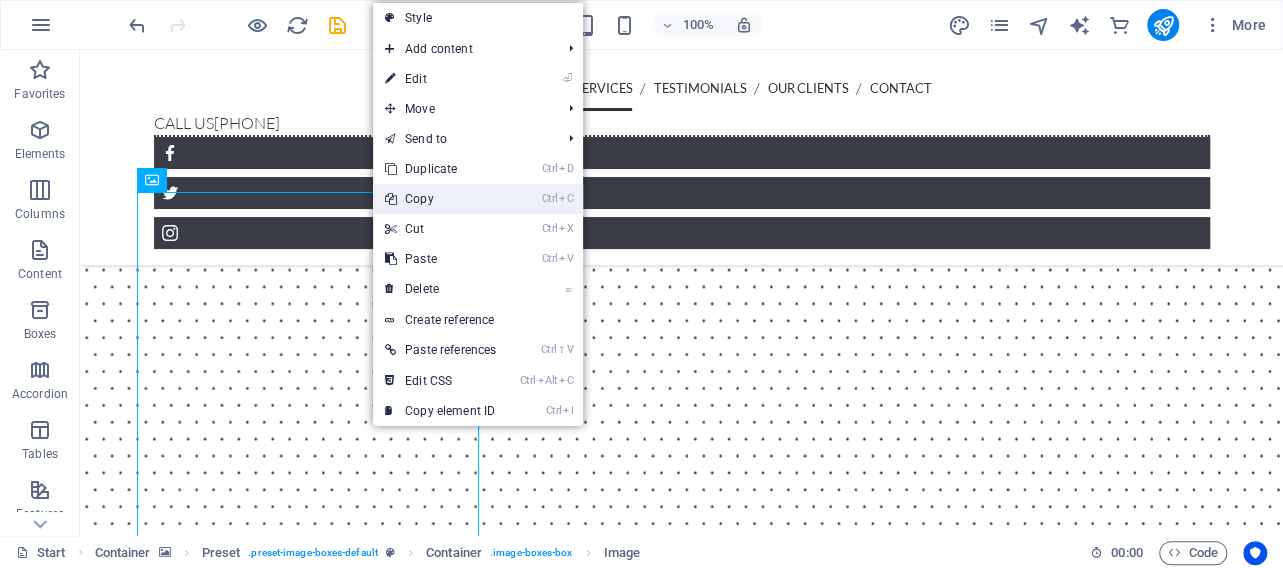 click on "Ctrl C  Copy" at bounding box center (440, 199) 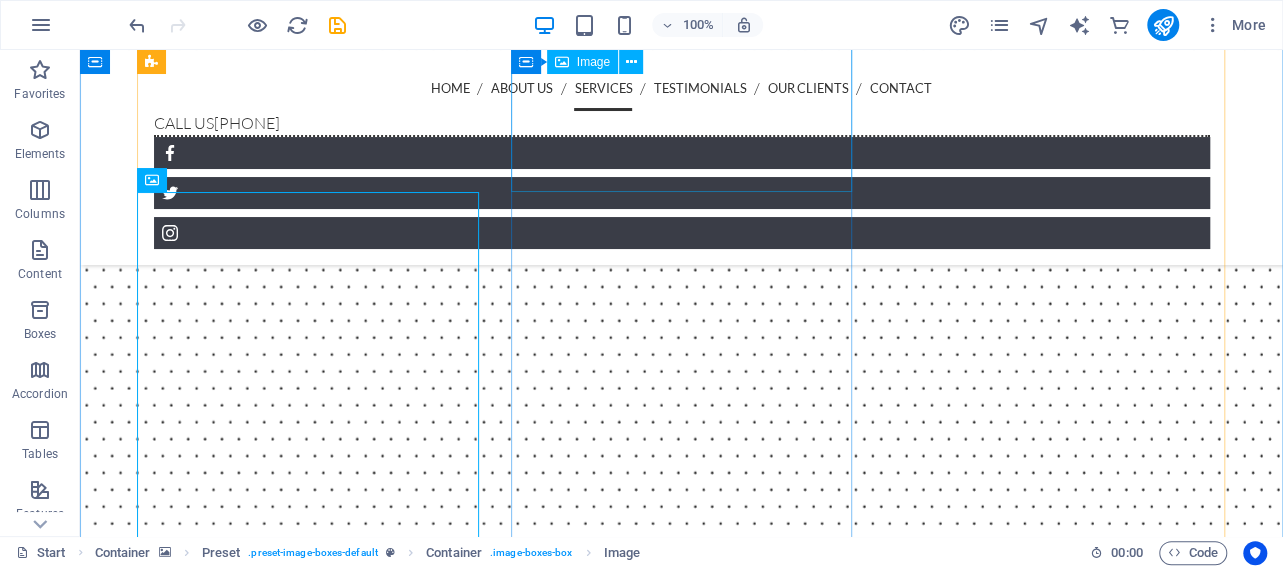 click at bounding box center (682, 10022) 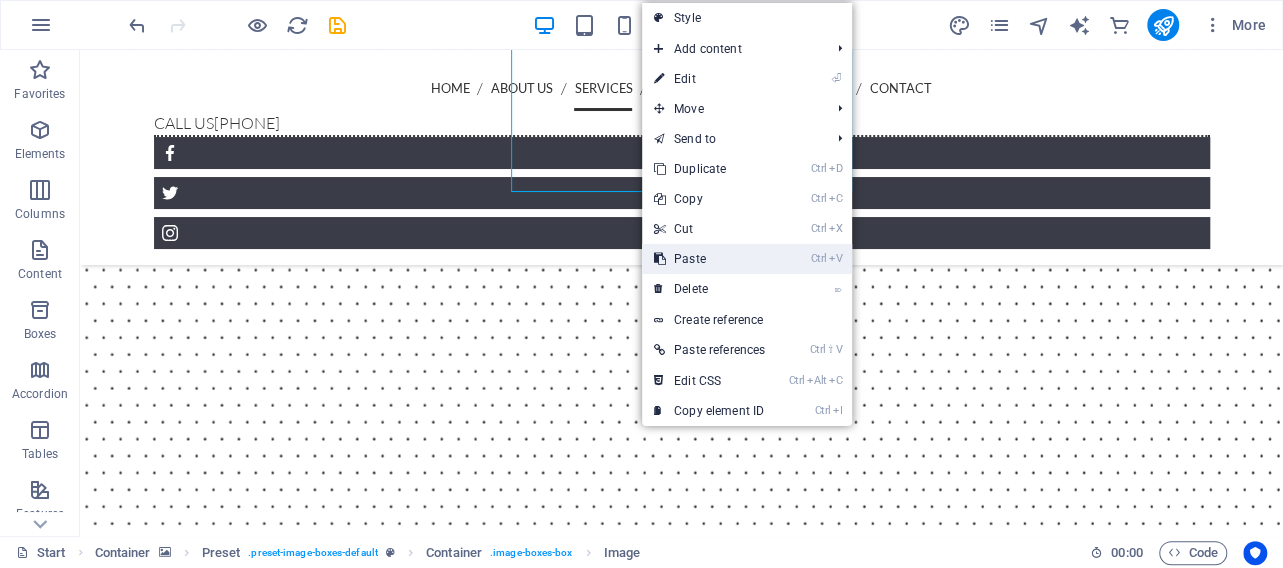 click on "Ctrl V  Paste" at bounding box center (709, 259) 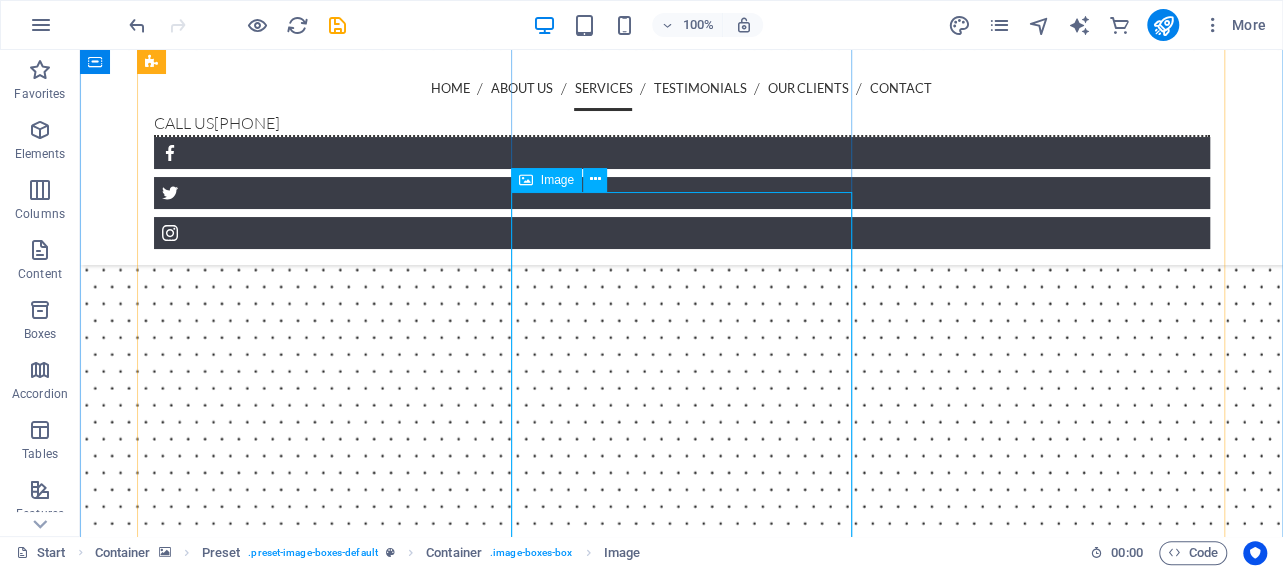 click at bounding box center [682, 10911] 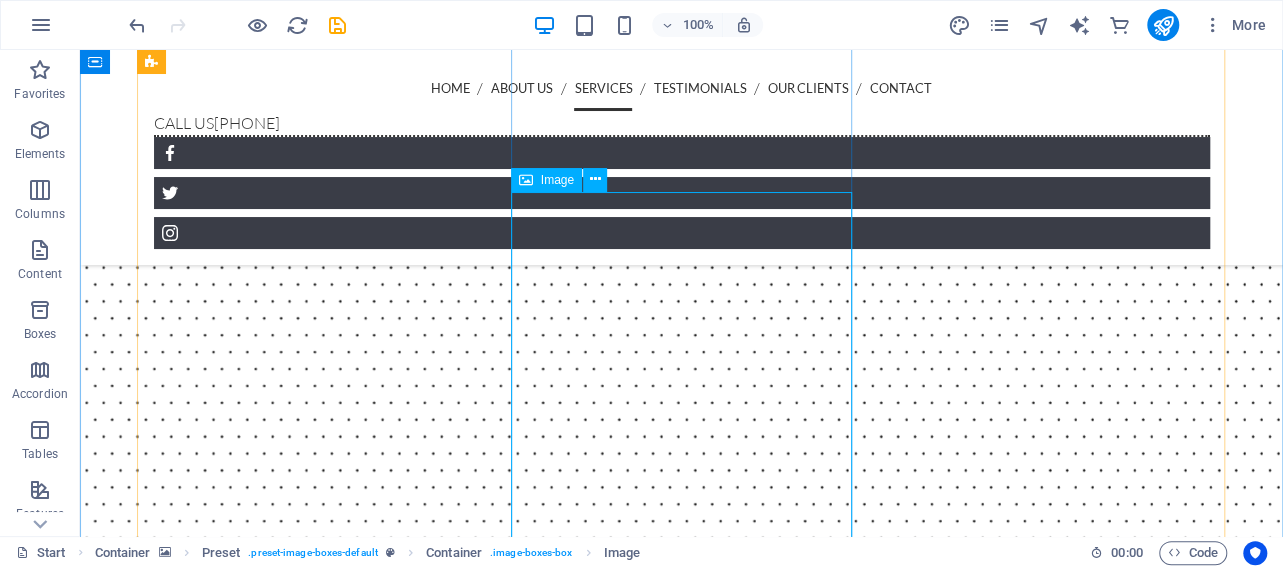 select on "%" 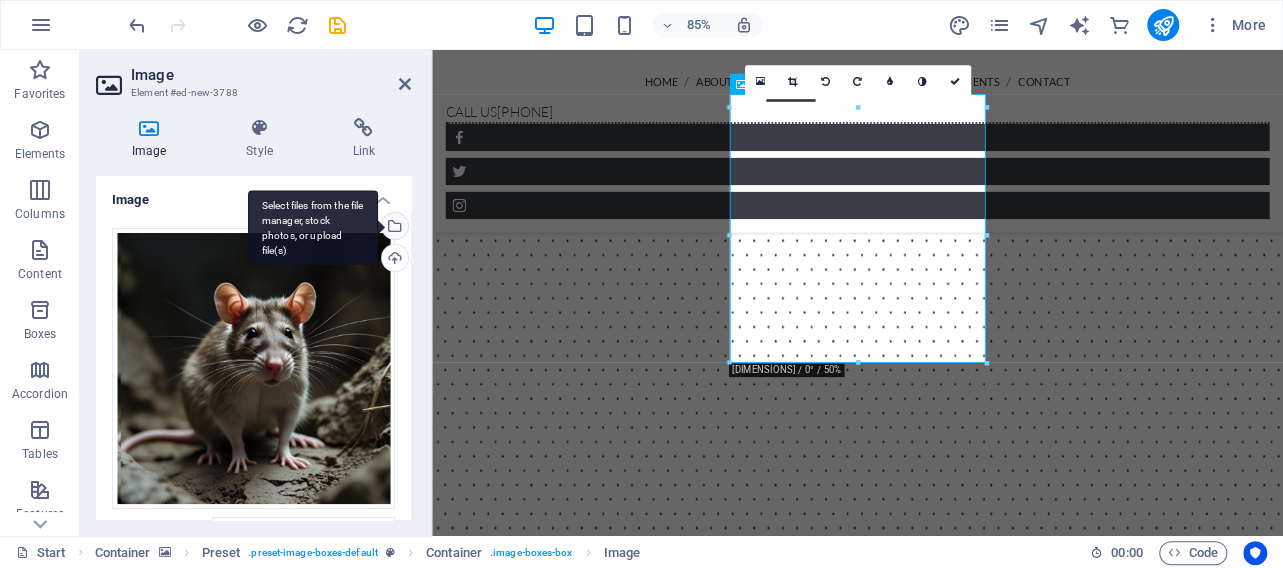 click on "Select files from the file manager, stock photos, or upload file(s)" at bounding box center [313, 227] 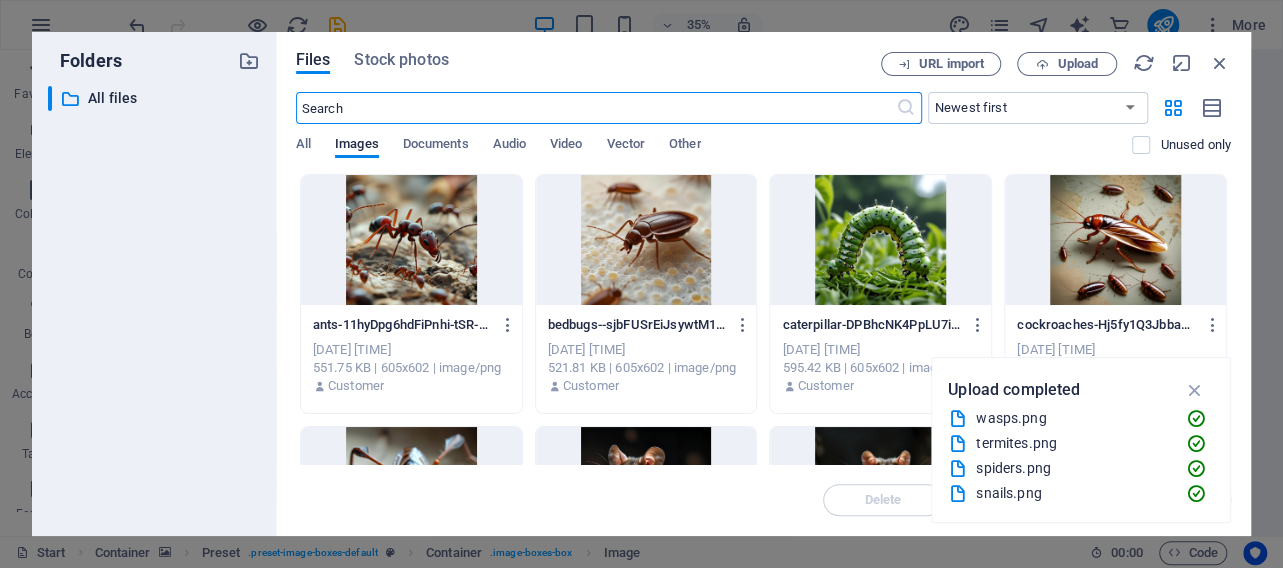 scroll, scrollTop: 4215, scrollLeft: 0, axis: vertical 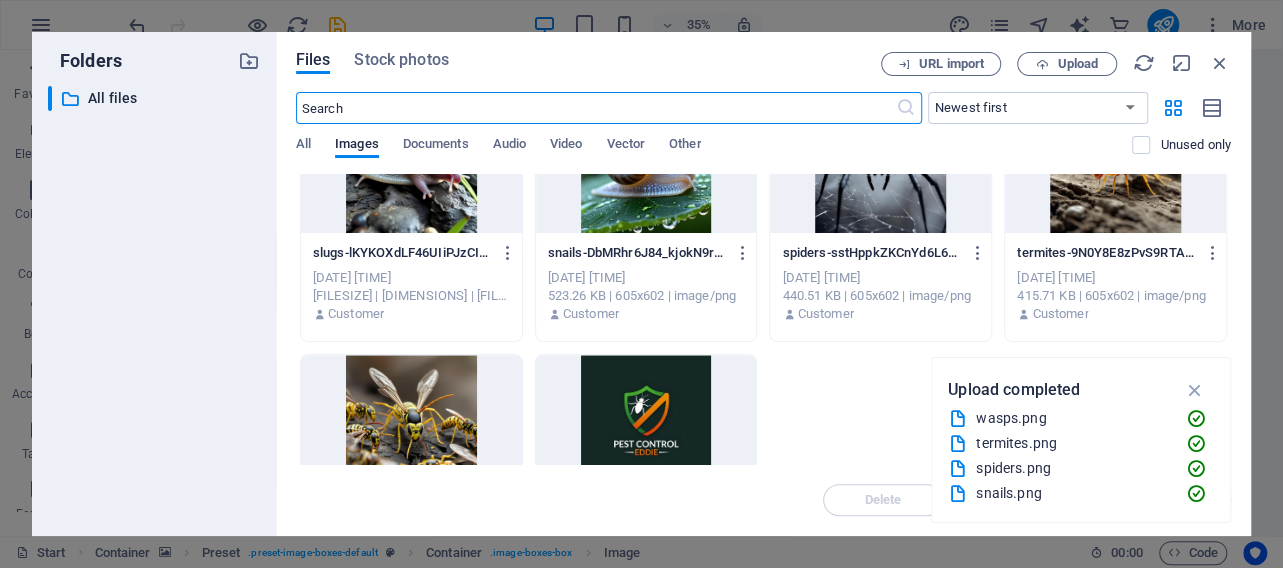 click at bounding box center [411, 168] 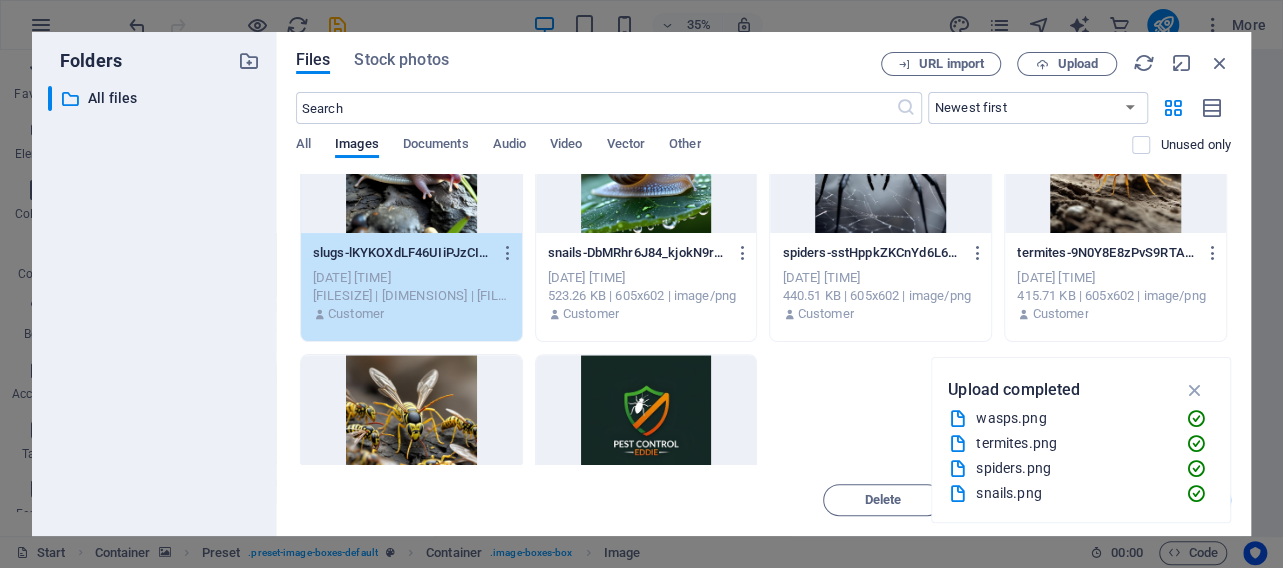 click on "1" at bounding box center (411, 168) 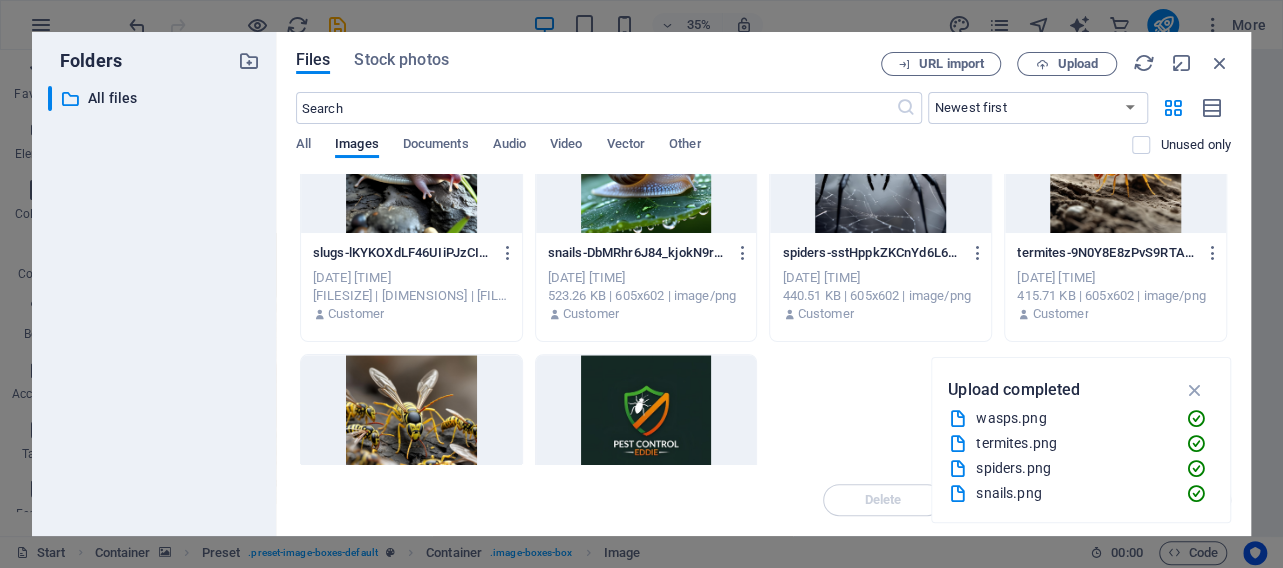 click at bounding box center (411, 168) 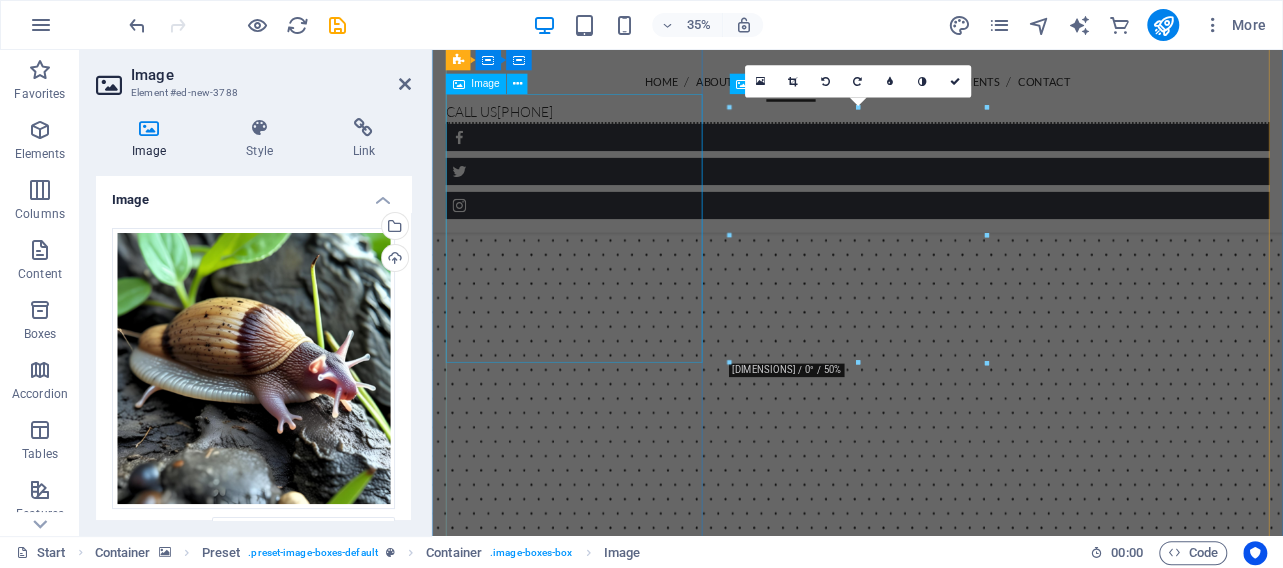 scroll, scrollTop: 3539, scrollLeft: 0, axis: vertical 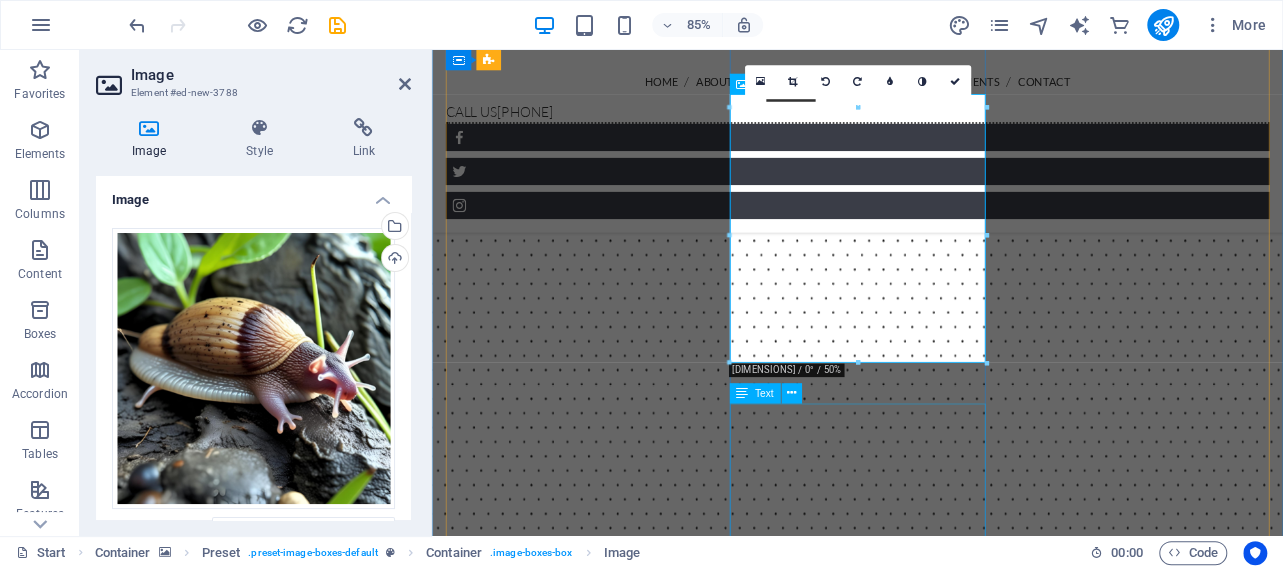 click on "Lorem ipsum dolor sit amet, consetetur sadipscing elitr, sed diam nonumy eirmod tempor invidunt ut labore et dolore magna aliquyam erat, sed diam voluptua. At vero eos et accusam et justo duo dolores et ea rebum." at bounding box center (932, 10246) 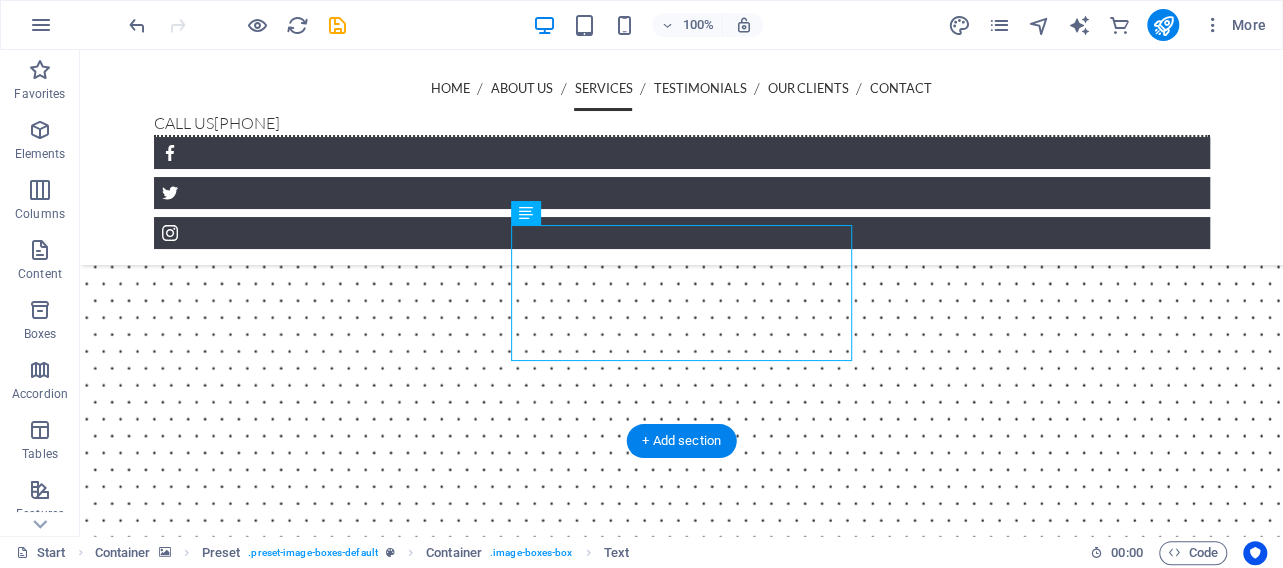 scroll, scrollTop: 3720, scrollLeft: 0, axis: vertical 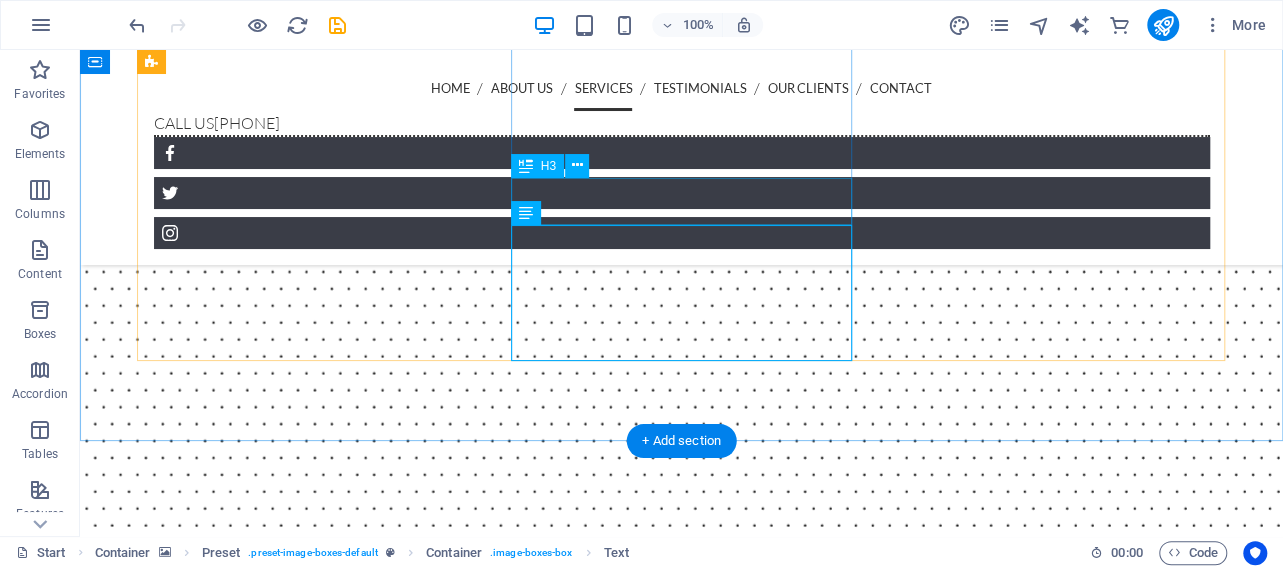 click on "Qualified Security Staff" at bounding box center [682, 11113] 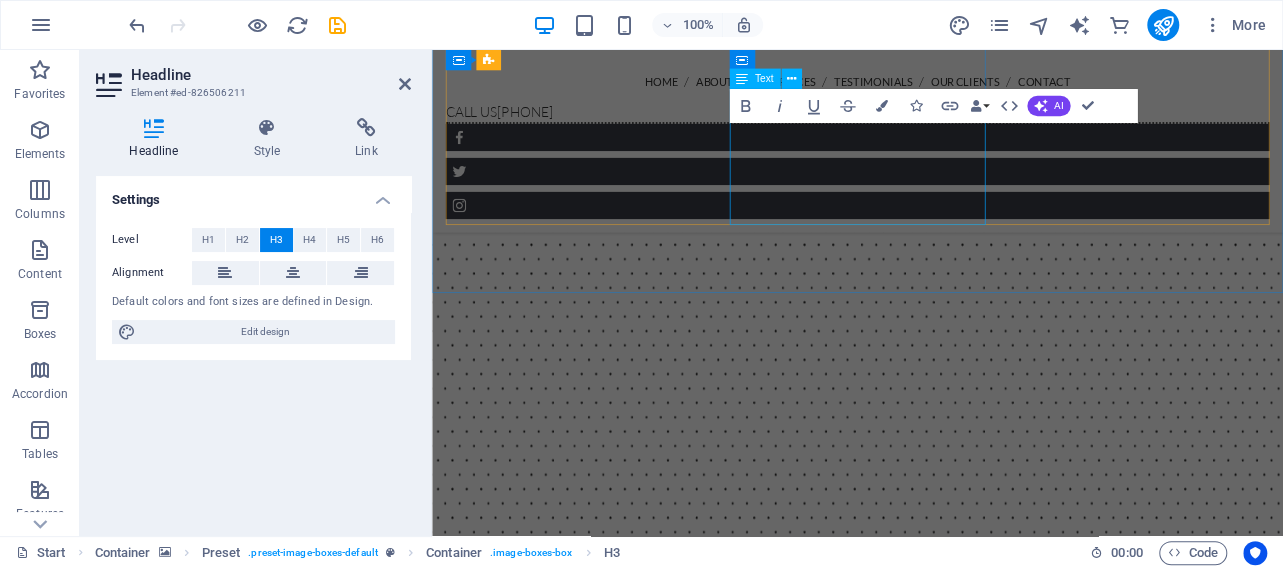scroll, scrollTop: 3909, scrollLeft: 0, axis: vertical 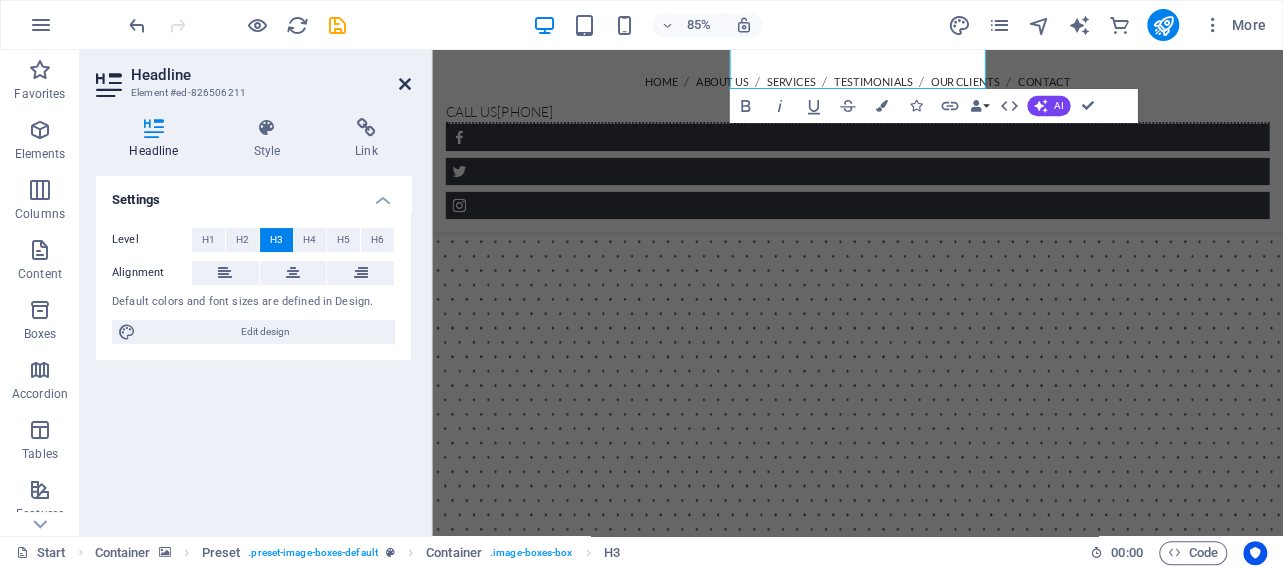 click at bounding box center (405, 84) 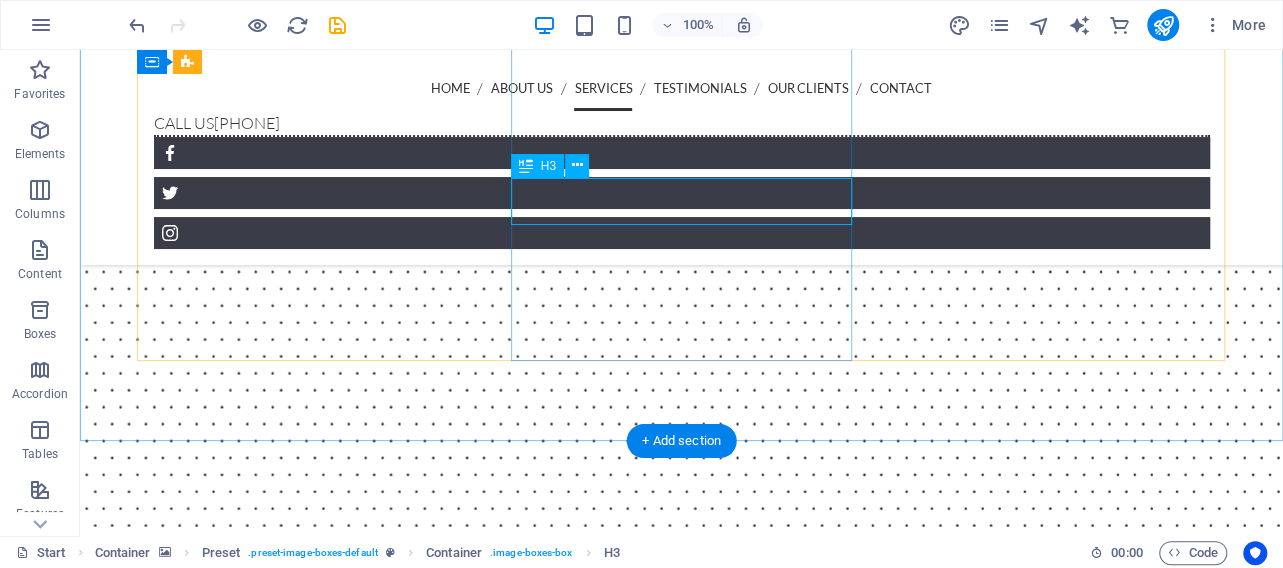 click on "Qualified Security Staff" at bounding box center [682, 11113] 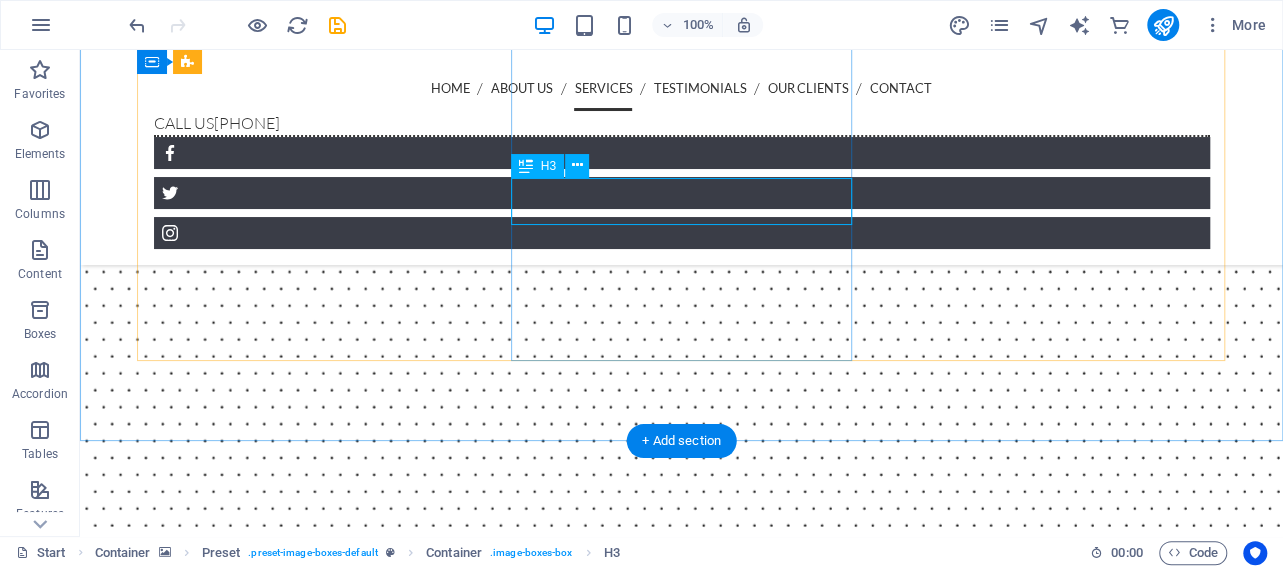 click on "Qualified Security Staff" at bounding box center (682, 11113) 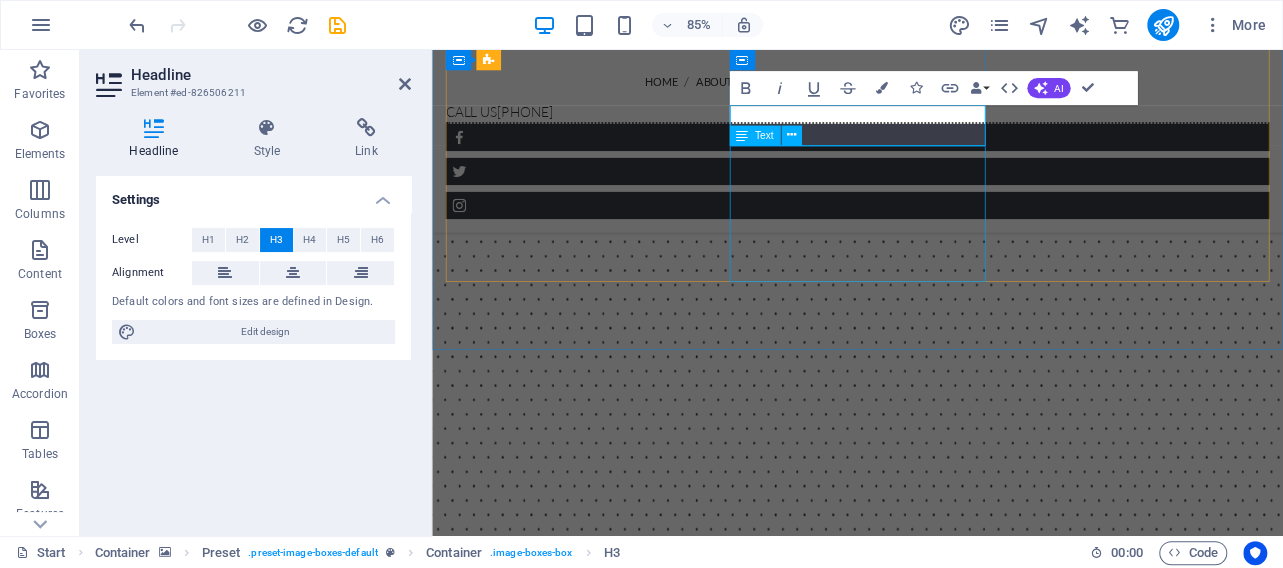 scroll, scrollTop: 3597, scrollLeft: 0, axis: vertical 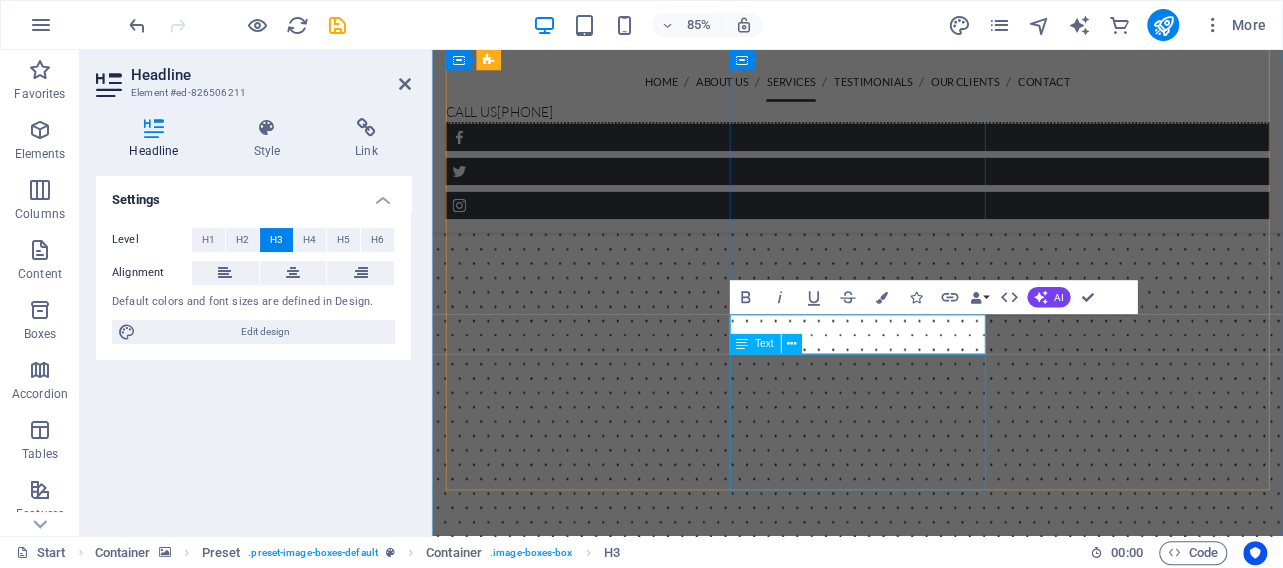 type 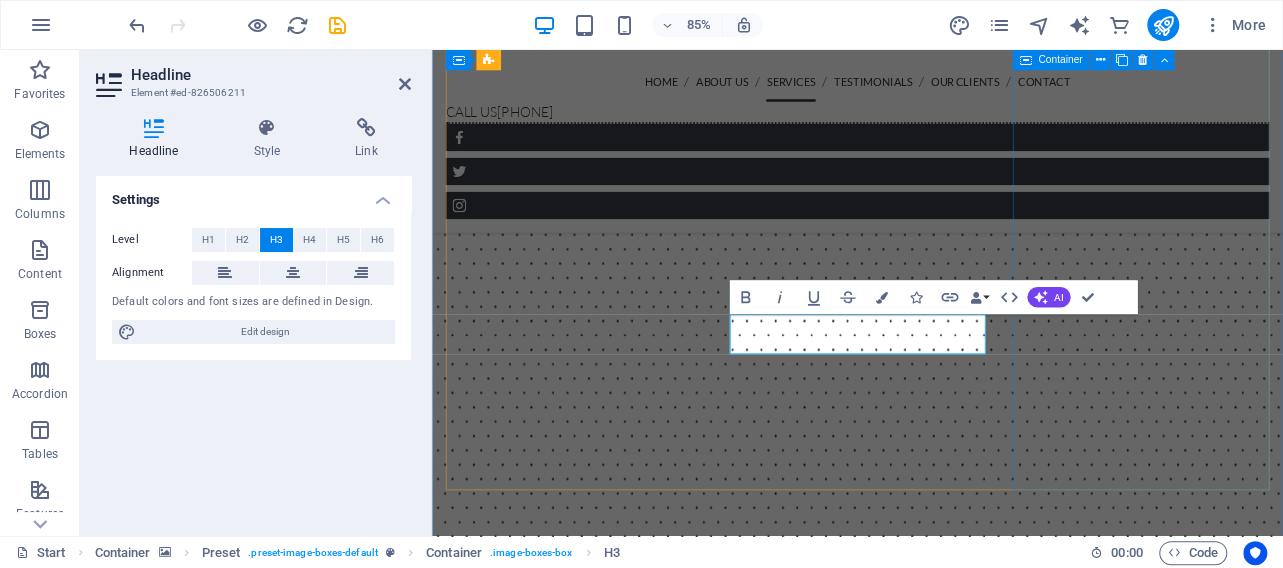 click on "GPS Position Monitoring  Lorem ipsum dolor sit amet, consetetur sadipscing elitr, sed diam nonumy eirmod tempor invidunt ut labore et dolore magna aliquyam erat, sed diam voluptua. At vero eos et accusam et justo duo dolores et ea rebum." at bounding box center [932, 10594] 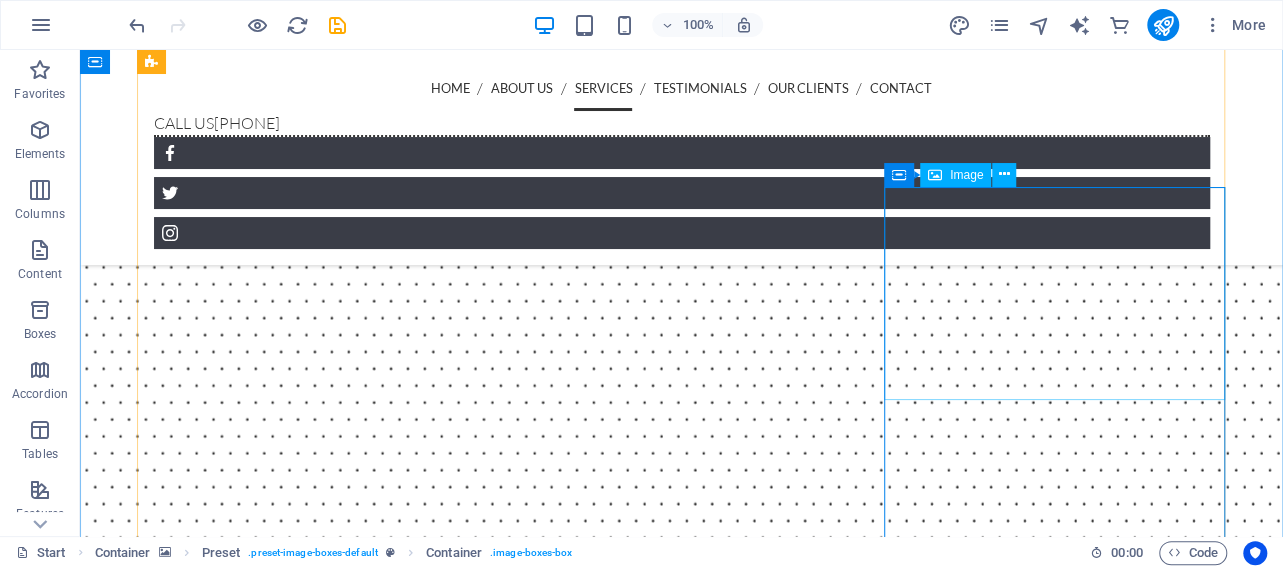 scroll, scrollTop: 3199, scrollLeft: 0, axis: vertical 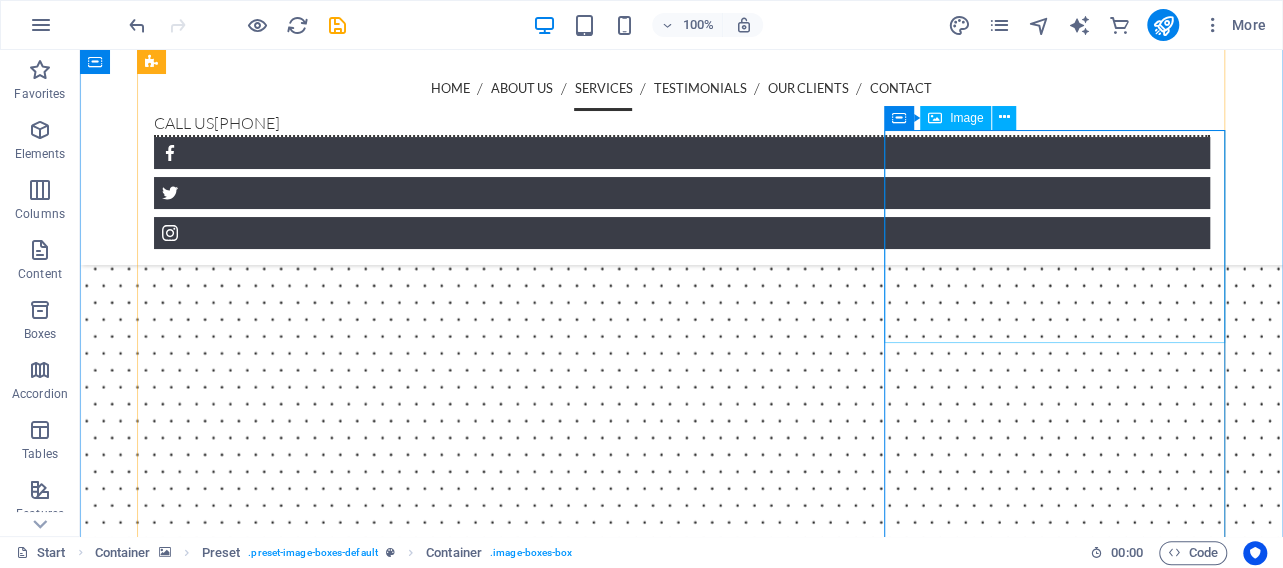 click at bounding box center [682, 12077] 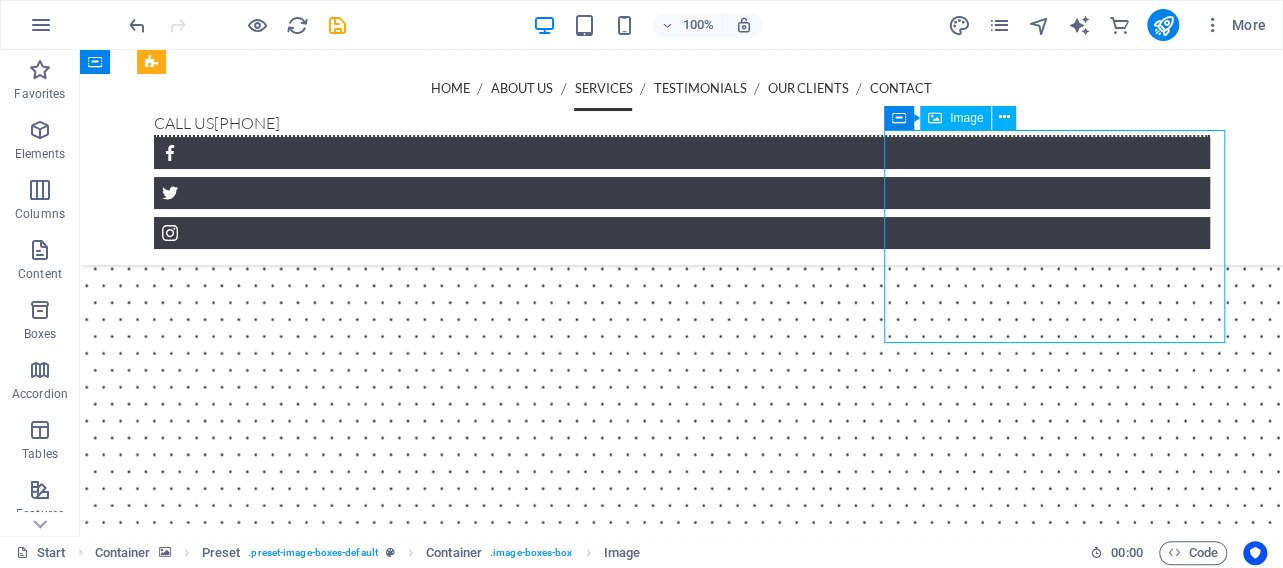 click at bounding box center [682, 12077] 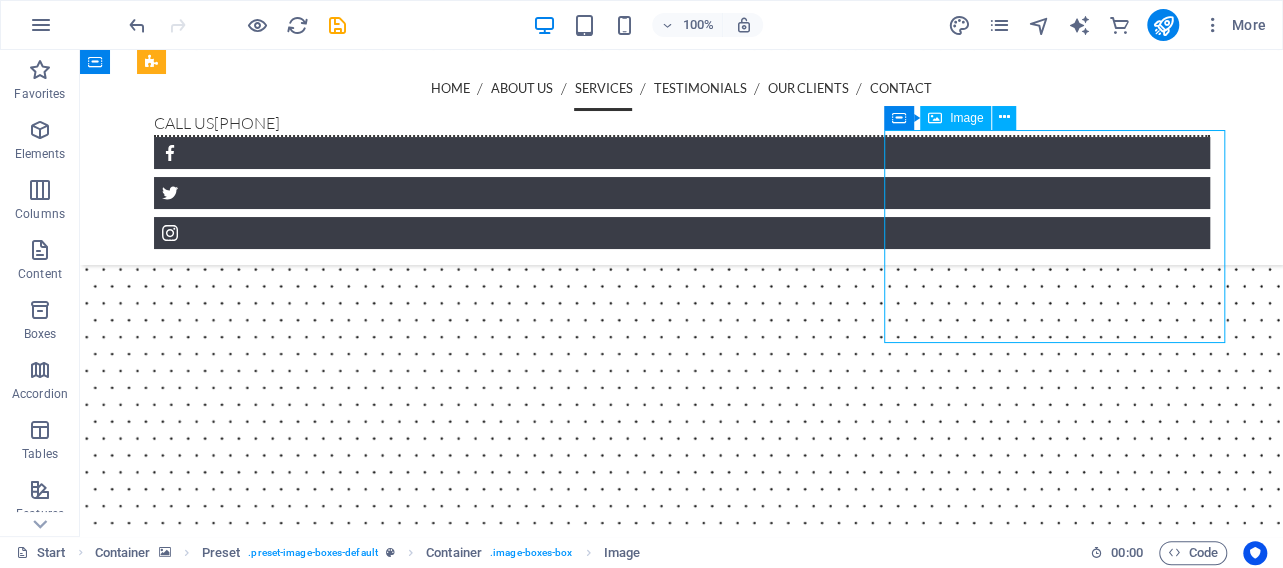scroll, scrollTop: 3389, scrollLeft: 0, axis: vertical 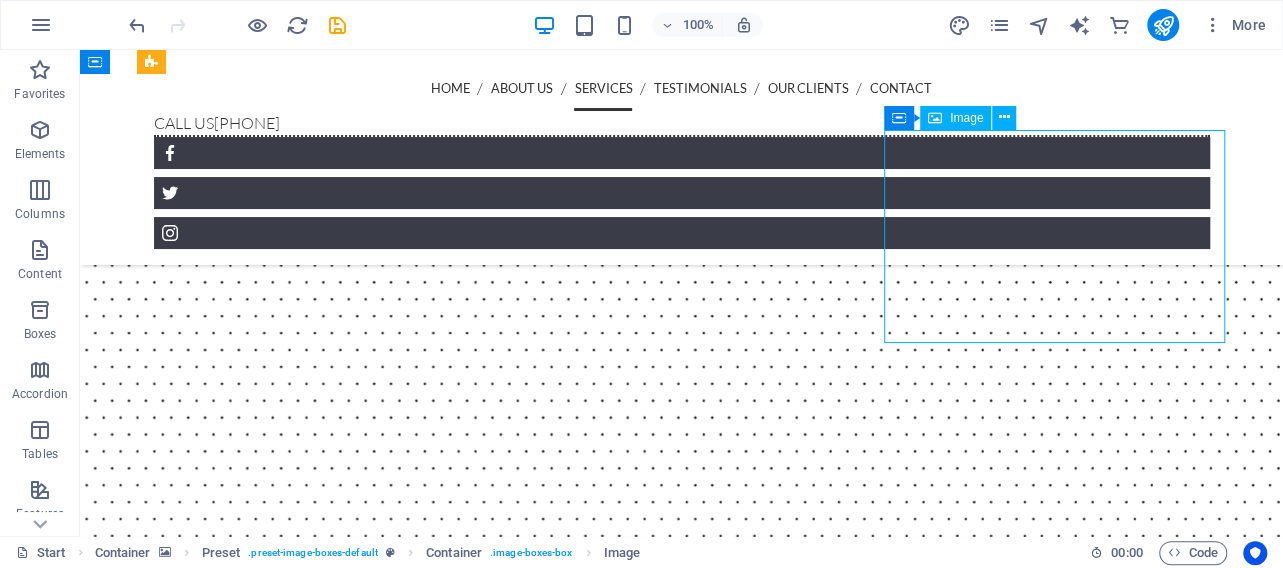 select on "%" 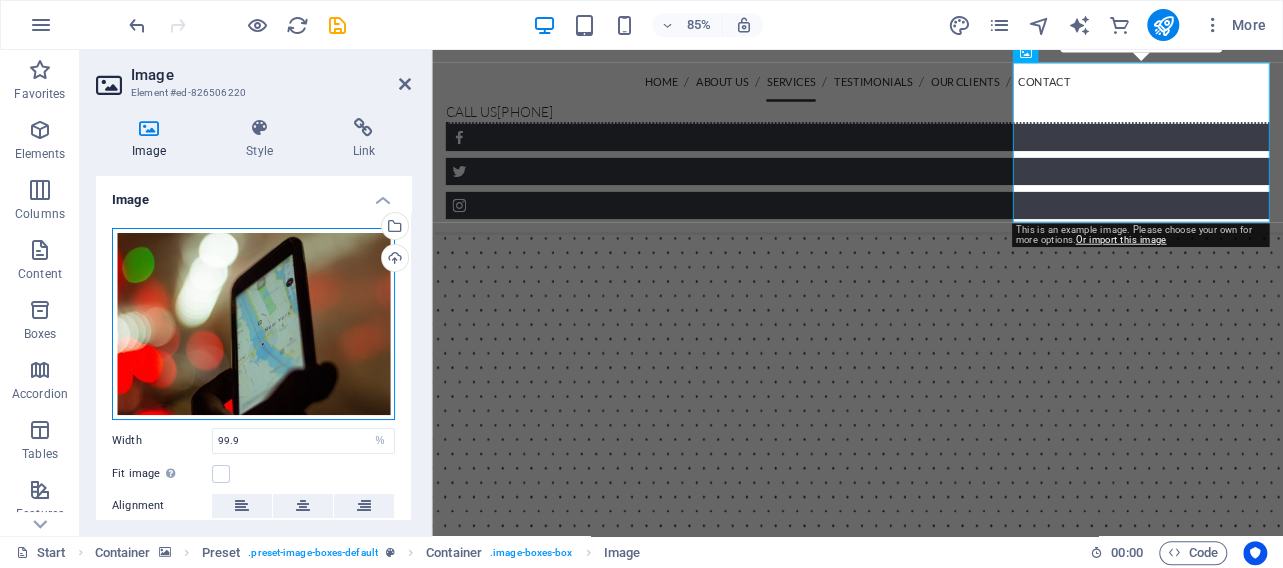 click on "Drag files here, click to choose files or select files from Files or our free stock photos & videos" at bounding box center [253, 324] 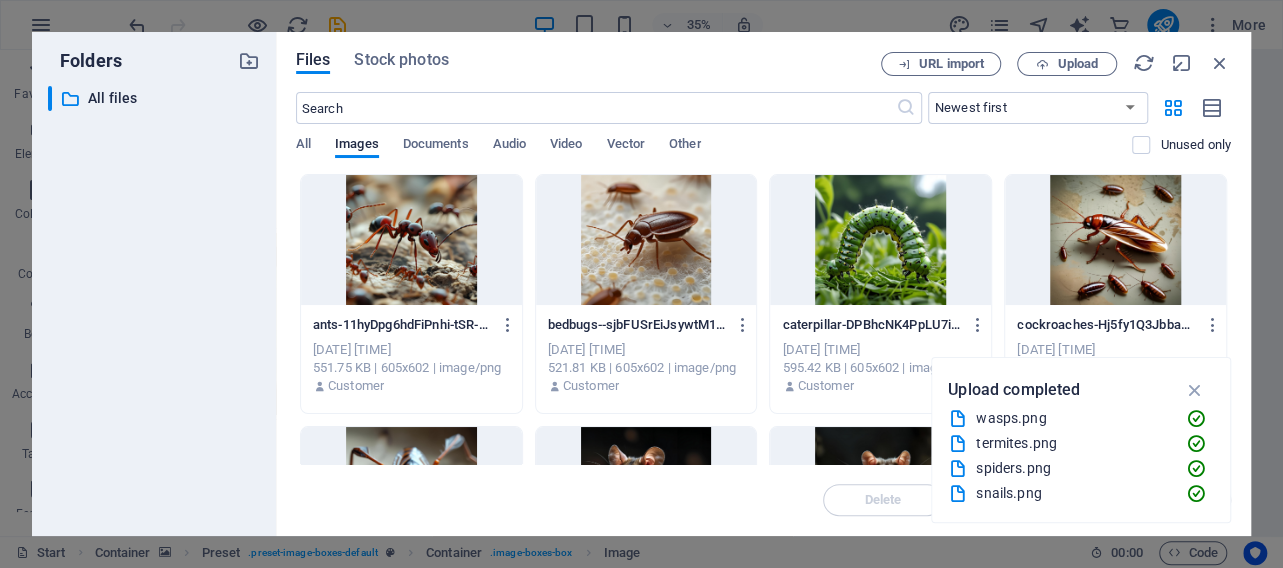 scroll, scrollTop: 4064, scrollLeft: 0, axis: vertical 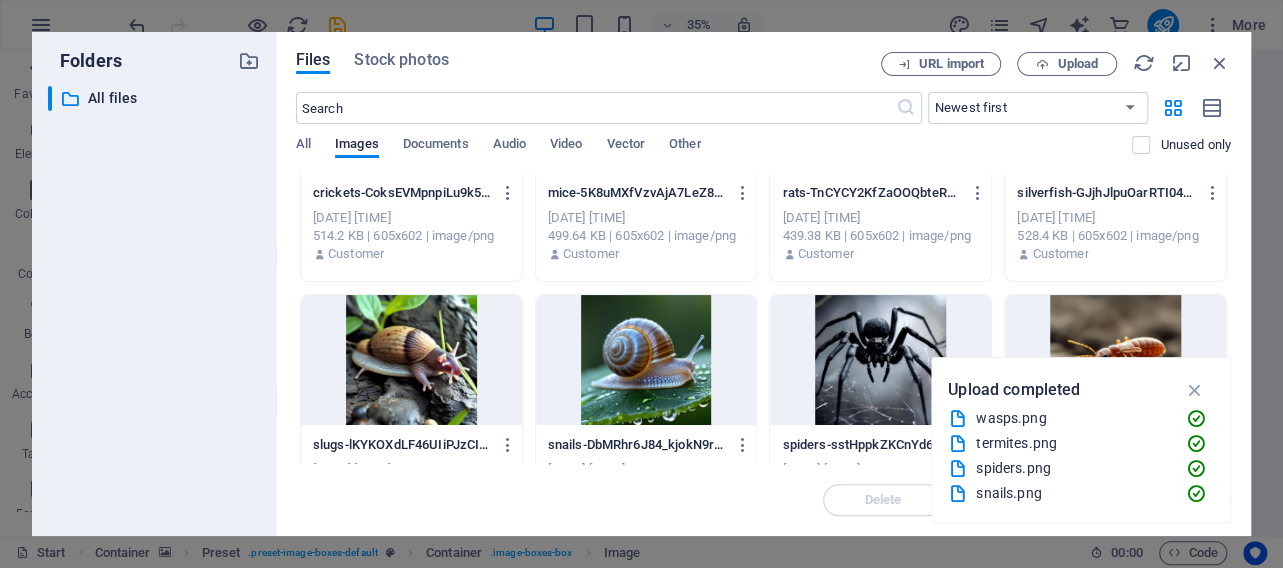 click at bounding box center (880, 360) 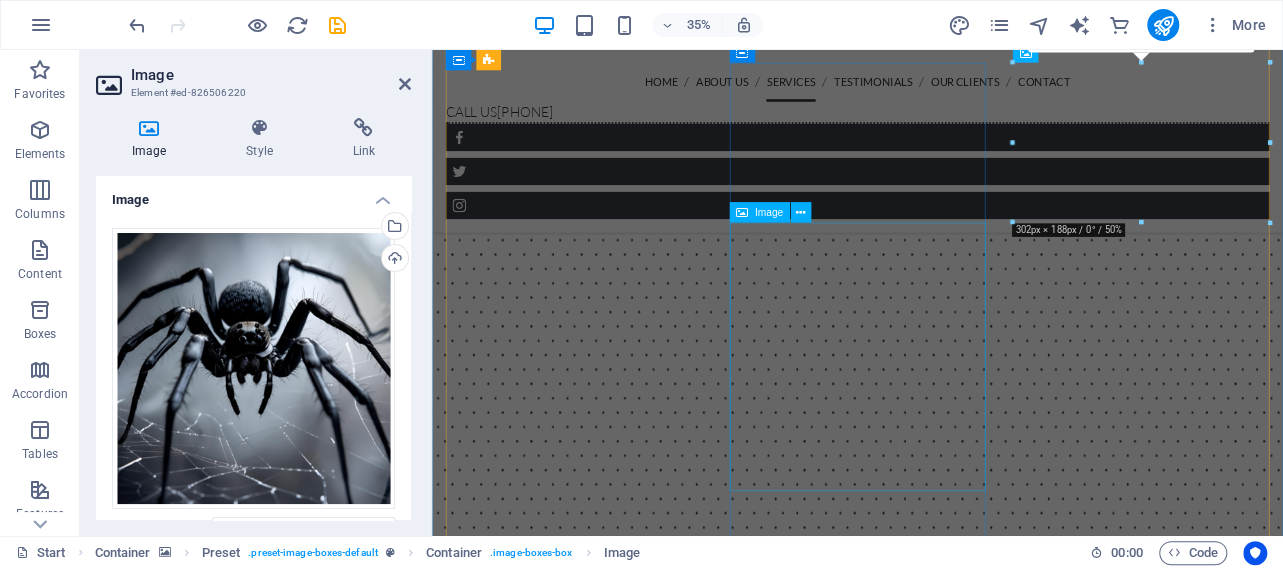 scroll, scrollTop: 3389, scrollLeft: 0, axis: vertical 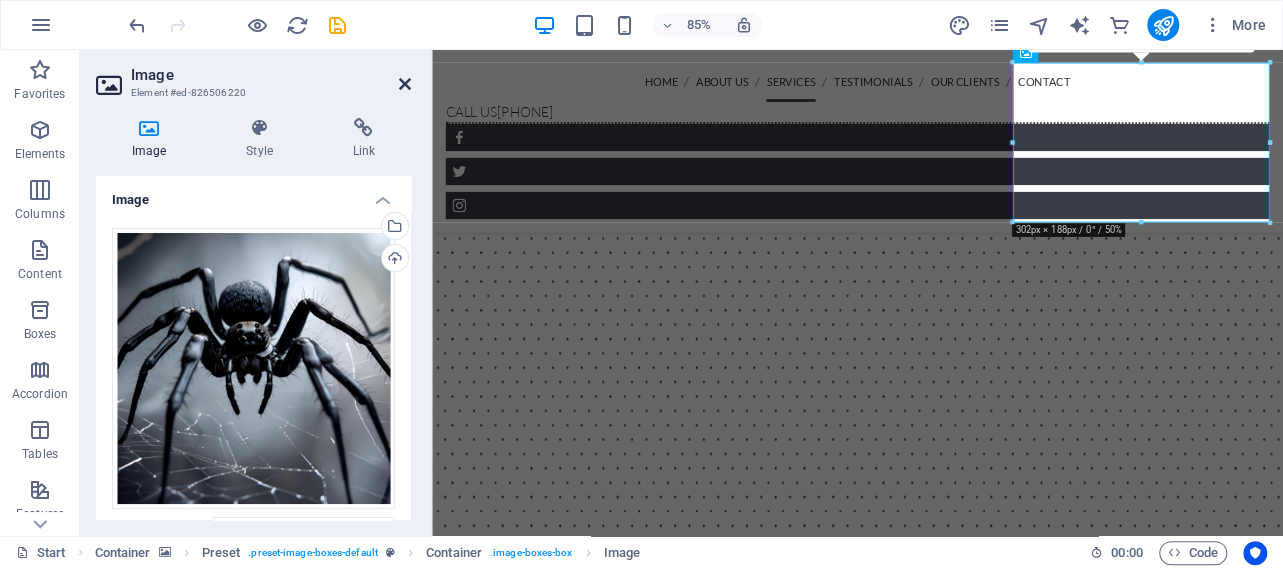 click at bounding box center (405, 84) 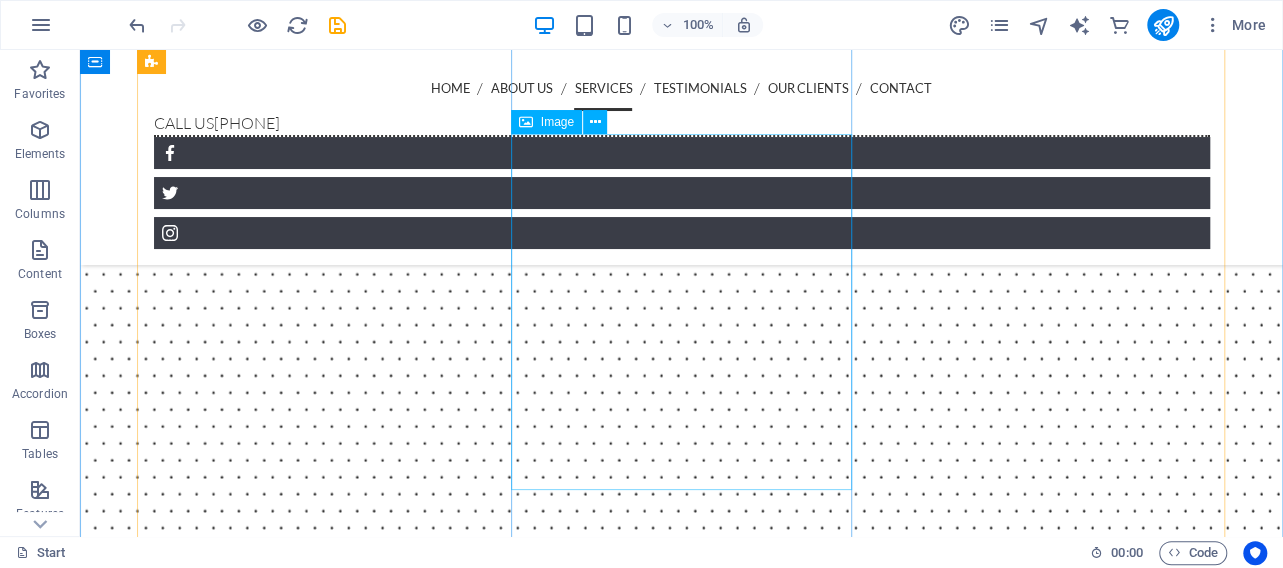 scroll, scrollTop: 3407, scrollLeft: 0, axis: vertical 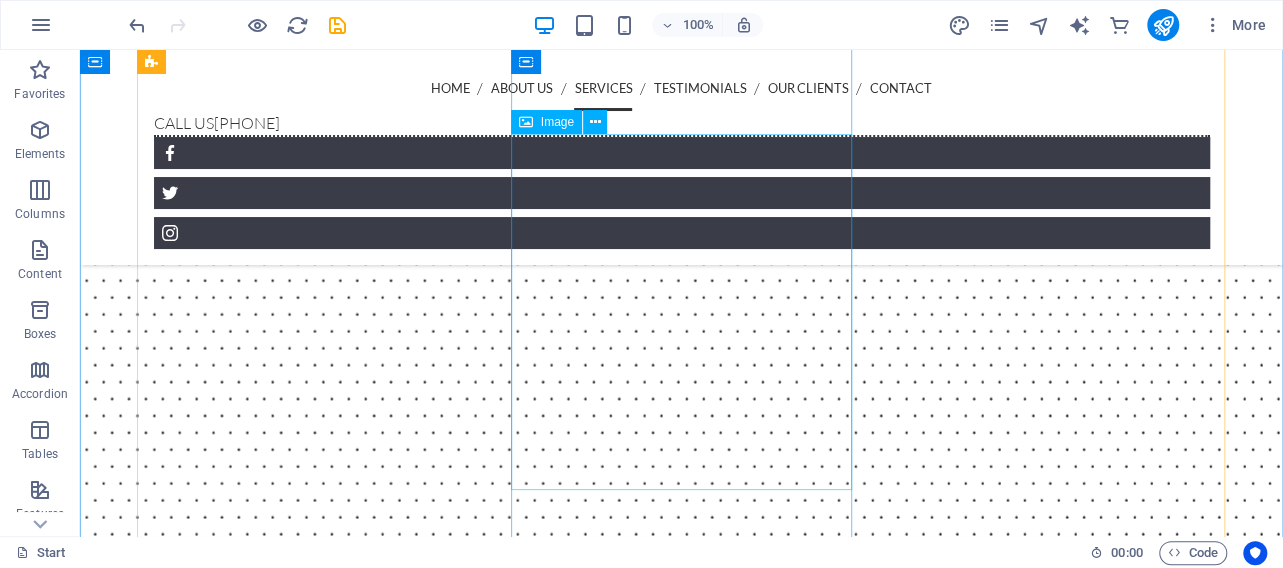 click at bounding box center (682, 10854) 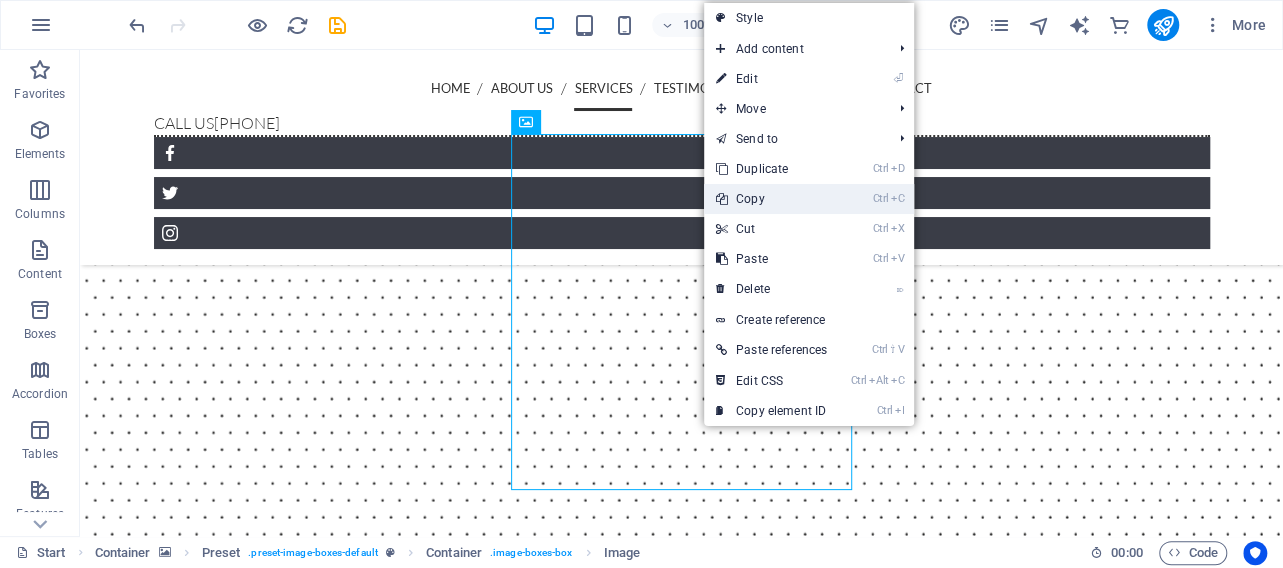 click on "Ctrl C  Copy" at bounding box center (771, 199) 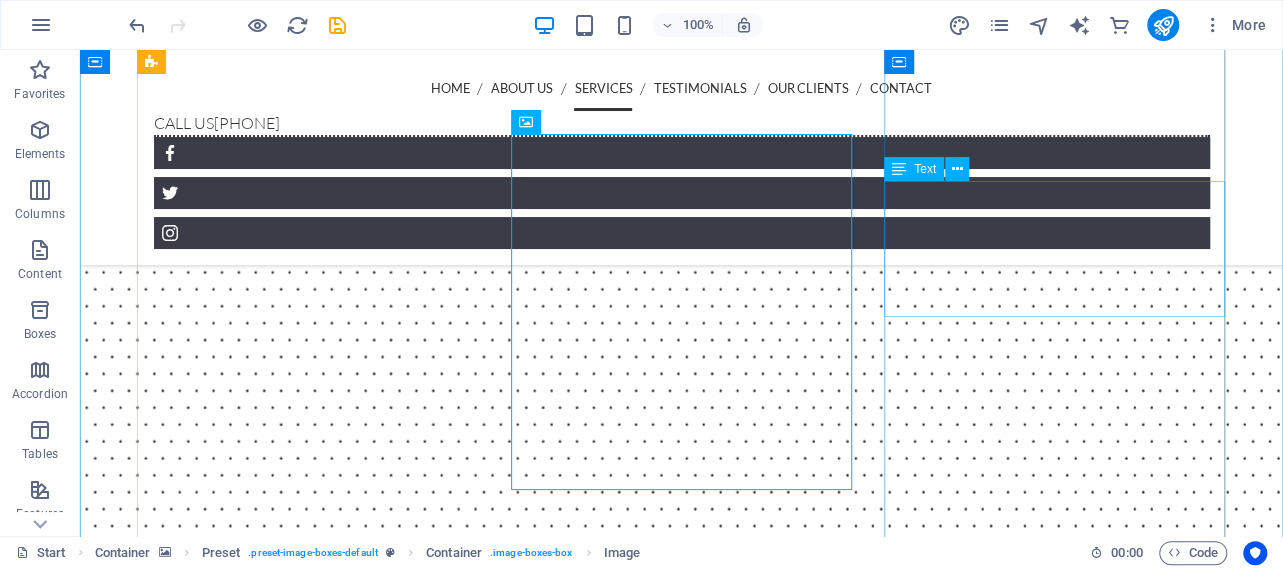 scroll, scrollTop: 3199, scrollLeft: 0, axis: vertical 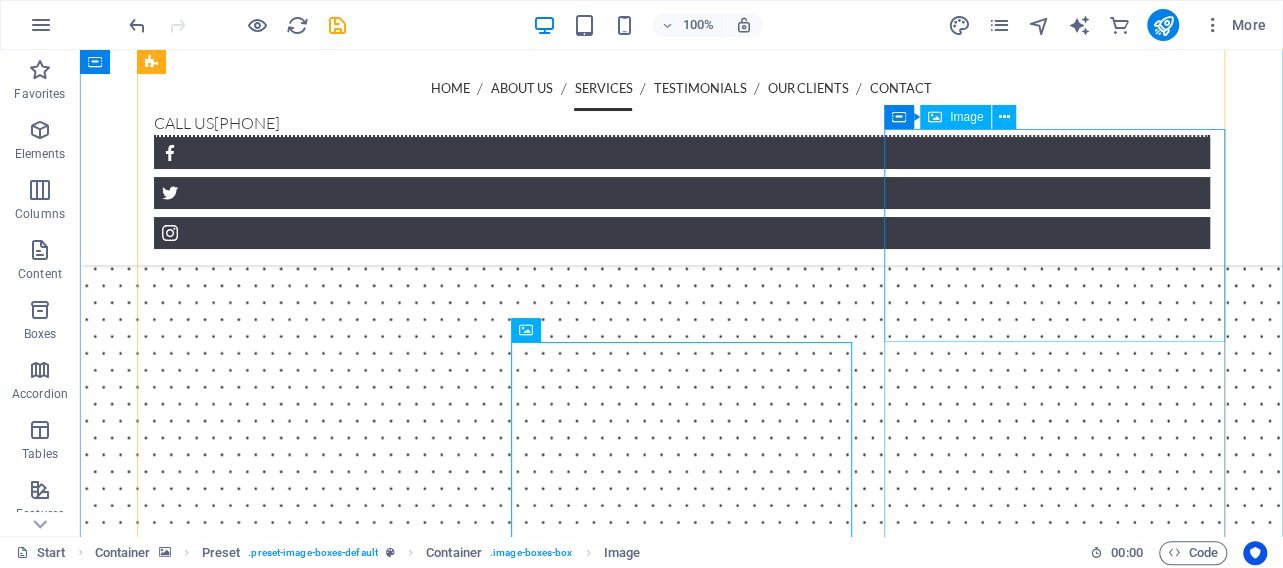 click at bounding box center (682, 12077) 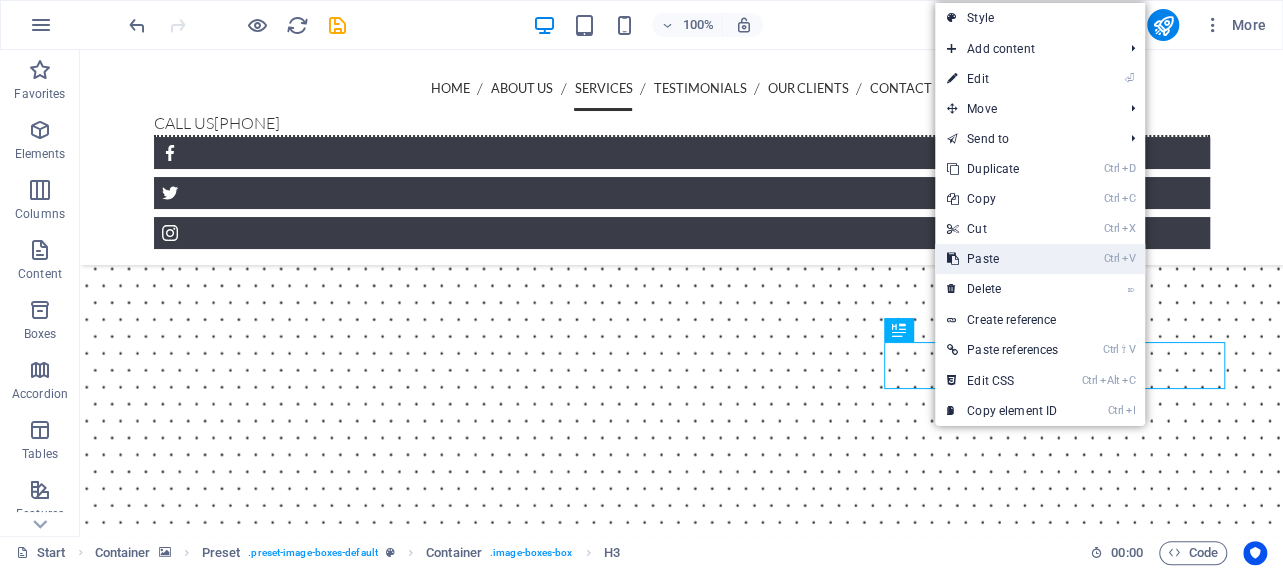click on "Ctrl V  Paste" at bounding box center (1002, 259) 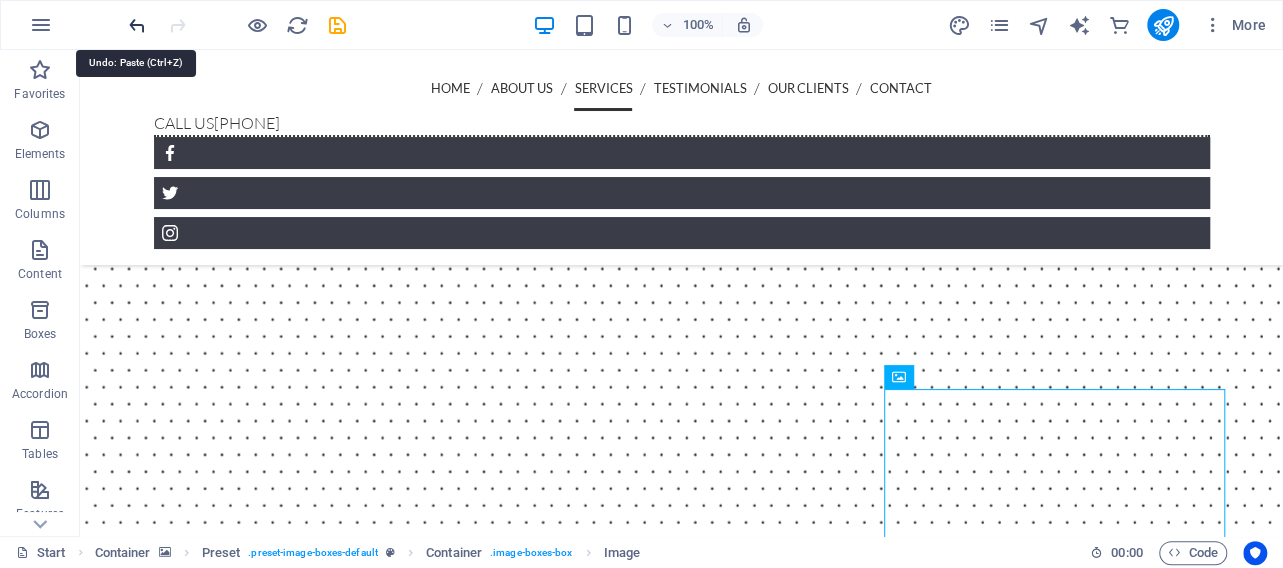 click at bounding box center (137, 25) 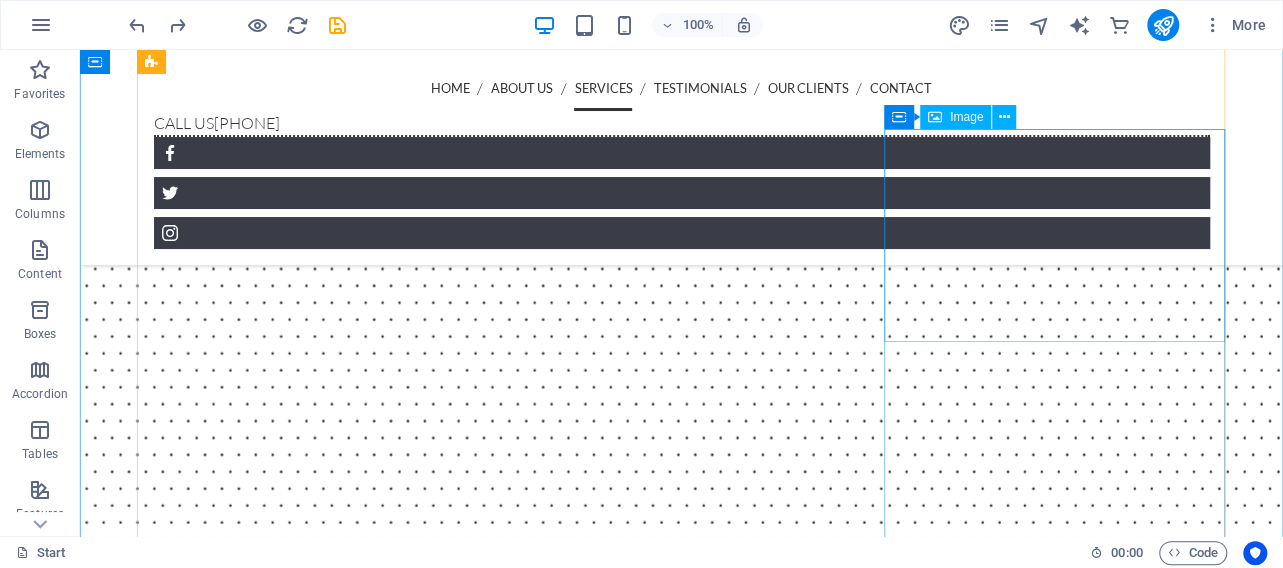 click at bounding box center [682, 12077] 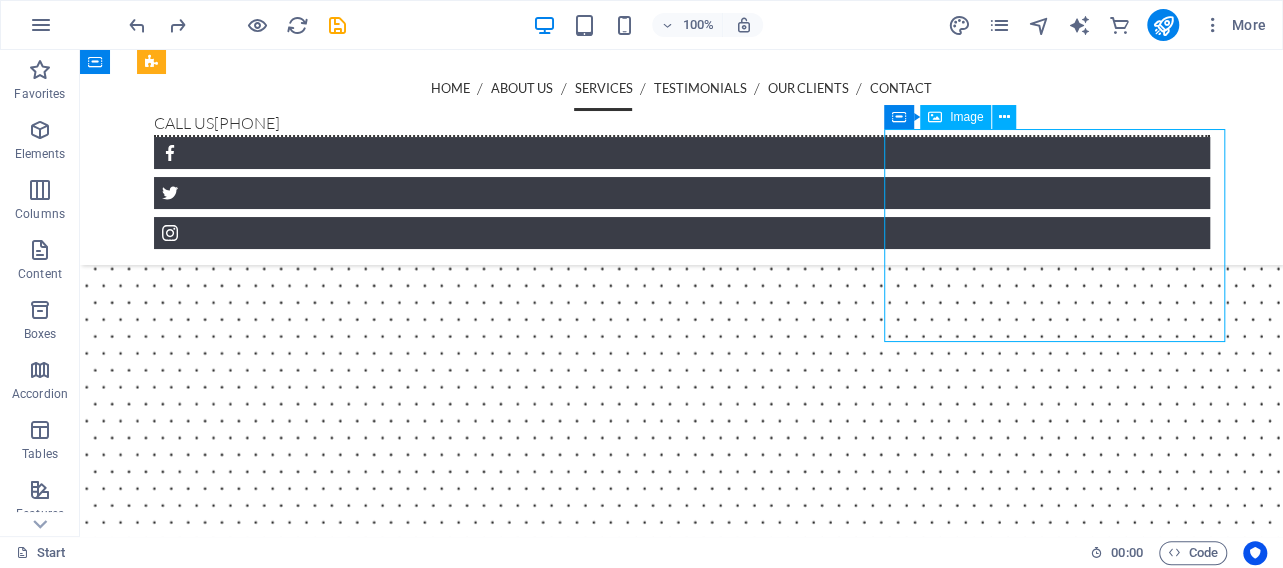 click at bounding box center (682, 12077) 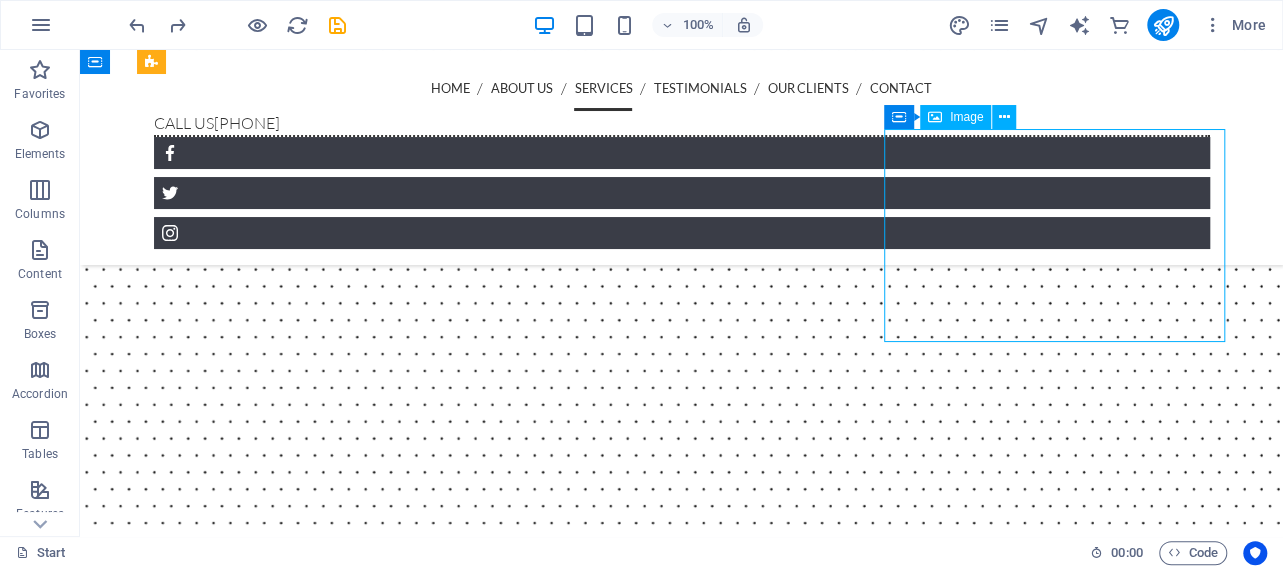 select on "%" 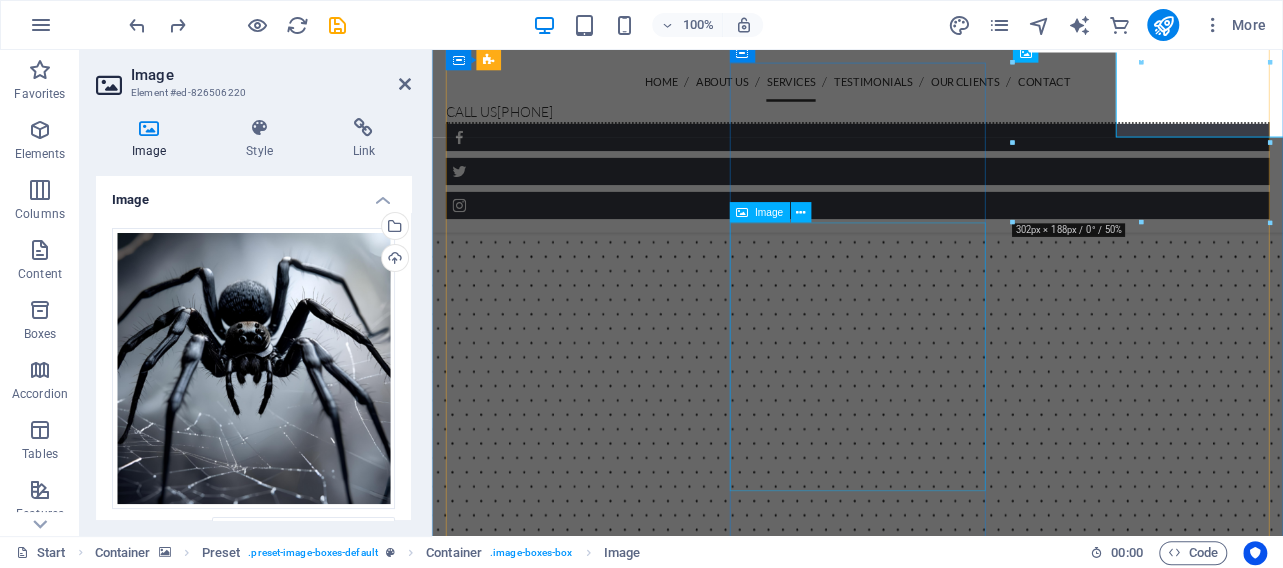 scroll, scrollTop: 3389, scrollLeft: 0, axis: vertical 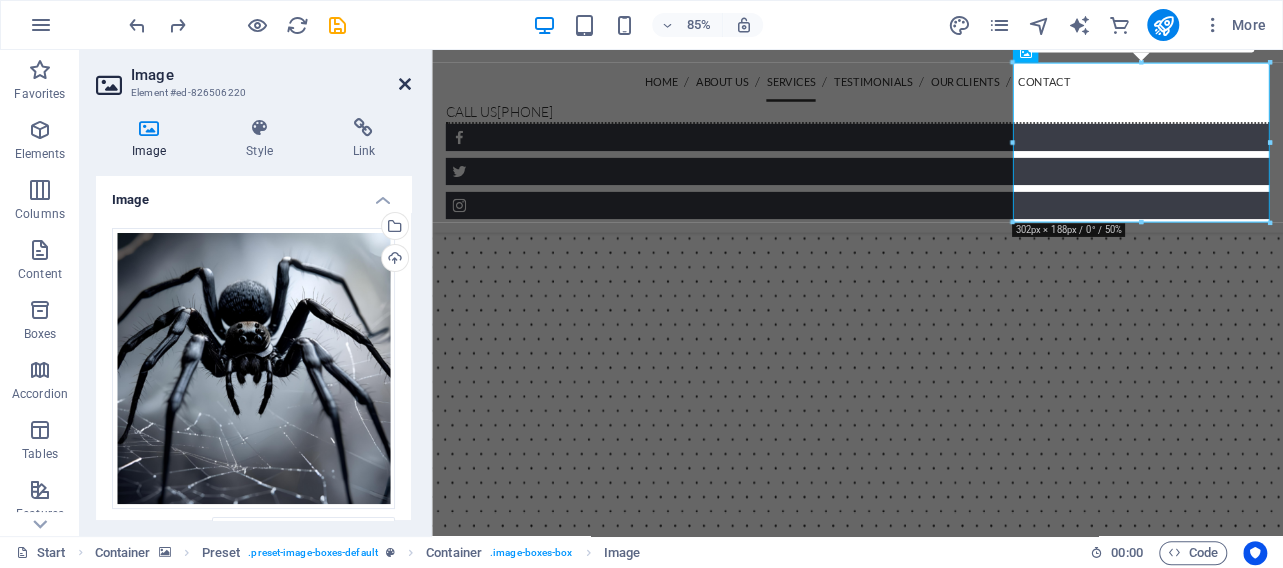 click at bounding box center (405, 84) 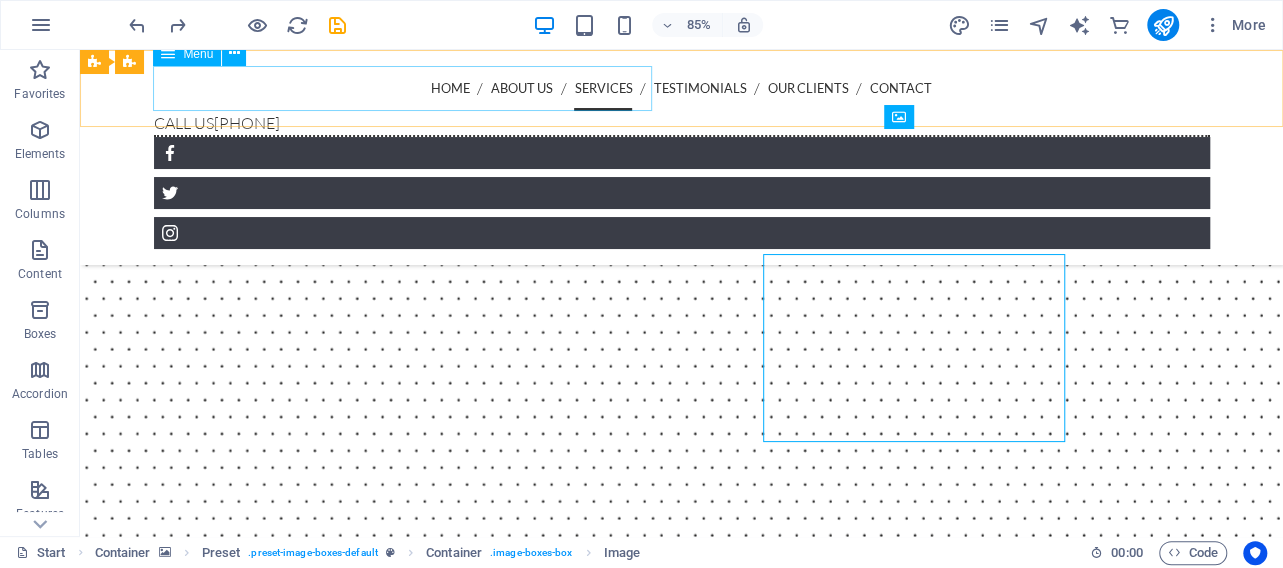 scroll, scrollTop: 3199, scrollLeft: 0, axis: vertical 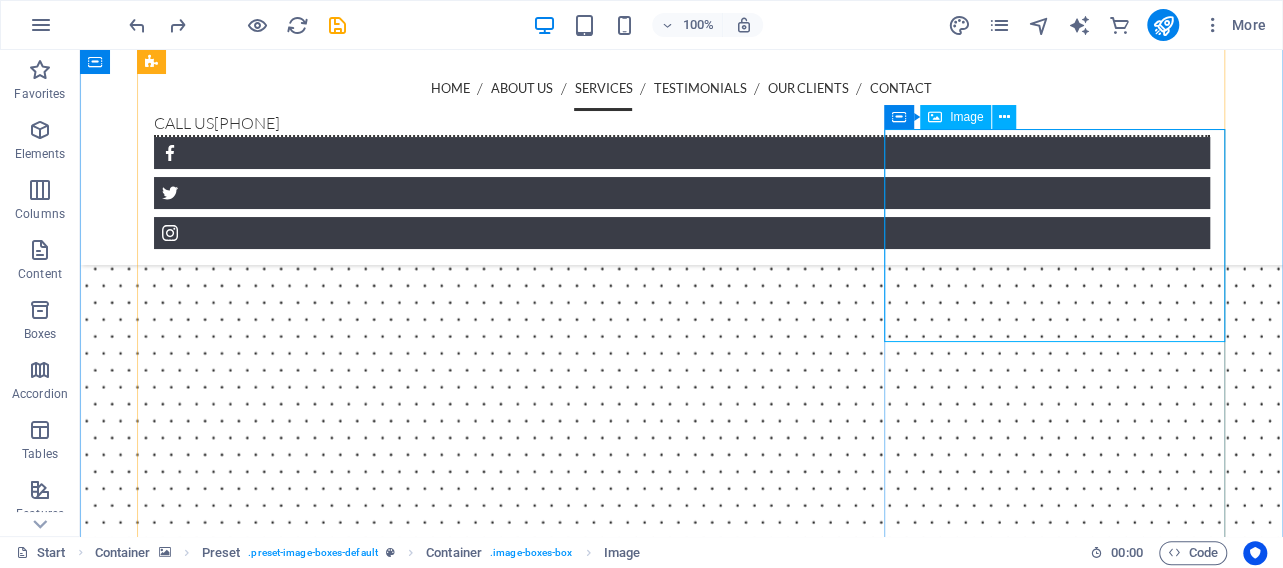 click at bounding box center (682, 12077) 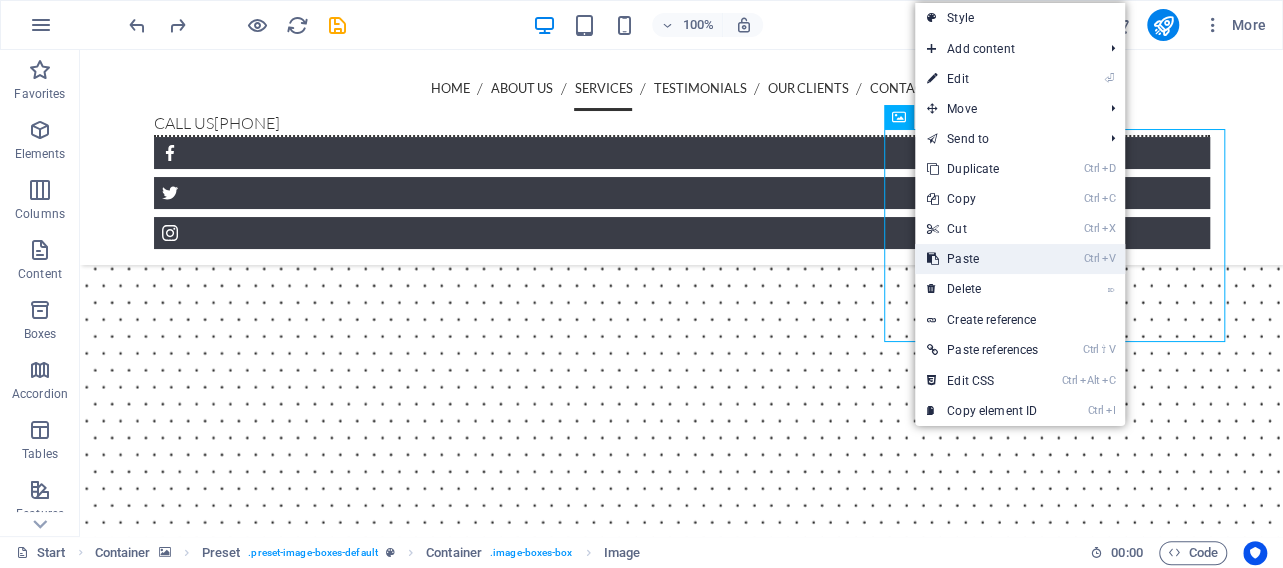 click on "Ctrl V  Paste" at bounding box center [982, 259] 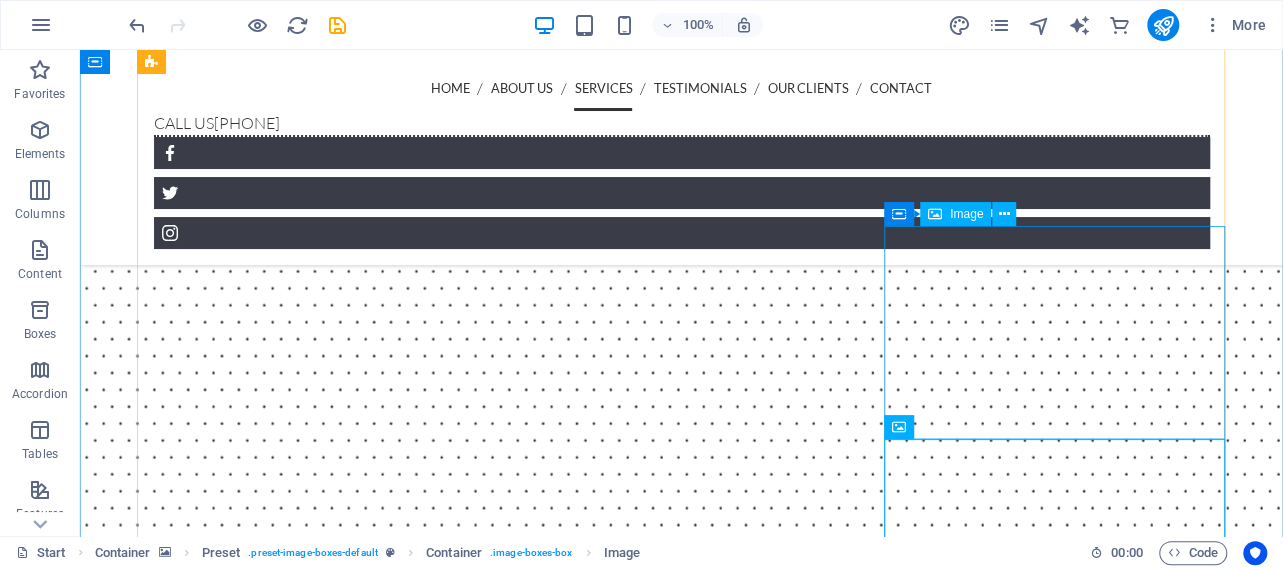 scroll, scrollTop: 3511, scrollLeft: 0, axis: vertical 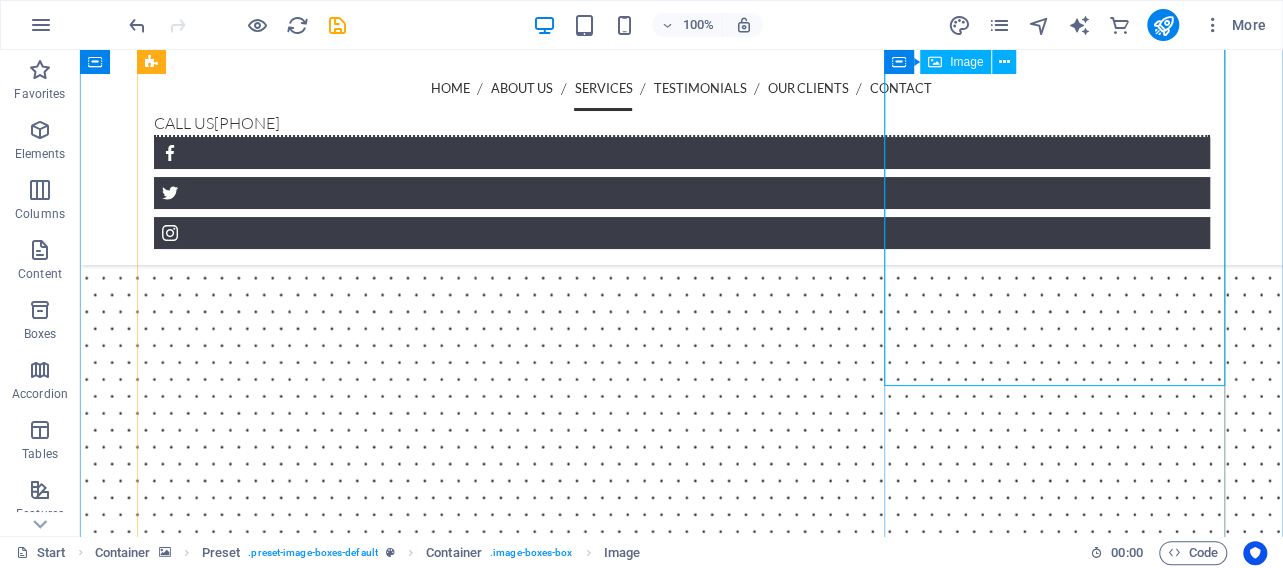 click at bounding box center (682, 12653) 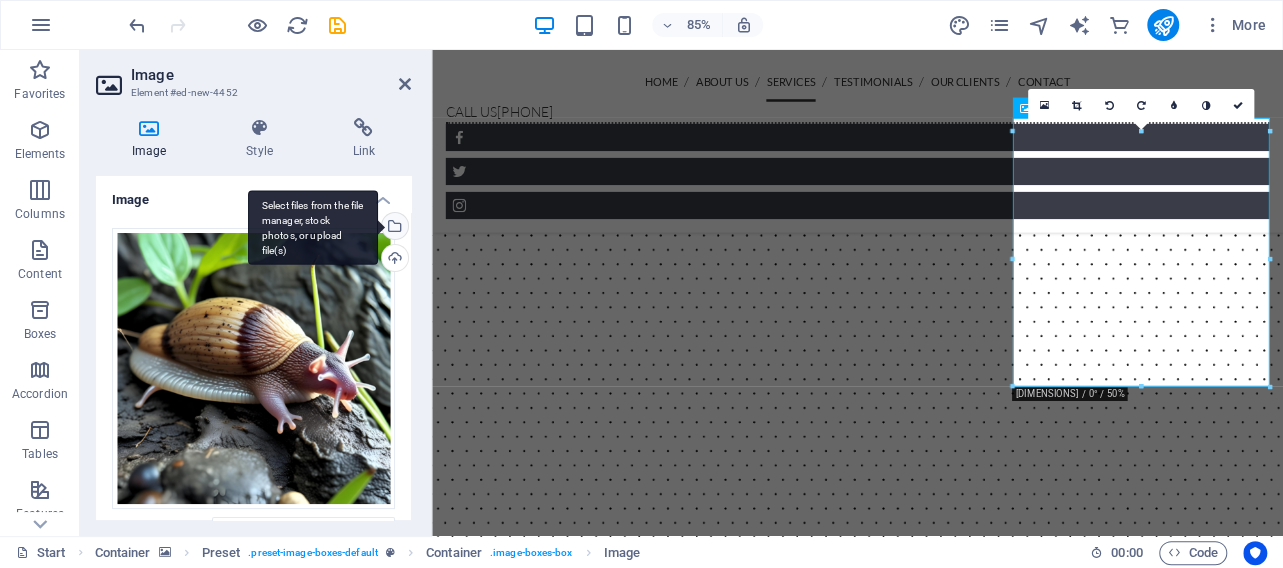 click on "Select files from the file manager, stock photos, or upload file(s)" at bounding box center (393, 228) 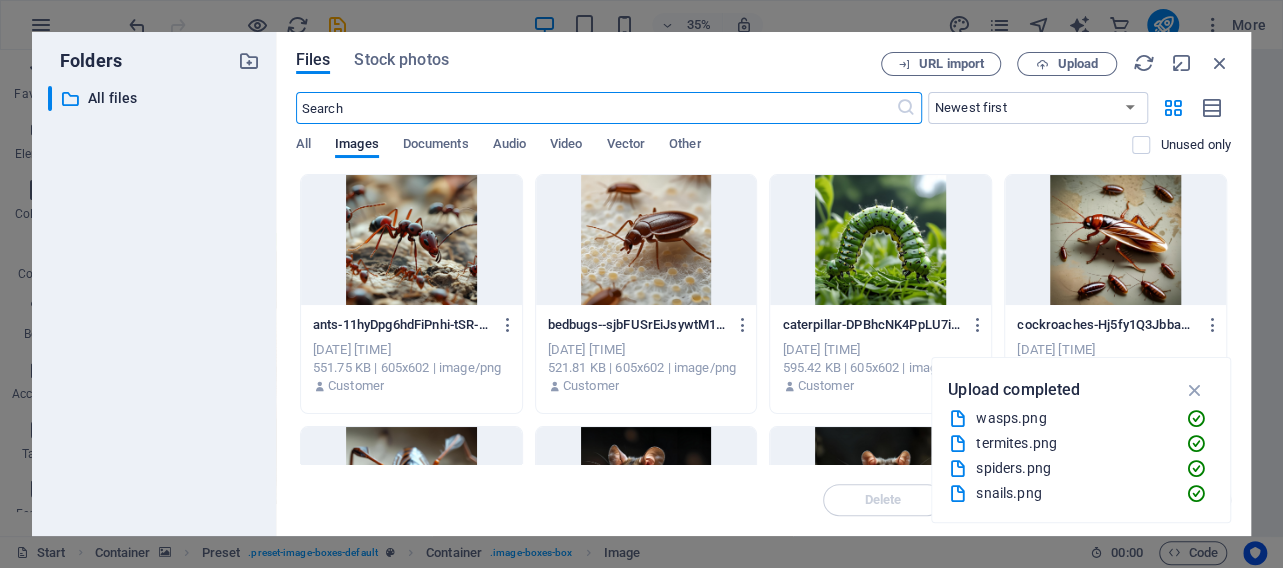 scroll, scrollTop: 4187, scrollLeft: 0, axis: vertical 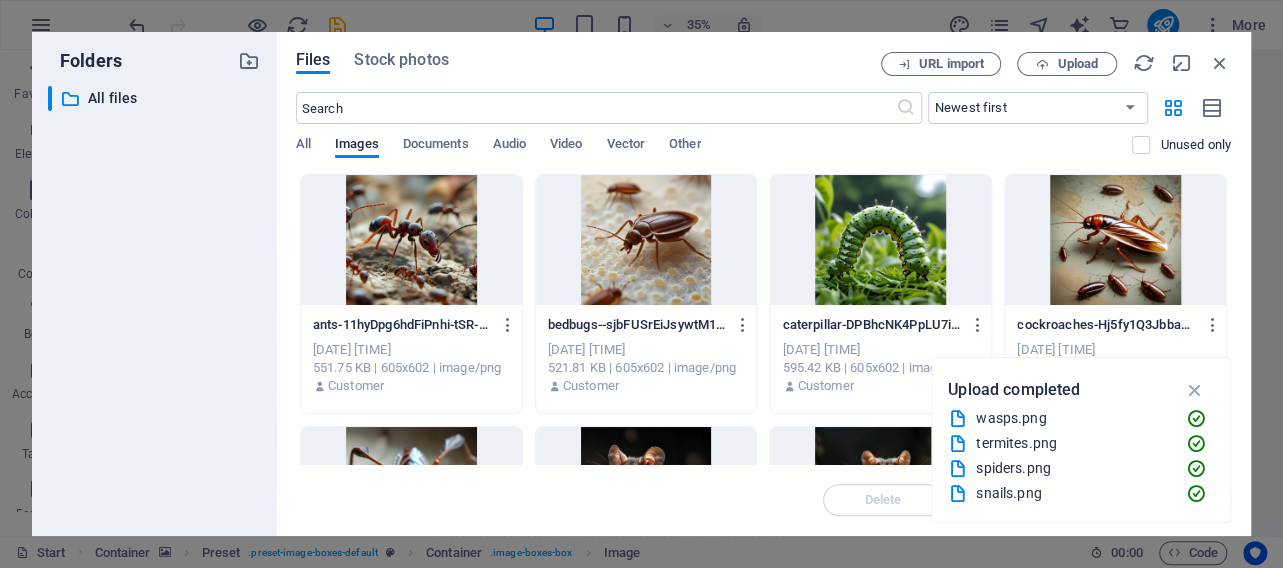 click at bounding box center (646, 240) 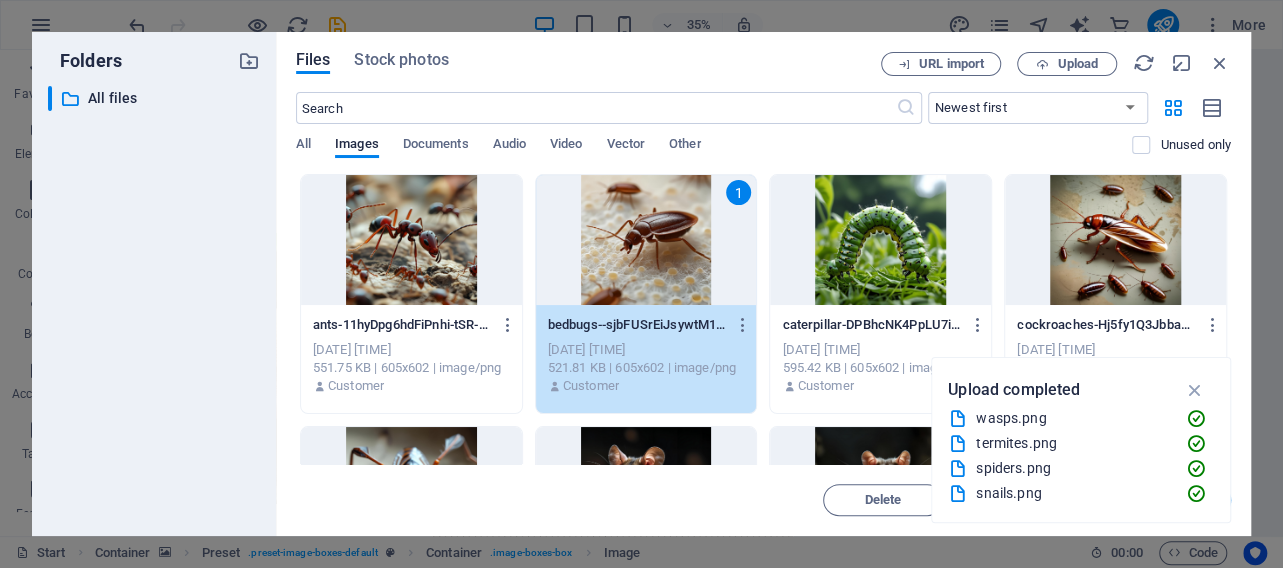 click on "1" at bounding box center (646, 240) 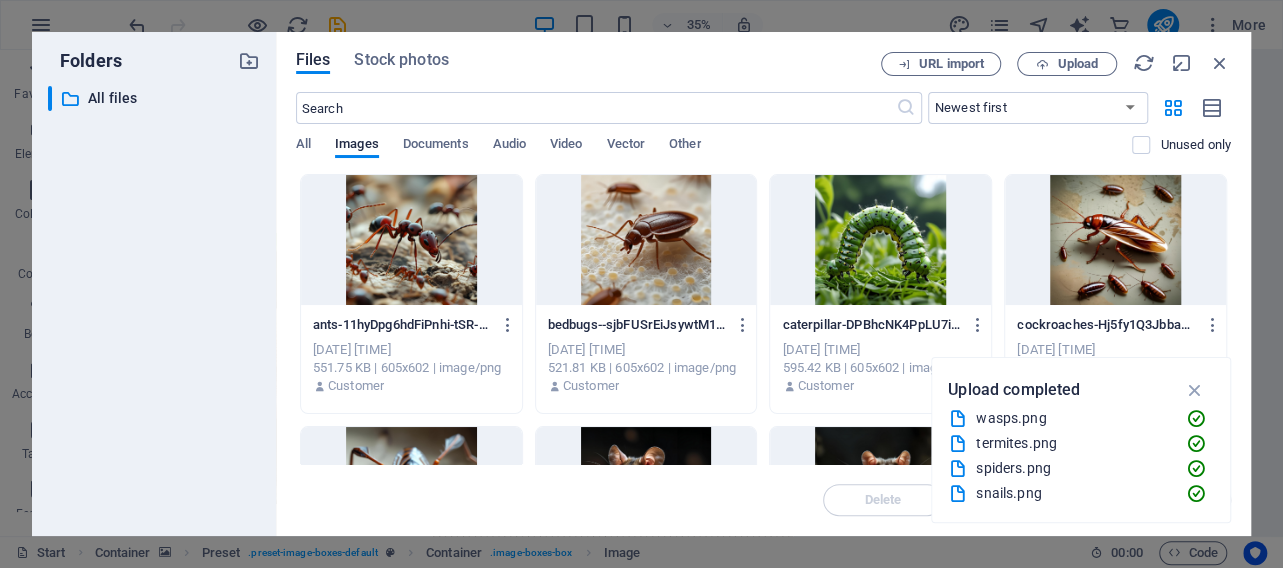 click at bounding box center (646, 240) 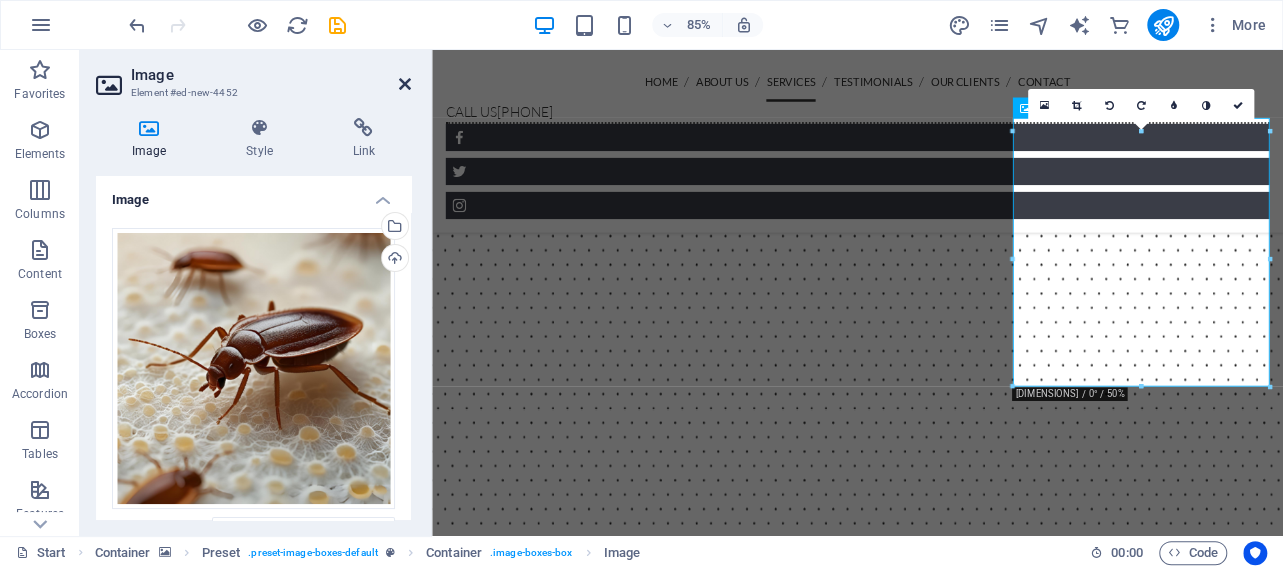 click at bounding box center [405, 84] 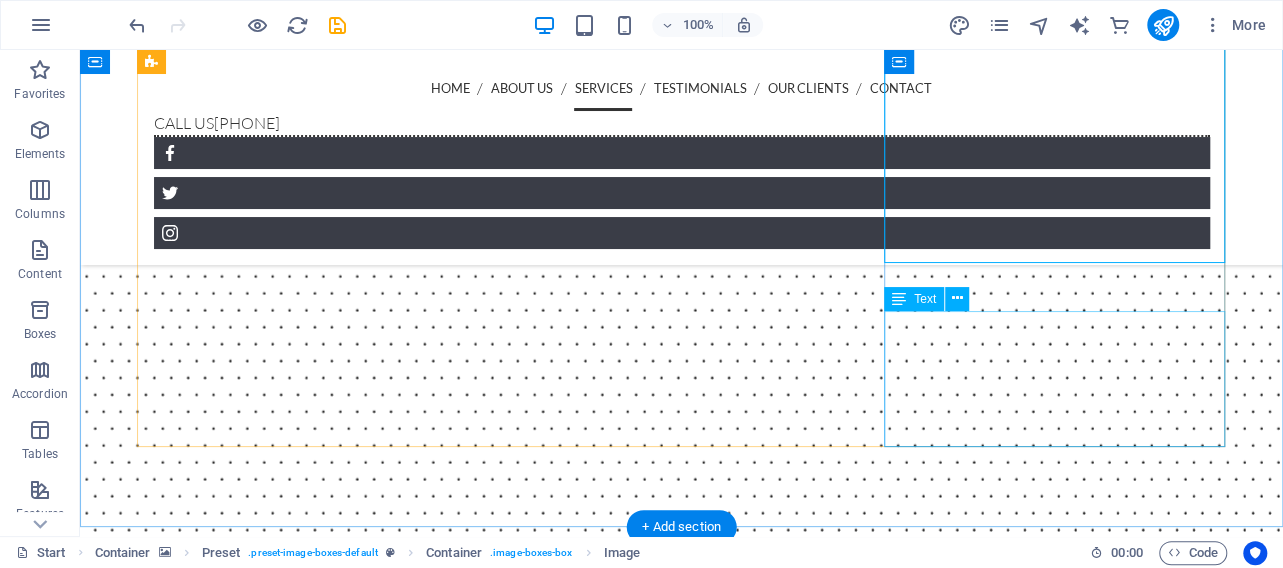 scroll, scrollTop: 3634, scrollLeft: 0, axis: vertical 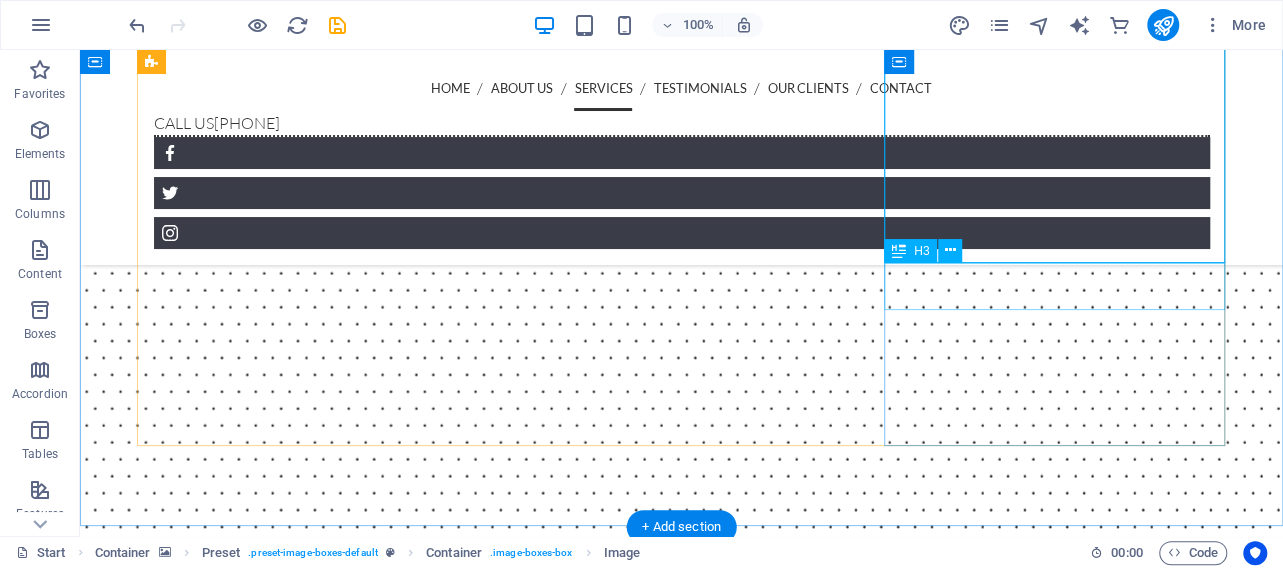 click on "GPS Position Monitoring" at bounding box center (682, 13102) 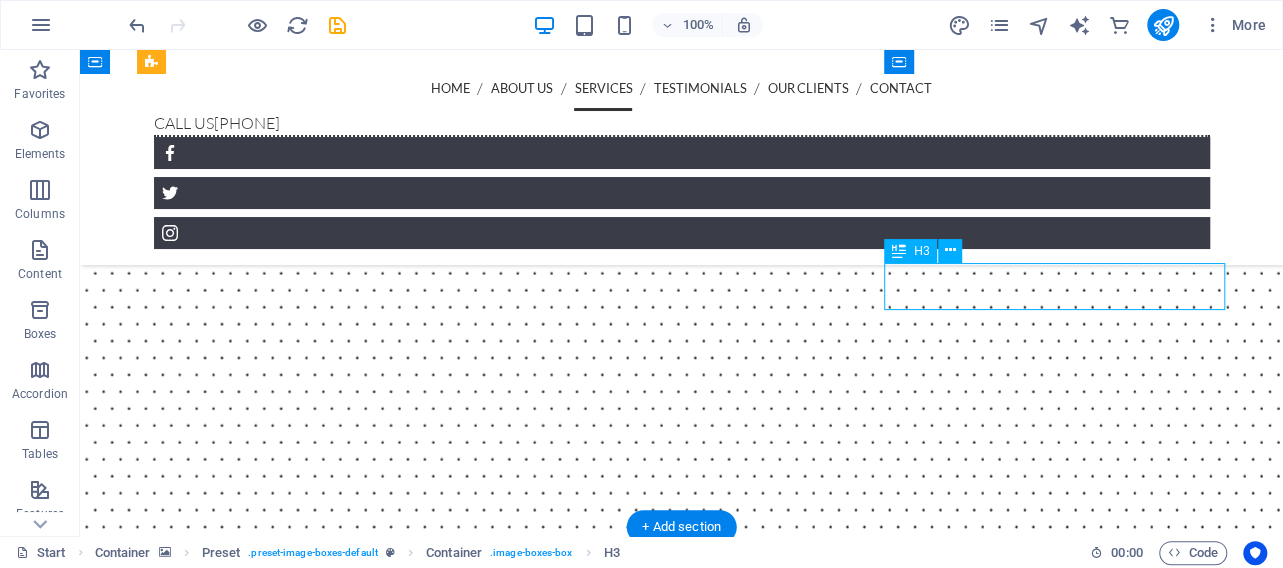 click on "GPS Position Monitoring" at bounding box center (682, 13102) 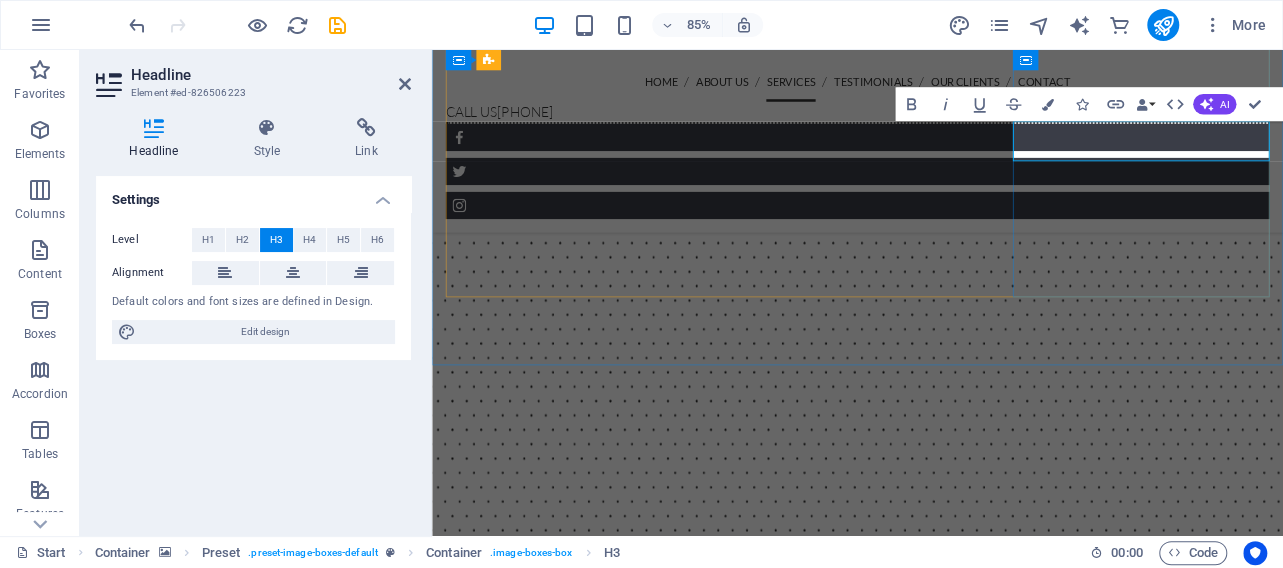 type 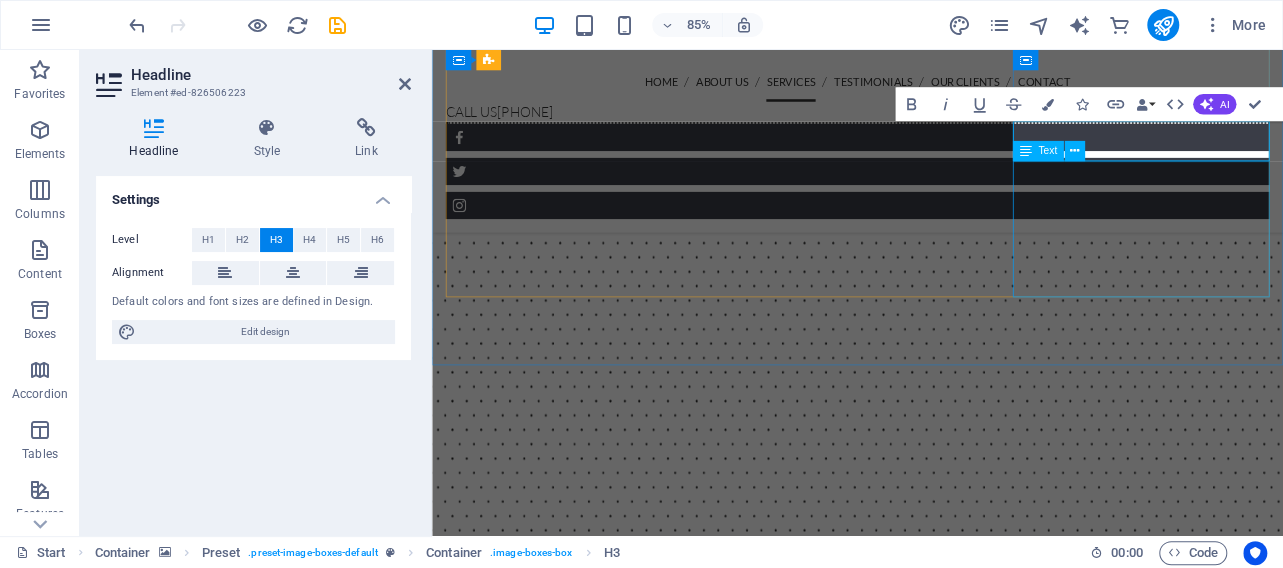 click on "Lorem ipsum dolor sit amet, consetetur sadipscing elitr, sed diam nonumy eirmod tempor invidunt ut labore et dolore magna aliquyam erat, sed diam voluptua. At vero eos et accusam et justo duo dolores et ea rebum." at bounding box center (932, 11673) 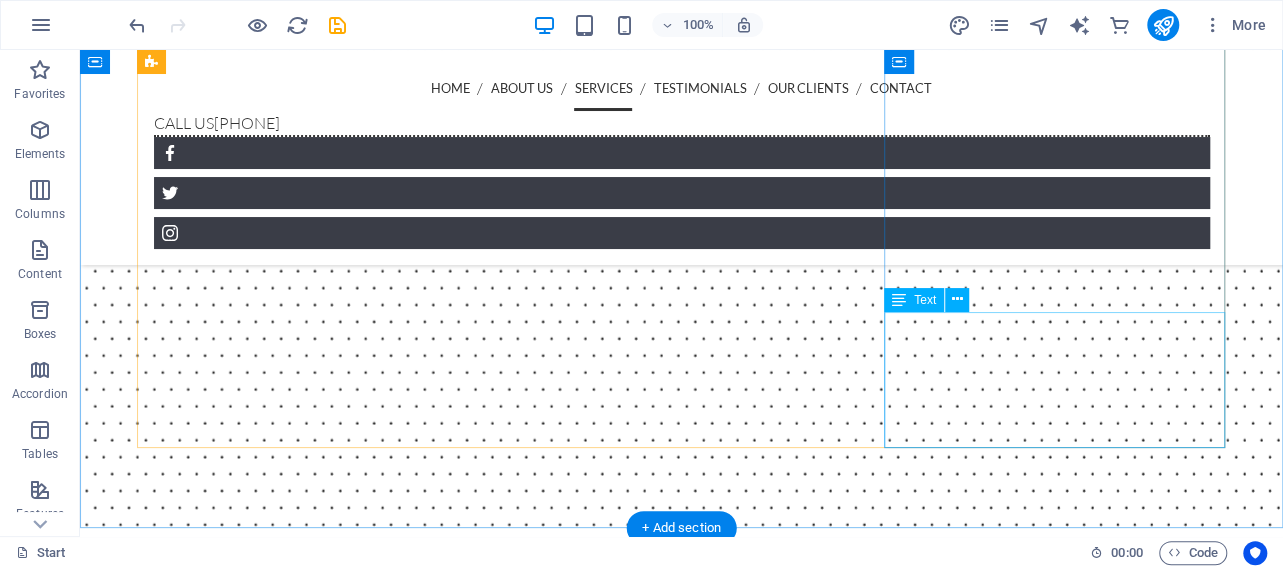 scroll, scrollTop: 3634, scrollLeft: 0, axis: vertical 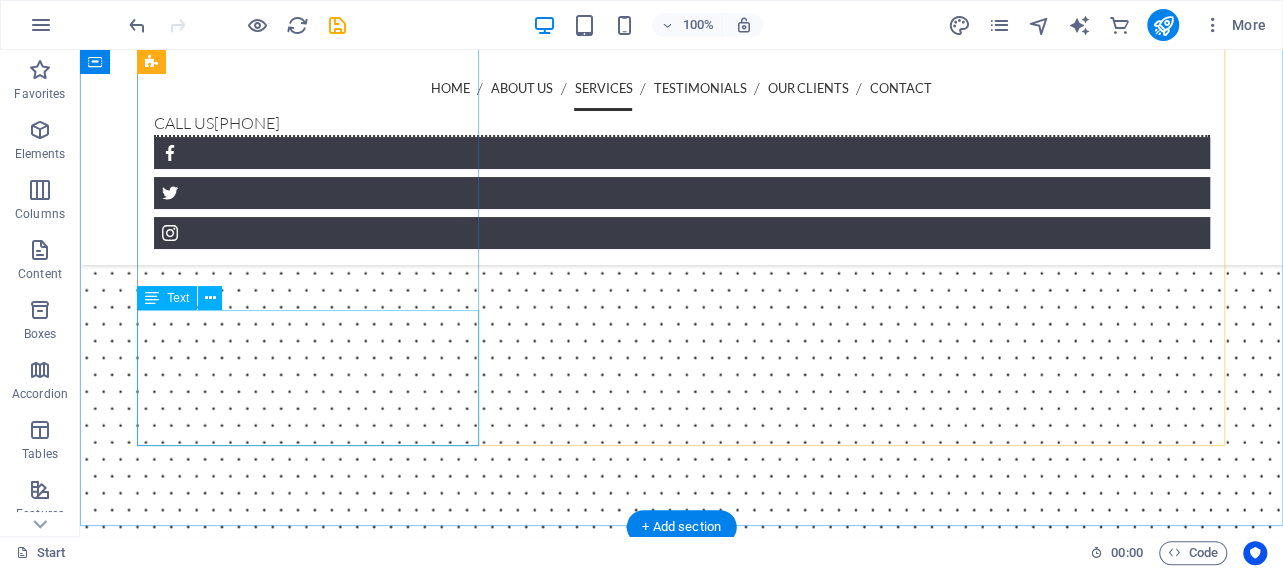 click on "Lorem ipsum dolor sit amet, consetetur sadipscing elitr, sed diam nonumy eirmod tempor invidunt ut labore et dolore magna aliquyam erat, sed diam voluptua. At vero eos et accusam et justo duo dolores et ea rebum." at bounding box center (682, 9351) 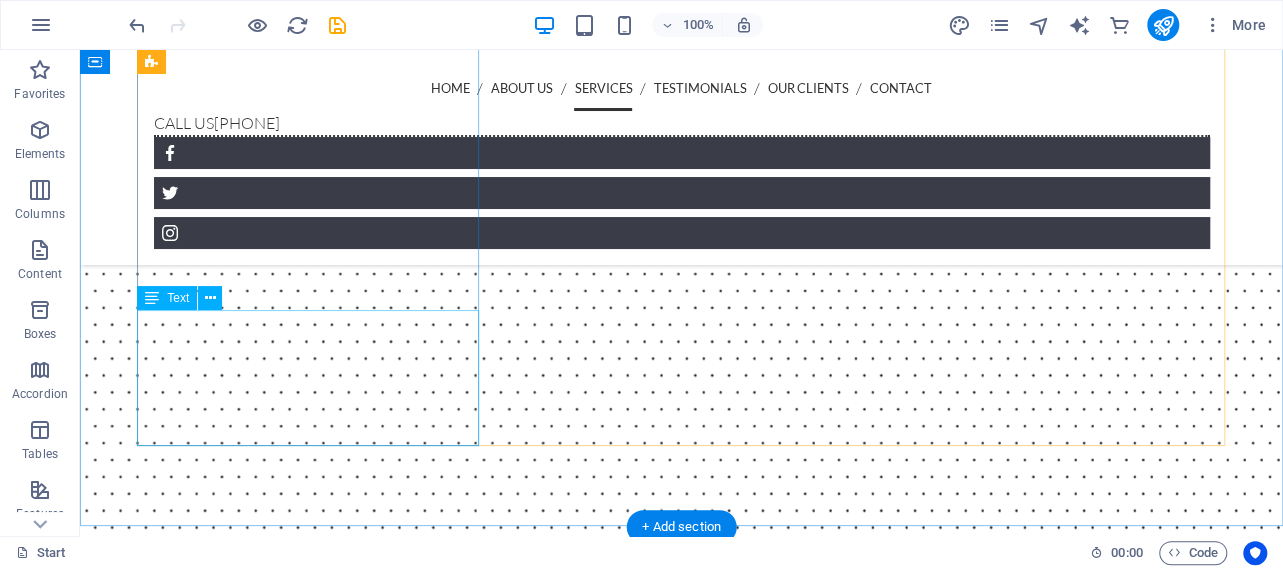 scroll, scrollTop: 3823, scrollLeft: 0, axis: vertical 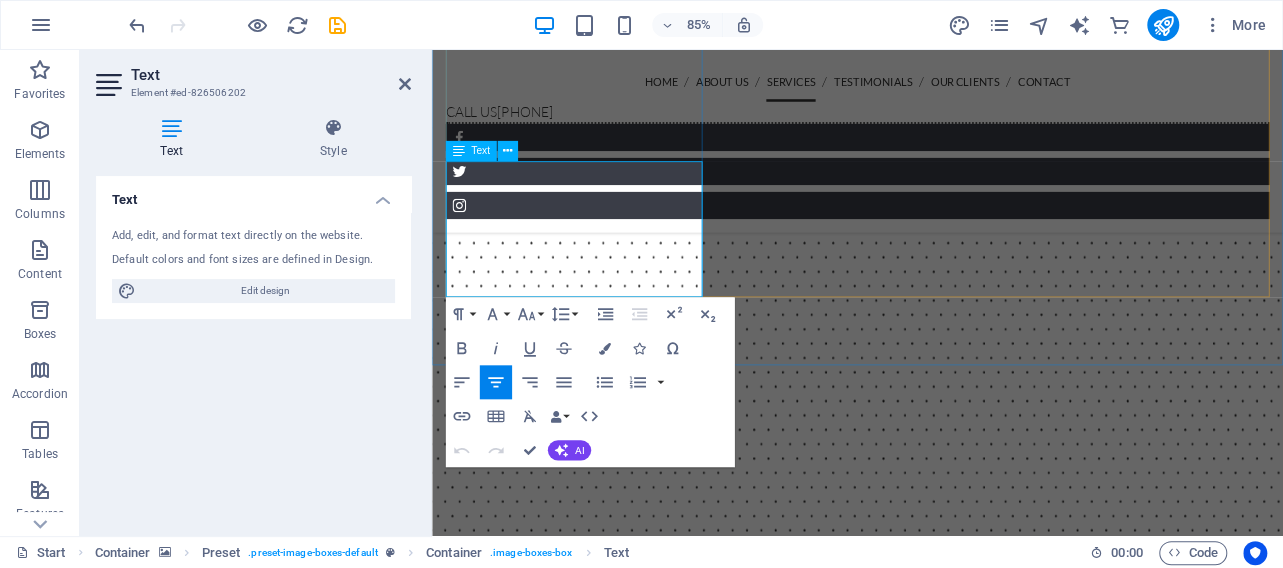 drag, startPoint x: 713, startPoint y: 316, endPoint x: 458, endPoint y: 197, distance: 281.4001 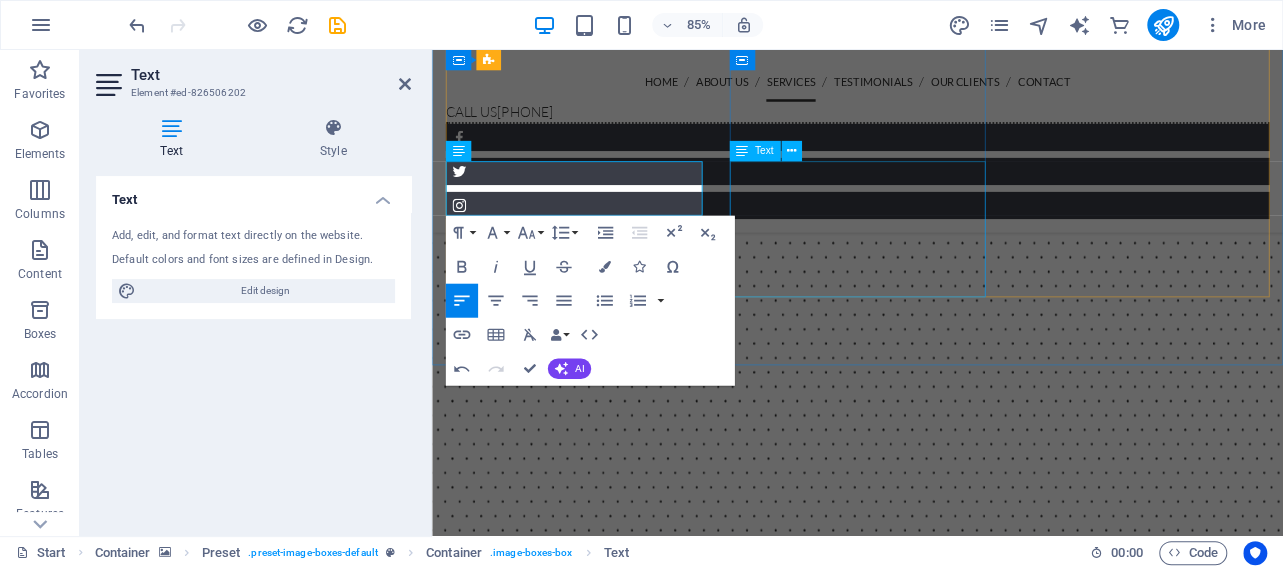 click on "Lorem ipsum dolor sit amet, consetetur sadipscing elitr, sed diam nonumy eirmod tempor invidunt ut labore et dolore magna aliquyam erat, sed diam voluptua. At vero eos et accusam et justo duo dolores et ea rebum." at bounding box center [932, 9938] 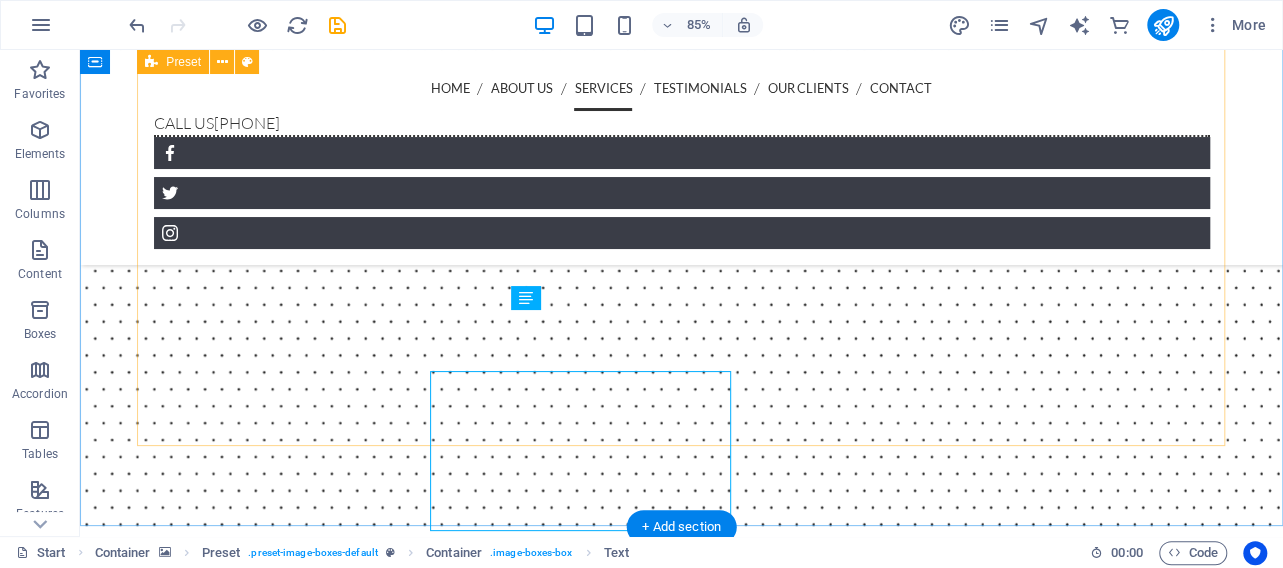 scroll, scrollTop: 3634, scrollLeft: 0, axis: vertical 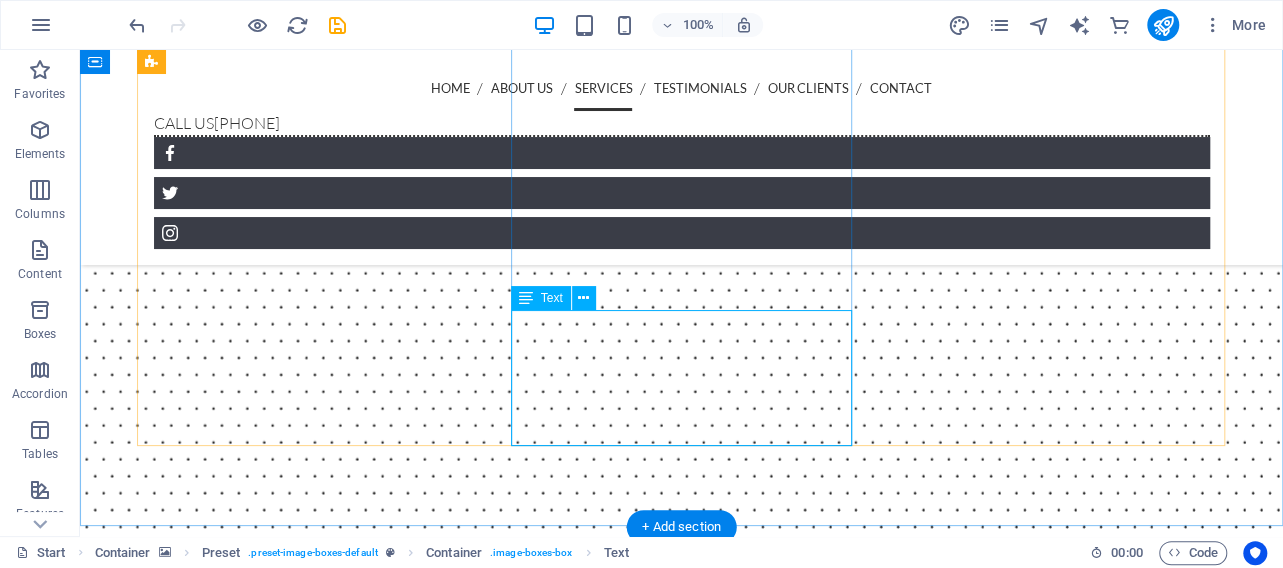 click on "Lorem ipsum dolor sit amet, consetetur sadipscing elitr, sed diam nonumy eirmod tempor invidunt ut labore et dolore magna aliquyam erat, sed diam voluptua. At vero eos et accusam et justo duo dolores et ea rebum." at bounding box center [682, 11231] 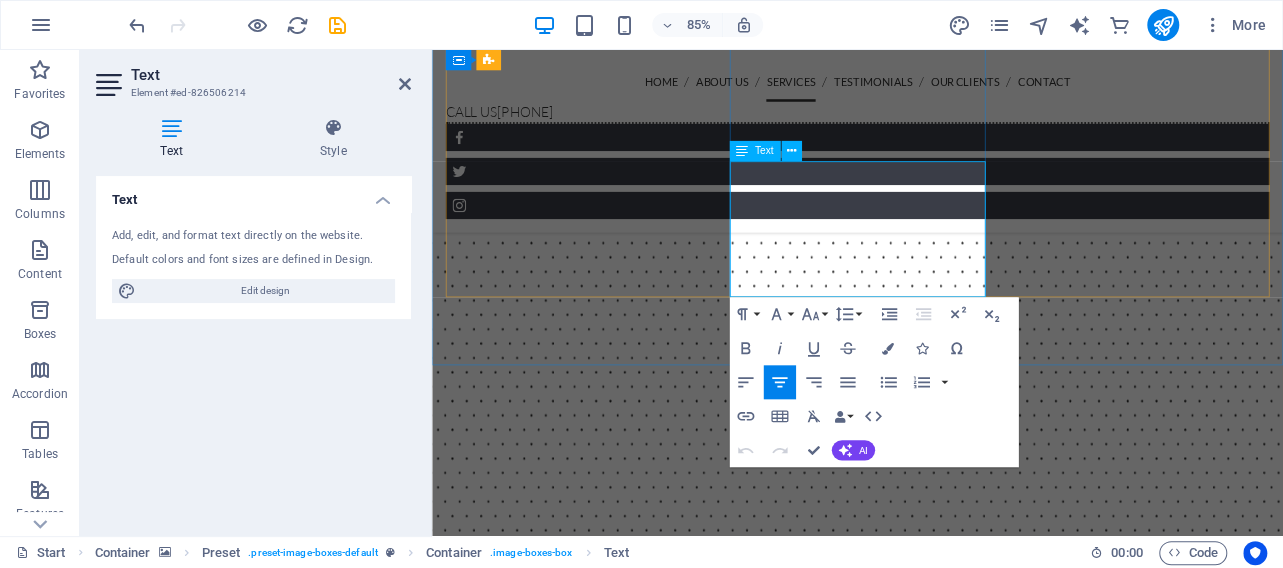 drag, startPoint x: 1043, startPoint y: 316, endPoint x: 801, endPoint y: 194, distance: 271.0129 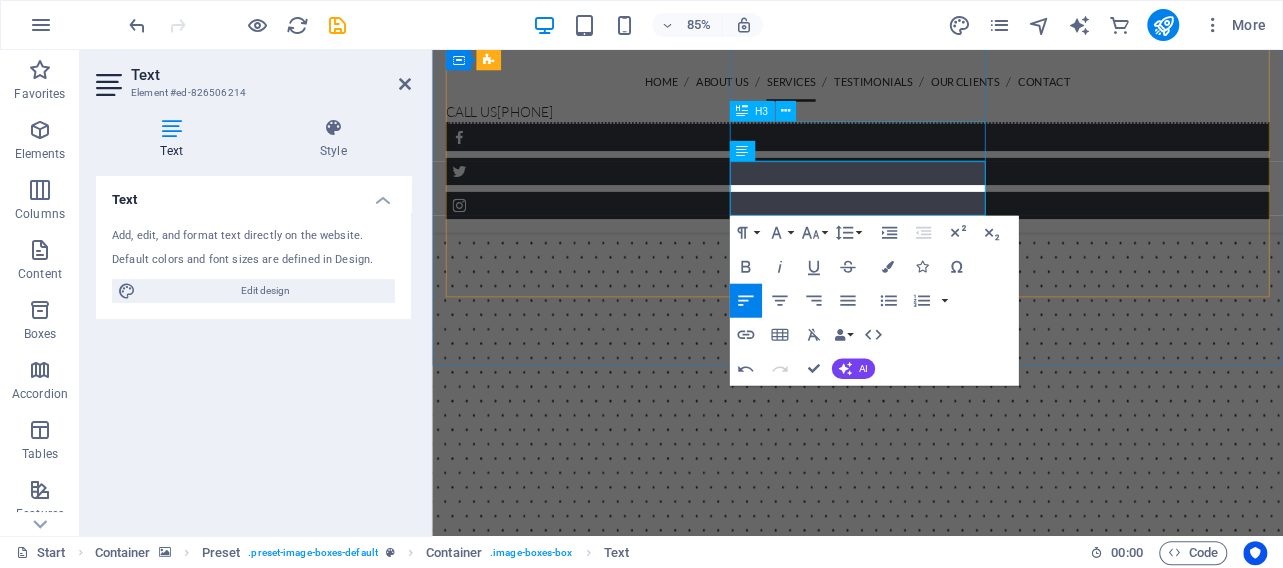 click on "Snails & Slugs" at bounding box center [932, 9882] 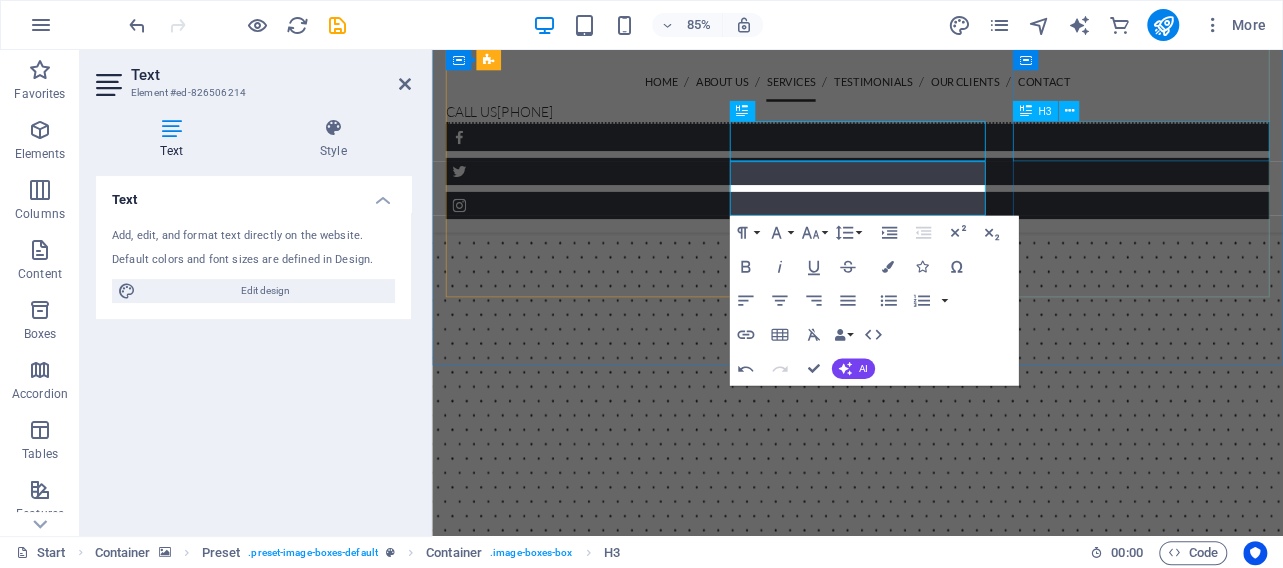 scroll, scrollTop: 3634, scrollLeft: 0, axis: vertical 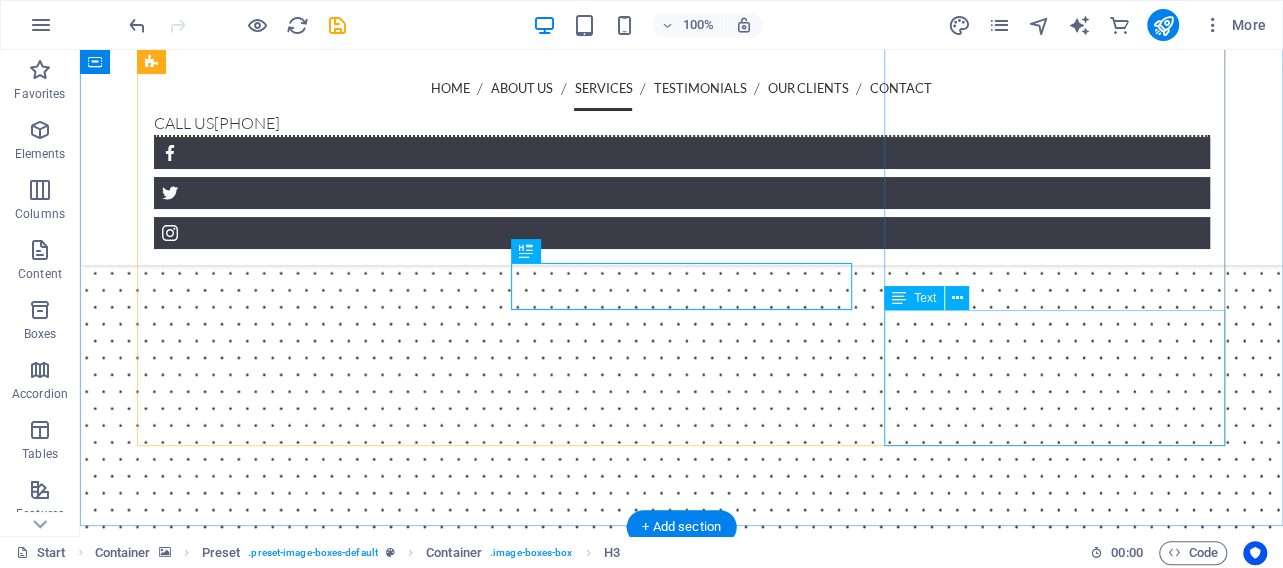 click on "Lorem ipsum dolor sit amet, consetetur sadipscing elitr, sed diam nonumy eirmod tempor invidunt ut labore et dolore magna aliquyam erat, sed diam voluptua. At vero eos et accusam et justo duo dolores et ea rebum." at bounding box center (682, 13110) 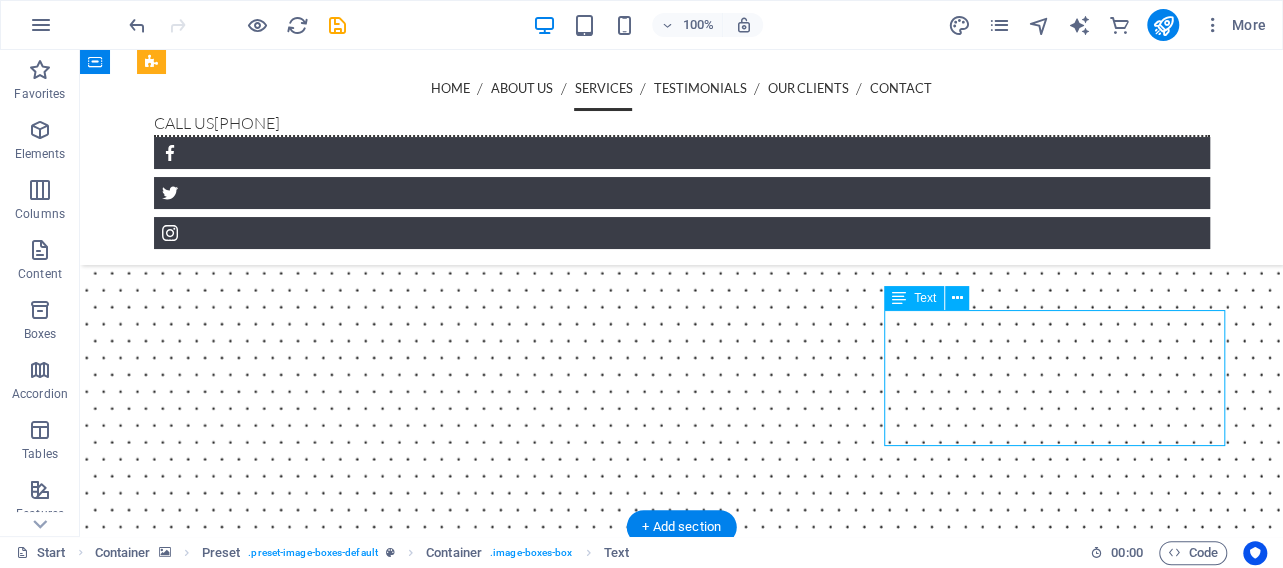 click on "Lorem ipsum dolor sit amet, consetetur sadipscing elitr, sed diam nonumy eirmod tempor invidunt ut labore et dolore magna aliquyam erat, sed diam voluptua. At vero eos et accusam et justo duo dolores et ea rebum." at bounding box center [682, 13110] 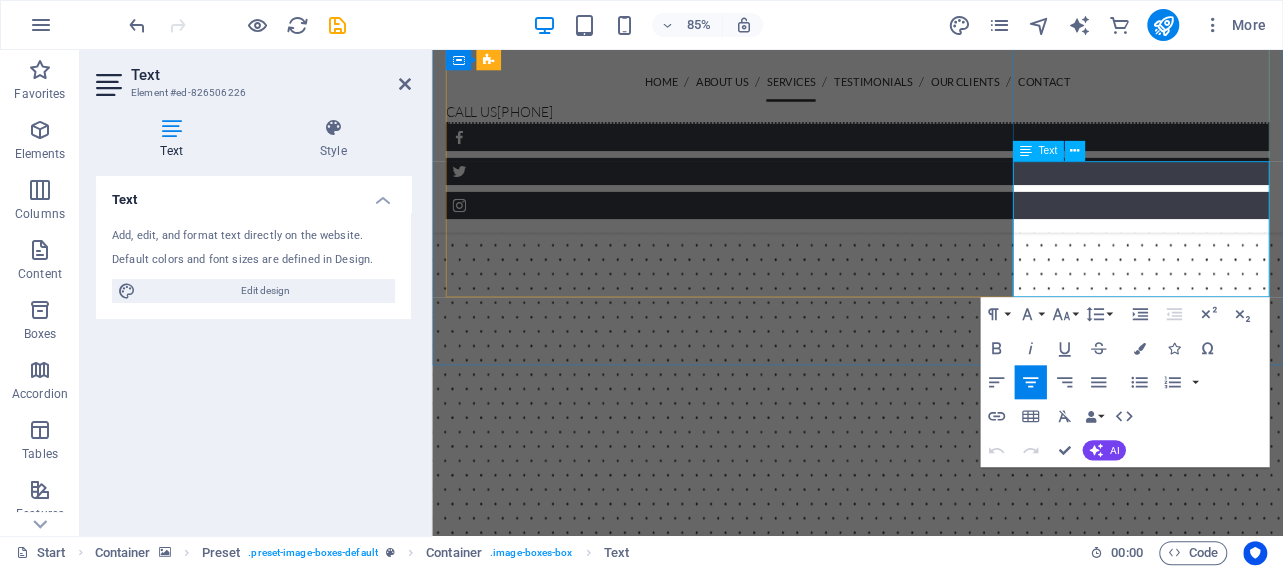 drag, startPoint x: 1381, startPoint y: 314, endPoint x: 1133, endPoint y: 190, distance: 277.27243 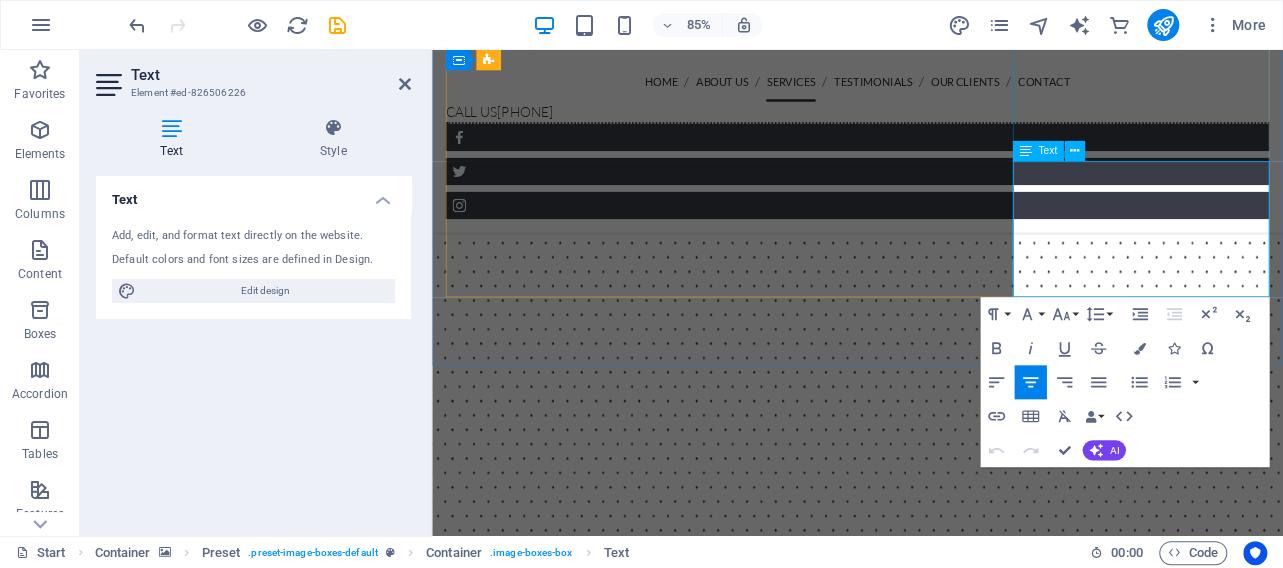 type 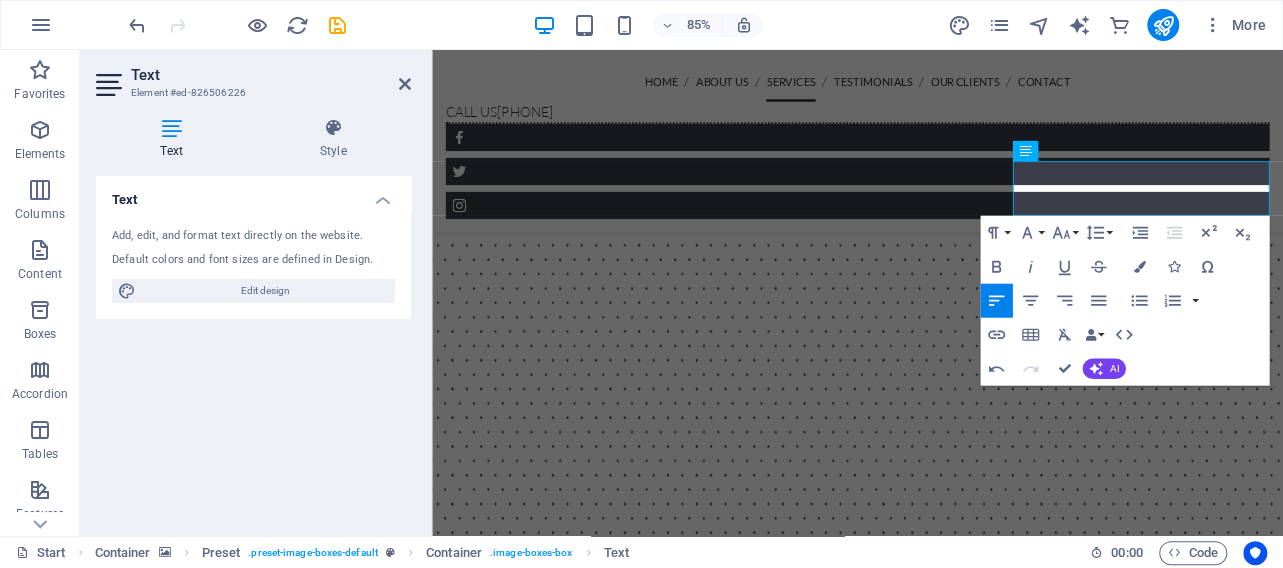 click at bounding box center [932, 348] 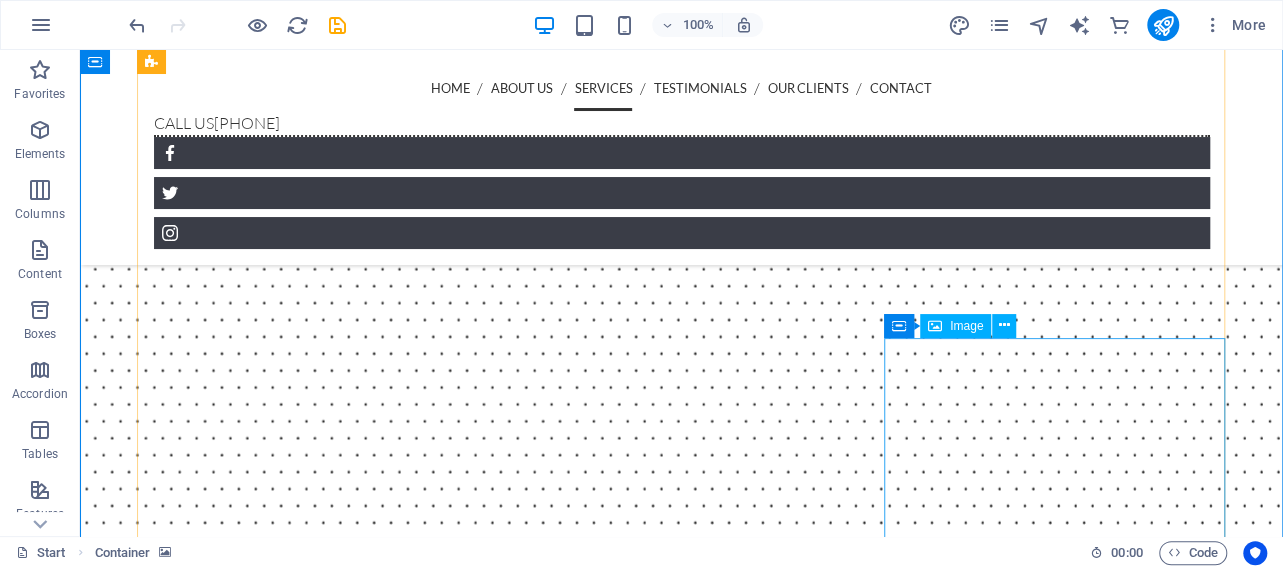 scroll, scrollTop: 2906, scrollLeft: 0, axis: vertical 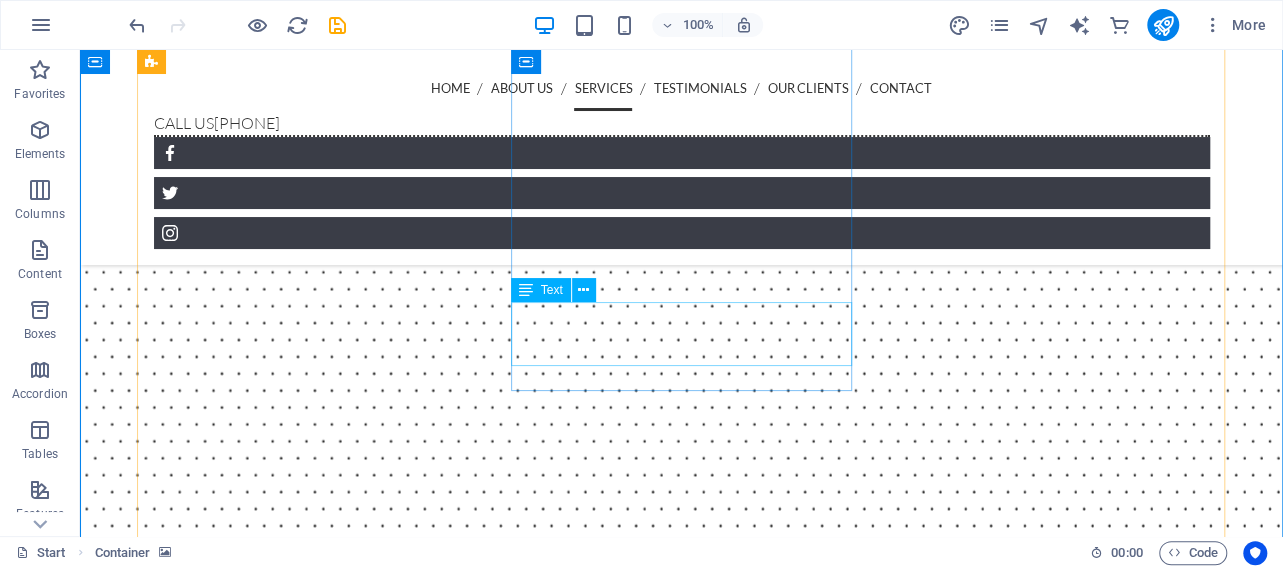 click on "We eliminate ants and wasps from your garden and home" at bounding box center (682, 6122) 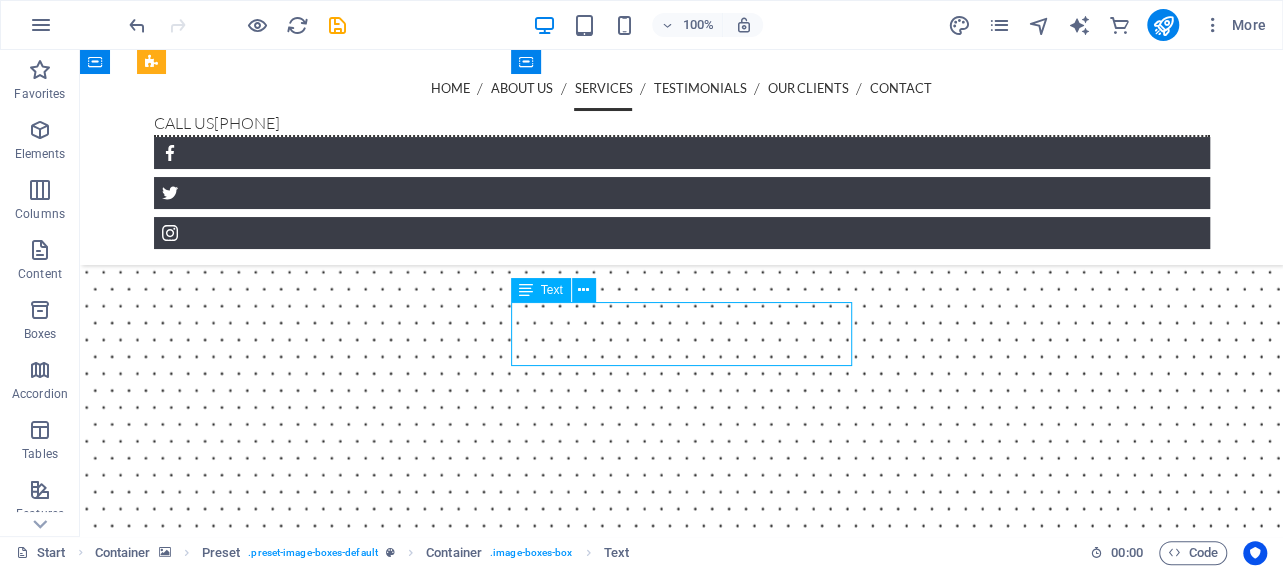 click on "We eliminate ants and wasps from your garden and home" at bounding box center (682, 6122) 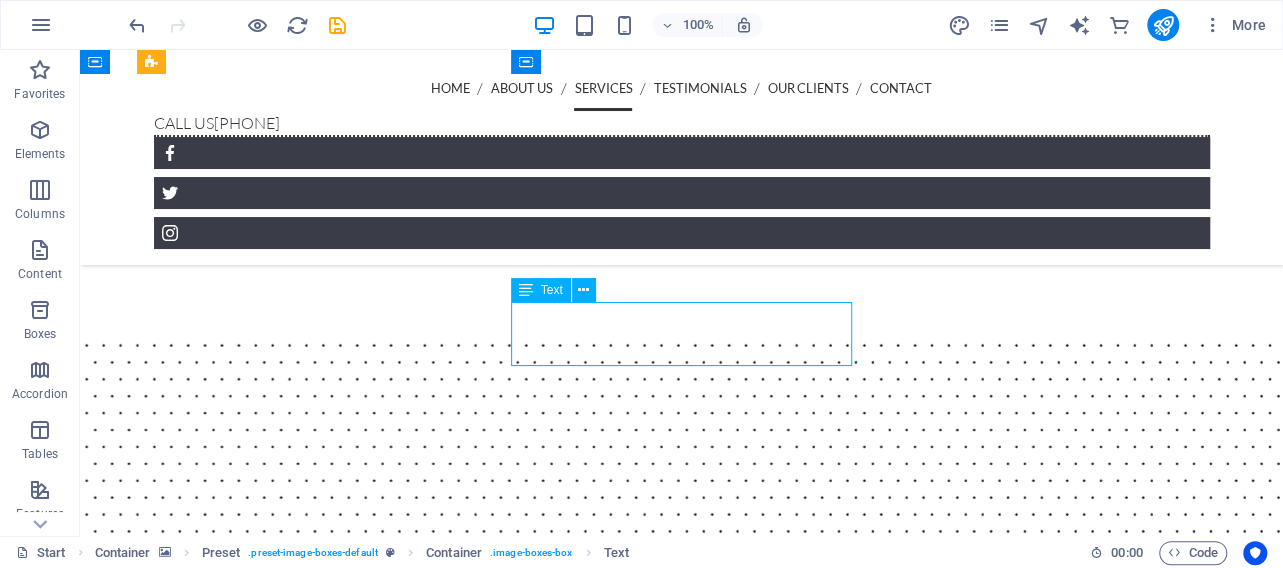 scroll, scrollTop: 3095, scrollLeft: 0, axis: vertical 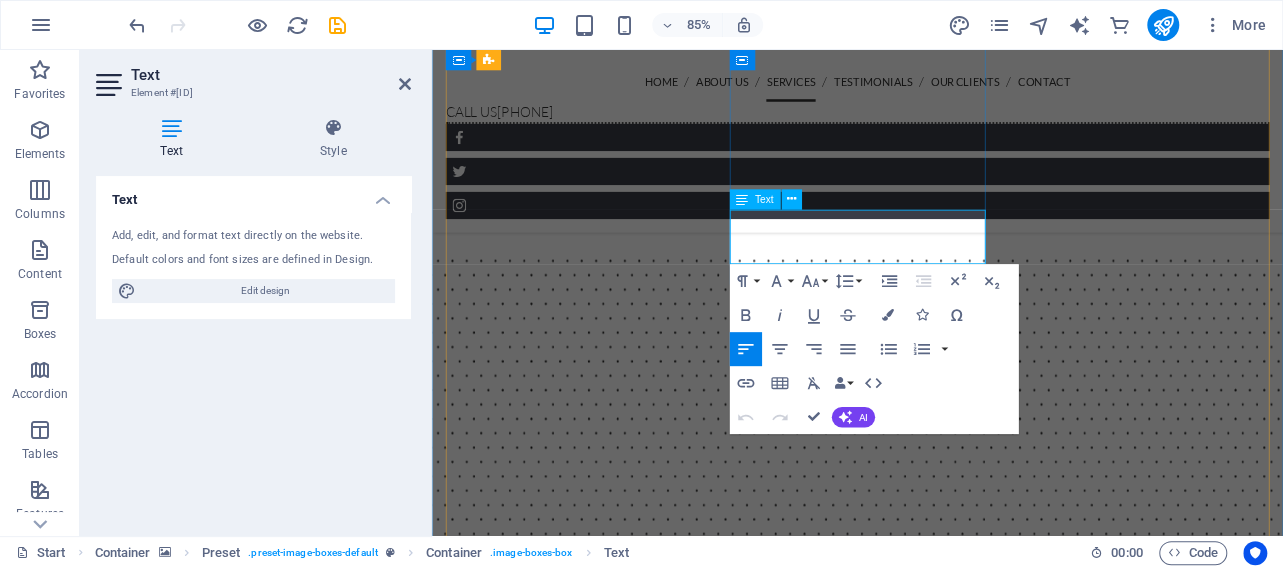 click on "We eliminate ants and wasps from your garden and home" at bounding box center [932, 5457] 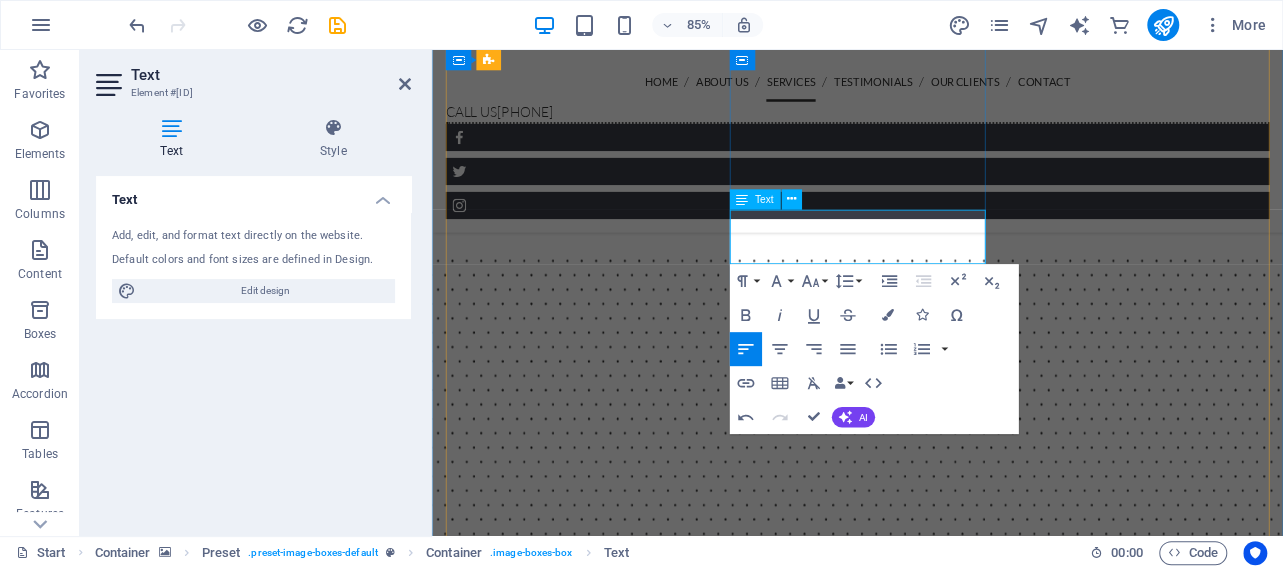 click on "We eliminate ants and wasps from your garden and home." at bounding box center (932, 5457) 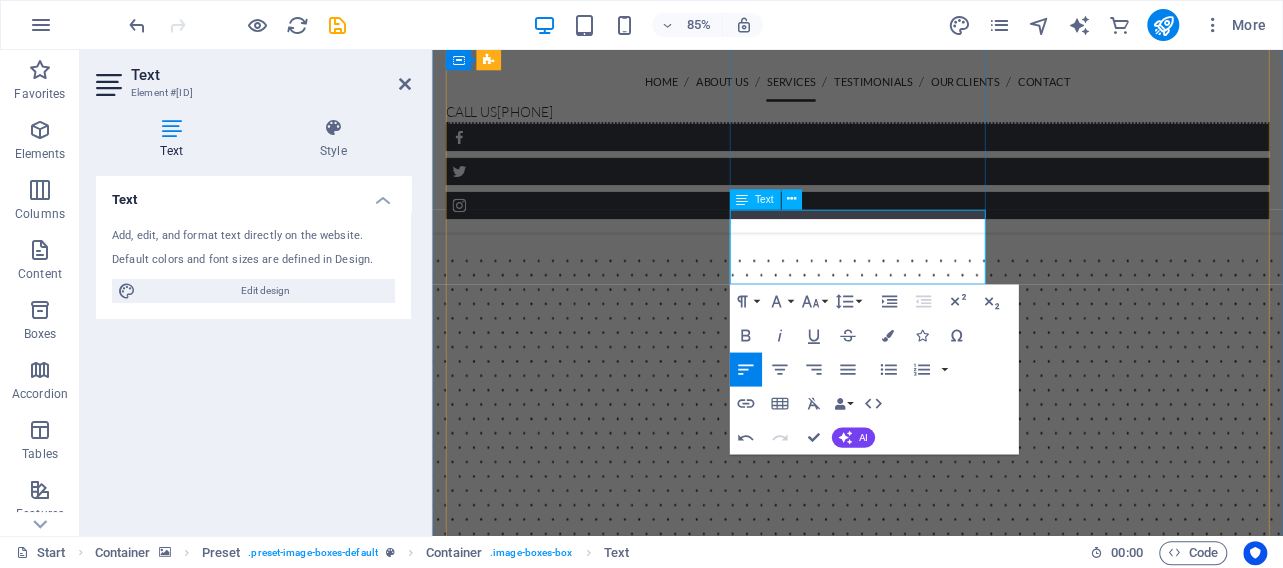 drag, startPoint x: 936, startPoint y: 272, endPoint x: 987, endPoint y: 299, distance: 57.706154 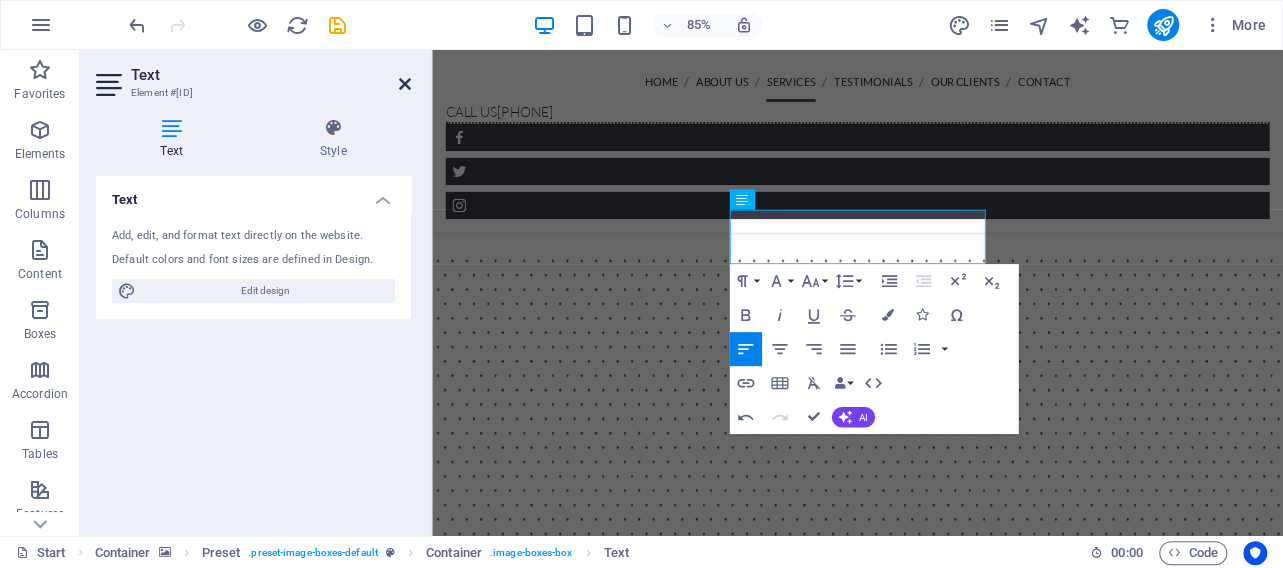 drag, startPoint x: 407, startPoint y: 85, endPoint x: 327, endPoint y: 38, distance: 92.7847 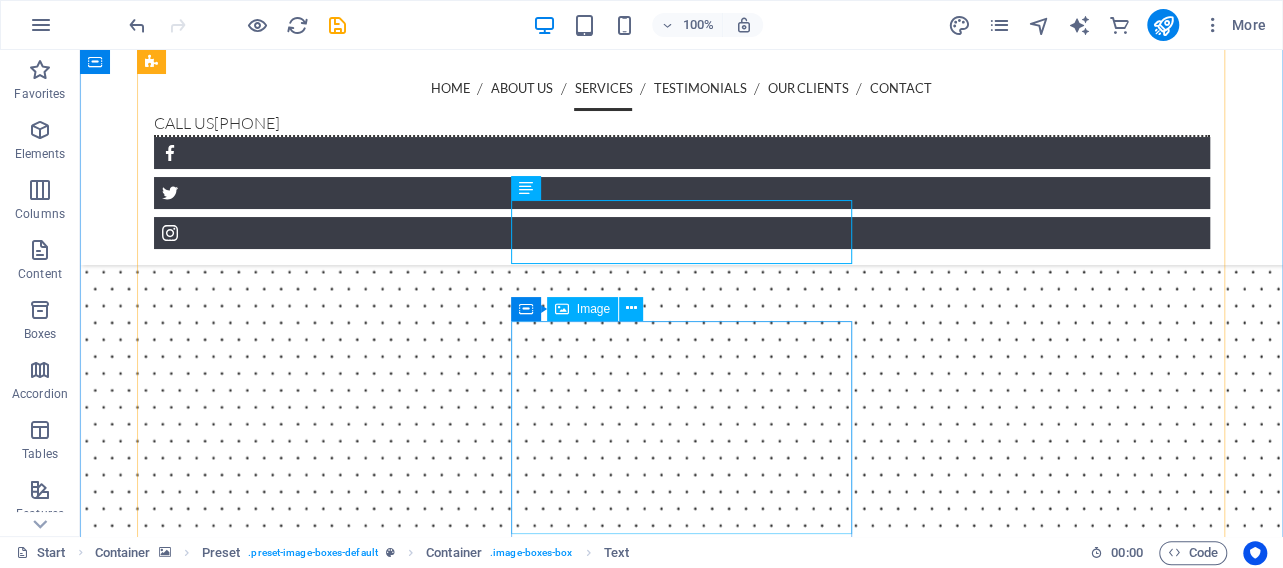 scroll, scrollTop: 2906, scrollLeft: 0, axis: vertical 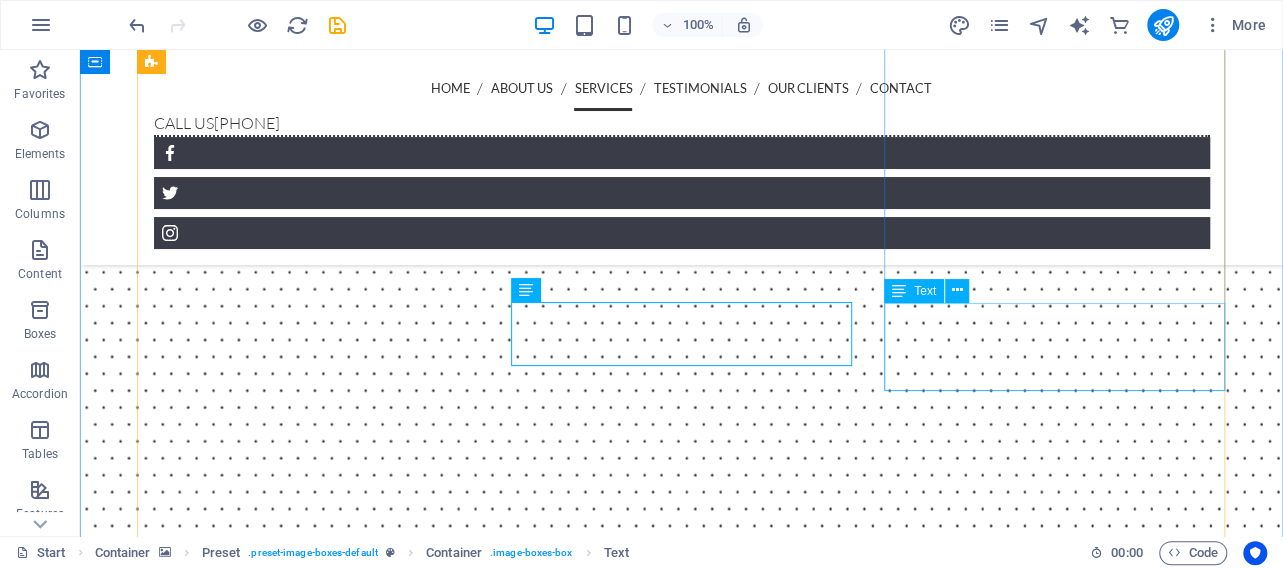 click on "We protect your home, restaurant or business premises from cockroaches and termites" at bounding box center (682, 8116) 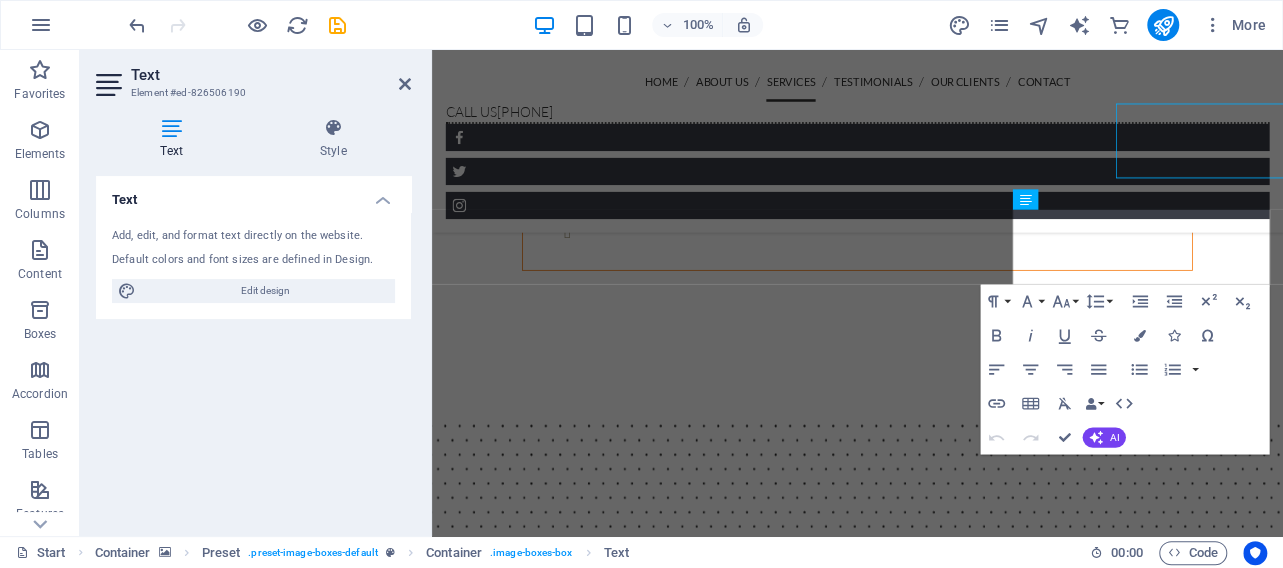 scroll, scrollTop: 3095, scrollLeft: 0, axis: vertical 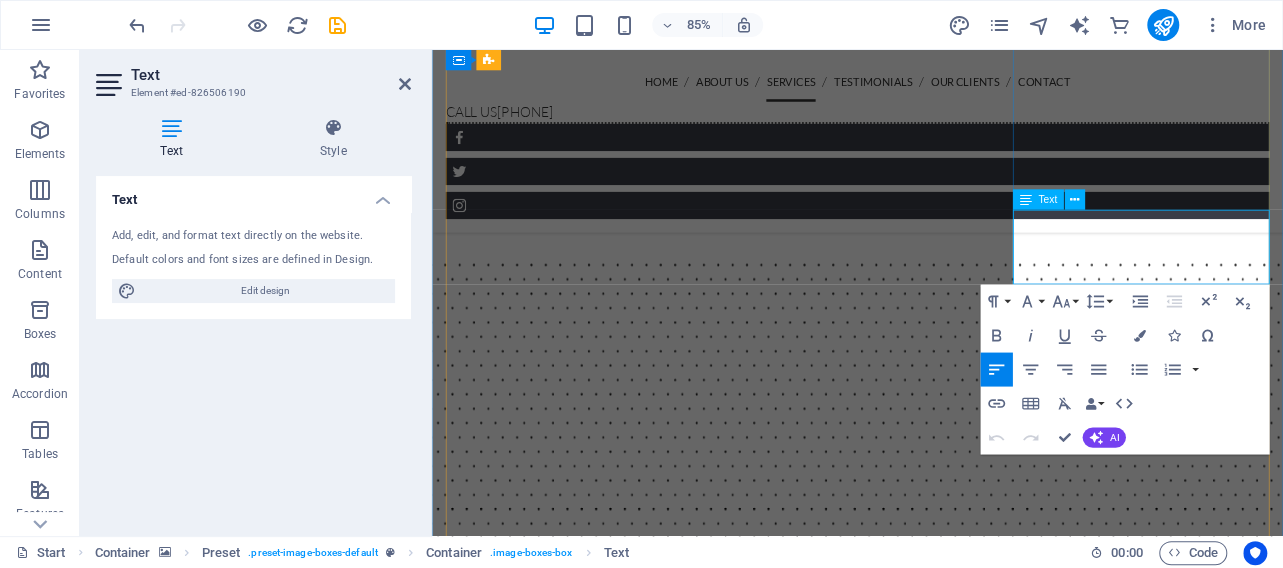drag, startPoint x: 1364, startPoint y: 255, endPoint x: 1379, endPoint y: 255, distance: 15 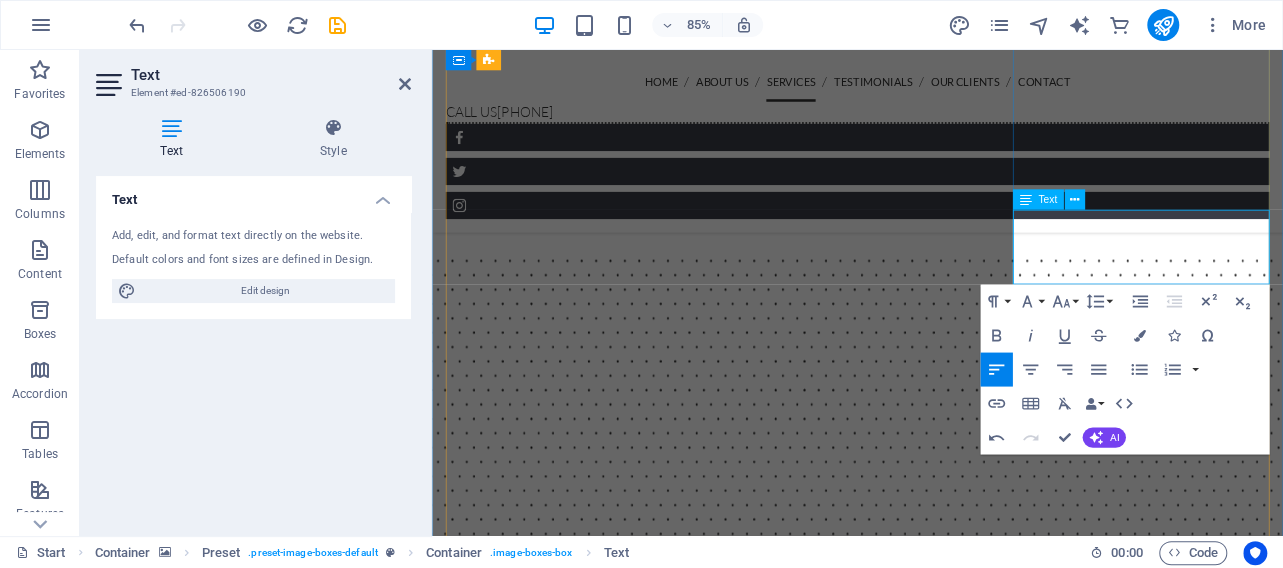 click on "We protect your home, restaurant and business premises from cockroaches and termites" at bounding box center [932, 7176] 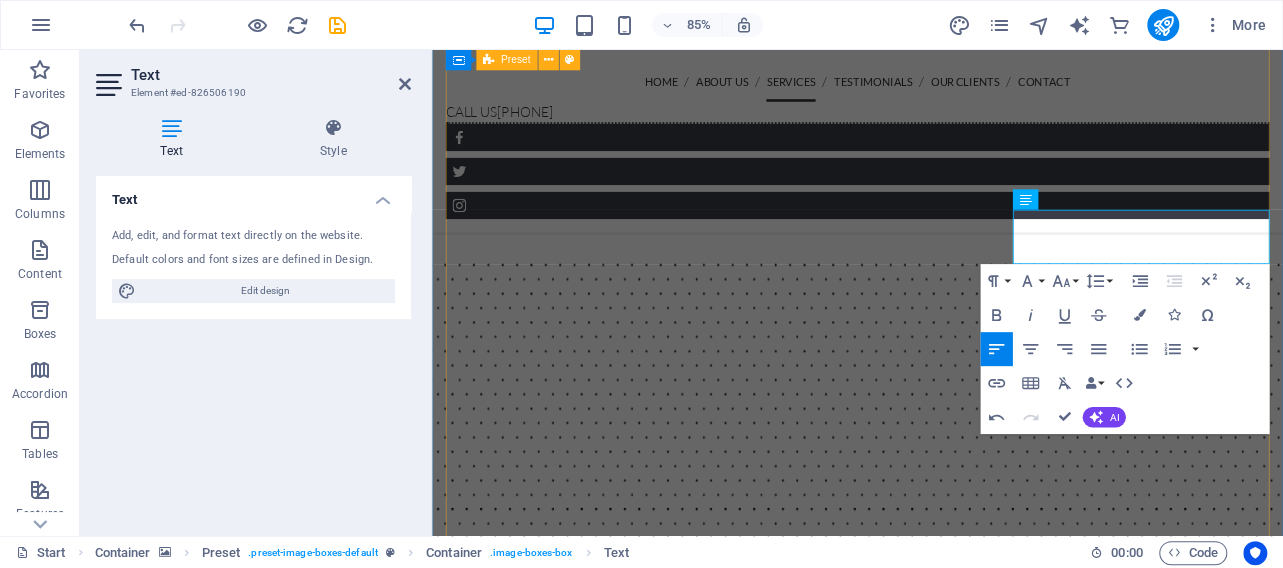 click on "Caterpillars & Crickets We protect your garden from caterpillars and crickets. Ants & Wasps We protect your garden and home from ants and wasps. Cockroaches & Termites We protect your home and business from cockroaches and termites Mice & Rats We protect your home and business from mice and rats. Snails & Slugs We protect your garden from snails and slugs. Spiders  & Bedbugs We protect your home from spiders and bedbugs." at bounding box center [932, 7140] 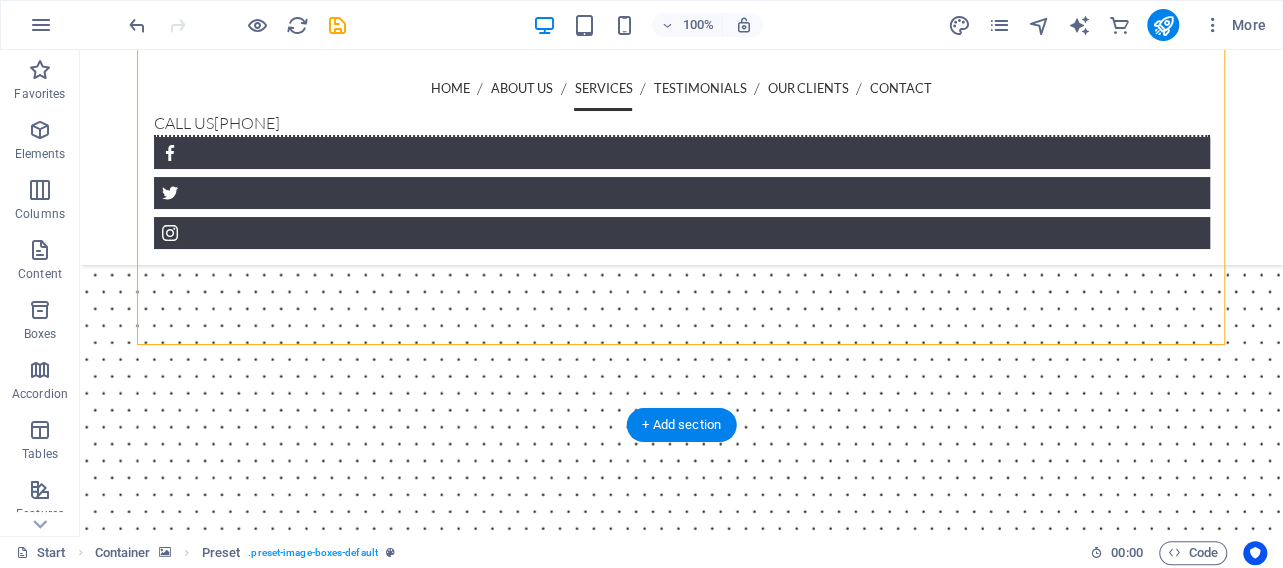 scroll, scrollTop: 4050, scrollLeft: 0, axis: vertical 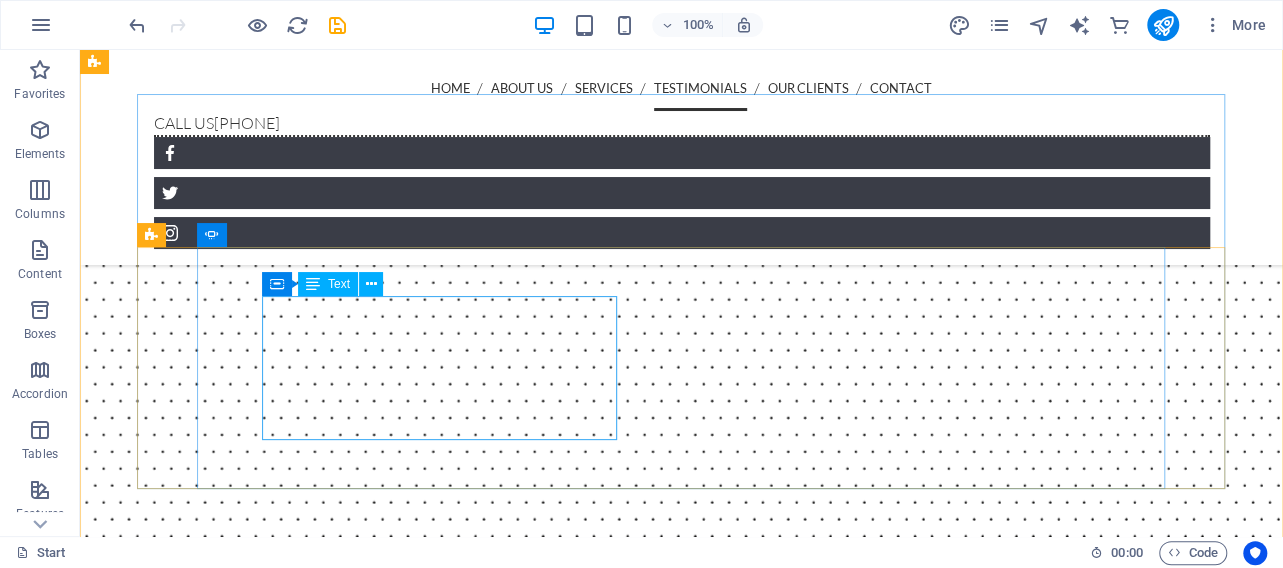 click on "Lorem ipsum dolor sit amet, consetetur sadipscing elitr, sed diam nonumy eirmod tempor invidunt ut labore et dolore magna aliquyam erat, sed diam voluptua. - ArrowPark Ltd" at bounding box center [-1061, 14426] 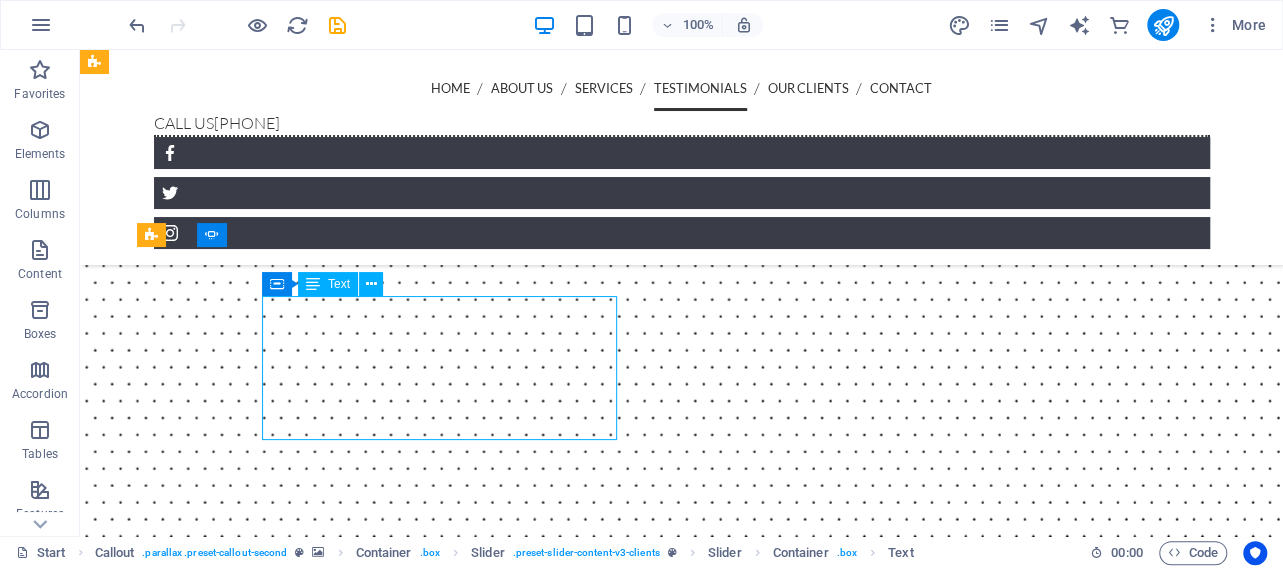 click on "Lorem ipsum dolor sit amet, consetetur sadipscing elitr, sed diam nonumy eirmod tempor invidunt ut labore et dolore magna aliquyam erat, sed diam voluptua. - ArrowPark Ltd" at bounding box center [-1061, 14426] 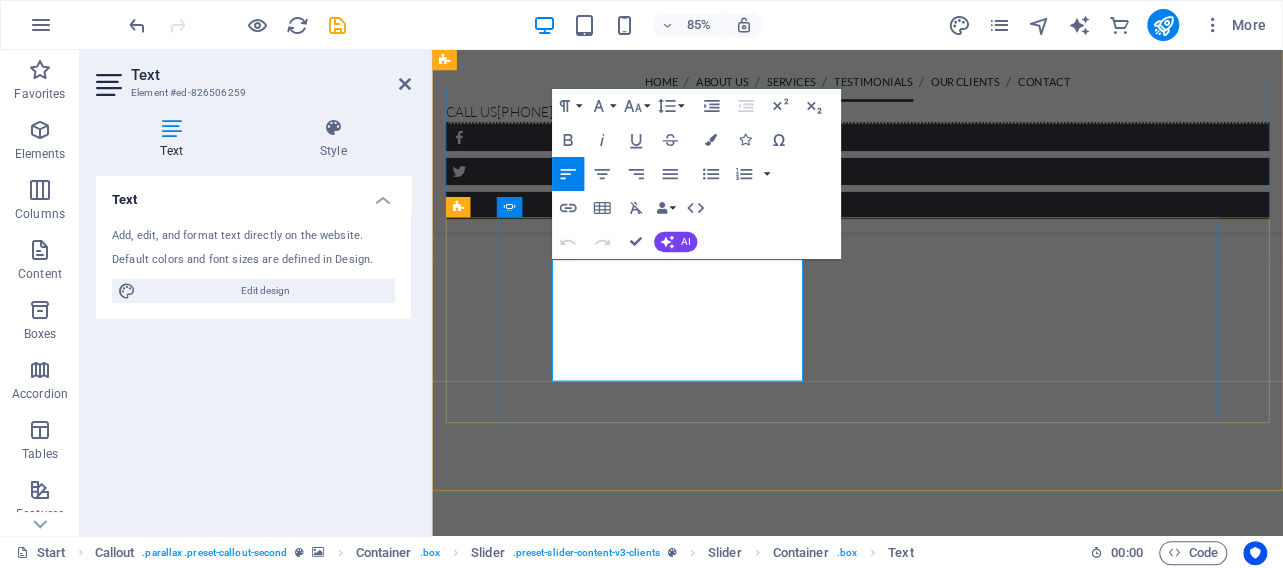 drag, startPoint x: 711, startPoint y: 430, endPoint x: 496, endPoint y: 397, distance: 217.51782 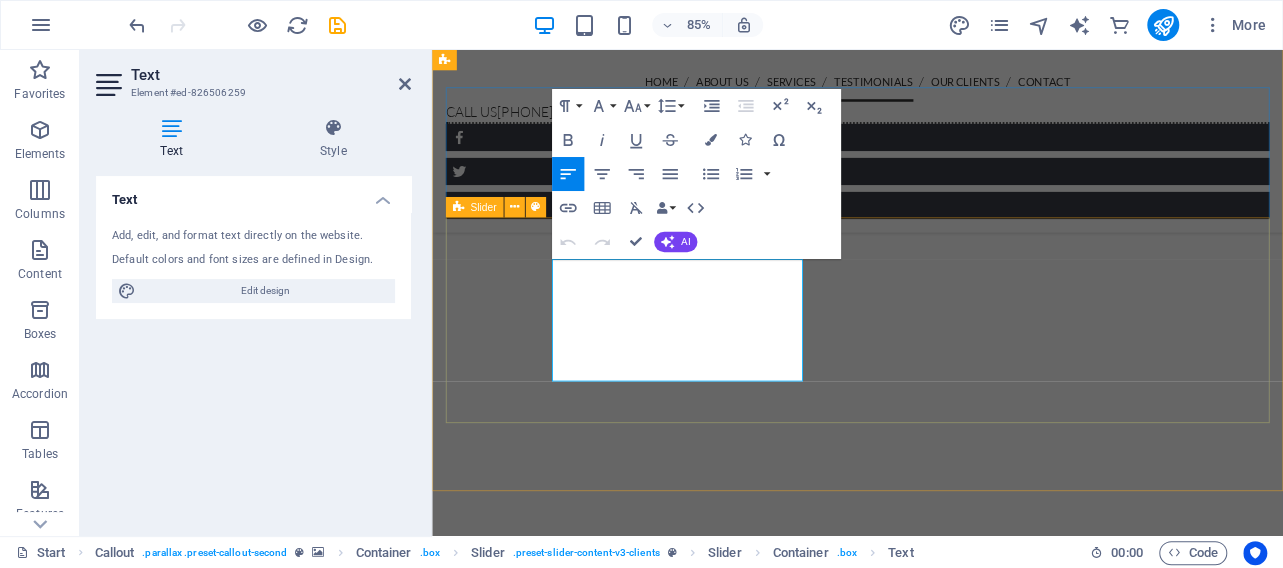 type 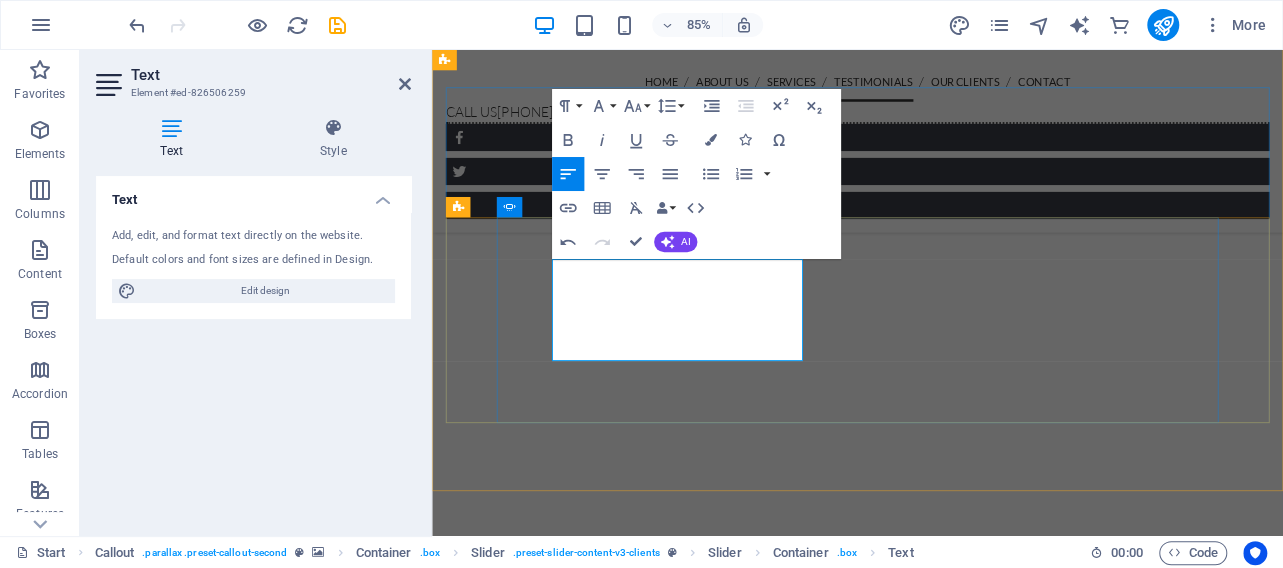 click on "Lorem ipsum dolor sit amet, consetetur sadipscing elitr, sed diam nonumy eirmod tempor invidunt ut labore et dolore magna aliquyam erat, sed diam voluptua. - J. Strauss" at bounding box center (-603, 13142) 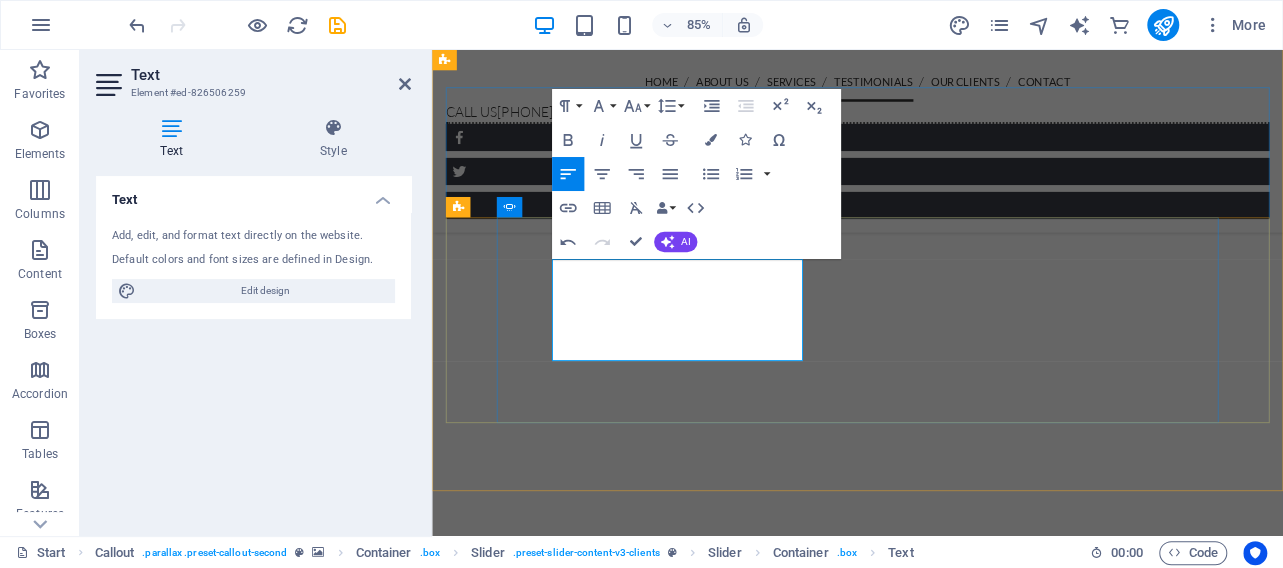 drag, startPoint x: 805, startPoint y: 384, endPoint x: 560, endPoint y: 314, distance: 254.80385 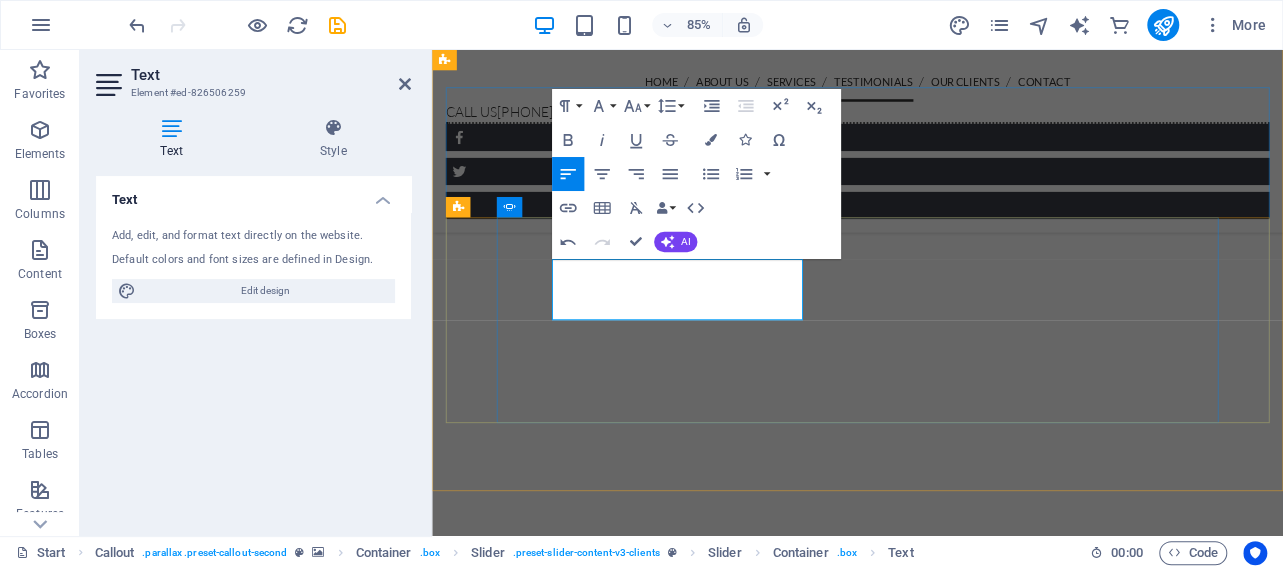 drag, startPoint x: 830, startPoint y: 308, endPoint x: 837, endPoint y: 332, distance: 25 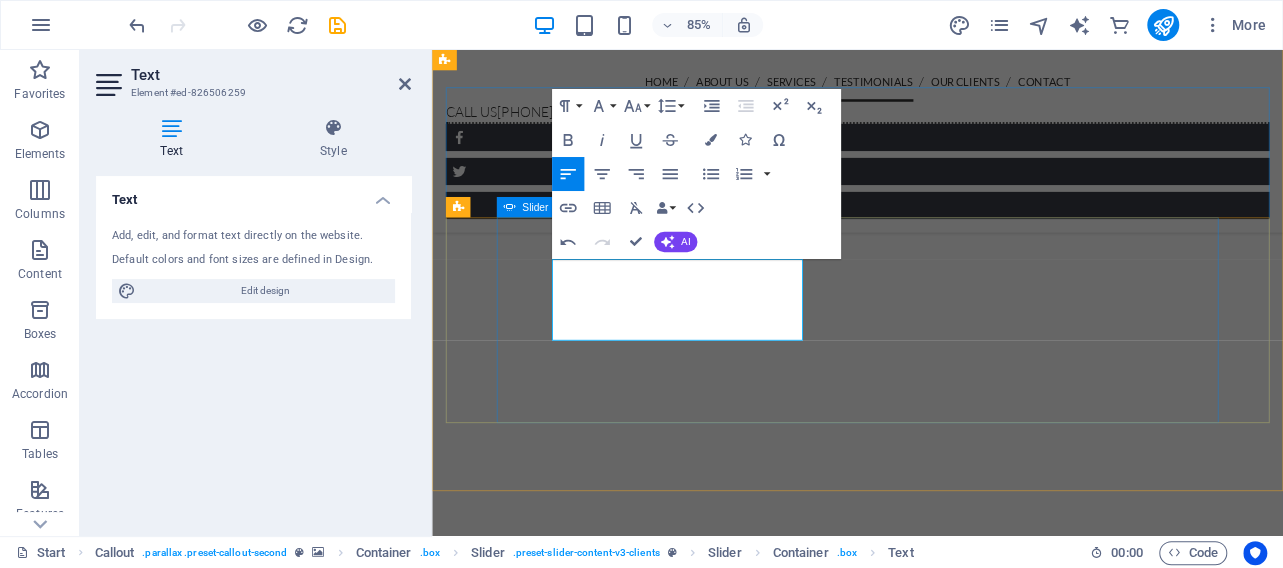 click on "Lorem ipsum dolor sit amet, consetetur sadipscing elitr, sed diam nonumy eirmod tempor invidunt ut labore et dolore magna aliquyam erat, sed diam voluptua. - ArrowPark Ltd Lorem ipsum dolor sit amet, consetetur sadipscing elitr, sed diam nonumy eirmod tempor invidunt ut labore et dolore magna aliquyam erat, sed diam voluptua. - State of Ohio Lorem ipsum dolor sit amet, consetetur sadipscing elitr, sed diam nonumy eirmod tempor invidunt ut labore et dolore magna aliquyam erat, sed diam voluptua. - LandX Ltd Pest control Eddie got my home rid of unwanted termites in a very professional manner.  - J. Strauss Lorem ipsum dolor sit amet, consetetur sadipscing elitr, sed diam nonumy eirmod tempor invidunt ut labore et dolore magna aliquyam erat, sed diam voluptua. - State of Ohio Lorem ipsum dolor sit amet, consetetur sadipscing elitr, sed diam nonumy eirmod tempor invidunt ut labore et dolore magna aliquyam erat, sed diam voluptua. - LandX Ltd - ArrowPark Ltd" at bounding box center [932, 13118] 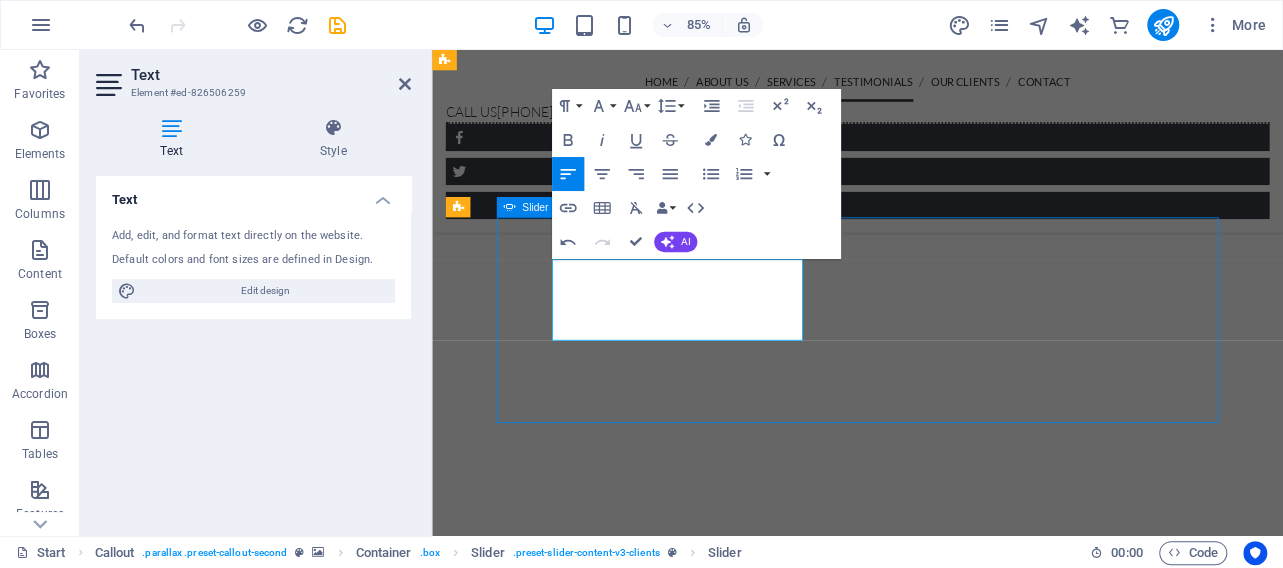 scroll, scrollTop: 4050, scrollLeft: 0, axis: vertical 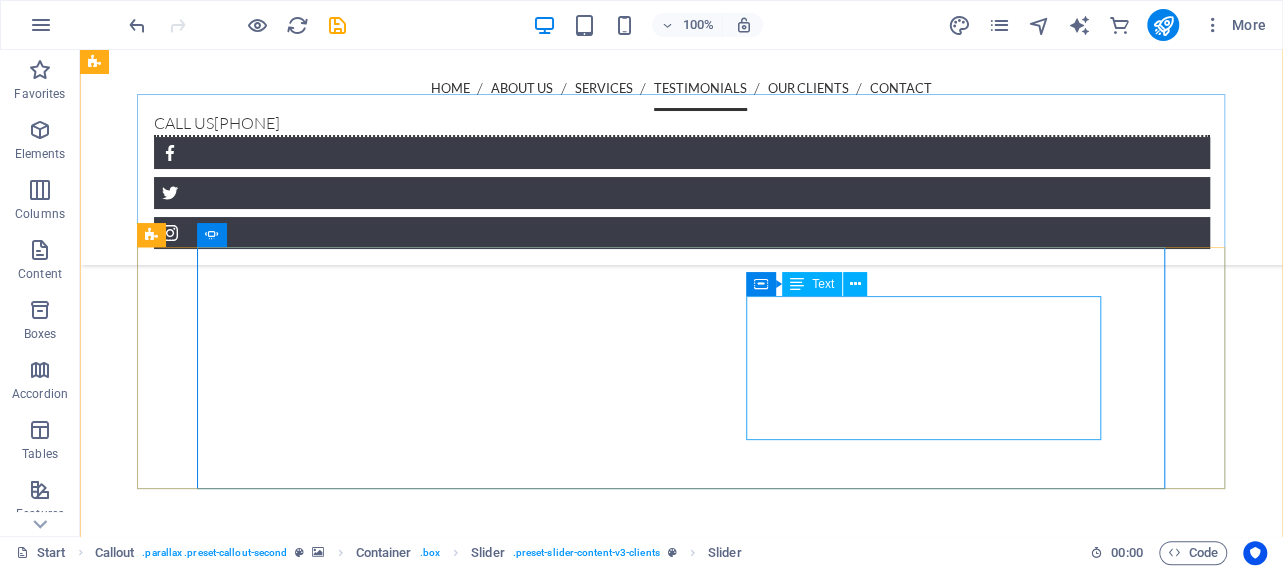 click on "Lorem ipsum dolor sit amet, consetetur sadipscing elitr, sed diam nonumy eirmod tempor invidunt ut labore et dolore magna aliquyam erat, sed diam voluptua. - State of Ohio" at bounding box center [-1061, 14548] 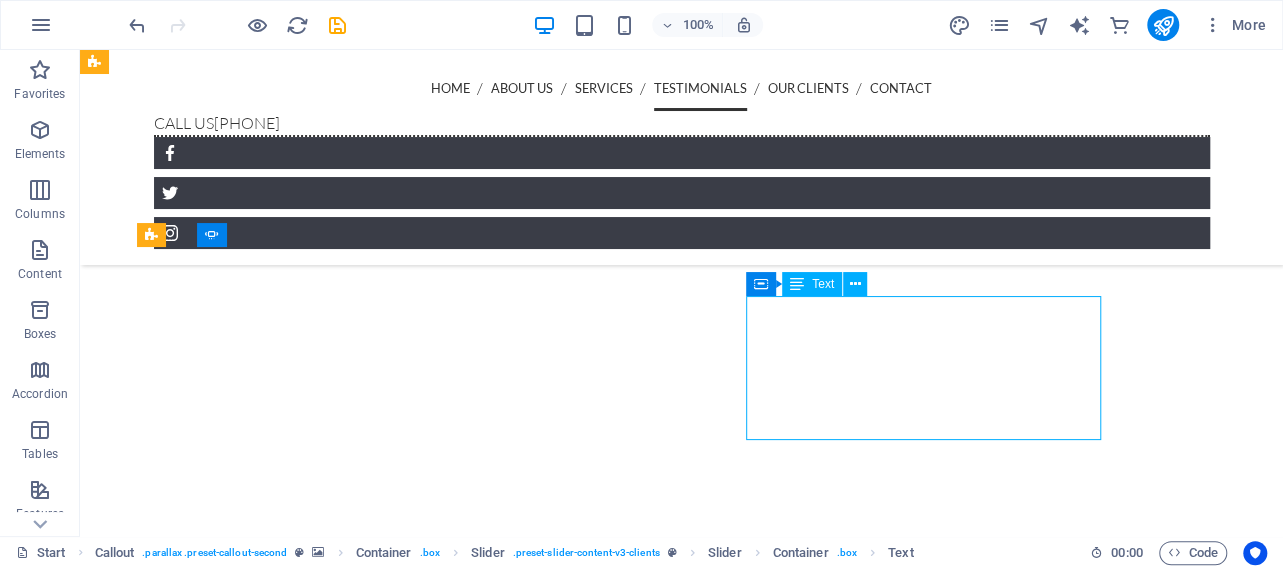 click on "Lorem ipsum dolor sit amet, consetetur sadipscing elitr, sed diam nonumy eirmod tempor invidunt ut labore et dolore magna aliquyam erat, sed diam voluptua. - State of Ohio" at bounding box center (-1061, 14548) 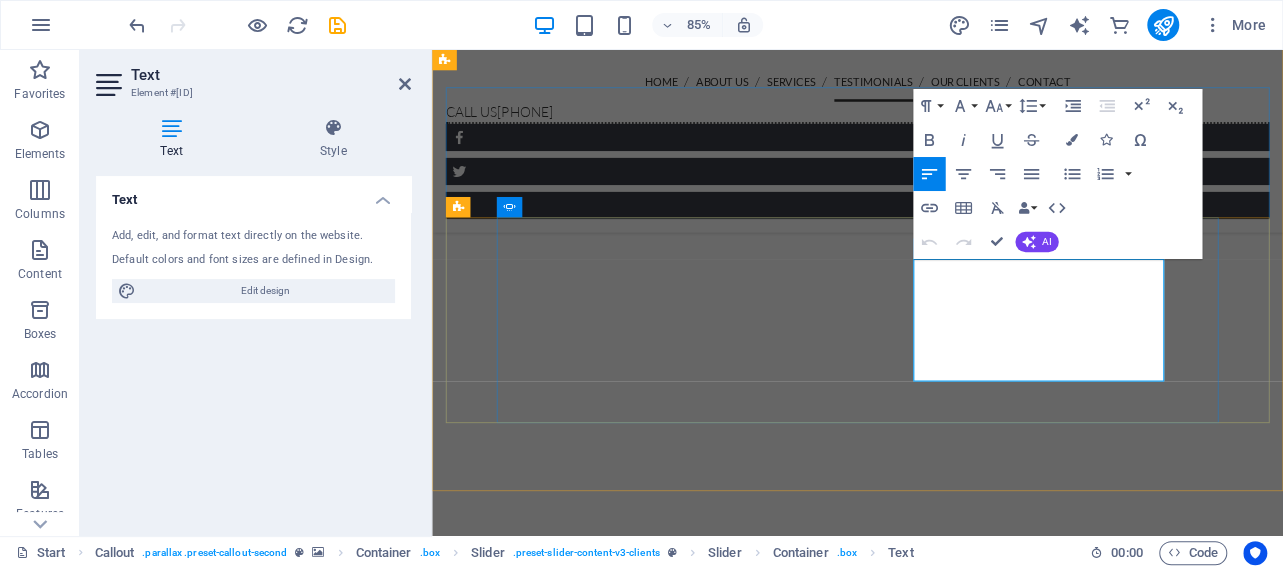 drag, startPoint x: 1110, startPoint y: 430, endPoint x: 991, endPoint y: 423, distance: 119.2057 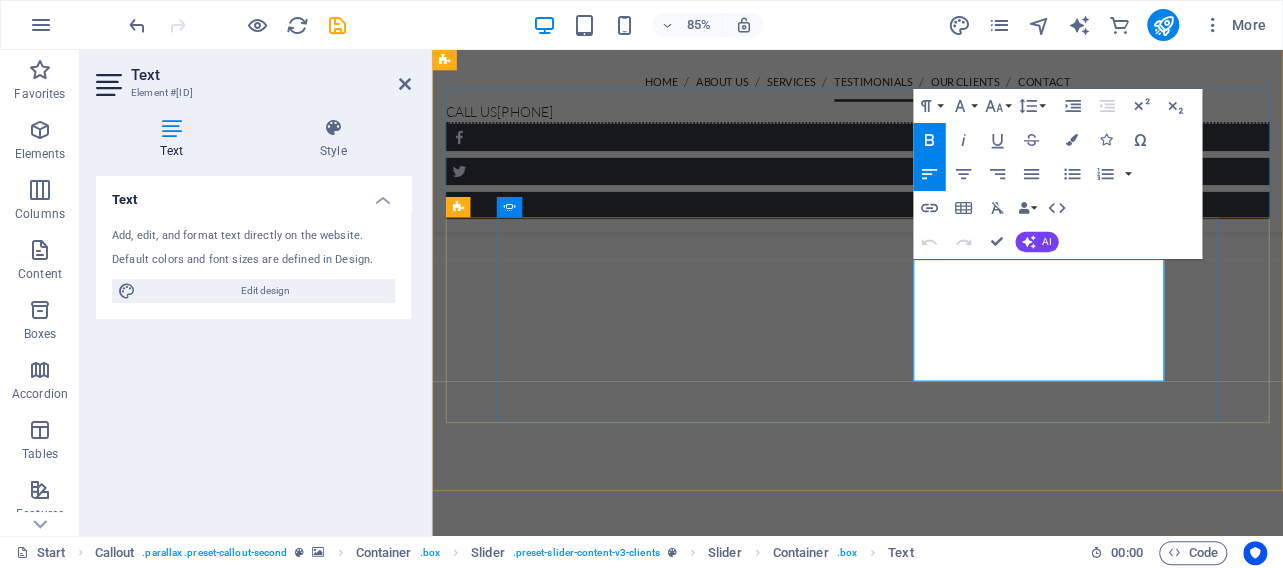 click on "- State of Ohio" at bounding box center (-603, 13384) 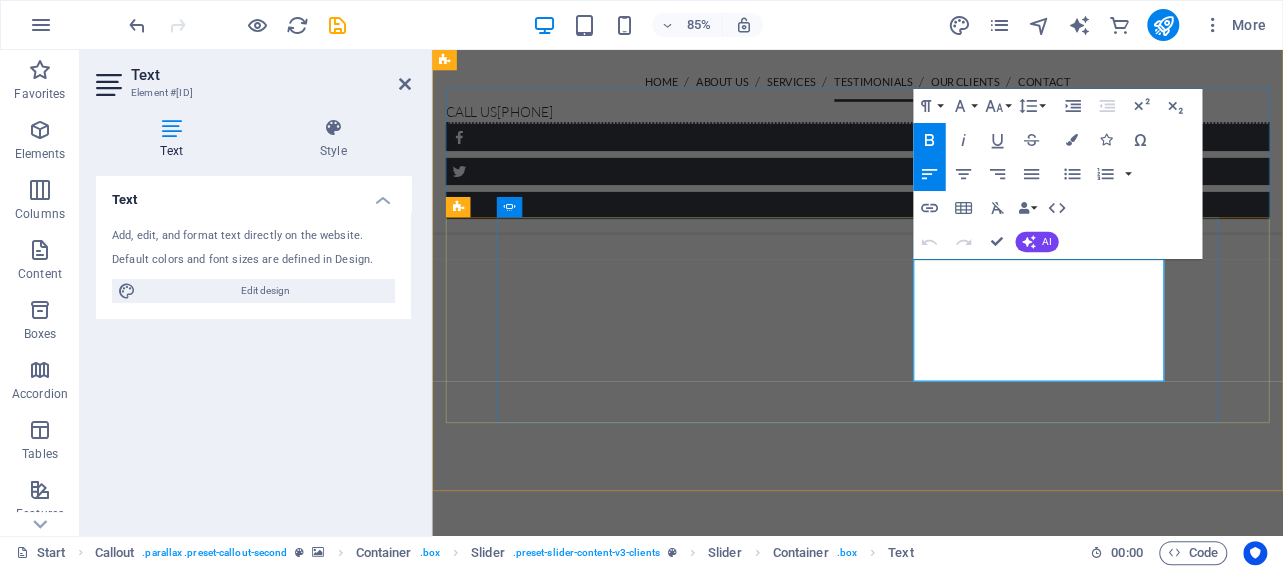 drag, startPoint x: 1008, startPoint y: 426, endPoint x: 1100, endPoint y: 426, distance: 92 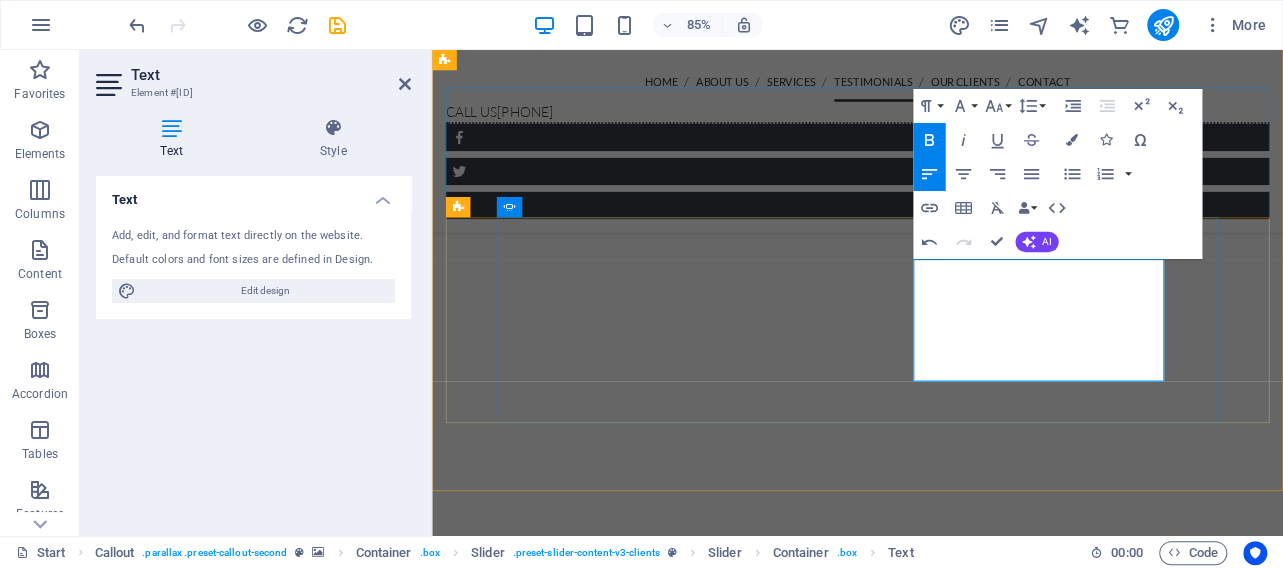click on "Lorem ipsum dolor sit amet, consetetur sadipscing elitr, sed diam nonumy eirmod tempor invidunt ut labore et dolore magna aliquyam erat, sed diam voluptua." at bounding box center [-603, 13276] 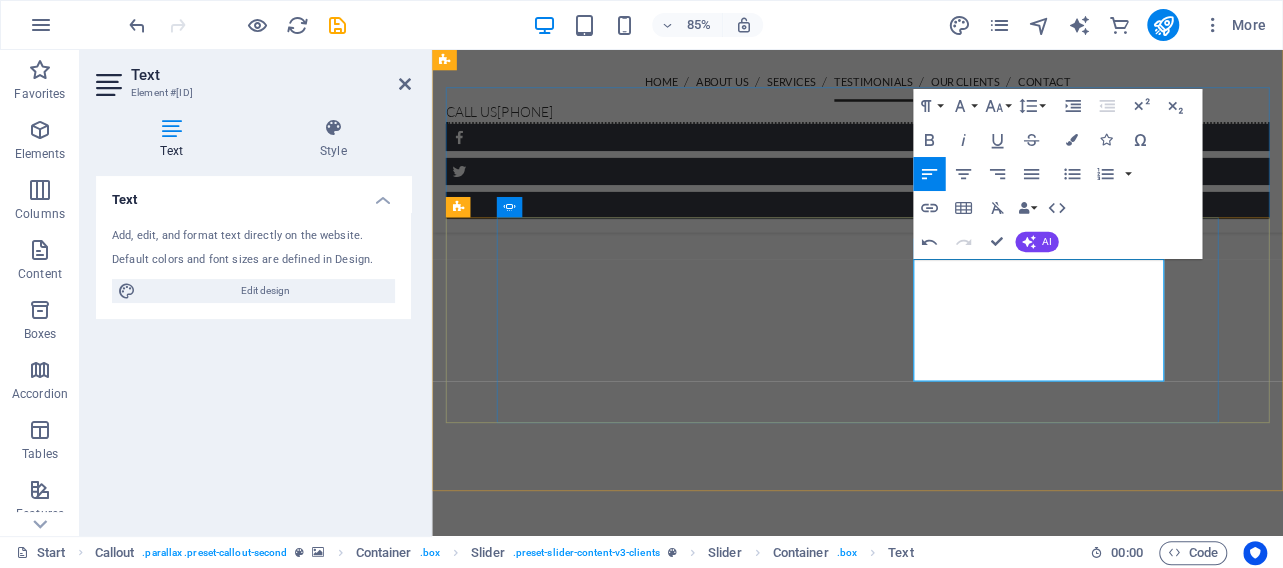 drag, startPoint x: 1239, startPoint y: 383, endPoint x: 992, endPoint y: 314, distance: 256.45663 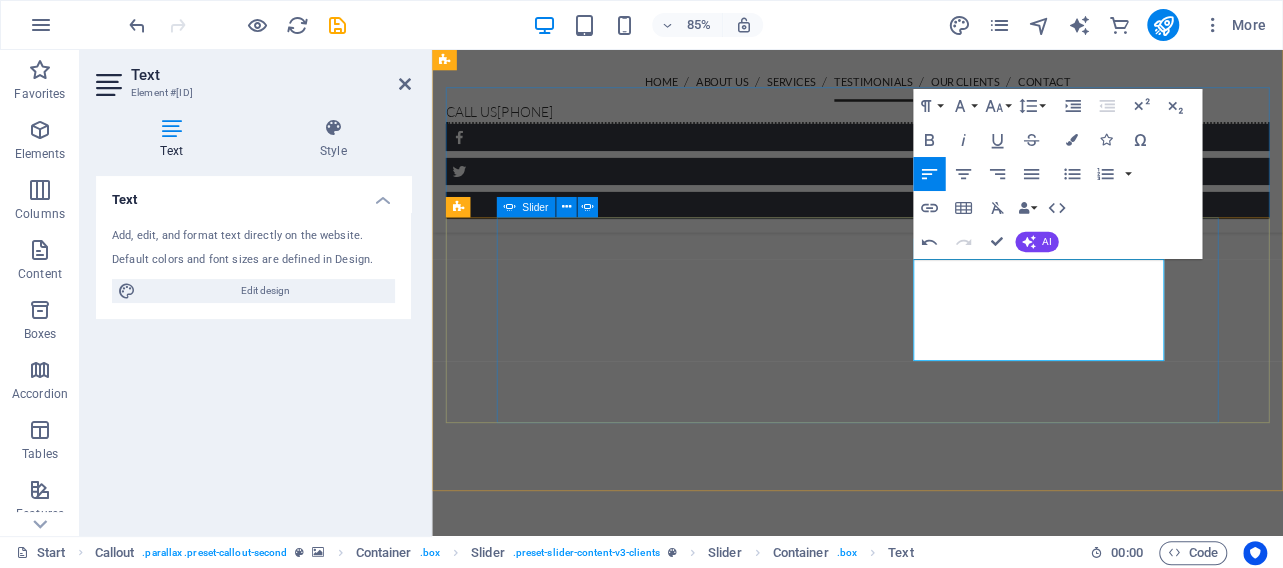 click on "Pest control Eddie got my home rid of unwanted termites in a very professional manner.  - J. Strauss Lorem ipsum dolor sit amet, consetetur sadipscing elitr, sed diam nonumy eirmod tempor invidunt ut labore et dolore magna aliquyam erat, sed diam voluptua. - State of Ohio Lorem ipsum dolor sit amet, consetetur sadipscing elitr, sed diam nonumy eirmod tempor invidunt ut labore et dolore magna aliquyam erat, sed diam voluptua. - LandX Ltd Pest control Eddie got my home rid of unwanted termites in a very professional manner.  - J. Strauss I had to protect my book collection from termites and Eddie did a fantastic job of removing termites from my storage space.  - K. Graf Lorem ipsum dolor sit amet, consetetur sadipscing elitr, sed diam nonumy eirmod tempor invidunt ut labore et dolore magna aliquyam erat, sed diam voluptua. - LandX Ltd Pest control Eddie got my home rid of unwanted termites in a very professional manner.  - J. Strauss" at bounding box center [932, 13034] 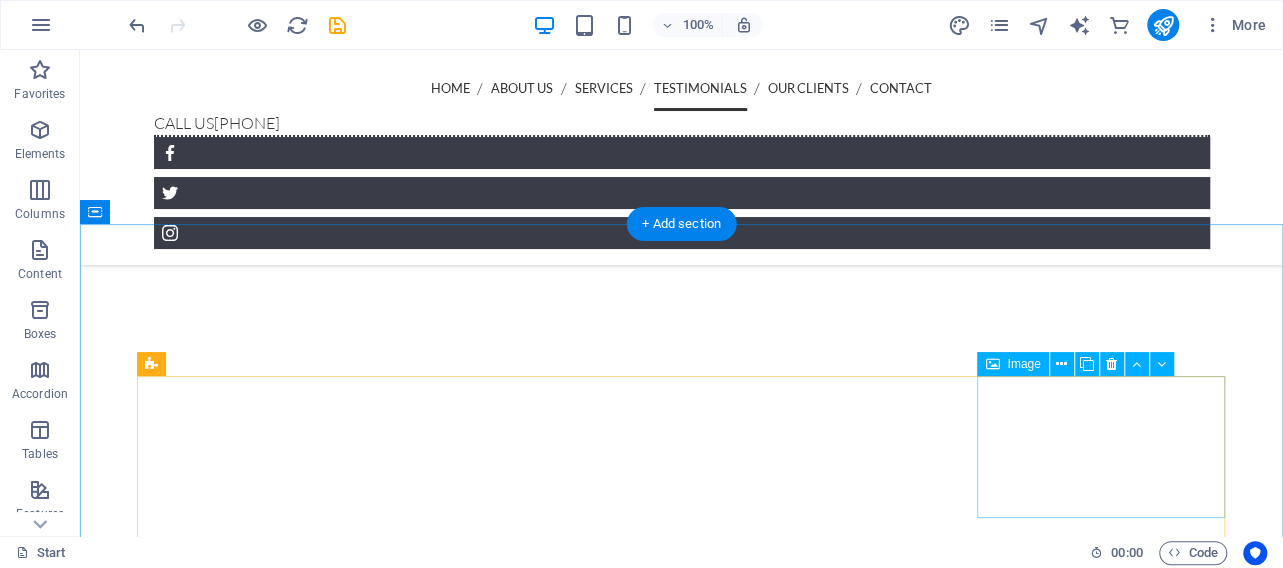 scroll, scrollTop: 4362, scrollLeft: 0, axis: vertical 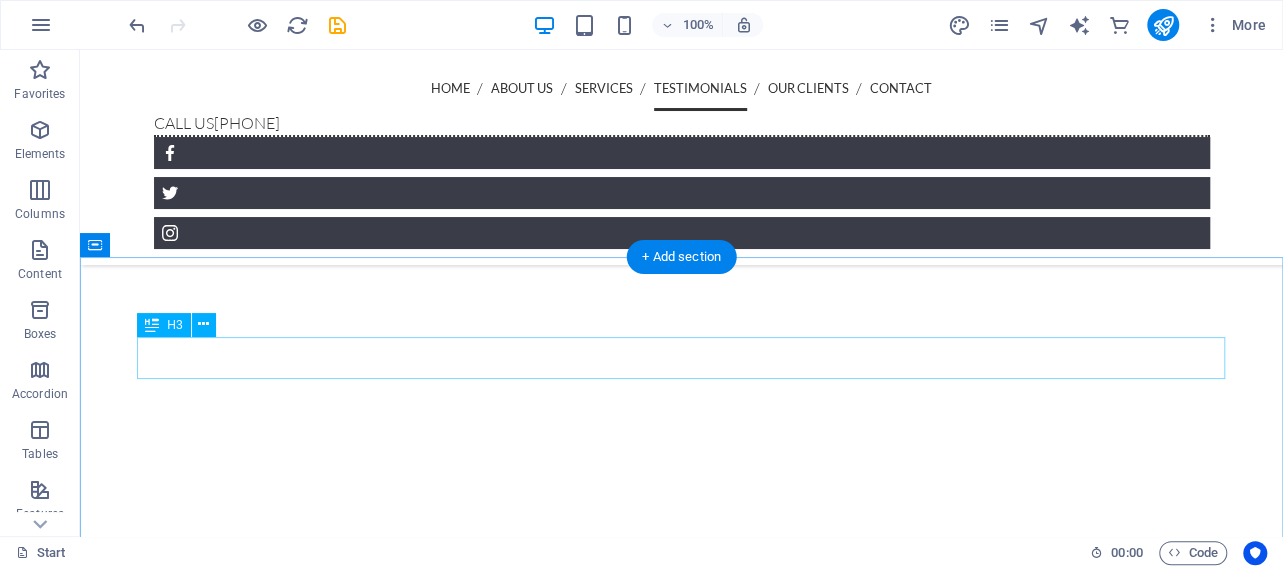 click on "Customers of ours" at bounding box center [682, 15002] 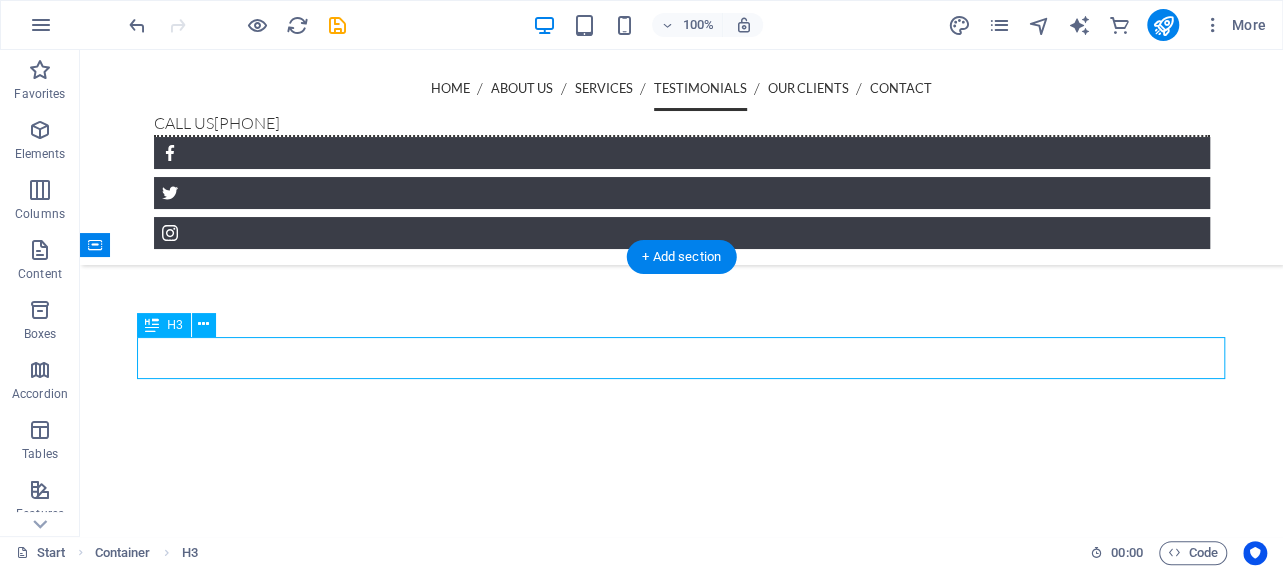 click on "Customers of ours" at bounding box center [682, 15002] 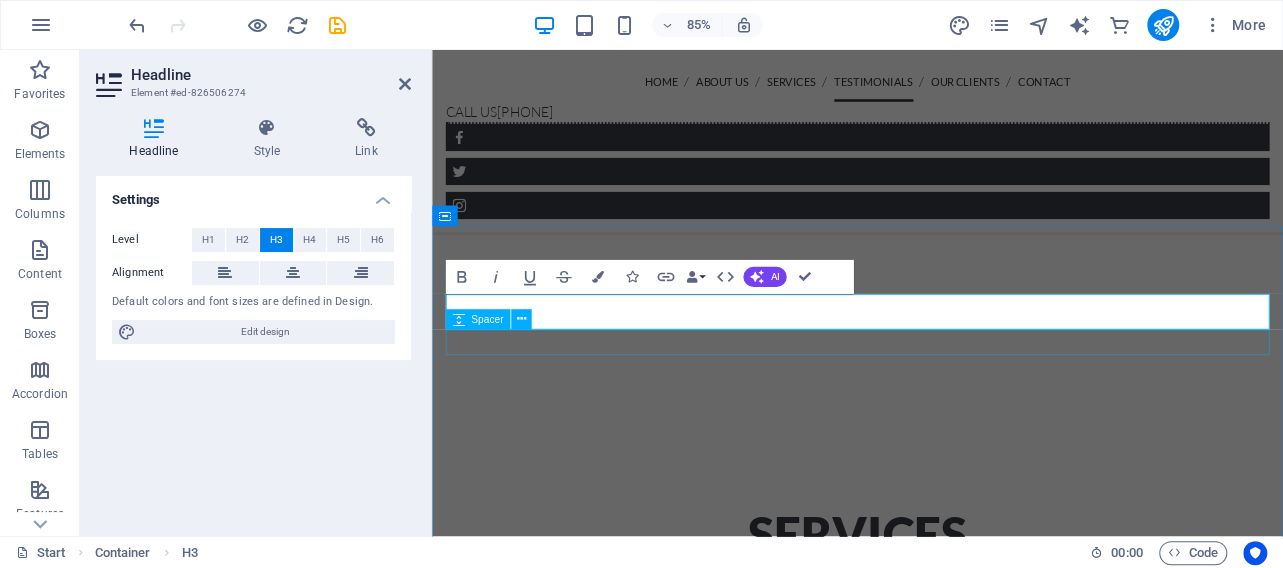 type 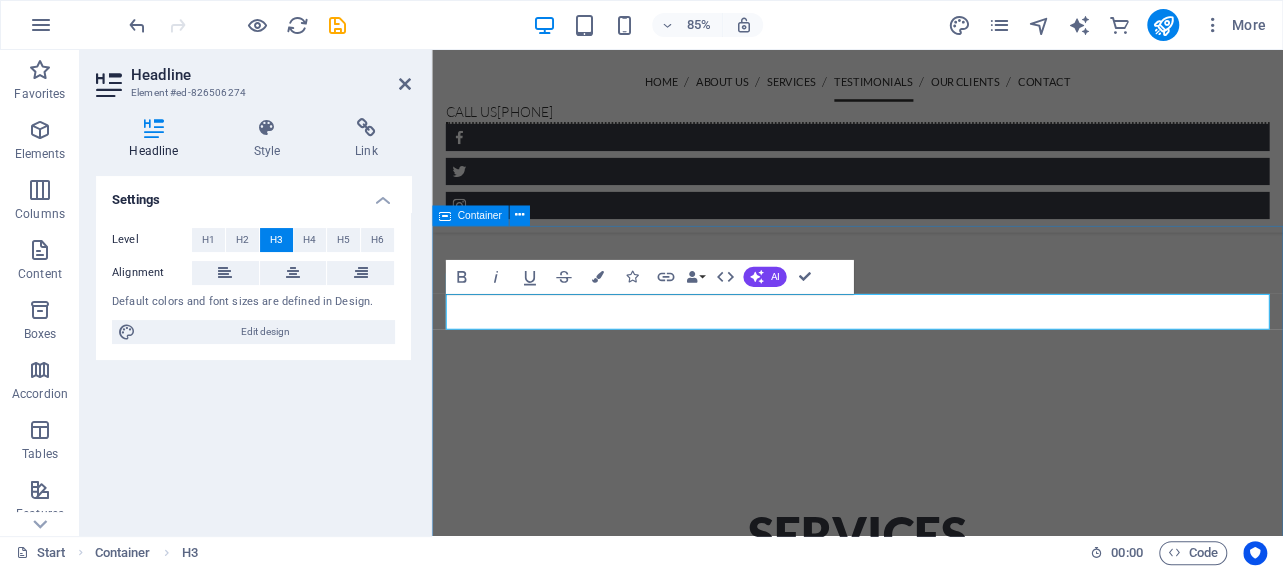 click on "We are registered with the" at bounding box center (932, 14665) 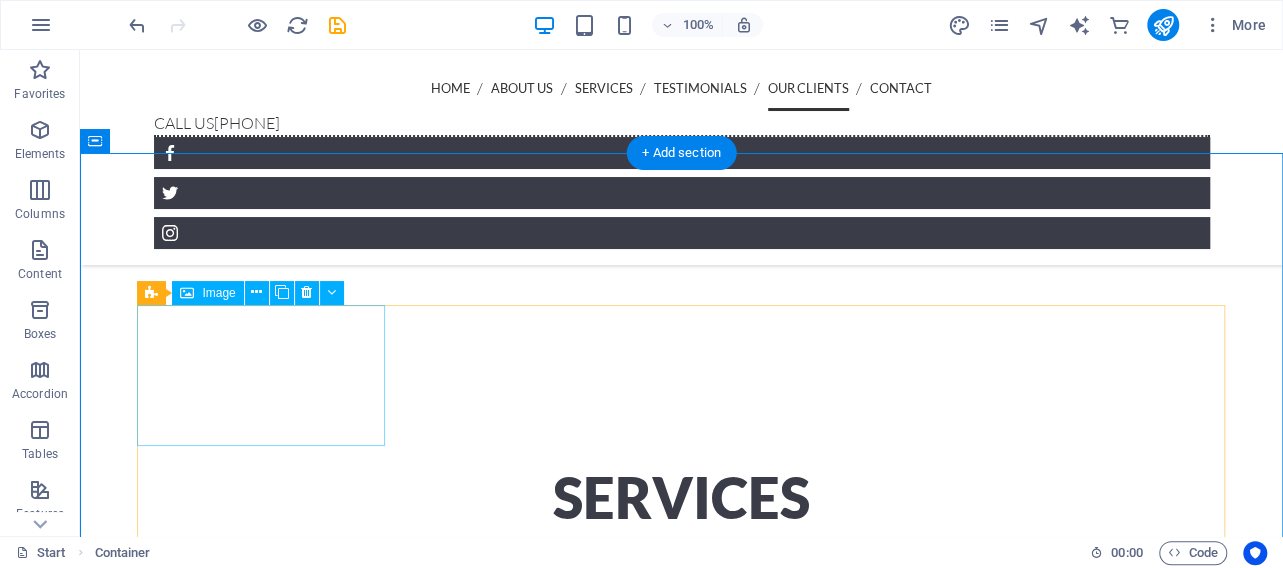 scroll, scrollTop: 4466, scrollLeft: 0, axis: vertical 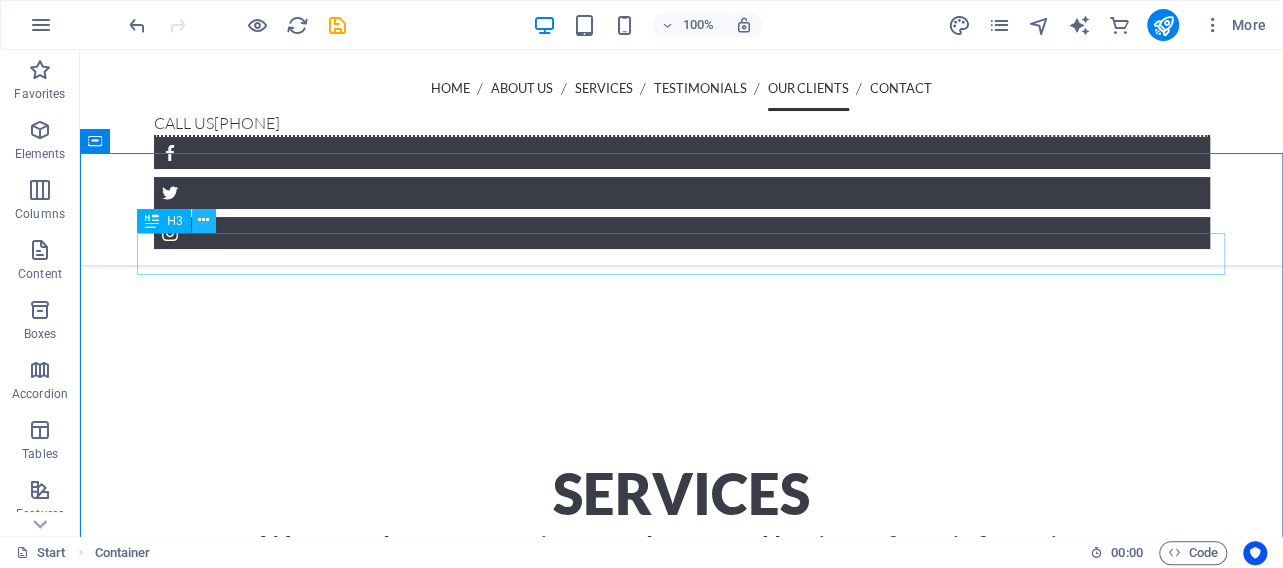 click at bounding box center [203, 220] 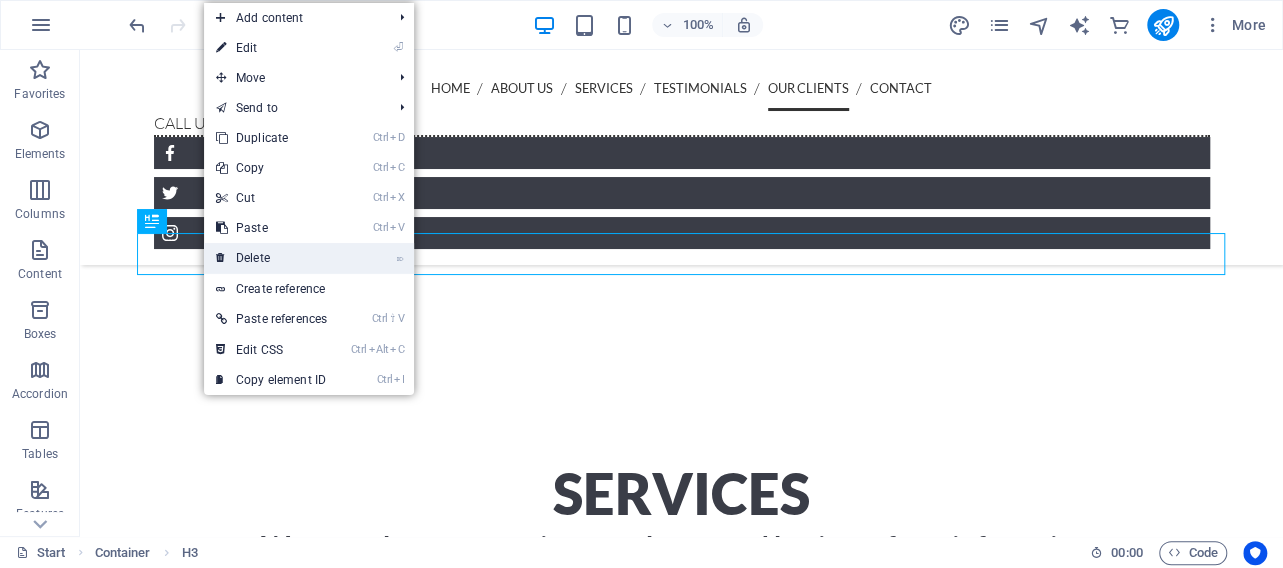 click on "⌦  Delete" at bounding box center (271, 258) 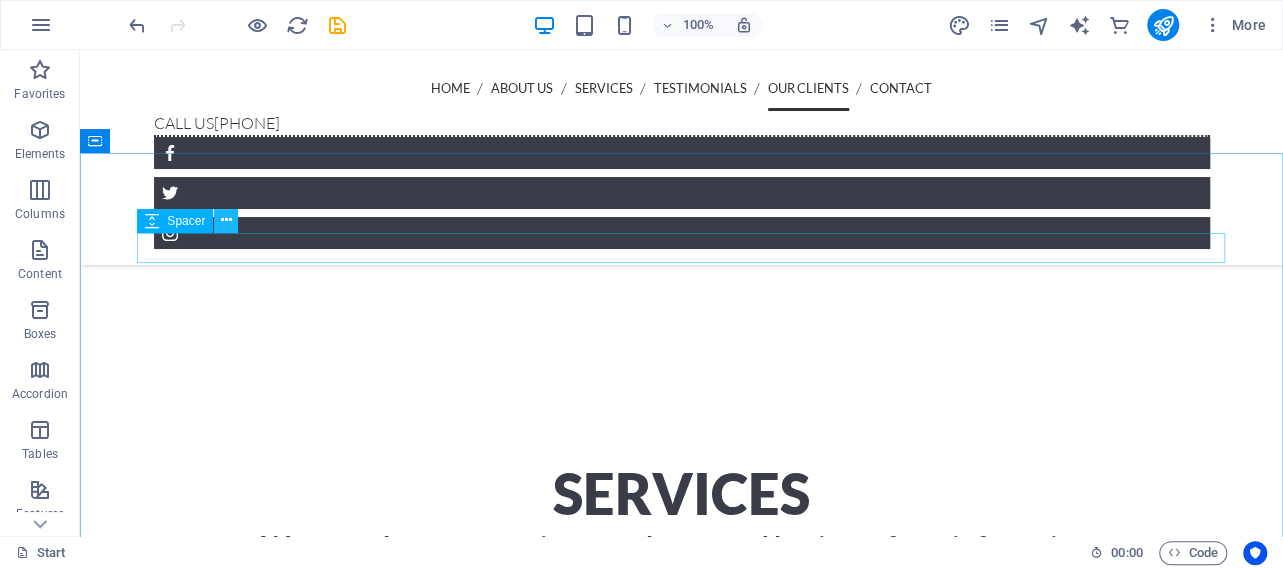 click at bounding box center [226, 221] 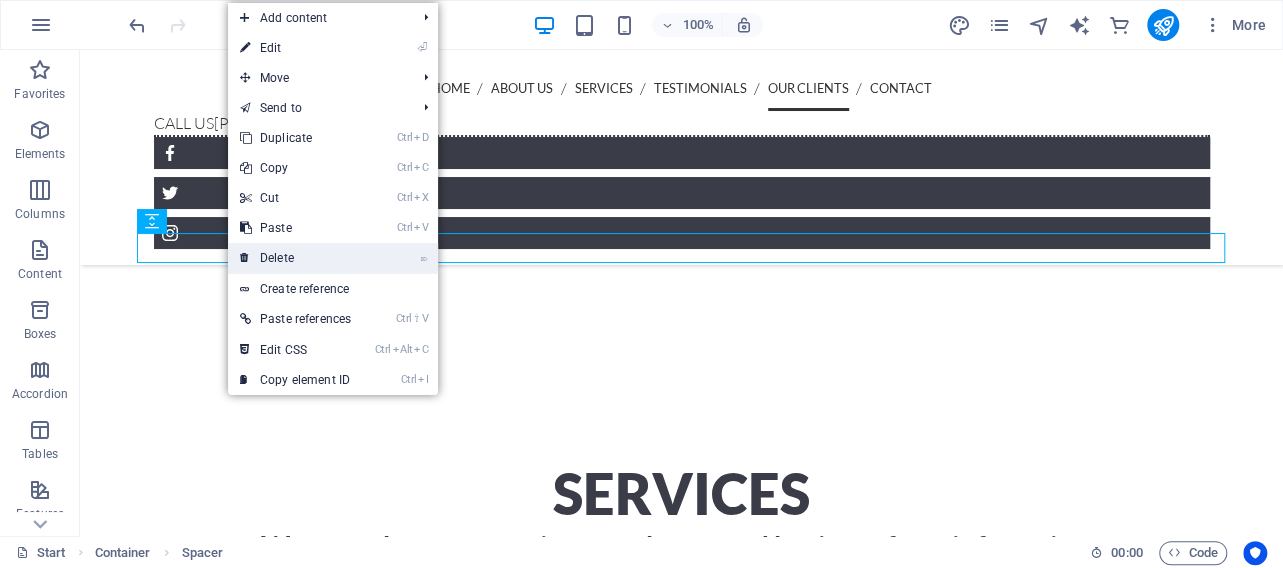 click on "⌦  Delete" at bounding box center [295, 258] 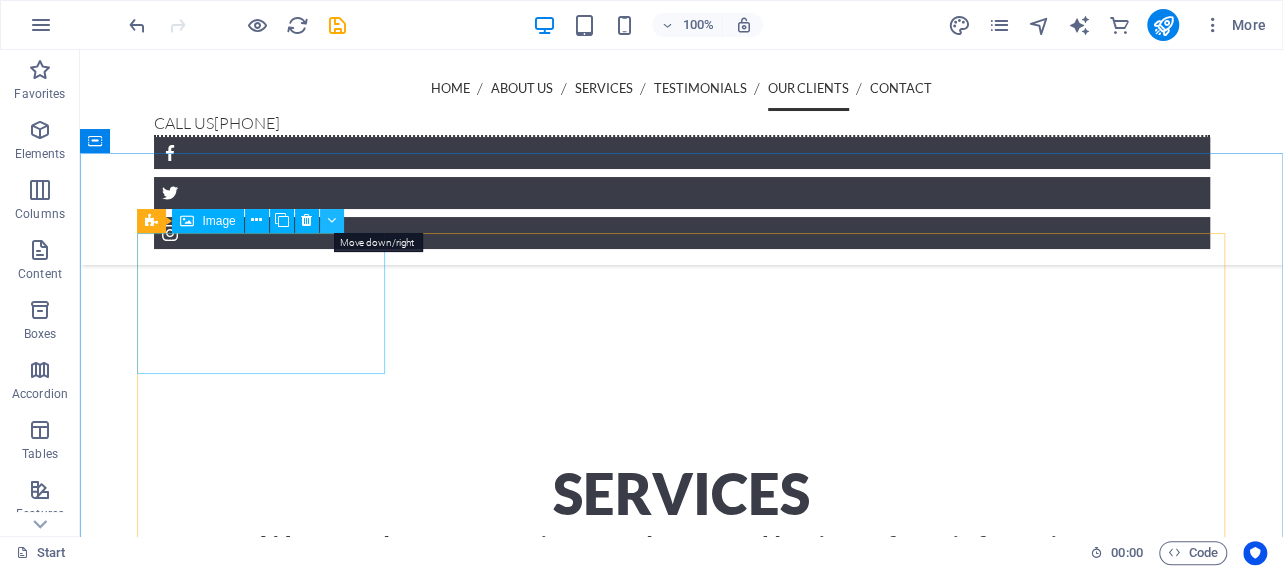 click at bounding box center (331, 220) 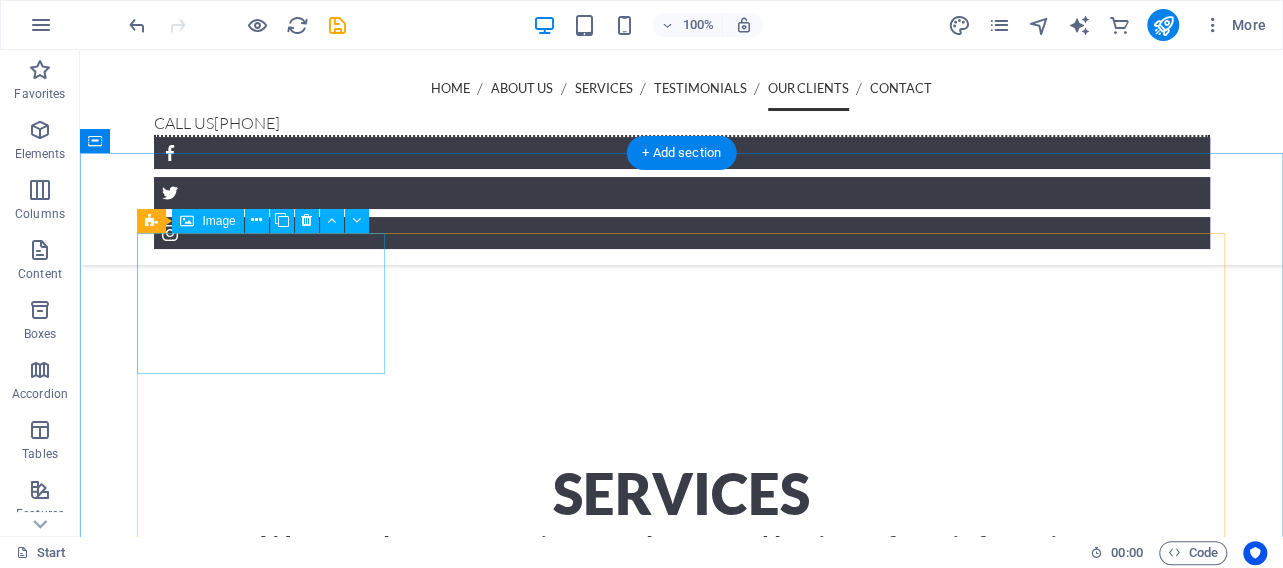 click at bounding box center (262, 14948) 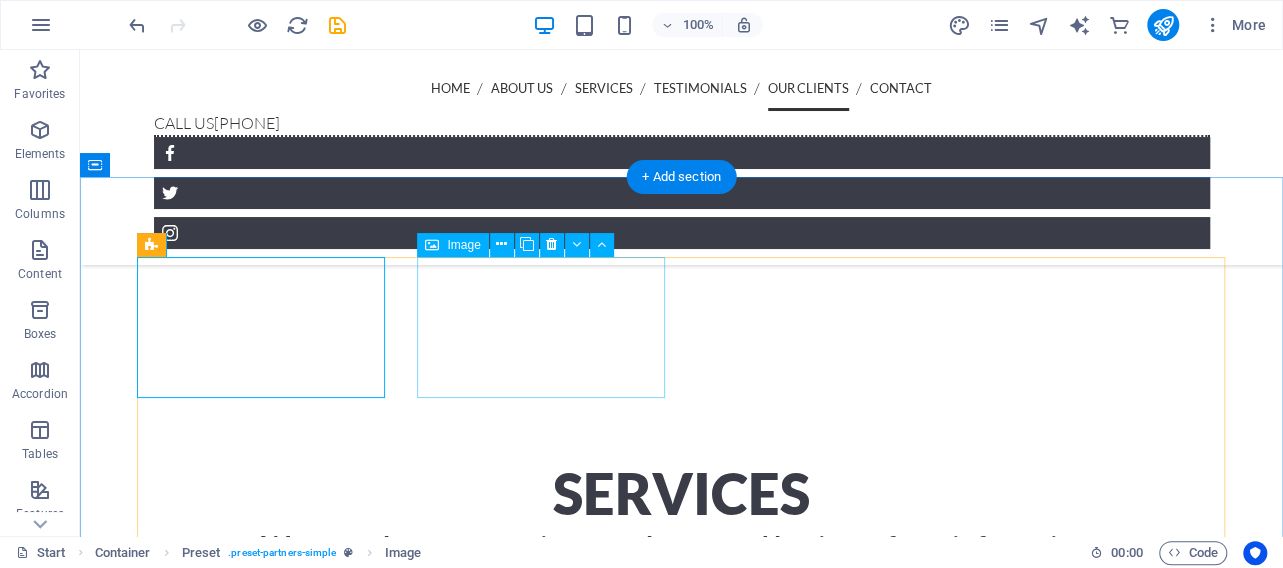 scroll, scrollTop: 4258, scrollLeft: 0, axis: vertical 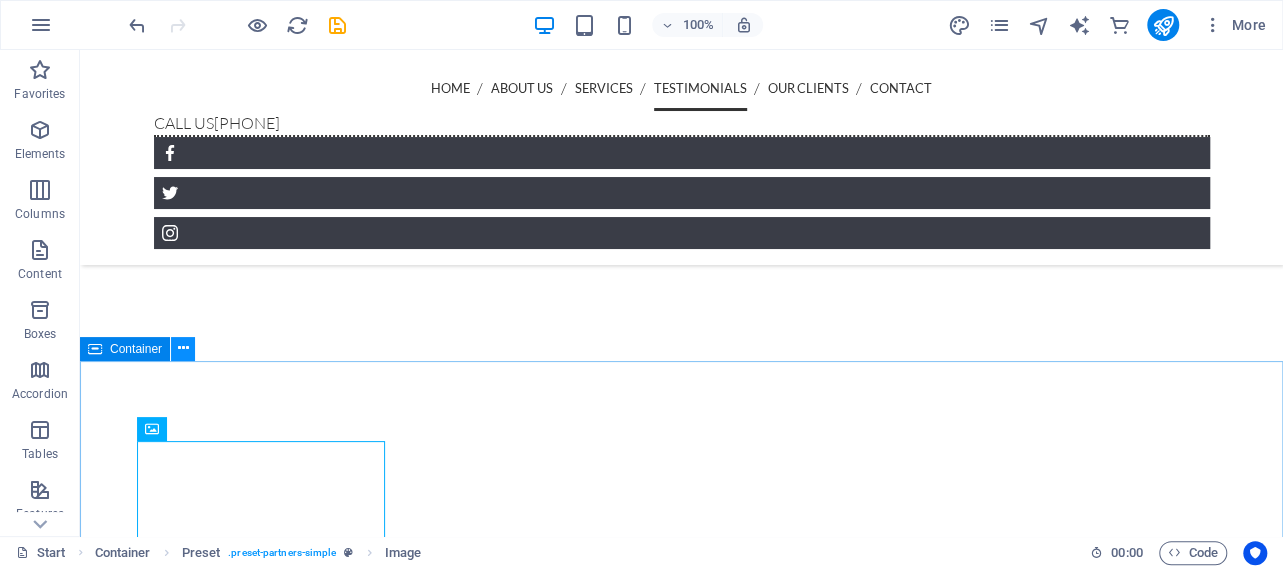 click at bounding box center [183, 348] 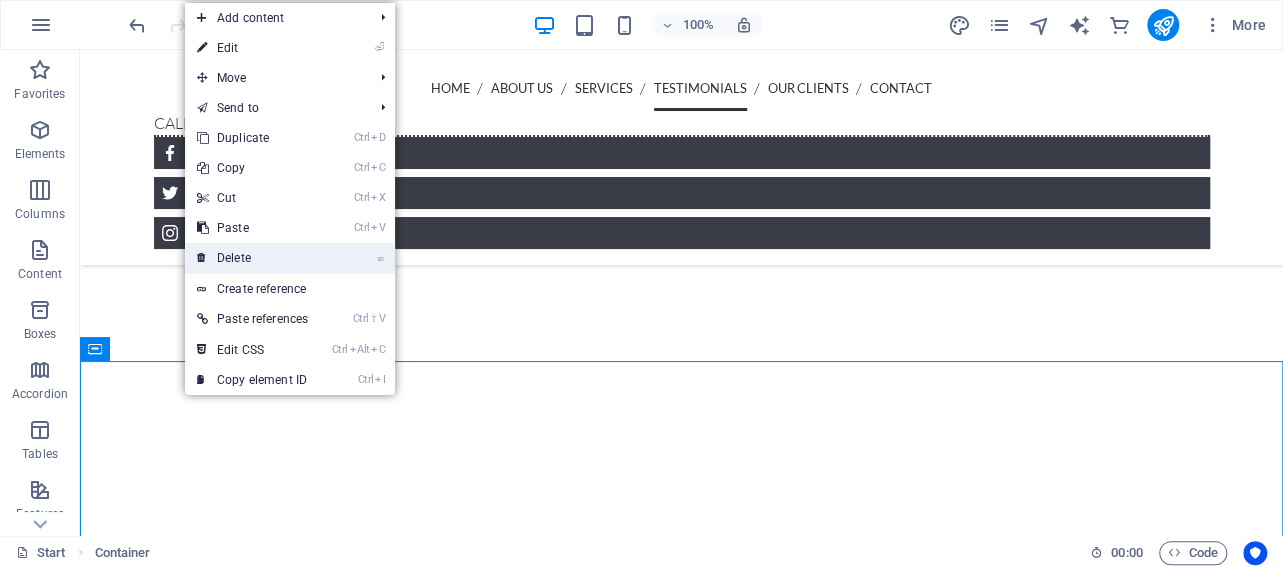 click on "⌦  Delete" at bounding box center [252, 258] 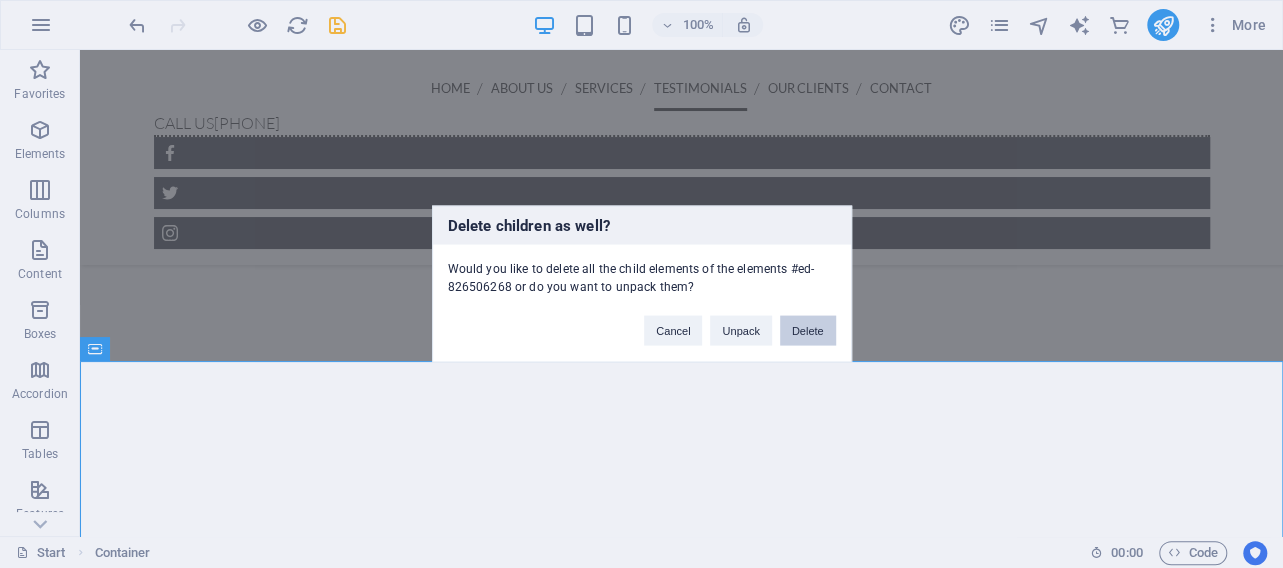click on "Delete" at bounding box center [808, 331] 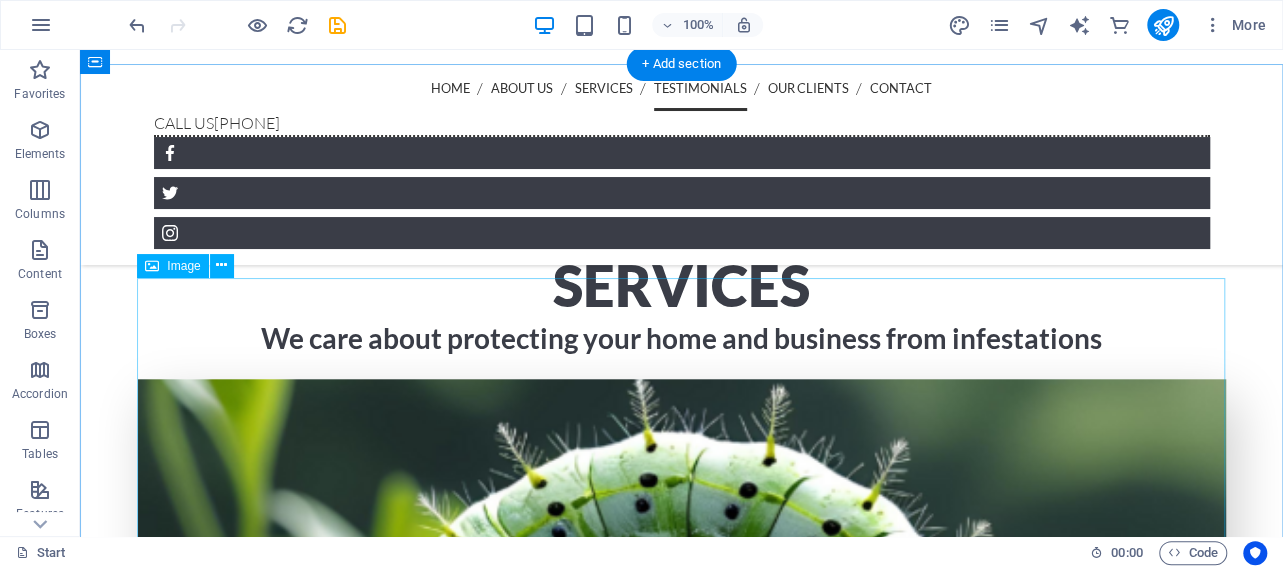 scroll, scrollTop: 4466, scrollLeft: 0, axis: vertical 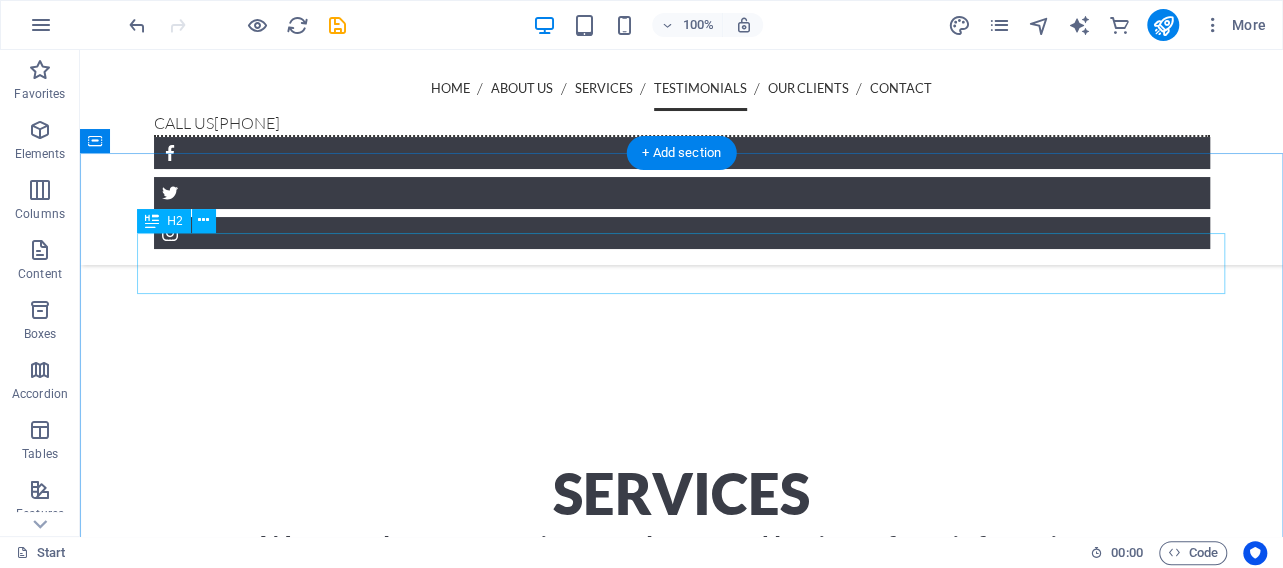 click on "Contact" at bounding box center (682, 16922) 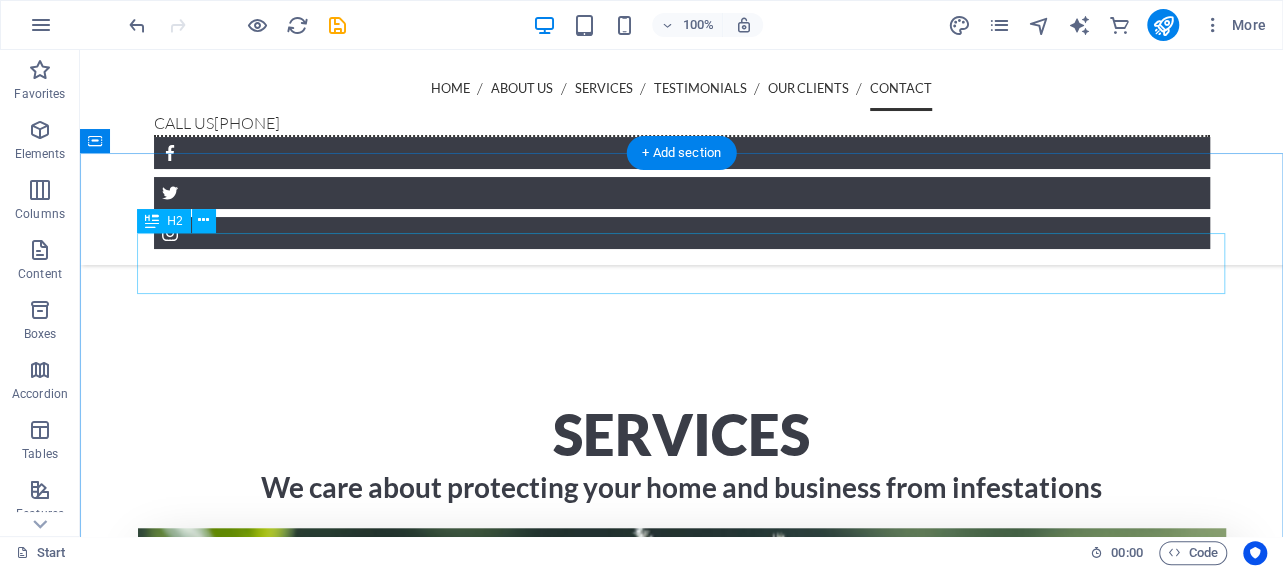 scroll, scrollTop: 4527, scrollLeft: 0, axis: vertical 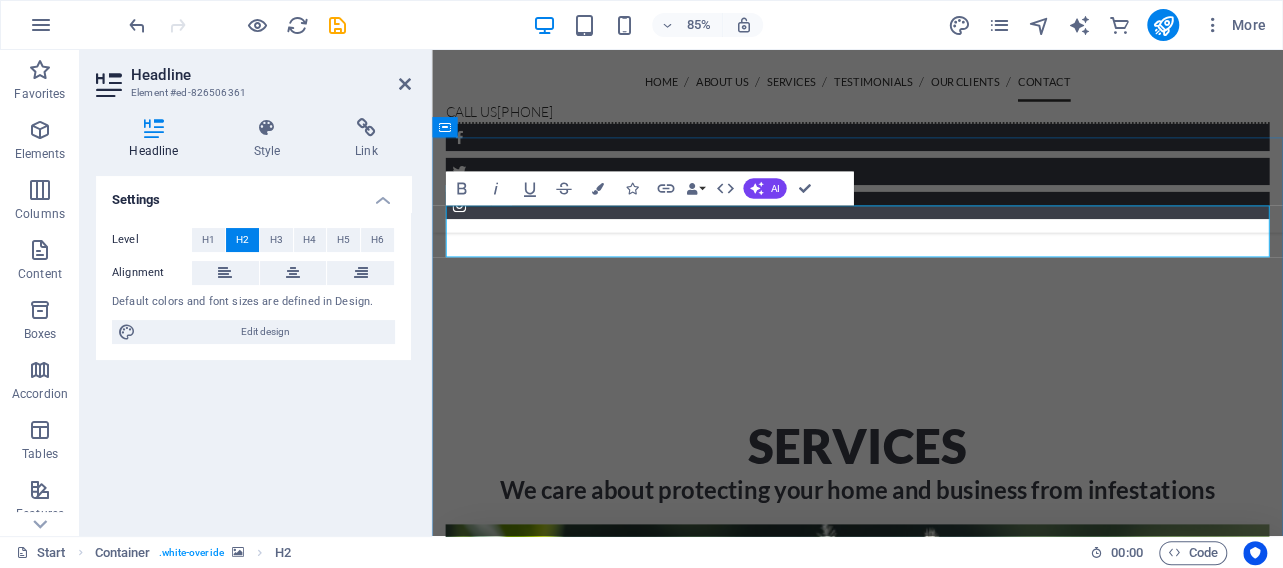 click on "Contact" at bounding box center (932, 15672) 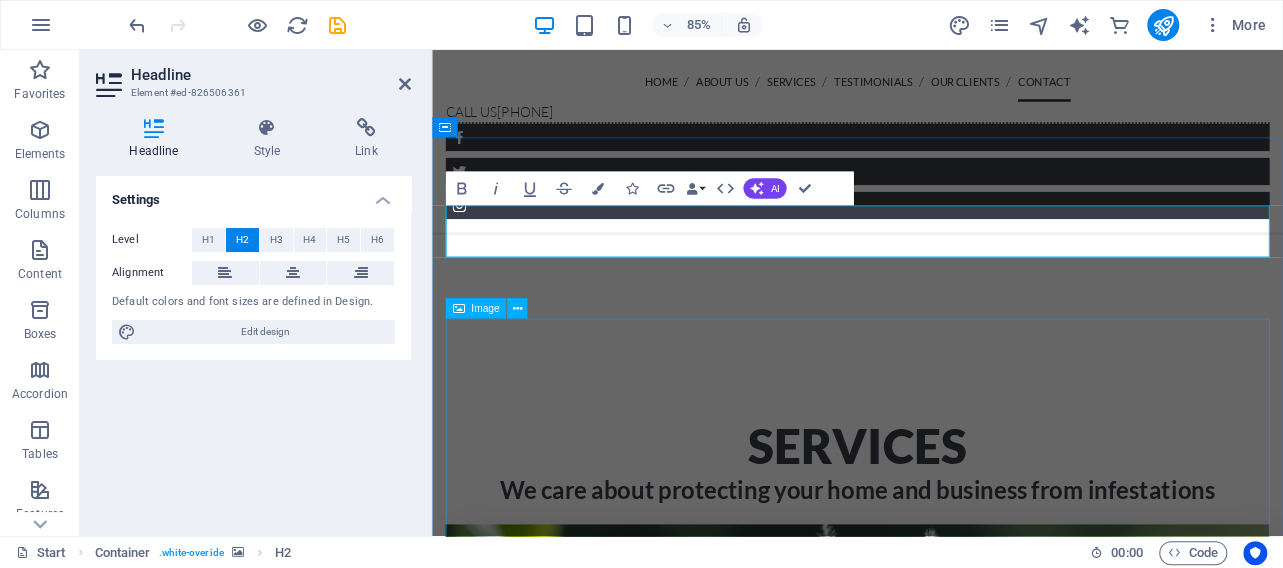 click at bounding box center (932, 16020) 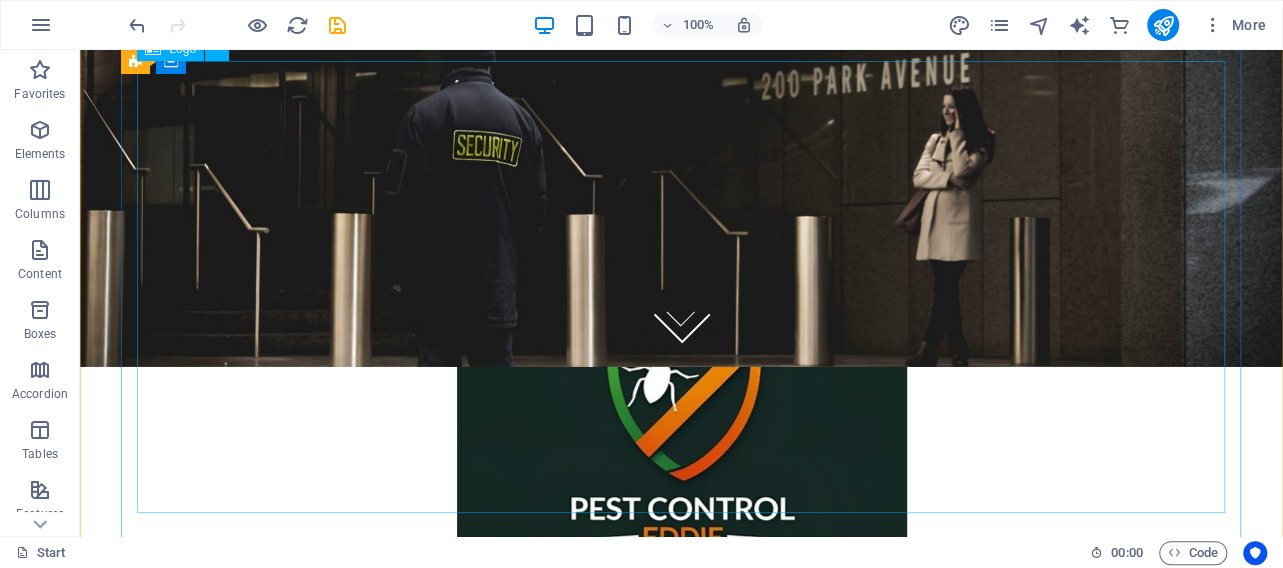 scroll, scrollTop: 0, scrollLeft: 0, axis: both 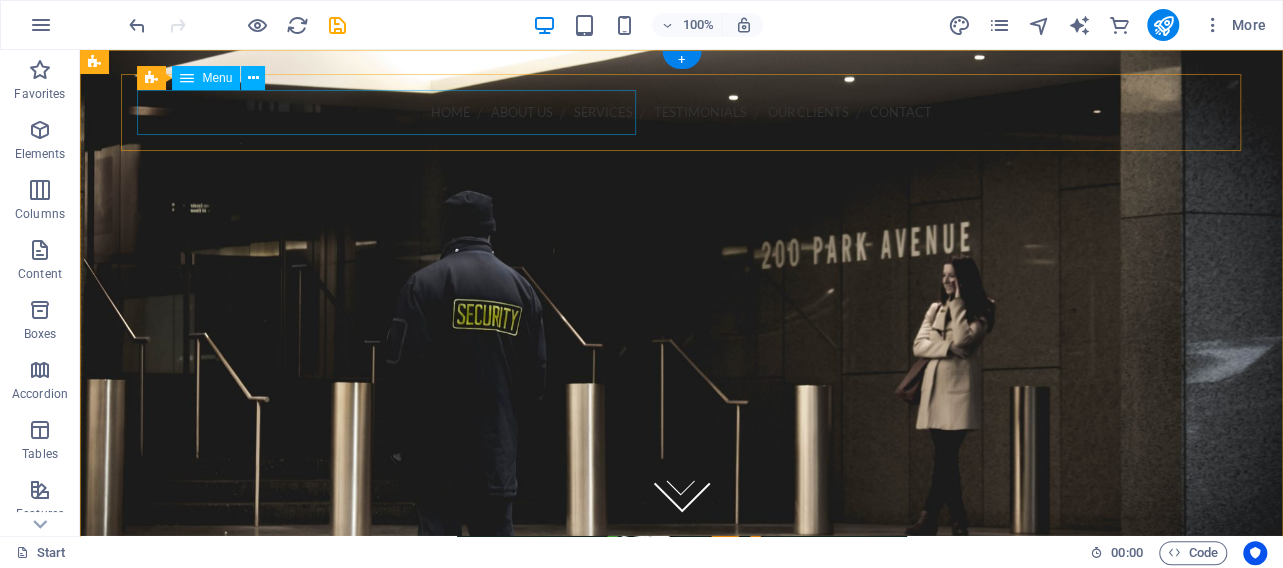 click on "Home About us Services Testimonials Our Clients Contact" at bounding box center (682, 112) 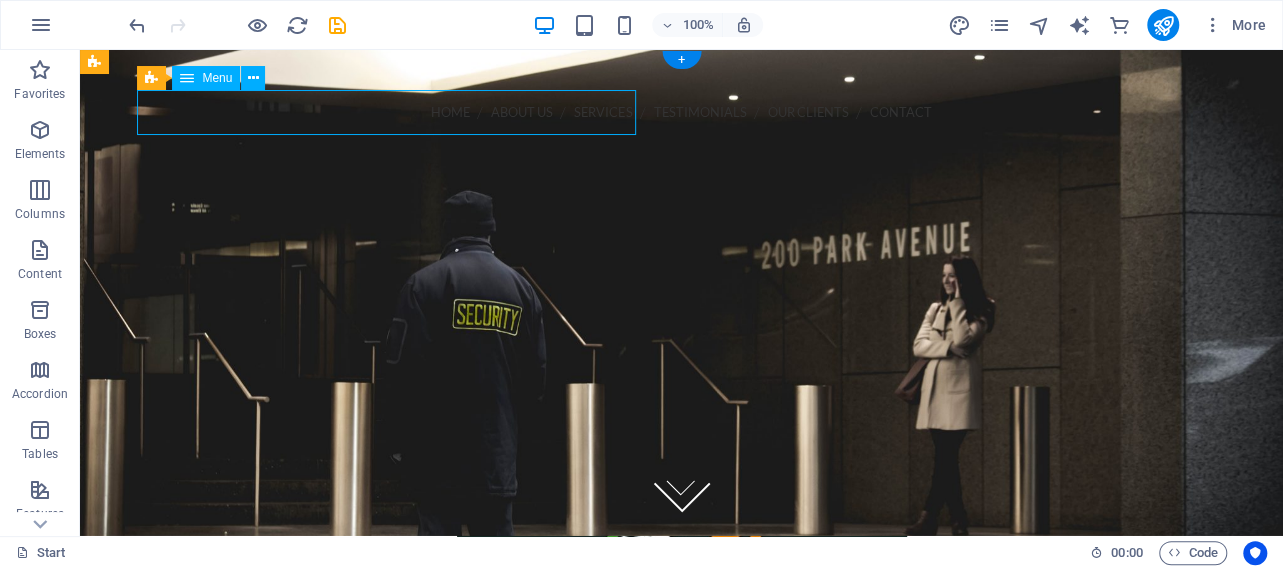 click on "Home About us Services Testimonials Our Clients Contact" at bounding box center (682, 112) 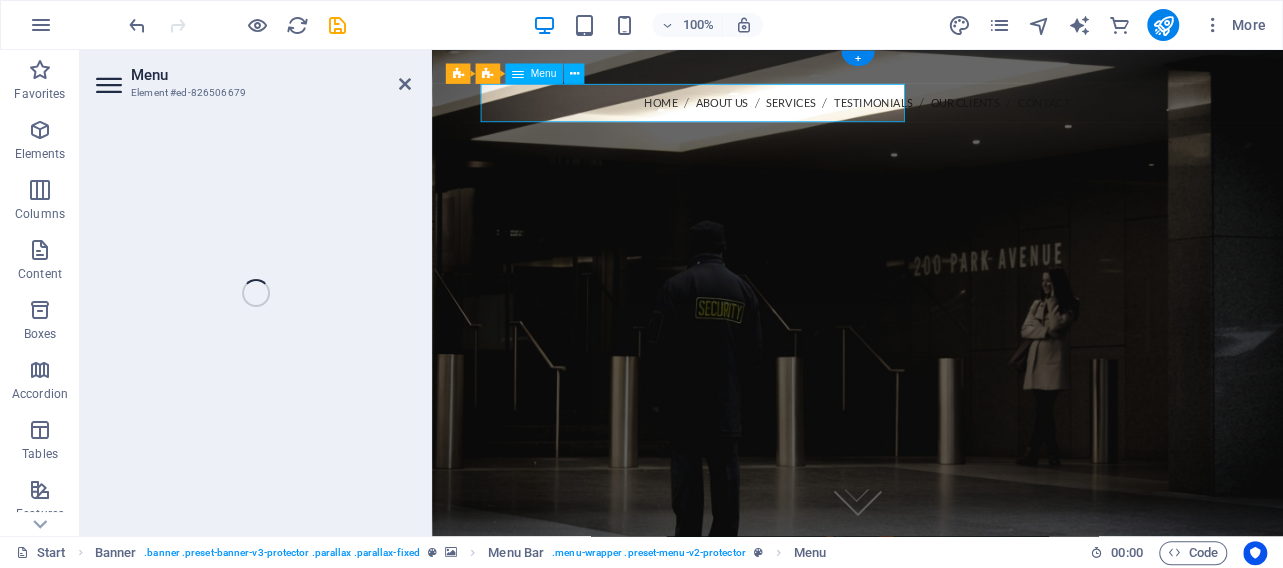 select 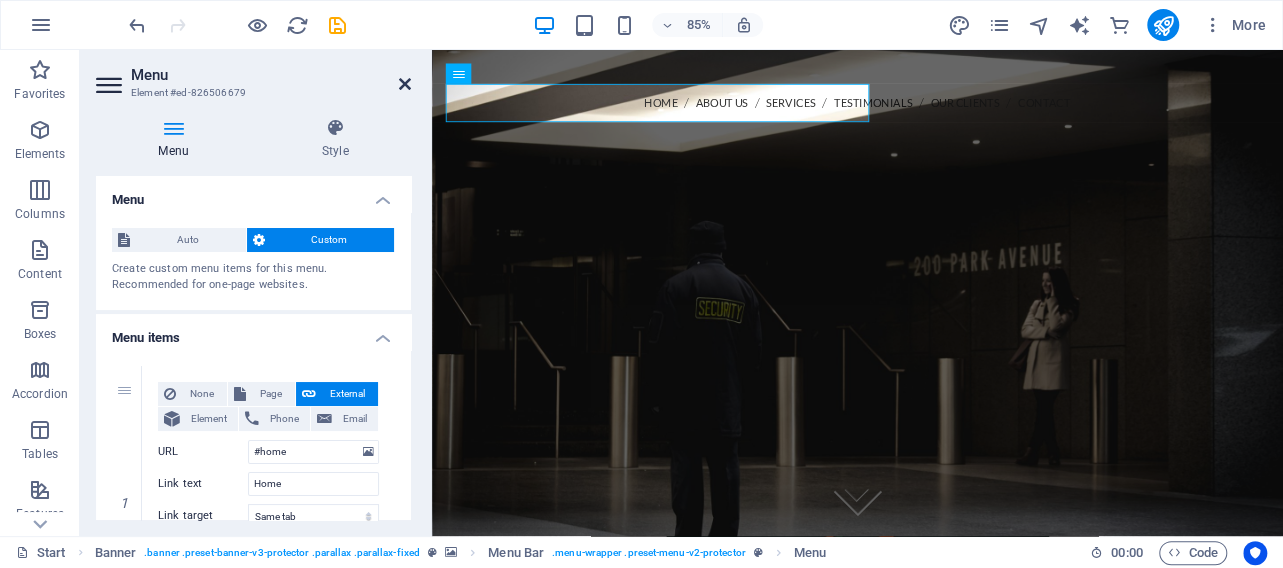 click at bounding box center [405, 84] 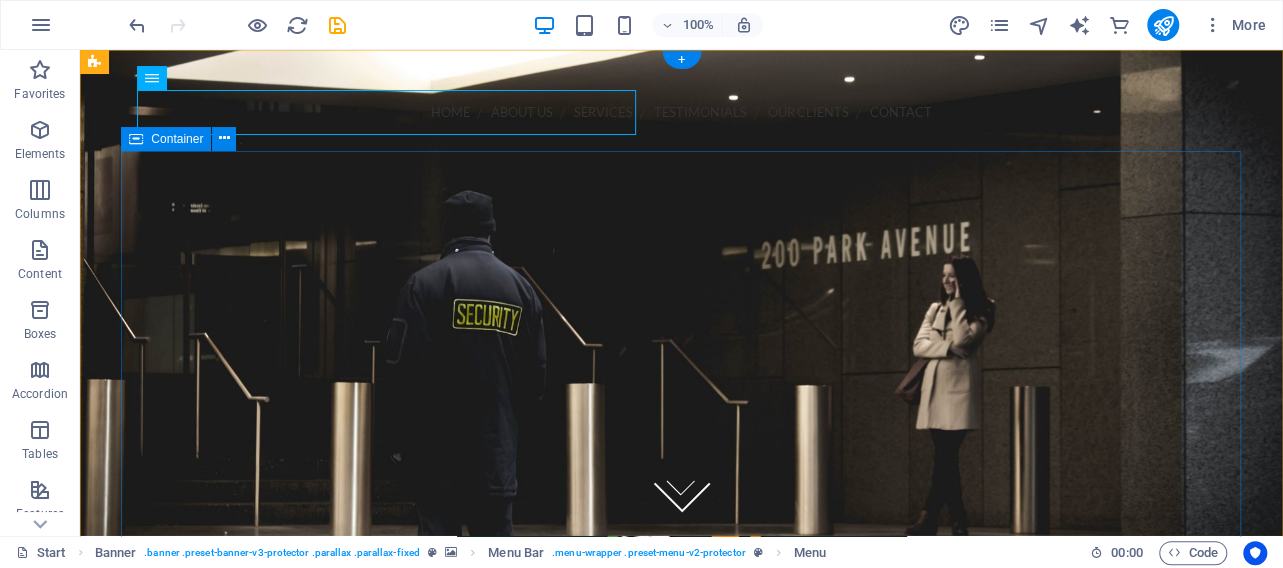 click at bounding box center [682, 595] 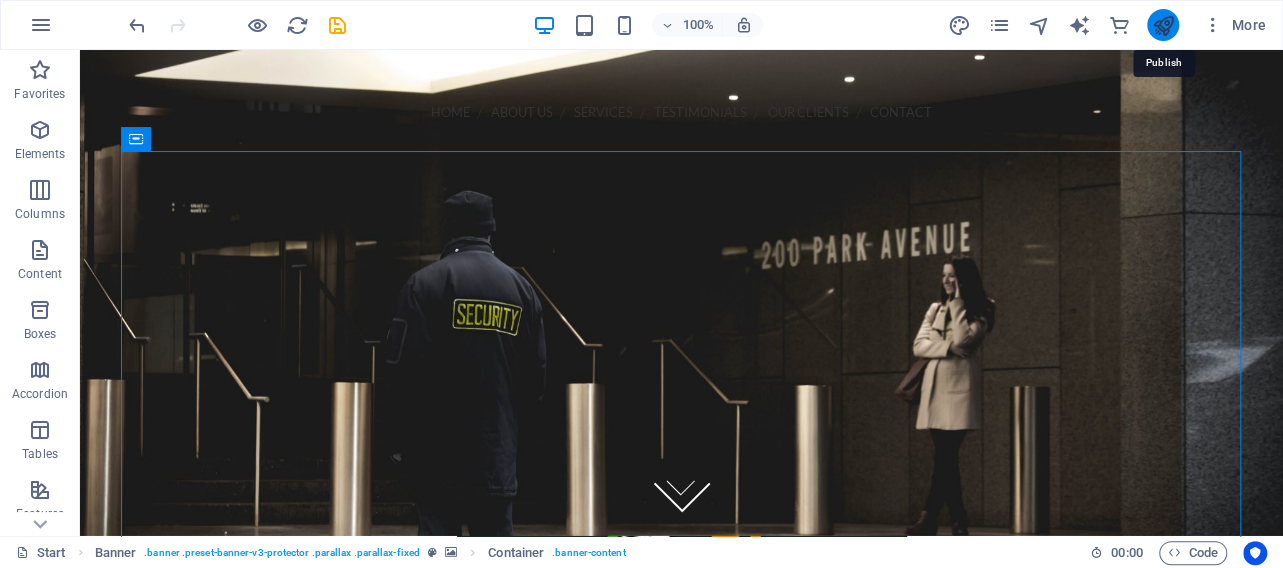 click at bounding box center [1162, 25] 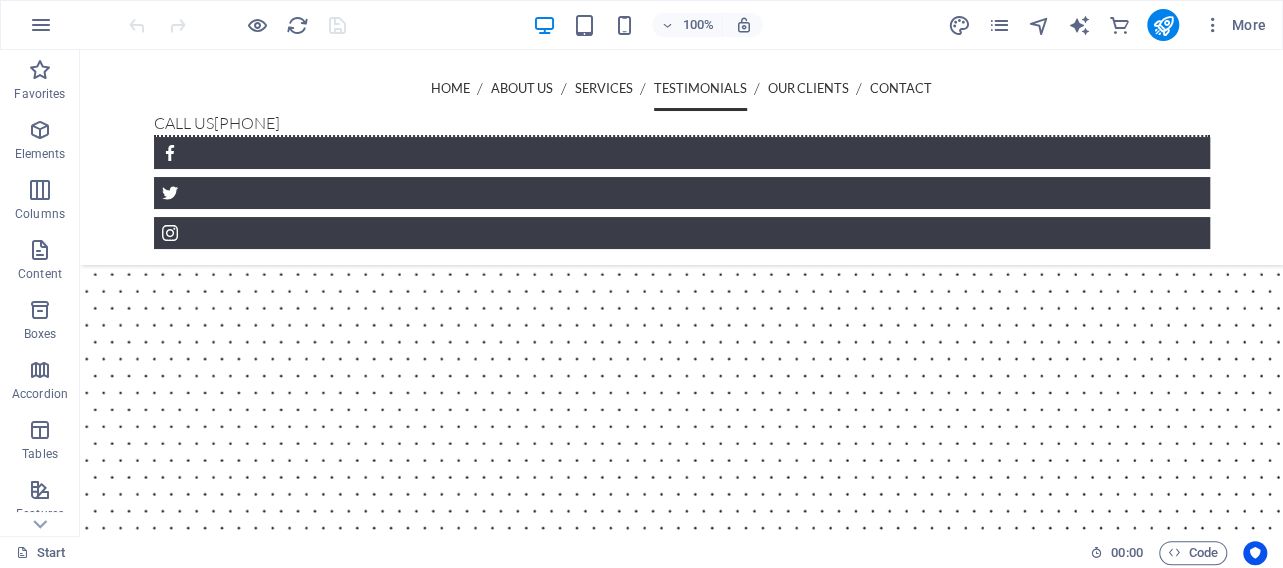 scroll, scrollTop: 4053, scrollLeft: 0, axis: vertical 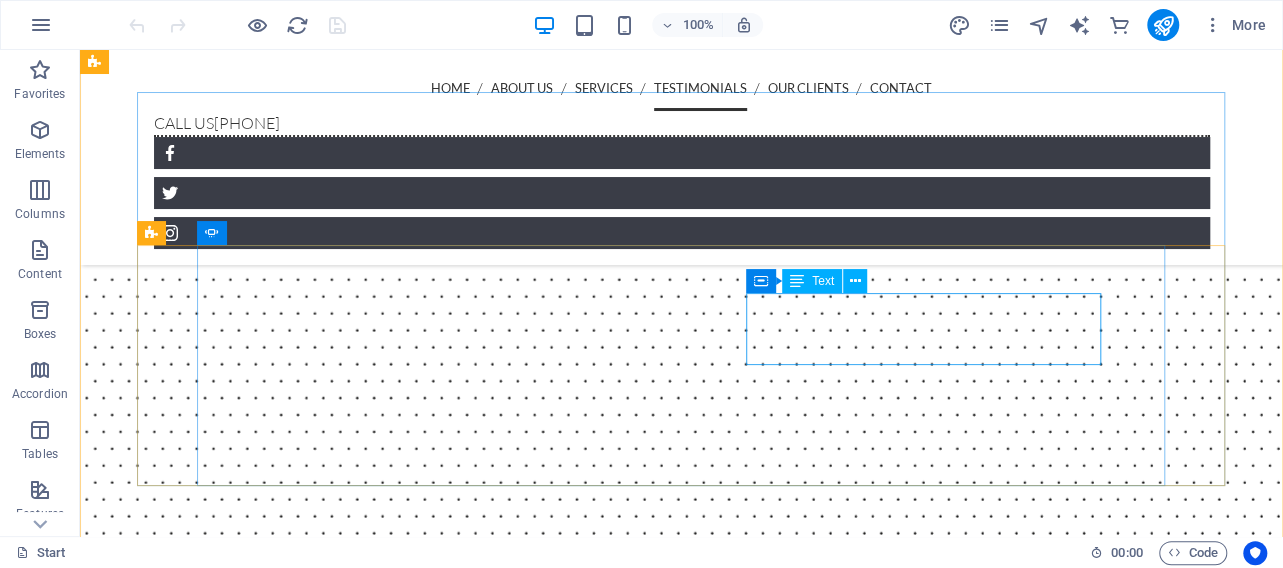 click on "Pest control [PERSON] got my home rid of unwanted termites in a very professional manner.  - [INITIALS] [LAST]" at bounding box center (-577, 14291) 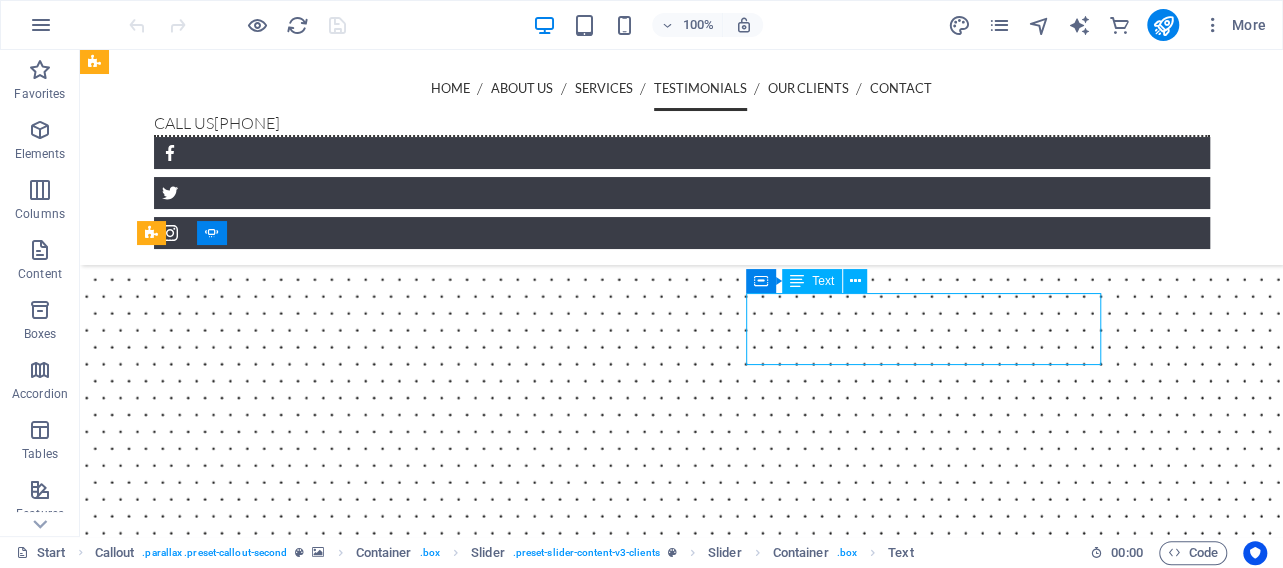 click on "Pest control [PERSON] got my home rid of unwanted termites in a very professional manner.  - [INITIALS] [LAST]" at bounding box center (-577, 14291) 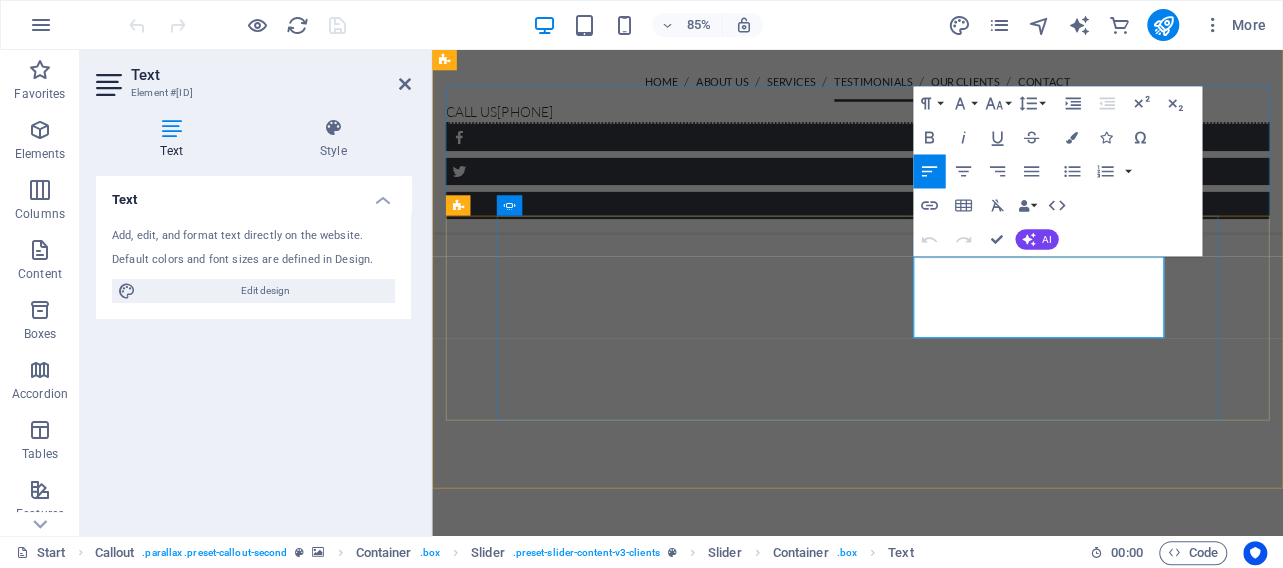 drag, startPoint x: 1087, startPoint y: 377, endPoint x: 987, endPoint y: 377, distance: 100 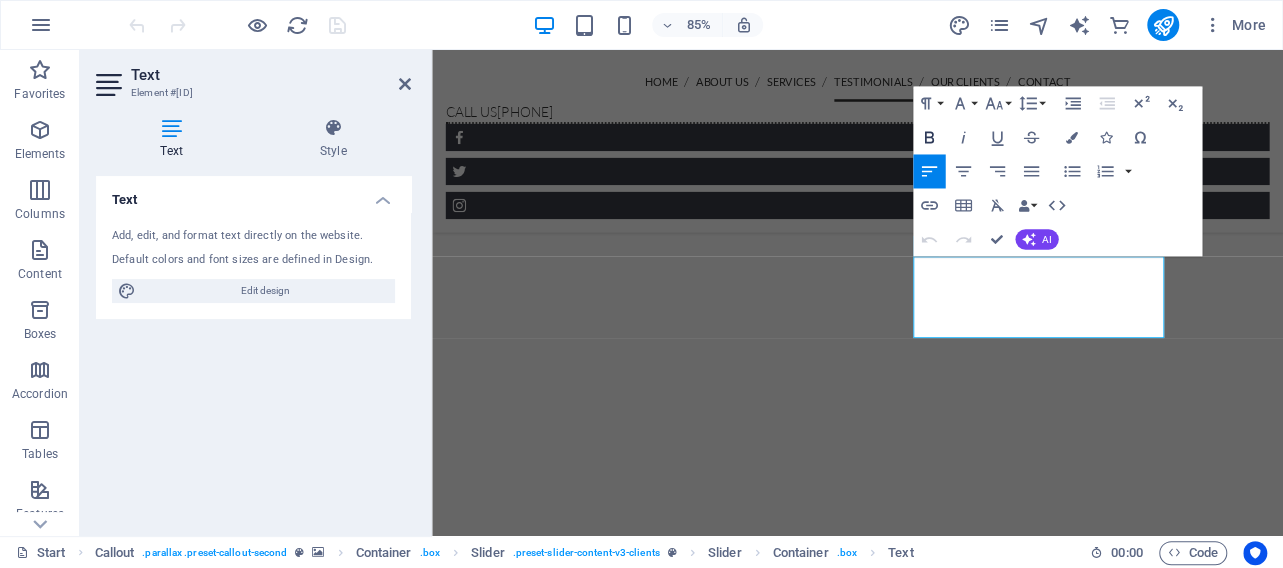 click 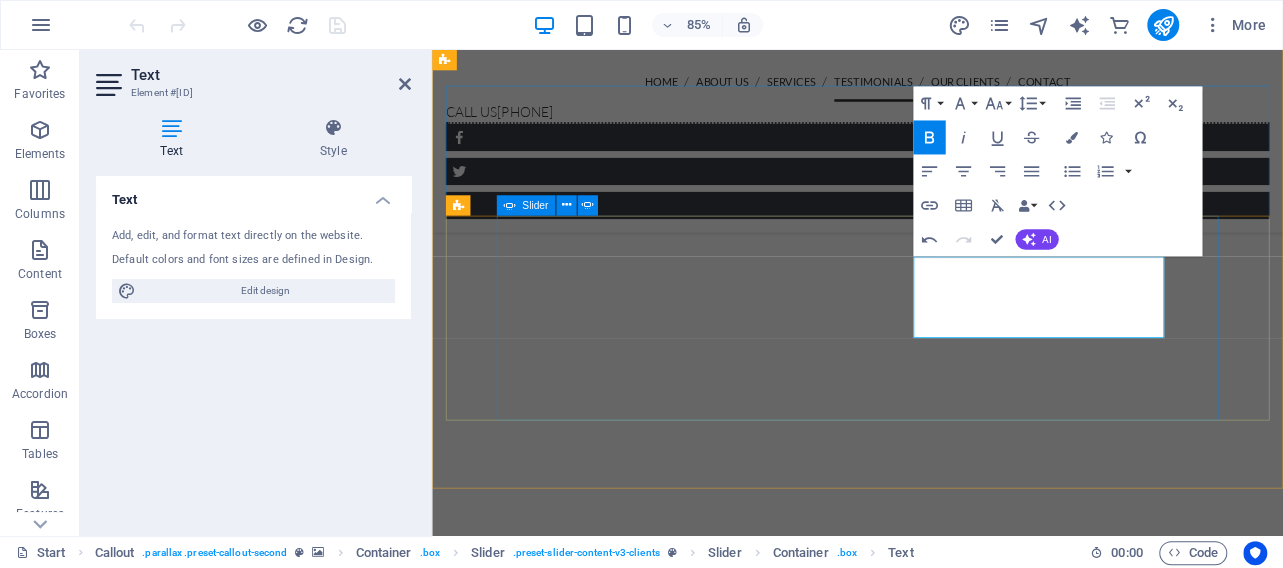 click on "Pest control Eddie got my home rid of unwanted termites in a very professional manner.  - J. Strauss I had to protect my book collection from termites and Eddie did a fantastic job of removing termites from my storage space.  - K. Graf Lorem ipsum dolor sit amet, consetetur sadipscing elitr, sed diam nonumy eirmod tempor invidunt ut labore et dolore magna aliquyam erat, sed diam voluptua. - LandX Ltd Pest control Eddie got my home rid of unwanted termites in a very professional manner.  -  J. Strauss I had to protect my book collection from termites and Eddie did a fantastic job of removing termites from my storage space.  - K. Graf Lorem ipsum dolor sit amet, consetetur sadipscing elitr, sed diam nonumy eirmod tempor invidunt ut labore et dolore magna aliquyam erat, sed diam voluptua. - LandX Ltd Pest control Eddie got my home rid of unwanted termites in a very professional manner.  - J. Strauss" at bounding box center [932, 13020] 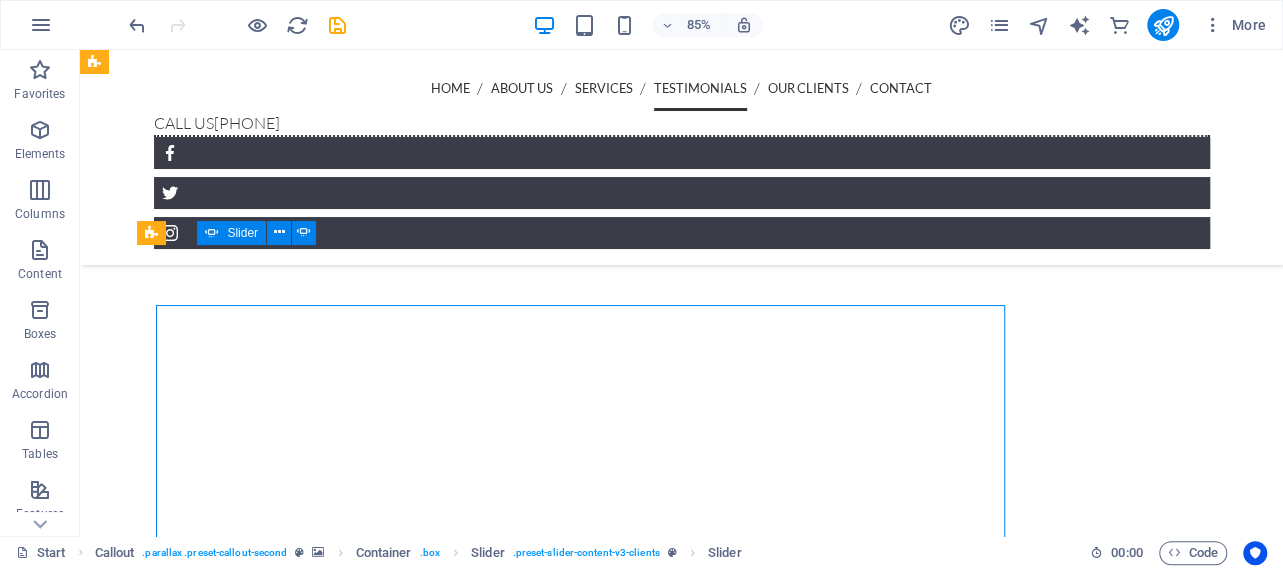 scroll, scrollTop: 4053, scrollLeft: 0, axis: vertical 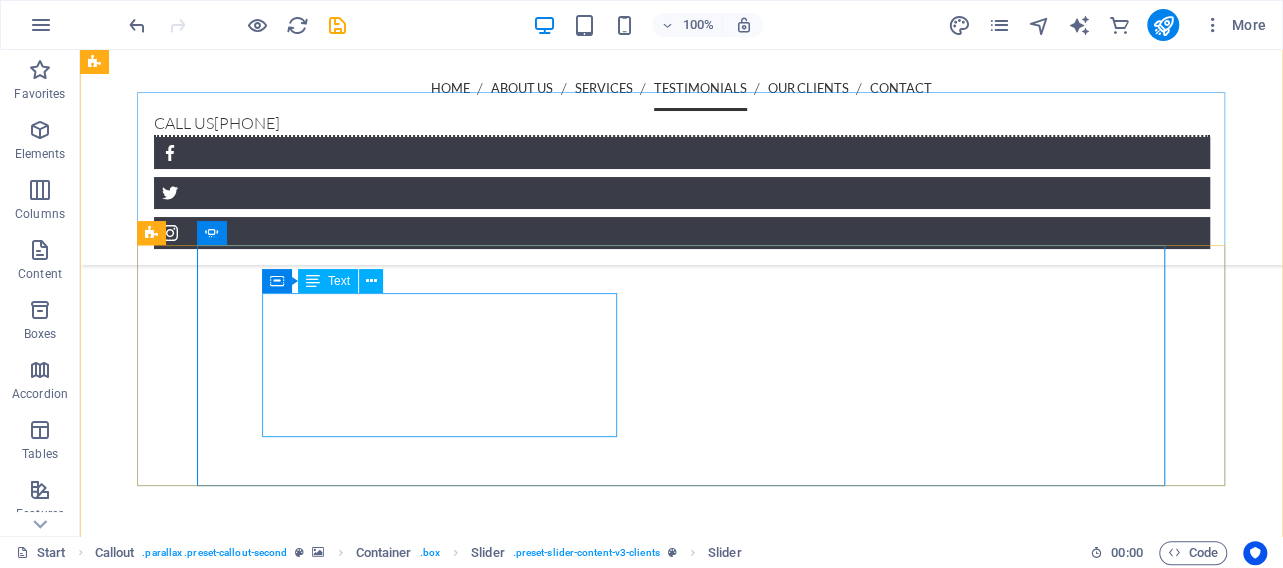 click on "Lorem ipsum dolor sit amet, consetetur sadipscing elitr, sed diam nonumy eirmod tempor invidunt ut labore et dolore magna aliquyam erat, sed diam voluptua. - LandX Ltd" at bounding box center (-577, 14061) 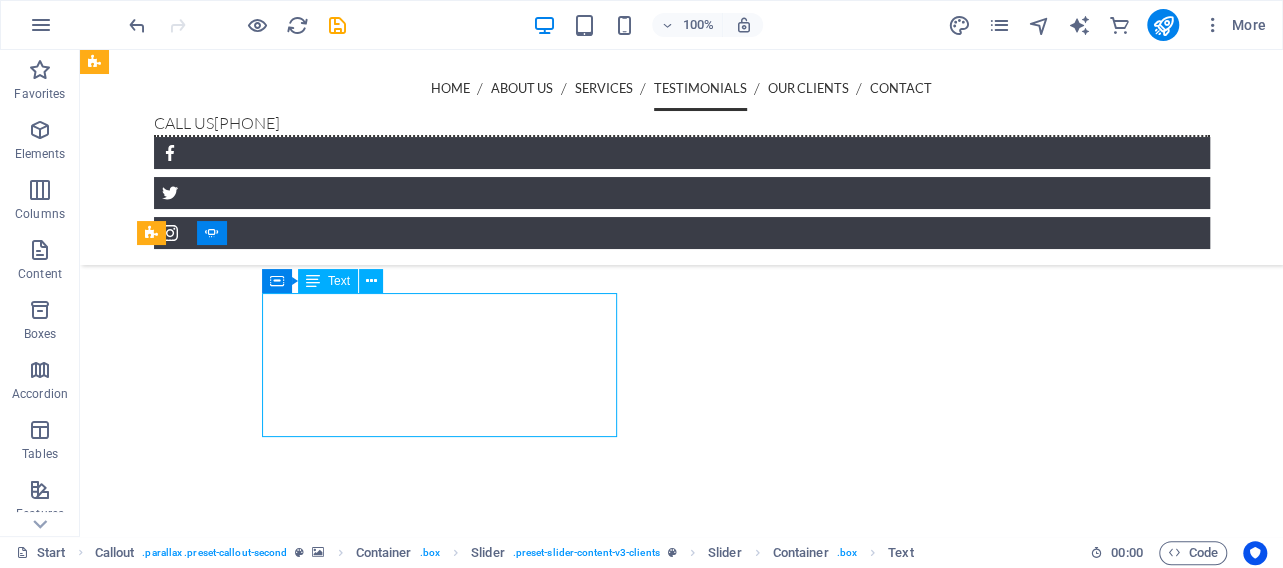 click on "Lorem ipsum dolor sit amet, consetetur sadipscing elitr, sed diam nonumy eirmod tempor invidunt ut labore et dolore magna aliquyam erat, sed diam voluptua. - LandX Ltd" at bounding box center (-577, 14061) 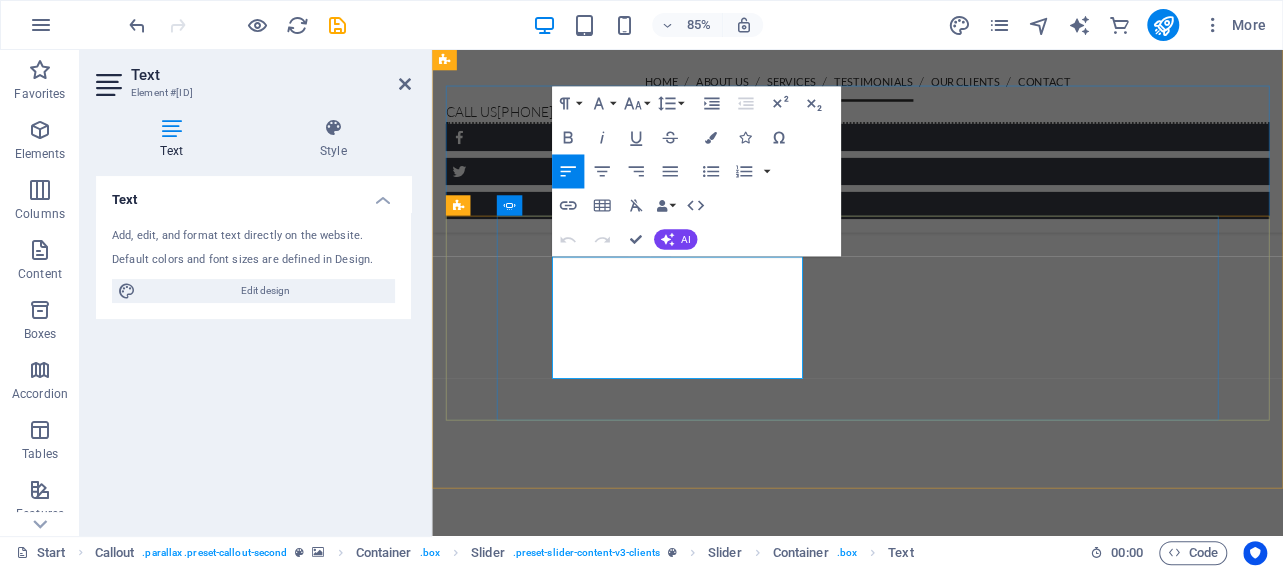 drag, startPoint x: 809, startPoint y: 377, endPoint x: 566, endPoint y: 295, distance: 256.46246 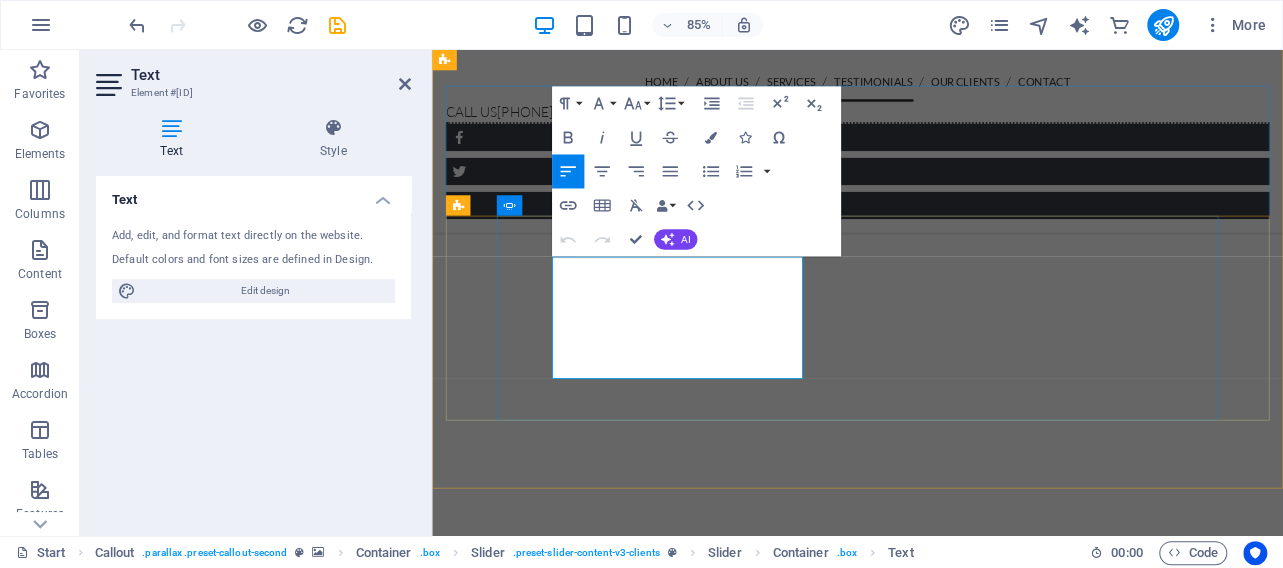 type 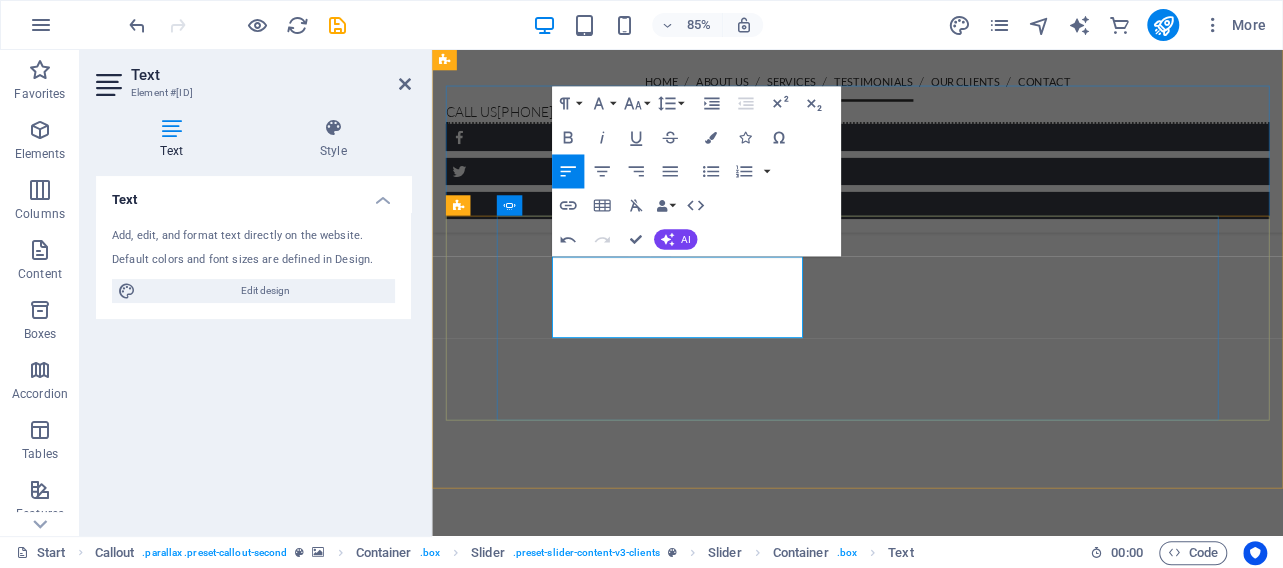 drag, startPoint x: 662, startPoint y: 379, endPoint x: 554, endPoint y: 379, distance: 108 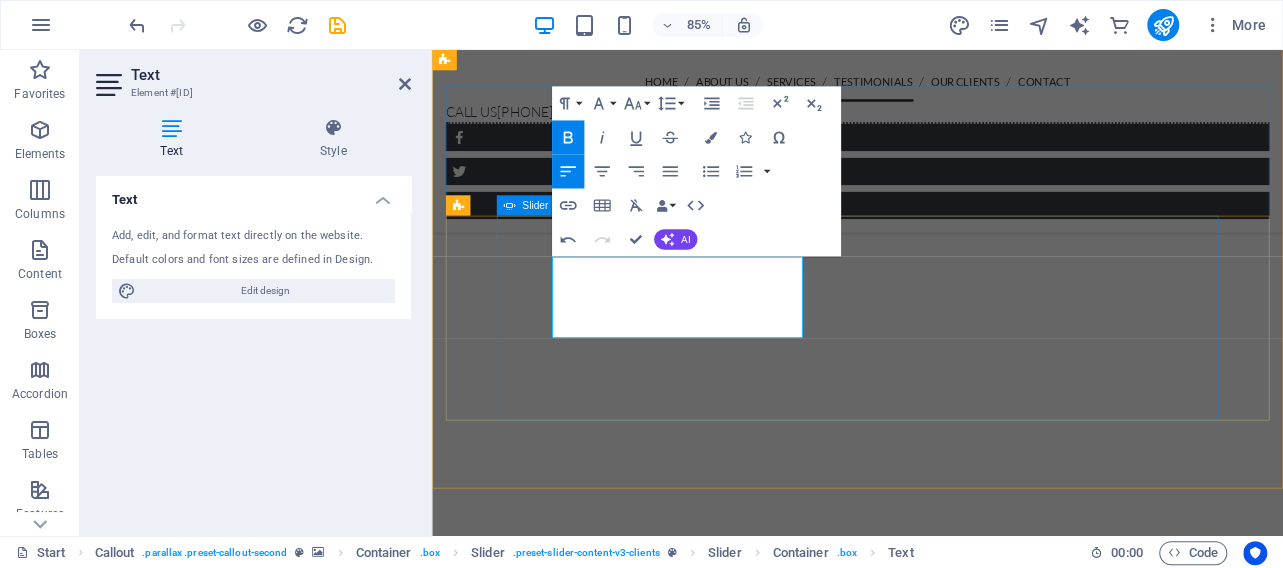 click on "Pest control Eddie got my home rid of unwanted termites in a very professional manner.  -  J. Strauss I had to protect my book collection from termites and Eddie did a fantastic job of removing termites from my storage space.  - K. Graf We needed to get rid of cockroaches at short notice.  - LandX Ltd Pest control Eddie got my home rid of unwanted termites in a very professional manner.  -  J. Strauss I had to protect my book collection from termites and Eddie did a fantastic job of removing termites from my storage space.  - K. Graf Lorem ipsum dolor sit amet, consetetur sadipscing elitr, sed diam nonumy eirmod tempor invidunt ut labore et dolore magna aliquyam erat, sed diam voluptua. - LandX Ltd Pest control Eddie got my home rid of unwanted termites in a very professional manner.  -  J. Strauss" at bounding box center [932, 12972] 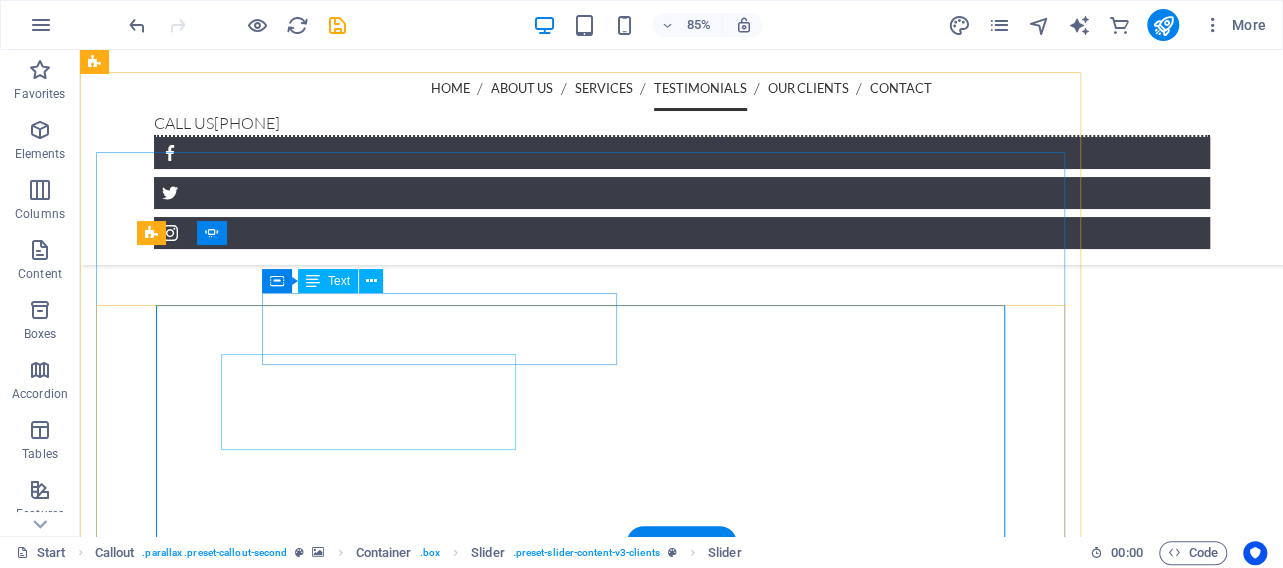 scroll, scrollTop: 4053, scrollLeft: 0, axis: vertical 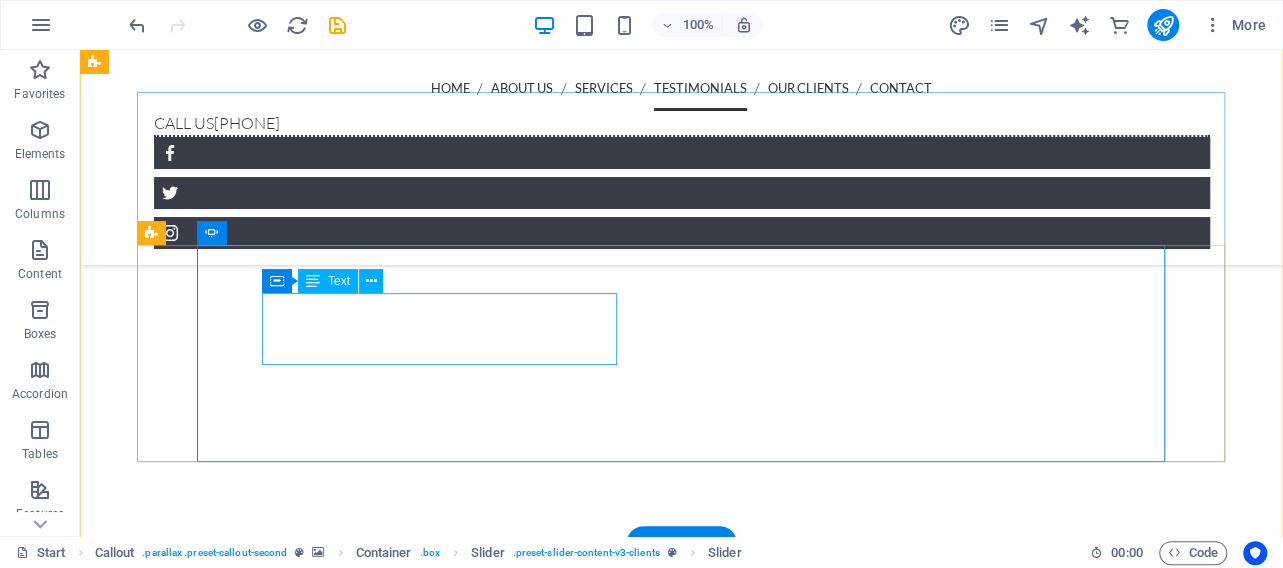 click on "We needed to get rid of cockroaches at short notice.  - LandX Ltd" at bounding box center [-577, 14008] 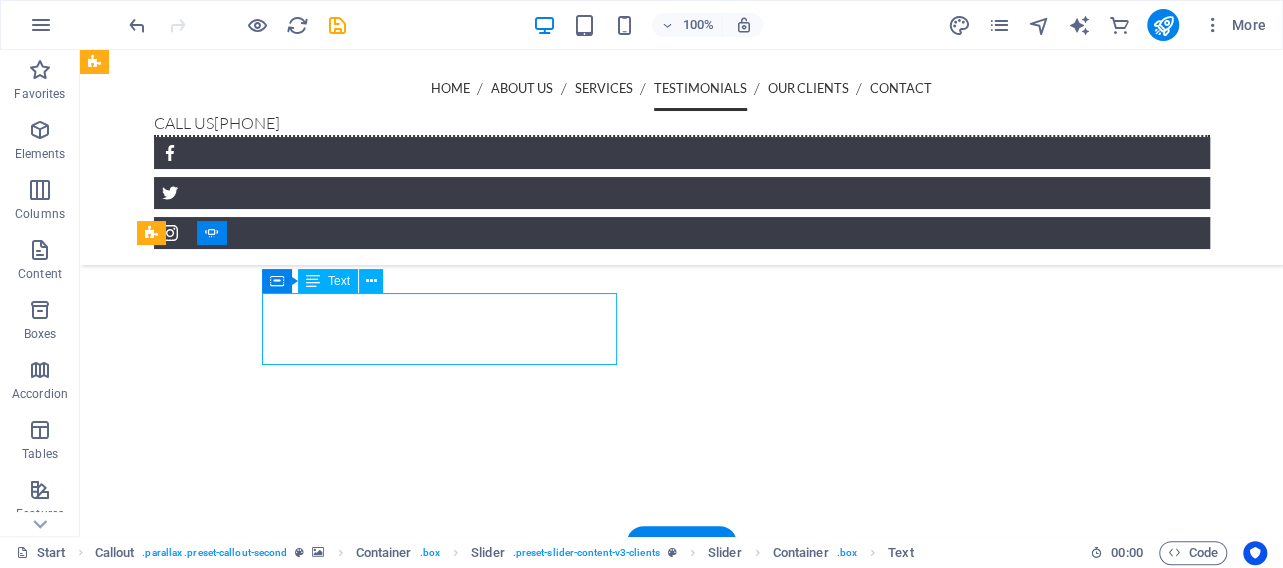 click on "We needed to get rid of cockroaches at short notice.  - LandX Ltd" at bounding box center (-577, 14008) 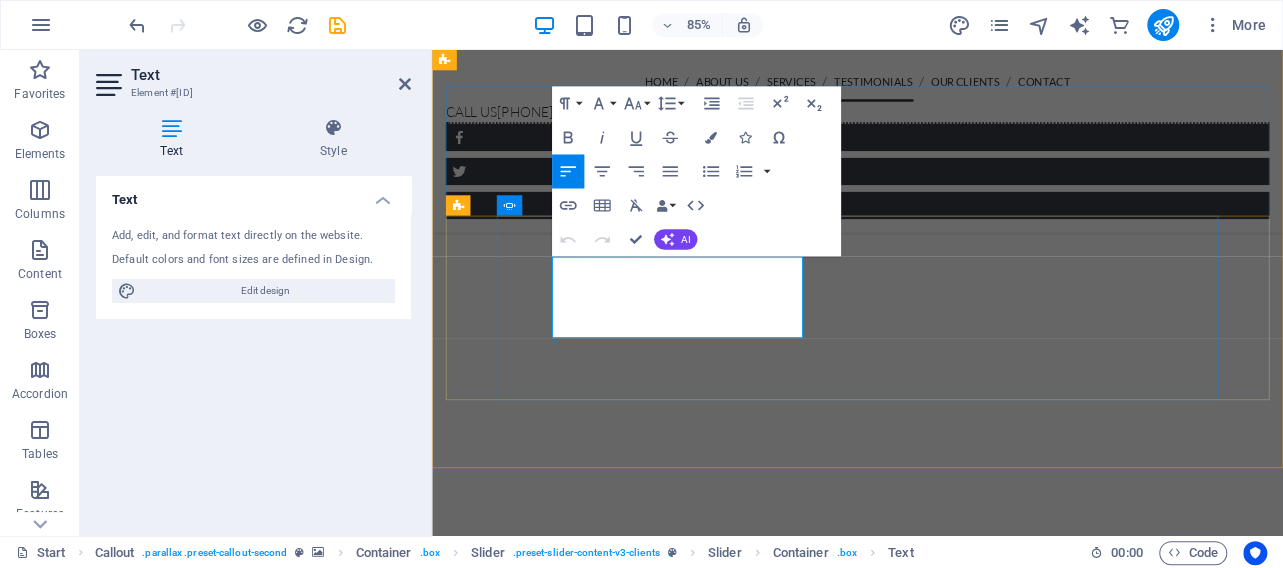 click on "- LandX Ltd" at bounding box center (-178, 12737) 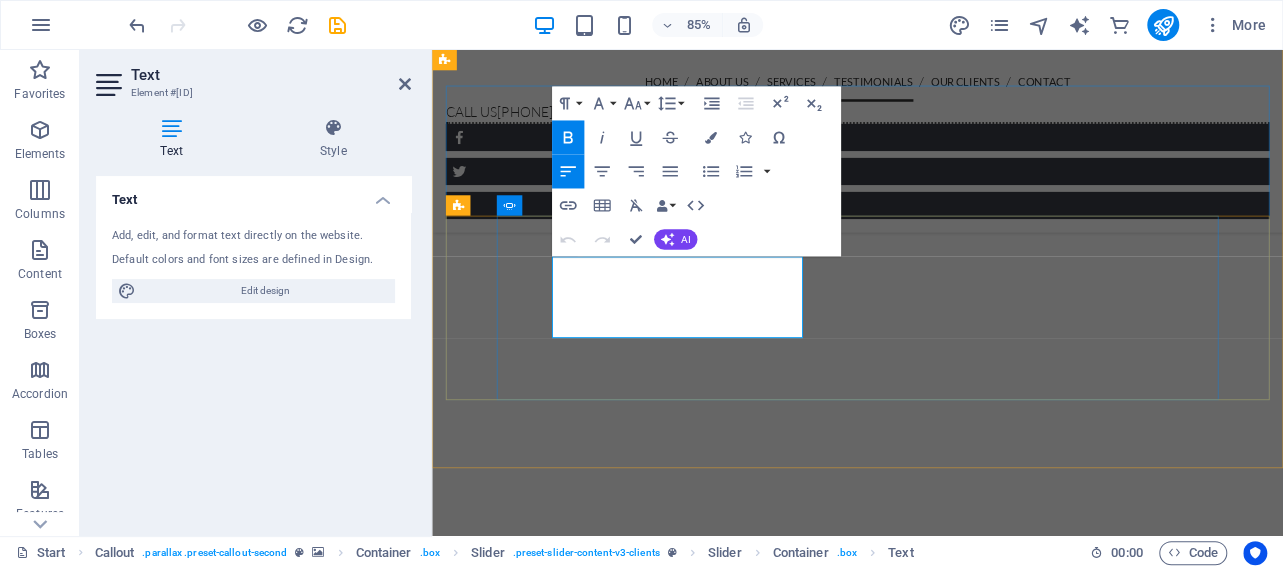 drag, startPoint x: 663, startPoint y: 379, endPoint x: 697, endPoint y: 391, distance: 36.05551 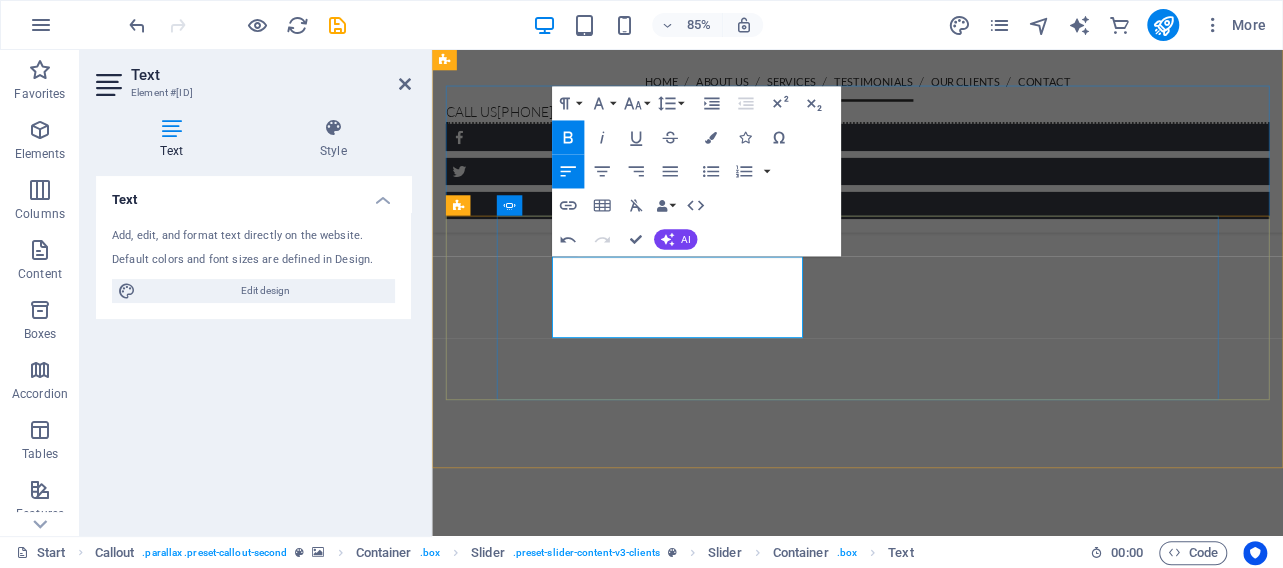 click on "-  William" at bounding box center [-178, 12737] 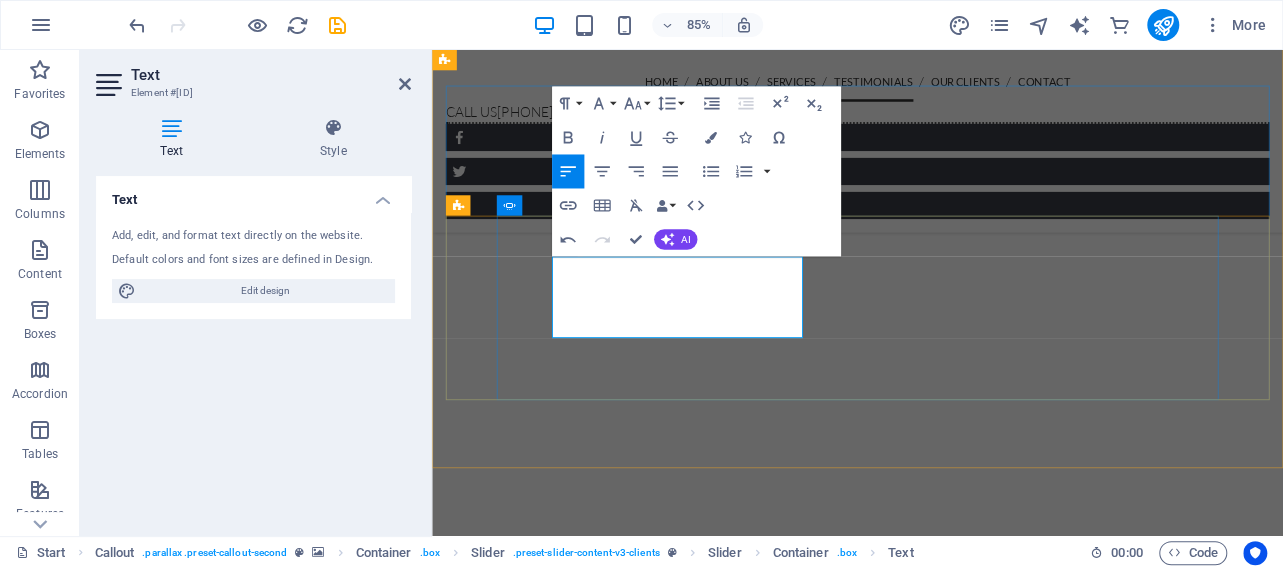 drag, startPoint x: 816, startPoint y: 307, endPoint x: 825, endPoint y: 339, distance: 33.24154 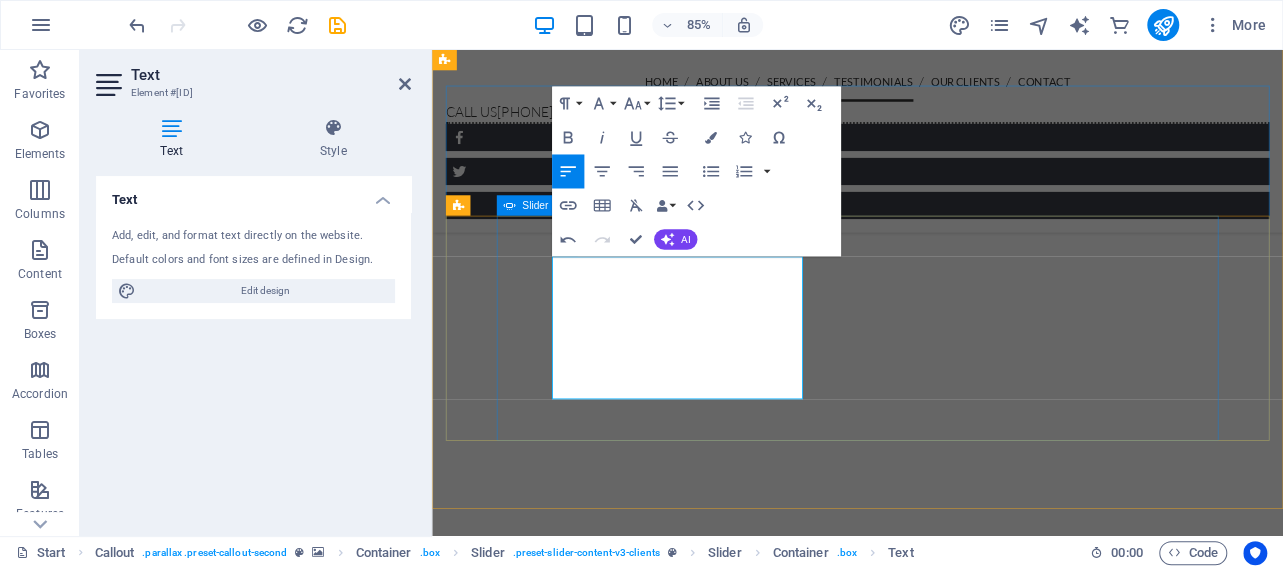click on "Pest control Eddie got my home rid of unwanted termites in a very professional manner.  -  J. Strauss I had to protect my book collection from termites and Eddie did a fantastic job of removing termites from my storage space.  - K. Graf We needed to get rid of cockroaches in our offices at short notice. Eddie replied promptly and helped us to remove them. We appreciated the safety and his professionall conduct.   - William Roberts Pest control Eddie got my home rid of unwanted termites in a very professional manner.  -  J. Strauss I had to protect my book collection from termites and Eddie did a fantastic job of removing termites from my storage space.  - K. Graf We needed to get rid of cockroaches at short notice.  - LandX Ltd Pest control Eddie got my home rid of unwanted termites in a very professional manner.  -  J. Strauss" at bounding box center (932, 13000) 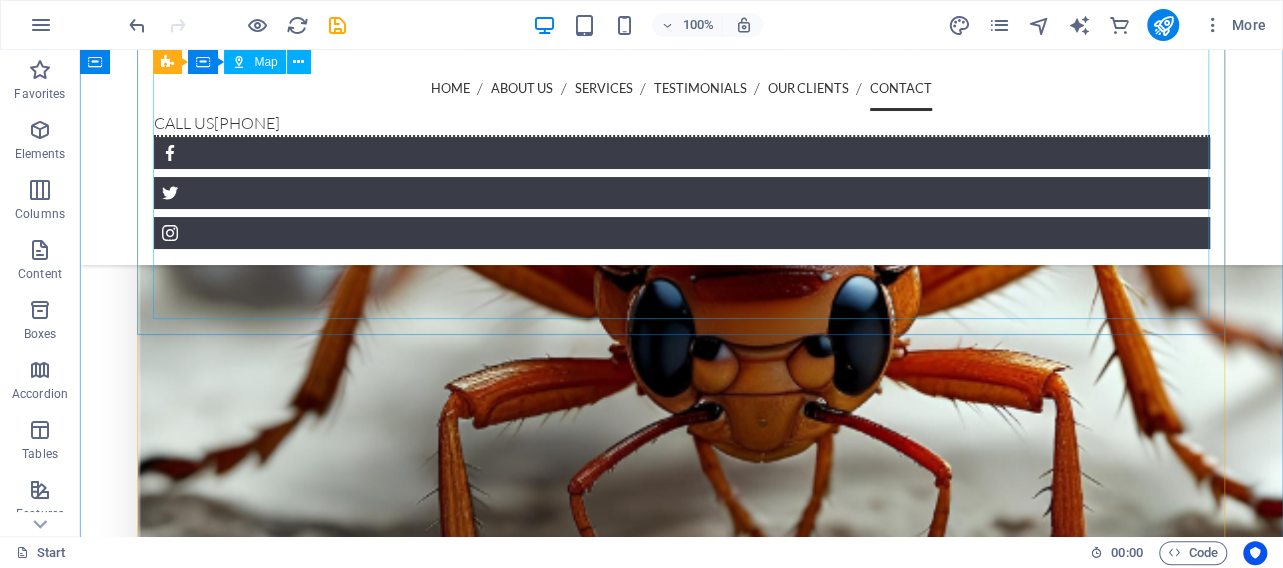 scroll, scrollTop: 6097, scrollLeft: 0, axis: vertical 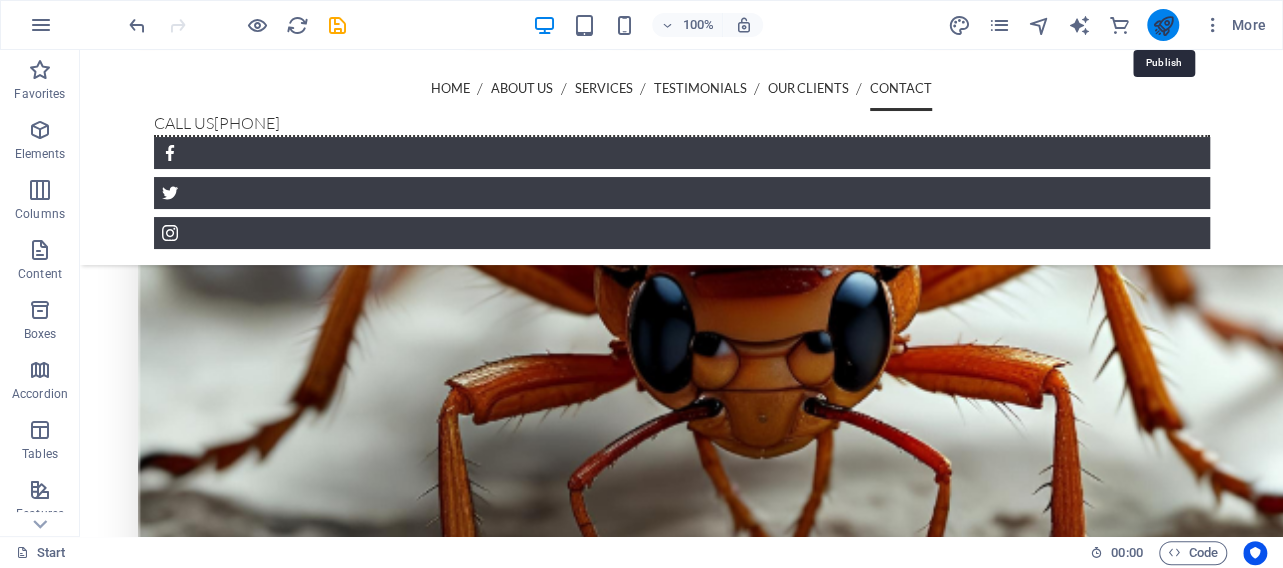 click at bounding box center (1162, 25) 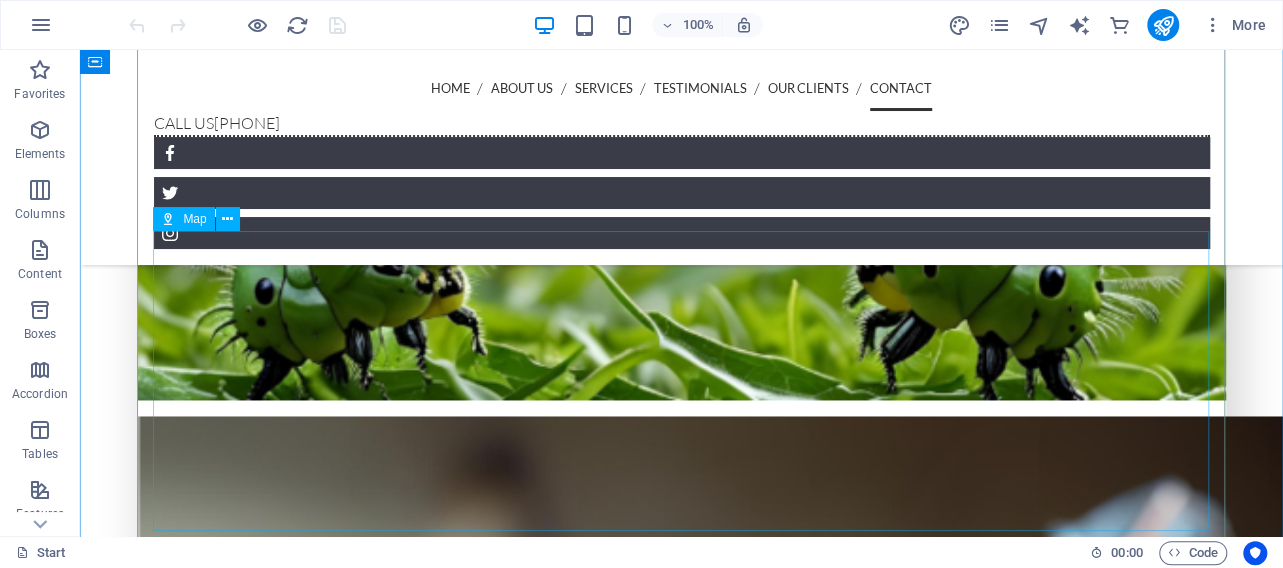 scroll, scrollTop: 5301, scrollLeft: 0, axis: vertical 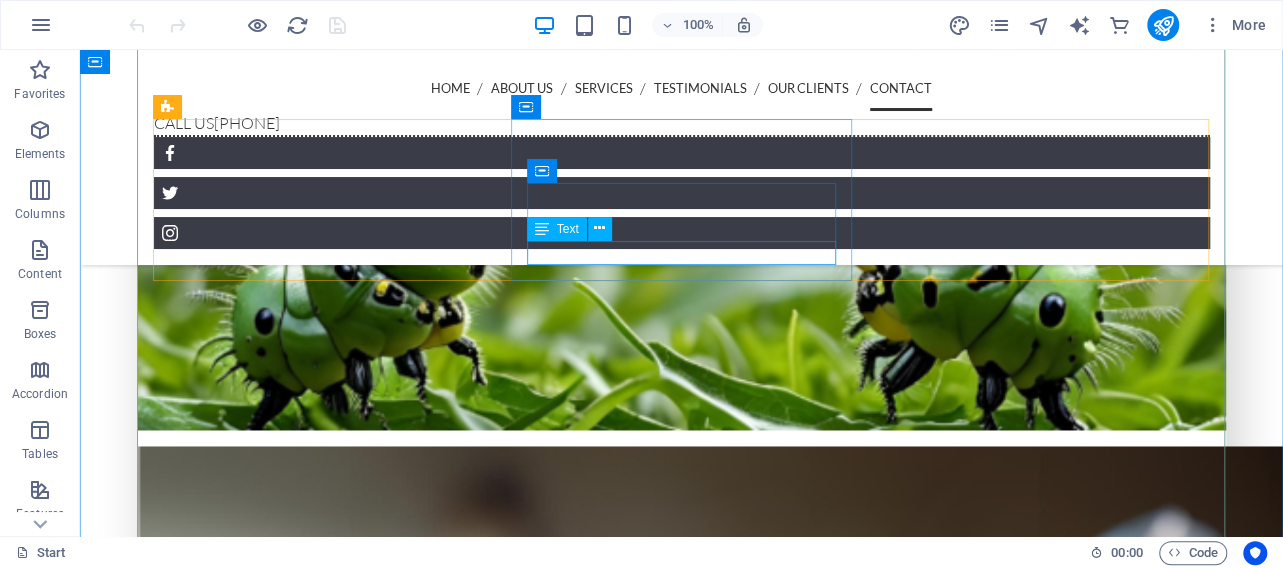 click on "[PHONE]" at bounding box center [592, 17376] 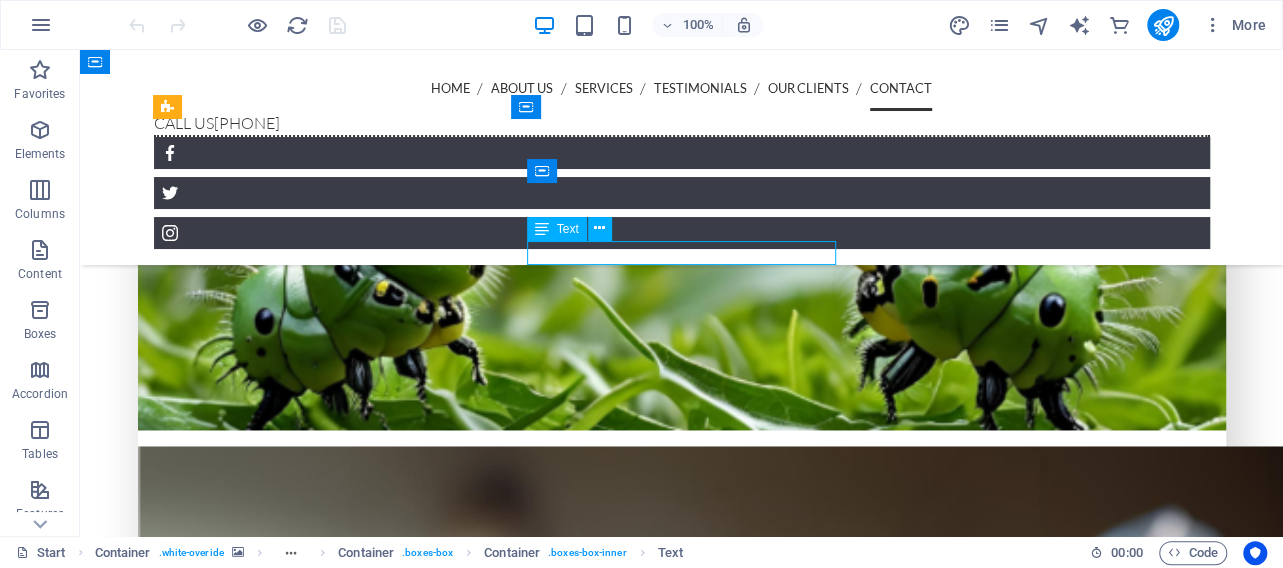 click on "[PHONE]" at bounding box center (592, 17376) 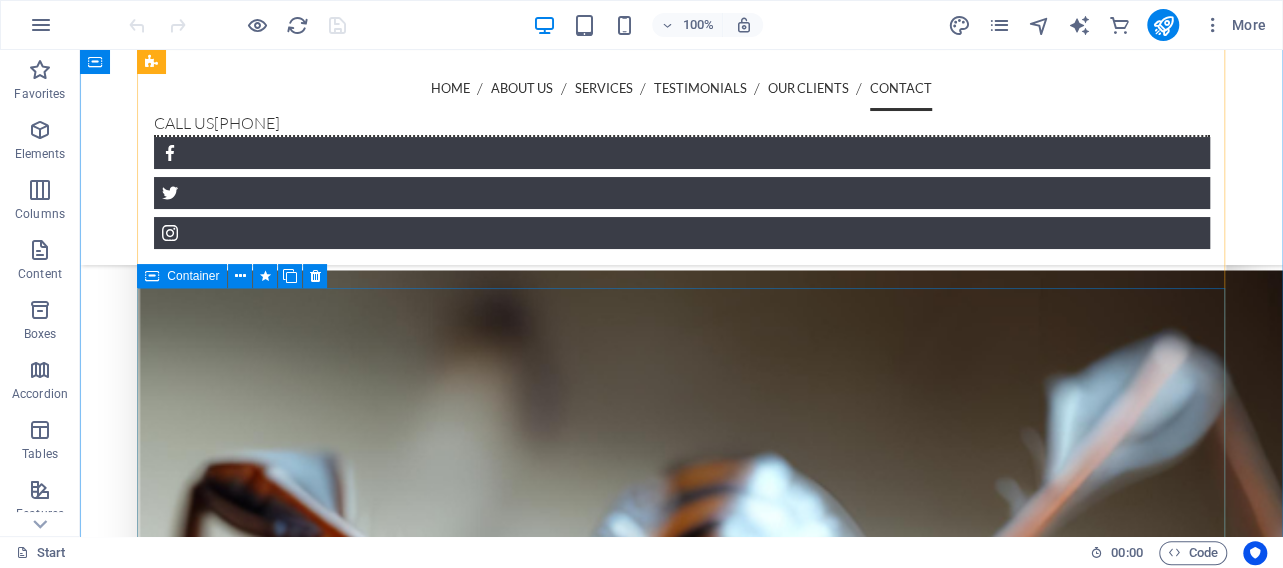 scroll, scrollTop: 5260, scrollLeft: 0, axis: vertical 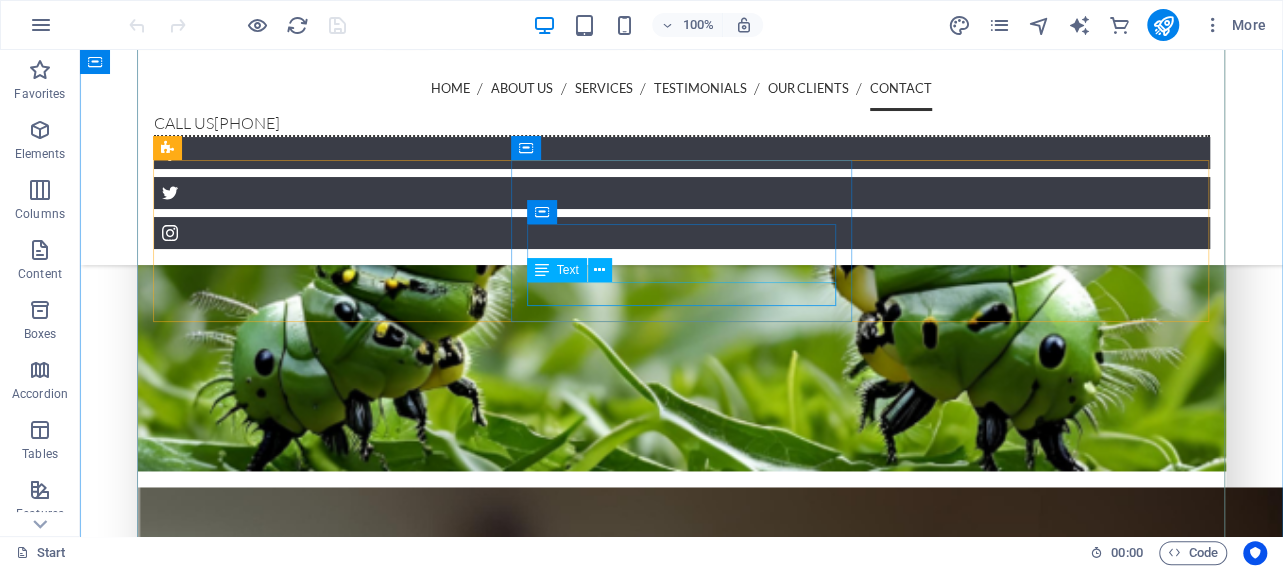click on "[PHONE]" at bounding box center [592, 17417] 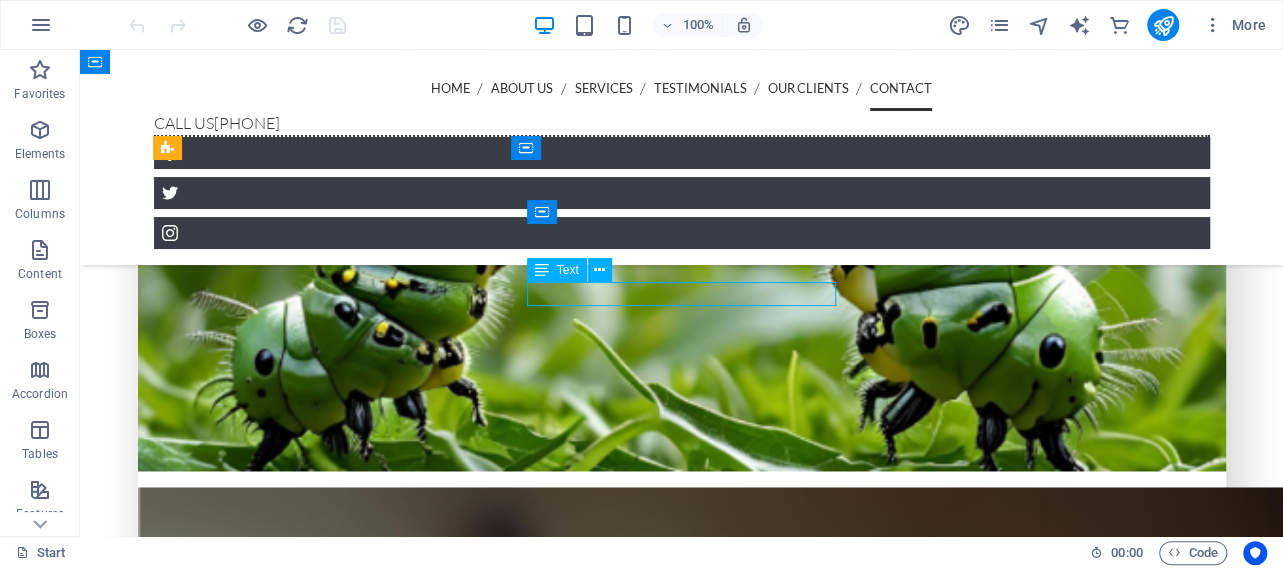 click on "[PHONE]" at bounding box center [592, 17417] 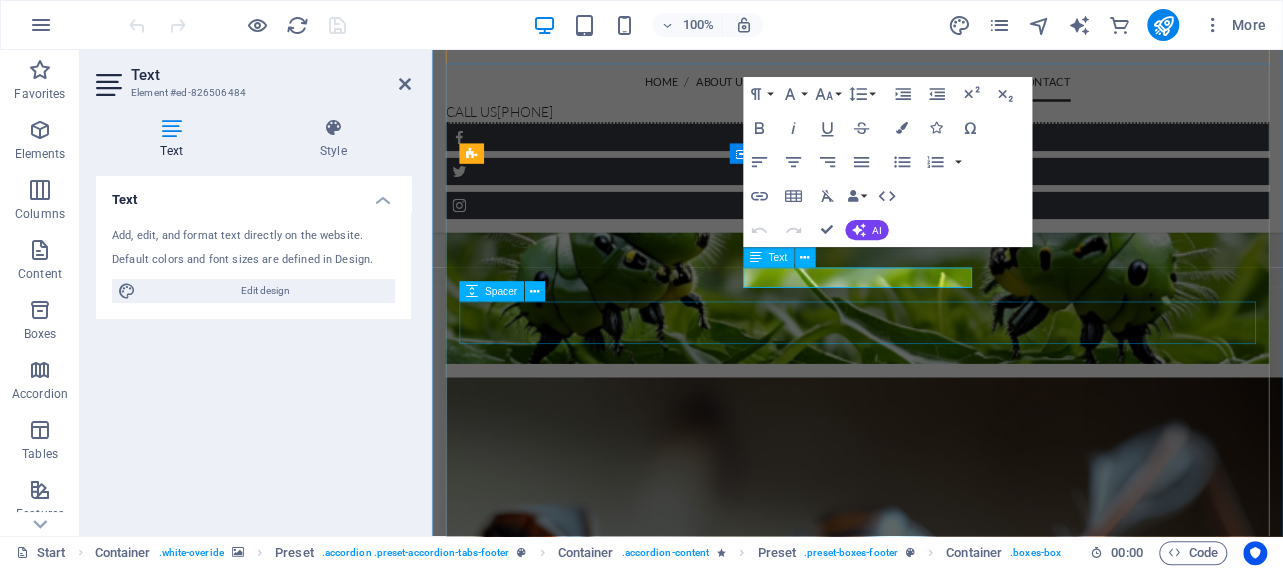 scroll, scrollTop: 5344, scrollLeft: 0, axis: vertical 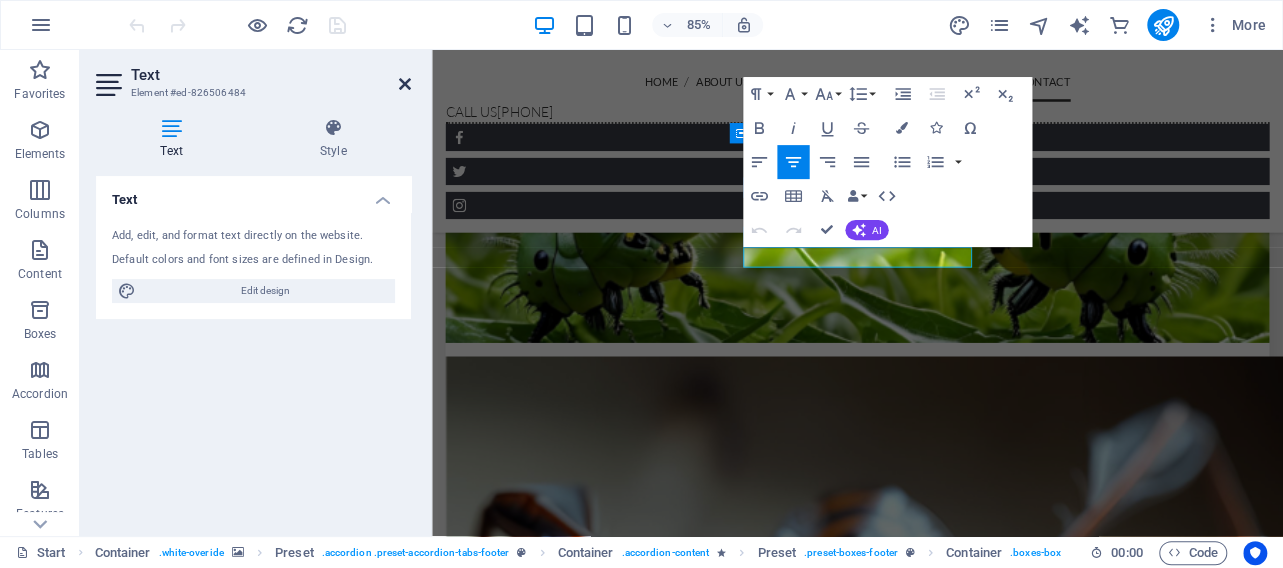 drag, startPoint x: 407, startPoint y: 86, endPoint x: 328, endPoint y: 37, distance: 92.96236 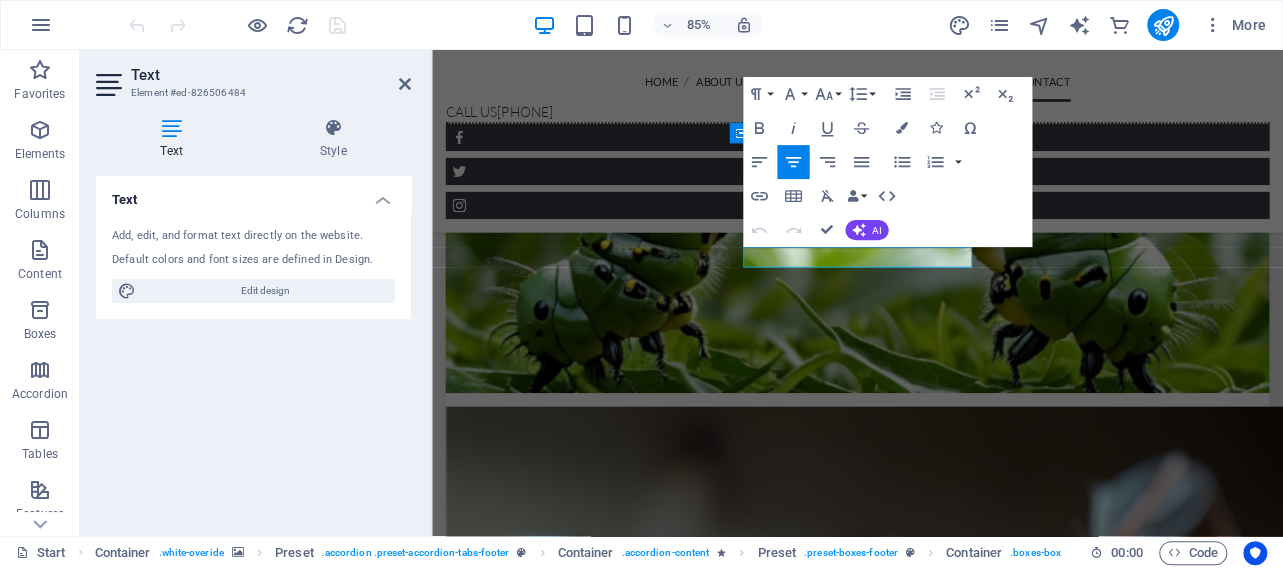 scroll, scrollTop: 5260, scrollLeft: 0, axis: vertical 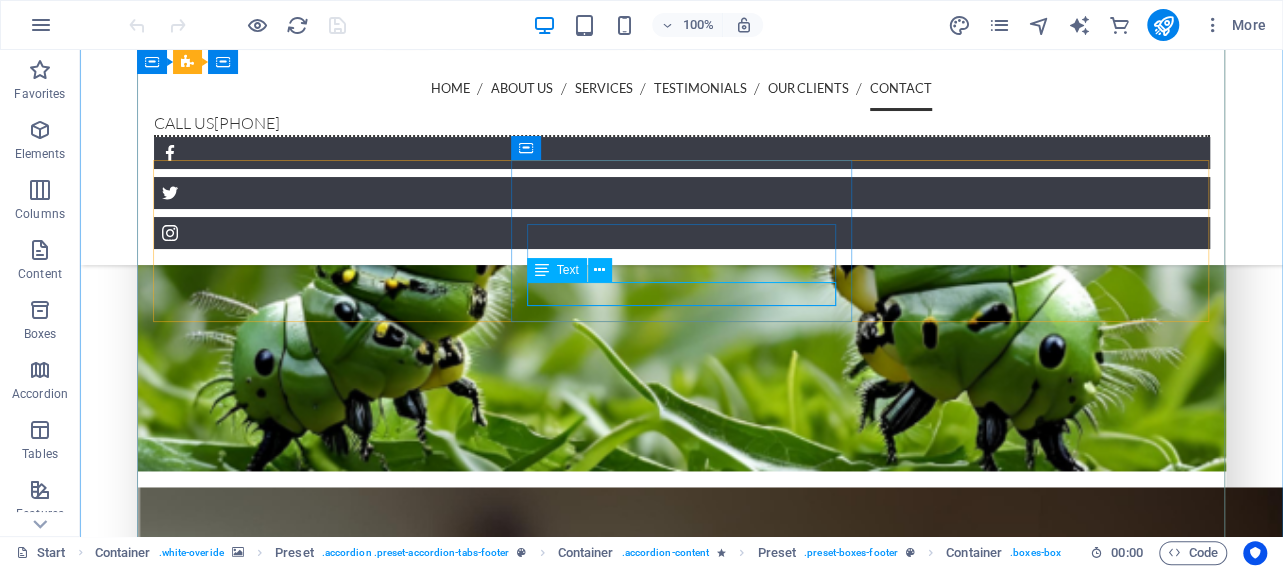 click on "[PHONE]" at bounding box center [592, 17434] 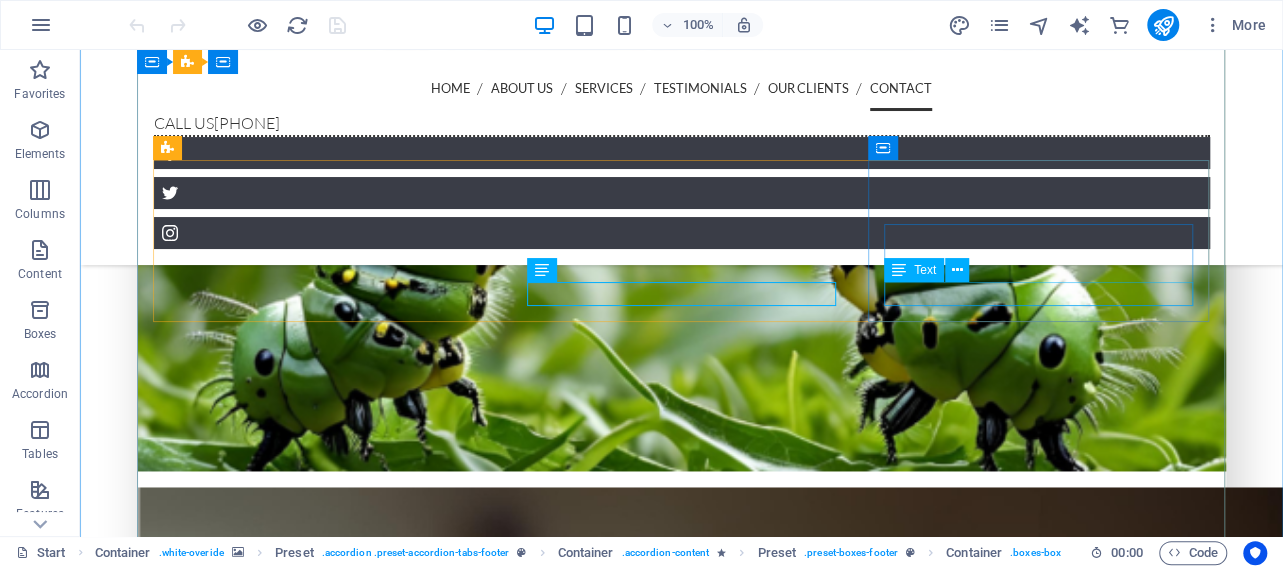click on "info@[DOMAIN].co.za" at bounding box center [592, 17604] 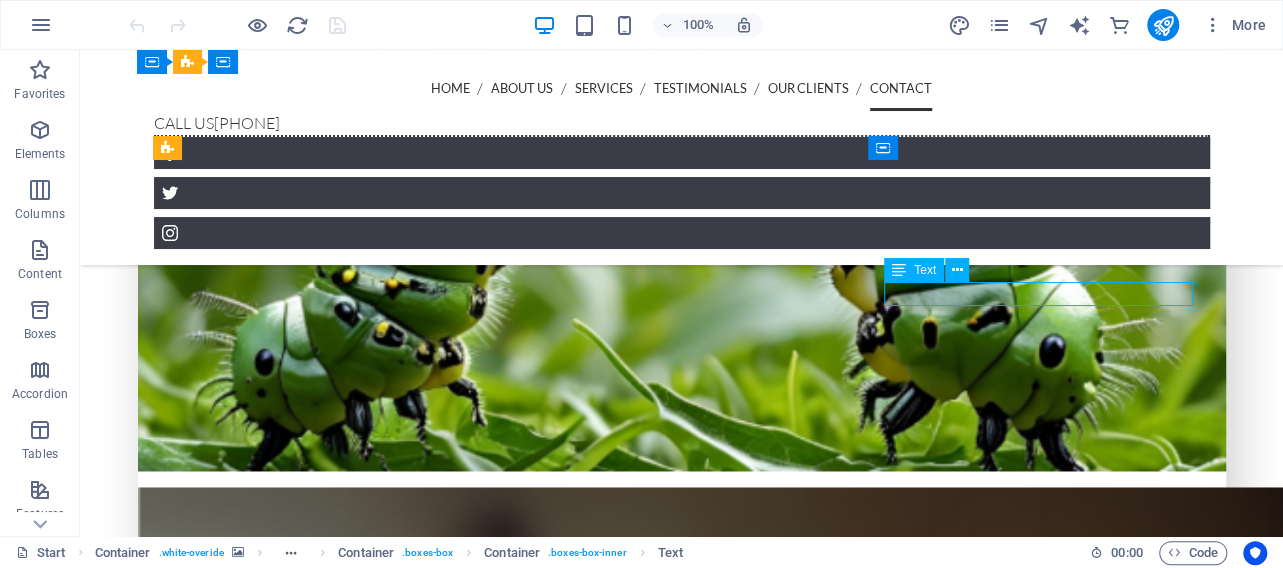 click on "info@[DOMAIN].co.za" at bounding box center [592, 17604] 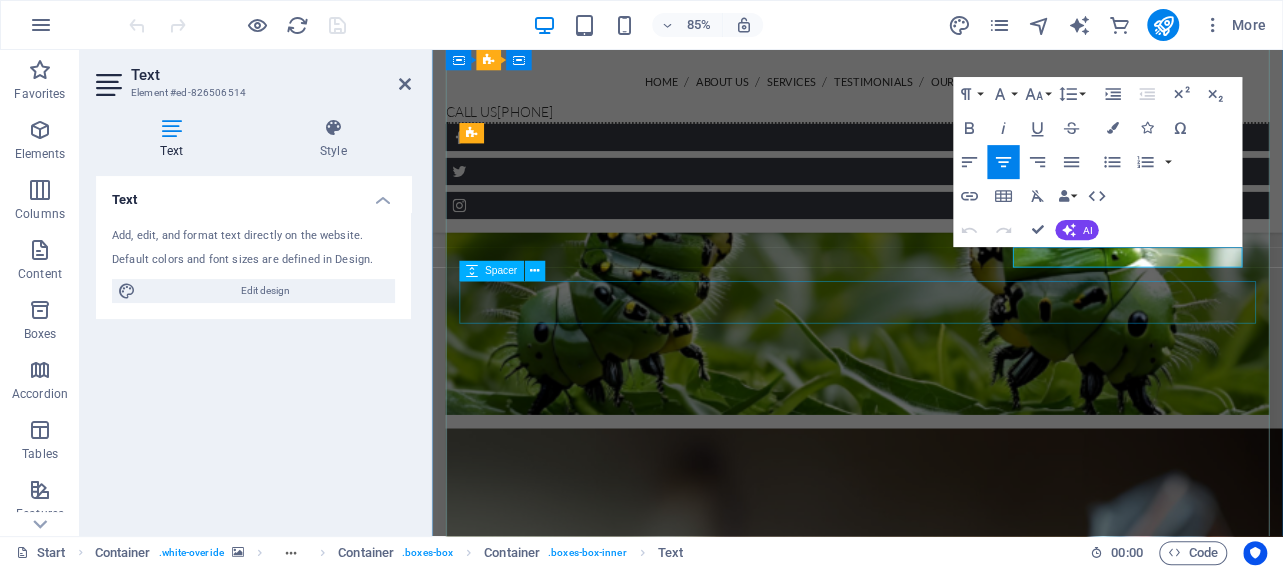 scroll, scrollTop: 5344, scrollLeft: 0, axis: vertical 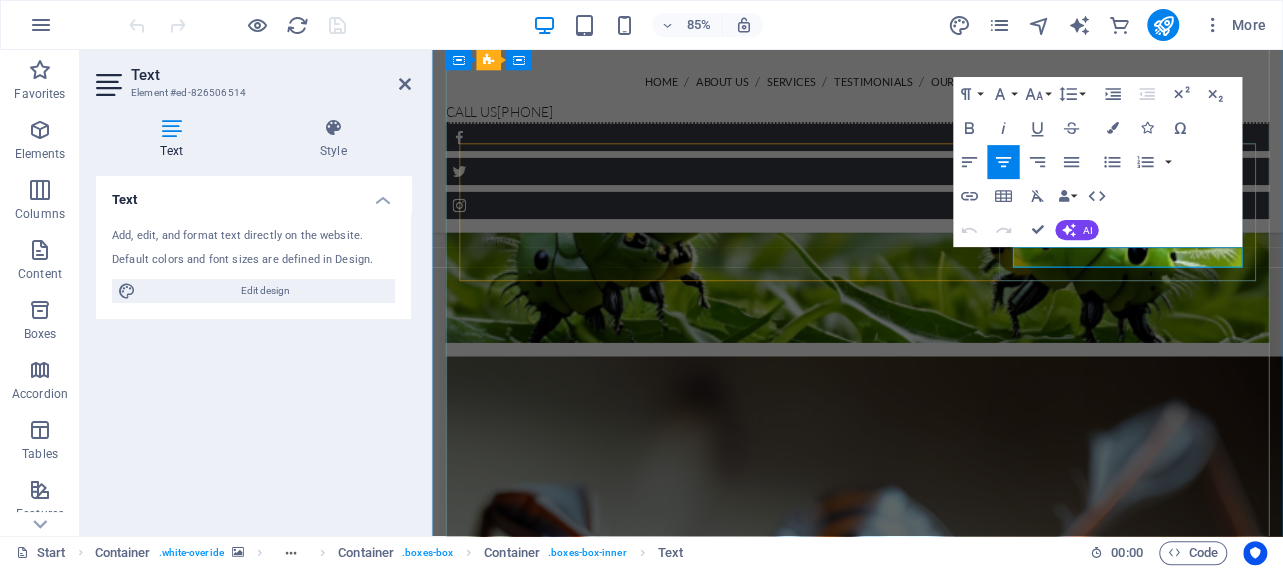 click on "info@[DOMAIN].co.za" at bounding box center (843, 16425) 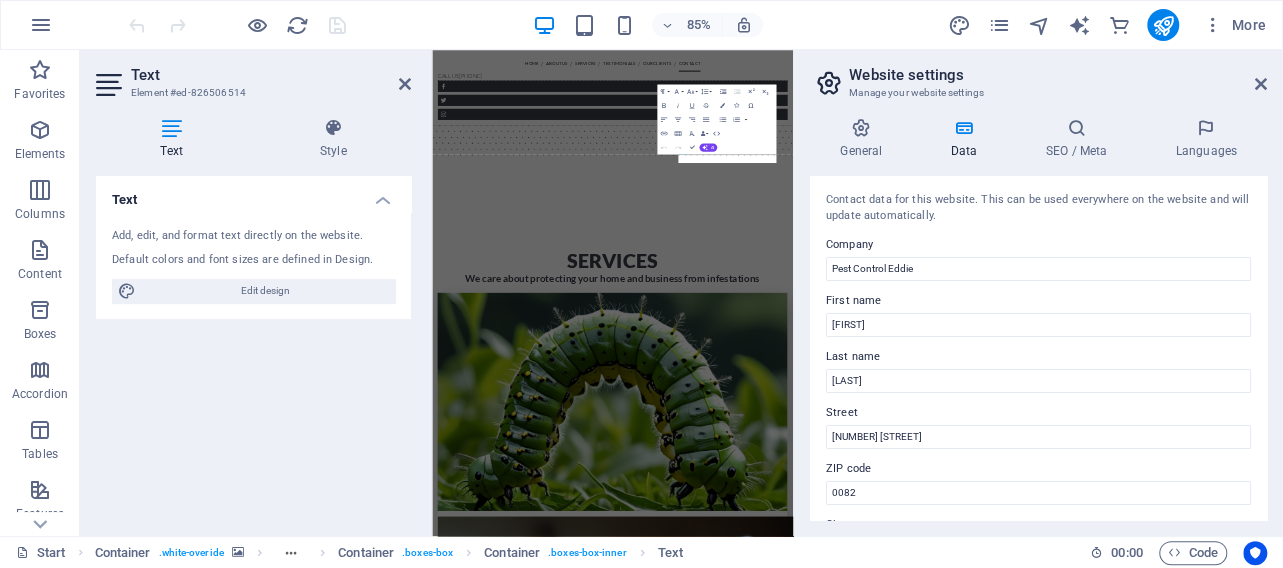 scroll, scrollTop: 5986, scrollLeft: 0, axis: vertical 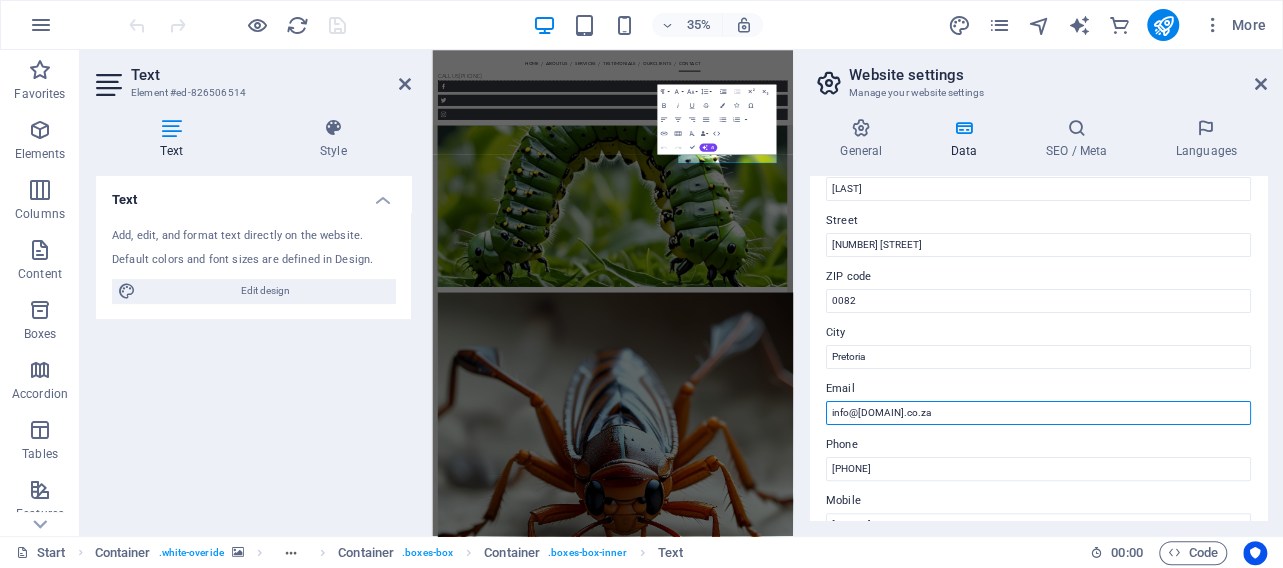 click on "info@[DOMAIN].co.za" at bounding box center (1038, 413) 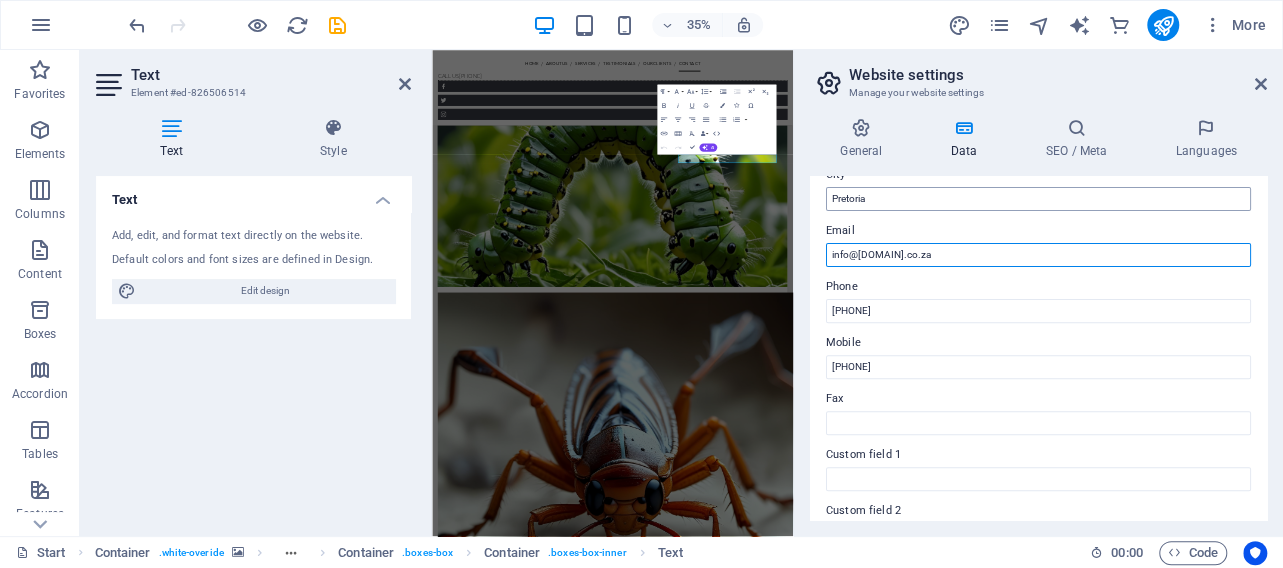 scroll, scrollTop: 384, scrollLeft: 0, axis: vertical 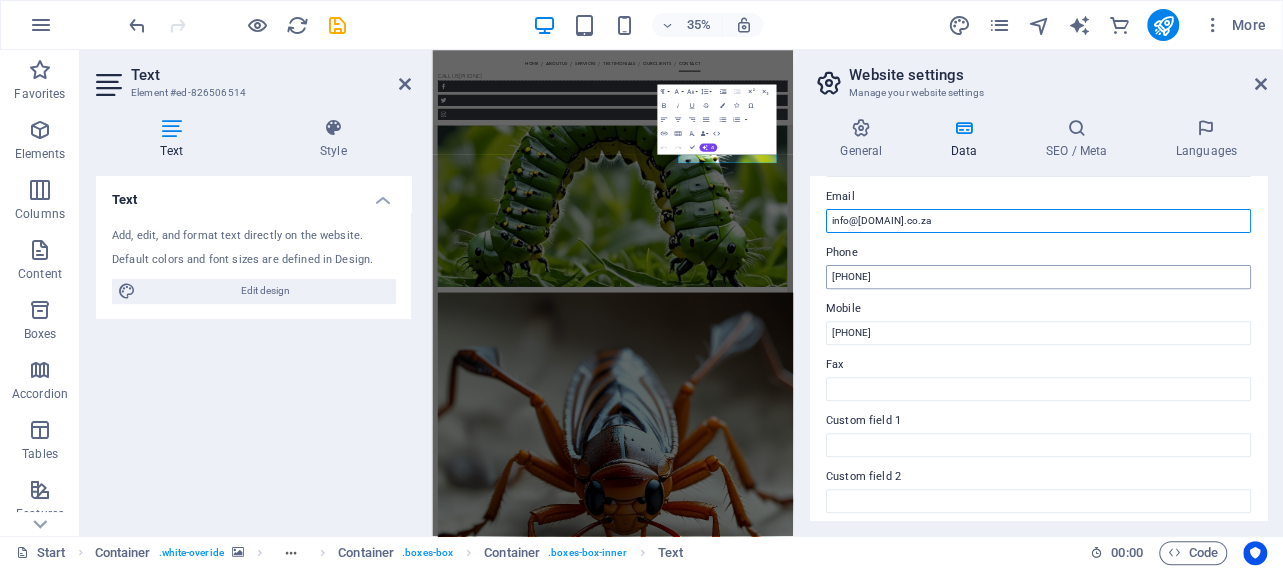 type on "info@[DOMAIN].co.za" 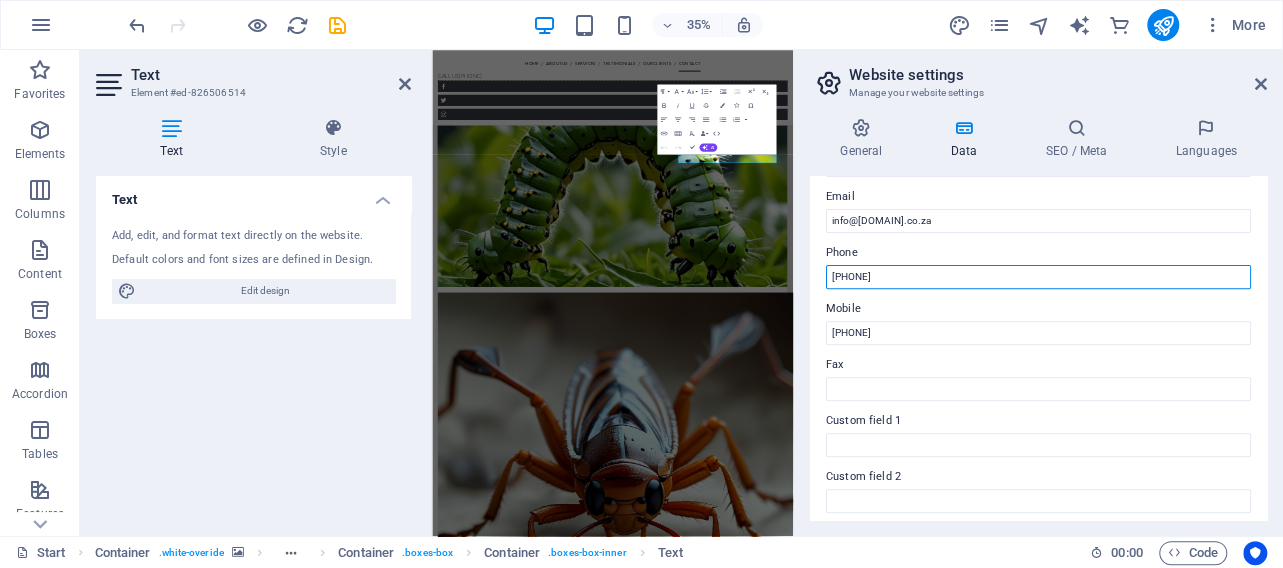 drag, startPoint x: 845, startPoint y: 279, endPoint x: 898, endPoint y: 298, distance: 56.302753 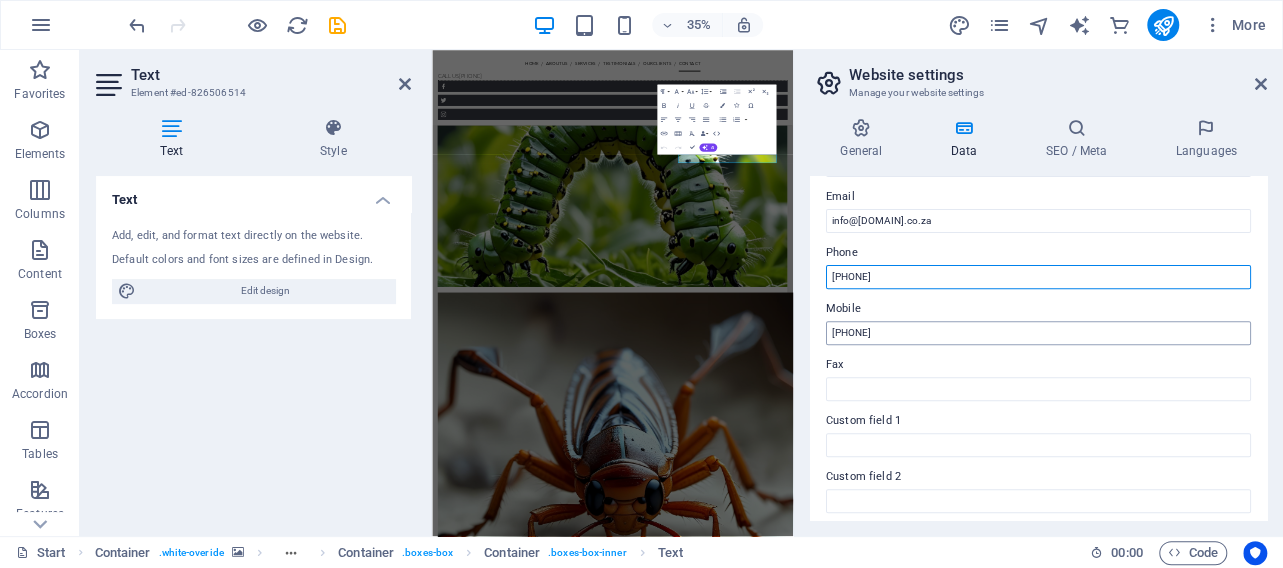 type on "[PHONE]" 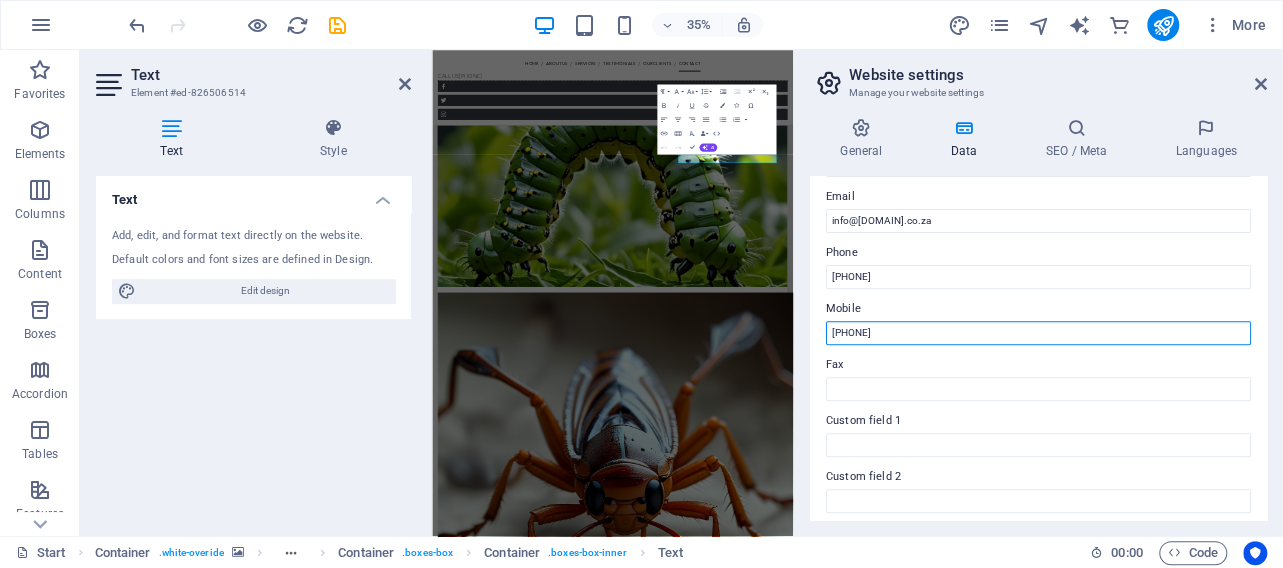 click on "[PHONE]" at bounding box center (1038, 333) 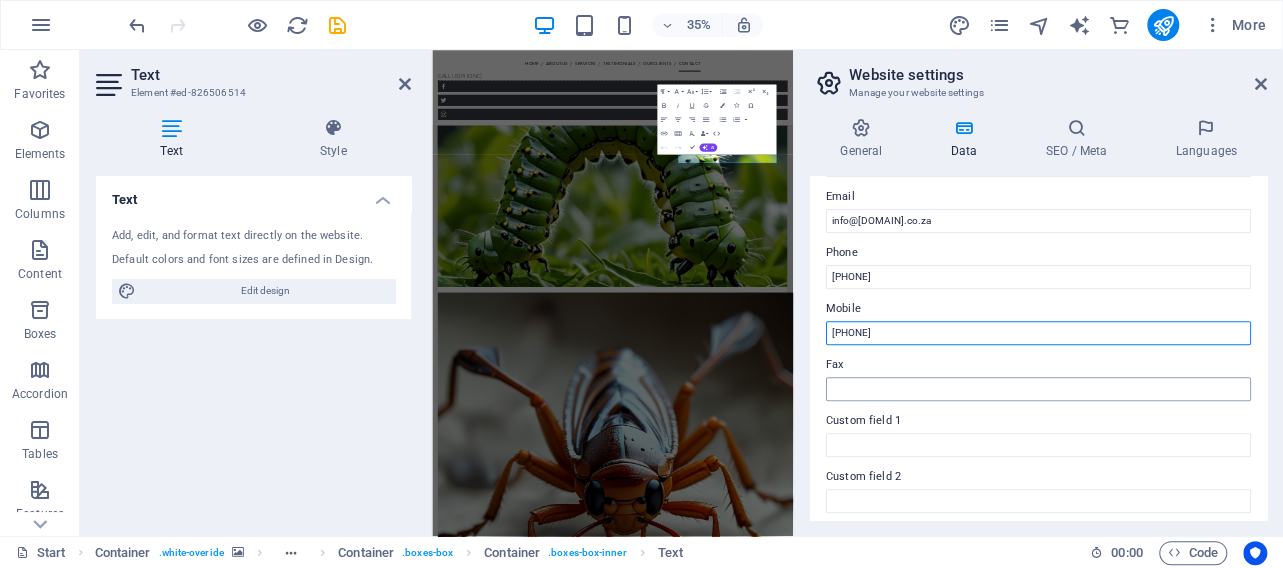 type on "[PHONE]" 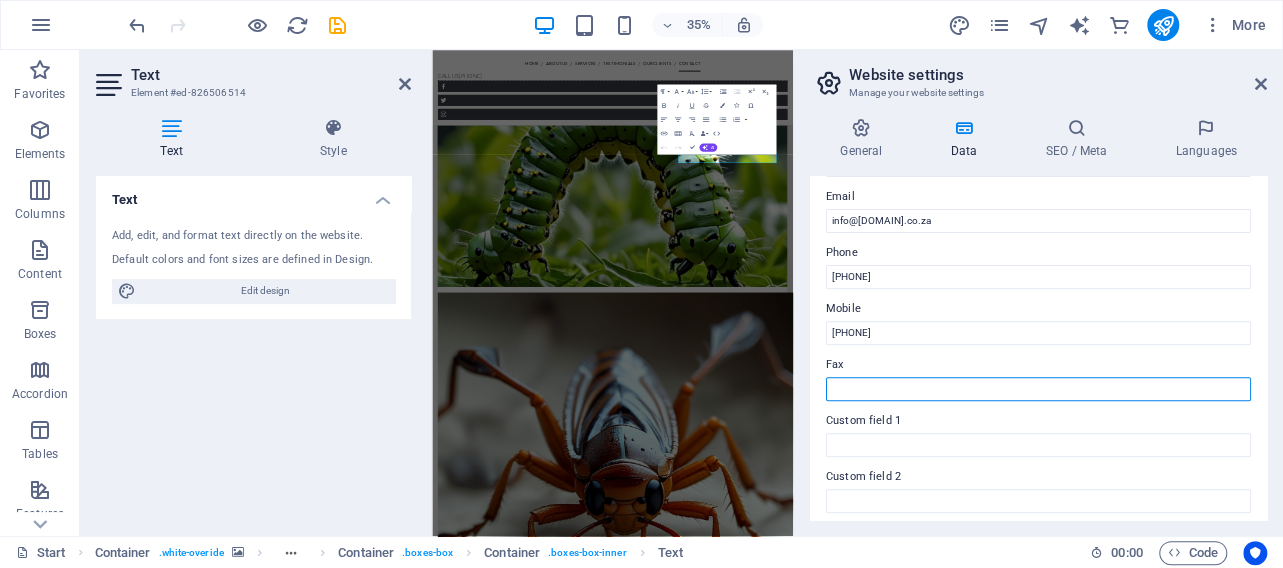 click on "Fax" at bounding box center [1038, 389] 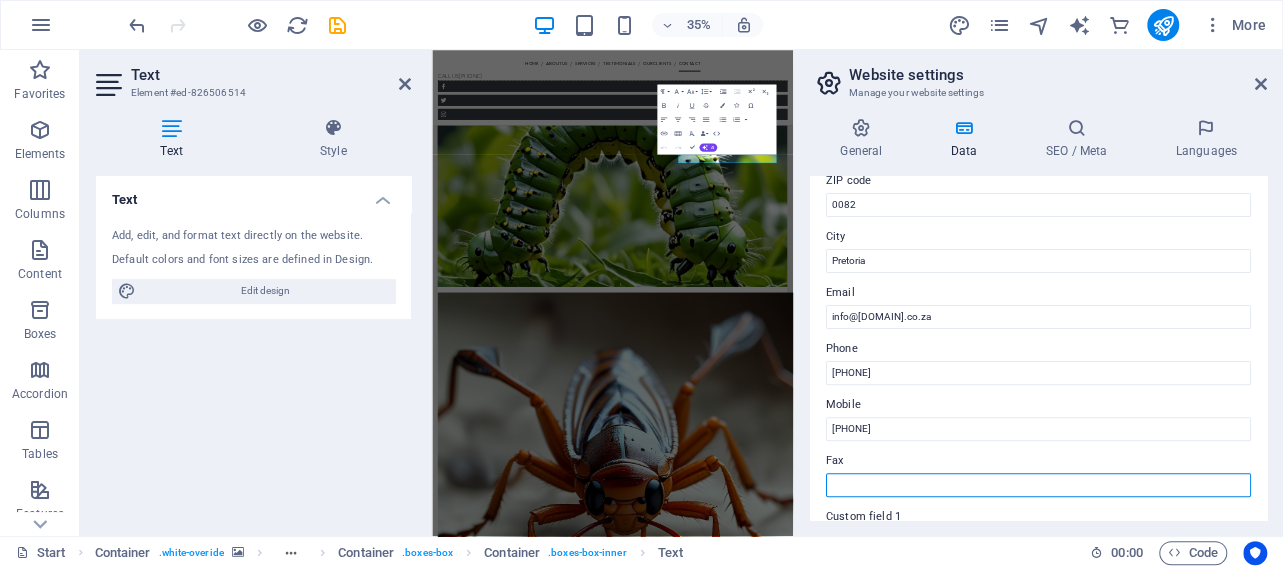 scroll, scrollTop: 616, scrollLeft: 0, axis: vertical 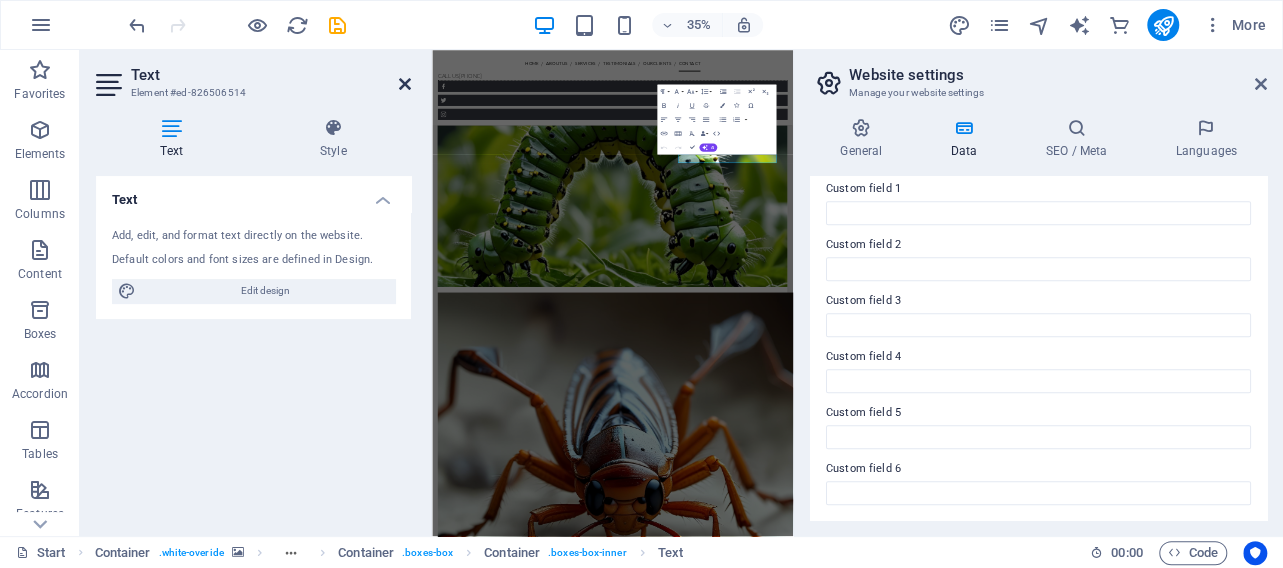 click at bounding box center (405, 84) 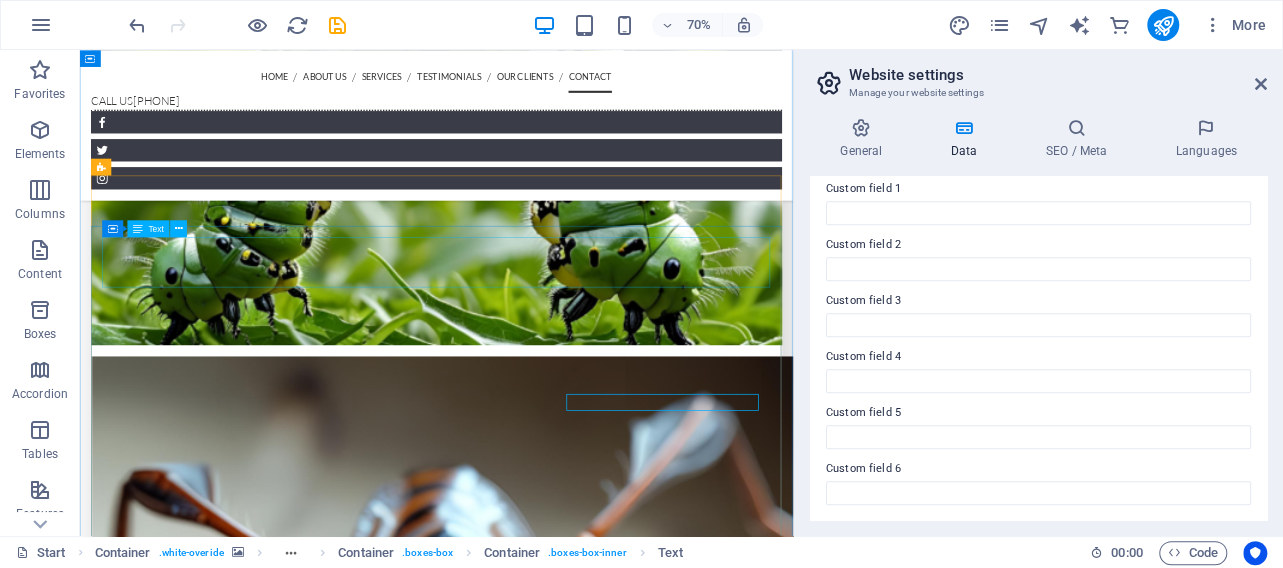 scroll, scrollTop: 5415, scrollLeft: 0, axis: vertical 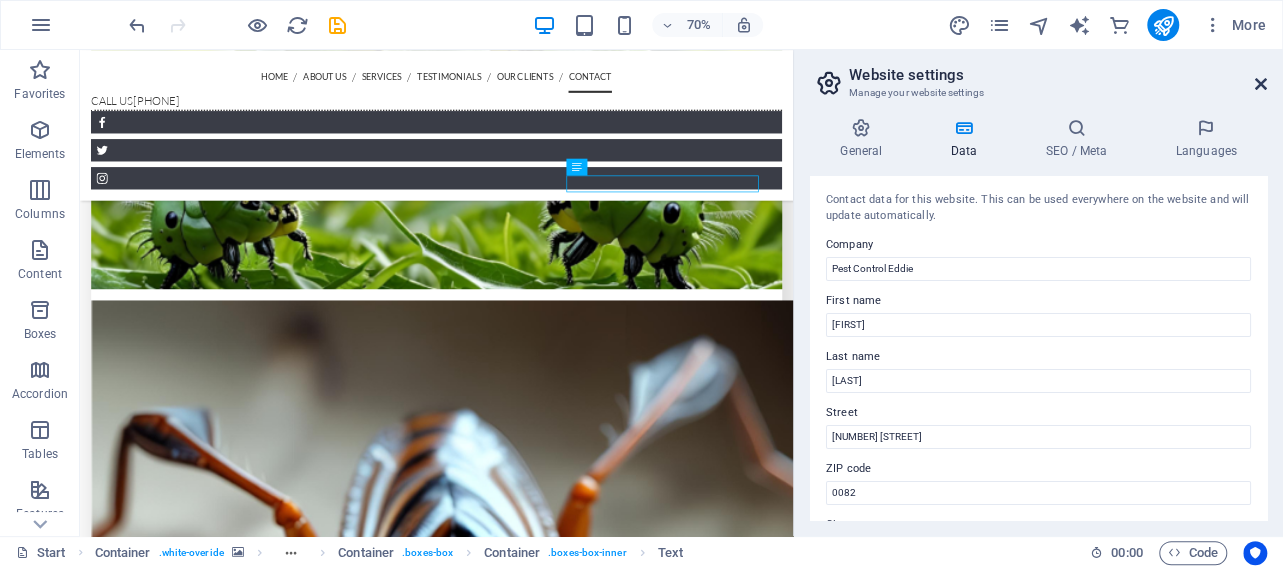 click at bounding box center (1261, 84) 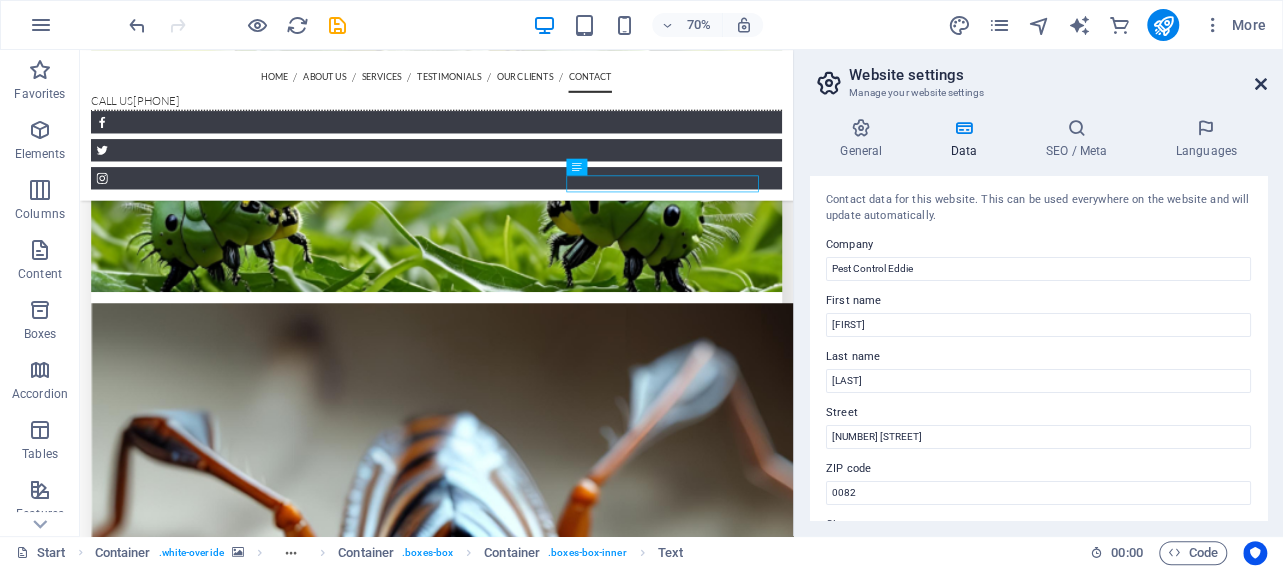 scroll, scrollTop: 5312, scrollLeft: 0, axis: vertical 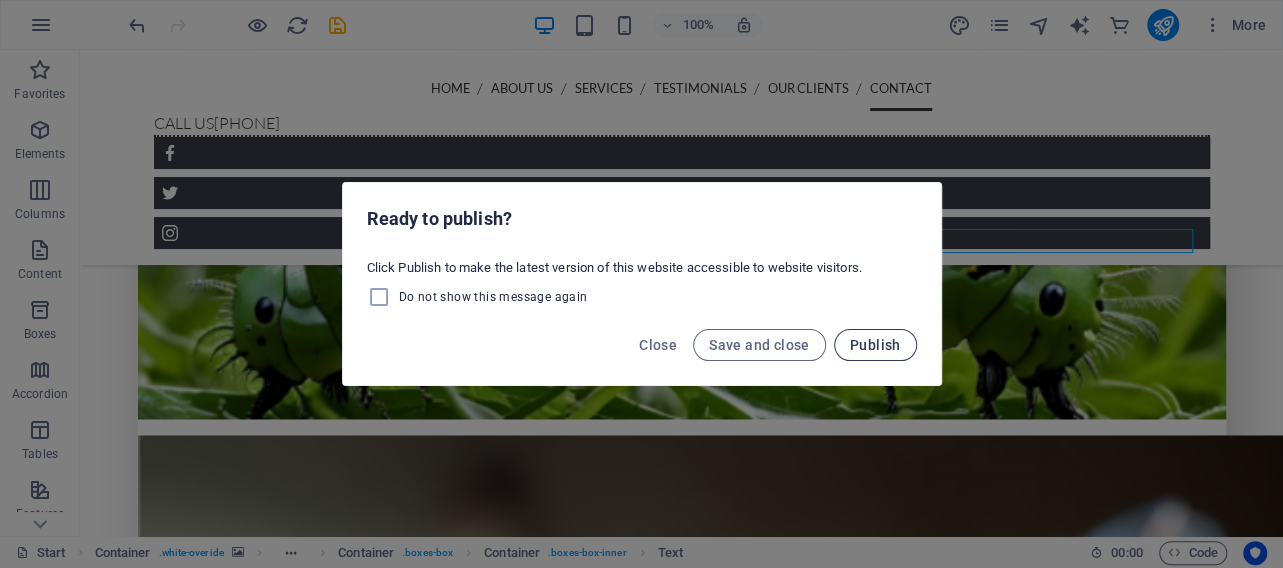 click on "Publish" at bounding box center [875, 345] 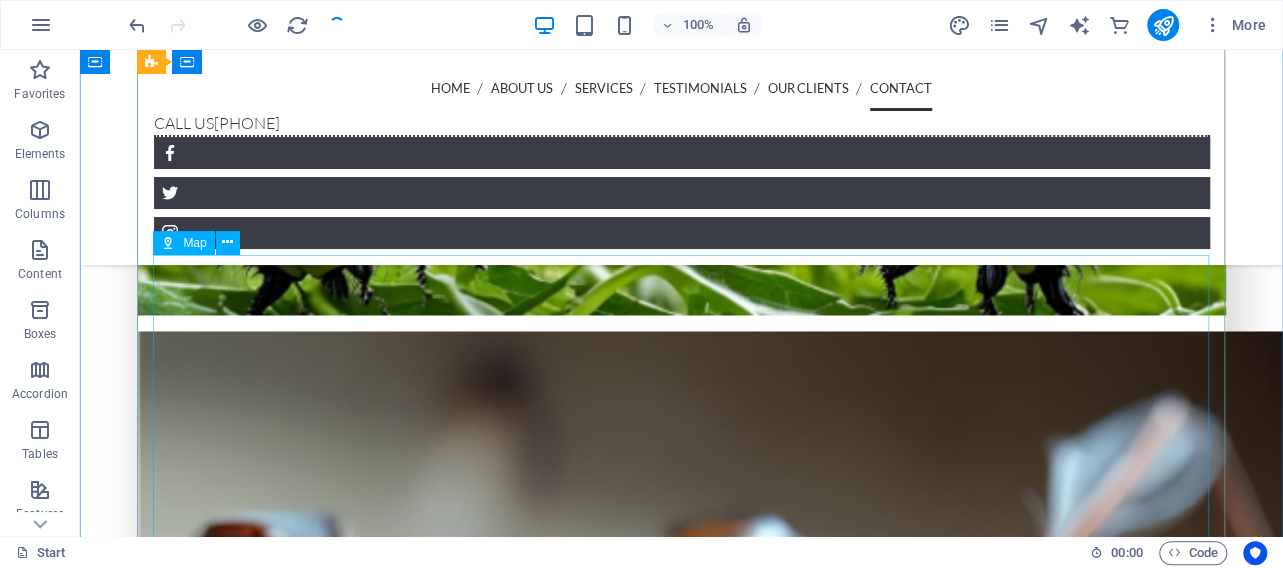 scroll, scrollTop: 5312, scrollLeft: 0, axis: vertical 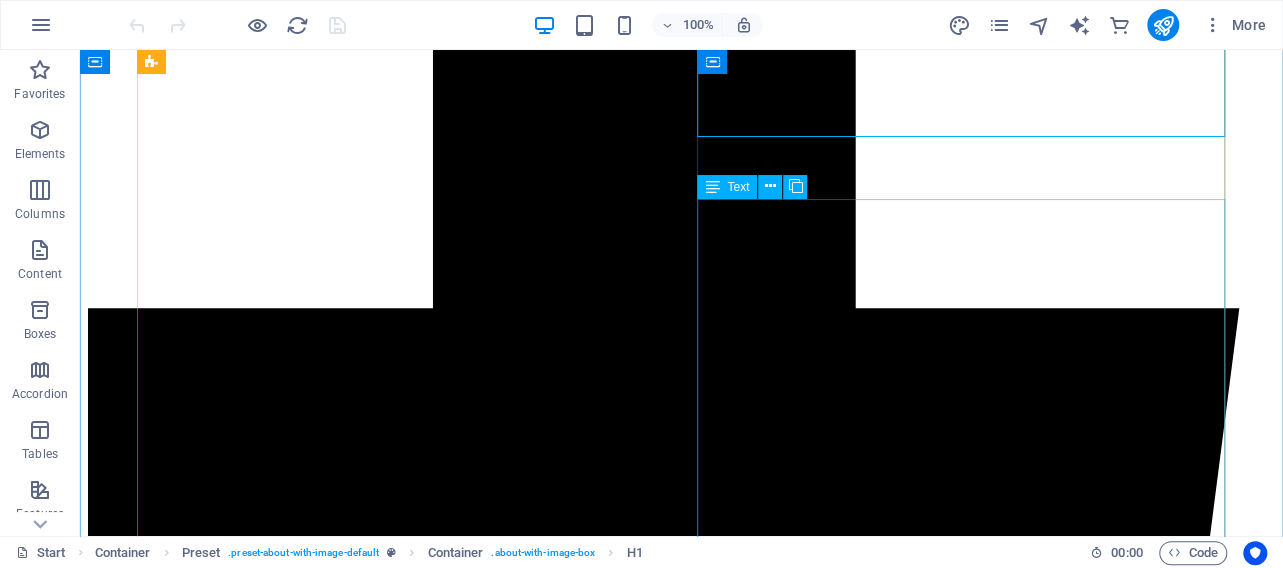 click on "Get rid of all bugs and rodents at your home or business. We at Pest Control Eddie specialize in eliminating pests that pose a hazard to you and your pets' health. We also help to protect buildings and other infrastructure from damage caused by pests. We protect your property against bed bugs, fleas, crickets, ants, wood termites, harvester termites, flies, beetles, lawn caterpillars, mice, rats, snails, slugs, cockroaches, wasps, spiders, and silverfish. Restaurants  Factories  Business premises  Homes and residential complexes  Gardens  Pre- and post-construction (termites) We have the expertise to deal with your needs, putting your safety first by only using registered pesticides" at bounding box center [681, 6452] 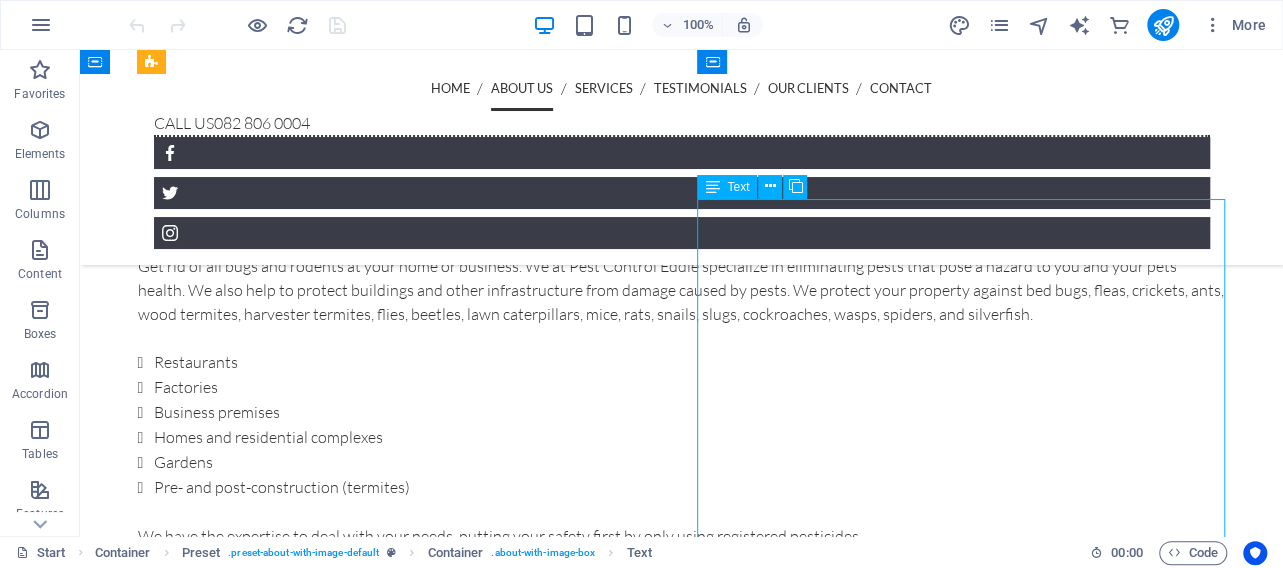 click on "Get rid of all bugs and rodents at your home or business. We at Pest Control Eddie specialize in eliminating pests that pose a hazard to you and your pets' health. We also help to protect buildings and other infrastructure from damage caused by pests. We protect your property against bed bugs, fleas, crickets, ants, wood termites, harvester termites, flies, beetles, lawn caterpillars, mice, rats, snails, slugs, cockroaches, wasps, spiders, and silverfish. Restaurants  Factories  Business premises  Homes and residential complexes  Gardens  Pre- and post-construction (termites) We have the expertise to deal with your needs, putting your safety first by only using registered pesticides" at bounding box center [682, 401] 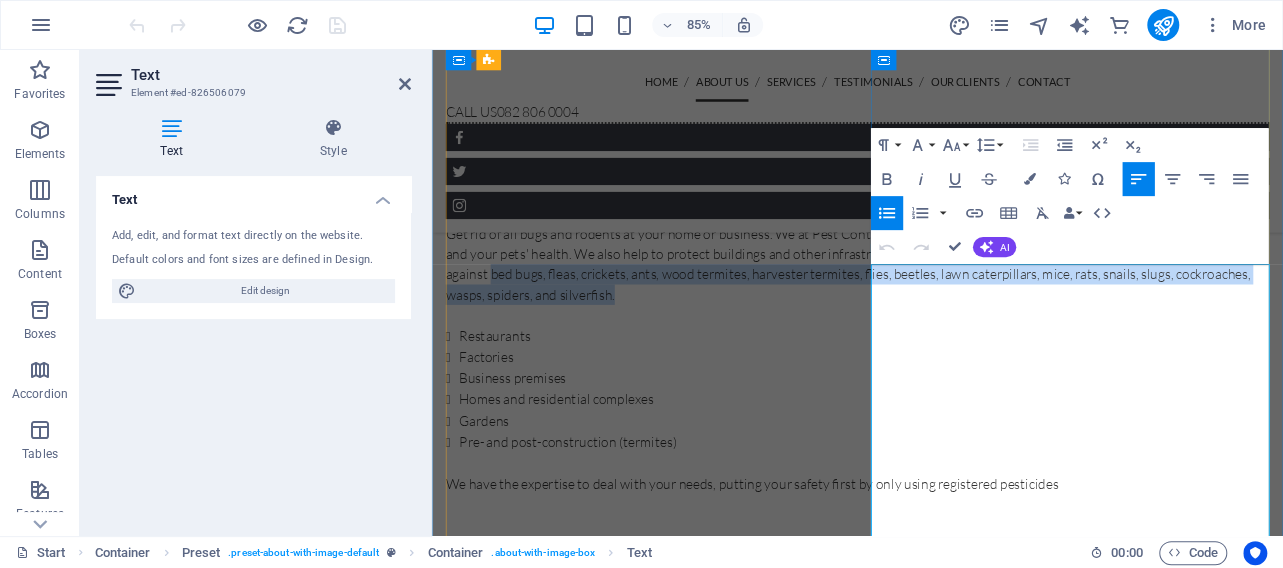 drag, startPoint x: 1063, startPoint y: 406, endPoint x: 1277, endPoint y: 459, distance: 220.46542 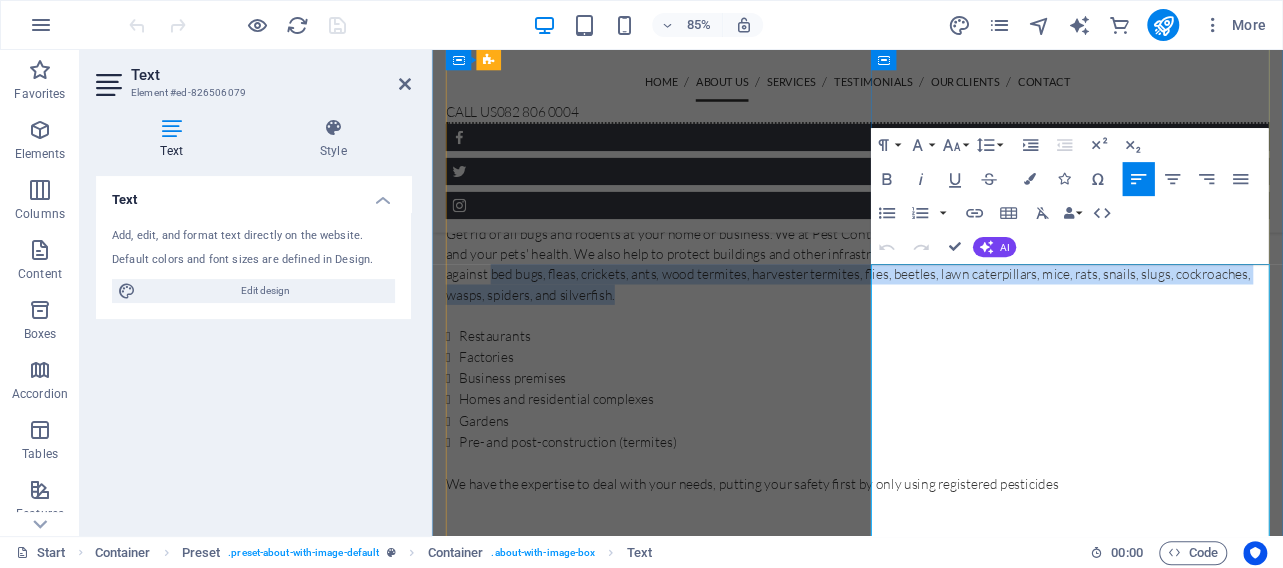 type 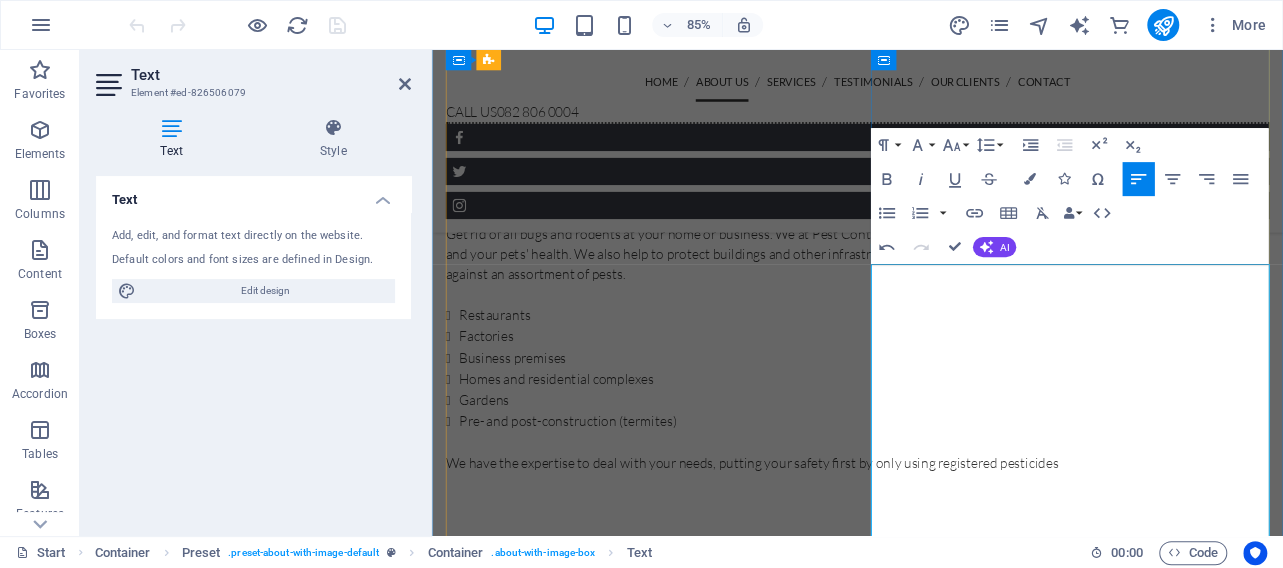drag, startPoint x: 1274, startPoint y: 384, endPoint x: 1333, endPoint y: 426, distance: 72.42237 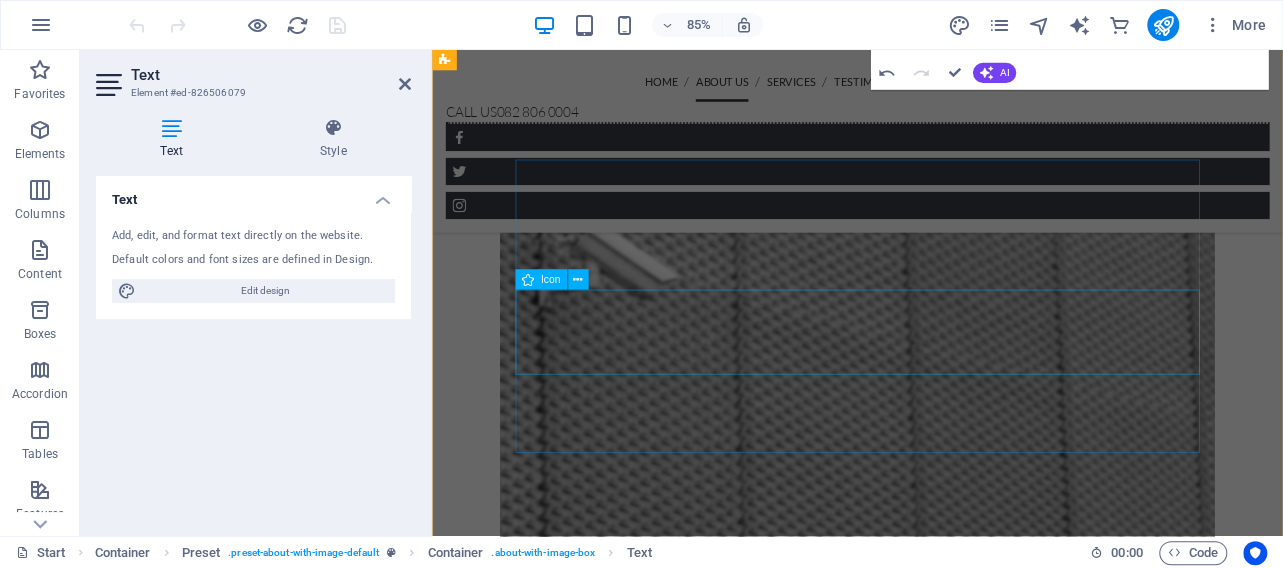 scroll, scrollTop: 1557, scrollLeft: 0, axis: vertical 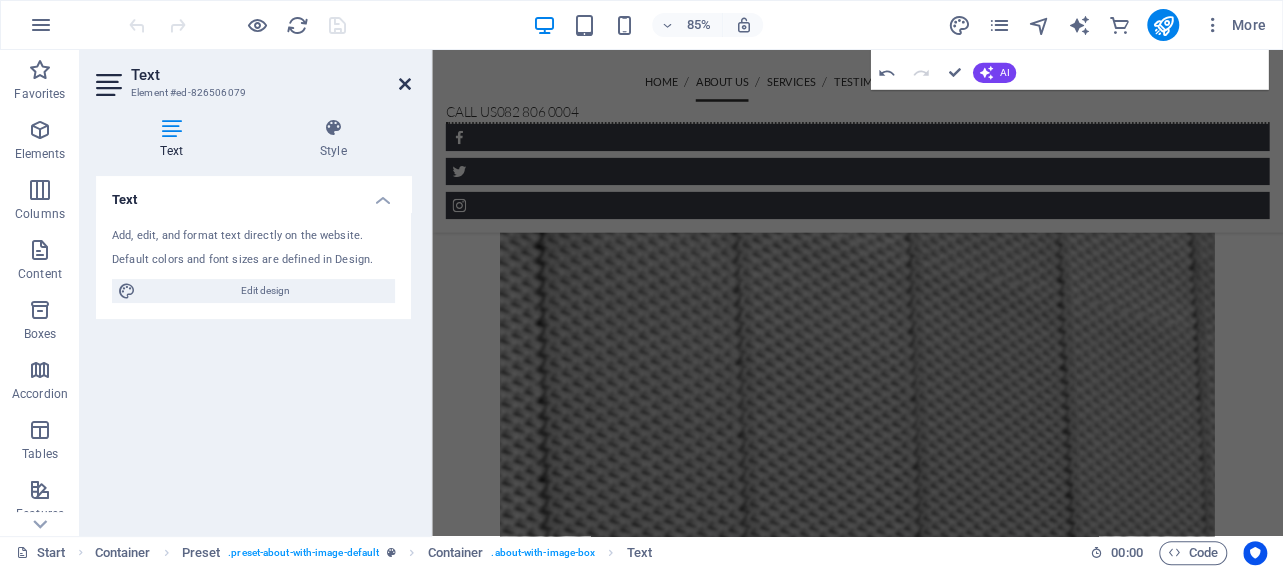 click at bounding box center (405, 84) 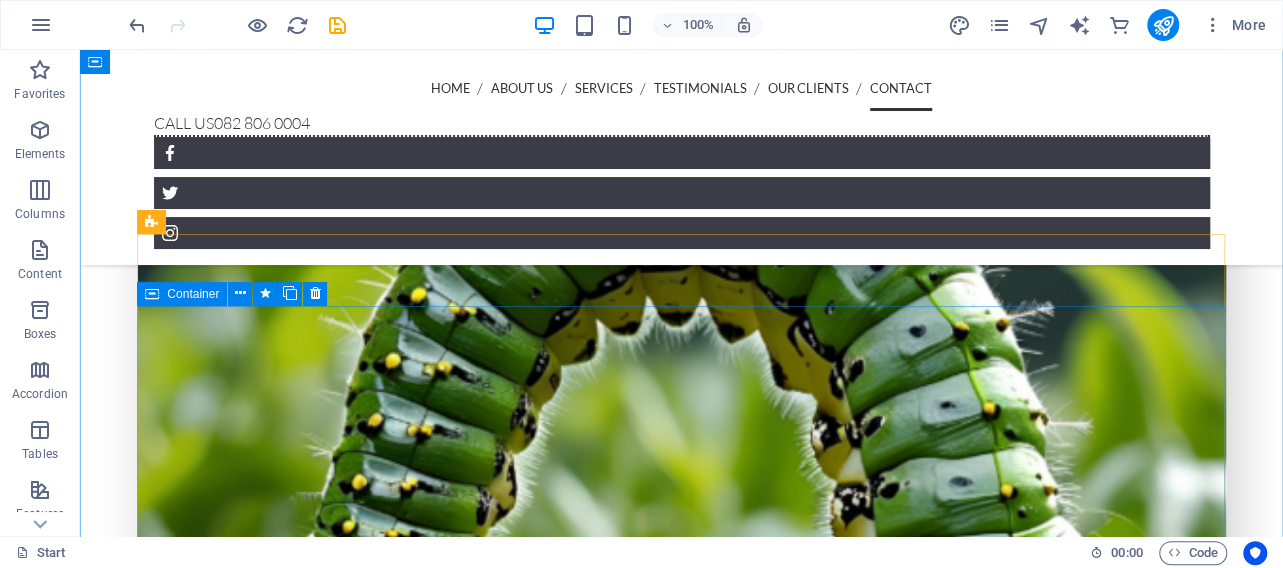 scroll, scrollTop: 4972, scrollLeft: 0, axis: vertical 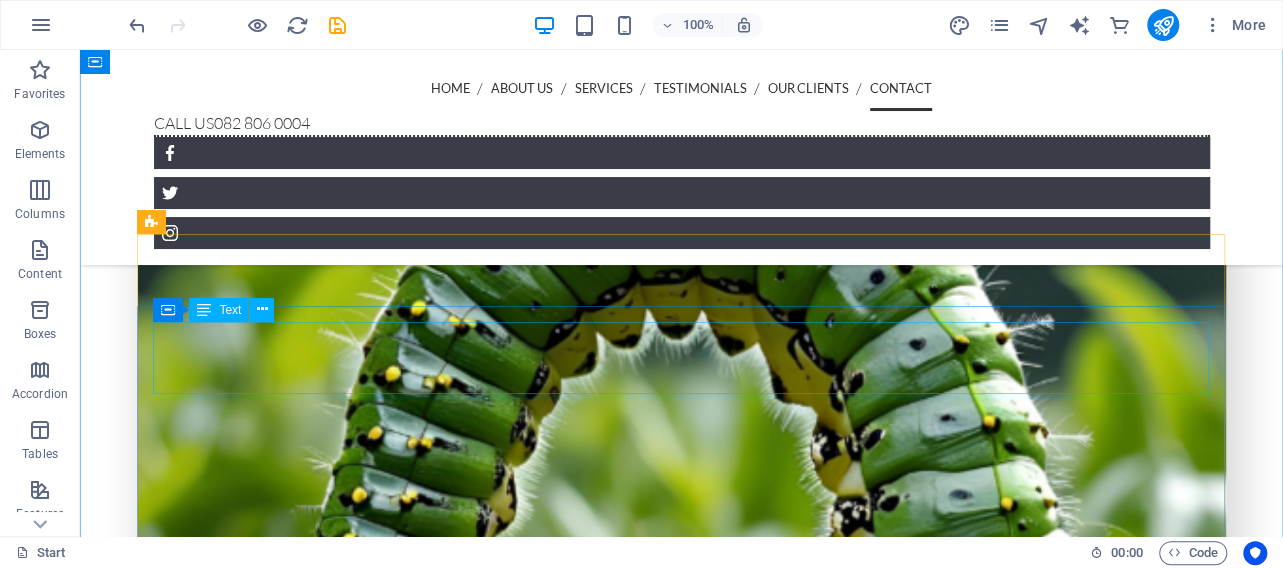 click on "Lorem ipsum dolor sit amet, consectetur adipisicing elit. Maiores ipsum repellat minus nihil. Labore, delectus, nam dignissimos ea repudiandae minima voluptatum magni pariatur possimus quia accusamus harum facilis corporis animi nisi. Enim, pariatur, impedit quia repellat harum ipsam laboriosam voluptas dicta illum nisi obcaecati reprehenderit quis placeat recusandae tenetur aperiam." at bounding box center [592, 17095] 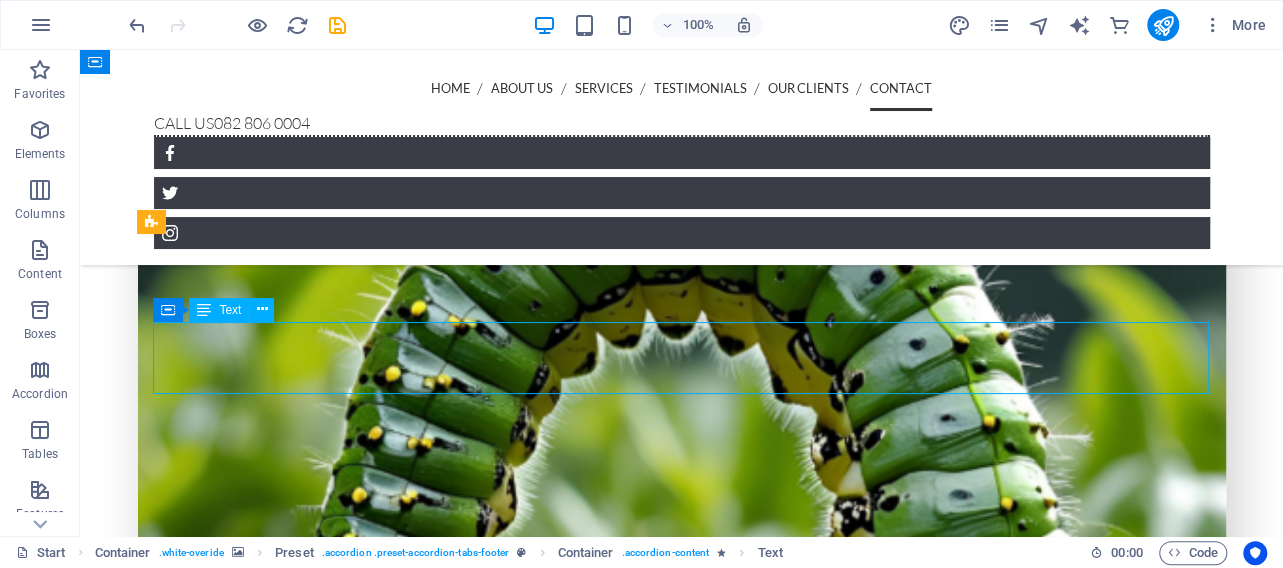 click on "Lorem ipsum dolor sit amet, consectetur adipisicing elit. Maiores ipsum repellat minus nihil. Labore, delectus, nam dignissimos ea repudiandae minima voluptatum magni pariatur possimus quia accusamus harum facilis corporis animi nisi. Enim, pariatur, impedit quia repellat harum ipsam laboriosam voluptas dicta illum nisi obcaecati reprehenderit quis placeat recusandae tenetur aperiam." at bounding box center (592, 17095) 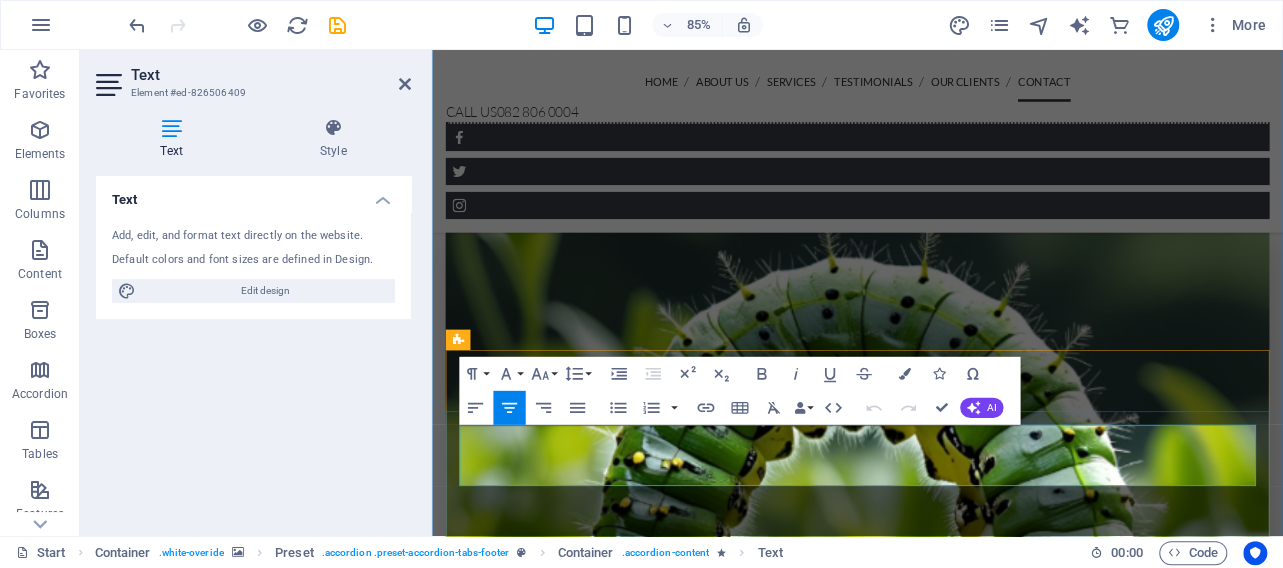 drag, startPoint x: 1354, startPoint y: 550, endPoint x: 499, endPoint y: 513, distance: 855.80023 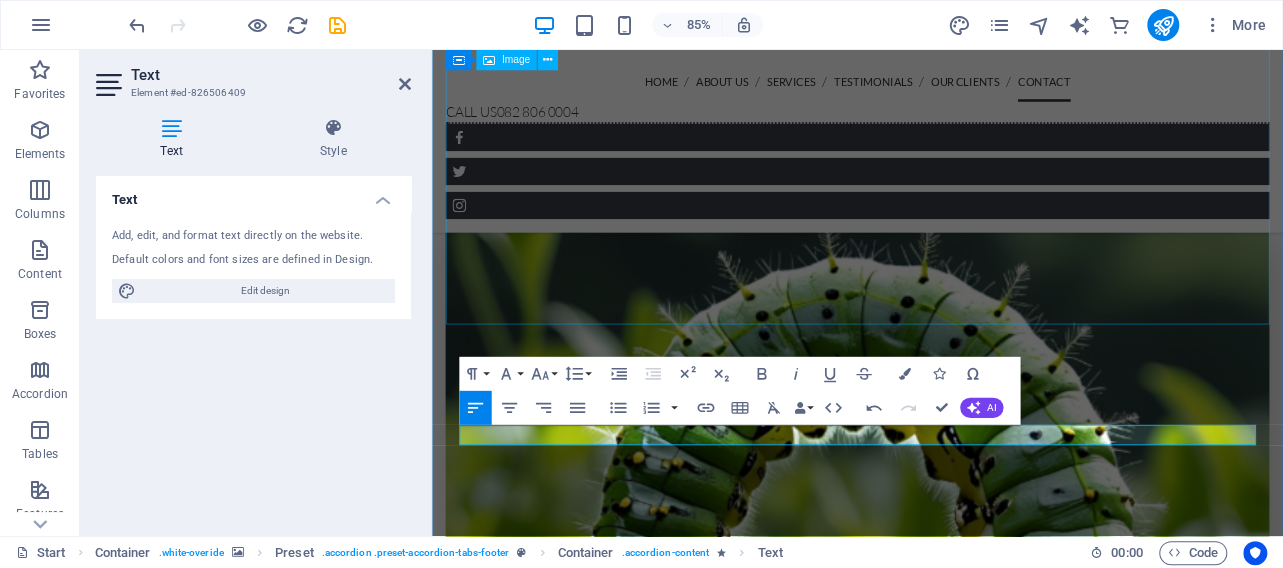 click at bounding box center [932, 15676] 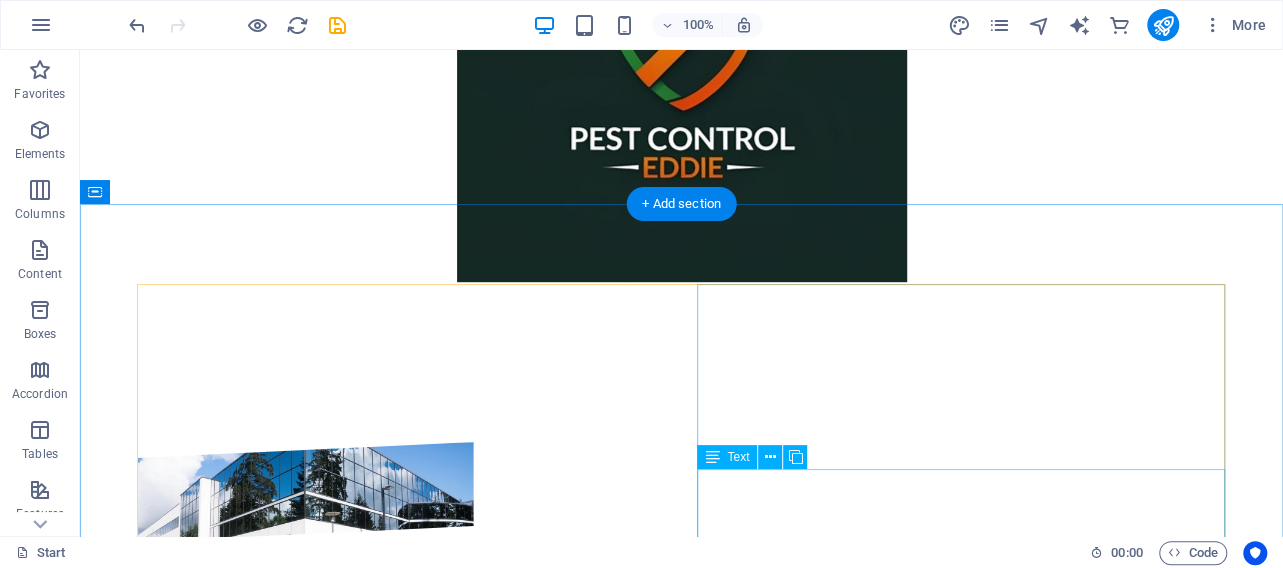 scroll, scrollTop: 643, scrollLeft: 0, axis: vertical 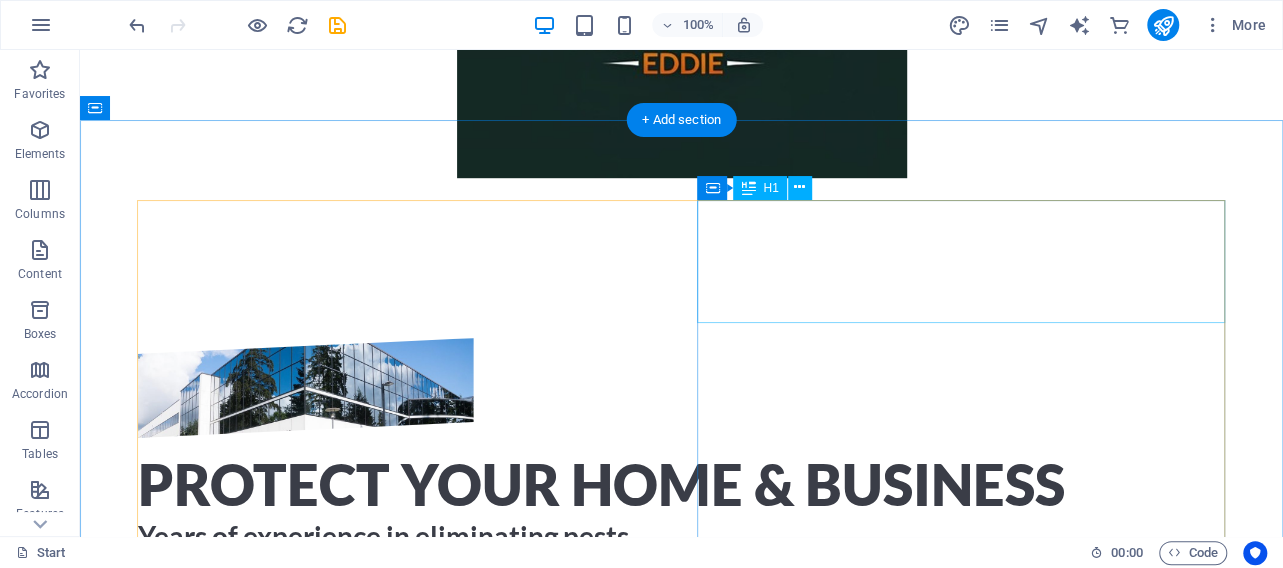 click on "protect your home & Business" at bounding box center [682, 485] 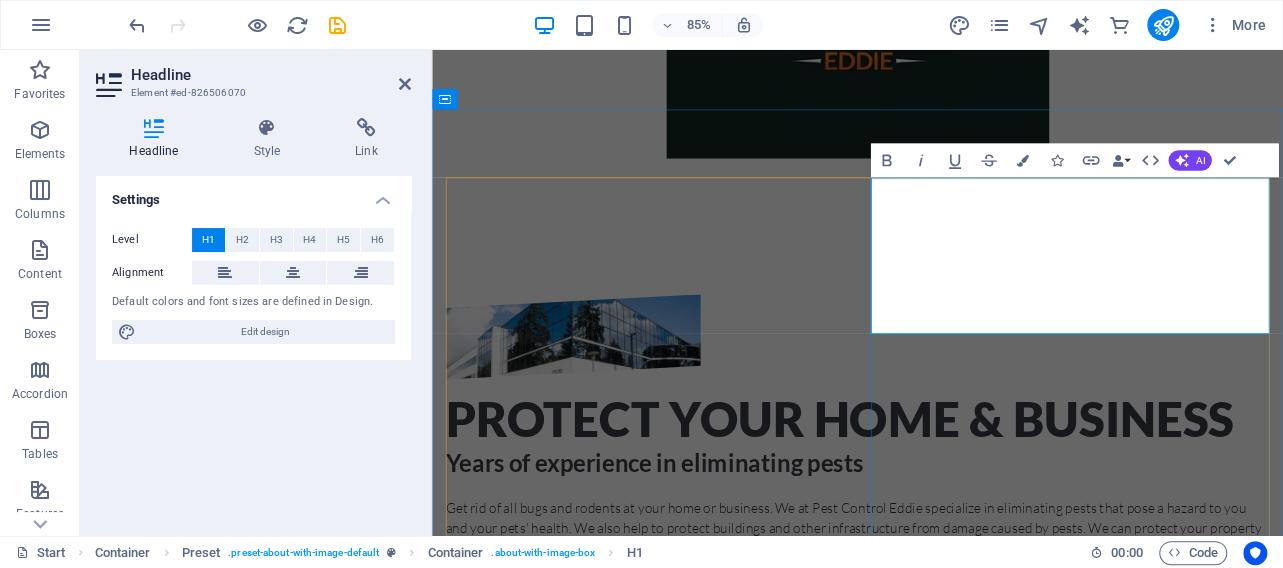 type 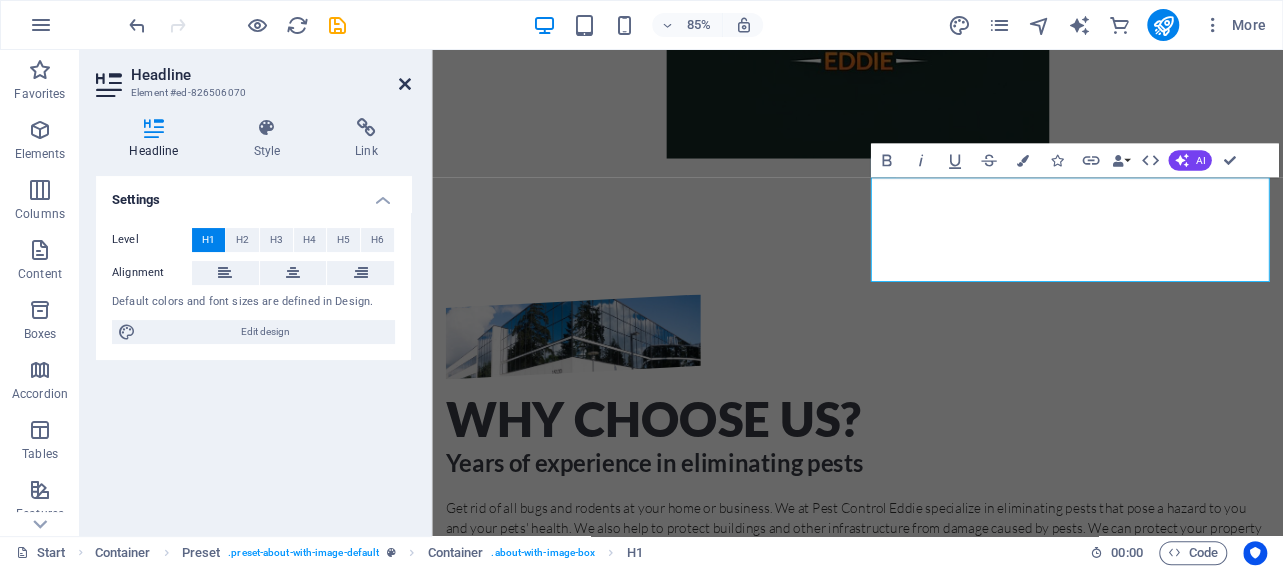 click at bounding box center (405, 84) 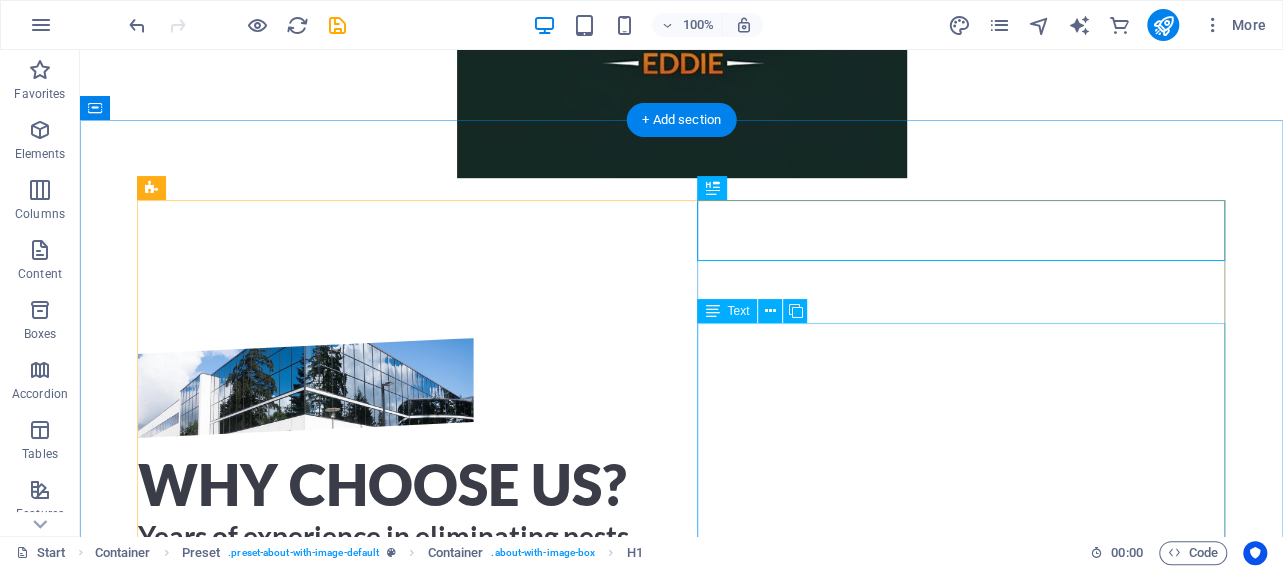 click on "Get rid of all bugs and rodents at your home or business. We at Pest Control Eddie specialize in eliminating pests that pose a hazard to you and your pets' health. We also help to protect buildings and other infrastructure from damage caused by pests. We can protect your property against an assortment of pests. Restaurants Factories Business premises Homes and residential complexes Gardens Pre- and post-construction (termites) We have the expertise to deal with your needs, putting your safety first by only using registered pesticides" at bounding box center [682, 712] 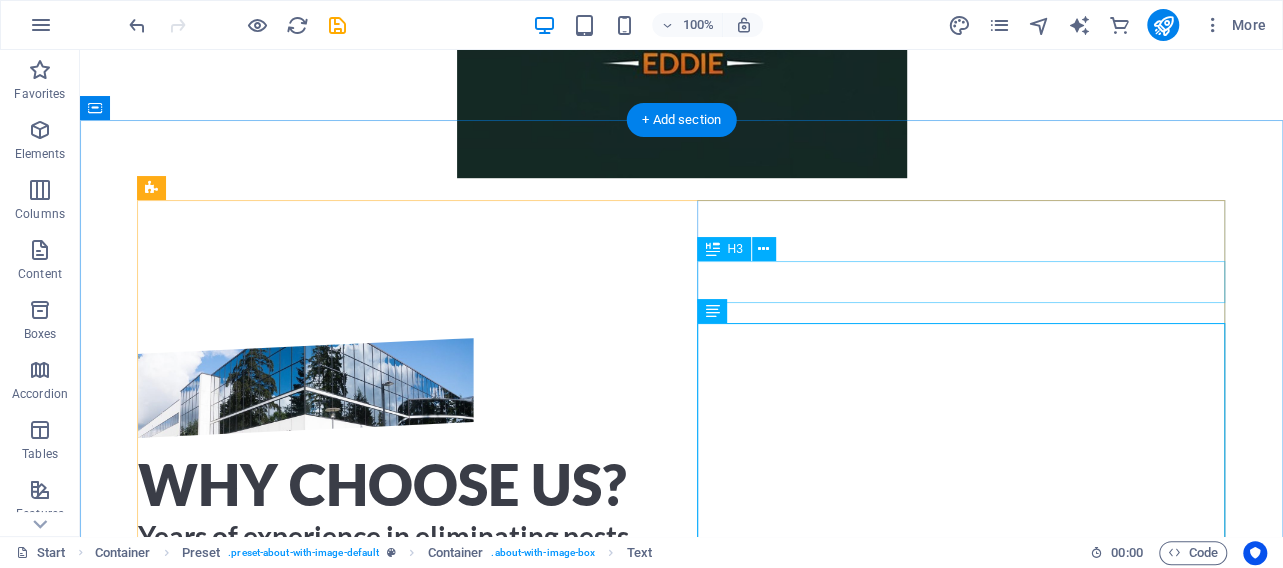 click on "Years of experience in eliminating pests" at bounding box center [682, 536] 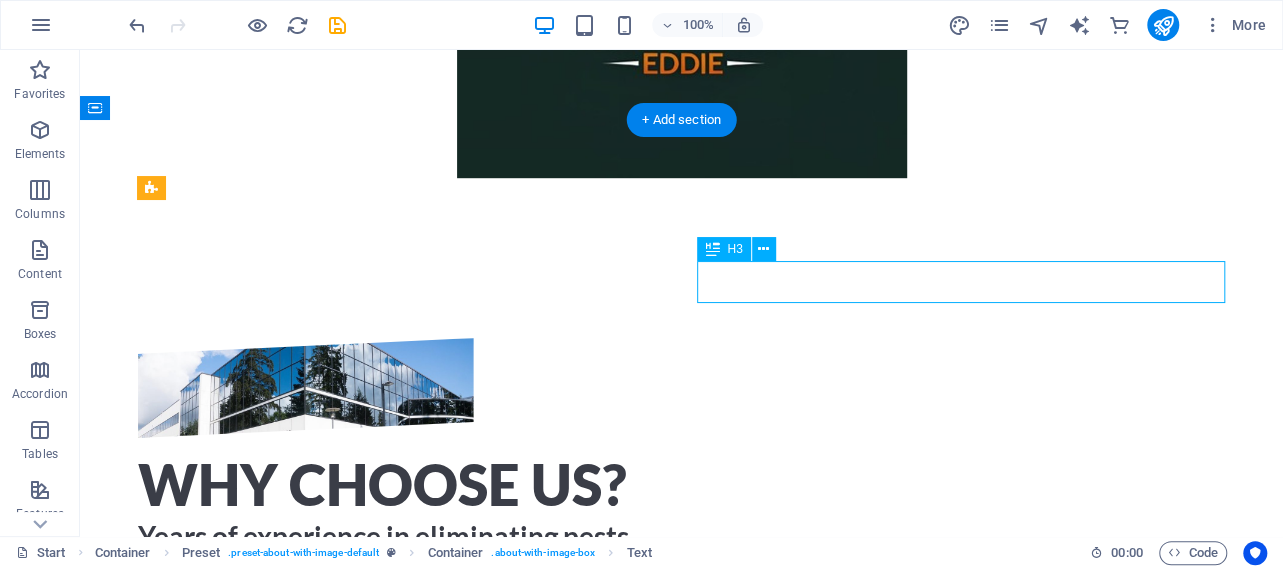 click on "Years of experience in eliminating pests" at bounding box center (682, 536) 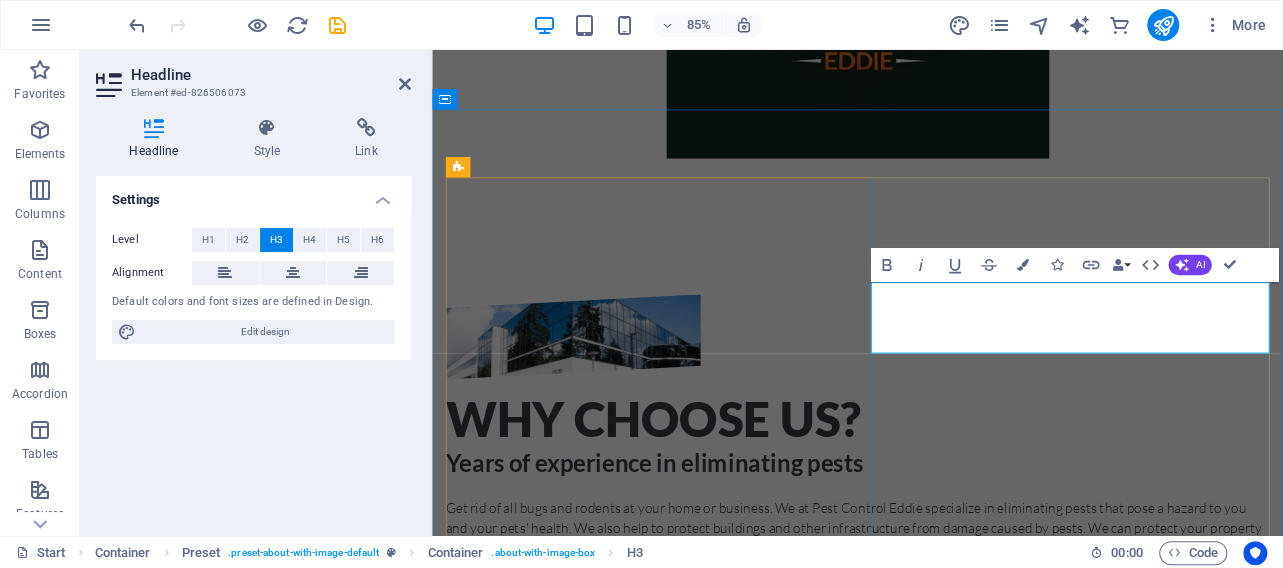 drag, startPoint x: 968, startPoint y: 346, endPoint x: 1000, endPoint y: 361, distance: 35.341194 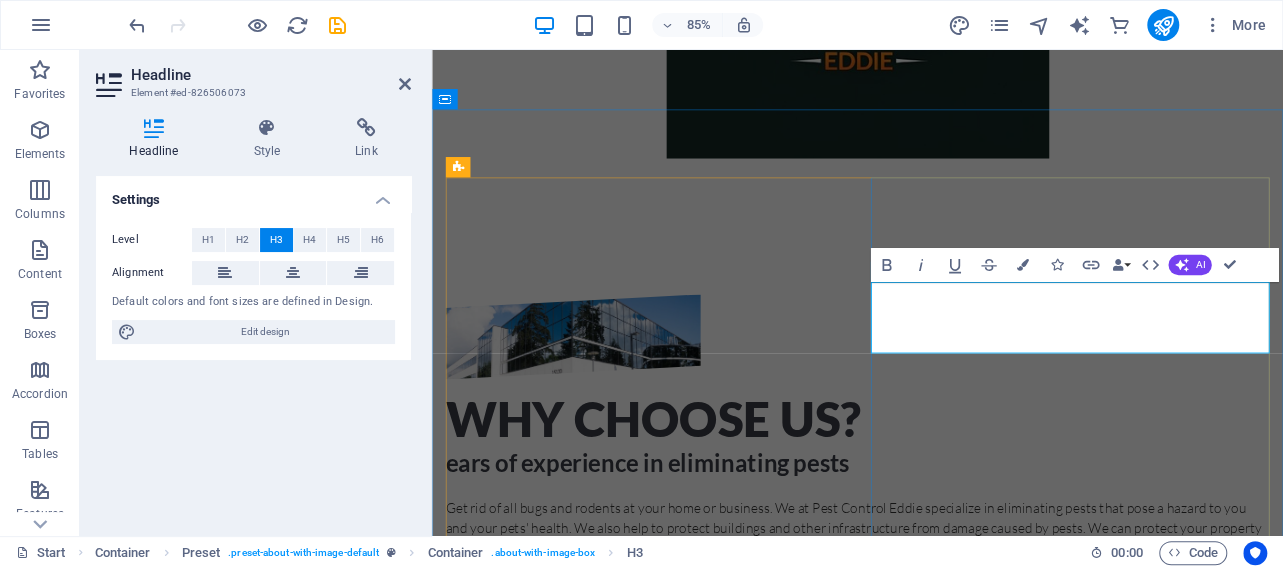 type 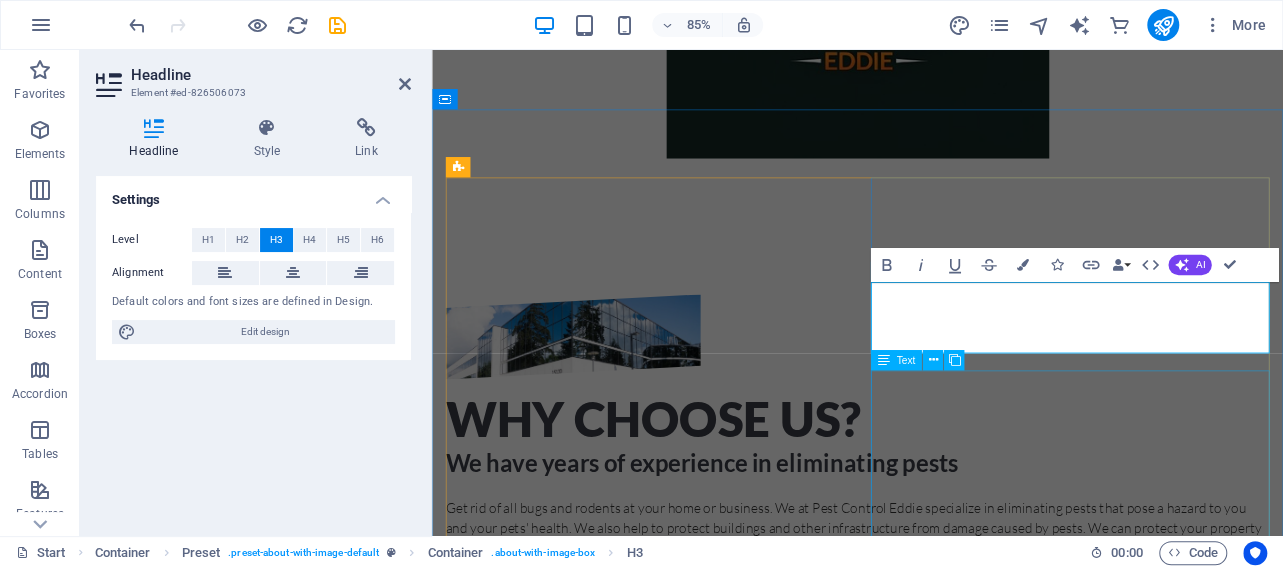 click on "Get rid of all bugs and rodents at your home or business. We at Pest Control Eddie specialize in eliminating pests that pose a hazard to you and your pets' health. We also help to protect buildings and other infrastructure from damage caused by pests. We can protect your property against an assortment of pests. Restaurants Factories Business premises Homes and residential complexes Gardens Pre- and post-construction (termites) We have the expertise to deal with your needs, putting your safety first by only using registered pesticides" at bounding box center [932, 724] 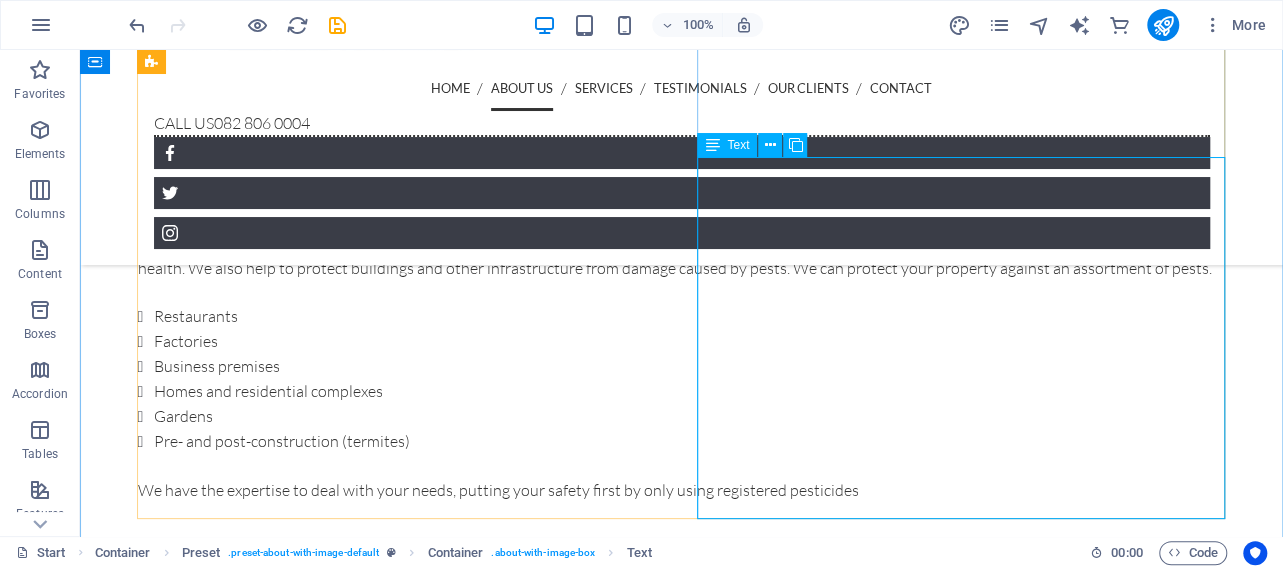 scroll, scrollTop: 955, scrollLeft: 0, axis: vertical 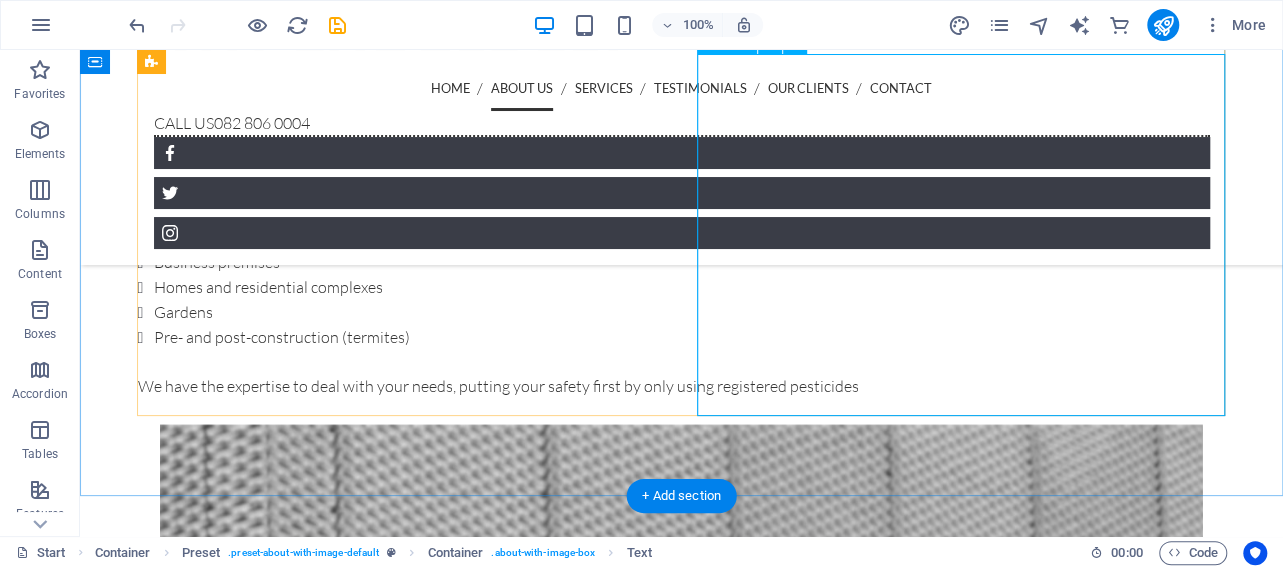 click on "Get rid of all bugs and rodents at your home or business. We at Pest Control Eddie specialize in eliminating pests that pose a hazard to you and your pets' health. We also help to protect buildings and other infrastructure from damage caused by pests. We can protect your property against an assortment of pests. Restaurants Factories Business premises Homes and residential complexes Gardens Pre- and post-construction (termites) We have the expertise to deal with your needs, putting your safety first by only using registered pesticides" at bounding box center [682, 263] 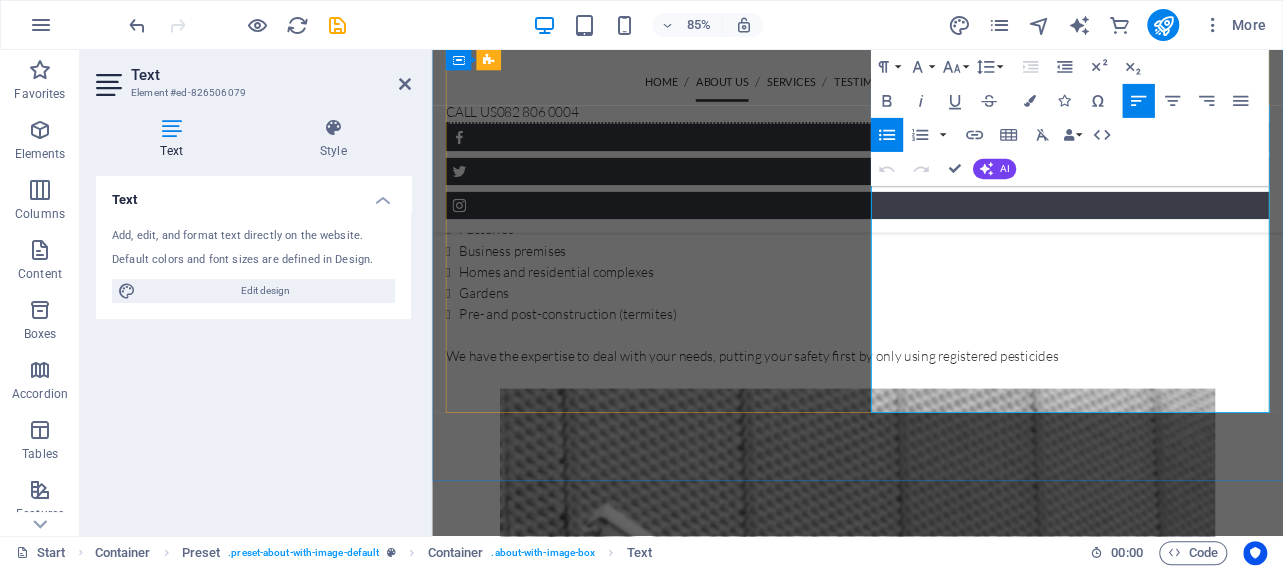 click on "Get rid of all bugs and rodents at your home or business. We at Pest Control Eddie specialize in eliminating pests that pose a hazard to you and your pets' health. We also help to protect buildings and other infrastructure from damage caused by pests. We can protect your property against an assortment of pests. Restaurants Factories Business premises Homes and residential complexes Gardens Pre- and post-construction (termites) We have the expertise to deal with your needs, putting your safety first by only using registered pesticides" at bounding box center [932, 275] 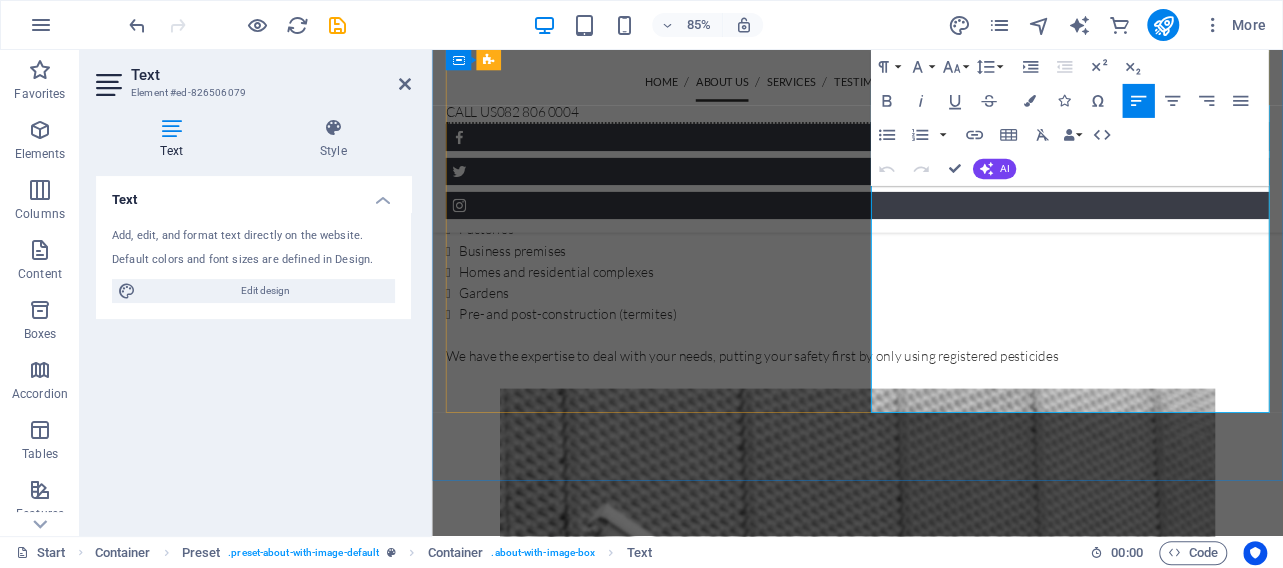 type 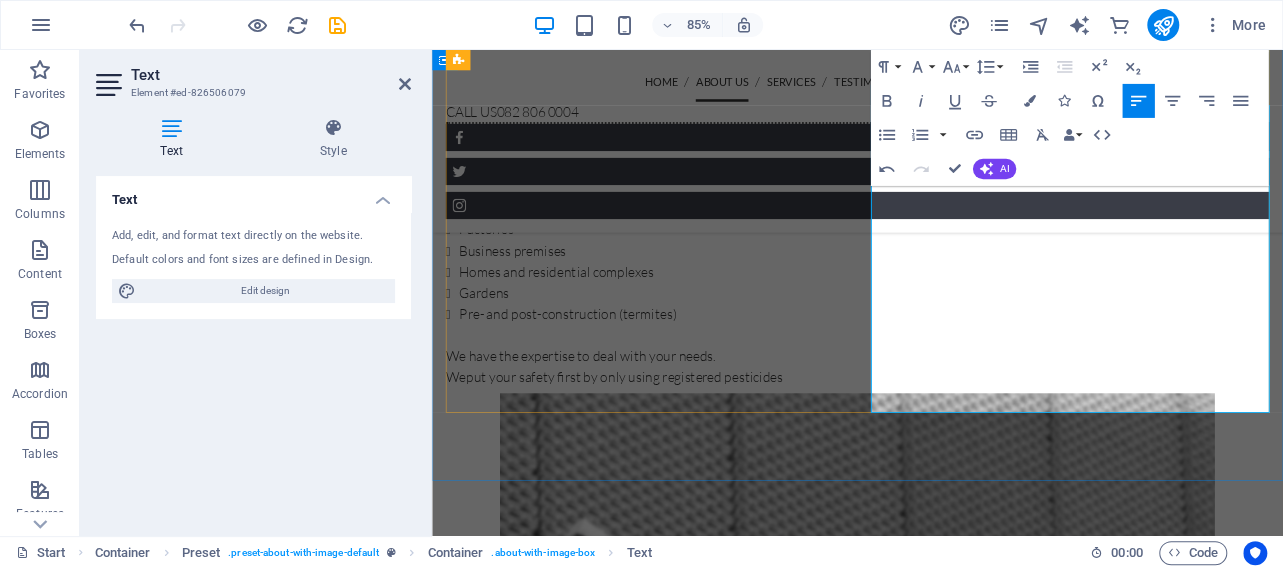 click on "We put your safety first by only using registered pesticides" at bounding box center [932, 434] 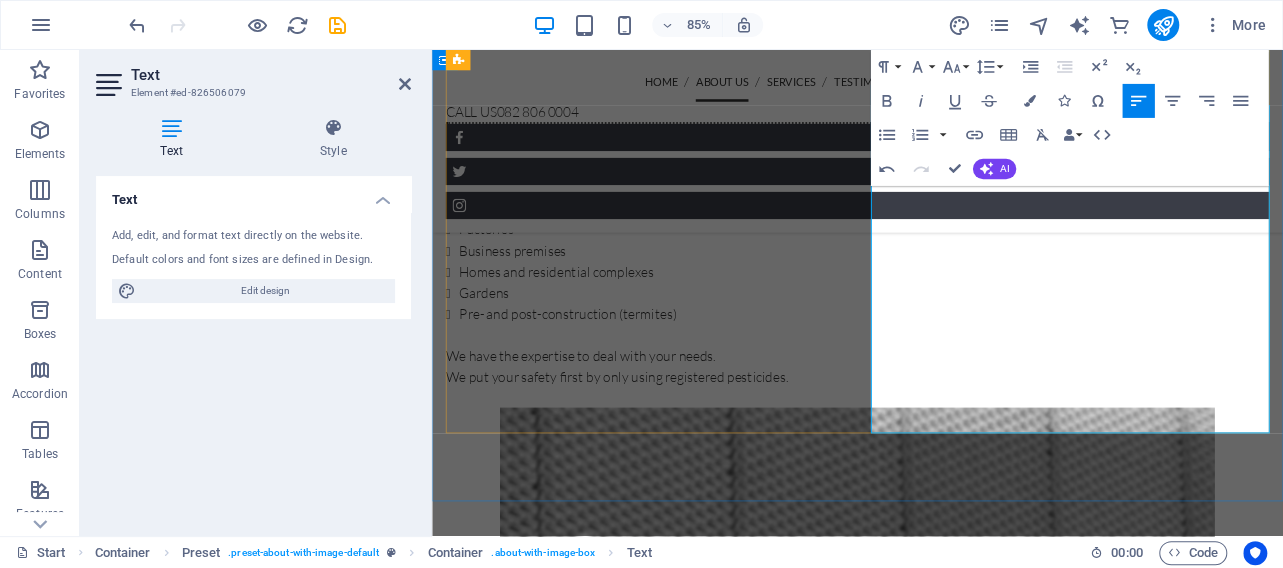 click on "Get rid of all bugs and rodents at your home or business. We at Pest Control Eddie specialize in eliminating pests that pose a hazard to you and your pets' health. We also help to protect buildings and other infrastructure from damage caused by pests. We can protect your property against an assortment of pests. Restaurants Factories Business premises Homes and residential complexes Gardens Pre- and post-construction (termites) We have the expertise to deal with your needs. We put your safety first by only using registered pesticides." at bounding box center (932, 299) 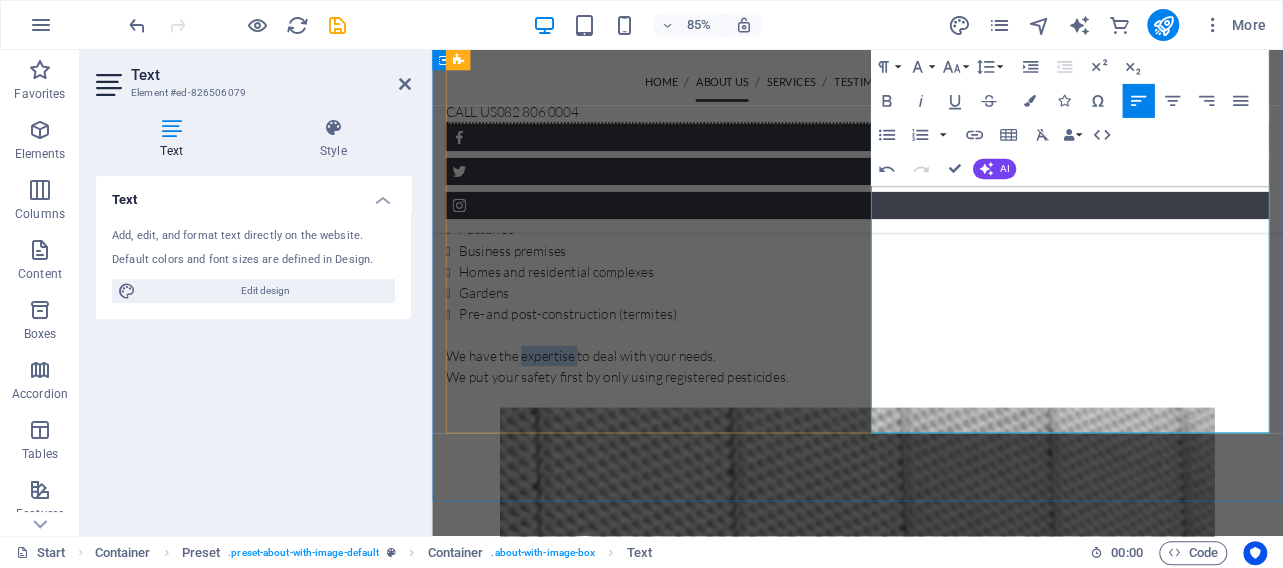 click on "Get rid of all bugs and rodents at your home or business. We at Pest Control Eddie specialize in eliminating pests that pose a hazard to you and your pets' health. We also help to protect buildings and other infrastructure from damage caused by pests. We can protect your property against an assortment of pests. Restaurants Factories Business premises Homes and residential complexes Gardens Pre- and post-construction (termites) We have the expertise to deal with your needs. We put your safety first by only using registered pesticides." at bounding box center [932, 299] 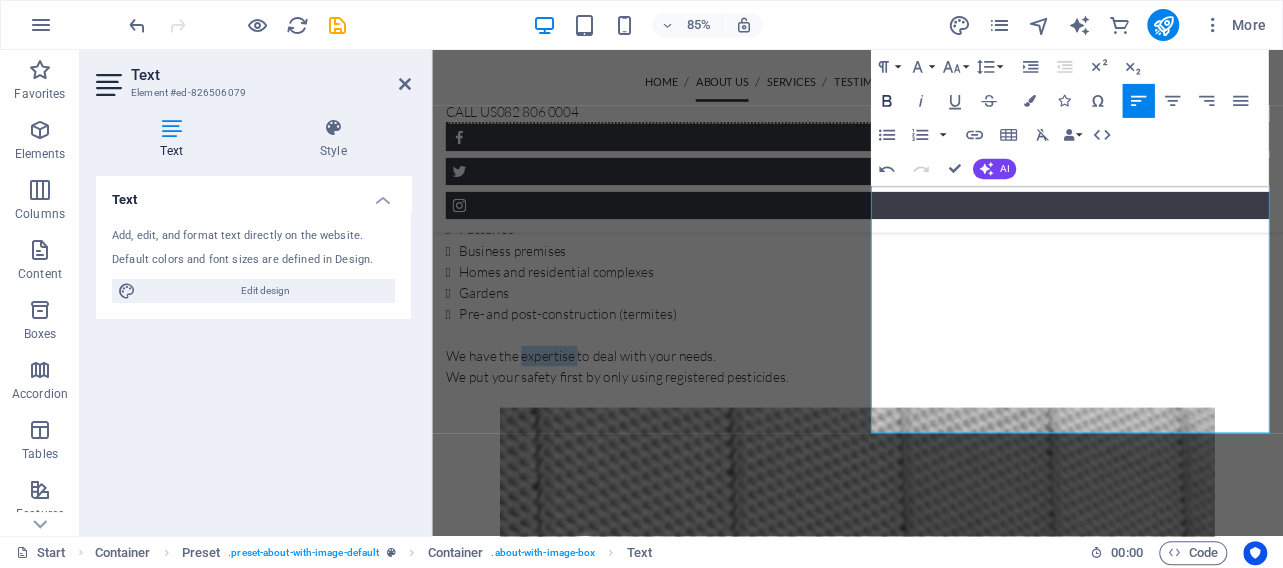 click 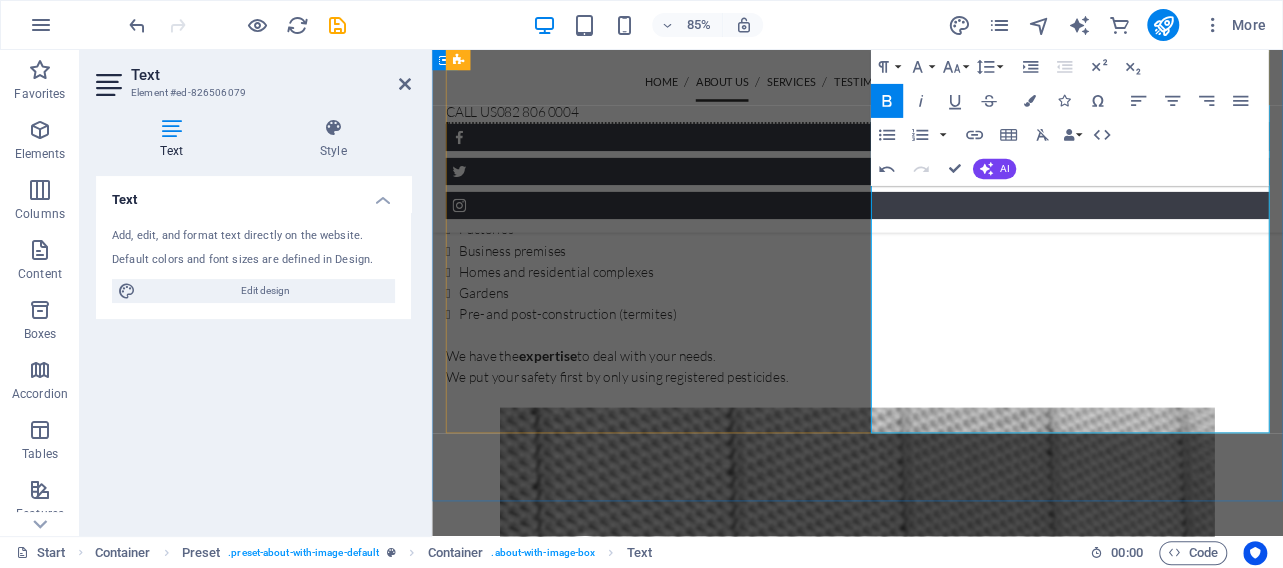 click on "We put your safety first by only using registered pesticides." at bounding box center (932, 434) 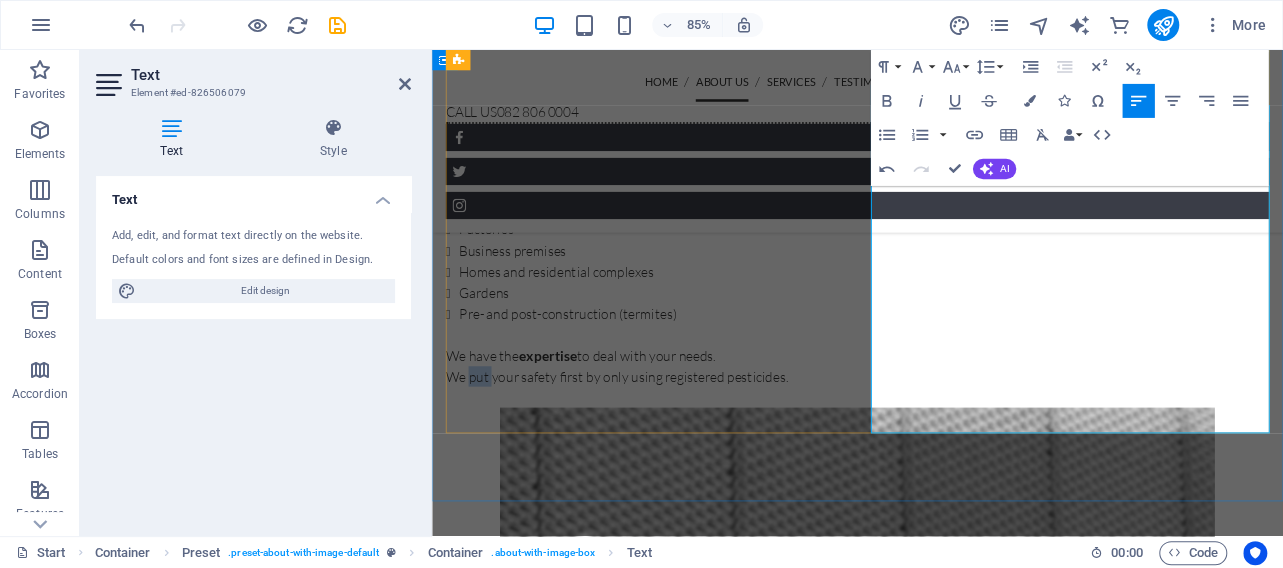 click on "We put your safety first by only using registered pesticides." at bounding box center (932, 434) 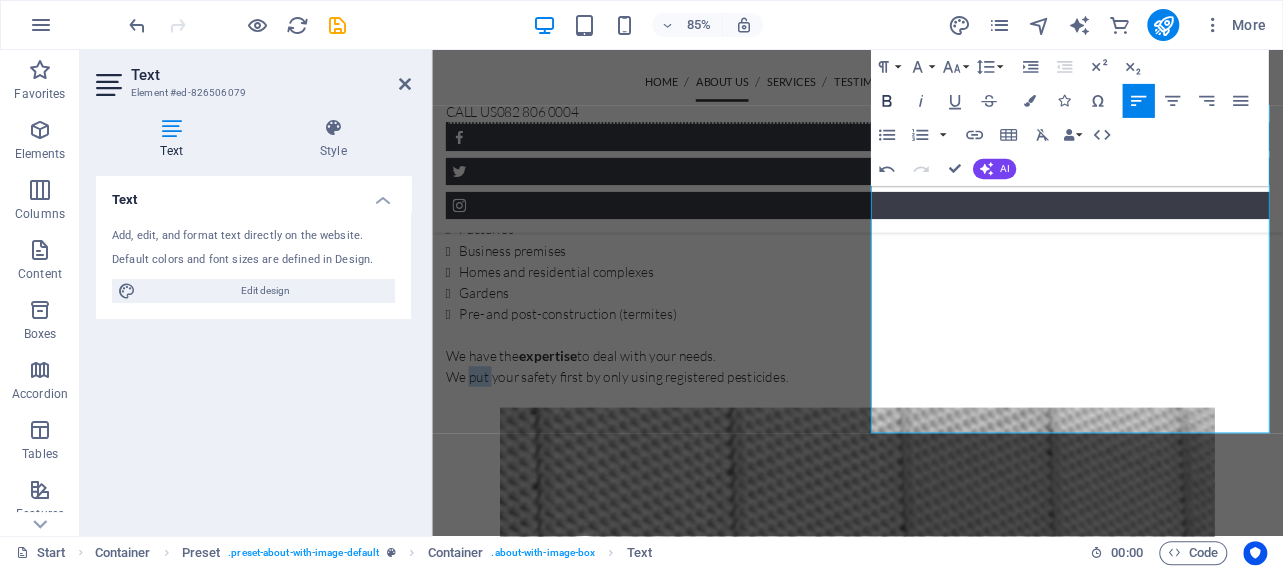 click 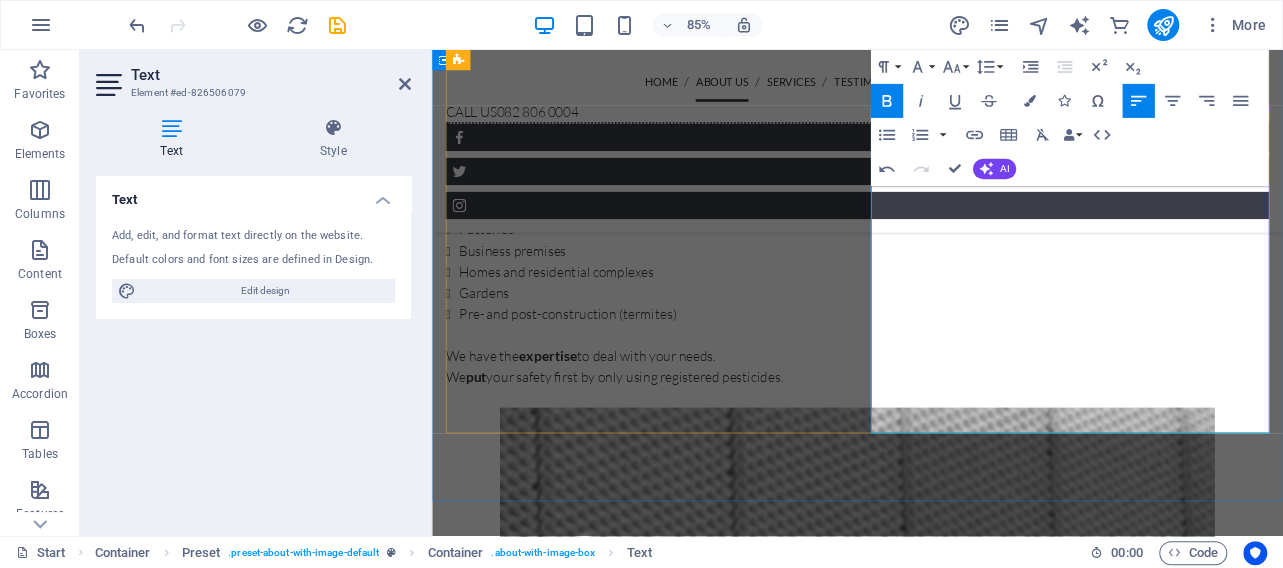click on "We put your safety first by only using registered pesticides." at bounding box center [932, 434] 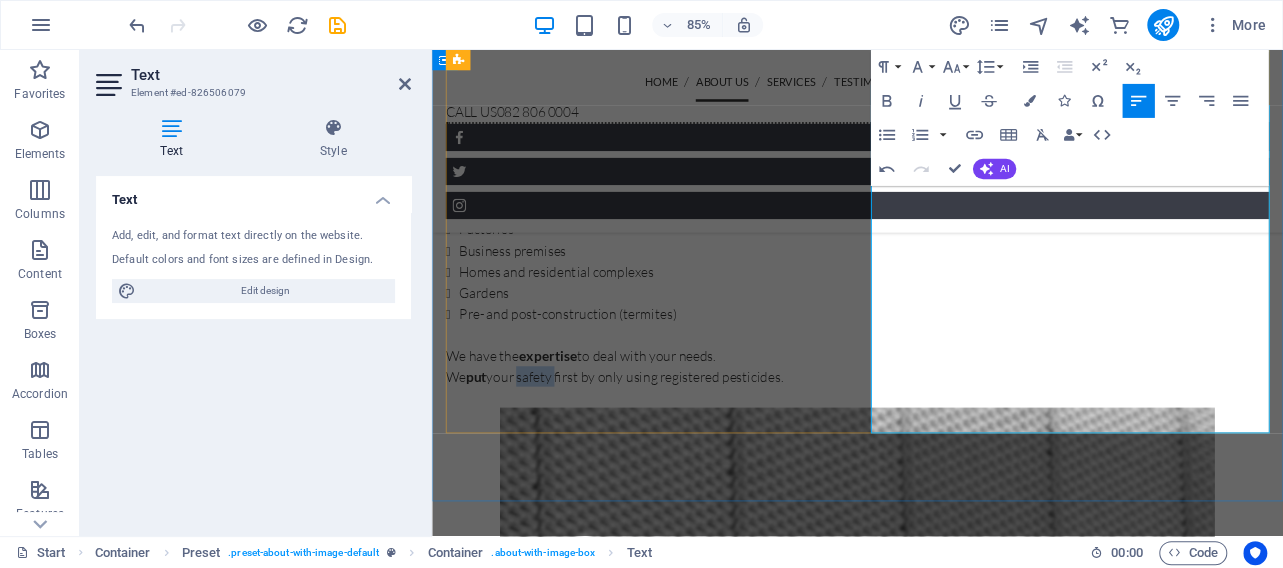 click on "We put your safety first by only using registered pesticides." at bounding box center [932, 434] 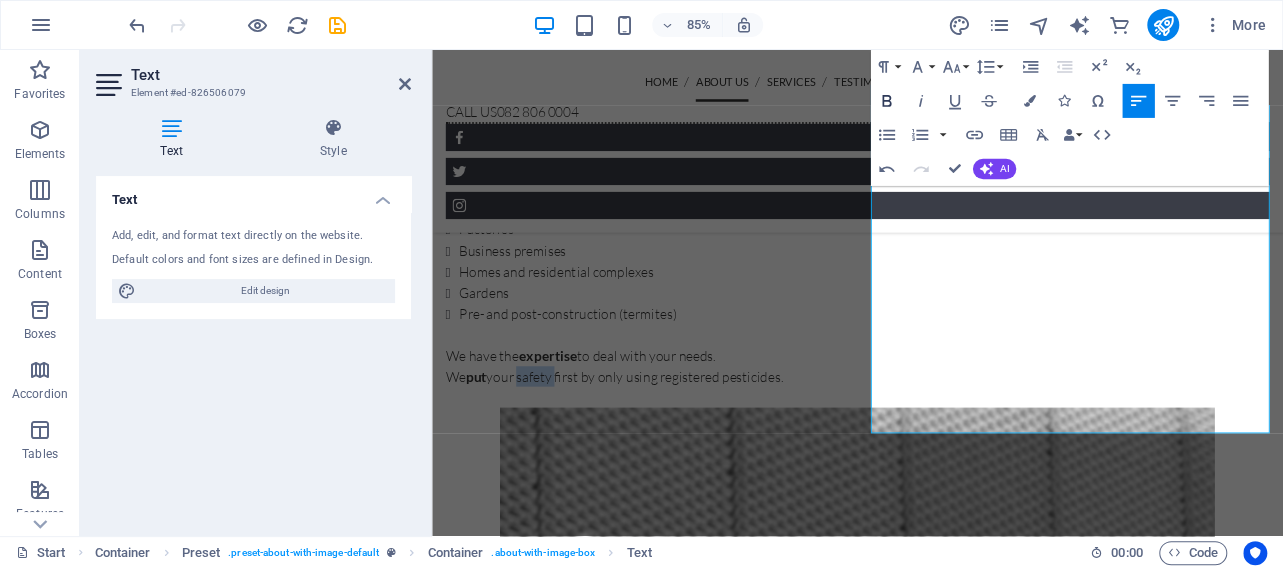 click 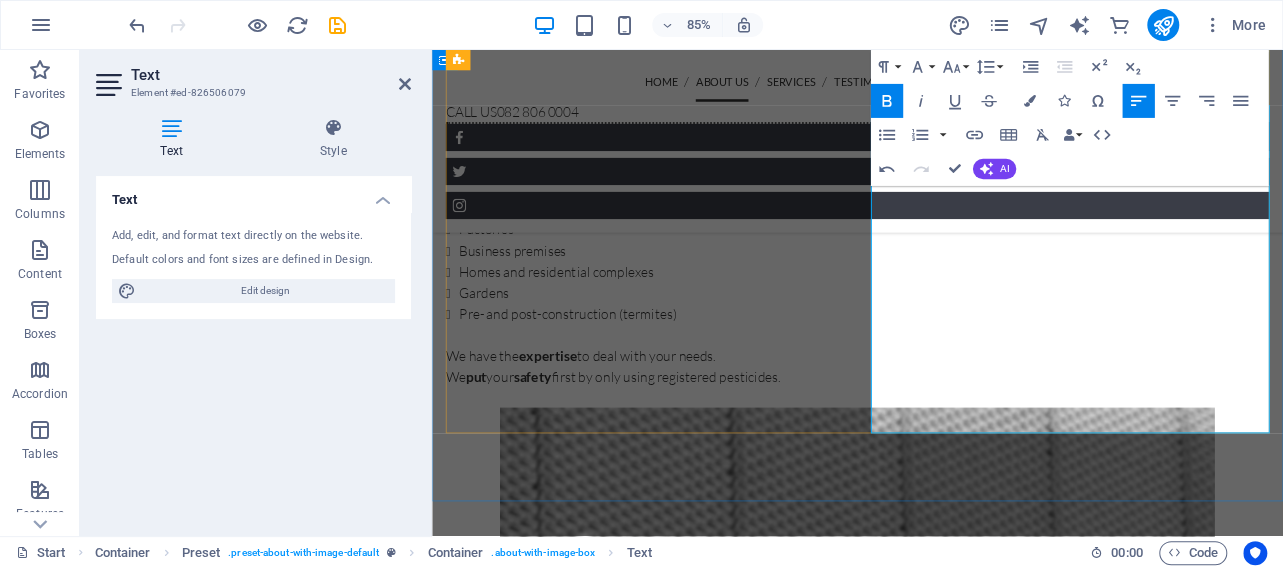 click on "We put your safety first by only using registered pesticides." at bounding box center (932, 434) 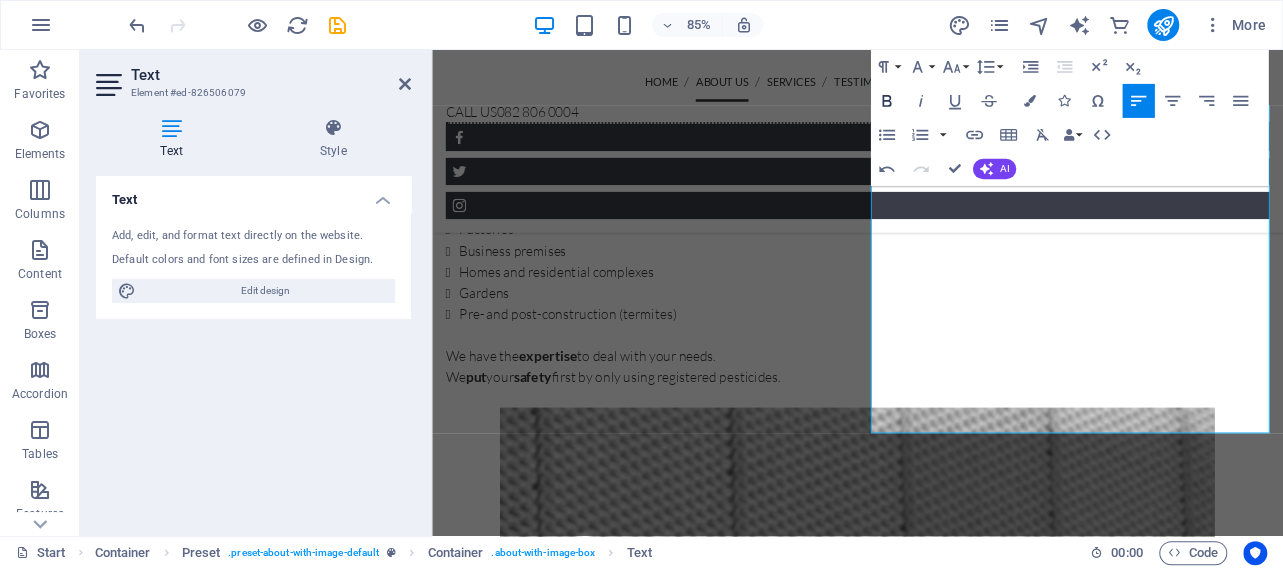 click 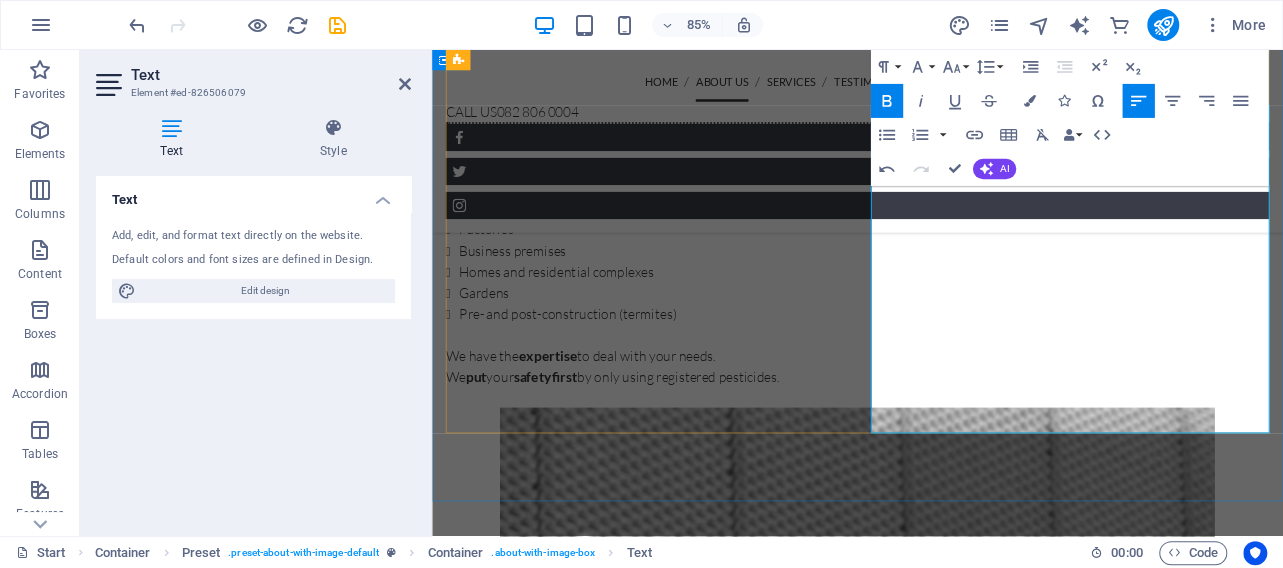 drag, startPoint x: 1353, startPoint y: 449, endPoint x: 1368, endPoint y: 460, distance: 18.601076 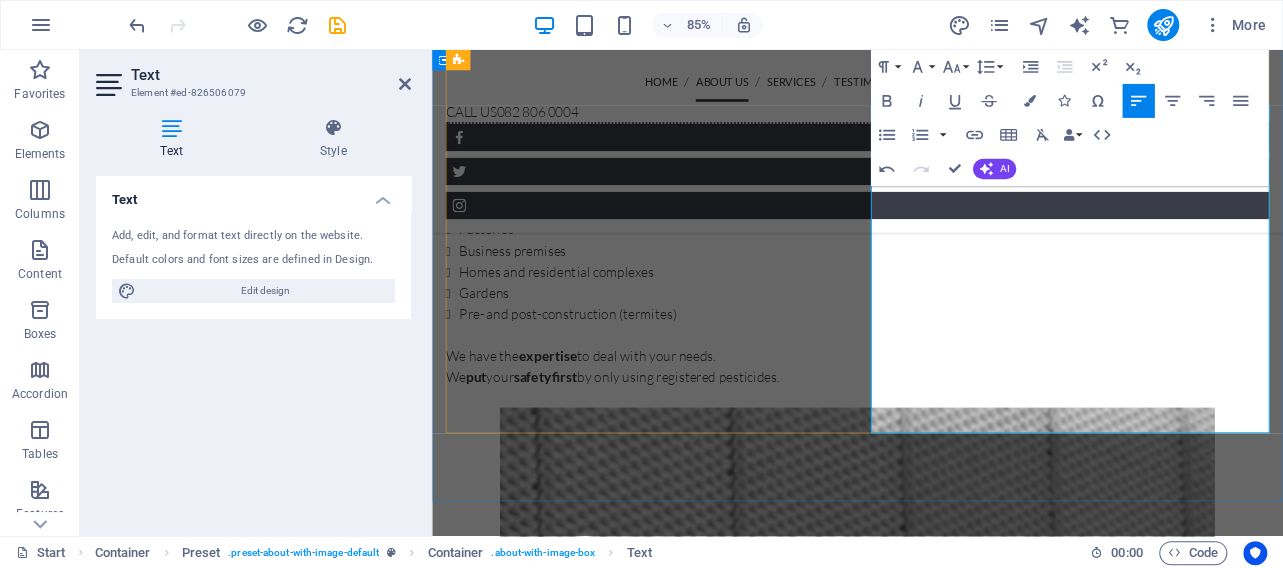 click on "We  put  your  safety  first  by only using registered pesticides." at bounding box center (932, 434) 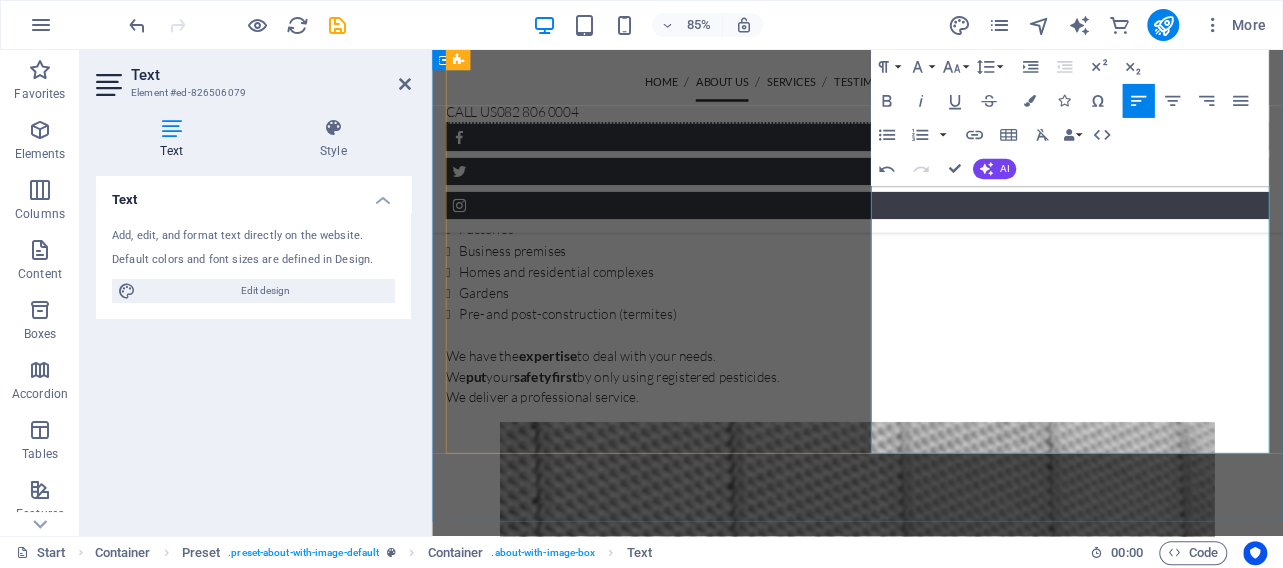 click on "We deliver a professional service." at bounding box center [932, 458] 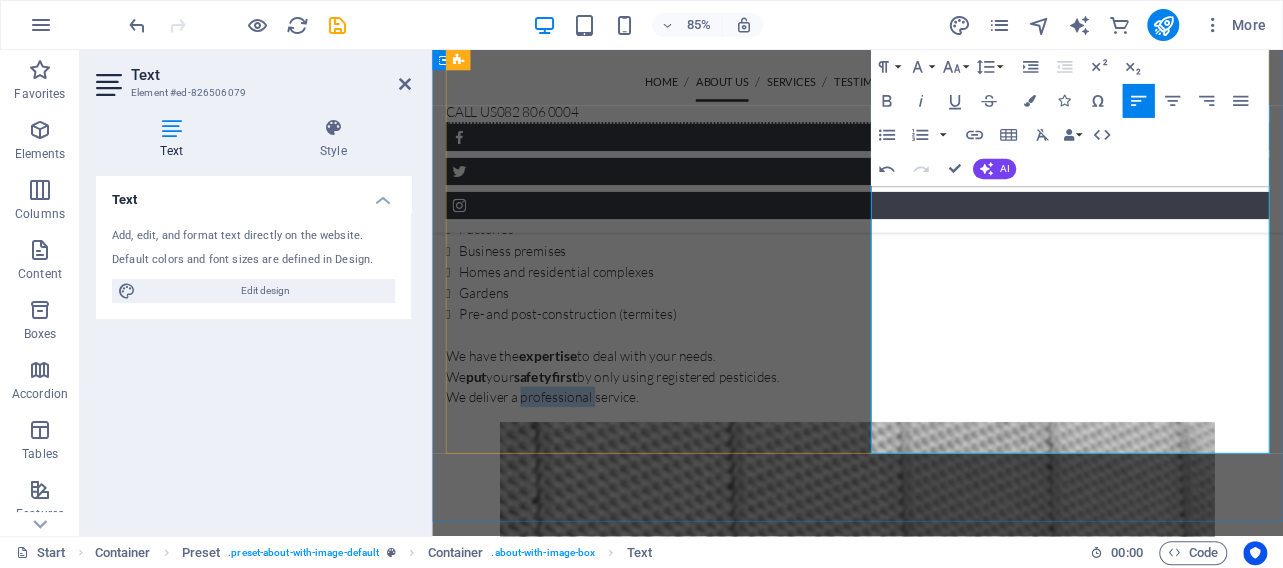 click on "We deliver a professional service." at bounding box center [932, 458] 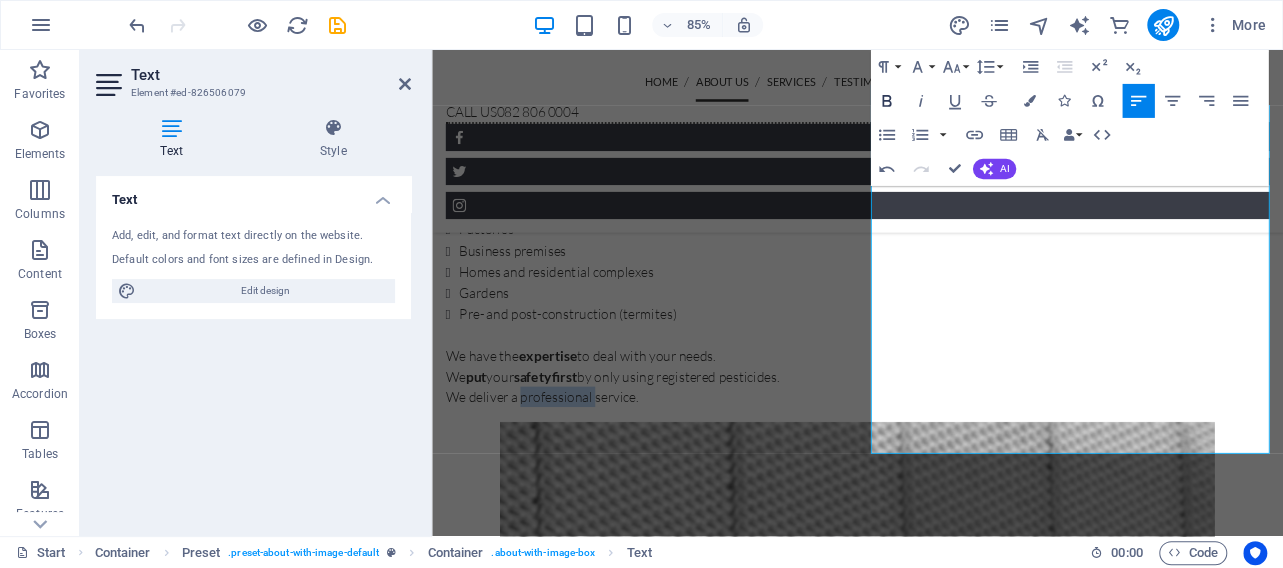 click 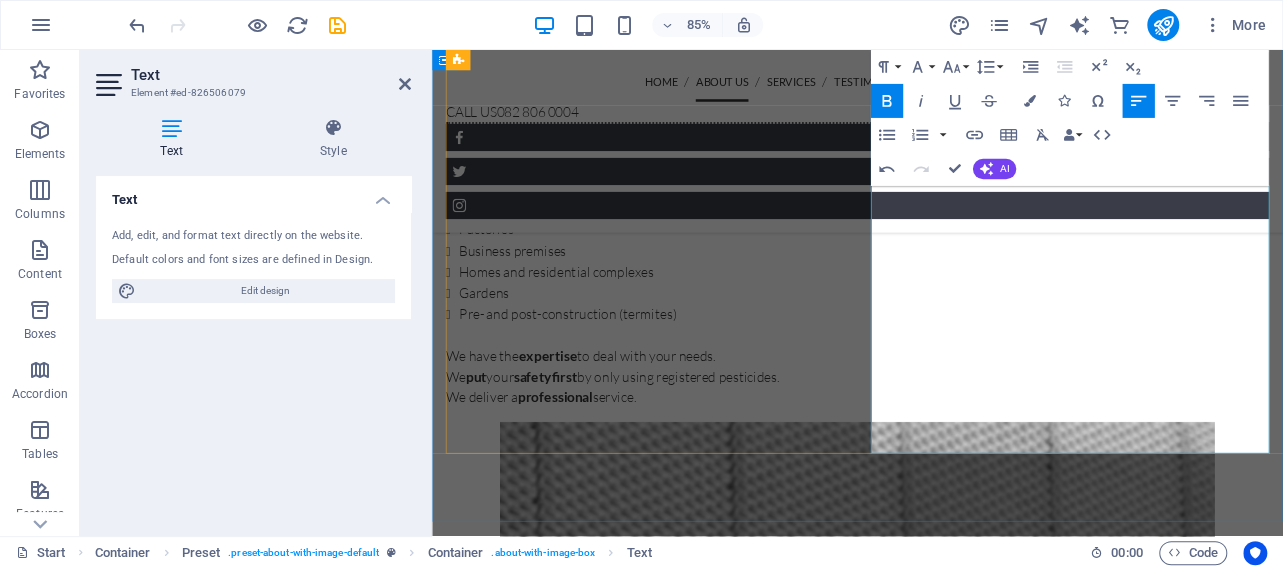 click on "We deliver a  professional  service." at bounding box center [932, 458] 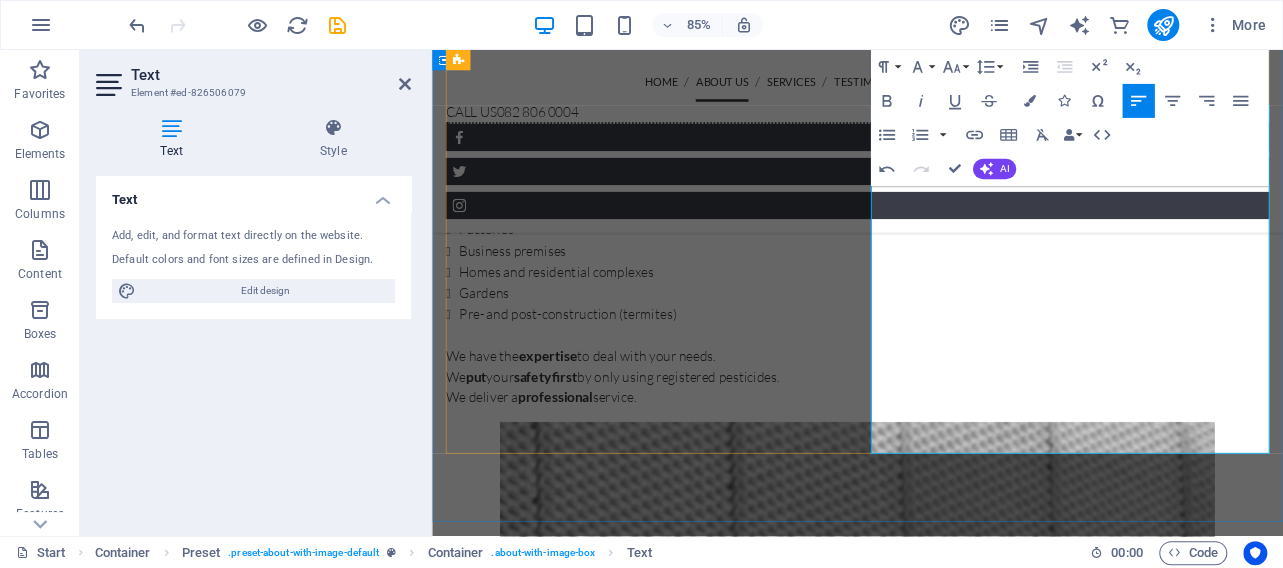 click on "We deliver a  professional  service." at bounding box center (932, 458) 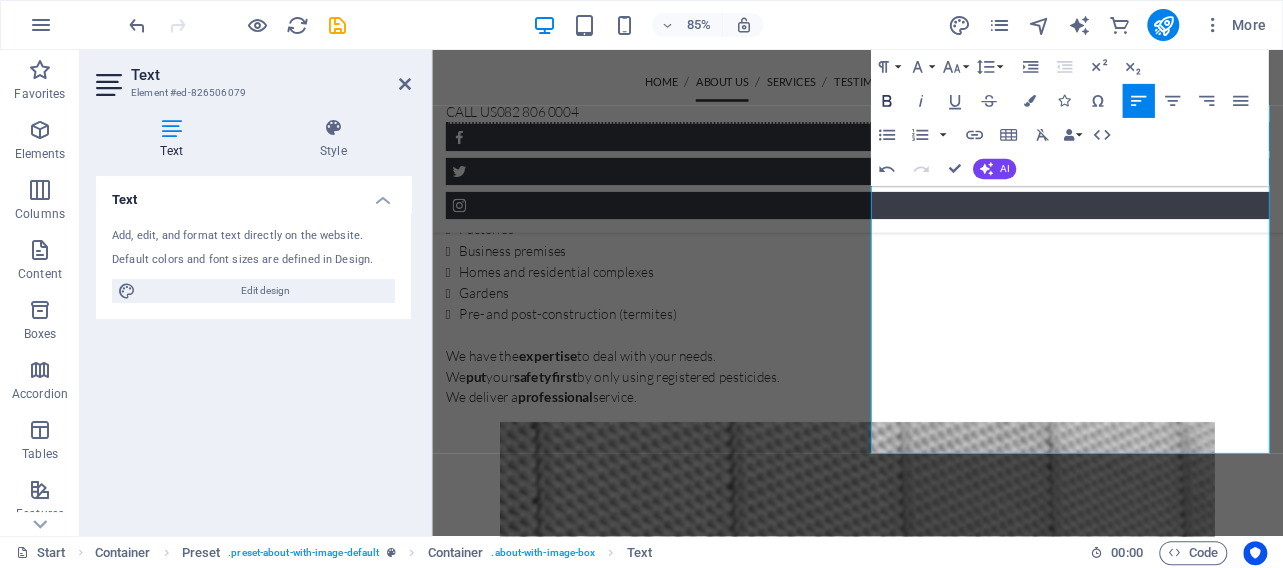 click 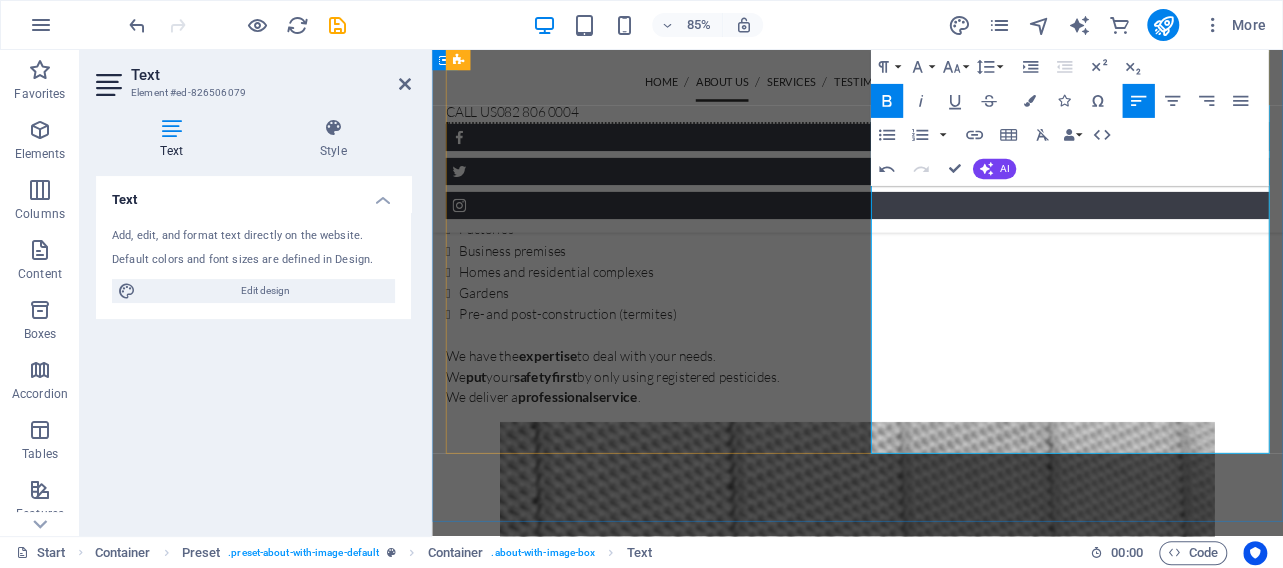 click on "We deliver a professional service ." at bounding box center (932, 458) 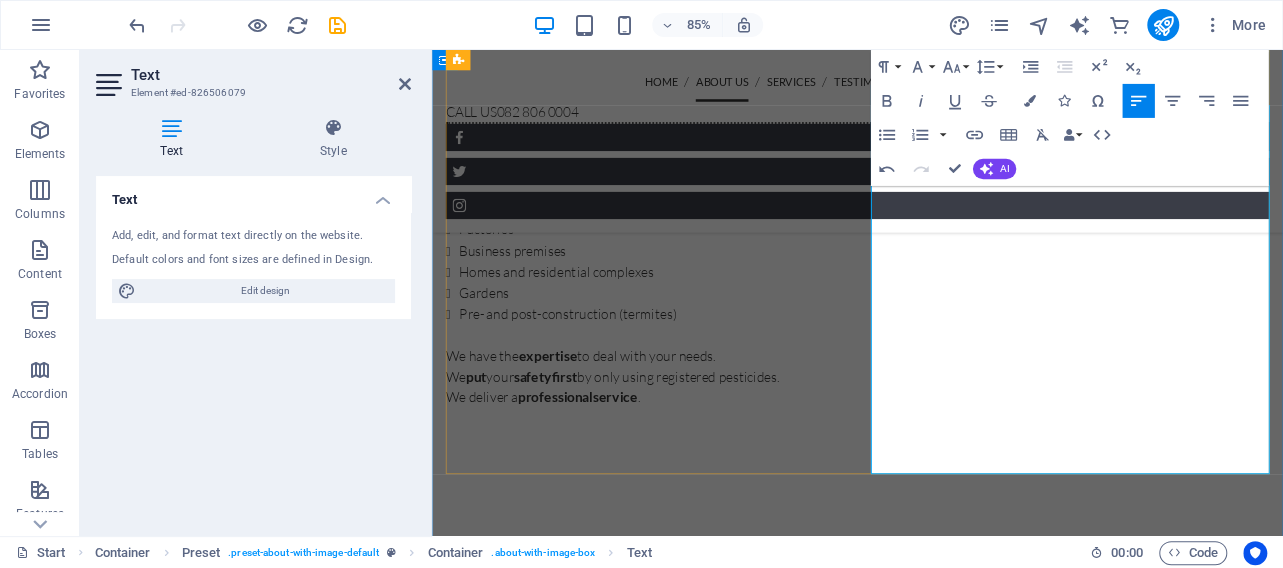 click at bounding box center [932, 482] 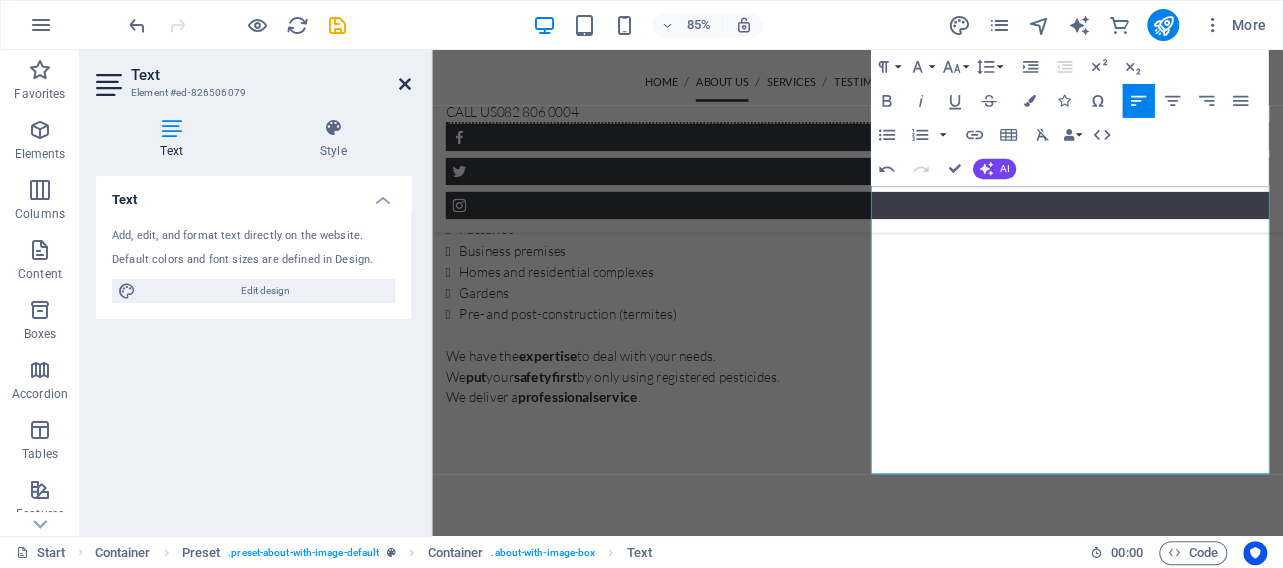 click at bounding box center (405, 84) 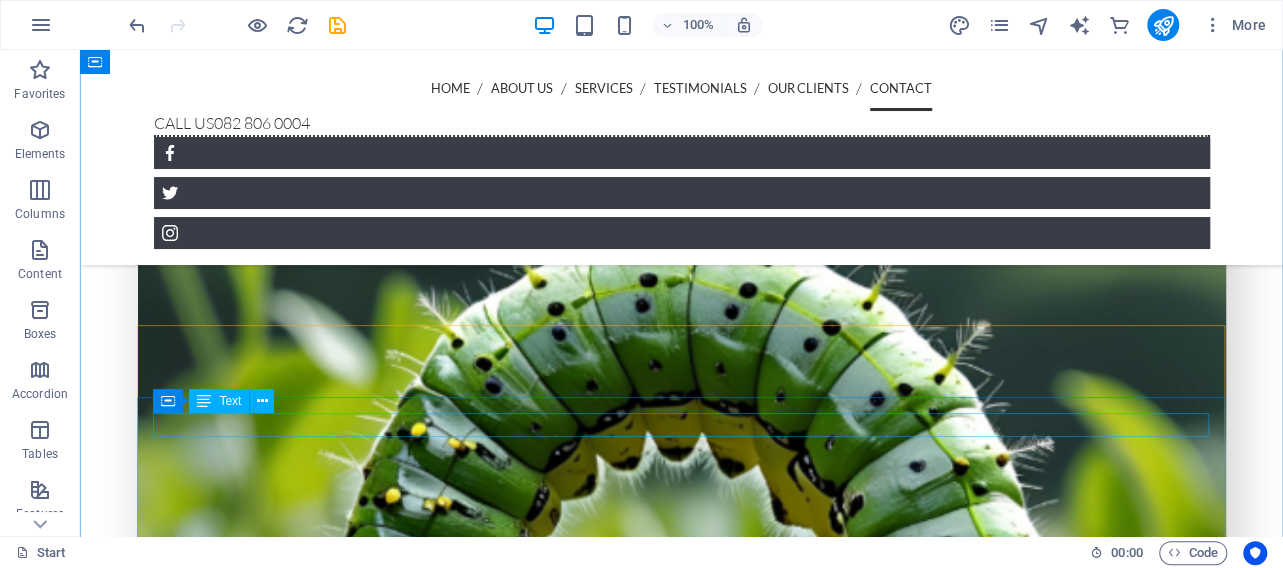 scroll, scrollTop: 4933, scrollLeft: 0, axis: vertical 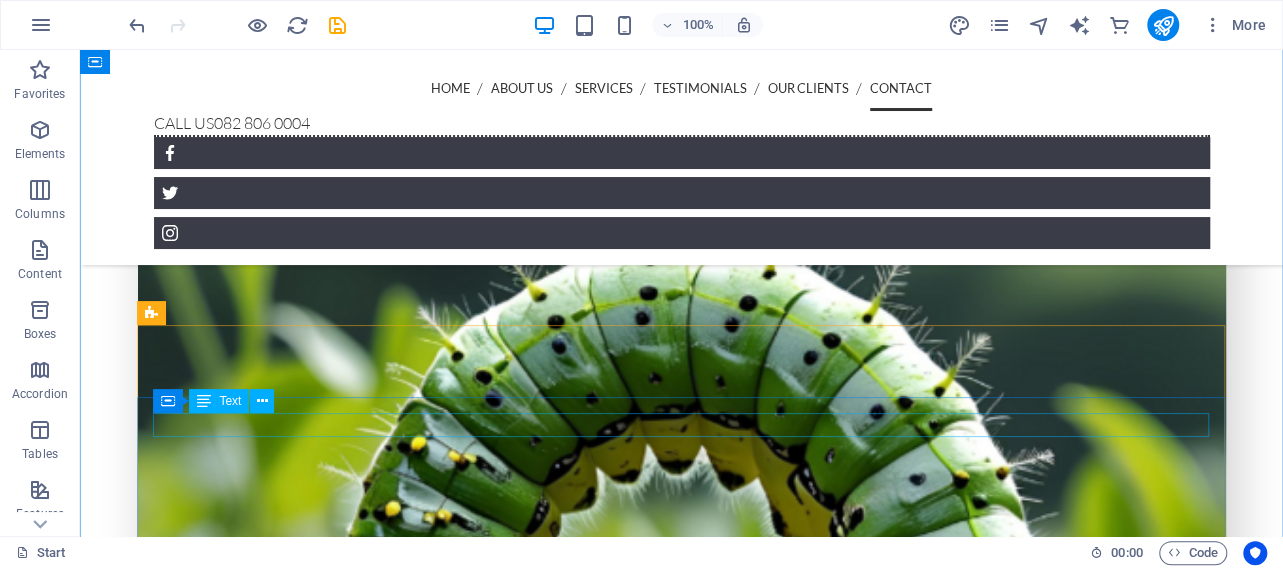 click on "We are registered with the  [DEPARTMENT] of [DEPARTMENT], [DEPARTMENT] and [DEPARTMENT] ." at bounding box center (592, 17026) 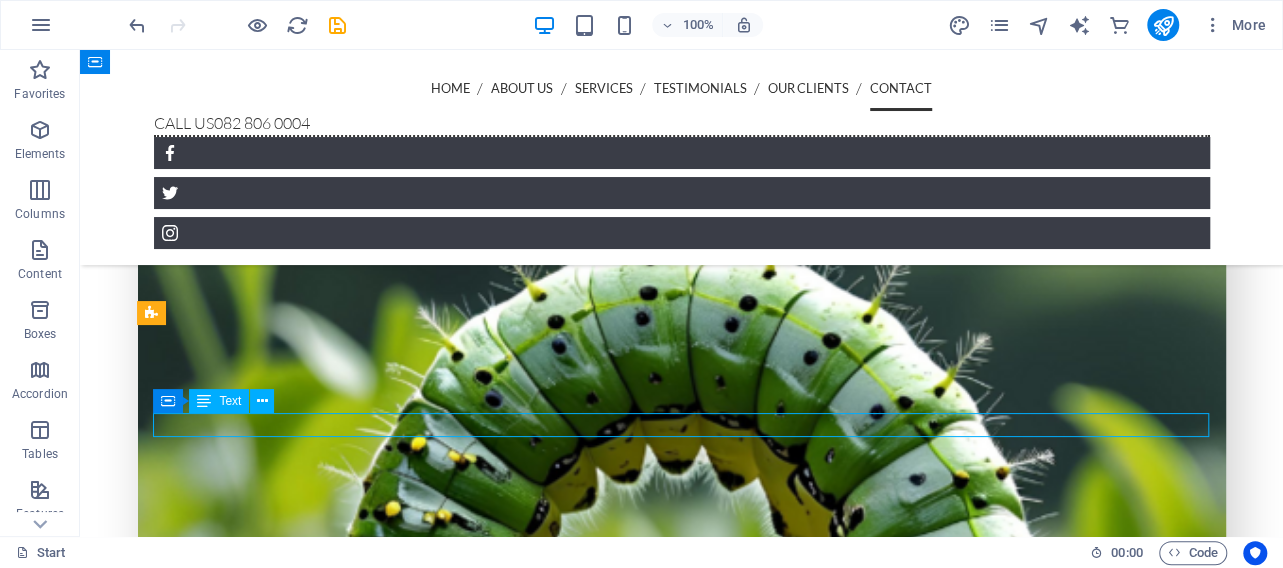 click on "We are registered with the  [DEPARTMENT] of [DEPARTMENT], [DEPARTMENT] and [DEPARTMENT] ." at bounding box center [592, 17026] 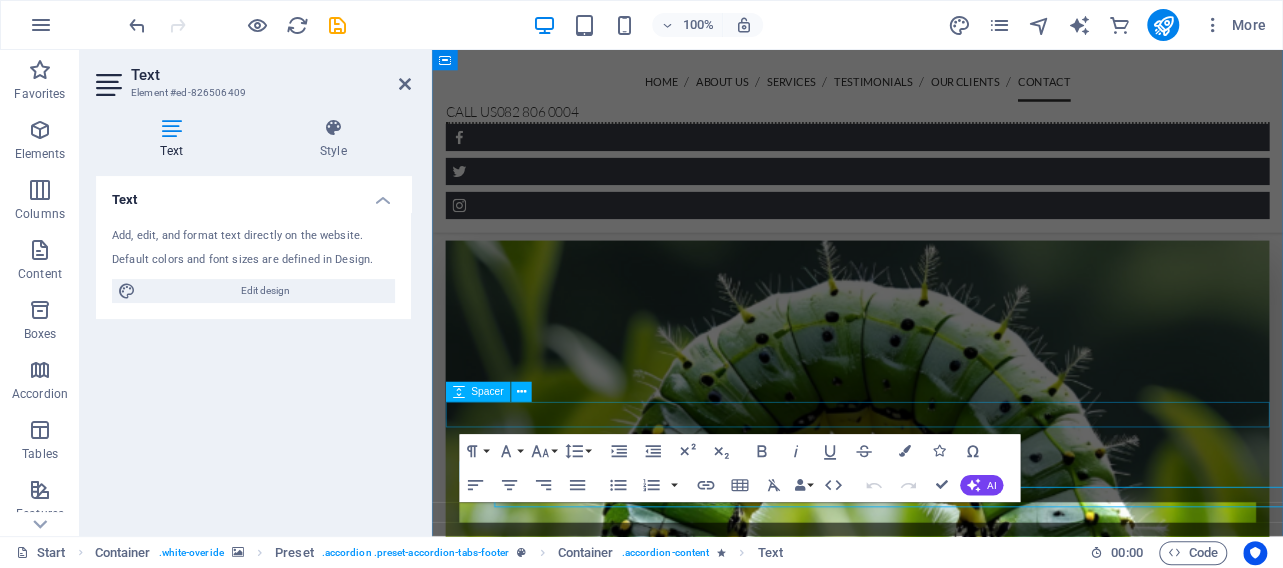 scroll, scrollTop: 4782, scrollLeft: 0, axis: vertical 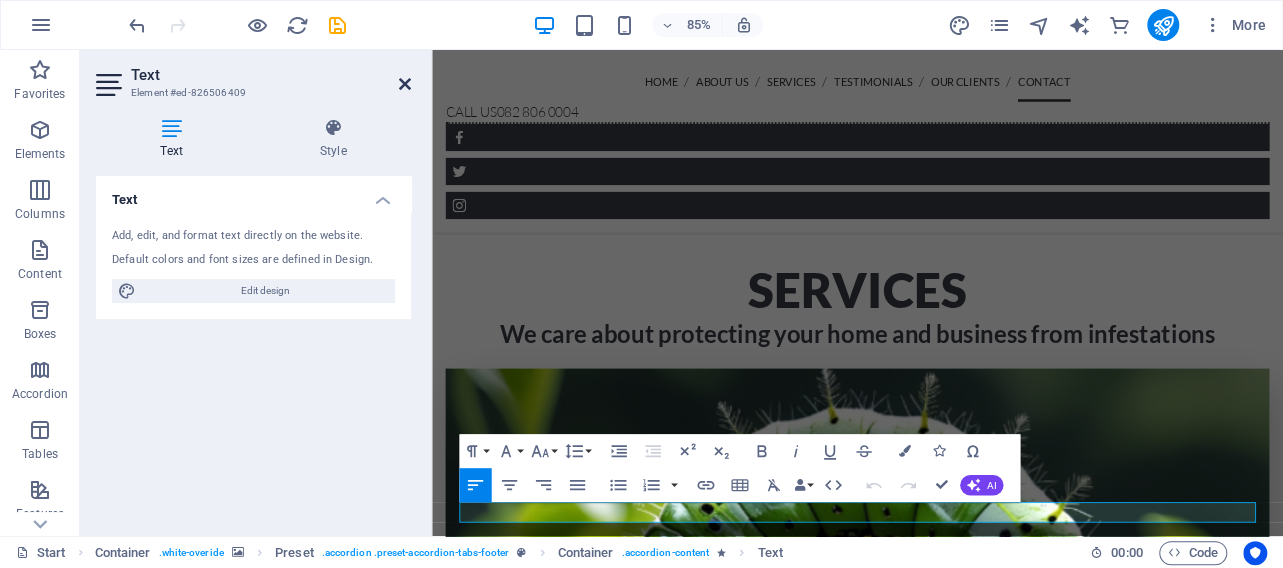 click at bounding box center (405, 84) 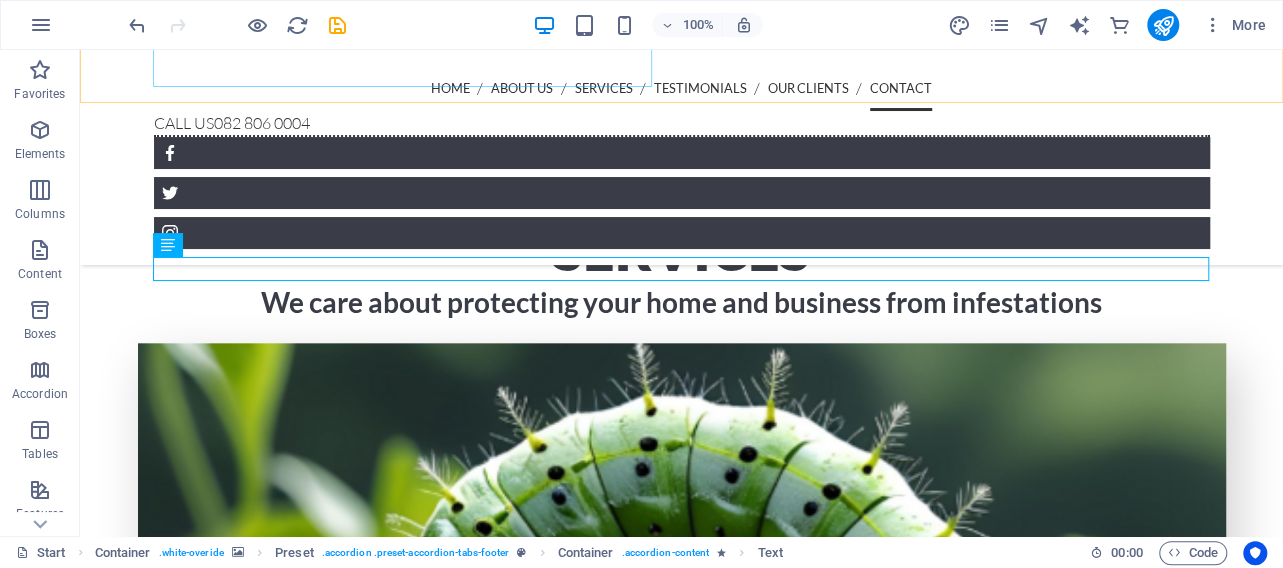 scroll, scrollTop: 5065, scrollLeft: 0, axis: vertical 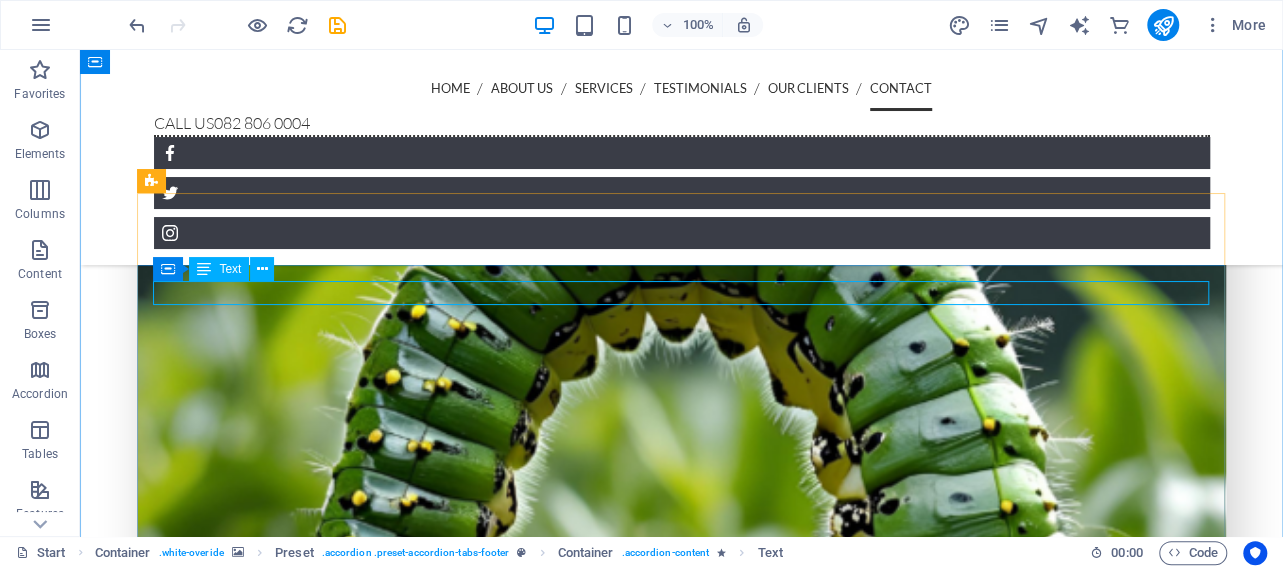 click on "We are registered with the  [DEPARTMENT] of [DEPARTMENT], [DEPARTMENT] and [DEPARTMENT] ." at bounding box center (592, 16911) 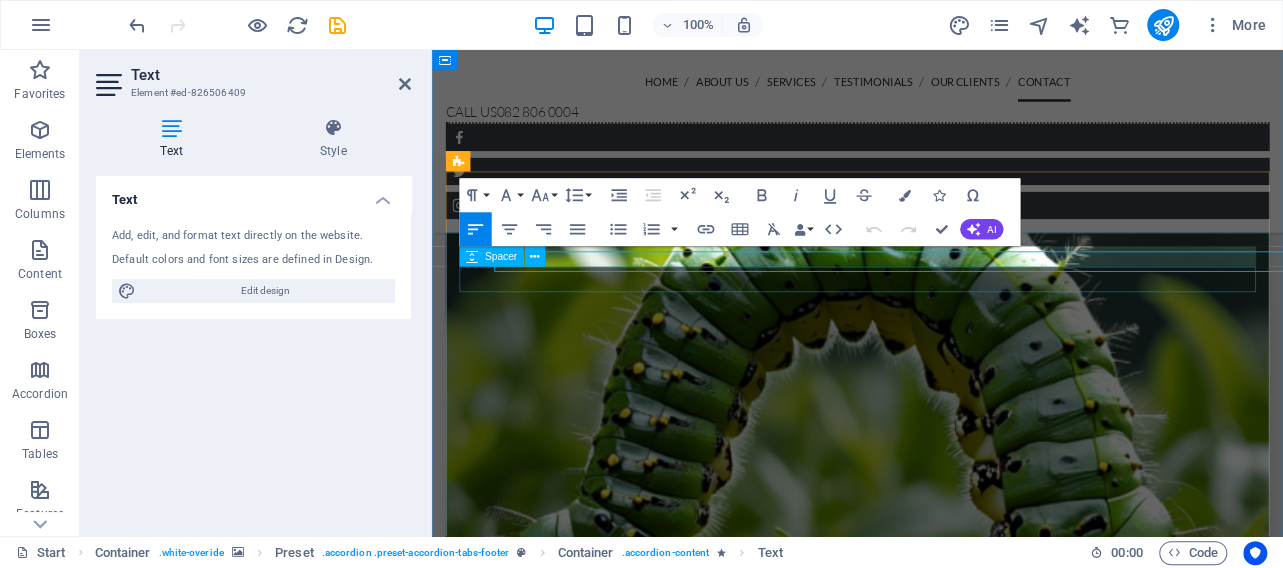 scroll, scrollTop: 5083, scrollLeft: 0, axis: vertical 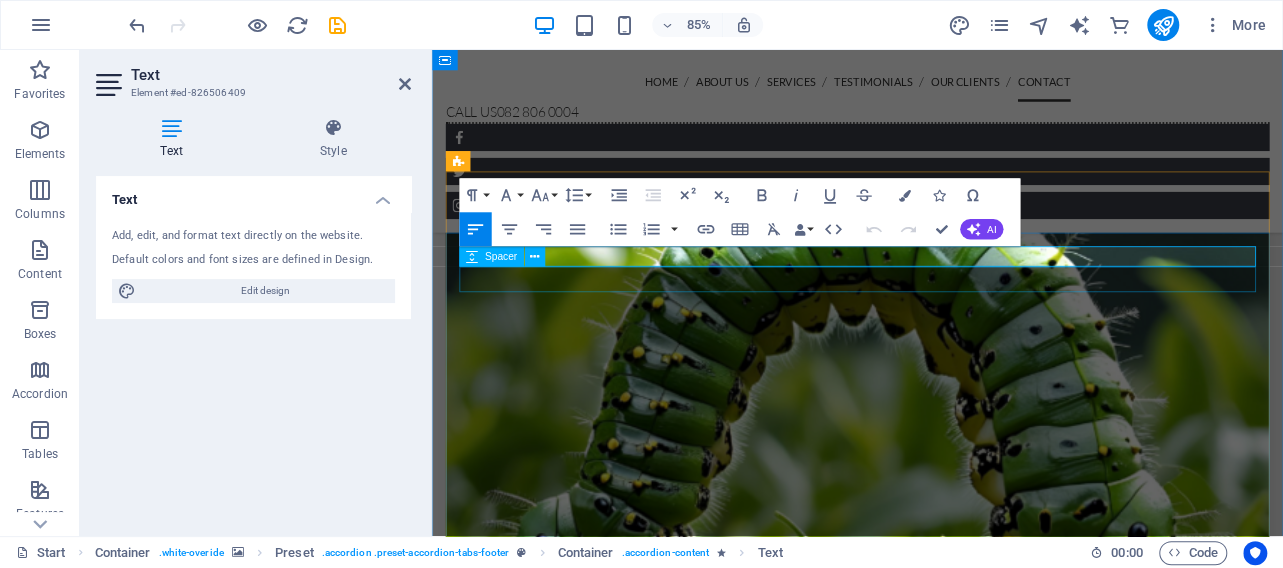click at bounding box center (843, 15837) 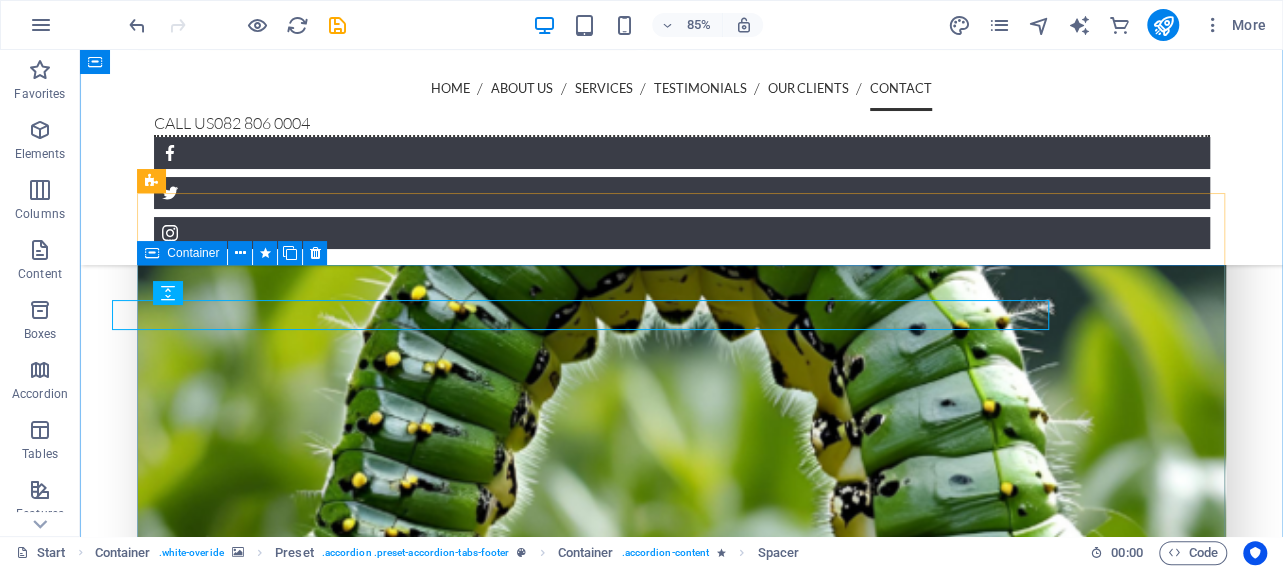 scroll, scrollTop: 5065, scrollLeft: 0, axis: vertical 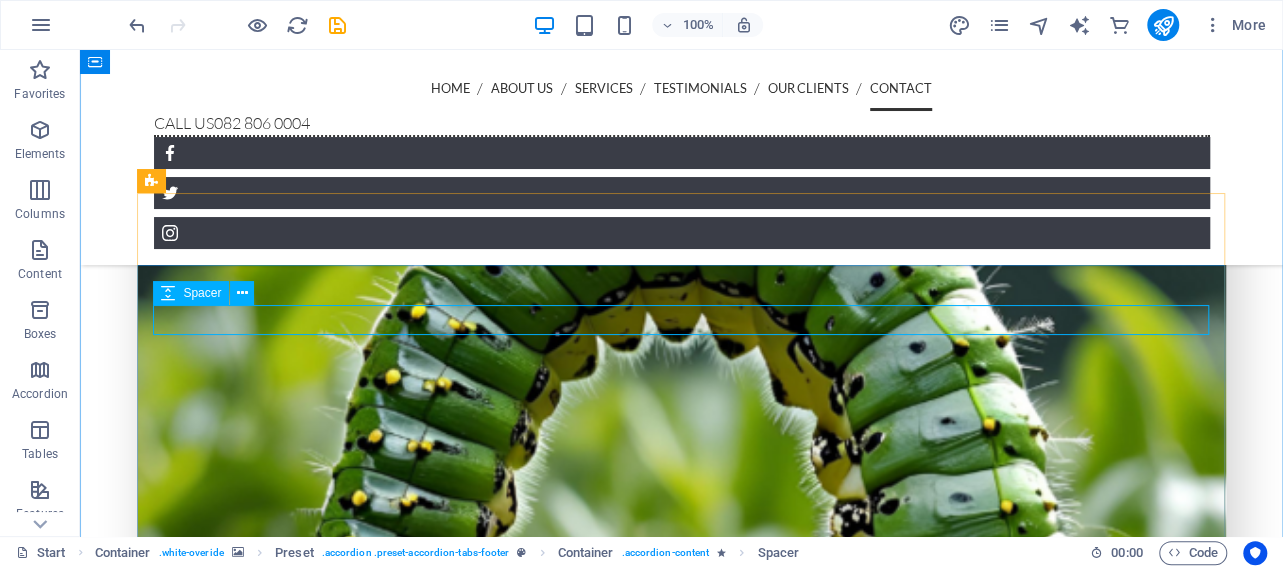 click at bounding box center (592, 16974) 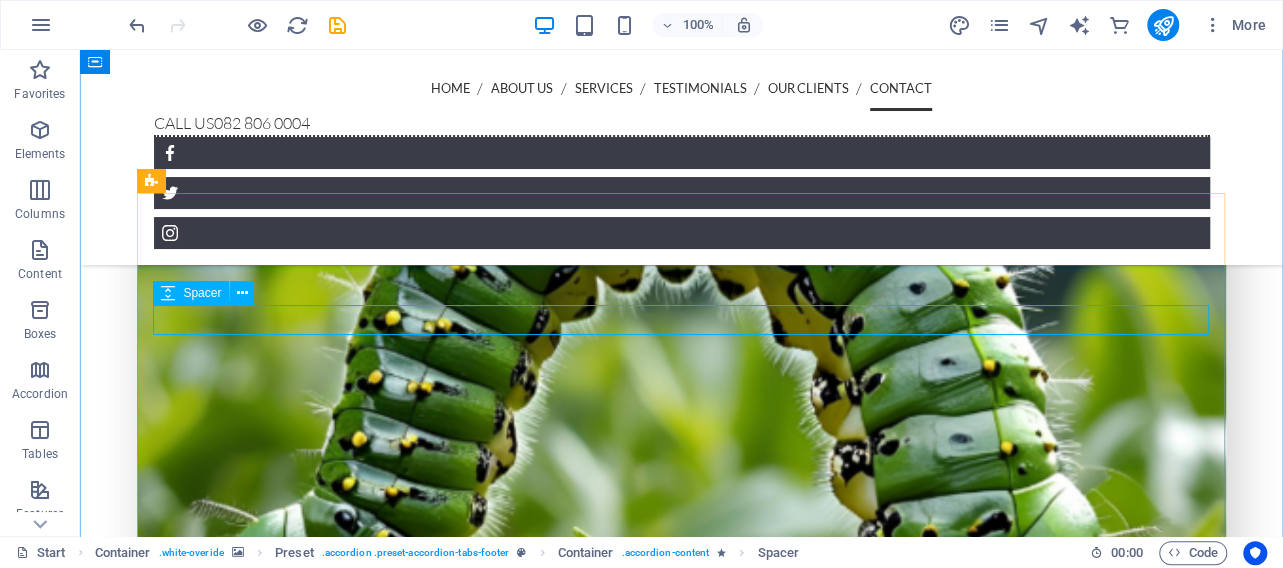 select on "px" 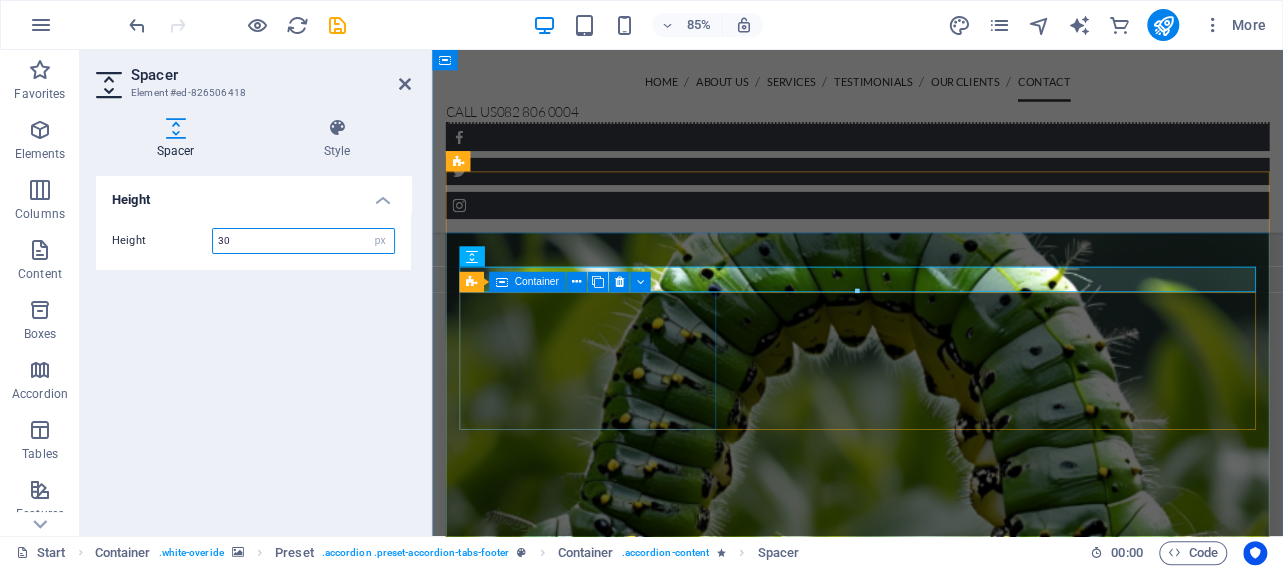 scroll, scrollTop: 5083, scrollLeft: 0, axis: vertical 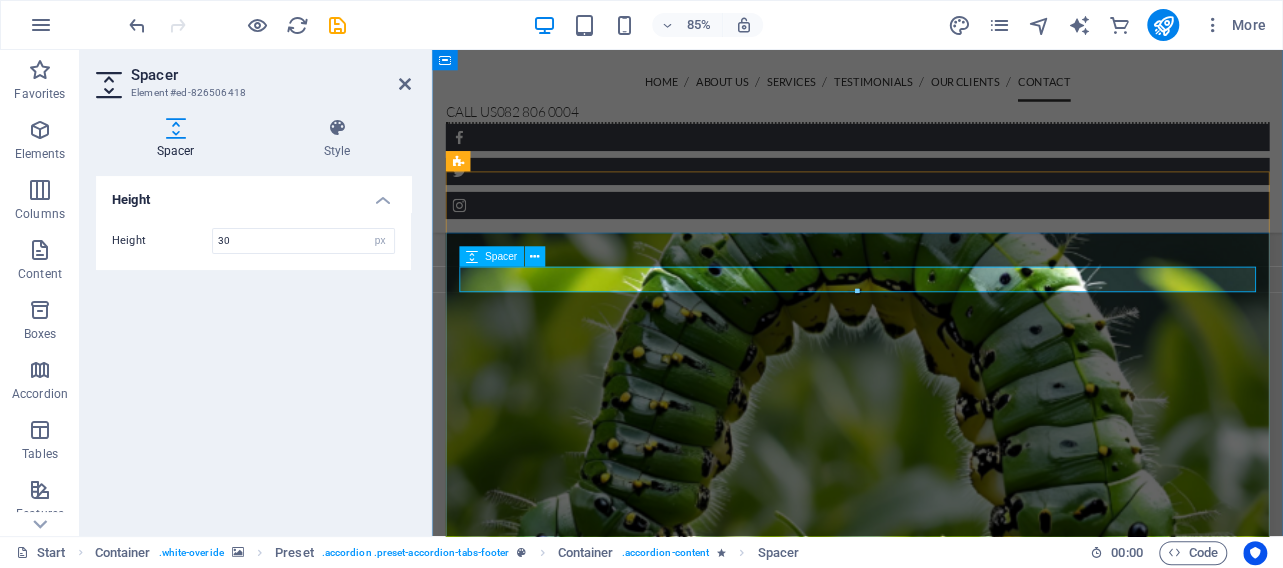 click at bounding box center (843, 15861) 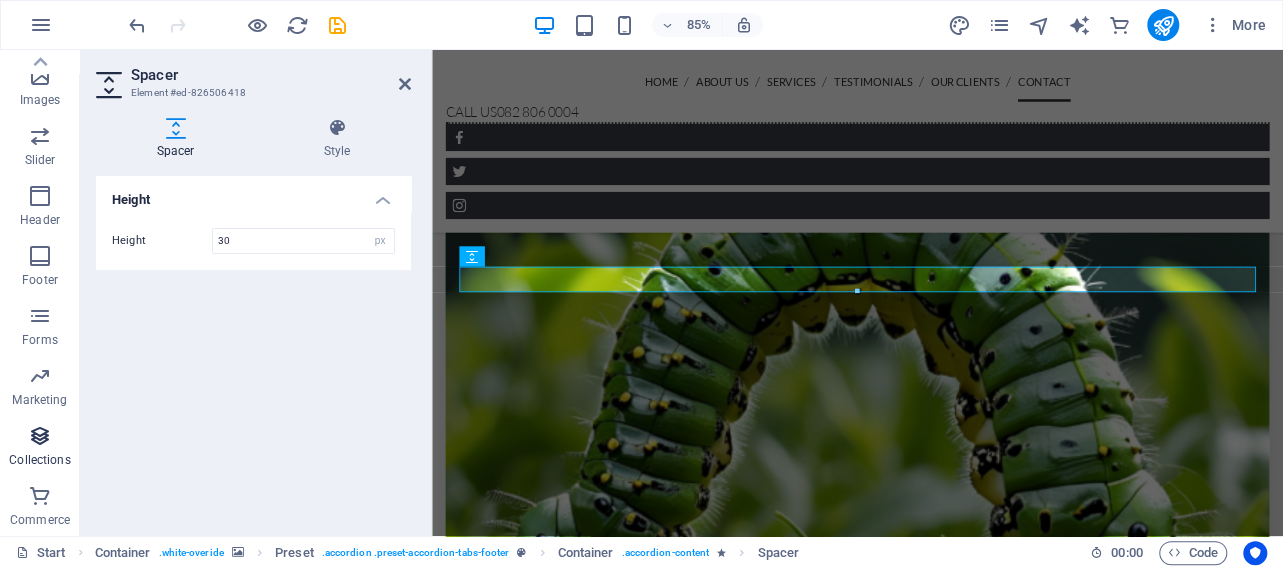scroll, scrollTop: 186, scrollLeft: 0, axis: vertical 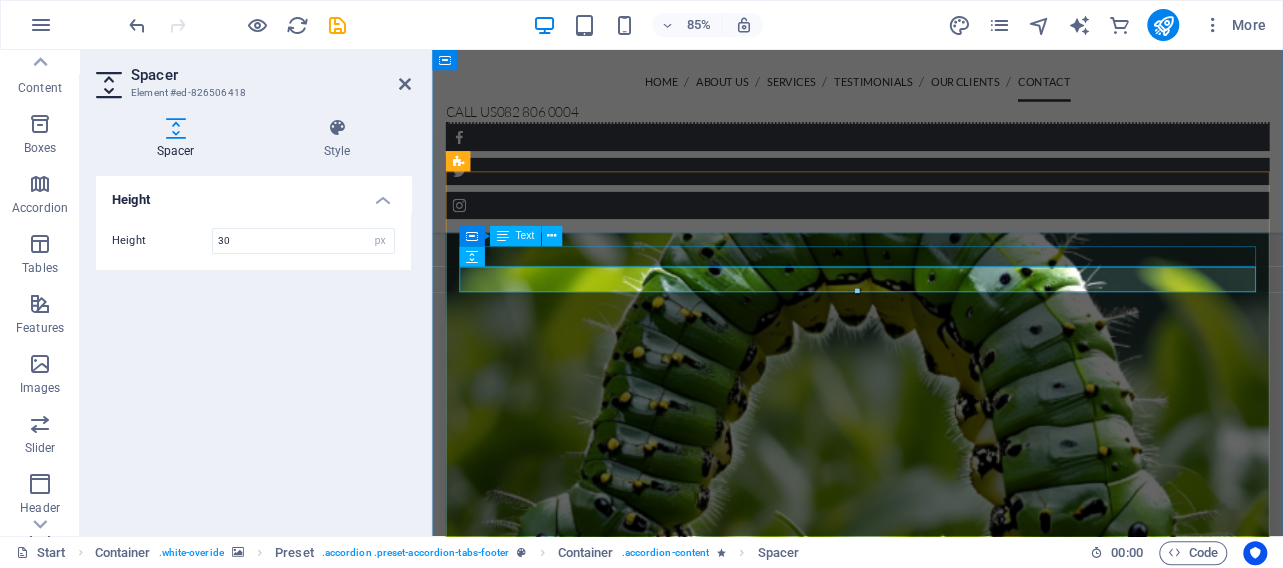 click on "We are registered with the  [DEPARTMENT] of [DEPARTMENT], [DEPARTMENT] and [DEPARTMENT] ." at bounding box center [843, 15798] 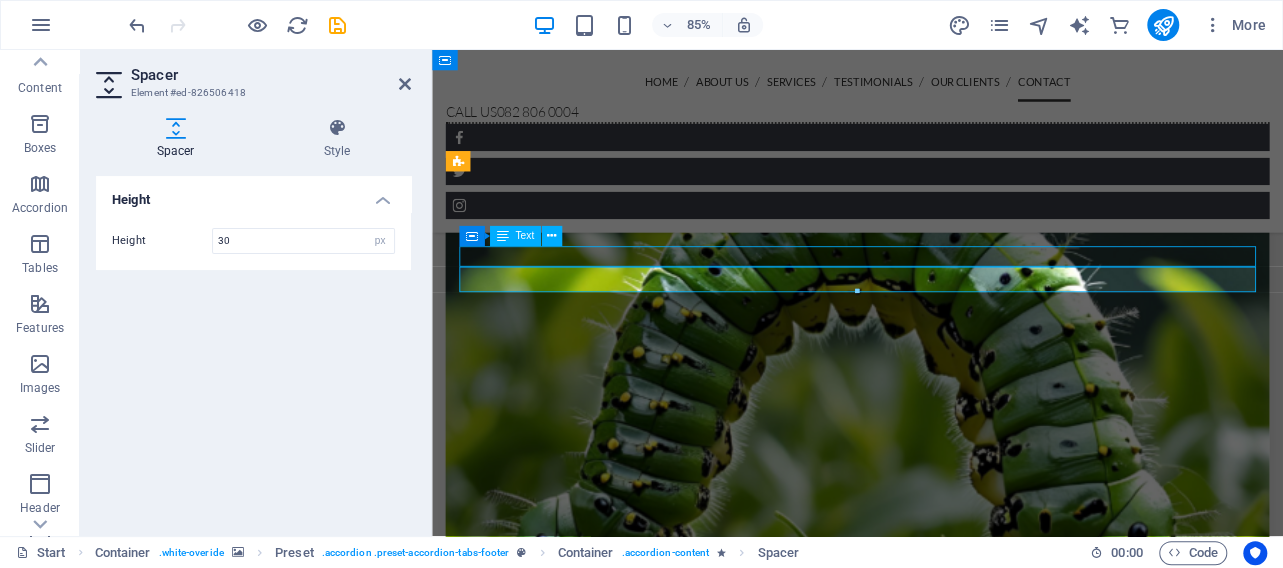 click on "We are registered with the  [DEPARTMENT] of [DEPARTMENT], [DEPARTMENT] and [DEPARTMENT] ." at bounding box center [843, 15798] 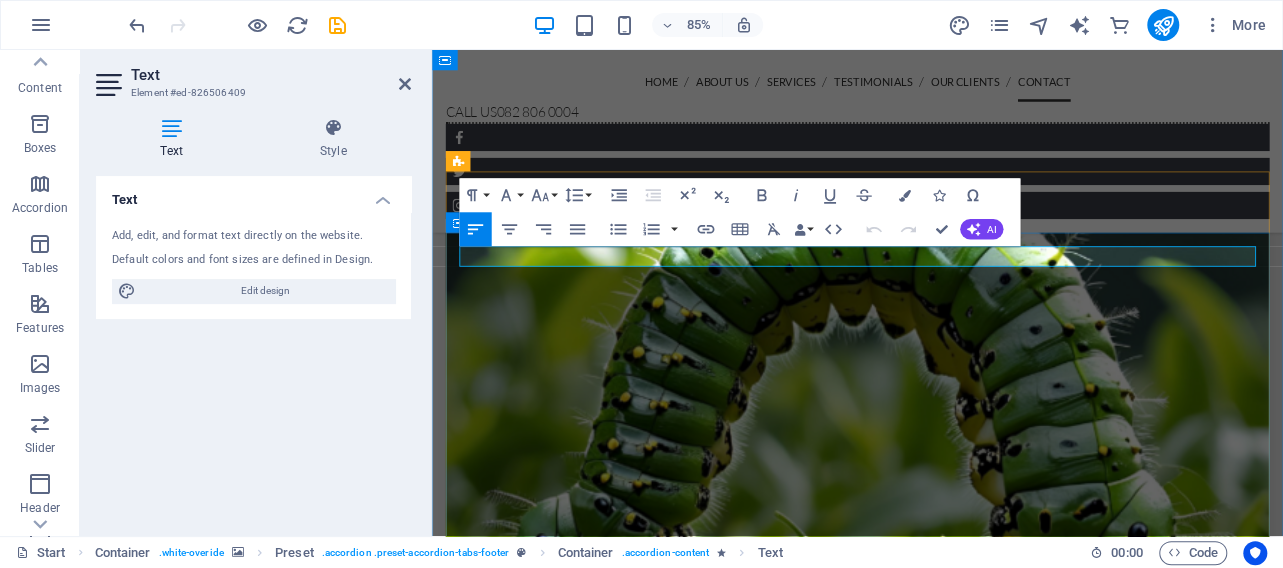 click on "We are registered with the  [DEPARTMENT] of [DEPARTMENT], [DEPARTMENT] and [DEPARTMENT] ." at bounding box center [843, 15790] 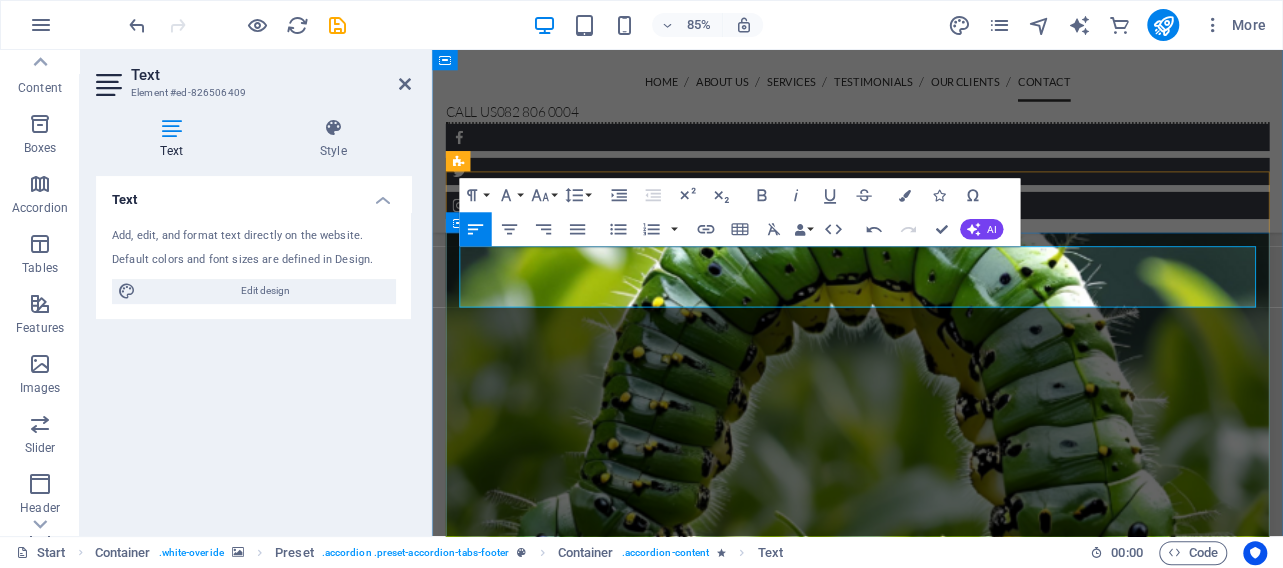 click at bounding box center [843, 15946] 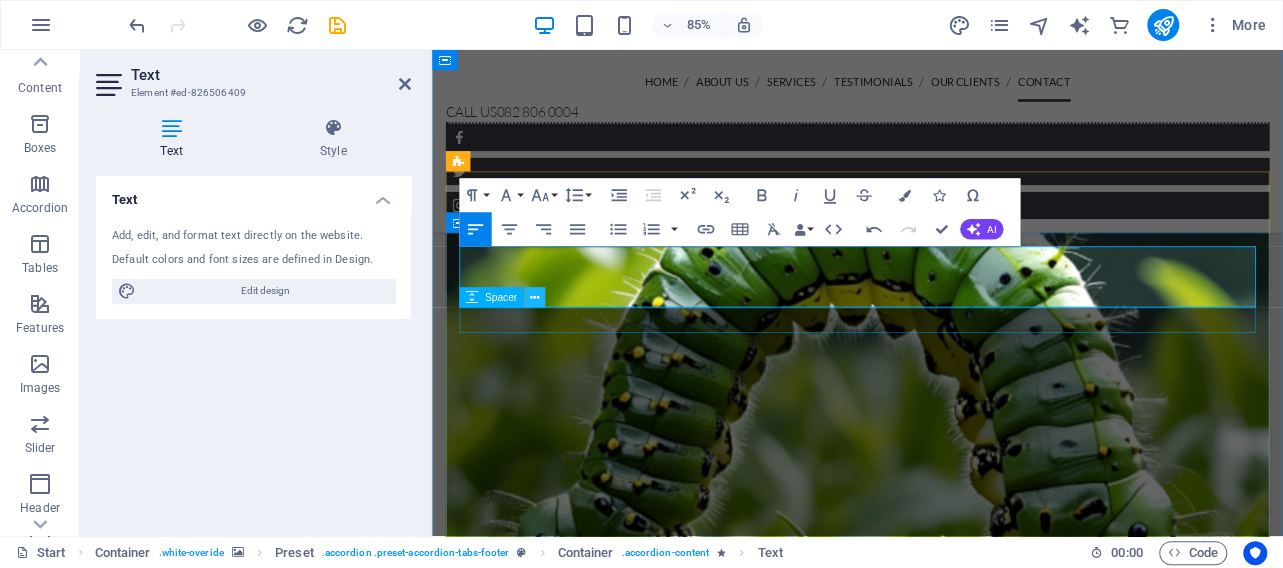 click at bounding box center [534, 298] 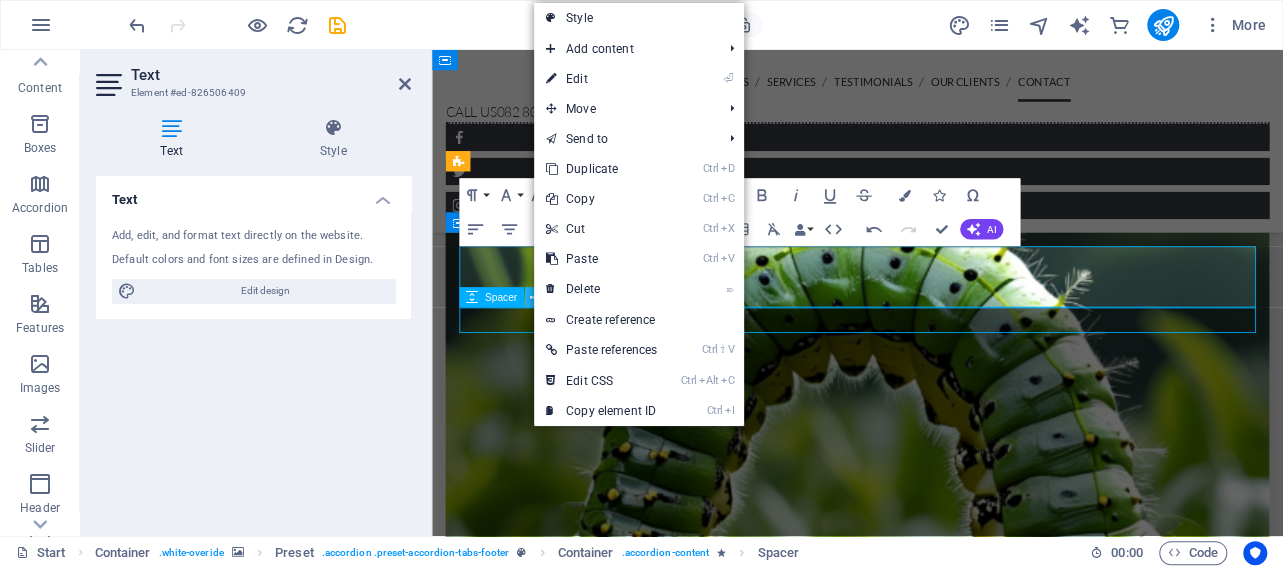 scroll, scrollTop: 5065, scrollLeft: 0, axis: vertical 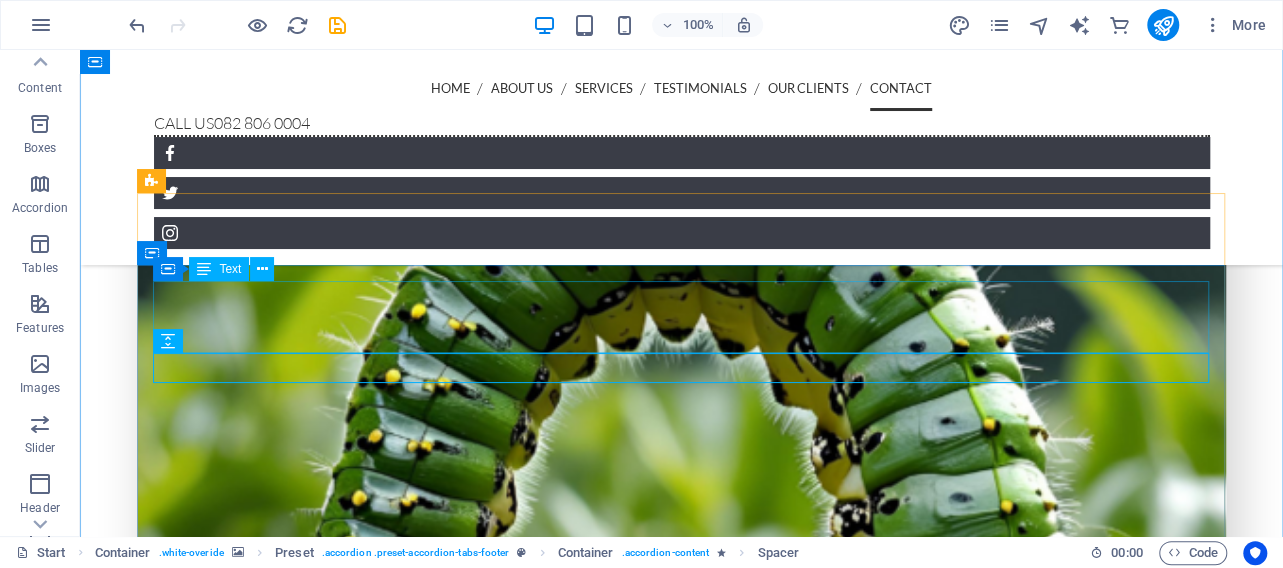 click on "We are registered with the  [DEPARTMENT] of [DEPARTMENT], [DEPARTMENT] and [DEPARTMENT] ." at bounding box center [592, 16983] 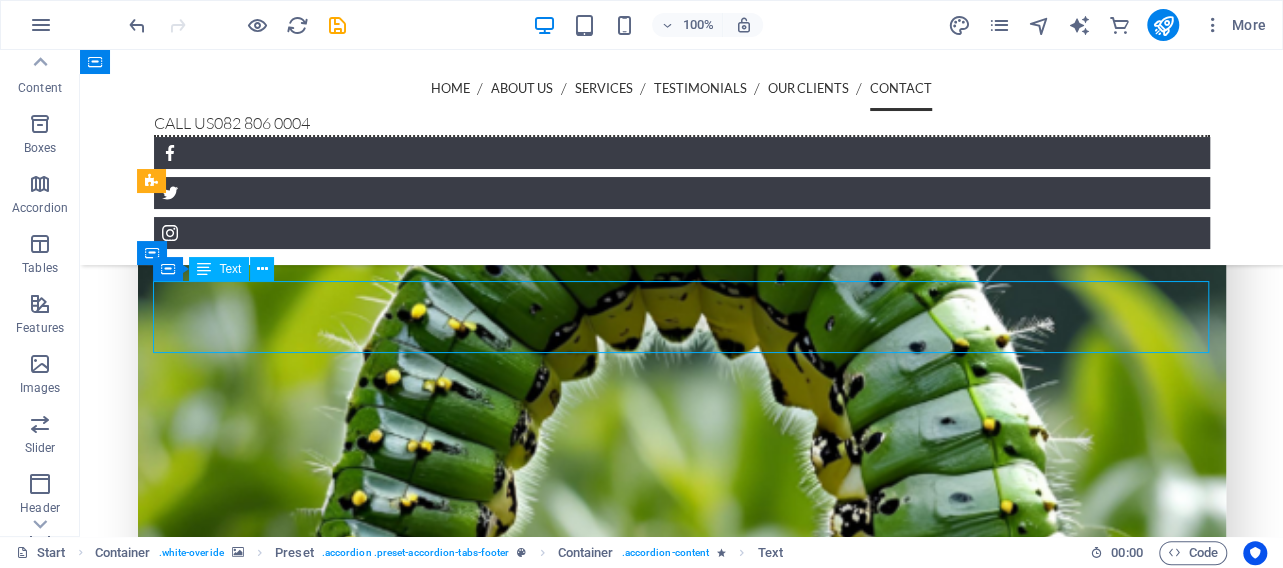 click on "We are registered with the  [DEPARTMENT] of [DEPARTMENT], [DEPARTMENT] and [DEPARTMENT] ." at bounding box center (592, 16983) 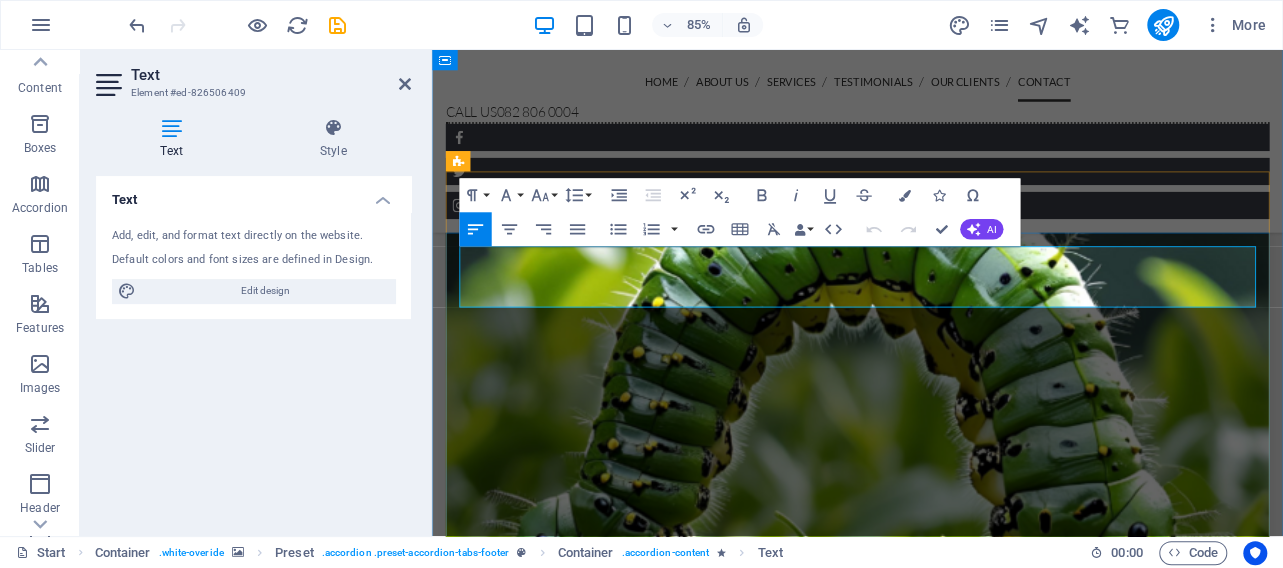 click at bounding box center (843, 15858) 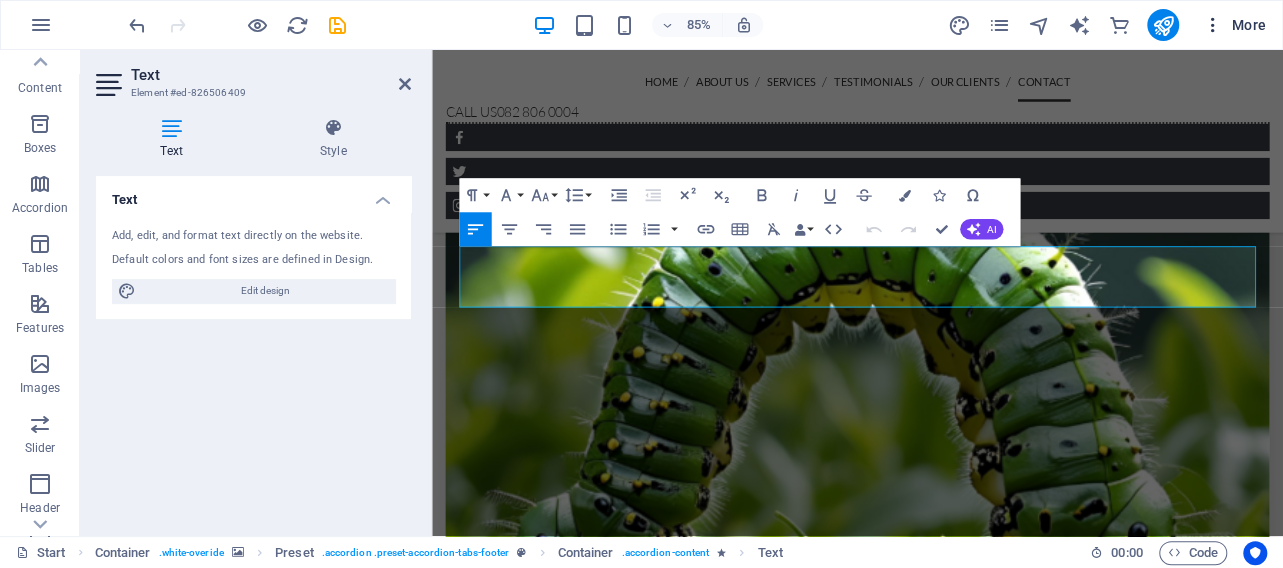 click at bounding box center [1213, 25] 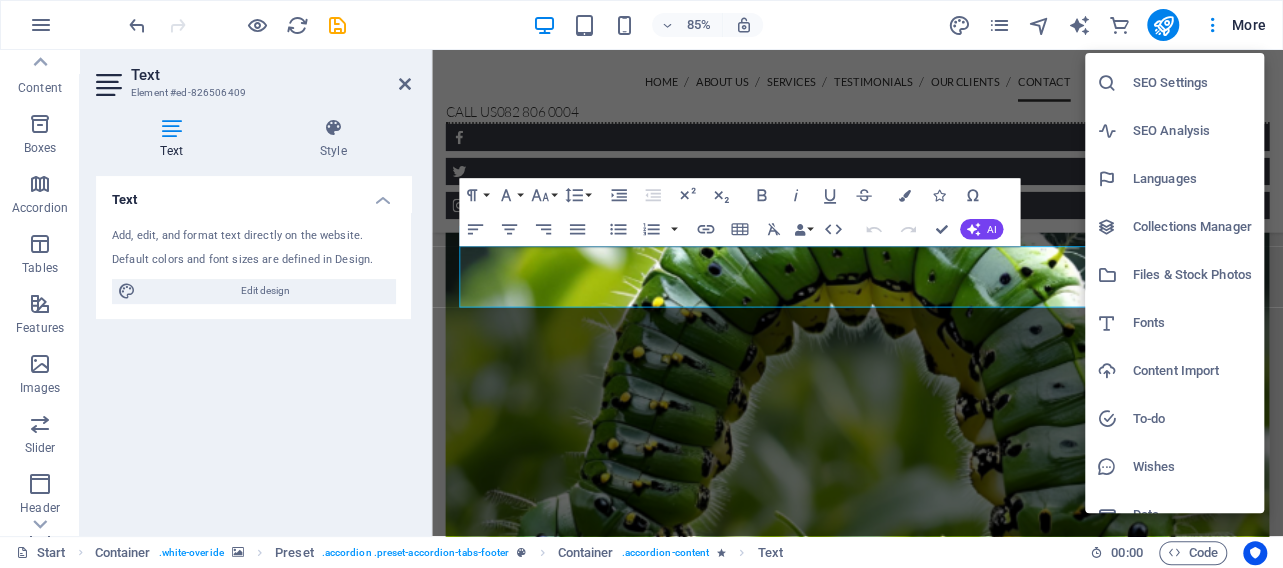 scroll, scrollTop: 68, scrollLeft: 0, axis: vertical 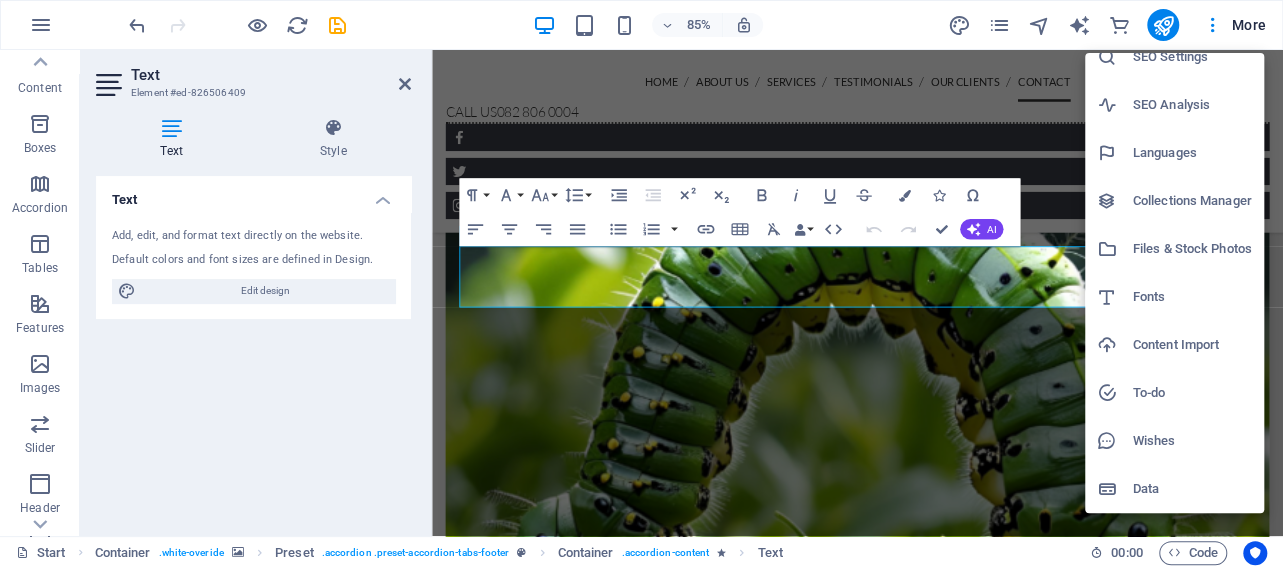 click at bounding box center (641, 284) 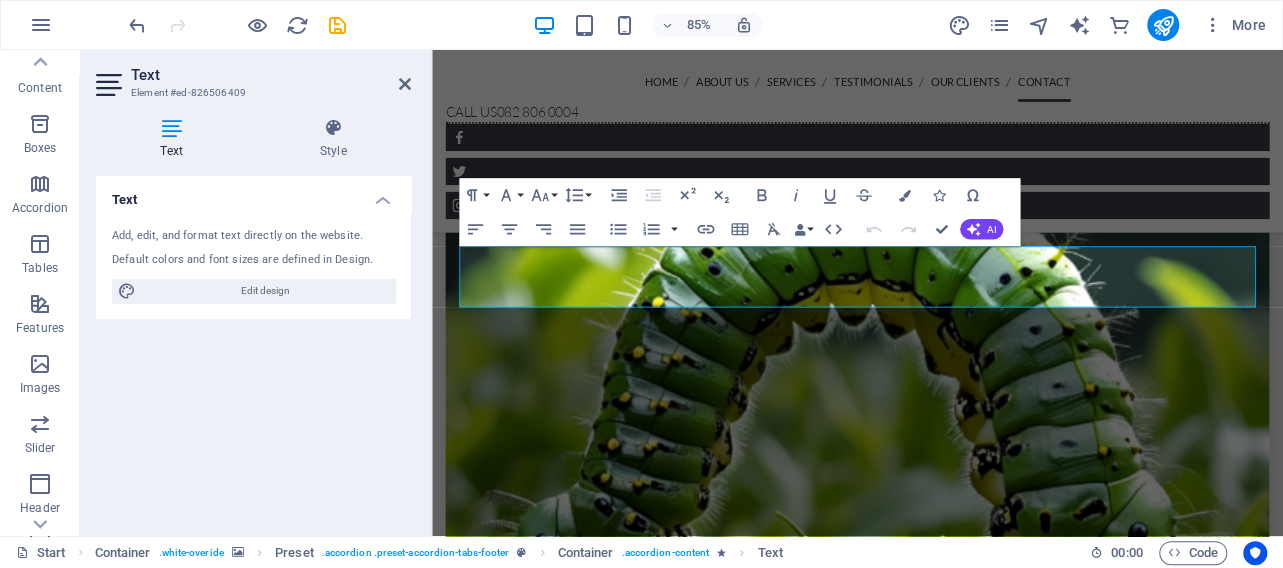 click on "Website Settings SEO Settings SEO Analysis Languages Collections Manager Files & Stock Photos Fonts Content Import To-do Wishes Data" at bounding box center [641, 290] 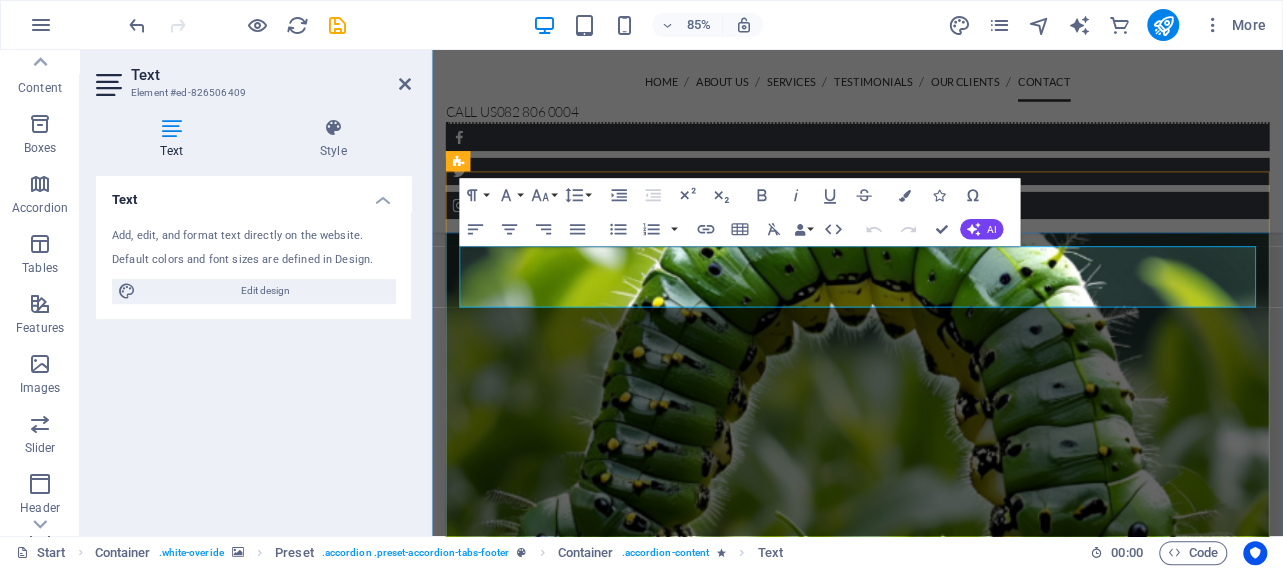 click at bounding box center (843, 15834) 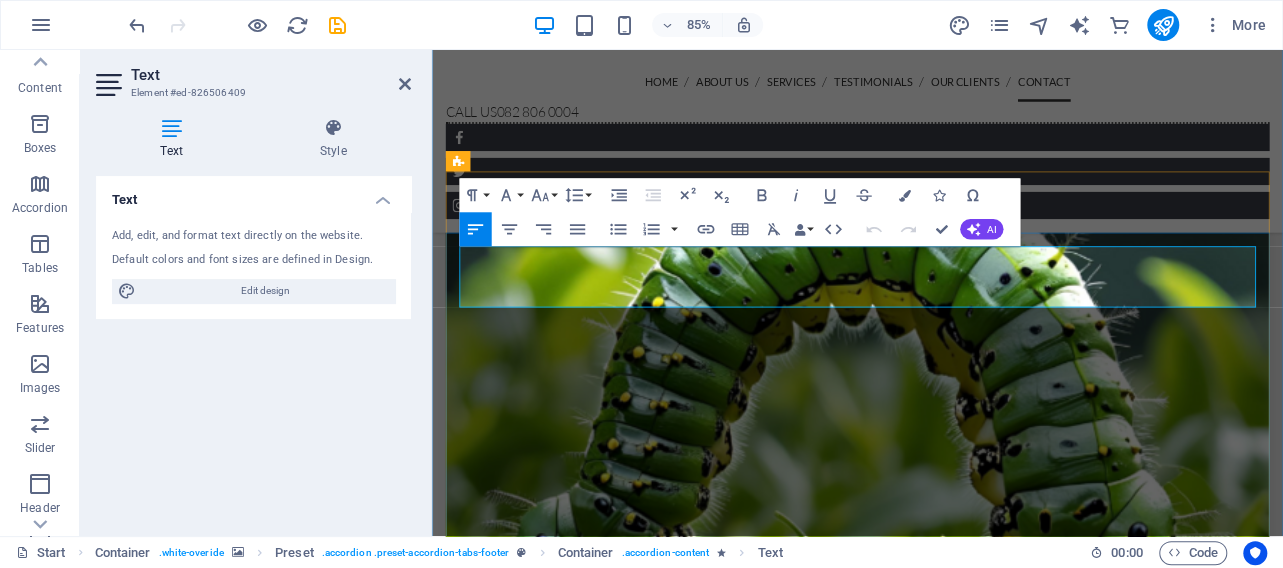 click at bounding box center [843, 15834] 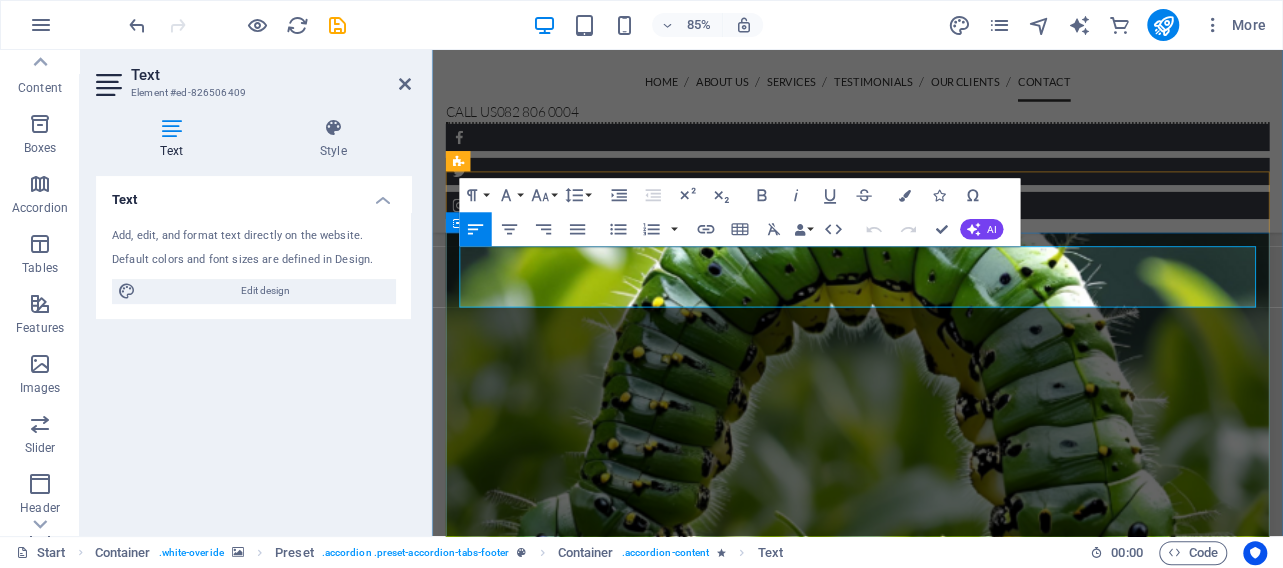 click on "We are registered with the Department of Agriculture, Forestry and Fisheries . Address 1206 Beacon Street , Pretoria 0082 Phone 082 806 0004 E-Mail info@pestcontroledddie.co.za ← Move left → Move right ↑ Move up ↓ Move down + Zoom in - Zoom out Home Jump left by 75% End Jump right by 75% Page Up Jump up by 75% Page Down Jump down by 75% Map Terrain Satellite Labels Keyboard shortcuts Map Data Map data ©2025 AfriGIS (Pty) Ltd Map data ©2025 AfriGIS (Pty) Ltd 200 m Click to toggle between metric and imperial units Terms Report a map error" at bounding box center [843, 16263] 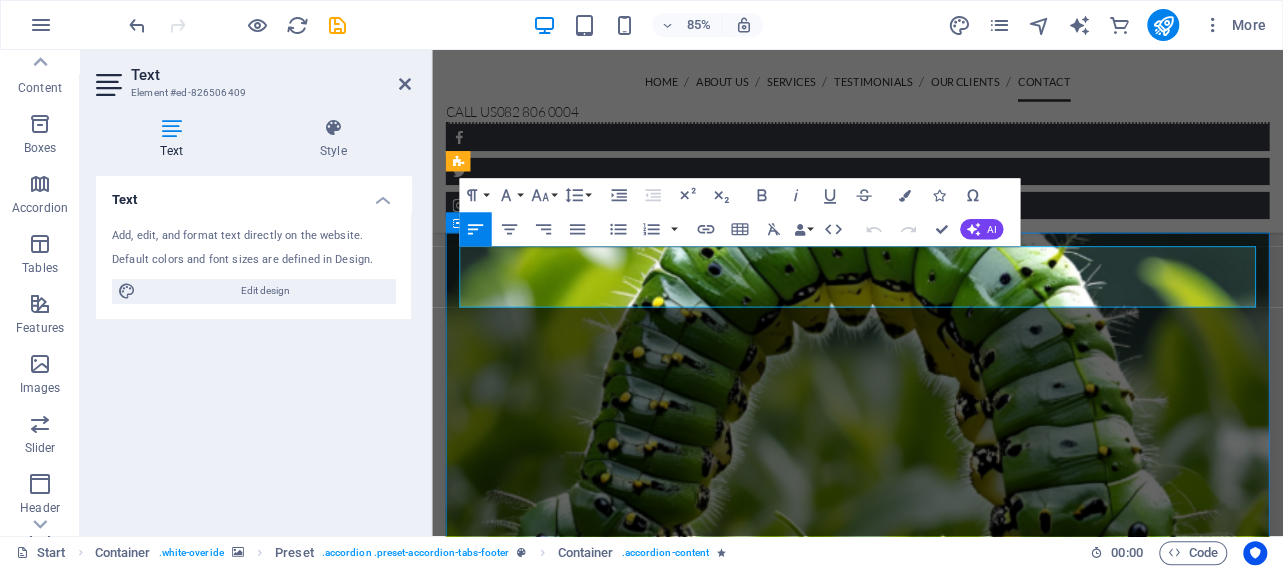 scroll, scrollTop: 5065, scrollLeft: 0, axis: vertical 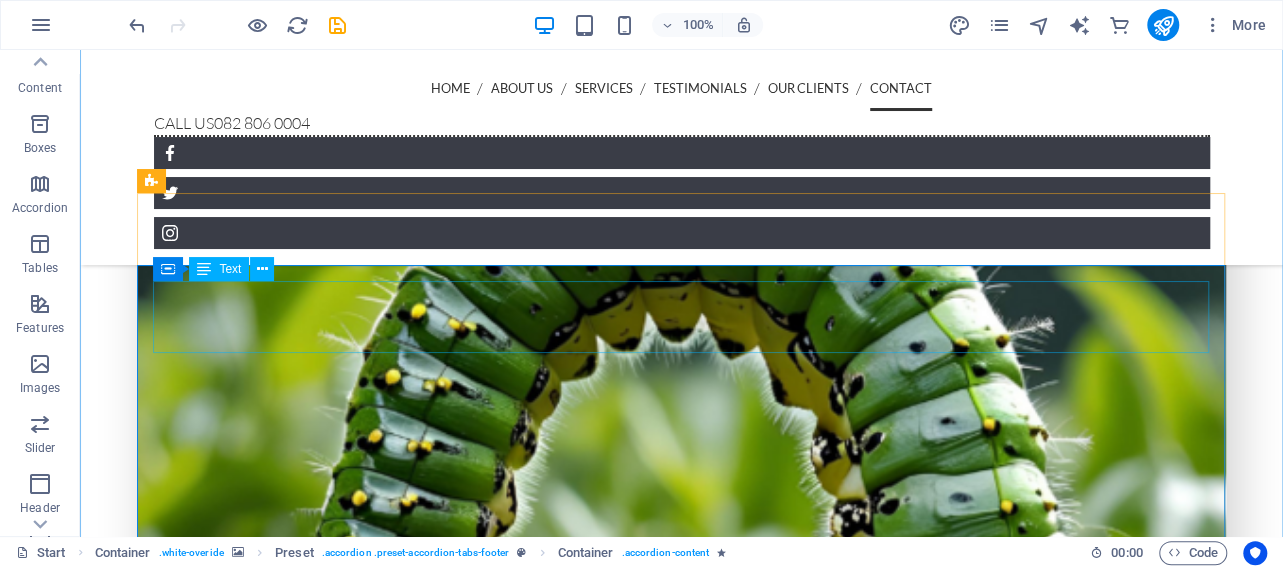 click on "We are registered with the  [DEPARTMENT] of [DEPARTMENT], [DEPARTMENT] and [DEPARTMENT] ." at bounding box center (592, 16983) 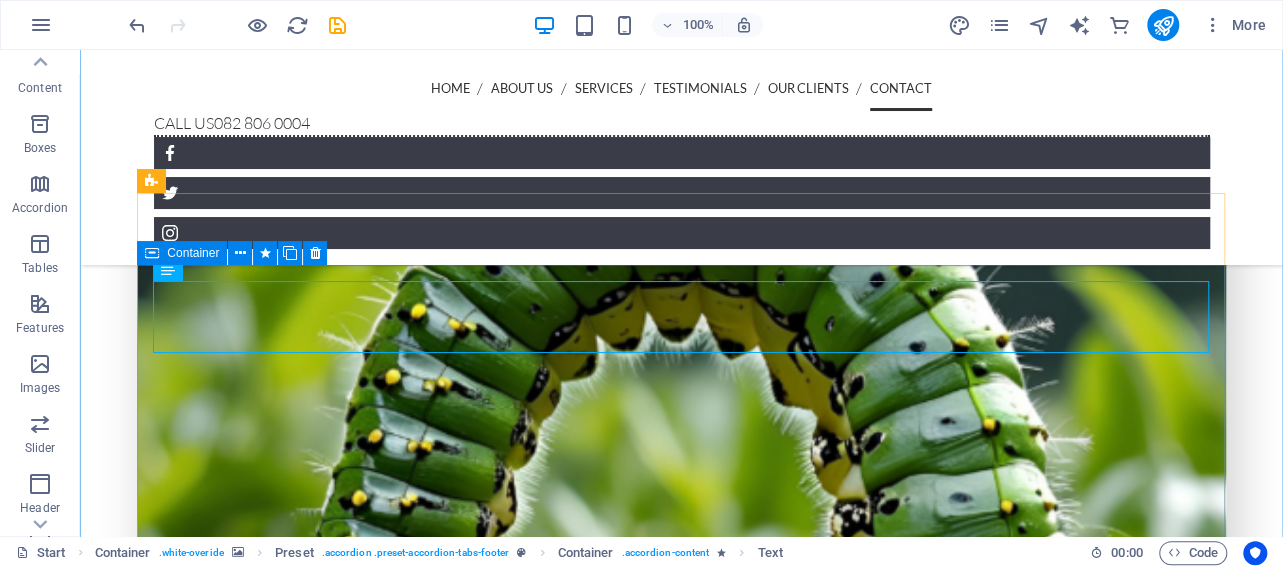 click on "Container" at bounding box center (193, 253) 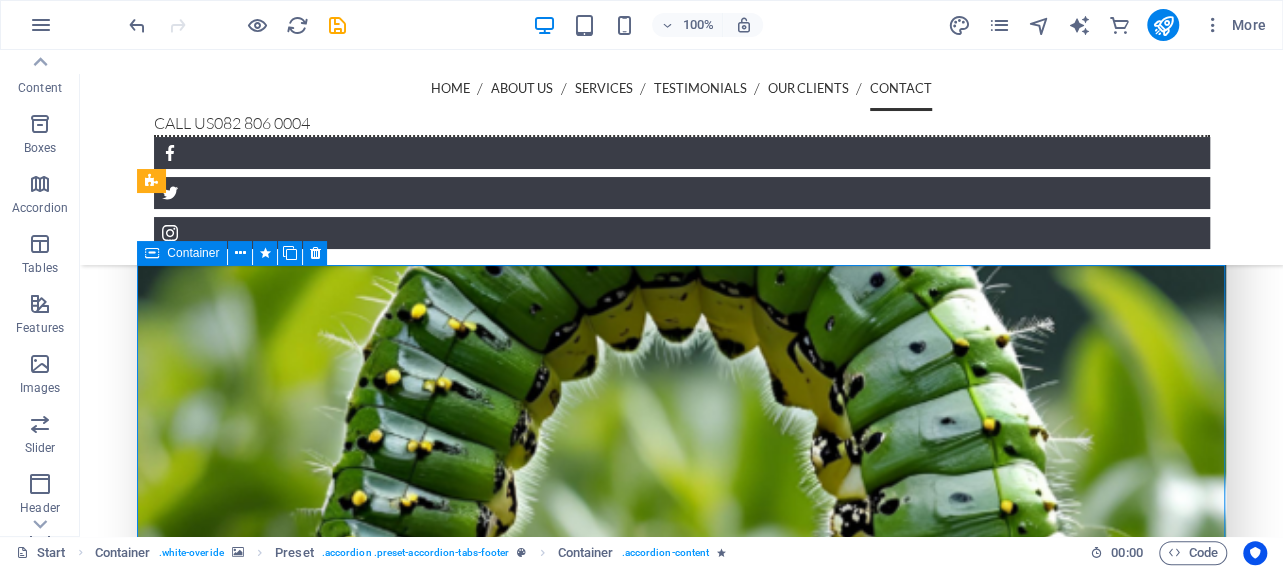 click on "Container" at bounding box center [193, 253] 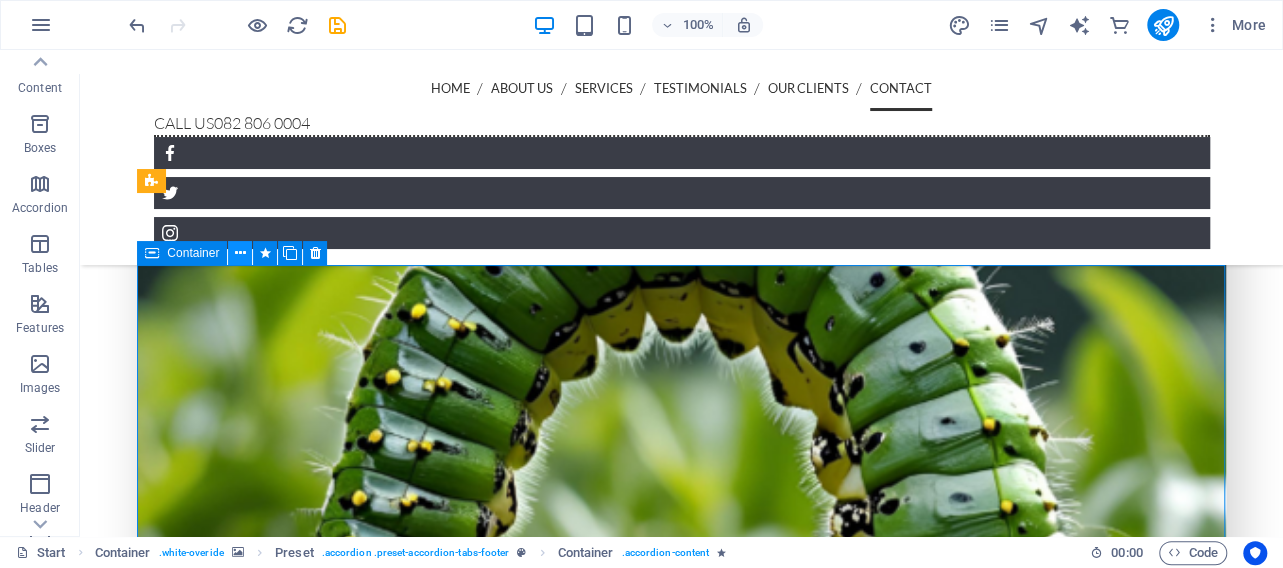 click at bounding box center [240, 253] 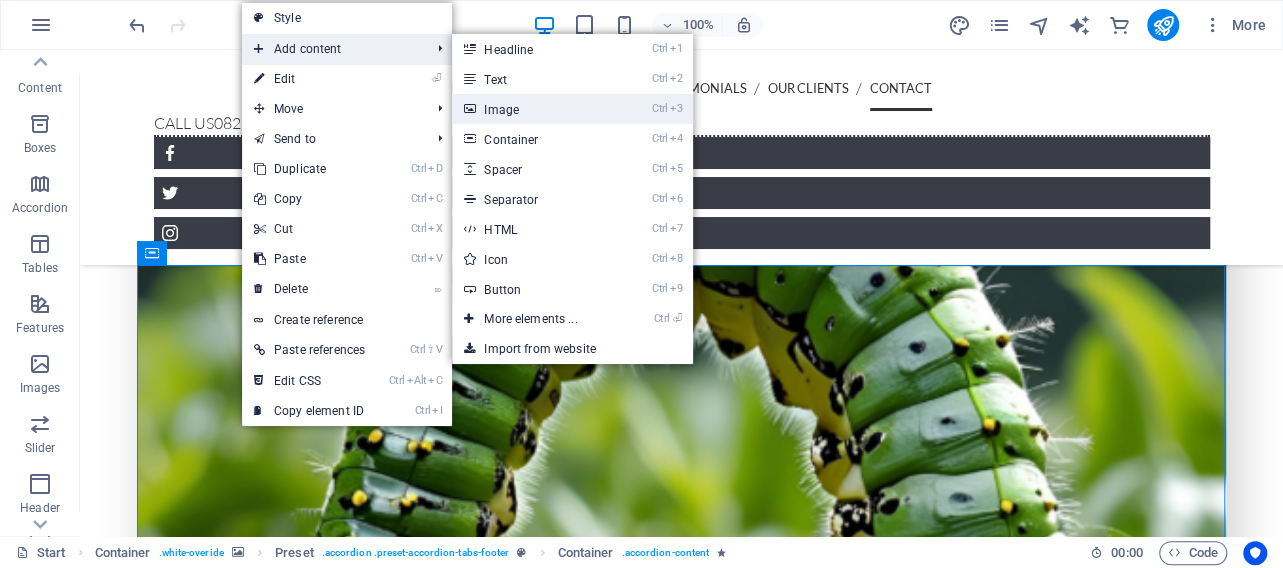 click on "Ctrl 3  Image" at bounding box center [534, 109] 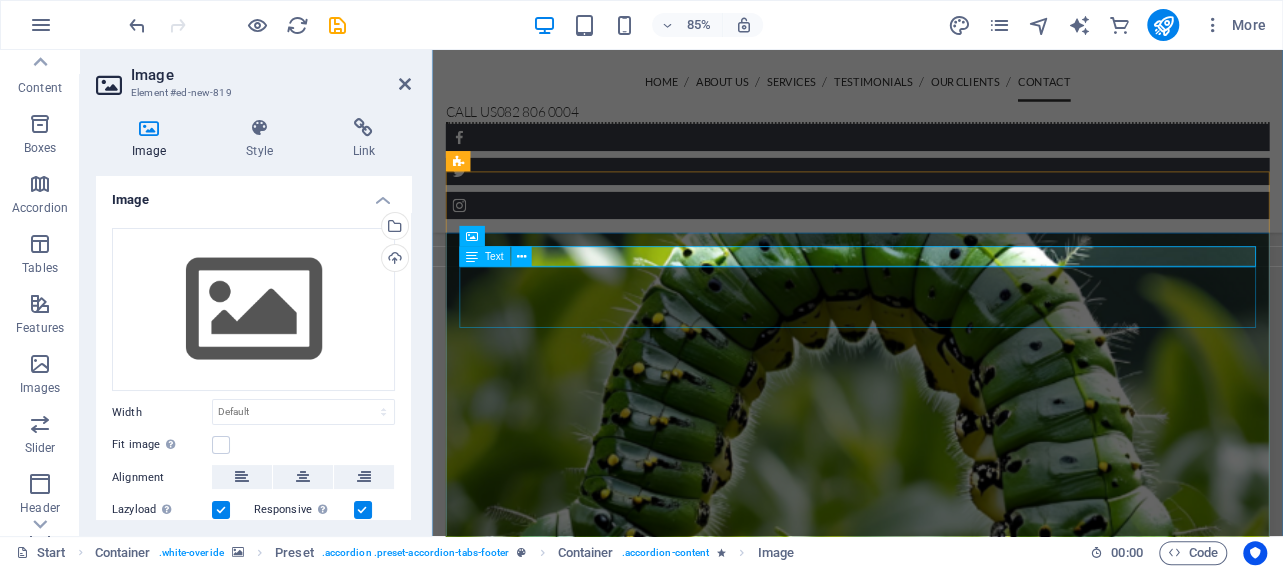 scroll, scrollTop: 5083, scrollLeft: 0, axis: vertical 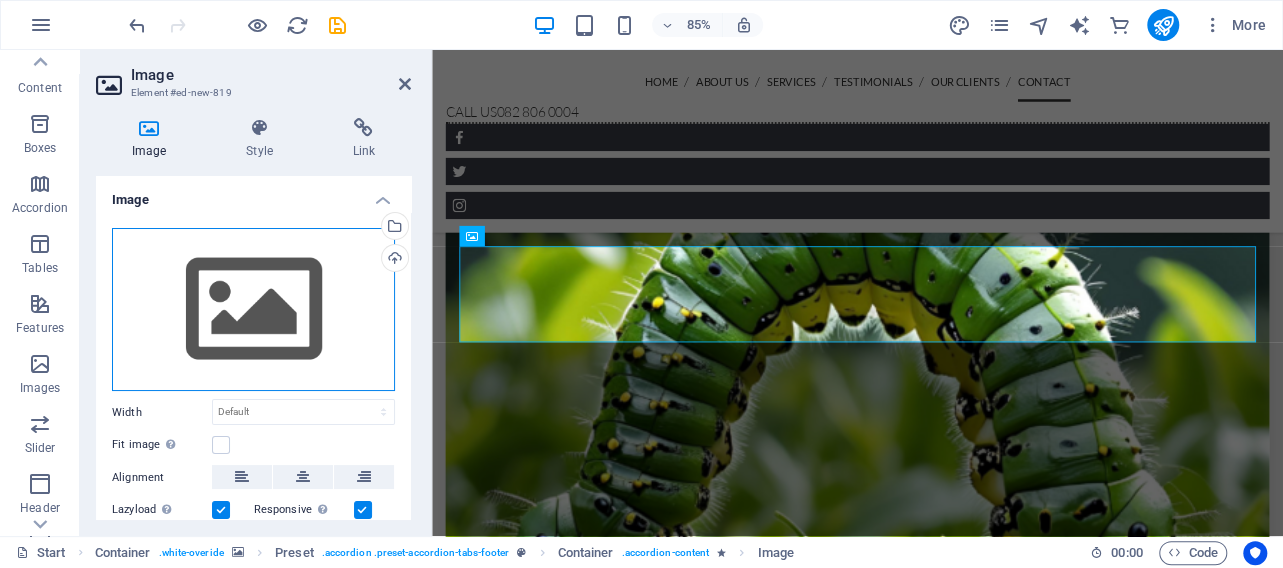 click on "Drag files here, click to choose files or select files from Files or our free stock photos & videos" at bounding box center (253, 310) 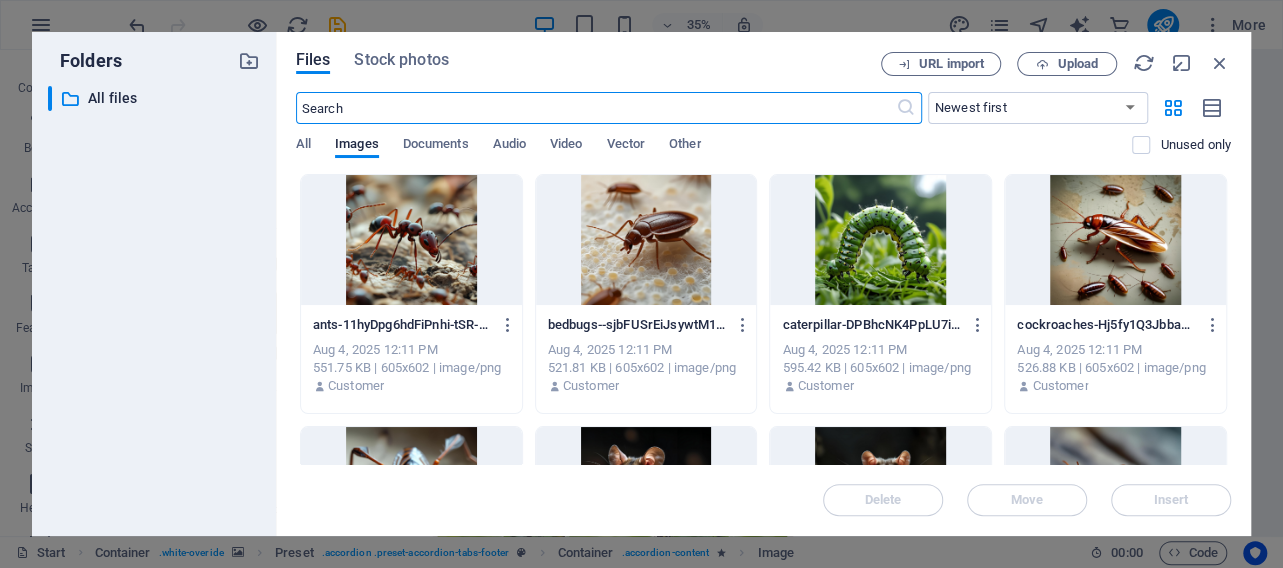 scroll, scrollTop: 5791, scrollLeft: 0, axis: vertical 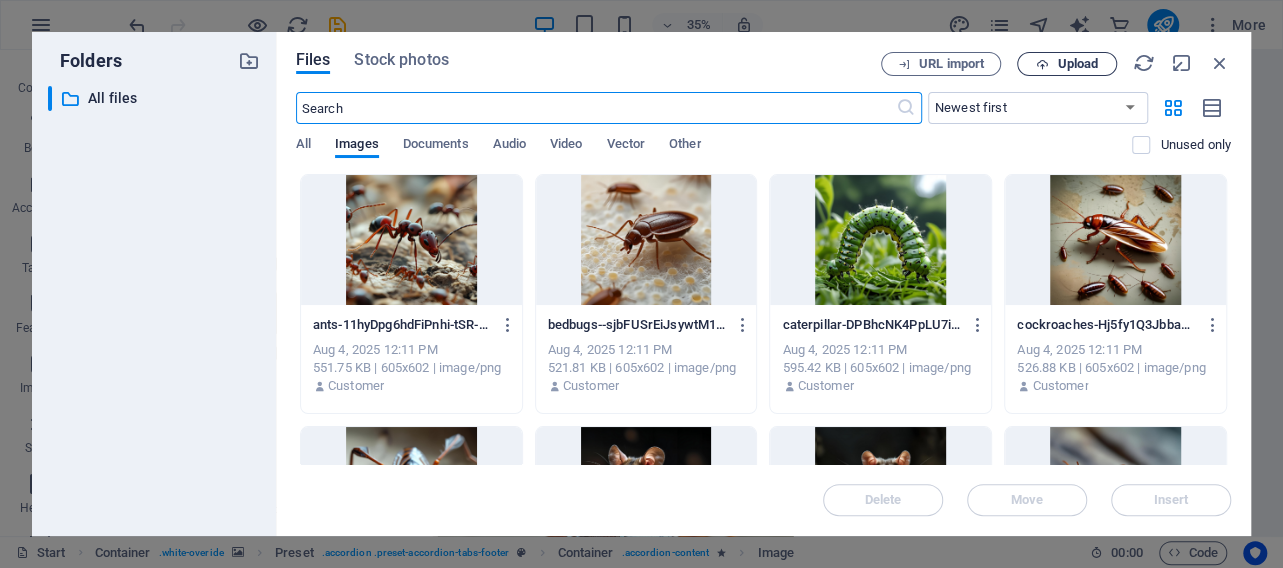 click at bounding box center (1042, 64) 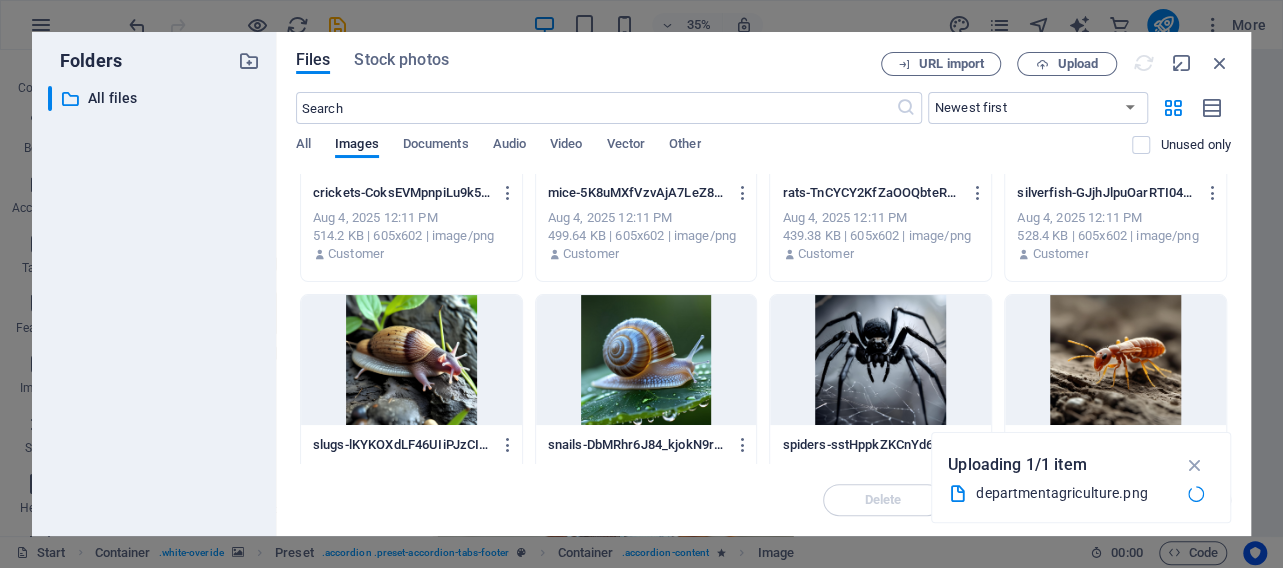 scroll, scrollTop: 706, scrollLeft: 0, axis: vertical 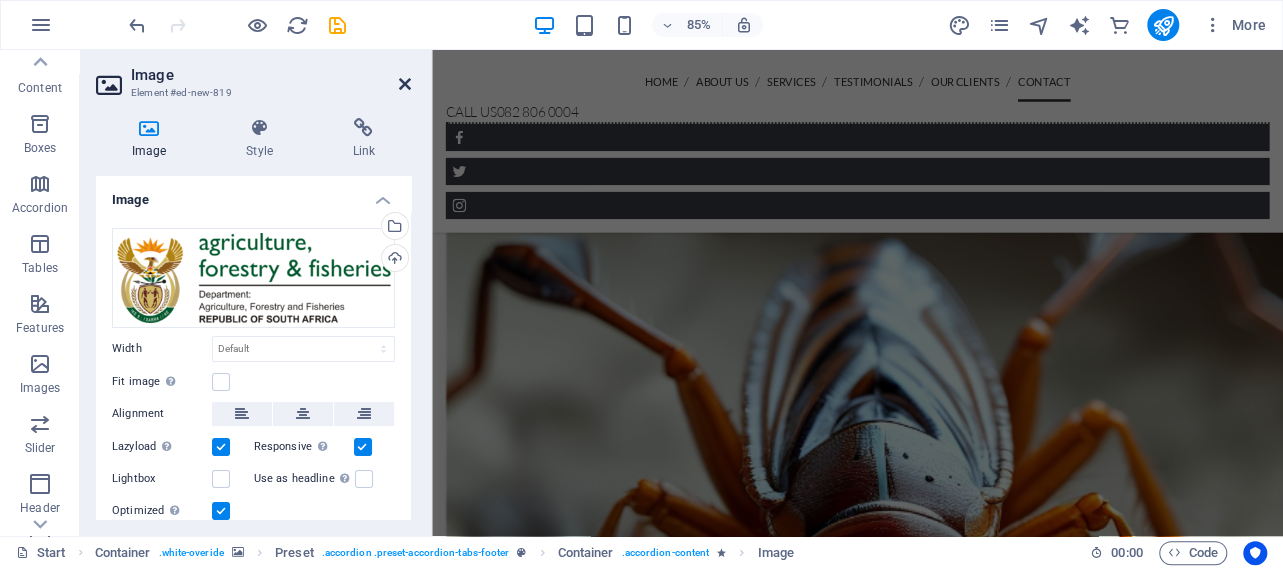 click at bounding box center [405, 84] 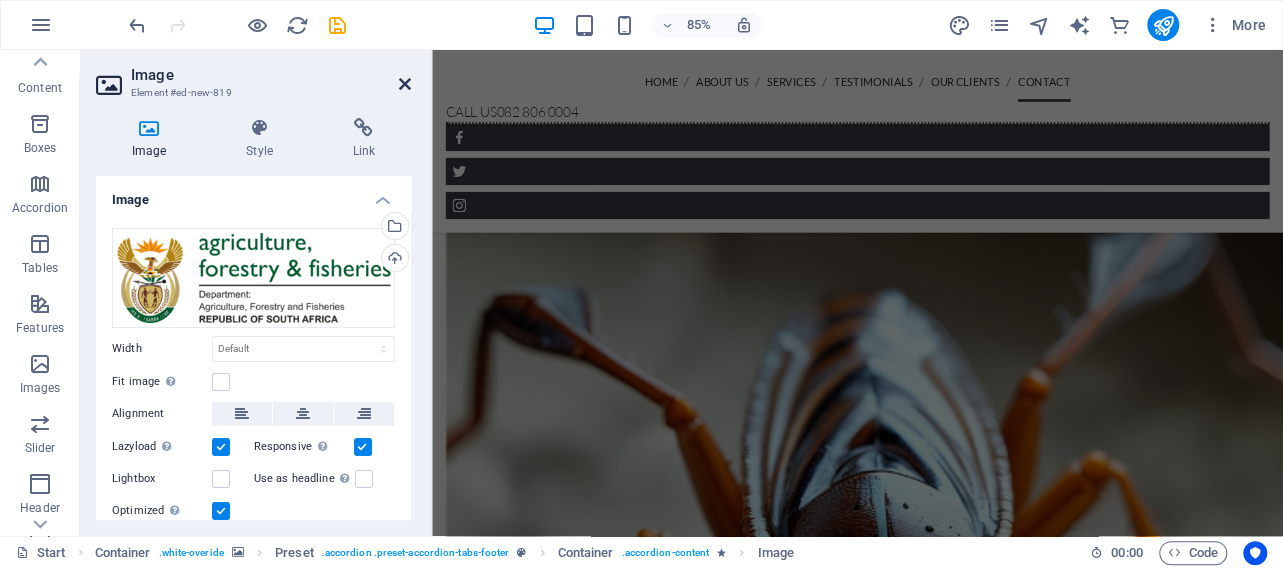 scroll, scrollTop: 5227, scrollLeft: 0, axis: vertical 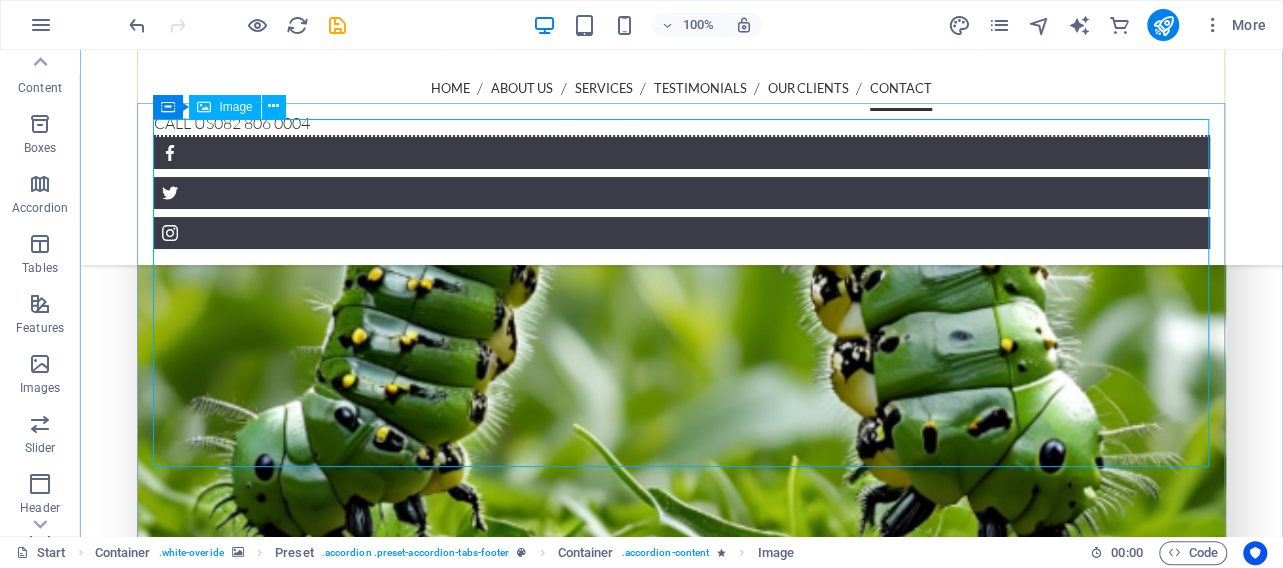 click at bounding box center (592, 17294) 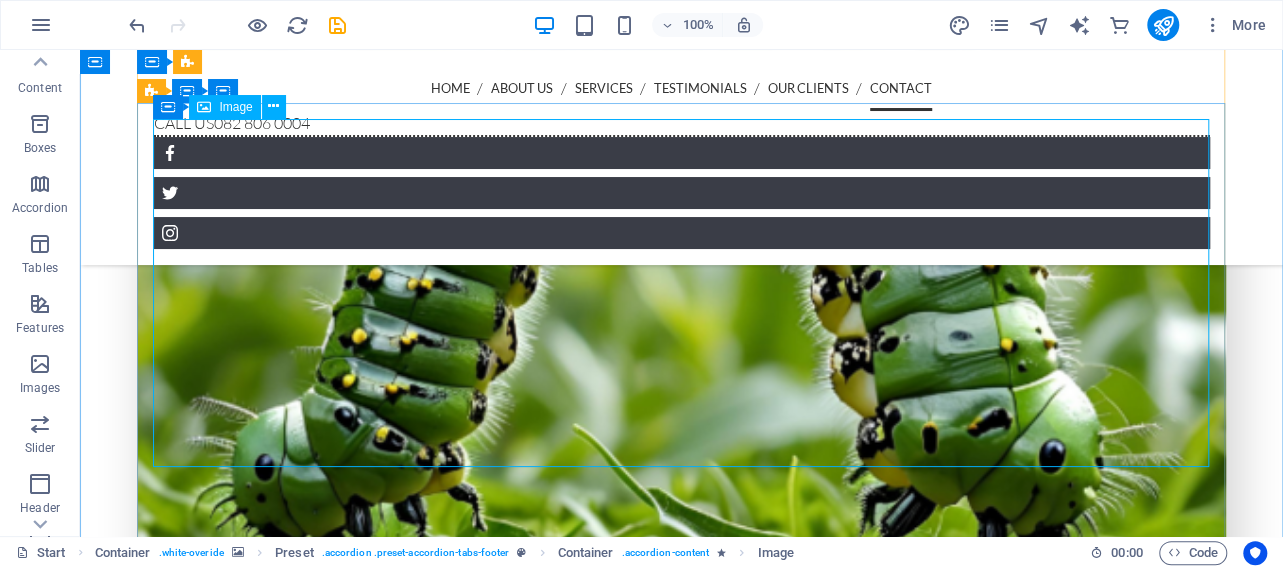 click at bounding box center (592, 17294) 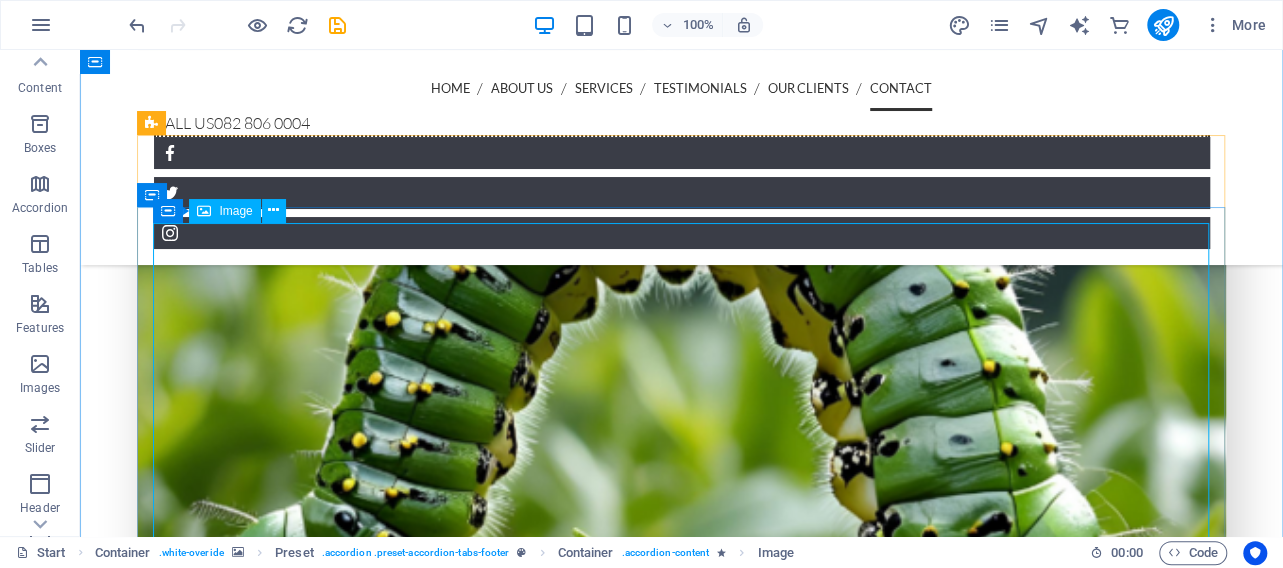 scroll, scrollTop: 5227, scrollLeft: 0, axis: vertical 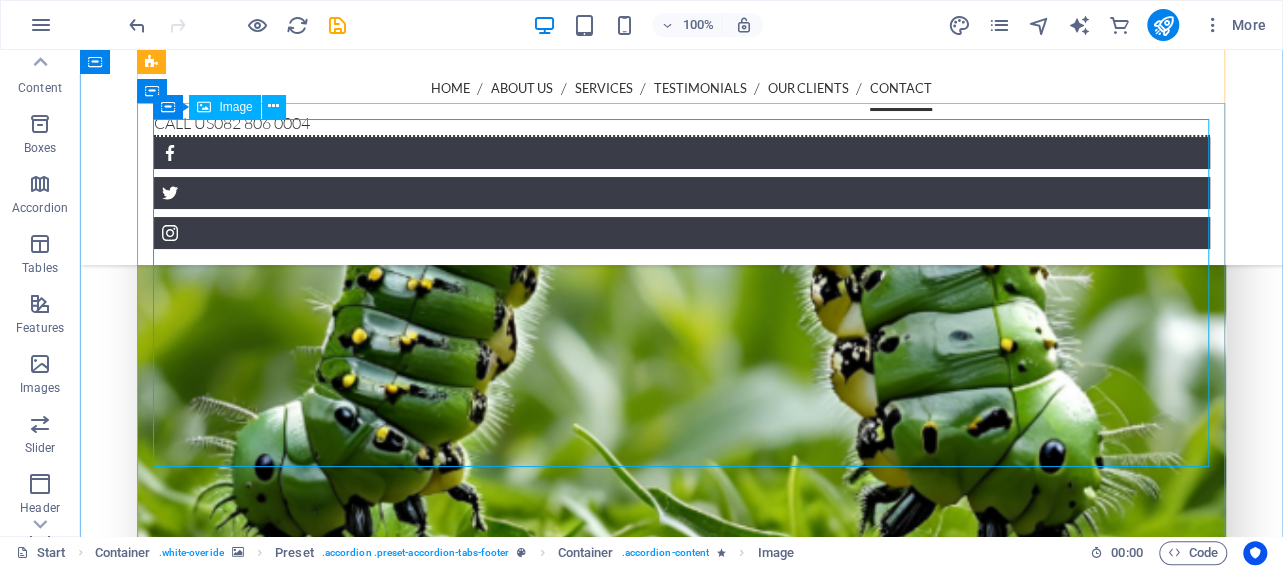 click at bounding box center (592, 17277) 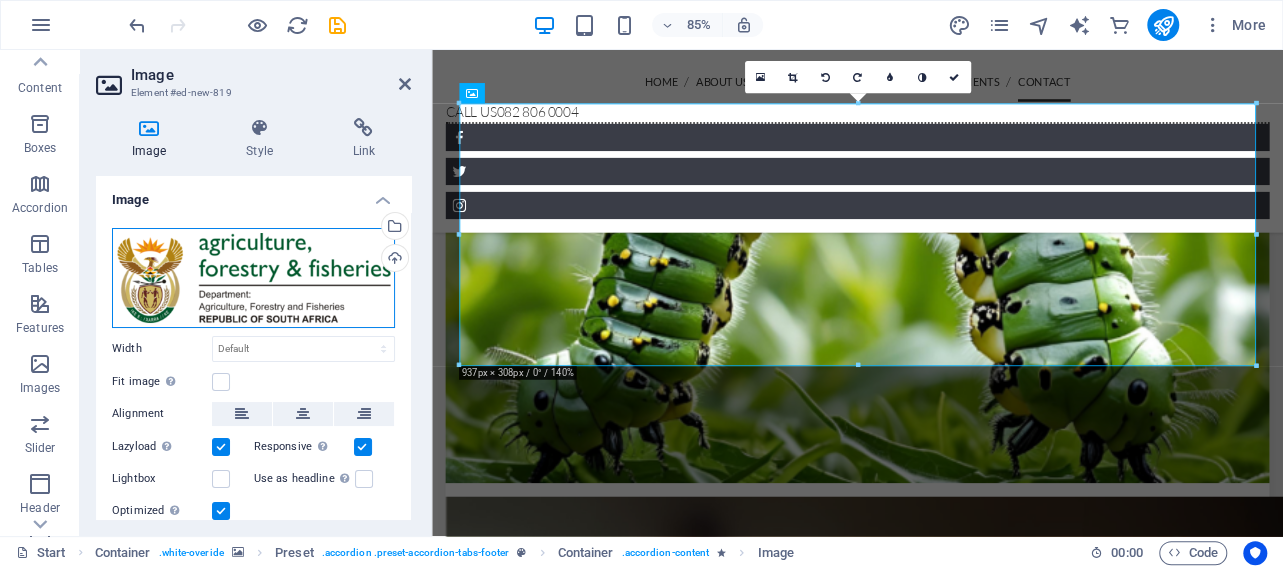 click on "Drag files here, click to choose files or select files from Files or our free stock photos & videos" at bounding box center (253, 278) 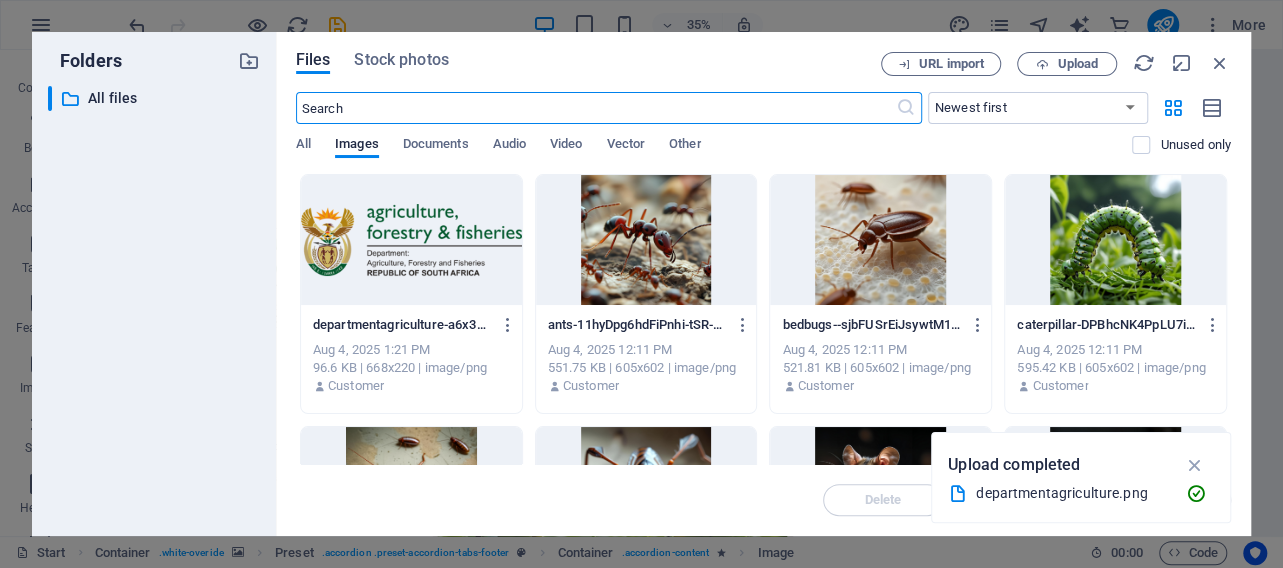 scroll, scrollTop: 5959, scrollLeft: 0, axis: vertical 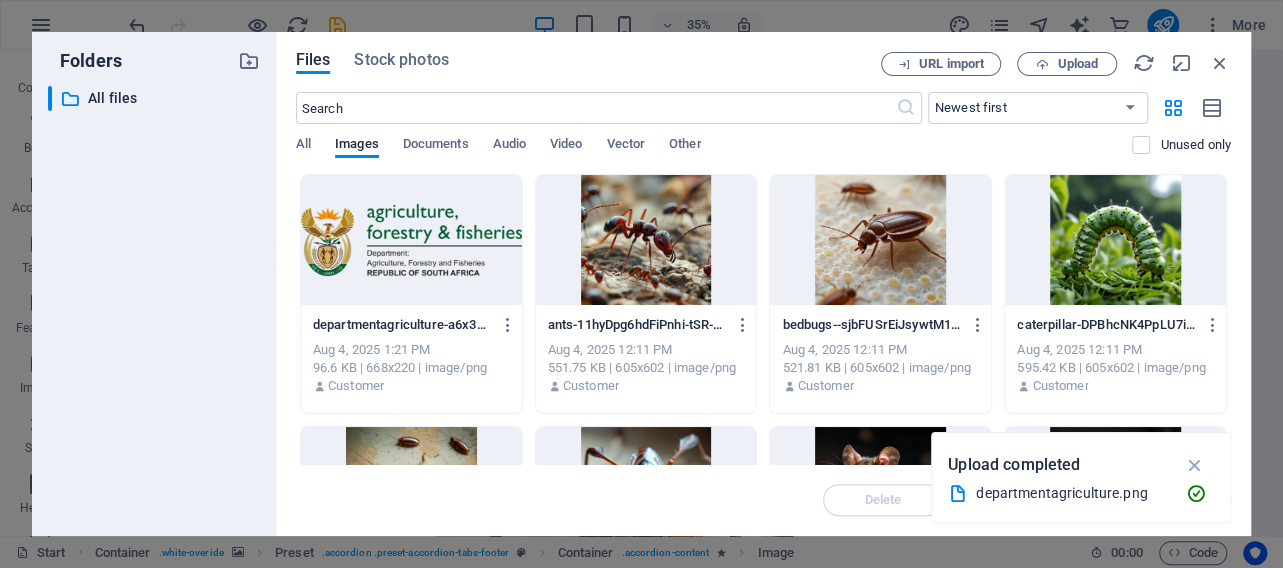 click at bounding box center (411, 240) 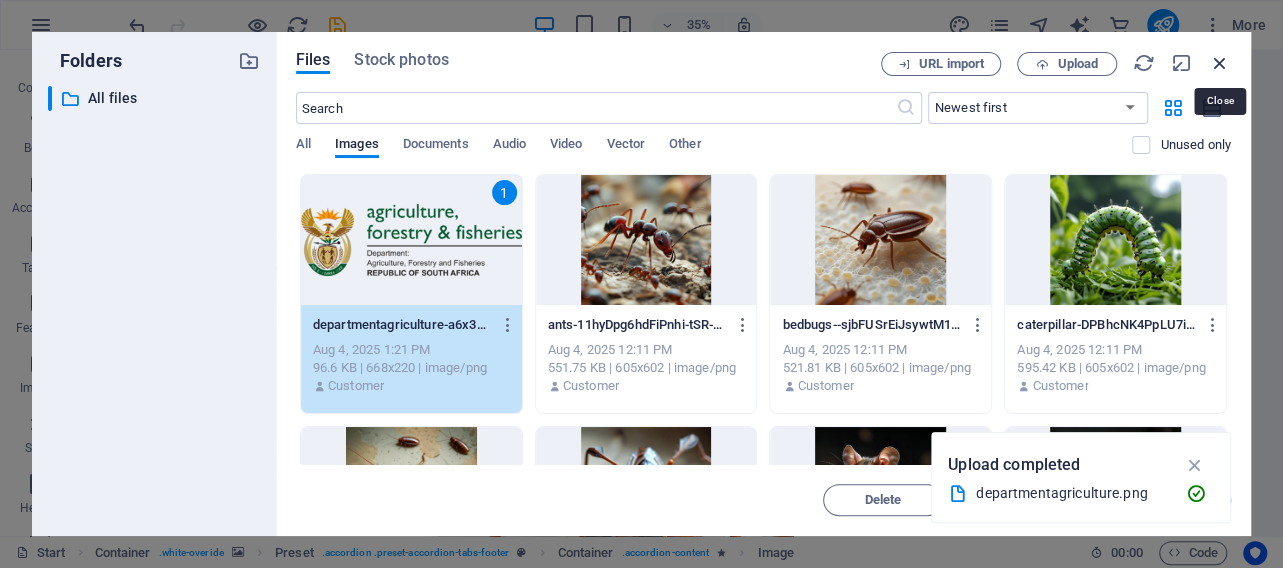 click at bounding box center (1220, 63) 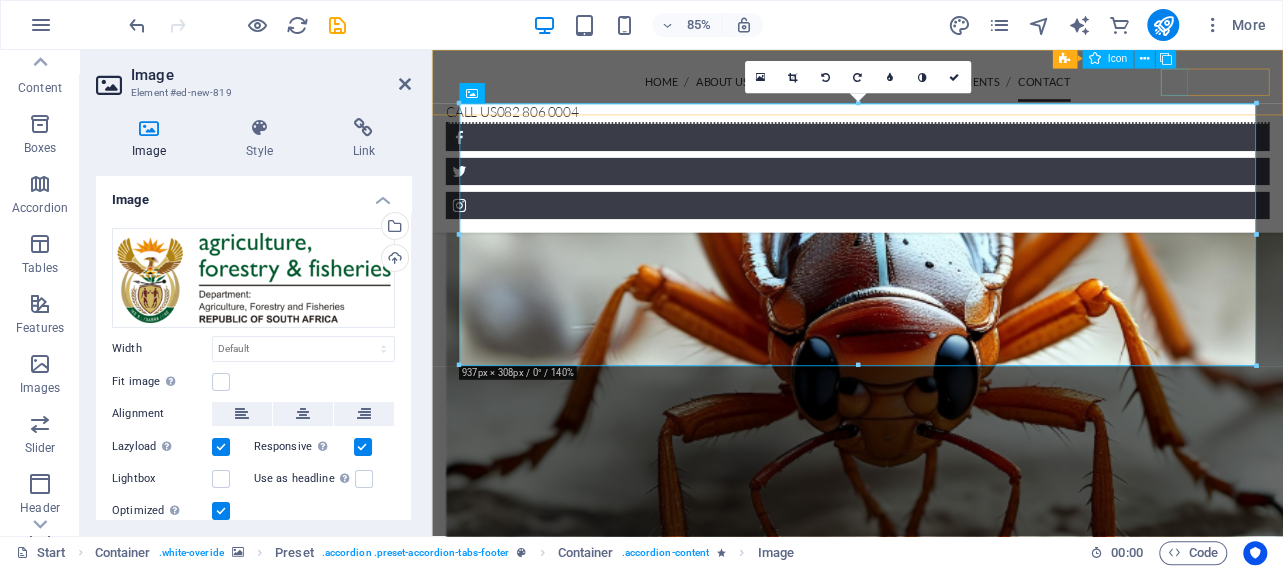 scroll, scrollTop: 5251, scrollLeft: 0, axis: vertical 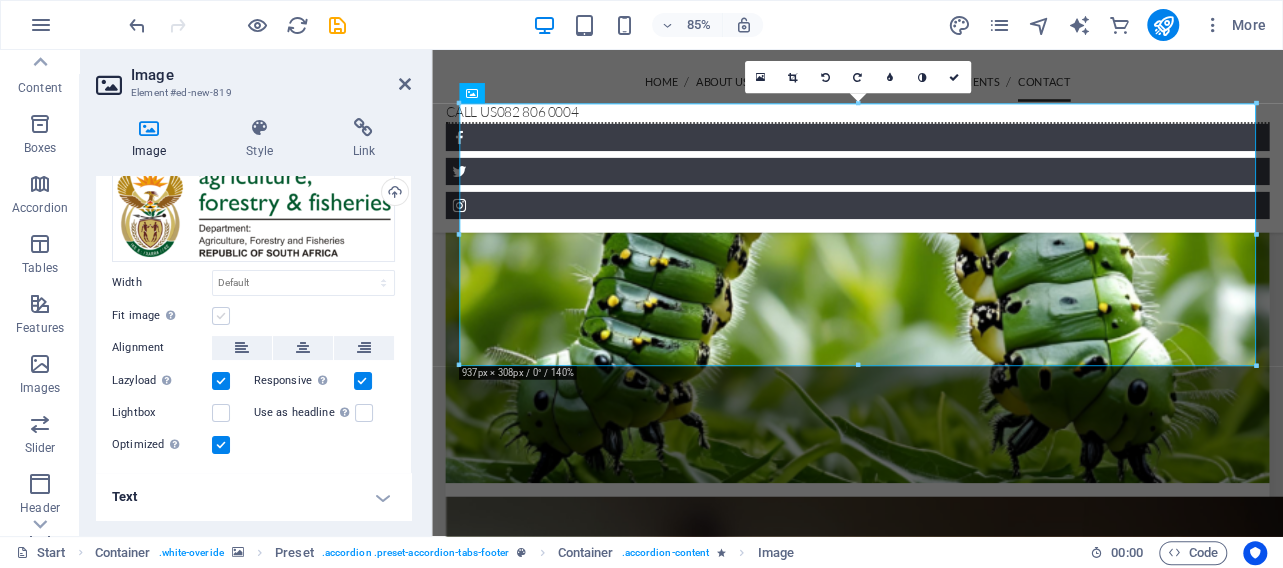 click at bounding box center [221, 316] 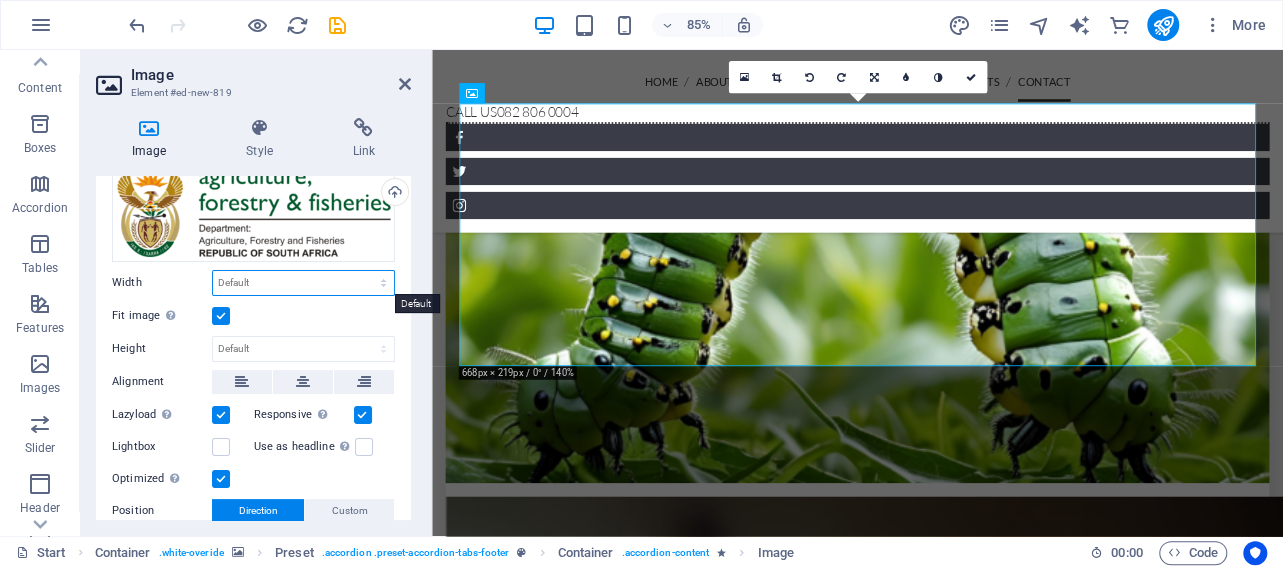 click on "Default auto px rem % em vh vw" at bounding box center (303, 283) 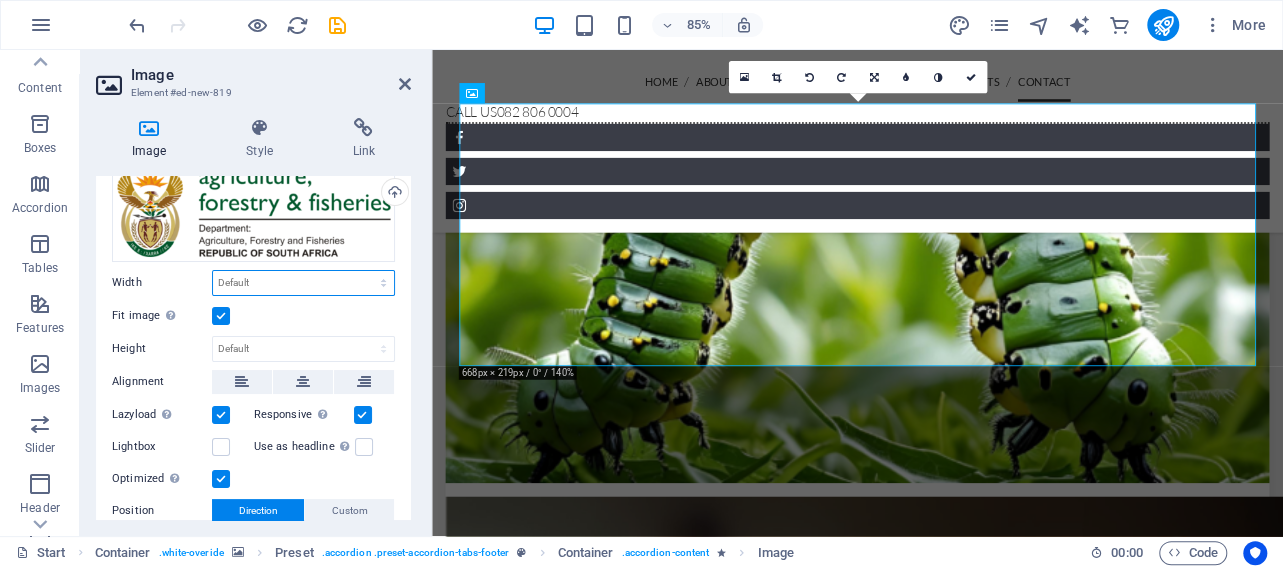 click on "Default auto px rem % em vh vw" at bounding box center (303, 283) 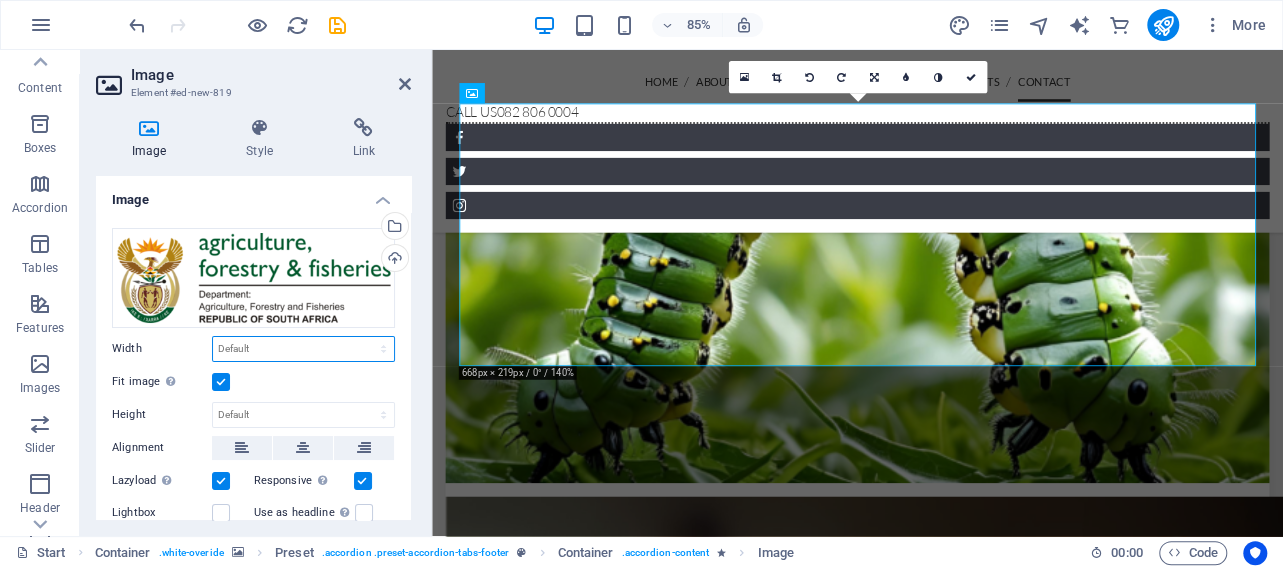 scroll, scrollTop: 200, scrollLeft: 0, axis: vertical 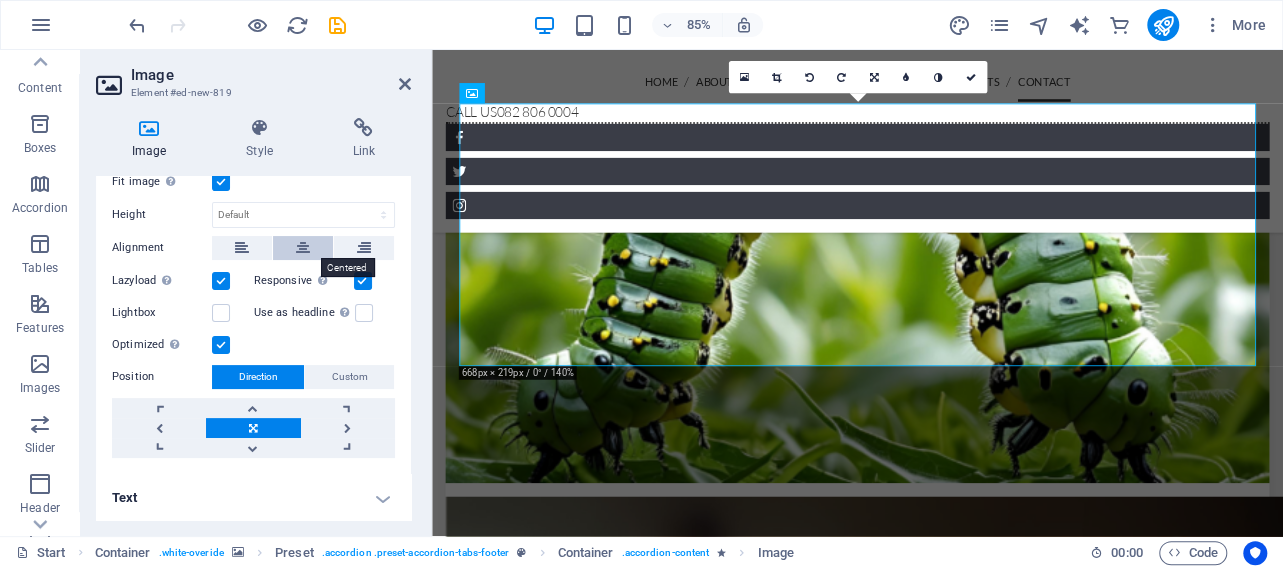 click at bounding box center [303, 248] 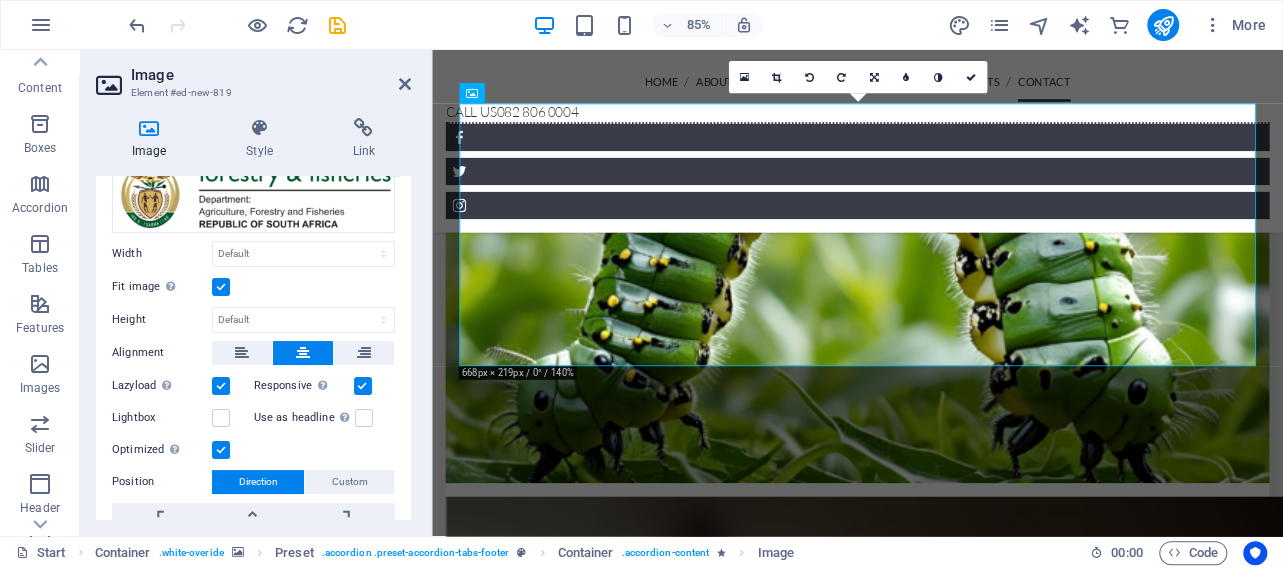 scroll, scrollTop: 0, scrollLeft: 0, axis: both 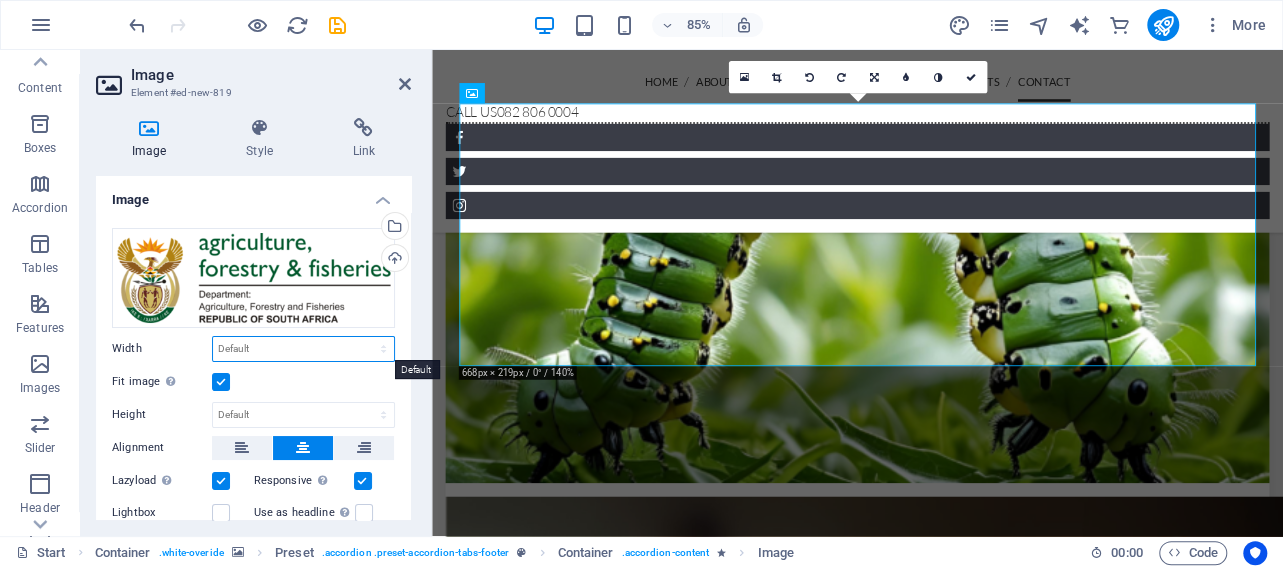 click on "Default auto px rem % em vh vw" at bounding box center [303, 349] 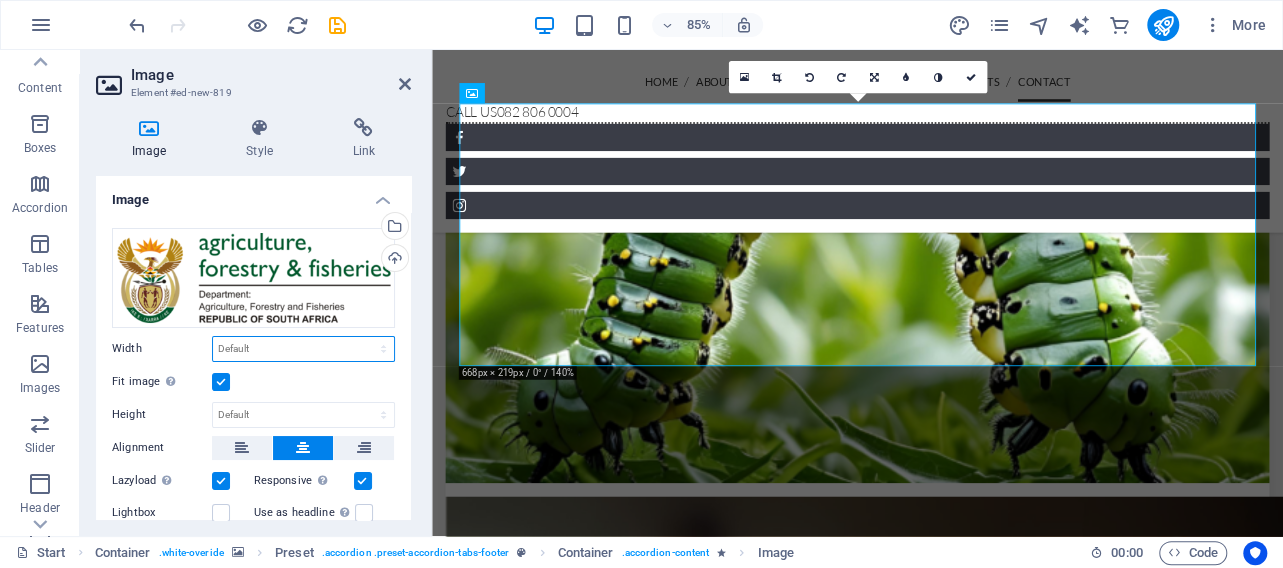 select on "%" 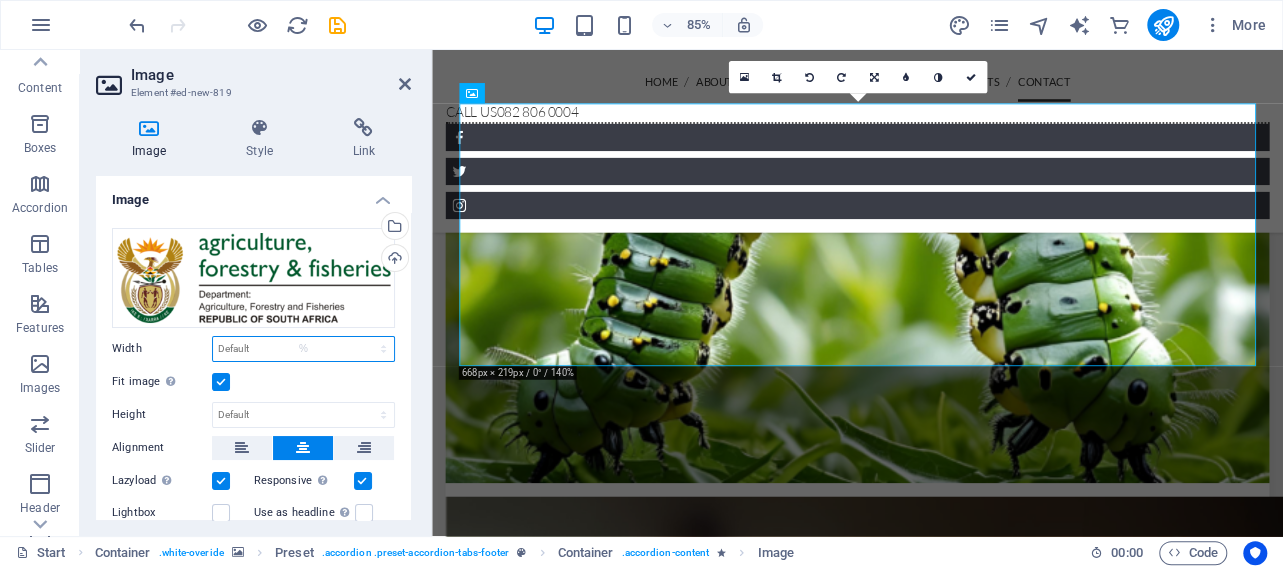 click on "%" at bounding box center (0, 0) 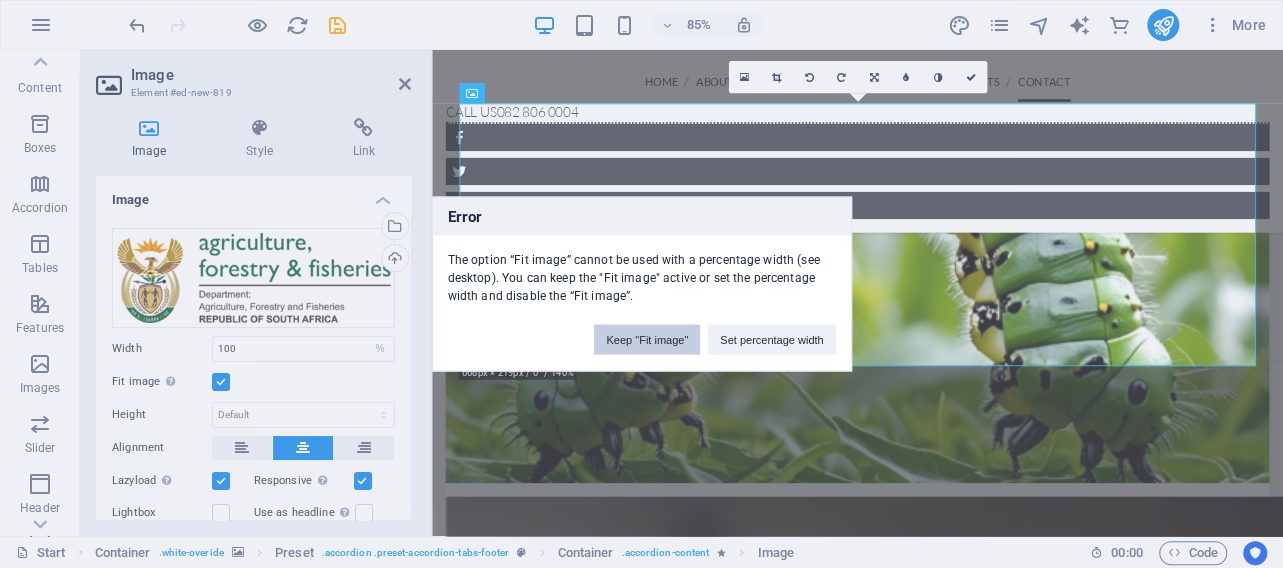 click on "Keep "Fit image"" at bounding box center (647, 340) 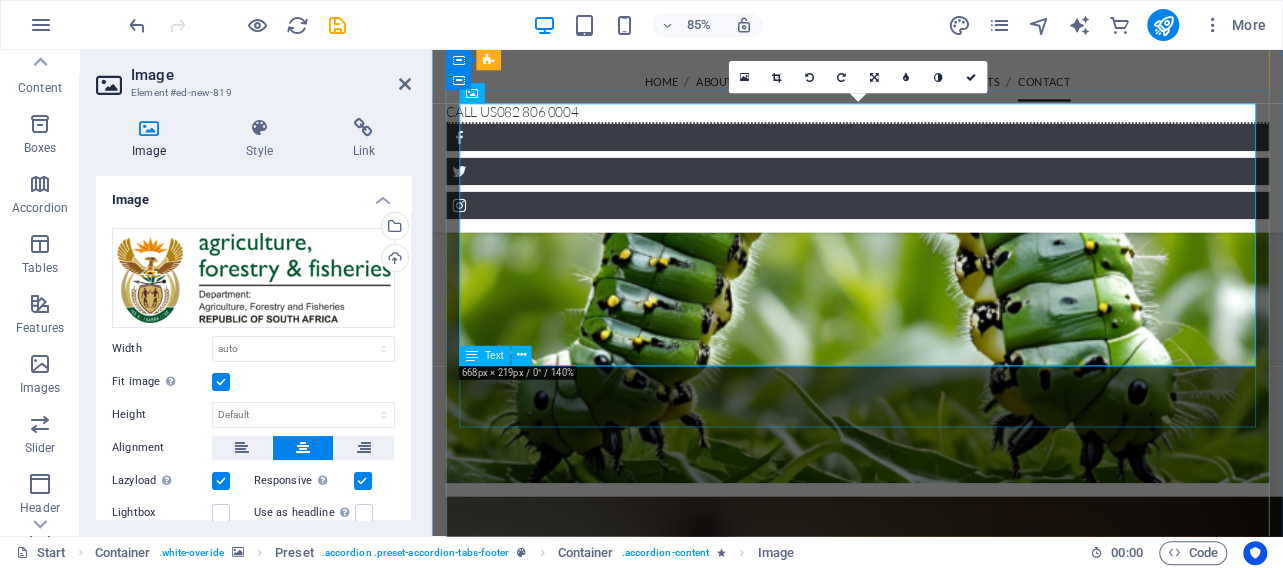 click on "We are registered with the  [DEPARTMENT] of [DEPARTMENT], [DEPARTMENT] and [DEPARTMENT] ." at bounding box center (843, 16320) 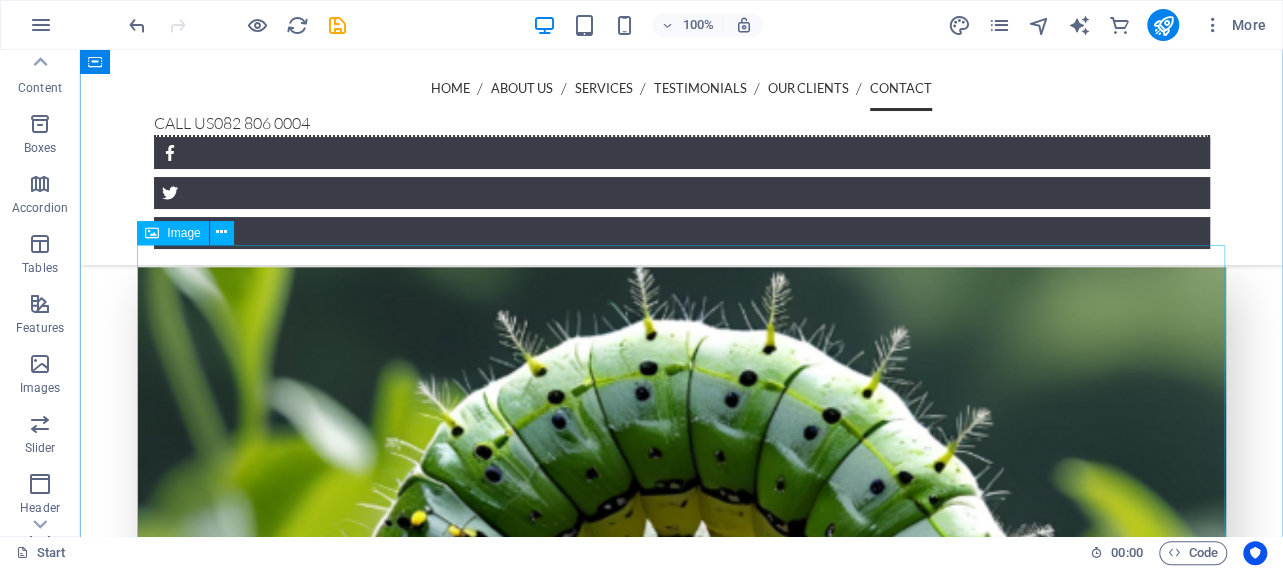 scroll, scrollTop: 5025, scrollLeft: 0, axis: vertical 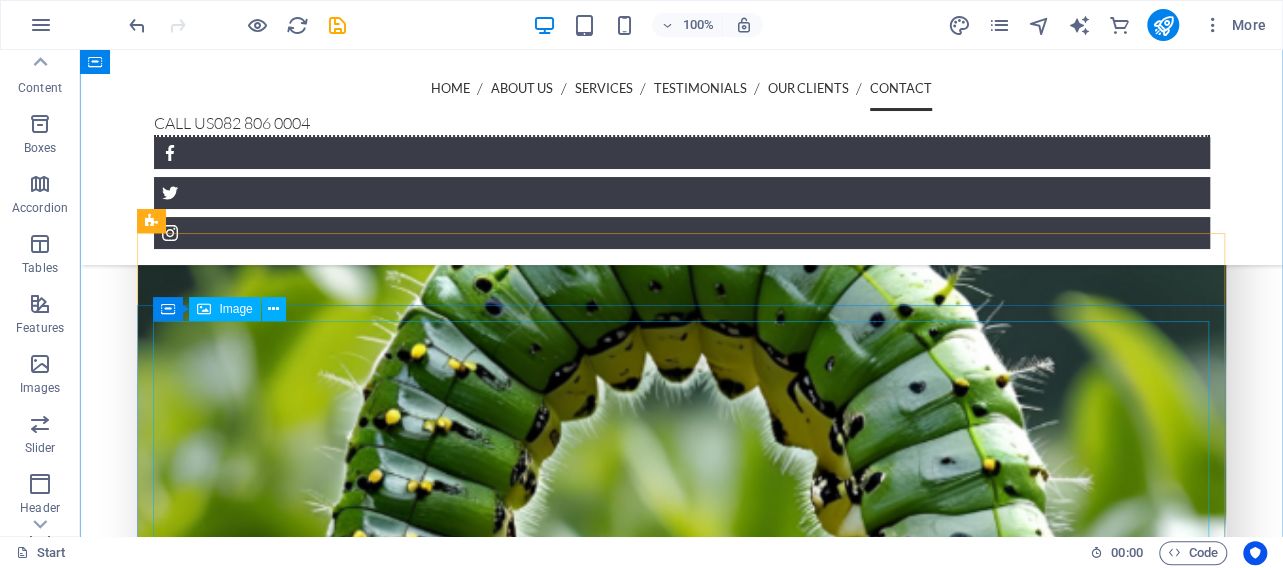 click at bounding box center (592, 17479) 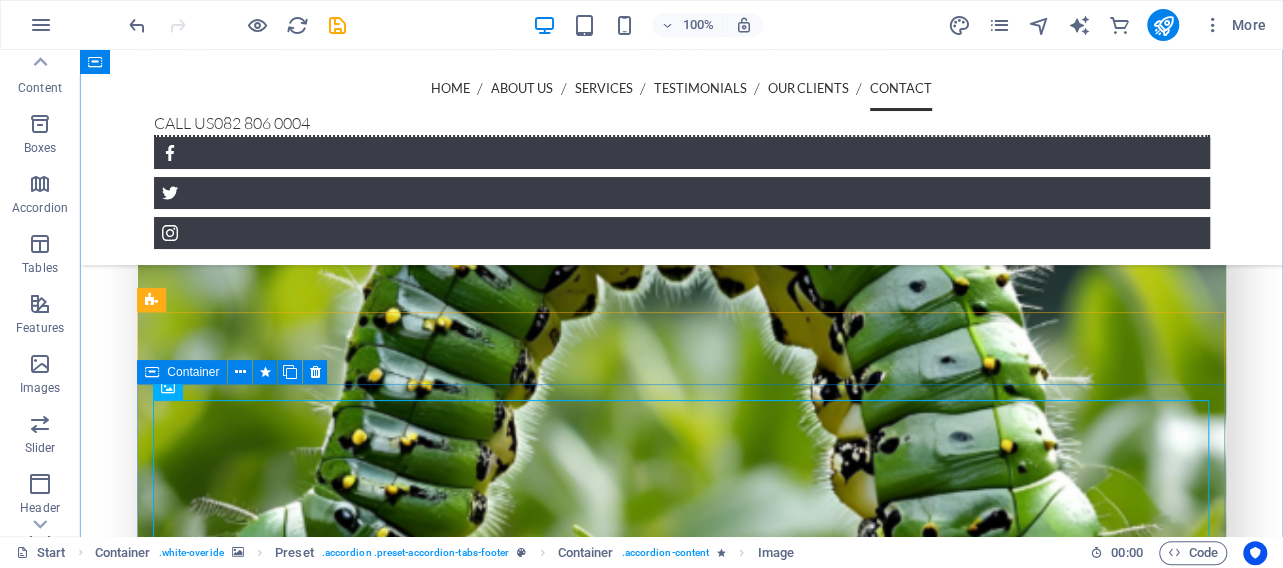 scroll, scrollTop: 5129, scrollLeft: 0, axis: vertical 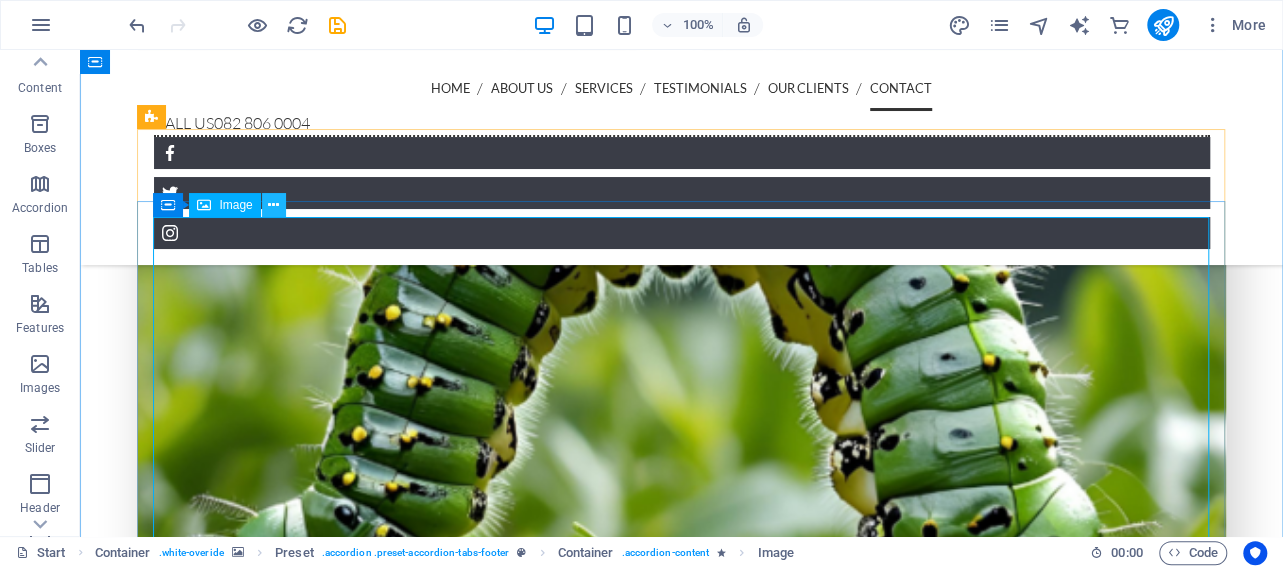 click at bounding box center (273, 205) 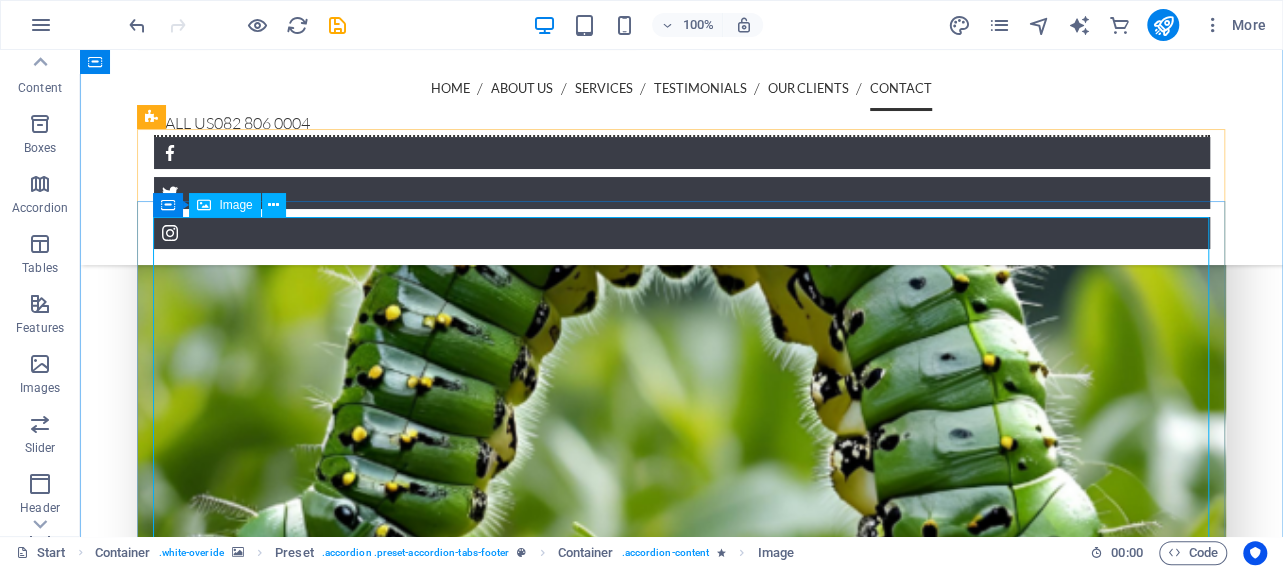 click at bounding box center (592, 17375) 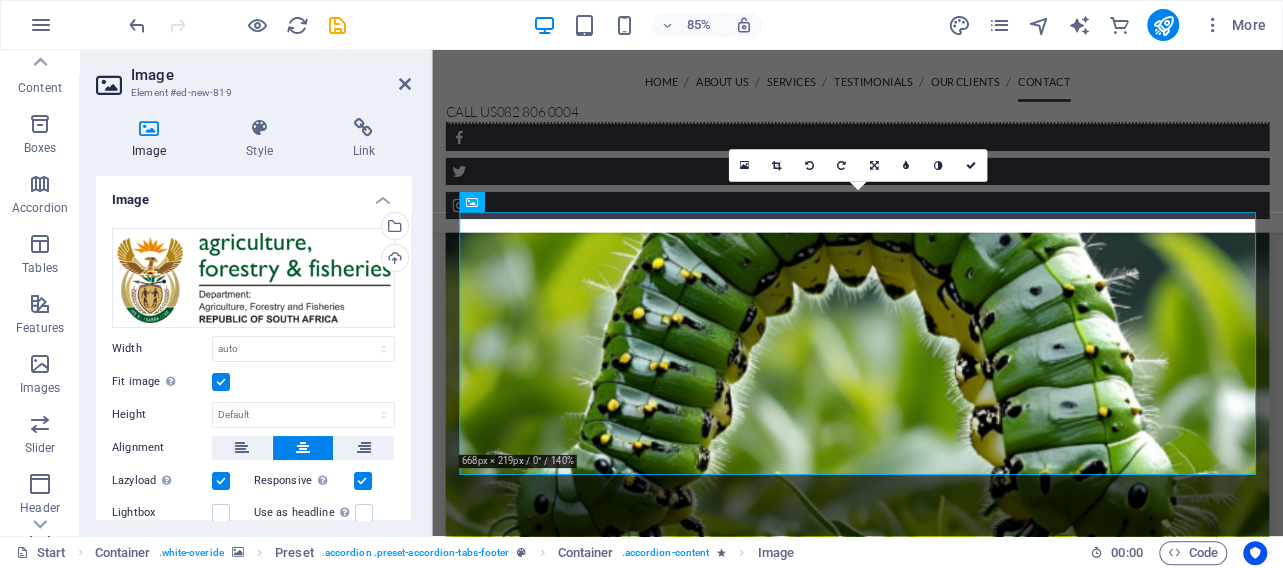 scroll, scrollTop: 5147, scrollLeft: 0, axis: vertical 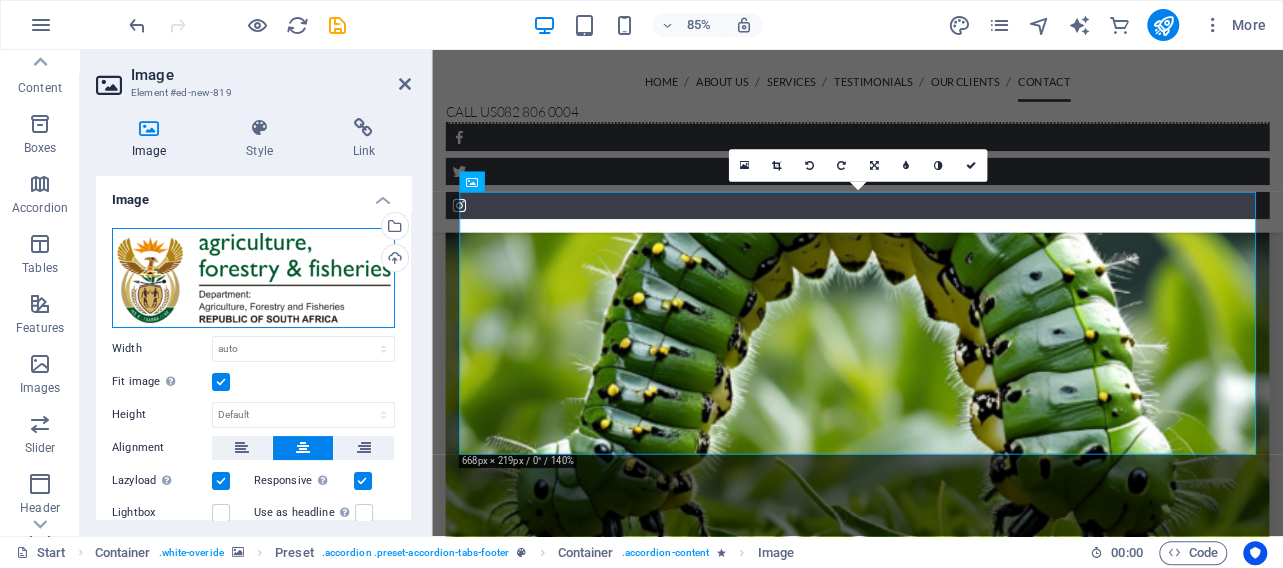 click on "Drag files here, click to choose files or select files from Files or our free stock photos & videos" at bounding box center (253, 278) 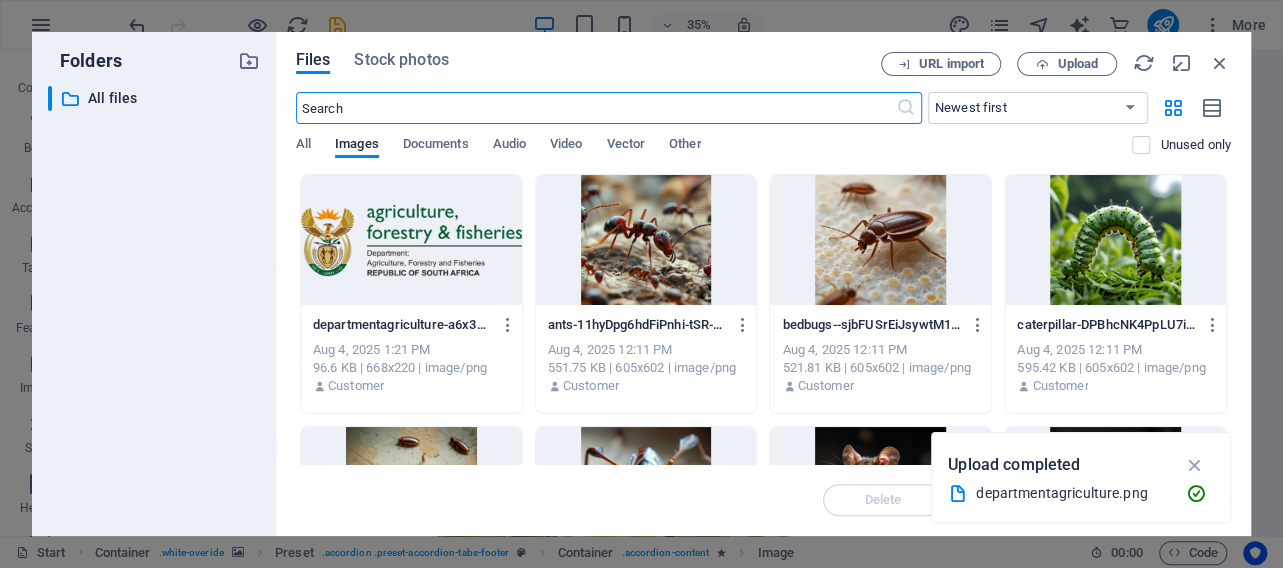 scroll, scrollTop: 5855, scrollLeft: 0, axis: vertical 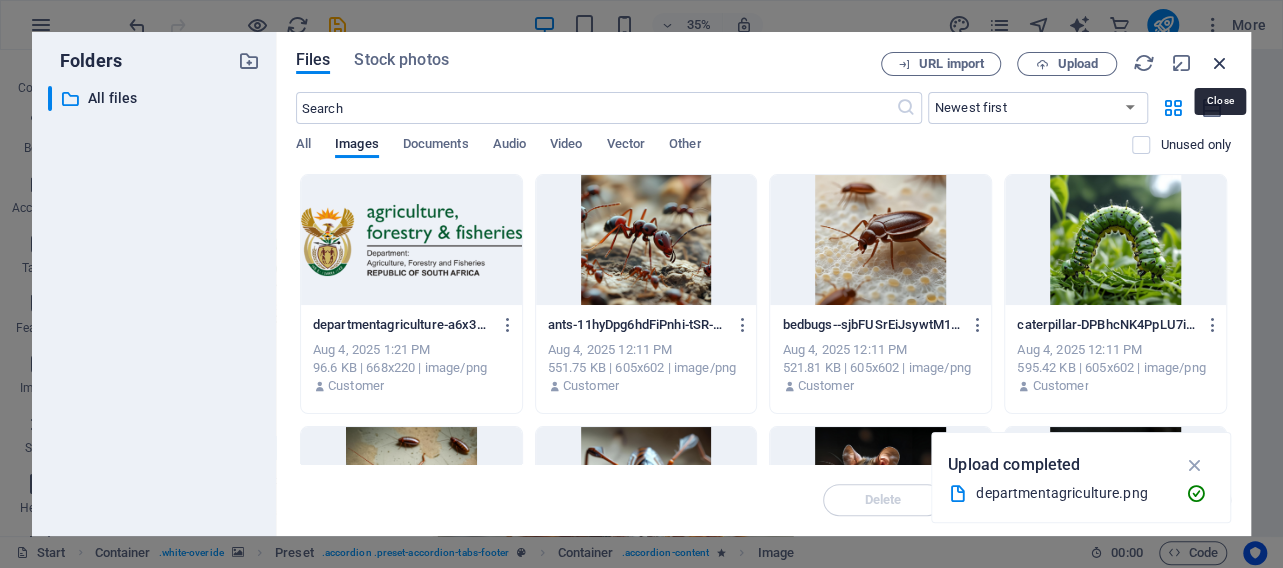 drag, startPoint x: 1217, startPoint y: 57, endPoint x: 920, endPoint y: 12, distance: 300.38974 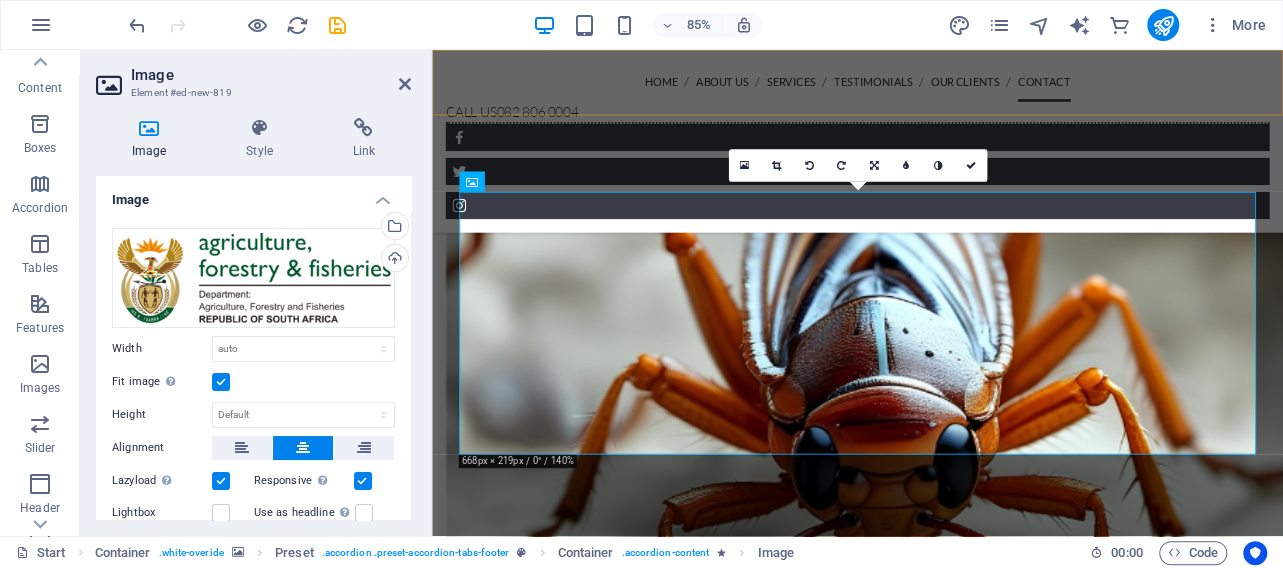 scroll, scrollTop: 5147, scrollLeft: 0, axis: vertical 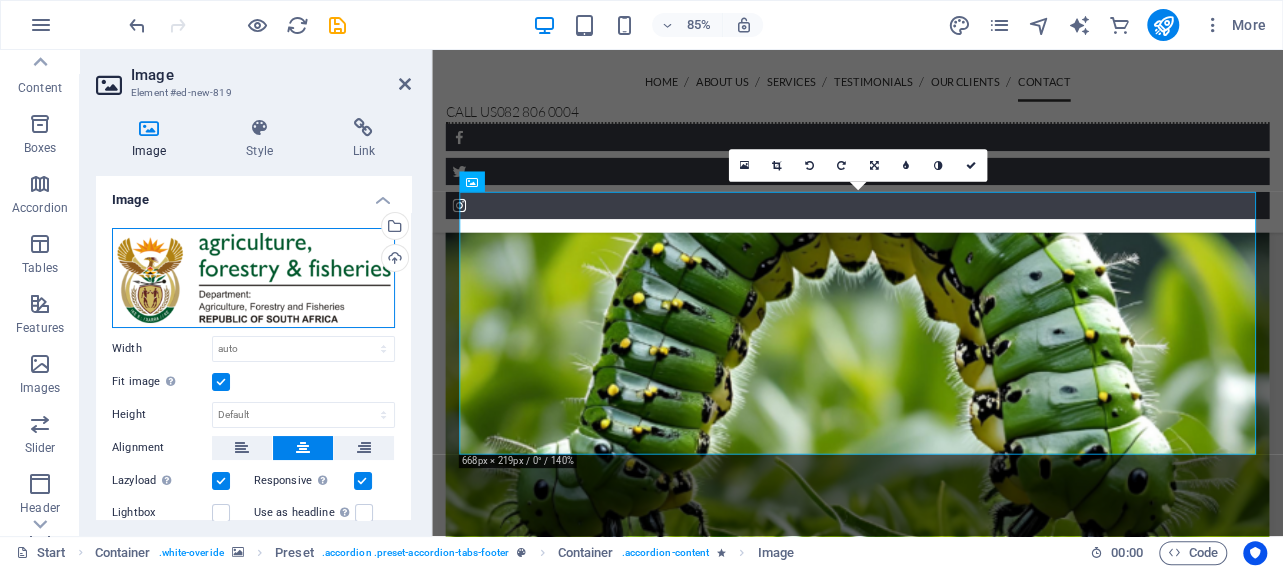 click on "Drag files here, click to choose files or select files from Files or our free stock photos & videos" at bounding box center [253, 278] 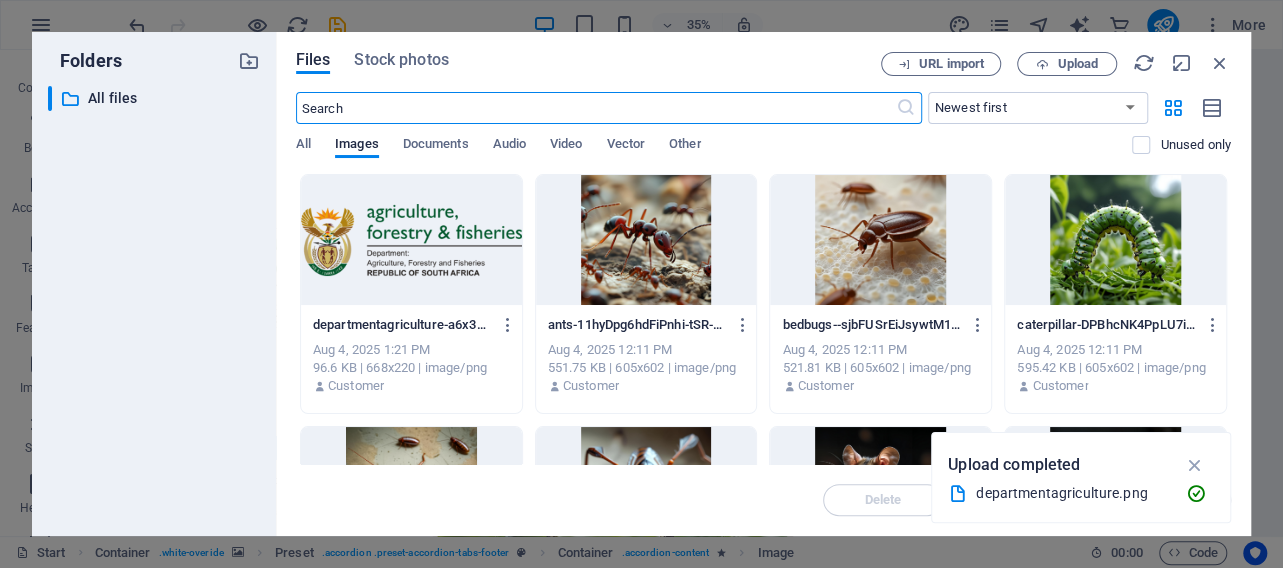 scroll, scrollTop: 5855, scrollLeft: 0, axis: vertical 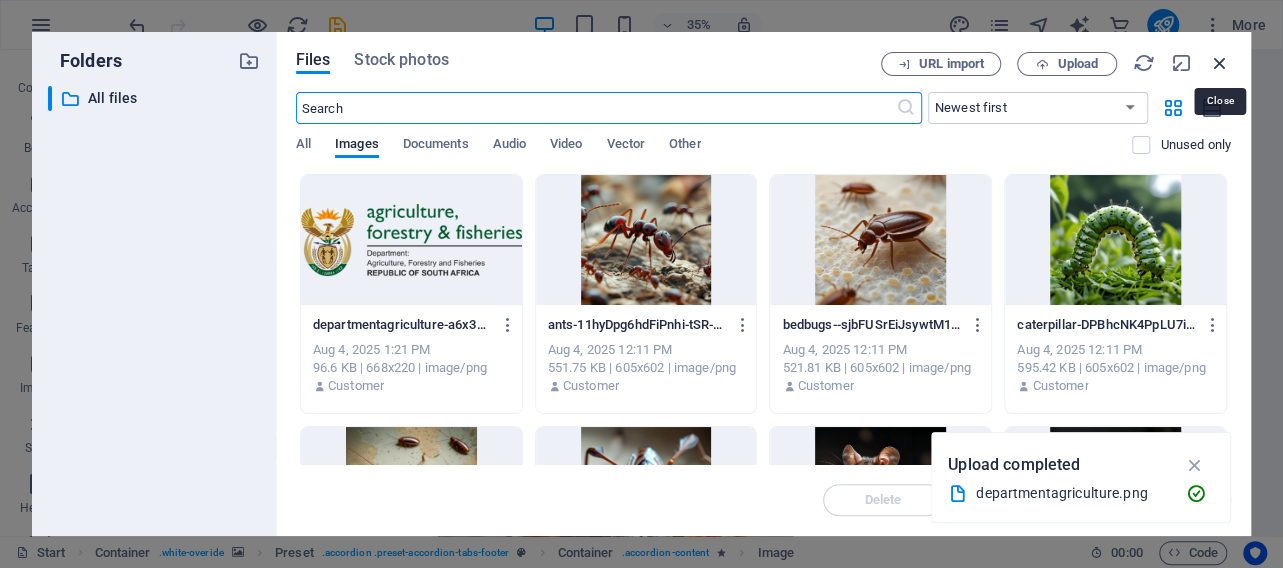 click at bounding box center [1220, 63] 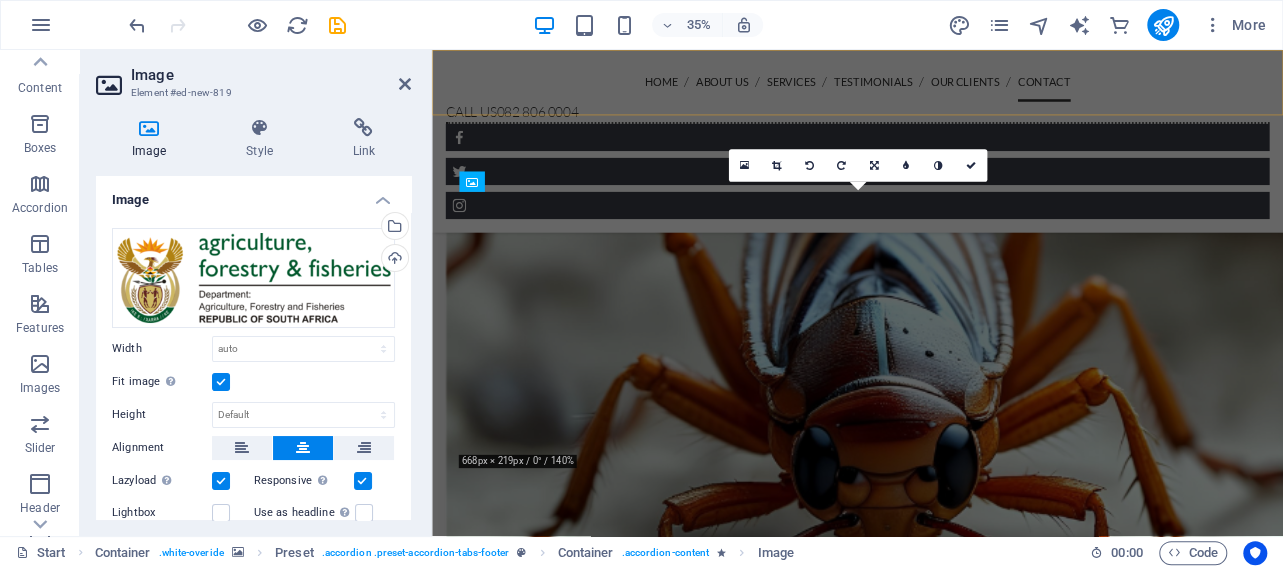 scroll, scrollTop: 5147, scrollLeft: 0, axis: vertical 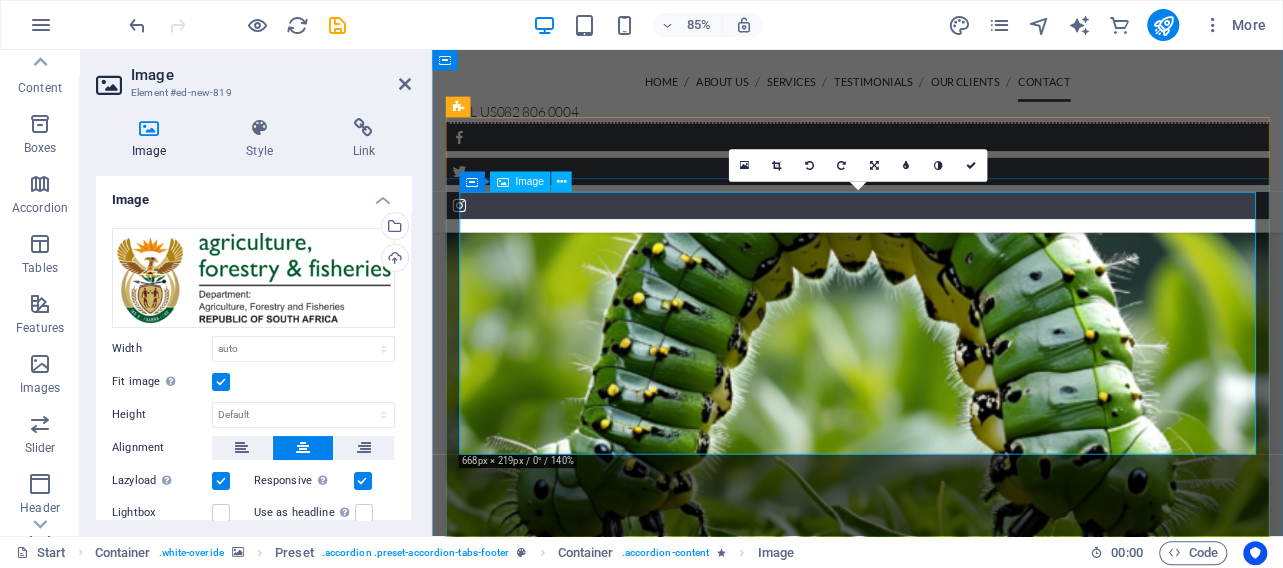 drag, startPoint x: 894, startPoint y: 242, endPoint x: 653, endPoint y: 313, distance: 251.24092 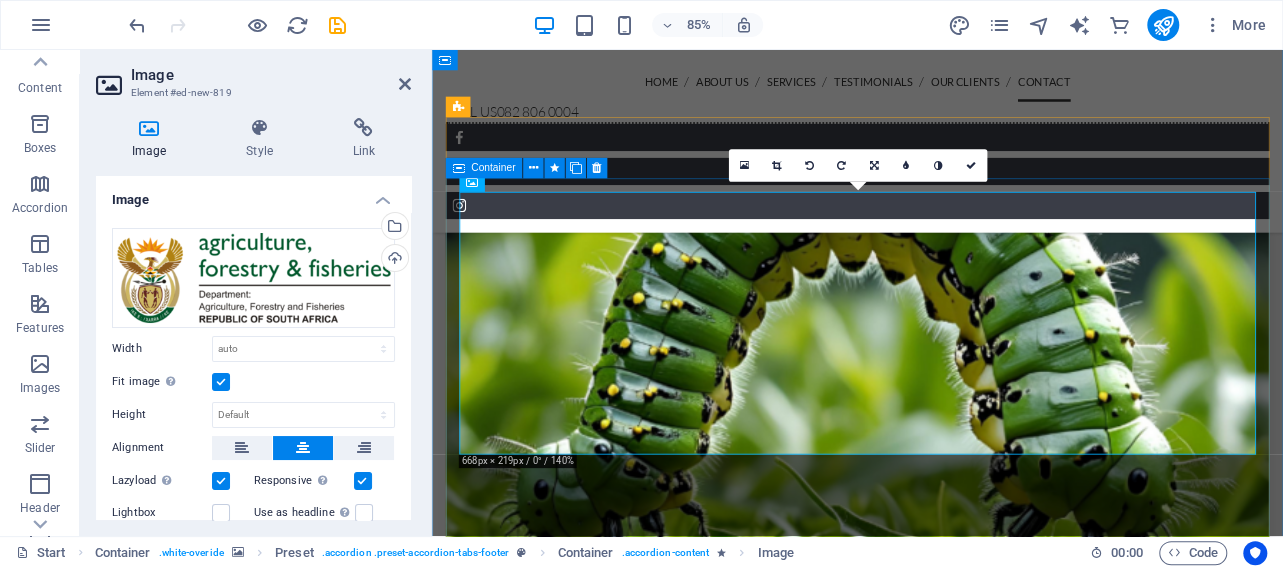 click at bounding box center (472, 182) 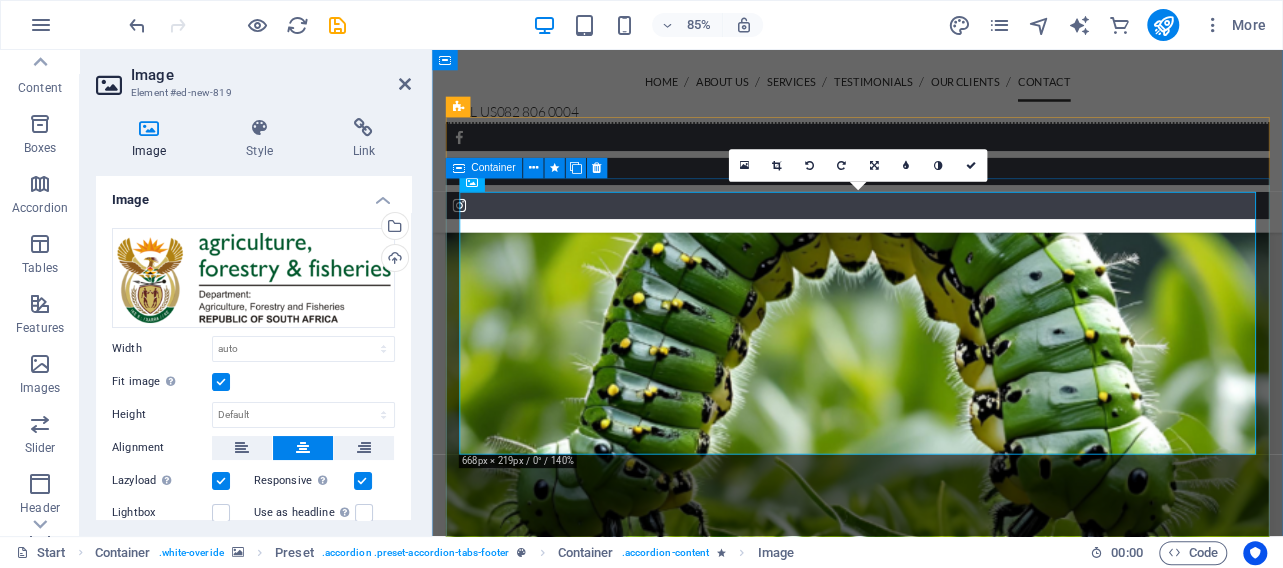 click at bounding box center [472, 182] 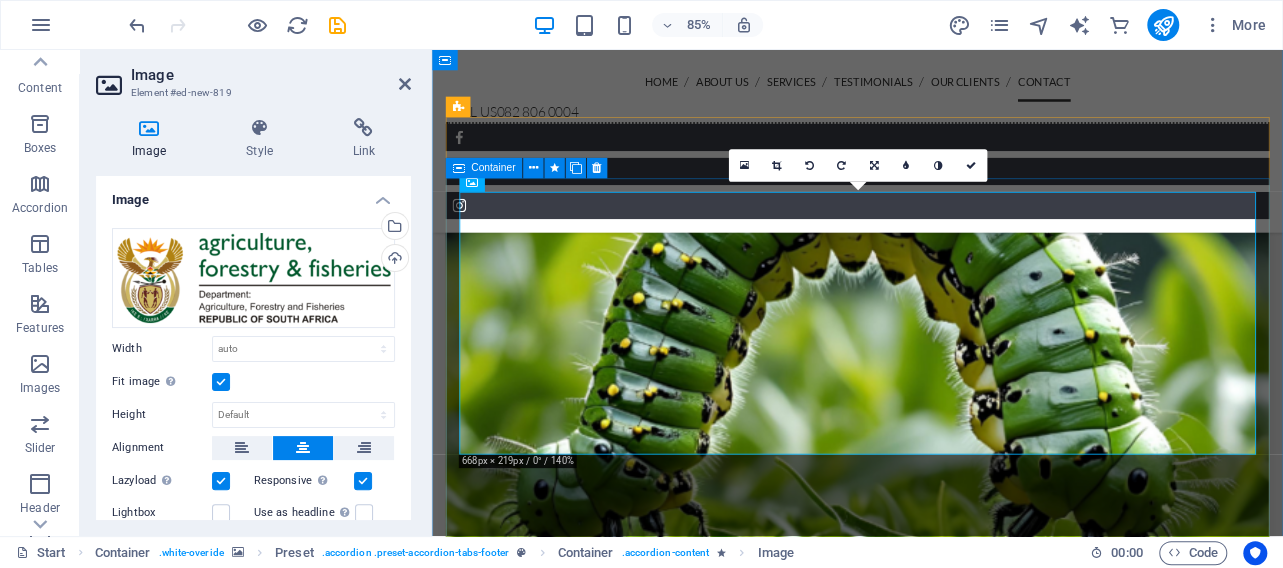 click at bounding box center [472, 182] 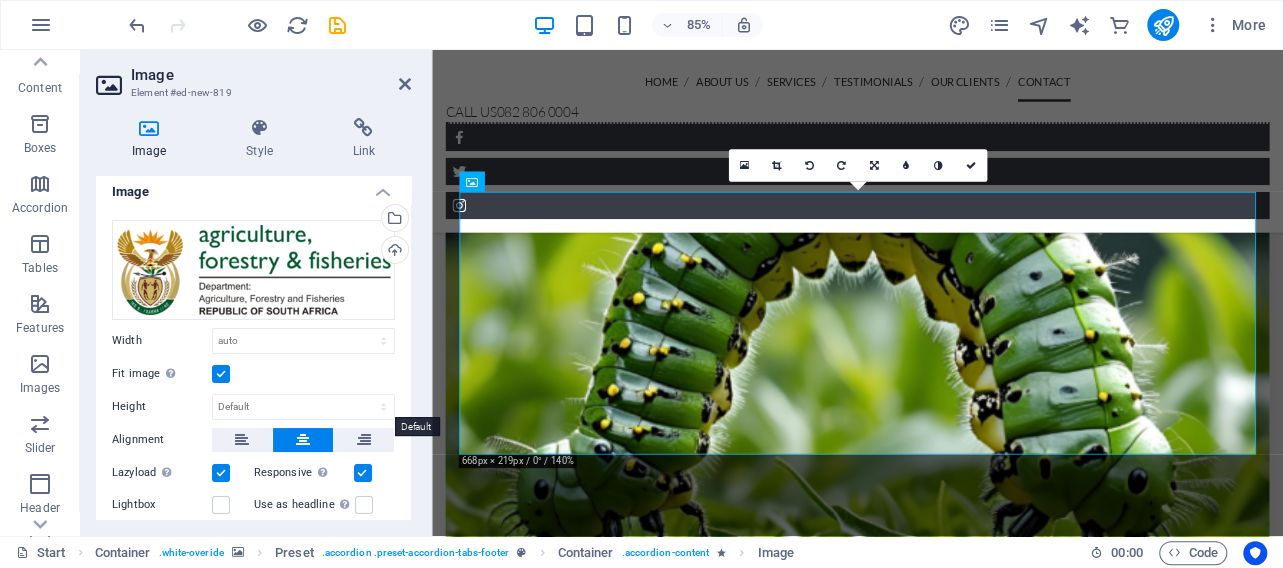 scroll, scrollTop: 200, scrollLeft: 0, axis: vertical 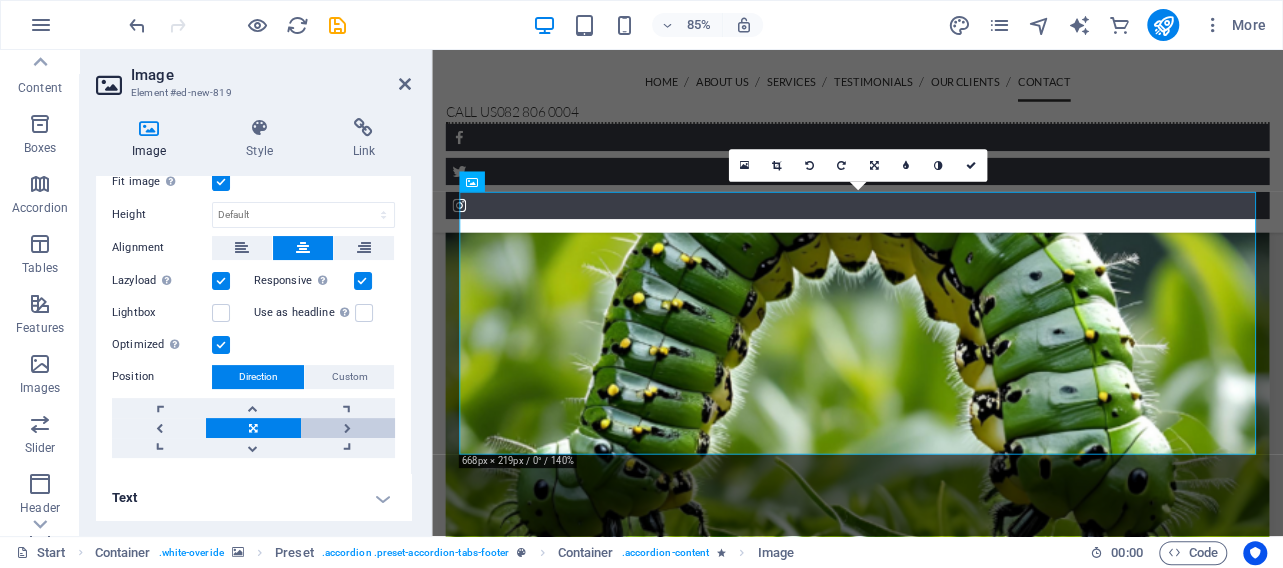 click at bounding box center (348, 428) 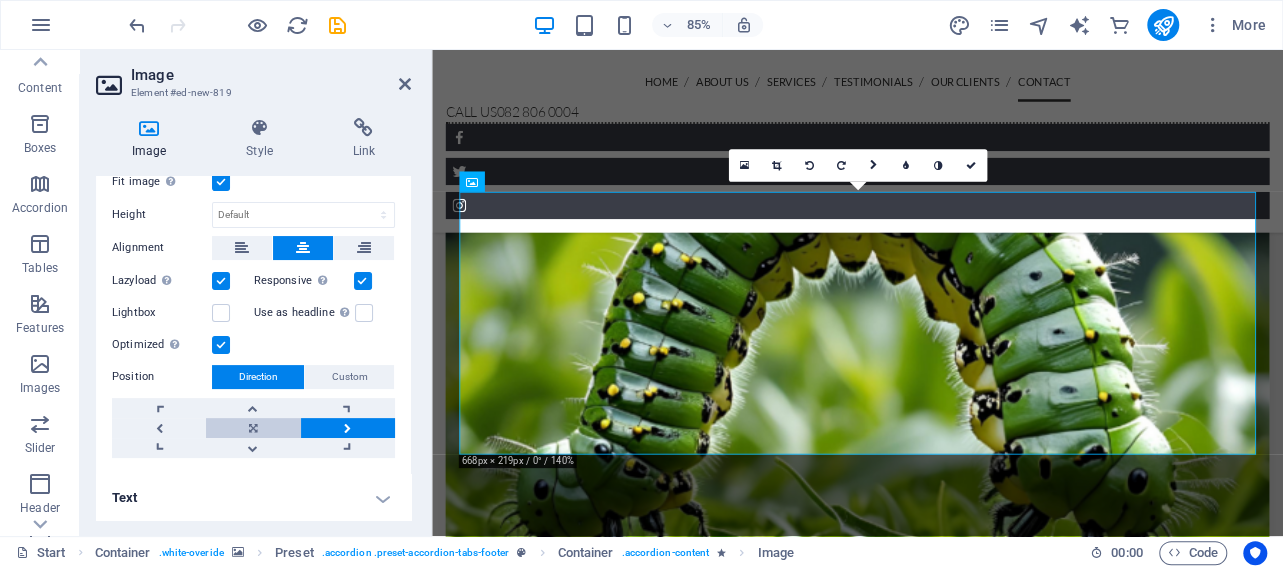 click at bounding box center [253, 428] 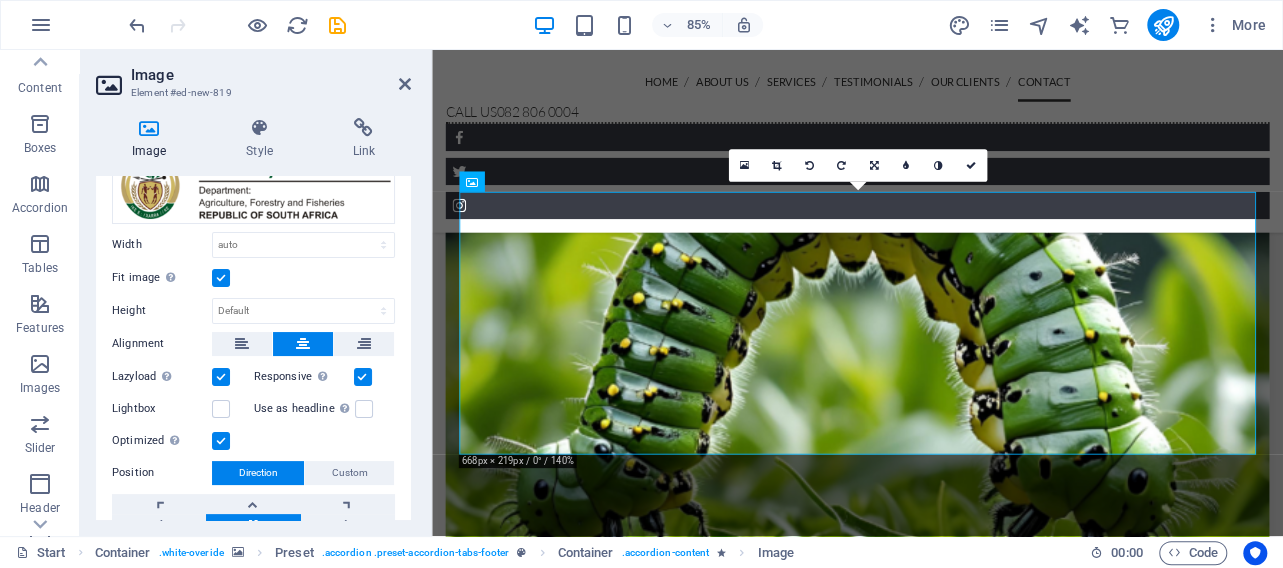 scroll, scrollTop: 0, scrollLeft: 0, axis: both 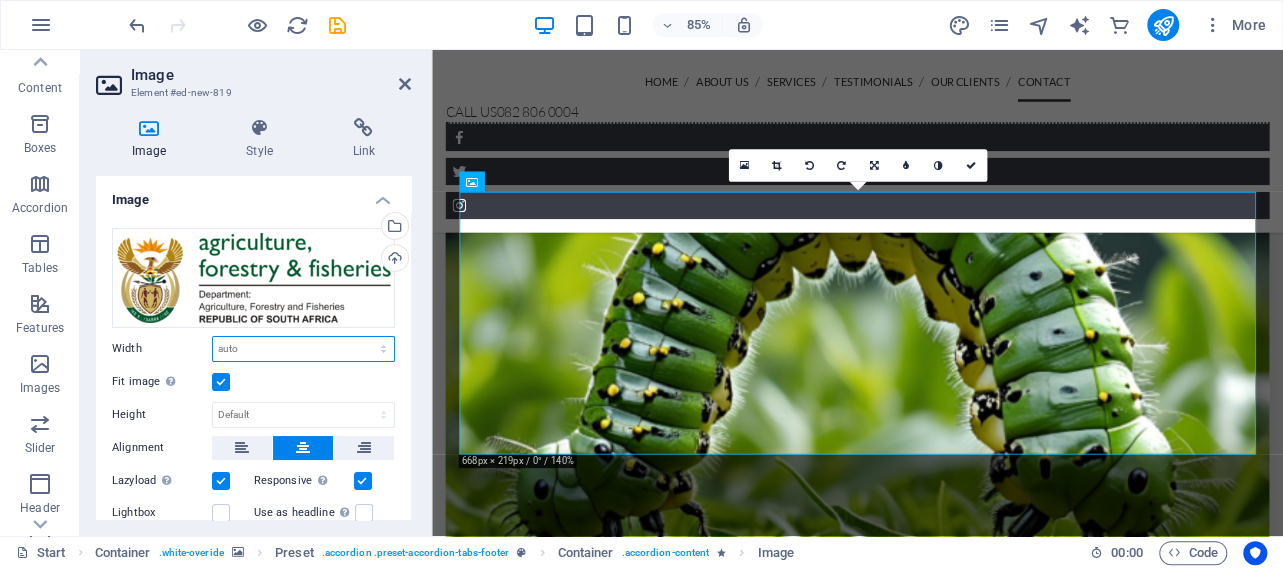 click on "Default auto px rem % em vh vw" at bounding box center [303, 349] 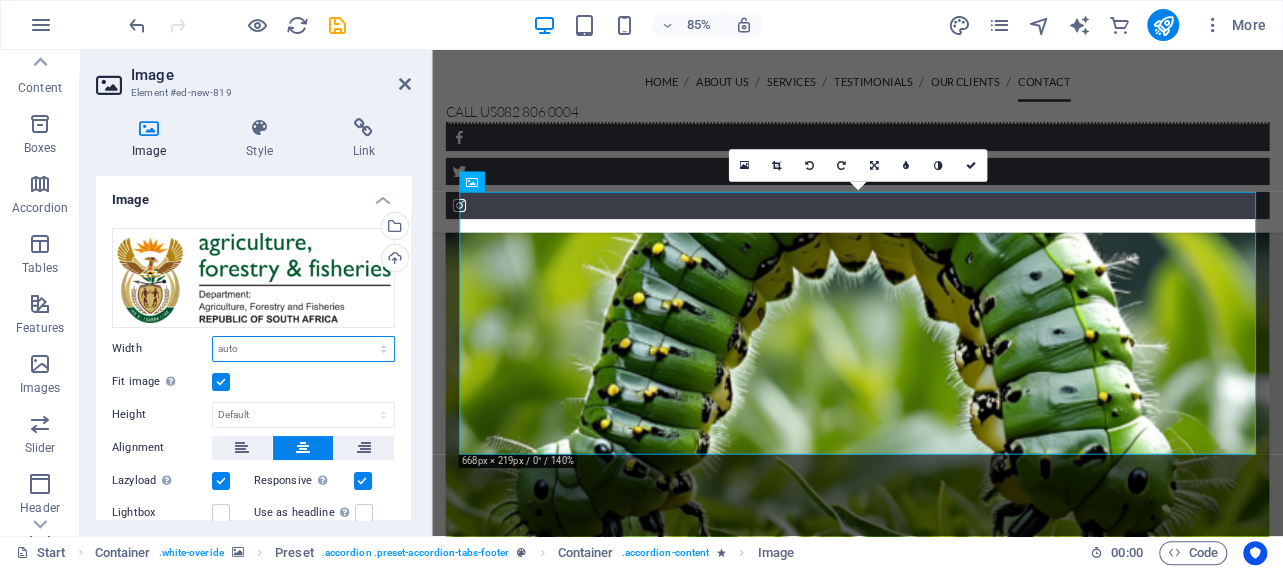 select on "%" 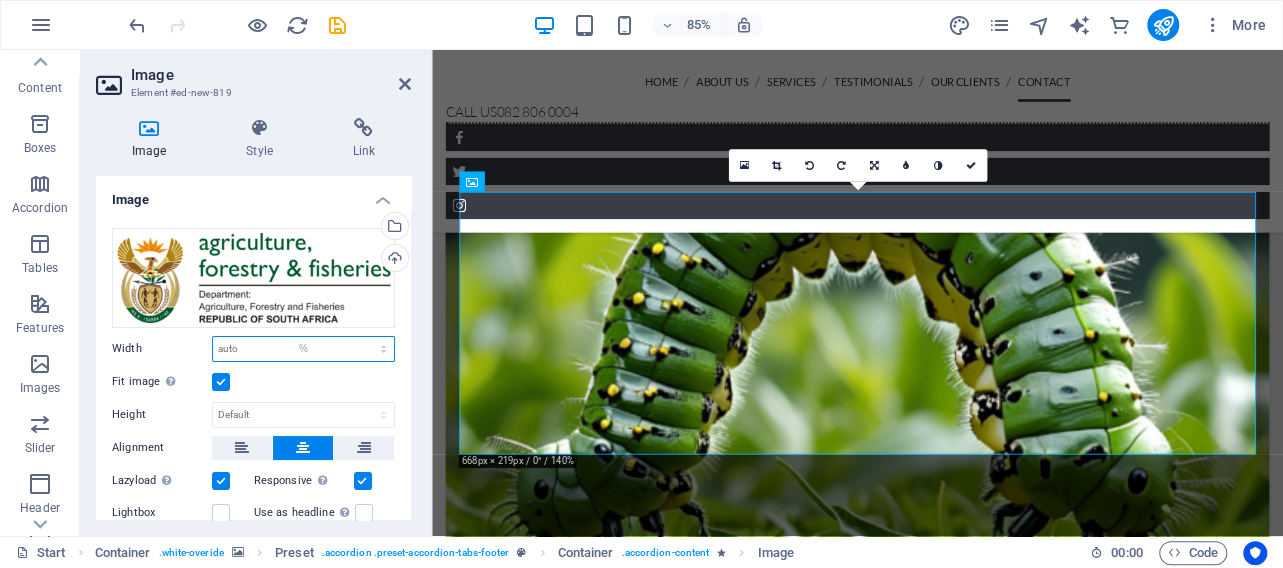 click on "%" at bounding box center [0, 0] 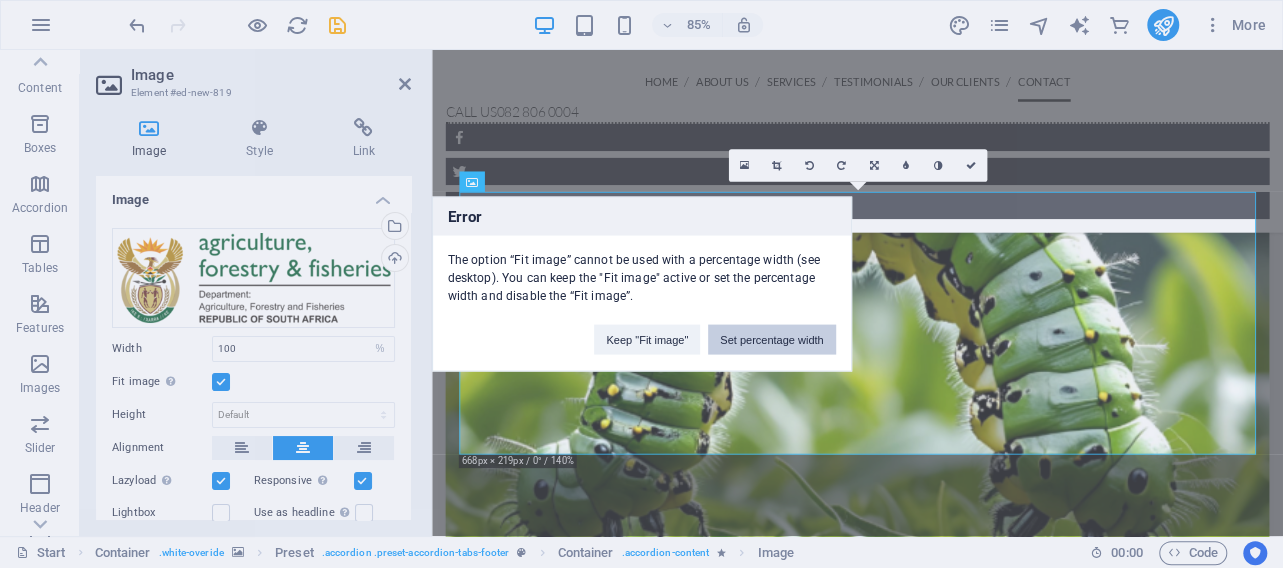 click on "Set percentage width" at bounding box center (771, 340) 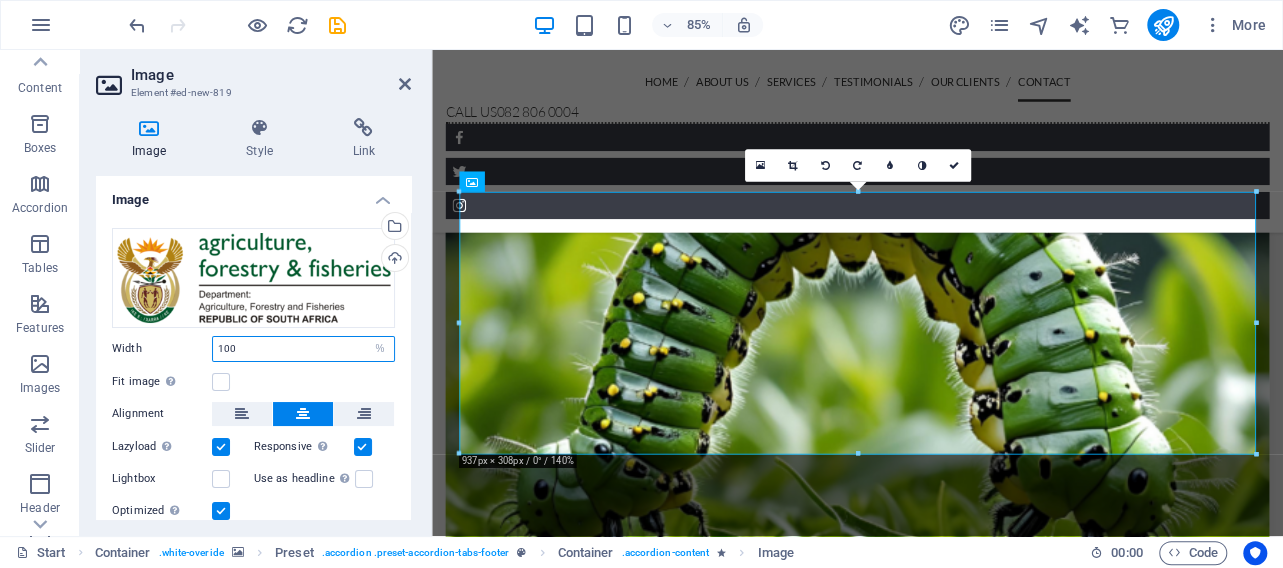 click on "100" at bounding box center [303, 349] 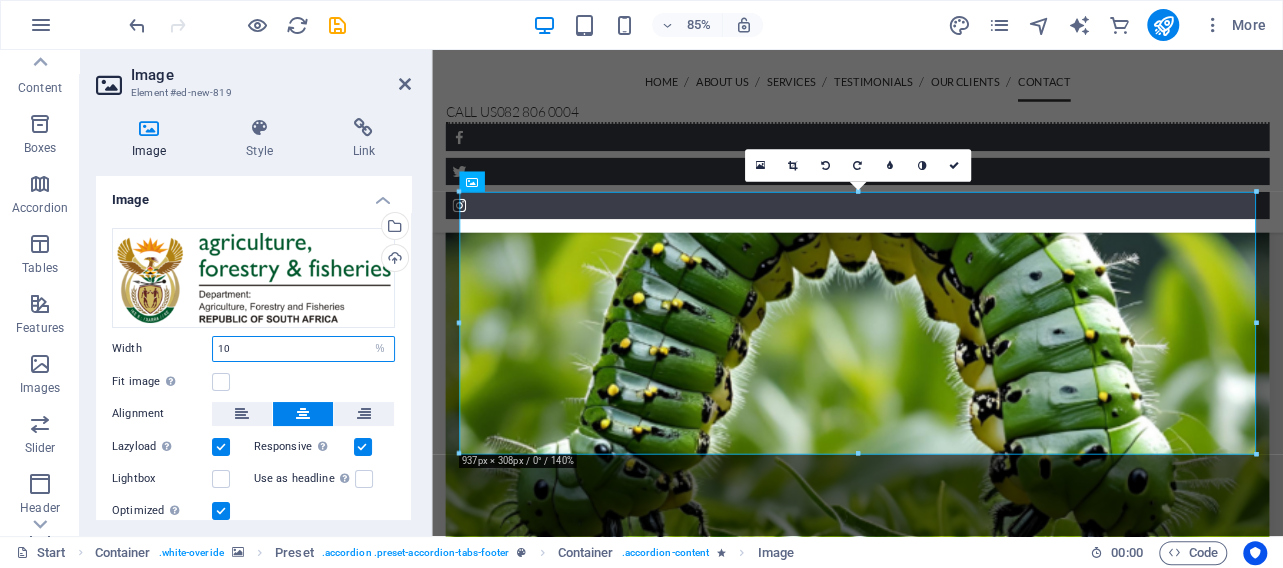 type on "1" 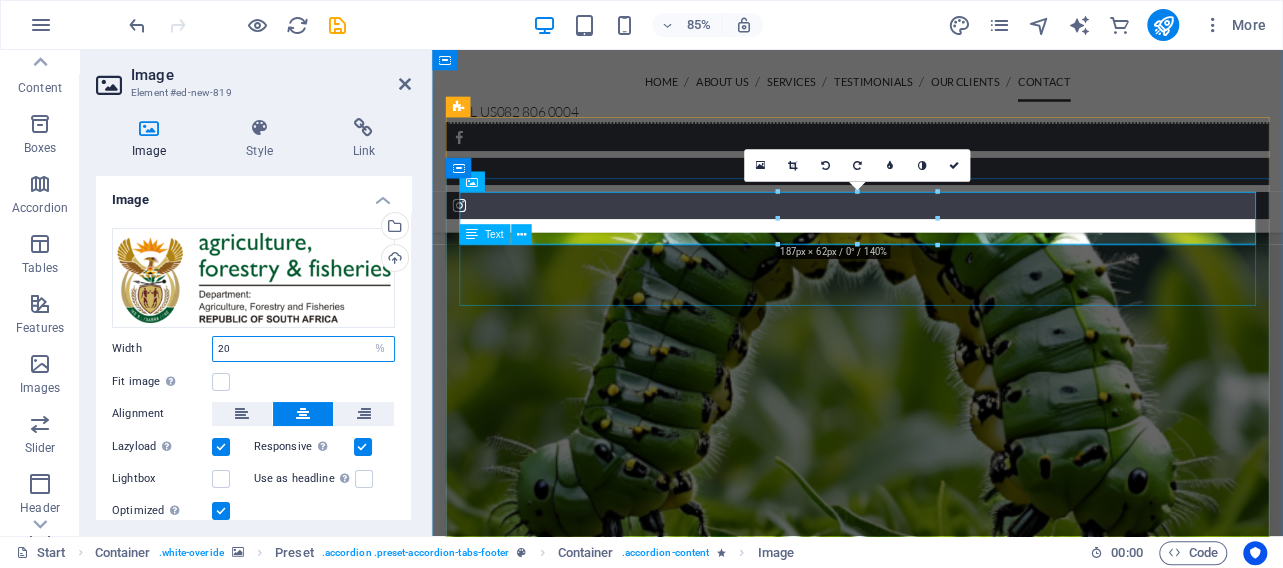 type on "20" 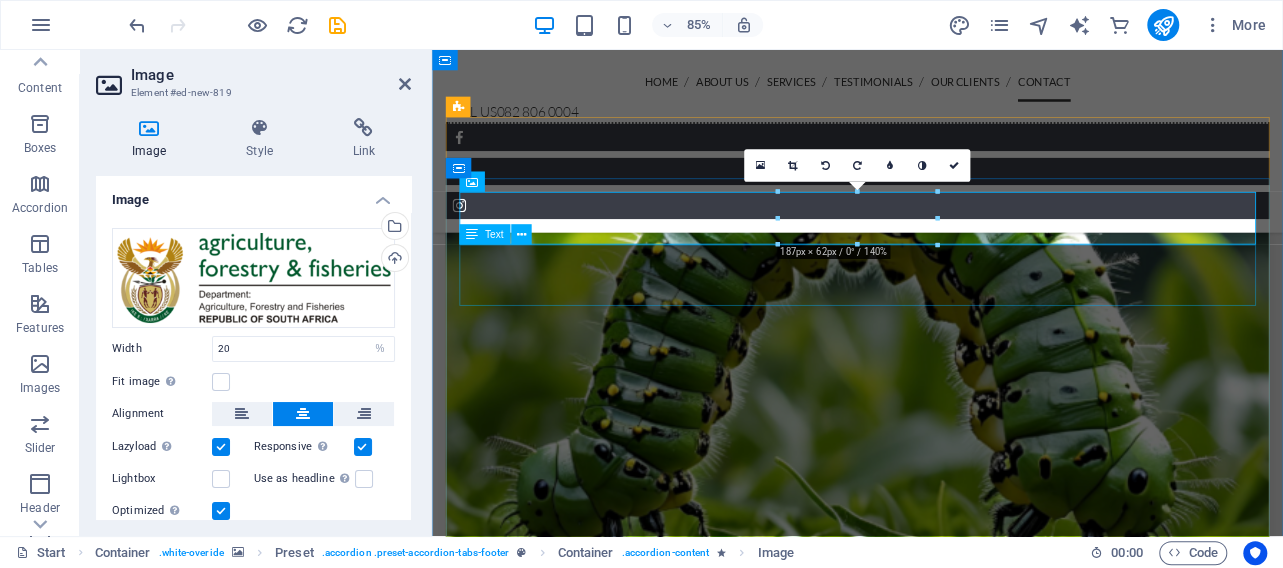 click on "We are registered with the  [DEPARTMENT] of [DEPARTMENT], [DEPARTMENT] and [DEPARTMENT] ." at bounding box center (843, 15907) 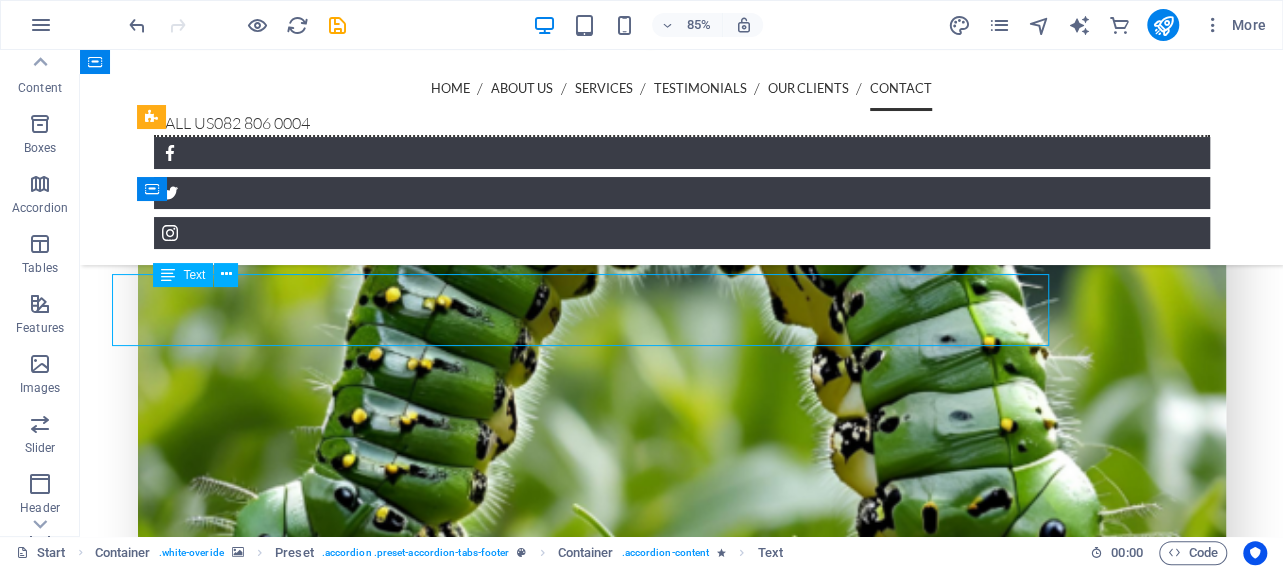 scroll, scrollTop: 5129, scrollLeft: 0, axis: vertical 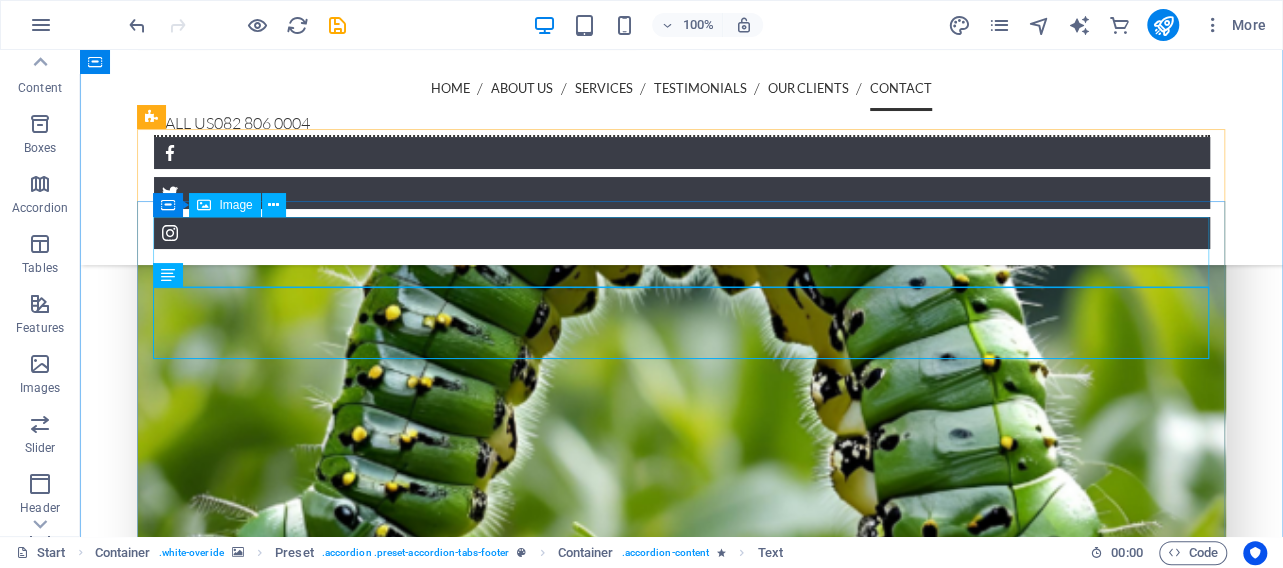 click at bounding box center [592, 16928] 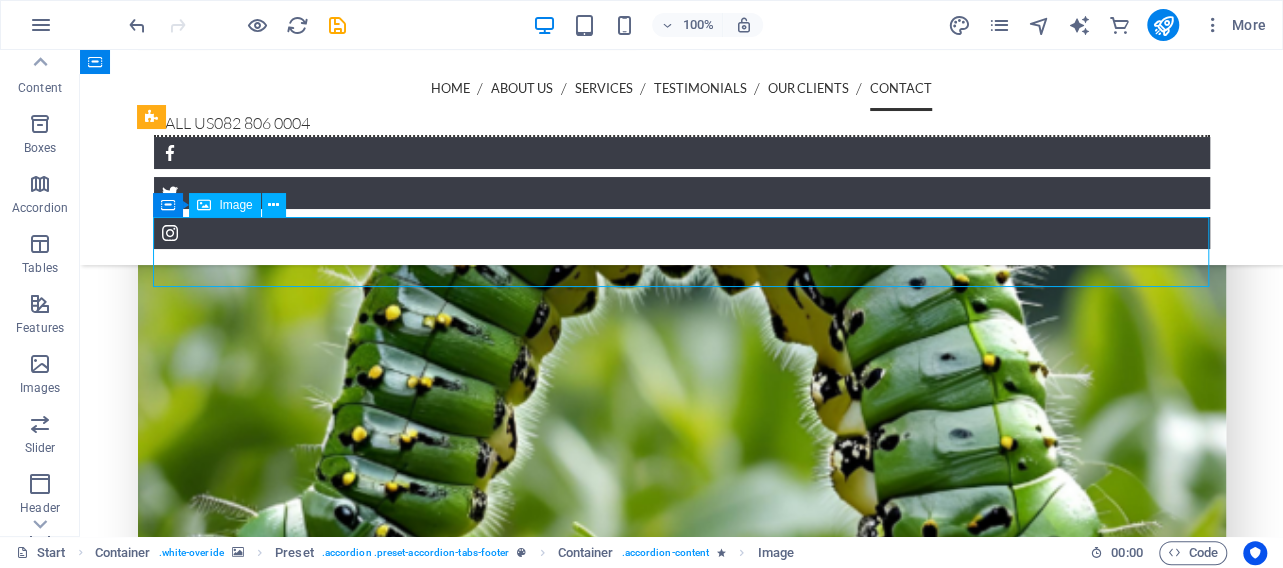 click at bounding box center [592, 16928] 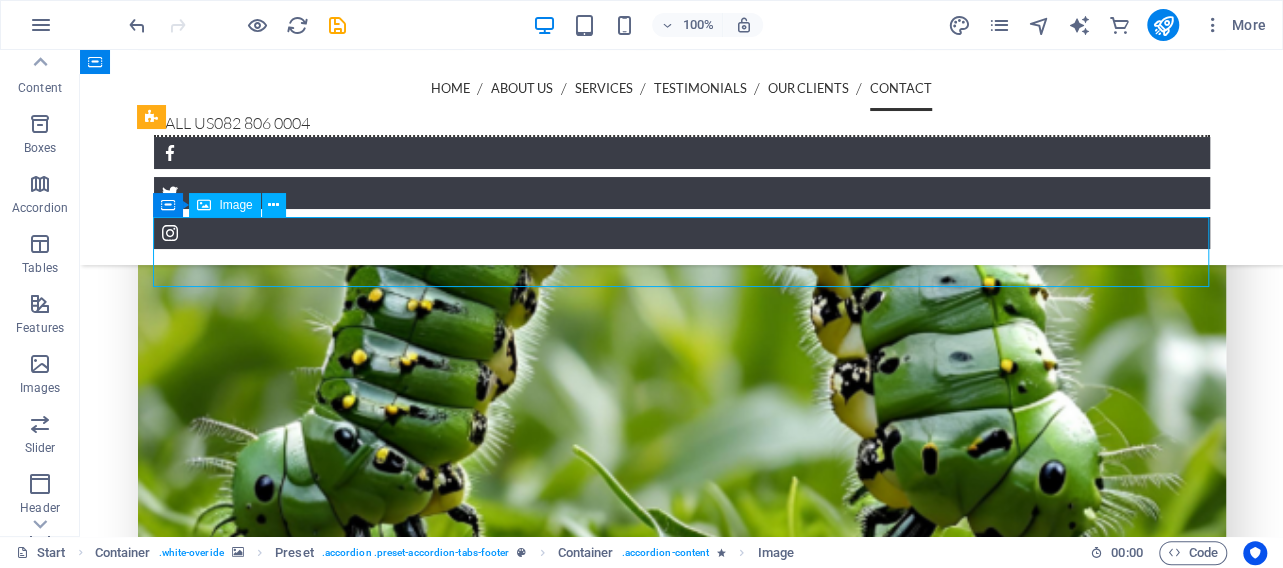 select on "%" 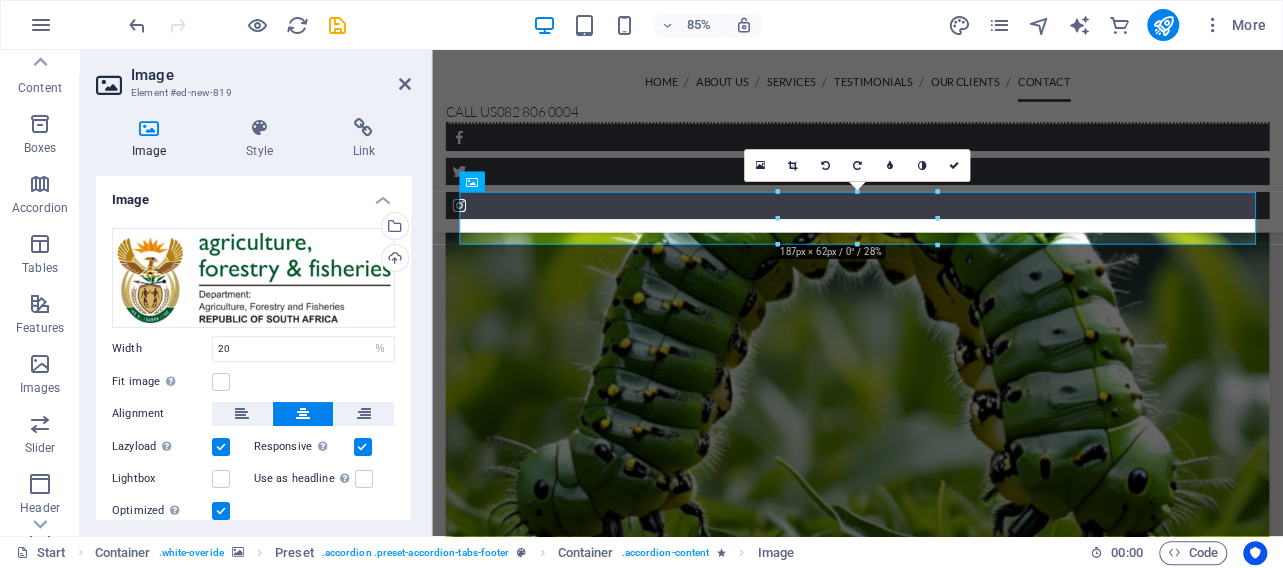 scroll, scrollTop: 66, scrollLeft: 0, axis: vertical 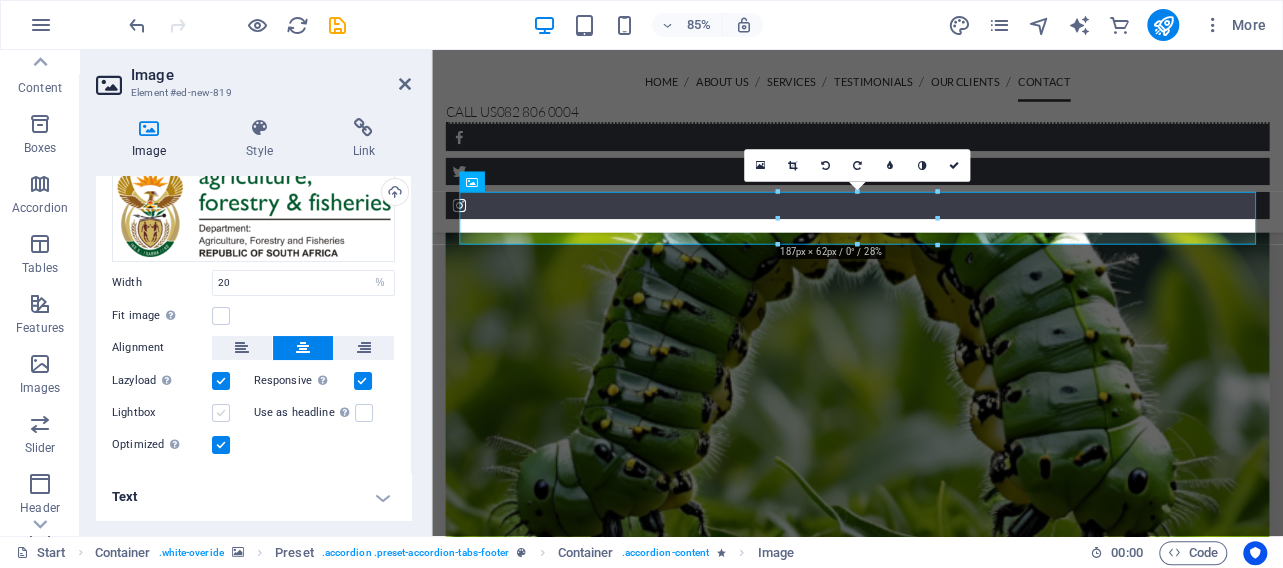 click at bounding box center [221, 413] 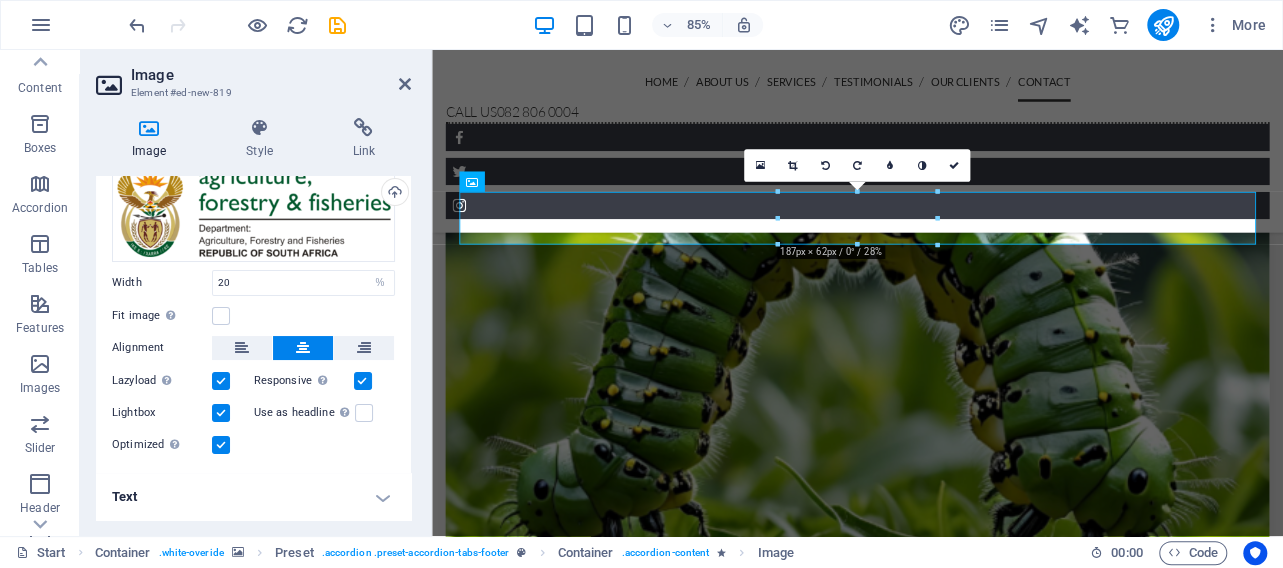 click at bounding box center [221, 413] 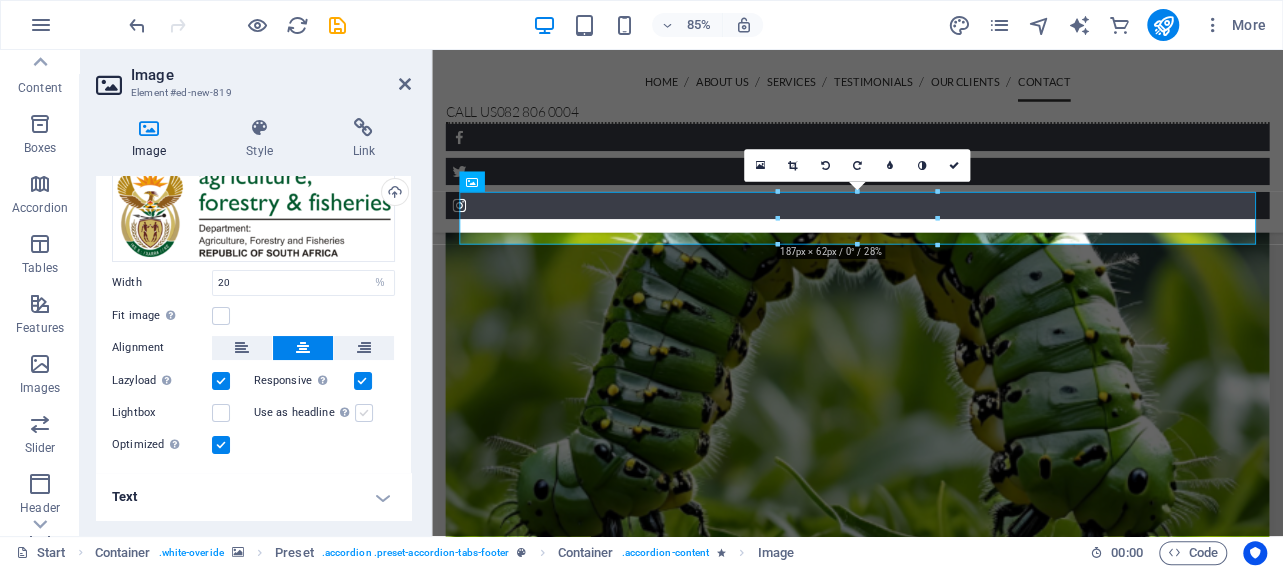 click at bounding box center [364, 413] 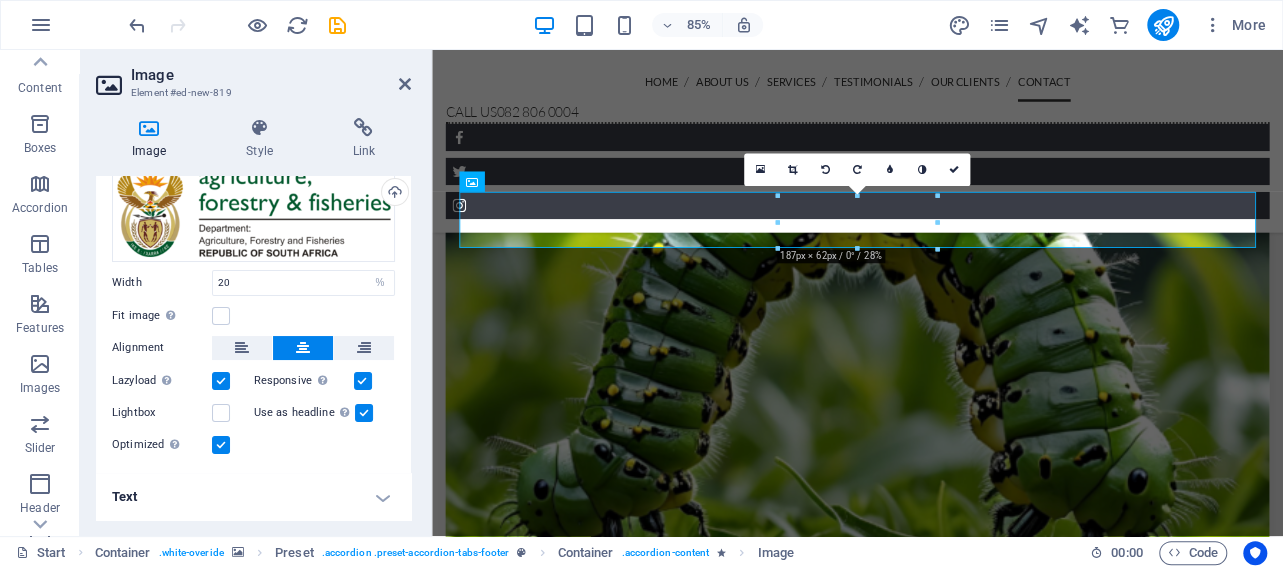 click at bounding box center [364, 413] 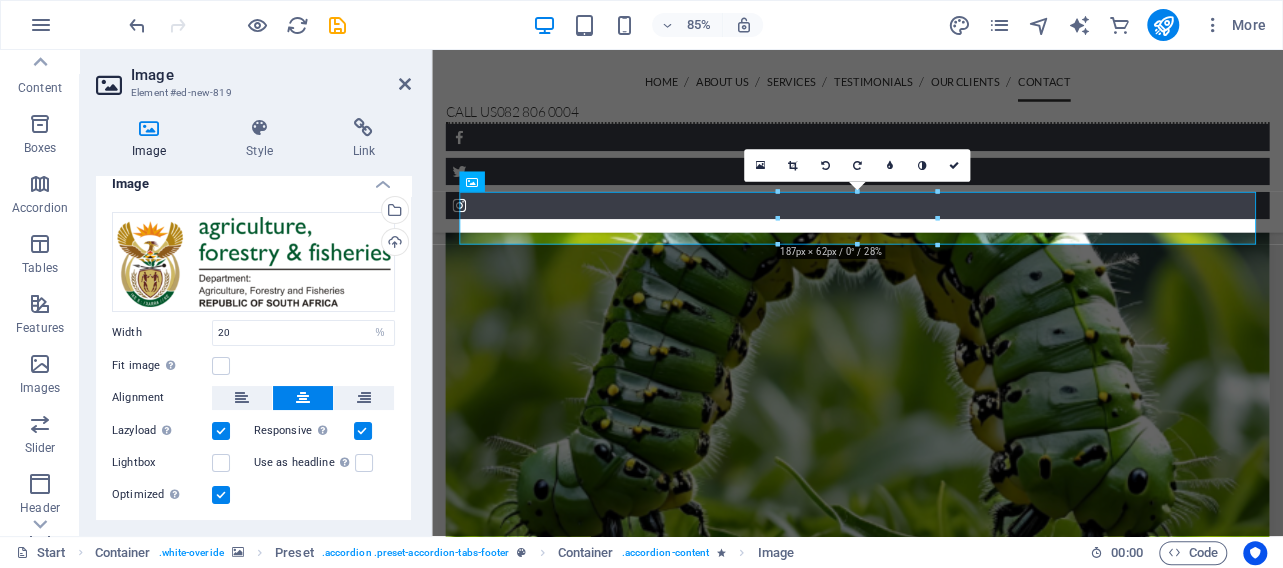scroll, scrollTop: 0, scrollLeft: 0, axis: both 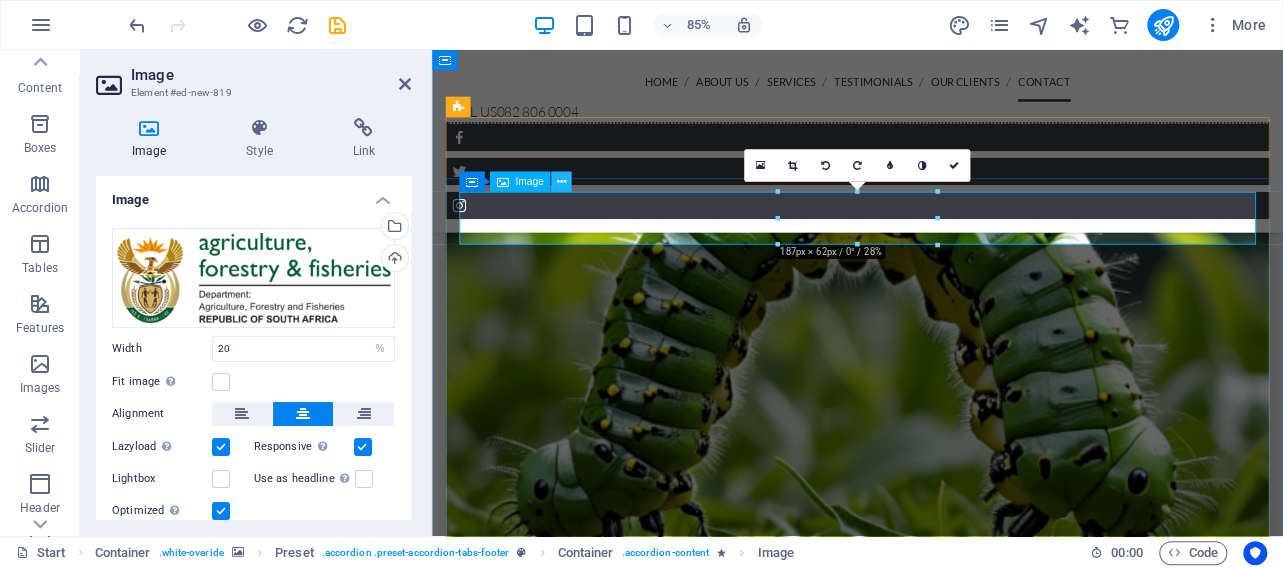 click at bounding box center [561, 182] 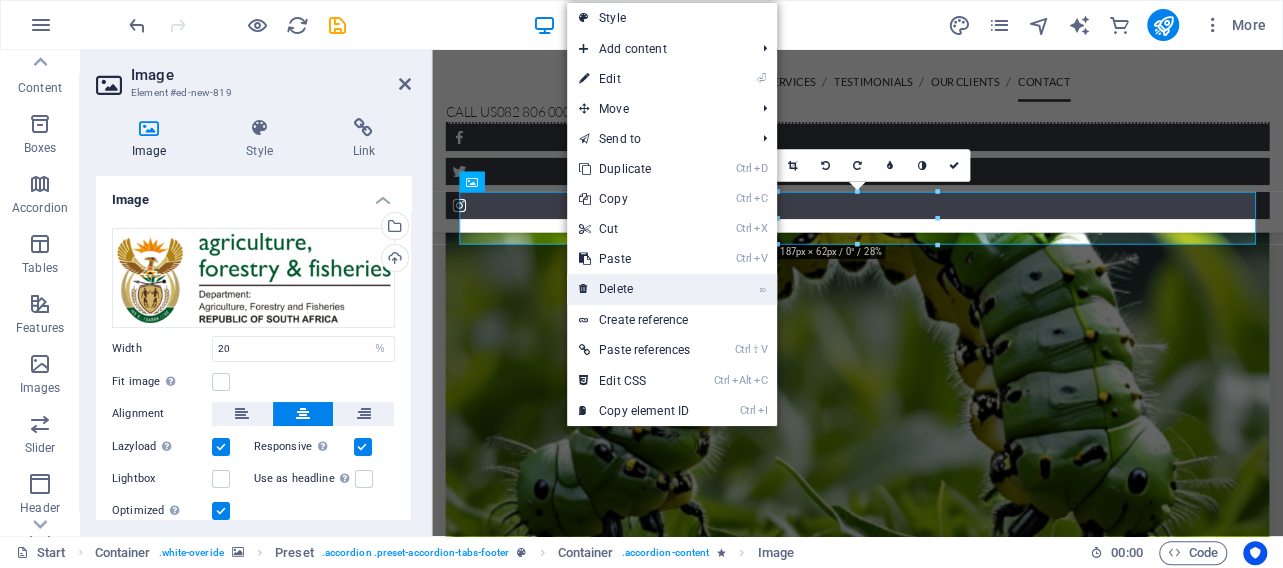 click on "⌦  Delete" at bounding box center (634, 289) 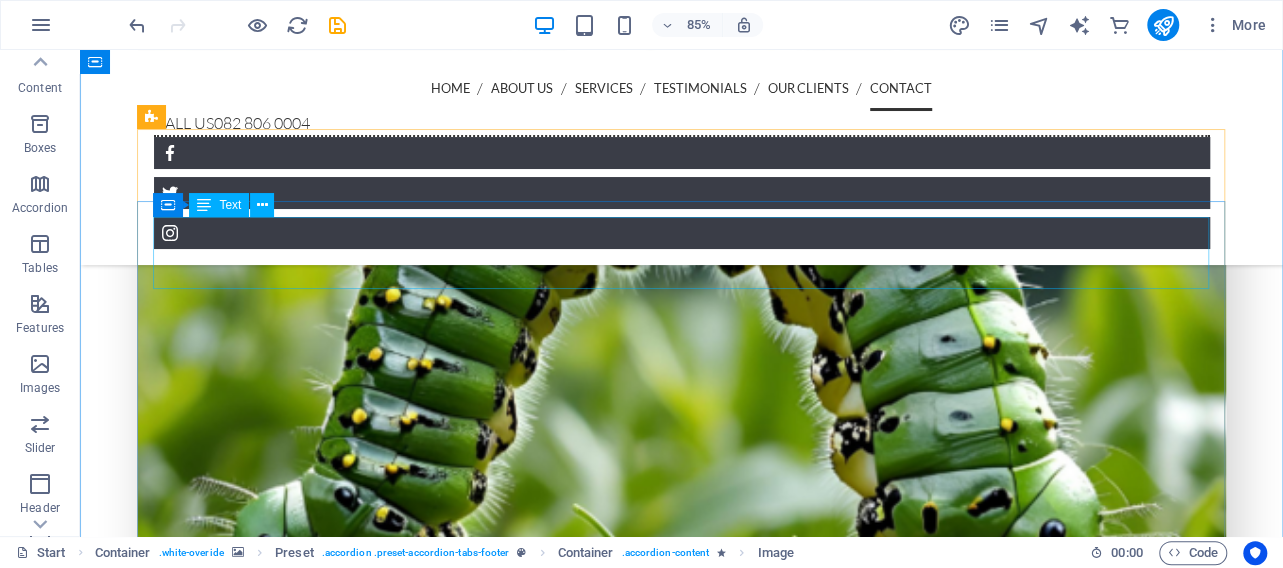 scroll, scrollTop: 5129, scrollLeft: 0, axis: vertical 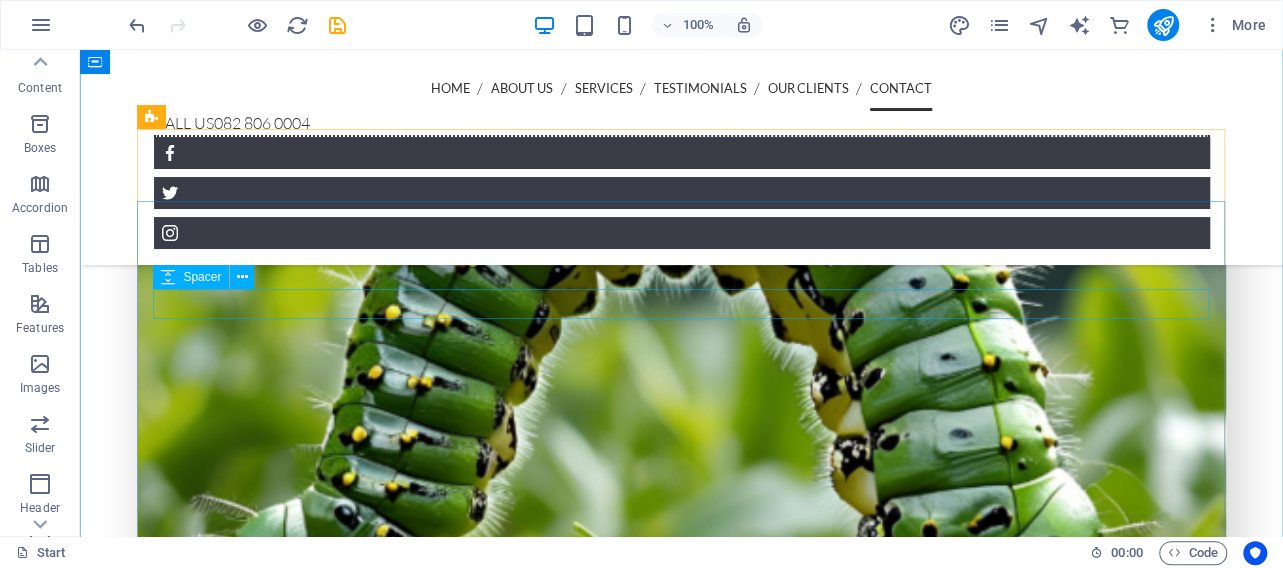 click at bounding box center (592, 17006) 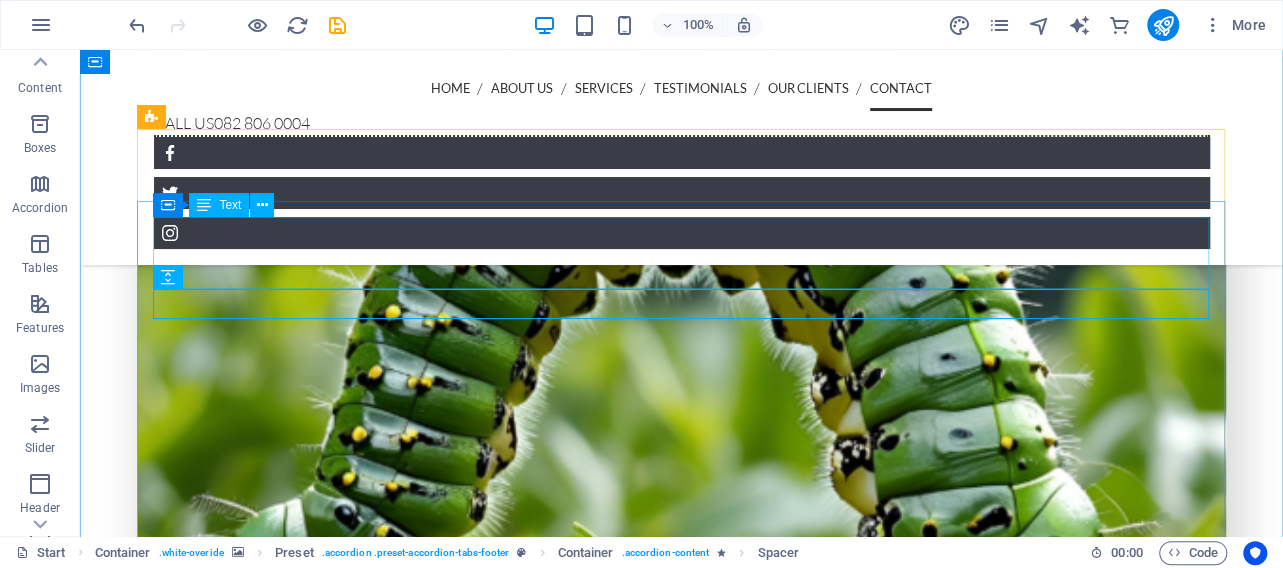 click on "We are registered with the  [DEPARTMENT] of [DEPARTMENT], [DEPARTMENT] and [DEPARTMENT] ." at bounding box center [592, 16919] 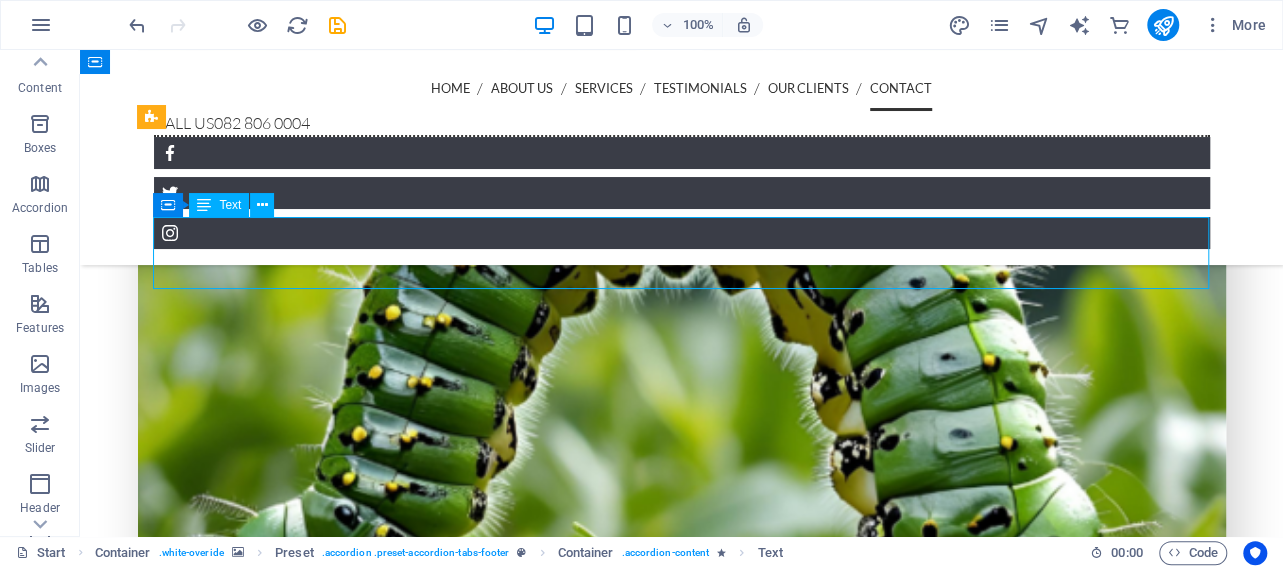 click on "We are registered with the  [DEPARTMENT] of [DEPARTMENT], [DEPARTMENT] and [DEPARTMENT] ." at bounding box center [592, 16919] 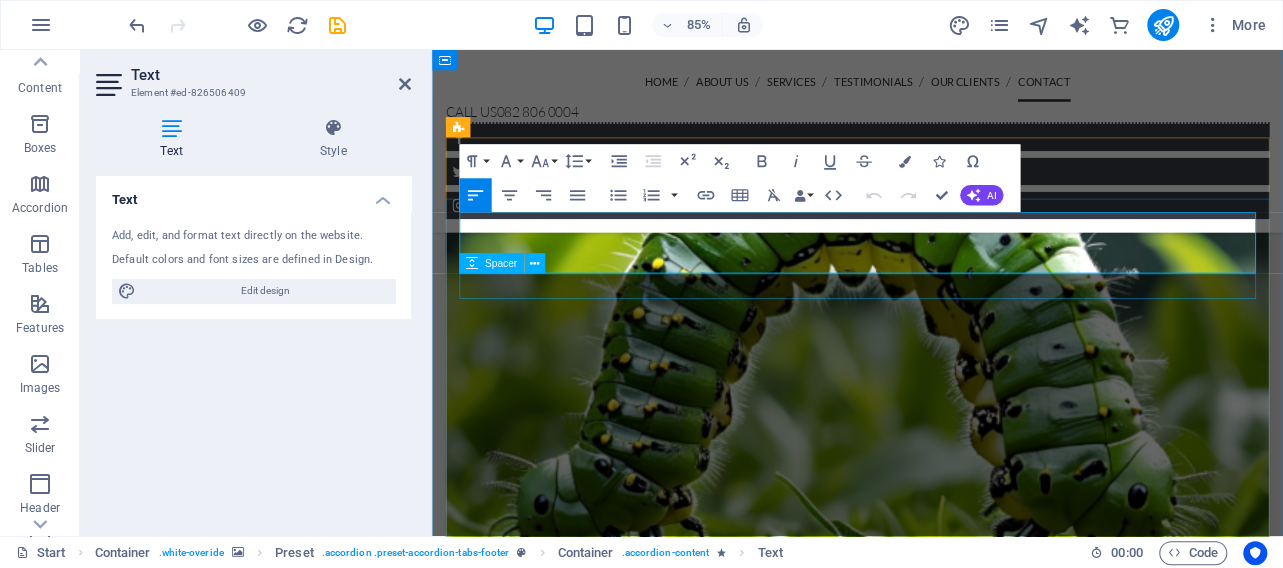 scroll, scrollTop: 5147, scrollLeft: 0, axis: vertical 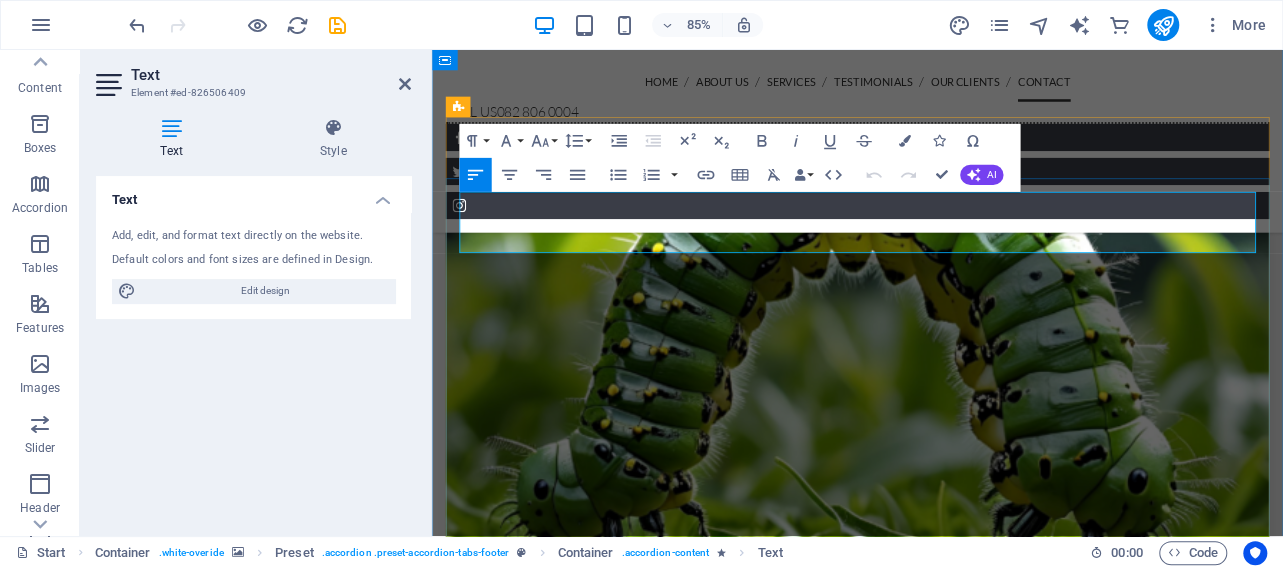 click at bounding box center [843, 15794] 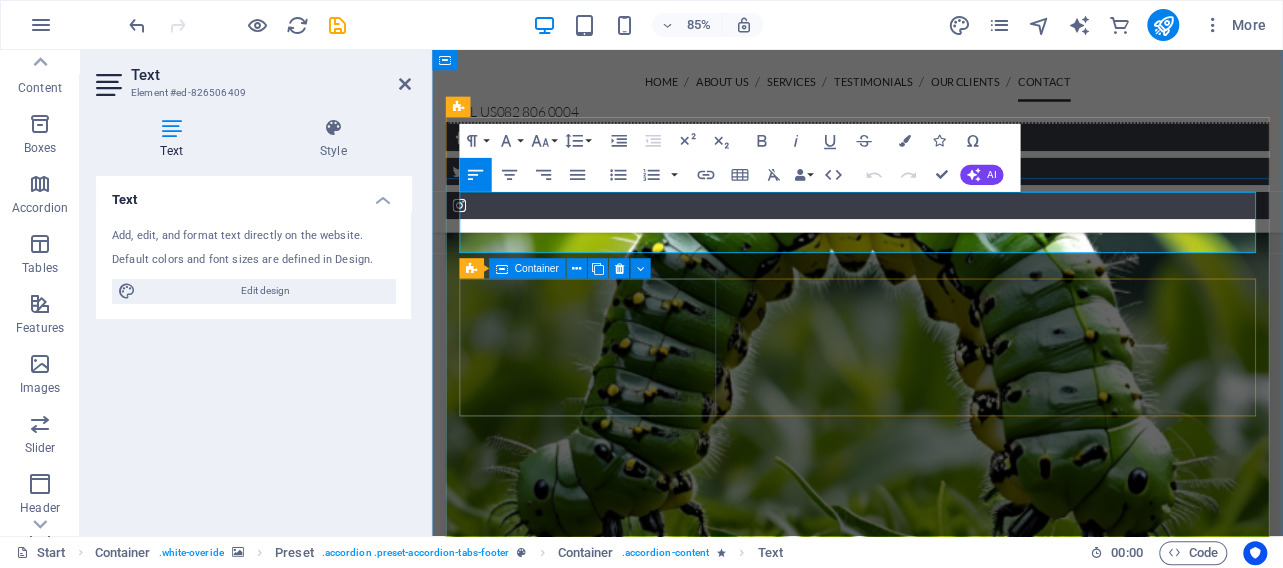 click on "Address 1206 Beacon Street , Pretoria 0082" at bounding box center [843, 15941] 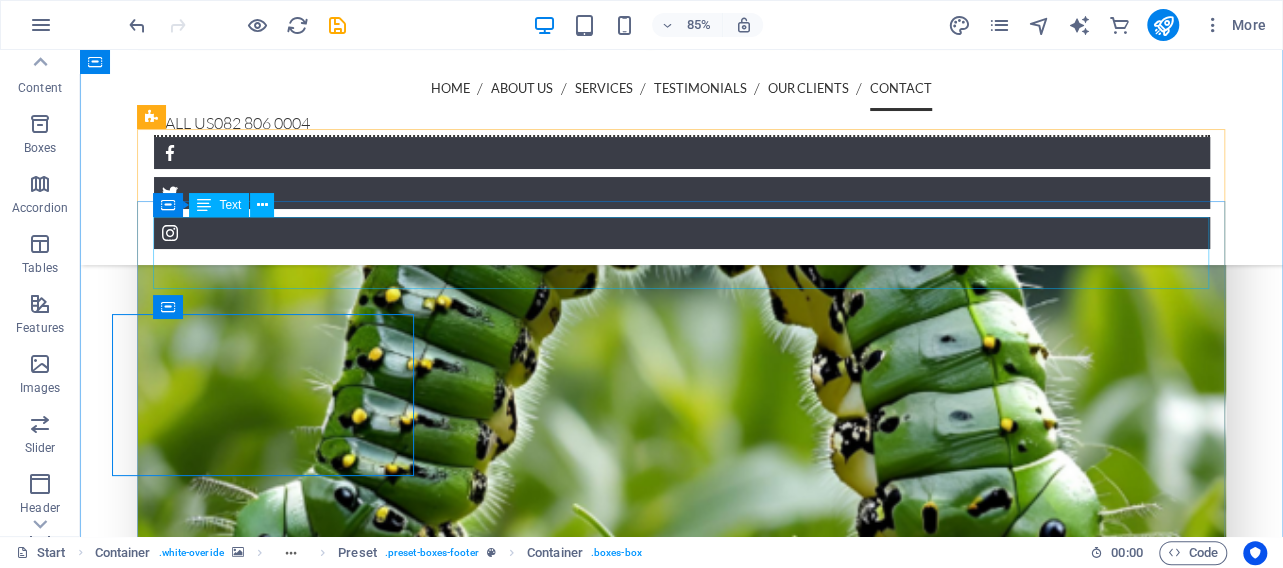 scroll, scrollTop: 5129, scrollLeft: 0, axis: vertical 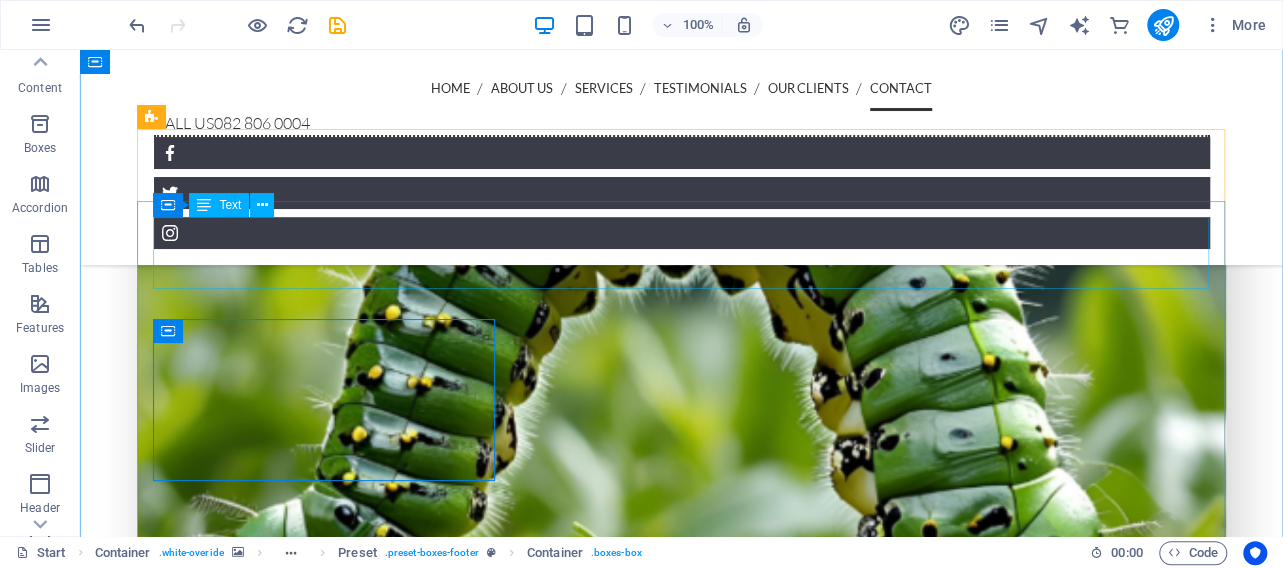 click on "We are registered with the  [DEPARTMENT] of [DEPARTMENT], [DEPARTMENT] and [DEPARTMENT] ." at bounding box center [592, 16919] 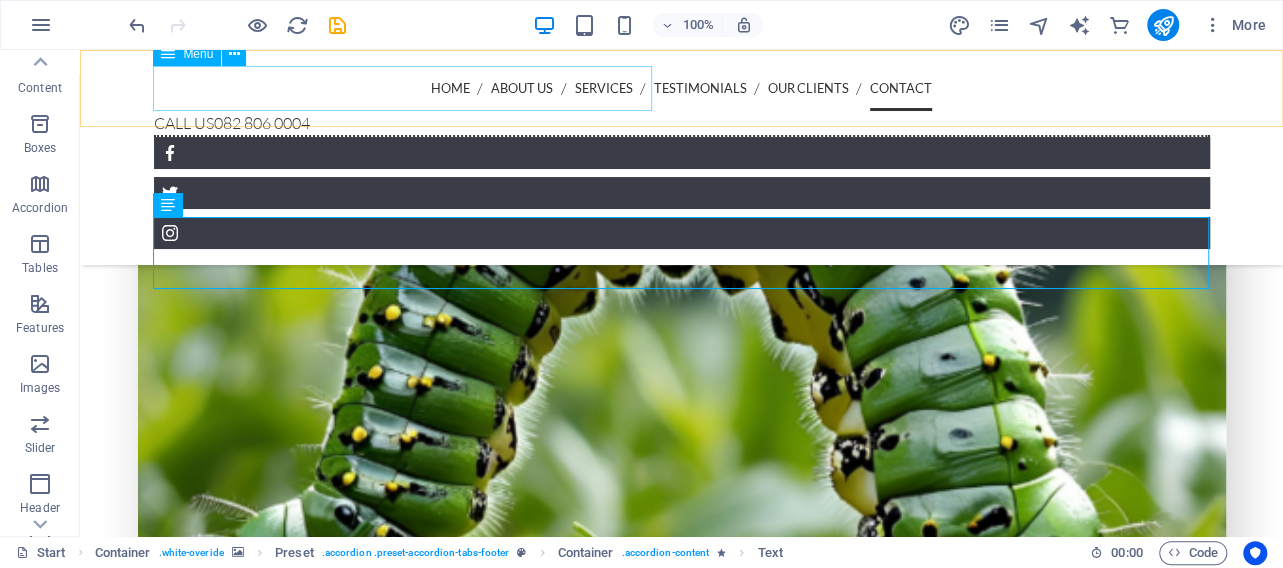 click on "Home About us Services Testimonials Our Clients Contact" at bounding box center [682, 88] 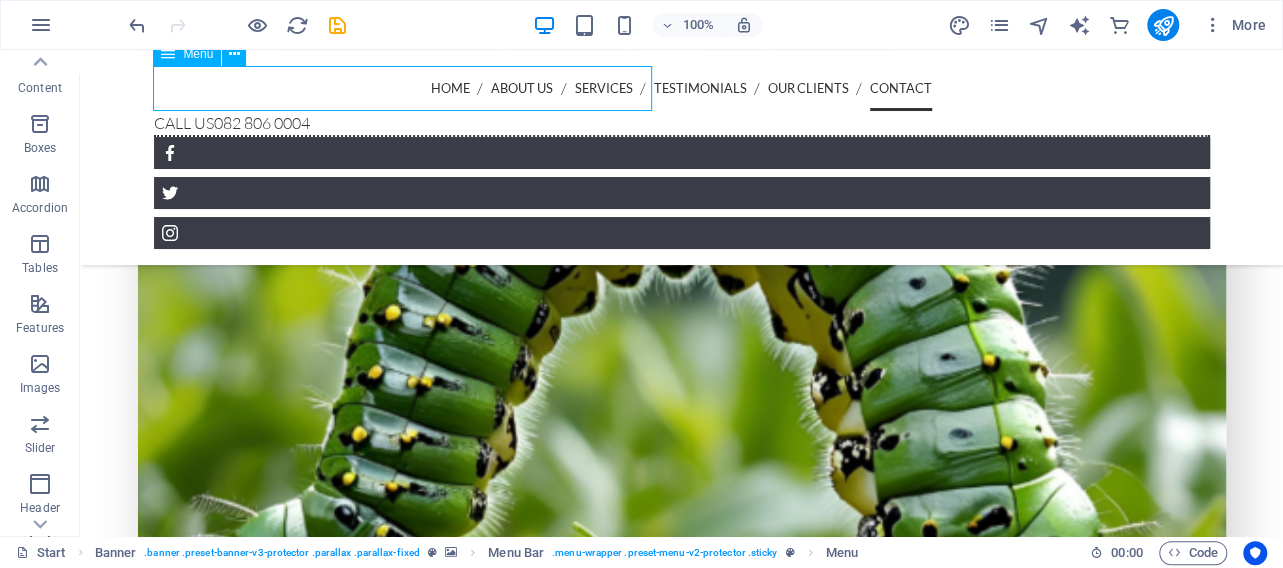 click on "Home About us Services Testimonials Our Clients Contact" at bounding box center (682, 88) 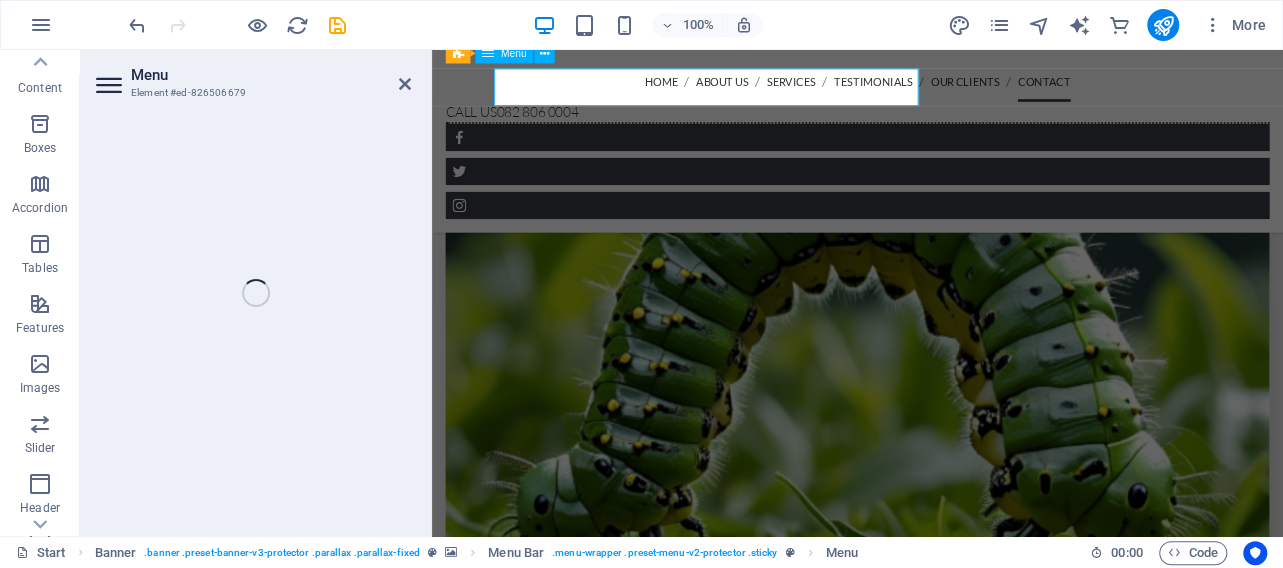 scroll, scrollTop: 5147, scrollLeft: 0, axis: vertical 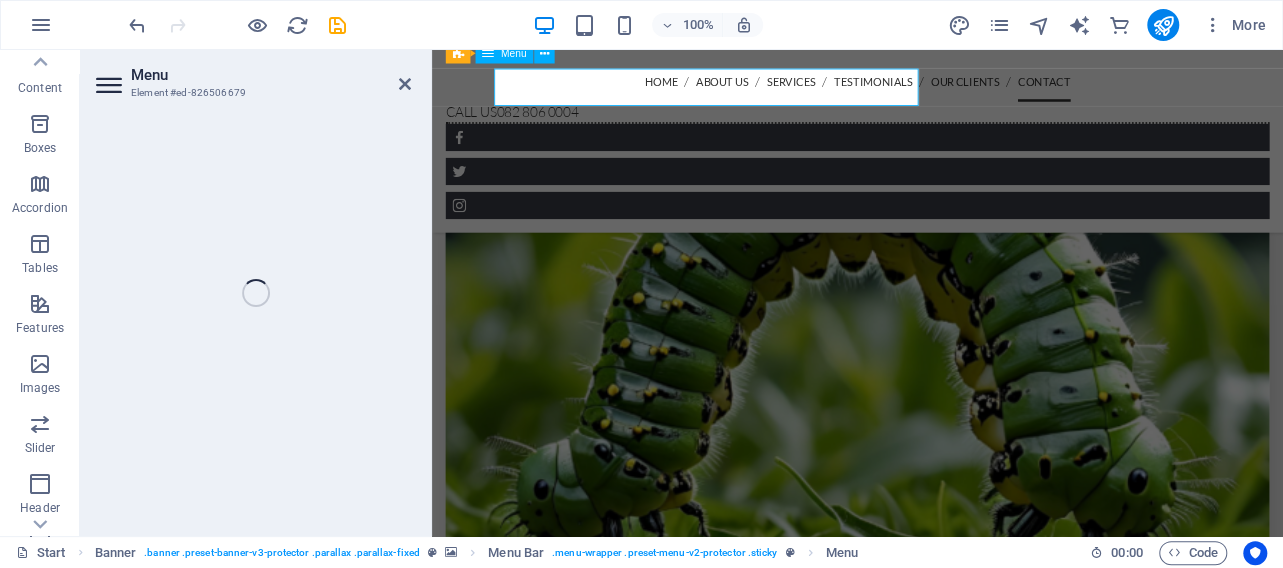 select 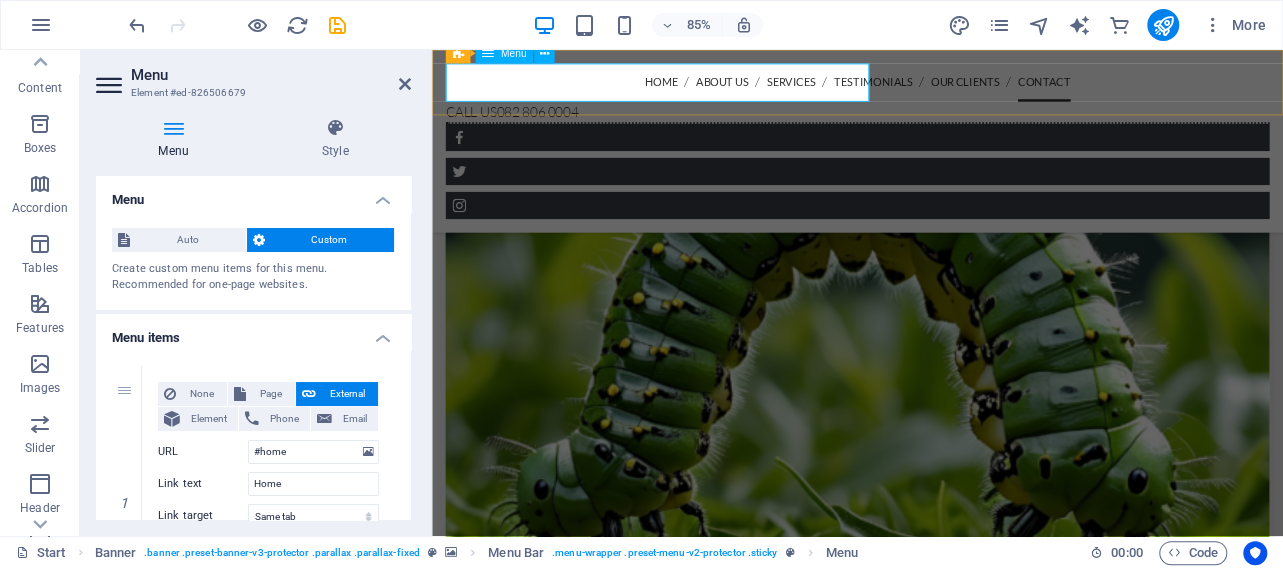 click on "Home About us Services Testimonials Our Clients Contact" at bounding box center [932, 88] 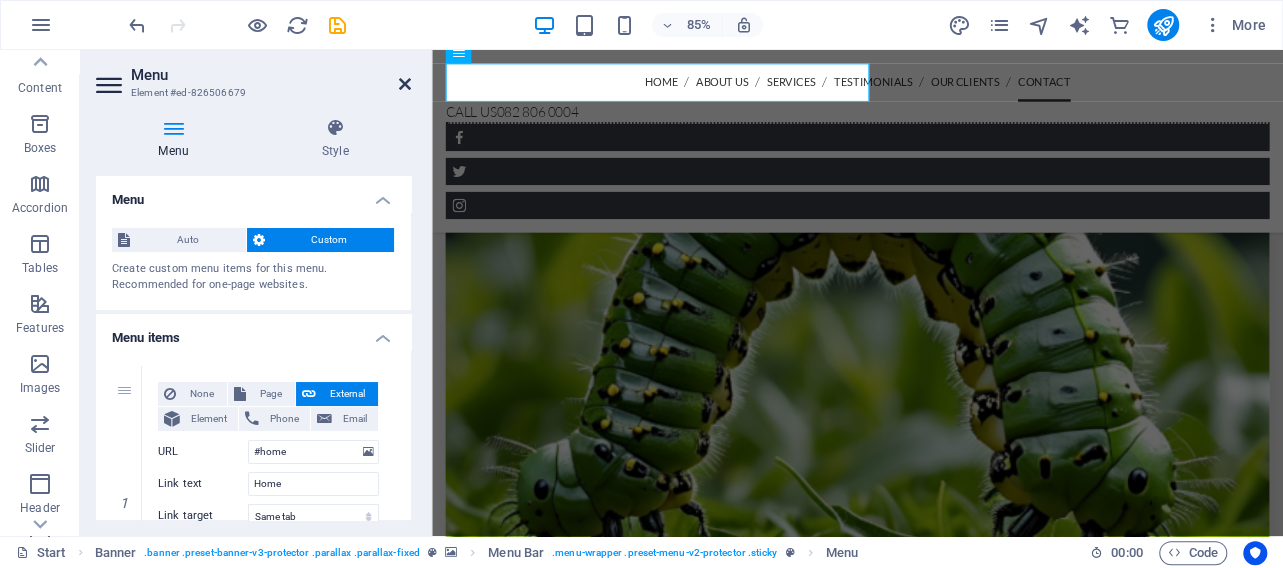 click at bounding box center [405, 84] 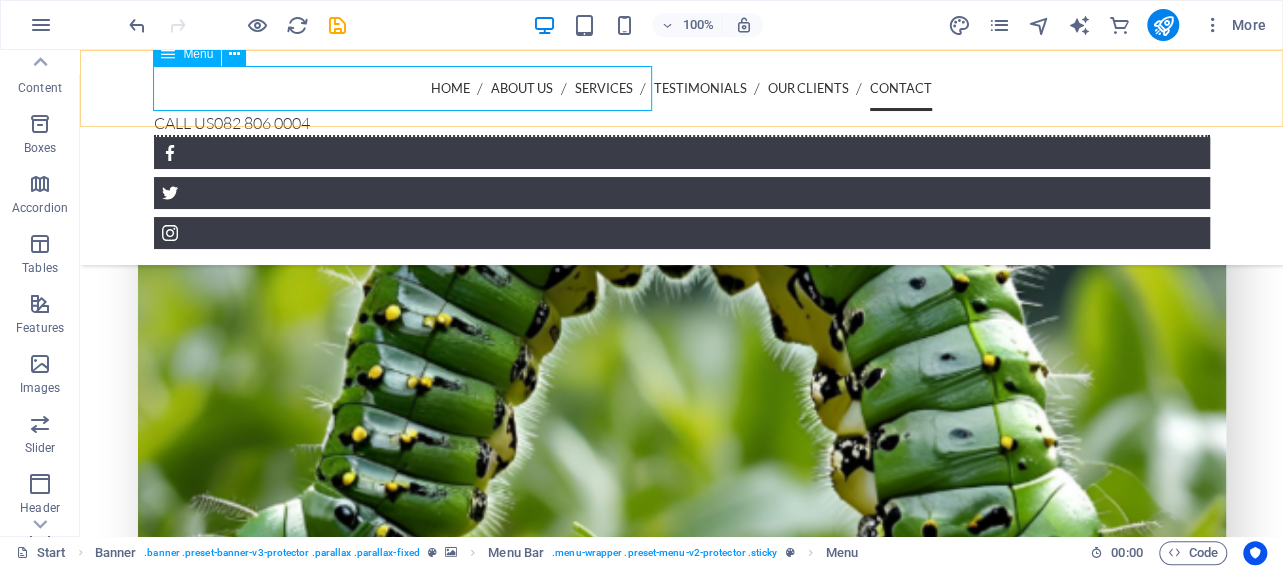 click on "Home About us Services Testimonials Our Clients Contact" at bounding box center (682, 88) 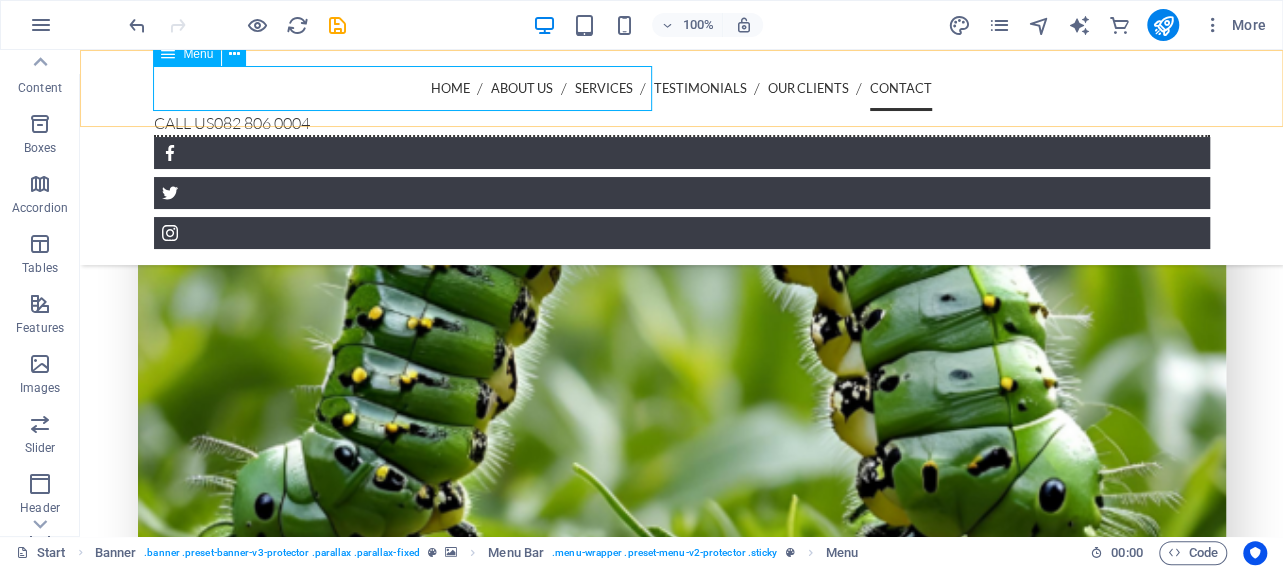 select 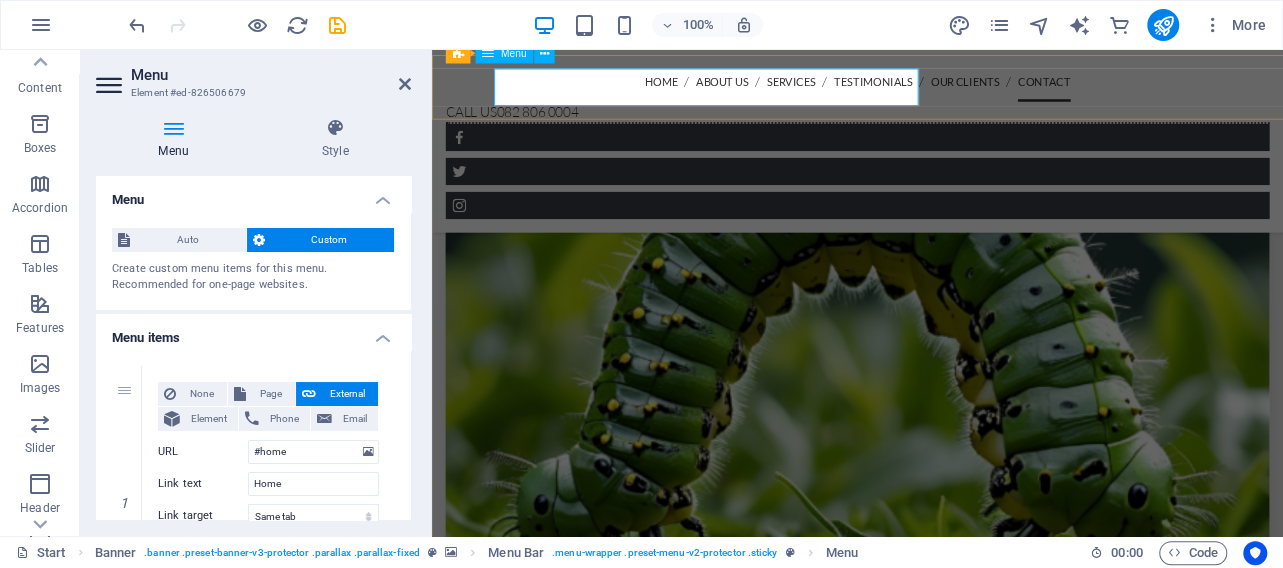 scroll, scrollTop: 5147, scrollLeft: 0, axis: vertical 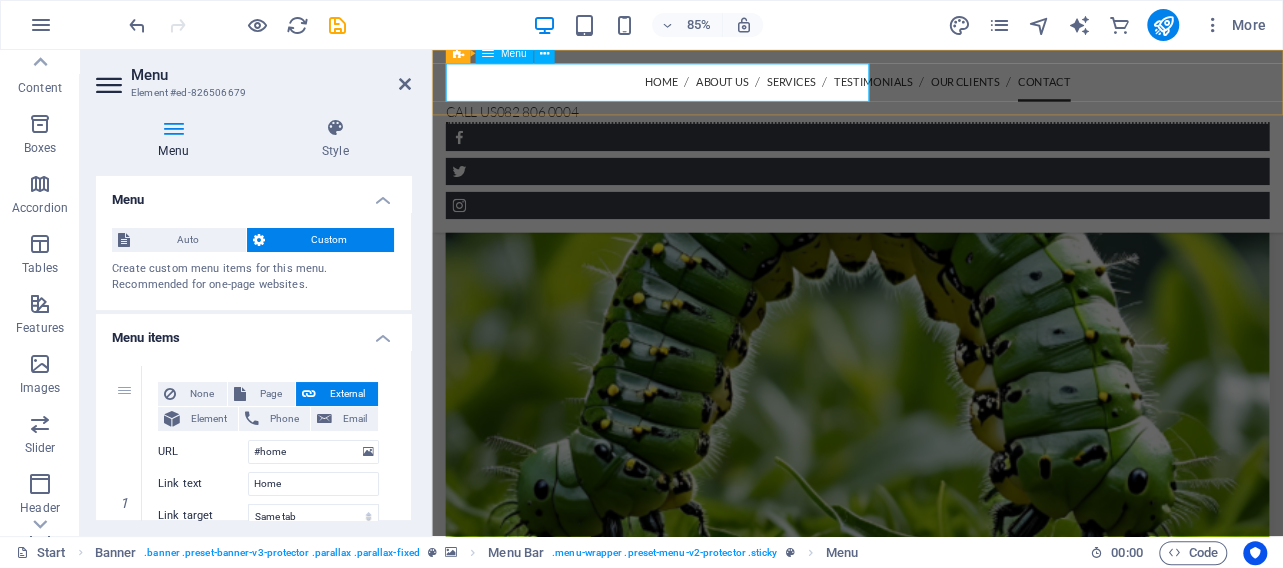 click on "Home About us Services Testimonials Our Clients Contact" at bounding box center [932, 88] 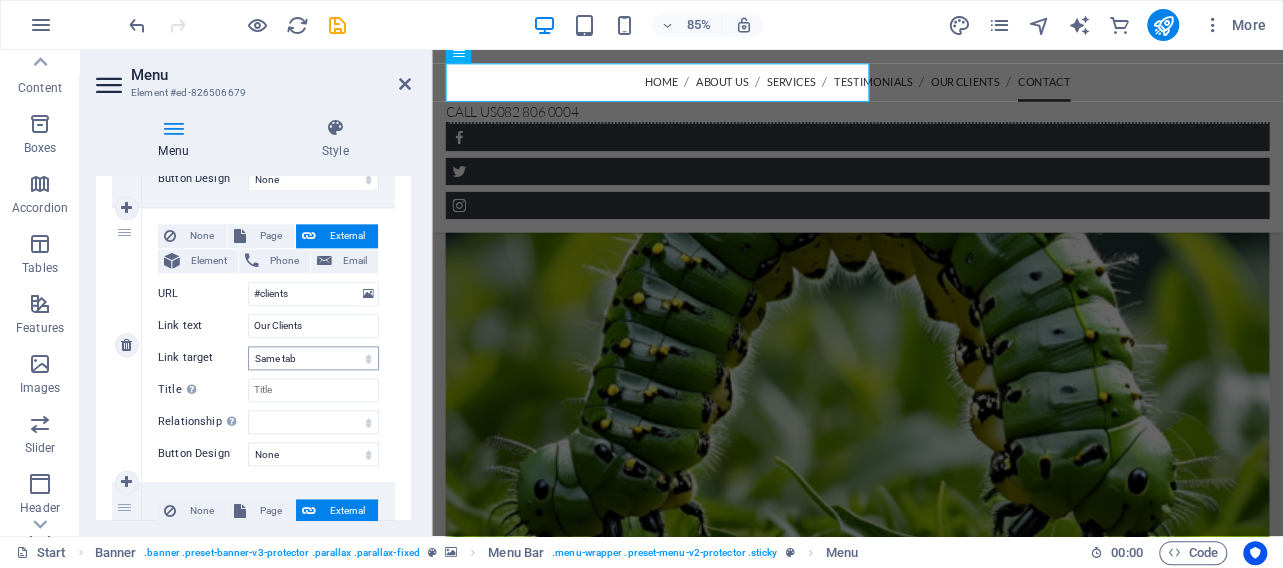 scroll, scrollTop: 1261, scrollLeft: 0, axis: vertical 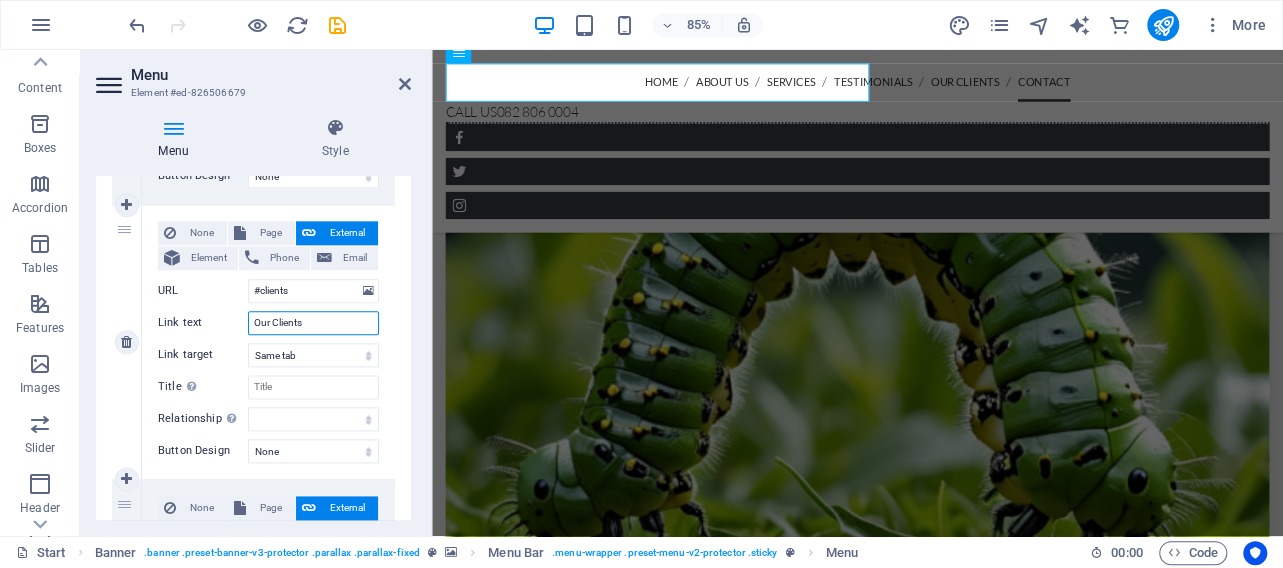 click on "Our Clients" at bounding box center (313, 323) 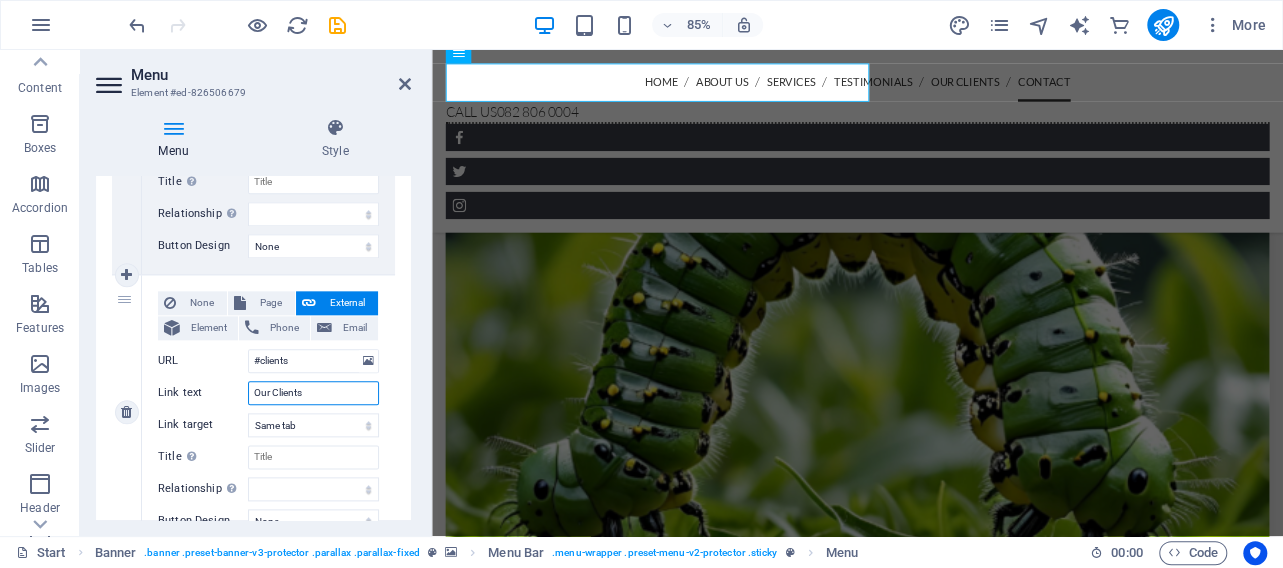 scroll, scrollTop: 1165, scrollLeft: 0, axis: vertical 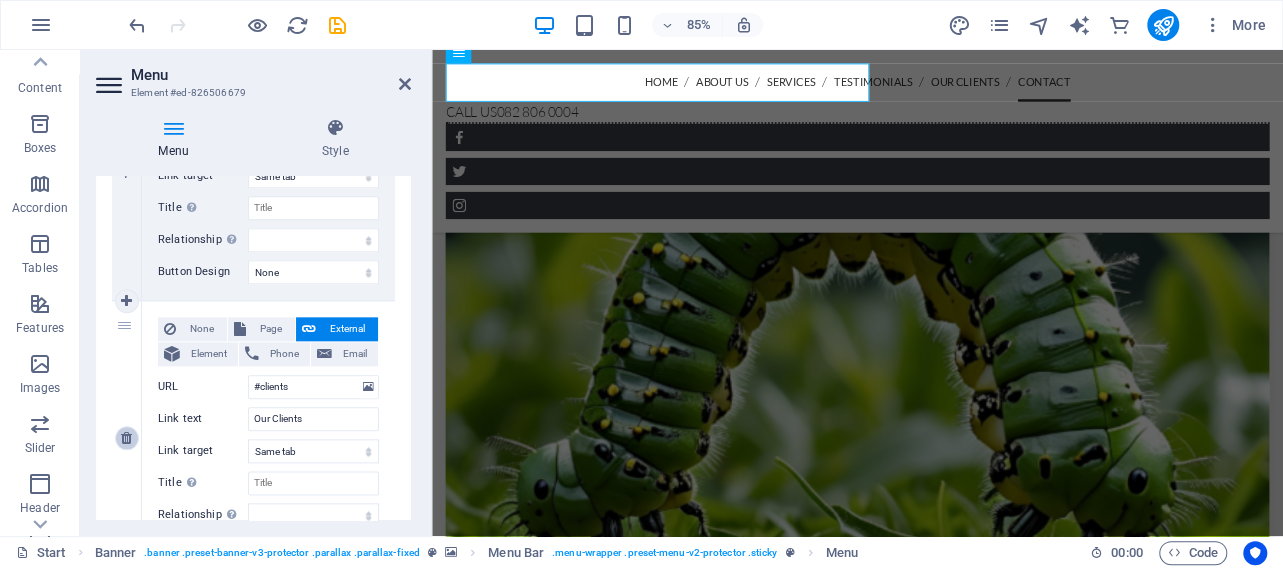 click at bounding box center [126, 438] 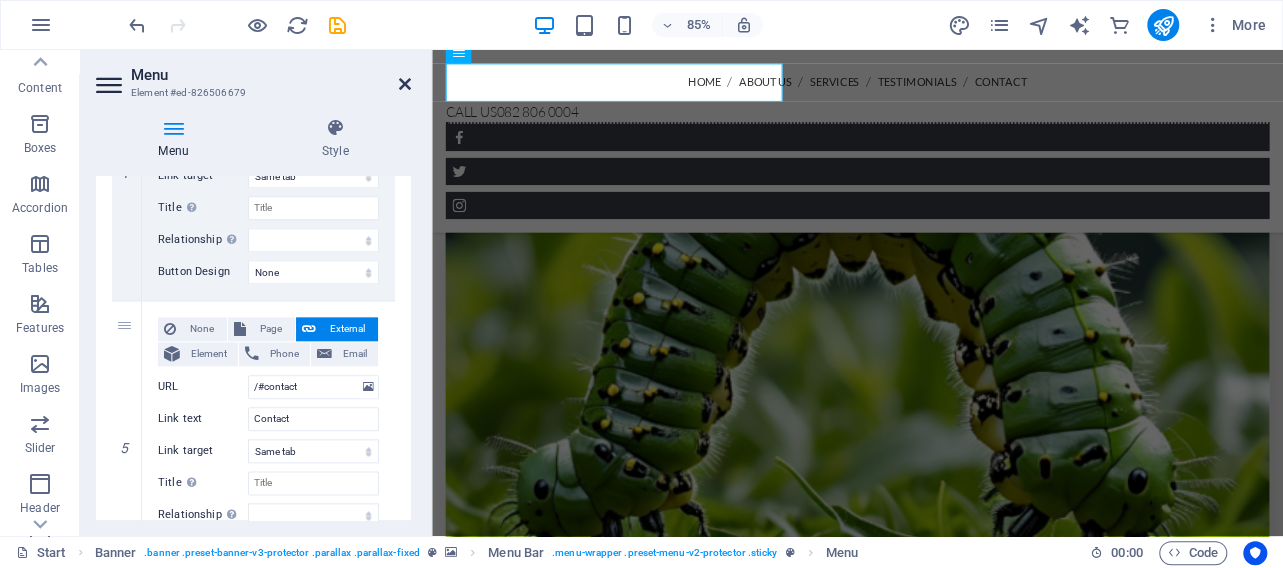 click at bounding box center [405, 84] 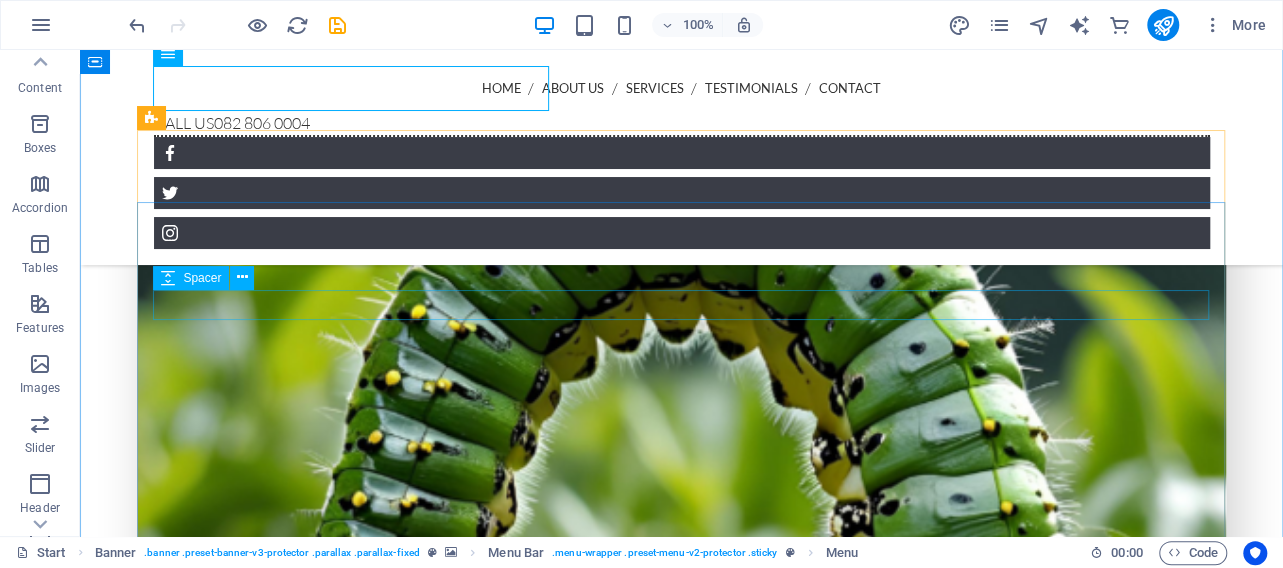 scroll, scrollTop: 5025, scrollLeft: 0, axis: vertical 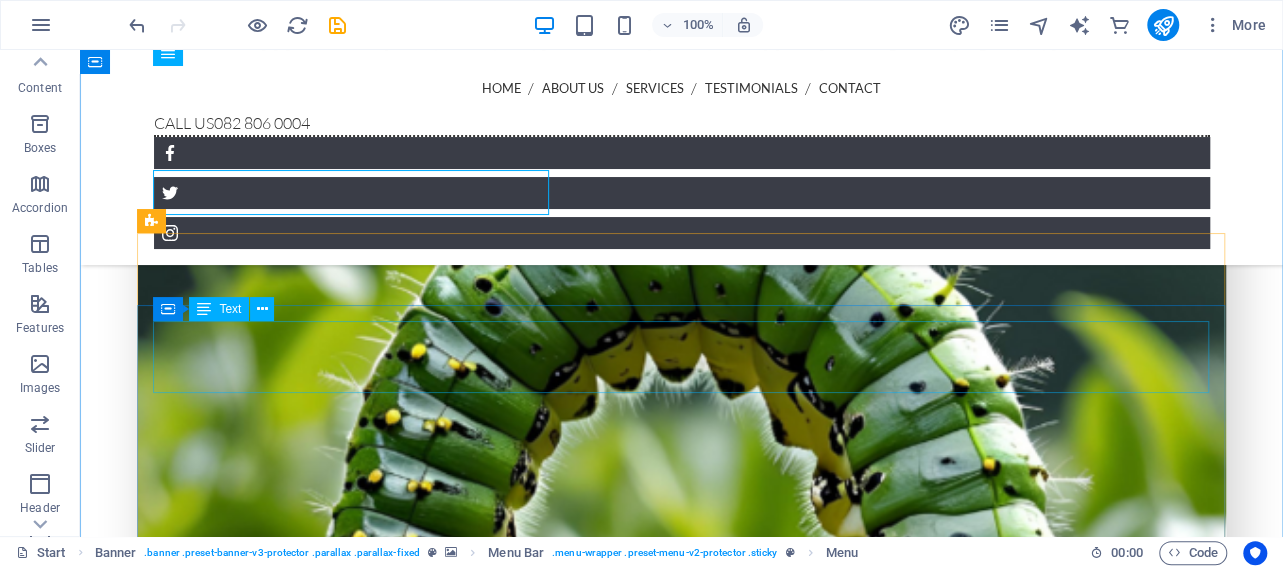 click on "We are registered with the  [DEPARTMENT] of [DEPARTMENT], [DEPARTMENT] and [DEPARTMENT] ." at bounding box center [592, 17006] 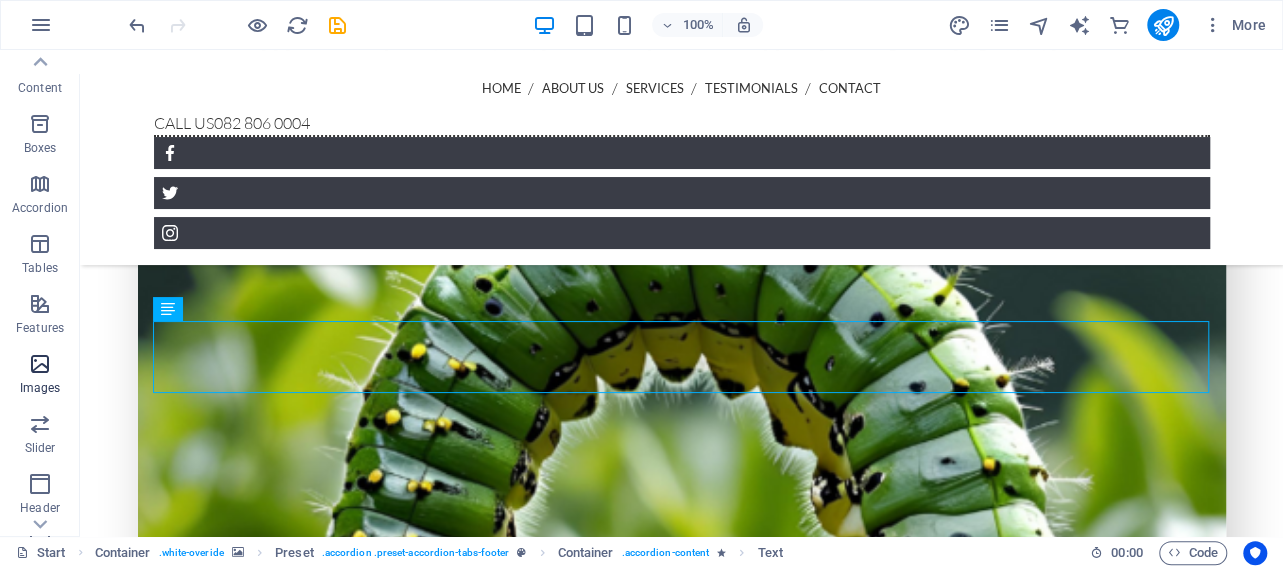 click at bounding box center [40, 364] 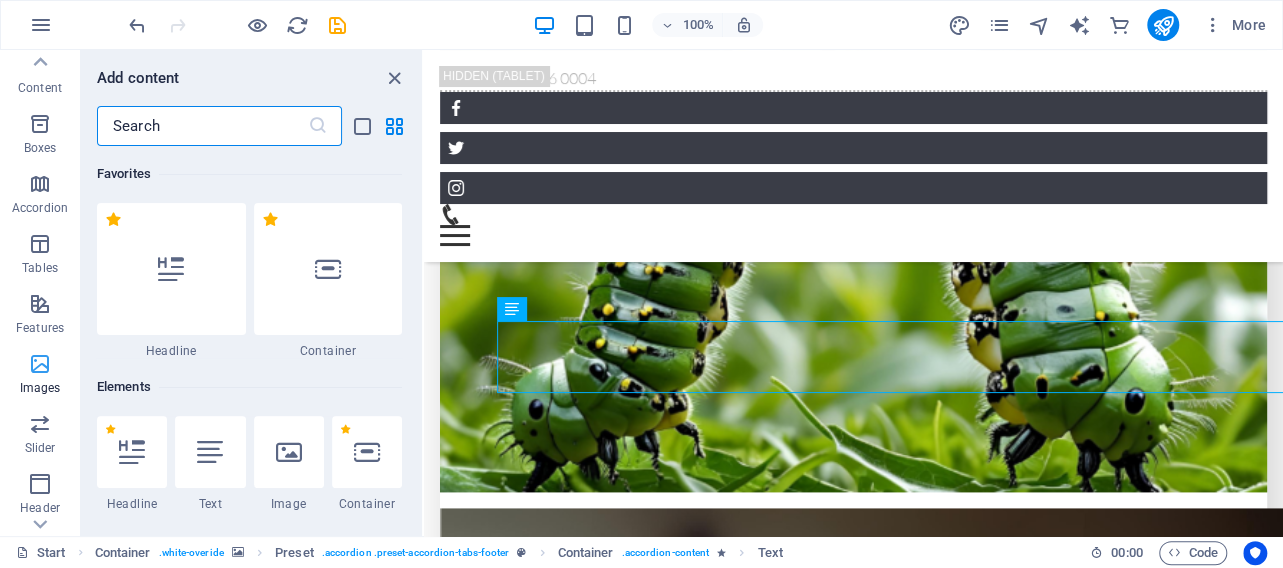 scroll, scrollTop: 186, scrollLeft: 0, axis: vertical 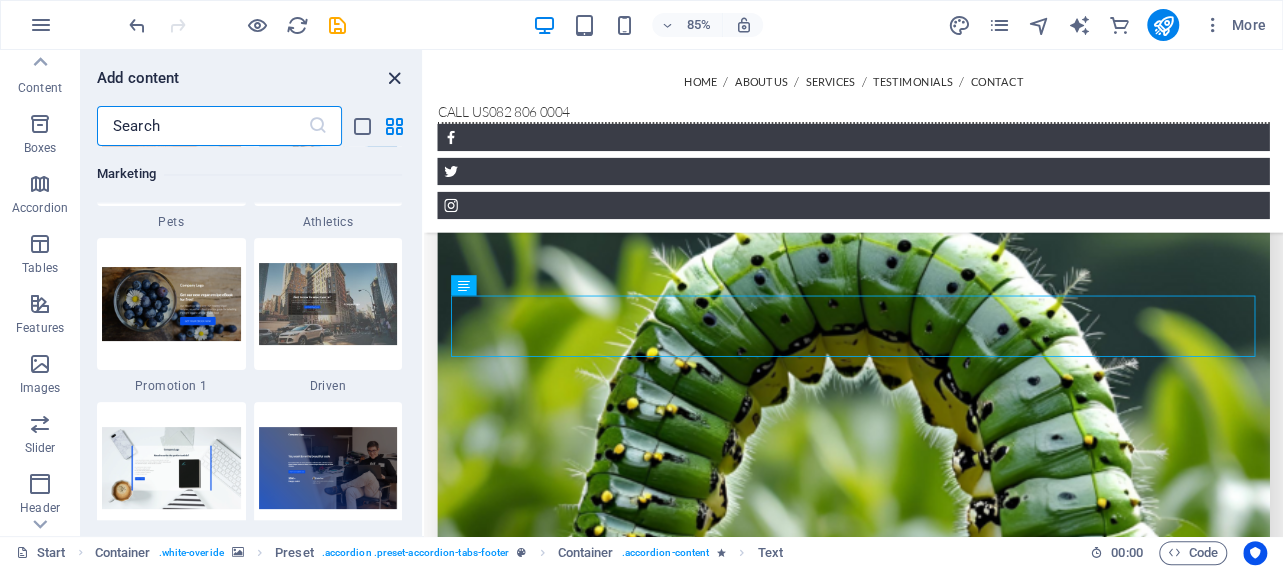 click at bounding box center (394, 78) 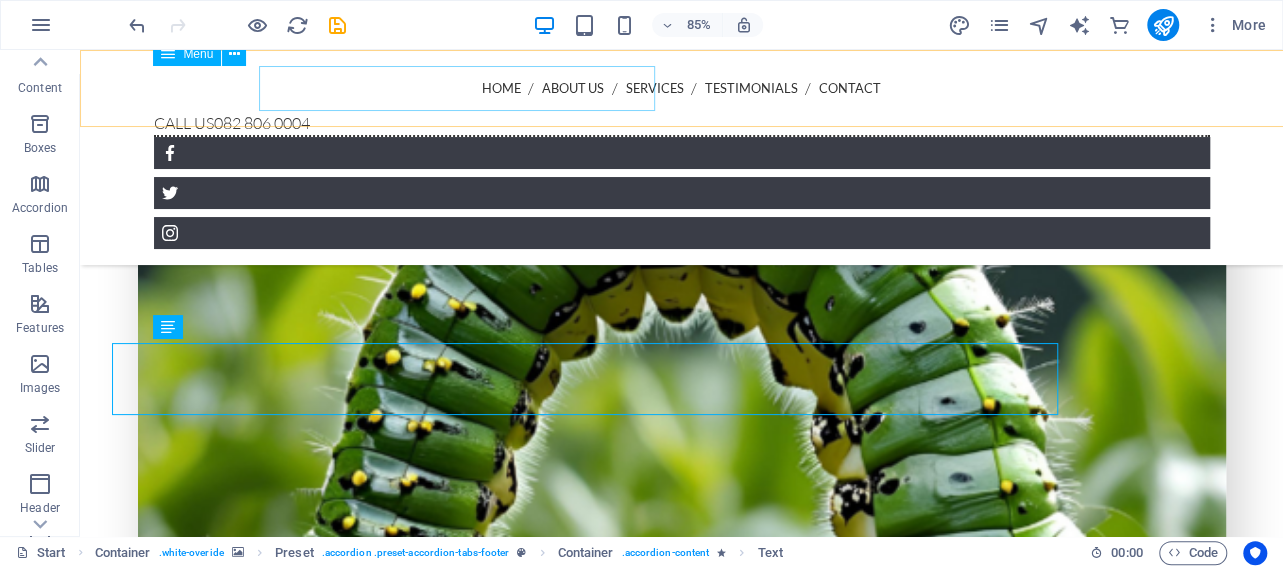 scroll, scrollTop: 186, scrollLeft: 0, axis: vertical 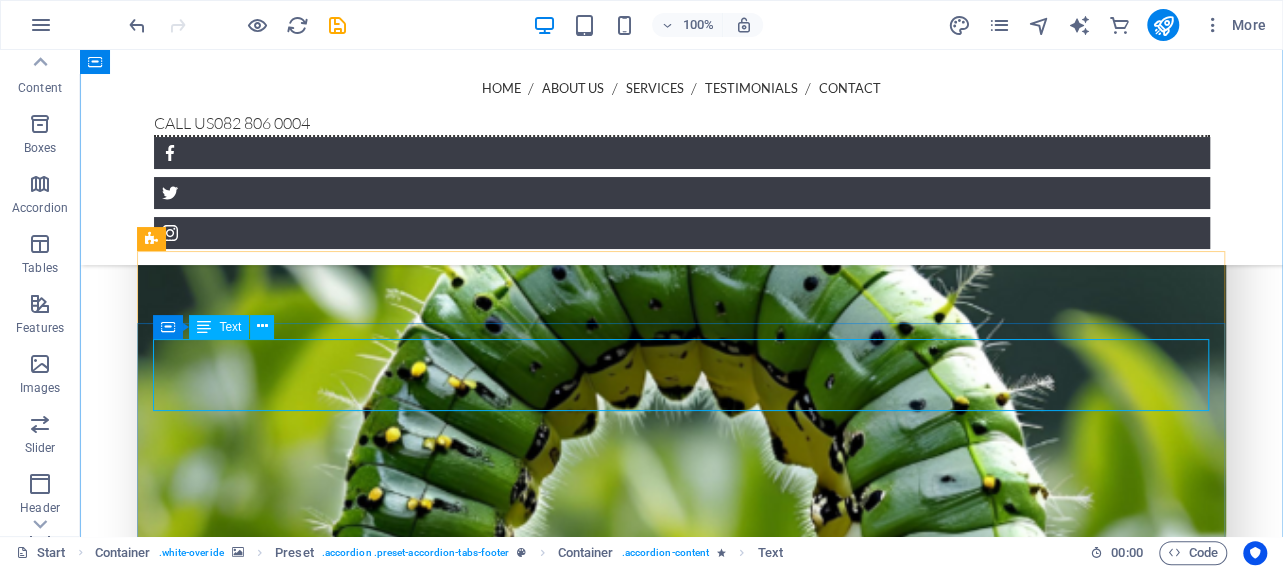 click on "We are registered with the  [DEPARTMENT] of [DEPARTMENT], [DEPARTMENT] and [DEPARTMENT] ." at bounding box center (592, 17041) 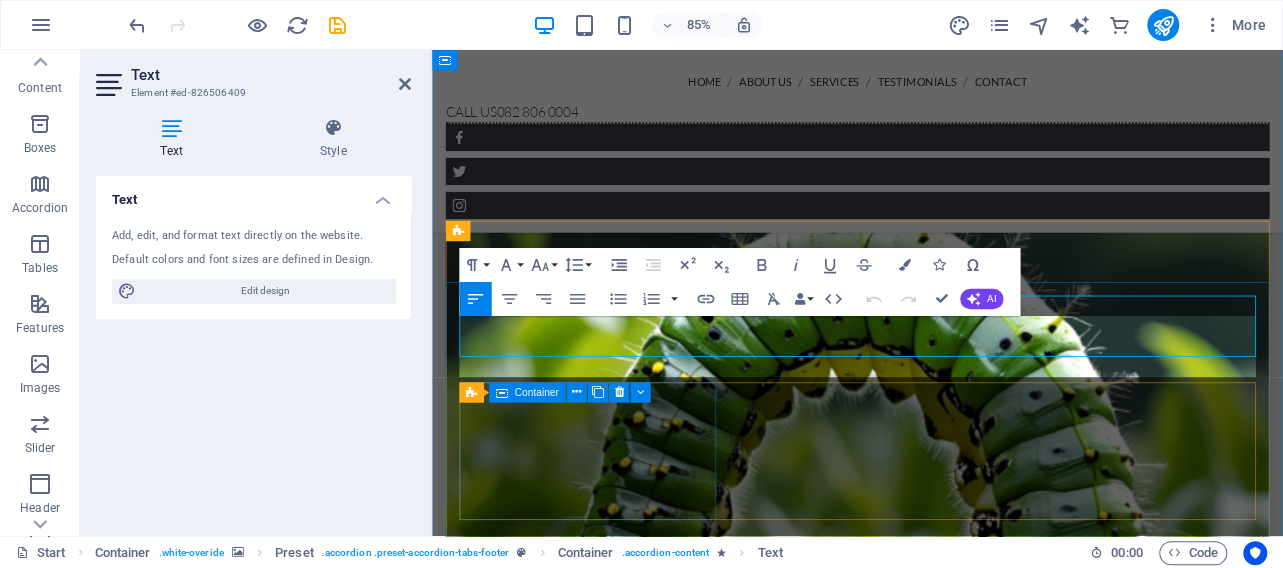 scroll, scrollTop: 5026, scrollLeft: 0, axis: vertical 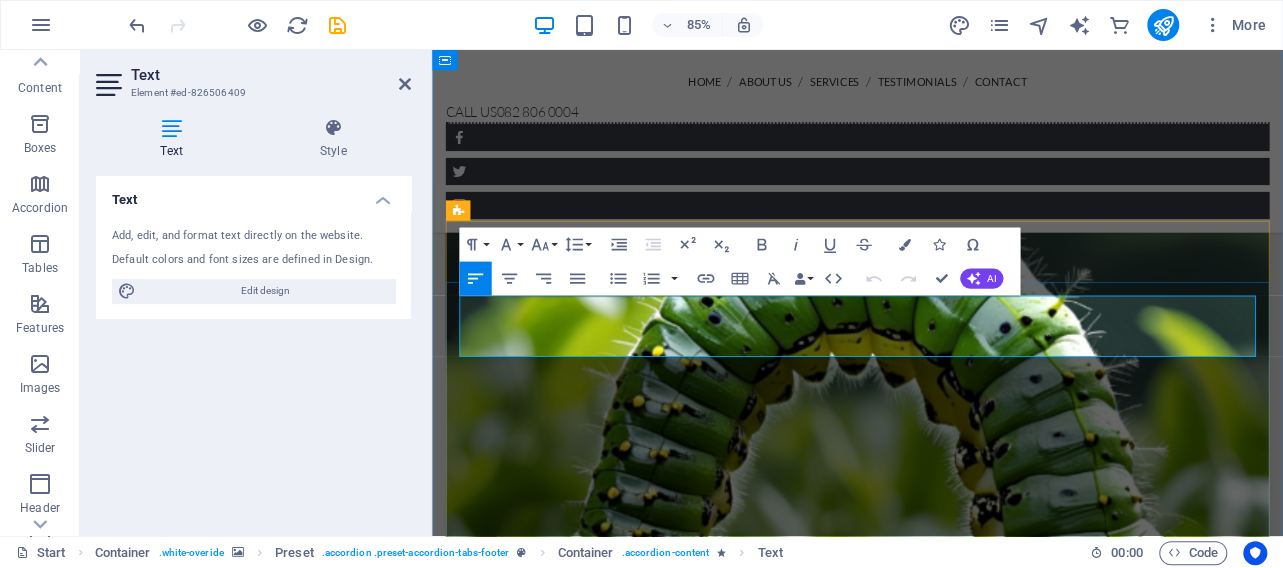 click at bounding box center (843, 15891) 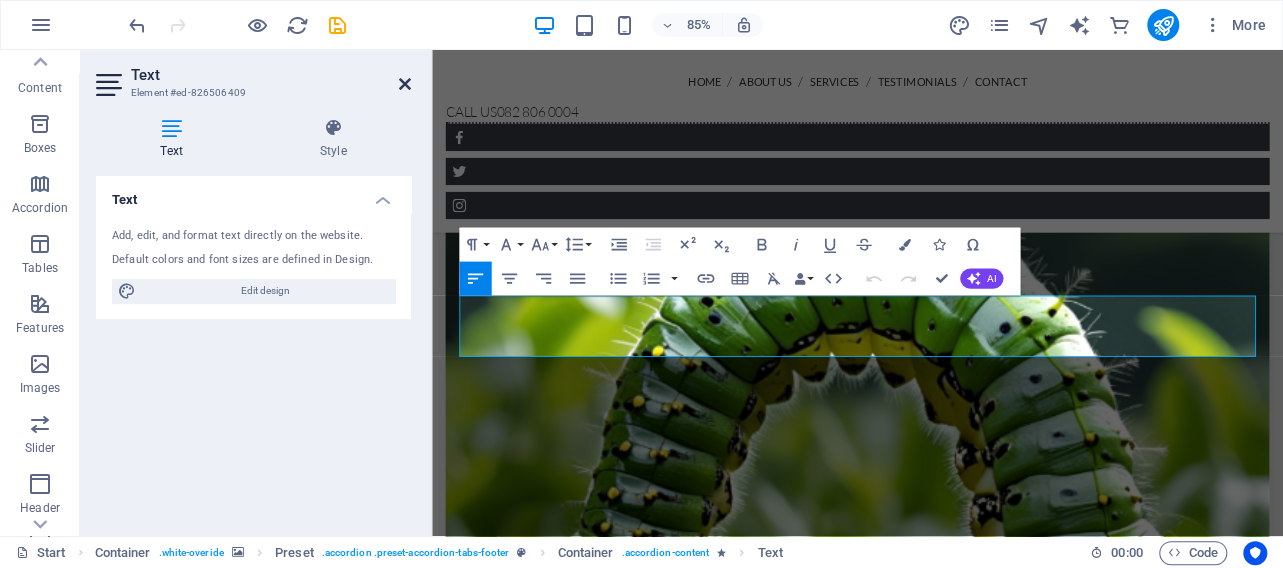 click at bounding box center [405, 84] 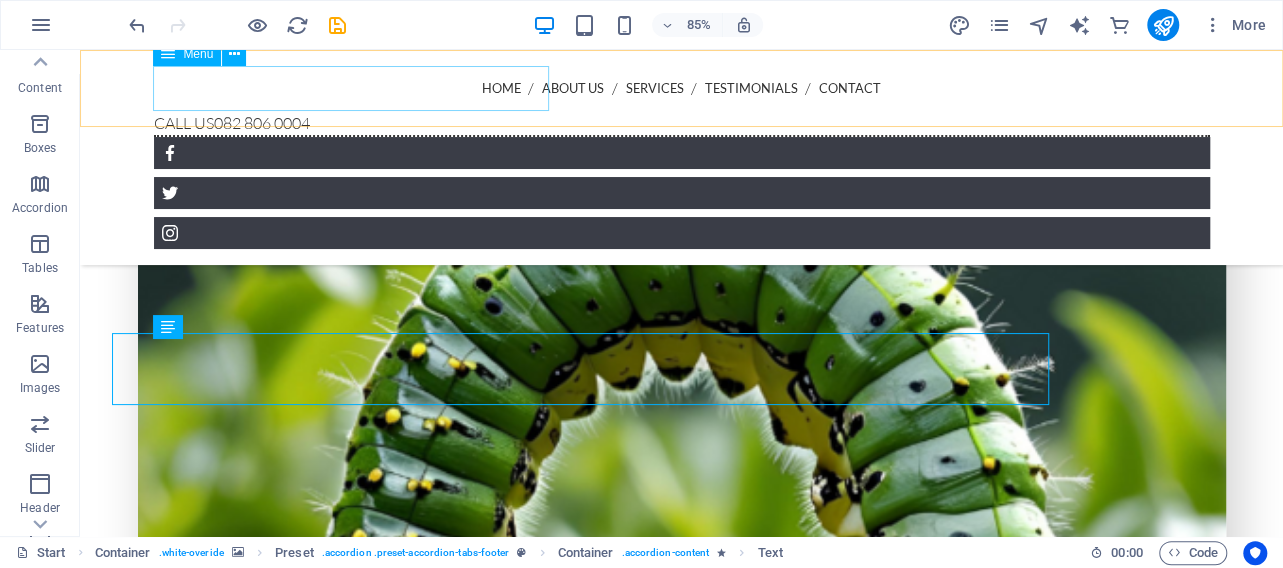 scroll, scrollTop: 5007, scrollLeft: 0, axis: vertical 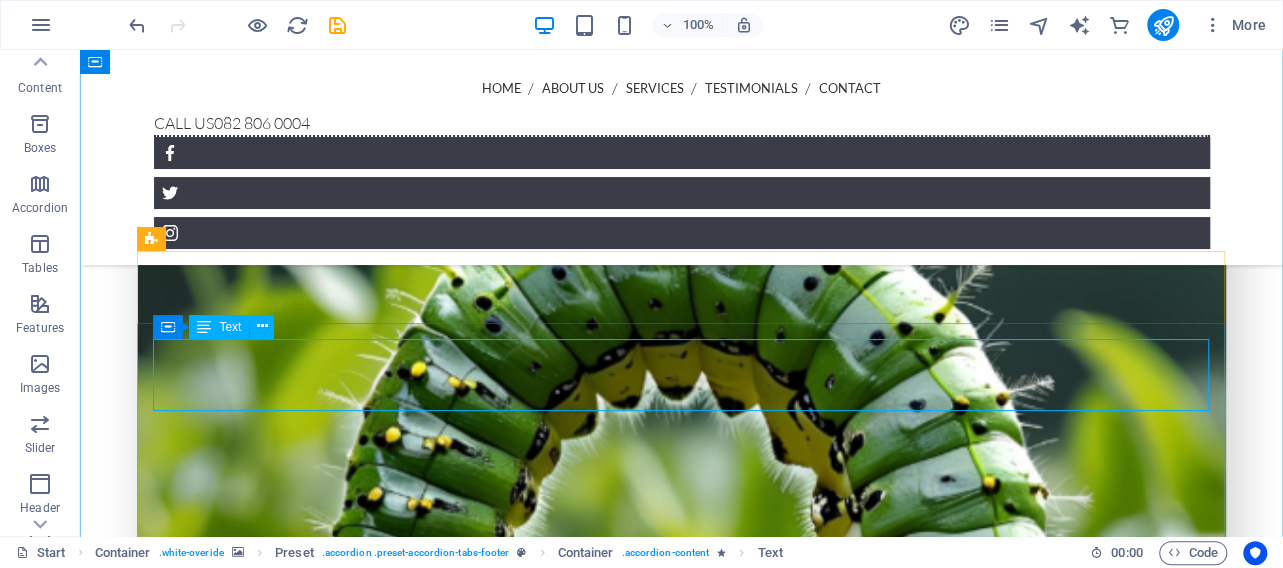 click on "We are registered with the  [DEPARTMENT] of [DEPARTMENT], [DEPARTMENT] and [DEPARTMENT] ." at bounding box center [592, 17041] 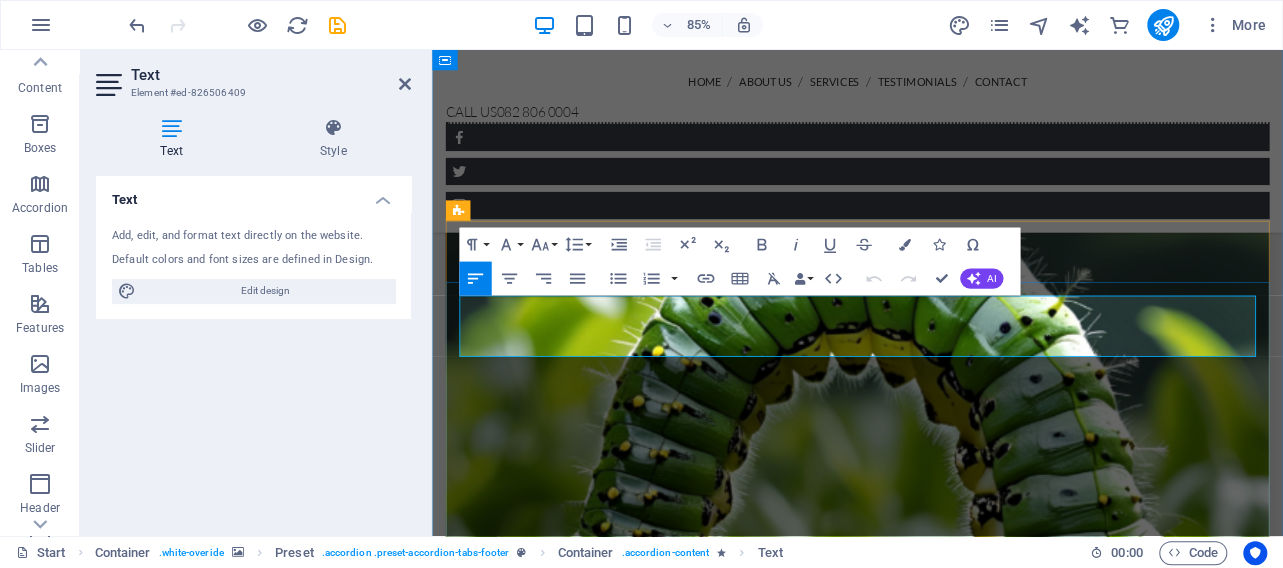 click at bounding box center [843, 15915] 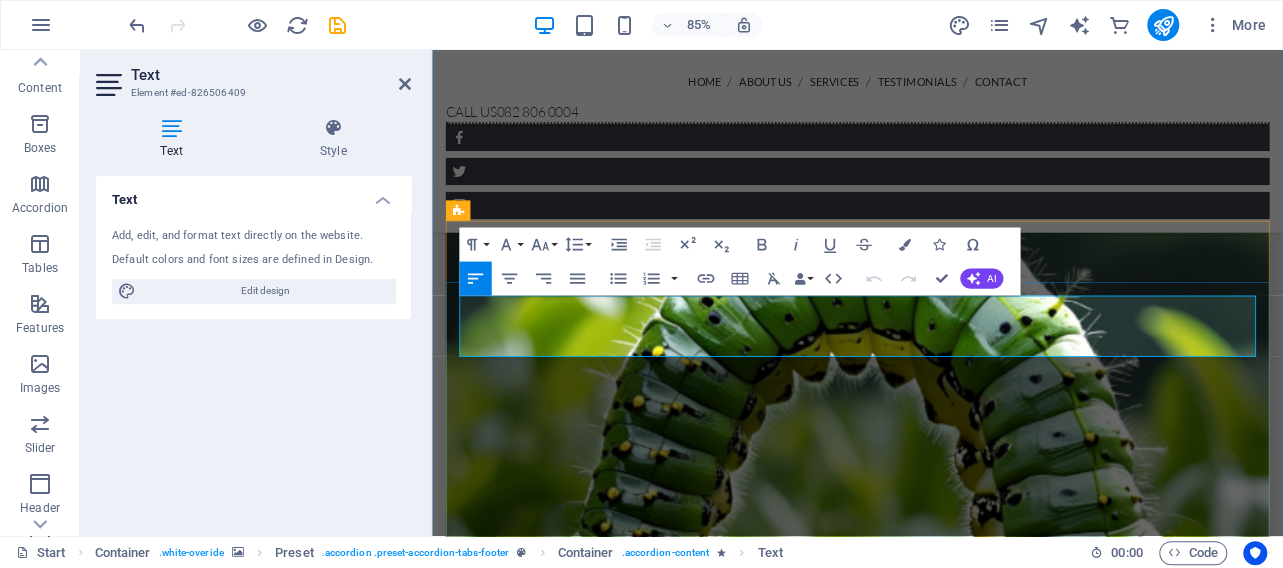 click at bounding box center [843, 15915] 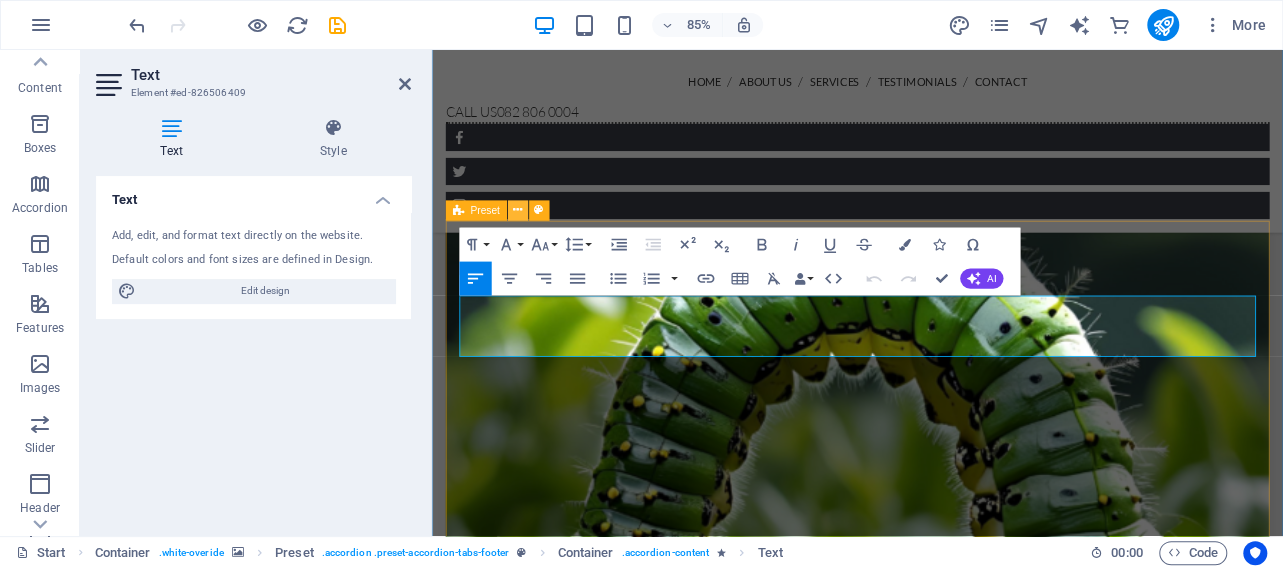 click at bounding box center (517, 211) 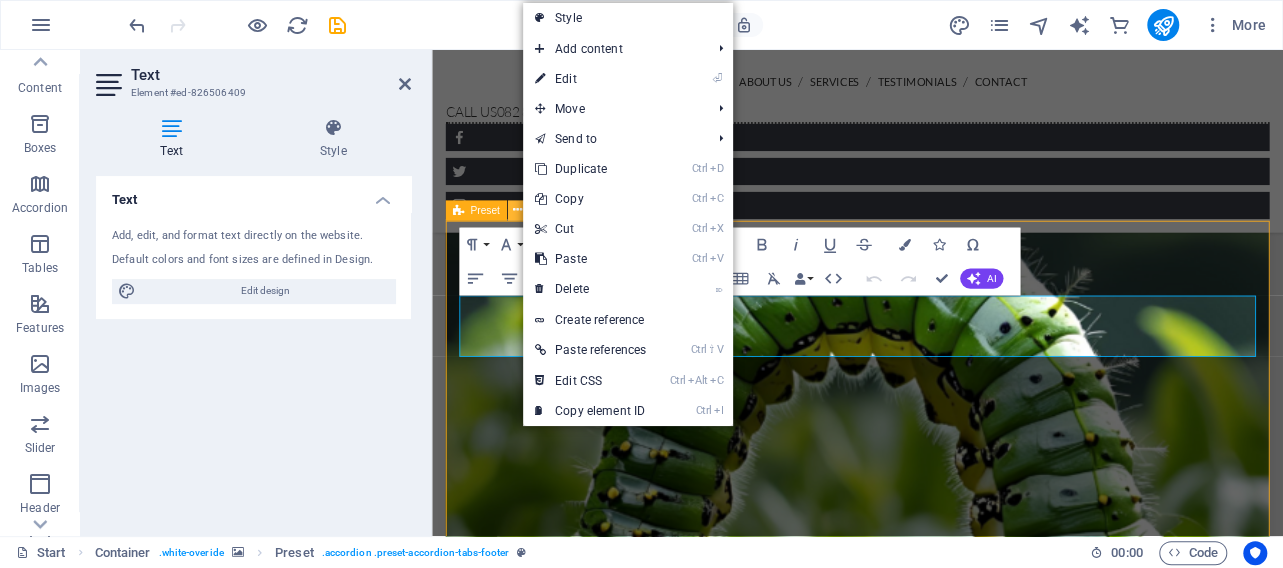 scroll, scrollTop: 5007, scrollLeft: 0, axis: vertical 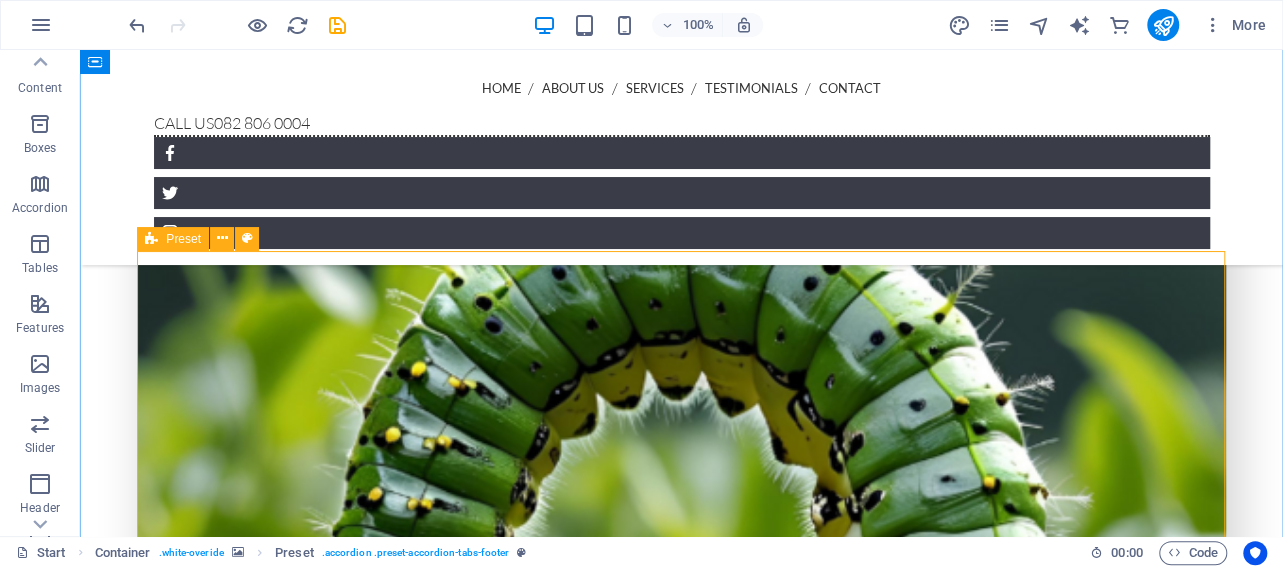 click at bounding box center [151, 239] 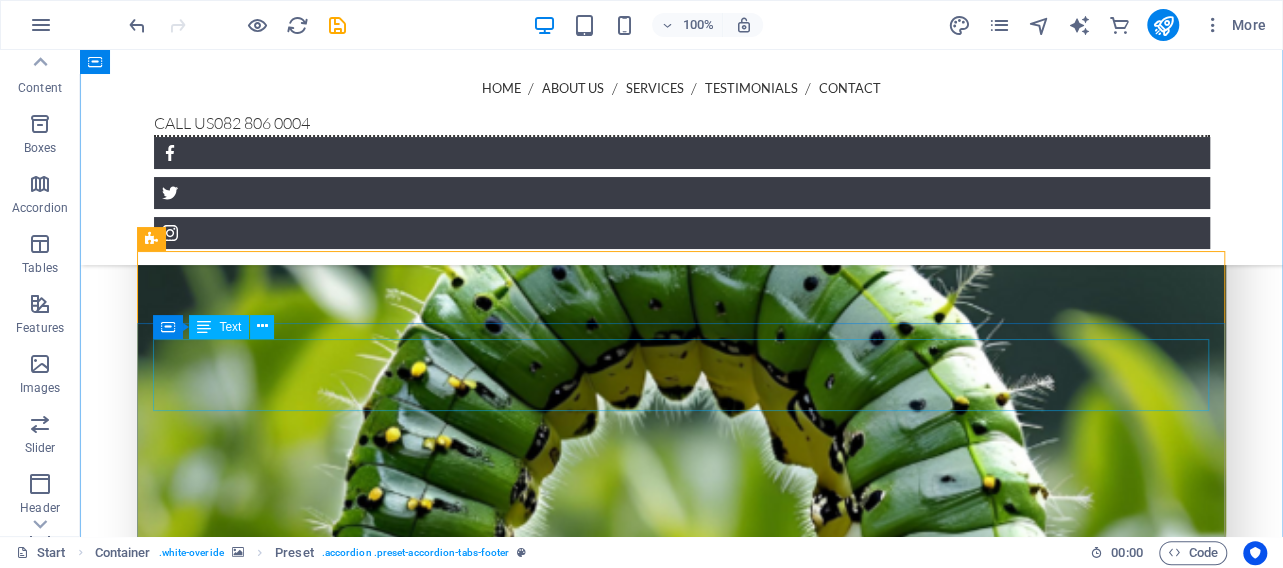click on "We are registered with the  [DEPARTMENT] of [DEPARTMENT], [DEPARTMENT] and [DEPARTMENT] ." at bounding box center (592, 17041) 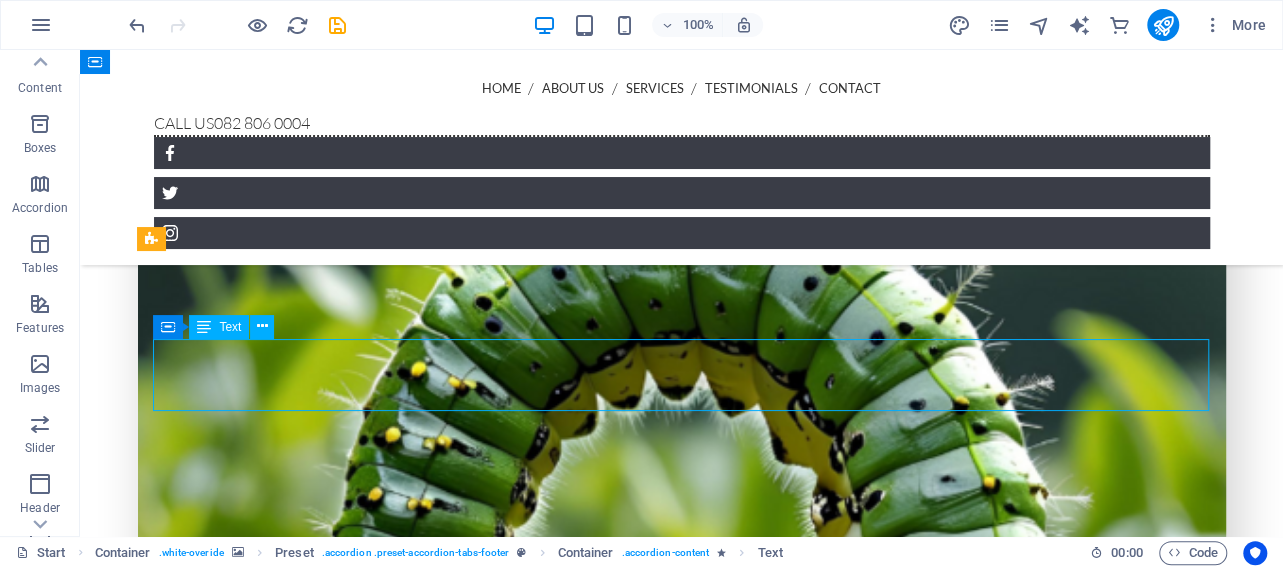 click on "We are registered with the  [DEPARTMENT] of [DEPARTMENT], [DEPARTMENT] and [DEPARTMENT] ." at bounding box center (592, 17041) 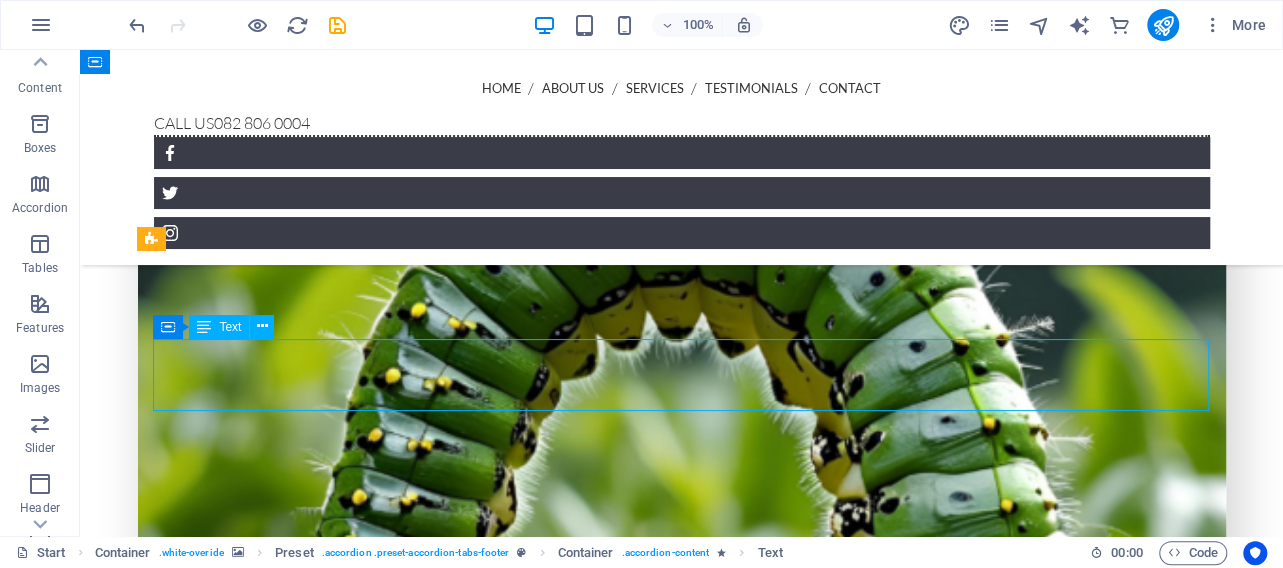 scroll, scrollTop: 5026, scrollLeft: 0, axis: vertical 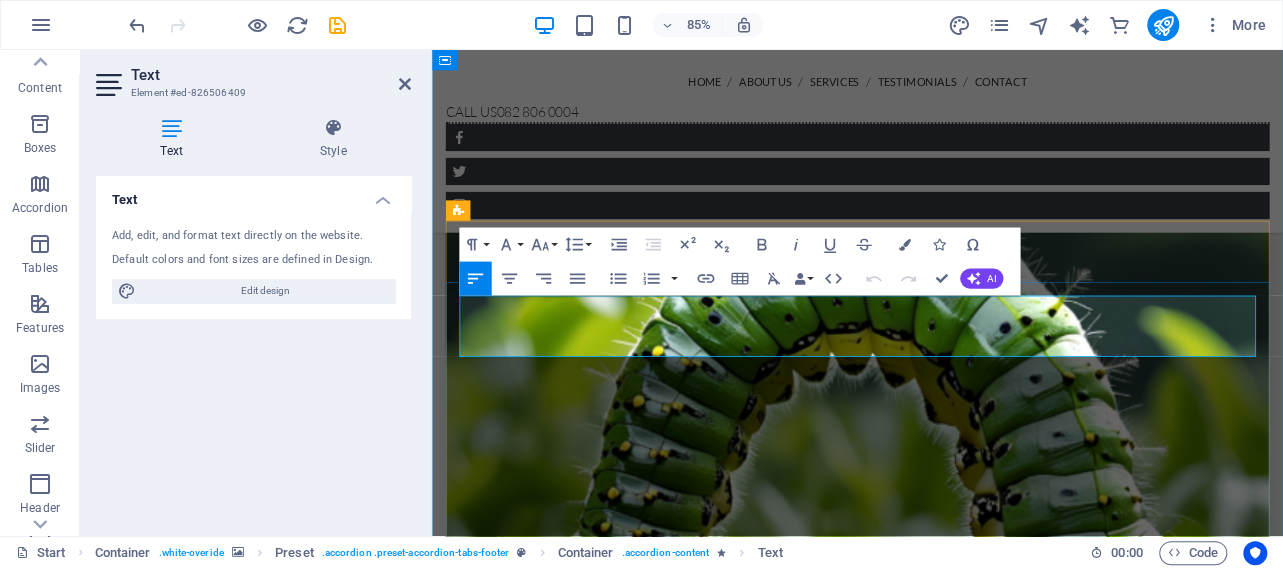 click at bounding box center [843, 15891] 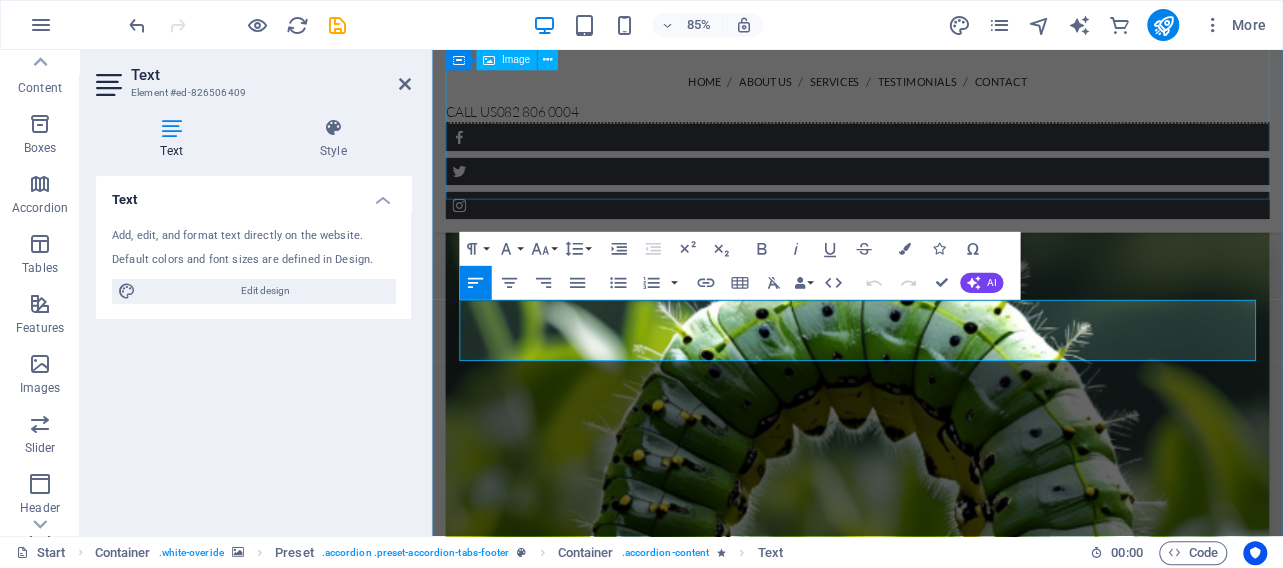 scroll, scrollTop: 4921, scrollLeft: 0, axis: vertical 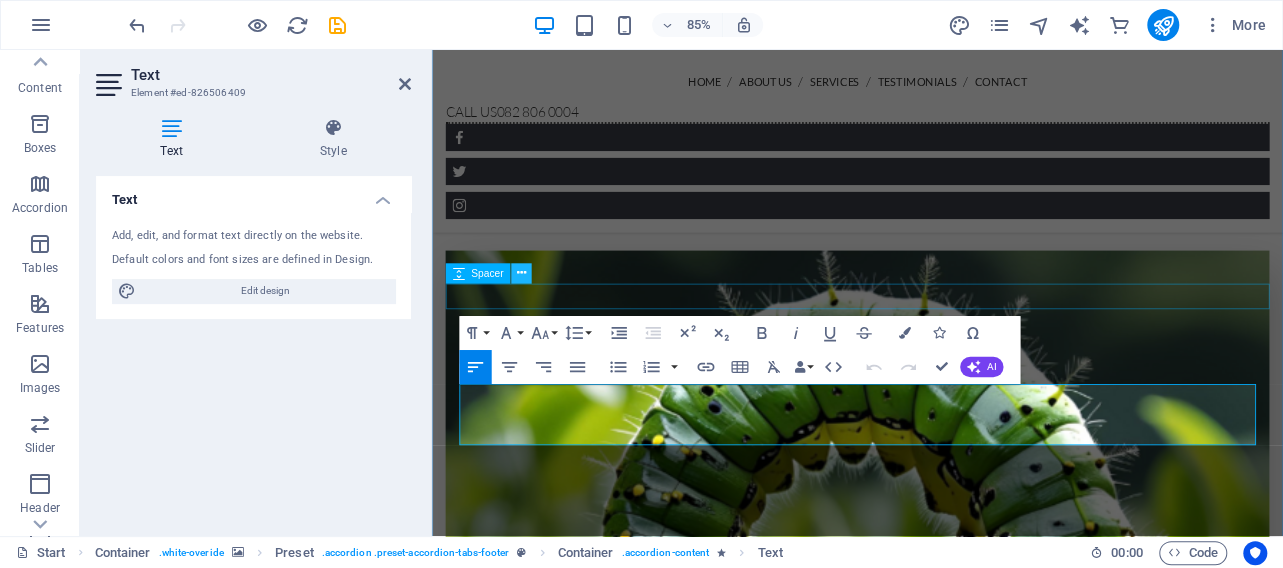 click at bounding box center (521, 274) 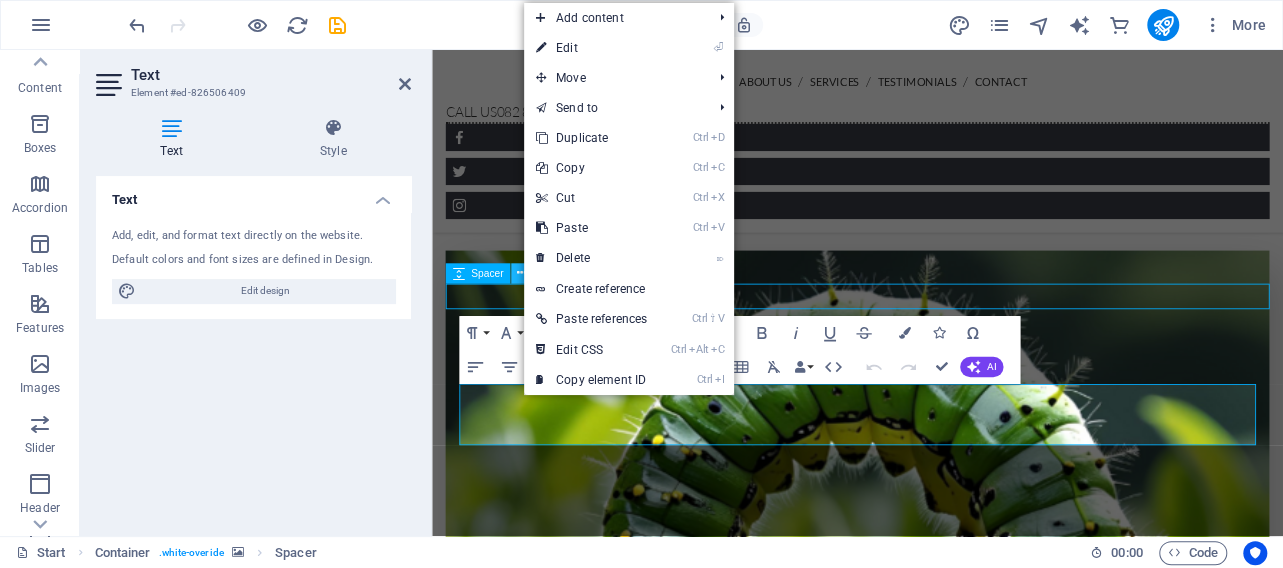 scroll, scrollTop: 4903, scrollLeft: 0, axis: vertical 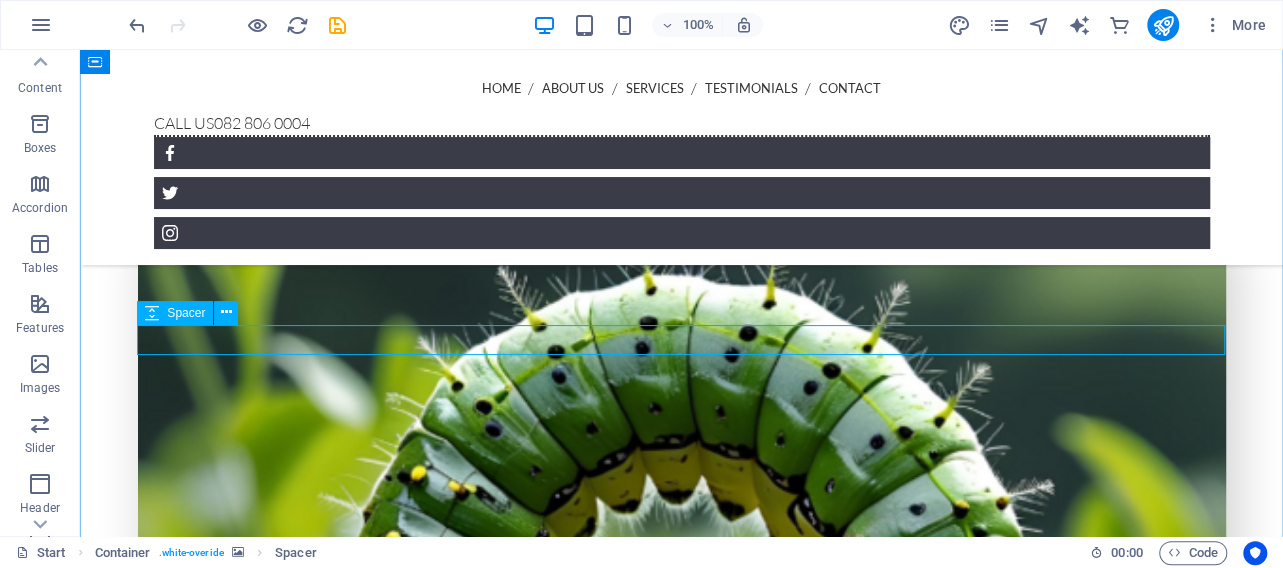 click at bounding box center (682, 17058) 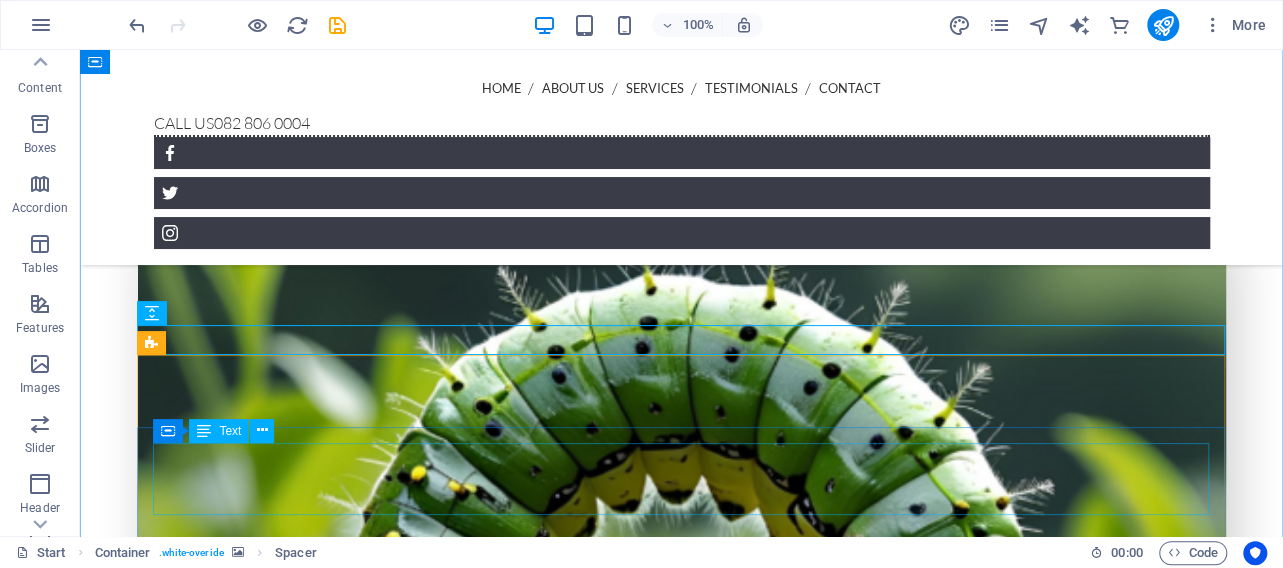 click on "We are registered with the  [DEPARTMENT] of [DEPARTMENT], [DEPARTMENT] and [DEPARTMENT] ." at bounding box center [592, 17145] 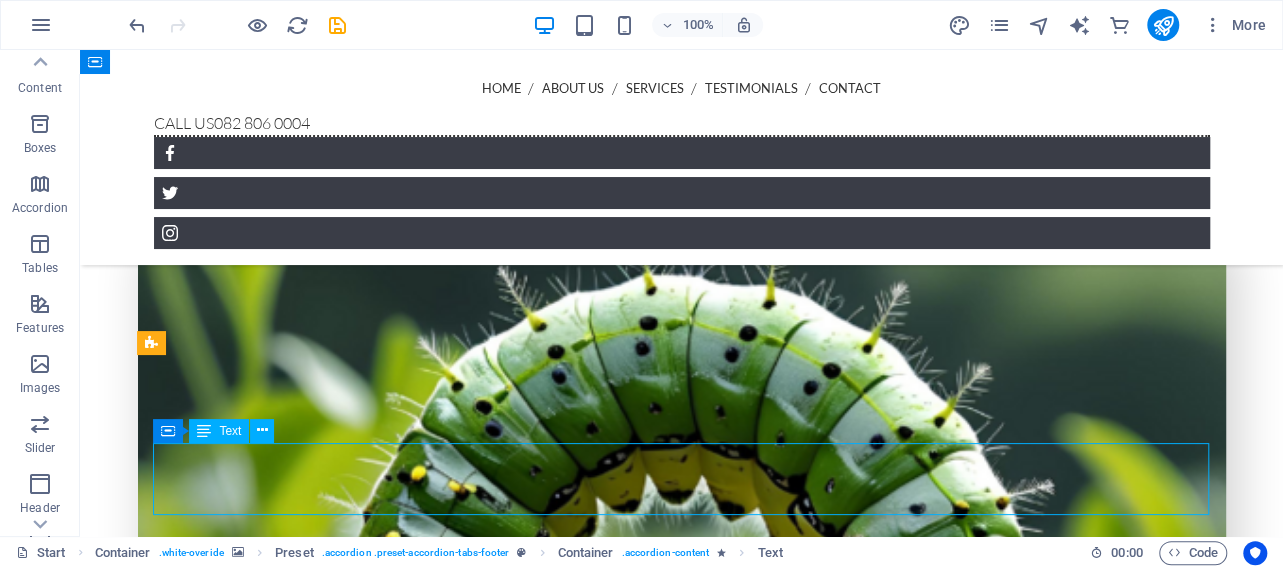 click on "We are registered with the  [DEPARTMENT] of [DEPARTMENT], [DEPARTMENT] and [DEPARTMENT] ." at bounding box center [592, 17145] 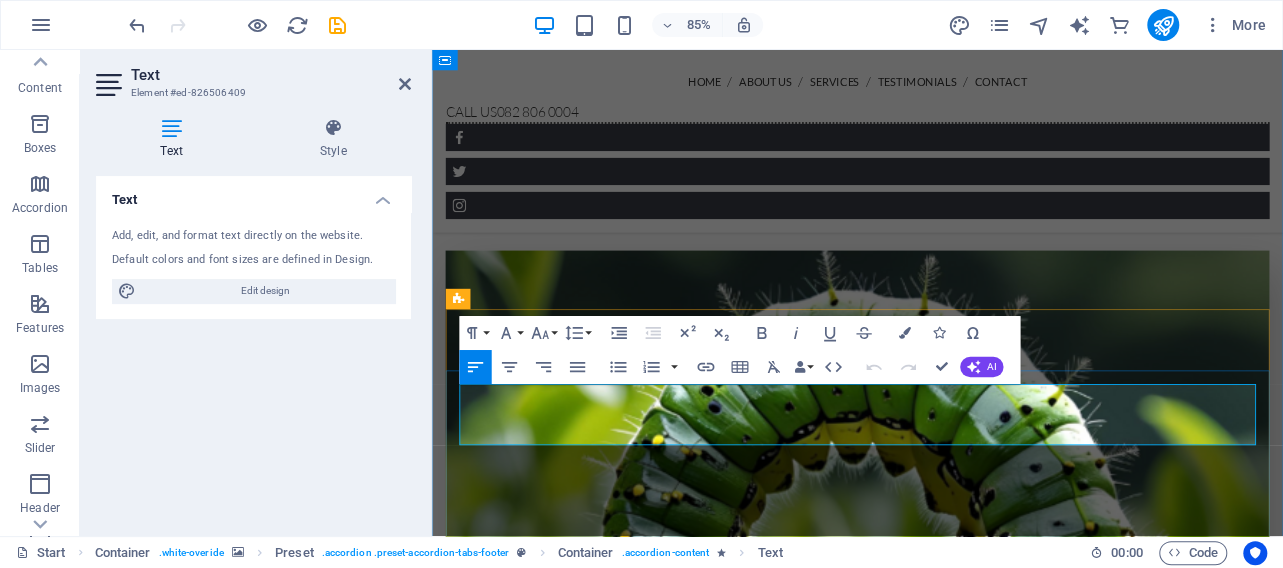 click at bounding box center (843, 16020) 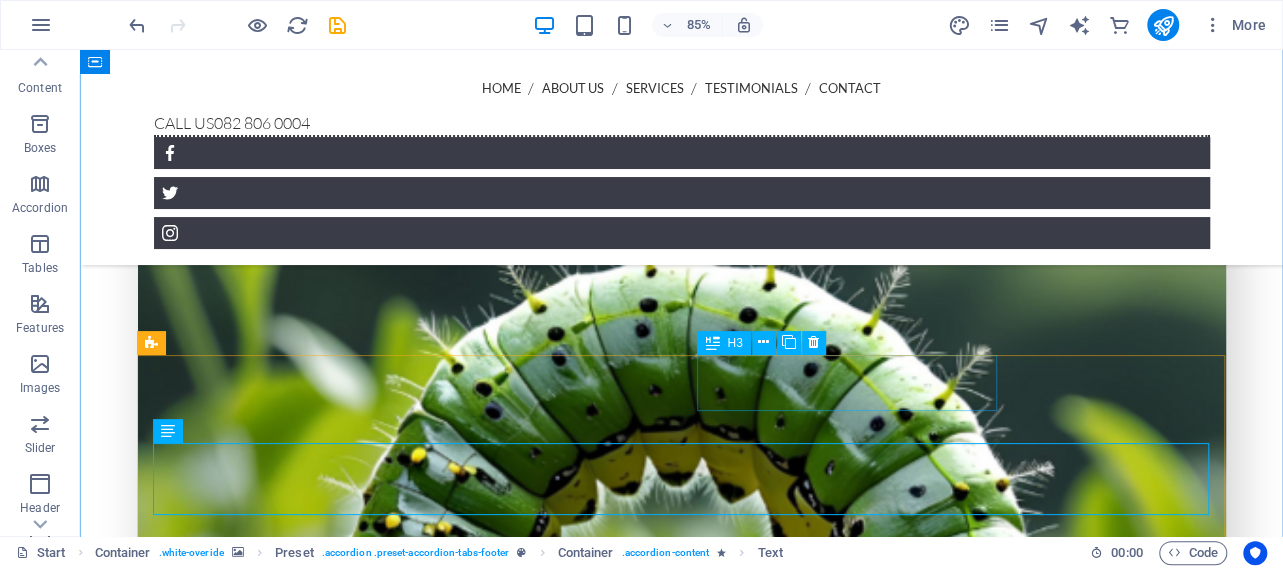 scroll, scrollTop: 4903, scrollLeft: 0, axis: vertical 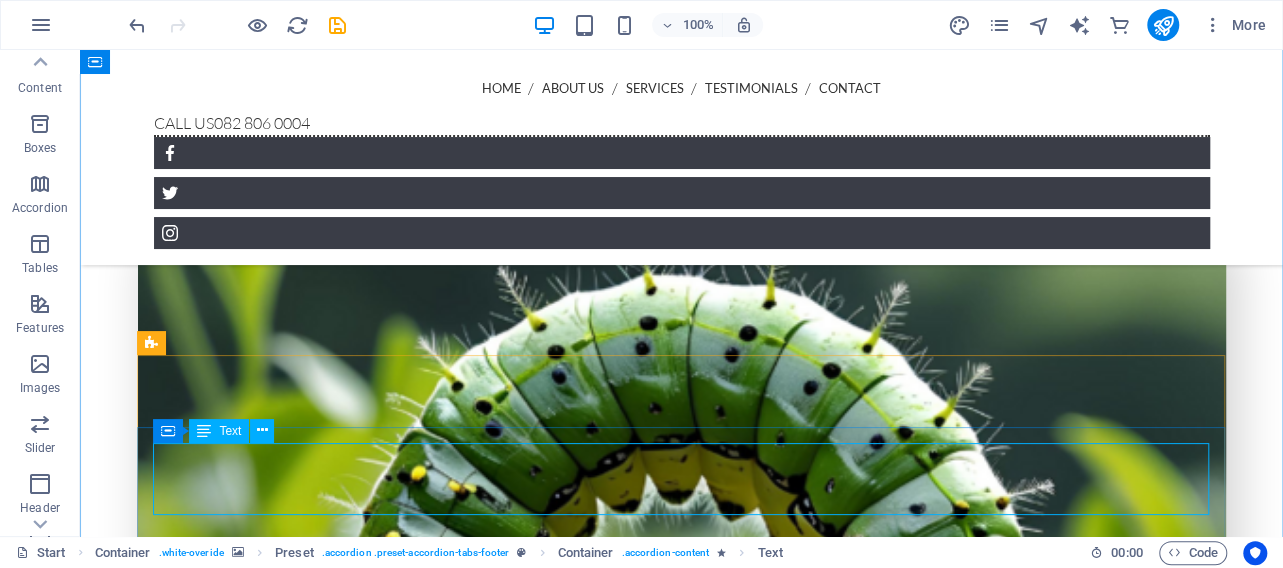 click on "We are registered with the  [DEPARTMENT] of [DEPARTMENT], [DEPARTMENT] and [DEPARTMENT] ." at bounding box center [592, 17145] 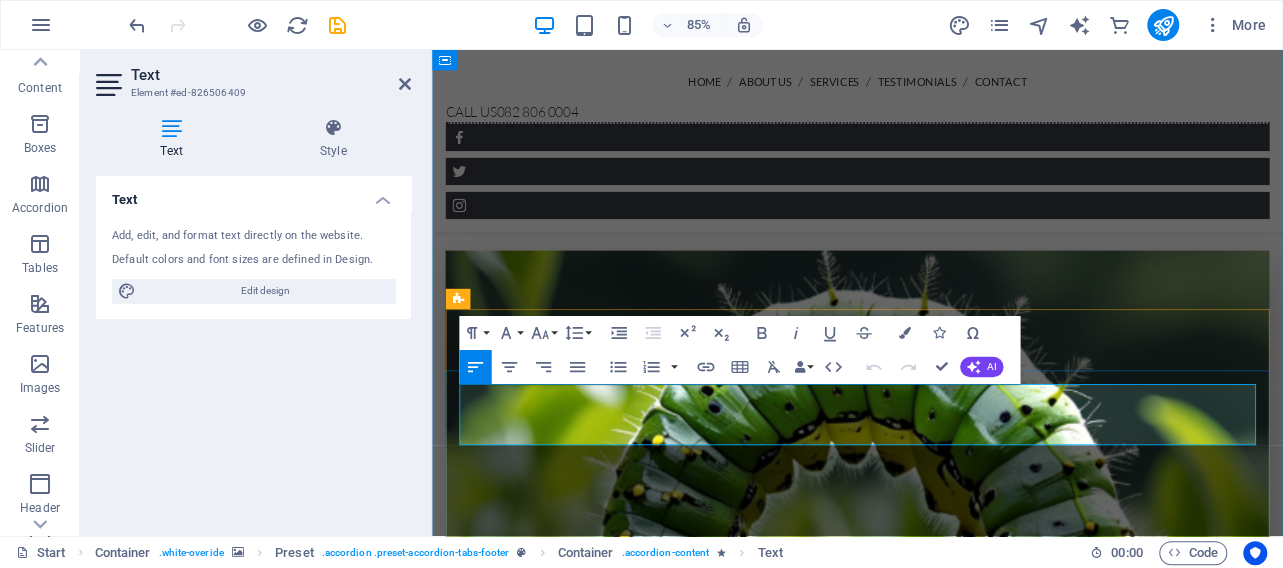 click at bounding box center (843, 15996) 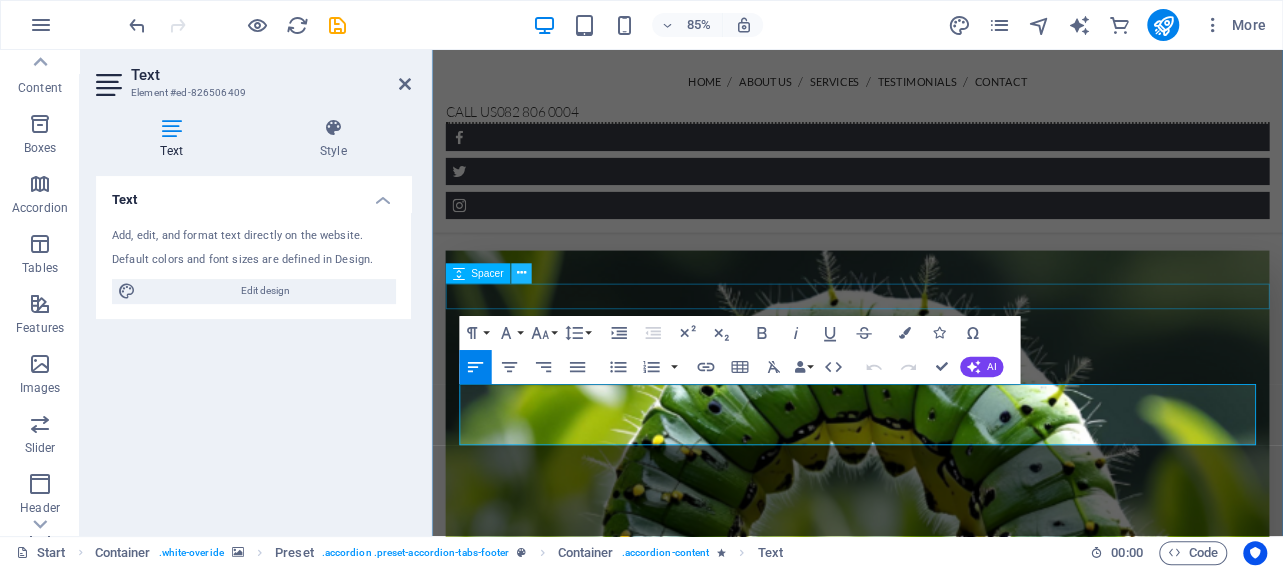 click at bounding box center [521, 274] 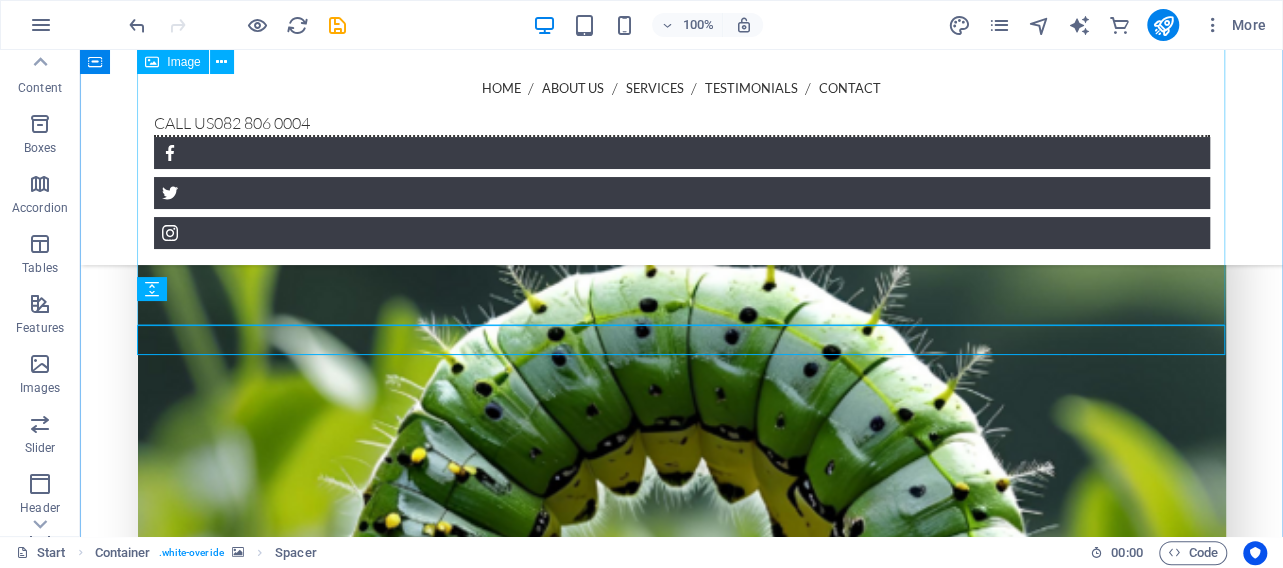scroll, scrollTop: 4903, scrollLeft: 0, axis: vertical 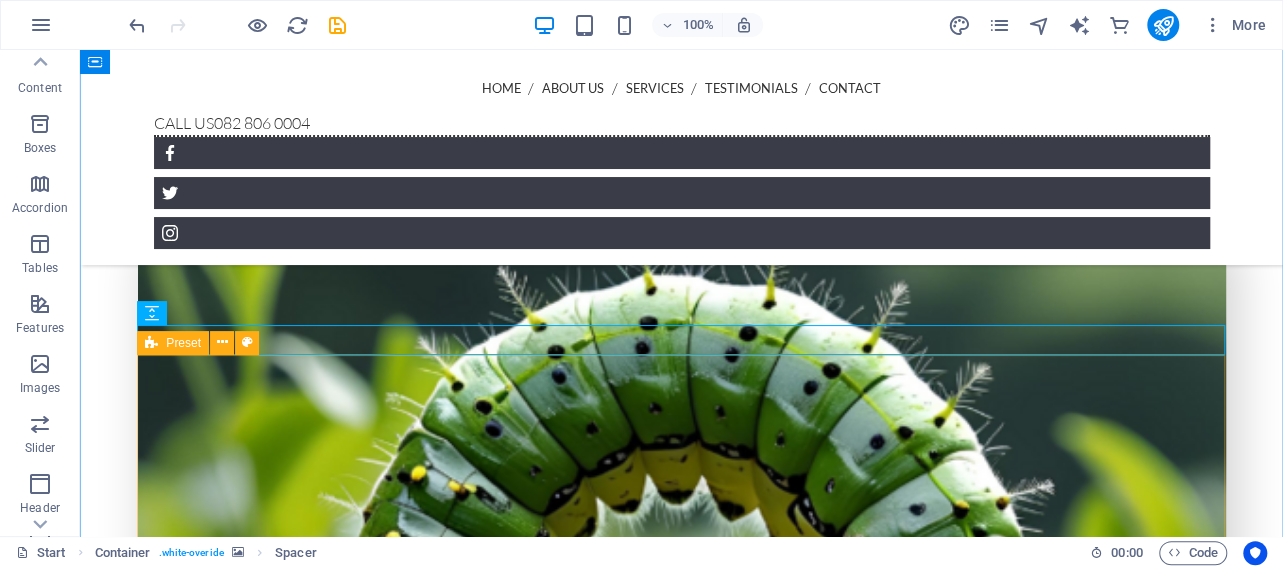 click on "Contact Information We are registered with the Department of Agriculture, Forestry and Fisheries . Address 1206 Beacon Street , Pretoria 0082 Phone 082 806 0004 E-Mail info@pestcontroledddie.co.za ← Move left → Move right ↑ Move up ↓ Move down + Zoom in - Zoom out Home Jump left by 75% End Jump right by 75% Page Up Jump up by 75% Page Down Jump down by 75% Map Terrain Satellite Labels Keyboard shortcuts Map Data Map data ©2025 AfriGIS (Pty) Ltd Map data ©2025 AfriGIS (Pty) Ltd 200 m Click to toggle between metric and imperial units Terms Report a map error Send us a message! Leave us a message and we will get back to you! I have read and understand the privacy policy. Unreadable? Load new Send Message Legal Notice | Privacy" at bounding box center (682, 17618) 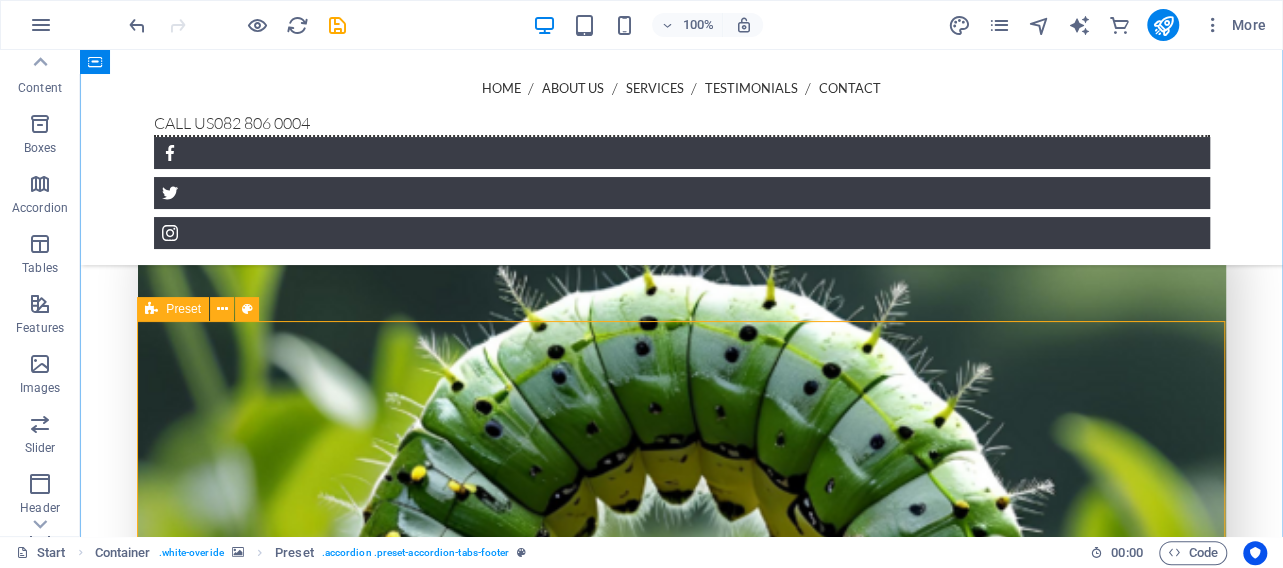 scroll, scrollTop: 5007, scrollLeft: 0, axis: vertical 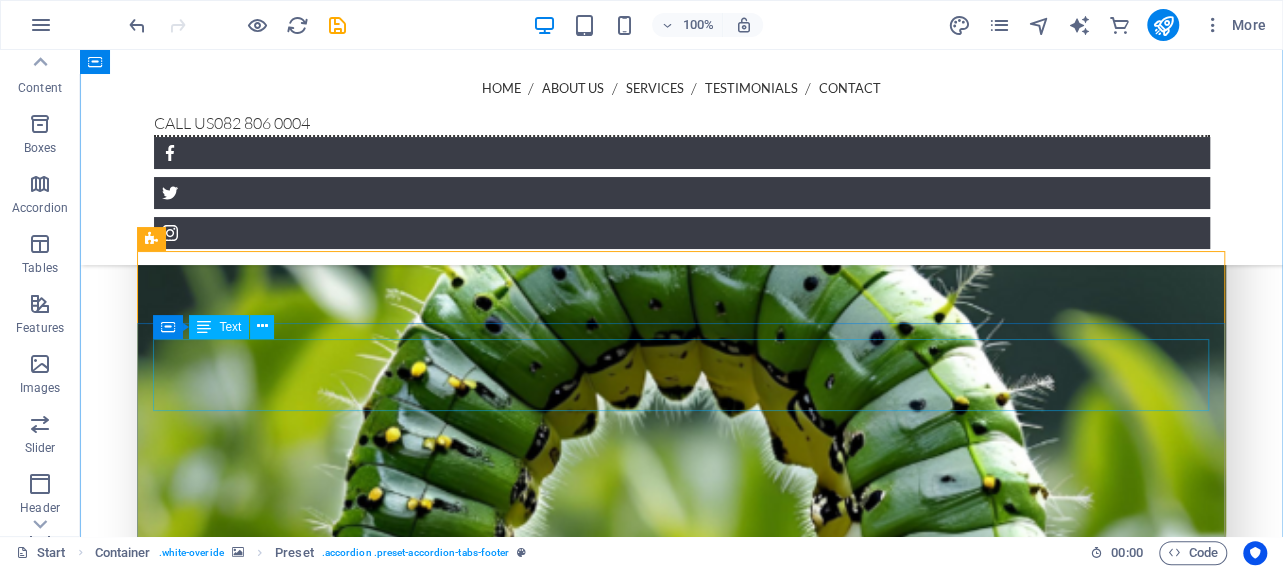 click on "We are registered with the  [DEPARTMENT] of [DEPARTMENT], [DEPARTMENT] and [DEPARTMENT] ." at bounding box center [592, 17024] 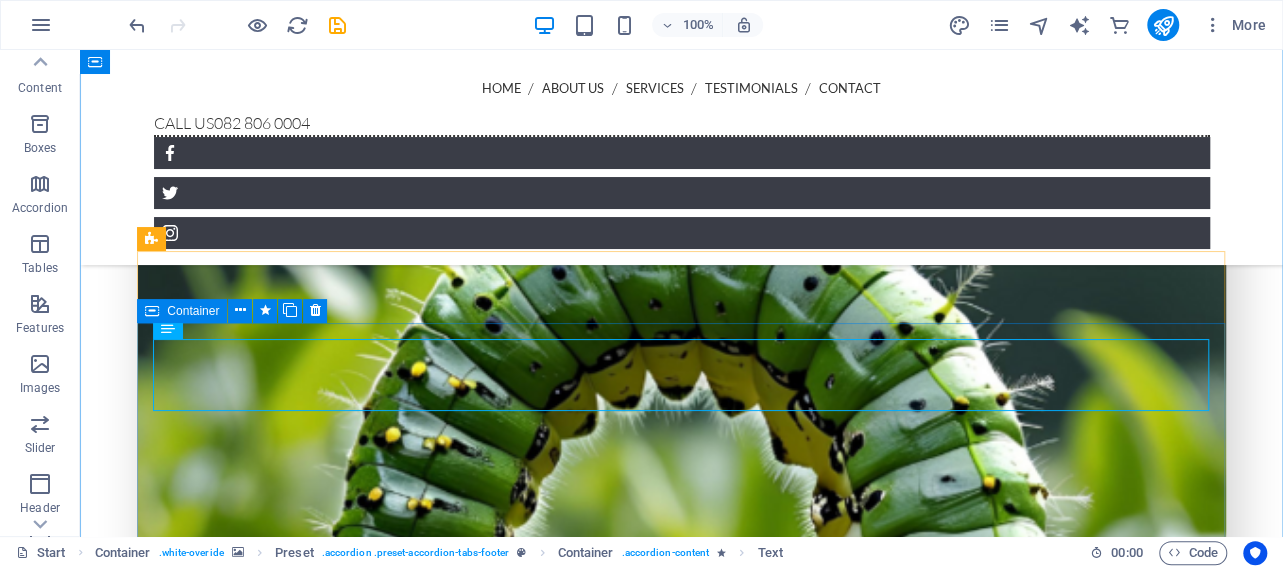 click on "Container" at bounding box center [193, 311] 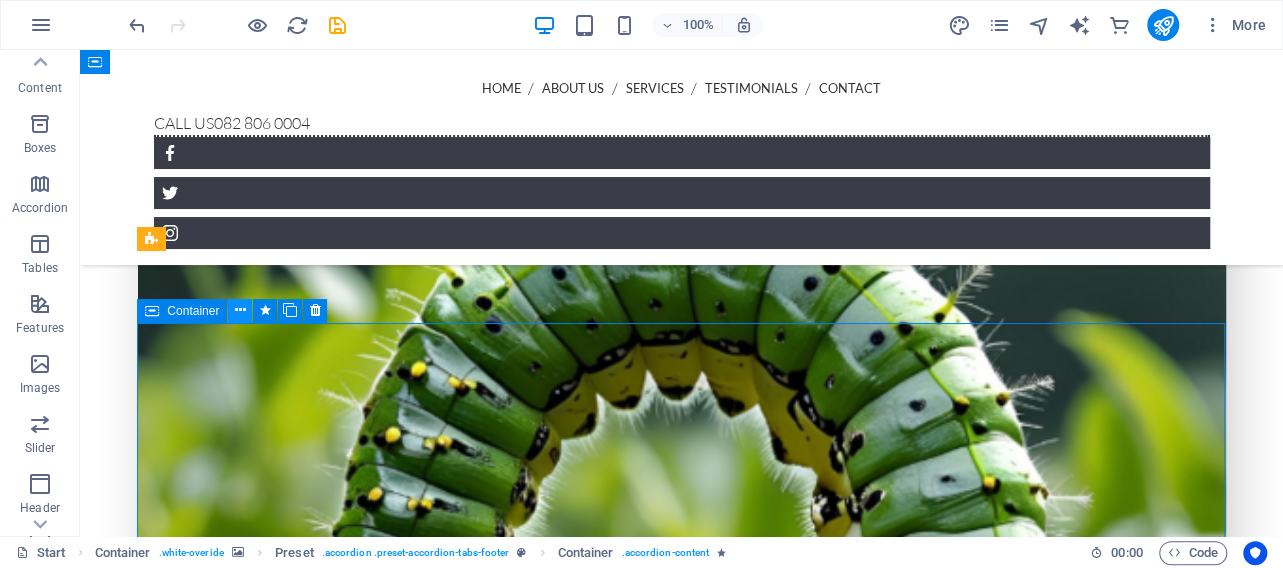 click at bounding box center [240, 310] 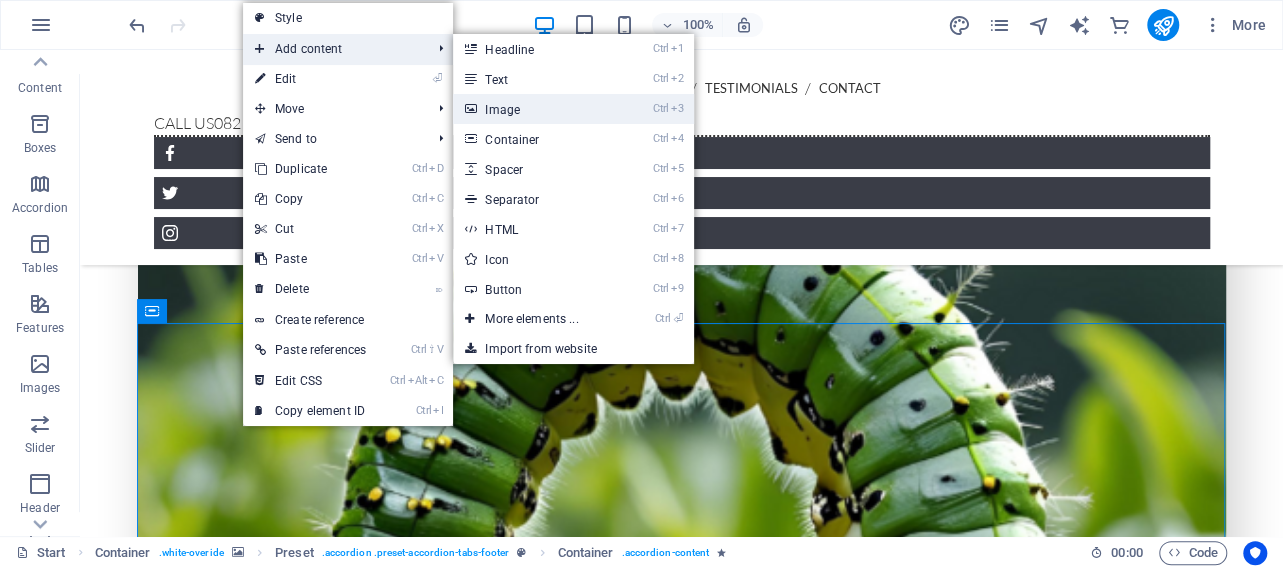 click on "Ctrl 3  Image" at bounding box center (535, 109) 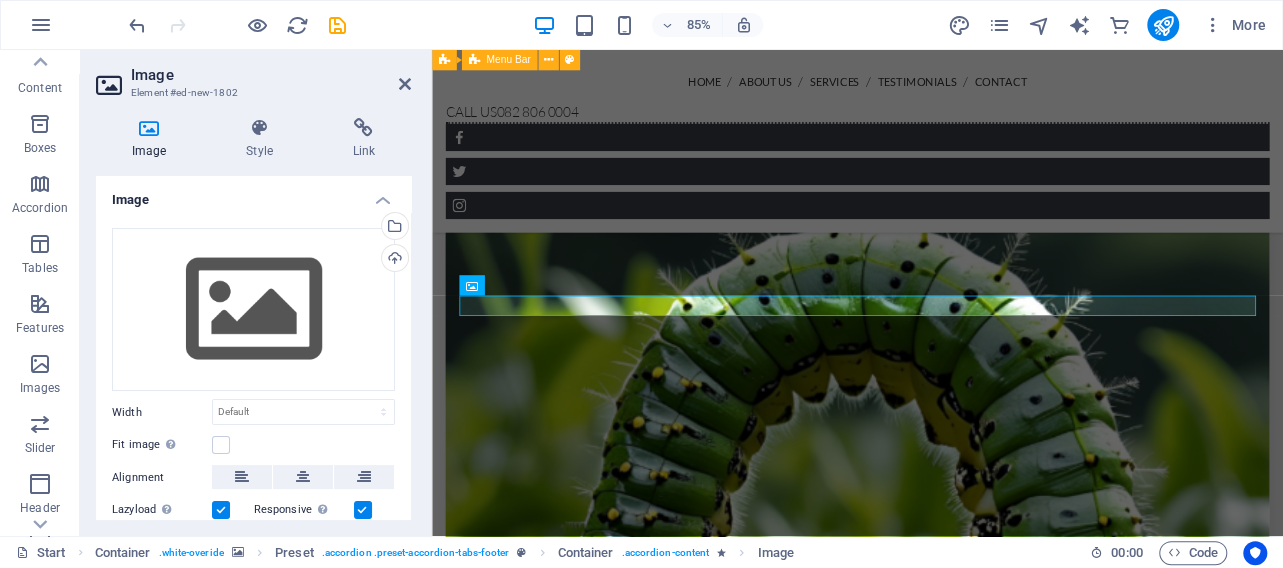 scroll, scrollTop: 5025, scrollLeft: 0, axis: vertical 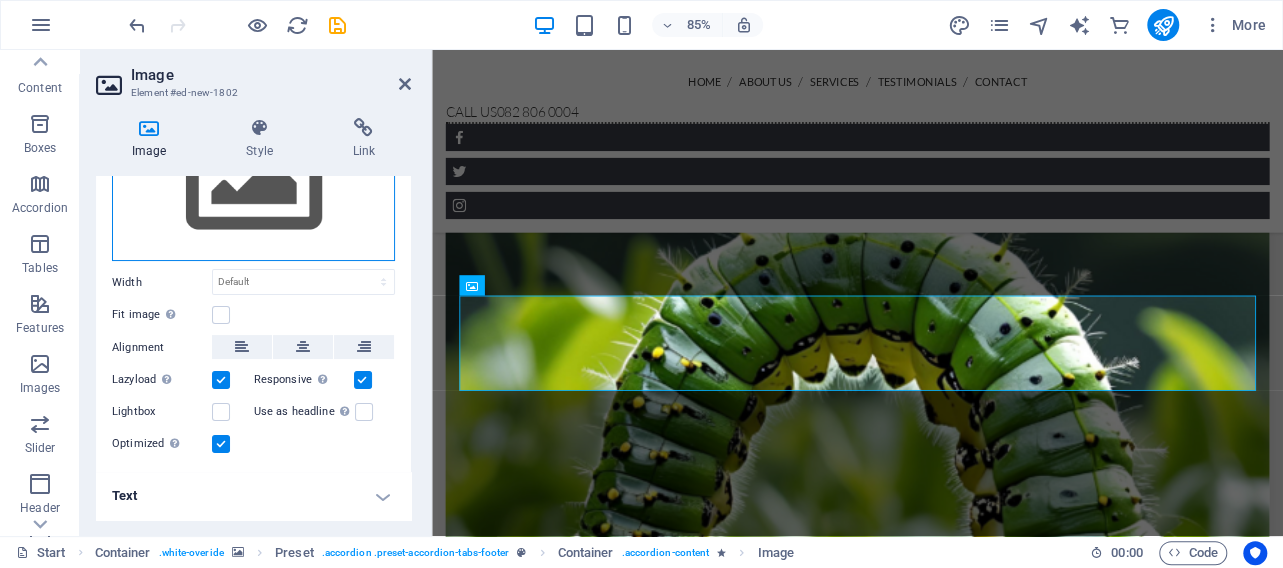 click on "Drag files here, click to choose files or select files from Files or our free stock photos & videos" at bounding box center (253, 180) 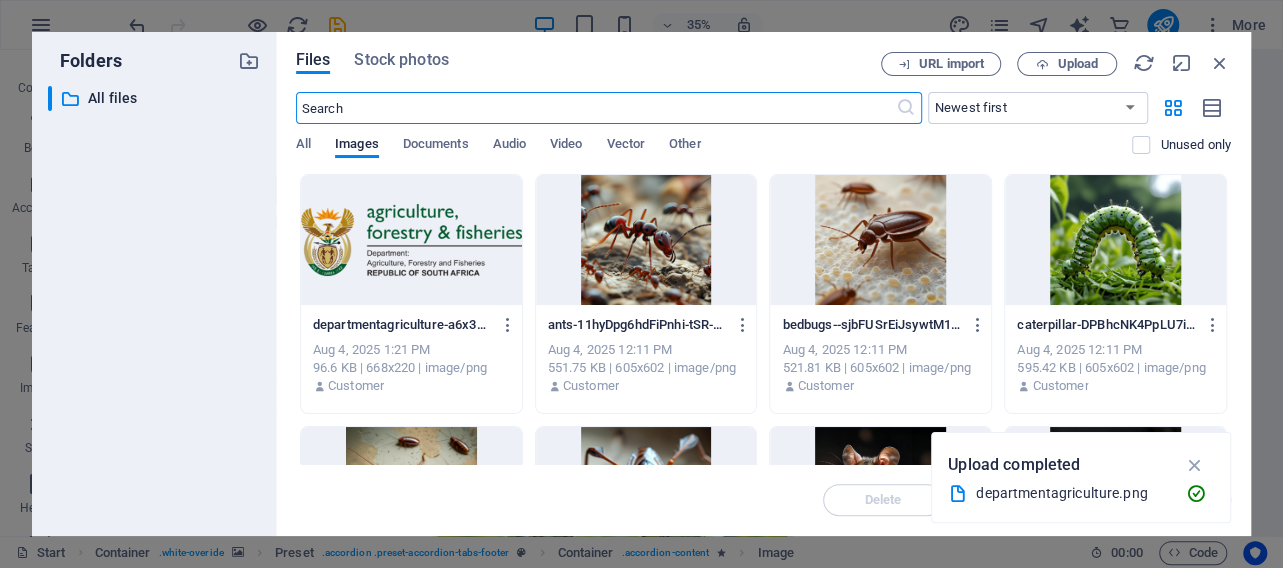 scroll, scrollTop: 5733, scrollLeft: 0, axis: vertical 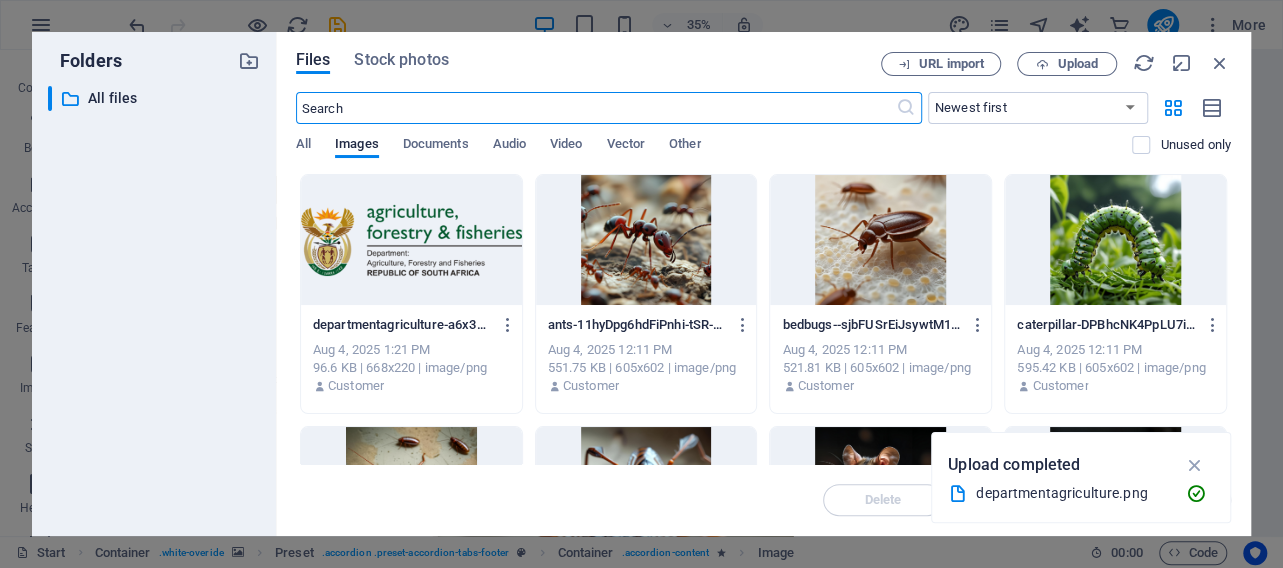 click at bounding box center (411, 240) 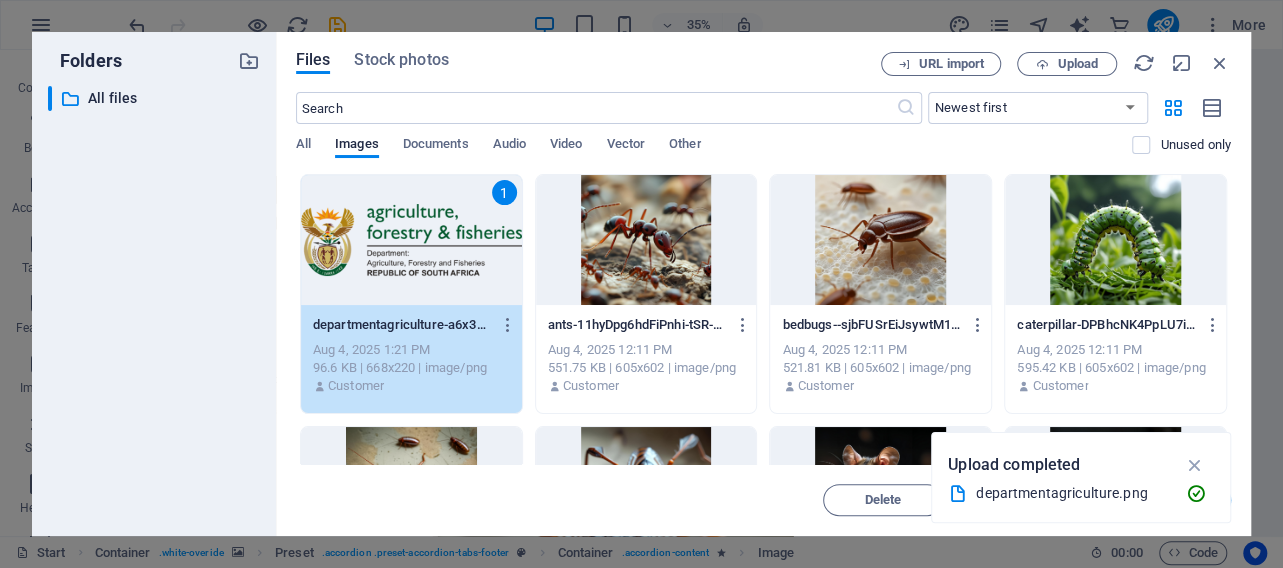 click on "1" at bounding box center (411, 240) 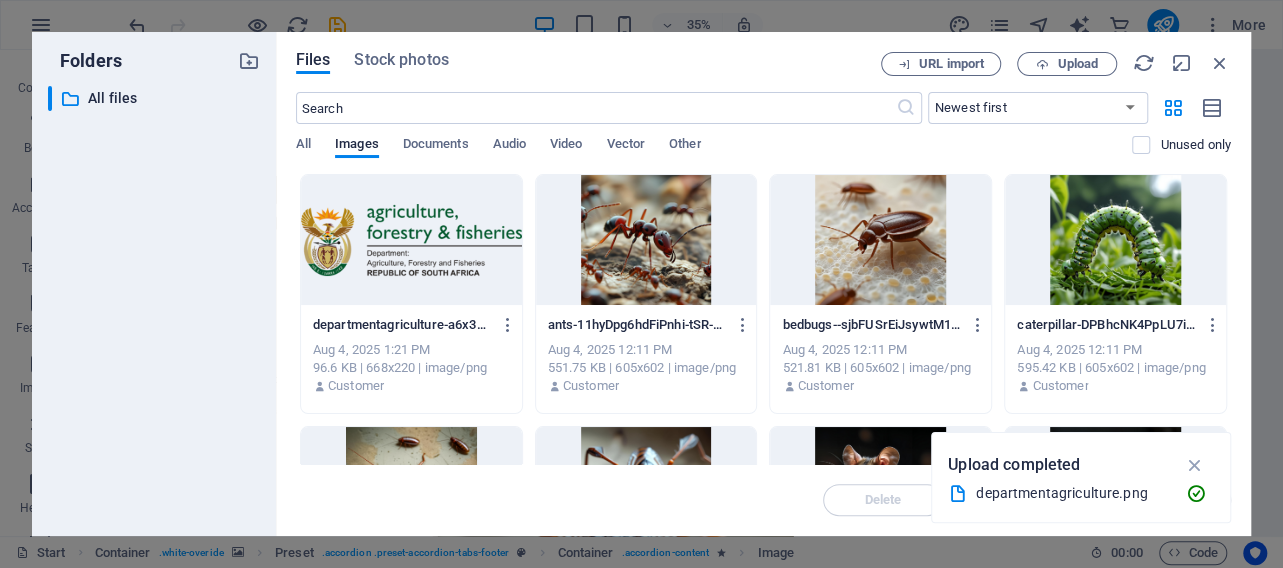 click at bounding box center [411, 240] 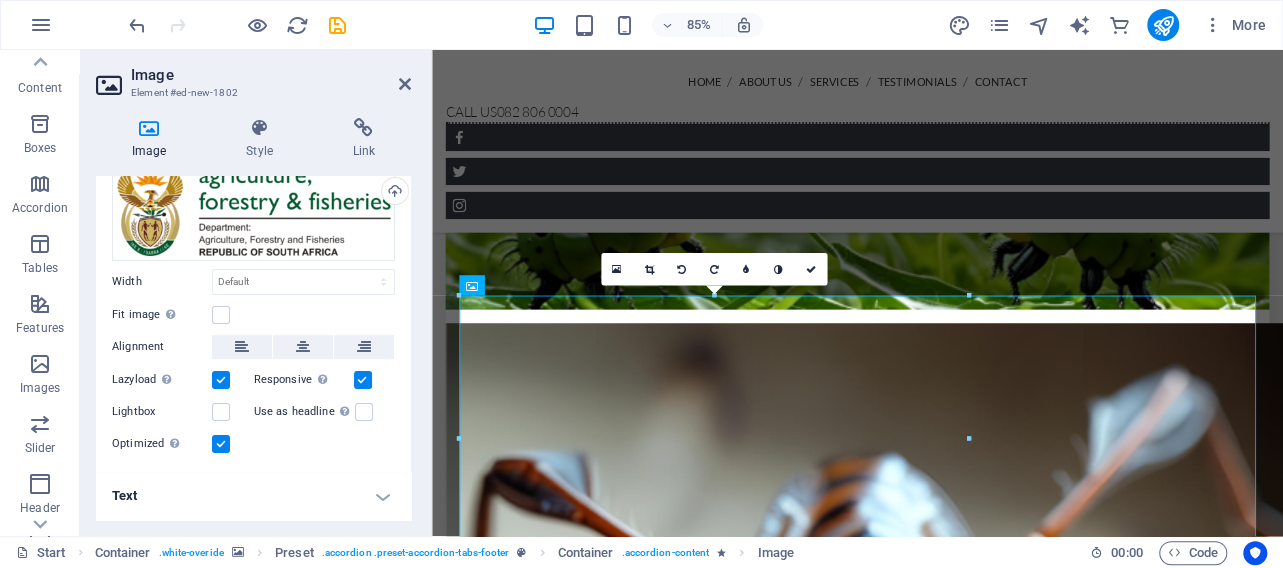 scroll, scrollTop: 66, scrollLeft: 0, axis: vertical 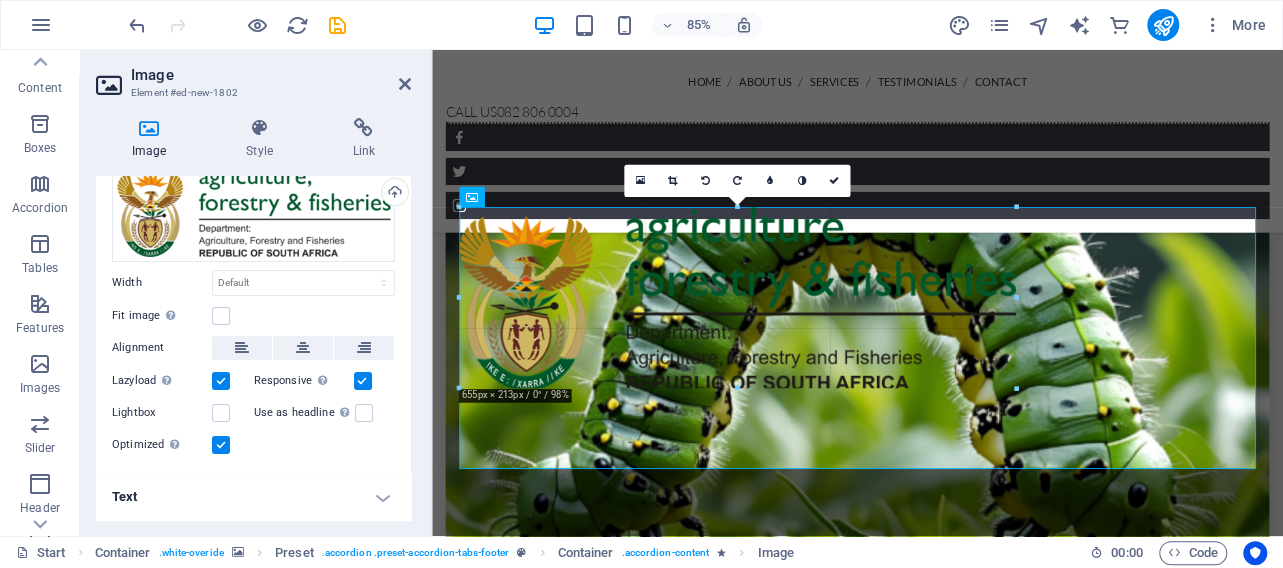 drag, startPoint x: 1255, startPoint y: 210, endPoint x: 597, endPoint y: 304, distance: 664.68036 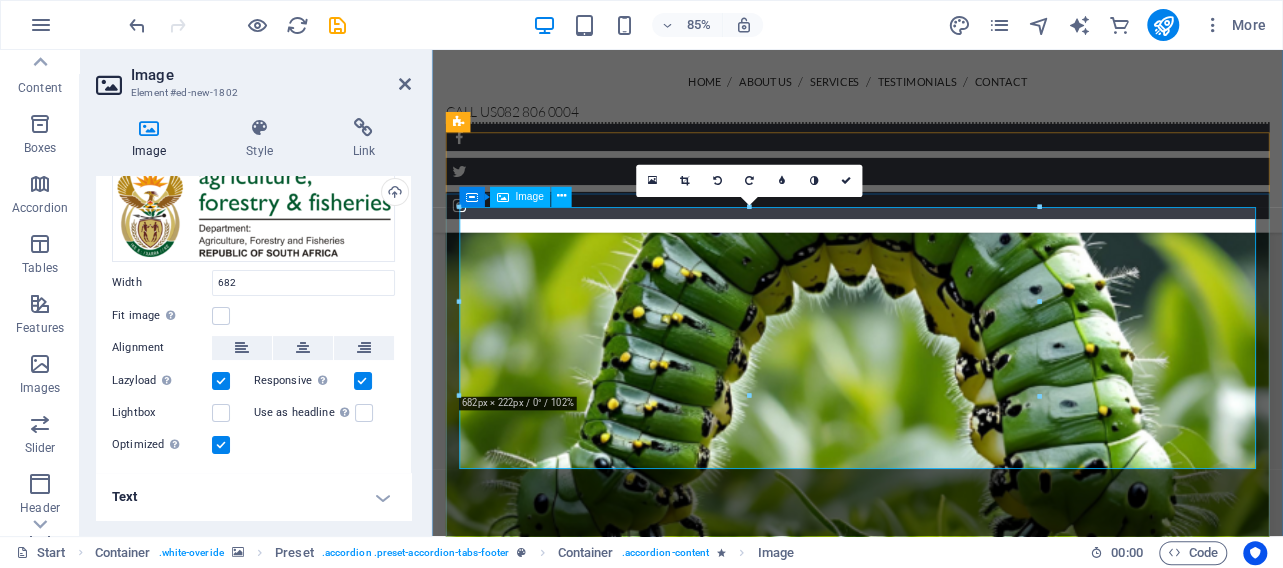 type on "682" 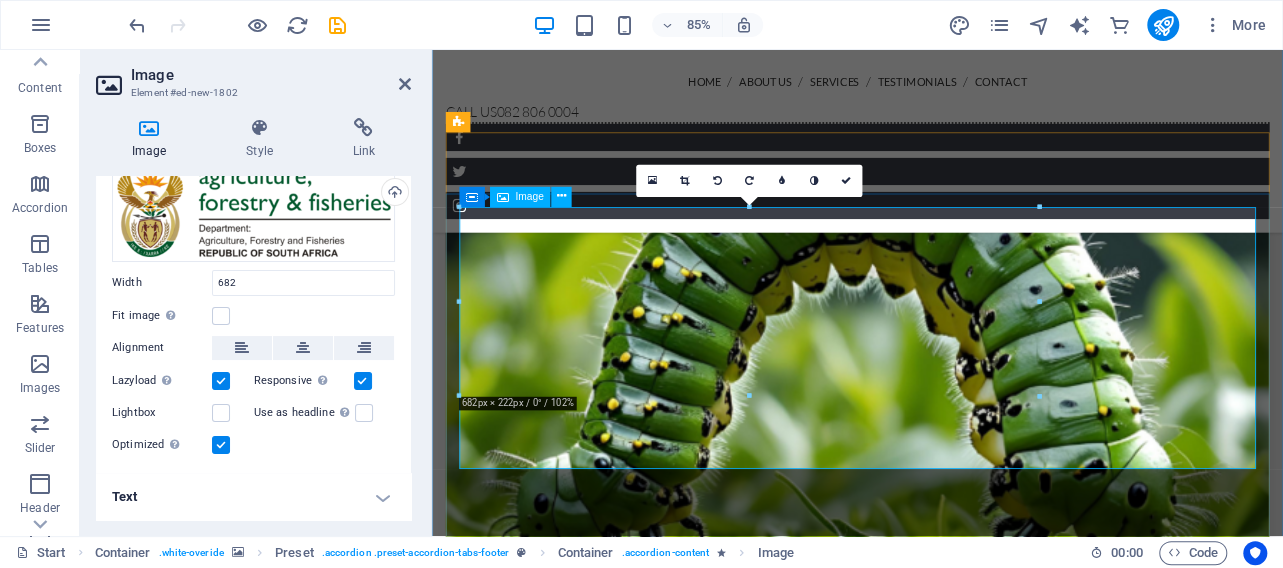 select on "px" 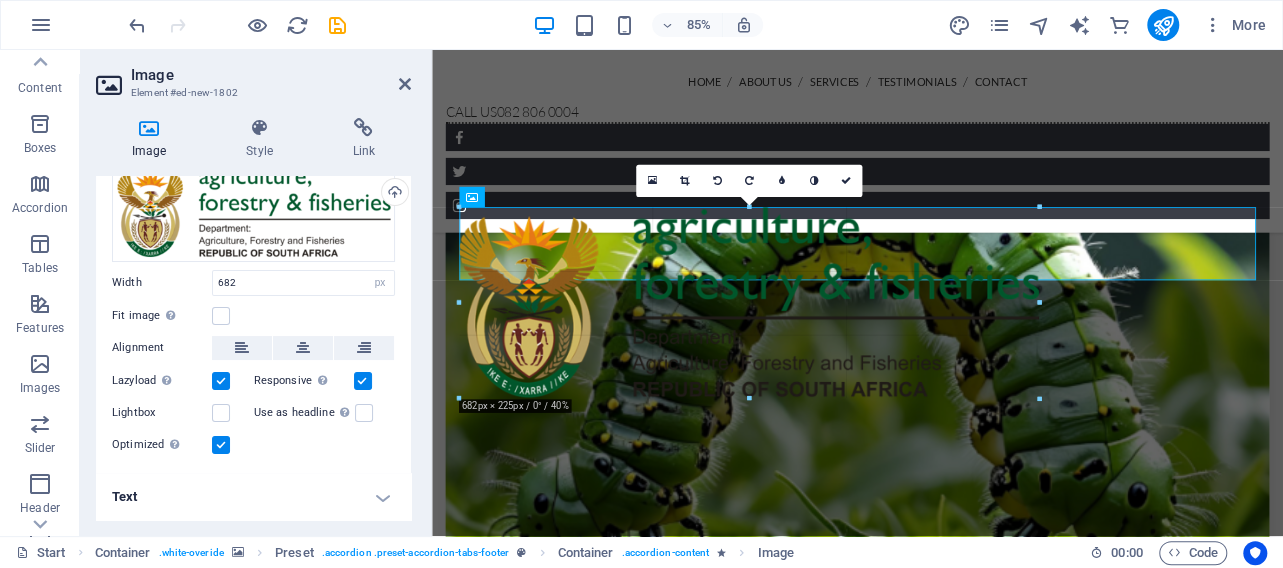 drag, startPoint x: 1037, startPoint y: 393, endPoint x: 265, endPoint y: 216, distance: 792.03094 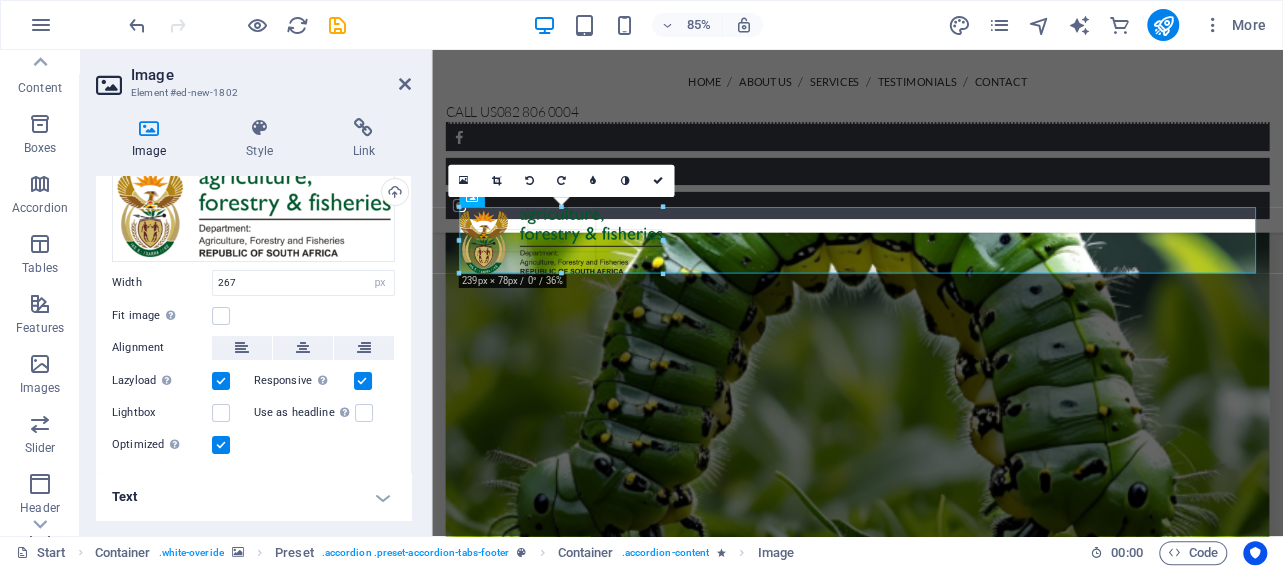 drag, startPoint x: 683, startPoint y: 281, endPoint x: 643, endPoint y: 263, distance: 43.863426 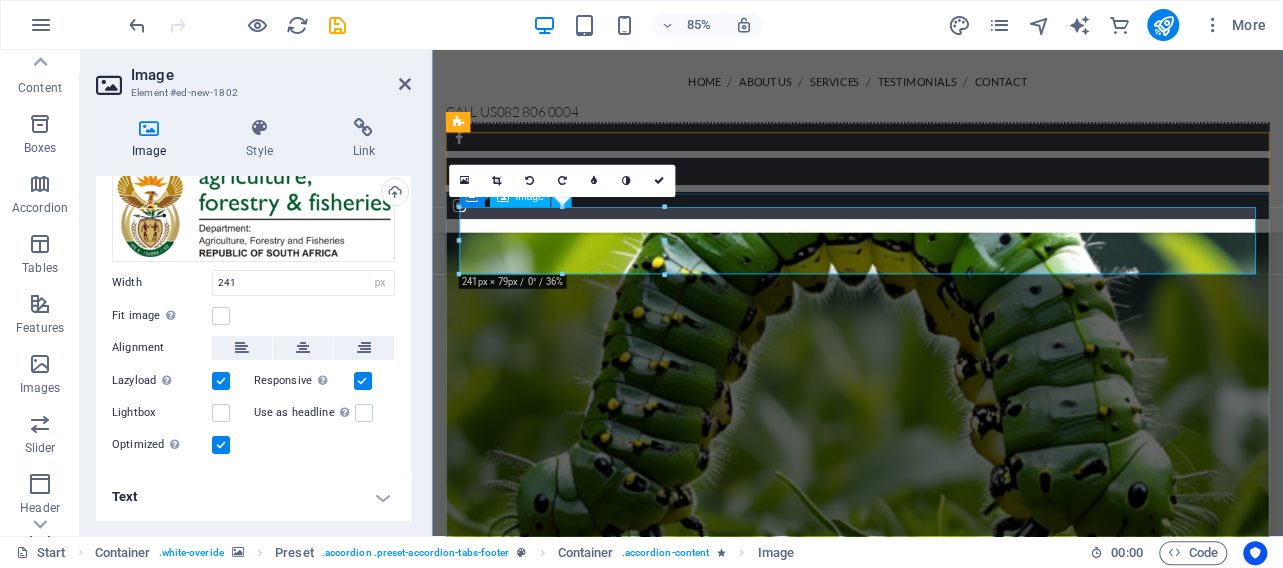 click at bounding box center (843, 15884) 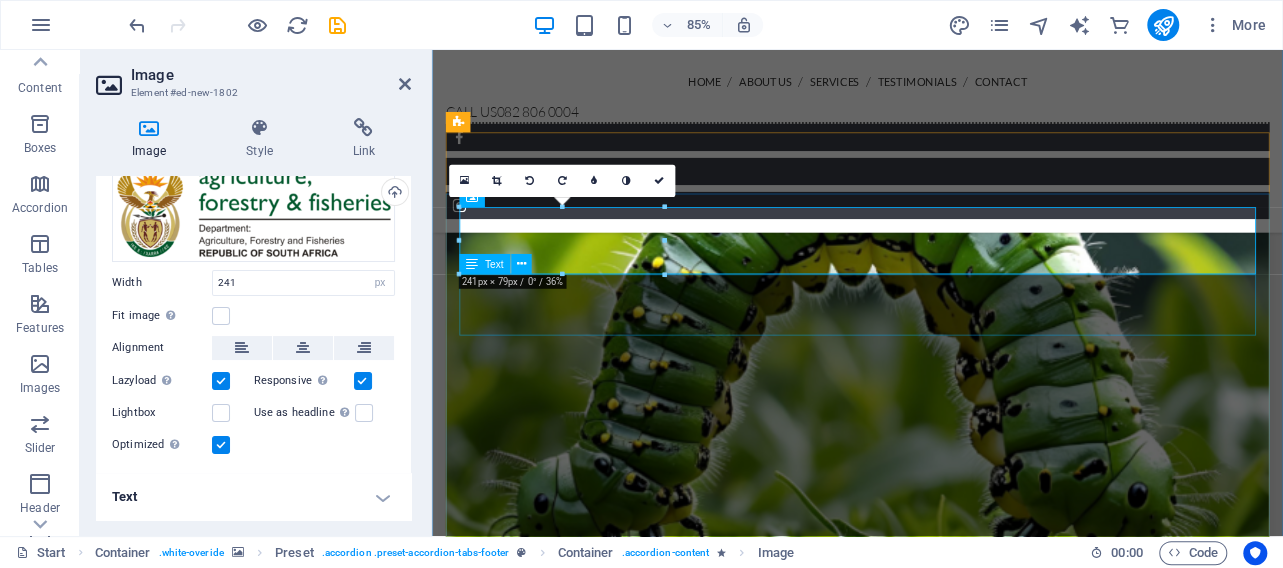 click on "We are registered with the  [DEPARTMENT] of [DEPARTMENT], [DEPARTMENT] and [DEPARTMENT] ." at bounding box center (843, 15985) 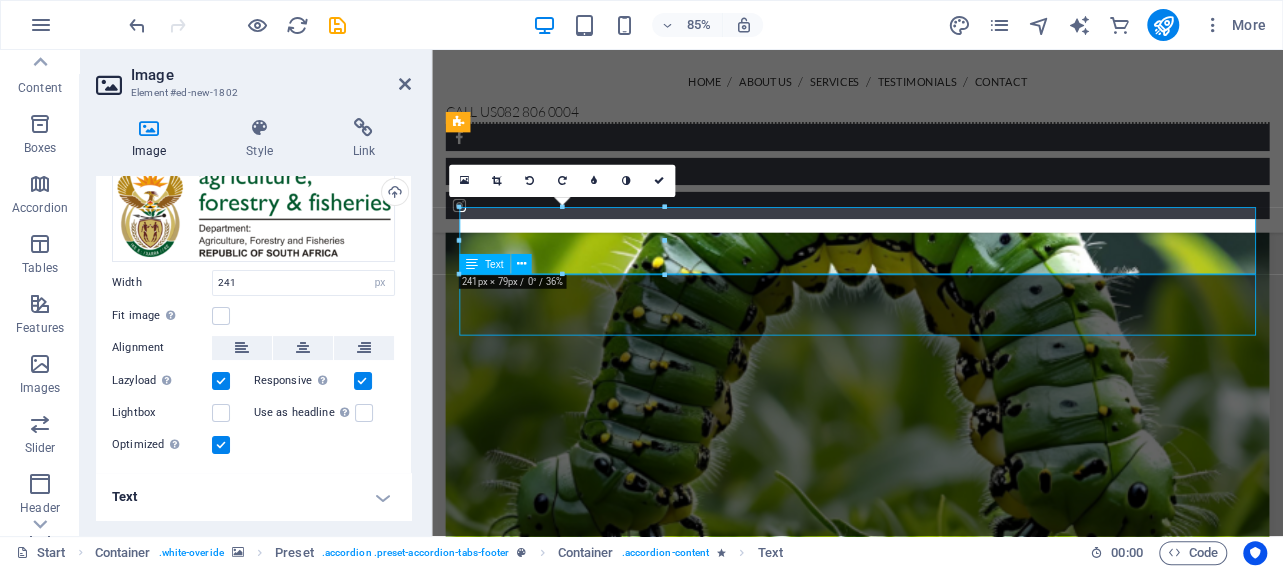 scroll, scrollTop: 5111, scrollLeft: 0, axis: vertical 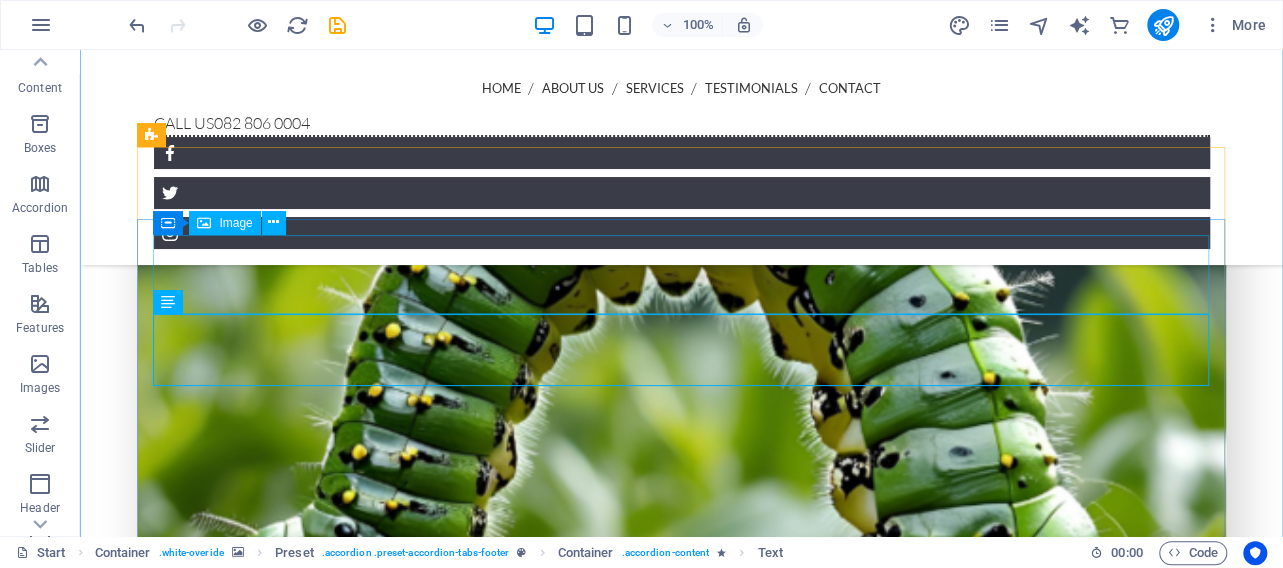 click at bounding box center (592, 16983) 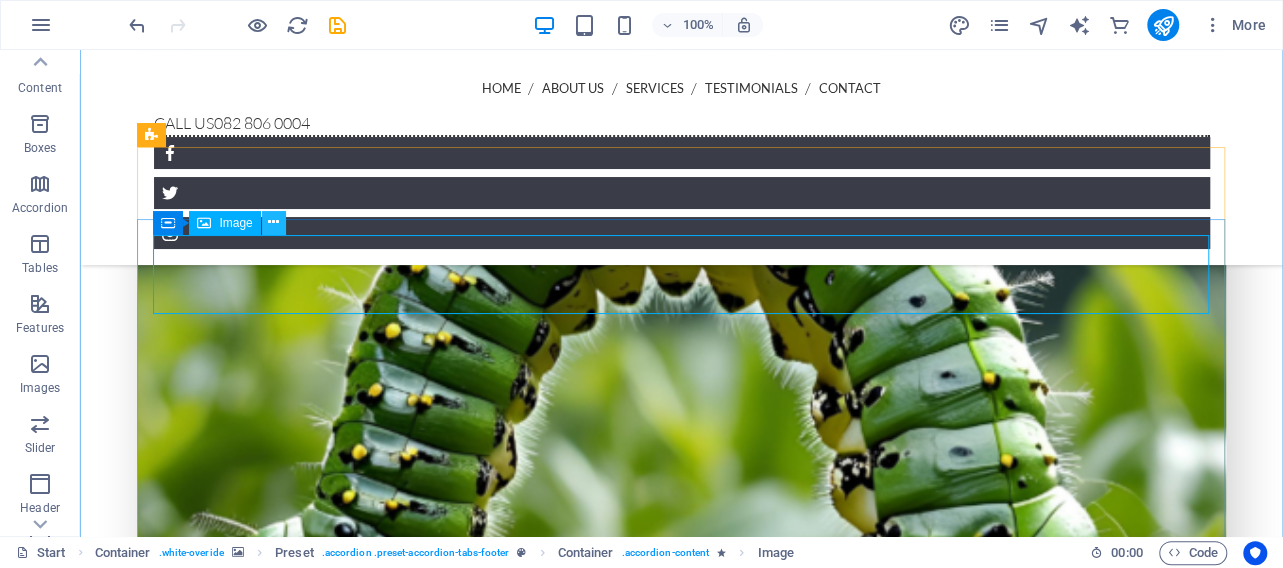 click at bounding box center [273, 222] 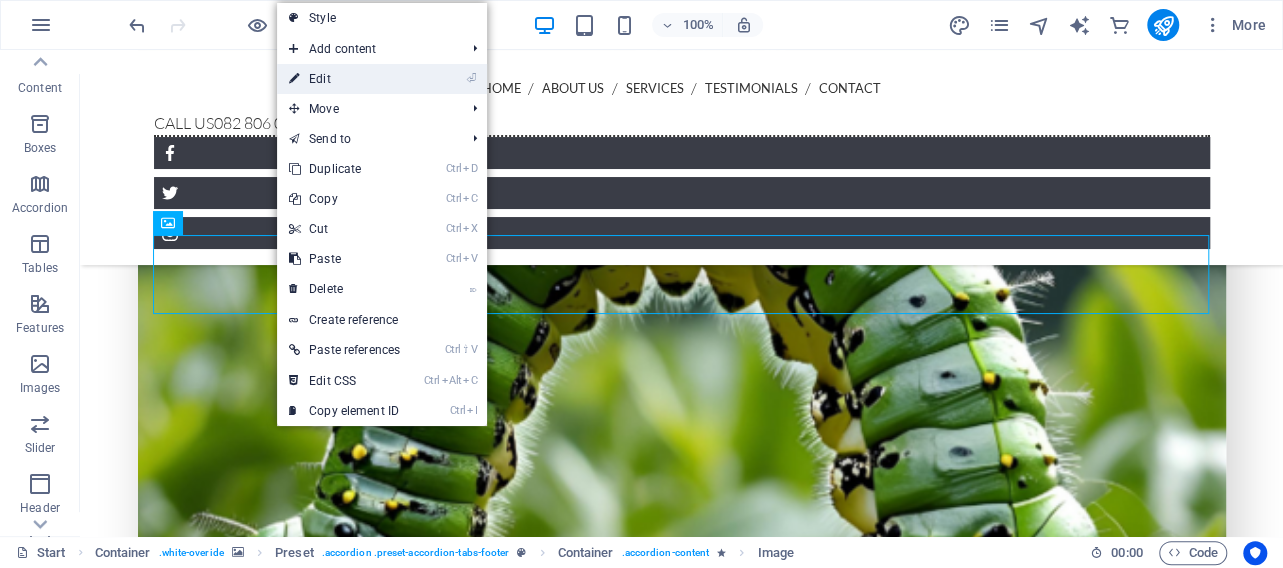 click on "⏎  Edit" at bounding box center [344, 79] 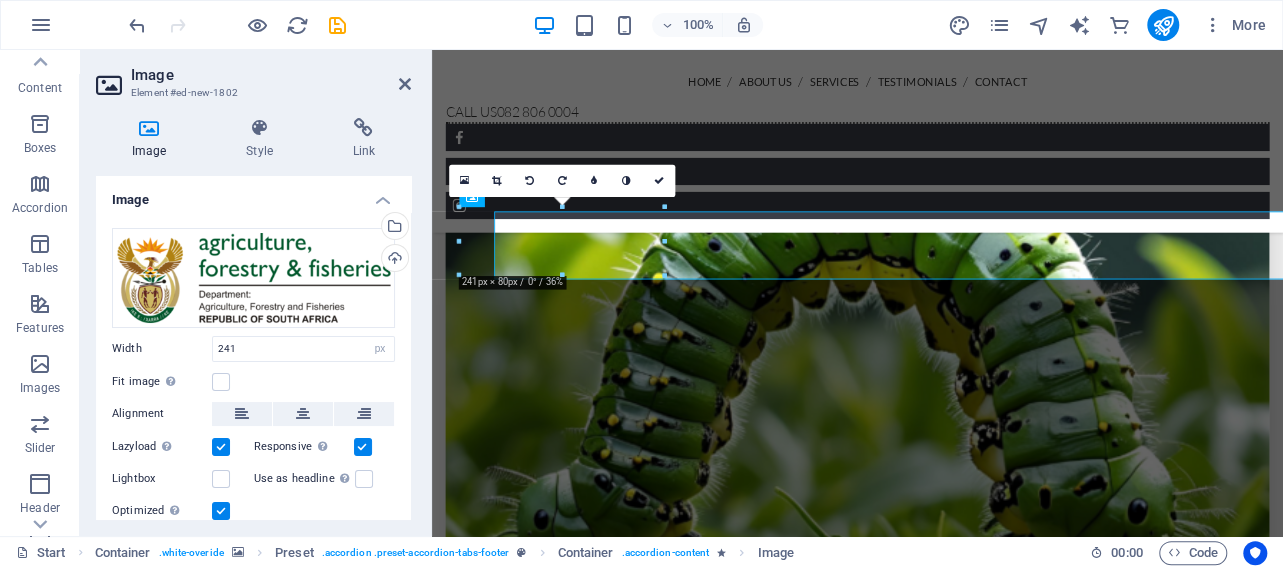 scroll, scrollTop: 5130, scrollLeft: 0, axis: vertical 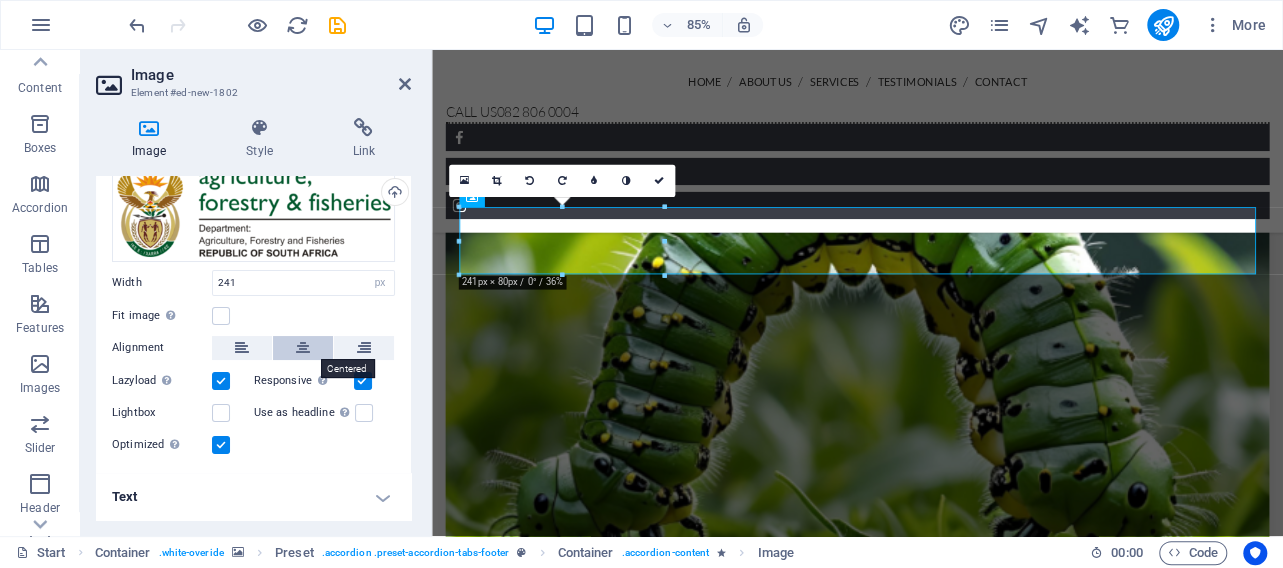 click at bounding box center [303, 348] 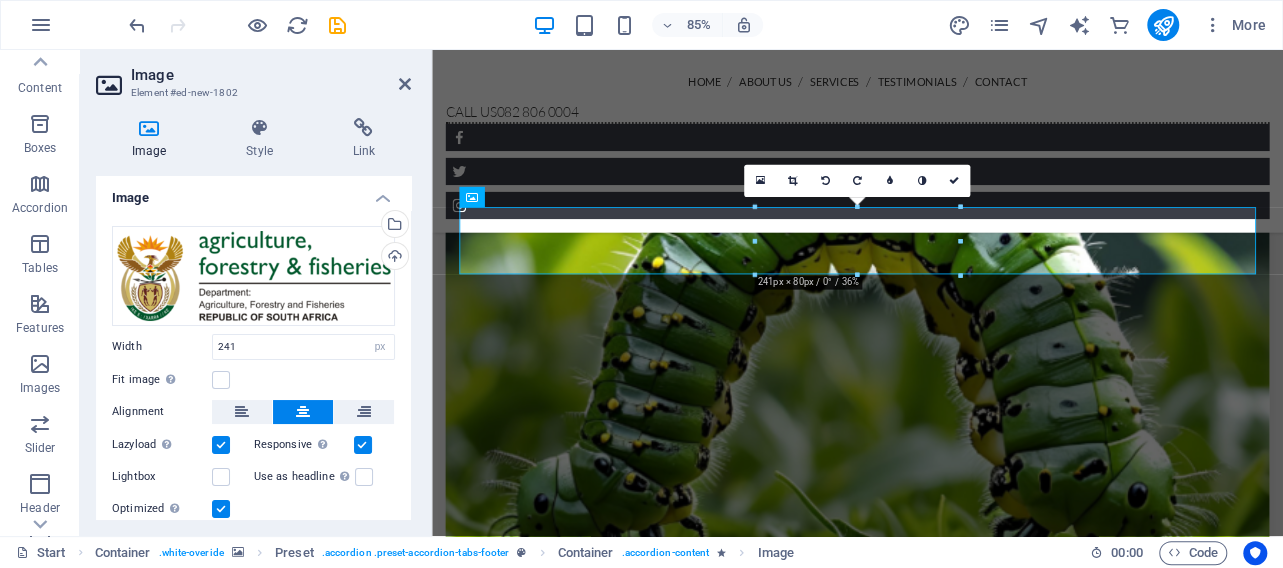 scroll, scrollTop: 0, scrollLeft: 0, axis: both 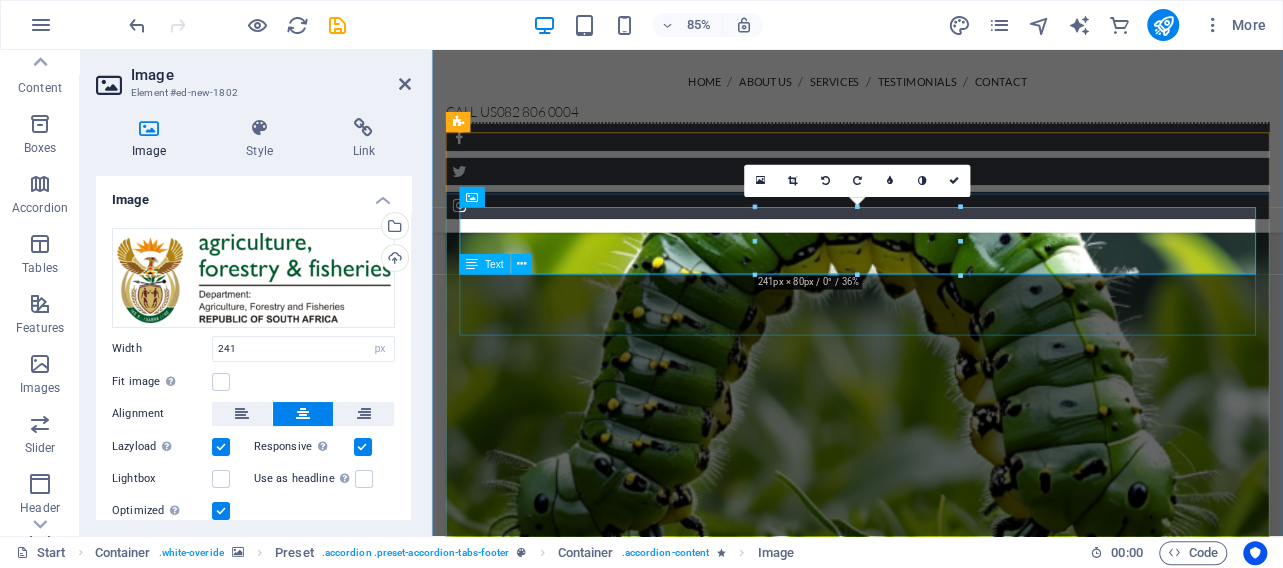 click on "We are registered with the  [DEPARTMENT] of [DEPARTMENT], [DEPARTMENT] and [DEPARTMENT] ." at bounding box center (843, 15985) 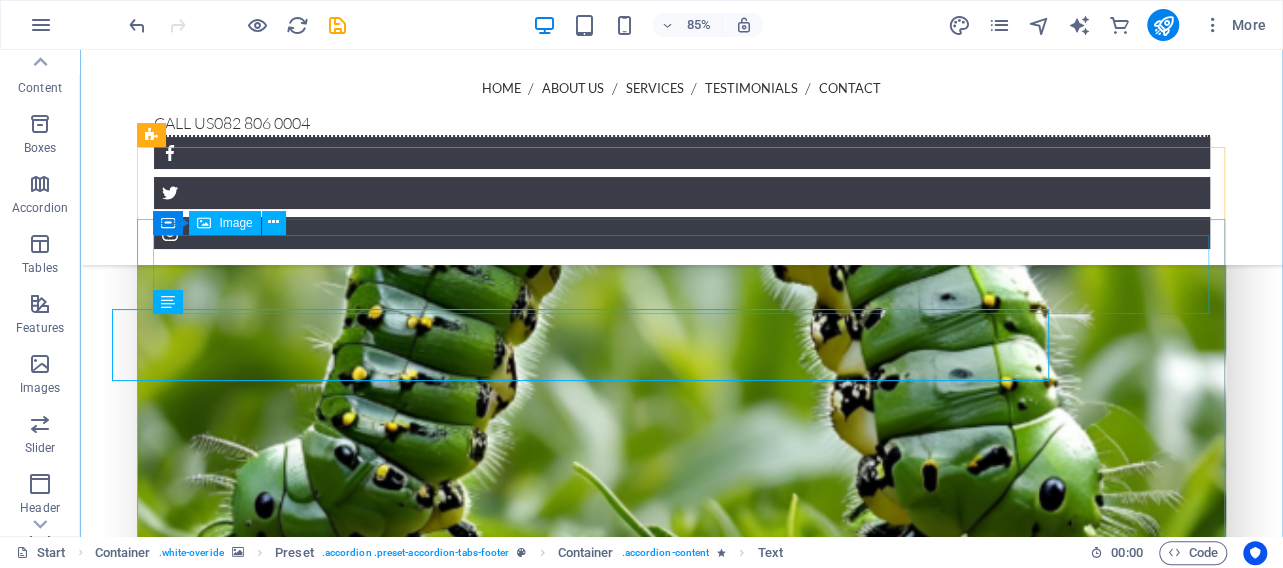scroll, scrollTop: 5111, scrollLeft: 0, axis: vertical 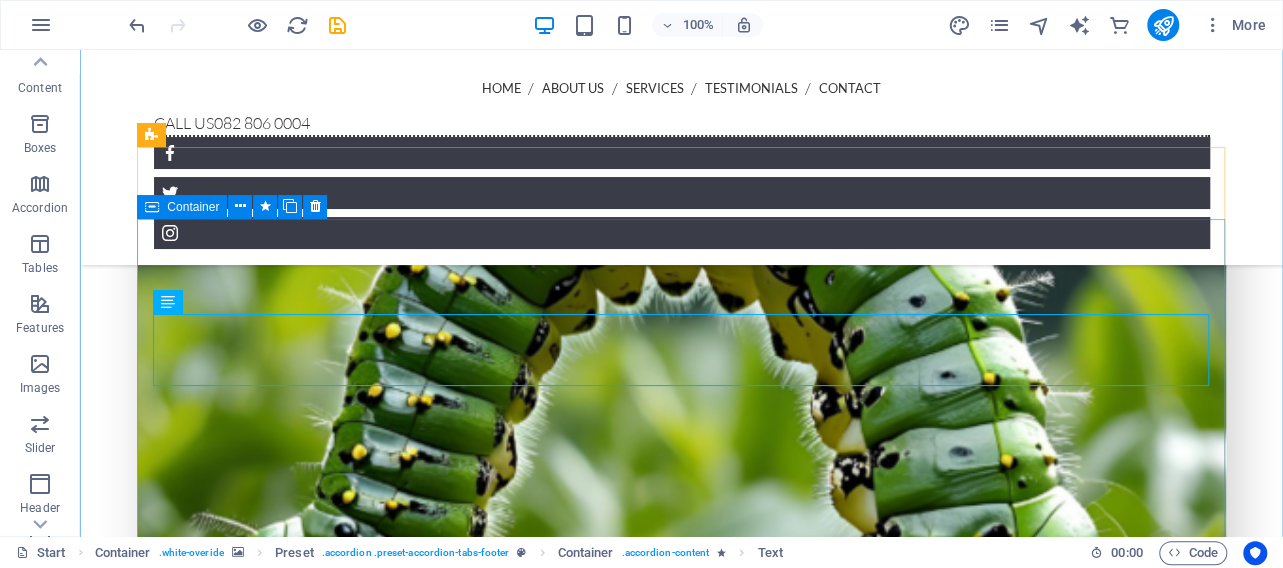 click on "We are registered with the Department of Agriculture, Forestry and Fisheries . Address 1206 Beacon Street , Pretoria 0082 Phone 082 806 0004 E-Mail info@pestcontroledddie.co.za ← Move left → Move right ↑ Move up ↓ Move down + Zoom in - Zoom out Home Jump left by 75% End Jump right by 75% Page Up Jump up by 75% Page Down Jump down by 75% Map Terrain Satellite Labels Keyboard shortcuts Map Data Map data ©2025 AfriGIS (Pty) Ltd Map data ©2025 AfriGIS (Pty) Ltd 200 m Click to toggle between metric and imperial units Terms Report a map error" at bounding box center (592, 17496) 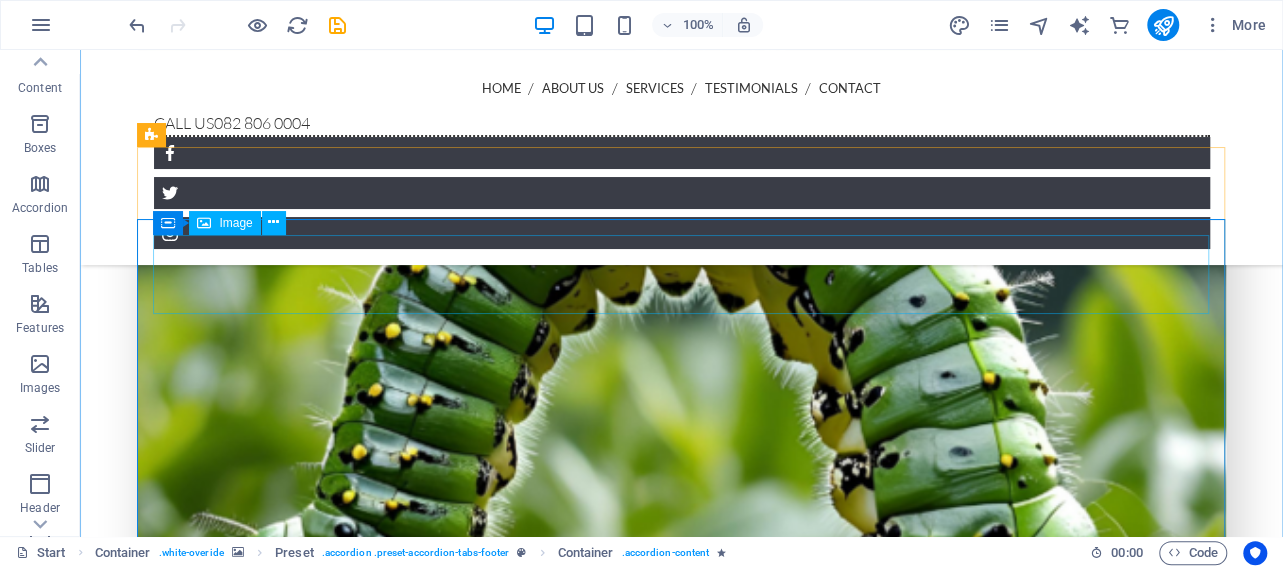 click at bounding box center (592, 16983) 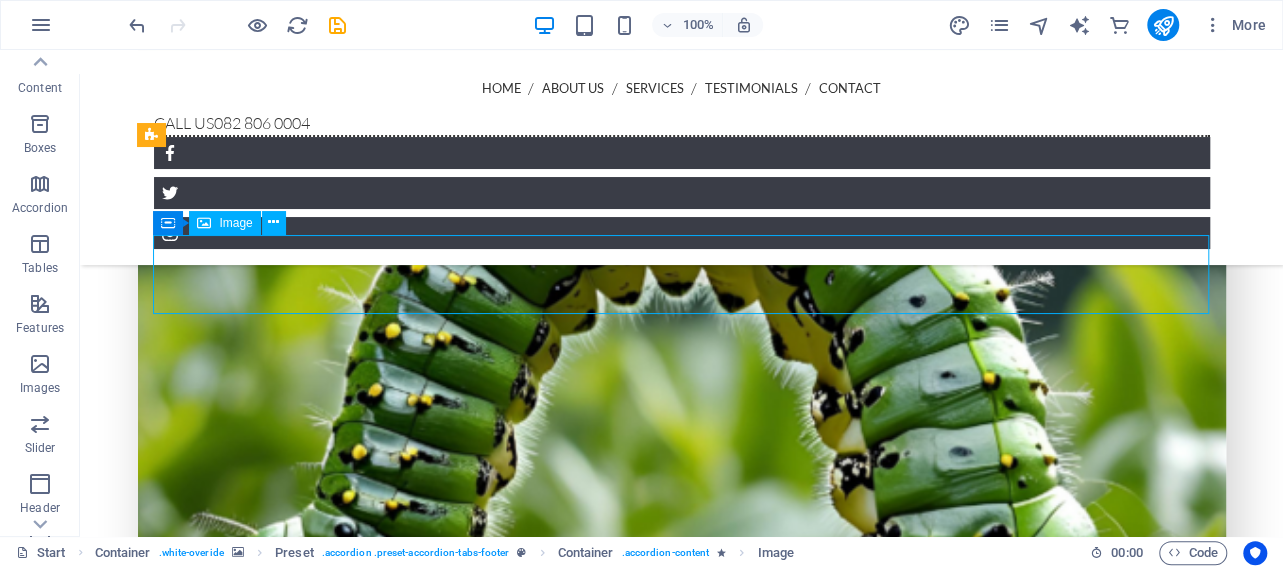 click at bounding box center [592, 16983] 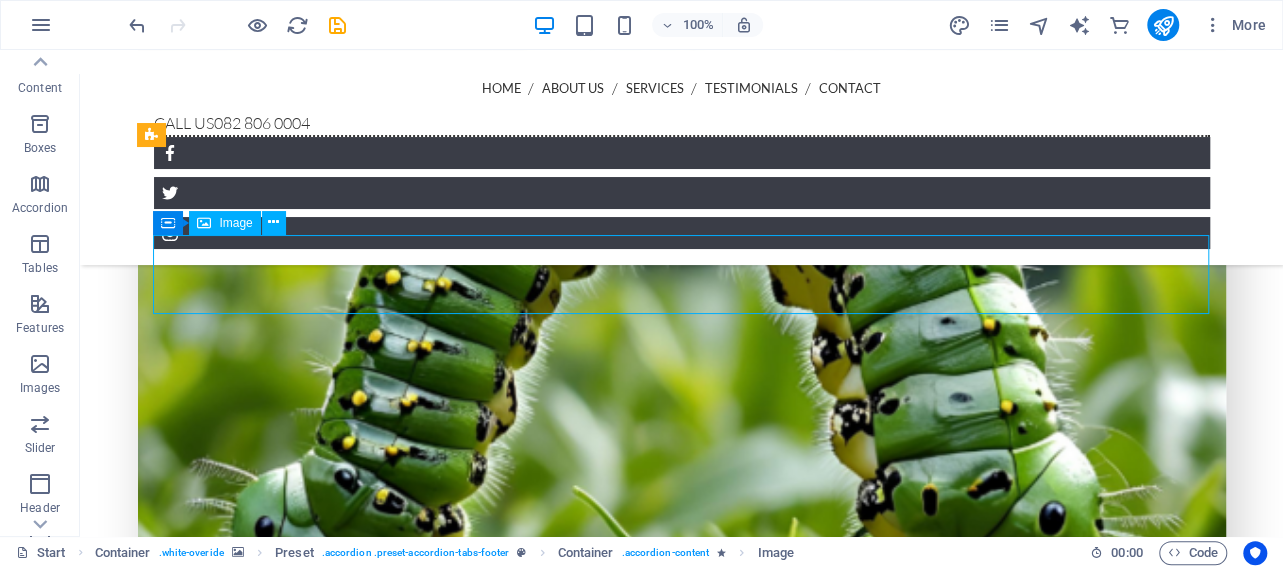 select on "px" 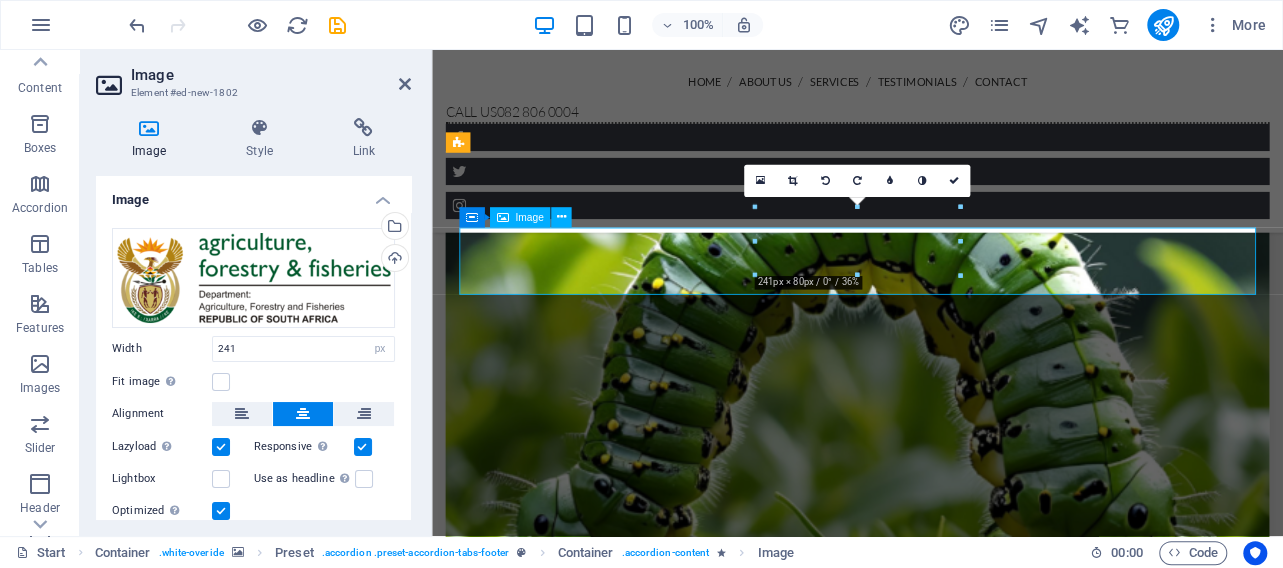 scroll, scrollTop: 5130, scrollLeft: 0, axis: vertical 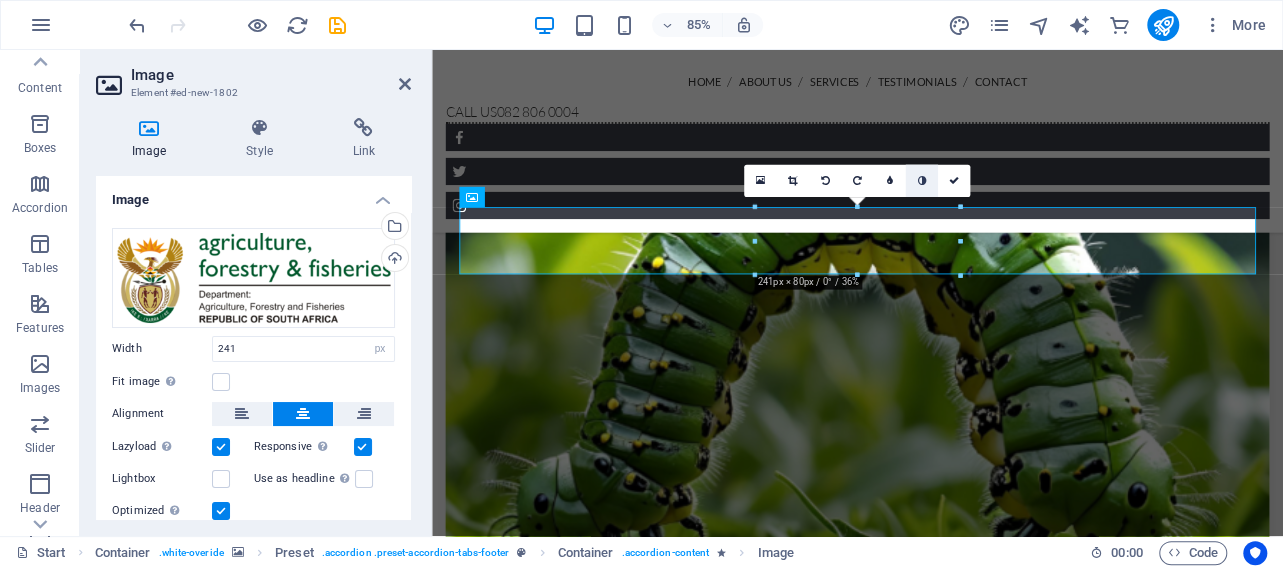 click at bounding box center [922, 181] 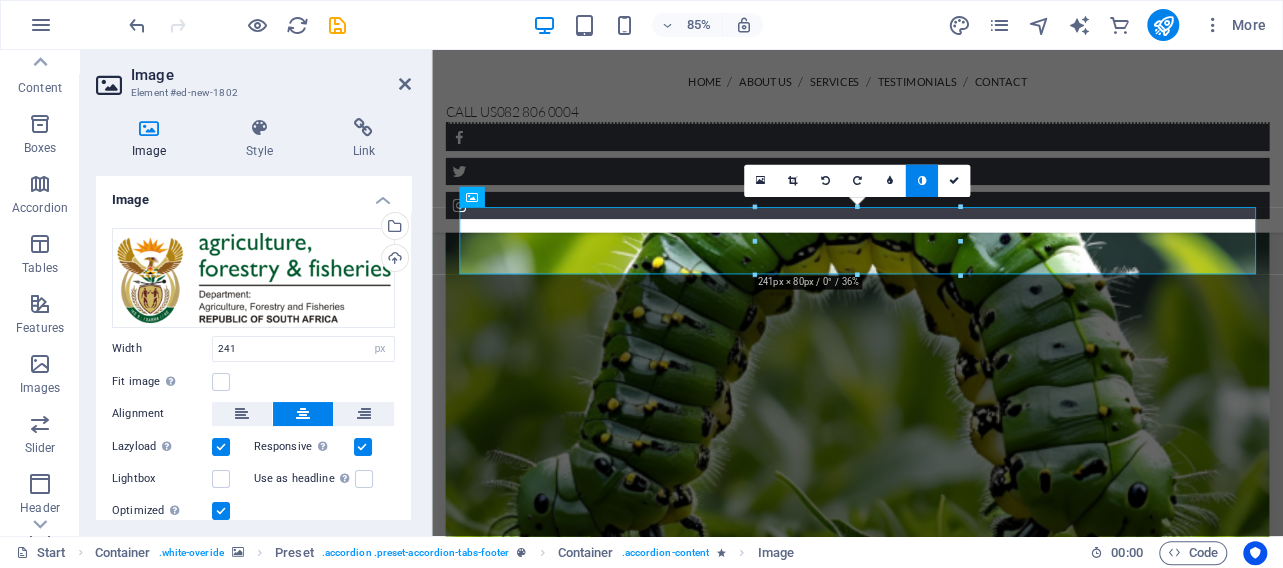 click at bounding box center (922, 181) 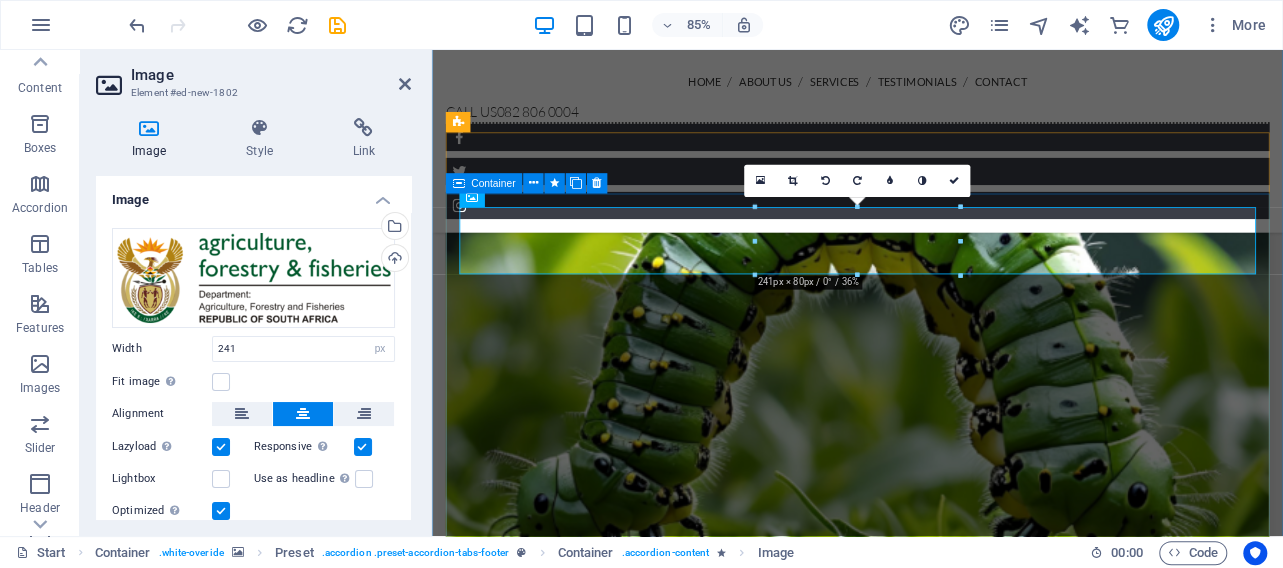 click at bounding box center (472, 197) 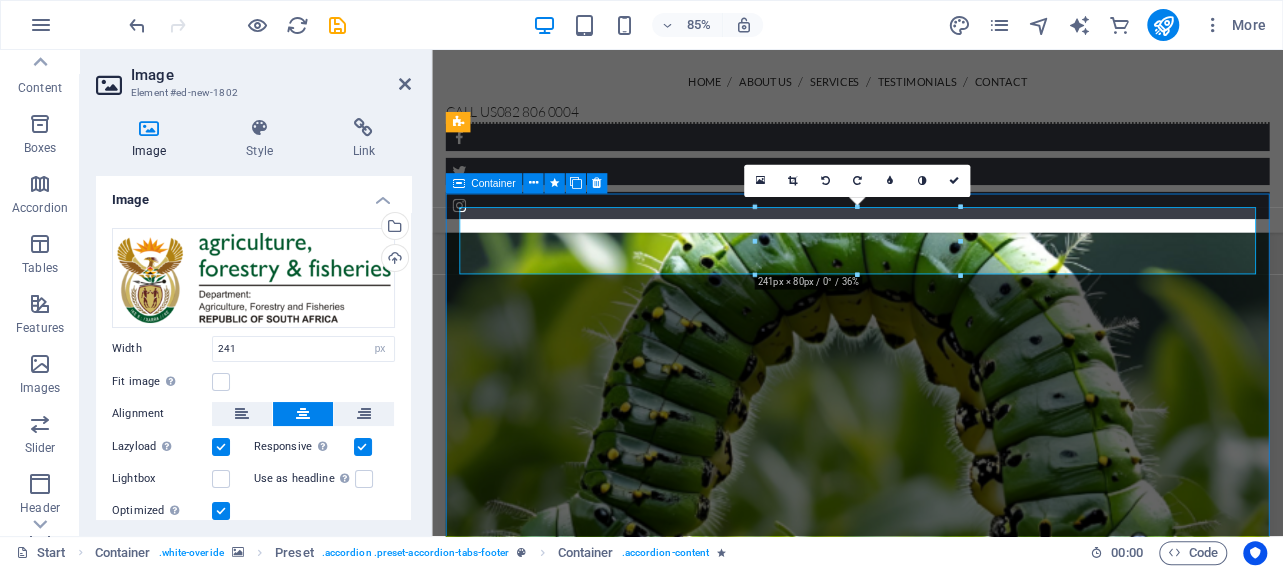 scroll, scrollTop: 5111, scrollLeft: 0, axis: vertical 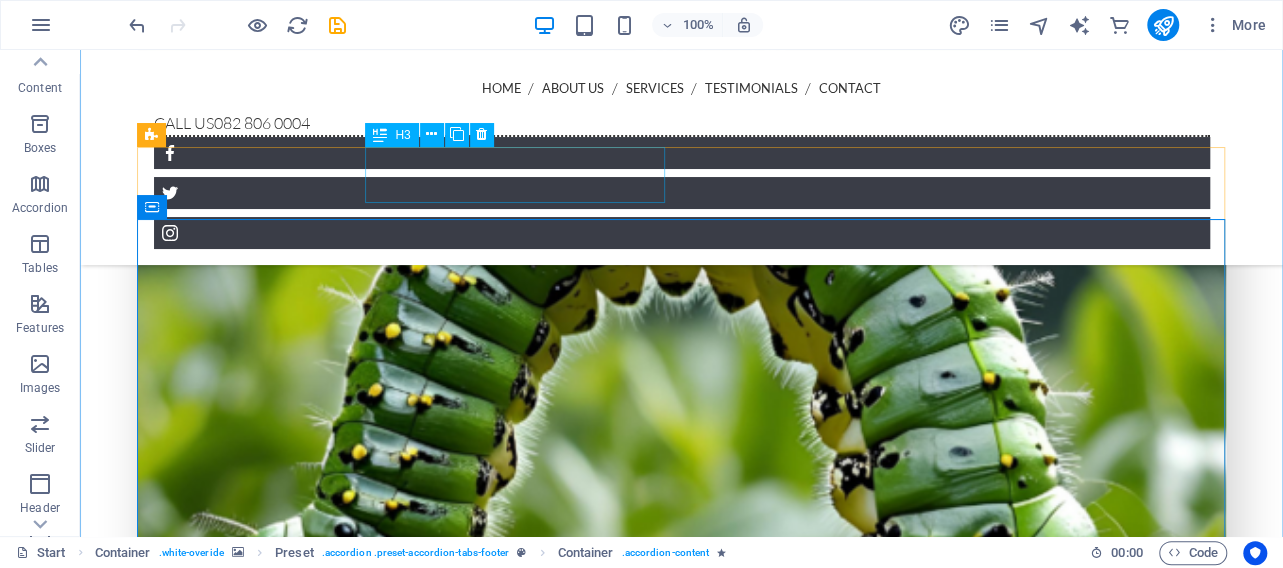 click on "Contact Information" at bounding box center (186, 17504) 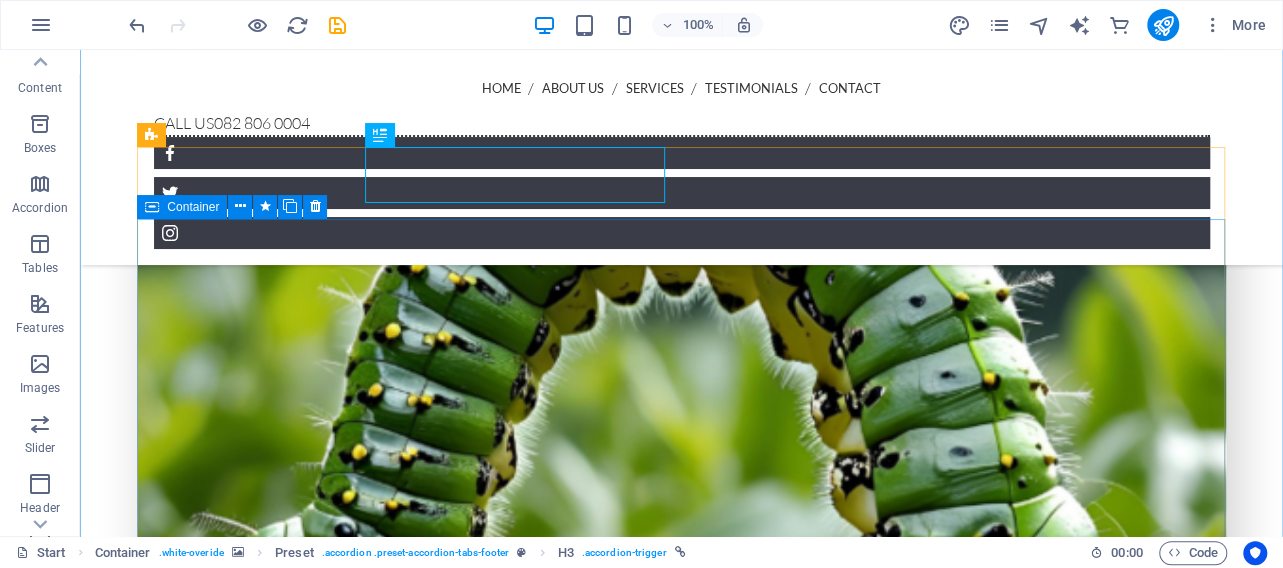 click on "Container" at bounding box center [193, 207] 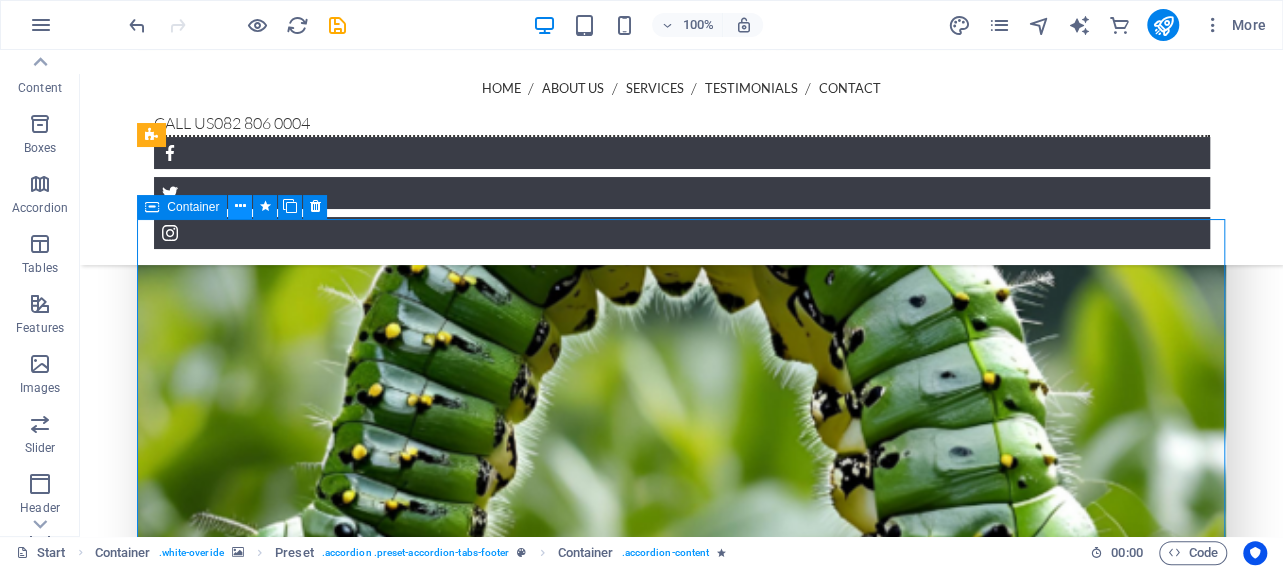 click at bounding box center [240, 206] 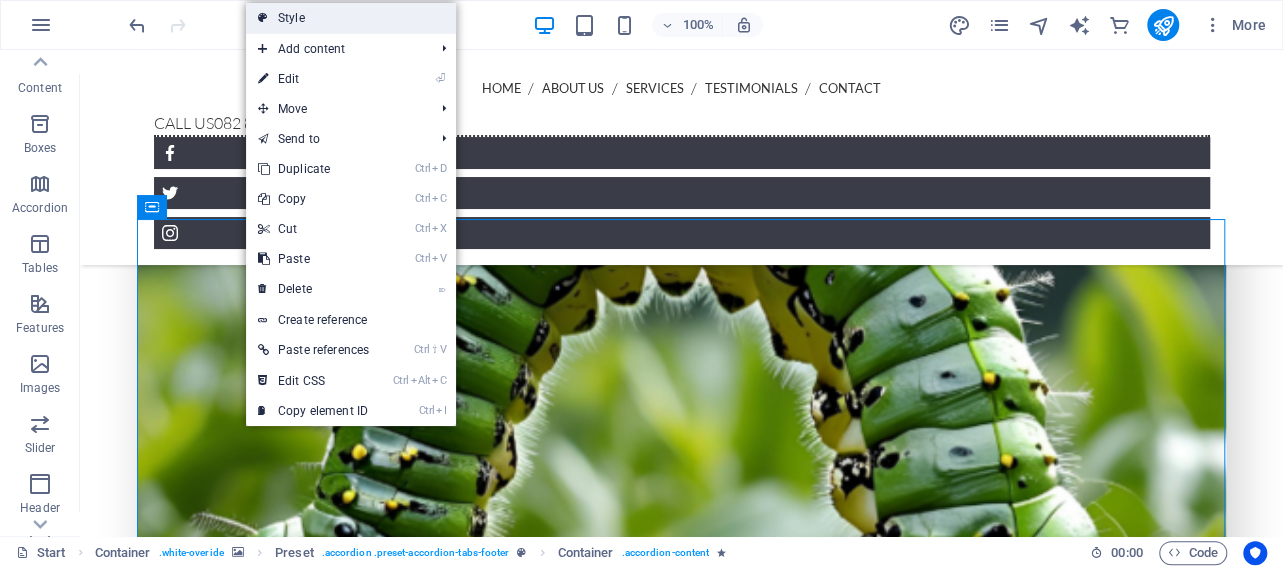 click on "Style" at bounding box center (351, 18) 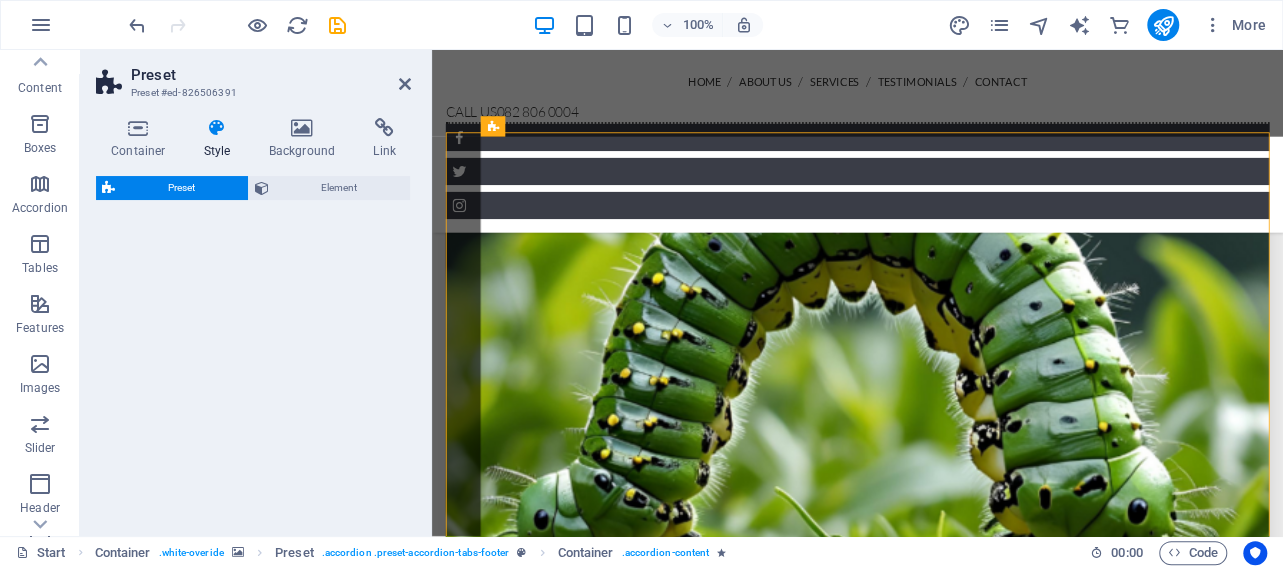 scroll, scrollTop: 5130, scrollLeft: 0, axis: vertical 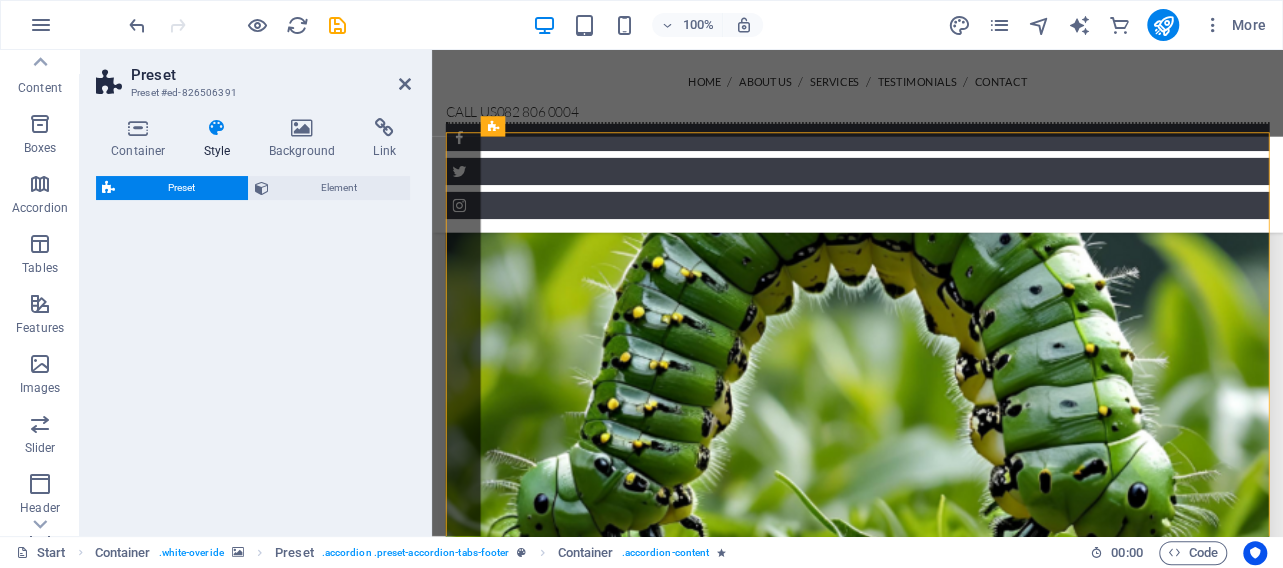 select on "tabs" 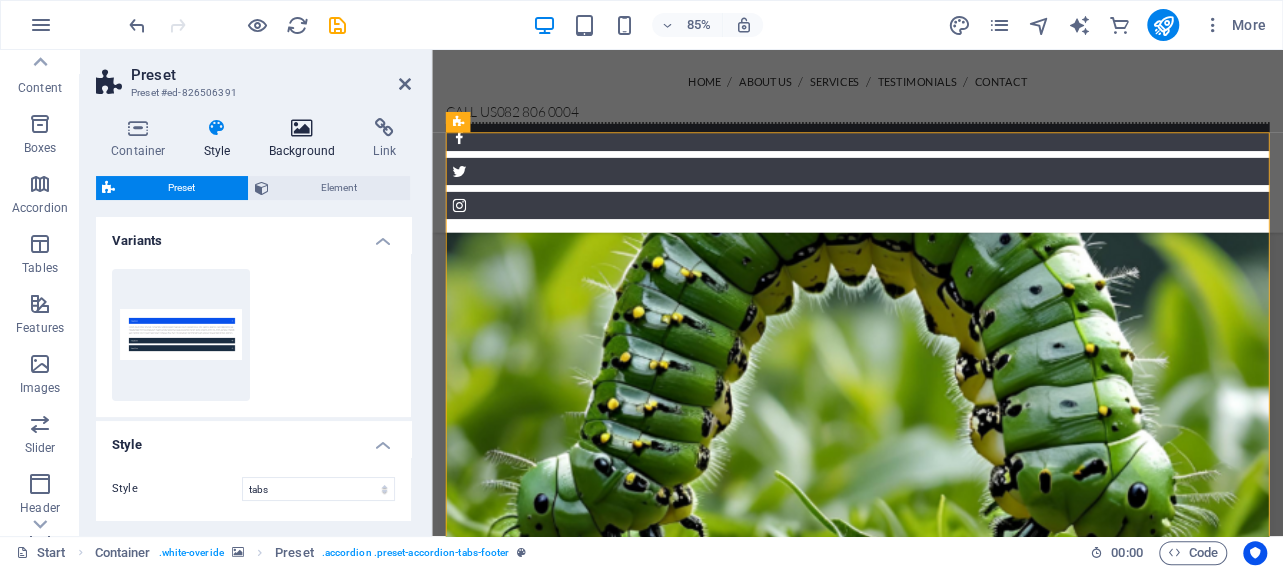 click at bounding box center [302, 128] 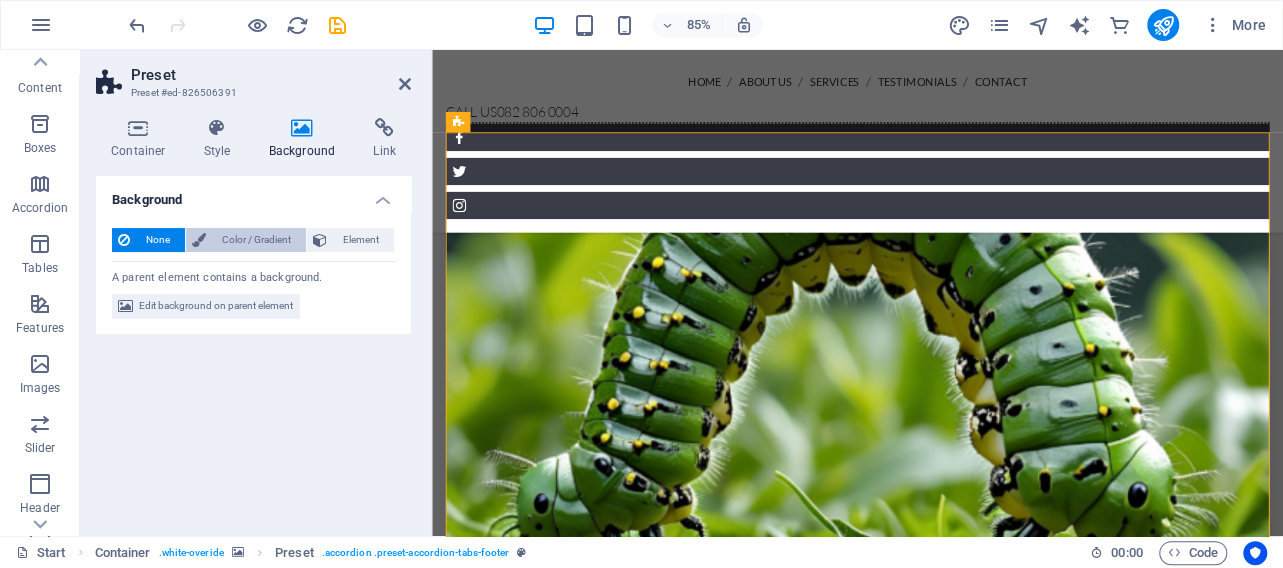click on "Color / Gradient" at bounding box center [256, 240] 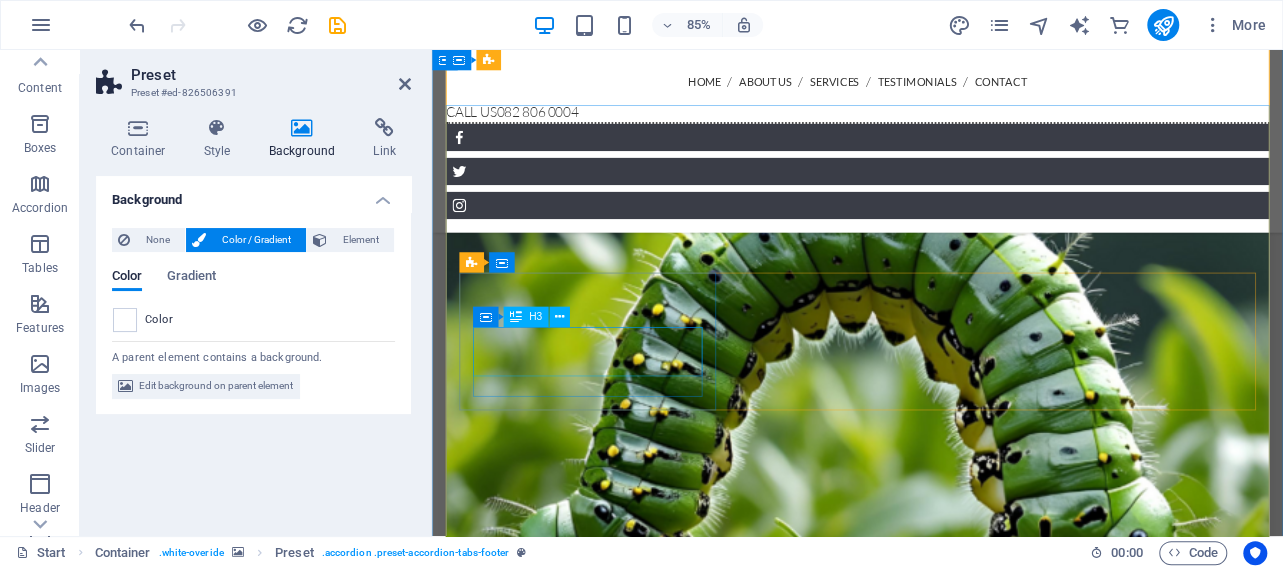 scroll, scrollTop: 5025, scrollLeft: 0, axis: vertical 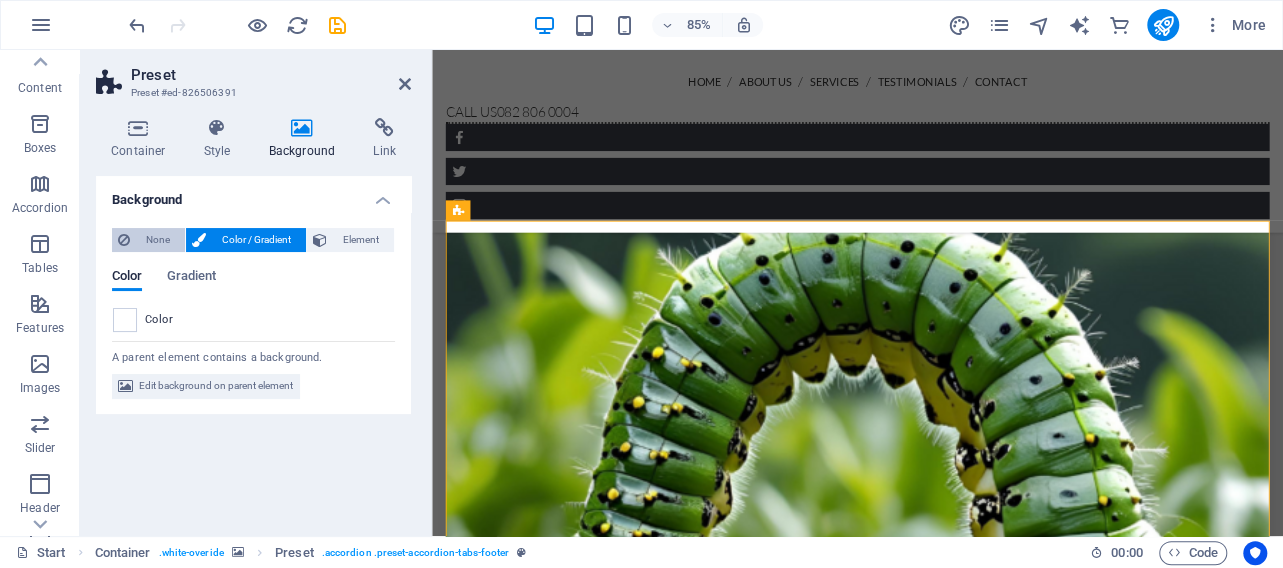 click on "None" at bounding box center [157, 240] 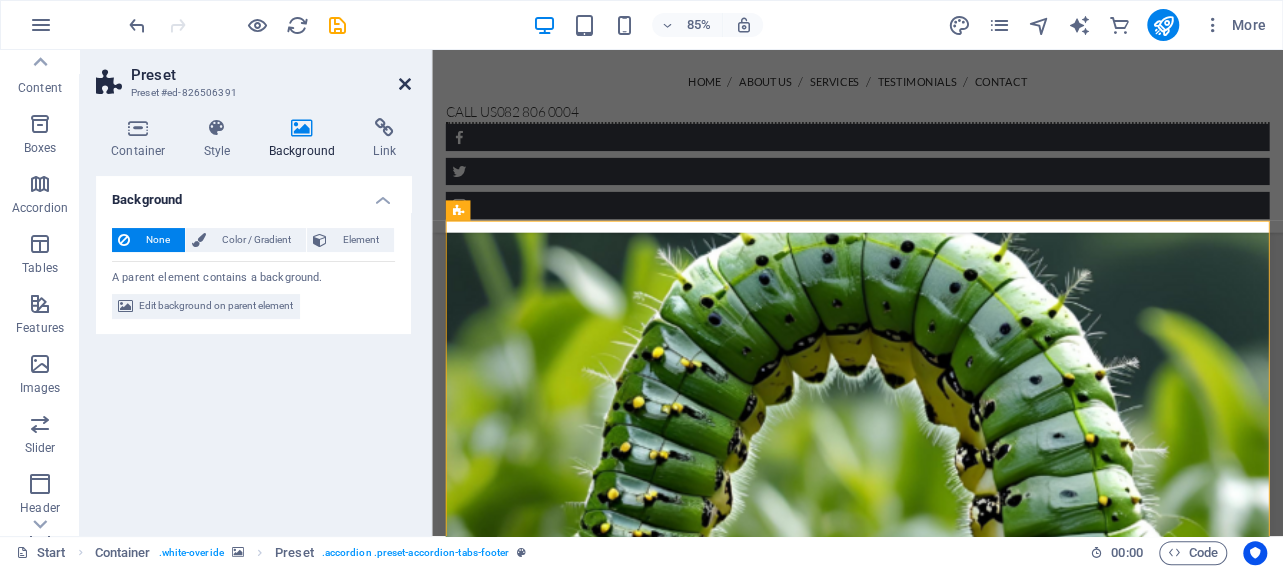 click at bounding box center [405, 84] 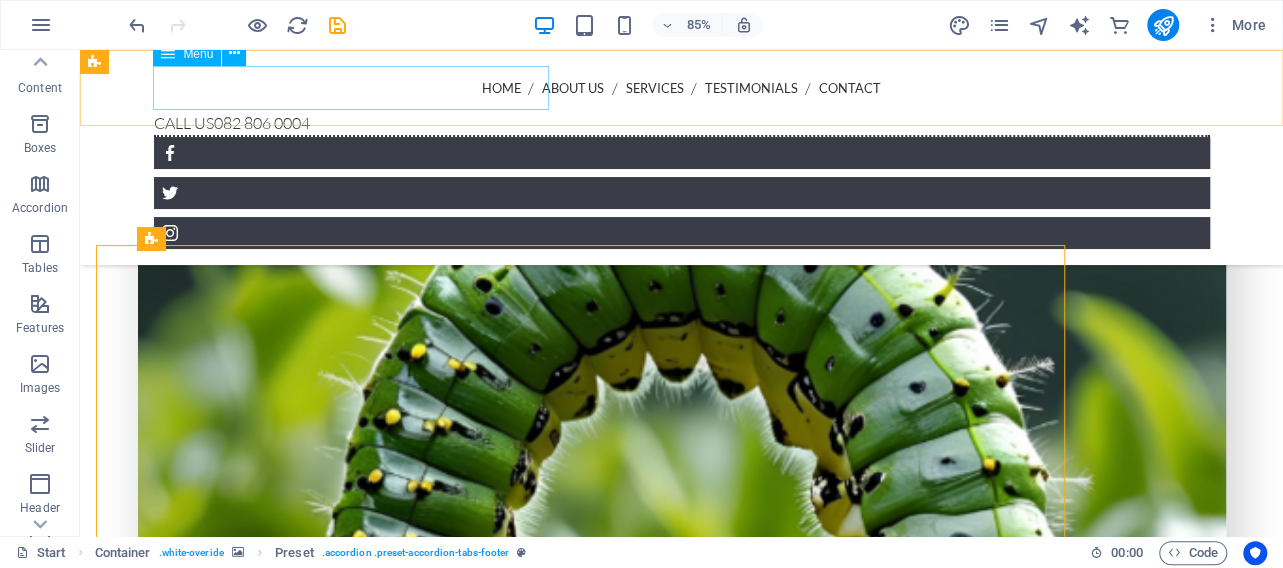 scroll, scrollTop: 5007, scrollLeft: 0, axis: vertical 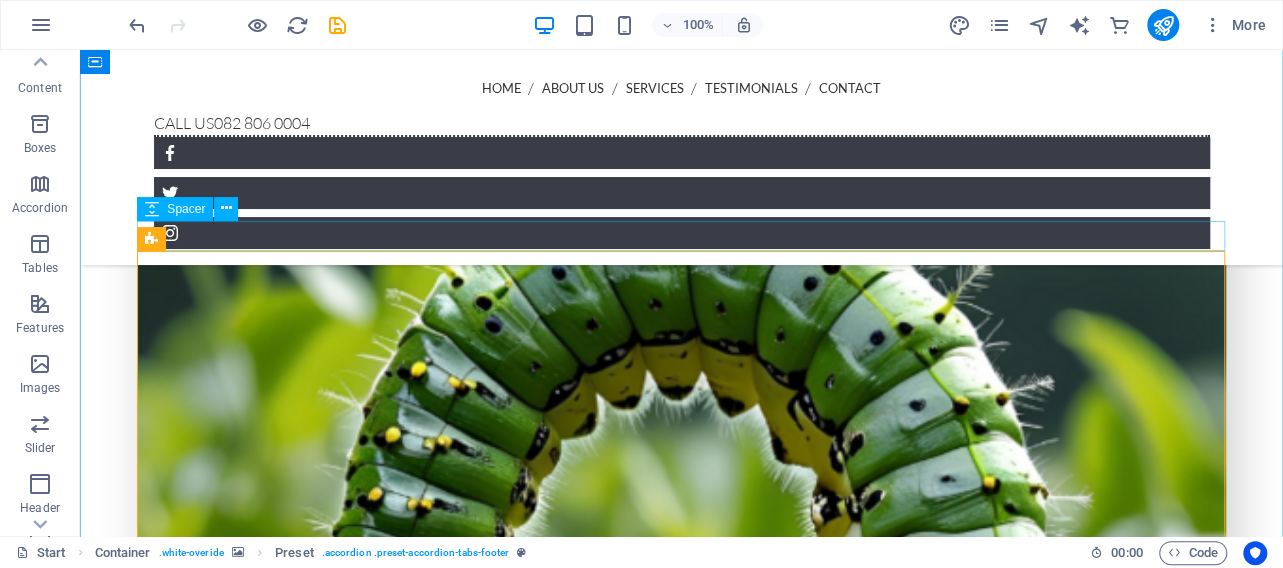 click at bounding box center (682, 17033) 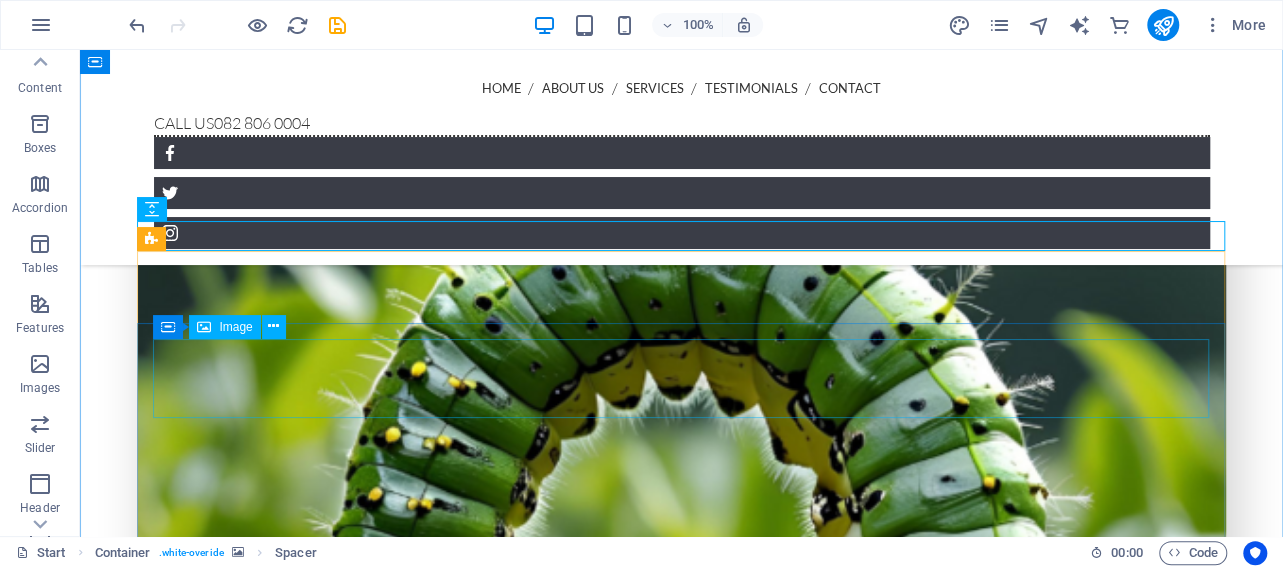 click at bounding box center [592, 17087] 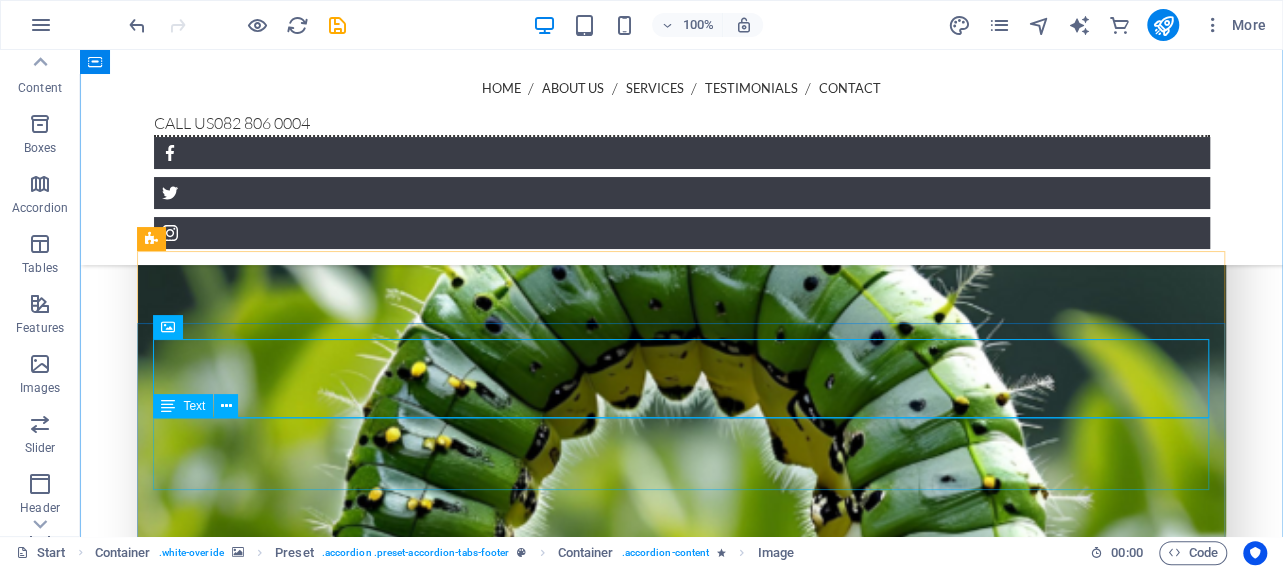 click on "We are registered with the  Department of Agriculture, Forestry and Fisheries ." at bounding box center [592, 17187] 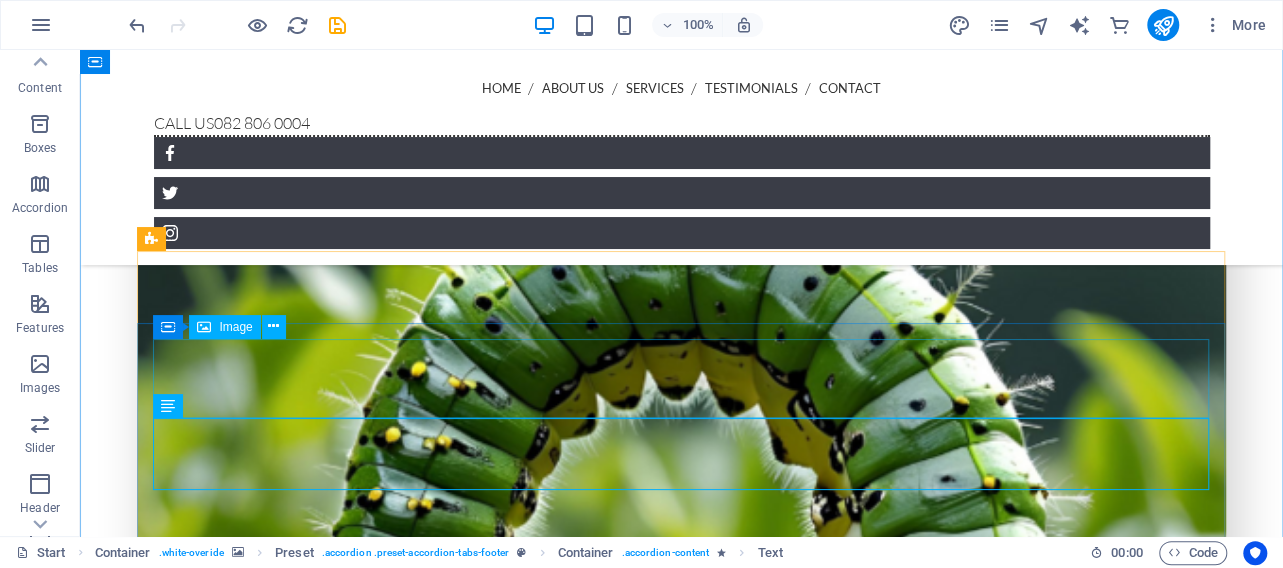 click at bounding box center [592, 17087] 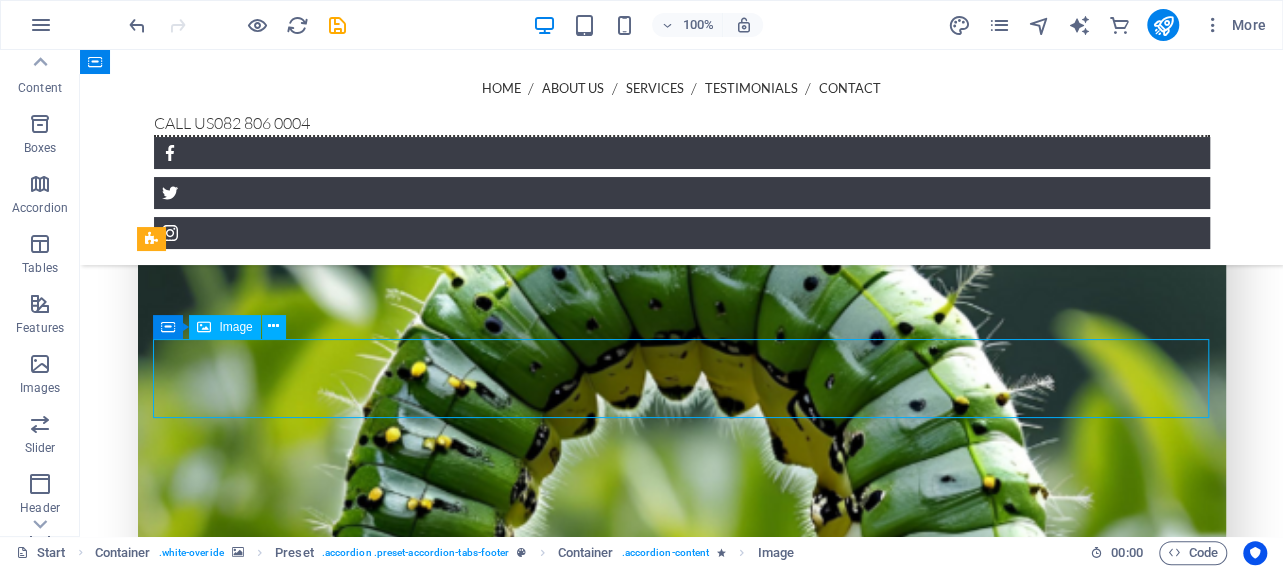 click at bounding box center [592, 17087] 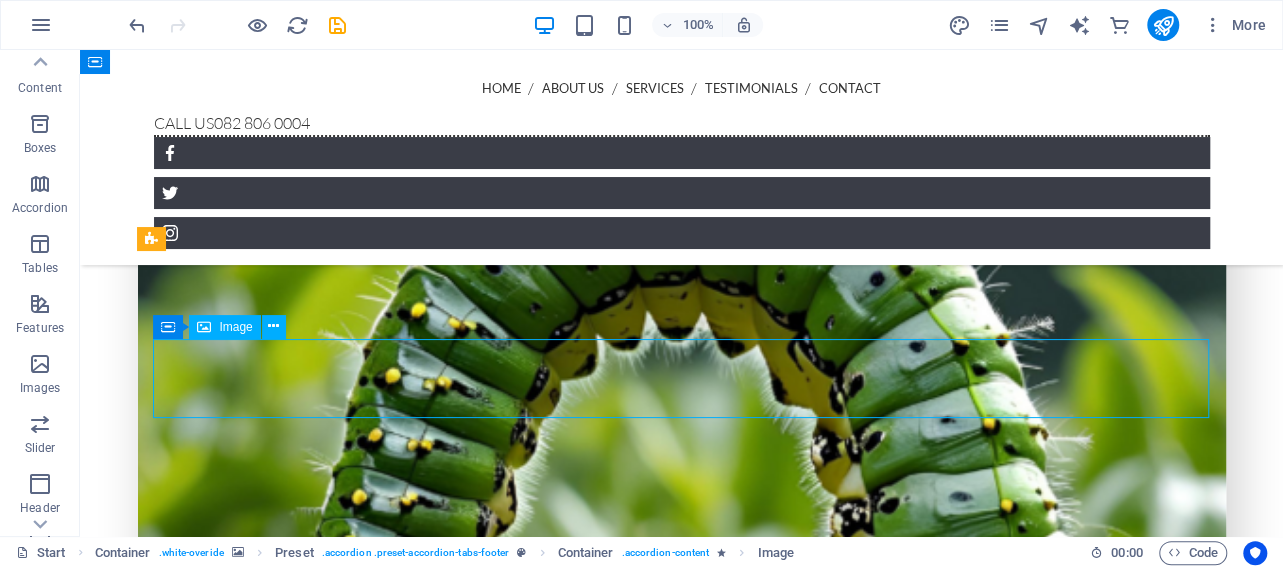 select on "px" 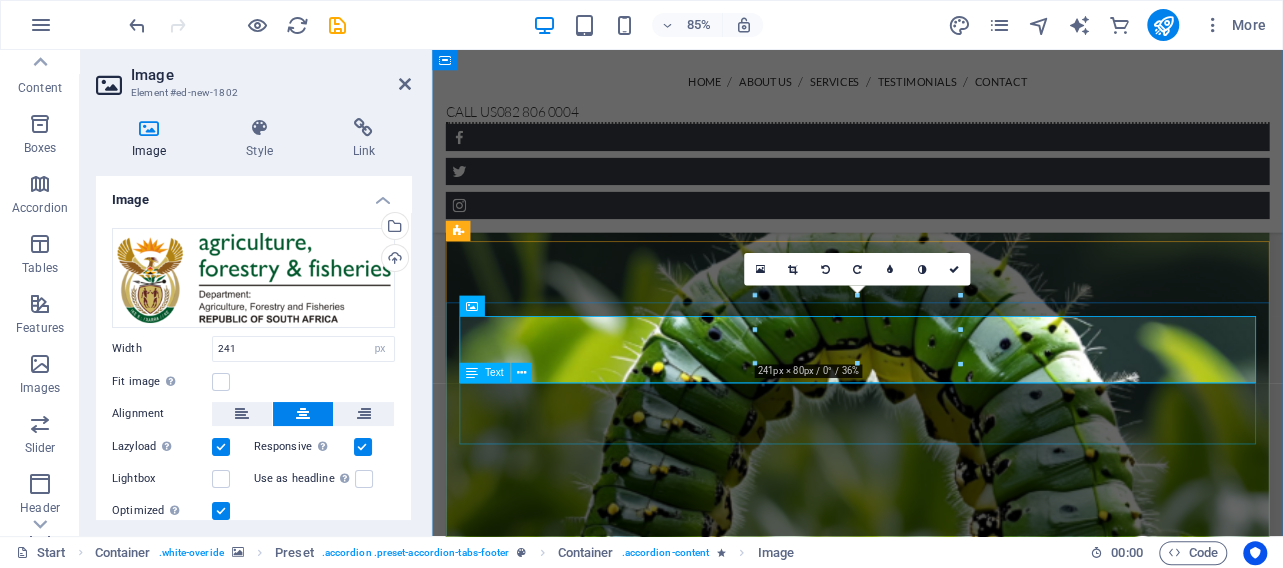 scroll, scrollTop: 5025, scrollLeft: 0, axis: vertical 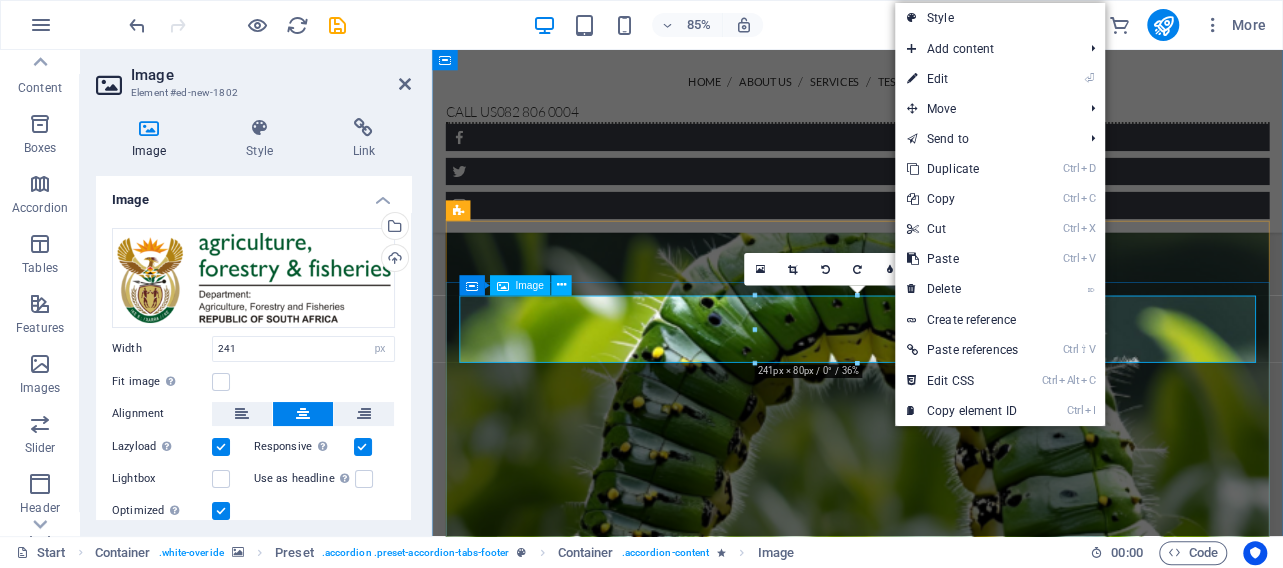 click at bounding box center [843, 15974] 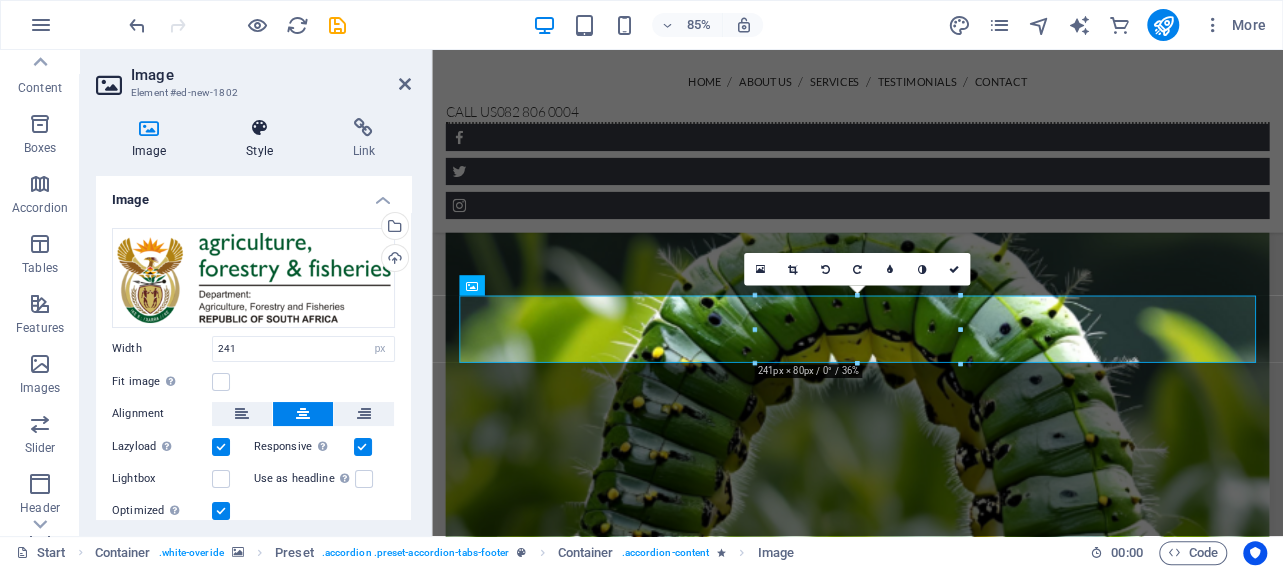 click on "Style" at bounding box center [263, 139] 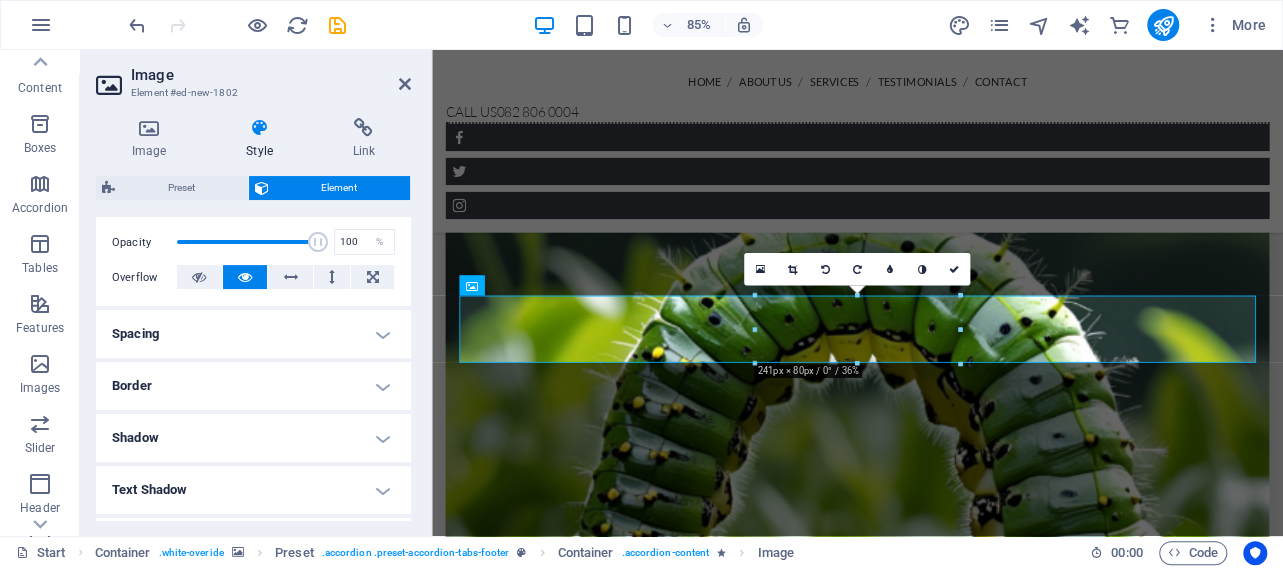 scroll, scrollTop: 192, scrollLeft: 0, axis: vertical 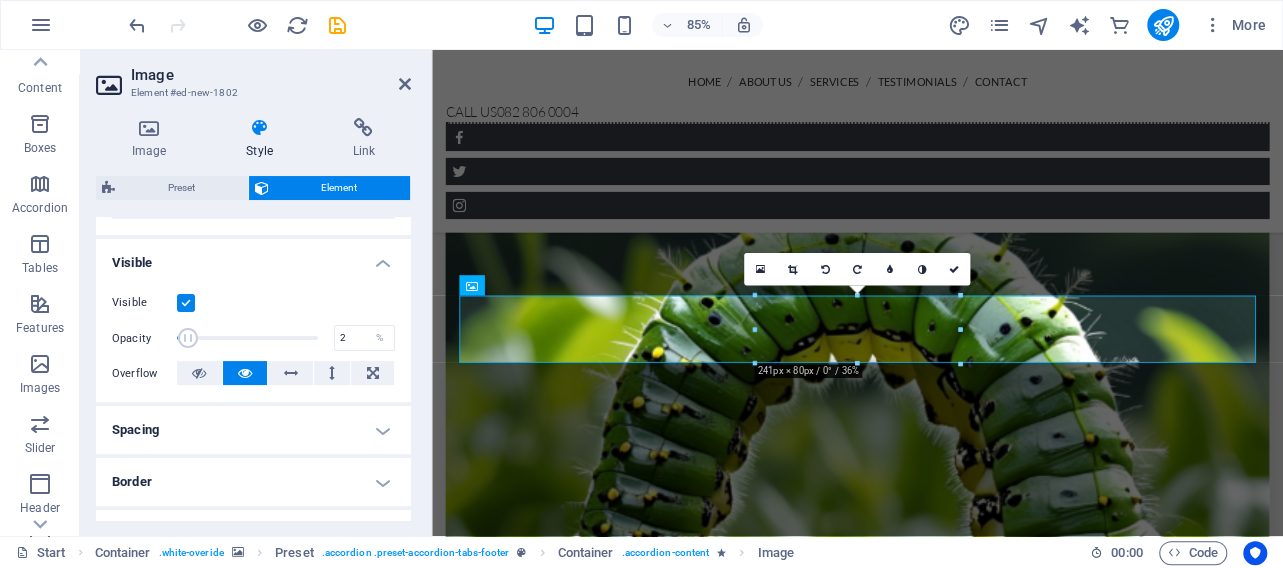 drag, startPoint x: 317, startPoint y: 339, endPoint x: 178, endPoint y: 337, distance: 139.01439 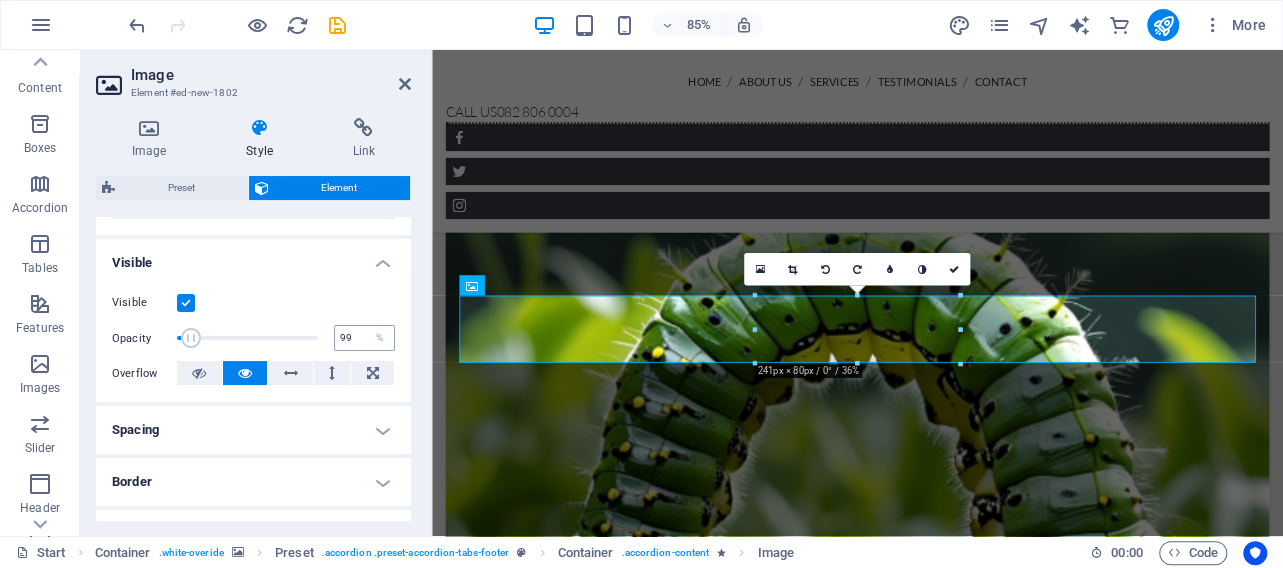 type on "100" 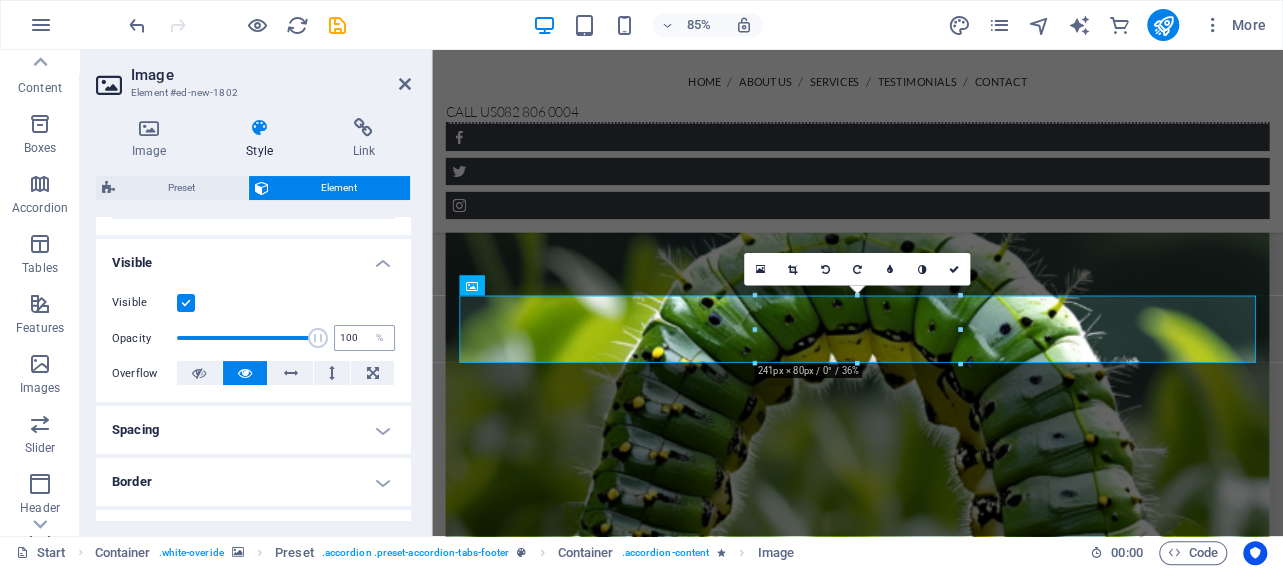 drag, startPoint x: 179, startPoint y: 335, endPoint x: 348, endPoint y: 335, distance: 169 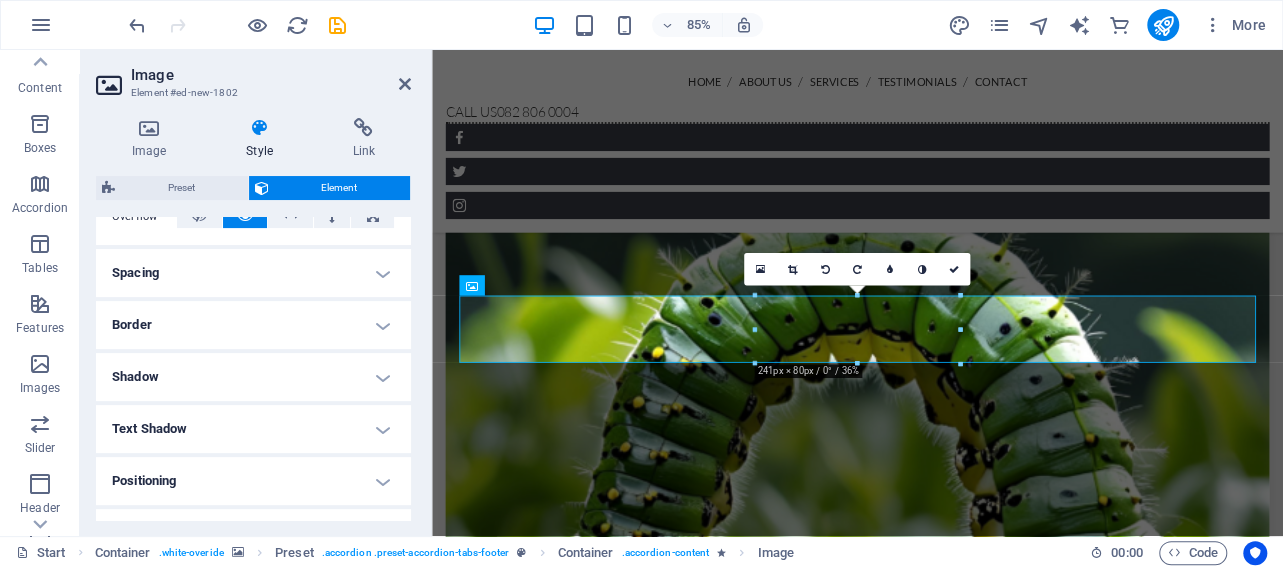 scroll, scrollTop: 253, scrollLeft: 0, axis: vertical 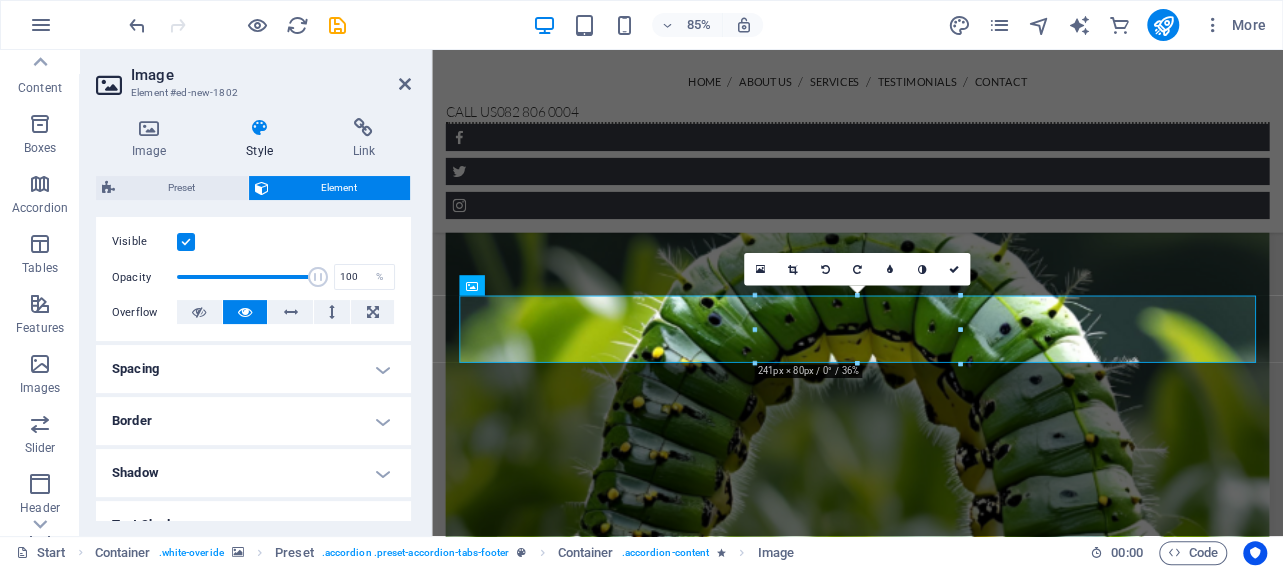 click on "Spacing" at bounding box center (253, 369) 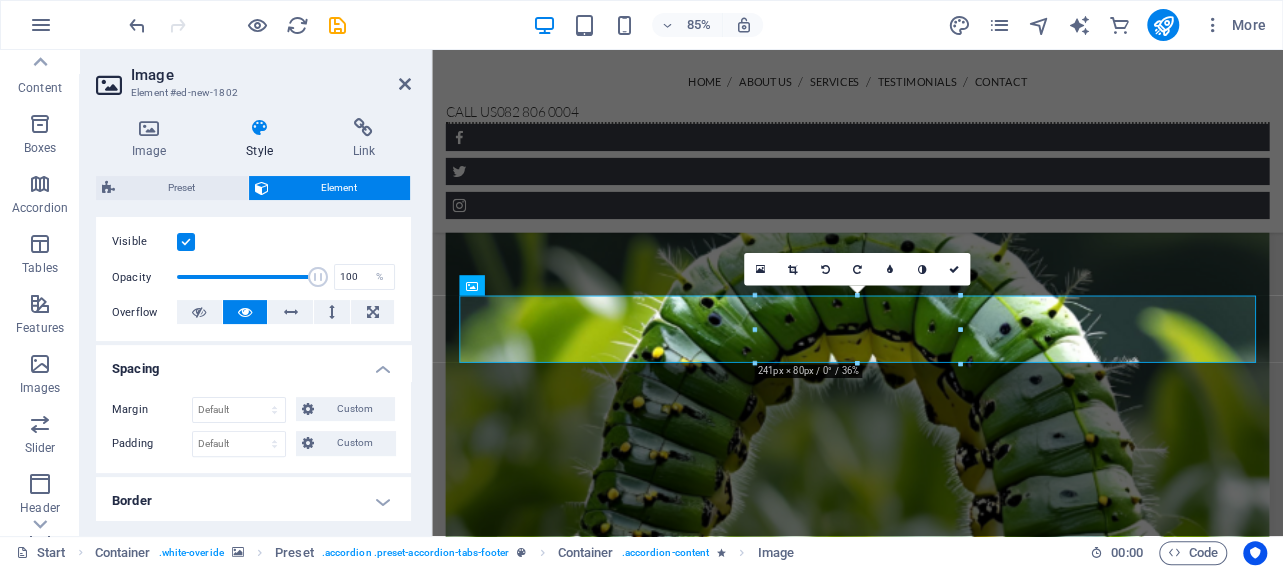 click on "Spacing" at bounding box center (253, 363) 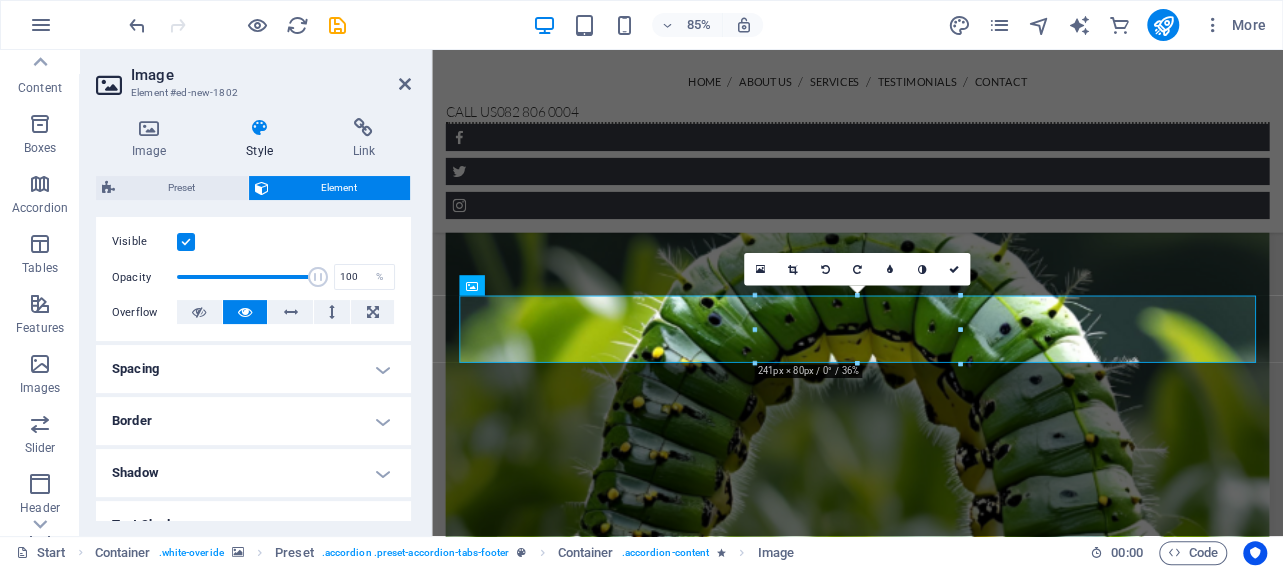 click on "Border" at bounding box center (253, 421) 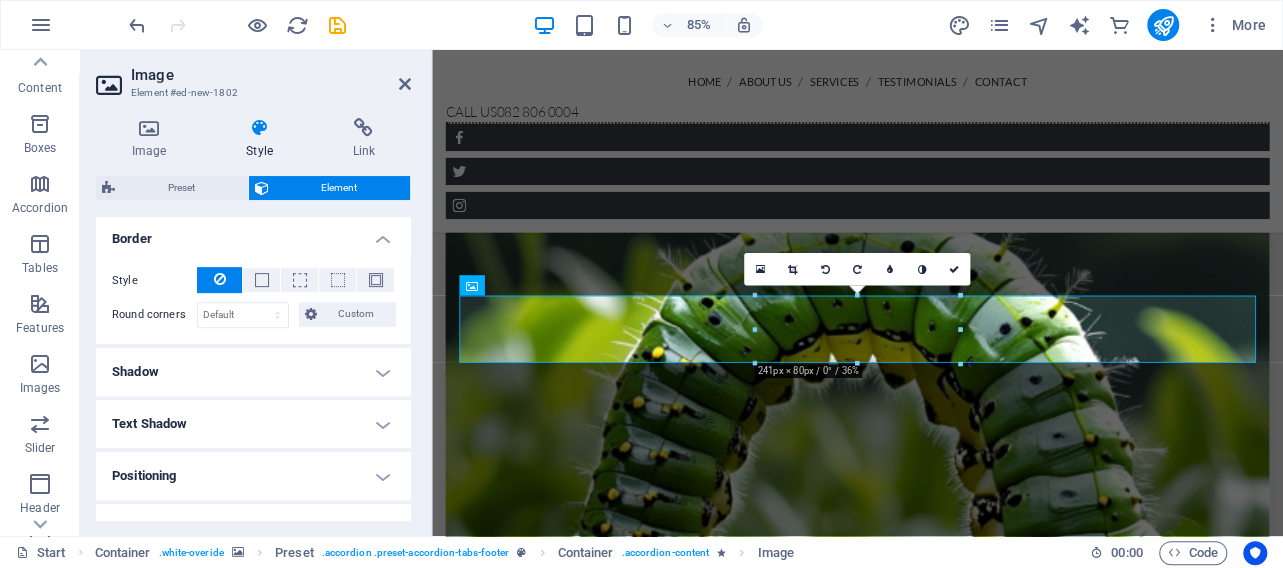 scroll, scrollTop: 541, scrollLeft: 0, axis: vertical 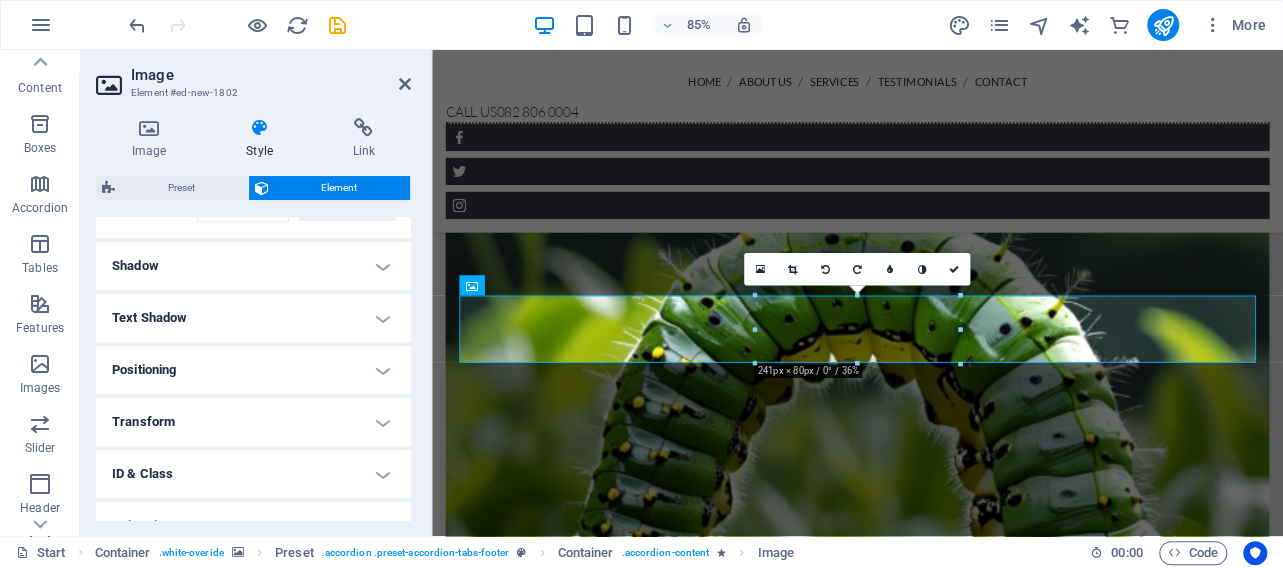 click on "Shadow" at bounding box center [253, 266] 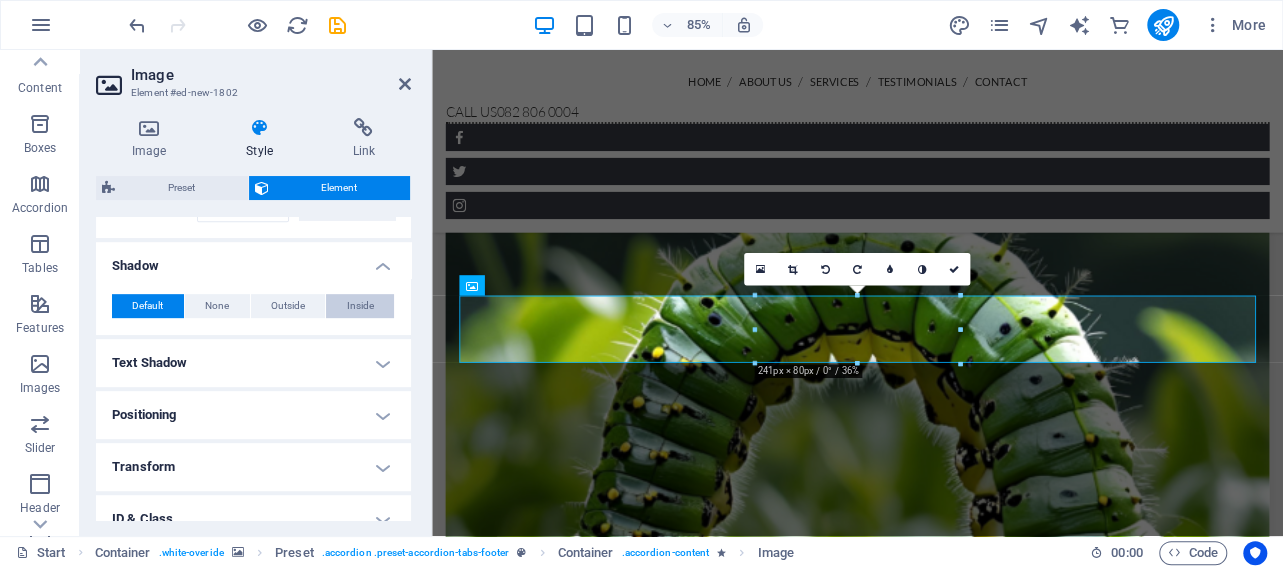 click on "Inside" at bounding box center [360, 306] 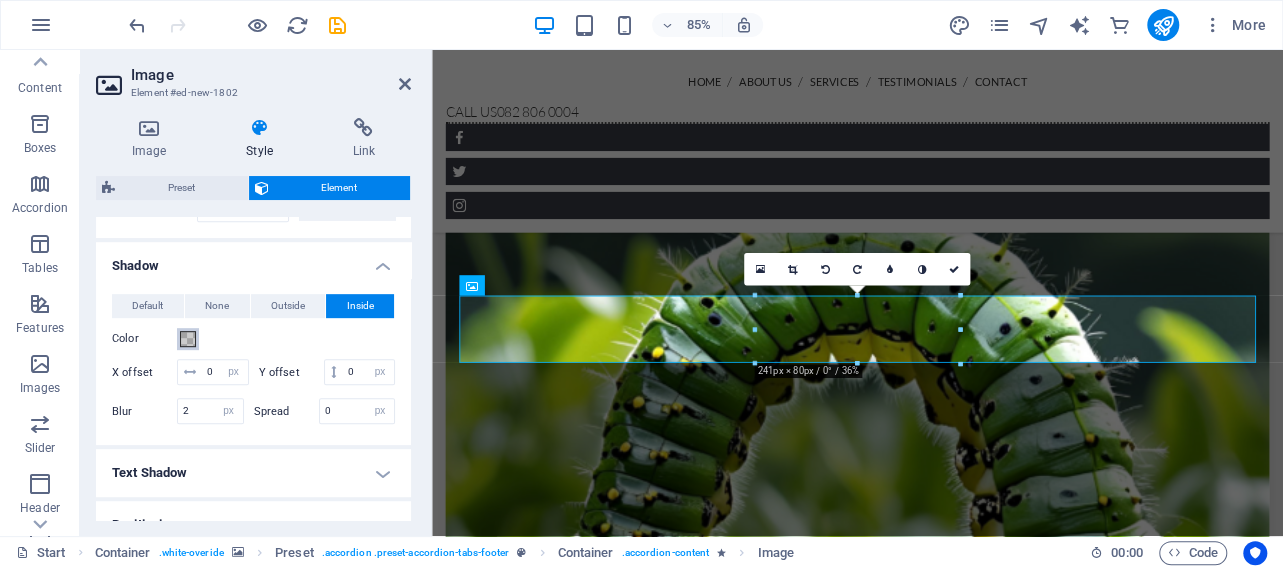 click at bounding box center (188, 339) 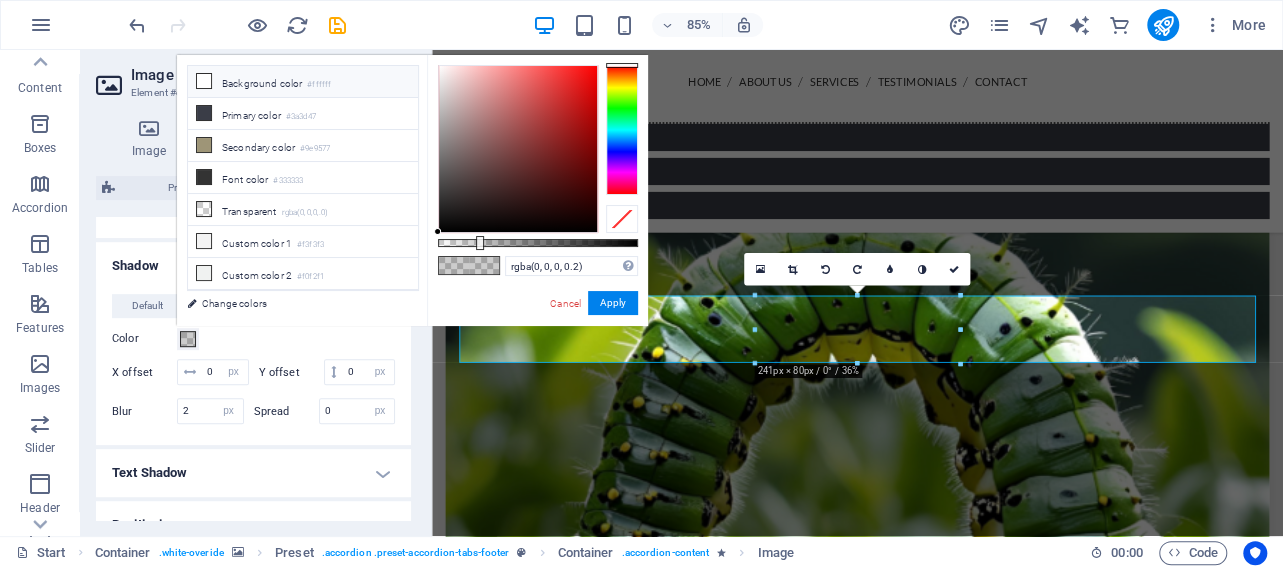 click on "Background color
#ffffff" at bounding box center [303, 82] 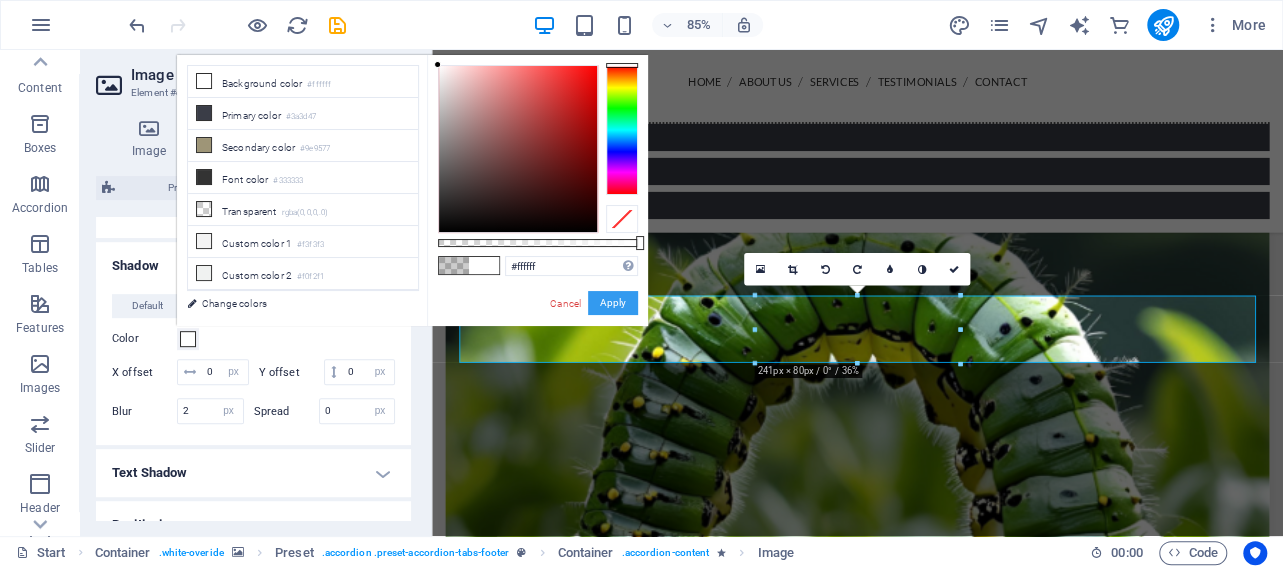 click on "Apply" at bounding box center [613, 303] 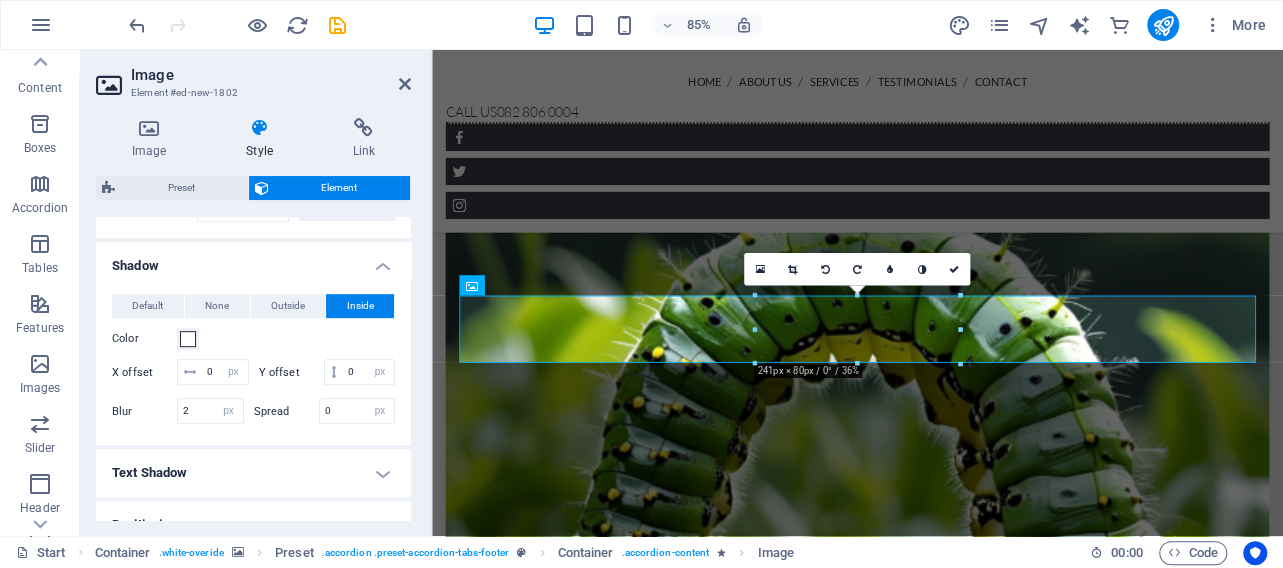 scroll, scrollTop: 775, scrollLeft: 0, axis: vertical 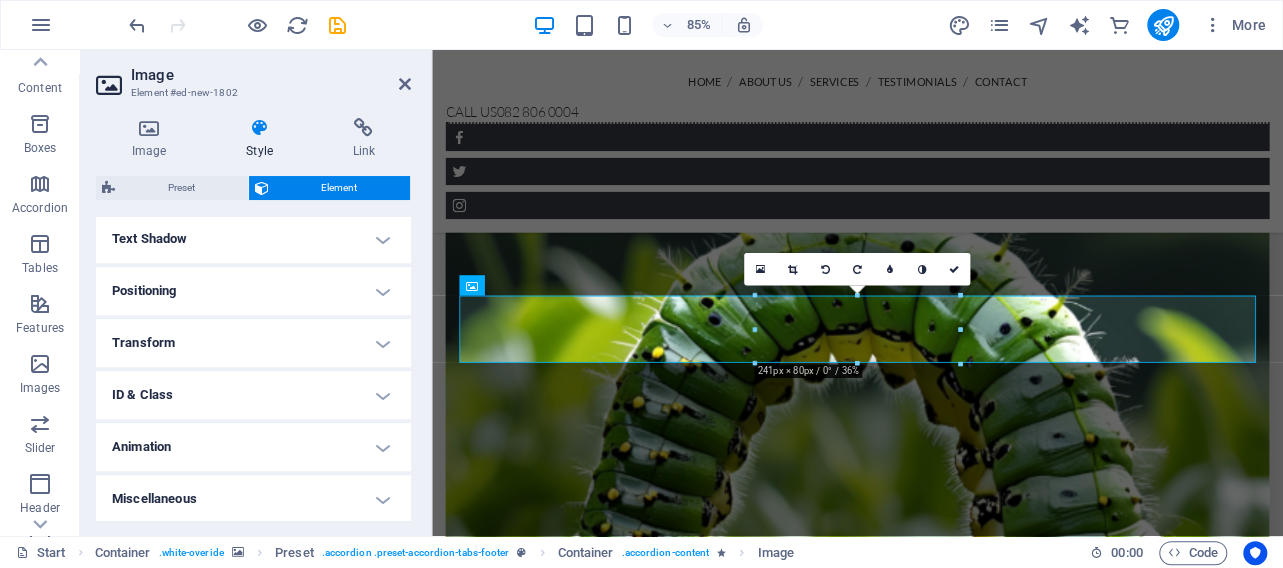 click on "Miscellaneous" at bounding box center [253, 499] 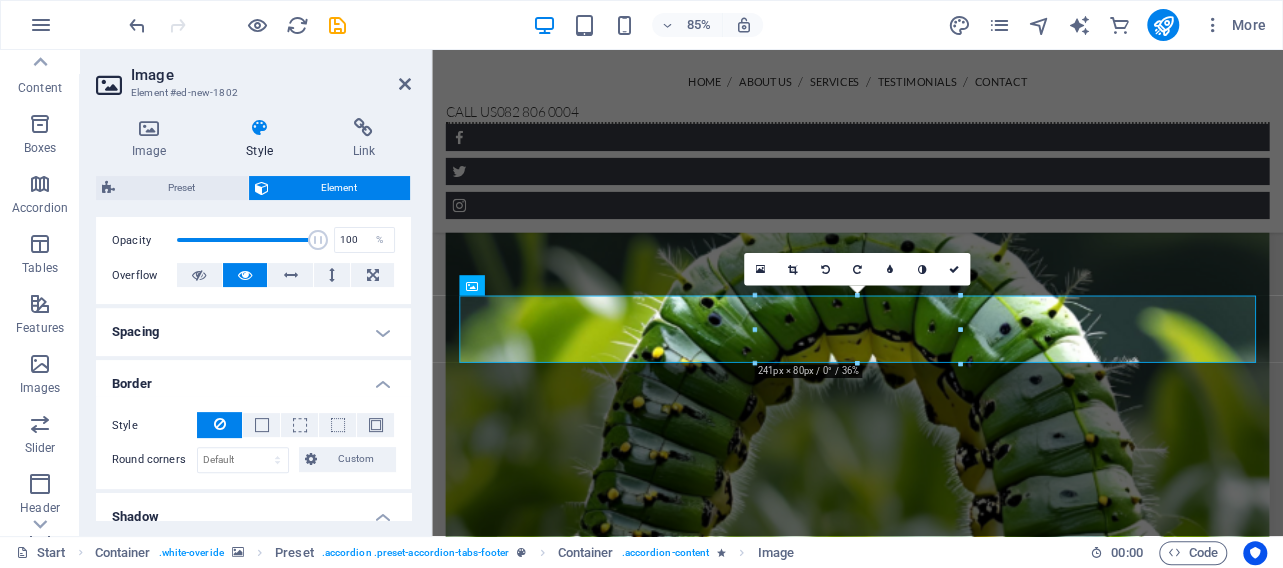 scroll, scrollTop: 384, scrollLeft: 0, axis: vertical 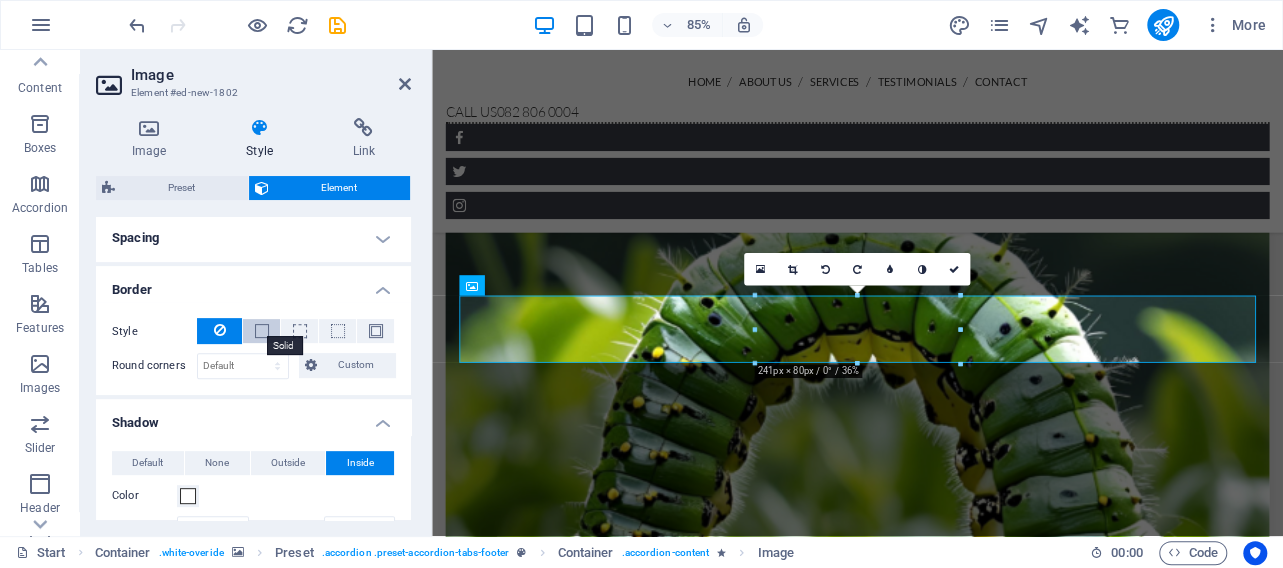click at bounding box center [262, 331] 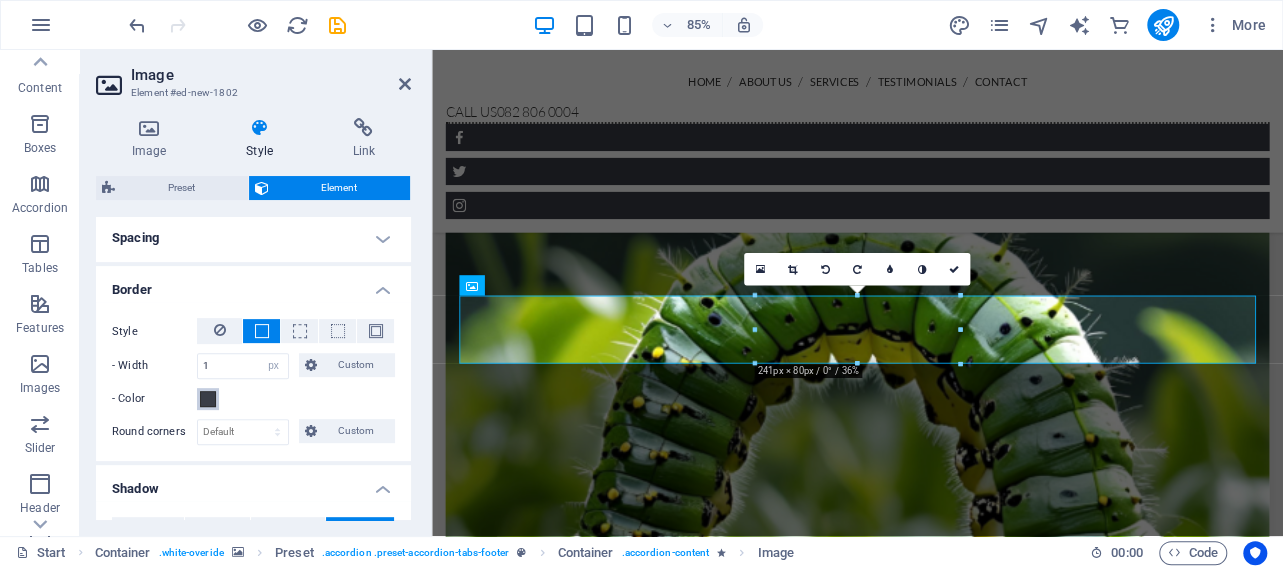 click at bounding box center [208, 399] 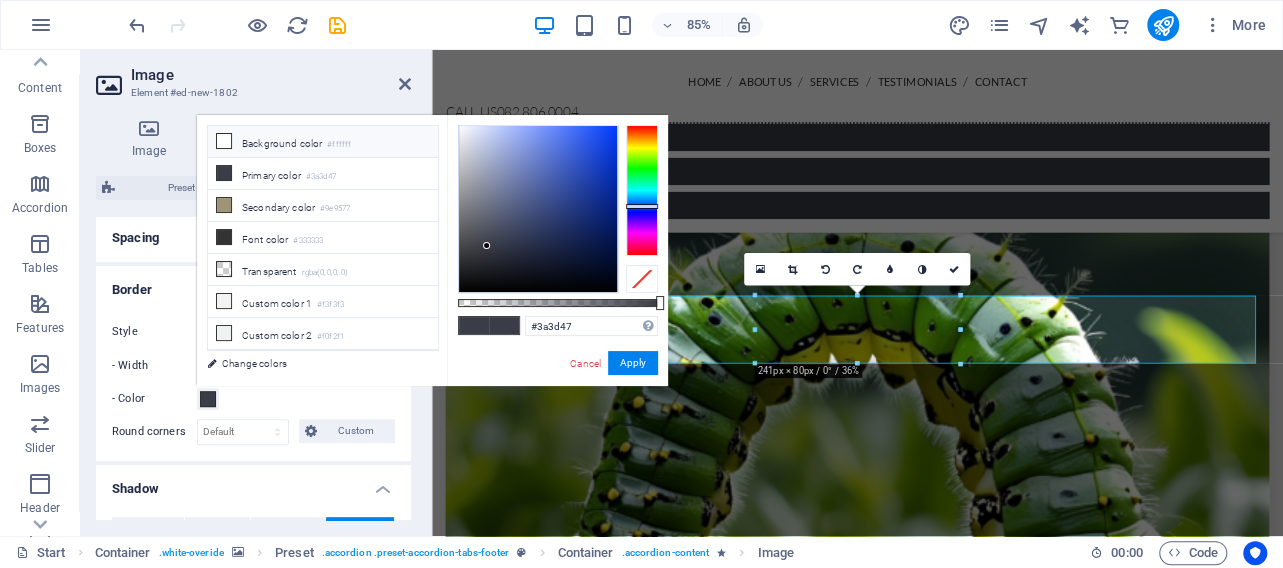 click on "Background color
#ffffff" at bounding box center [323, 142] 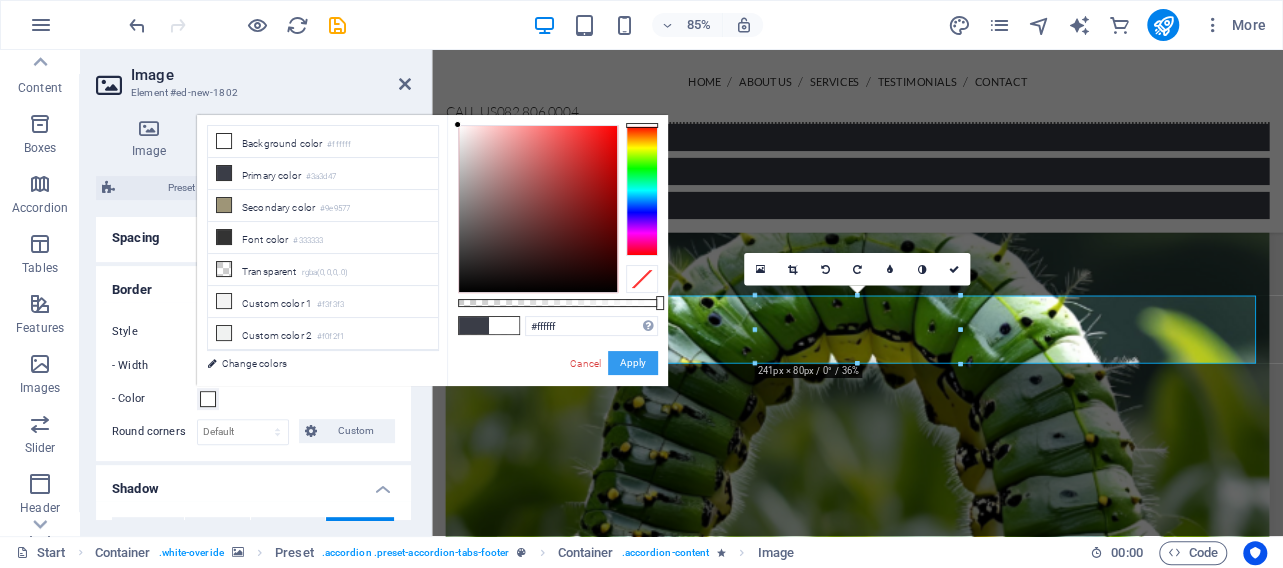 click on "Cancel Apply" at bounding box center (613, 363) 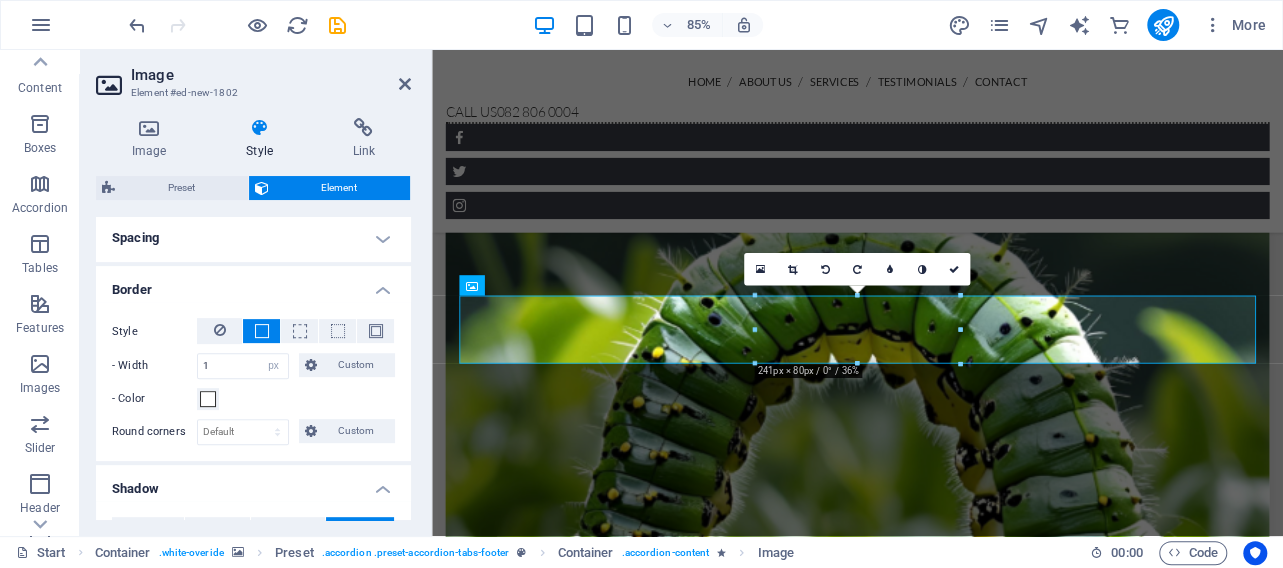 click on "- Color" at bounding box center [253, 399] 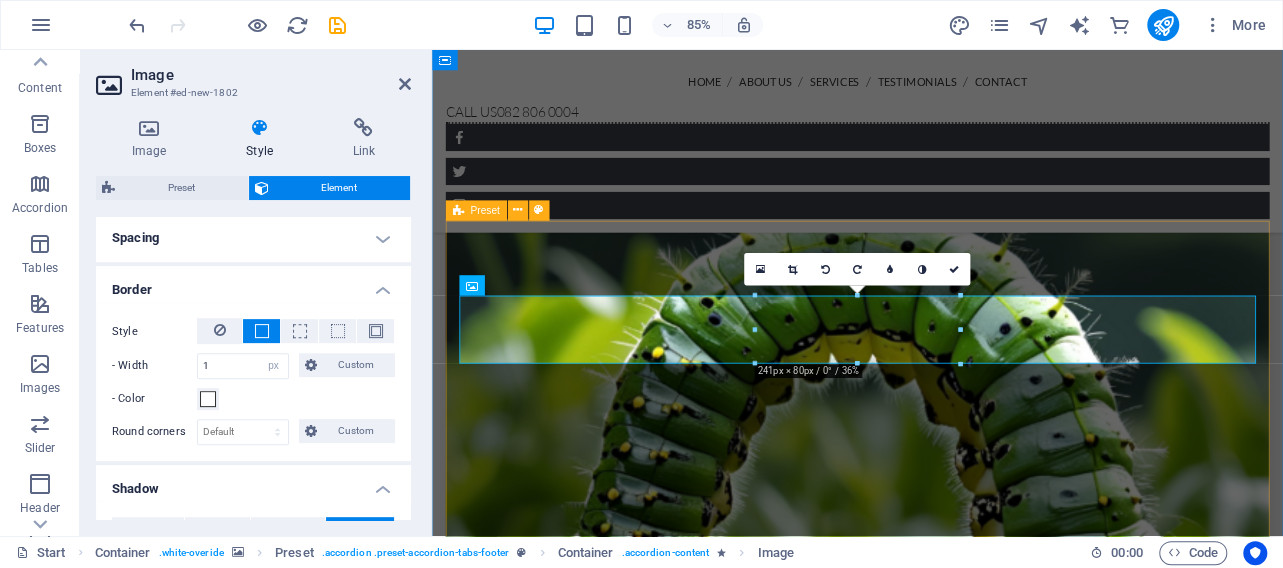 click on "Contact Information We are registered with the  Department of Agriculture, Forestry and Fisheries . Address 1206 Beacon Street ,  Pretoria   0082 Phone 082 806 0004 E-Mail info@pestcontroledddie.co.za ← Move left → Move right ↑ Move up ↓ Move down + Zoom in - Zoom out Home Jump left by 75% End Jump right by 75% Page Up Jump up by 75% Page Down Jump down by 75% Map Terrain Satellite Labels Keyboard shortcuts Map Data Map data ©2025 AfriGIS (Pty) Ltd Map data ©2025 AfriGIS (Pty) Ltd 200 m  Click to toggle between metric and imperial units Terms Report a map error Send us a message! Leave us a message and we will get back to you!   I have read and understand the privacy policy. Unreadable? Load new Send Message Legal Notice  |  Privacy" at bounding box center [932, 16513] 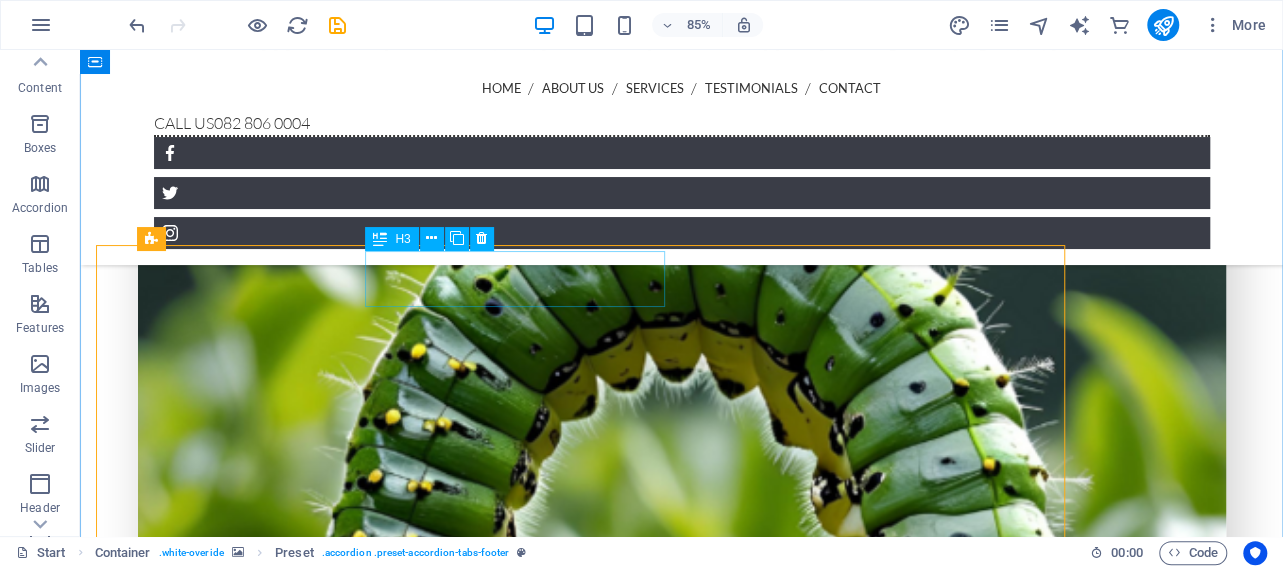 scroll, scrollTop: 5007, scrollLeft: 0, axis: vertical 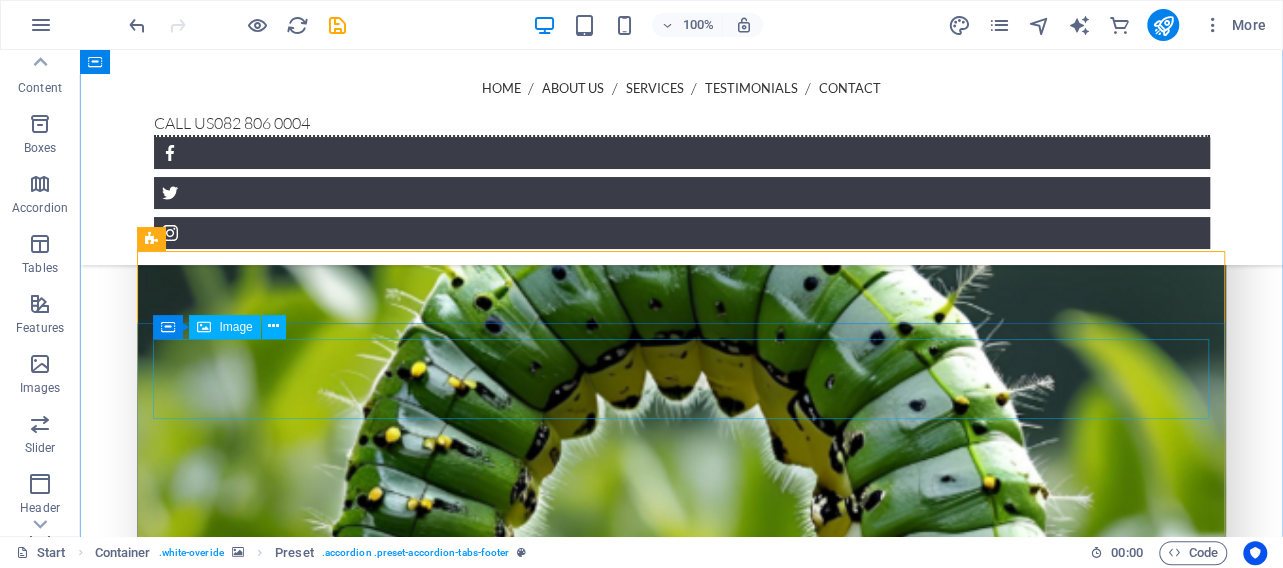 click at bounding box center (592, 17089) 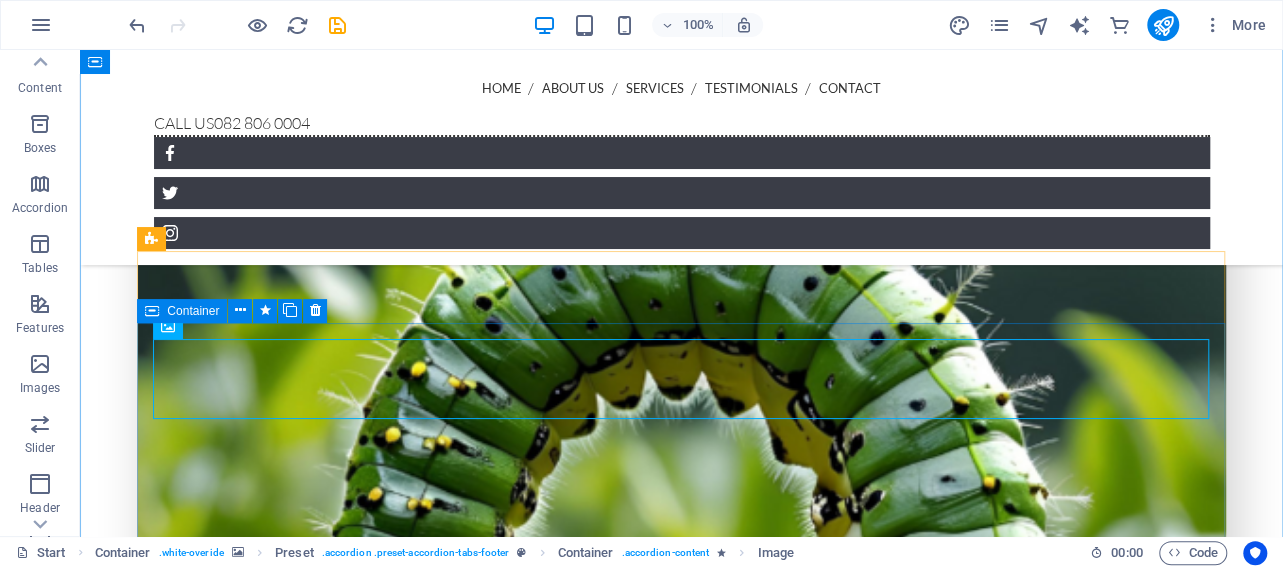 click on "We are registered with the  Department of Agriculture, Forestry and Fisheries . Address 1206 Beacon Street ,  Pretoria   0082 Phone 082 806 0004 E-Mail info@pestcontroledddie.co.za ← Move left → Move right ↑ Move up ↓ Move down + Zoom in - Zoom out Home Jump left by 75% End Jump right by 75% Page Up Jump up by 75% Page Down Jump down by 75% Map Terrain Satellite Labels Keyboard shortcuts Map Data Map data ©2025 AfriGIS (Pty) Ltd Map data ©2025 AfriGIS (Pty) Ltd 200 m  Click to toggle between metric and imperial units Terms Report a map error" at bounding box center [592, 17602] 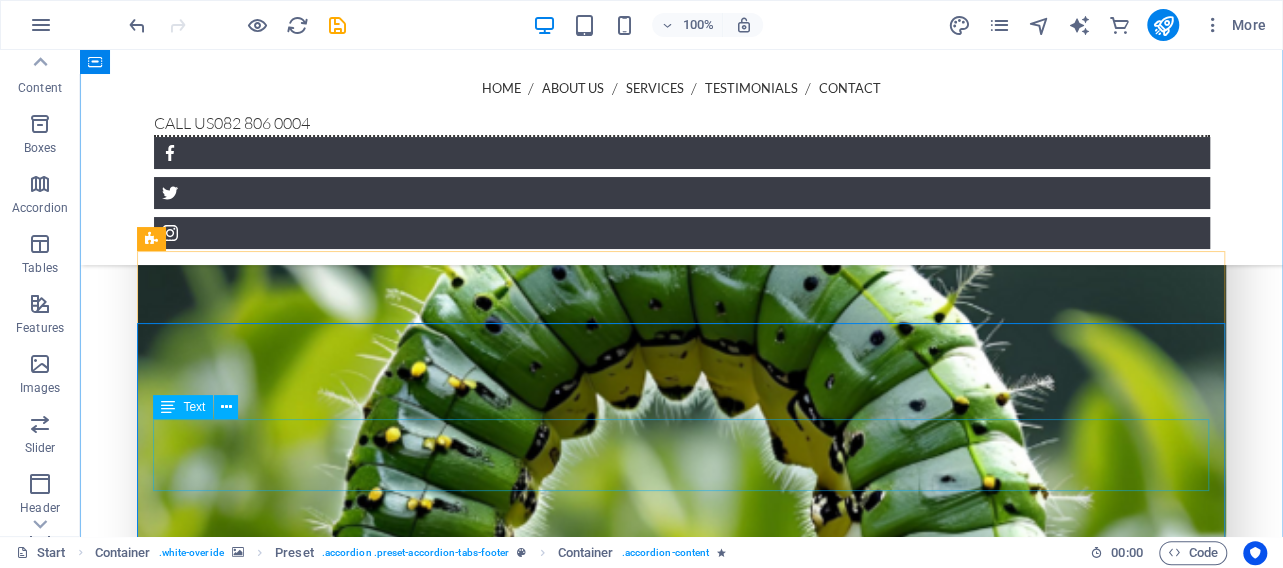 click on "We are registered with the  Department of Agriculture, Forestry and Fisheries ." at bounding box center (592, 17190) 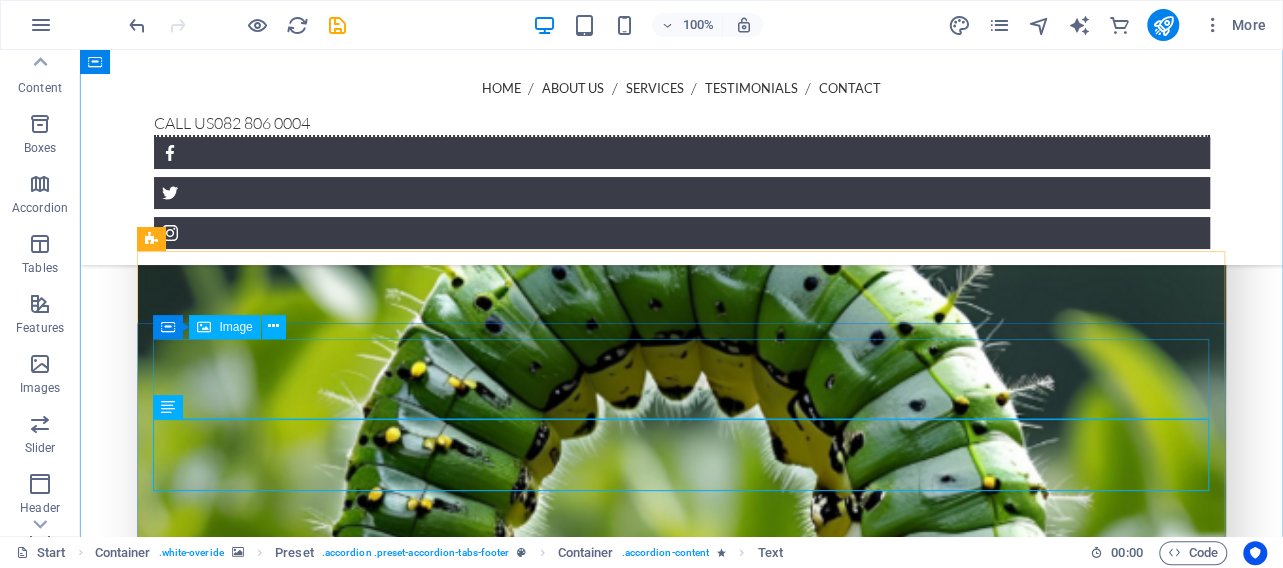 click at bounding box center [592, 17089] 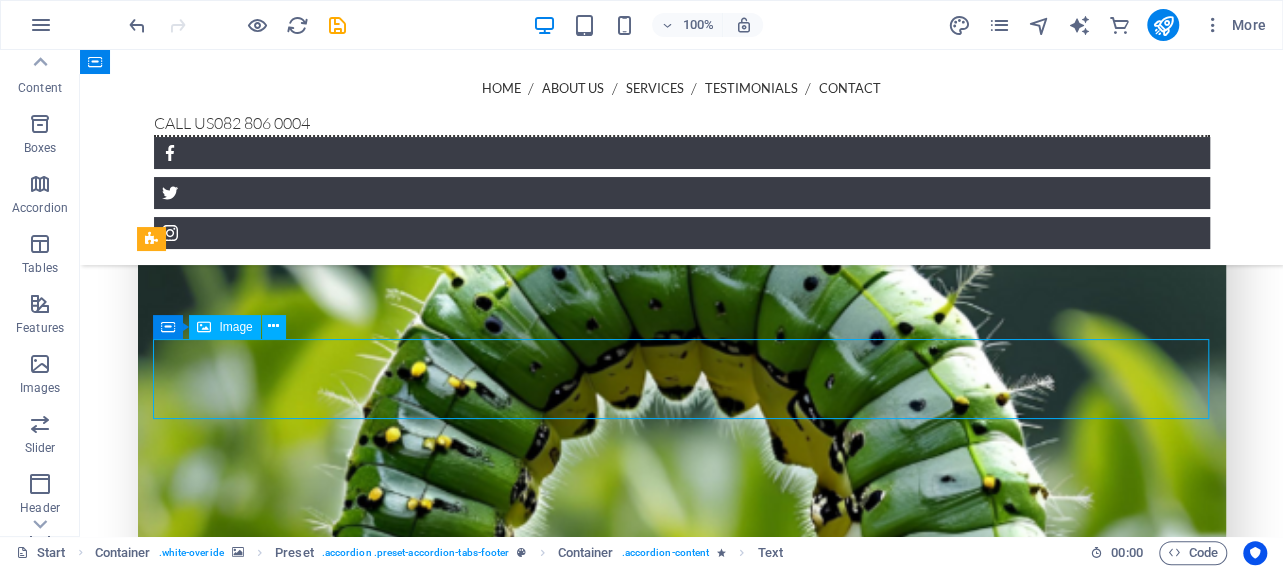 click at bounding box center [592, 17089] 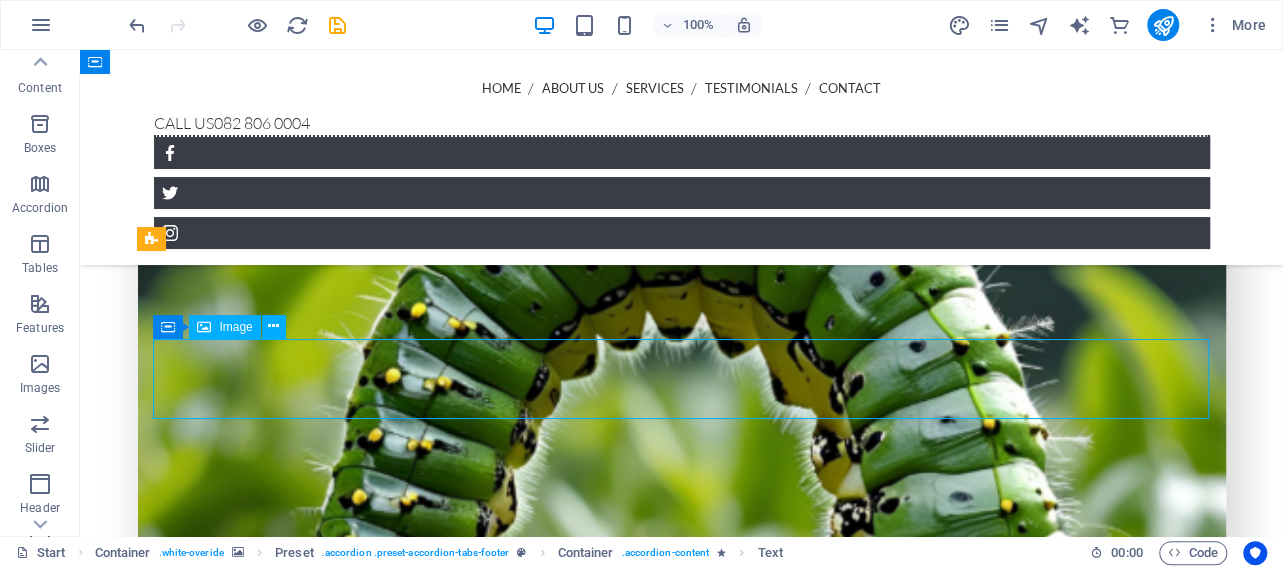 select on "px" 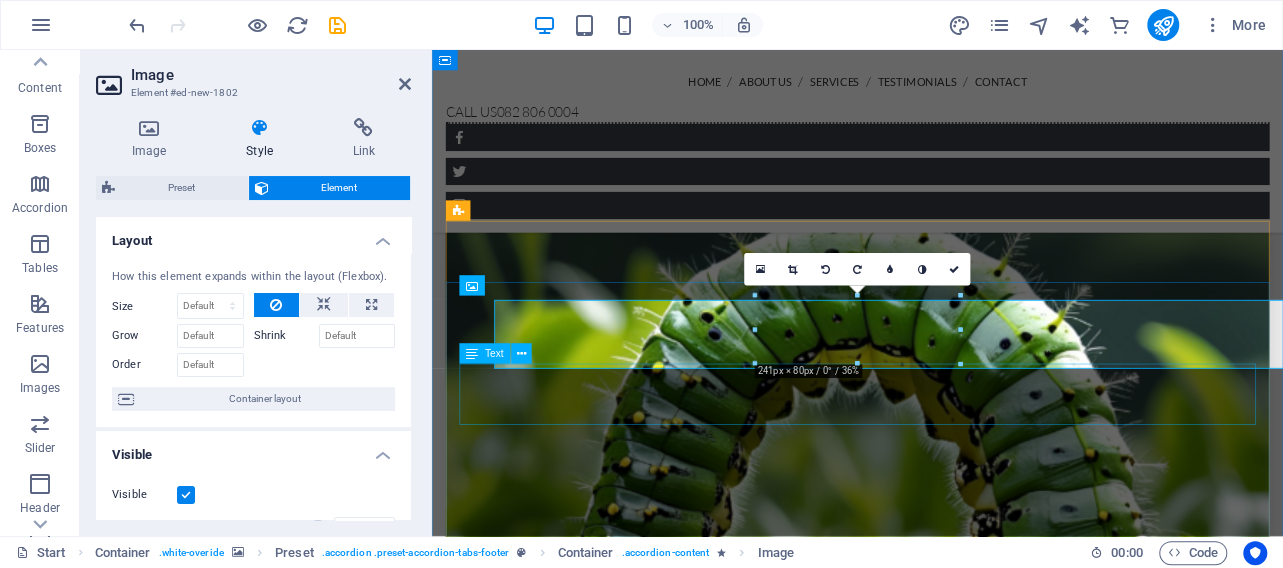 scroll, scrollTop: 5025, scrollLeft: 0, axis: vertical 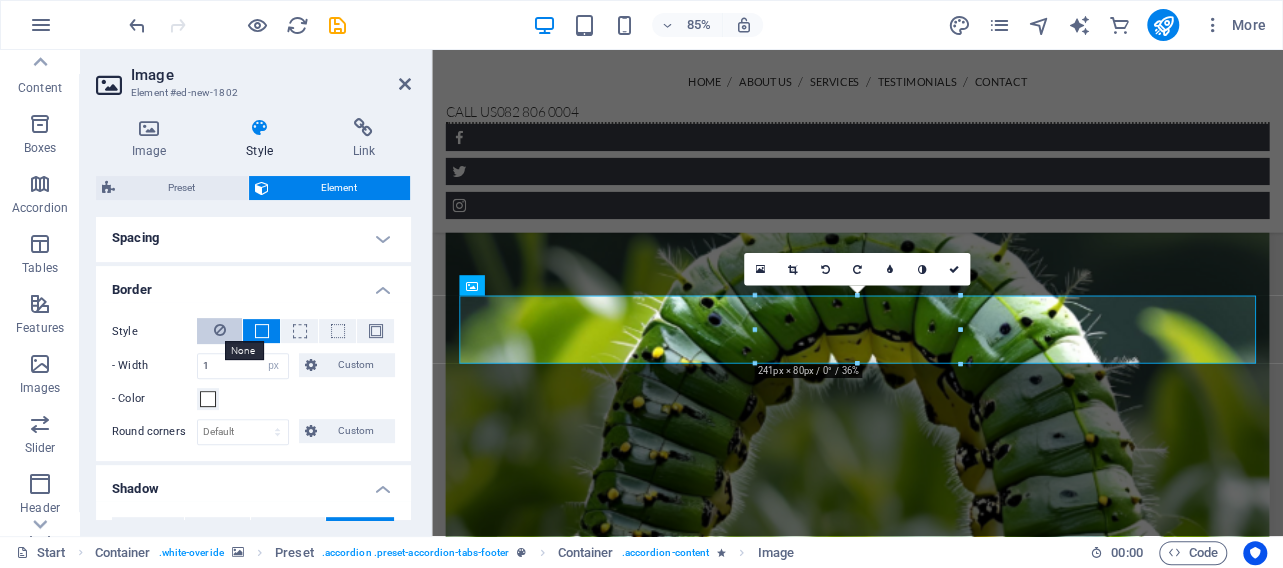 click at bounding box center [220, 330] 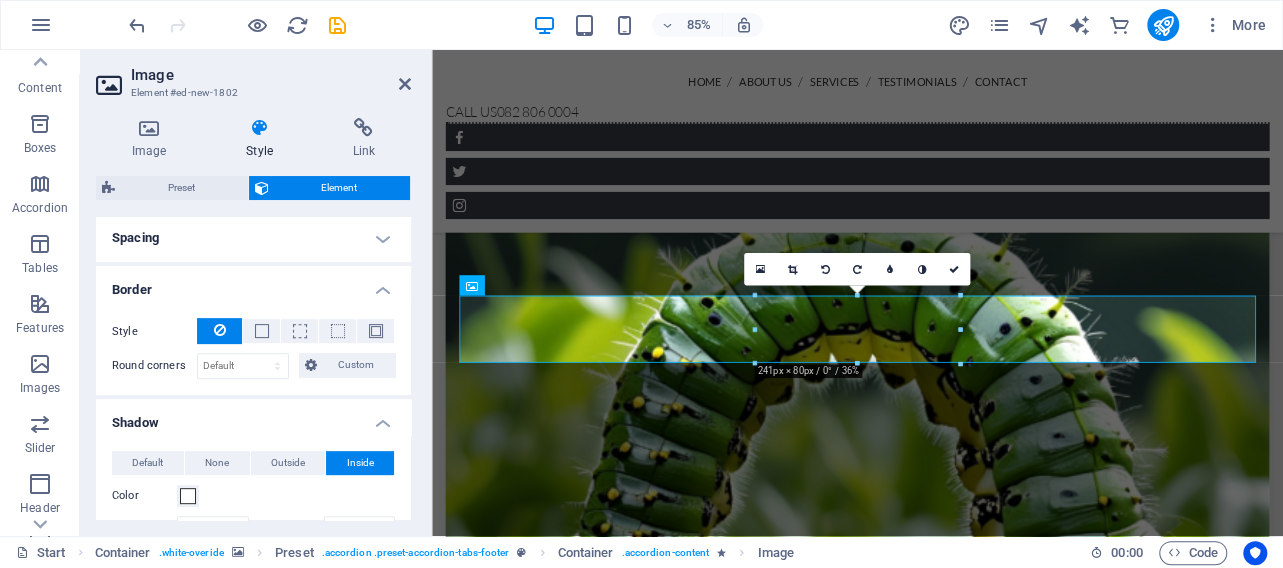 scroll, scrollTop: 480, scrollLeft: 0, axis: vertical 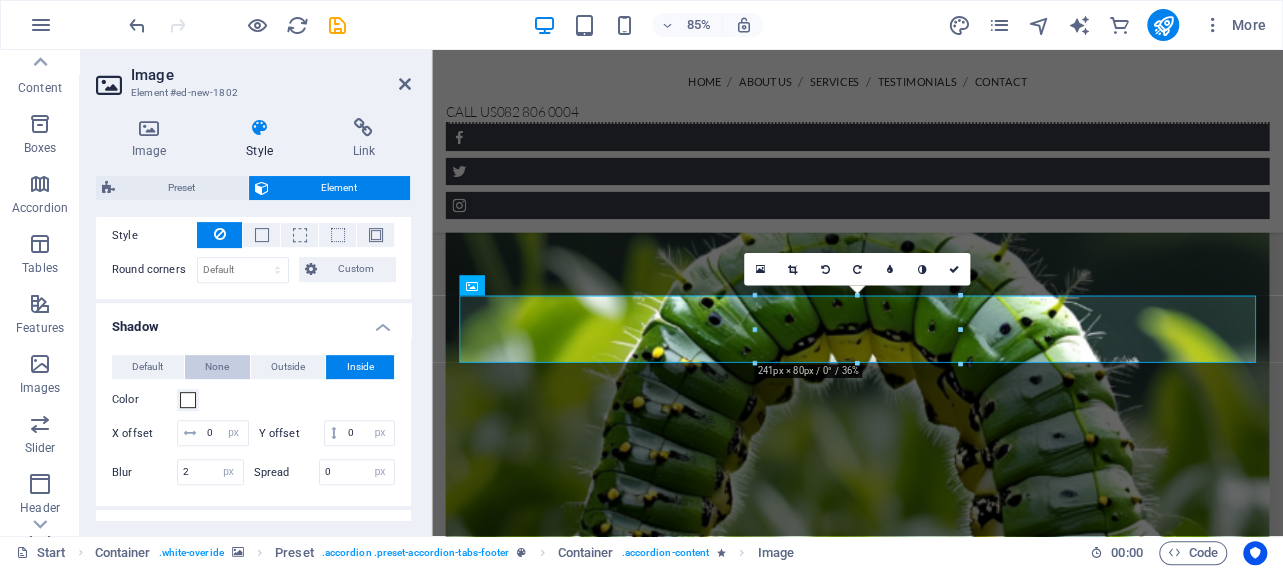 click on "None" at bounding box center [217, 367] 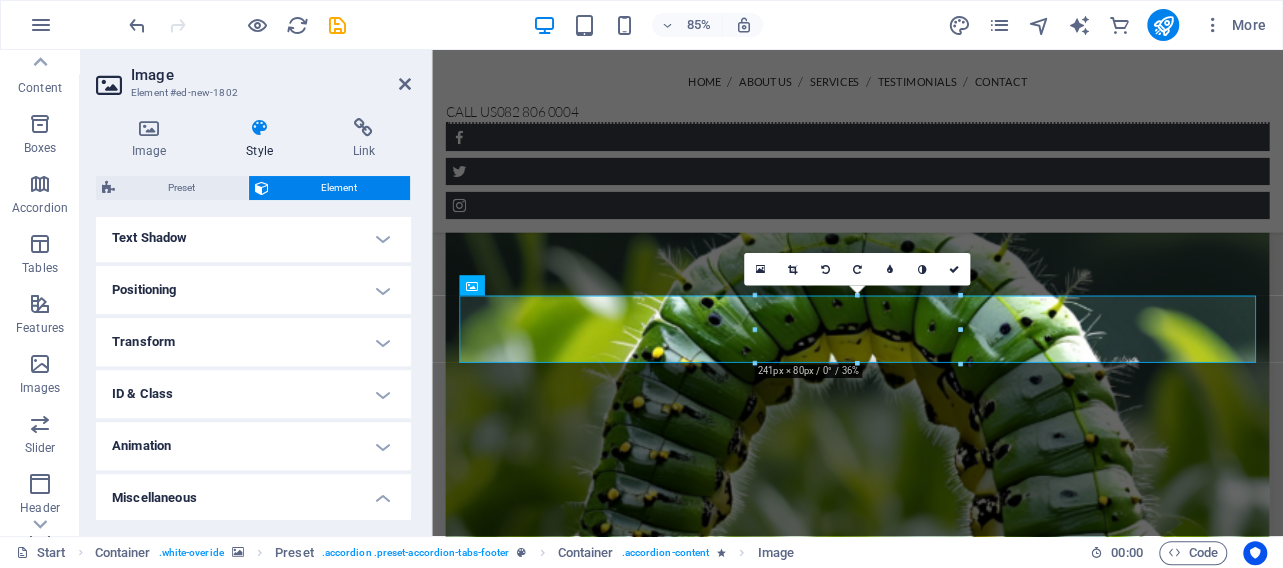 scroll, scrollTop: 672, scrollLeft: 0, axis: vertical 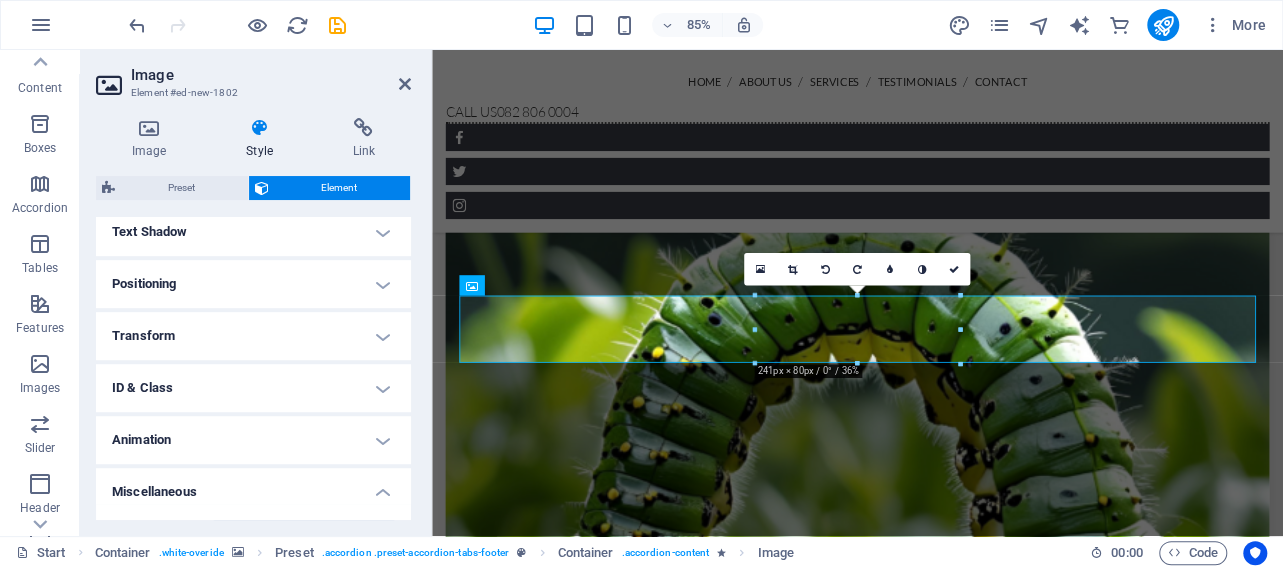 click on "Positioning" at bounding box center (253, 284) 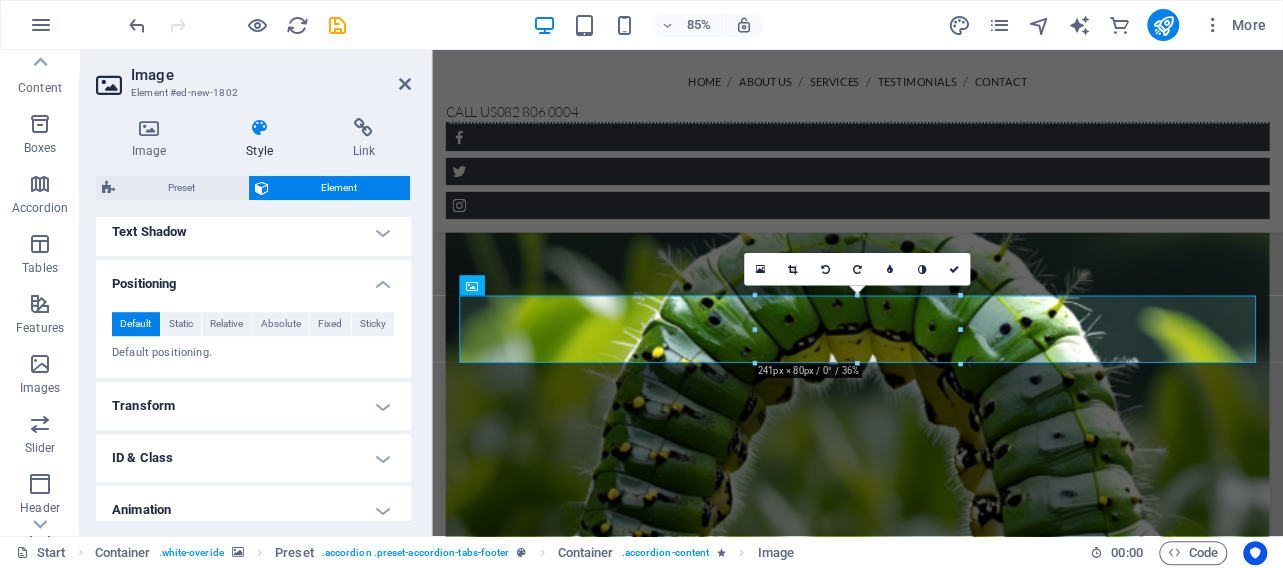 click on "Transform" at bounding box center (253, 406) 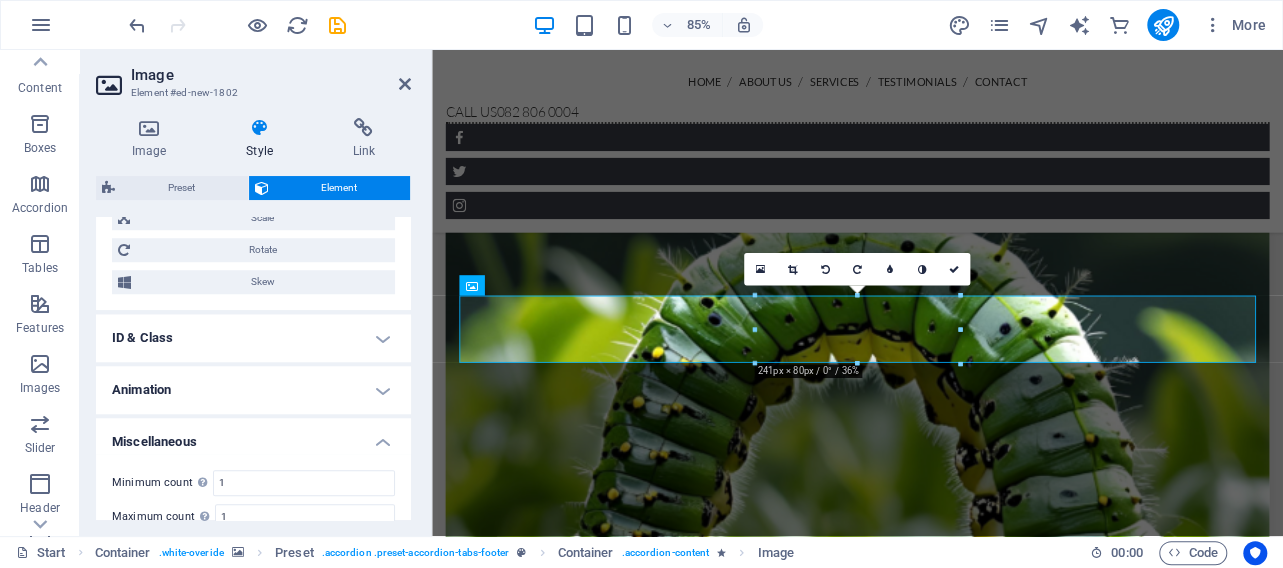 scroll, scrollTop: 960, scrollLeft: 0, axis: vertical 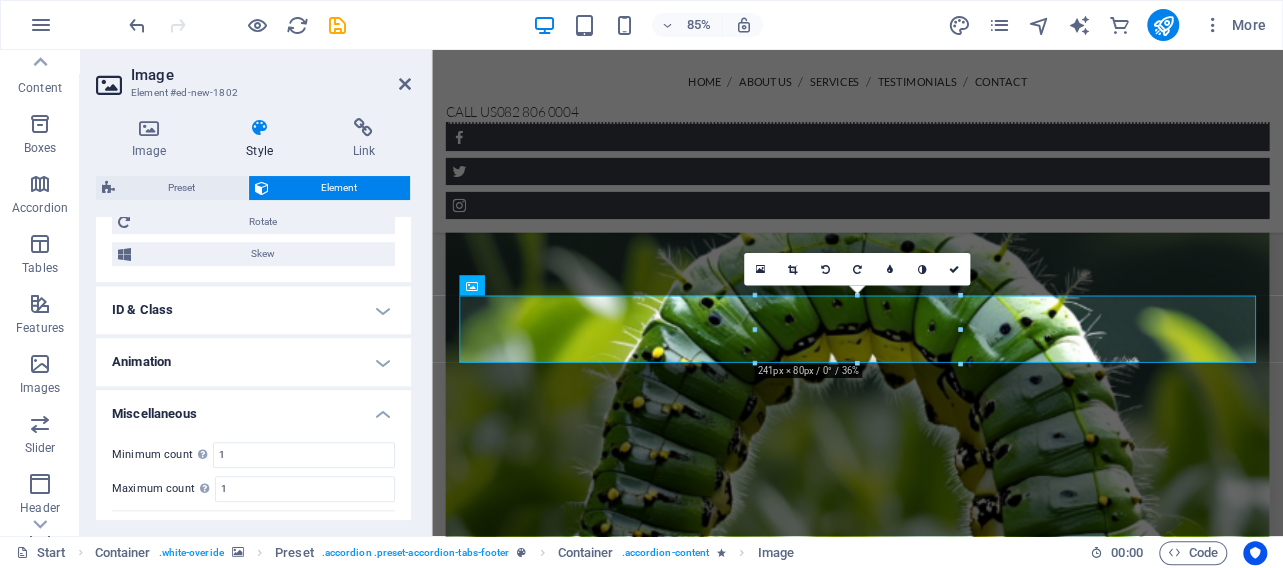 click on "Animation" at bounding box center (253, 362) 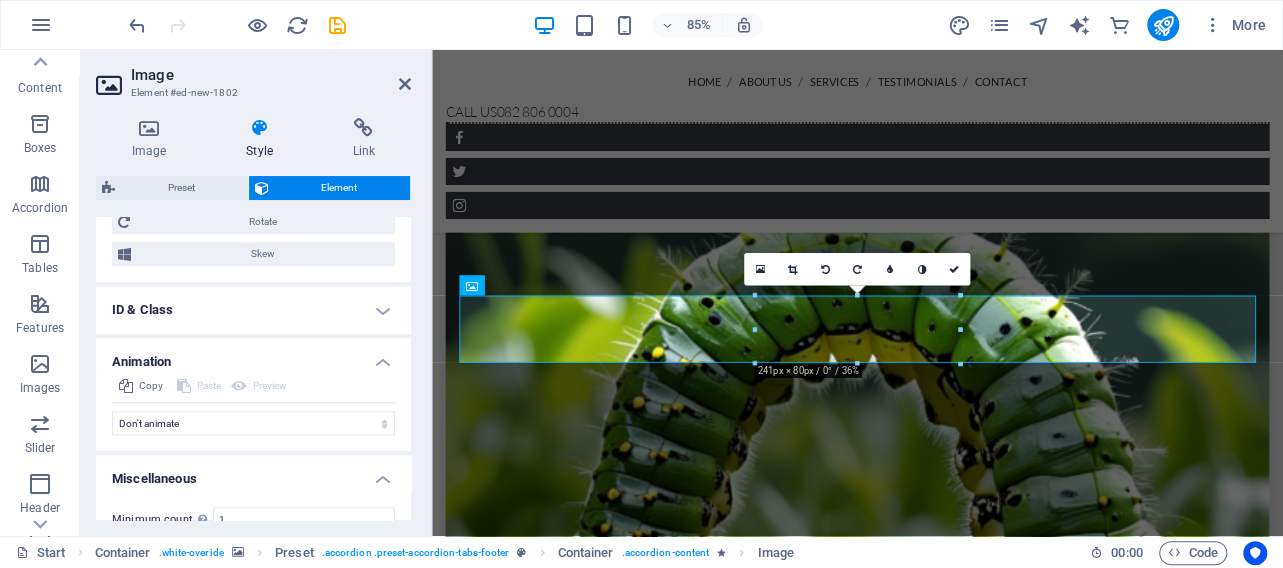 click on "ID & Class" at bounding box center (253, 310) 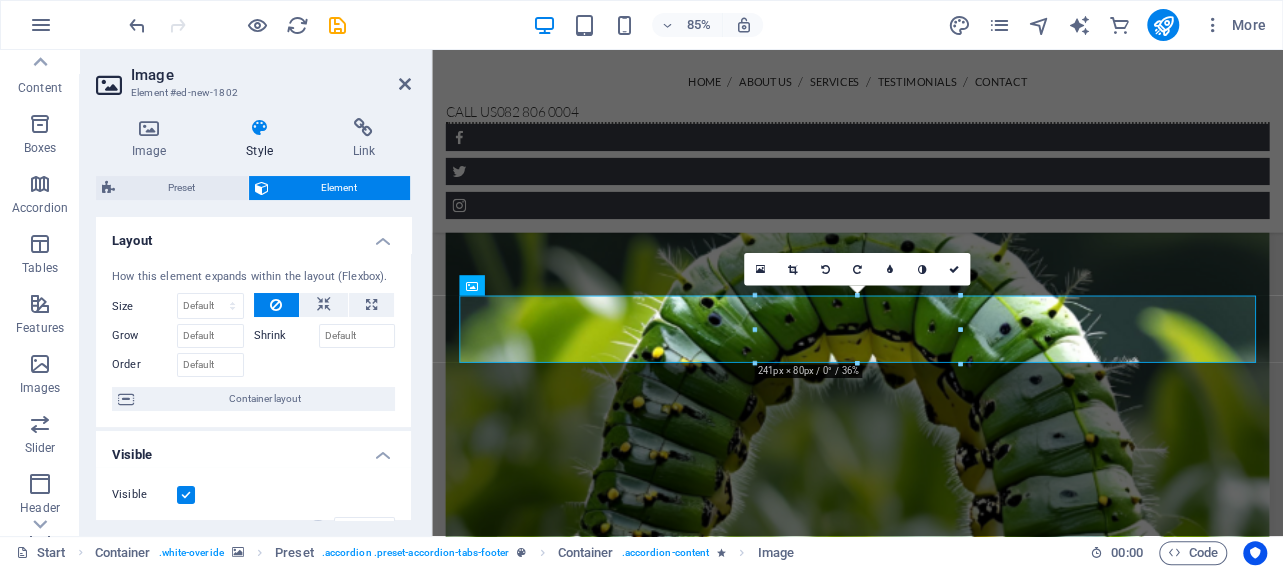 scroll, scrollTop: 0, scrollLeft: 0, axis: both 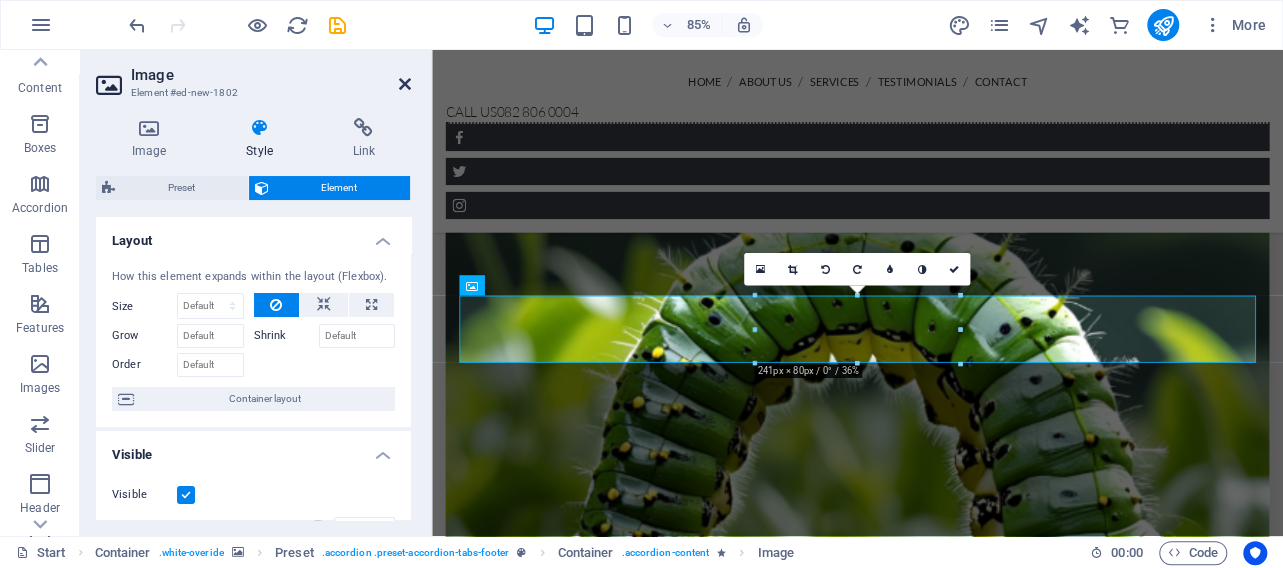 click at bounding box center [405, 84] 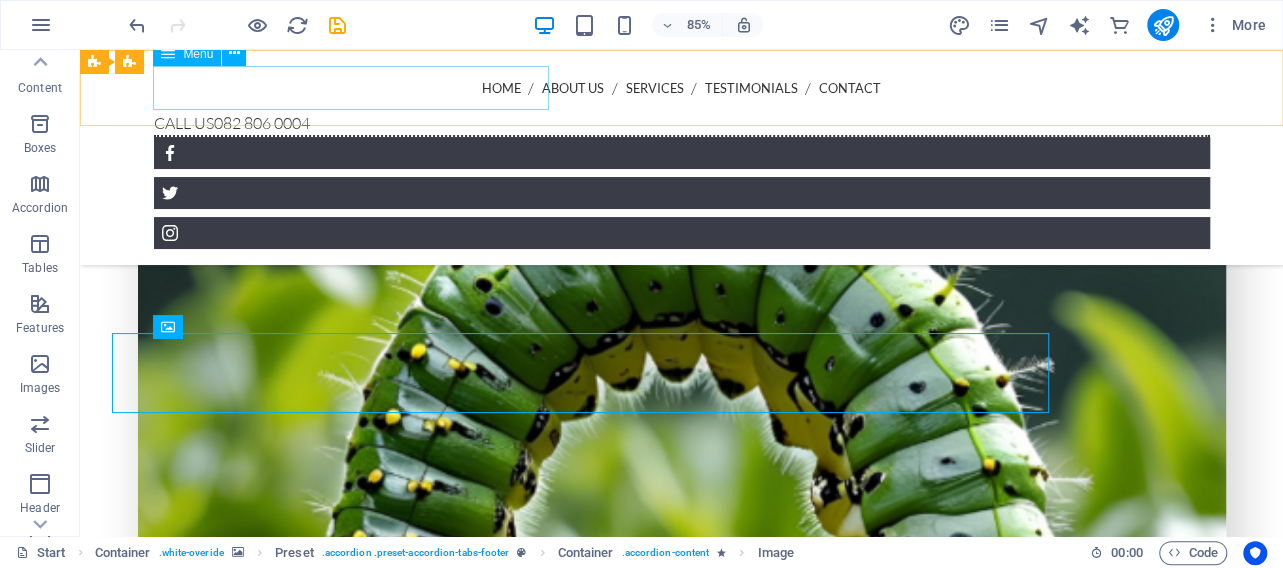 scroll, scrollTop: 5007, scrollLeft: 0, axis: vertical 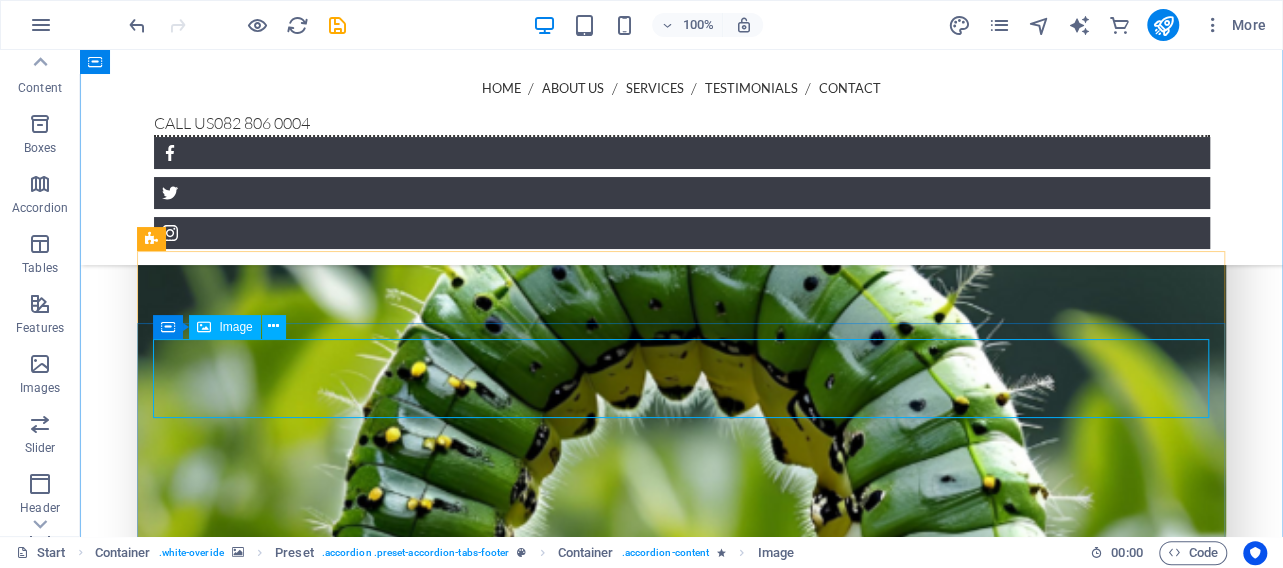 click at bounding box center [592, 17087] 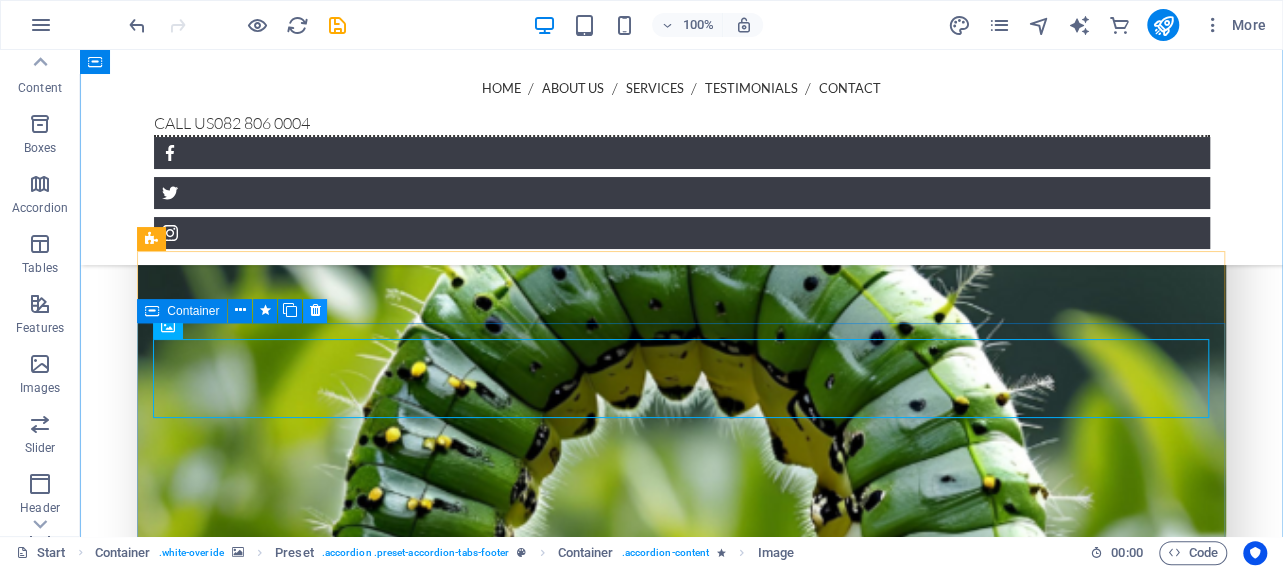 click at bounding box center [315, 310] 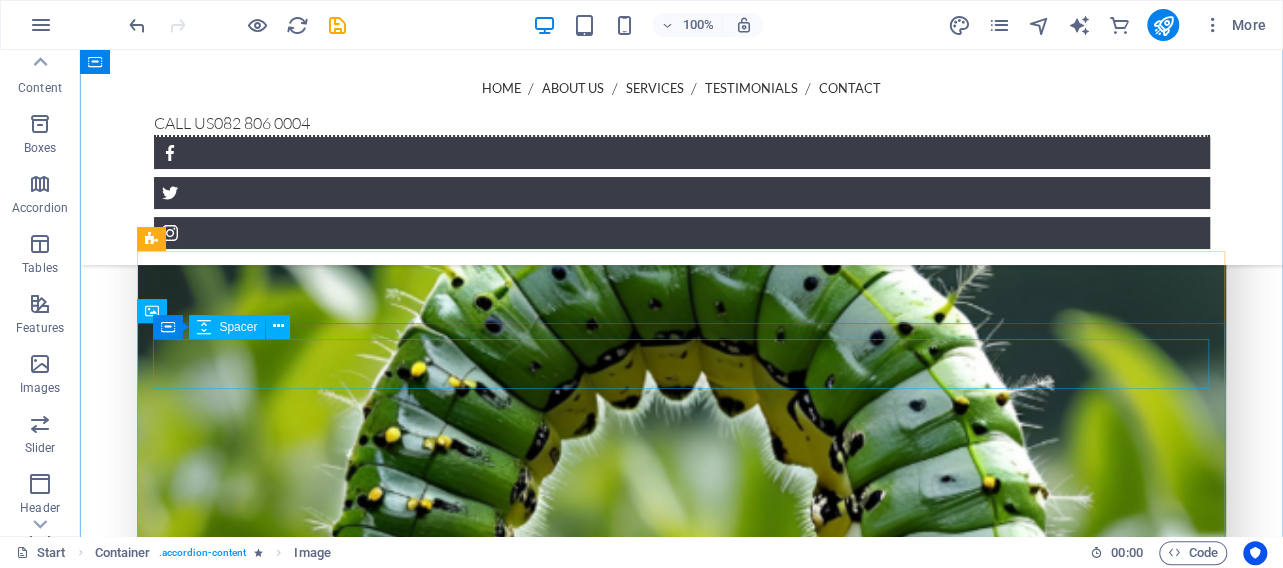 click at bounding box center [782, 16315] 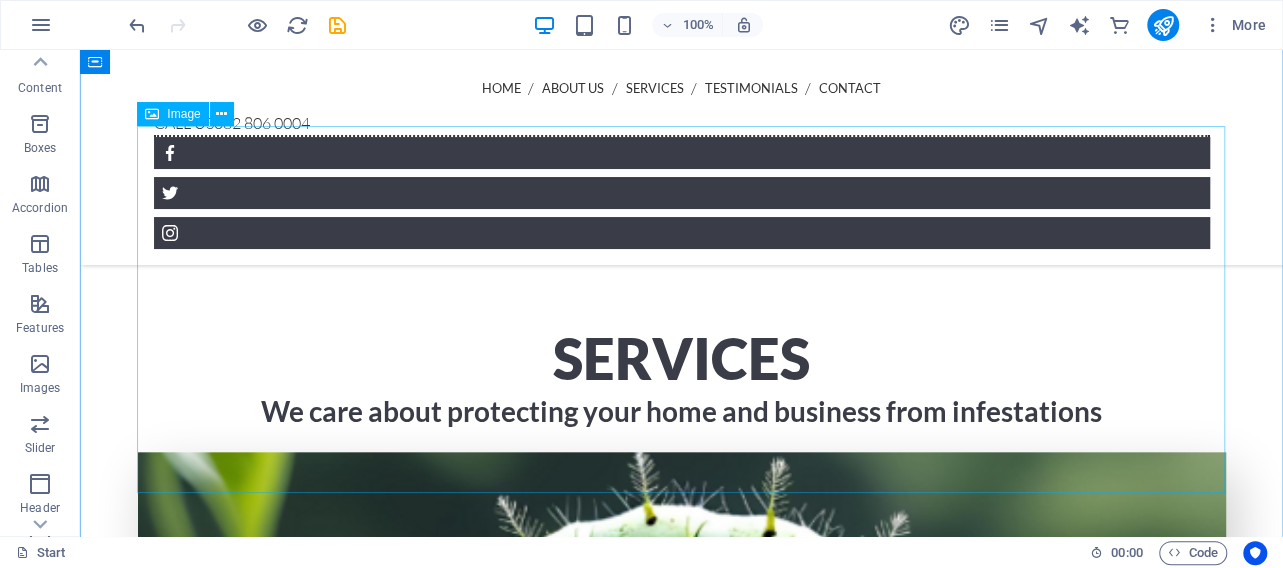 scroll, scrollTop: 4631, scrollLeft: 0, axis: vertical 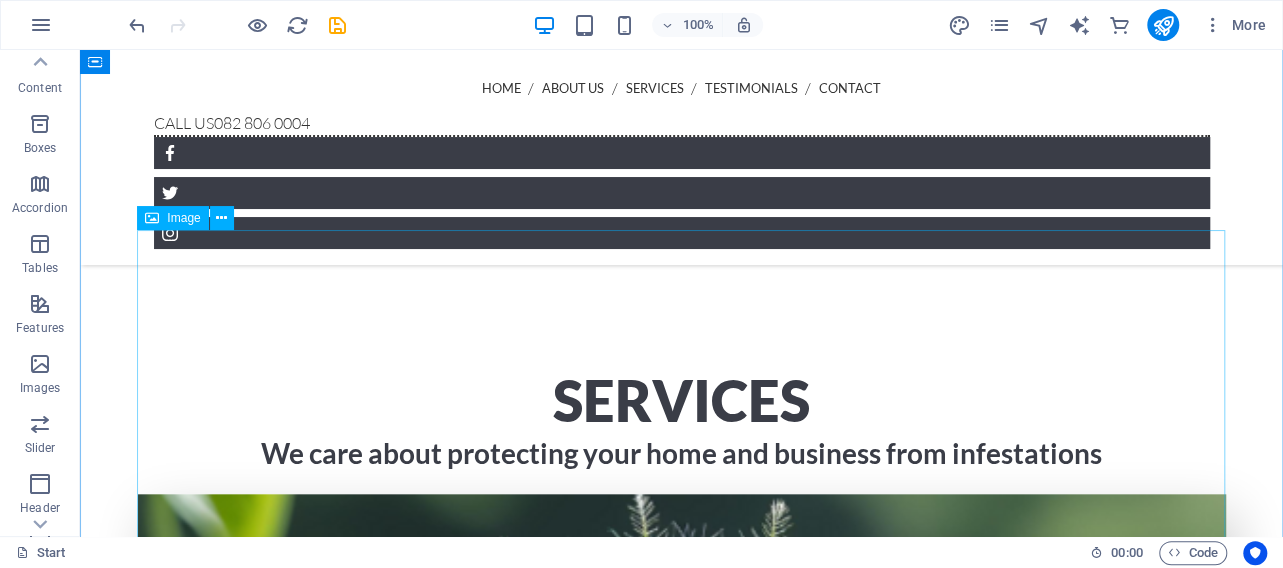 click at bounding box center (682, 16452) 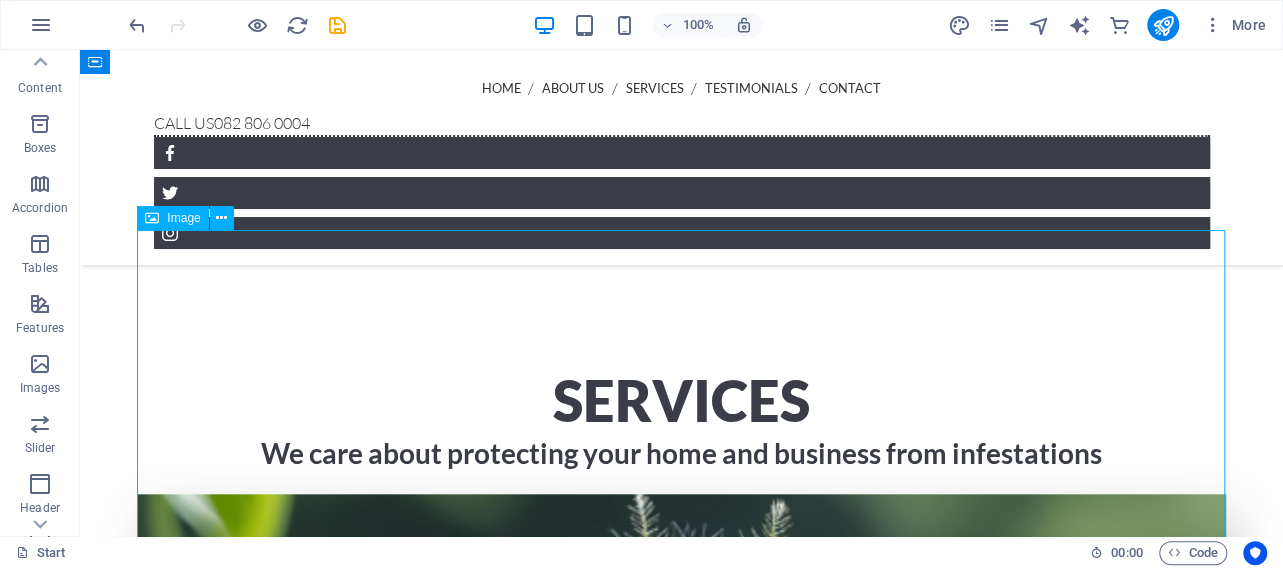 click at bounding box center (682, 16452) 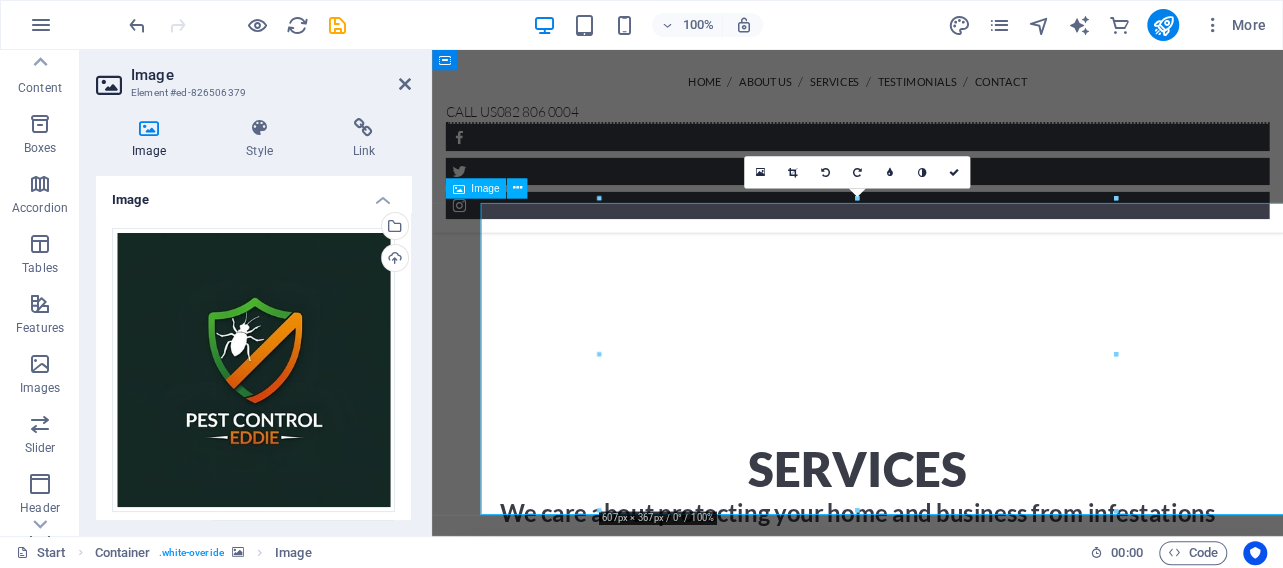 scroll, scrollTop: 4655, scrollLeft: 0, axis: vertical 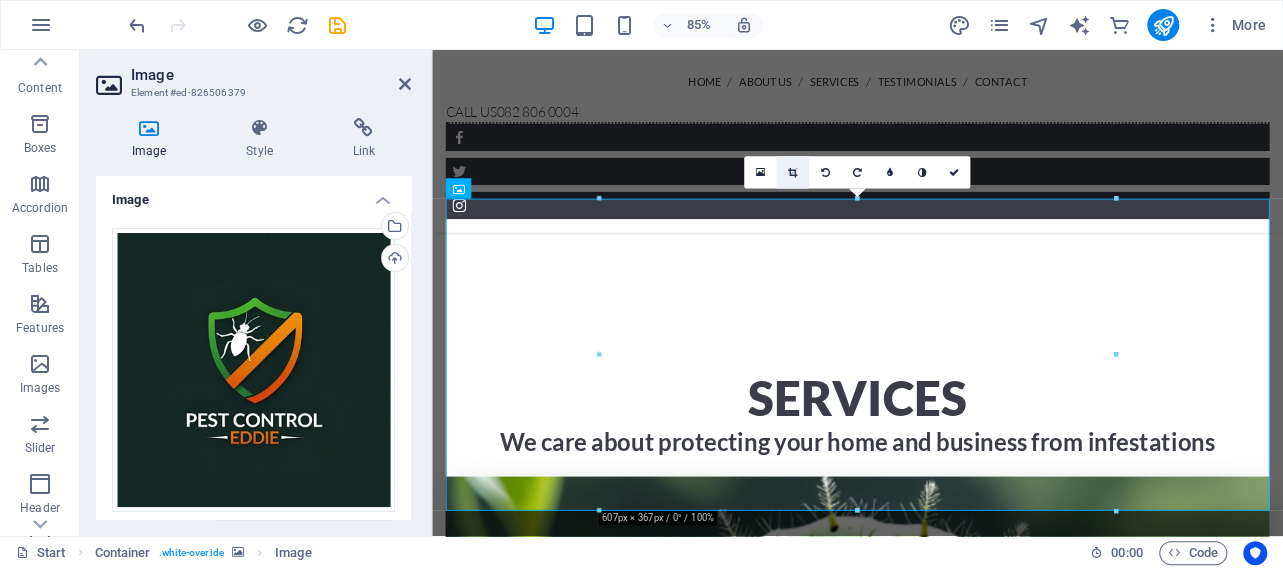 click at bounding box center (792, 172) 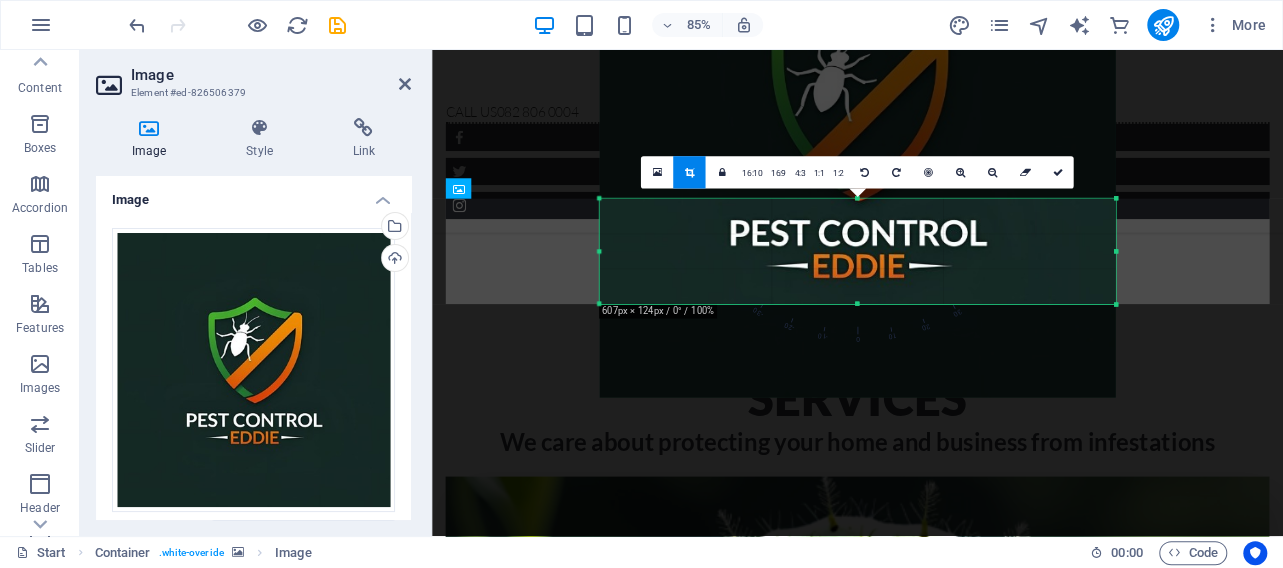 drag, startPoint x: 857, startPoint y: 196, endPoint x: 811, endPoint y: 439, distance: 247.31558 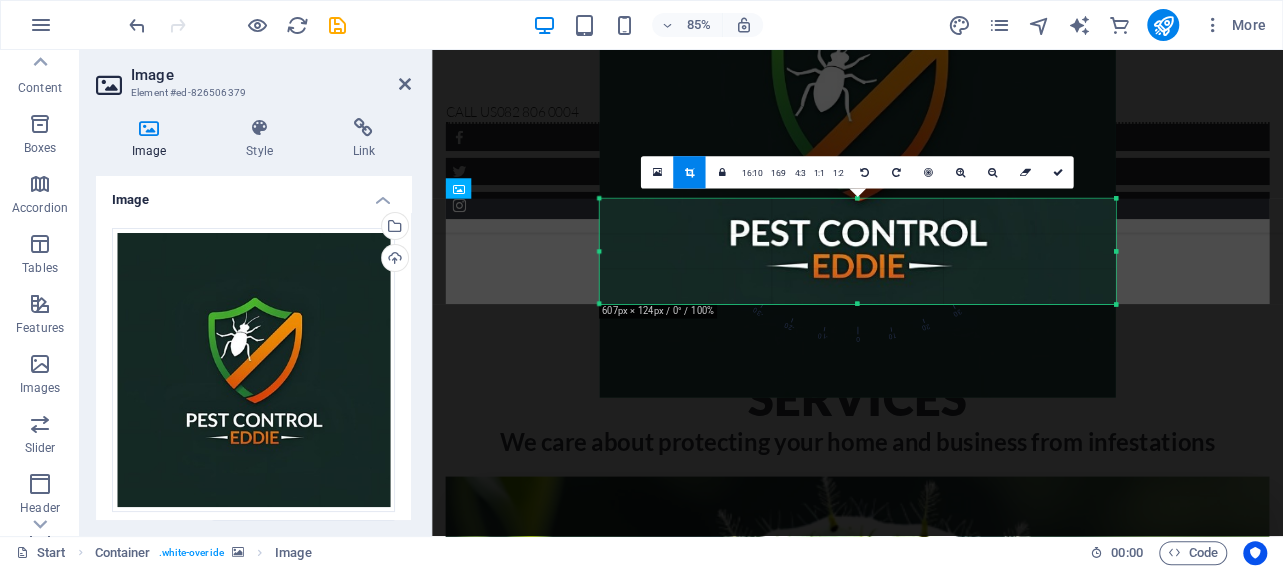 click on "Drag here to replace the existing content. Press “Ctrl” if you want to create a new element.
Container   H1   Container   Container   Preset   Container   H3   Text   Container   H2   Callout   Container   Spacer   Icon   Spacer   Button   Container   Spacer   Container   Banner   Menu Bar   Banner   Menu   Preset   Image   Form button   Preset   Preset   Form   Captcha   Email   Spacer   H2   Container   H3   Spacer   Container   Image   Preset   Container   Image   H3   Text   Container   Image   Container   Image   Text   Container   Container   Image   Container   Image   H3   Text   Container   H2   Callout   Container   Spacer   Slider   Slider   H2   Container   H3   Spacer   Image   Spacer   H3   Preset   Container   Text   Spacer   Container   Preset   Container   H3   Container   H3   Container   Icon   Spacer   Map   Text   H3   Image   Container   Image   Banner   Container   Spacer   Container   H4   Text   Container   H3   Container   Text   Spacer   Container   Email" at bounding box center [857, -1686] 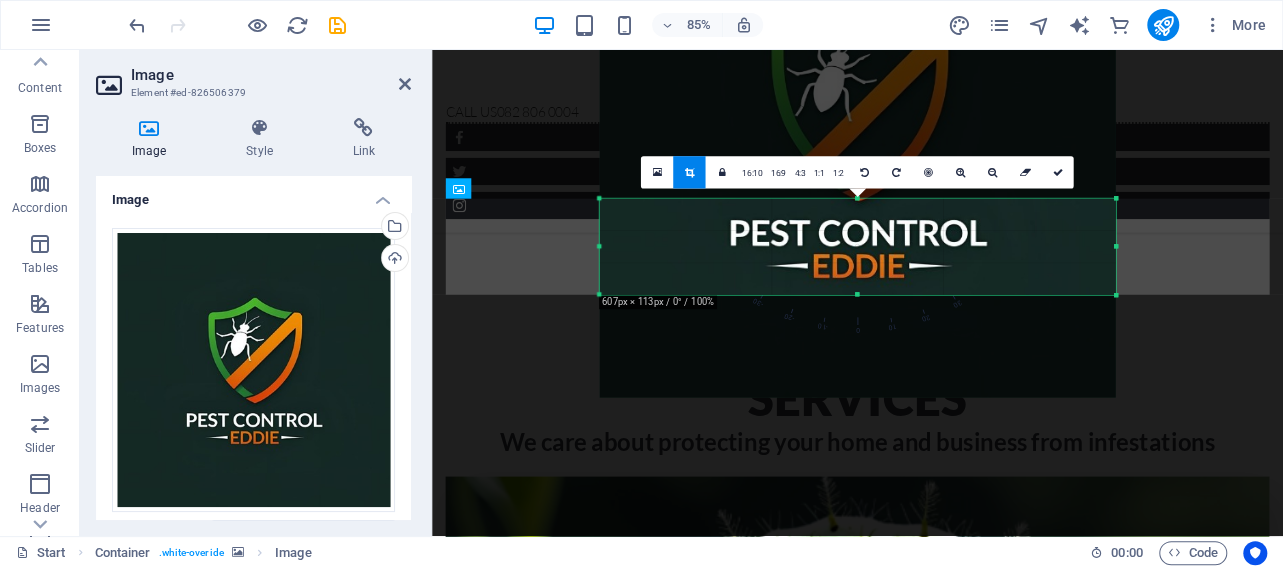 drag, startPoint x: 857, startPoint y: 305, endPoint x: 859, endPoint y: 294, distance: 11.18034 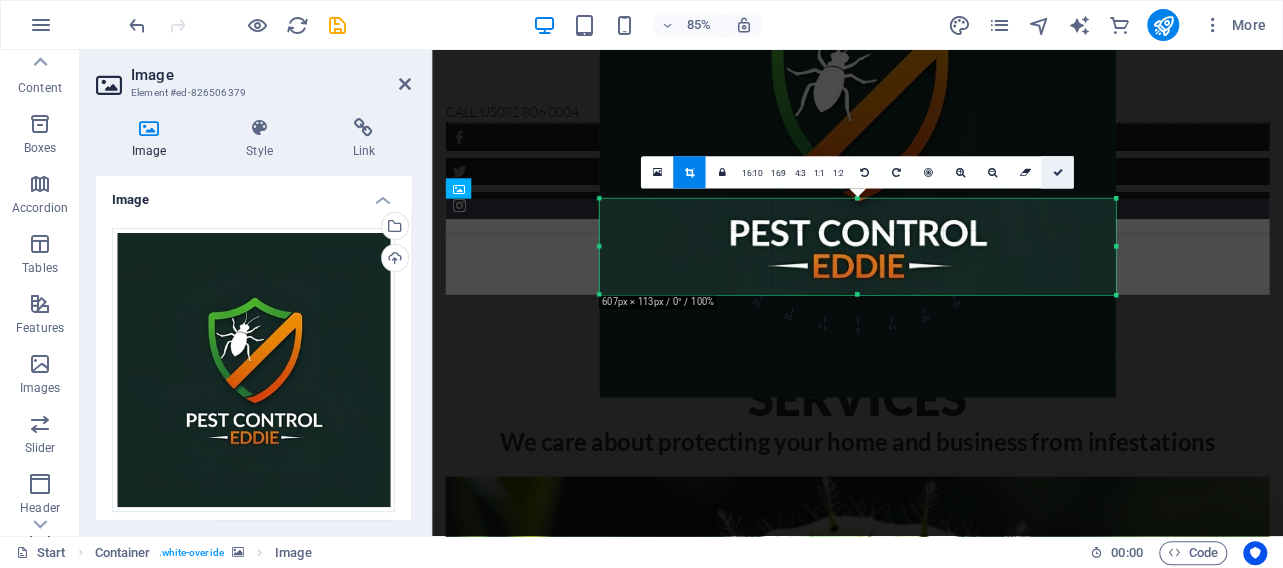 click at bounding box center [1057, 172] 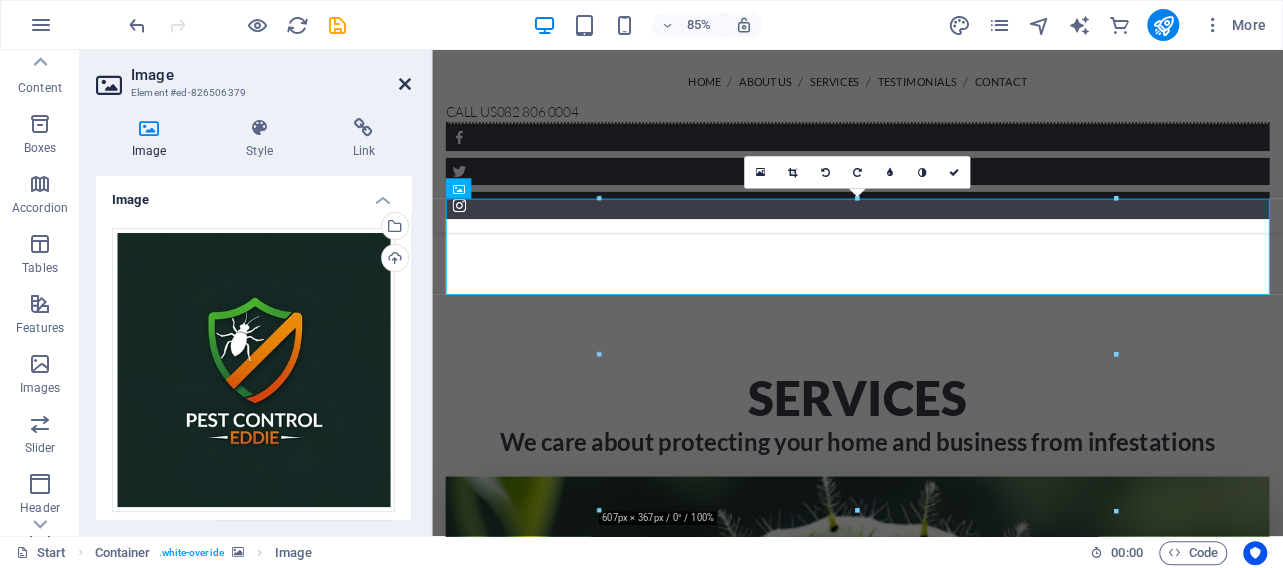 click at bounding box center [405, 84] 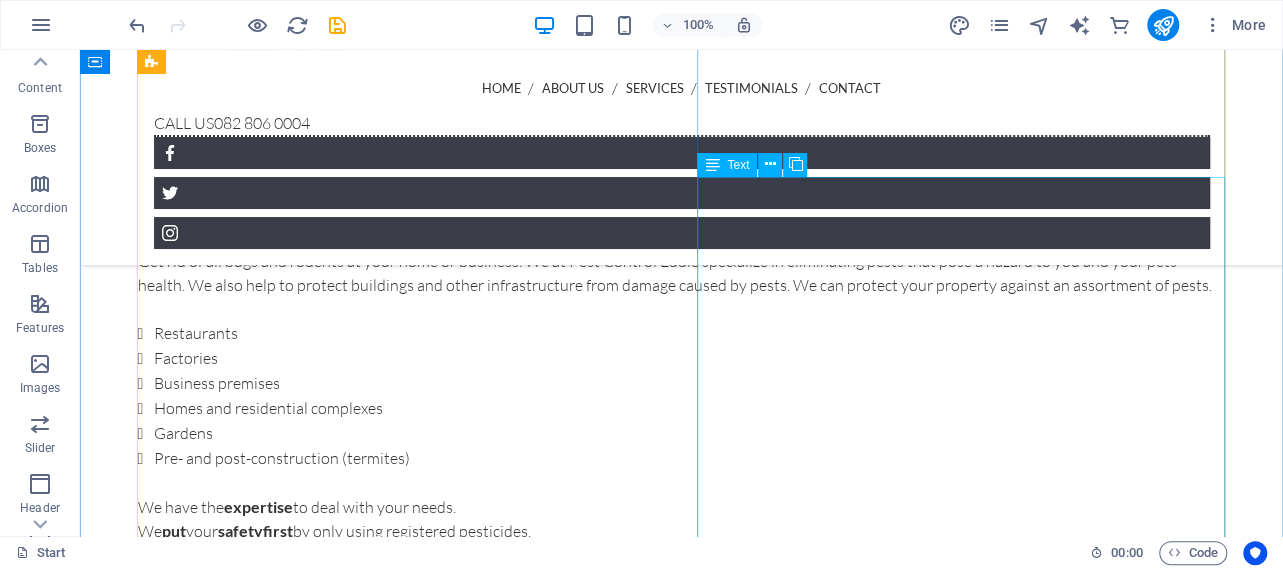 scroll, scrollTop: 832, scrollLeft: 0, axis: vertical 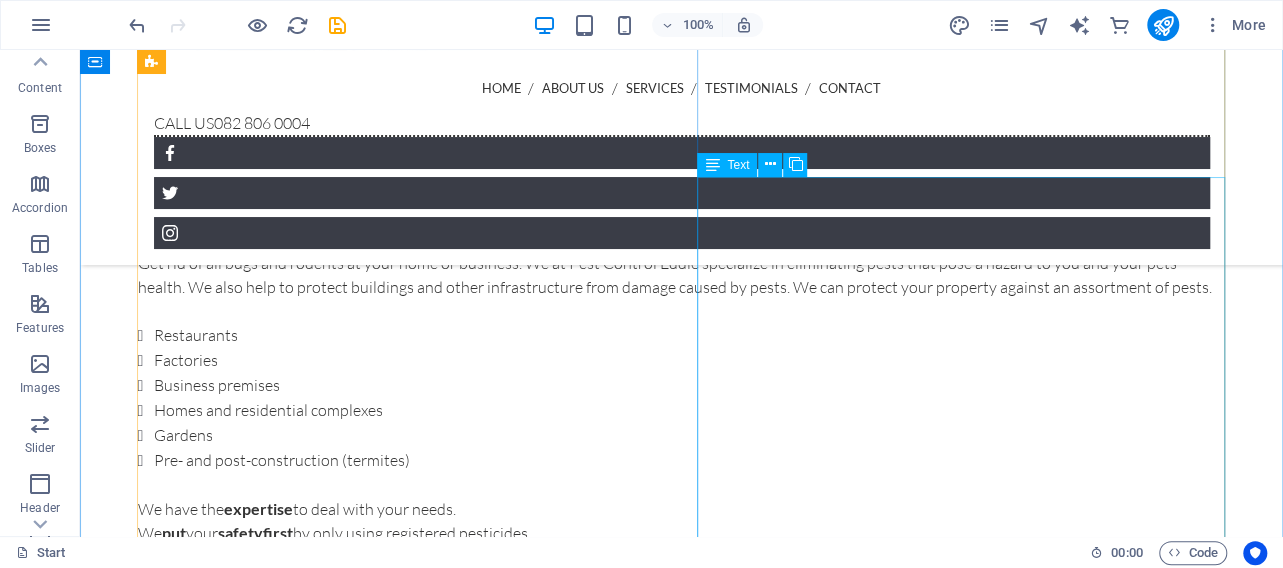 click on "Get rid of all bugs and rodents at your home or business. We at Pest Control Eddie specialize in eliminating pests that pose a hazard to you and your pets' health. We also help to protect buildings and other infrastructure from damage caused by pests. We can protect your property against an assortment of pests.  Restaurants  Factories  Business premises  Homes and residential complexes  Gardens  Pre- and post-construction (termites) We have the  expertise  to deal with your needs. We  put  your  safety  first  by only using registered pesticides. We deliver a  professional  service ." at bounding box center [682, 434] 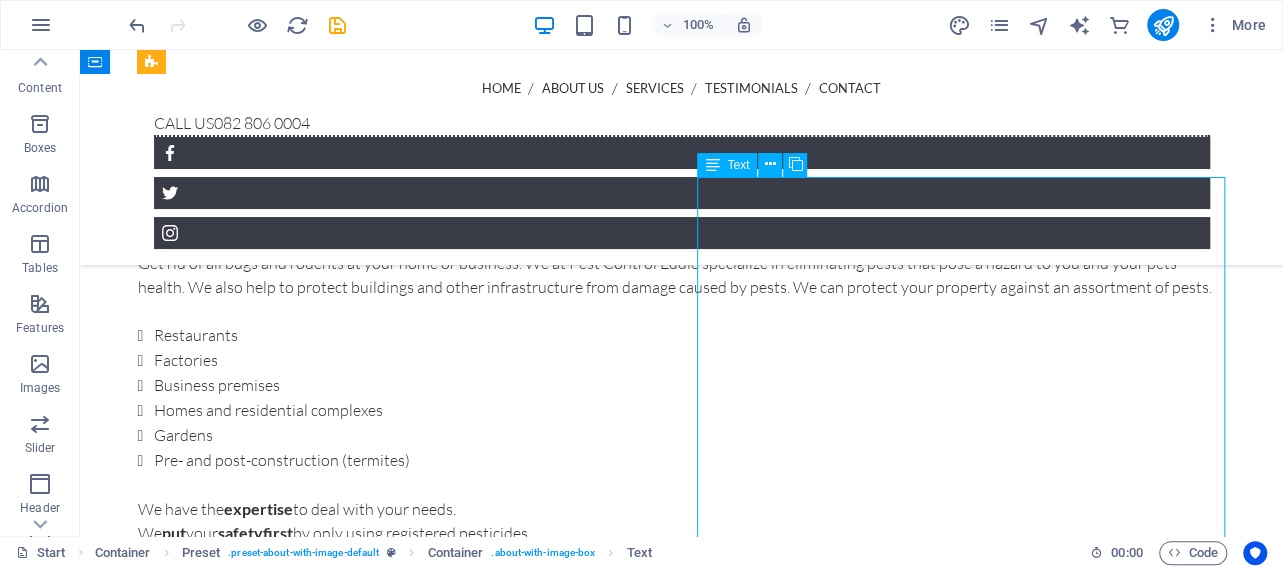 click on "Get rid of all bugs and rodents at your home or business. We at Pest Control Eddie specialize in eliminating pests that pose a hazard to you and your pets' health. We also help to protect buildings and other infrastructure from damage caused by pests. We can protect your property against an assortment of pests.  Restaurants  Factories  Business premises  Homes and residential complexes  Gardens  Pre- and post-construction (termites) We have the  expertise  to deal with your needs. We  put  your  safety  first  by only using registered pesticides. We deliver a  professional  service ." at bounding box center [682, 434] 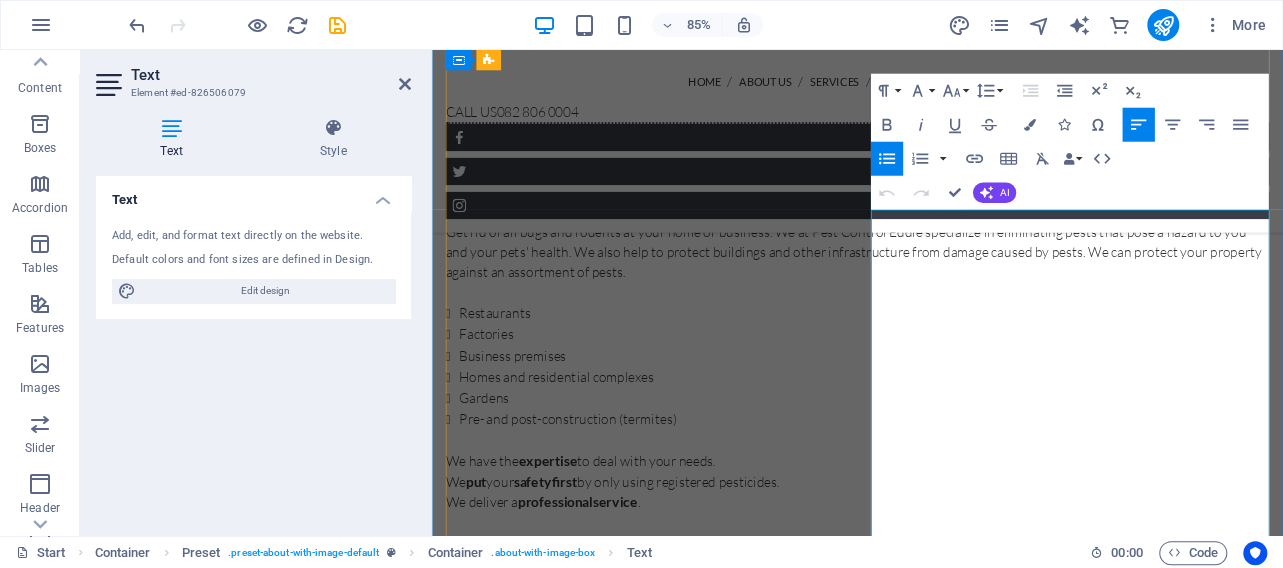 scroll, scrollTop: 1247, scrollLeft: 0, axis: vertical 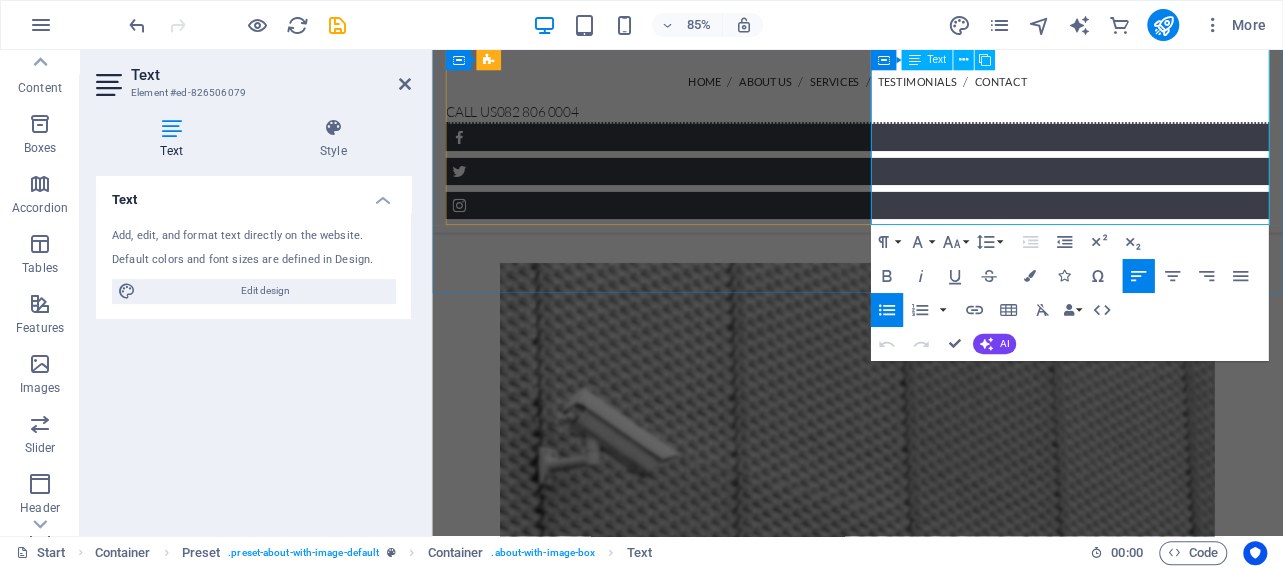 click 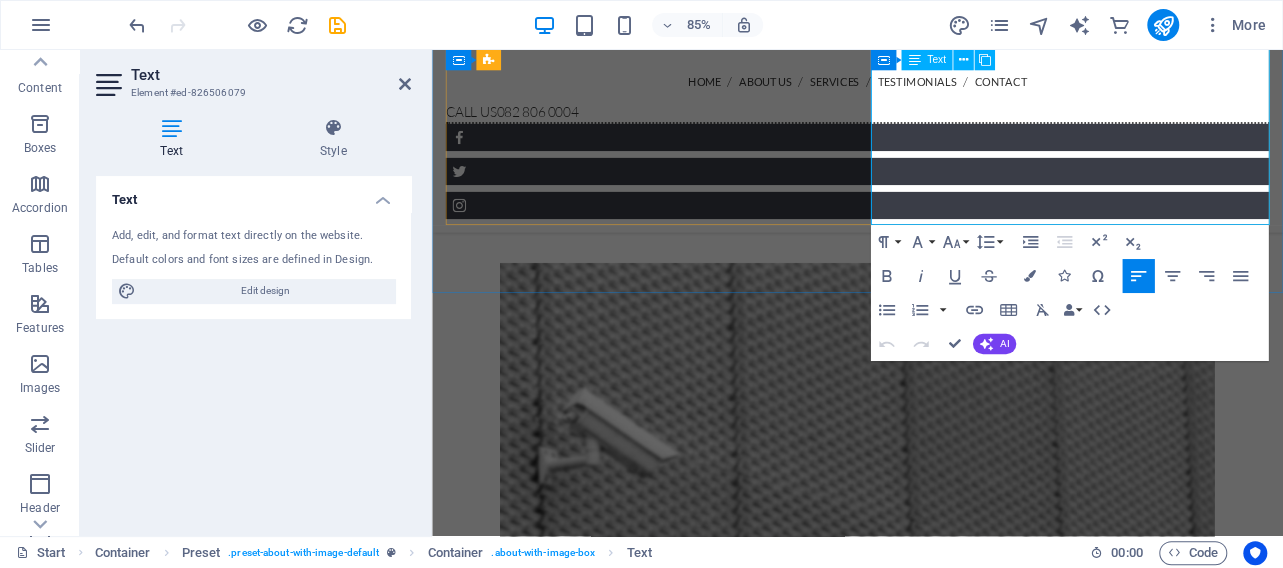 click on "We deliver a  professional  service ." 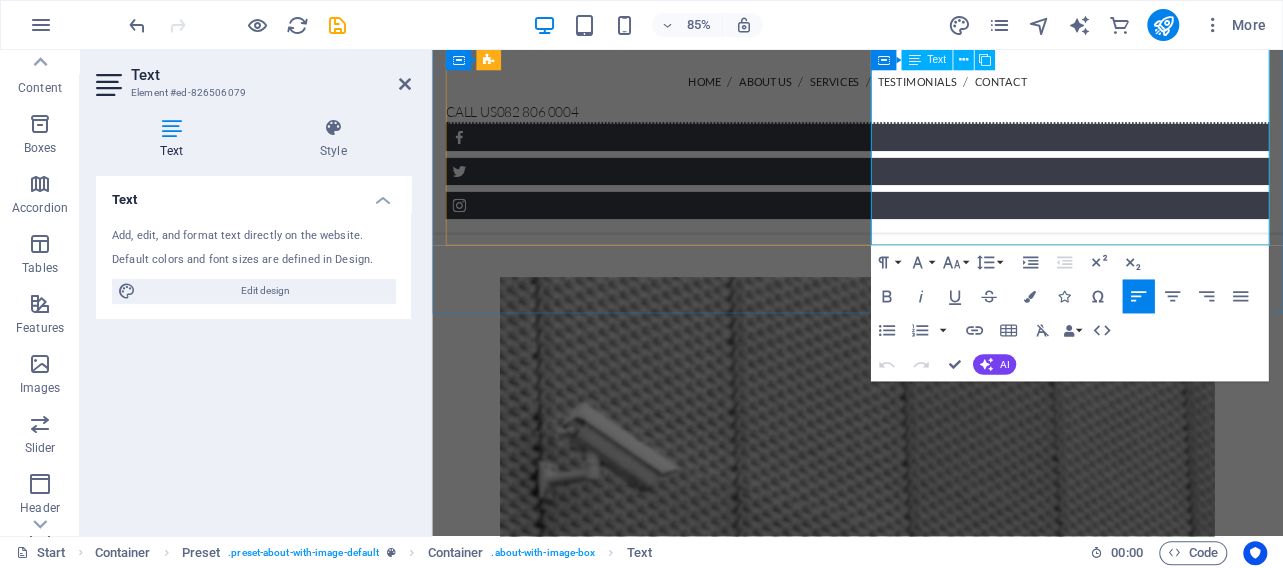 type 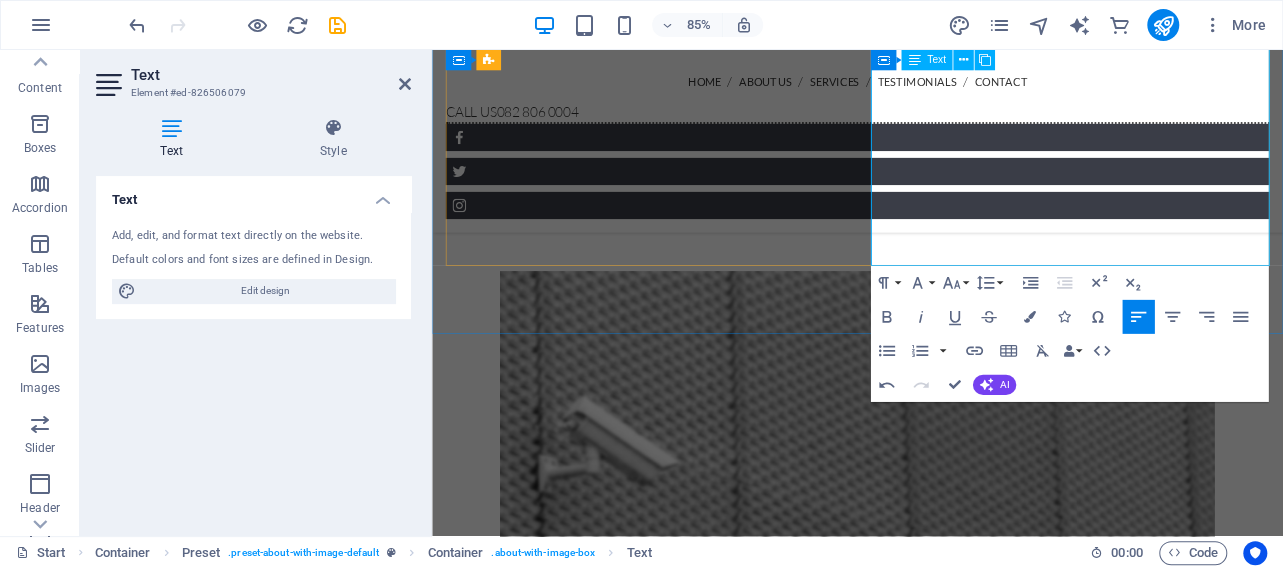 drag, startPoint x: 1132, startPoint y: 217, endPoint x: 1156, endPoint y: 241, distance: 33.941124 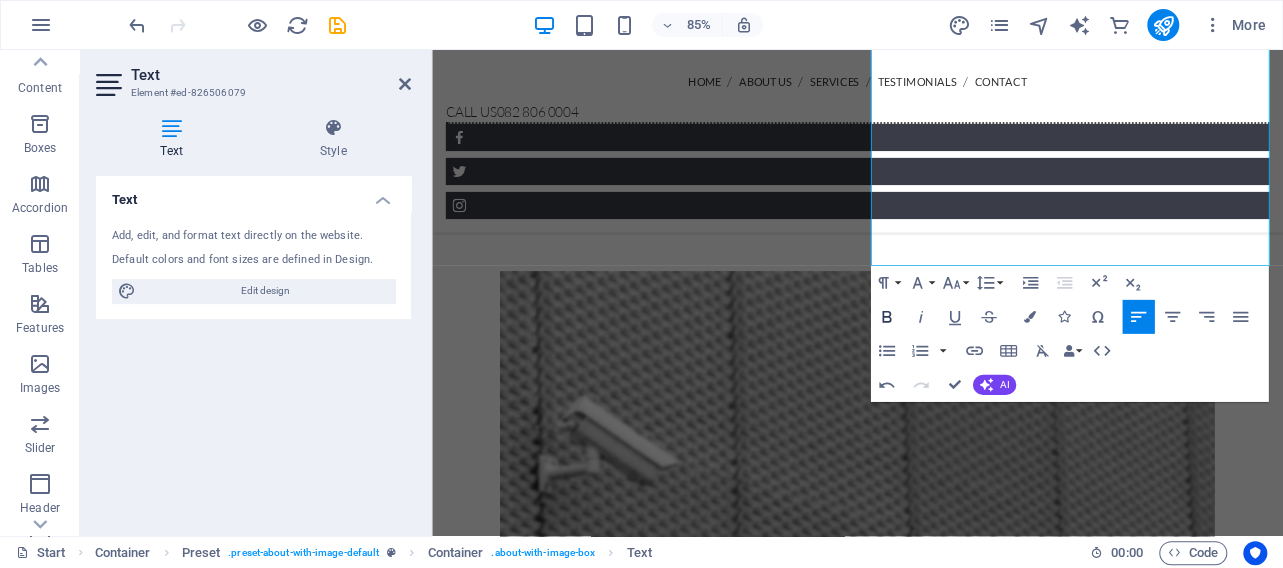 drag, startPoint x: 893, startPoint y: 319, endPoint x: 595, endPoint y: 243, distance: 307.5386 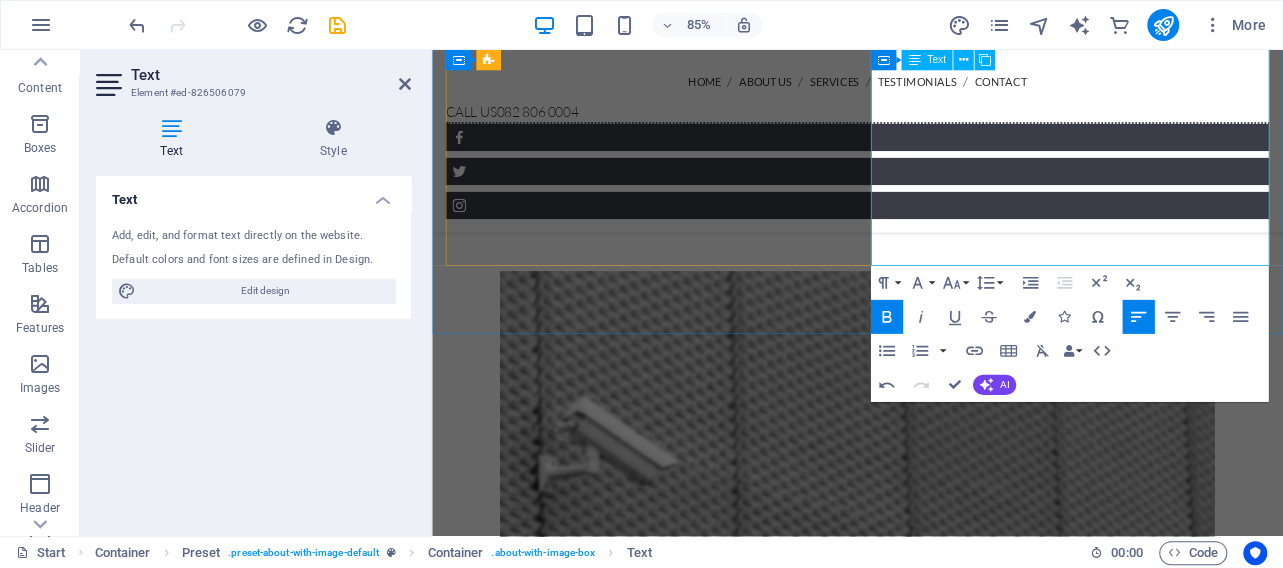 click on "We are registered with the  Department of Agriculture, Forestry & Fisheries" at bounding box center (932, 190) 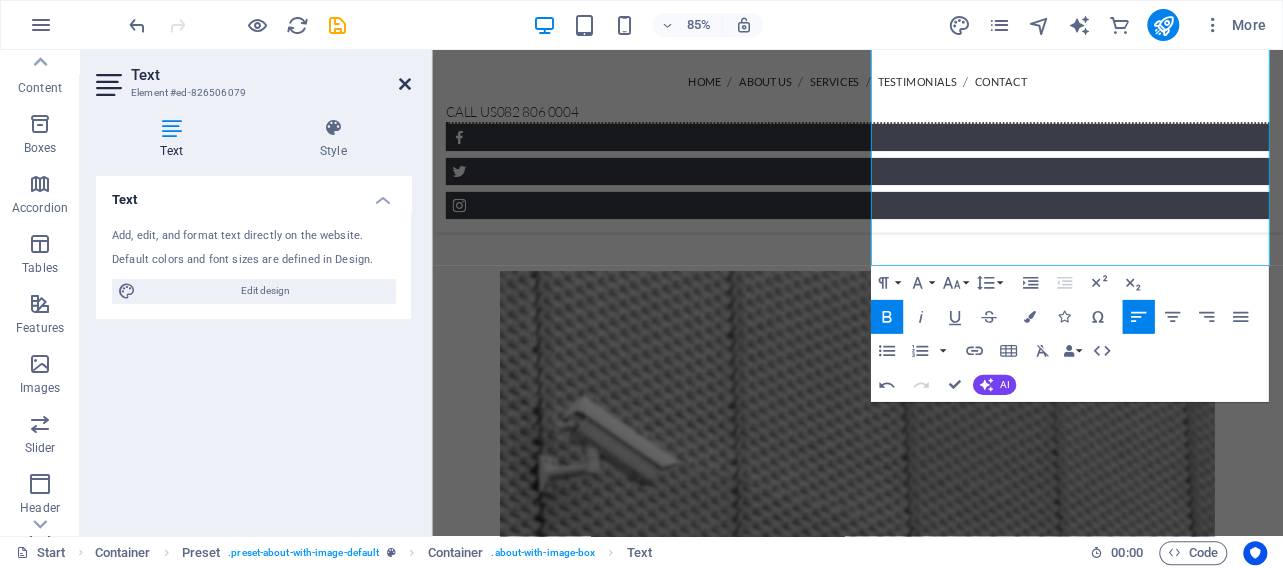 click at bounding box center (405, 84) 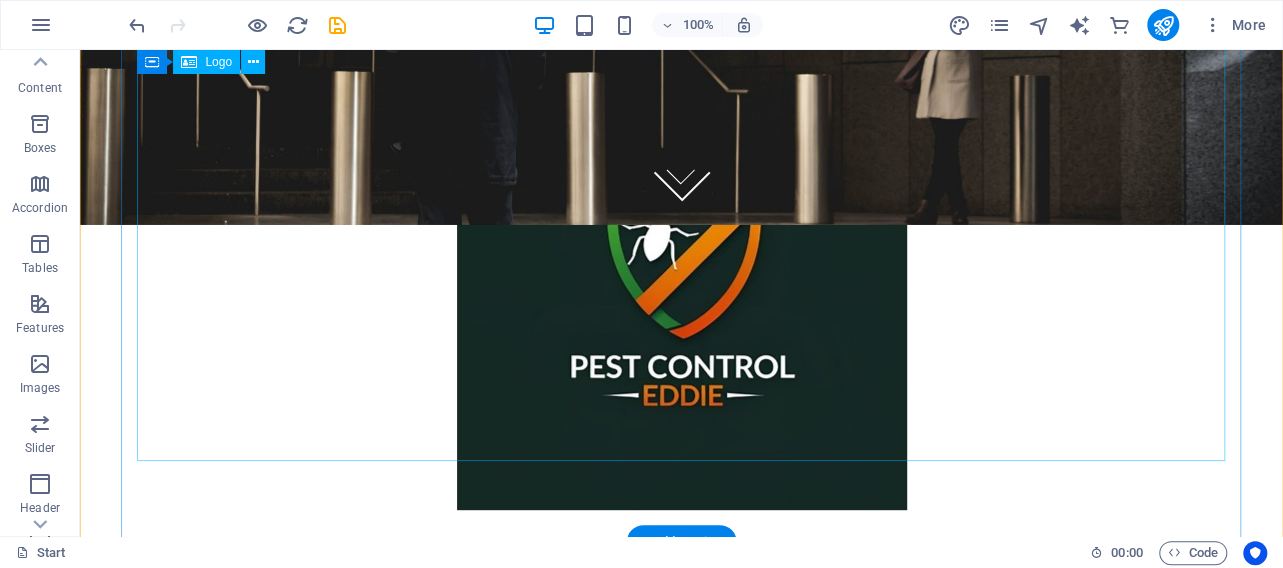 scroll, scrollTop: 0, scrollLeft: 0, axis: both 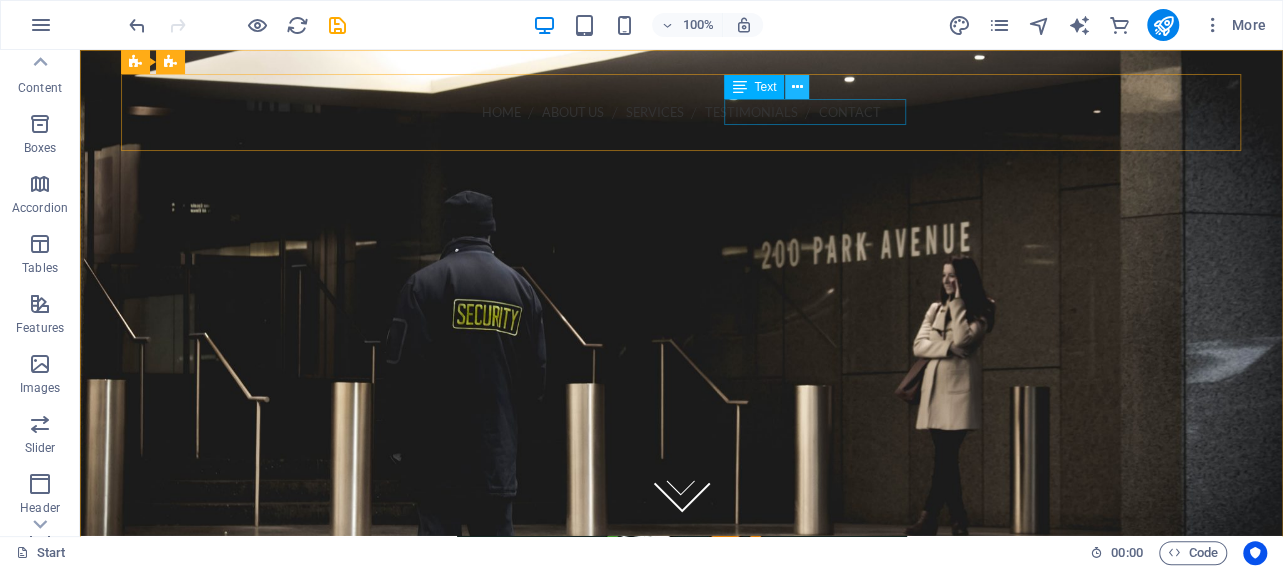 click at bounding box center (797, 87) 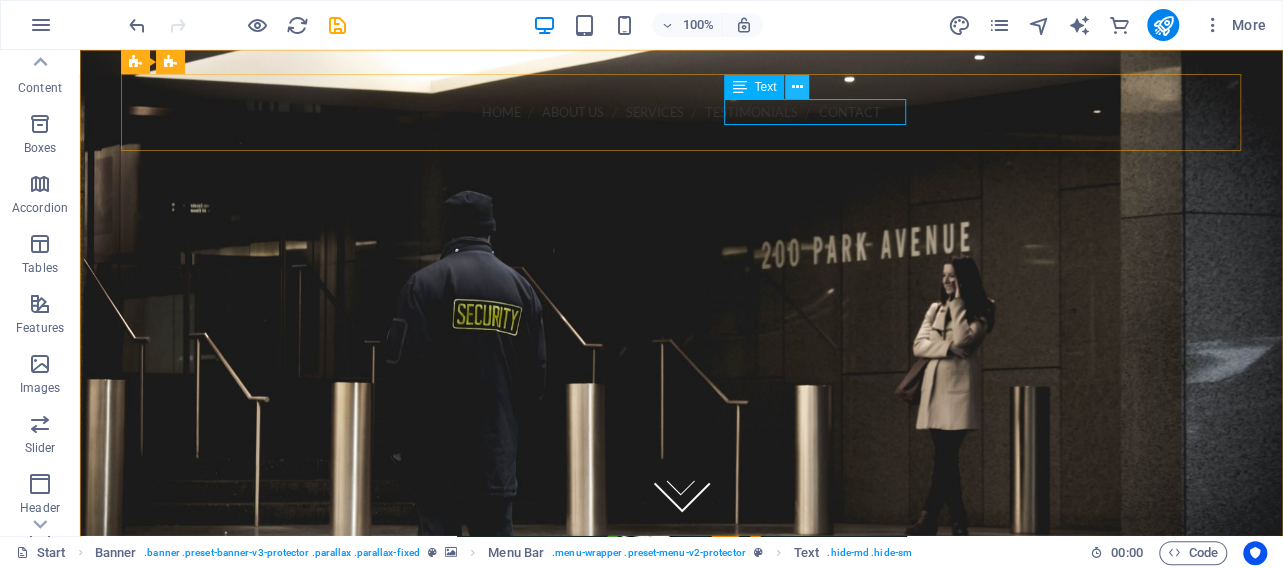 click at bounding box center [797, 87] 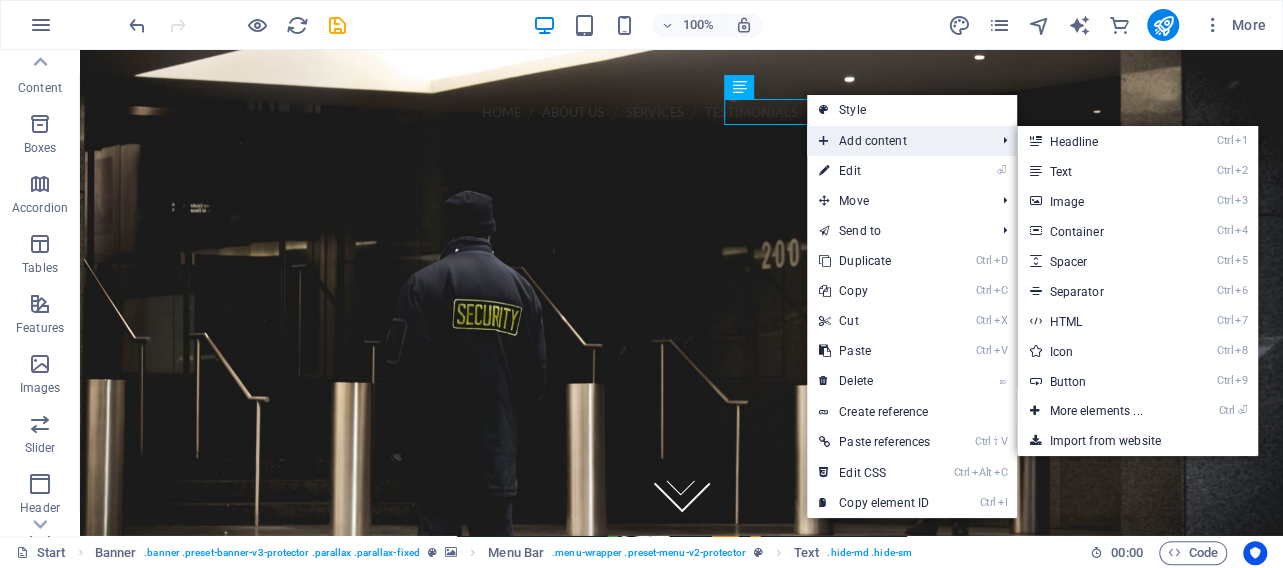 click on "Add content" at bounding box center [897, 141] 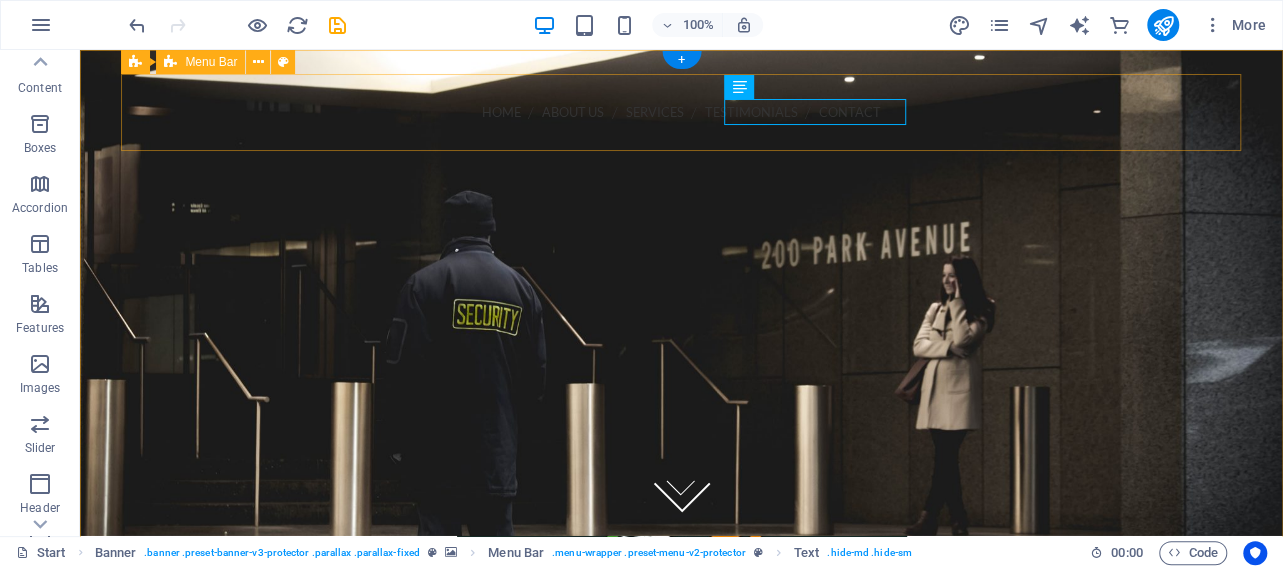 click on "Home About us Services Testimonials Contact Call us    082 806 0004 Menu" at bounding box center [682, 181] 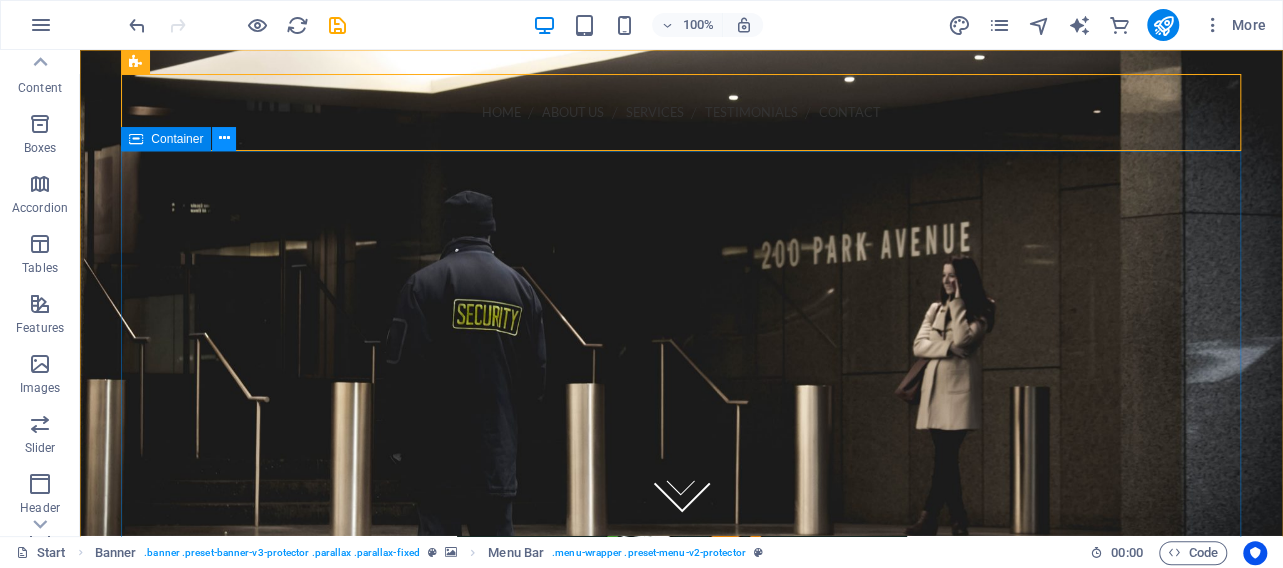 click at bounding box center (224, 138) 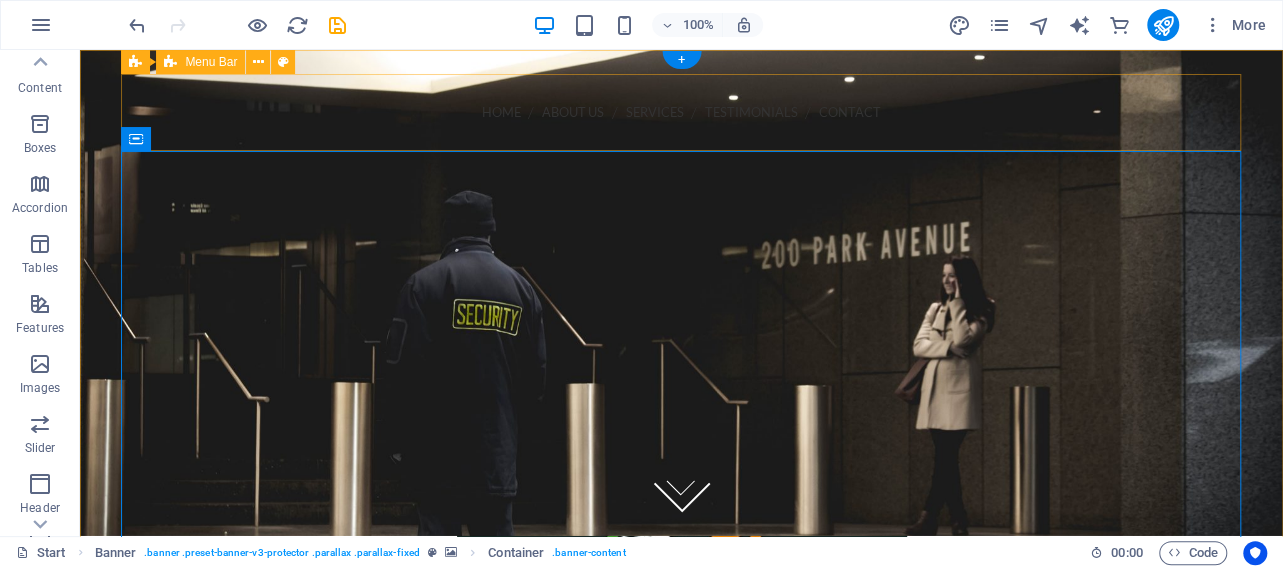 click on "Home About us Services Testimonials Contact Call us    082 806 0004 Menu" at bounding box center (682, 181) 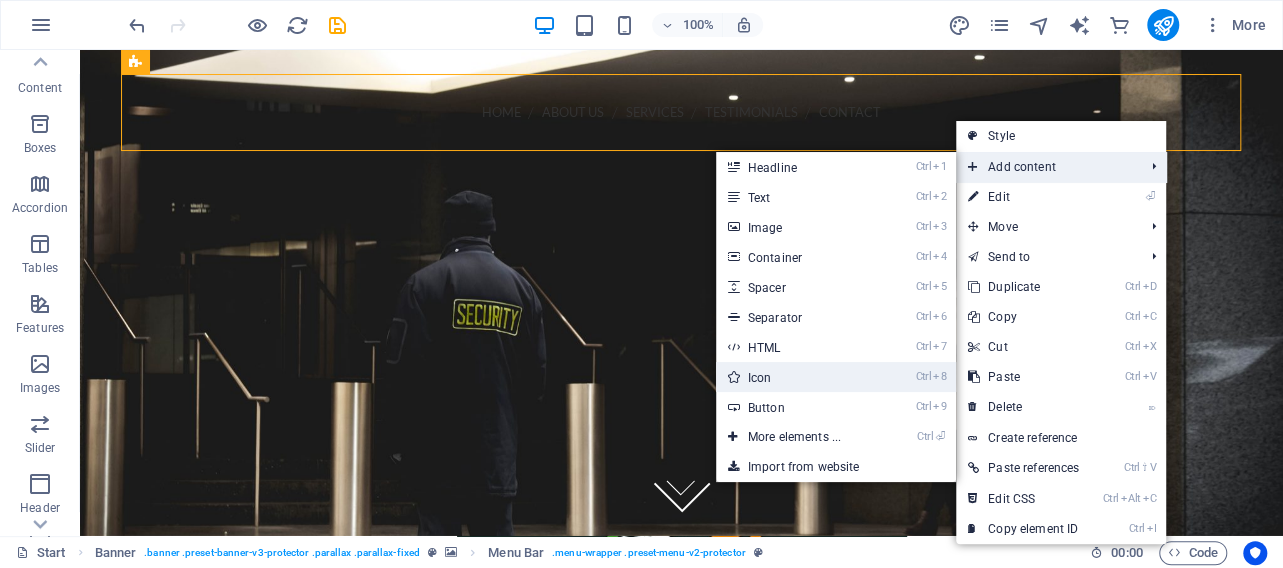 click on "Ctrl 8  Icon" at bounding box center [798, 377] 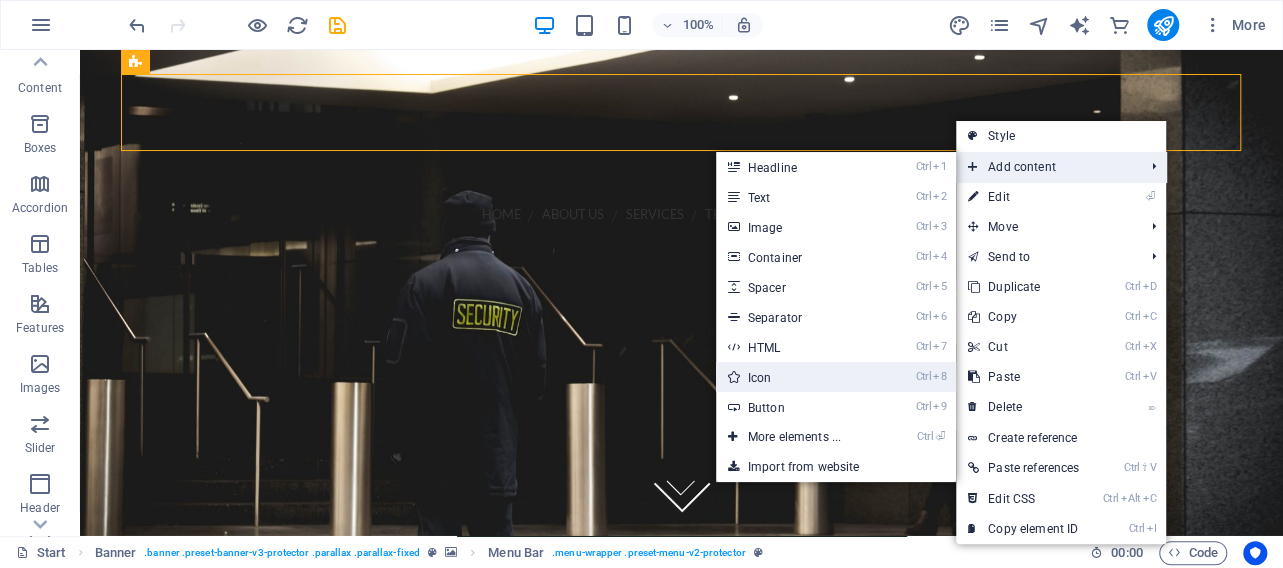 select on "xMidYMid" 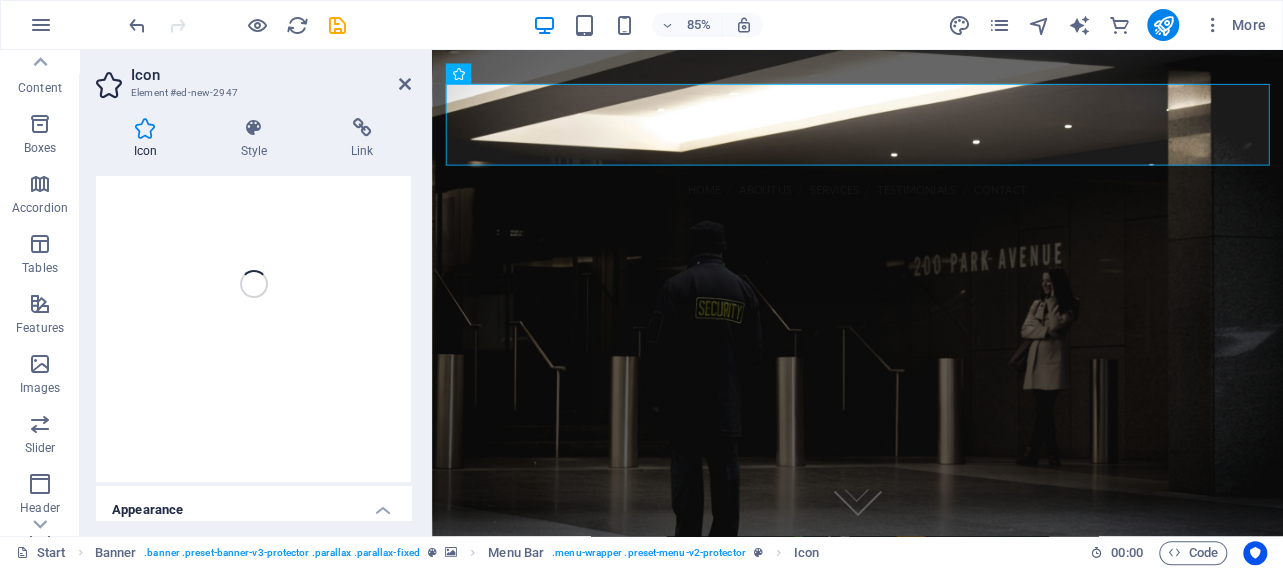 scroll, scrollTop: 0, scrollLeft: 0, axis: both 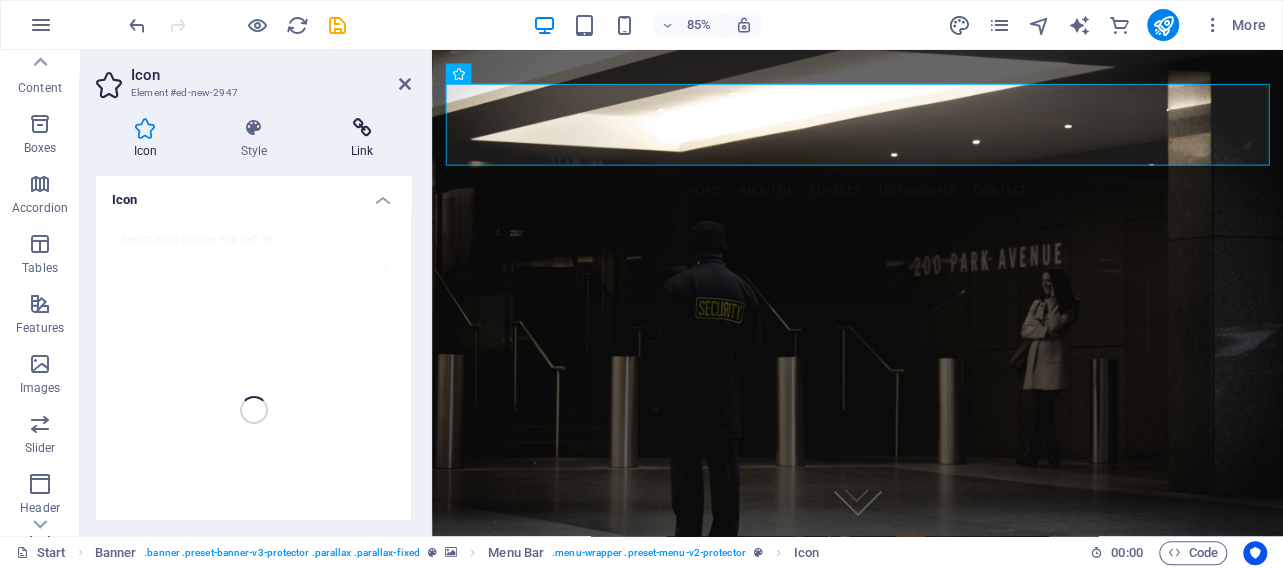 click on "Link" at bounding box center (362, 139) 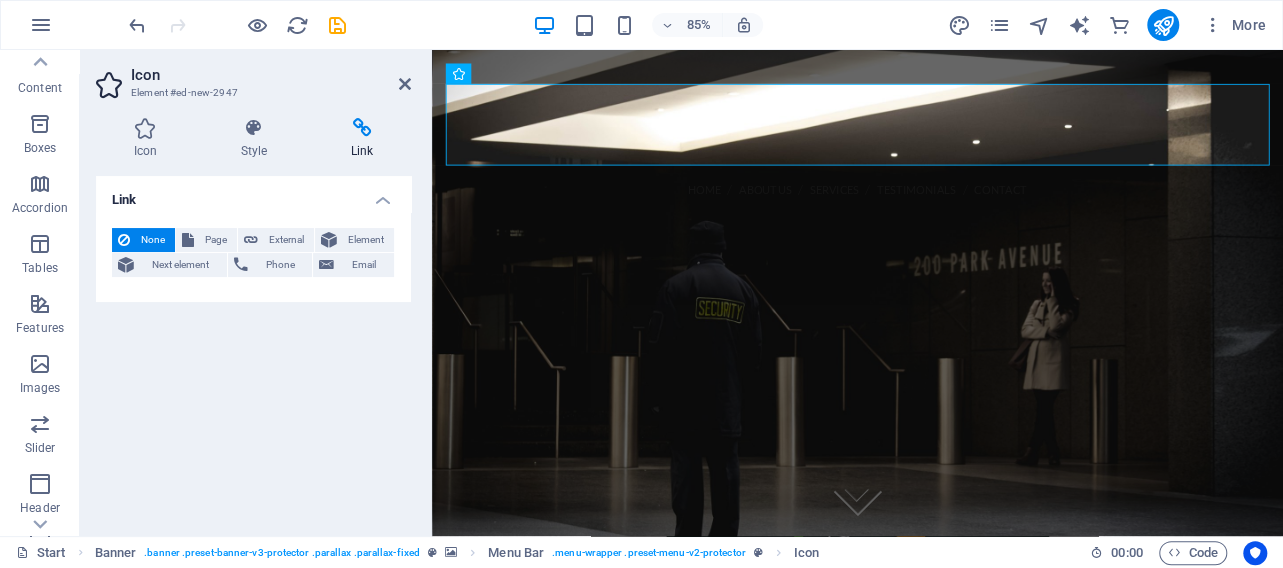 click on "None Page External Element Next element Phone Email Page Start Subpage Legal Notice Privacy Element
URL Phone Email Link target New tab Same tab Overlay Title Additional link description, should not be the same as the link text. The title is most often shown as a tooltip text when the mouse moves over the element. Leave empty if uncertain. Relationship Sets the  relationship of this link to the link target . For example, the value "nofollow" instructs search engines not to follow the link. Can be left empty. alternate author bookmark external help license next nofollow noreferrer noopener prev search tag" at bounding box center (253, 257) 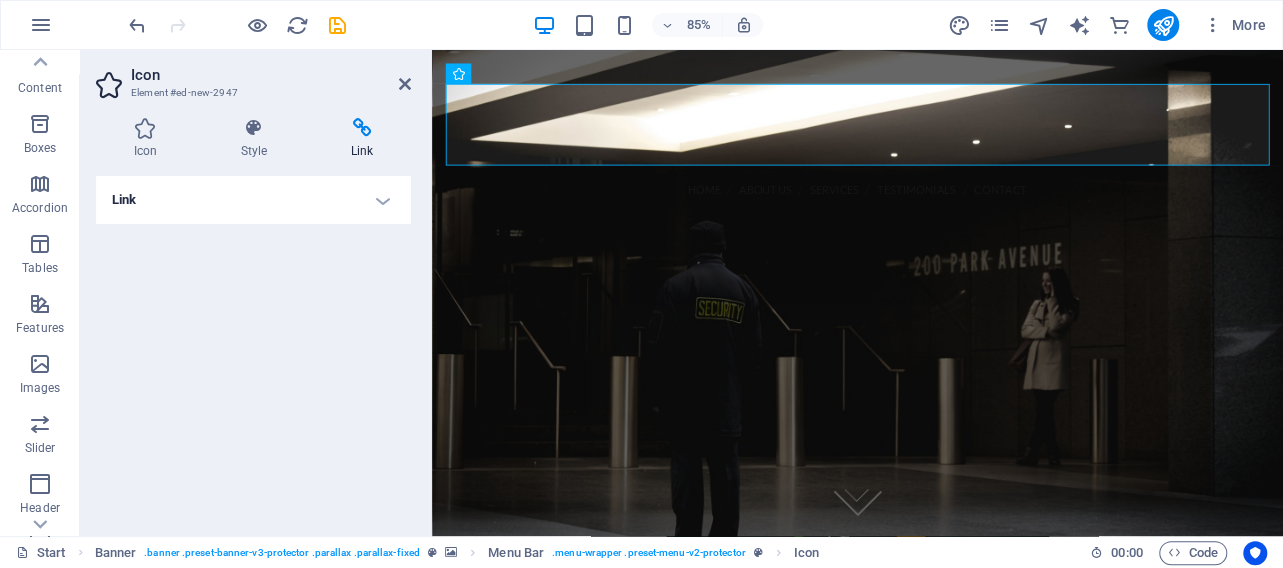click on "Link" at bounding box center (253, 200) 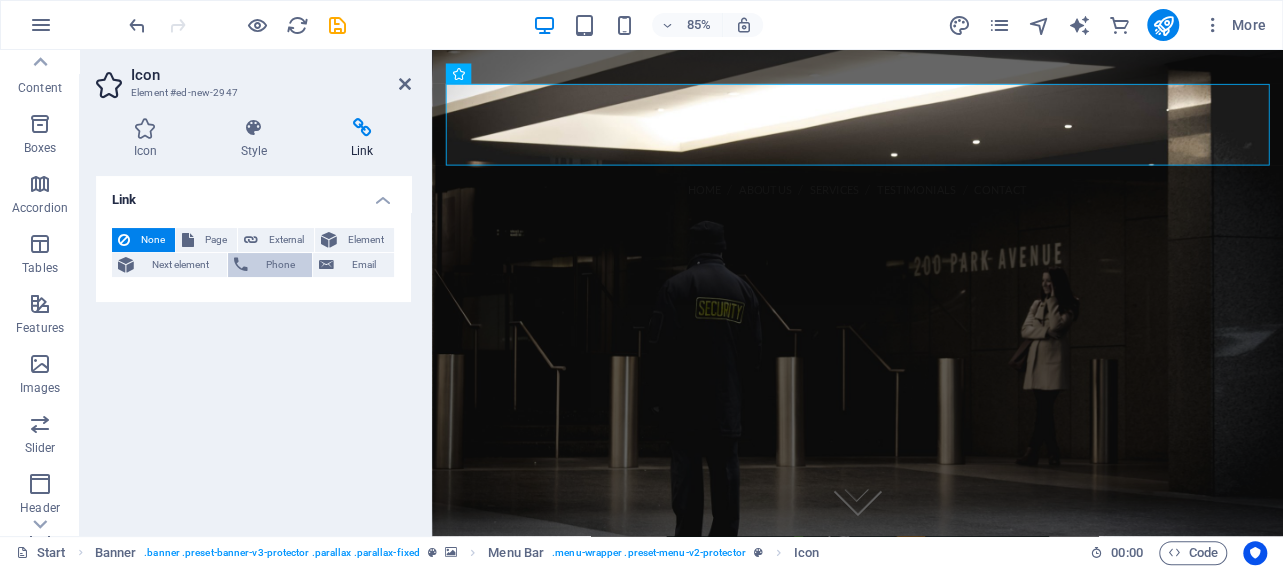 click on "Phone" at bounding box center (280, 265) 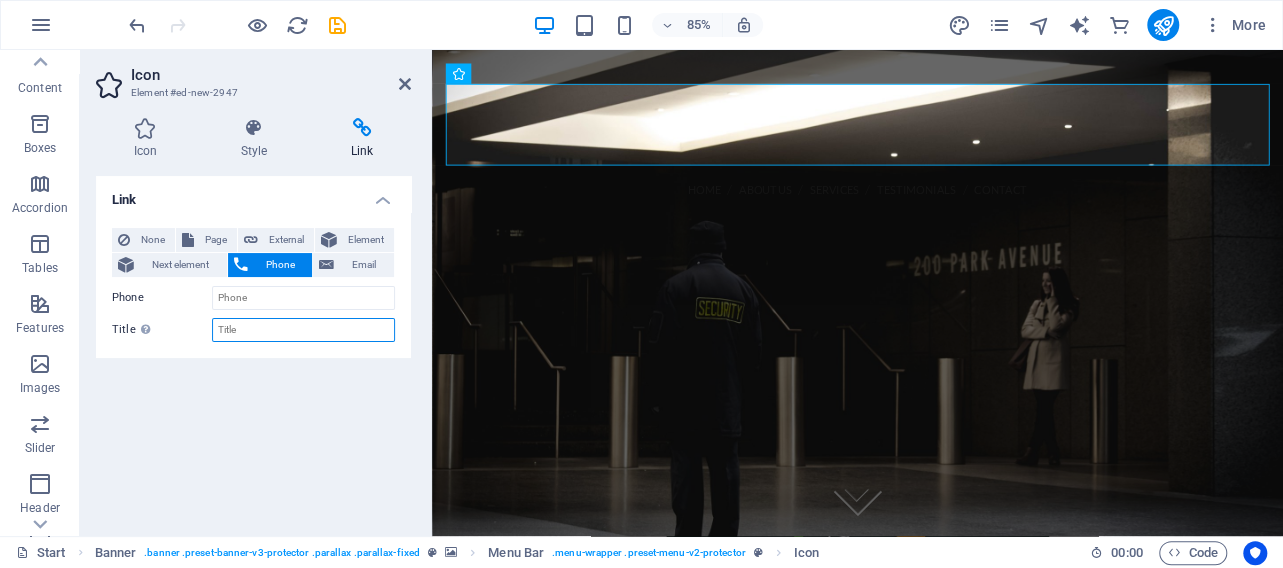 click on "Title Additional link description, should not be the same as the link text. The title is most often shown as a tooltip text when the mouse moves over the element. Leave empty if uncertain." at bounding box center [303, 330] 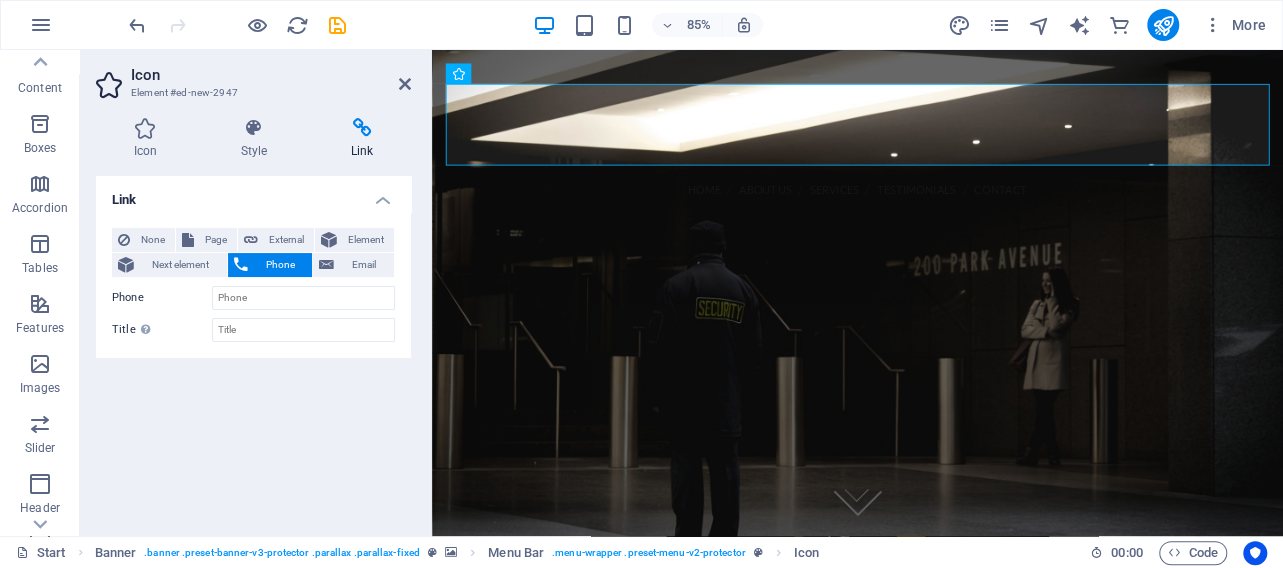 click on "Phone" at bounding box center (280, 265) 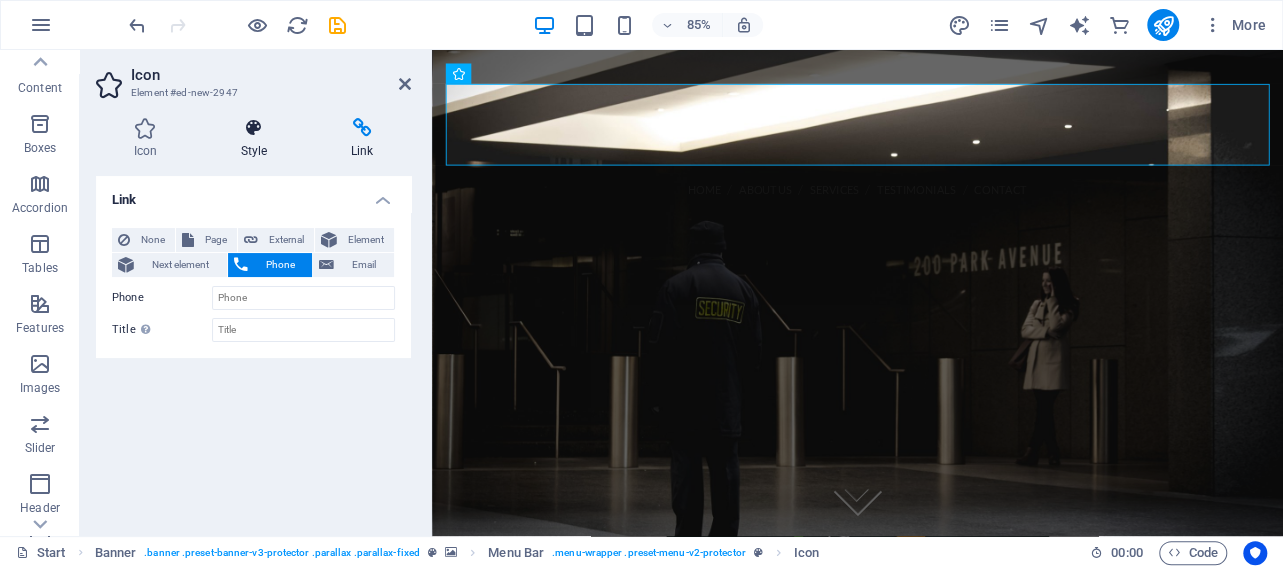 click on "Style" at bounding box center (258, 139) 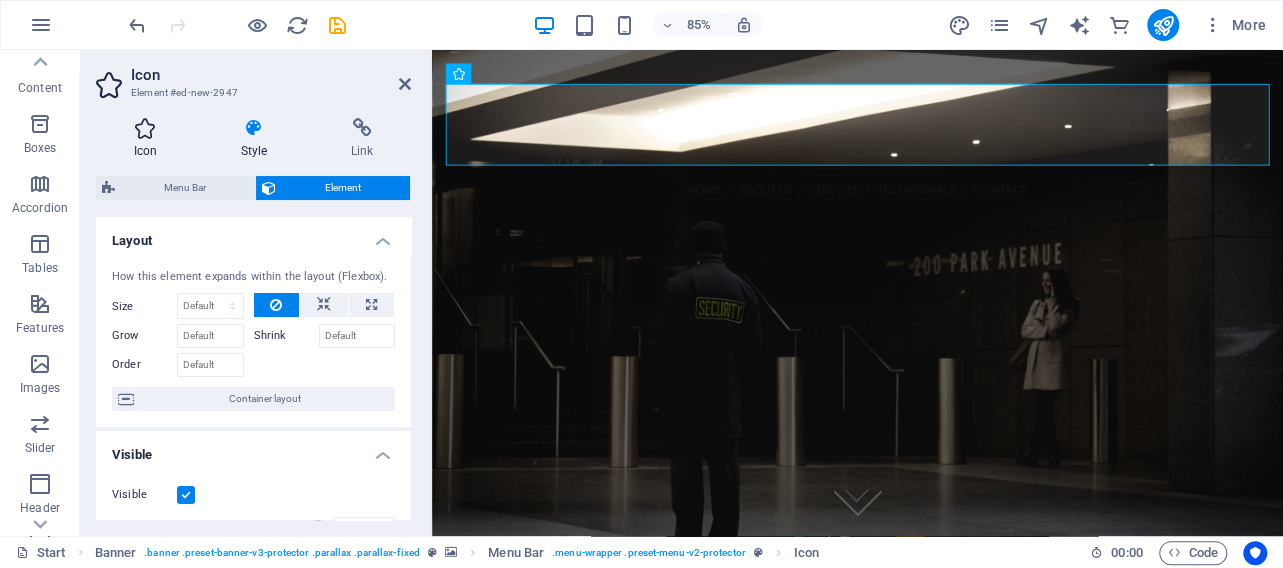 click on "Icon" at bounding box center (149, 139) 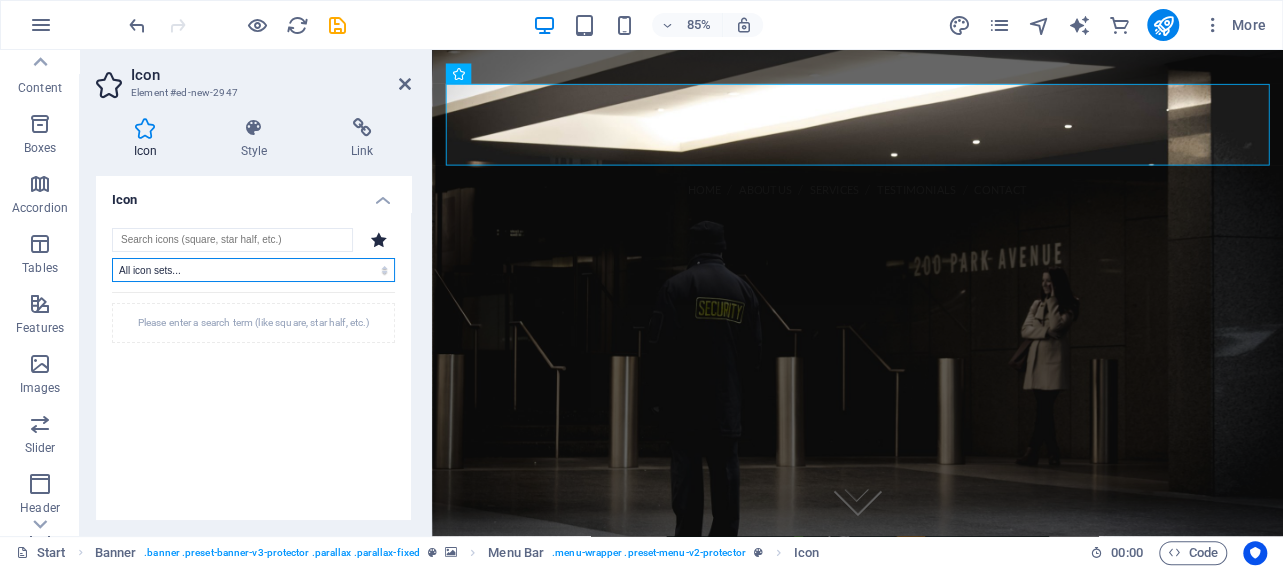 click on "All icon sets... IcoFont Ionicons FontAwesome Brands FontAwesome Duotone FontAwesome Solid FontAwesome Regular FontAwesome Light FontAwesome Thin FontAwesome Sharp Solid FontAwesome Sharp Regular FontAwesome Sharp Light FontAwesome Sharp Thin" at bounding box center [253, 270] 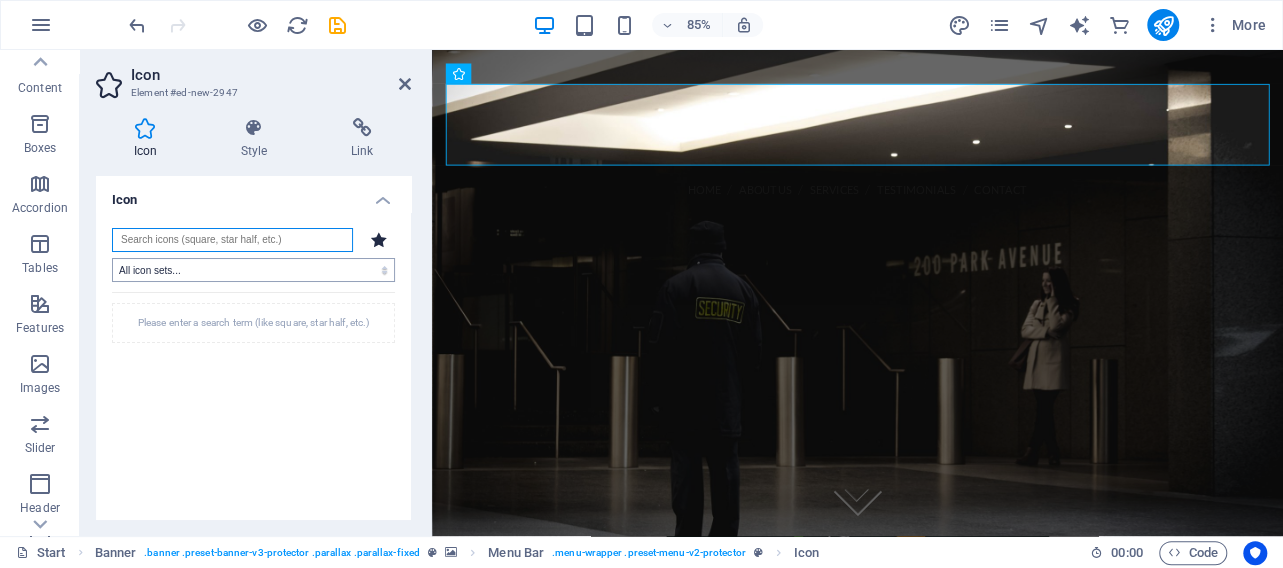 click at bounding box center [232, 240] 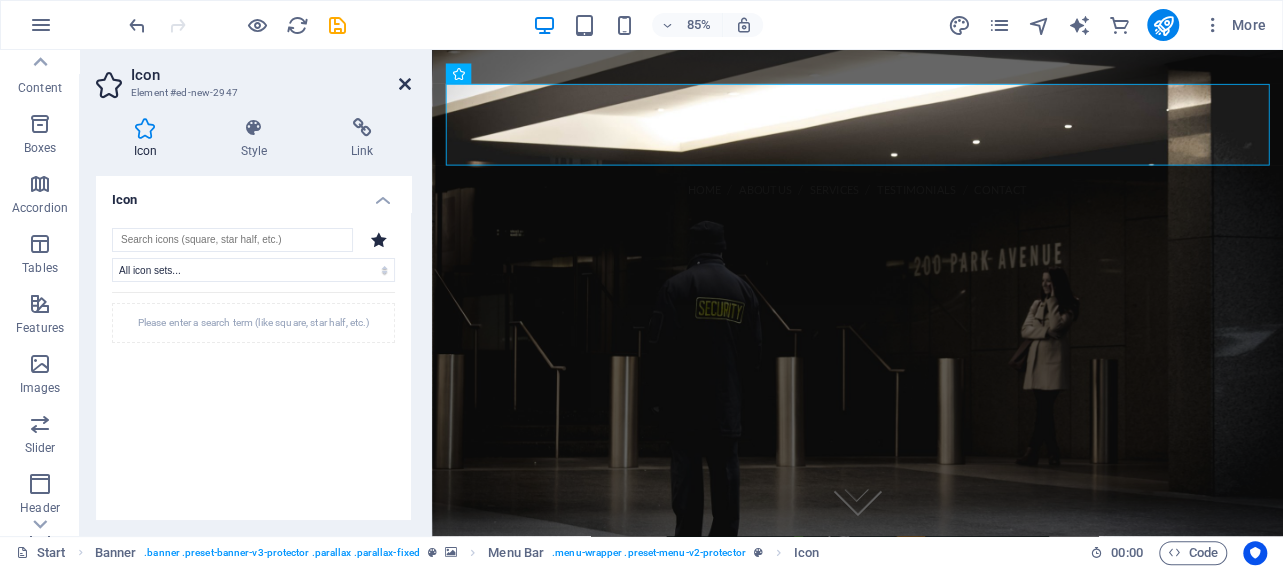 click at bounding box center (405, 84) 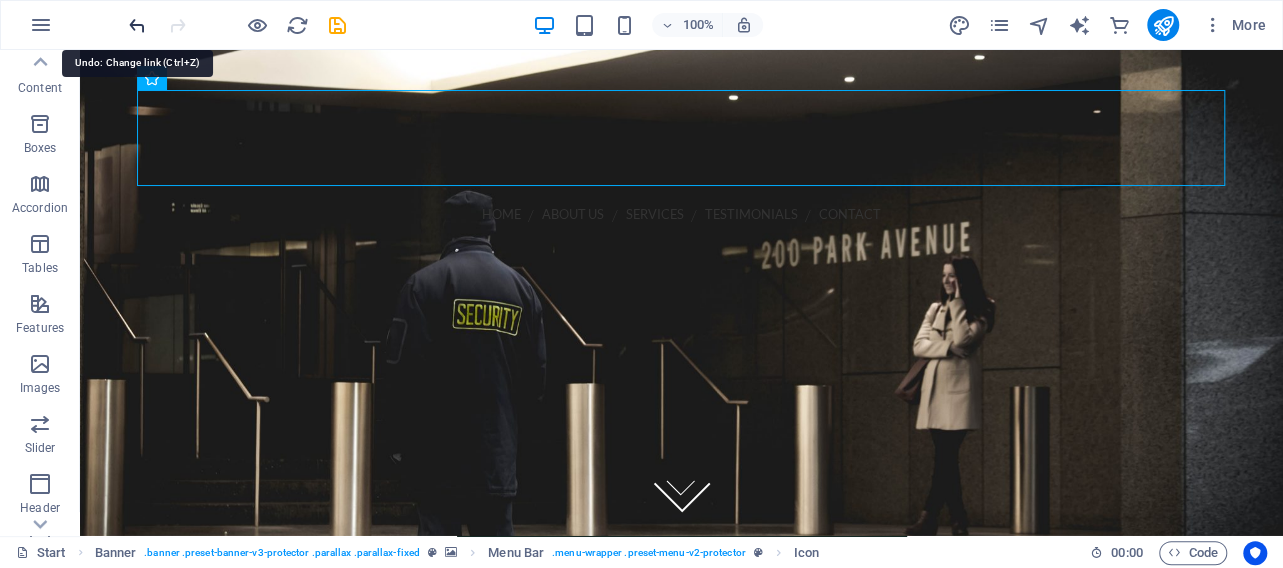 click at bounding box center (137, 25) 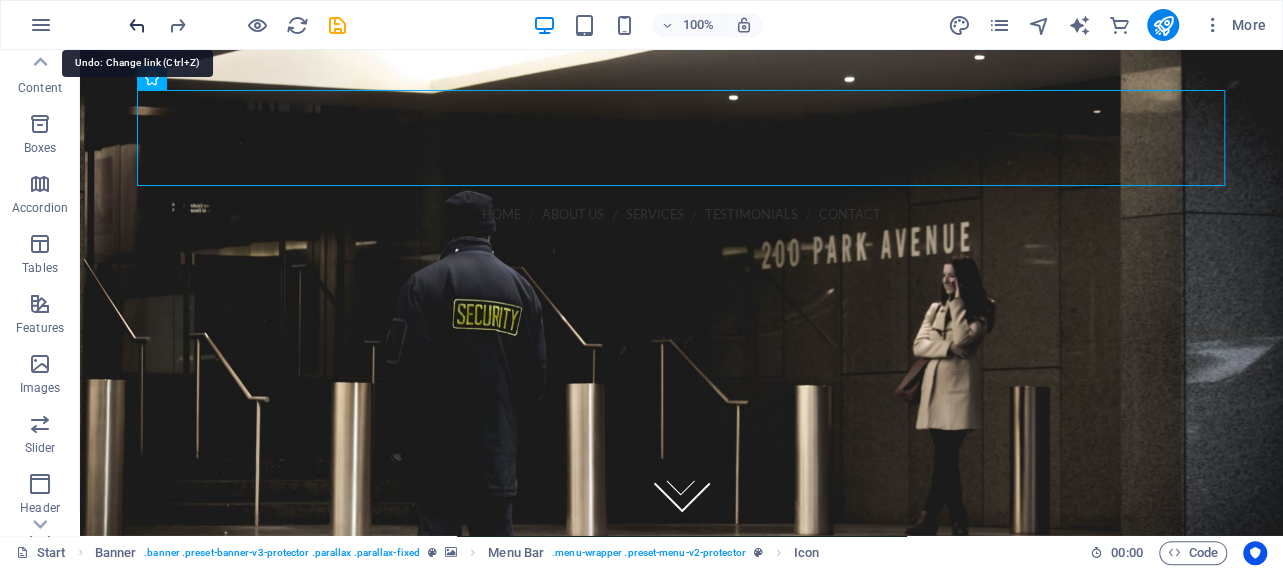 click at bounding box center [137, 25] 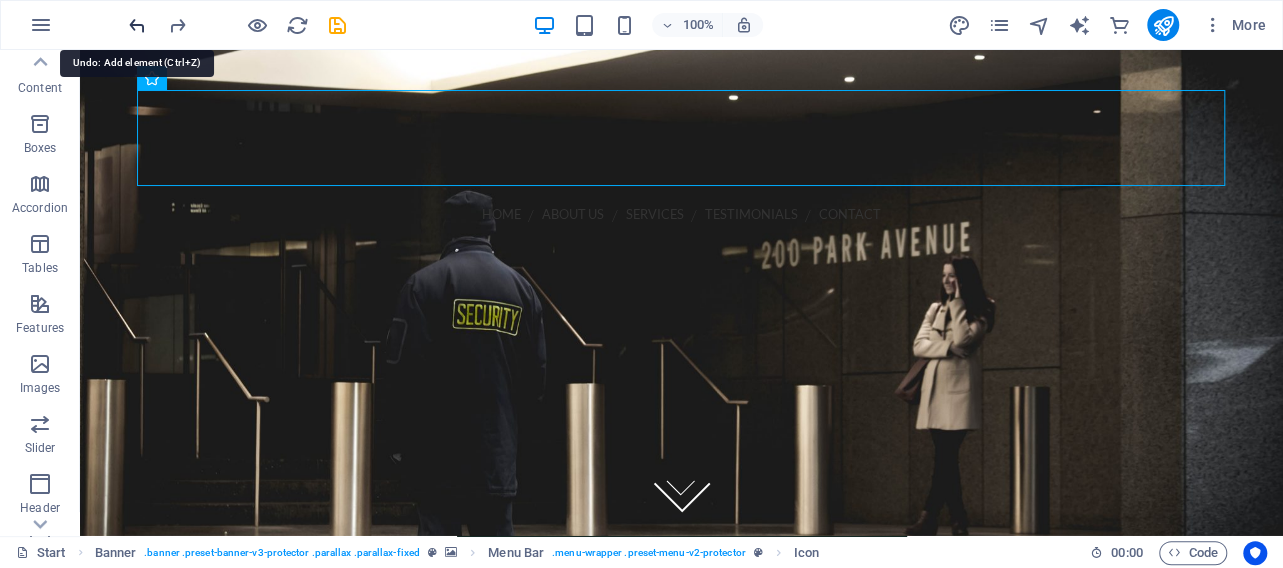 click at bounding box center (137, 25) 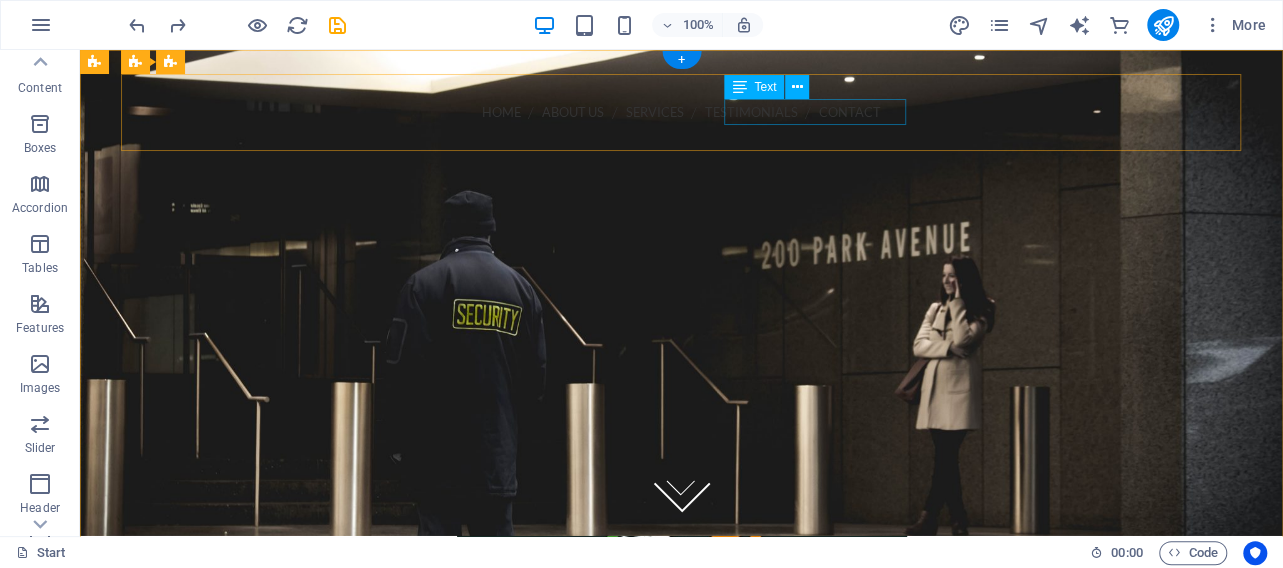 click on "Call us    082 806 0004" at bounding box center (682, 148) 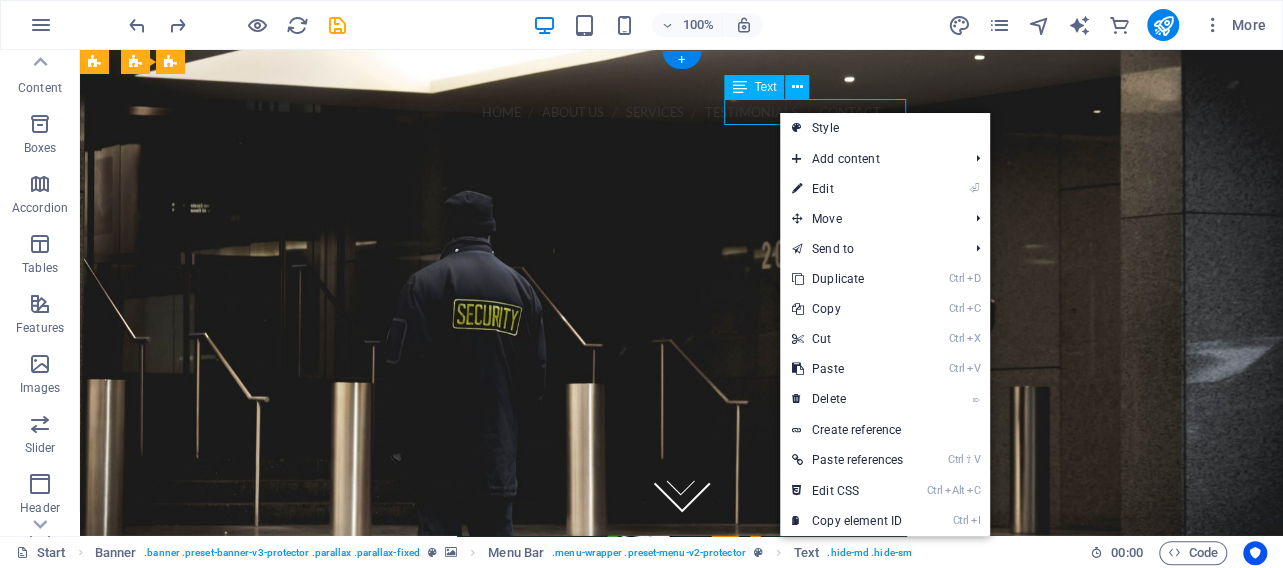 click on "Call us    082 806 0004" at bounding box center [682, 148] 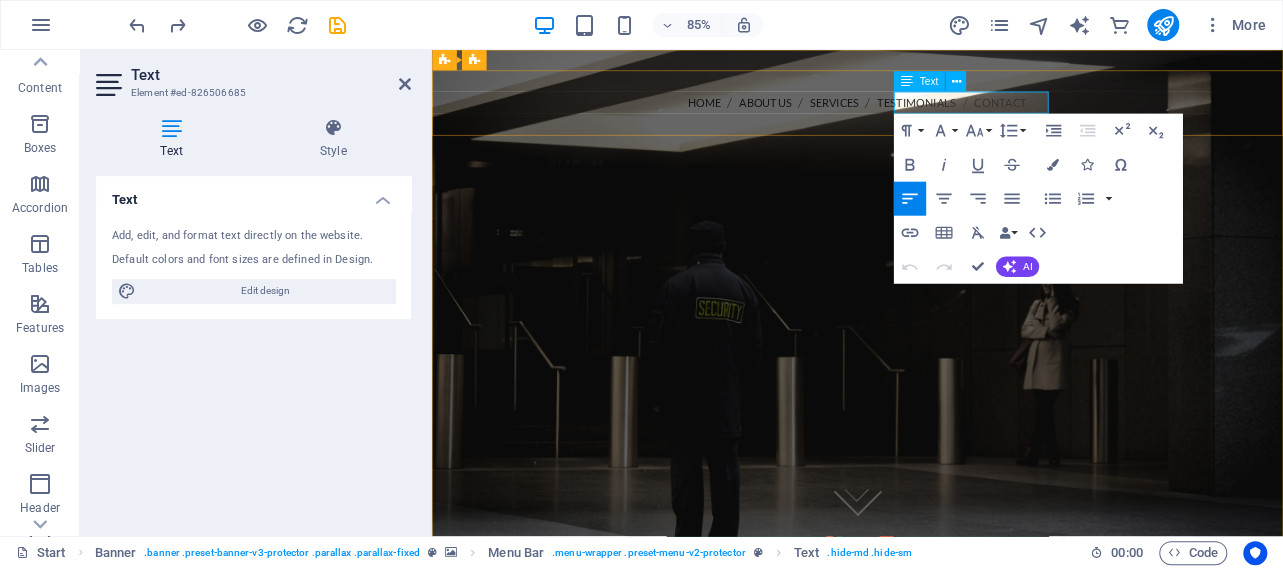 click on "Call us    082 806 0004" at bounding box center (932, 147) 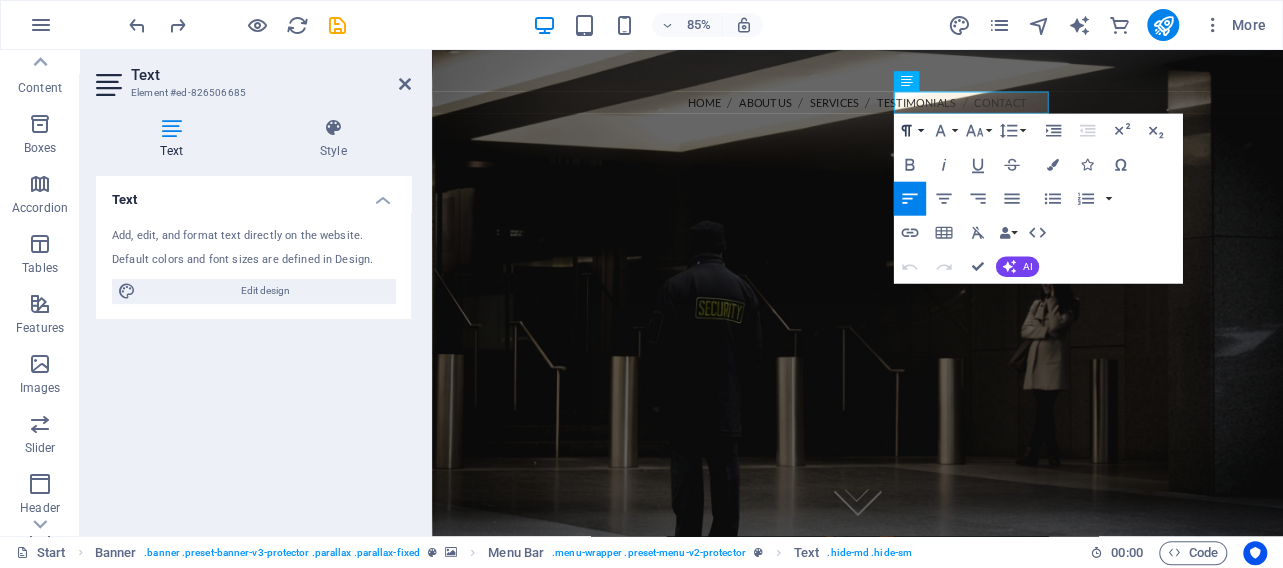 type 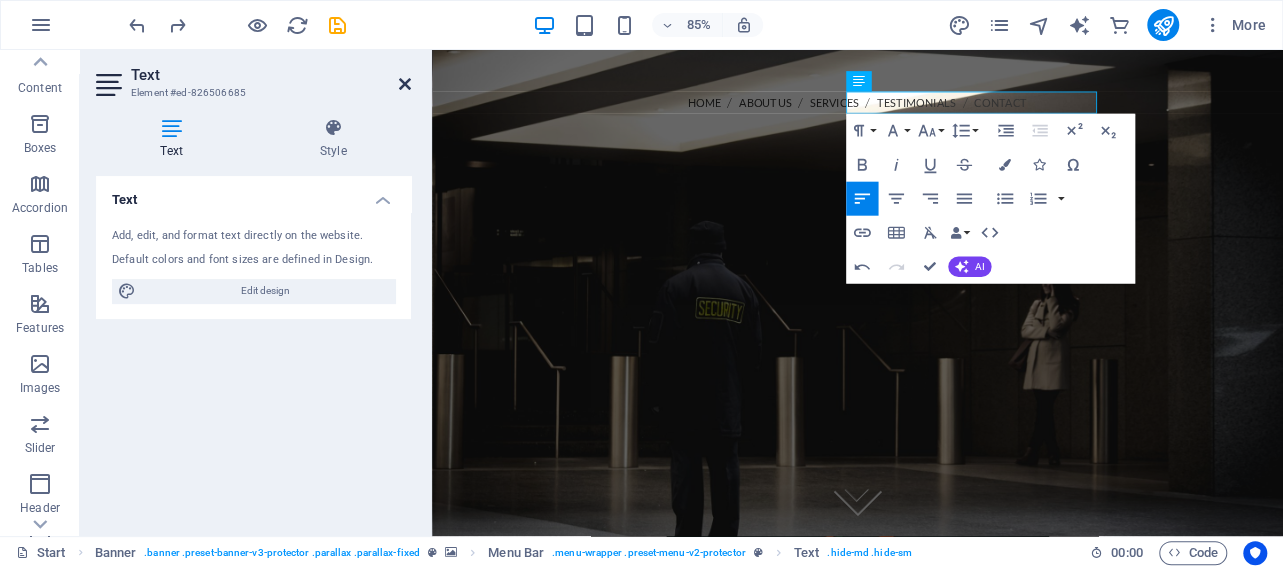 click at bounding box center (405, 84) 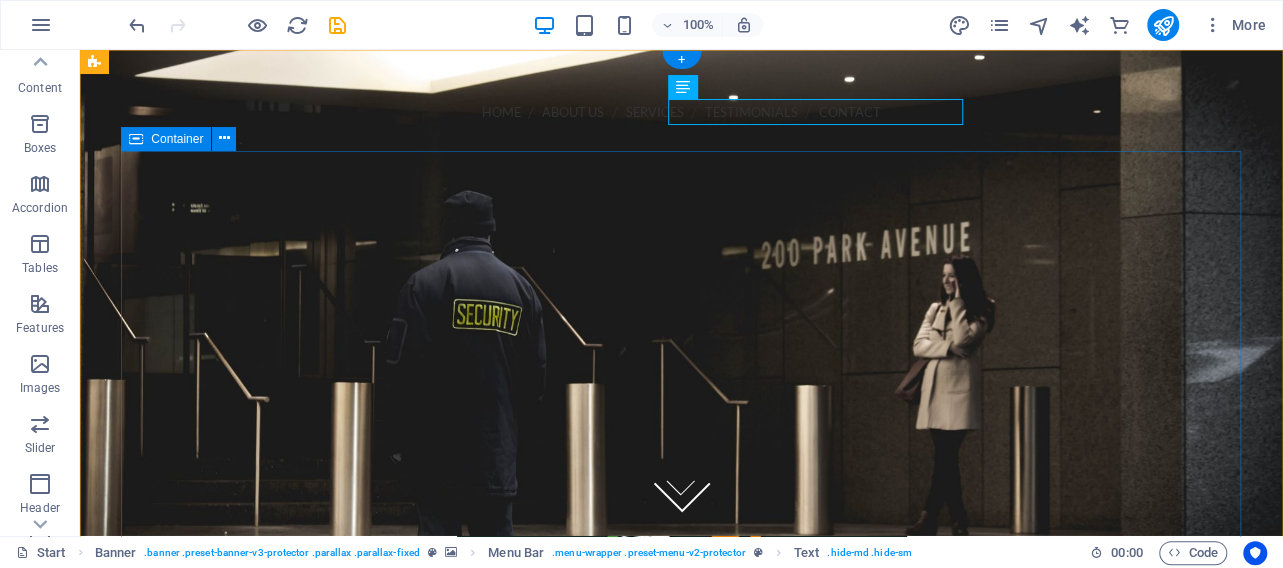 click at bounding box center (682, 595) 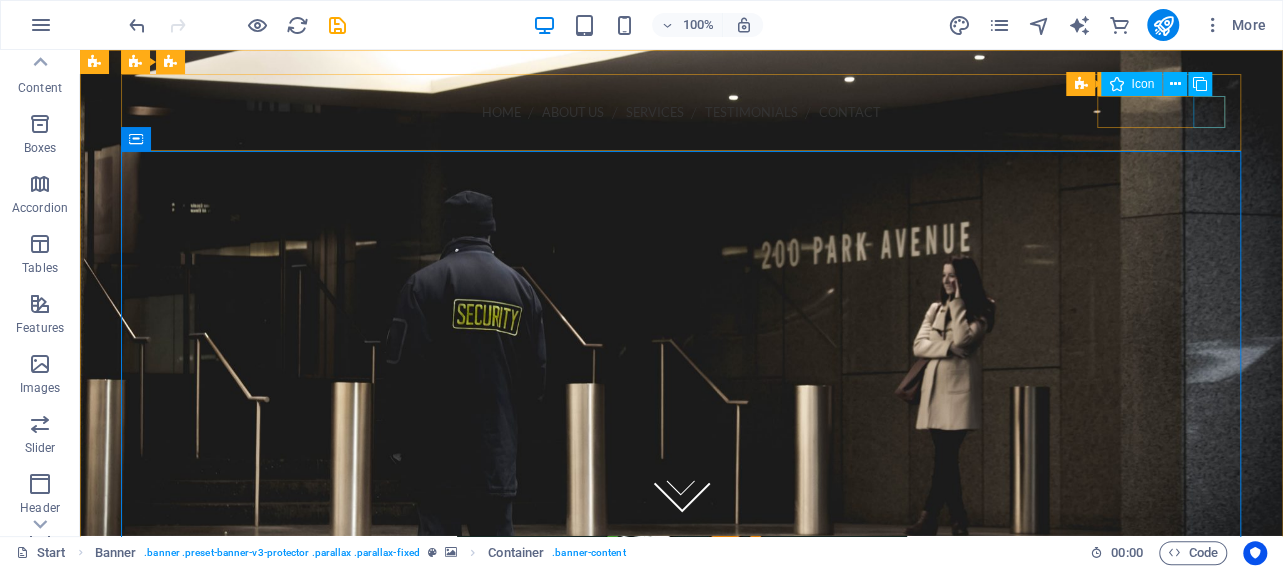 click on "Icon" at bounding box center [1142, 84] 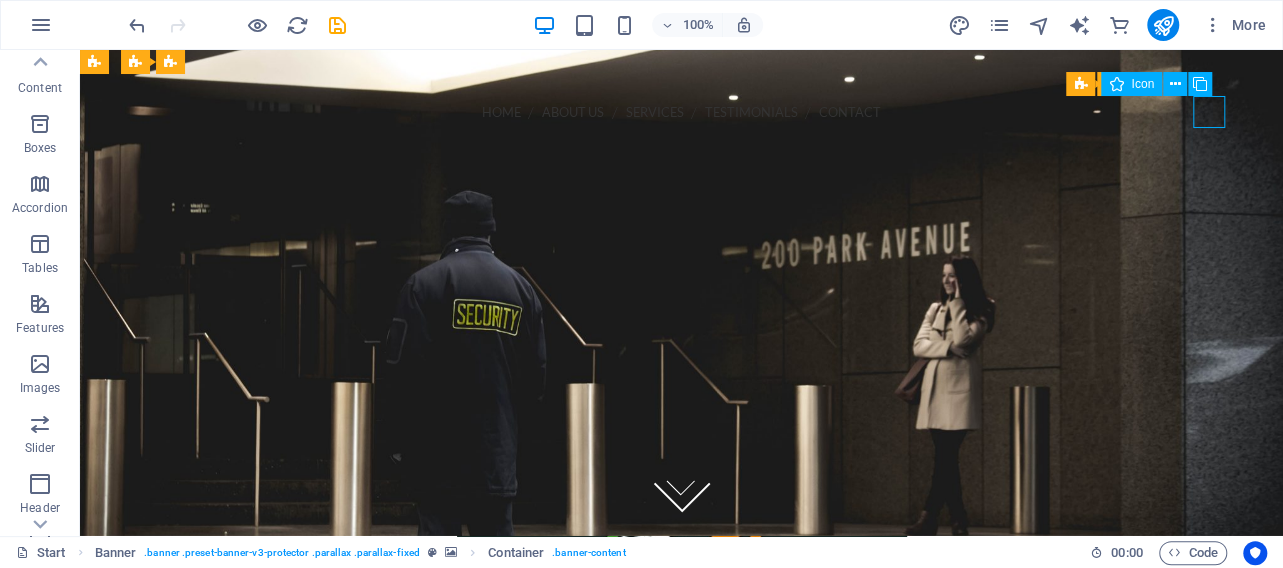click on "Icon" at bounding box center [1142, 84] 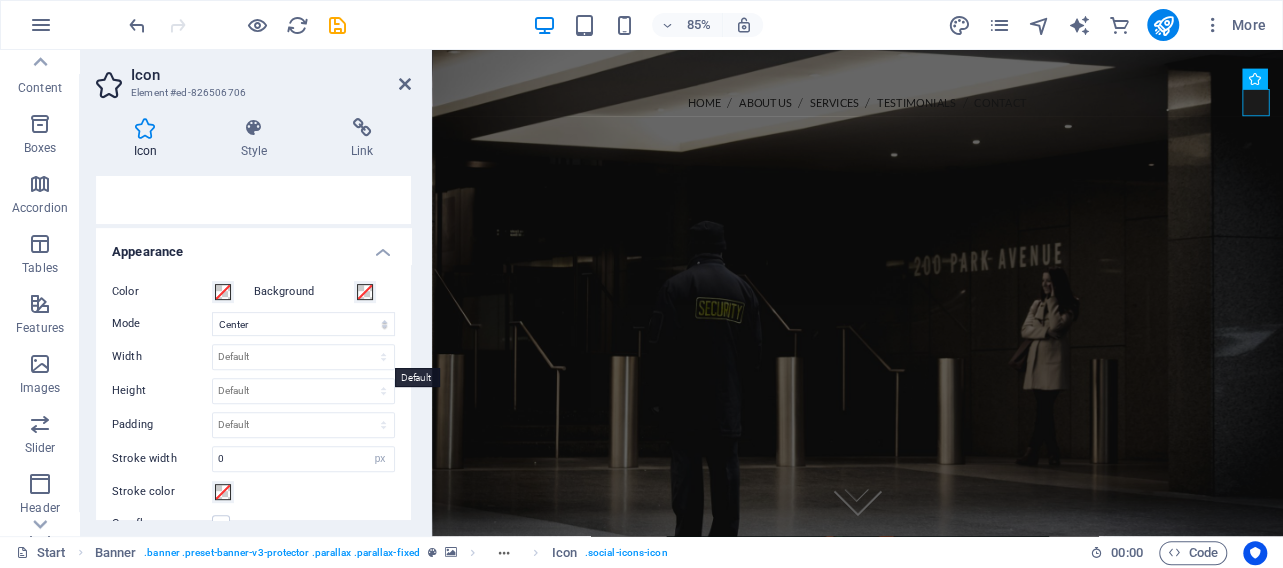 scroll, scrollTop: 0, scrollLeft: 0, axis: both 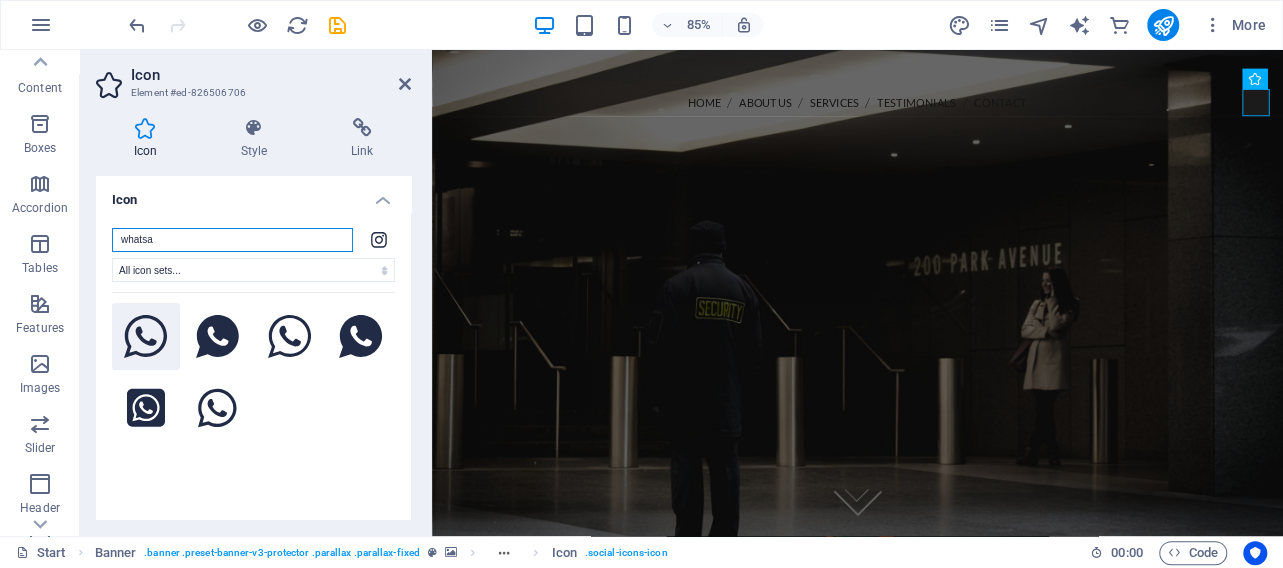type on "whatsa" 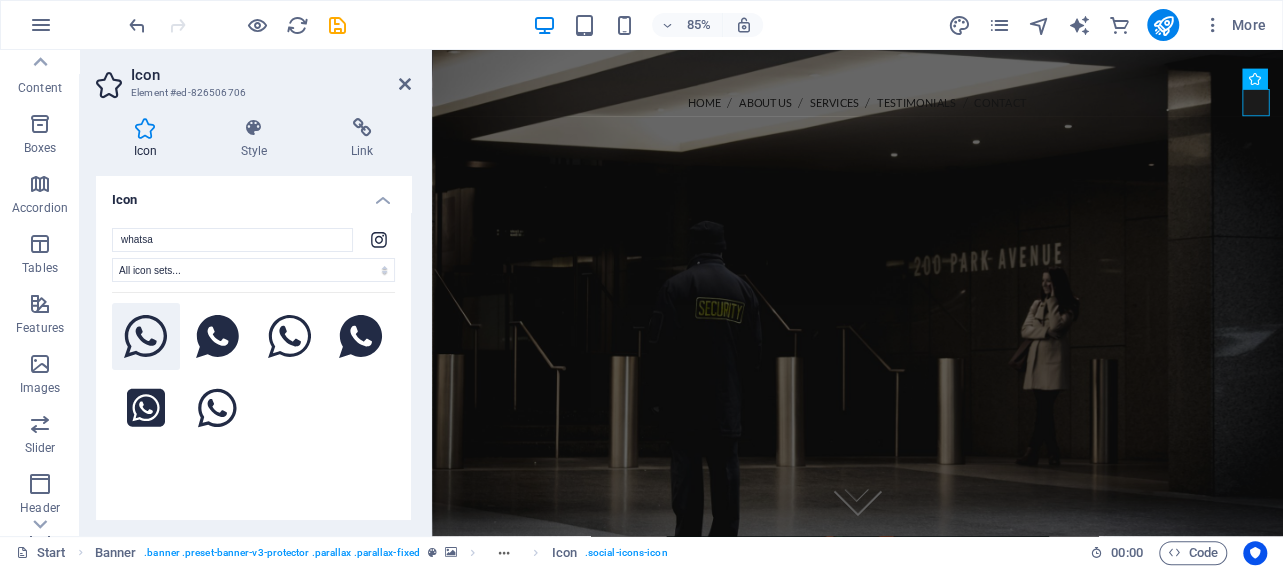 click 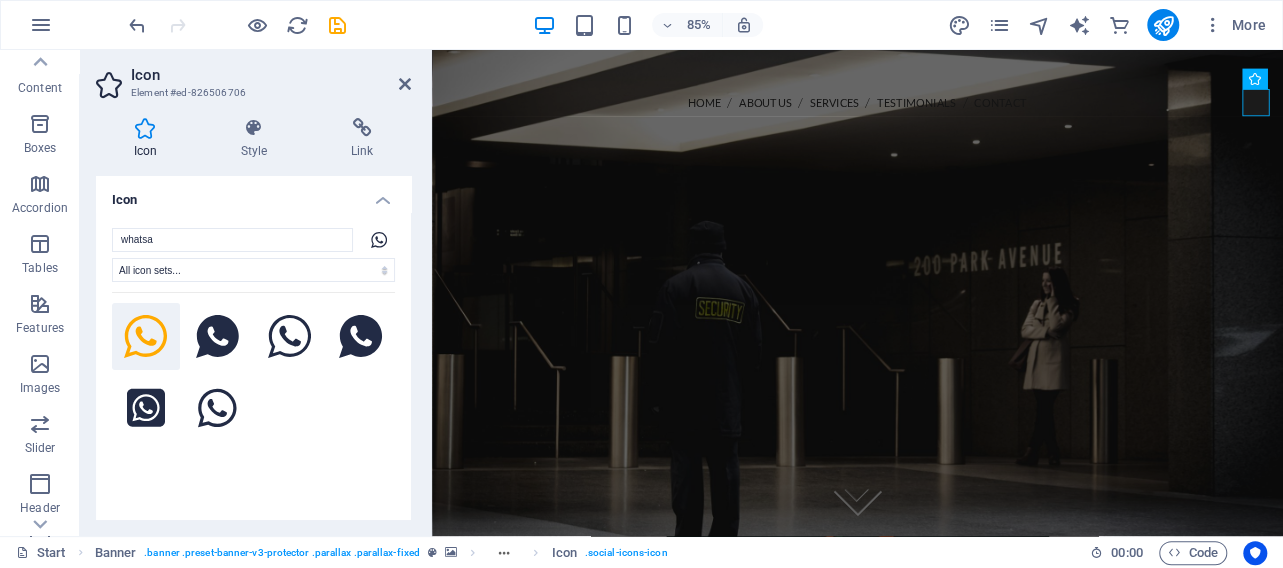 click 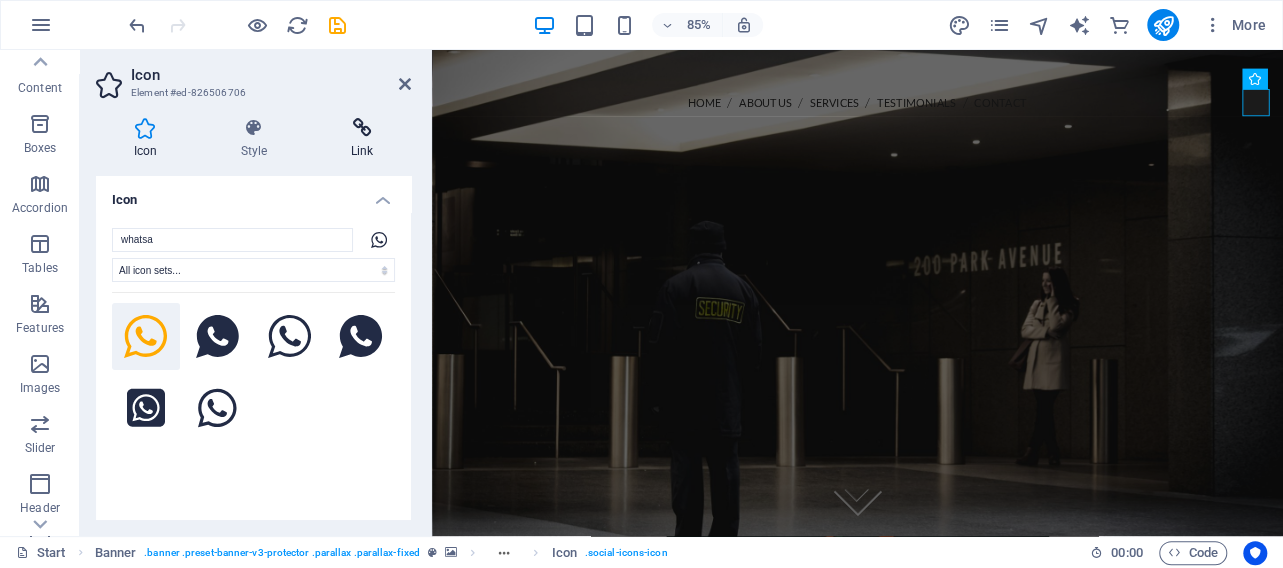 click on "Link" at bounding box center [362, 139] 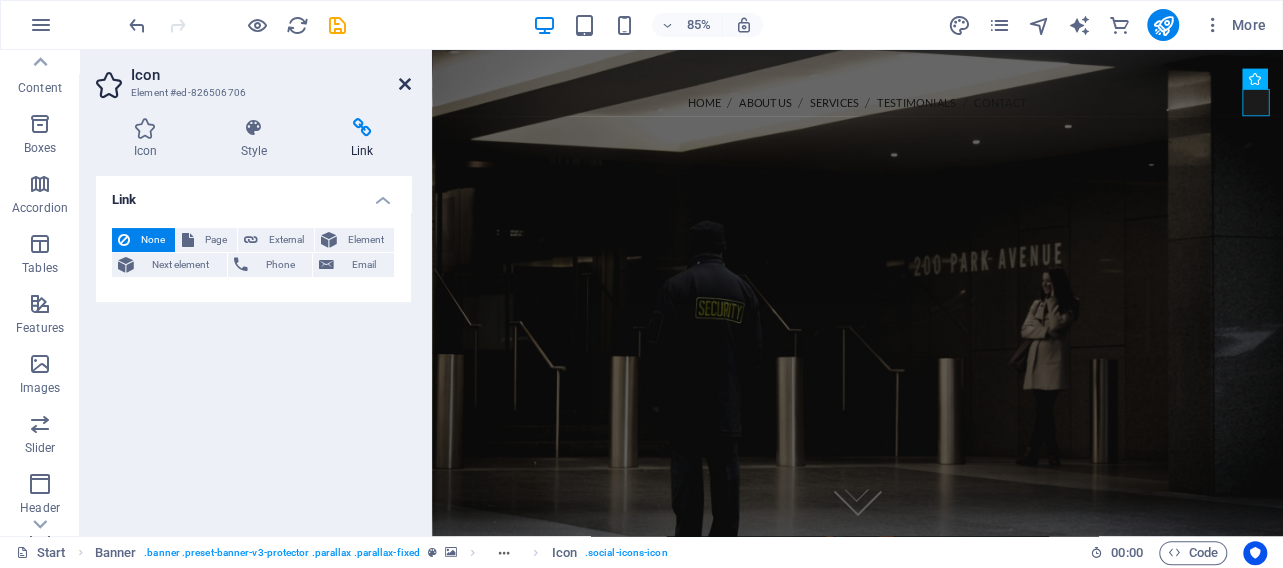 click at bounding box center [405, 84] 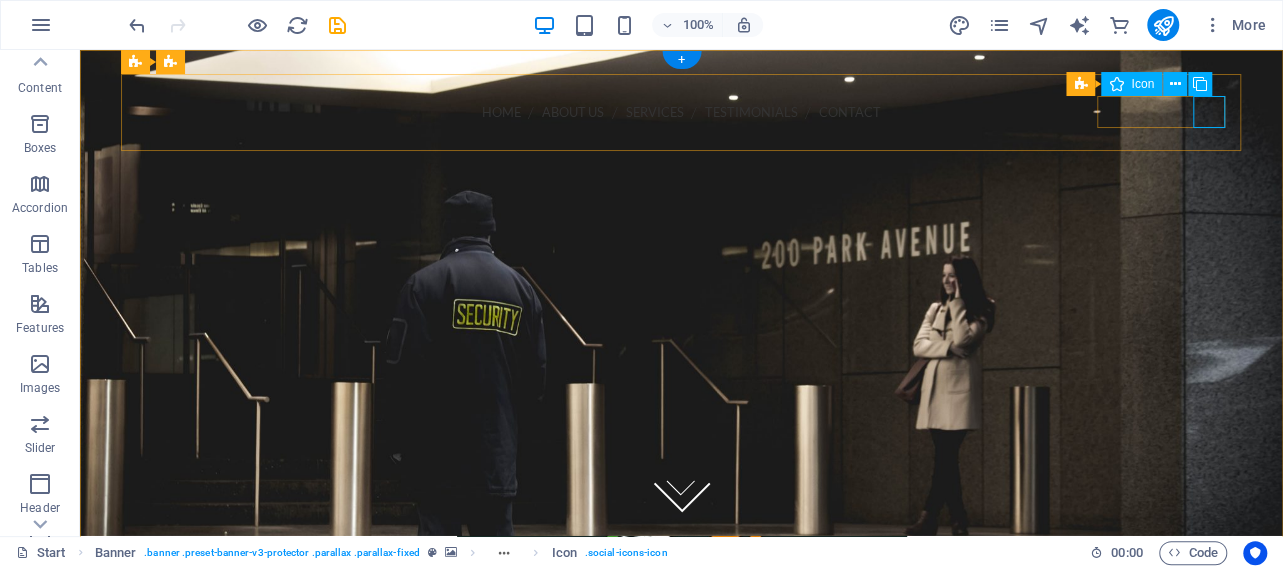 click at bounding box center [682, 257] 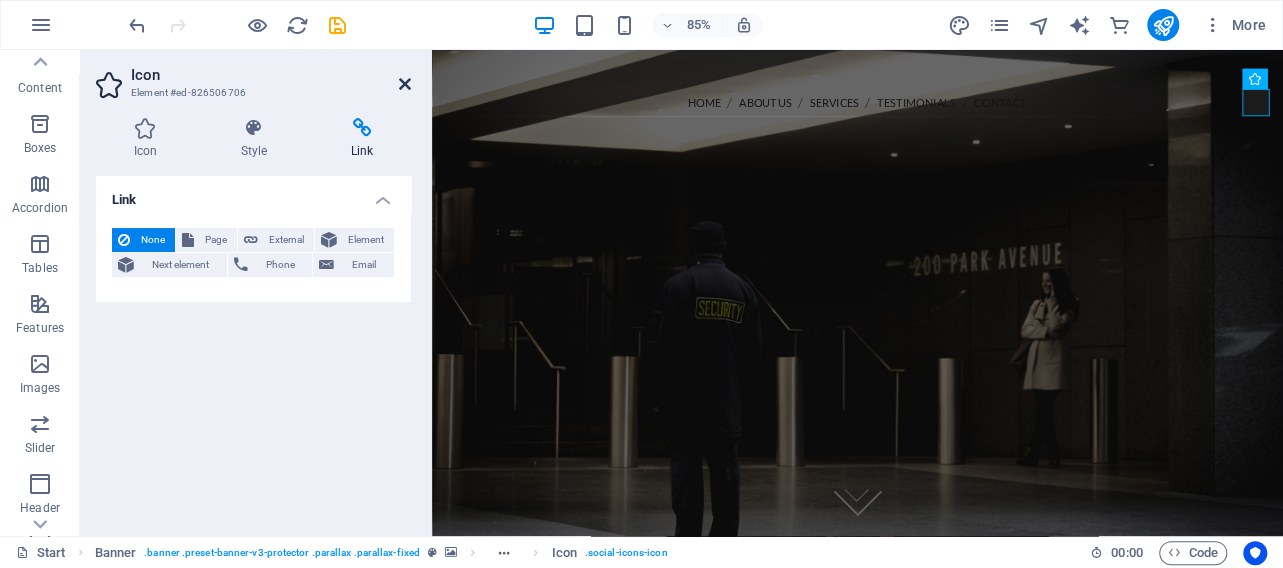 click at bounding box center [405, 84] 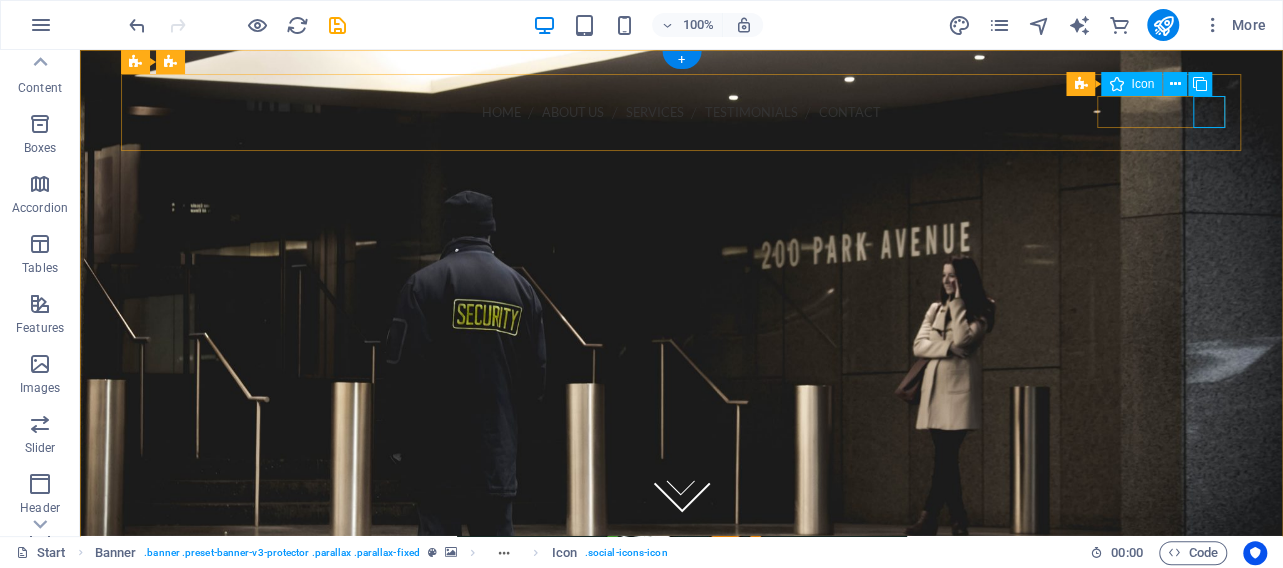 click at bounding box center [682, 257] 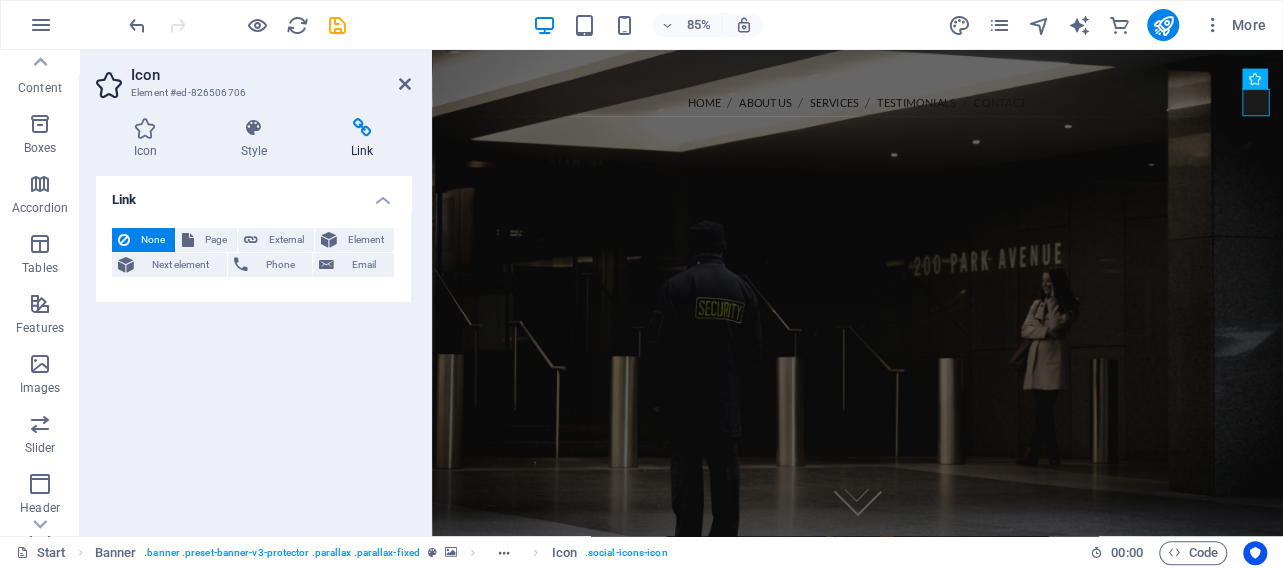 click on "Link" at bounding box center (362, 139) 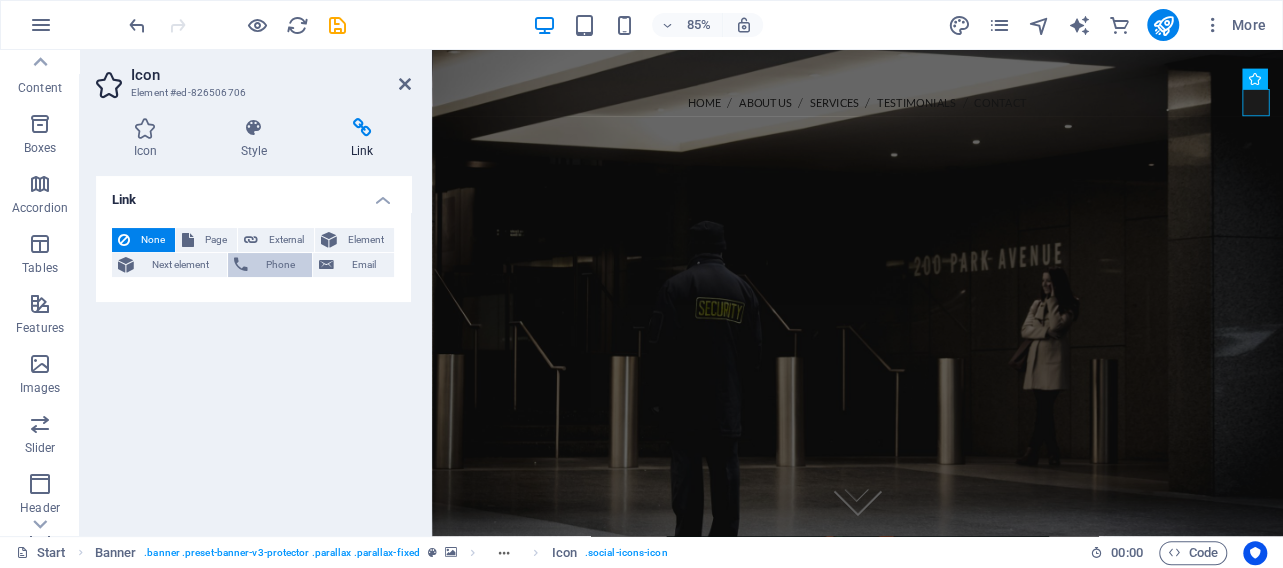 click on "Phone" at bounding box center (280, 265) 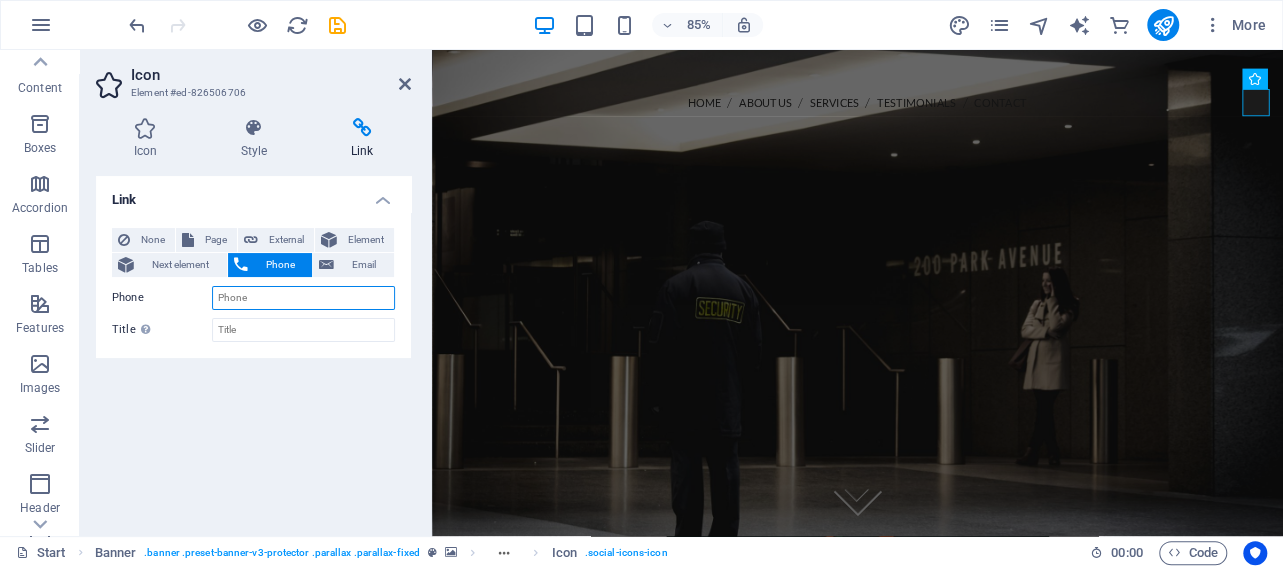 click on "Phone" at bounding box center (303, 298) 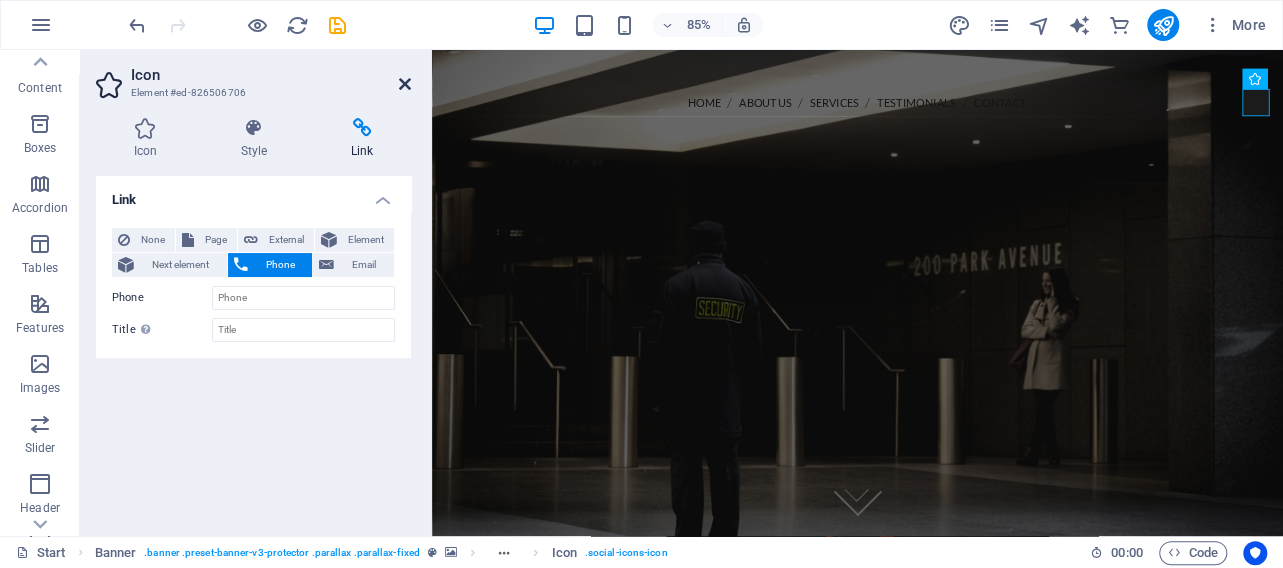 click at bounding box center [405, 84] 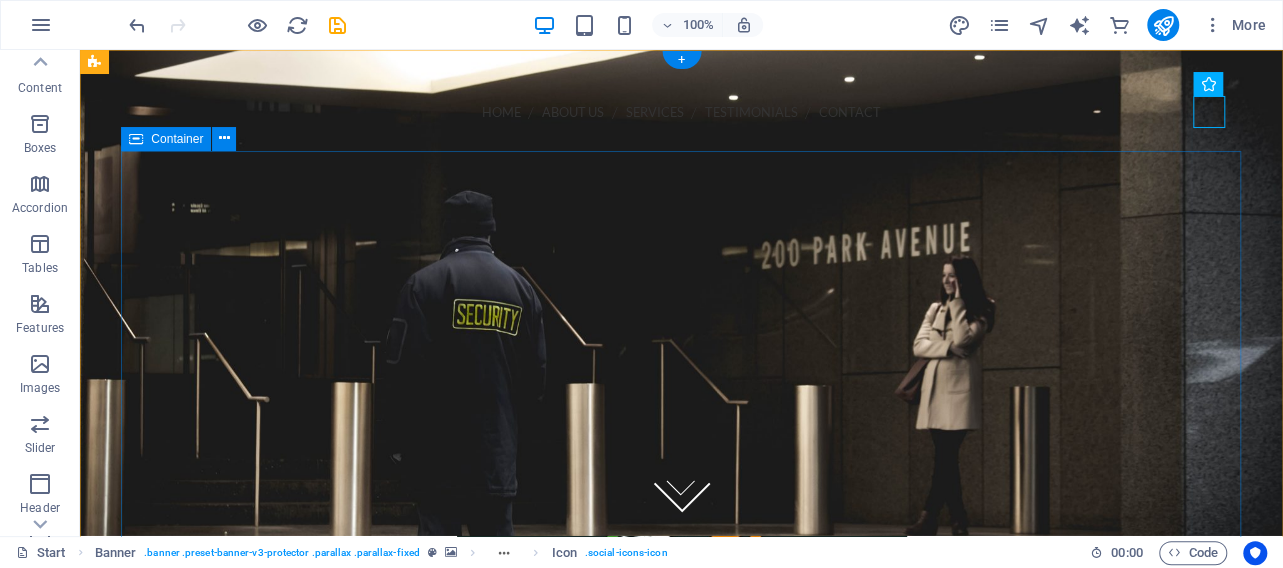 click at bounding box center [682, 595] 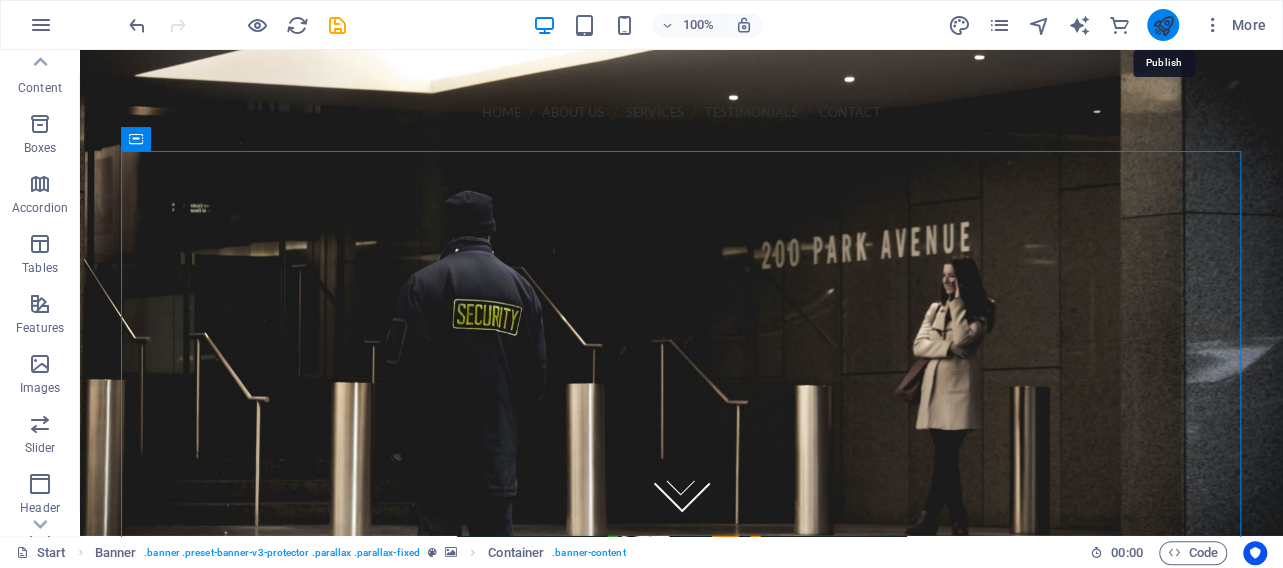 click at bounding box center [1162, 25] 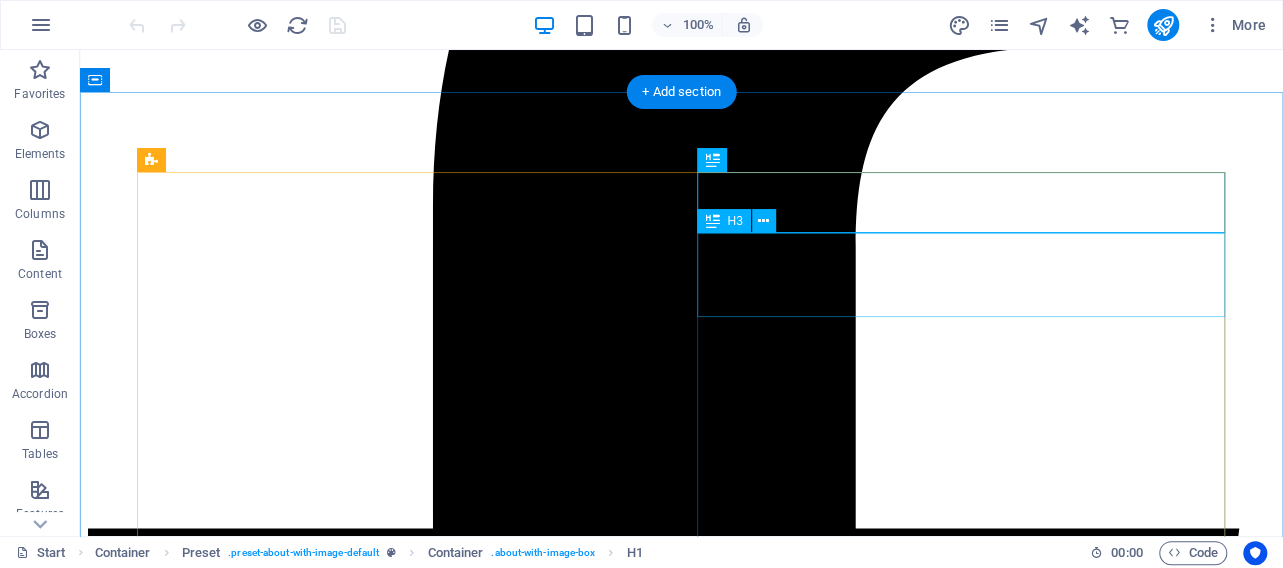 scroll, scrollTop: 799, scrollLeft: 0, axis: vertical 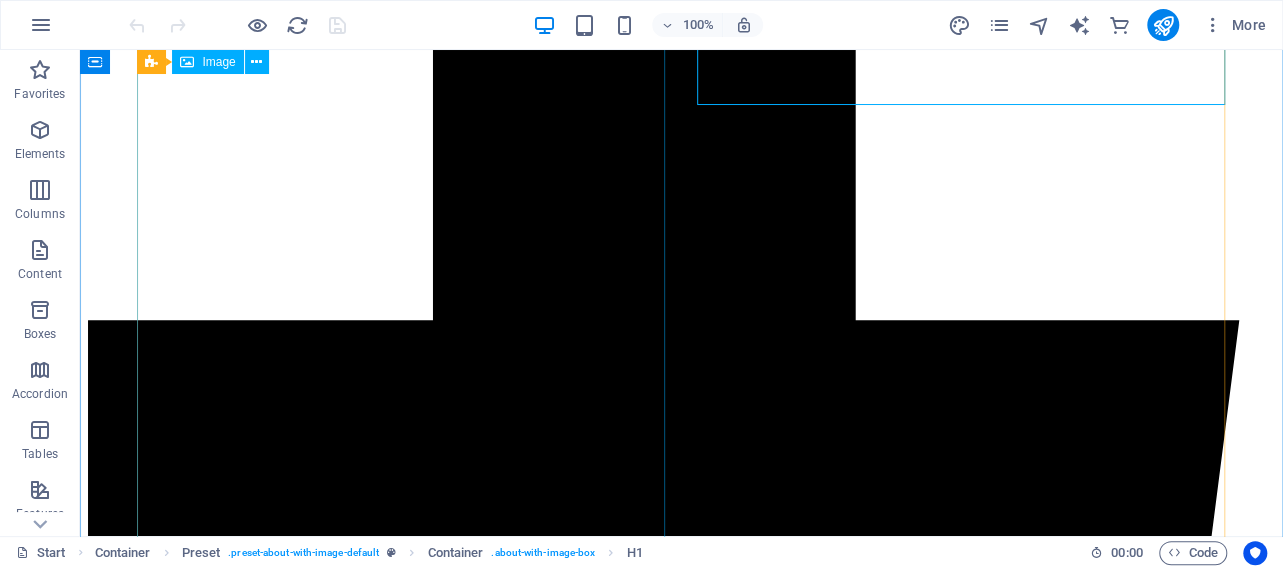 click at bounding box center [266, 6078] 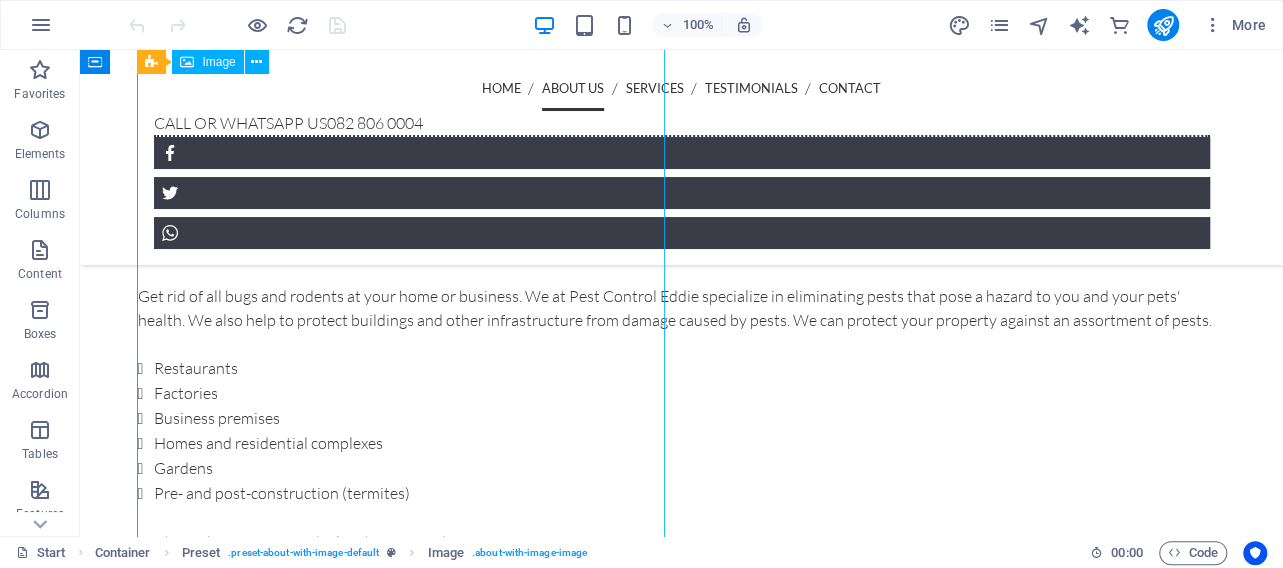 click at bounding box center (306, 94) 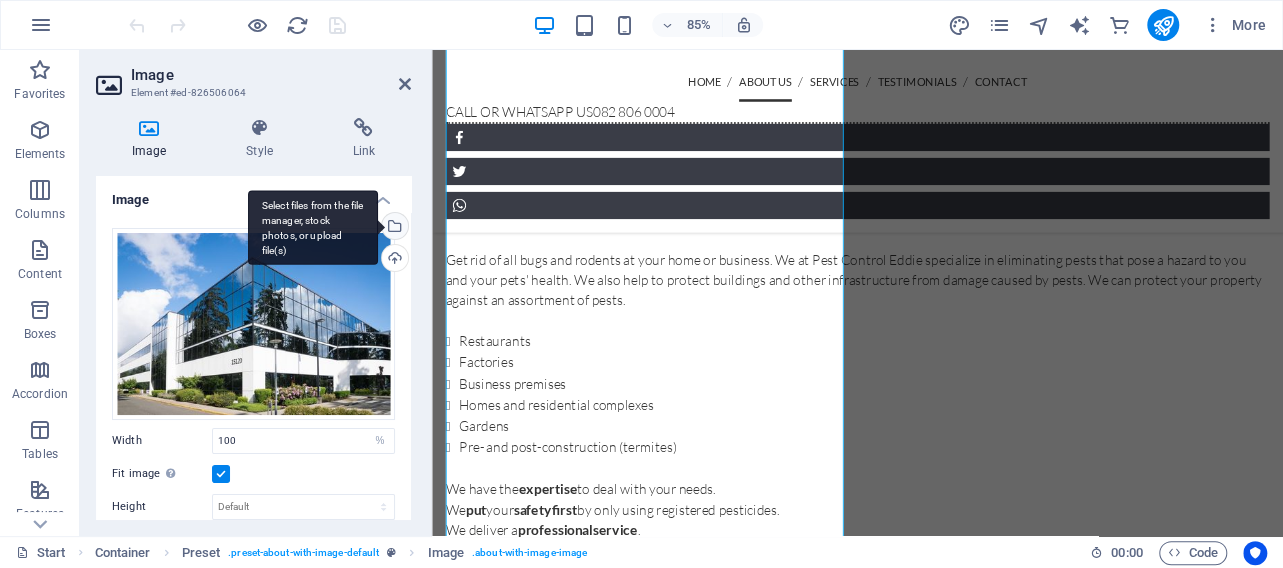 click on "Select files from the file manager, stock photos, or upload file(s)" at bounding box center (393, 228) 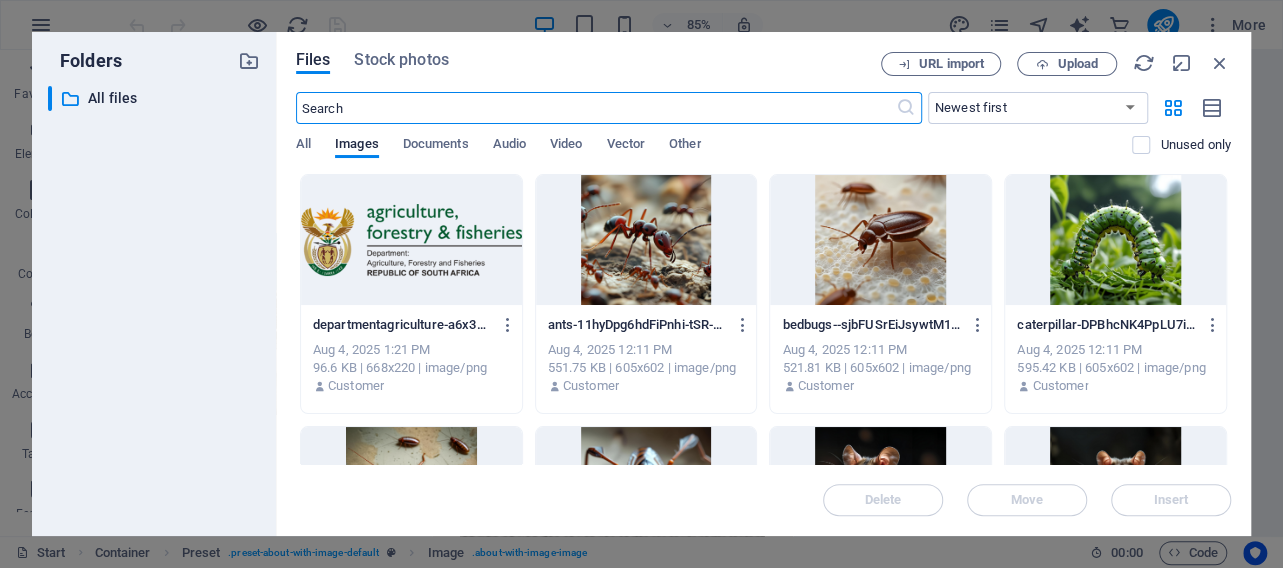 scroll, scrollTop: 1475, scrollLeft: 0, axis: vertical 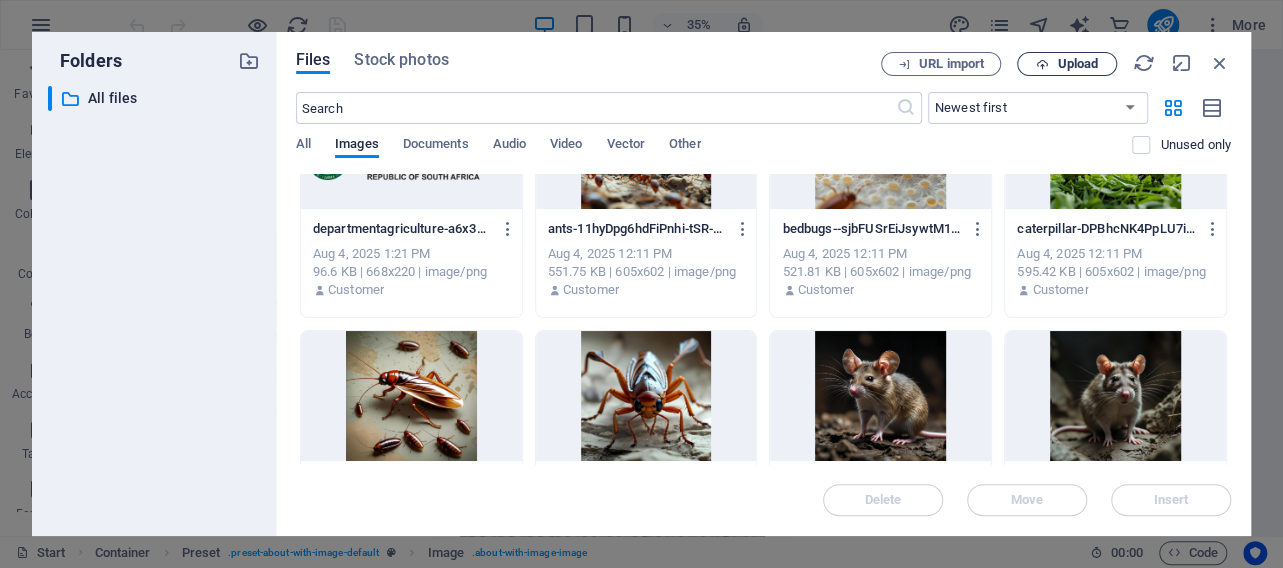 click on "Upload" at bounding box center (1077, 64) 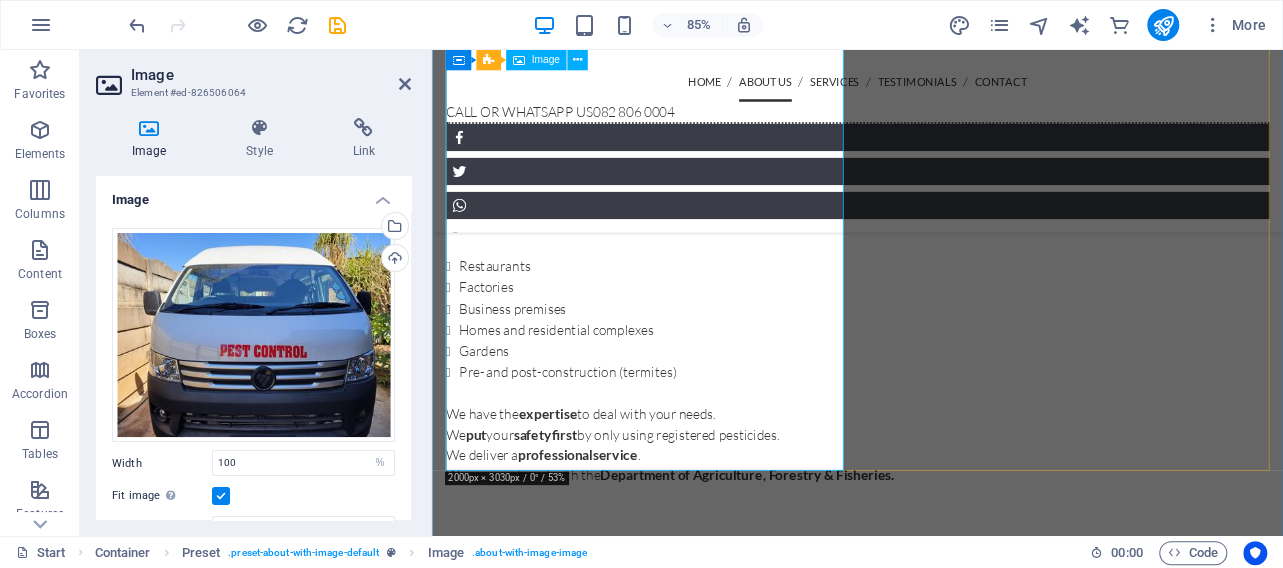 scroll, scrollTop: 799, scrollLeft: 0, axis: vertical 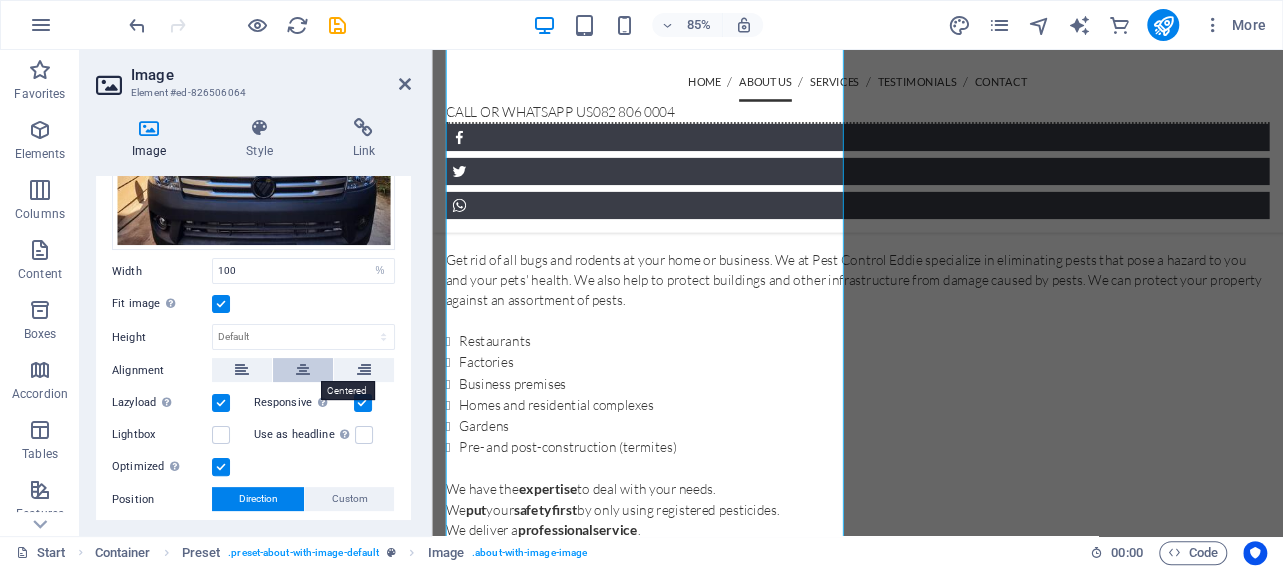 click at bounding box center (303, 370) 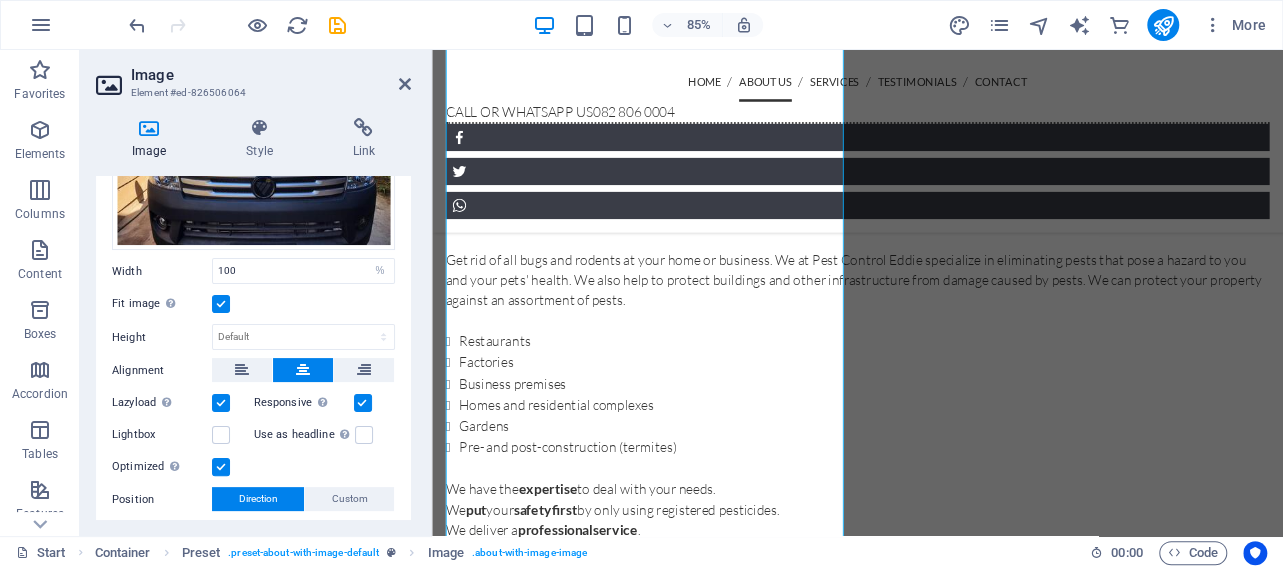 click at bounding box center [303, 370] 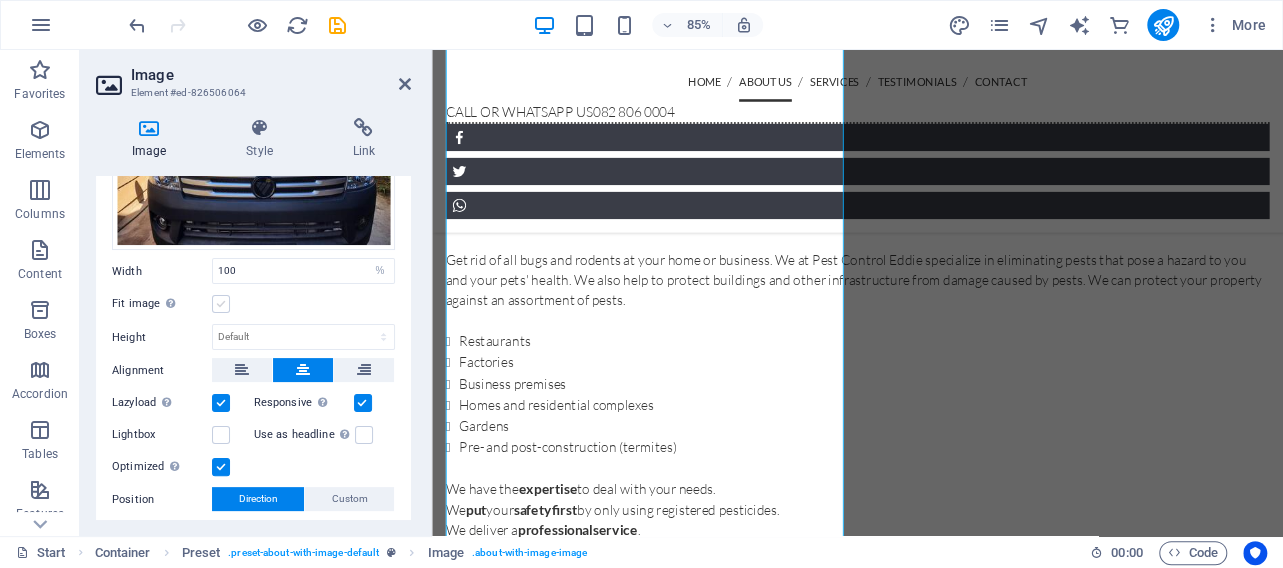 scroll, scrollTop: 180, scrollLeft: 0, axis: vertical 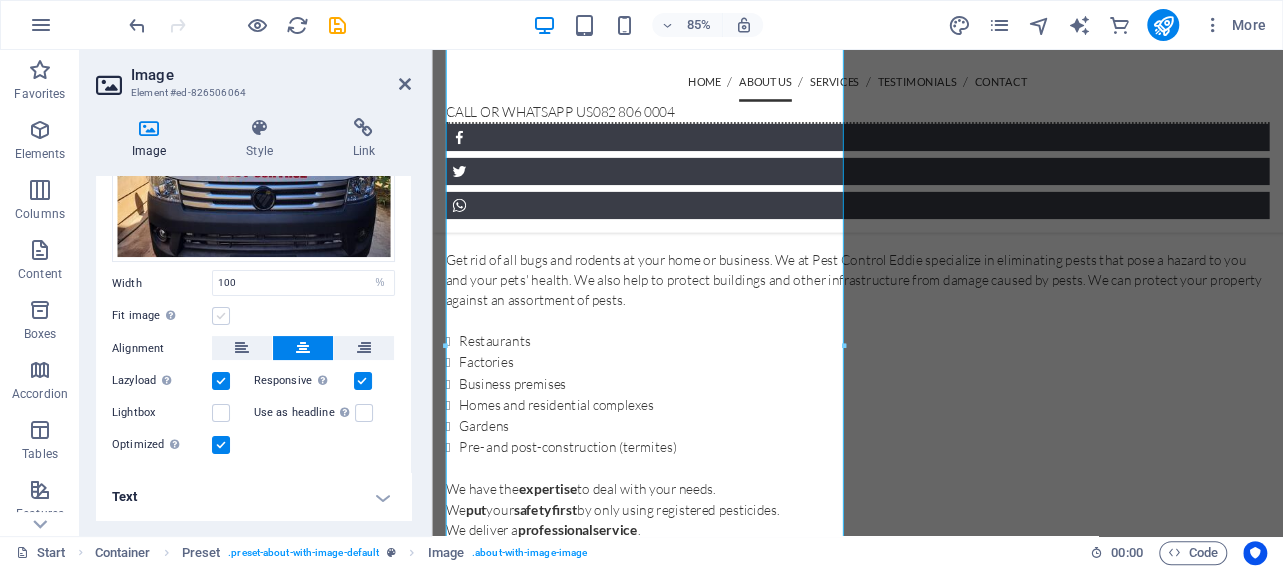 click at bounding box center [221, 316] 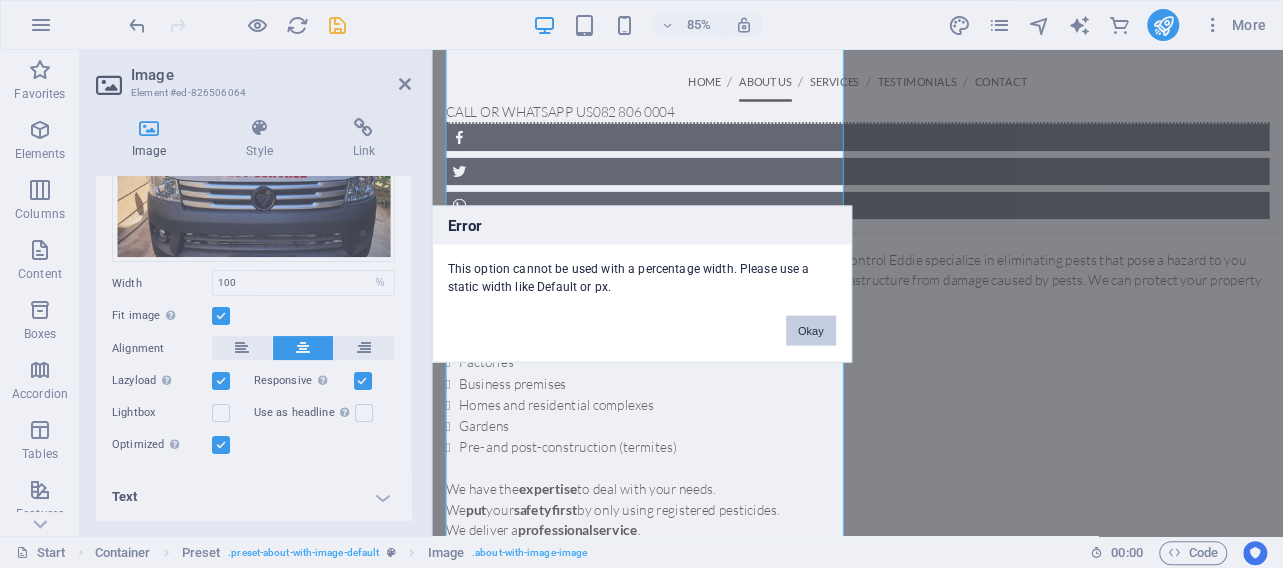 click on "Okay" at bounding box center [811, 331] 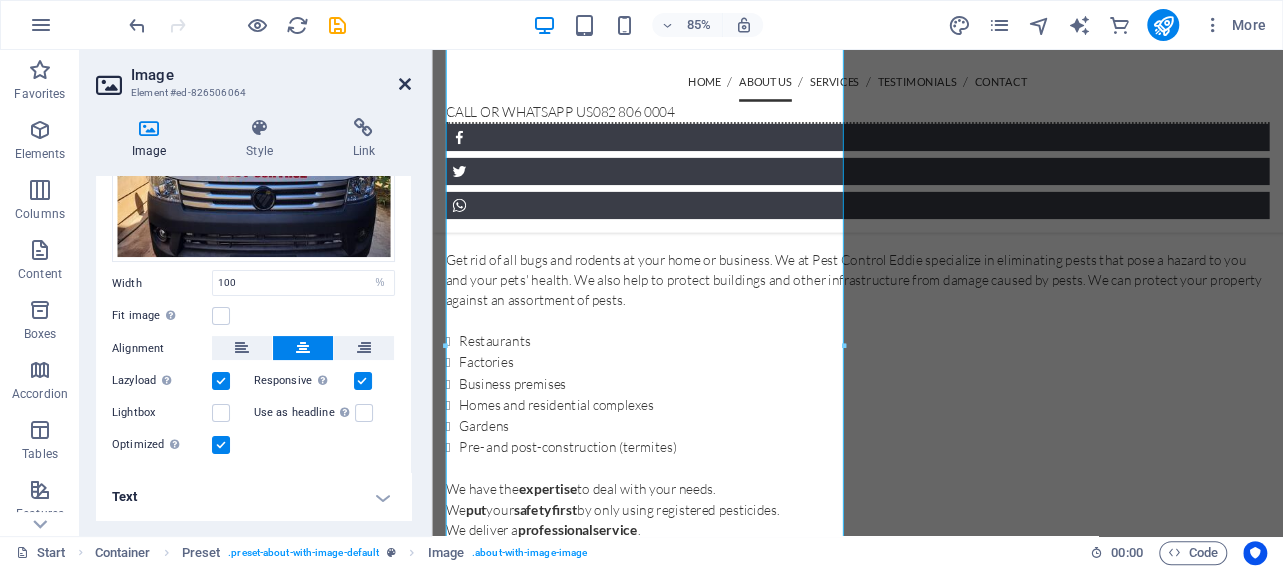 click at bounding box center [405, 84] 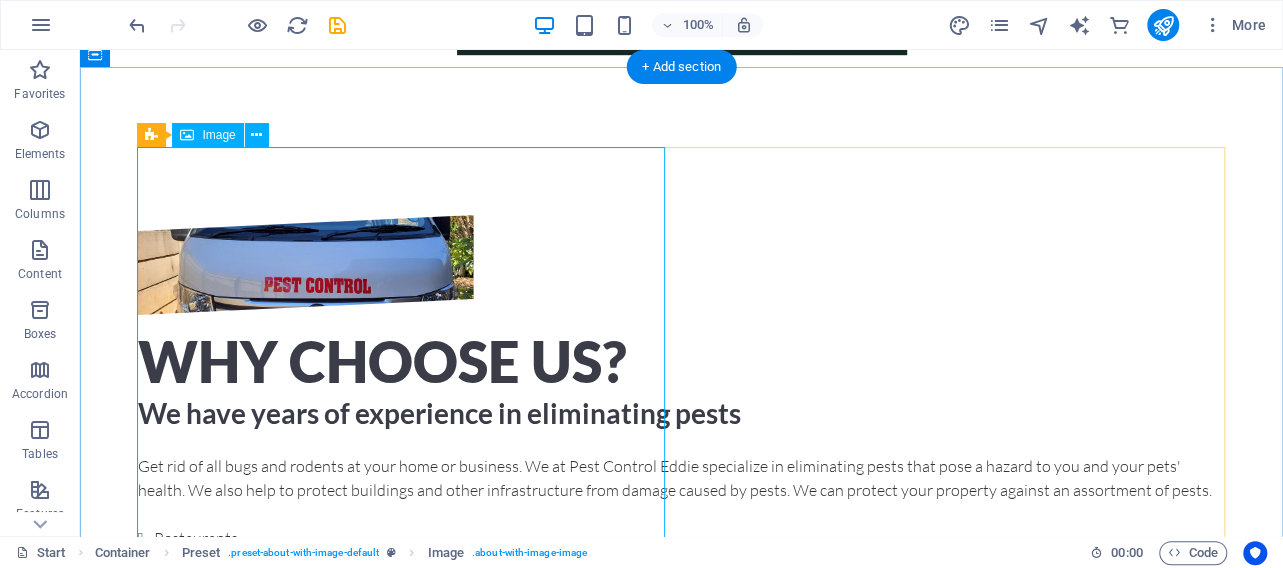 scroll, scrollTop: 799, scrollLeft: 0, axis: vertical 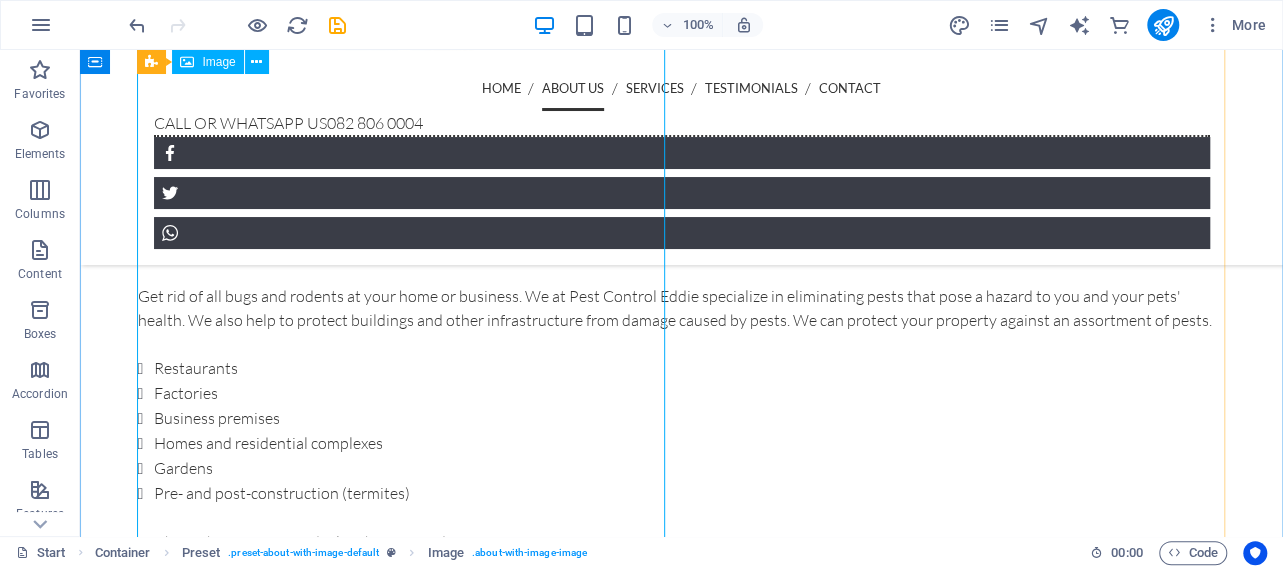 click at bounding box center (306, 94) 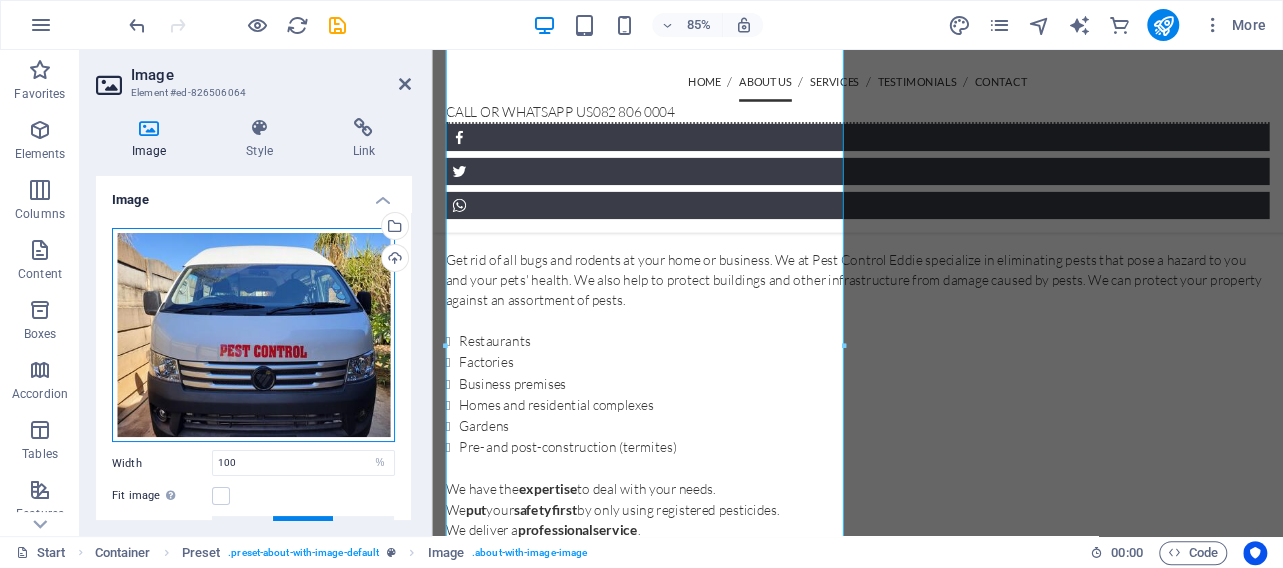 click on "Drag files here, click to choose files or select files from Files or our free stock photos & videos" at bounding box center [253, 335] 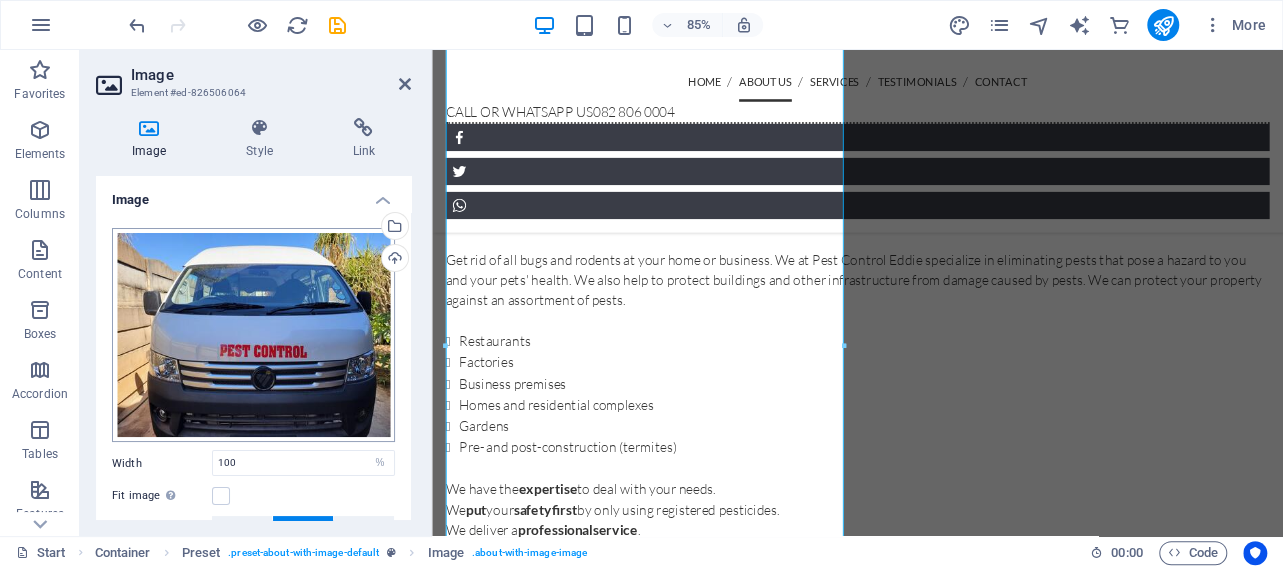 scroll, scrollTop: 1475, scrollLeft: 0, axis: vertical 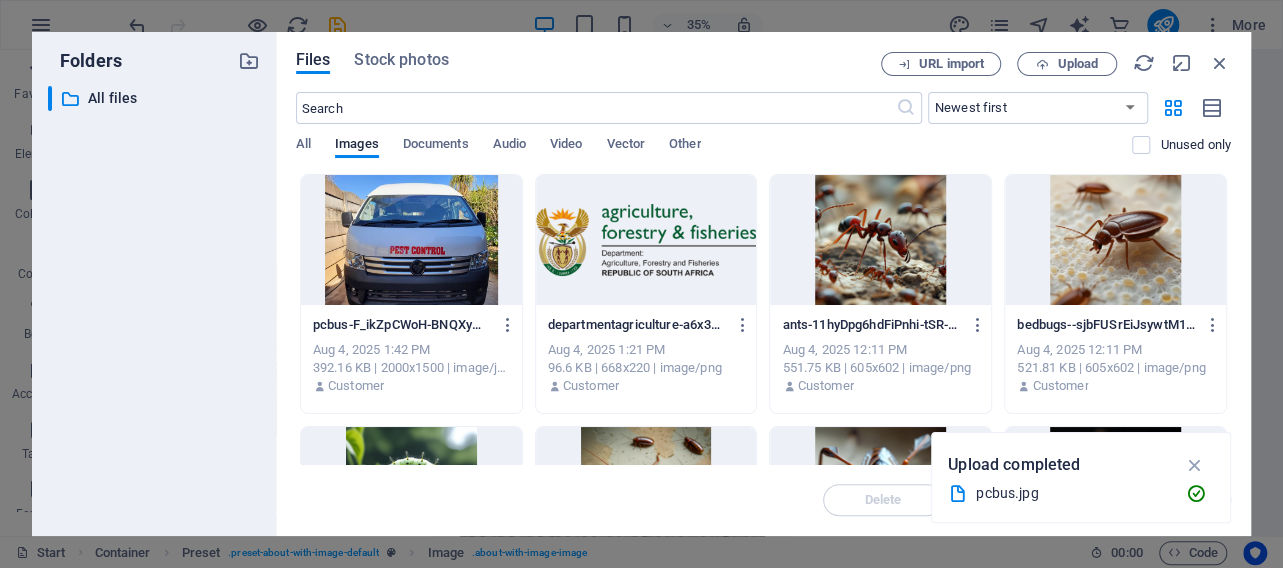 click at bounding box center (411, 240) 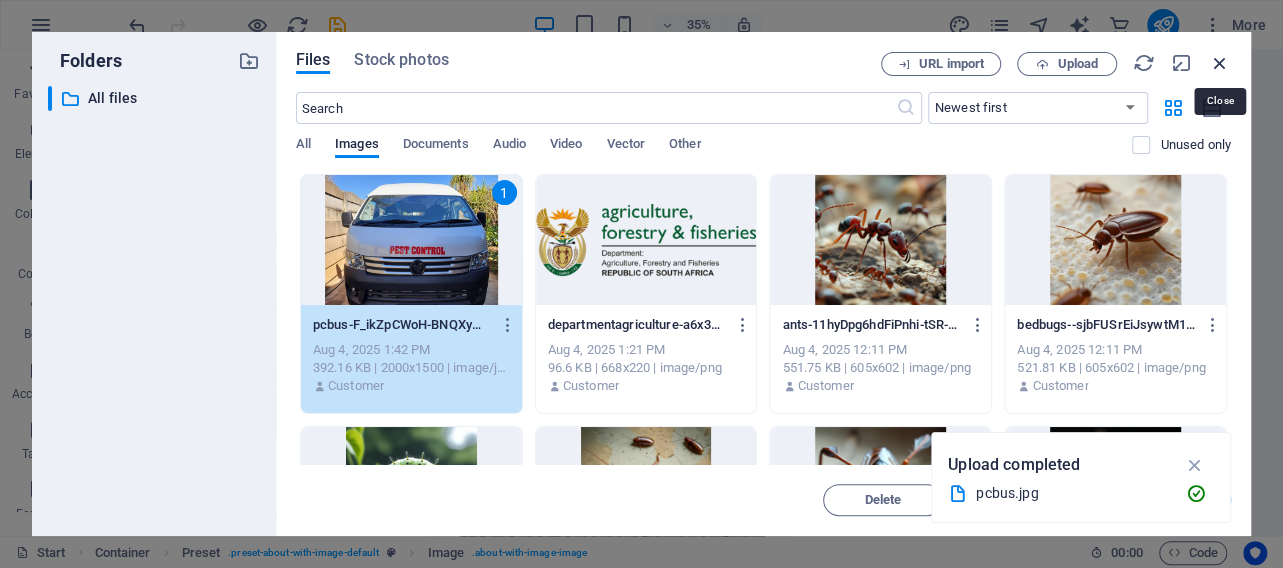 drag, startPoint x: 1222, startPoint y: 57, endPoint x: 448, endPoint y: 116, distance: 776.2454 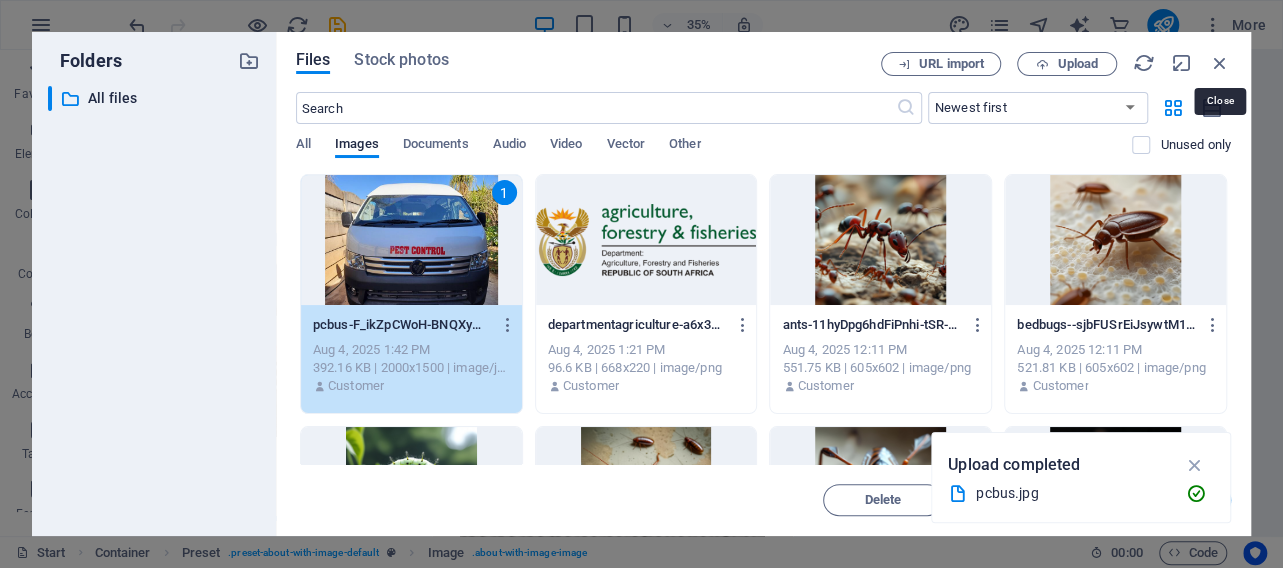 scroll, scrollTop: 799, scrollLeft: 0, axis: vertical 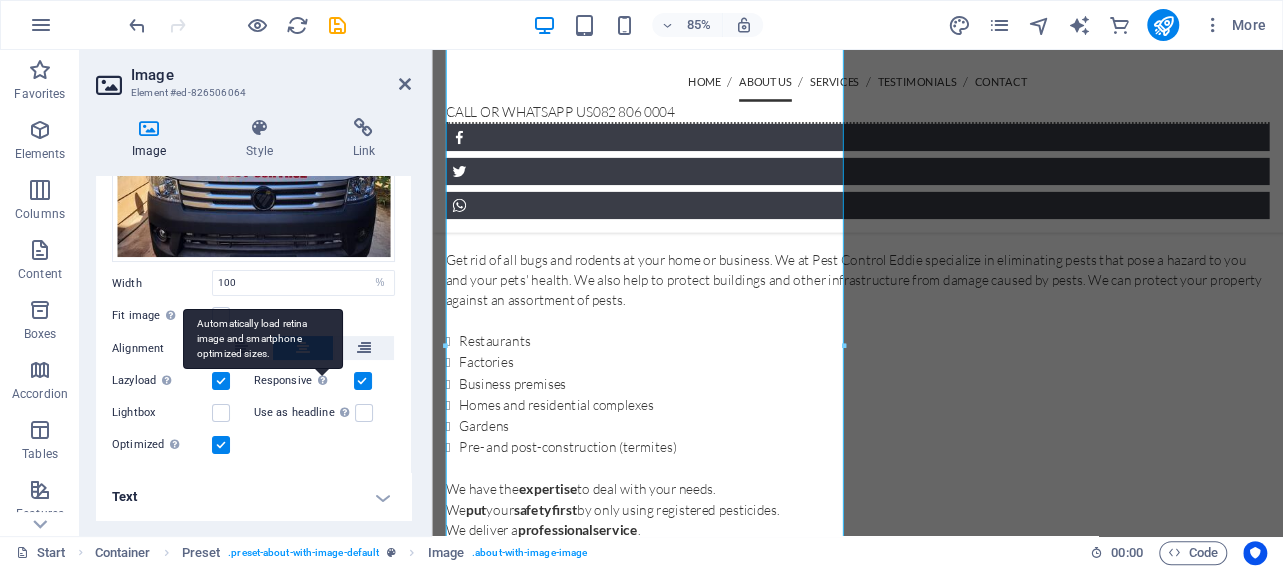 click on "Automatically load retina image and smartphone optimized sizes." at bounding box center [263, 339] 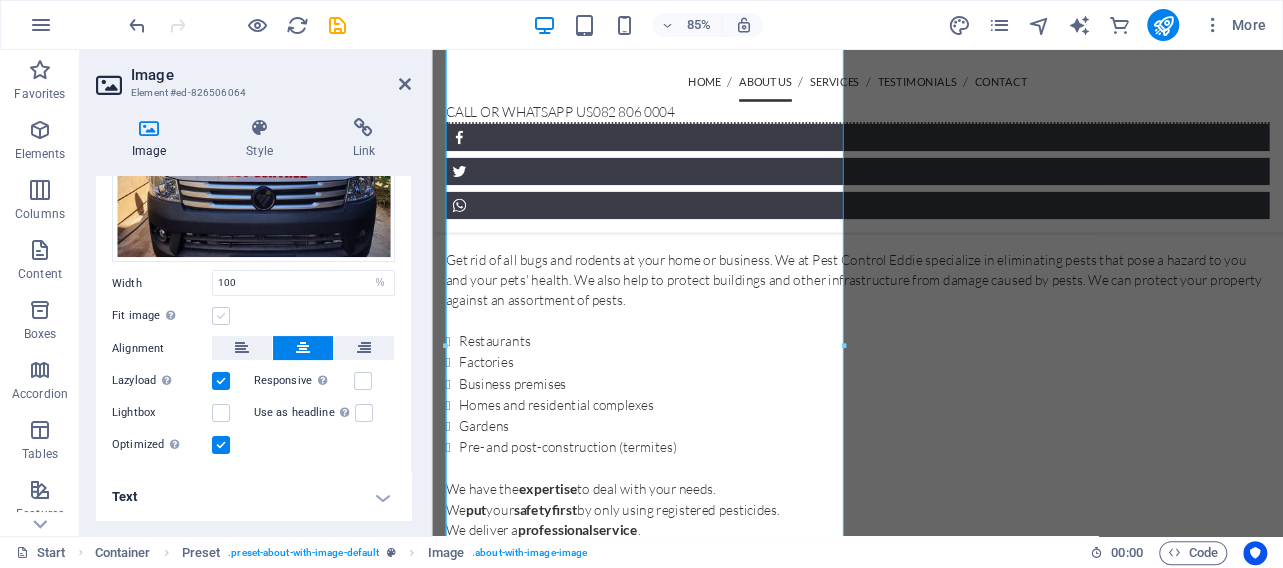 click at bounding box center [221, 316] 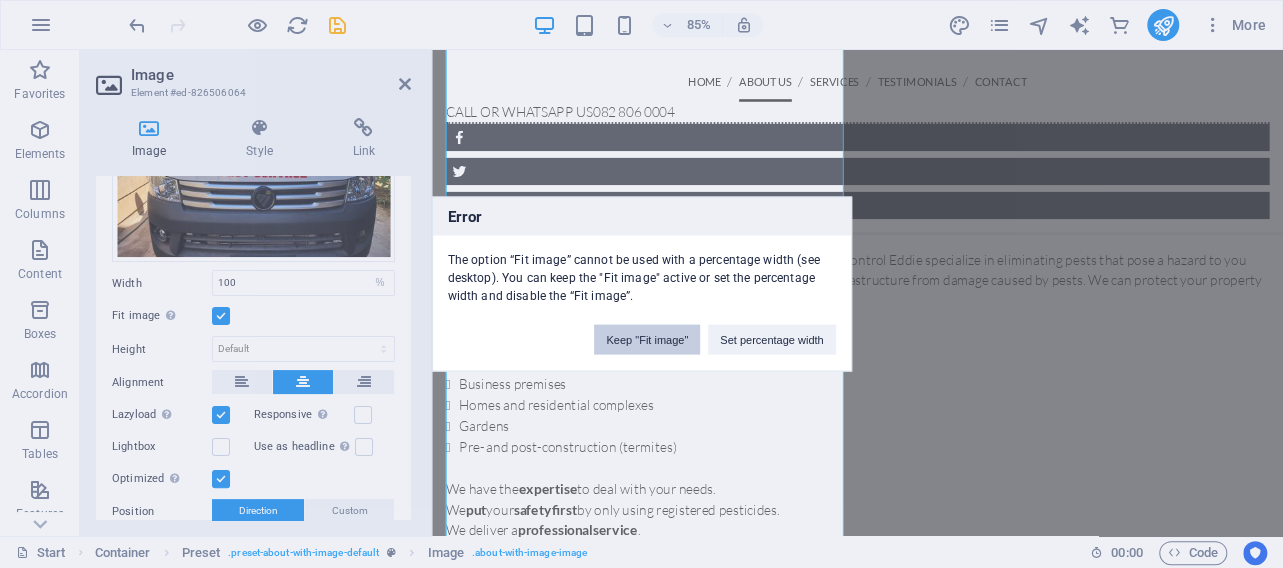 click on "Keep "Fit image"" at bounding box center [647, 340] 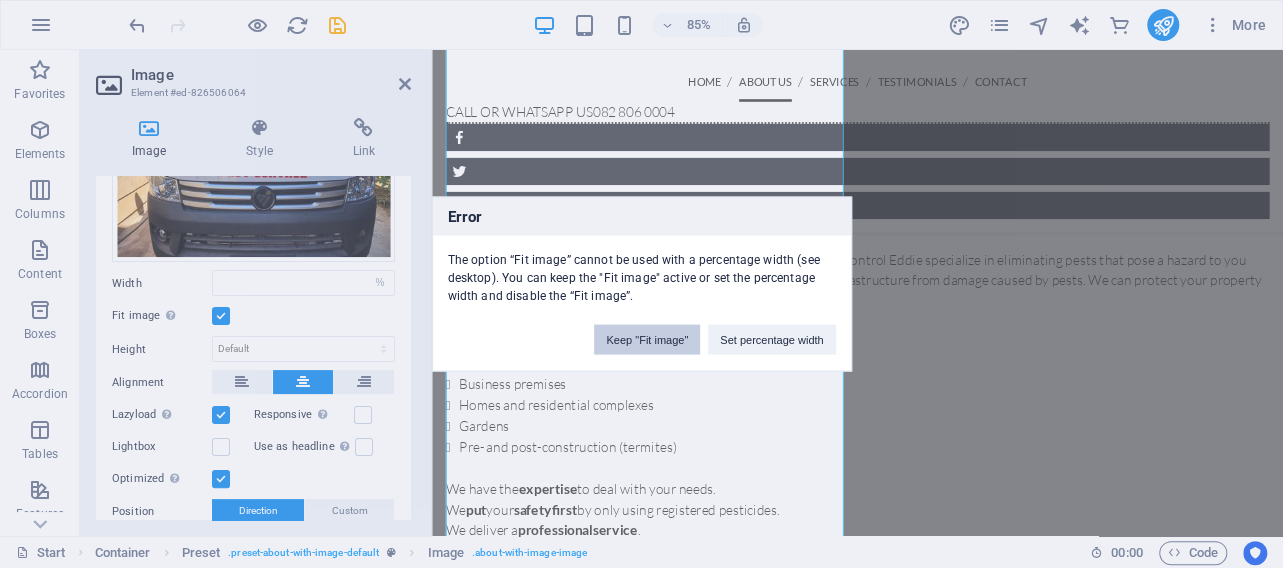 select on "DISABLED_OPTION_VALUE" 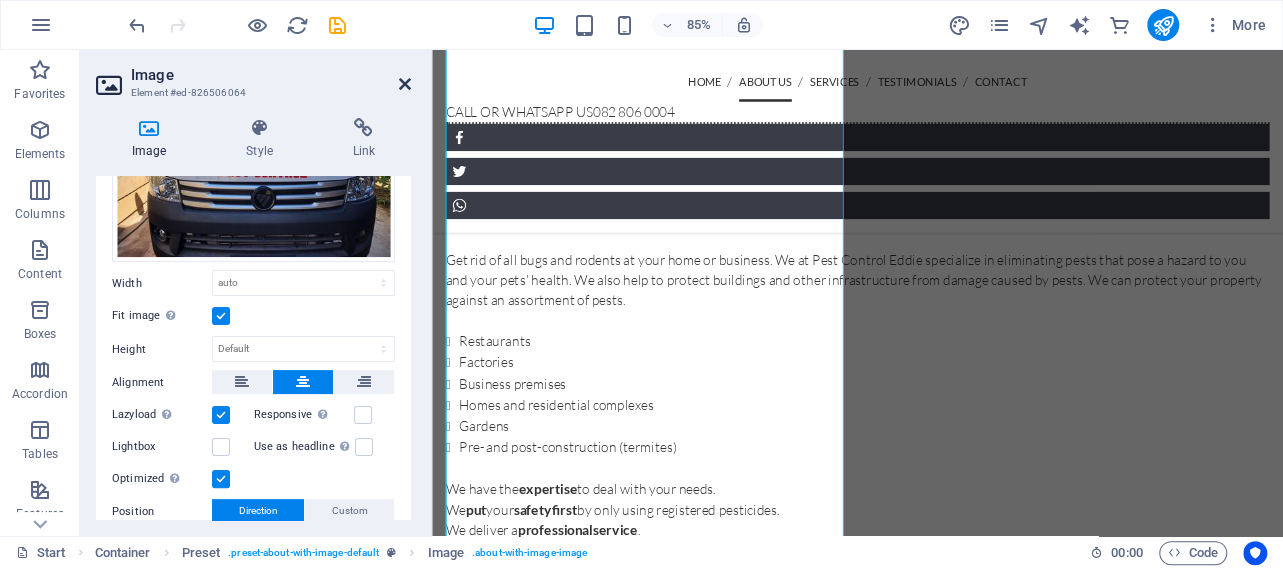 click at bounding box center [405, 84] 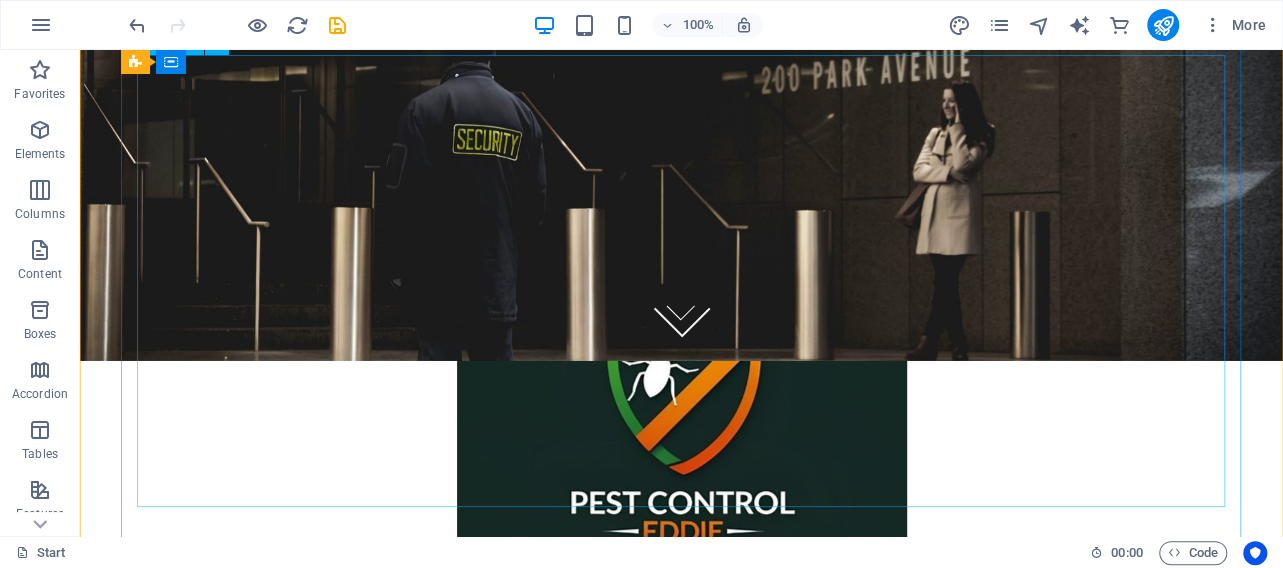 scroll, scrollTop: 695, scrollLeft: 0, axis: vertical 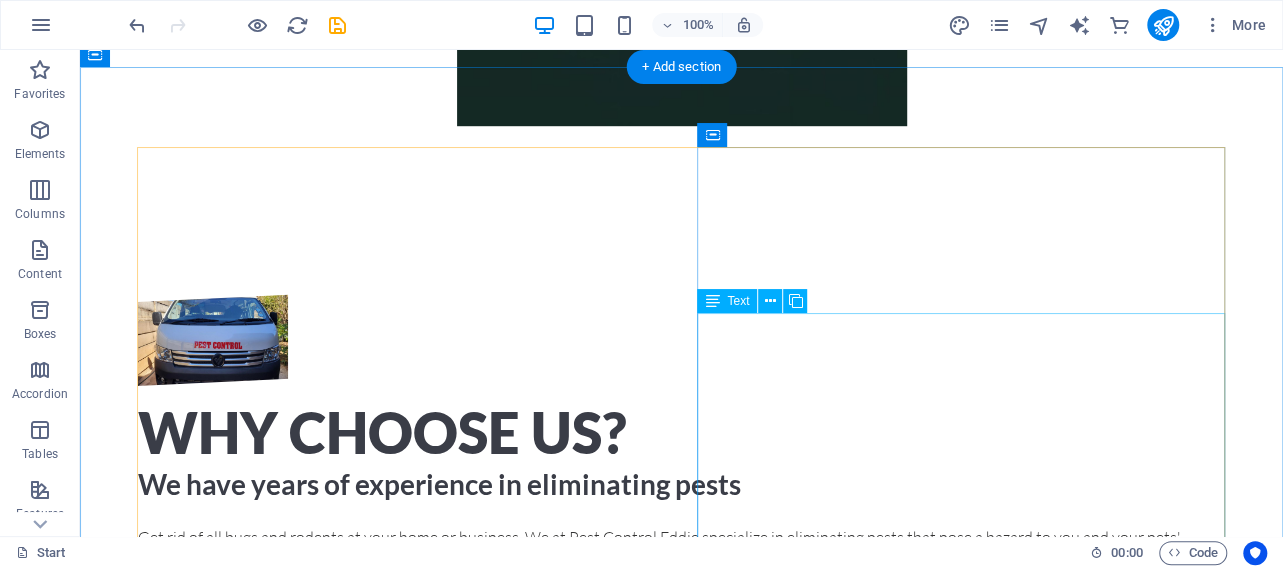 click on "Get rid of all bugs and rodents at your home or business. We at Pest Control Eddie specialize in eliminating pests that pose a hazard to you and your pets' health. We also help to protect buildings and other infrastructure from damage caused by pests. We can protect your property against an assortment of pests.  Restaurants  Factories  Business premises  Homes and residential complexes  Gardens  Pre- and post-construction (termites) We have the  expertise  to deal with your needs. We  put  your  safety  first  by only using registered pesticides. We deliver a  professional  service . We are registered with the  Department of Agriculture, Forestry & Fisheries." at bounding box center [682, 720] 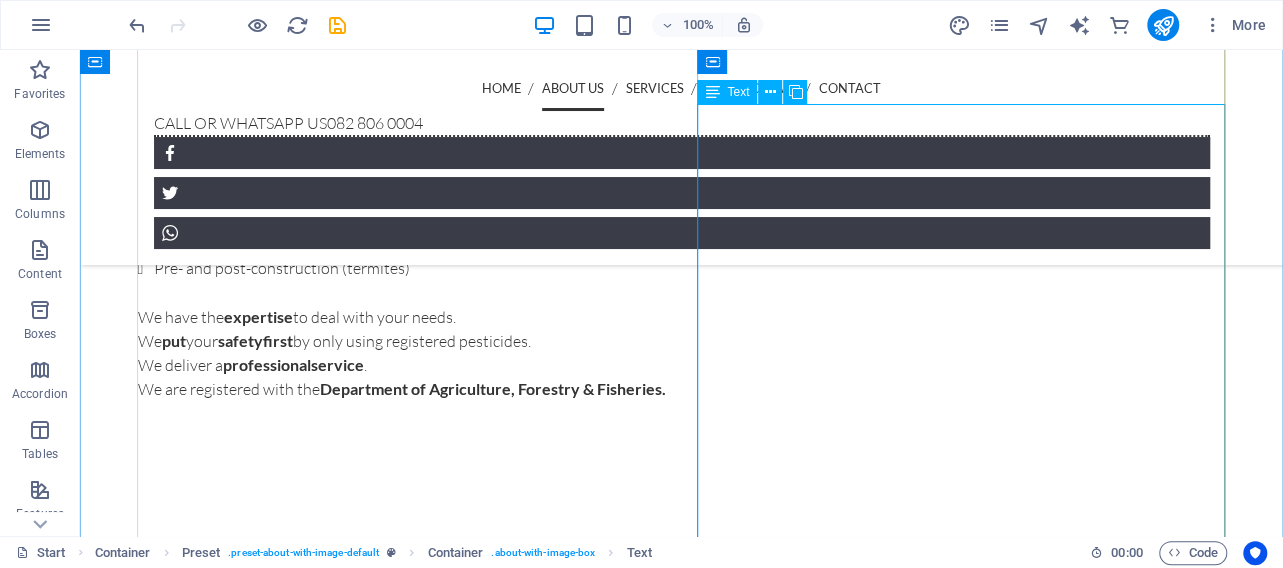 scroll, scrollTop: 1111, scrollLeft: 0, axis: vertical 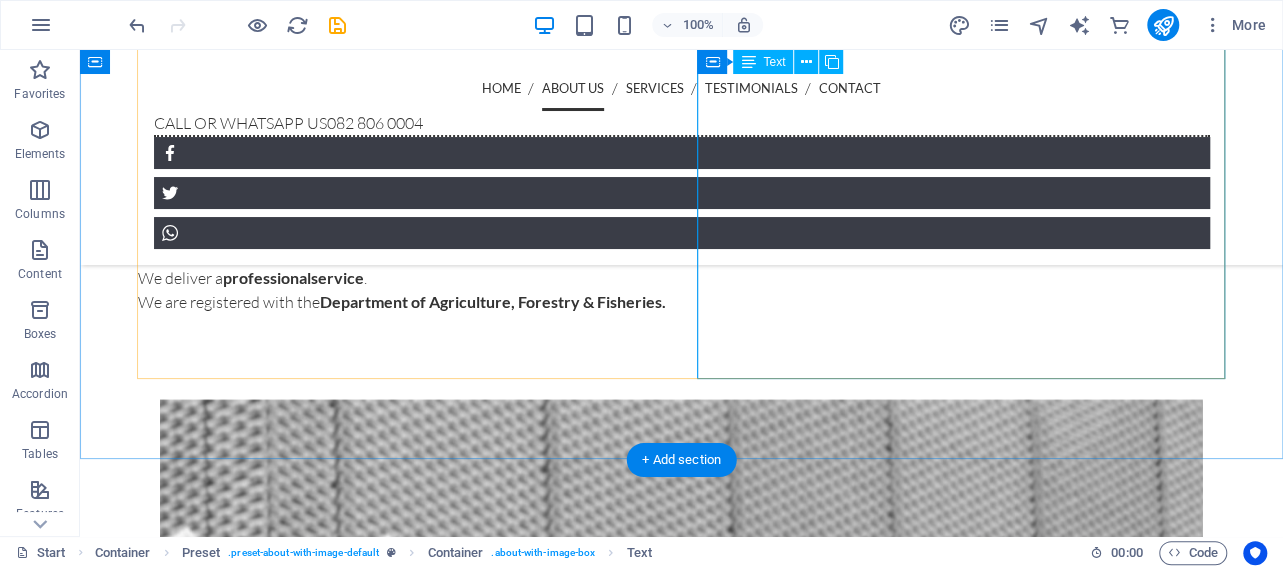click on "Get rid of all bugs and rodents at your home or business. We at Pest Control Eddie specialize in eliminating pests that pose a hazard to you and your pets' health. We also help to protect buildings and other infrastructure from damage caused by pests. We can protect your property against an assortment of pests.  Restaurants  Factories  Business premises  Homes and residential complexes  Gardens  Pre- and post-construction (termites) We have the  expertise  to deal with your needs. We  put  your  safety  first  by only using registered pesticides. We deliver a  professional  service . We are registered with the  Department of Agriculture, Forestry & Fisheries." at bounding box center [682, 167] 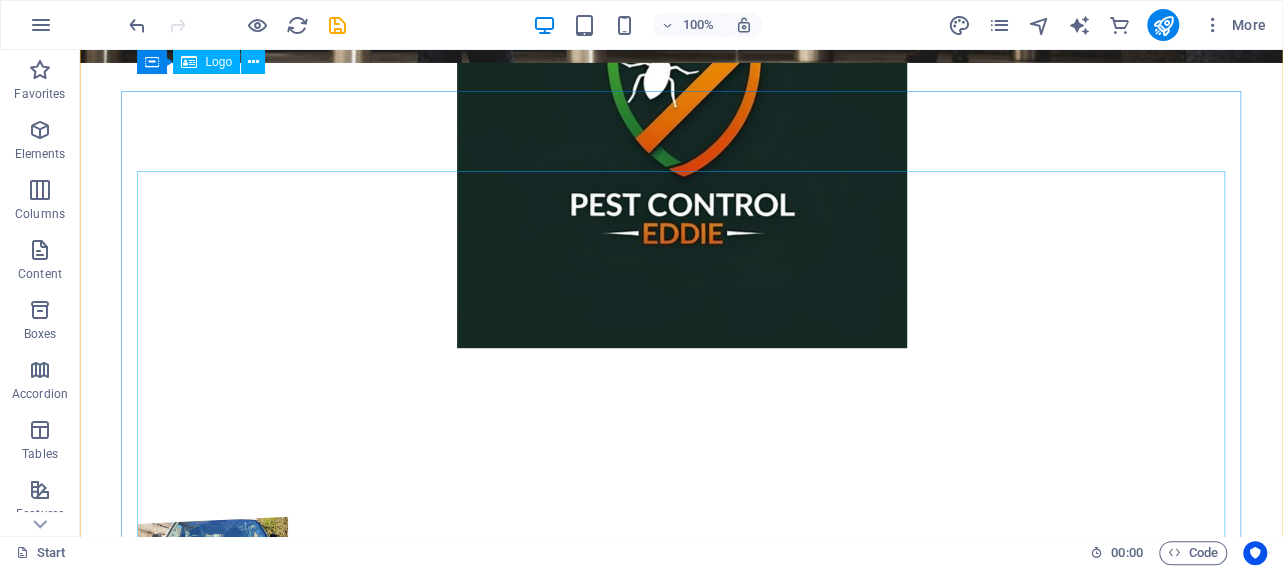 scroll, scrollTop: 0, scrollLeft: 0, axis: both 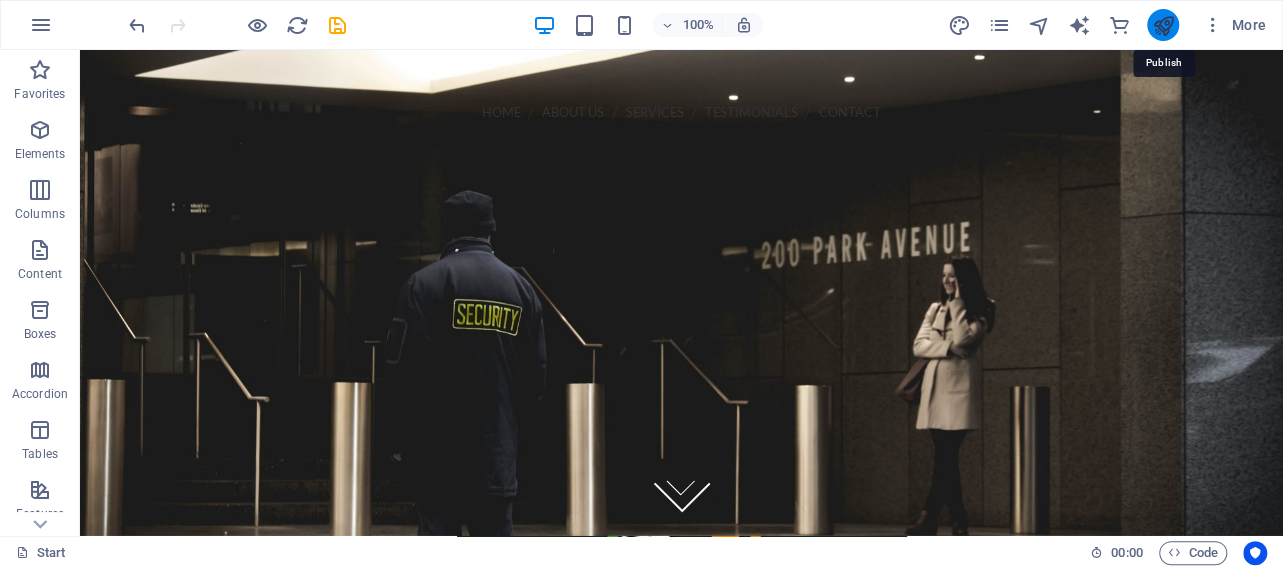 click at bounding box center (1162, 25) 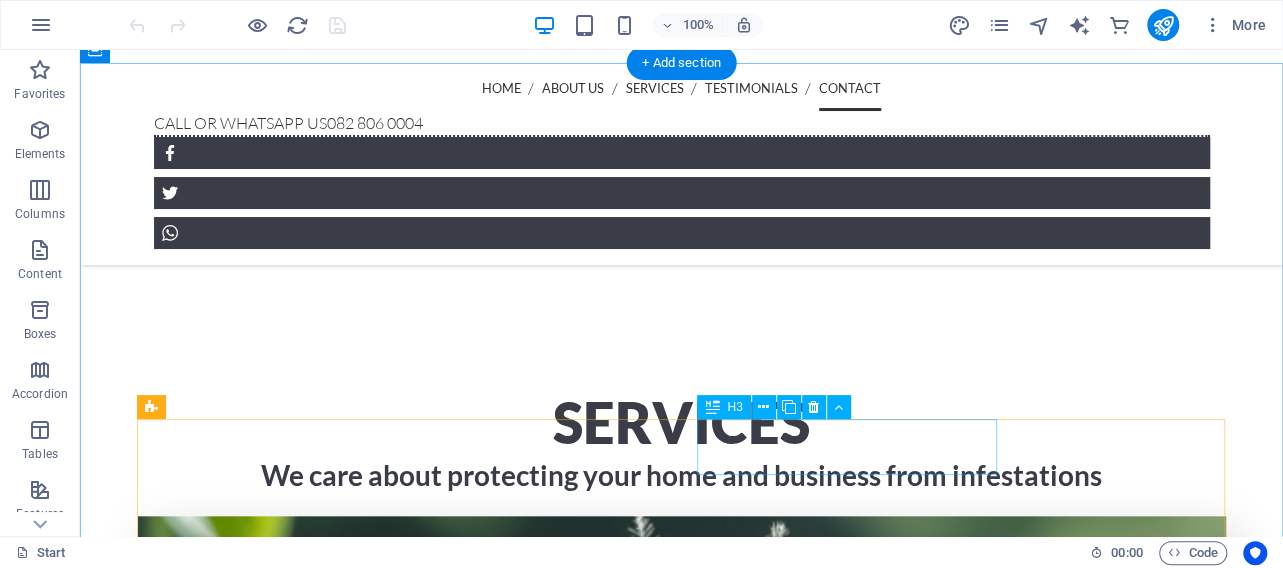 scroll, scrollTop: 4841, scrollLeft: 0, axis: vertical 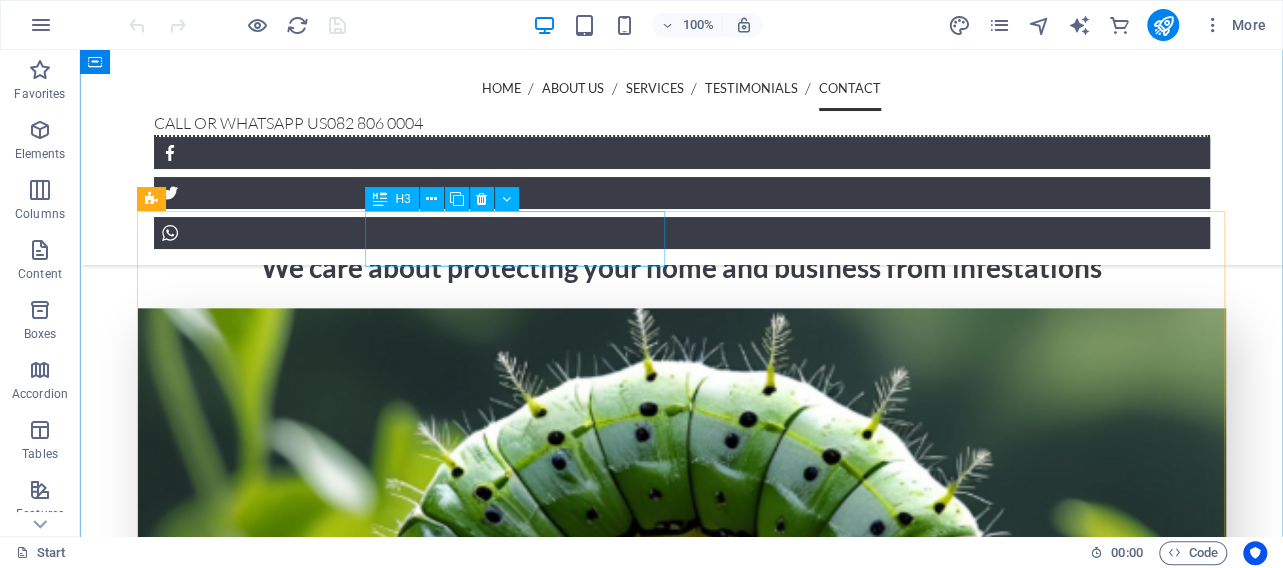 click on "Contact Information" at bounding box center (216, 16241) 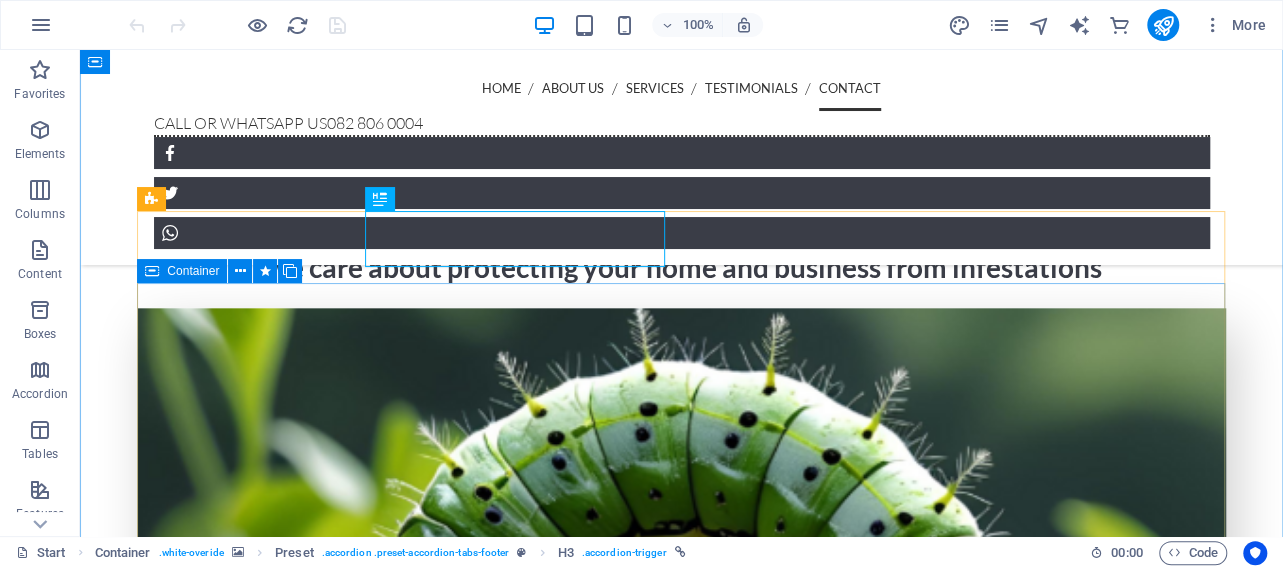 click on "Leave us a message and we will get back to you!   I have read and understand the privacy policy. Unreadable? Load new Send Message" at bounding box center [782, 16233] 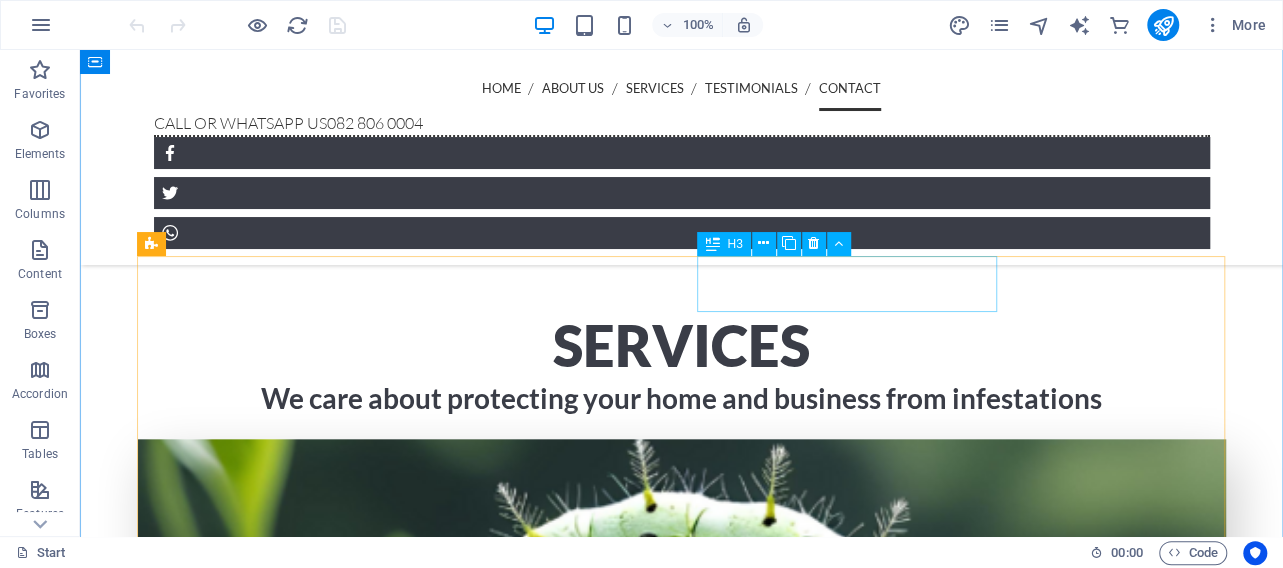 scroll, scrollTop: 4841, scrollLeft: 0, axis: vertical 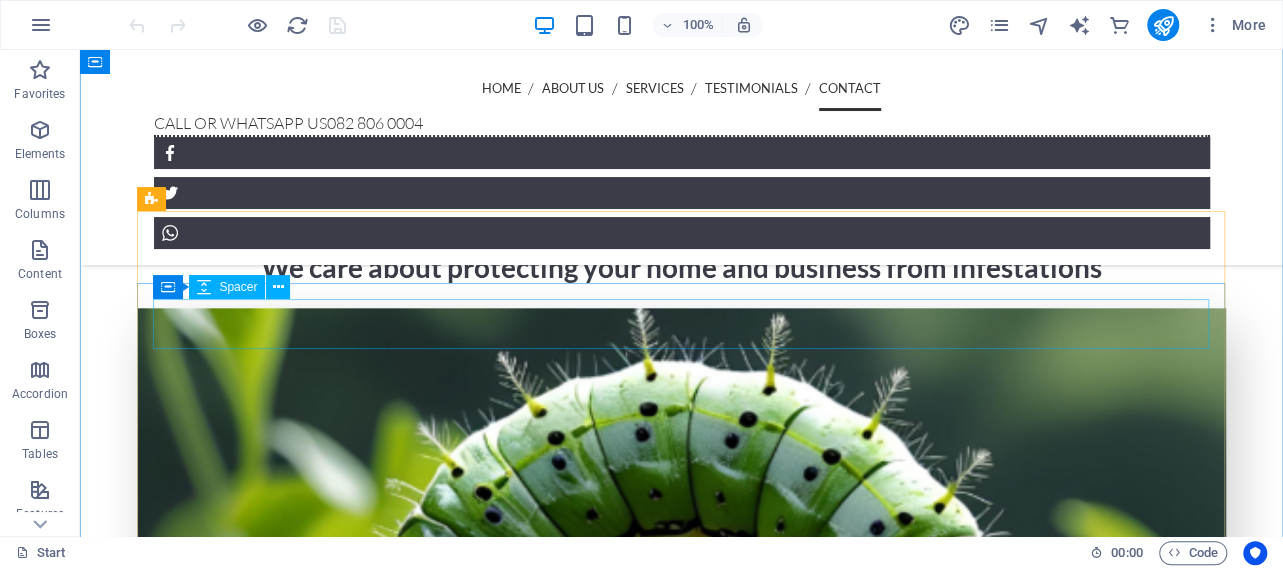 click at bounding box center (782, 15997) 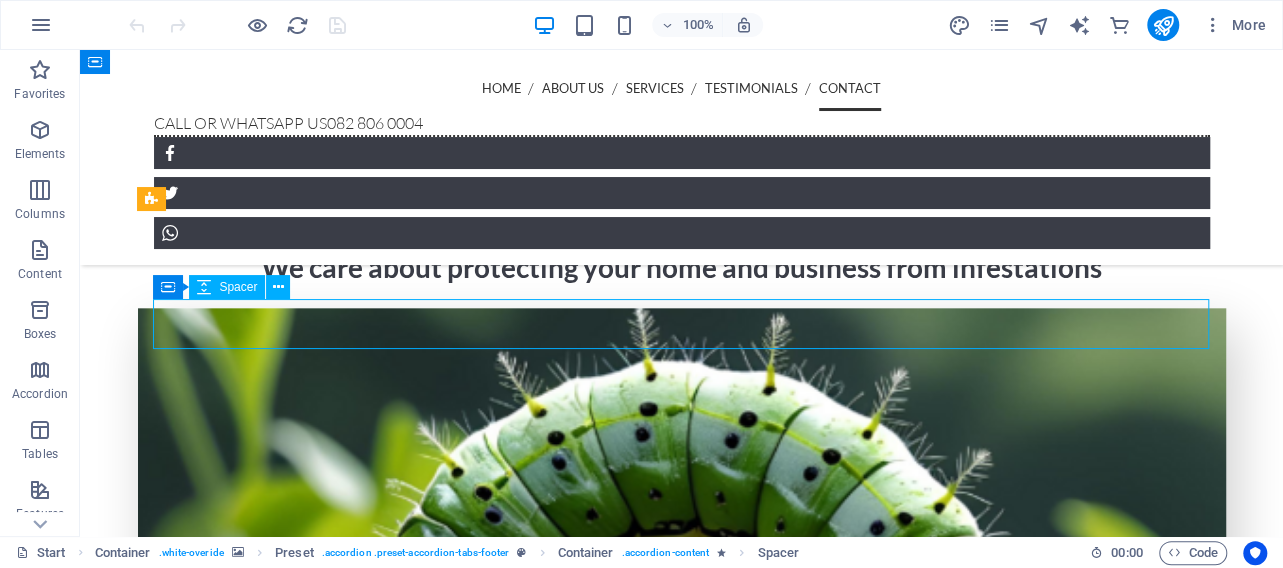 click at bounding box center (782, 15997) 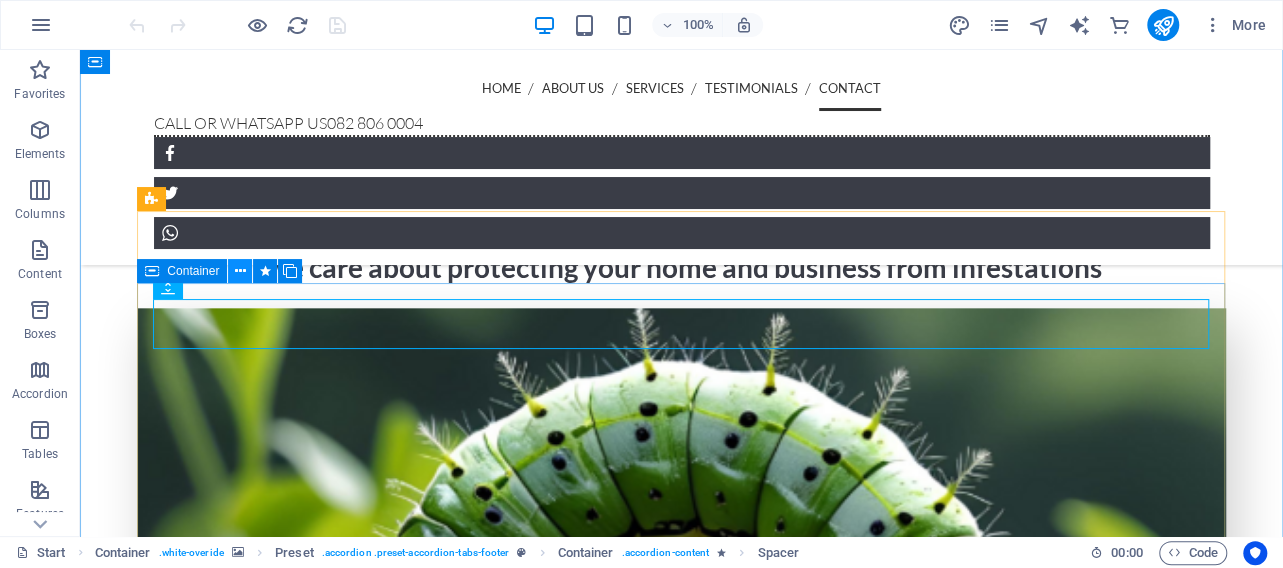 click at bounding box center (240, 271) 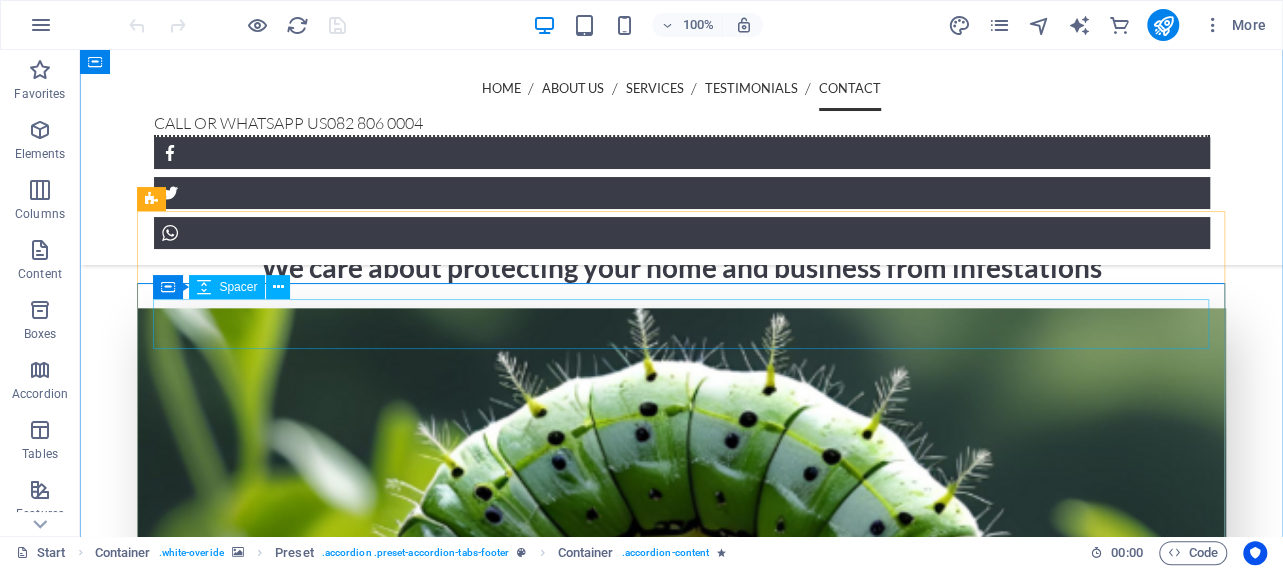 click at bounding box center [782, 15997] 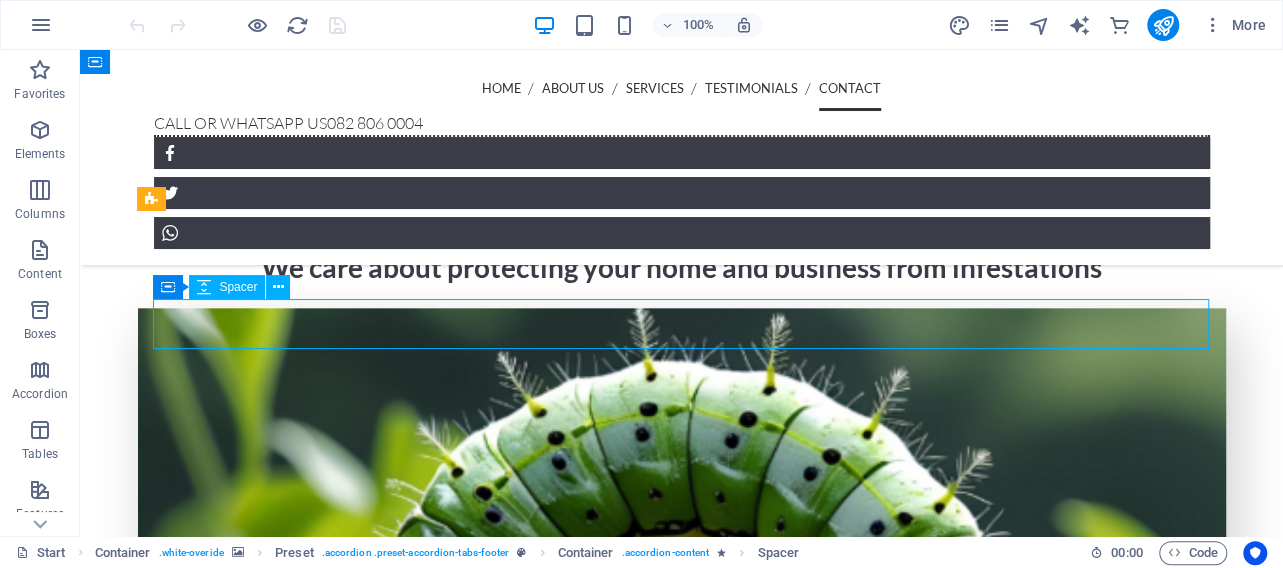 click at bounding box center [782, 15997] 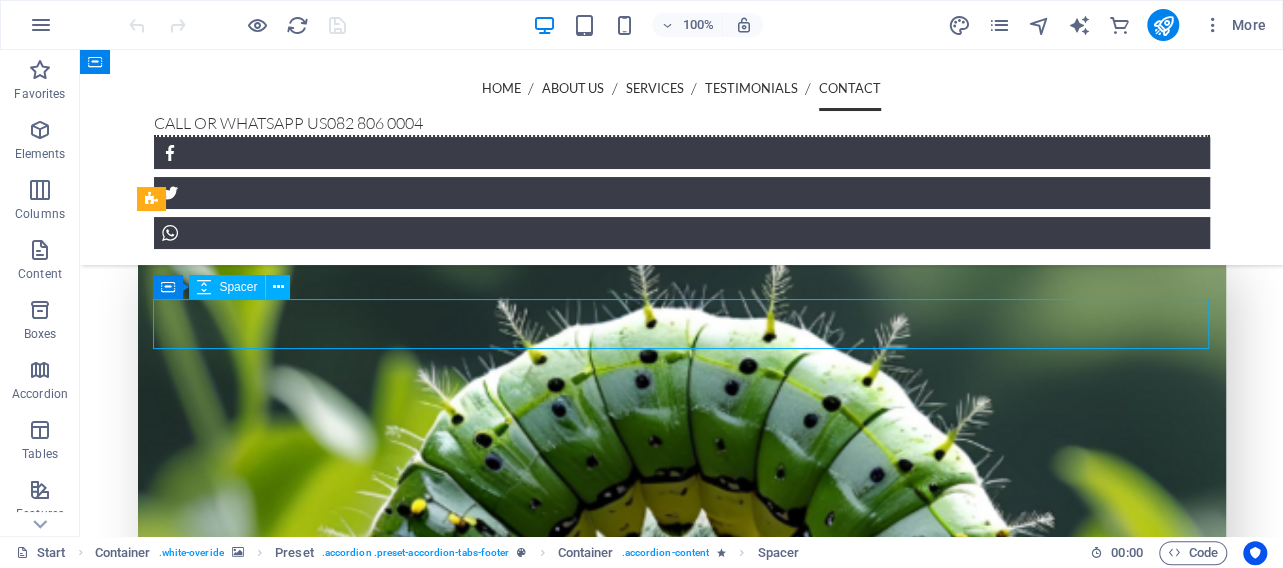select on "px" 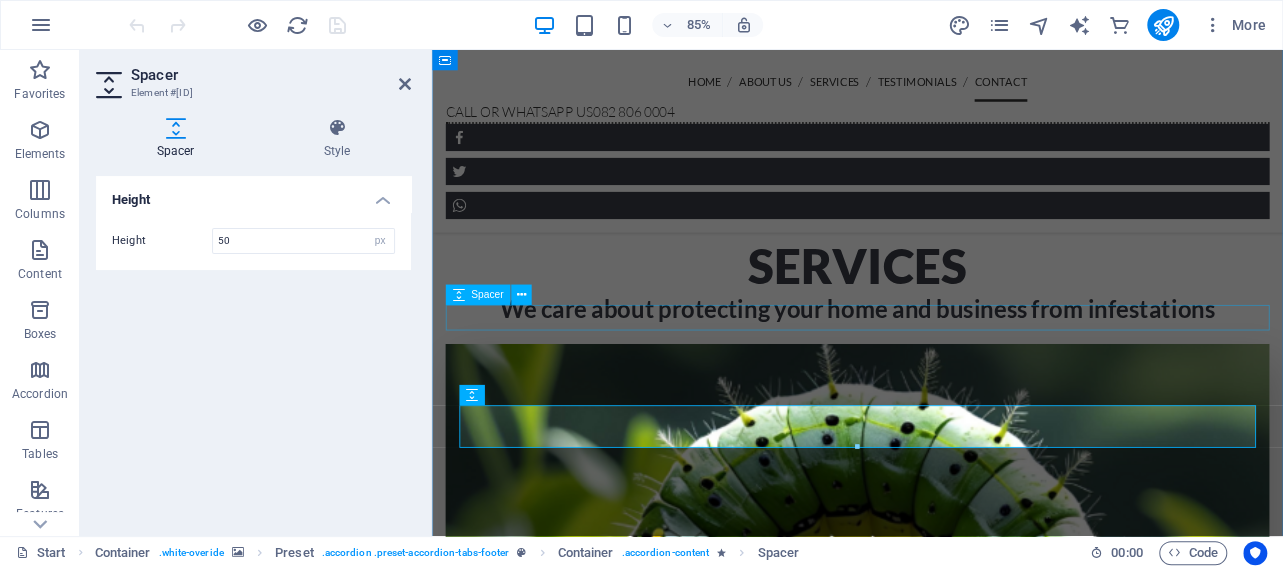 scroll, scrollTop: 4690, scrollLeft: 0, axis: vertical 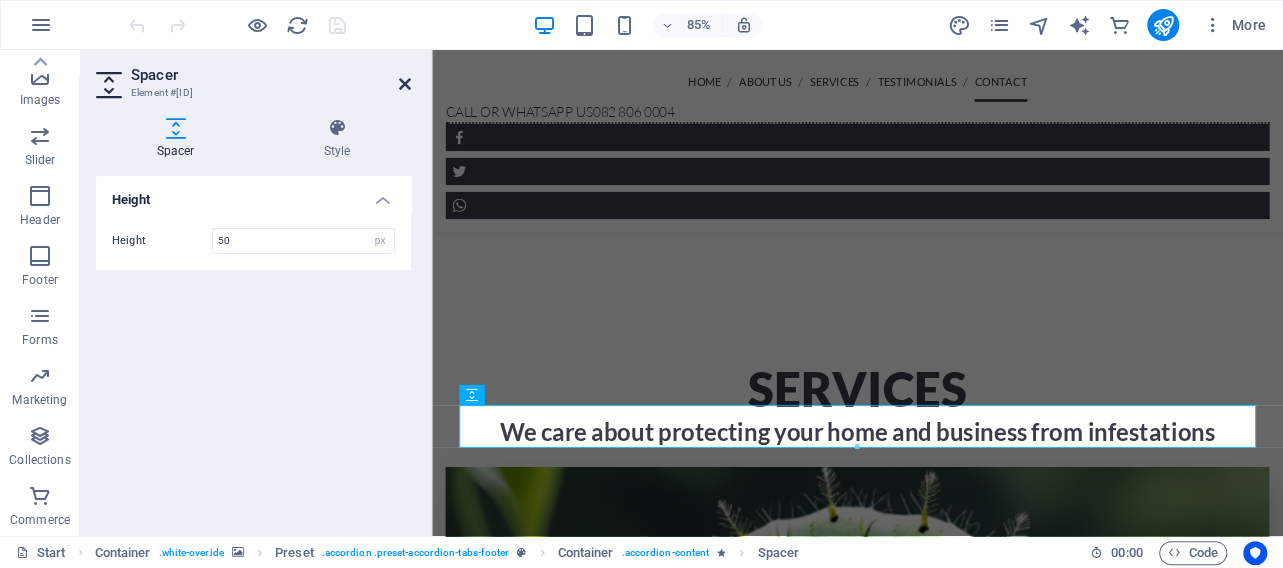 click at bounding box center [405, 84] 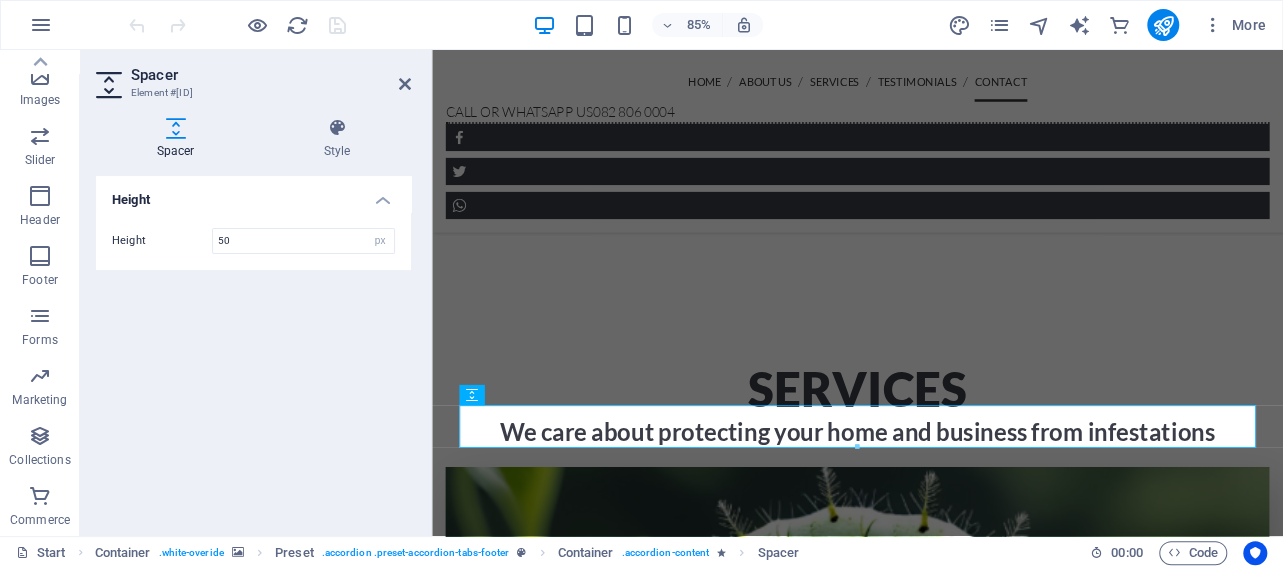 scroll, scrollTop: 4672, scrollLeft: 0, axis: vertical 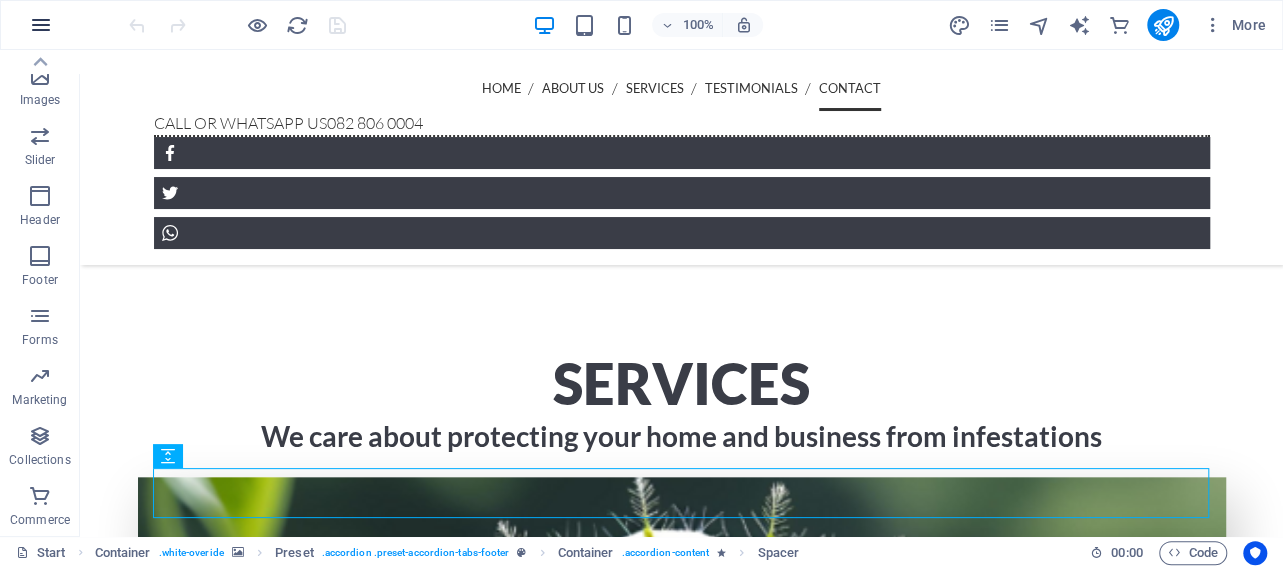 click at bounding box center [41, 25] 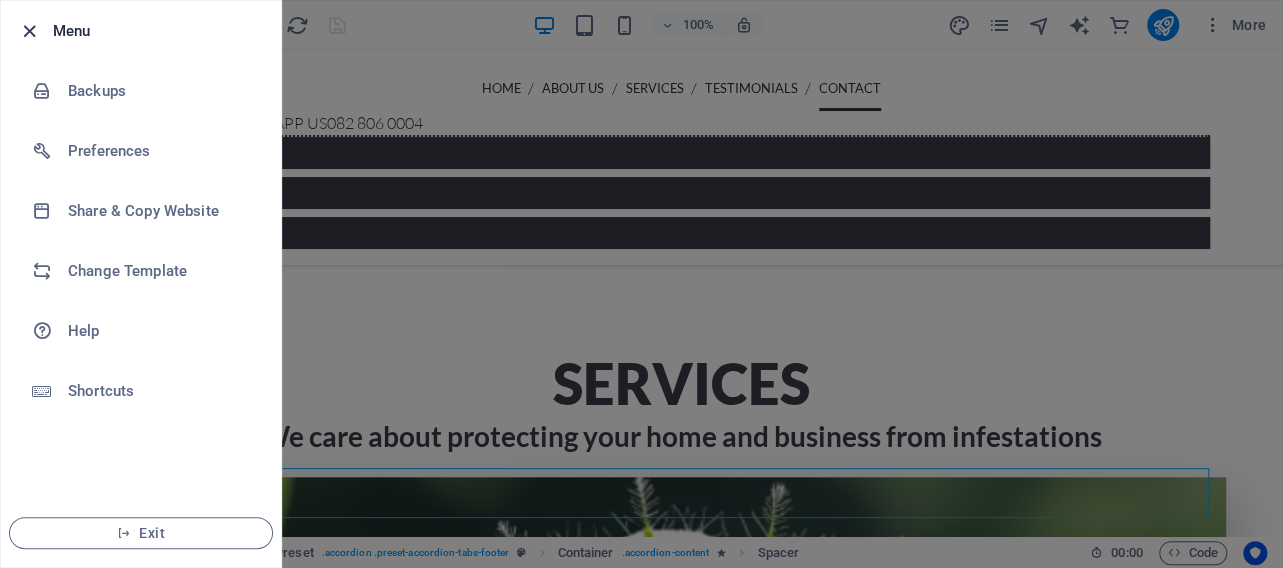 click at bounding box center (29, 31) 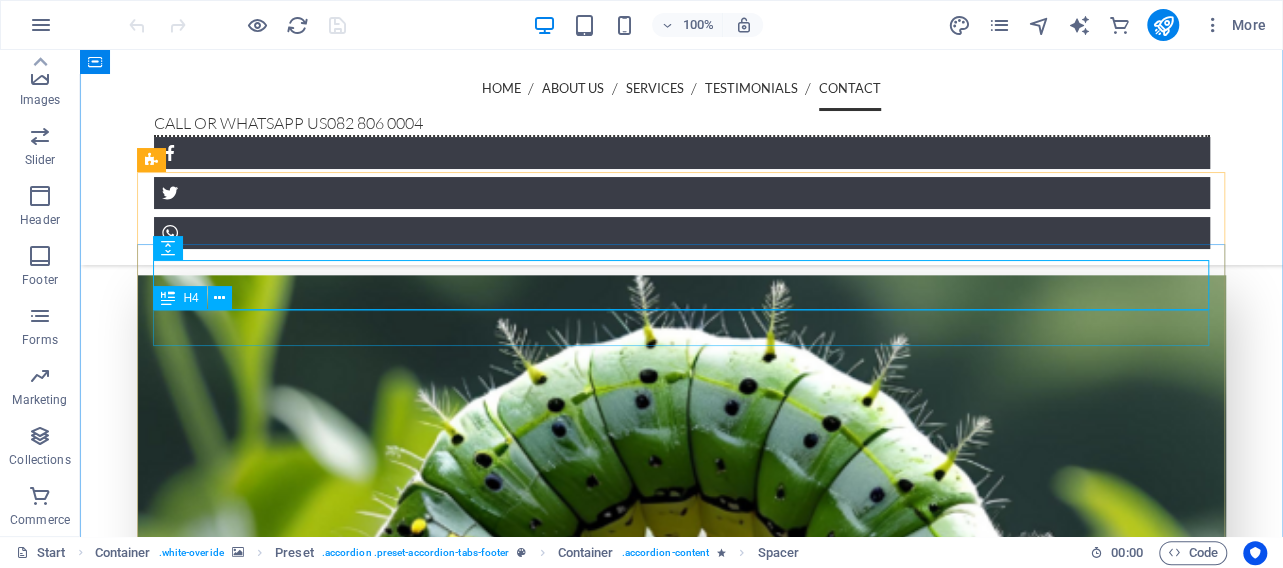 scroll, scrollTop: 4880, scrollLeft: 0, axis: vertical 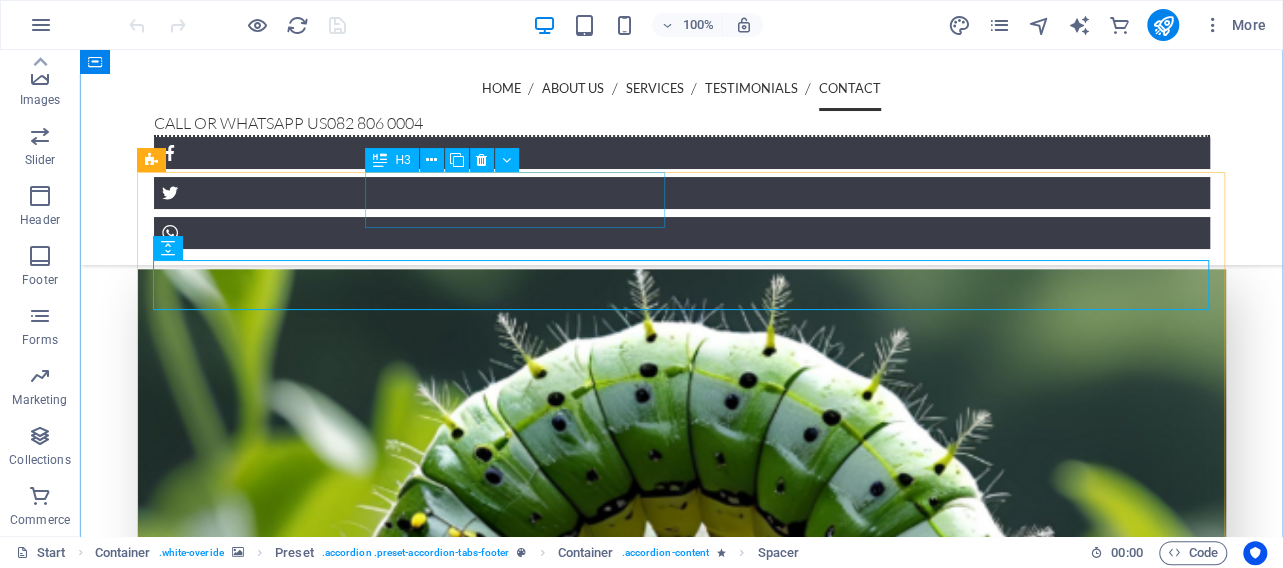 click on "Contact Information" at bounding box center (216, 16202) 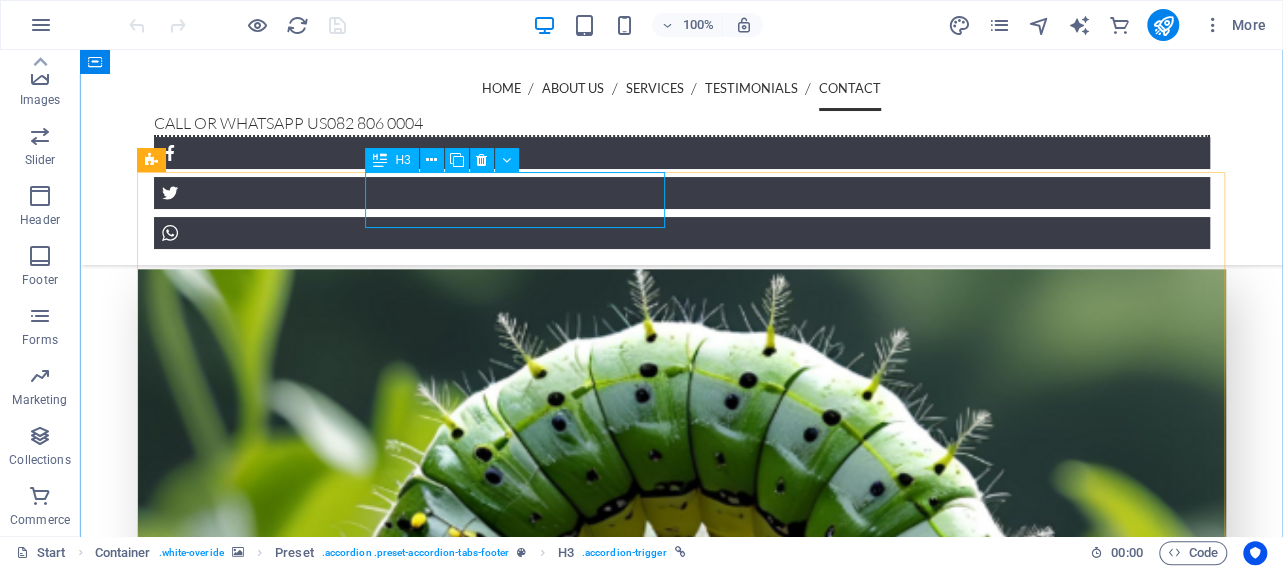 click on "Contact Information" at bounding box center [216, 16202] 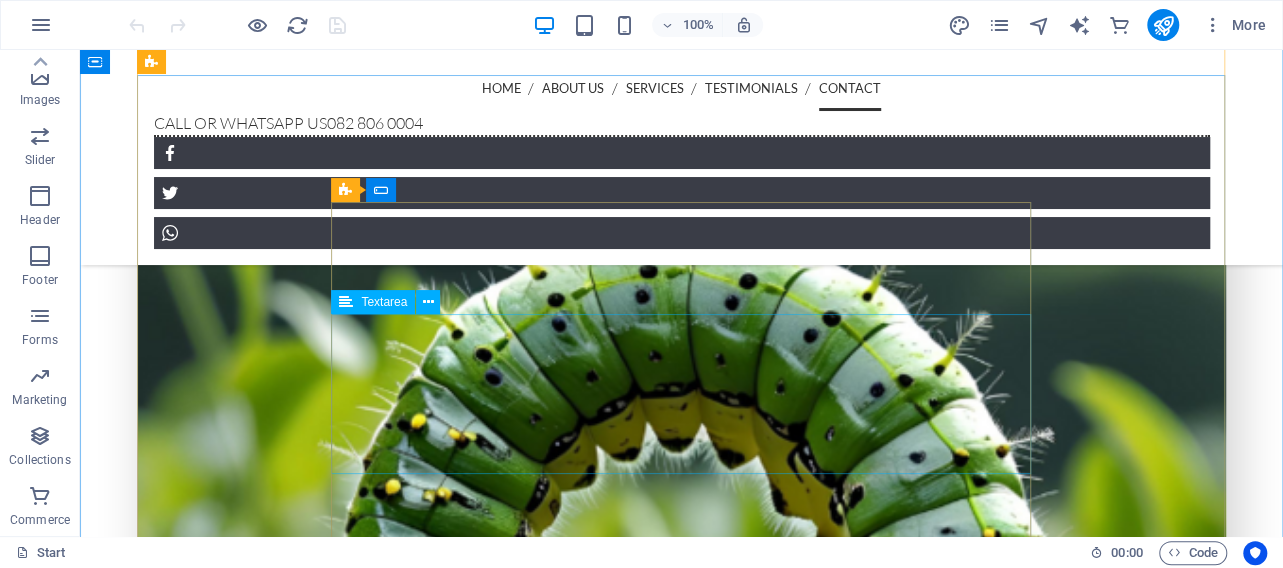scroll, scrollTop: 4945, scrollLeft: 0, axis: vertical 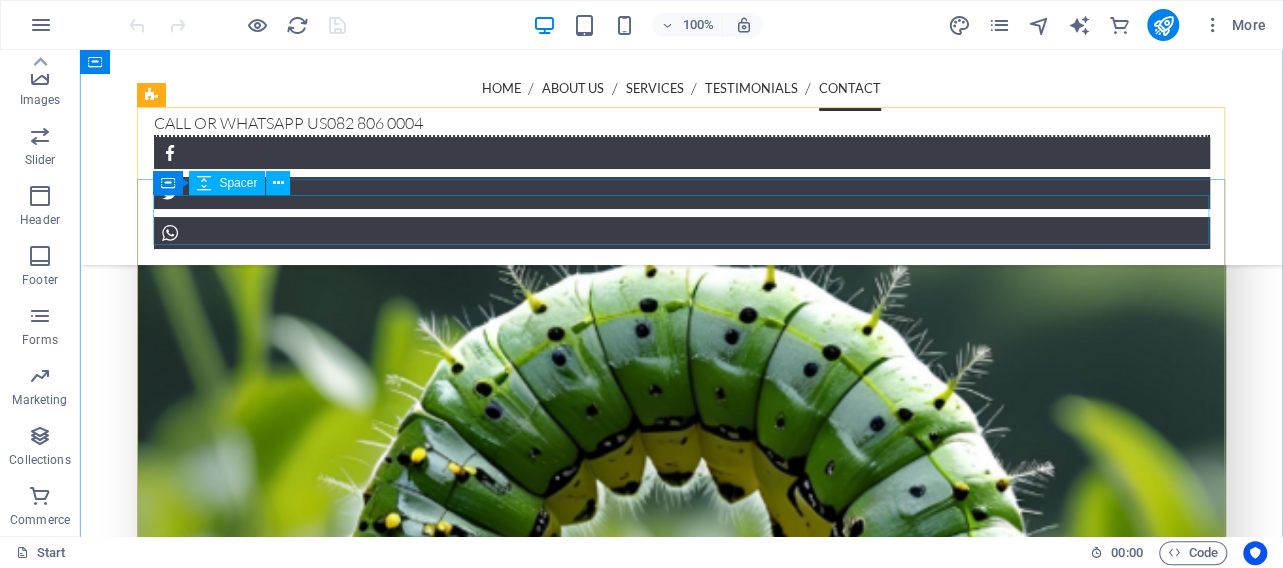 click at bounding box center (782, 15893) 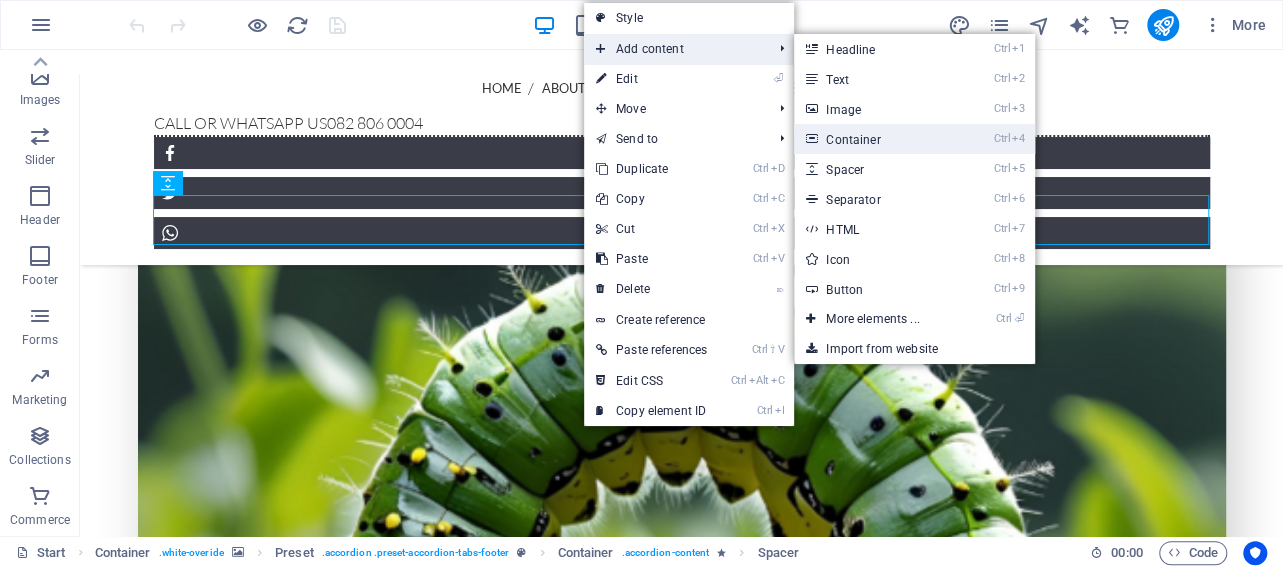 click on "Ctrl 4  Container" at bounding box center (876, 139) 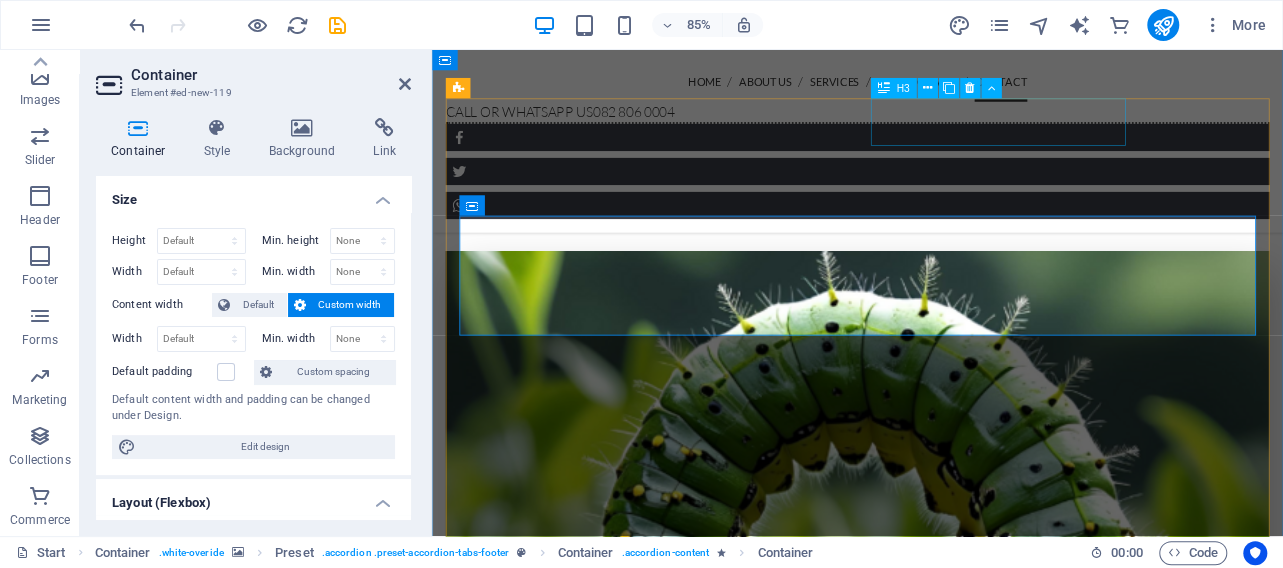 scroll, scrollTop: 4963, scrollLeft: 0, axis: vertical 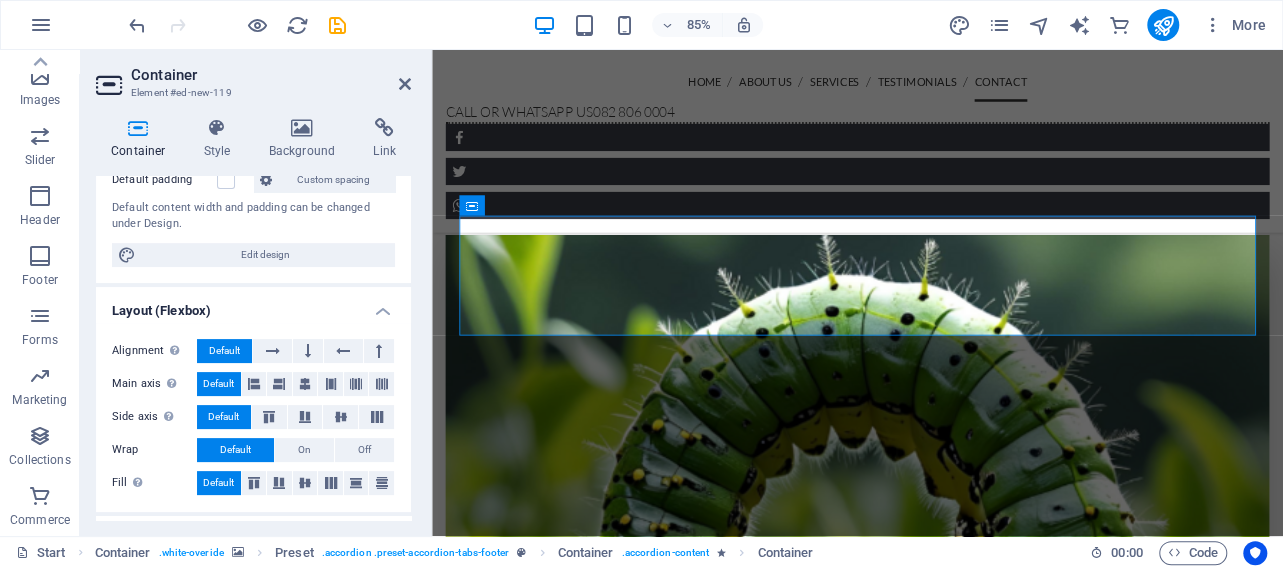 click on "Layout (Flexbox)" at bounding box center (253, 305) 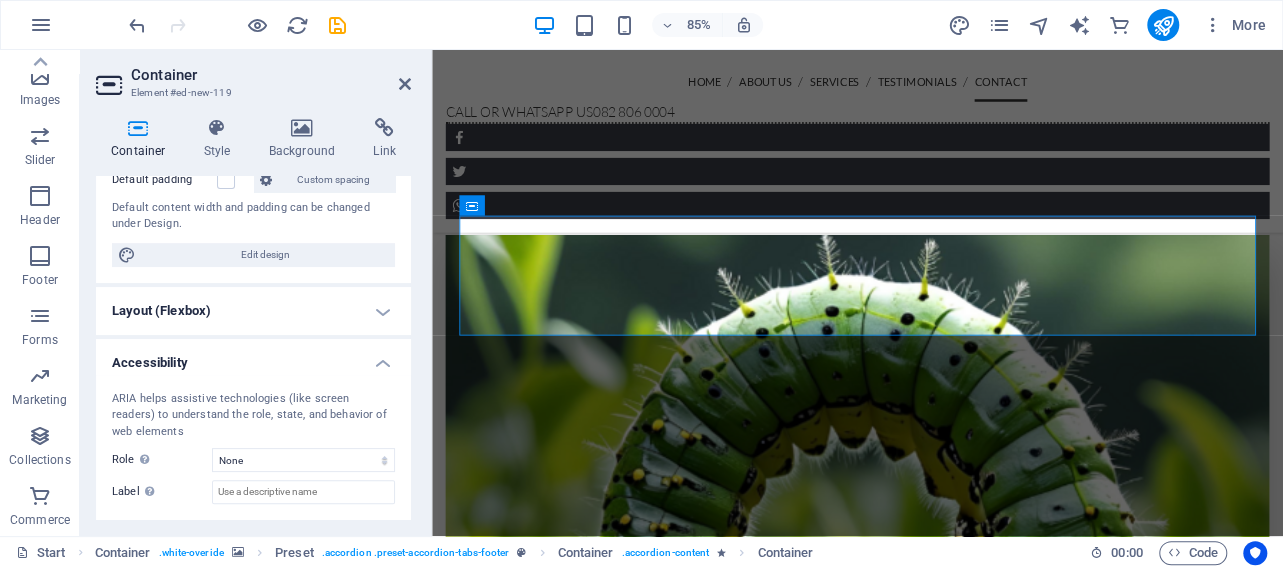 click on "Layout (Flexbox)" at bounding box center [253, 311] 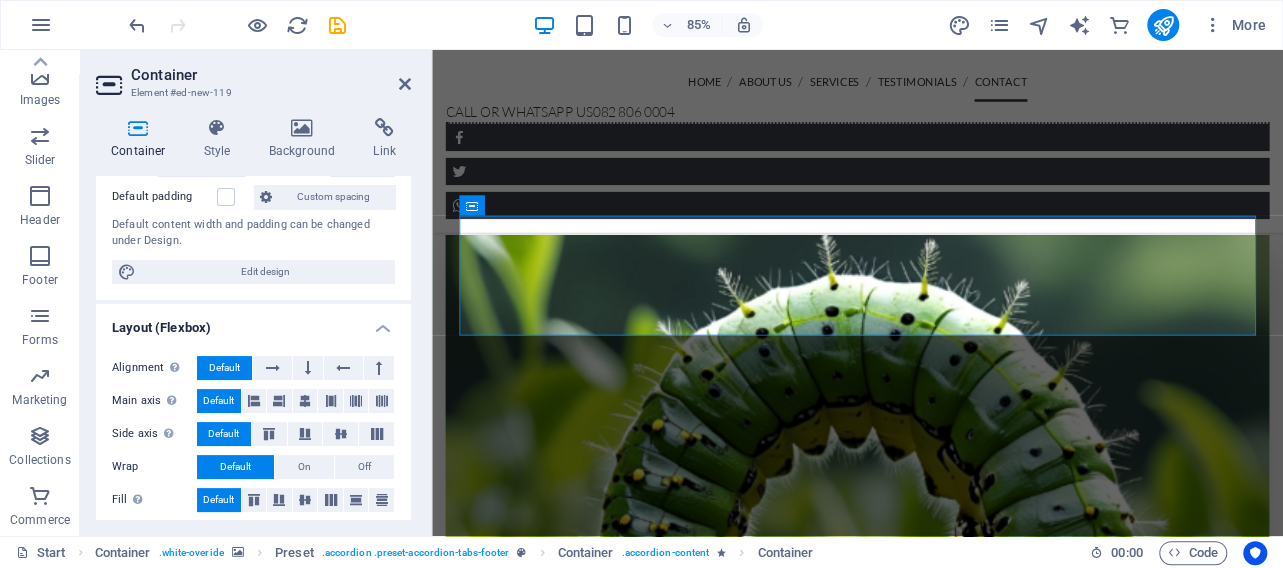 scroll, scrollTop: 0, scrollLeft: 0, axis: both 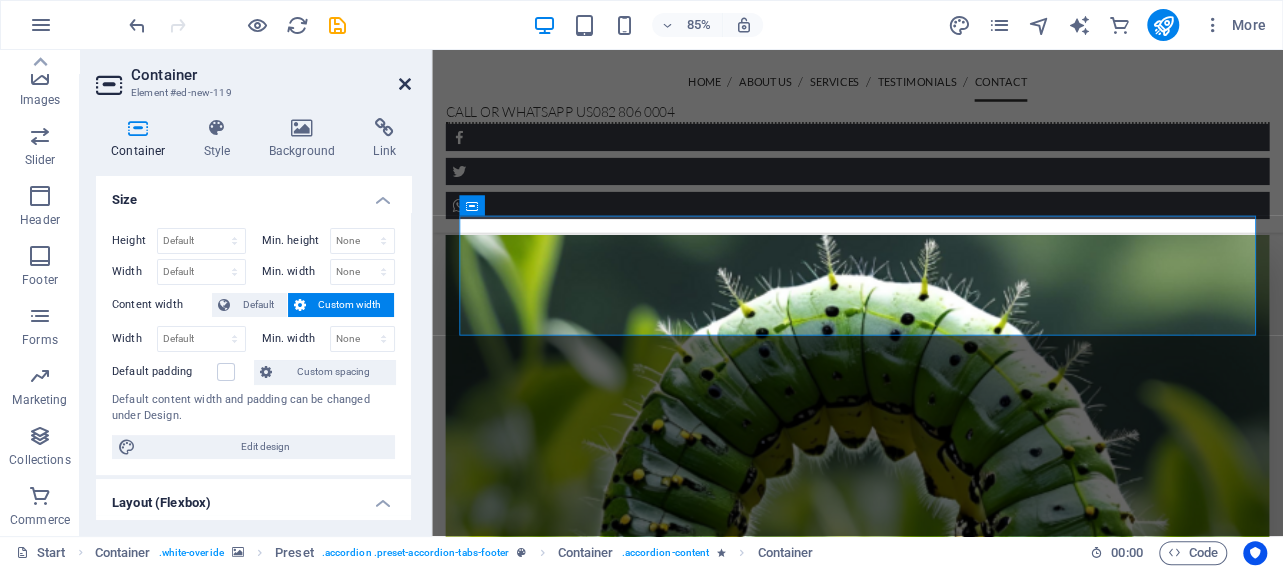 click at bounding box center (405, 84) 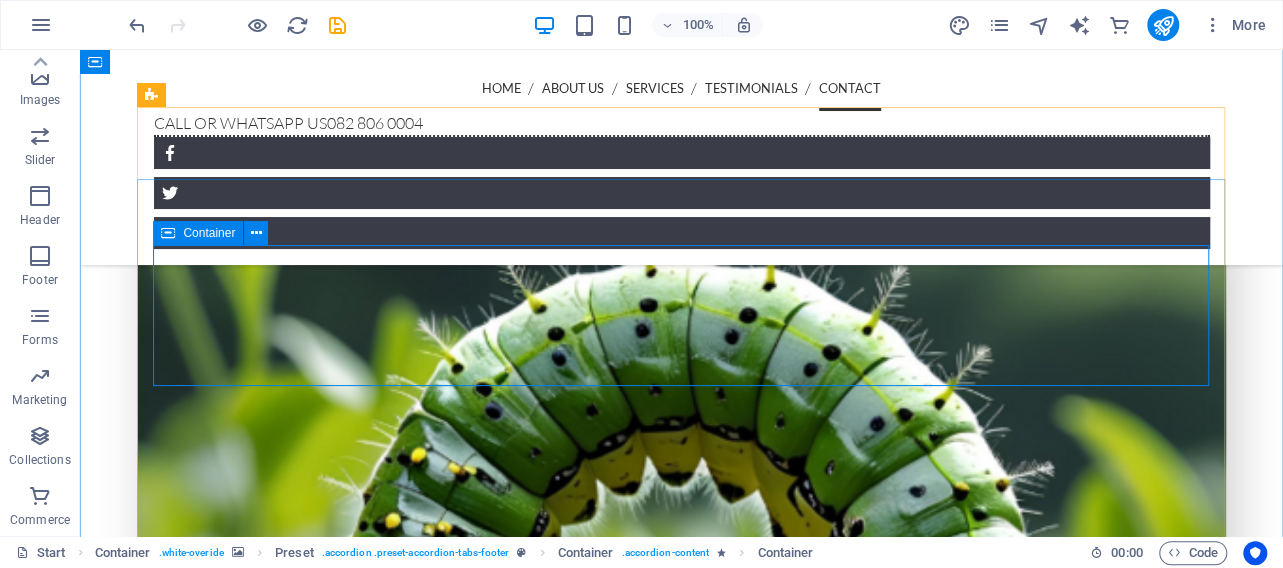 click on "Drop content here or  Add elements  Paste clipboard" at bounding box center (782, 16147) 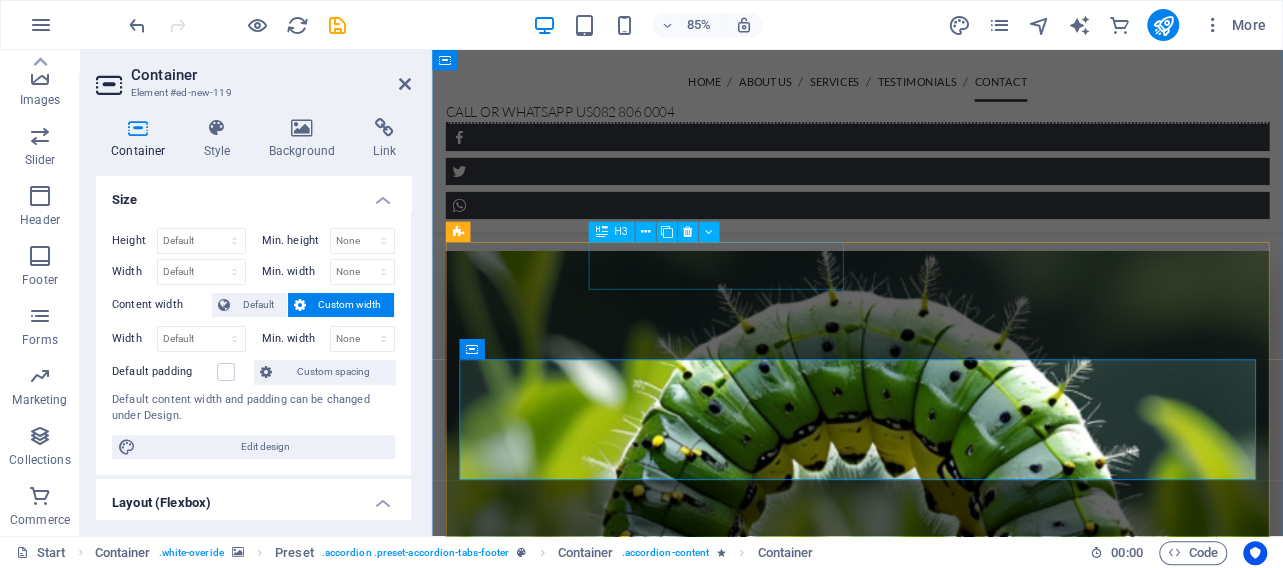 scroll, scrollTop: 4794, scrollLeft: 0, axis: vertical 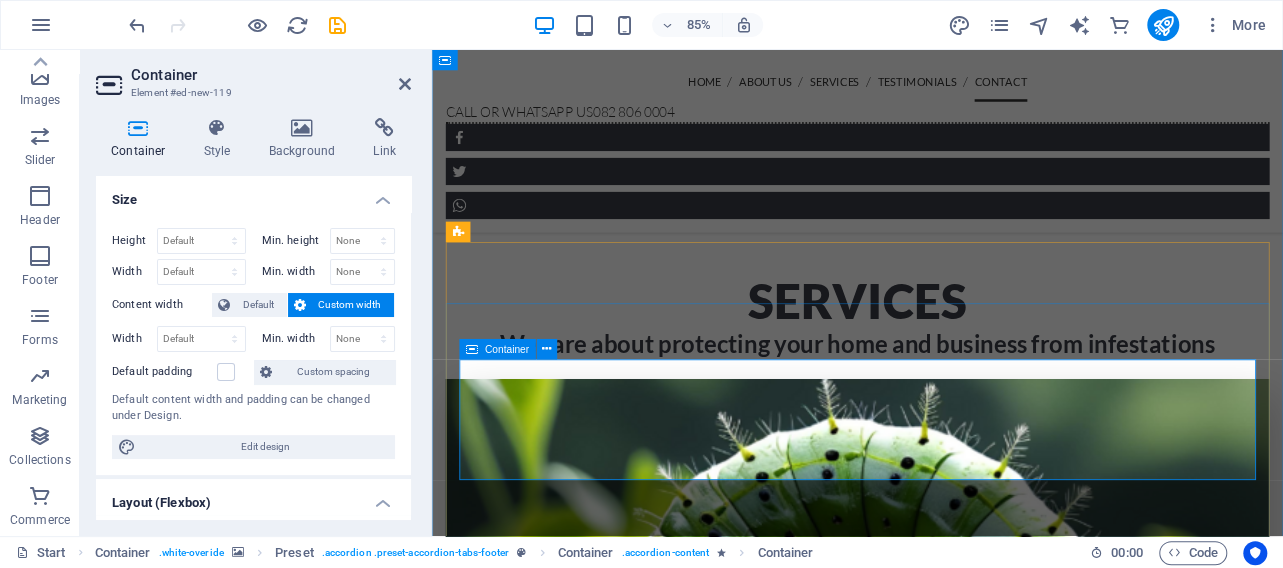 click on "Drop content here or  Add elements  Paste clipboard" at bounding box center [1021, 15203] 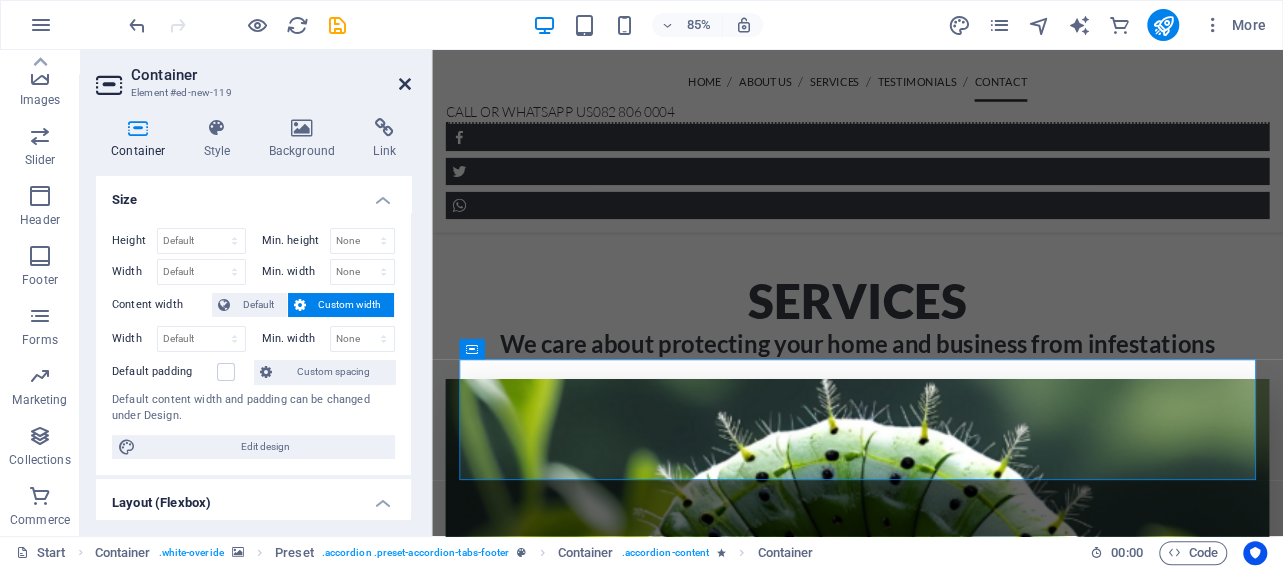 click at bounding box center (405, 84) 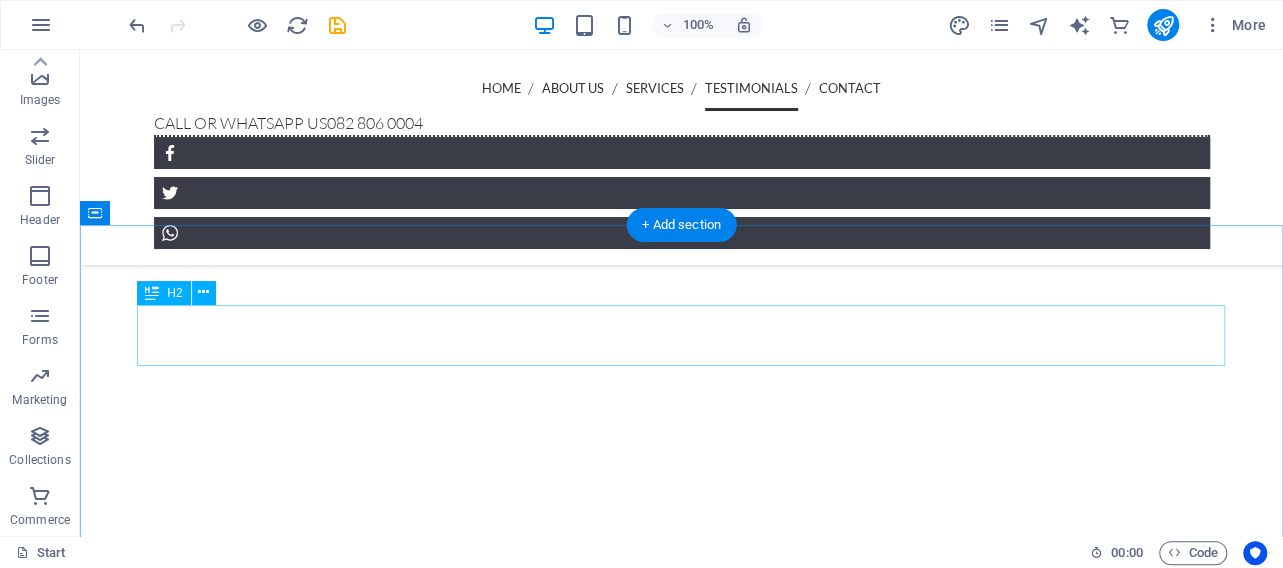 scroll, scrollTop: 4464, scrollLeft: 0, axis: vertical 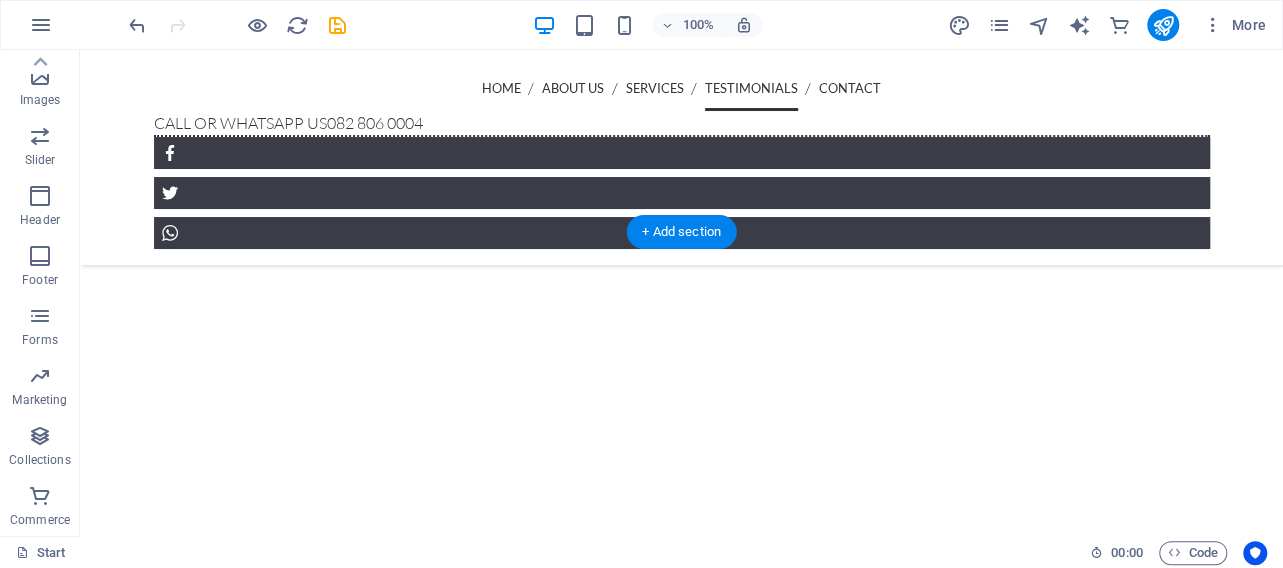 click at bounding box center (681, 15514) 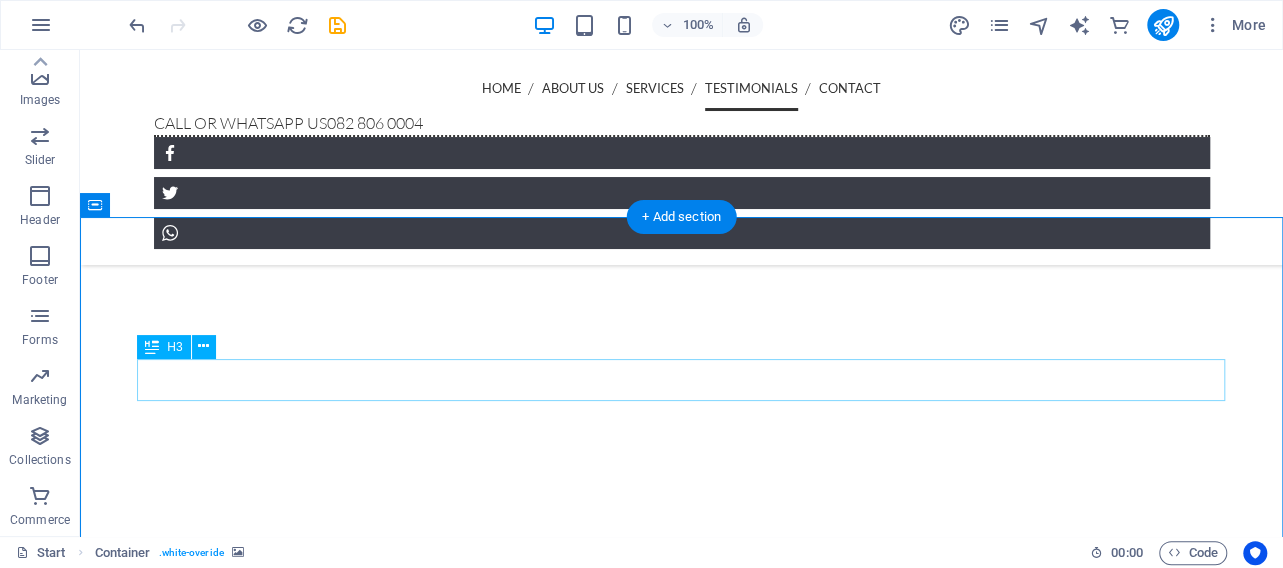 scroll, scrollTop: 4568, scrollLeft: 0, axis: vertical 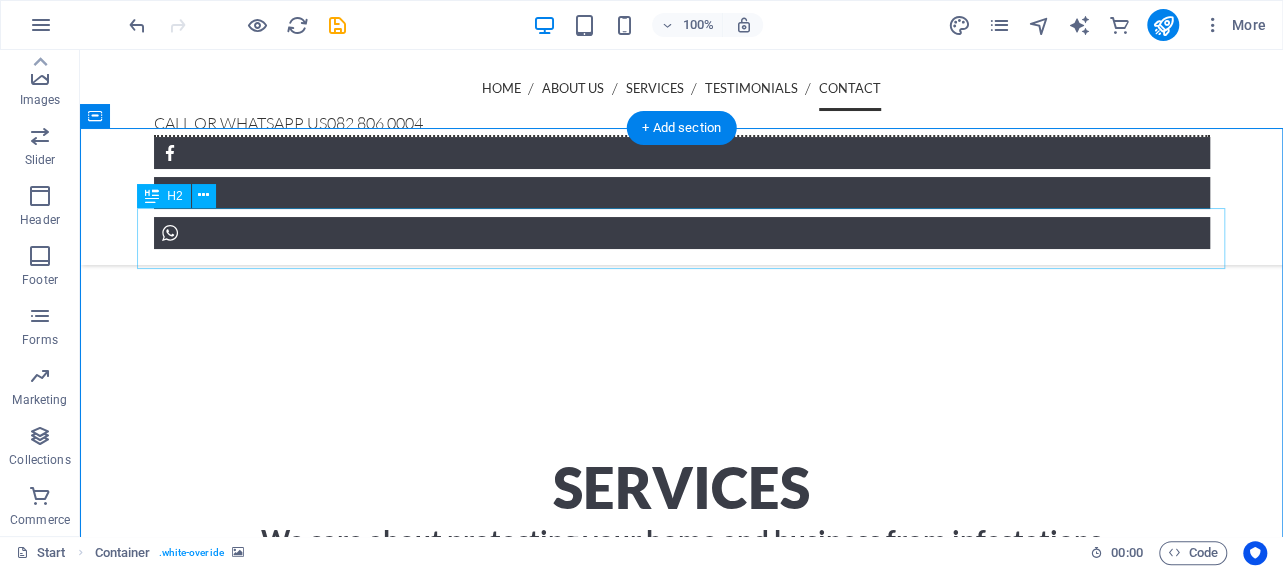 click on "Contact US NOW!" at bounding box center (682, 16141) 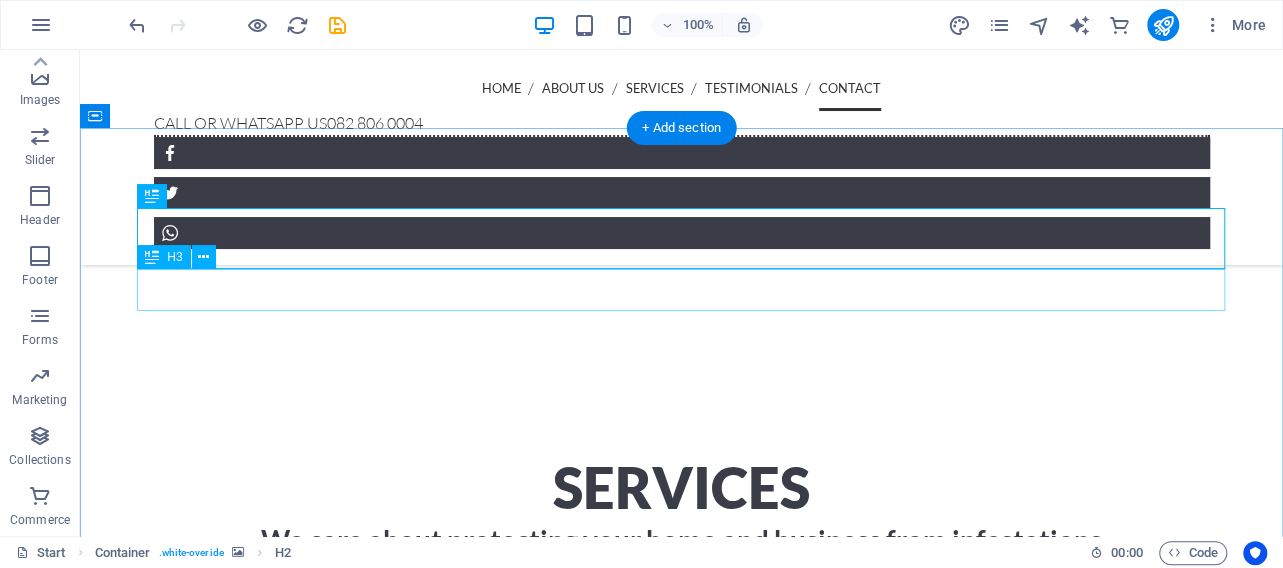 click on "We are happy to assist you" at bounding box center (682, 16192) 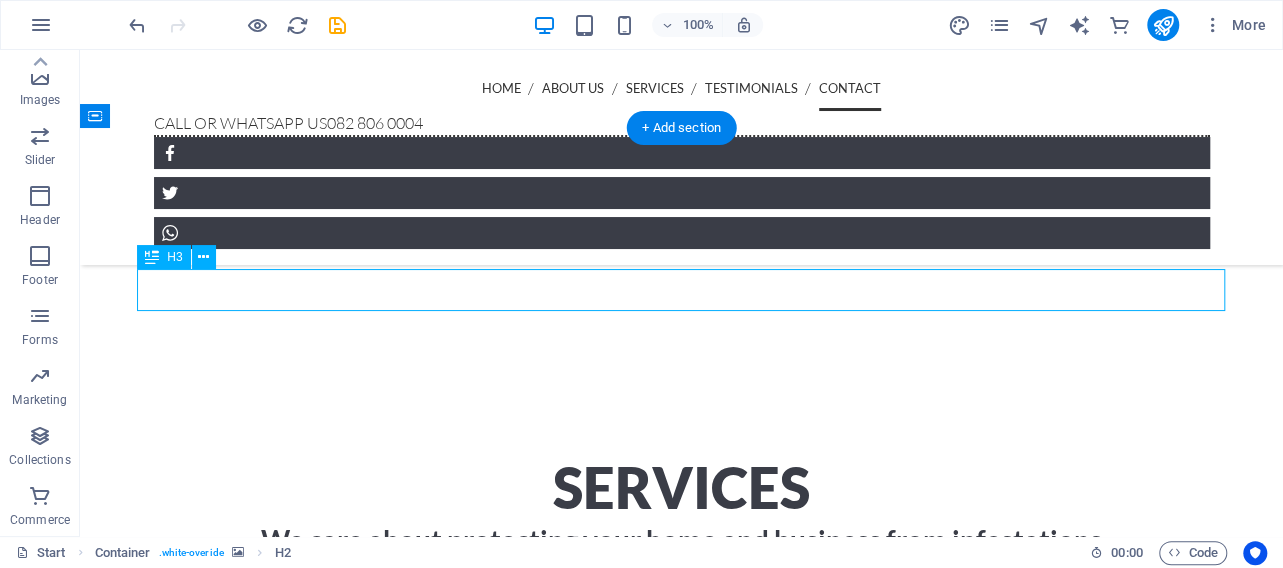 click on "We are happy to assist you" at bounding box center (682, 16192) 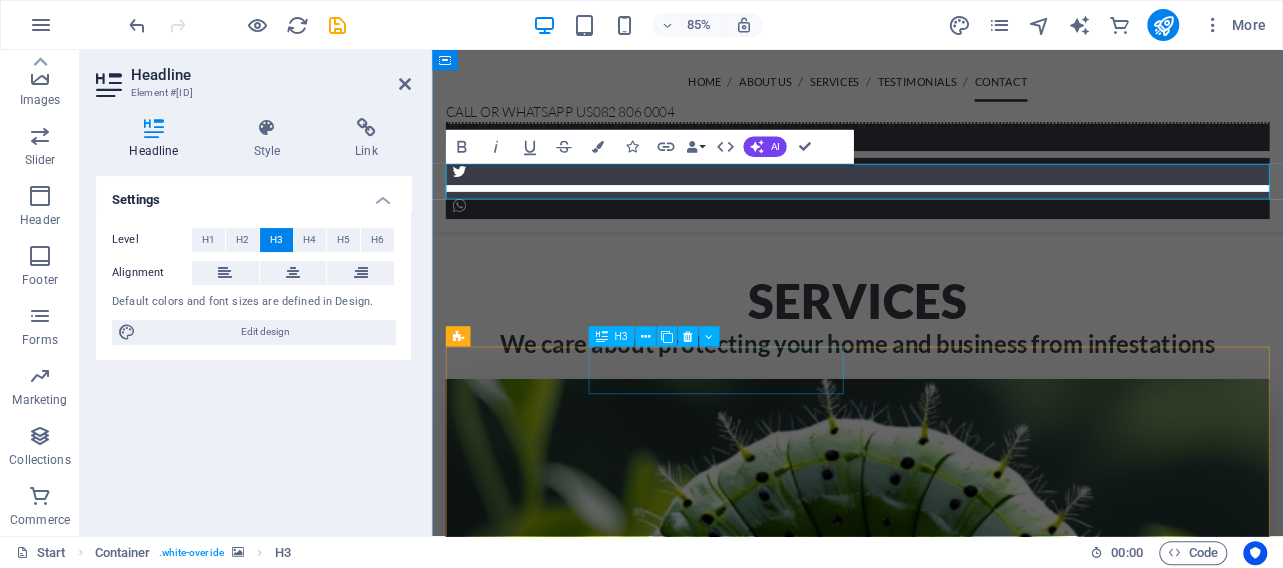 scroll, scrollTop: 4880, scrollLeft: 0, axis: vertical 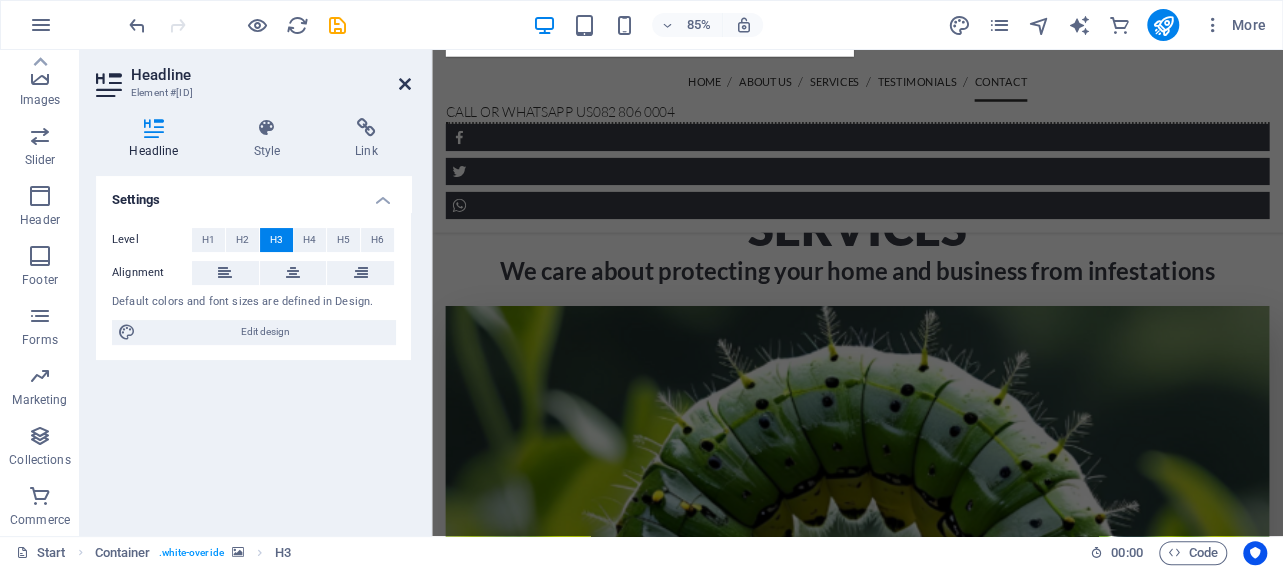 click at bounding box center [405, 84] 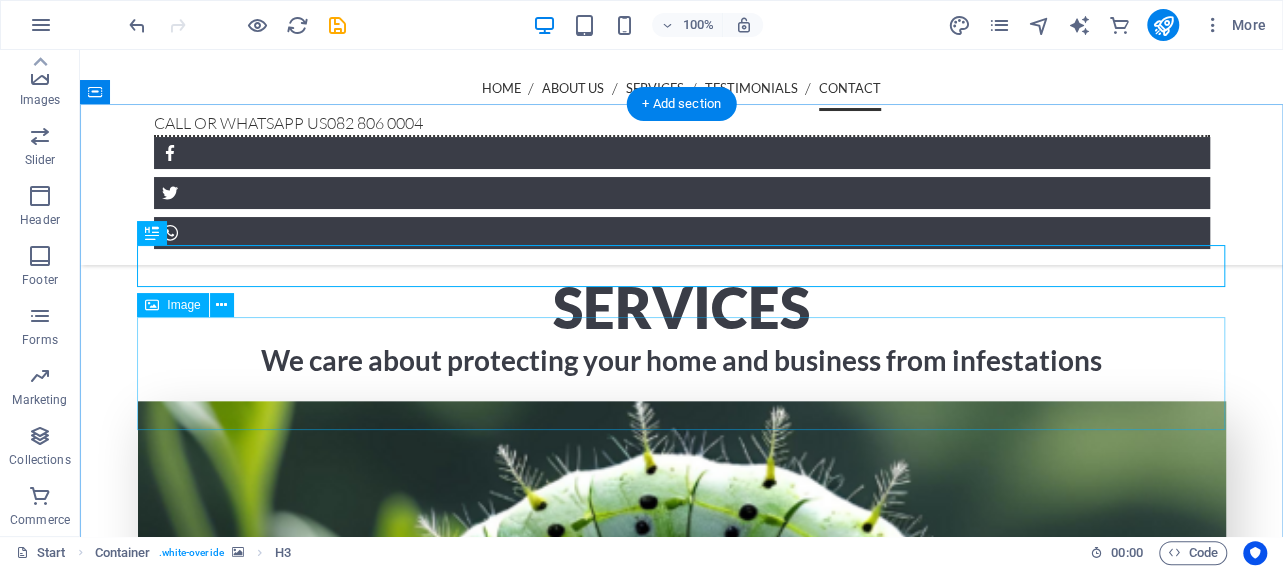 scroll, scrollTop: 4797, scrollLeft: 0, axis: vertical 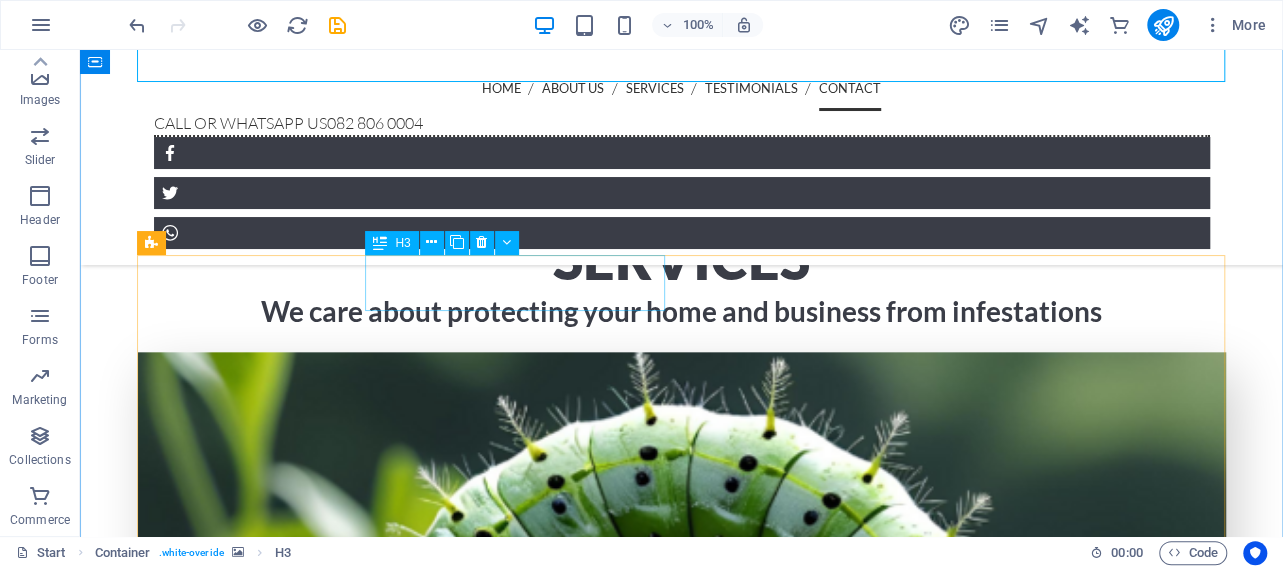 click on "Contact Information" at bounding box center (216, 16514) 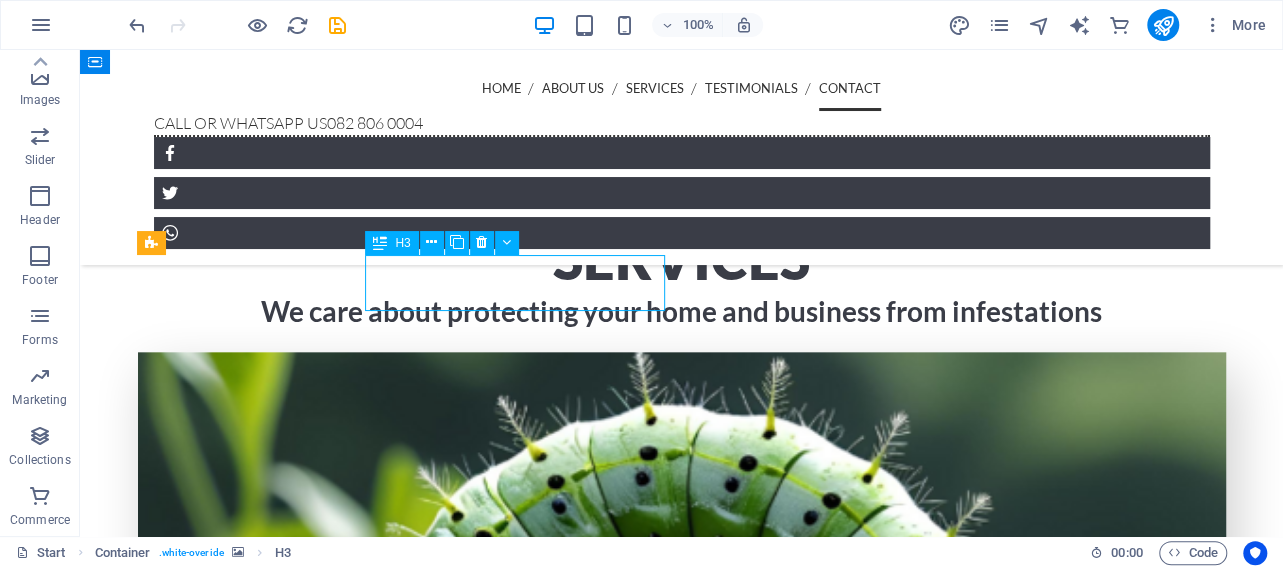 click on "Contact Information" at bounding box center (216, 16514) 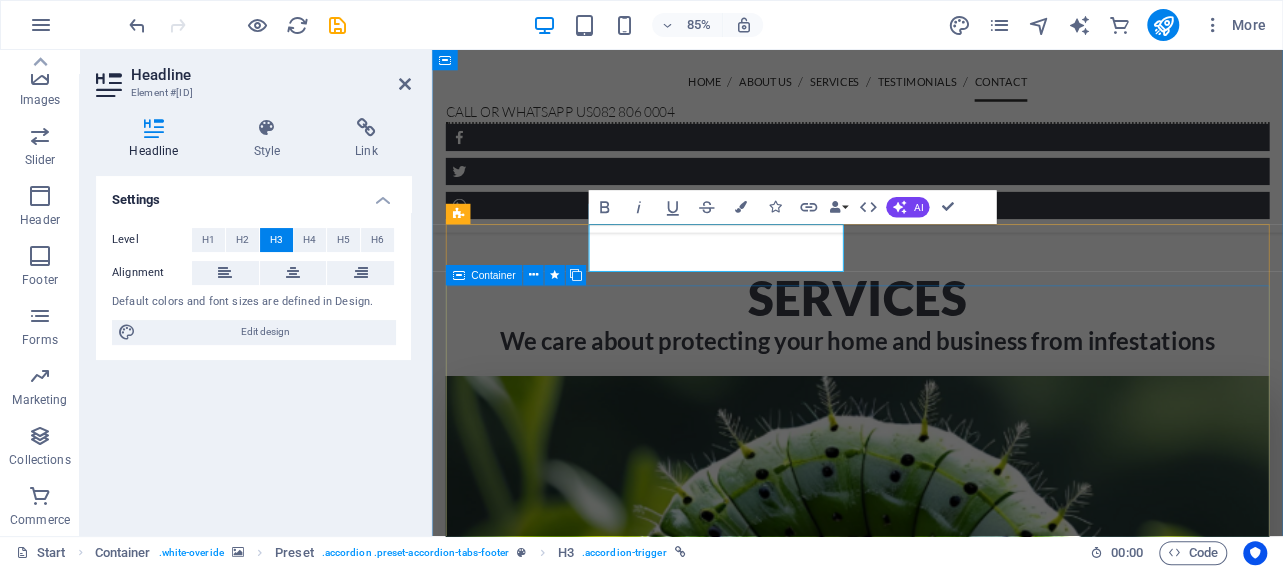 scroll, scrollTop: 4816, scrollLeft: 0, axis: vertical 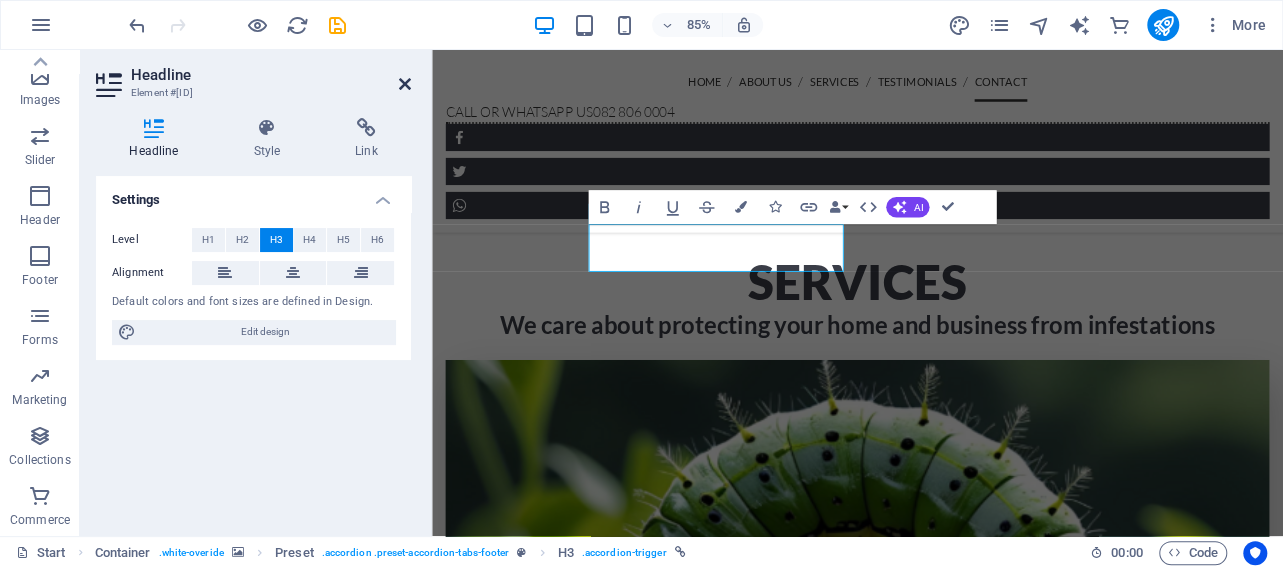 click at bounding box center (405, 84) 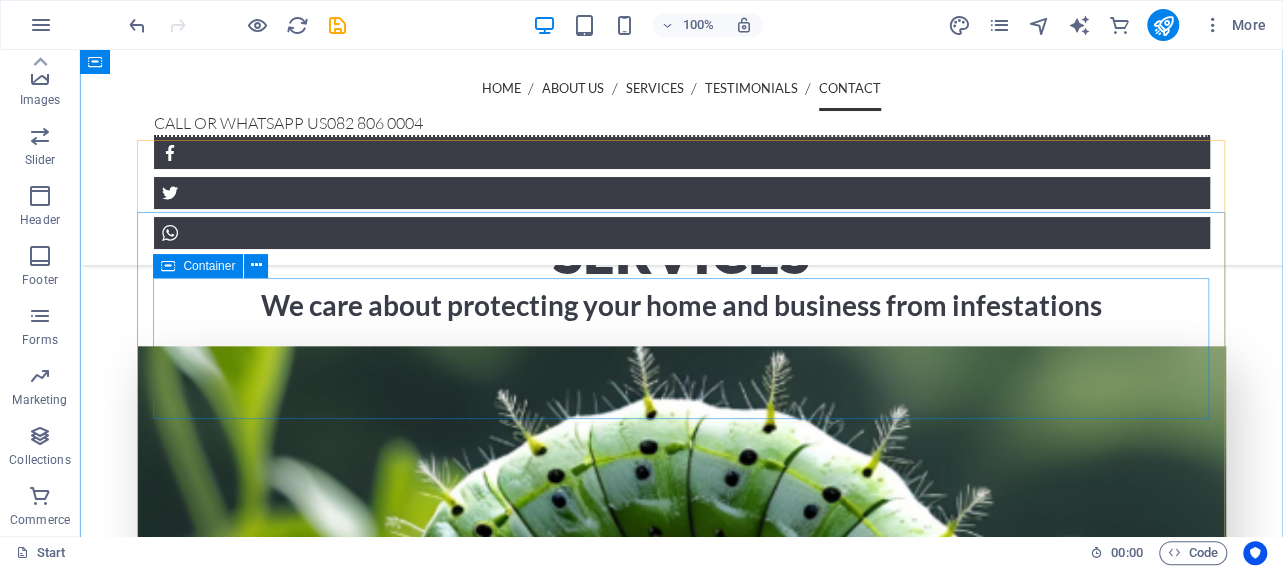 scroll, scrollTop: 4797, scrollLeft: 0, axis: vertical 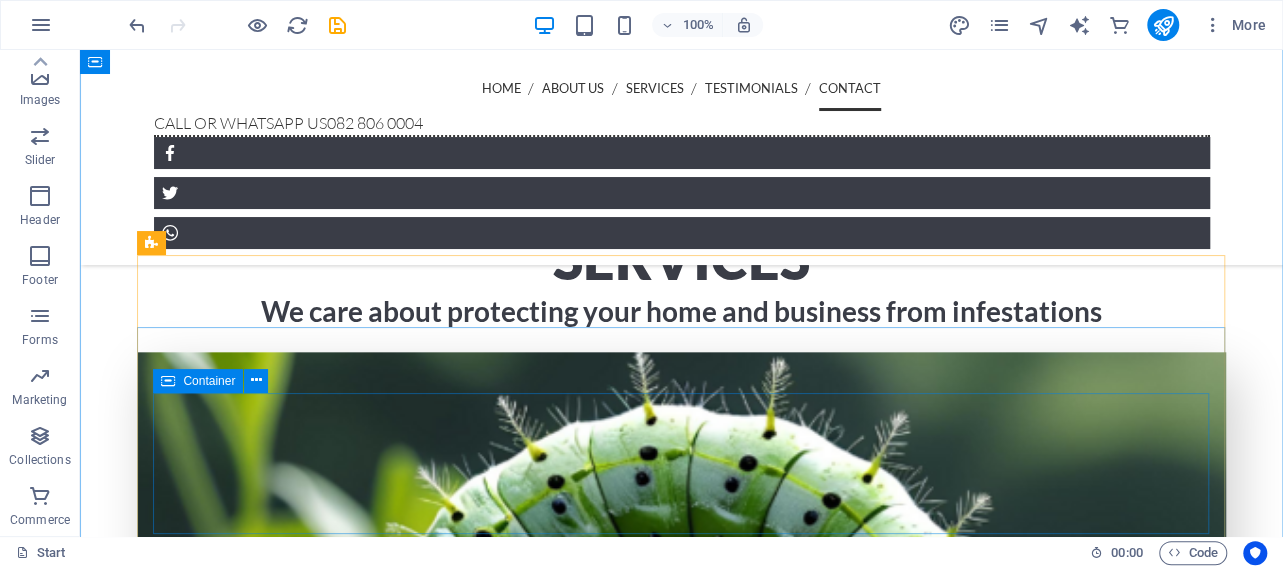 click on "Drop content here or  Add elements  Paste clipboard" at bounding box center [782, 16278] 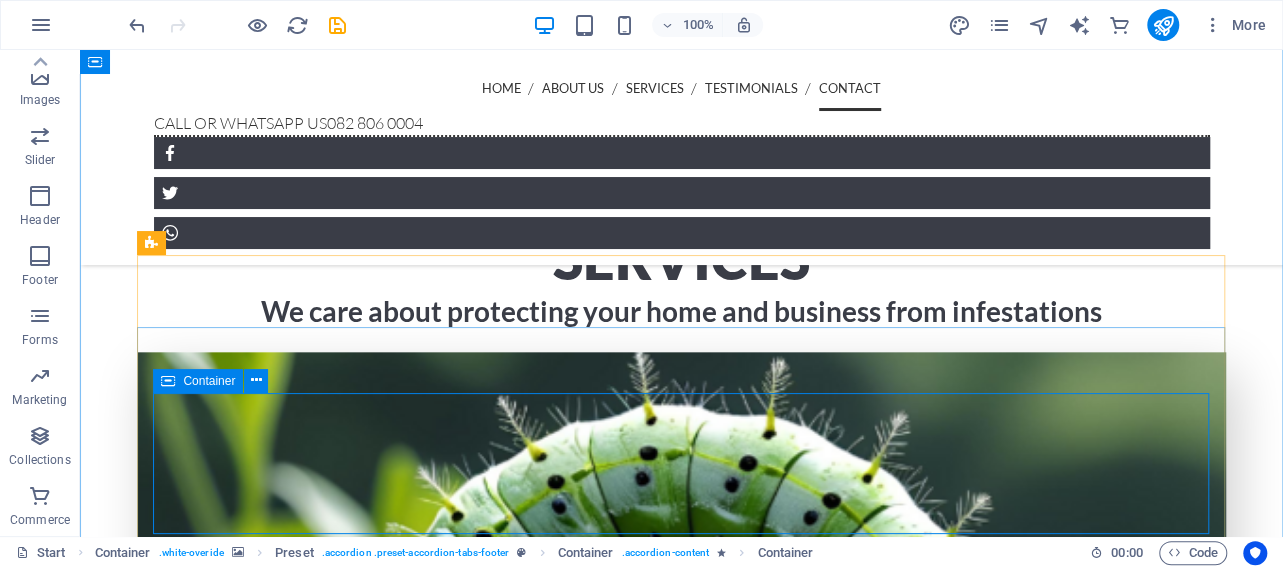 click at bounding box center (168, 381) 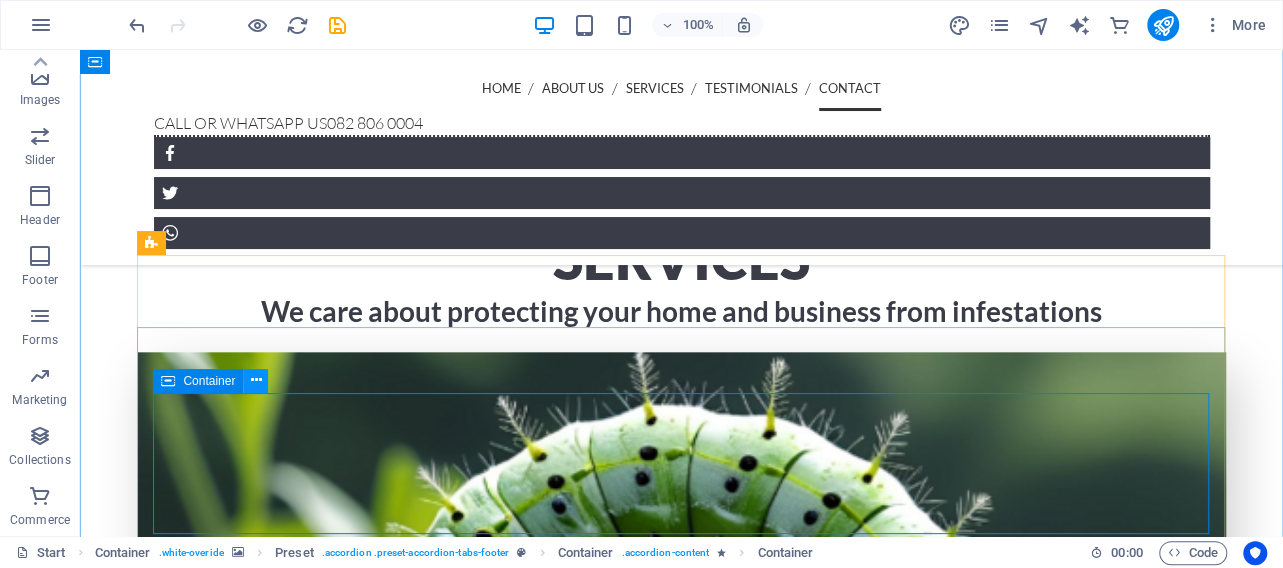 click at bounding box center (256, 380) 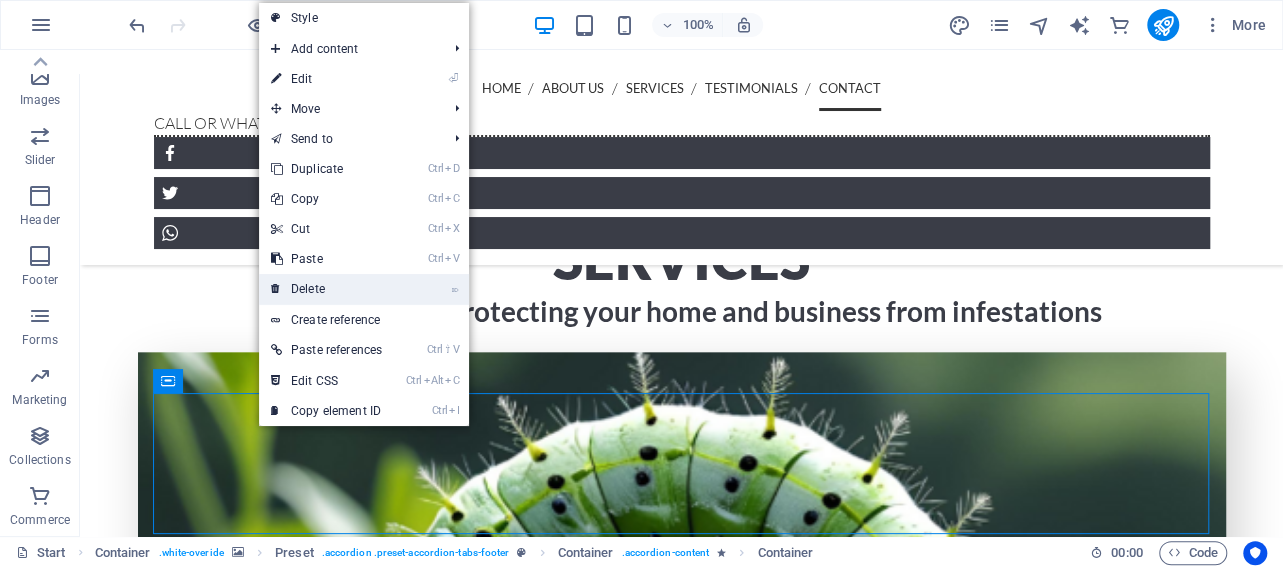 click on "⌦  Delete" at bounding box center [326, 289] 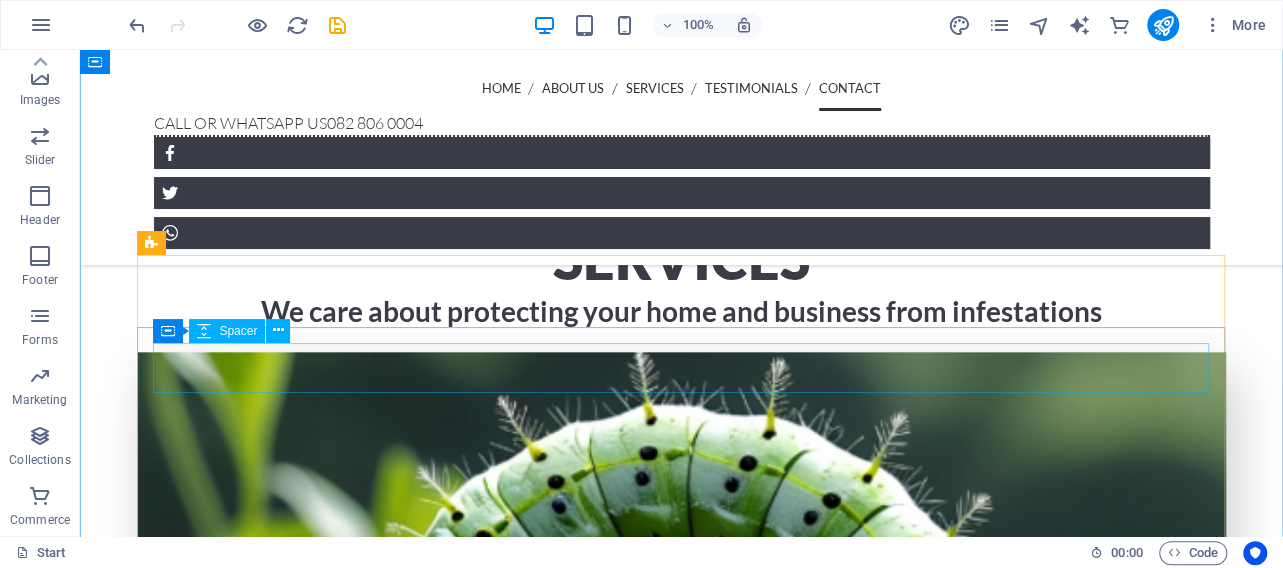 click at bounding box center [782, 16041] 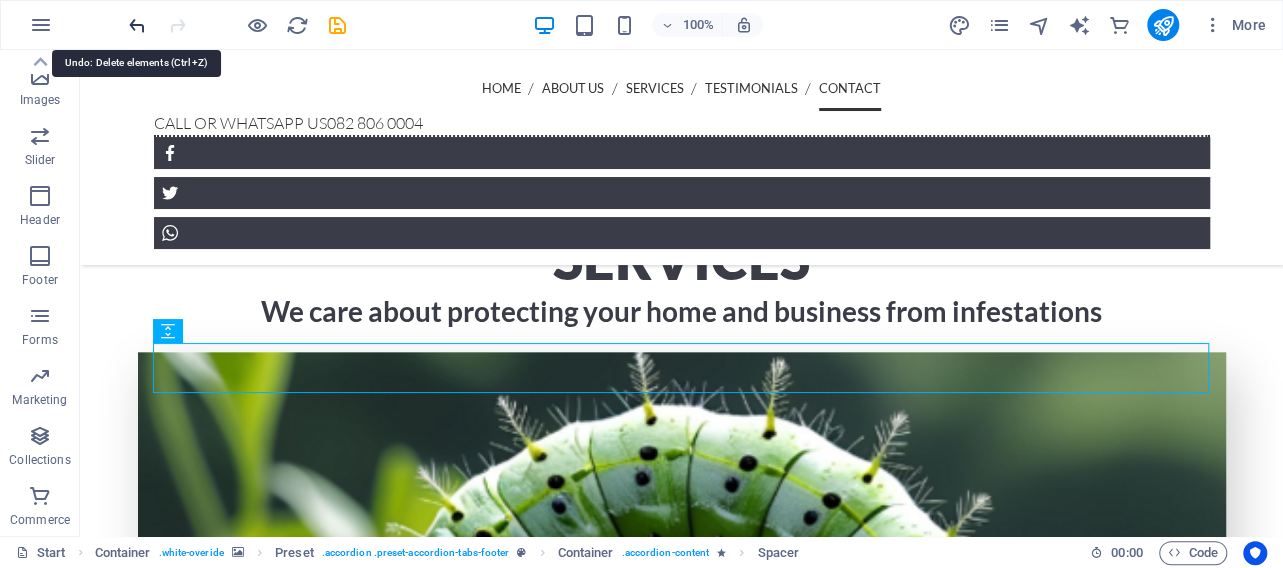 click at bounding box center (137, 25) 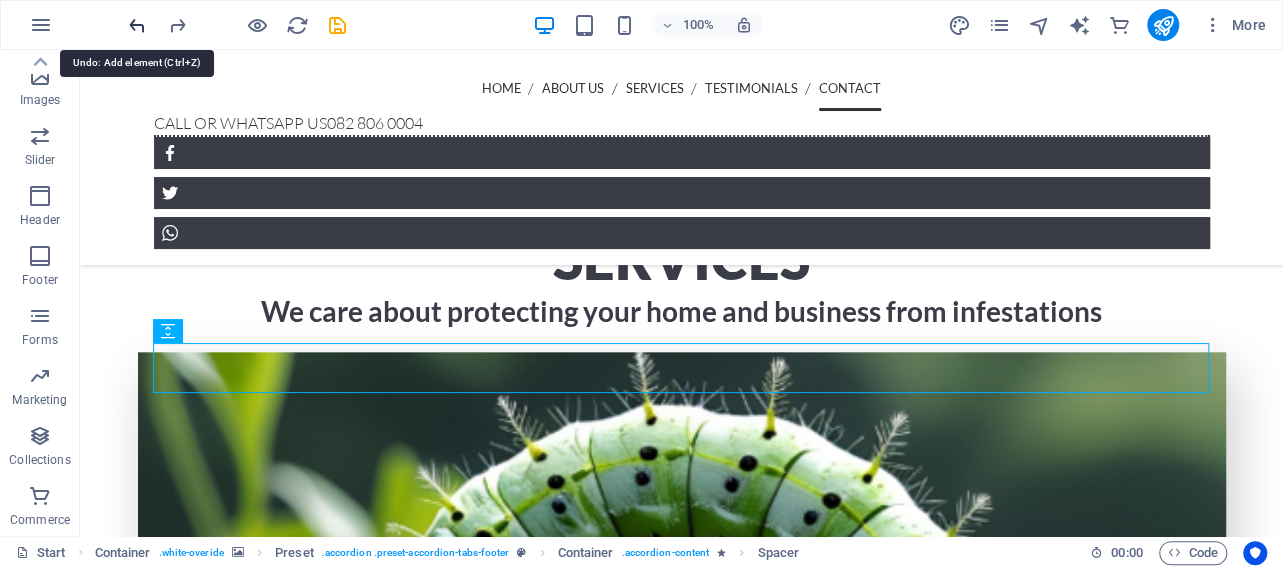 click at bounding box center (137, 25) 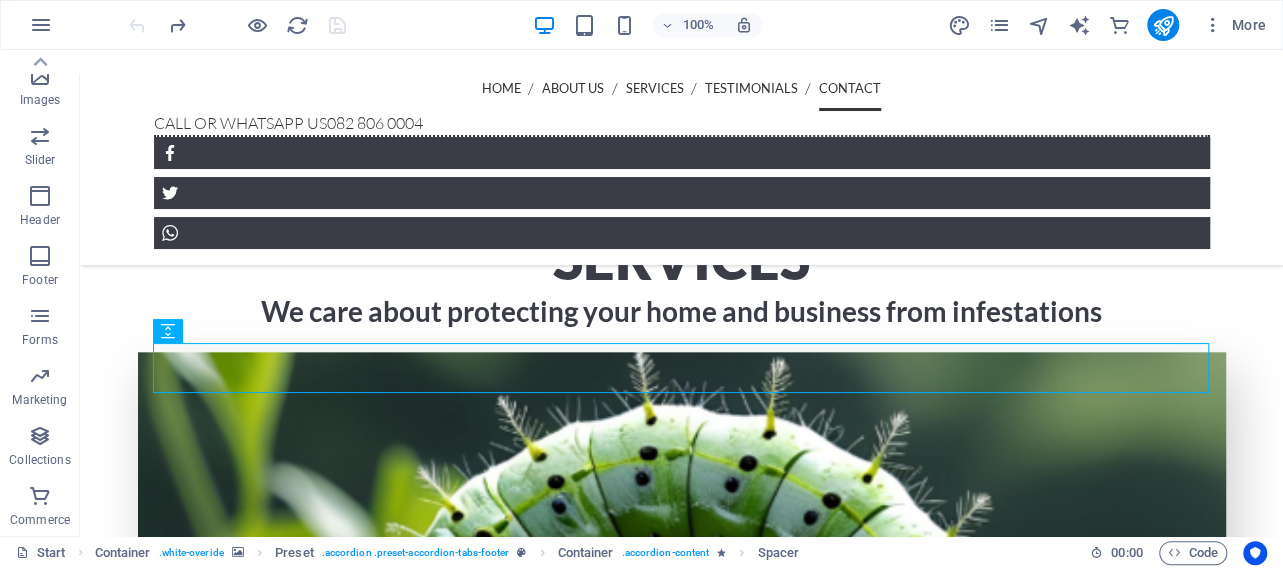 click at bounding box center (237, 25) 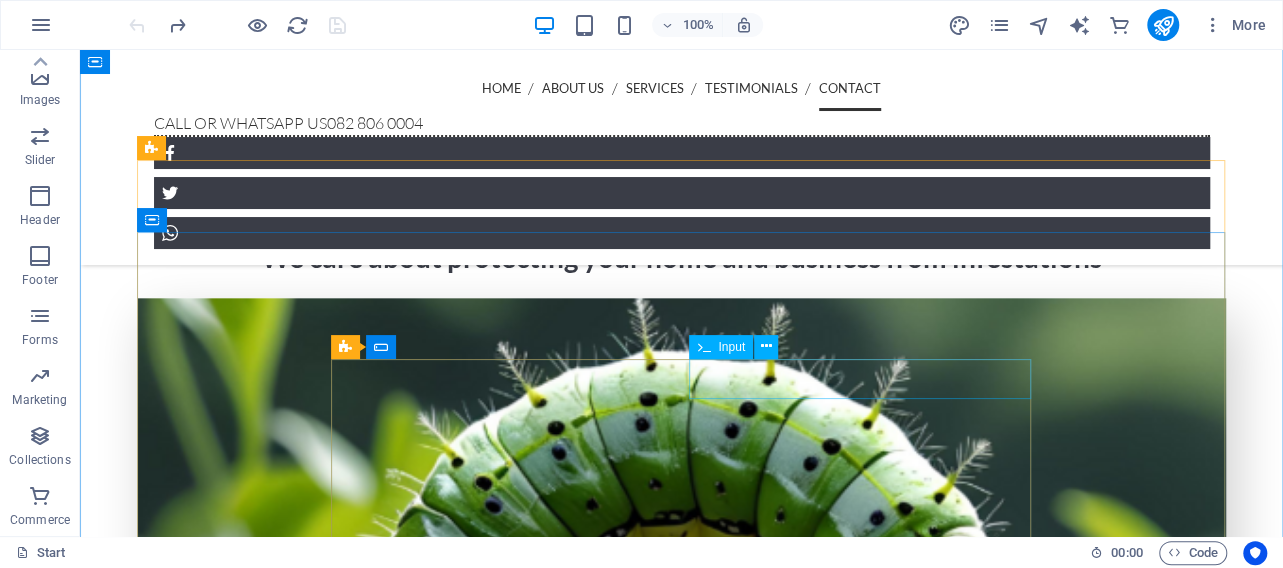 scroll, scrollTop: 4841, scrollLeft: 0, axis: vertical 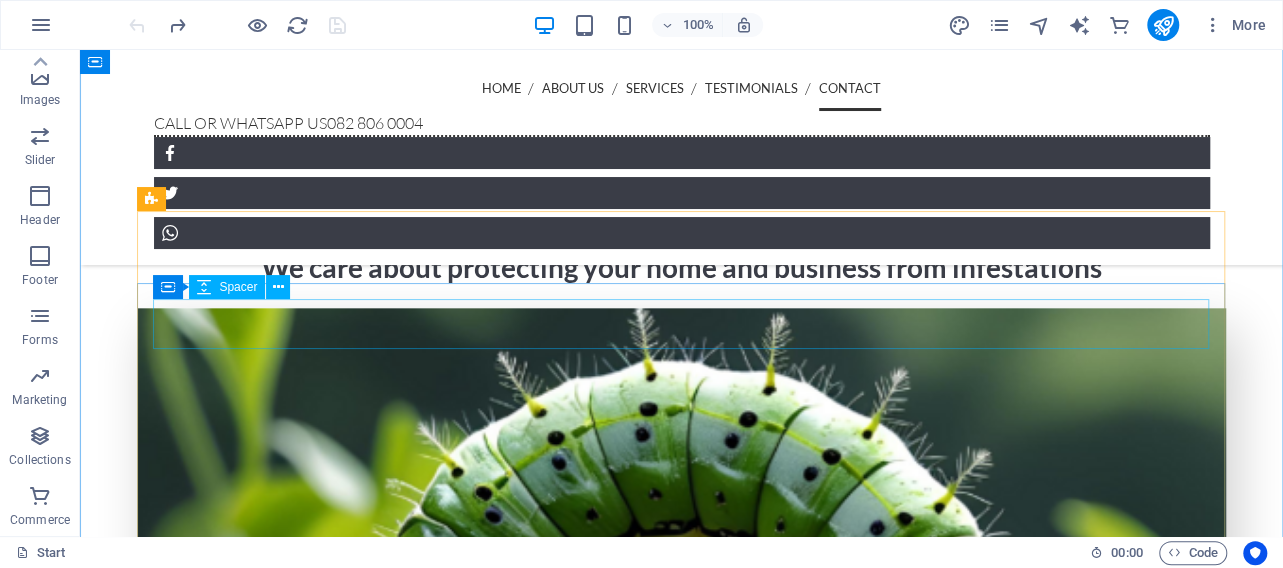 click at bounding box center (782, 15997) 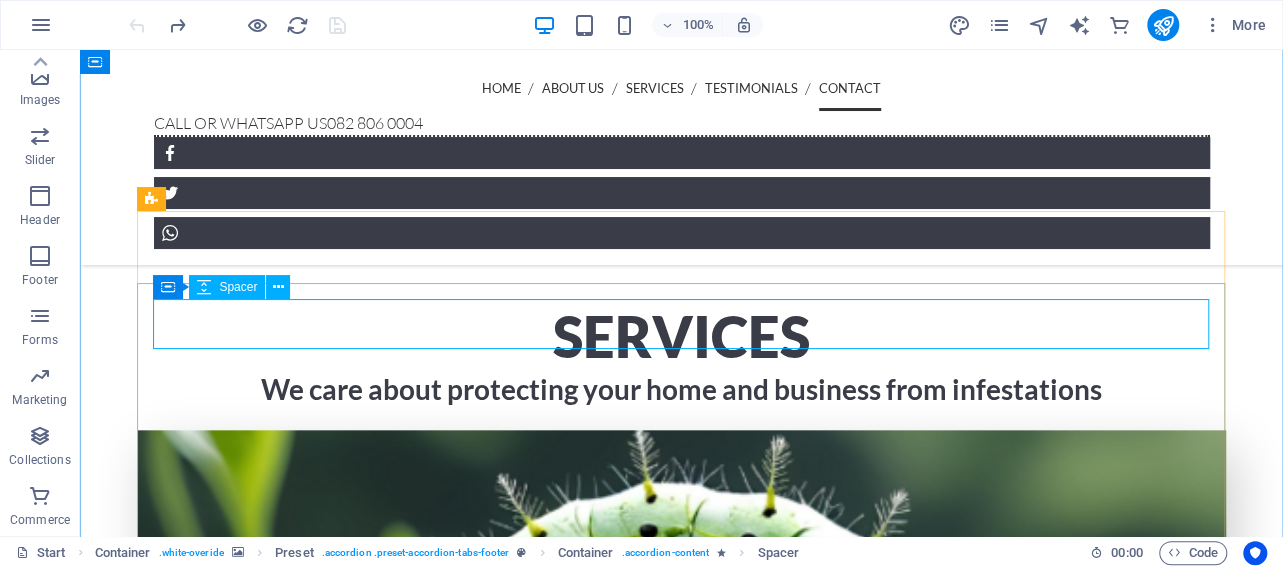 scroll, scrollTop: 4633, scrollLeft: 0, axis: vertical 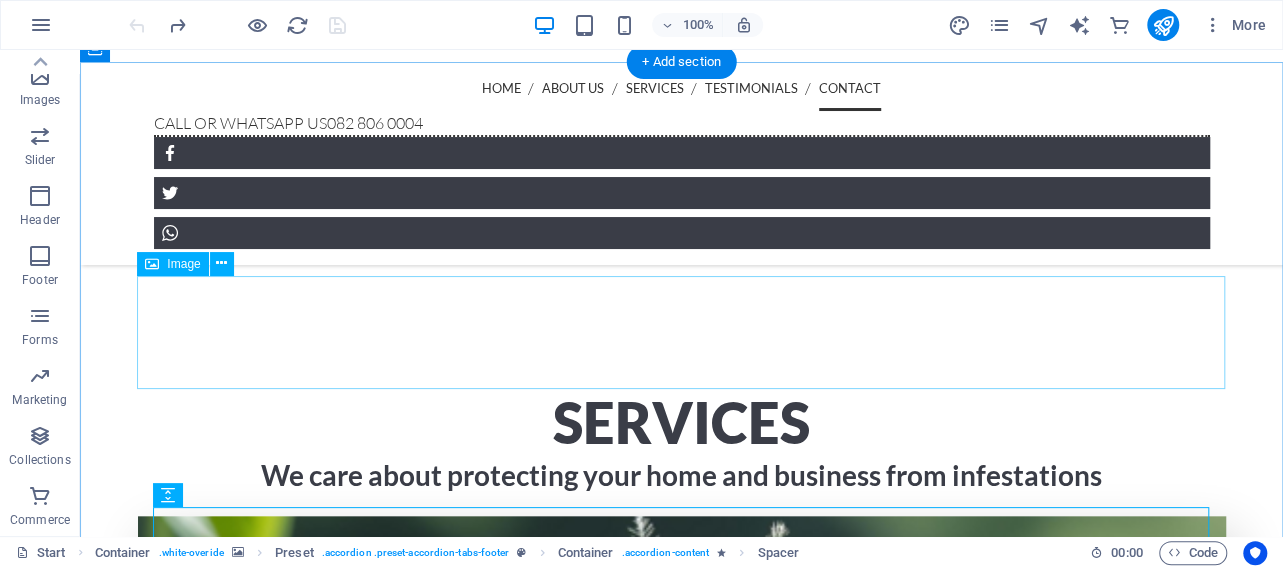 click at bounding box center [682, 16093] 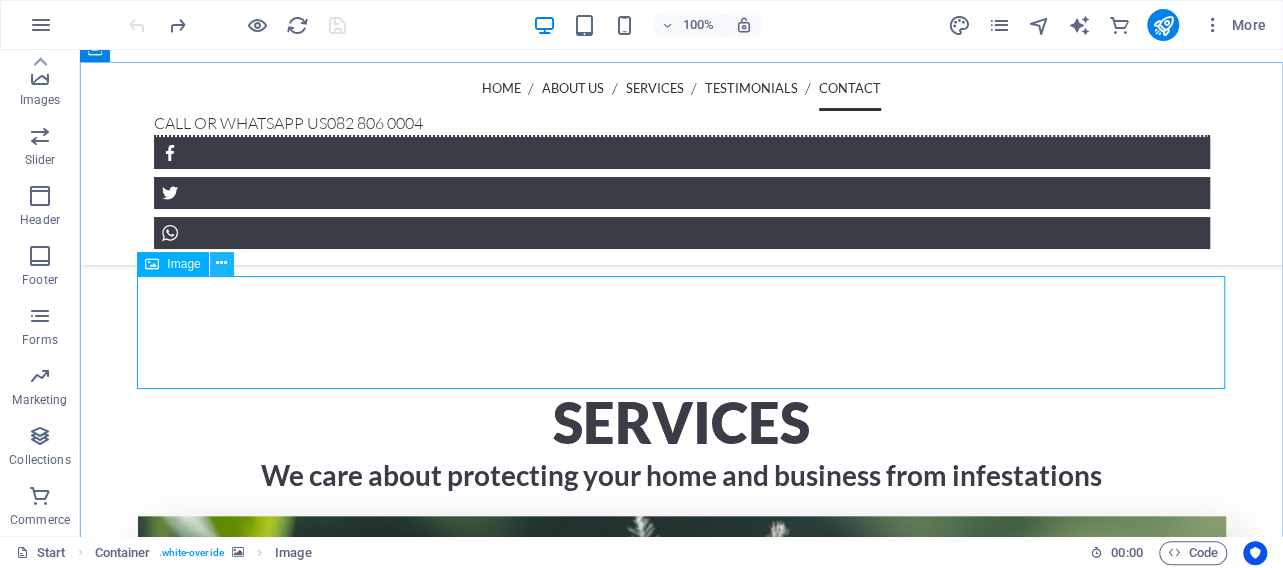 click at bounding box center [221, 263] 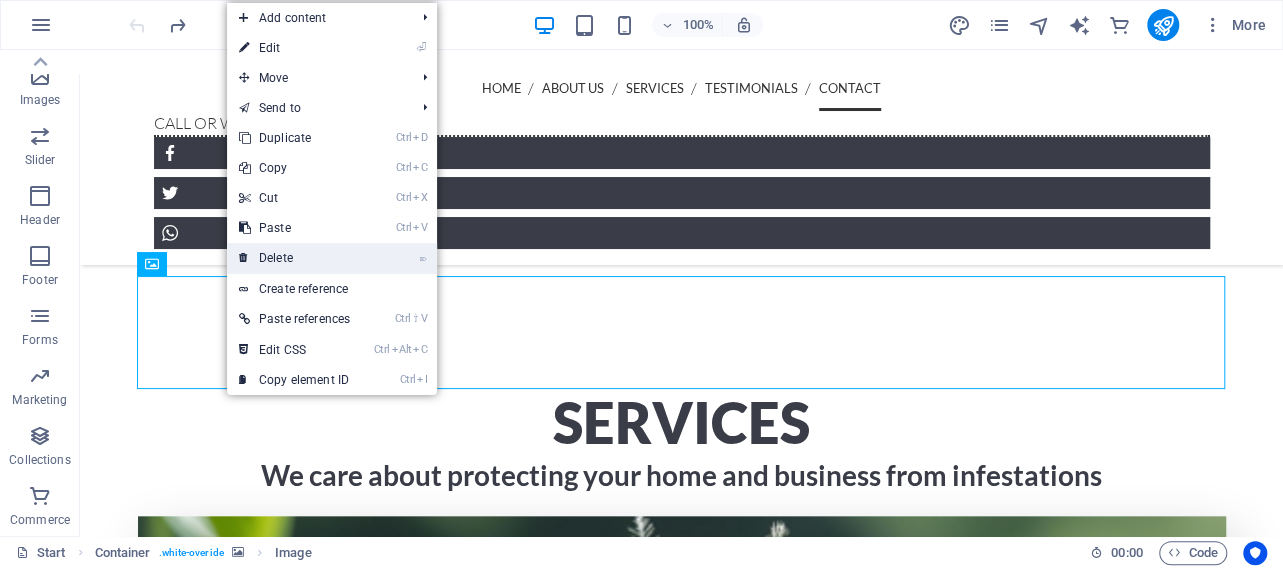 click on "⌦  Delete" at bounding box center [294, 258] 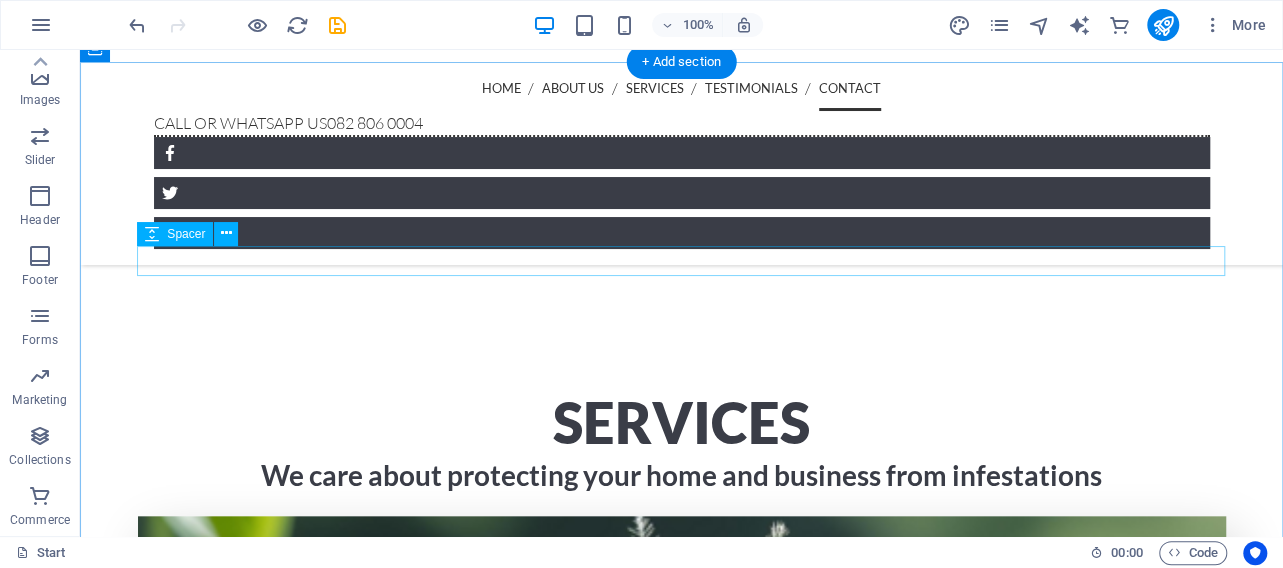 click at bounding box center (682, 15909) 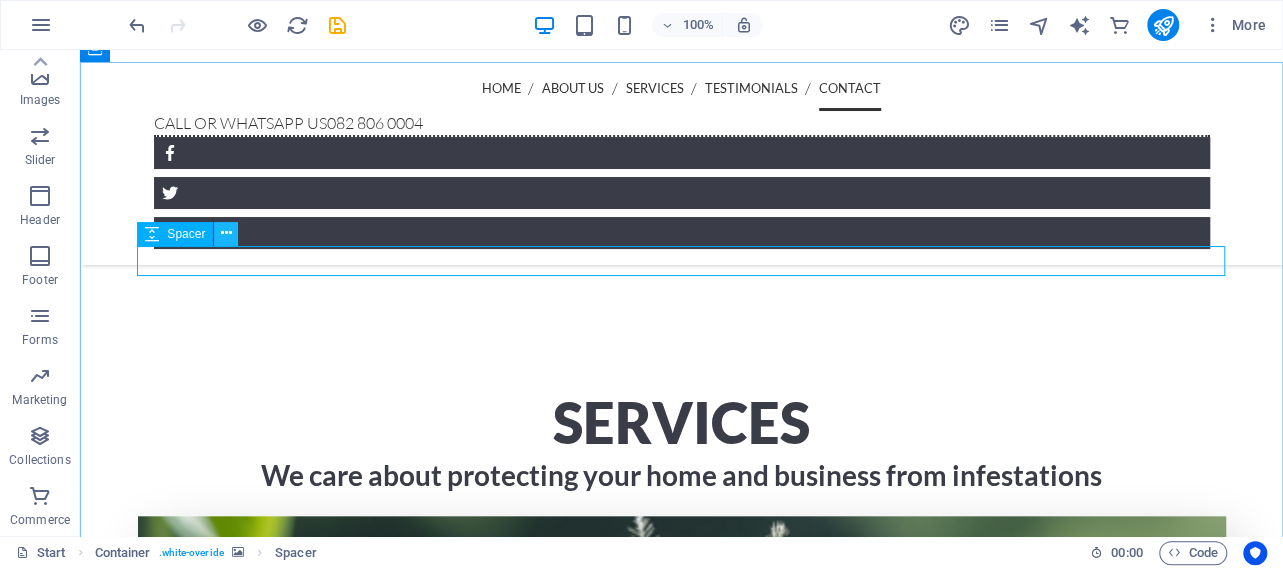 click at bounding box center (226, 233) 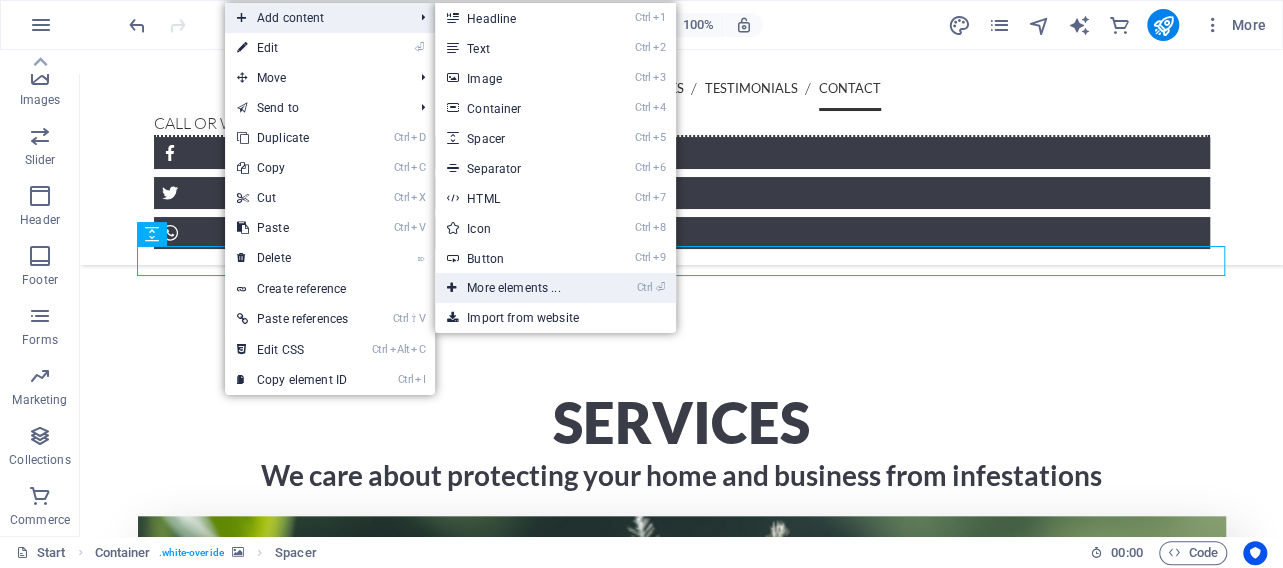 click on "Ctrl ⏎  More elements ..." at bounding box center (517, 288) 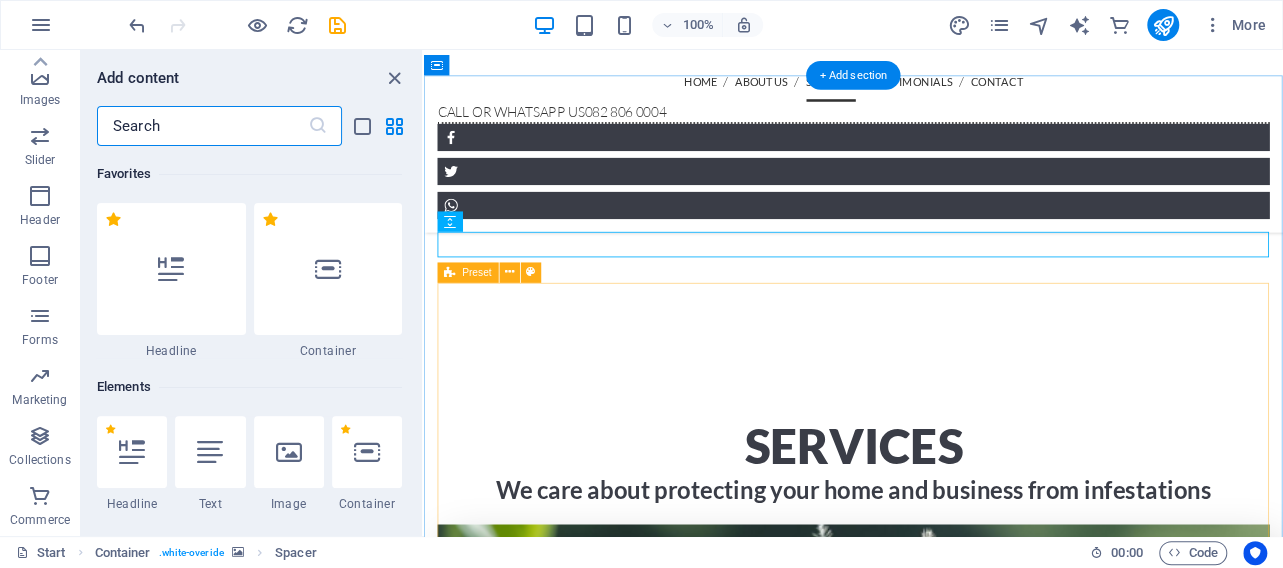 scroll, scrollTop: 474, scrollLeft: 0, axis: vertical 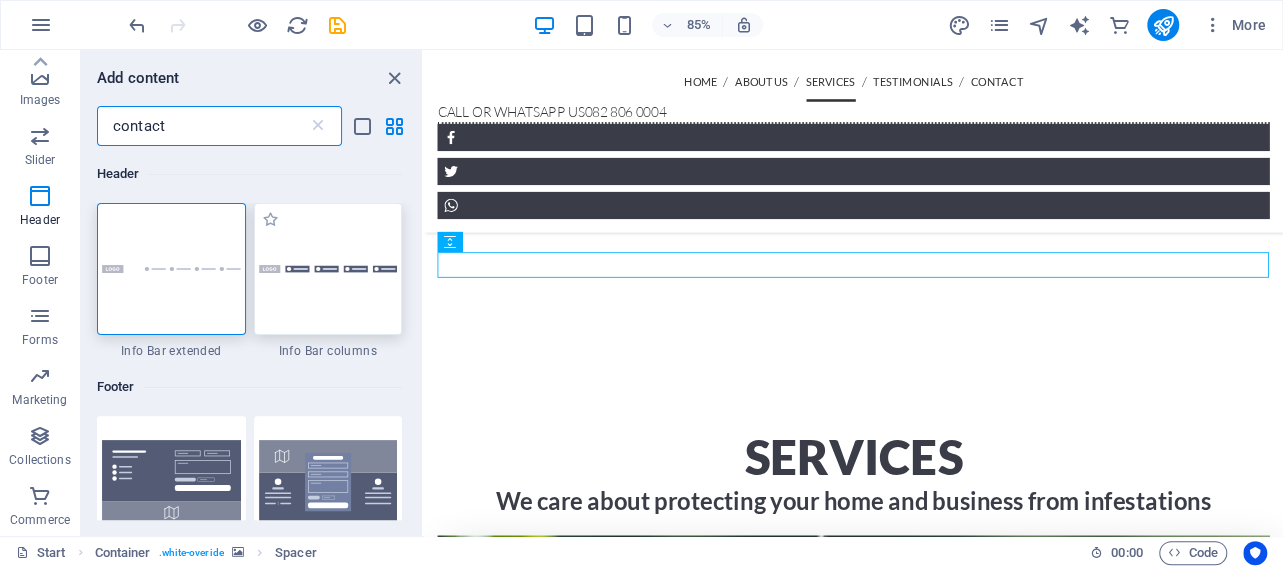 type on "contact" 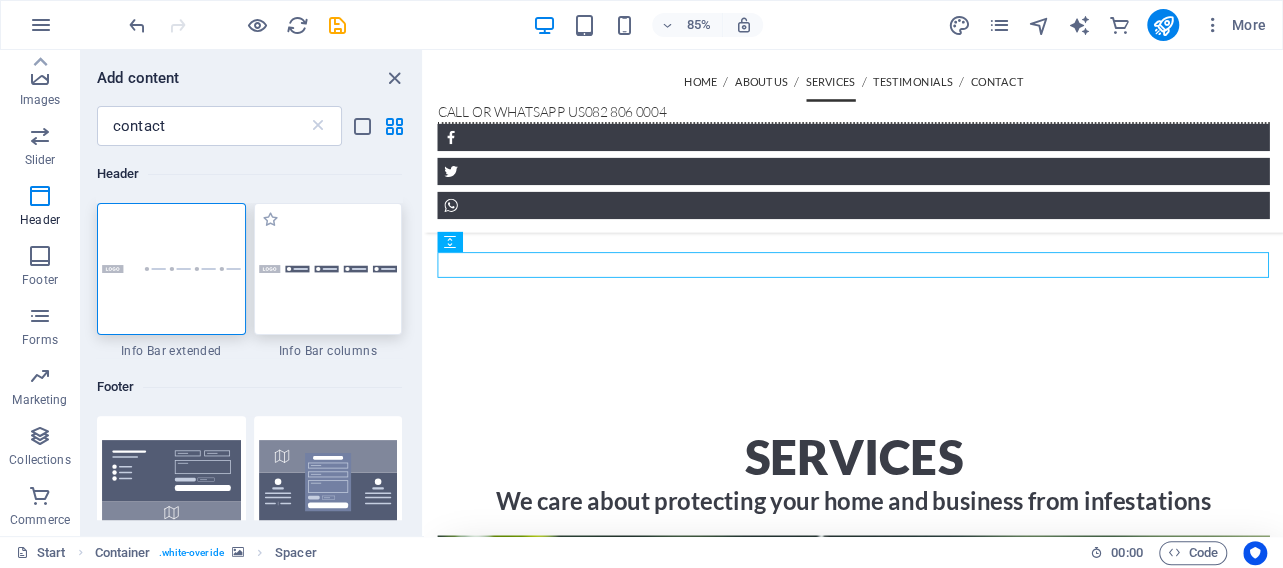 click at bounding box center [328, 269] 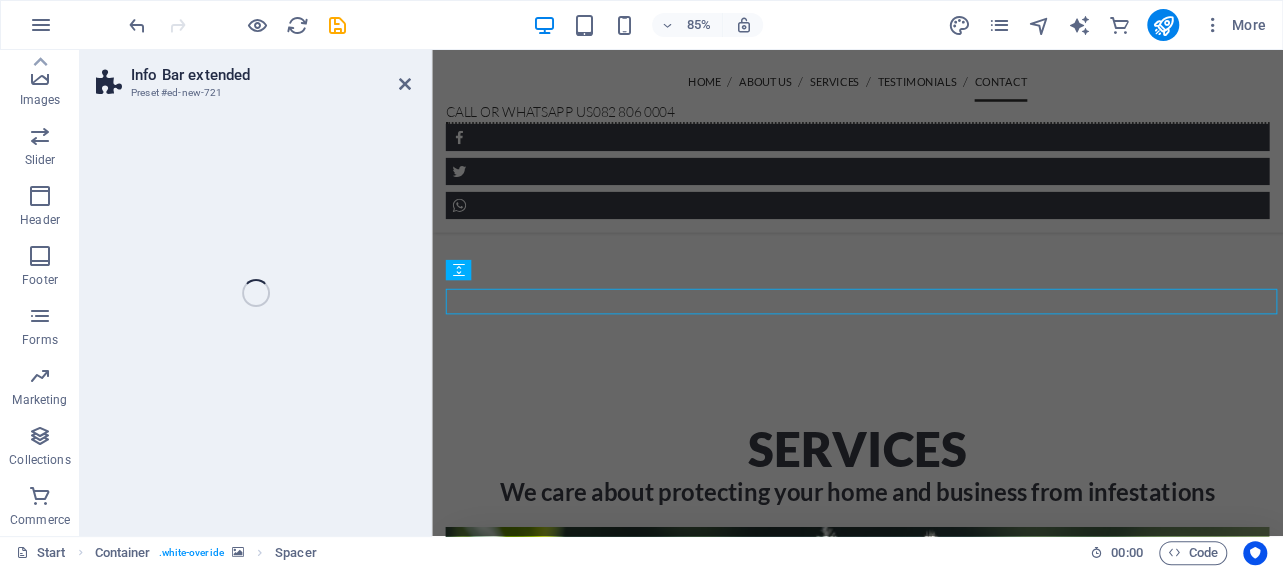 scroll, scrollTop: 4576, scrollLeft: 0, axis: vertical 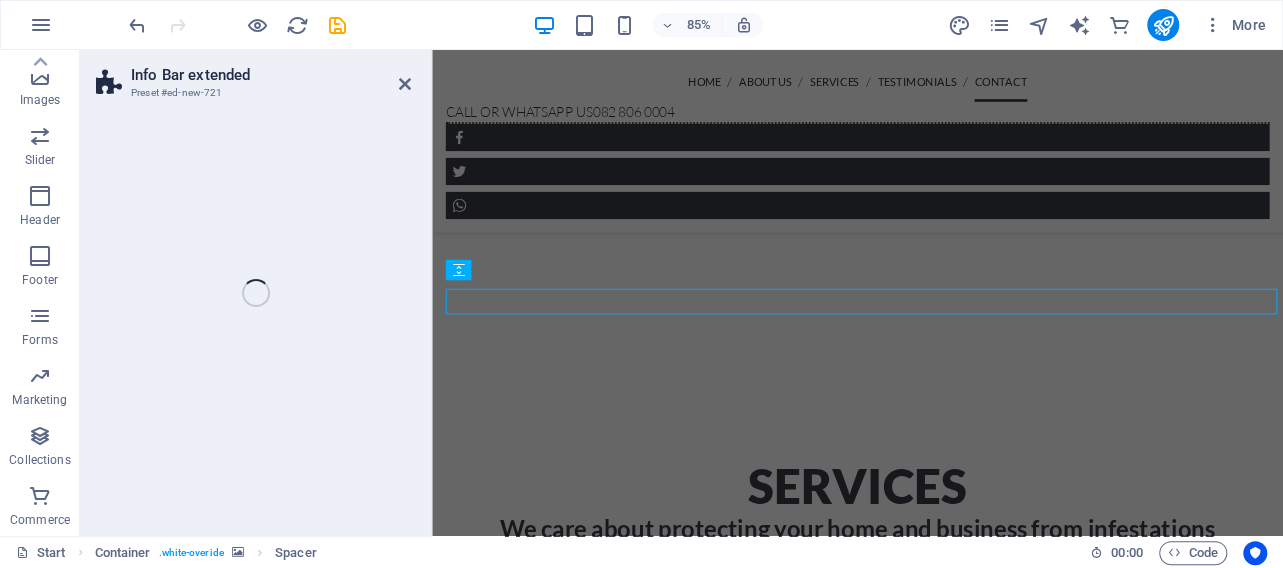 select on "rem" 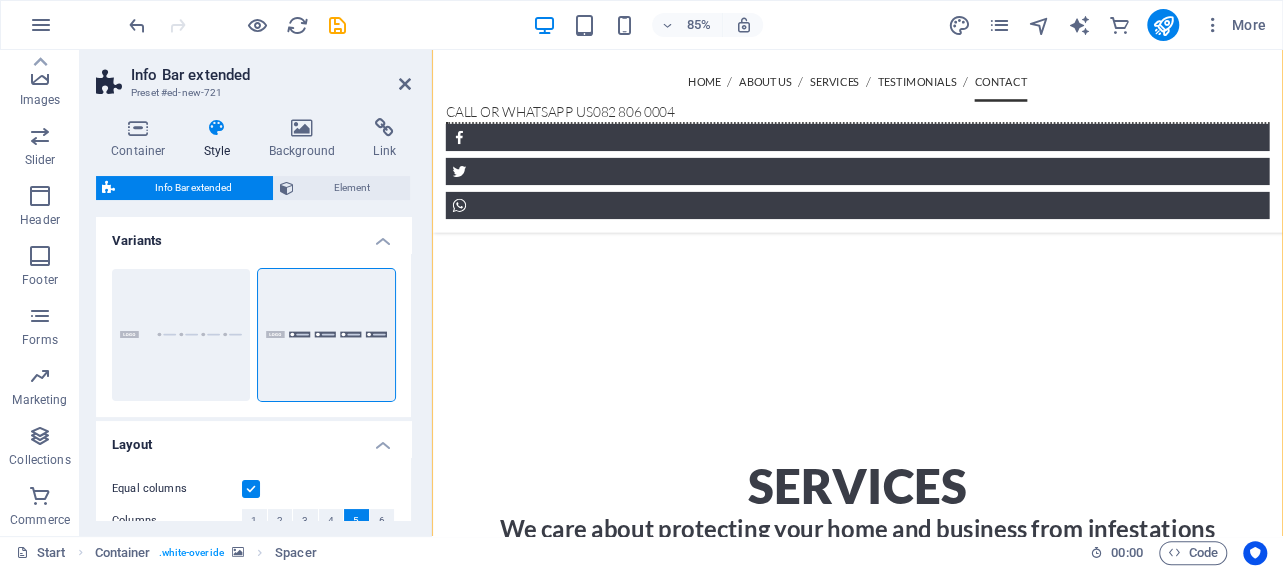 scroll, scrollTop: 474, scrollLeft: 0, axis: vertical 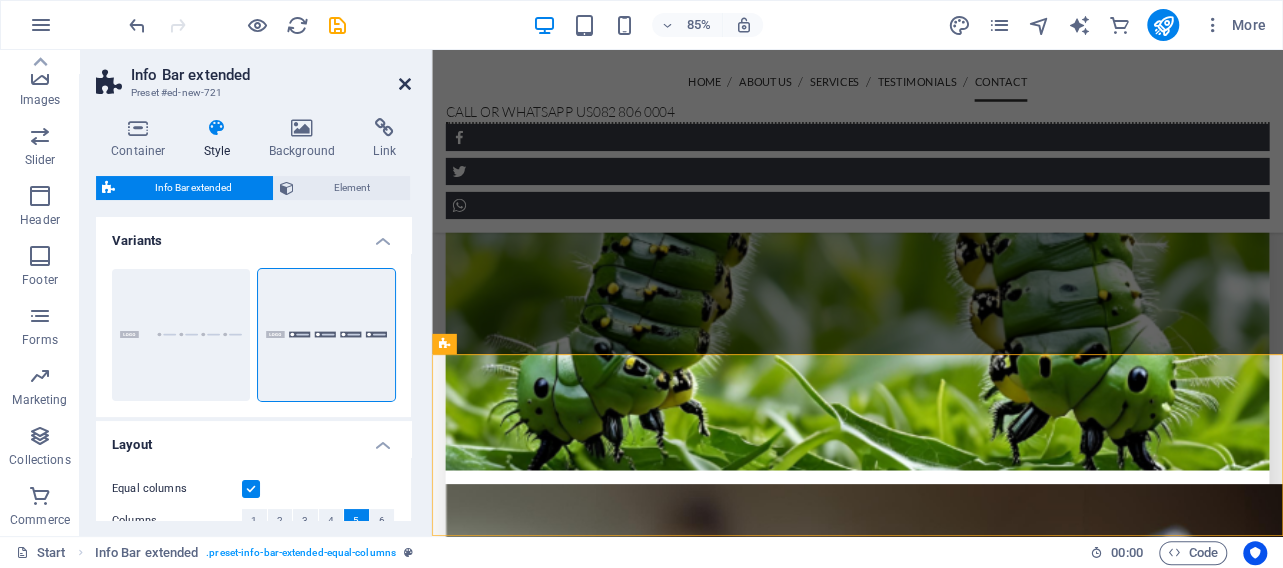 click at bounding box center [405, 84] 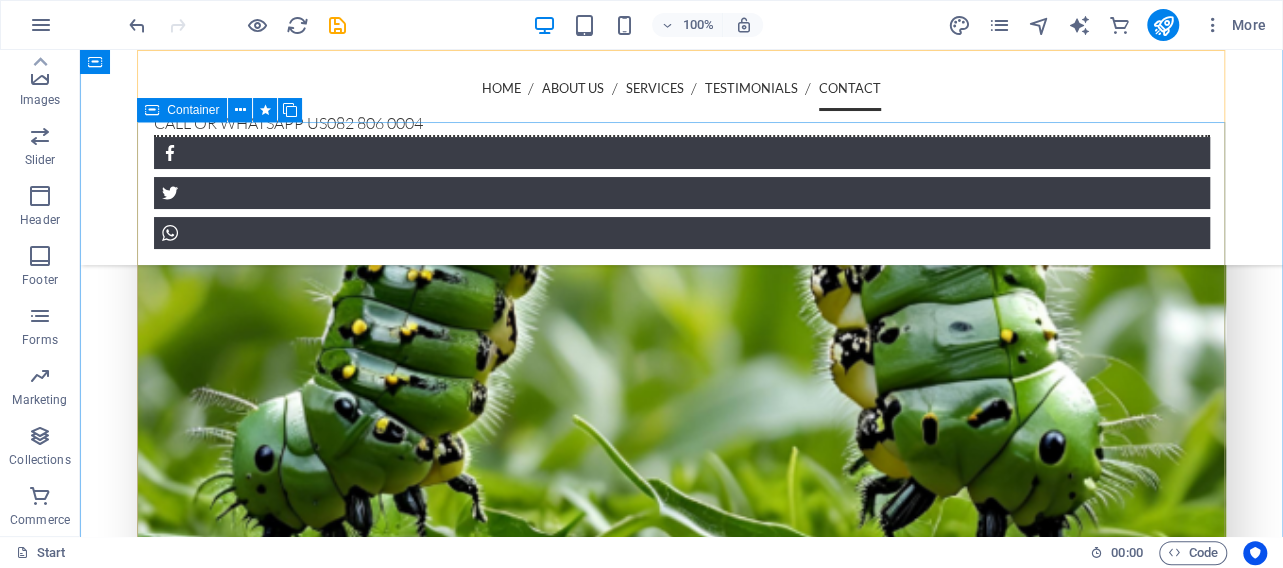 scroll, scrollTop: 5397, scrollLeft: 0, axis: vertical 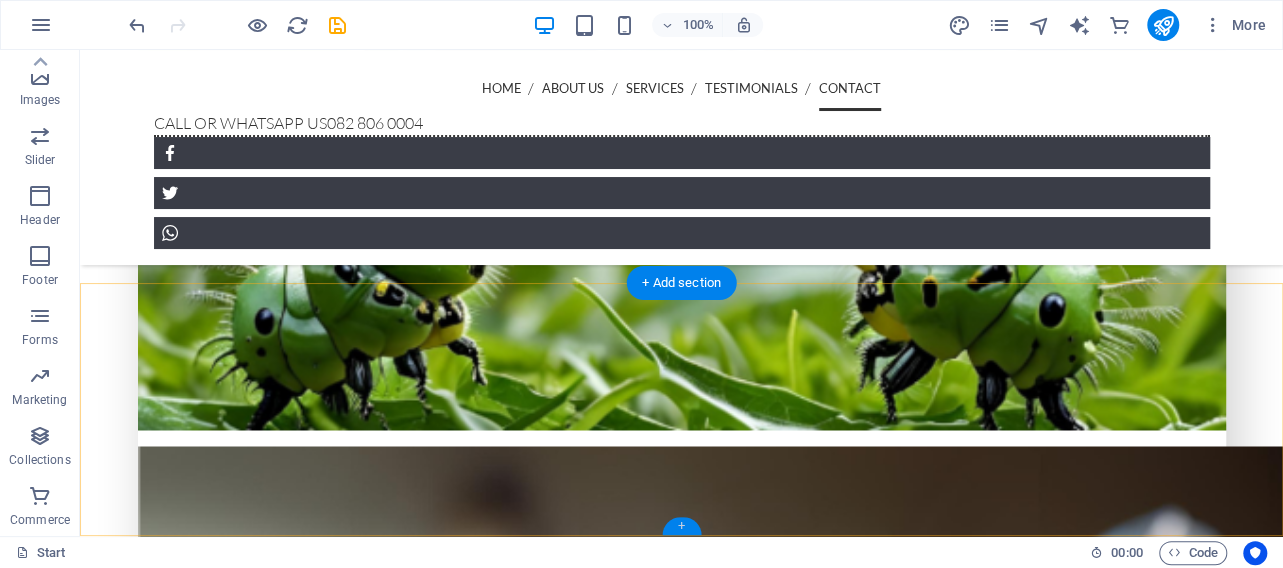 click on "+" at bounding box center (681, 526) 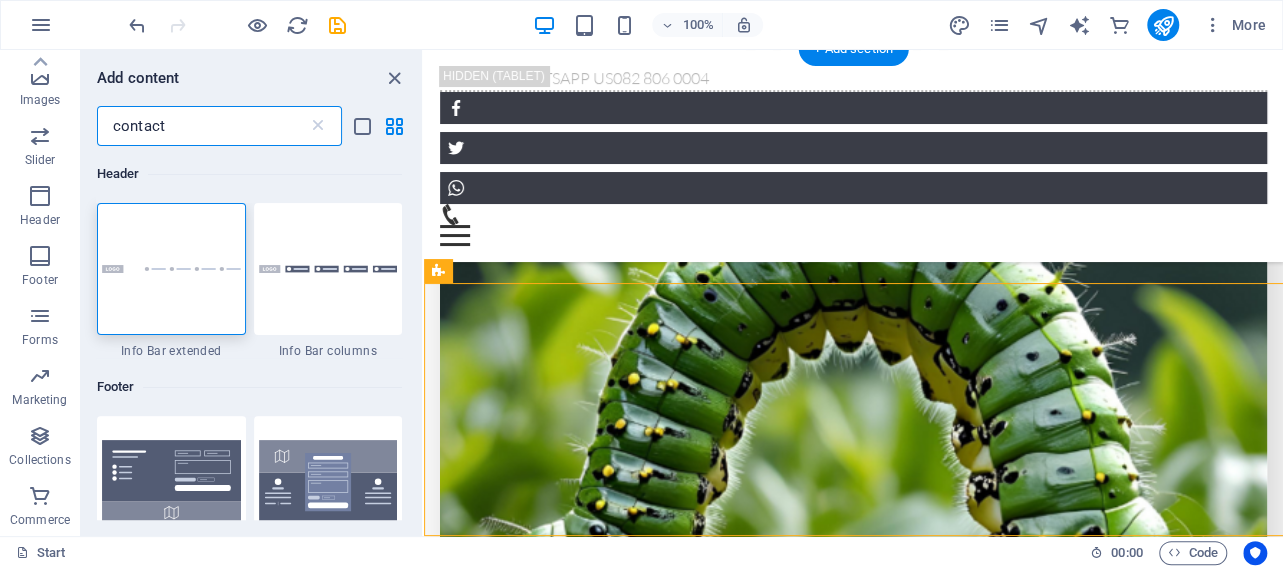 scroll, scrollTop: 474, scrollLeft: 0, axis: vertical 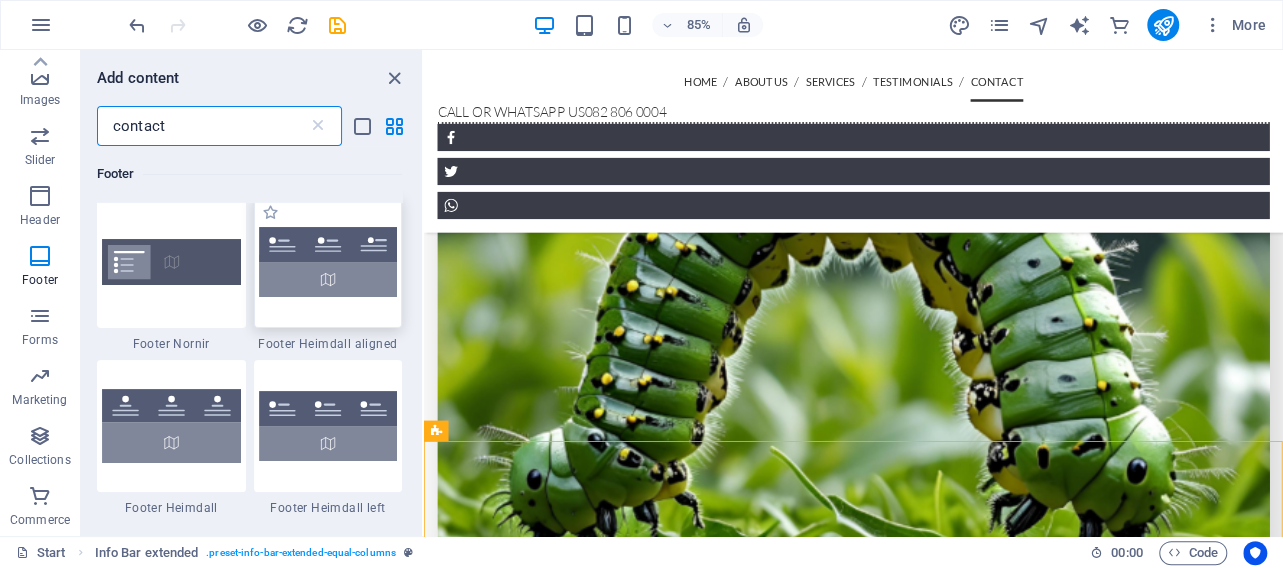 click at bounding box center (328, 262) 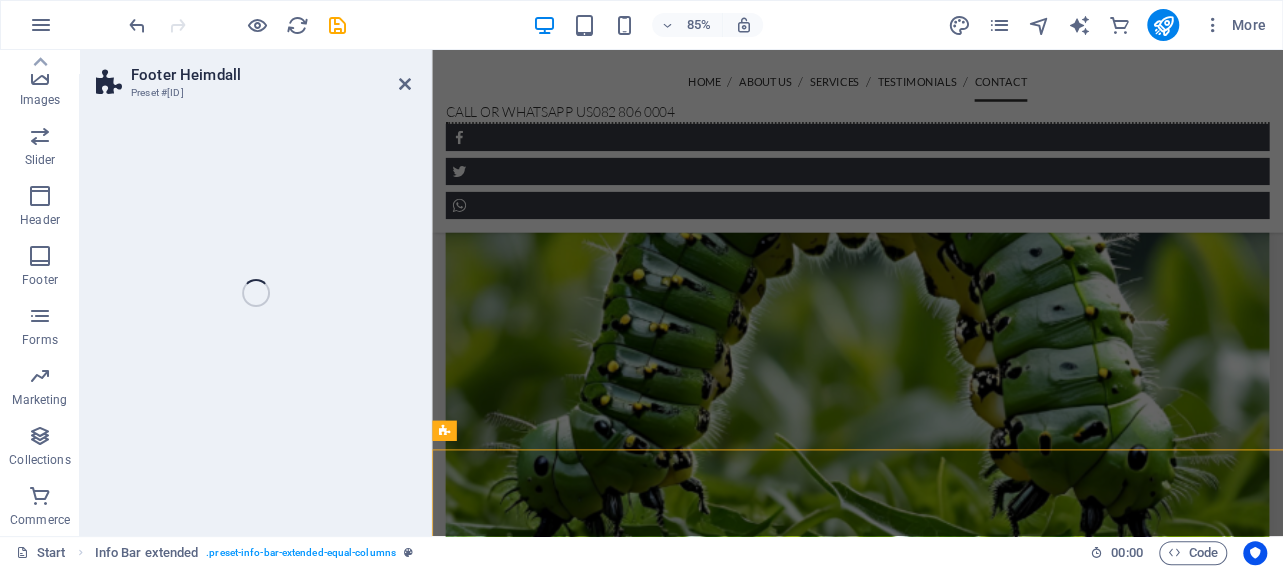 scroll, scrollTop: 474, scrollLeft: 0, axis: vertical 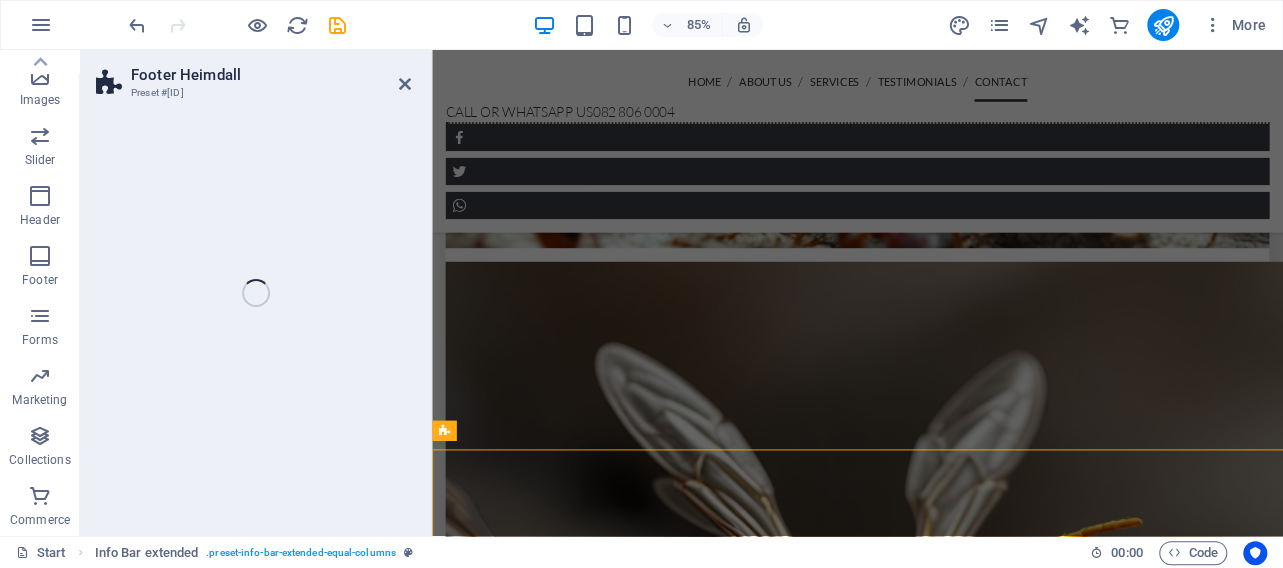 select on "rem" 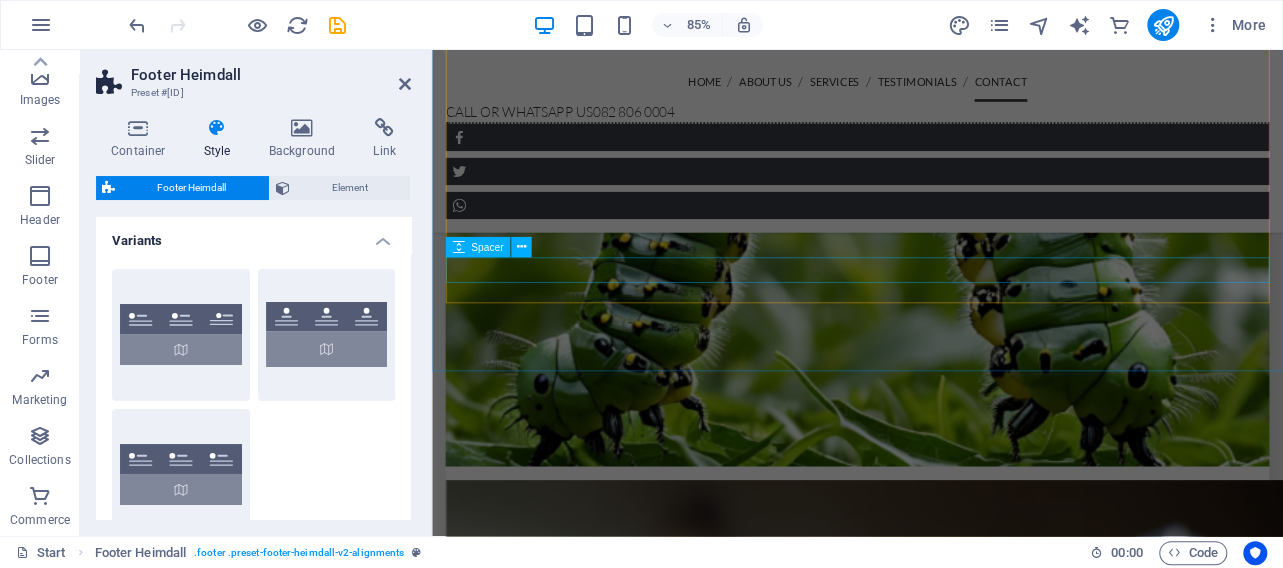 scroll, scrollTop: 5270, scrollLeft: 0, axis: vertical 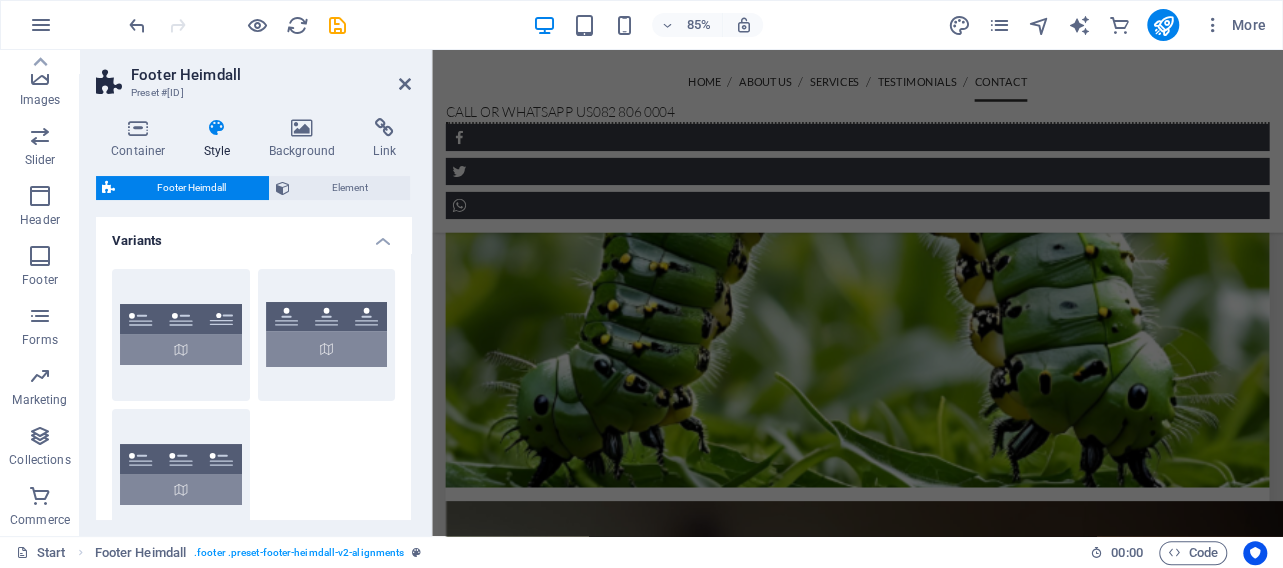 click on "Footer Heimdall Preset #[ID]" at bounding box center (253, 76) 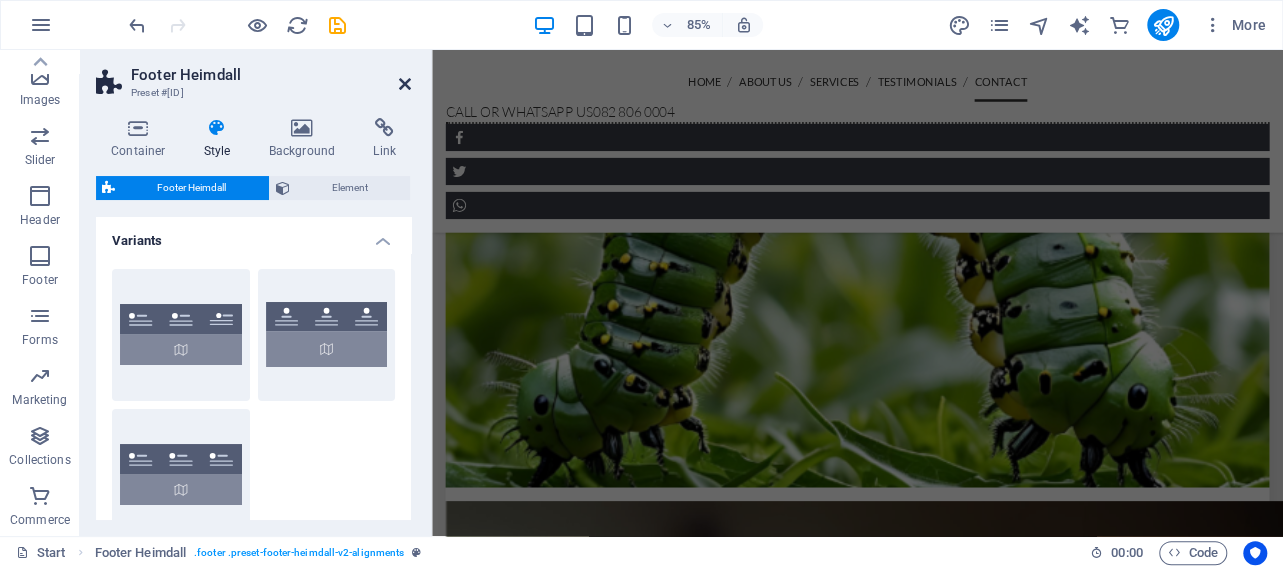 click at bounding box center (405, 84) 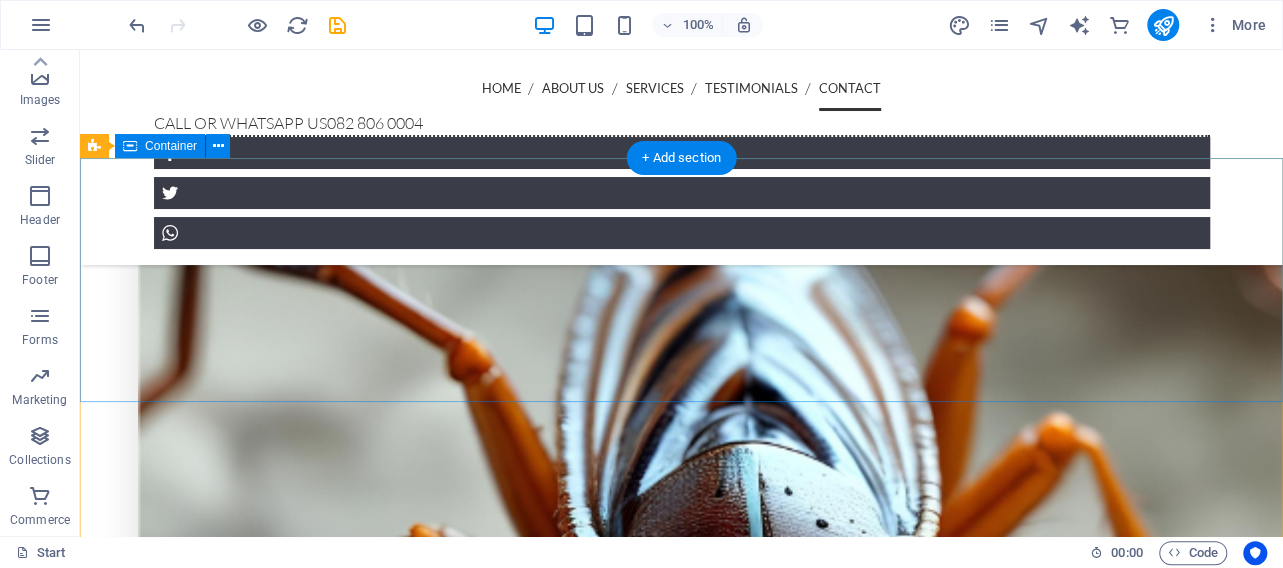 scroll, scrollTop: 5734, scrollLeft: 0, axis: vertical 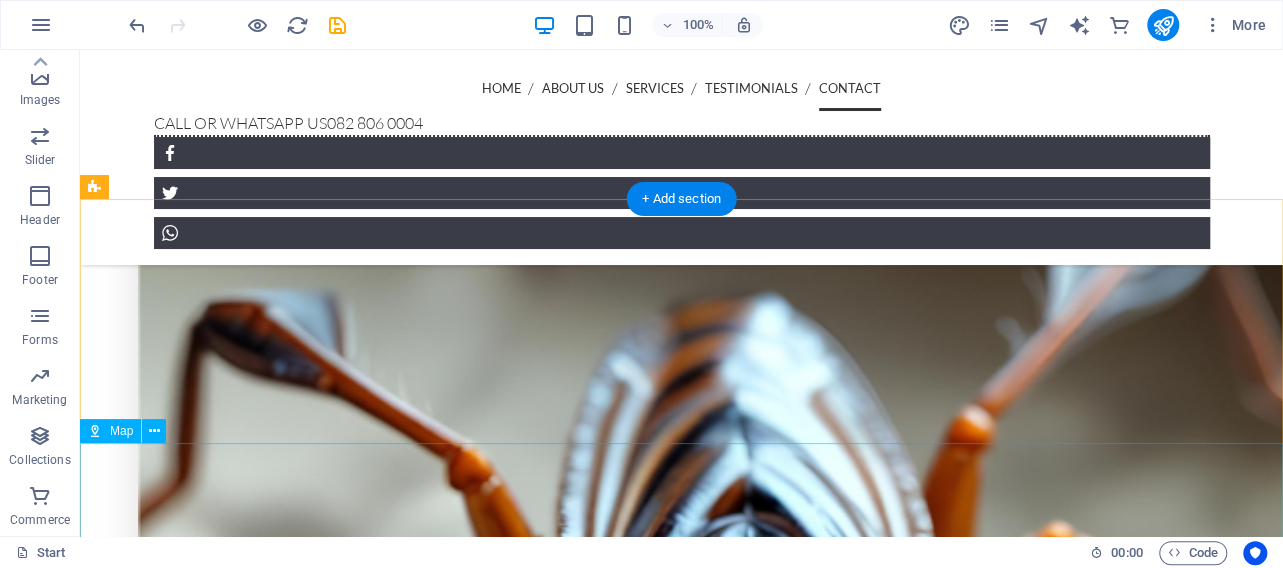 click at bounding box center [681, 17727] 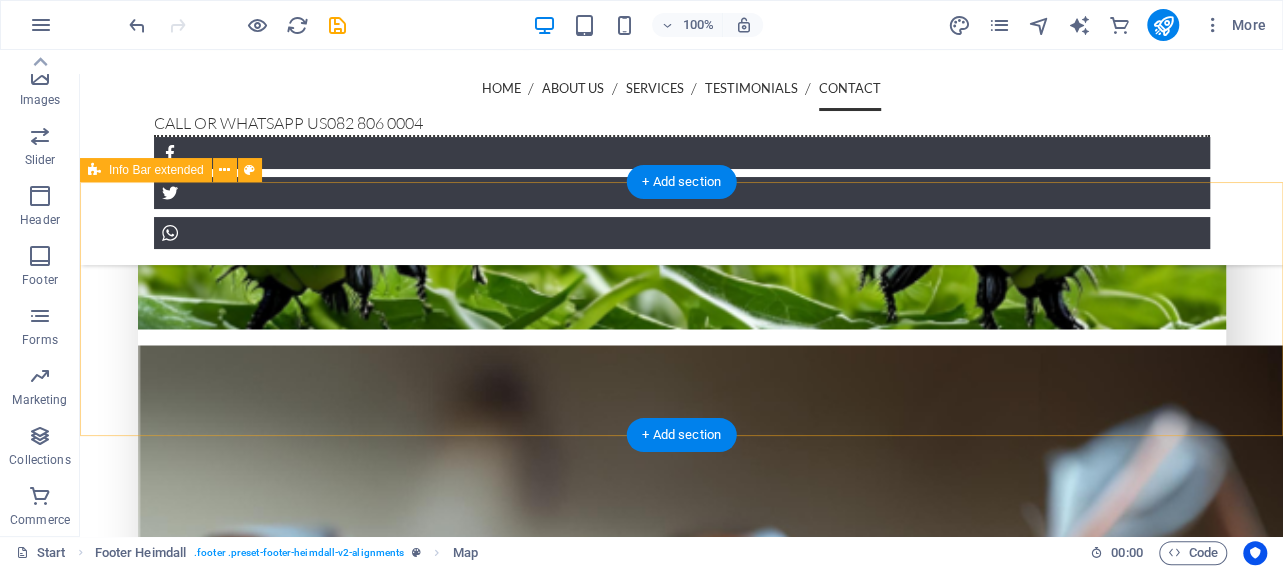 scroll, scrollTop: 5481, scrollLeft: 0, axis: vertical 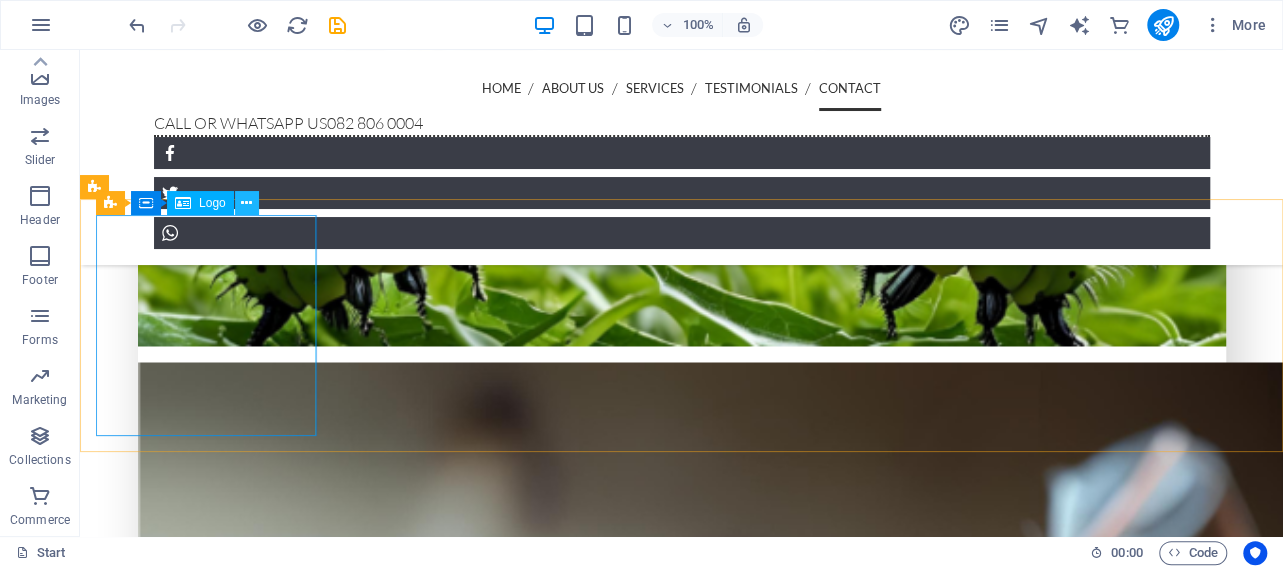 click at bounding box center (246, 203) 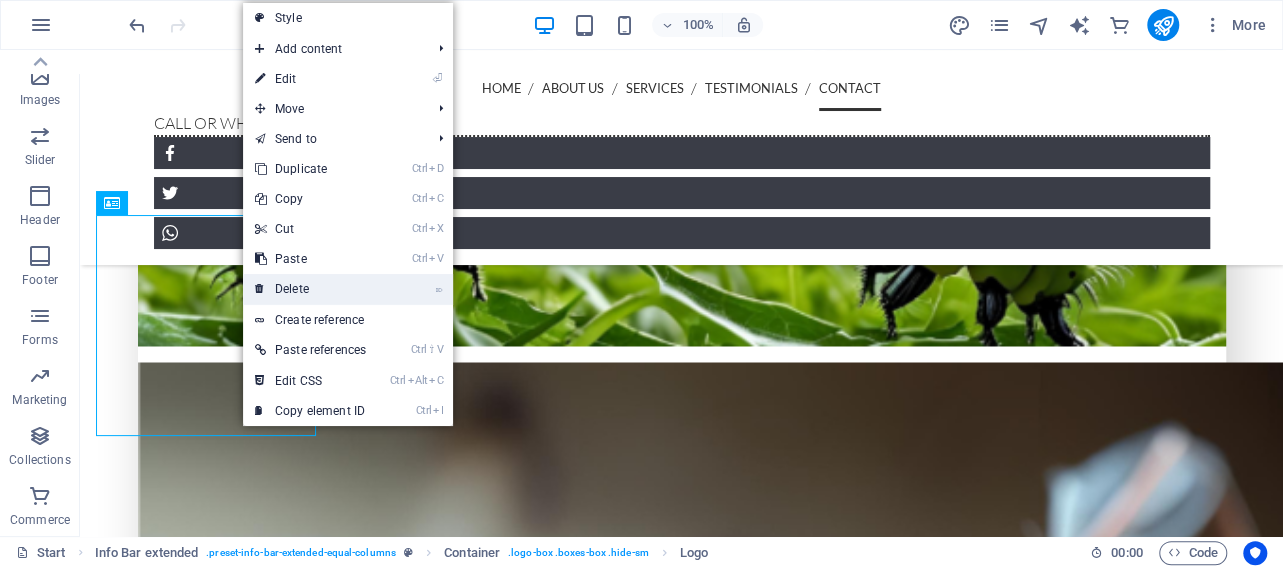 click on "⌦  Delete" at bounding box center (310, 289) 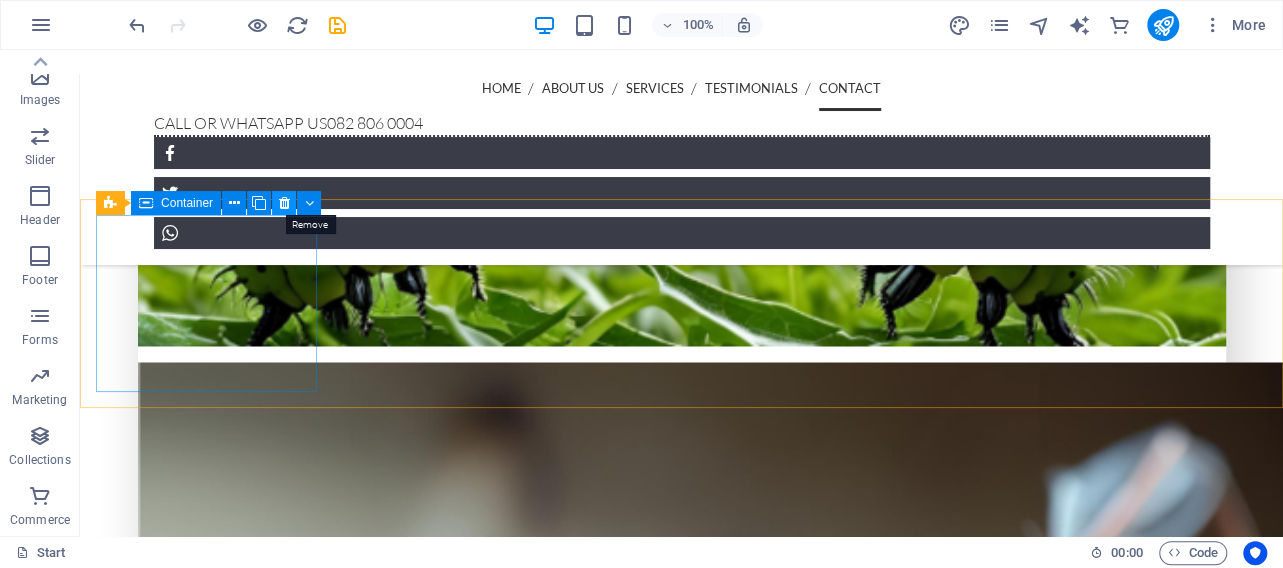 click at bounding box center (284, 203) 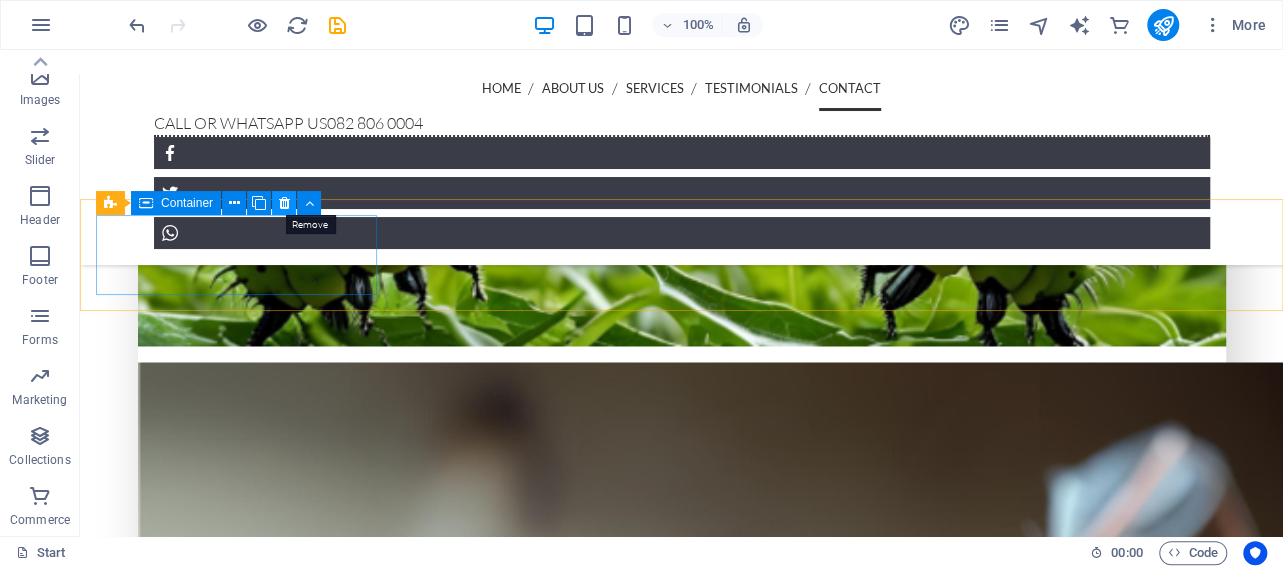 click at bounding box center (284, 203) 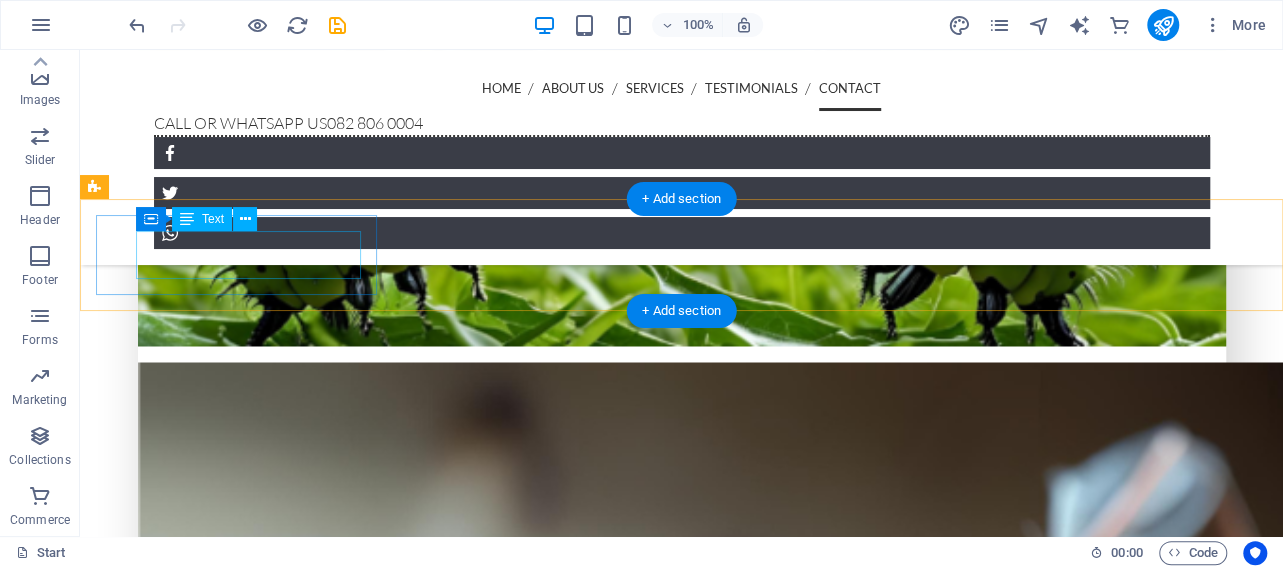 click on "[NUMBER] [STREET] ,  [CITY]   [POSTAL_CODE]" at bounding box center [681, 15784] 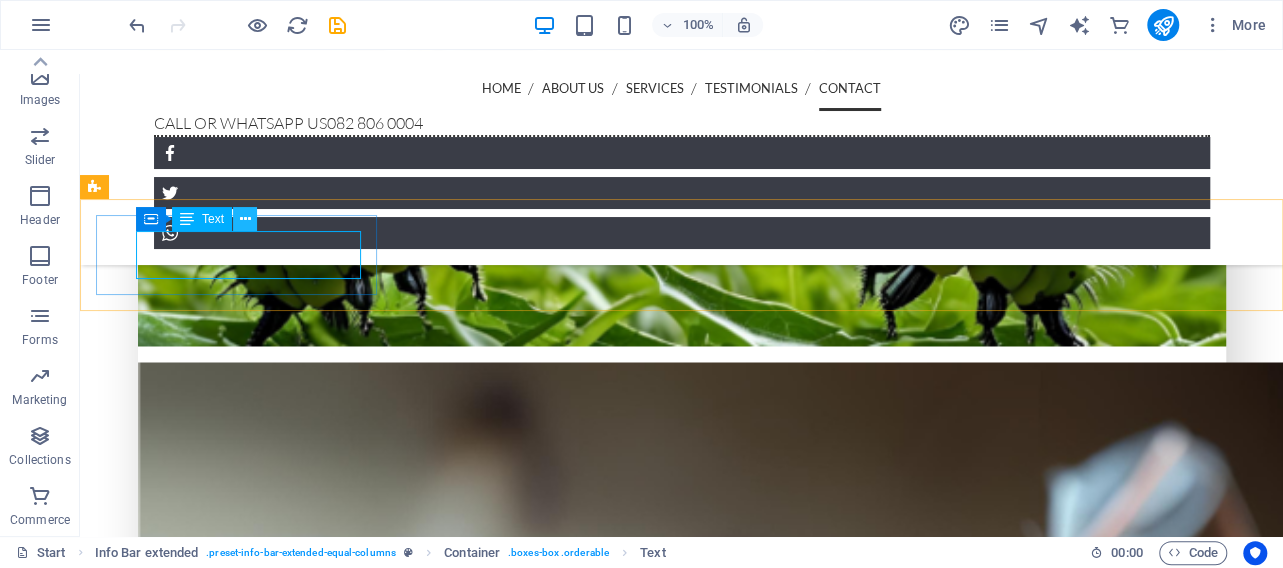 click at bounding box center [245, 219] 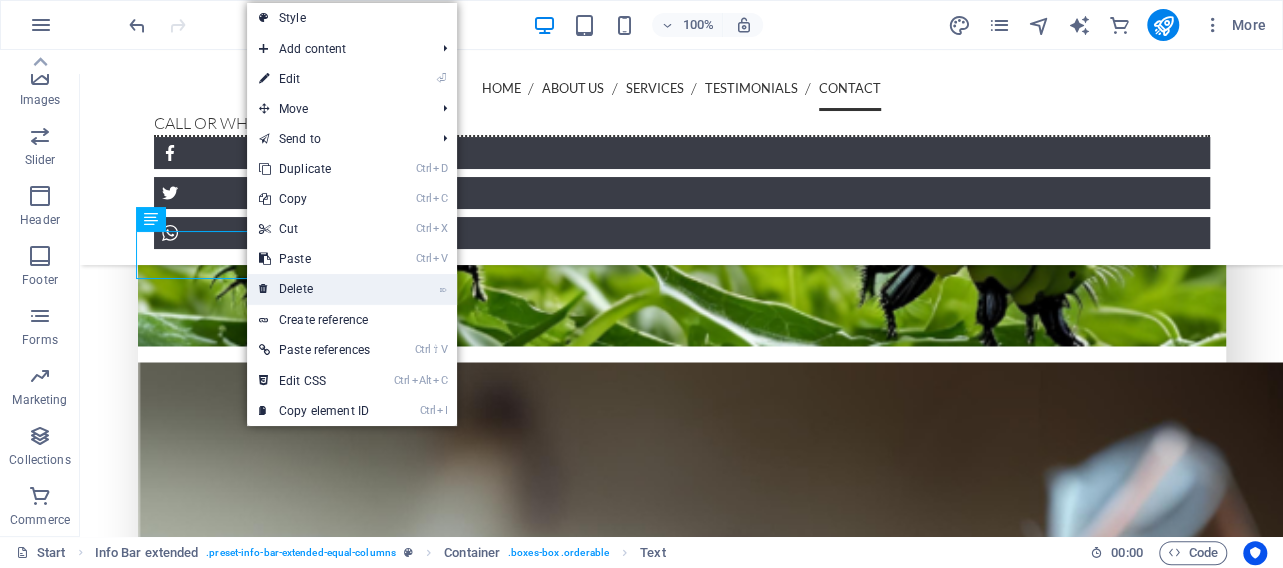 drag, startPoint x: 332, startPoint y: 283, endPoint x: 253, endPoint y: 230, distance: 95.131485 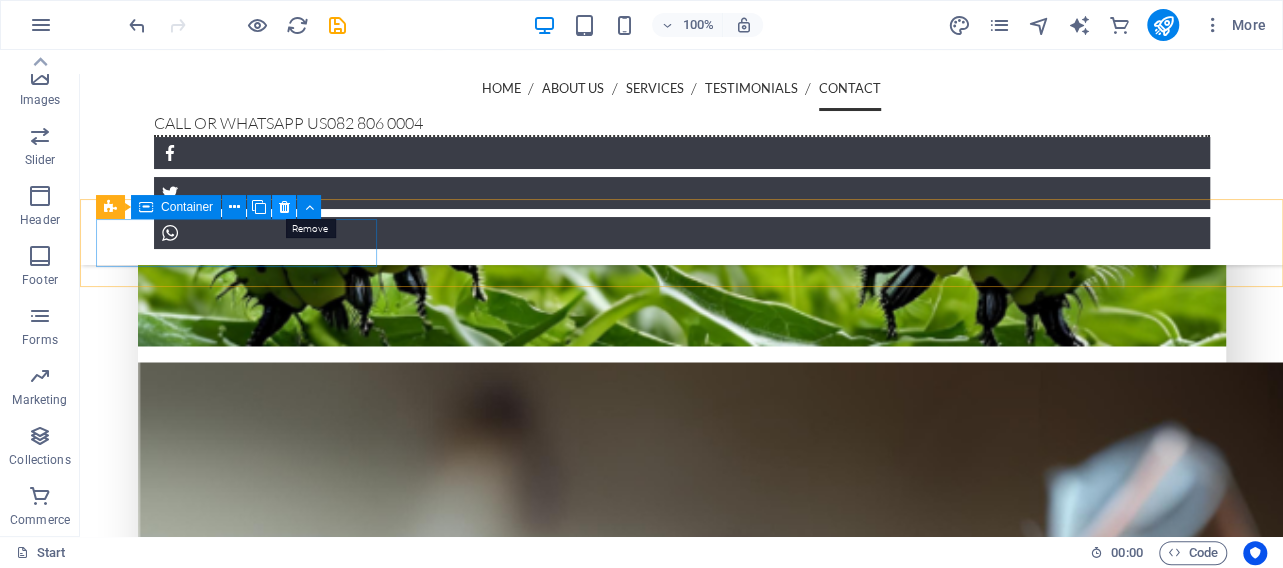 click at bounding box center [284, 207] 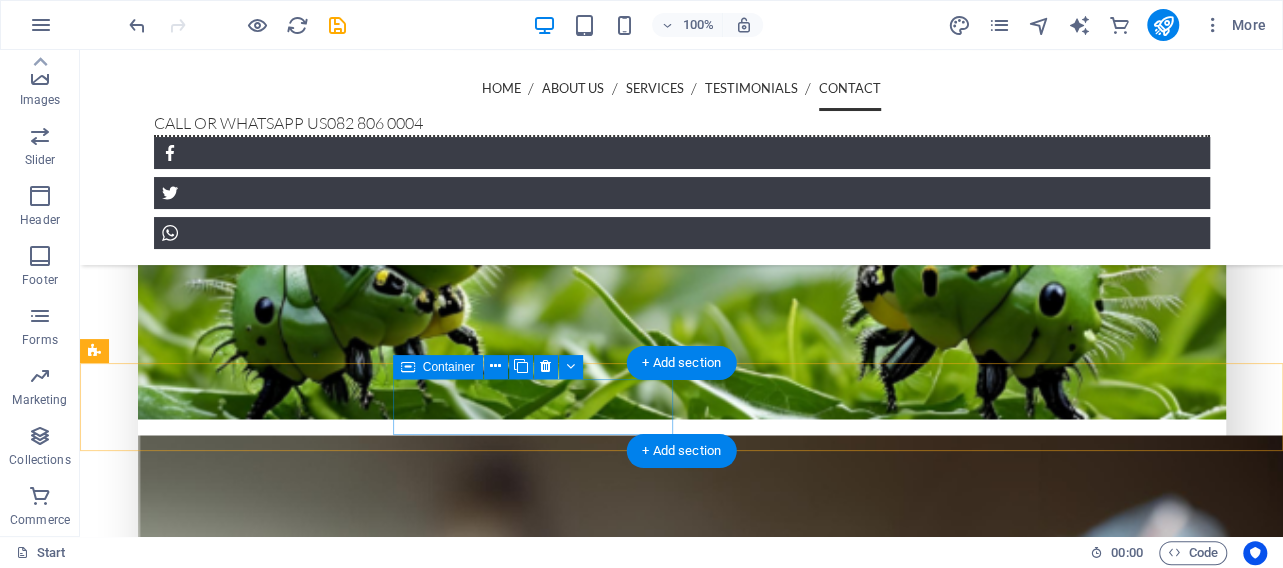 scroll, scrollTop: 5316, scrollLeft: 0, axis: vertical 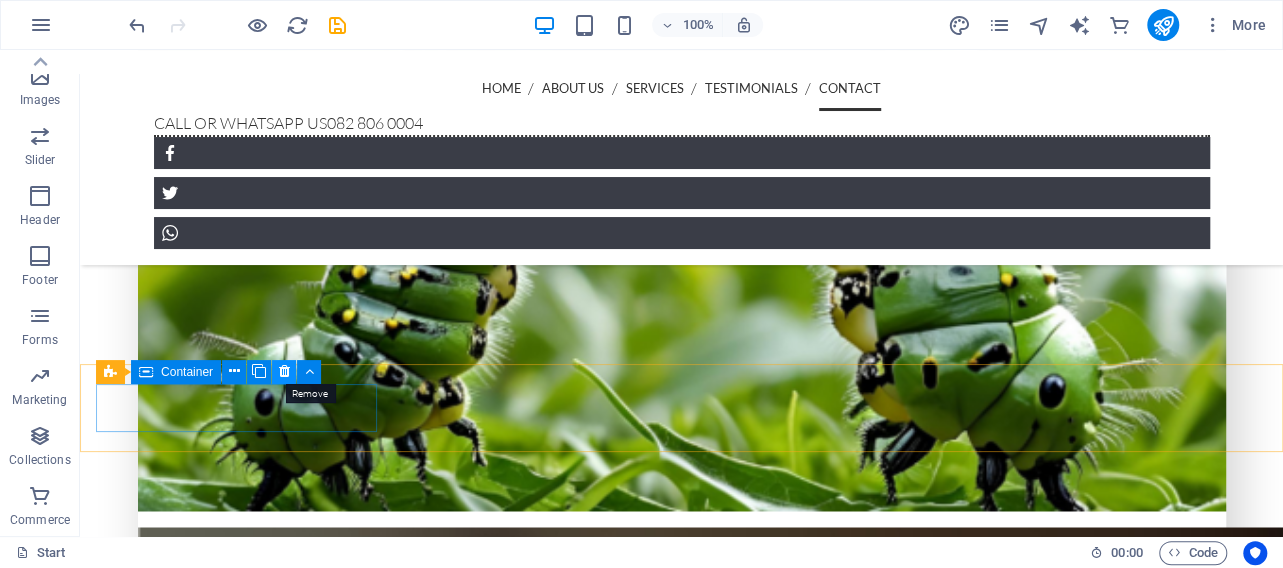 click at bounding box center (284, 371) 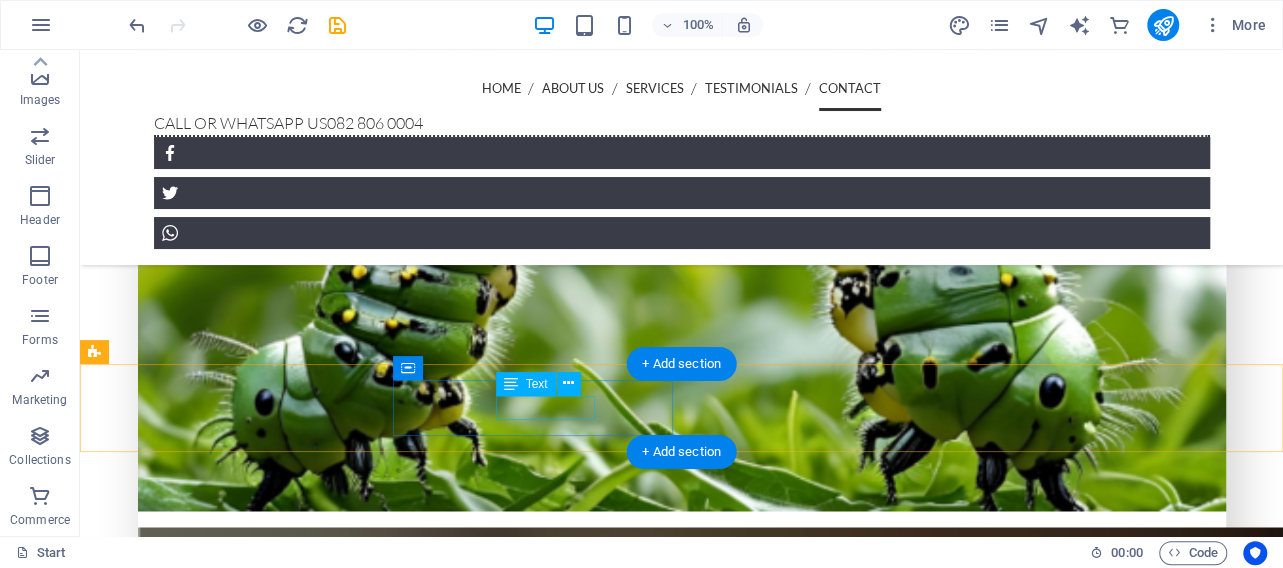 click on "082 806 0004" at bounding box center [160, 16005] 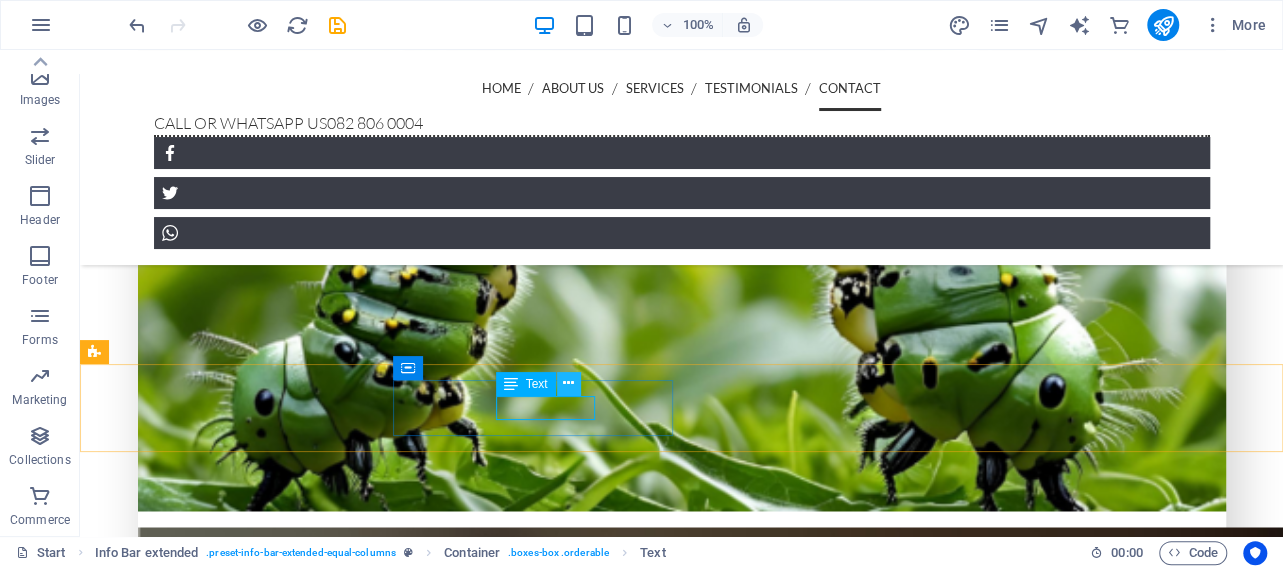 click at bounding box center [568, 383] 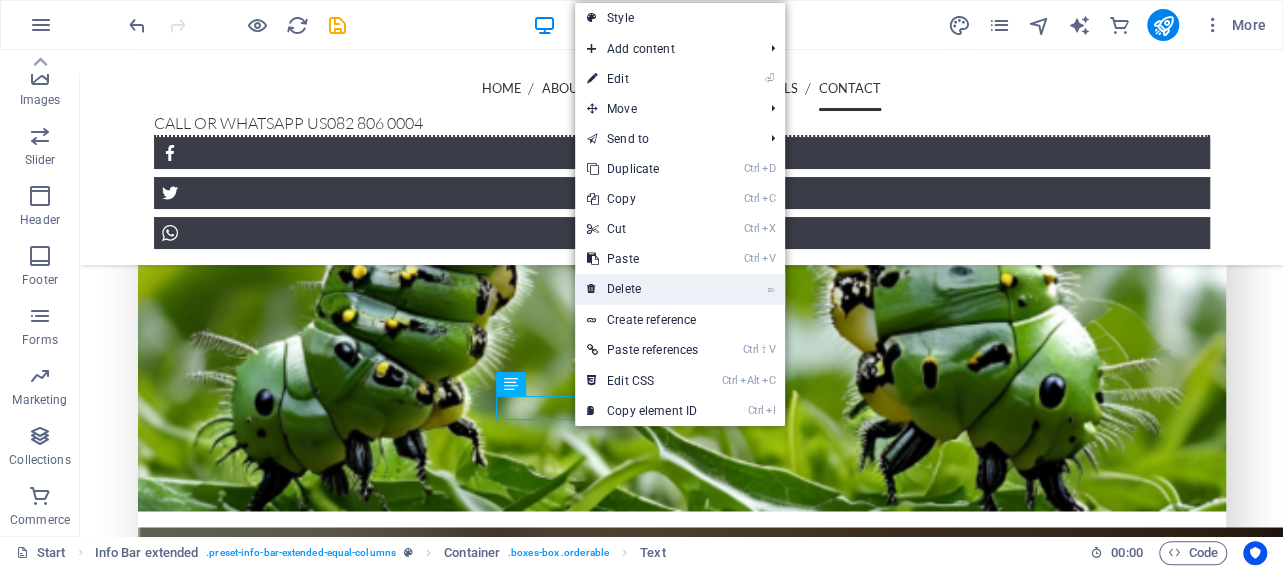 click on "⌦  Delete" at bounding box center [642, 289] 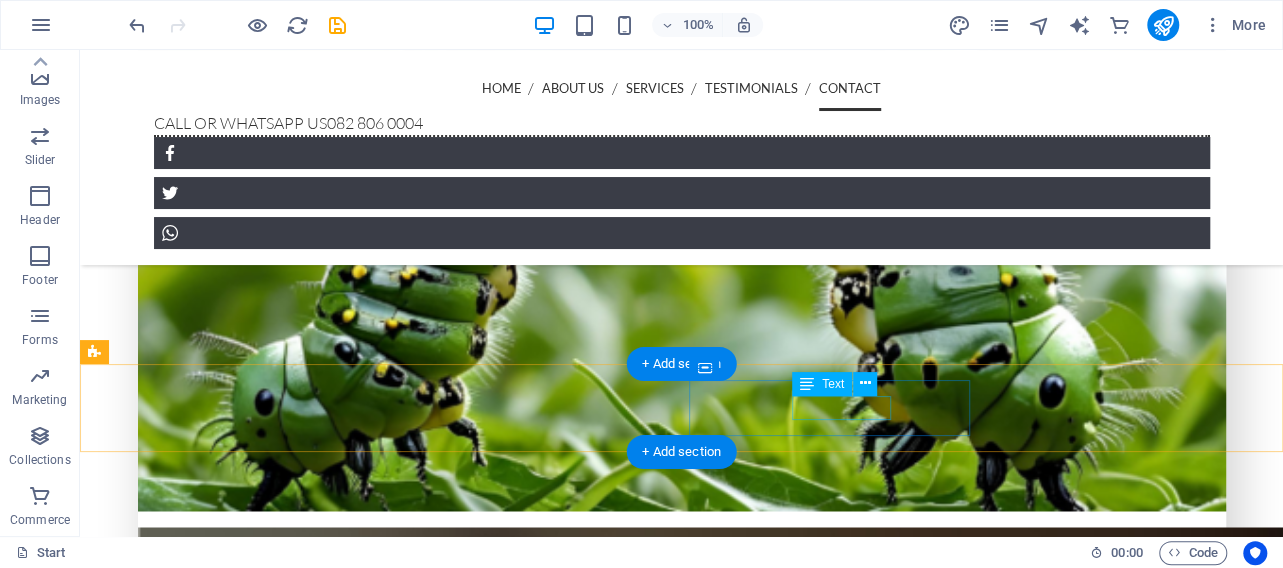 click on "[PHONE]" at bounding box center [145, 16061] 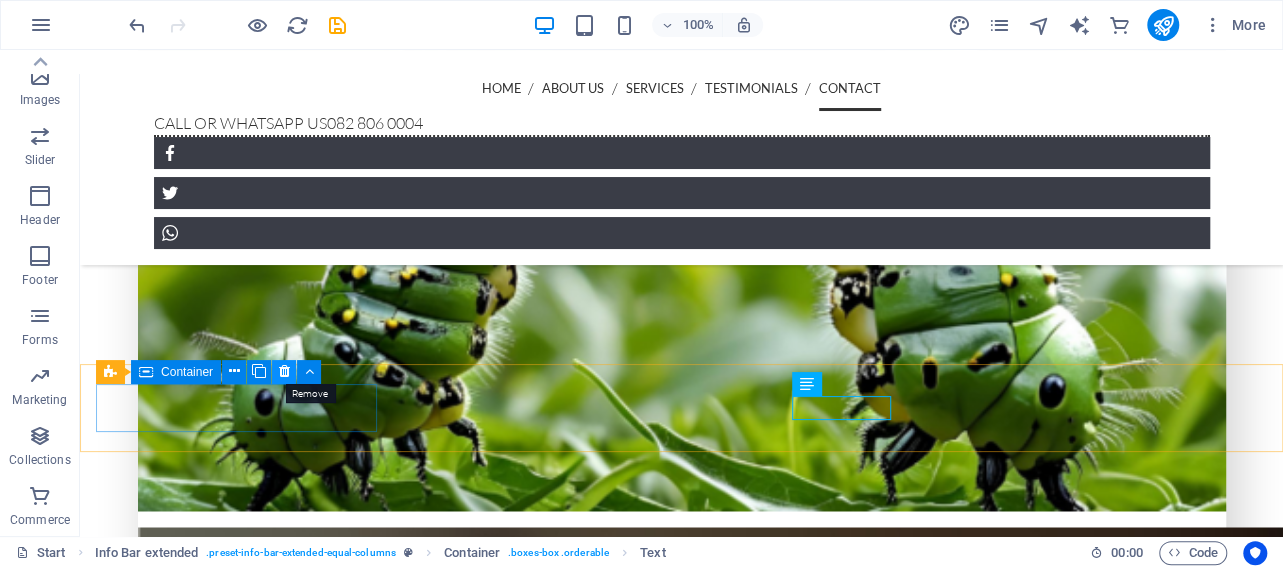click at bounding box center [284, 371] 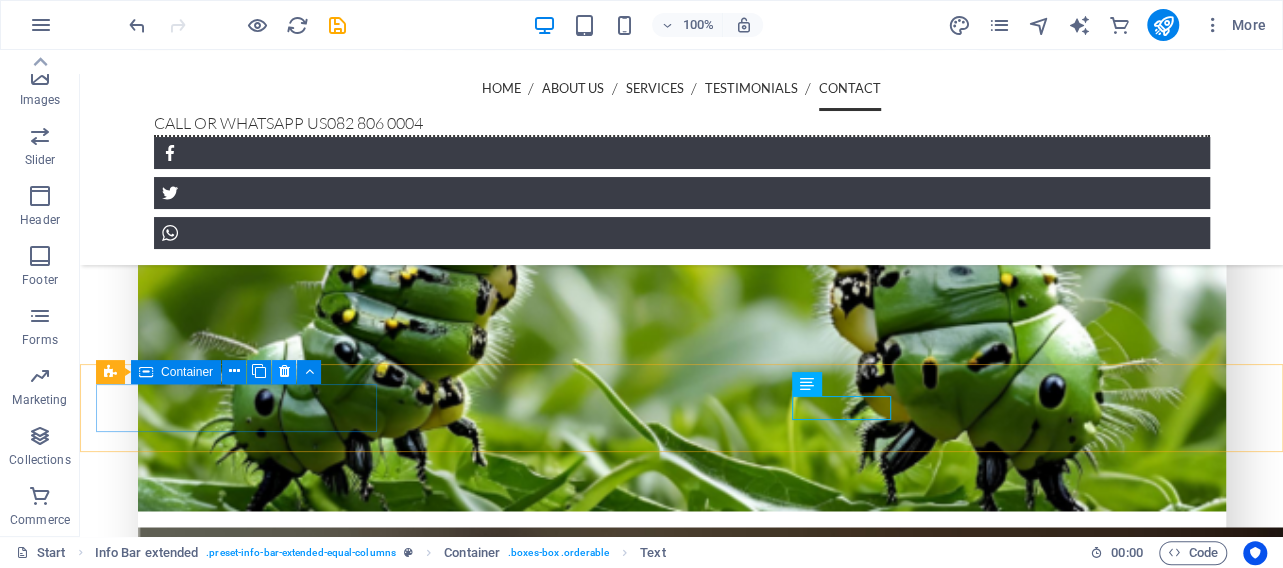 click at bounding box center [284, 371] 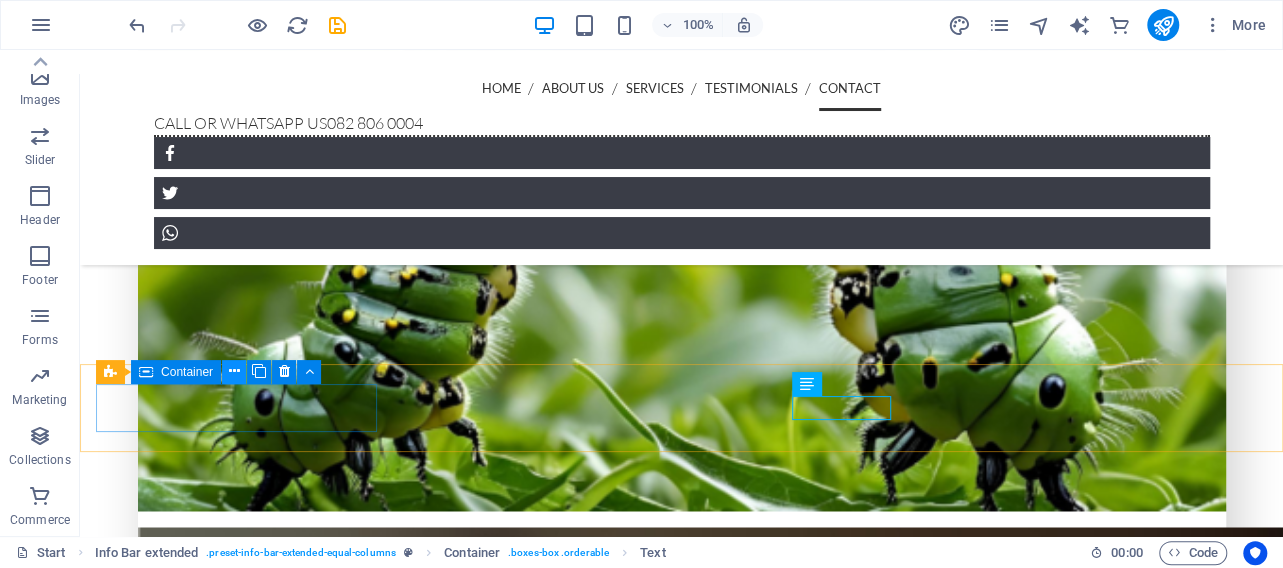 click at bounding box center (234, 371) 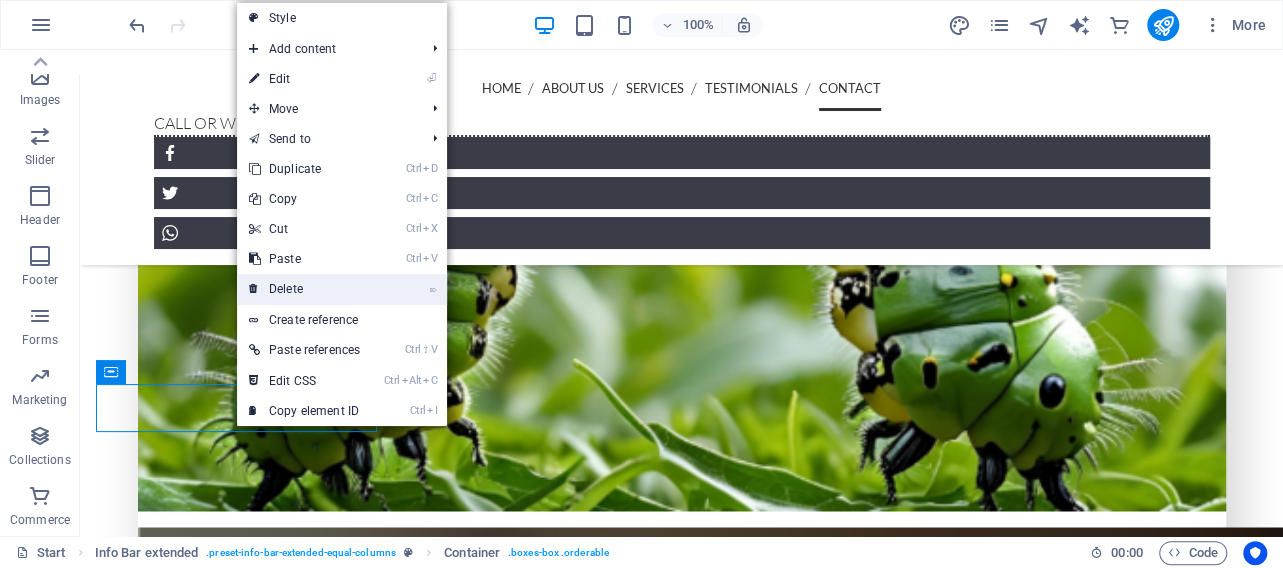 click on "⌦  Delete" at bounding box center [304, 289] 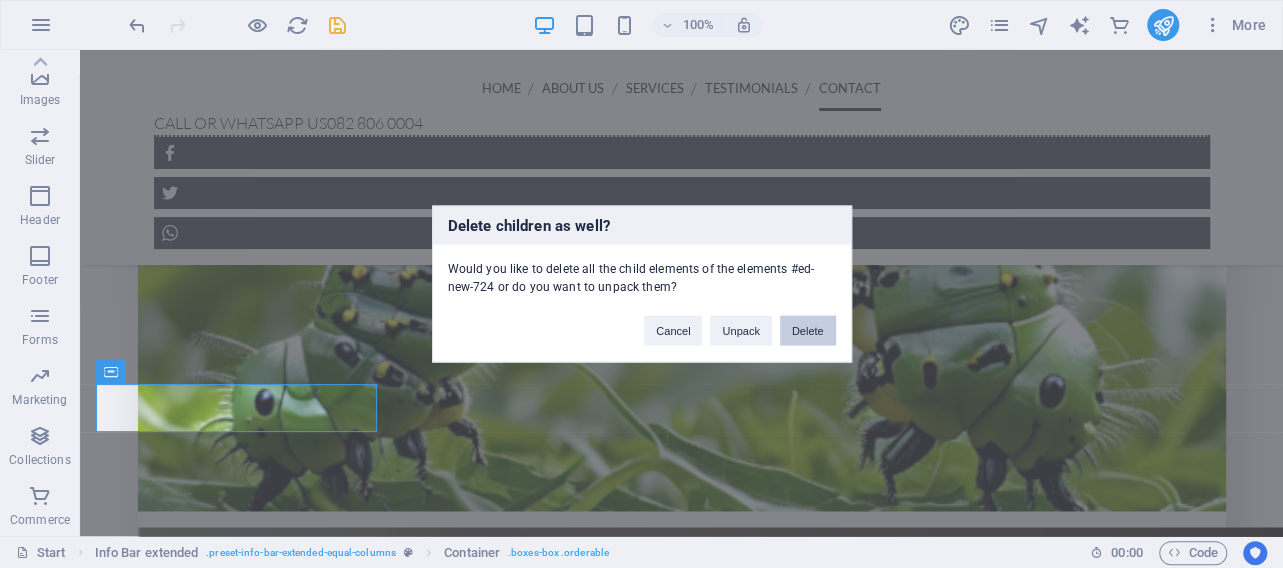 click on "Delete" at bounding box center [808, 331] 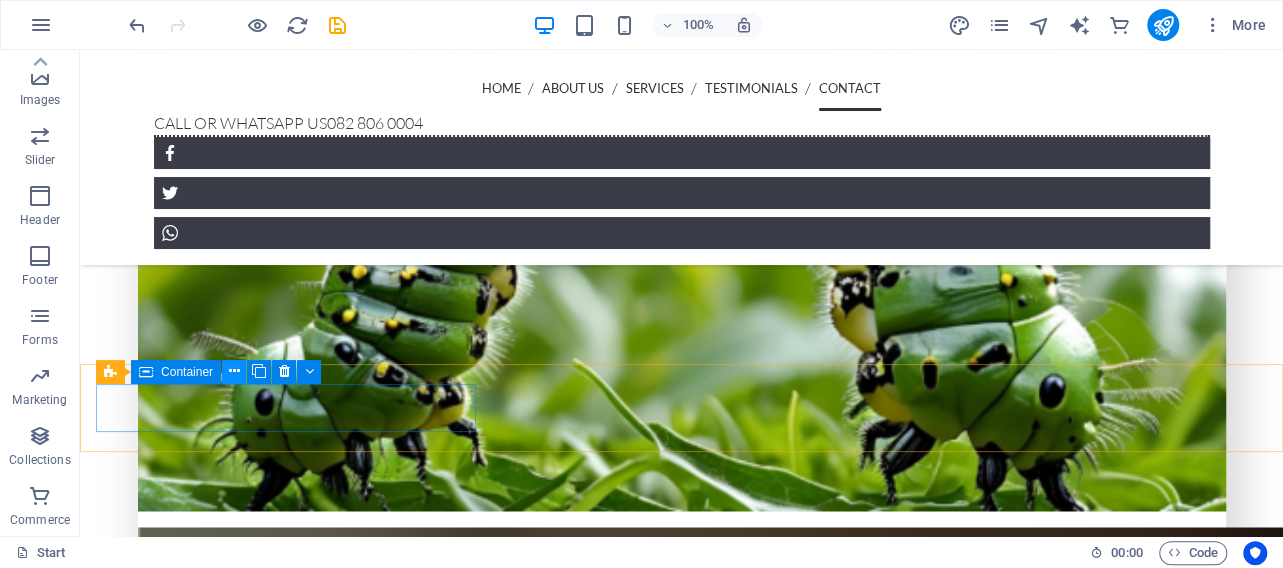 click at bounding box center (234, 371) 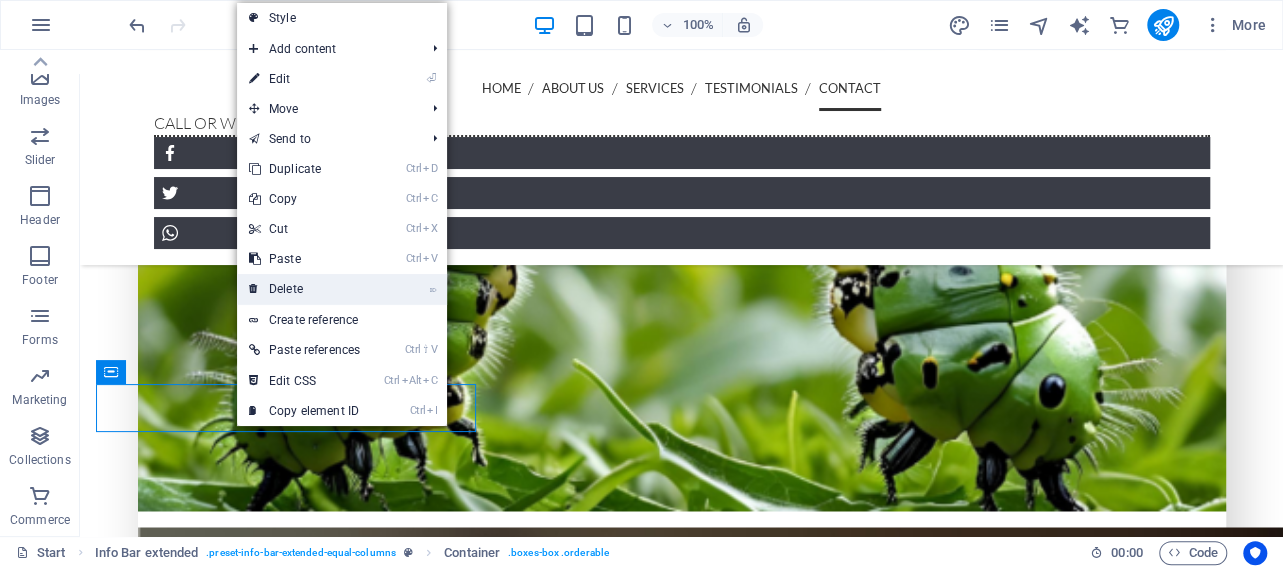 click on "⌦  Delete" at bounding box center (304, 289) 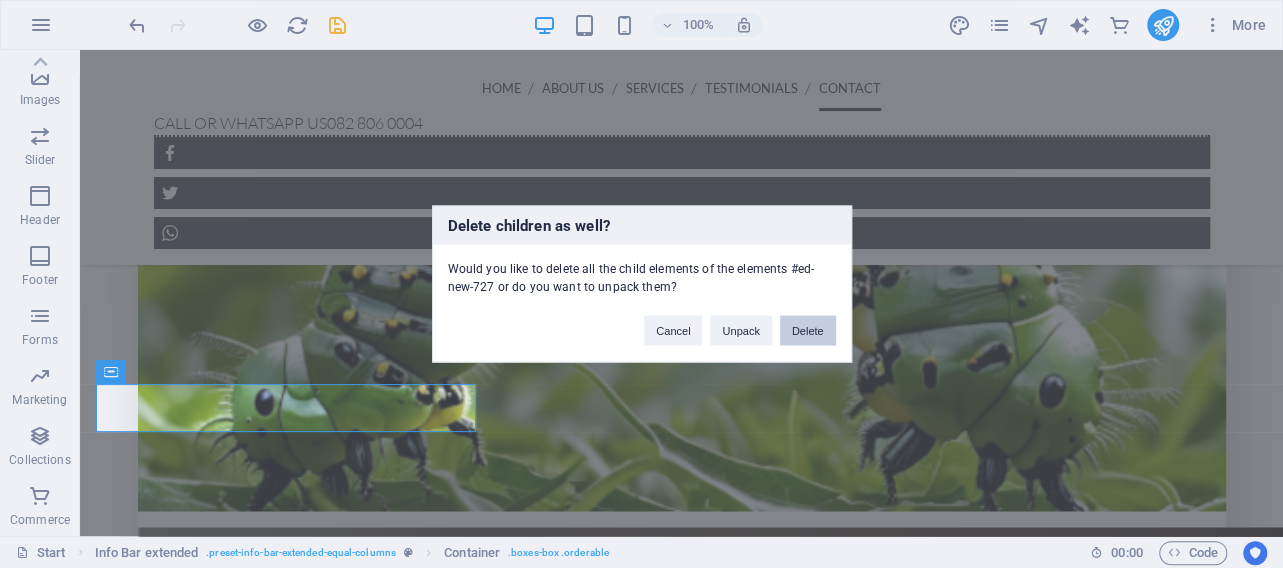 click on "Delete" at bounding box center [808, 331] 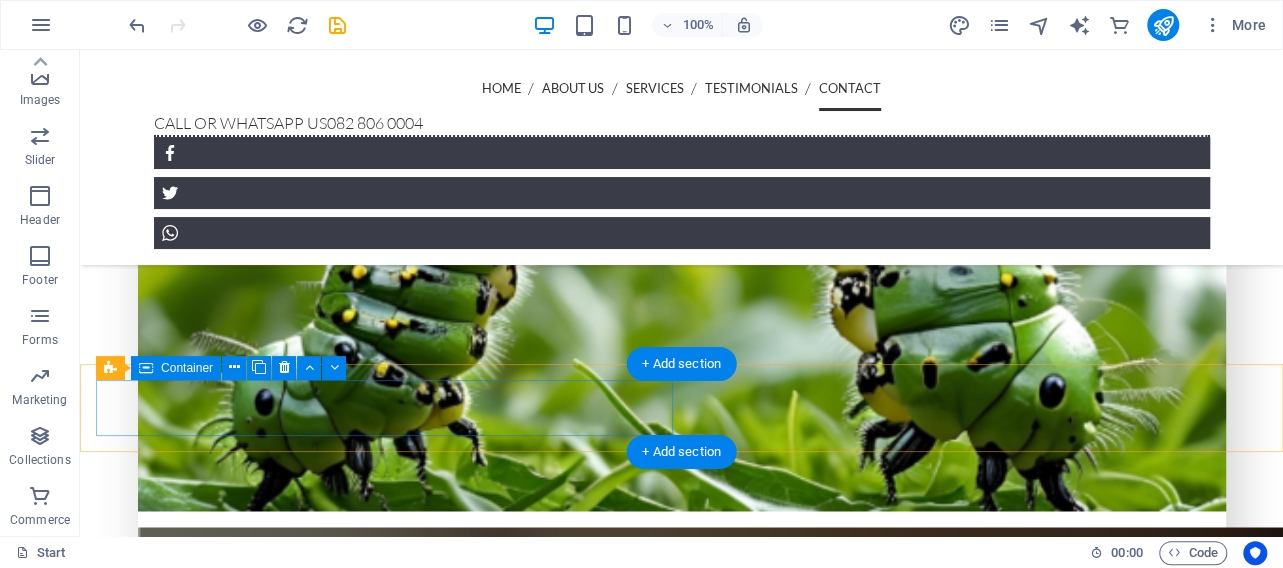 click on "[PHONE]" at bounding box center [681, 15941] 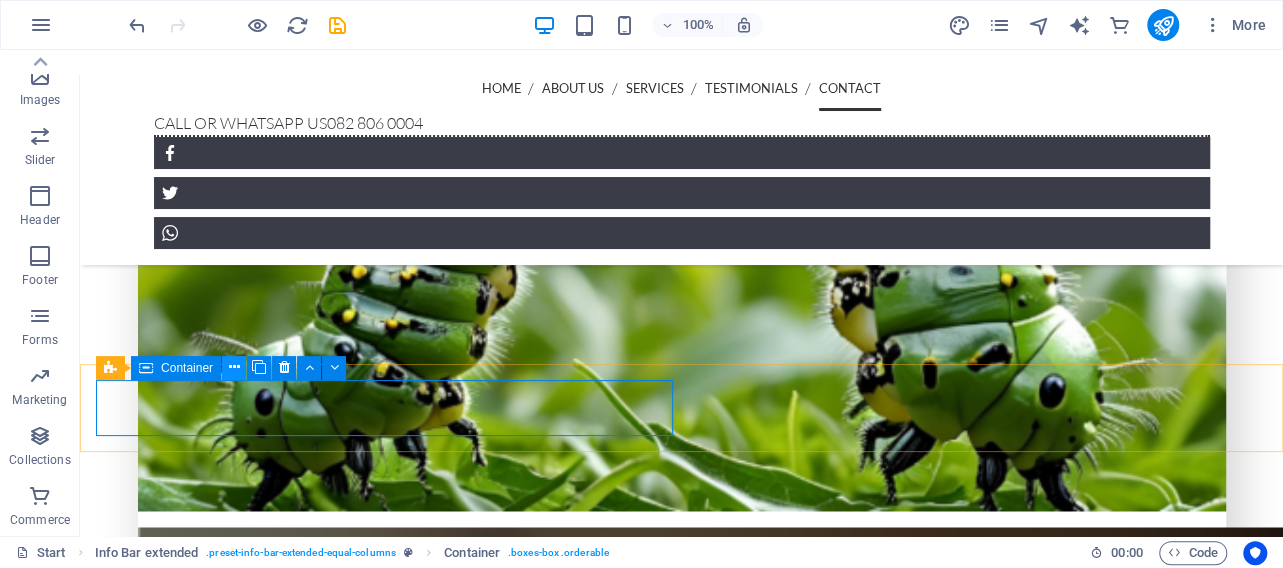 click at bounding box center (234, 367) 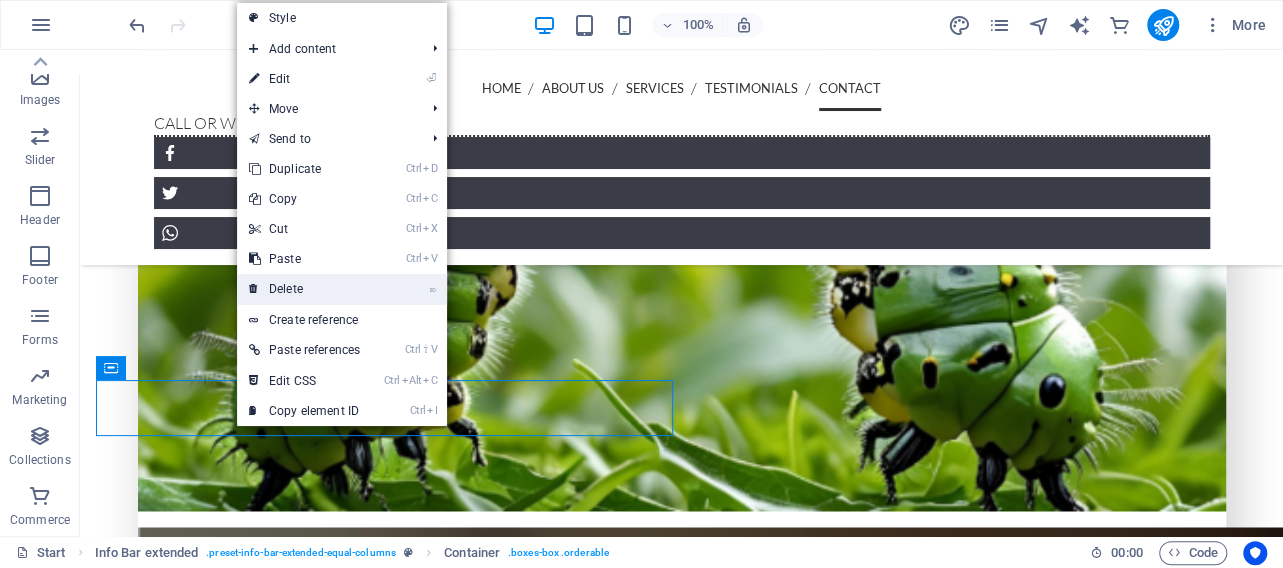 click on "⌦  Delete" at bounding box center (304, 289) 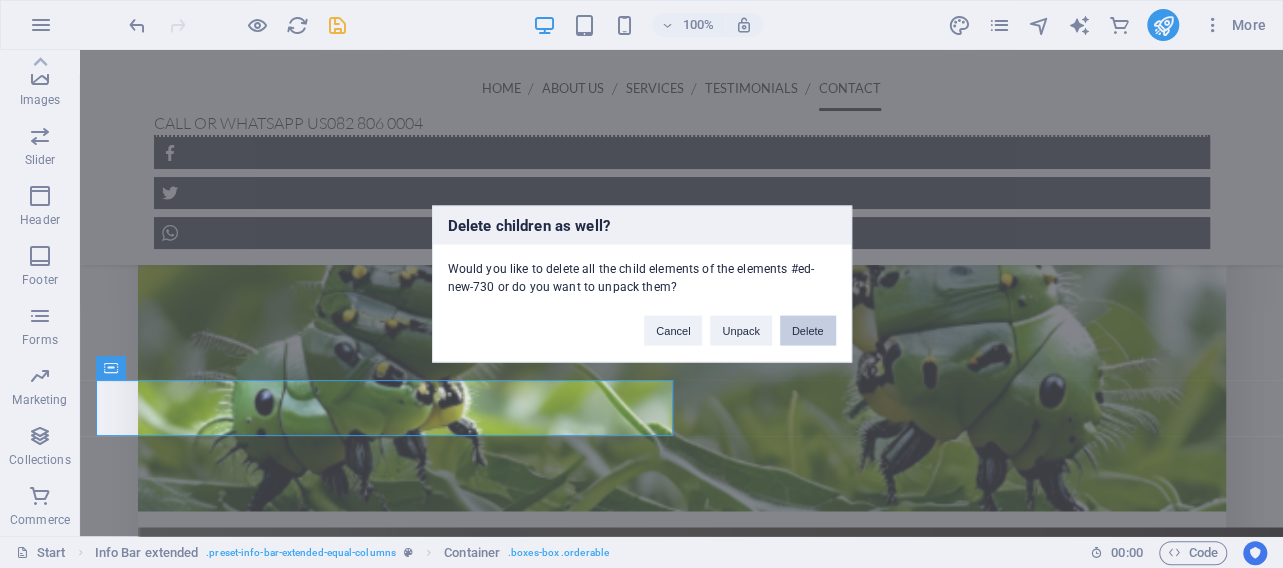click on "Delete" at bounding box center (808, 331) 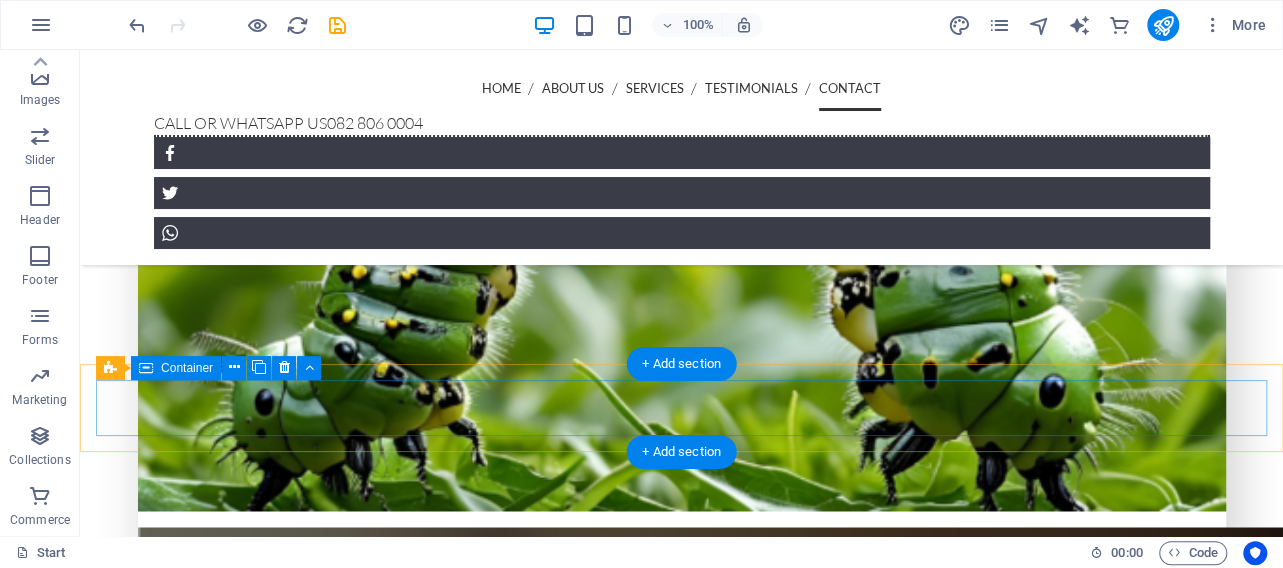 click on "[EMAIL]" at bounding box center [681, 15941] 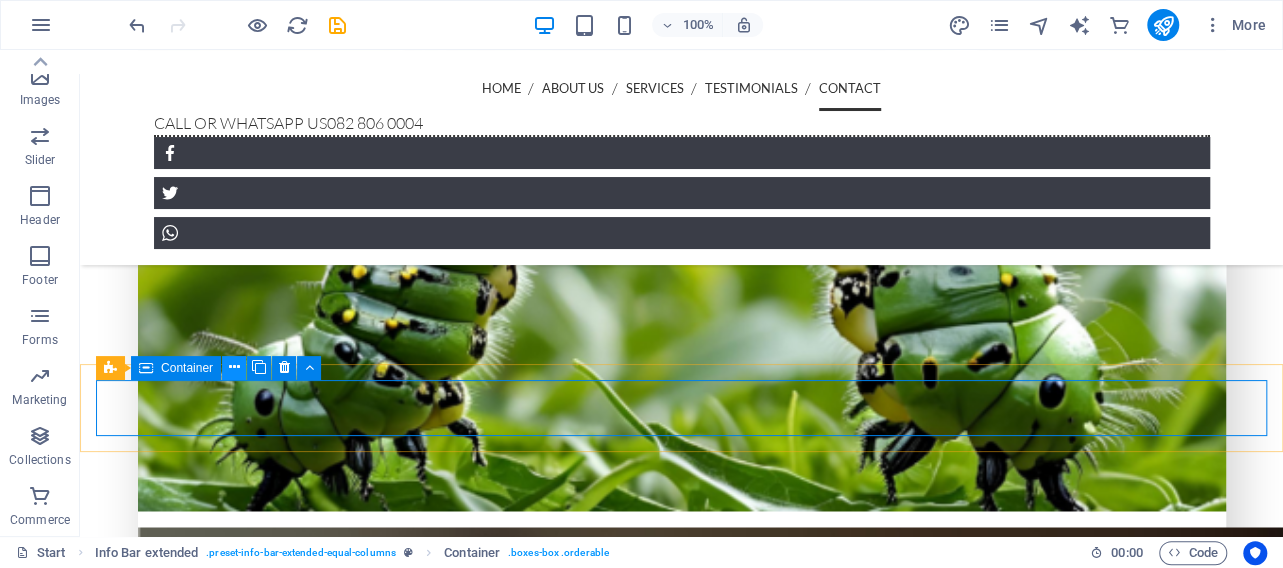 click at bounding box center [234, 368] 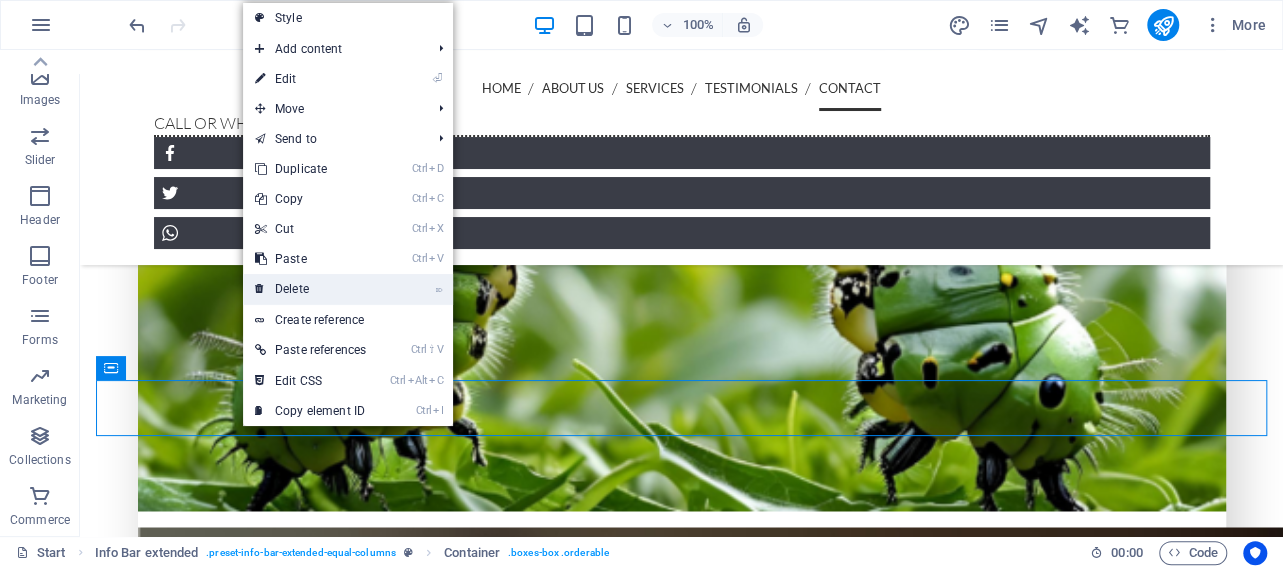 click on "⌦  Delete" at bounding box center (310, 289) 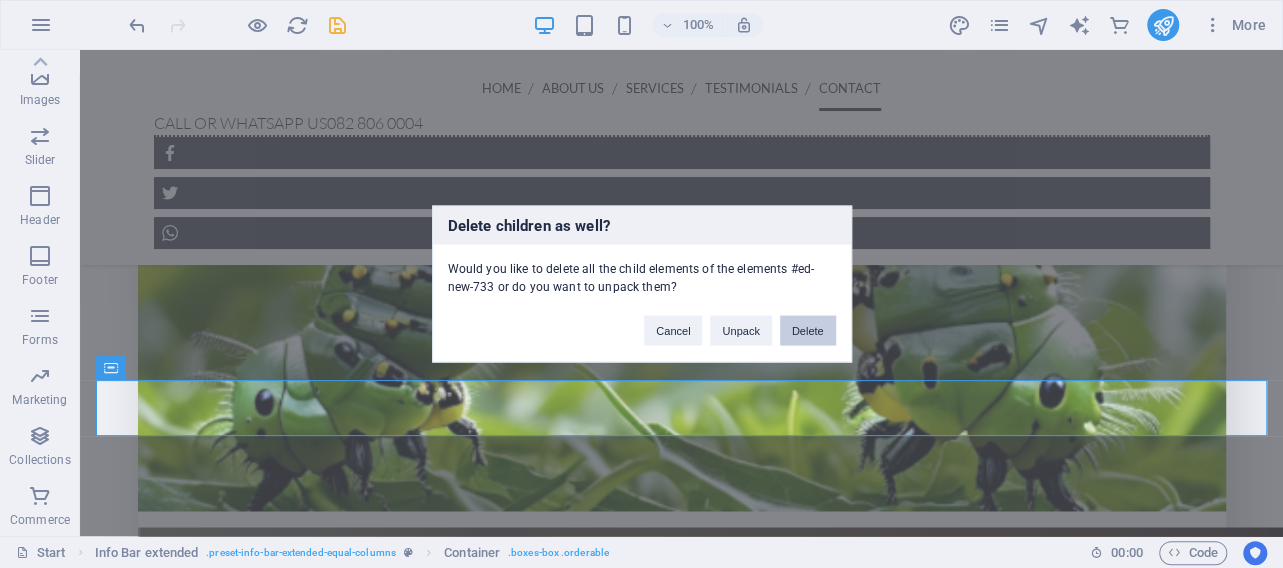 click on "Delete" at bounding box center (808, 331) 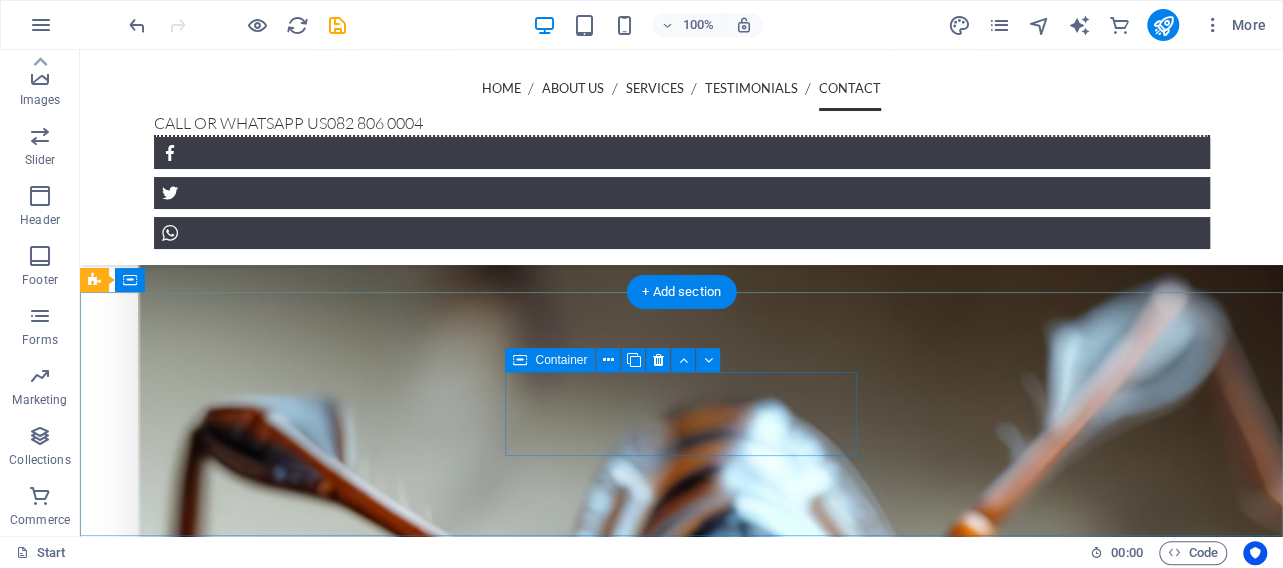 scroll, scrollTop: 5420, scrollLeft: 0, axis: vertical 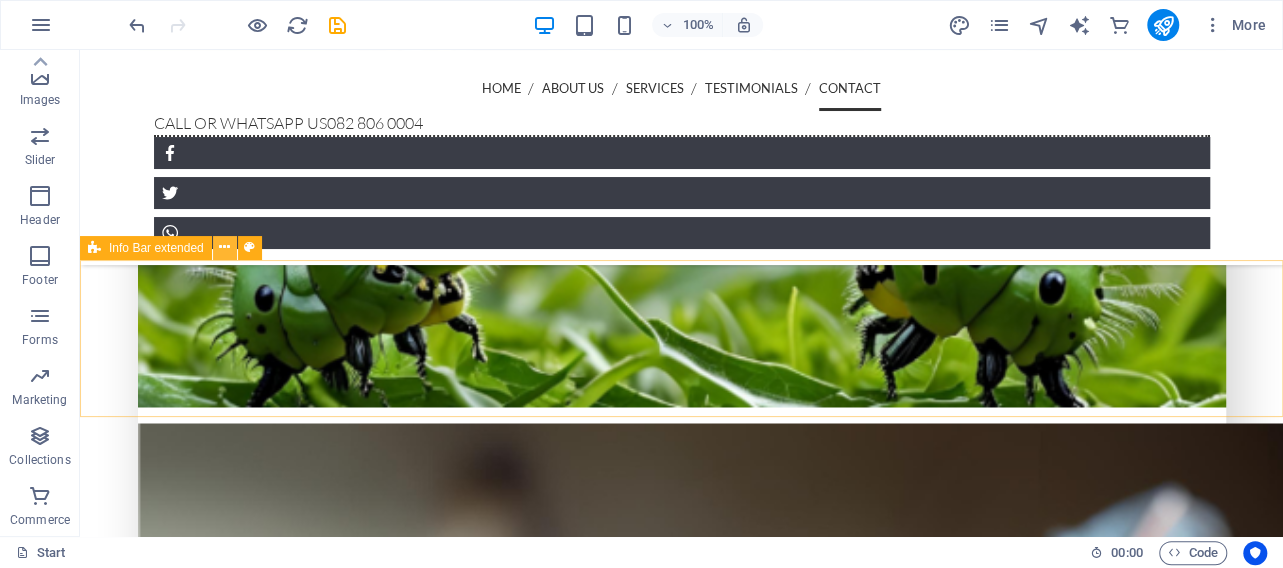 click at bounding box center (224, 247) 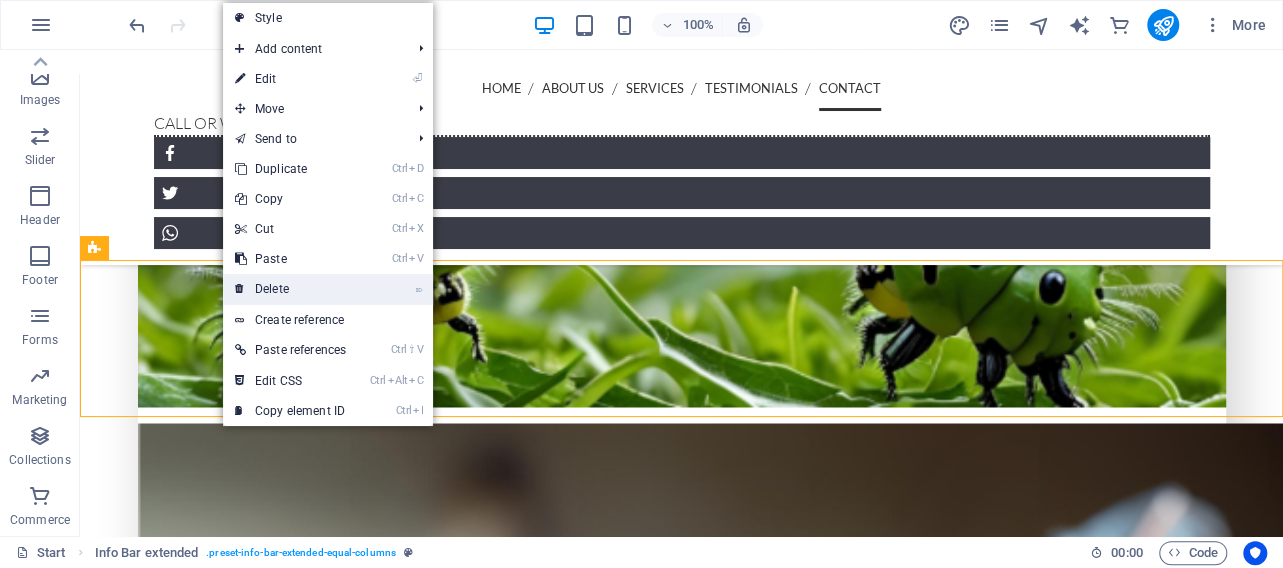 click on "⌦  Delete" at bounding box center (328, 289) 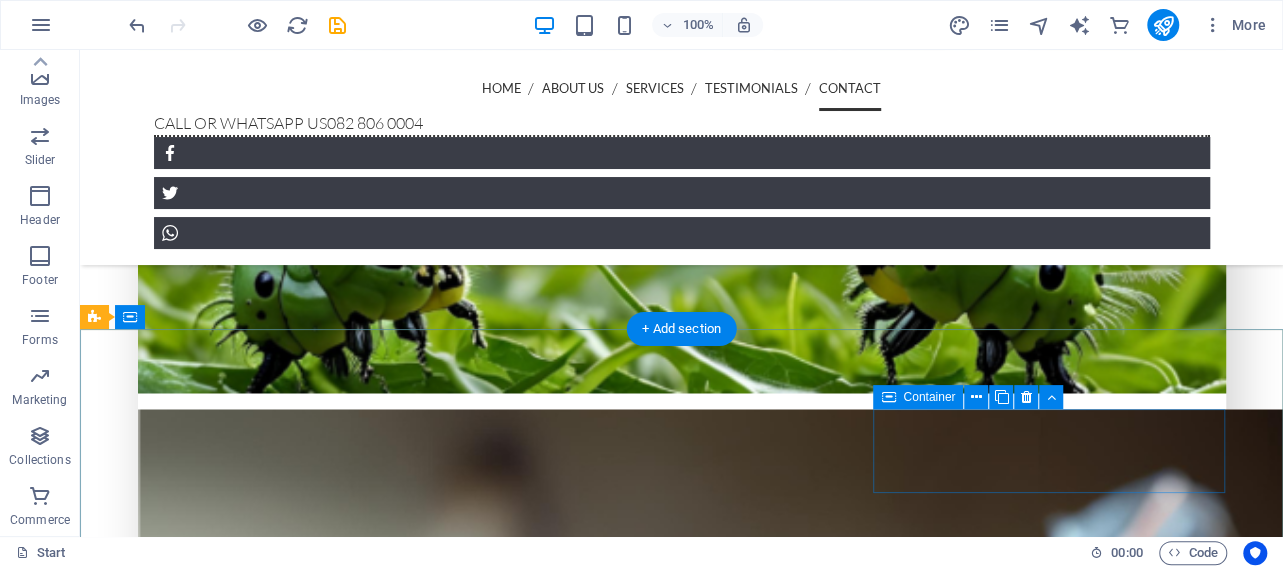 scroll, scrollTop: 5540, scrollLeft: 0, axis: vertical 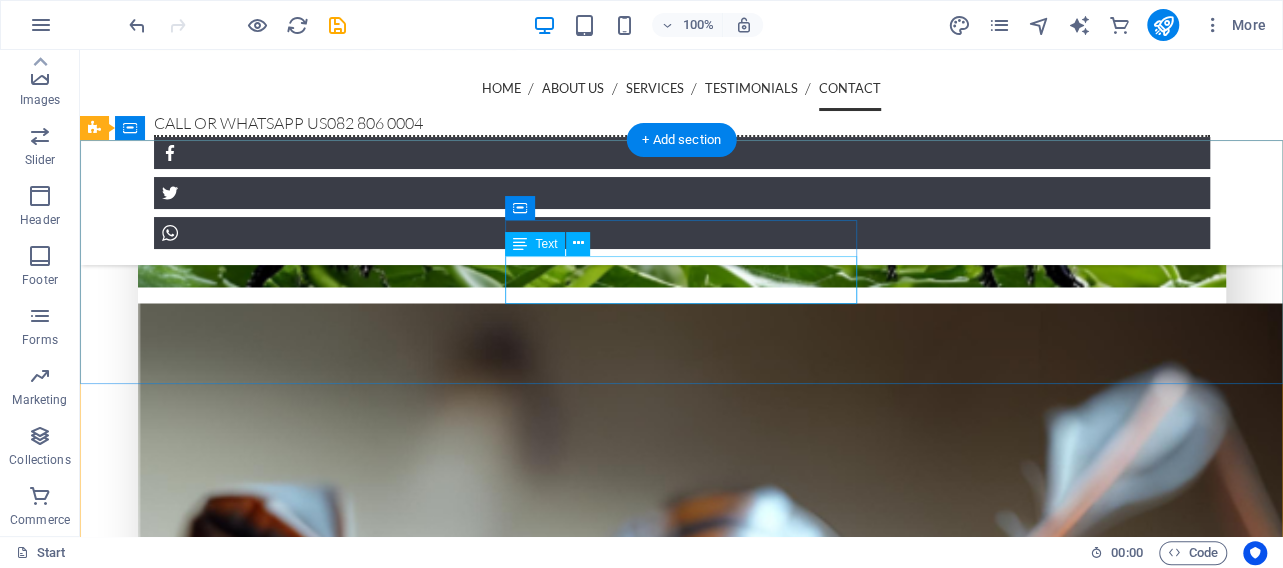 click on "Phone:  082 806 0004 Mobile:  076 722 0955" at bounding box center [272, 15953] 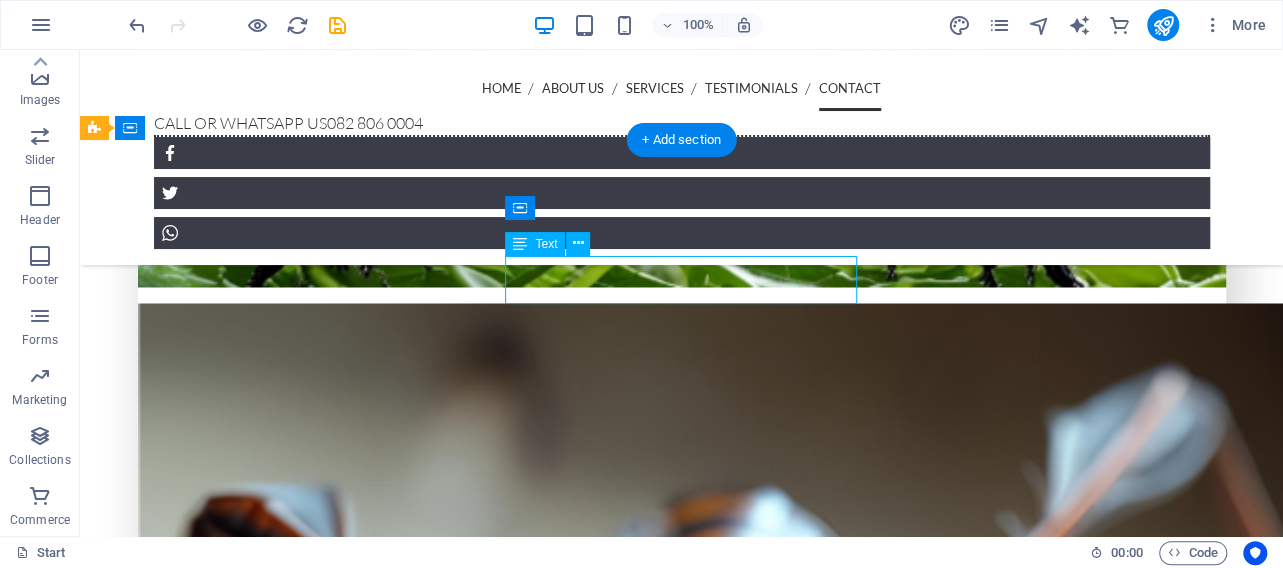 click on "Phone:  082 806 0004 Mobile:  076 722 0955" at bounding box center [272, 15953] 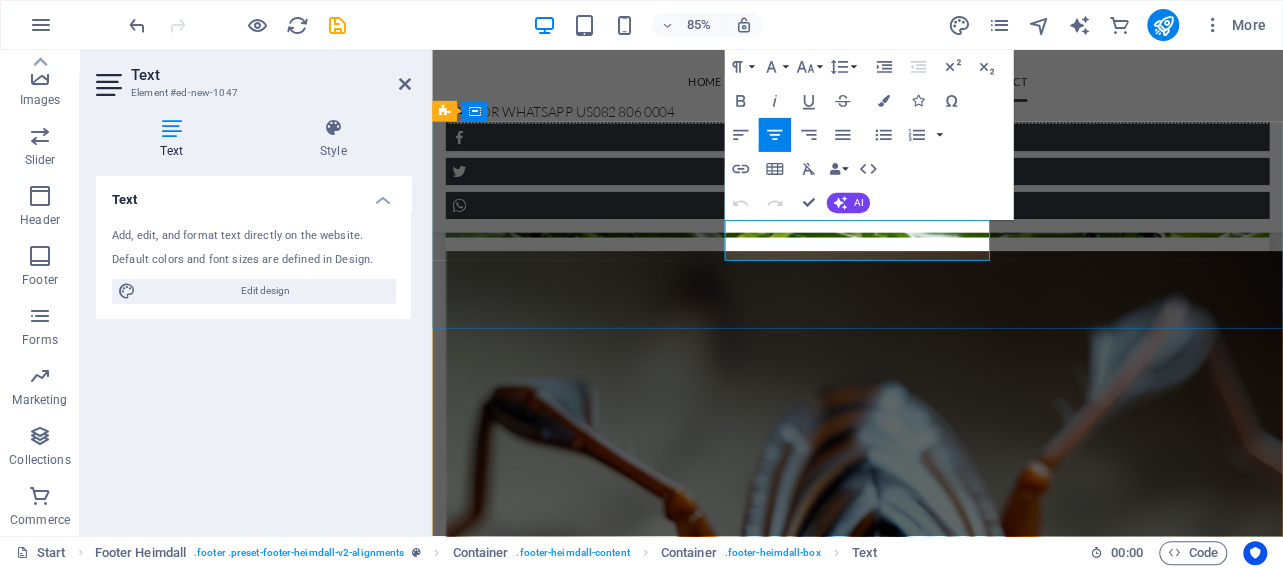drag, startPoint x: 897, startPoint y: 261, endPoint x: 924, endPoint y: 315, distance: 60.373837 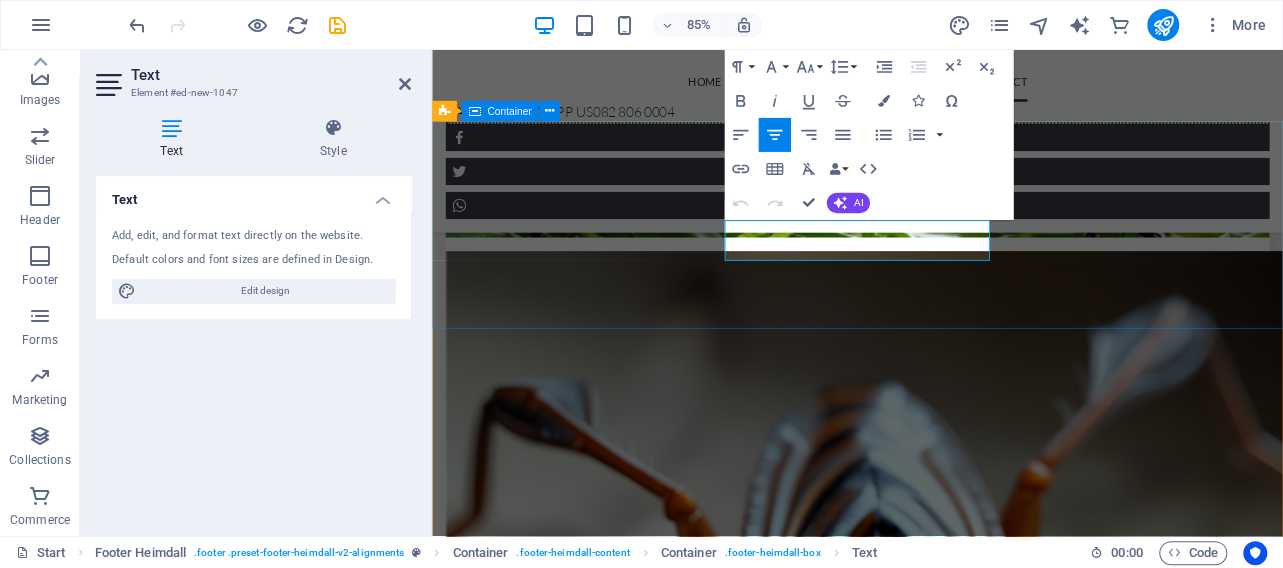 type 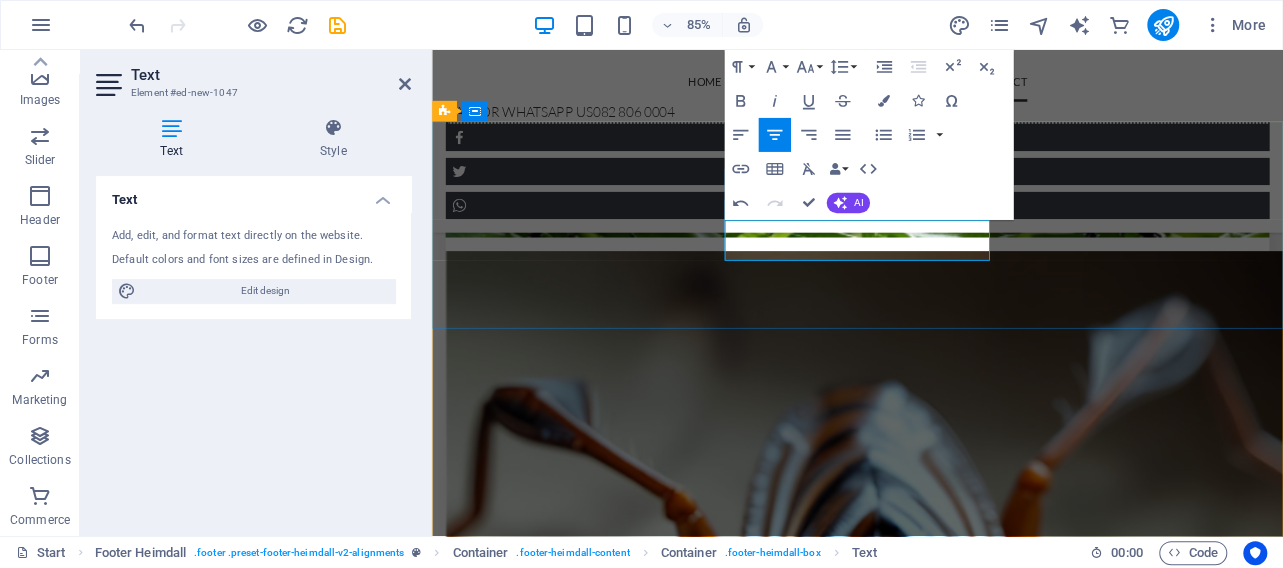 click on "Phone / Whatsapp :  082 806 0004" at bounding box center (604, 14962) 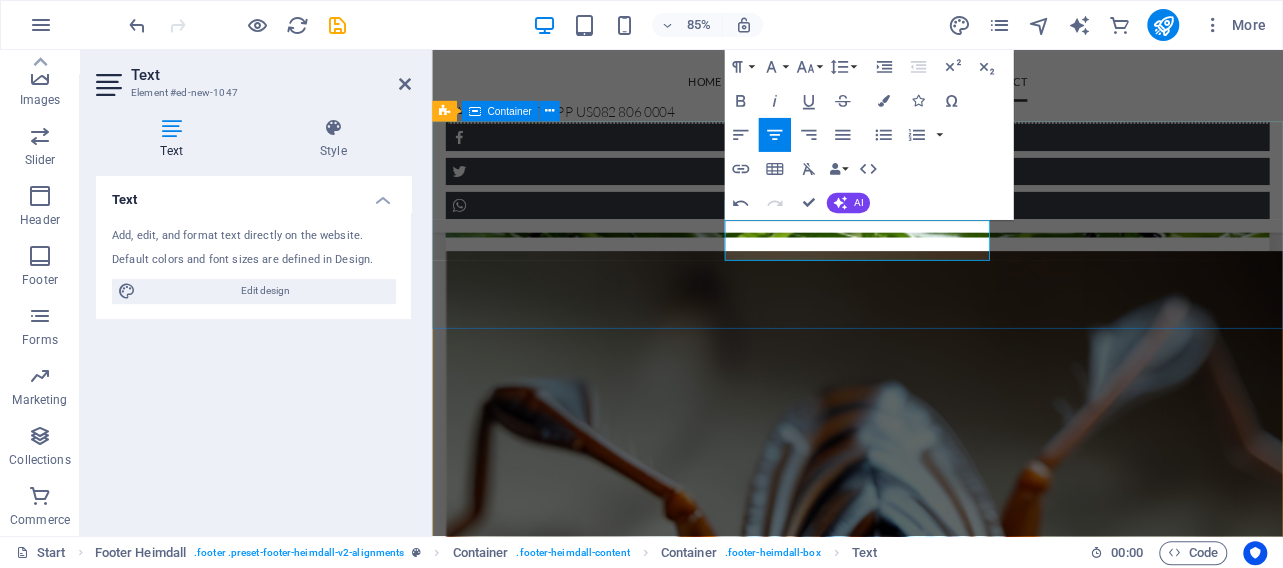 click on "Address 1206 Beacon Street 0082   Pretoria Phone Phone / Whatsapp:  082 806 0004 Phone / WhatsApp:  076 722 0955 Contact info@pestcontroledddie.co.za Legal Notice  |  Privacy Policy" at bounding box center [932, 14942] 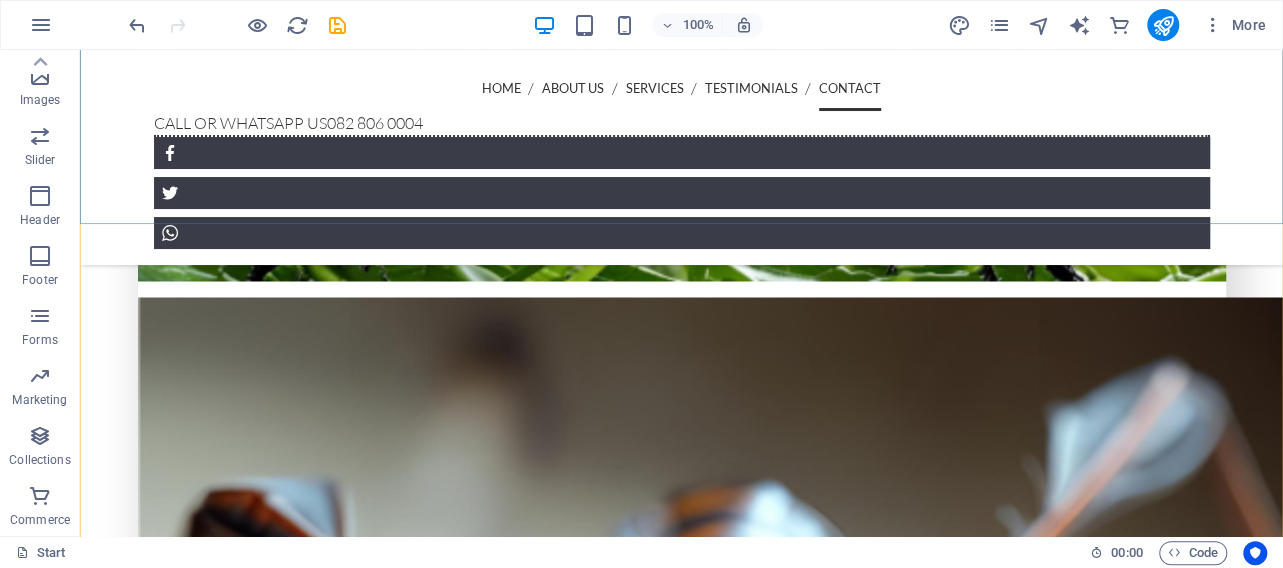 scroll, scrollTop: 5748, scrollLeft: 0, axis: vertical 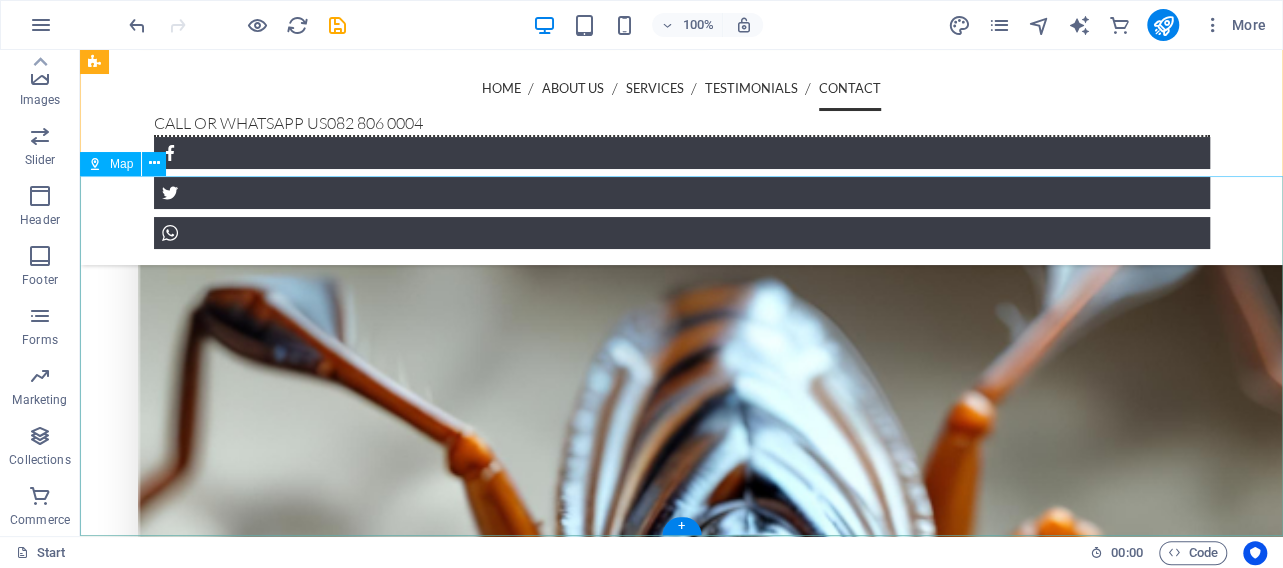 click at bounding box center [681, 16152] 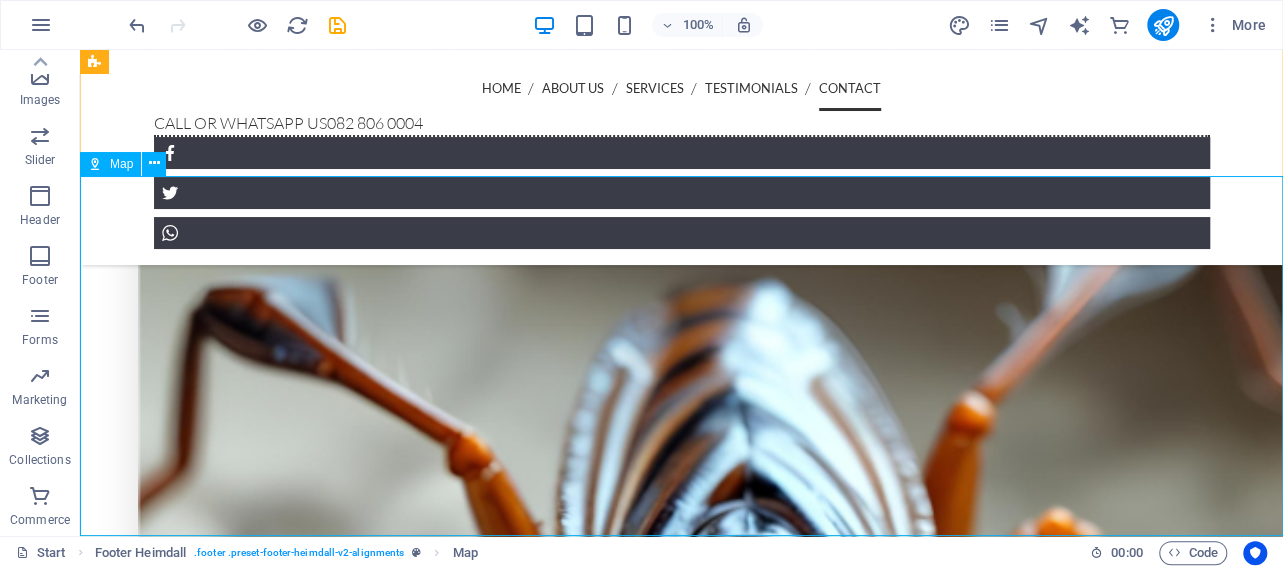 click on "Map" at bounding box center (121, 164) 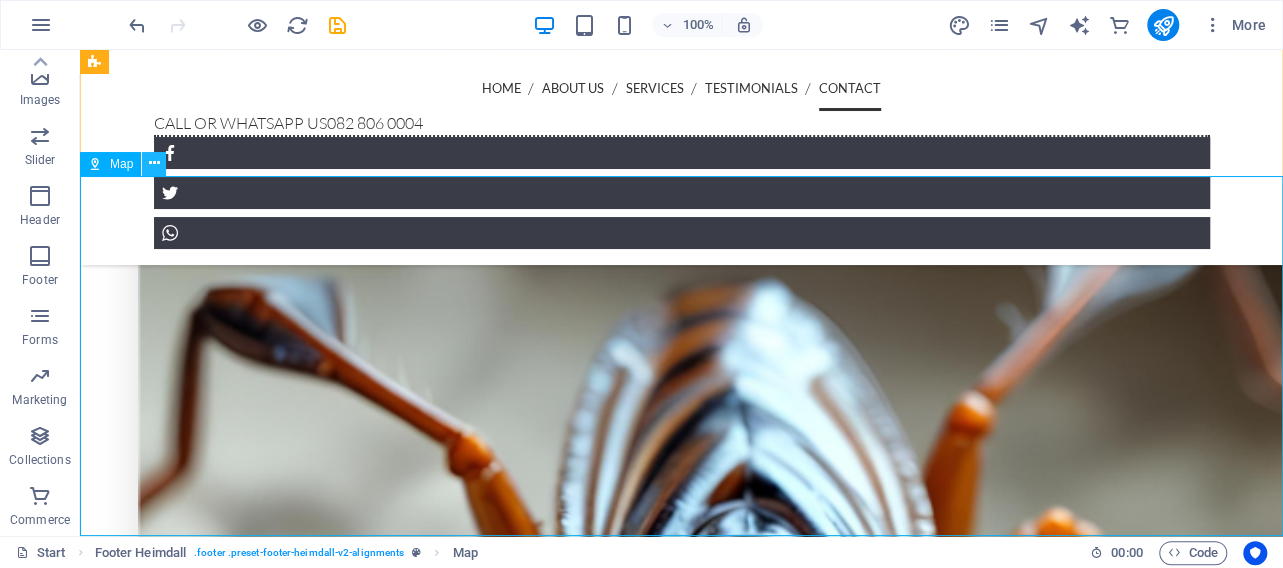 click at bounding box center [154, 163] 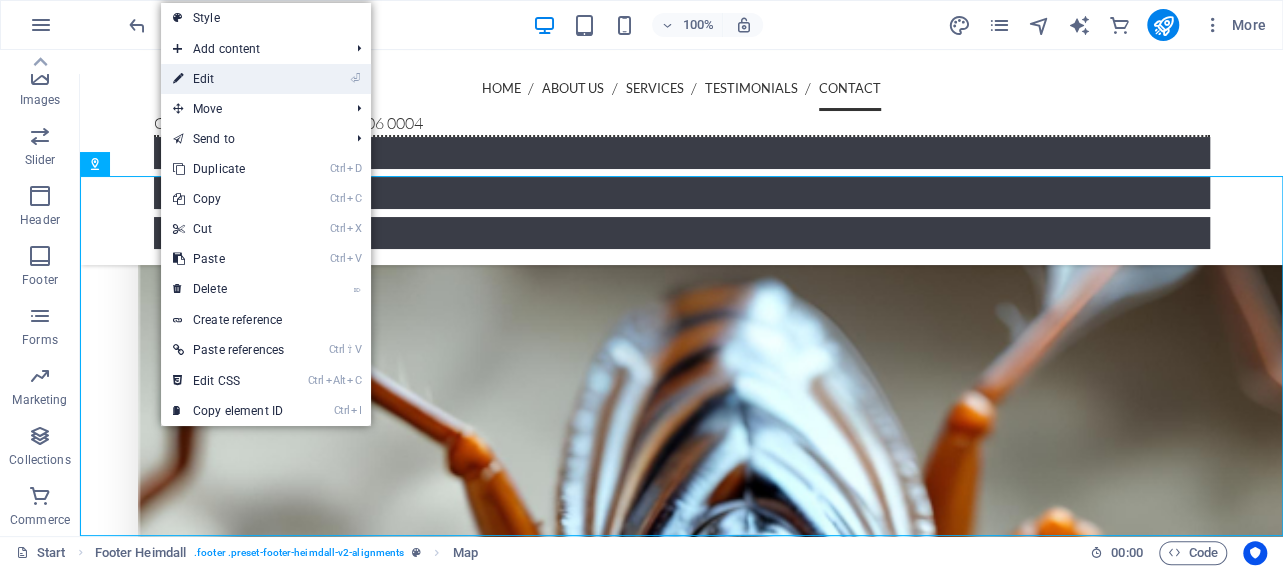 click on "⏎  Edit" at bounding box center [228, 79] 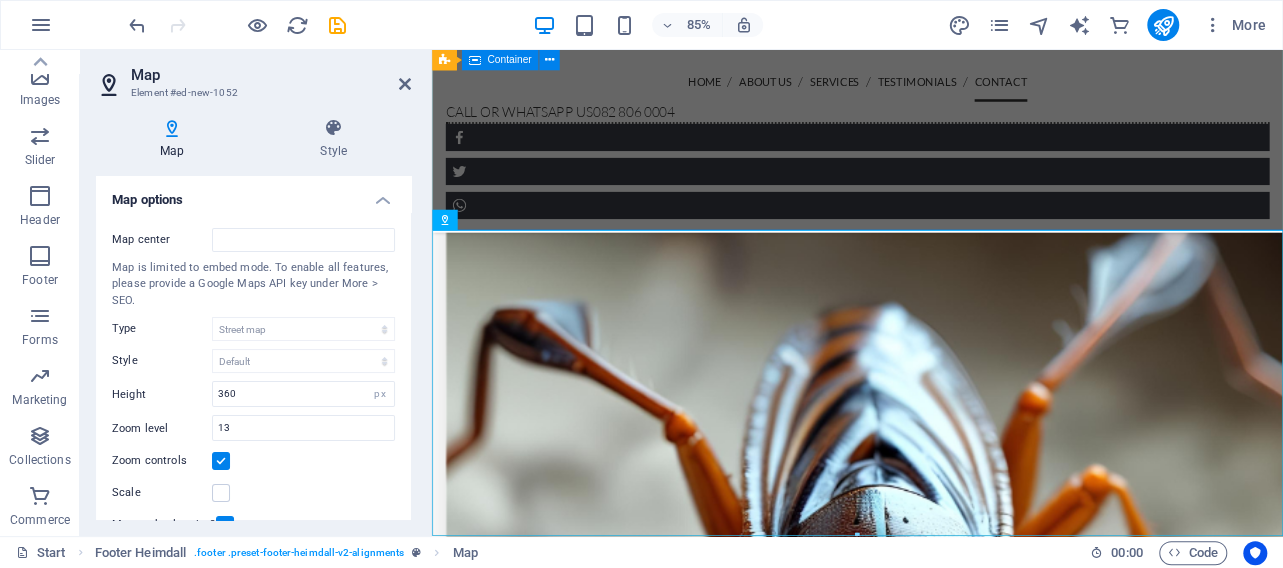 scroll, scrollTop: 5680, scrollLeft: 0, axis: vertical 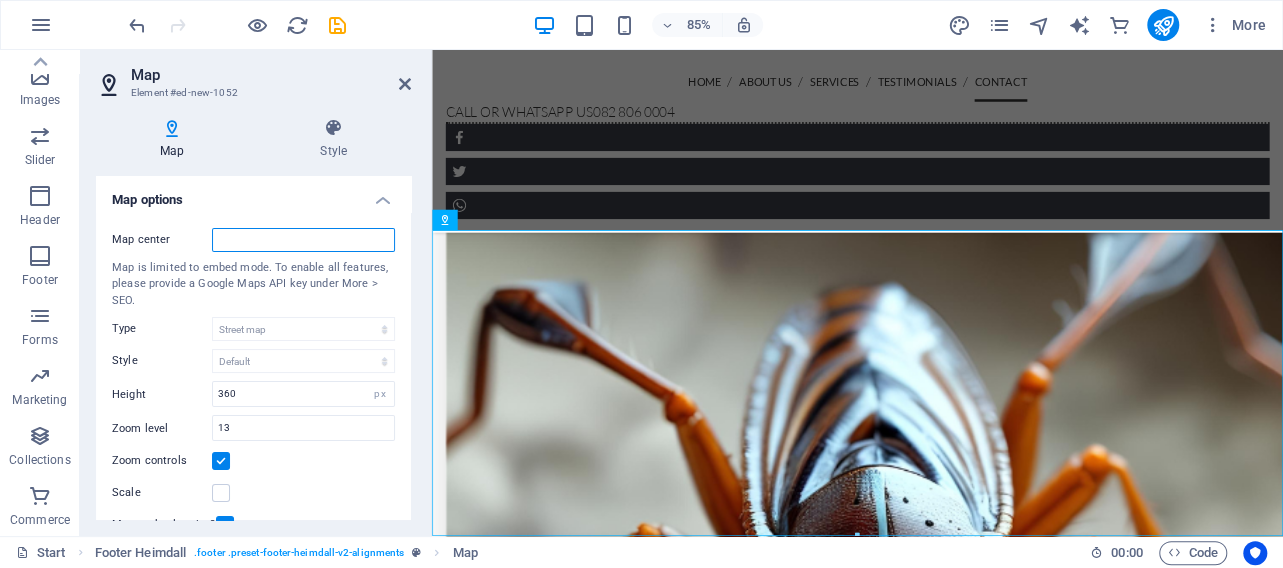 click on "Map center" at bounding box center (303, 240) 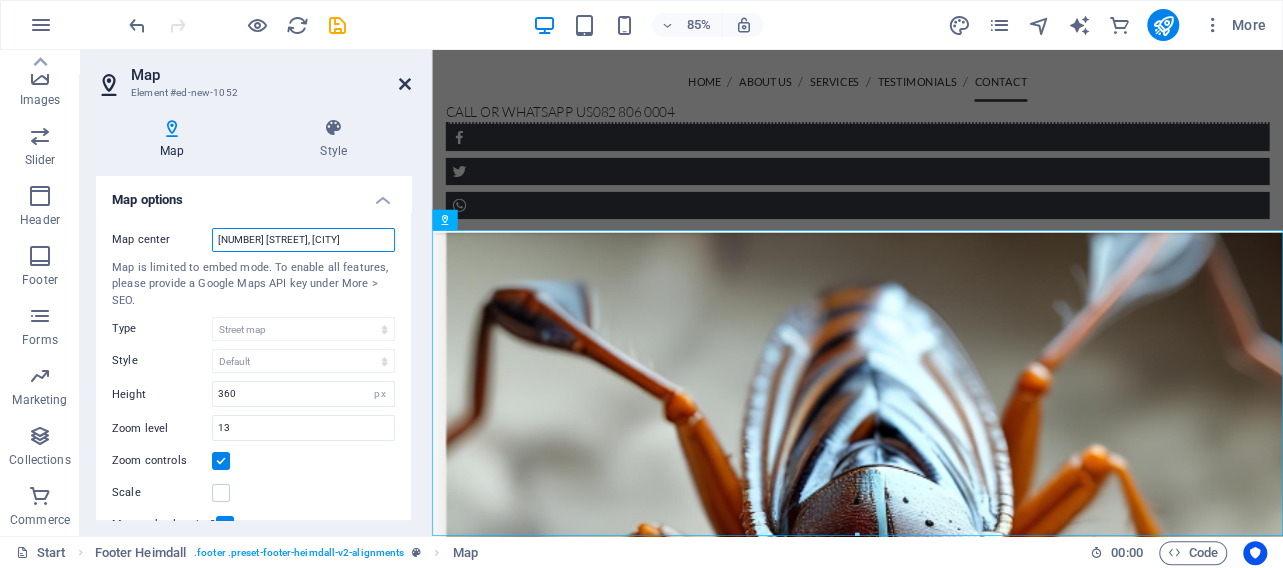 type on "1206 Beacon Street, Booysens" 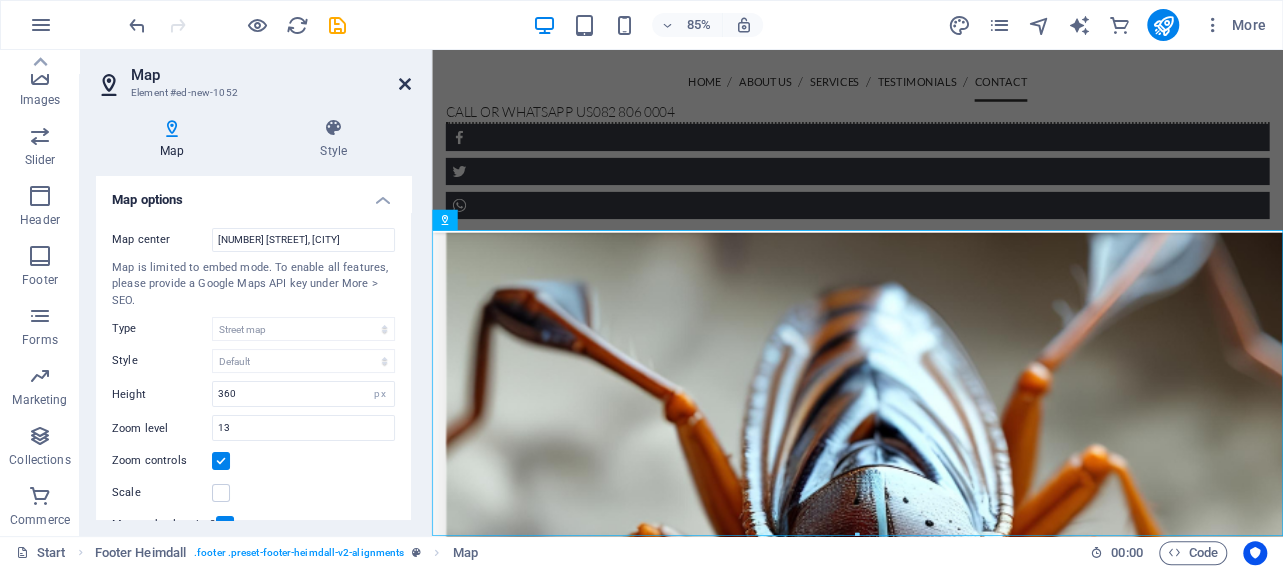 drag, startPoint x: 401, startPoint y: 85, endPoint x: 321, endPoint y: 37, distance: 93.29523 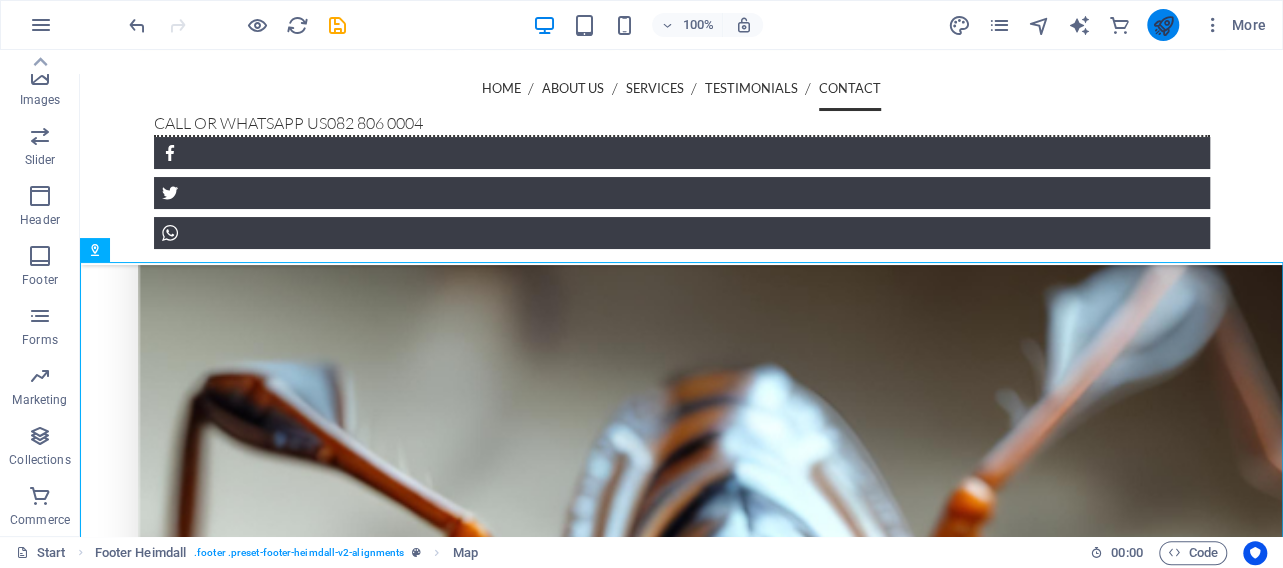 click at bounding box center [1162, 25] 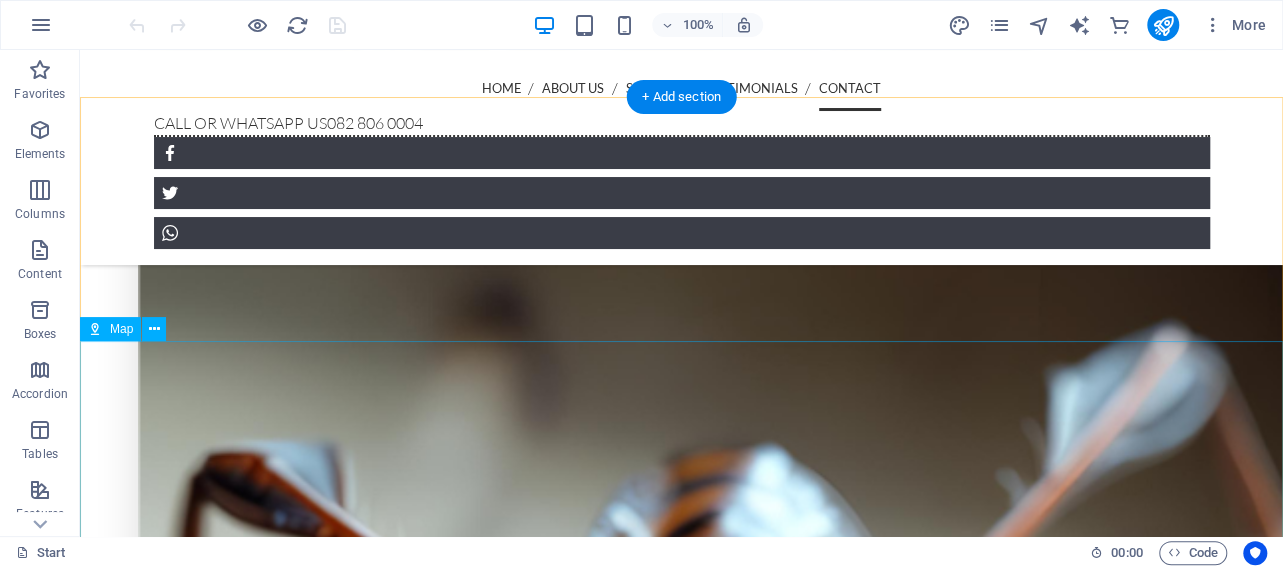 scroll, scrollTop: 5687, scrollLeft: 0, axis: vertical 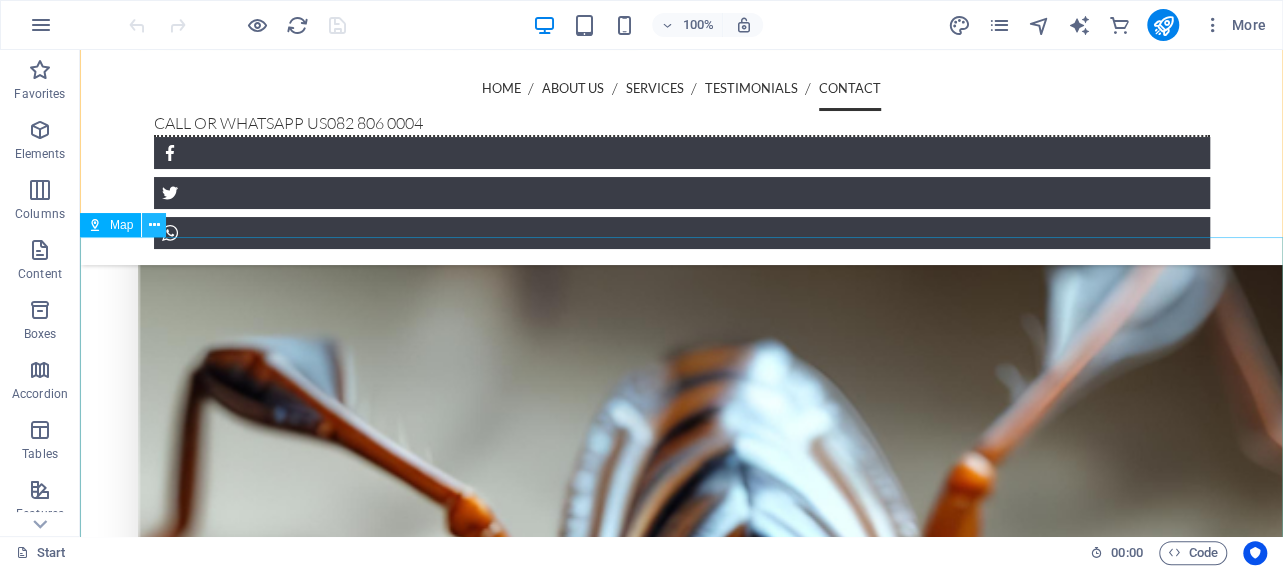 click at bounding box center [154, 225] 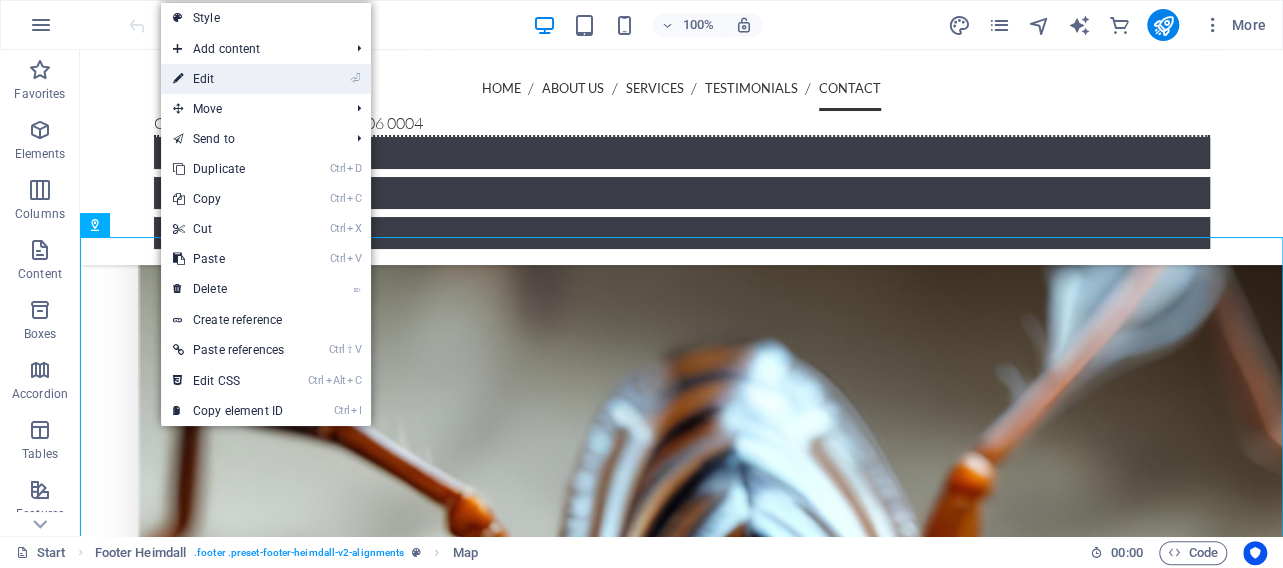click on "⏎  Edit" at bounding box center (228, 79) 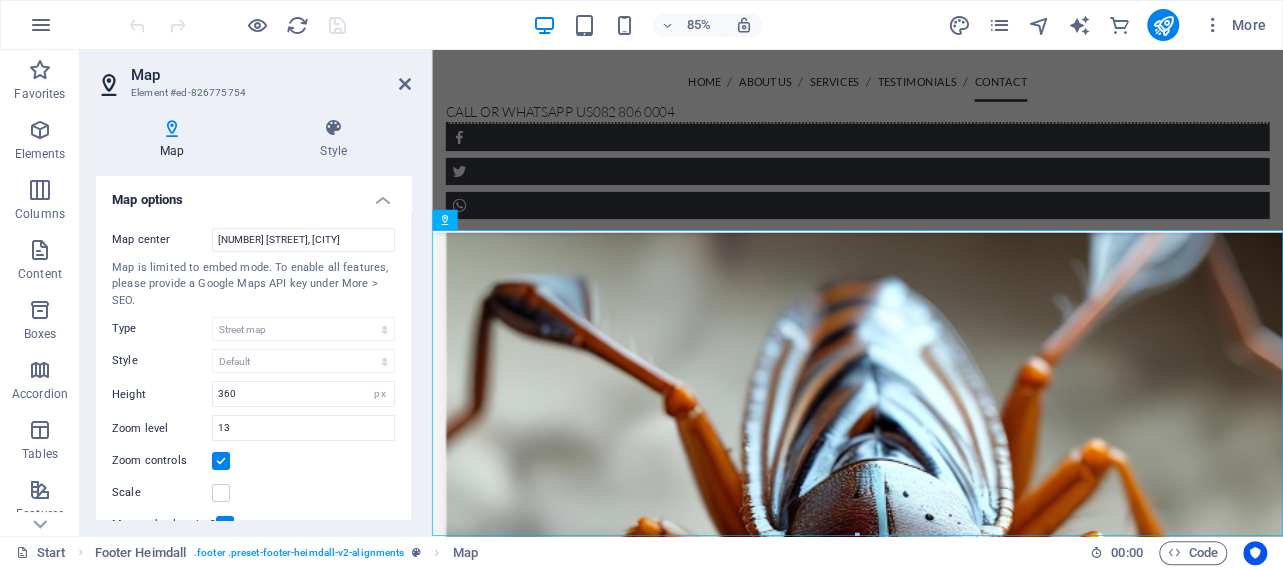 scroll, scrollTop: 5680, scrollLeft: 0, axis: vertical 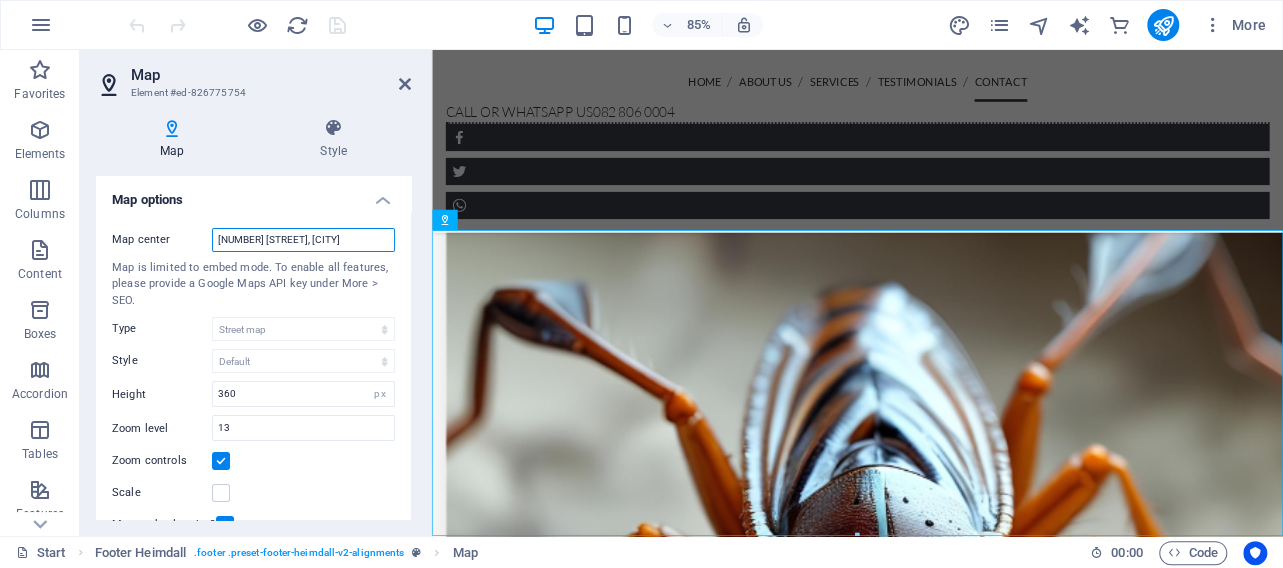 click on "1206 Beacon Street, Booysens" at bounding box center [303, 240] 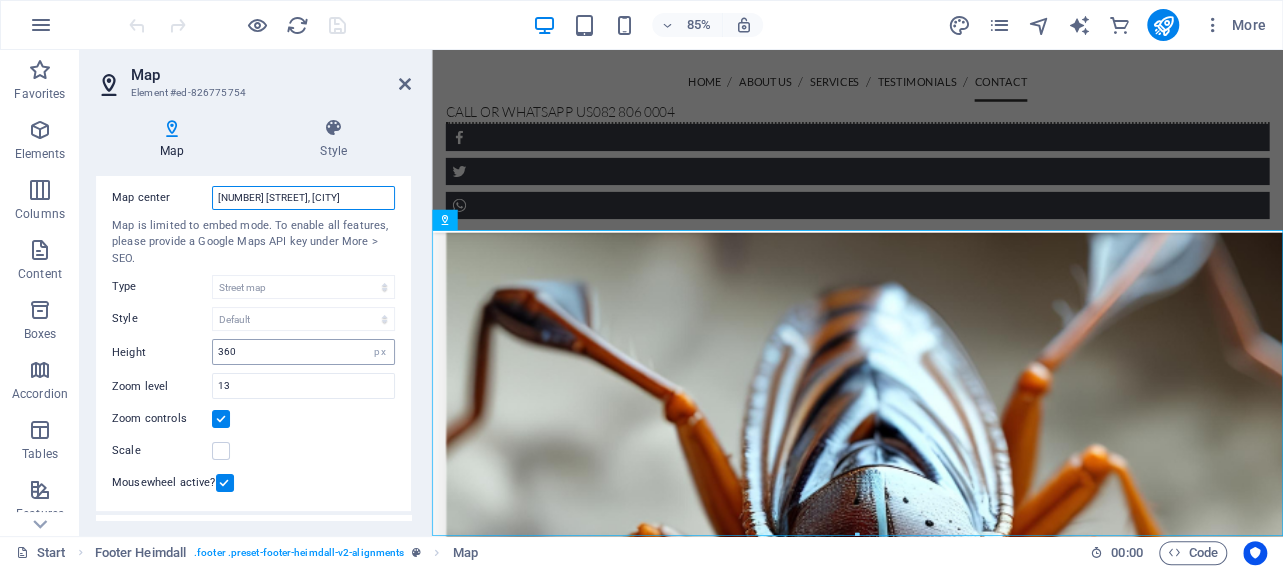 scroll, scrollTop: 0, scrollLeft: 0, axis: both 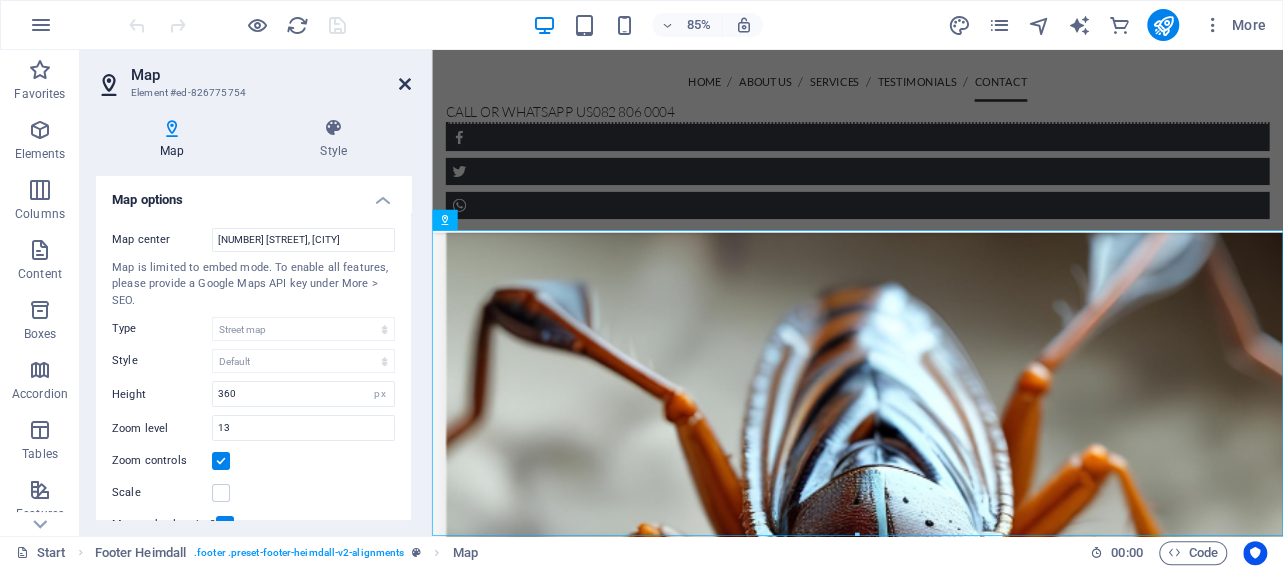 click at bounding box center [405, 84] 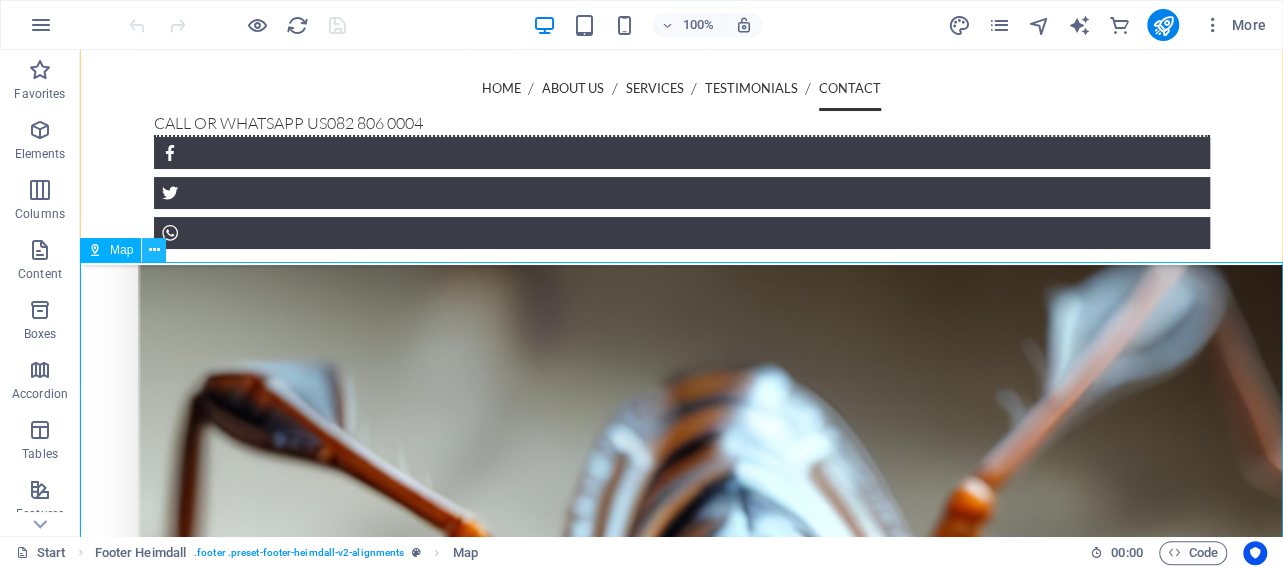 click at bounding box center (154, 250) 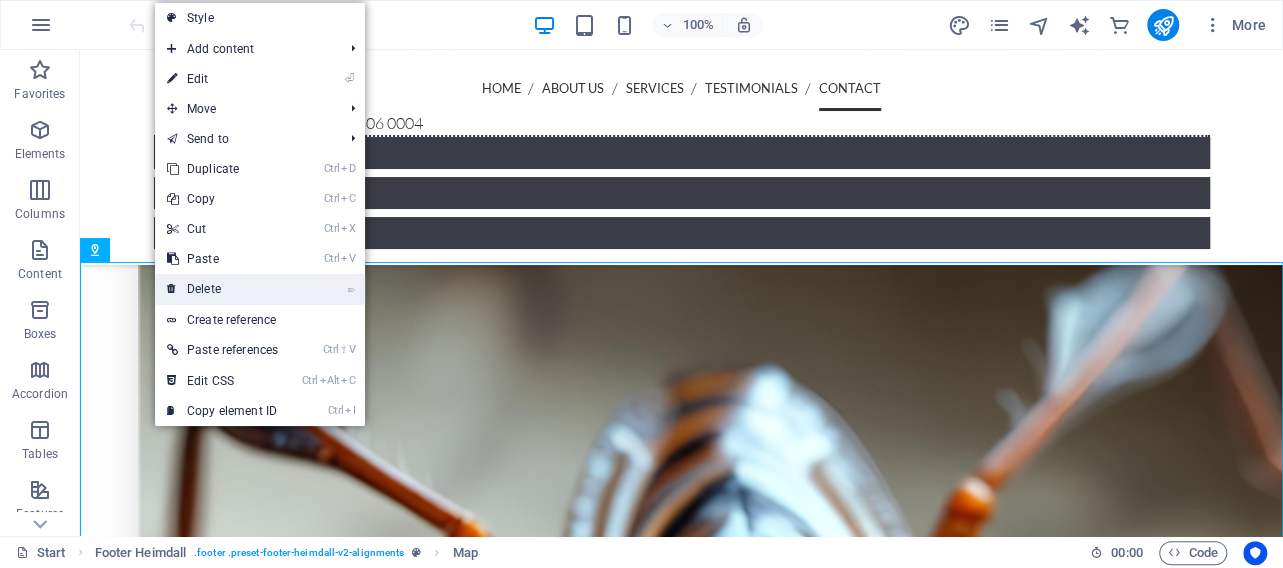 click on "⌦  Delete" at bounding box center (222, 289) 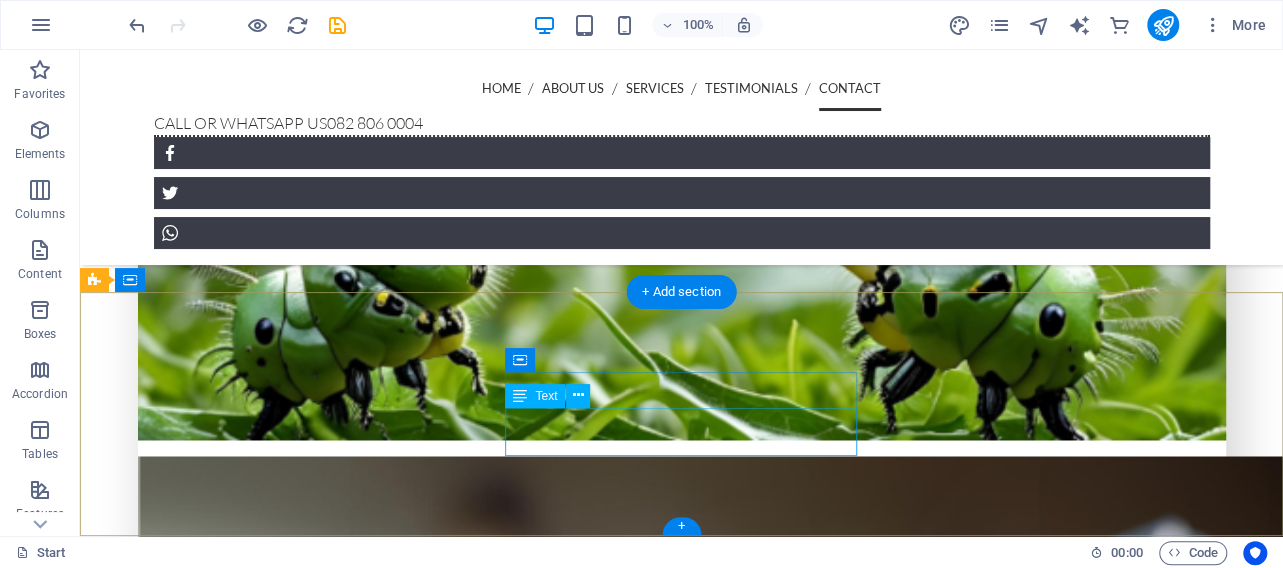 scroll, scrollTop: 5388, scrollLeft: 0, axis: vertical 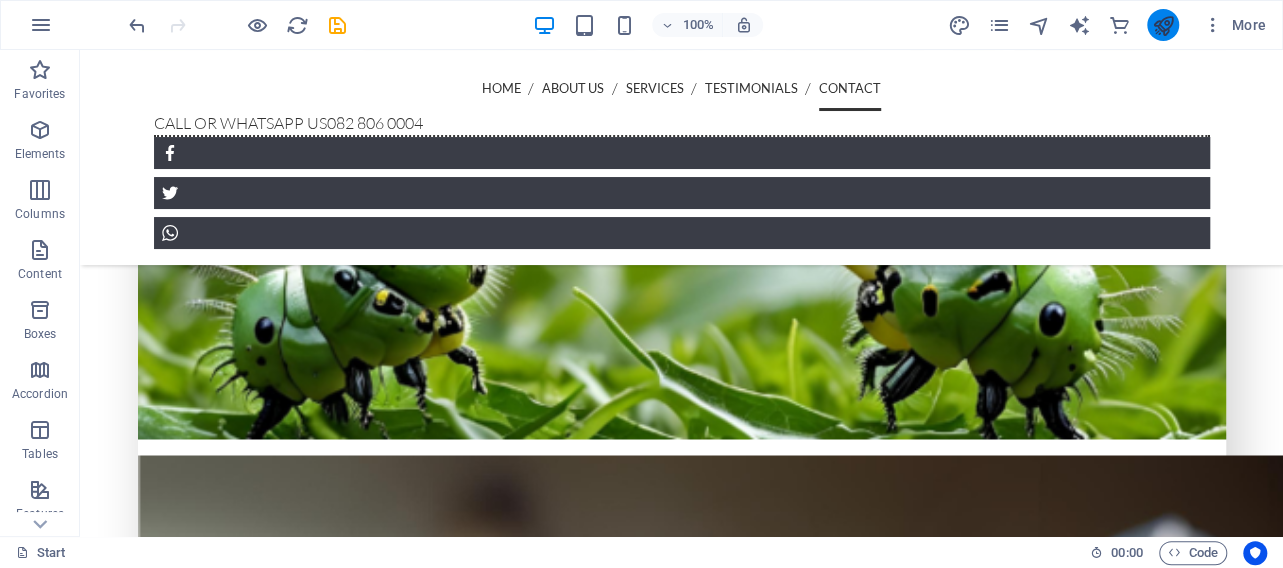 click at bounding box center (1163, 25) 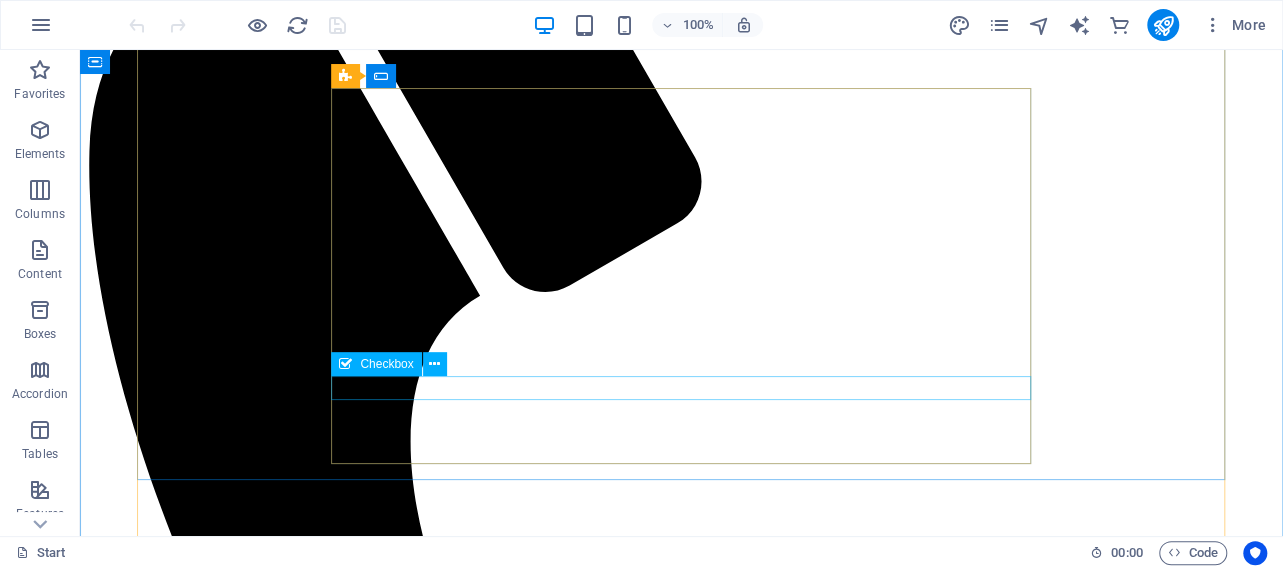 scroll, scrollTop: 4855, scrollLeft: 0, axis: vertical 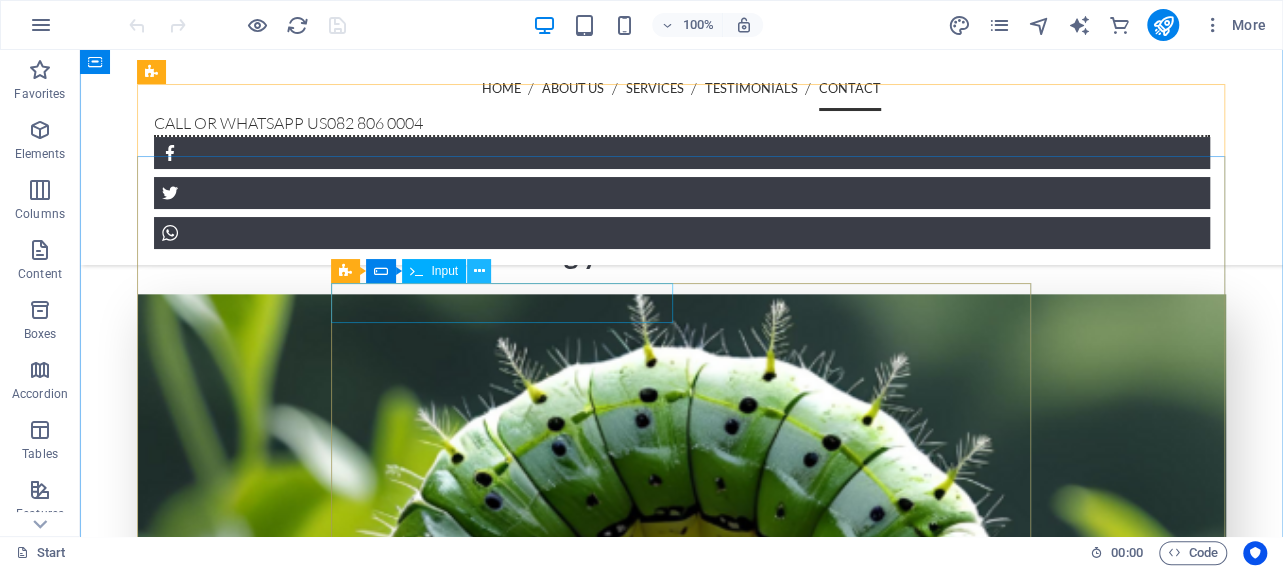 click at bounding box center (479, 271) 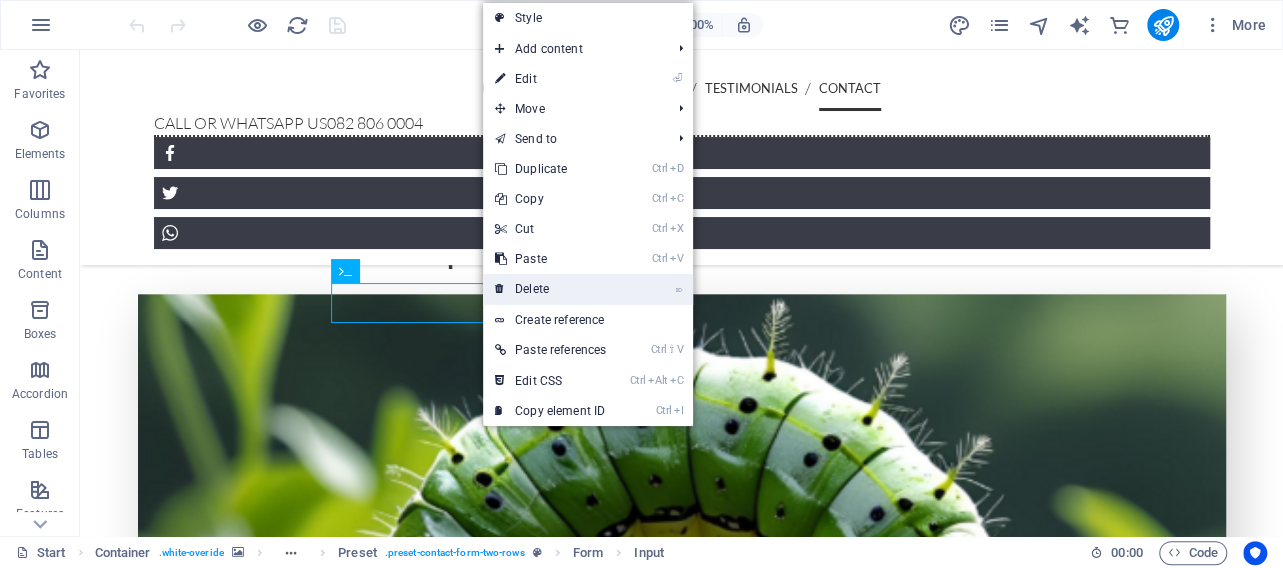 click on "⌦  Delete" at bounding box center (550, 289) 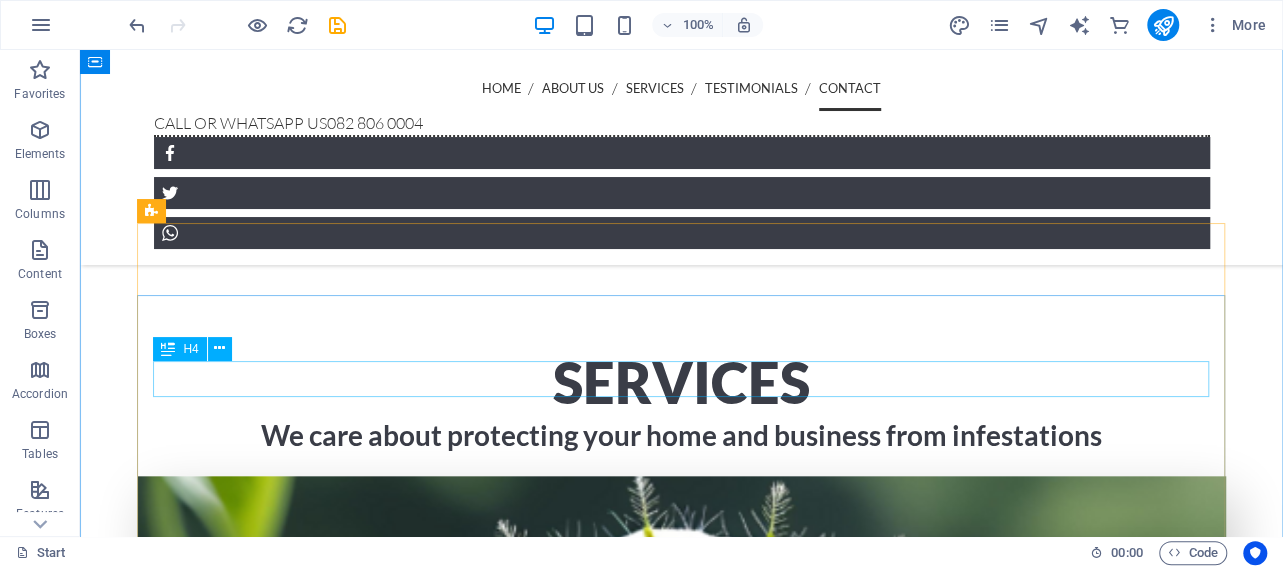 scroll, scrollTop: 4647, scrollLeft: 0, axis: vertical 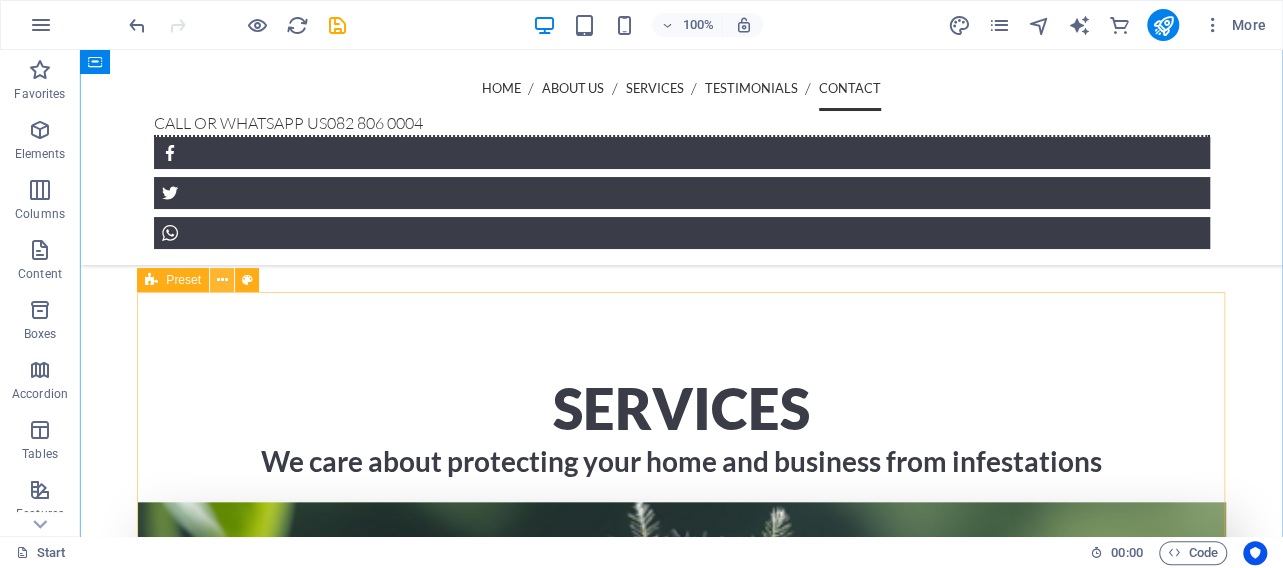 click at bounding box center [222, 280] 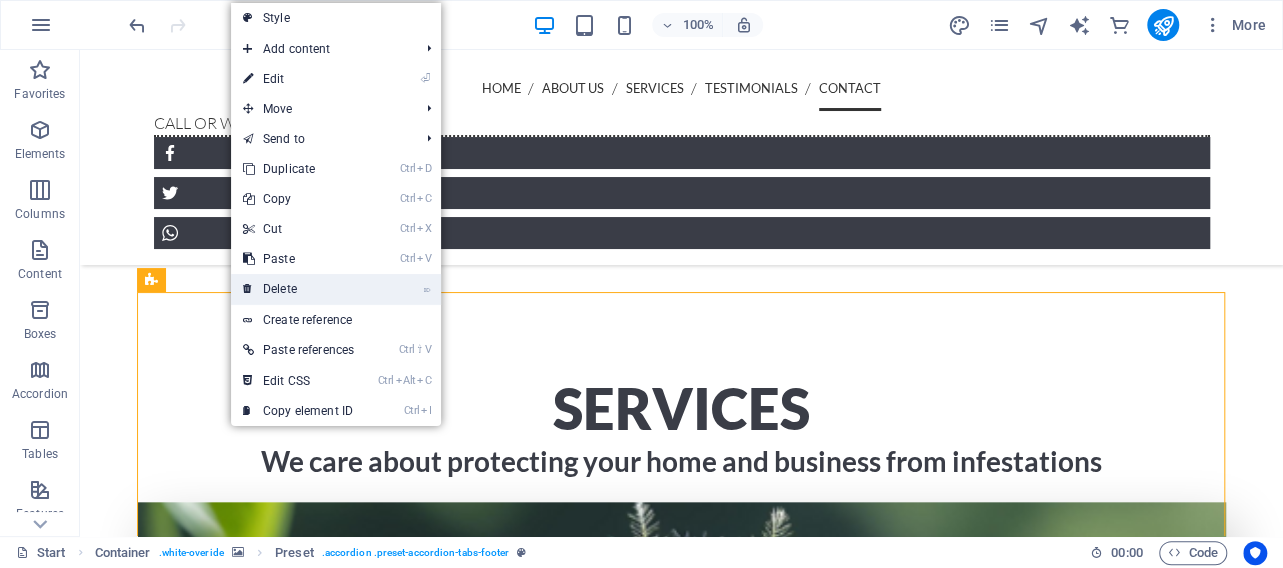 click on "⌦  Delete" at bounding box center (298, 289) 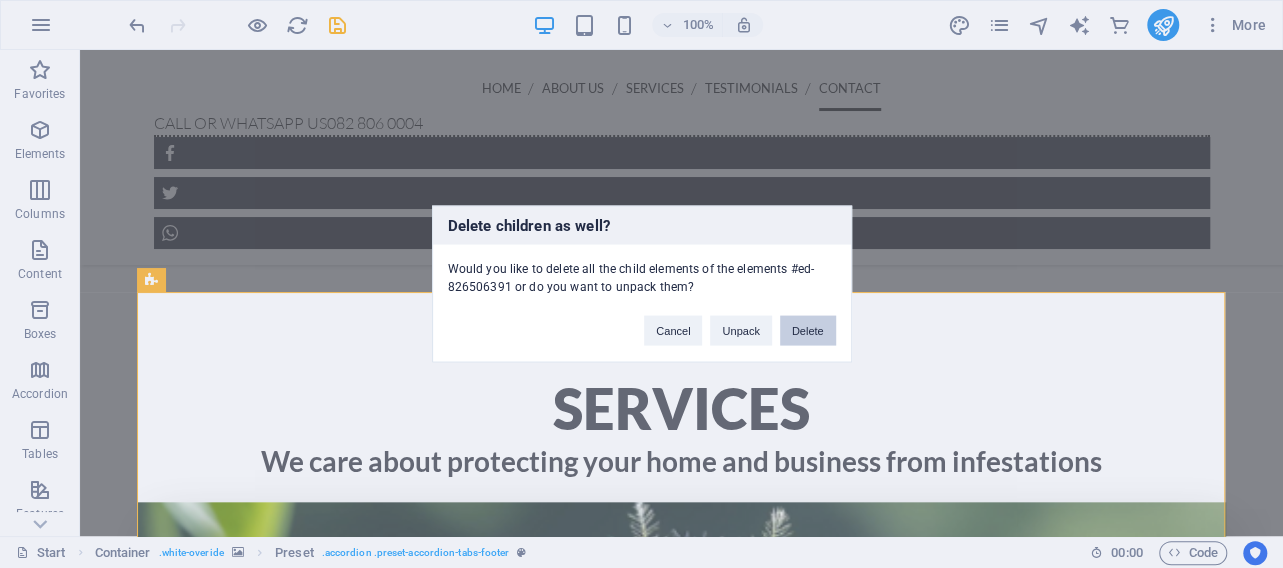 click on "Delete" at bounding box center [808, 331] 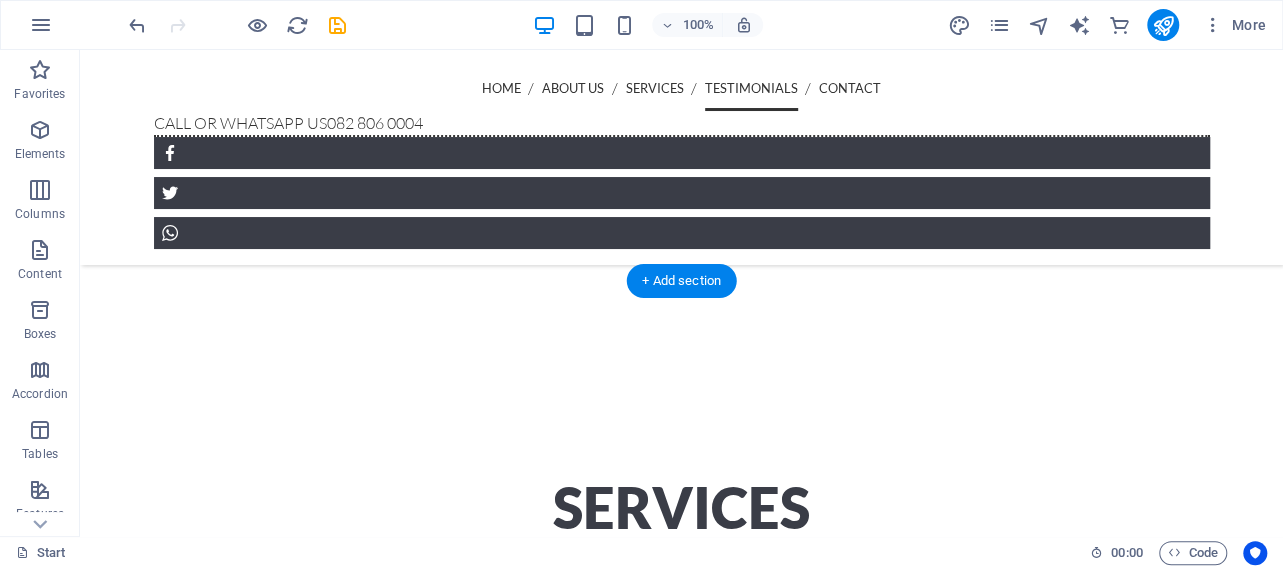 scroll, scrollTop: 4727, scrollLeft: 0, axis: vertical 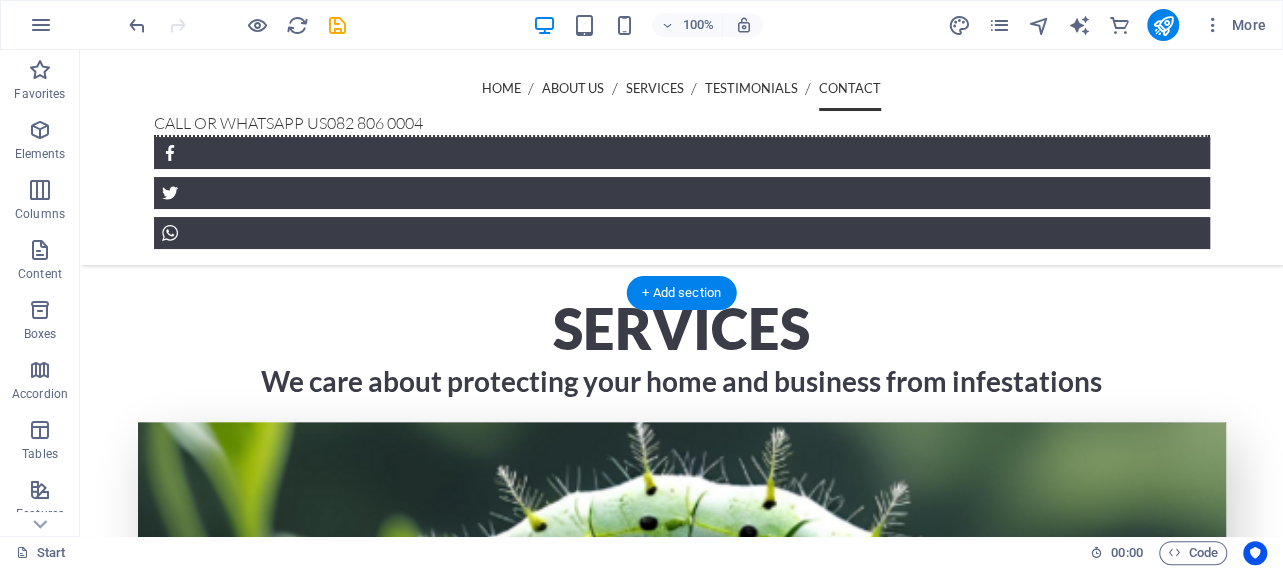 click at bounding box center (681, 14794) 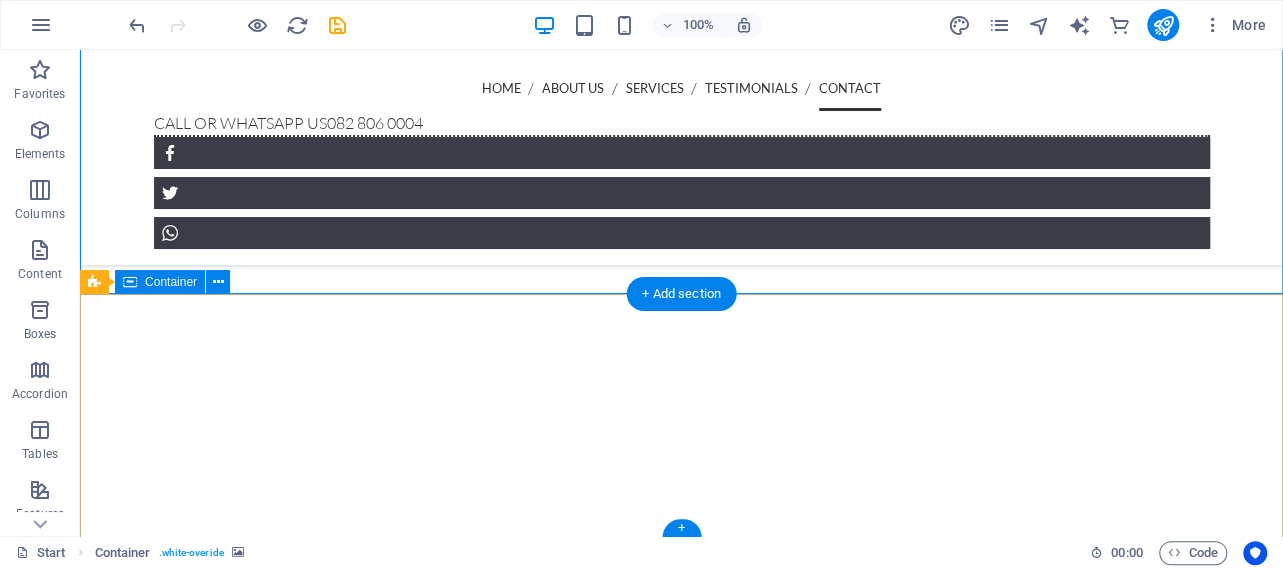 scroll, scrollTop: 4207, scrollLeft: 0, axis: vertical 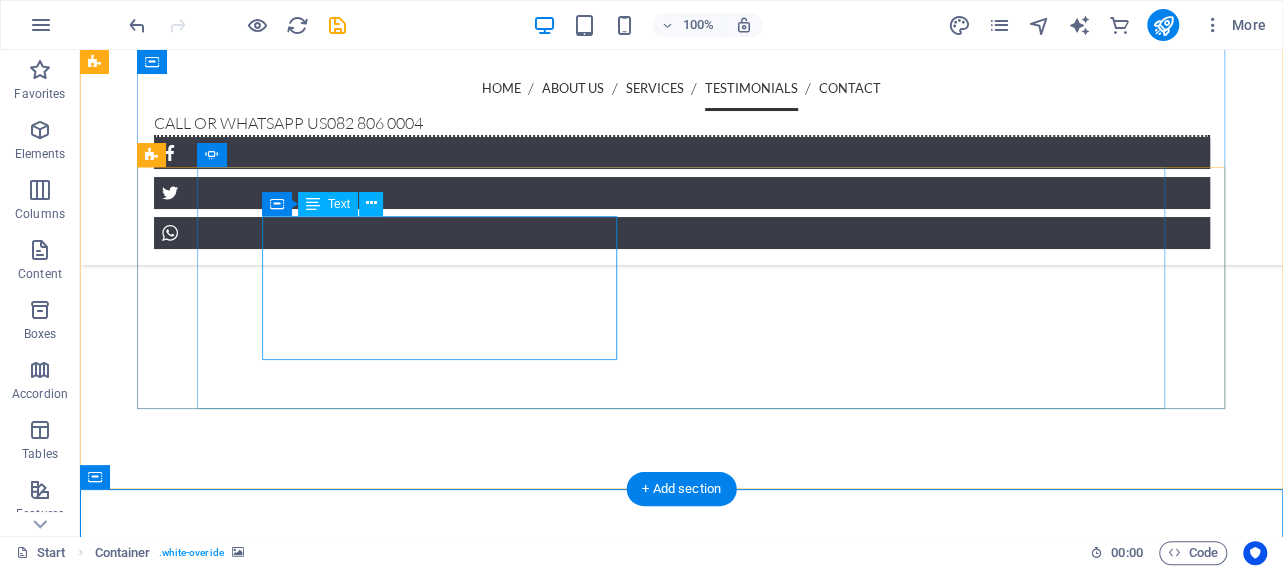 click on "We needed to get rid of cockroaches in our offices at short notice. Eddie replied promptly and helped us to remove them. We appreciated the safety and his professionall conduct.  - William [LAST]" at bounding box center (-577, 14003) 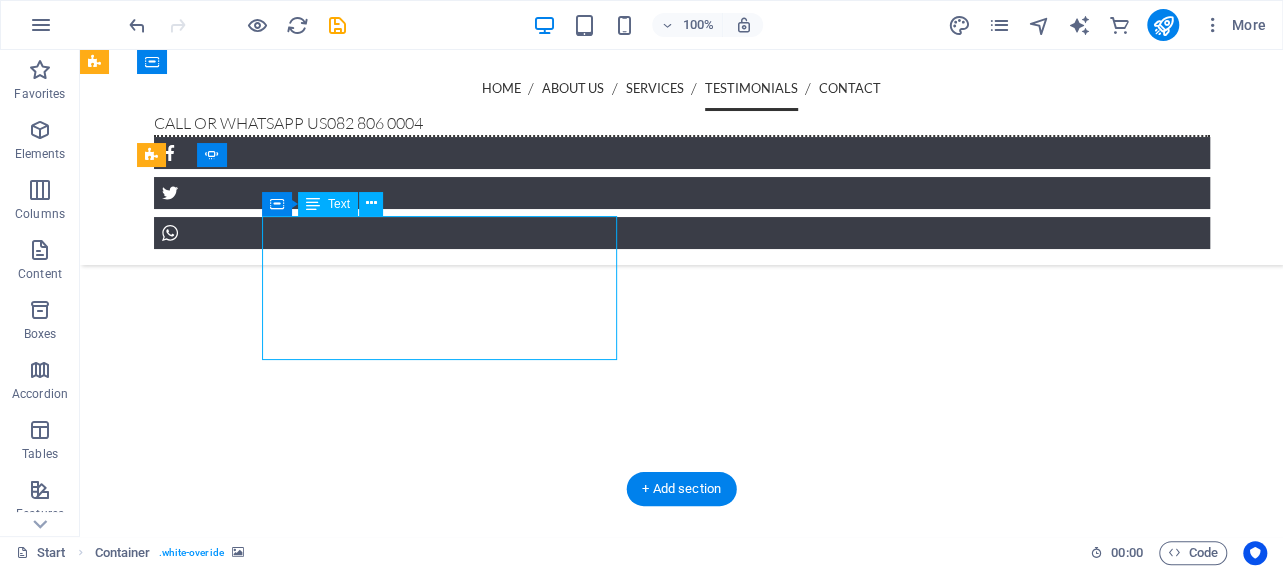 click on "We needed to get rid of cockroaches in our offices at short notice. Eddie replied promptly and helped us to remove them. We appreciated the safety and his professionall conduct.  - William [LAST]" at bounding box center [-577, 14003] 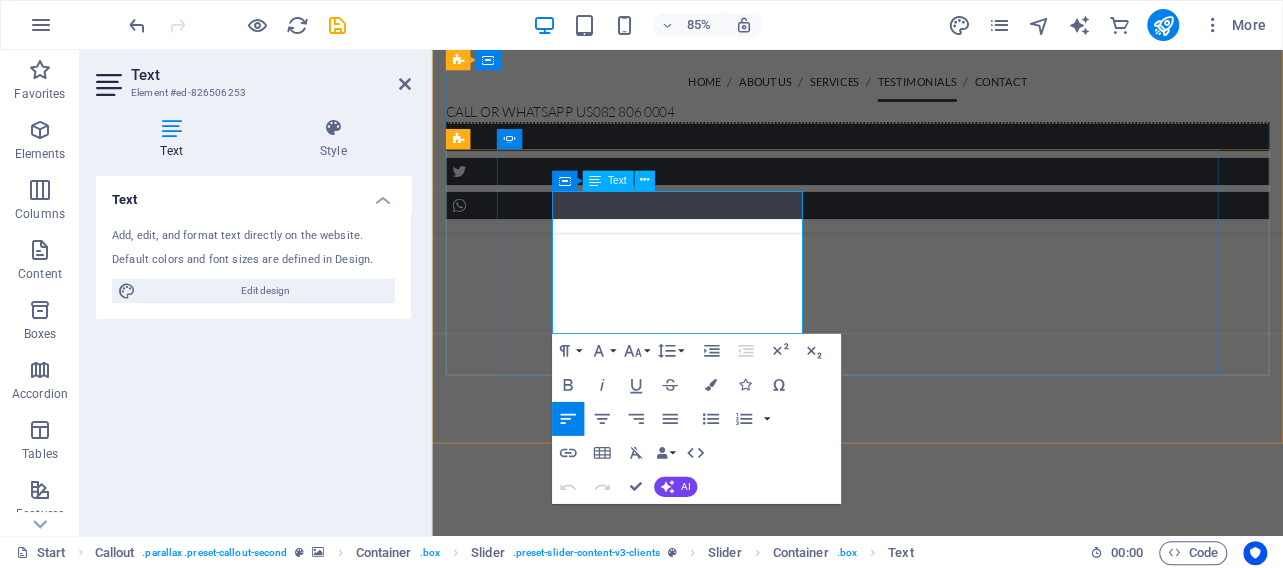 click on "- William [LAST]" at bounding box center (-220, 12881) 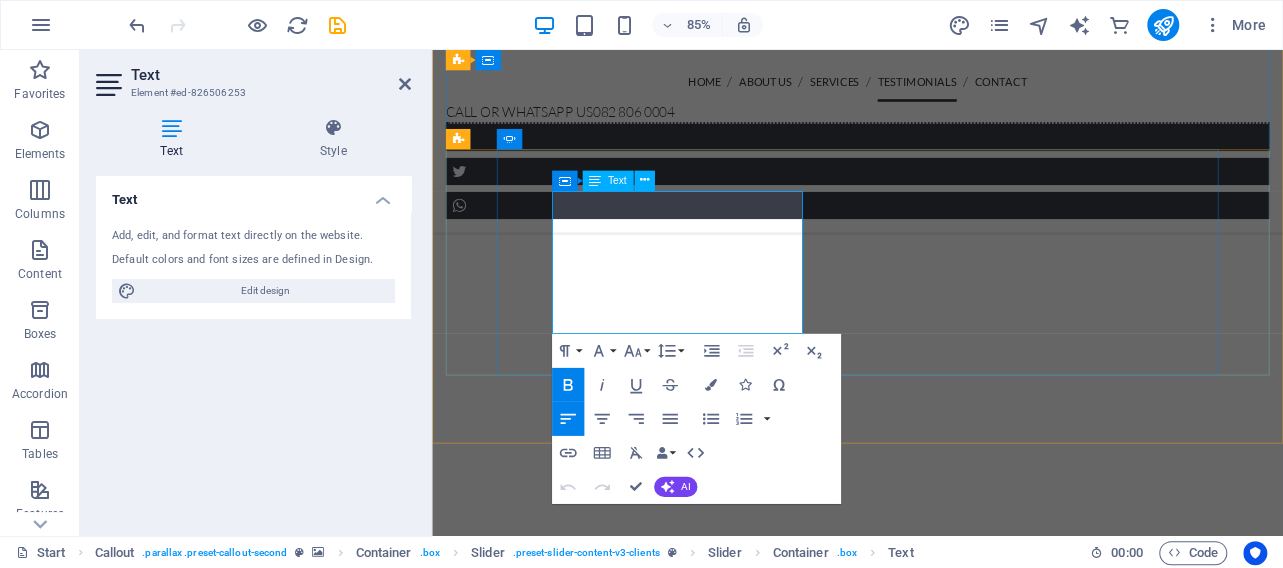click on "- William [LAST]" at bounding box center (-220, 12881) 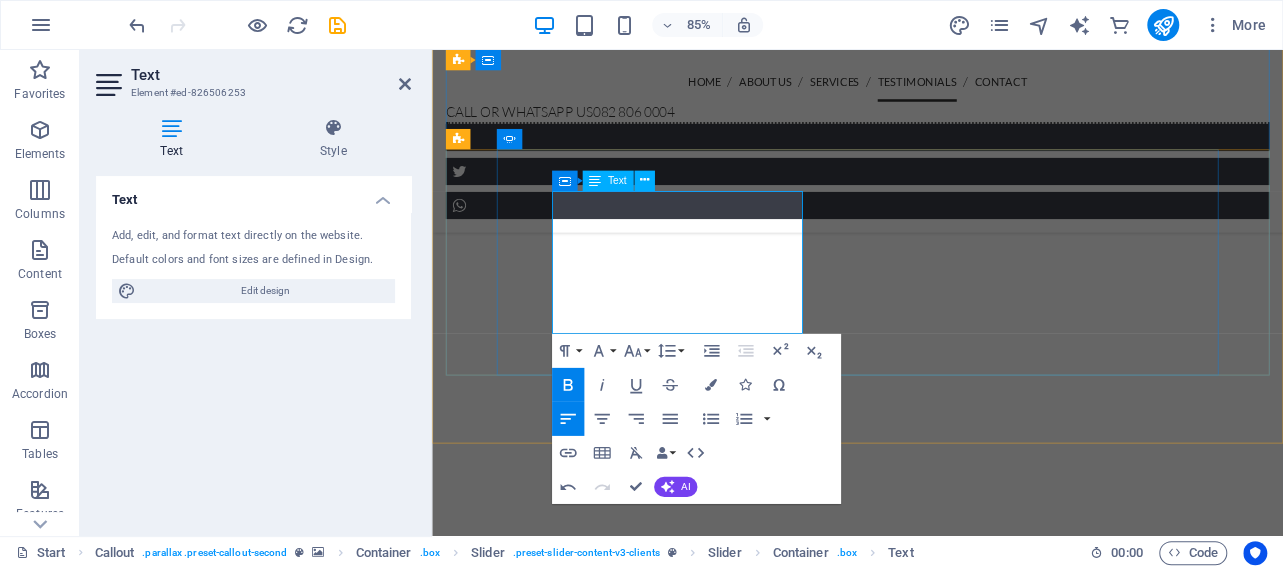 type 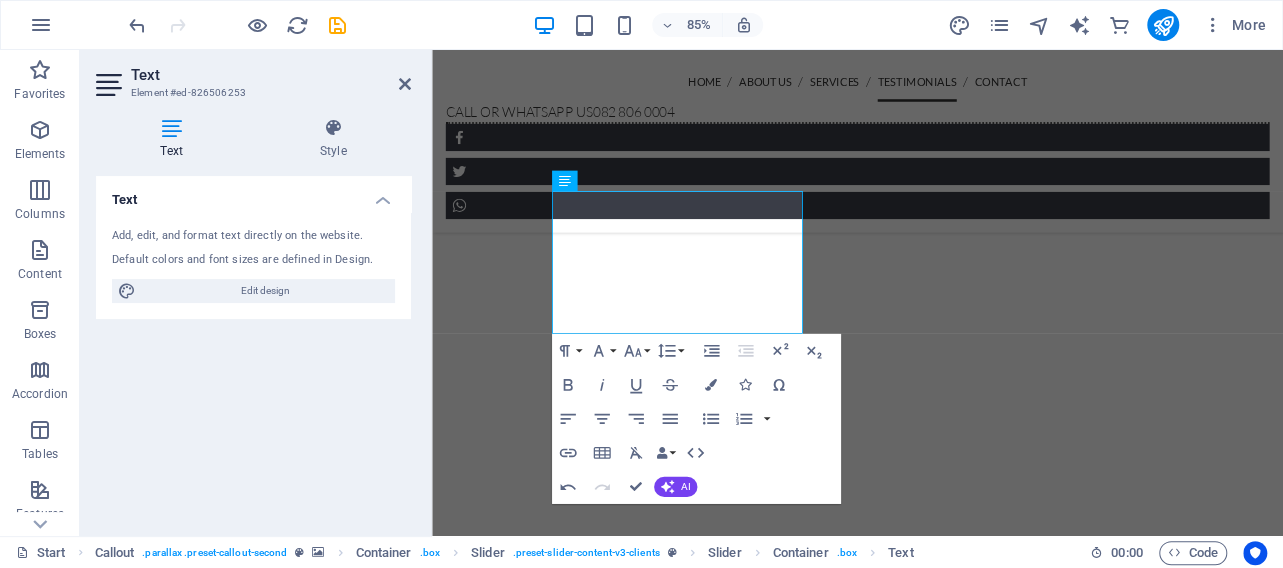 click at bounding box center [932, 11634] 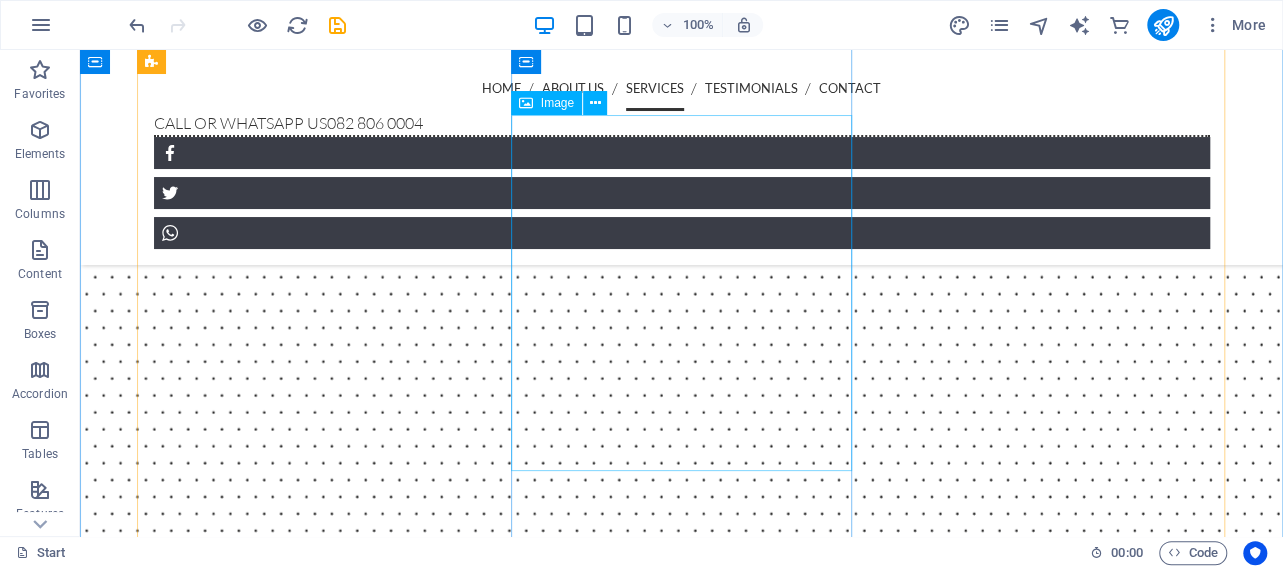 scroll, scrollTop: 3271, scrollLeft: 0, axis: vertical 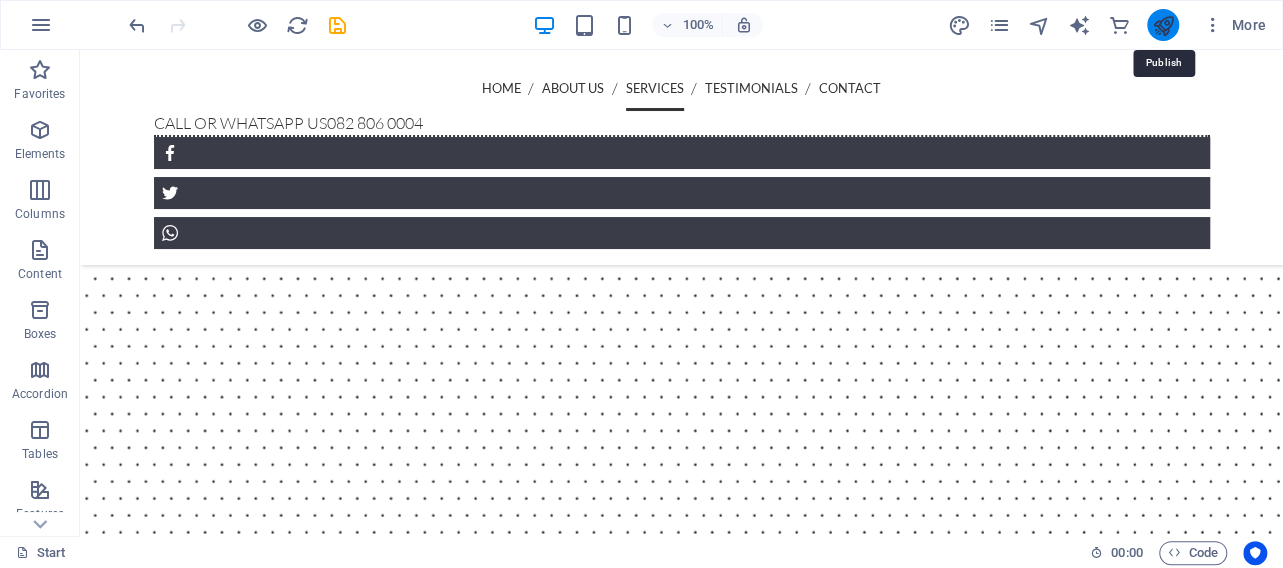 click at bounding box center (1162, 25) 